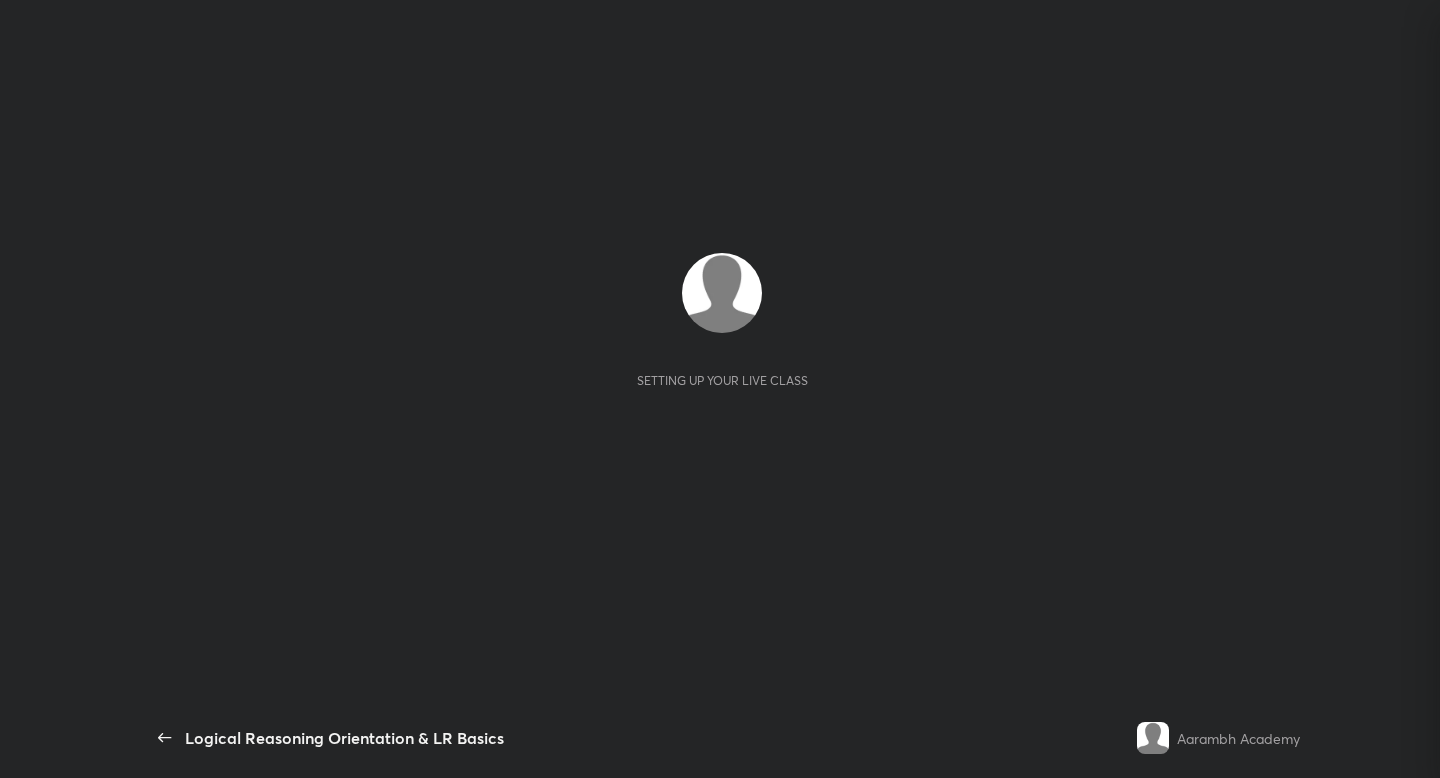 scroll, scrollTop: 0, scrollLeft: 0, axis: both 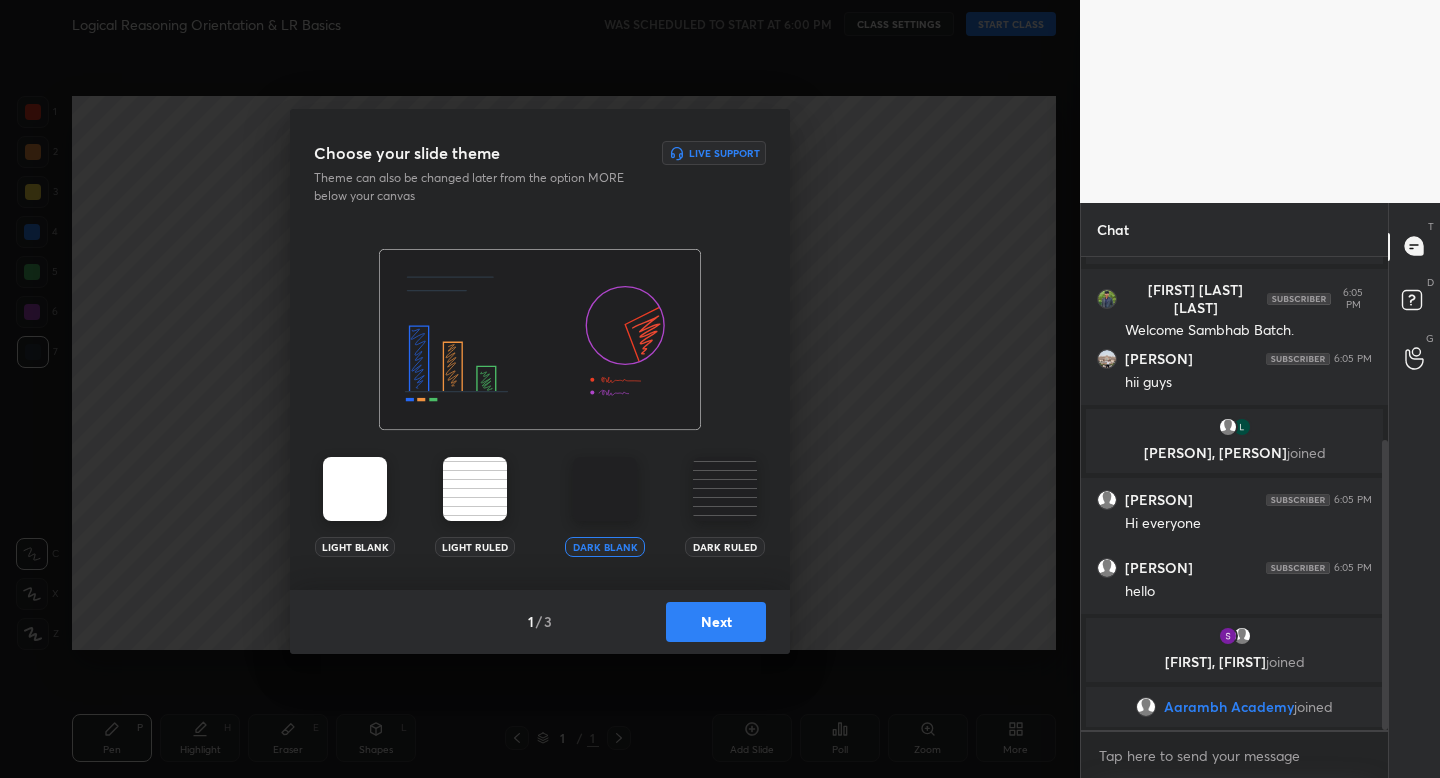 click on "Next" at bounding box center [716, 622] 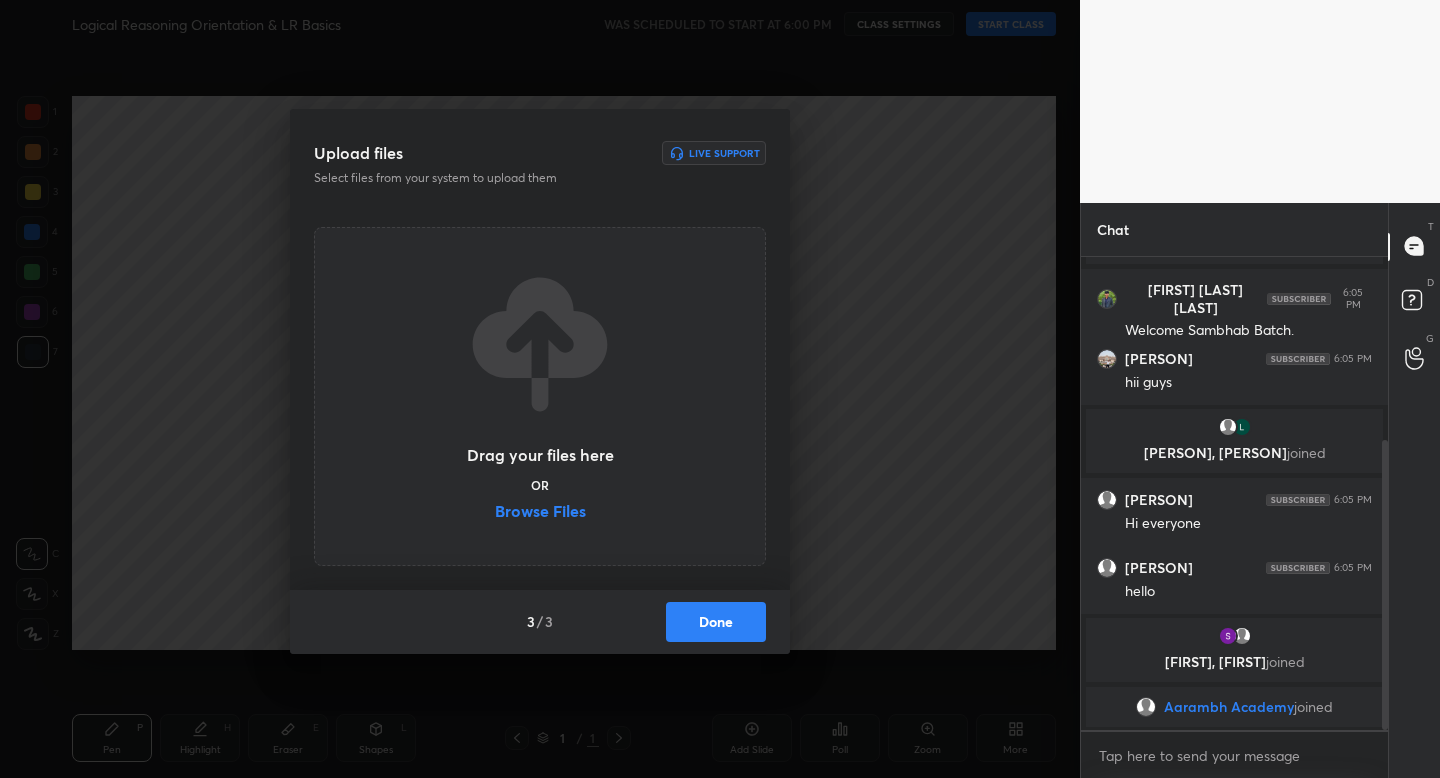 click on "Done" at bounding box center (716, 622) 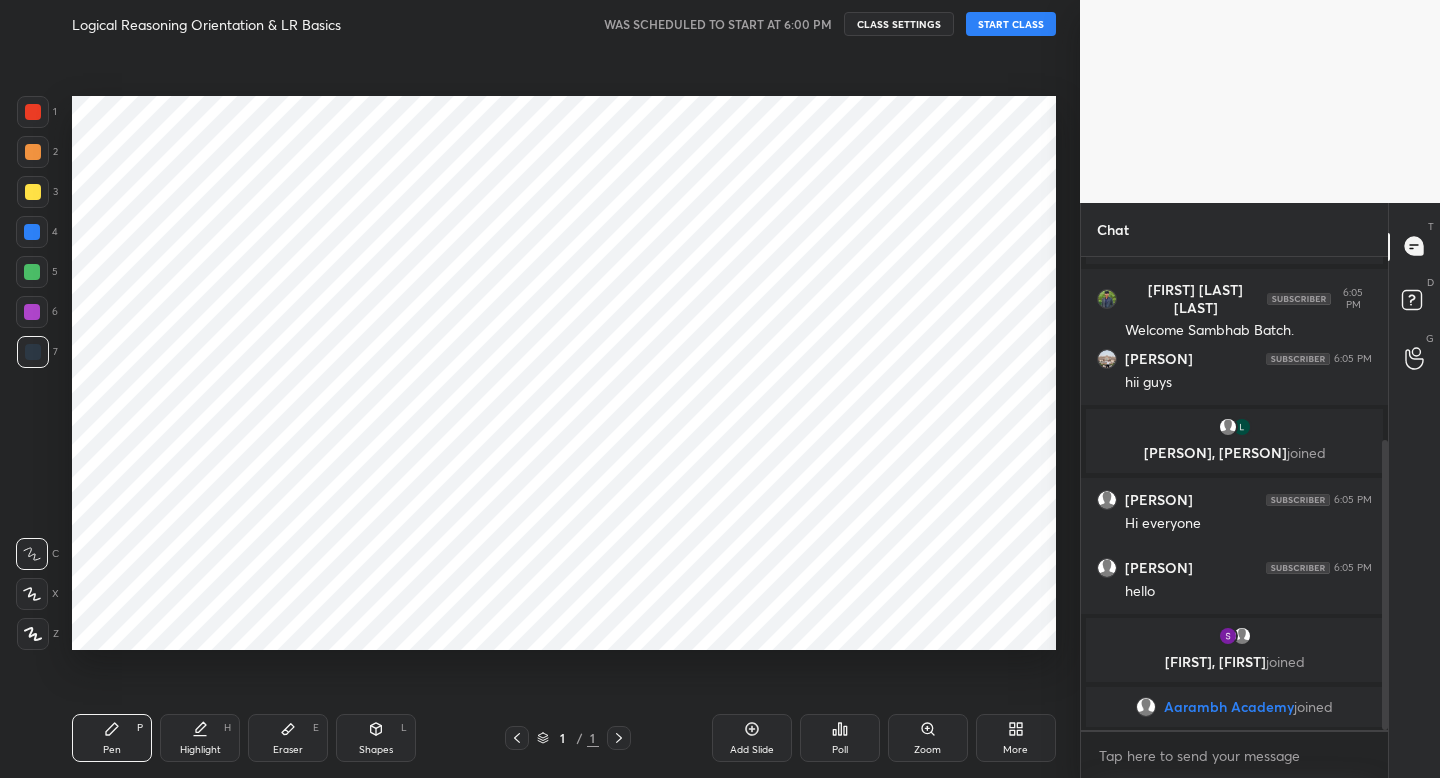 scroll, scrollTop: 370, scrollLeft: 0, axis: vertical 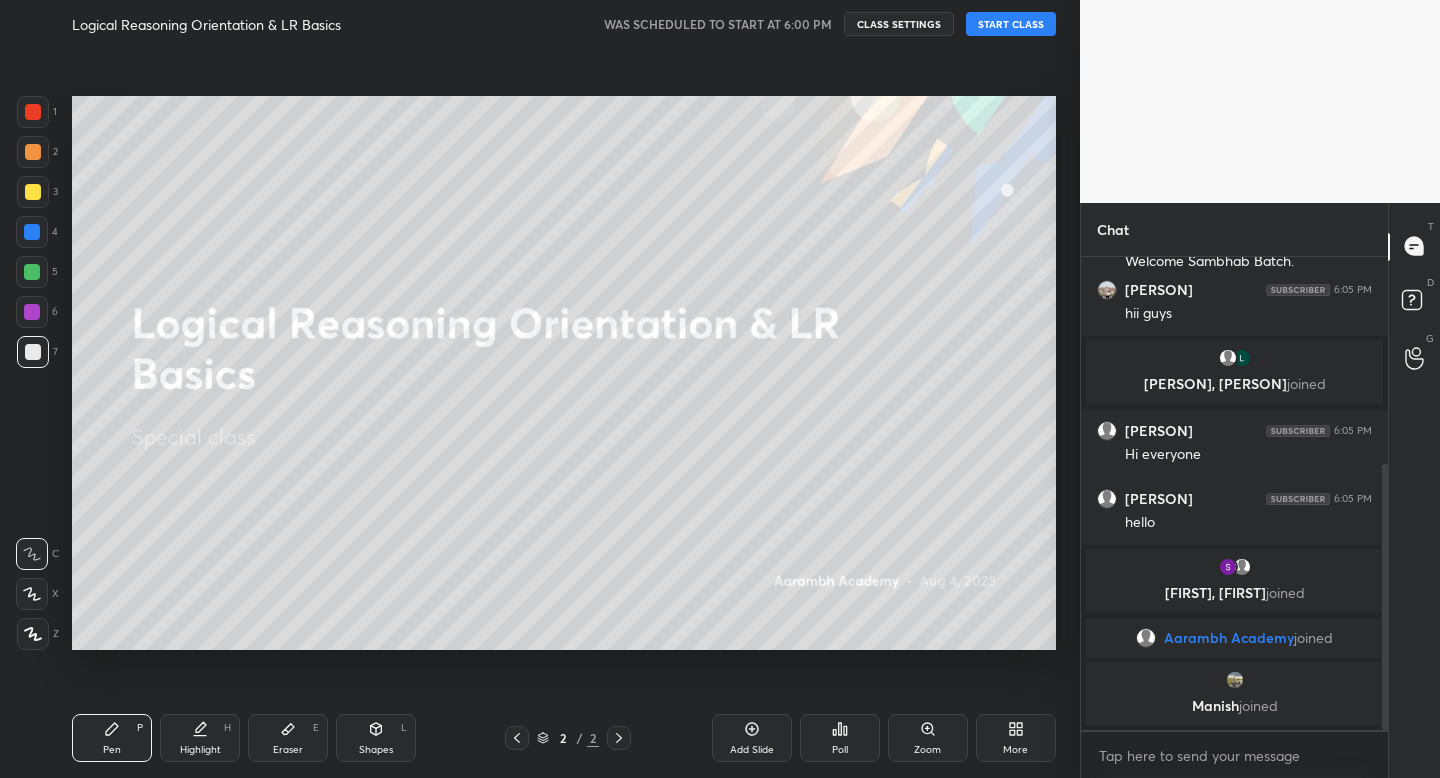 click on "START CLASS" at bounding box center [1011, 24] 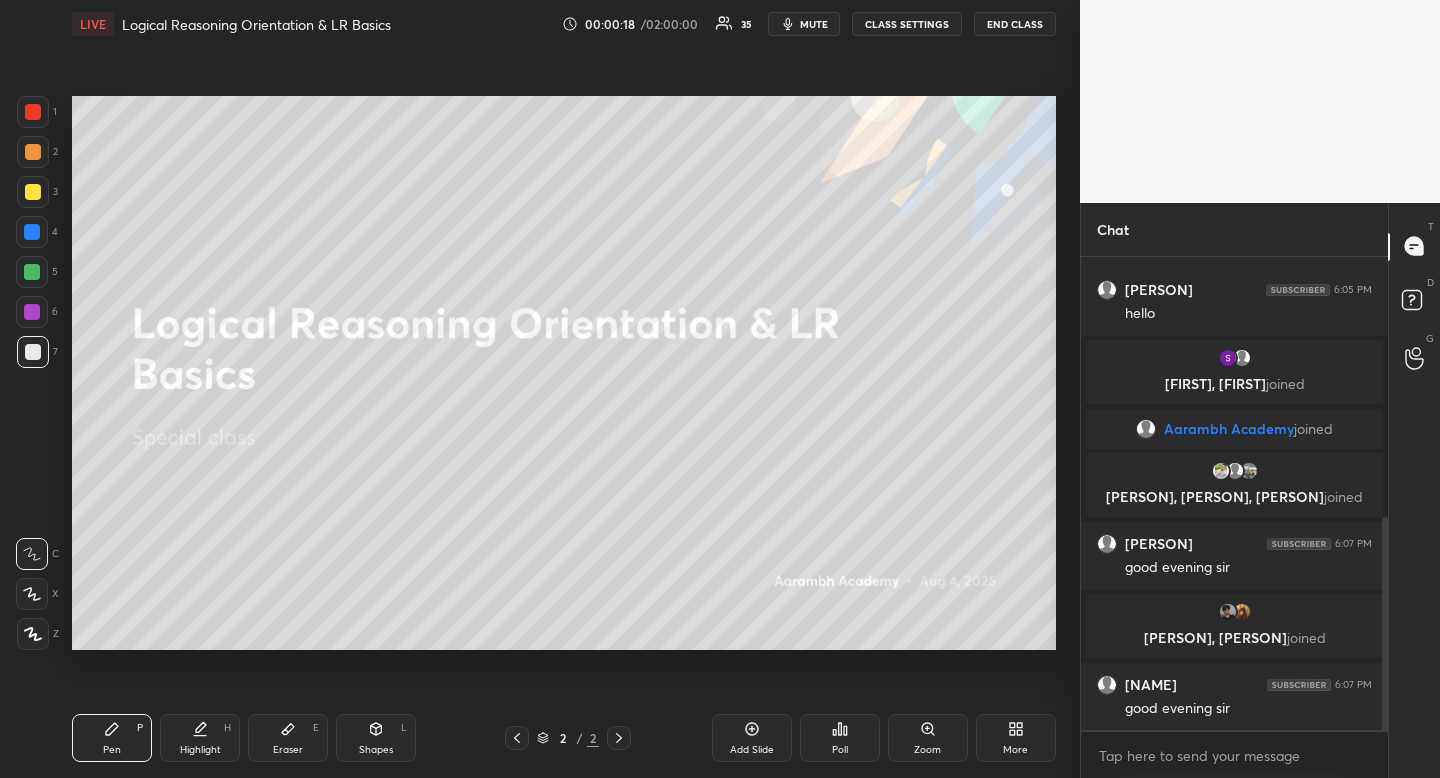 scroll, scrollTop: 647, scrollLeft: 0, axis: vertical 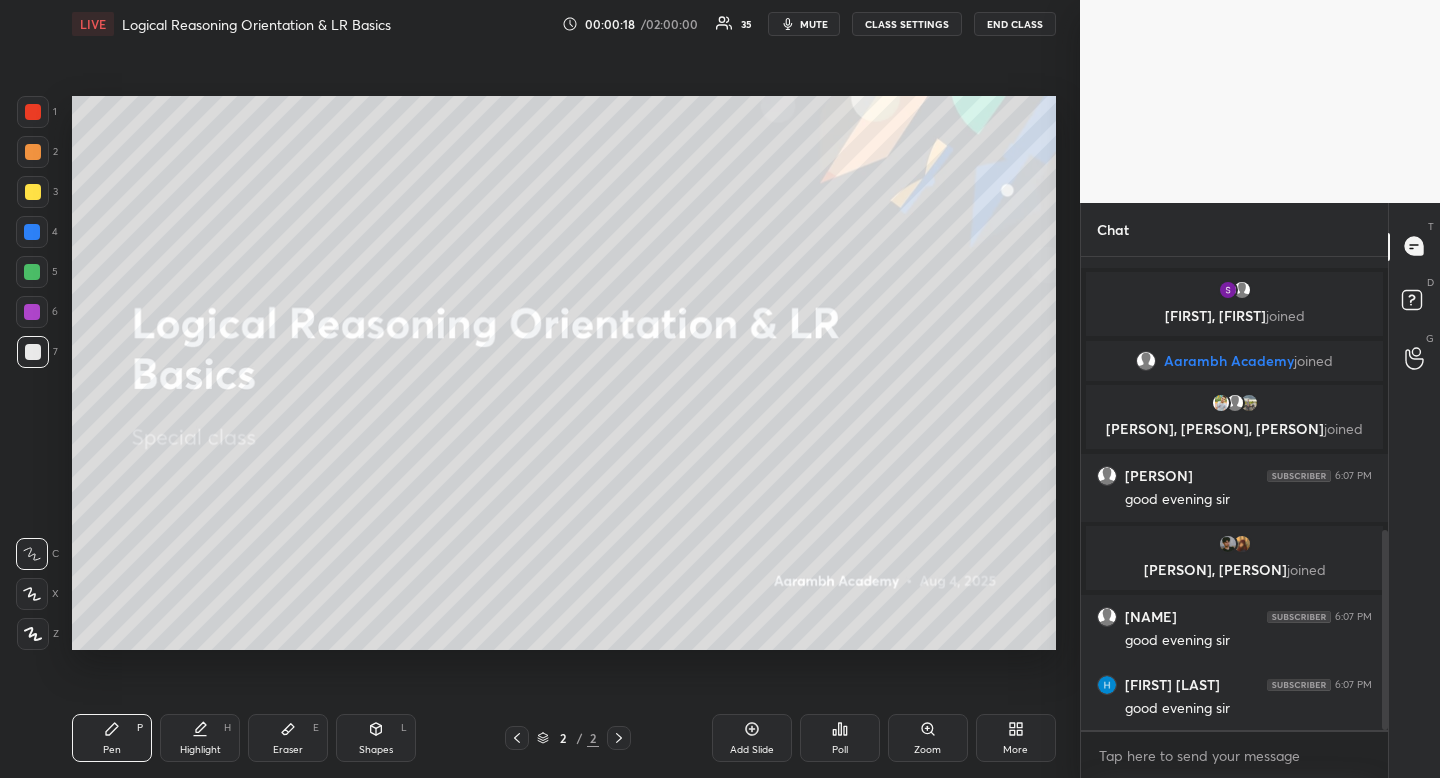 click at bounding box center (33, 192) 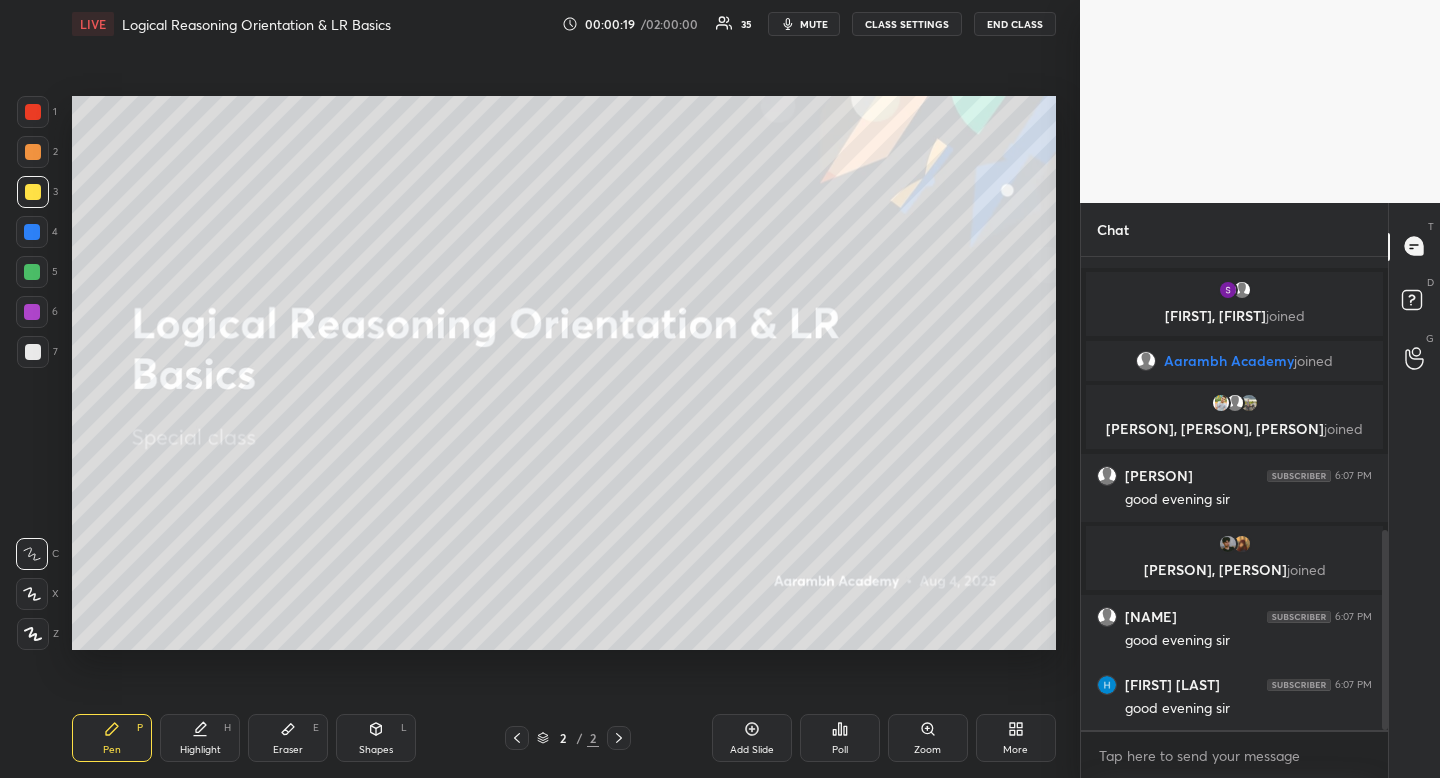 click on "Shapes" at bounding box center (376, 750) 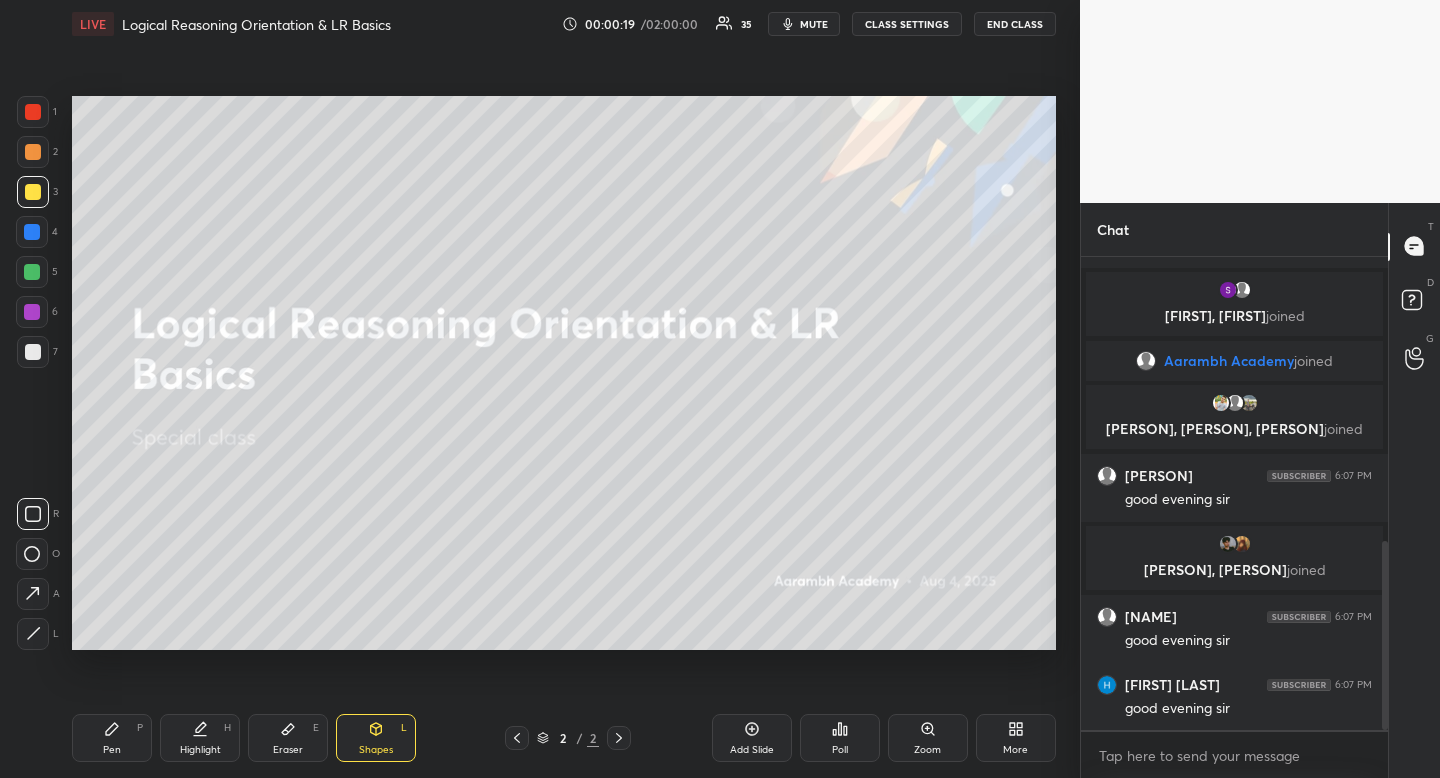 scroll, scrollTop: 715, scrollLeft: 0, axis: vertical 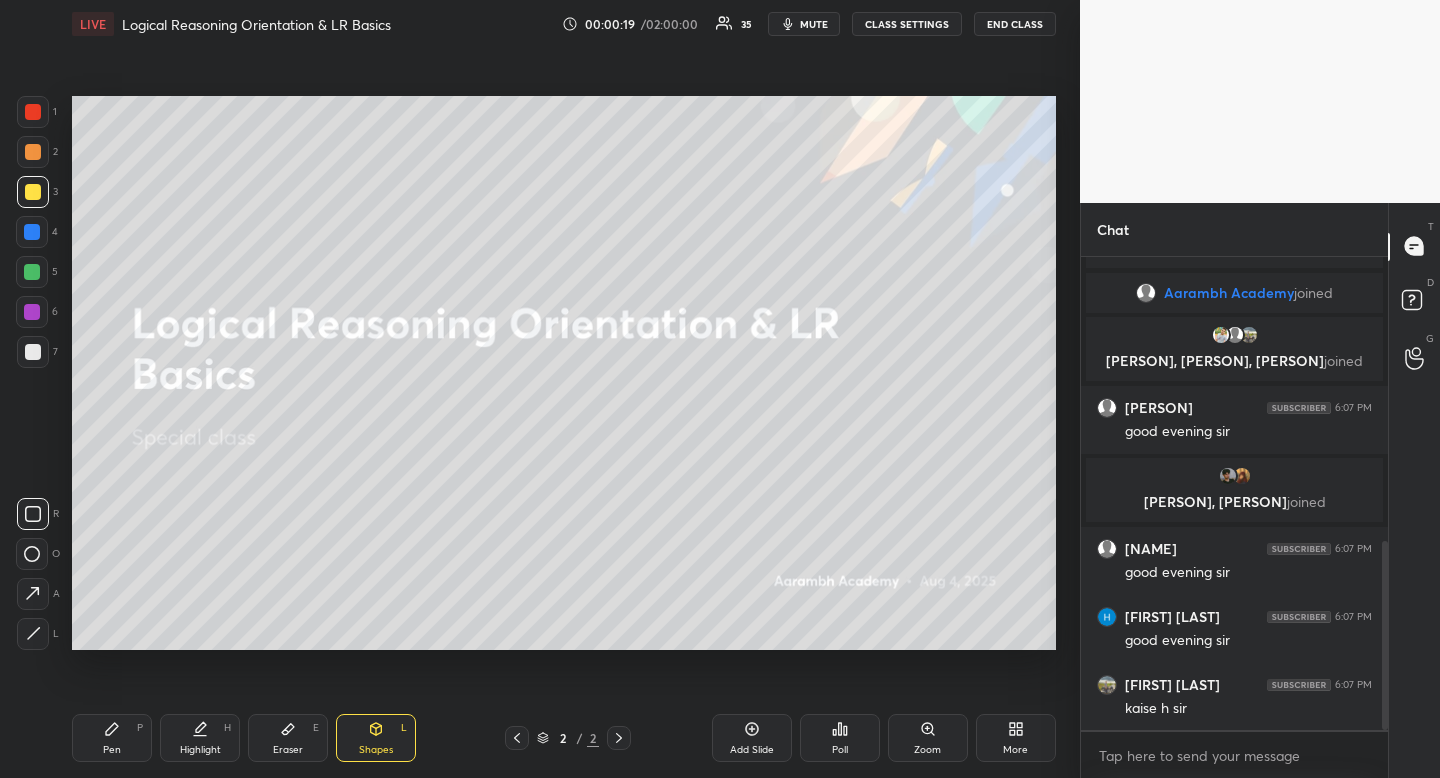 click on "Shapes L" at bounding box center [376, 738] 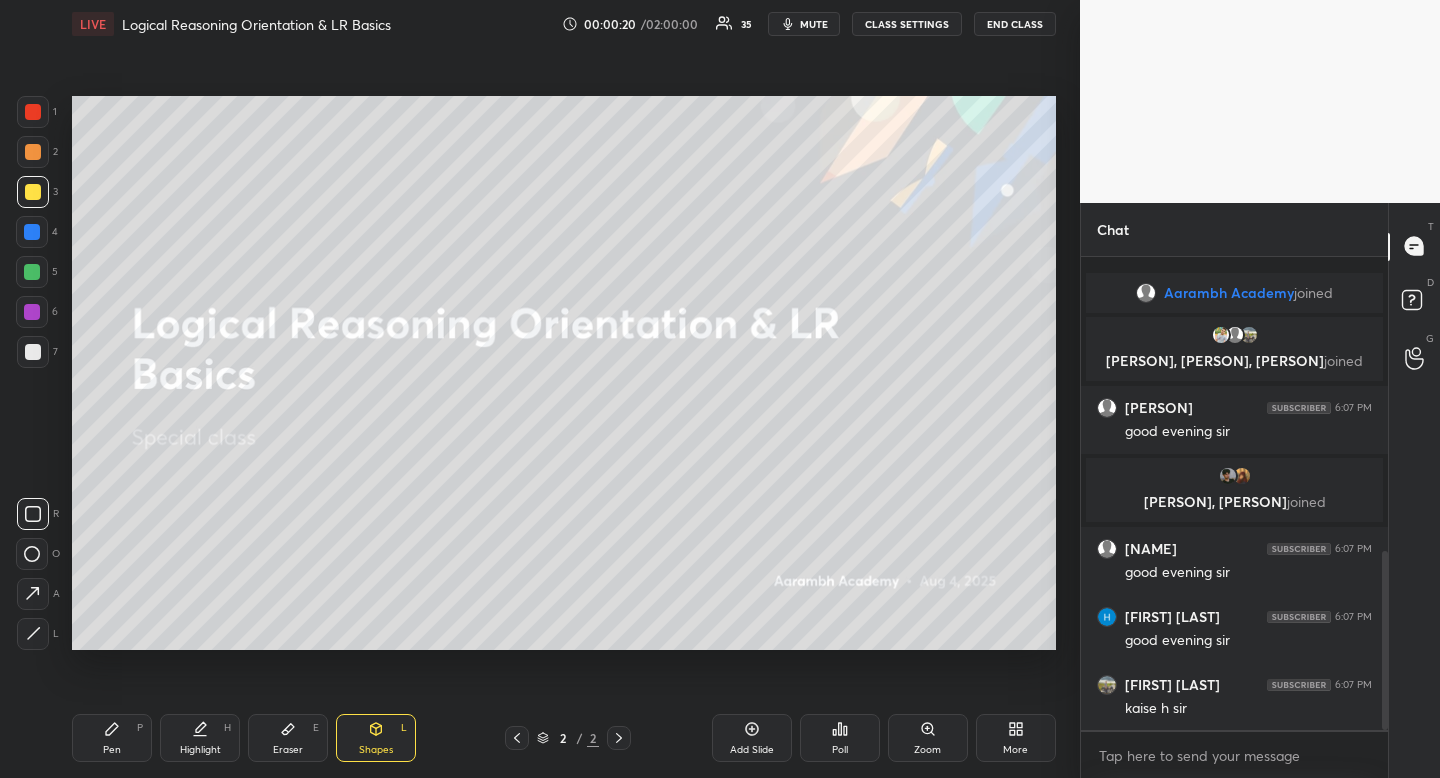 scroll, scrollTop: 783, scrollLeft: 0, axis: vertical 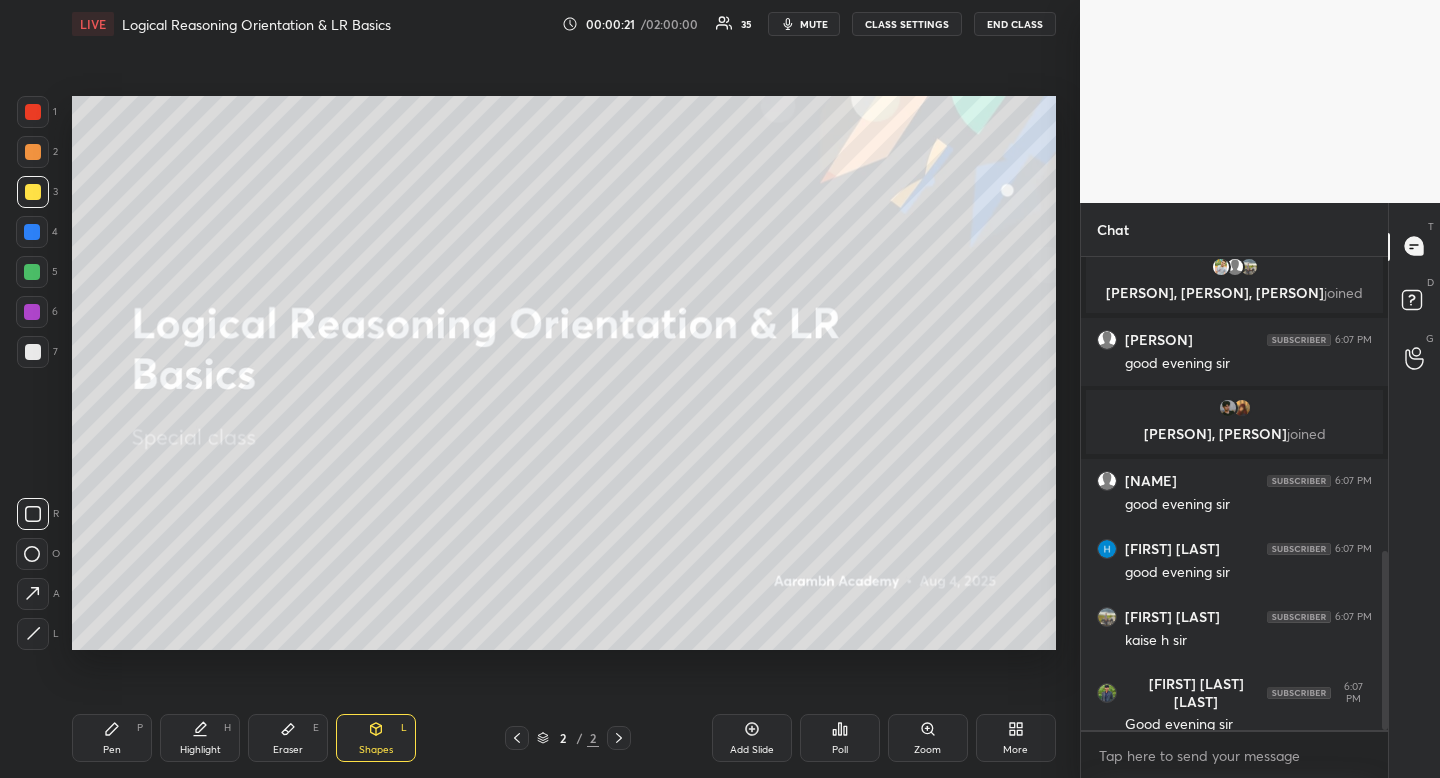 click 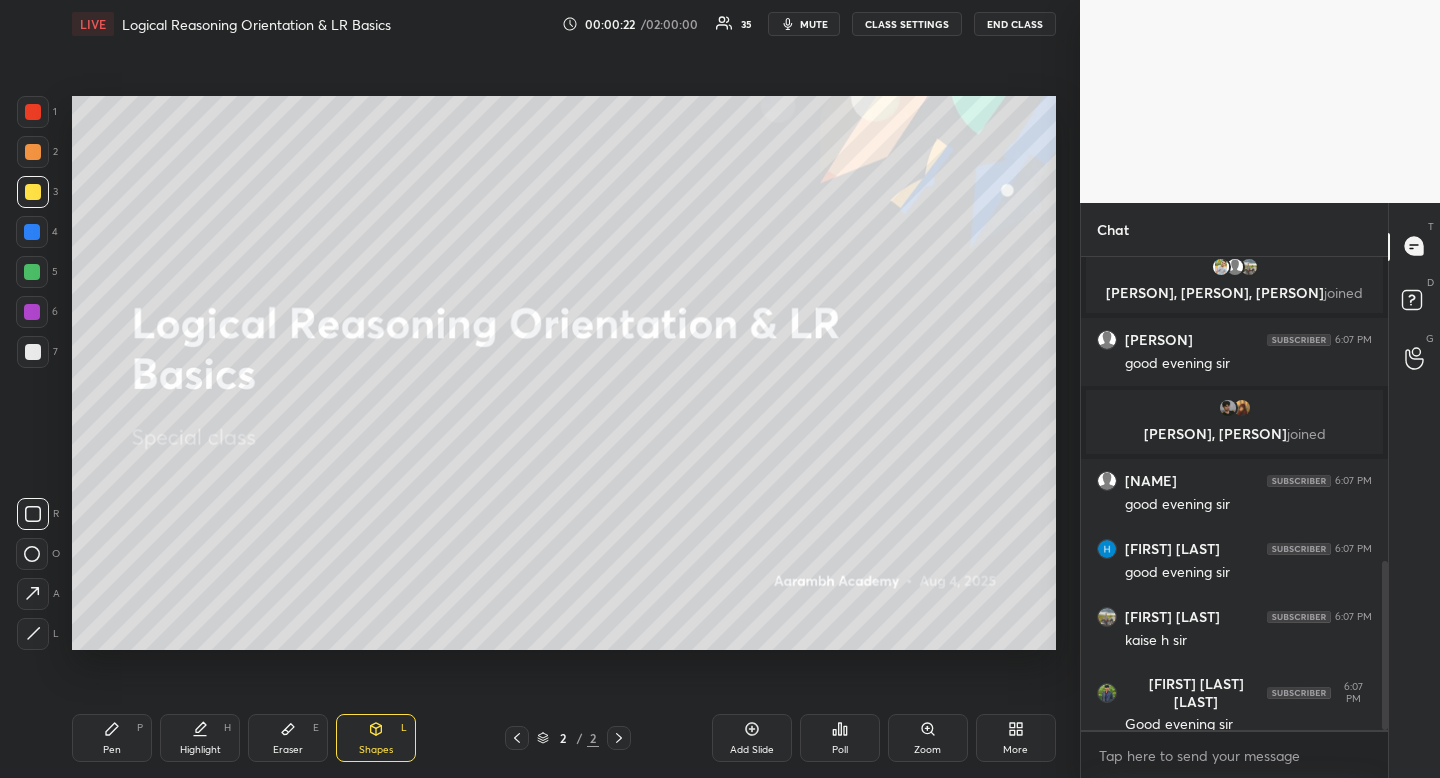 scroll, scrollTop: 851, scrollLeft: 0, axis: vertical 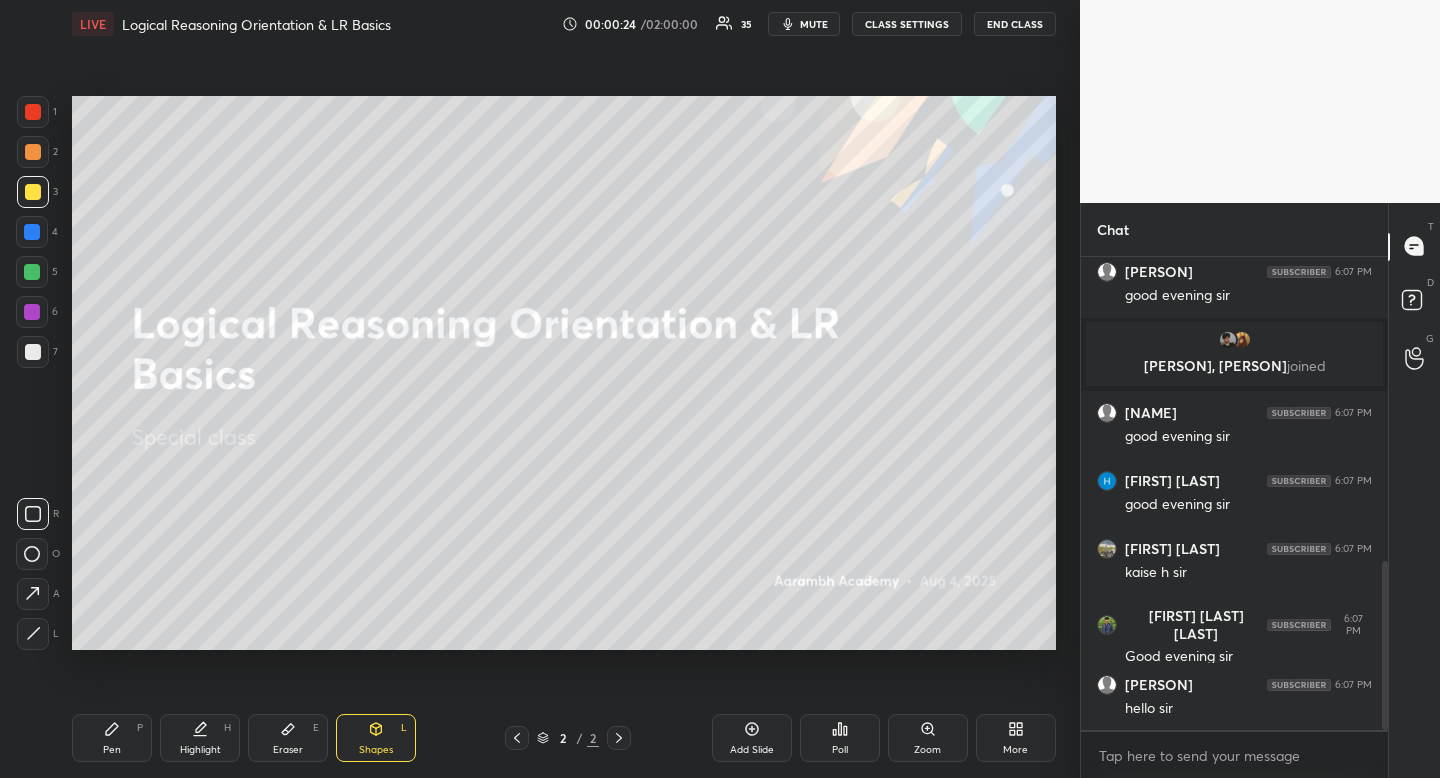 click on "Highlight H" at bounding box center [200, 738] 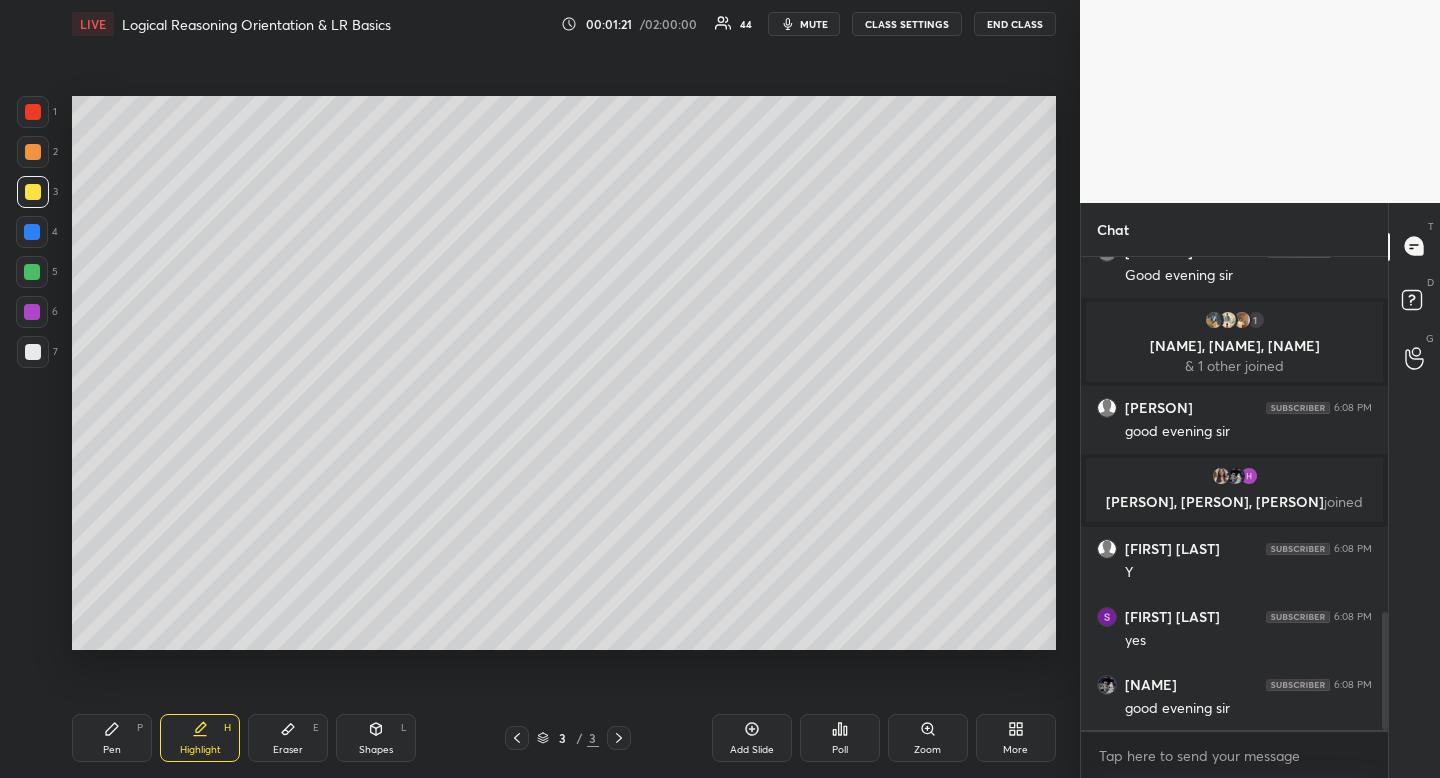 scroll, scrollTop: 1489, scrollLeft: 0, axis: vertical 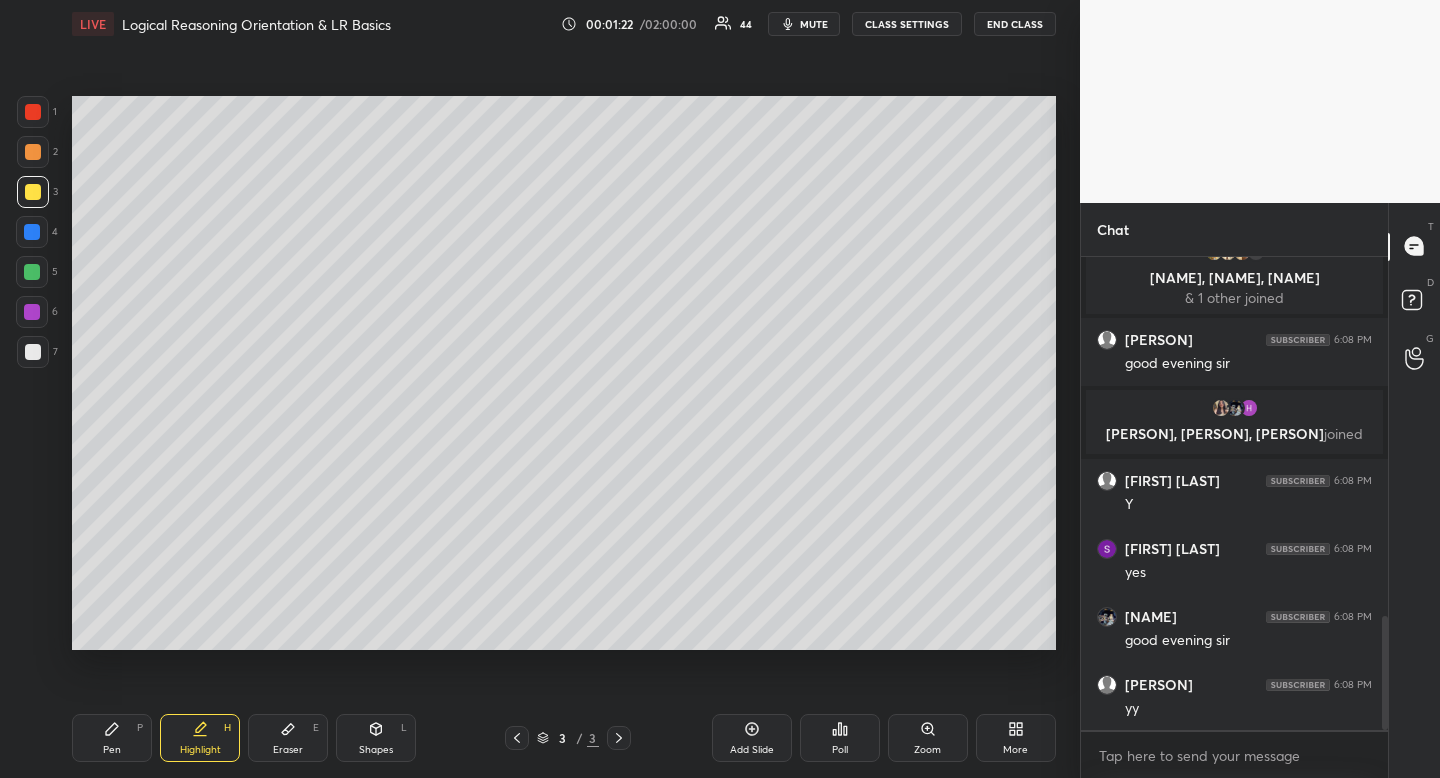click at bounding box center (33, 352) 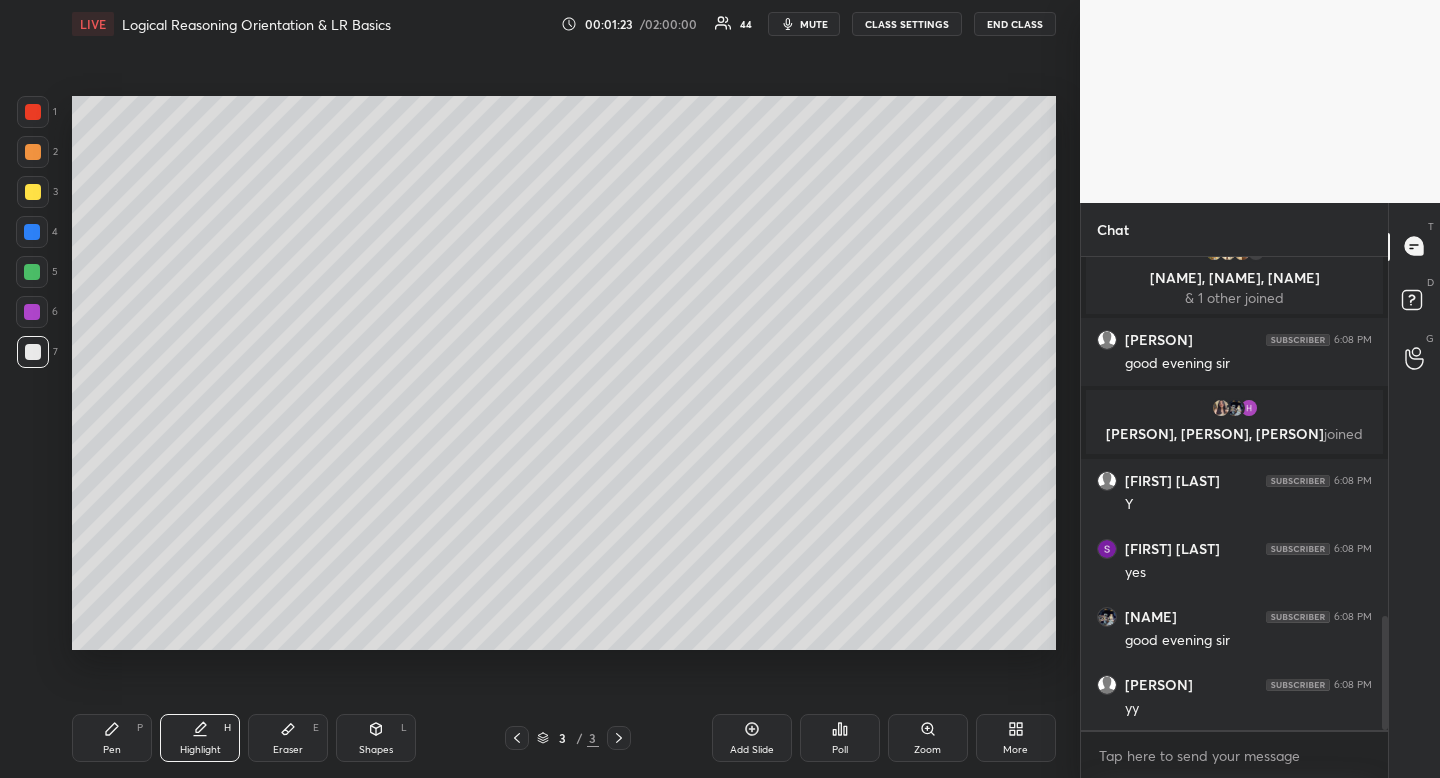 drag, startPoint x: 365, startPoint y: 729, endPoint x: 357, endPoint y: 743, distance: 16.124516 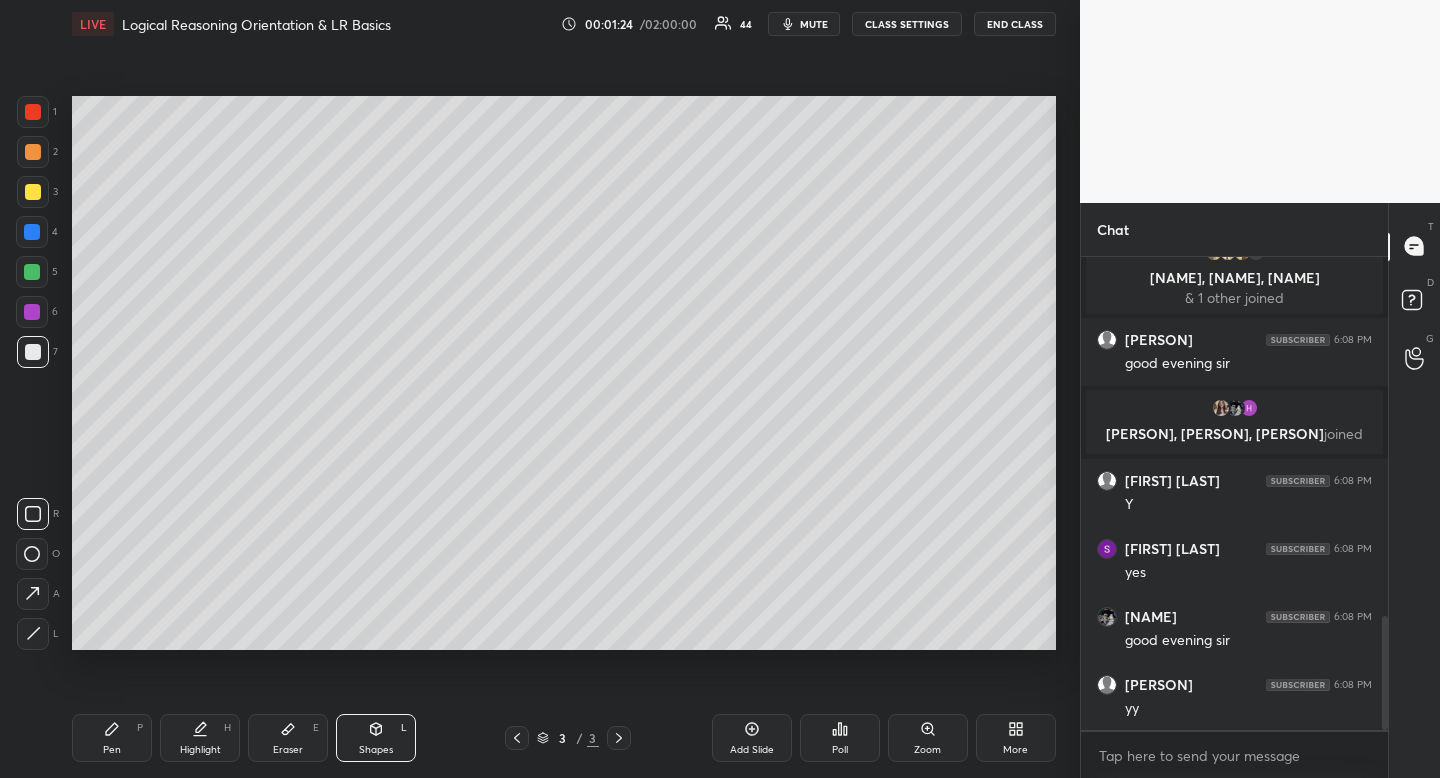 click at bounding box center (33, 634) 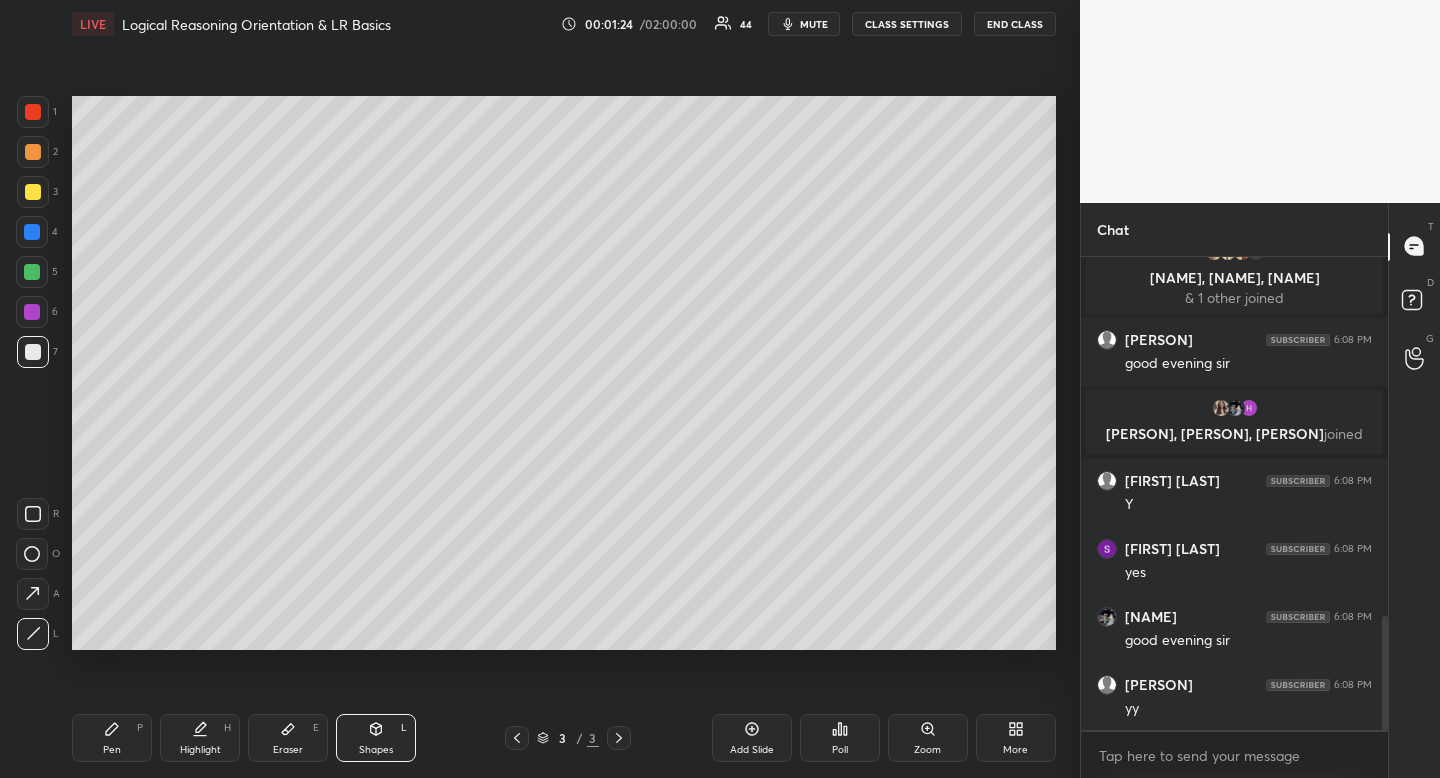 click at bounding box center (33, 634) 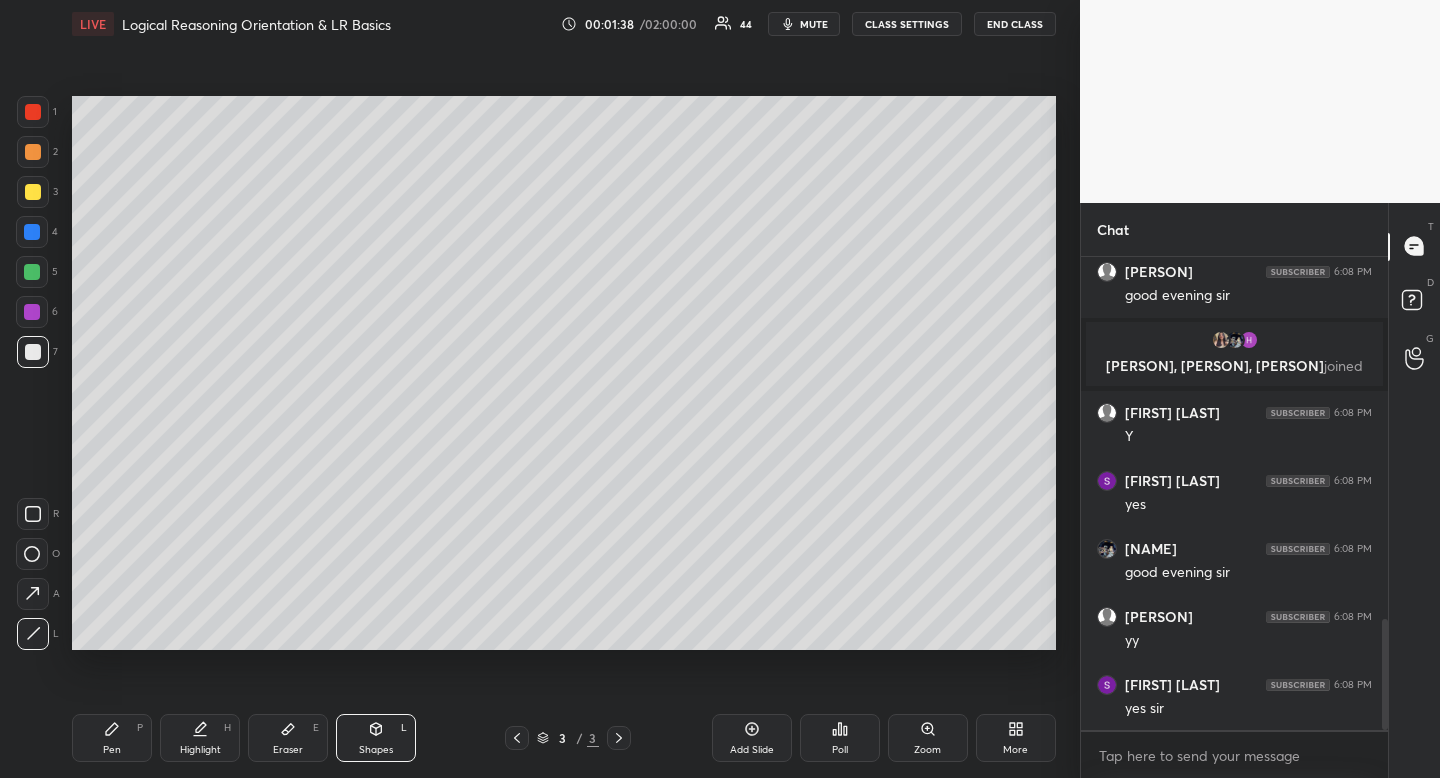 scroll, scrollTop: 1630, scrollLeft: 0, axis: vertical 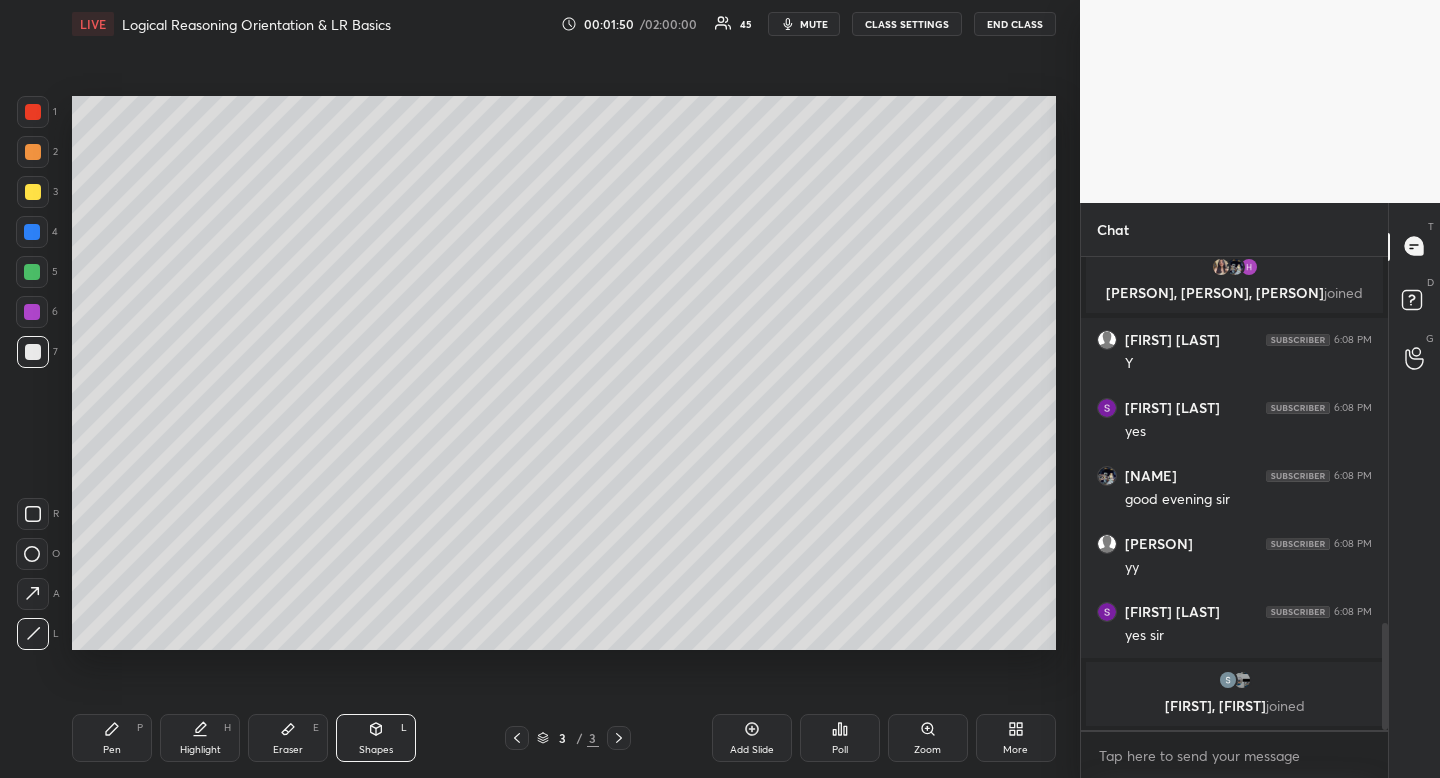 click on "Pen P" at bounding box center (112, 738) 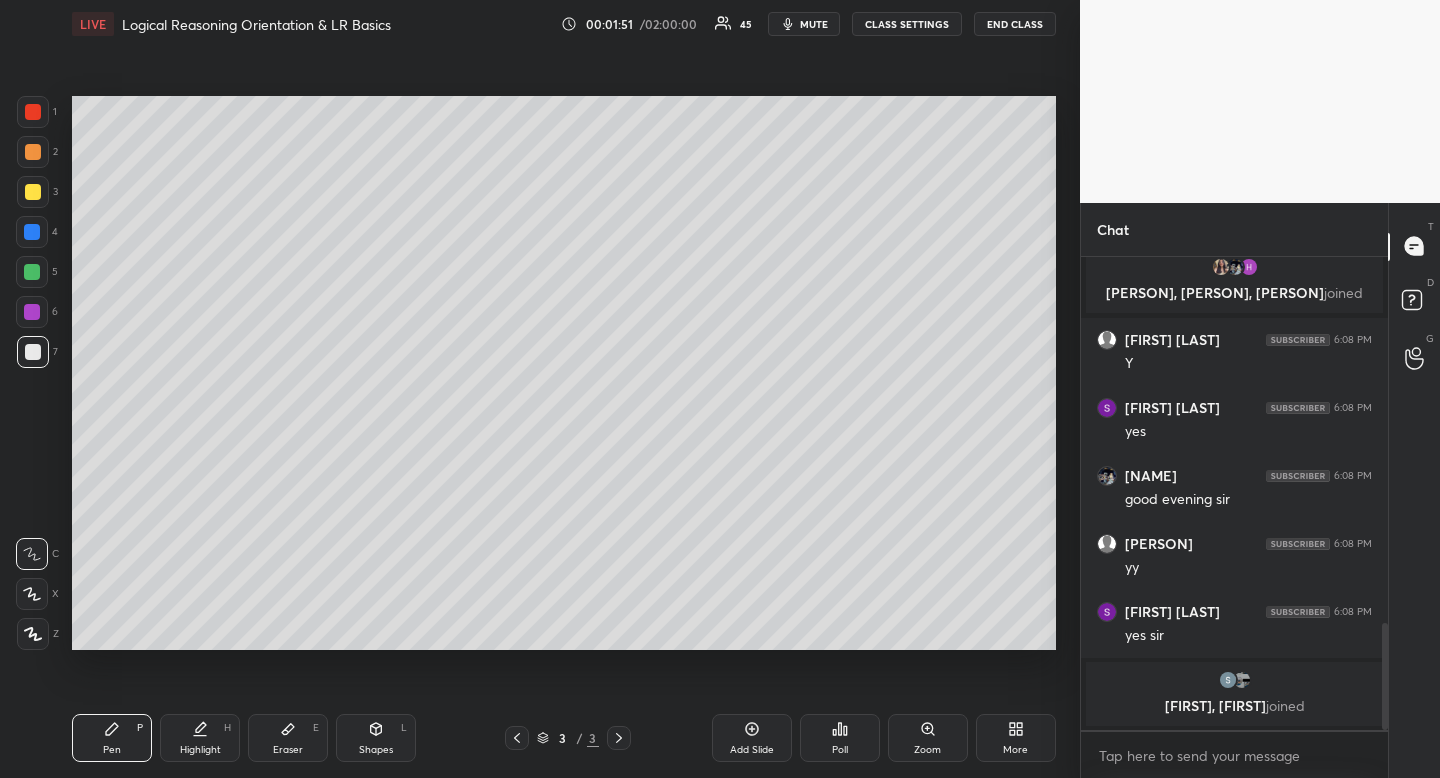 click at bounding box center (33, 192) 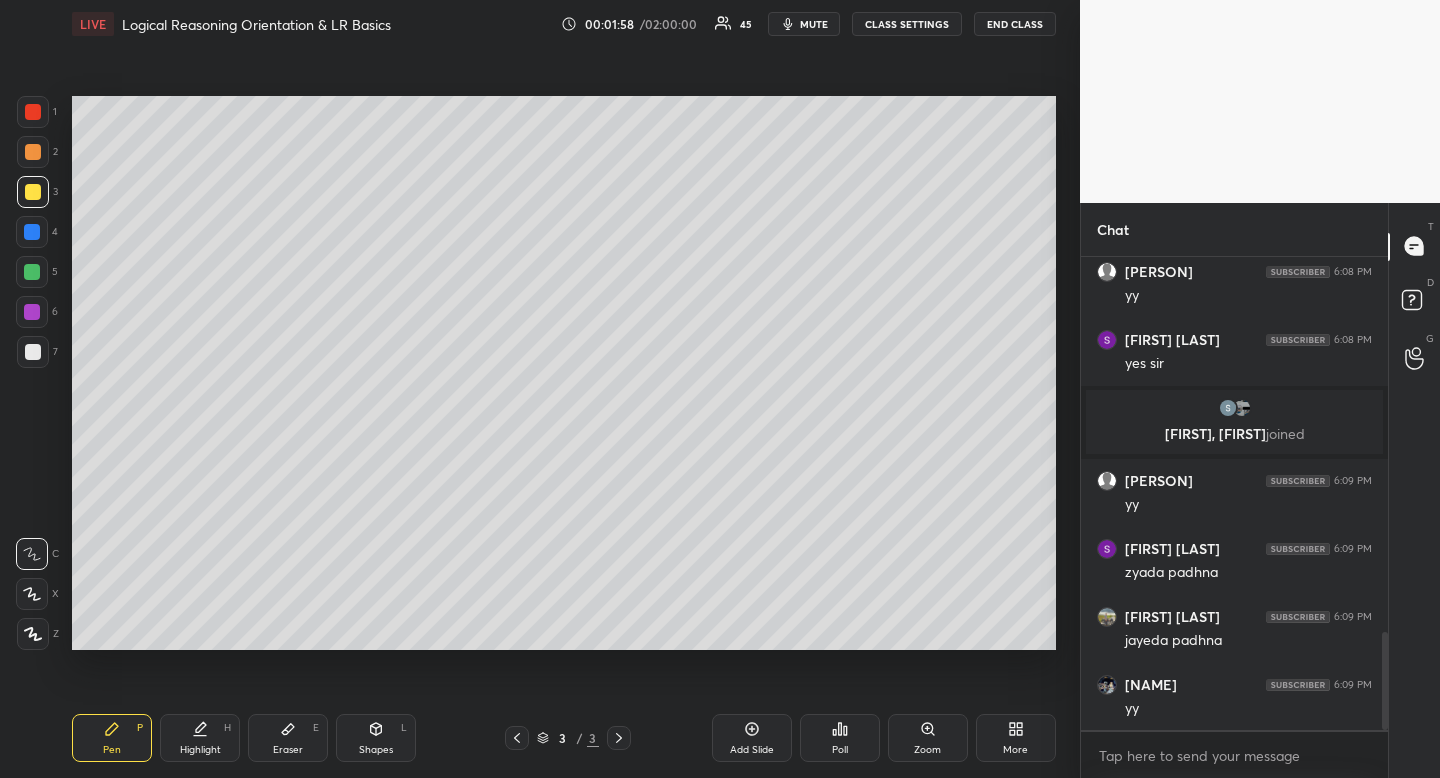 scroll, scrollTop: 1893, scrollLeft: 0, axis: vertical 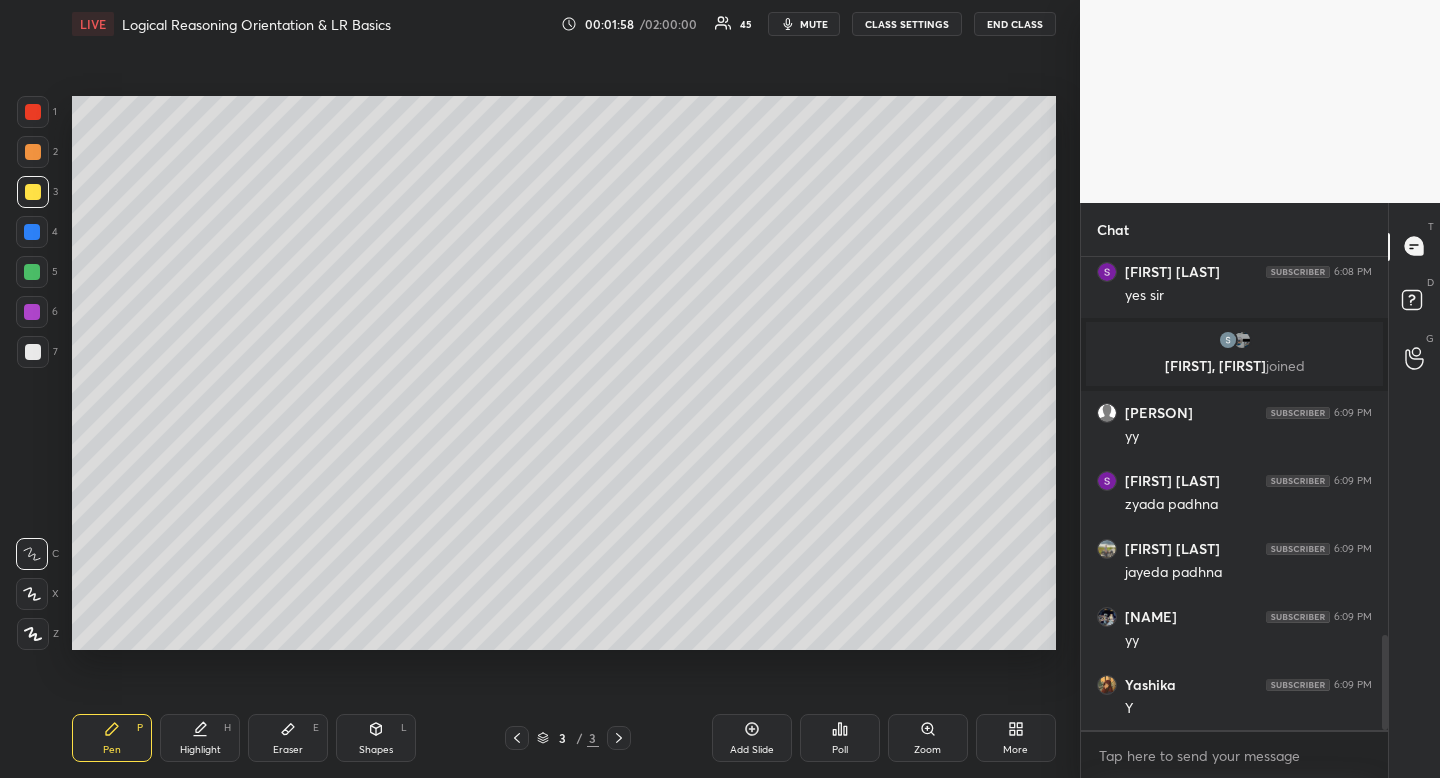 click at bounding box center (33, 352) 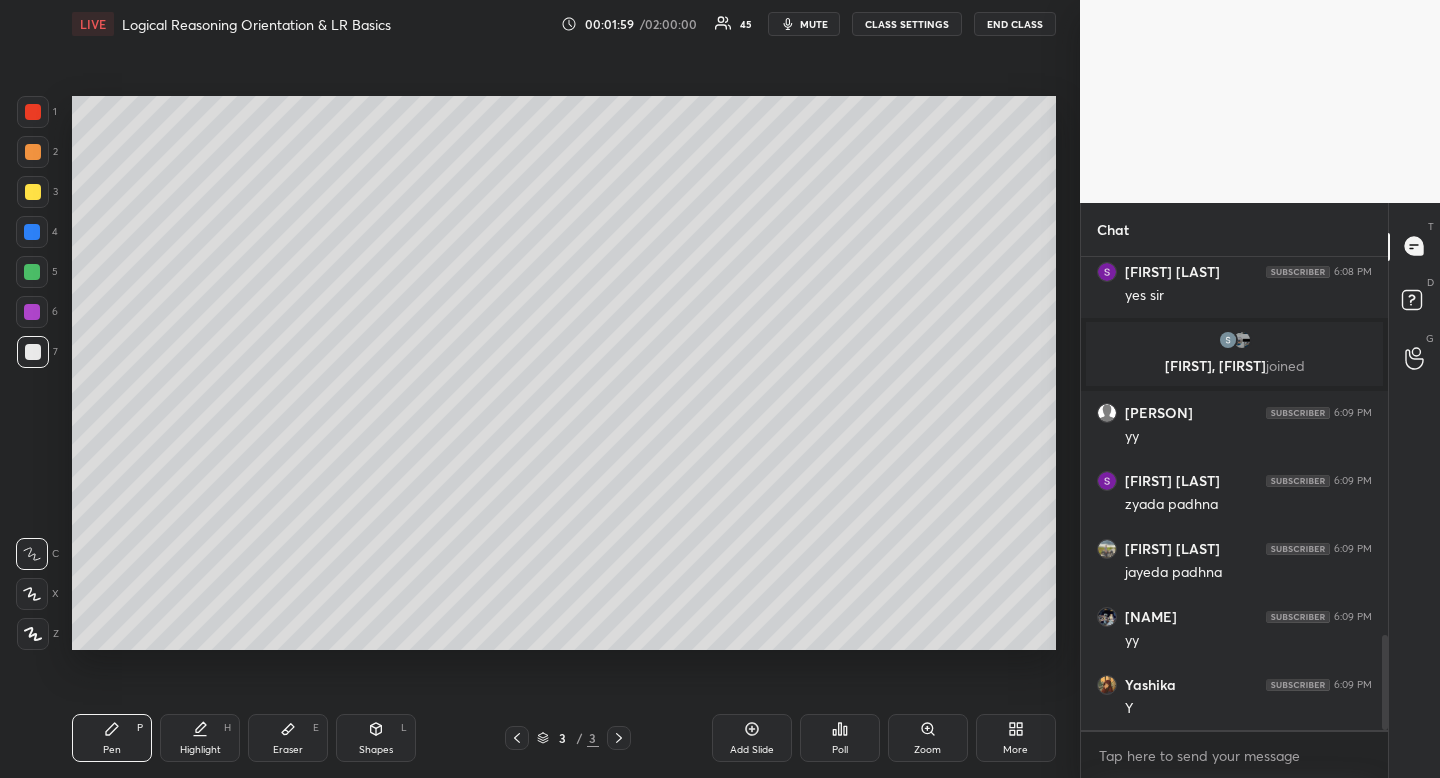 click at bounding box center [33, 352] 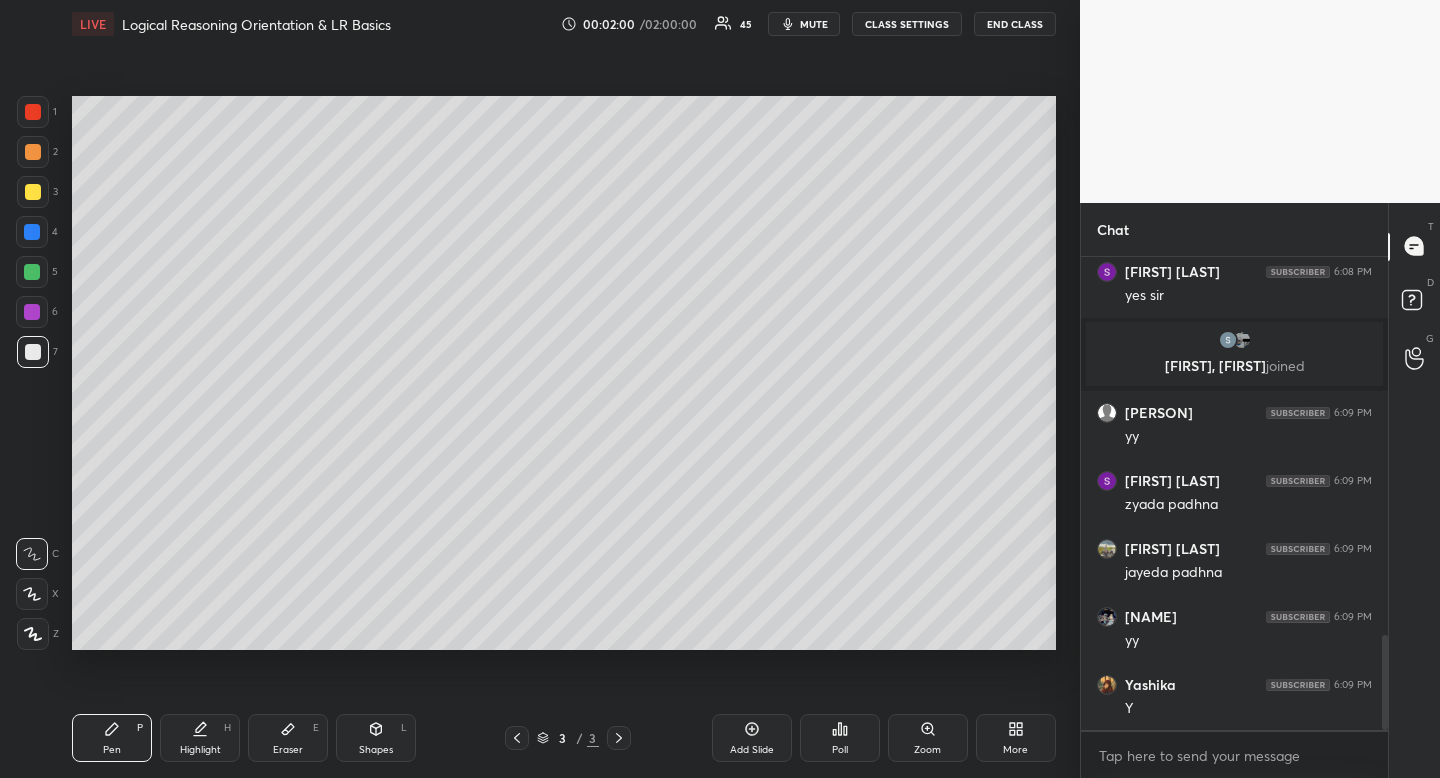 drag, startPoint x: 112, startPoint y: 755, endPoint x: 103, endPoint y: 736, distance: 21.023796 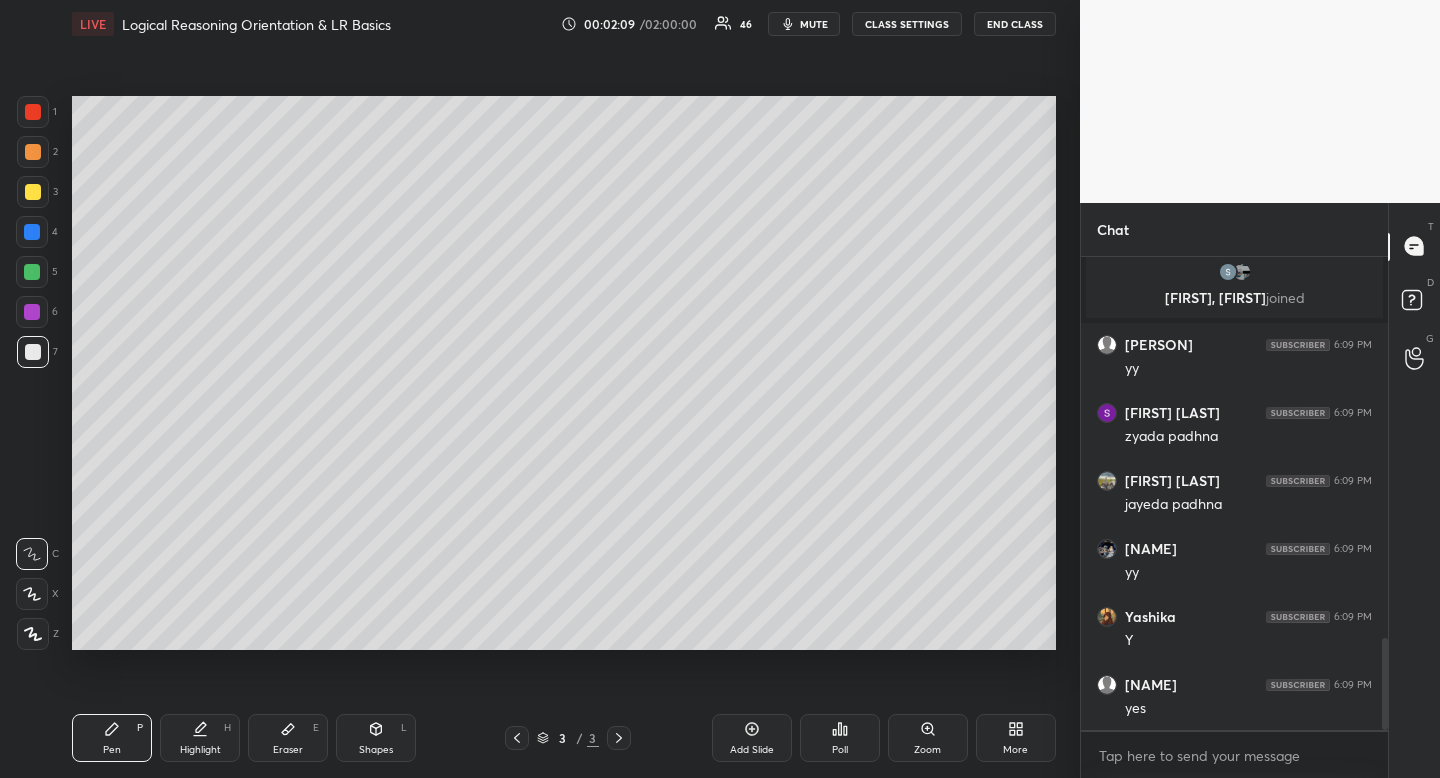 scroll, scrollTop: 2034, scrollLeft: 0, axis: vertical 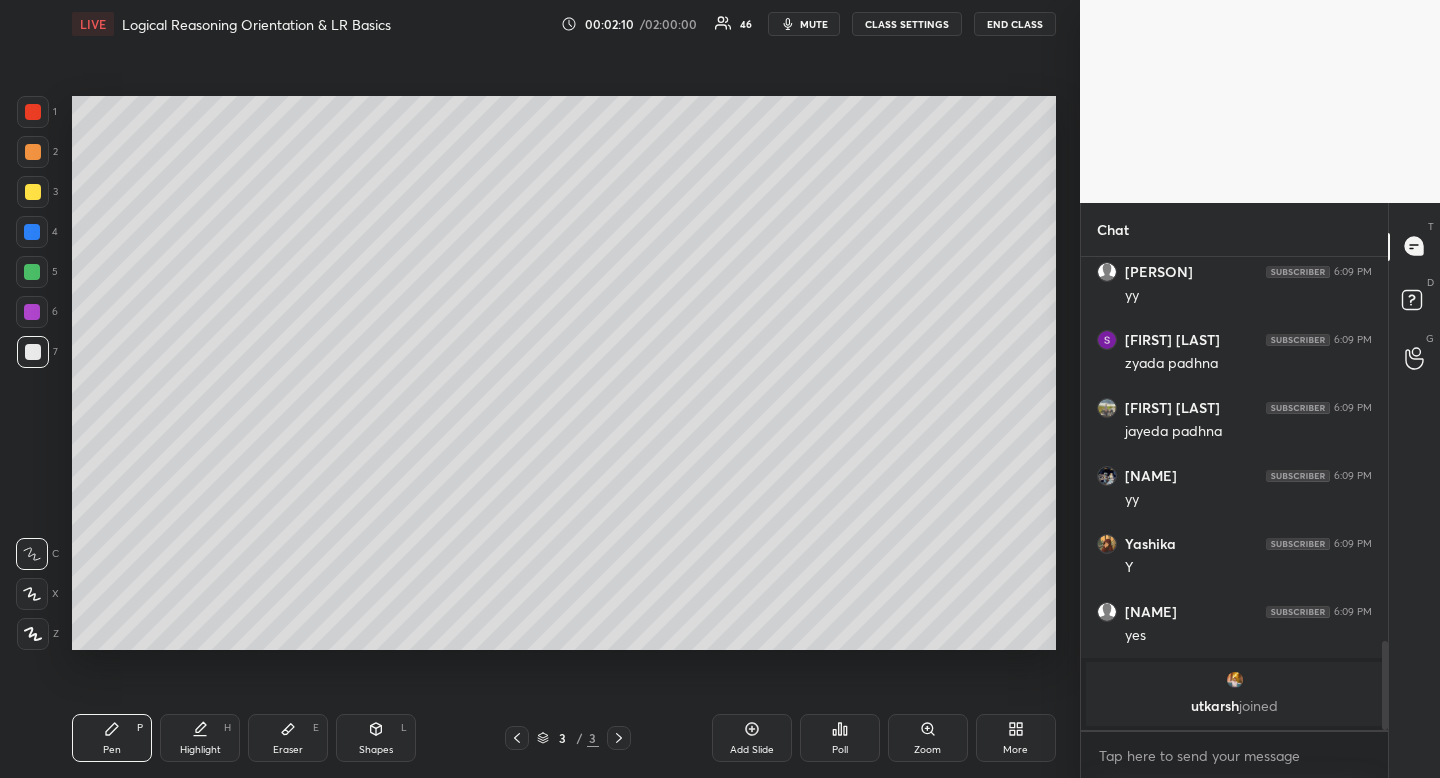 click on "Shapes L" at bounding box center [376, 738] 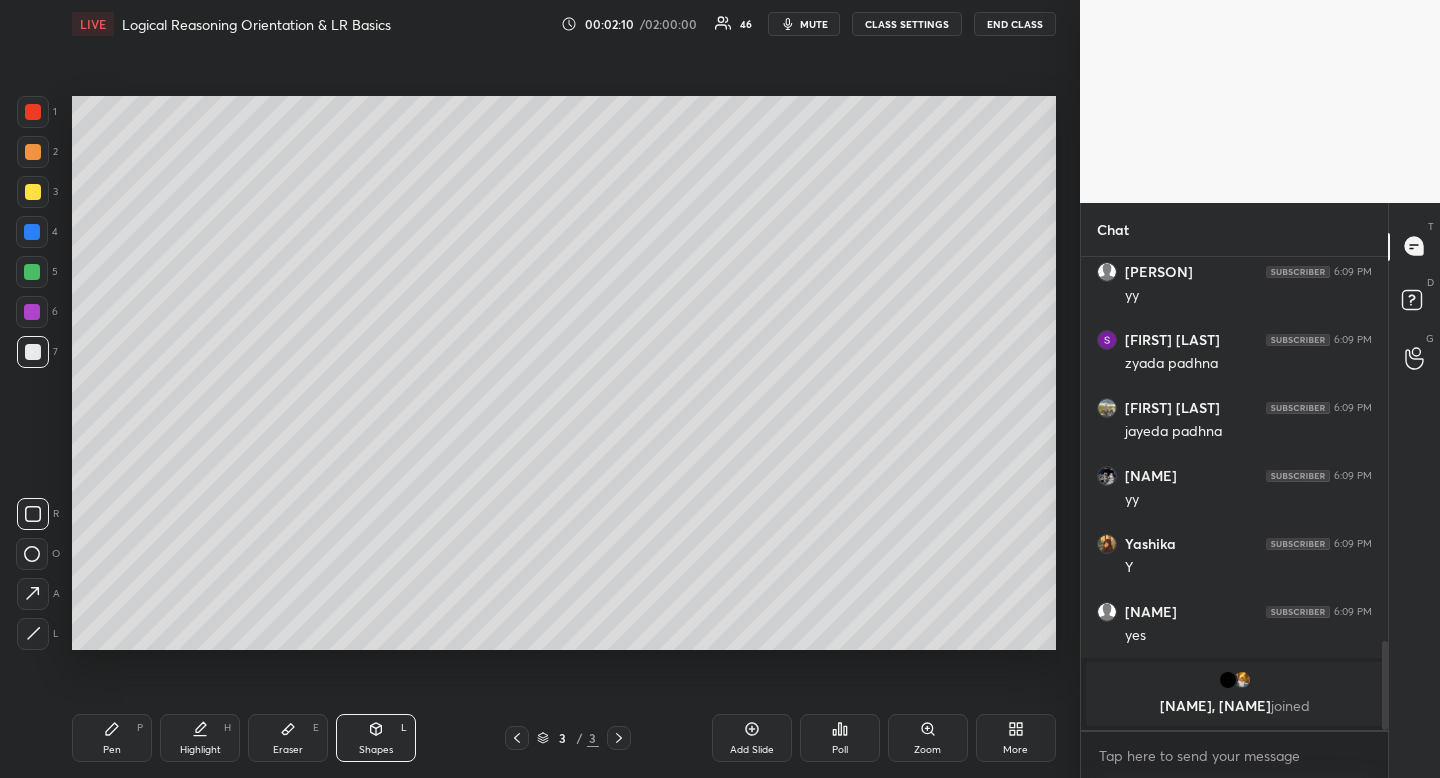 click at bounding box center (33, 514) 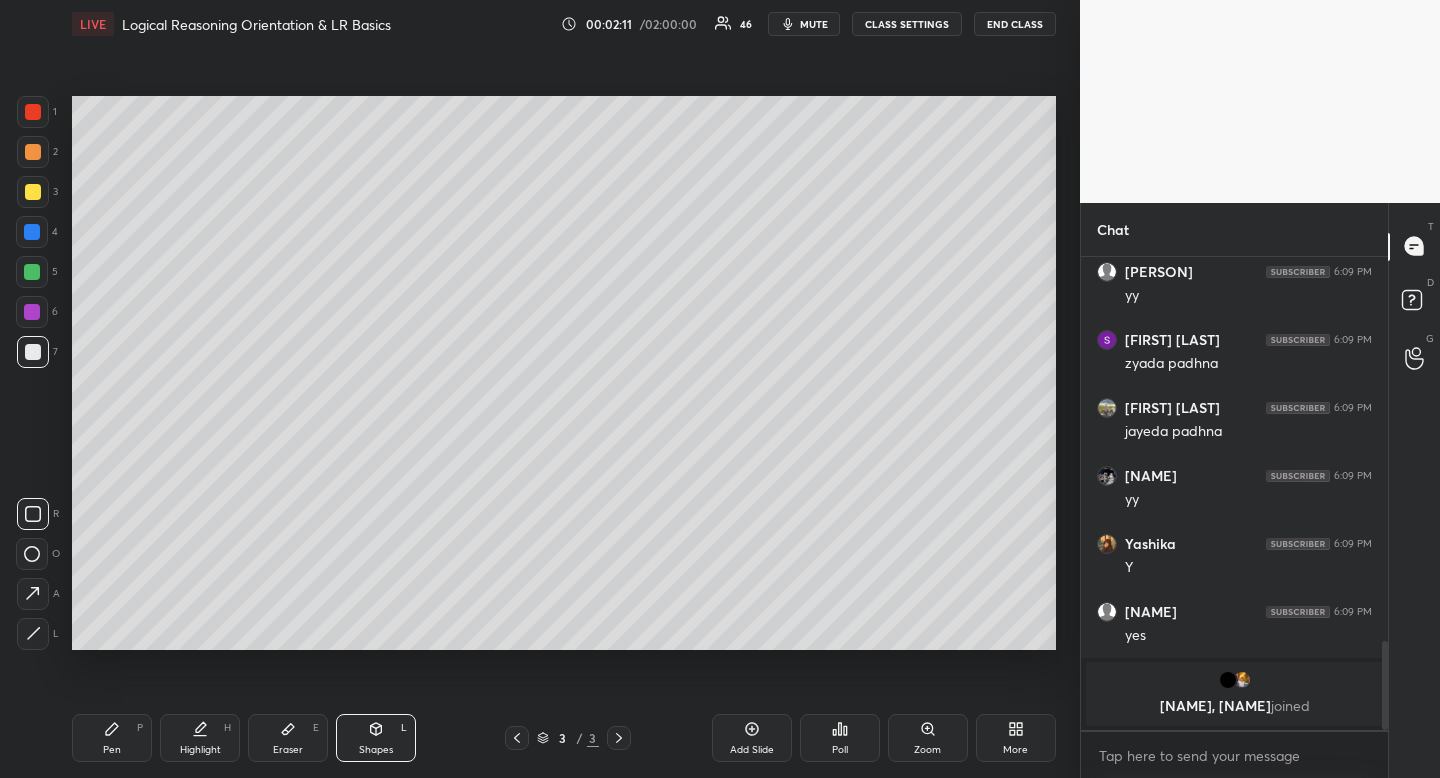 drag, startPoint x: 47, startPoint y: 518, endPoint x: 66, endPoint y: 429, distance: 91.00549 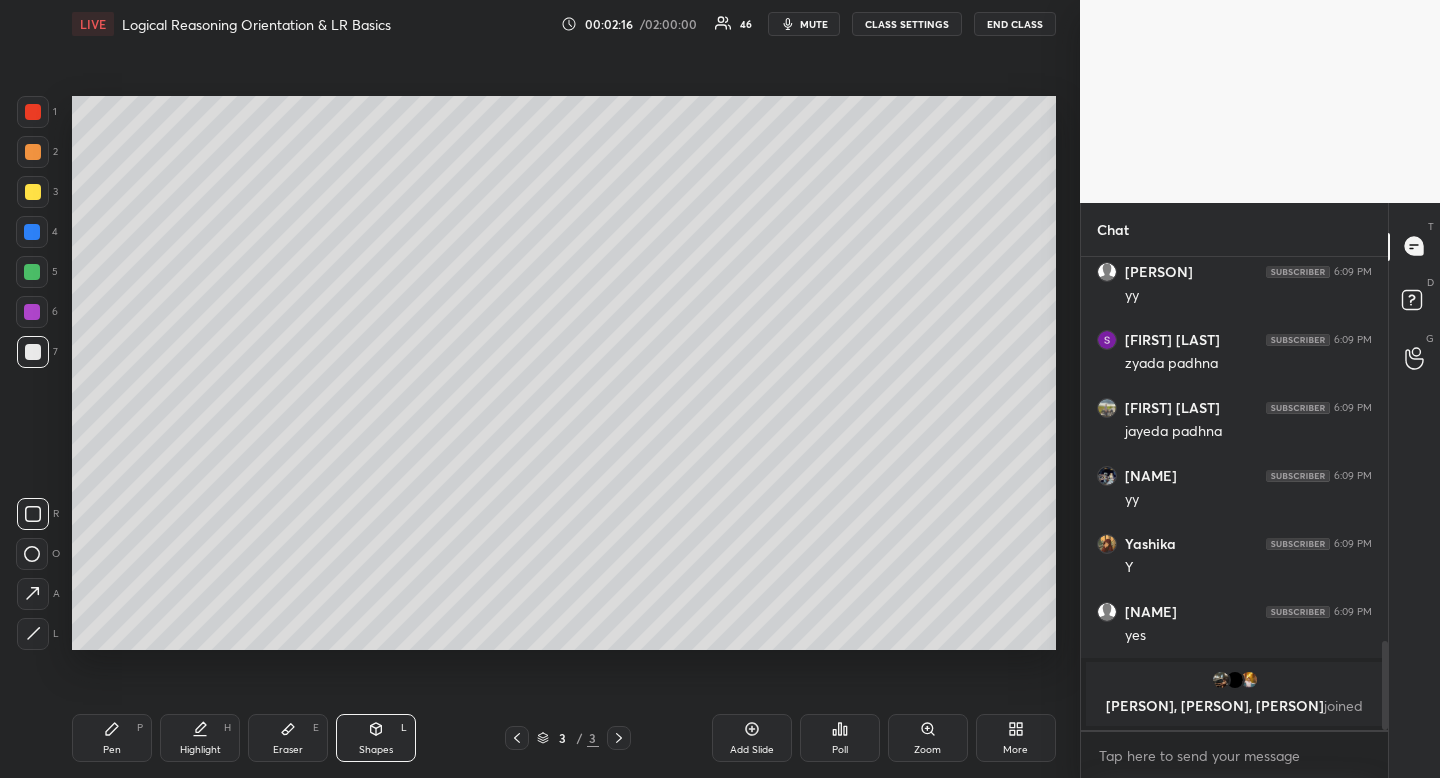 scroll, scrollTop: 2049, scrollLeft: 0, axis: vertical 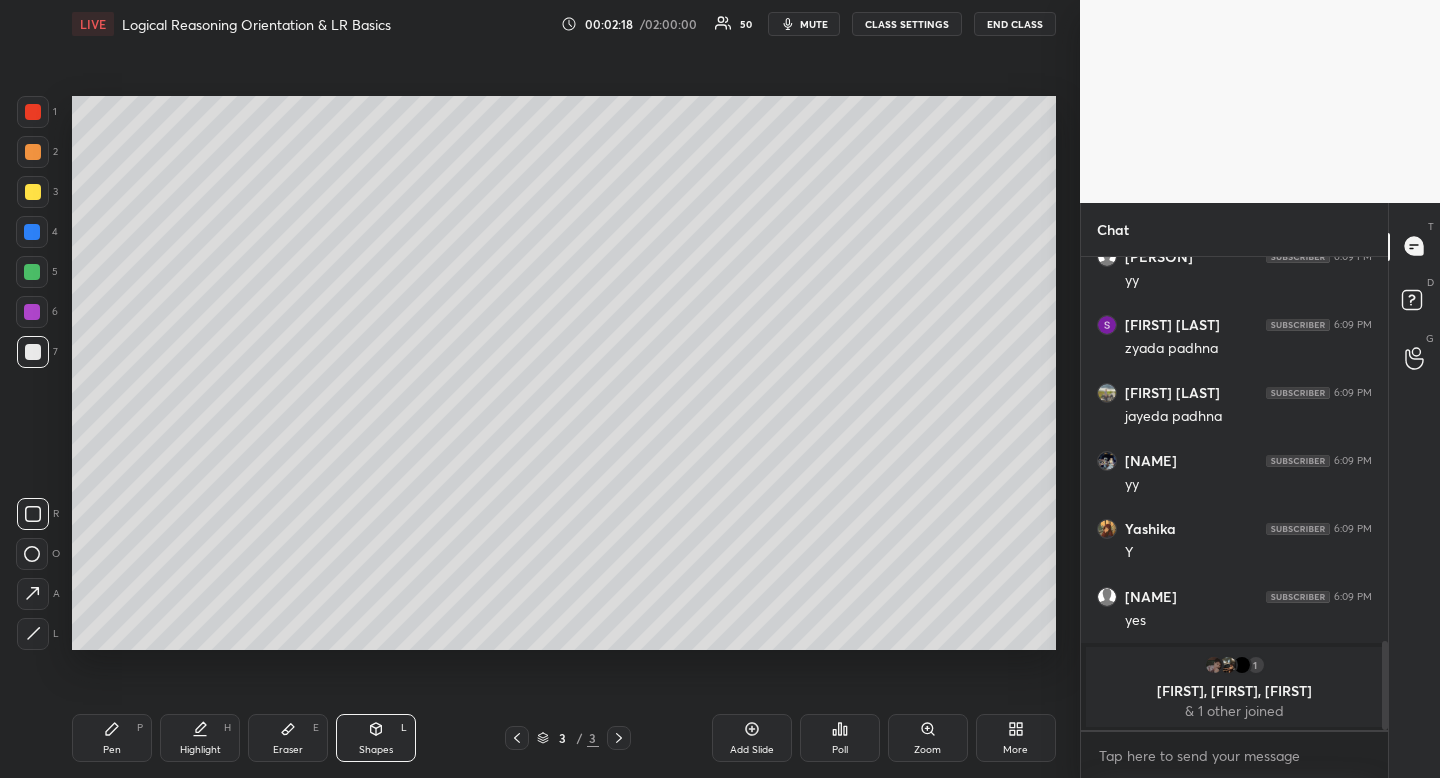 click on "Pen" at bounding box center [112, 750] 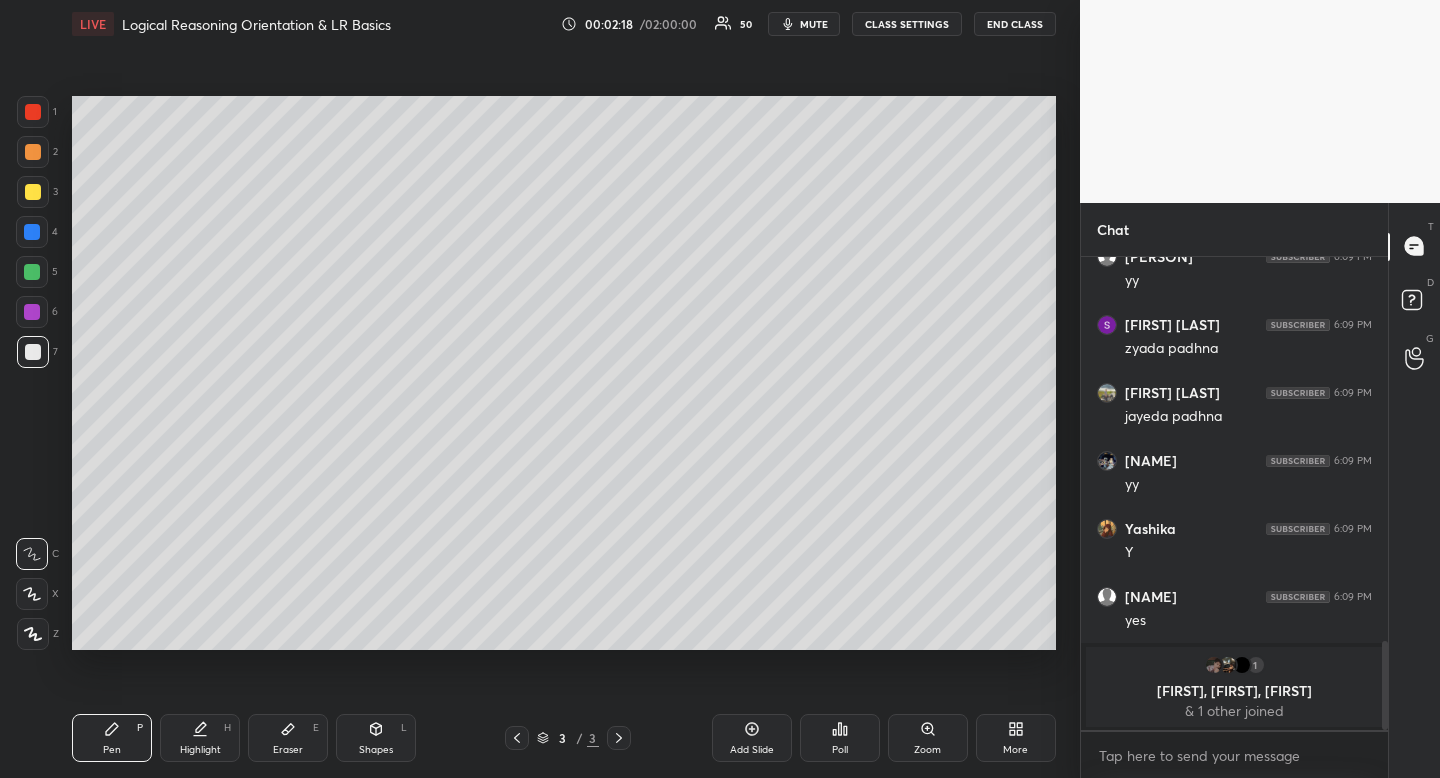 click at bounding box center [33, 192] 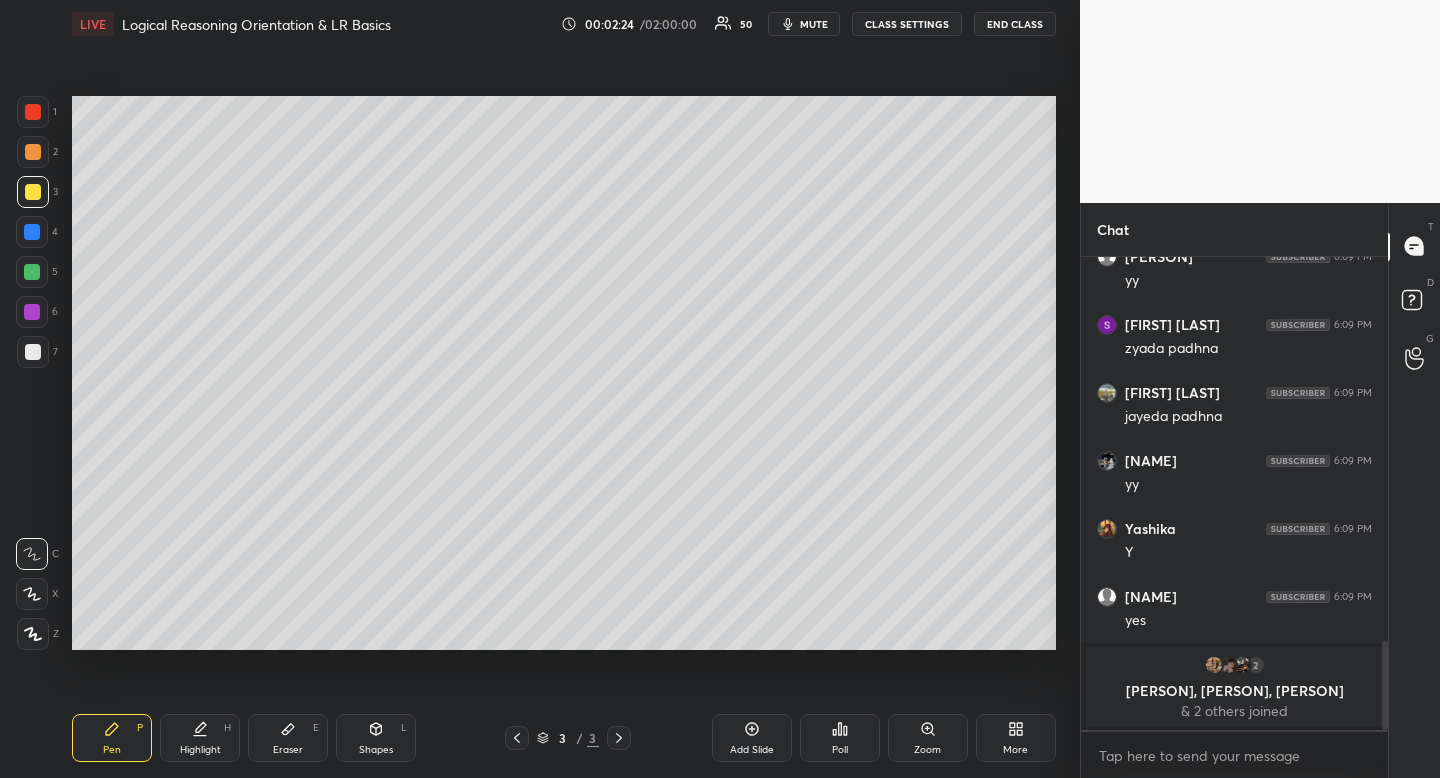 drag, startPoint x: 114, startPoint y: 733, endPoint x: 99, endPoint y: 718, distance: 21.213203 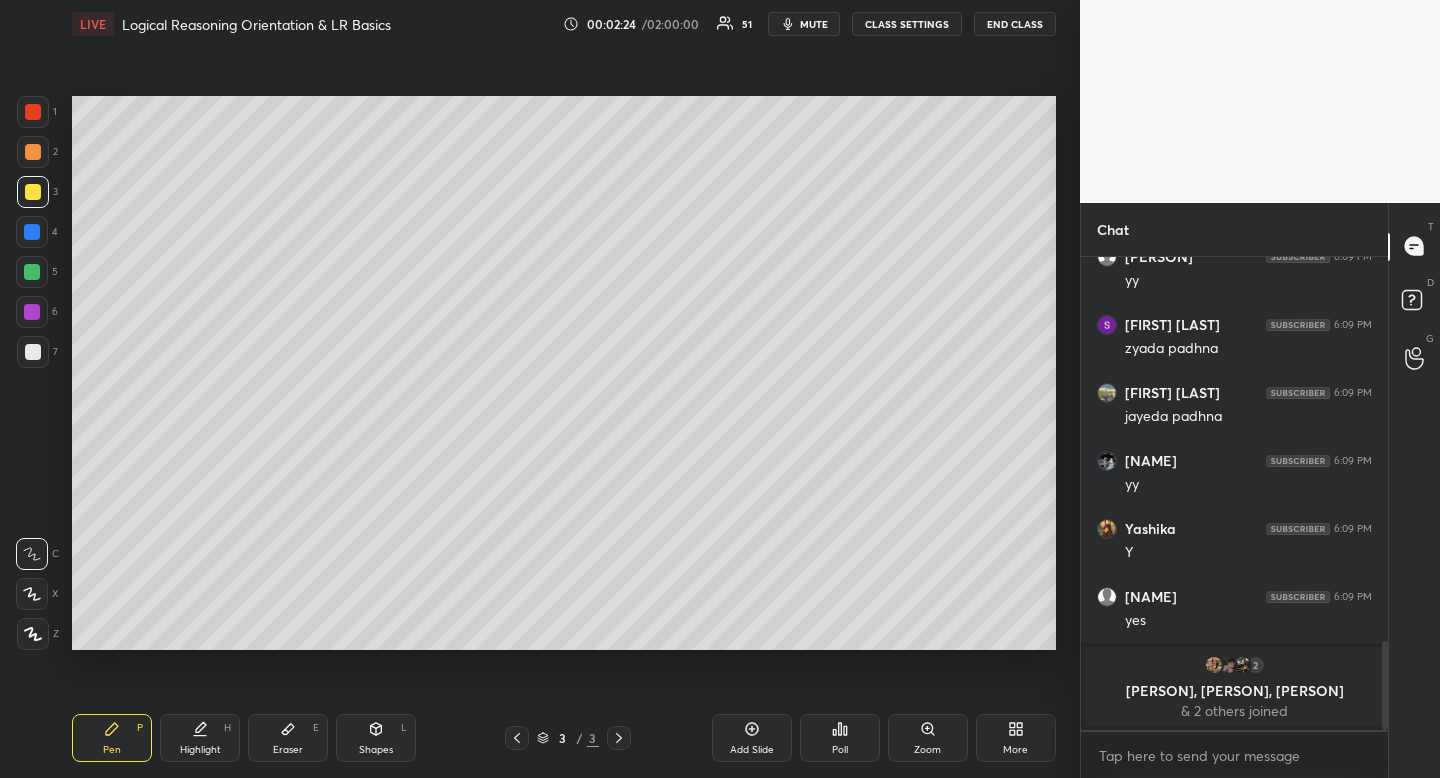 click at bounding box center (33, 192) 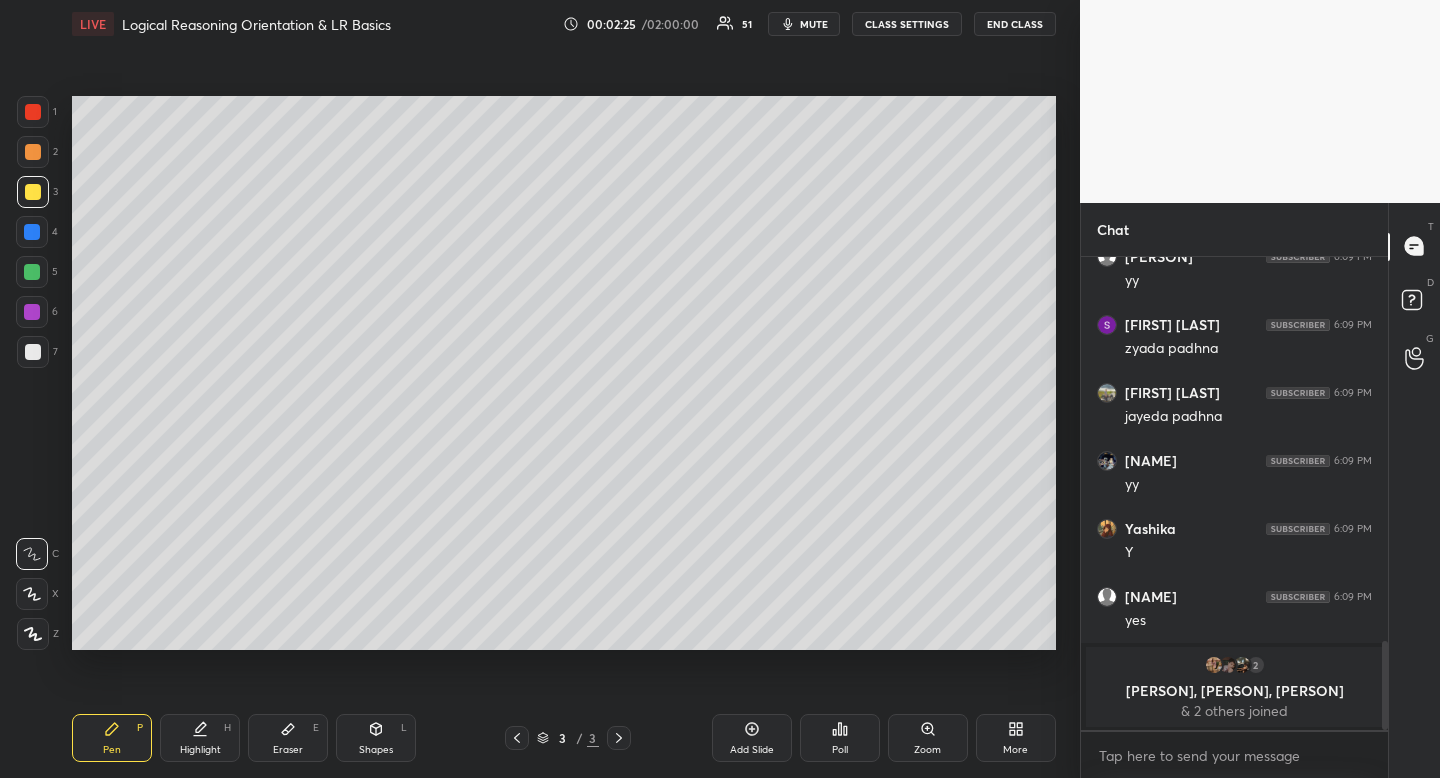 click on "Pen P" at bounding box center [112, 738] 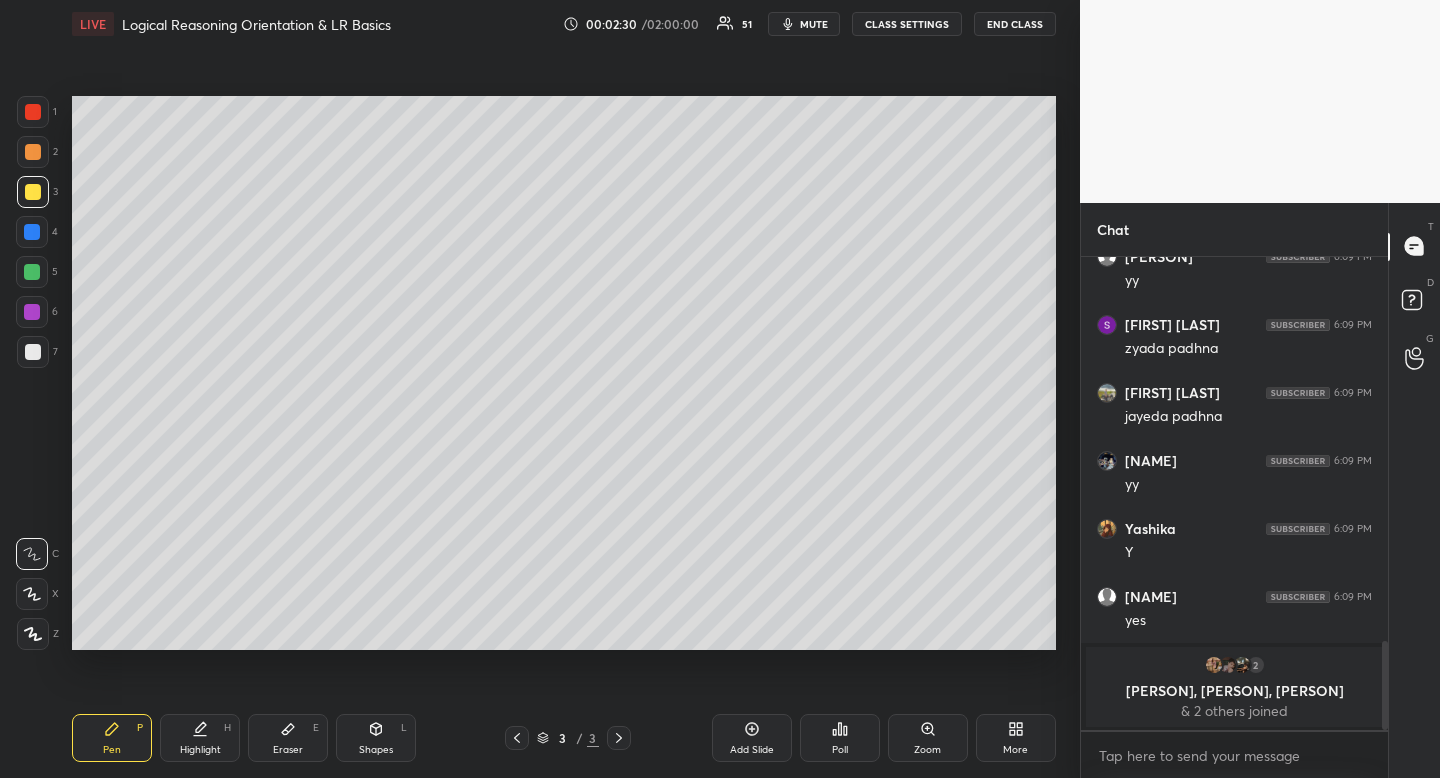 click on "Eraser E" at bounding box center [288, 738] 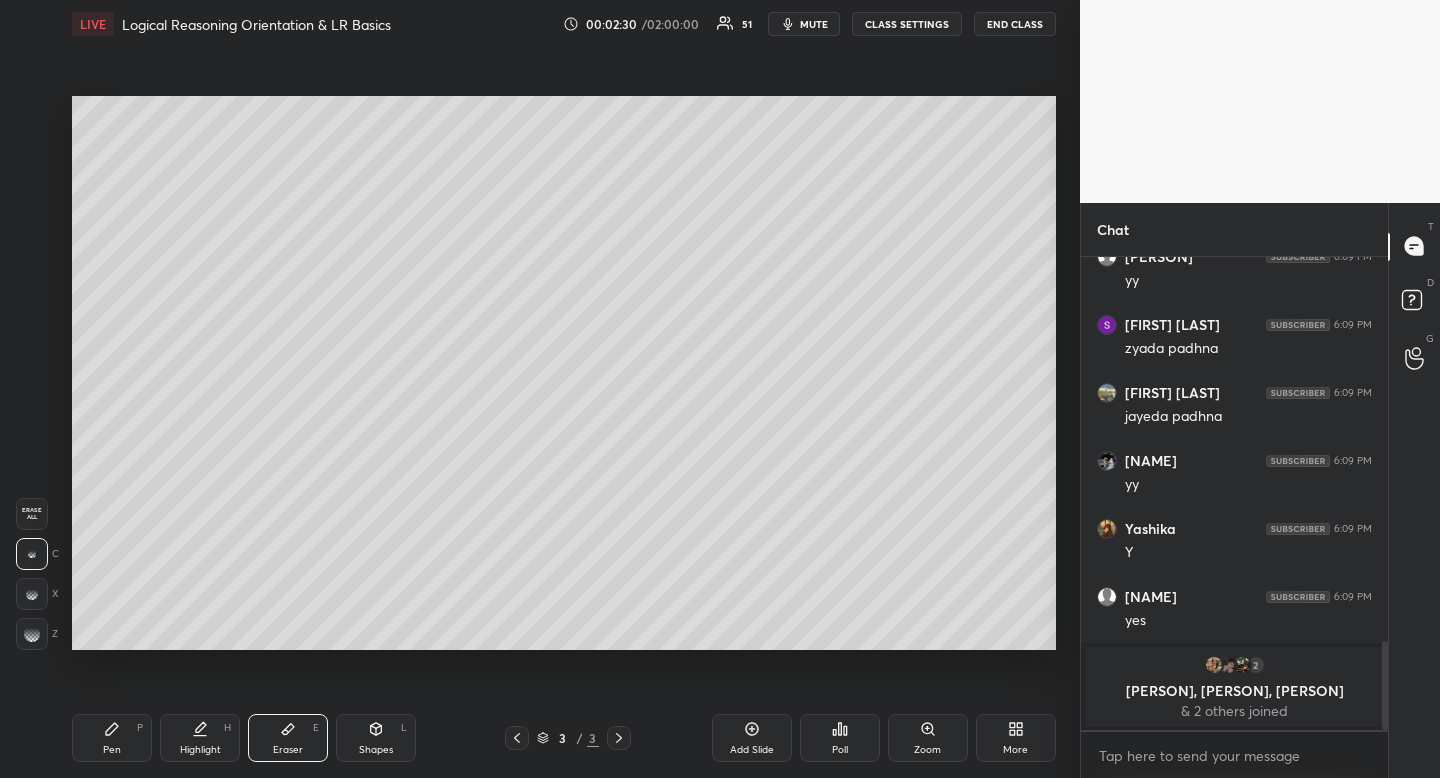 click on "Eraser E" at bounding box center (288, 738) 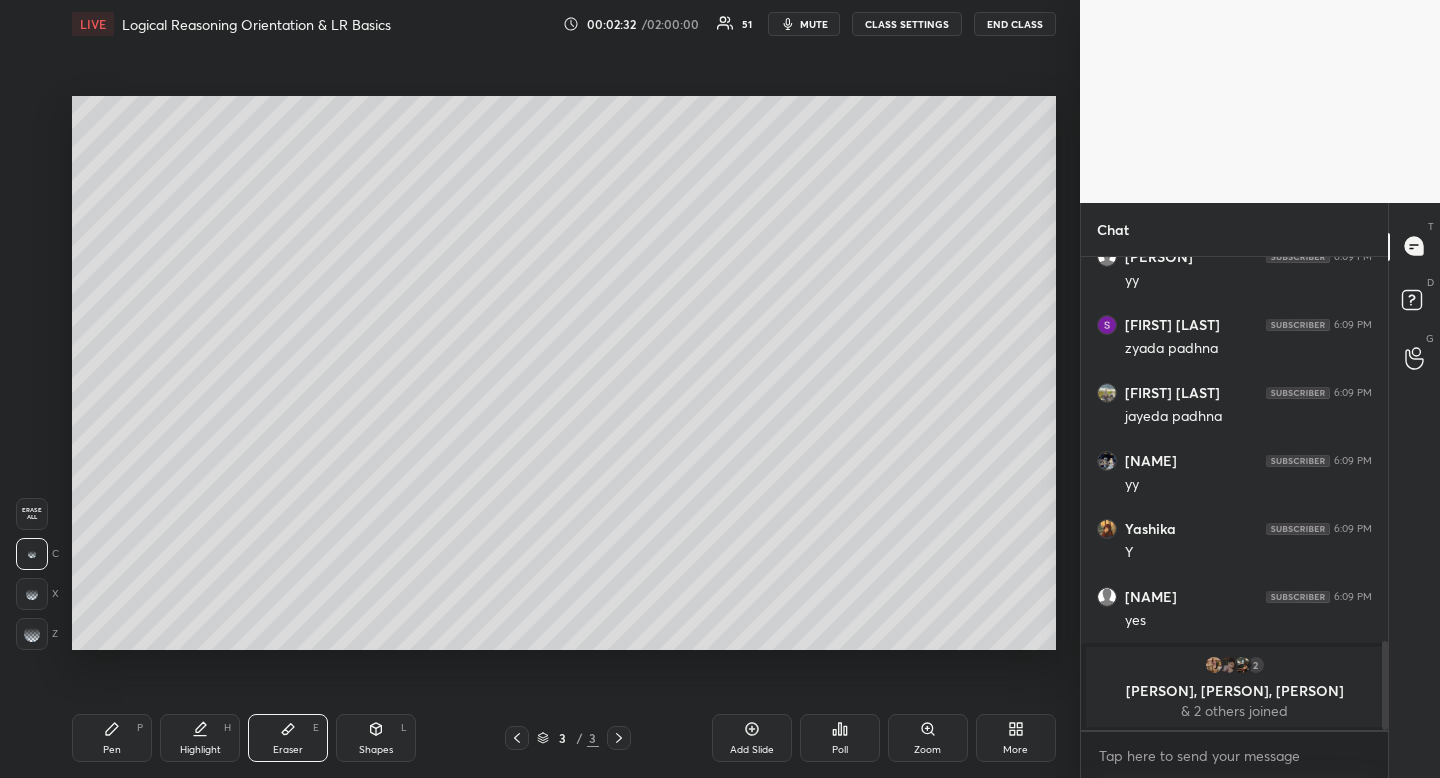 click on "Pen P" at bounding box center [112, 738] 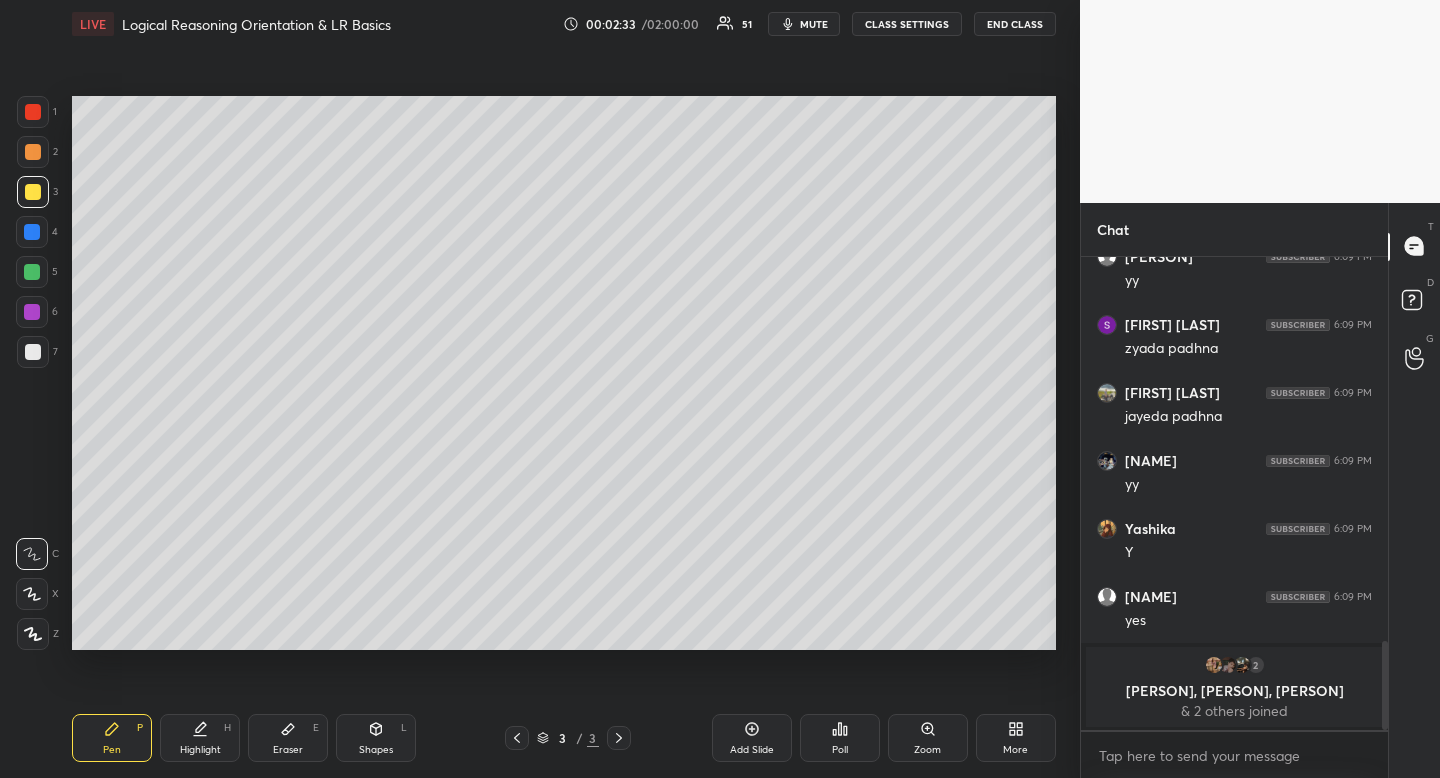 click on "Pen" at bounding box center [112, 750] 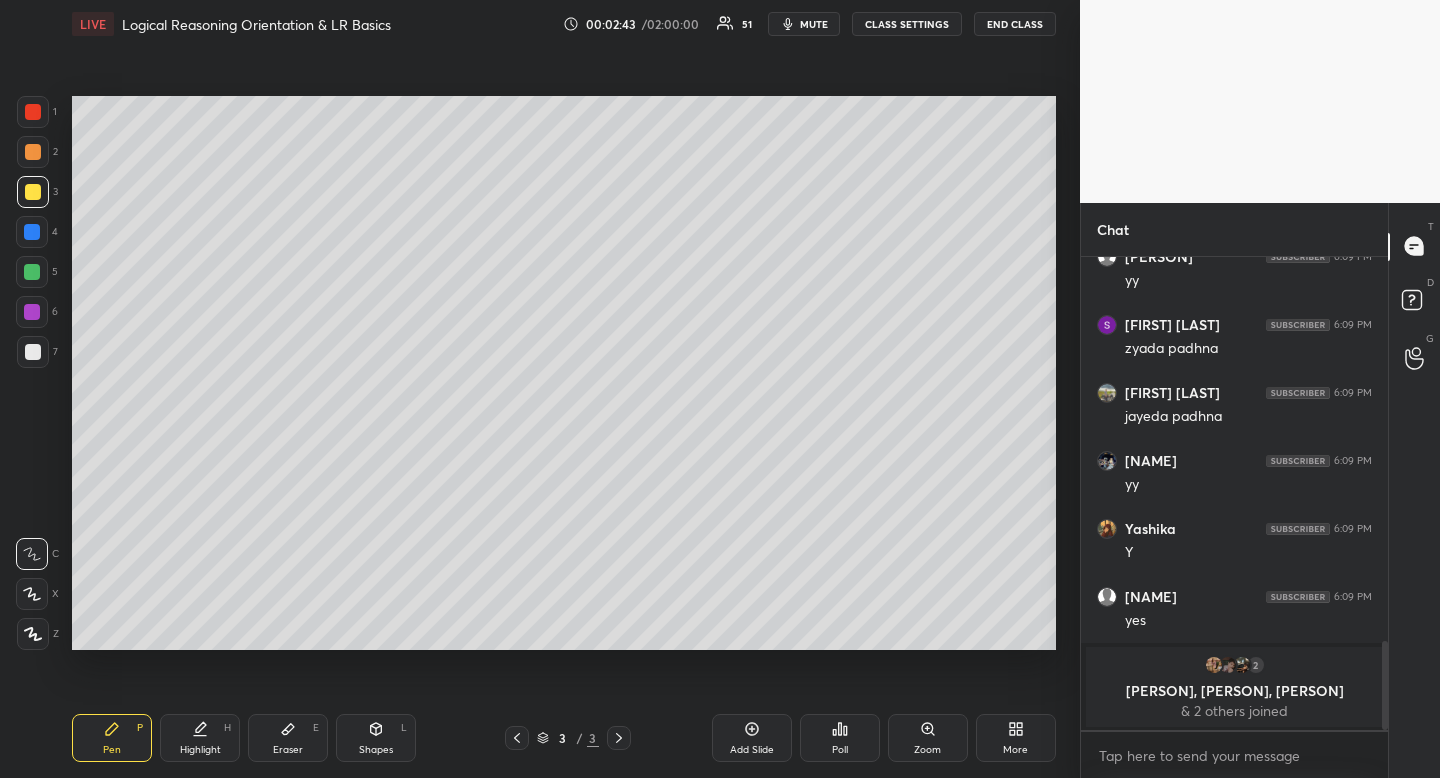 scroll, scrollTop: 1986, scrollLeft: 0, axis: vertical 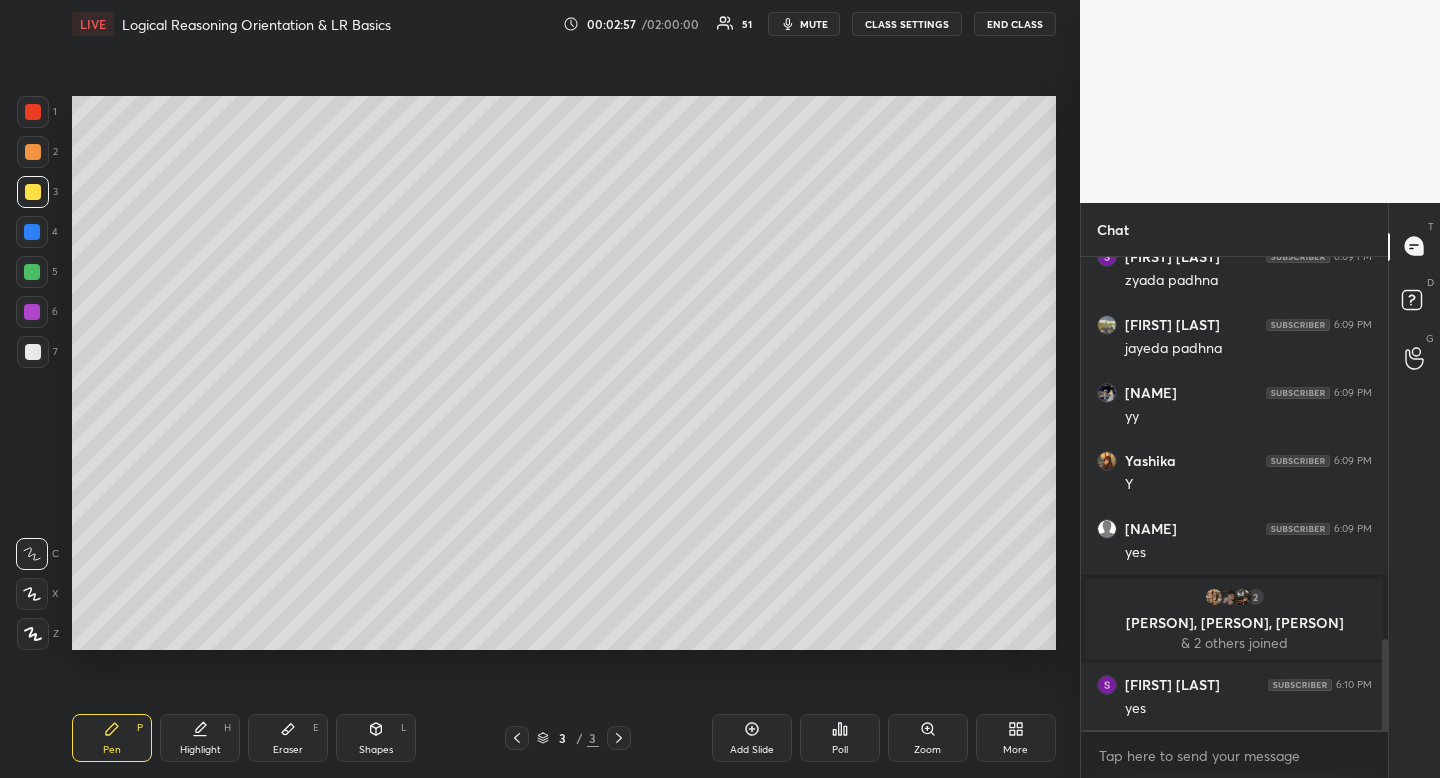click on "Highlight" at bounding box center (200, 750) 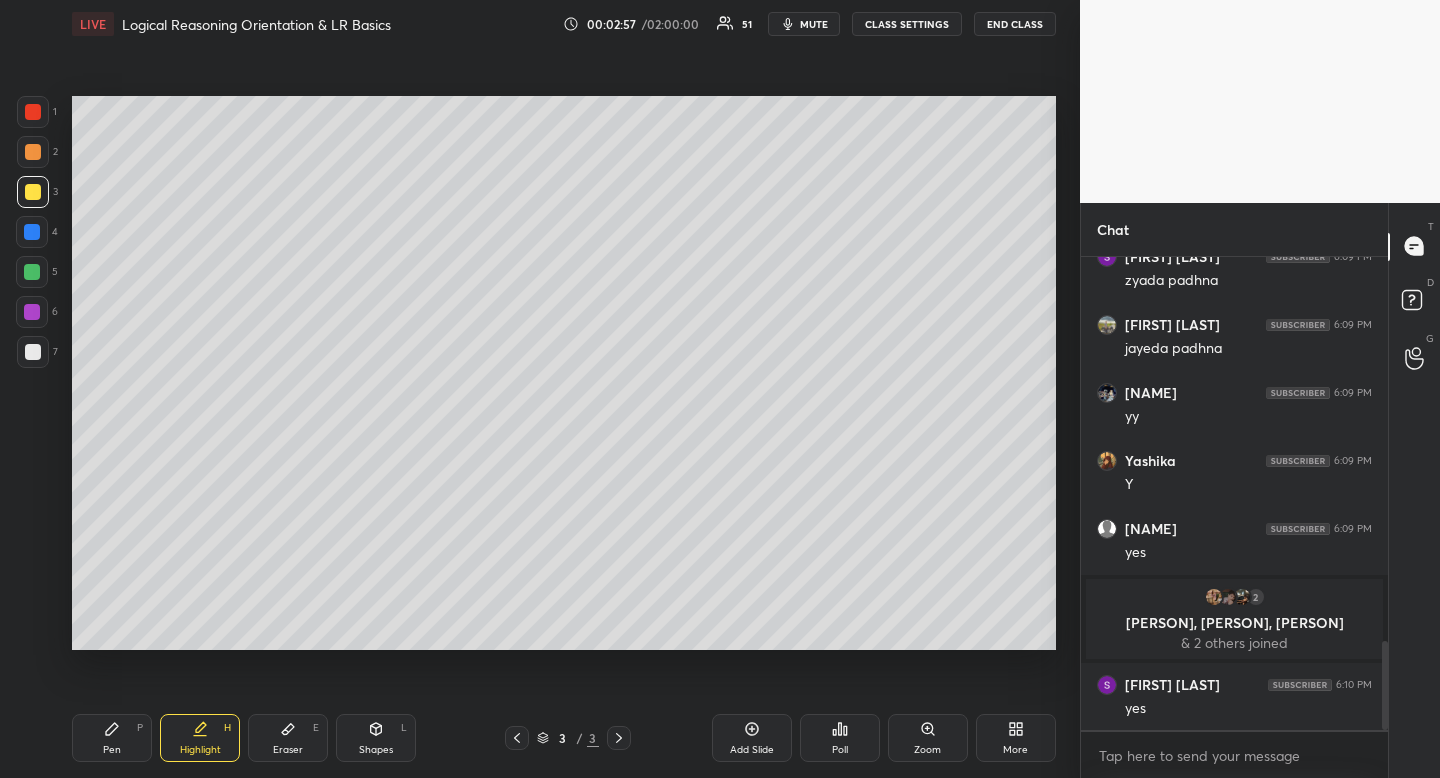 drag, startPoint x: 201, startPoint y: 748, endPoint x: 181, endPoint y: 680, distance: 70.88018 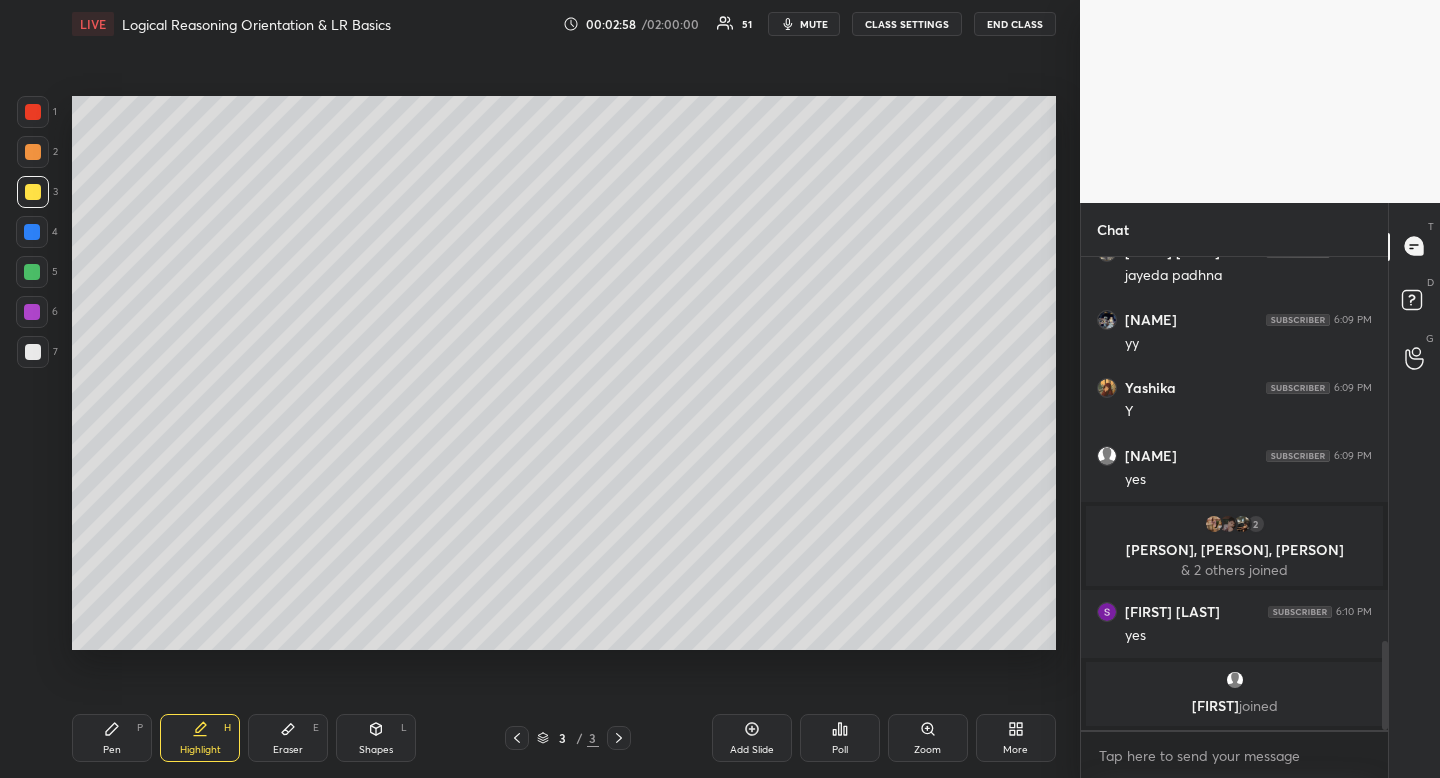click at bounding box center [33, 192] 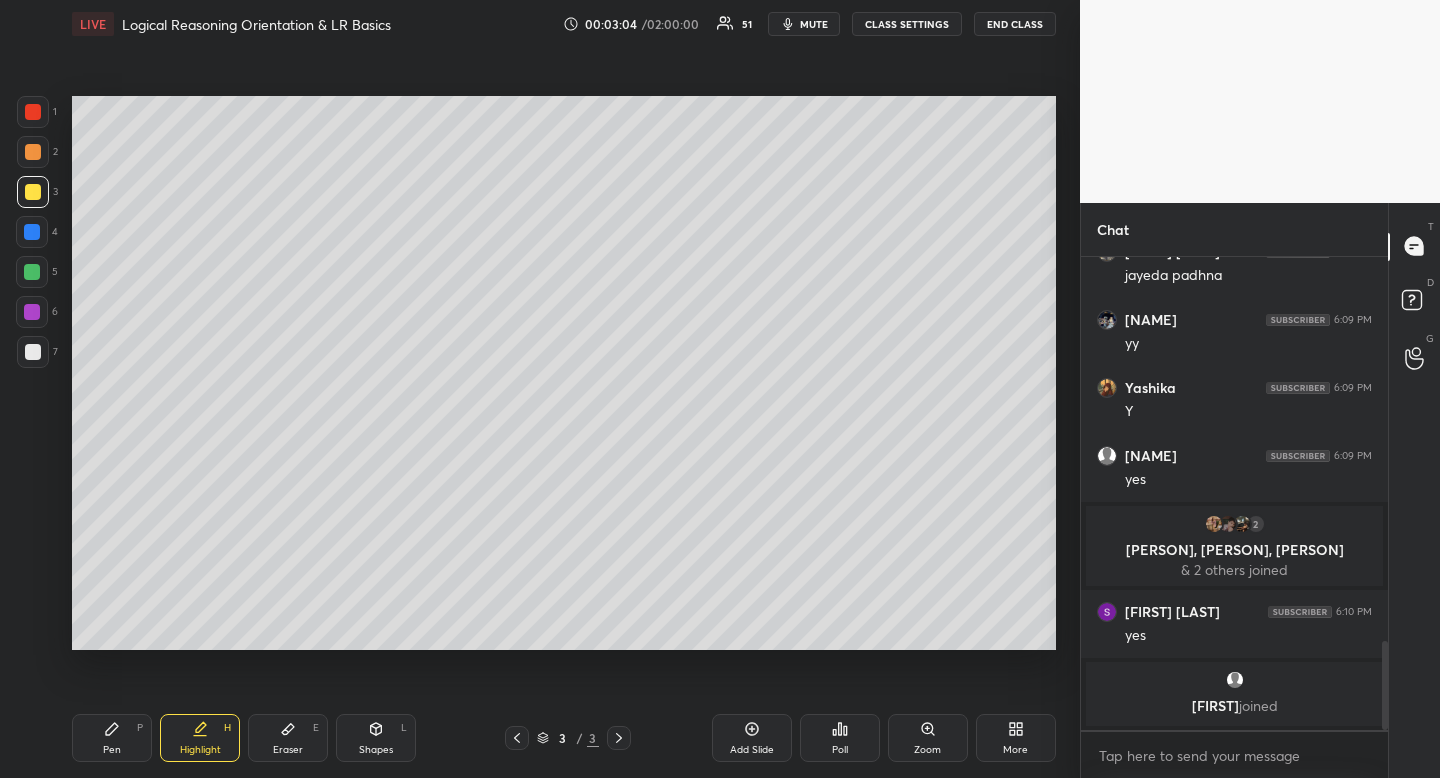 click on "Highlight" at bounding box center (200, 750) 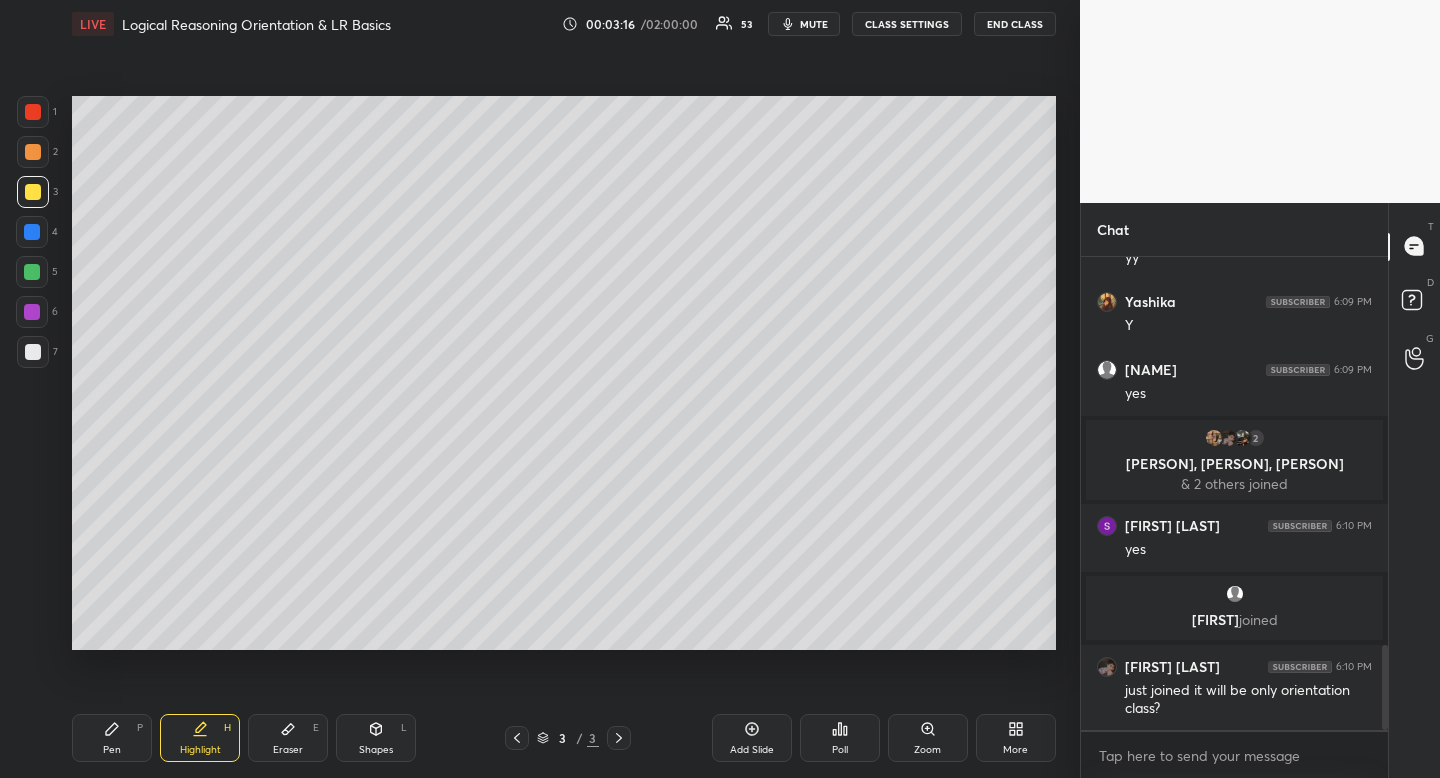 scroll, scrollTop: 2177, scrollLeft: 0, axis: vertical 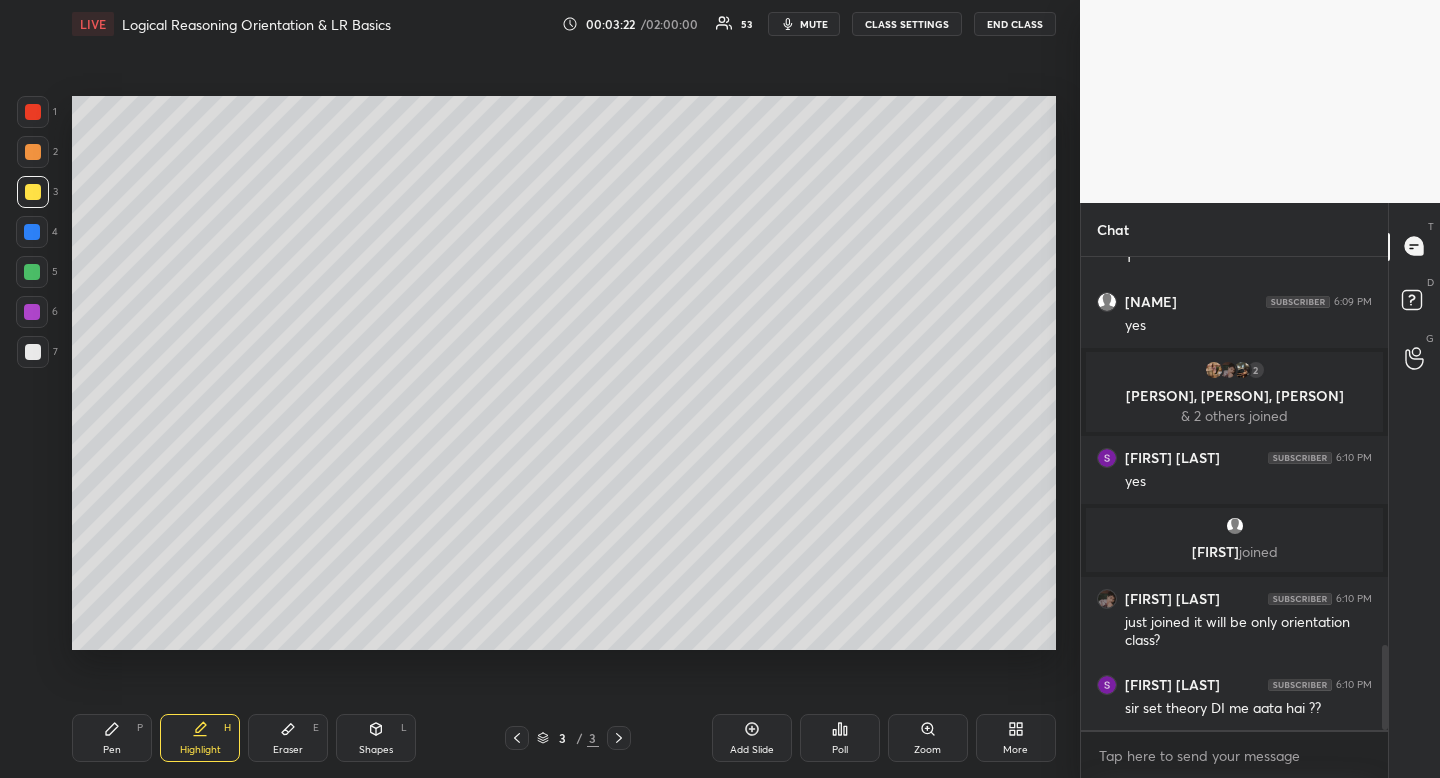 click on "Pen" at bounding box center (112, 750) 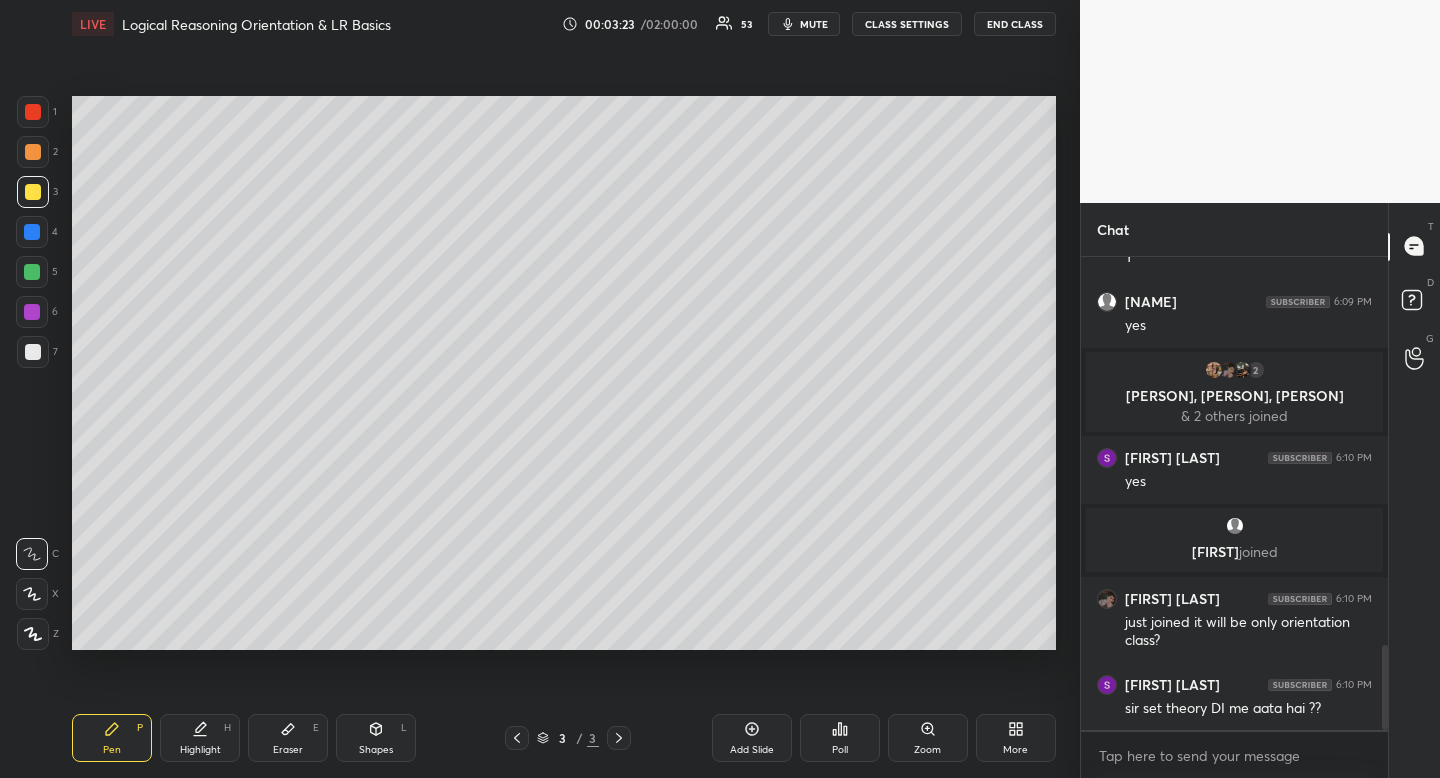 drag, startPoint x: 30, startPoint y: 188, endPoint x: 17, endPoint y: 195, distance: 14.764823 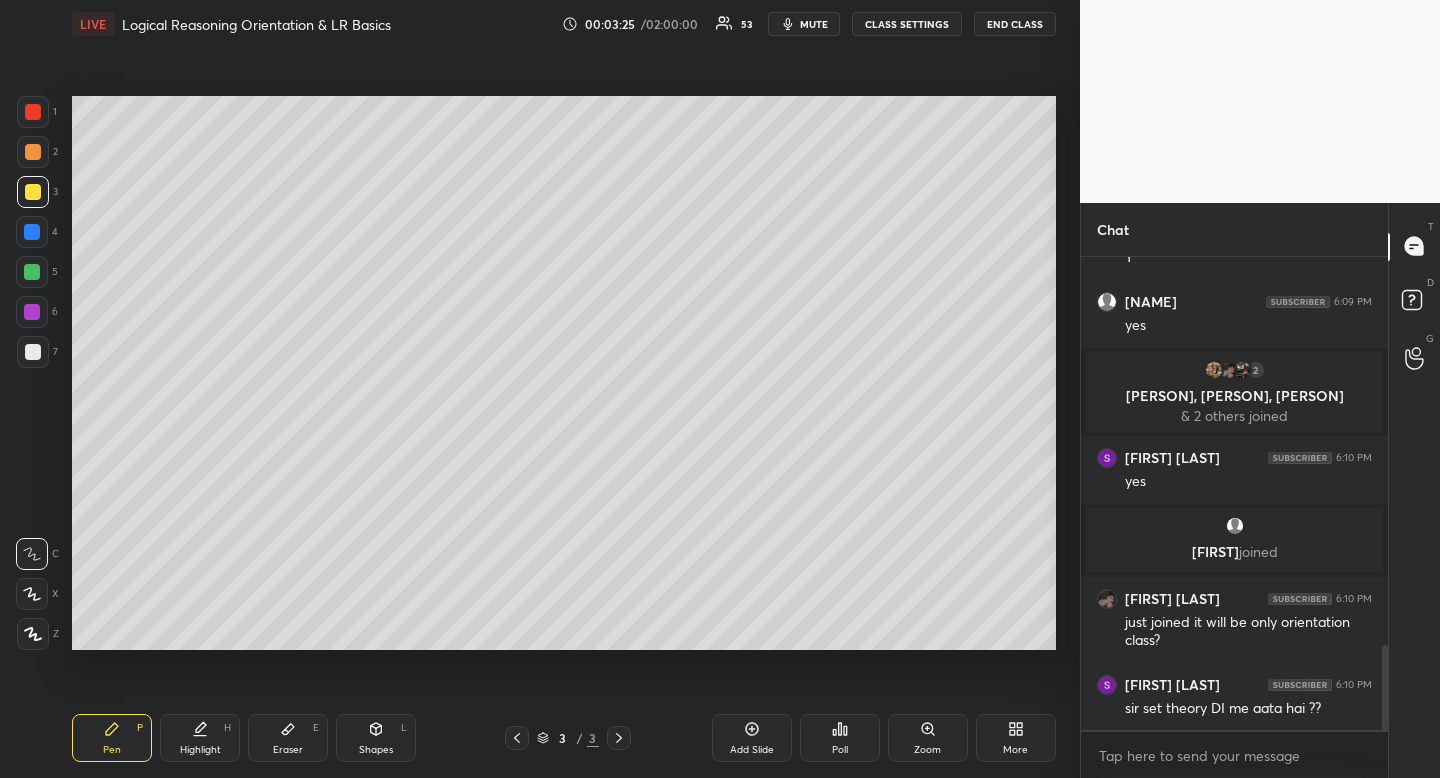 click at bounding box center (33, 192) 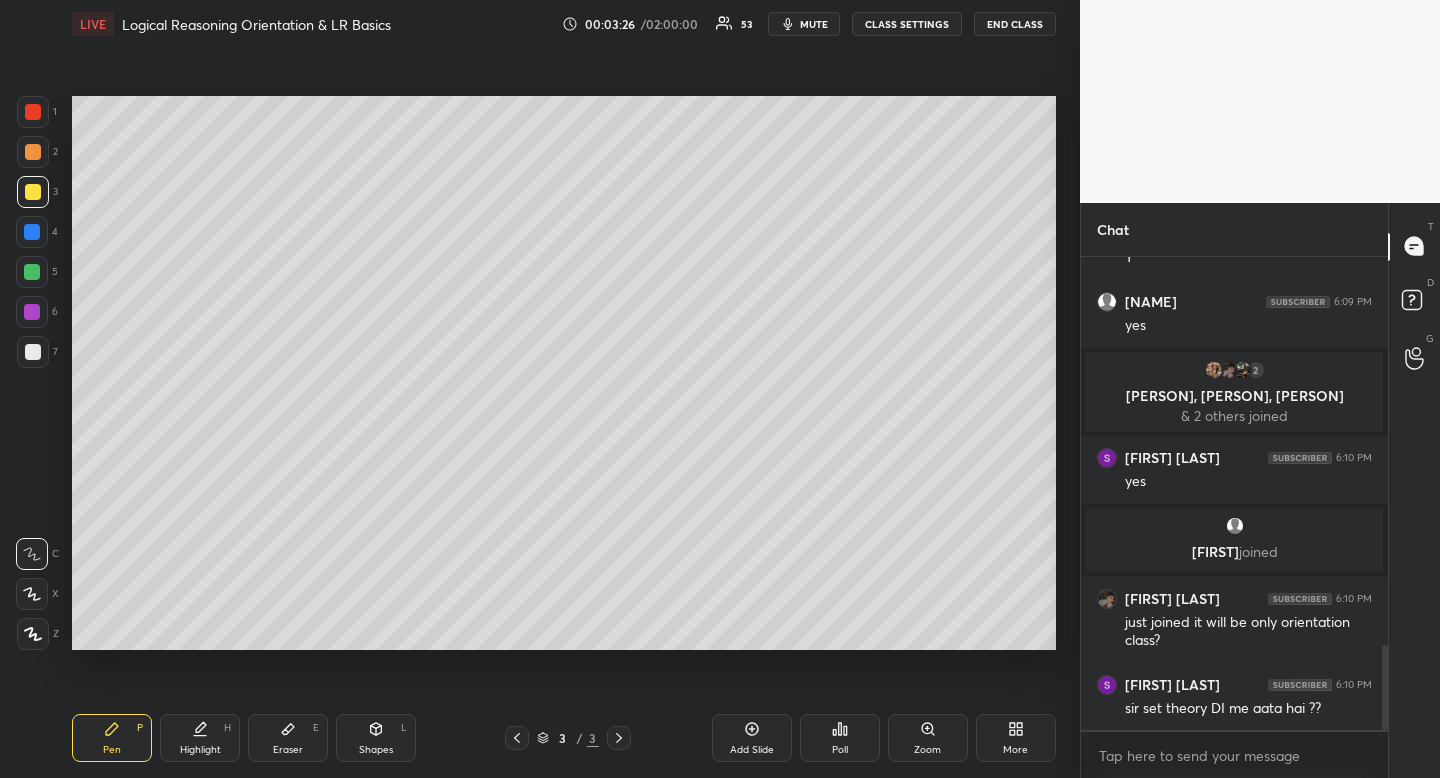 click at bounding box center (33, 192) 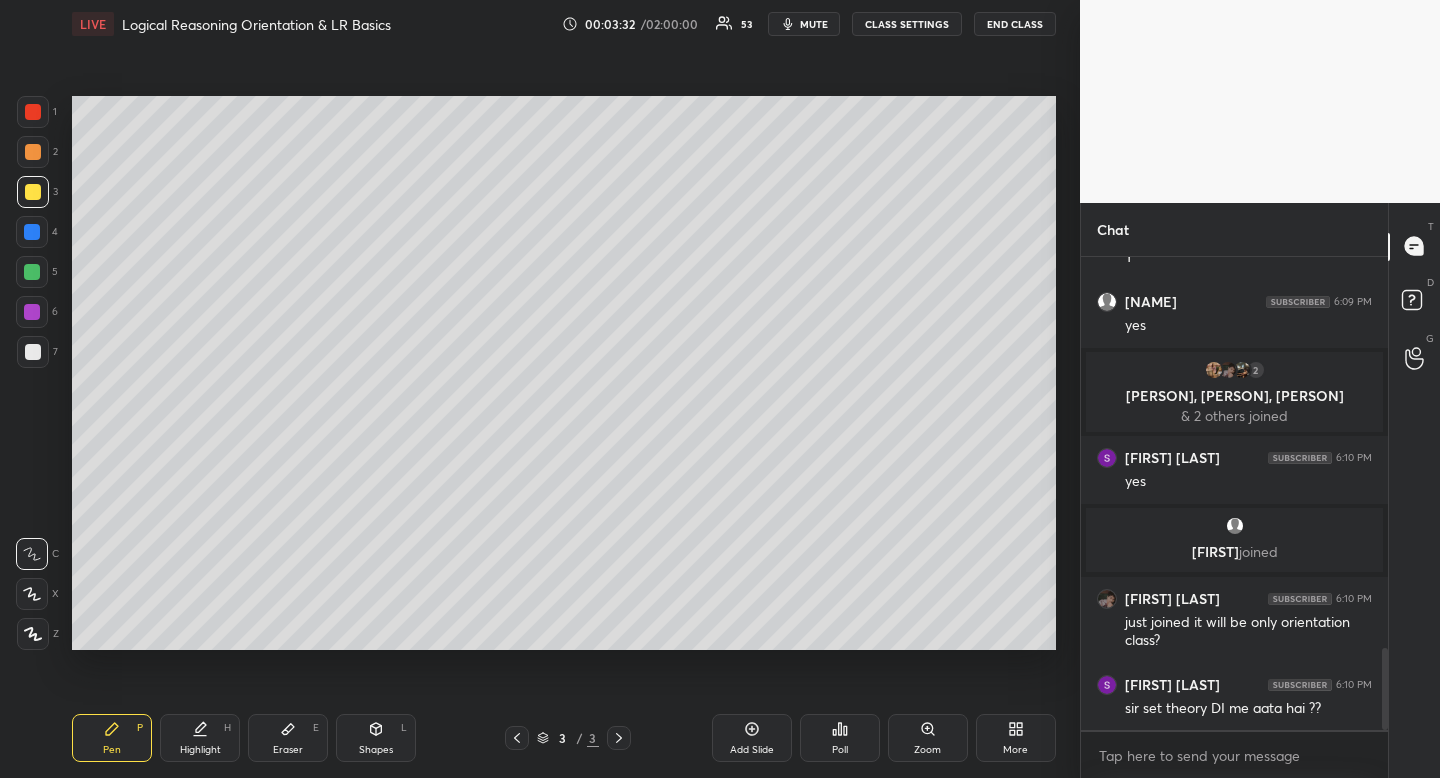 scroll, scrollTop: 2250, scrollLeft: 0, axis: vertical 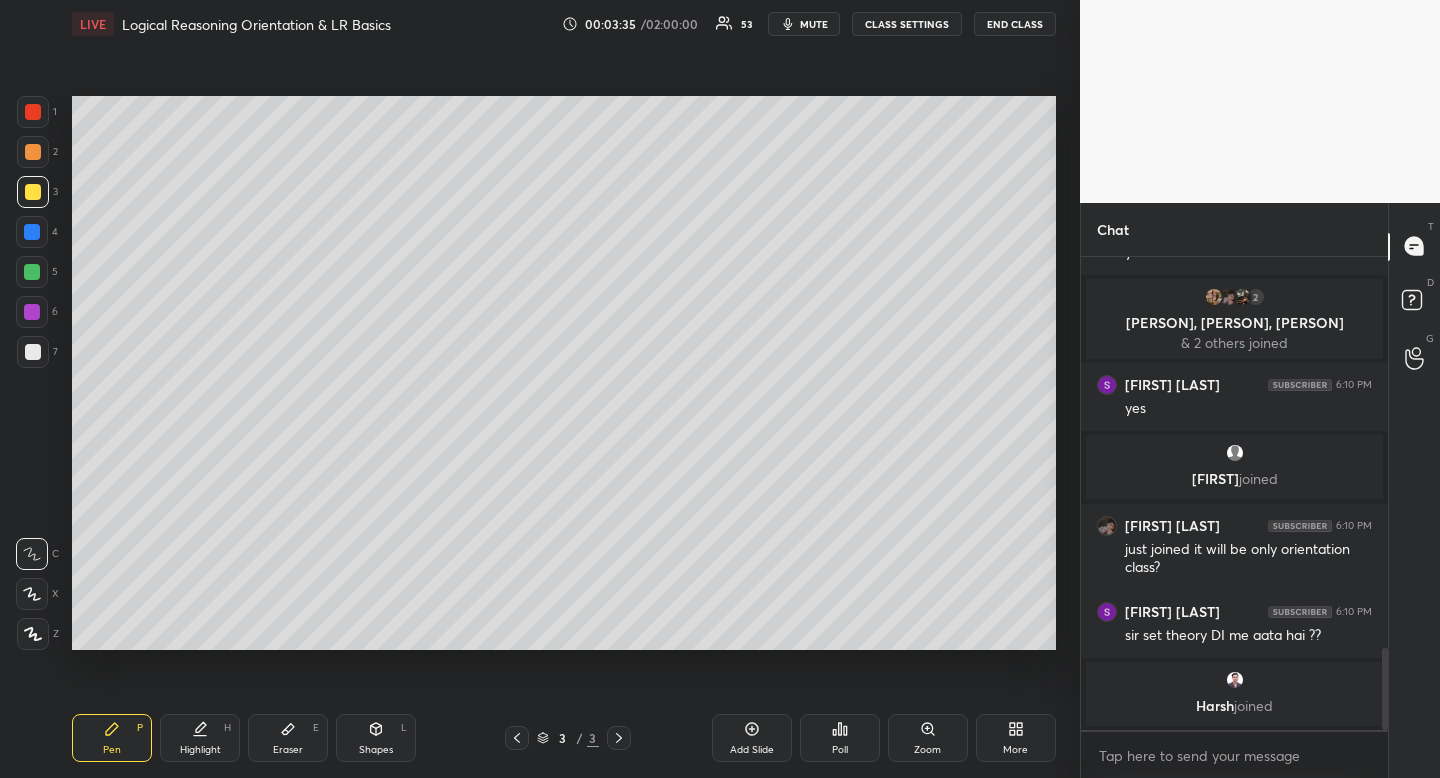 click on "Pen P" at bounding box center (112, 738) 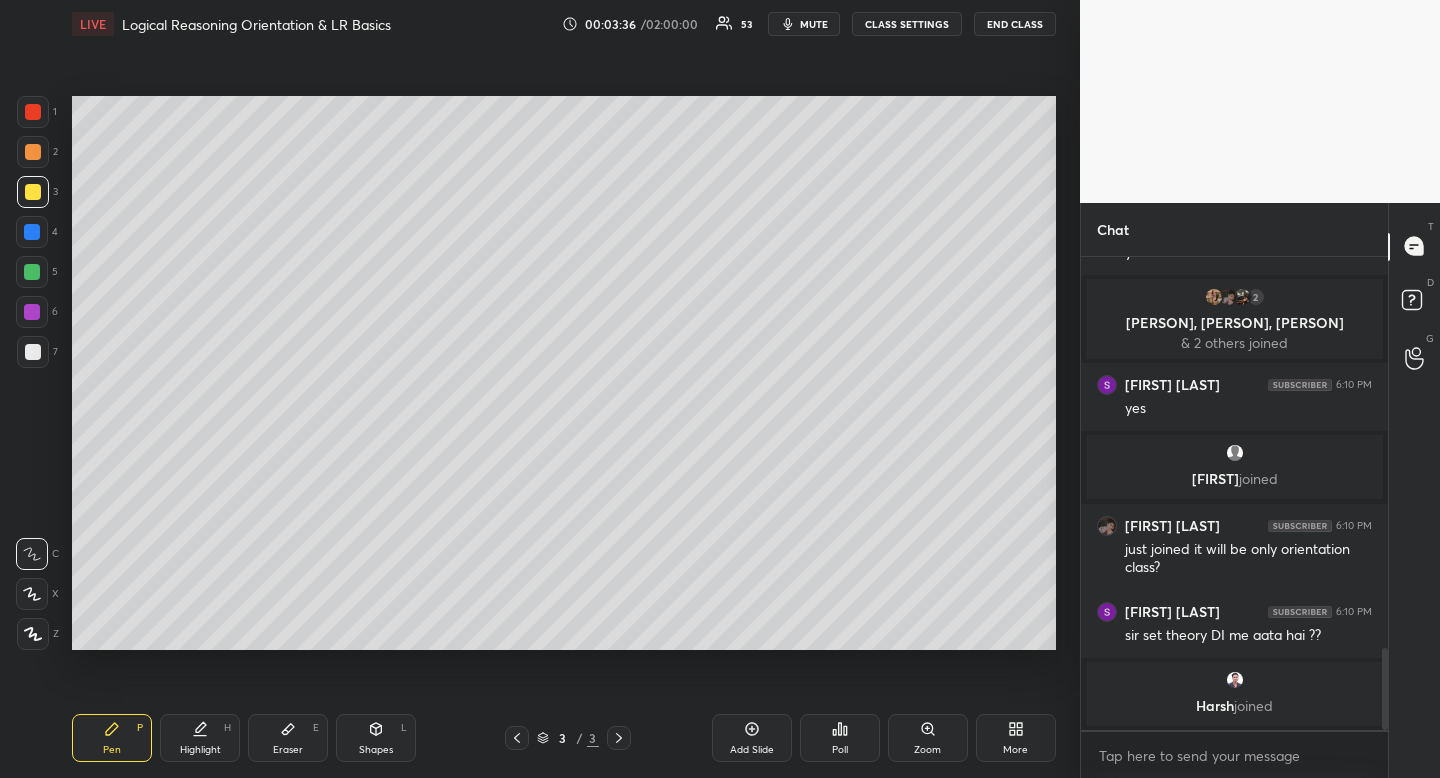 drag, startPoint x: 115, startPoint y: 741, endPoint x: 124, endPoint y: 673, distance: 68.593 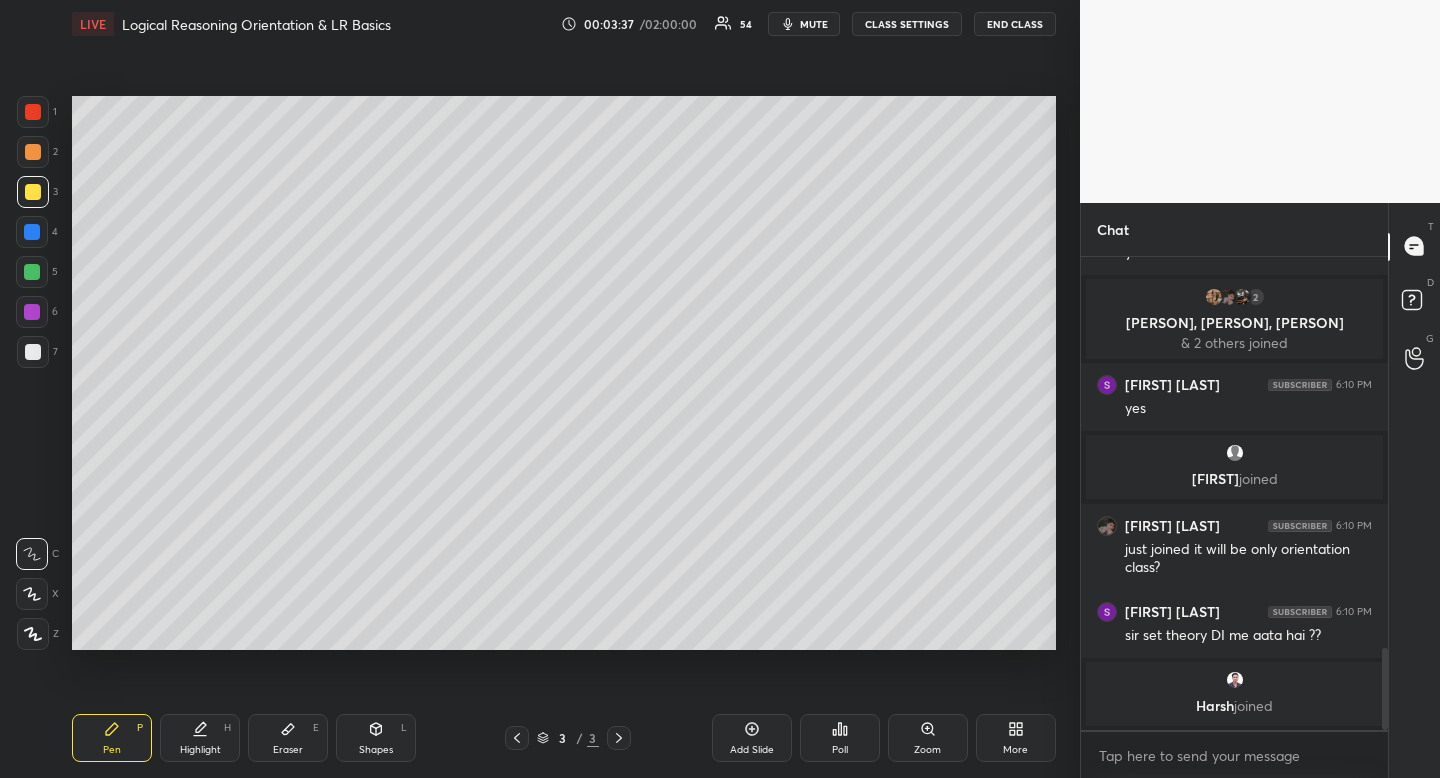 click on "Pen P Highlight H Eraser E Shapes L 3 / 3 Add Slide Poll Zoom More" at bounding box center [564, 738] 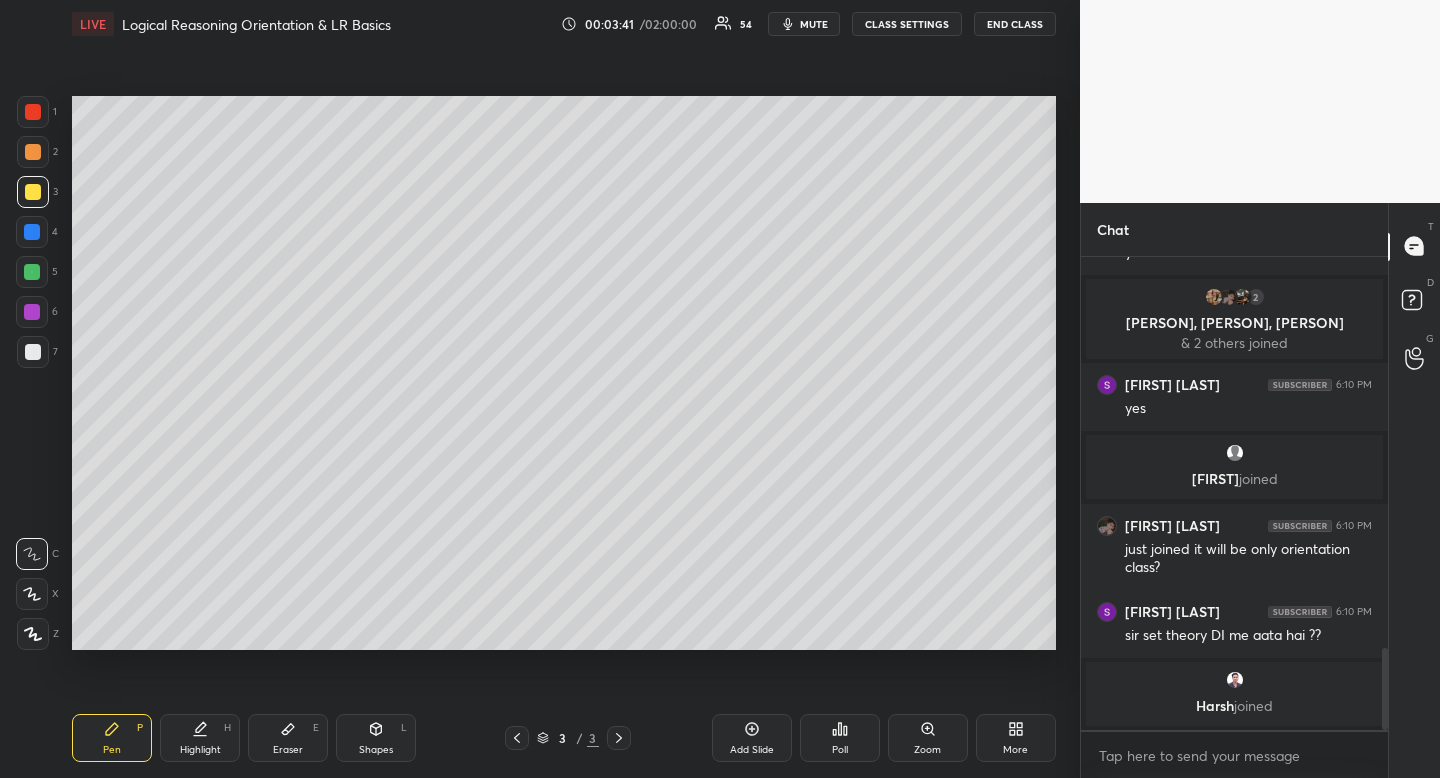 drag, startPoint x: 200, startPoint y: 755, endPoint x: 200, endPoint y: 736, distance: 19 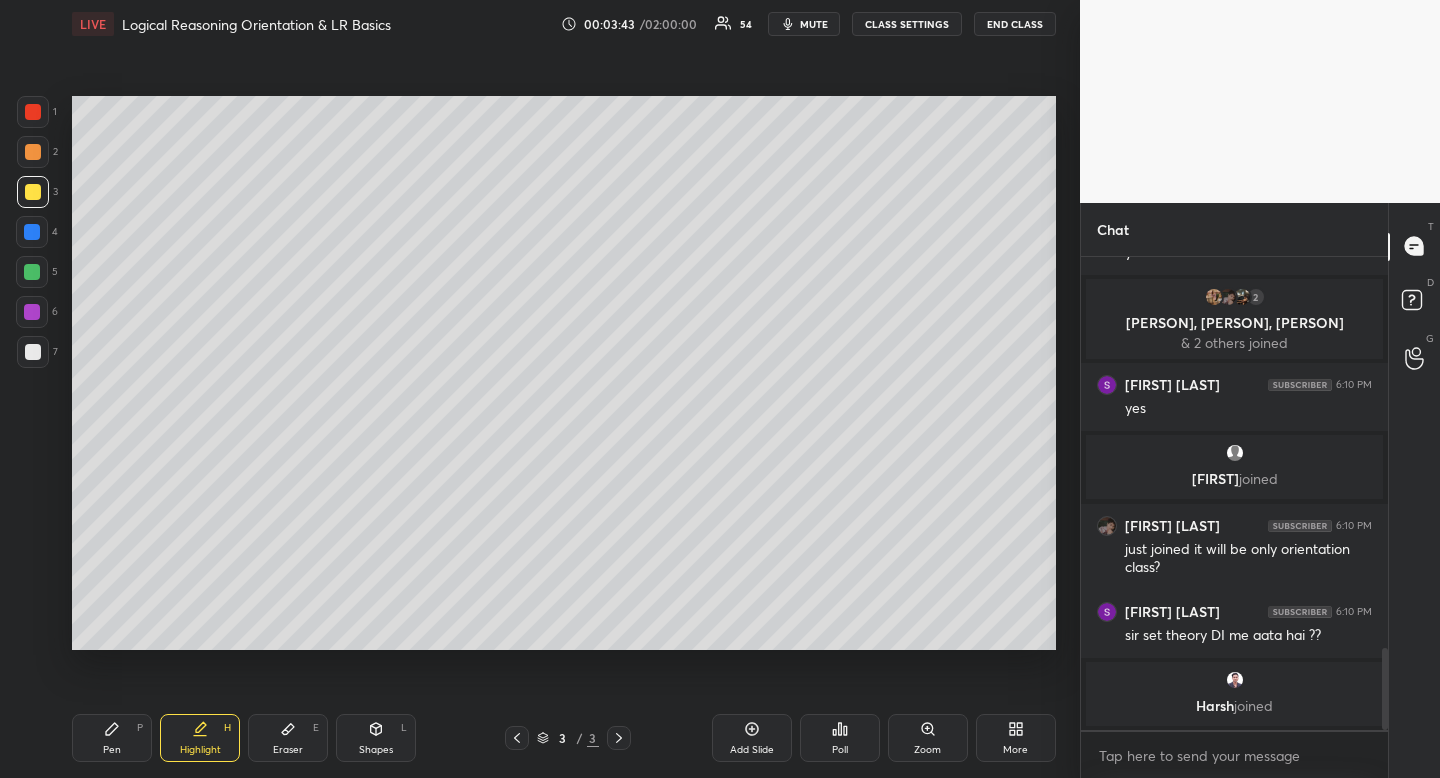click on "Pen" at bounding box center [112, 750] 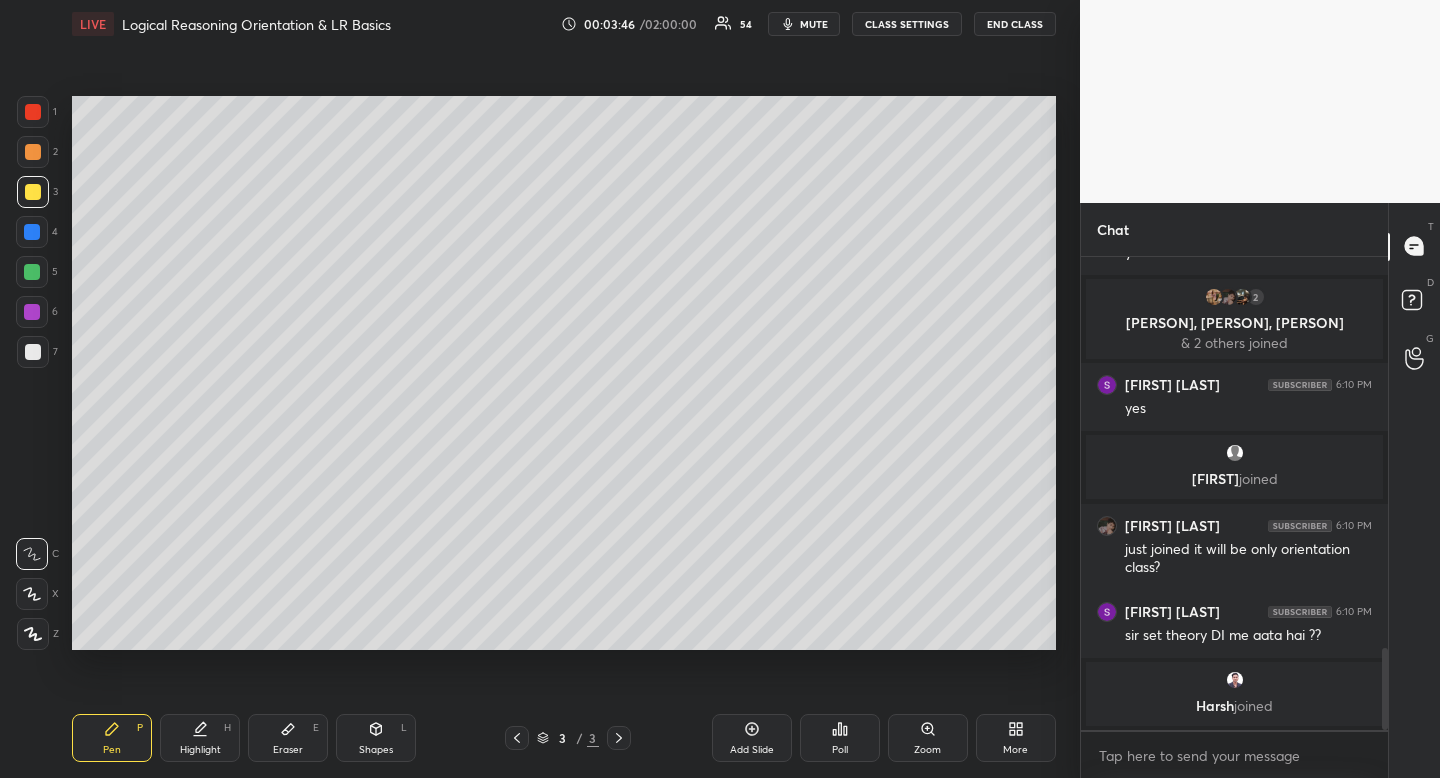 click at bounding box center [33, 192] 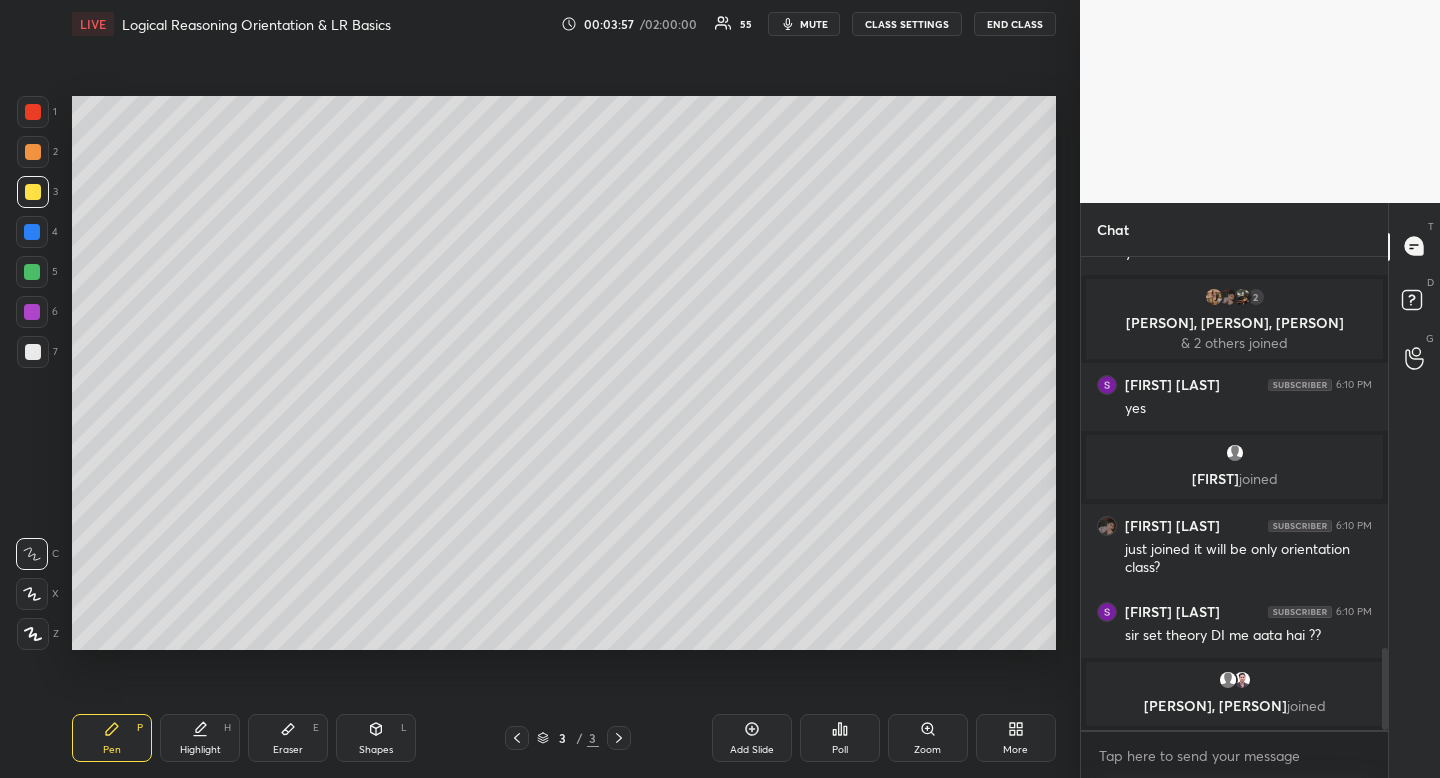 click on "Highlight H" at bounding box center (200, 738) 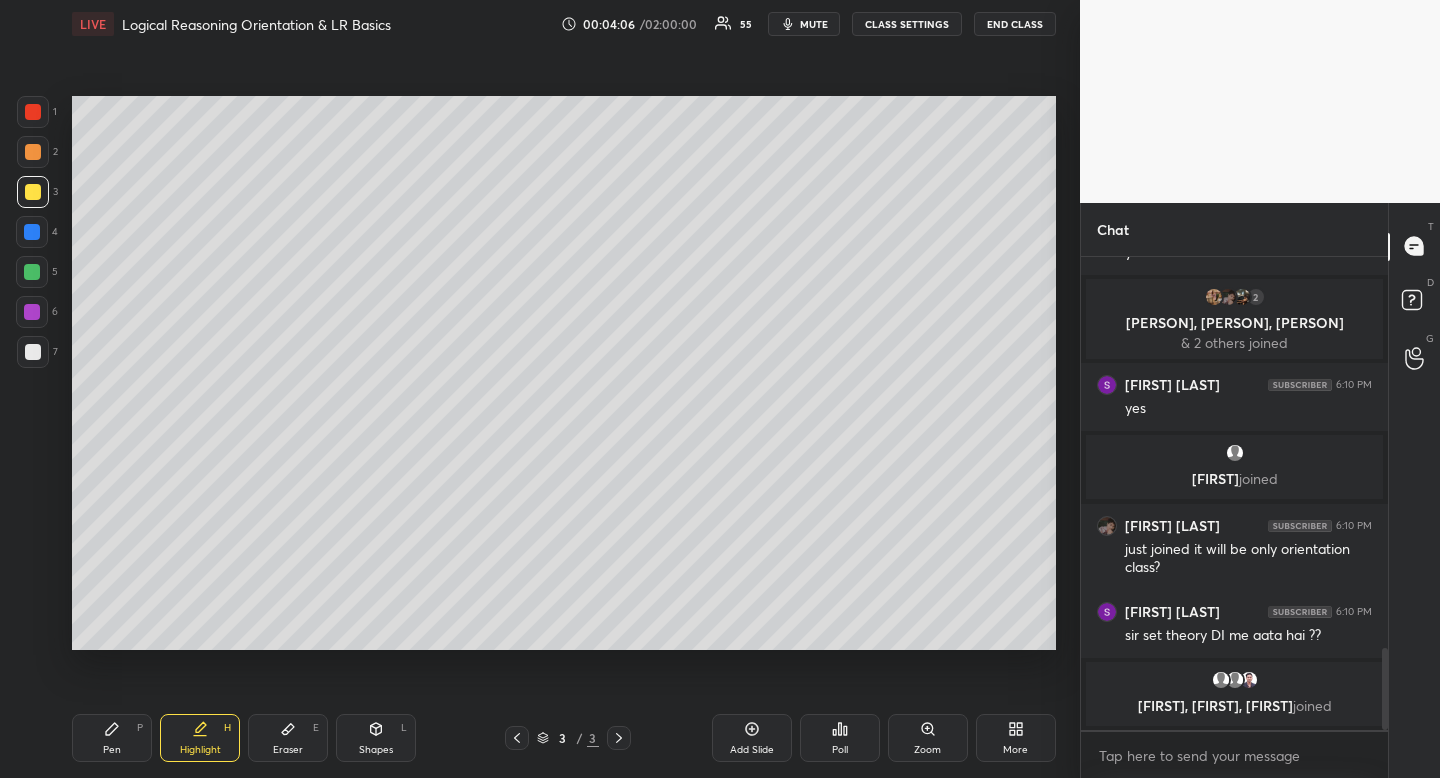 click on "Pen" at bounding box center (112, 750) 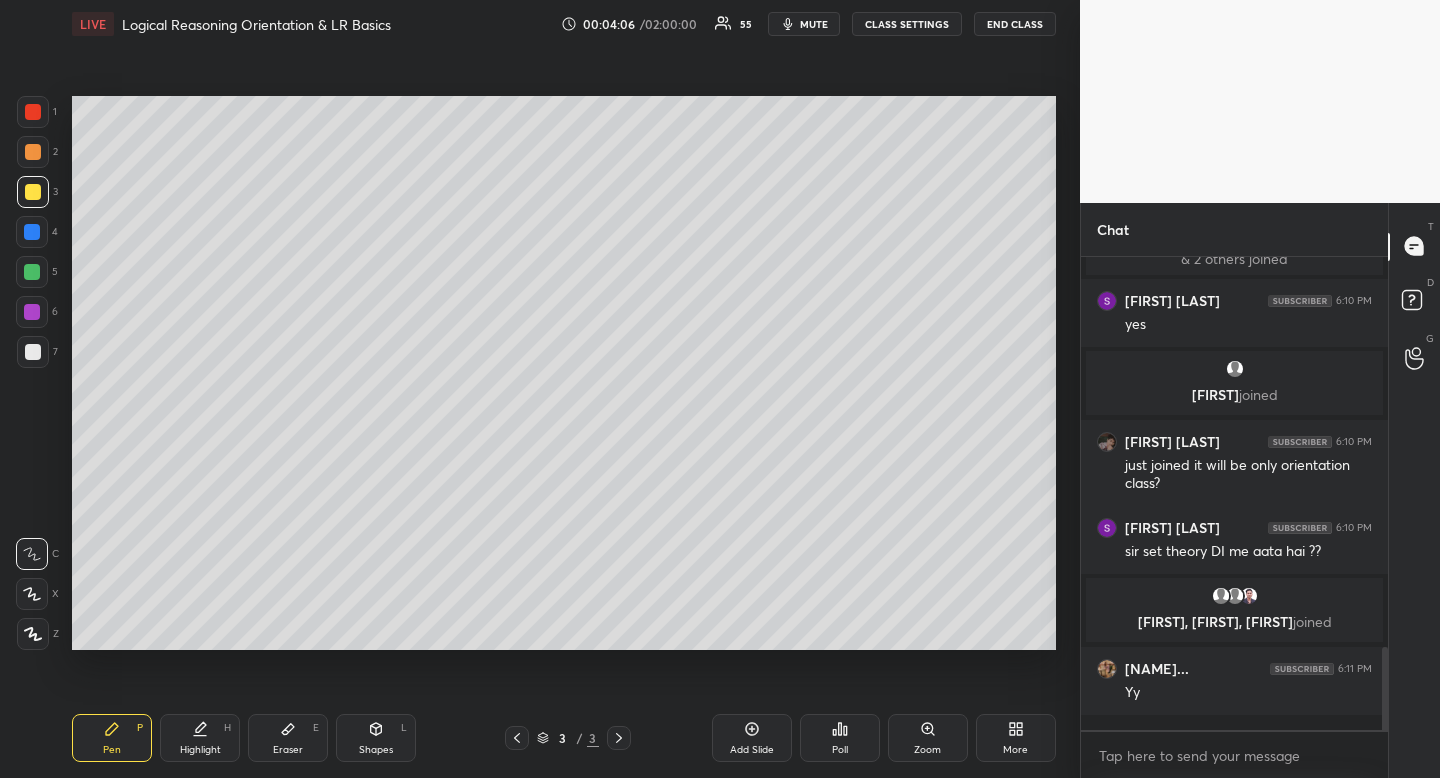scroll, scrollTop: 2237, scrollLeft: 0, axis: vertical 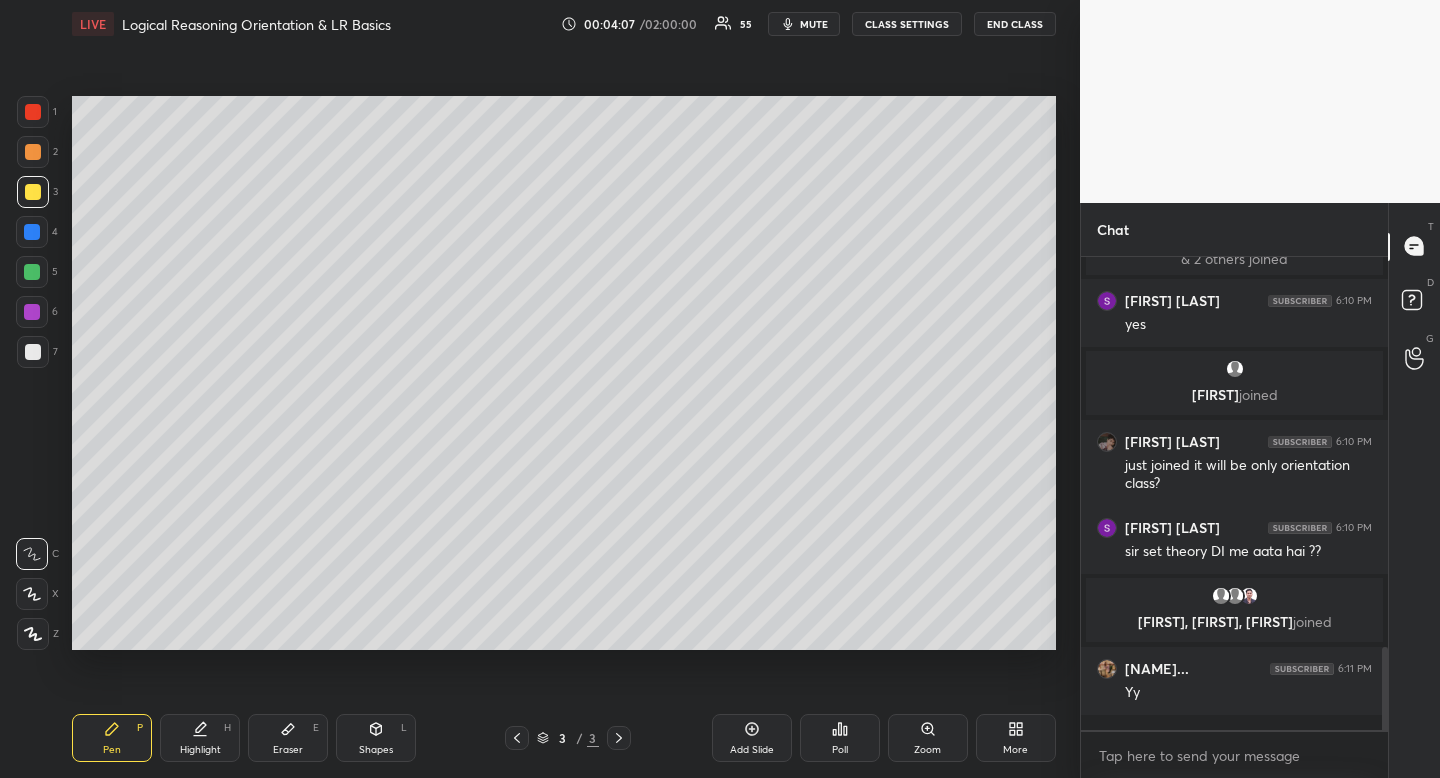 click on "1 2 3 4 5 6 7" at bounding box center [37, 236] 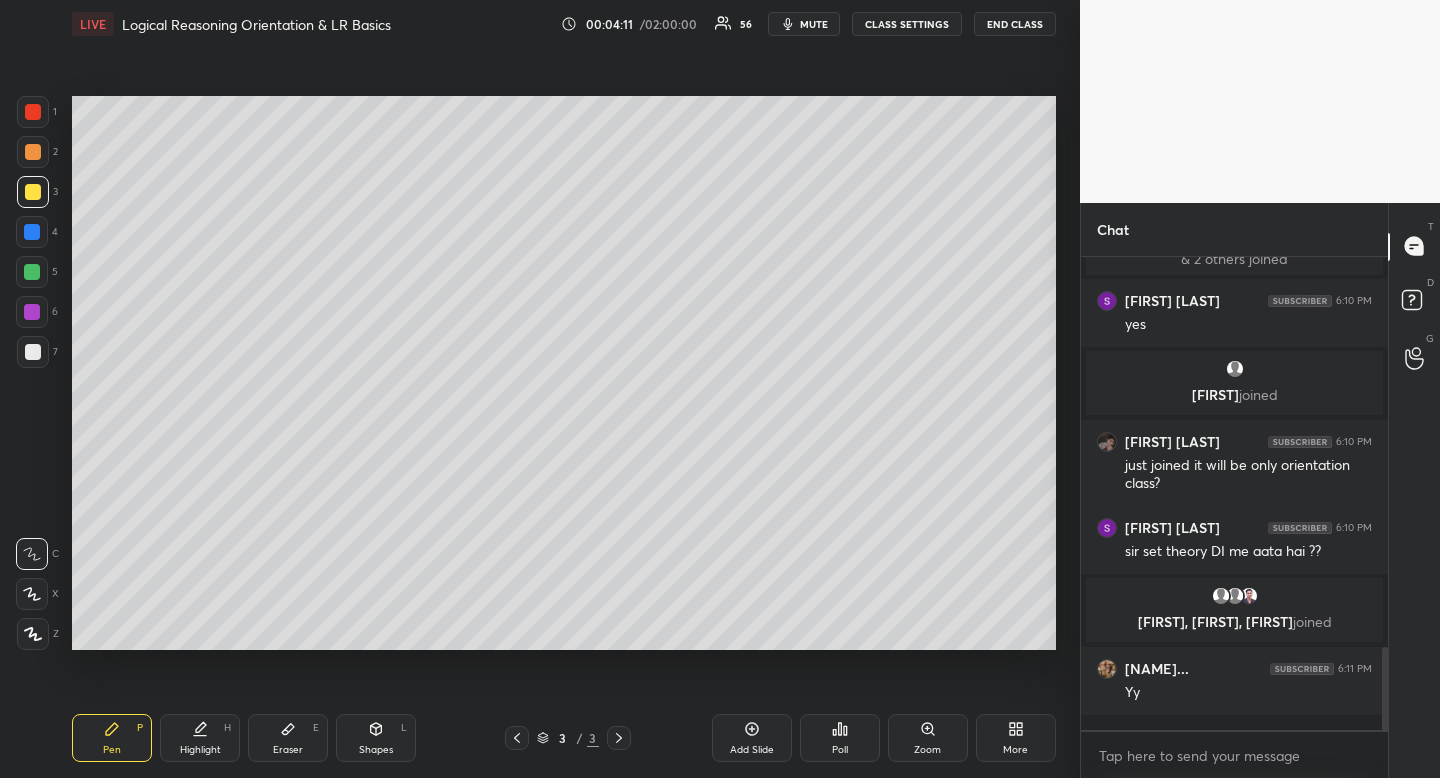 scroll, scrollTop: 2305, scrollLeft: 0, axis: vertical 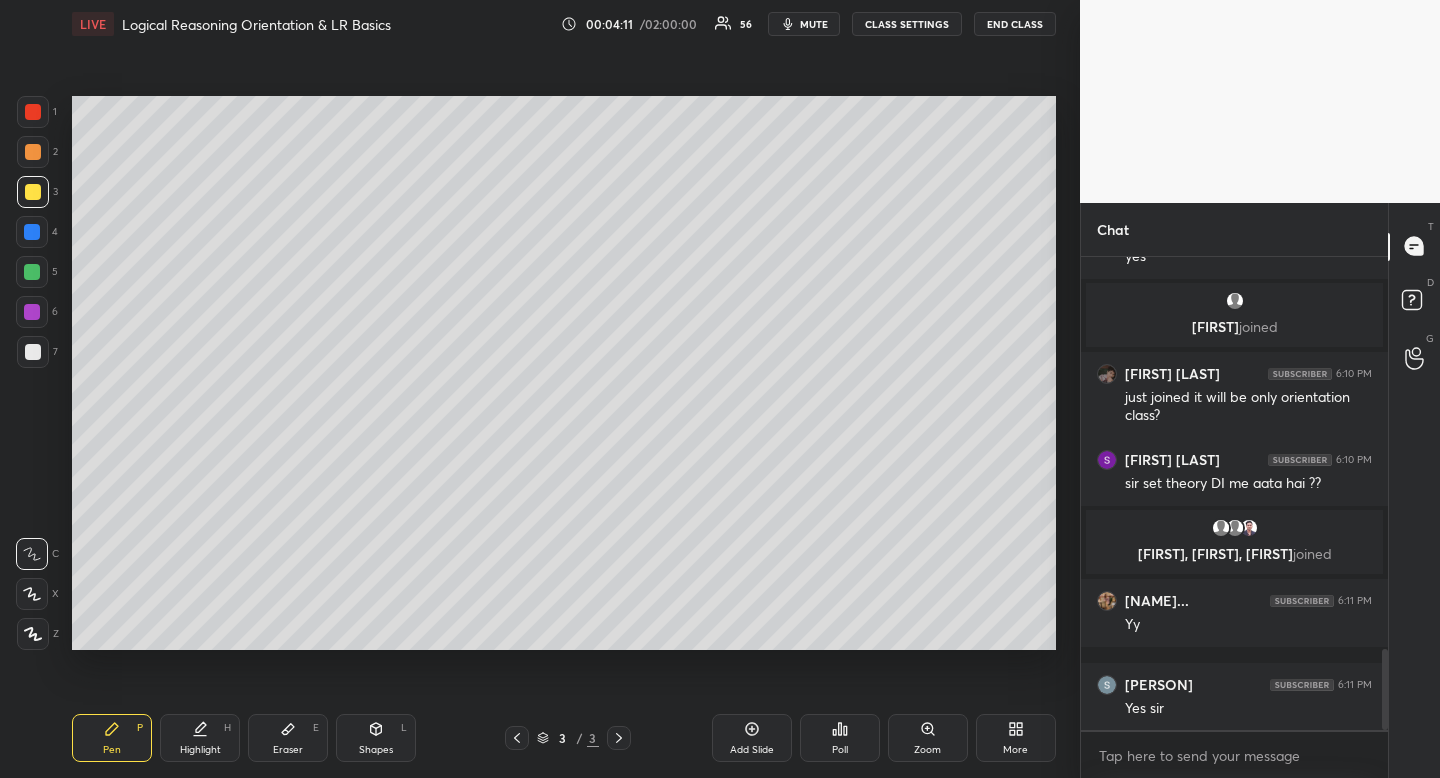 click at bounding box center (32, 272) 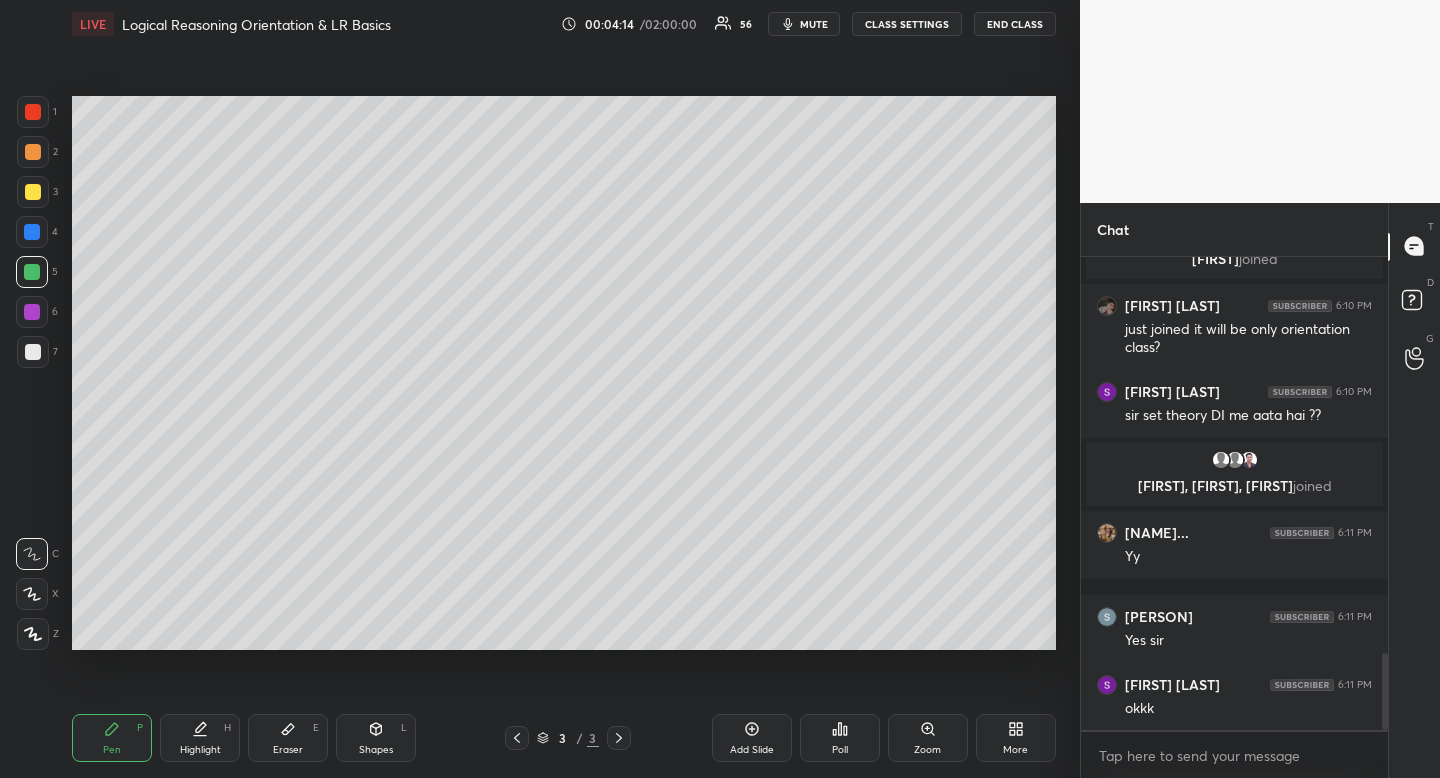 scroll, scrollTop: 2441, scrollLeft: 0, axis: vertical 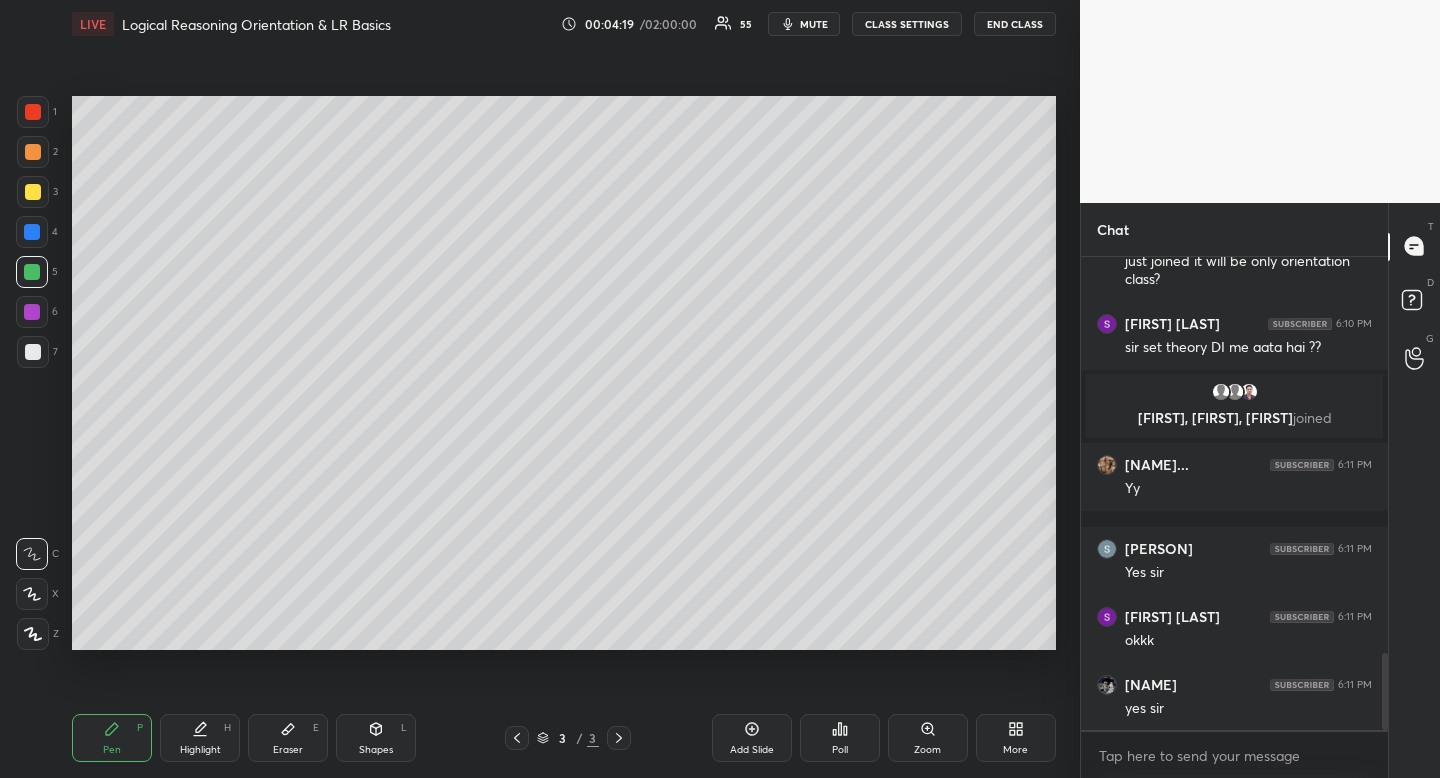 click on "Highlight H" at bounding box center (200, 738) 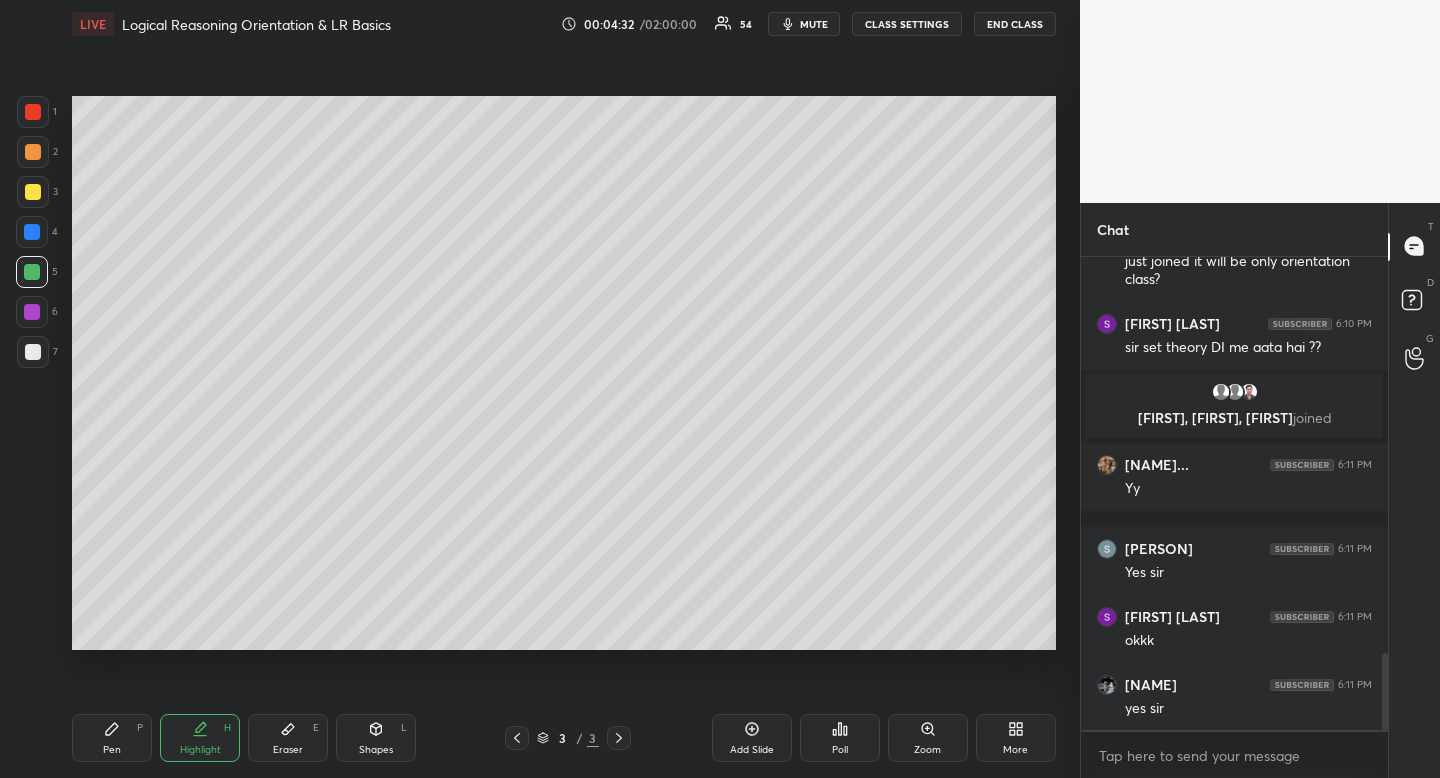 scroll, scrollTop: 2509, scrollLeft: 0, axis: vertical 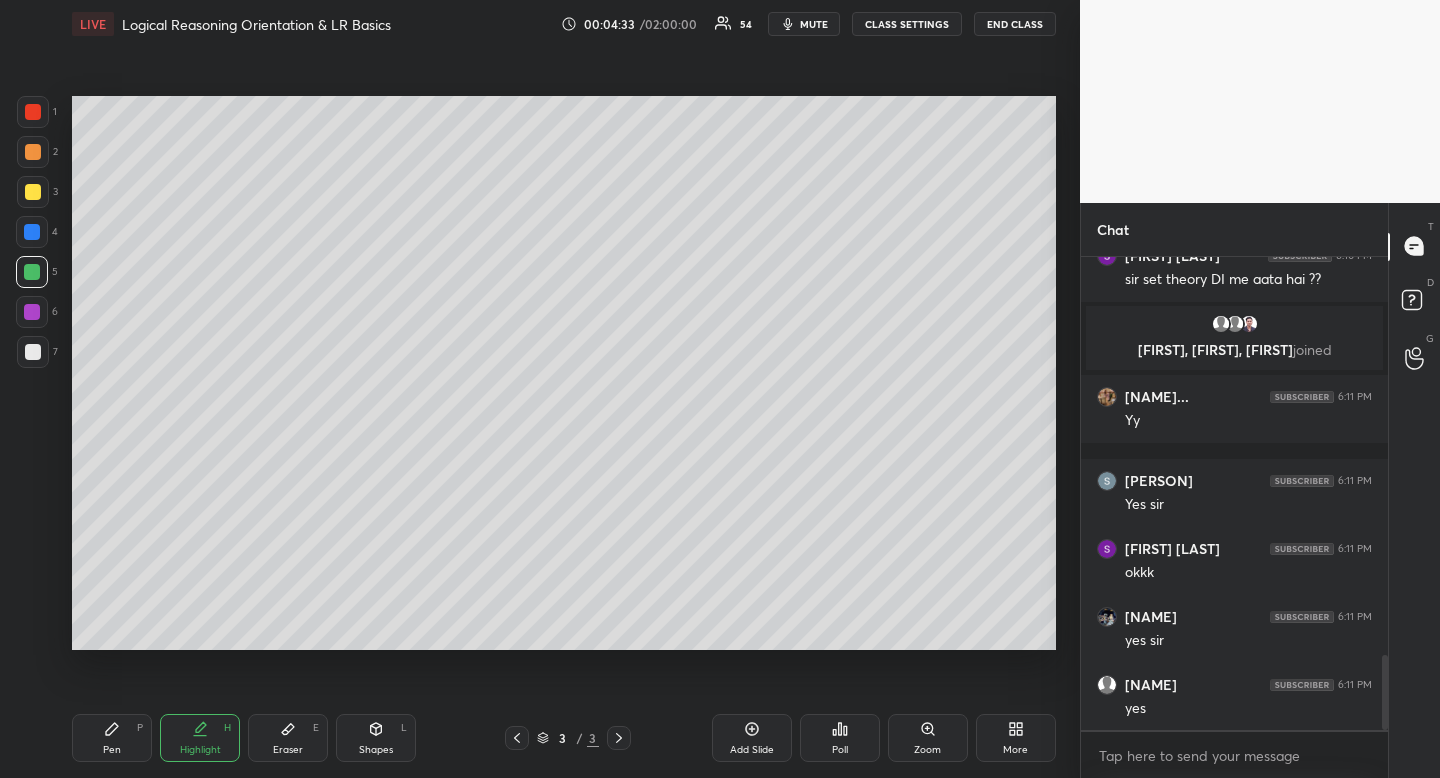 click at bounding box center [33, 192] 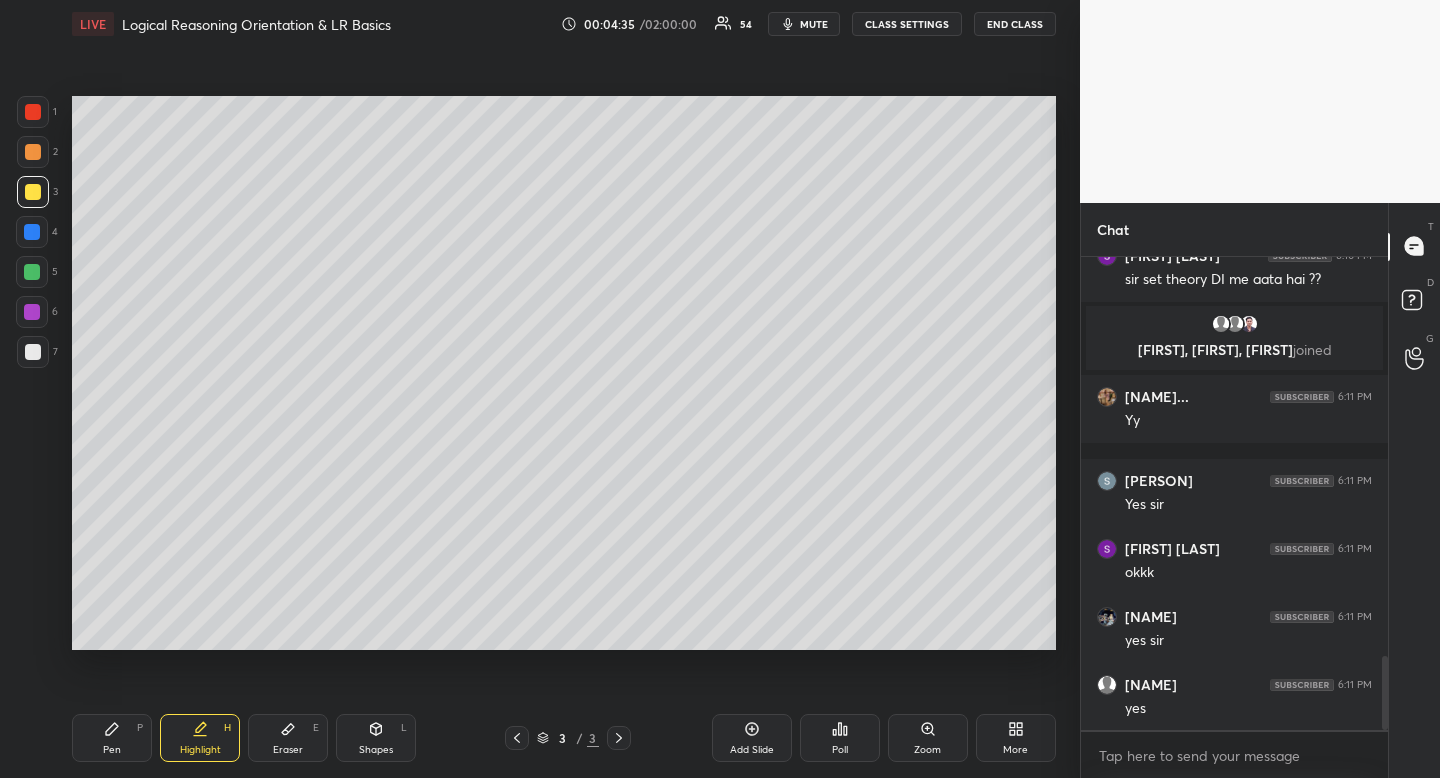 scroll, scrollTop: 2577, scrollLeft: 0, axis: vertical 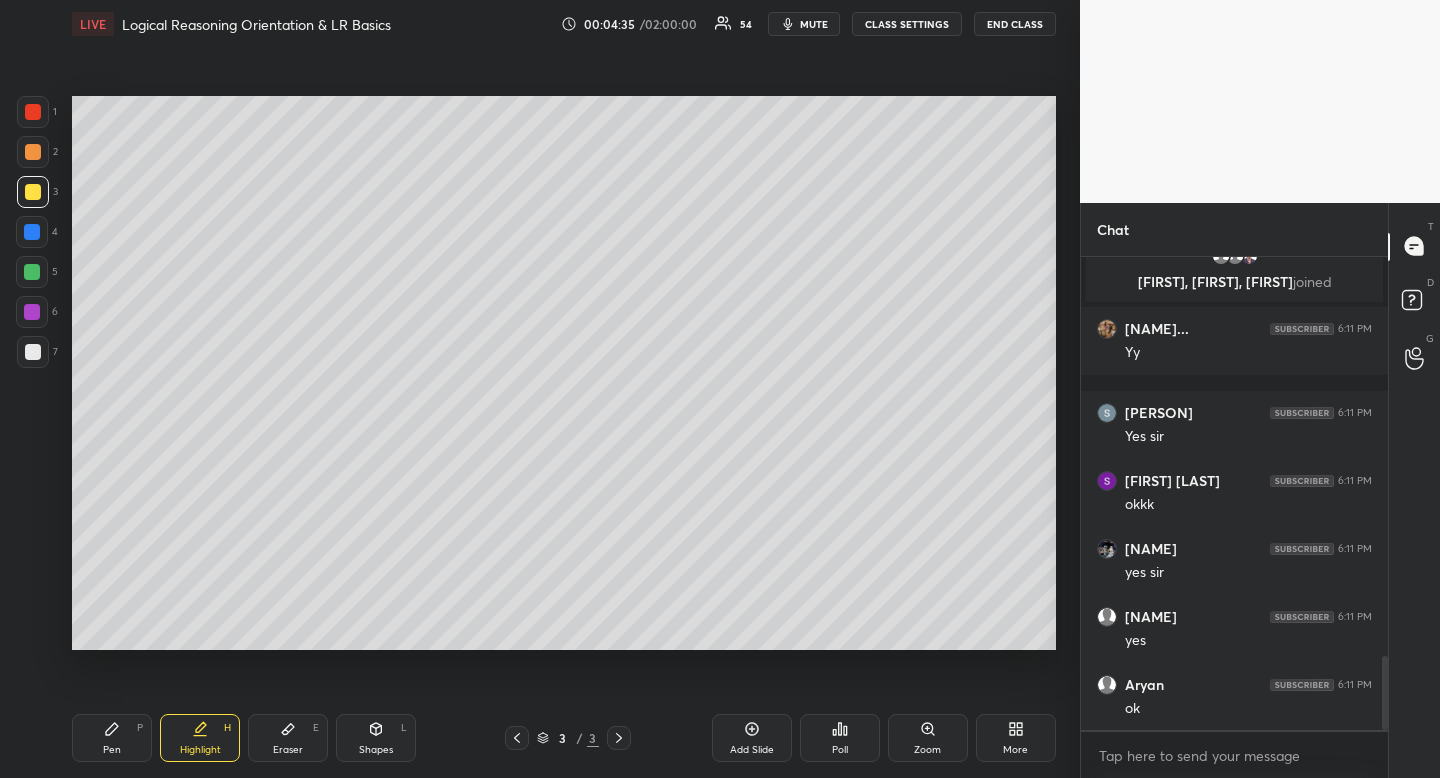 click on "More" at bounding box center (1015, 750) 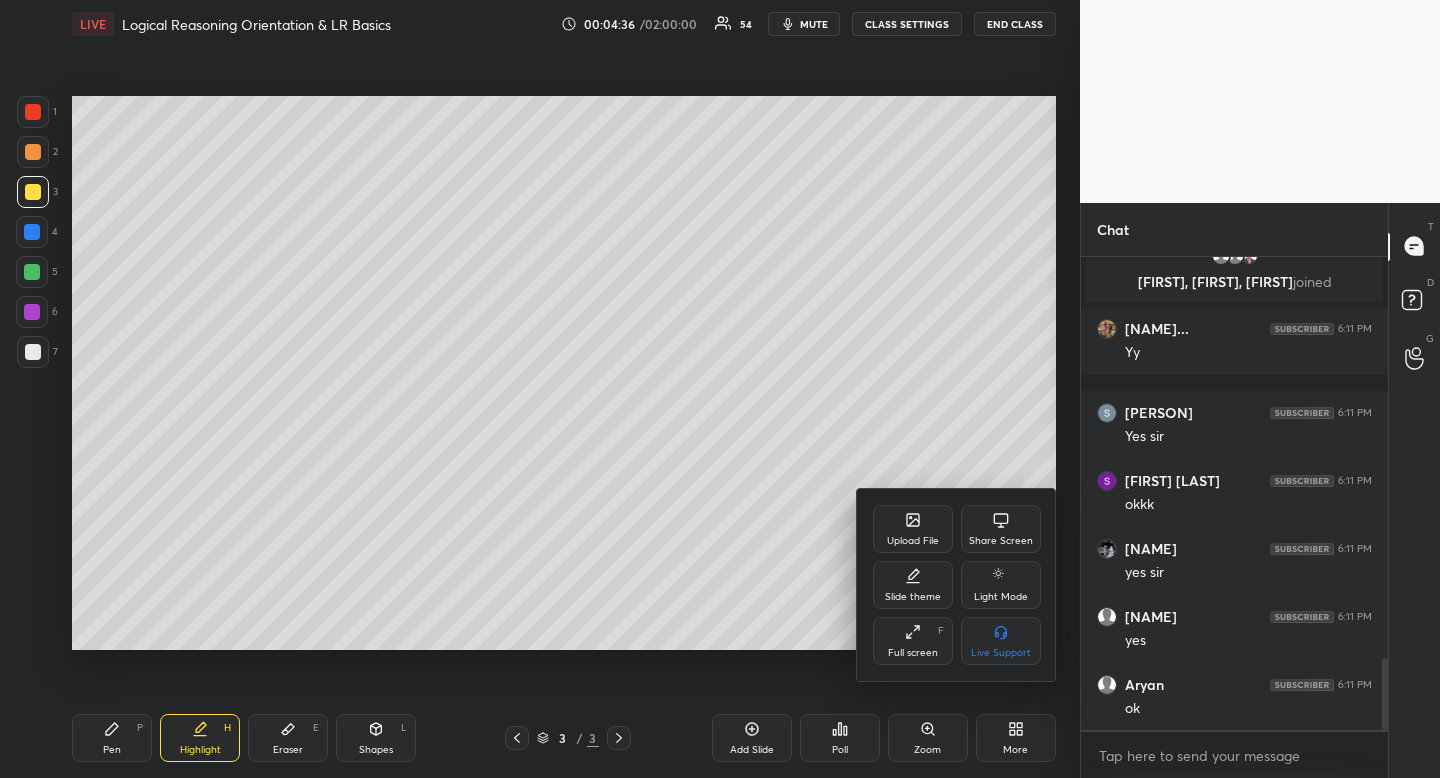scroll, scrollTop: 2645, scrollLeft: 0, axis: vertical 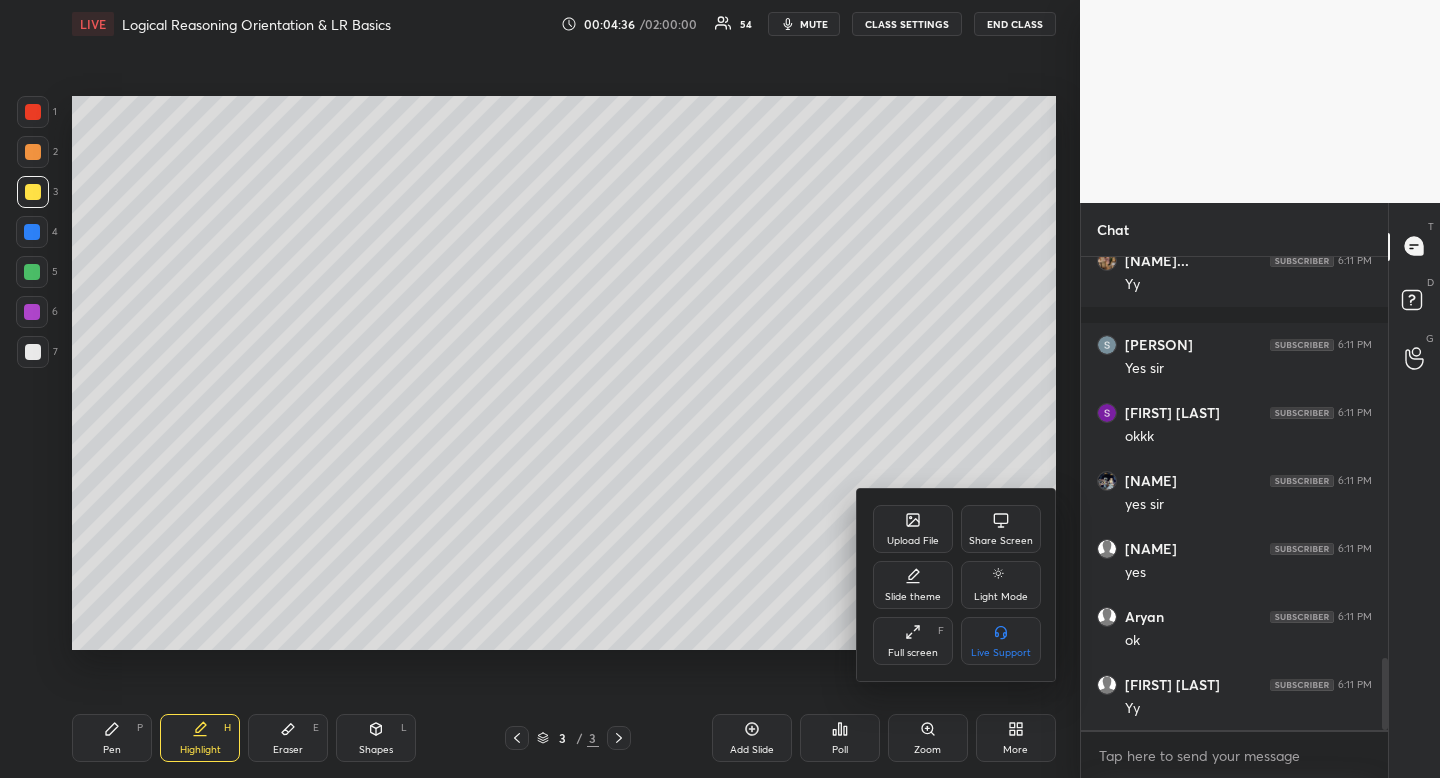 click on "Upload File" at bounding box center [913, 529] 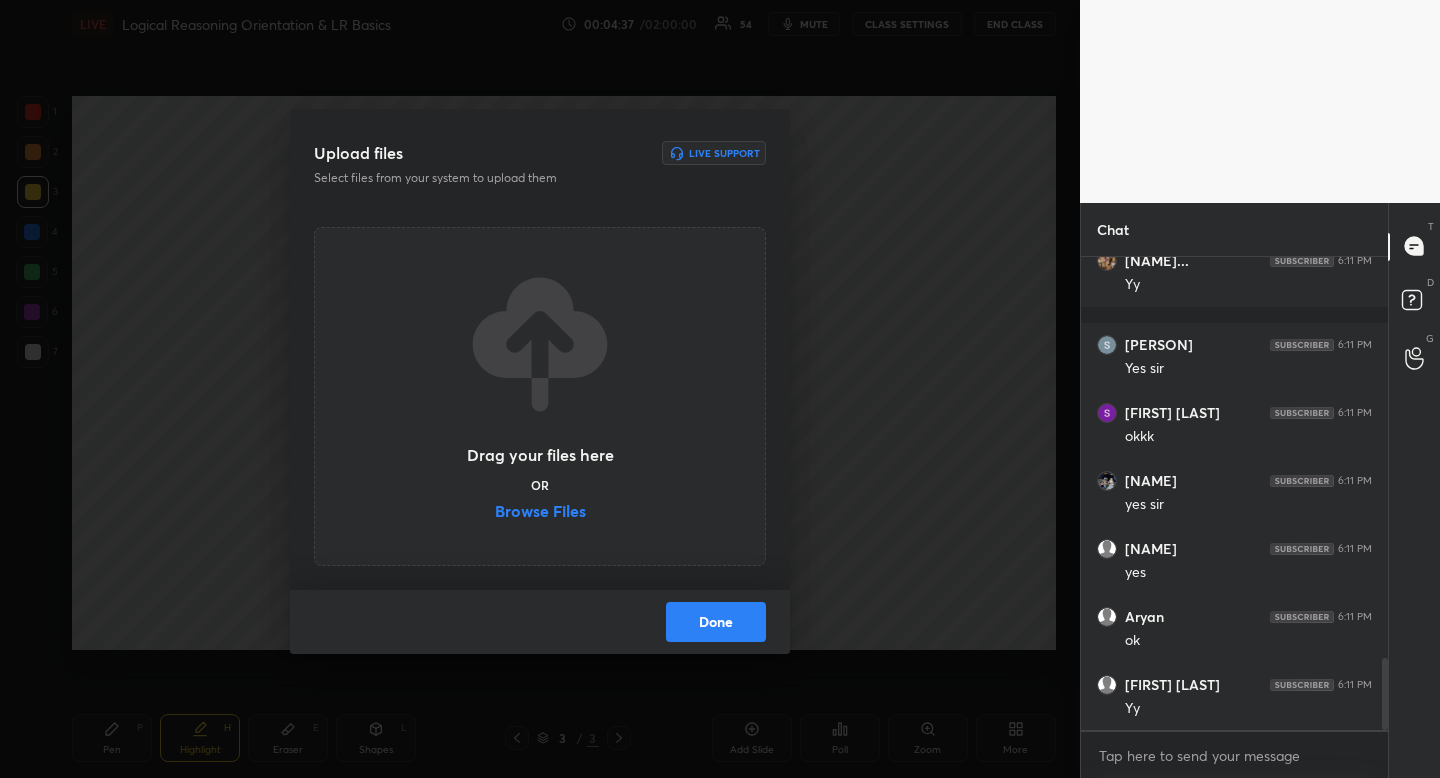 click on "Browse Files" at bounding box center [540, 513] 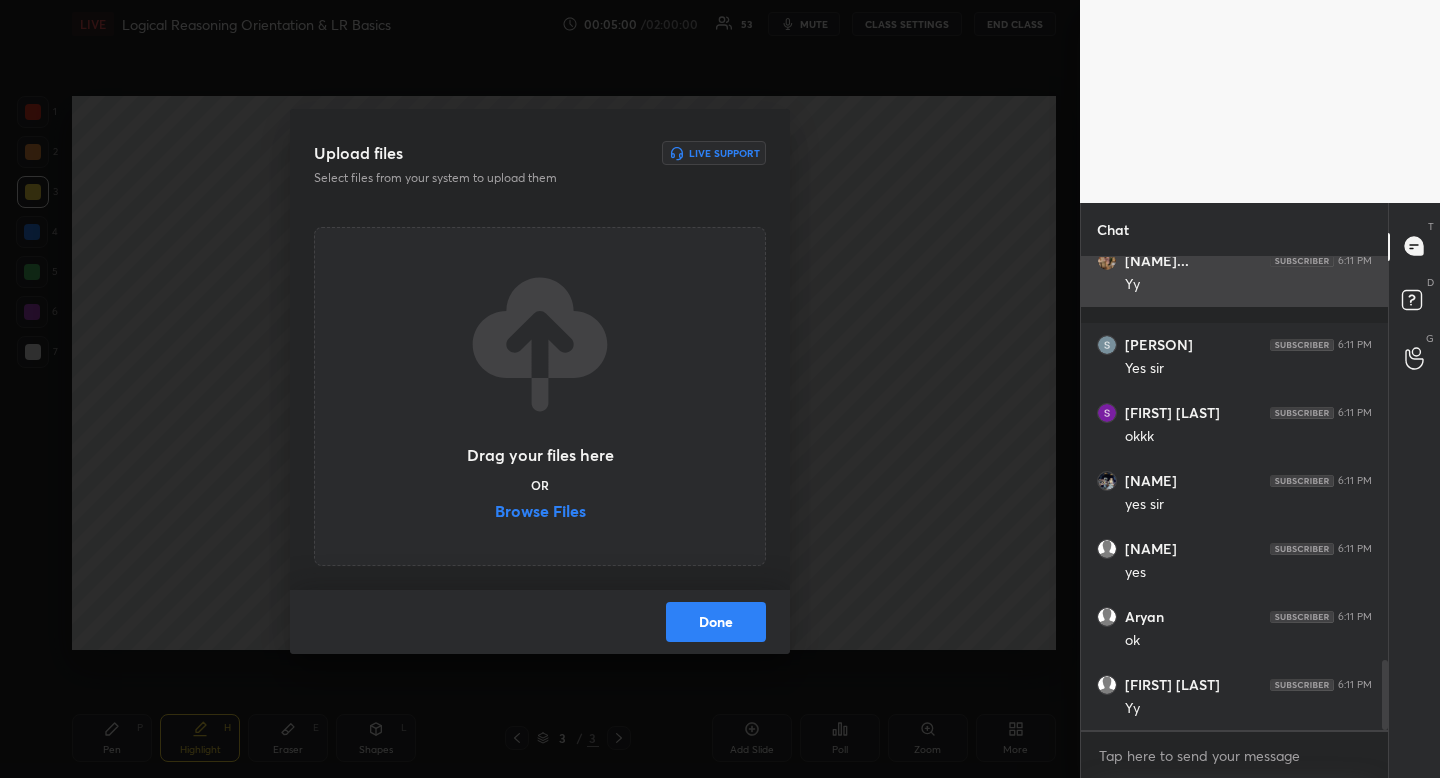 scroll, scrollTop: 2718, scrollLeft: 0, axis: vertical 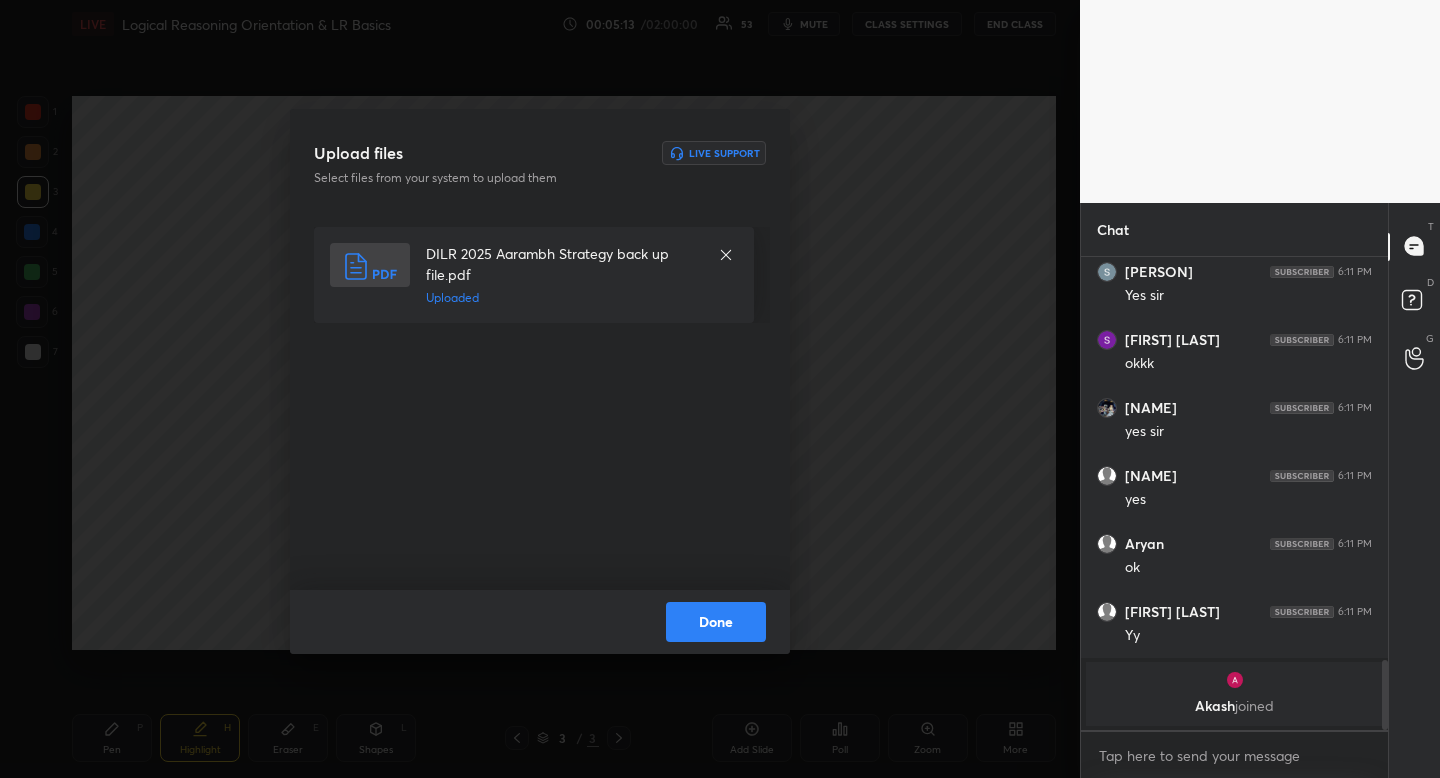 click on "Done" at bounding box center [716, 622] 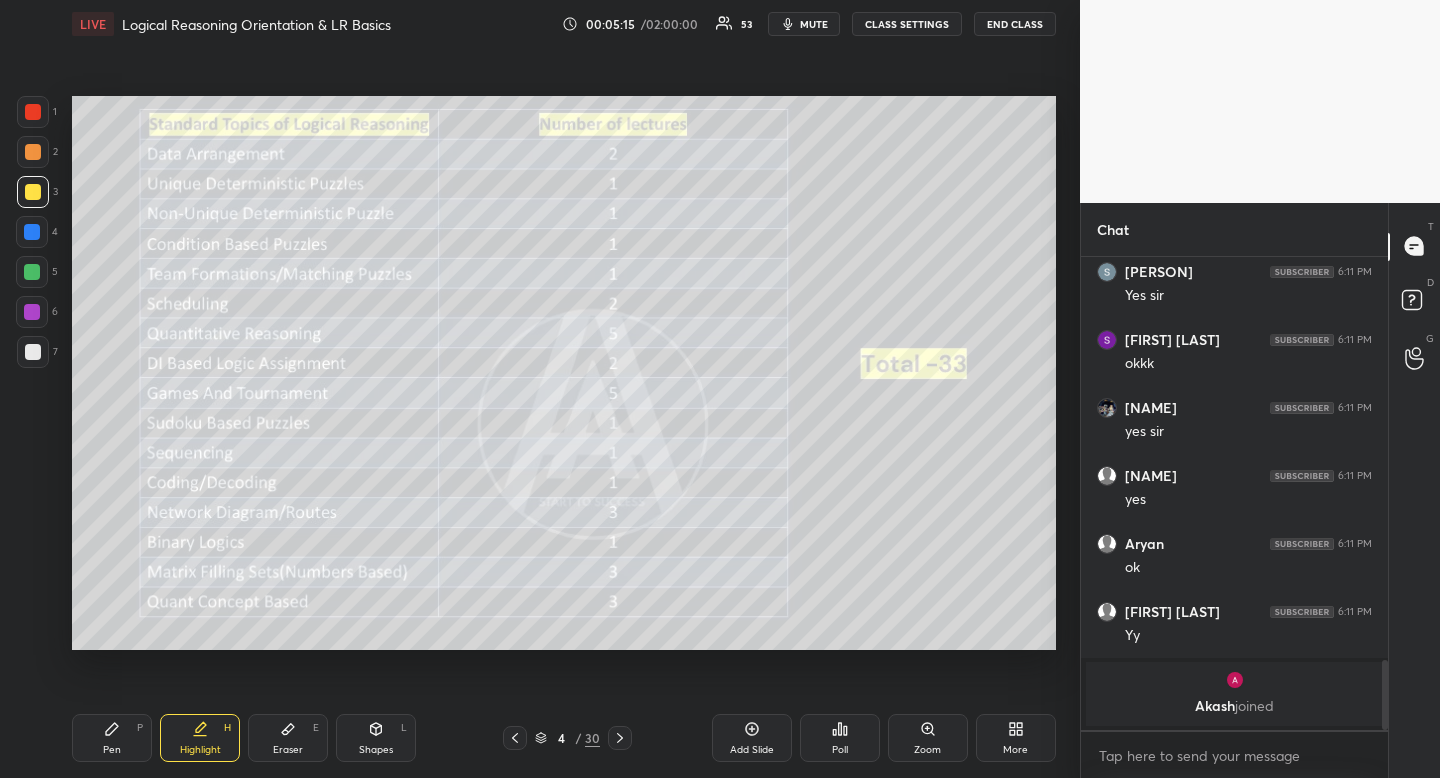 click 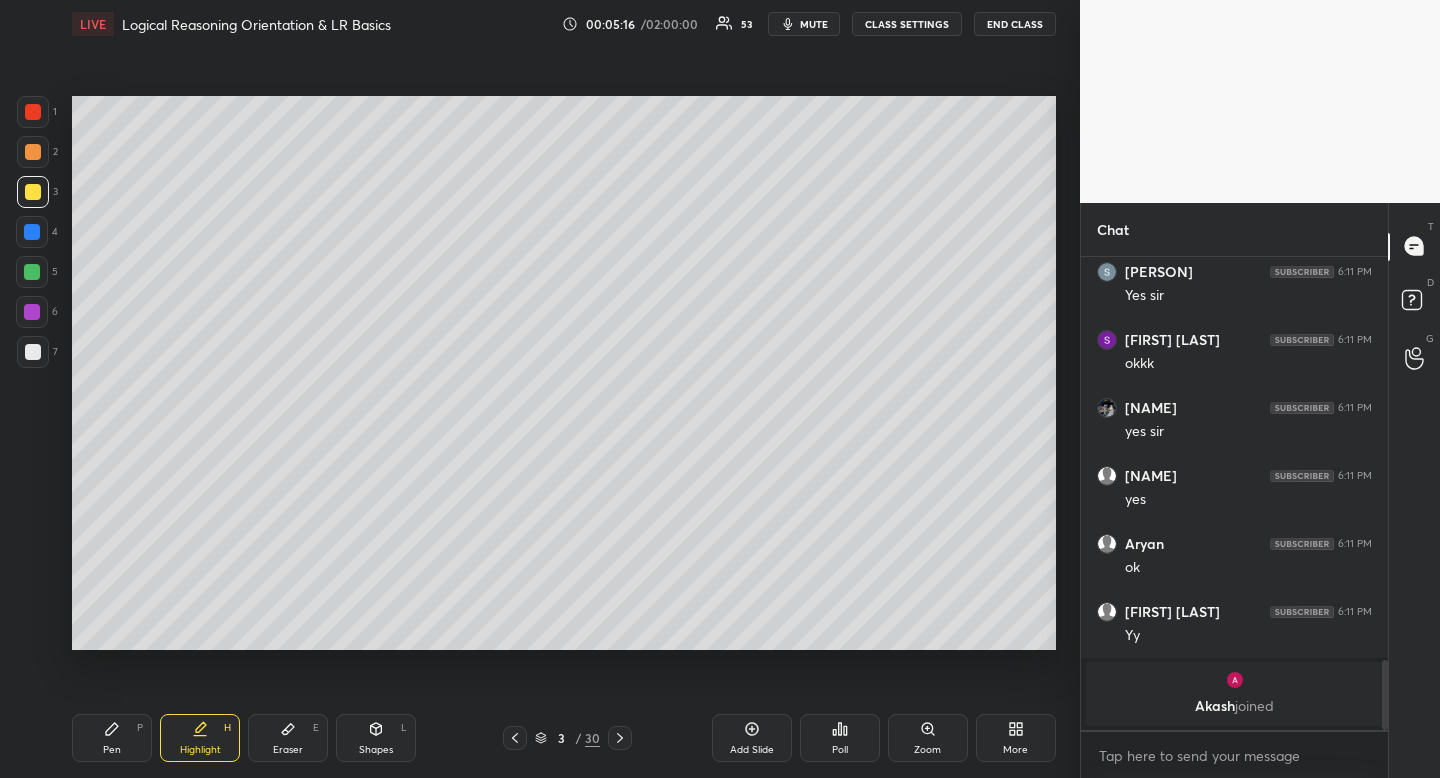 click on "Pen" at bounding box center (112, 750) 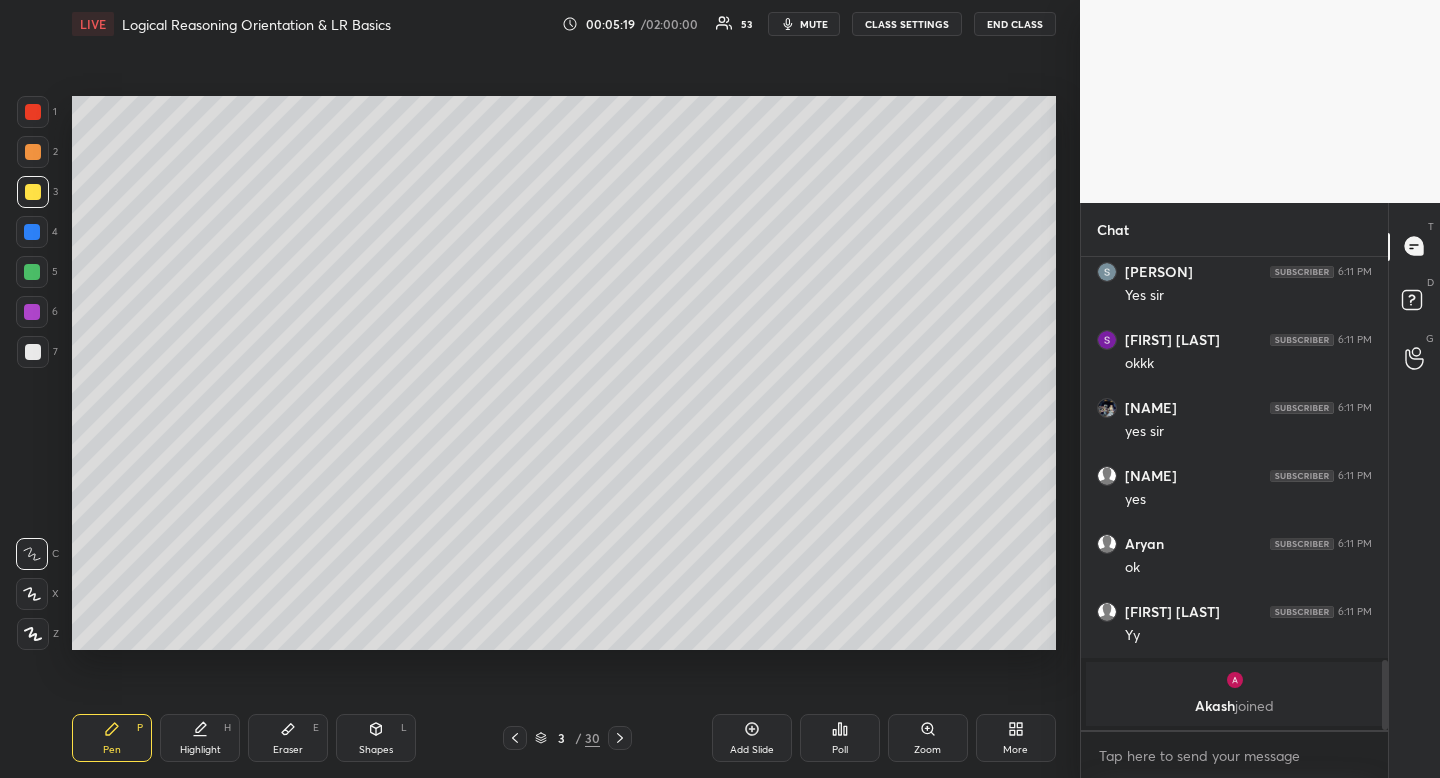 click on "Shapes L" at bounding box center (376, 738) 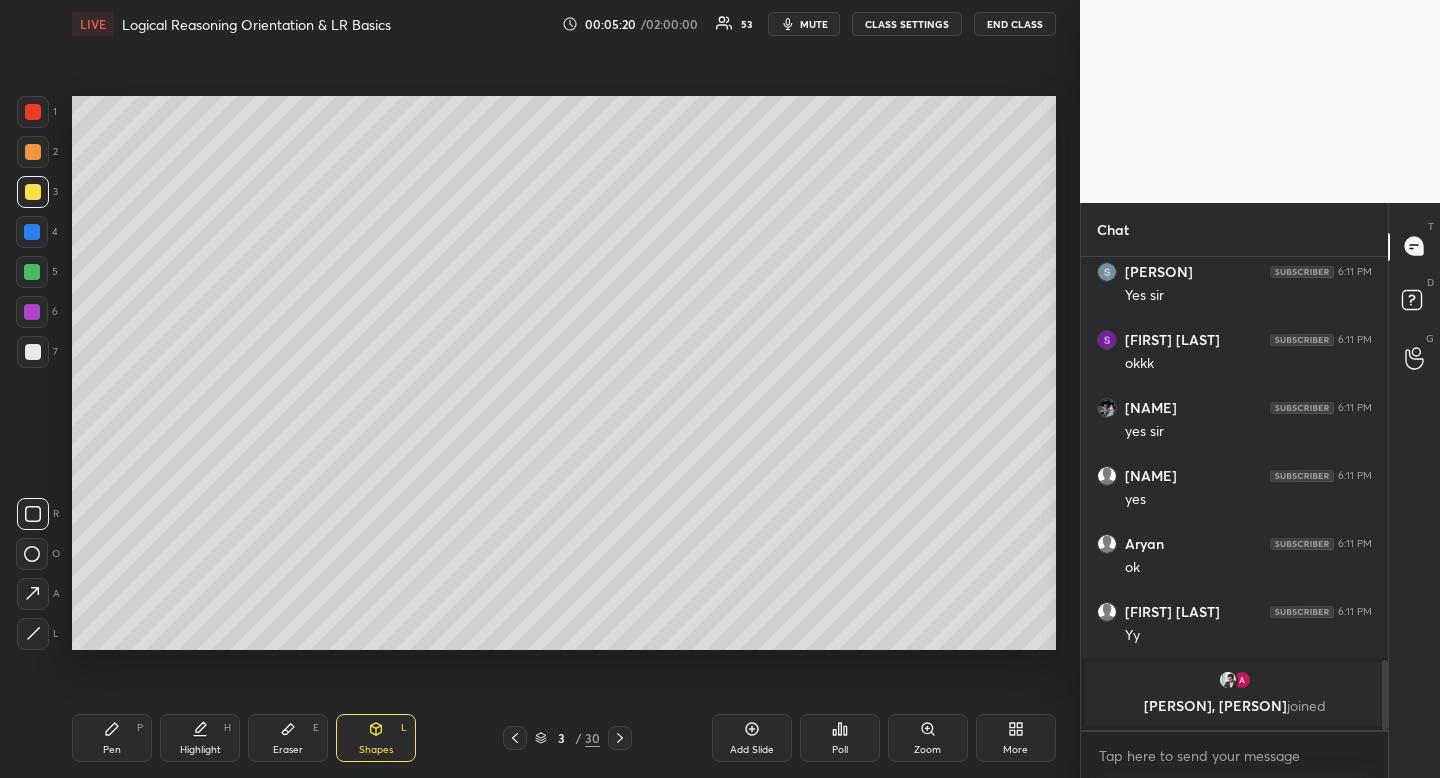 drag, startPoint x: 44, startPoint y: 520, endPoint x: 60, endPoint y: 518, distance: 16.124516 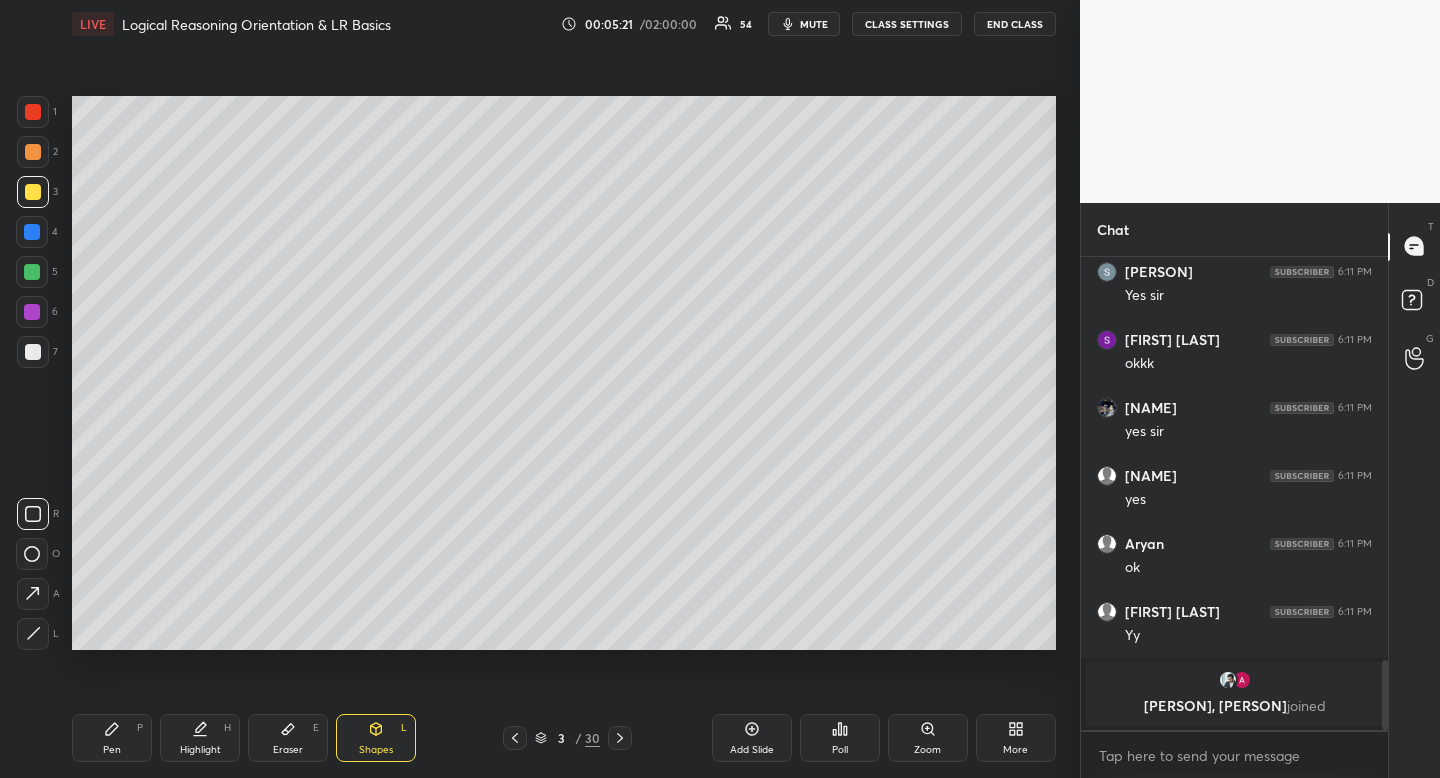 click on "Pen" at bounding box center (112, 750) 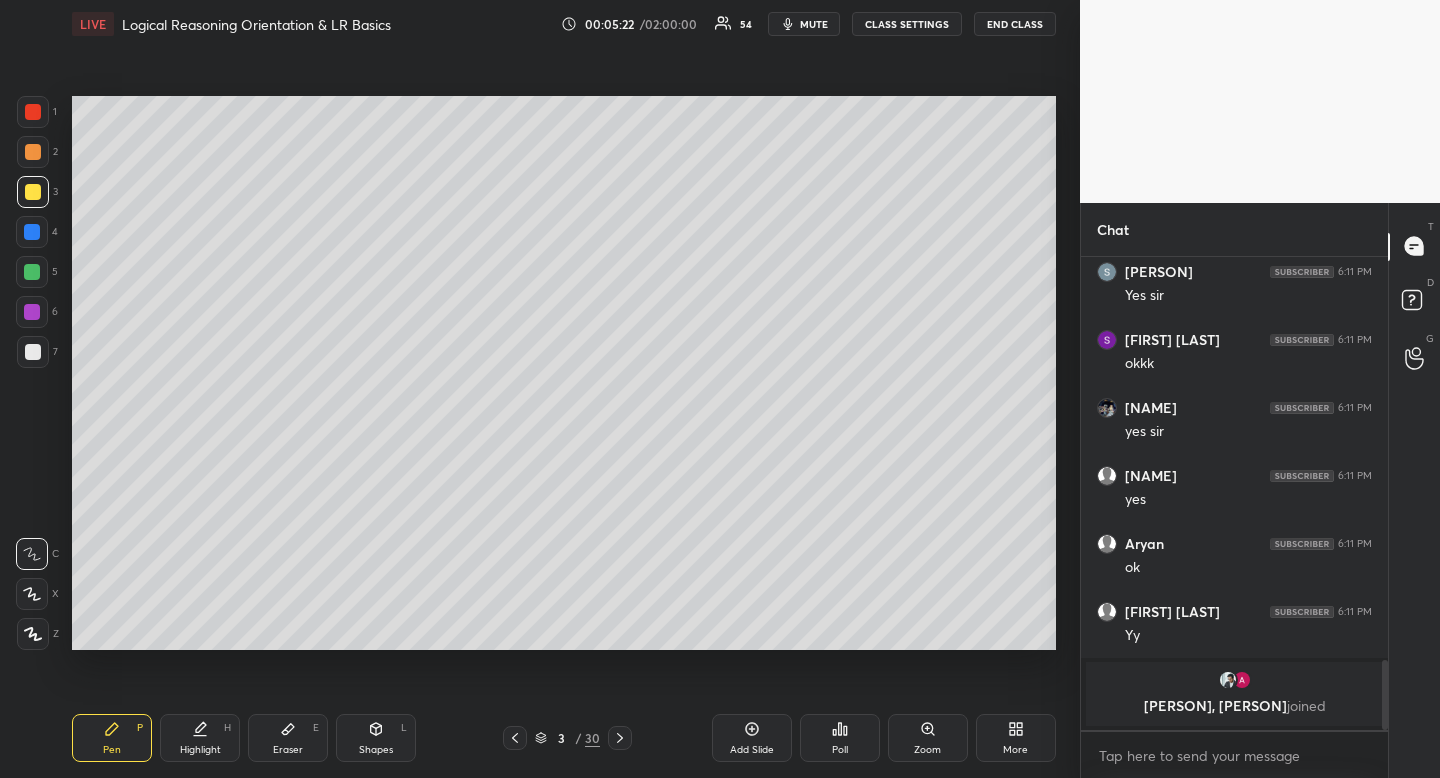 drag, startPoint x: 107, startPoint y: 745, endPoint x: 196, endPoint y: 676, distance: 112.61439 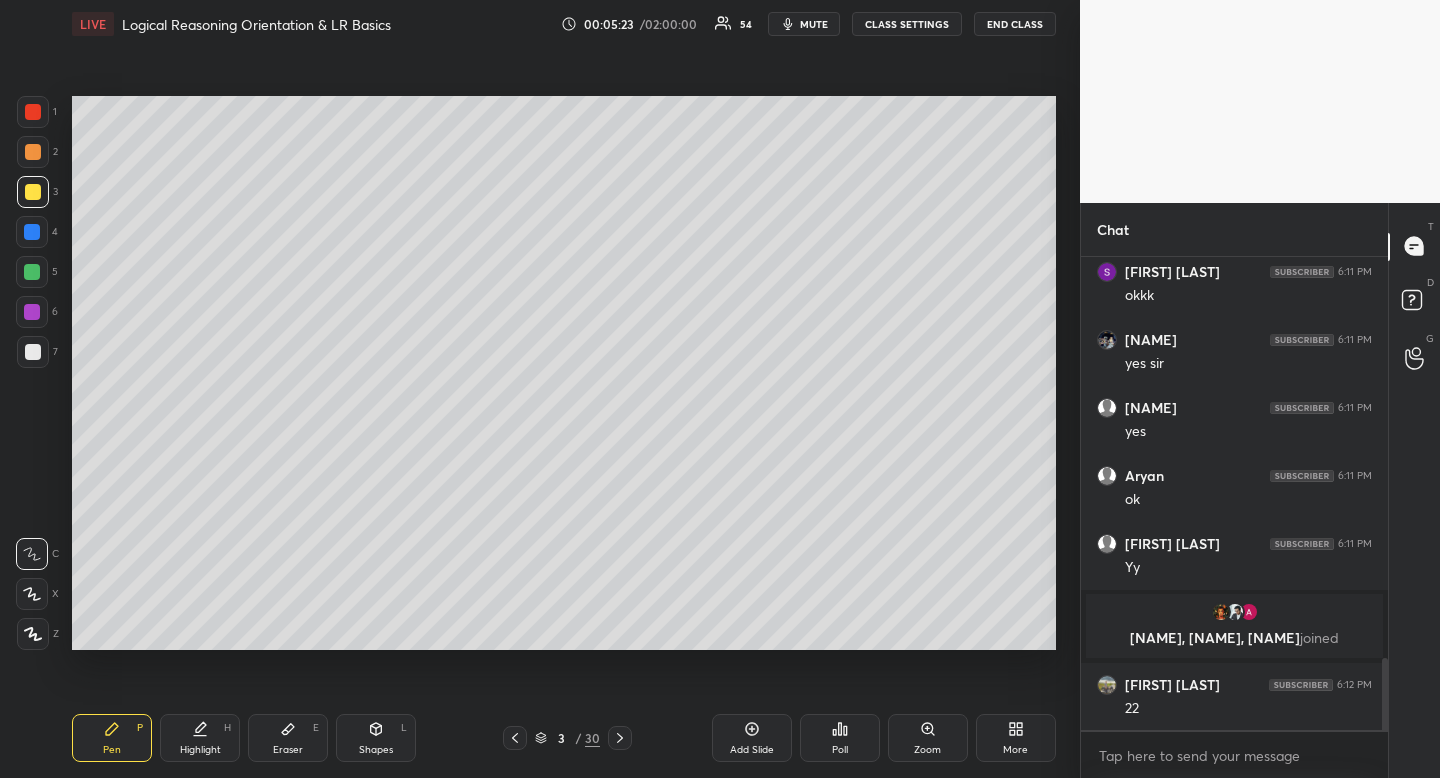 scroll, scrollTop: 2655, scrollLeft: 0, axis: vertical 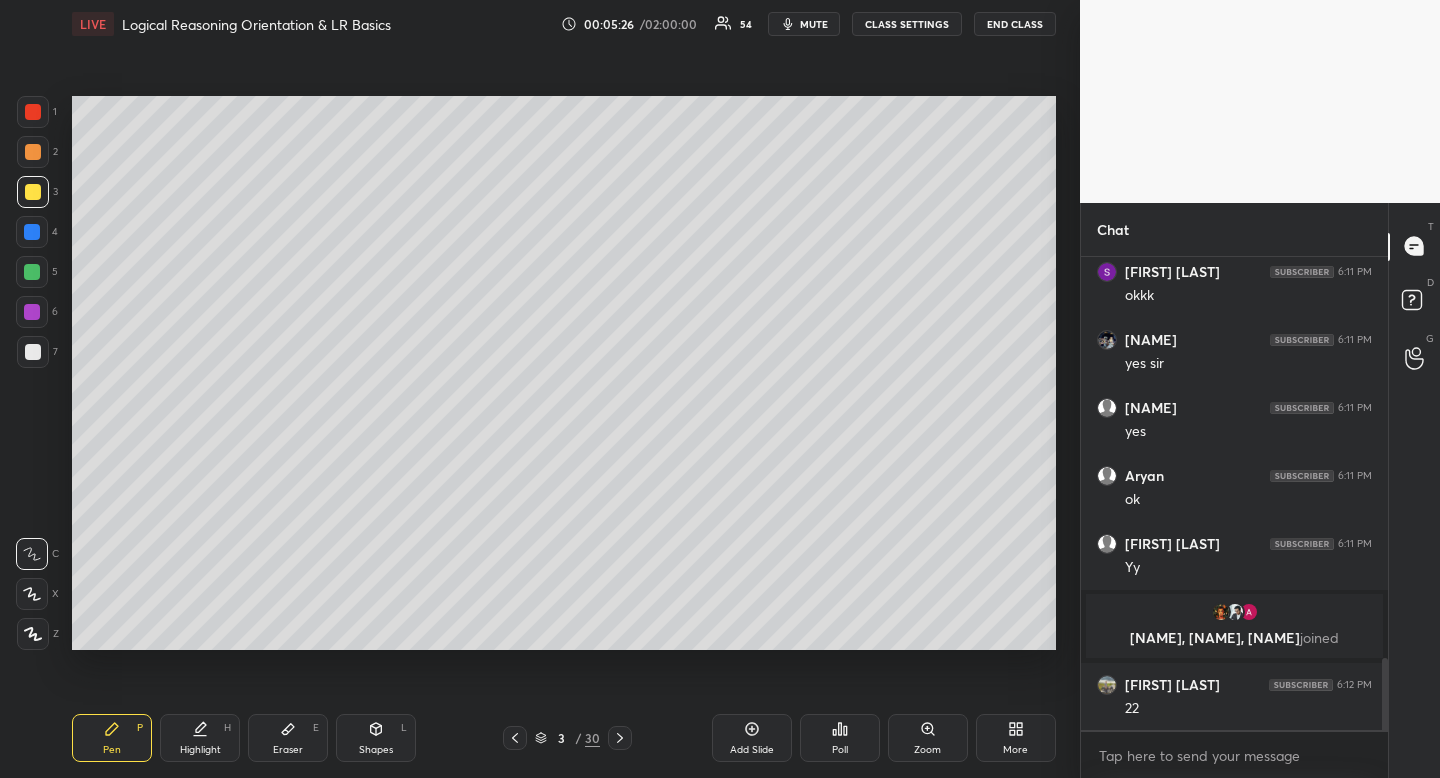 drag, startPoint x: 378, startPoint y: 717, endPoint x: 356, endPoint y: 709, distance: 23.409399 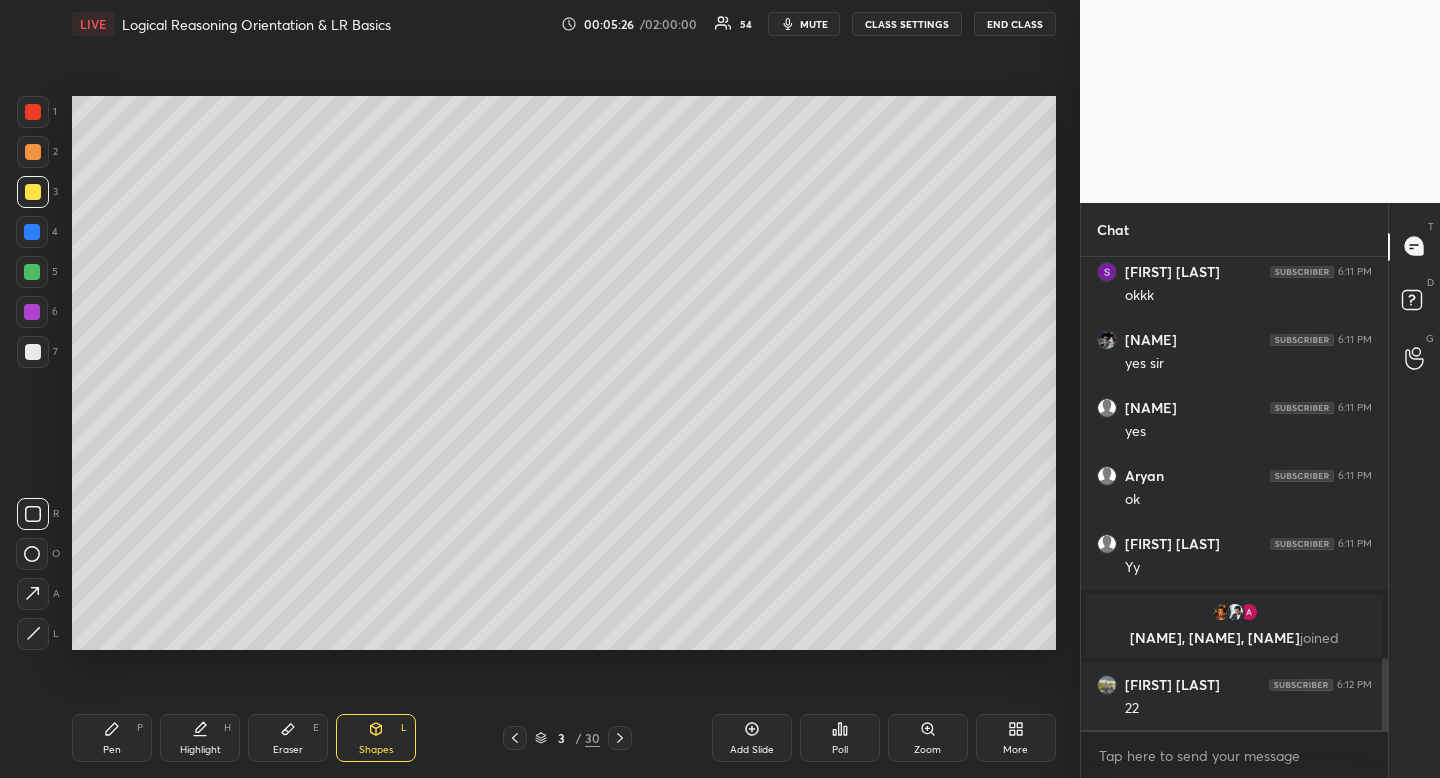 click on "R O A L" at bounding box center [38, 570] 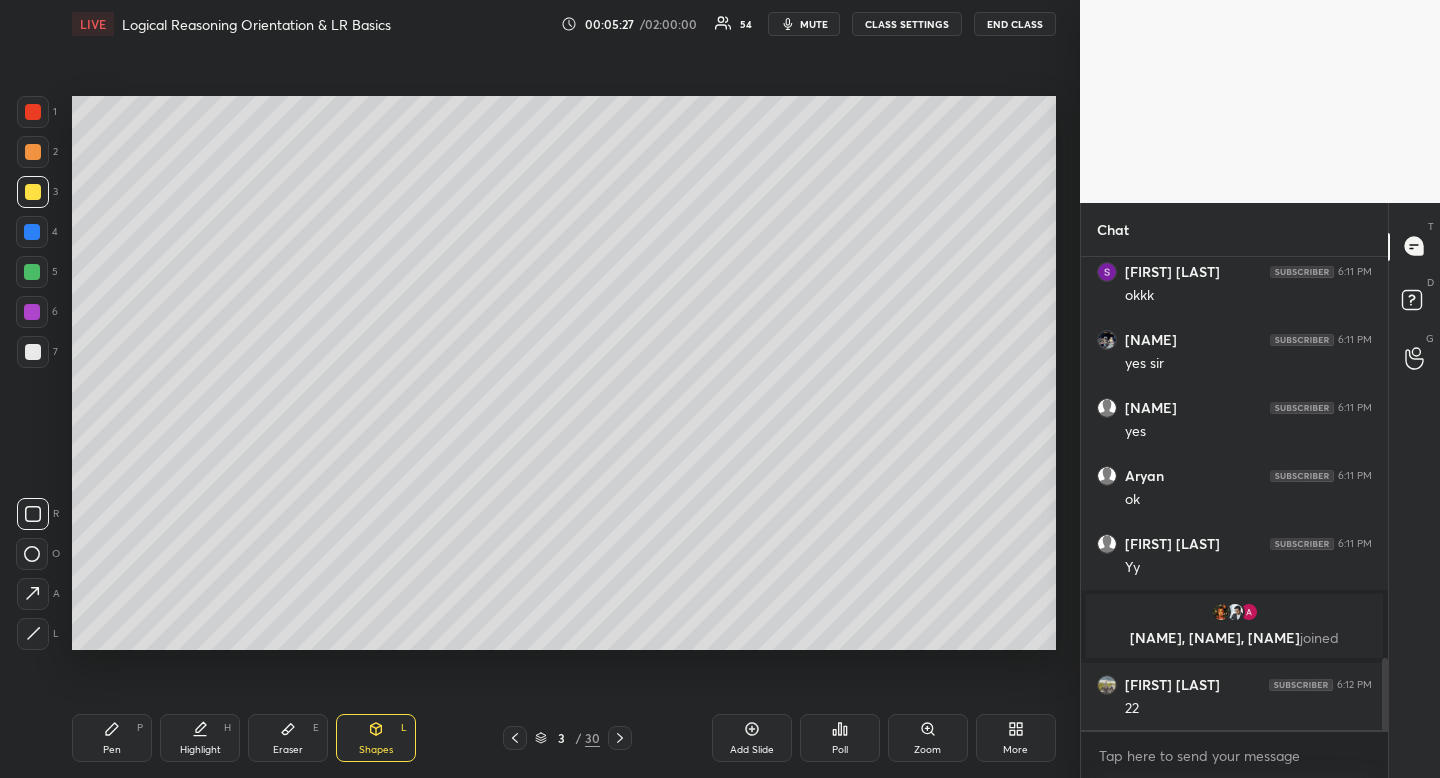 click on "R O A L" at bounding box center (38, 570) 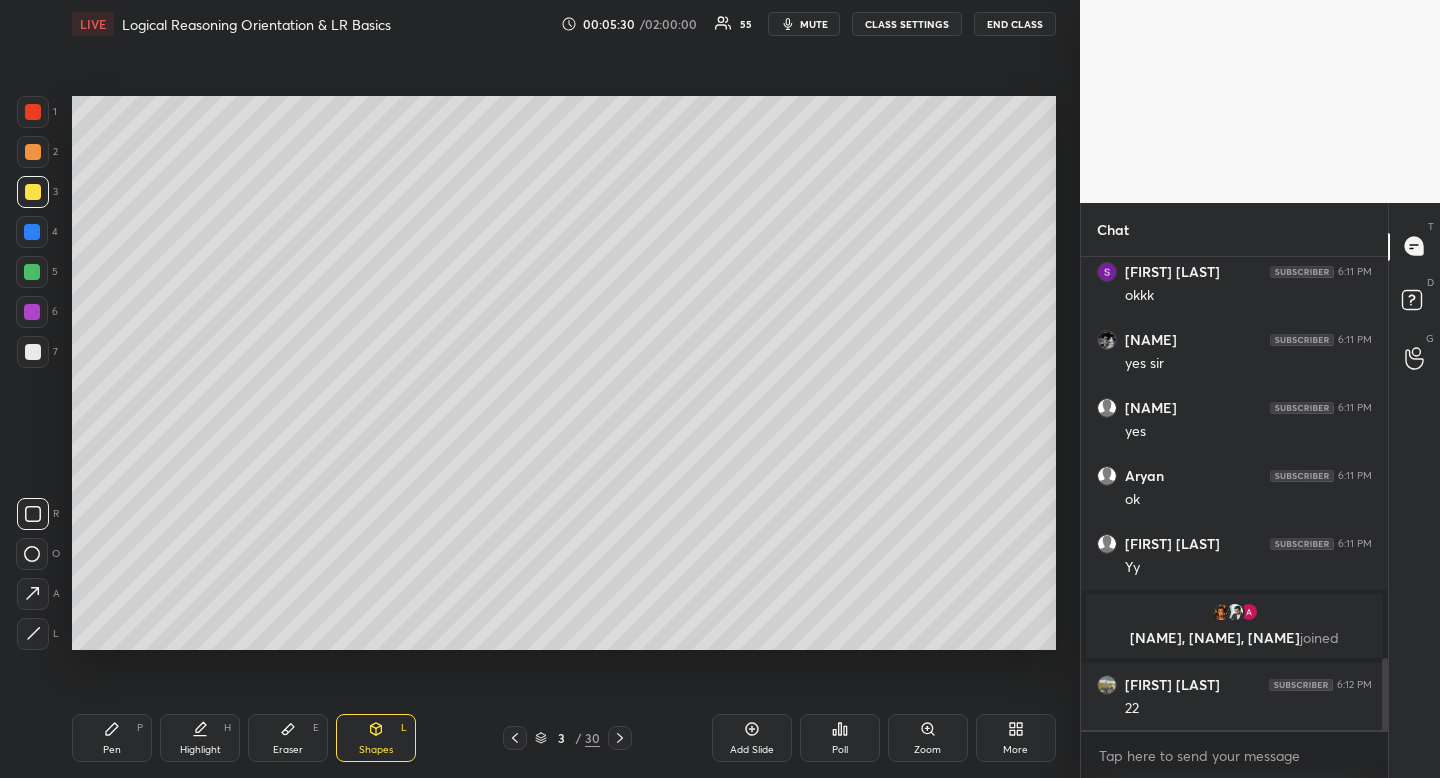drag, startPoint x: 101, startPoint y: 741, endPoint x: 125, endPoint y: 718, distance: 33.24154 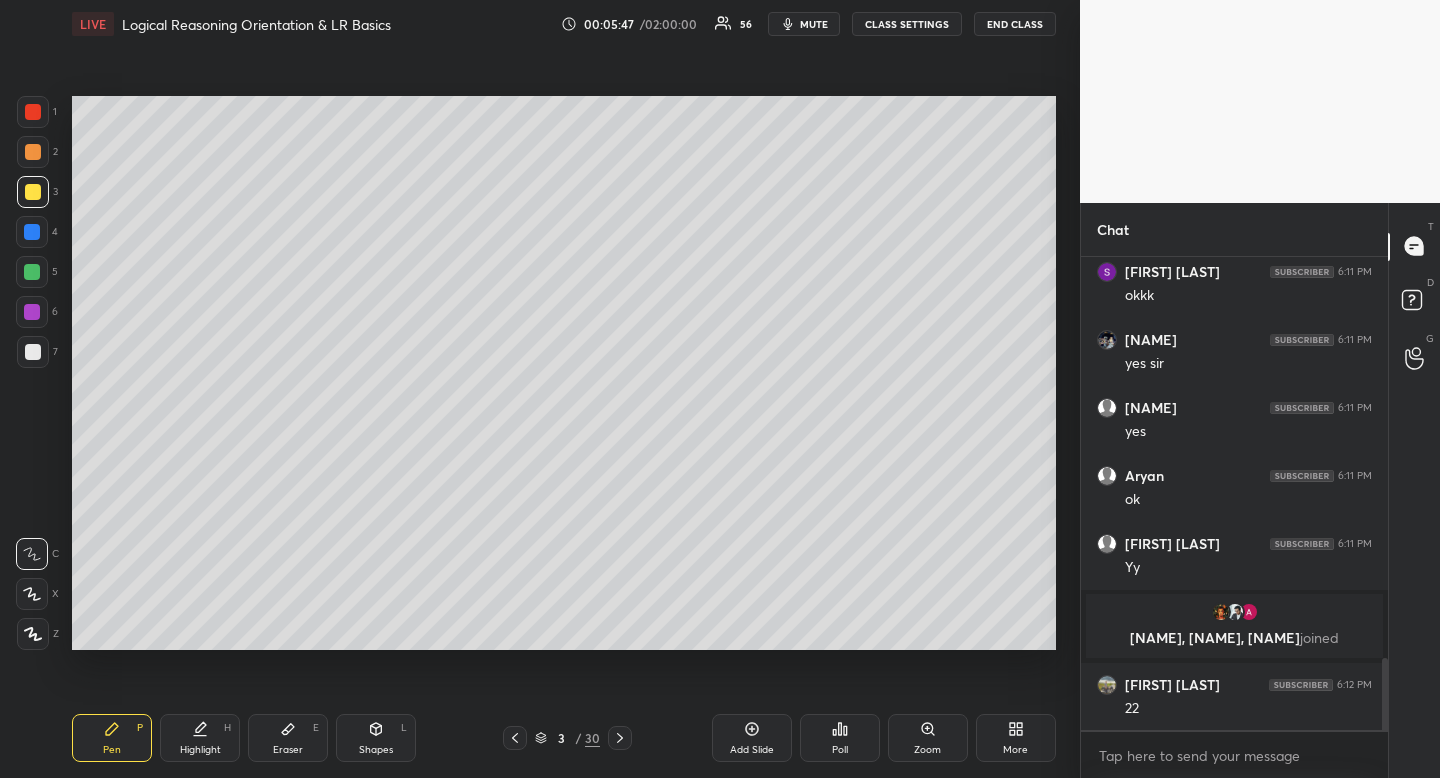 click on "Highlight H" at bounding box center (200, 738) 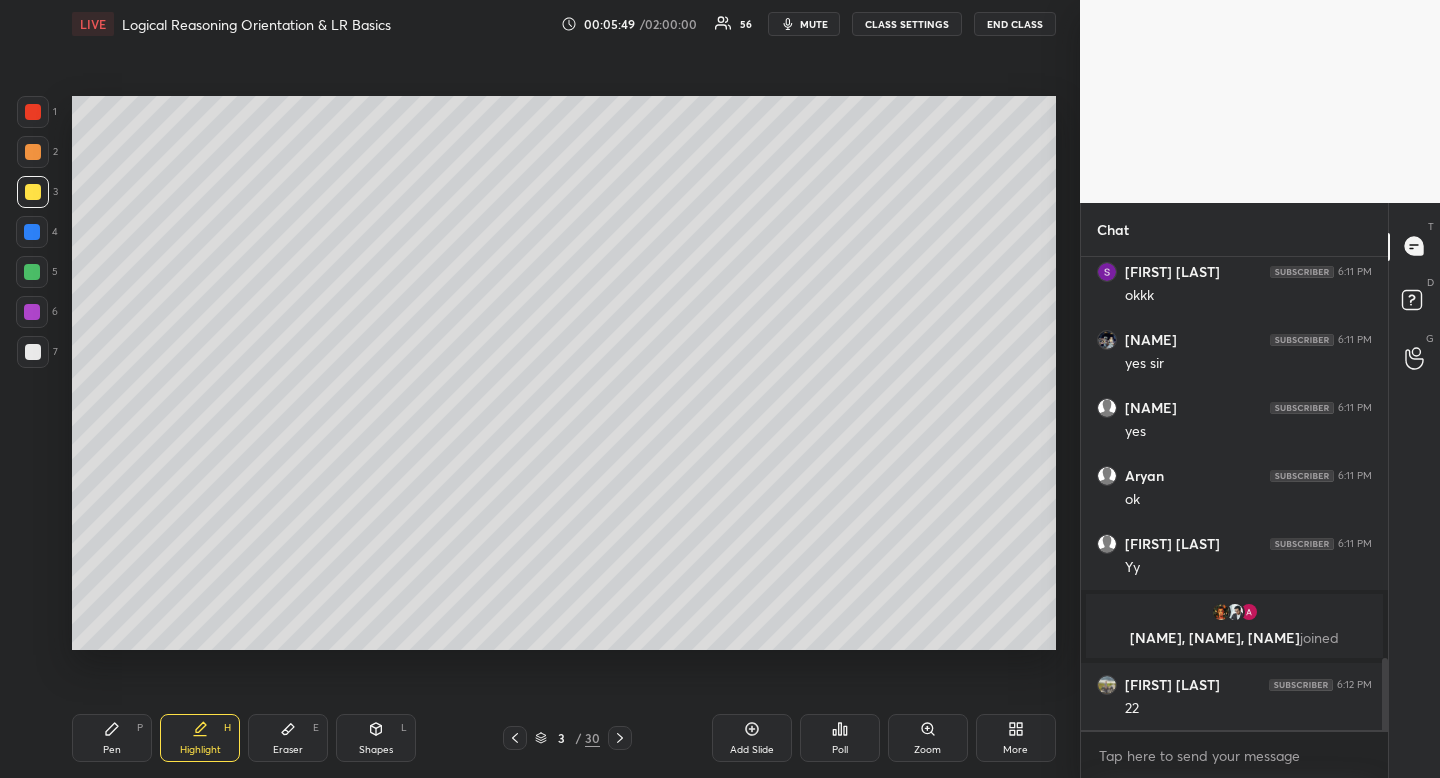 click on "Highlight H" at bounding box center [200, 738] 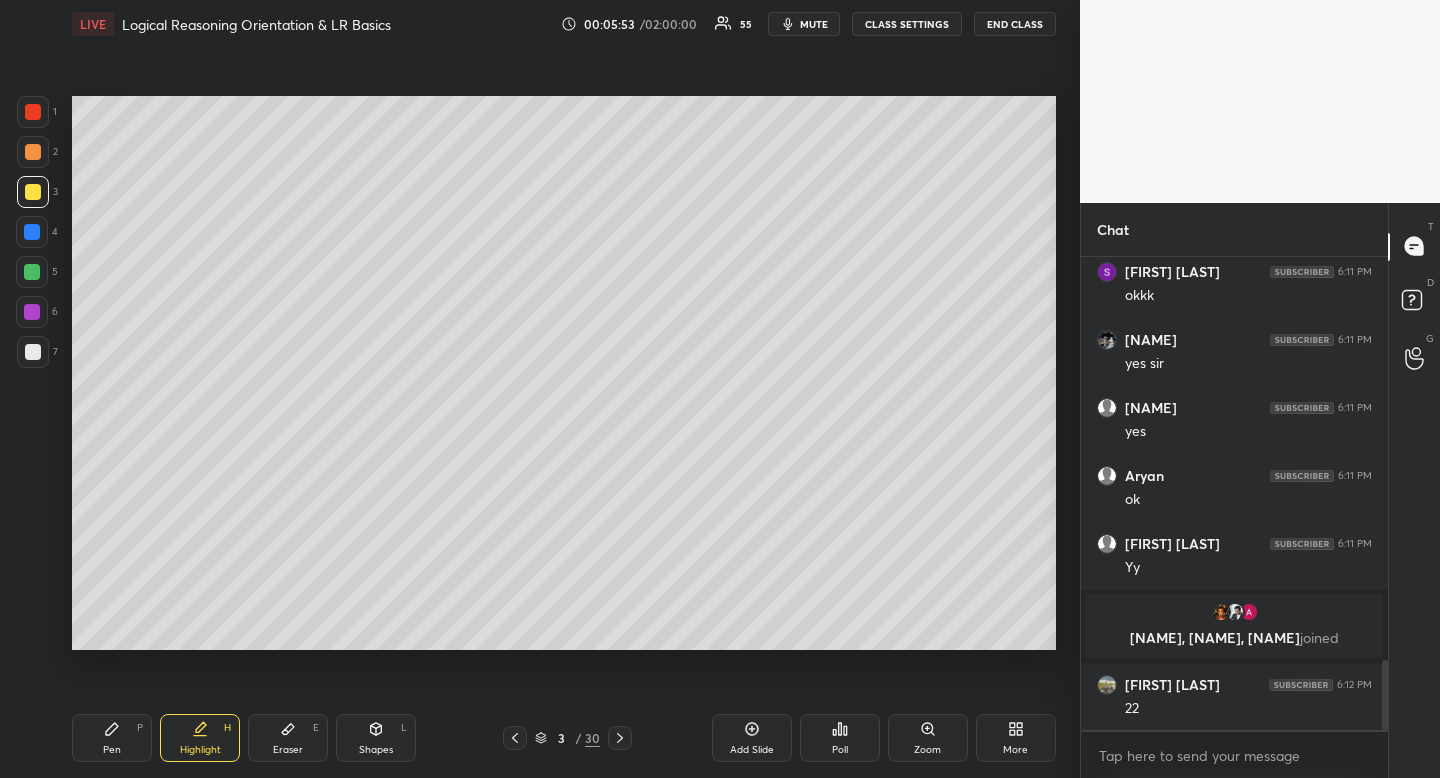 scroll, scrollTop: 2728, scrollLeft: 0, axis: vertical 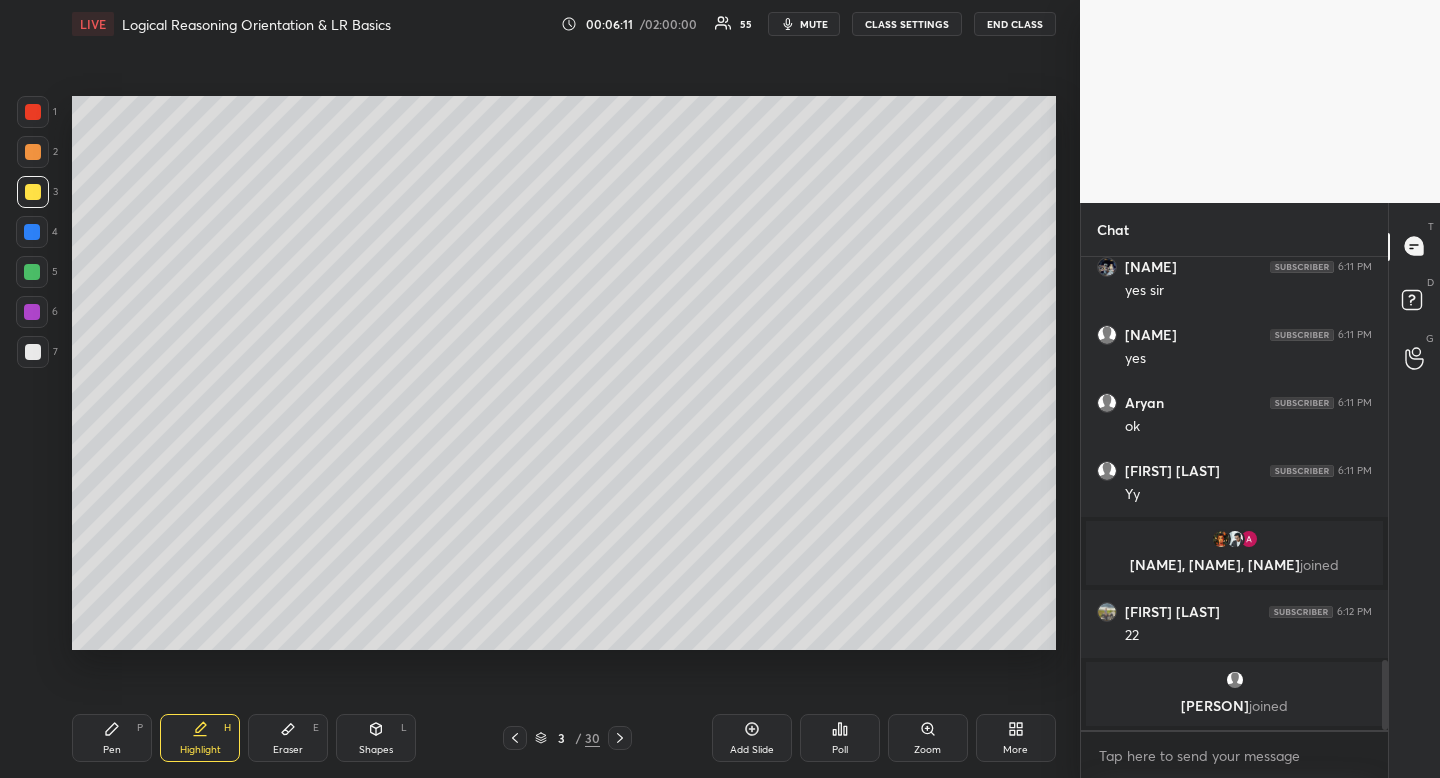 click on "Highlight" at bounding box center [200, 750] 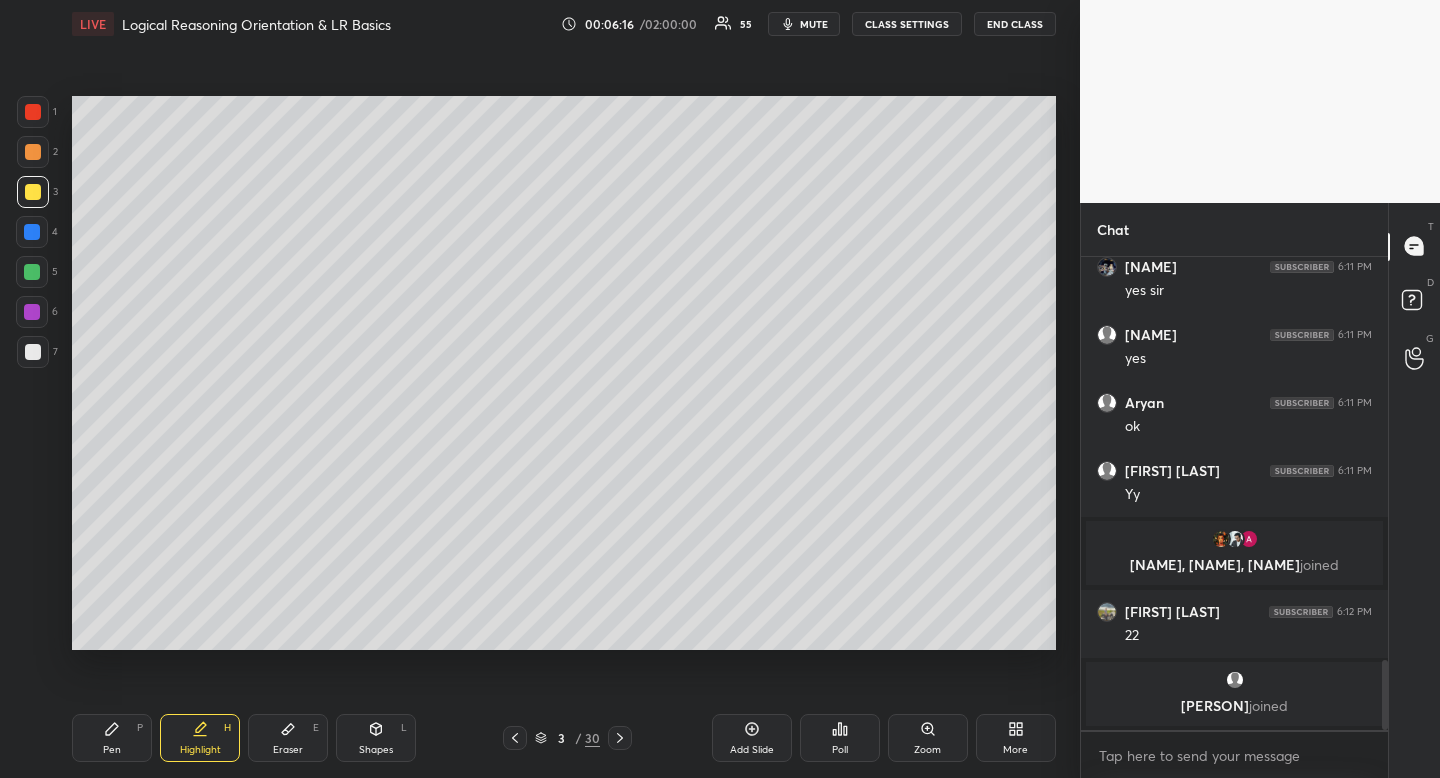click on "Shapes" at bounding box center (376, 750) 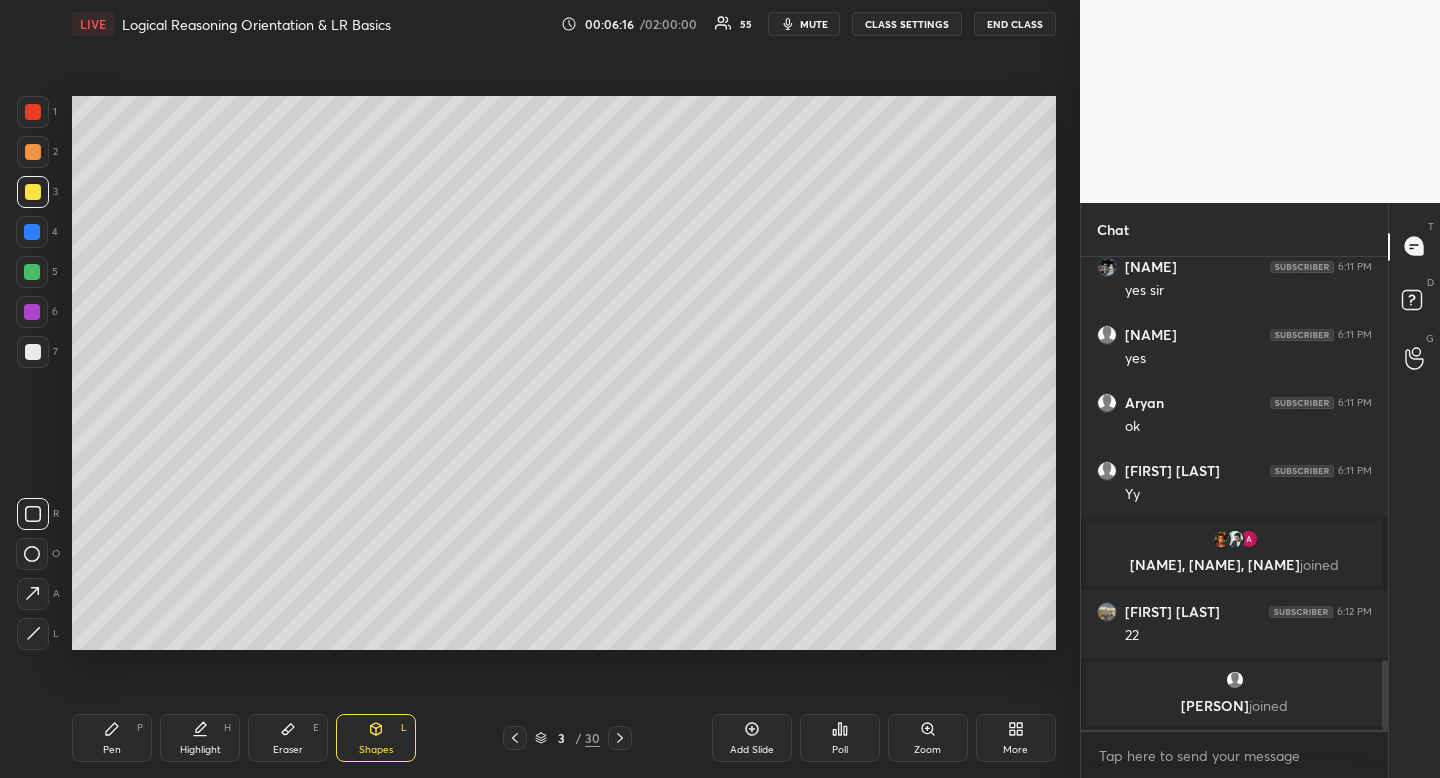 click 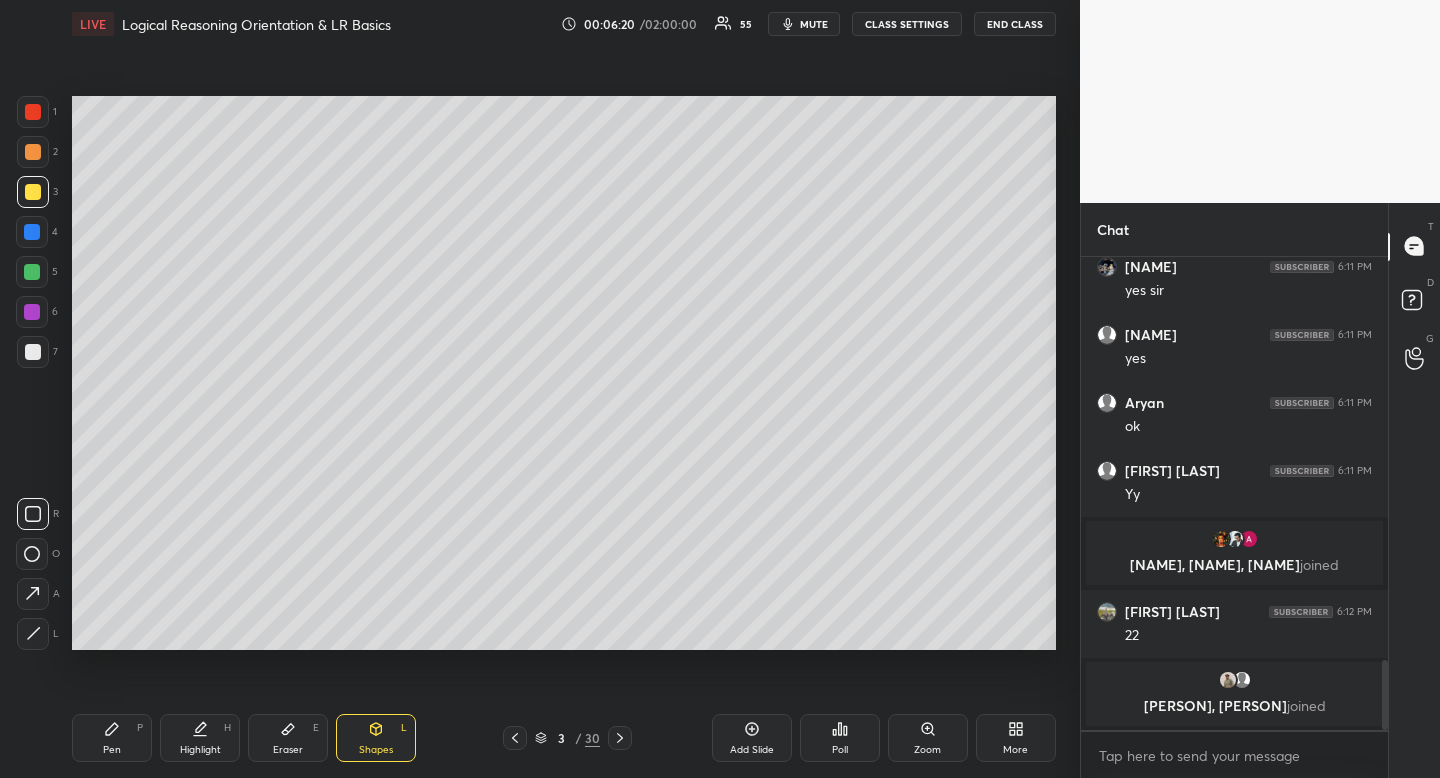 click on "Highlight H" at bounding box center [200, 738] 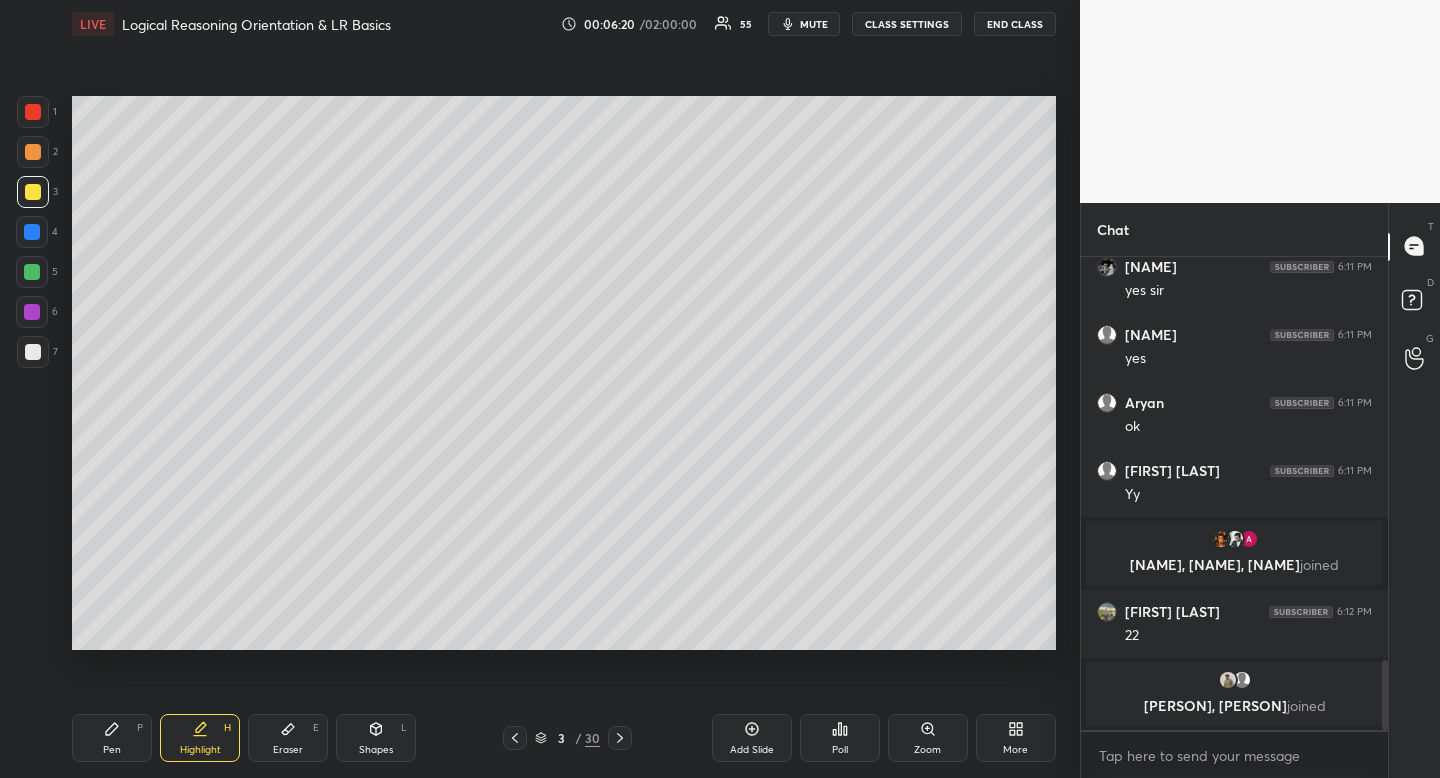 drag, startPoint x: 223, startPoint y: 729, endPoint x: 329, endPoint y: 671, distance: 120.83046 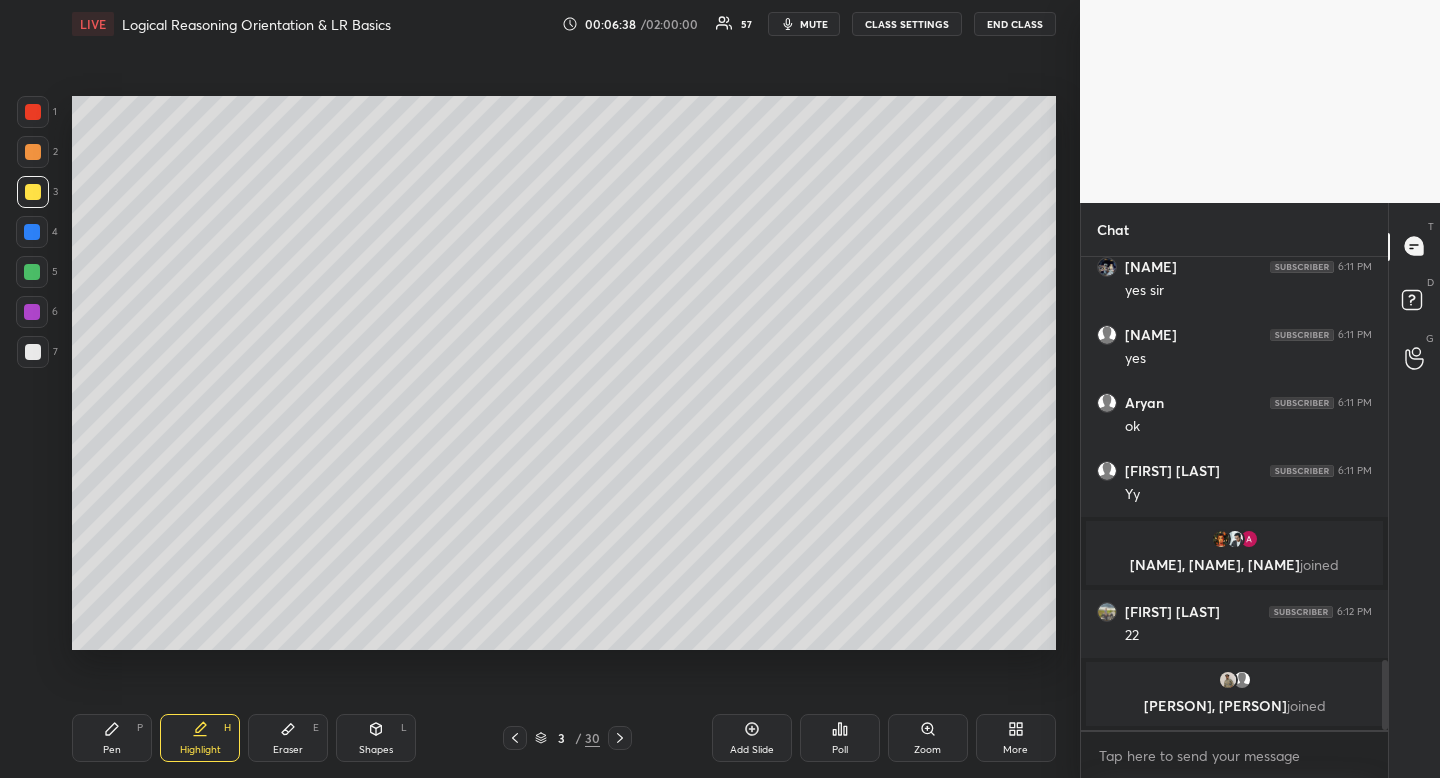 click on "Pen P" at bounding box center (112, 738) 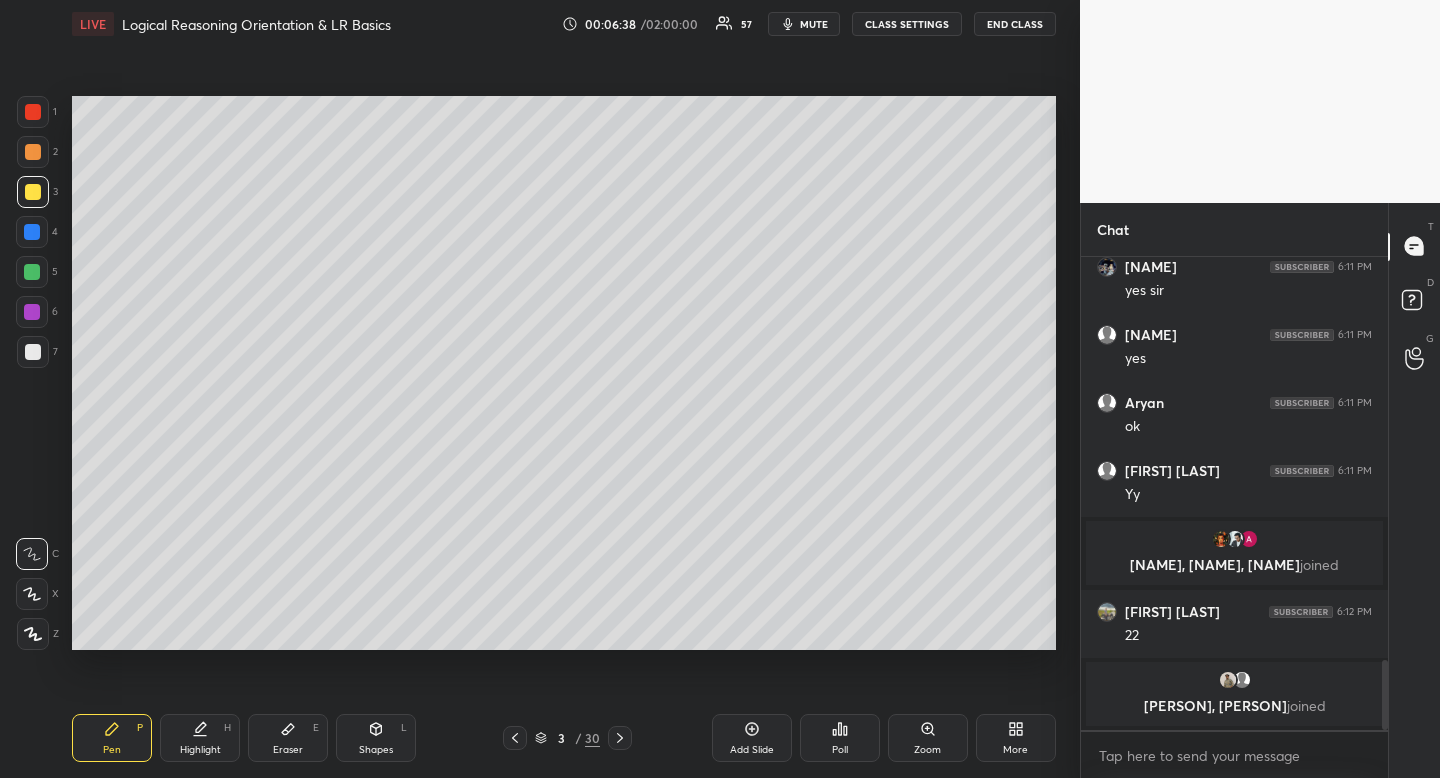 click on "Pen P" at bounding box center (112, 738) 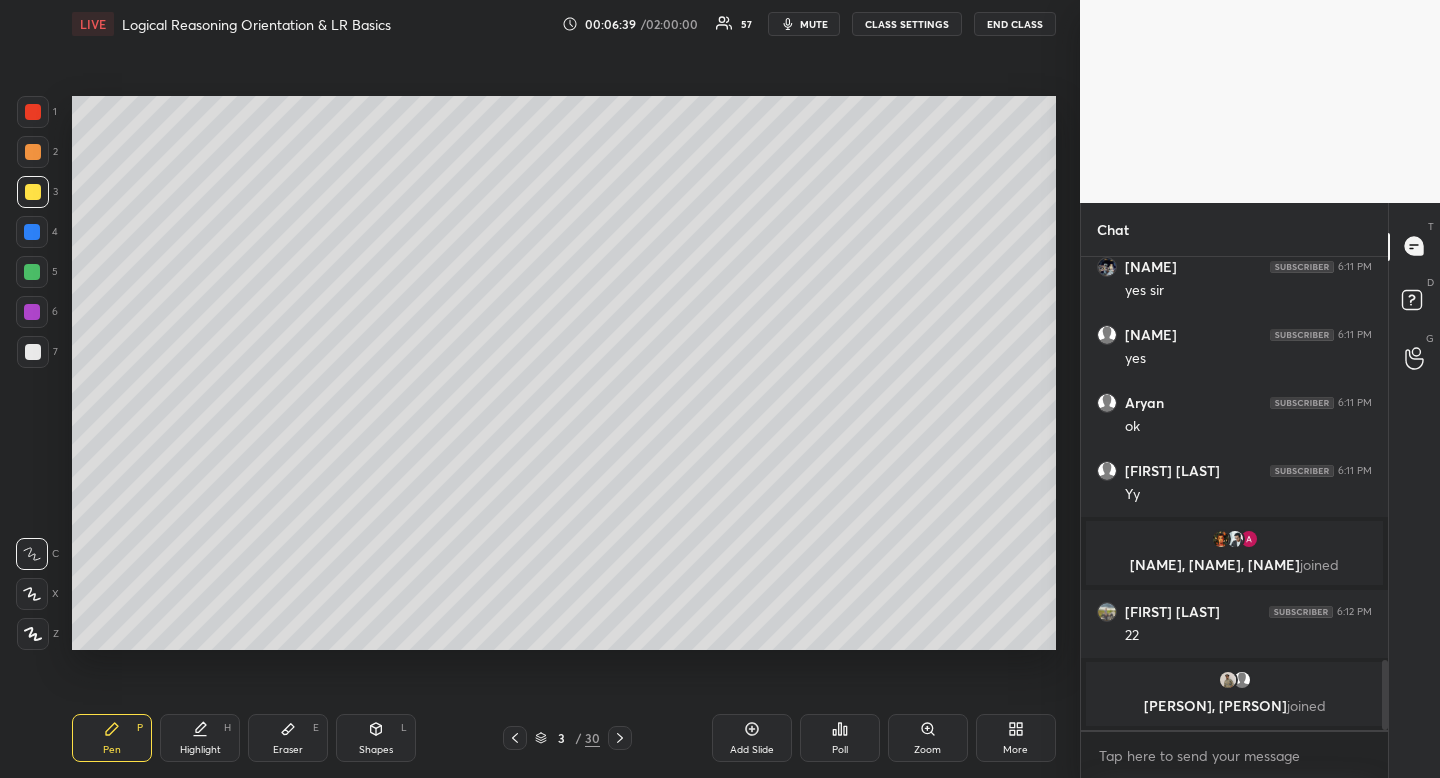 click at bounding box center (33, 192) 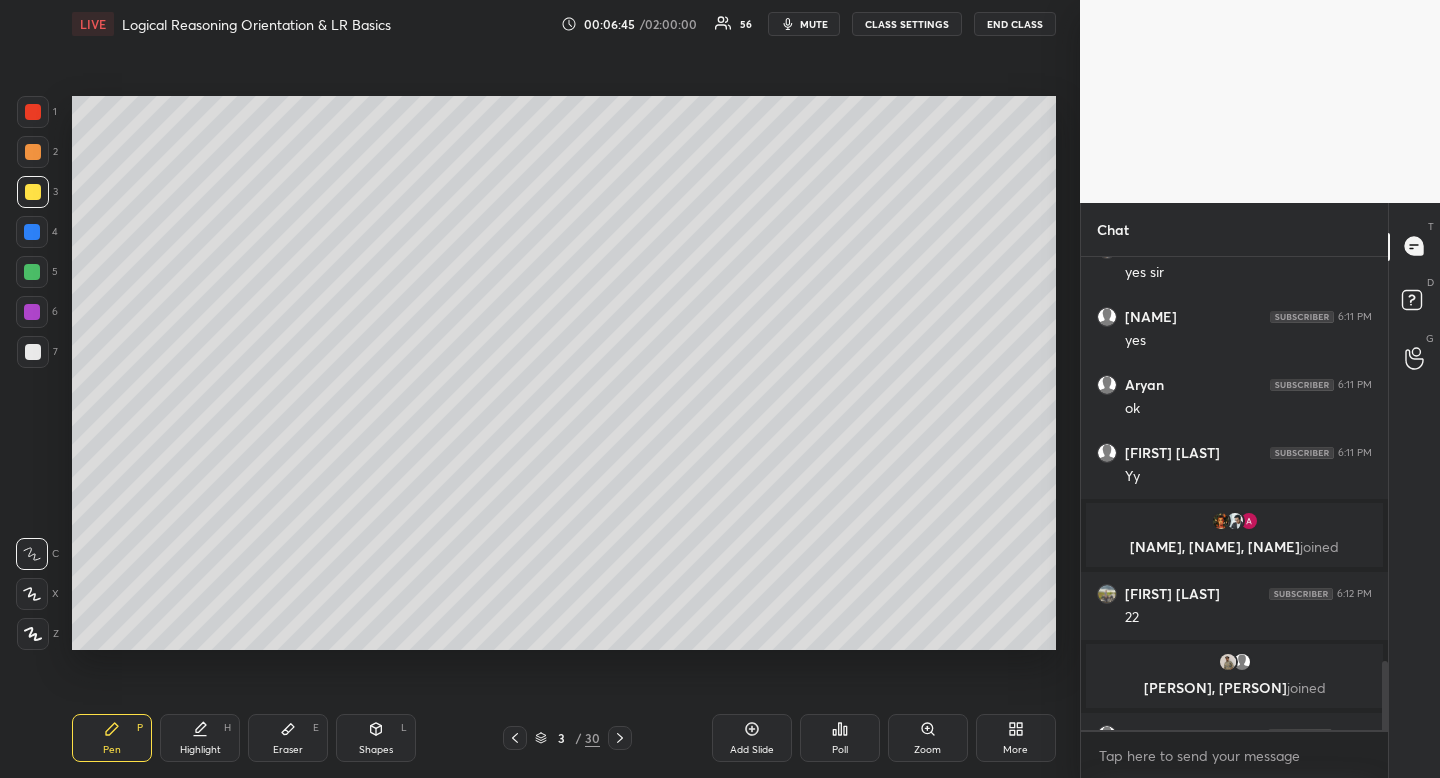 scroll, scrollTop: 2796, scrollLeft: 0, axis: vertical 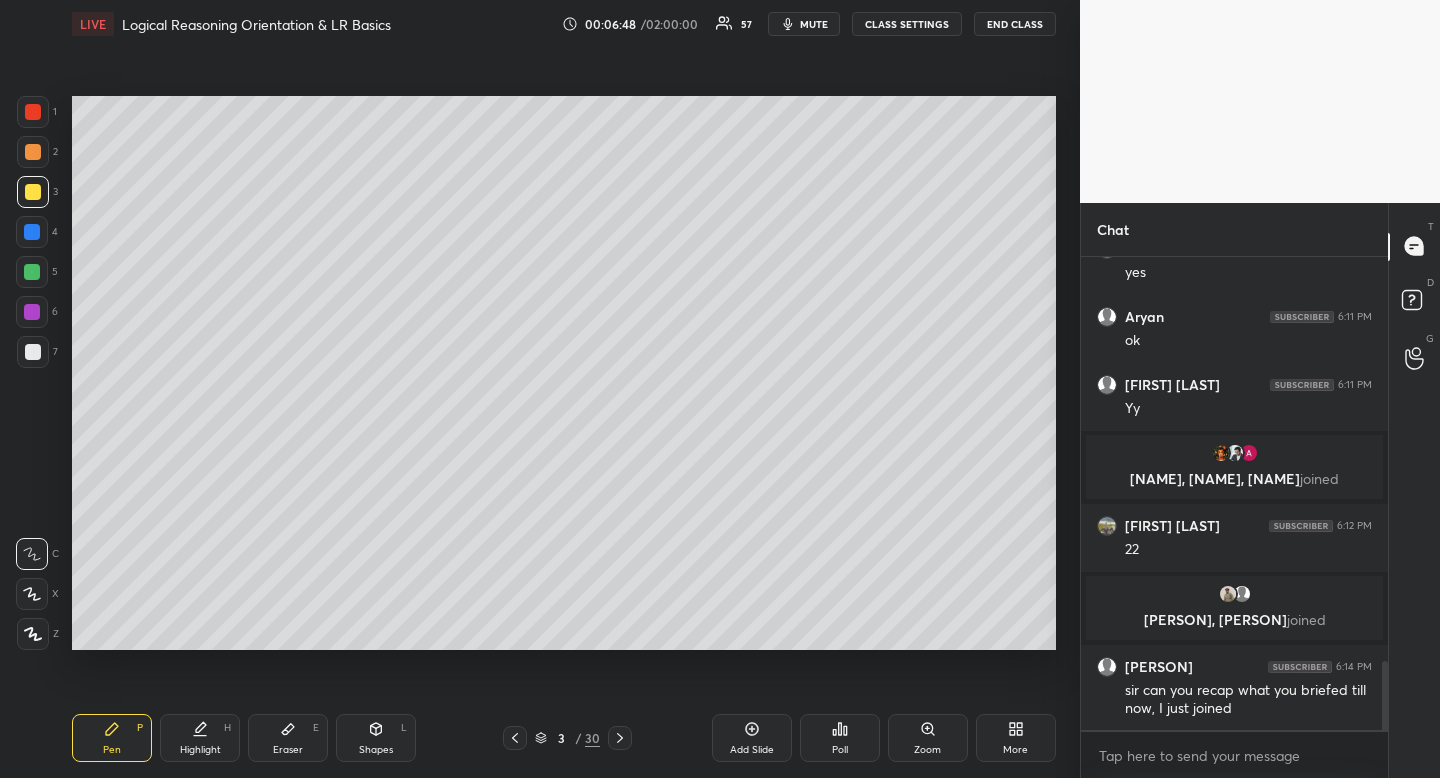 click at bounding box center (33, 352) 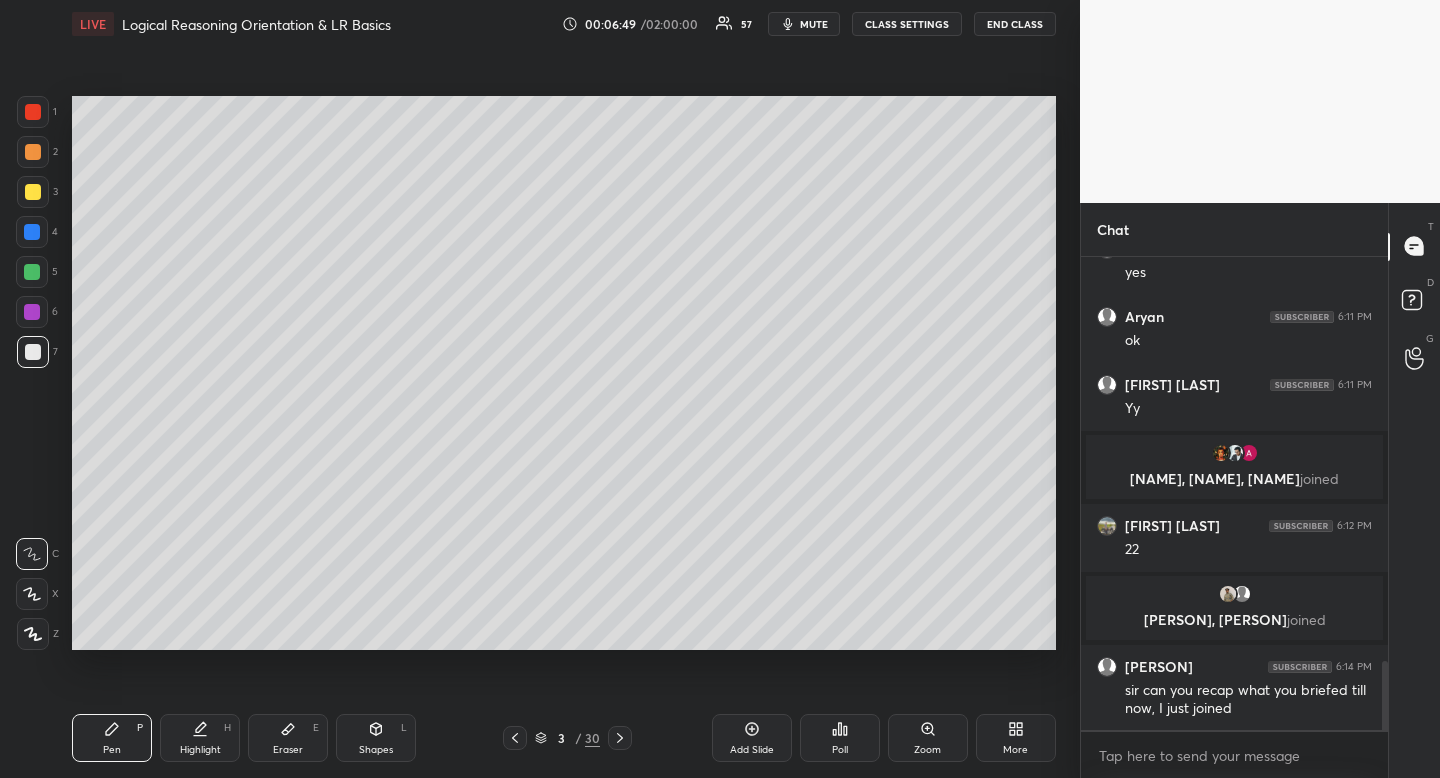 drag, startPoint x: 27, startPoint y: 360, endPoint x: 21, endPoint y: 371, distance: 12.529964 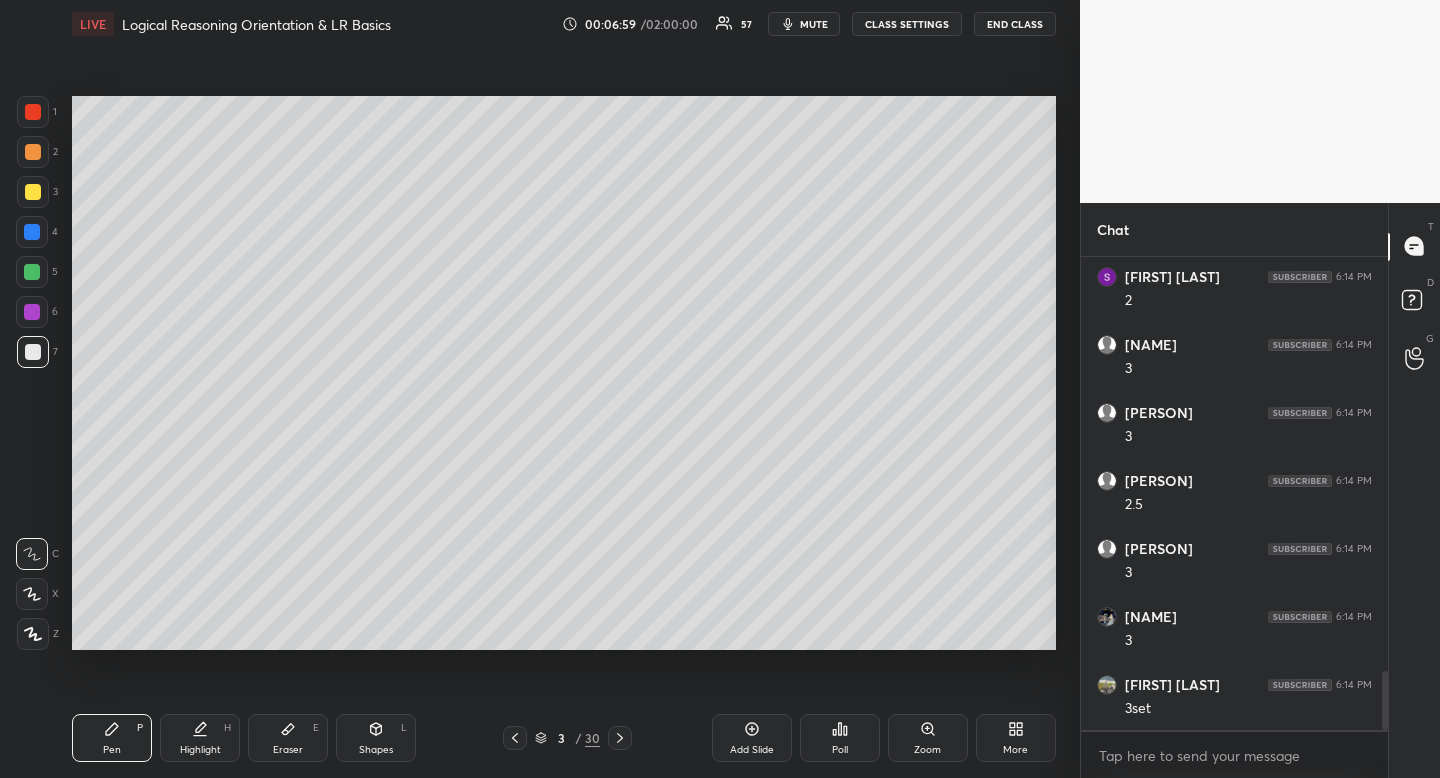 scroll, scrollTop: 3413, scrollLeft: 0, axis: vertical 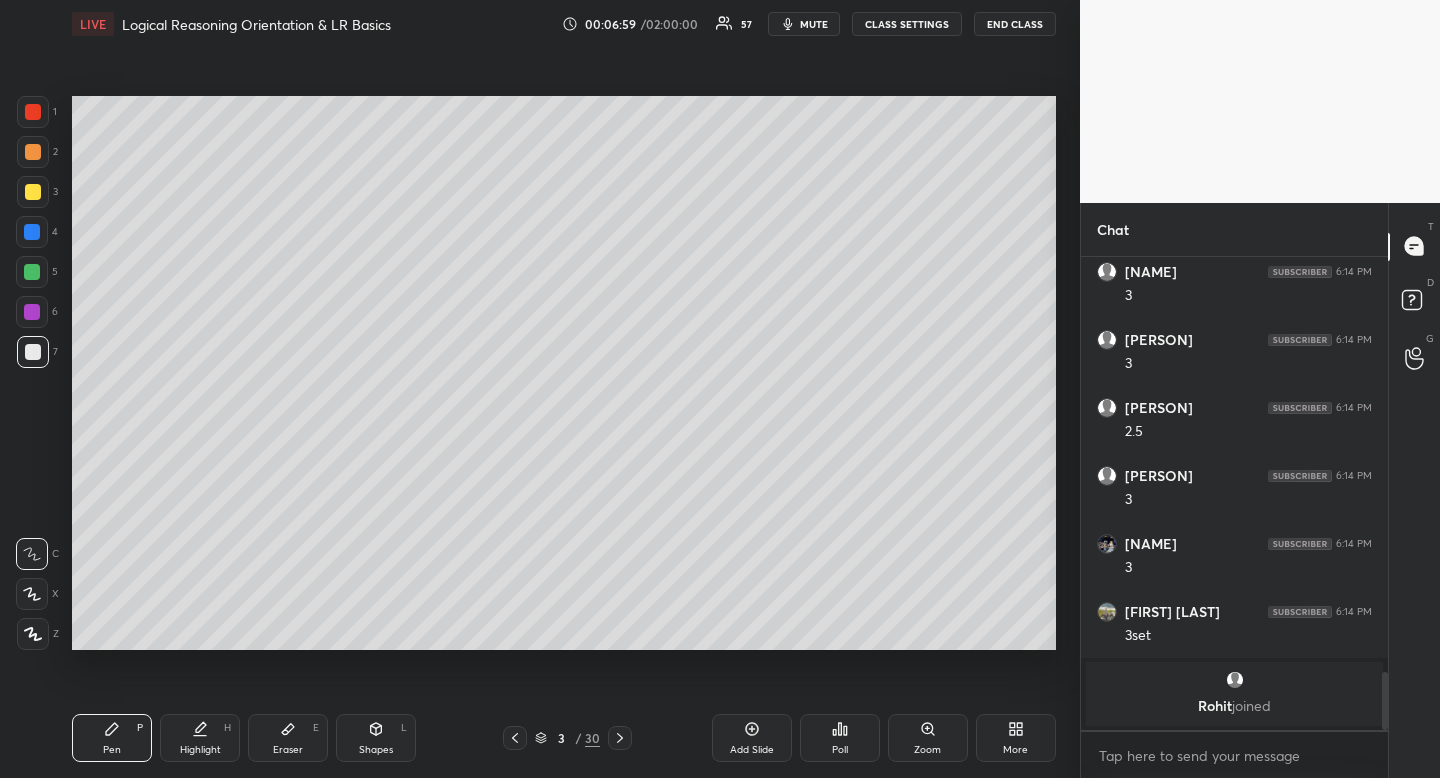 click on "Highlight" at bounding box center [200, 750] 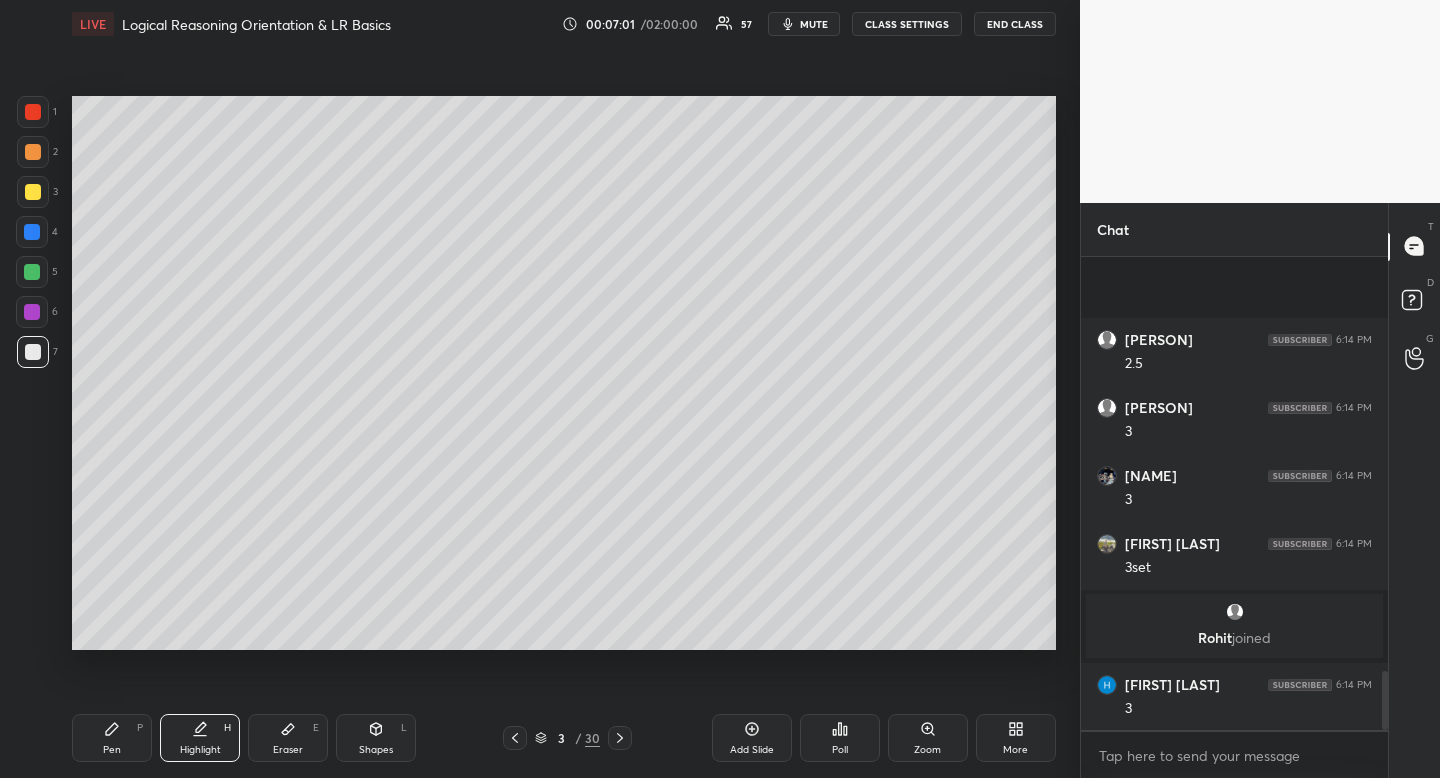 scroll, scrollTop: 3355, scrollLeft: 0, axis: vertical 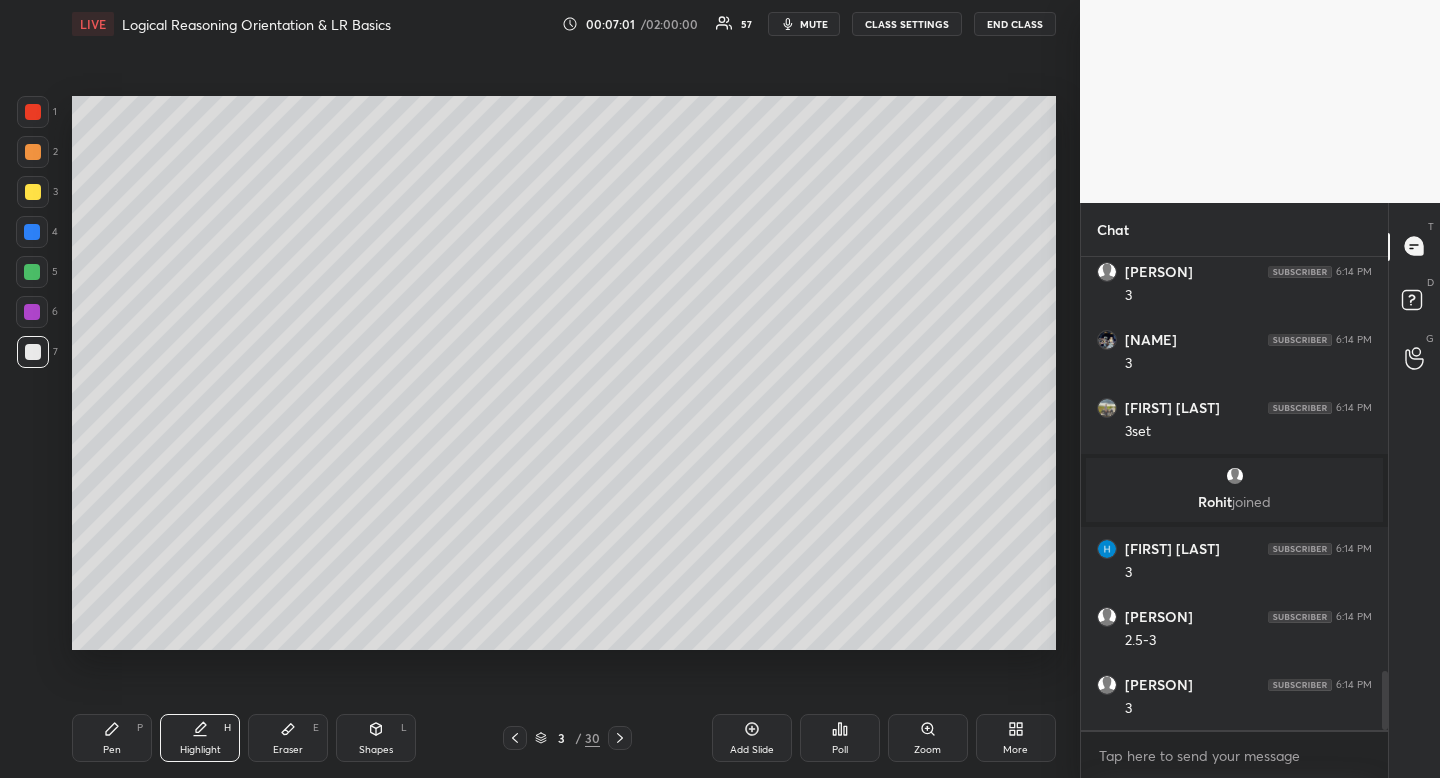 click at bounding box center [33, 192] 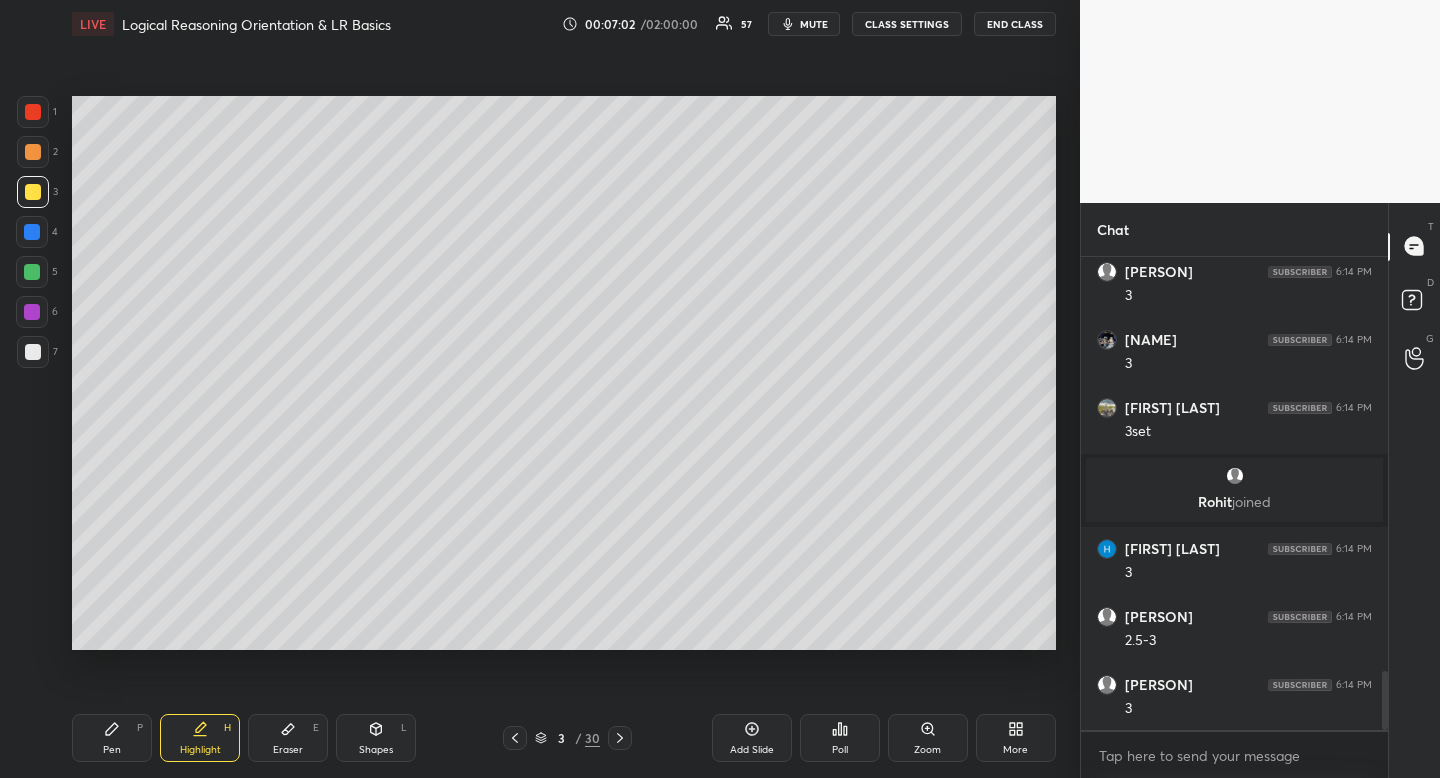 click at bounding box center (33, 192) 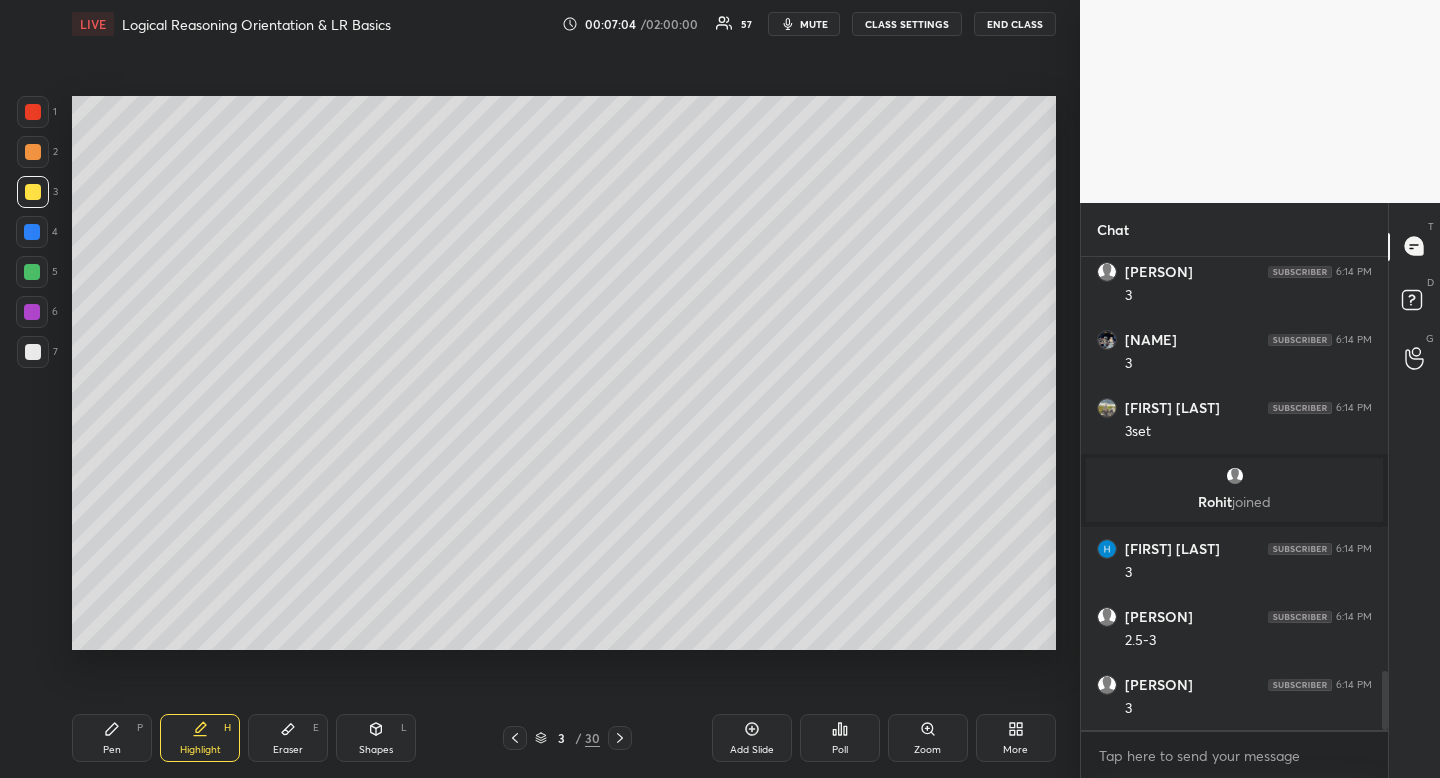 drag, startPoint x: 141, startPoint y: 732, endPoint x: 133, endPoint y: 741, distance: 12.0415945 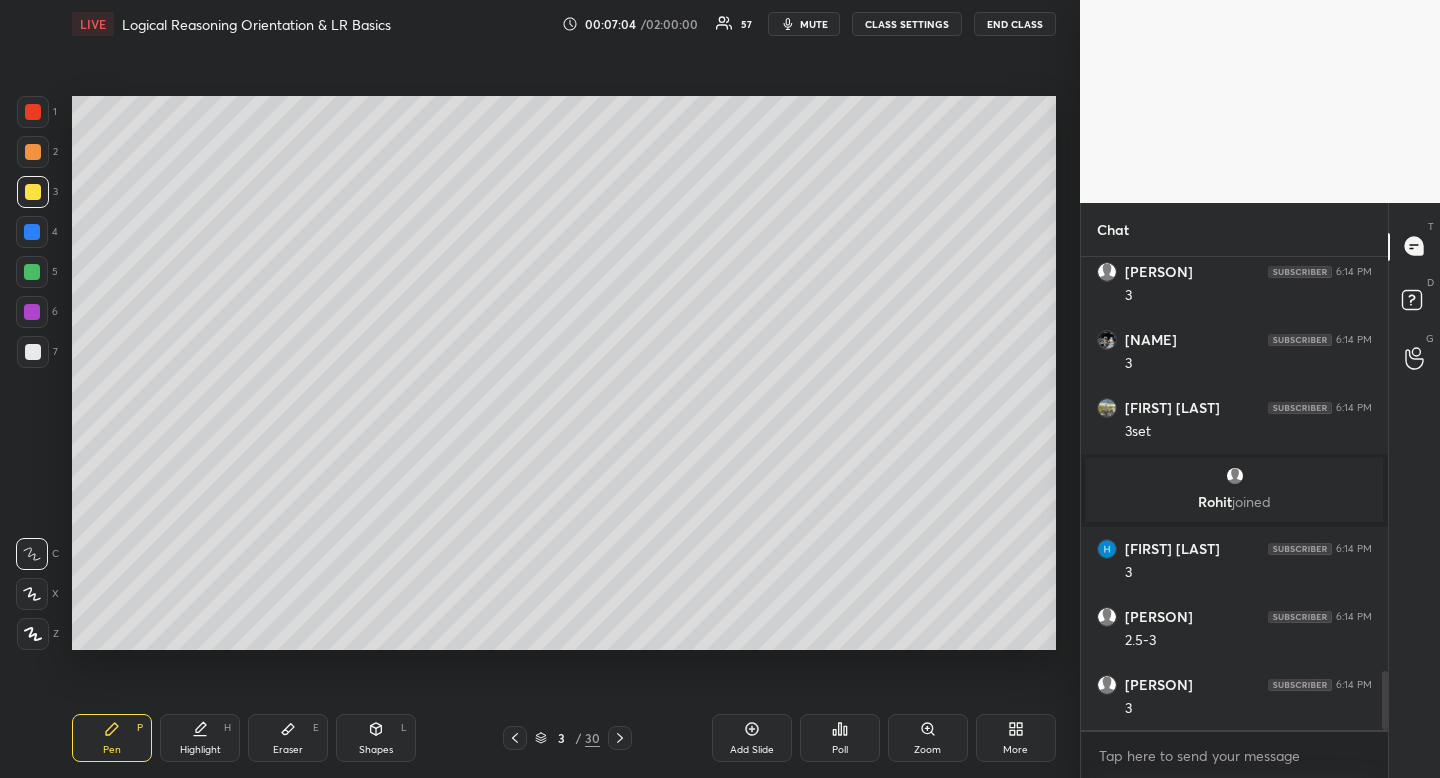 click on "Pen P" at bounding box center (112, 738) 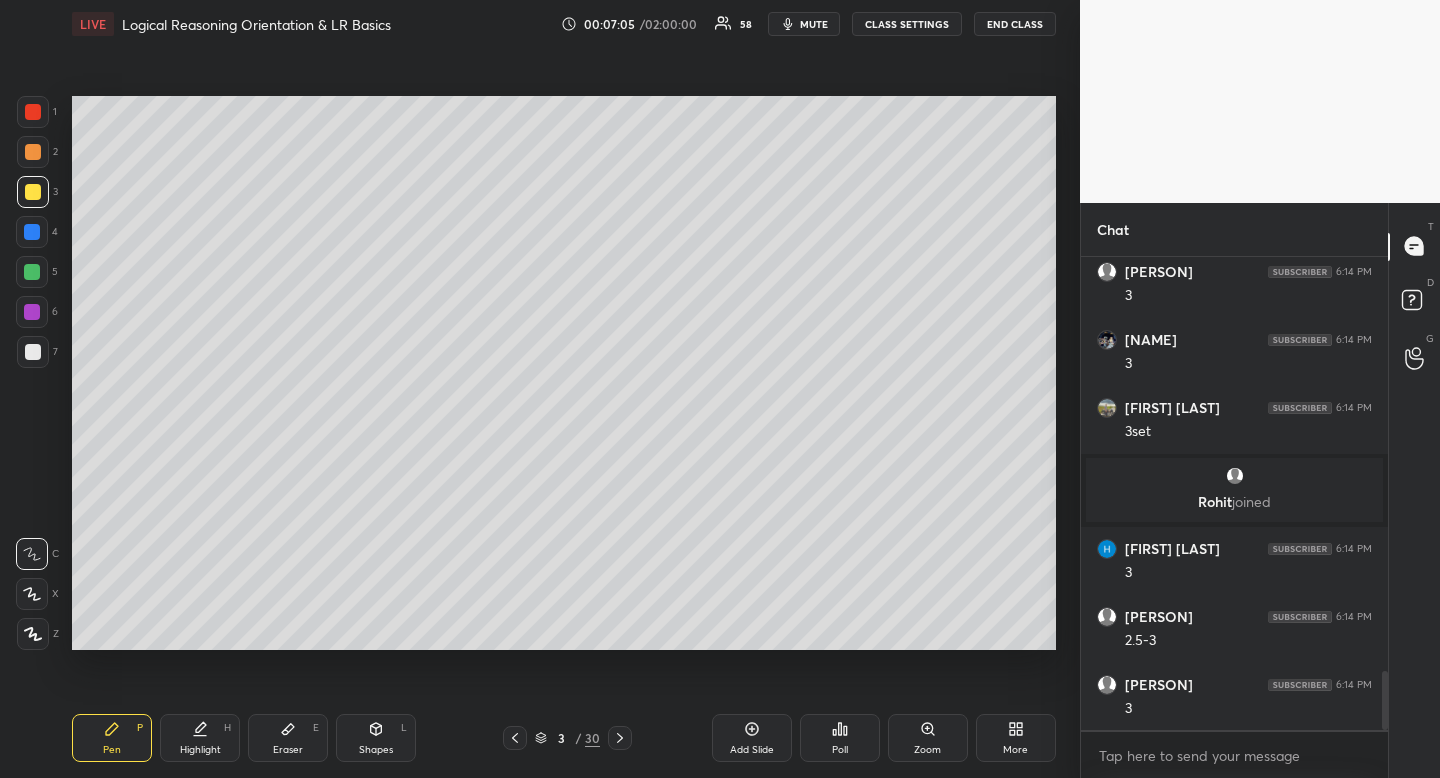 click at bounding box center [33, 352] 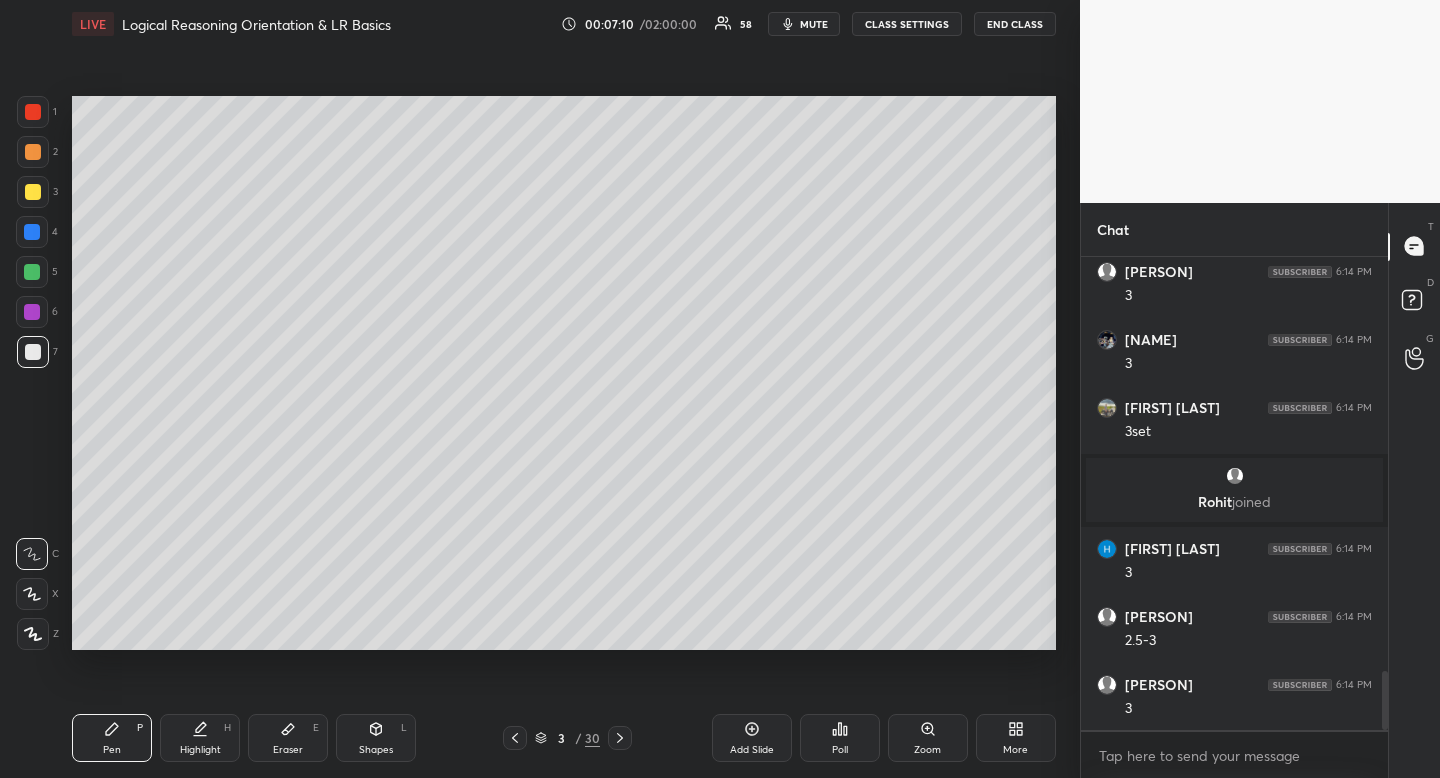 drag, startPoint x: 621, startPoint y: 739, endPoint x: 611, endPoint y: 748, distance: 13.453624 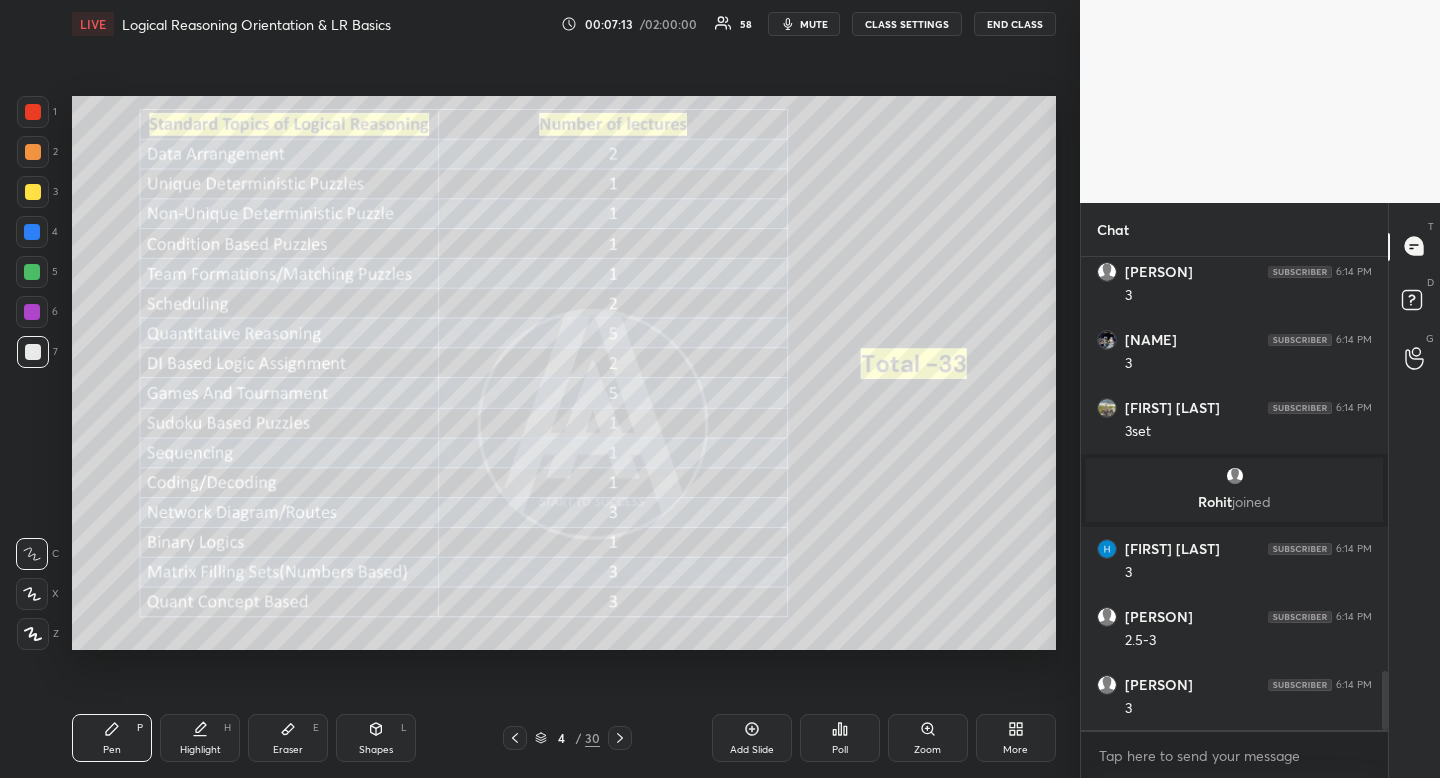 click 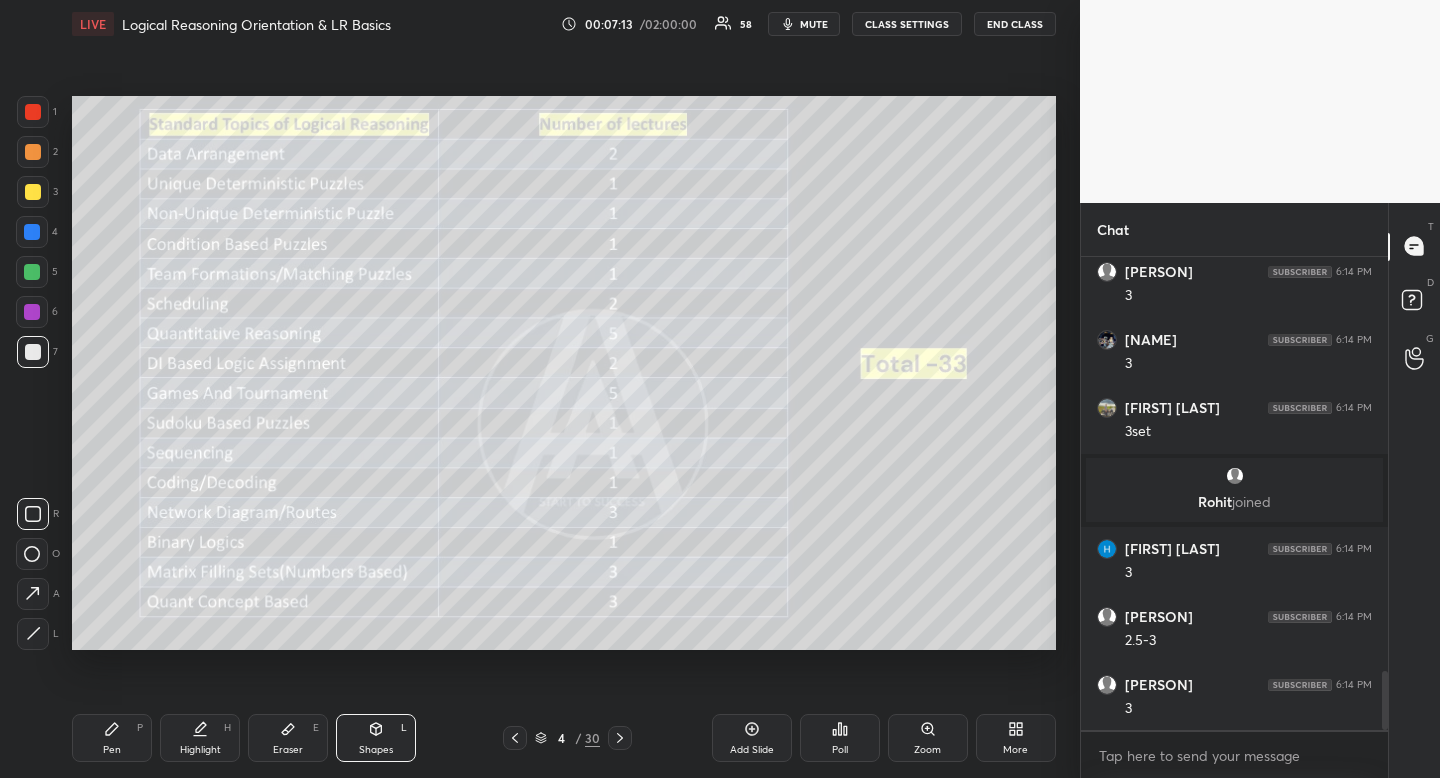 click 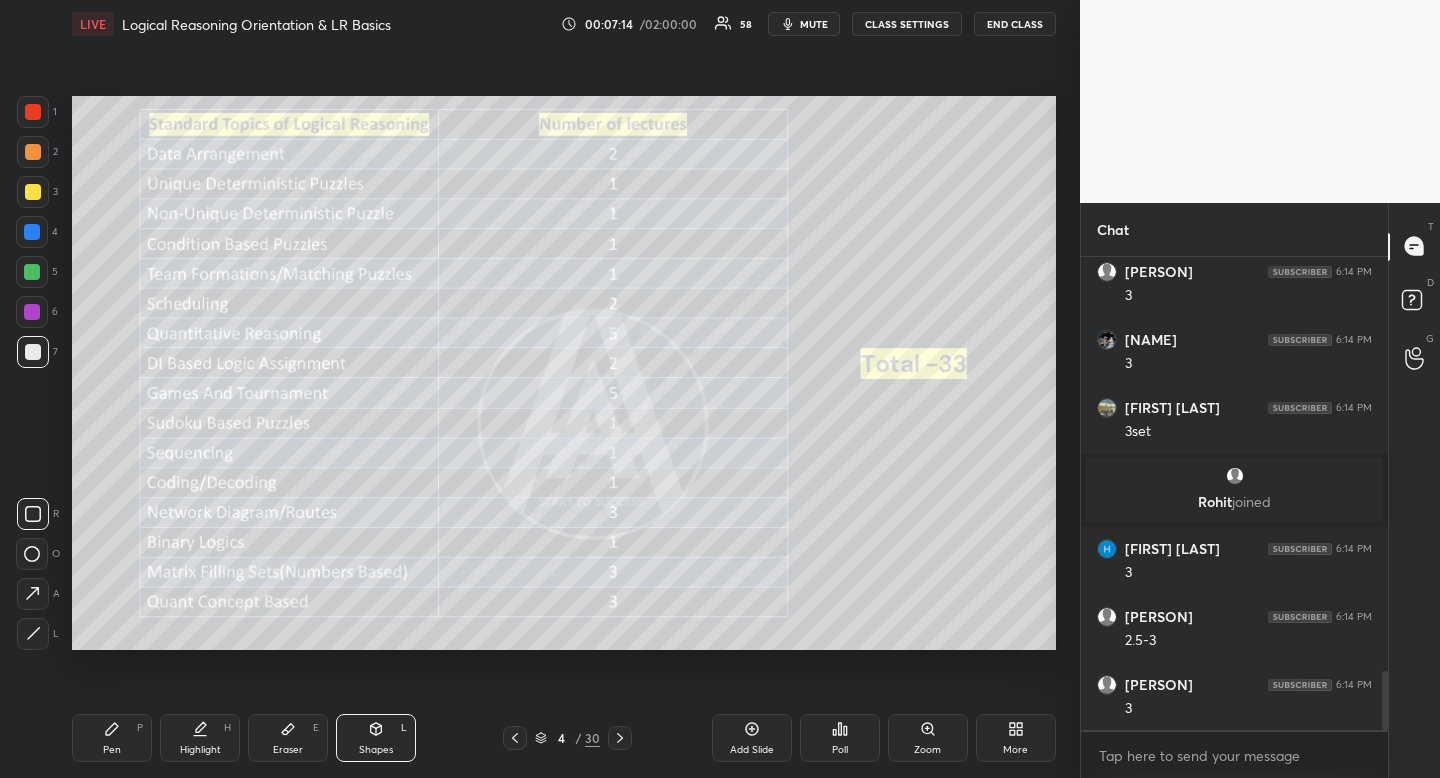 click on "Highlight H" at bounding box center [200, 738] 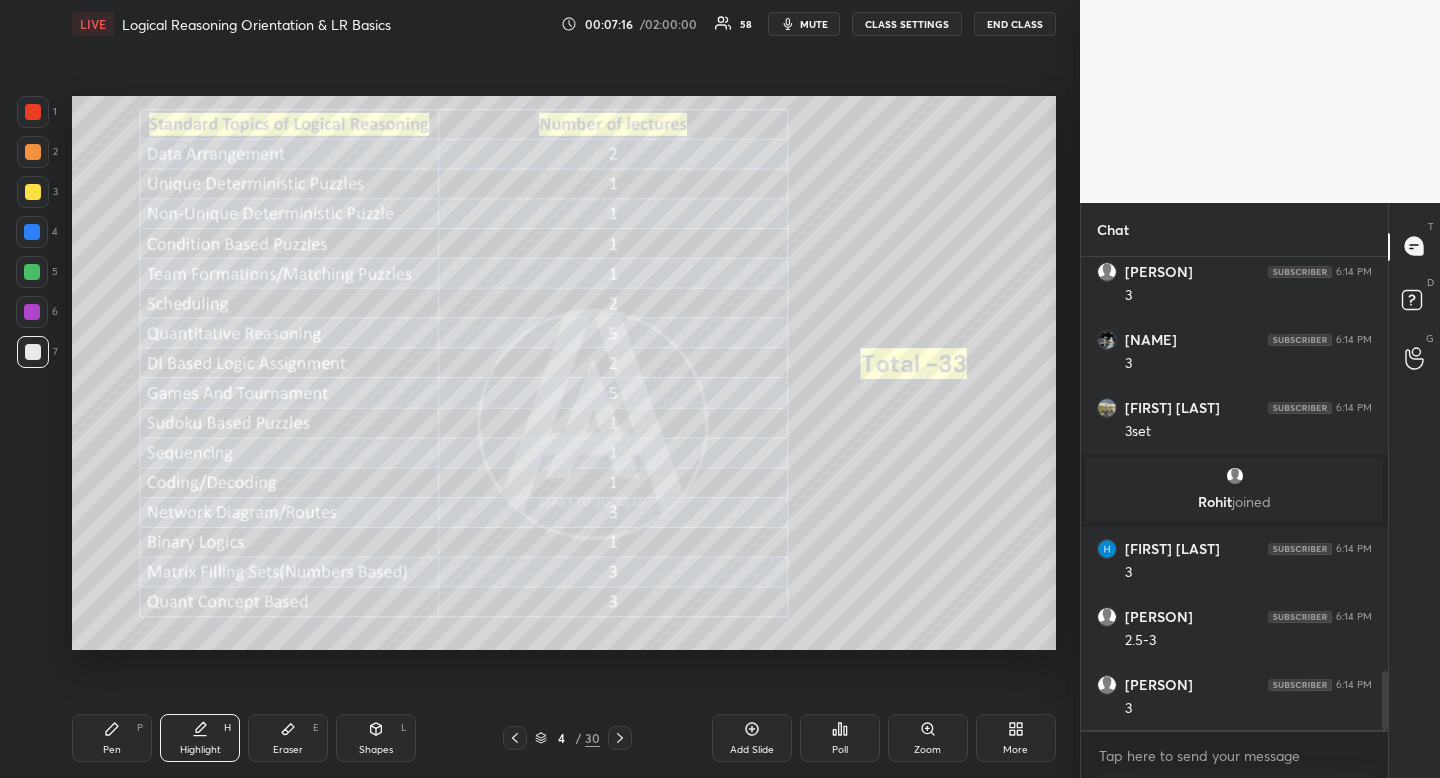 click on "Eraser E" at bounding box center [288, 738] 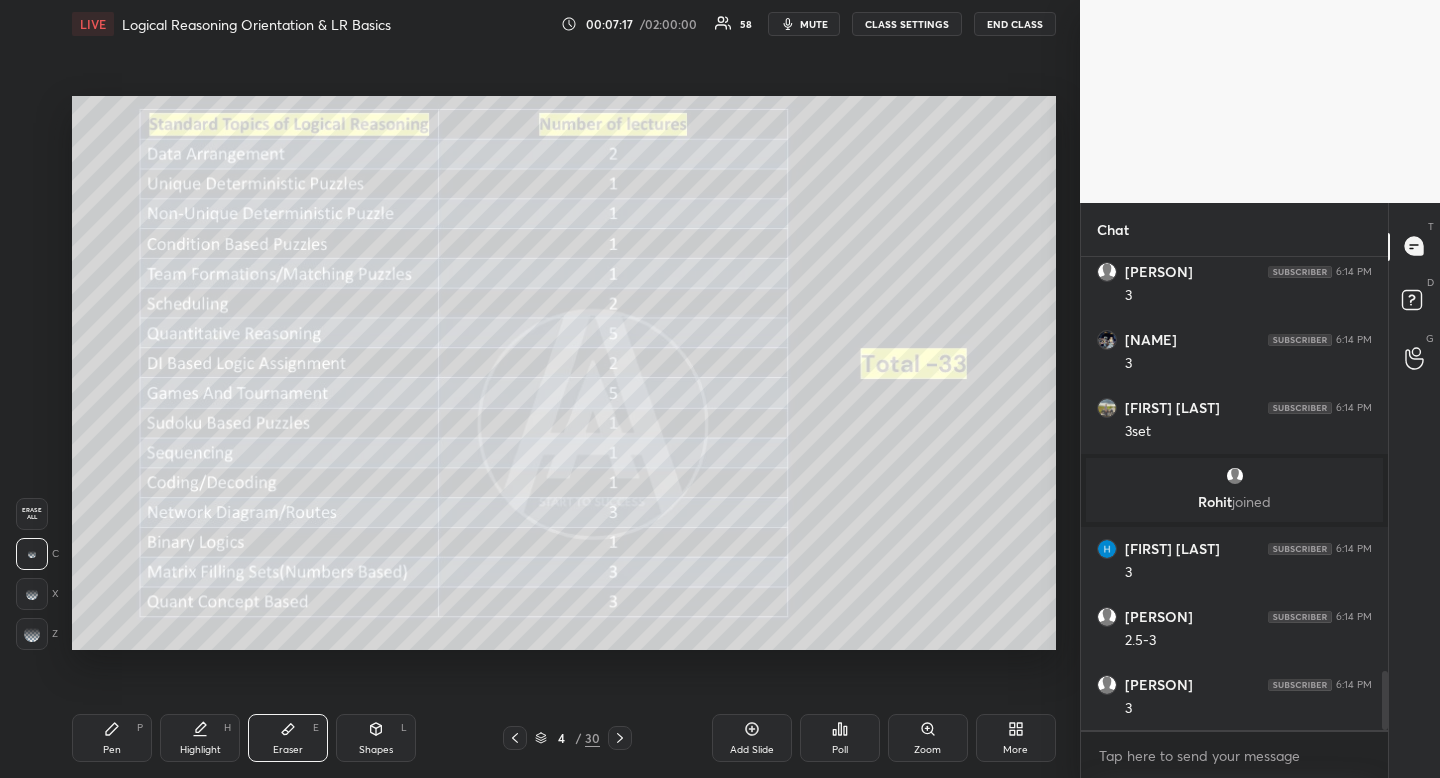 click on "Shapes" at bounding box center [376, 750] 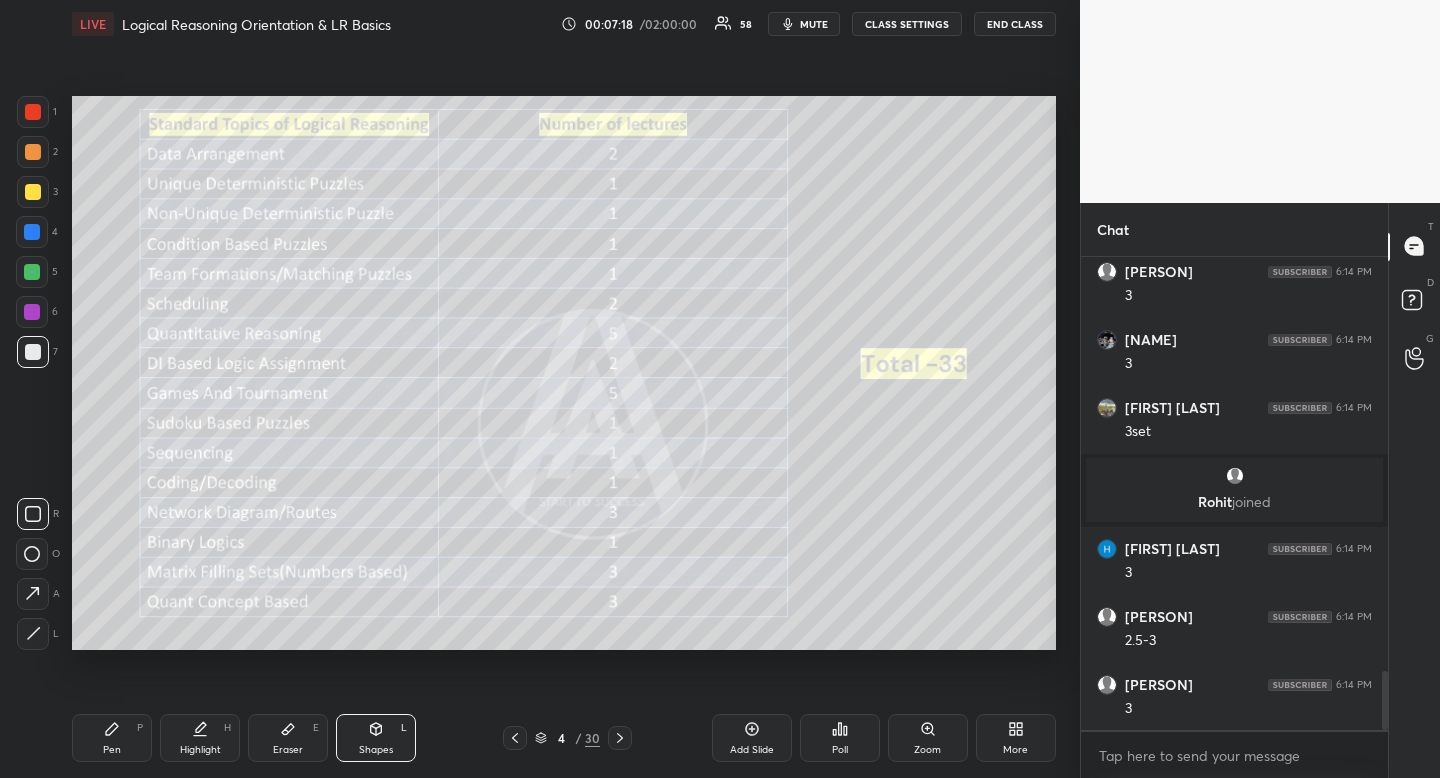 click 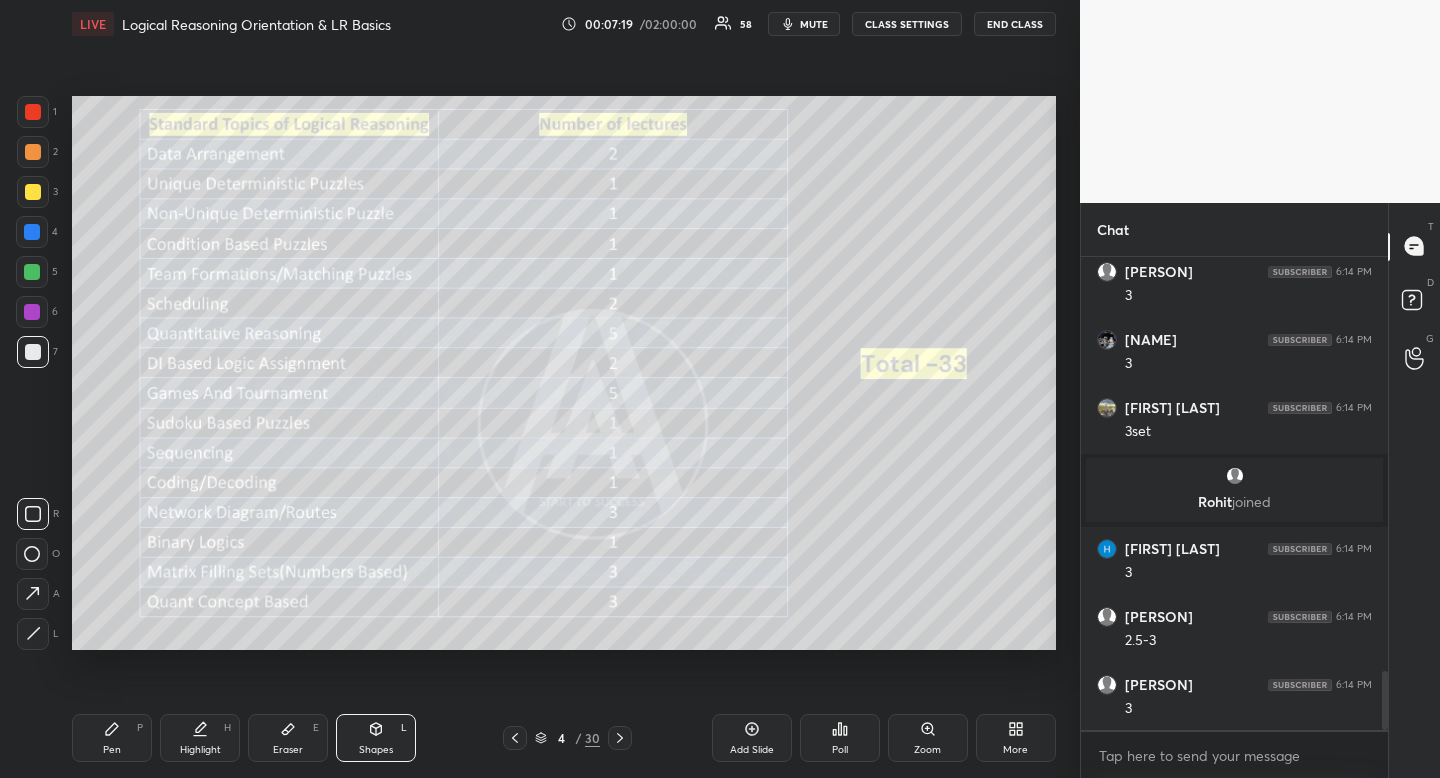 drag, startPoint x: 116, startPoint y: 738, endPoint x: 117, endPoint y: 711, distance: 27.018513 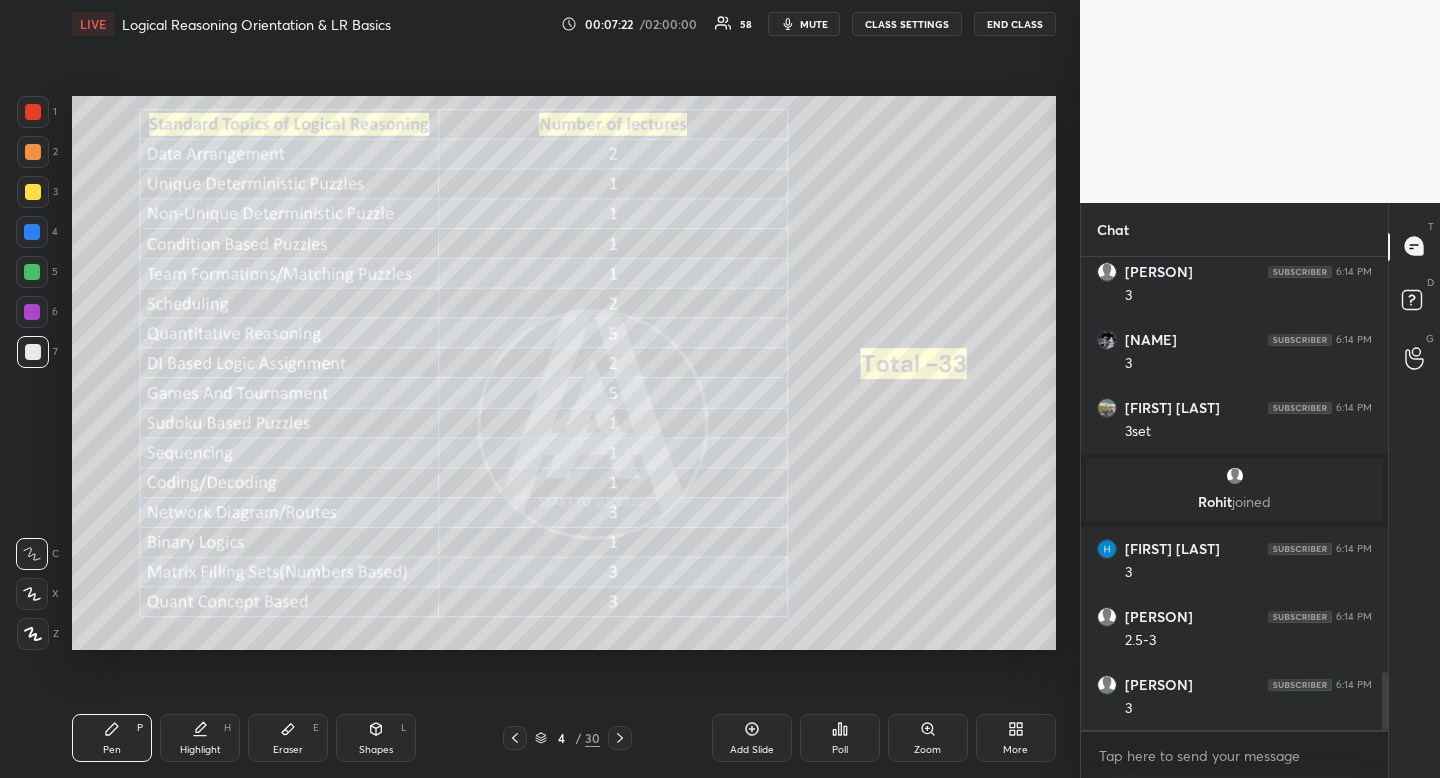 scroll, scrollTop: 3428, scrollLeft: 0, axis: vertical 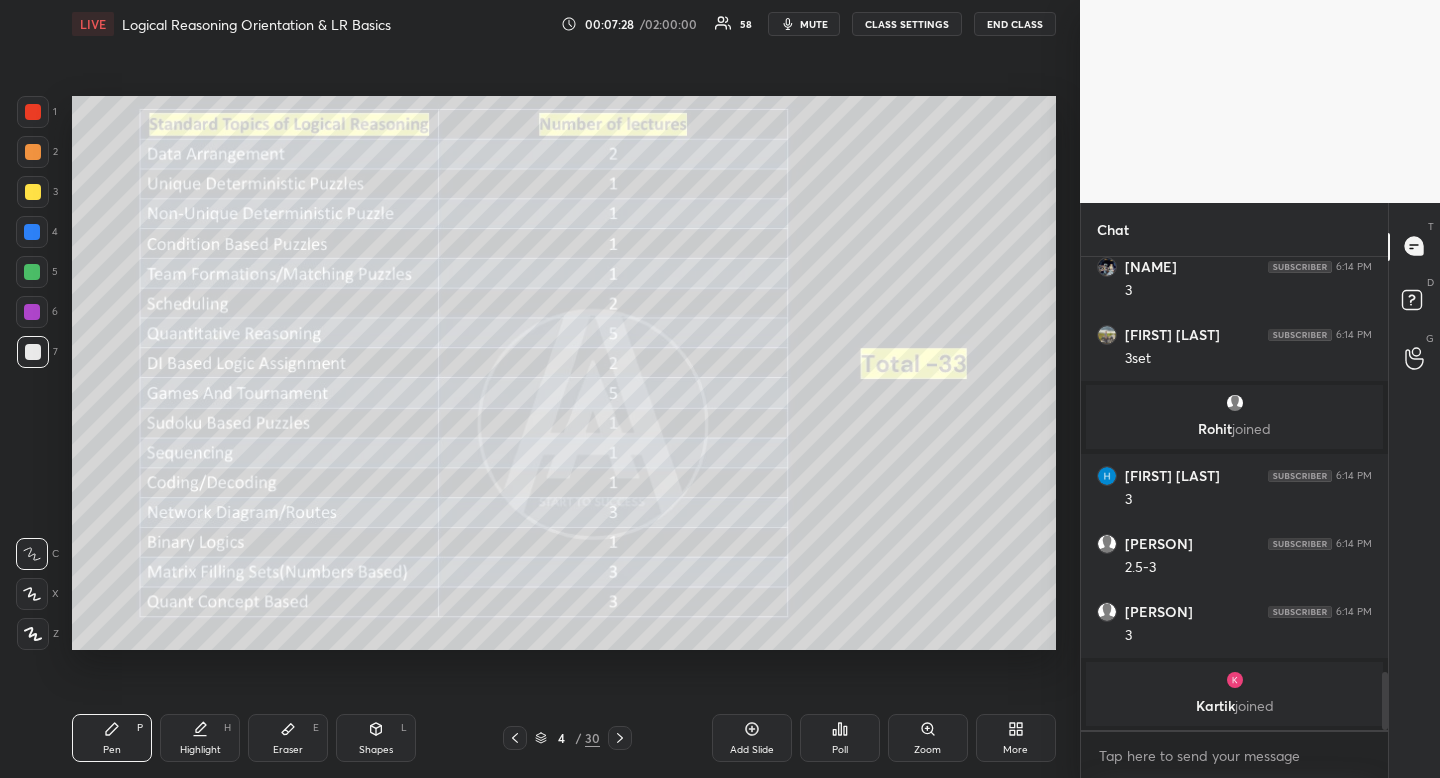 click on "Highlight" at bounding box center [200, 750] 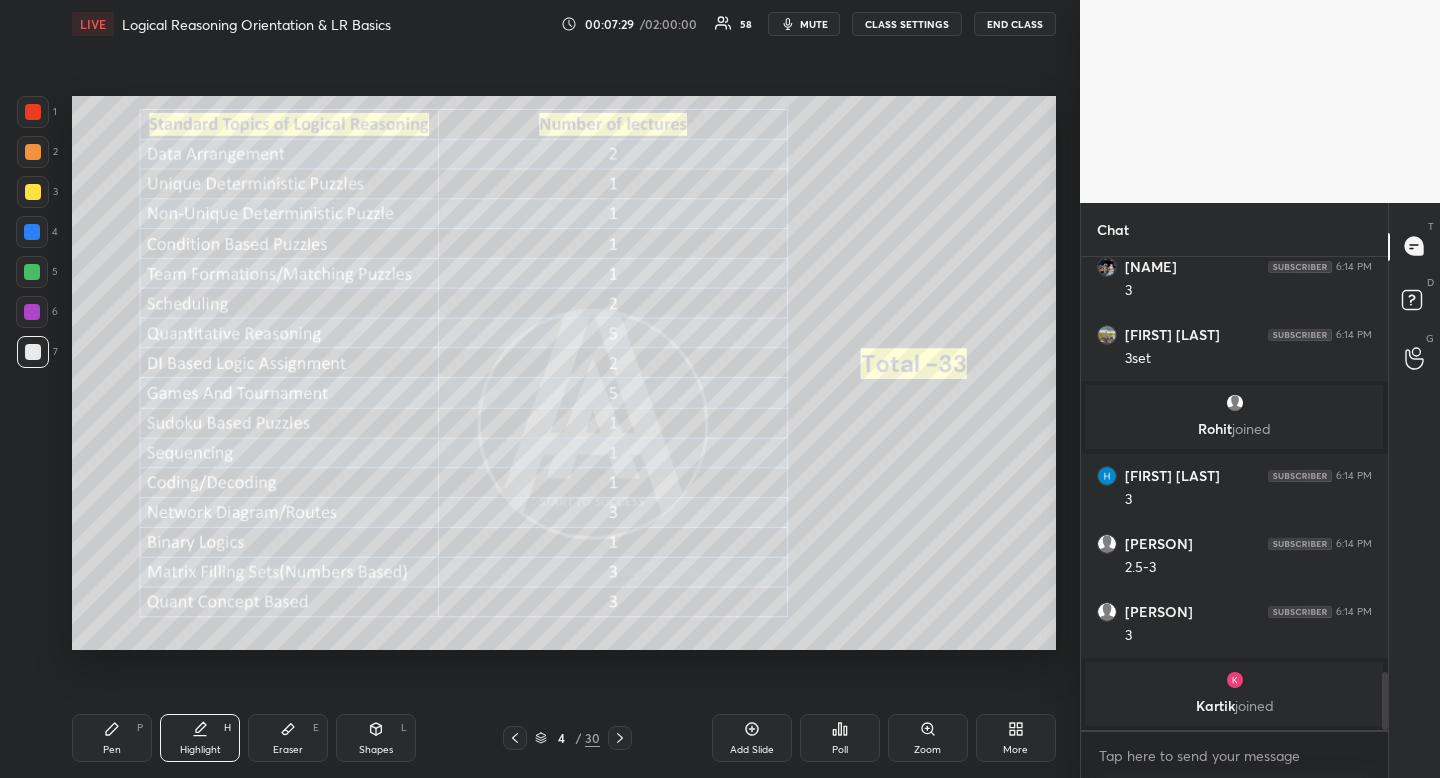drag, startPoint x: 207, startPoint y: 747, endPoint x: 220, endPoint y: 675, distance: 73.1642 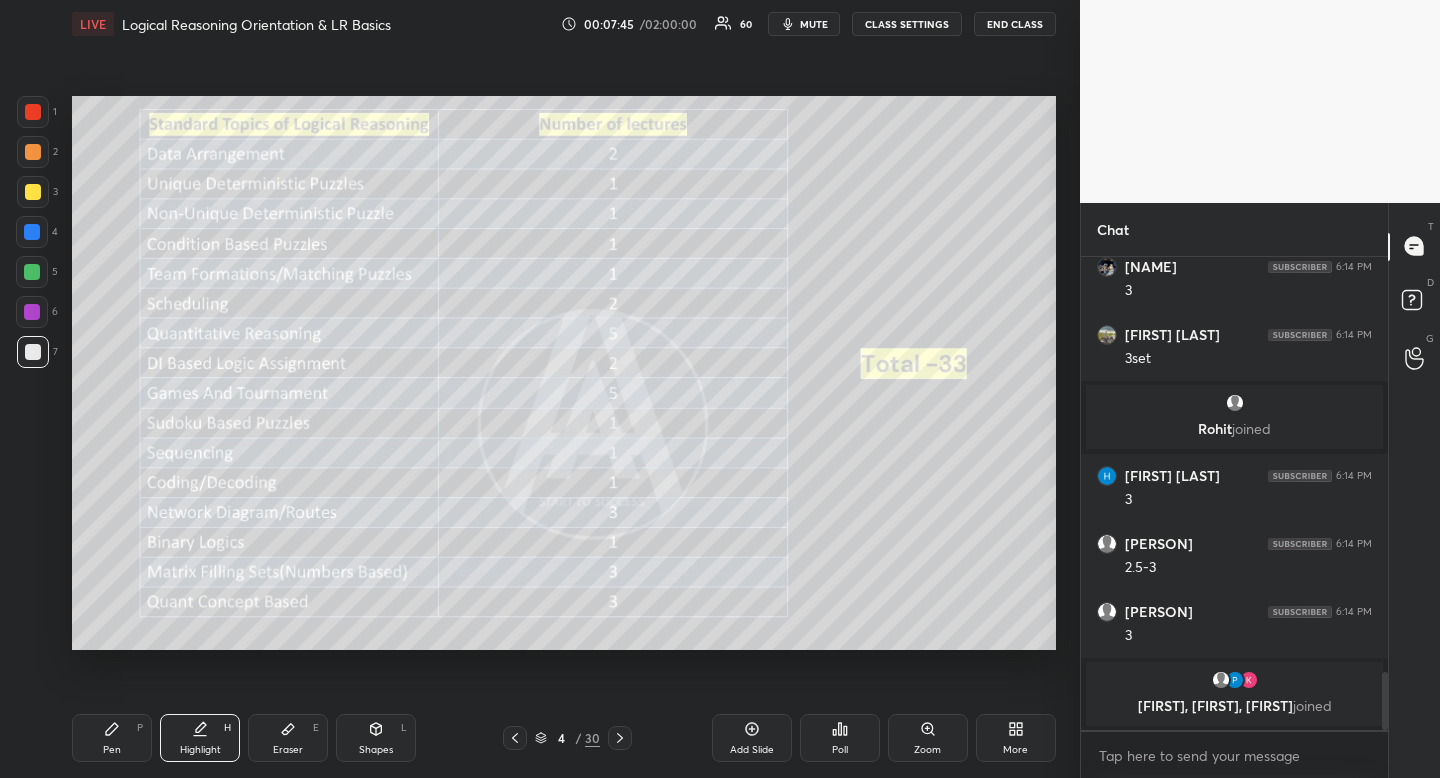 drag, startPoint x: 120, startPoint y: 755, endPoint x: 138, endPoint y: 731, distance: 30 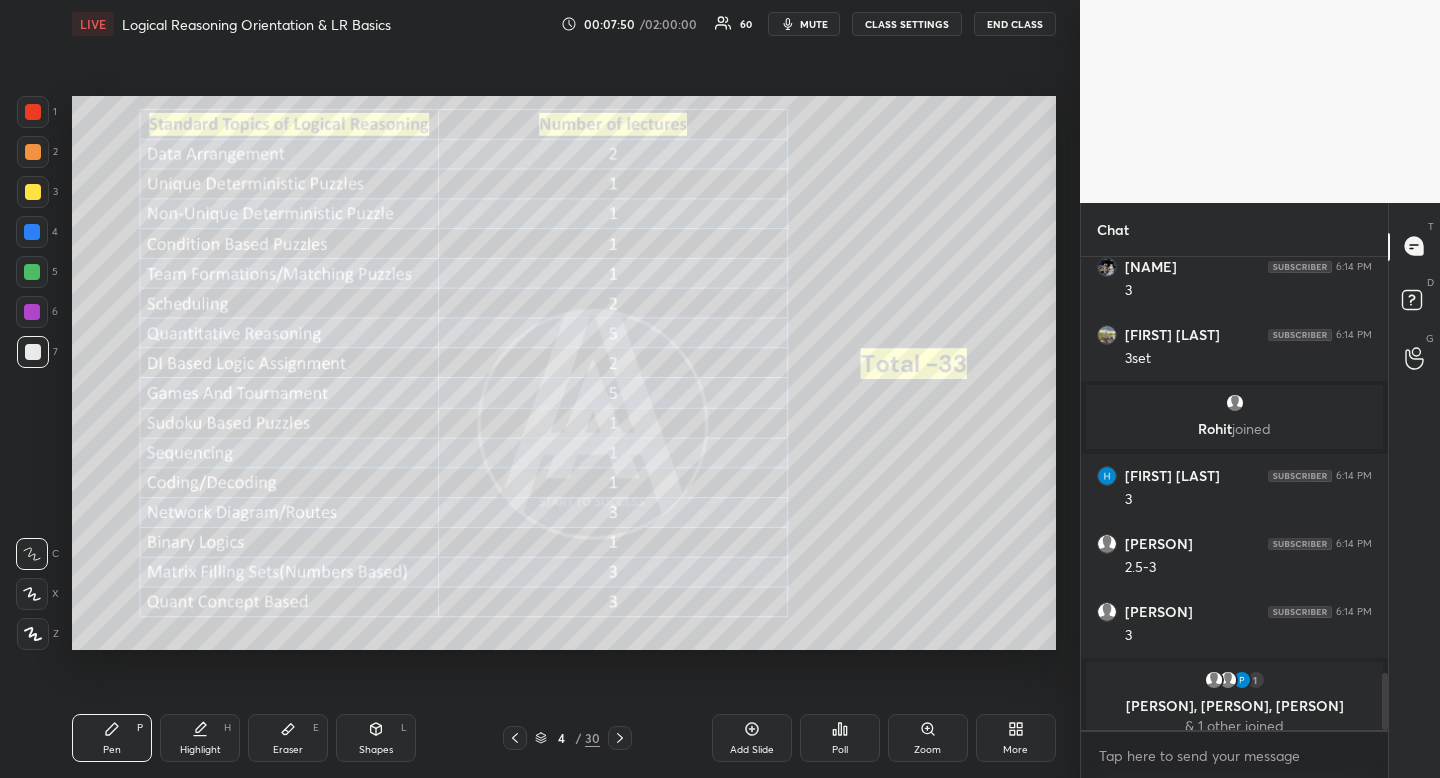 scroll, scrollTop: 3443, scrollLeft: 0, axis: vertical 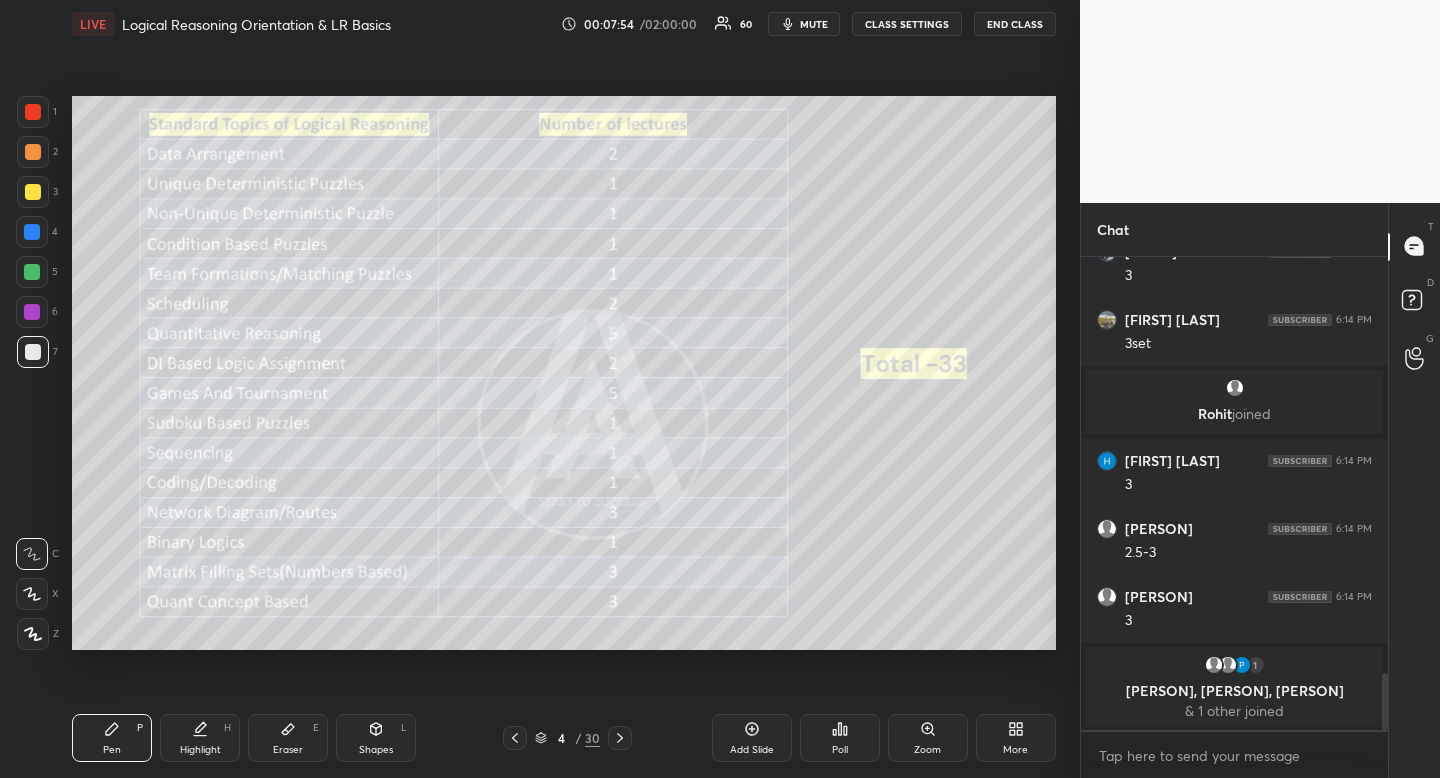 drag, startPoint x: 203, startPoint y: 742, endPoint x: 203, endPoint y: 673, distance: 69 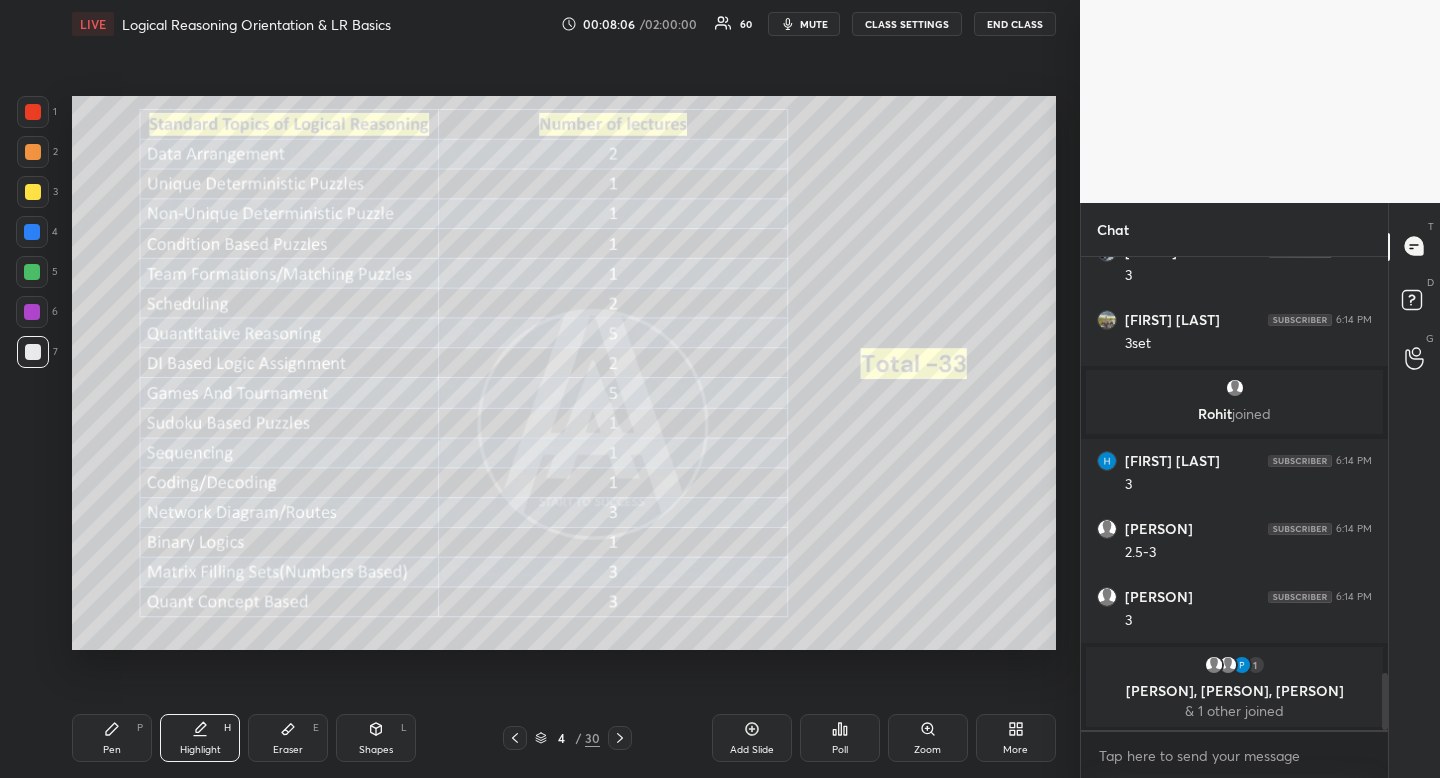 click 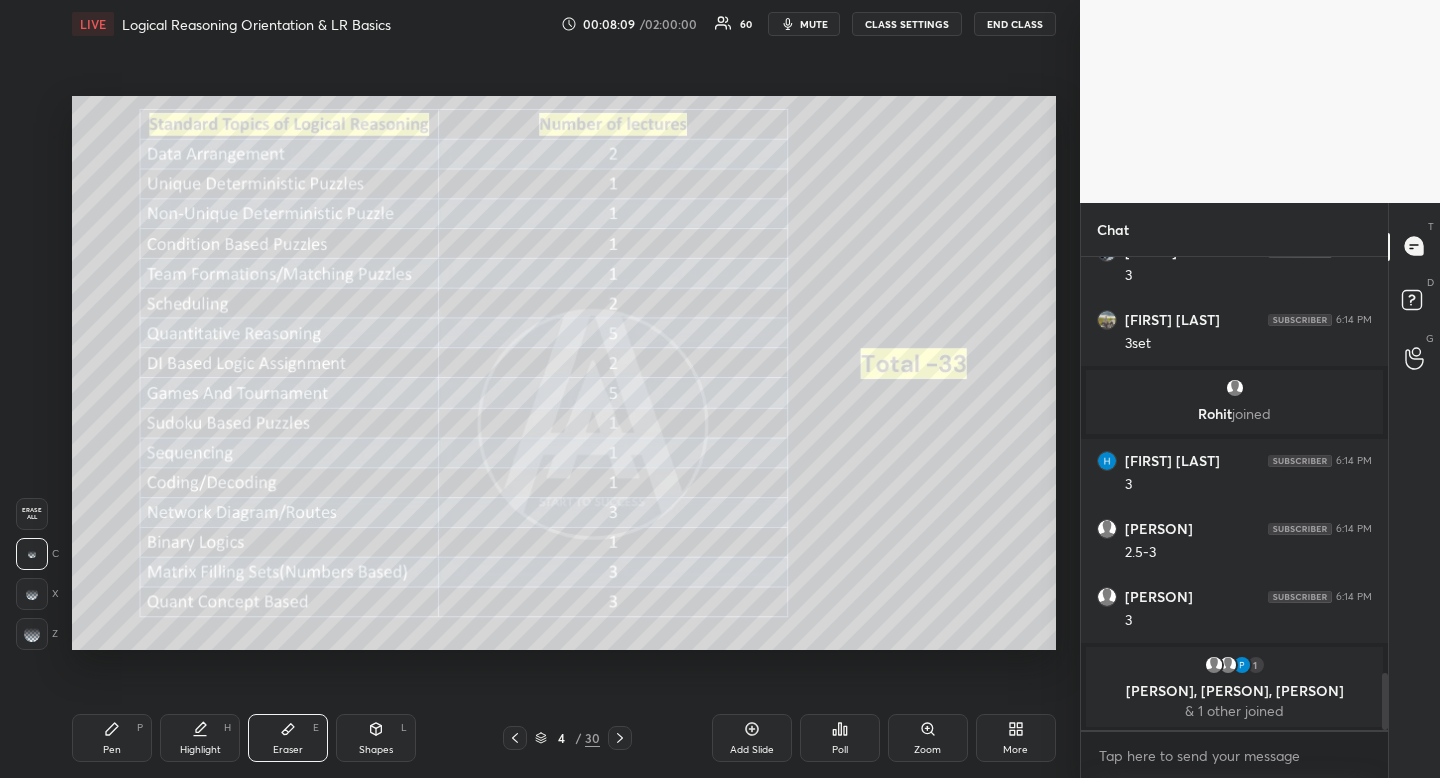 click on "Erase all" at bounding box center (32, 514) 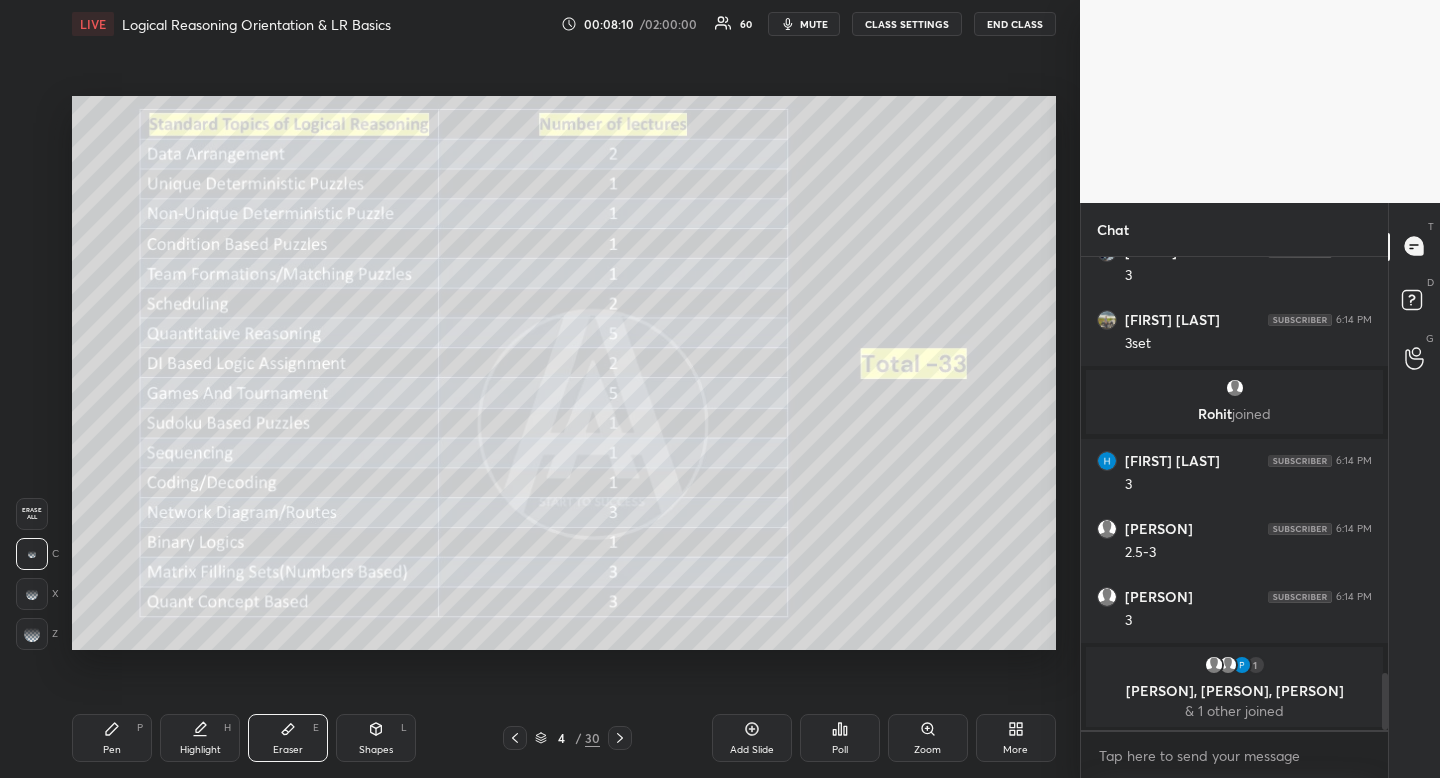 click on "Shapes" at bounding box center [376, 750] 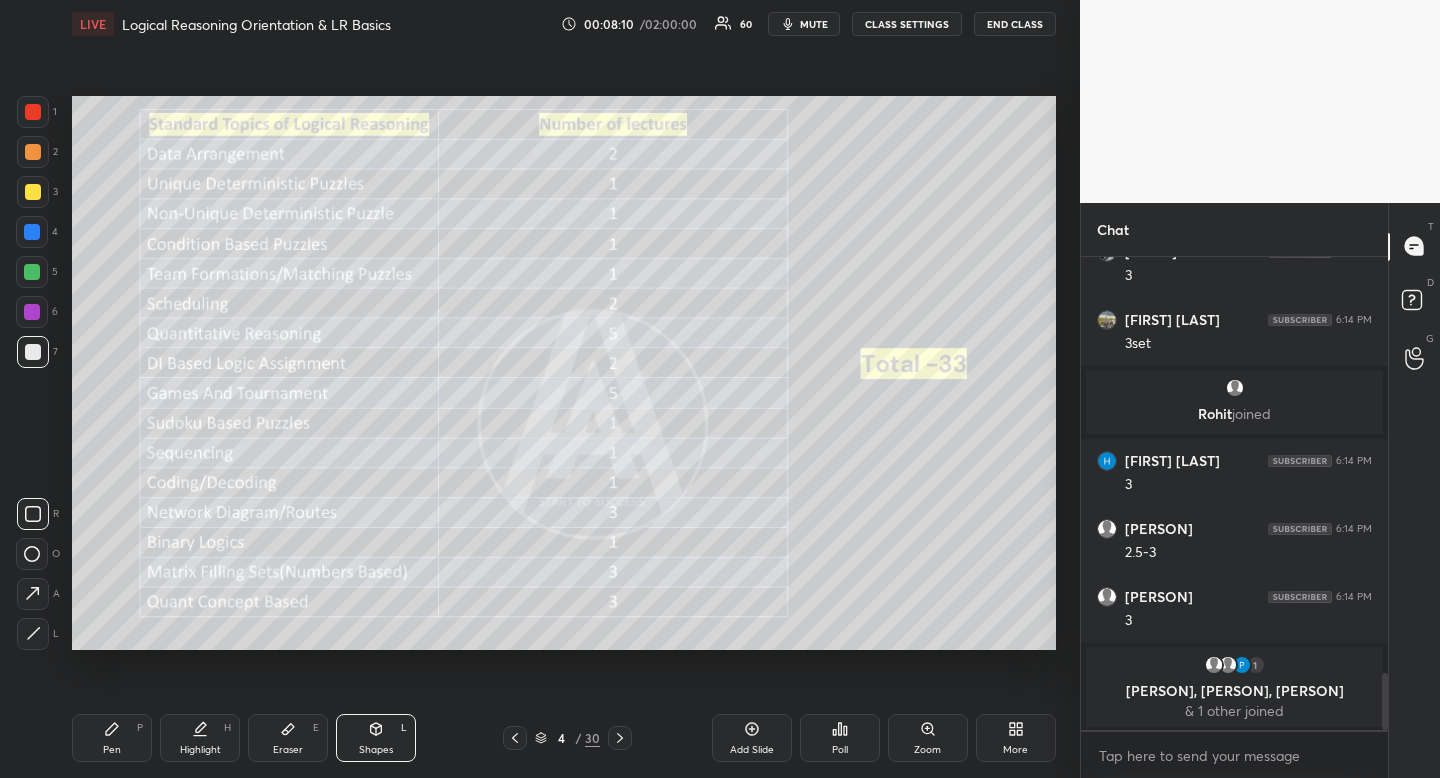 drag, startPoint x: 39, startPoint y: 506, endPoint x: 28, endPoint y: 512, distance: 12.529964 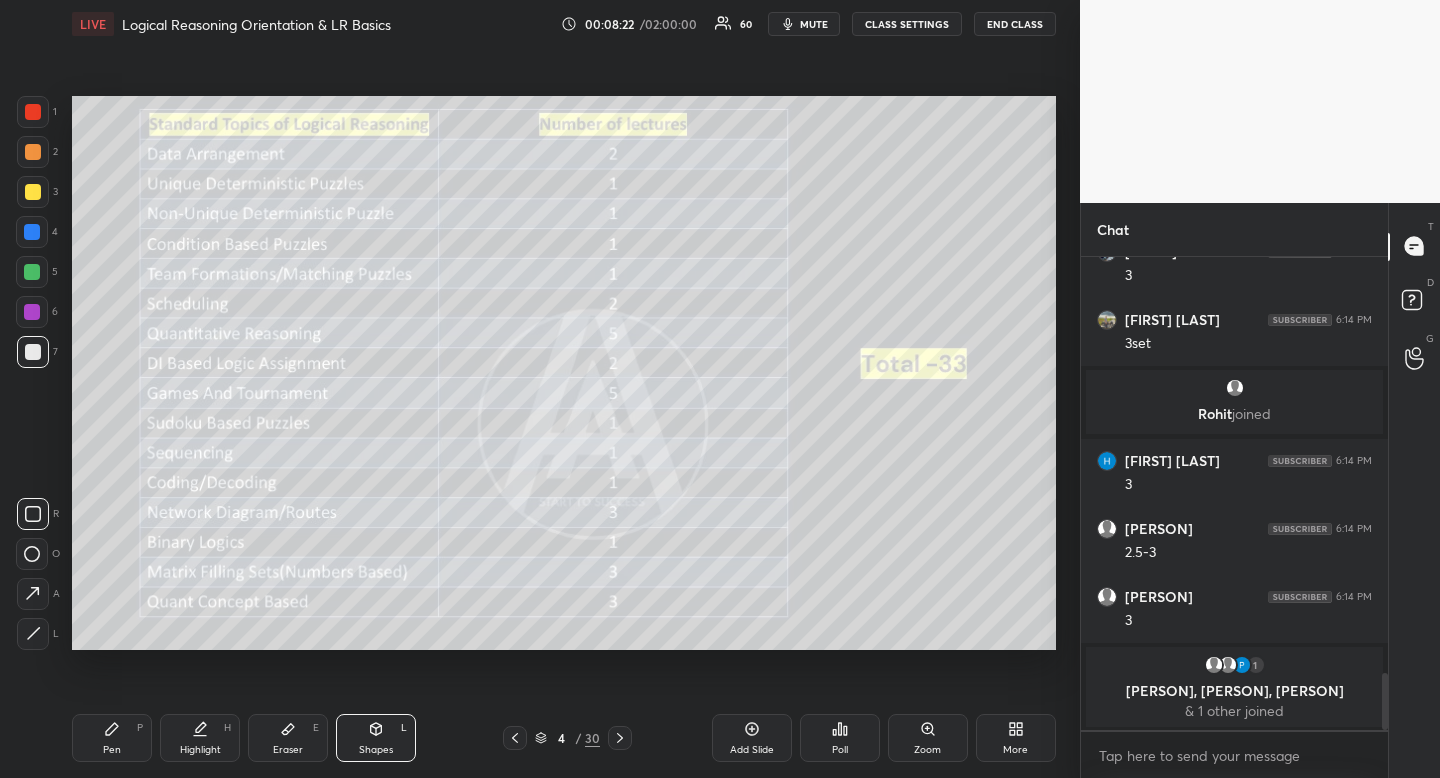 click on "Highlight H" at bounding box center [200, 738] 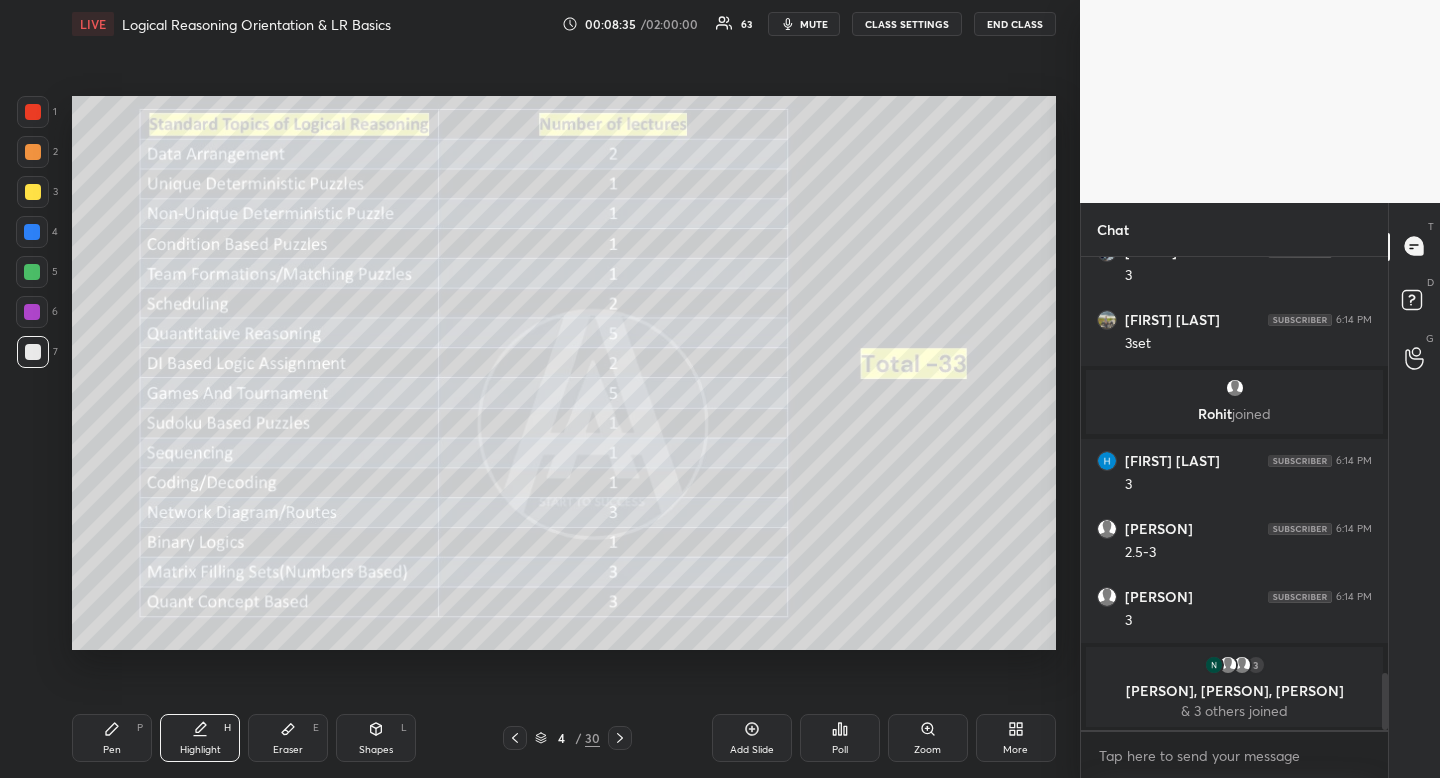 click 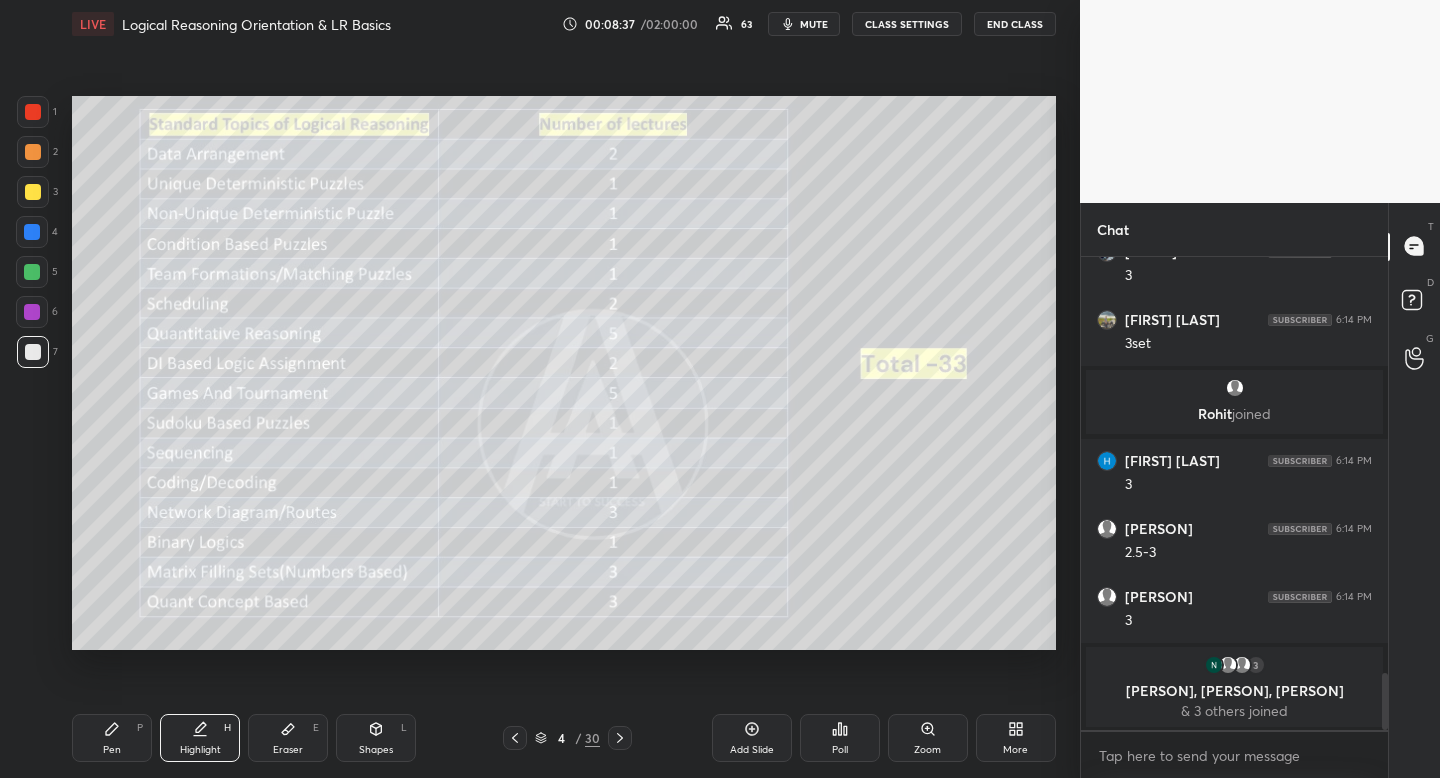 click on "Eraser E" at bounding box center [288, 738] 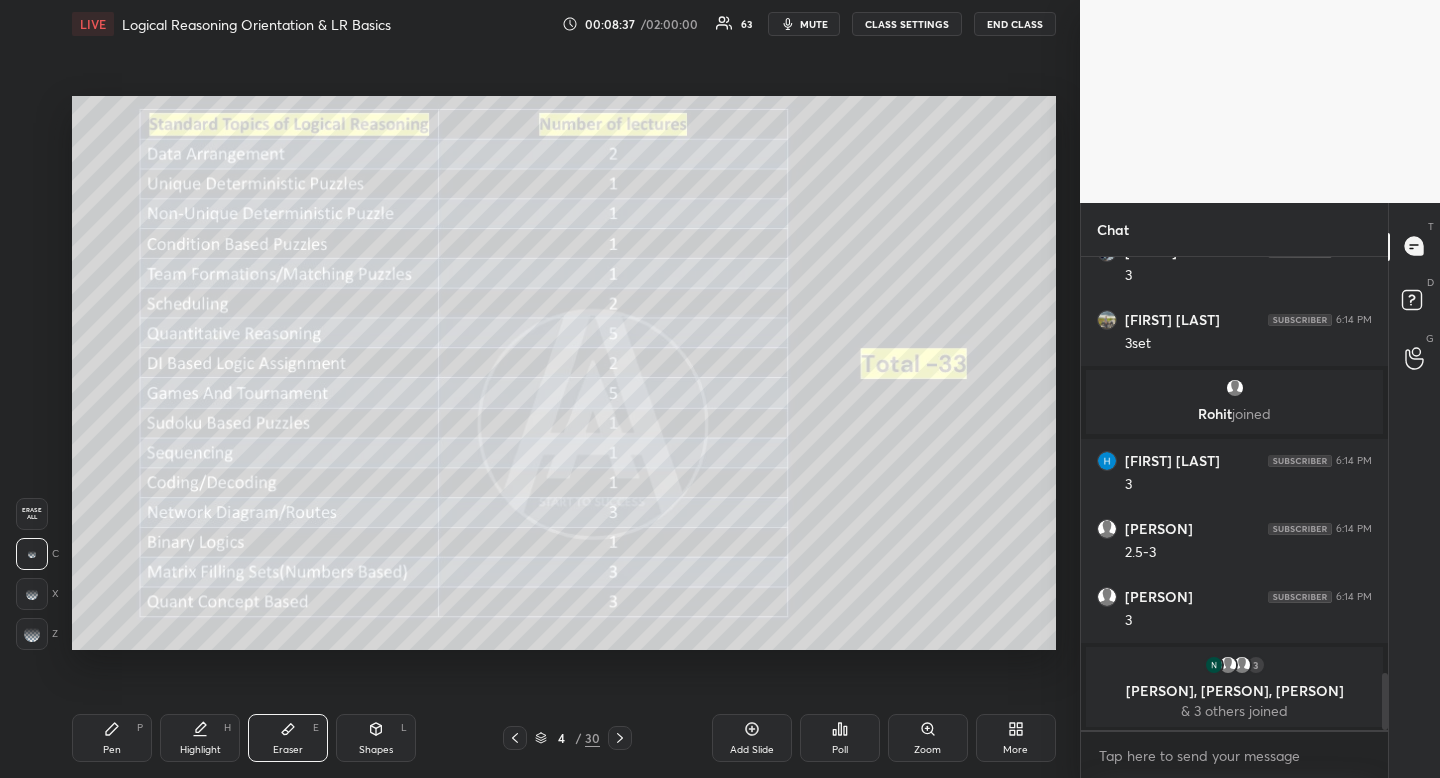 click on "Shapes" at bounding box center [376, 750] 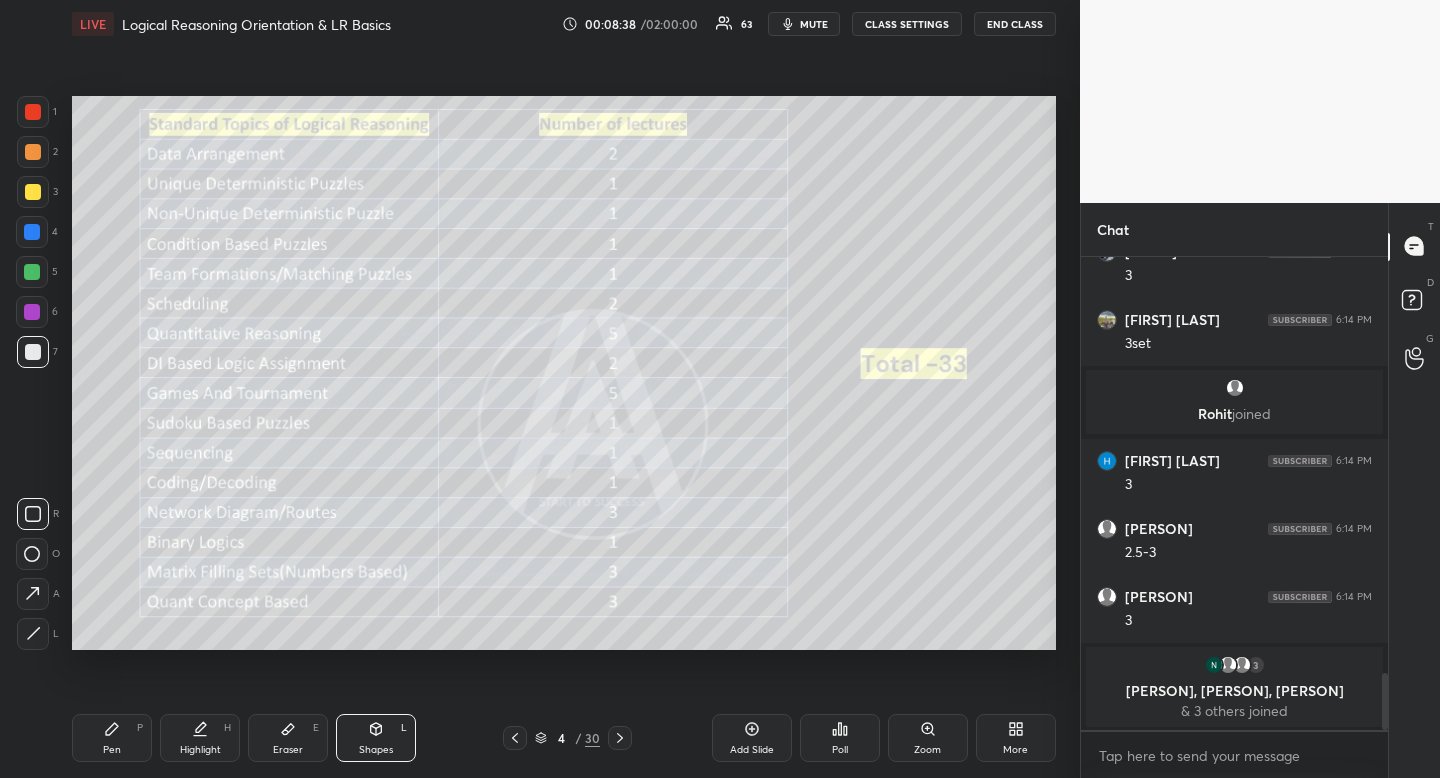 click at bounding box center [33, 514] 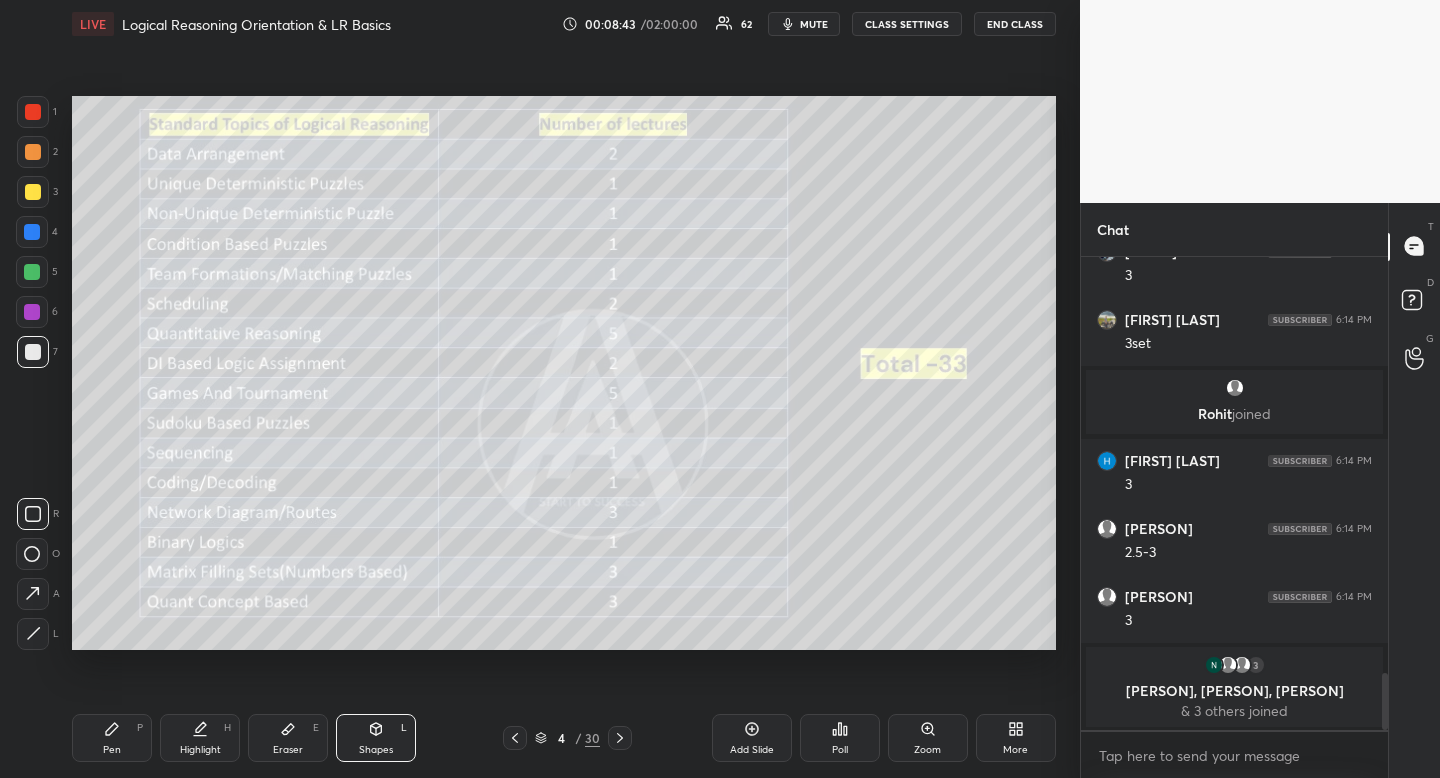 click on "Highlight" at bounding box center [200, 750] 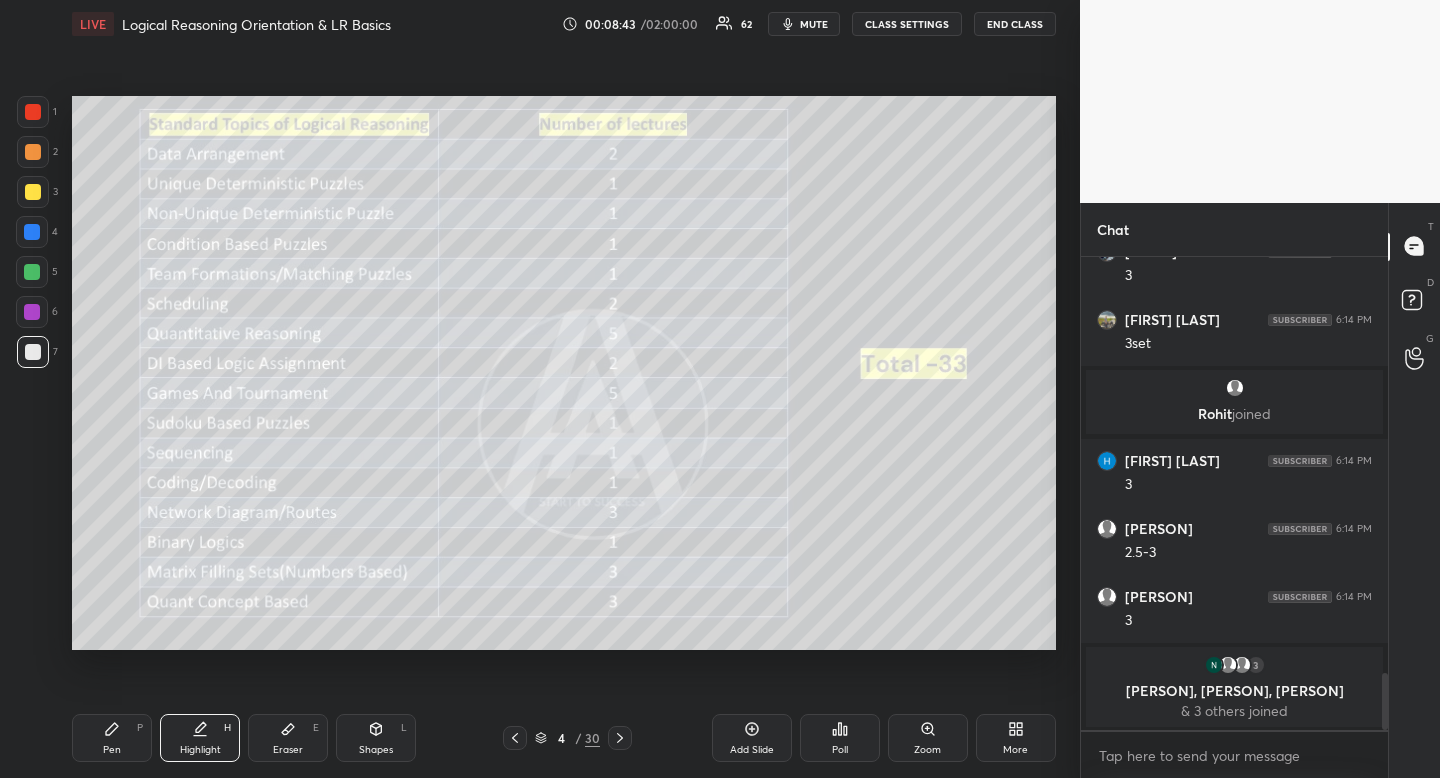 drag, startPoint x: 199, startPoint y: 745, endPoint x: 393, endPoint y: 677, distance: 205.57237 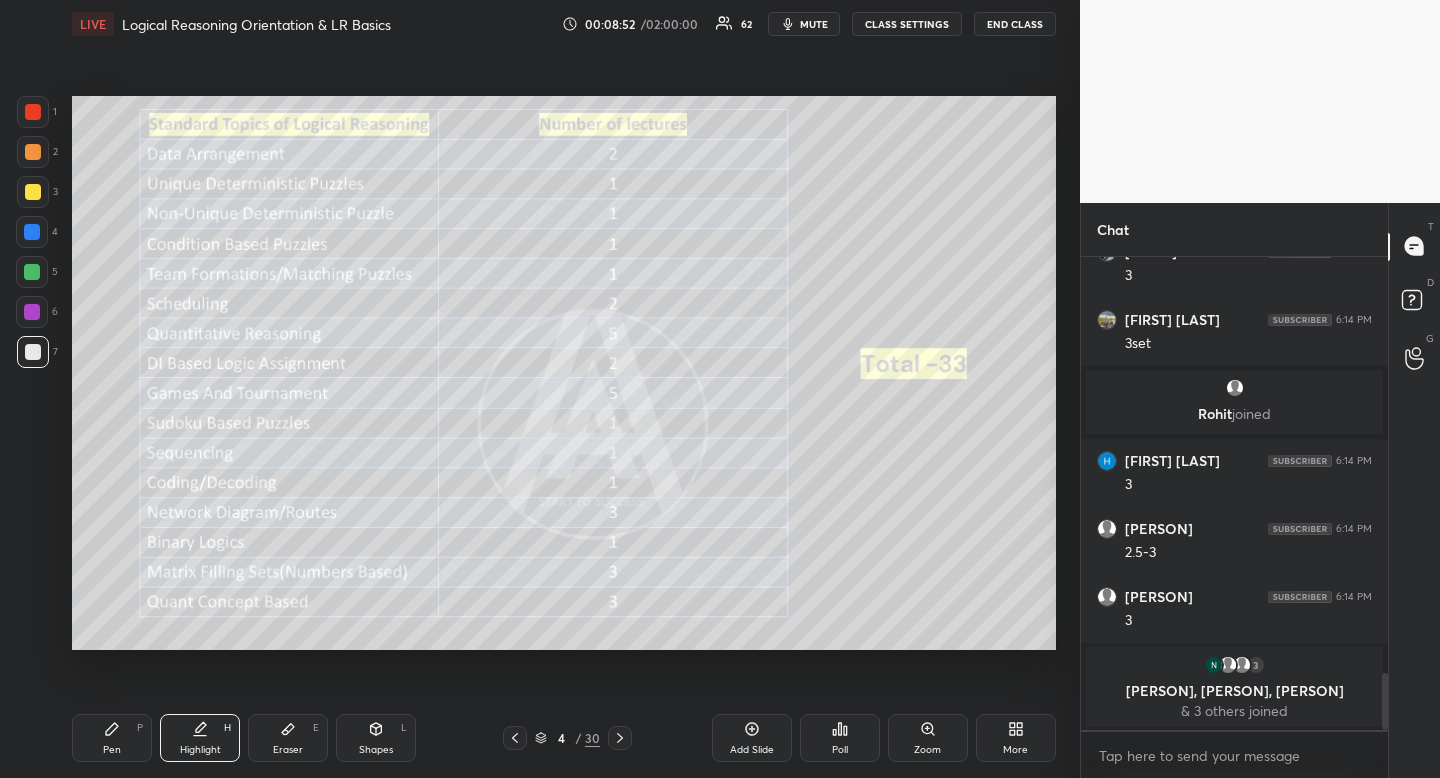 click on "Highlight H" at bounding box center [200, 738] 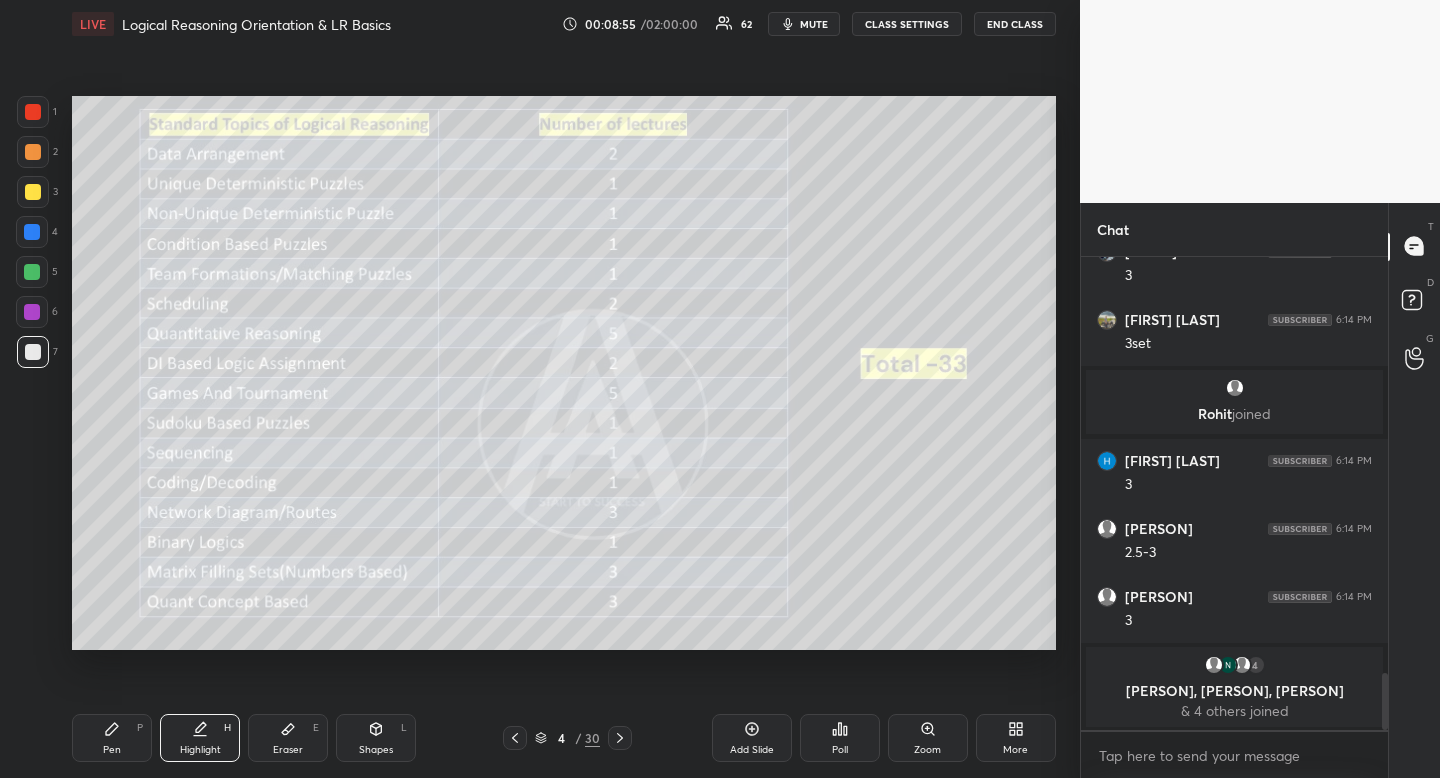 click 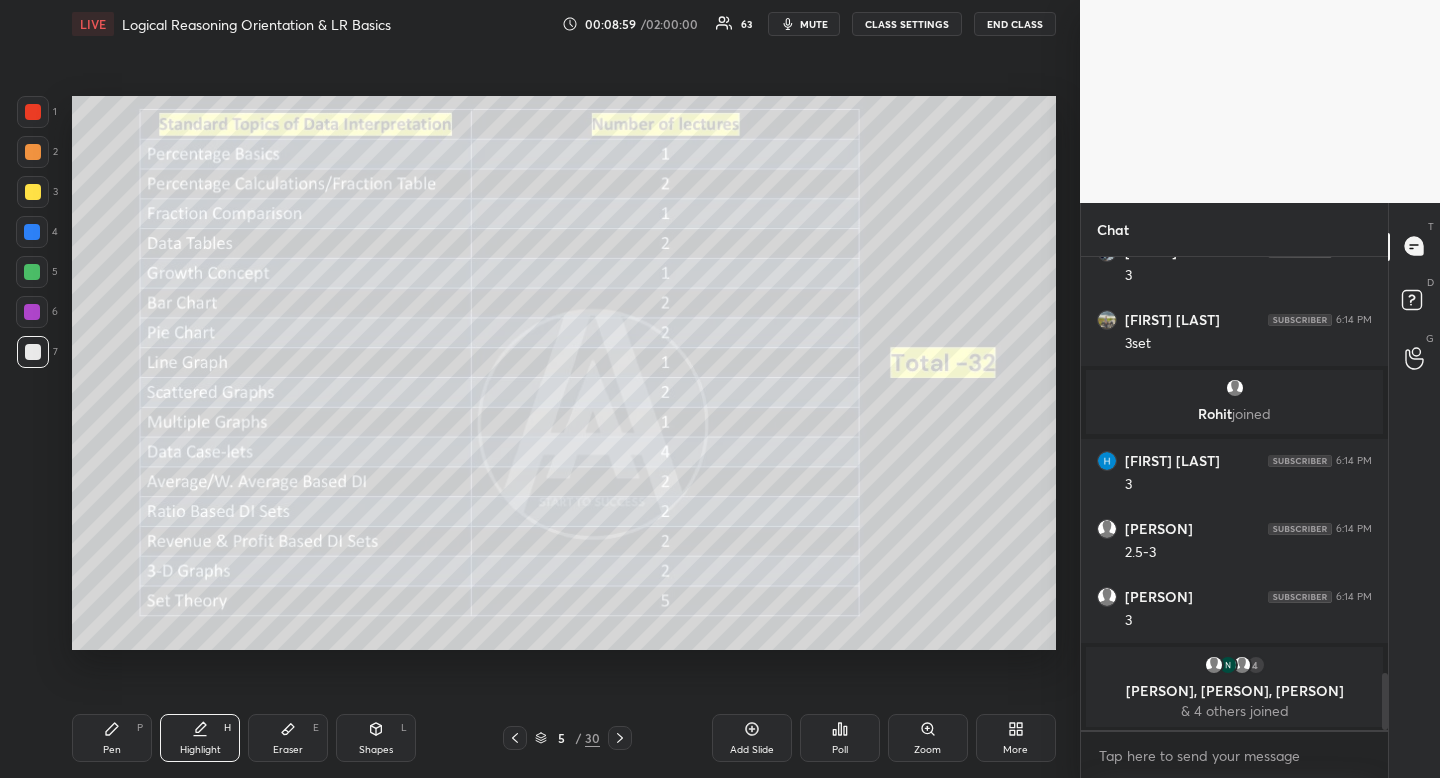 click on "Shapes L" at bounding box center (376, 738) 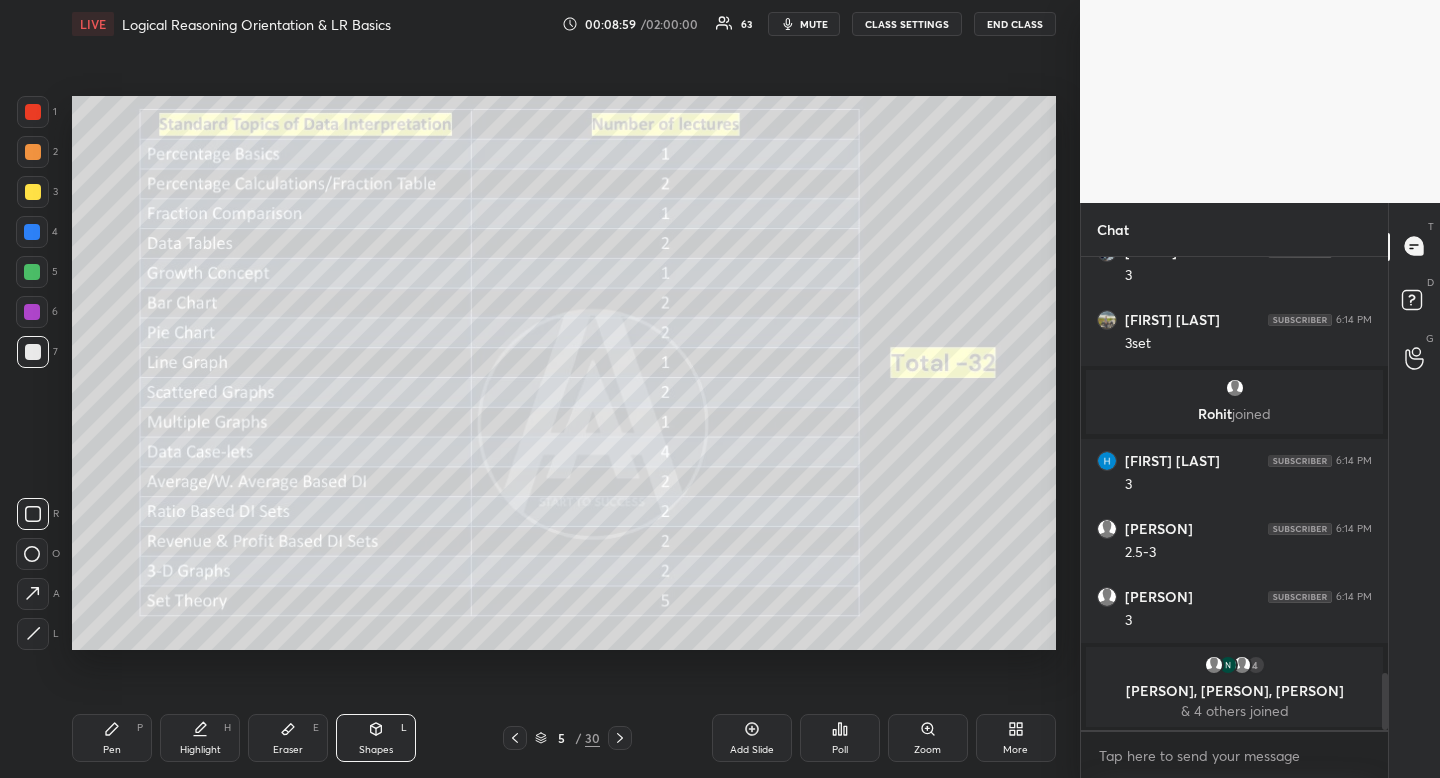 click 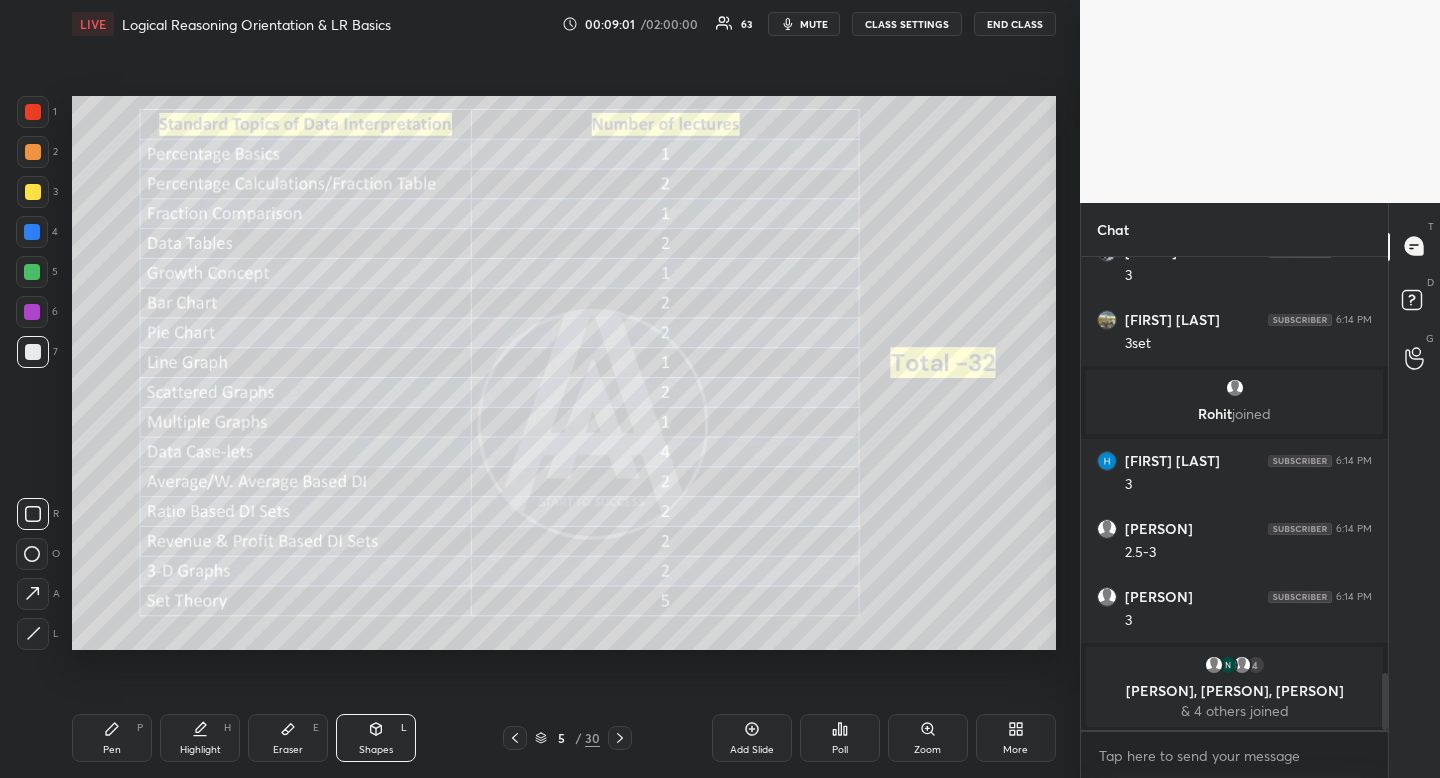 click on "P" at bounding box center [140, 728] 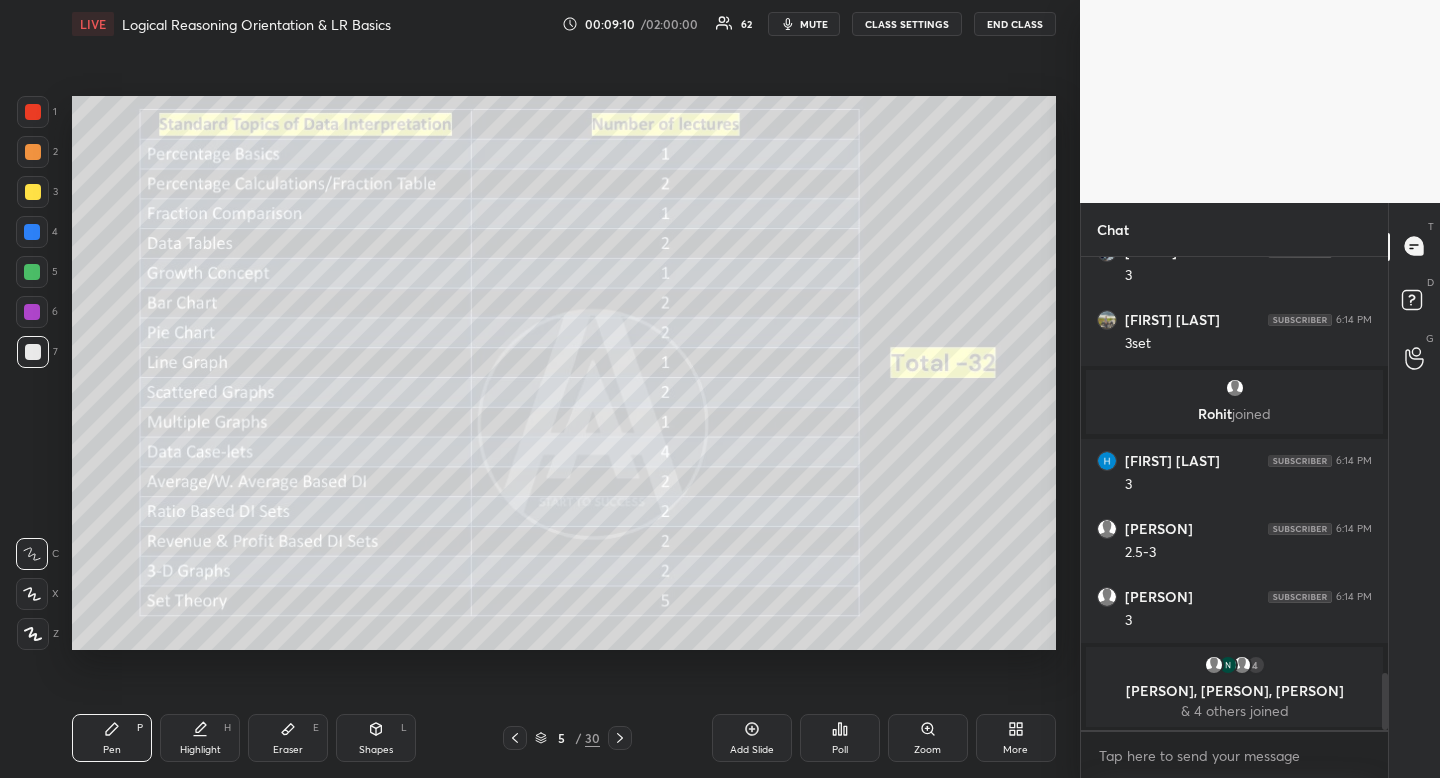 click at bounding box center [33, 192] 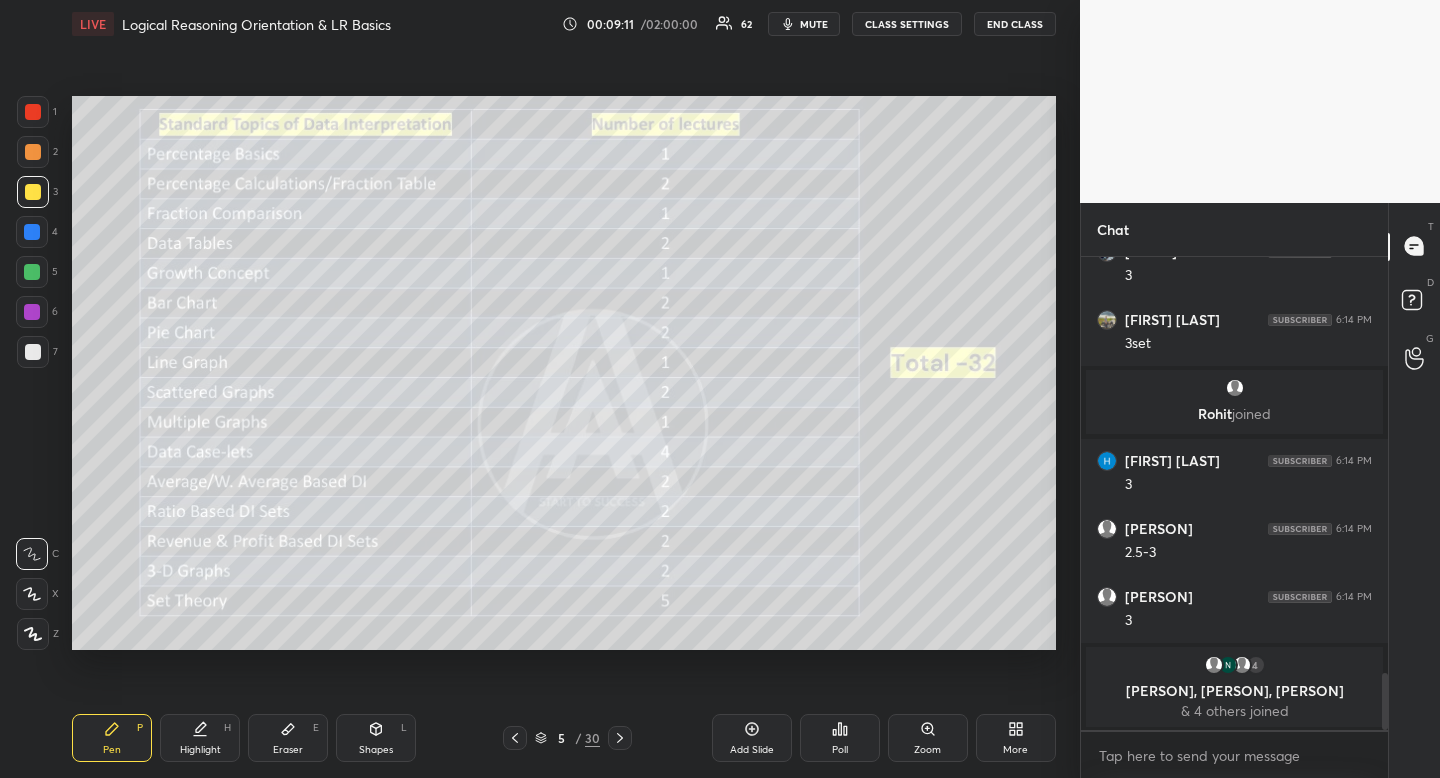 click on "Highlight H" at bounding box center [200, 738] 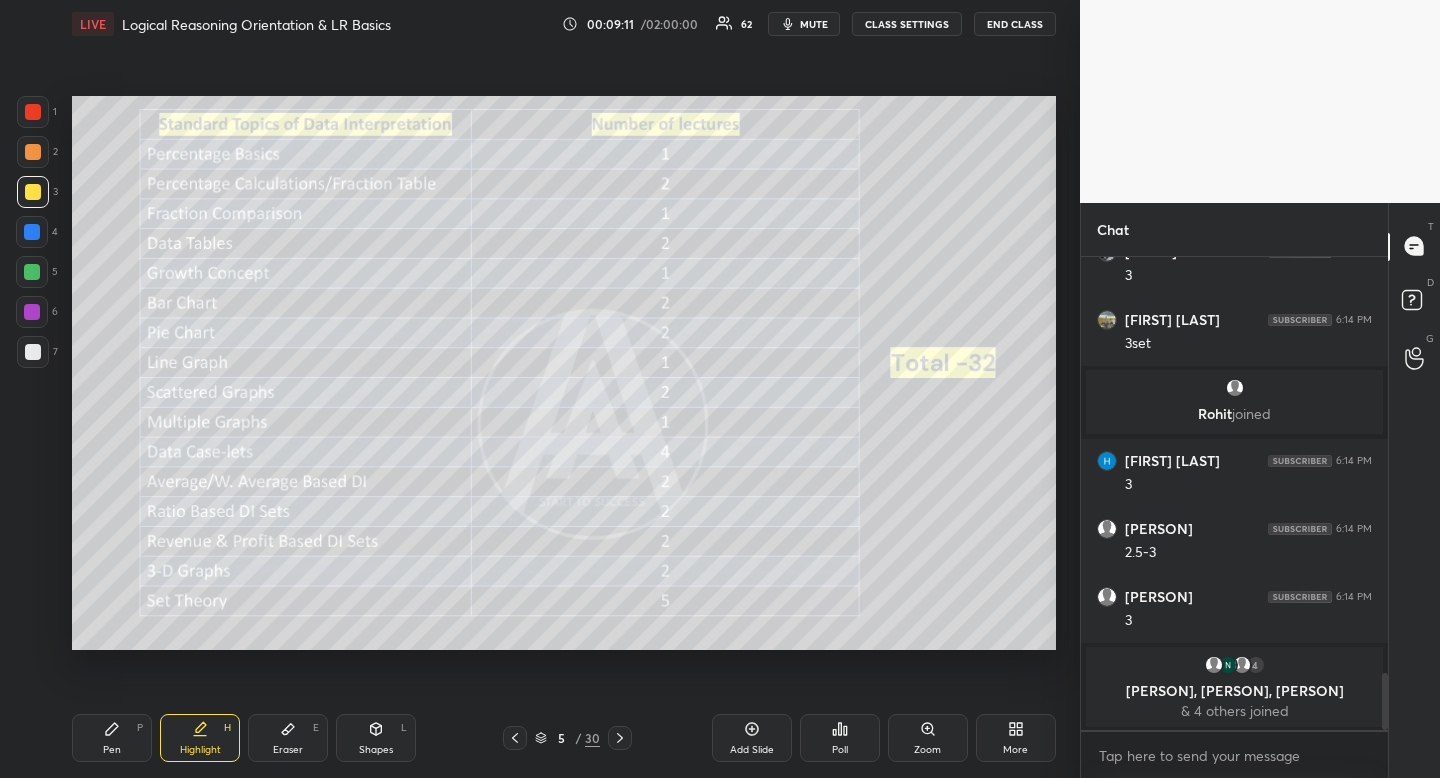 drag, startPoint x: 230, startPoint y: 727, endPoint x: 321, endPoint y: 657, distance: 114.80853 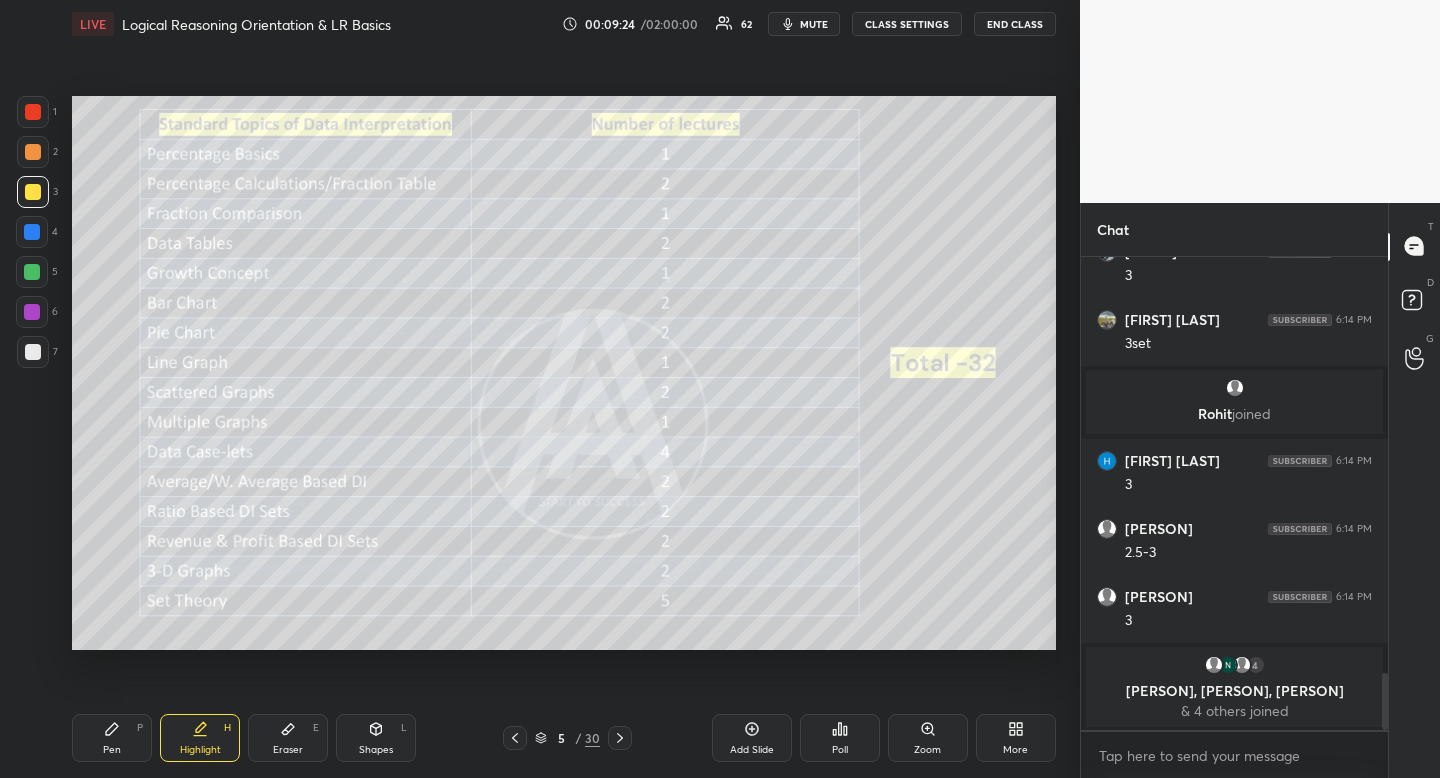click 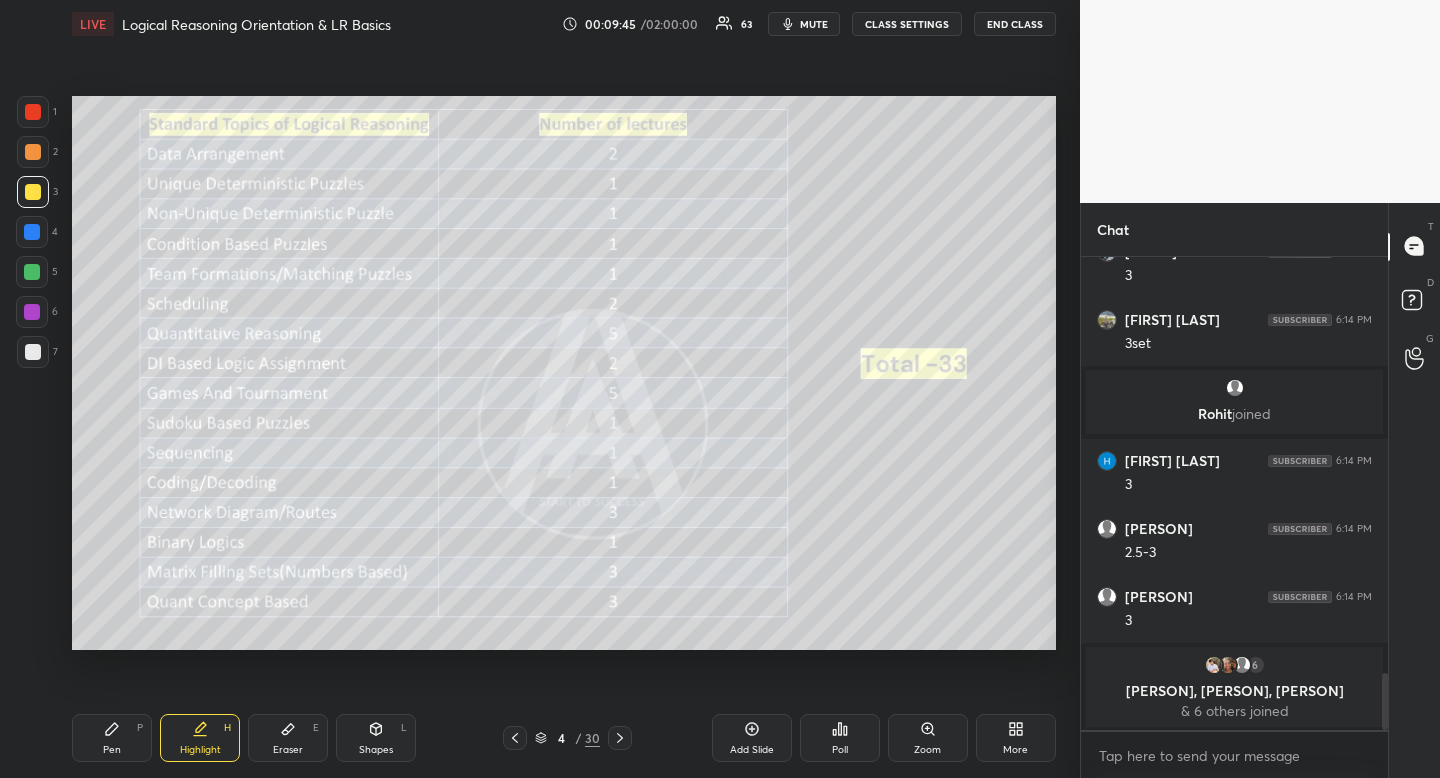 click 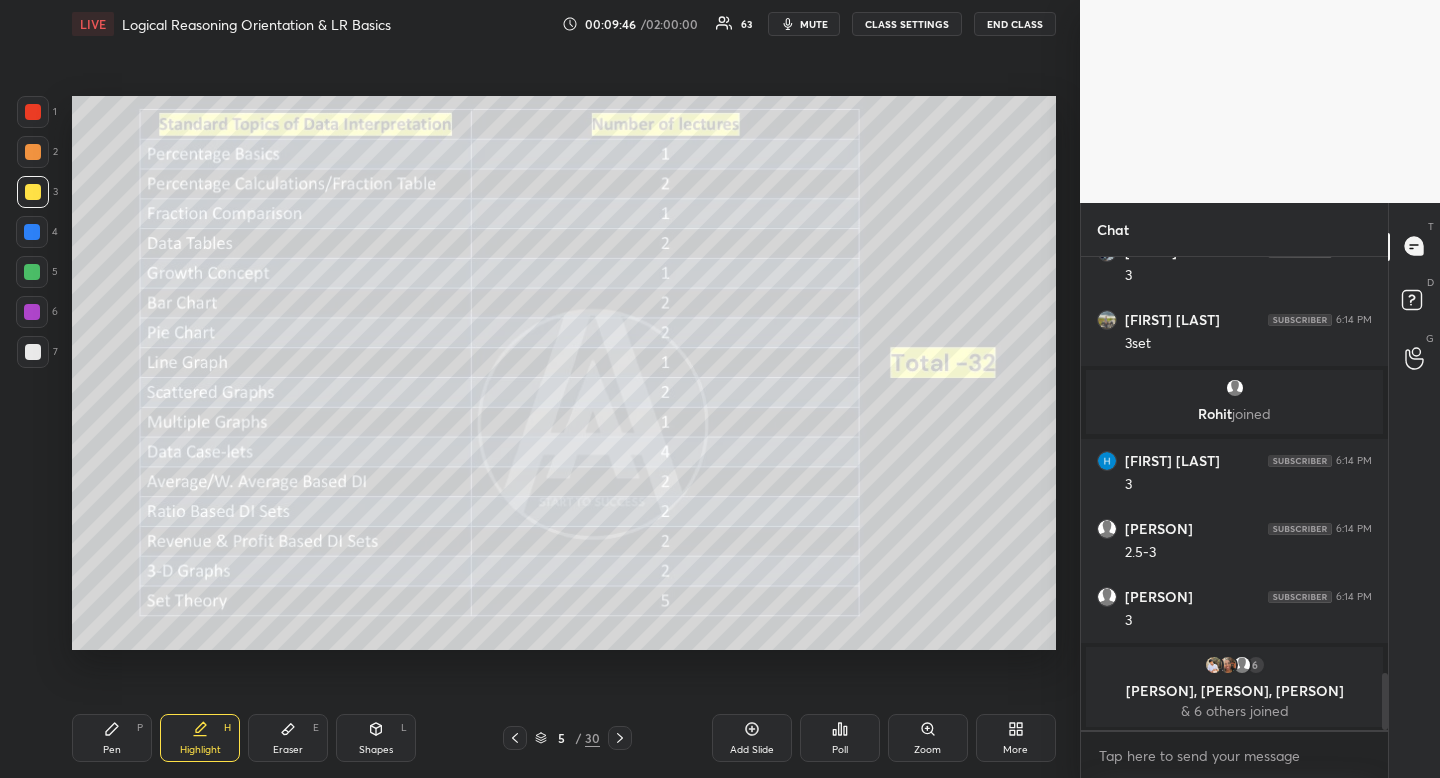 click 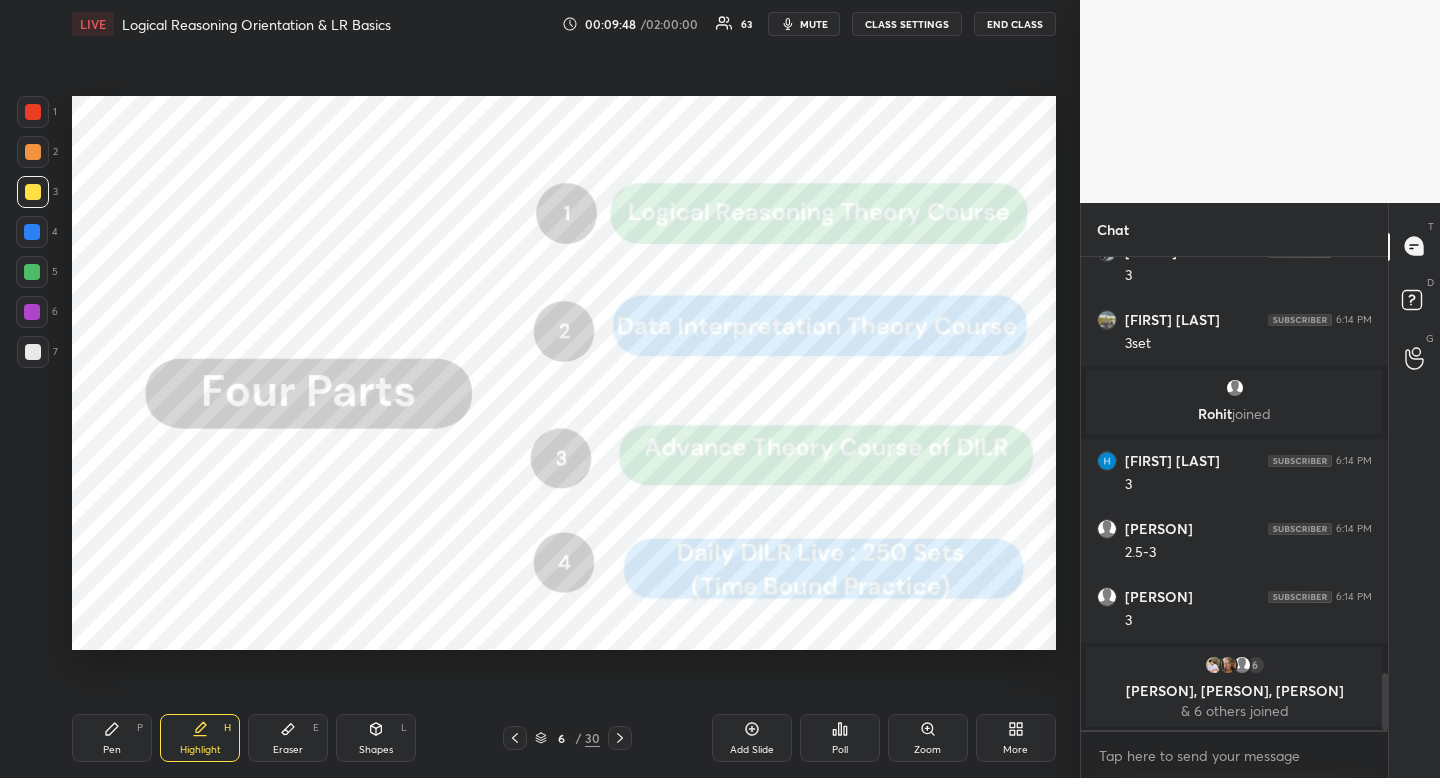 click at bounding box center (515, 738) 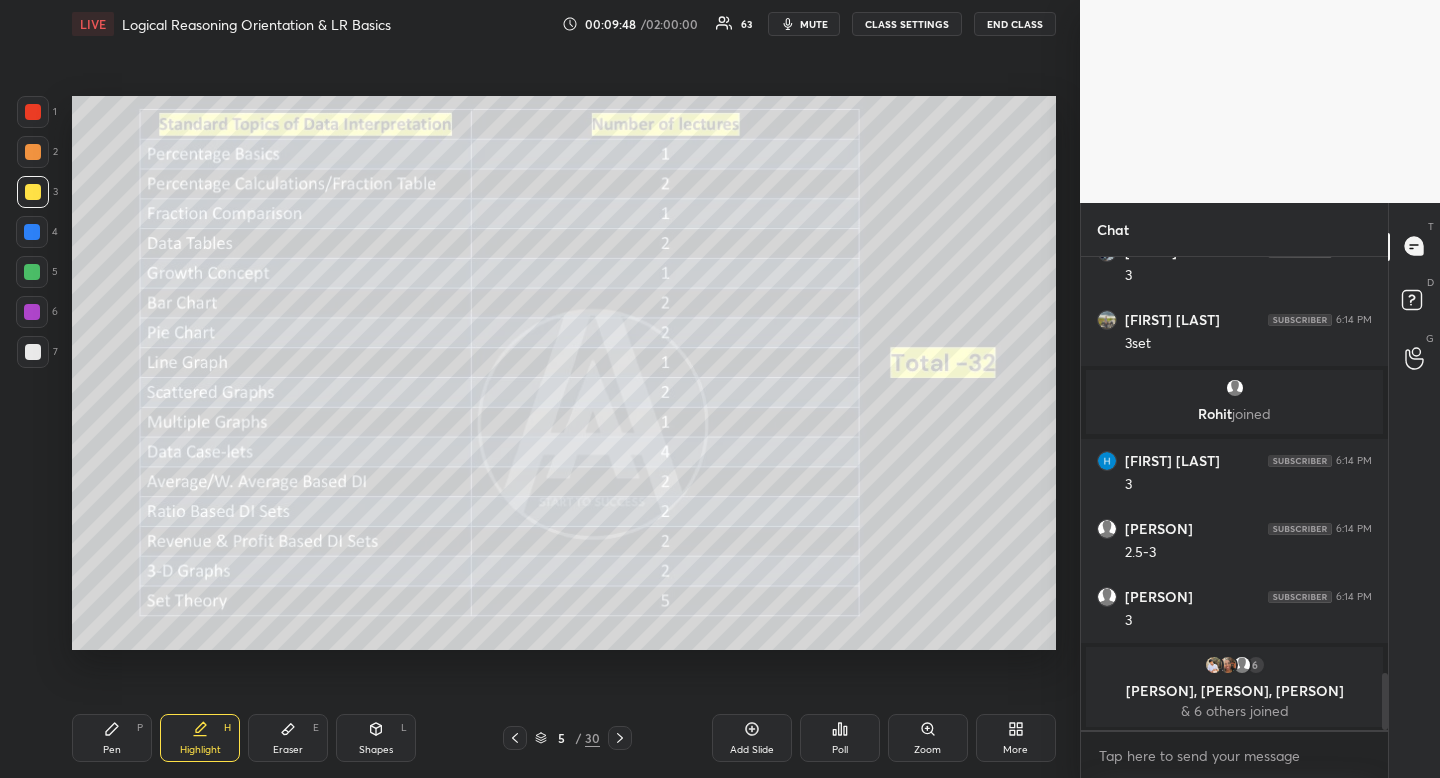 click 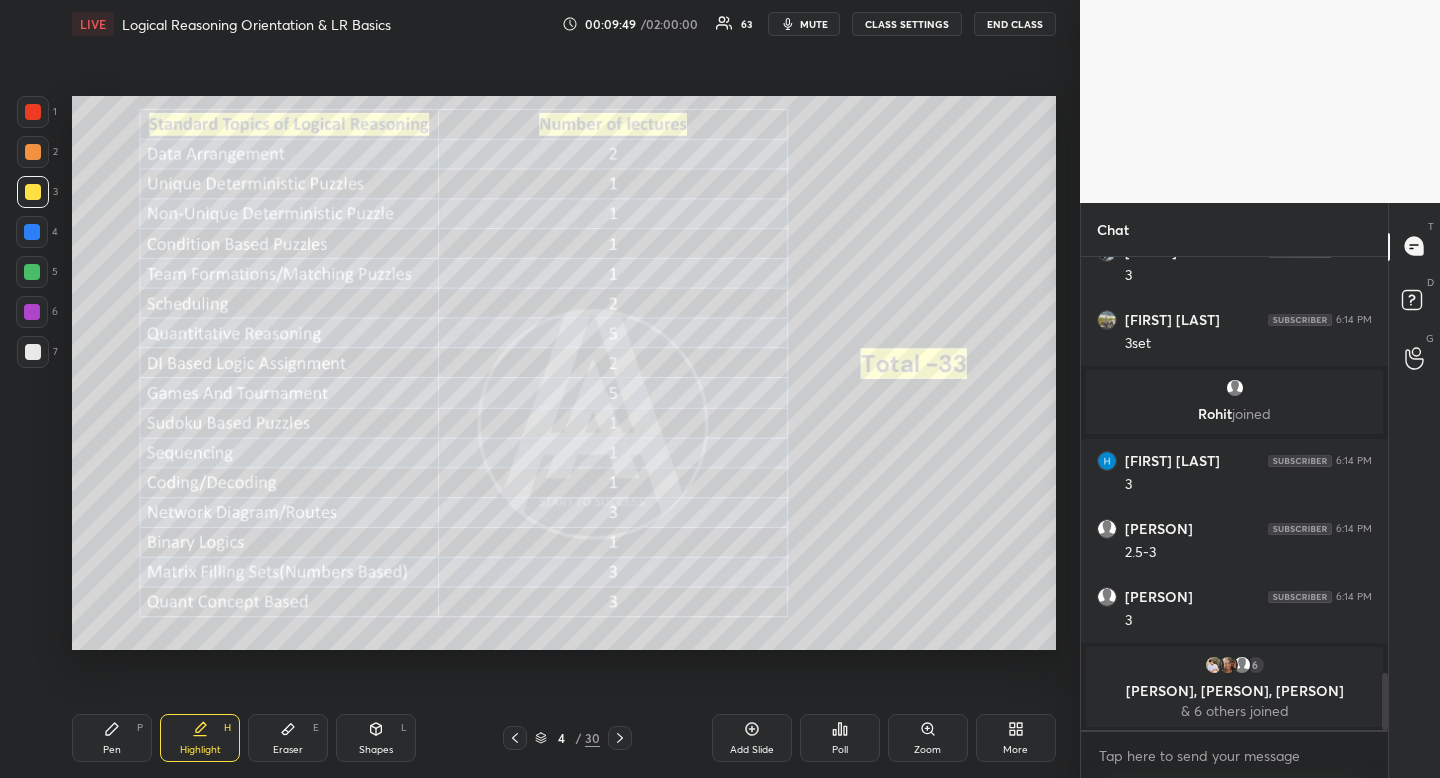 click 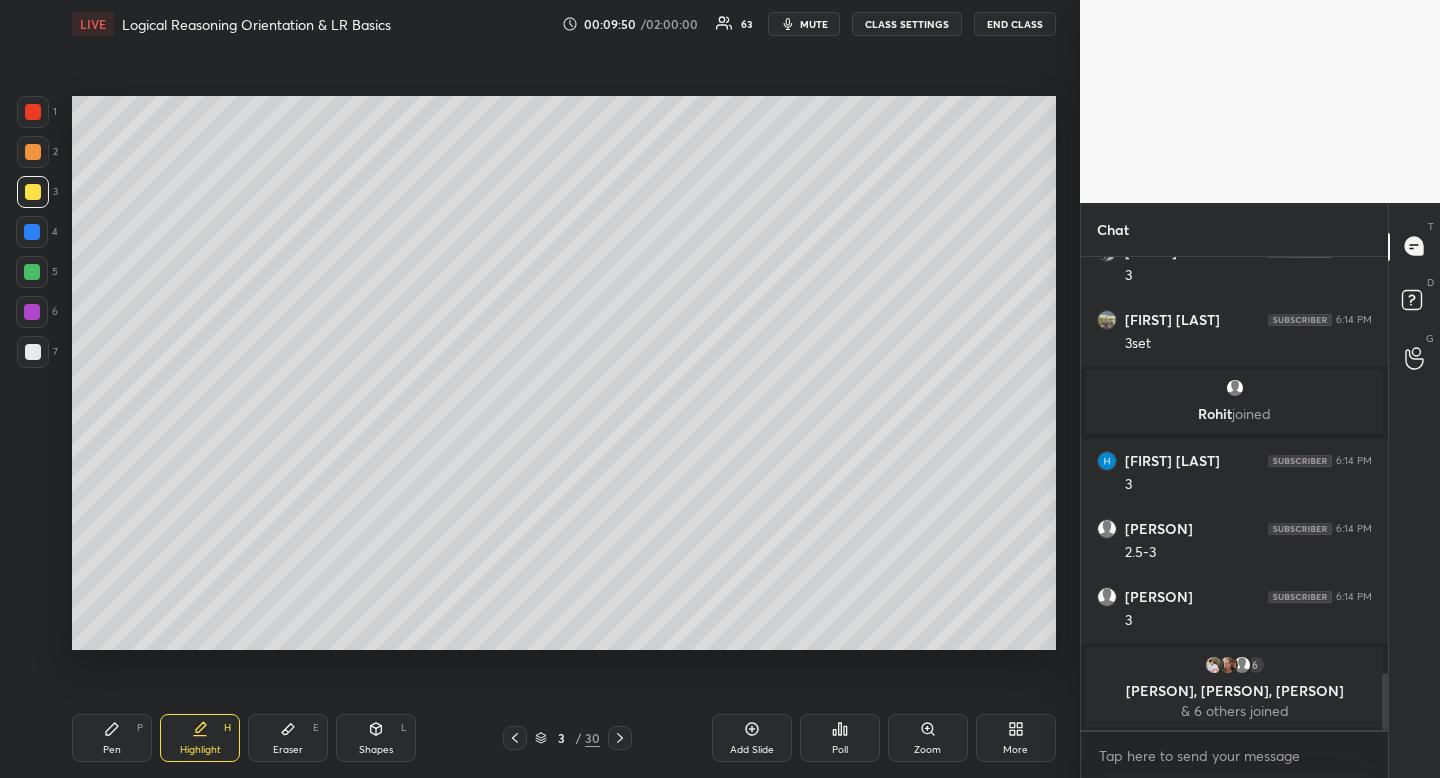 click on "Highlight H" at bounding box center [200, 738] 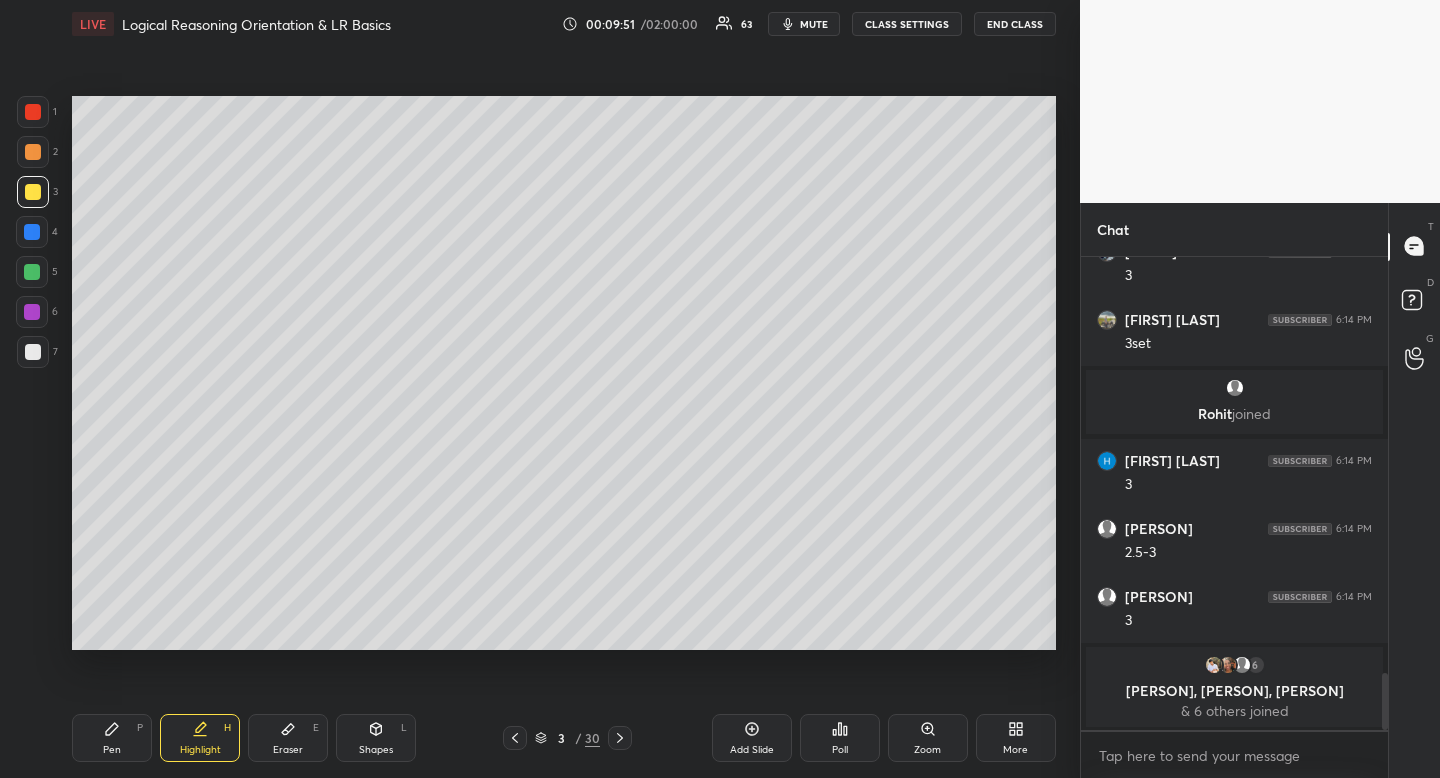 click on "Shapes" at bounding box center [376, 750] 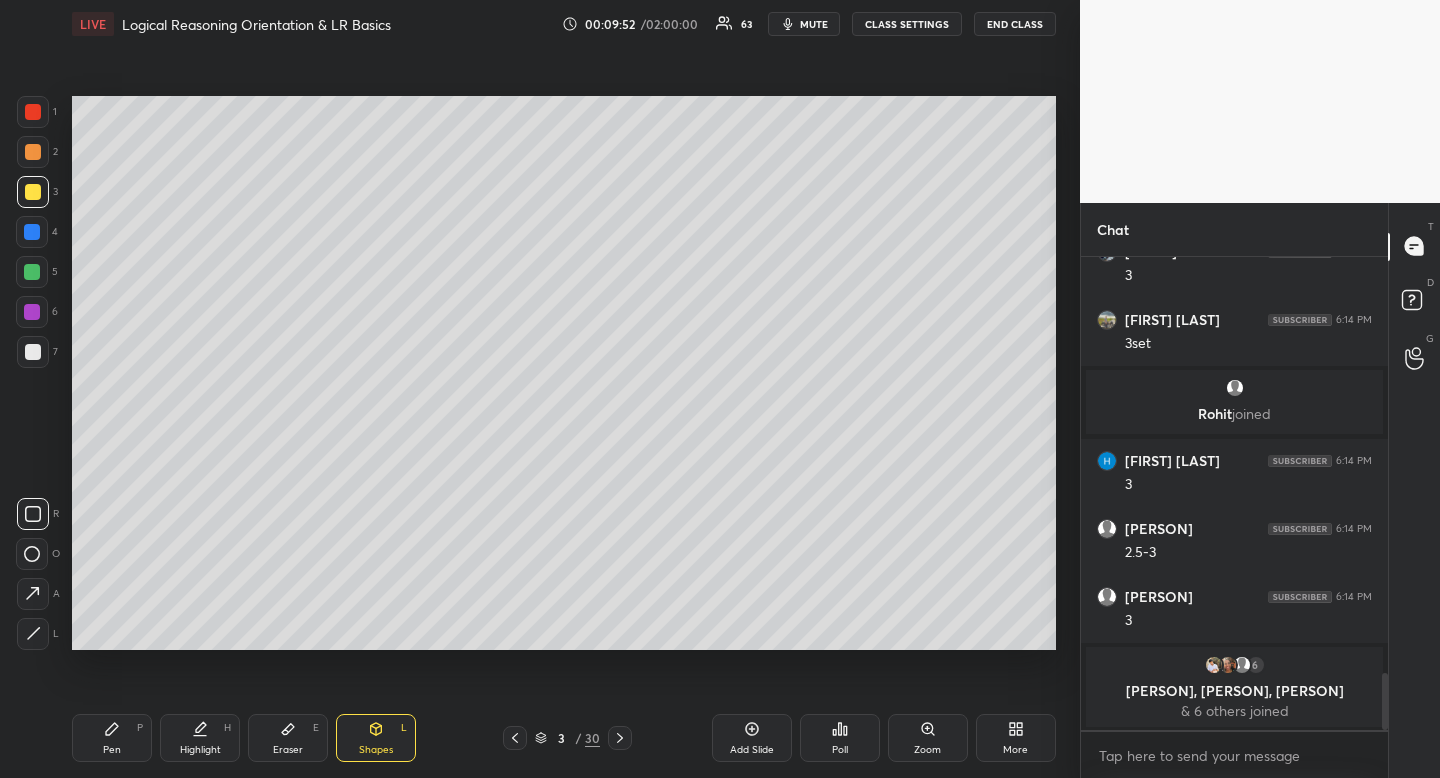click on "Highlight" at bounding box center (200, 750) 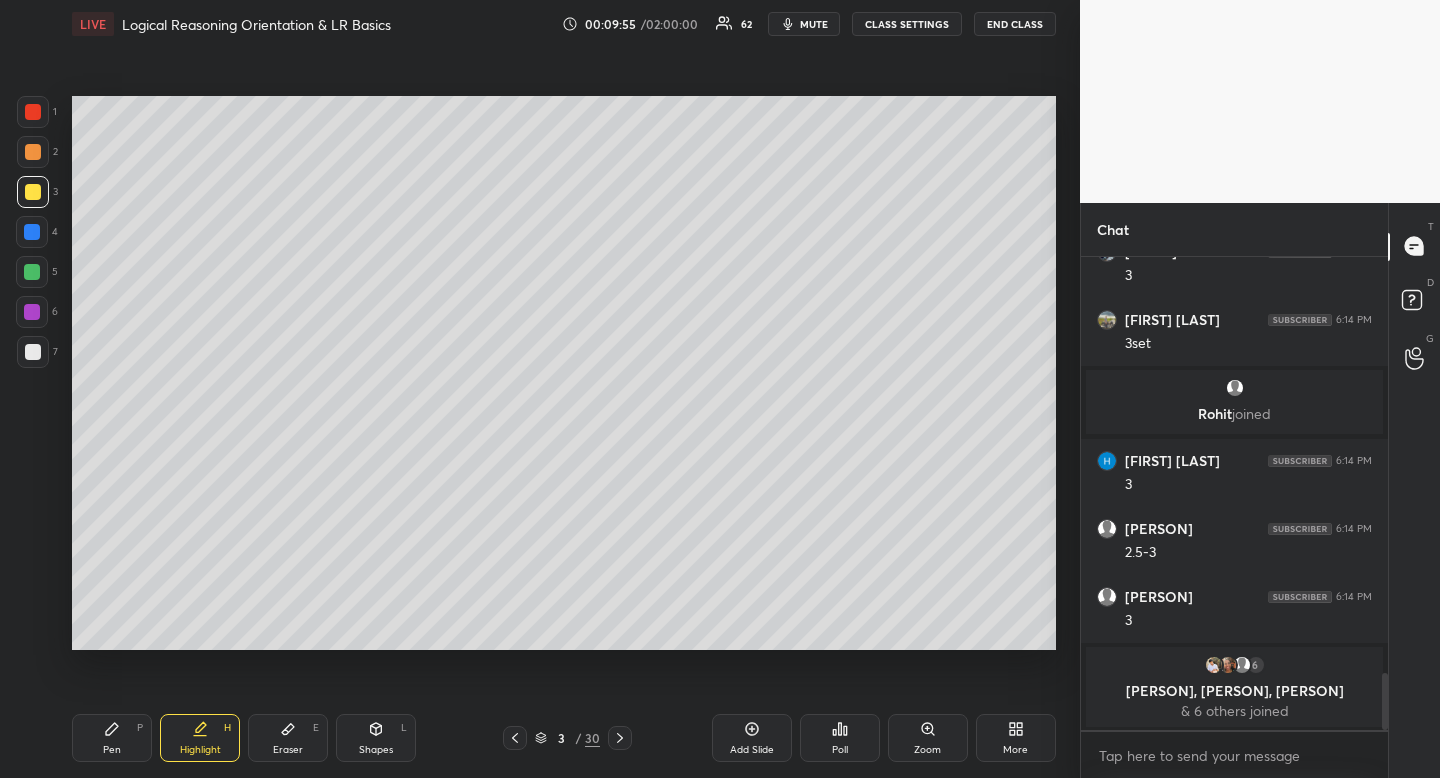 click on "Pen P Highlight H Eraser E Shapes L 3 / 30 Add Slide Poll Zoom More" at bounding box center (564, 738) 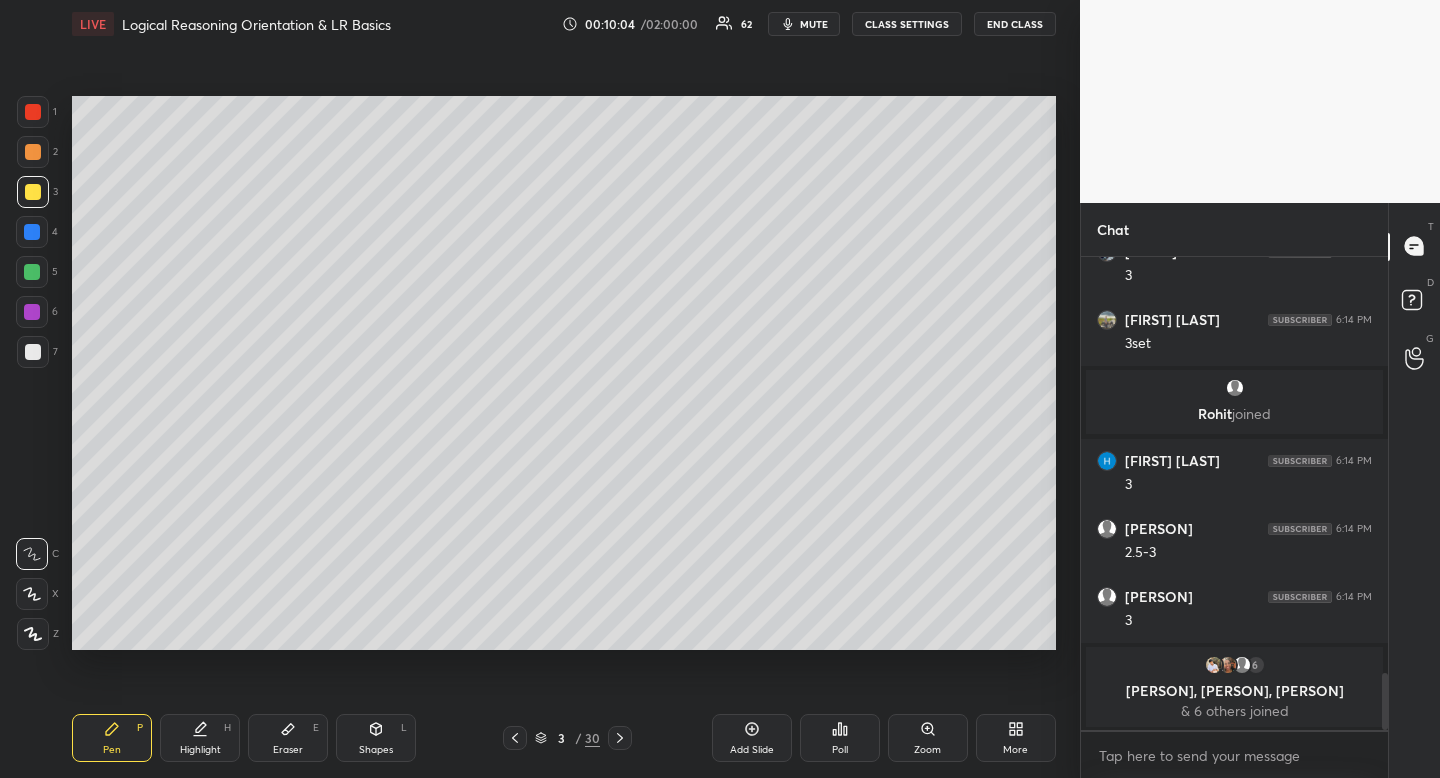 click on "Highlight" at bounding box center (200, 750) 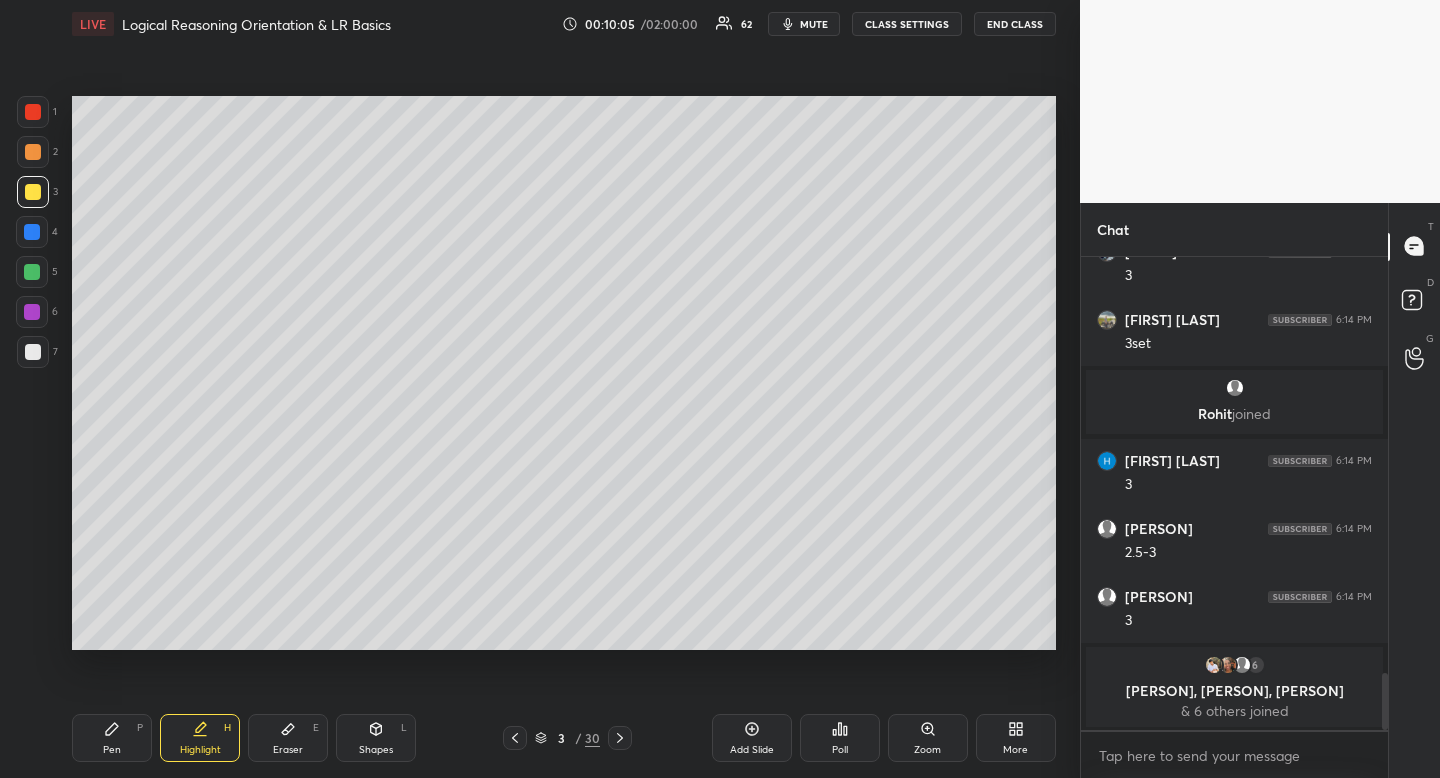 click 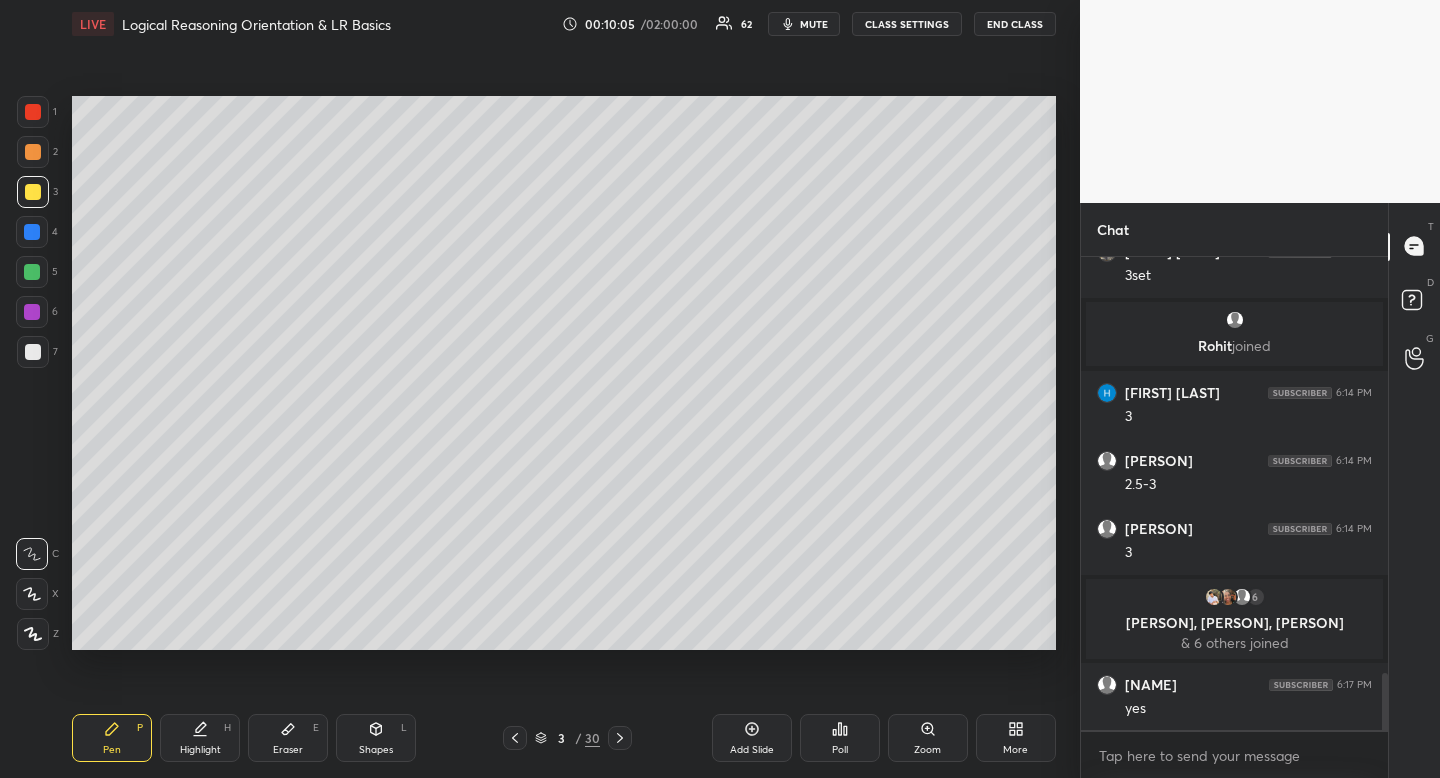 drag, startPoint x: 119, startPoint y: 728, endPoint x: 112, endPoint y: 708, distance: 21.189621 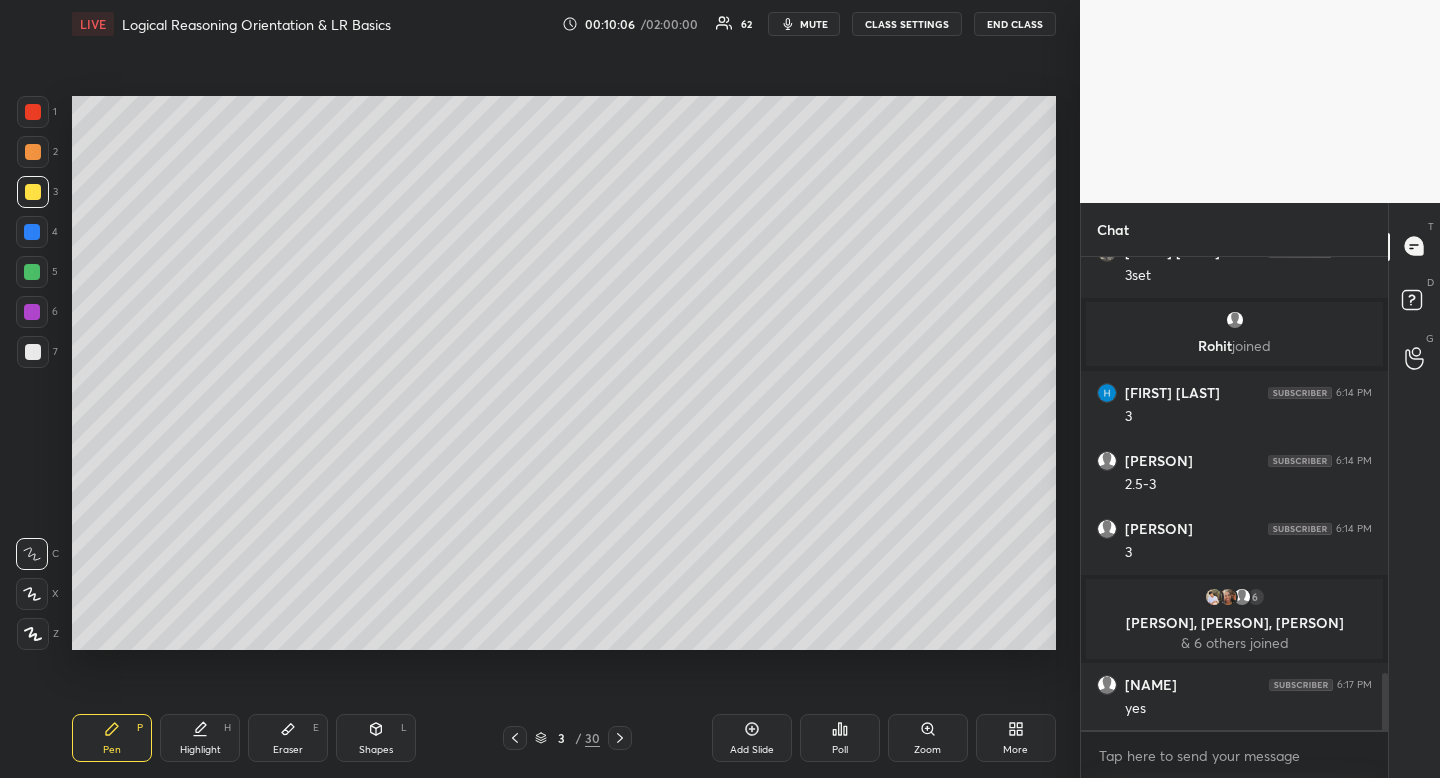 click at bounding box center [32, 272] 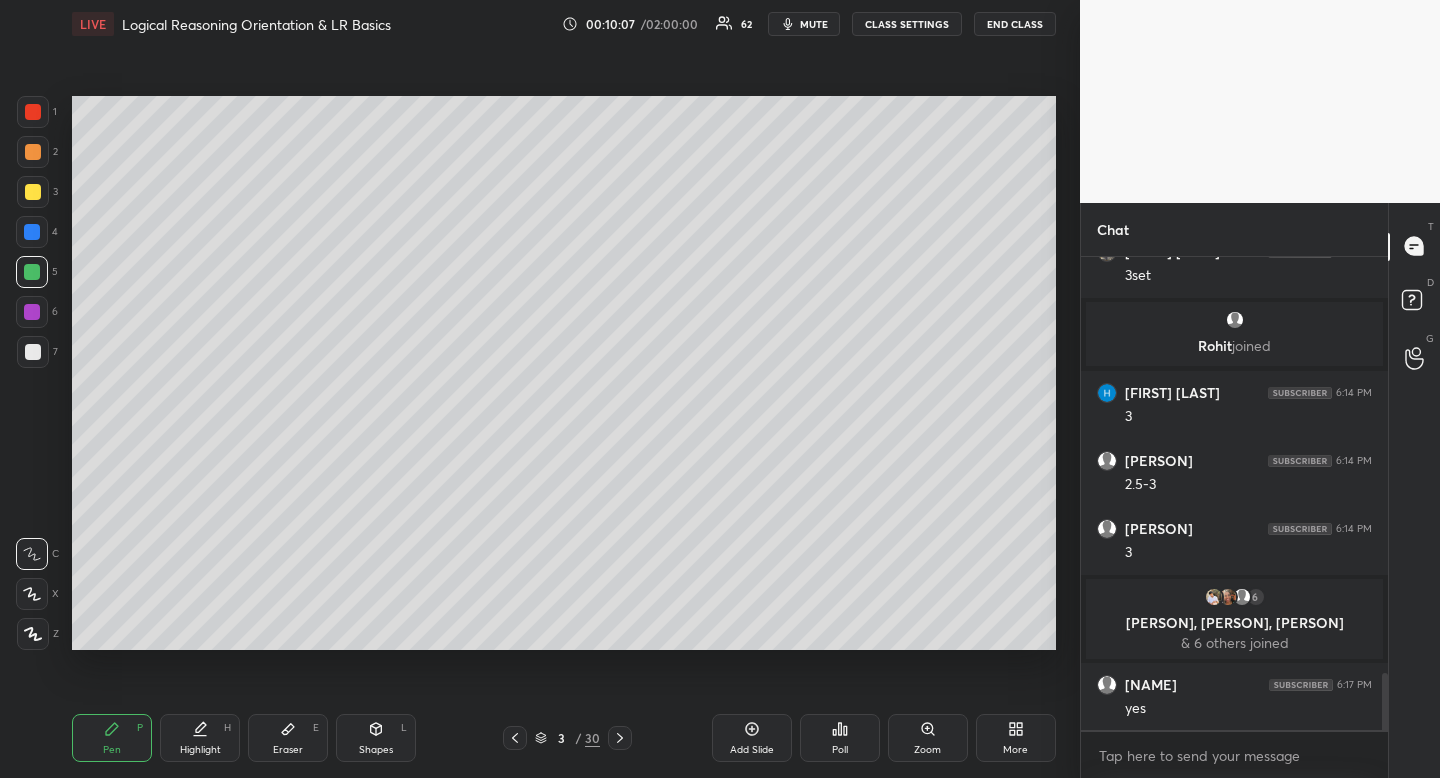 click at bounding box center [33, 352] 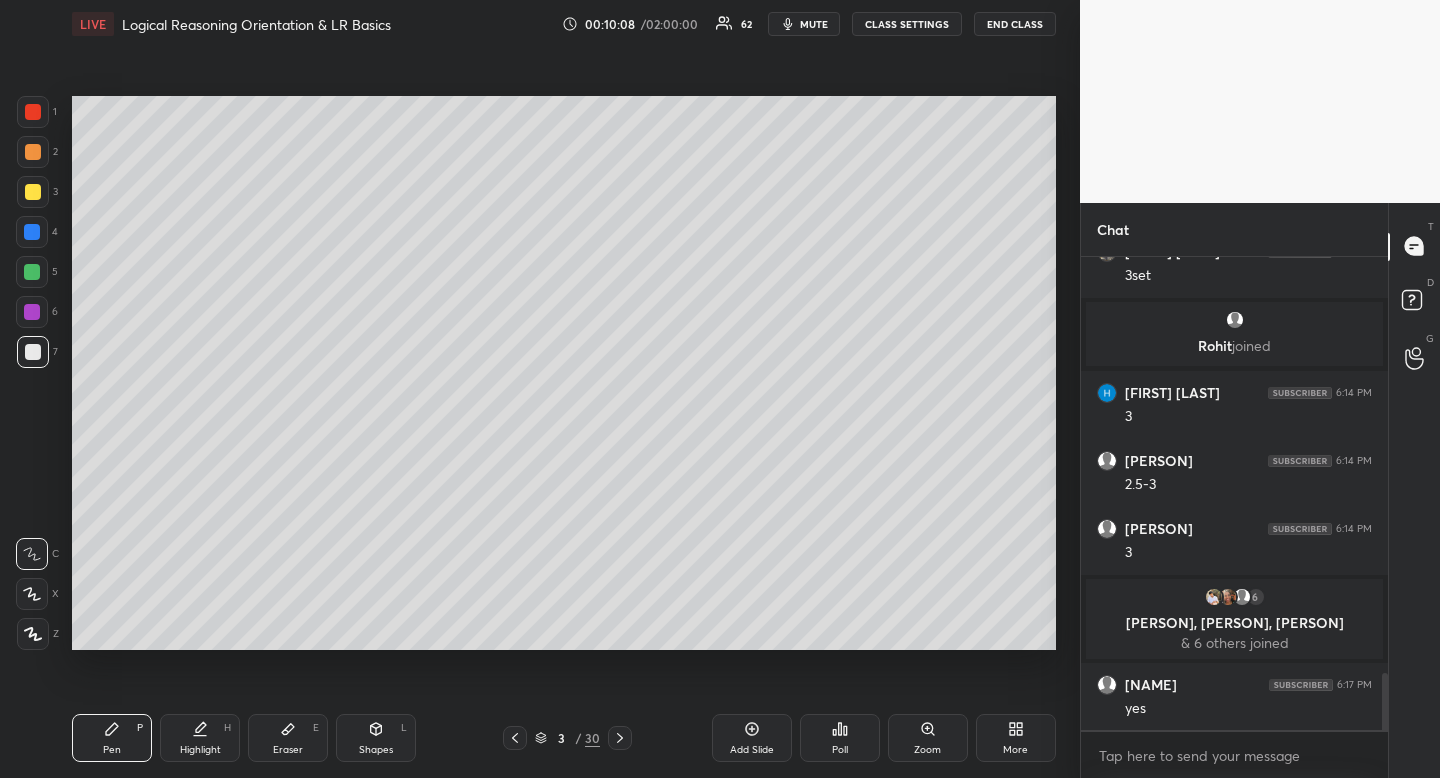 click 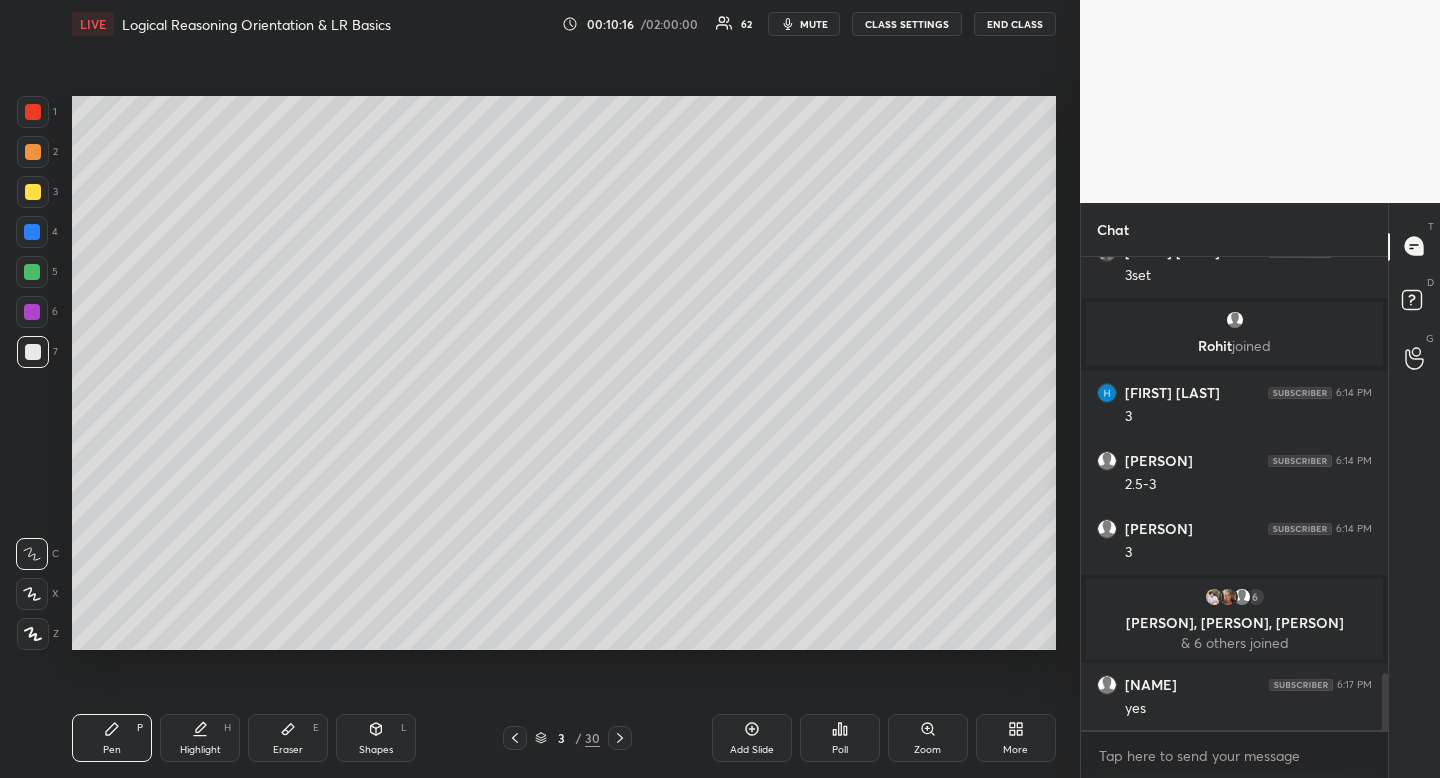 scroll, scrollTop: 3541, scrollLeft: 0, axis: vertical 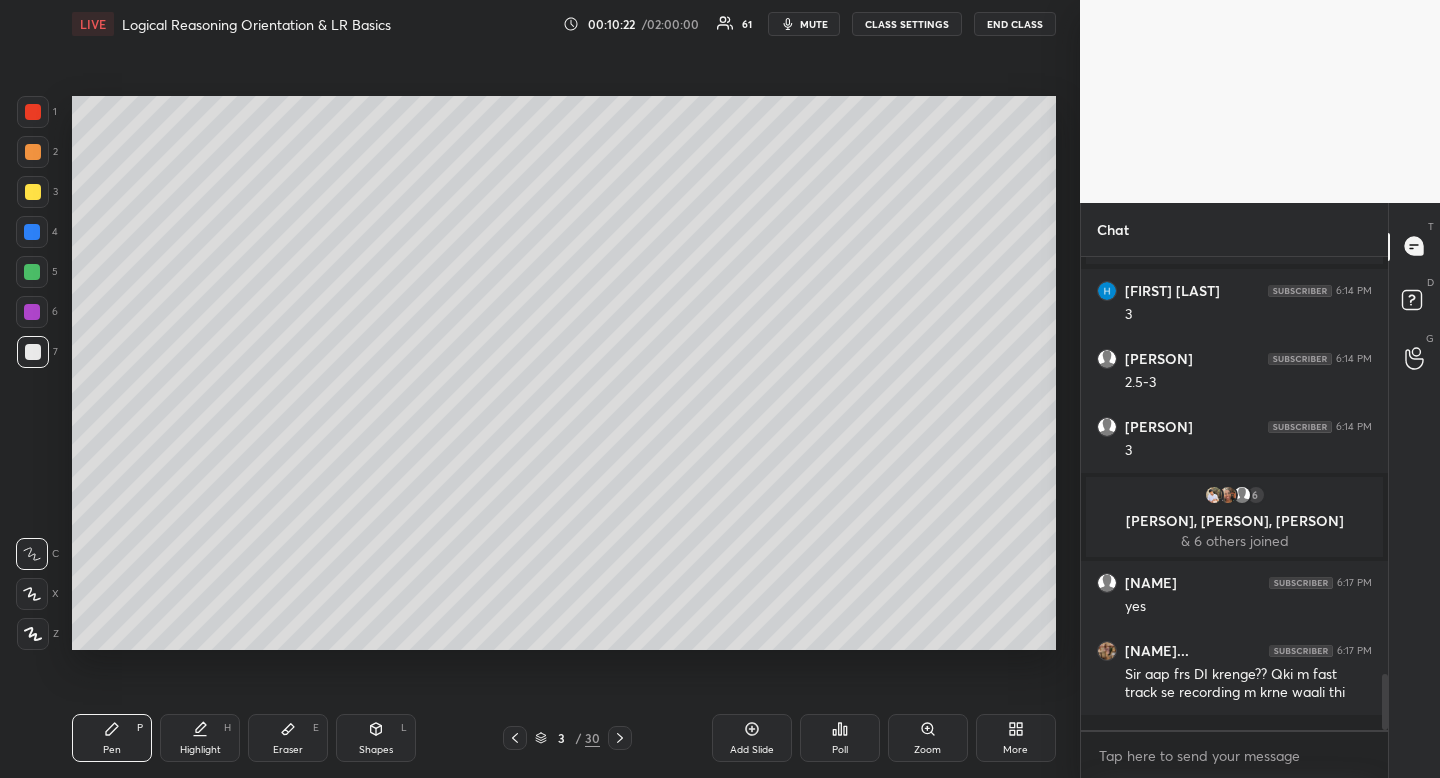 click 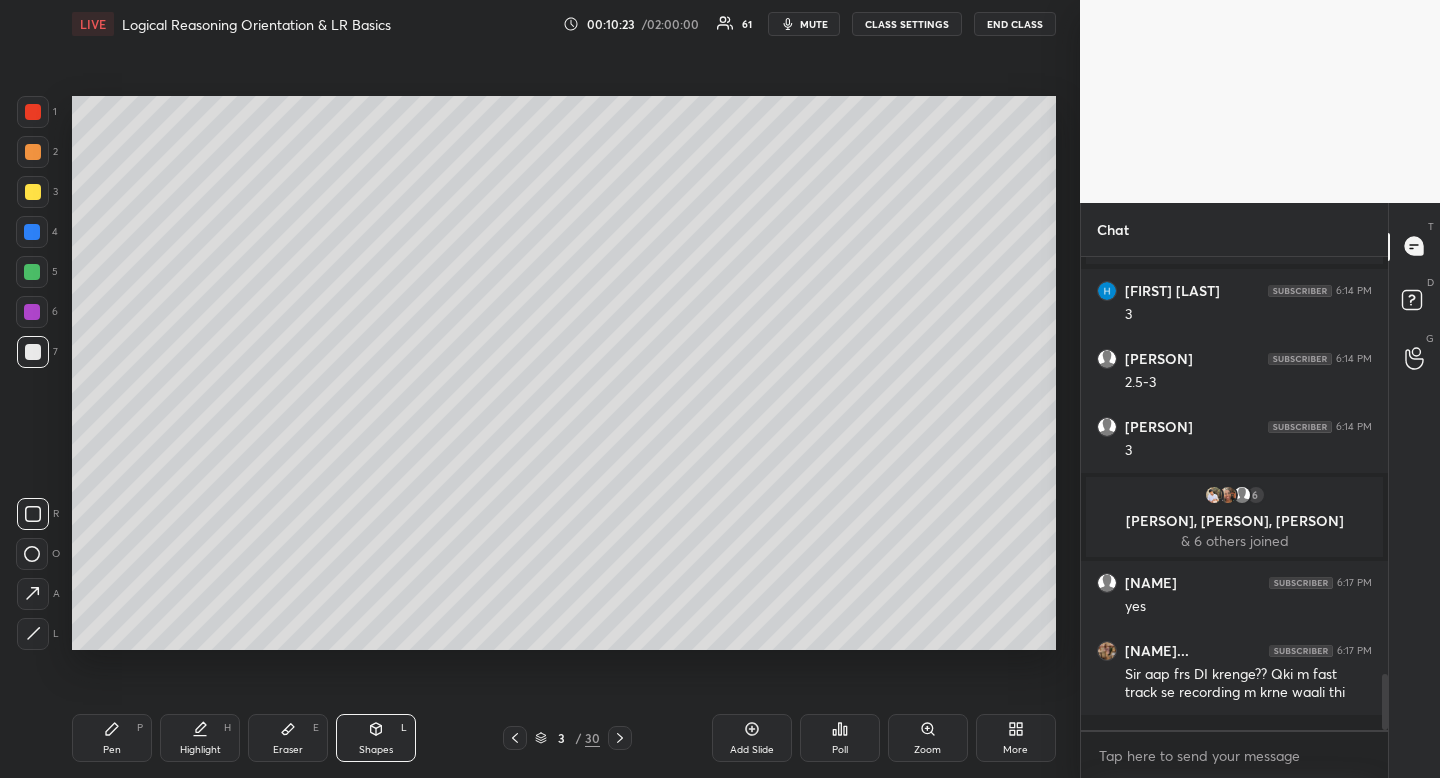 click 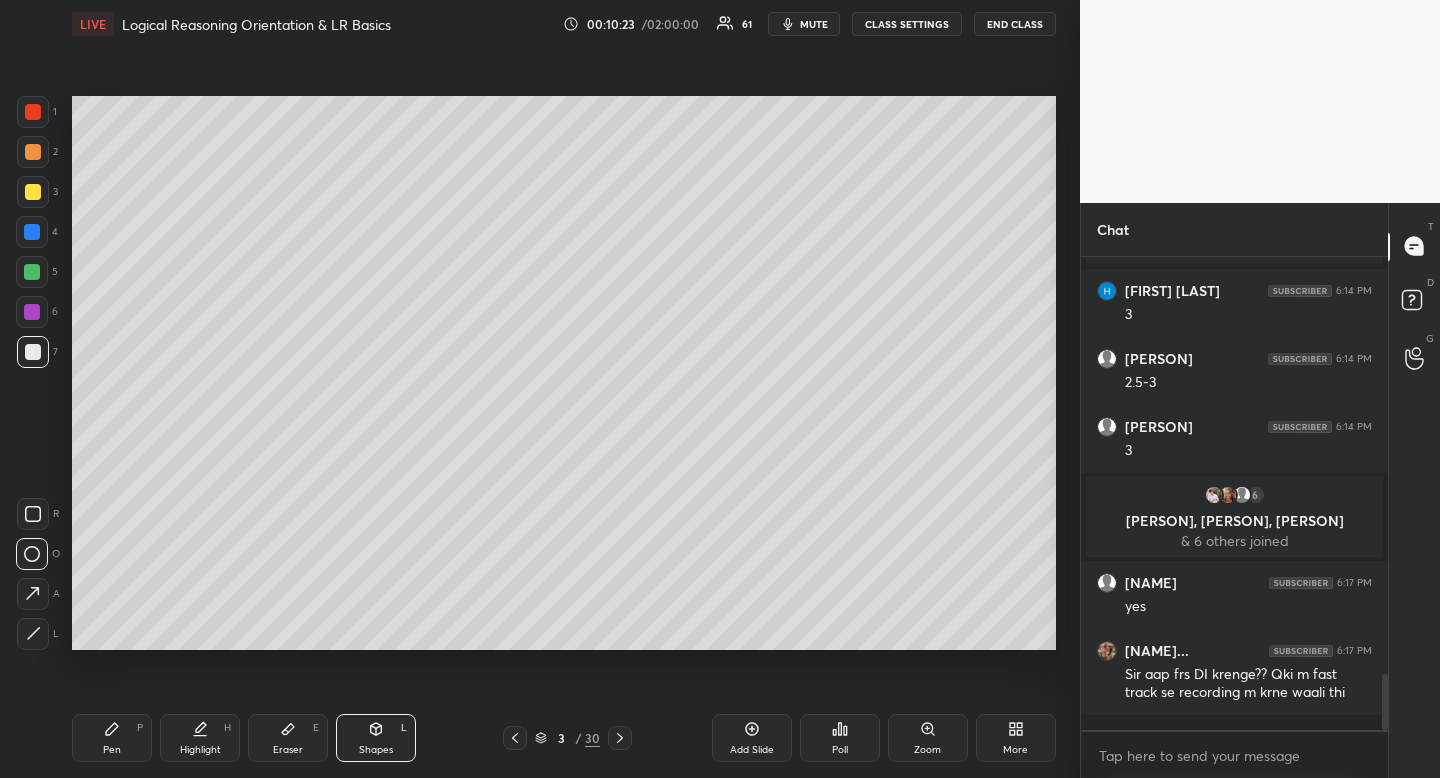 drag, startPoint x: 38, startPoint y: 548, endPoint x: 50, endPoint y: 512, distance: 37.94733 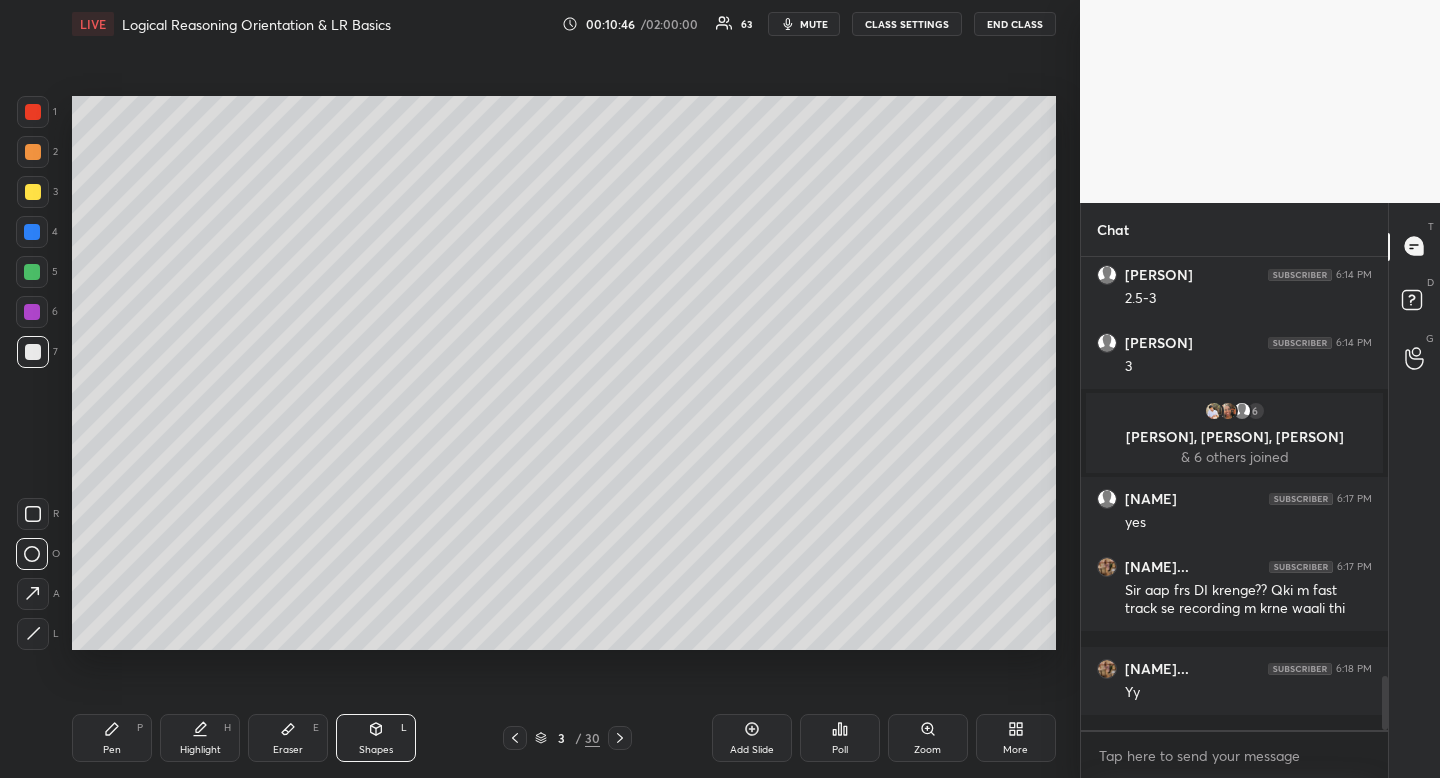 scroll, scrollTop: 3693, scrollLeft: 0, axis: vertical 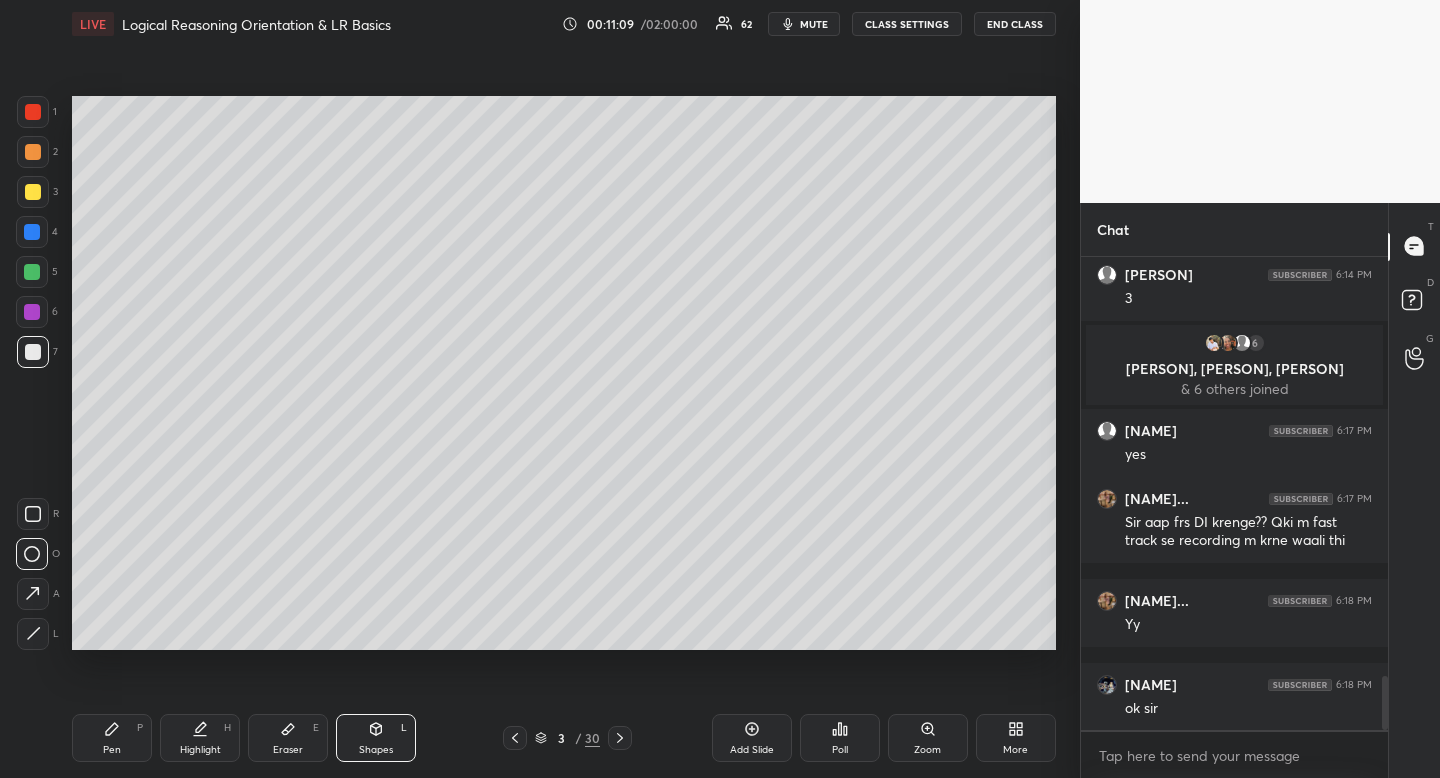 click on "Highlight H" at bounding box center [200, 738] 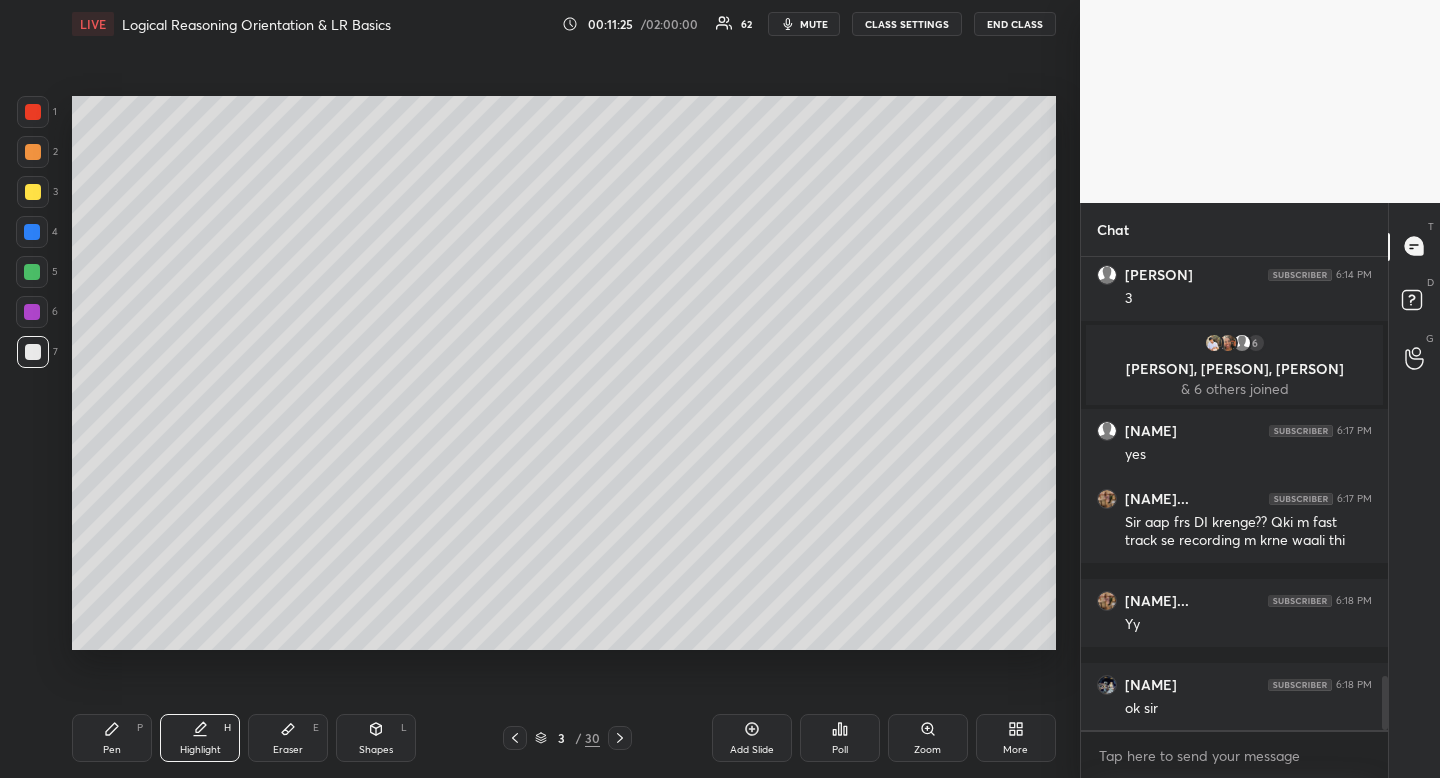 scroll, scrollTop: 3777, scrollLeft: 0, axis: vertical 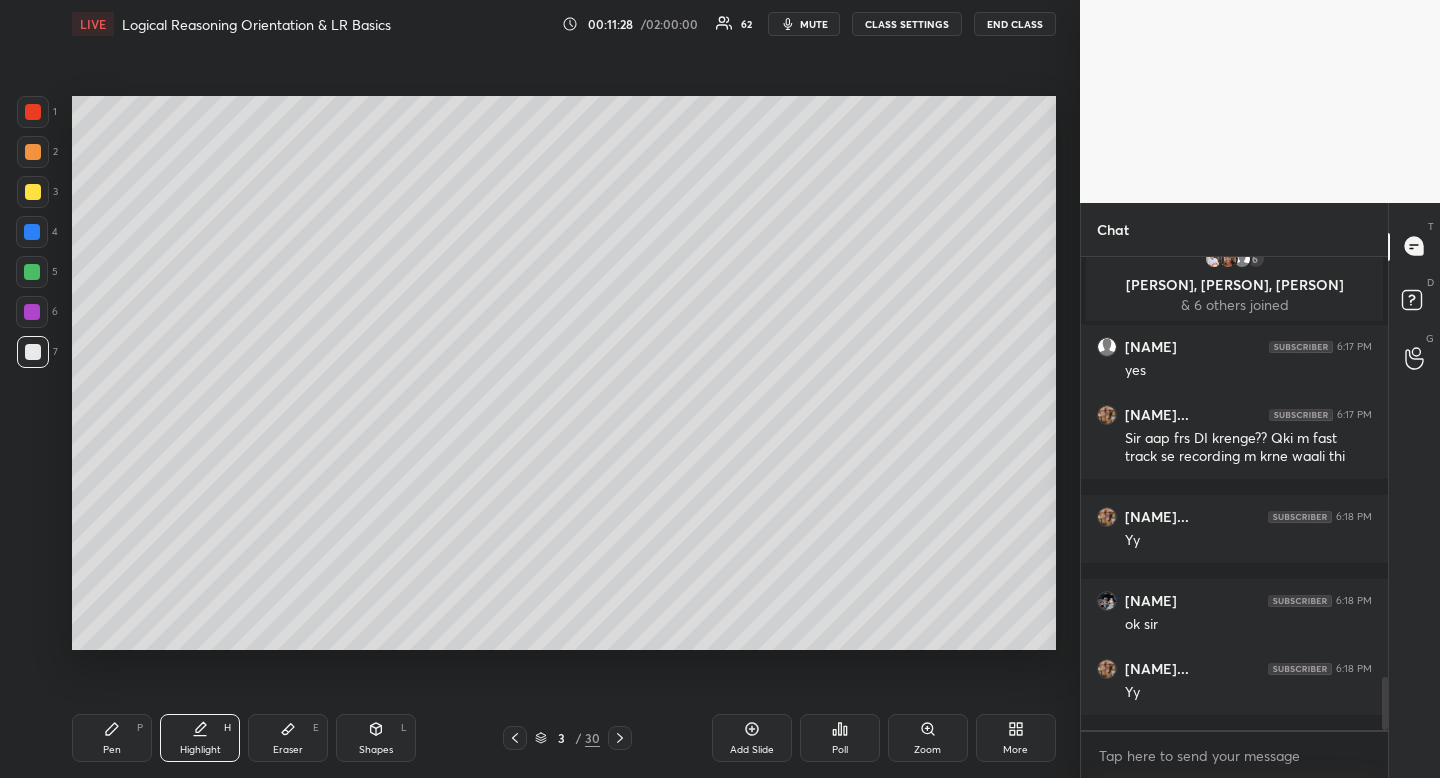 click on "Highlight" at bounding box center [200, 750] 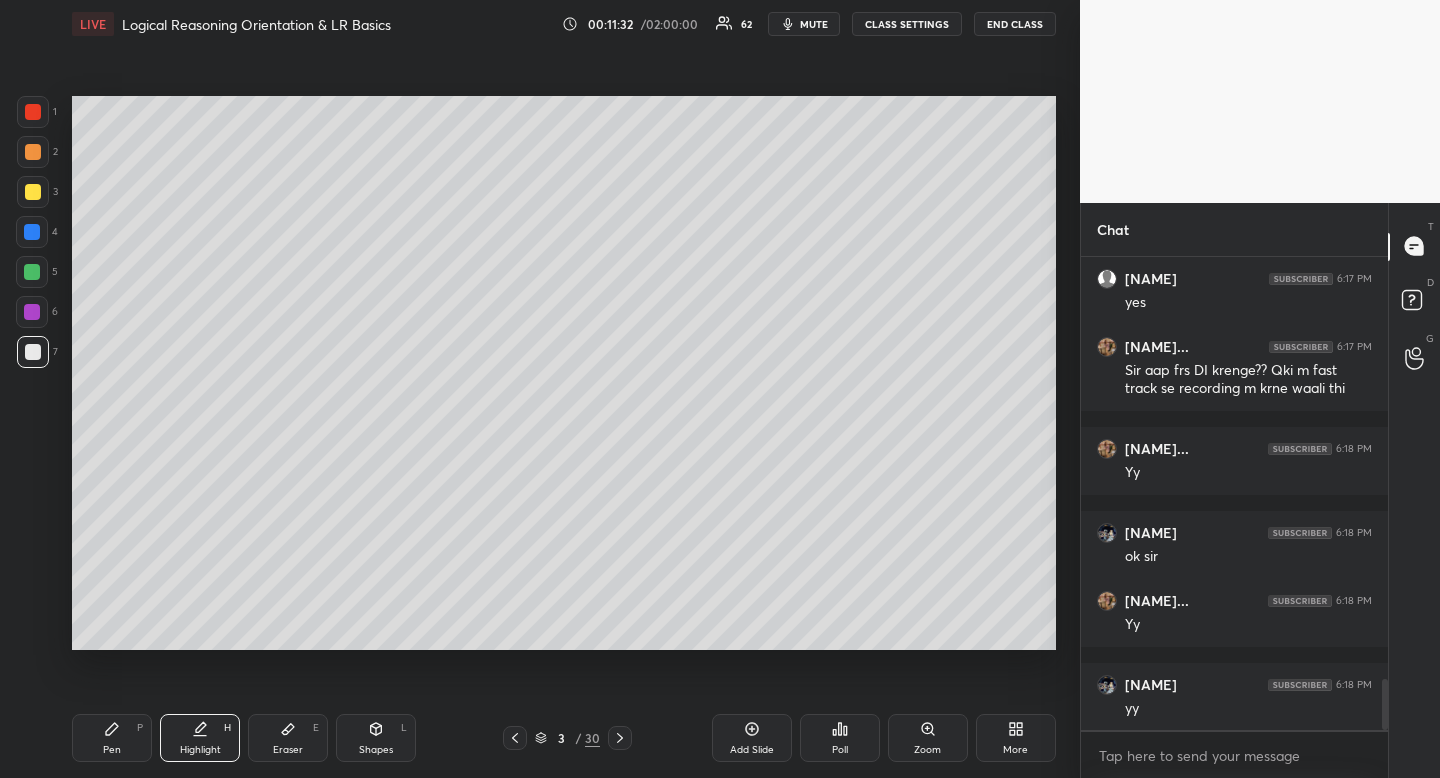scroll, scrollTop: 3913, scrollLeft: 0, axis: vertical 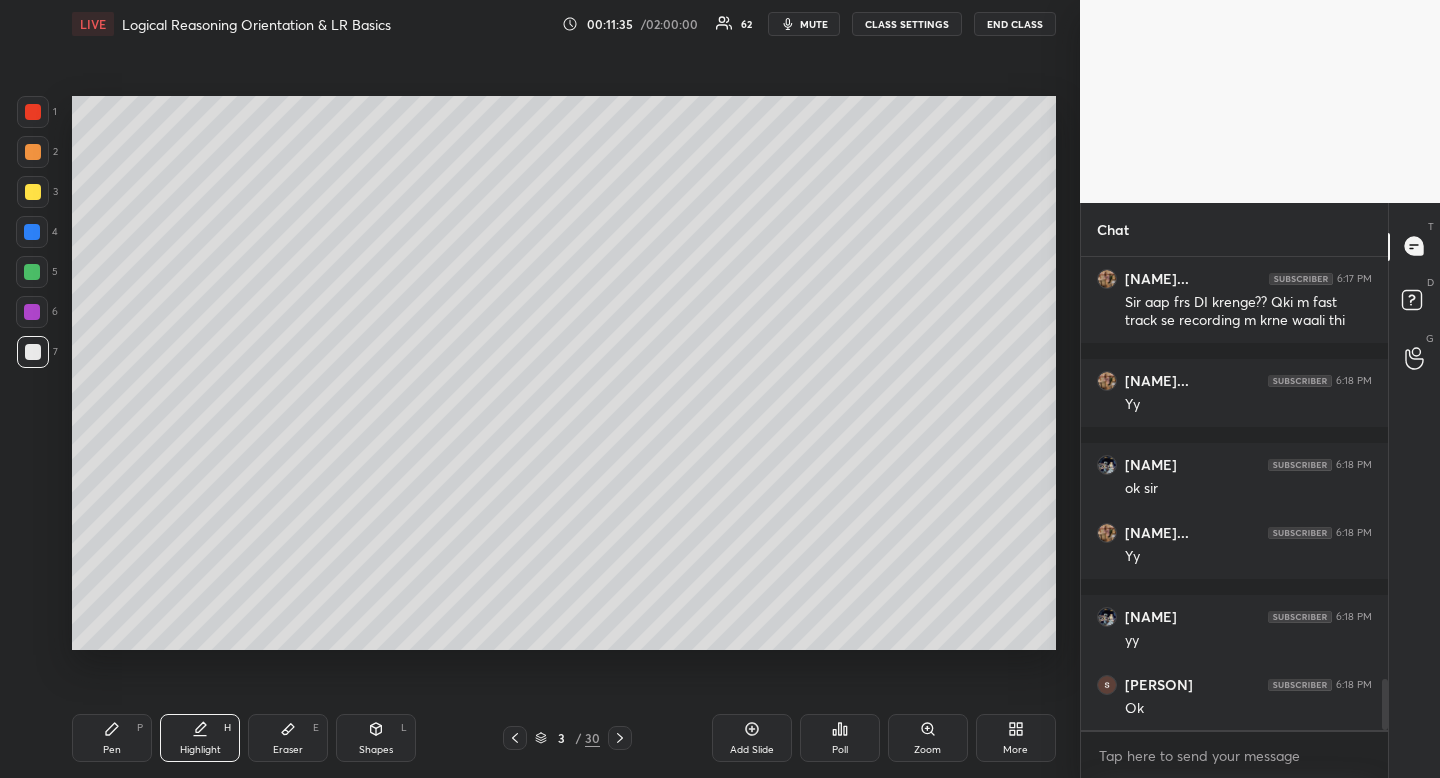 click 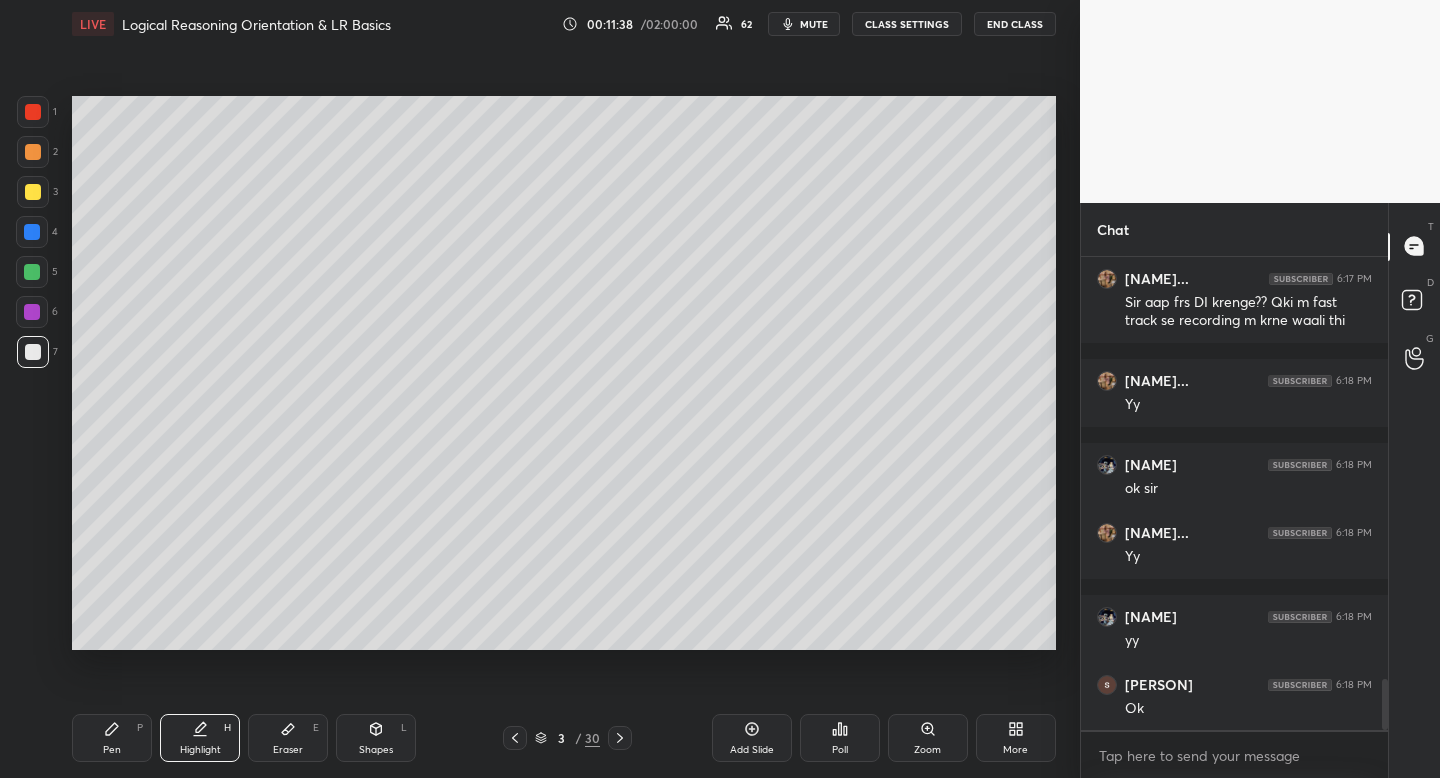 click on "Pen P" at bounding box center (112, 738) 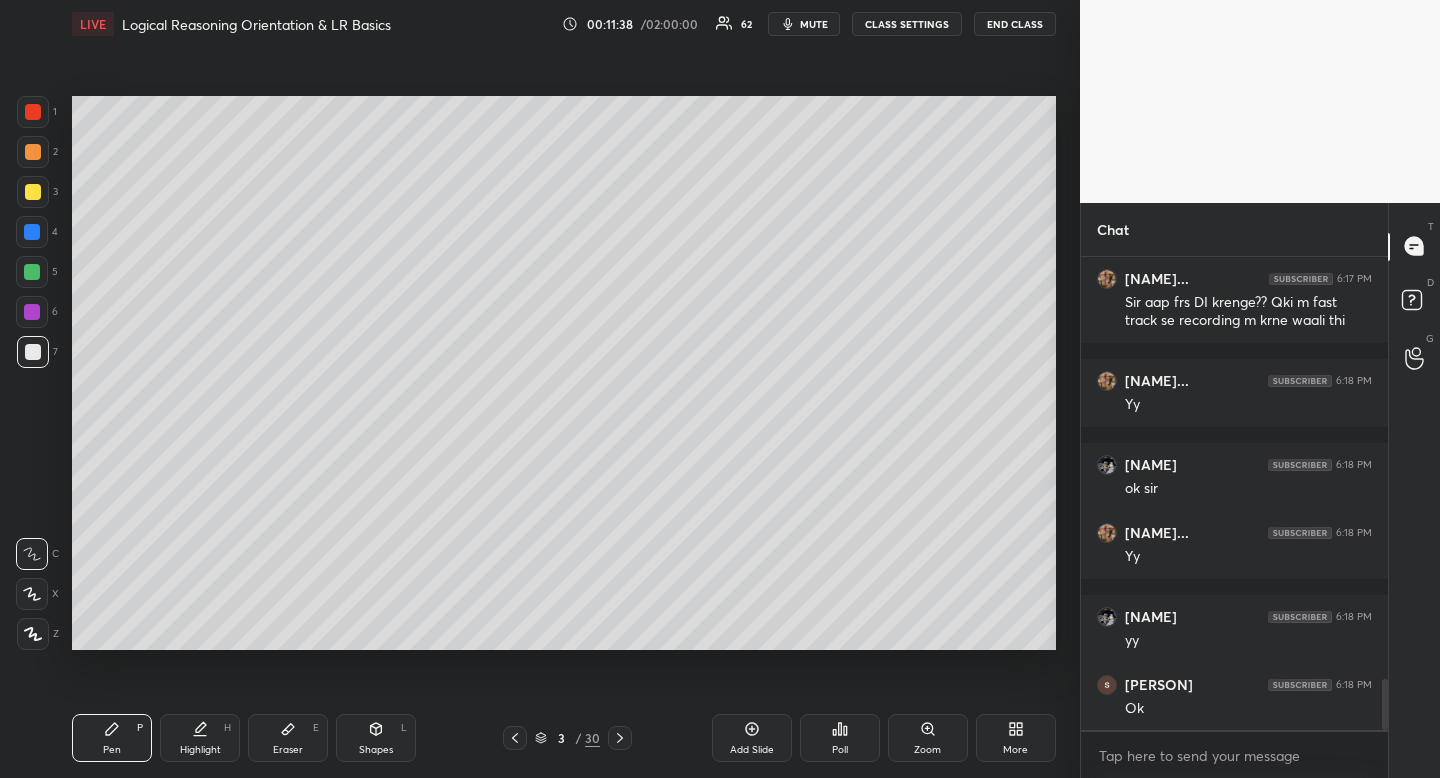 drag, startPoint x: 99, startPoint y: 739, endPoint x: 98, endPoint y: 723, distance: 16.03122 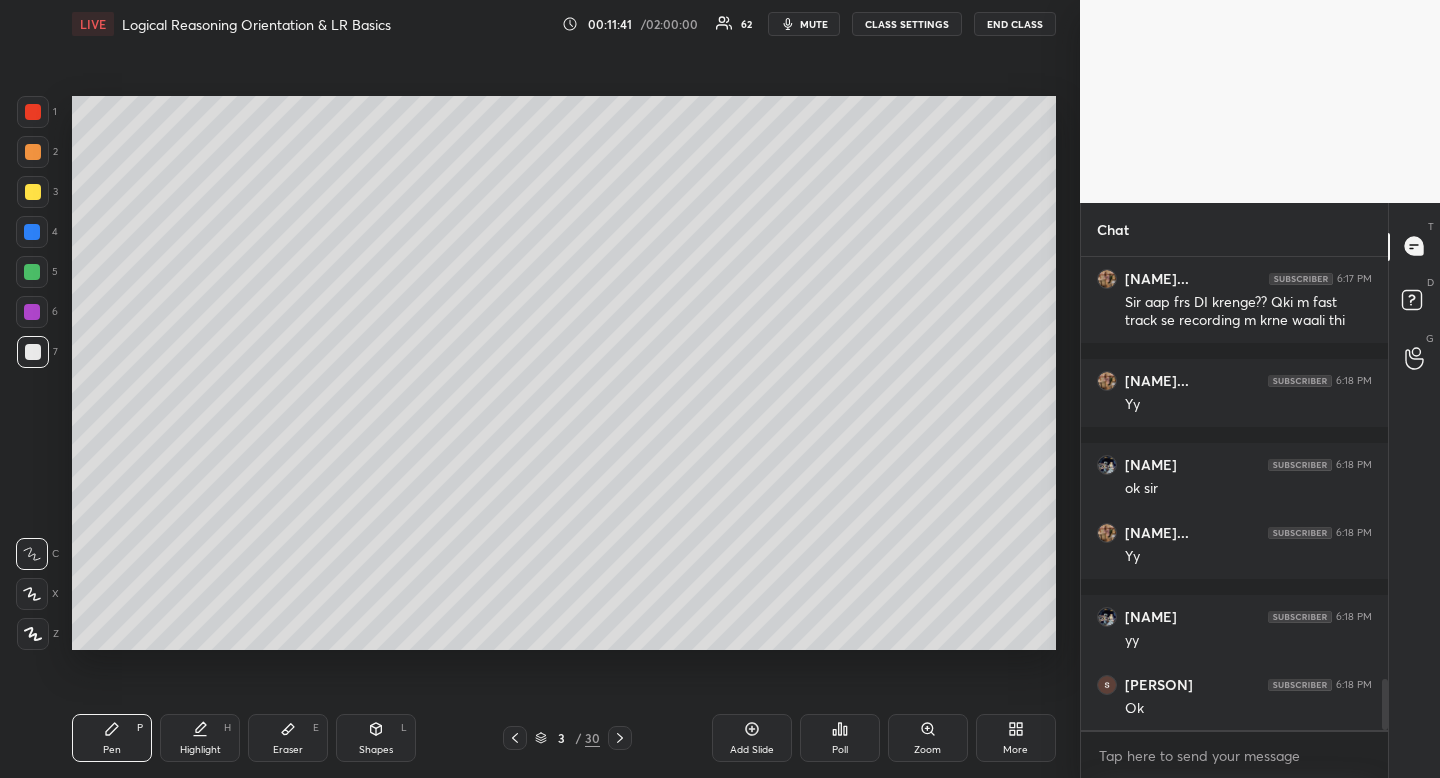 click 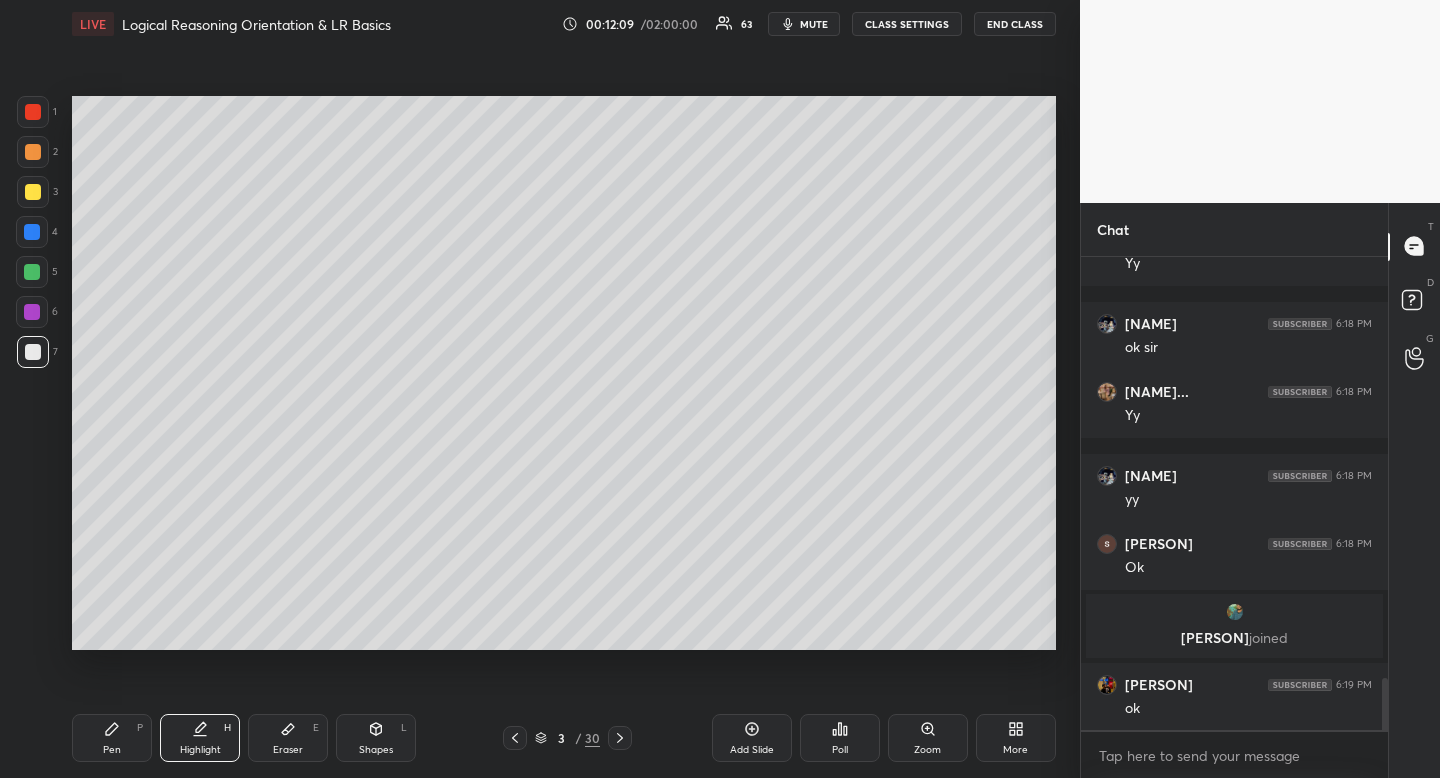 scroll, scrollTop: 3864, scrollLeft: 0, axis: vertical 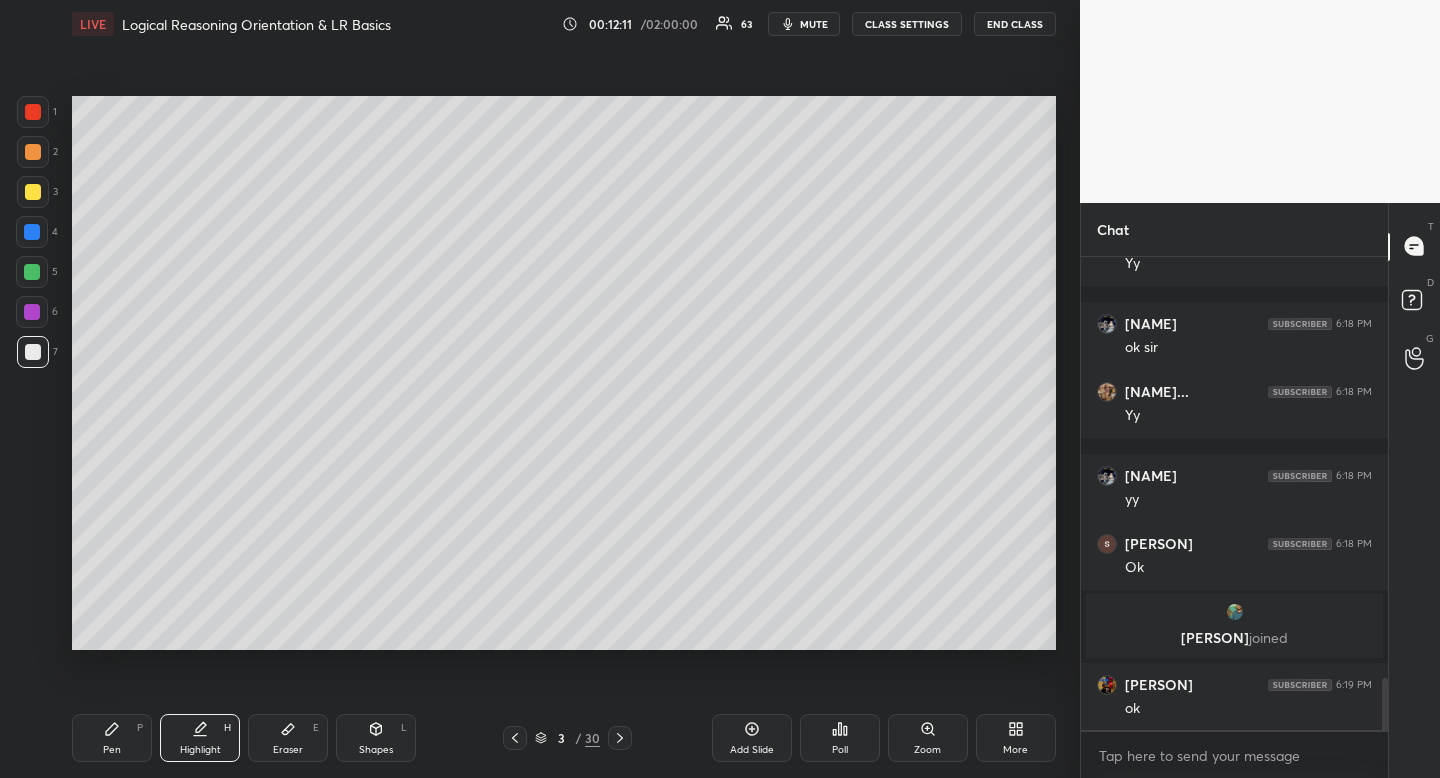 drag, startPoint x: 214, startPoint y: 732, endPoint x: 214, endPoint y: 747, distance: 15 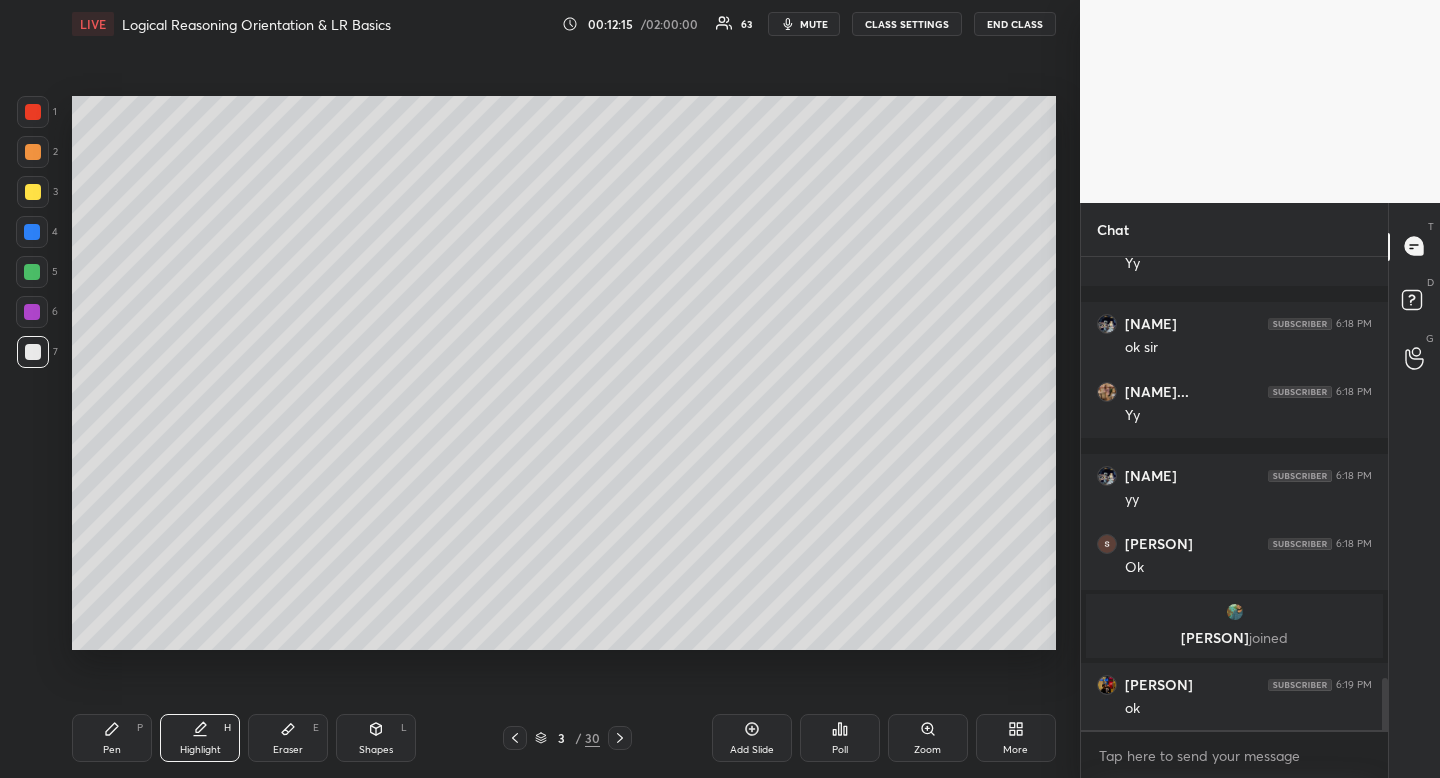 click 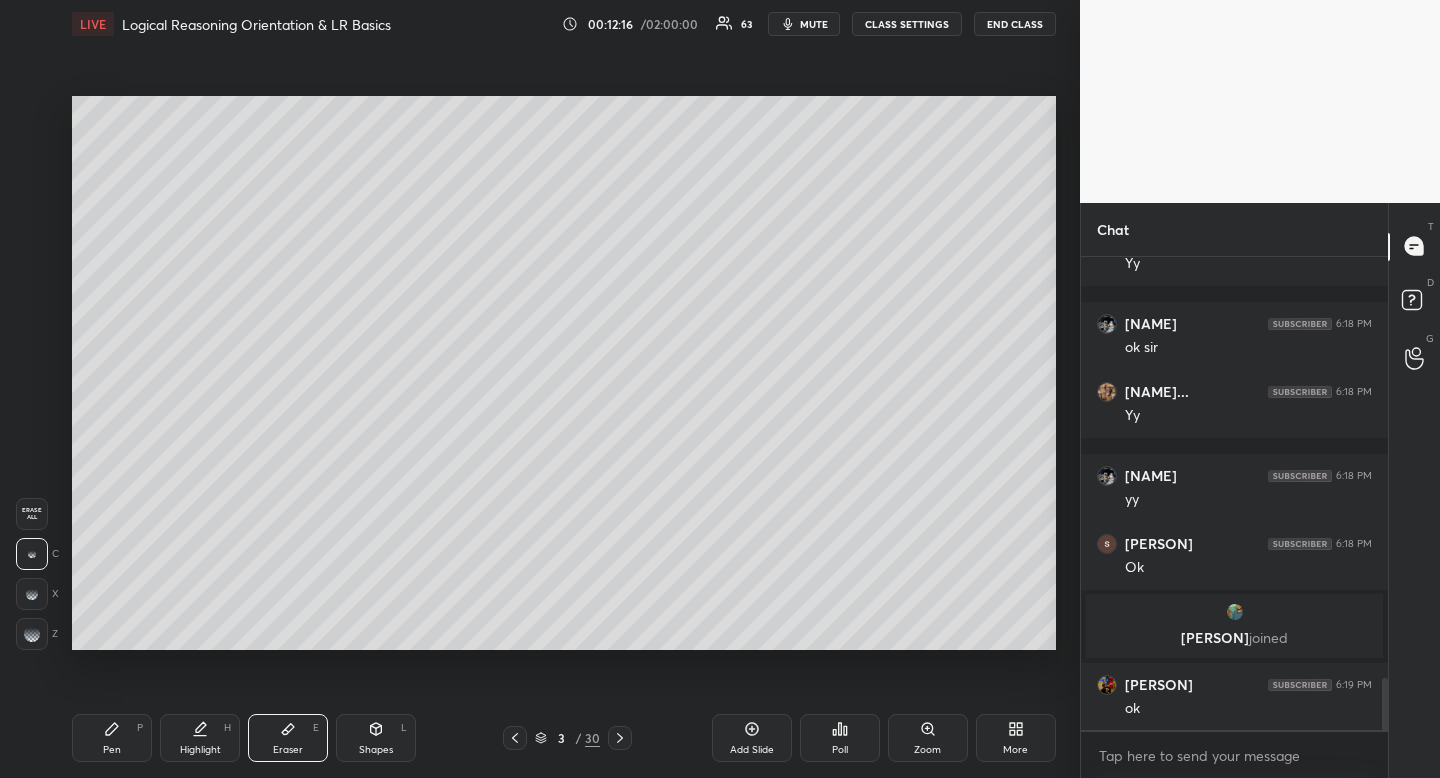 click on "Highlight H" at bounding box center [200, 738] 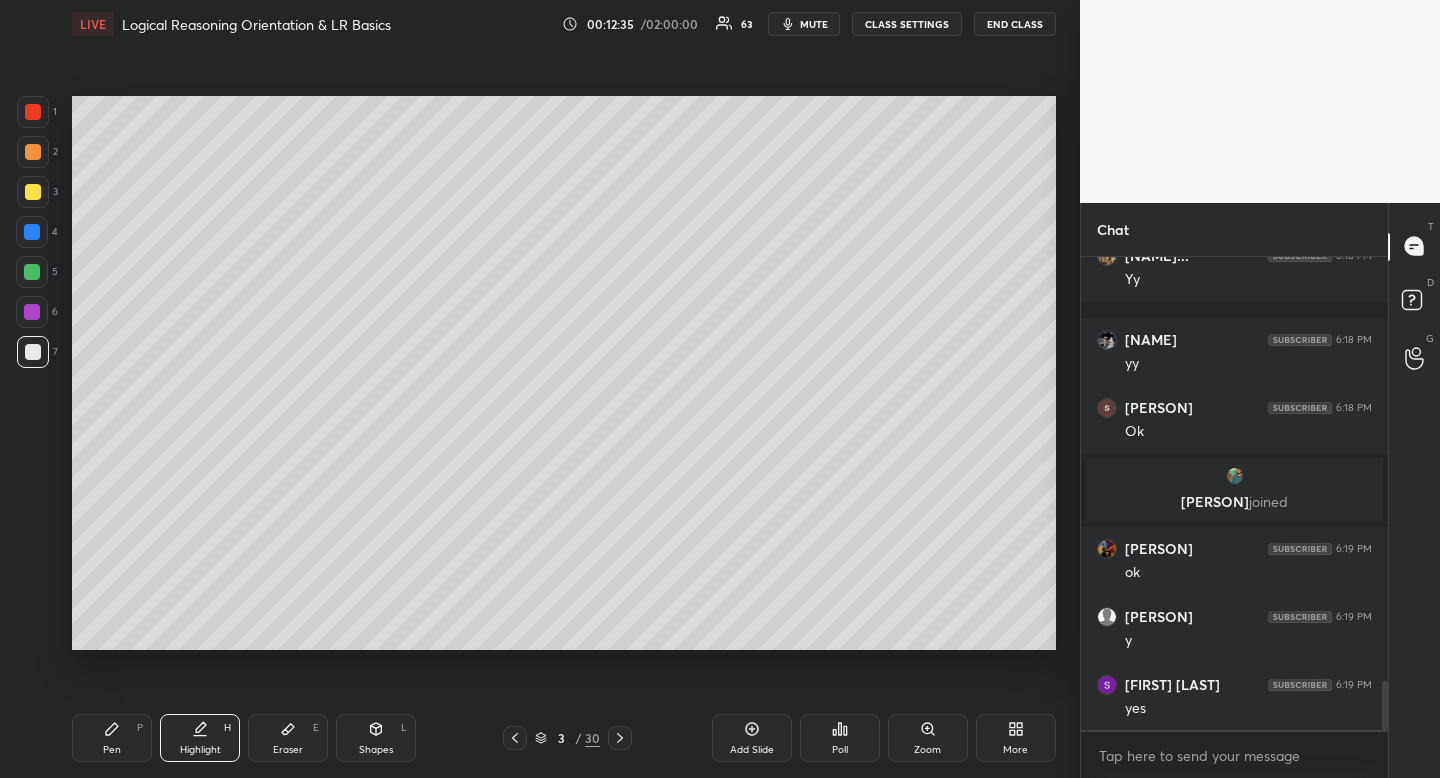 scroll, scrollTop: 4068, scrollLeft: 0, axis: vertical 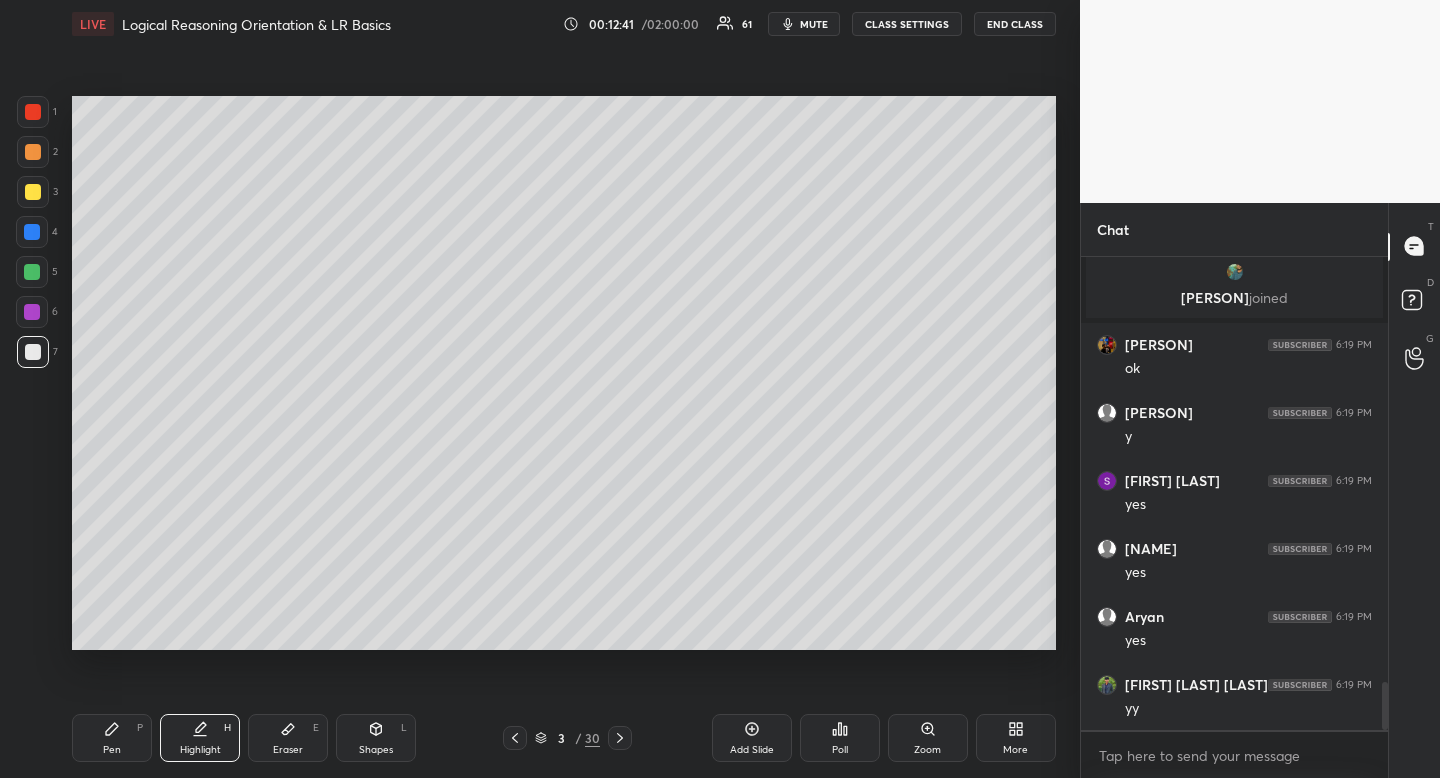 drag, startPoint x: 622, startPoint y: 740, endPoint x: 620, endPoint y: 751, distance: 11.18034 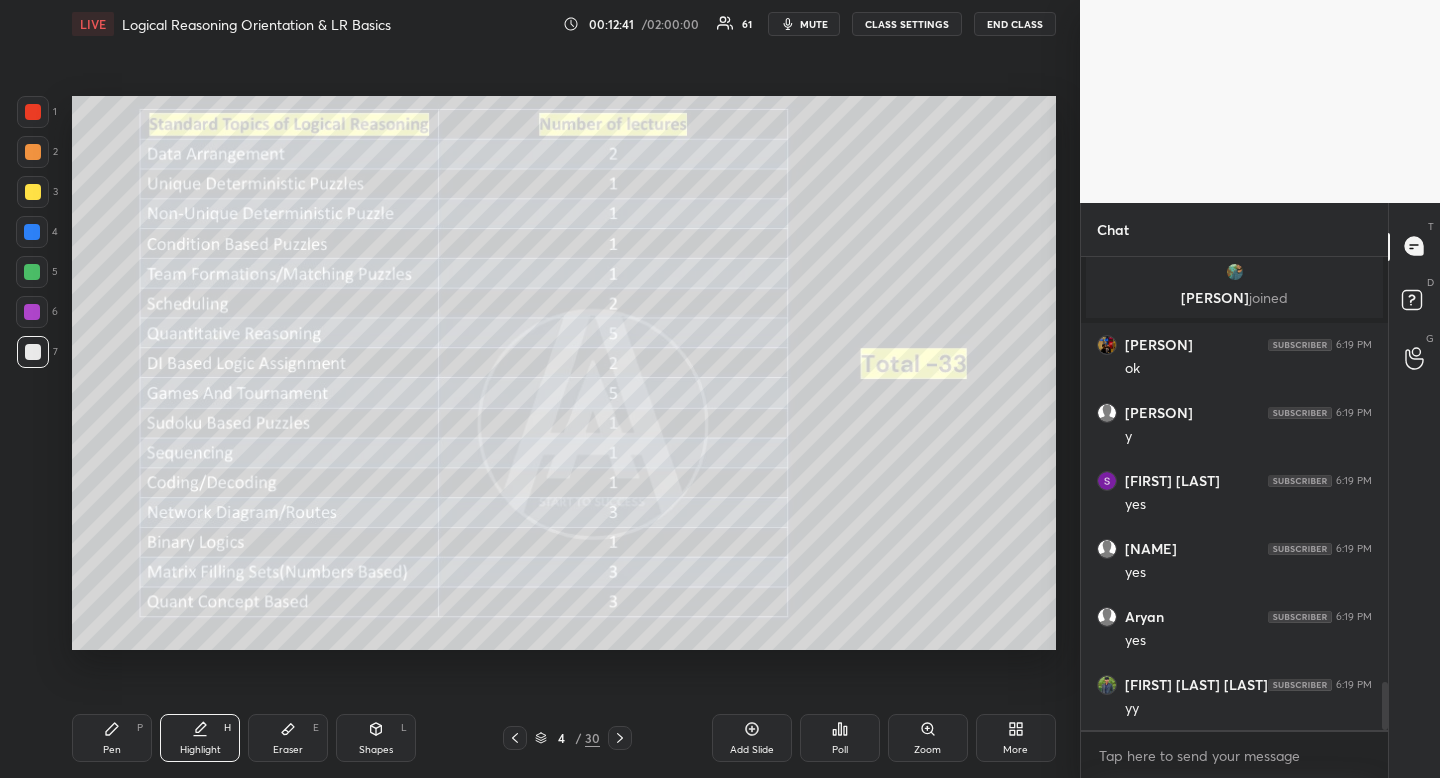 click 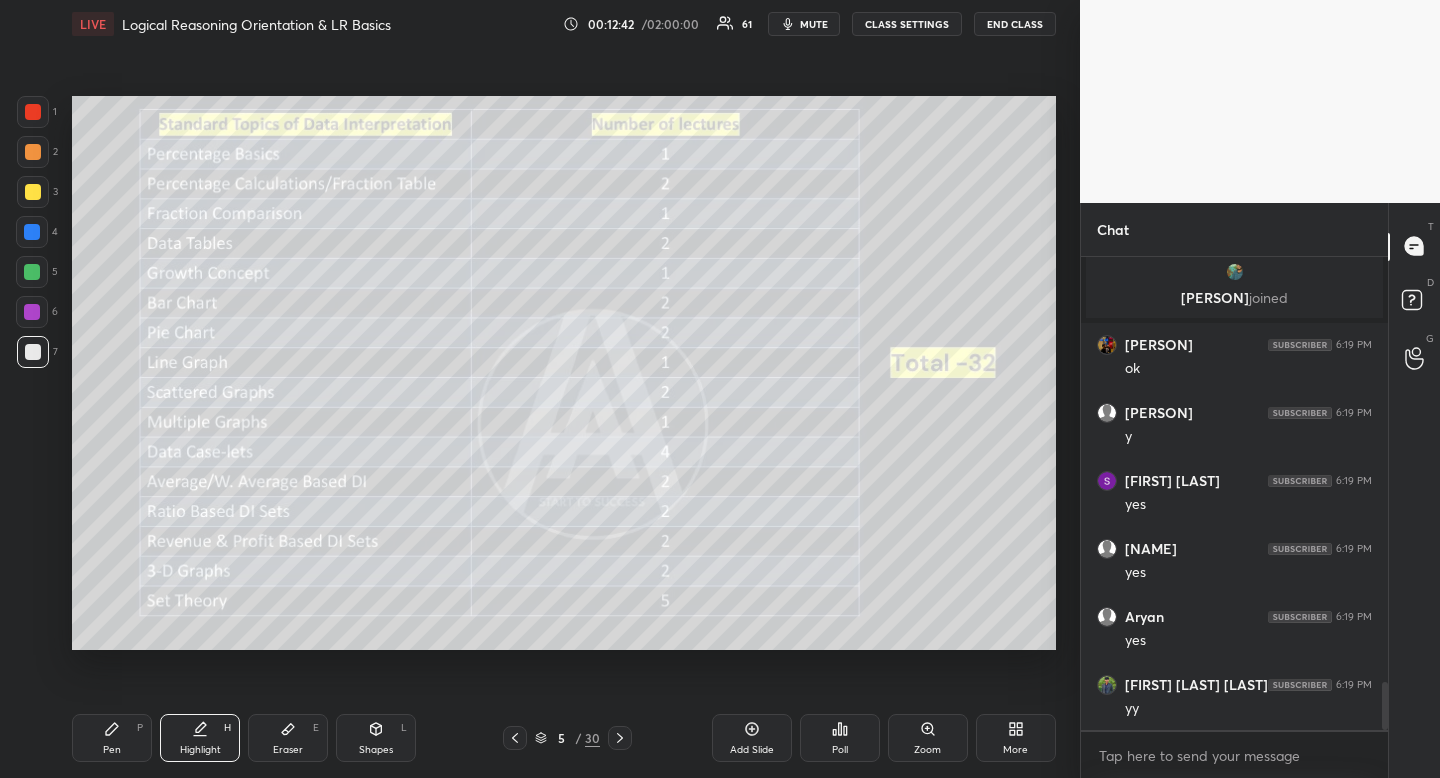 scroll, scrollTop: 4272, scrollLeft: 0, axis: vertical 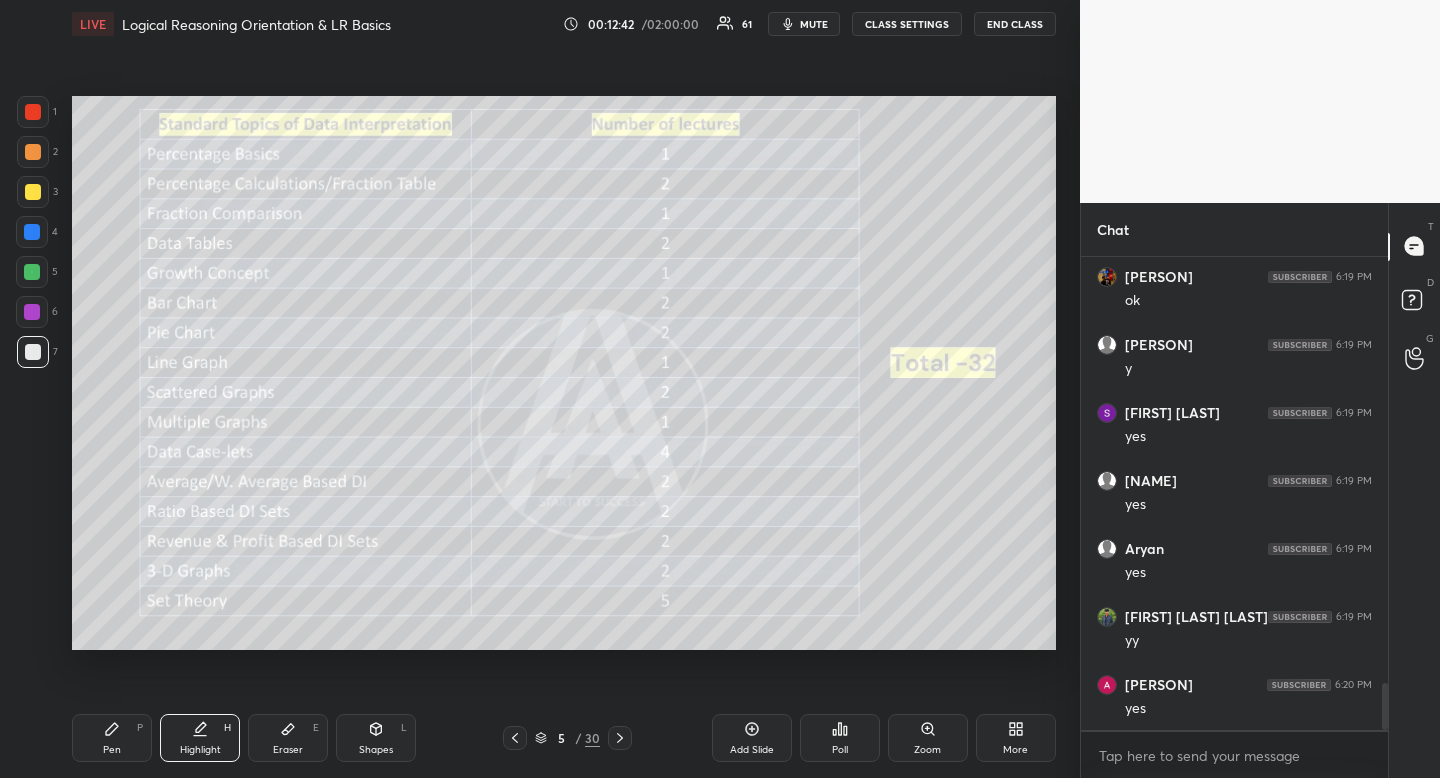 click 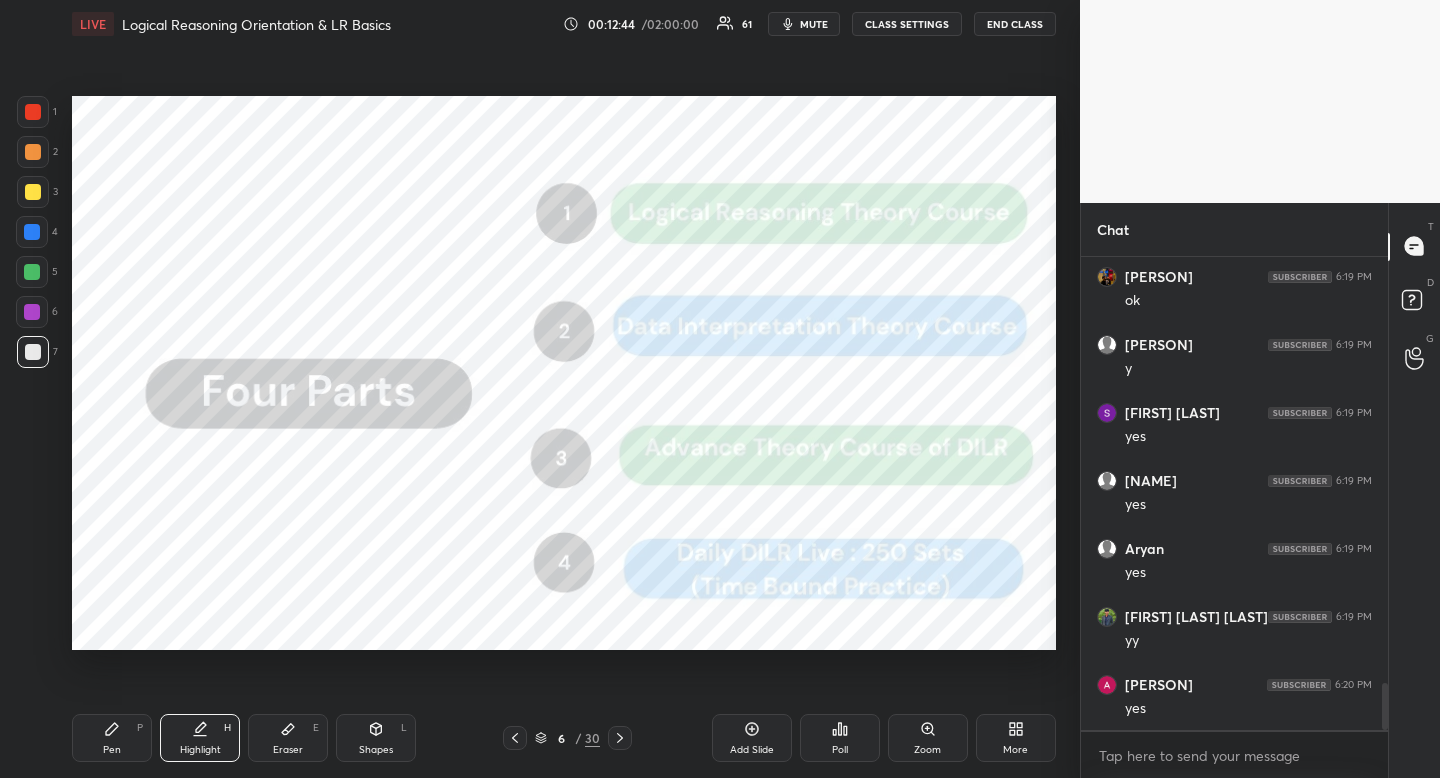 drag, startPoint x: 398, startPoint y: 744, endPoint x: 382, endPoint y: 745, distance: 16.03122 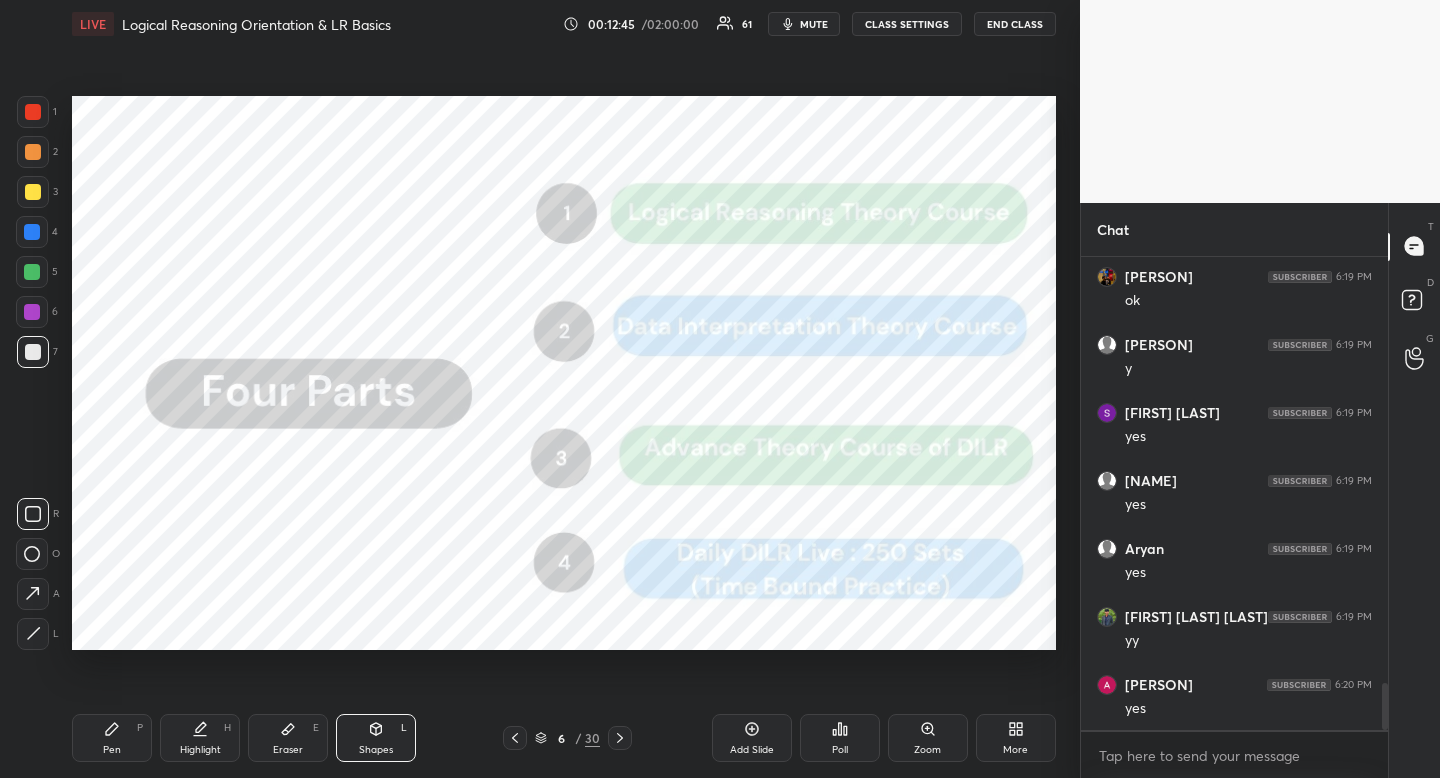 click at bounding box center (33, 514) 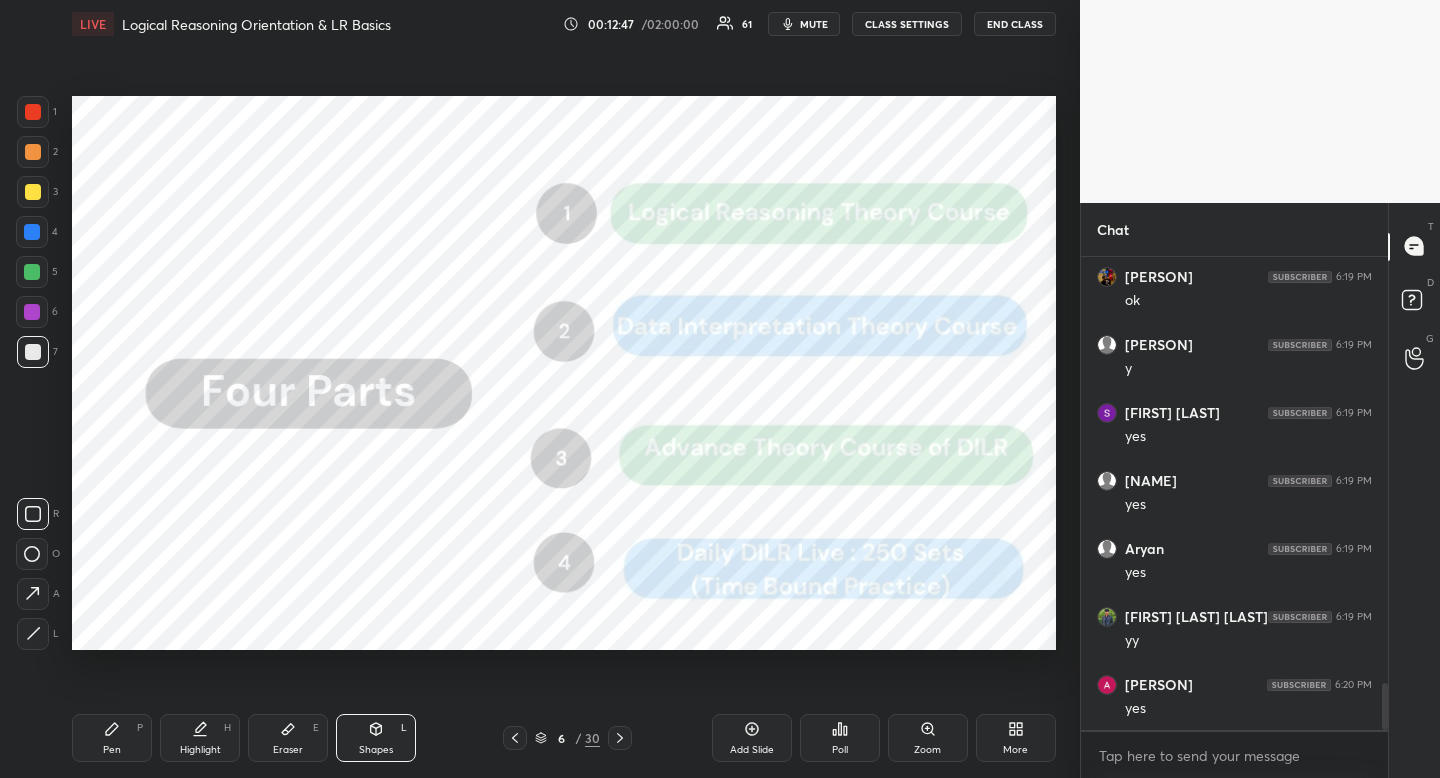 click at bounding box center [33, 112] 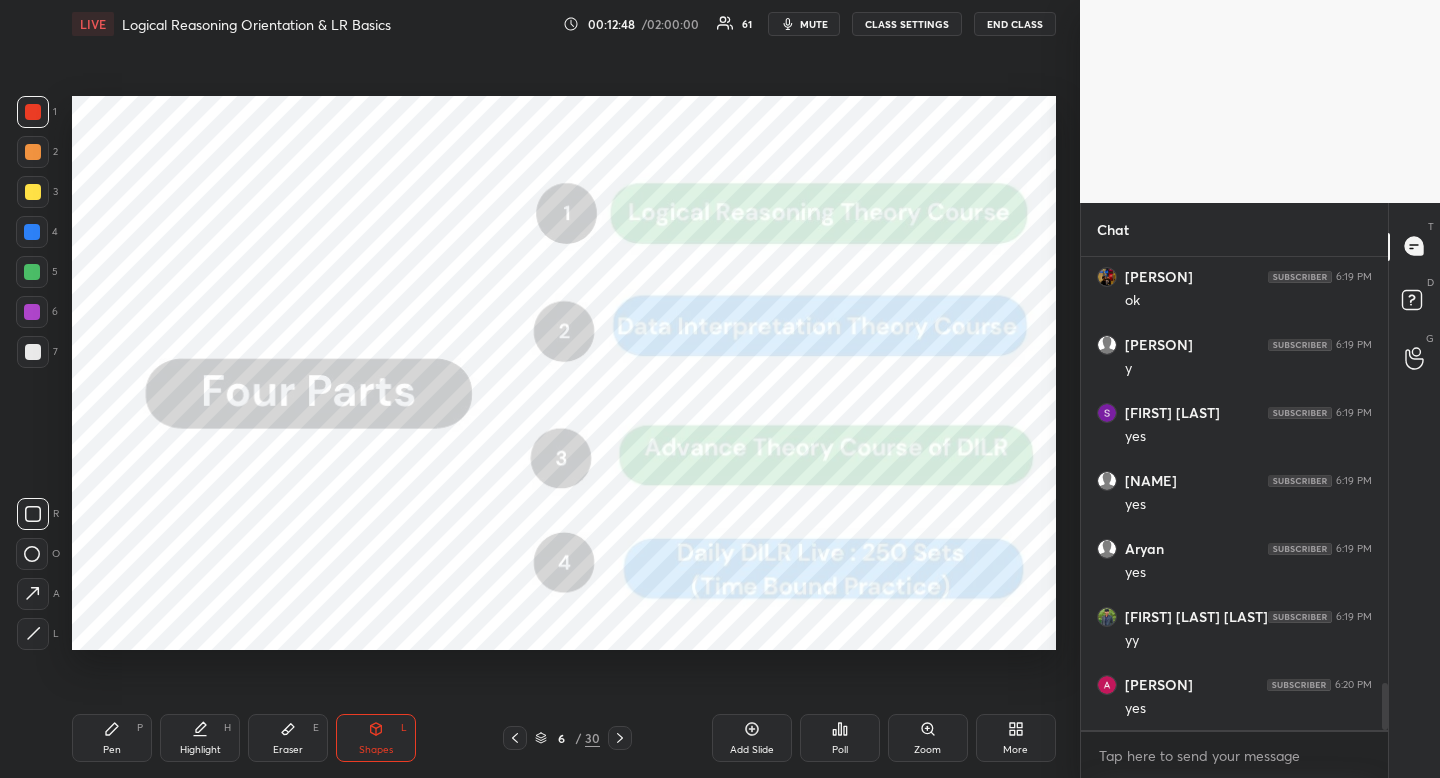 click at bounding box center [33, 112] 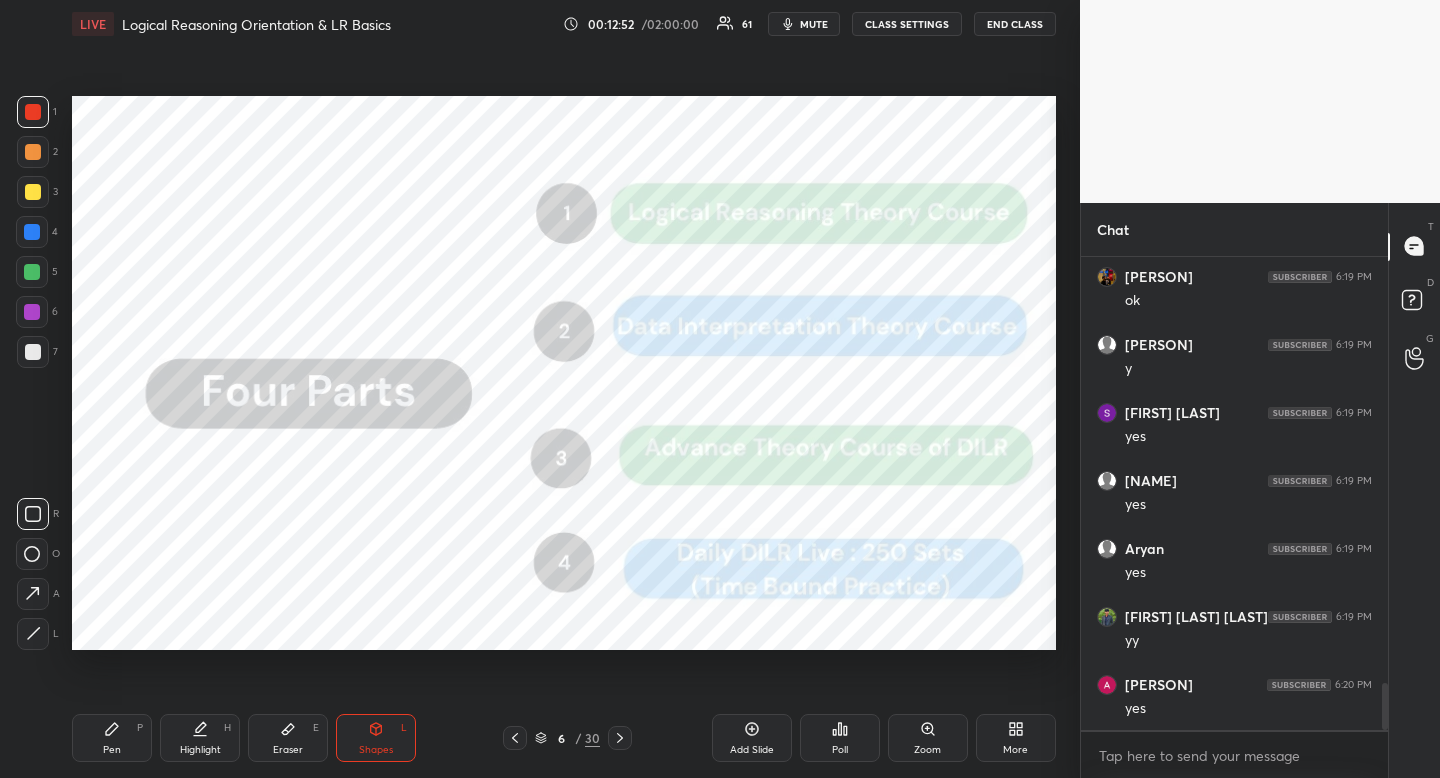 click on "Shapes L" at bounding box center [376, 738] 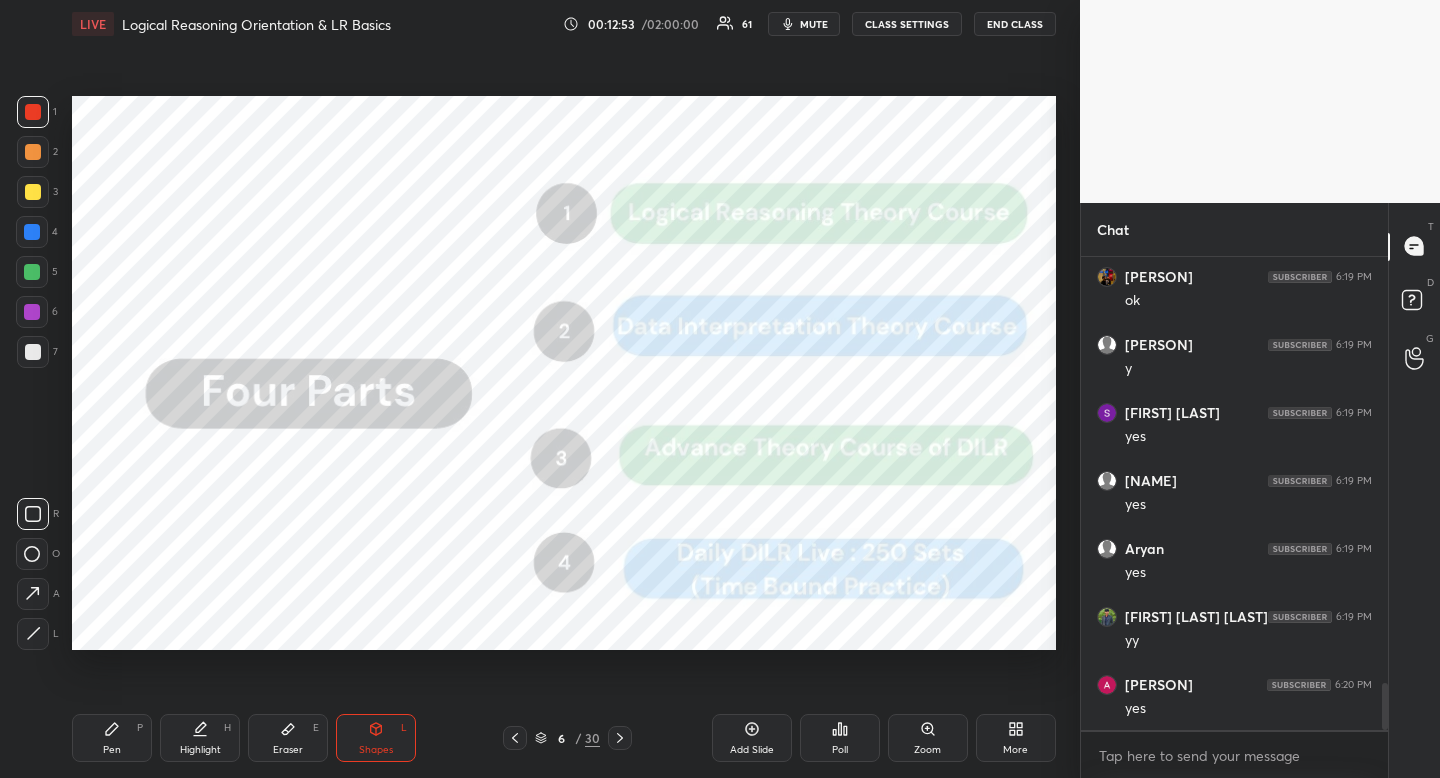 click at bounding box center [33, 112] 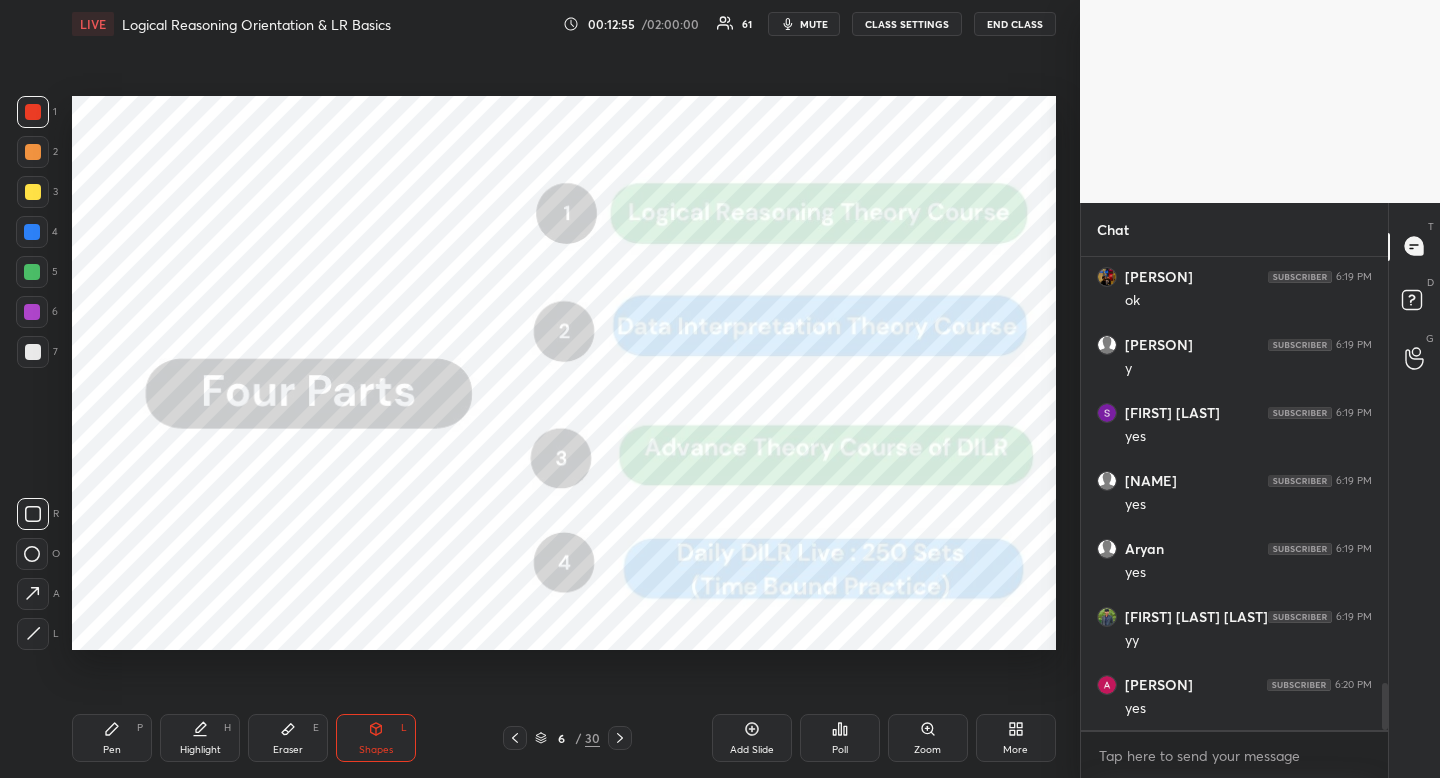 drag, startPoint x: 111, startPoint y: 730, endPoint x: 113, endPoint y: 714, distance: 16.124516 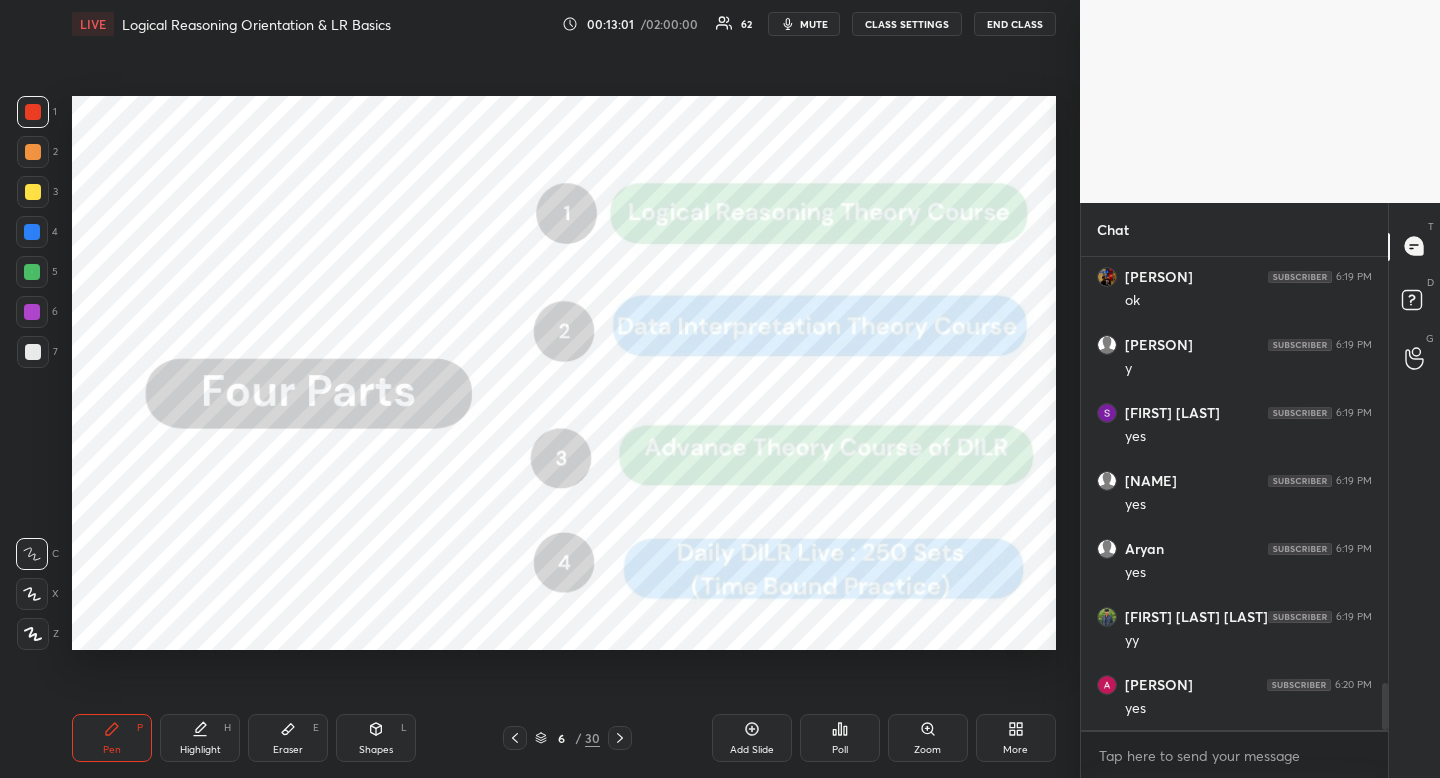 click 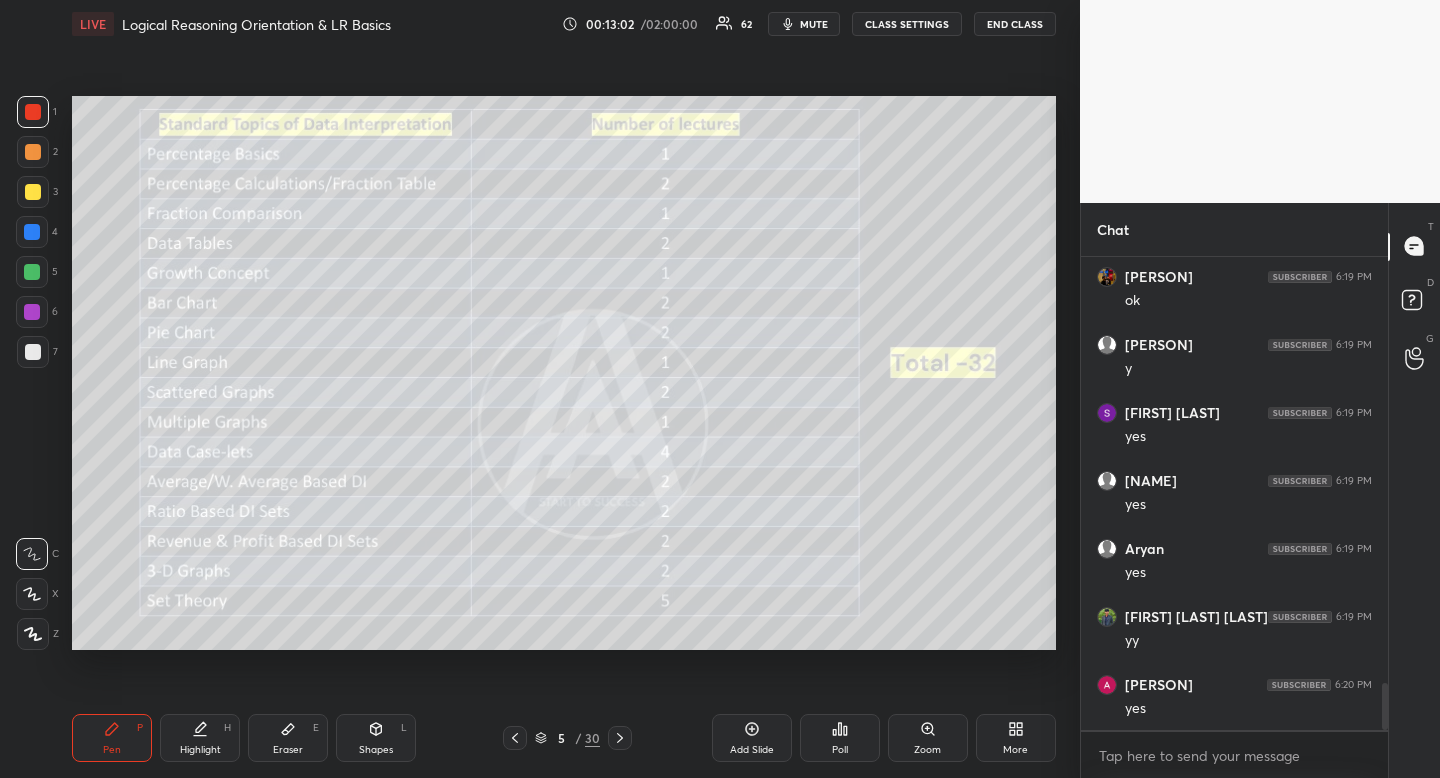 click 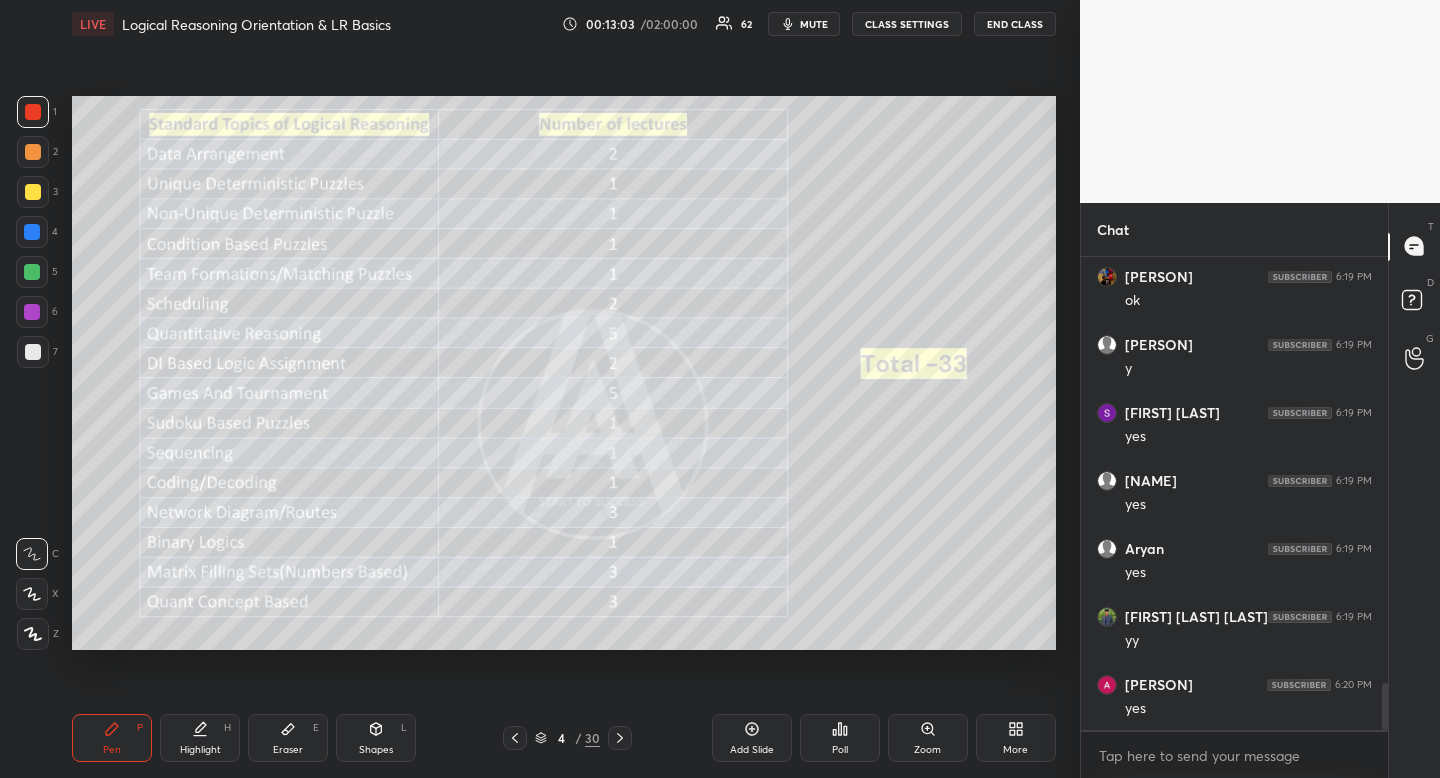 click on "Highlight" at bounding box center [200, 750] 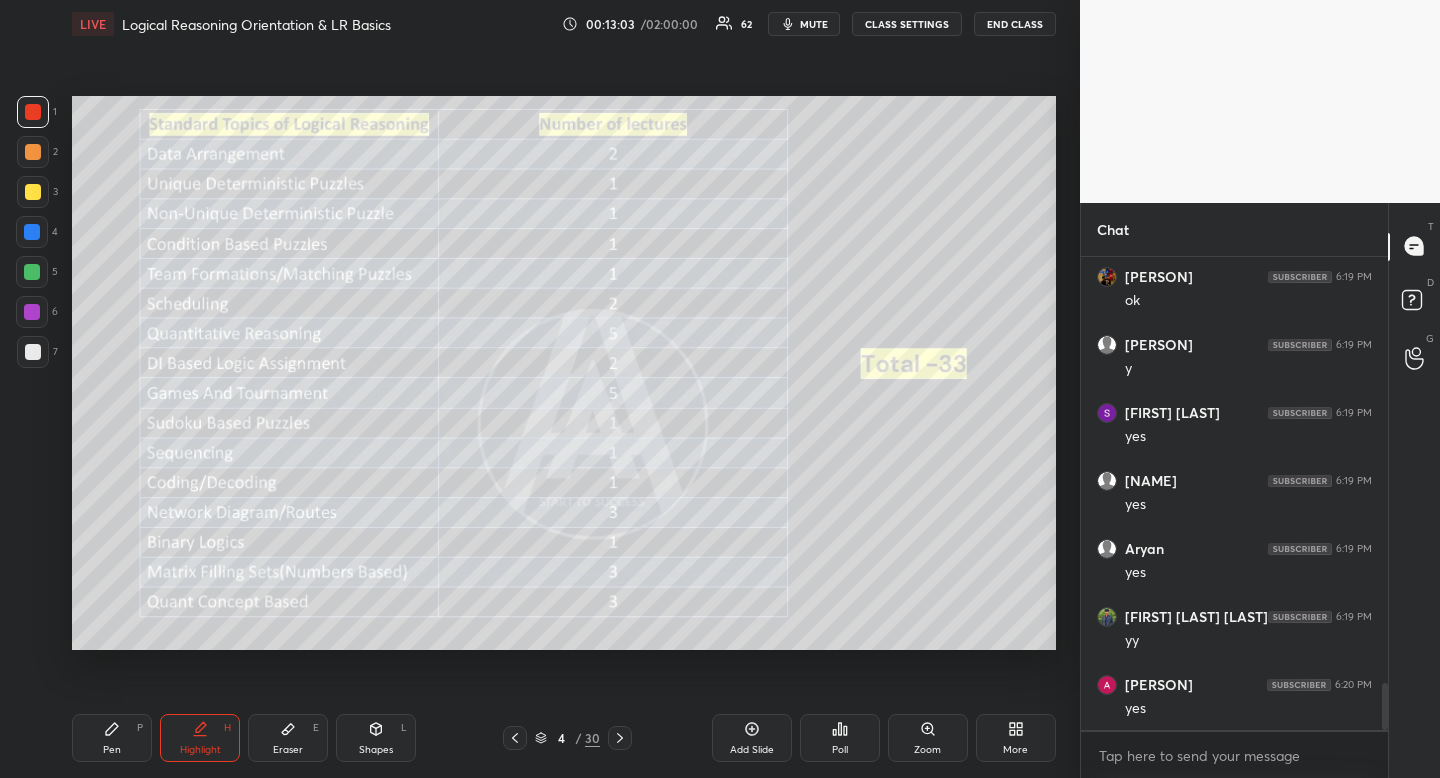 drag, startPoint x: 198, startPoint y: 745, endPoint x: 207, endPoint y: 658, distance: 87.46428 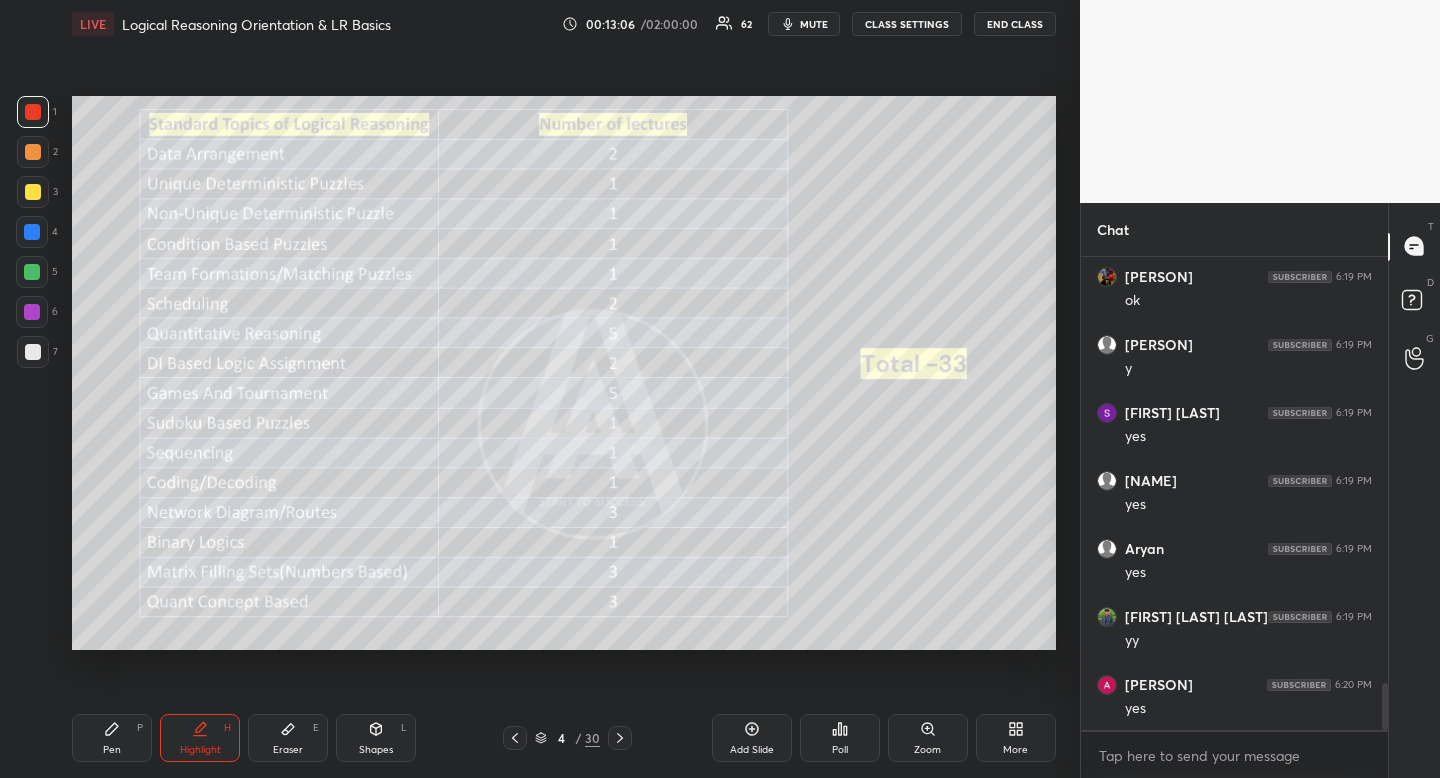 drag, startPoint x: 193, startPoint y: 748, endPoint x: 204, endPoint y: 676, distance: 72.835434 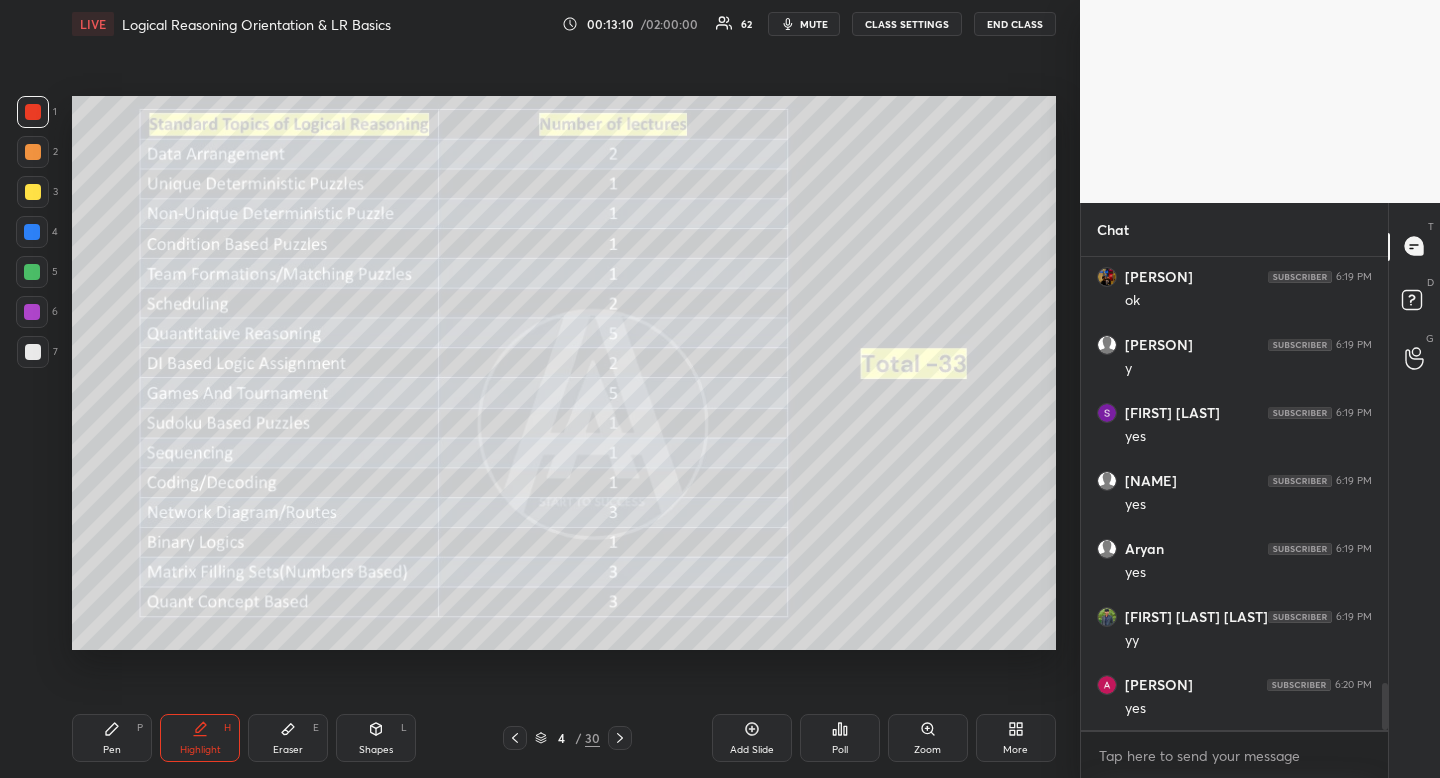click on "Pen P Highlight H Eraser E Shapes L 4 / 30 Add Slide Poll Zoom More" at bounding box center [564, 738] 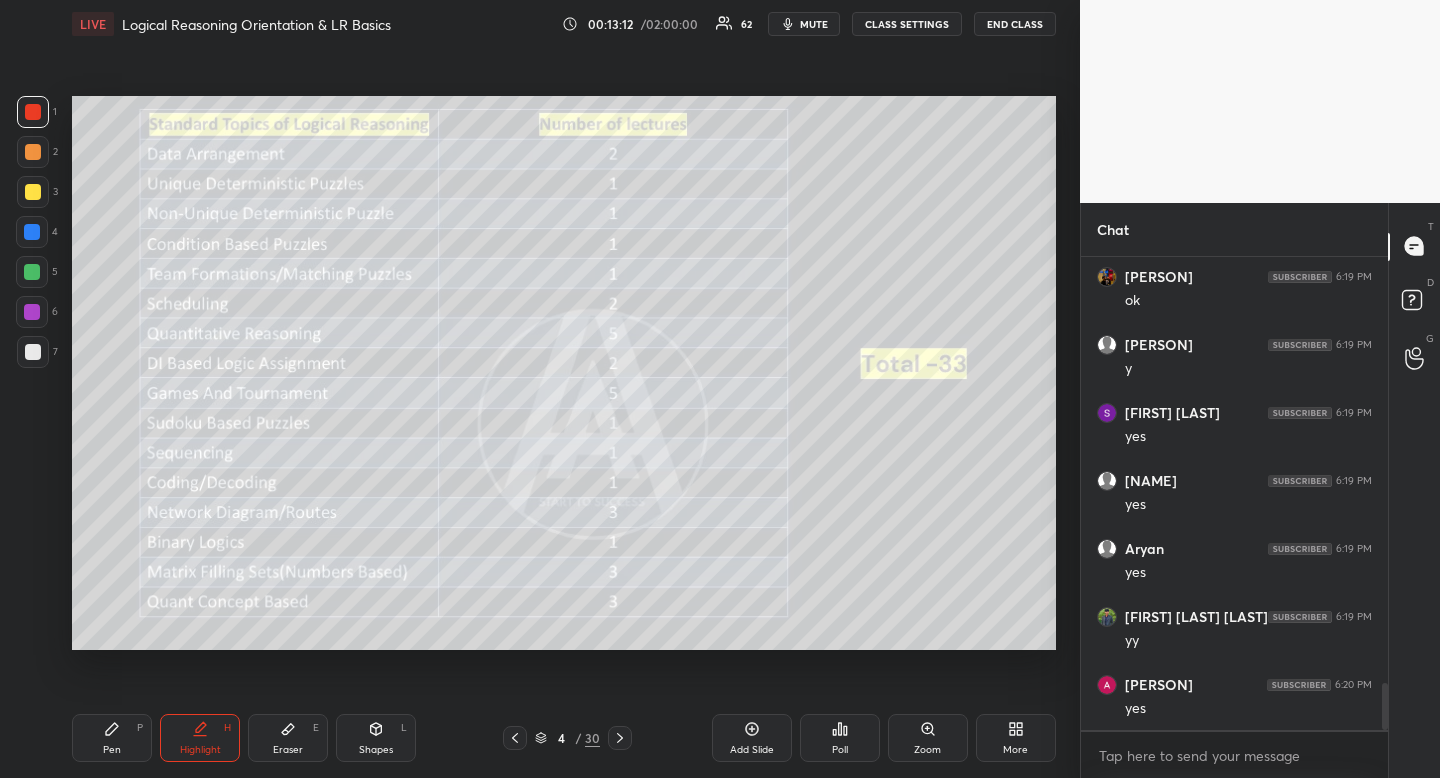 click on "Pen" at bounding box center (112, 750) 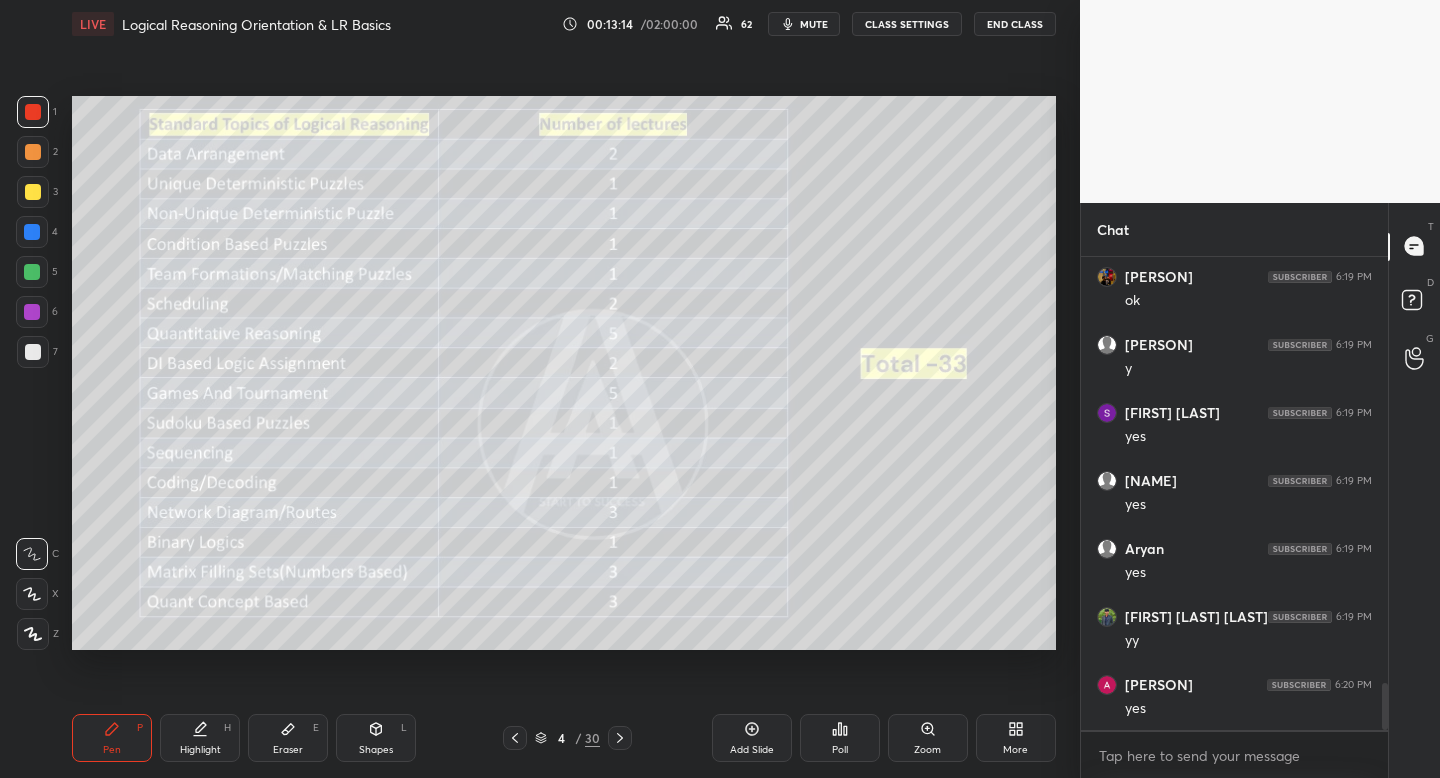 click on "Pen" at bounding box center [112, 750] 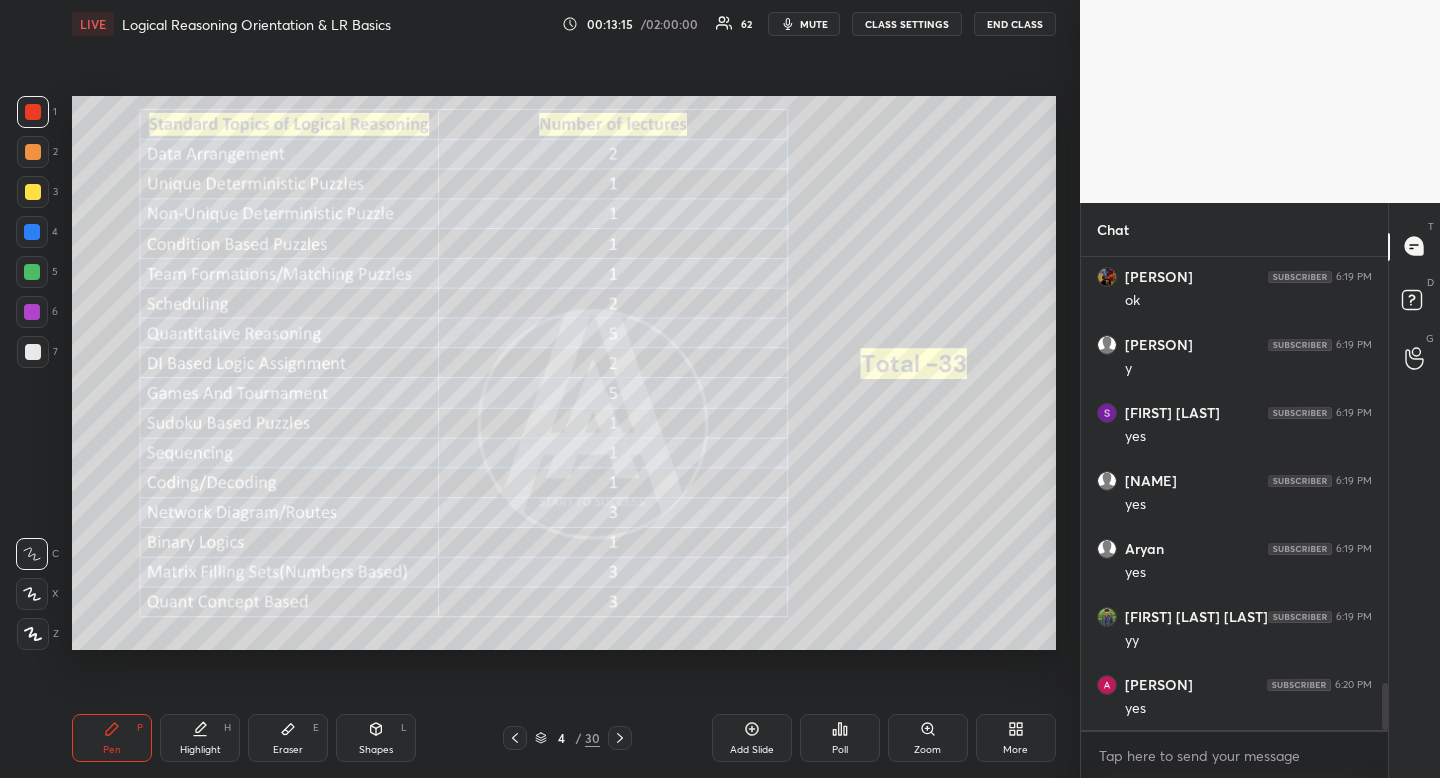 click at bounding box center (33, 192) 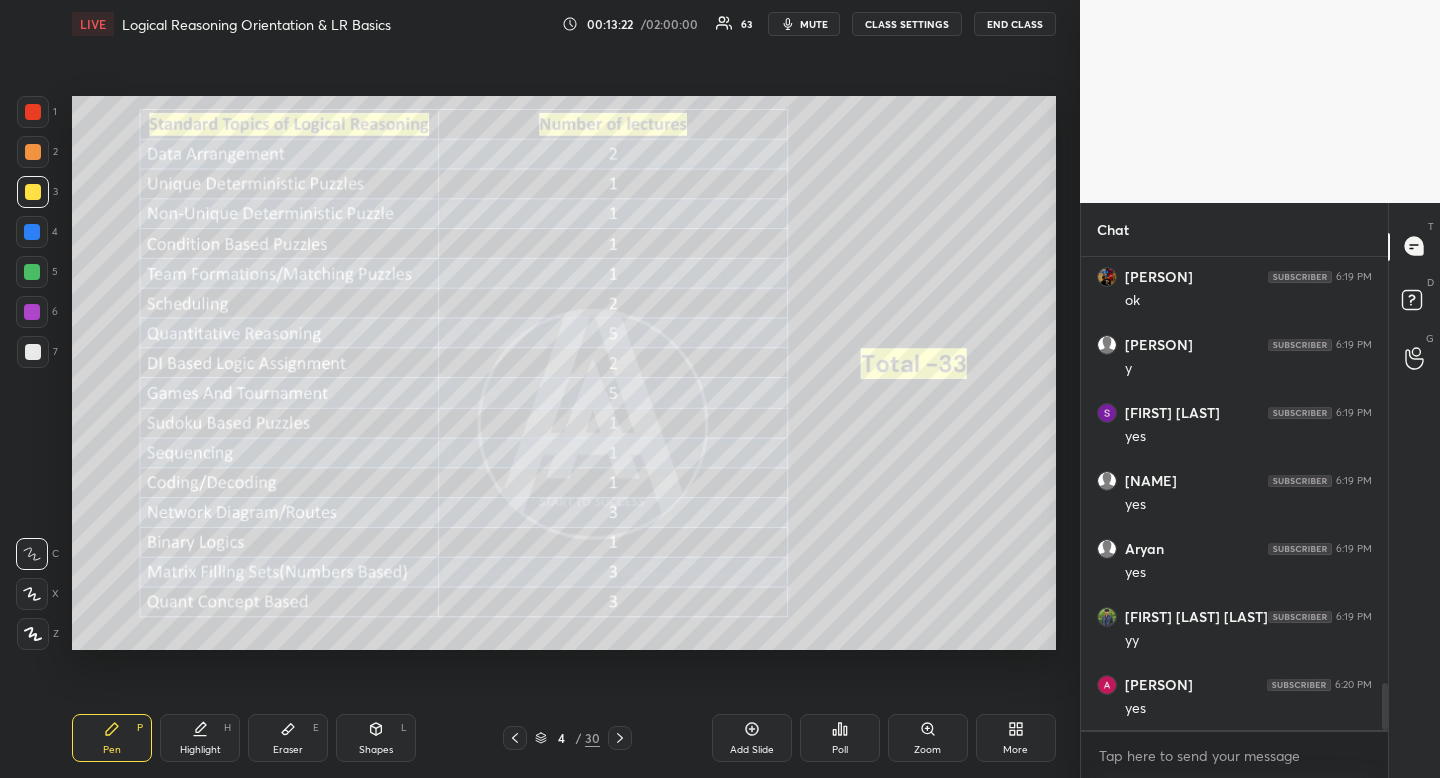 click 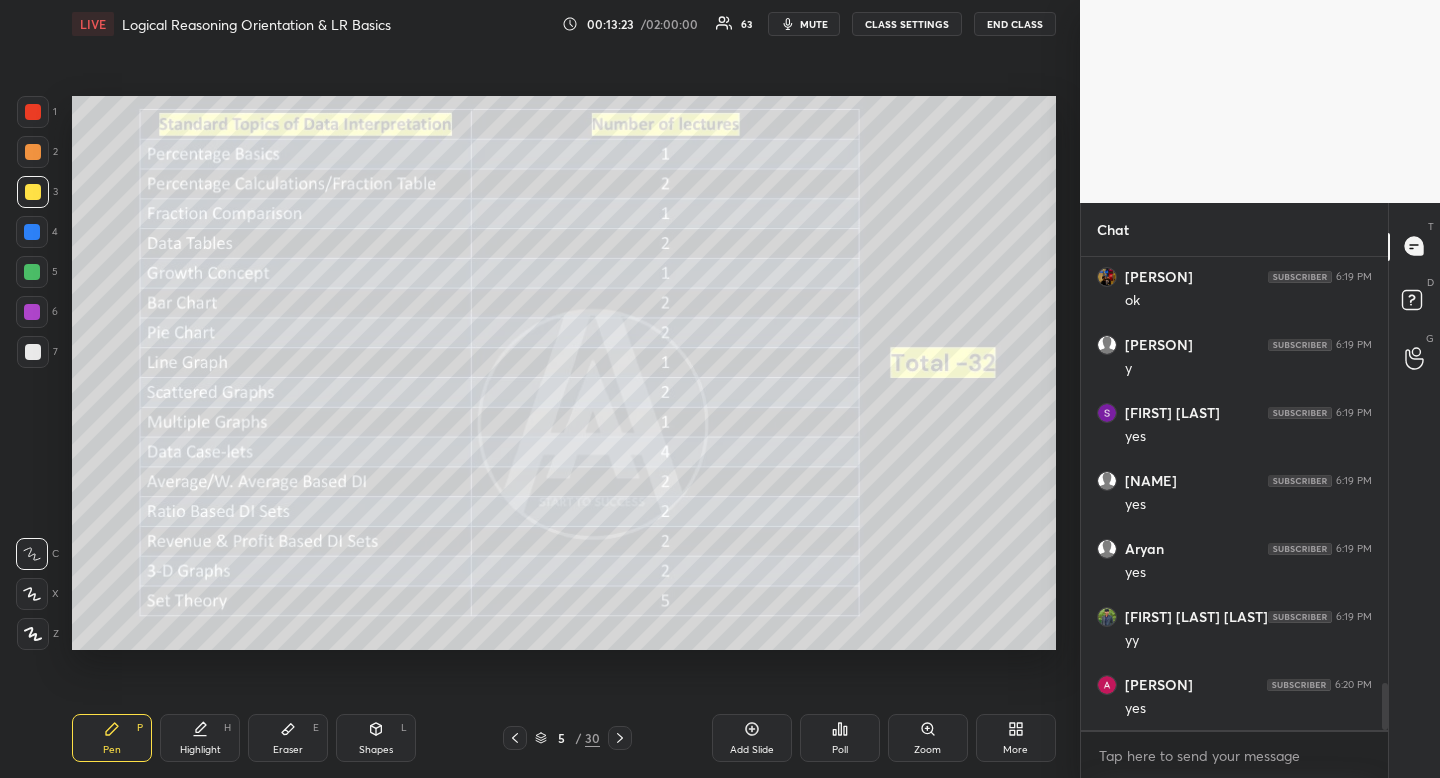 click 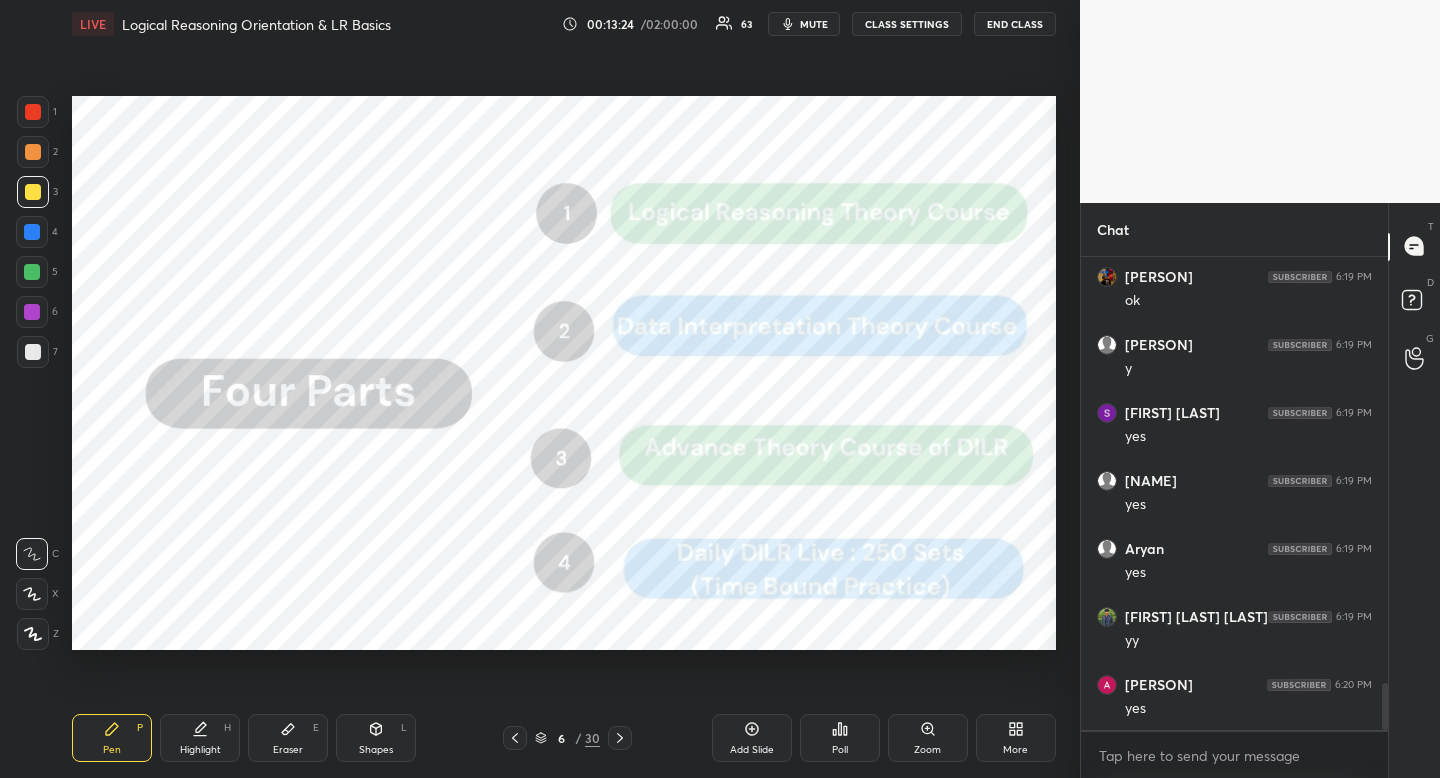 drag, startPoint x: 369, startPoint y: 732, endPoint x: 359, endPoint y: 737, distance: 11.18034 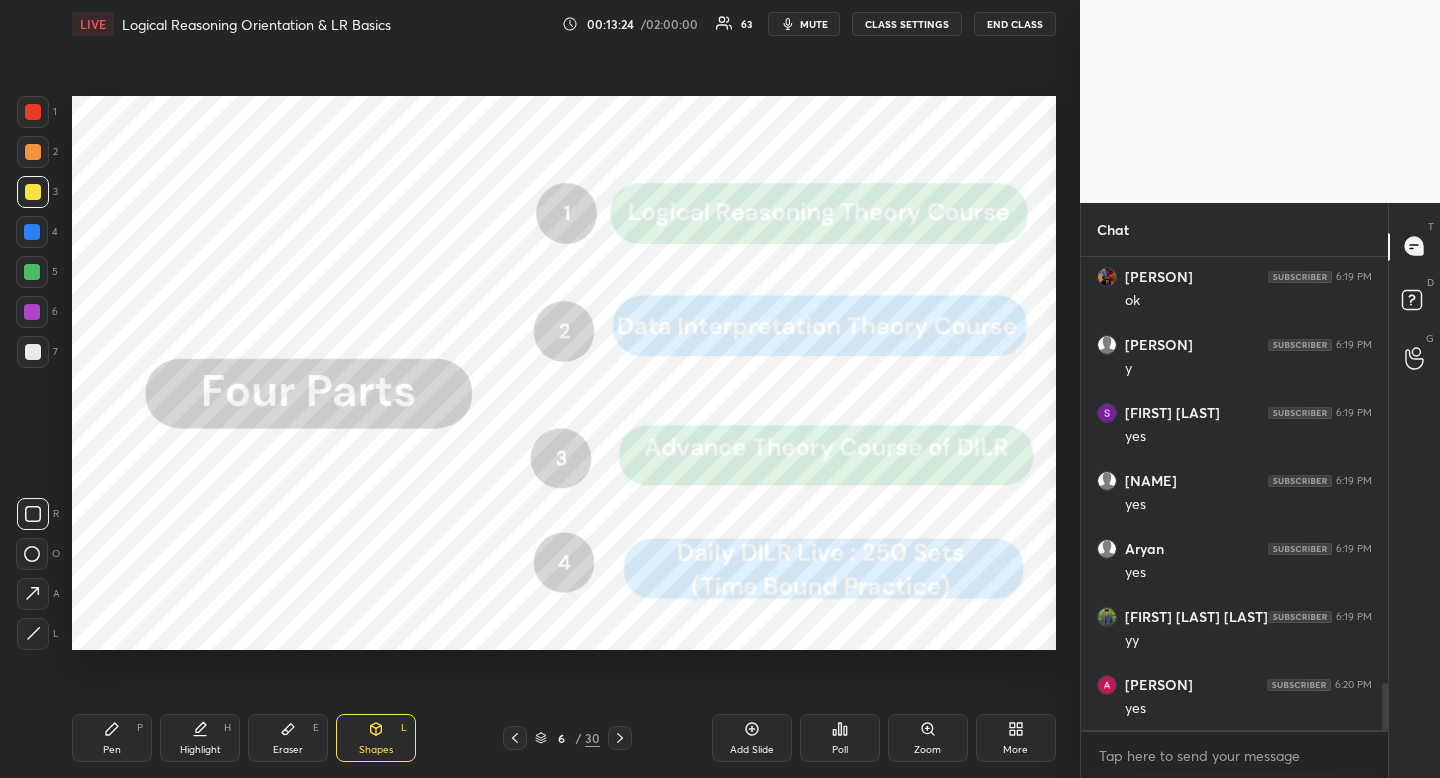click 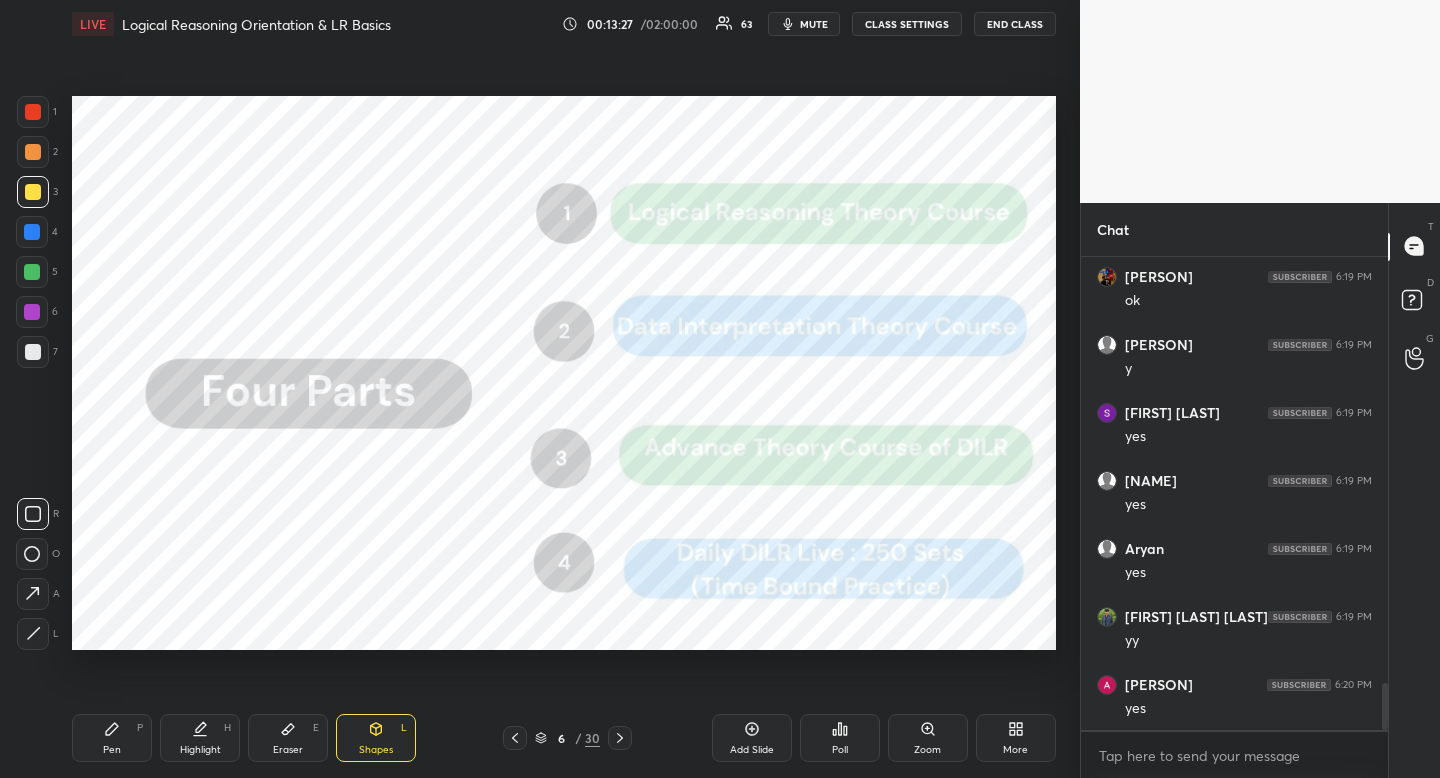 drag, startPoint x: 394, startPoint y: 748, endPoint x: 345, endPoint y: 711, distance: 61.400326 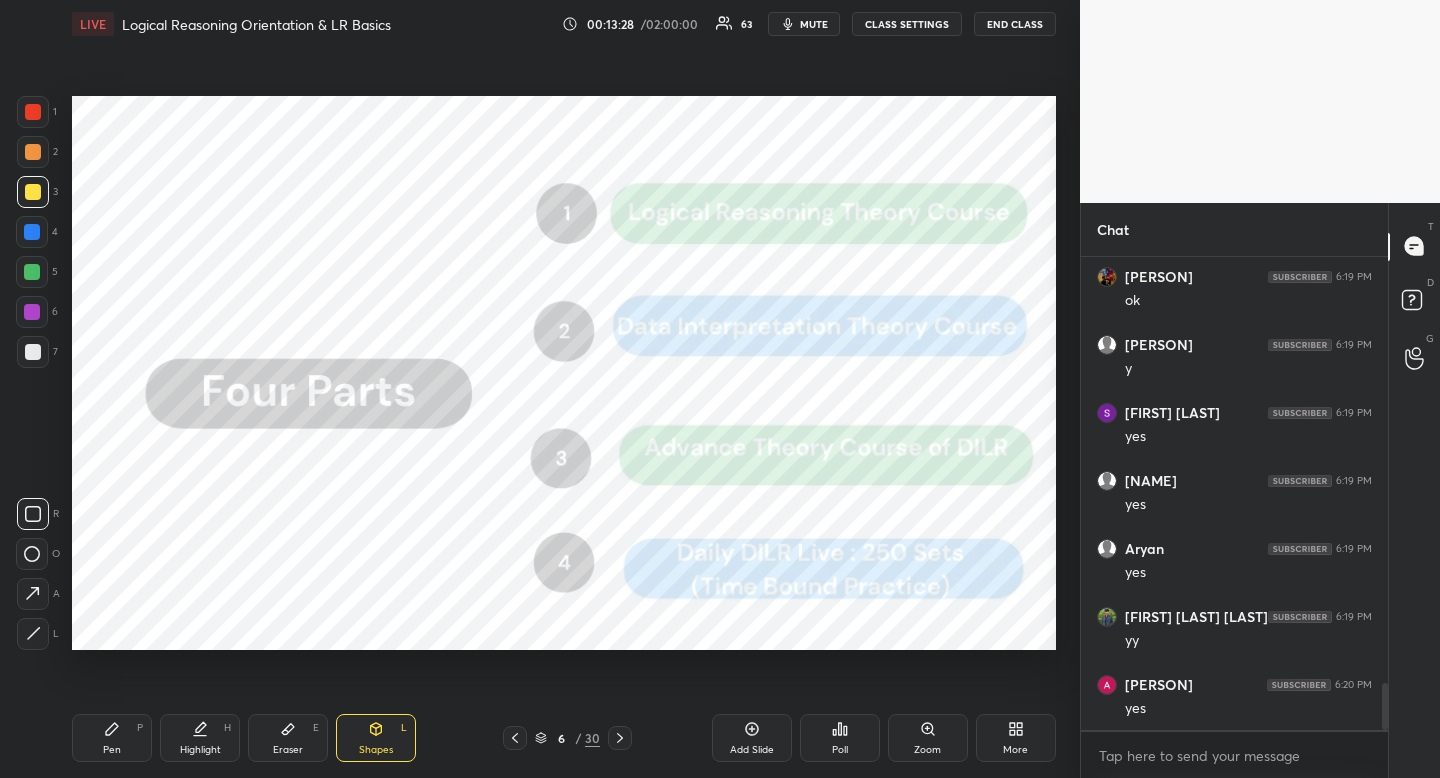click at bounding box center [33, 514] 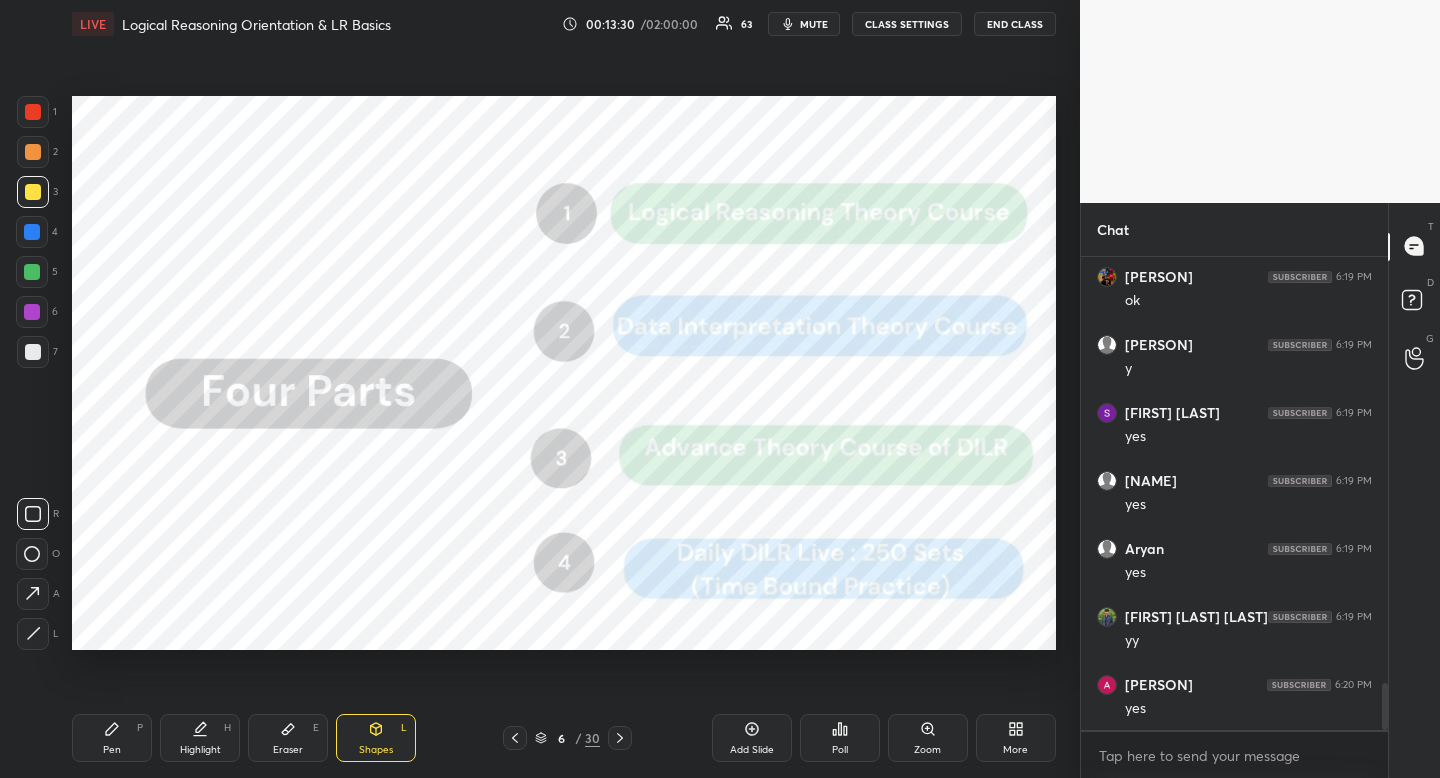 drag, startPoint x: 14, startPoint y: 111, endPoint x: 24, endPoint y: 106, distance: 11.18034 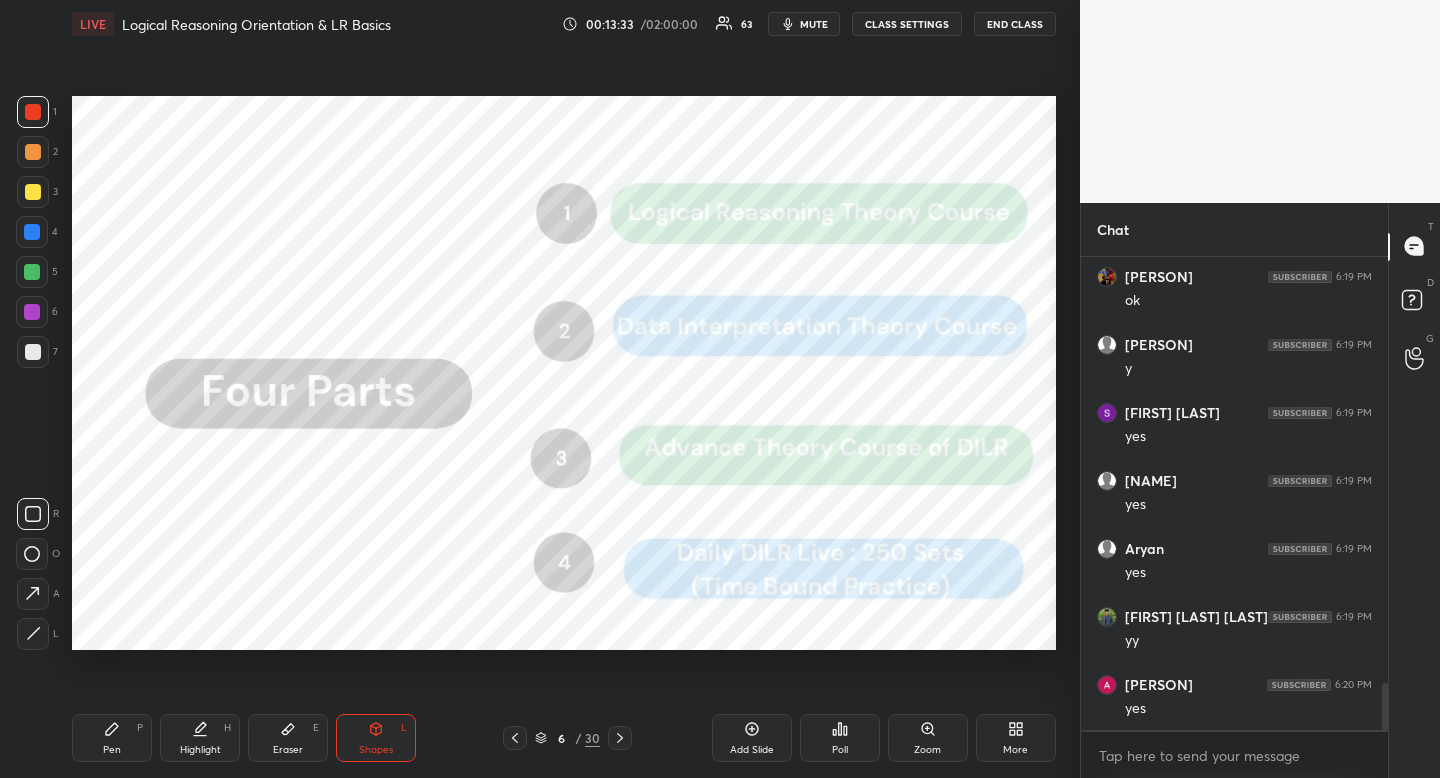 click on "Pen P" at bounding box center (112, 738) 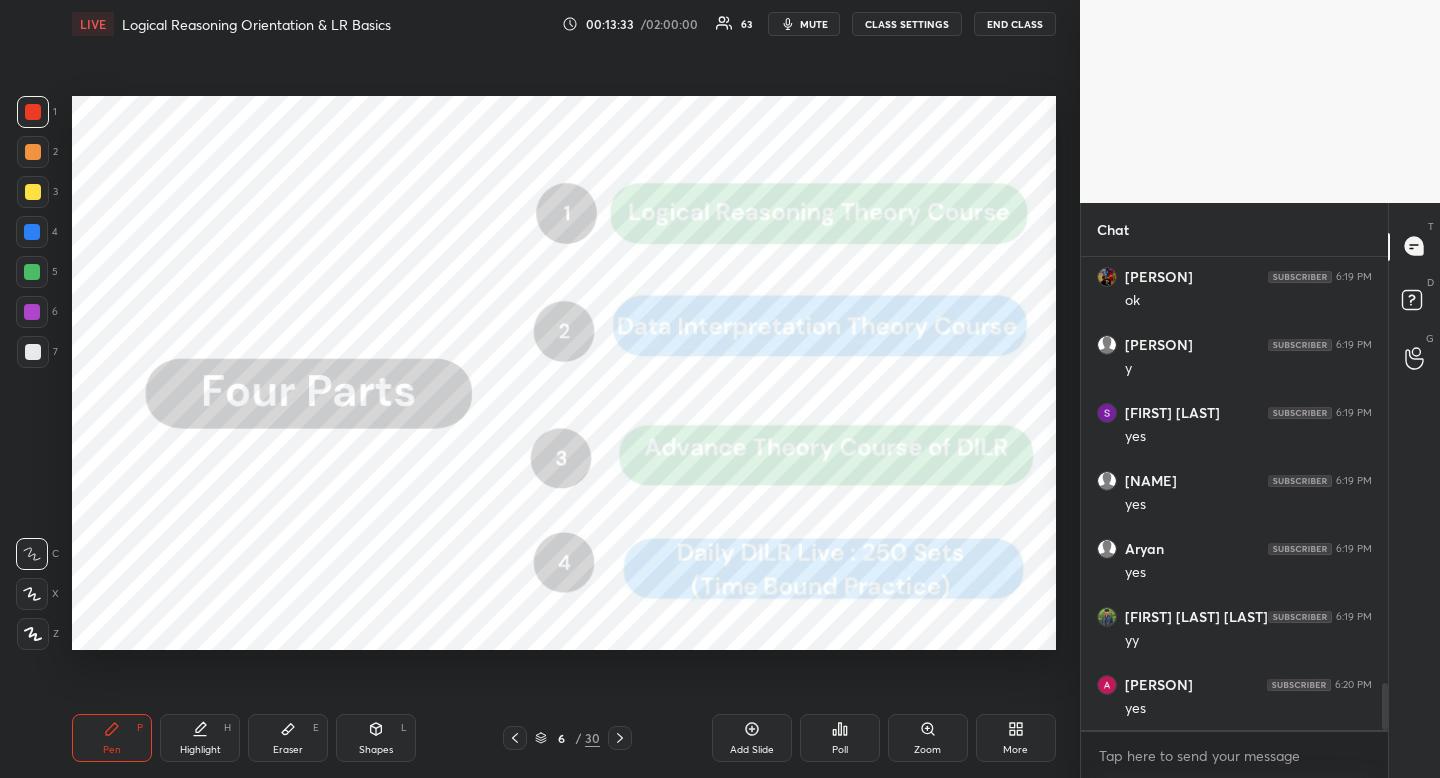 click on "Pen P" at bounding box center [112, 738] 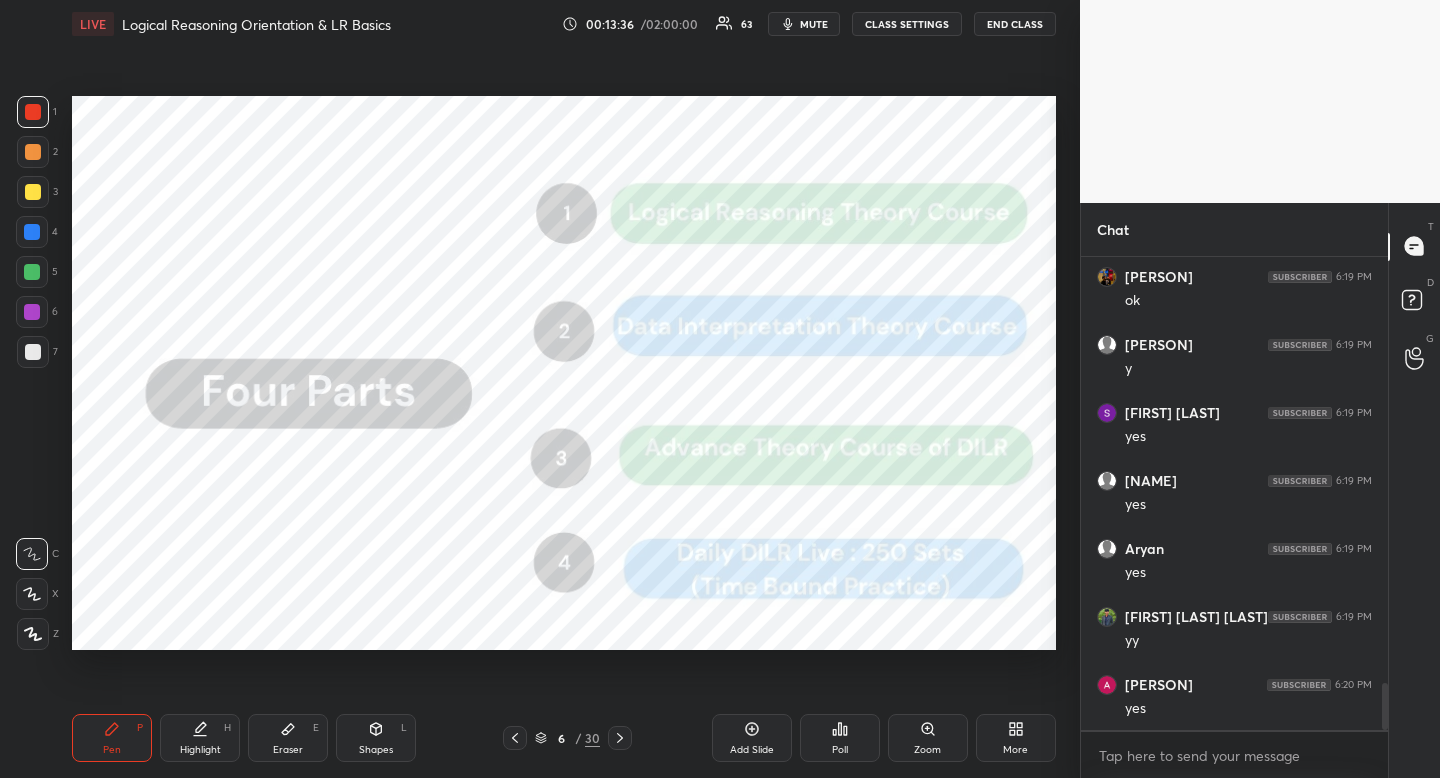 click at bounding box center [32, 232] 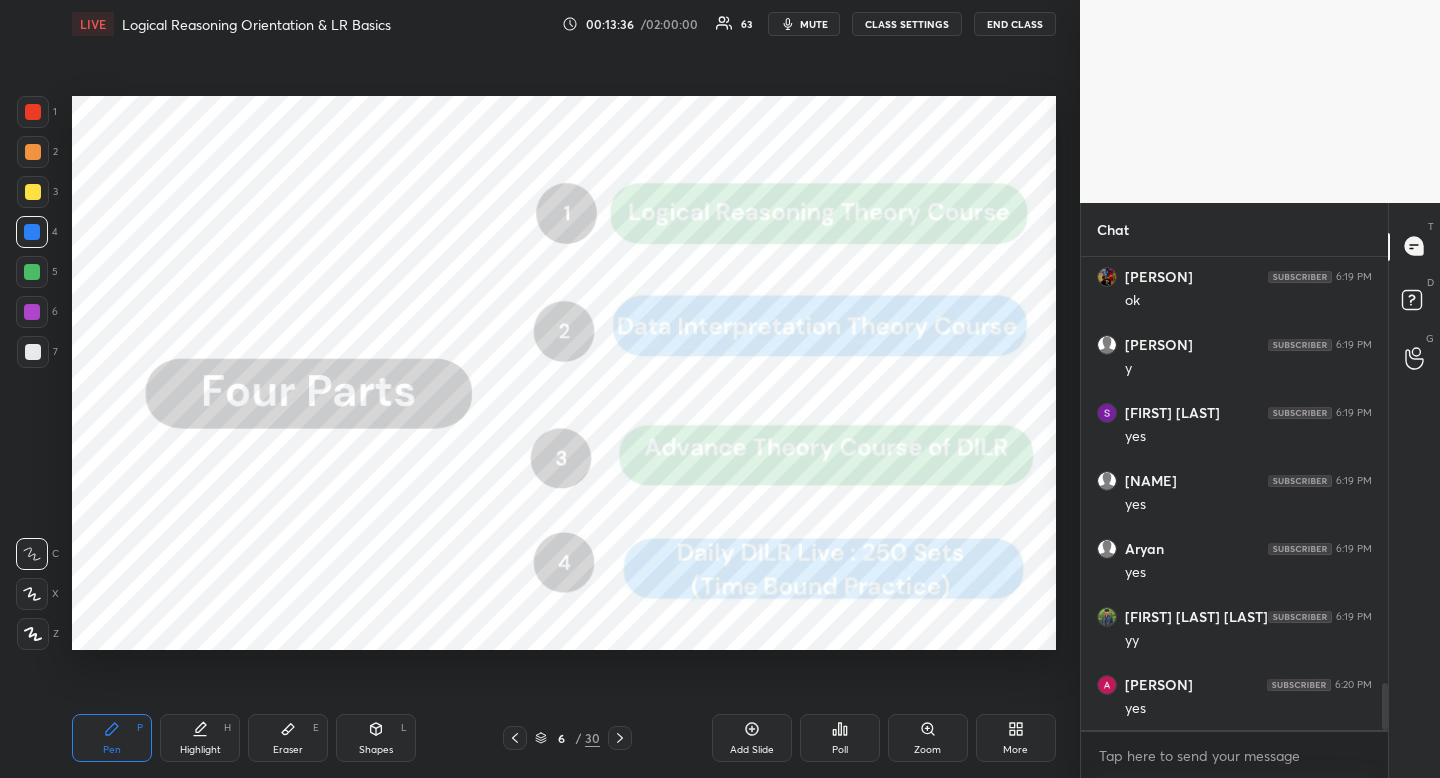 drag, startPoint x: 23, startPoint y: 237, endPoint x: 65, endPoint y: 233, distance: 42.190044 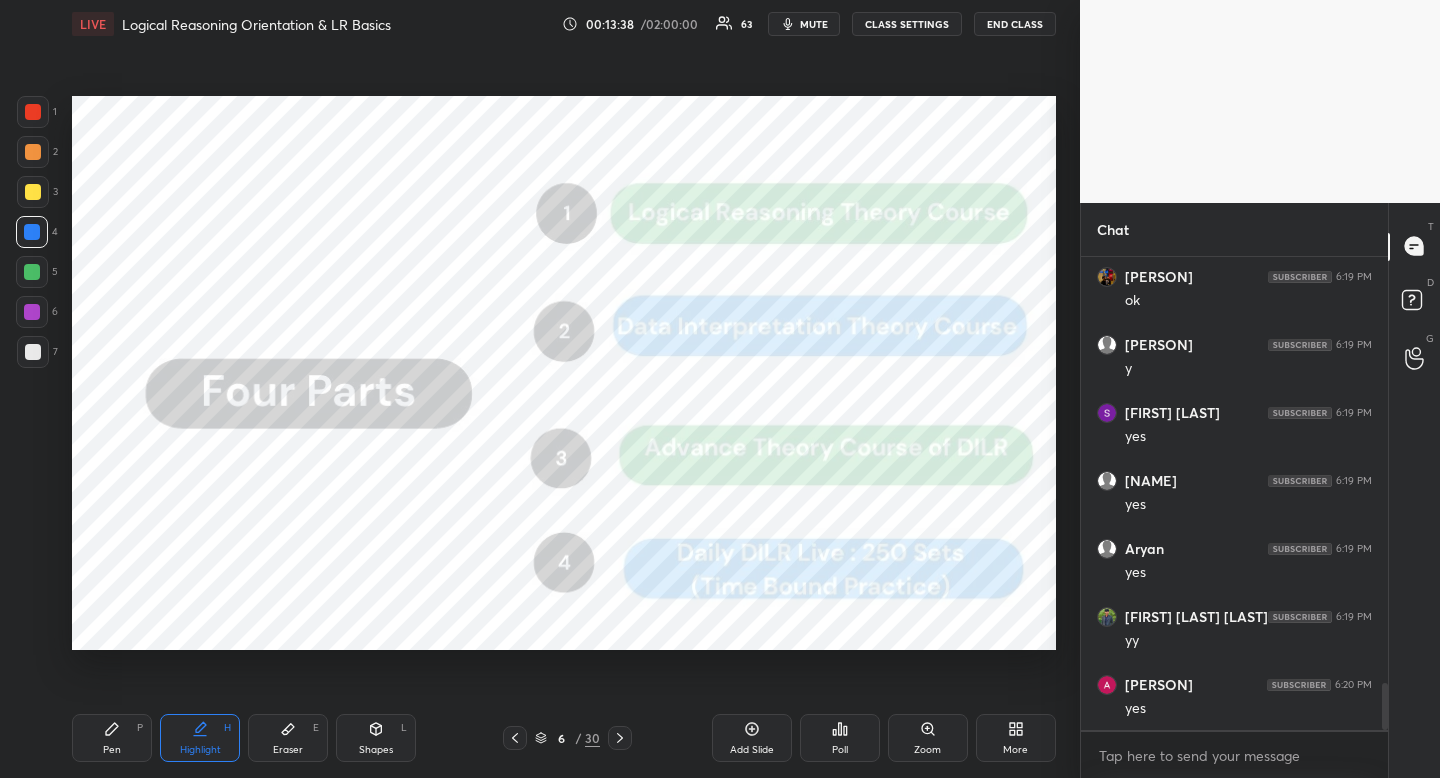scroll, scrollTop: 4345, scrollLeft: 0, axis: vertical 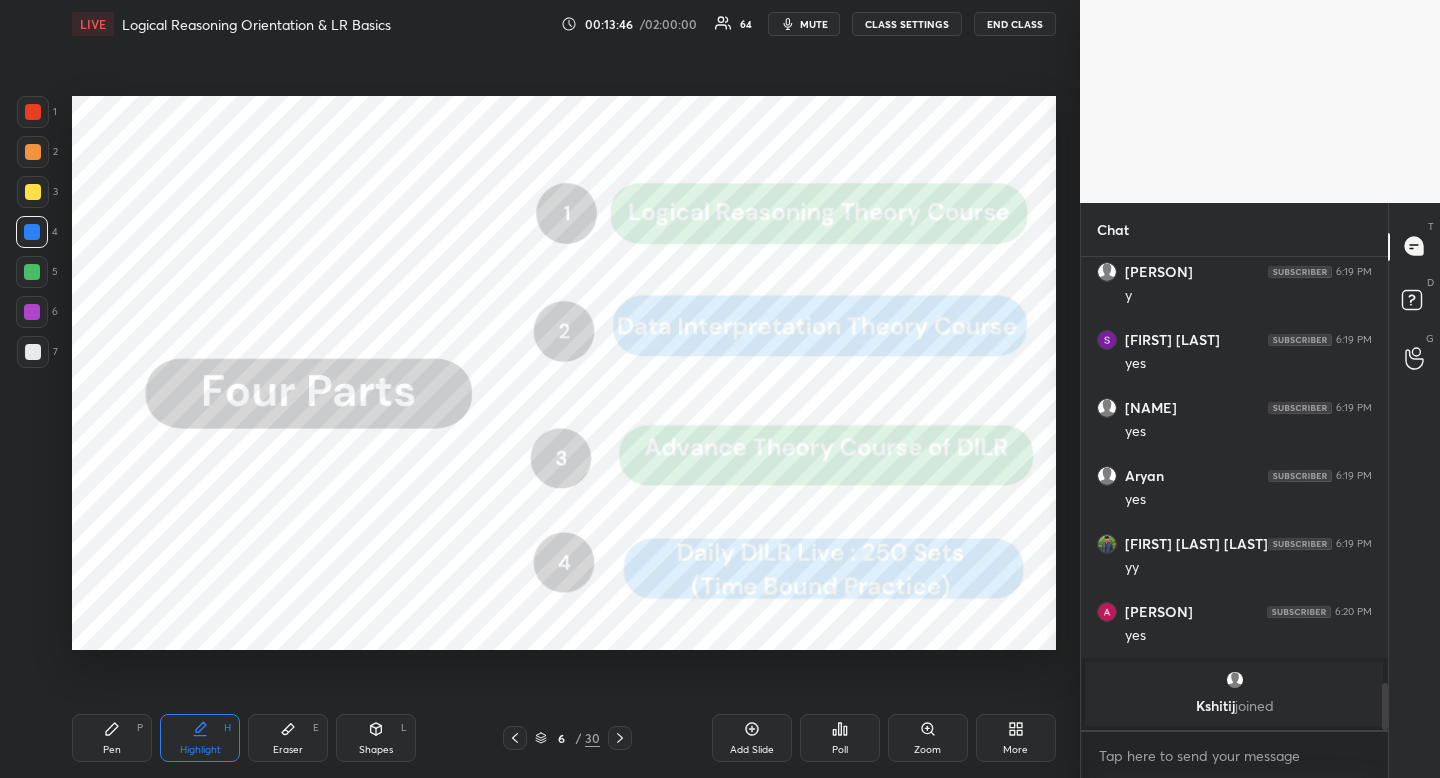 click on "Highlight H" at bounding box center (200, 738) 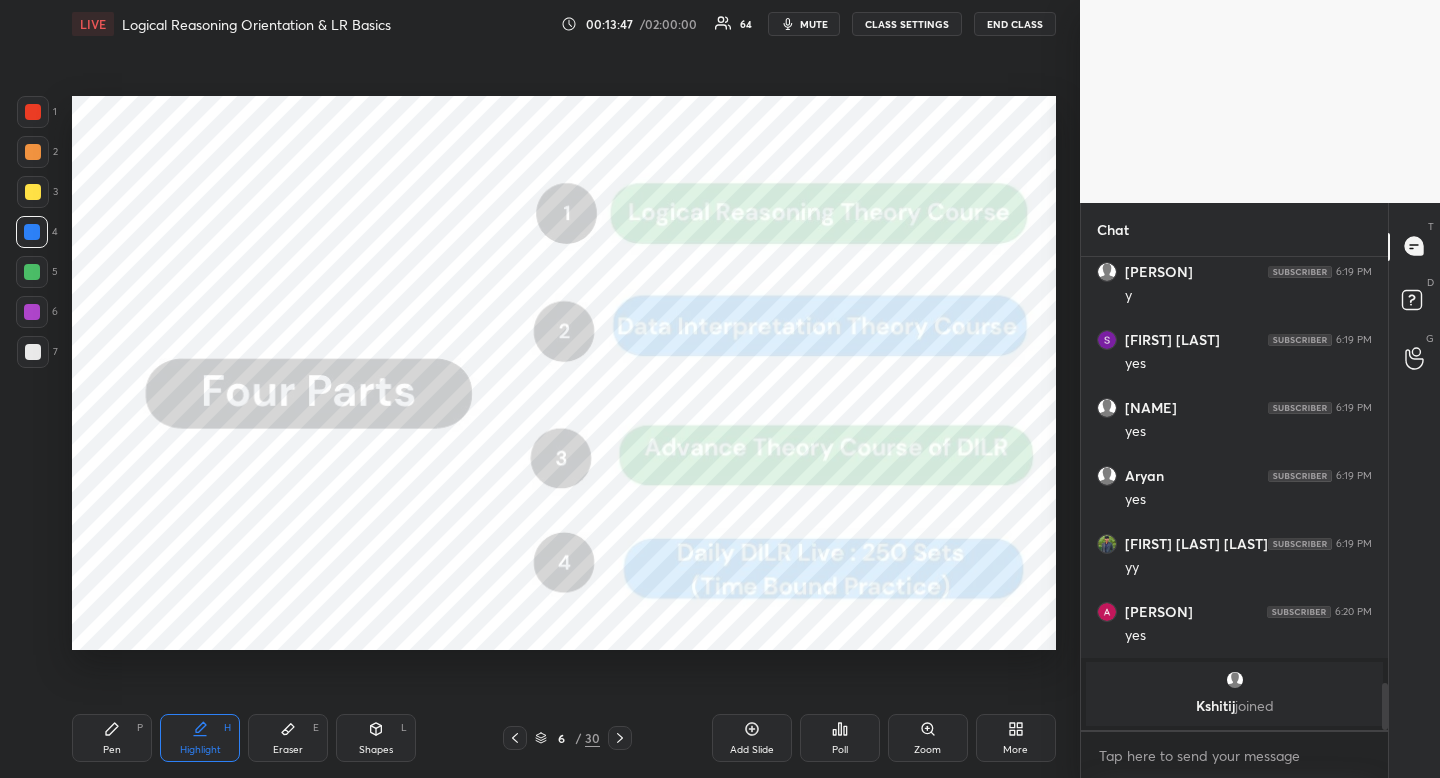 click on "Eraser" at bounding box center (288, 750) 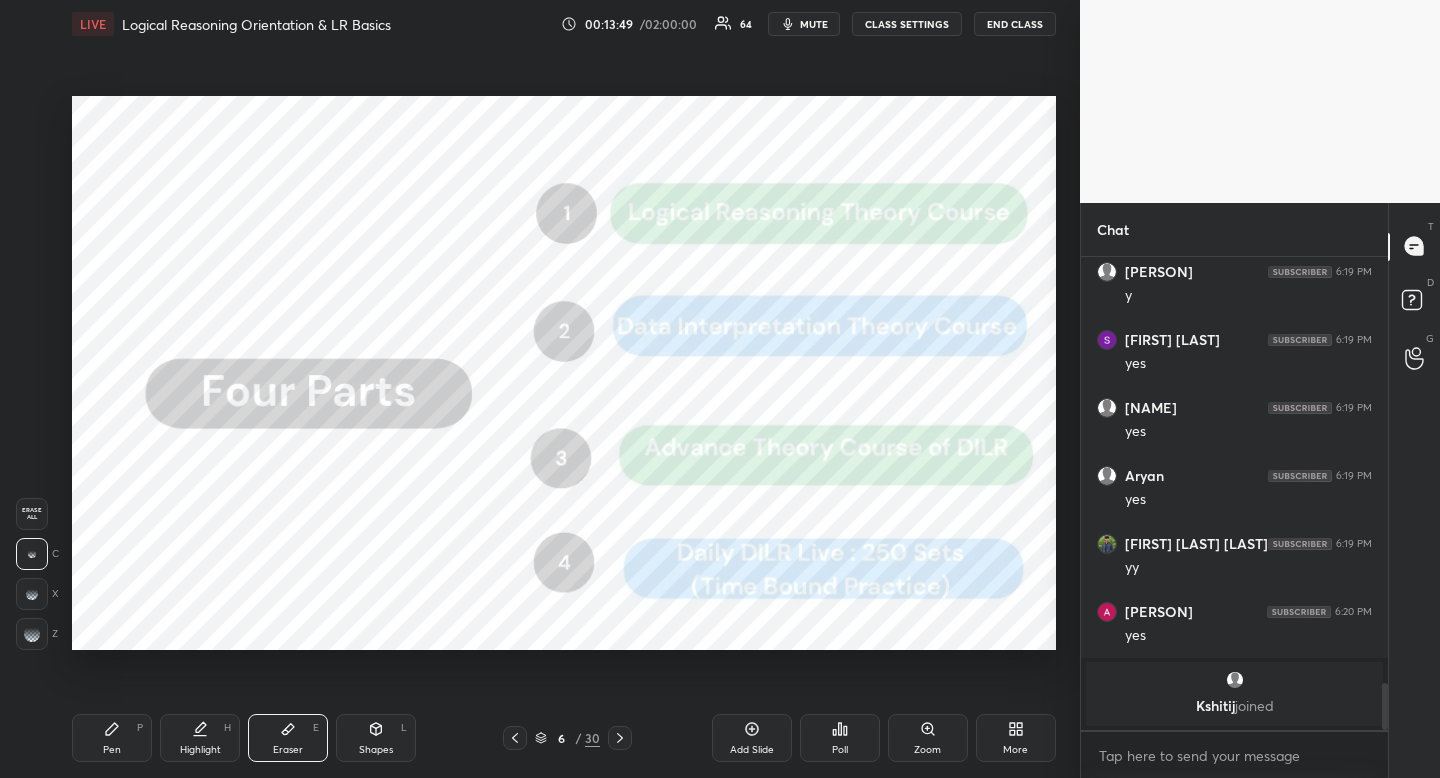 scroll, scrollTop: 4300, scrollLeft: 0, axis: vertical 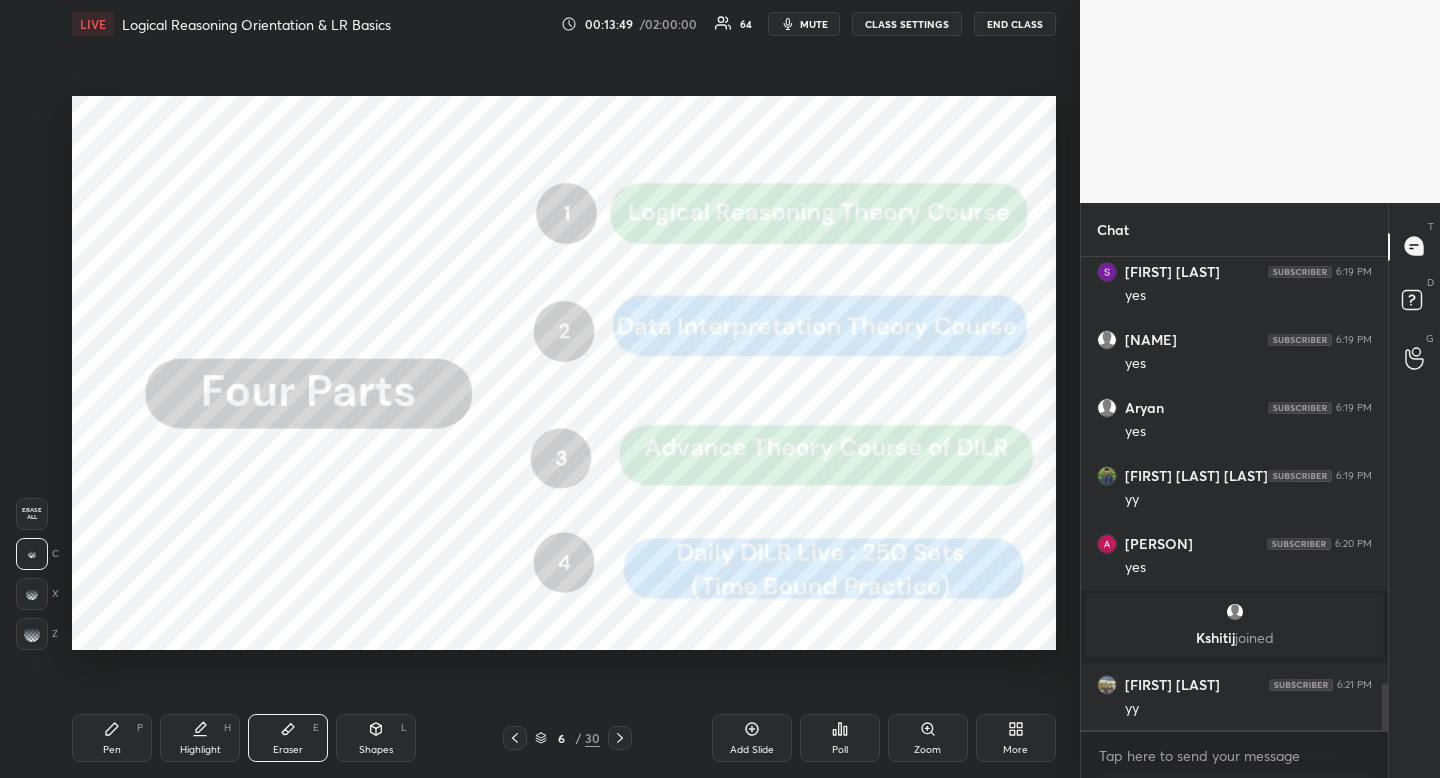 click on "Highlight" at bounding box center (200, 750) 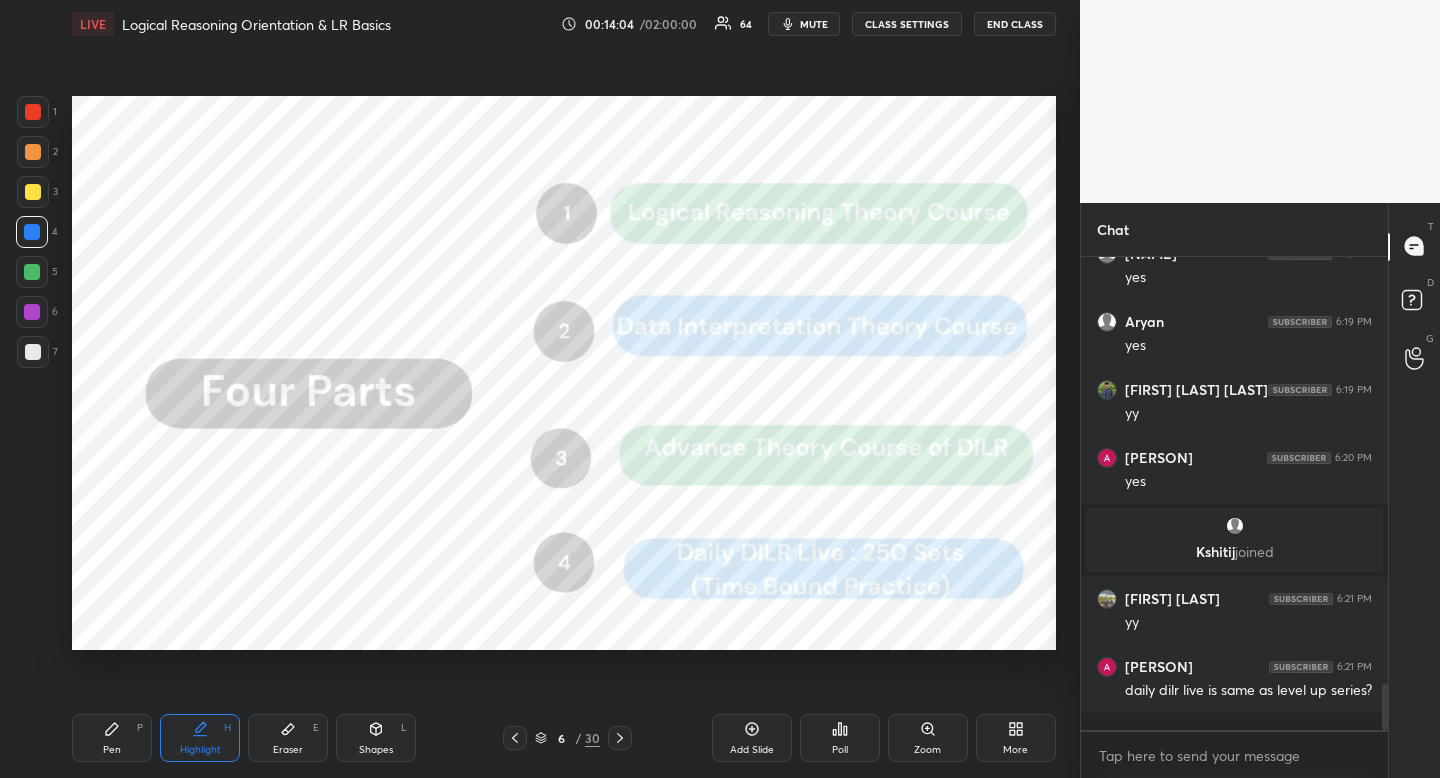 scroll, scrollTop: 4488, scrollLeft: 0, axis: vertical 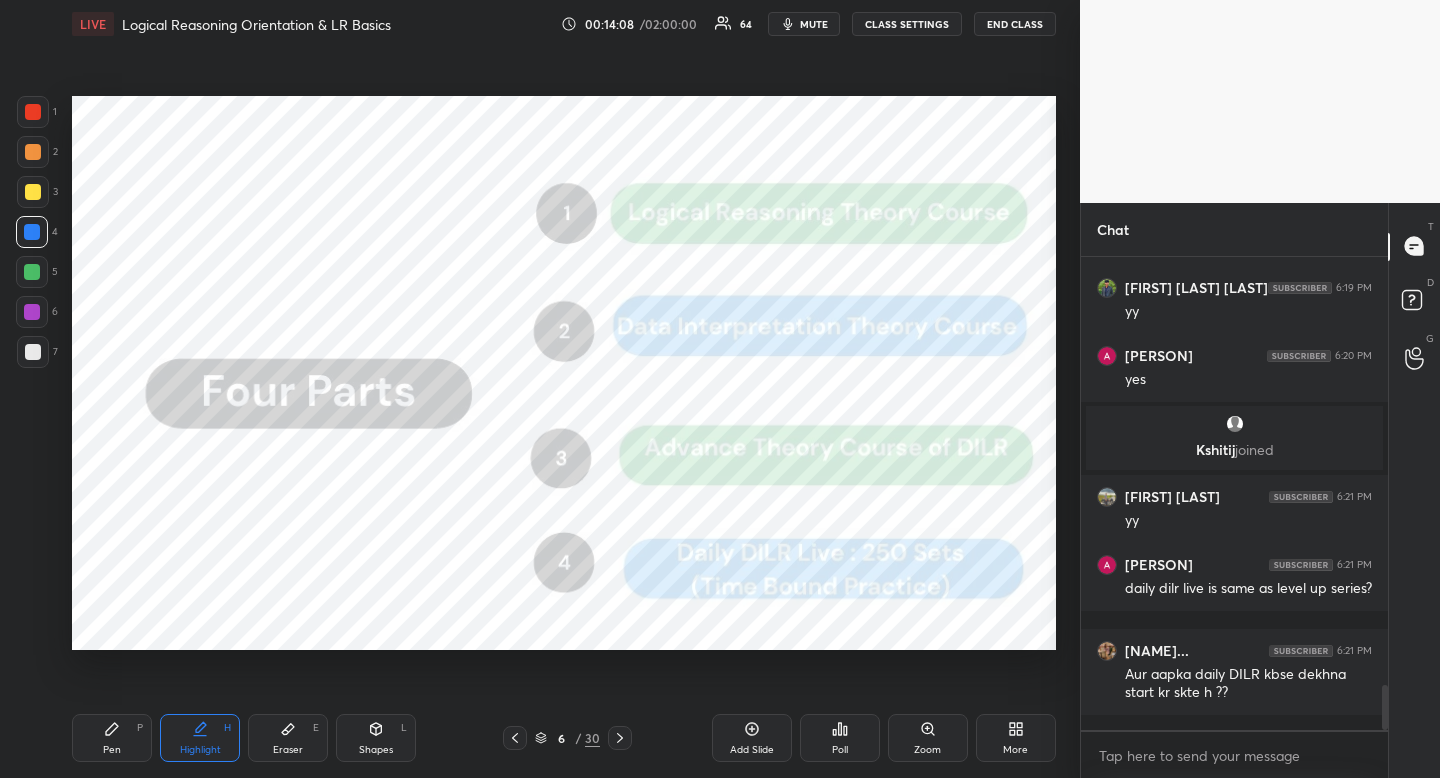 click on "Highlight H" at bounding box center [200, 738] 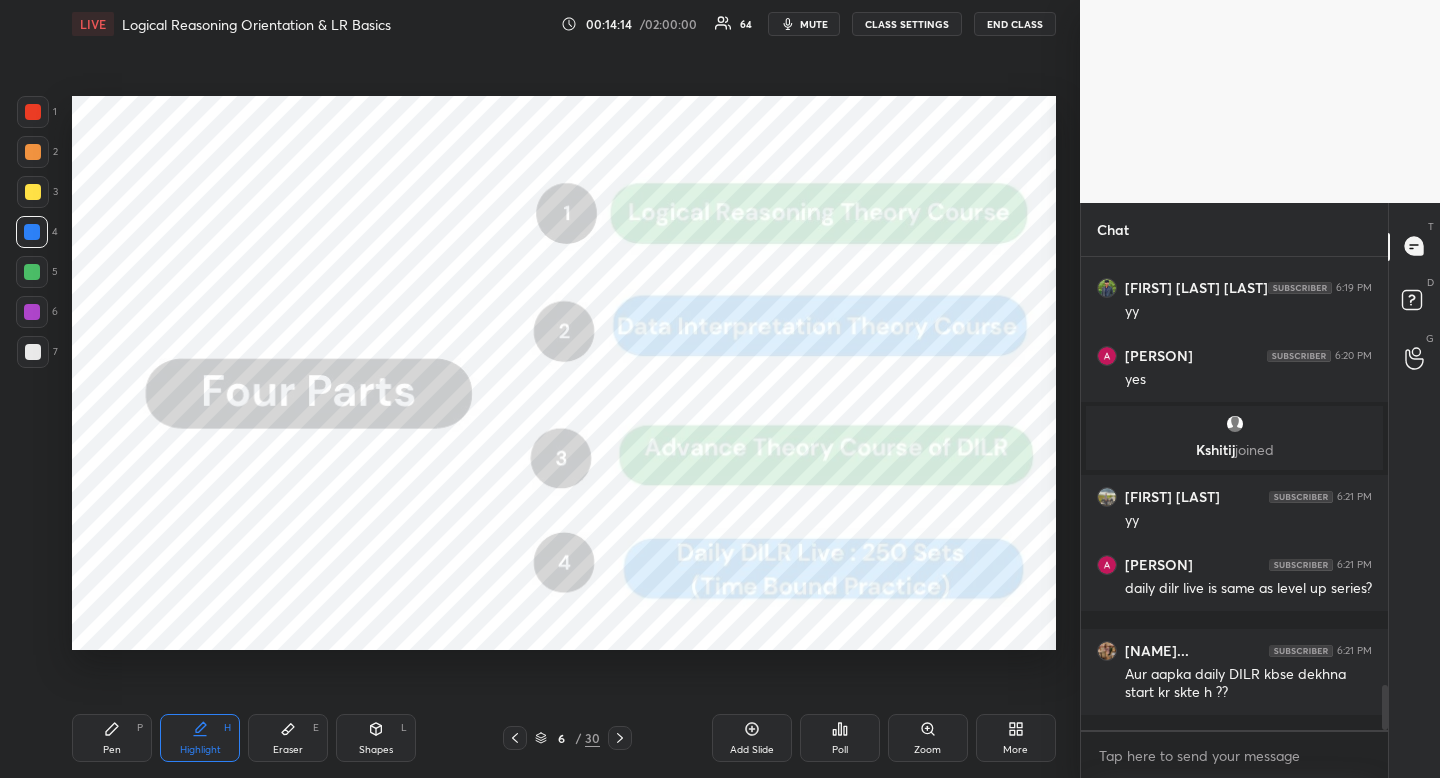 click on "Pen P" at bounding box center [112, 738] 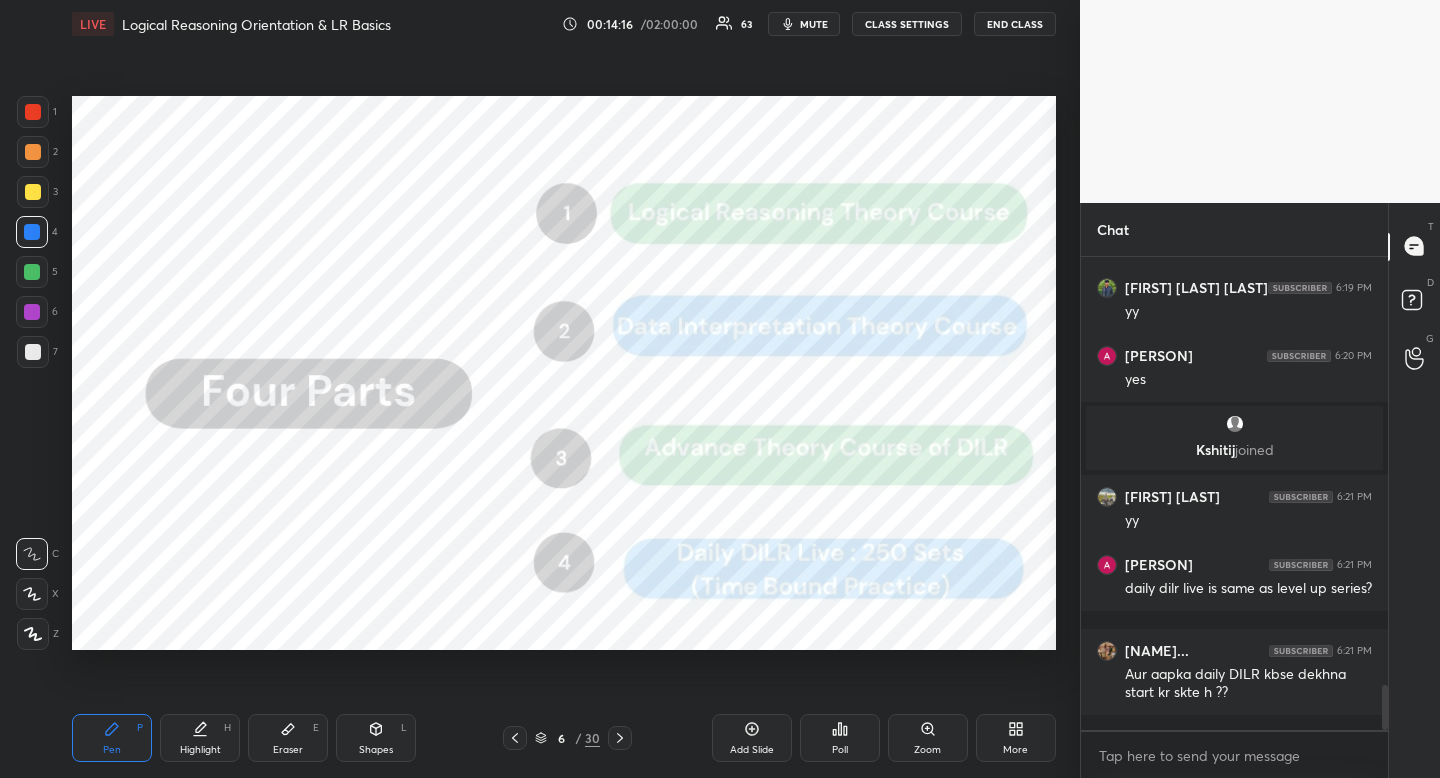 click on "Highlight" at bounding box center [200, 750] 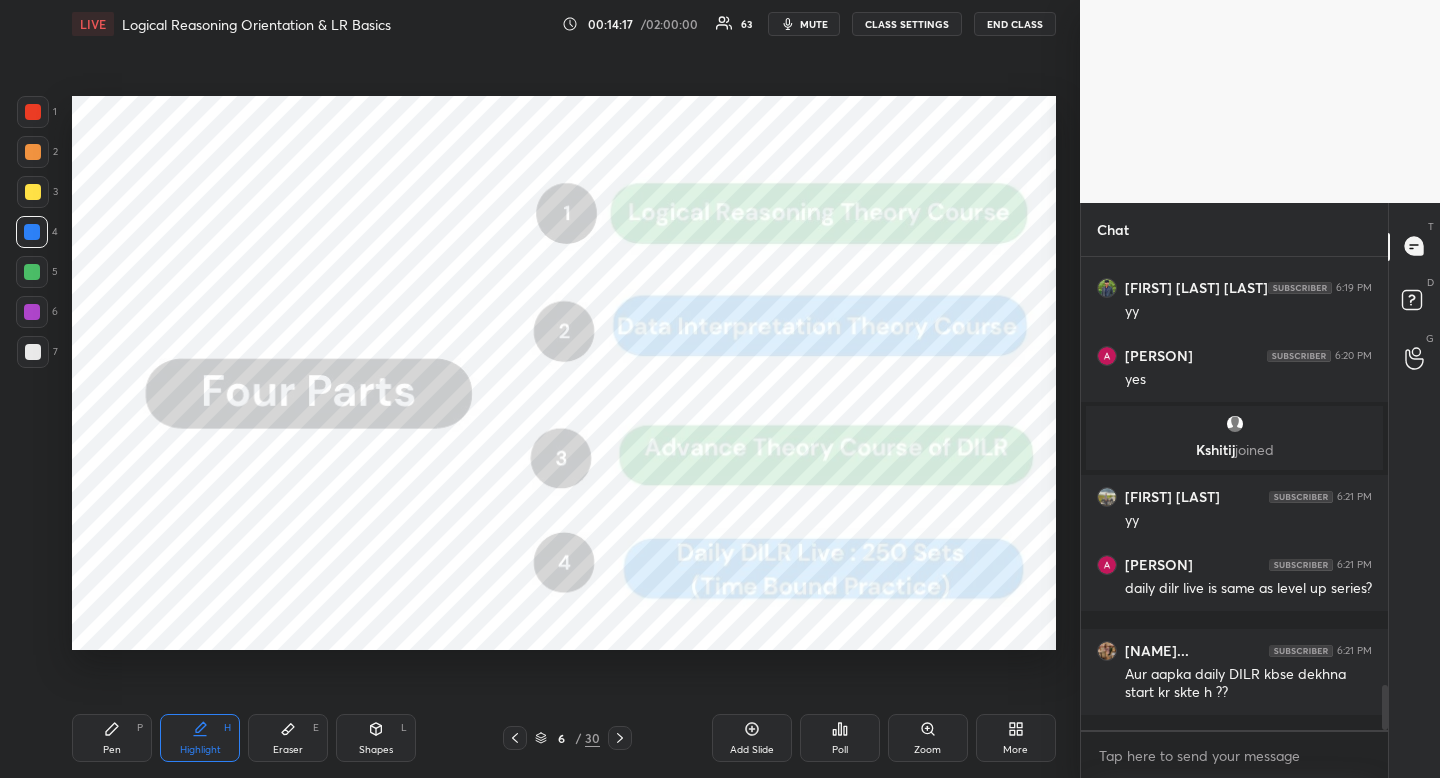 drag, startPoint x: 209, startPoint y: 749, endPoint x: 248, endPoint y: 655, distance: 101.76935 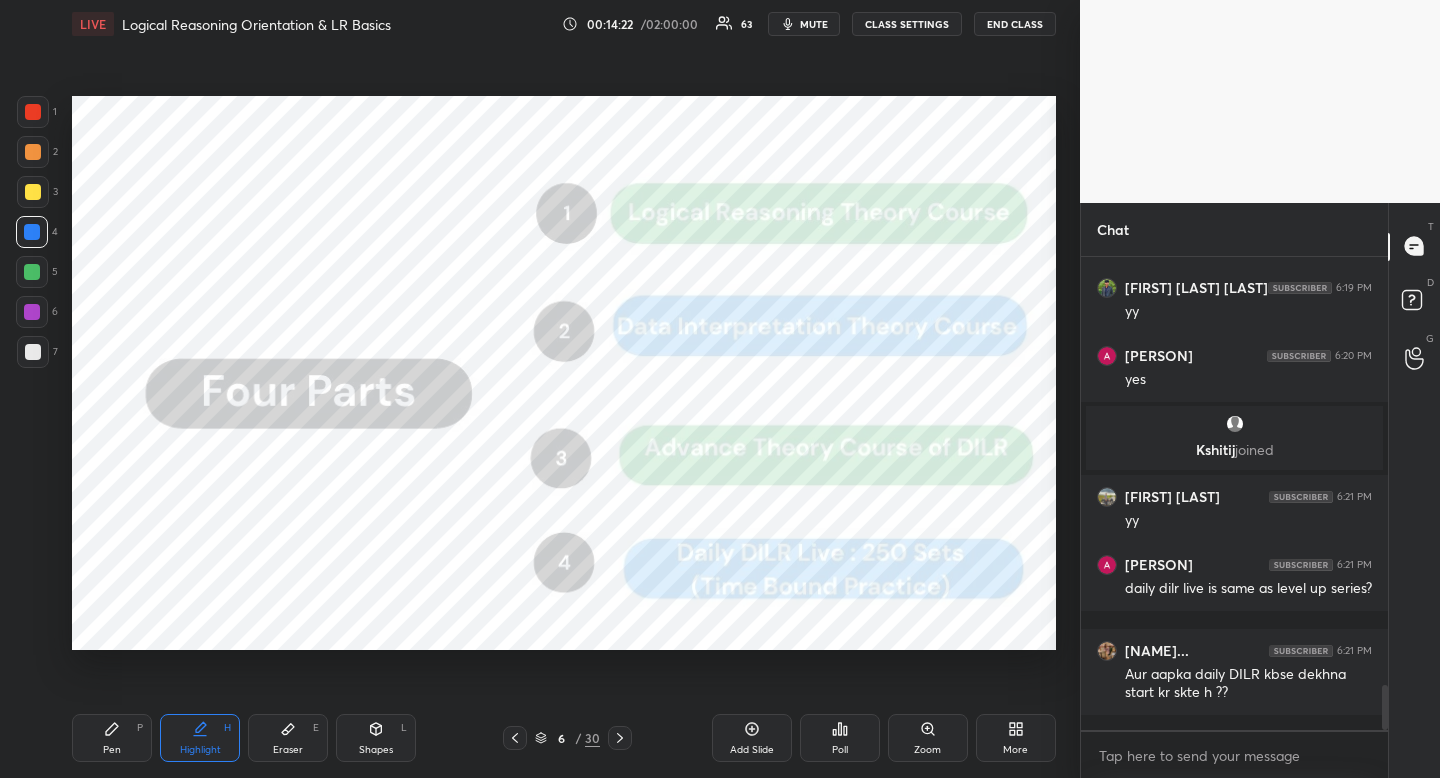 drag, startPoint x: 136, startPoint y: 735, endPoint x: 143, endPoint y: 713, distance: 23.086792 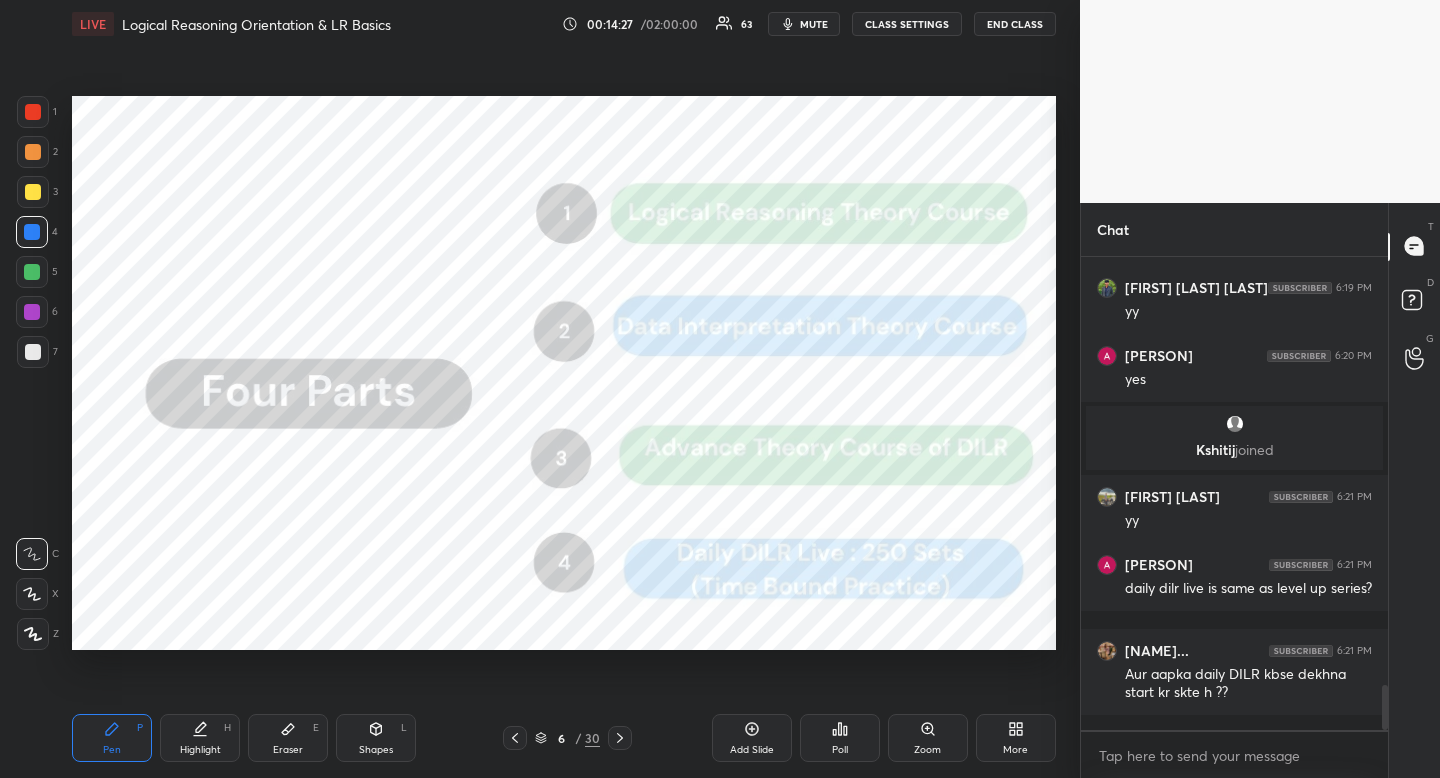 click on "Eraser E" at bounding box center (288, 738) 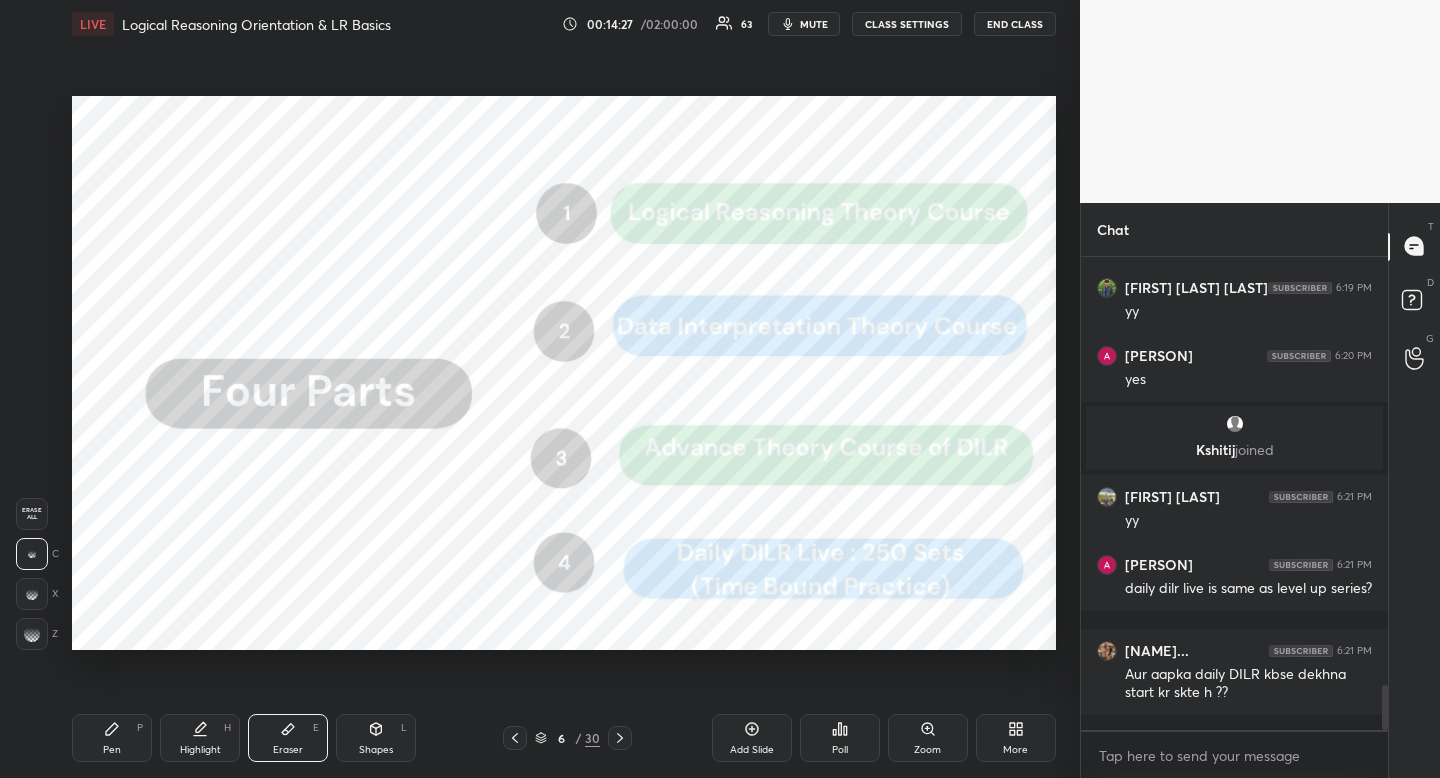 click 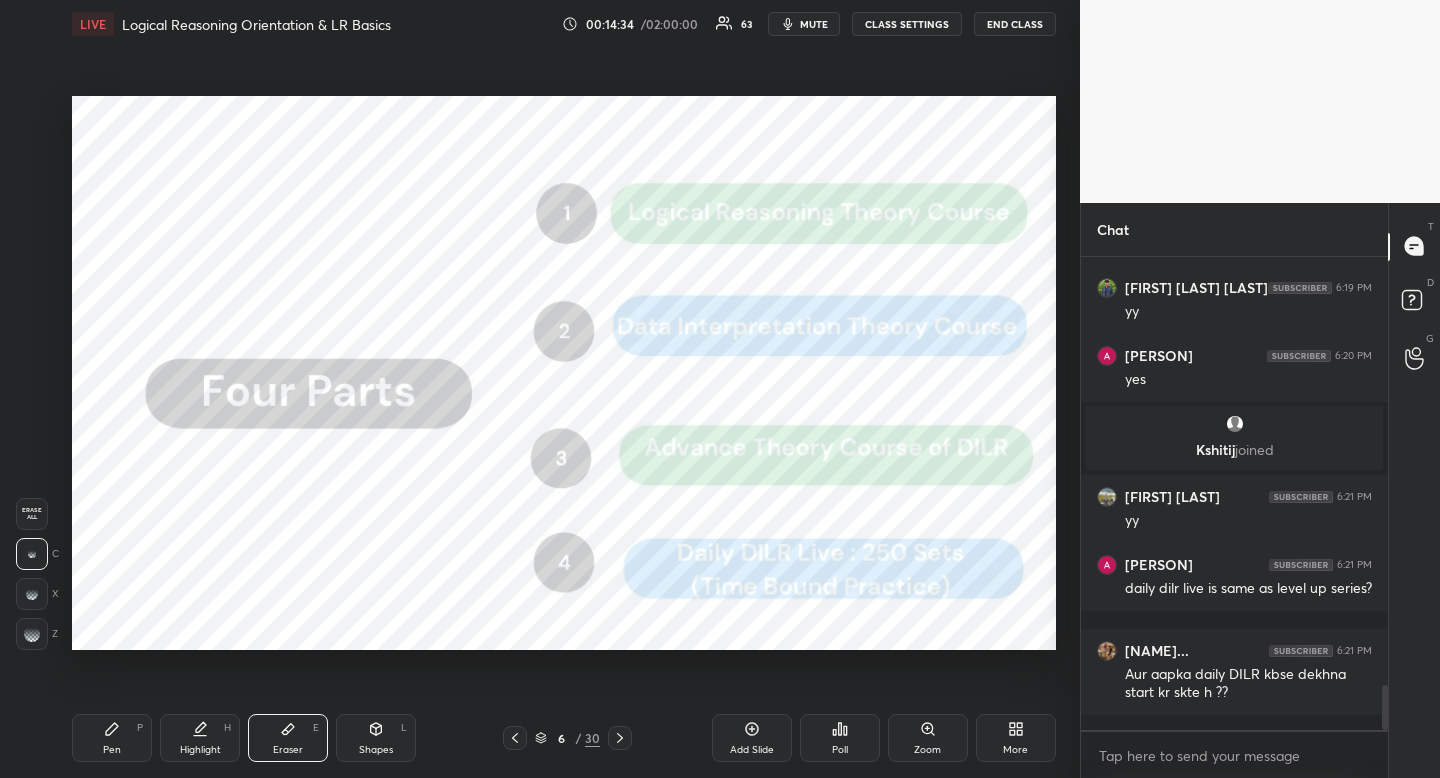 click on "Pen P" at bounding box center (112, 738) 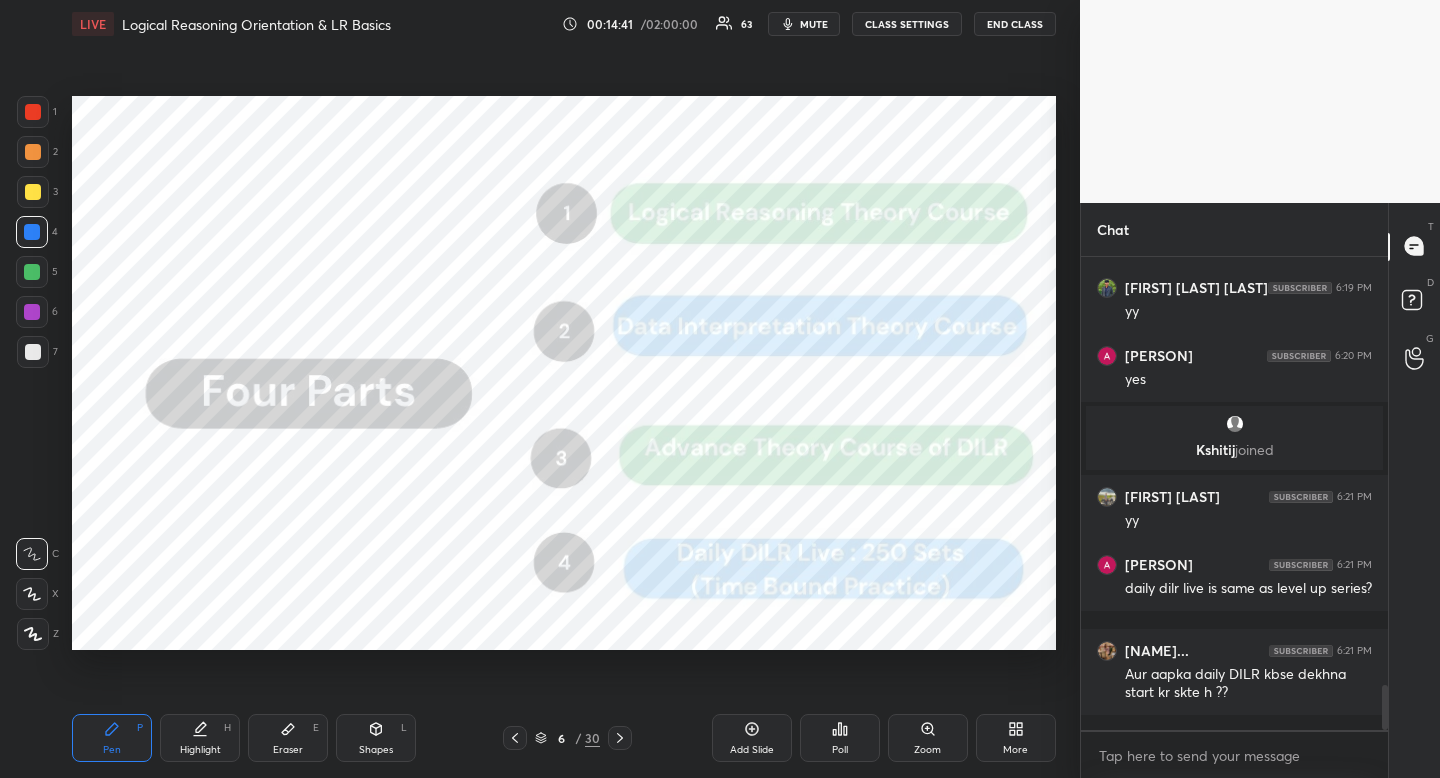 click on "Highlight H" at bounding box center [200, 738] 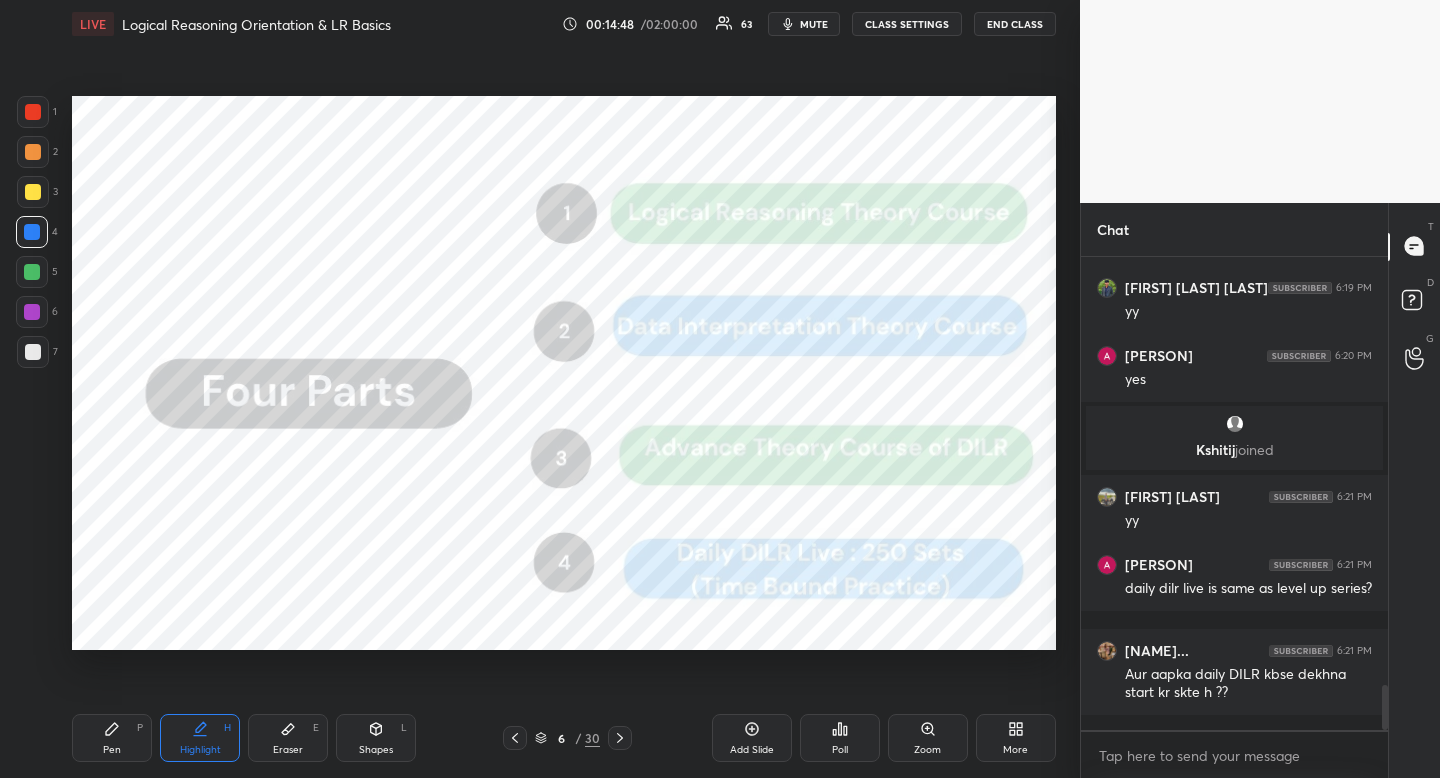 drag, startPoint x: 183, startPoint y: 747, endPoint x: 222, endPoint y: 666, distance: 89.89995 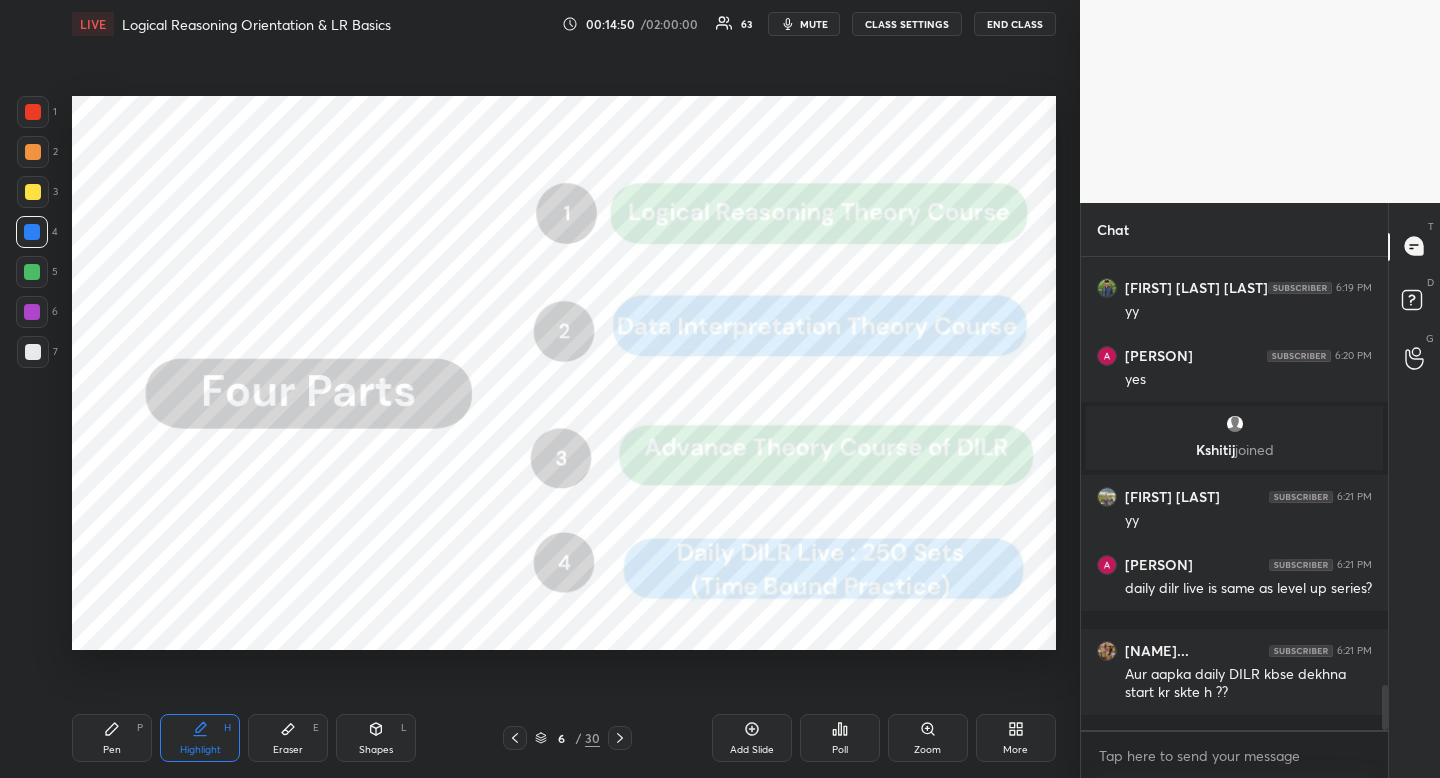 click on "Pen P" at bounding box center [112, 738] 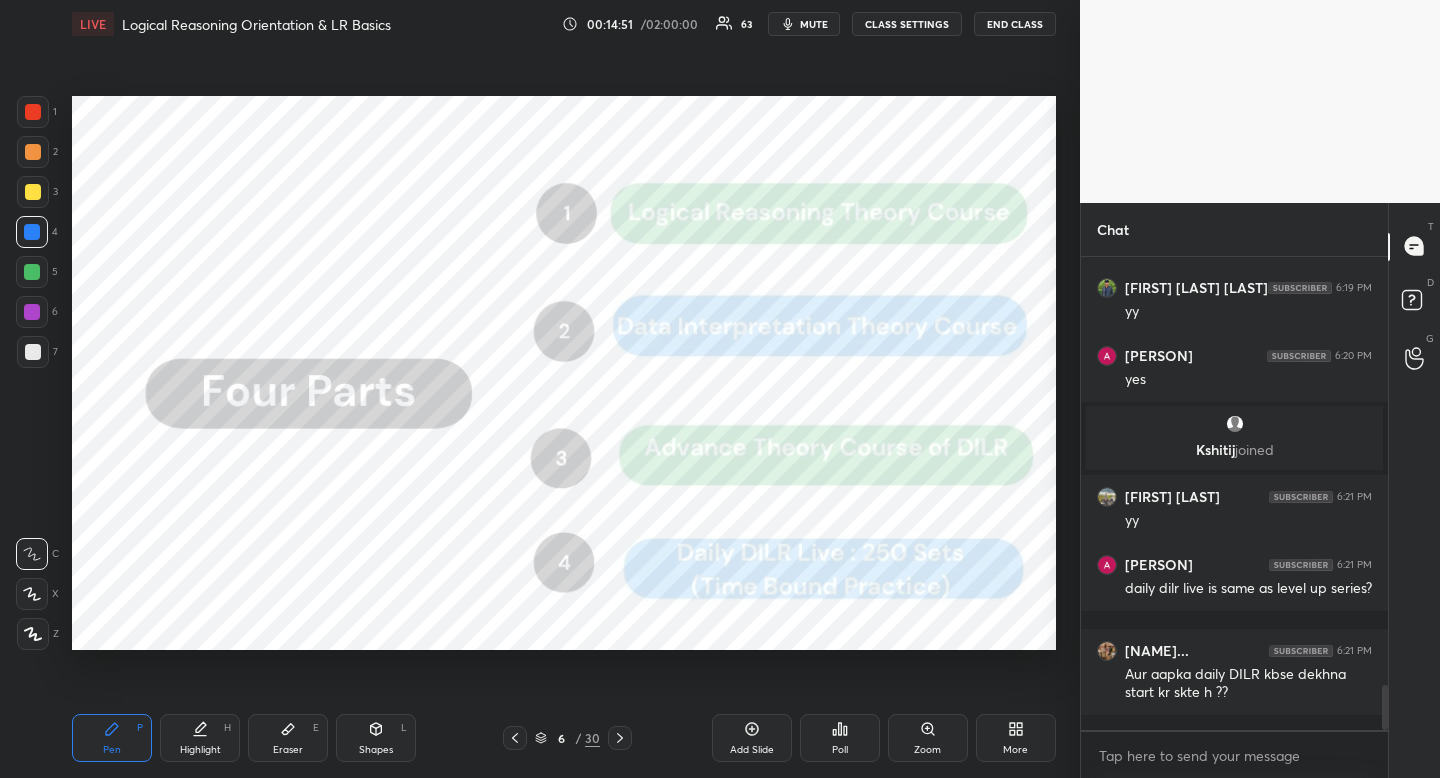 click 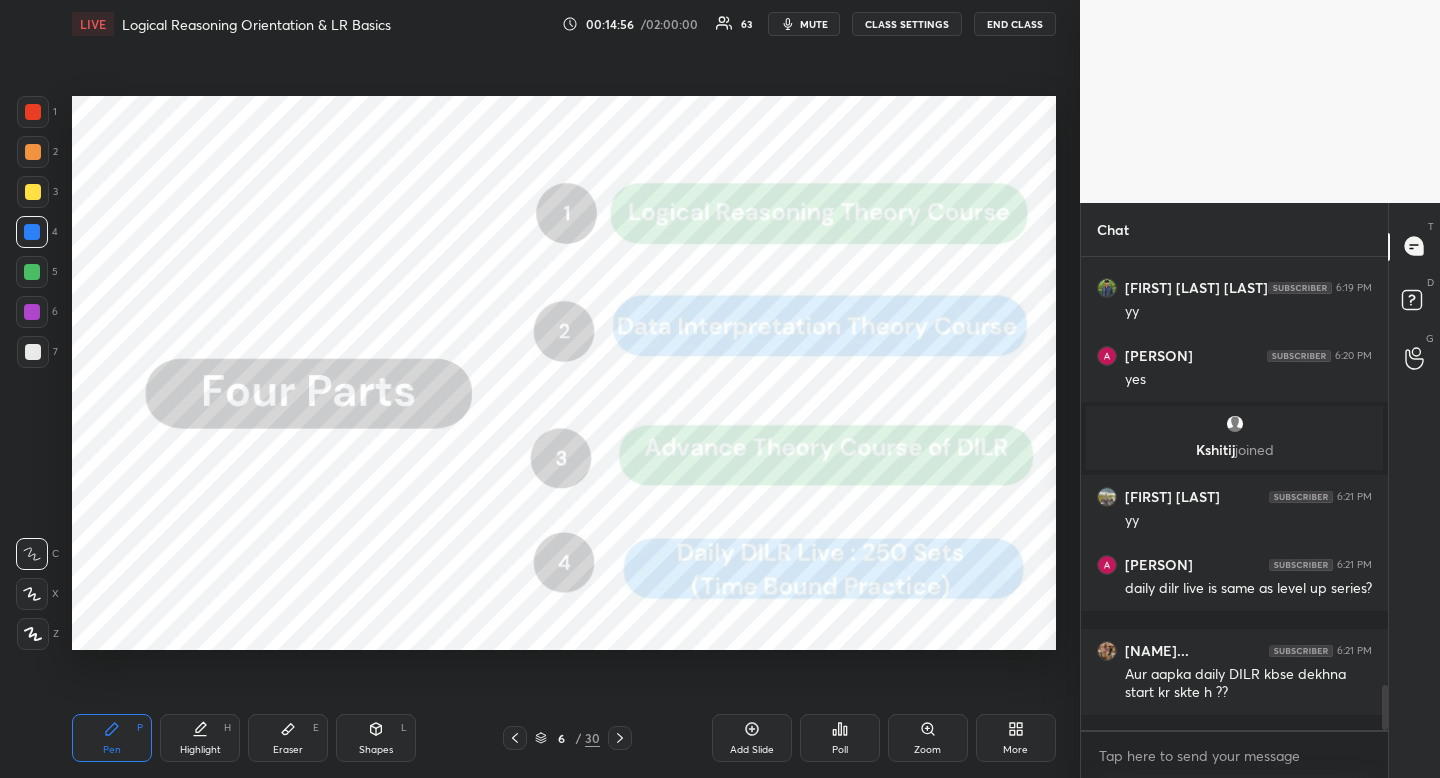 click 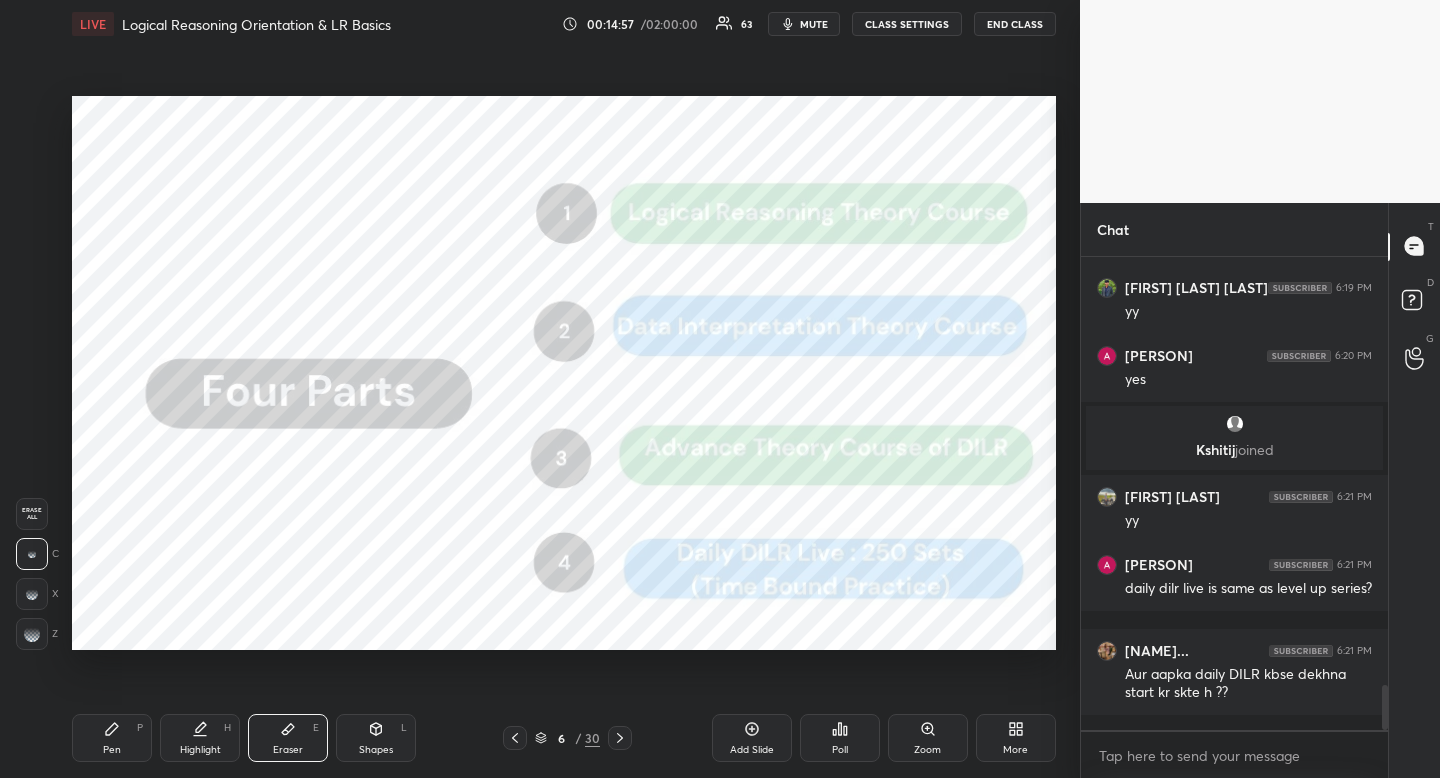 drag, startPoint x: 111, startPoint y: 749, endPoint x: 113, endPoint y: 735, distance: 14.142136 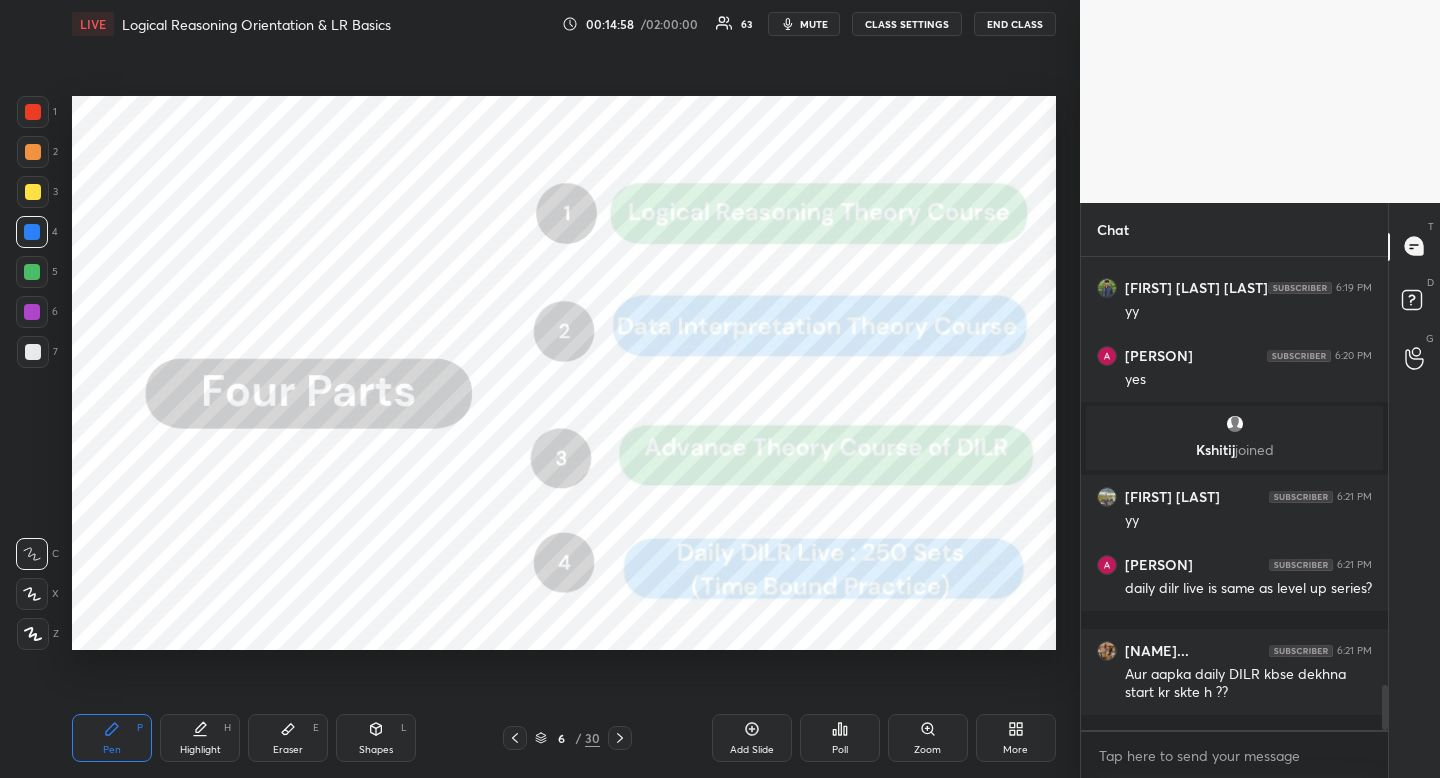 click 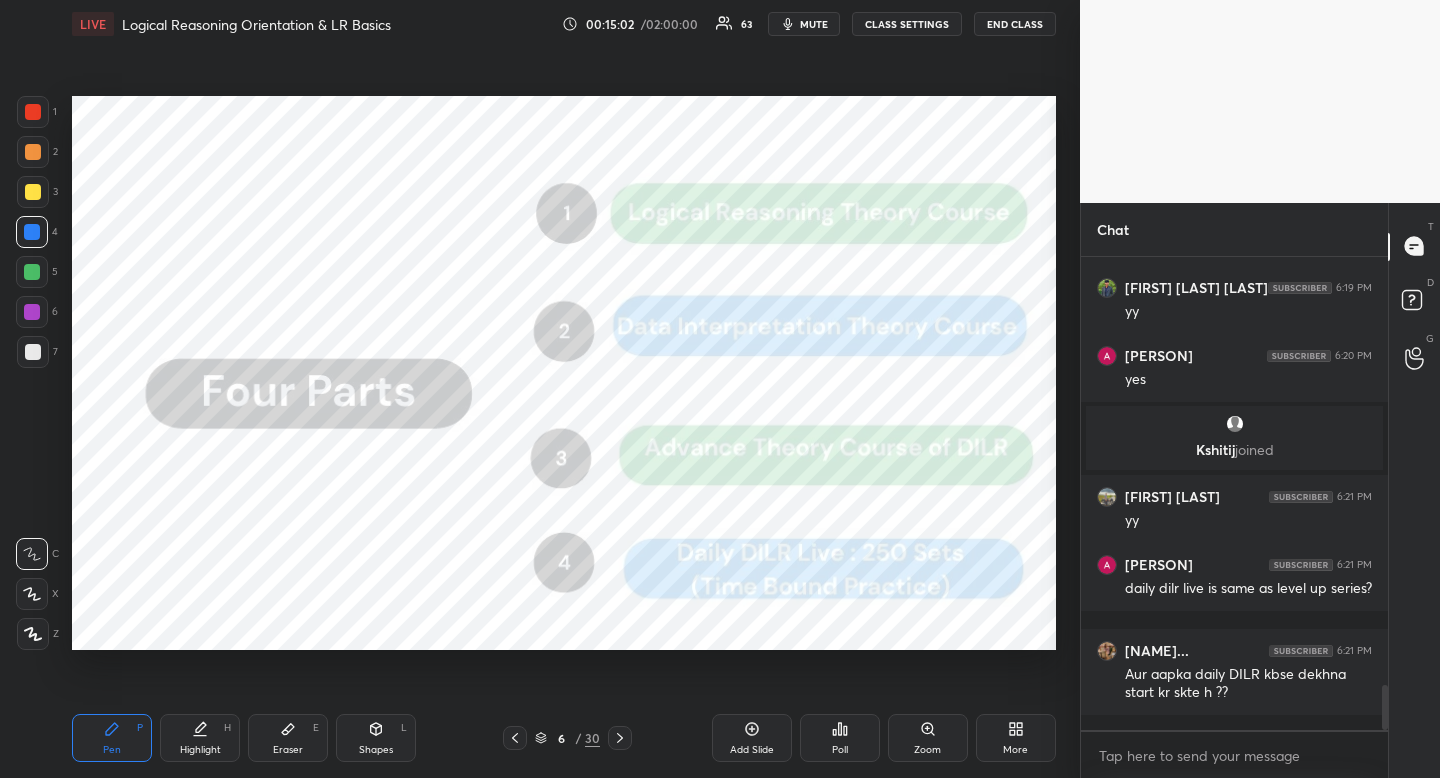 click at bounding box center [33, 112] 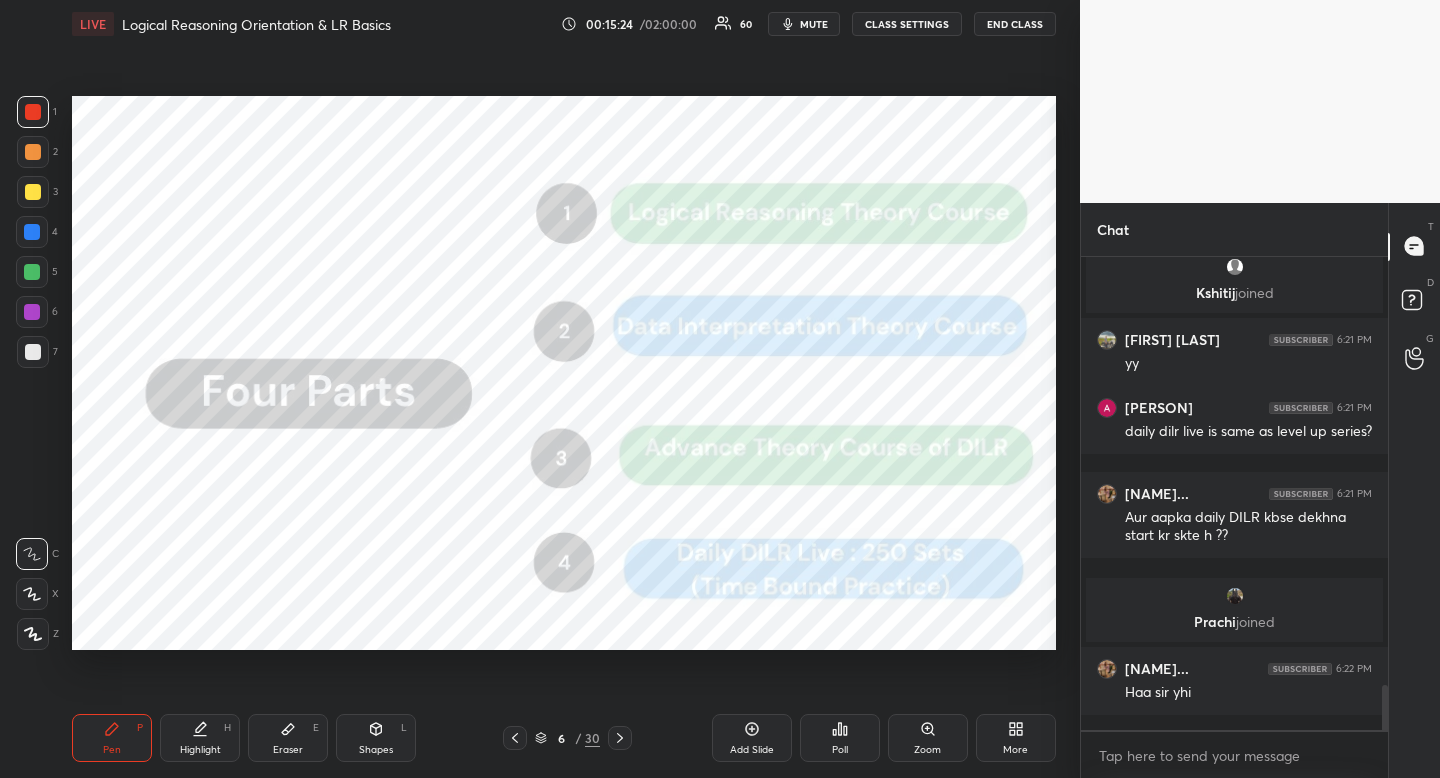 scroll, scrollTop: 4483, scrollLeft: 0, axis: vertical 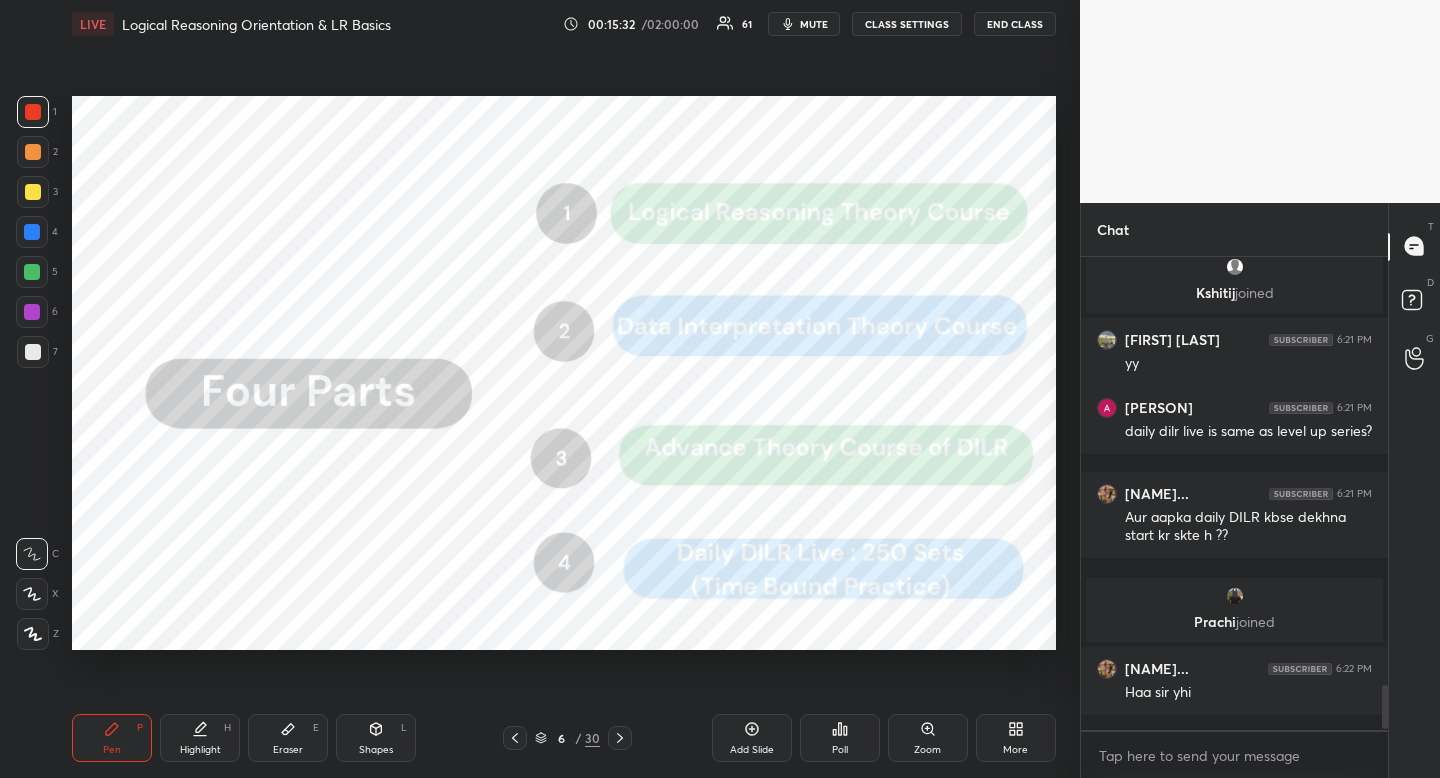 click on "Pen P" at bounding box center (112, 738) 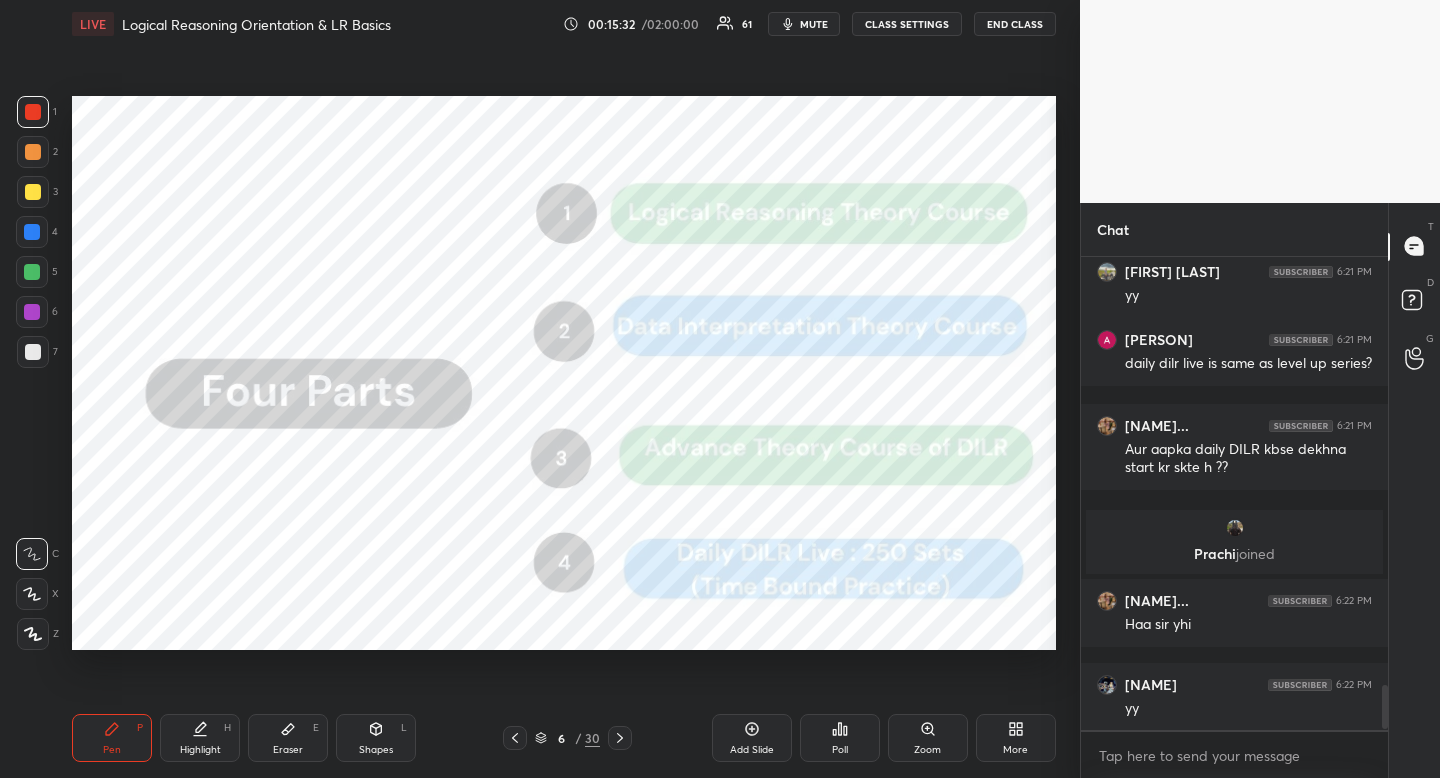 click on "Pen P" at bounding box center [112, 738] 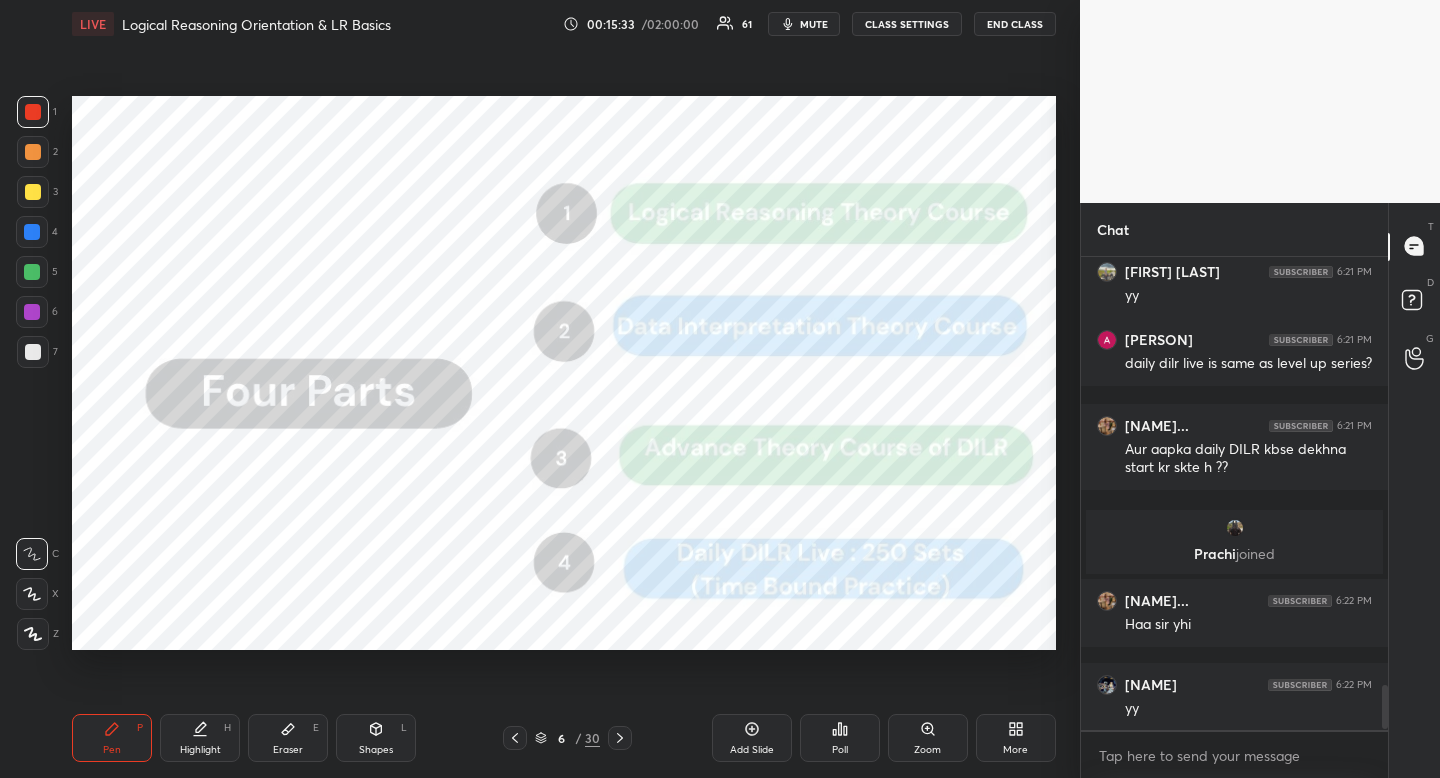 scroll, scrollTop: 4619, scrollLeft: 0, axis: vertical 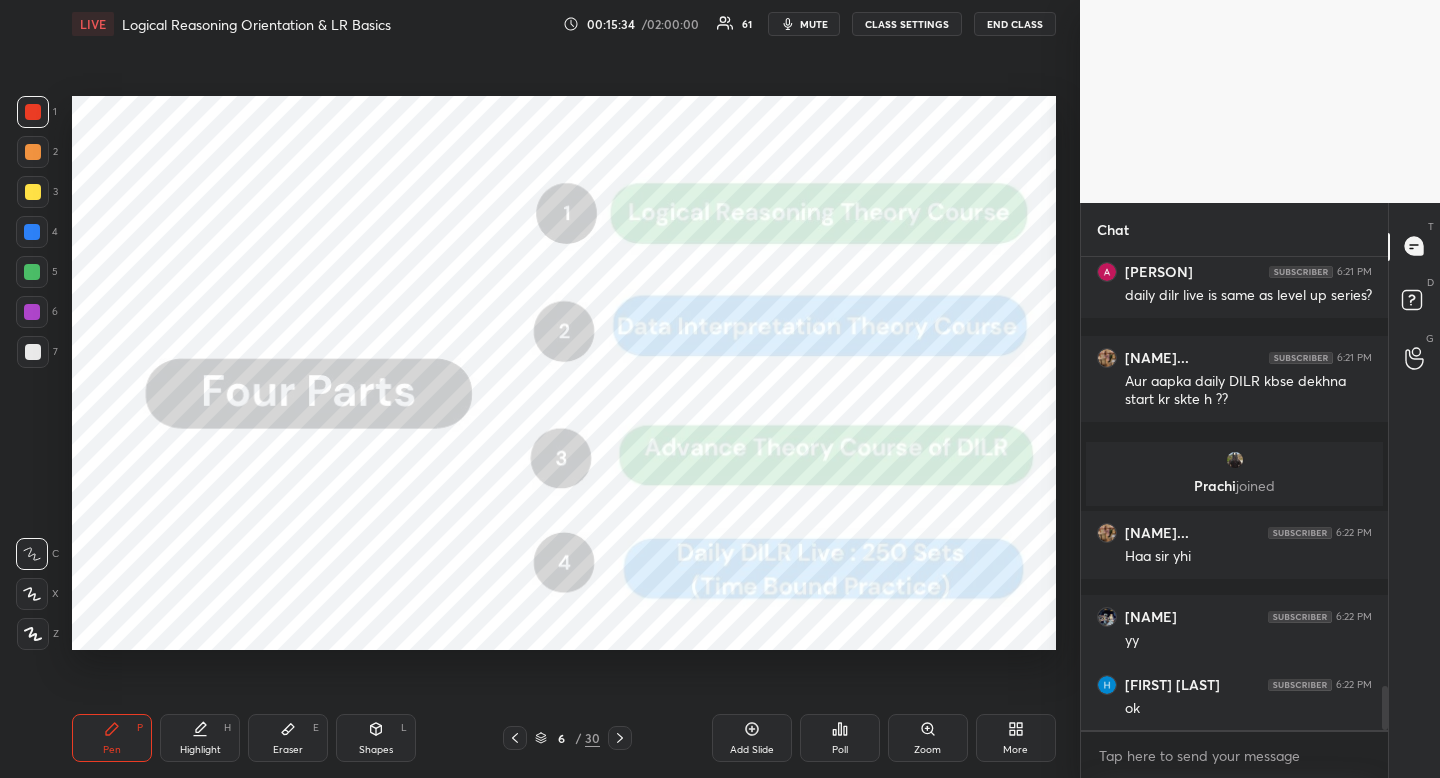 click on "Pen" at bounding box center [112, 750] 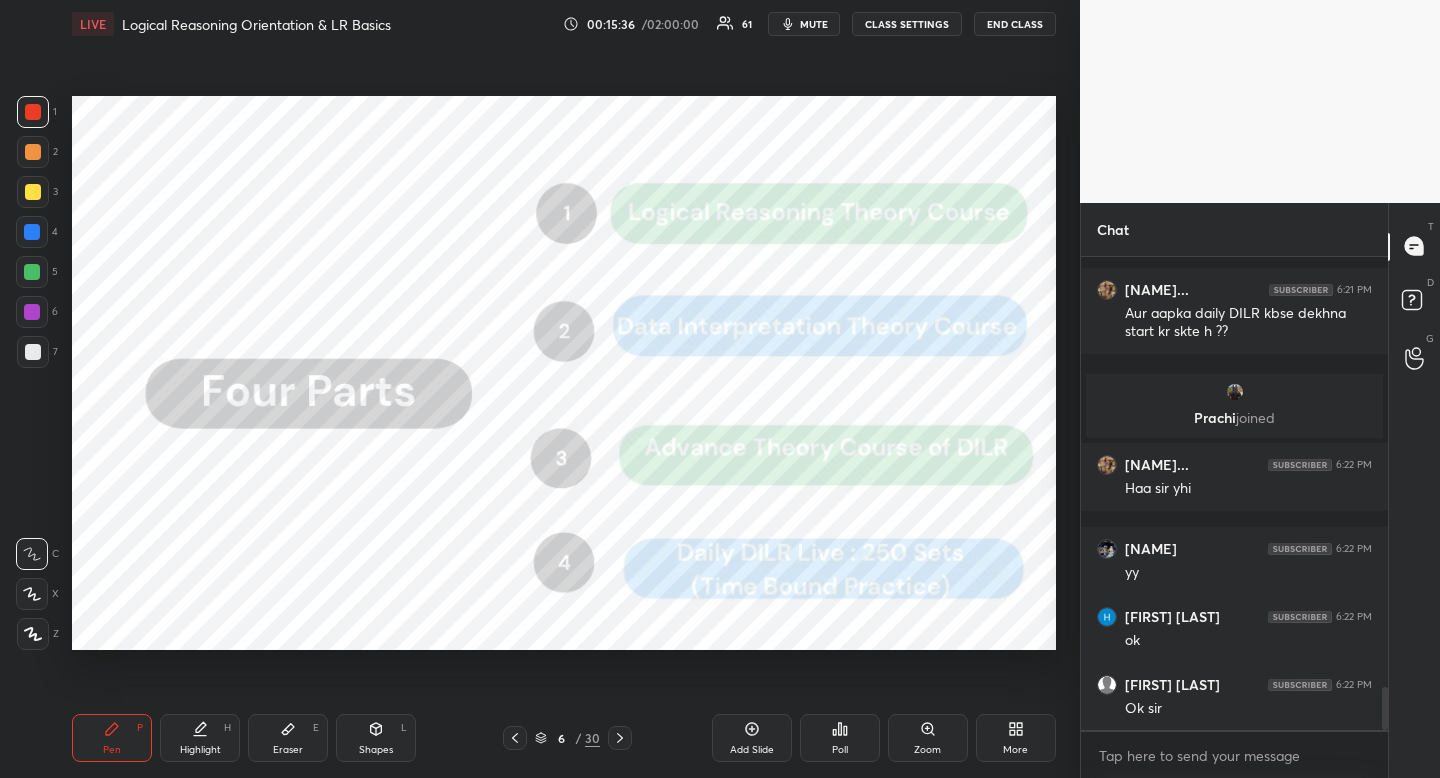 scroll, scrollTop: 4755, scrollLeft: 0, axis: vertical 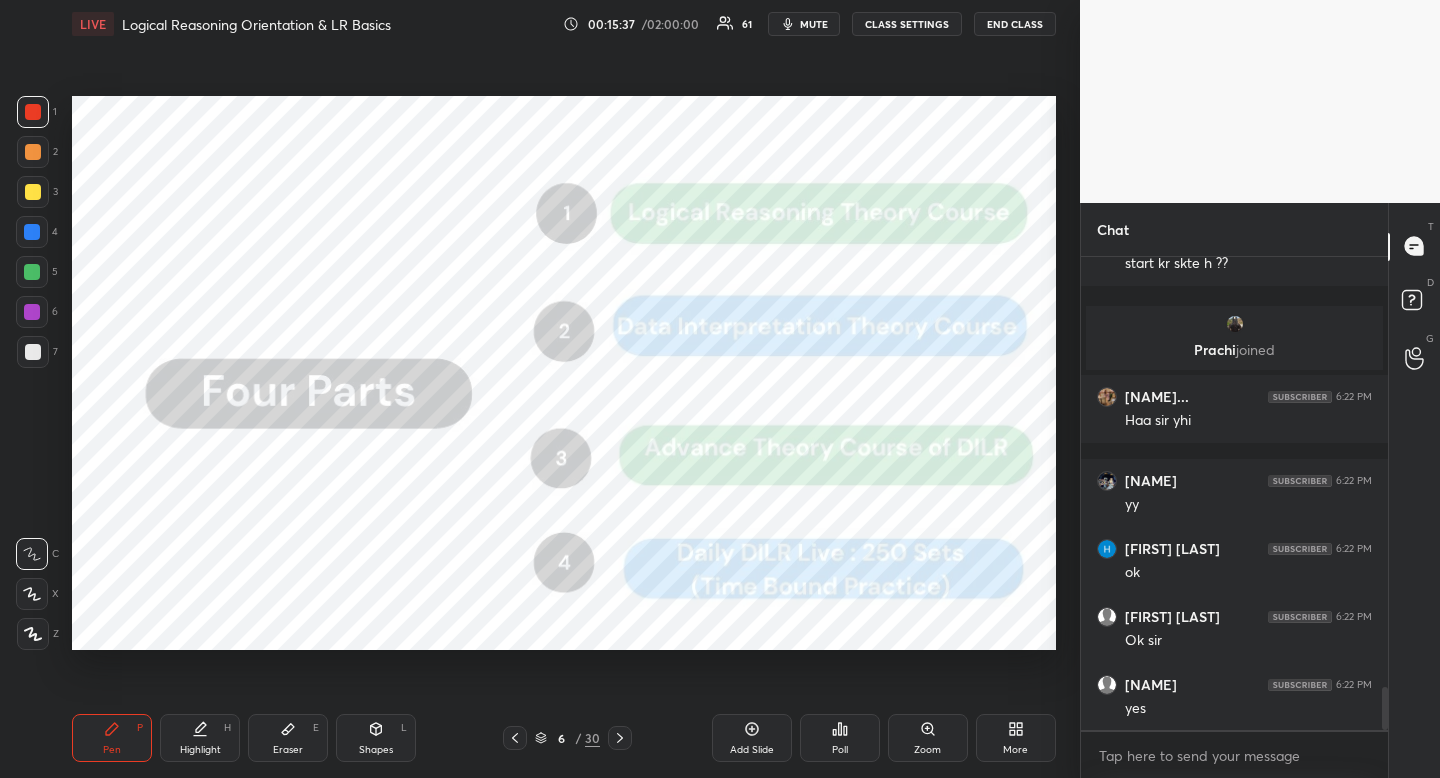 click at bounding box center [32, 232] 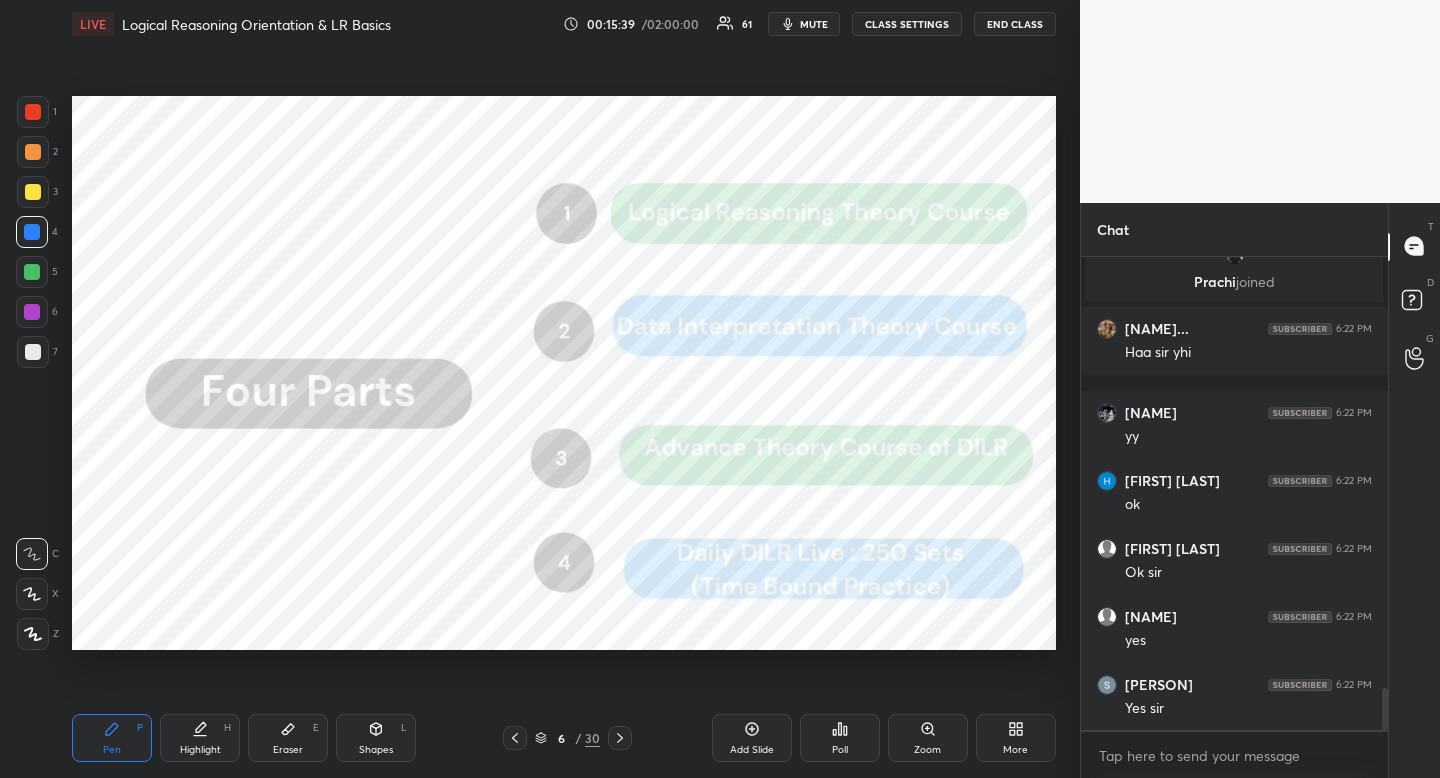 scroll, scrollTop: 4891, scrollLeft: 0, axis: vertical 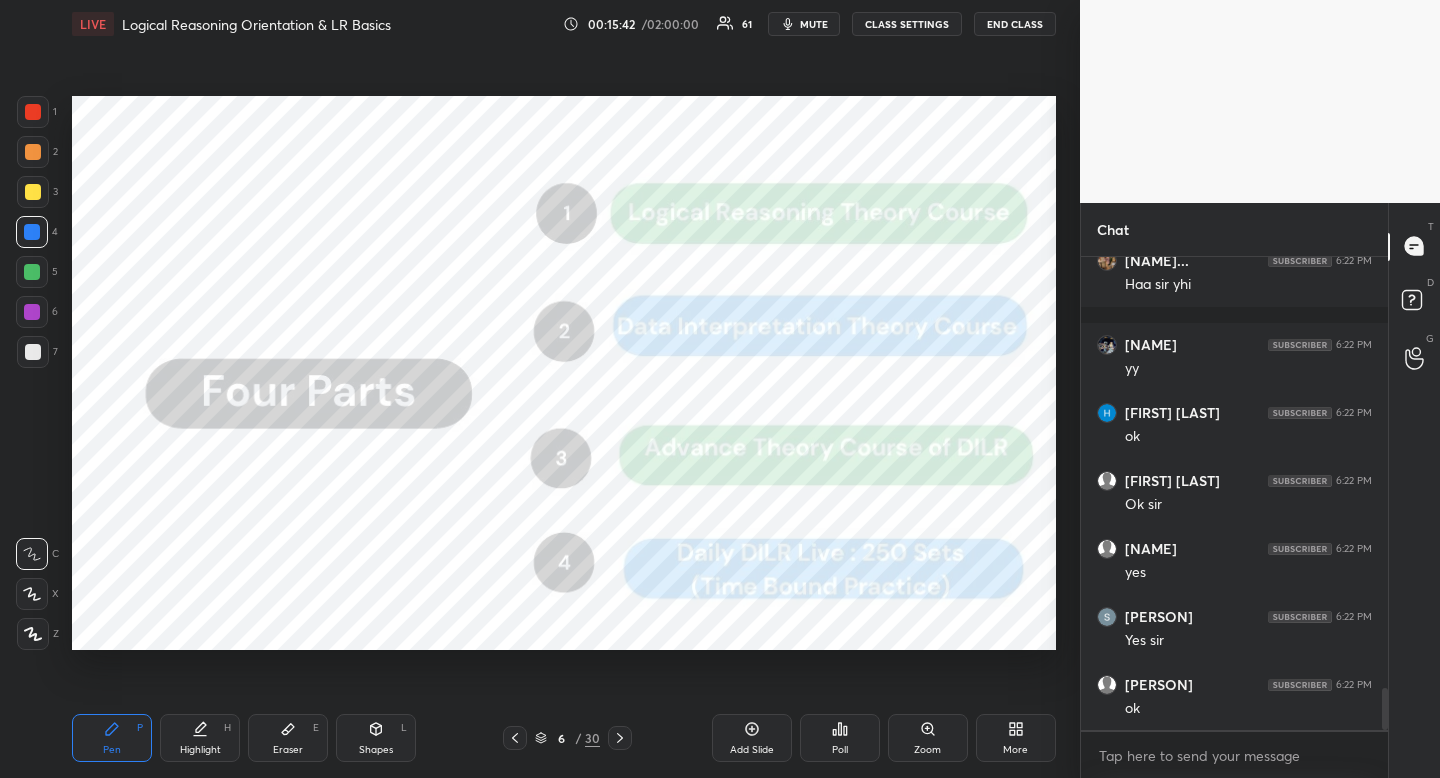 click on "Highlight H" at bounding box center (200, 738) 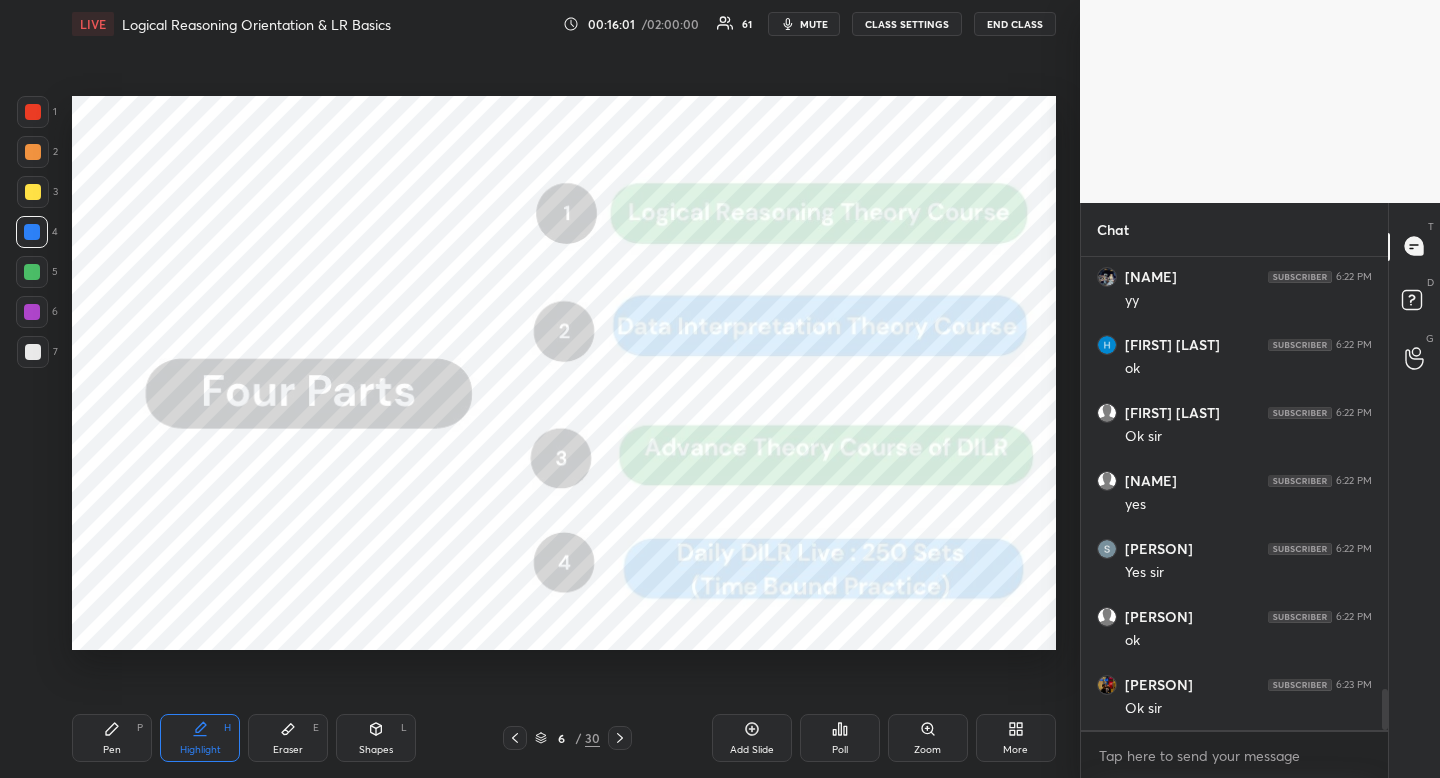 scroll, scrollTop: 5027, scrollLeft: 0, axis: vertical 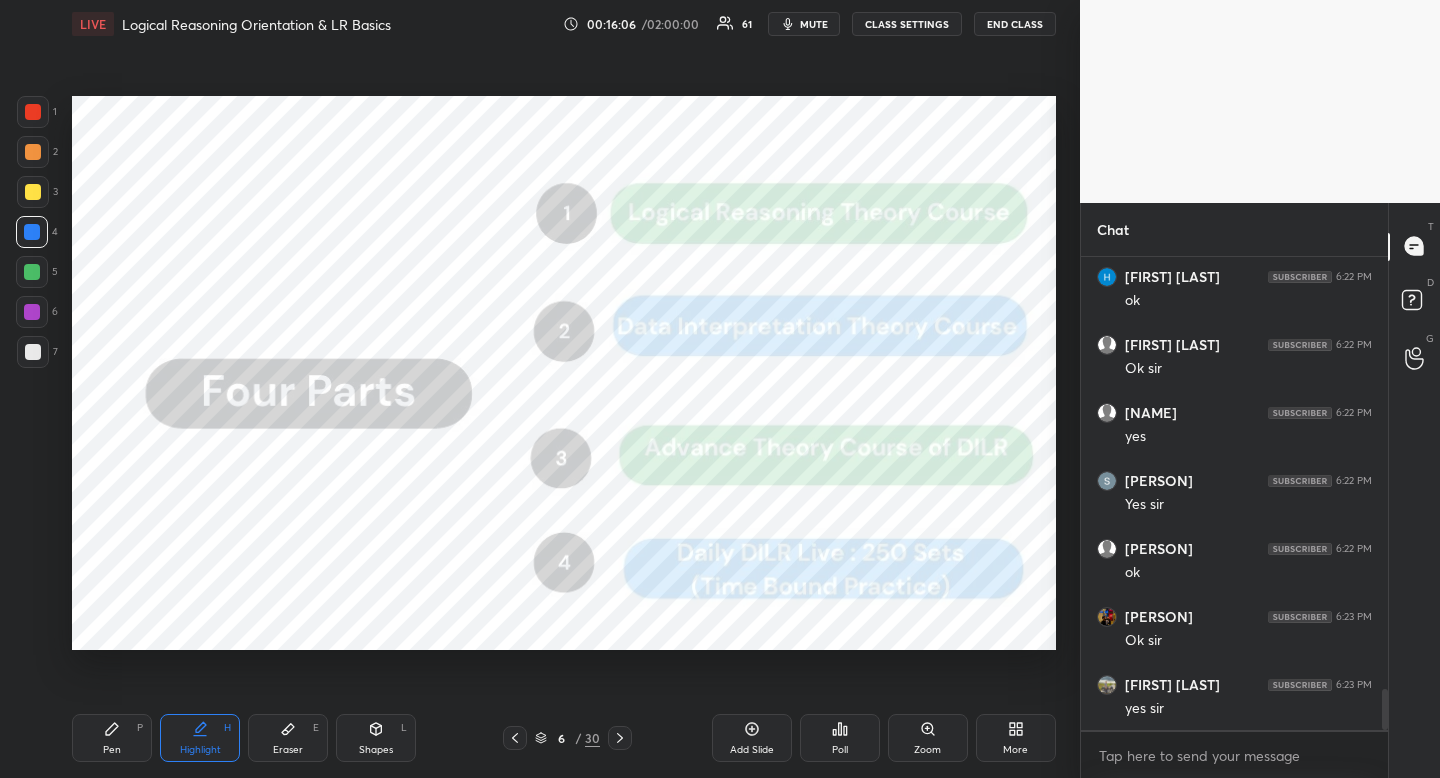 click on "Shapes L" at bounding box center [376, 738] 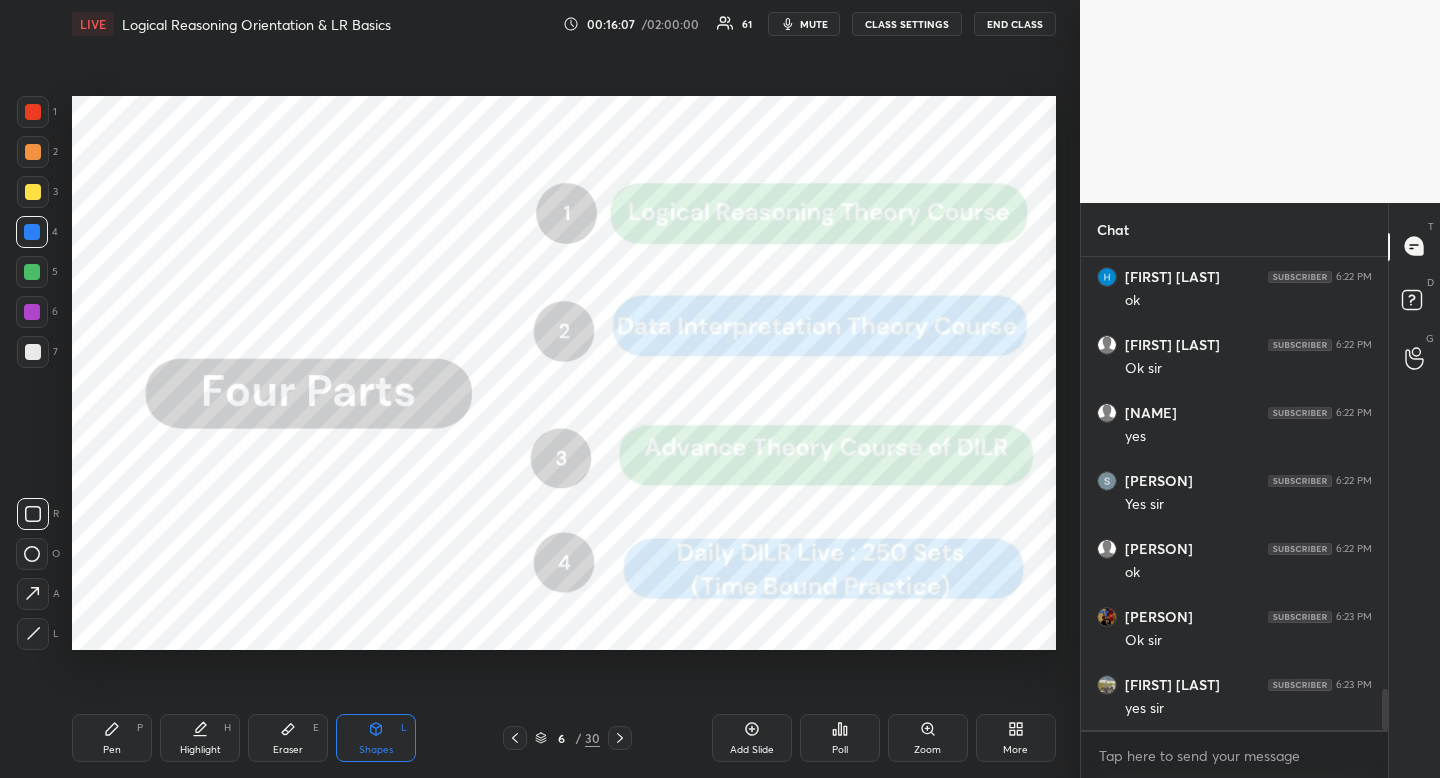 click at bounding box center [33, 514] 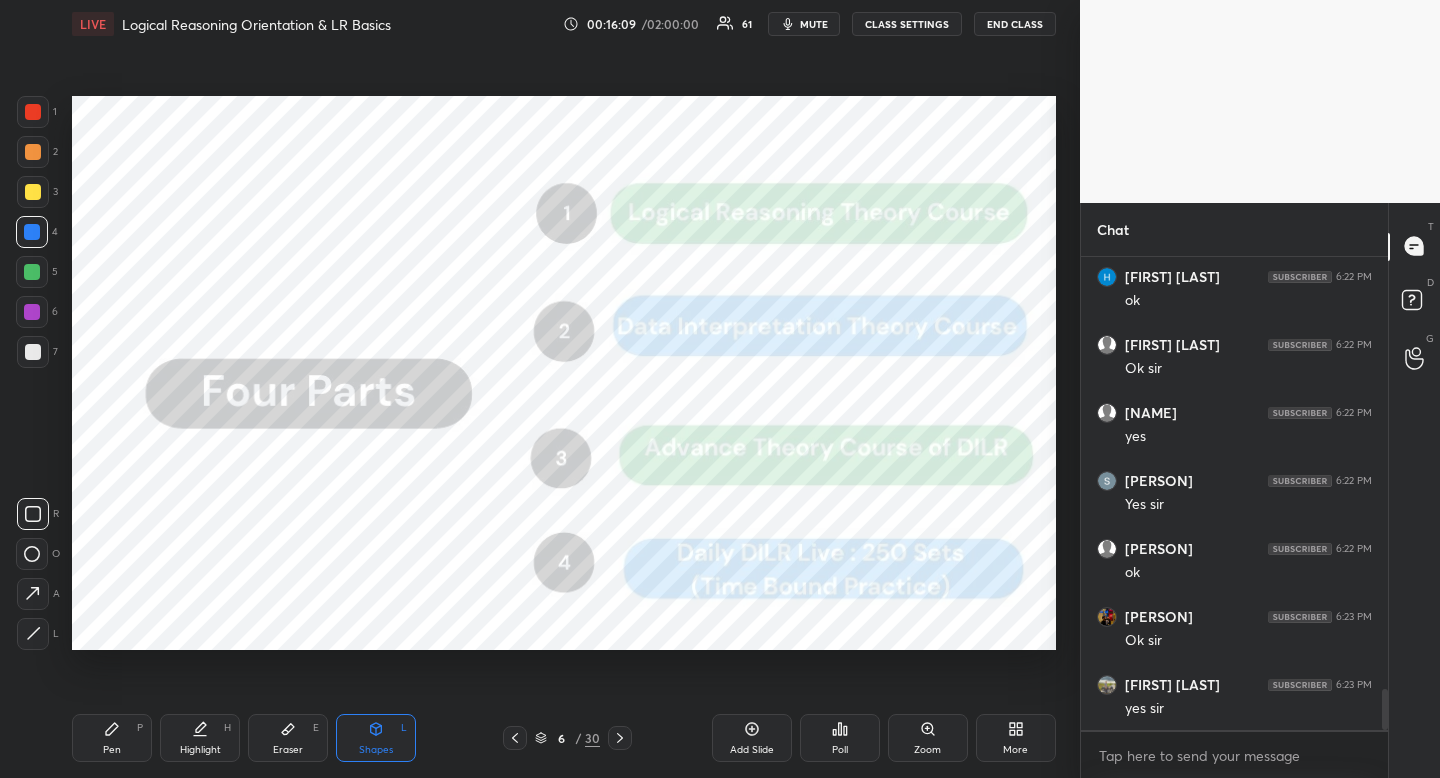 scroll, scrollTop: 5095, scrollLeft: 0, axis: vertical 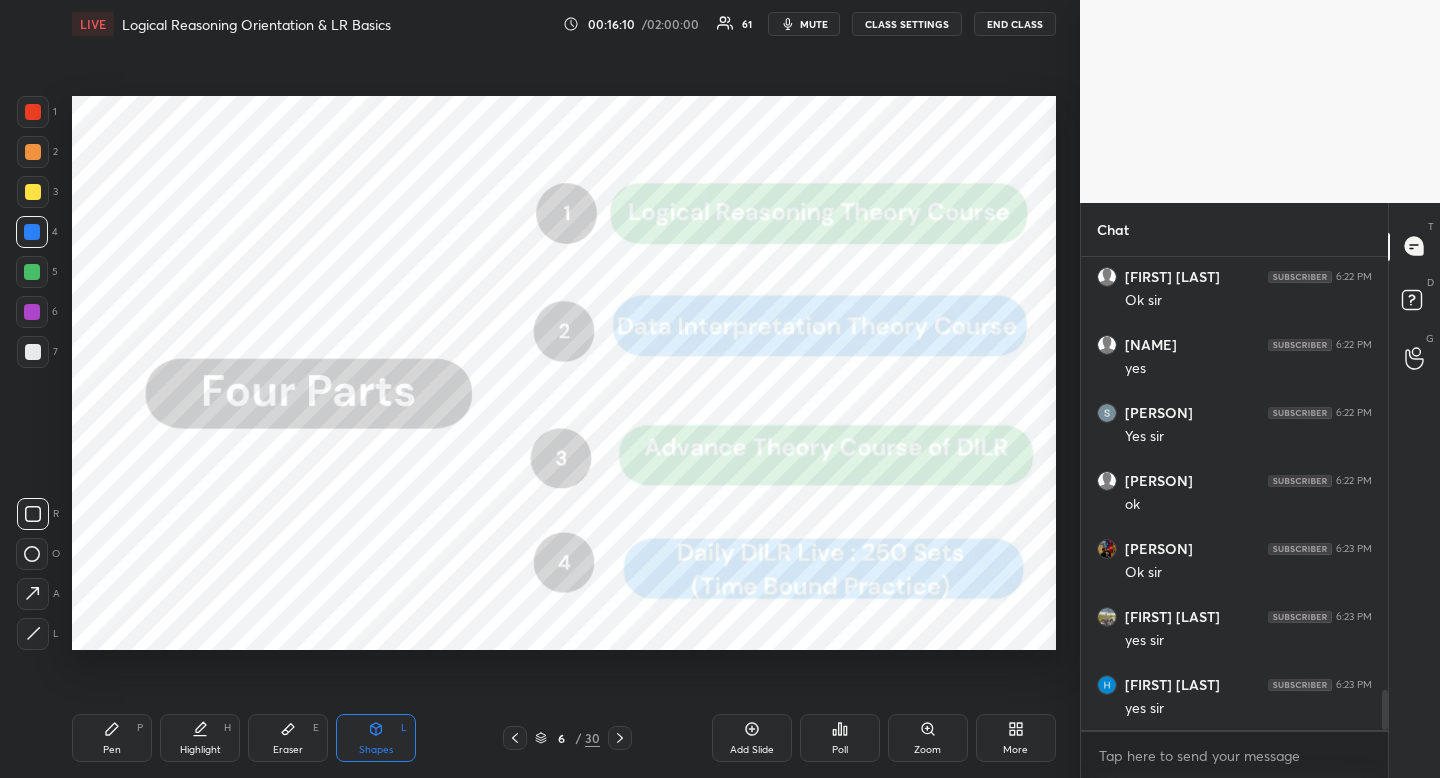 click on "Pen P" at bounding box center (112, 738) 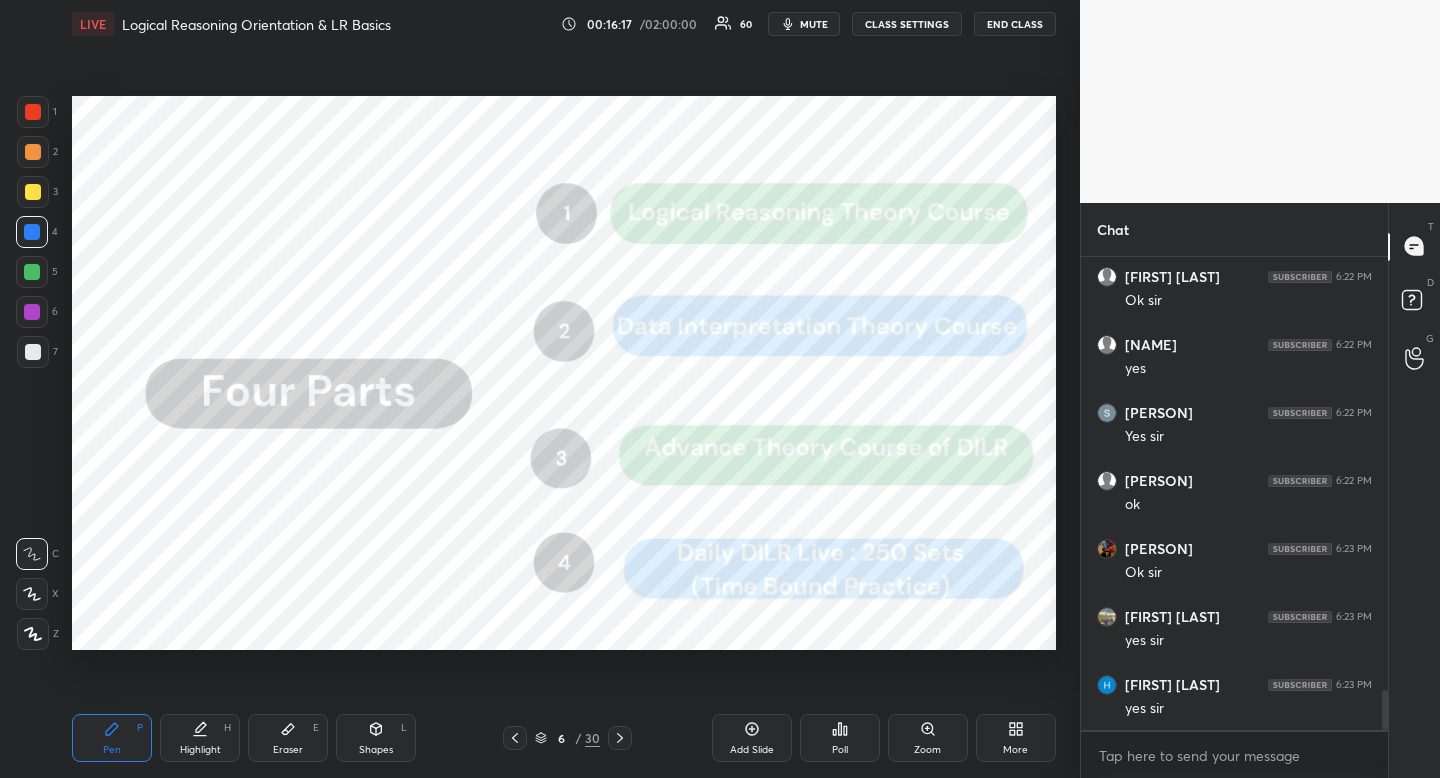 click on "Highlight" at bounding box center (200, 750) 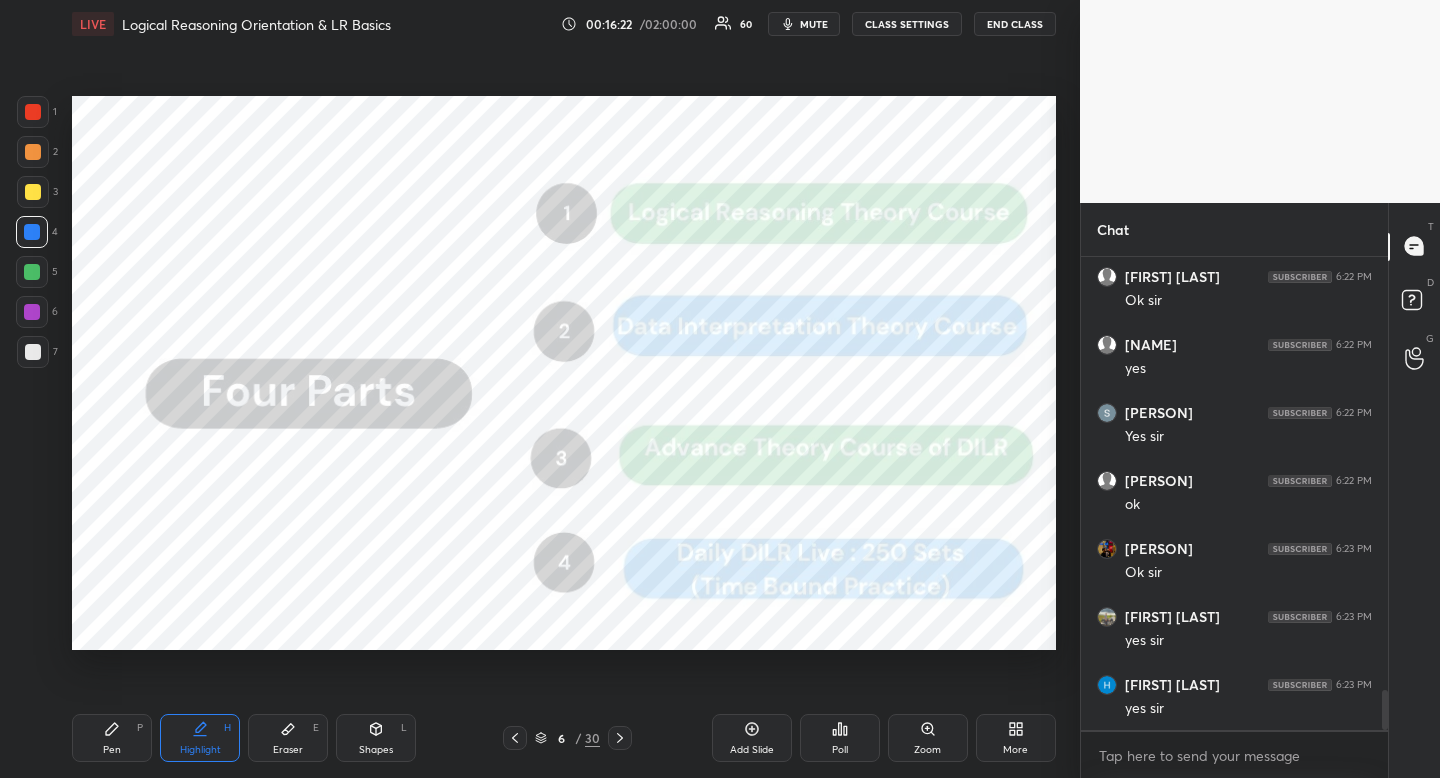 drag, startPoint x: 124, startPoint y: 733, endPoint x: 122, endPoint y: 723, distance: 10.198039 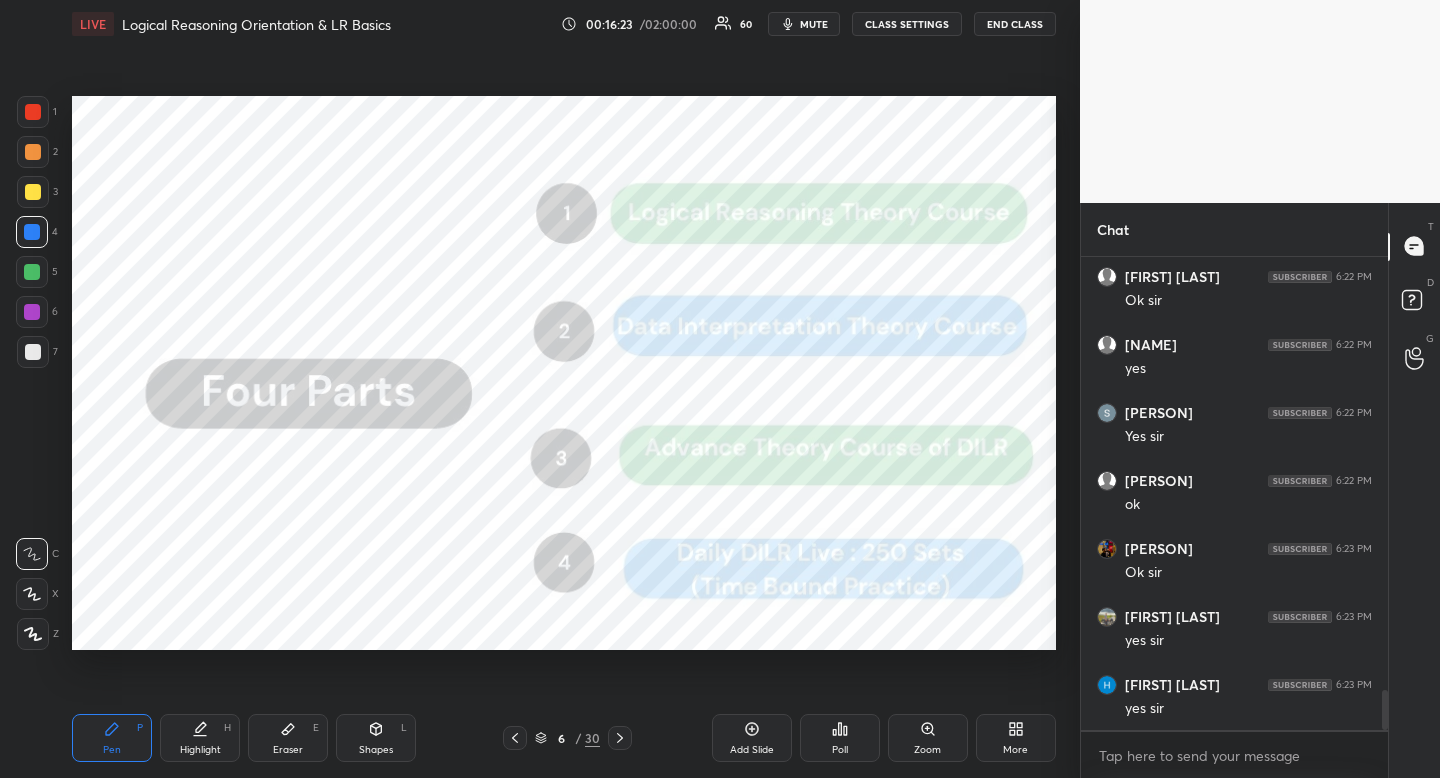 drag, startPoint x: 122, startPoint y: 723, endPoint x: 124, endPoint y: 707, distance: 16.124516 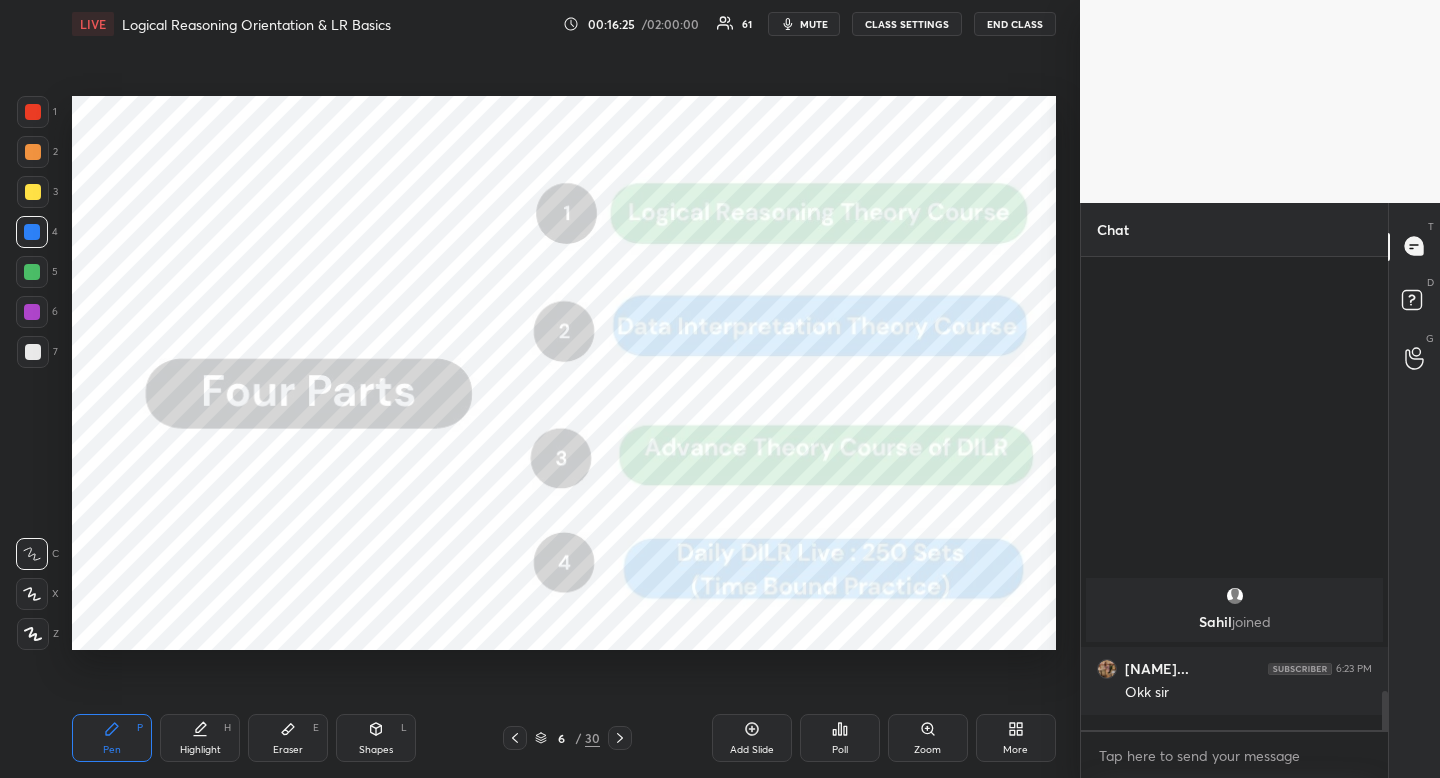 scroll, scrollTop: 5103, scrollLeft: 0, axis: vertical 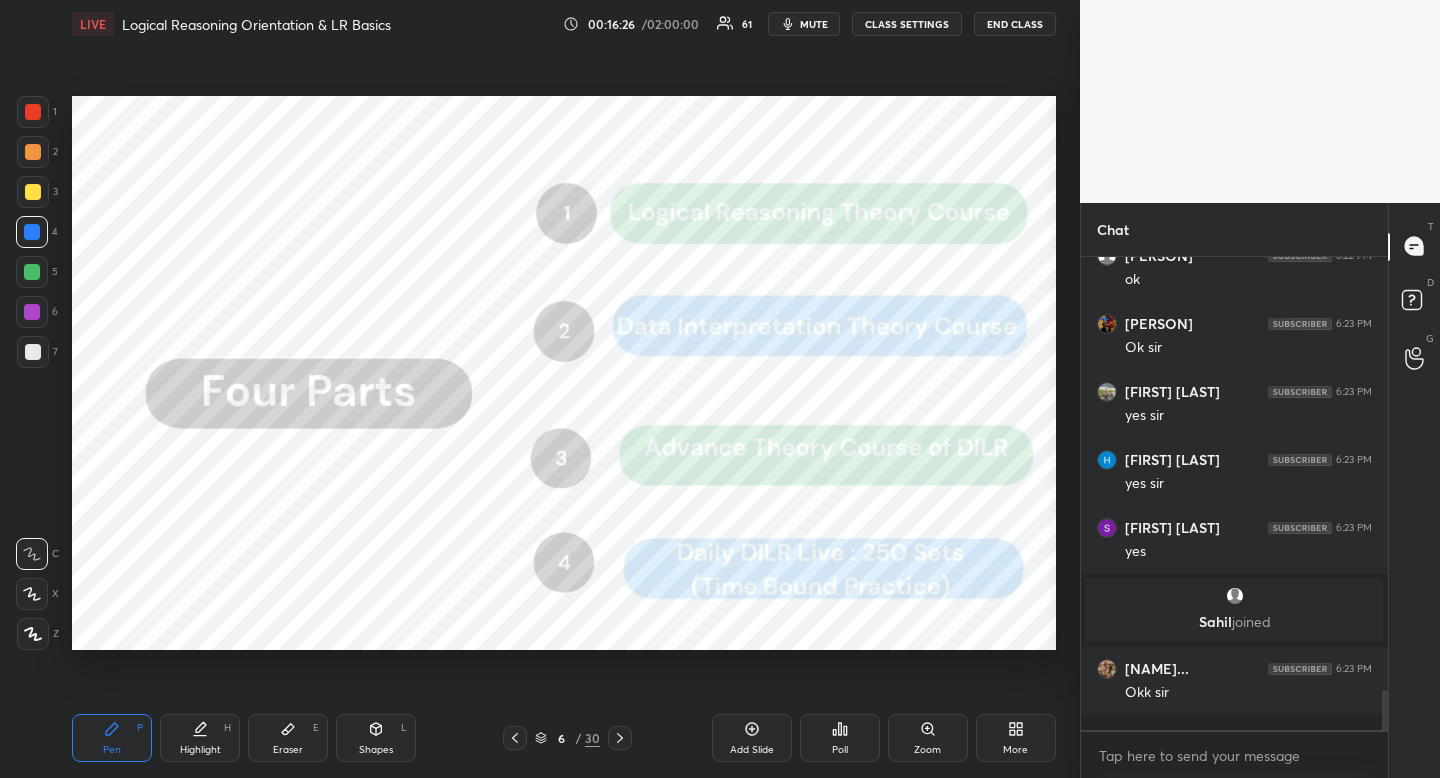 click 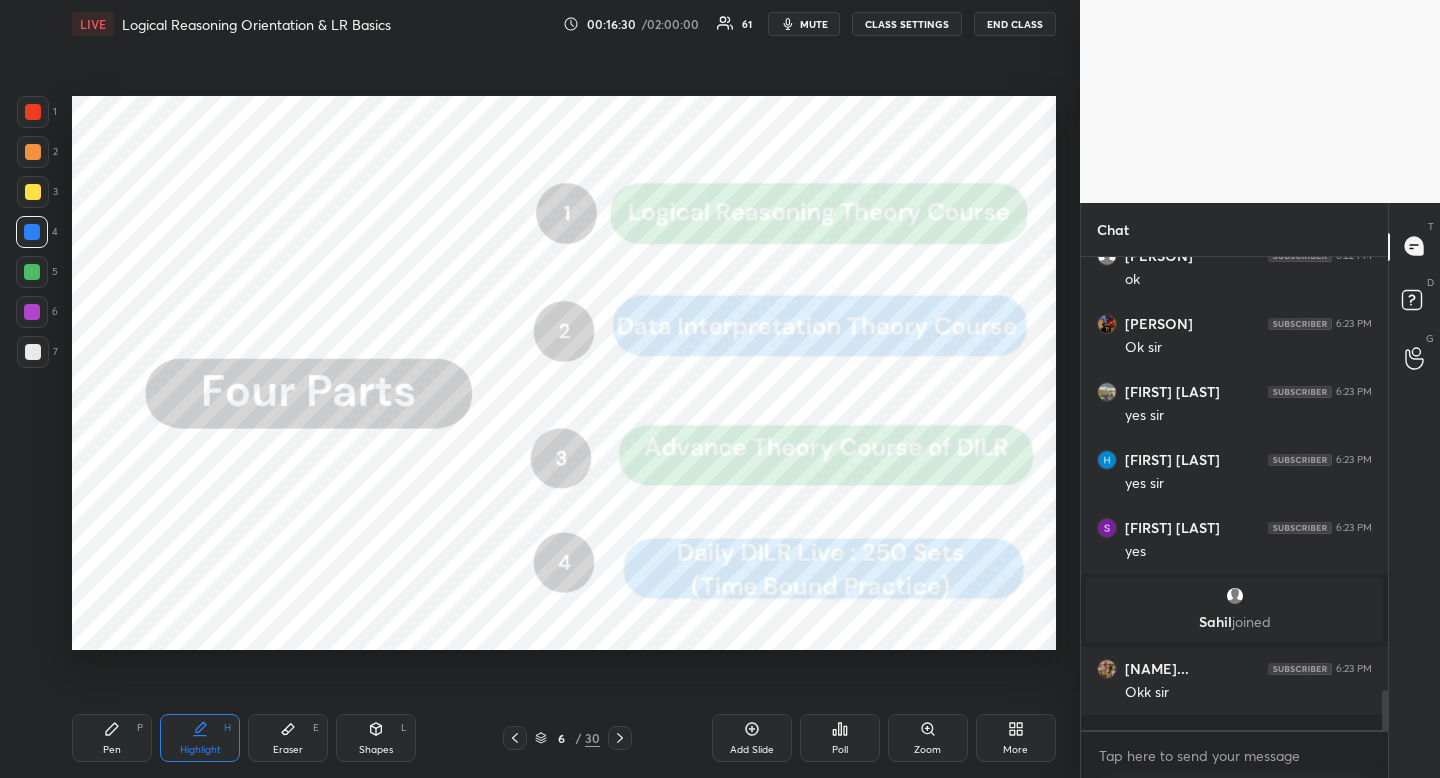 click on "Pen P Highlight H Eraser E Shapes L 6 / 30 Add Slide Poll Zoom More" at bounding box center (564, 738) 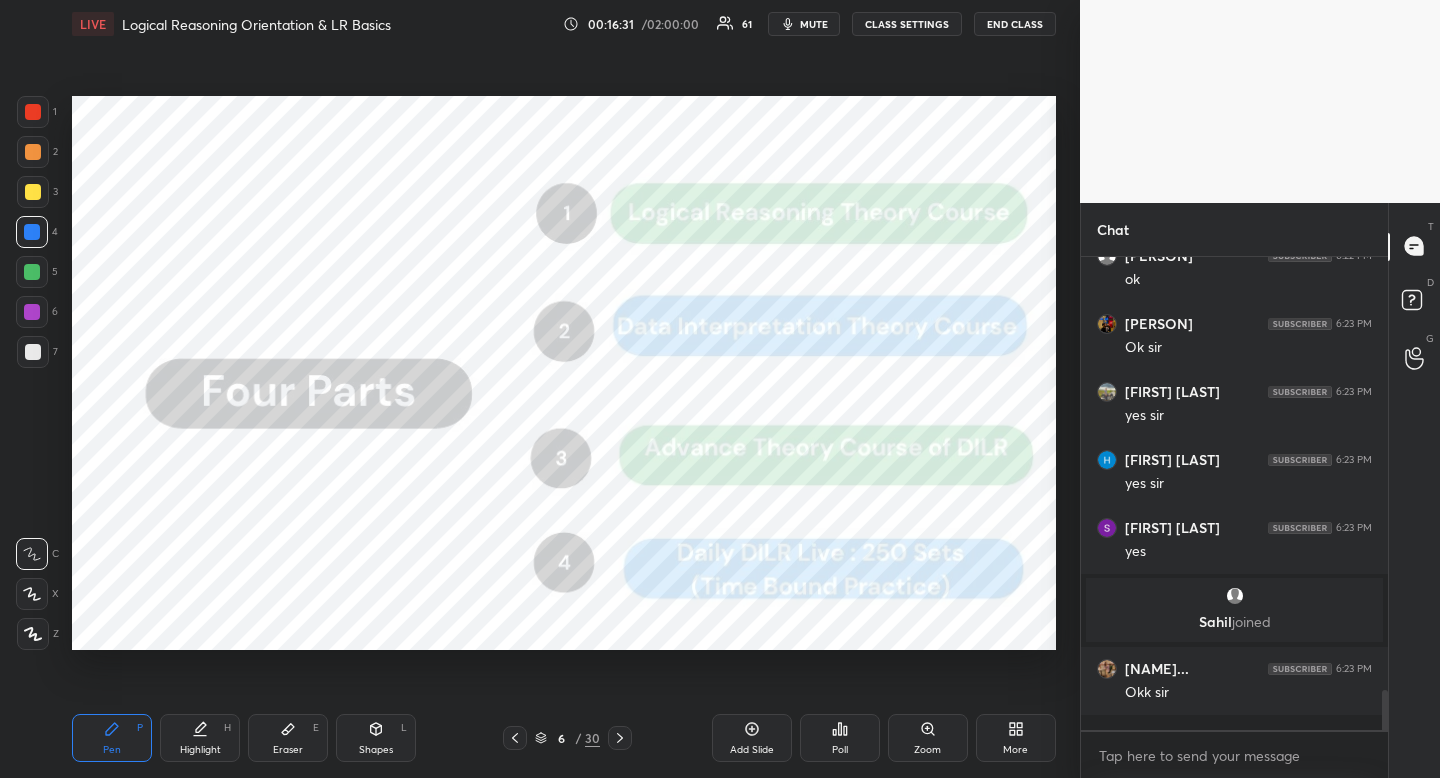 drag, startPoint x: 192, startPoint y: 745, endPoint x: 126, endPoint y: 737, distance: 66.48308 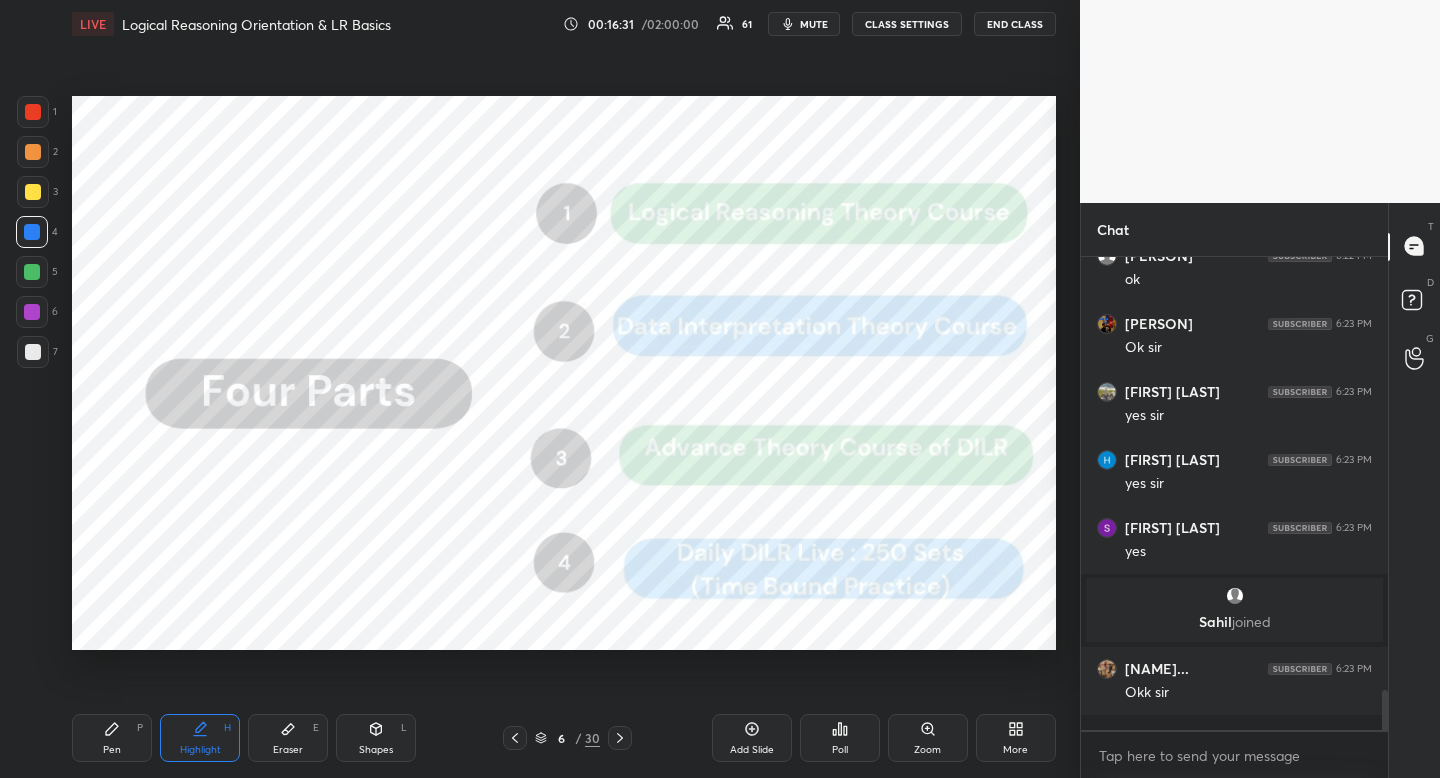 click 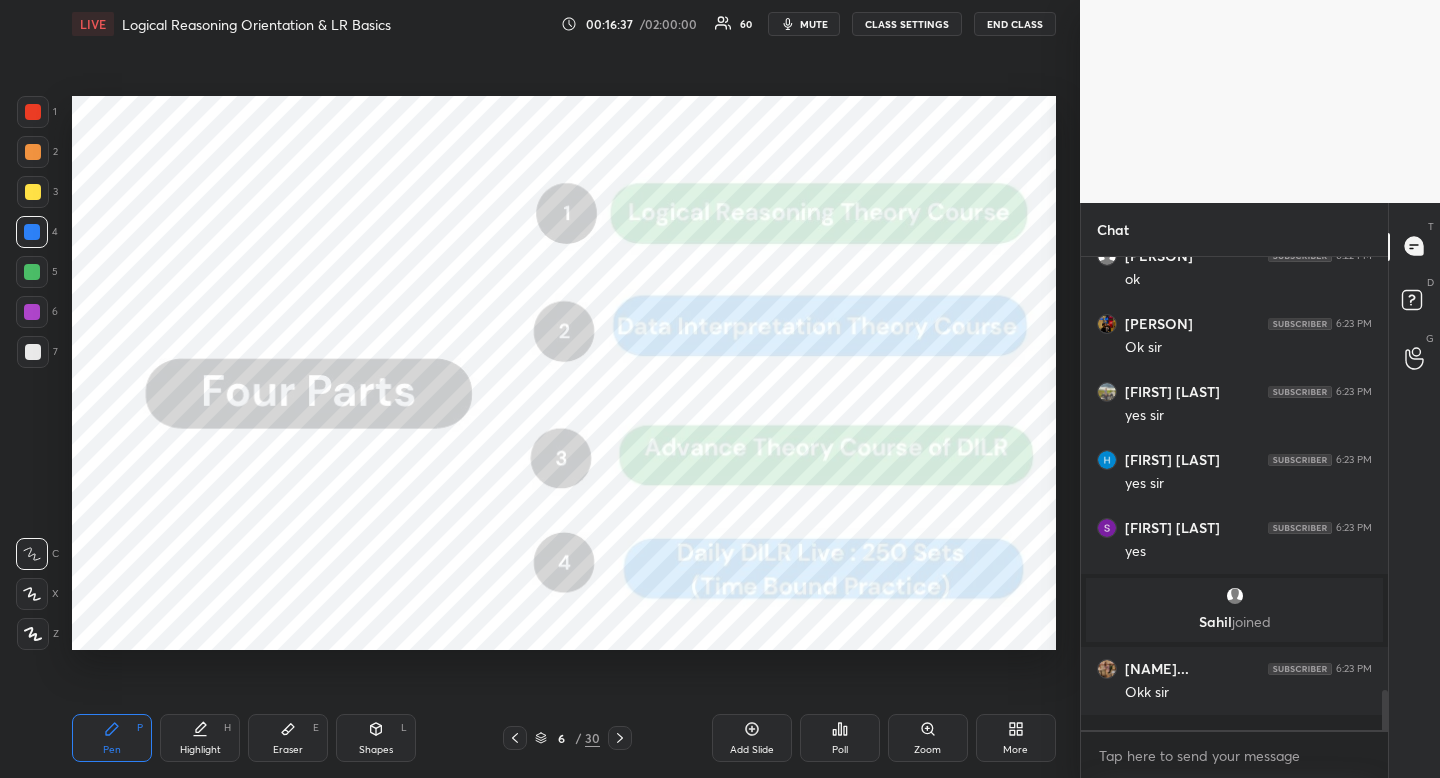 click on "Highlight H" at bounding box center [200, 738] 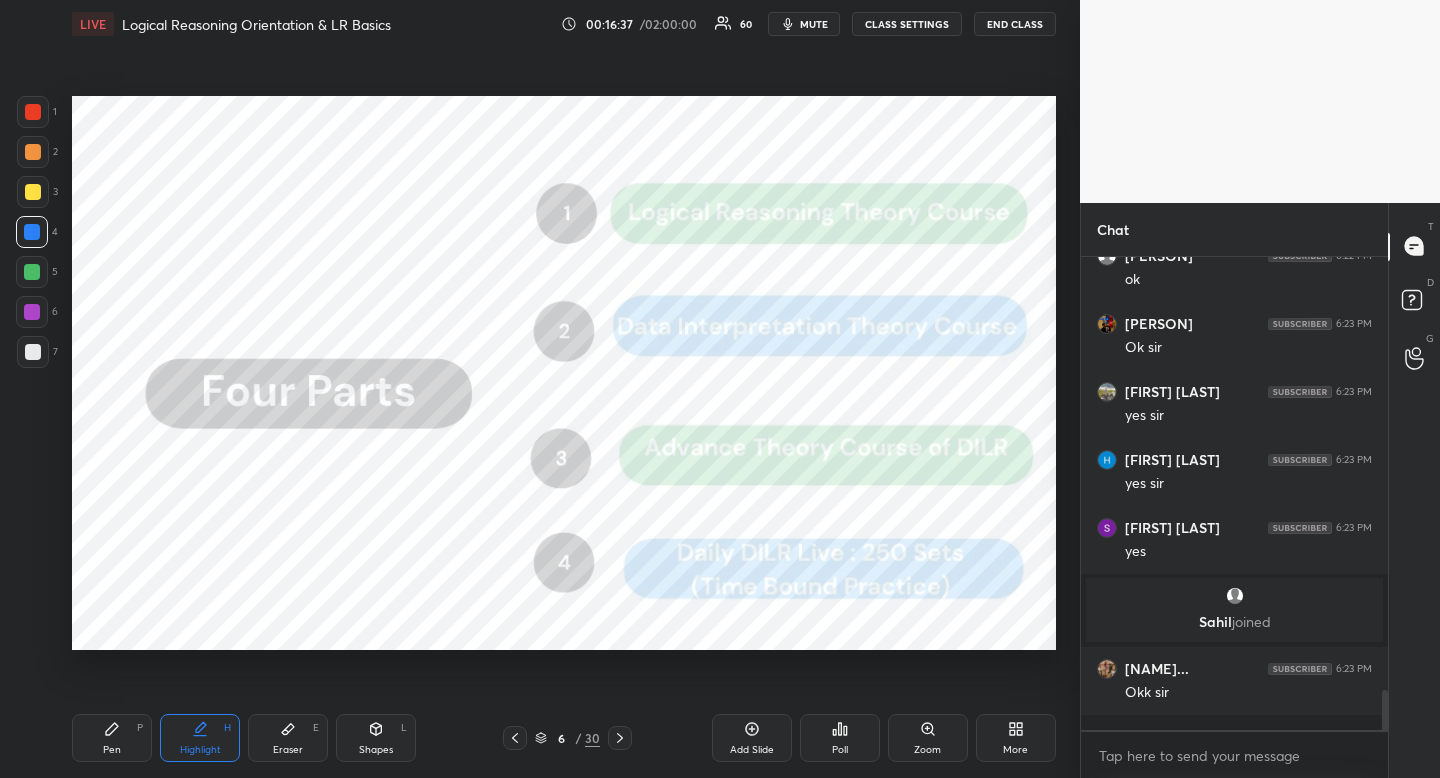 click 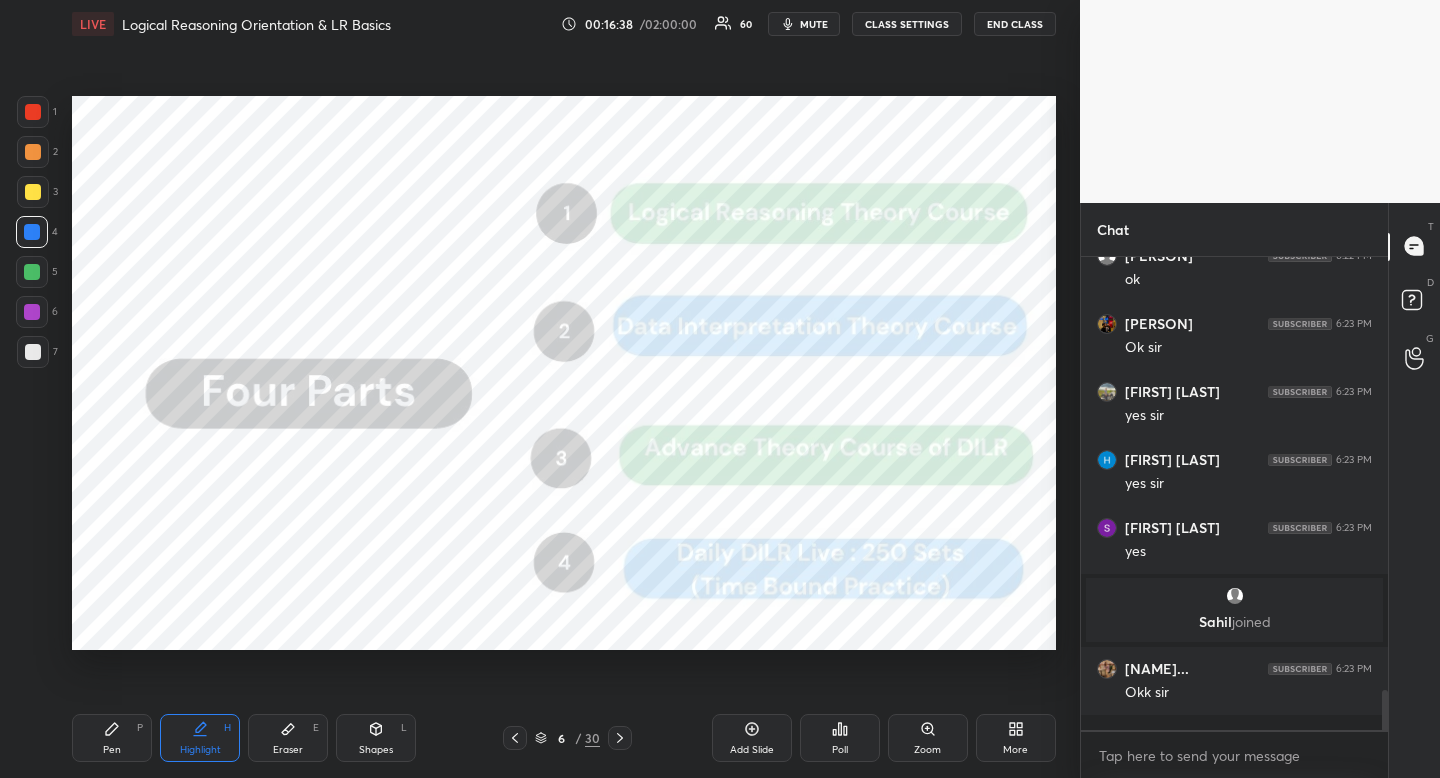 click 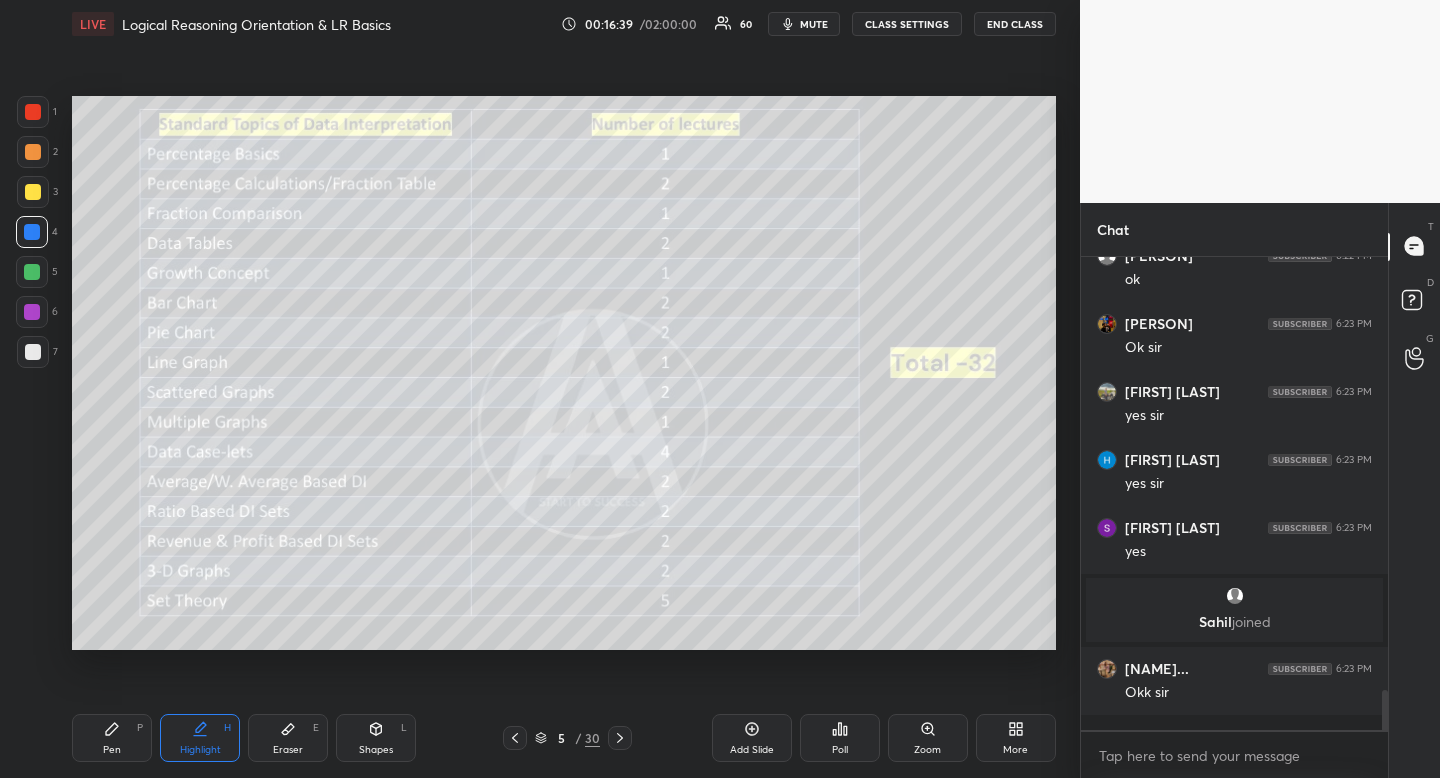click 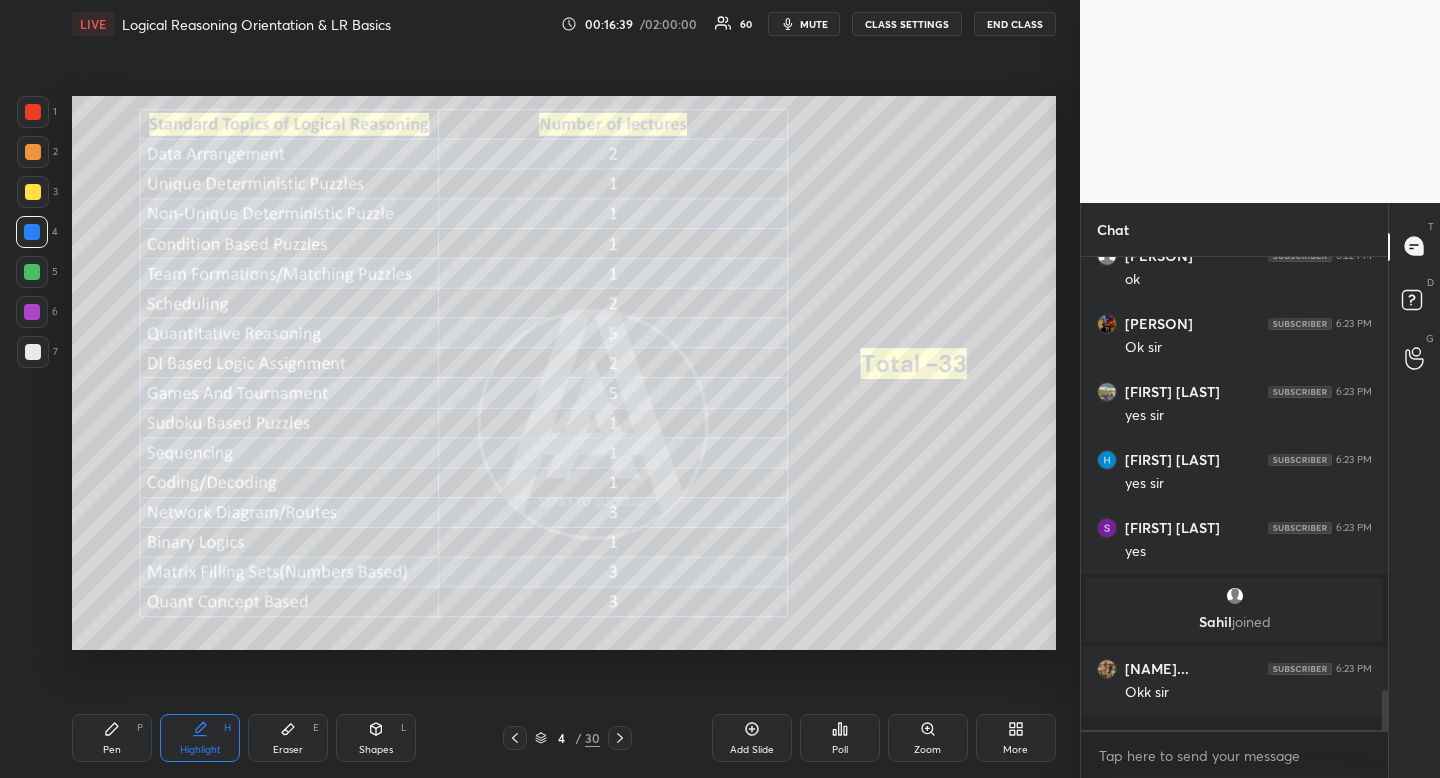click on "Highlight H" at bounding box center [200, 738] 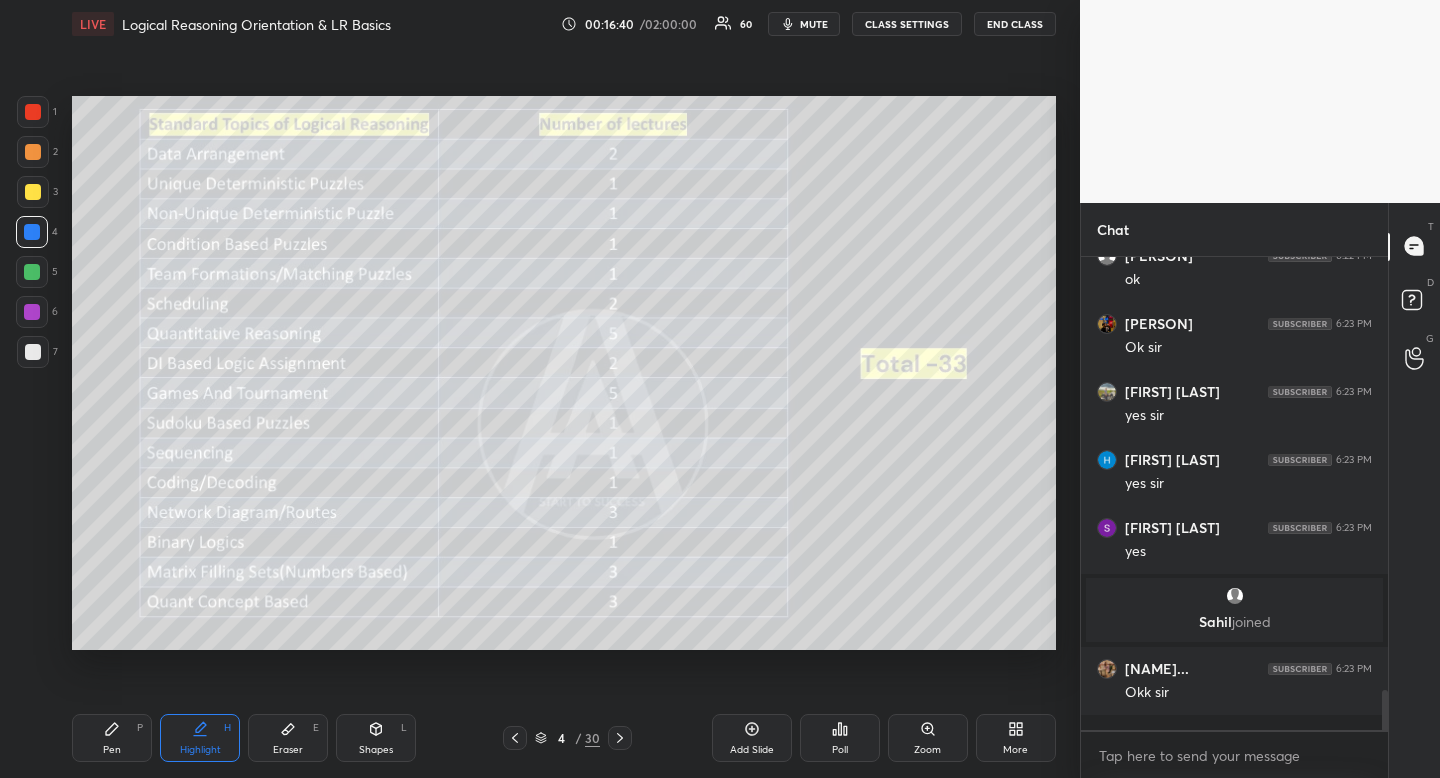 click 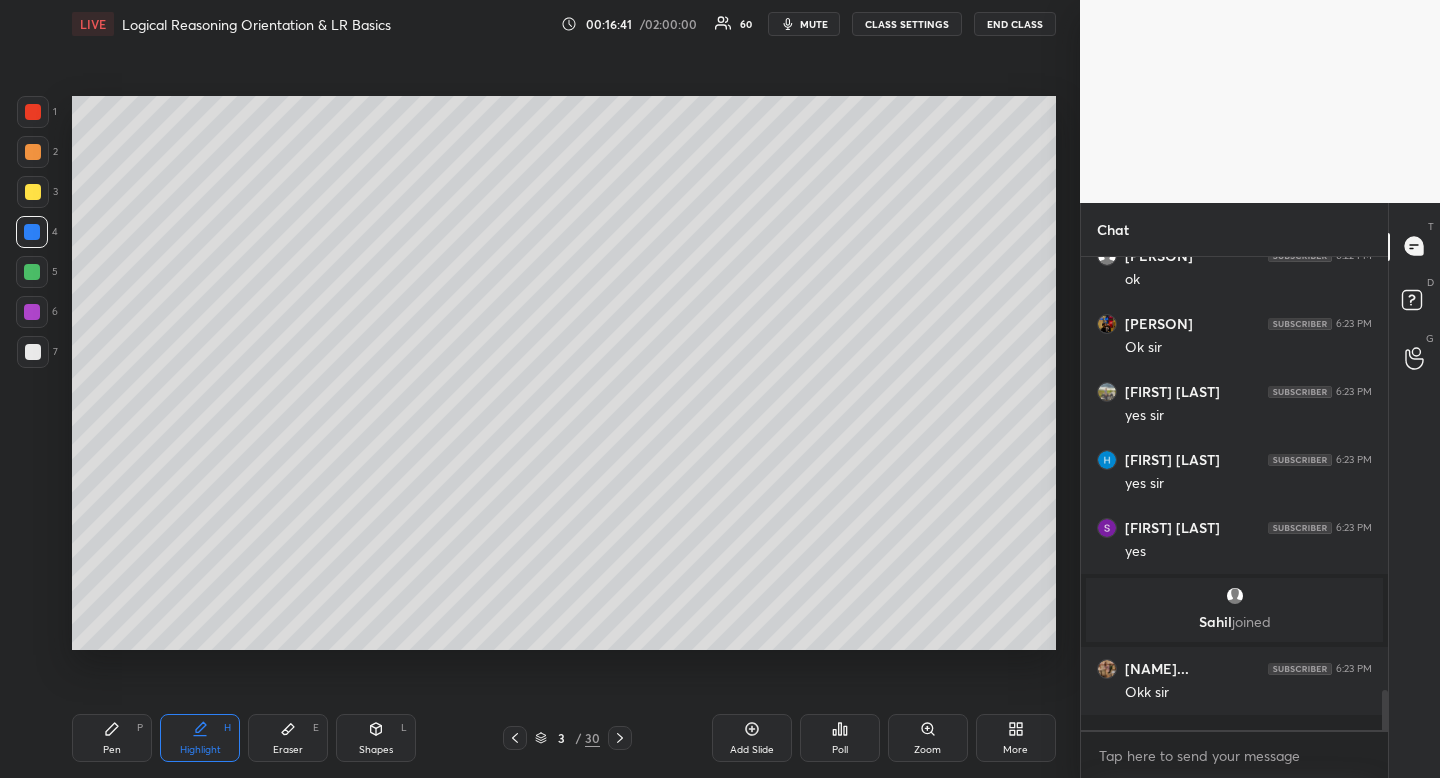 drag, startPoint x: 199, startPoint y: 758, endPoint x: 206, endPoint y: 651, distance: 107.22873 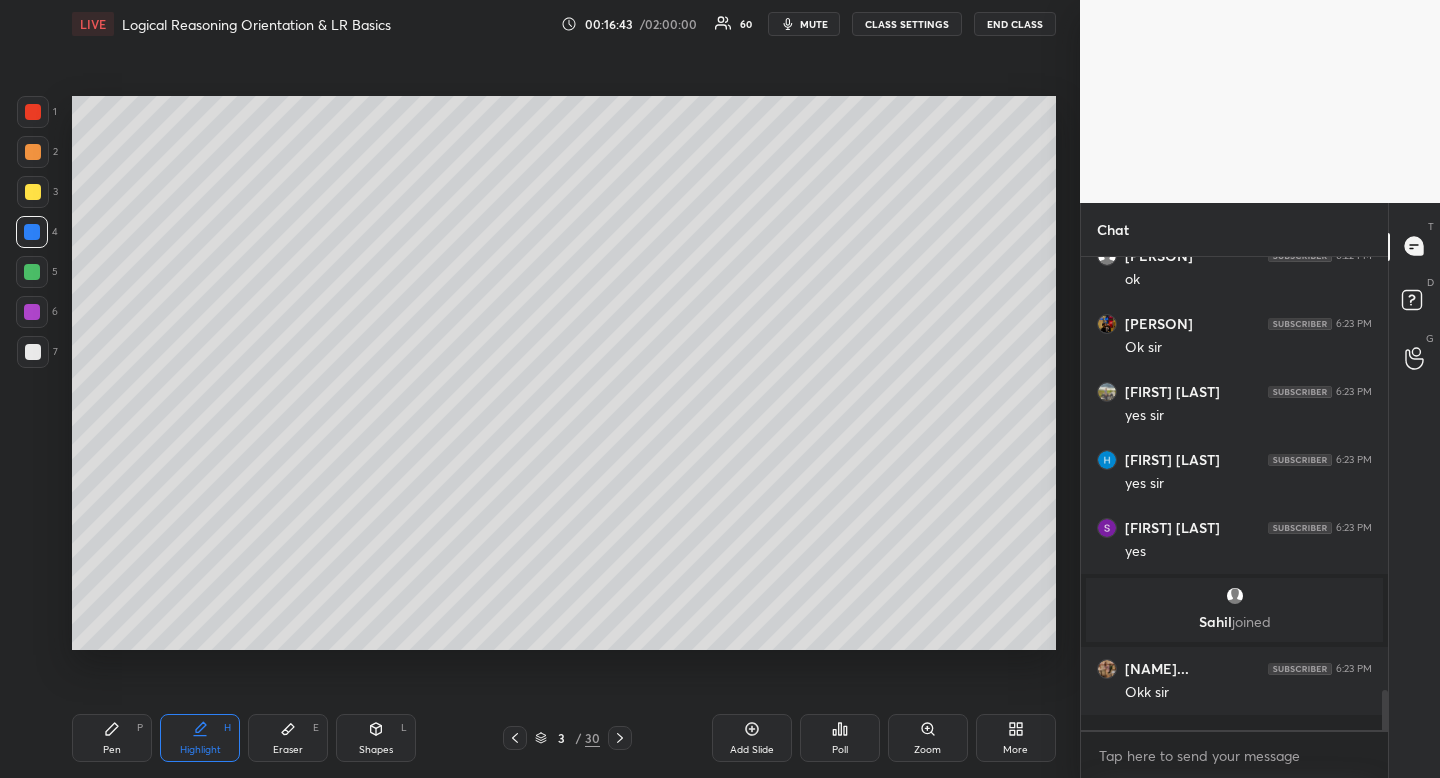 click on "Pen P" at bounding box center (112, 738) 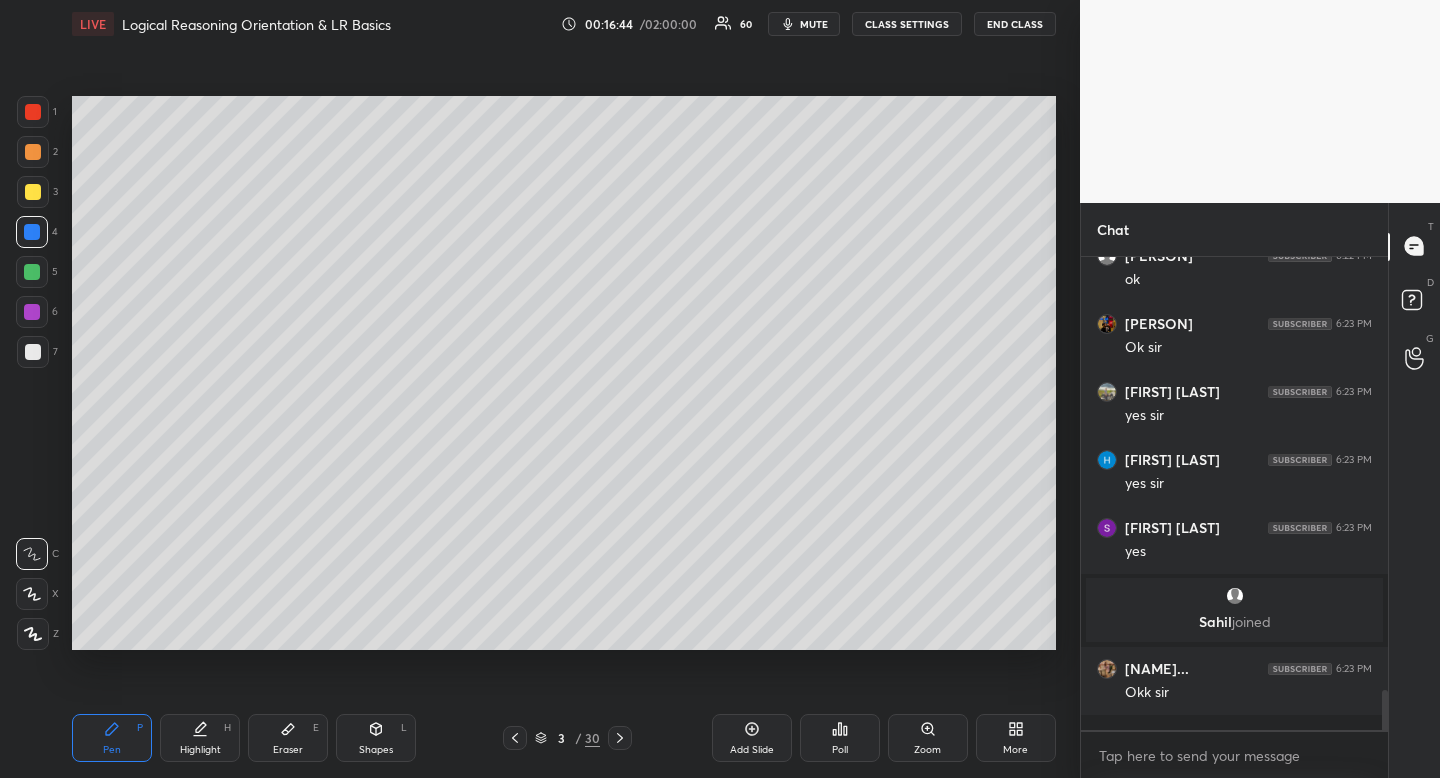 click on "1 2 3 4 5 6 7" at bounding box center [37, 236] 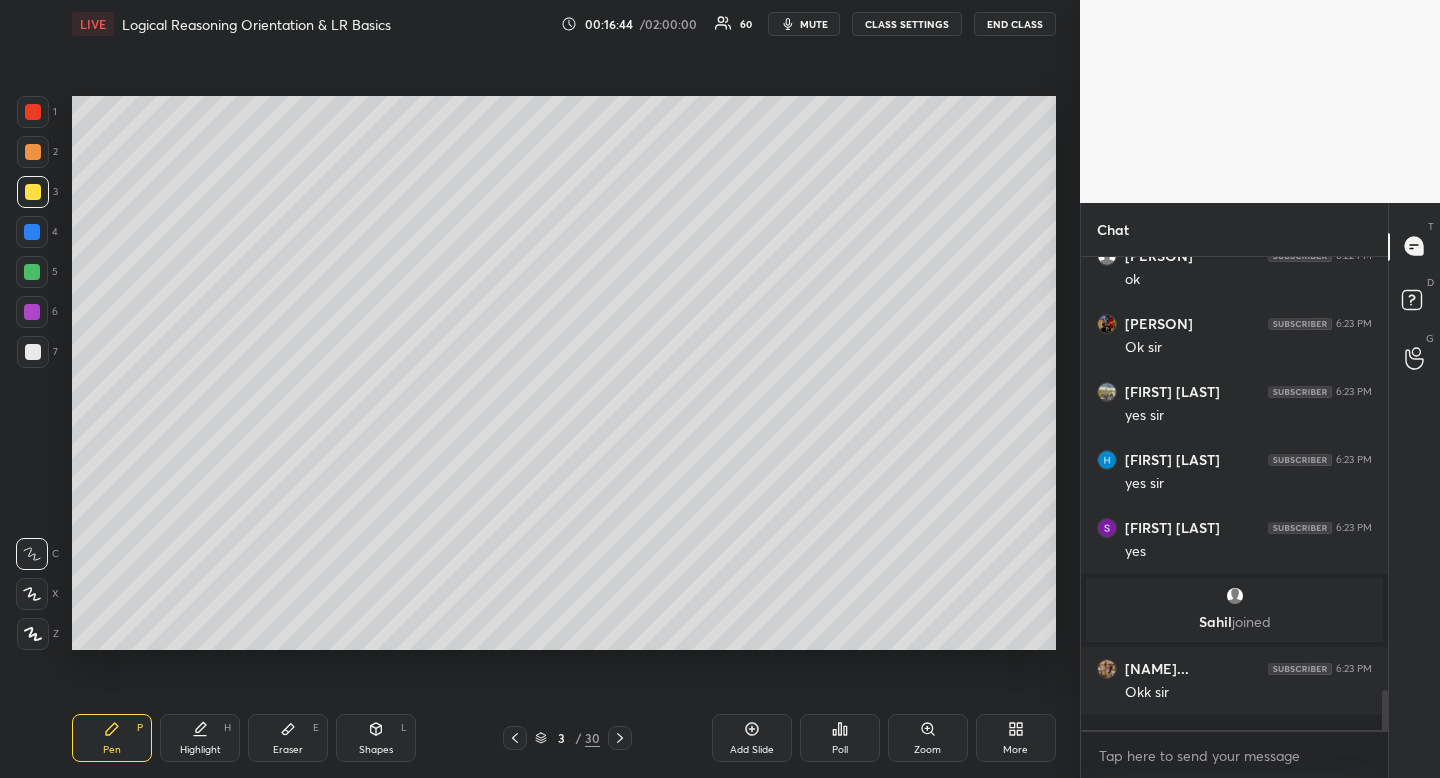 click on "1 2 3 4 5 6 7" at bounding box center [37, 236] 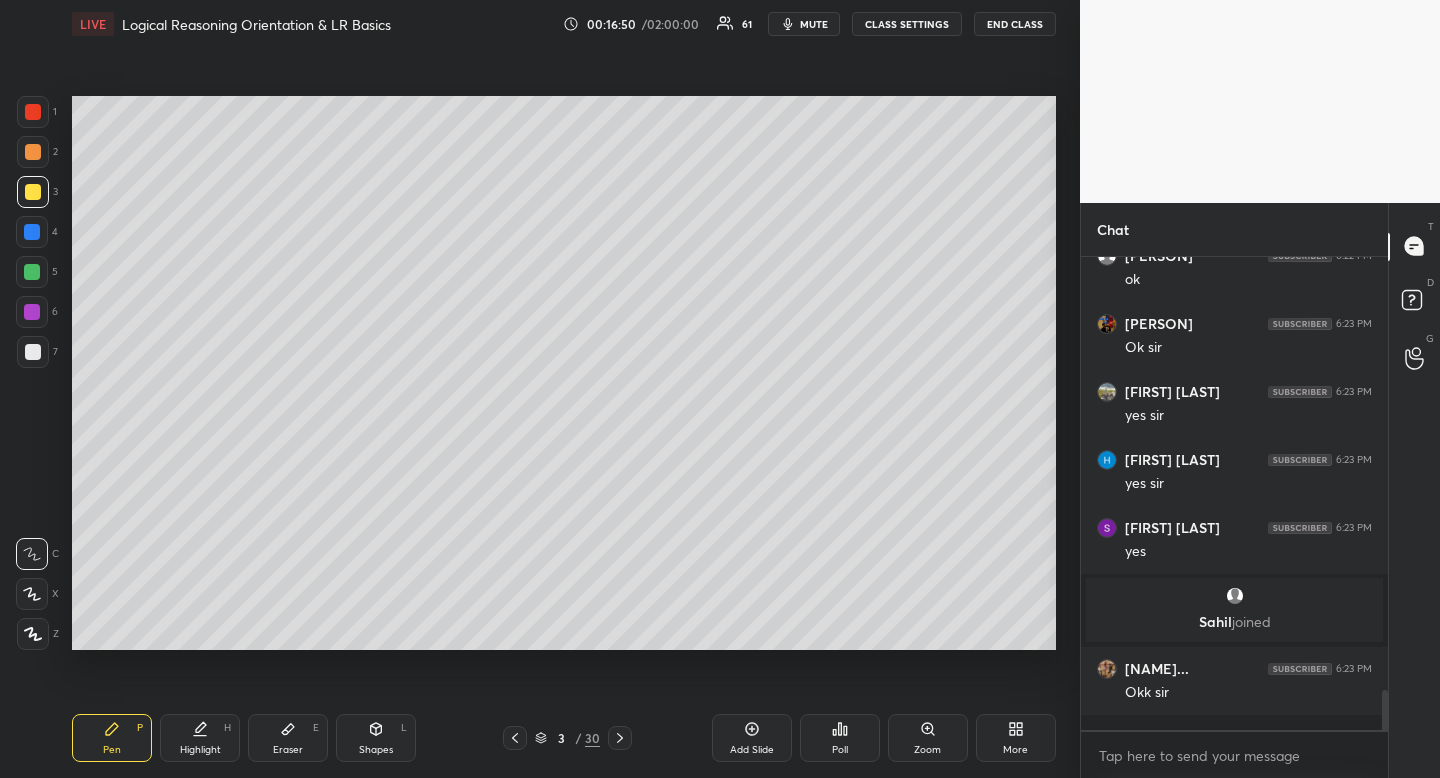 click 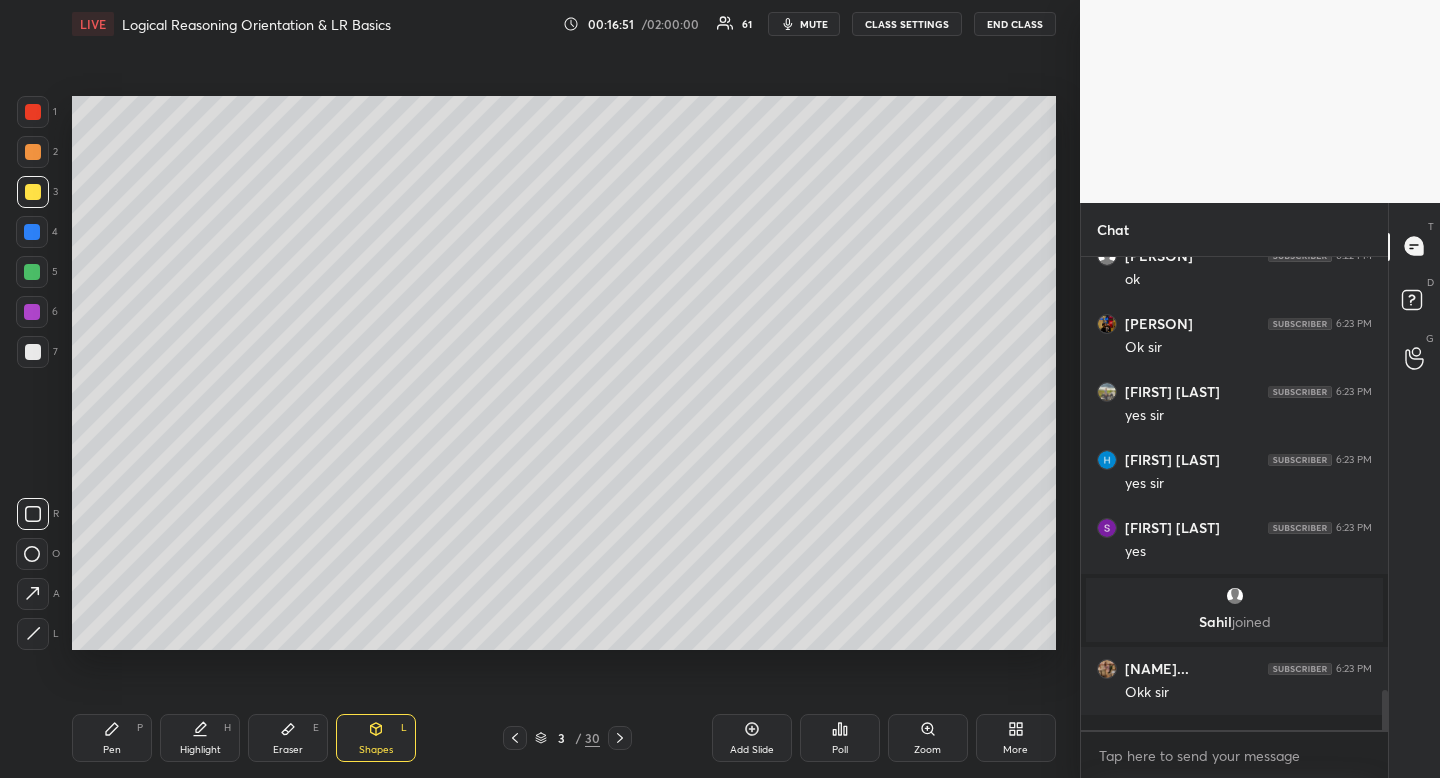 click 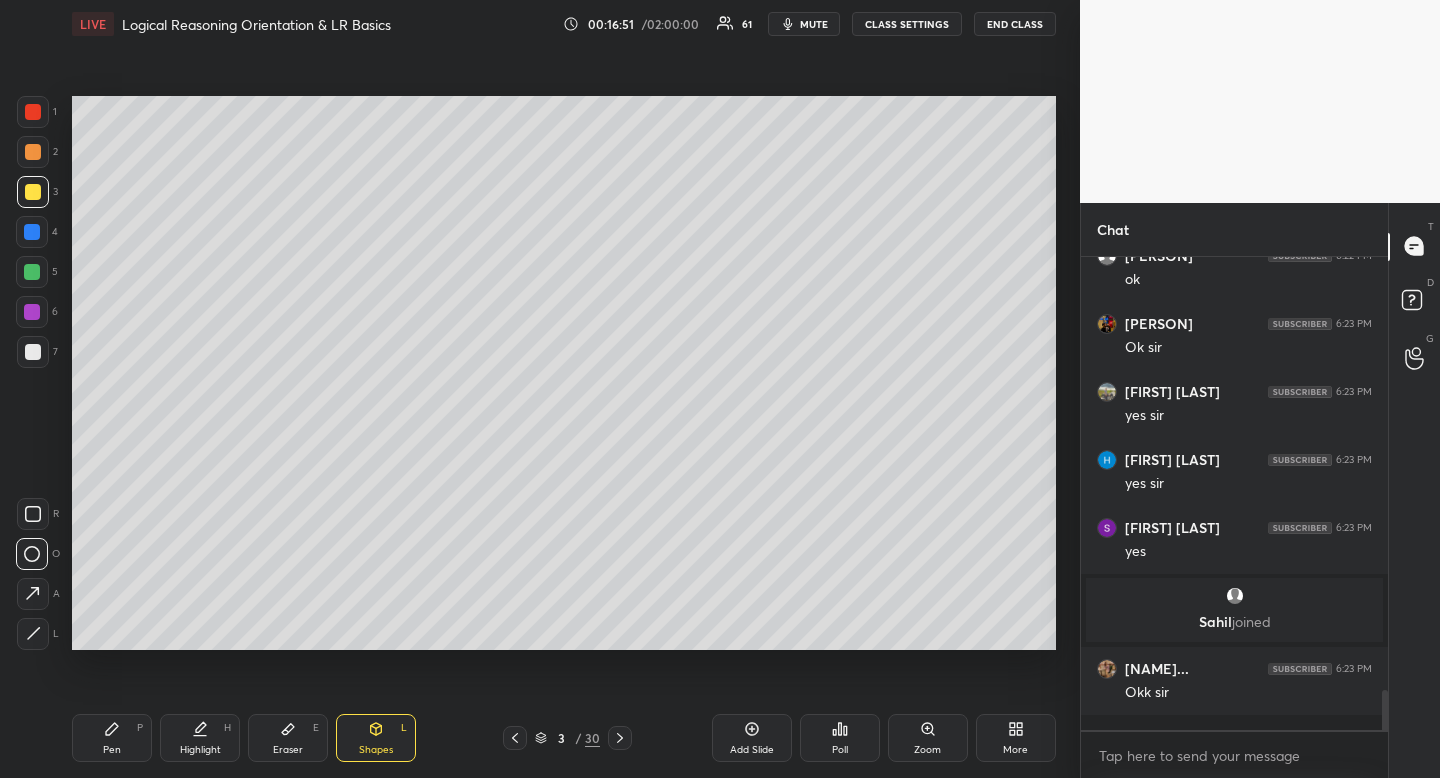 click at bounding box center (32, 554) 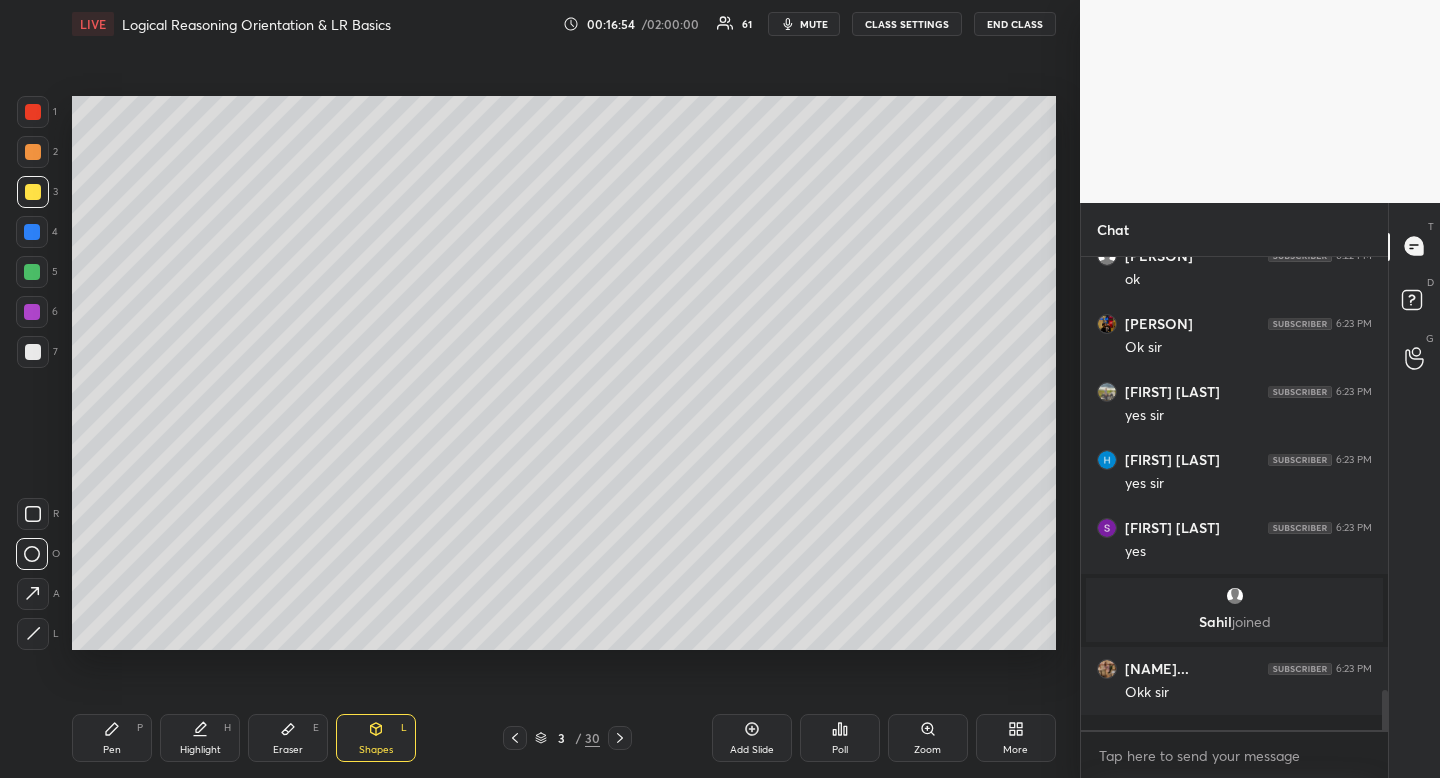 click at bounding box center (33, 152) 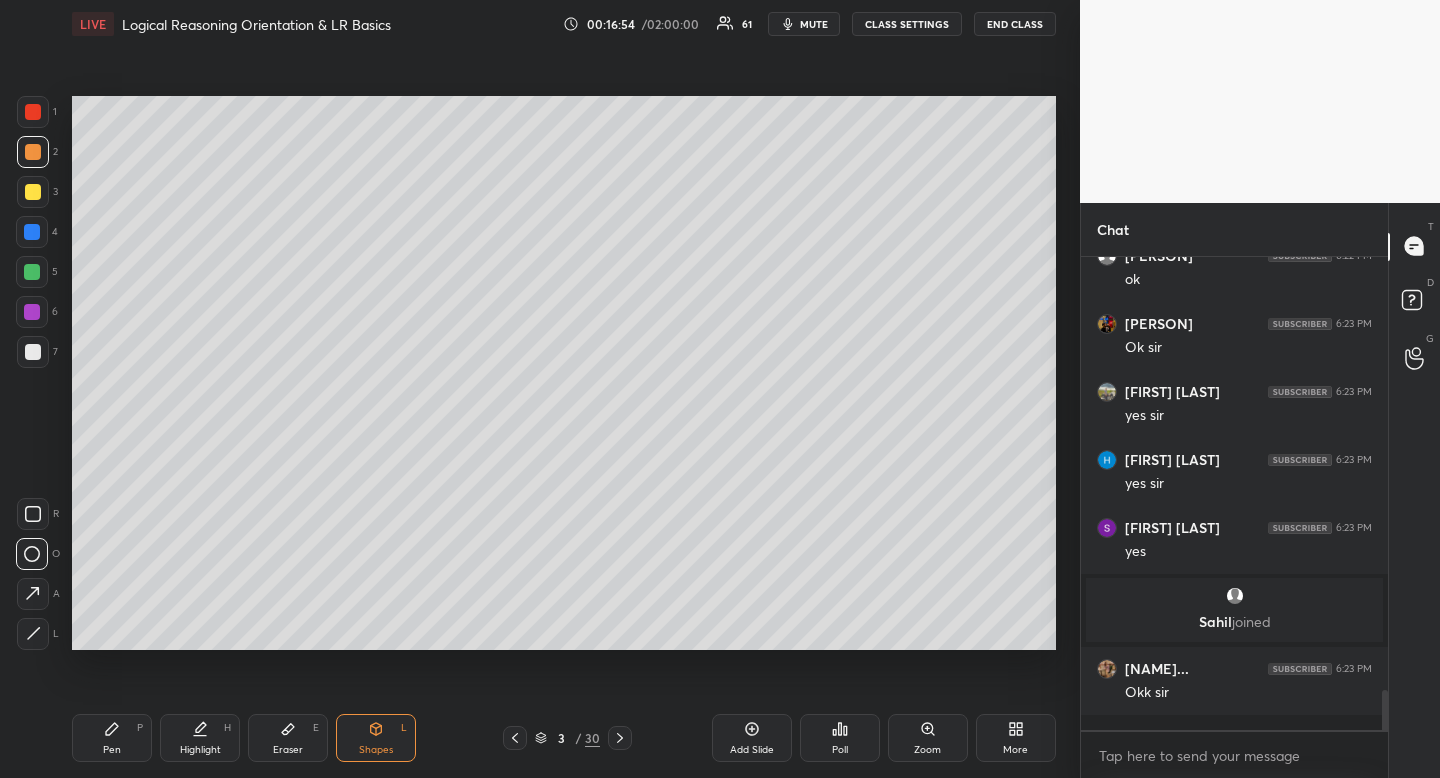 drag, startPoint x: 41, startPoint y: 153, endPoint x: 41, endPoint y: 166, distance: 13 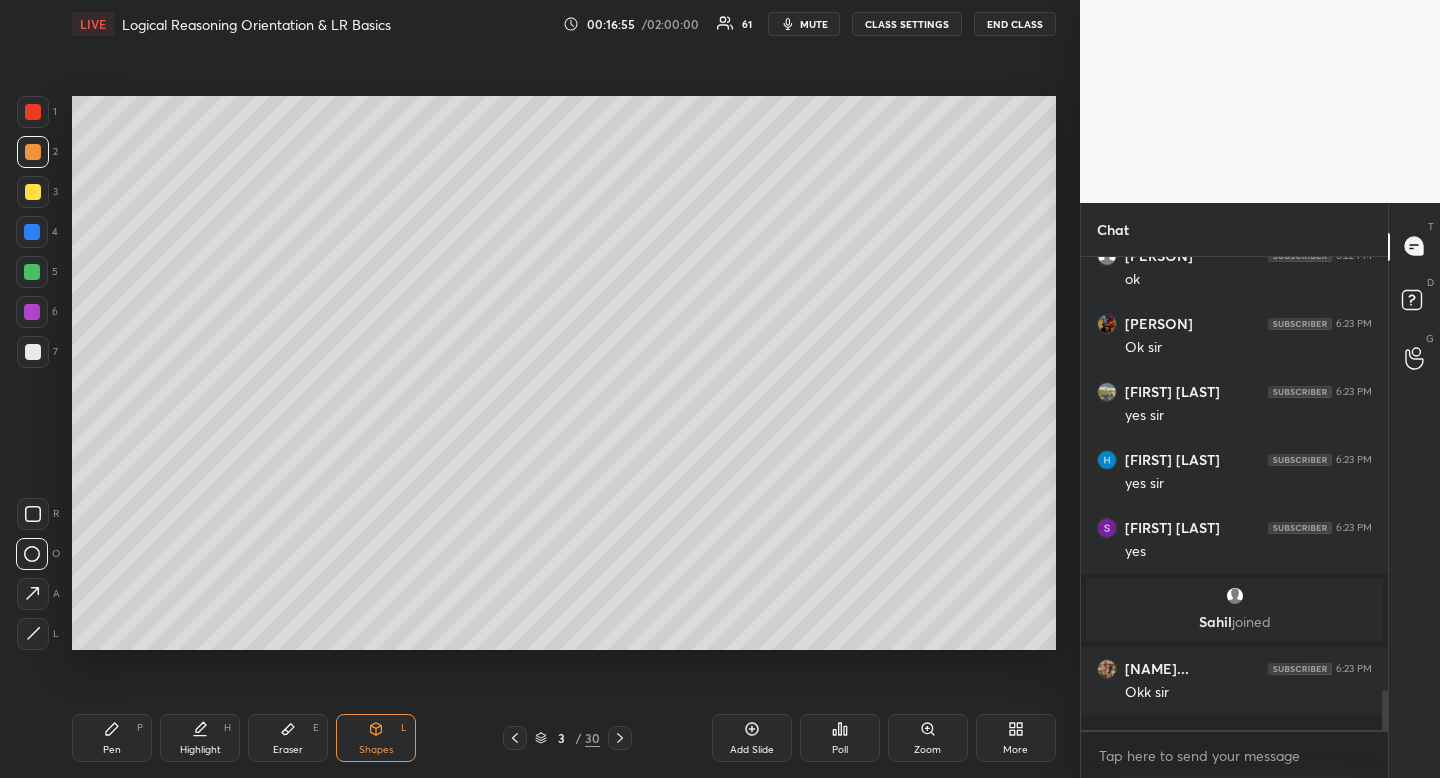click 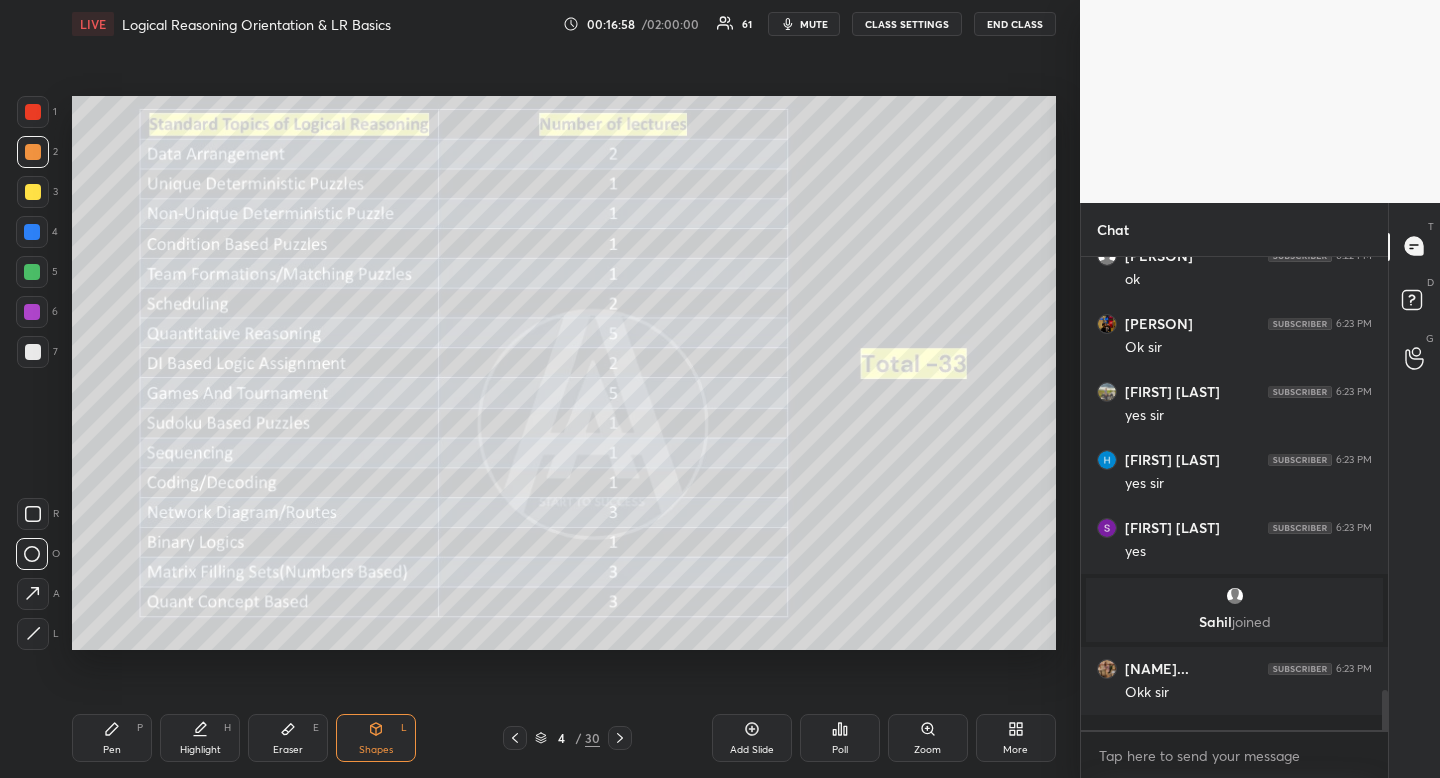 drag, startPoint x: 621, startPoint y: 733, endPoint x: 619, endPoint y: 752, distance: 19.104973 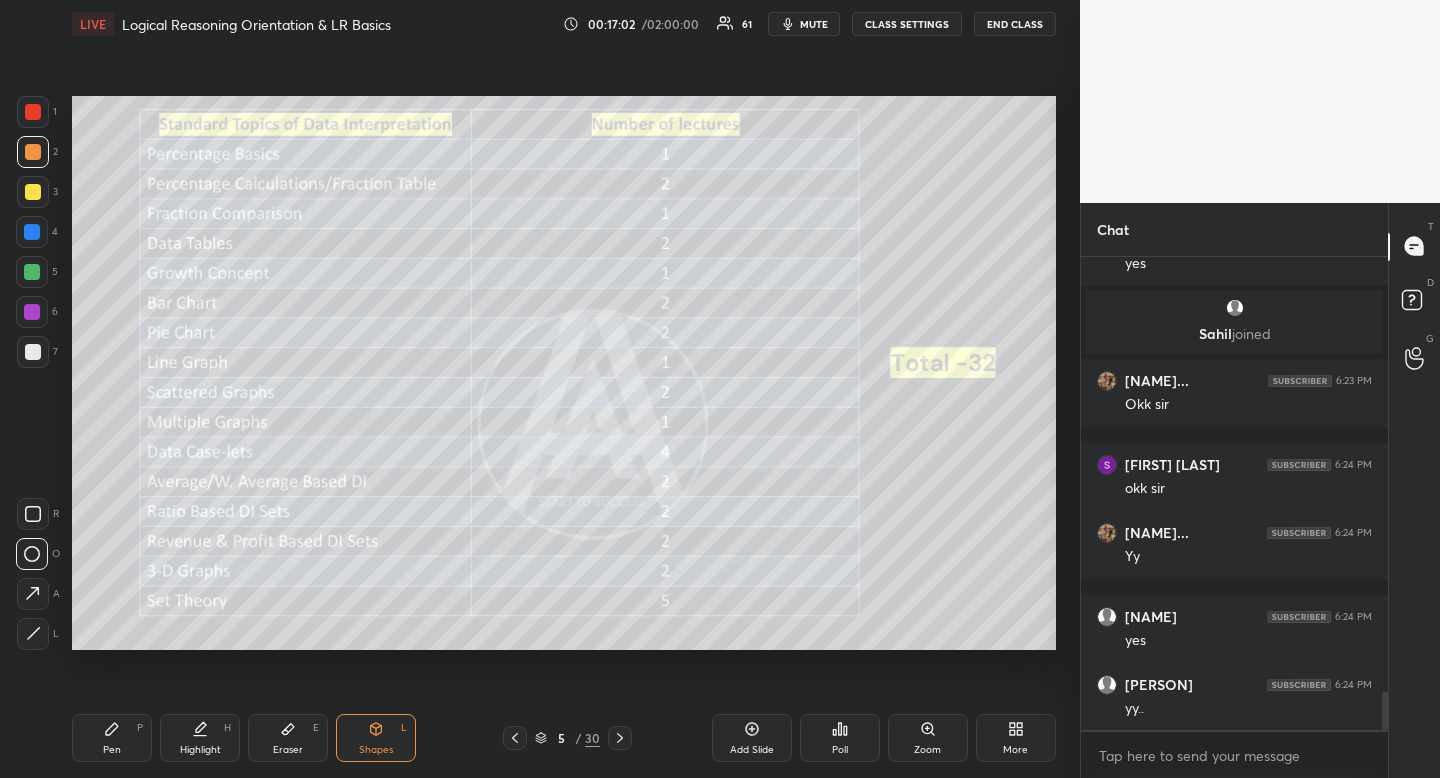 scroll, scrollTop: 5477, scrollLeft: 0, axis: vertical 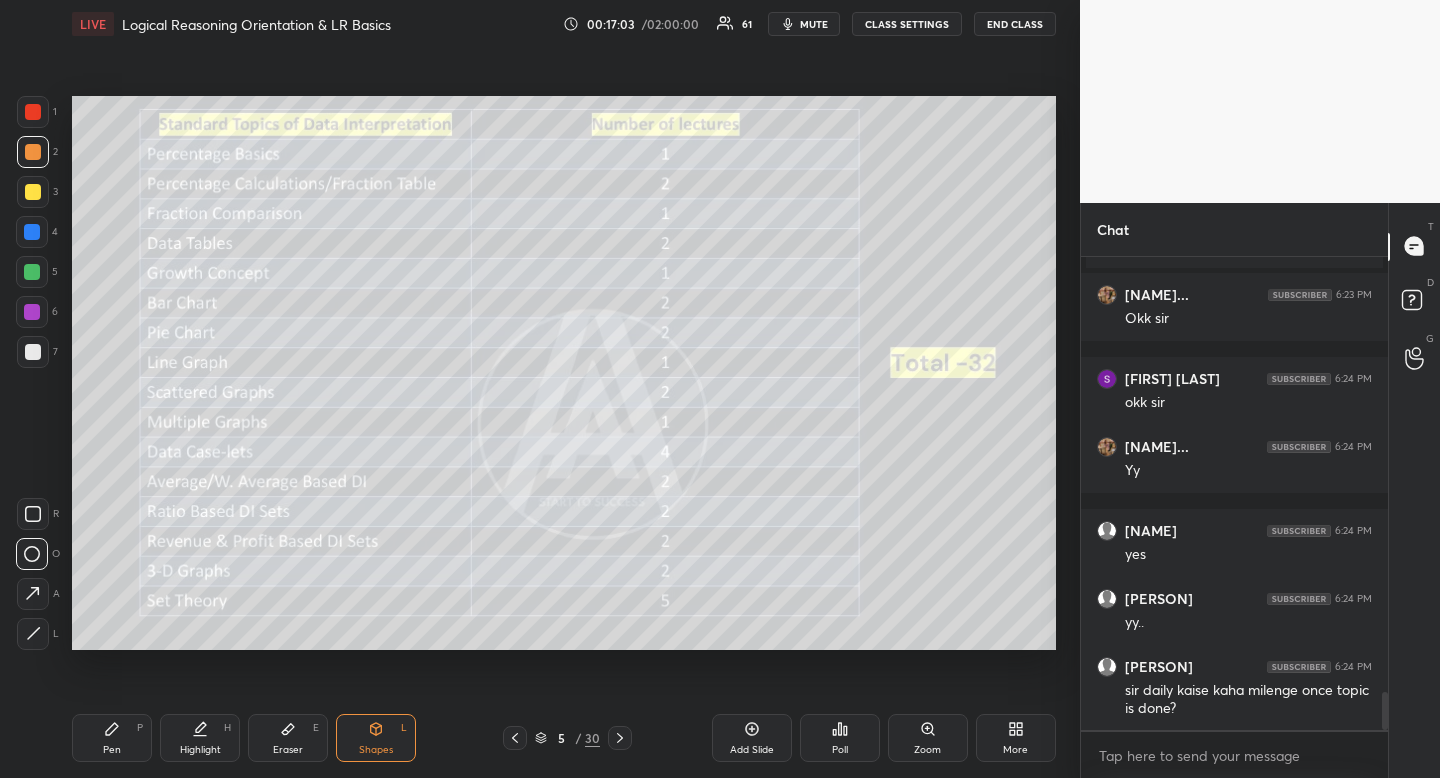 click 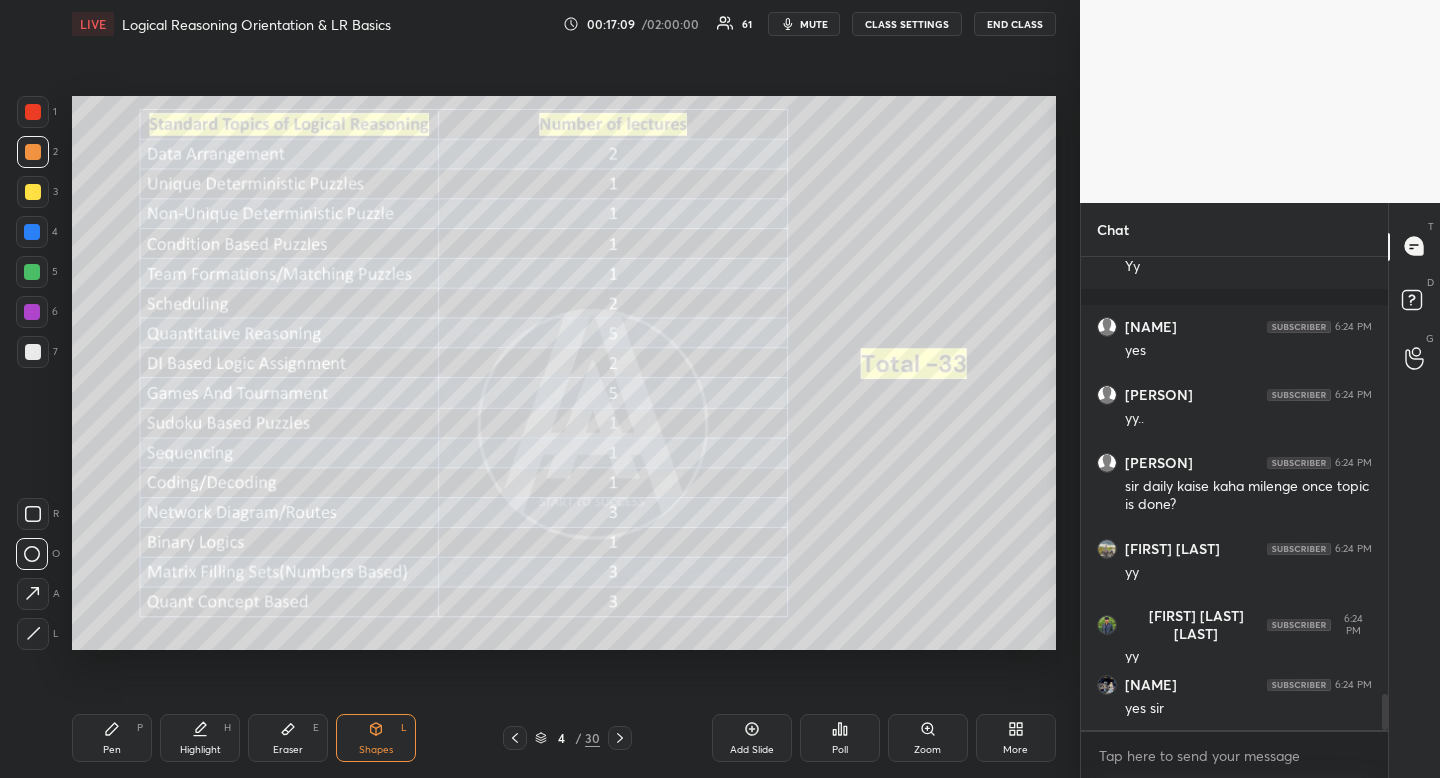 scroll, scrollTop: 5749, scrollLeft: 0, axis: vertical 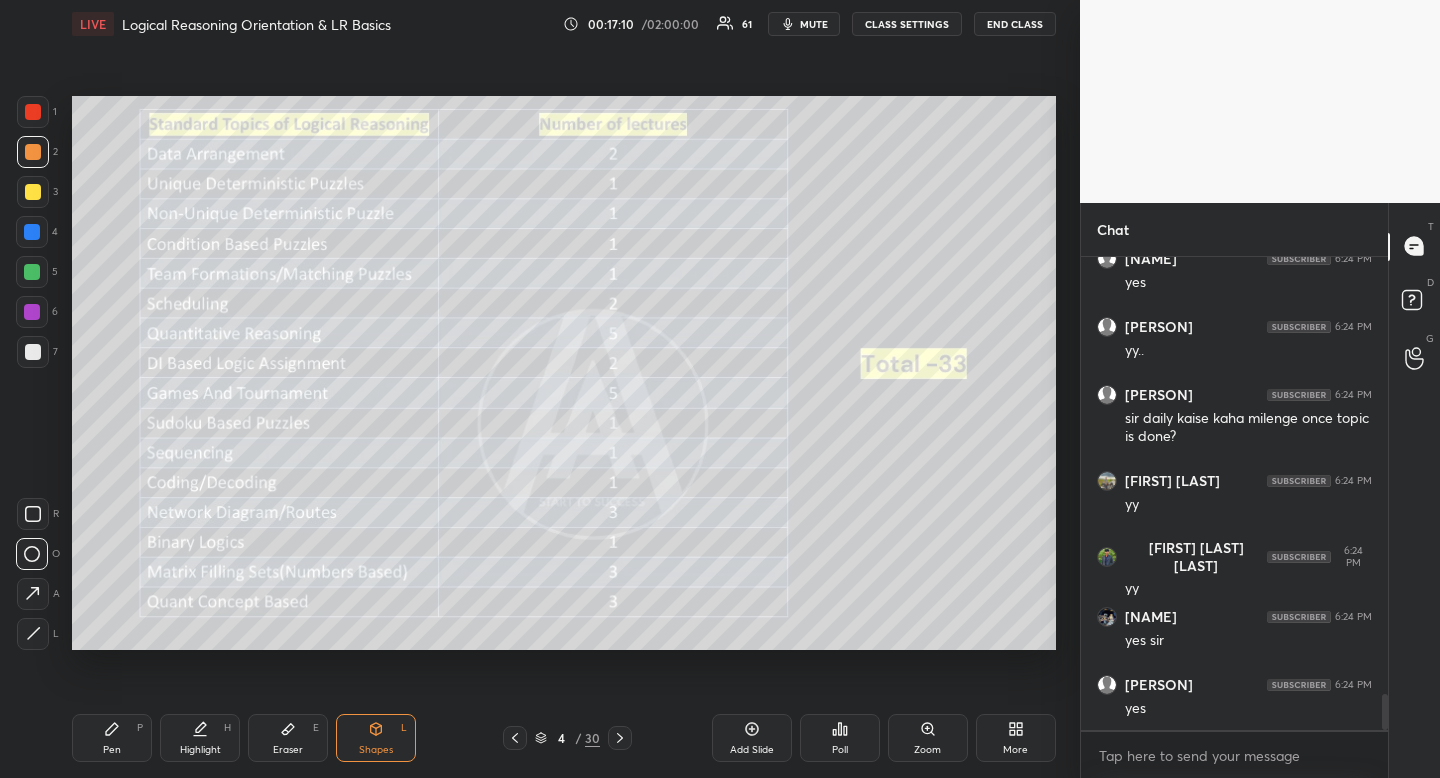 click at bounding box center [515, 738] 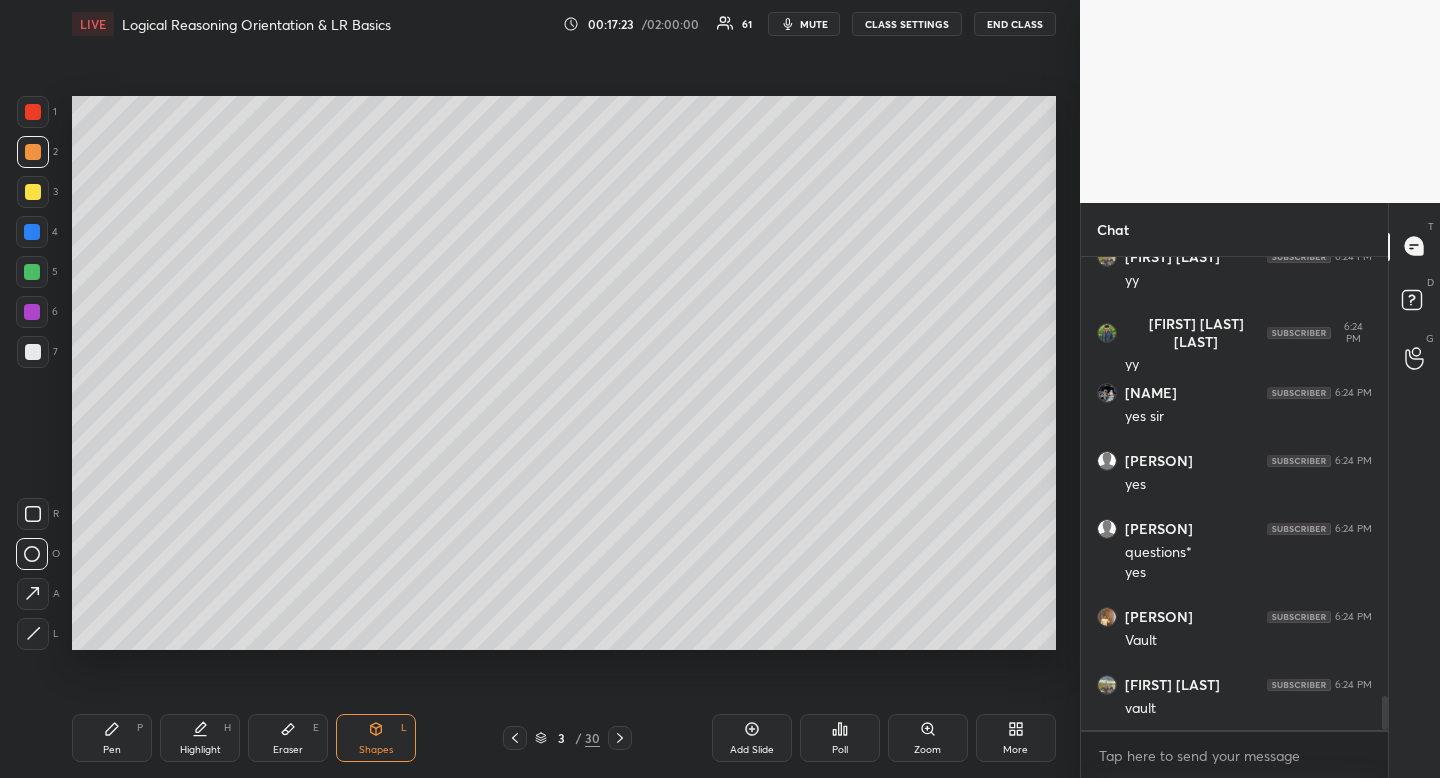 scroll, scrollTop: 6041, scrollLeft: 0, axis: vertical 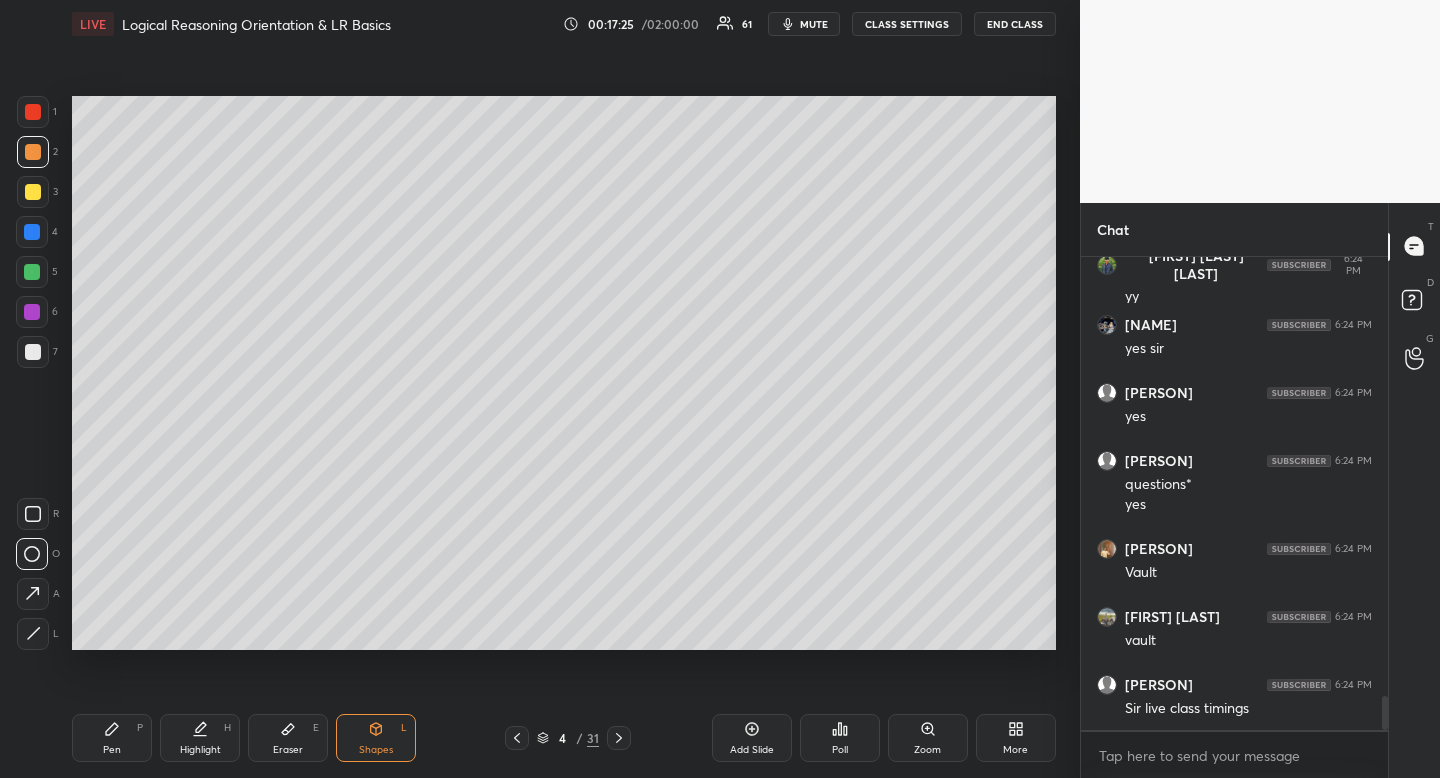click on "Pen P" at bounding box center [112, 738] 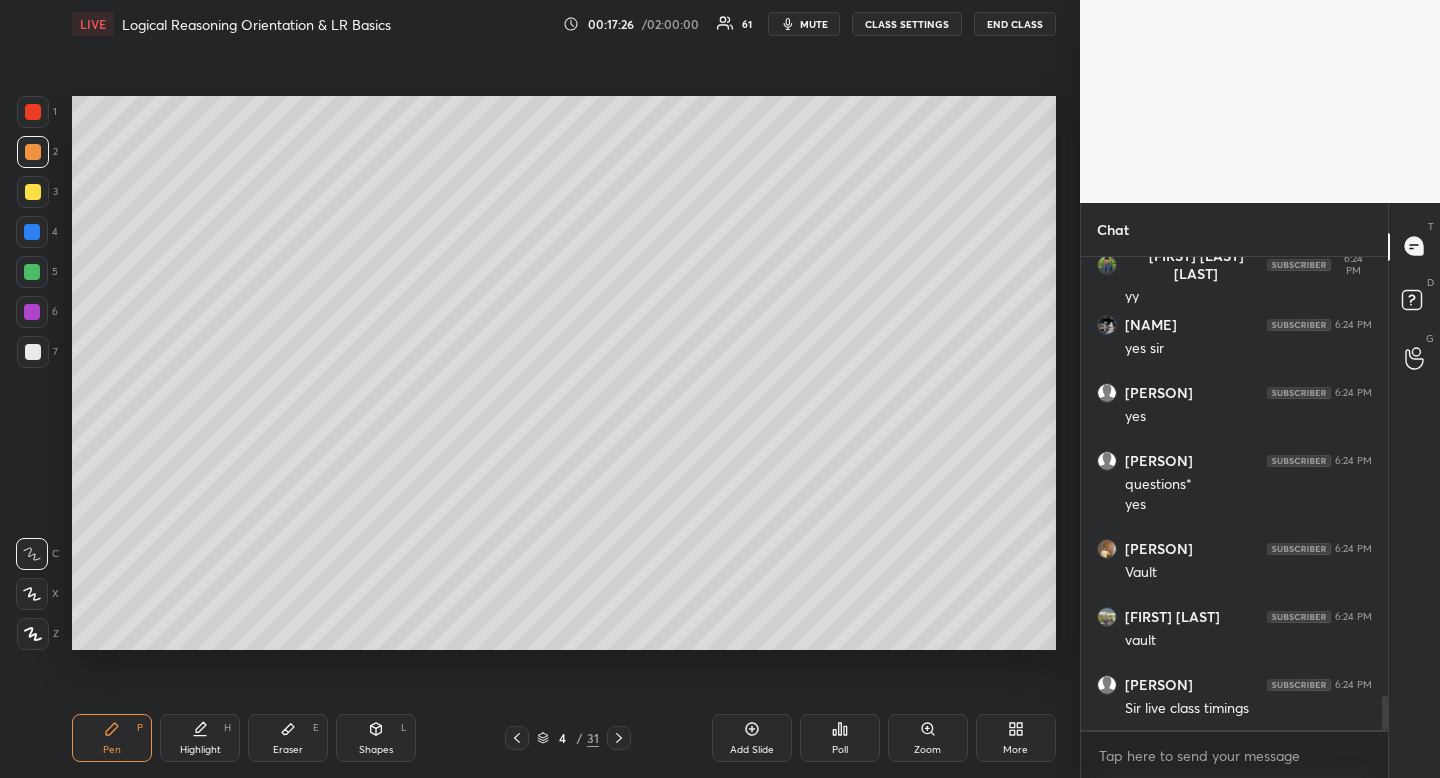 click at bounding box center (33, 192) 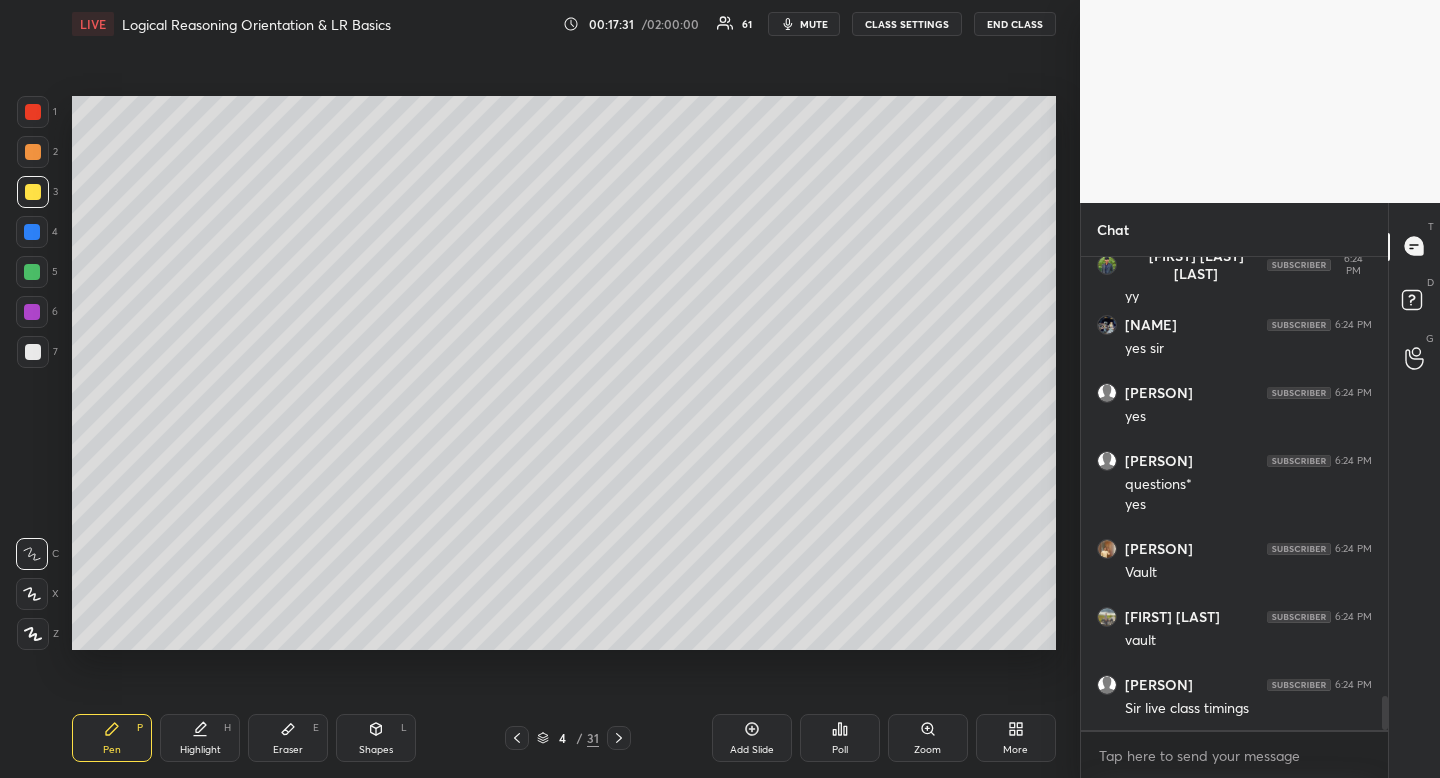click on "Pen P Highlight H Eraser E Shapes L 4 / 31 Add Slide Poll Zoom More" at bounding box center [564, 738] 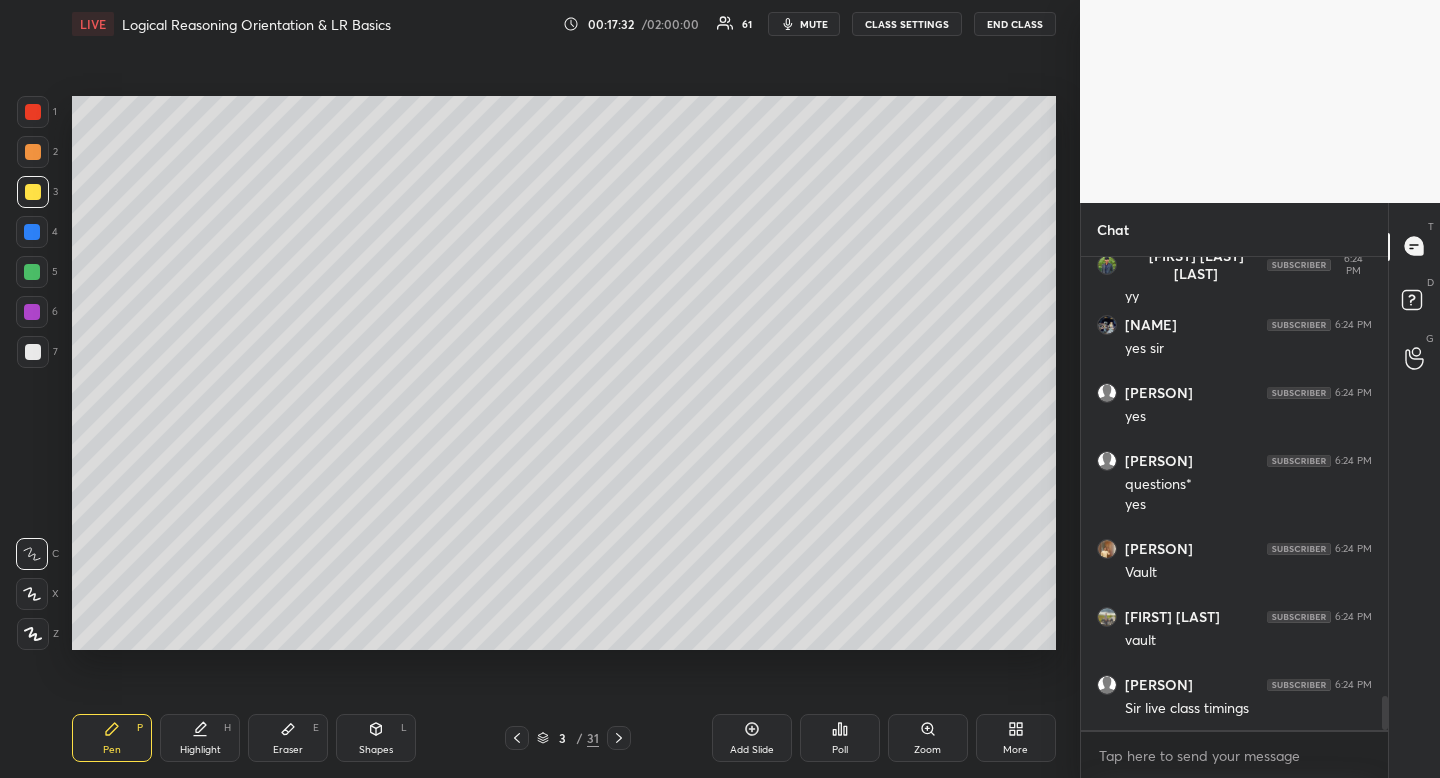 click on "Highlight" at bounding box center [200, 750] 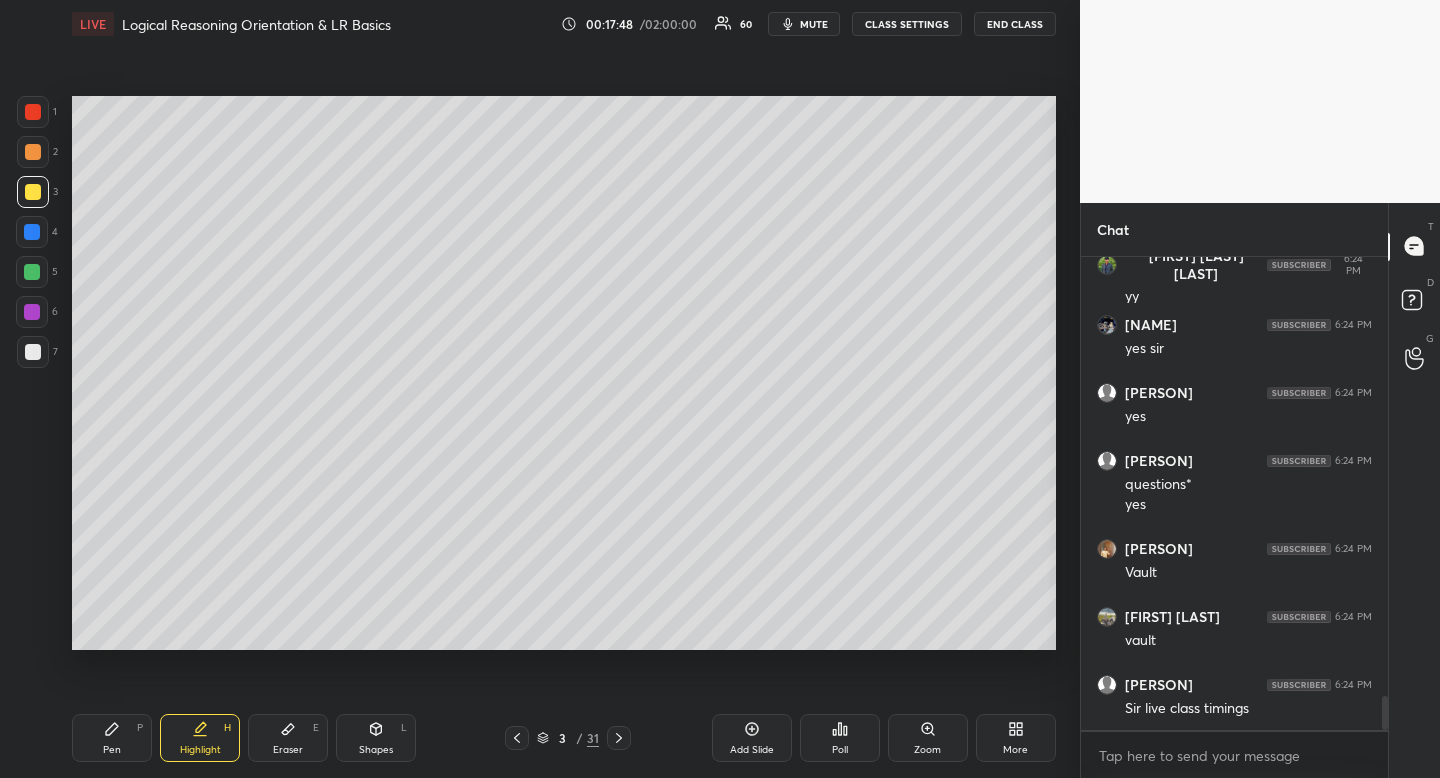 click on "Pen P" at bounding box center (112, 738) 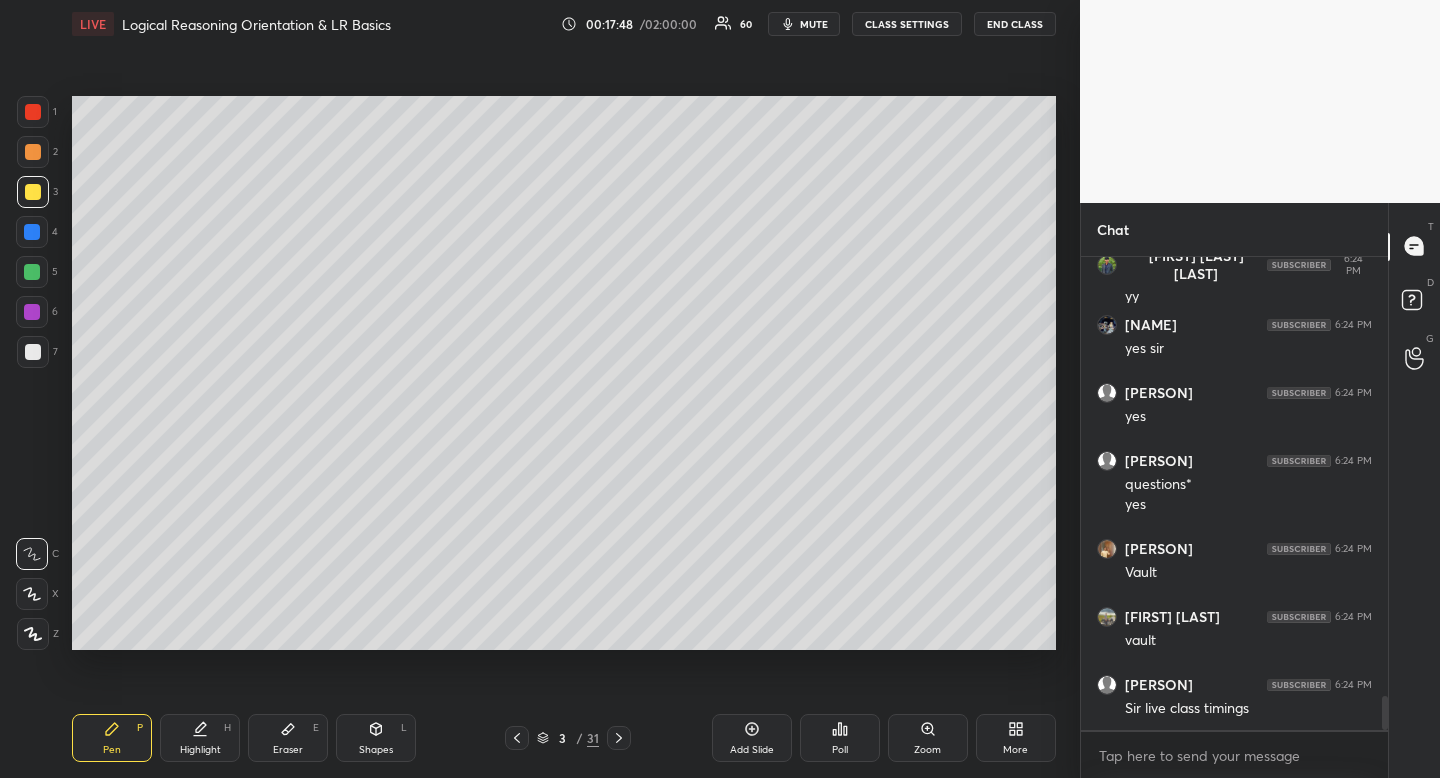 drag, startPoint x: 138, startPoint y: 746, endPoint x: 166, endPoint y: 681, distance: 70.77429 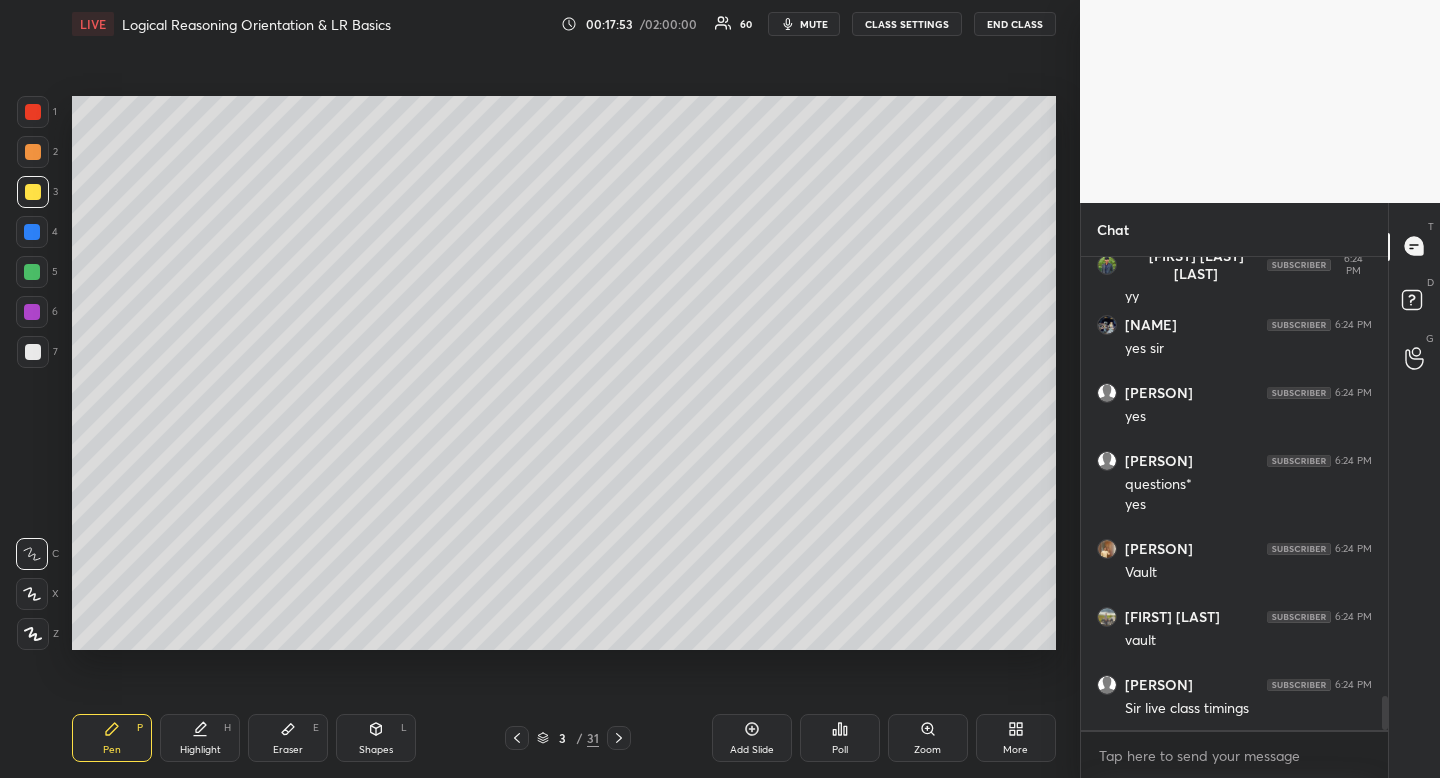 click at bounding box center (33, 352) 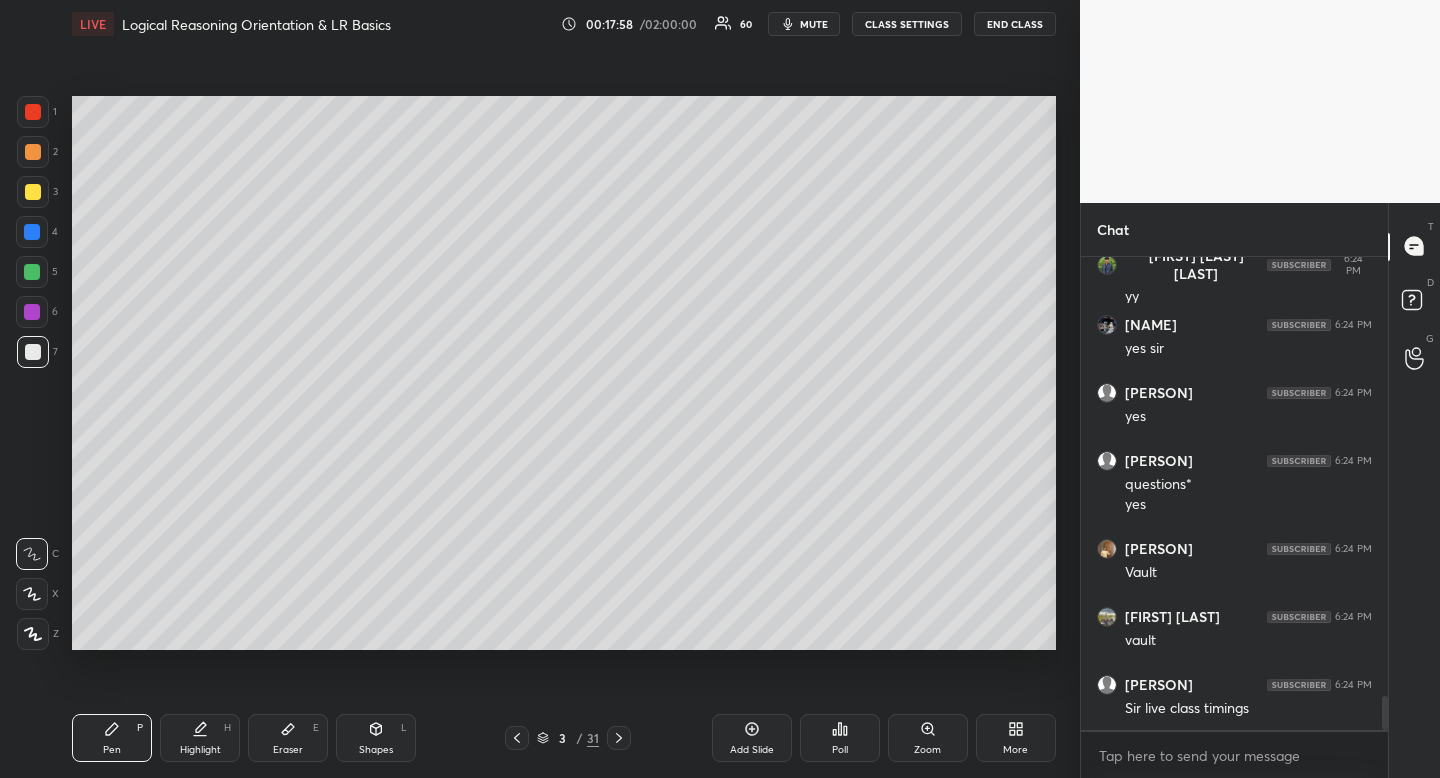 scroll, scrollTop: 6127, scrollLeft: 0, axis: vertical 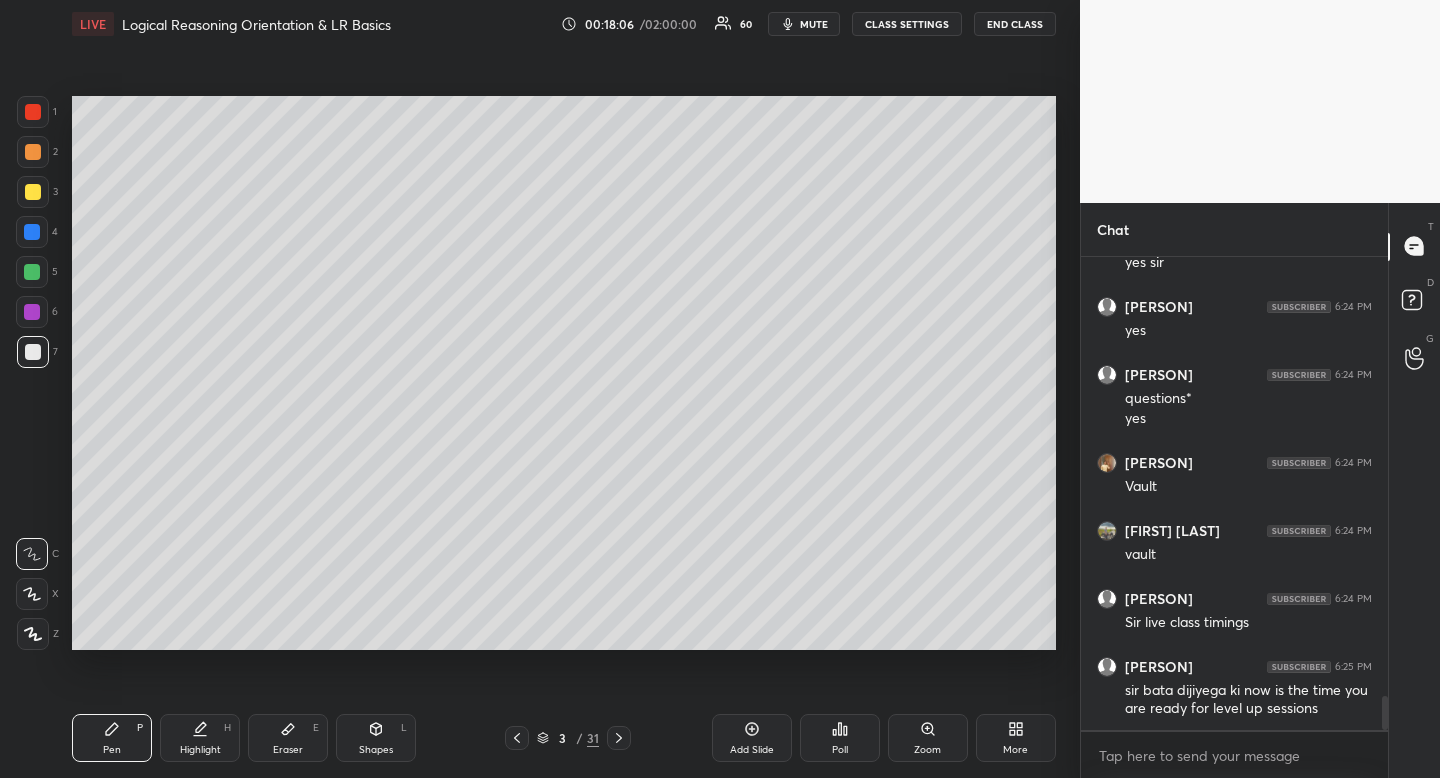 drag, startPoint x: 201, startPoint y: 743, endPoint x: 201, endPoint y: 732, distance: 11 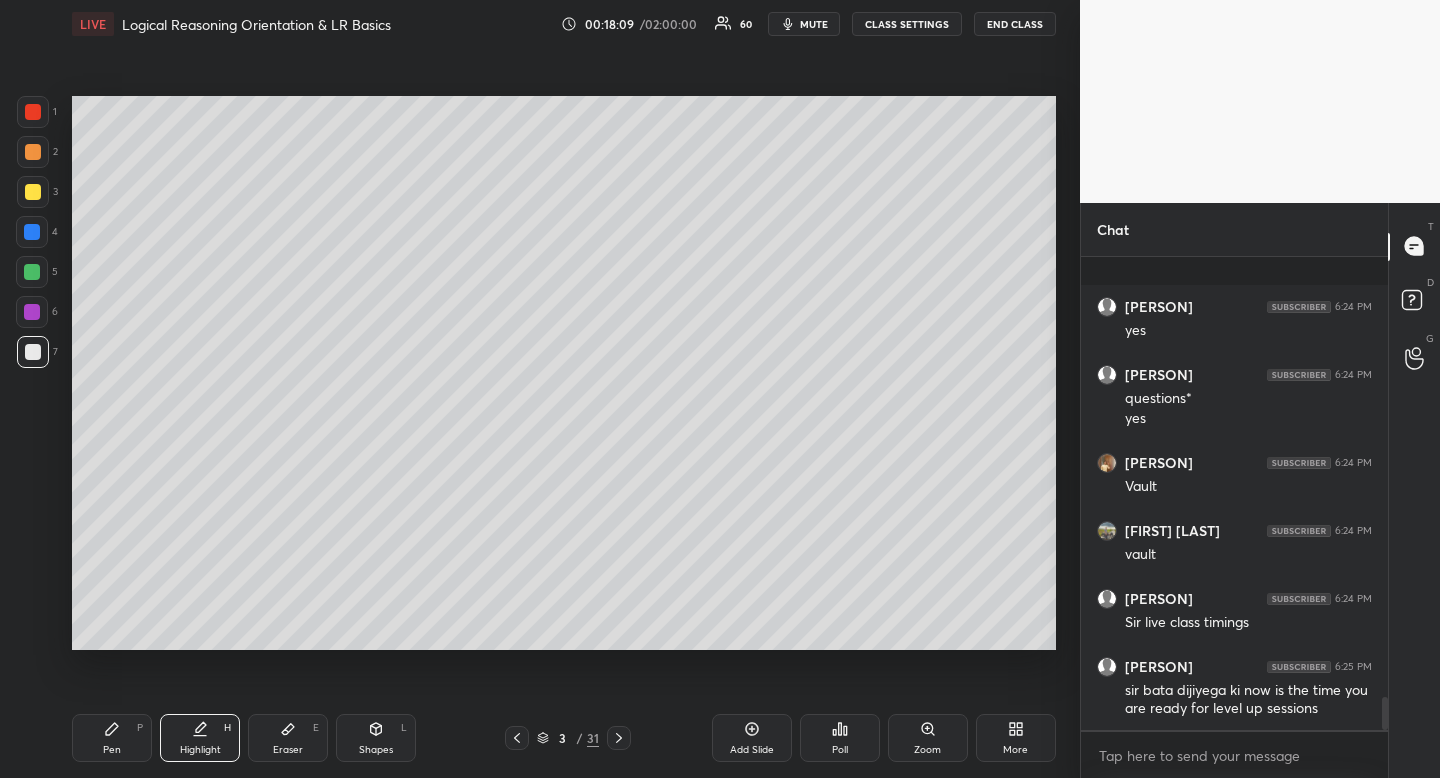 scroll, scrollTop: 6231, scrollLeft: 0, axis: vertical 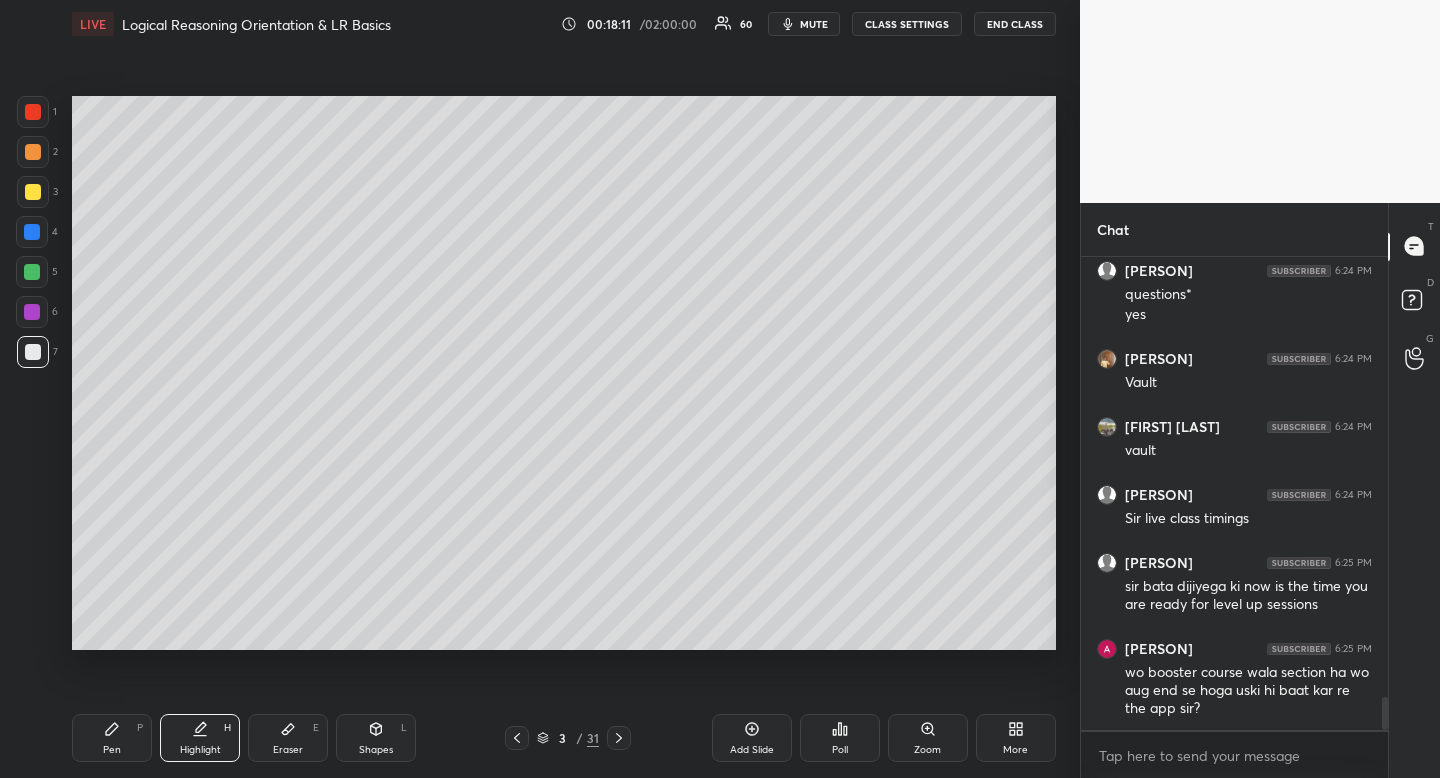 click 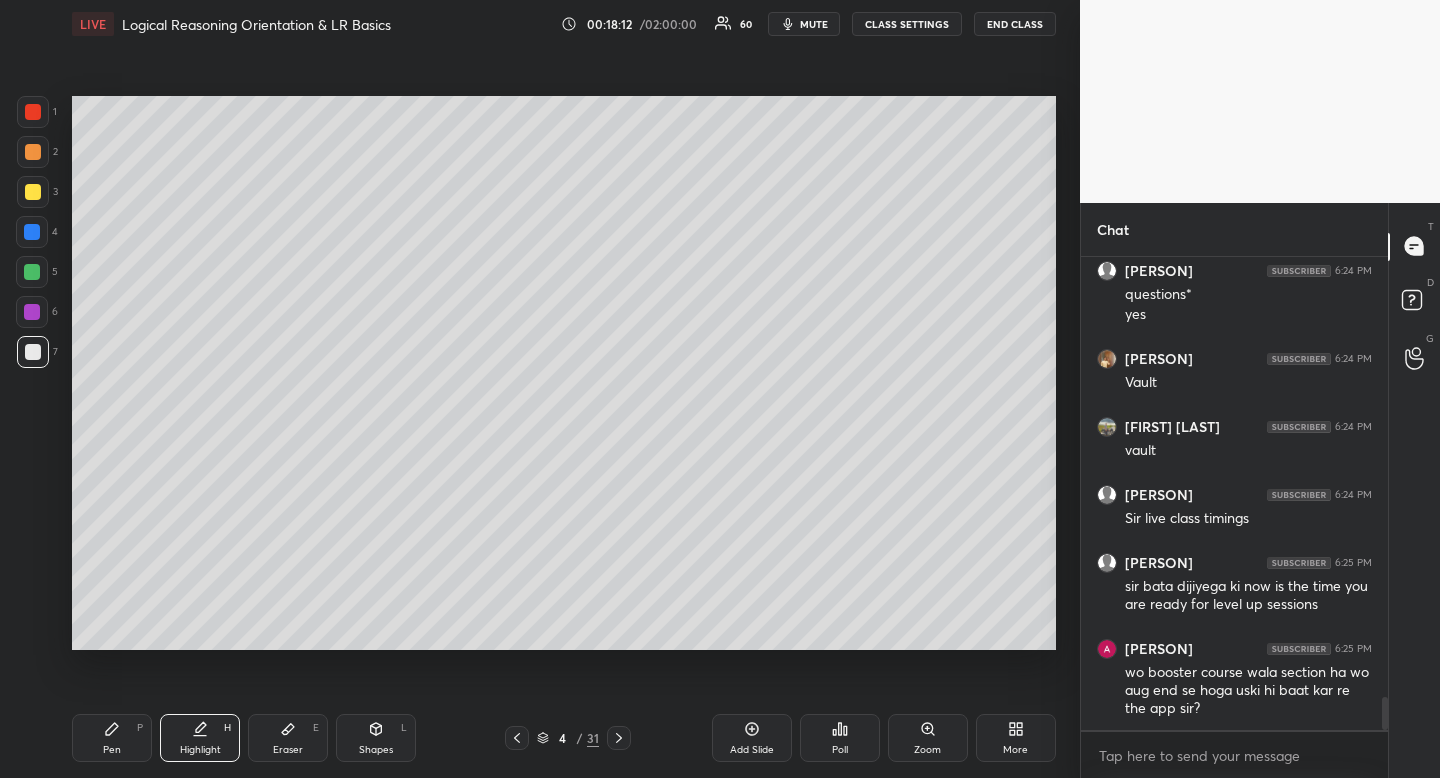 click 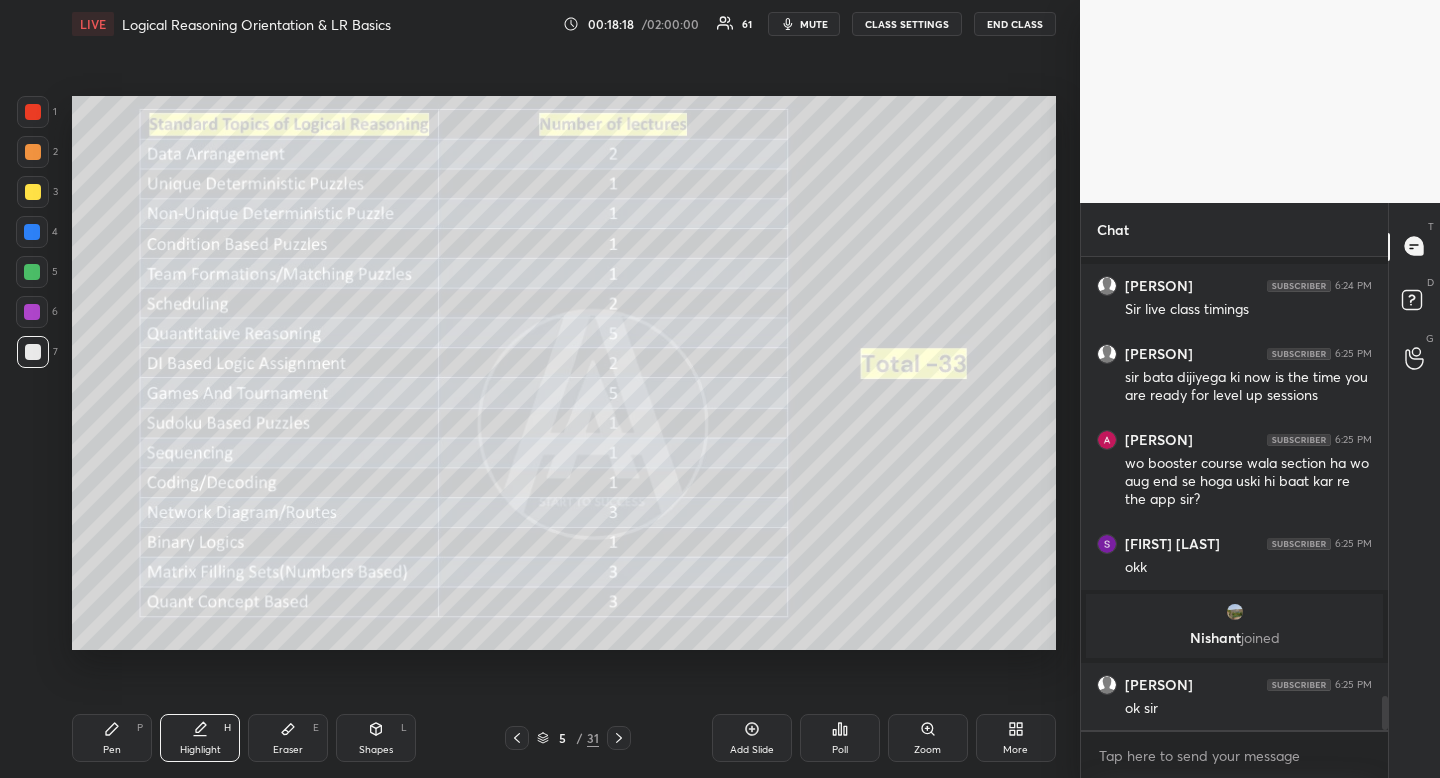 scroll, scrollTop: 6083, scrollLeft: 0, axis: vertical 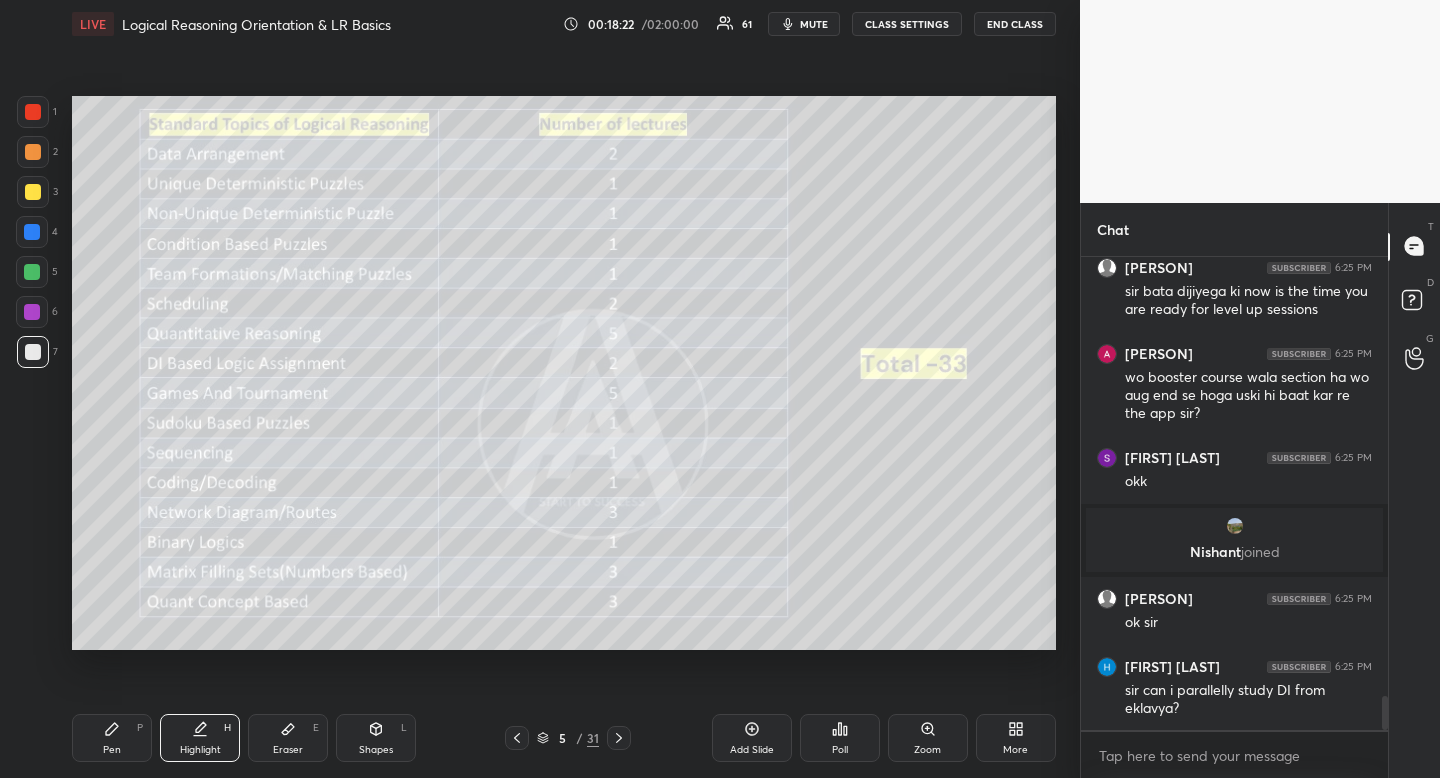 click 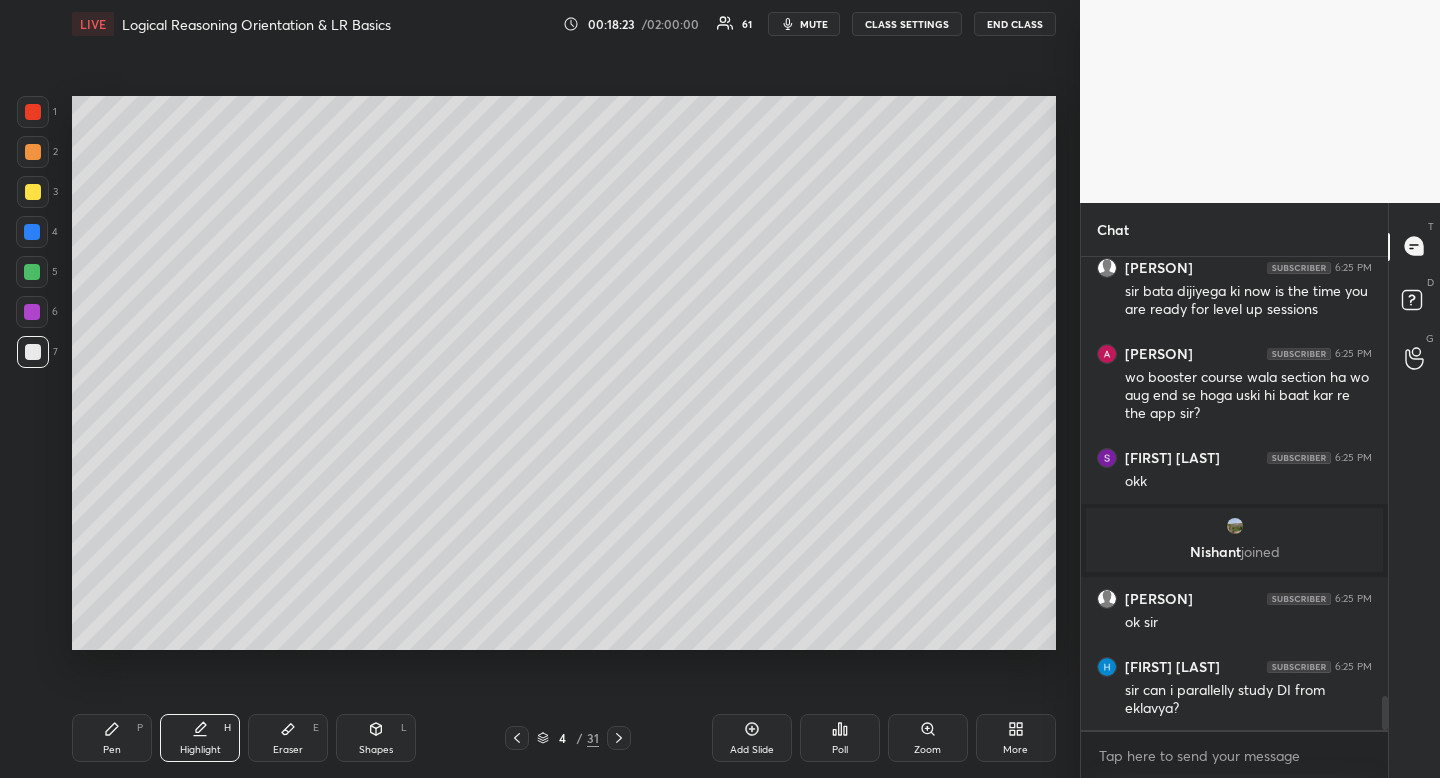 click 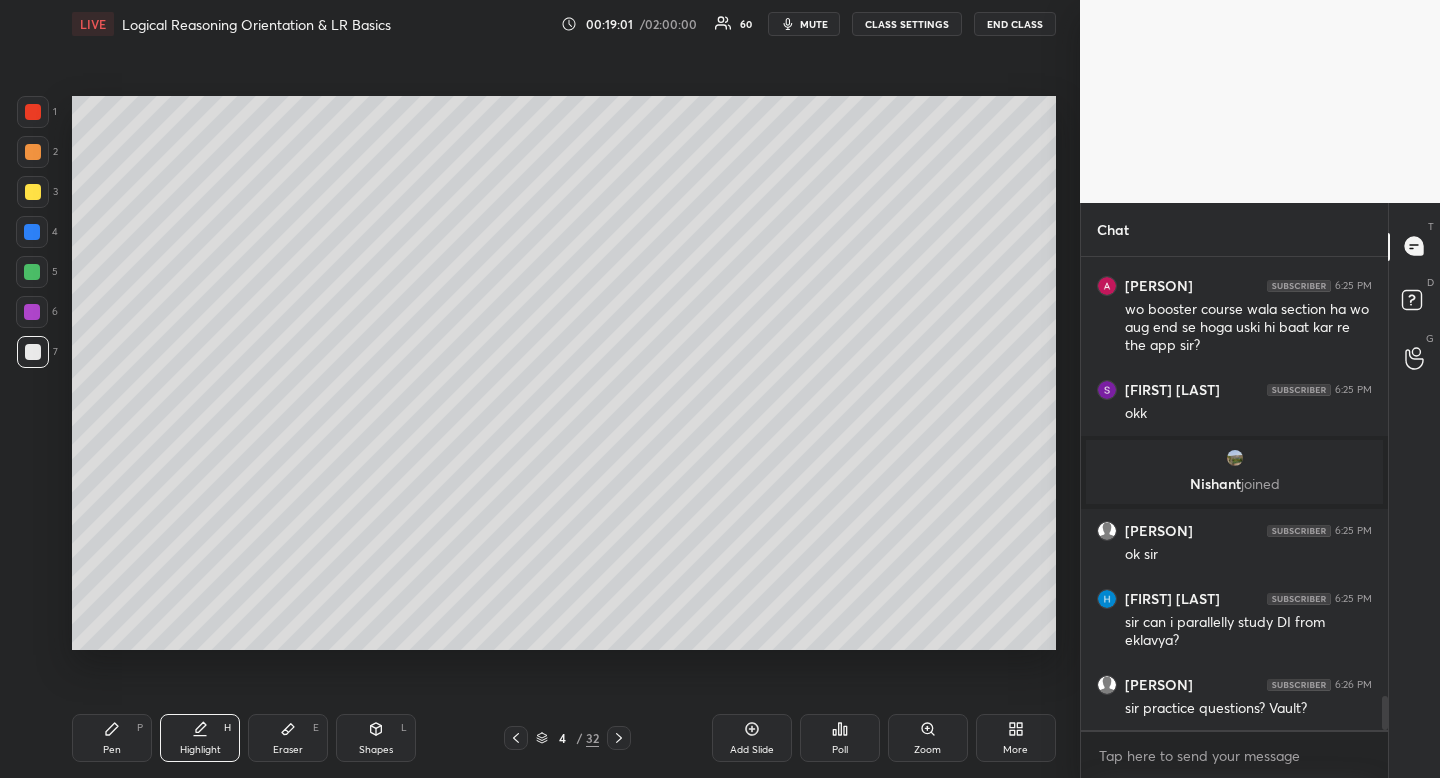 scroll, scrollTop: 6219, scrollLeft: 0, axis: vertical 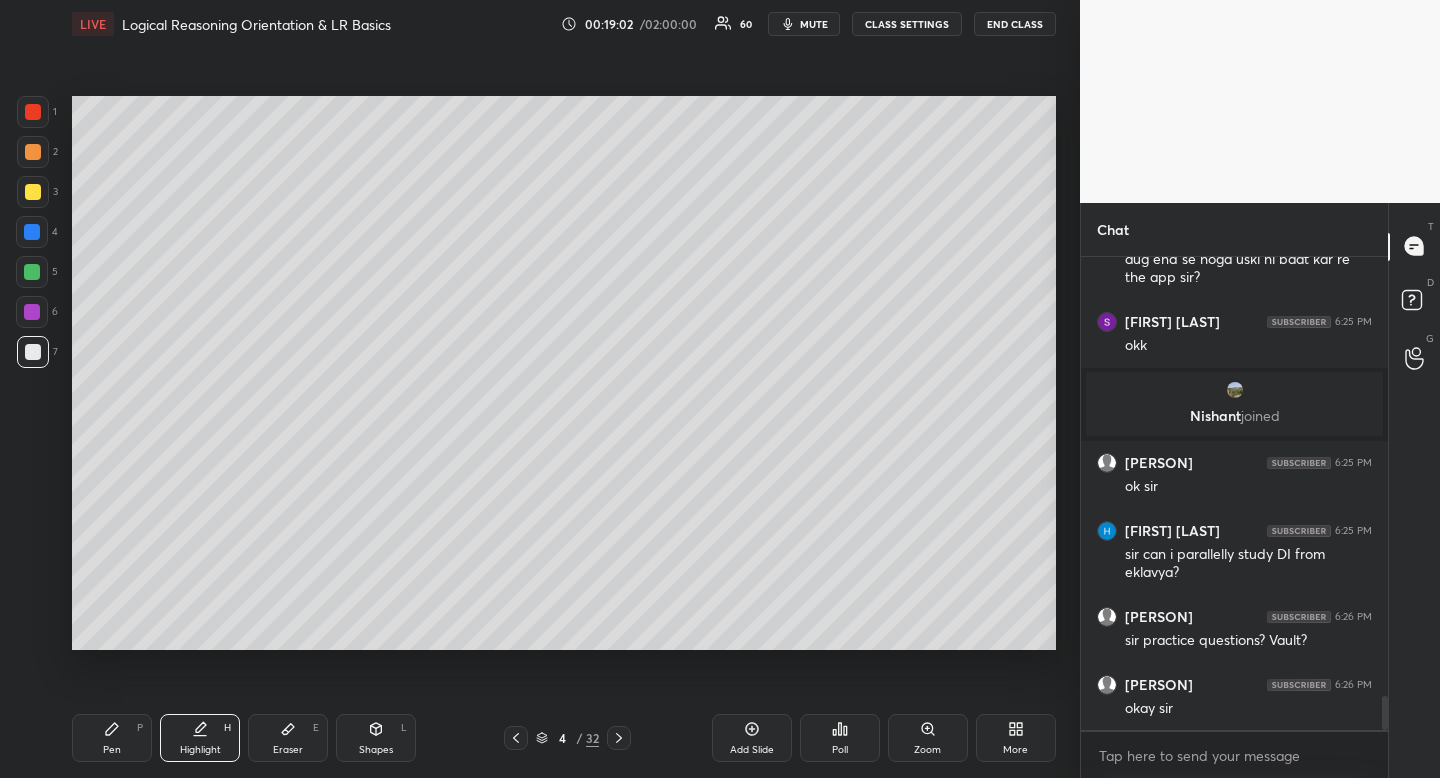 click at bounding box center (33, 352) 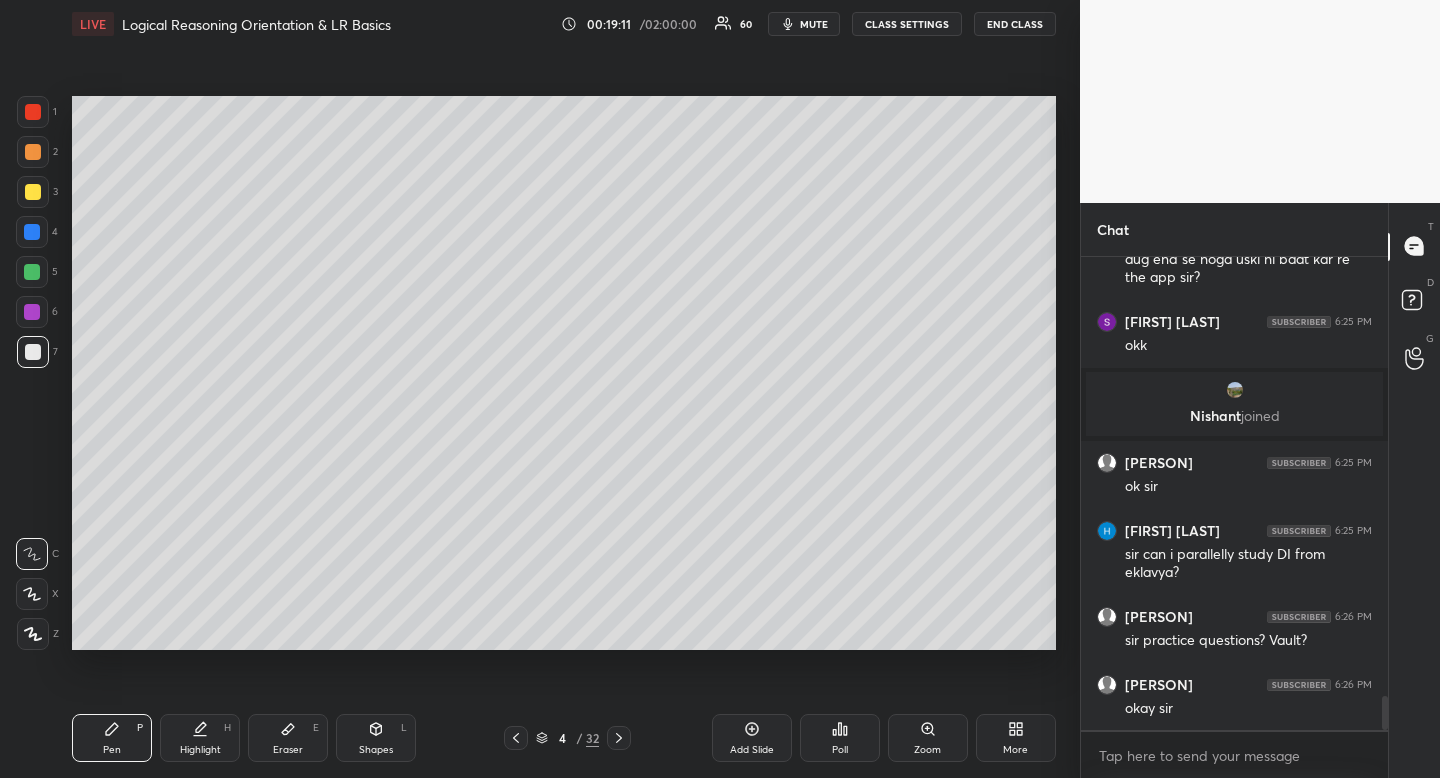 click on "Pen P Highlight H Eraser E Shapes L 4 / 32 Add Slide Poll Zoom More" at bounding box center (564, 738) 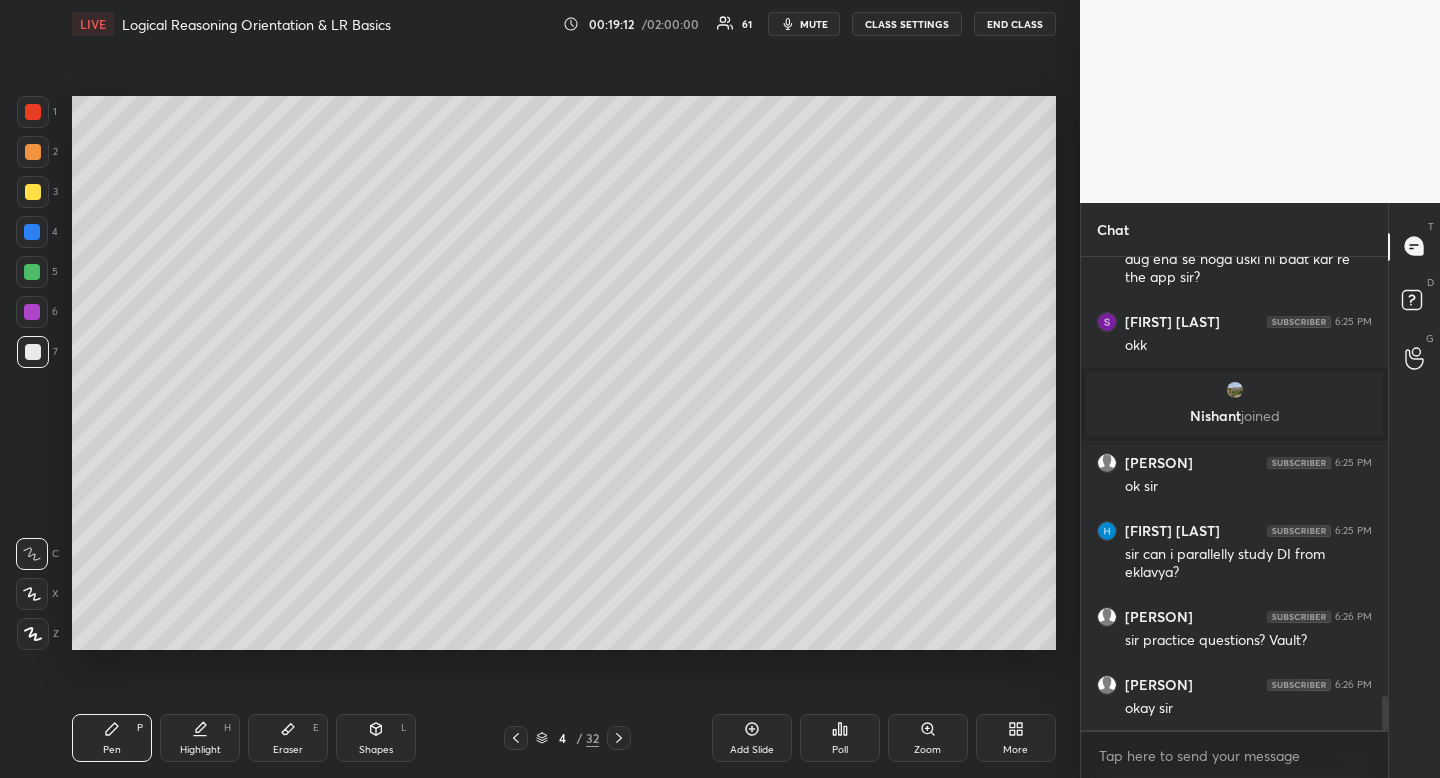 click on "Shapes L" at bounding box center (376, 738) 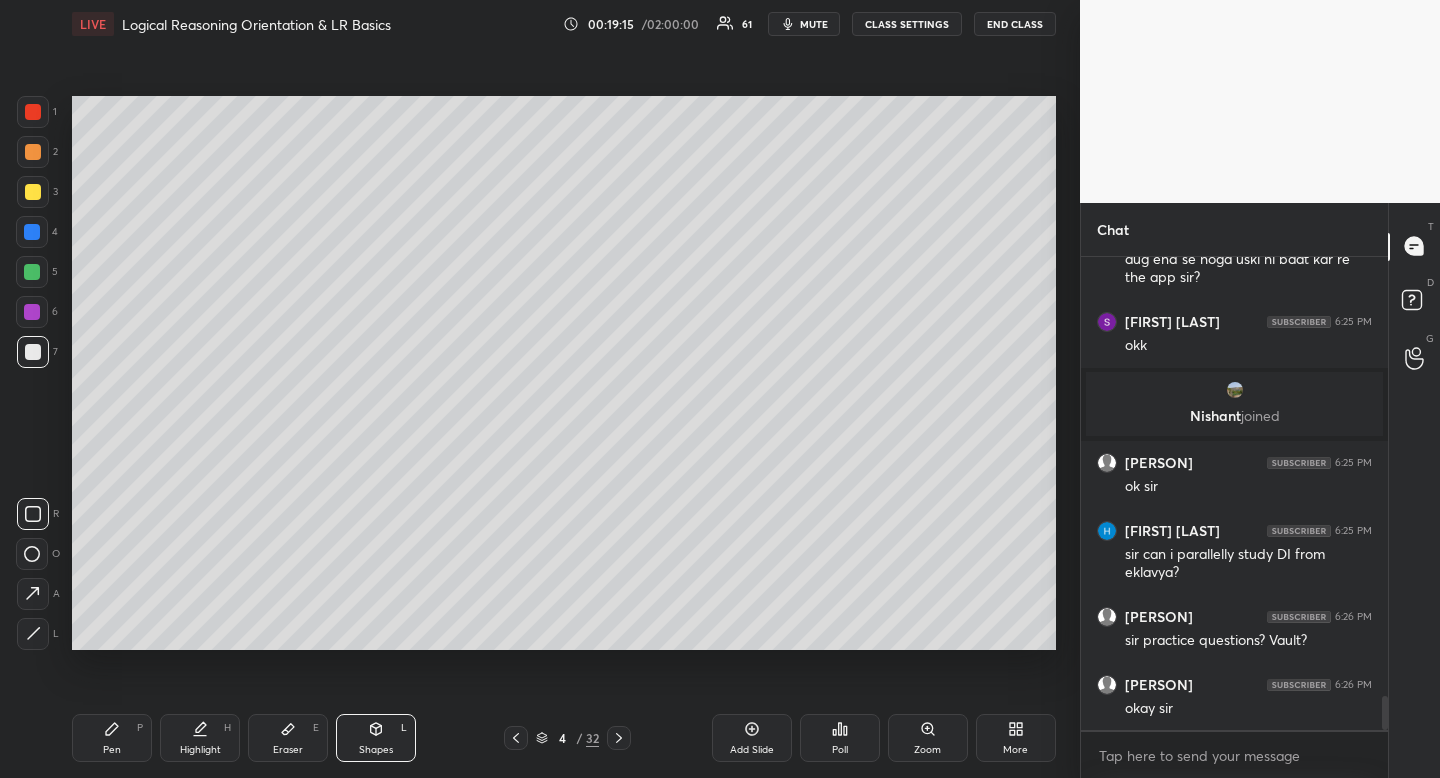 click 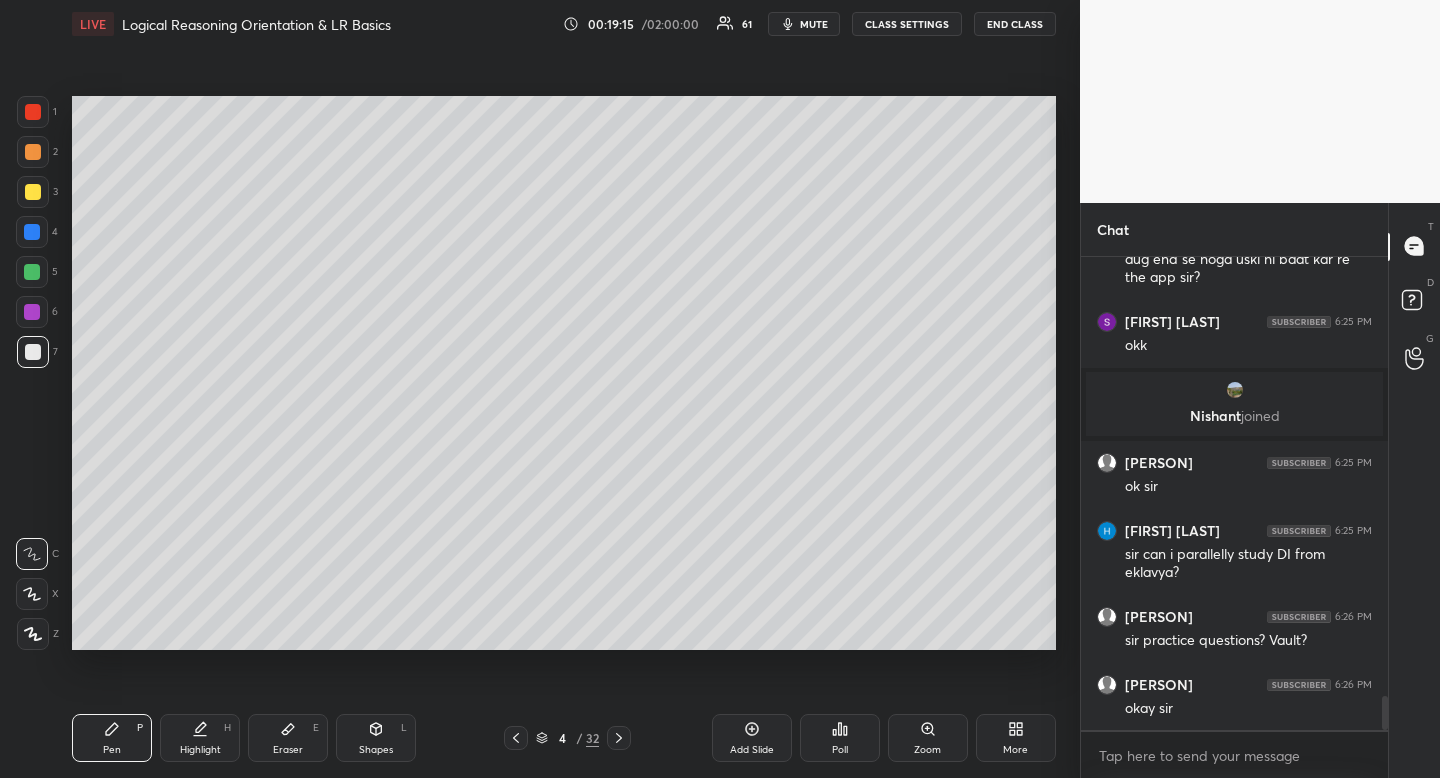 drag, startPoint x: 124, startPoint y: 730, endPoint x: 139, endPoint y: 657, distance: 74.52516 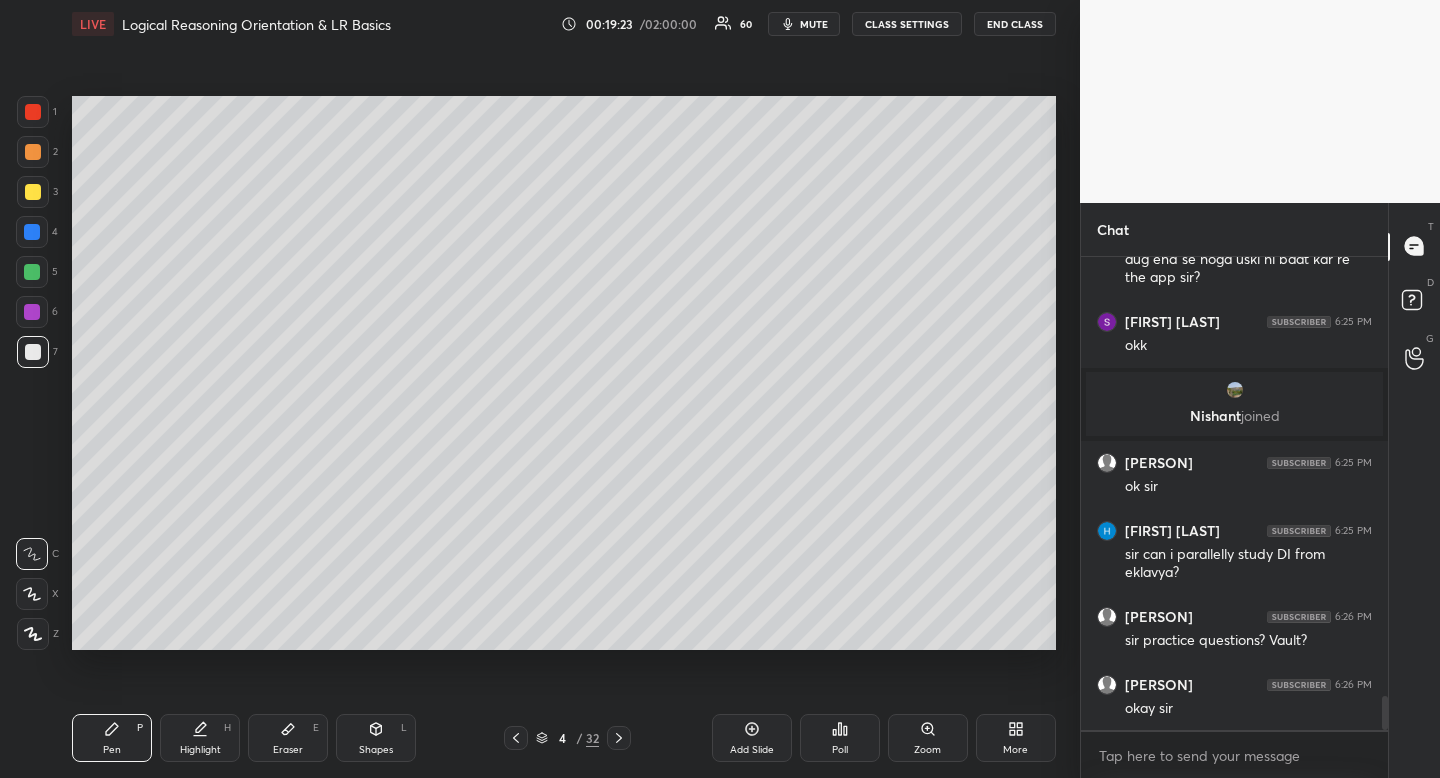 click on "Highlight H" at bounding box center [200, 738] 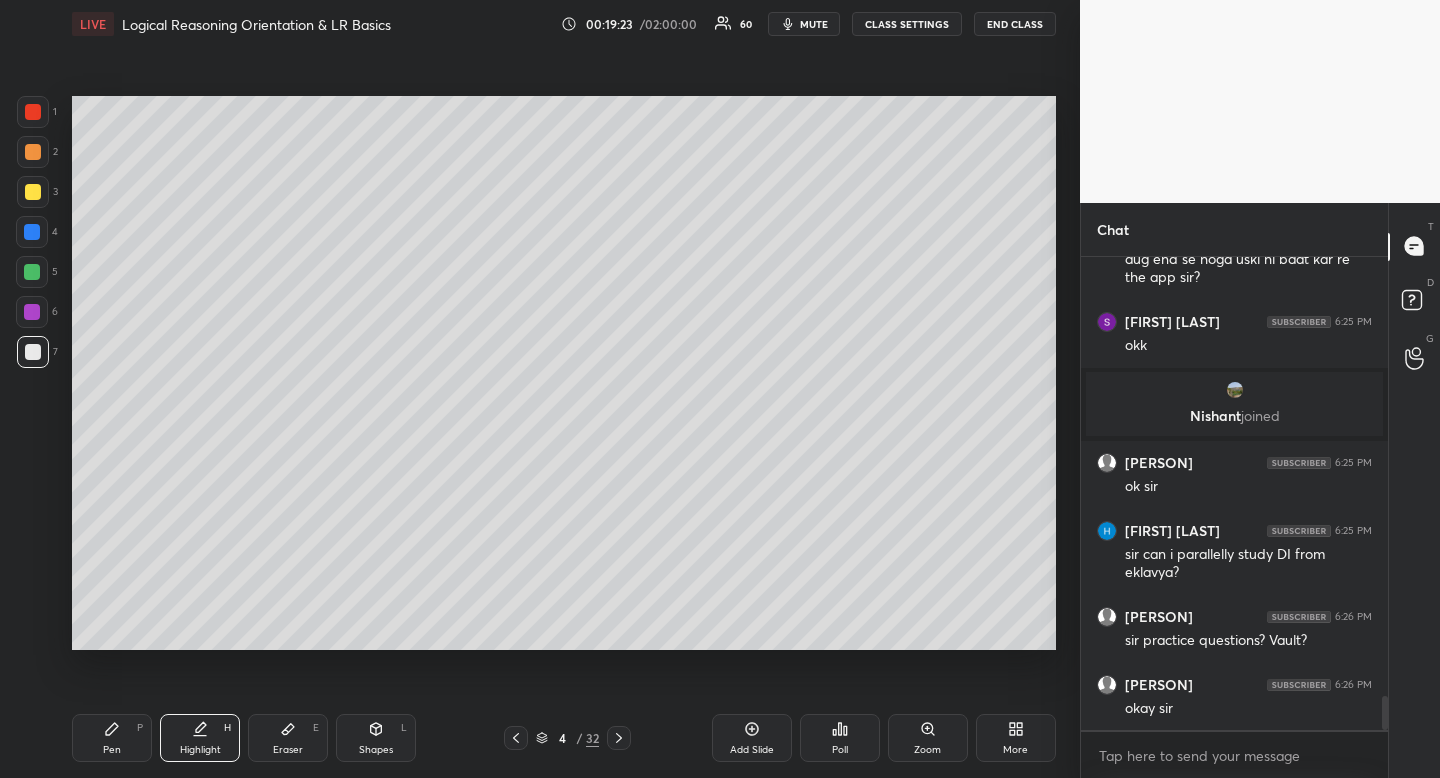 drag, startPoint x: 205, startPoint y: 741, endPoint x: 220, endPoint y: 732, distance: 17.492855 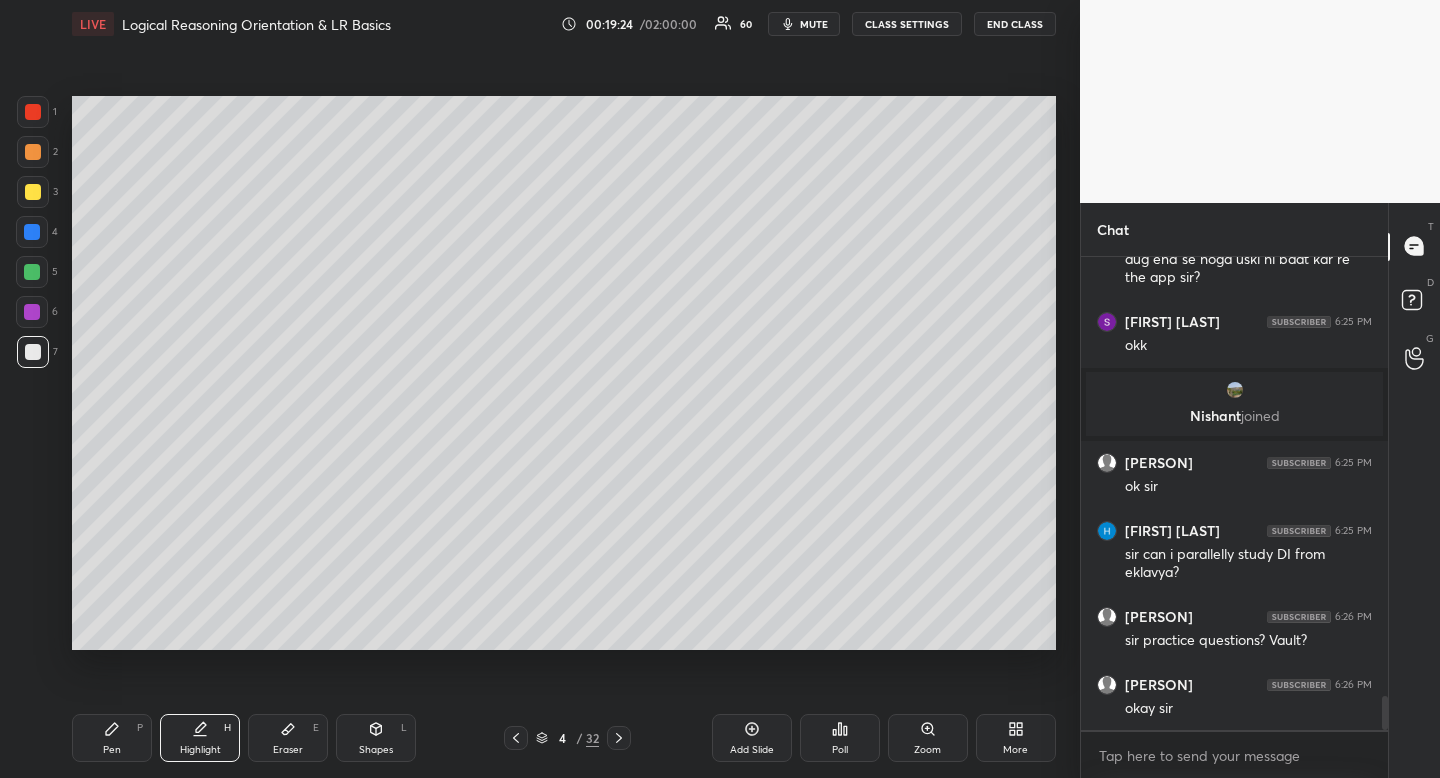 click on "Pen P" at bounding box center [112, 738] 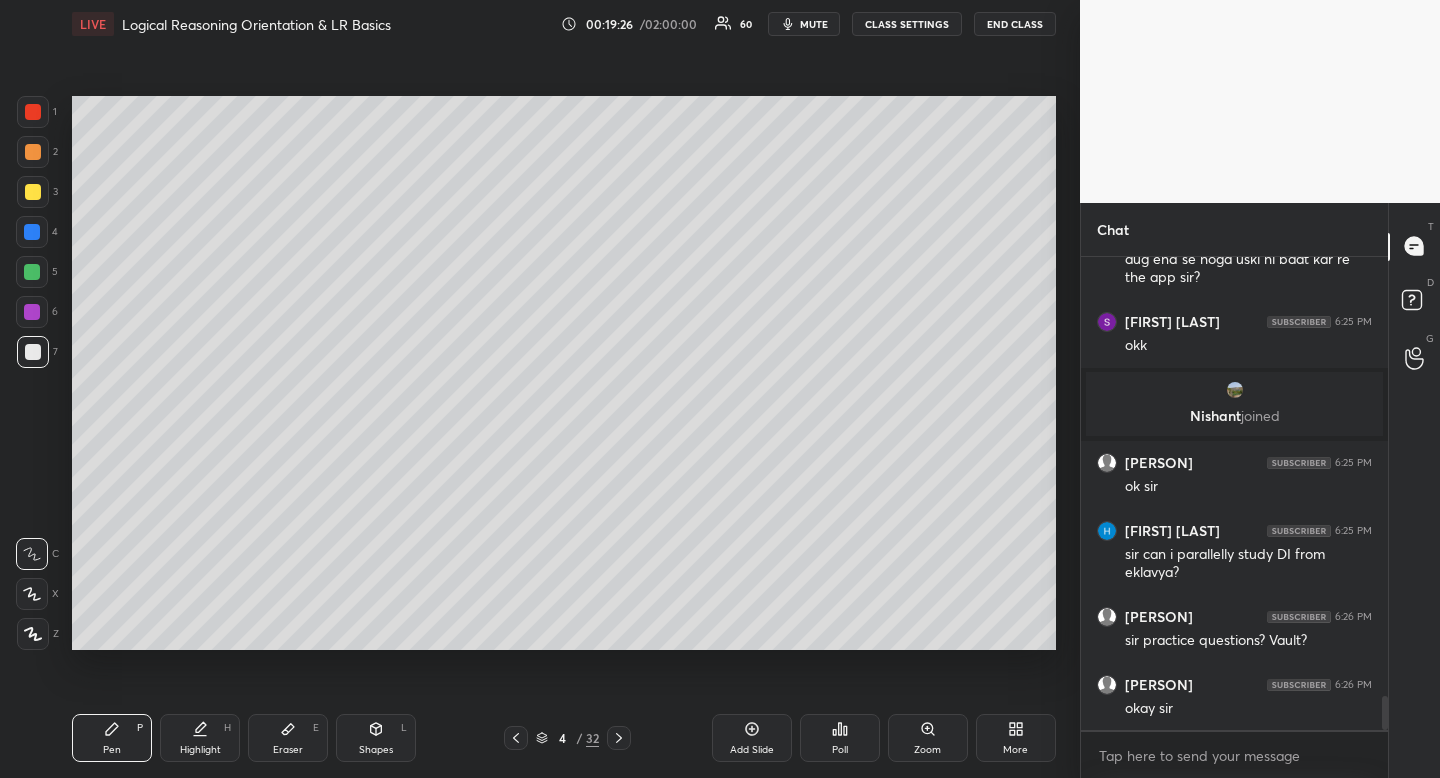 click on "Shapes L" at bounding box center (376, 738) 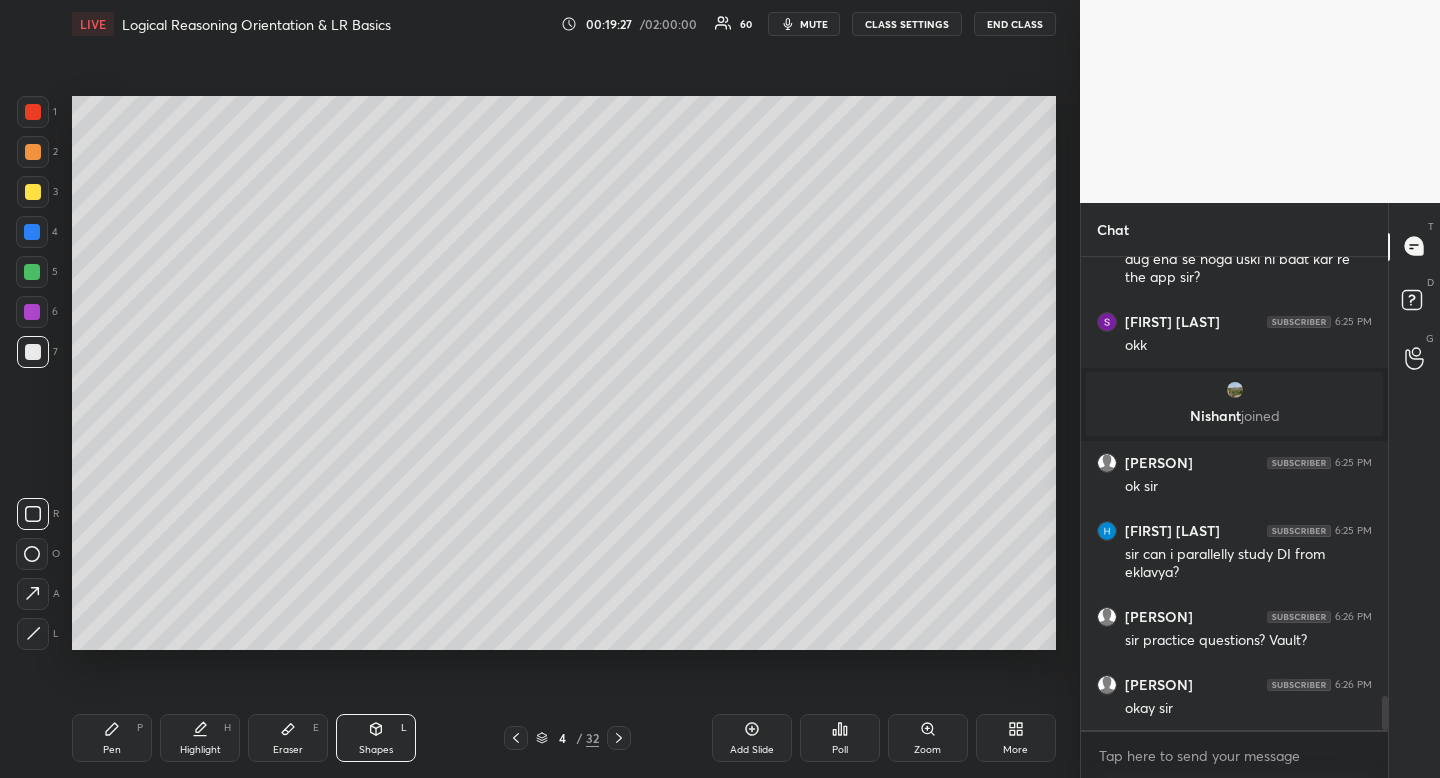 click 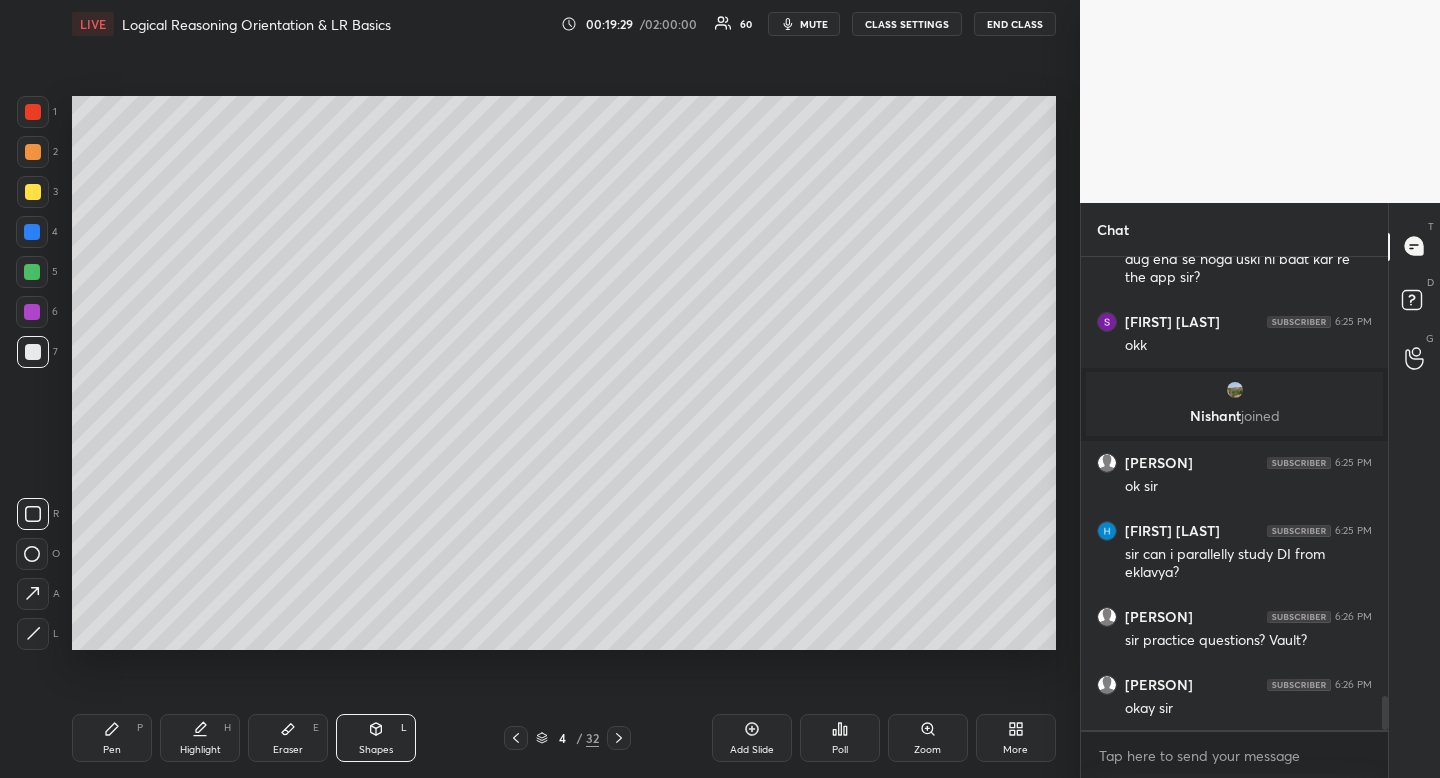 click on "Highlight H" at bounding box center (200, 738) 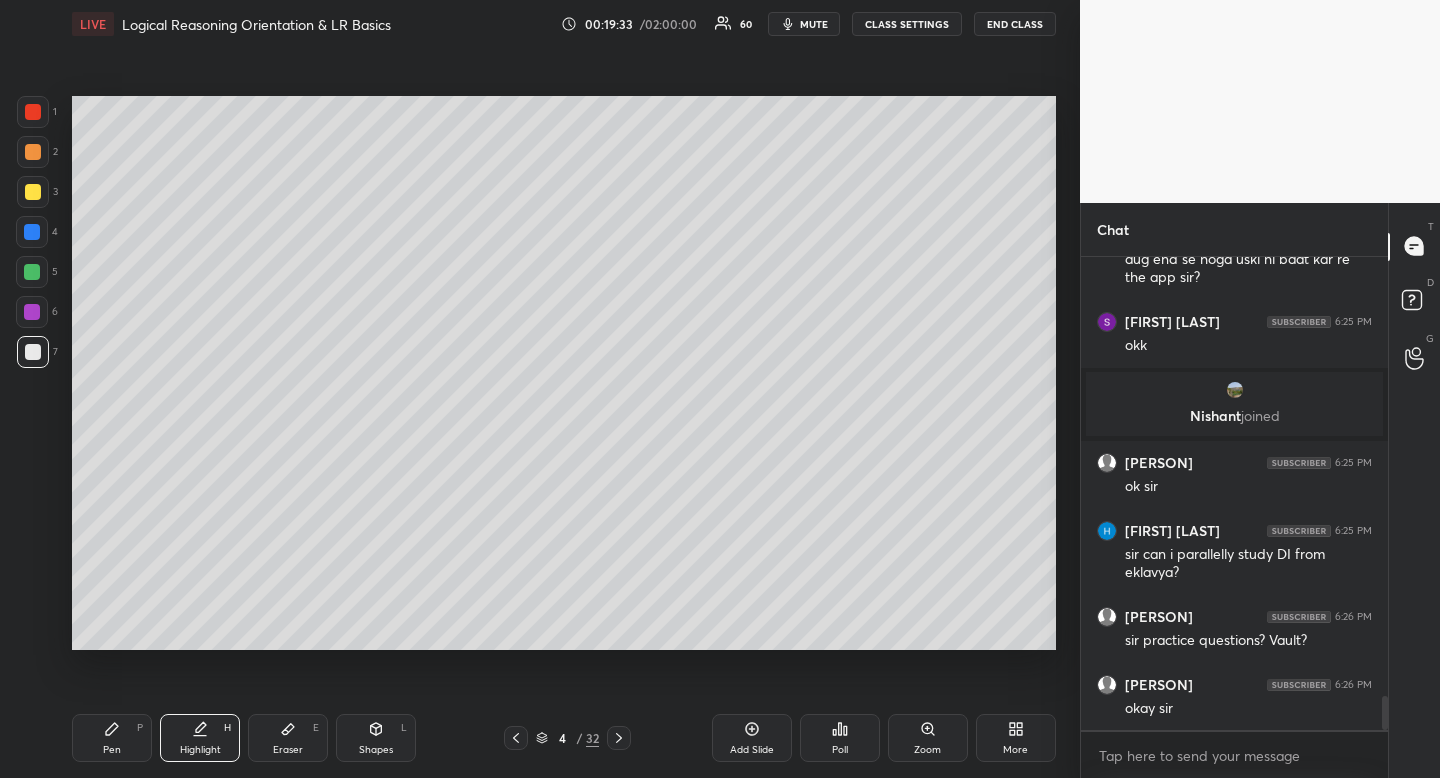 click at bounding box center (33, 192) 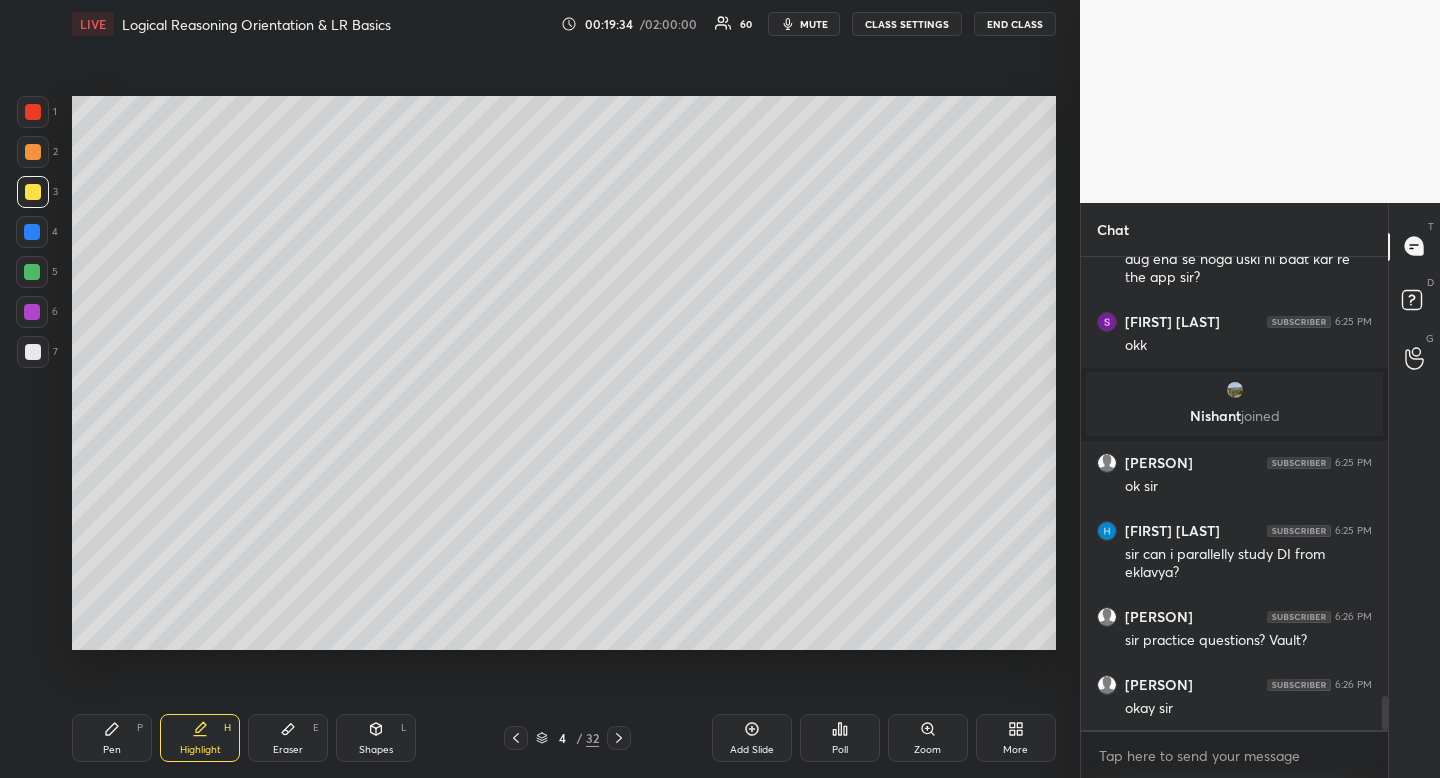 drag, startPoint x: 31, startPoint y: 198, endPoint x: 59, endPoint y: 240, distance: 50.47772 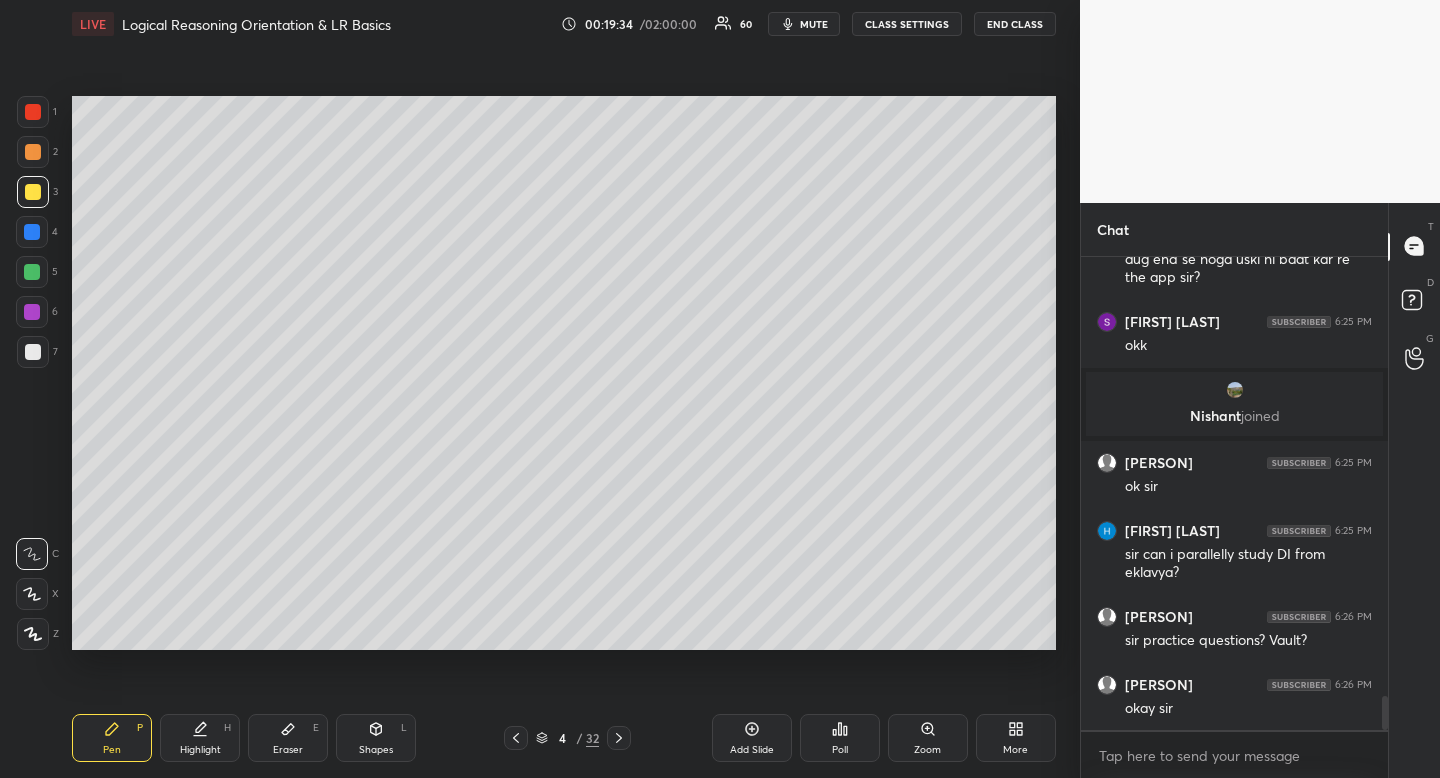 drag, startPoint x: 113, startPoint y: 752, endPoint x: 153, endPoint y: 662, distance: 98.48858 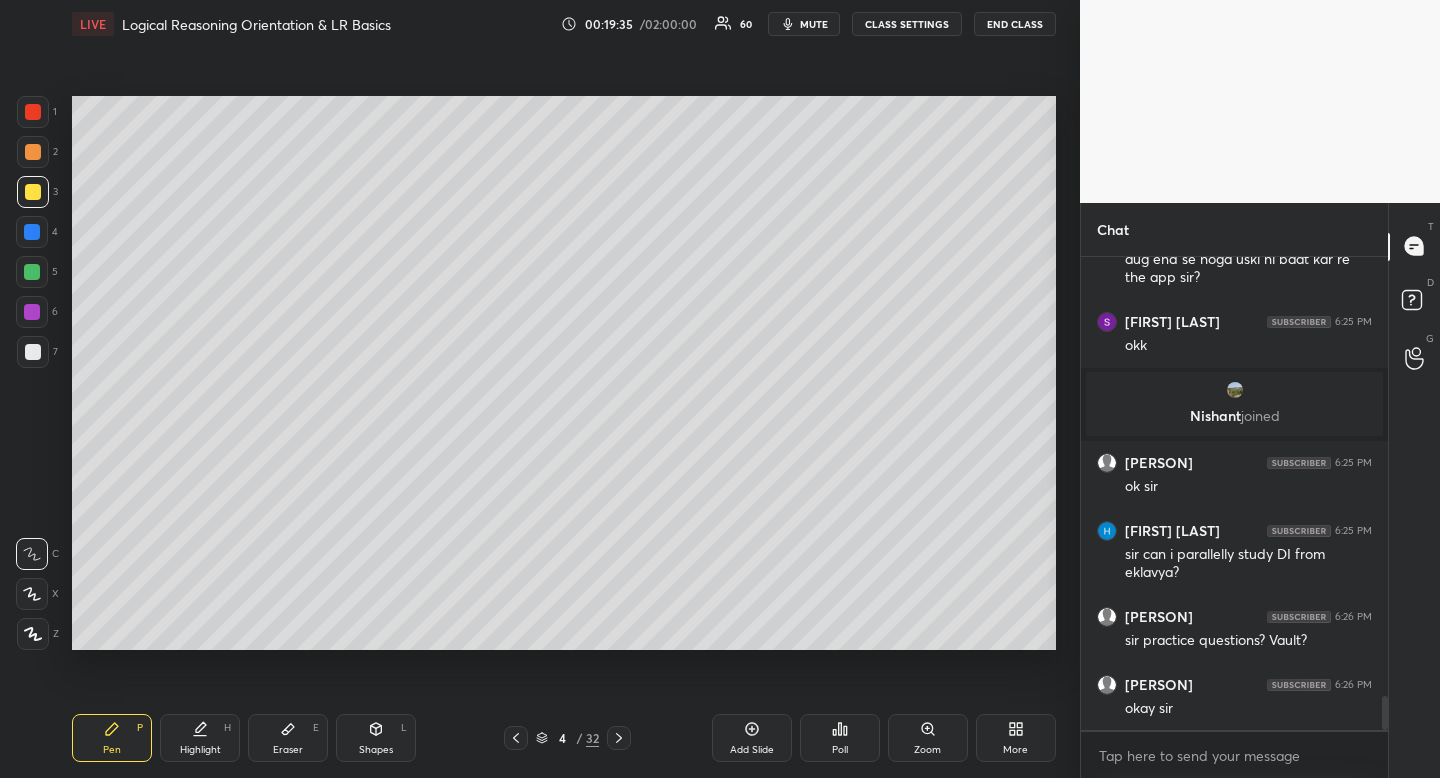 click 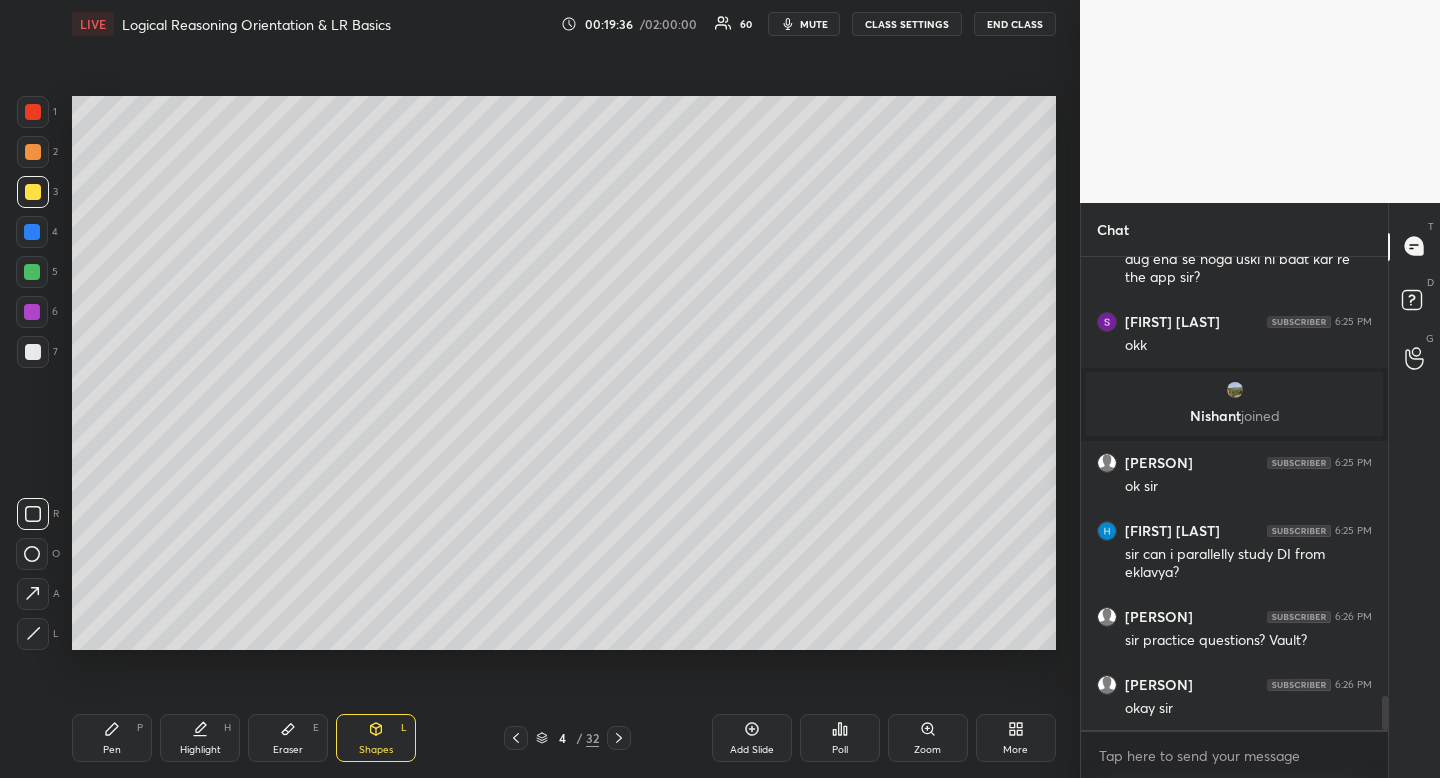 click 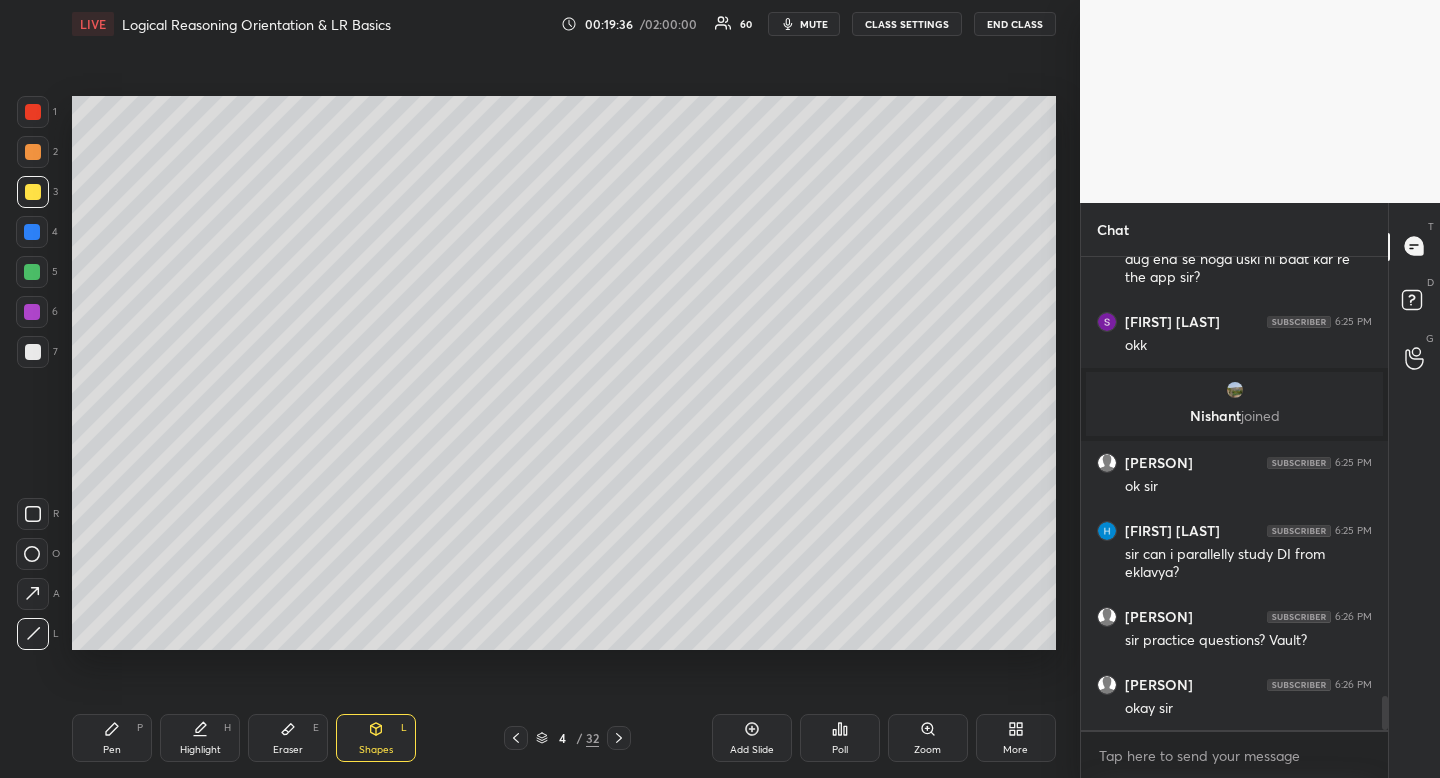 drag, startPoint x: 40, startPoint y: 631, endPoint x: 57, endPoint y: 611, distance: 26.24881 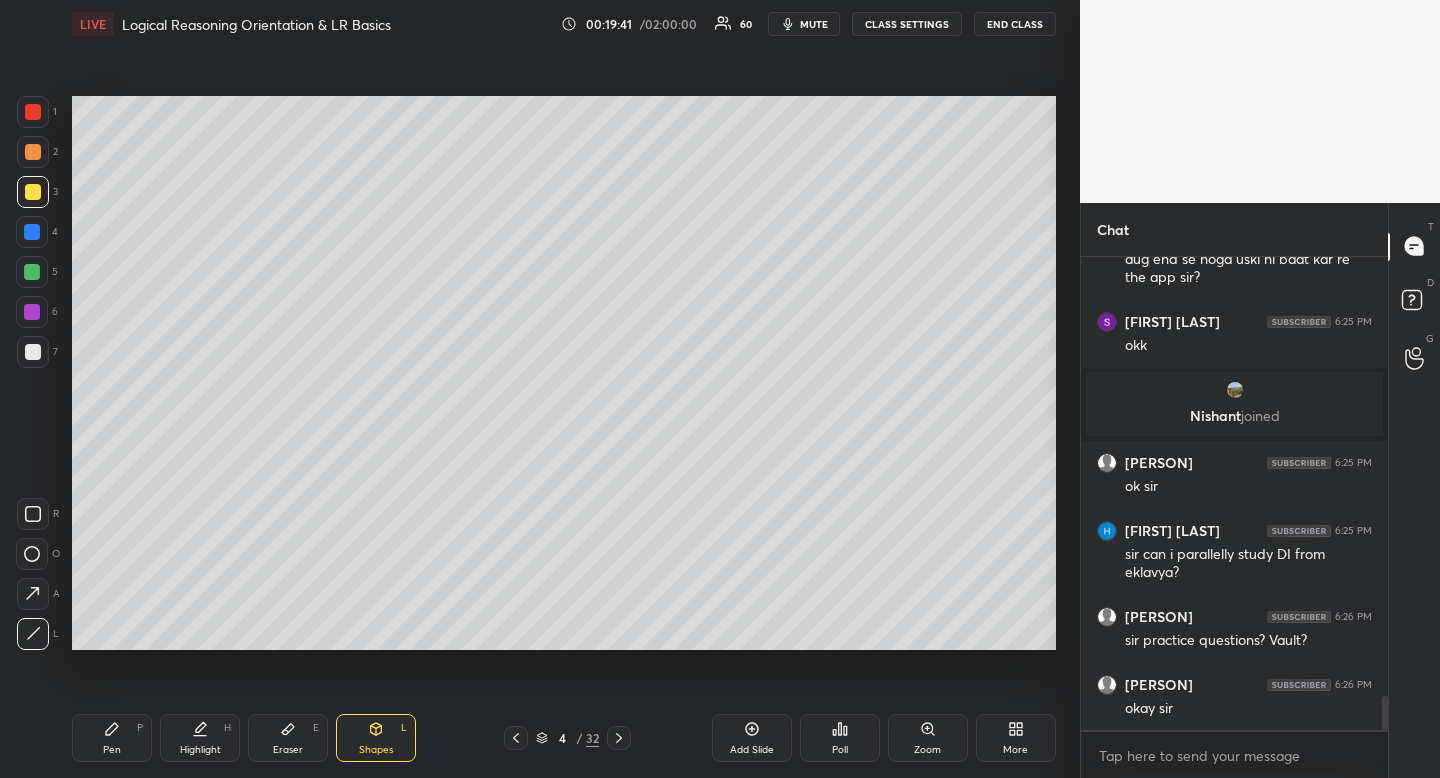 click on "Pen" at bounding box center (112, 750) 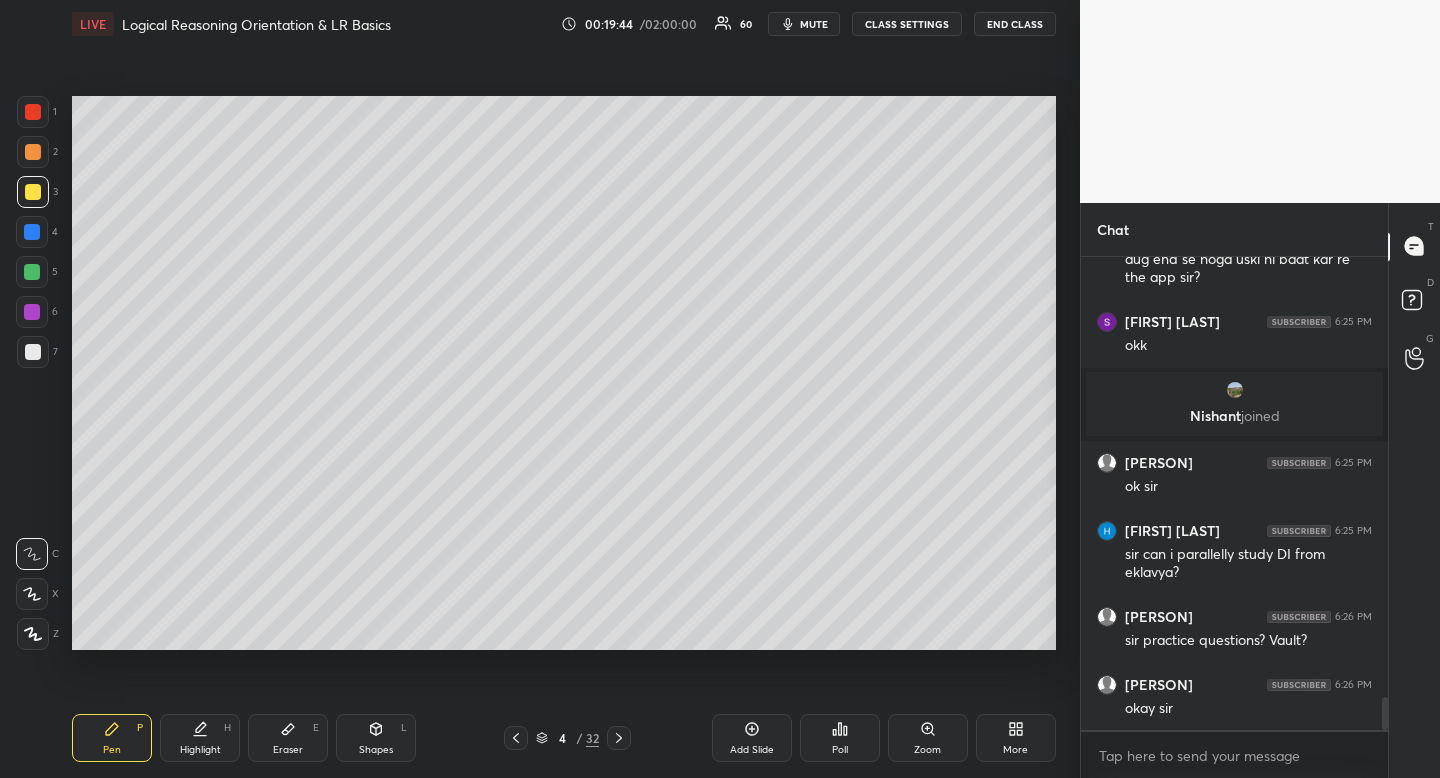 scroll, scrollTop: 6323, scrollLeft: 0, axis: vertical 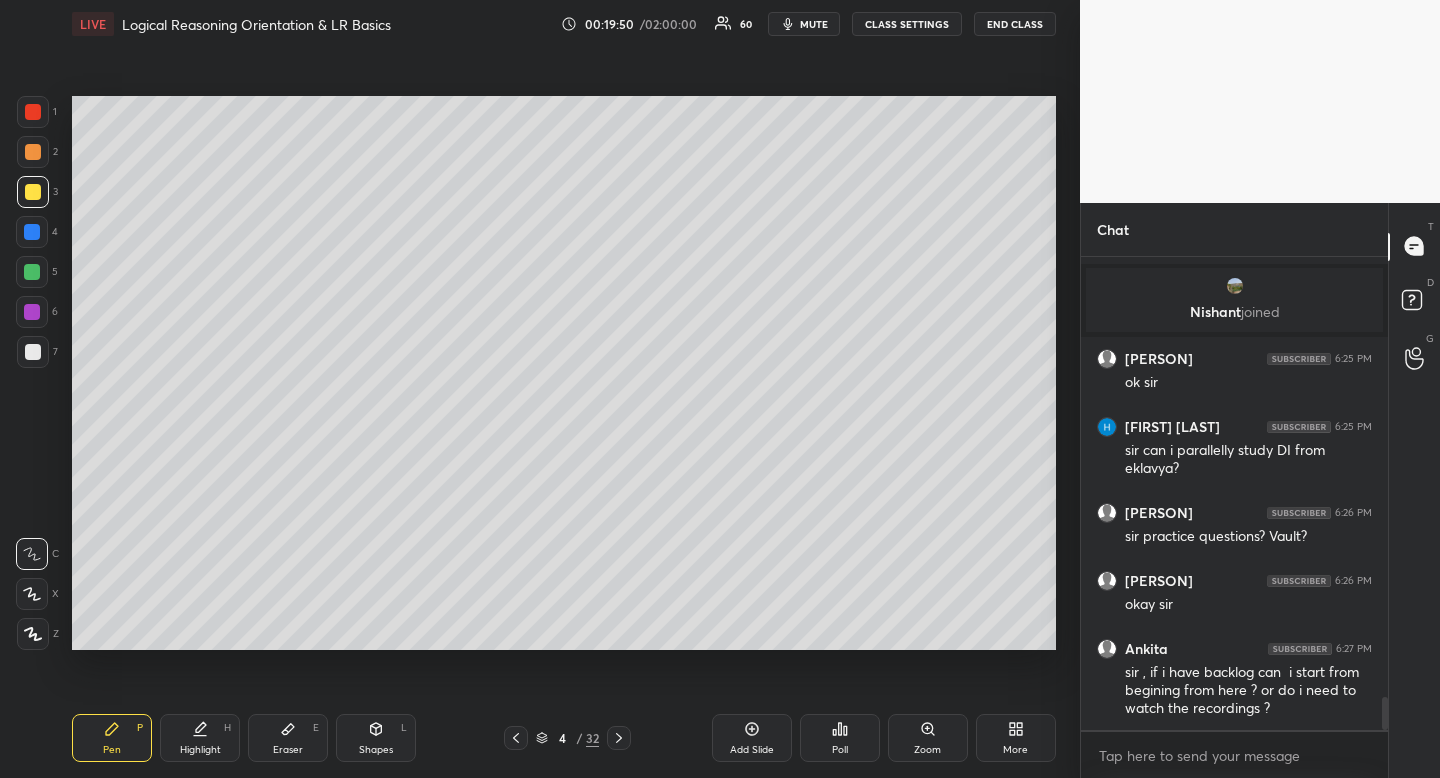 drag, startPoint x: 384, startPoint y: 743, endPoint x: 351, endPoint y: 689, distance: 63.28507 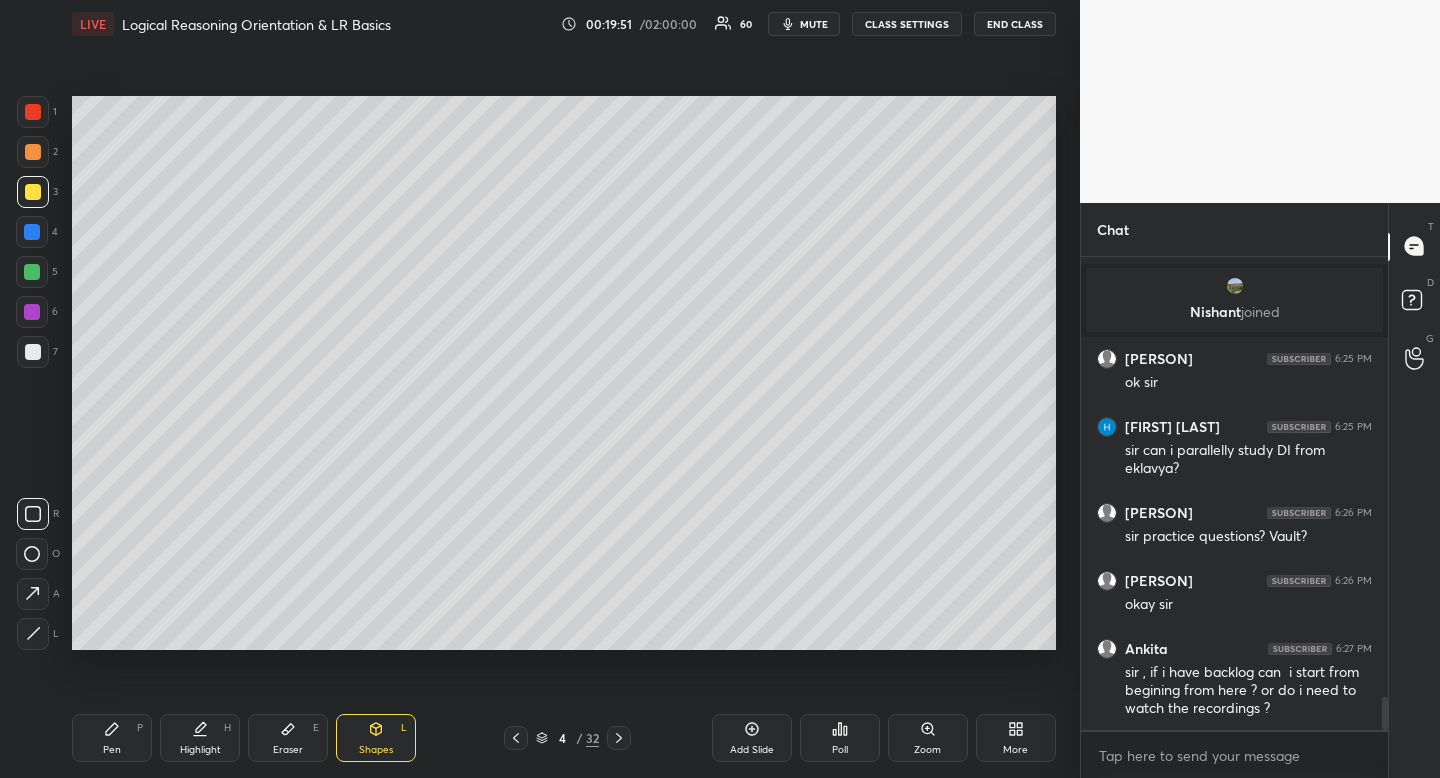 click 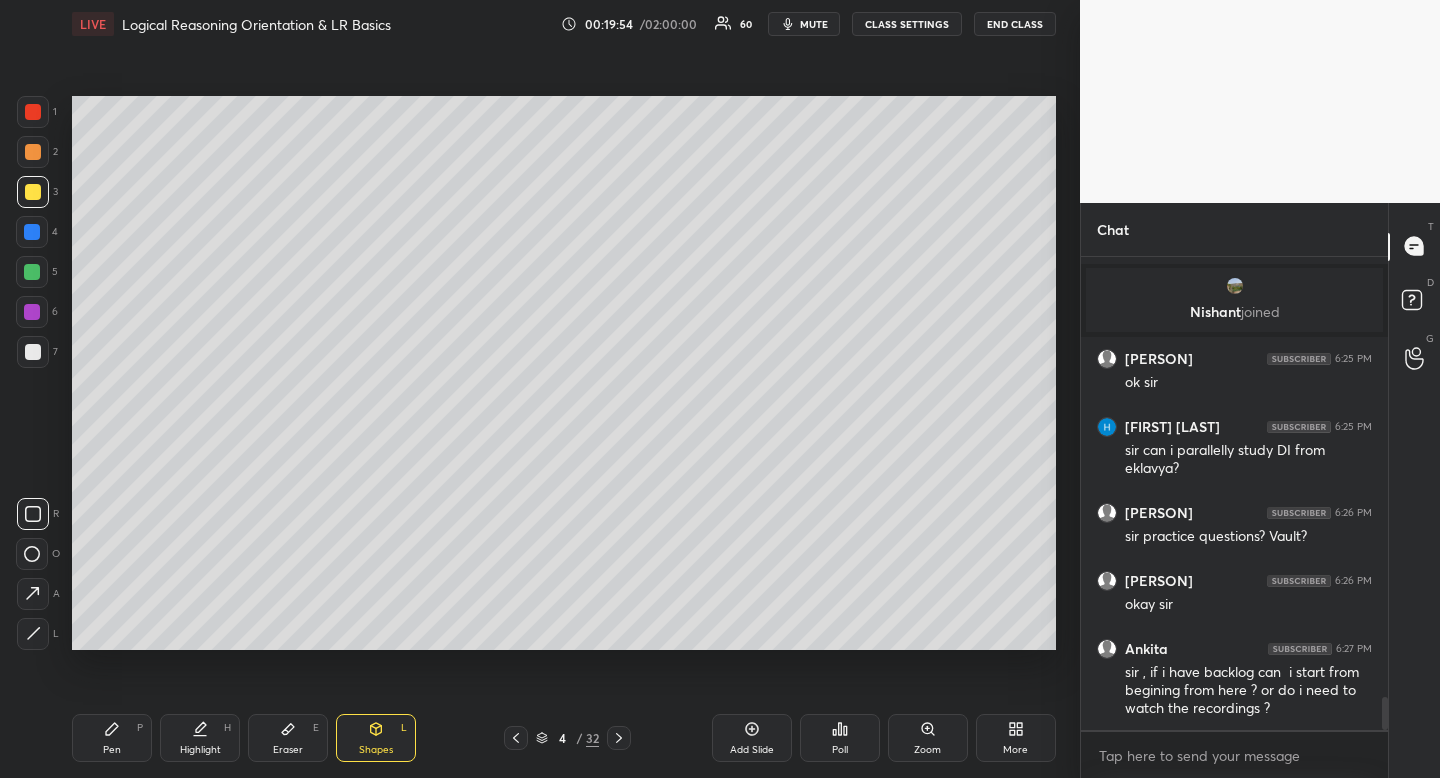 drag, startPoint x: 205, startPoint y: 737, endPoint x: 218, endPoint y: 724, distance: 18.384777 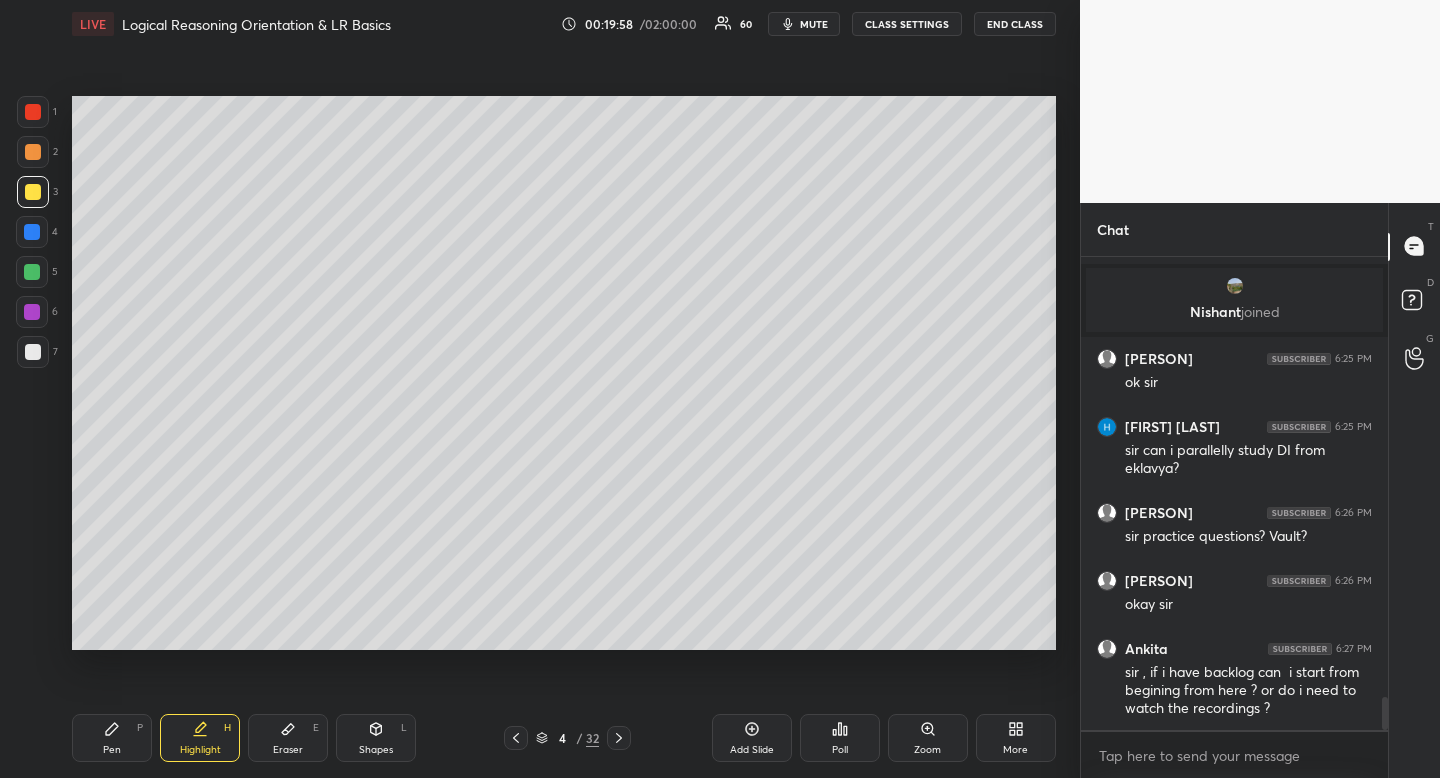 click 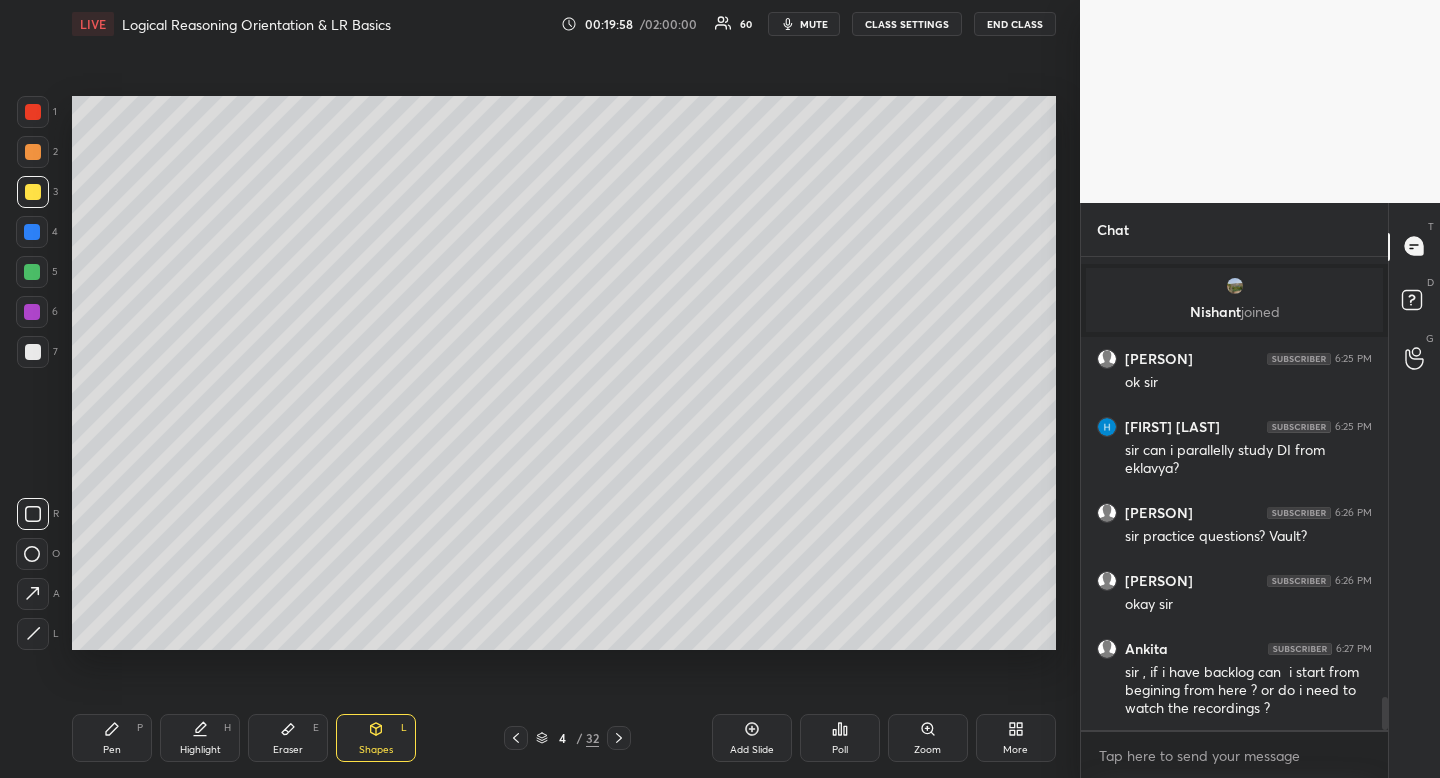 click at bounding box center [33, 514] 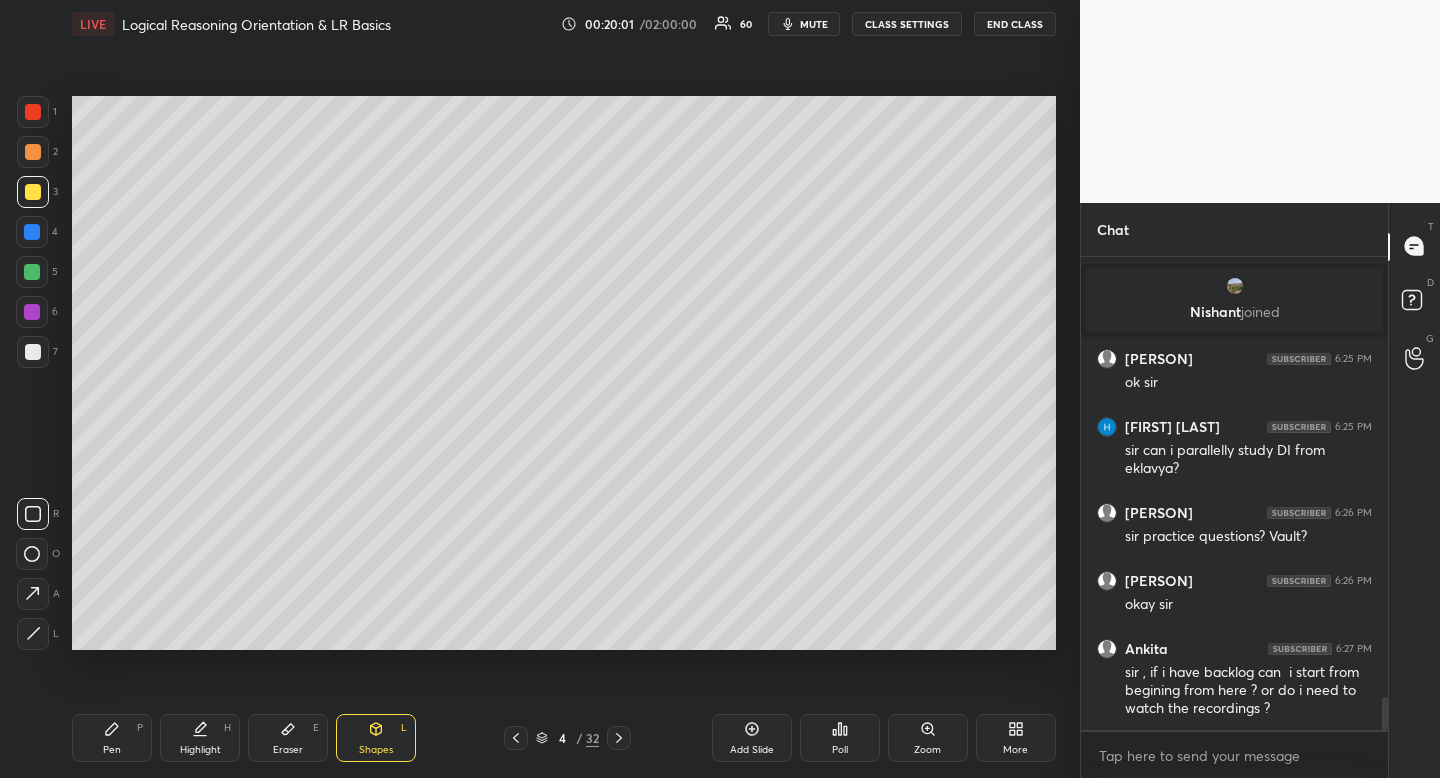 click on "P" at bounding box center (140, 728) 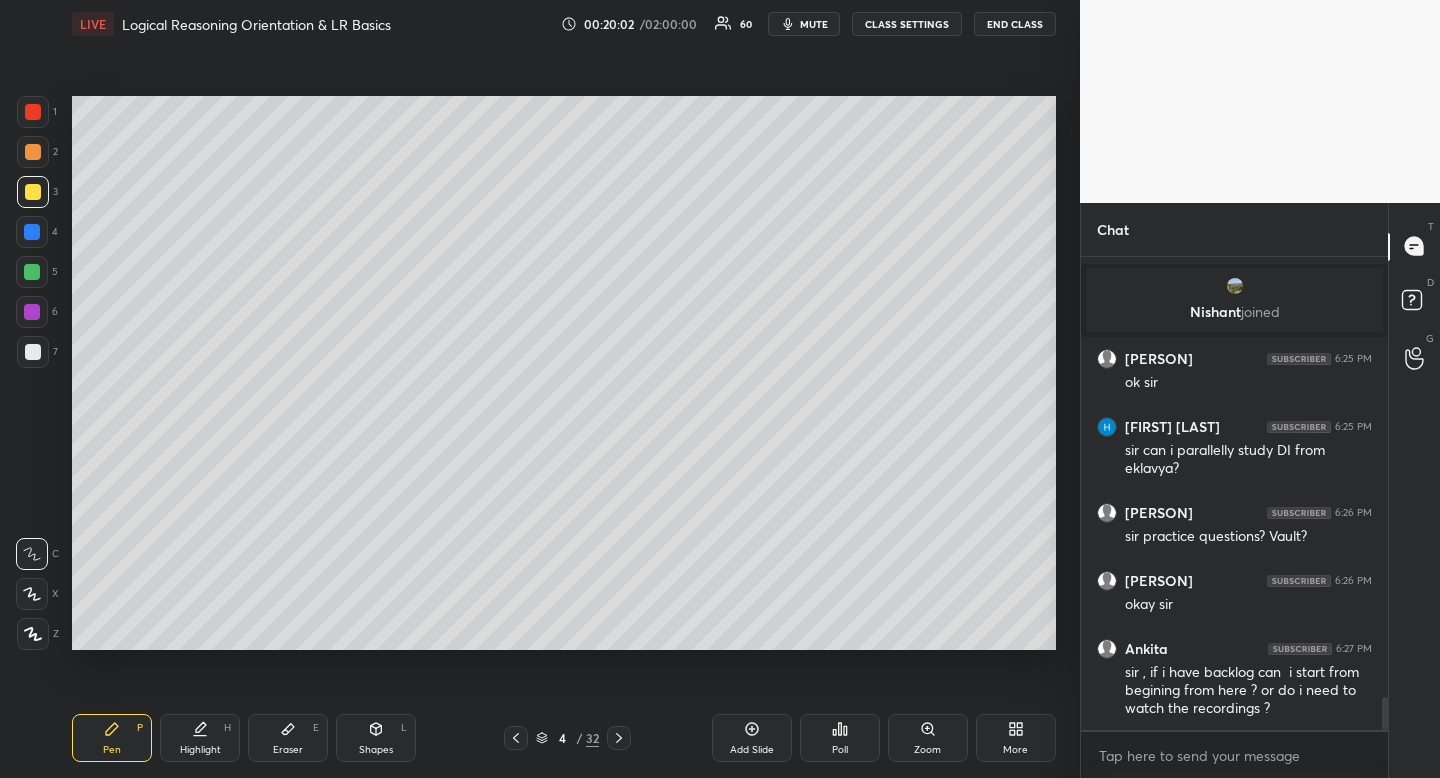 drag, startPoint x: 136, startPoint y: 730, endPoint x: 231, endPoint y: 674, distance: 110.276924 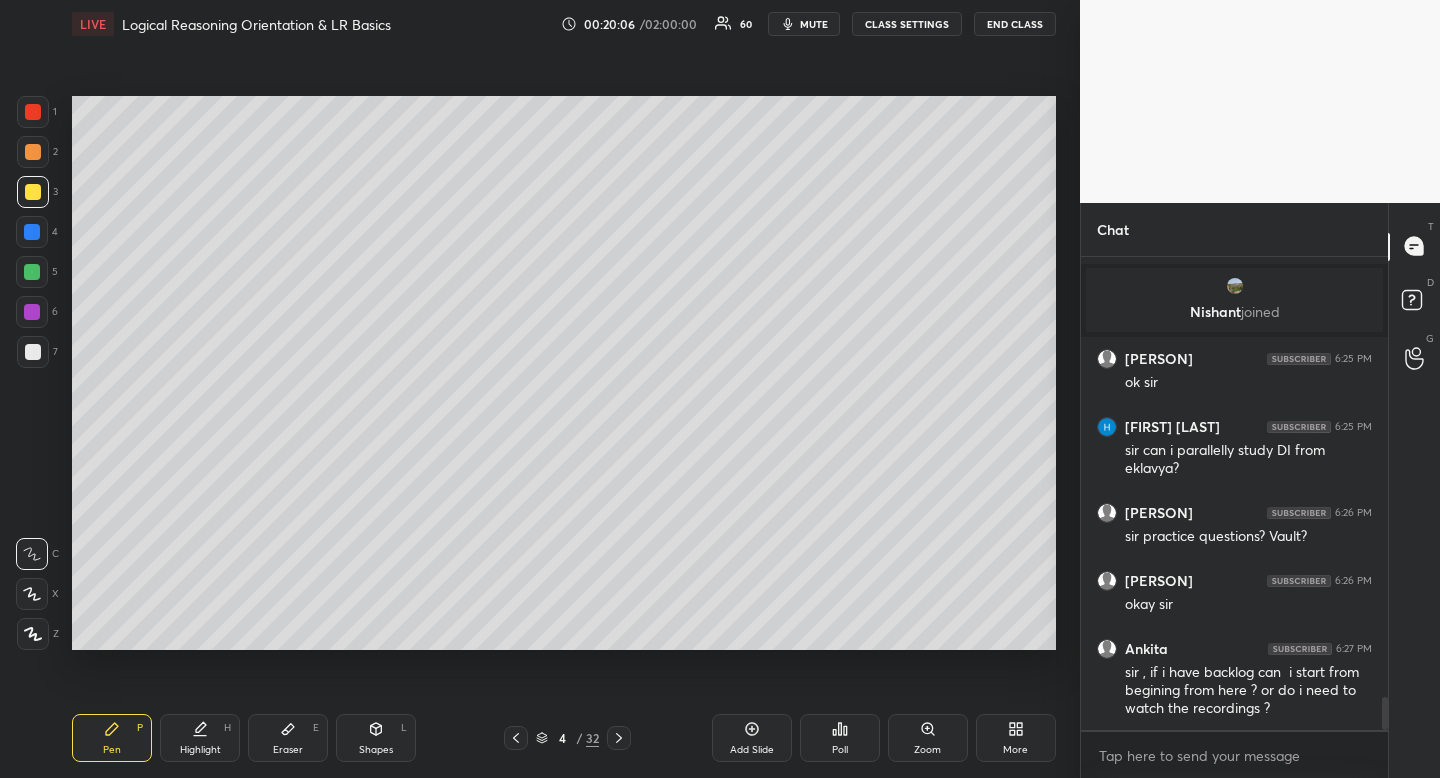 click on "Highlight H" at bounding box center [200, 738] 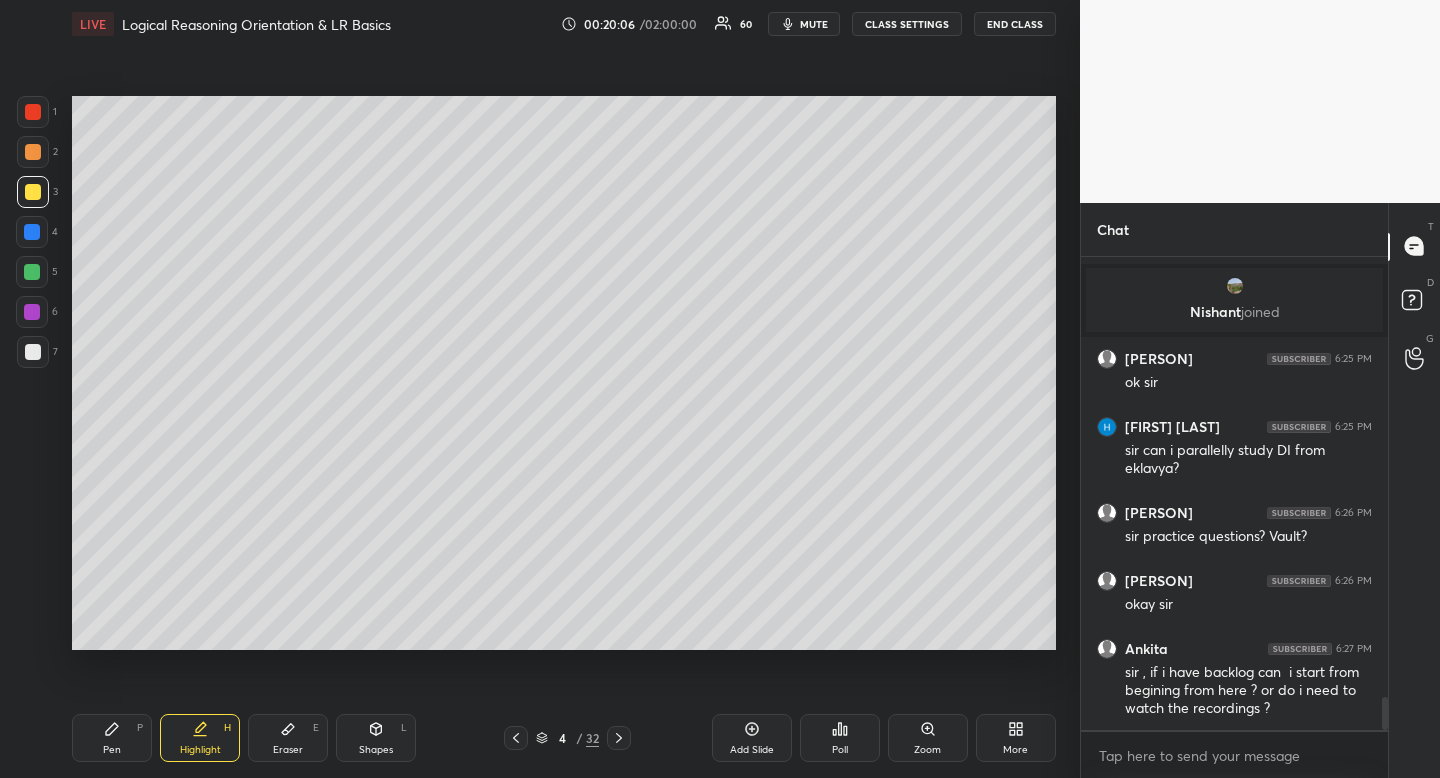 drag, startPoint x: 225, startPoint y: 741, endPoint x: 283, endPoint y: 665, distance: 95.60335 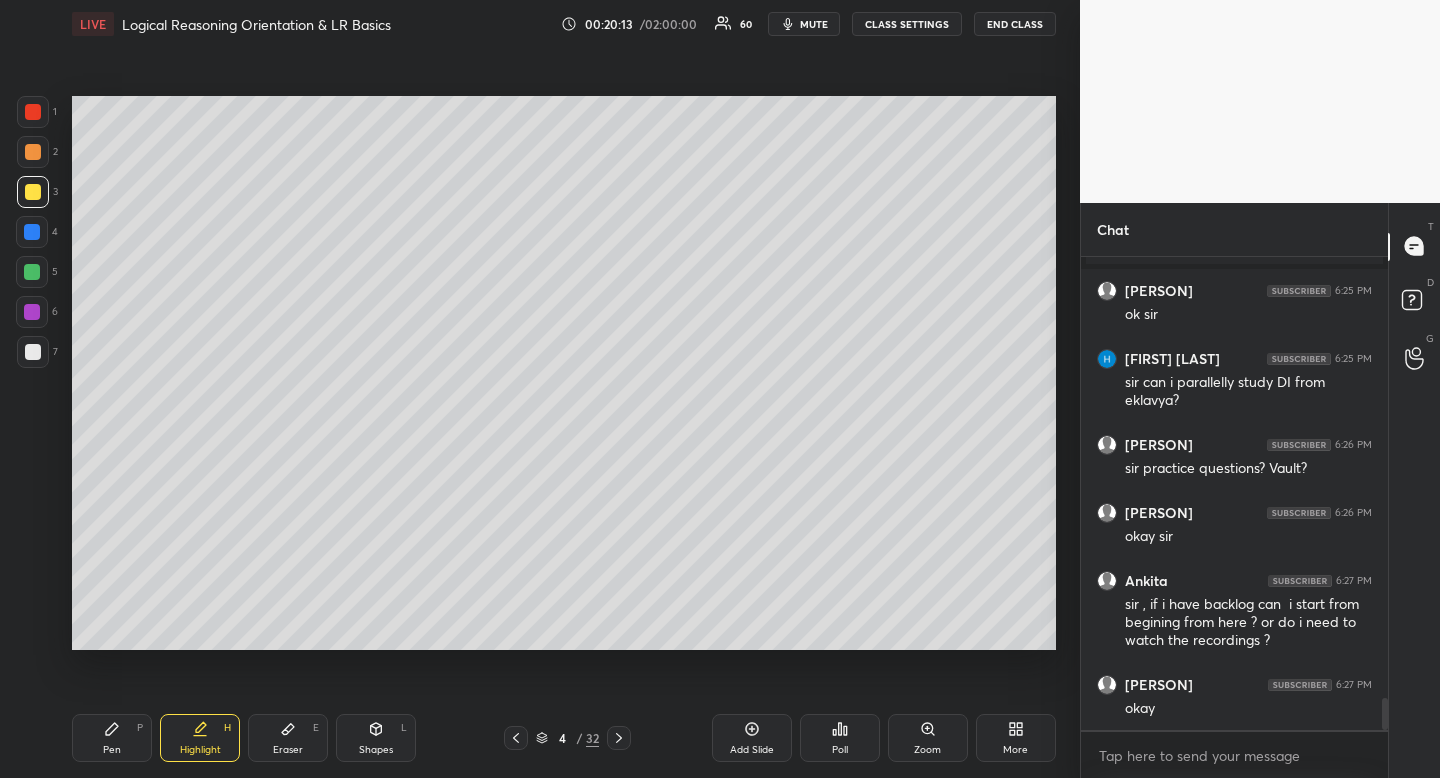 scroll, scrollTop: 6459, scrollLeft: 0, axis: vertical 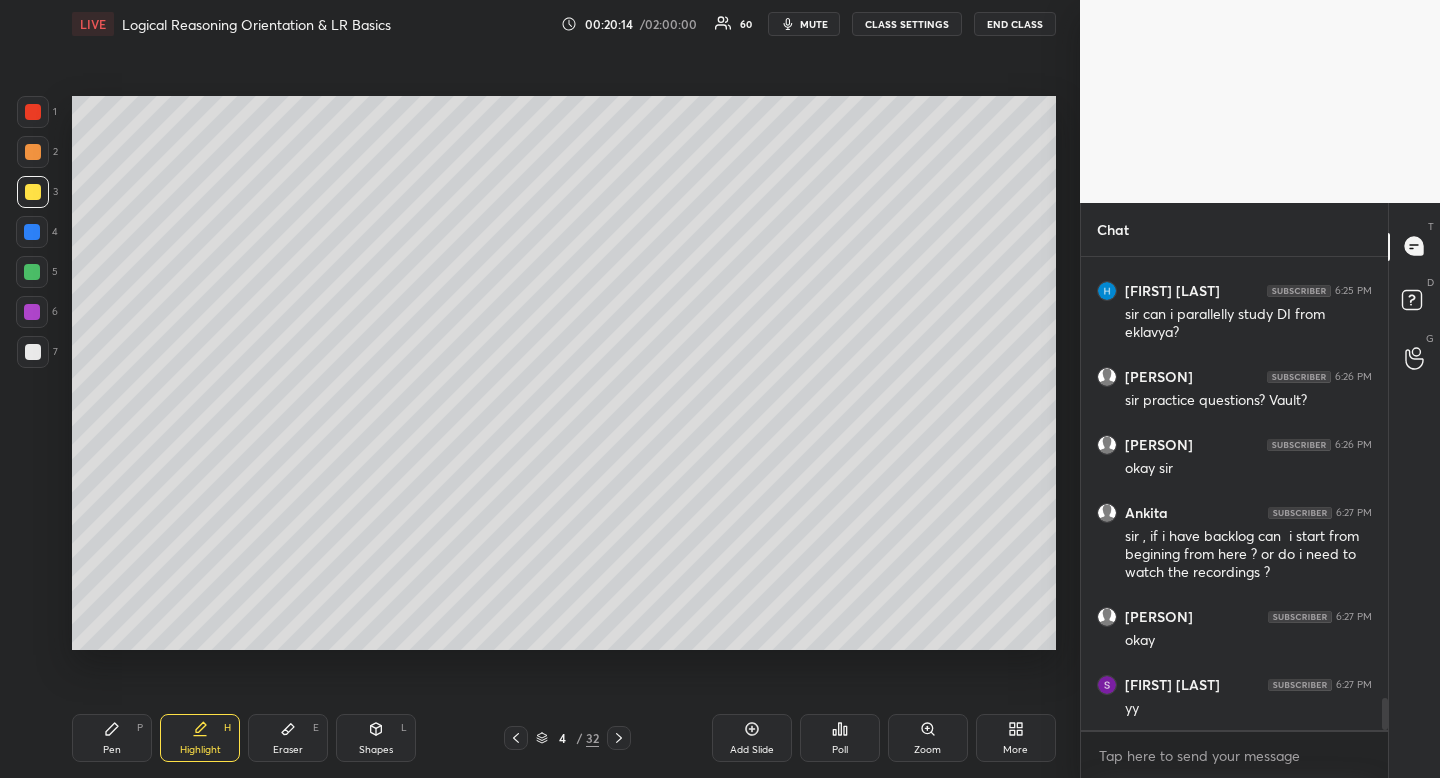 click on "Pen P" at bounding box center (112, 738) 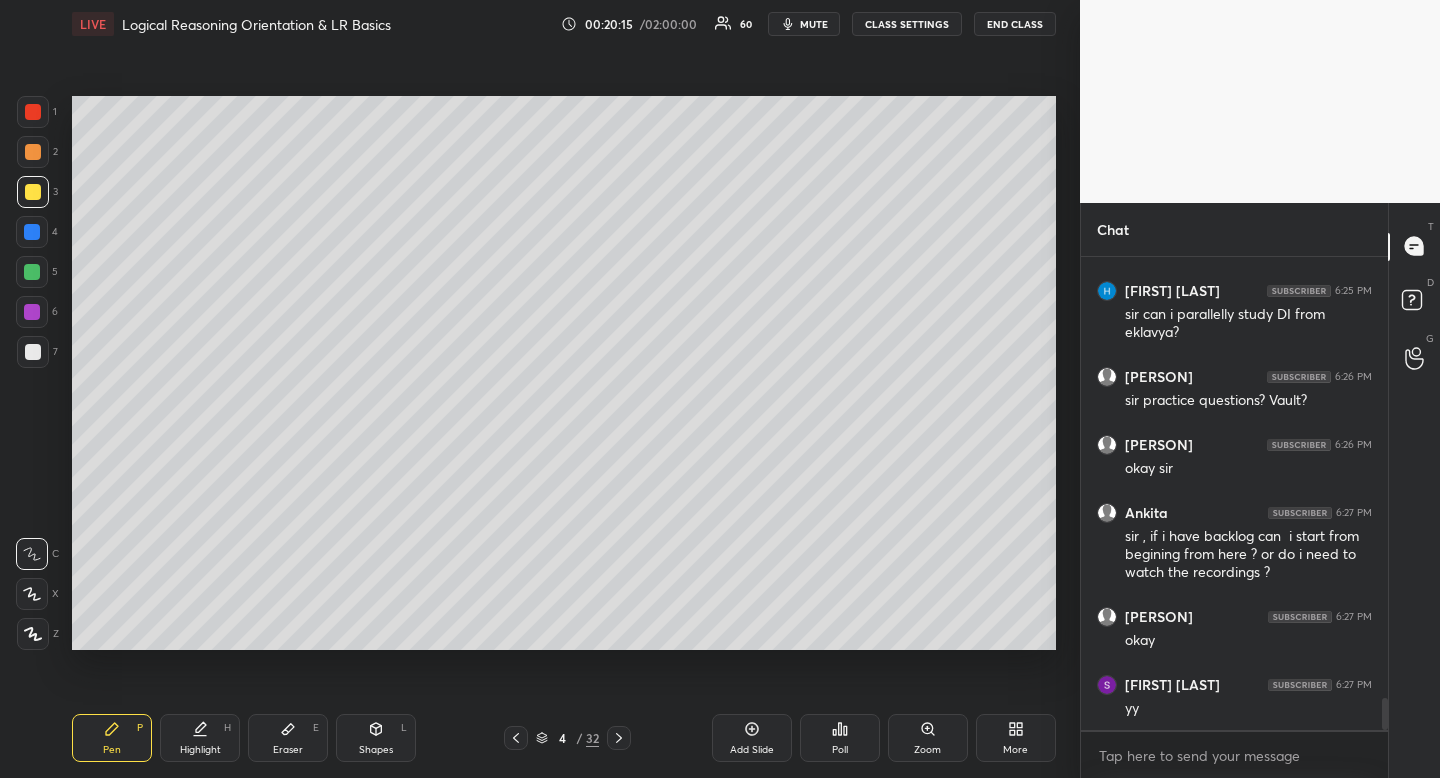 click at bounding box center [33, 352] 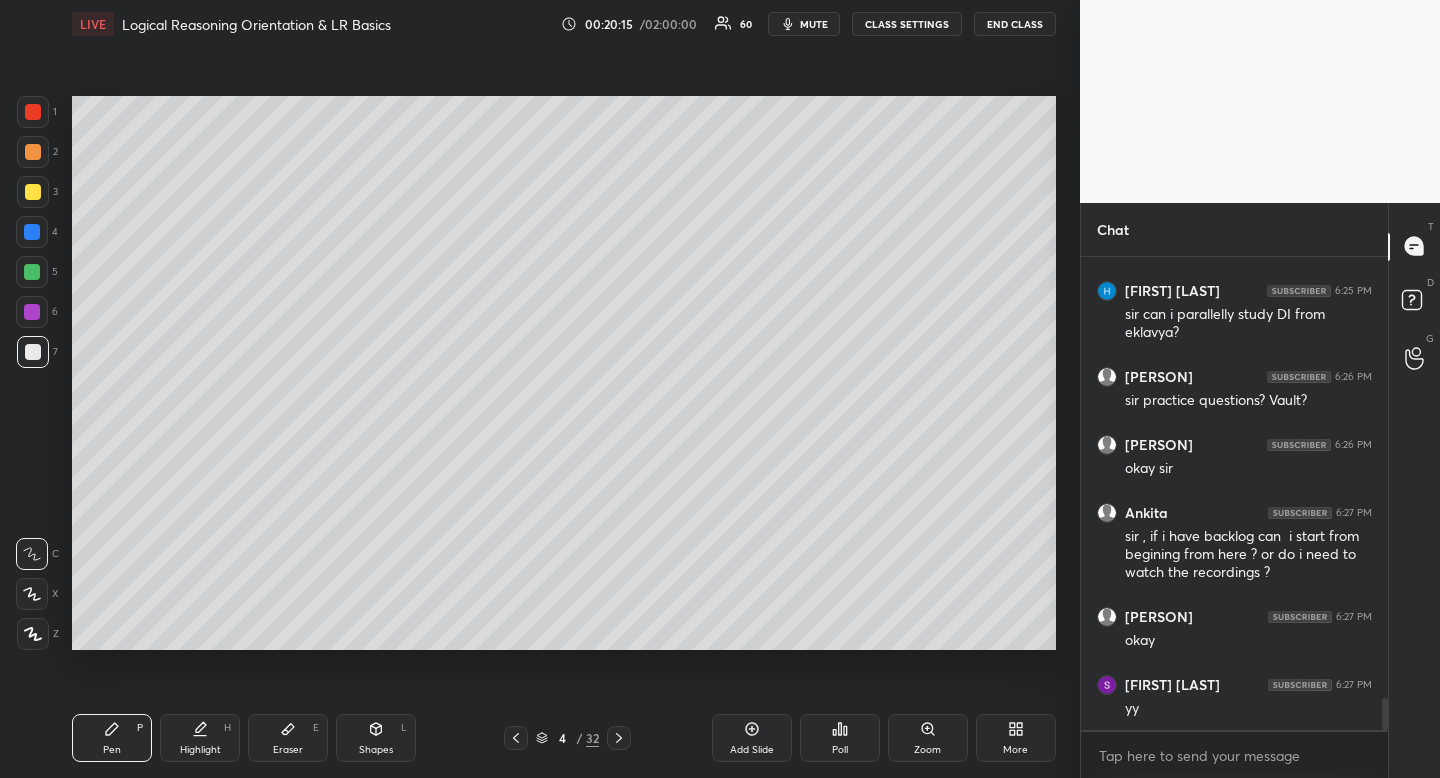 drag, startPoint x: 203, startPoint y: 734, endPoint x: 229, endPoint y: 696, distance: 46.043457 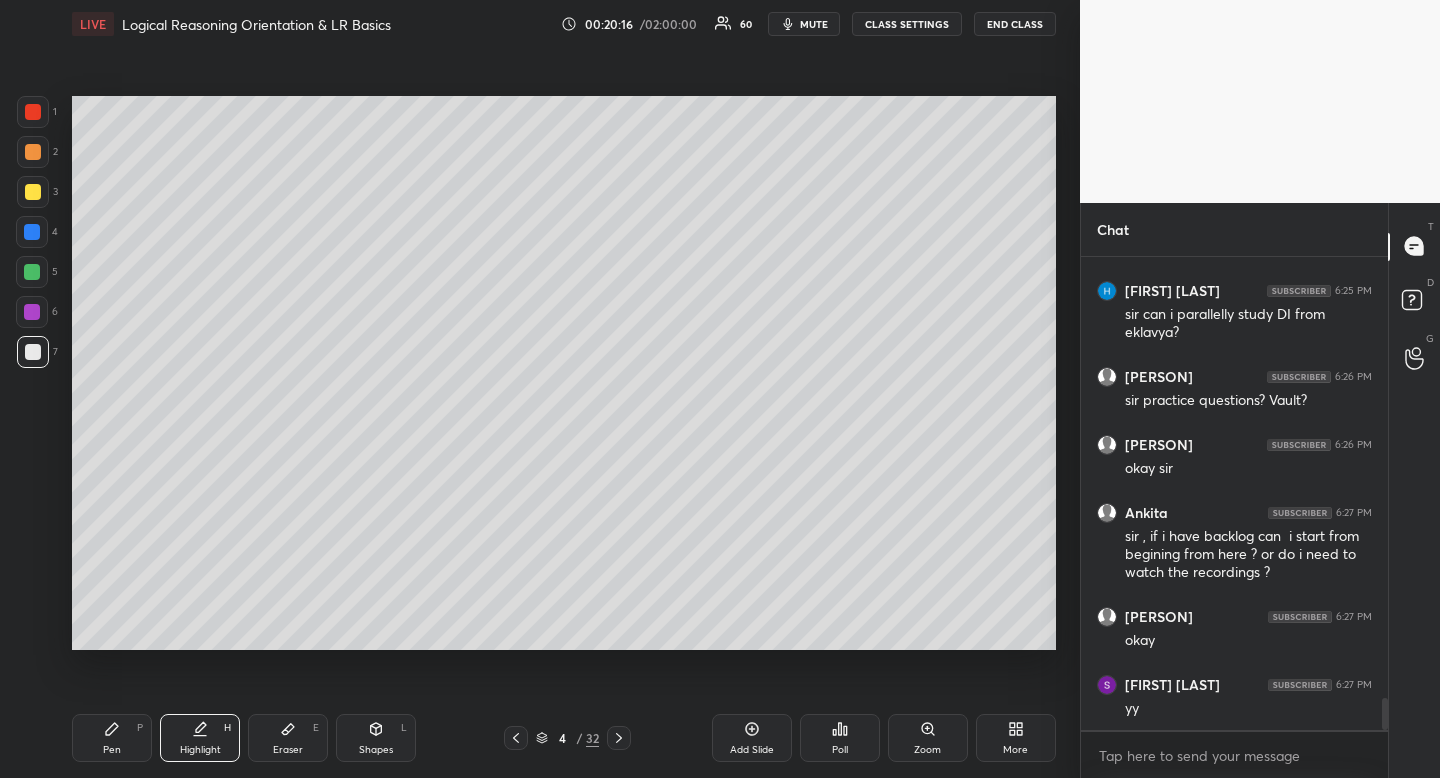 drag, startPoint x: 289, startPoint y: 756, endPoint x: 357, endPoint y: 680, distance: 101.98039 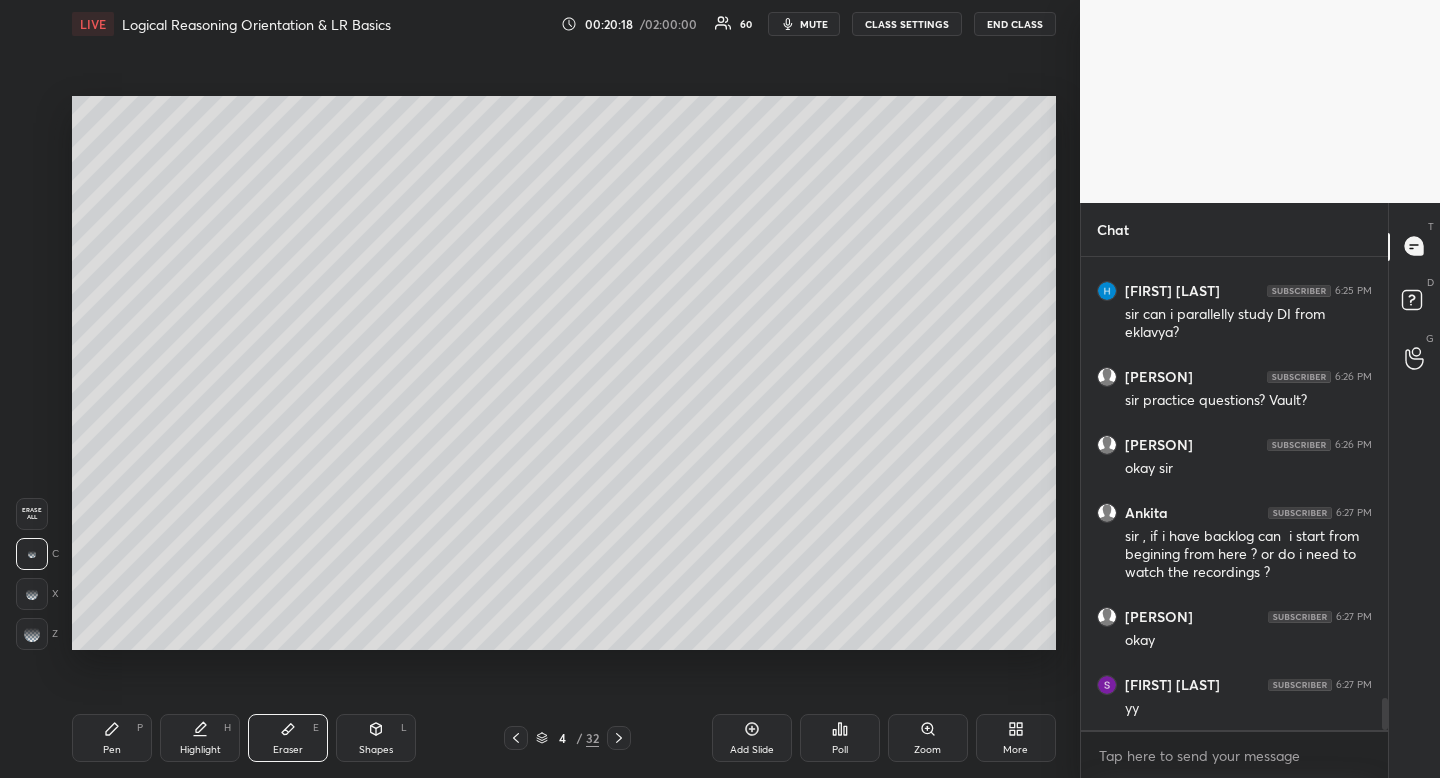 drag, startPoint x: 313, startPoint y: 752, endPoint x: 390, endPoint y: 666, distance: 115.43397 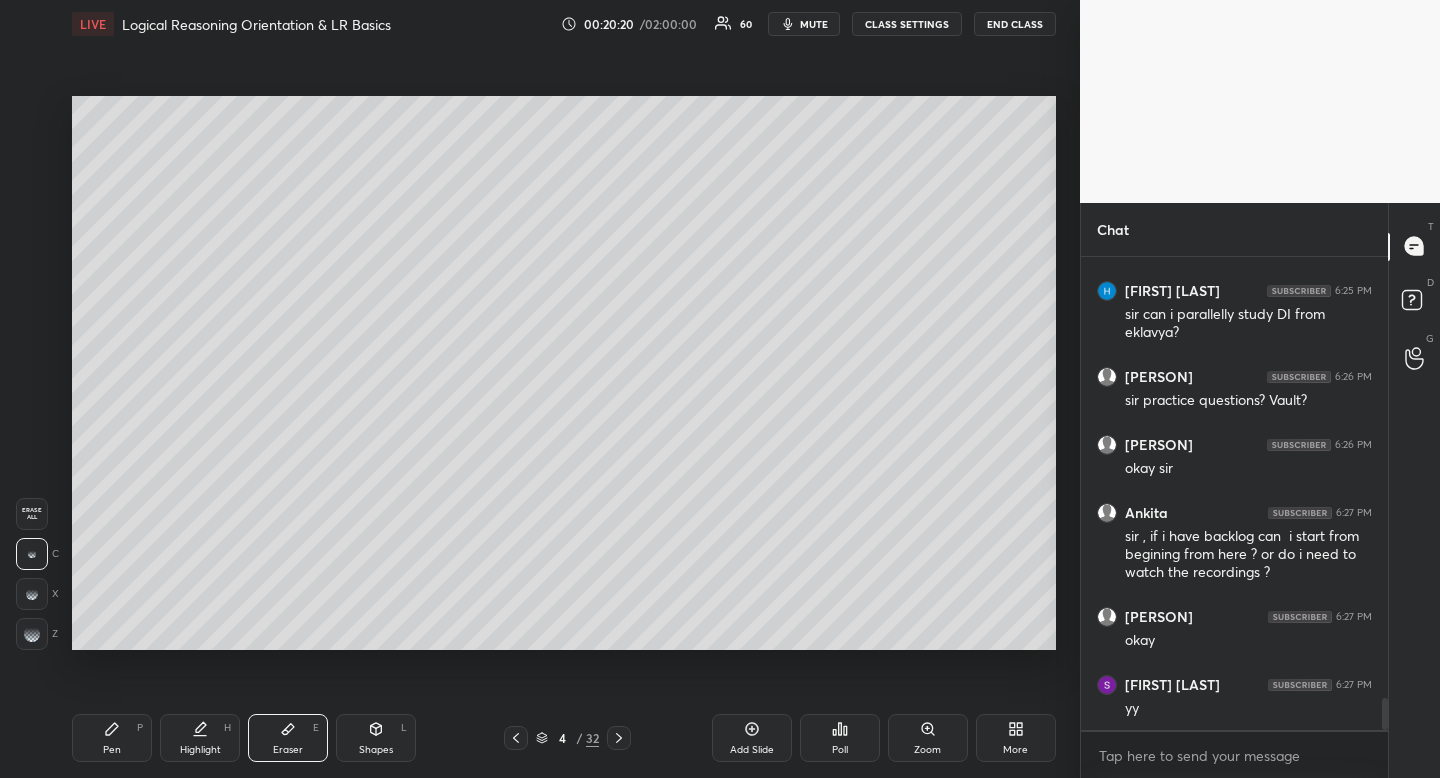 drag, startPoint x: 118, startPoint y: 737, endPoint x: 149, endPoint y: 722, distance: 34.43835 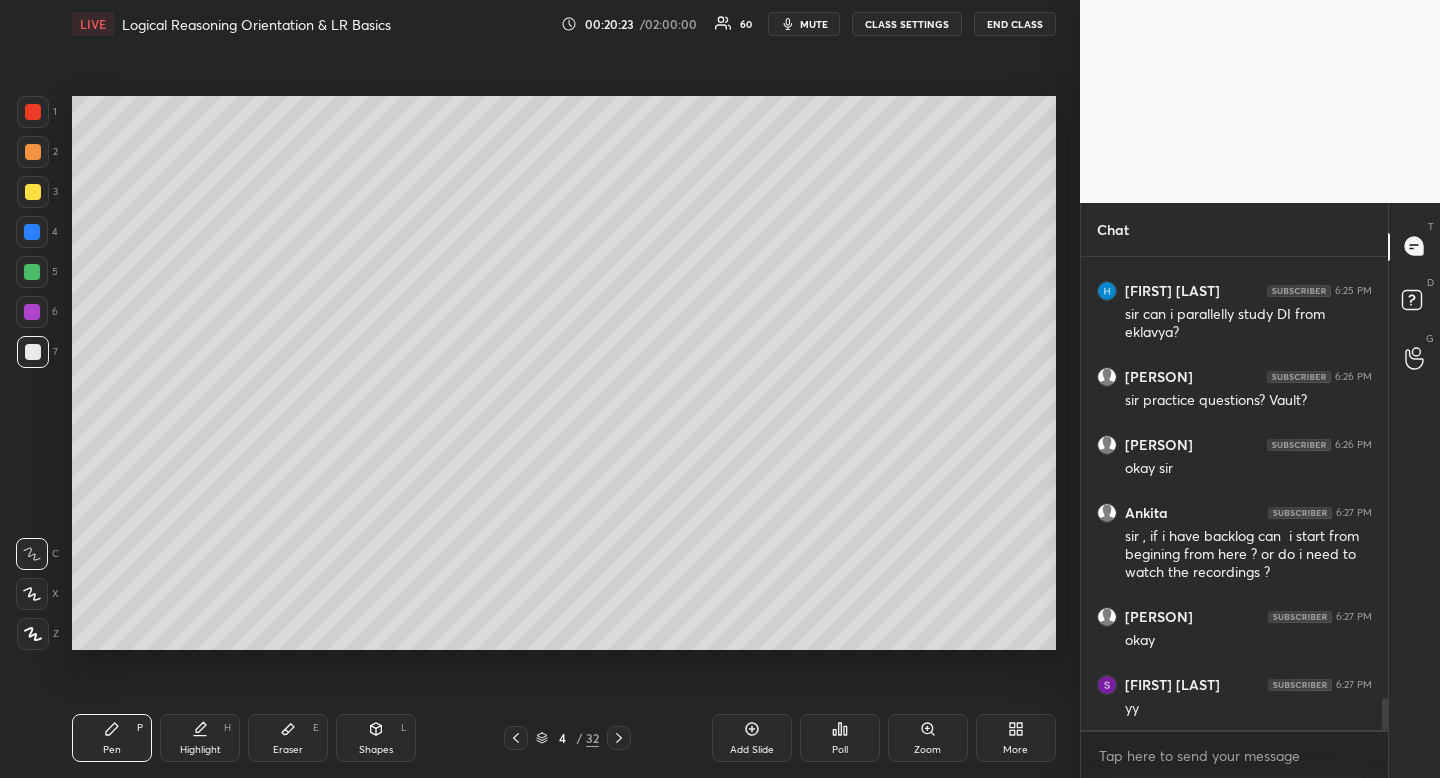 scroll, scrollTop: 6527, scrollLeft: 0, axis: vertical 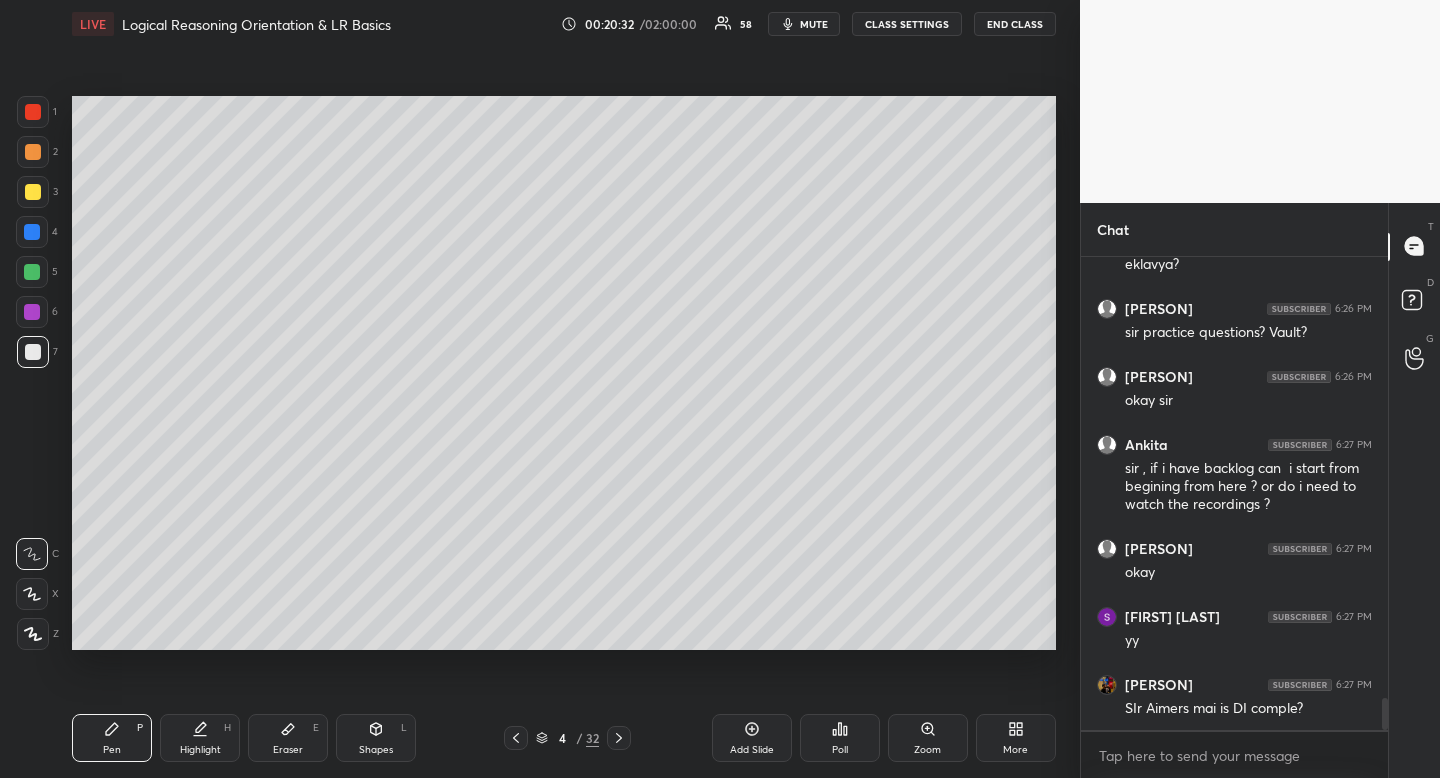 click at bounding box center [33, 192] 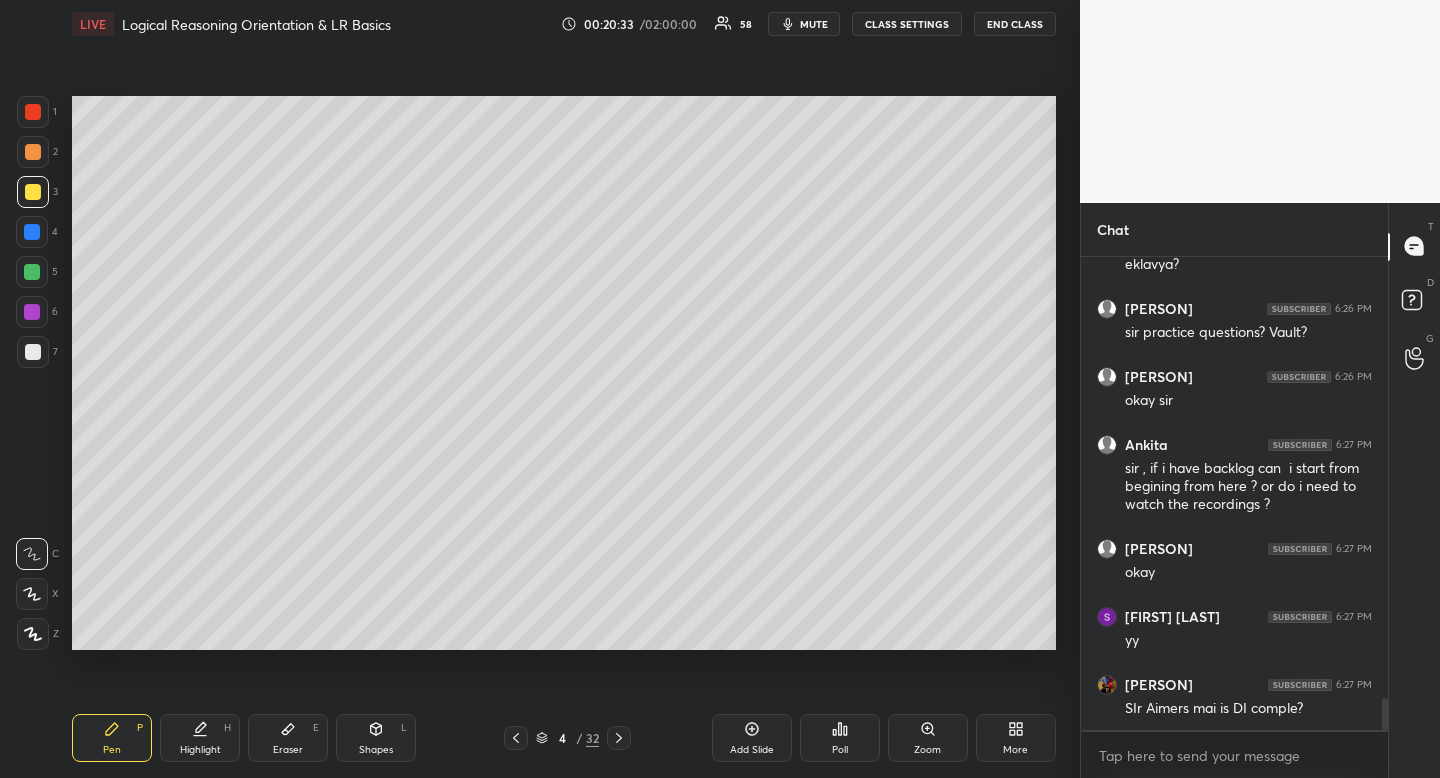drag, startPoint x: 209, startPoint y: 745, endPoint x: 212, endPoint y: 725, distance: 20.22375 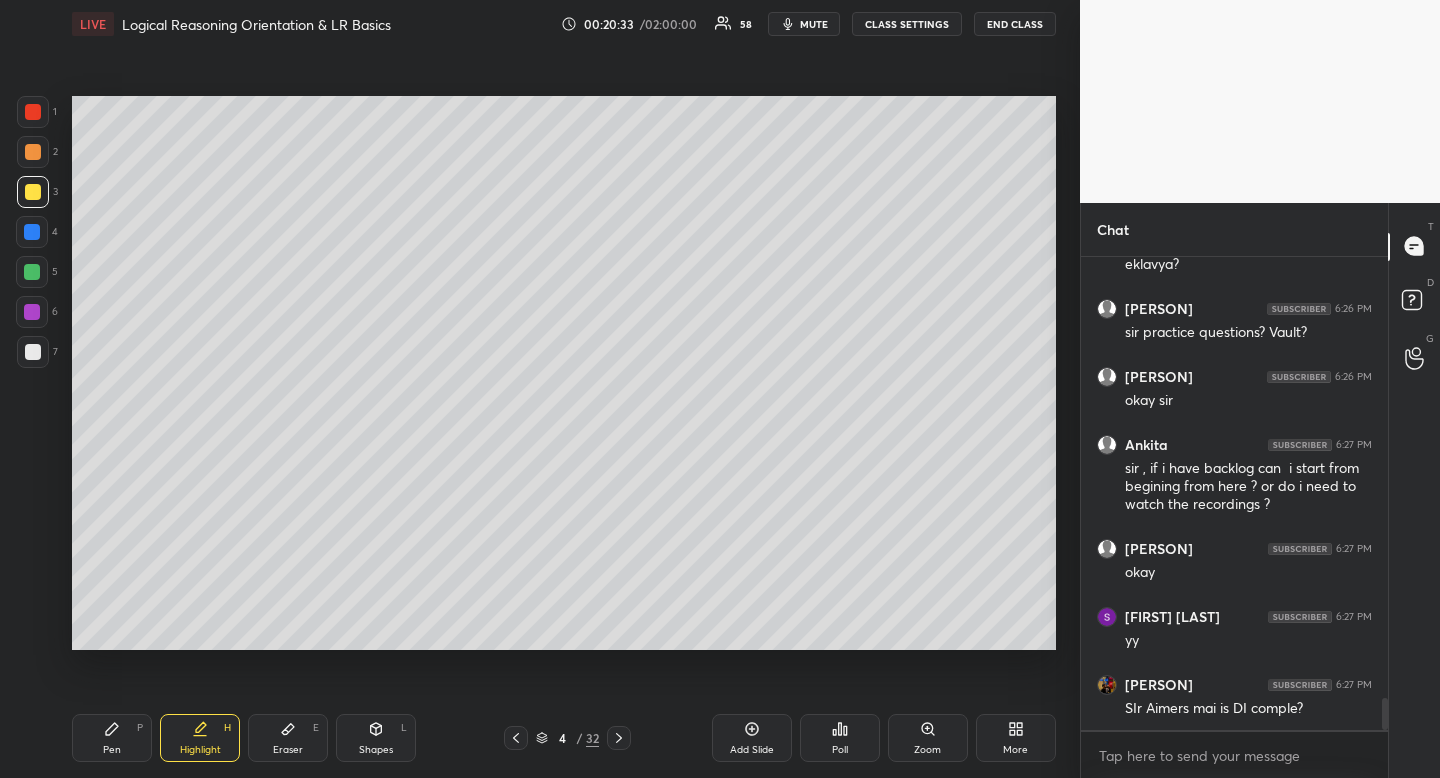 scroll, scrollTop: 6613, scrollLeft: 0, axis: vertical 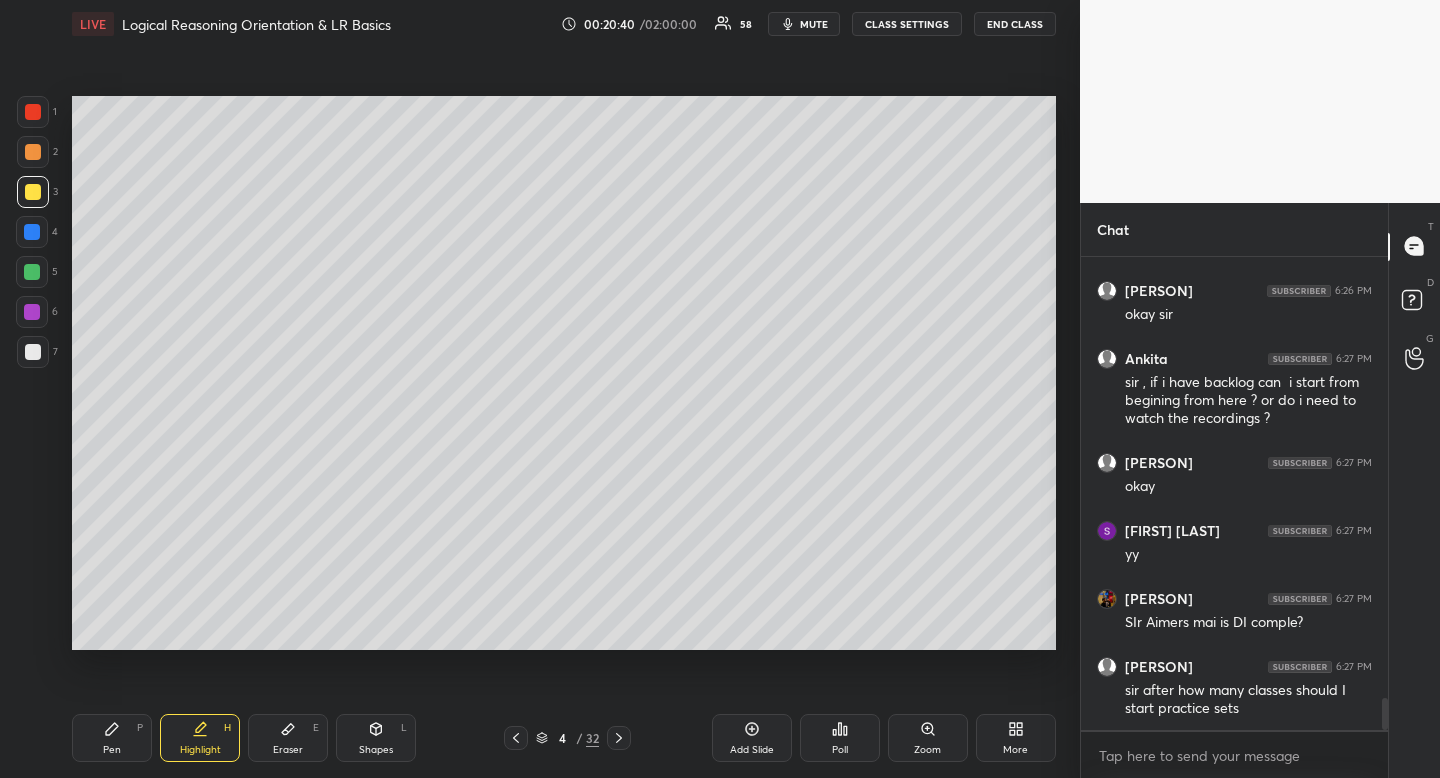 click on "Highlight" at bounding box center (200, 750) 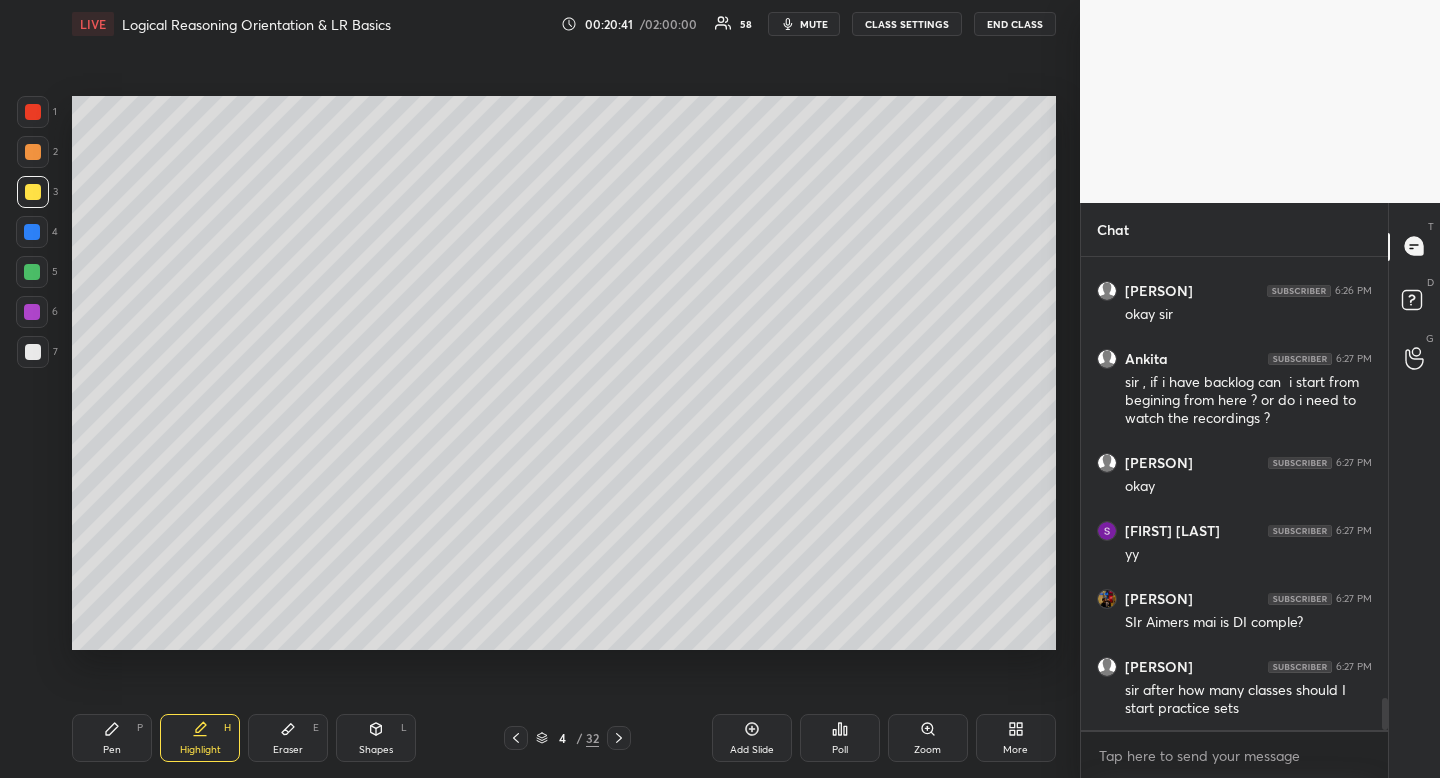 click on "Pen P" at bounding box center (112, 738) 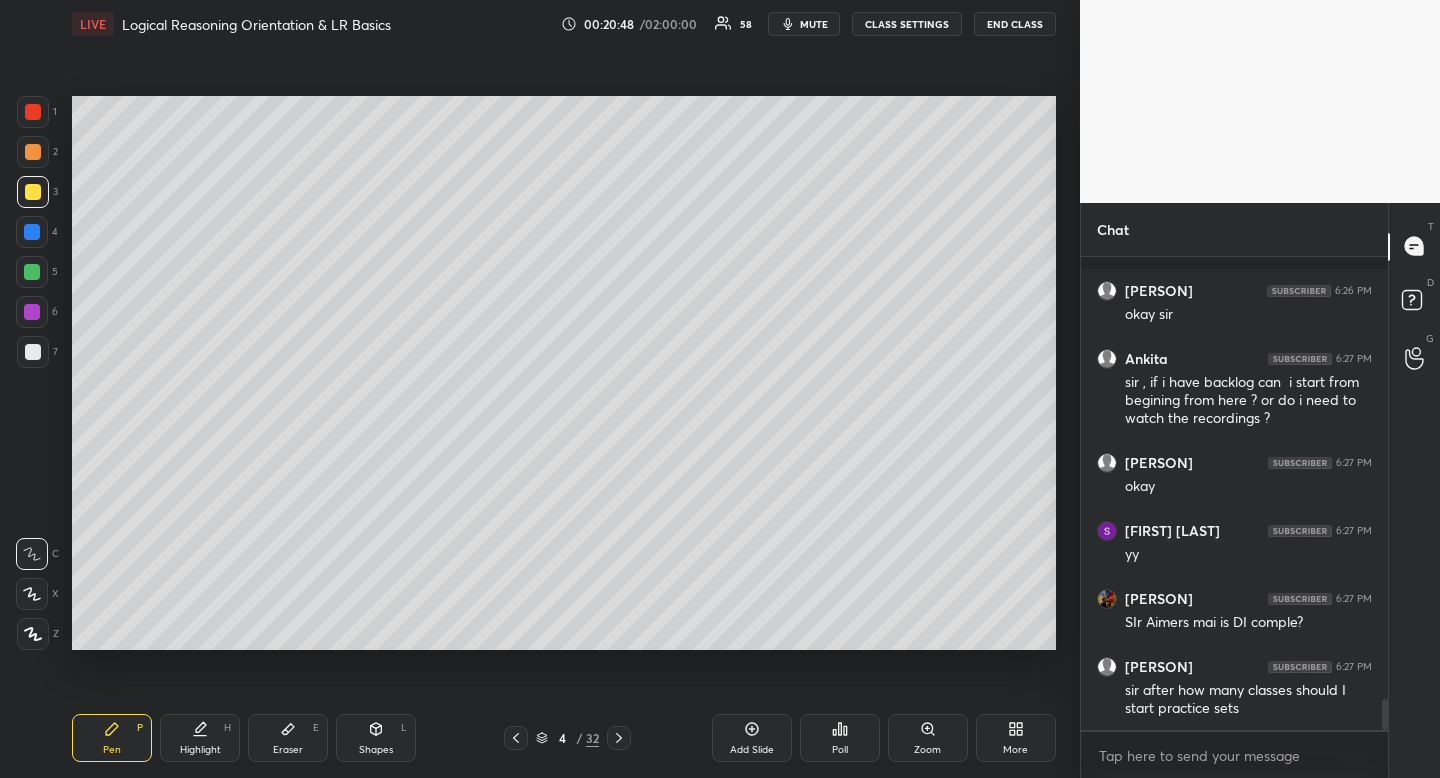 scroll, scrollTop: 6699, scrollLeft: 0, axis: vertical 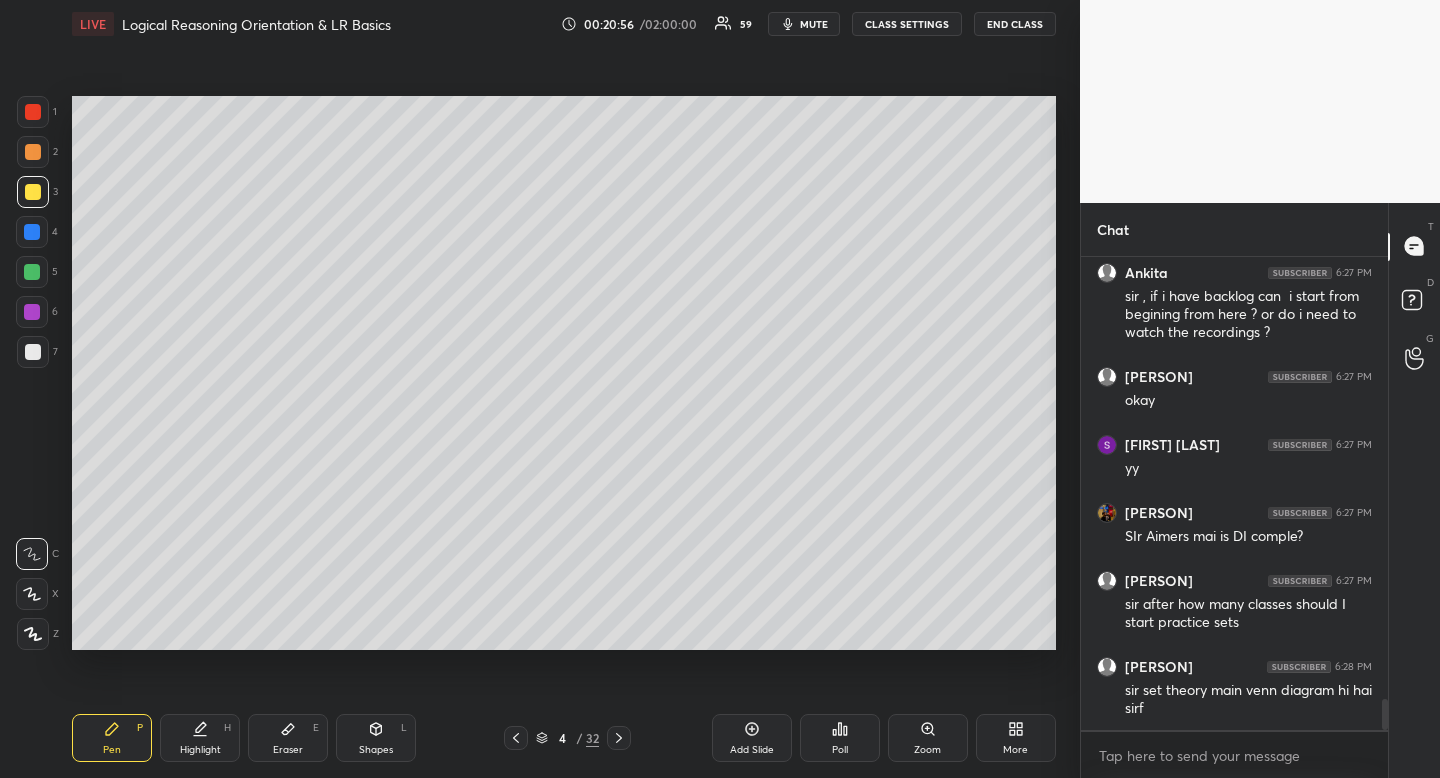 click on "Highlight" at bounding box center [200, 750] 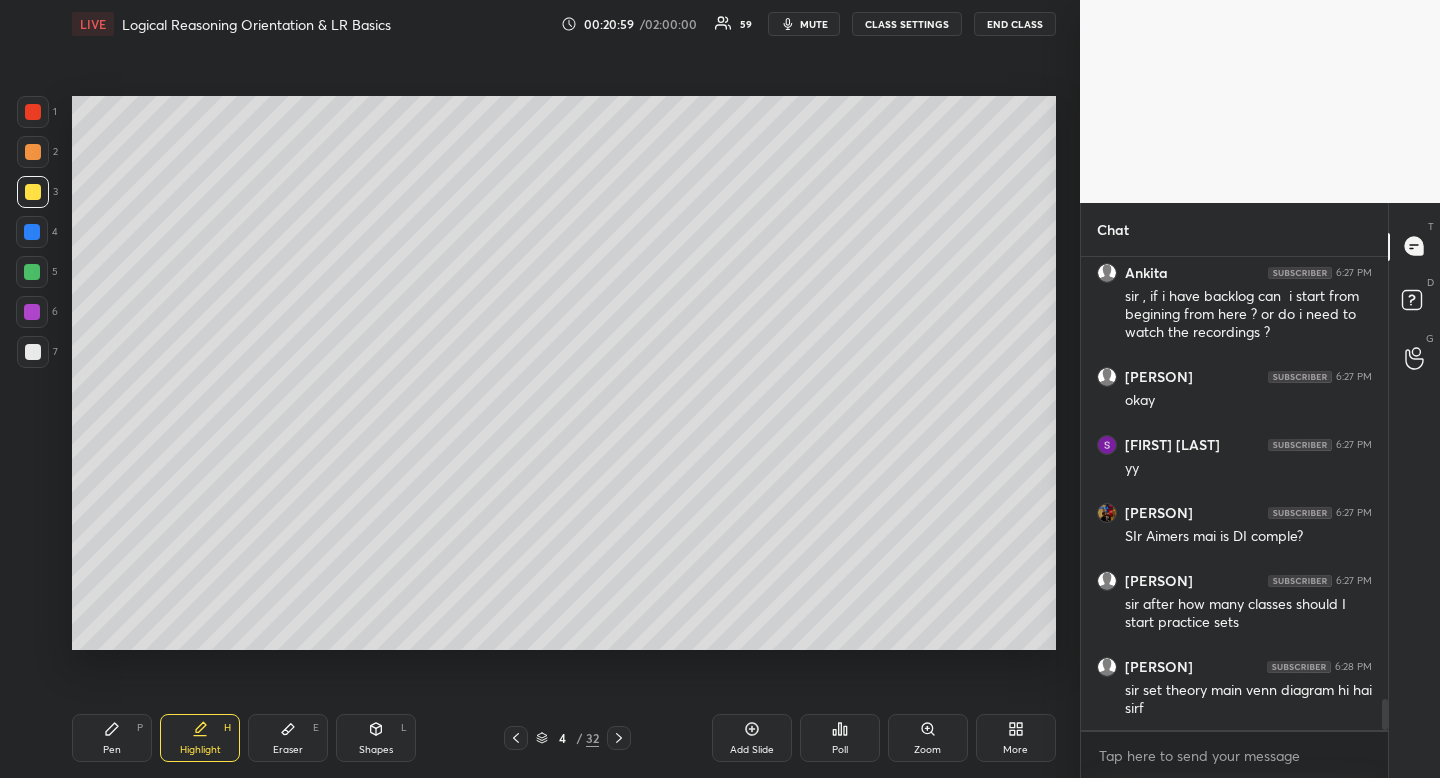 scroll, scrollTop: 6767, scrollLeft: 0, axis: vertical 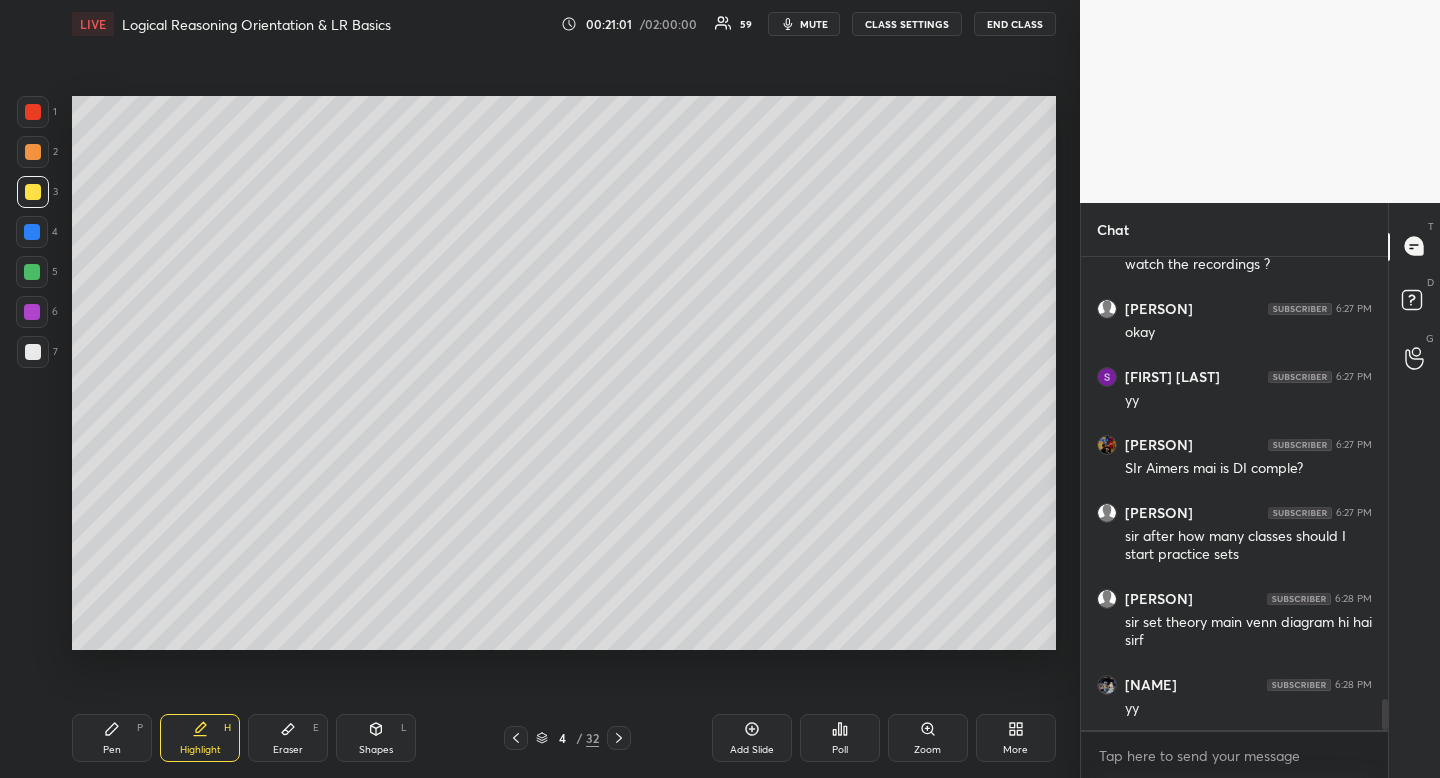 click at bounding box center [33, 352] 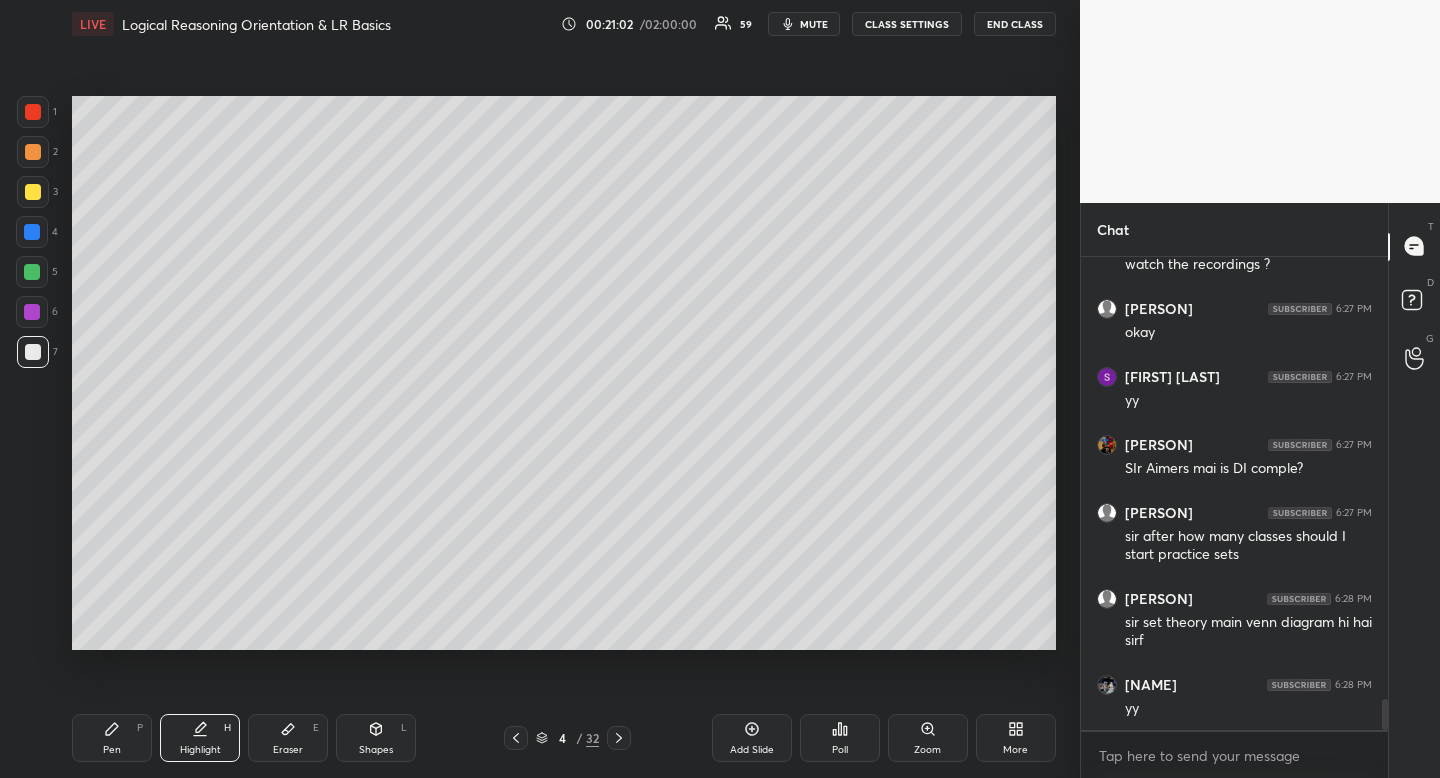 drag, startPoint x: 214, startPoint y: 730, endPoint x: 206, endPoint y: 737, distance: 10.630146 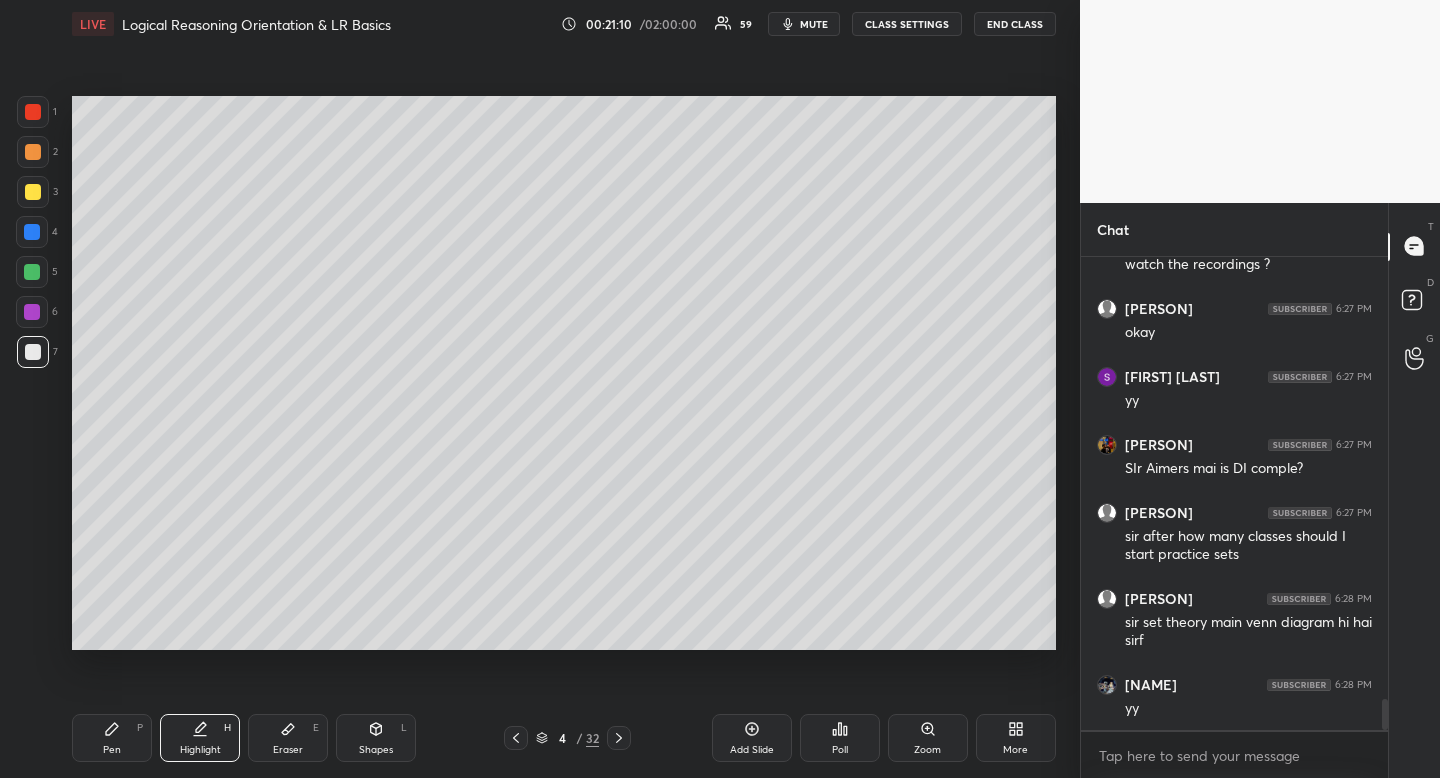 click on "Eraser" at bounding box center (288, 750) 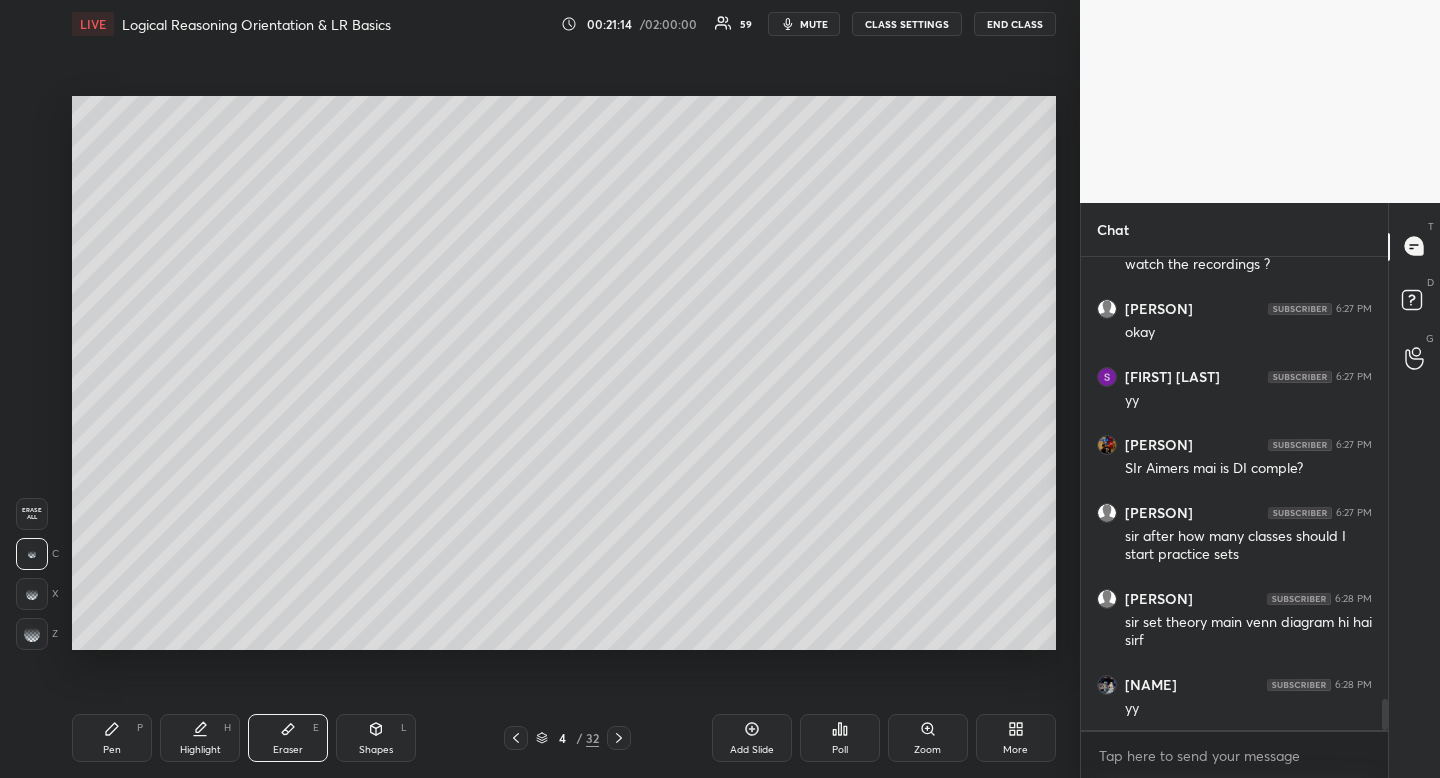 click on "Pen P" at bounding box center [112, 738] 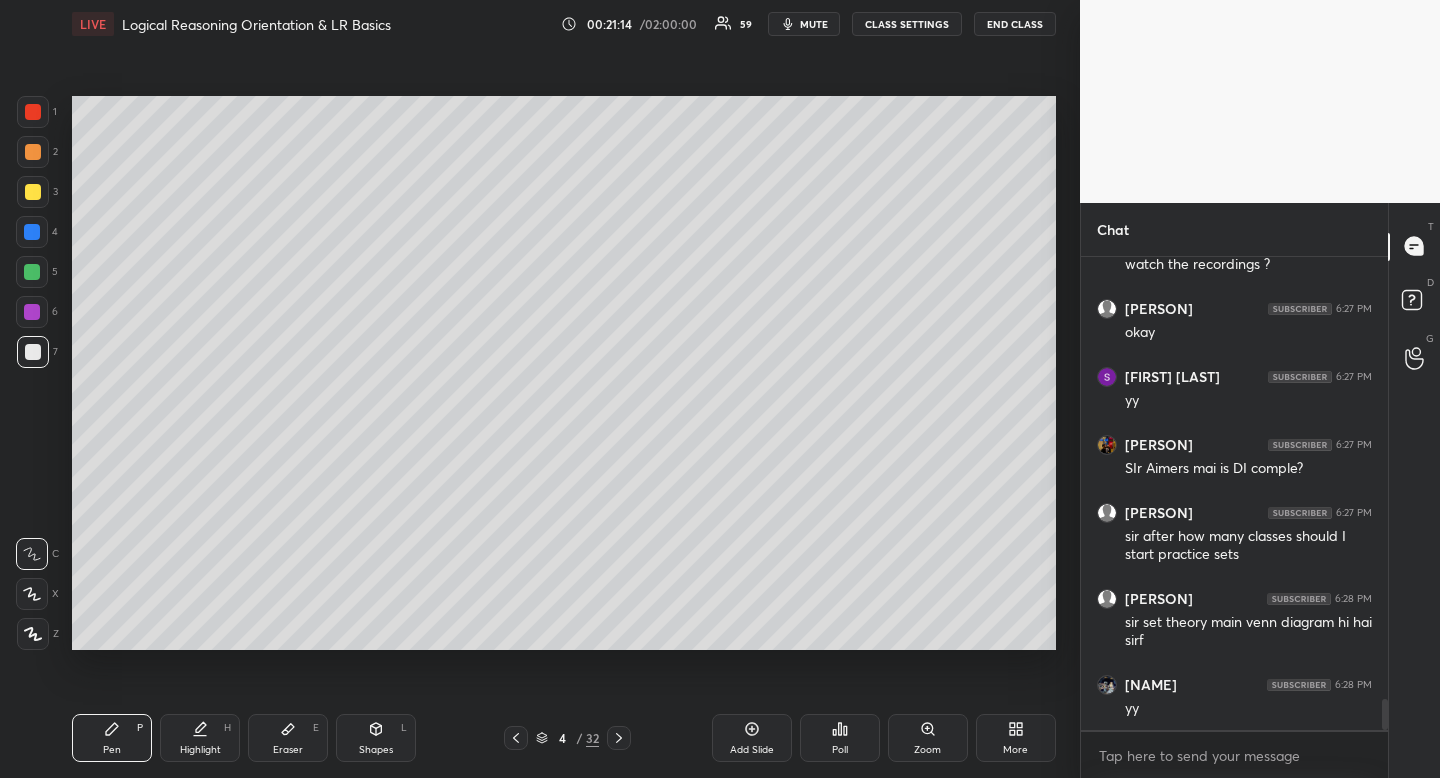 drag, startPoint x: 146, startPoint y: 740, endPoint x: 290, endPoint y: 658, distance: 165.71059 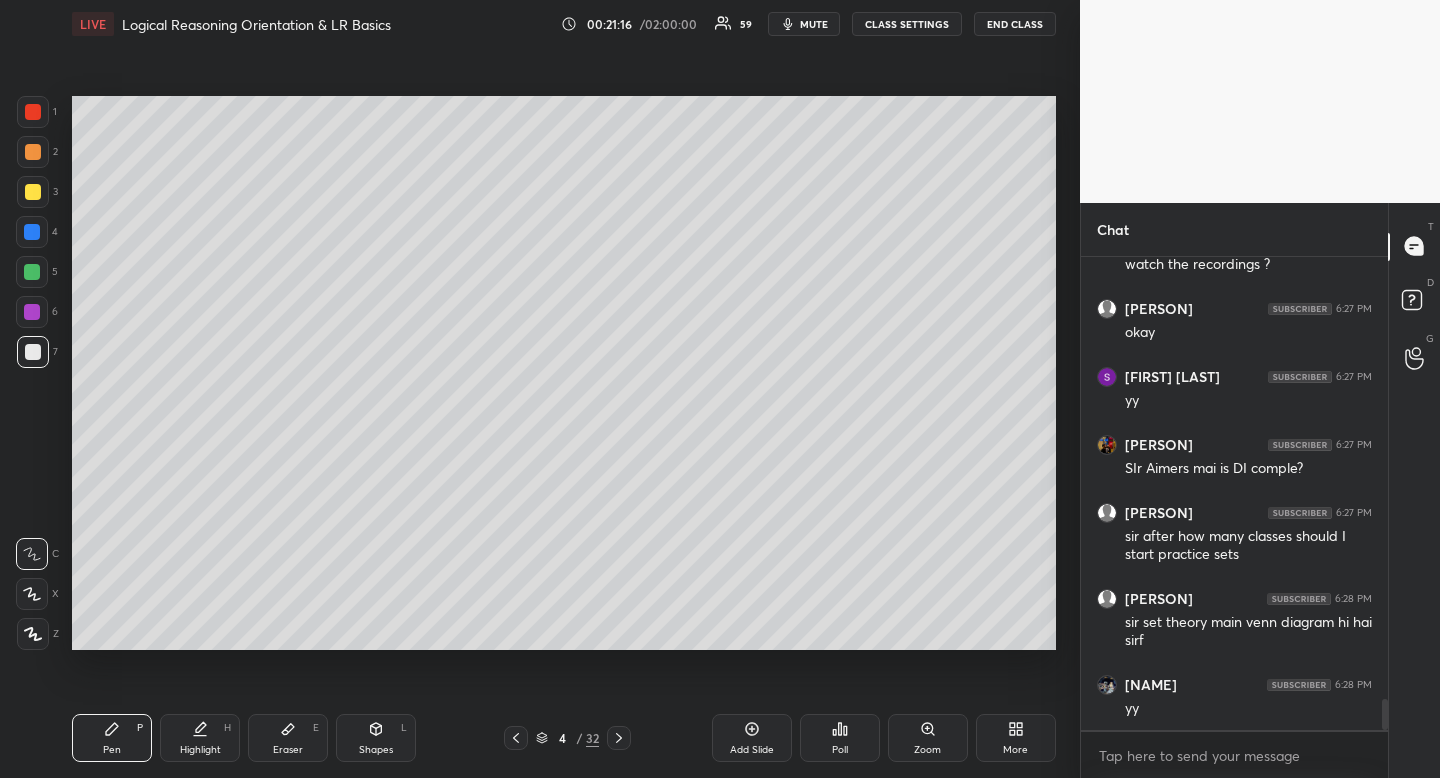 click at bounding box center [33, 192] 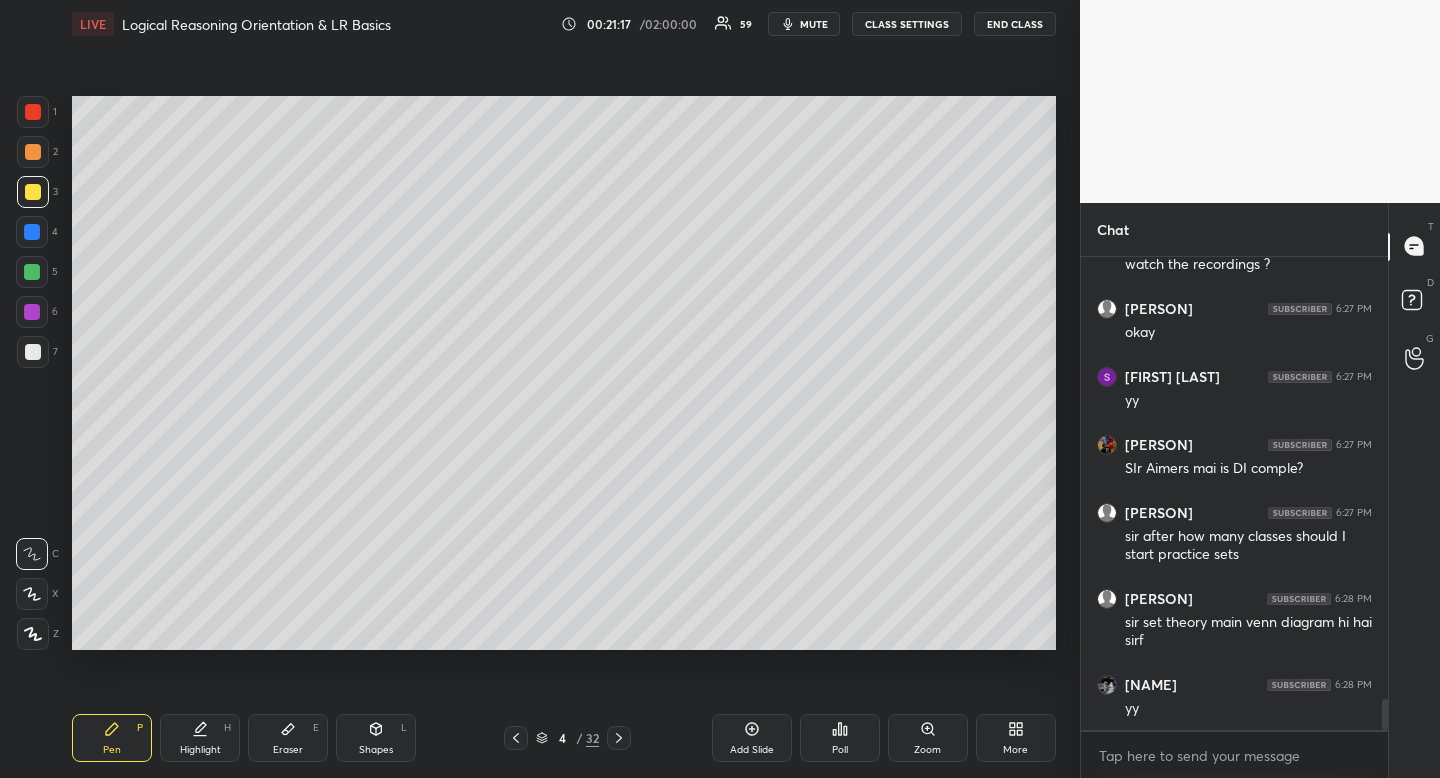 drag, startPoint x: 37, startPoint y: 187, endPoint x: 69, endPoint y: 200, distance: 34.539833 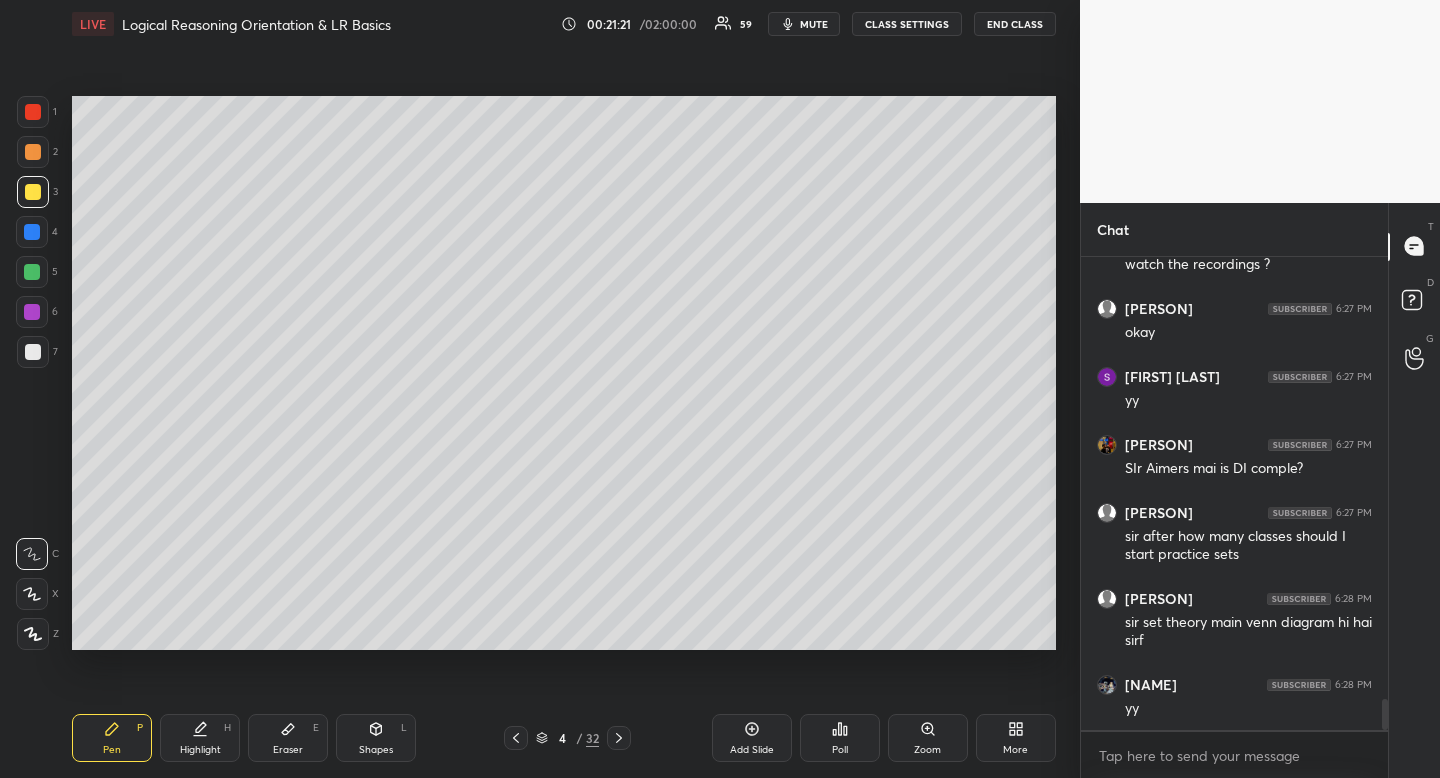 click on "Highlight" at bounding box center (200, 750) 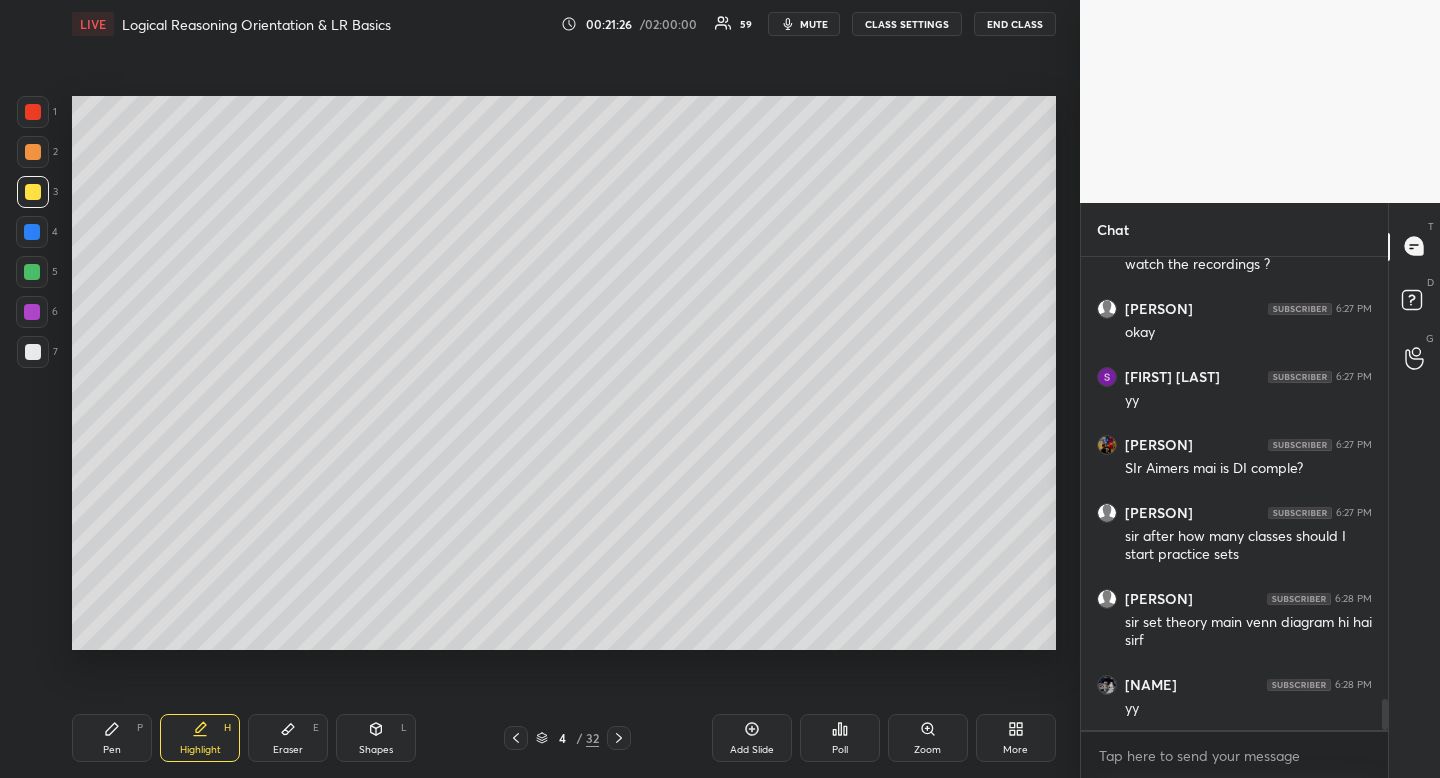 click 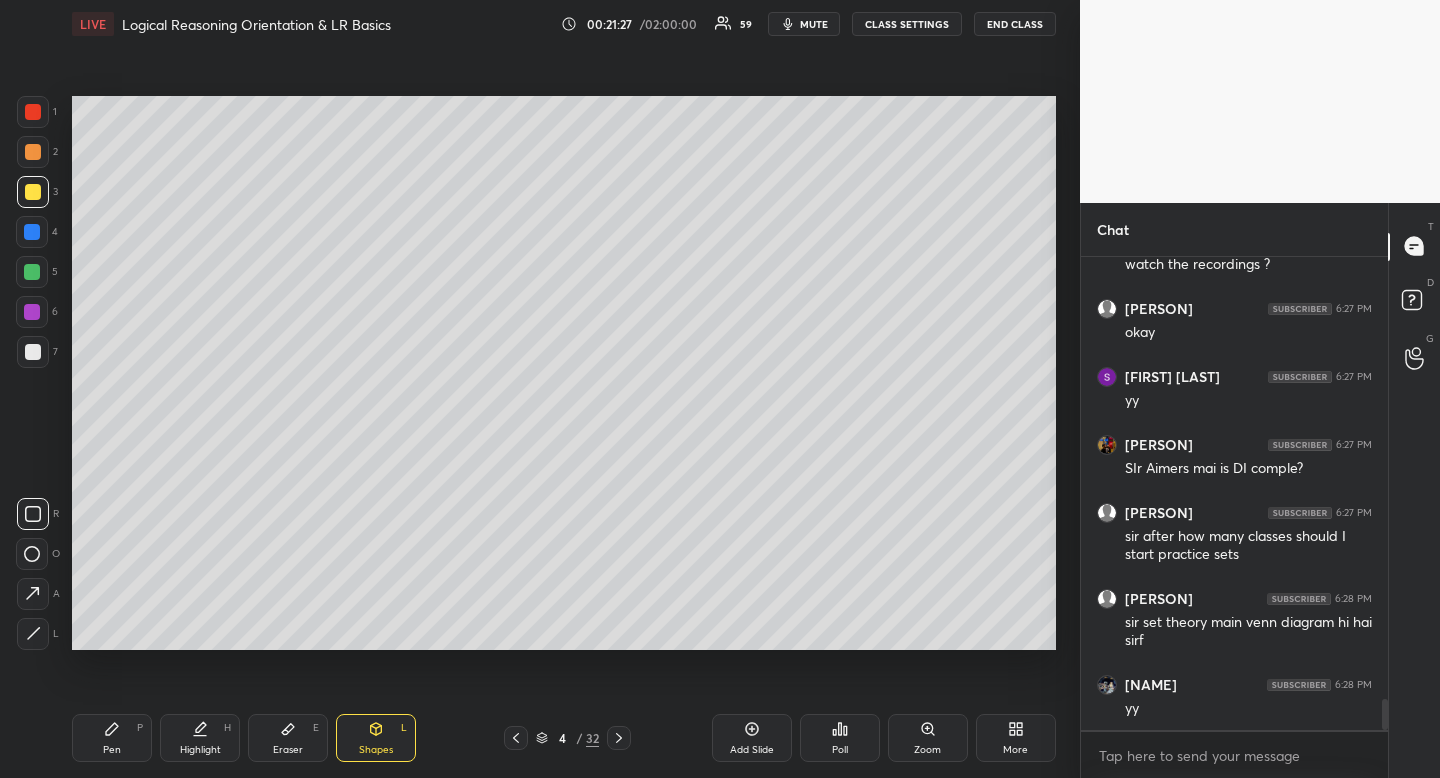 click 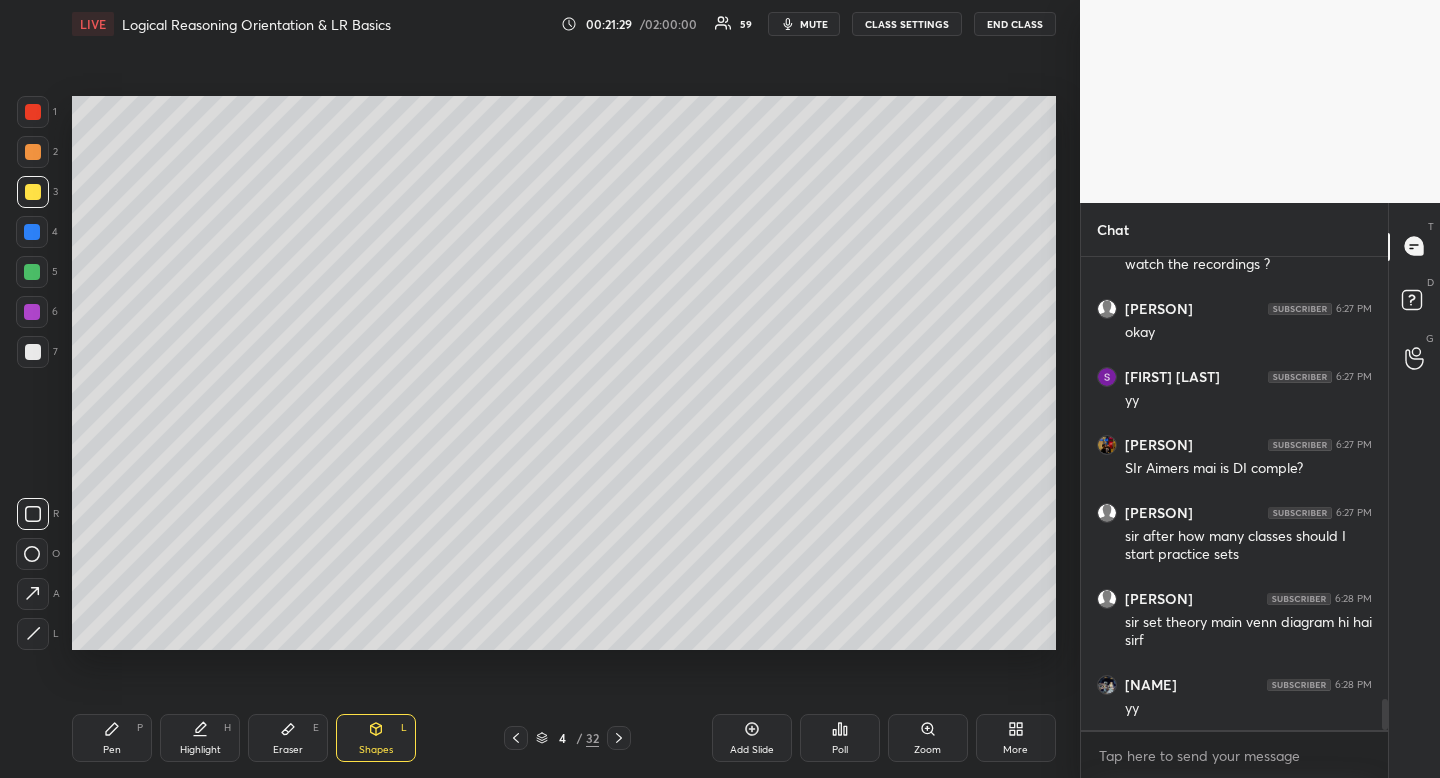 click on "Pen P" at bounding box center [112, 738] 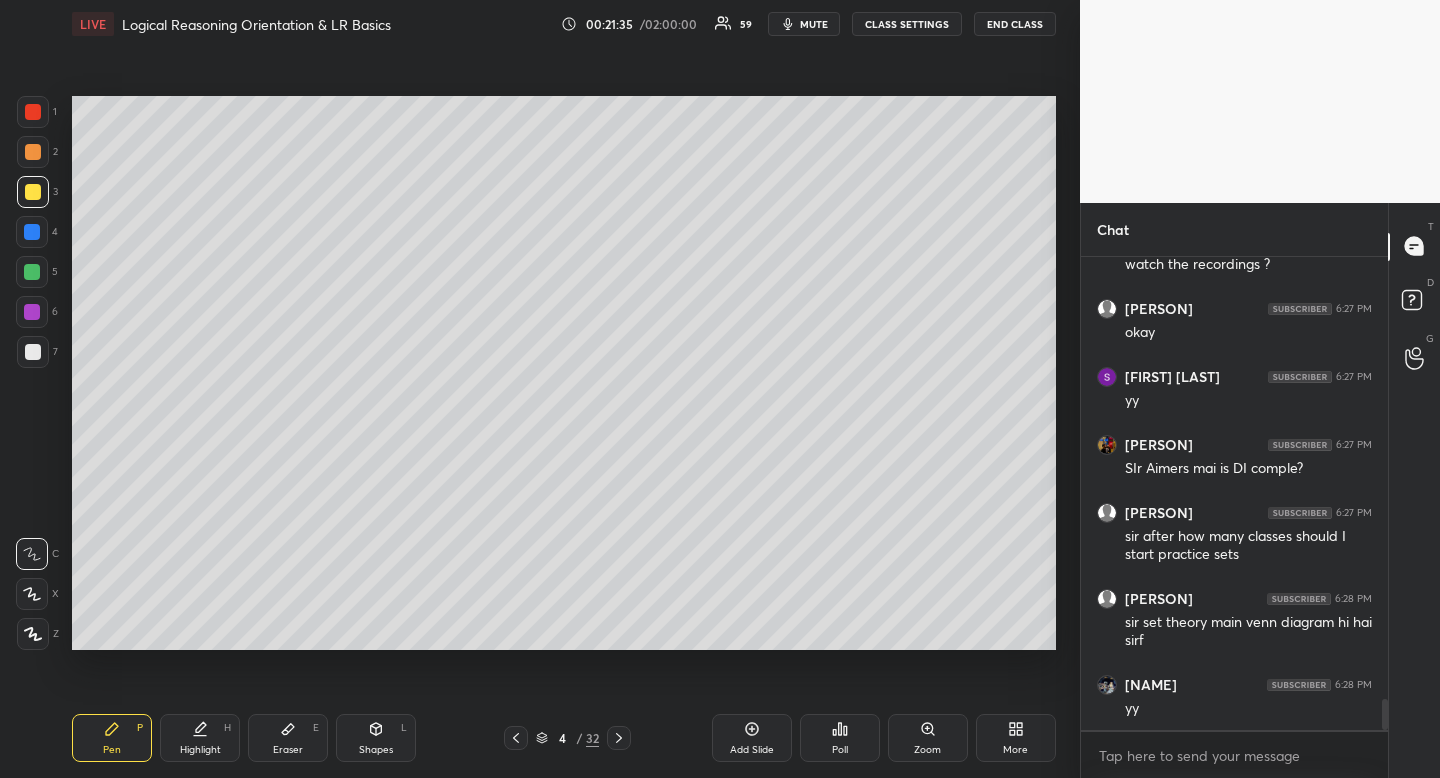 click on "Highlight" at bounding box center (200, 750) 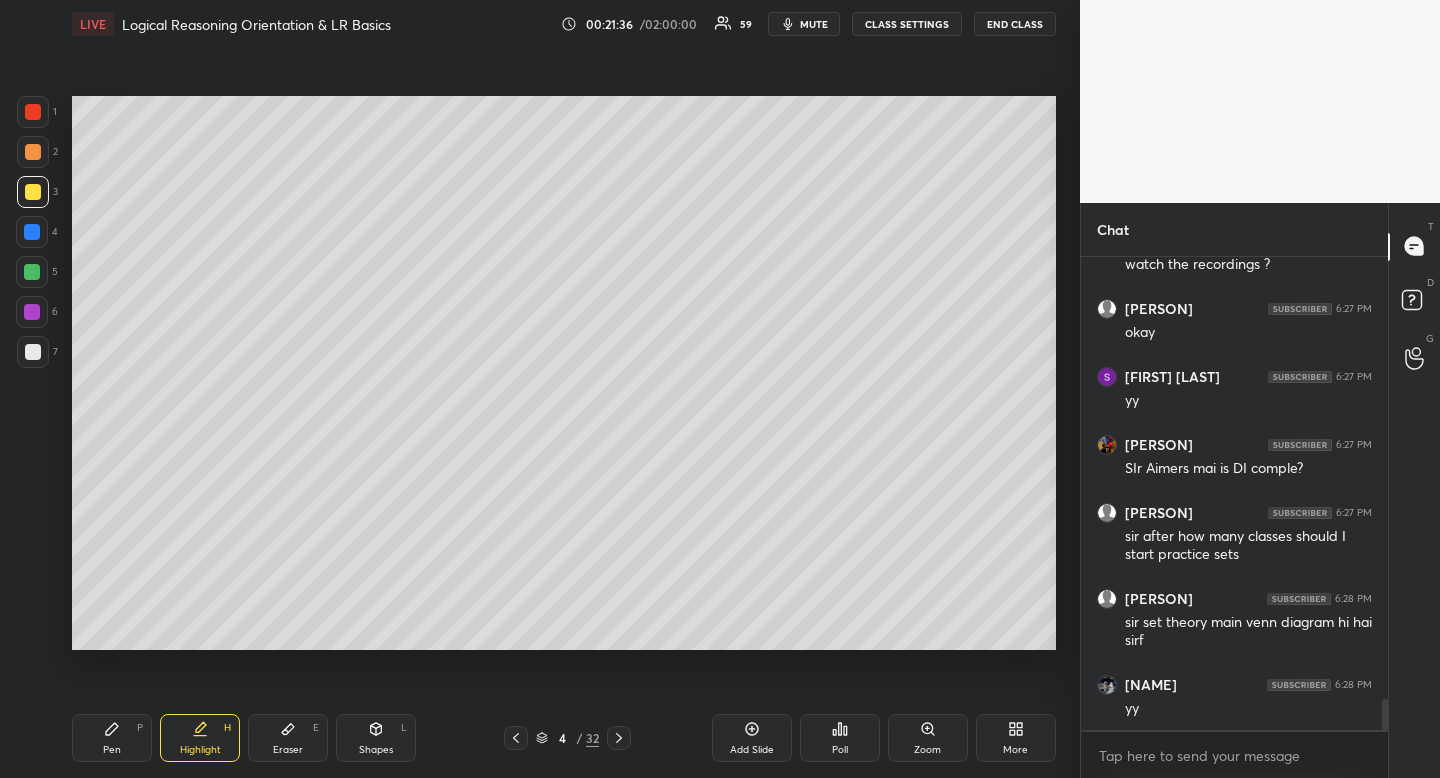 drag, startPoint x: 212, startPoint y: 737, endPoint x: 289, endPoint y: 684, distance: 93.47727 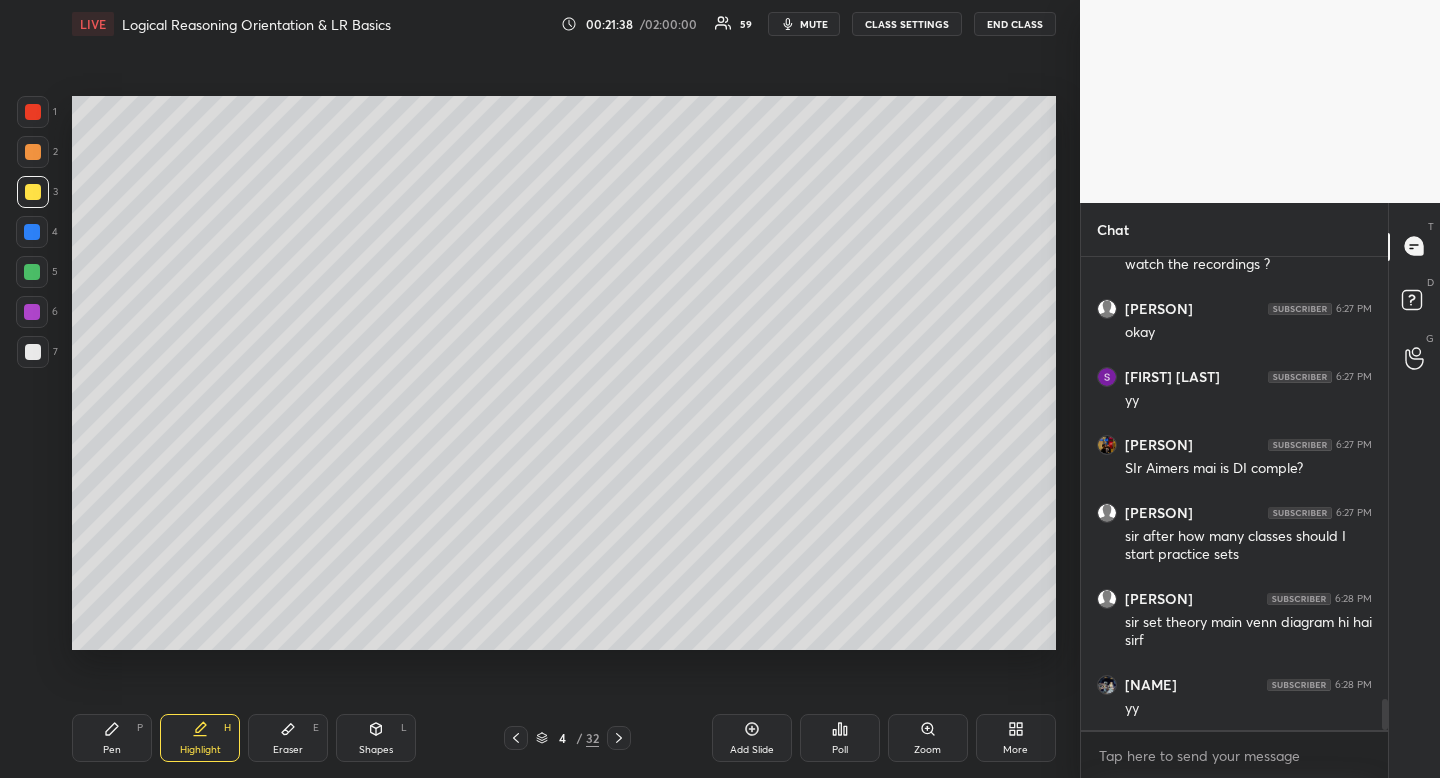 click on "Pen" at bounding box center (112, 750) 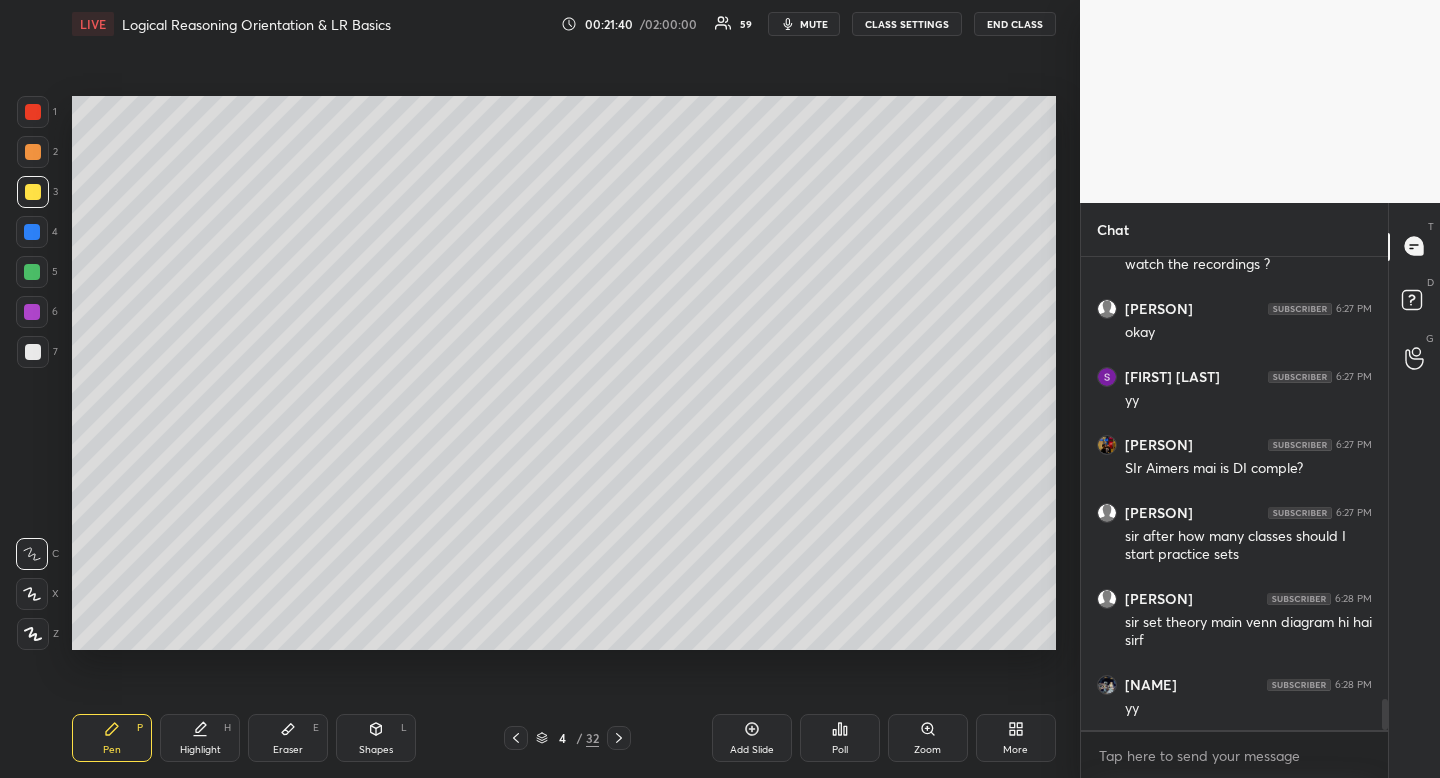 click on "Highlight H" at bounding box center (200, 738) 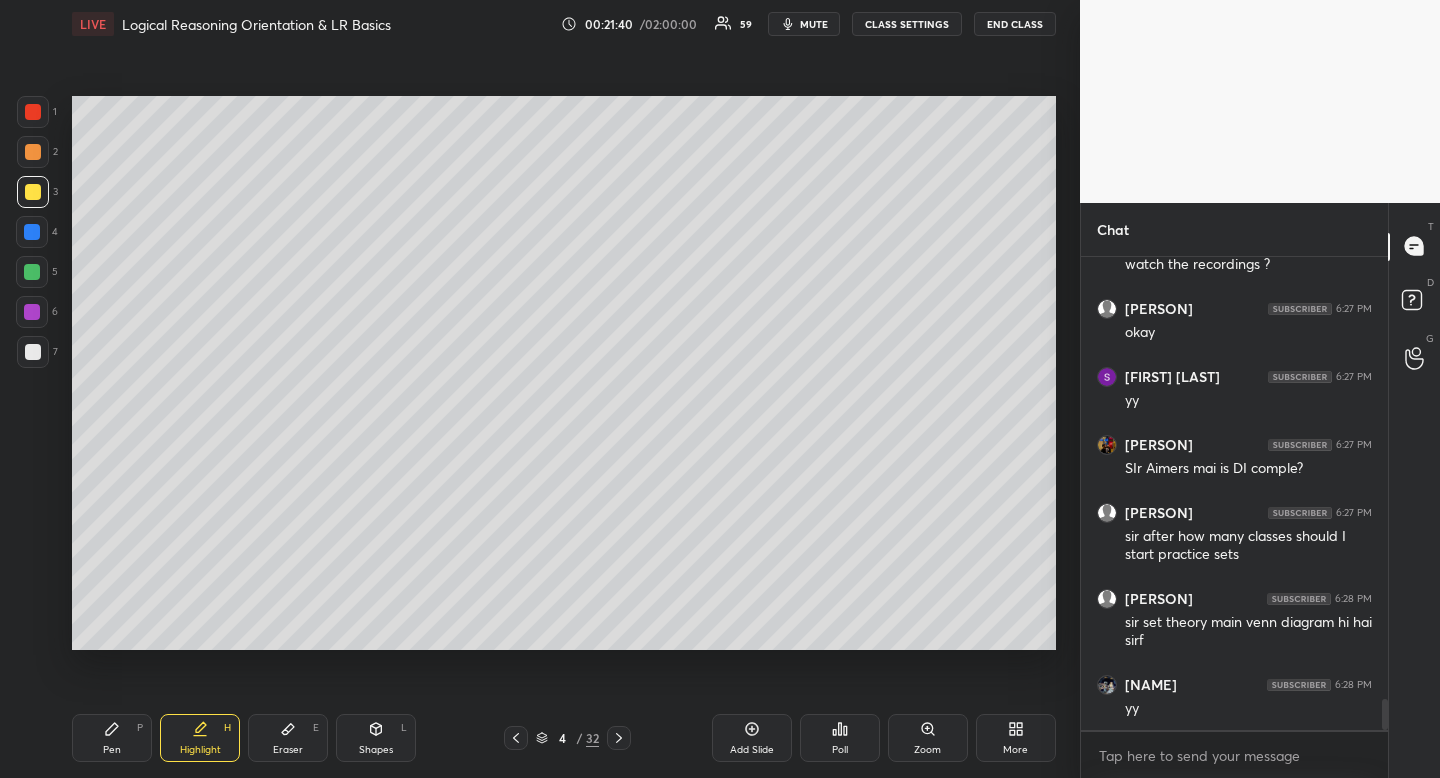 click on "Highlight H" at bounding box center (200, 738) 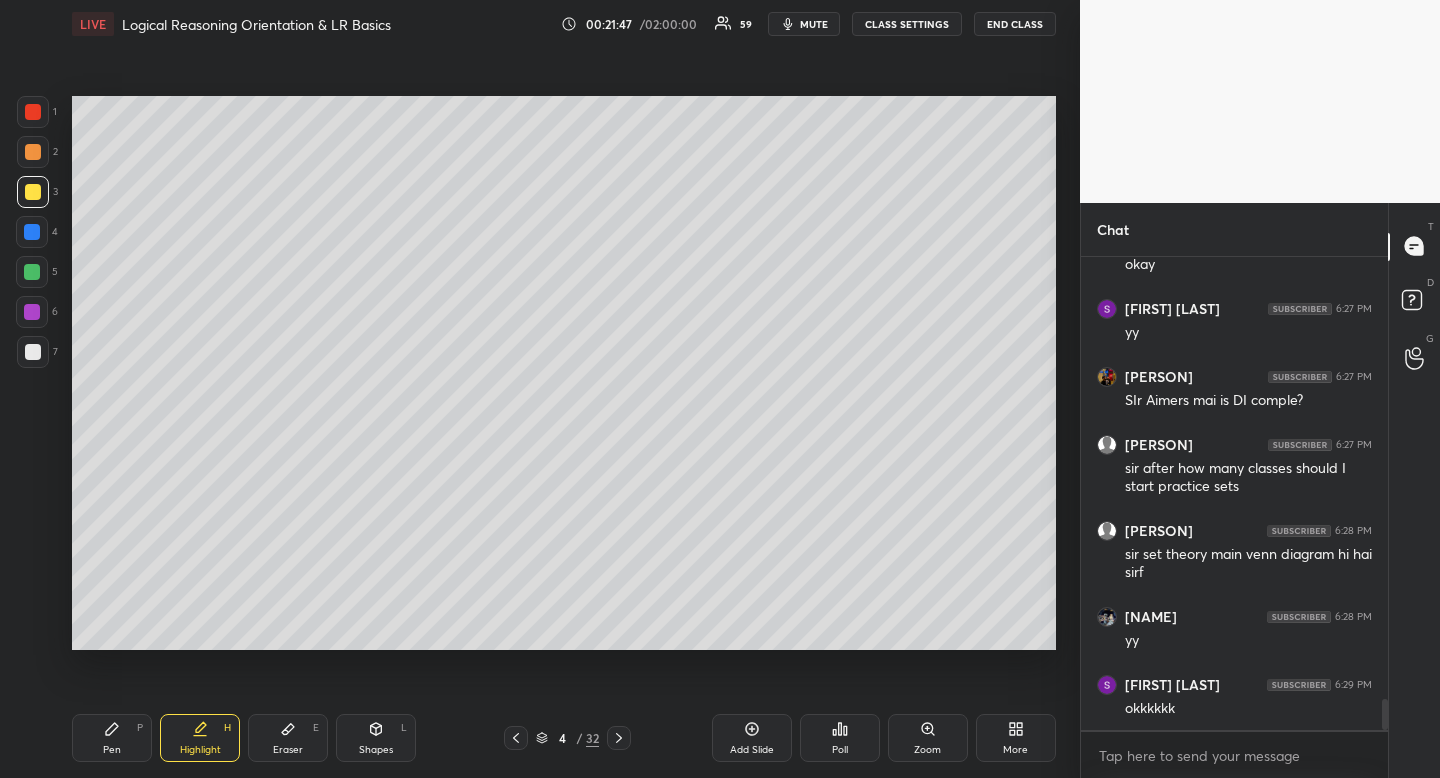 scroll, scrollTop: 6957, scrollLeft: 0, axis: vertical 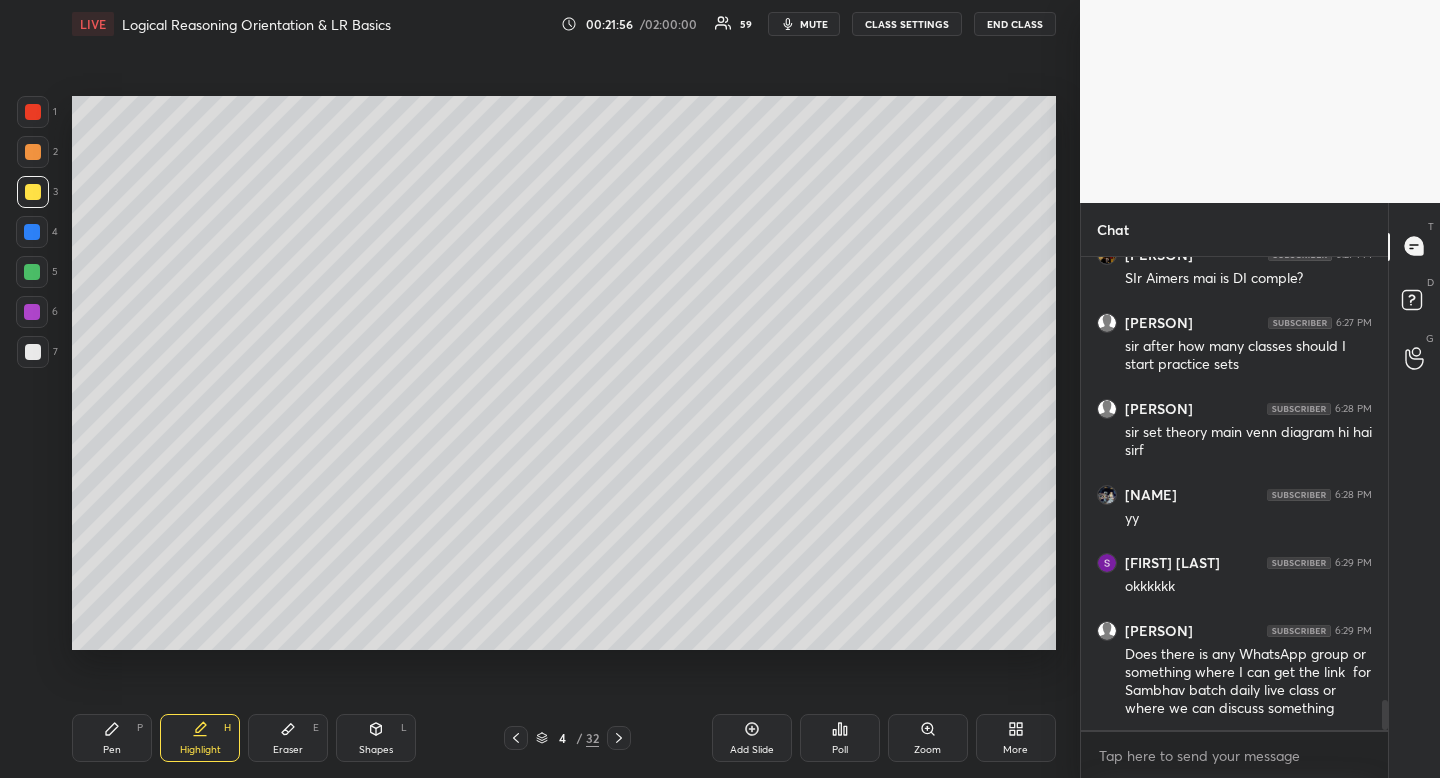 click on "Highlight H" at bounding box center [200, 738] 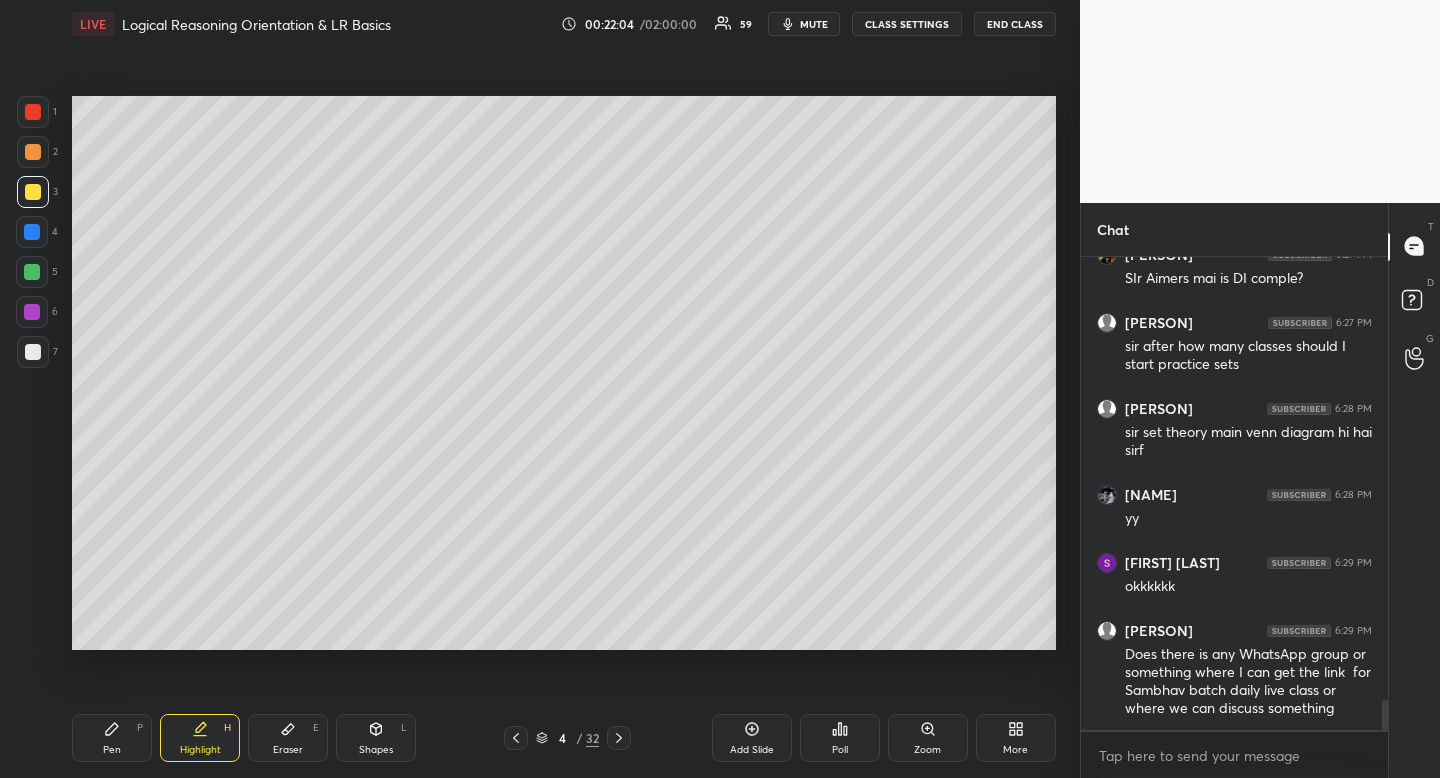 click on "Highlight H" at bounding box center [200, 738] 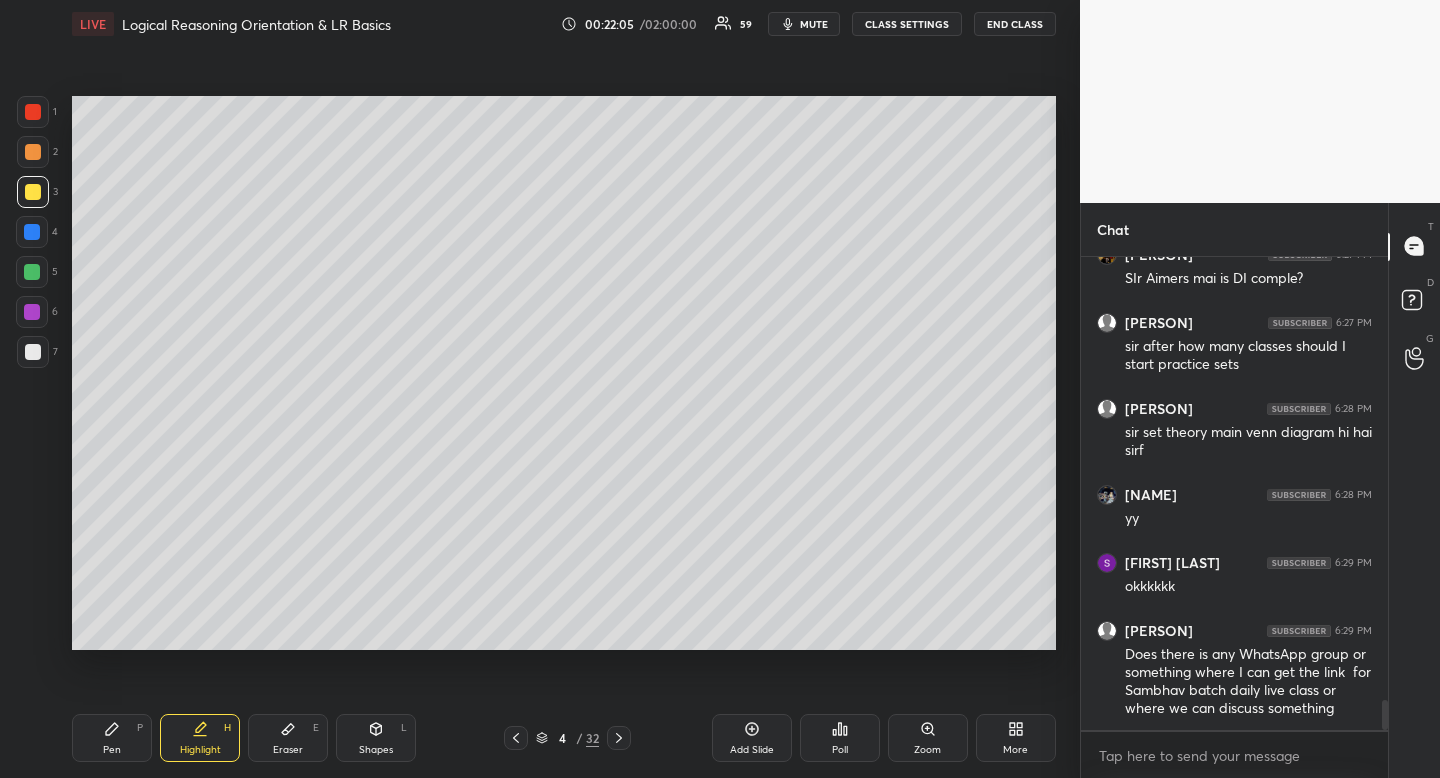 click on "Highlight" at bounding box center [200, 750] 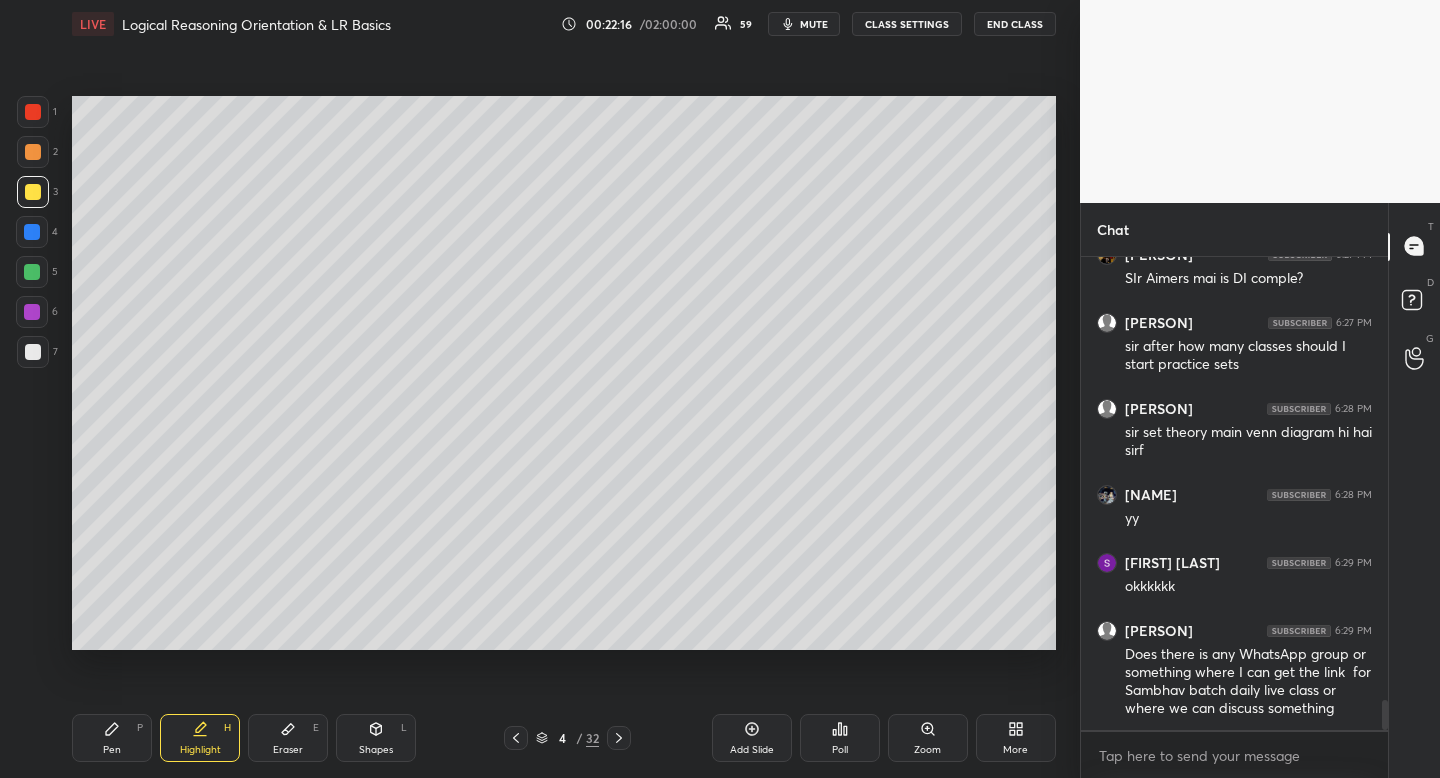 click 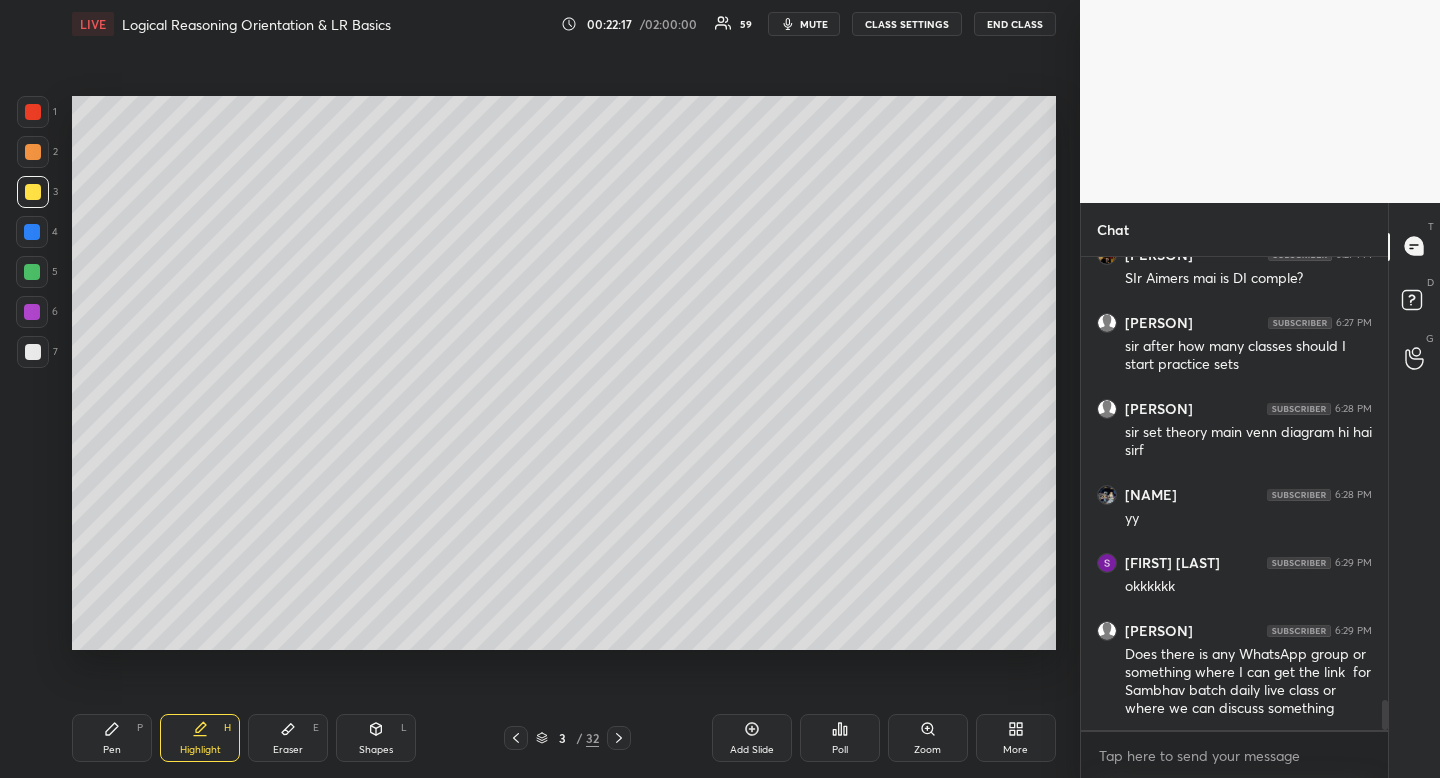 click on "Highlight" at bounding box center [200, 750] 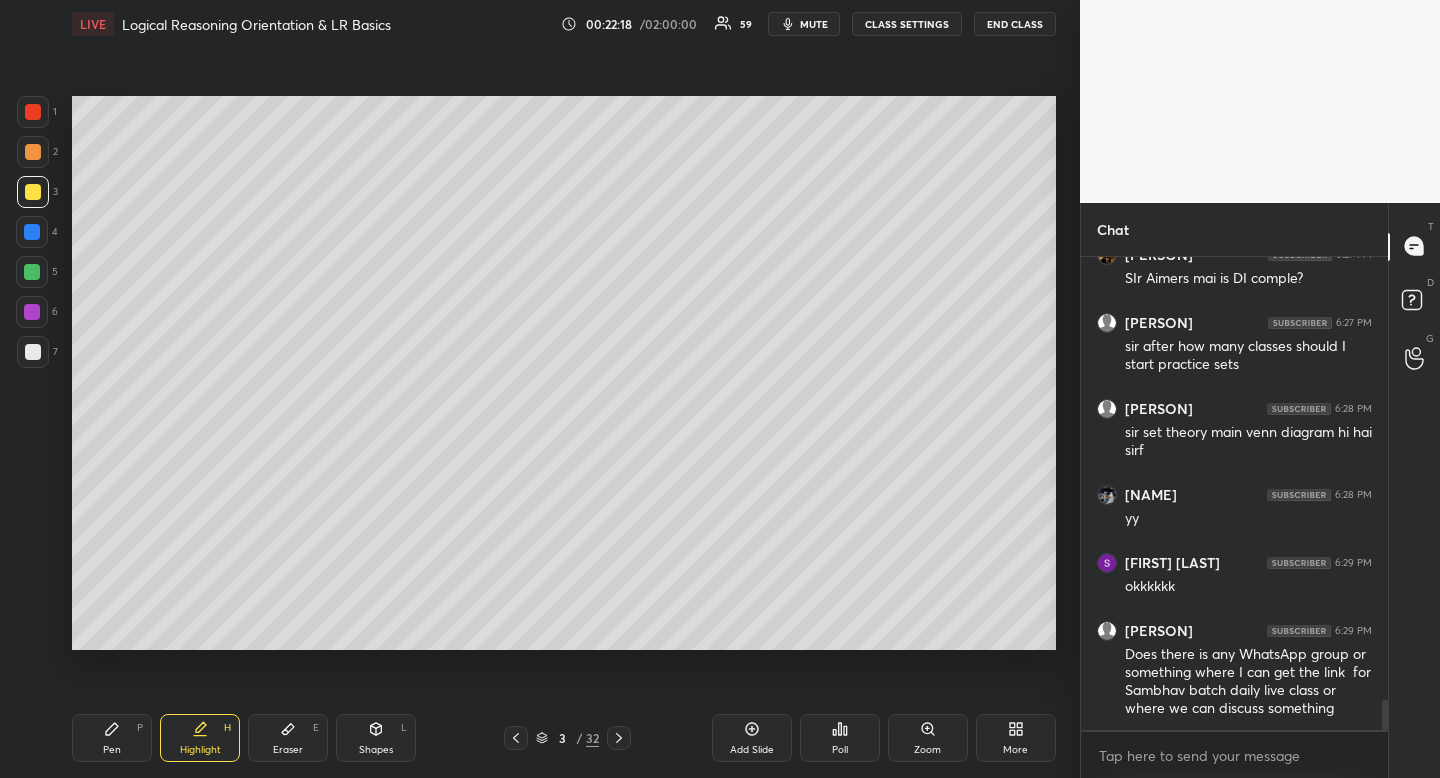 drag, startPoint x: 202, startPoint y: 749, endPoint x: 214, endPoint y: 673, distance: 76.941536 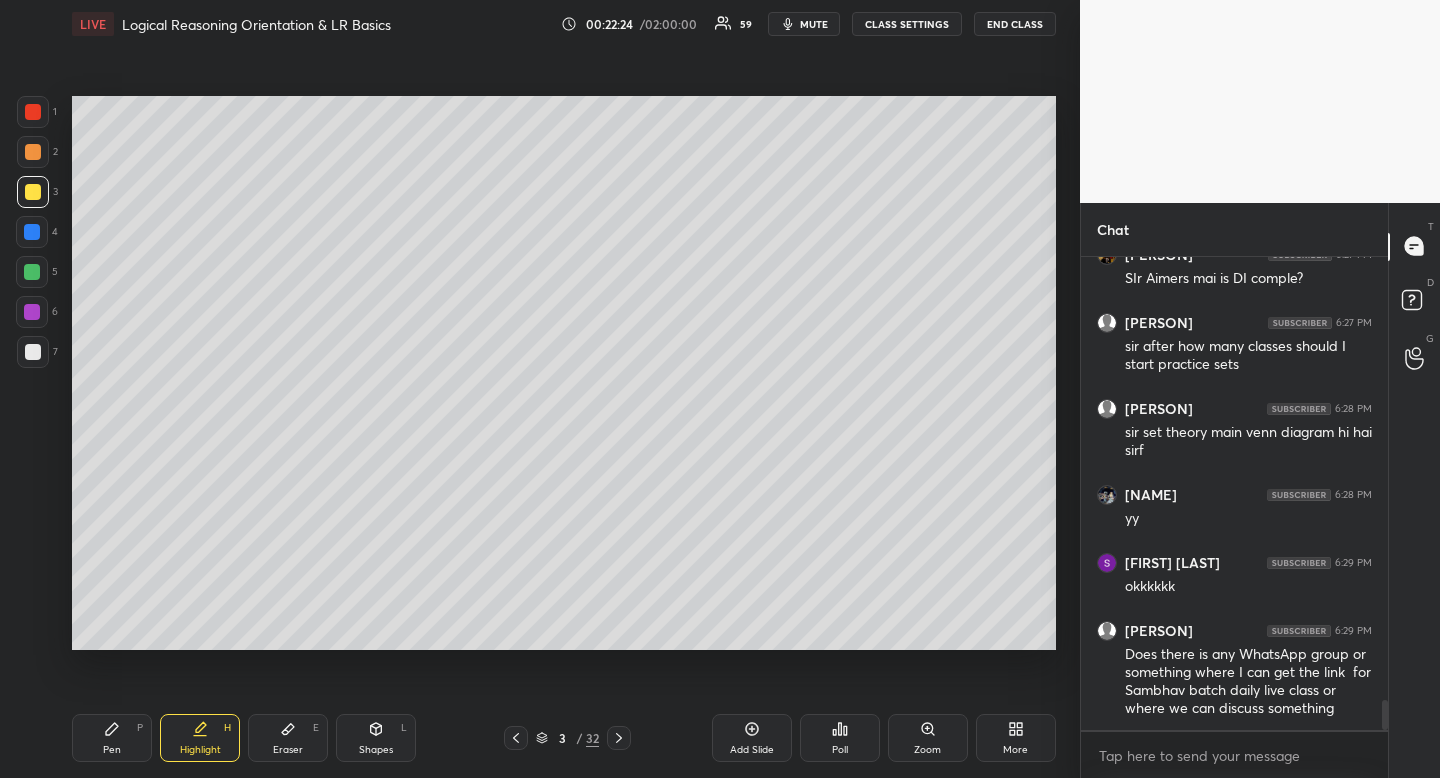 drag, startPoint x: 189, startPoint y: 743, endPoint x: 195, endPoint y: 734, distance: 10.816654 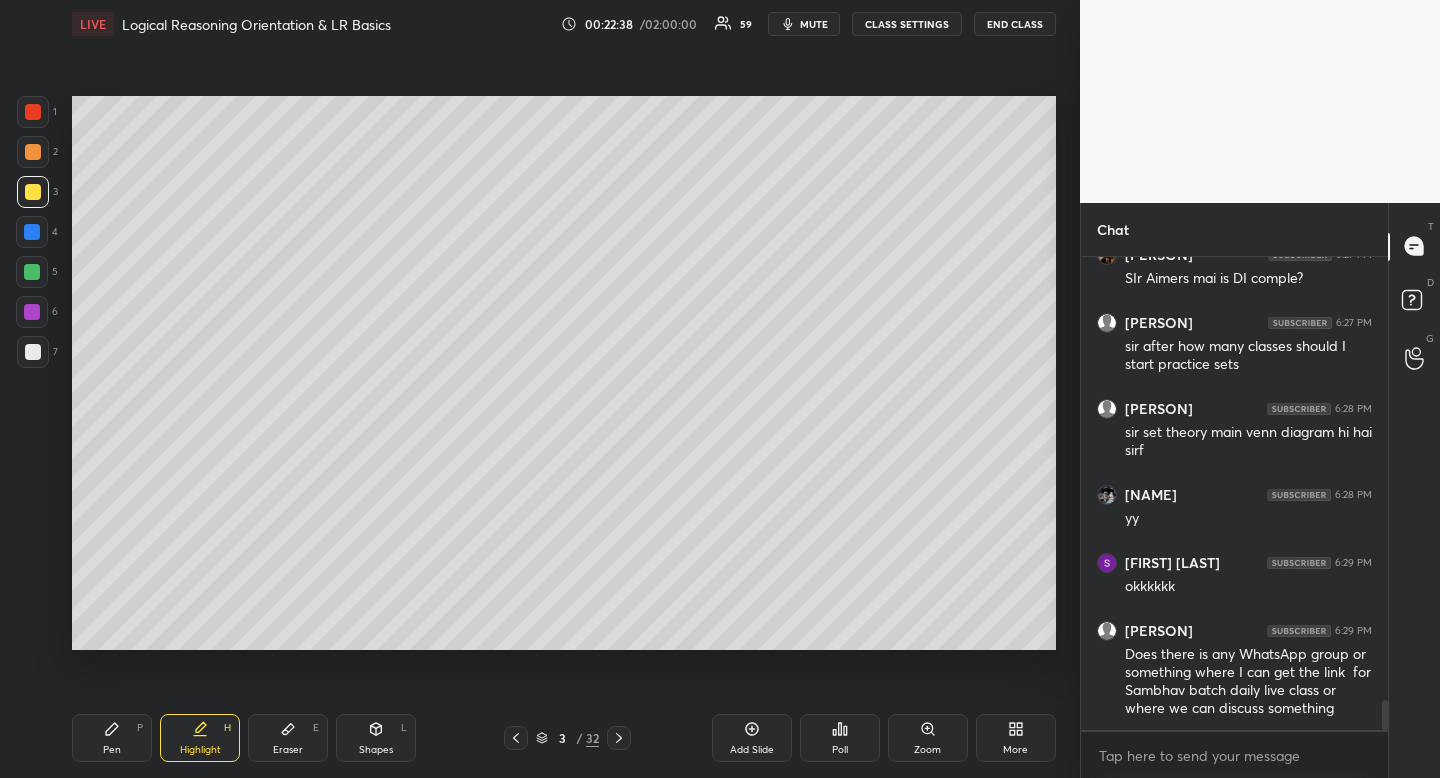 click on "Shapes L" at bounding box center (376, 738) 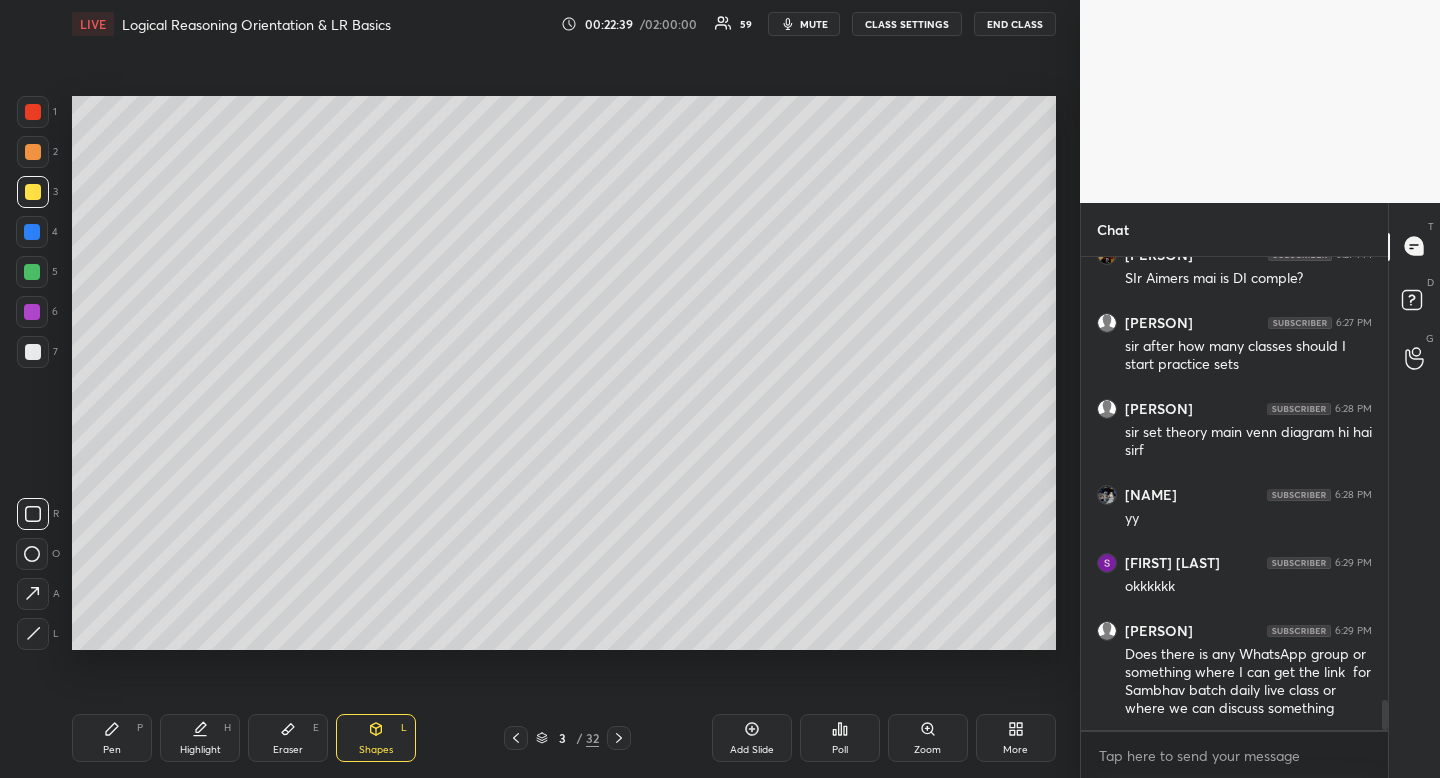click 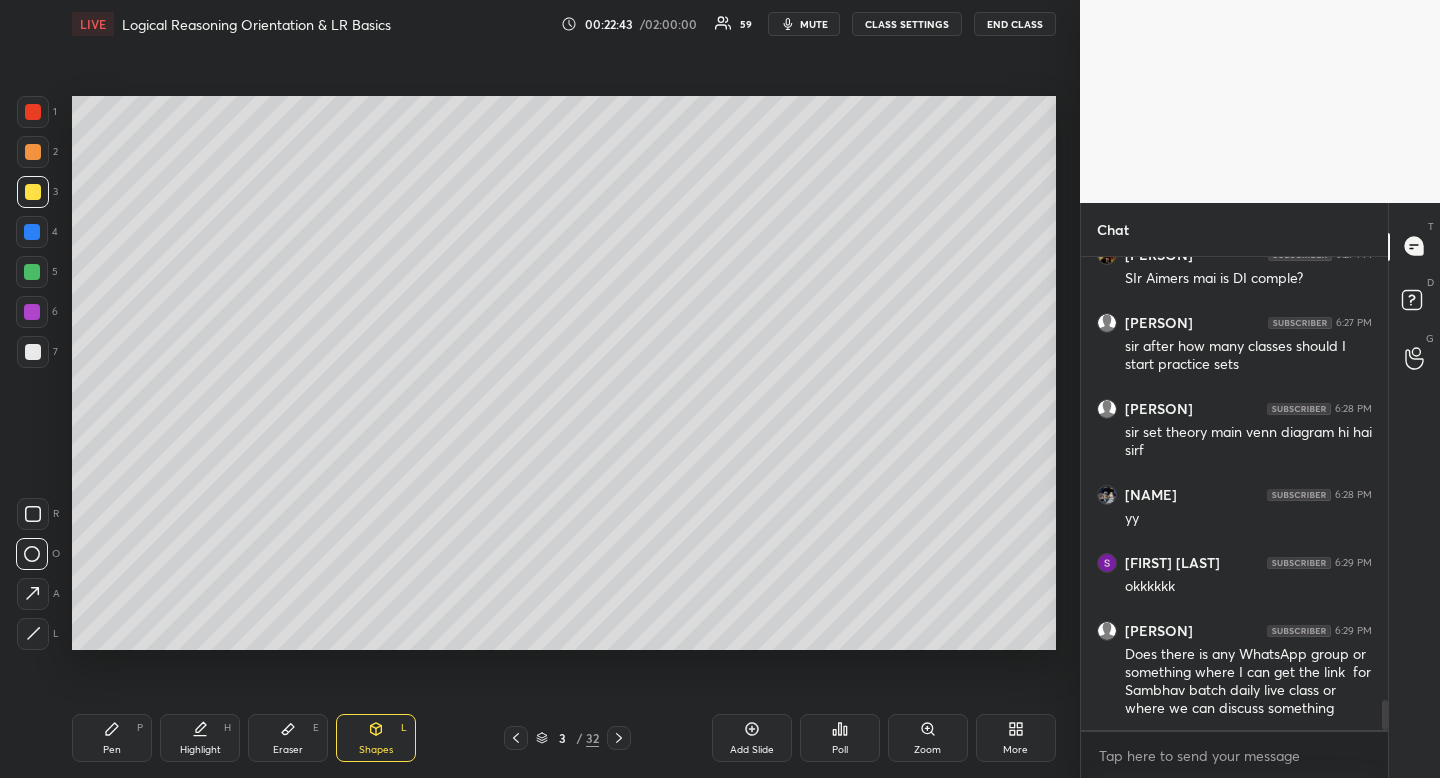 scroll, scrollTop: 7043, scrollLeft: 0, axis: vertical 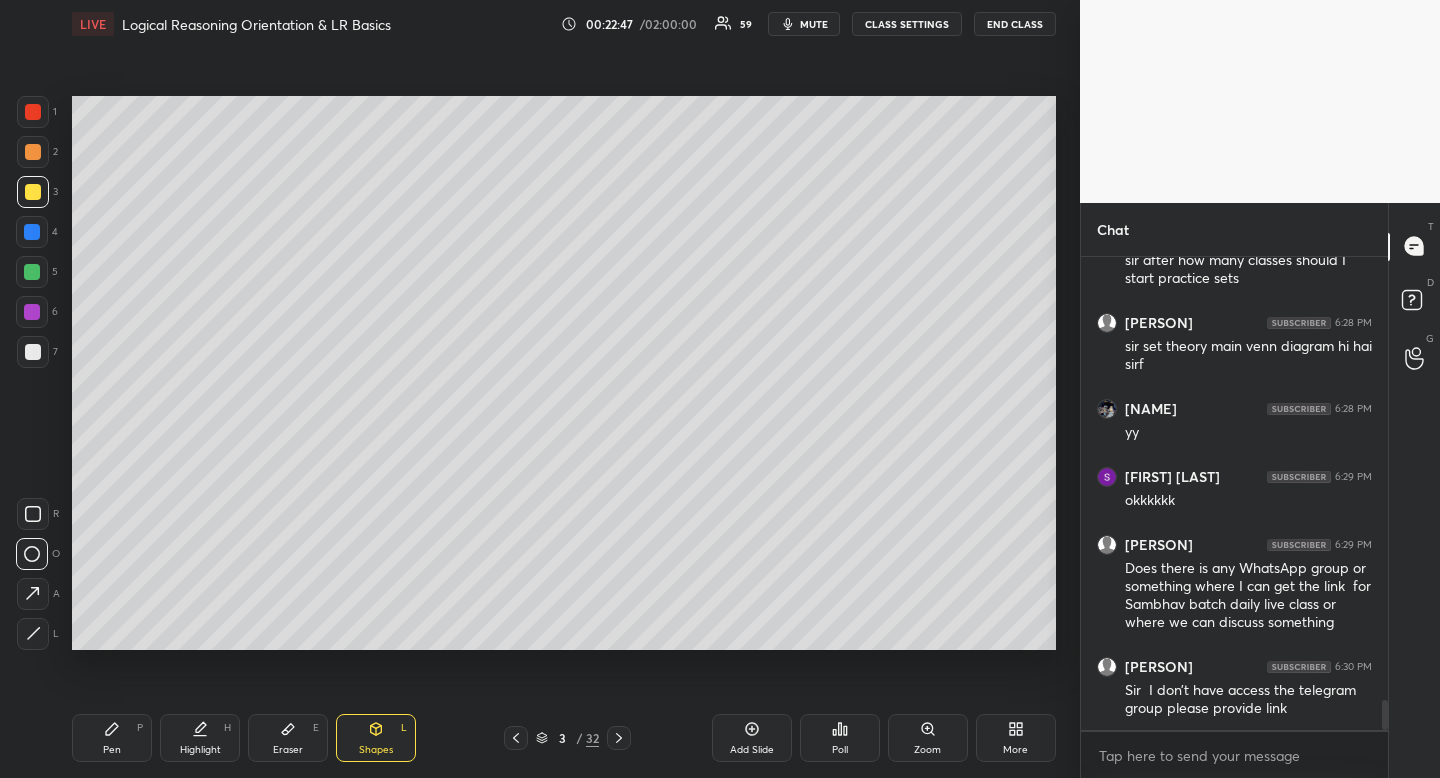 click on "H" at bounding box center [227, 728] 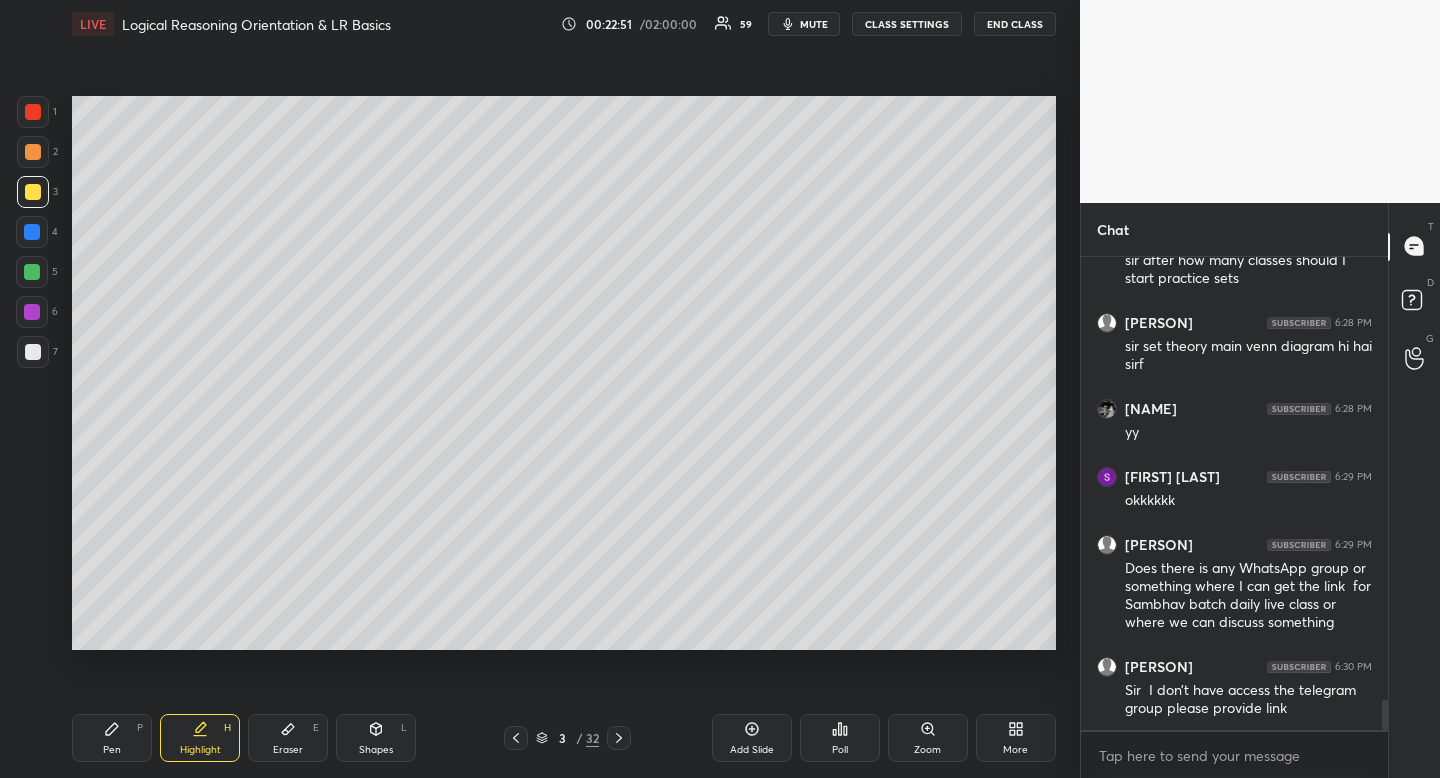 click at bounding box center [619, 738] 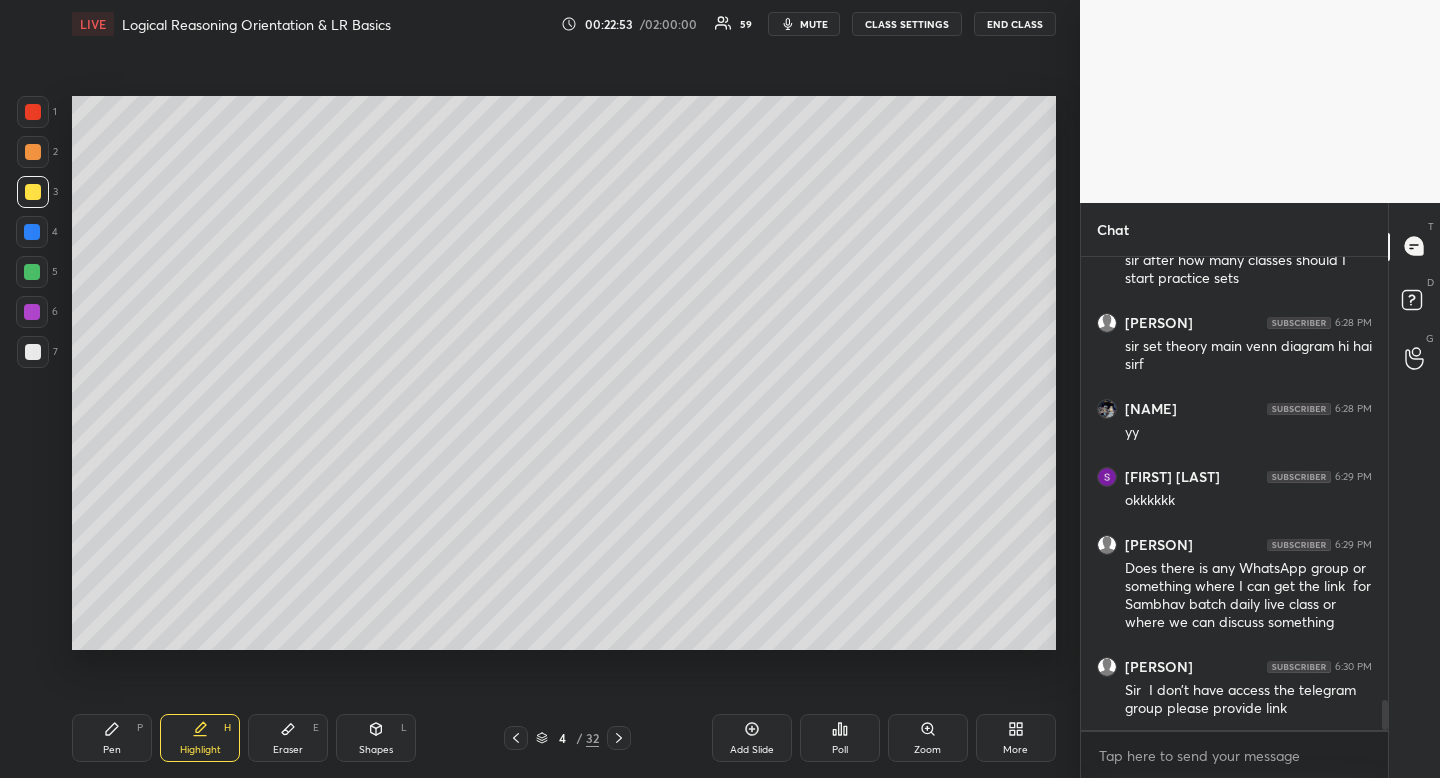 click on "Pen P" at bounding box center (112, 738) 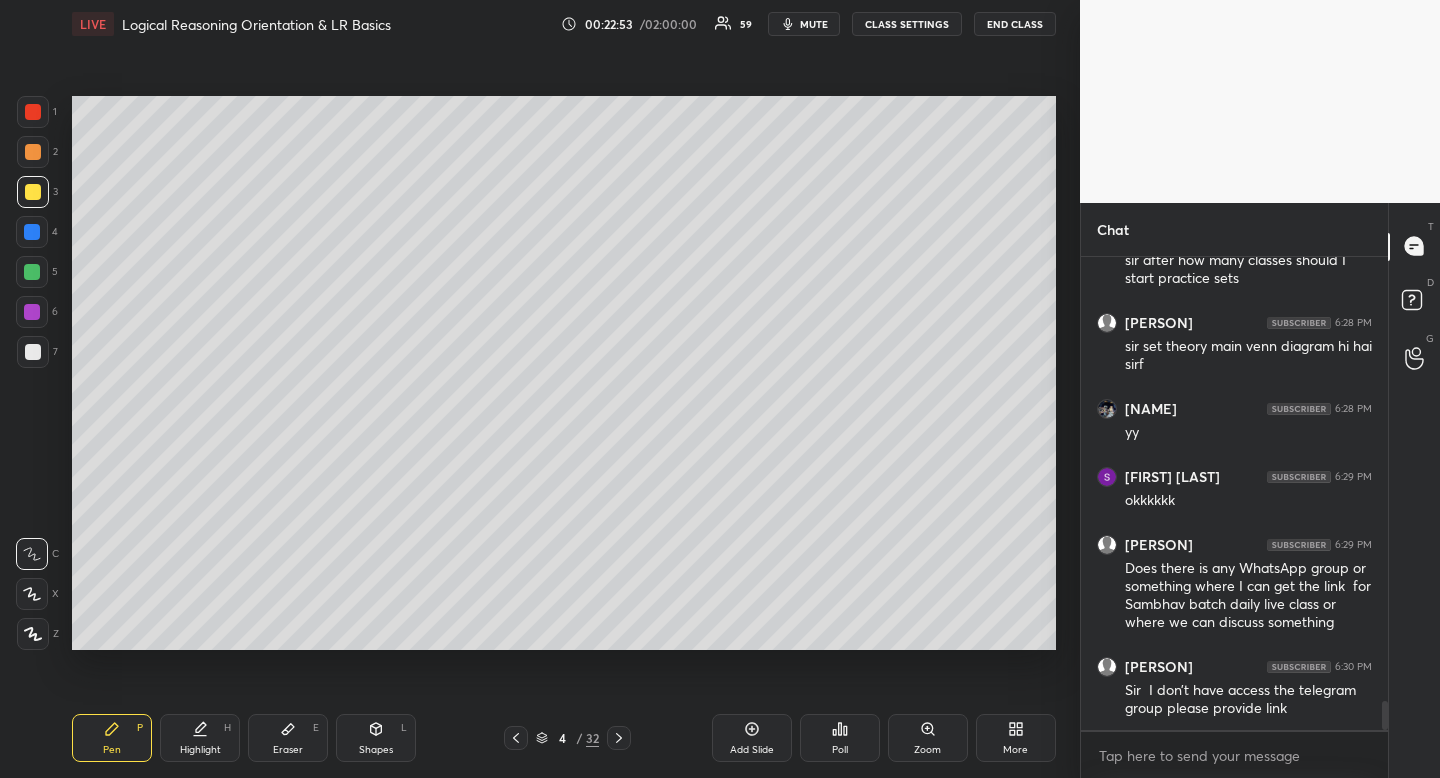 scroll, scrollTop: 7145, scrollLeft: 0, axis: vertical 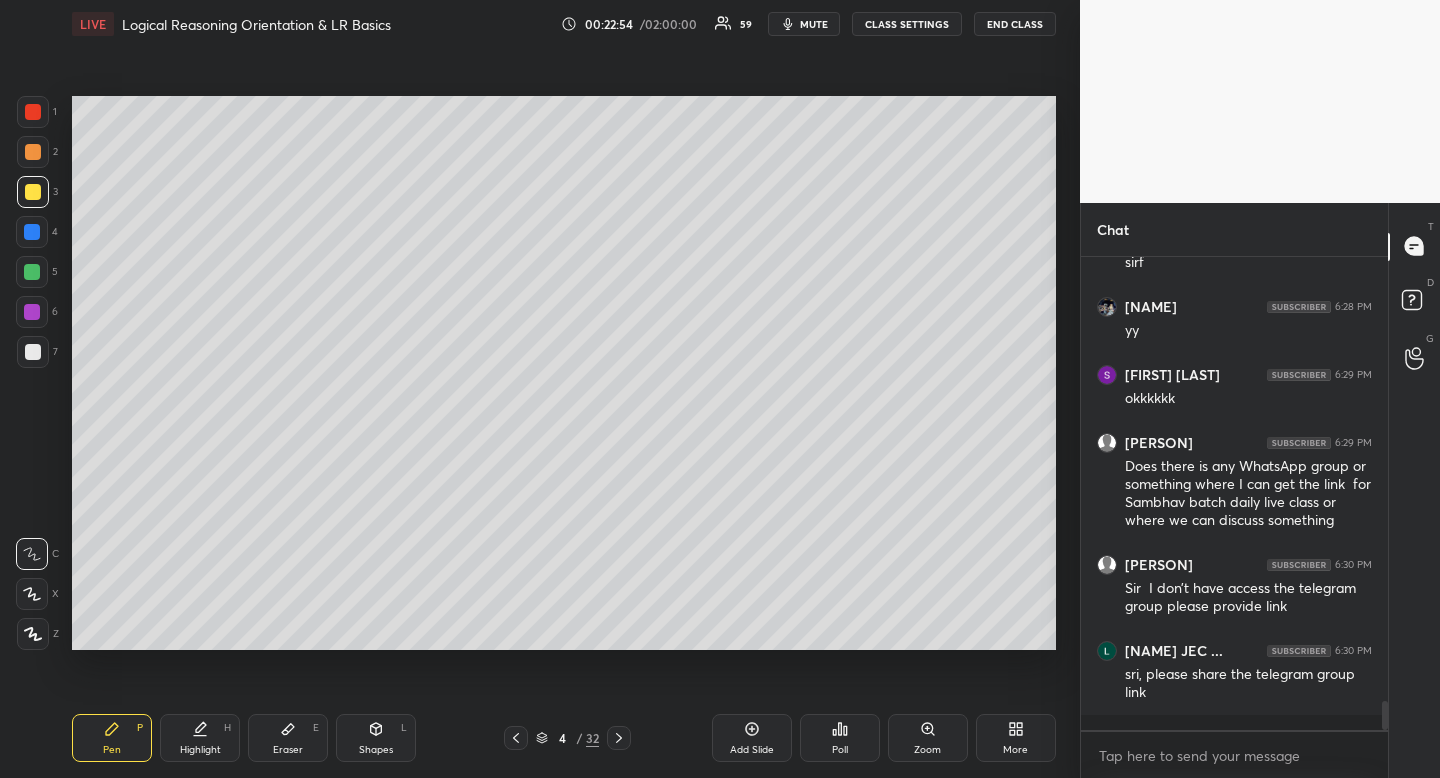 click at bounding box center (33, 352) 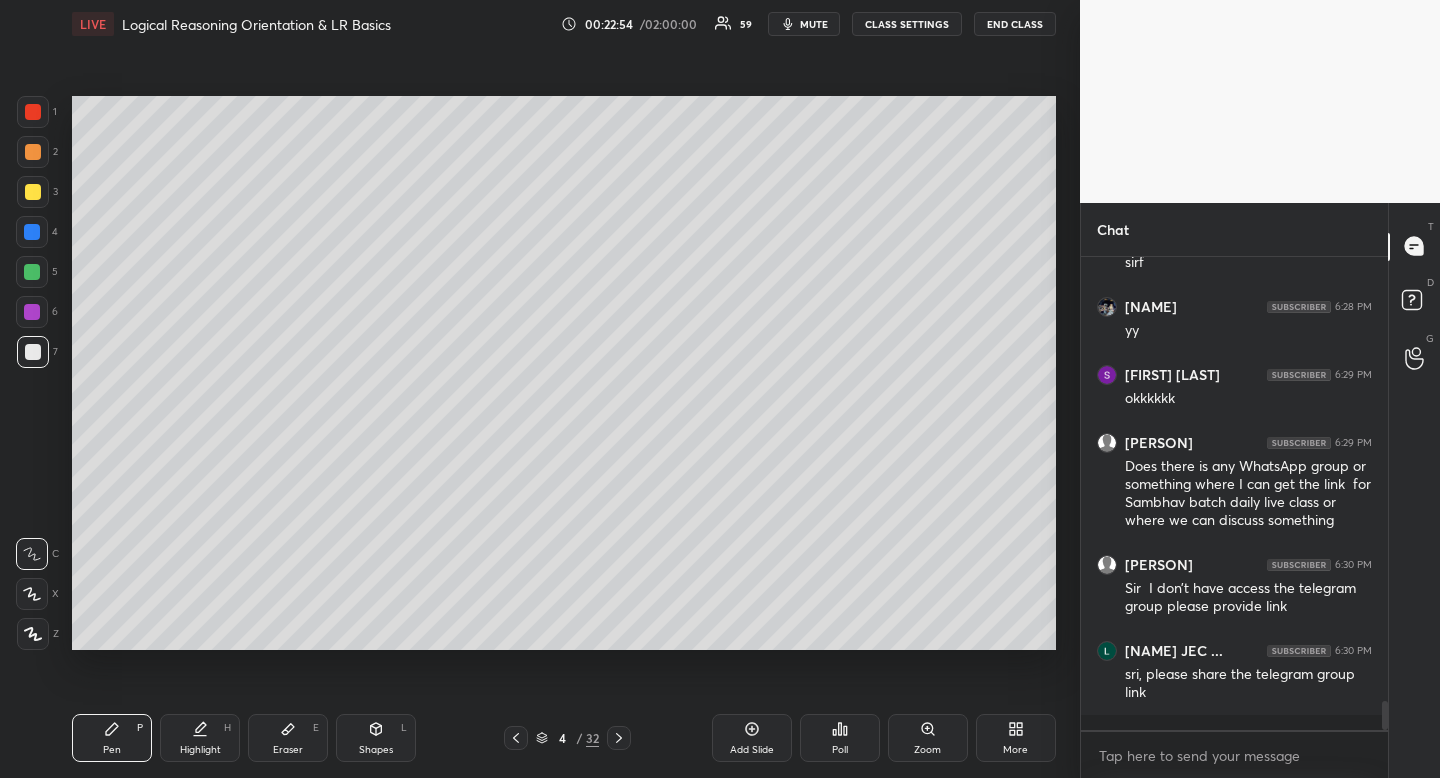 click on "Pen P" at bounding box center [112, 738] 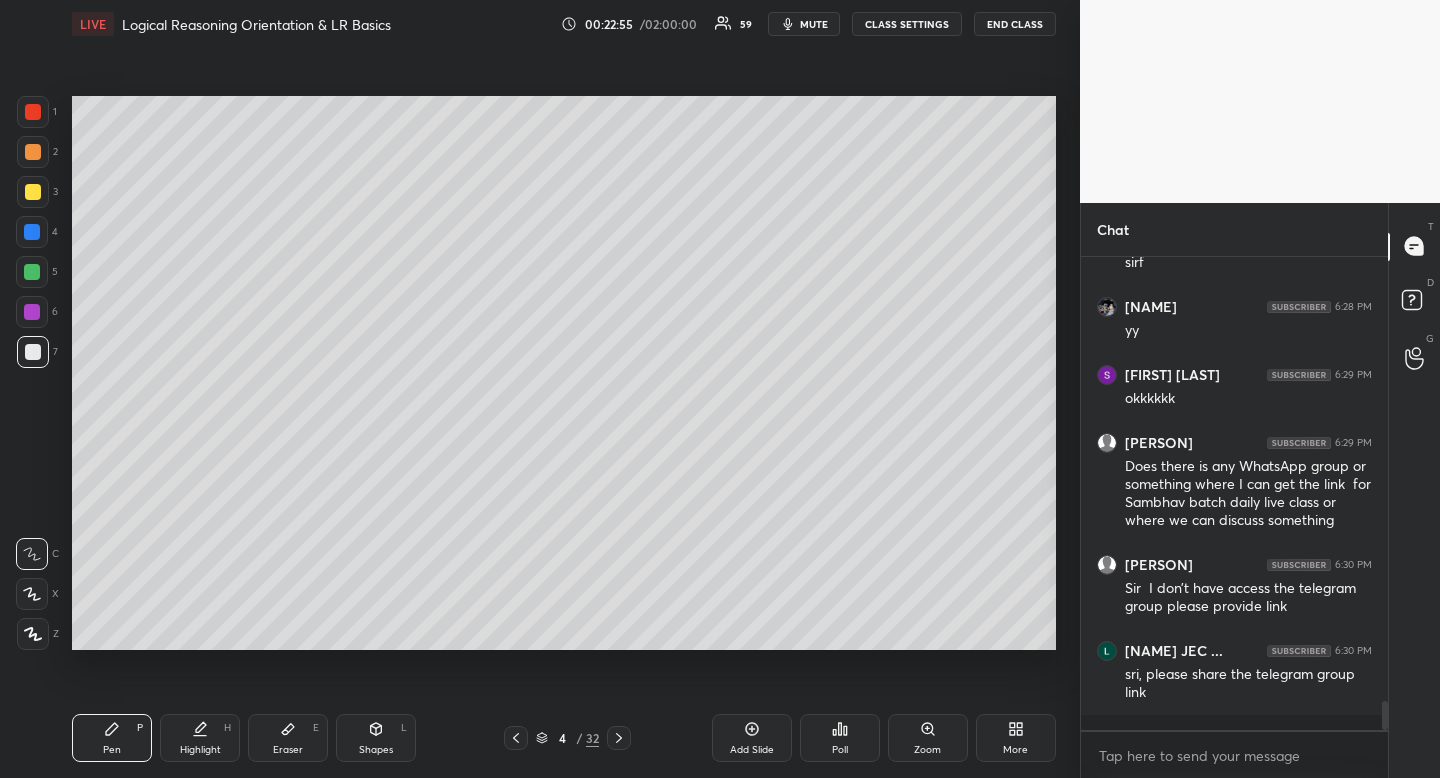 drag, startPoint x: 131, startPoint y: 727, endPoint x: 93, endPoint y: 744, distance: 41.62932 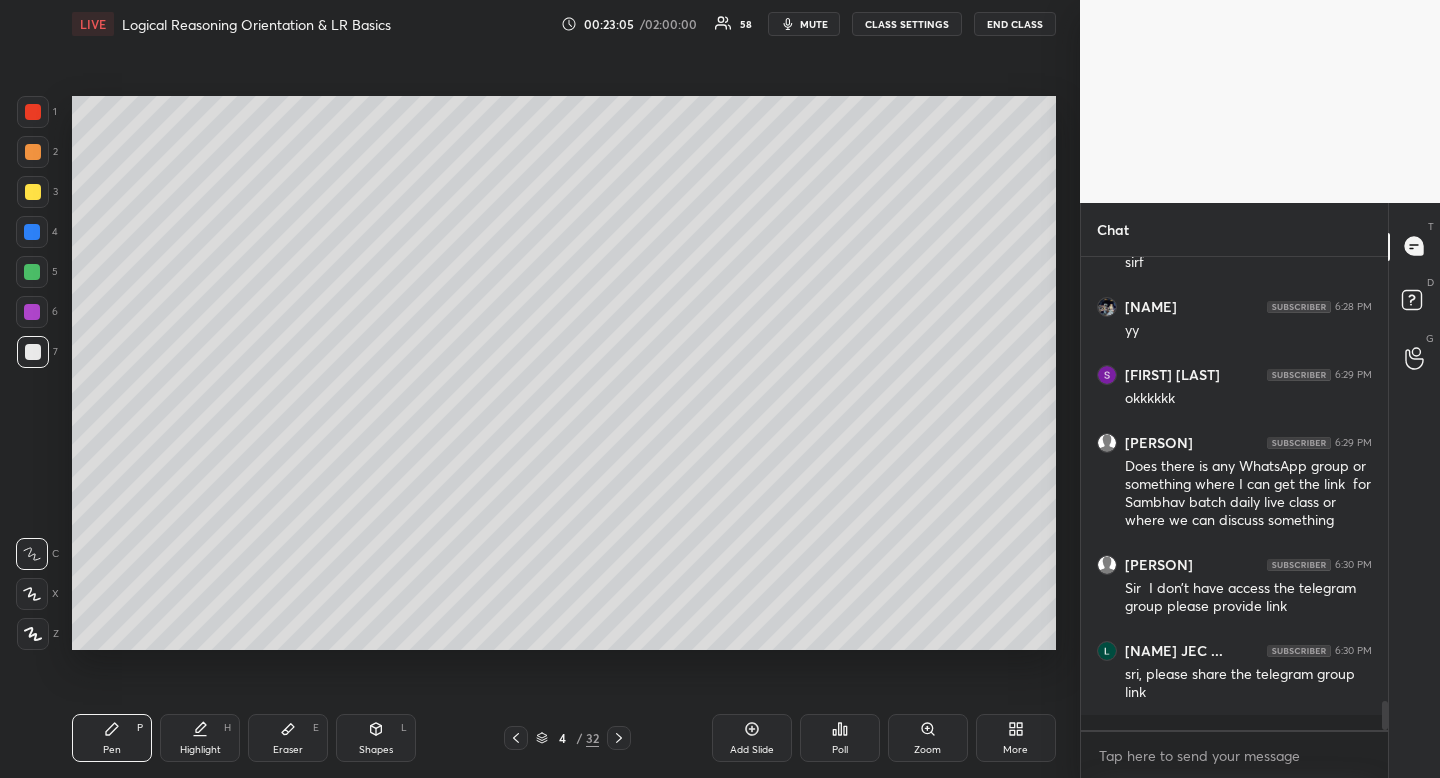 drag, startPoint x: 371, startPoint y: 742, endPoint x: 364, endPoint y: 727, distance: 16.552946 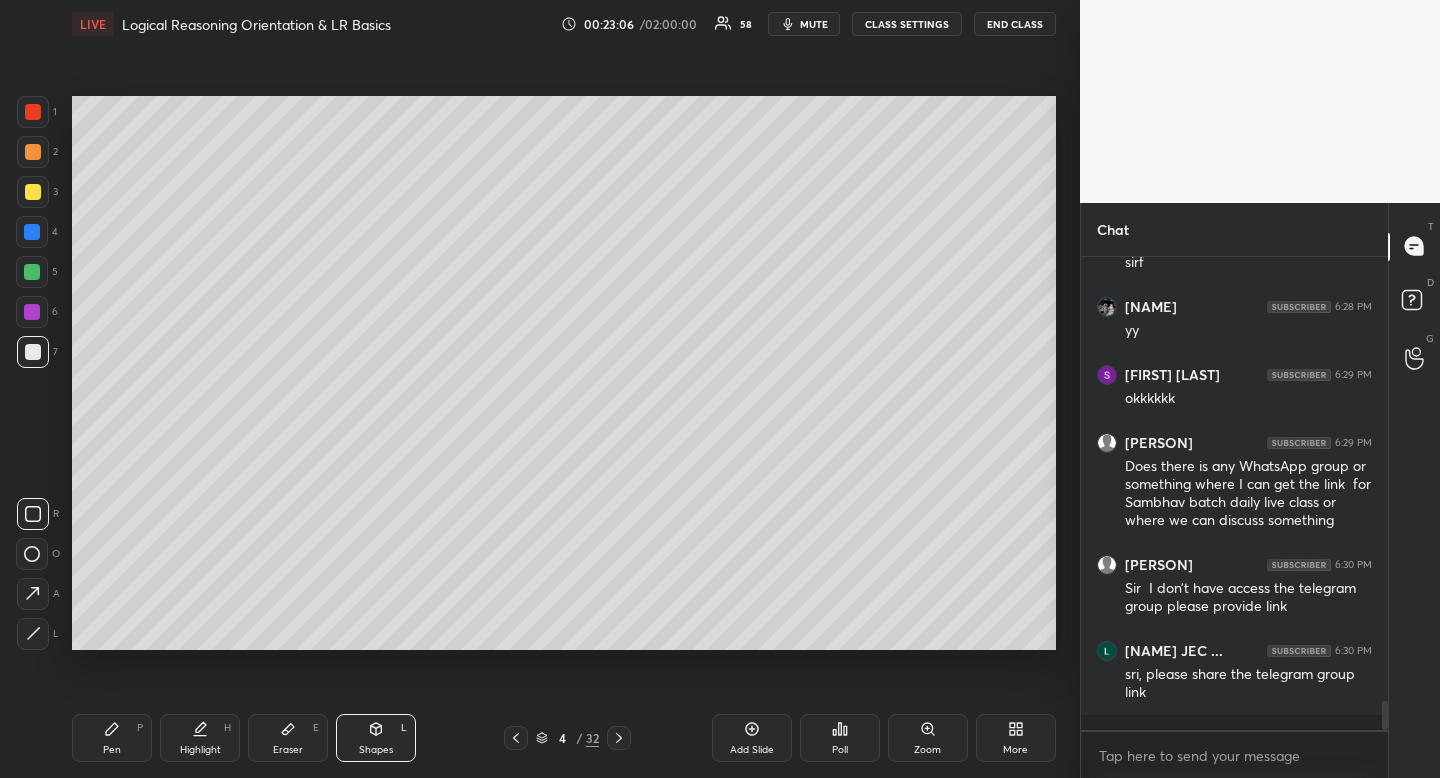 click 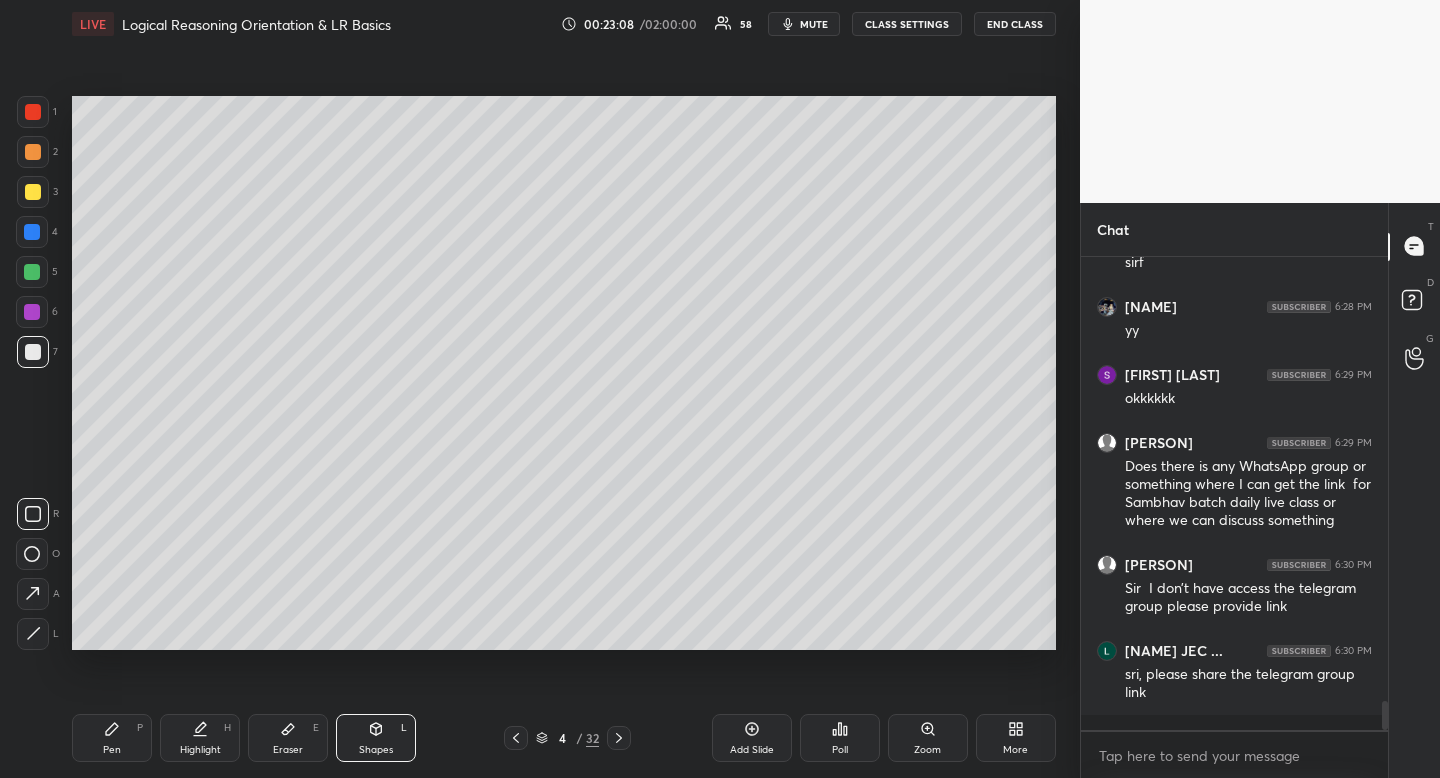 click on "Highlight H" at bounding box center (200, 738) 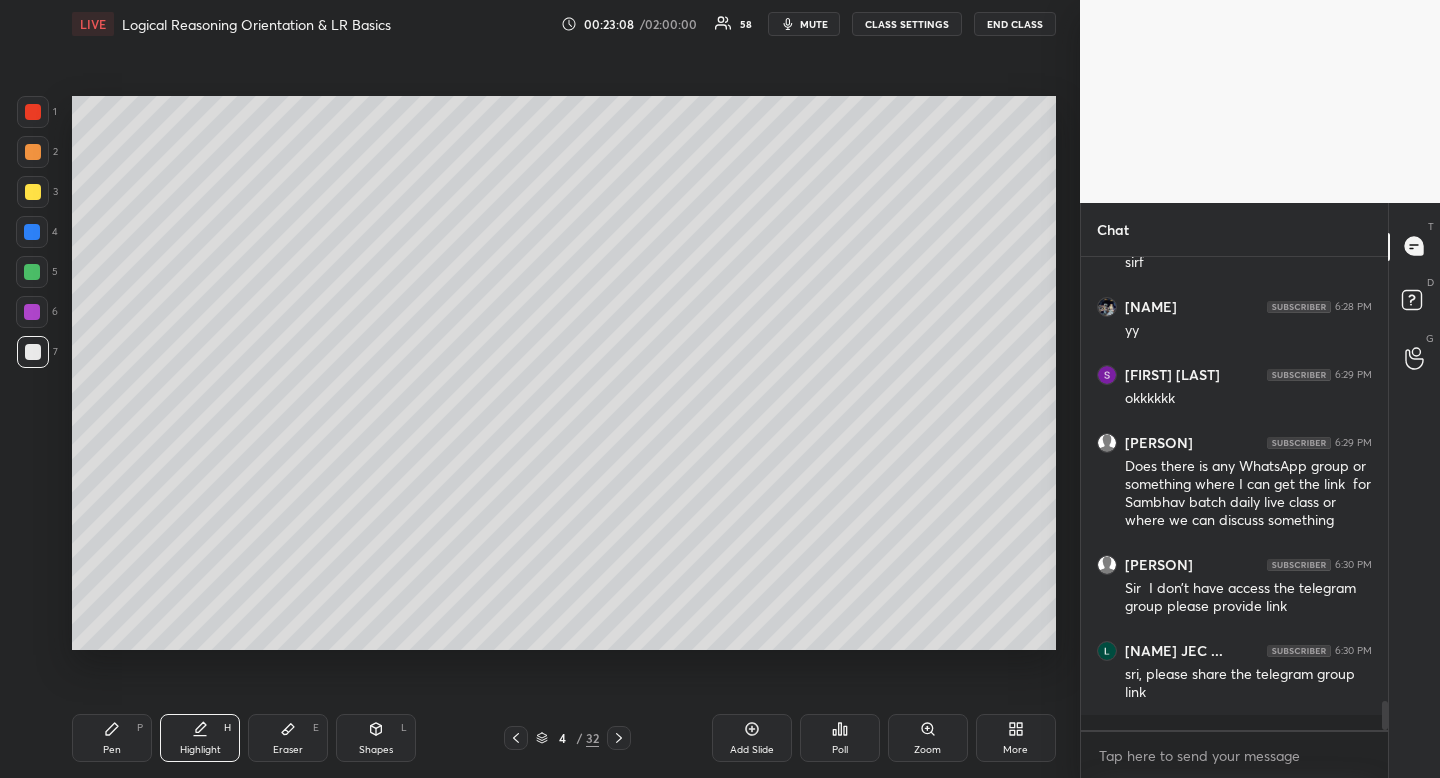 drag, startPoint x: 212, startPoint y: 725, endPoint x: 265, endPoint y: 657, distance: 86.21485 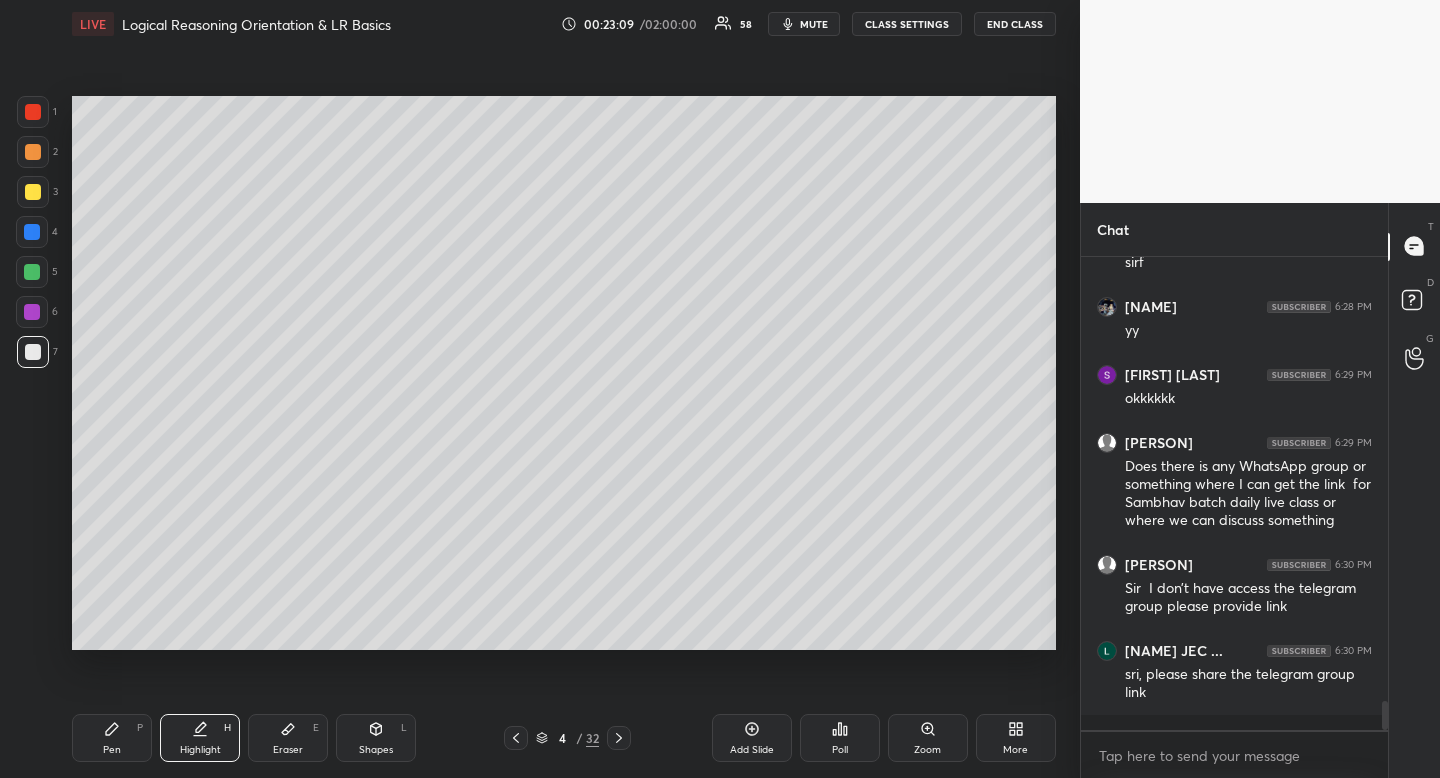 click on "Pen P" at bounding box center (112, 738) 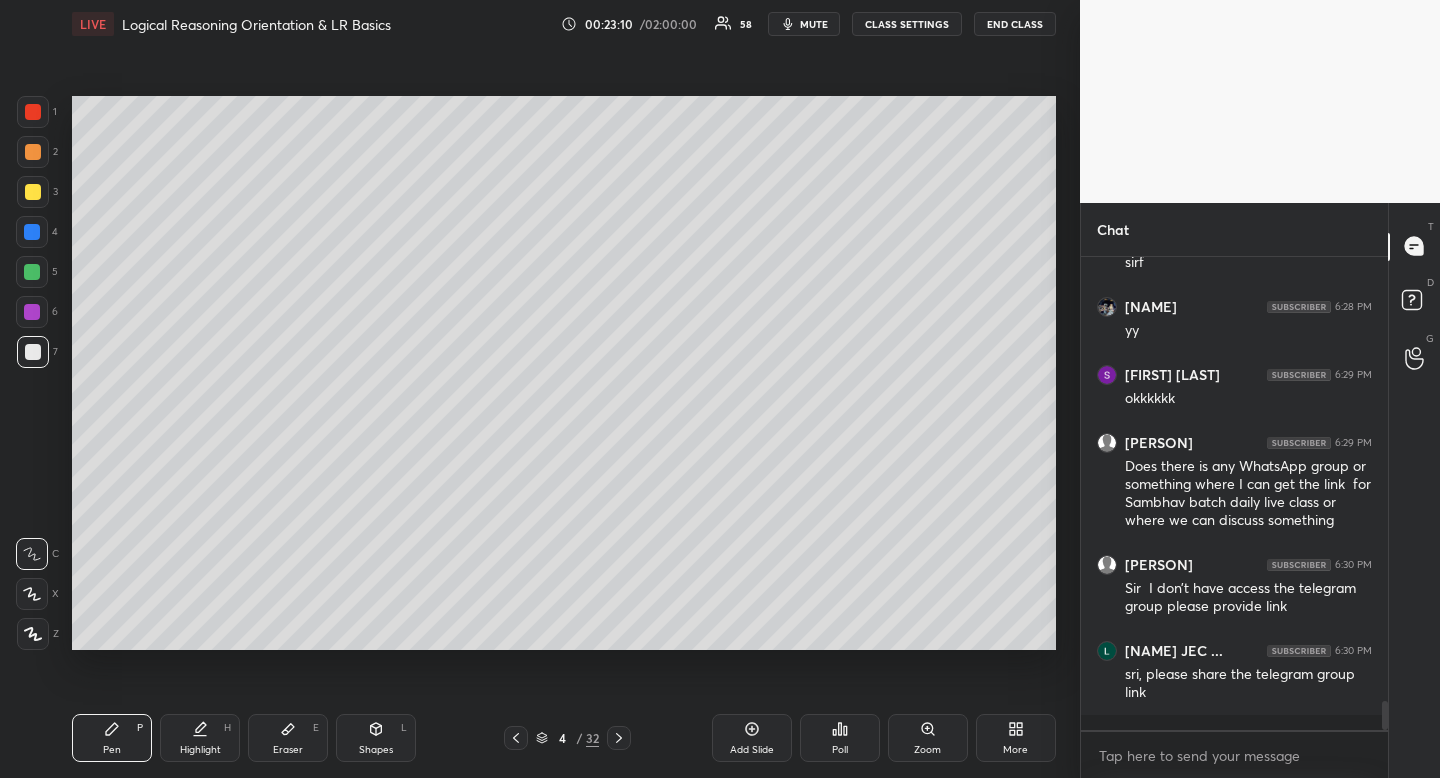 drag, startPoint x: 95, startPoint y: 747, endPoint x: 148, endPoint y: 688, distance: 79.30952 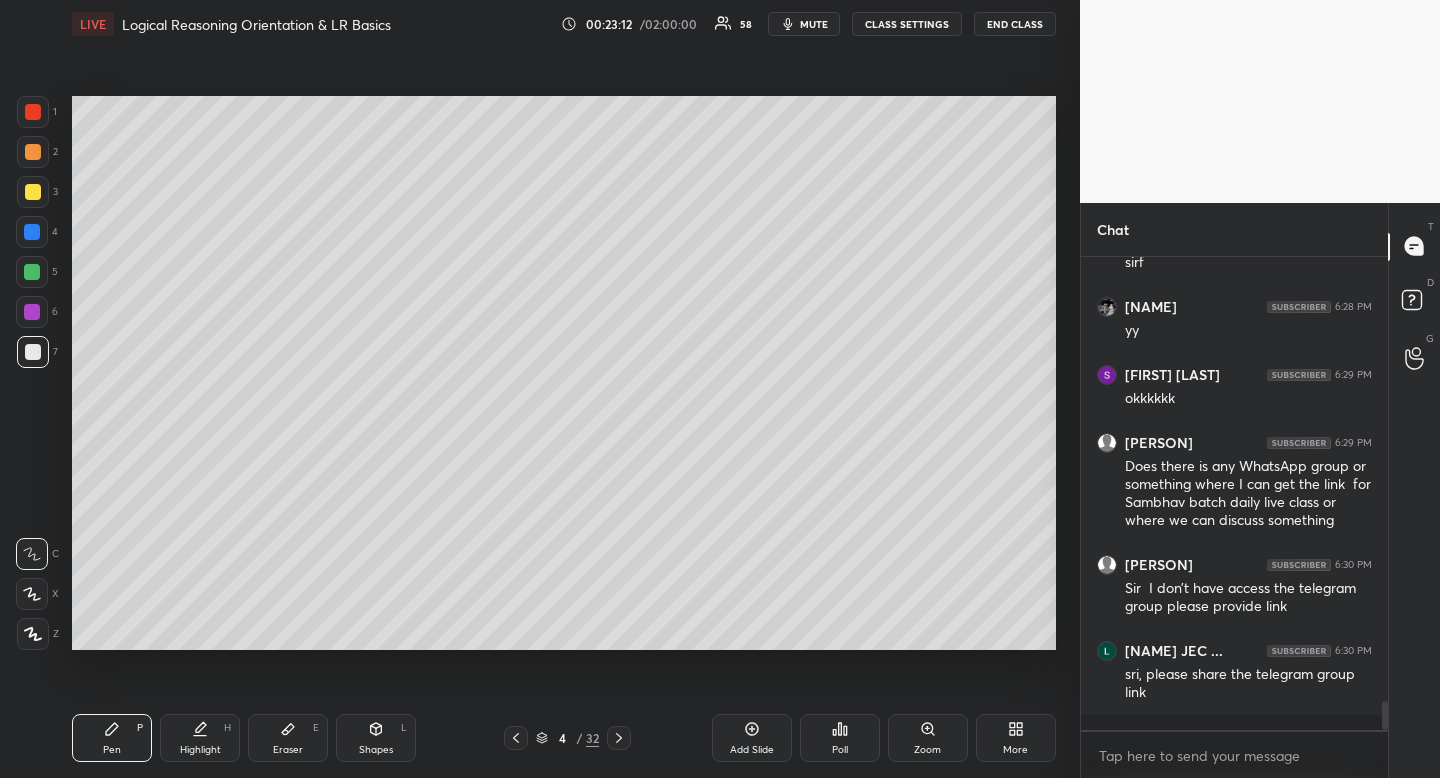 drag, startPoint x: 204, startPoint y: 763, endPoint x: 205, endPoint y: 751, distance: 12.0415945 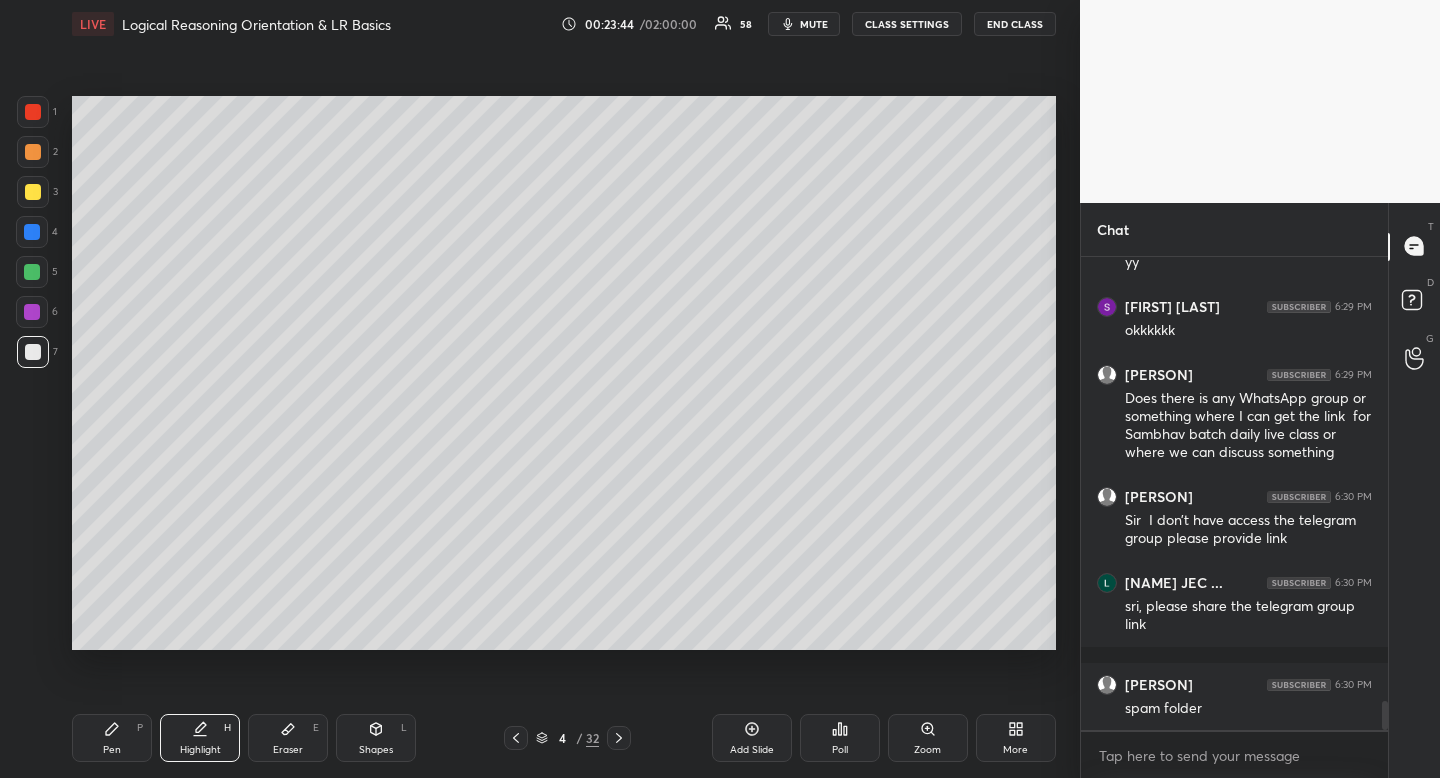 scroll, scrollTop: 7281, scrollLeft: 0, axis: vertical 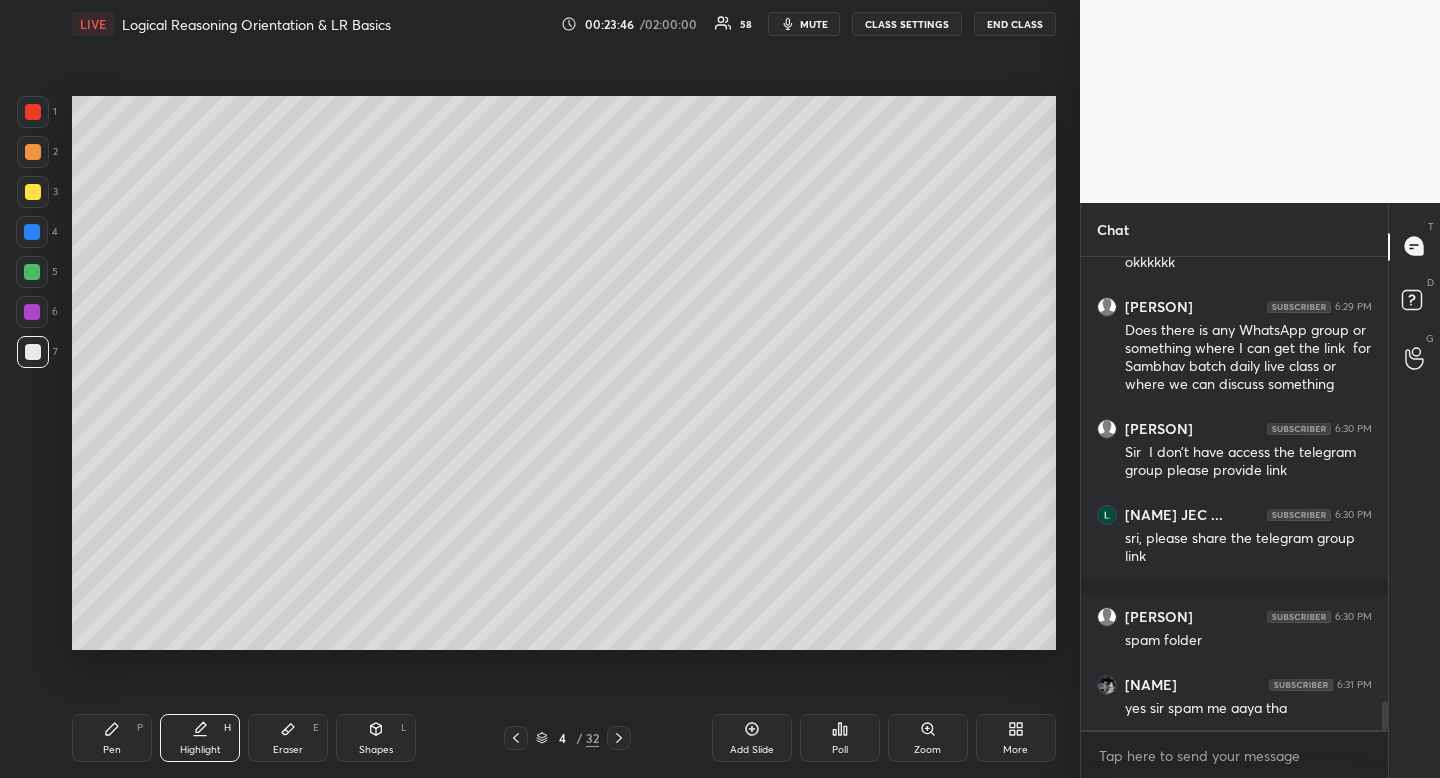 click at bounding box center (33, 192) 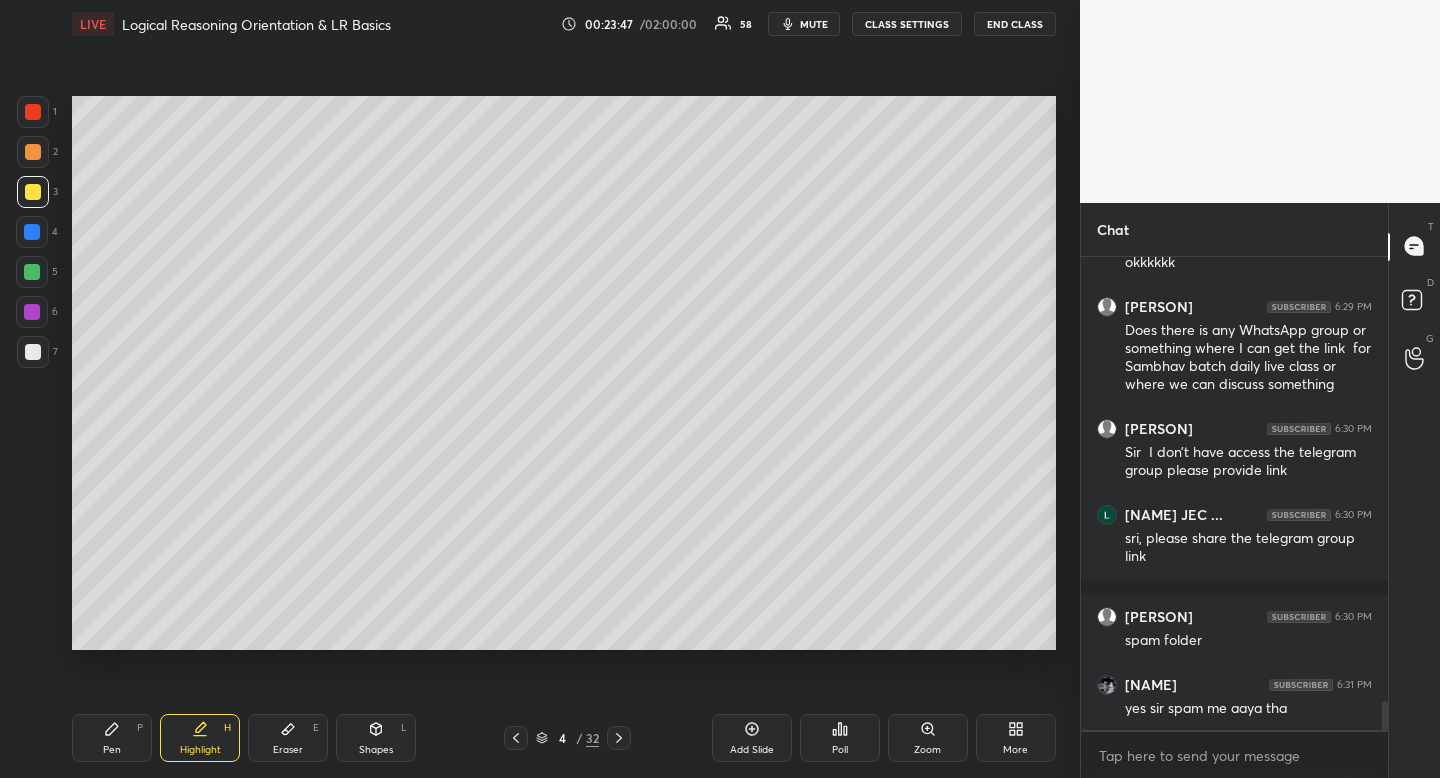 click on "Highlight H" at bounding box center [200, 738] 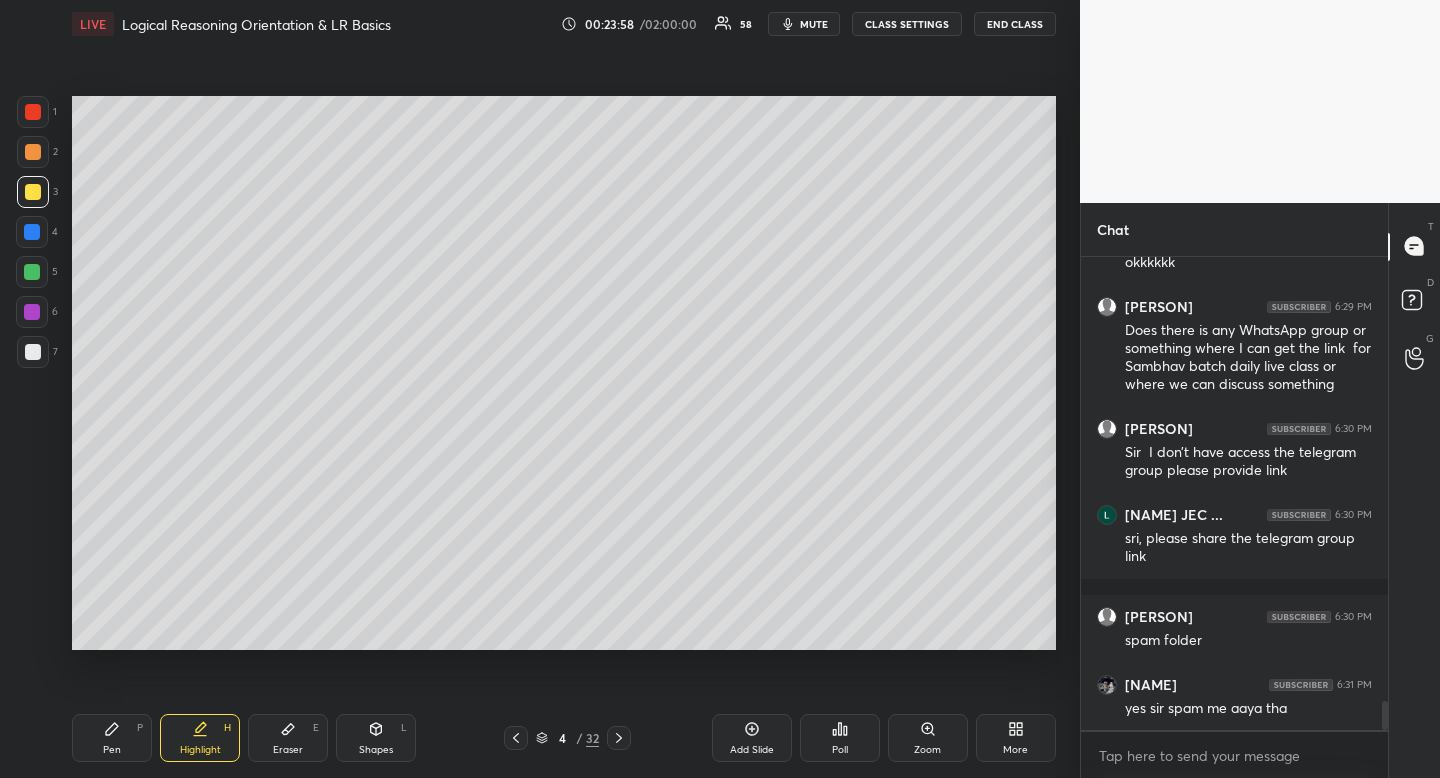 click at bounding box center [33, 352] 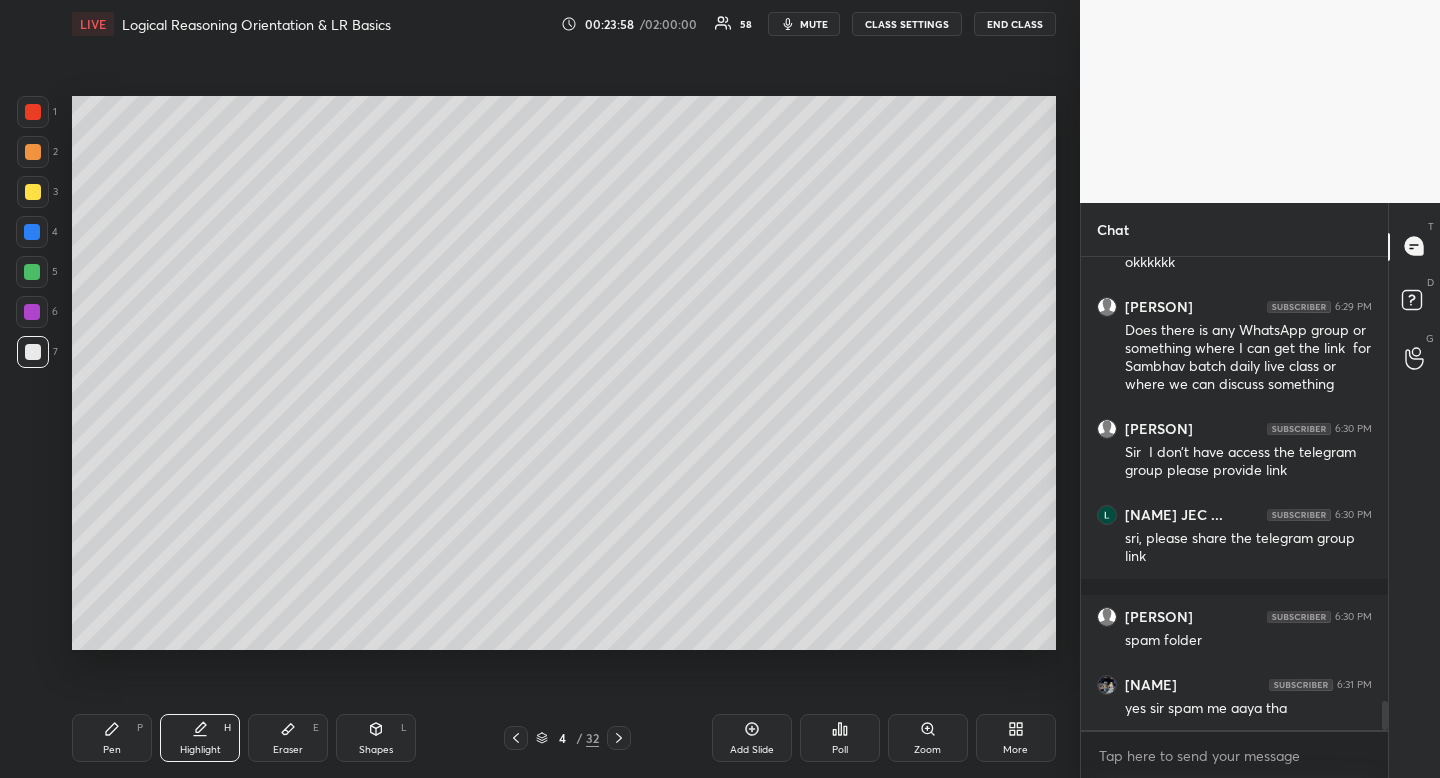 drag, startPoint x: 34, startPoint y: 360, endPoint x: 12, endPoint y: 352, distance: 23.409399 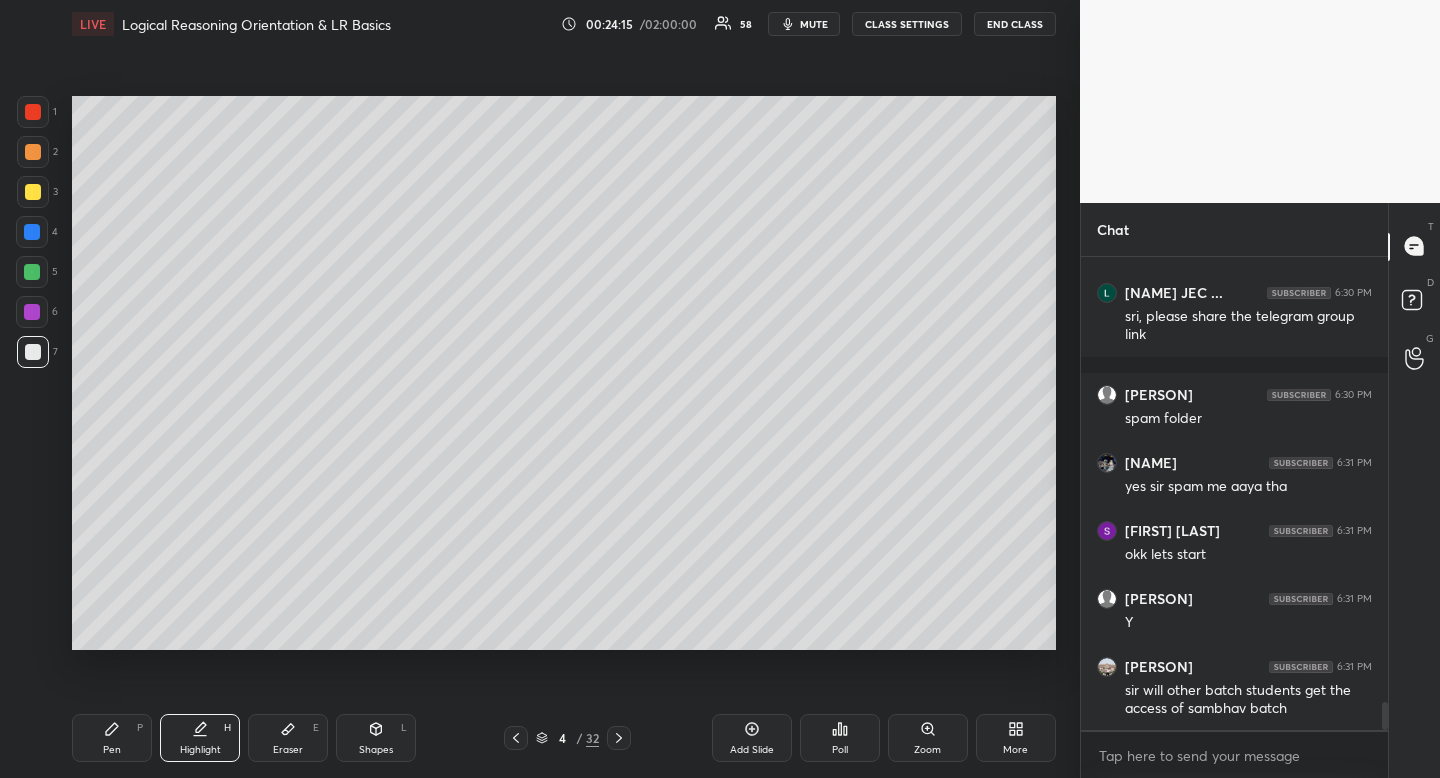 scroll, scrollTop: 7589, scrollLeft: 0, axis: vertical 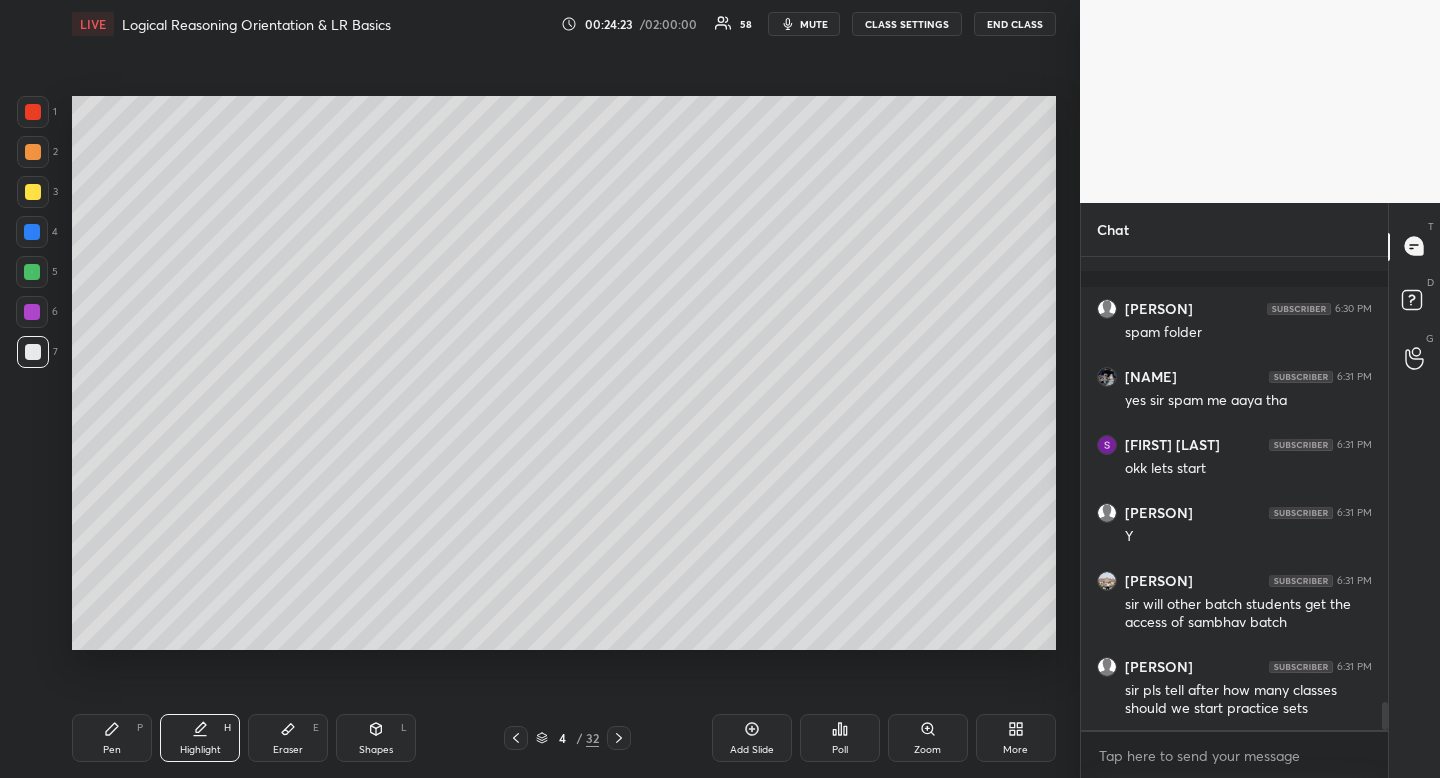 click at bounding box center (33, 192) 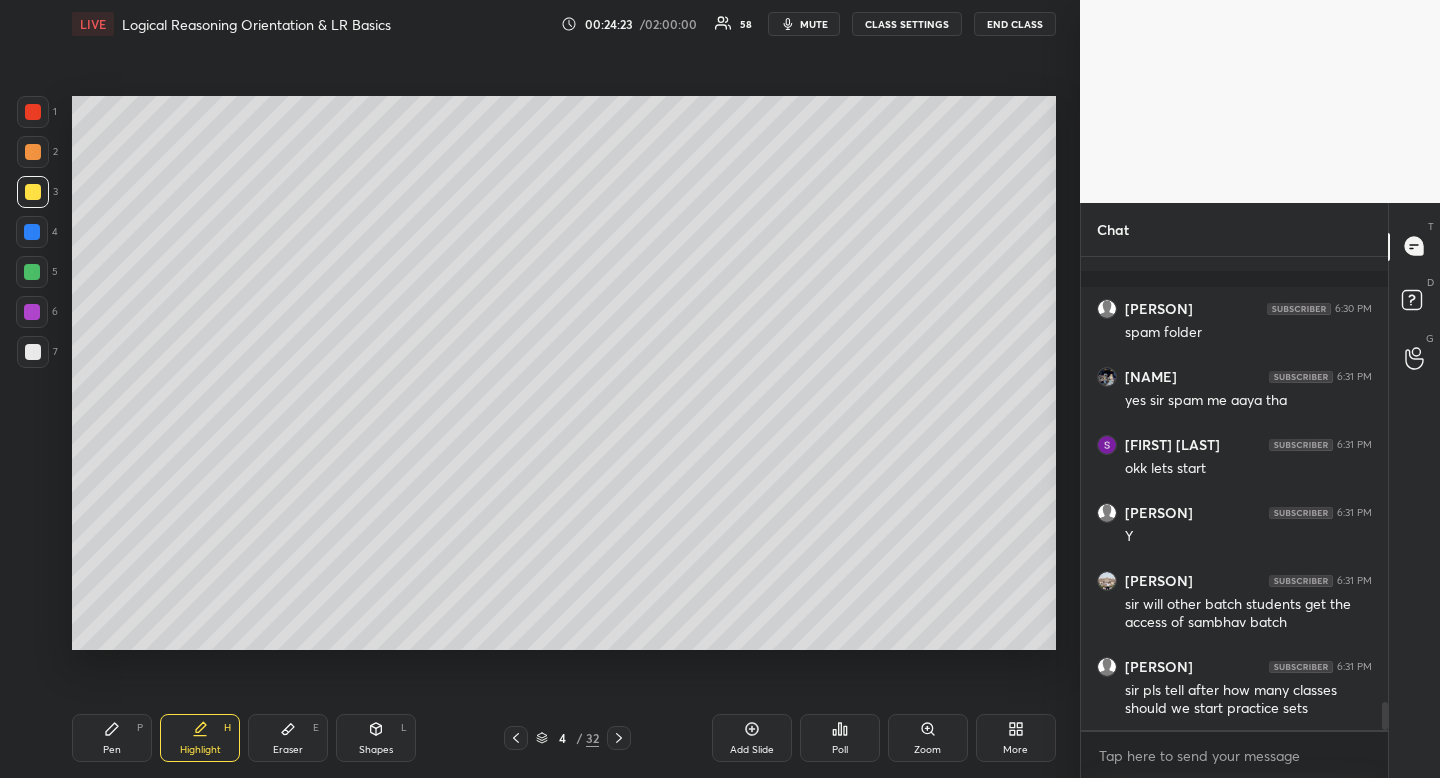 drag, startPoint x: 33, startPoint y: 188, endPoint x: 25, endPoint y: 212, distance: 25.298222 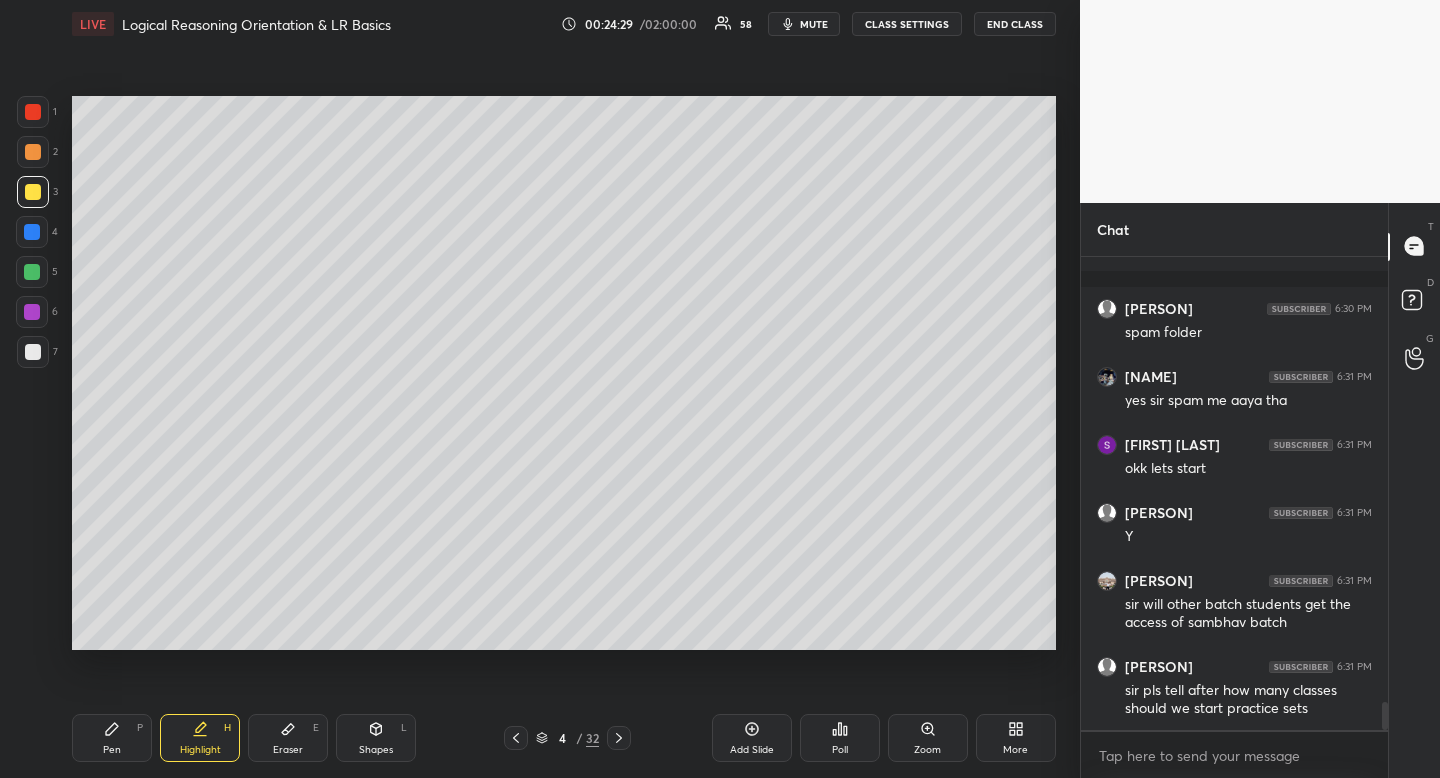 click 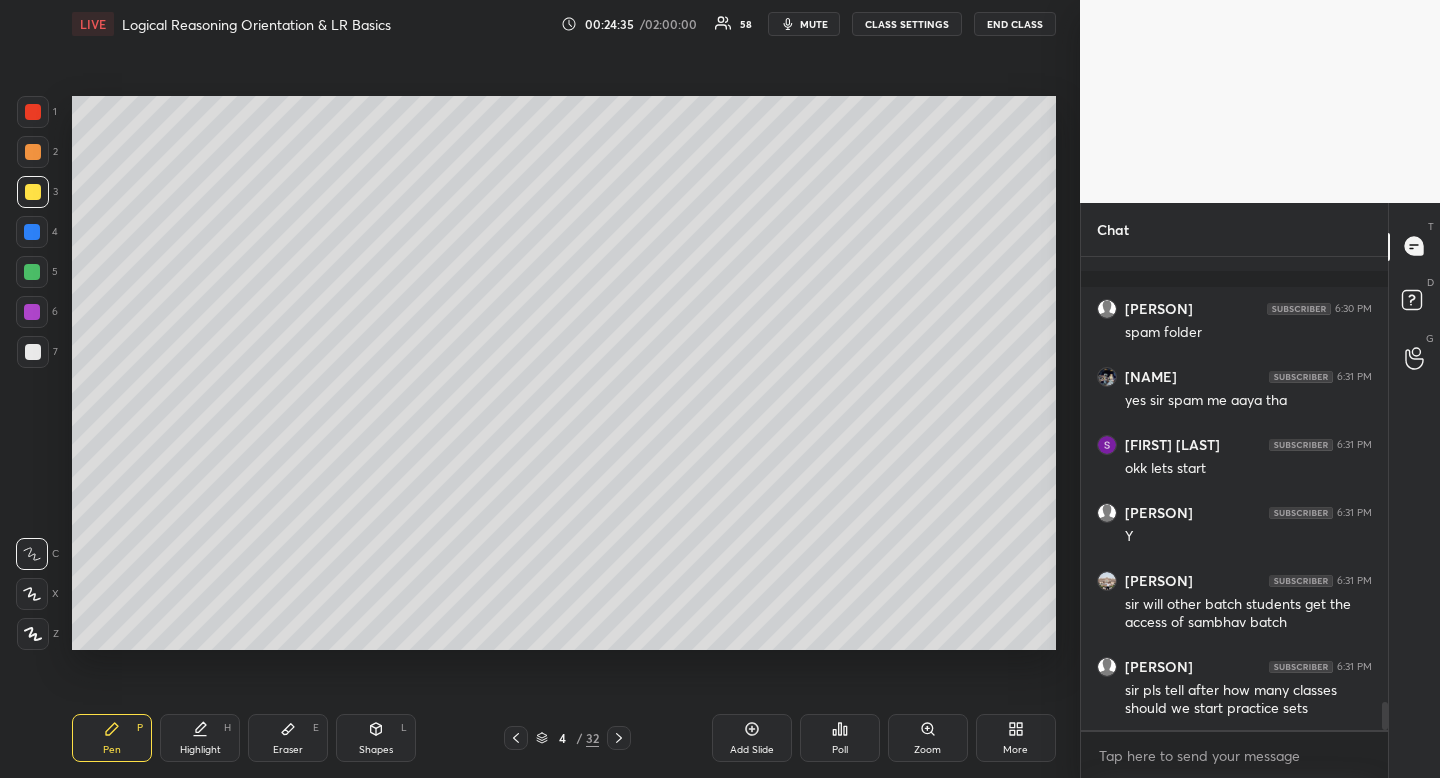 click on "Eraser" at bounding box center [288, 750] 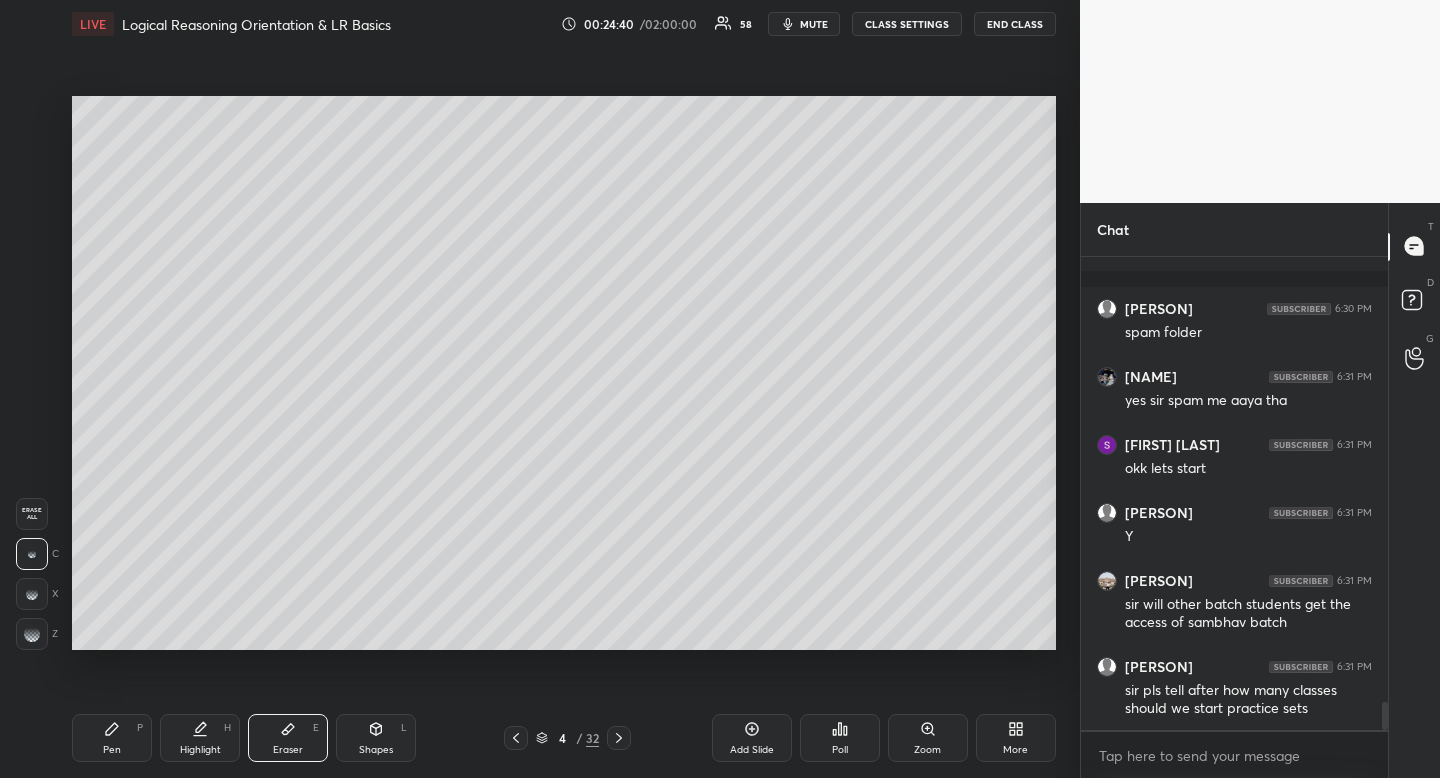 click on "Pen P" at bounding box center (112, 738) 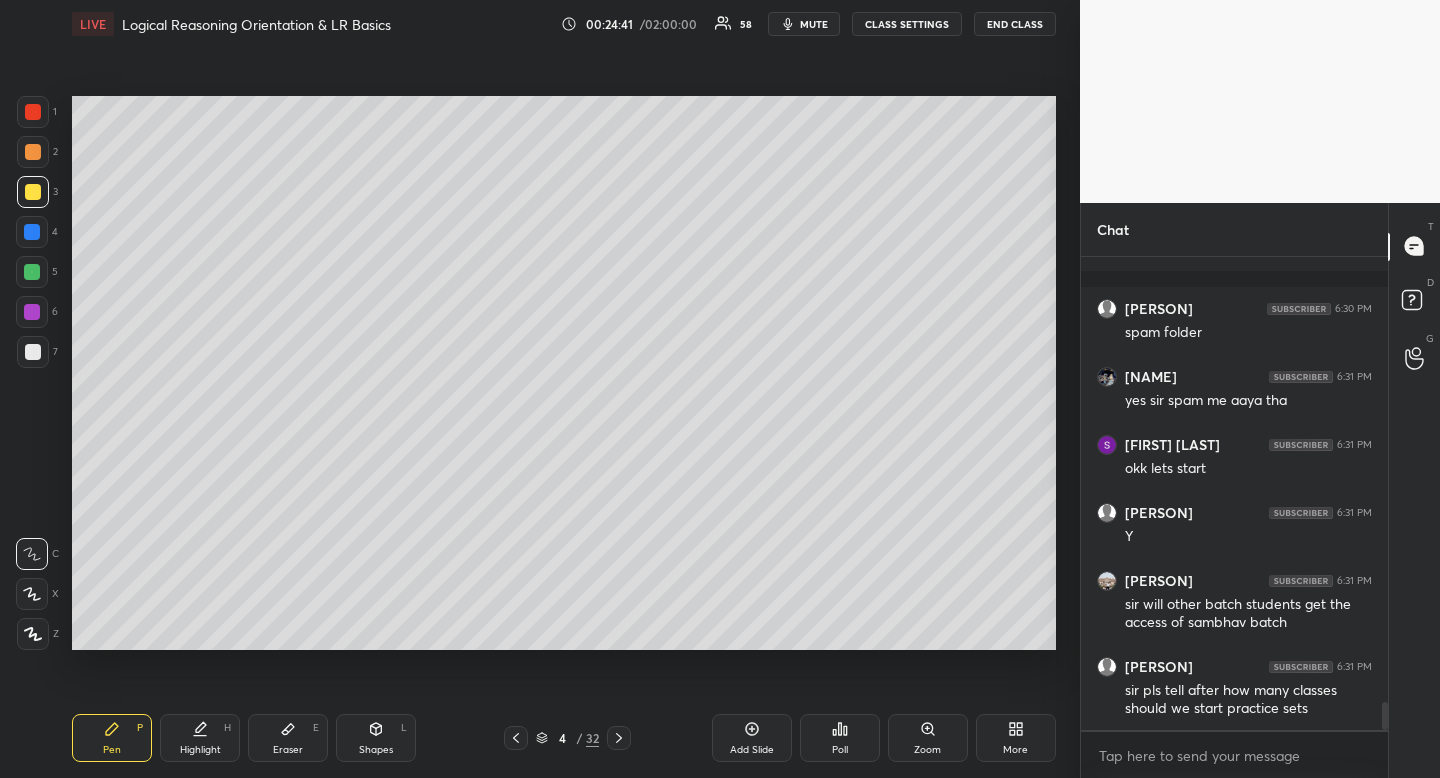 click at bounding box center (32, 272) 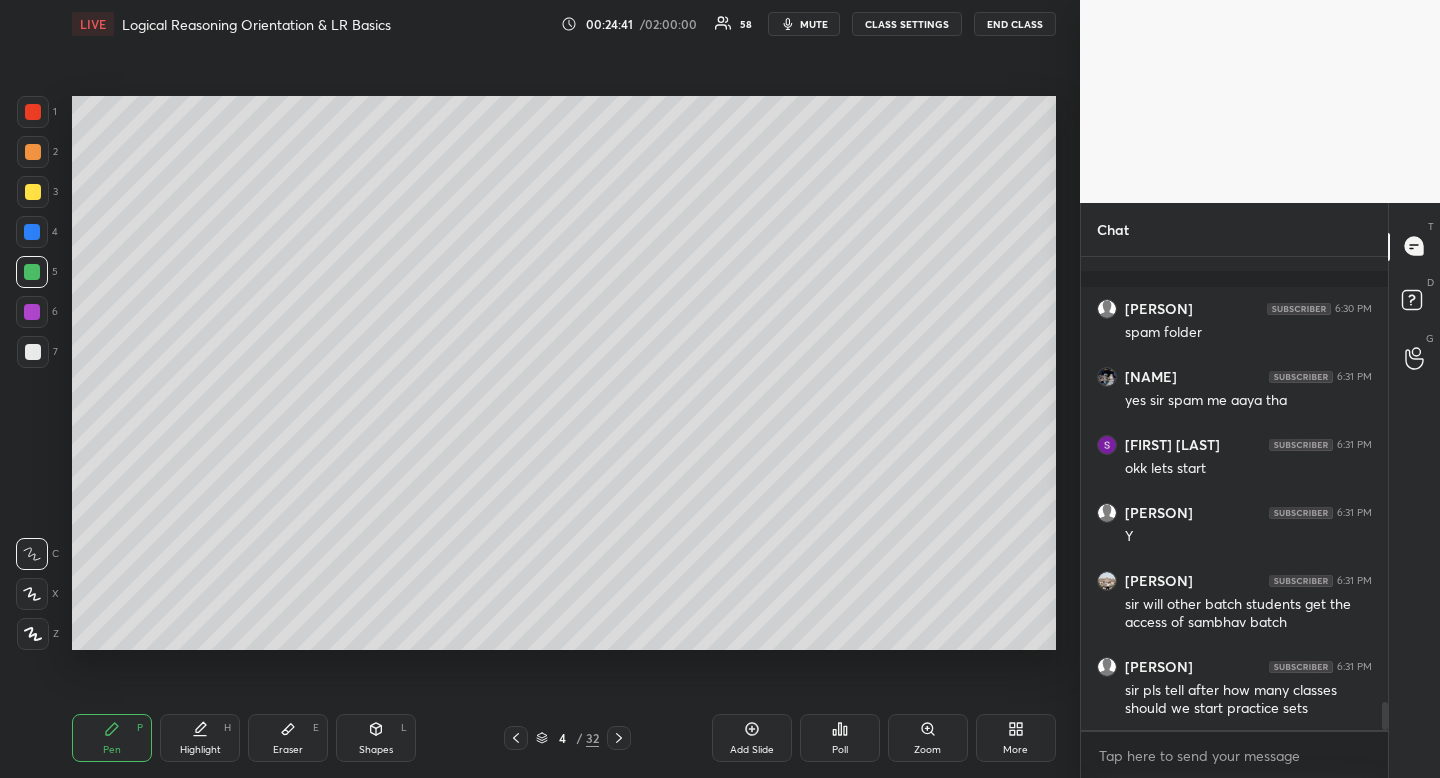 click at bounding box center [32, 272] 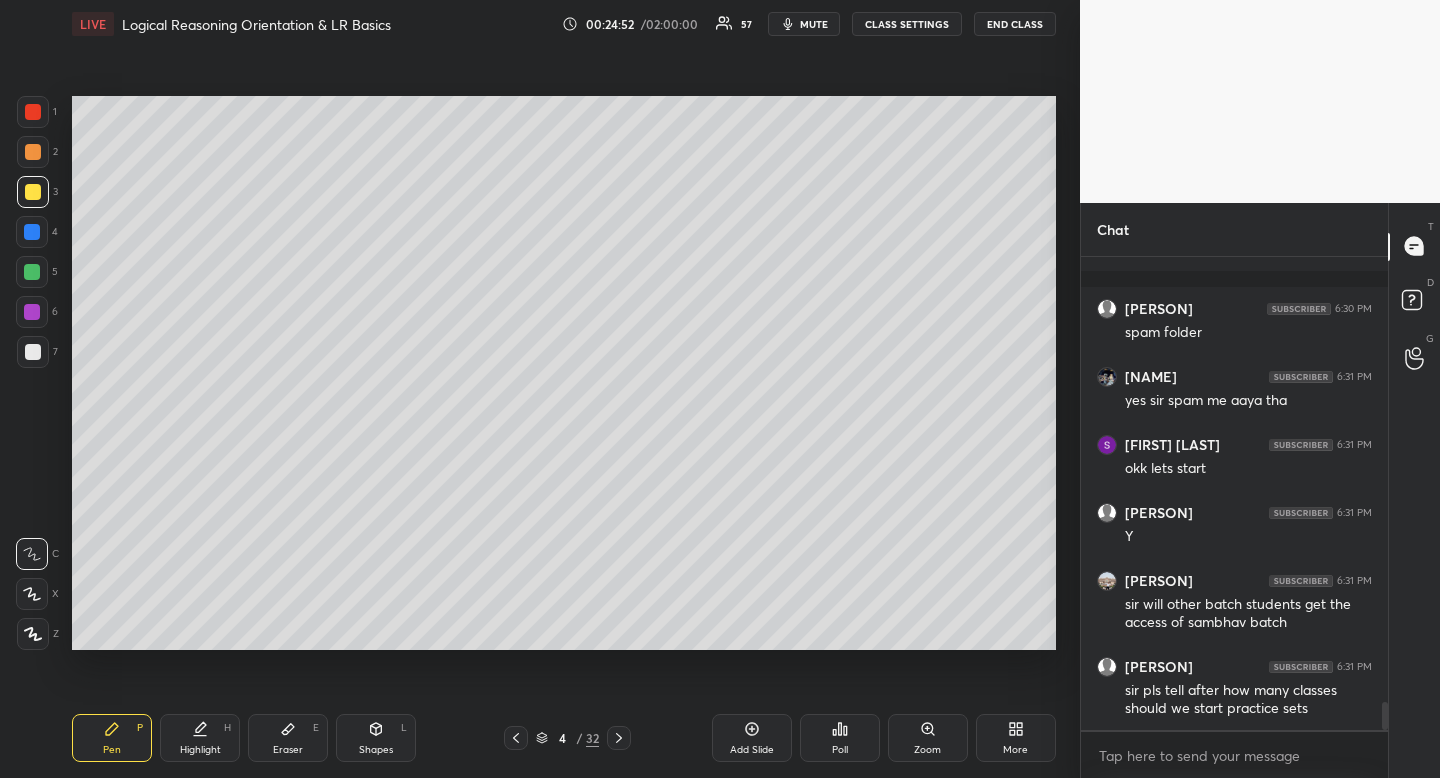 scroll, scrollTop: 7657, scrollLeft: 0, axis: vertical 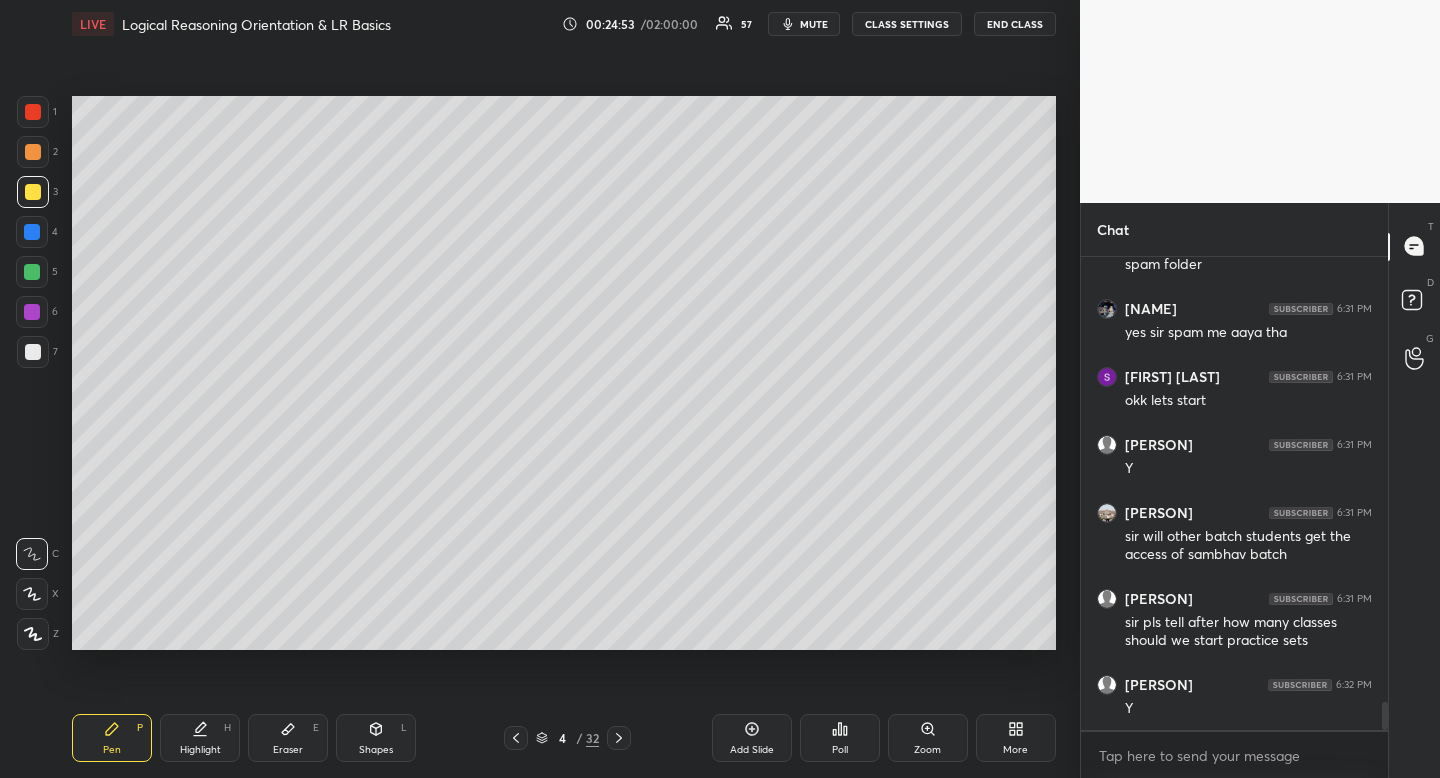 click at bounding box center [33, 352] 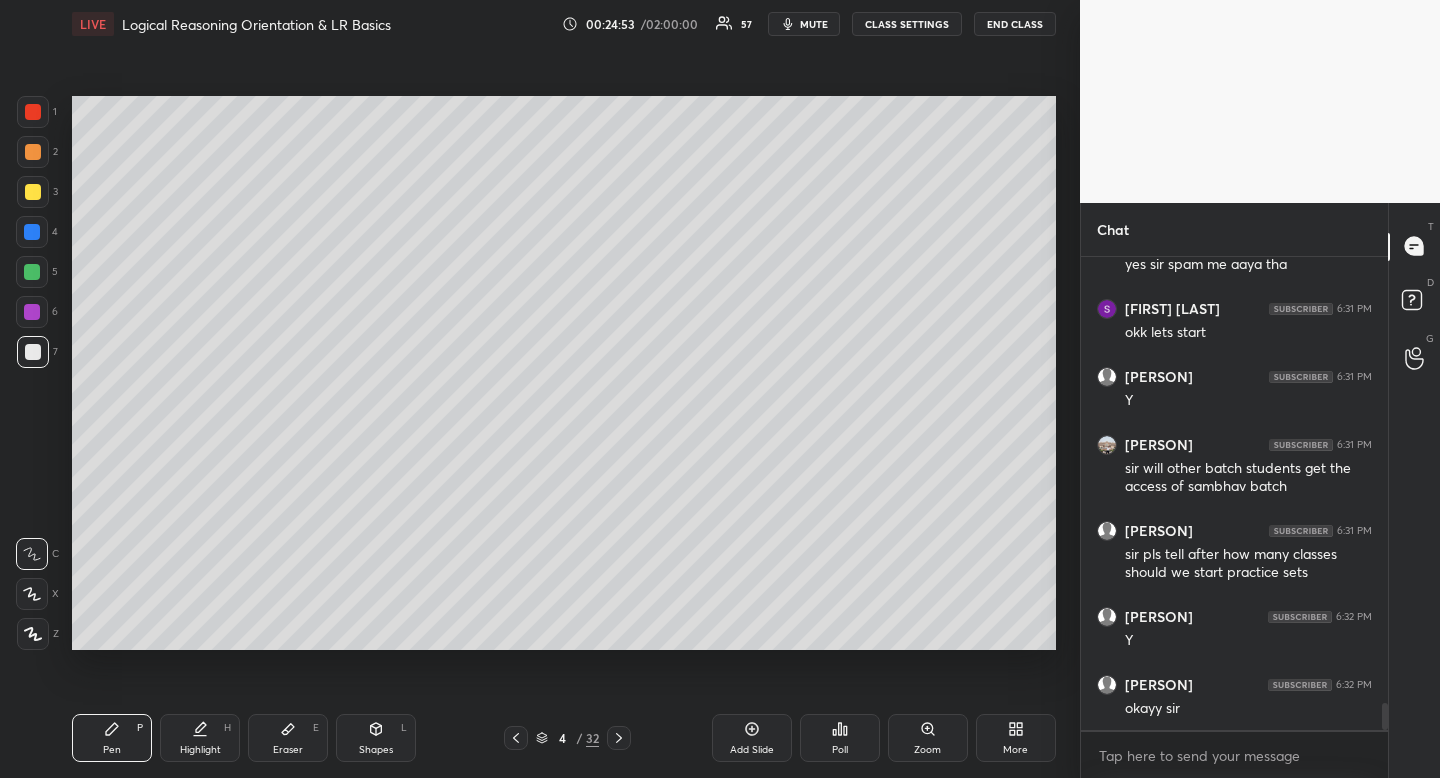 click at bounding box center (33, 352) 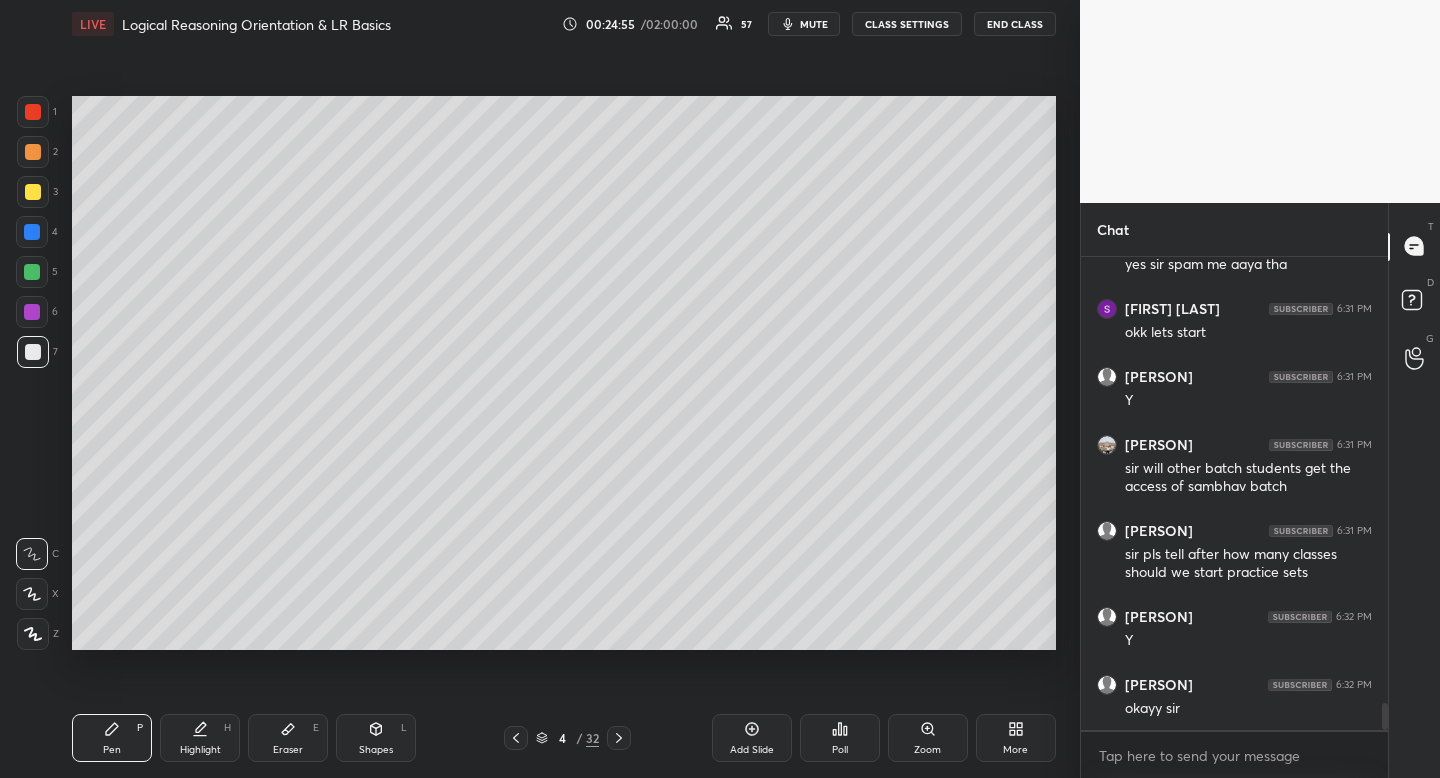 click at bounding box center [33, 192] 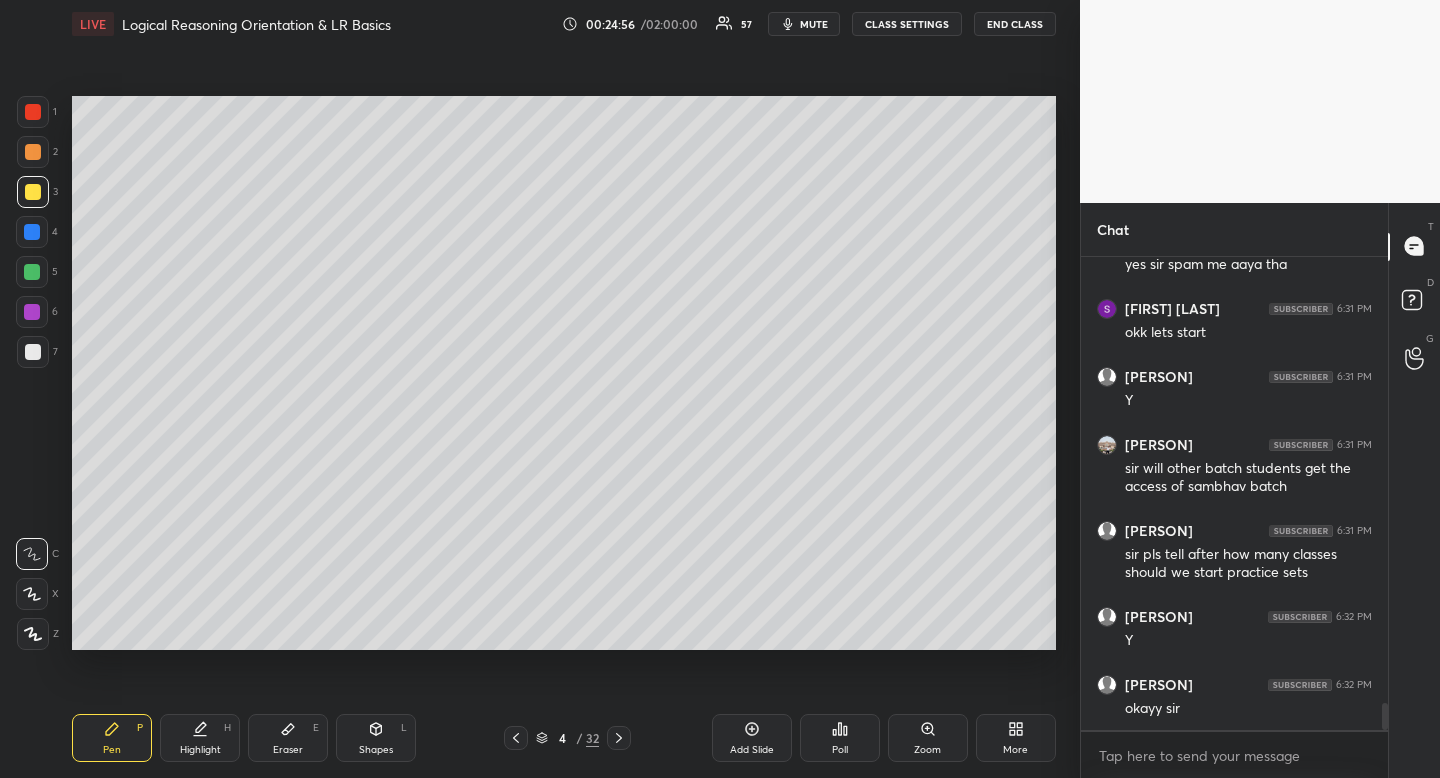 click on "Highlight H" at bounding box center (200, 738) 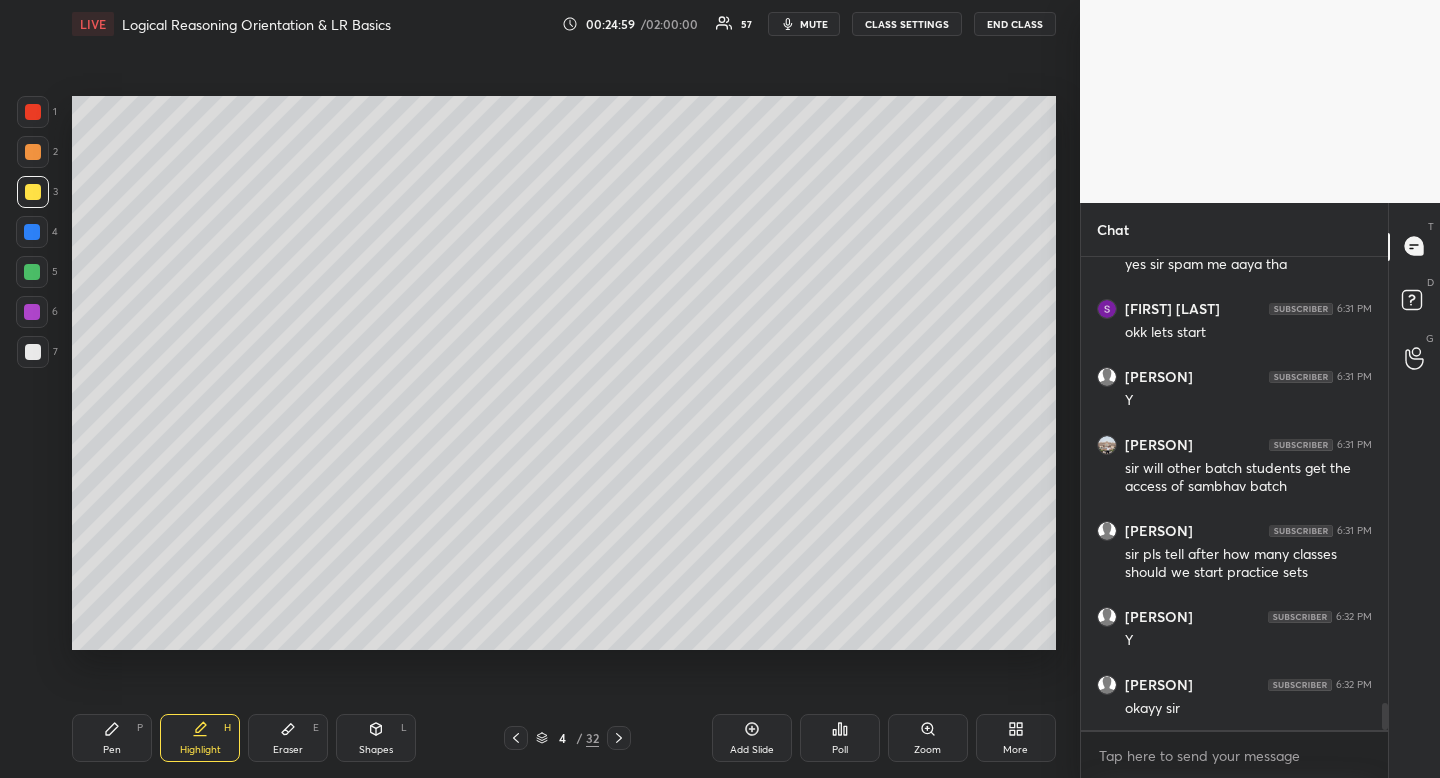 click 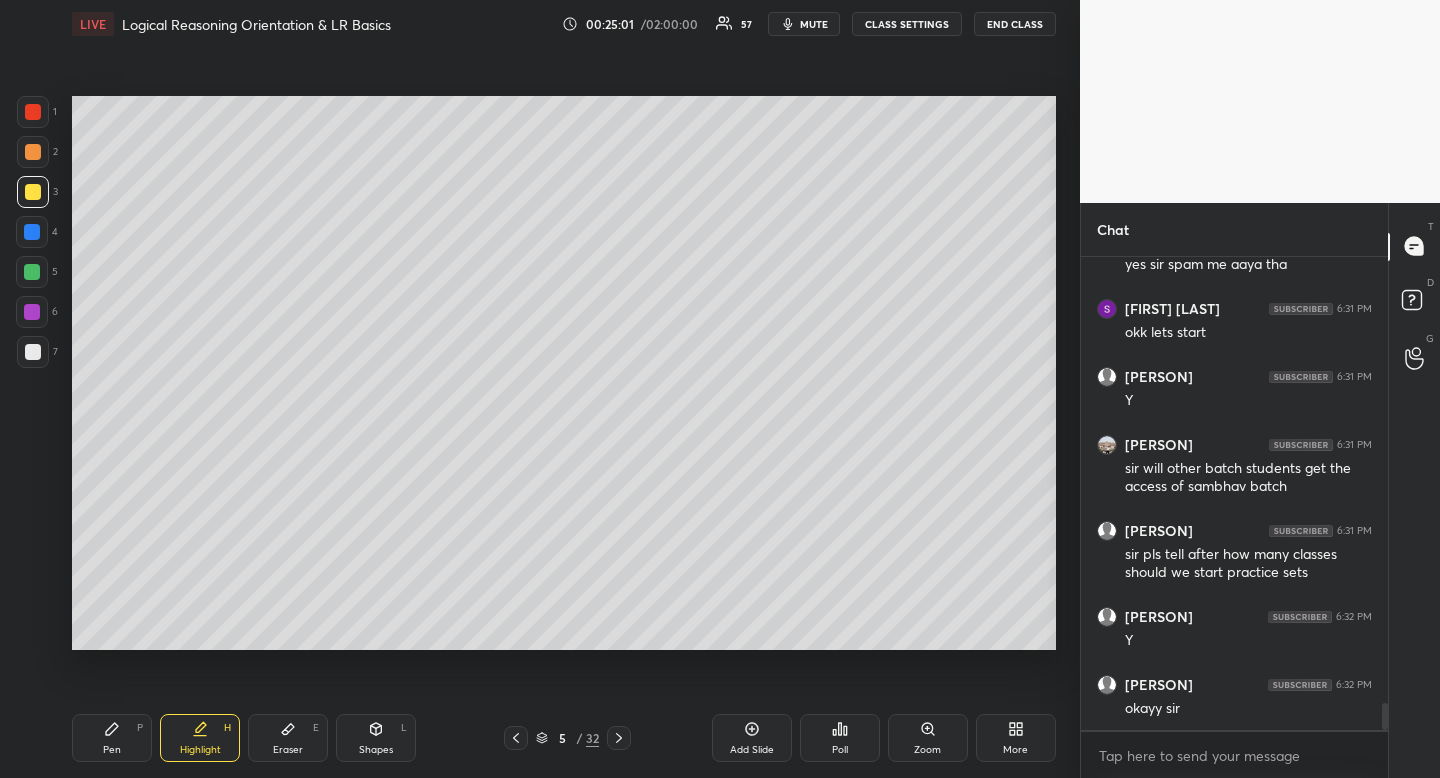 click 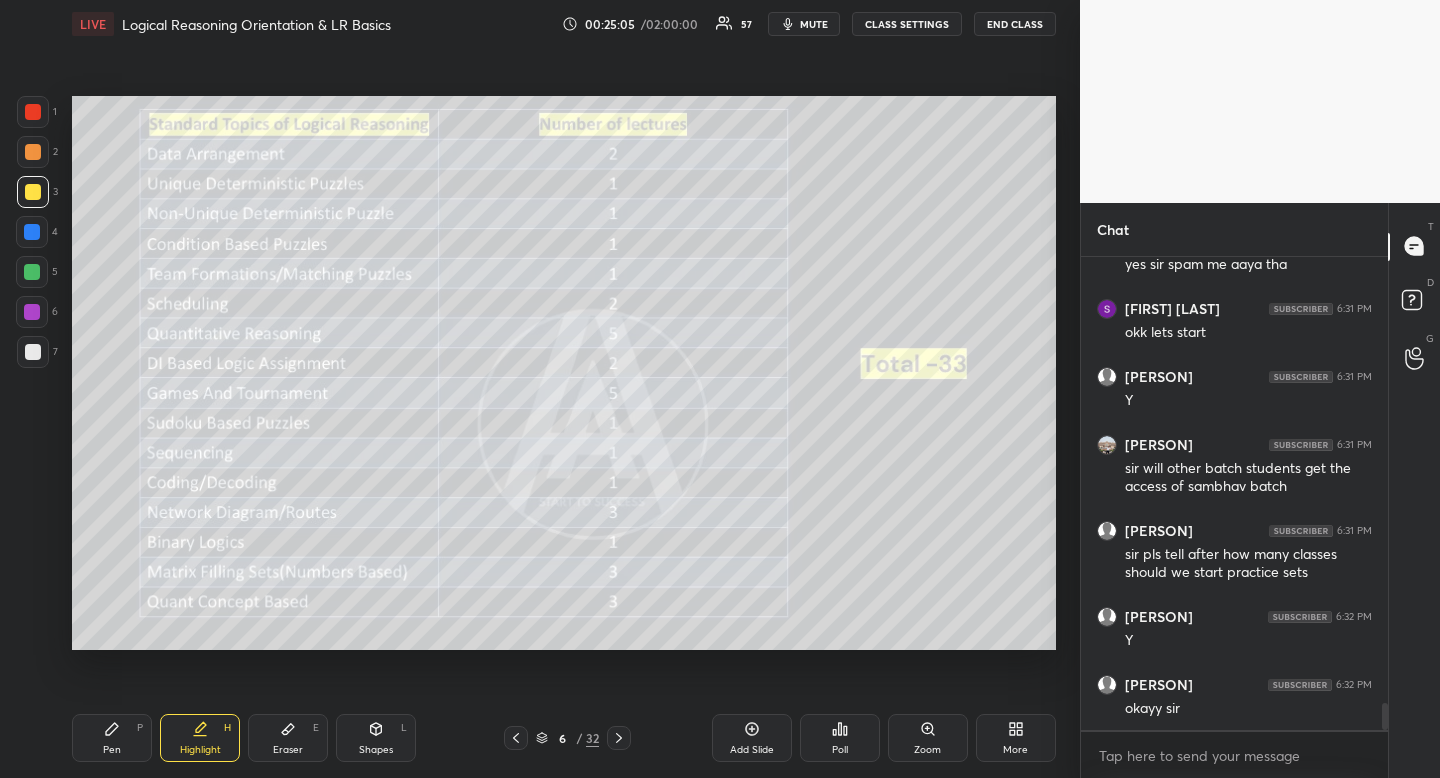 click on "6 / 32" at bounding box center (567, 738) 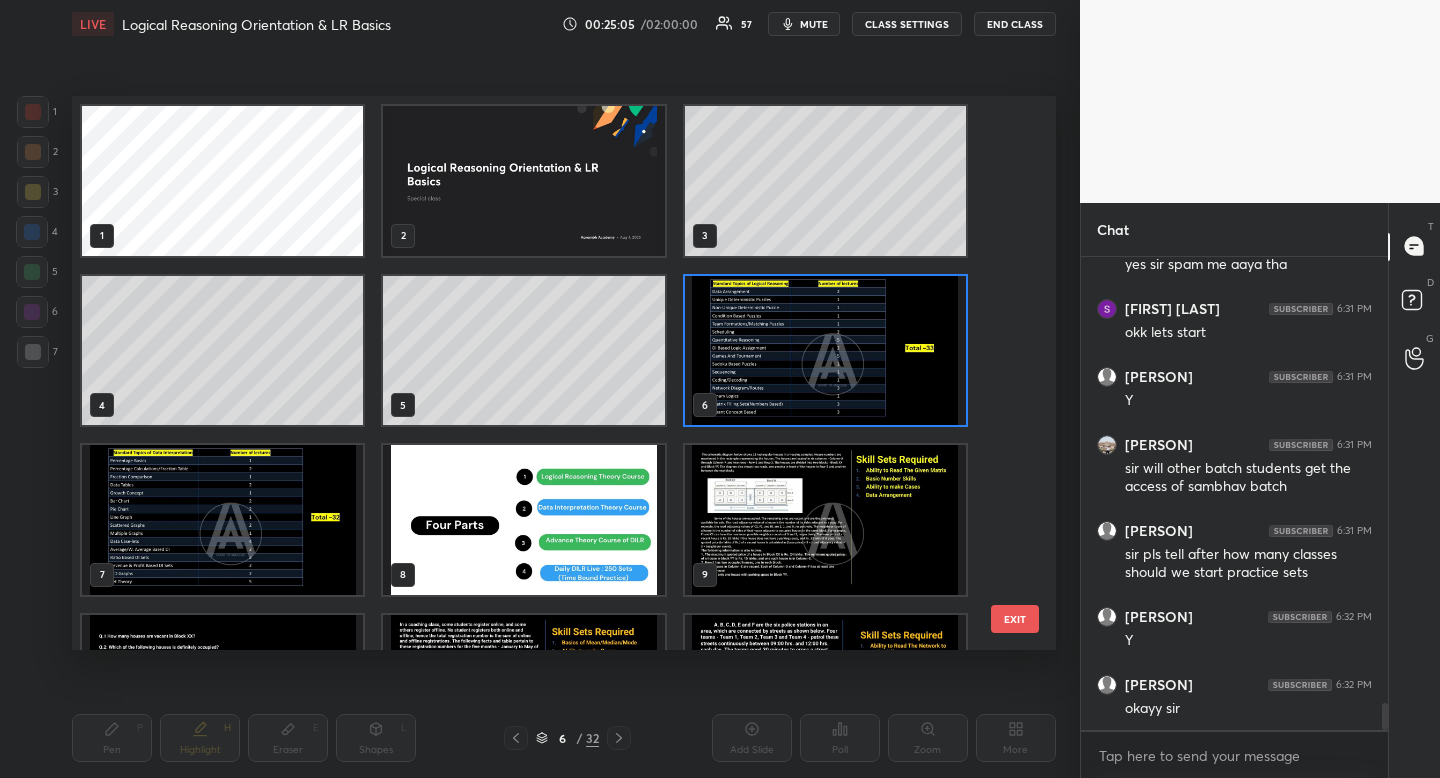 scroll, scrollTop: 7, scrollLeft: 11, axis: both 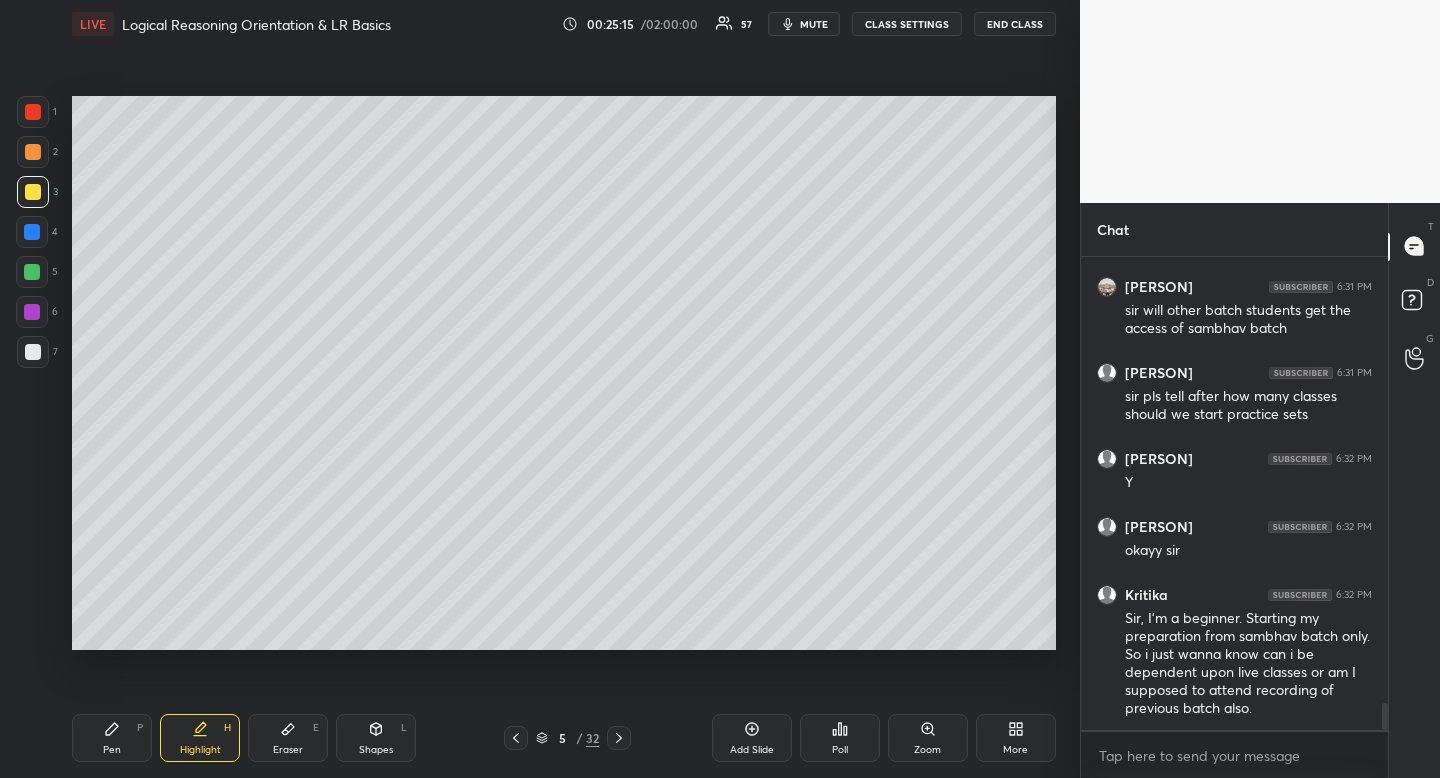 drag, startPoint x: 285, startPoint y: 737, endPoint x: 270, endPoint y: 715, distance: 26.627054 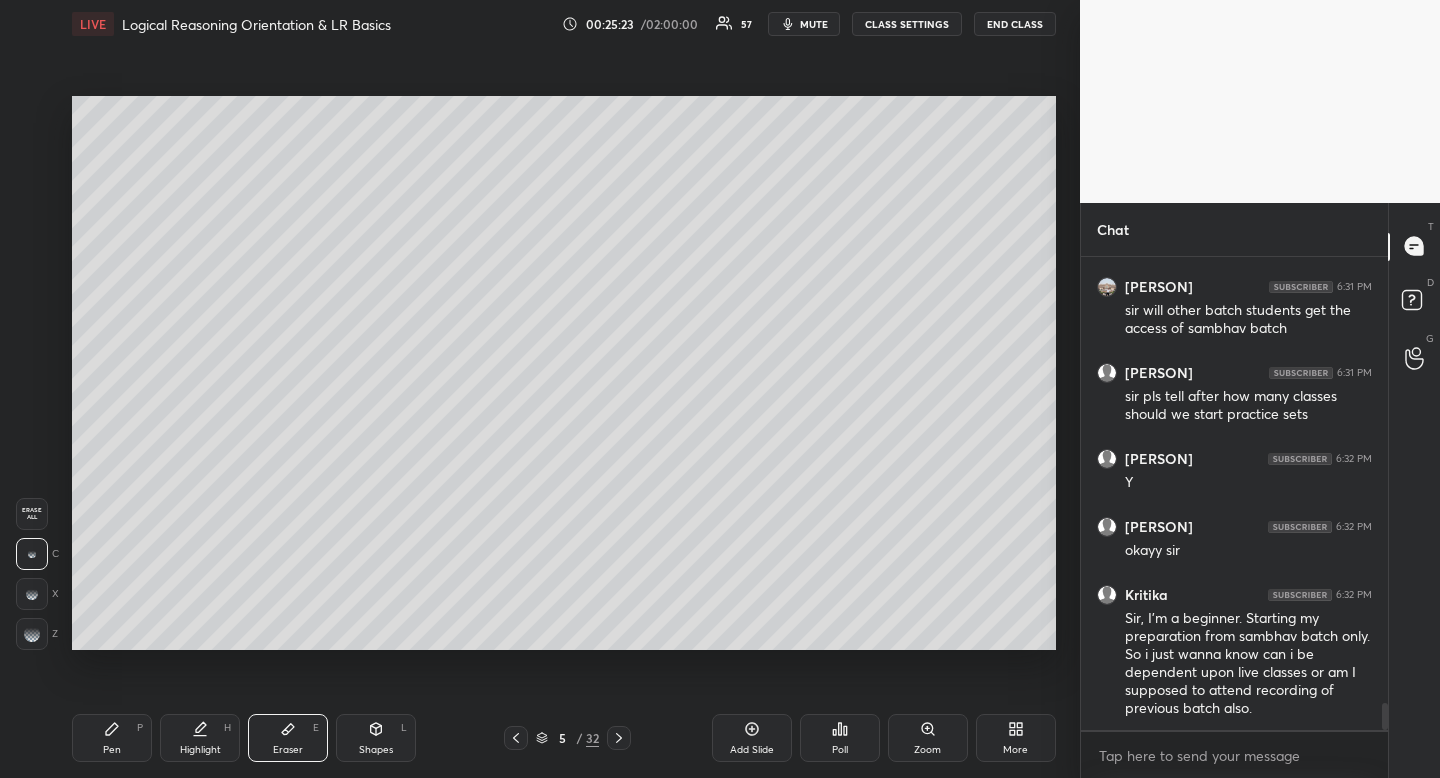 drag, startPoint x: 291, startPoint y: 741, endPoint x: 286, endPoint y: 721, distance: 20.615528 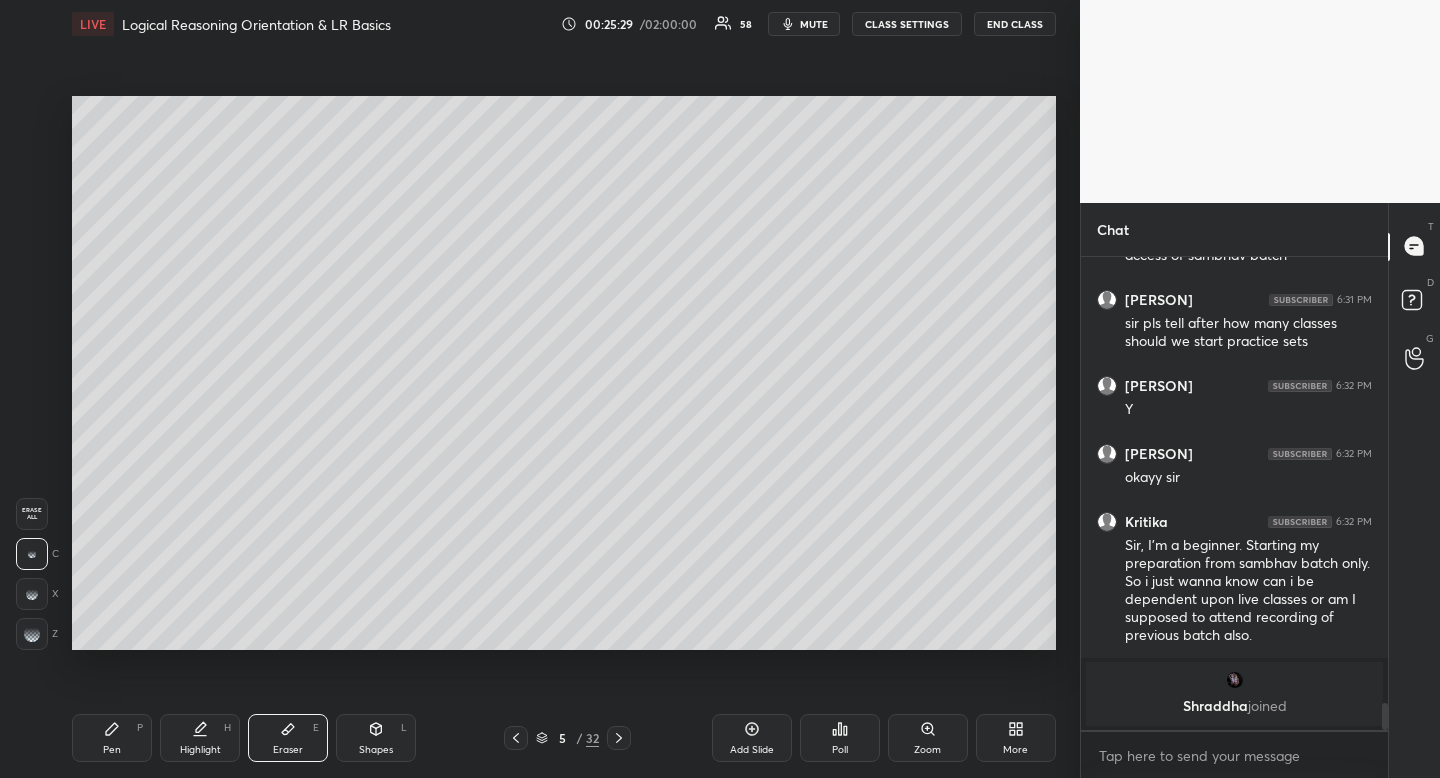 click on "Highlight H" at bounding box center (200, 738) 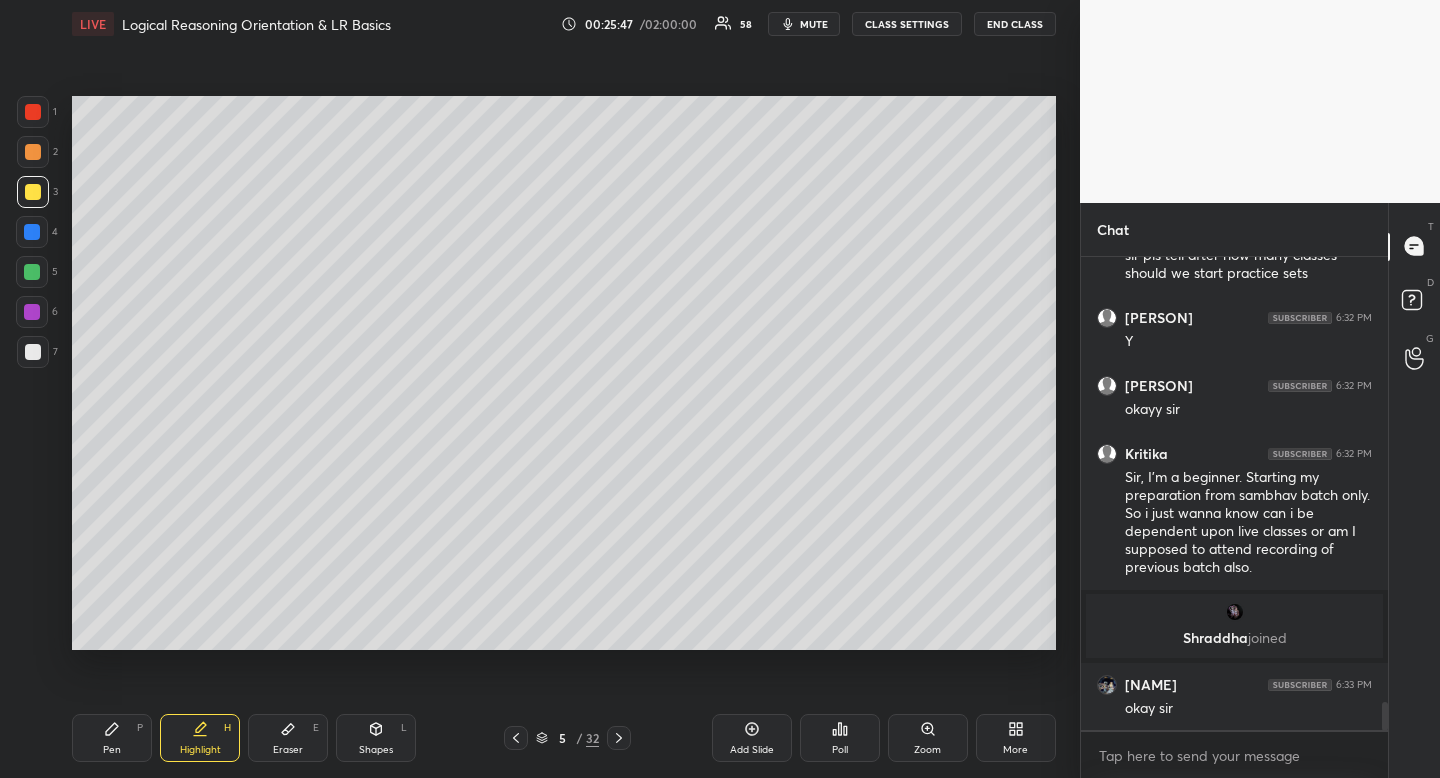 scroll, scrollTop: 7427, scrollLeft: 0, axis: vertical 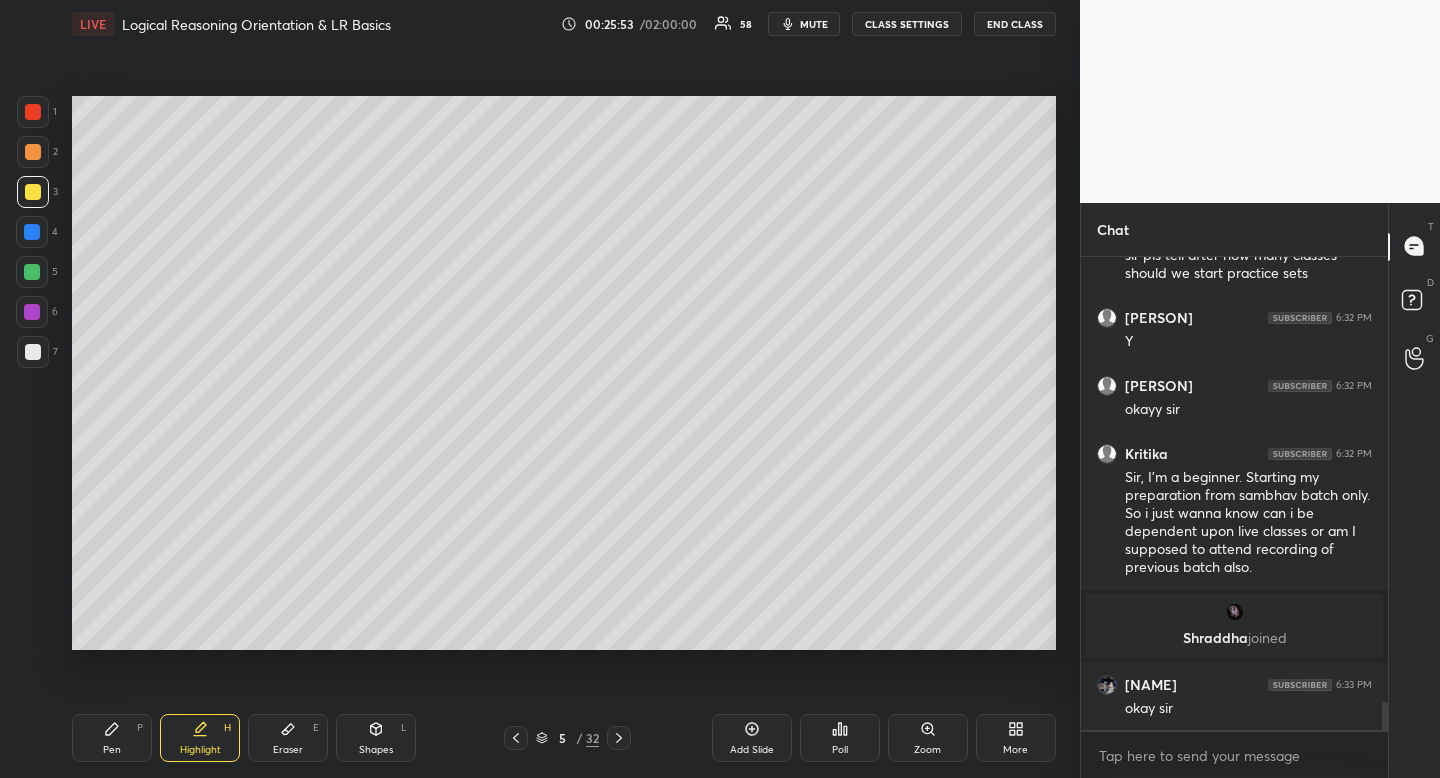 click on "Pen P" at bounding box center (112, 738) 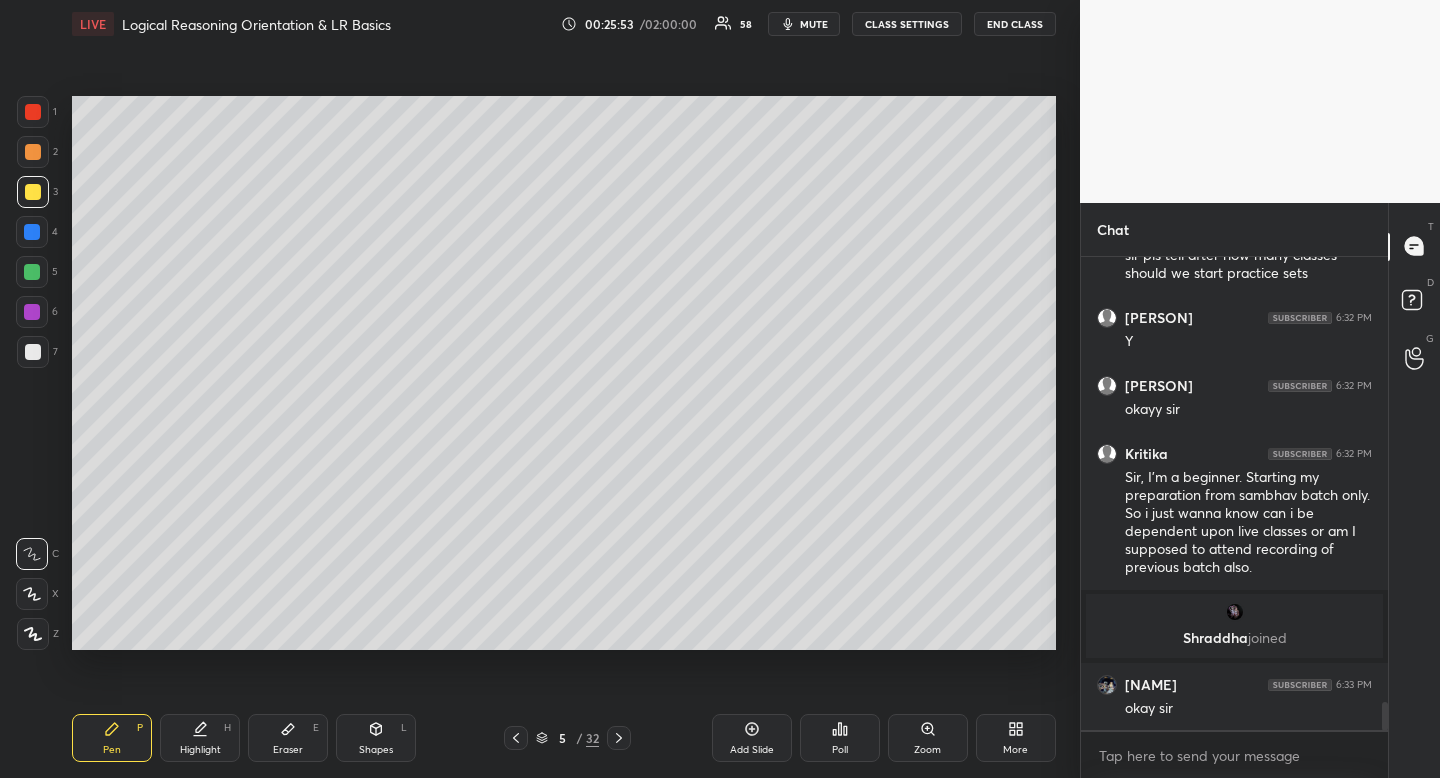 drag, startPoint x: 125, startPoint y: 742, endPoint x: 112, endPoint y: 710, distance: 34.539833 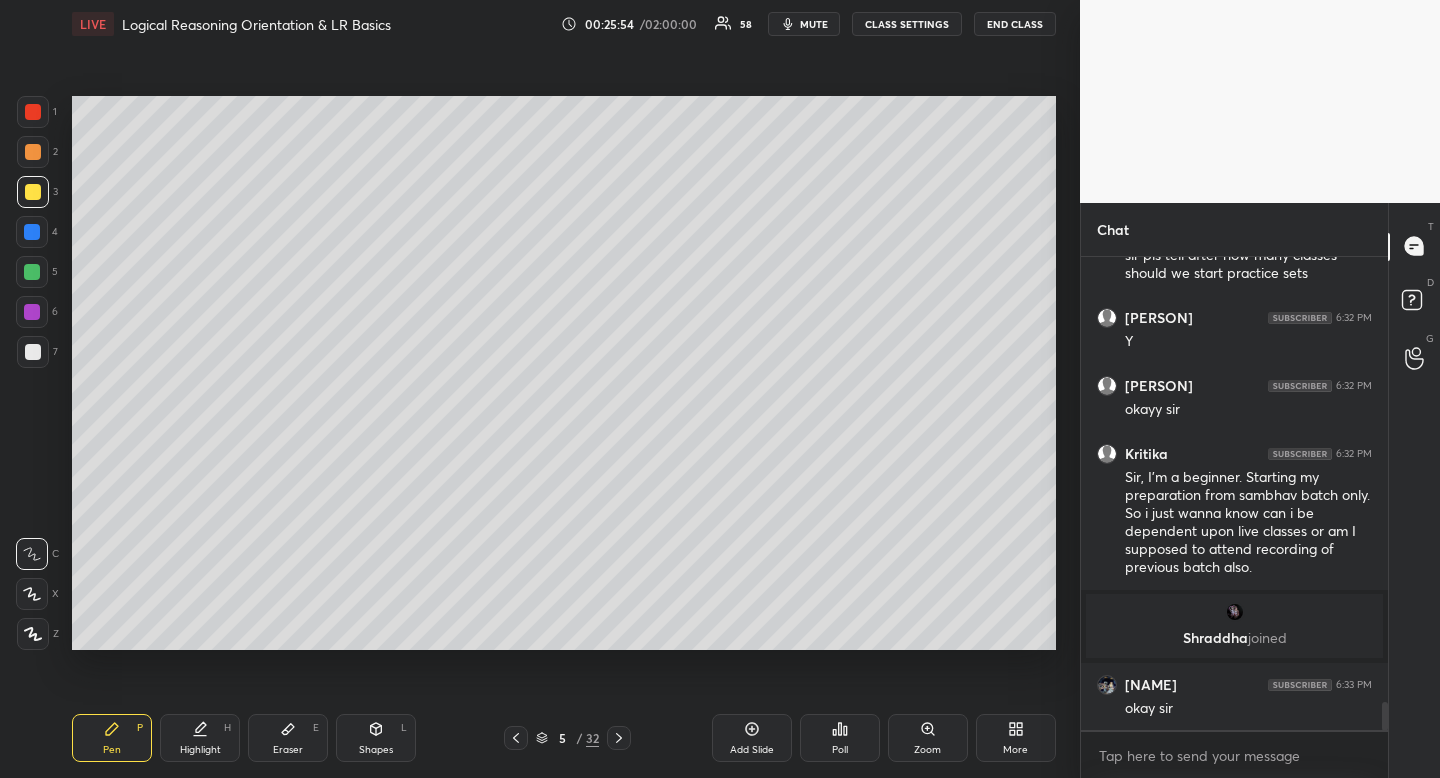 click at bounding box center (33, 352) 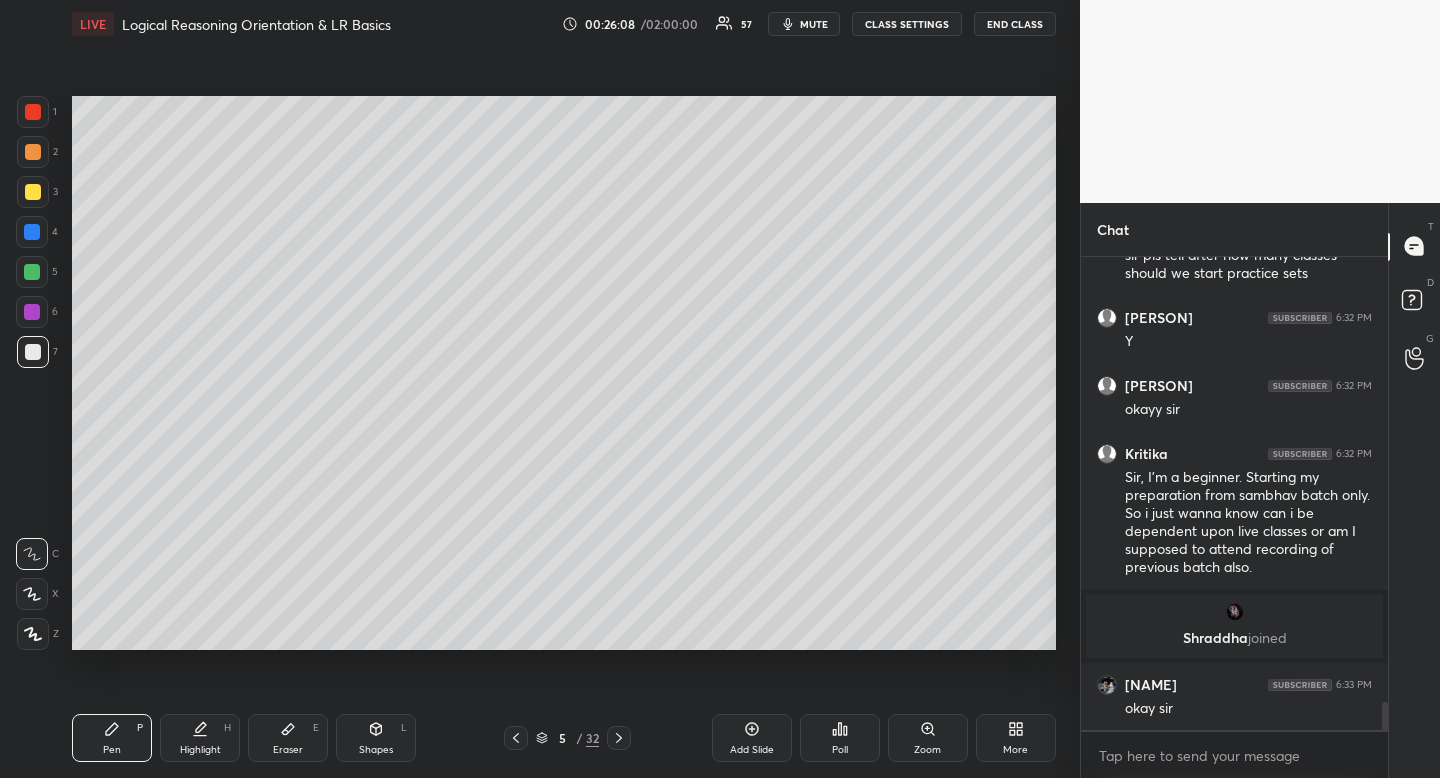 drag, startPoint x: 194, startPoint y: 735, endPoint x: 196, endPoint y: 711, distance: 24.083189 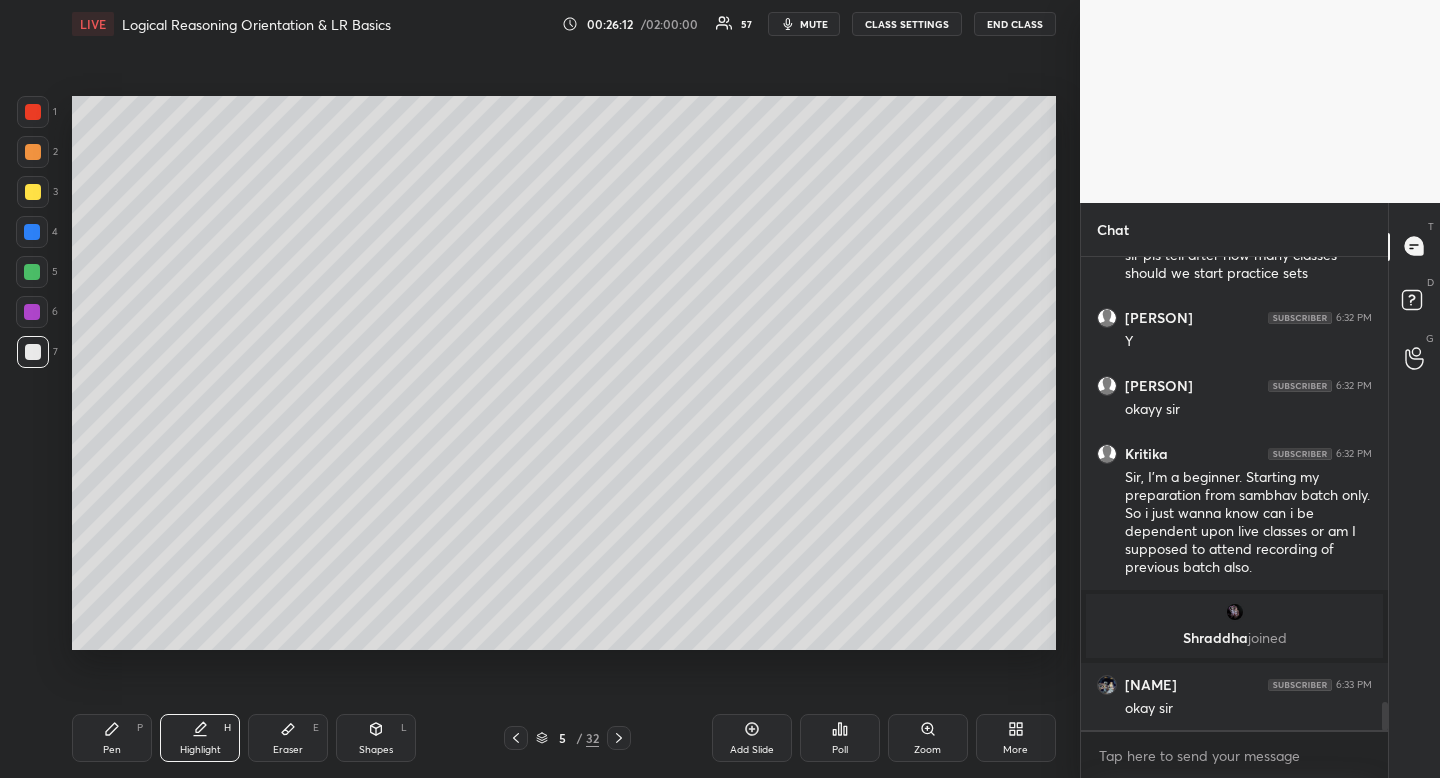 click on "Eraser E" at bounding box center [288, 738] 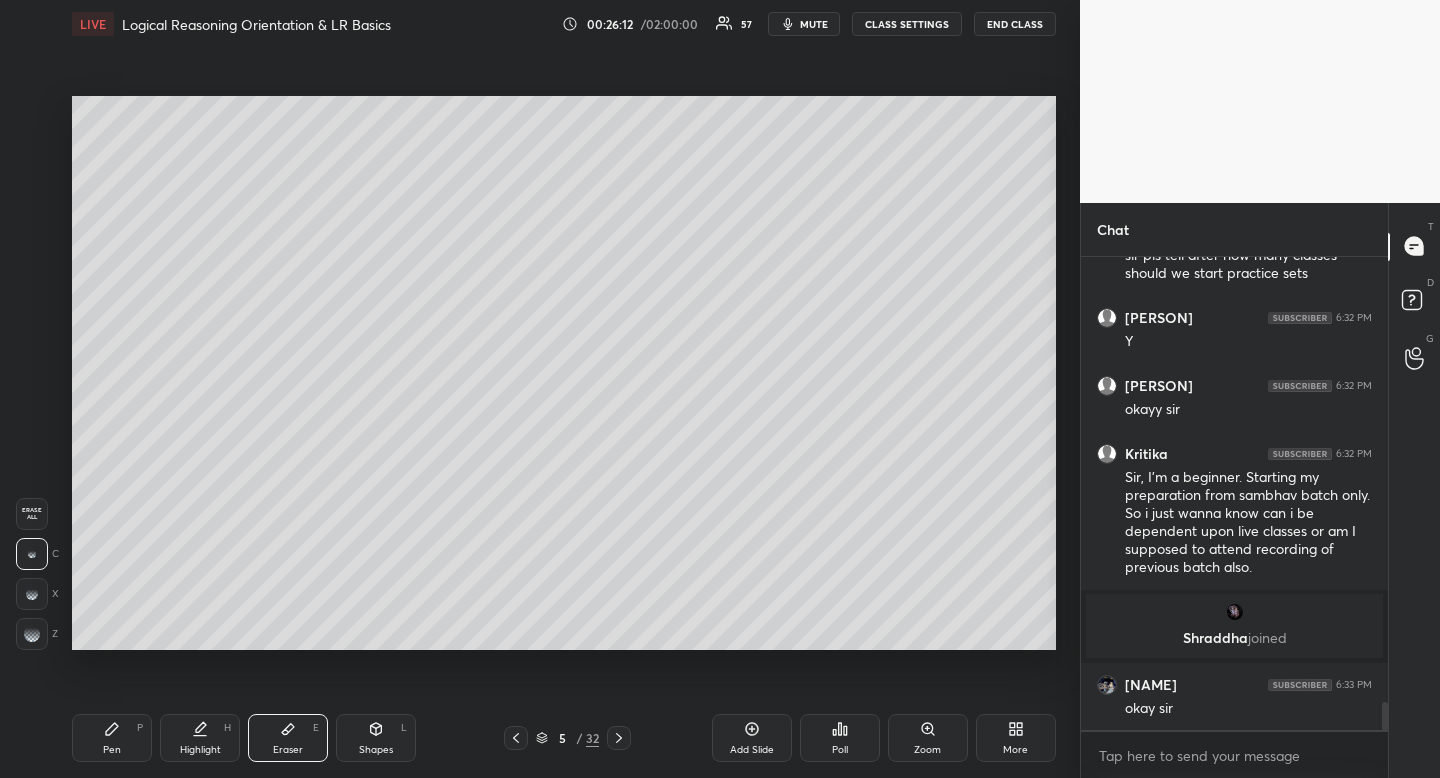 drag, startPoint x: 297, startPoint y: 730, endPoint x: 288, endPoint y: 661, distance: 69.58448 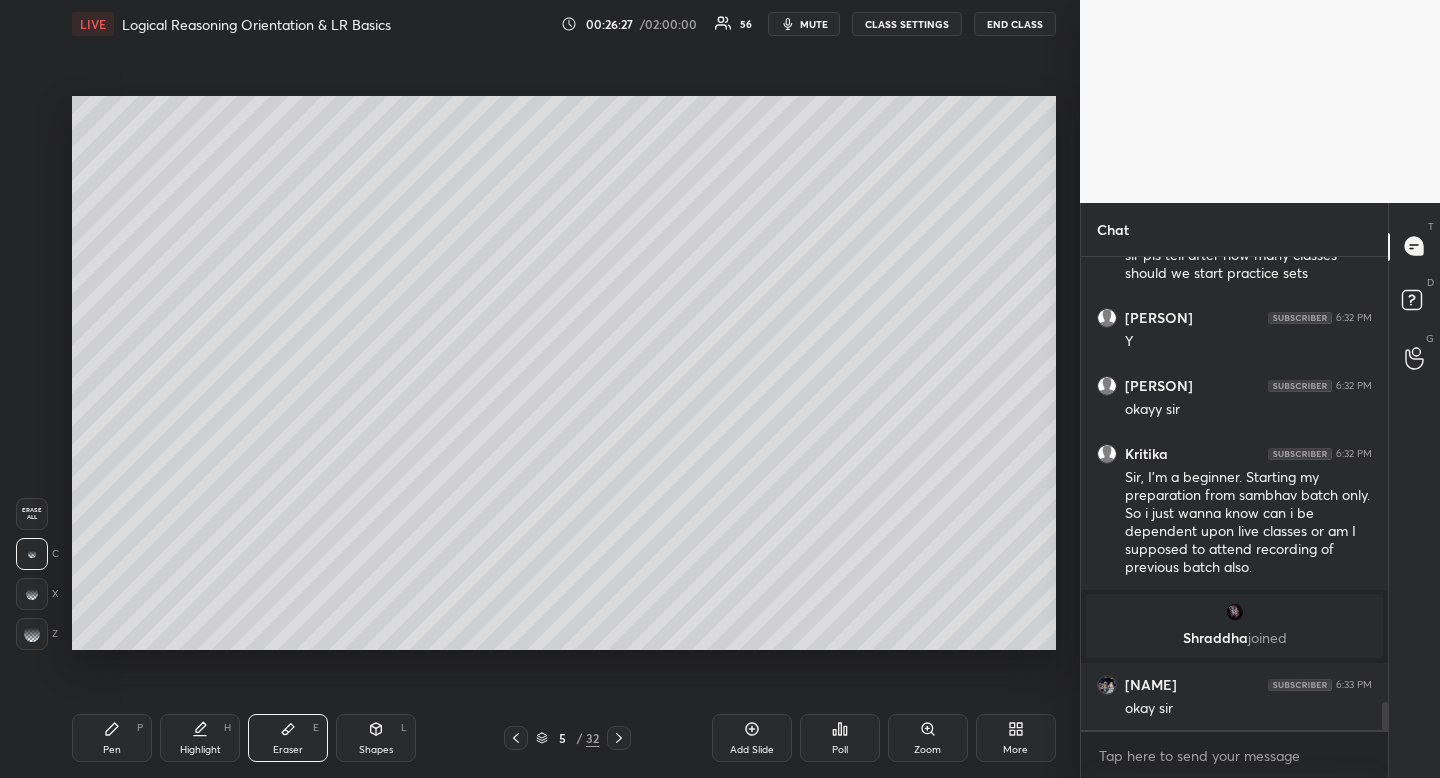 click on "Pen P" at bounding box center [112, 738] 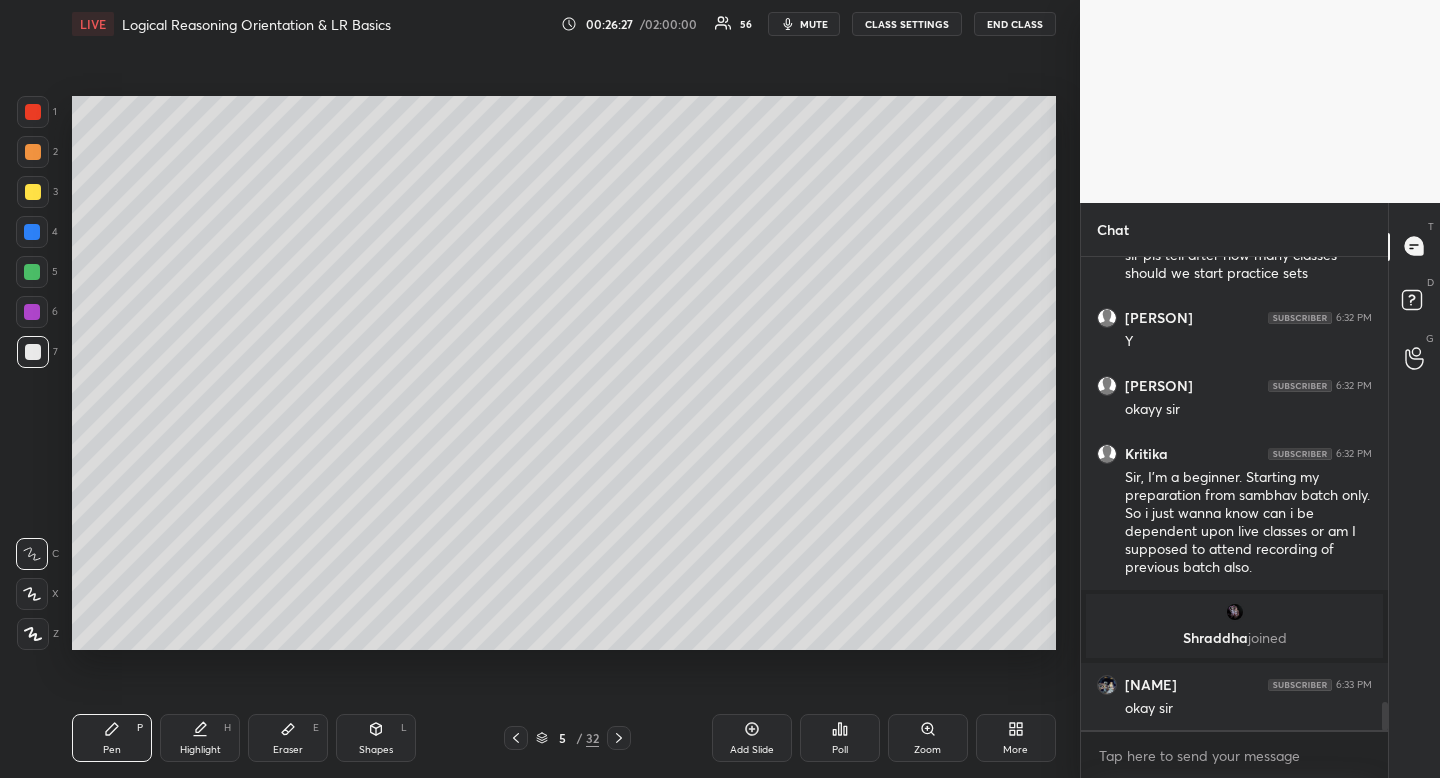 scroll, scrollTop: 7513, scrollLeft: 0, axis: vertical 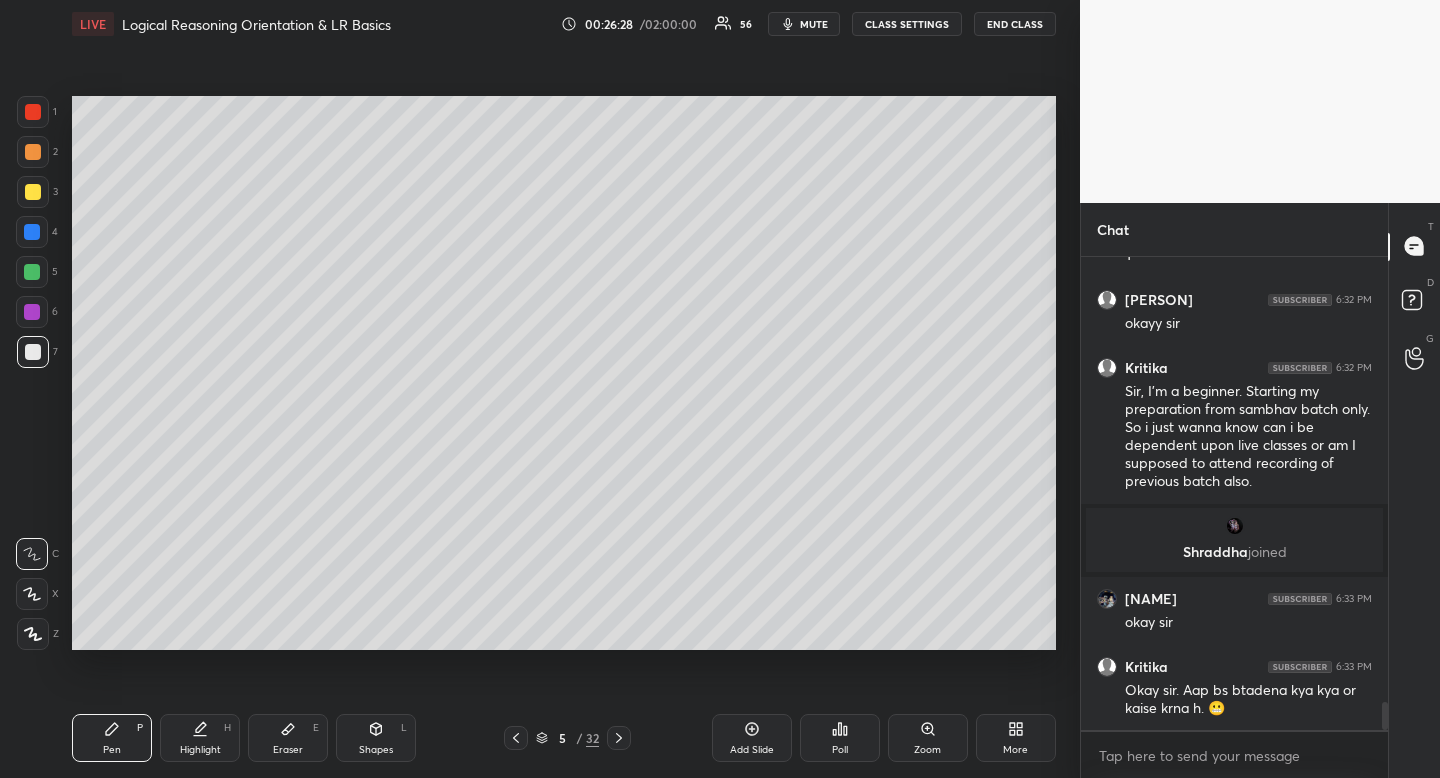 click at bounding box center [33, 192] 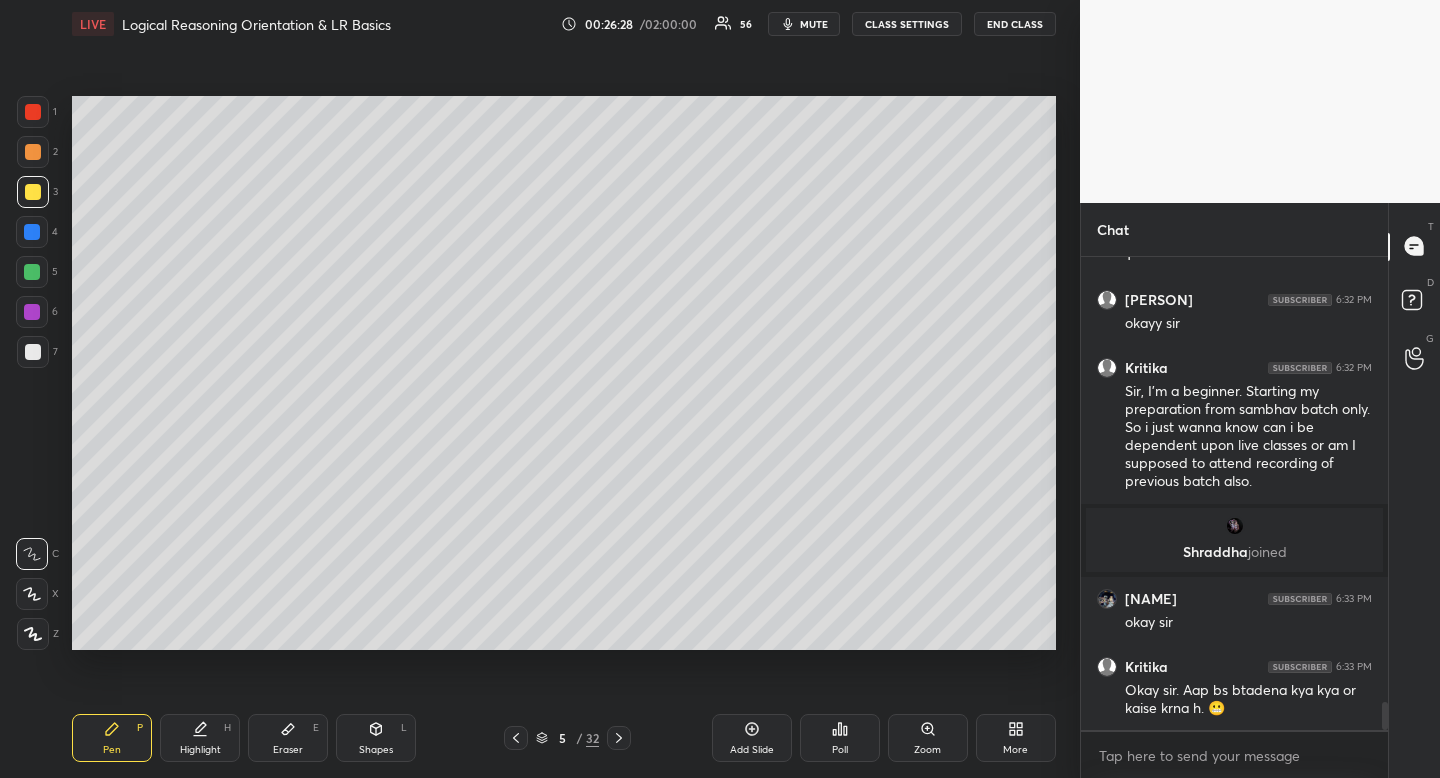 drag, startPoint x: 34, startPoint y: 193, endPoint x: 32, endPoint y: 204, distance: 11.18034 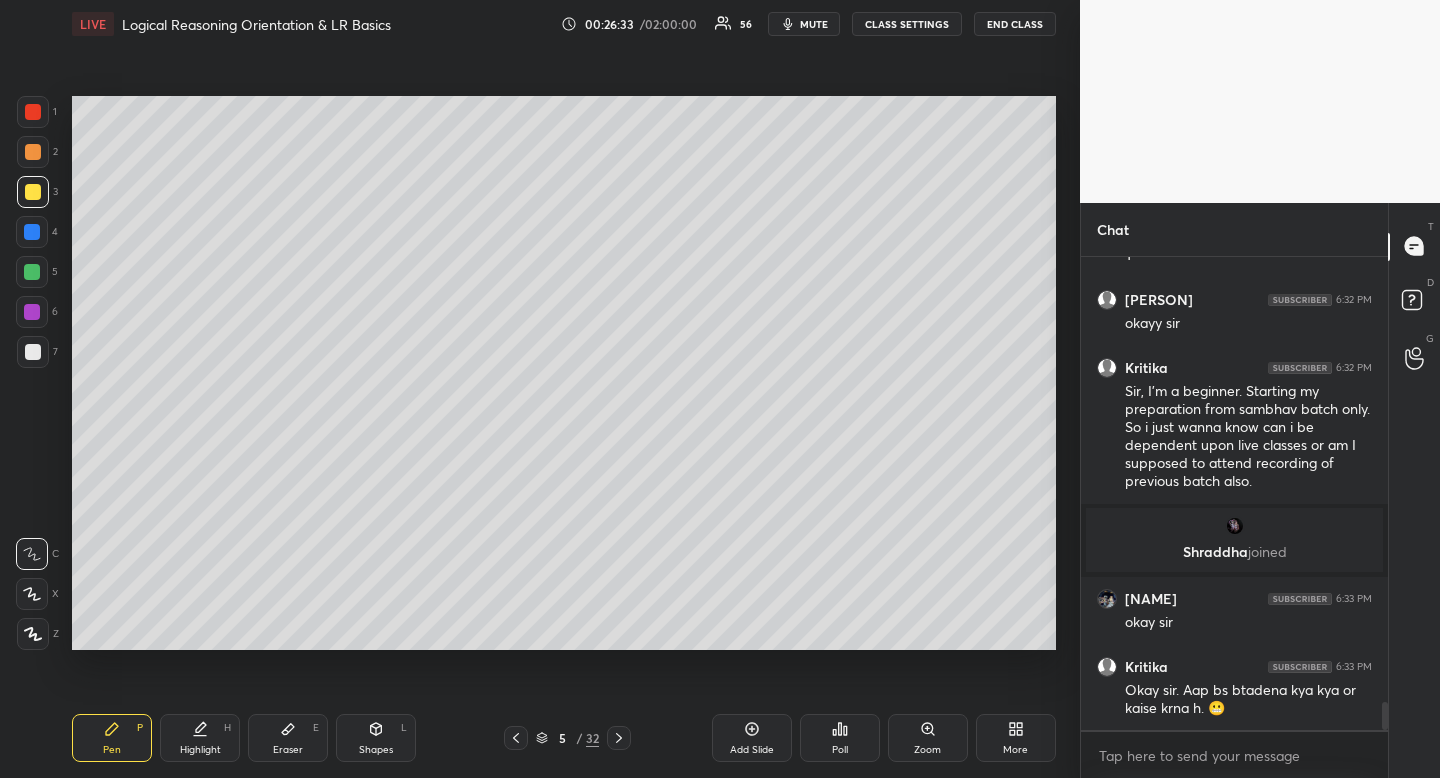 click 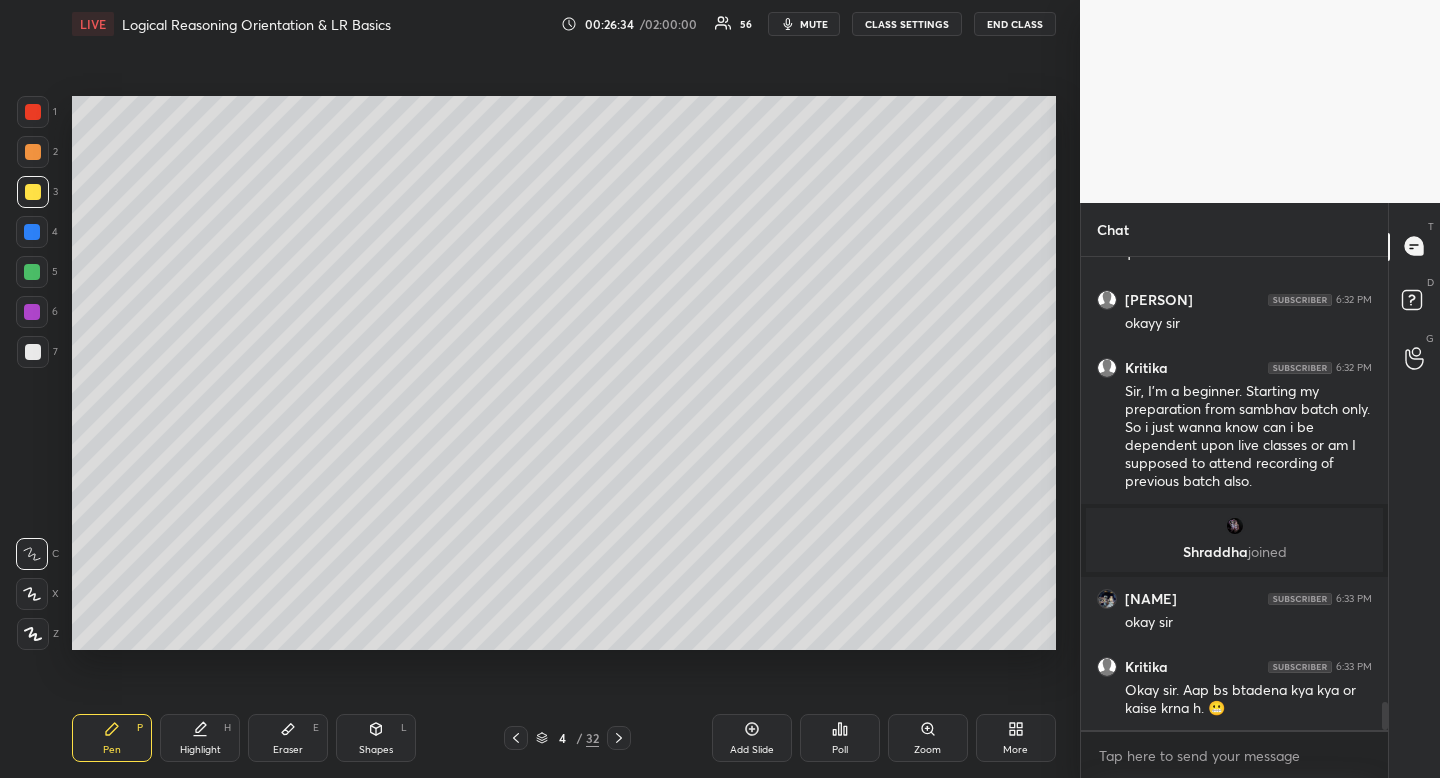 drag, startPoint x: 520, startPoint y: 739, endPoint x: 471, endPoint y: 682, distance: 75.16648 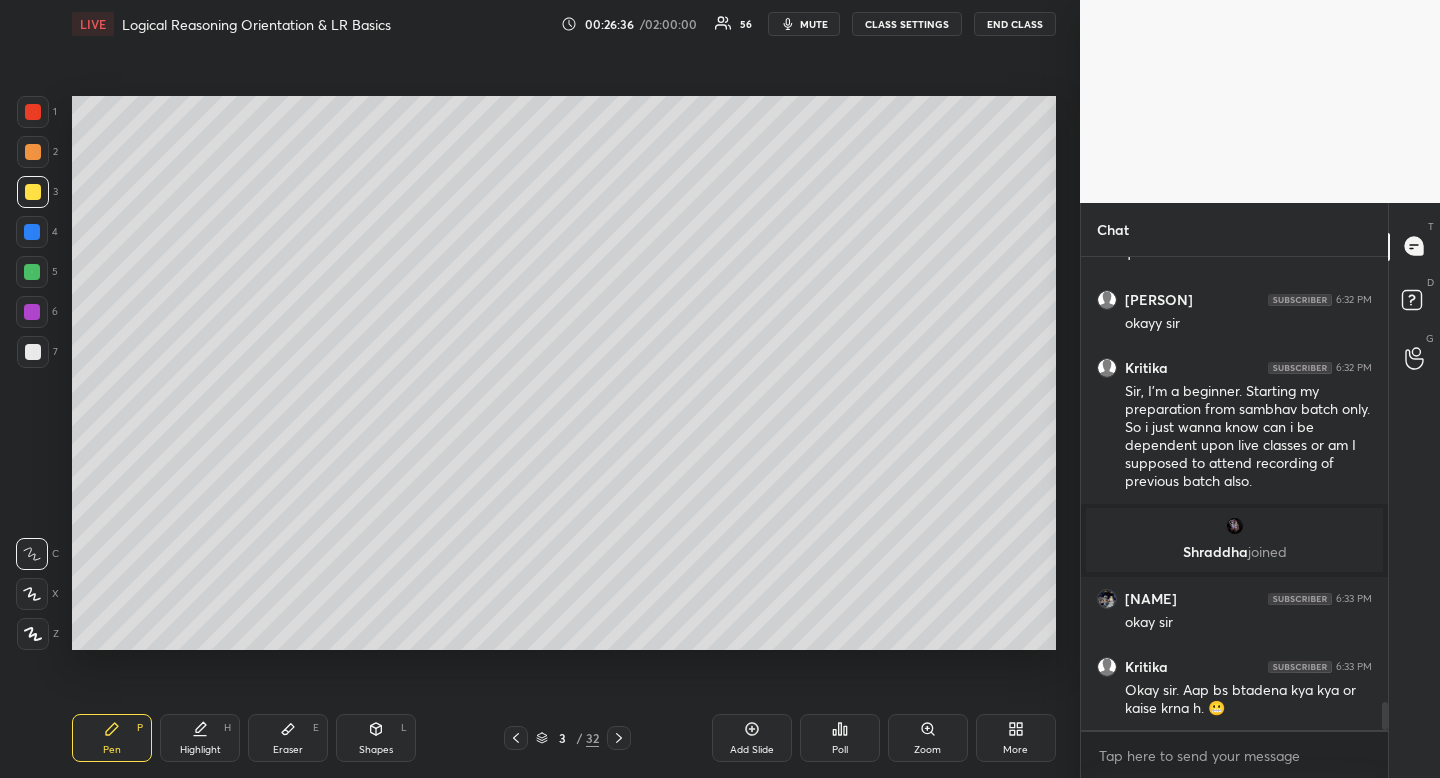 click 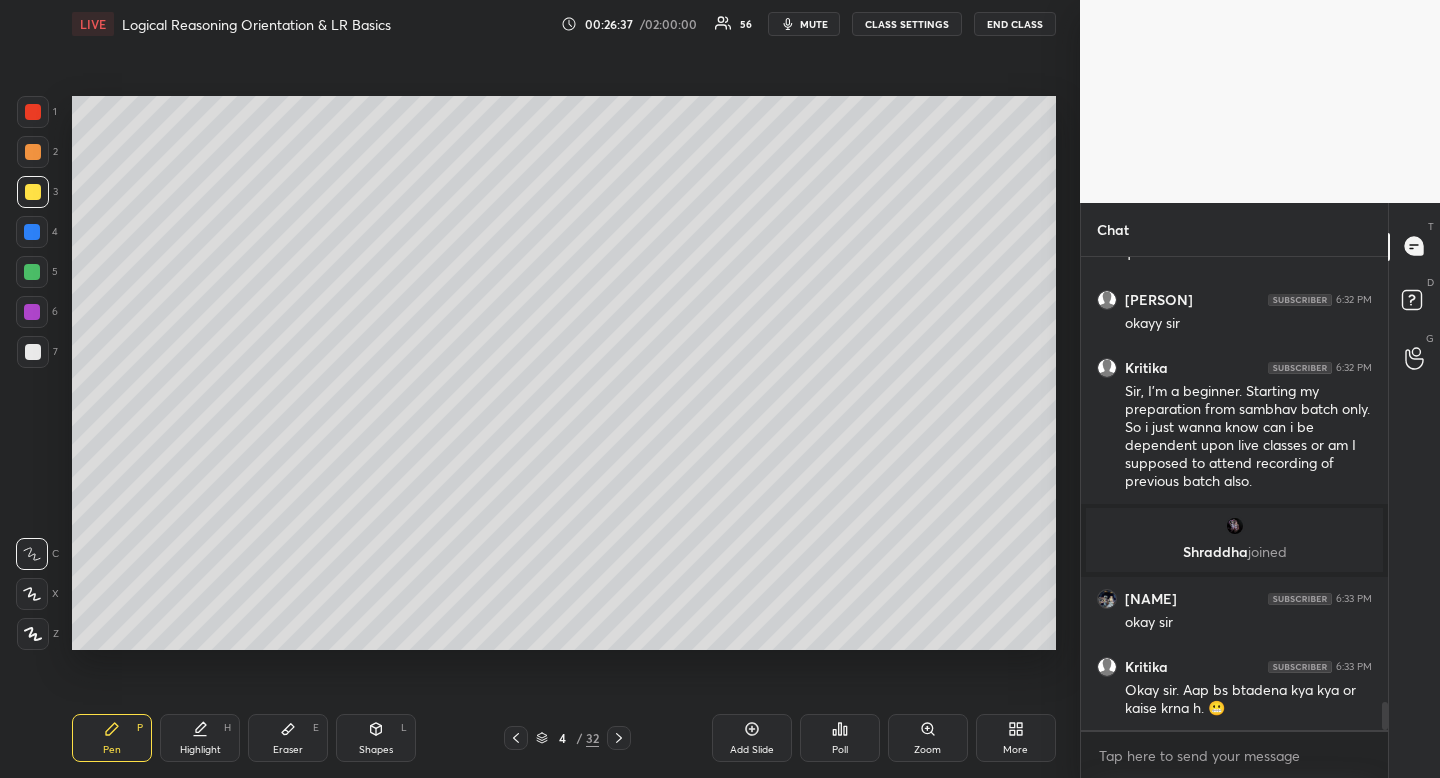 click 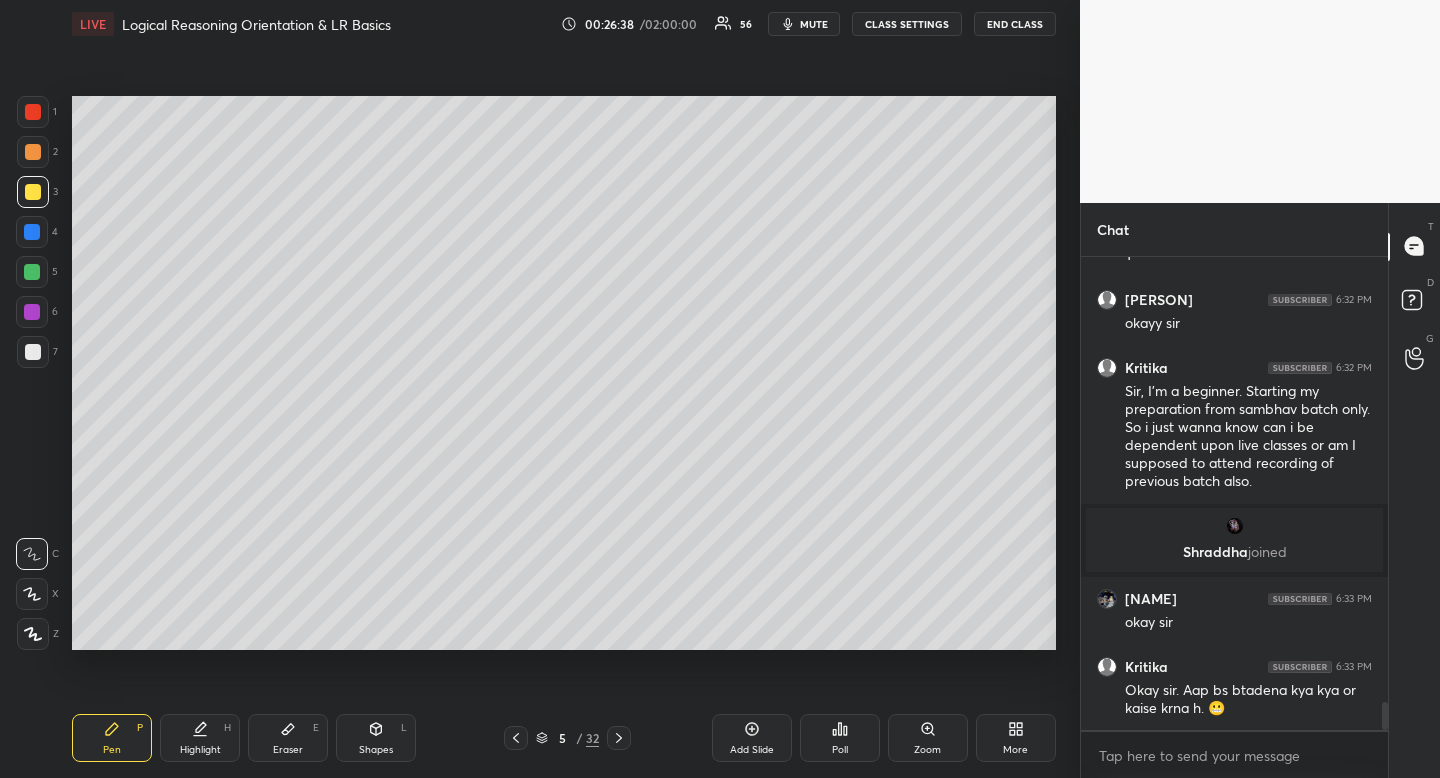 click at bounding box center [33, 352] 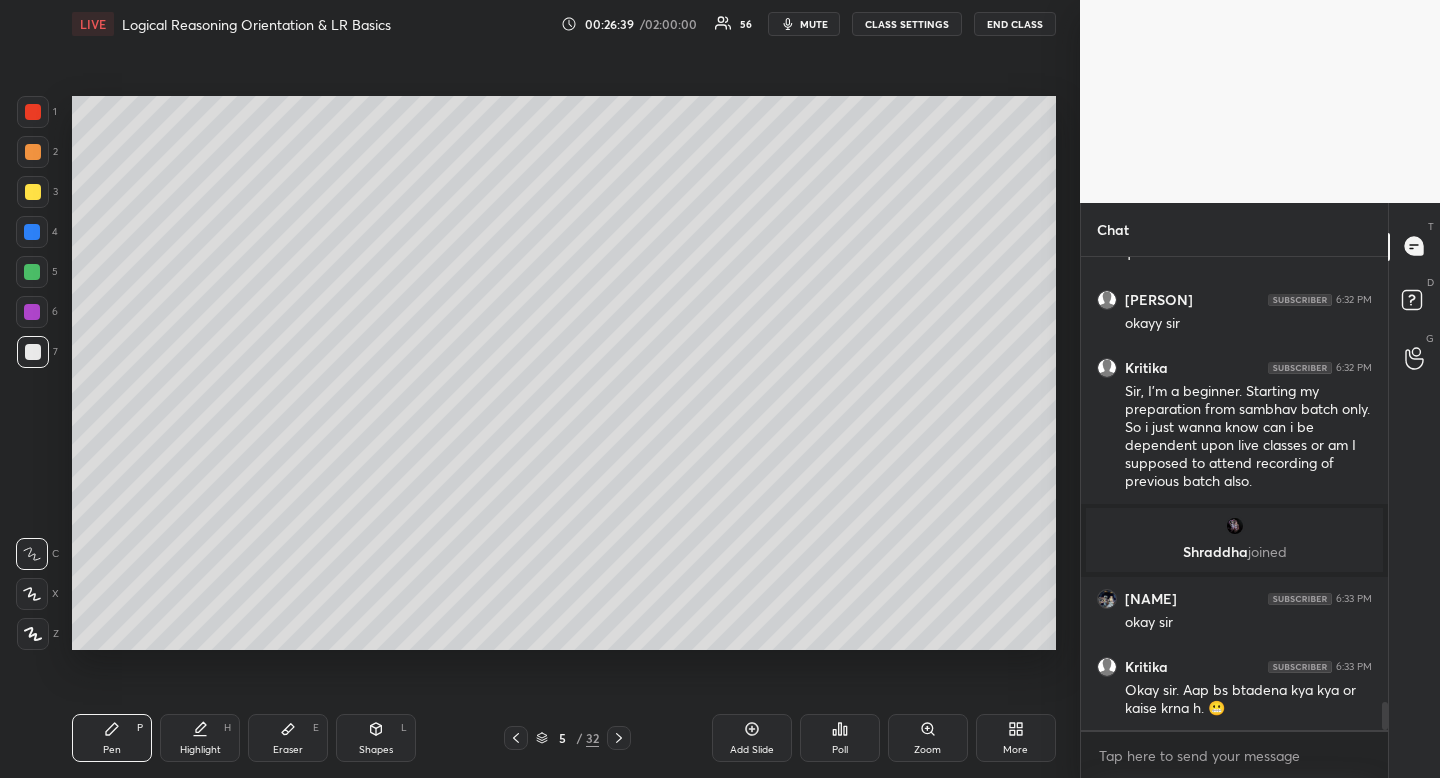 click at bounding box center (33, 352) 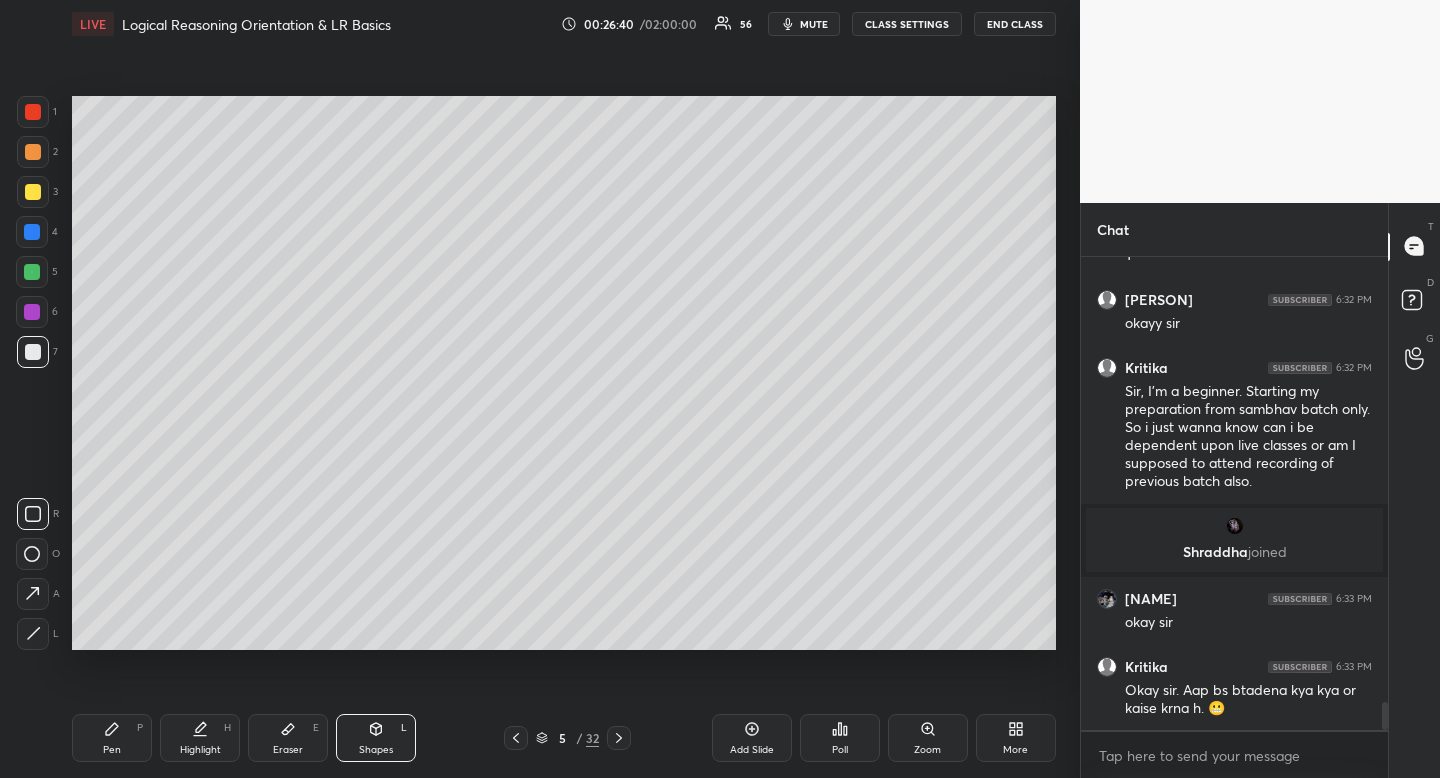 click 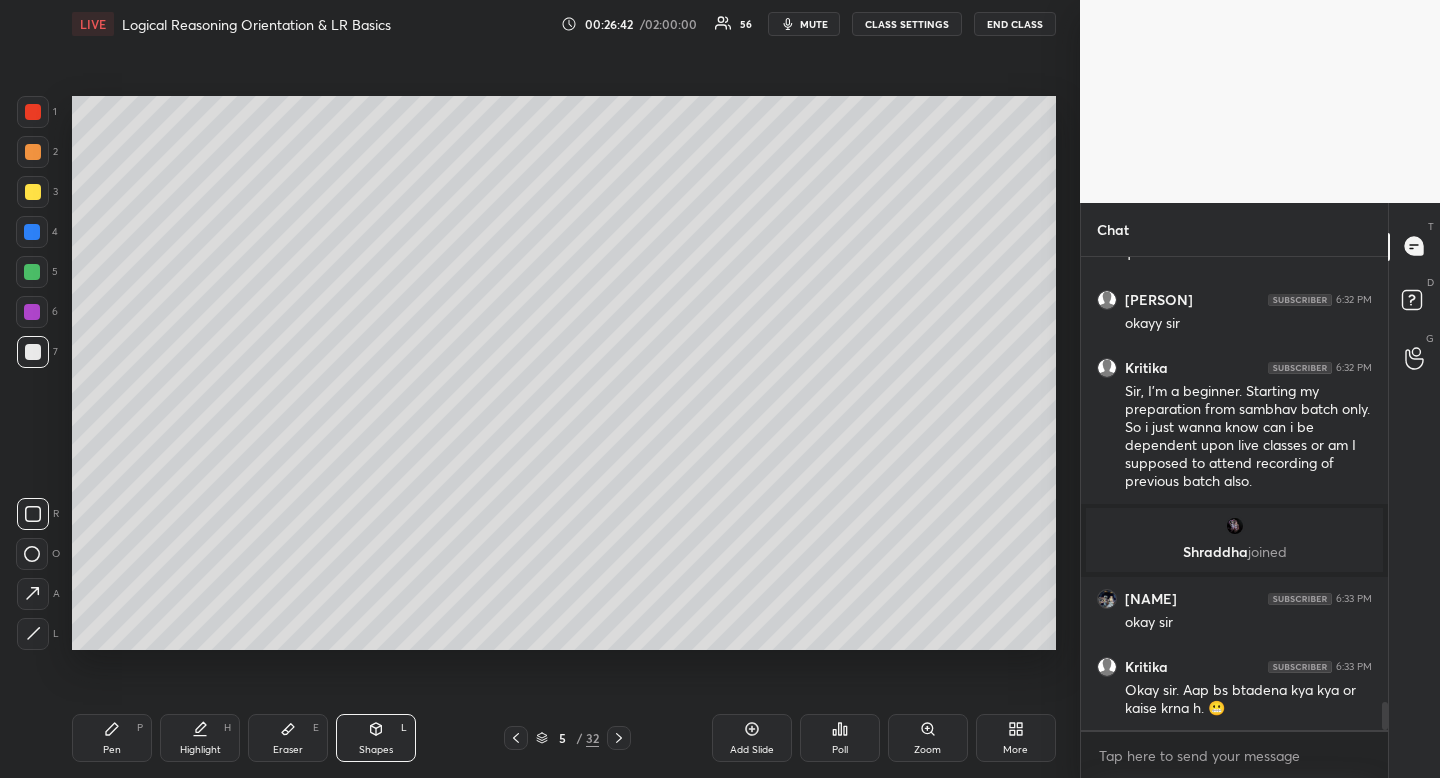 click on "Pen P" at bounding box center [112, 738] 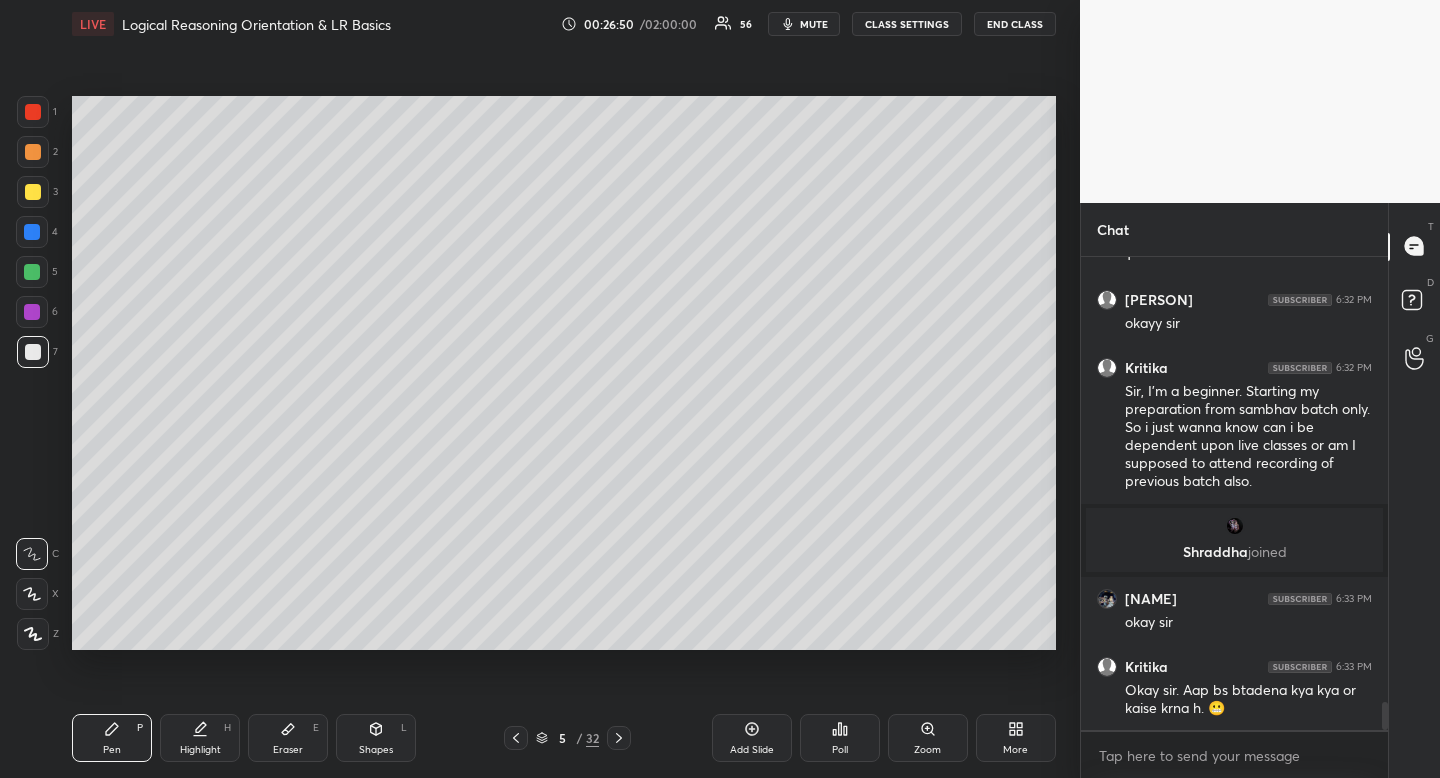 drag, startPoint x: 191, startPoint y: 721, endPoint x: 199, endPoint y: 712, distance: 12.0415945 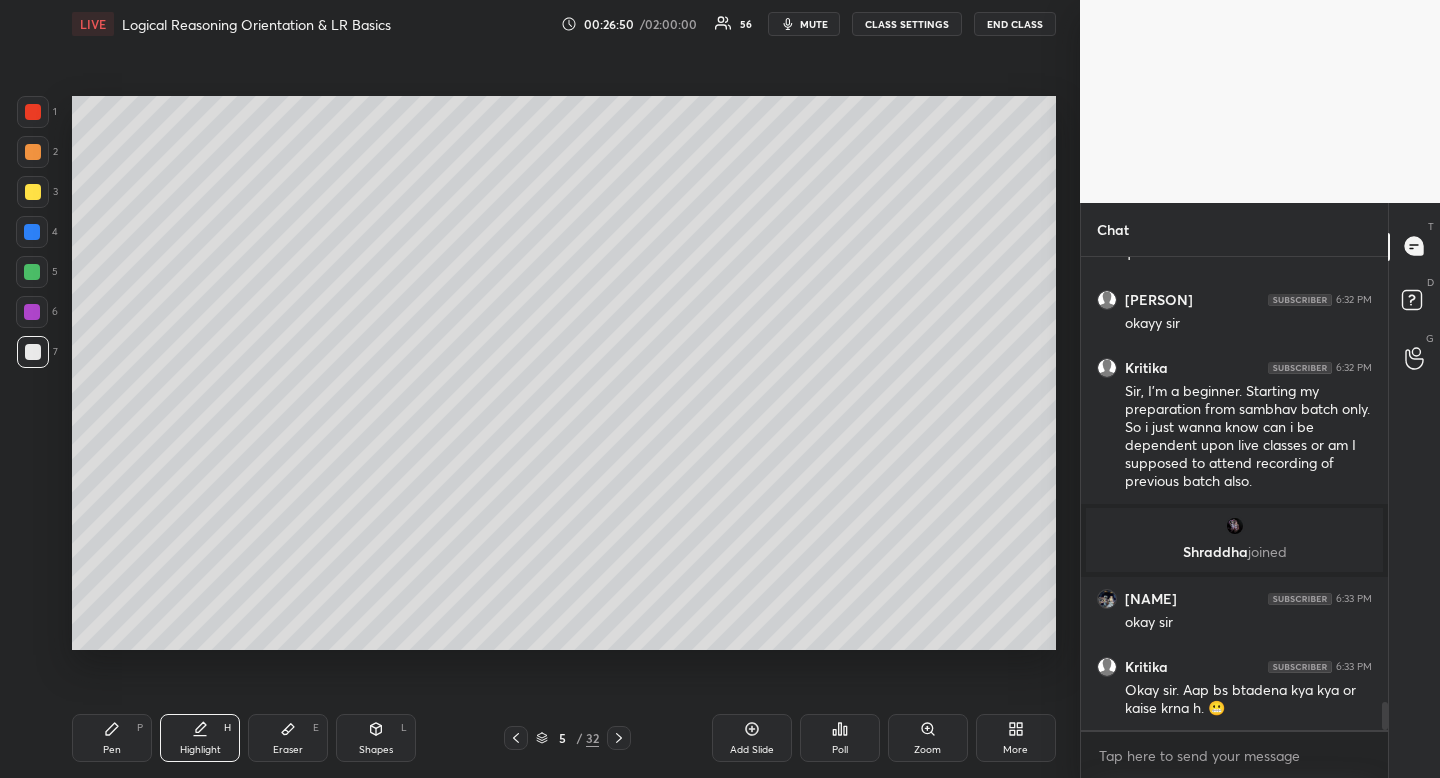 click on "Pen P Highlight H Eraser E Shapes L 5 / 32 Add Slide Poll Zoom More" at bounding box center (564, 738) 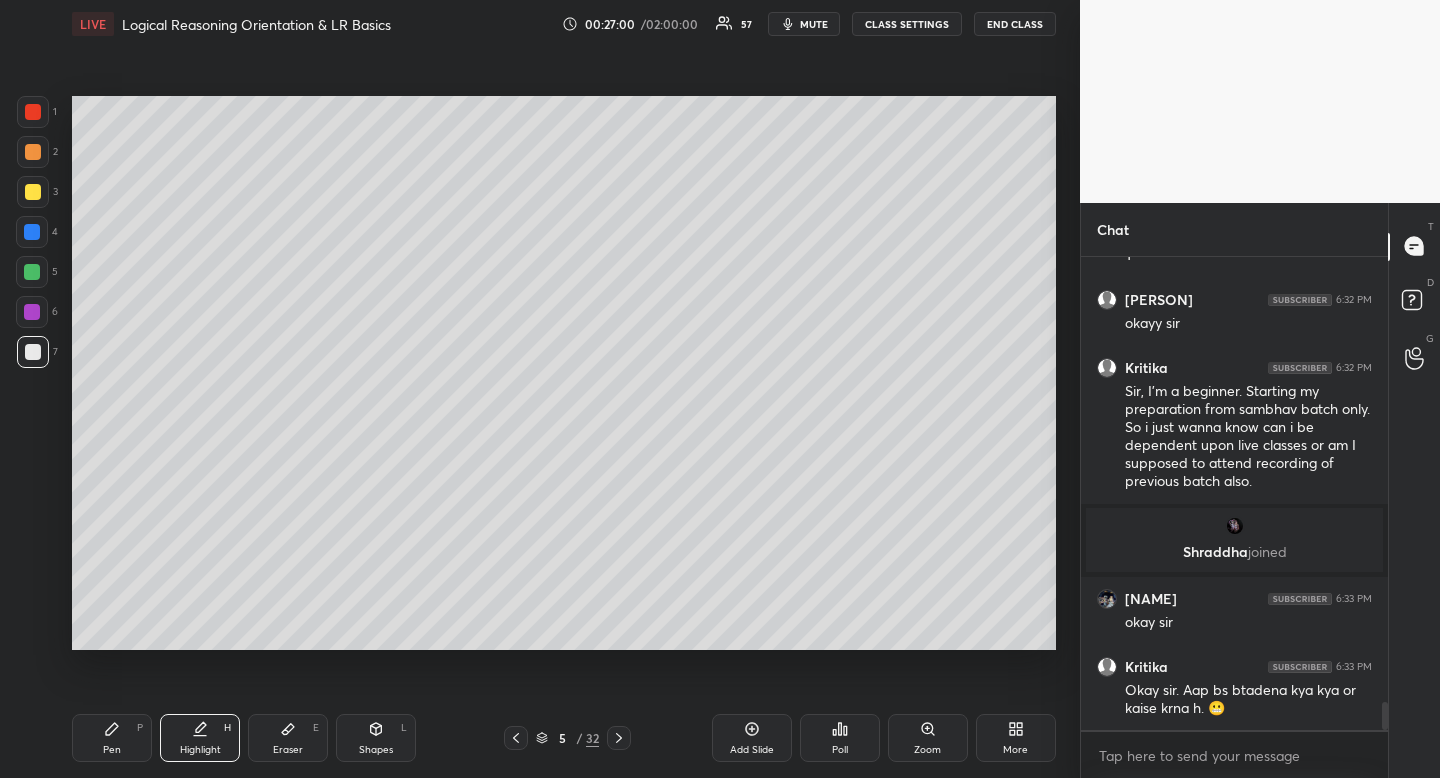 click 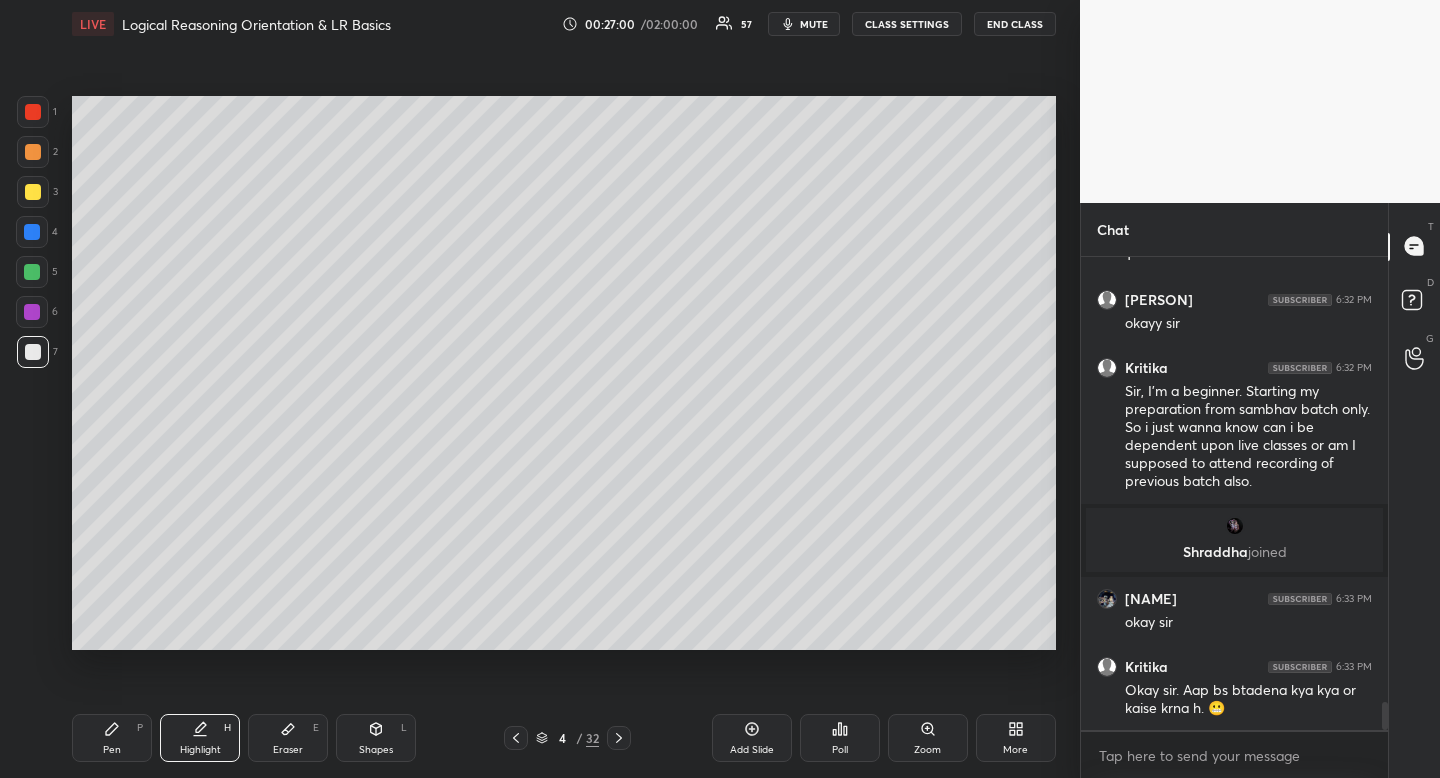 click 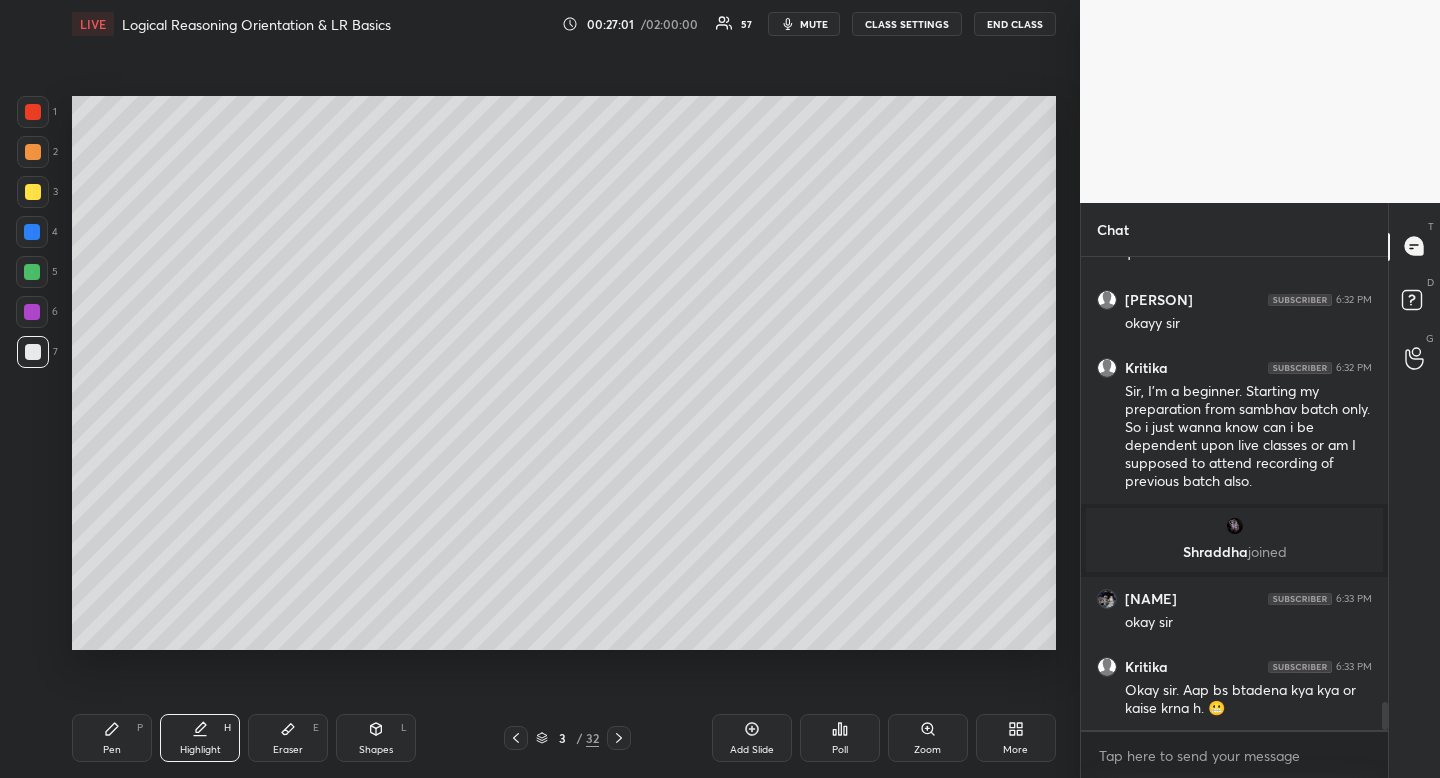 click 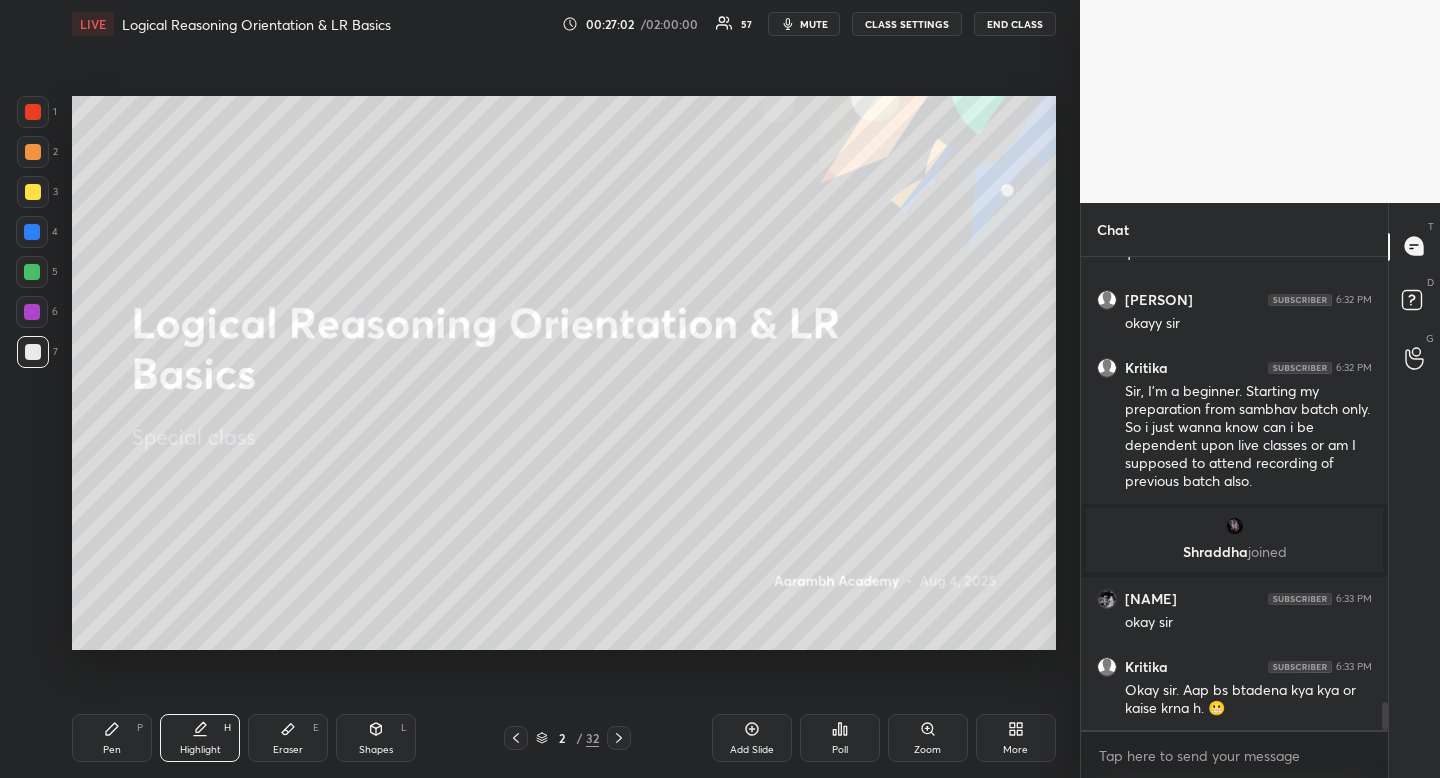 click 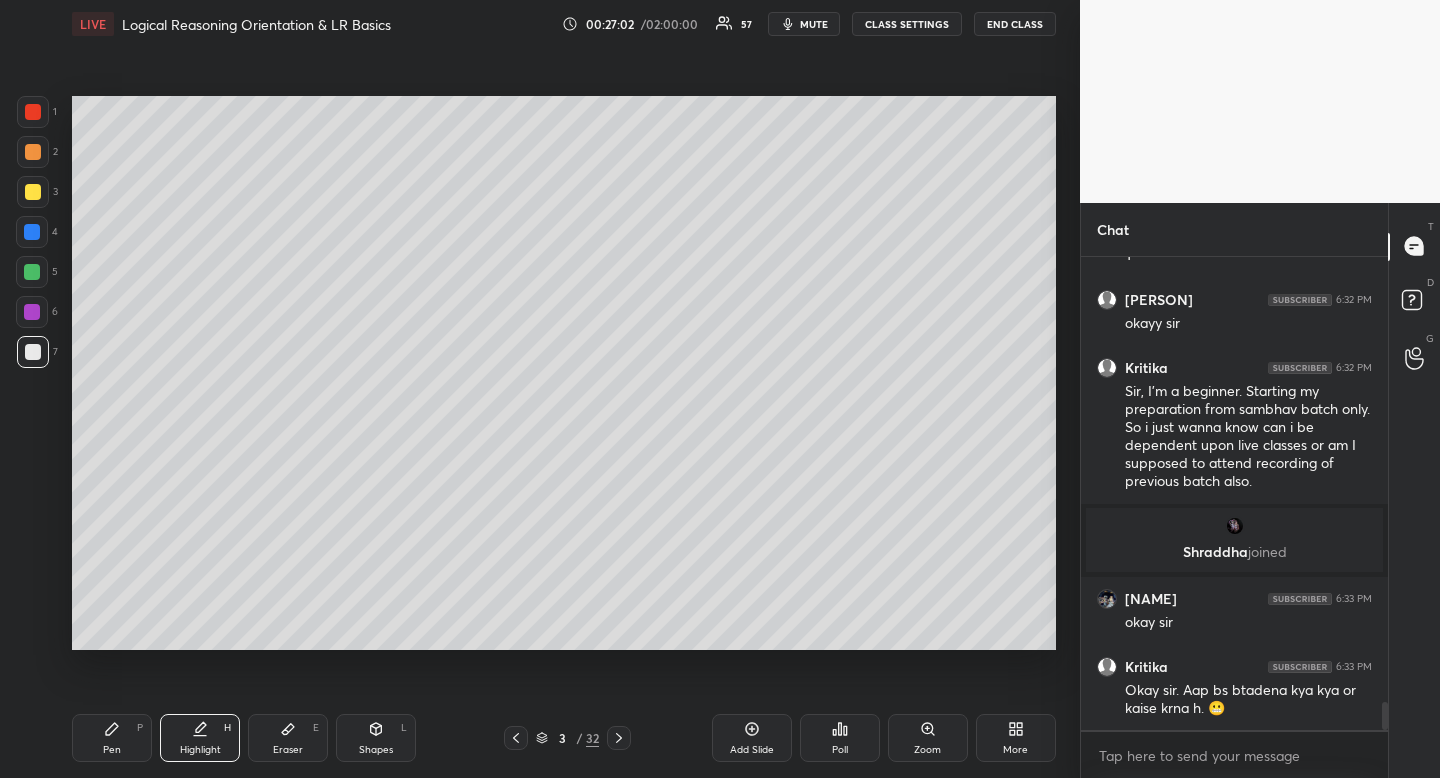 click 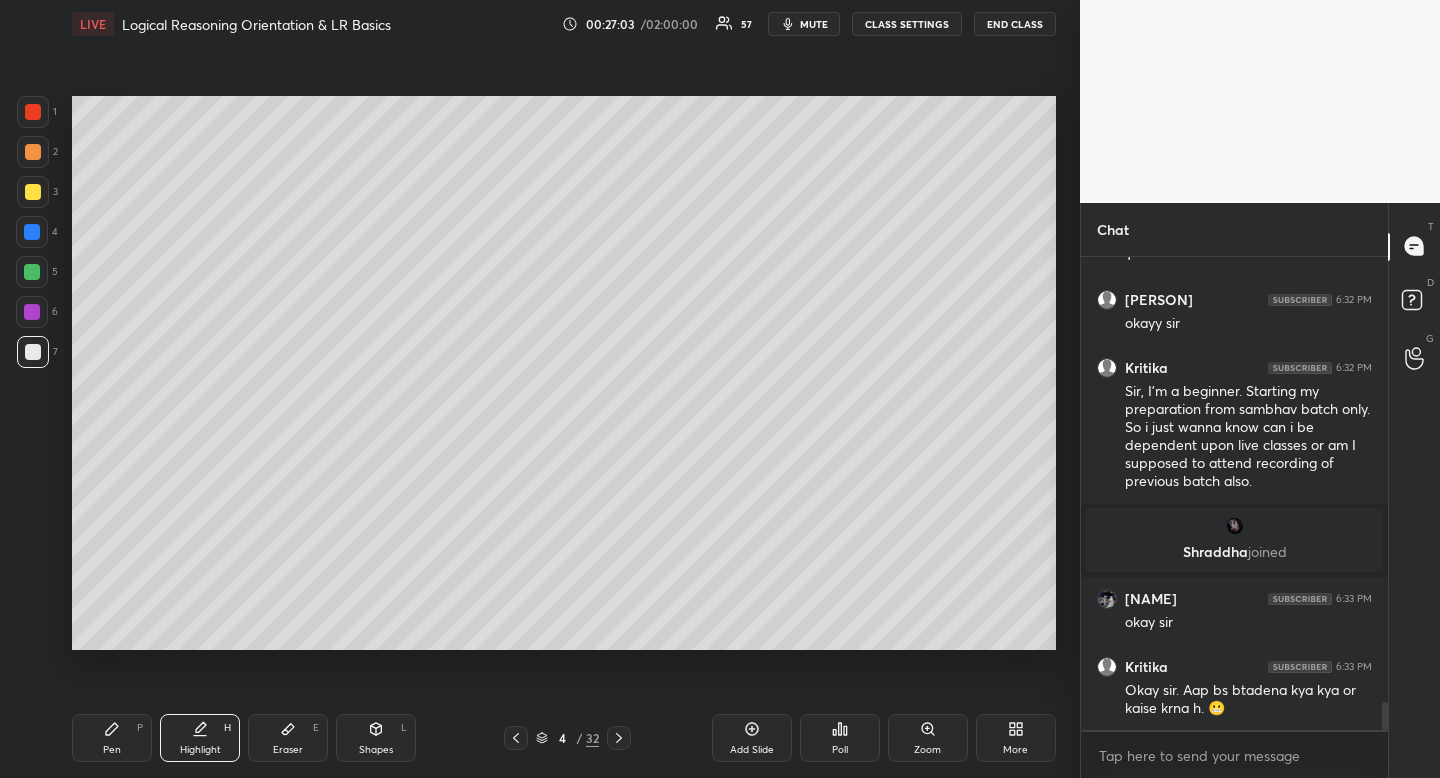 click 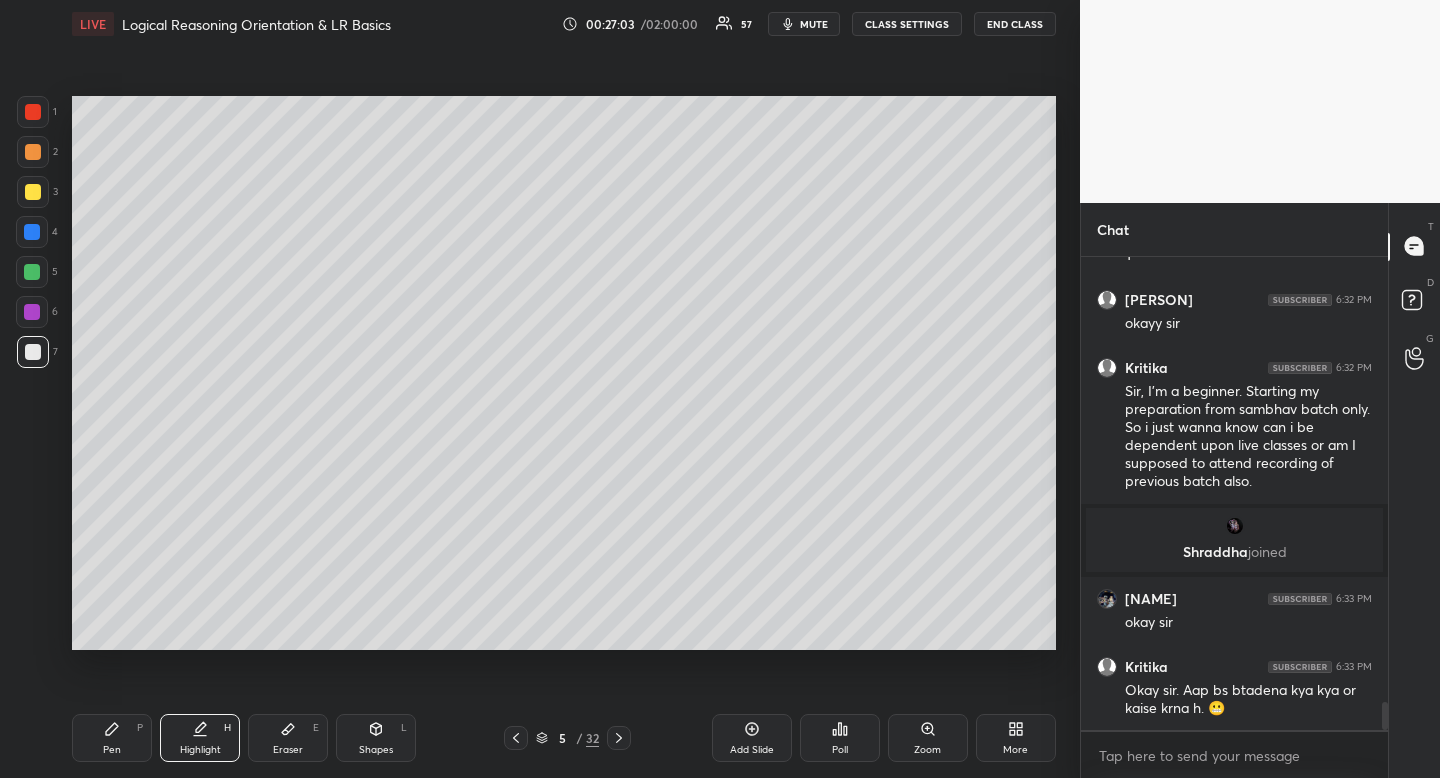 click 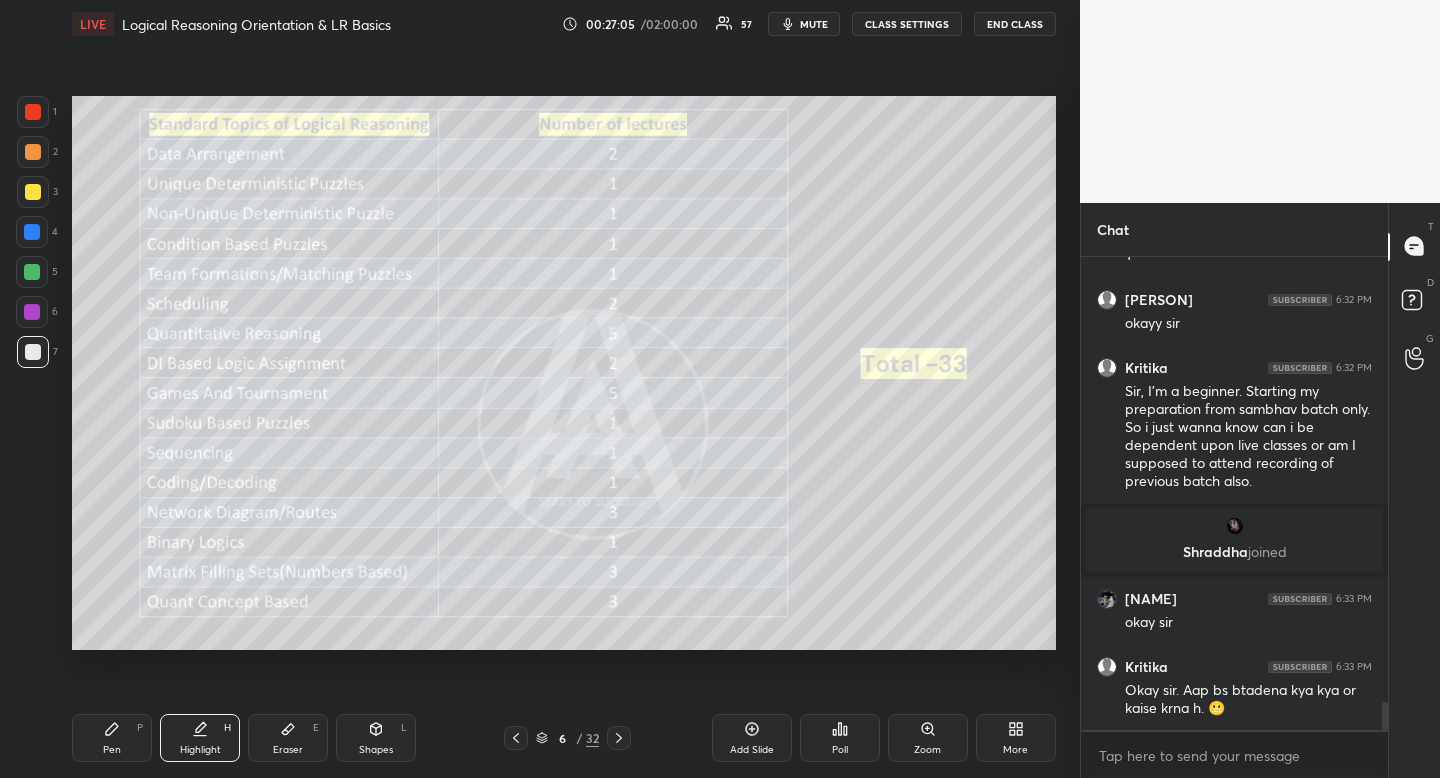 click on "Pen P" at bounding box center [112, 738] 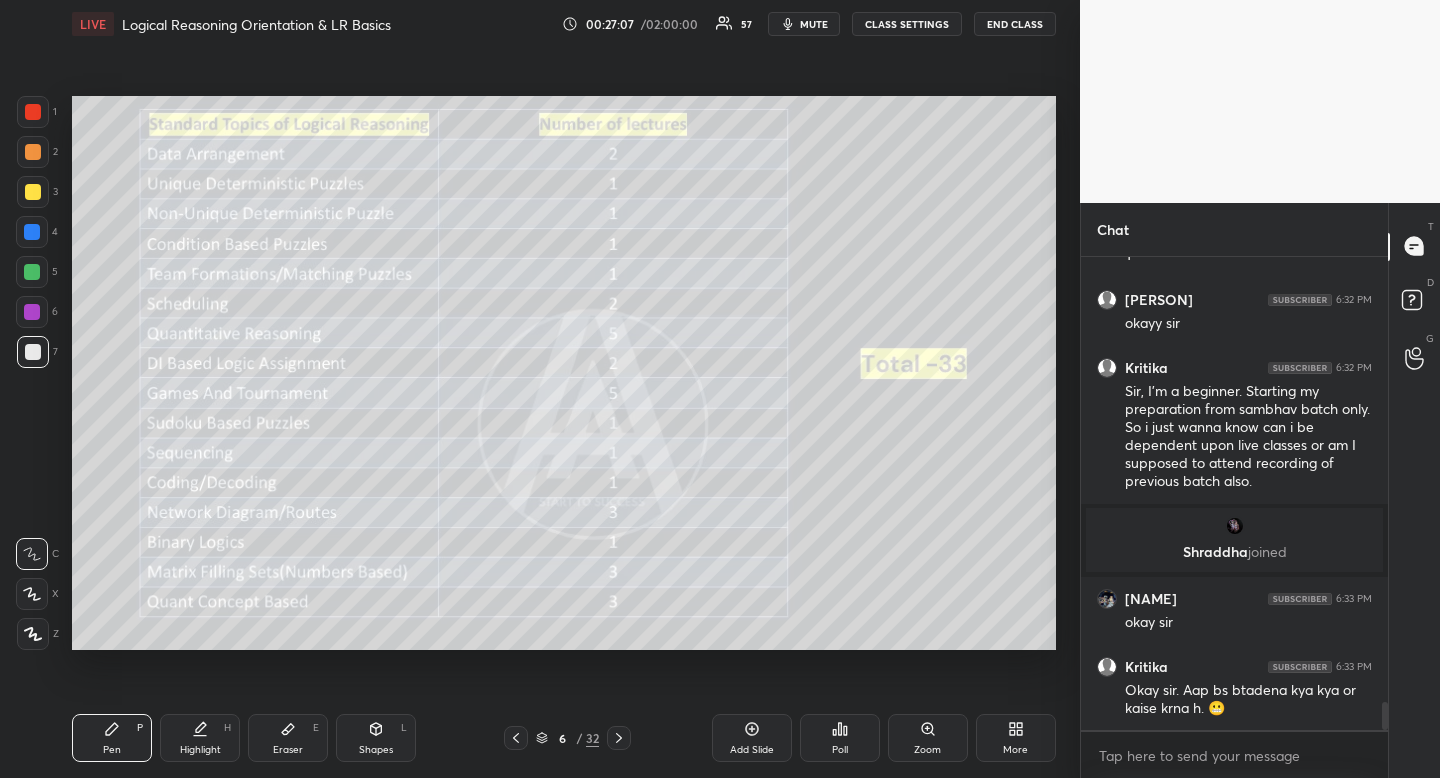 click 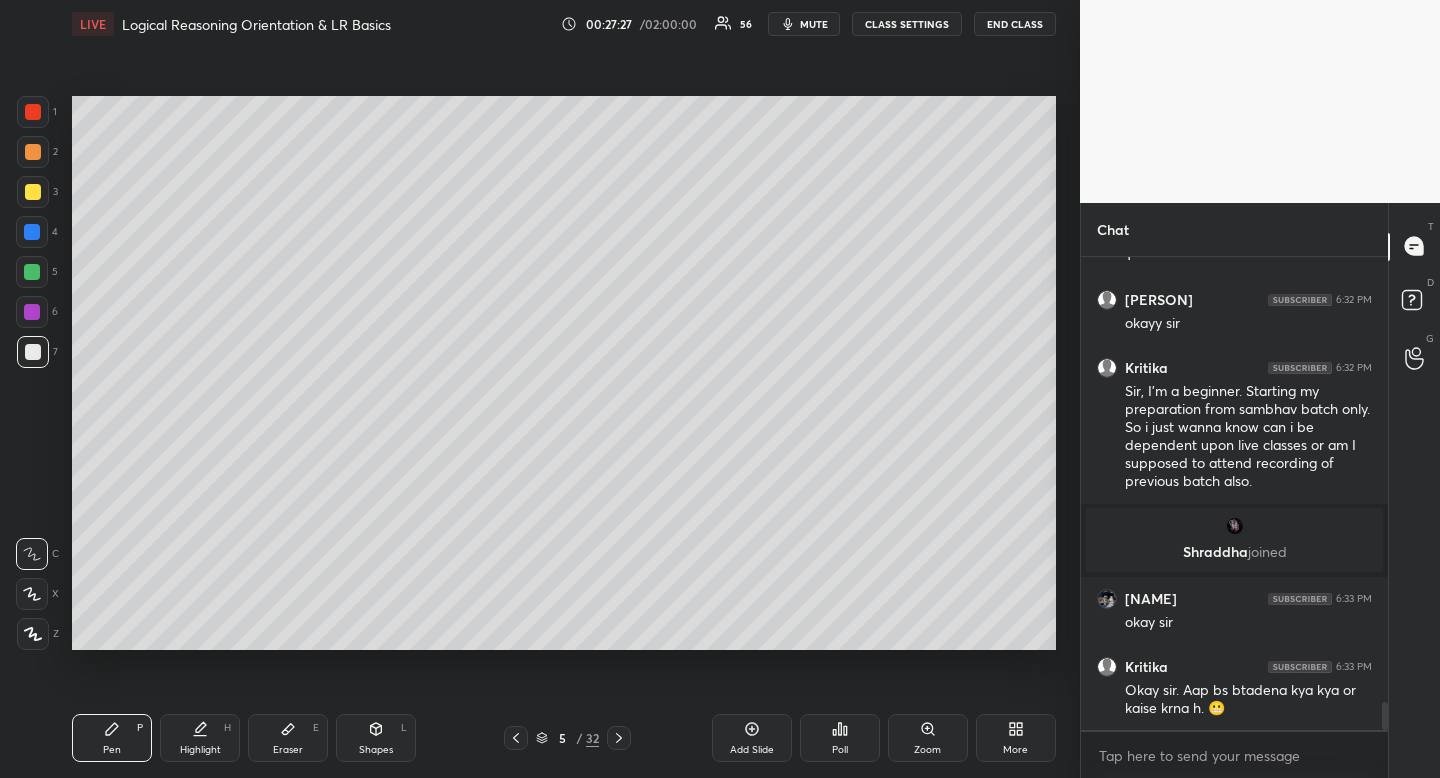click on "Shapes" at bounding box center (376, 750) 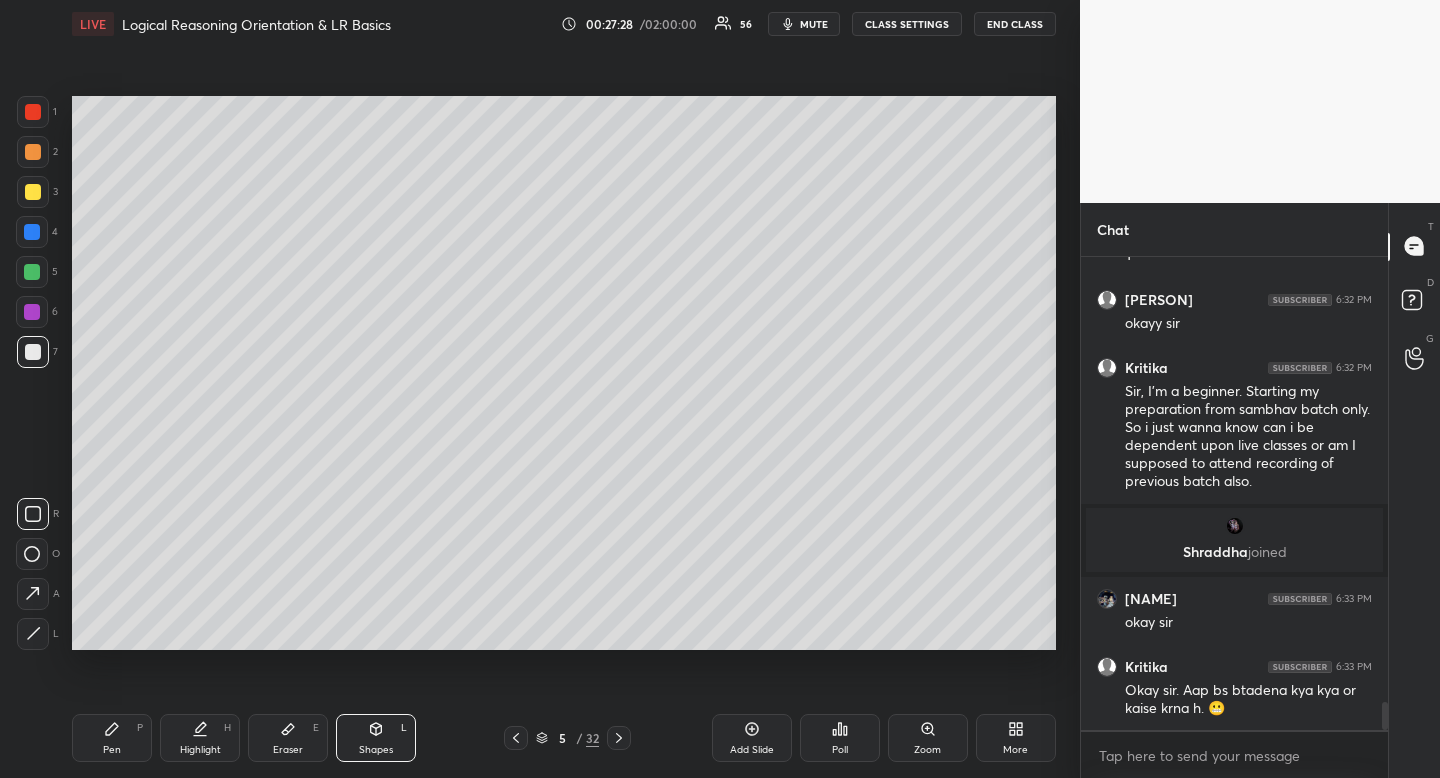 drag, startPoint x: 26, startPoint y: 514, endPoint x: 54, endPoint y: 457, distance: 63.505905 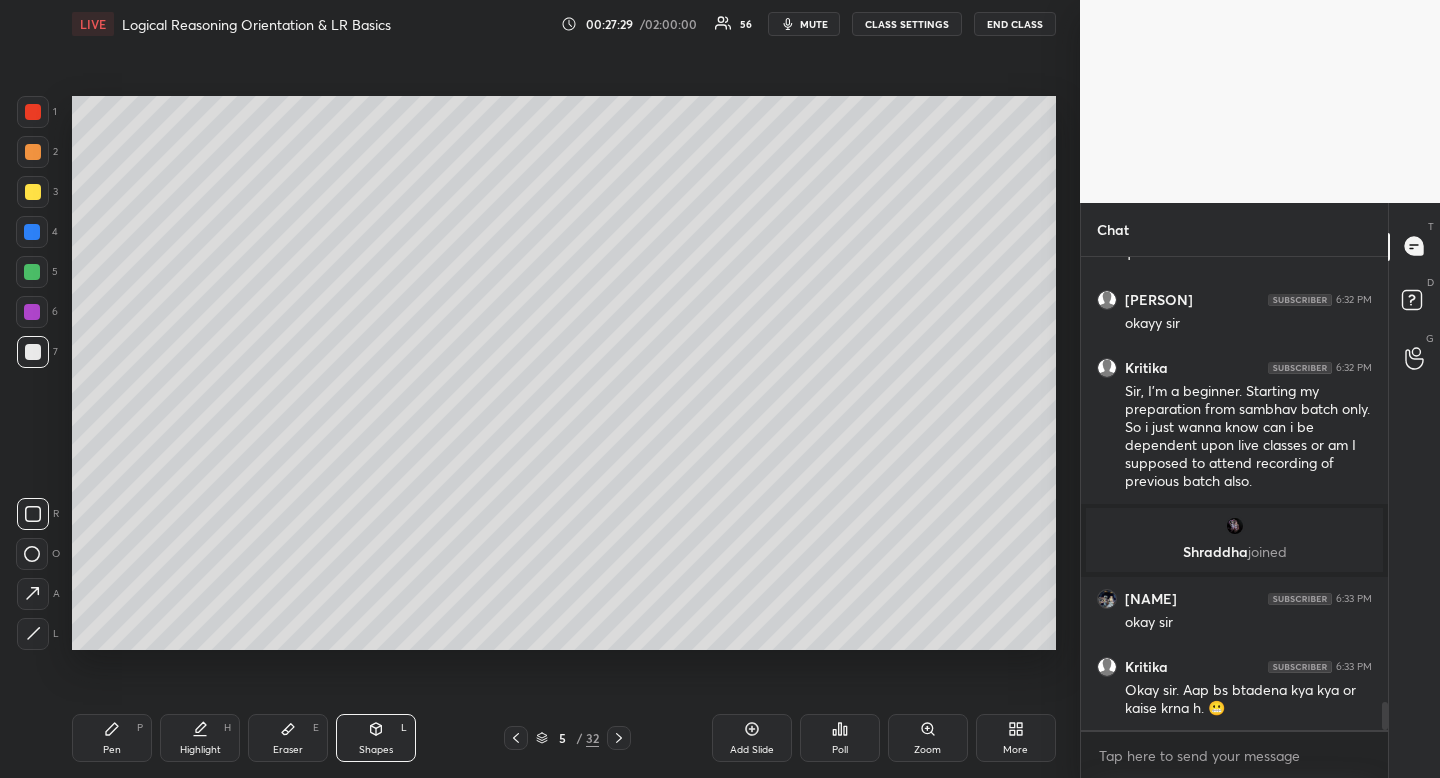 drag, startPoint x: 201, startPoint y: 726, endPoint x: 201, endPoint y: 652, distance: 74 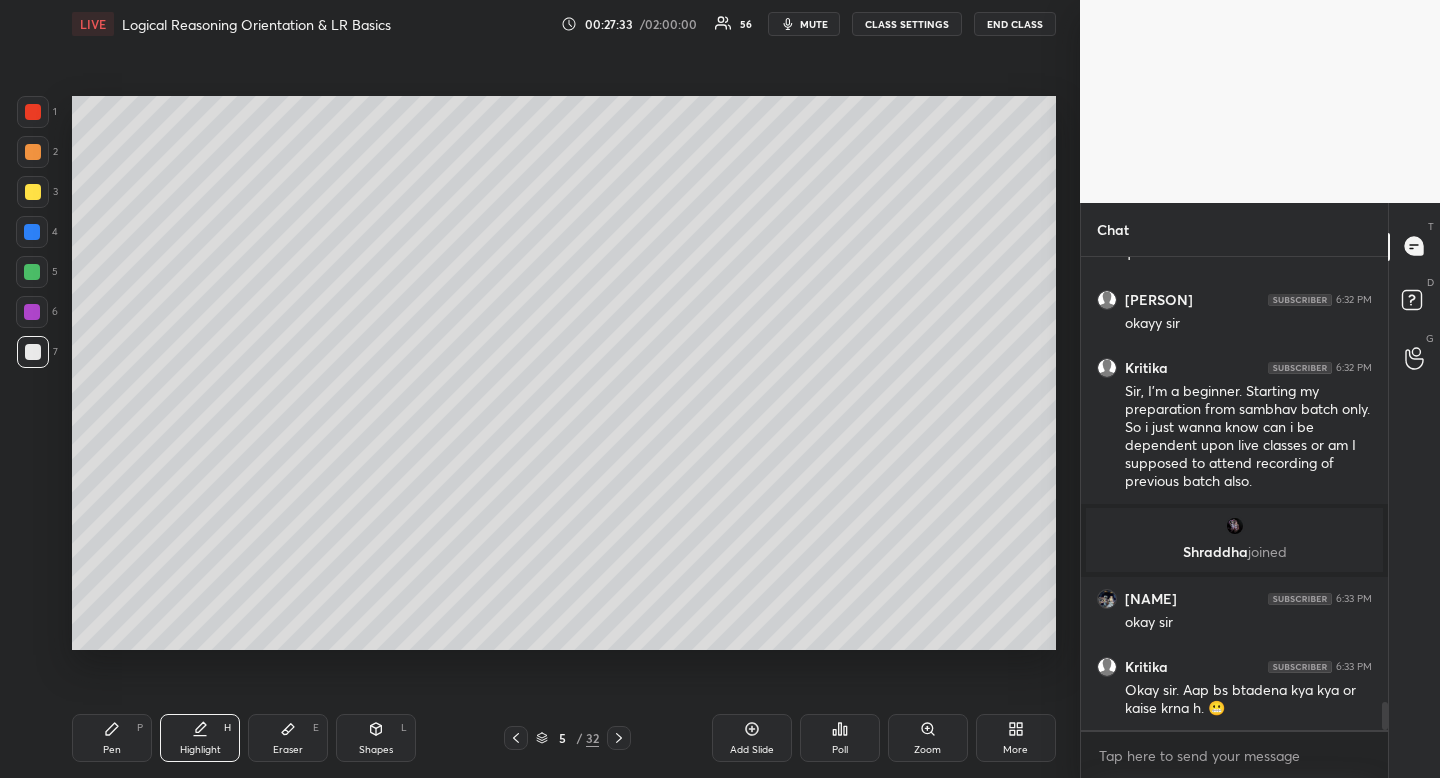 click at bounding box center [33, 192] 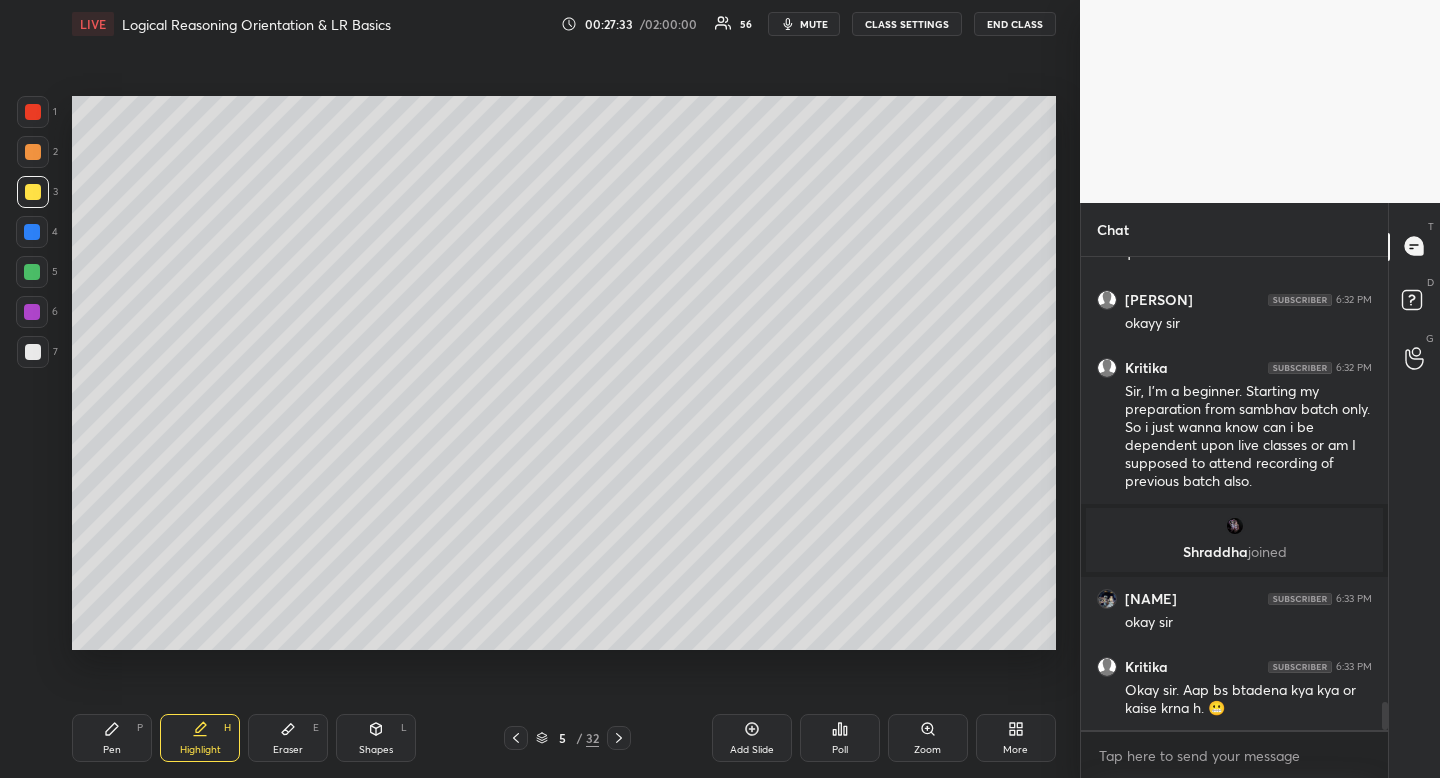 drag, startPoint x: 34, startPoint y: 179, endPoint x: 54, endPoint y: 195, distance: 25.612497 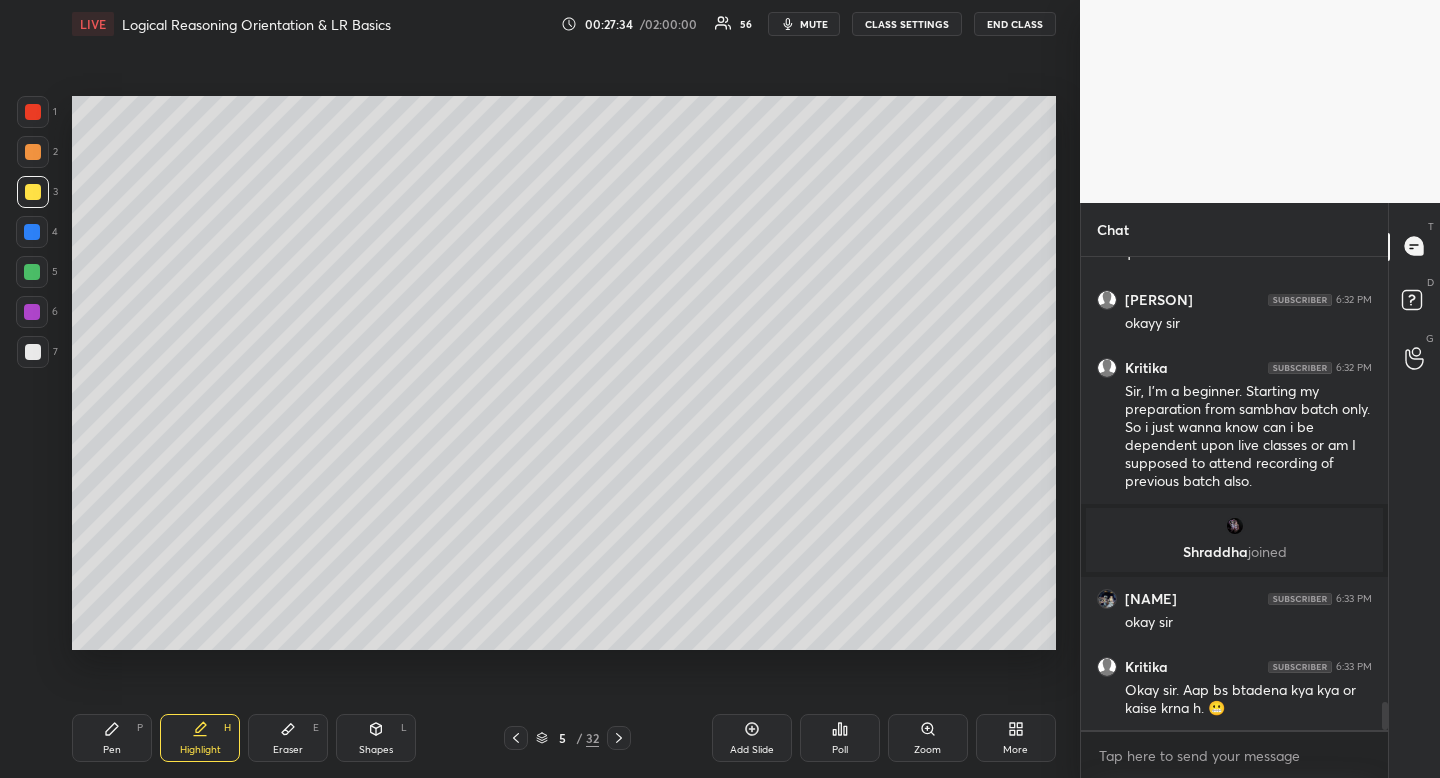 click on "Pen P" at bounding box center [112, 738] 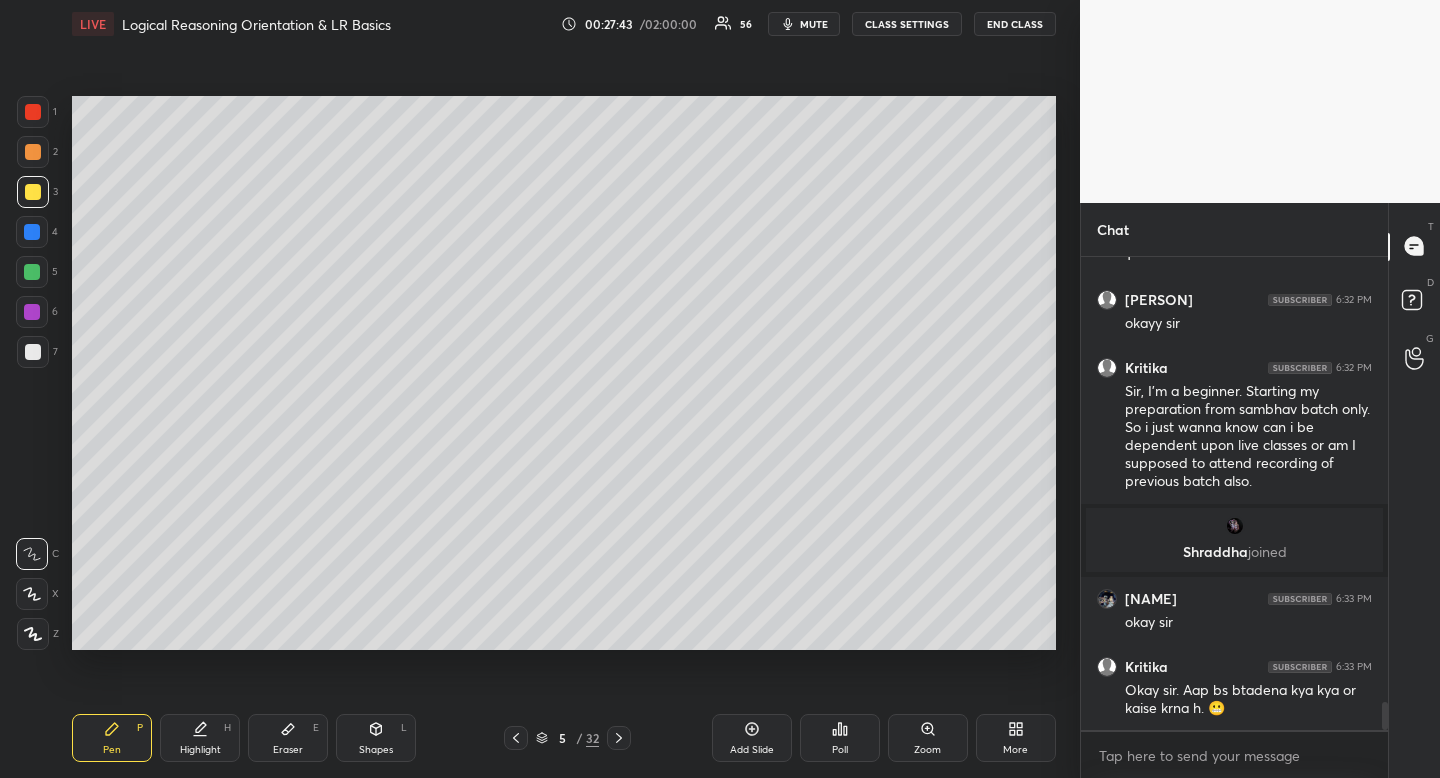 scroll, scrollTop: 7586, scrollLeft: 0, axis: vertical 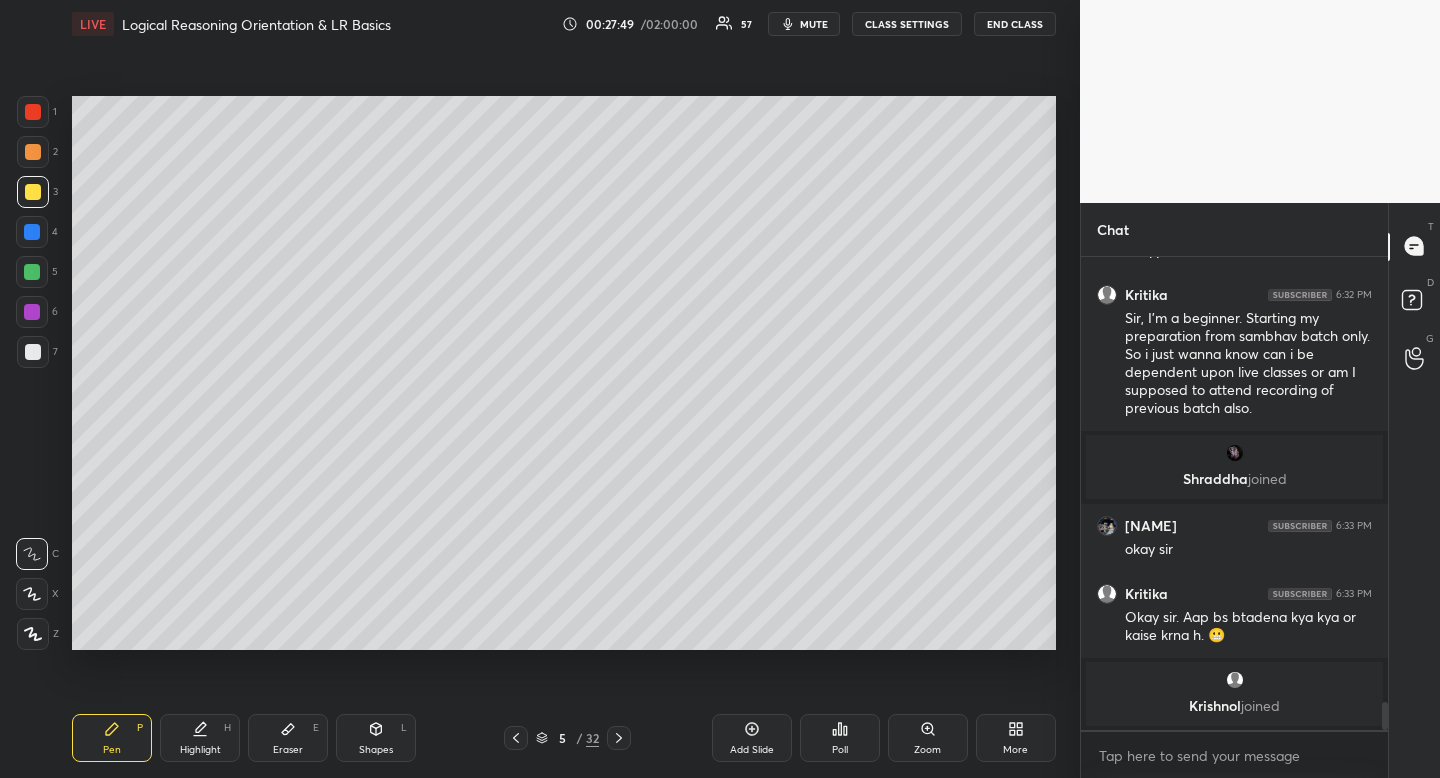 click 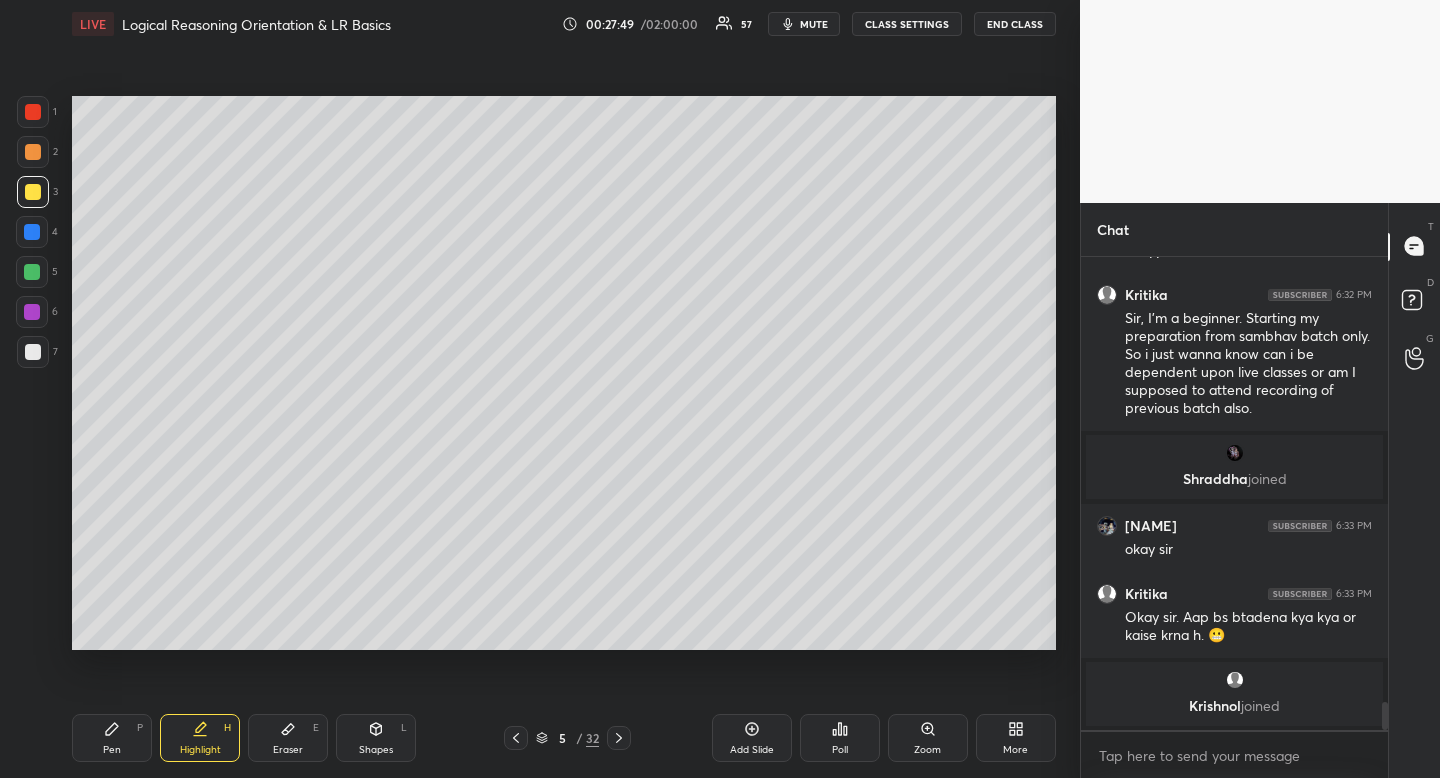 click on "LIVE Logical Reasoning Orientation & LR Basics 00:27:49 /  02:00:00 57 mute CLASS SETTINGS END CLASS Setting up your live class Poll for   secs No correct answer Start poll Back Logical Reasoning Orientation & LR Basics Aarambh Academy Pen P Highlight H Eraser E Shapes L 5 / 32 Add Slide Poll Zoom More" at bounding box center [564, 389] 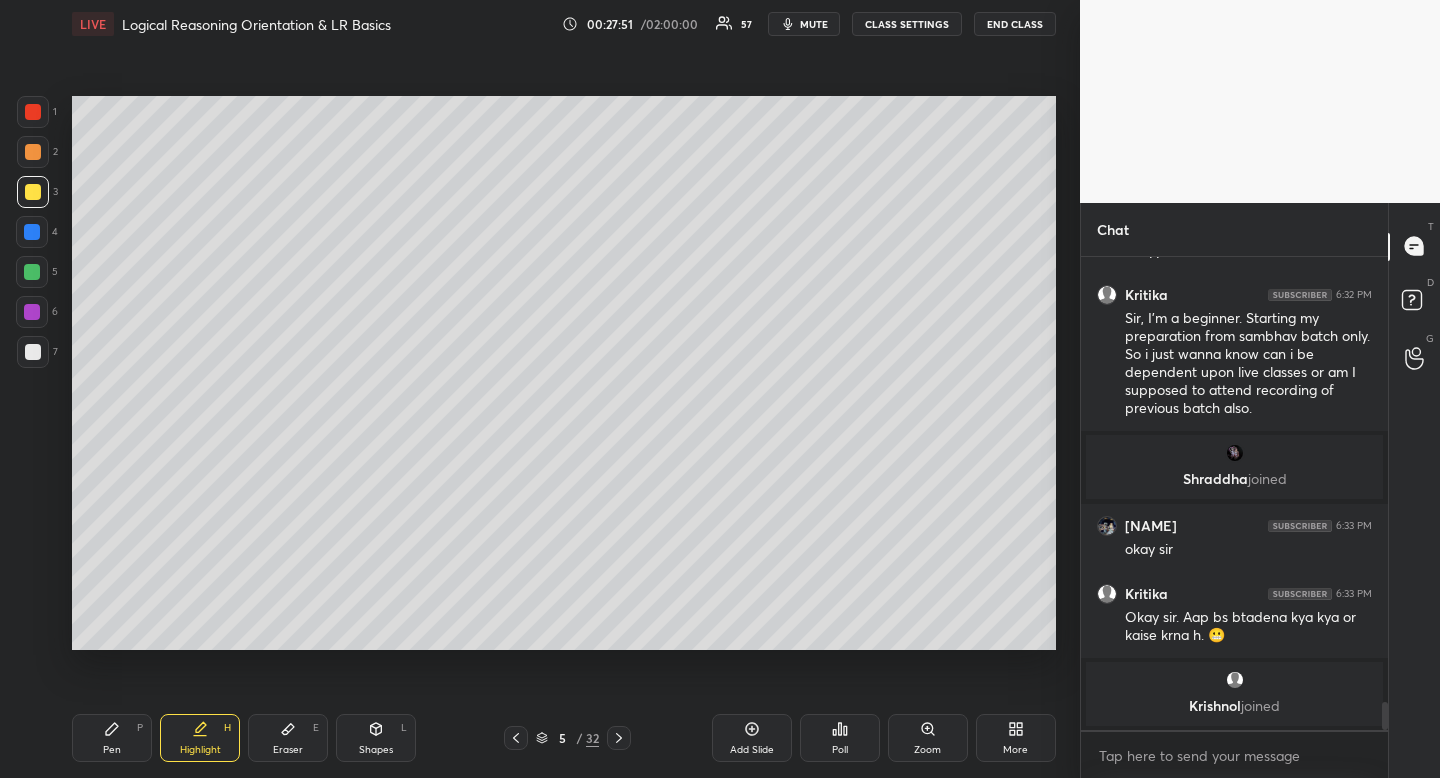 drag, startPoint x: 370, startPoint y: 737, endPoint x: 351, endPoint y: 685, distance: 55.362442 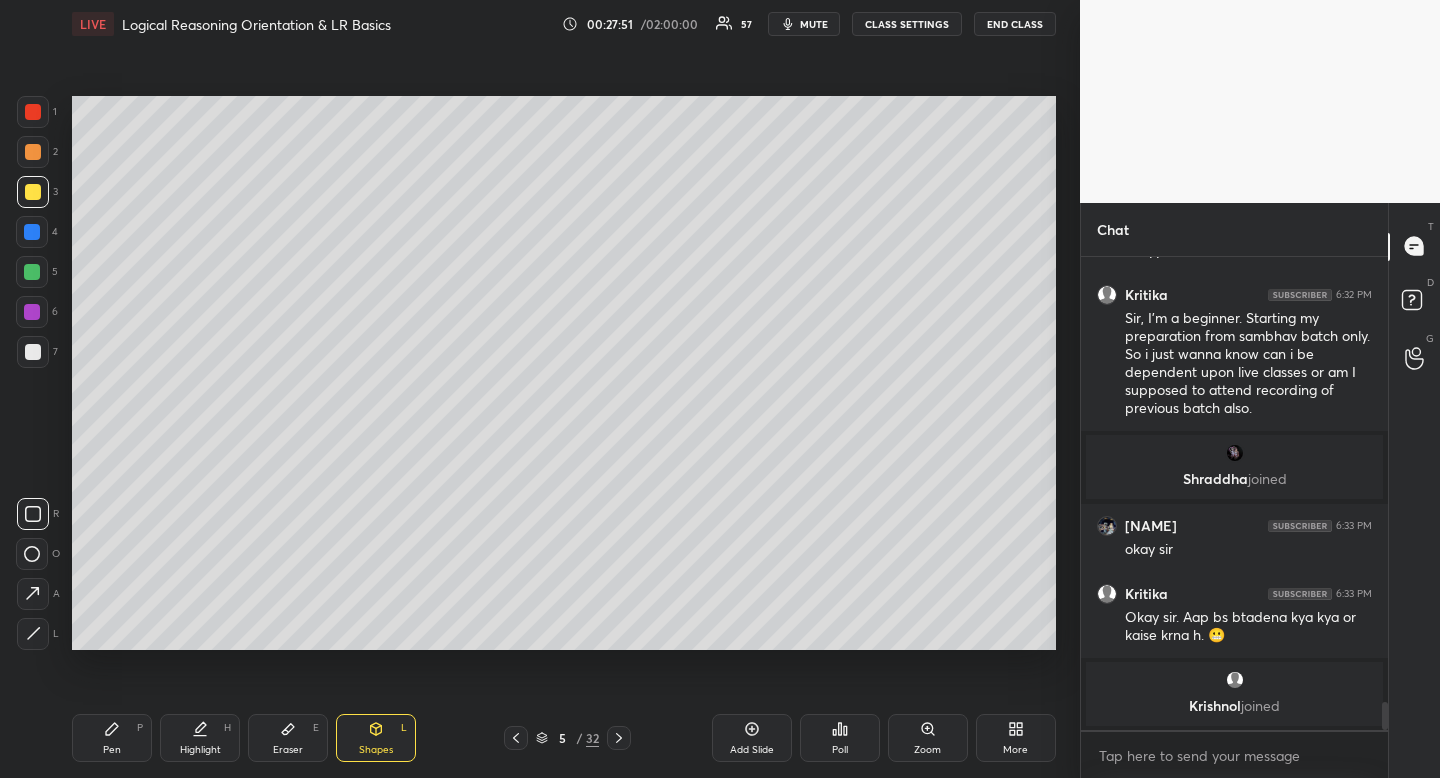 drag, startPoint x: 45, startPoint y: 508, endPoint x: 55, endPoint y: 506, distance: 10.198039 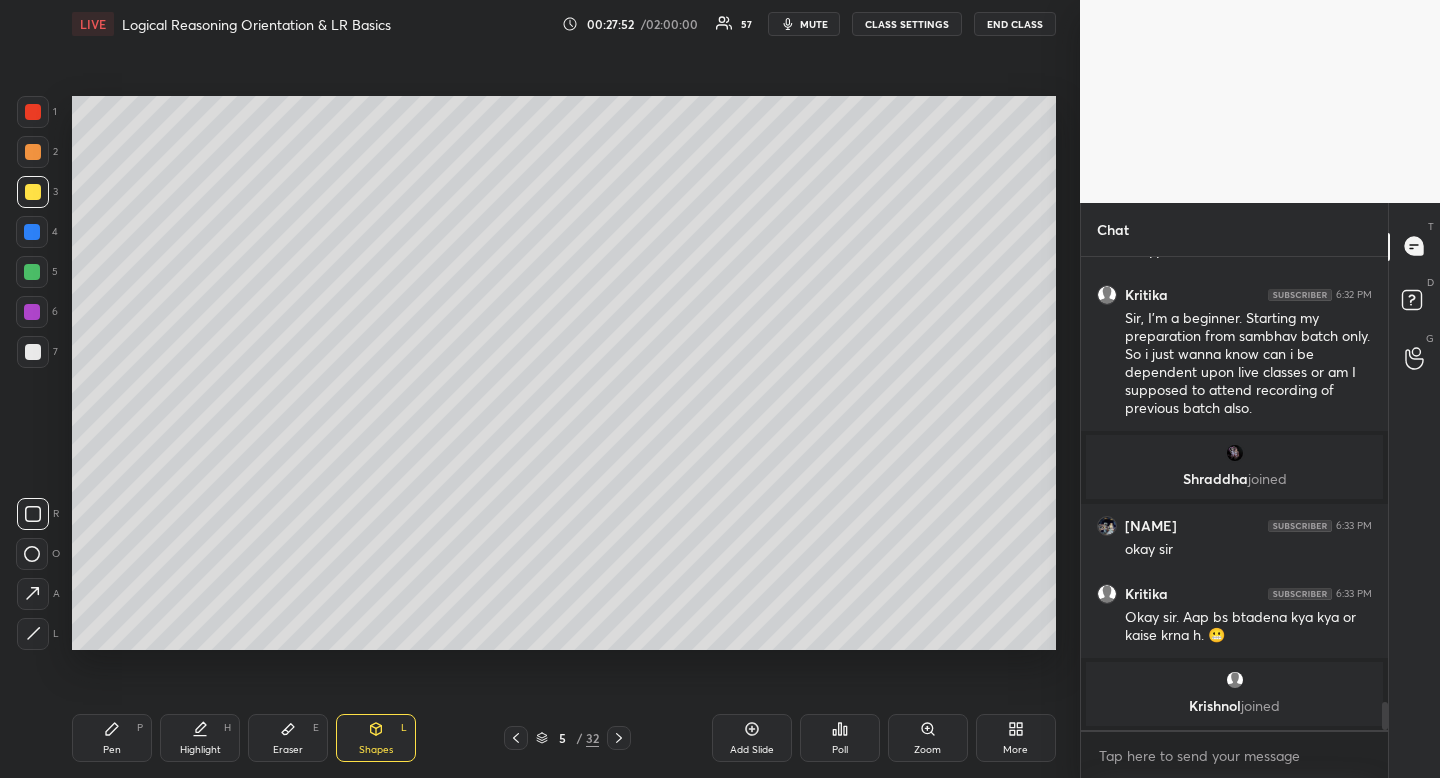scroll, scrollTop: 7564, scrollLeft: 0, axis: vertical 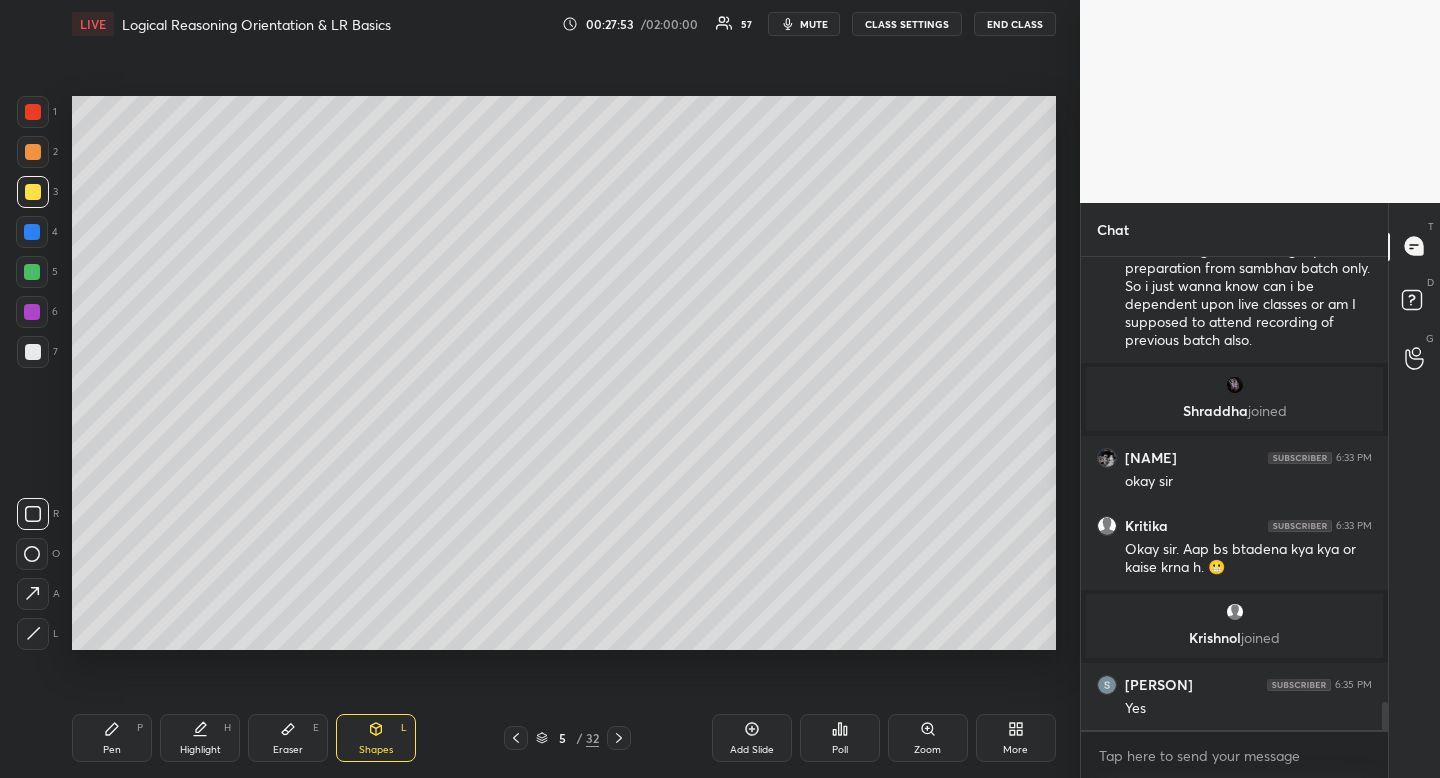 click on "Highlight H" at bounding box center [200, 738] 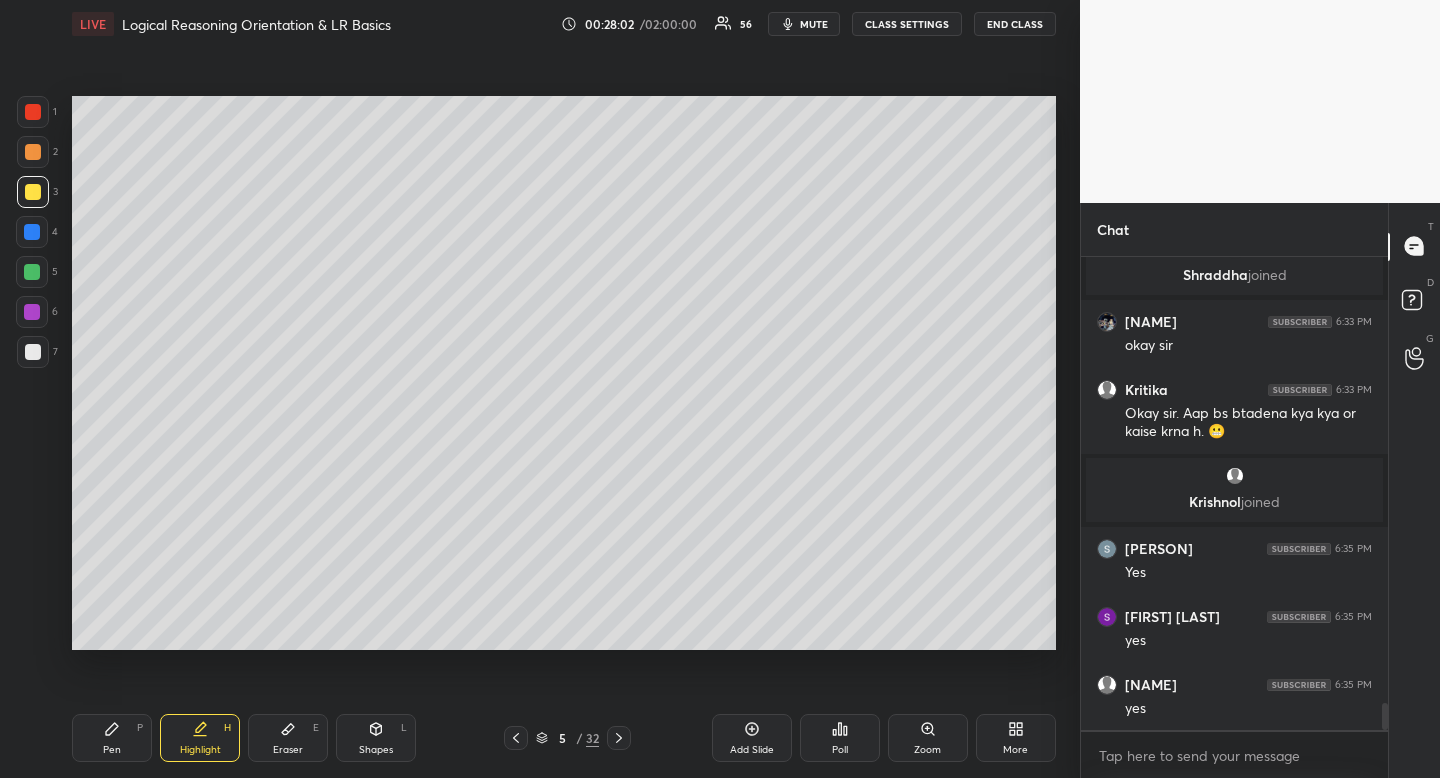 scroll, scrollTop: 7784, scrollLeft: 0, axis: vertical 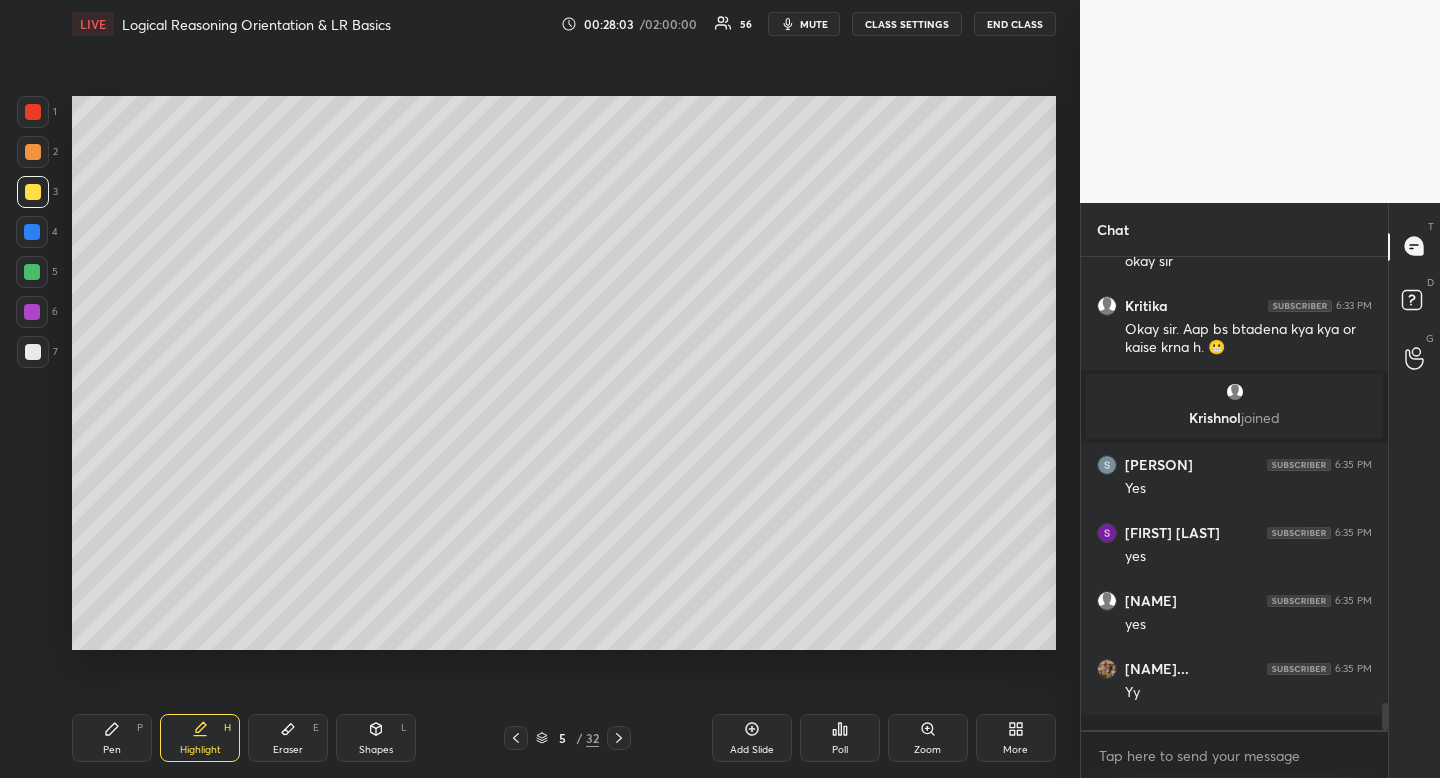 click on "Highlight H" at bounding box center (200, 738) 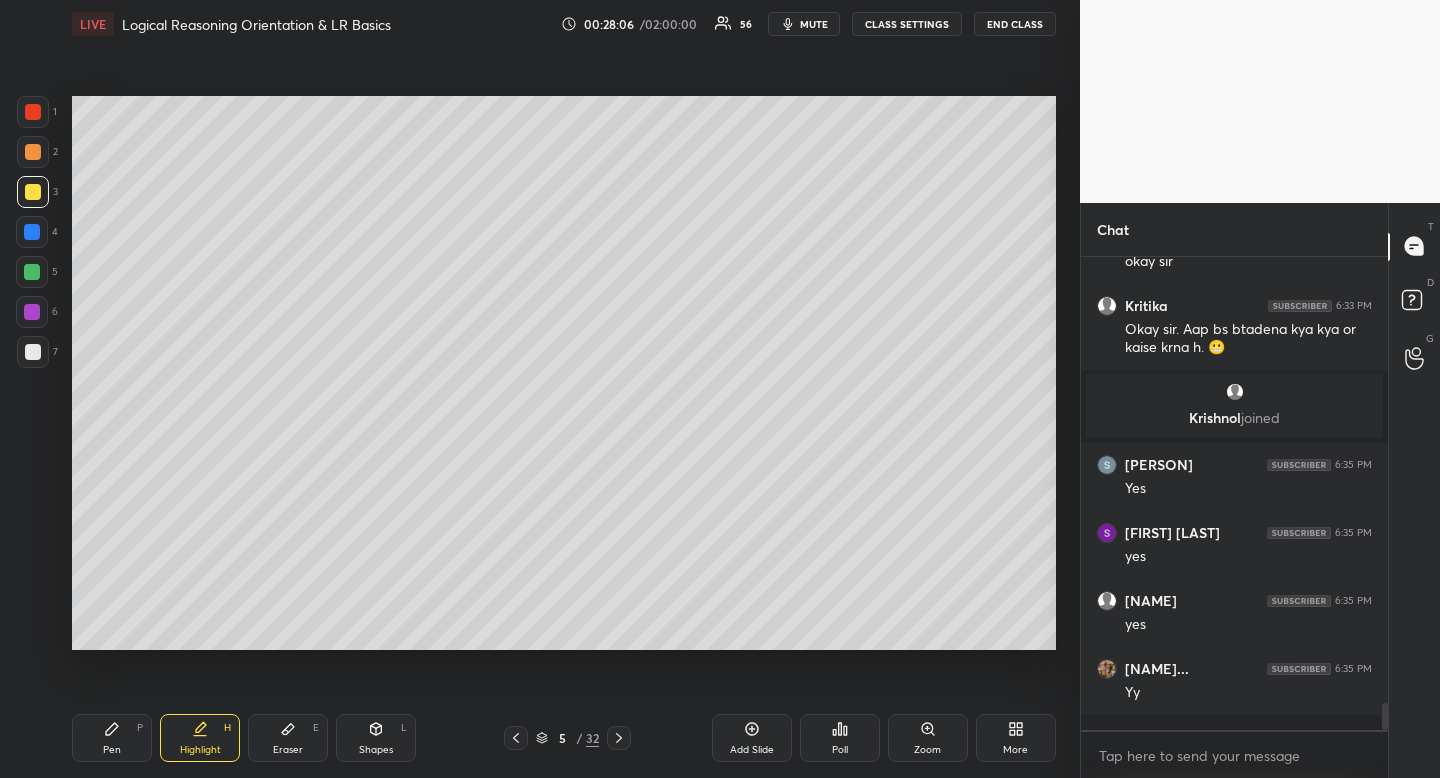 scroll, scrollTop: 7857, scrollLeft: 0, axis: vertical 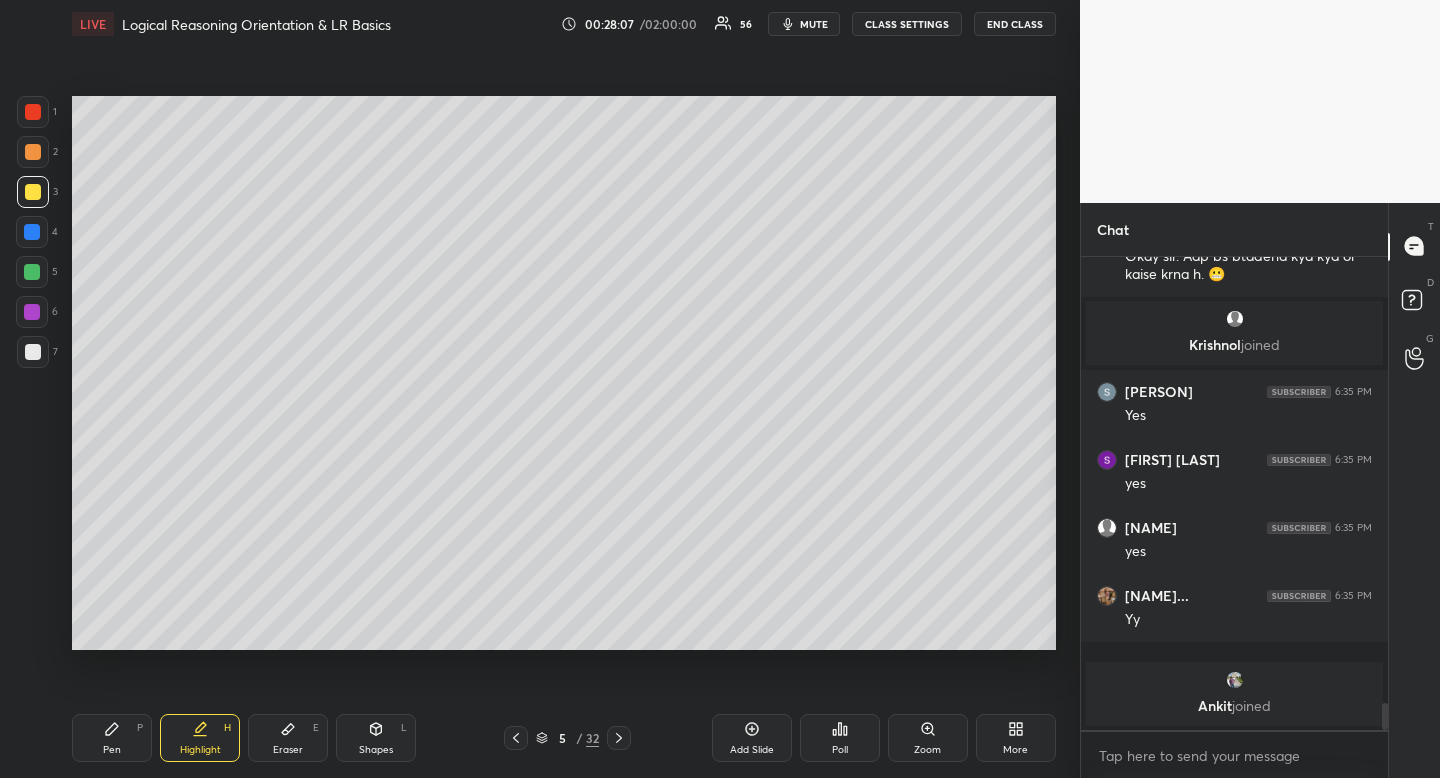 drag, startPoint x: 205, startPoint y: 736, endPoint x: 210, endPoint y: 701, distance: 35.35534 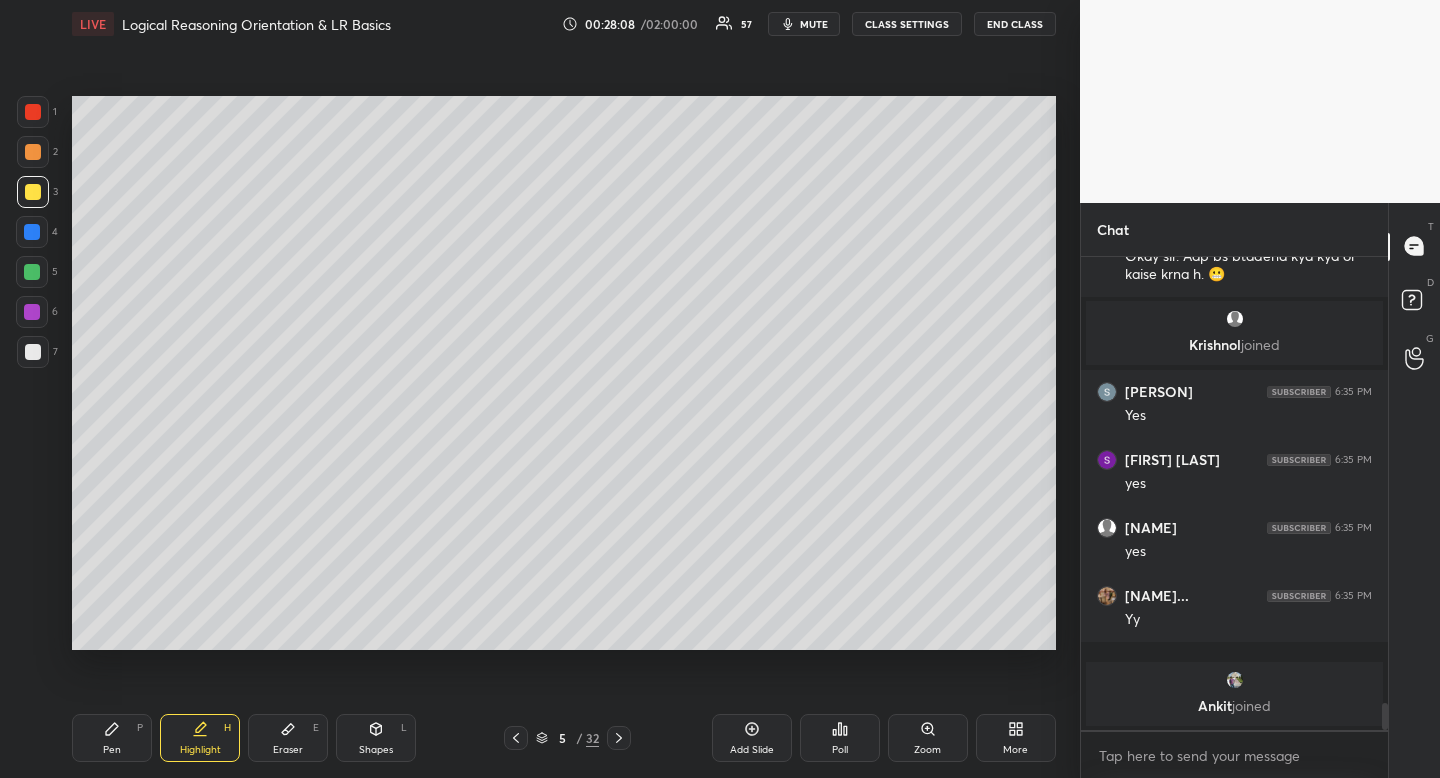 click on "Pen P" at bounding box center (112, 738) 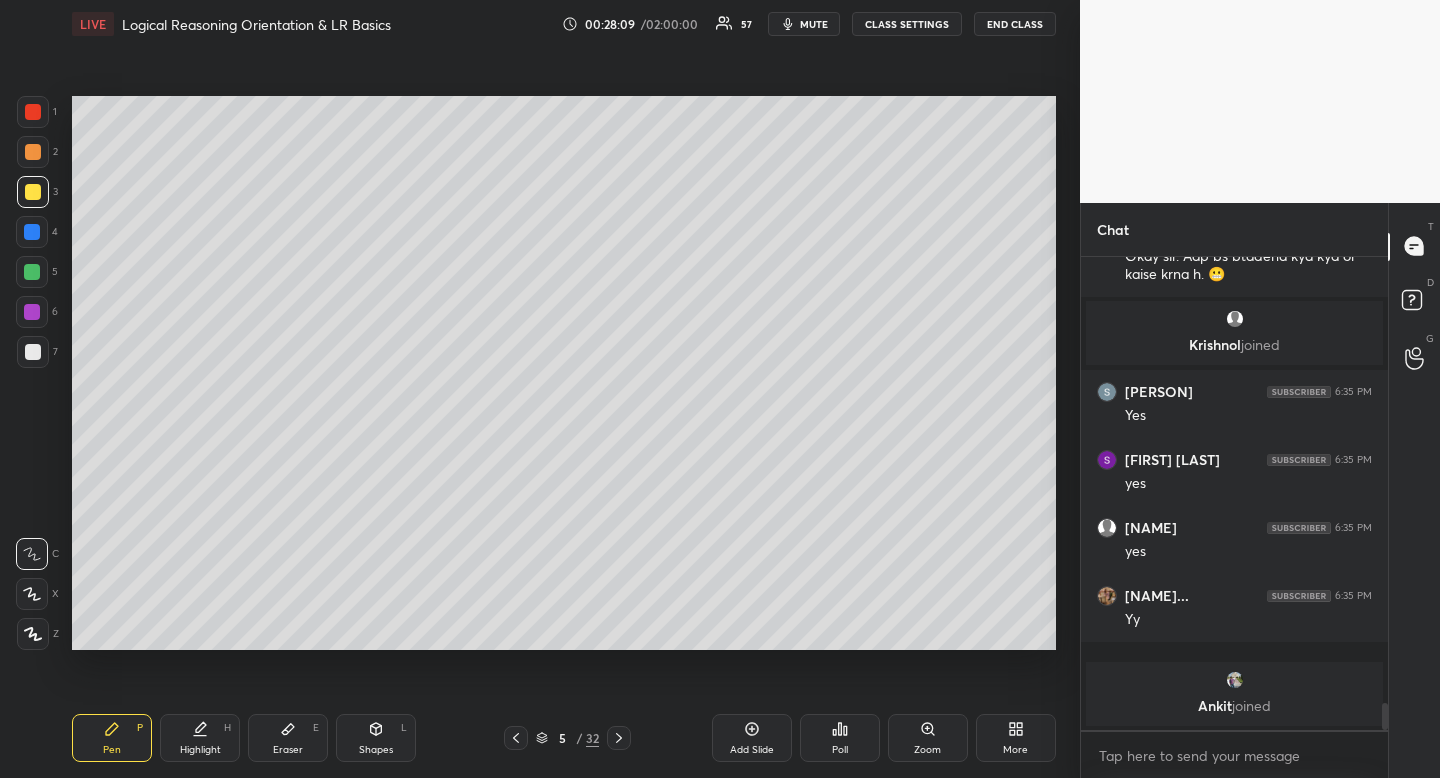 drag, startPoint x: 98, startPoint y: 720, endPoint x: 120, endPoint y: 665, distance: 59.236813 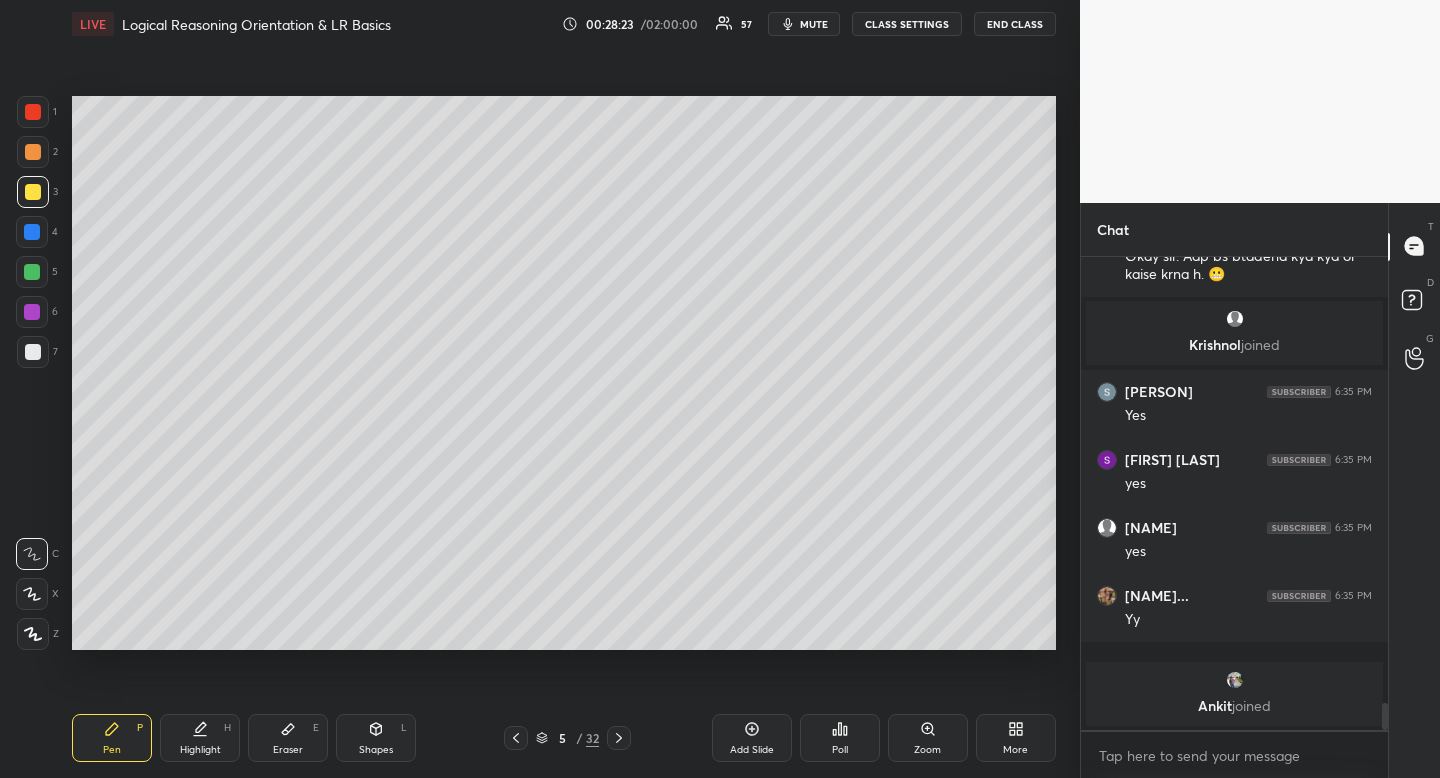 click at bounding box center [33, 352] 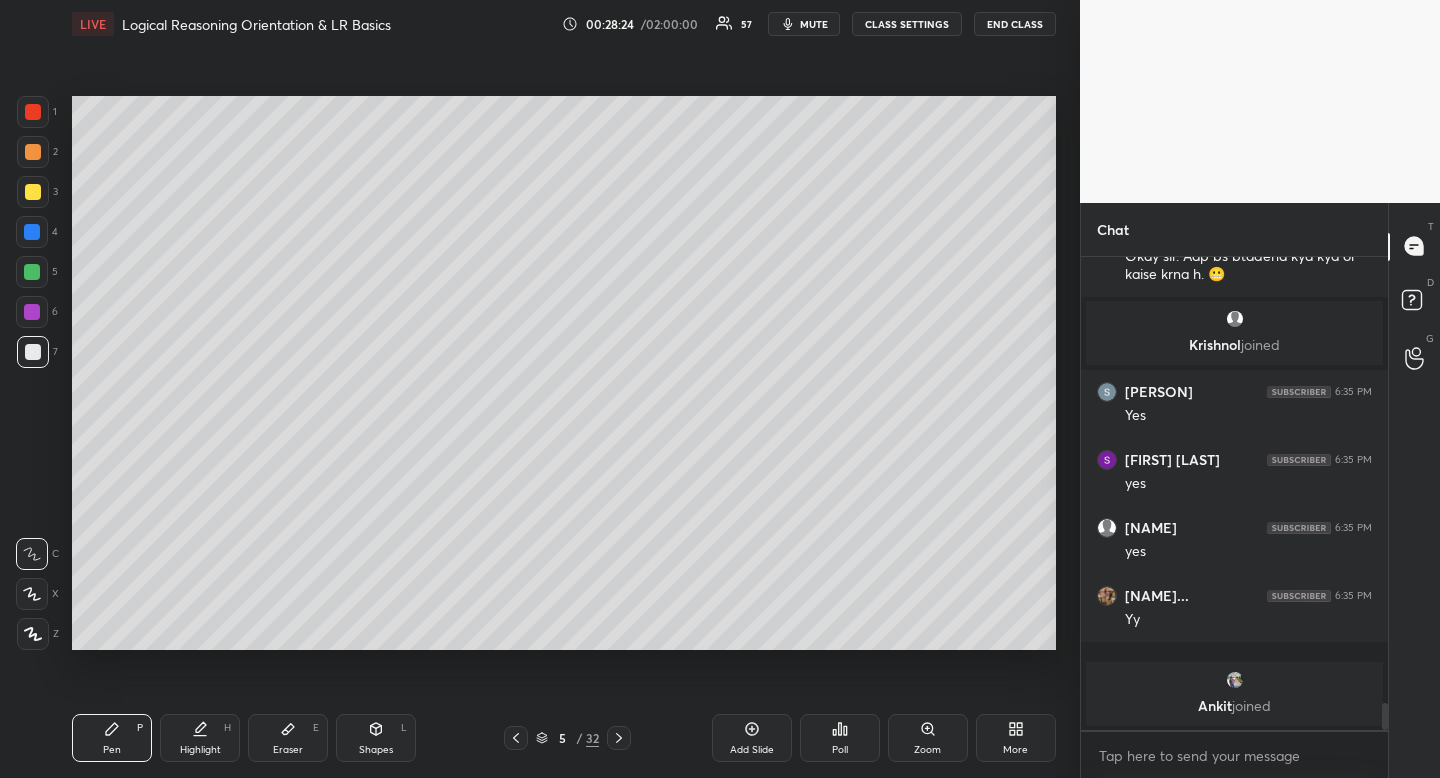 click on "Pen P Highlight H Eraser E Shapes L 5 / 32 Add Slide Poll Zoom More" at bounding box center [564, 738] 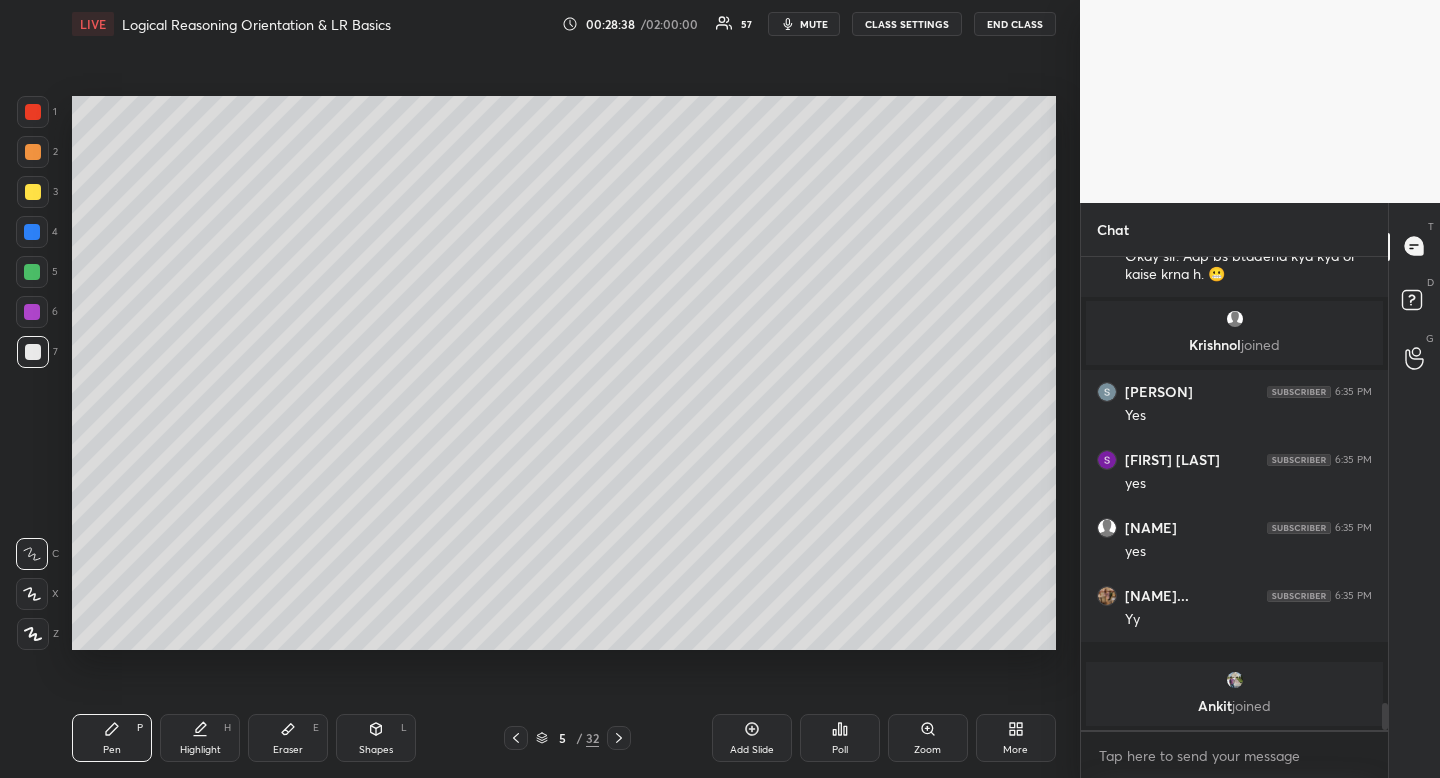 click 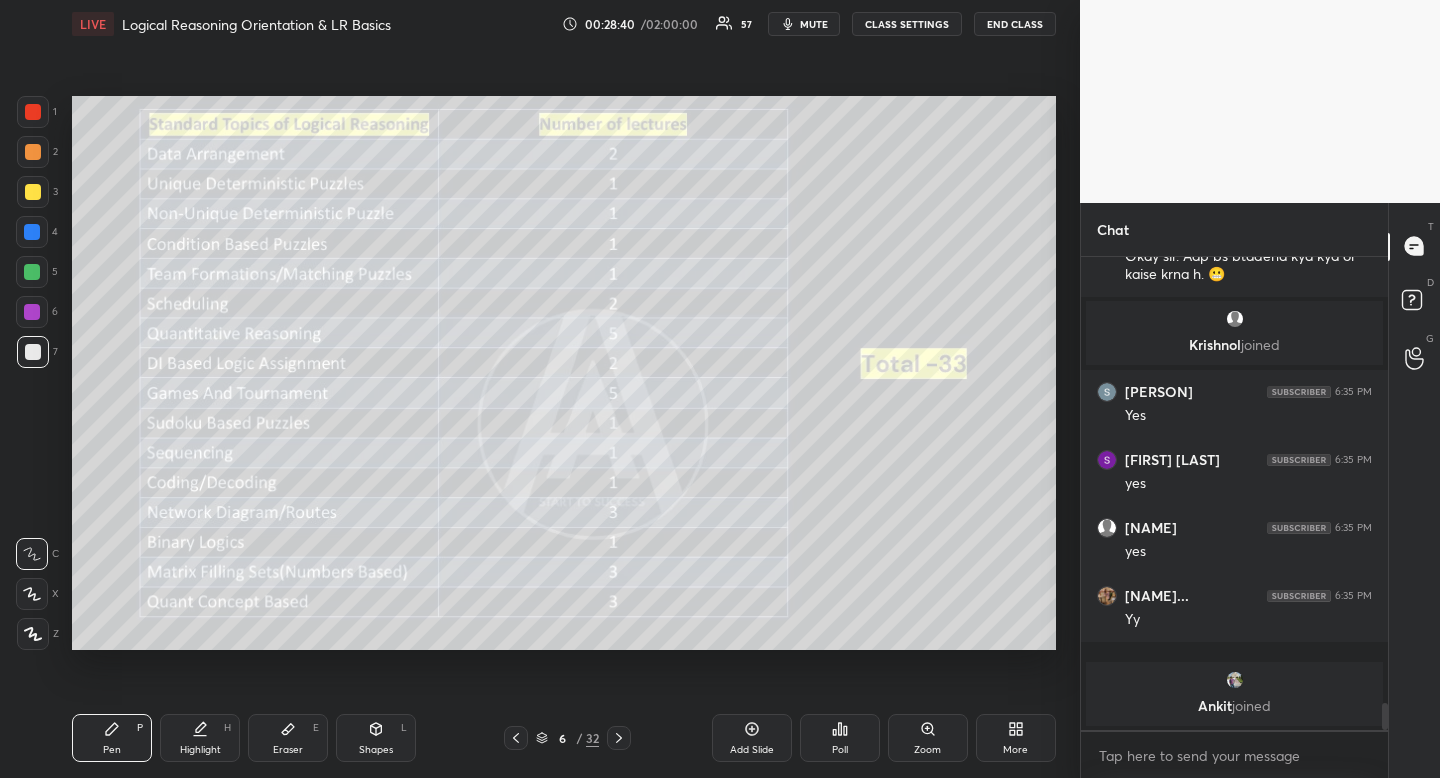 click 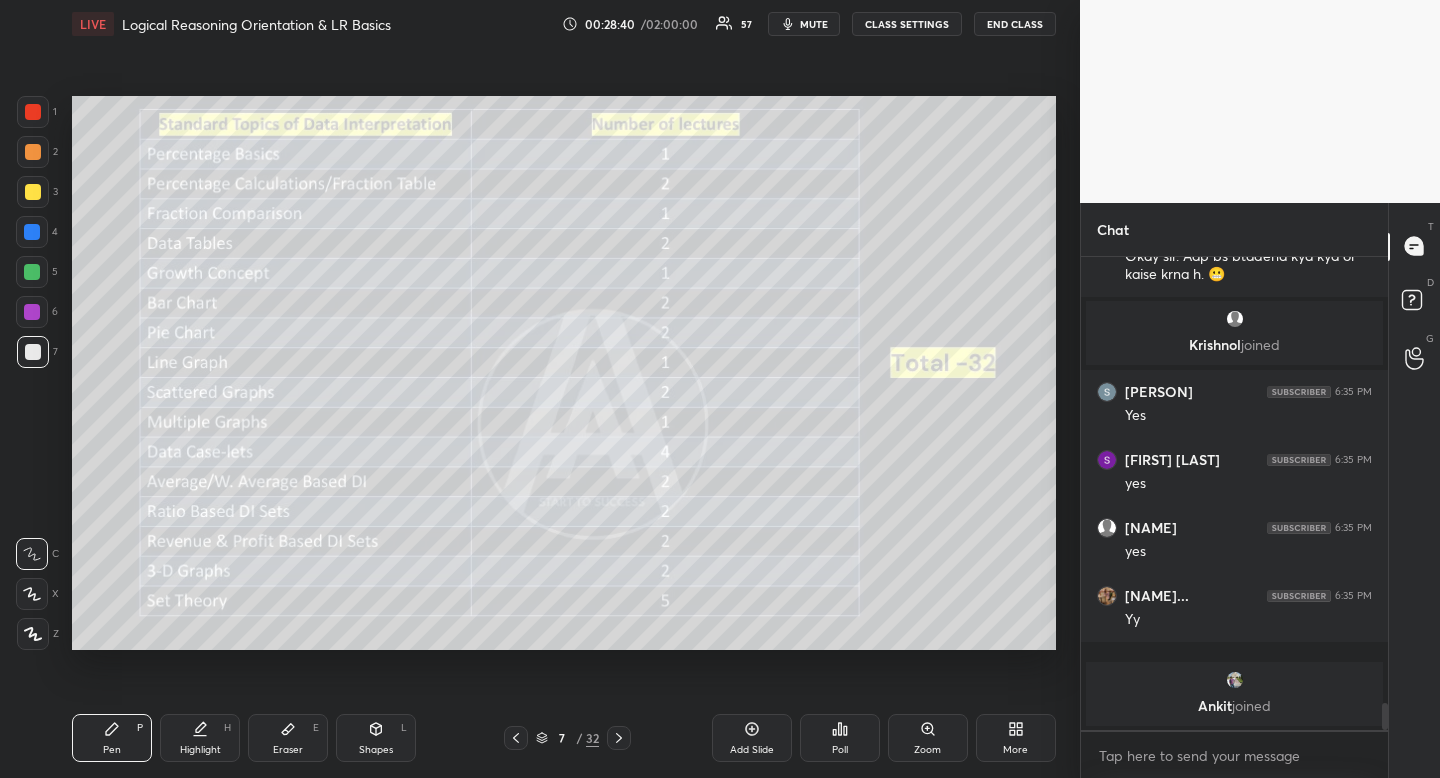 click at bounding box center (619, 738) 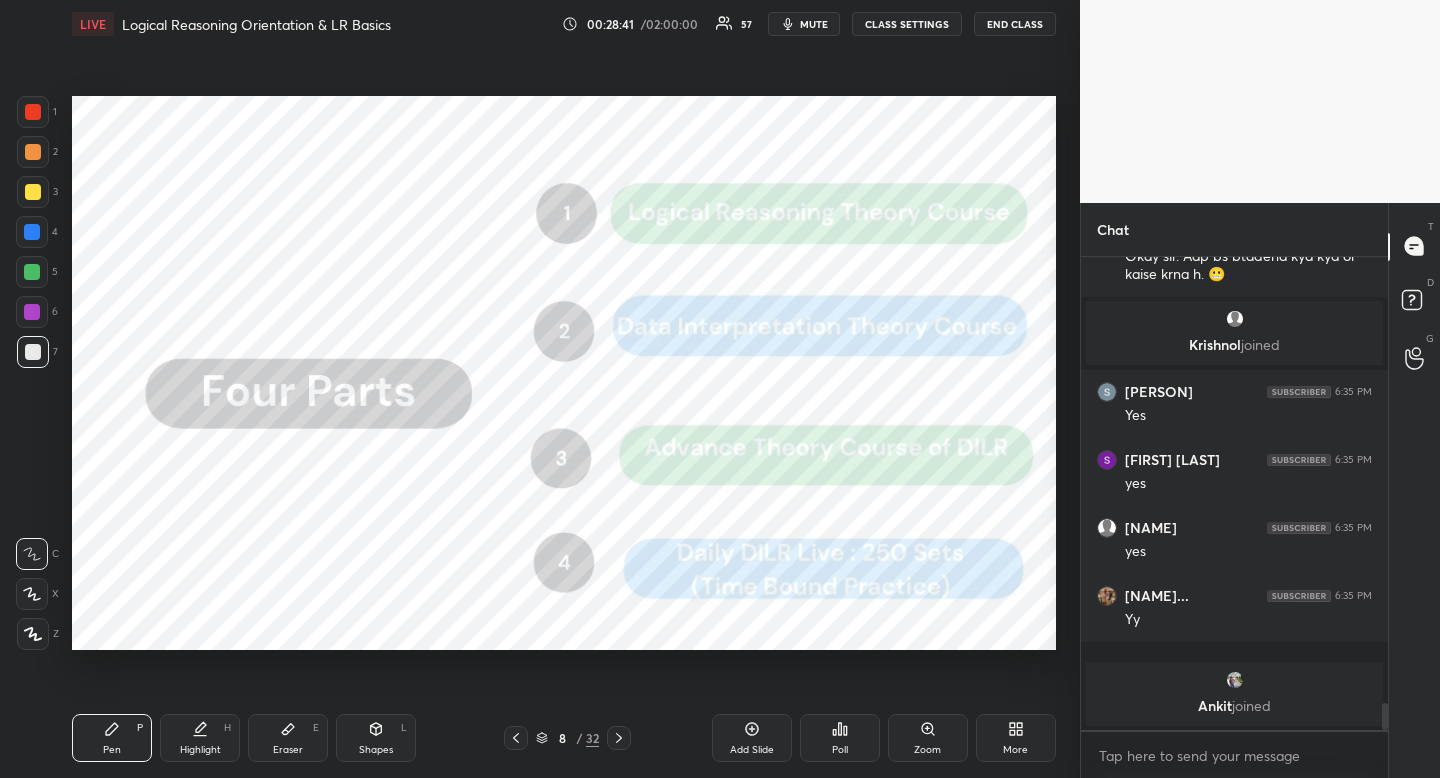 click at bounding box center [619, 738] 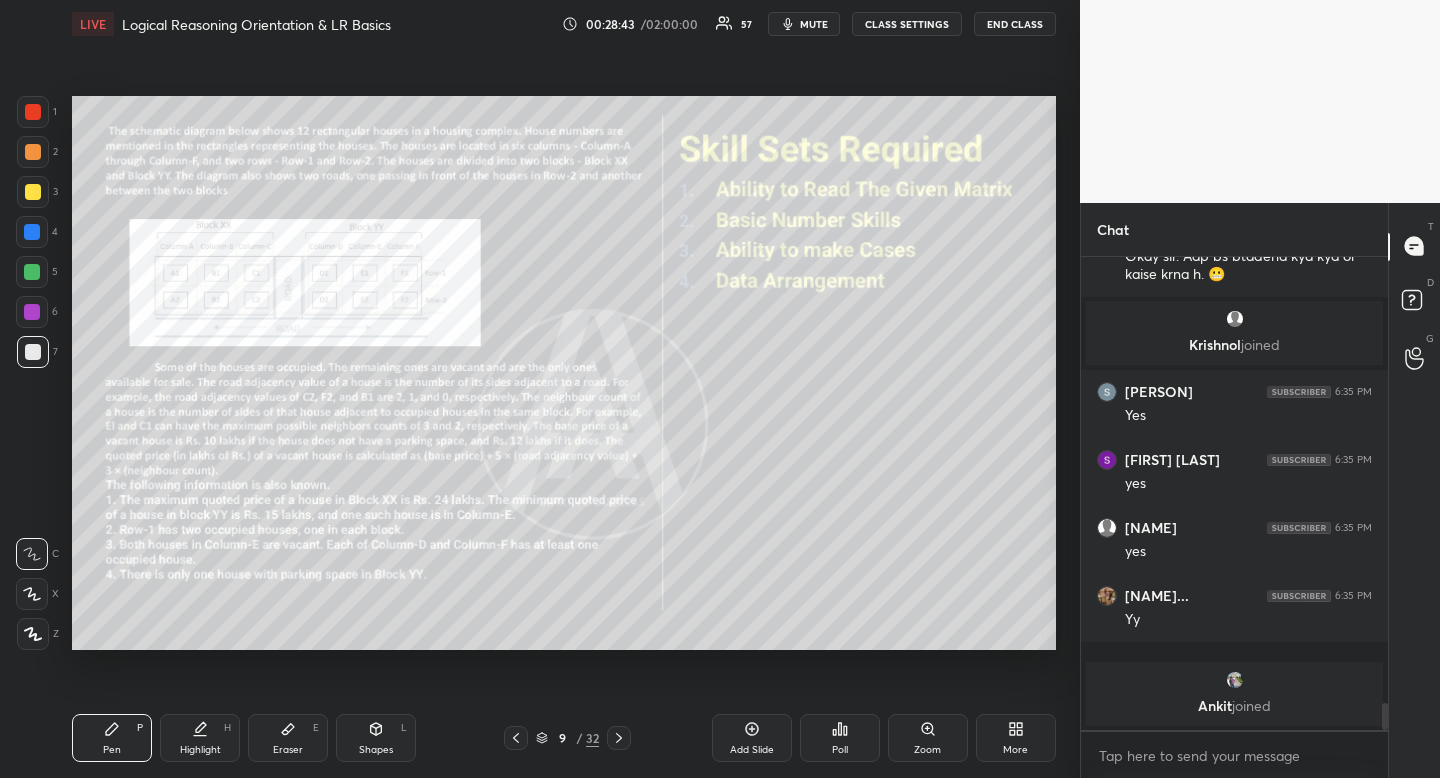 drag, startPoint x: 391, startPoint y: 737, endPoint x: 367, endPoint y: 720, distance: 29.410883 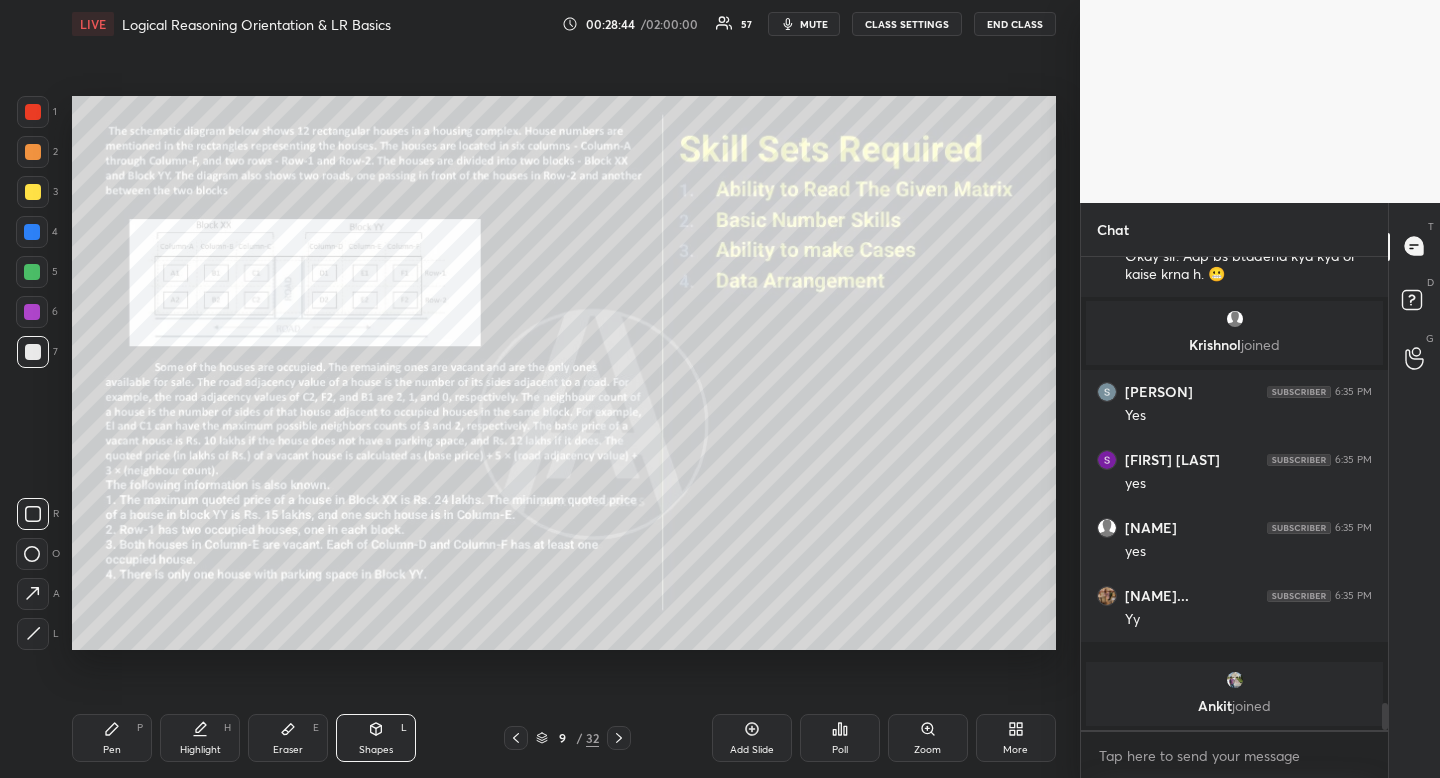 click 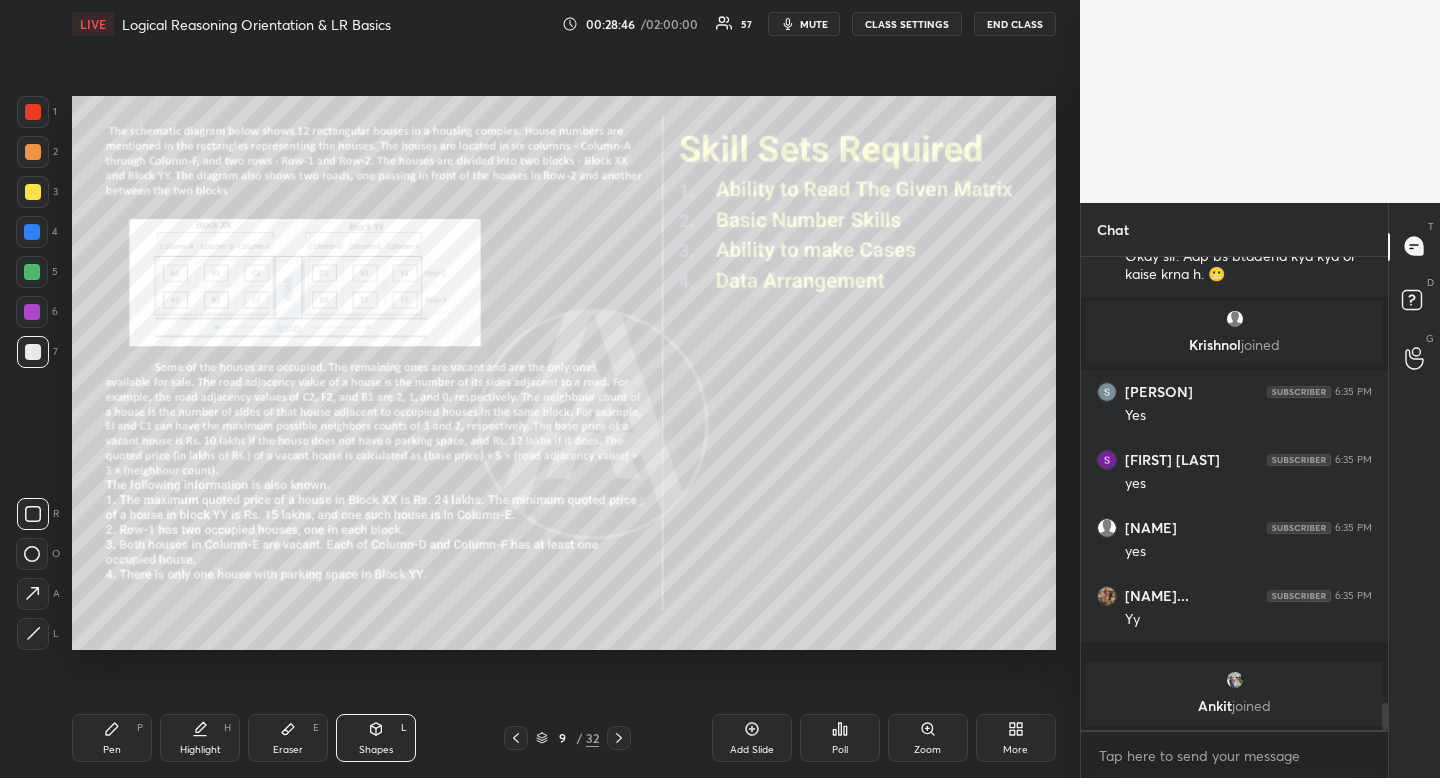 click at bounding box center (33, 152) 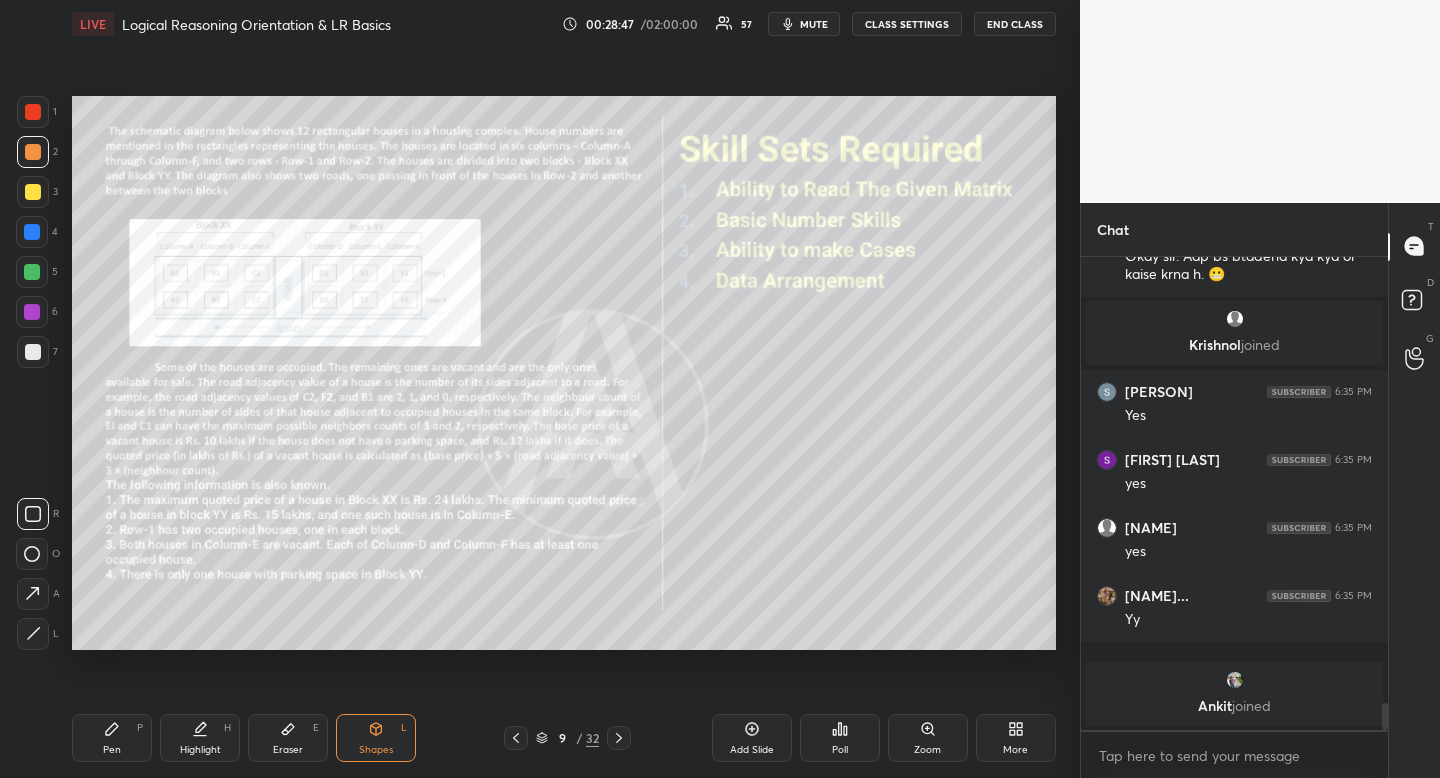drag, startPoint x: 123, startPoint y: 738, endPoint x: 116, endPoint y: 724, distance: 15.652476 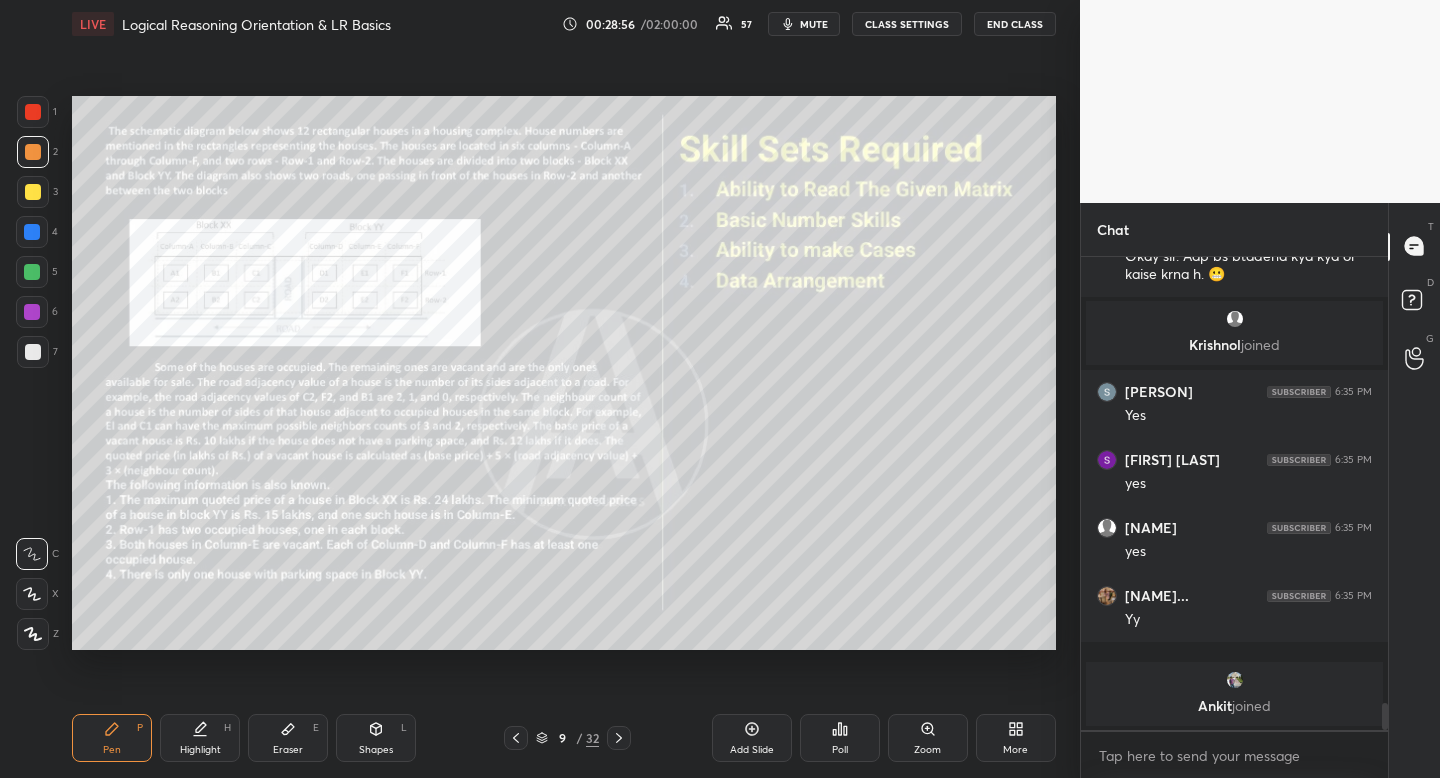click on "Highlight H" at bounding box center [200, 738] 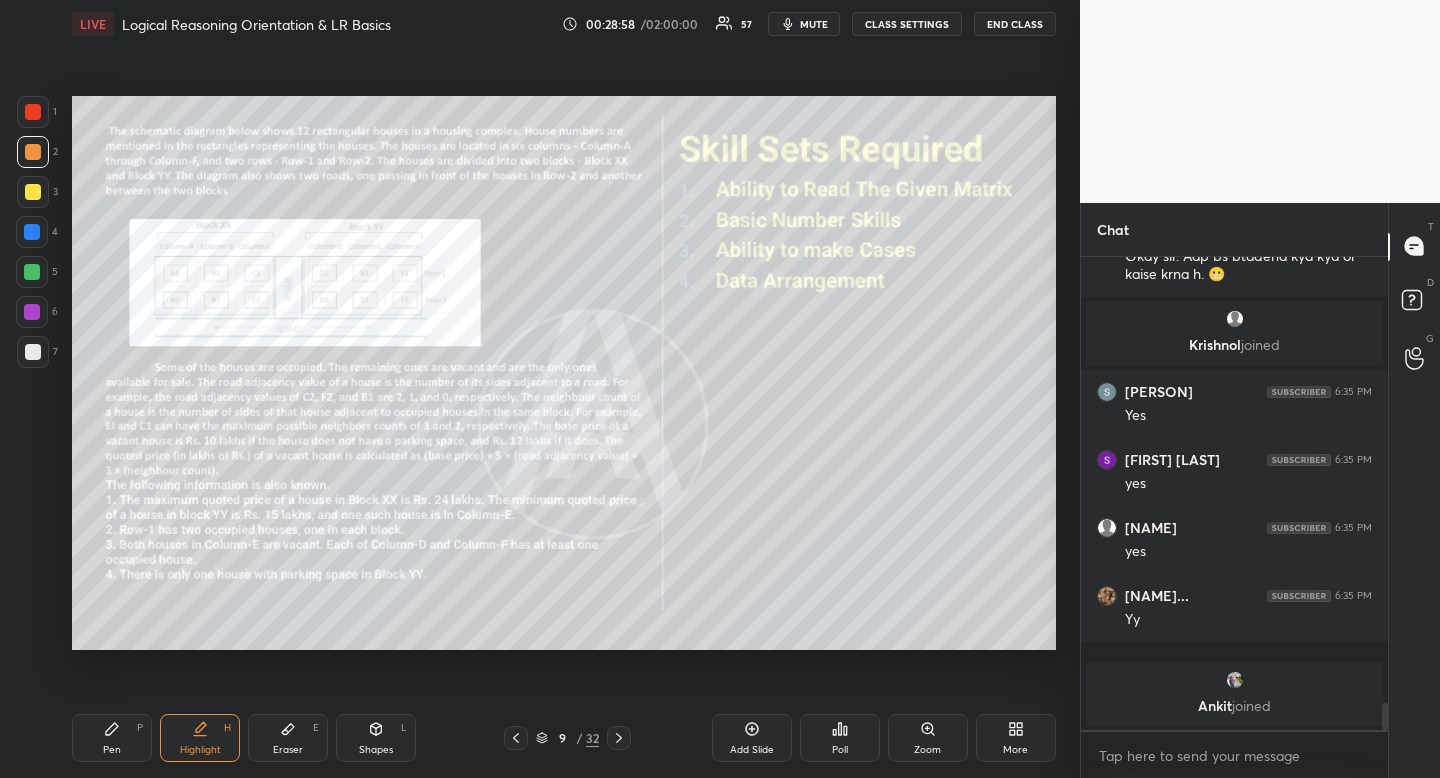 click on "Pen P" at bounding box center (112, 738) 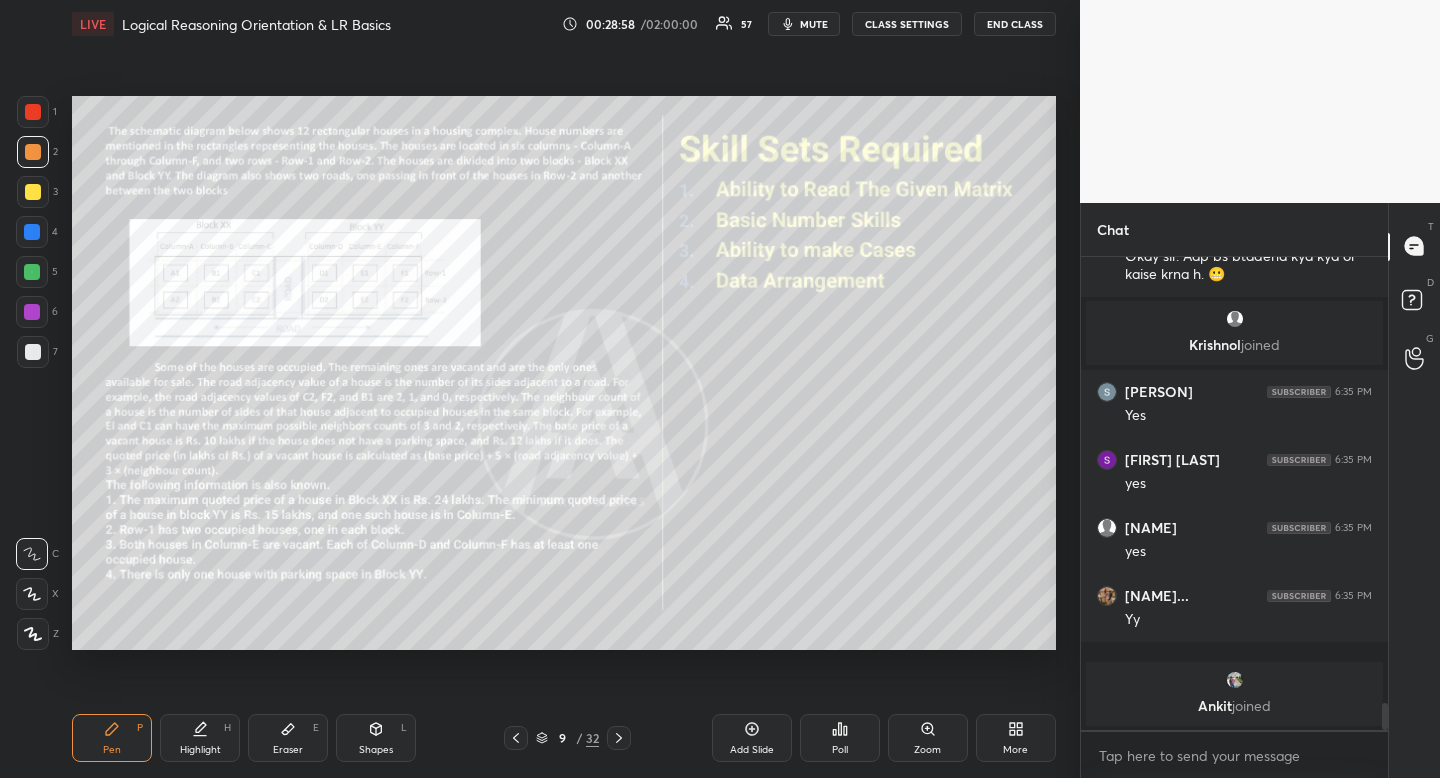 drag, startPoint x: 110, startPoint y: 740, endPoint x: 157, endPoint y: 660, distance: 92.7847 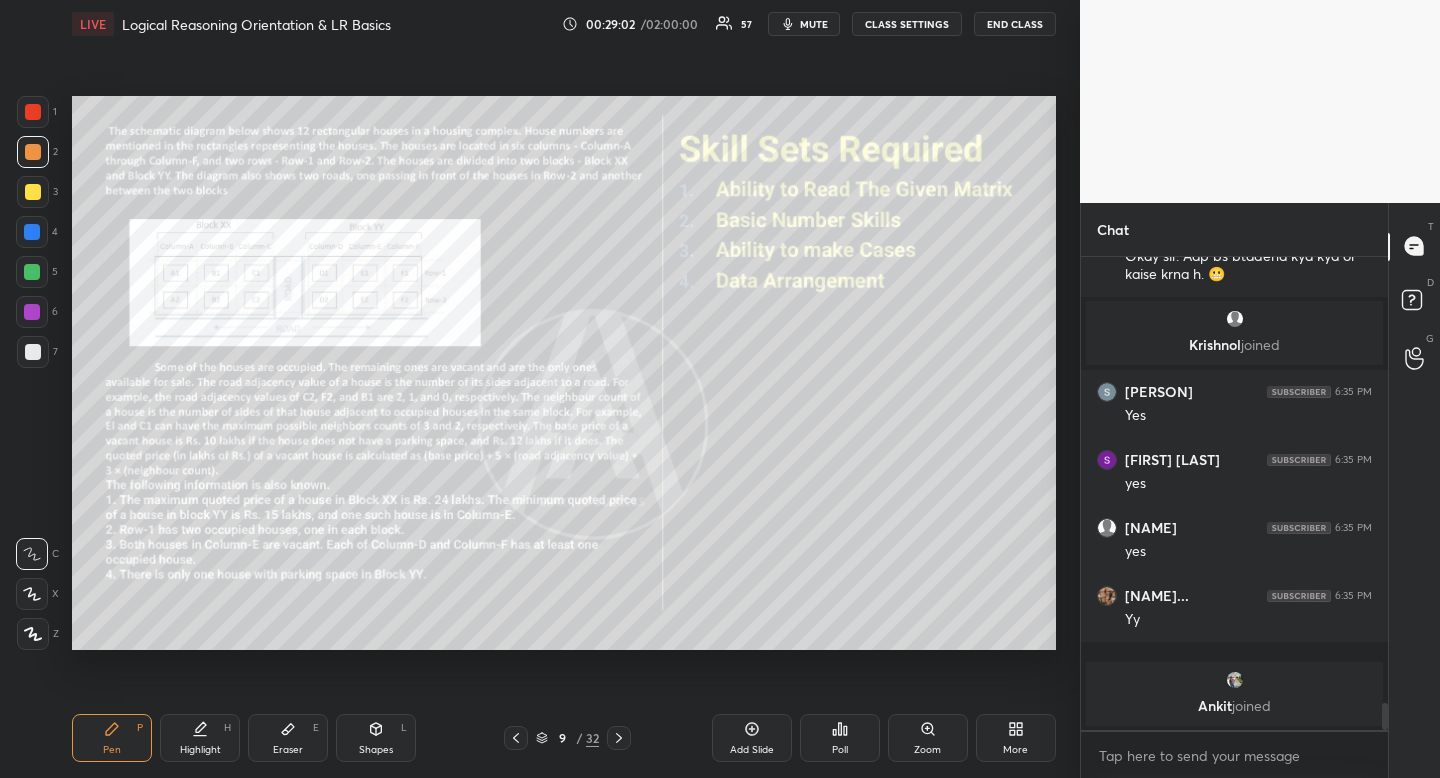 drag, startPoint x: 367, startPoint y: 734, endPoint x: 350, endPoint y: 714, distance: 26.24881 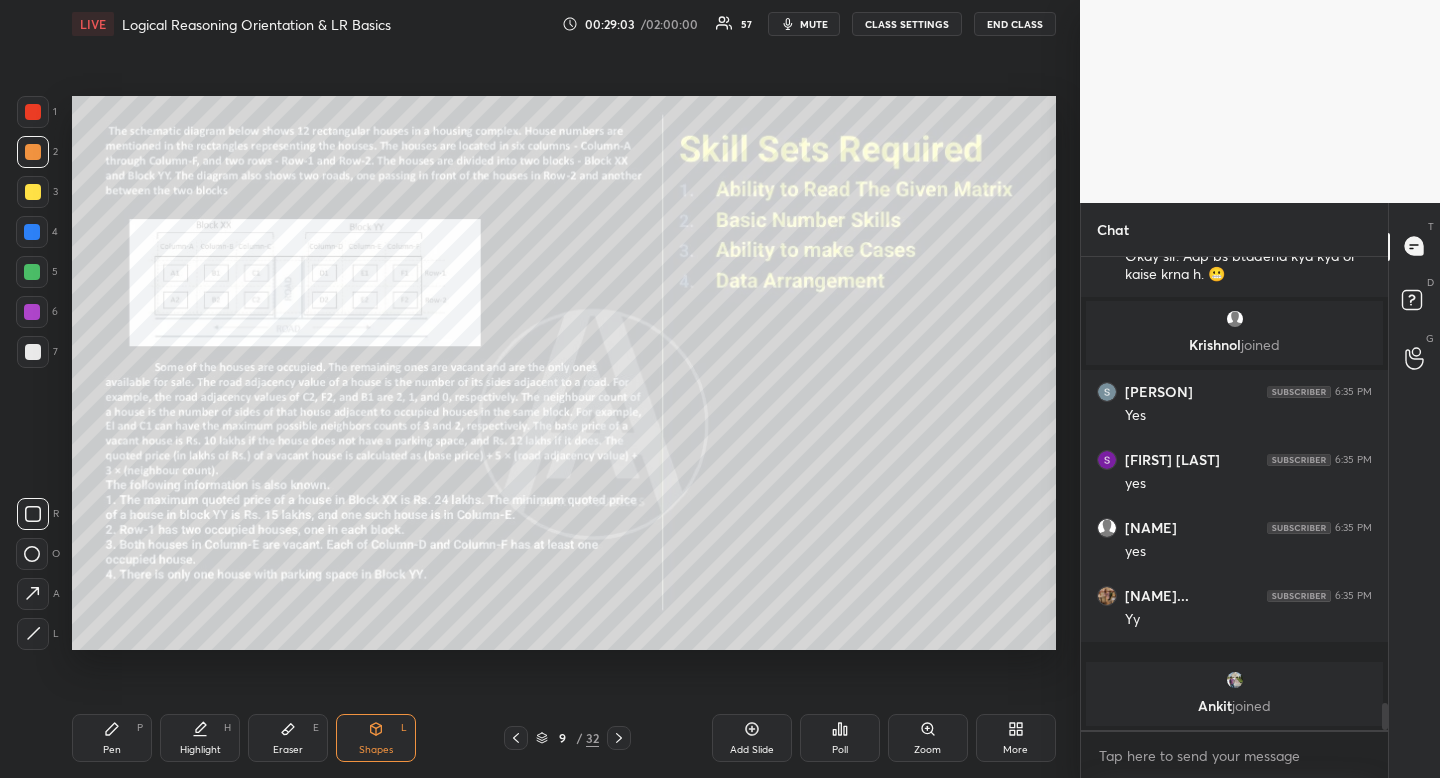 click 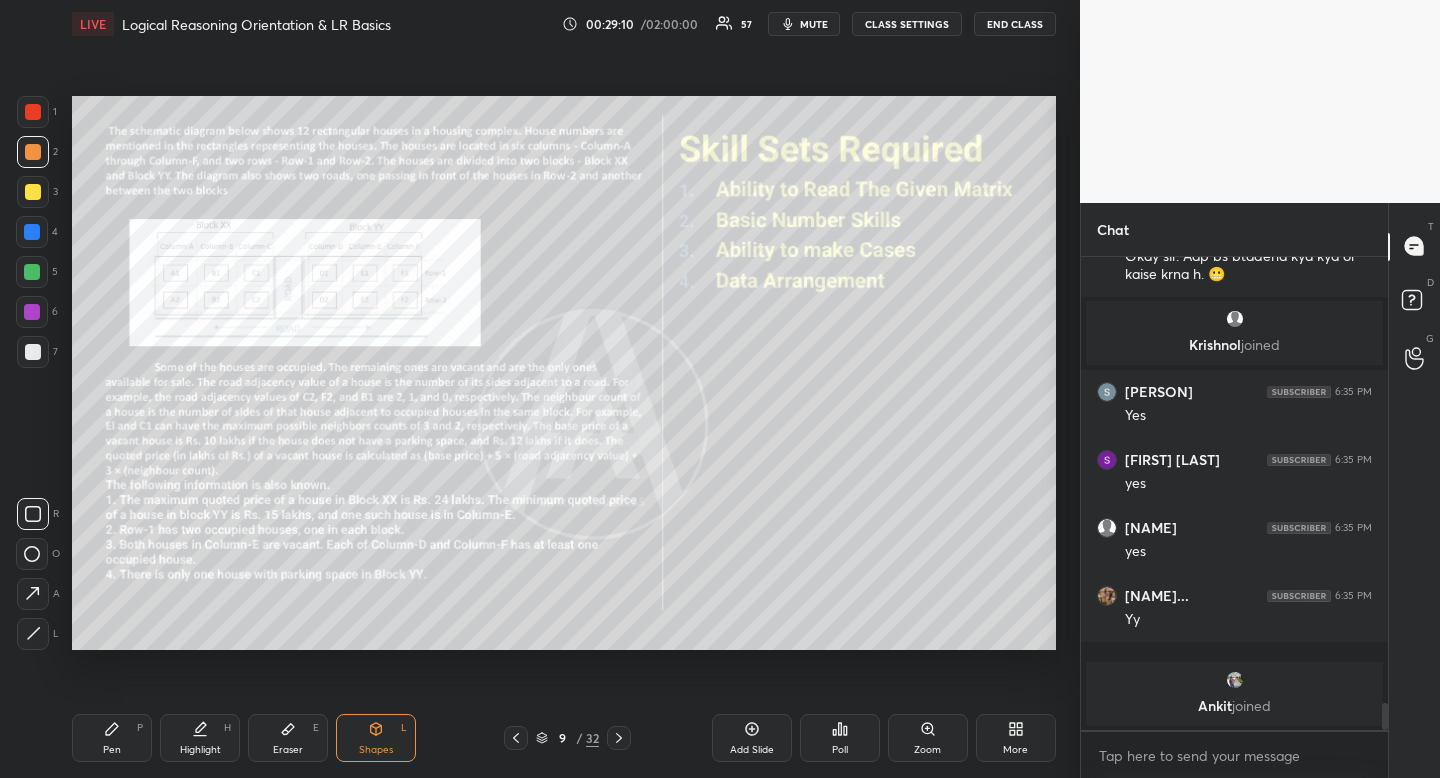 click 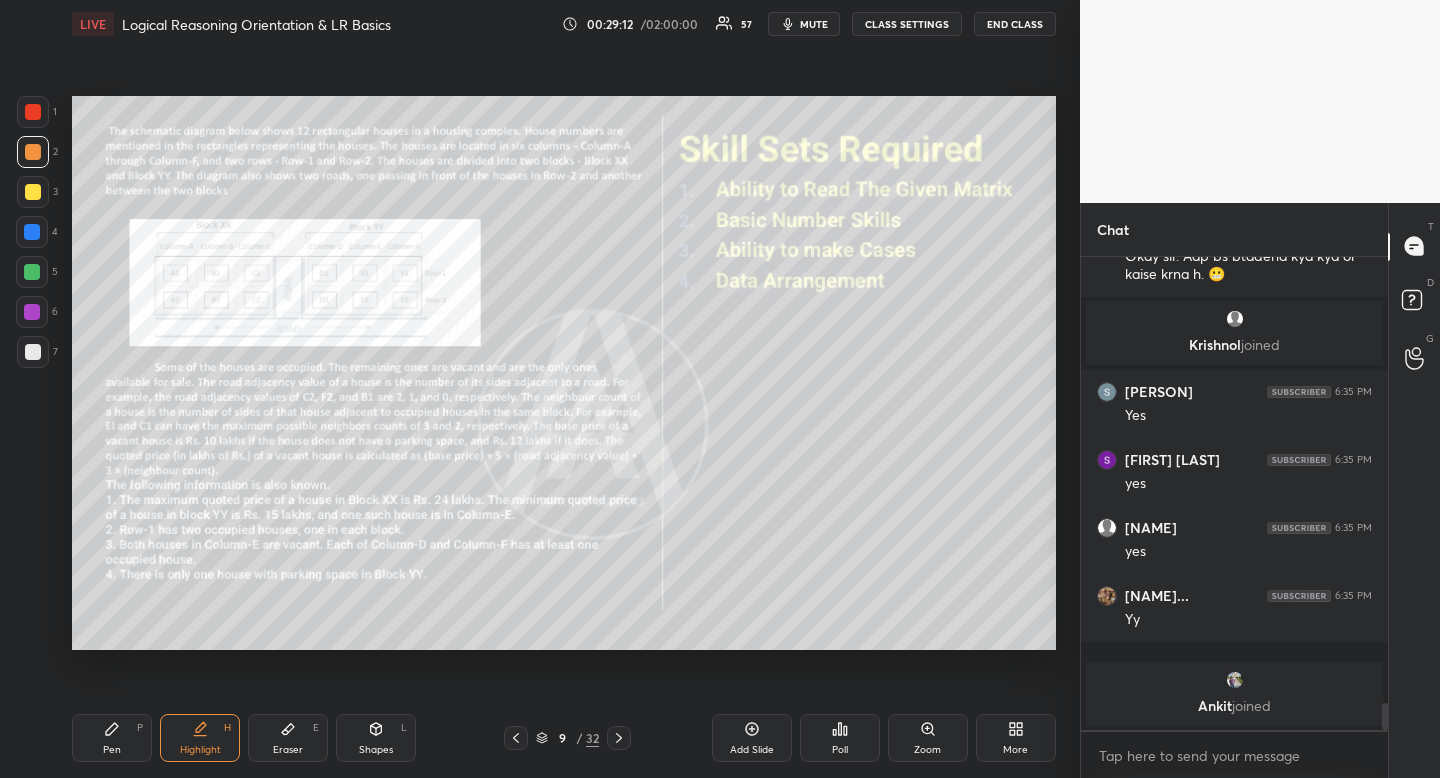 click on "Pen P" at bounding box center [112, 738] 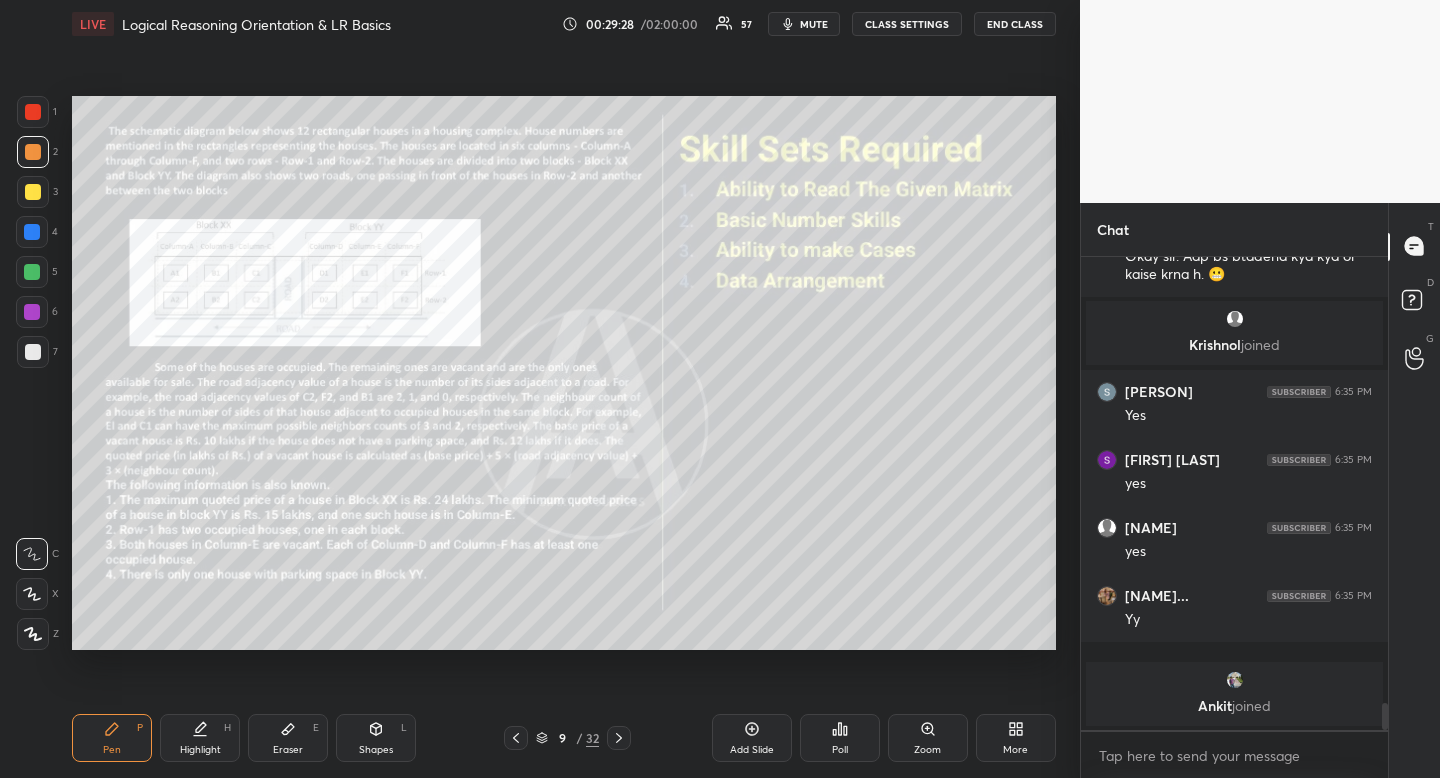 drag, startPoint x: 217, startPoint y: 747, endPoint x: 225, endPoint y: 740, distance: 10.630146 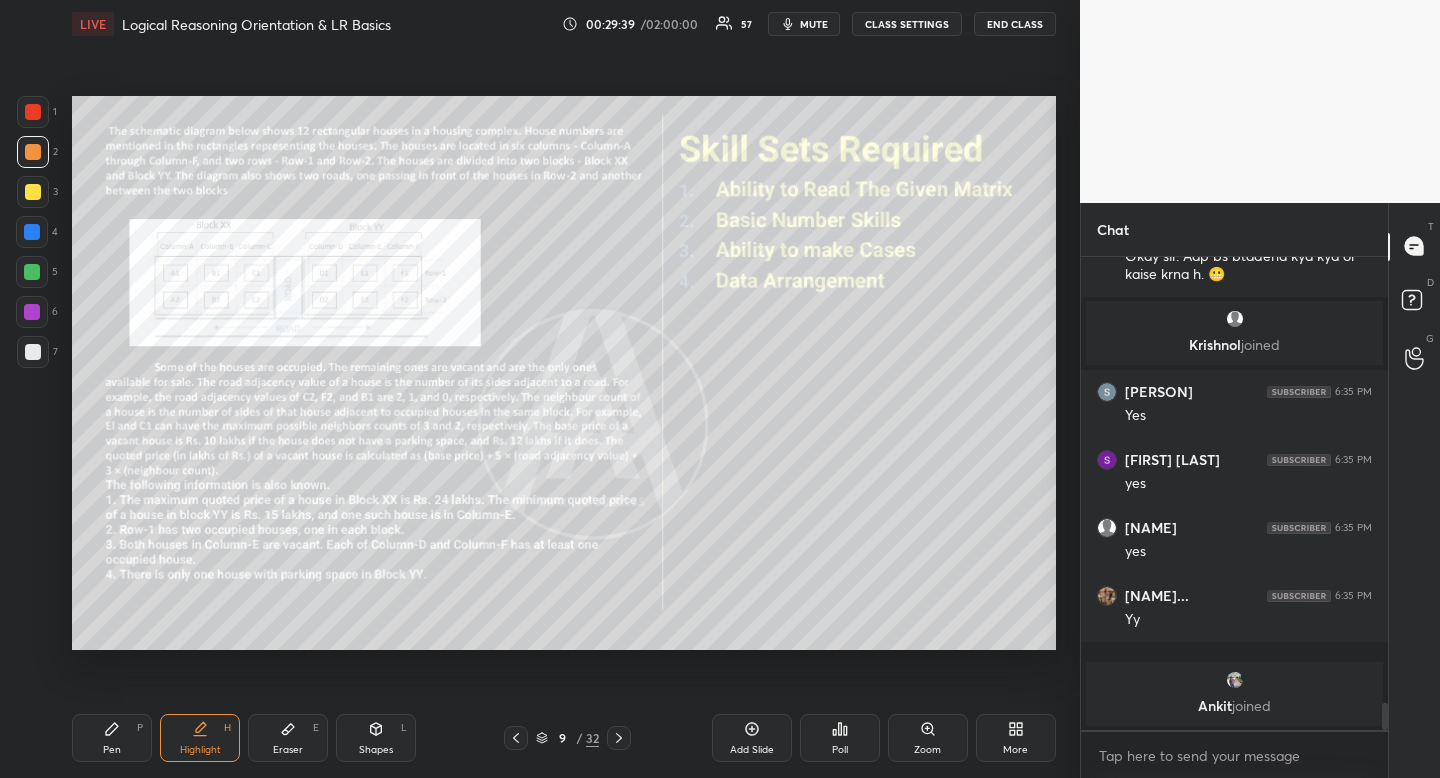 scroll, scrollTop: 7781, scrollLeft: 0, axis: vertical 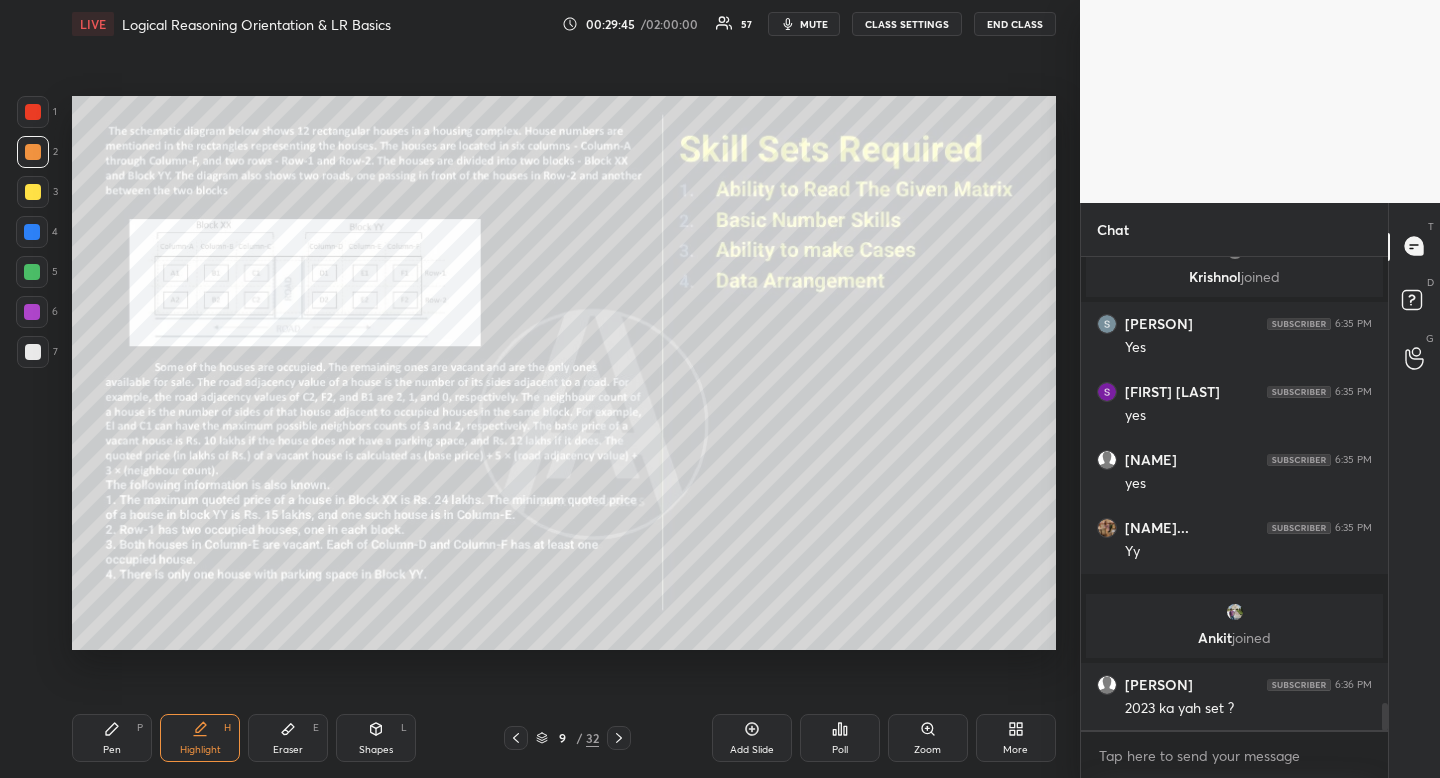 click 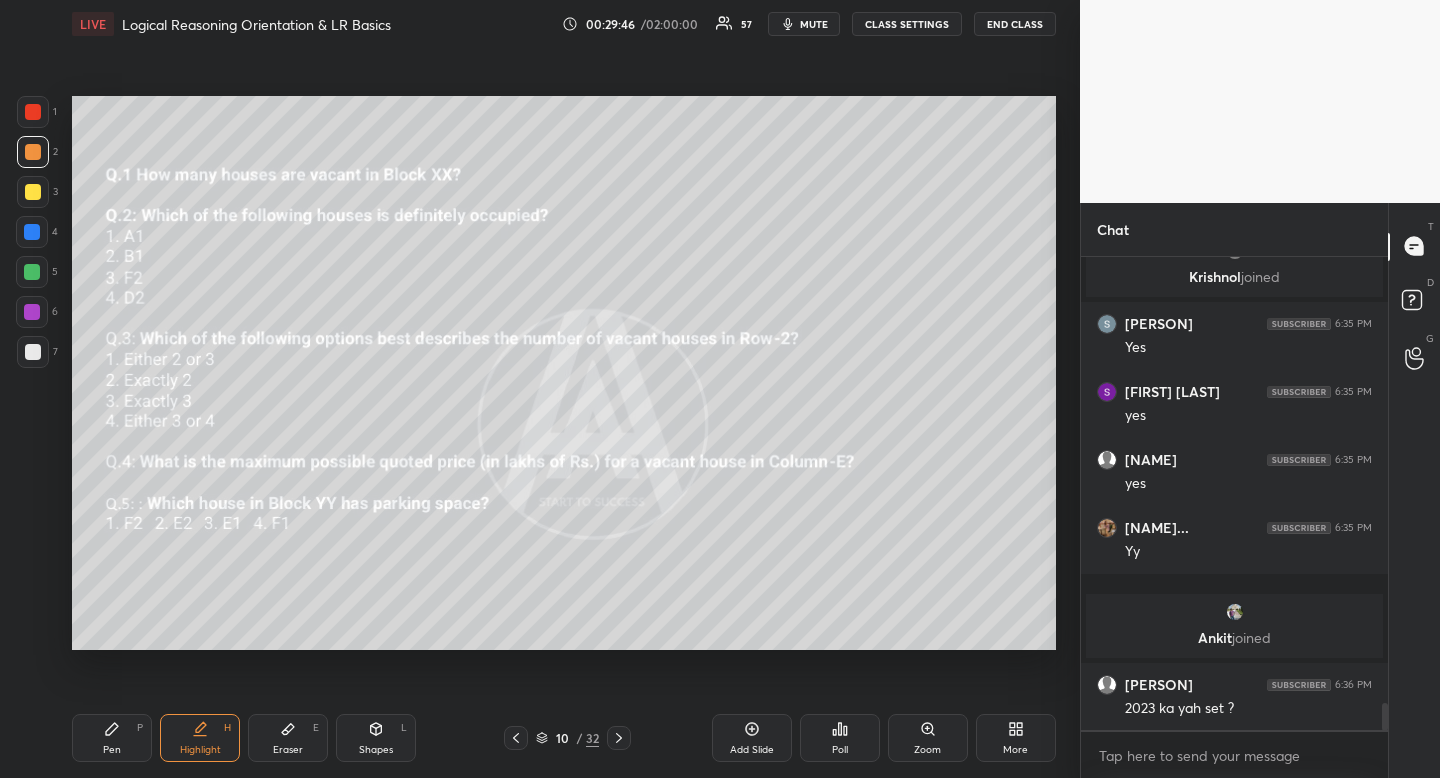 click 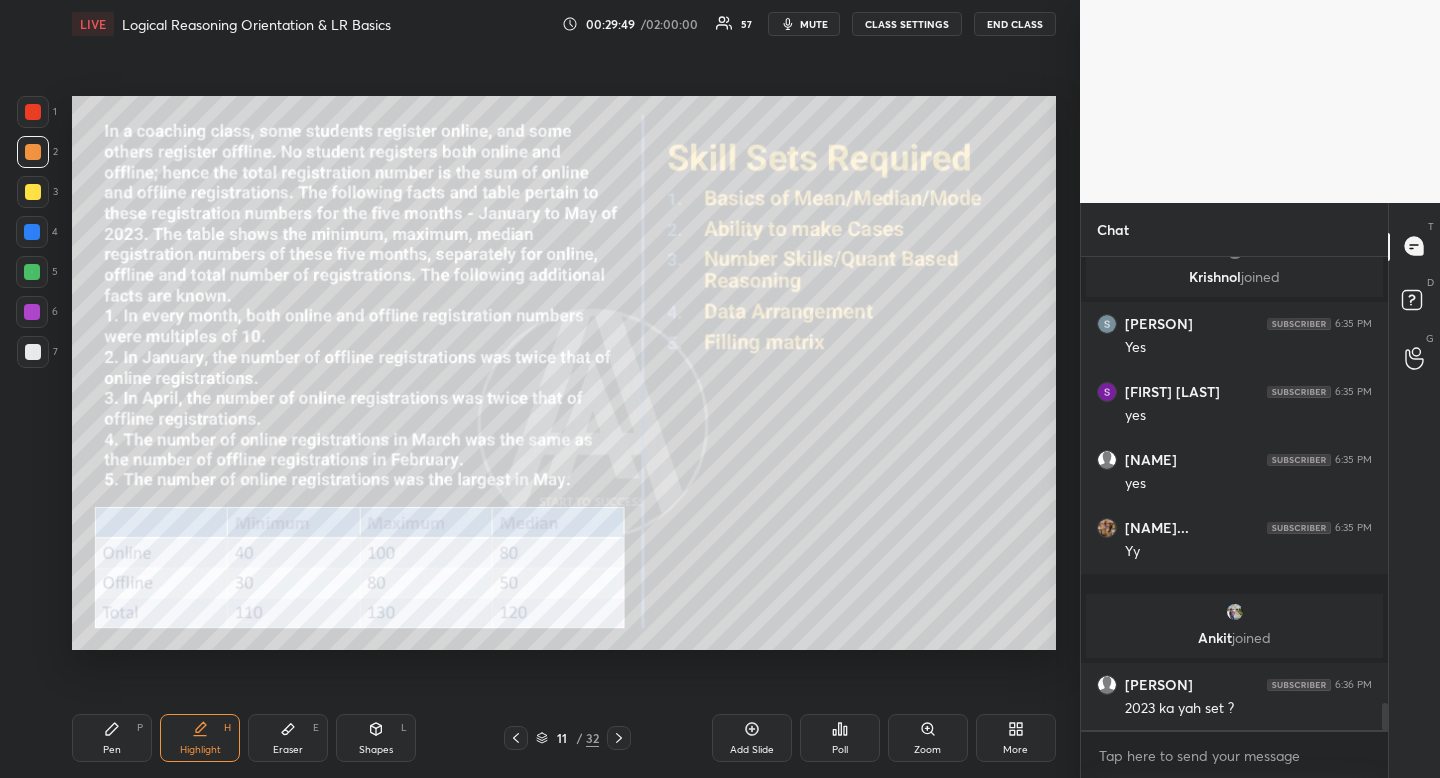 click on "Eraser E" at bounding box center [288, 738] 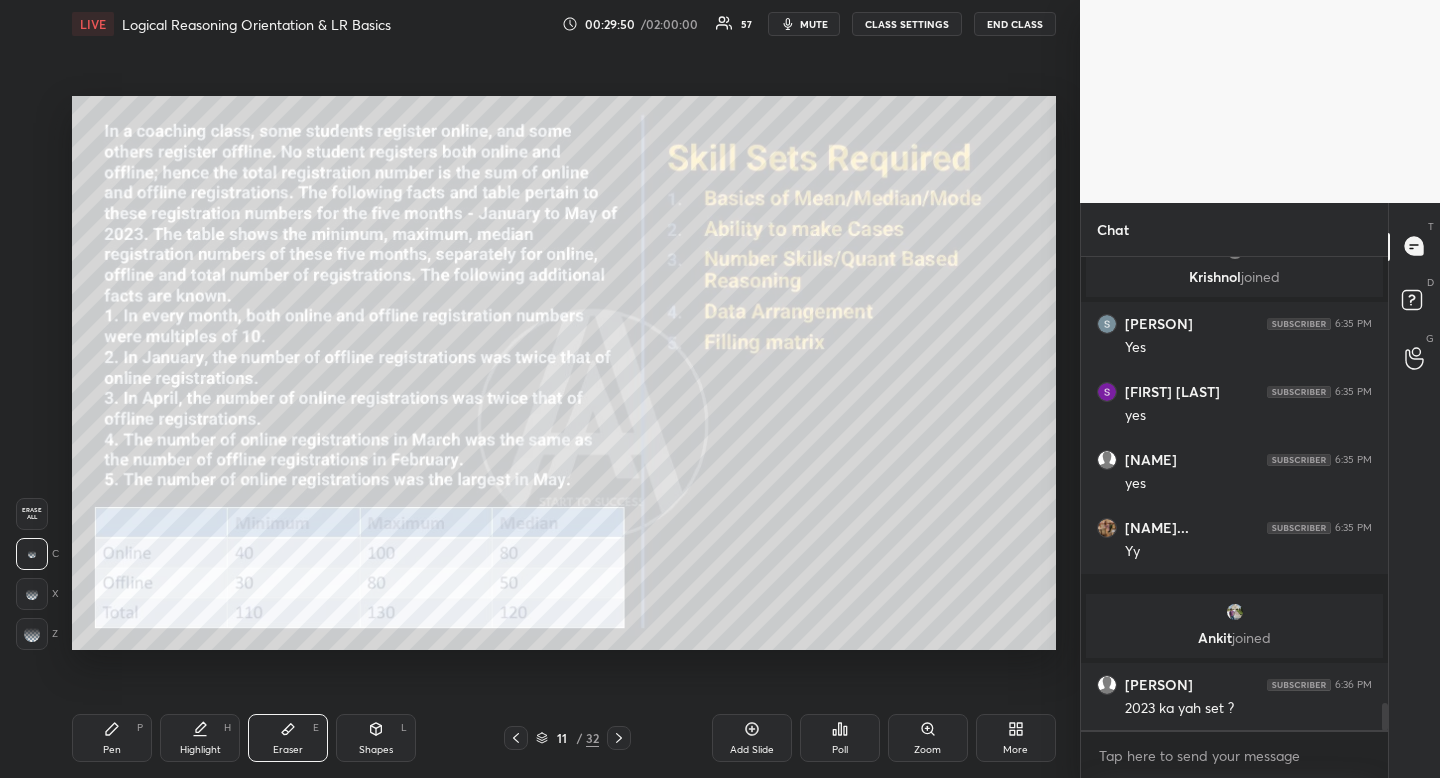 click on "Eraser E" at bounding box center [288, 738] 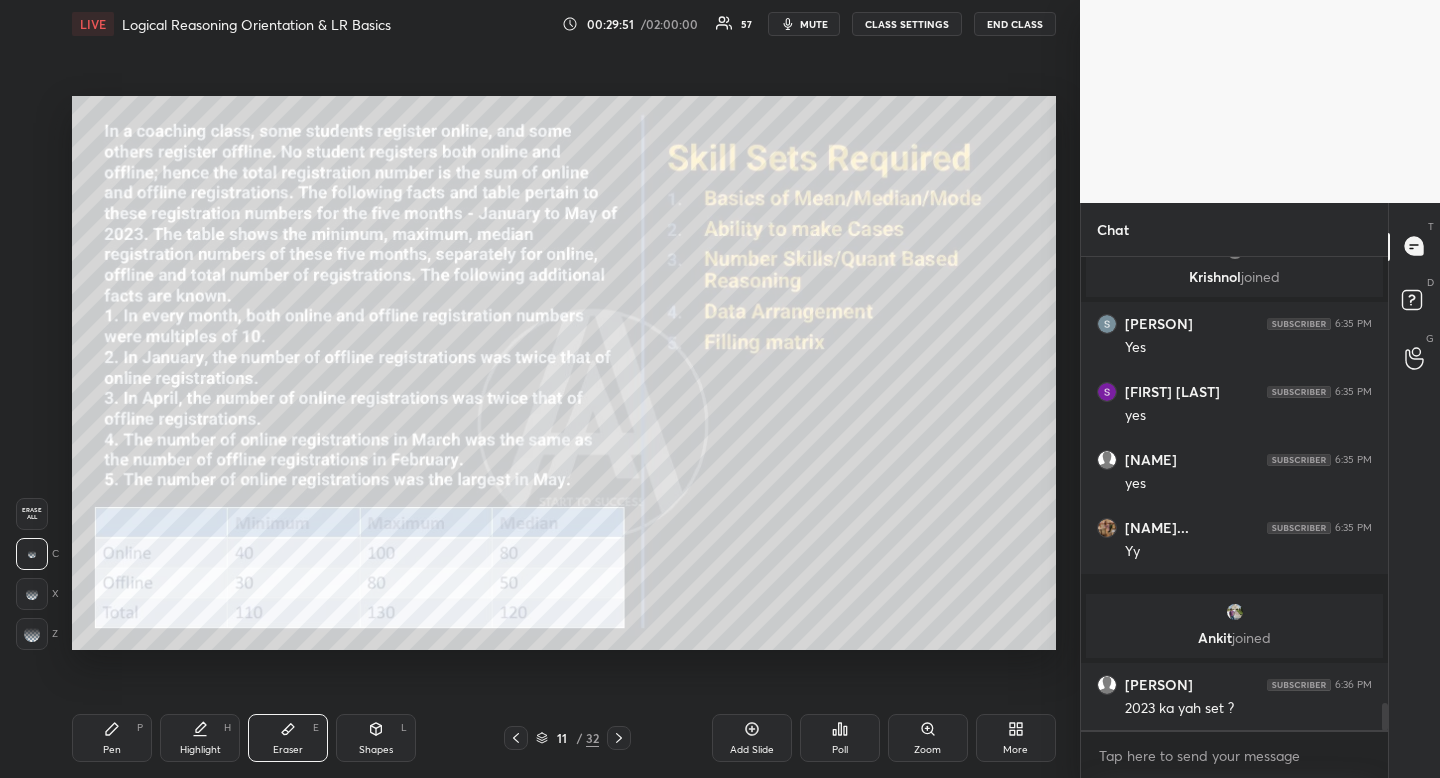 click on "Pen P" at bounding box center [112, 738] 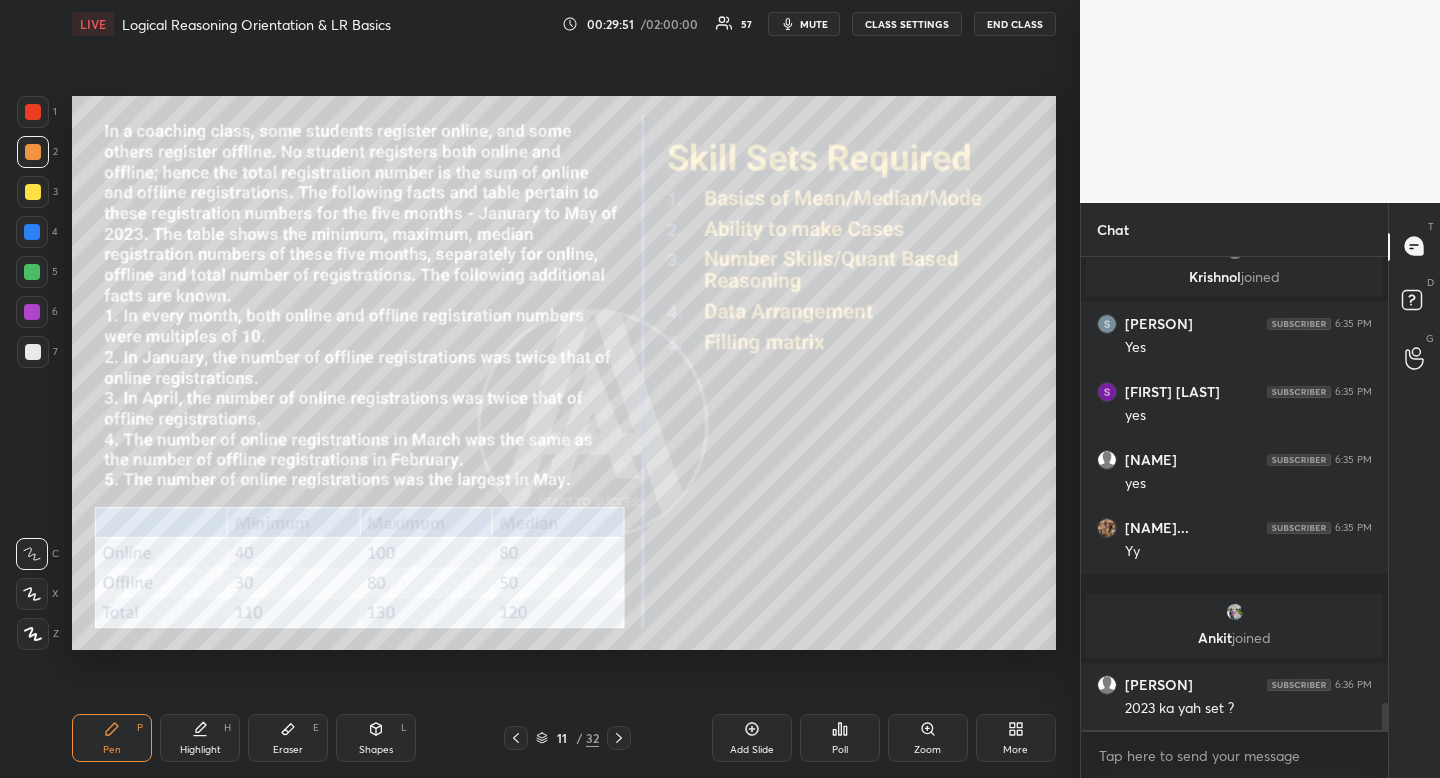 drag, startPoint x: 110, startPoint y: 738, endPoint x: 185, endPoint y: 669, distance: 101.91173 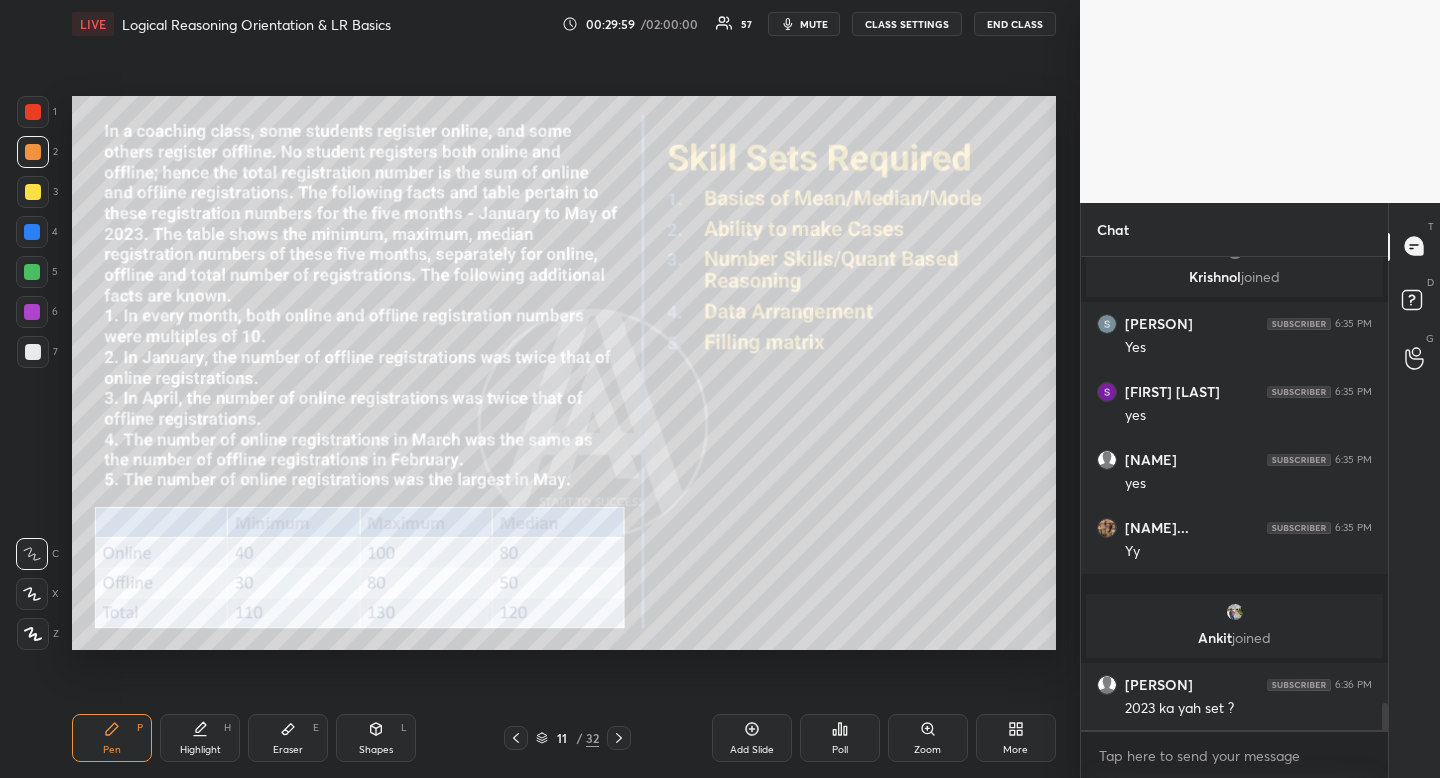 click on "Highlight H" at bounding box center [200, 738] 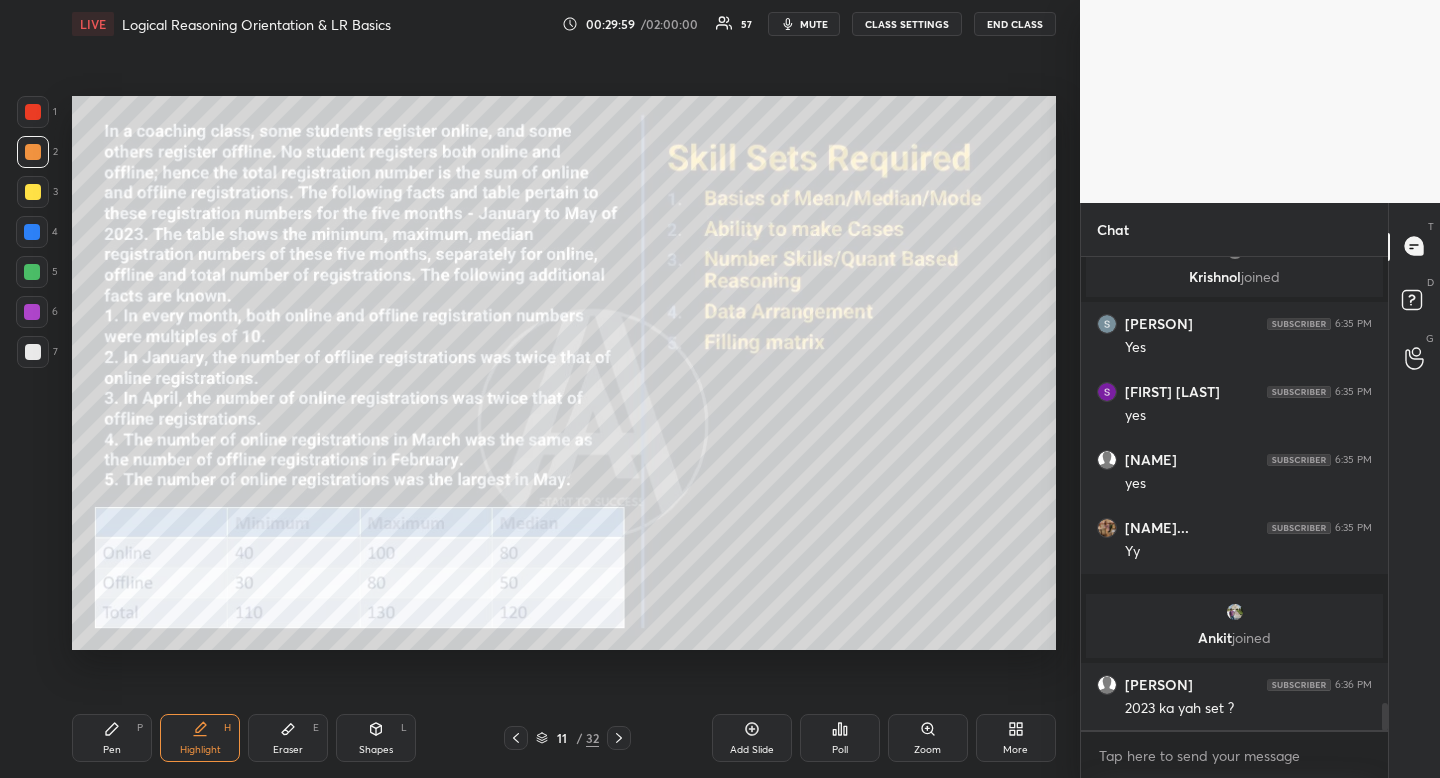 drag, startPoint x: 208, startPoint y: 734, endPoint x: 253, endPoint y: 701, distance: 55.803226 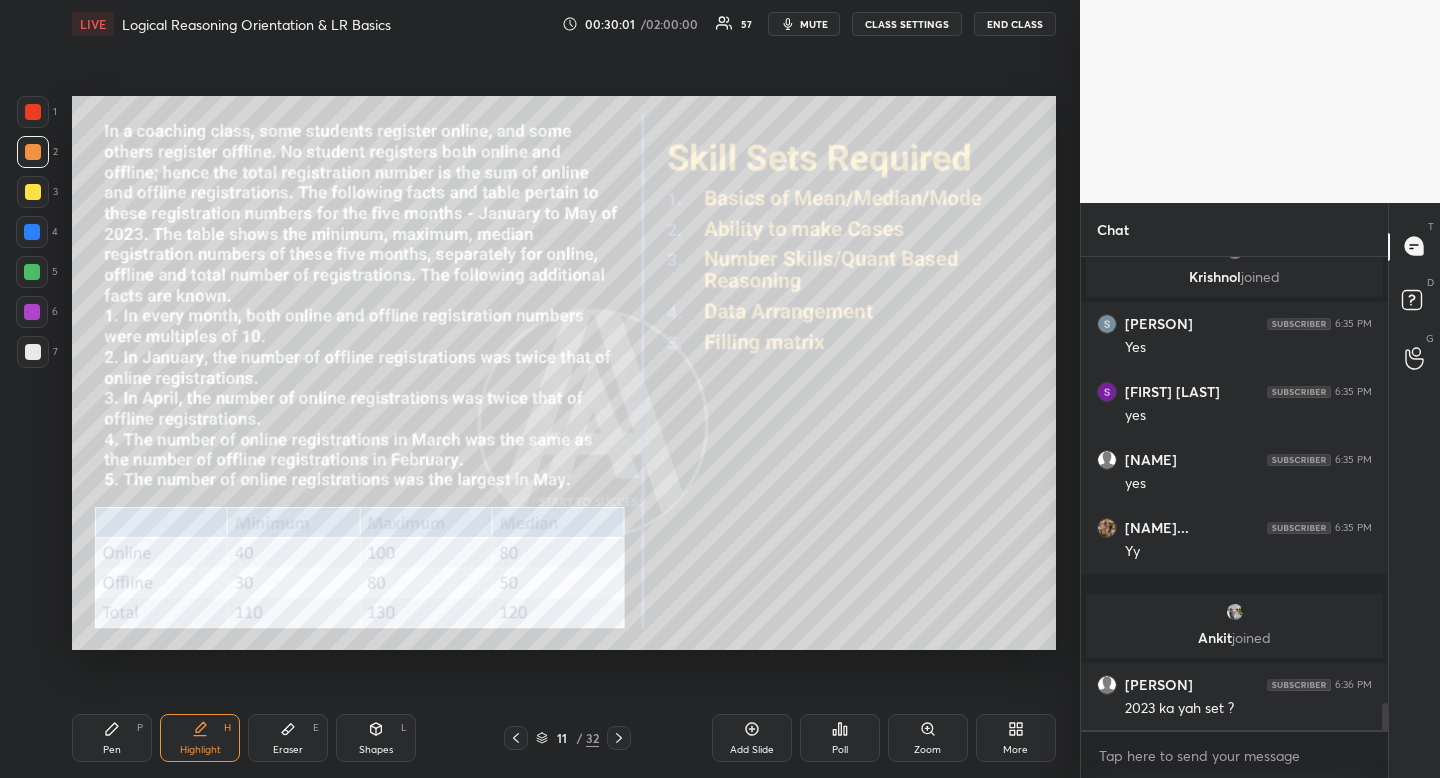click on "Pen P" at bounding box center (112, 738) 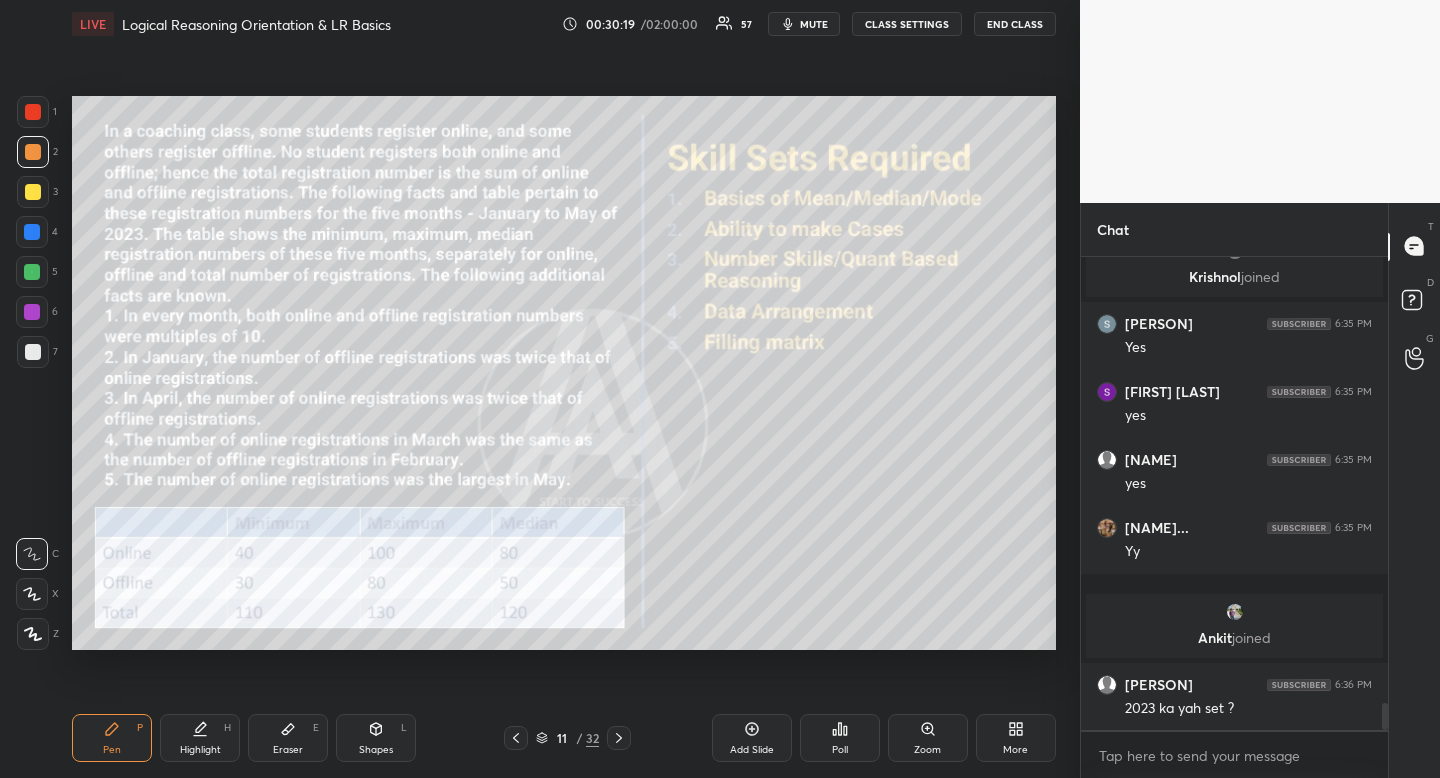 scroll, scrollTop: 7854, scrollLeft: 0, axis: vertical 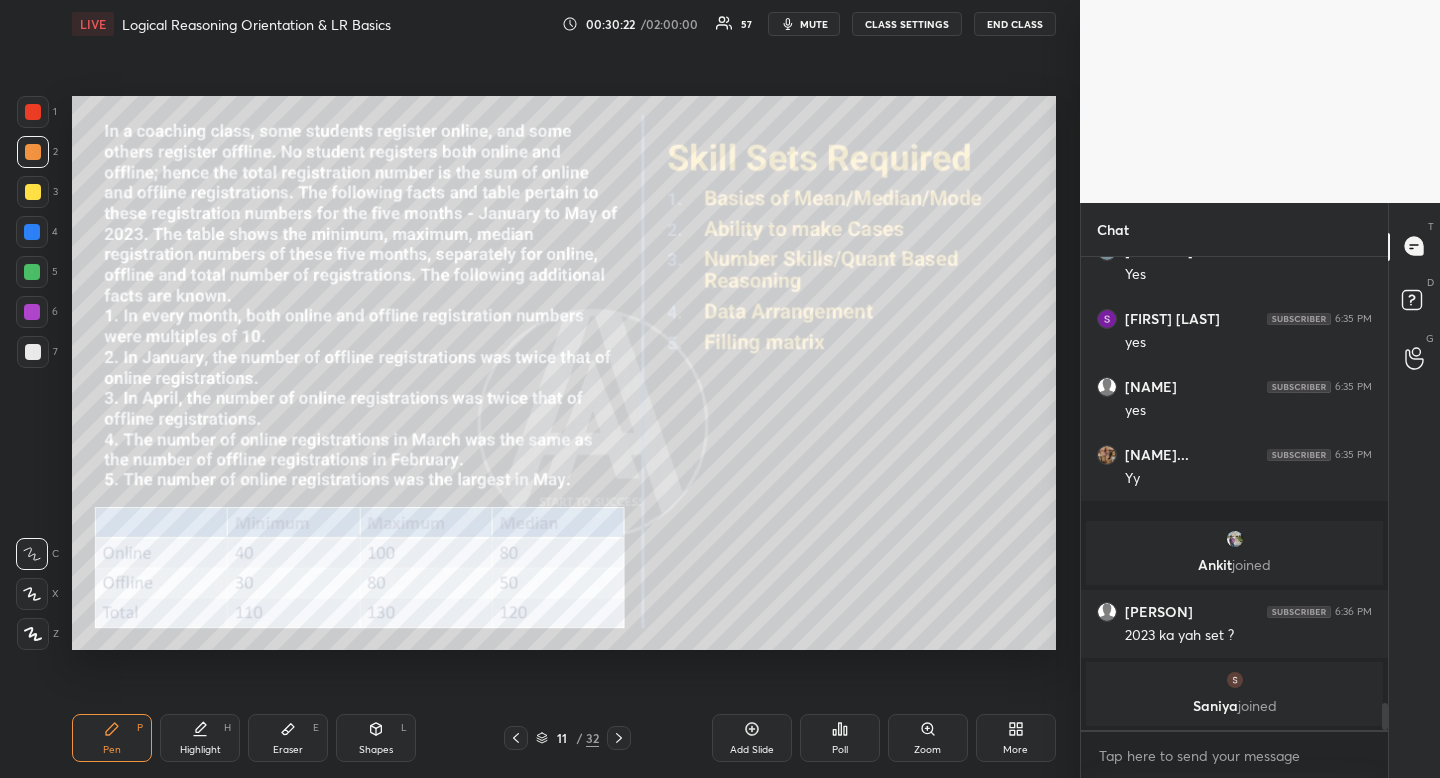 click 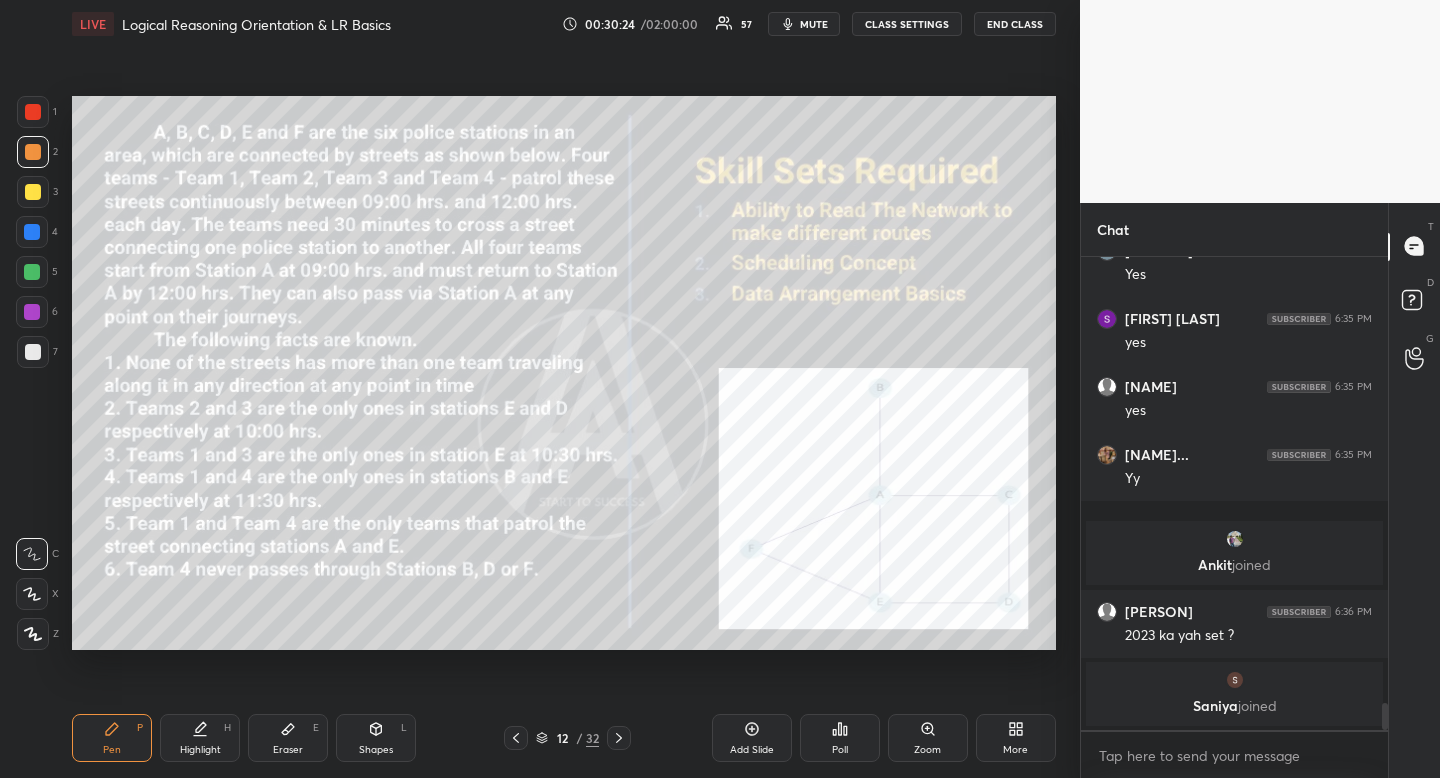 drag, startPoint x: 228, startPoint y: 724, endPoint x: 314, endPoint y: 653, distance: 111.5213 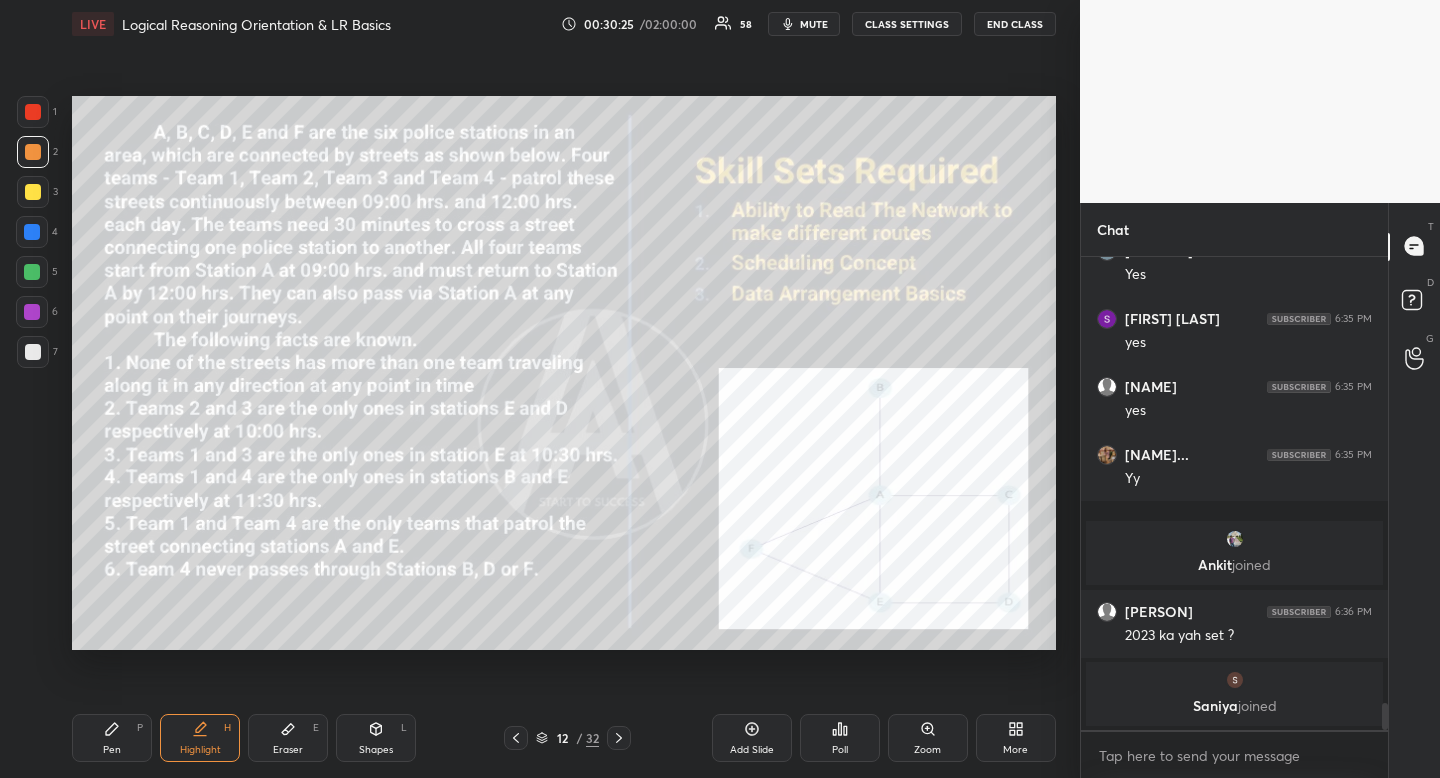 drag, startPoint x: 102, startPoint y: 750, endPoint x: 133, endPoint y: 726, distance: 39.20459 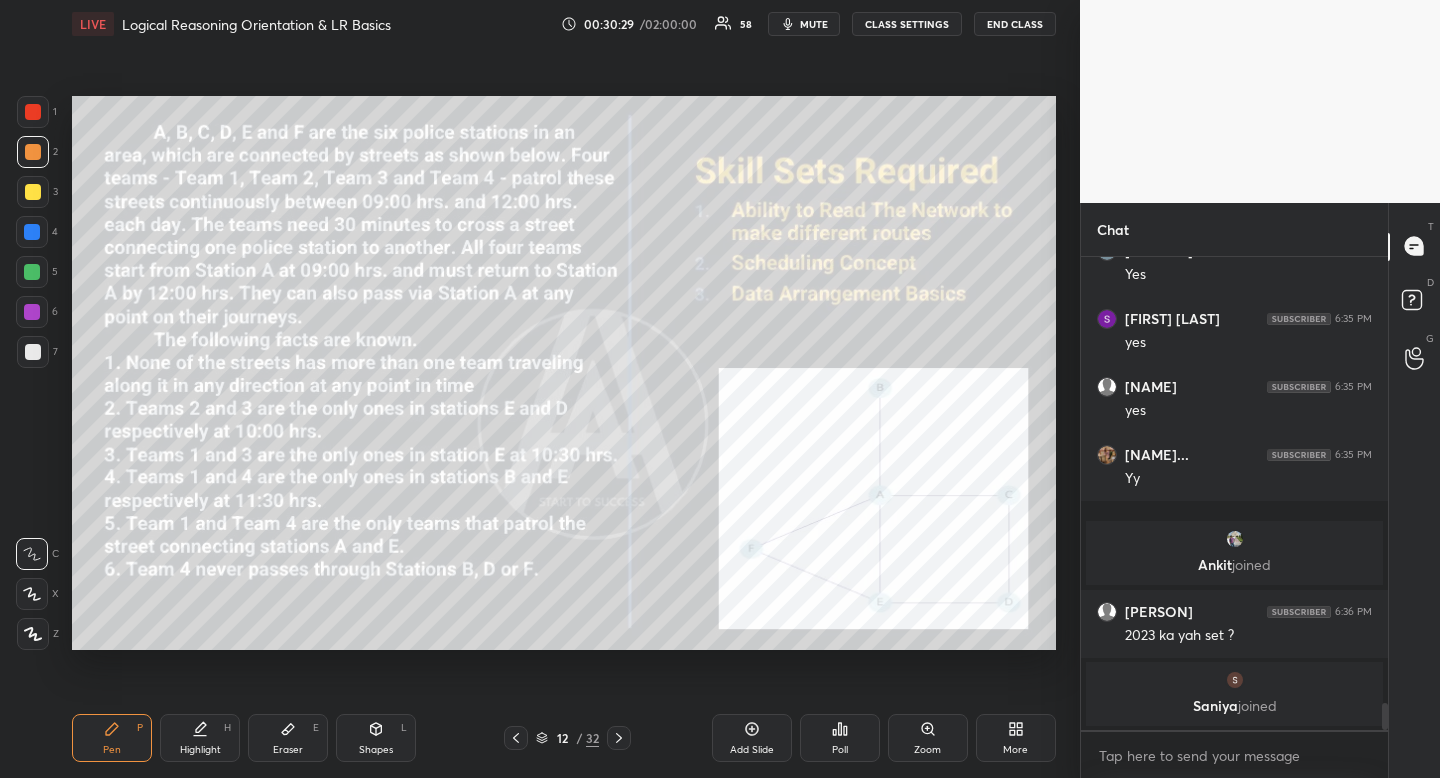 click on "Highlight" at bounding box center [200, 750] 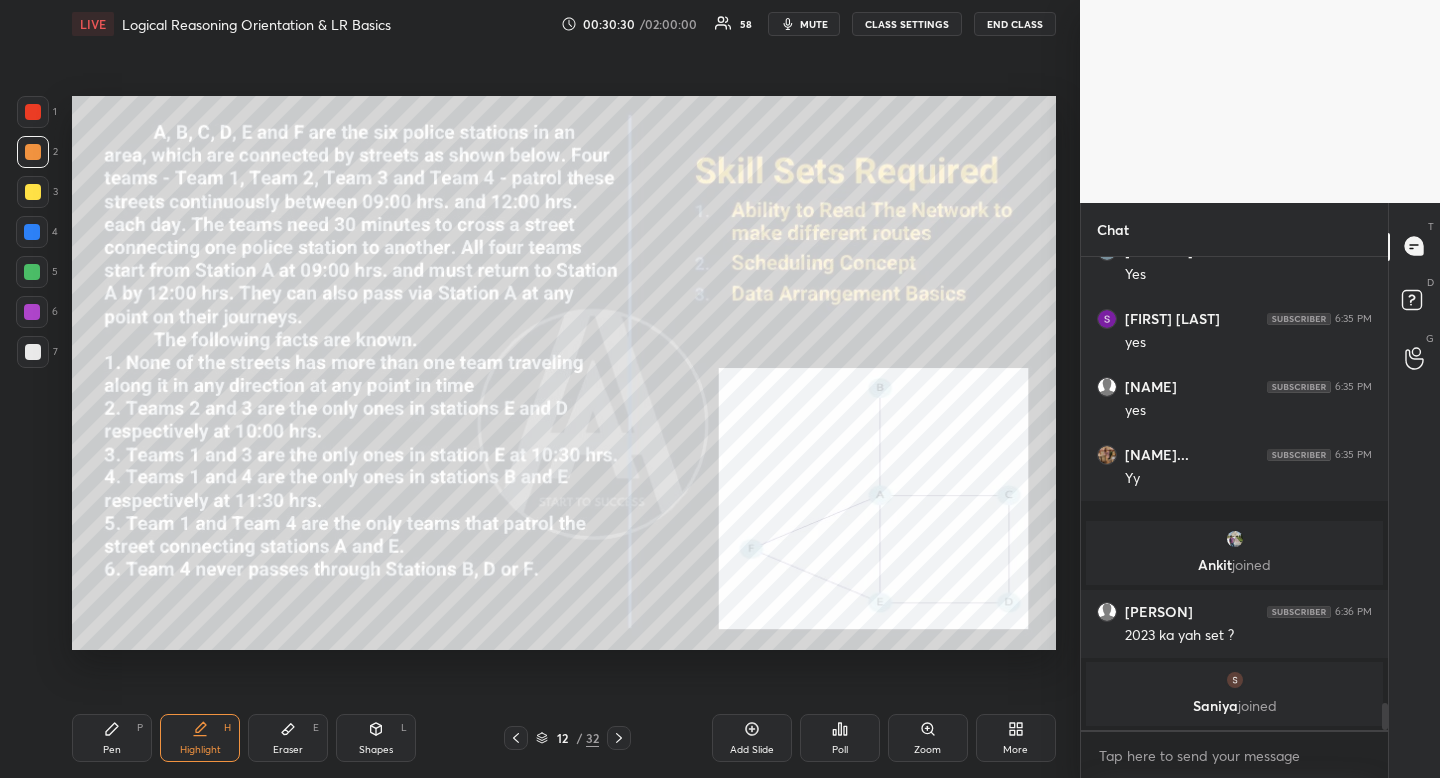 drag, startPoint x: 193, startPoint y: 749, endPoint x: 396, endPoint y: 652, distance: 224.98445 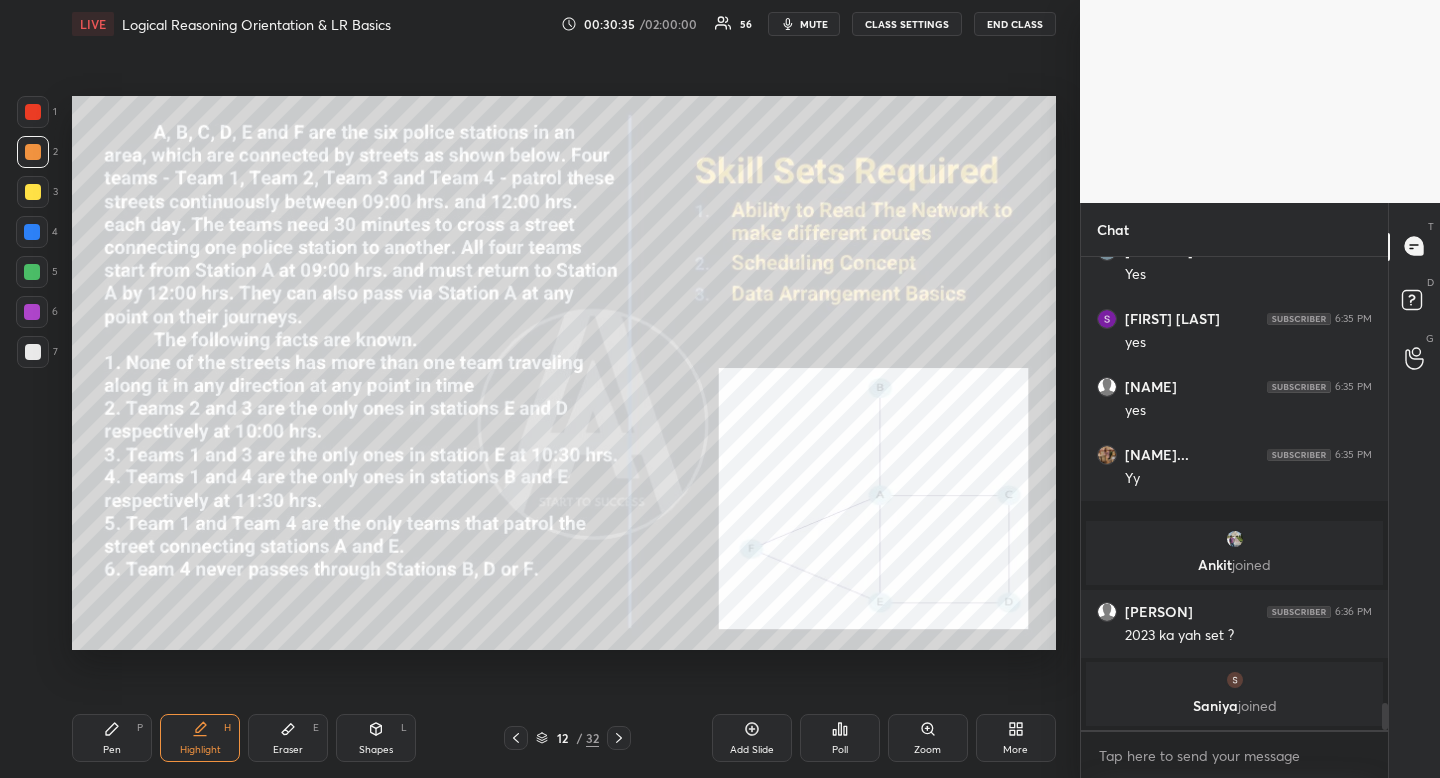 click on "Pen P" at bounding box center (112, 738) 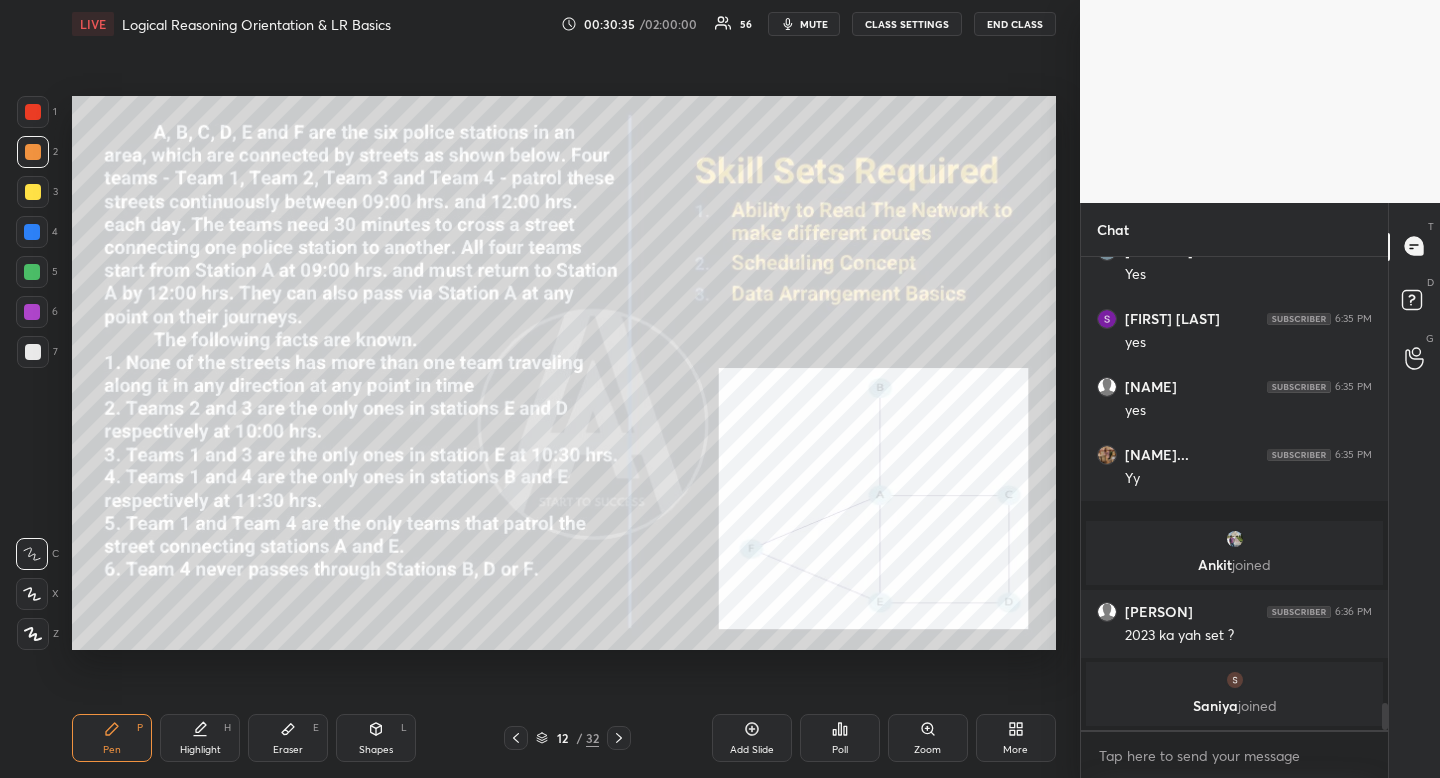drag, startPoint x: 126, startPoint y: 723, endPoint x: 175, endPoint y: 676, distance: 67.89698 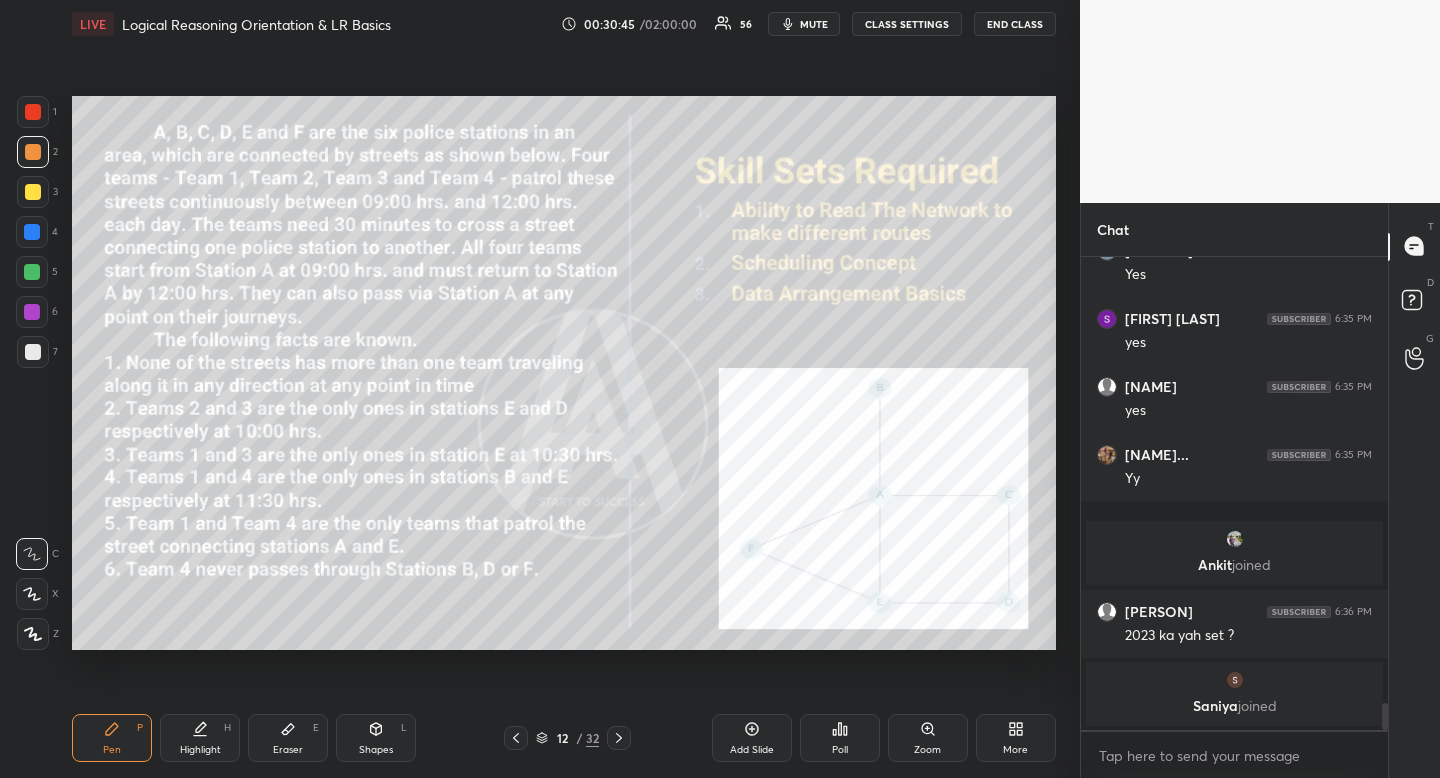 click at bounding box center (32, 232) 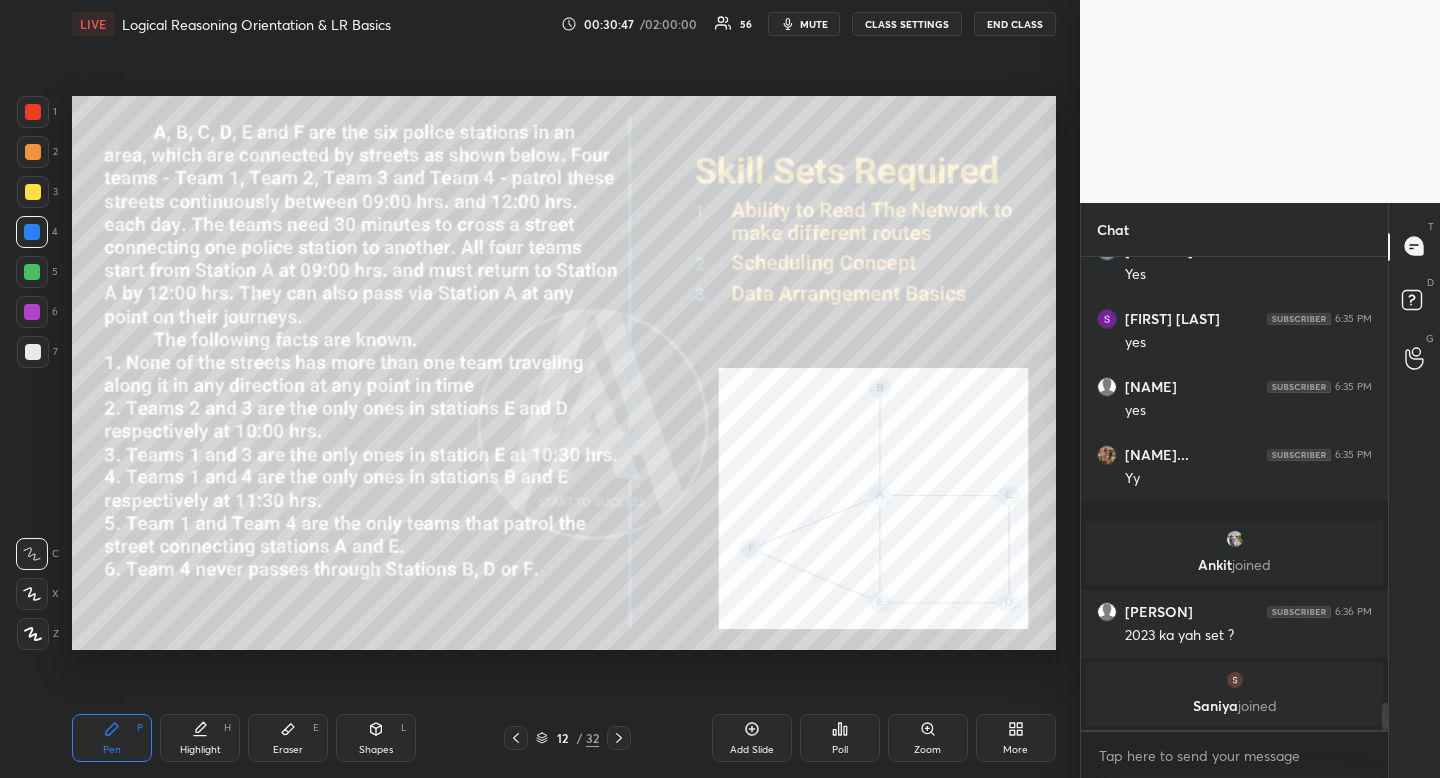 click on "X" at bounding box center [37, 594] 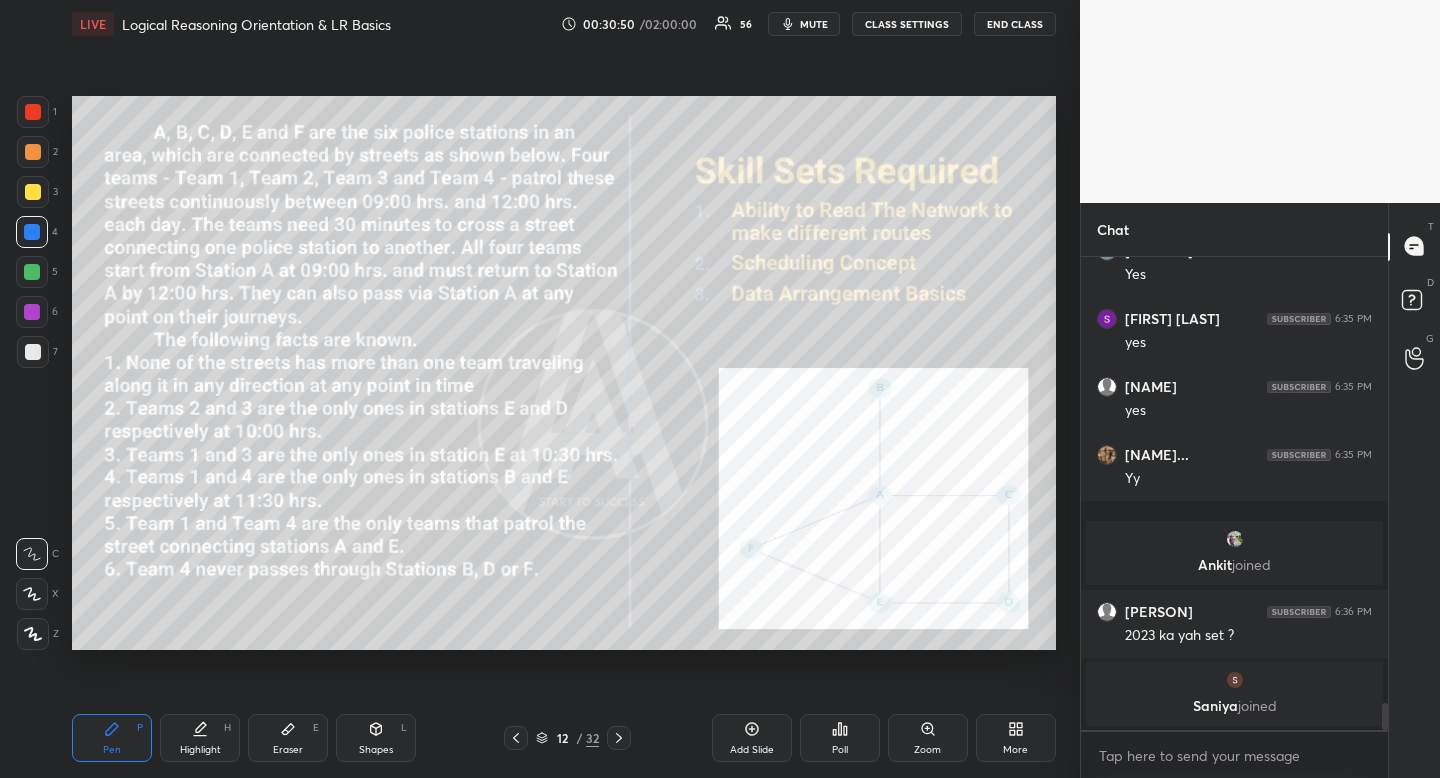 click on "Highlight" at bounding box center [200, 750] 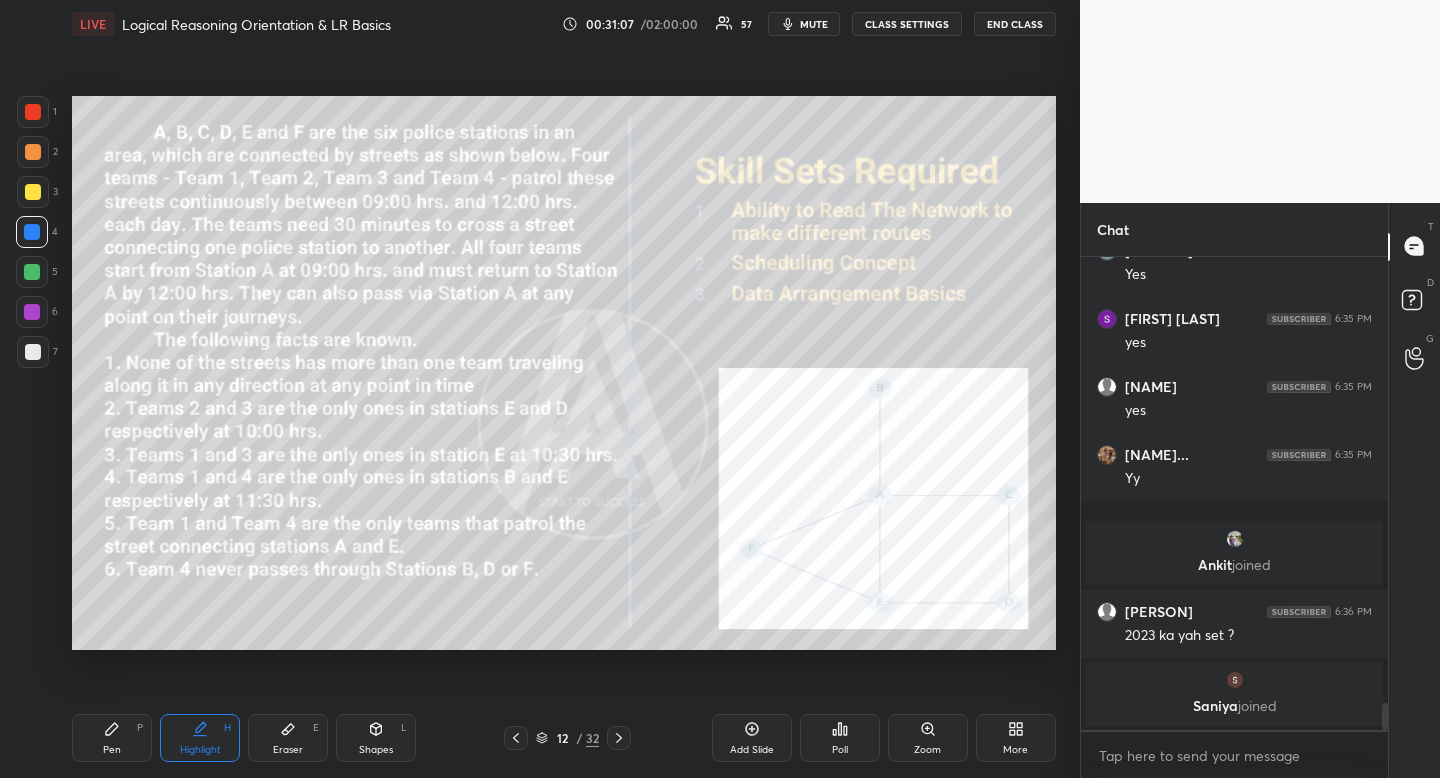 click on "Pen" at bounding box center [112, 750] 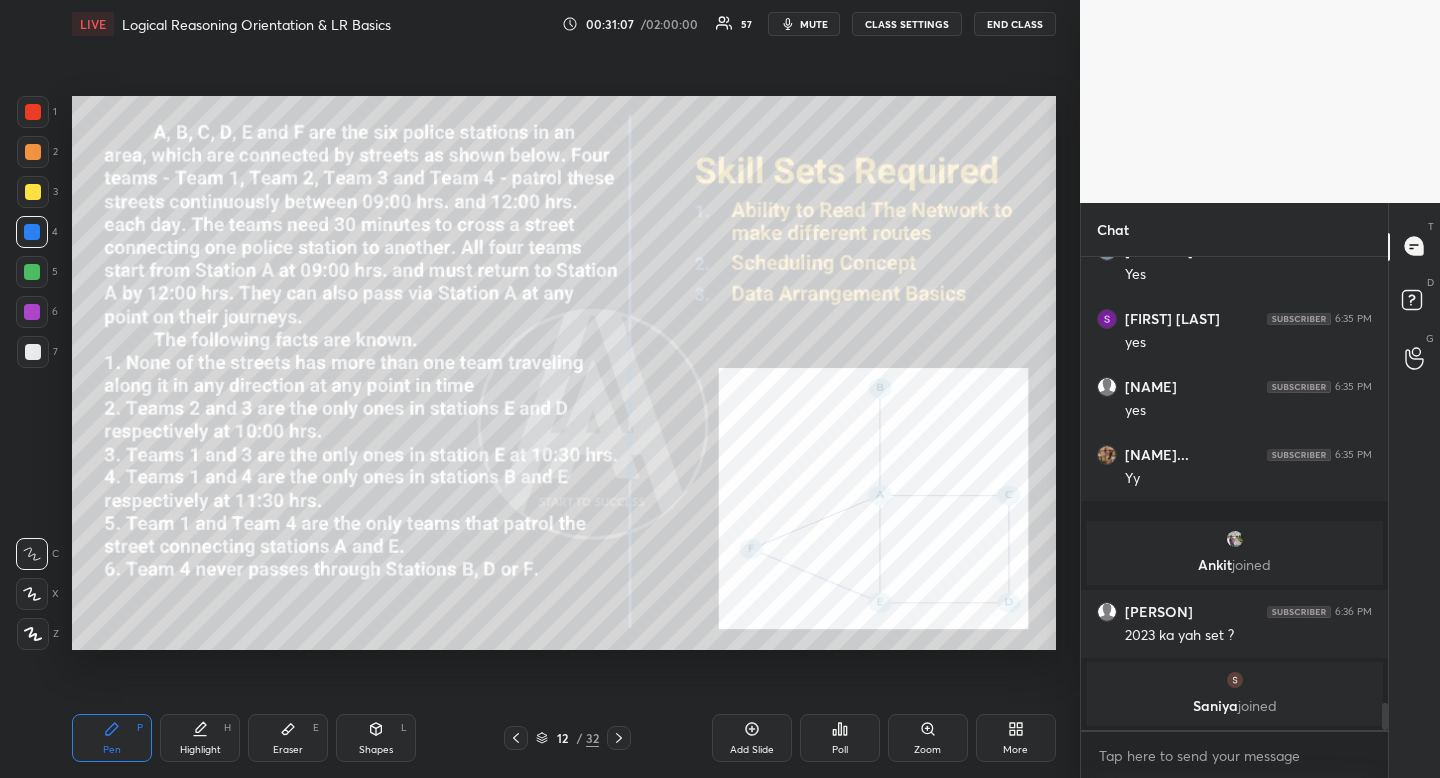 click on "Pen P" at bounding box center [112, 738] 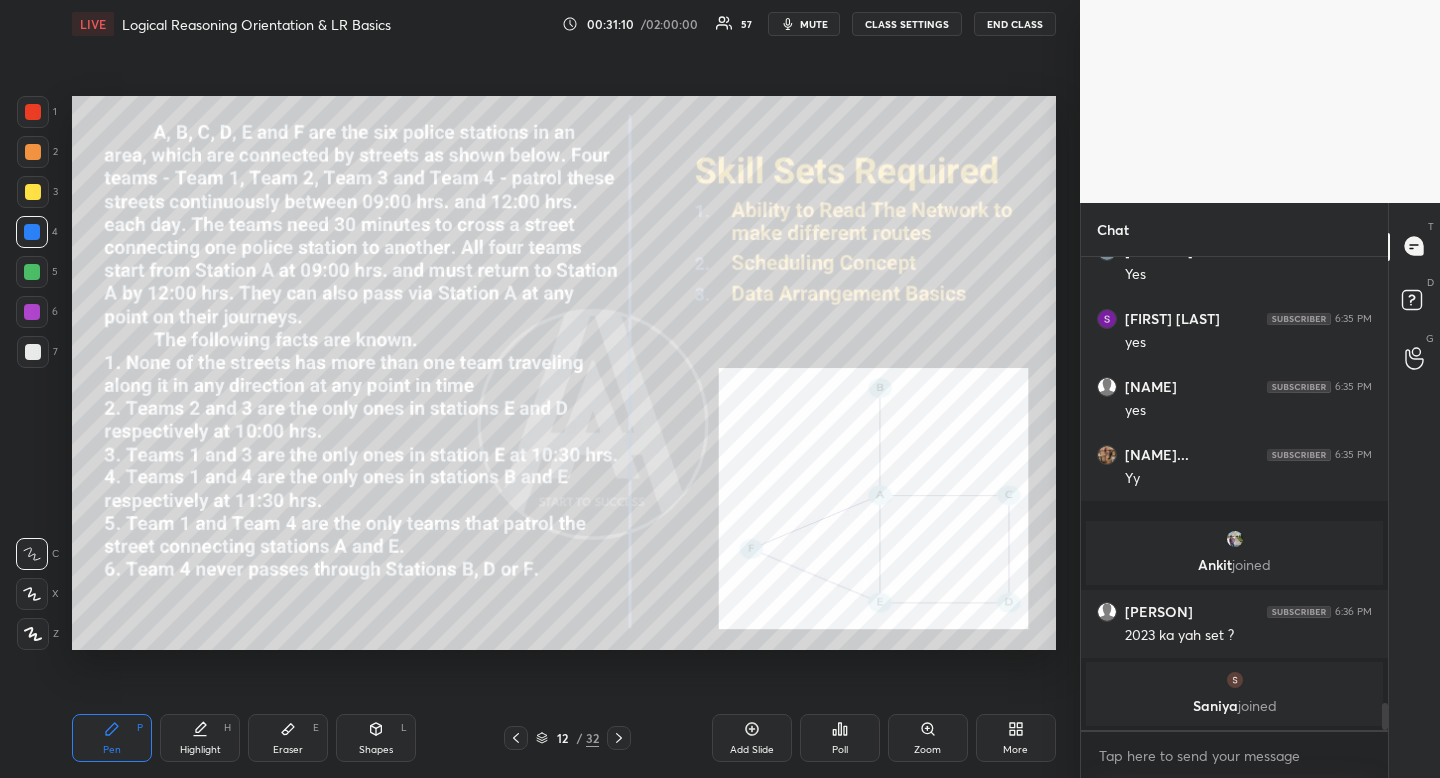 drag, startPoint x: 37, startPoint y: 188, endPoint x: 37, endPoint y: 177, distance: 11 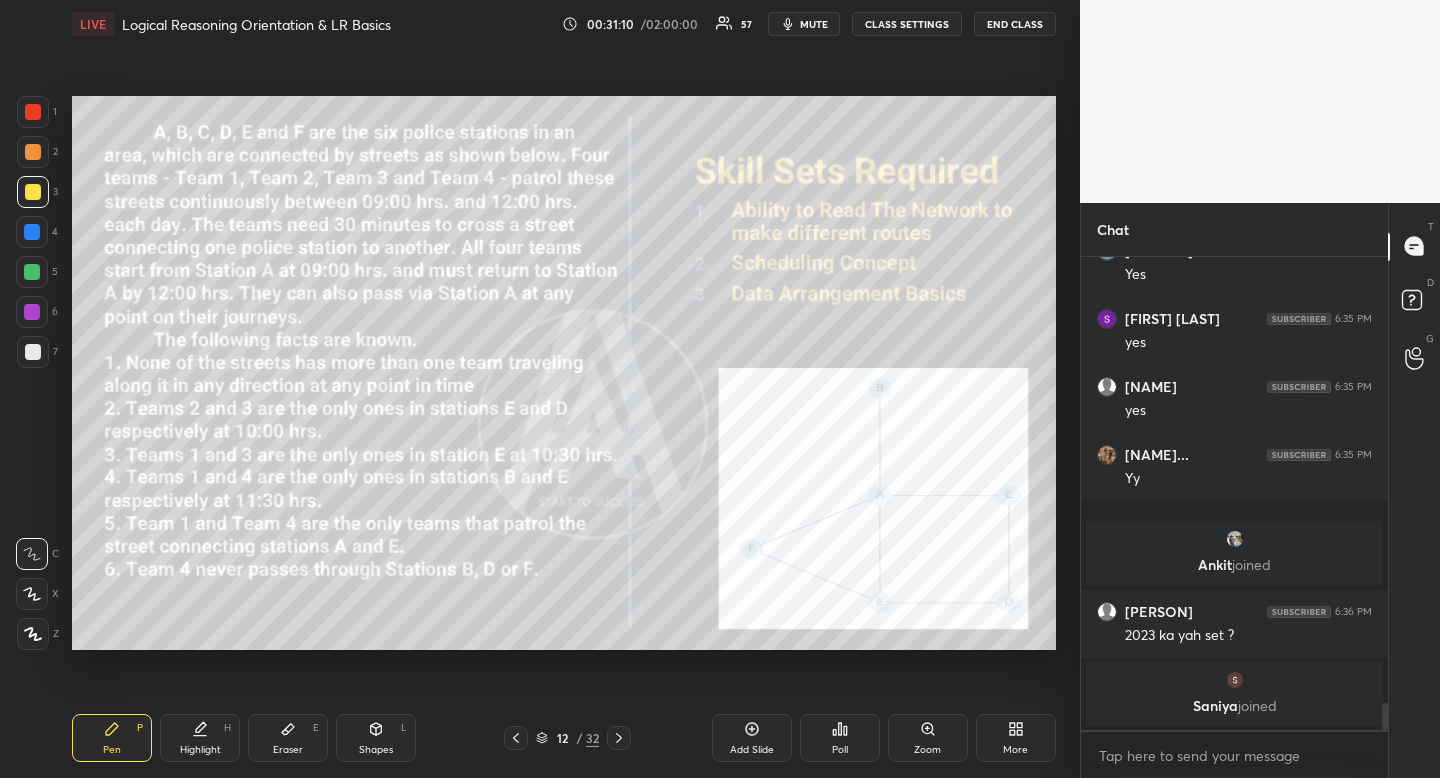 click at bounding box center (33, 152) 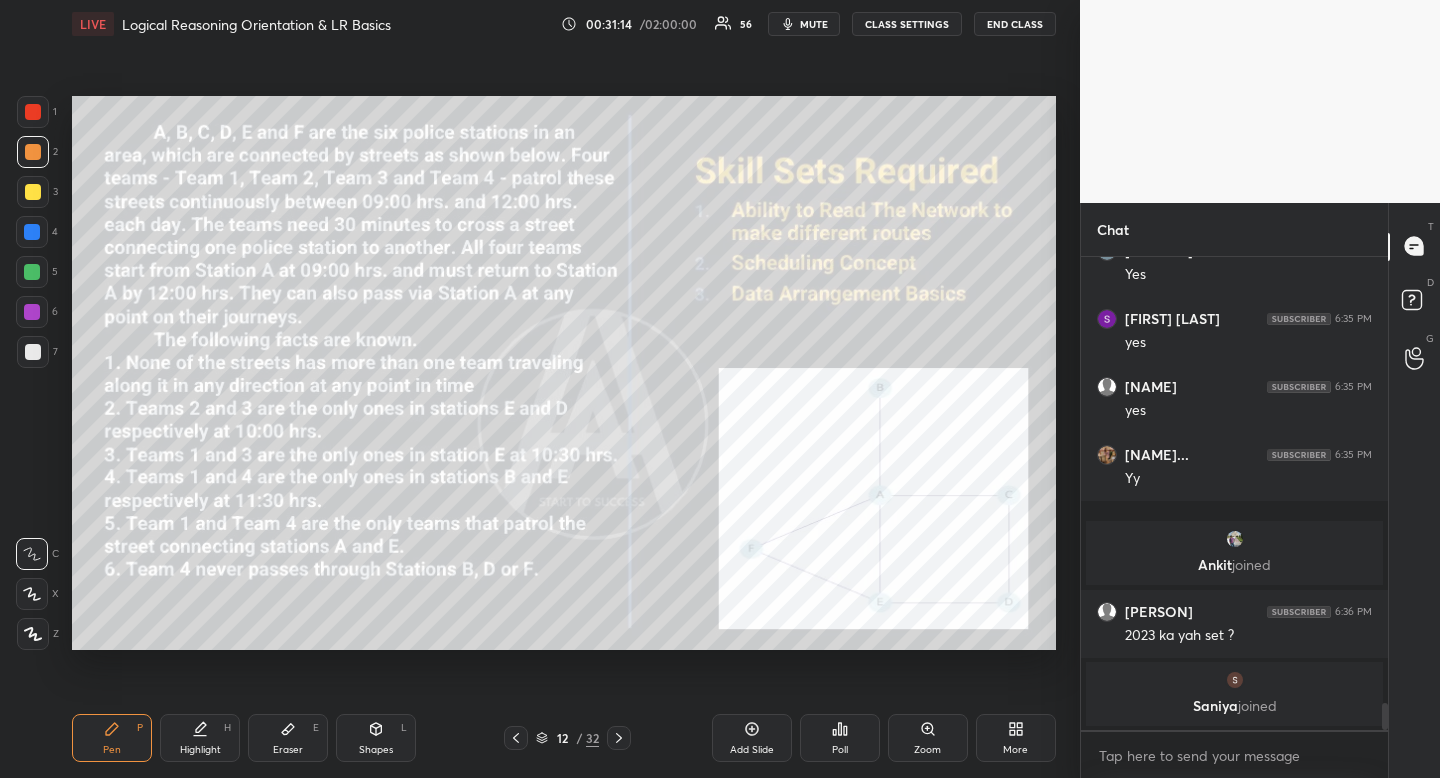 drag, startPoint x: 35, startPoint y: 220, endPoint x: 49, endPoint y: 225, distance: 14.866069 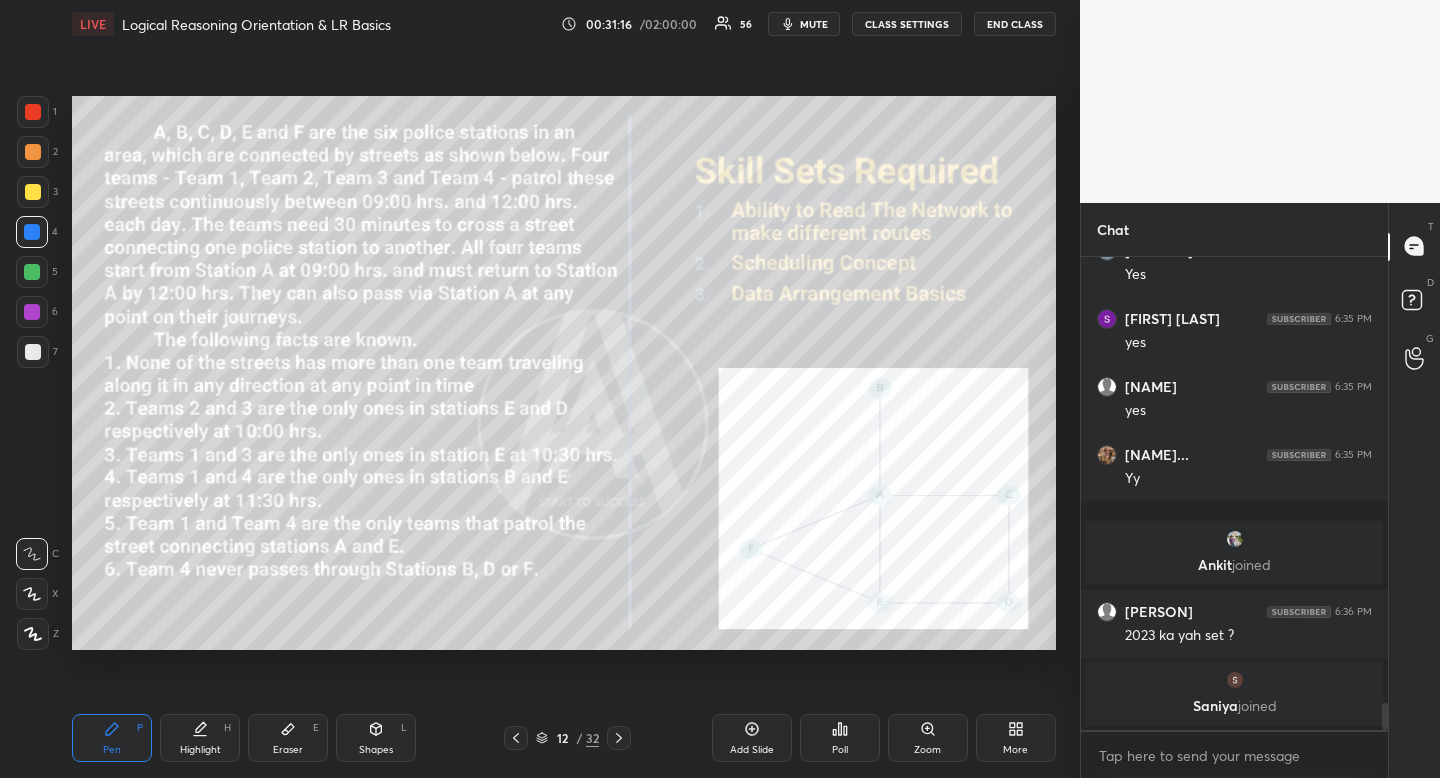 drag, startPoint x: 202, startPoint y: 740, endPoint x: 204, endPoint y: 730, distance: 10.198039 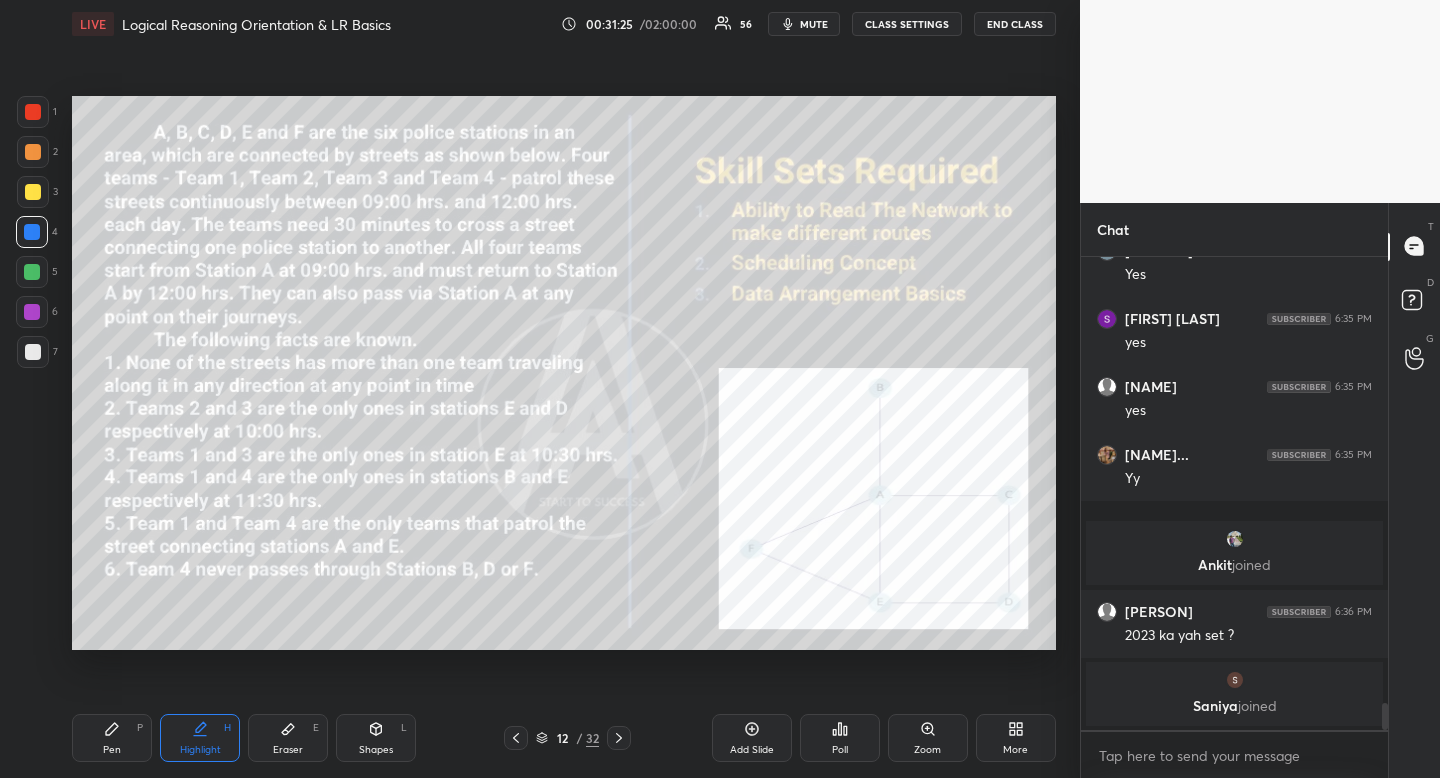 click on "Pen P" at bounding box center (112, 738) 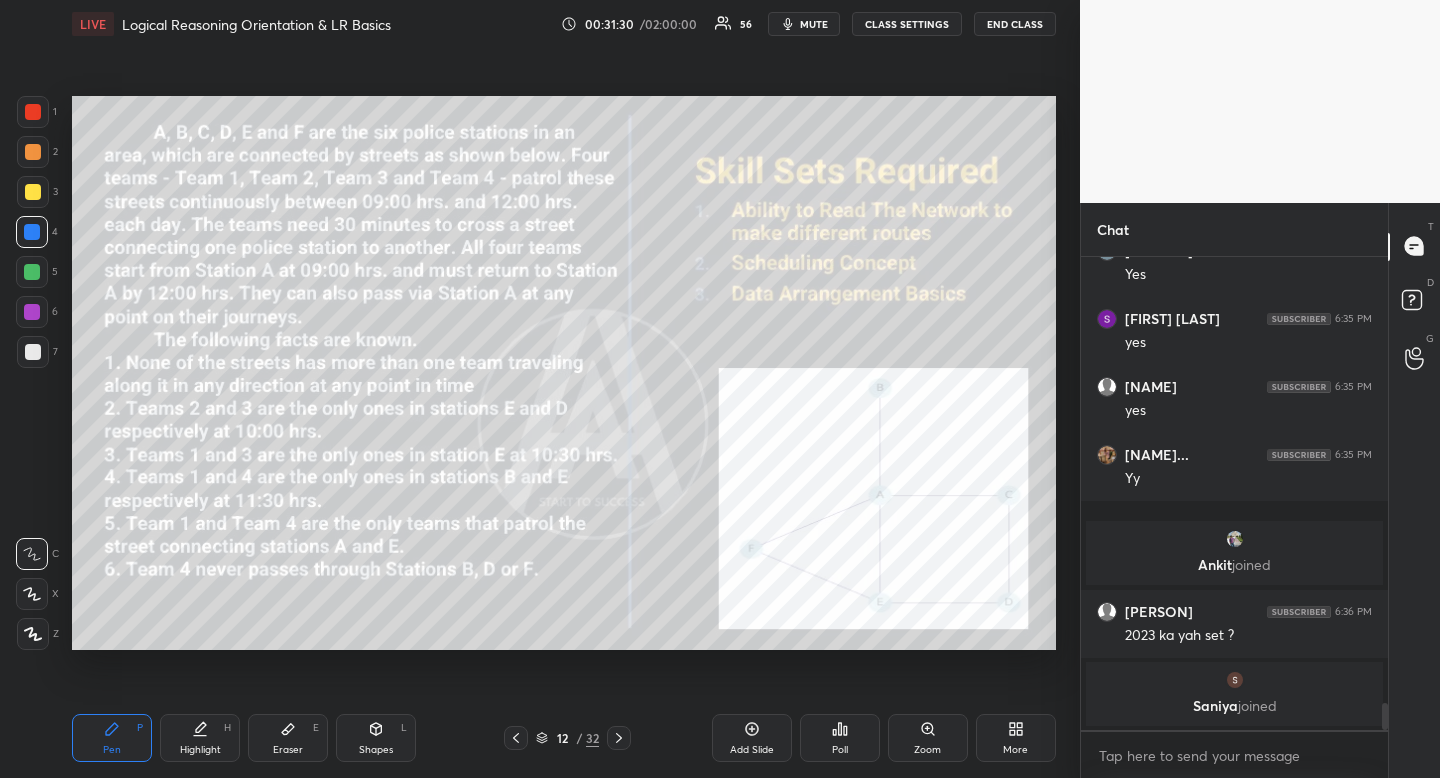 click 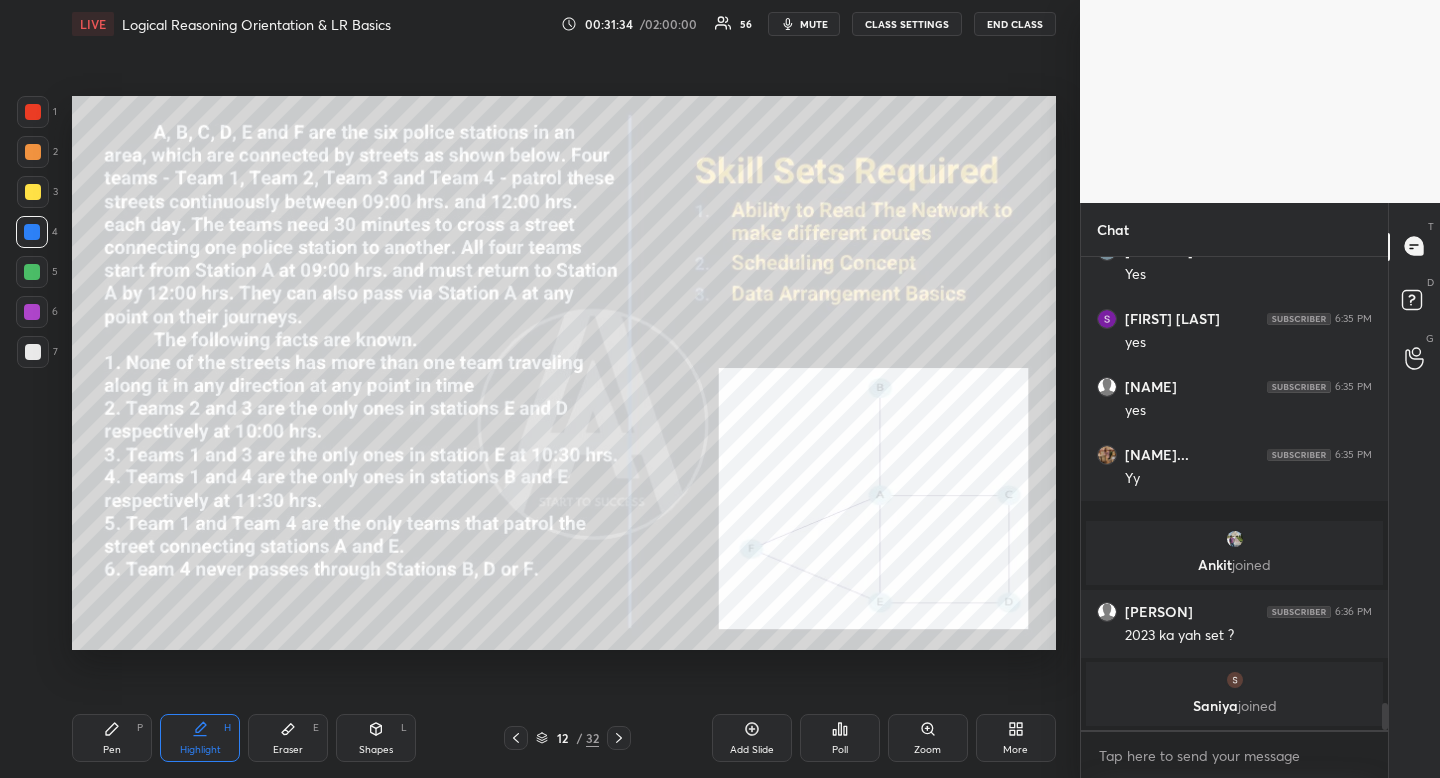 click 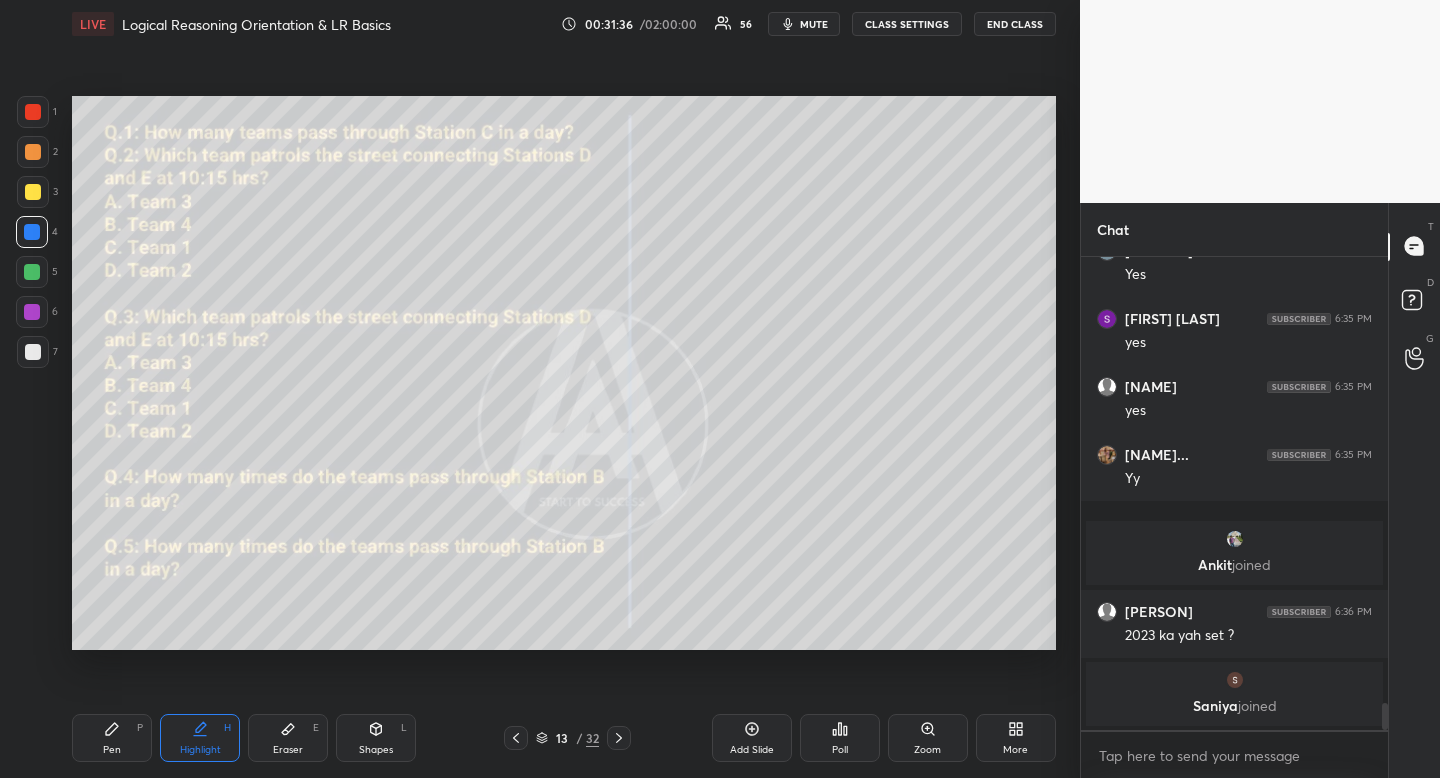 click 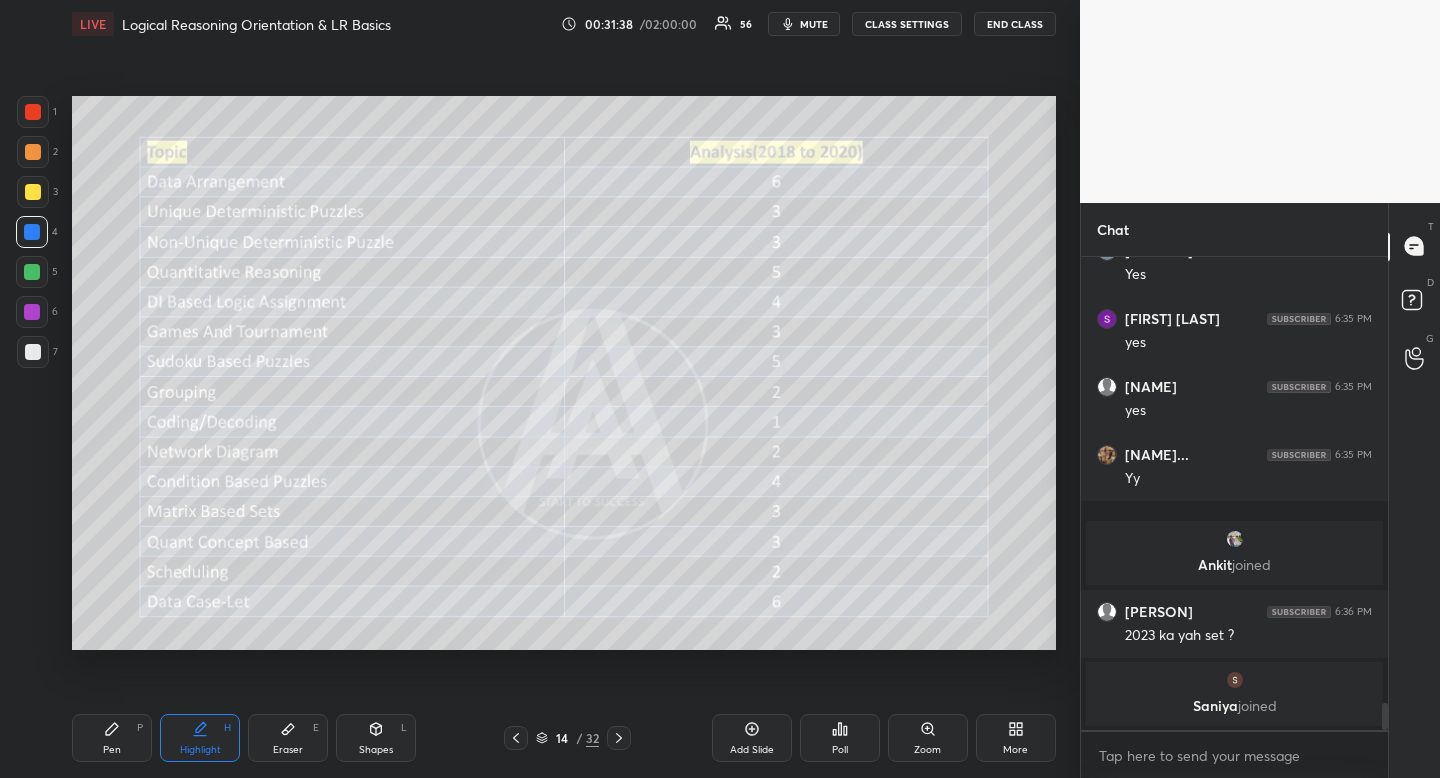click at bounding box center [33, 192] 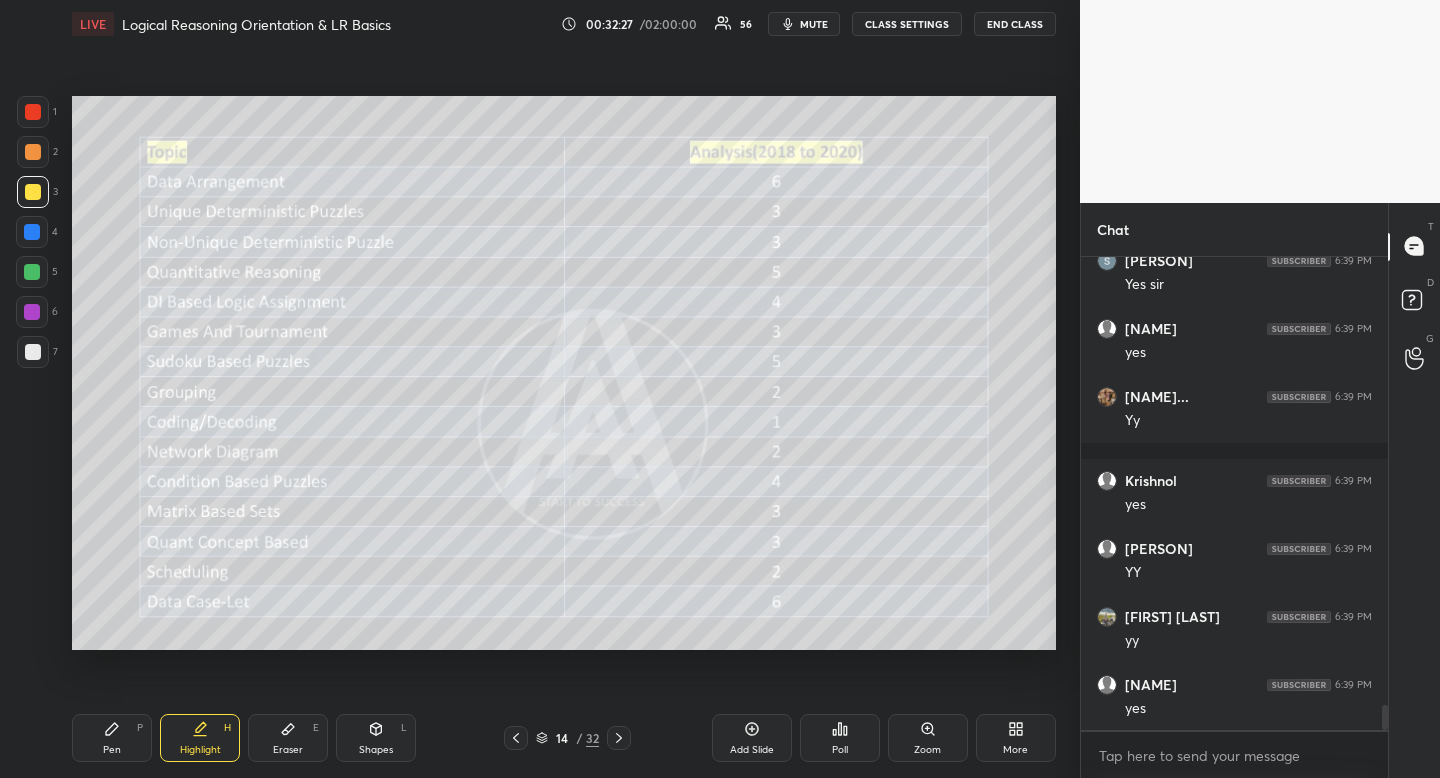 scroll, scrollTop: 8446, scrollLeft: 0, axis: vertical 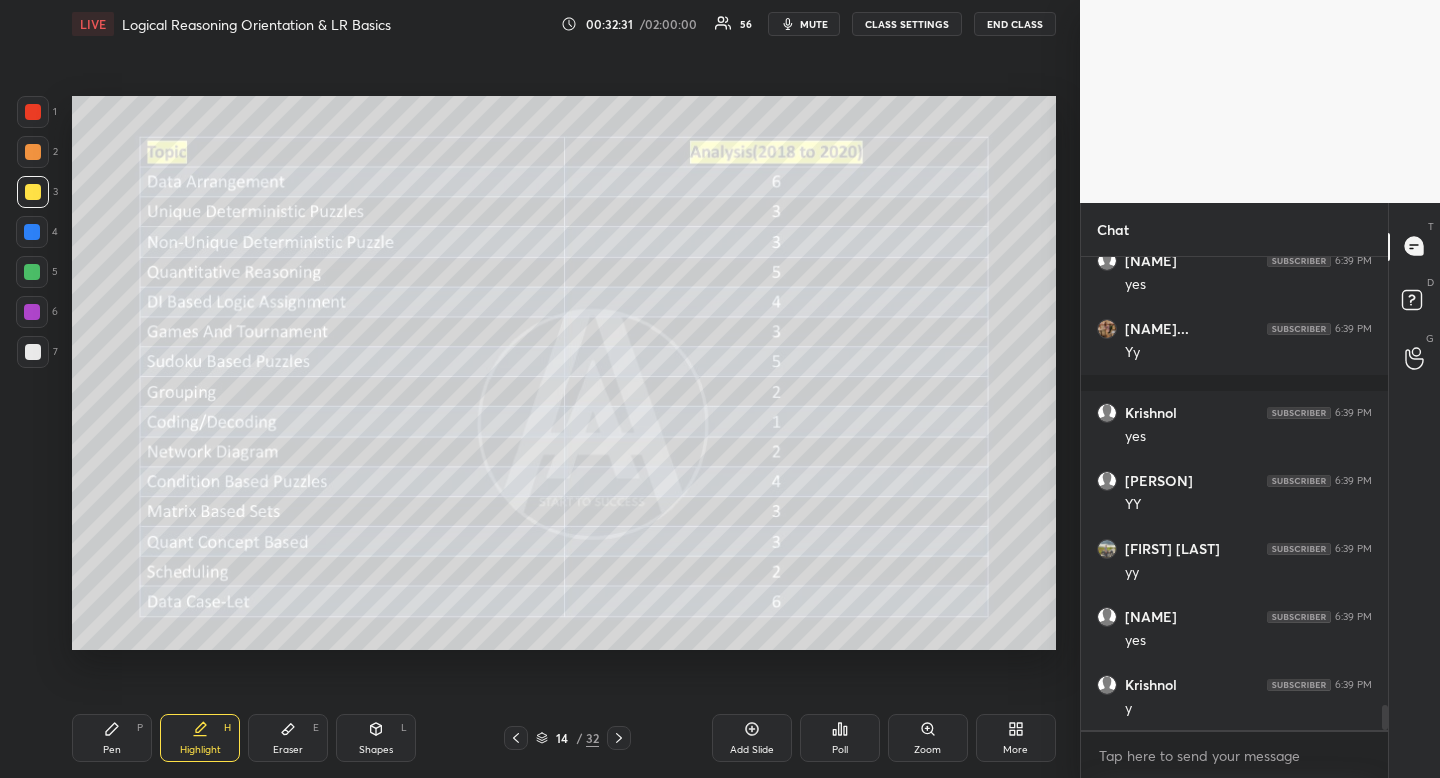 click at bounding box center [33, 152] 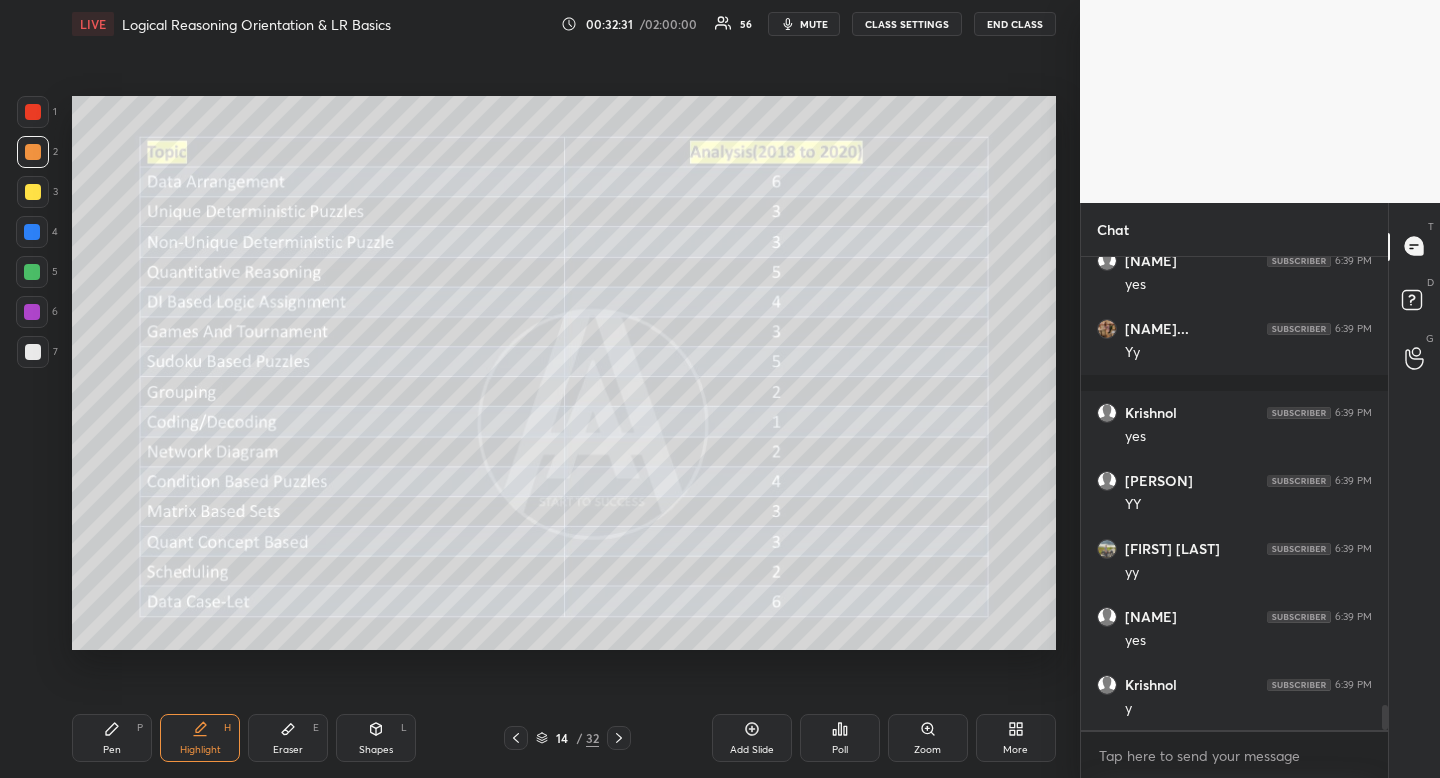 click on "Pen P" at bounding box center (112, 738) 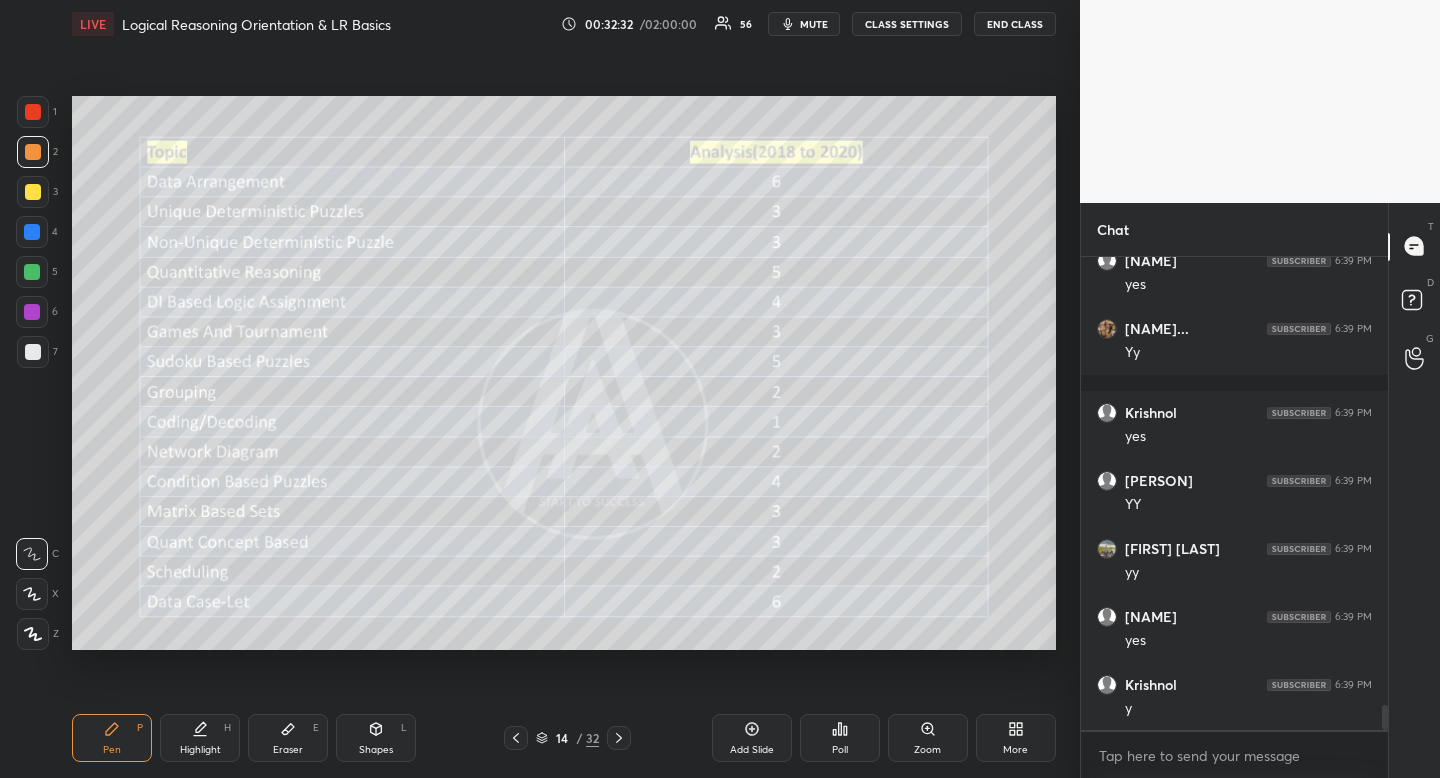 drag, startPoint x: 116, startPoint y: 730, endPoint x: 126, endPoint y: 658, distance: 72.691124 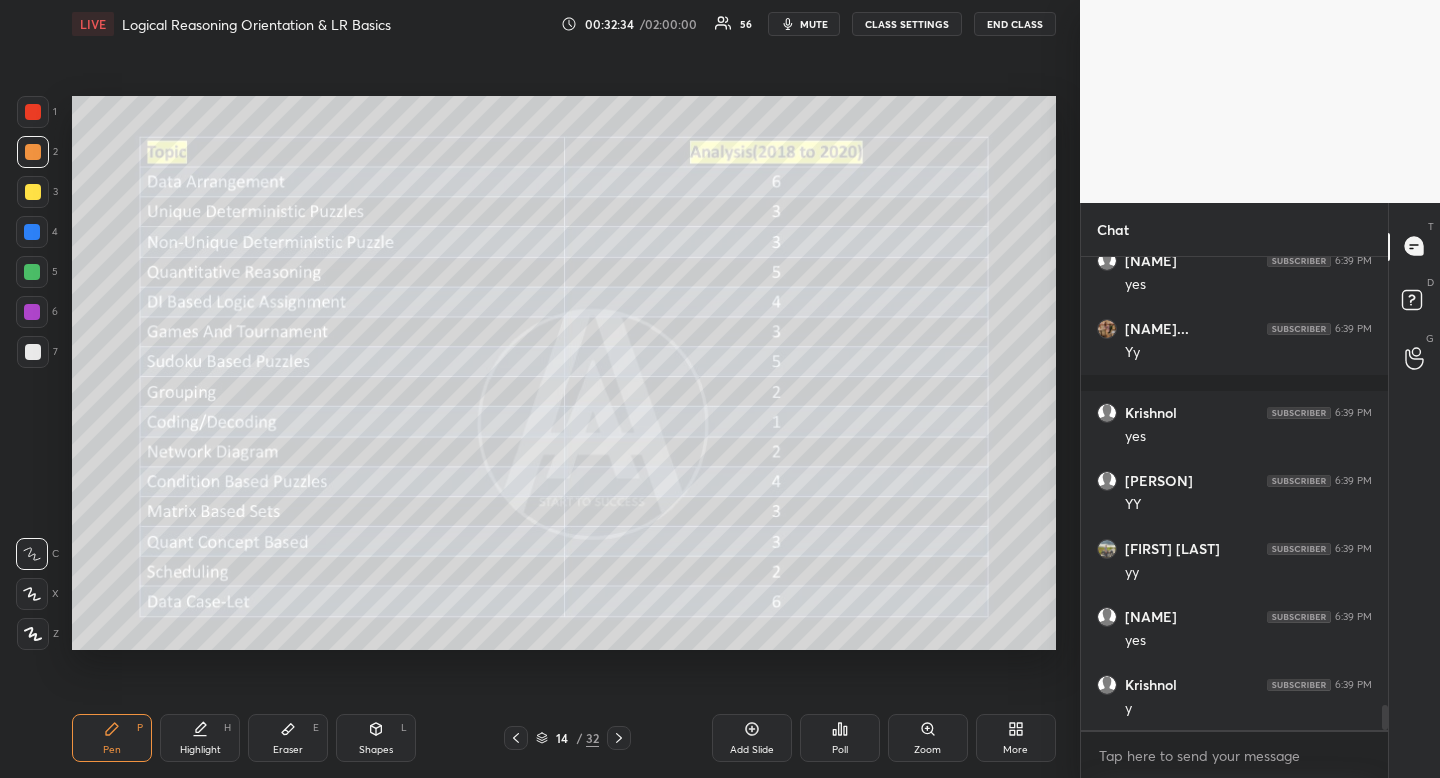 click 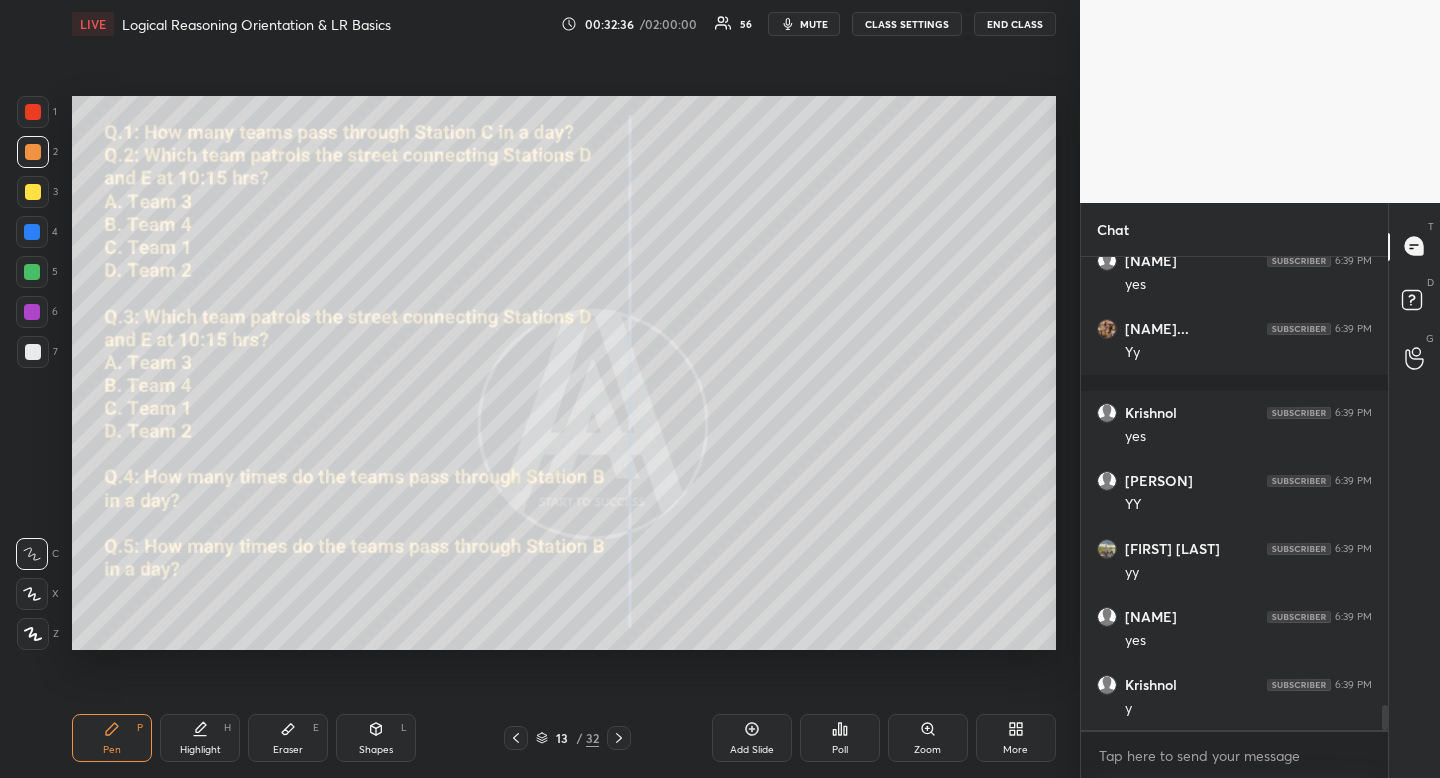 click 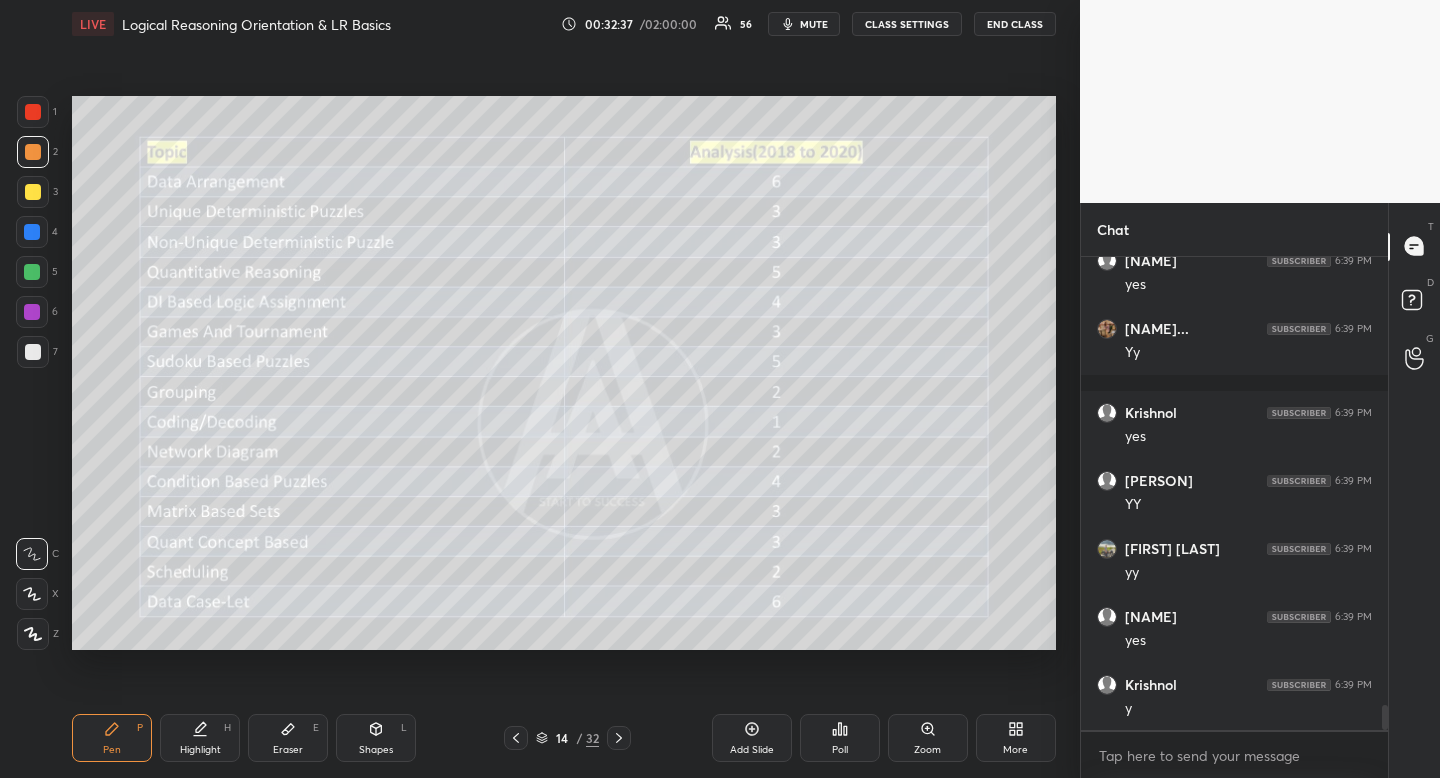 drag, startPoint x: 376, startPoint y: 743, endPoint x: 375, endPoint y: 731, distance: 12.0415945 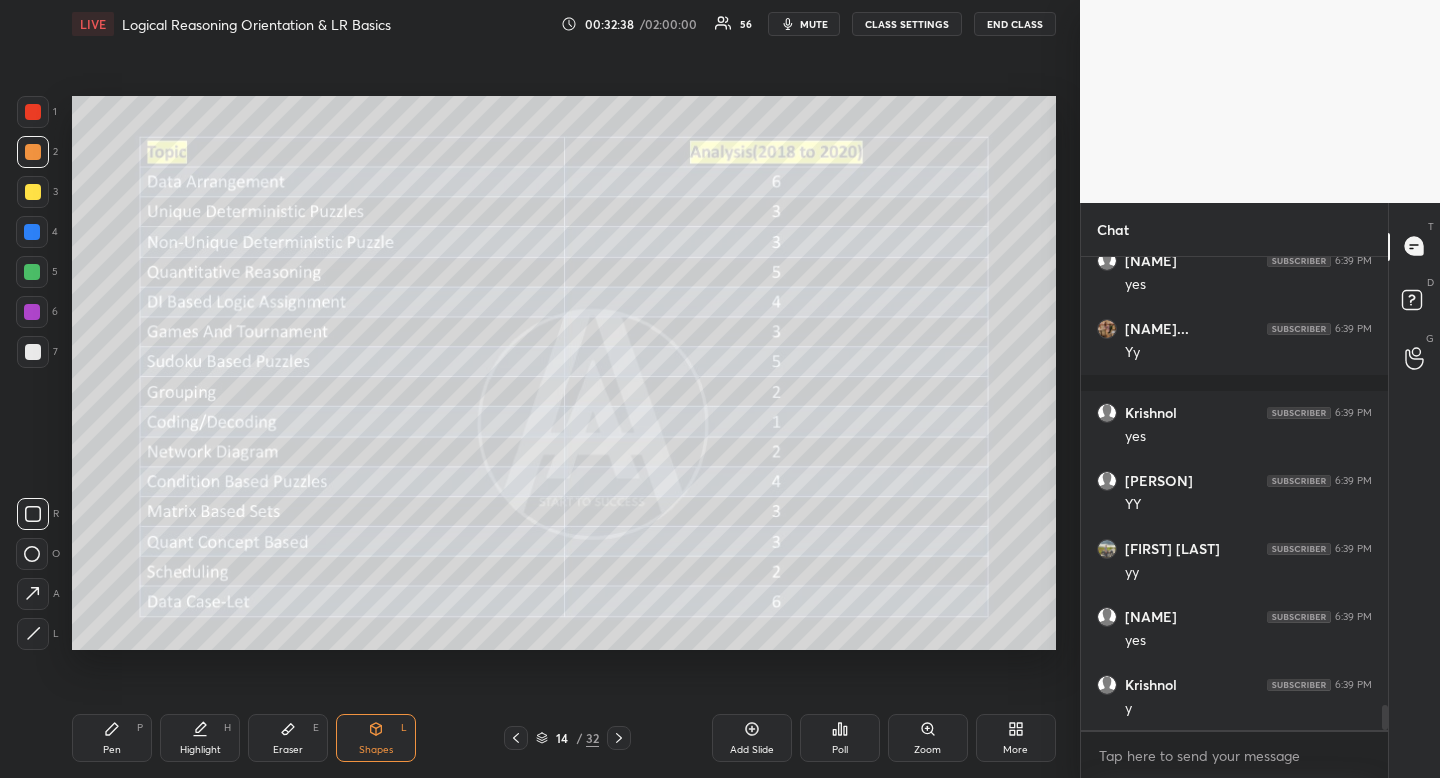 drag, startPoint x: 48, startPoint y: 505, endPoint x: 66, endPoint y: 494, distance: 21.095022 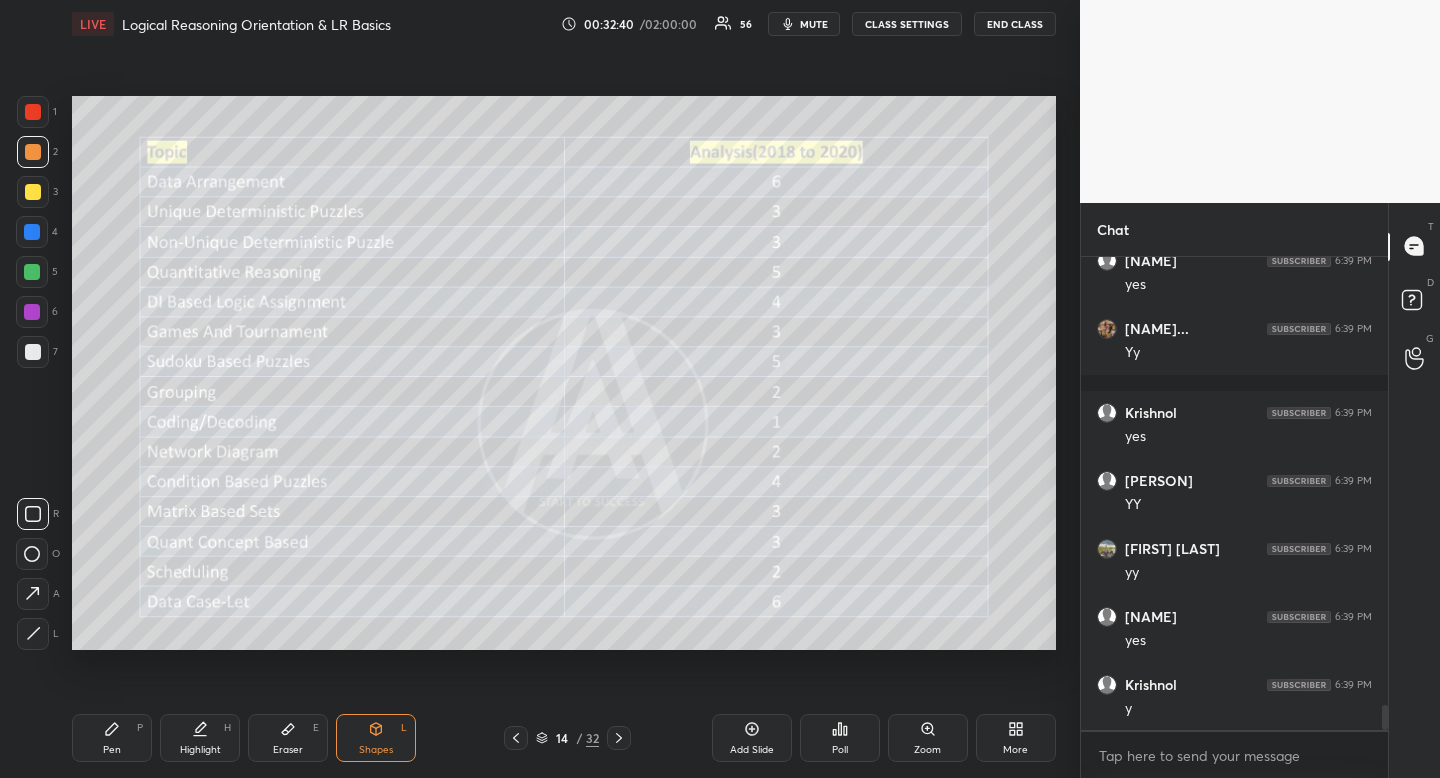 click on "Pen" at bounding box center (112, 750) 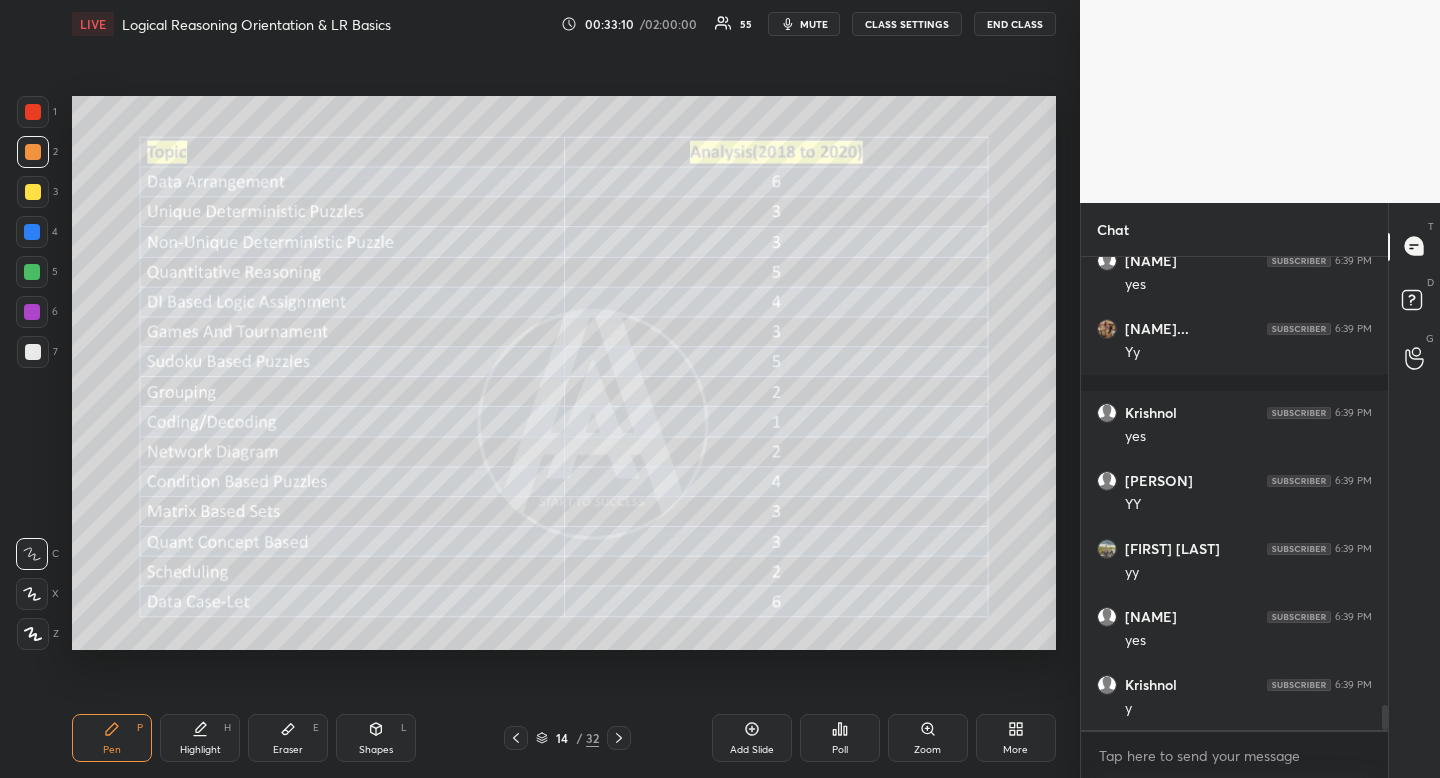 scroll, scrollTop: 8519, scrollLeft: 0, axis: vertical 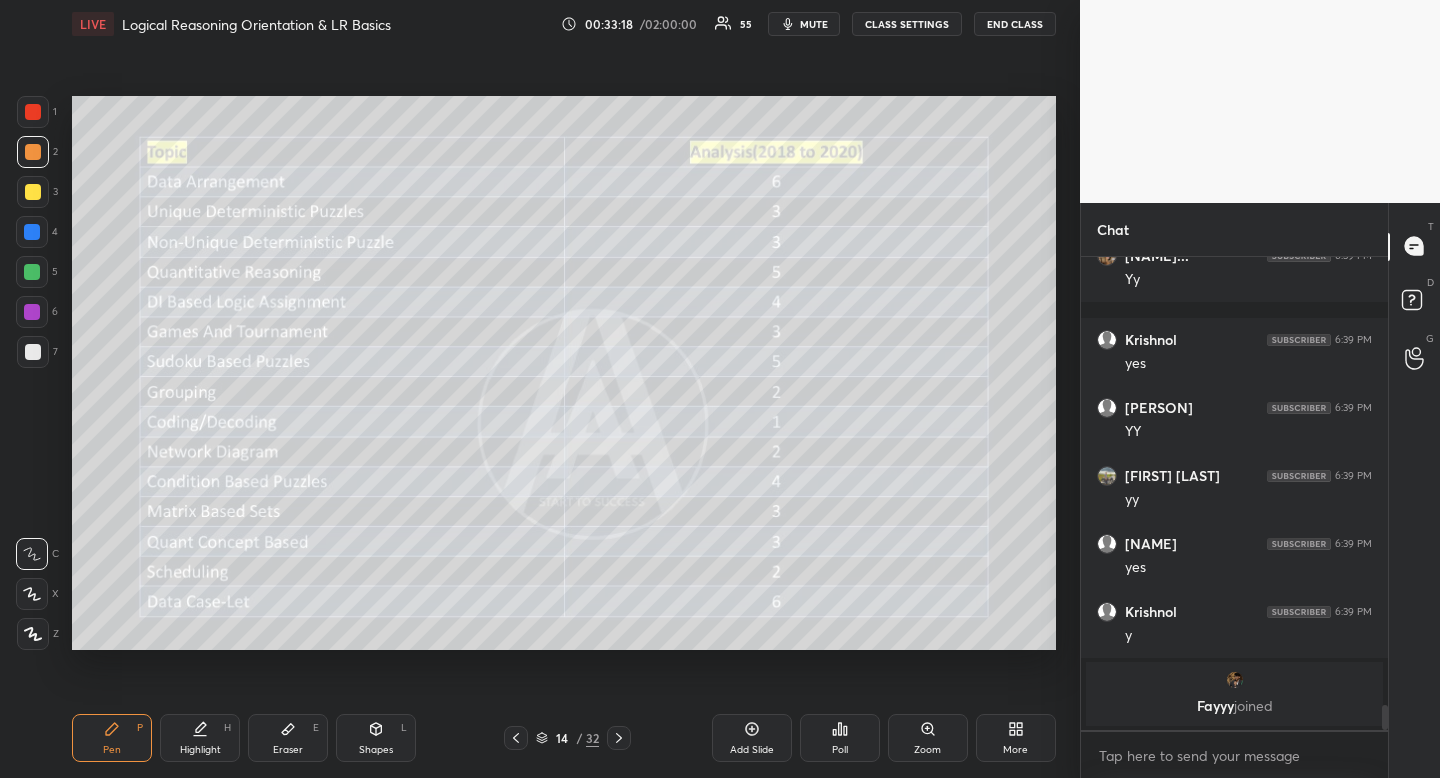 click 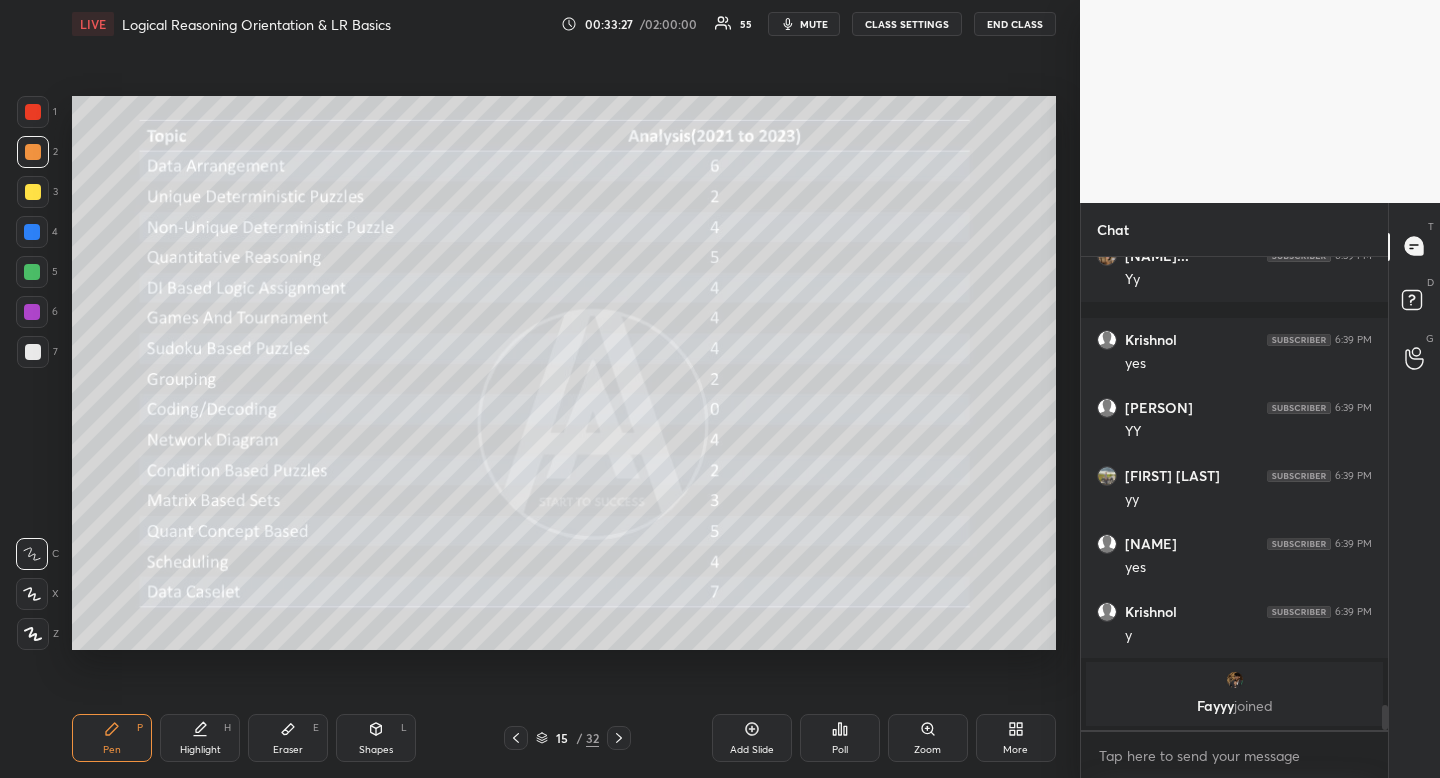 scroll, scrollTop: 8224, scrollLeft: 0, axis: vertical 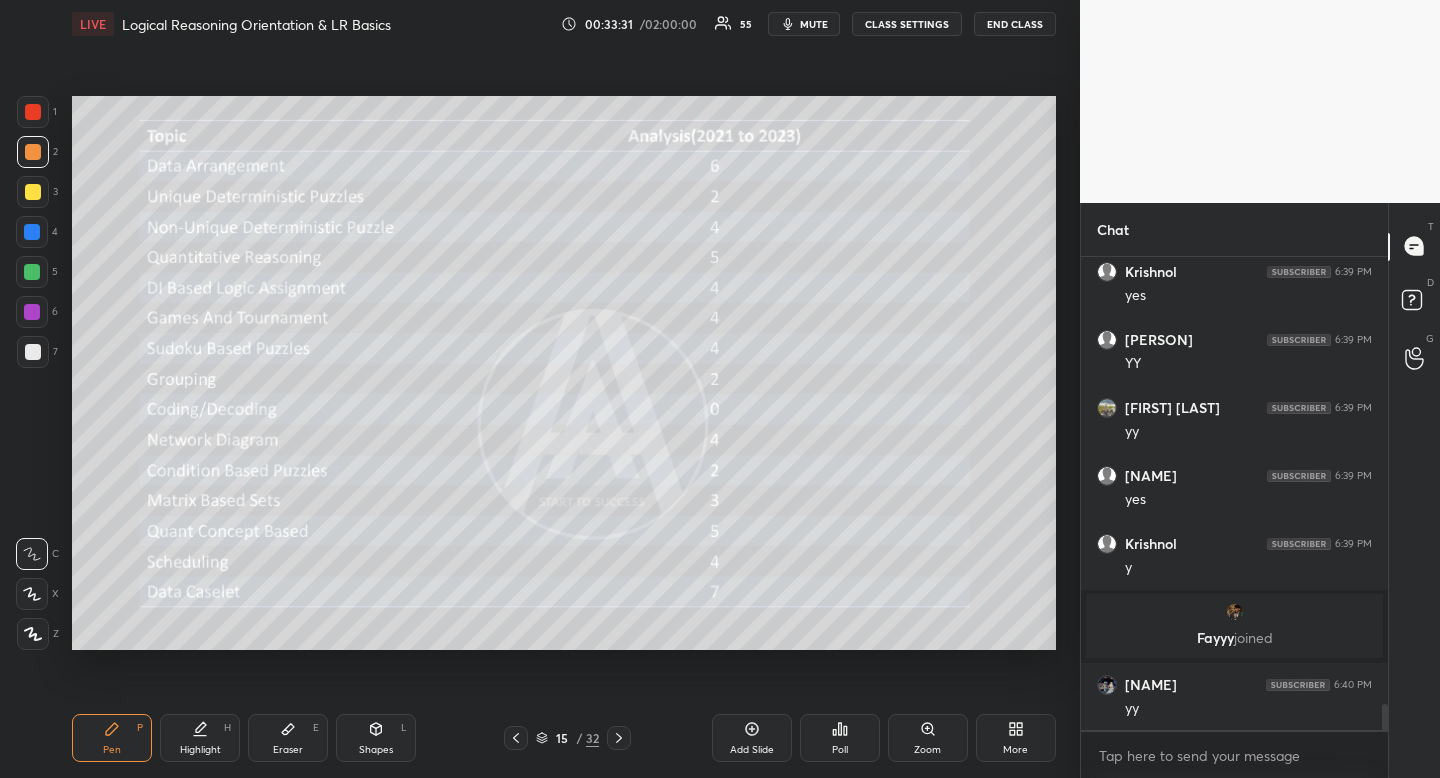 click on "Highlight H" at bounding box center (200, 738) 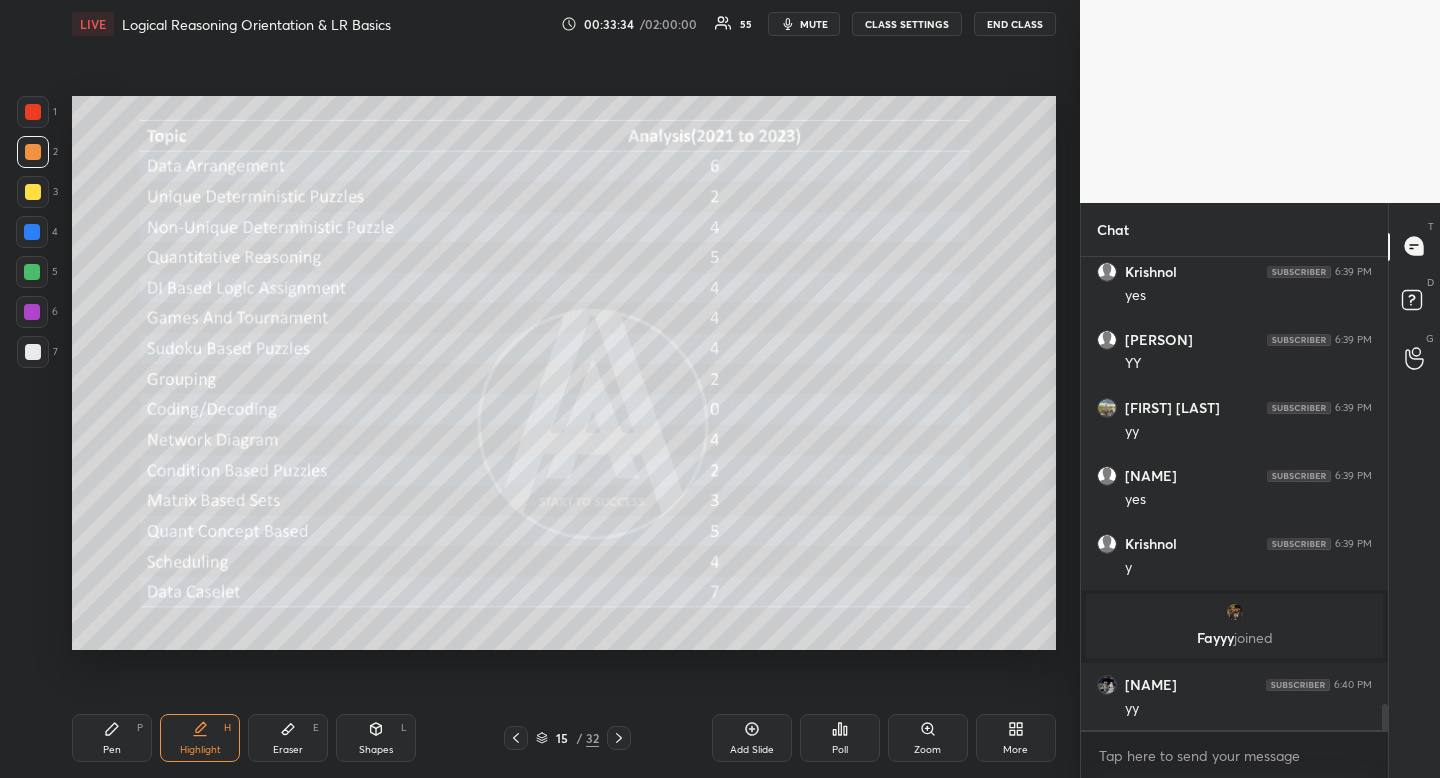 click on "Eraser E" at bounding box center [288, 738] 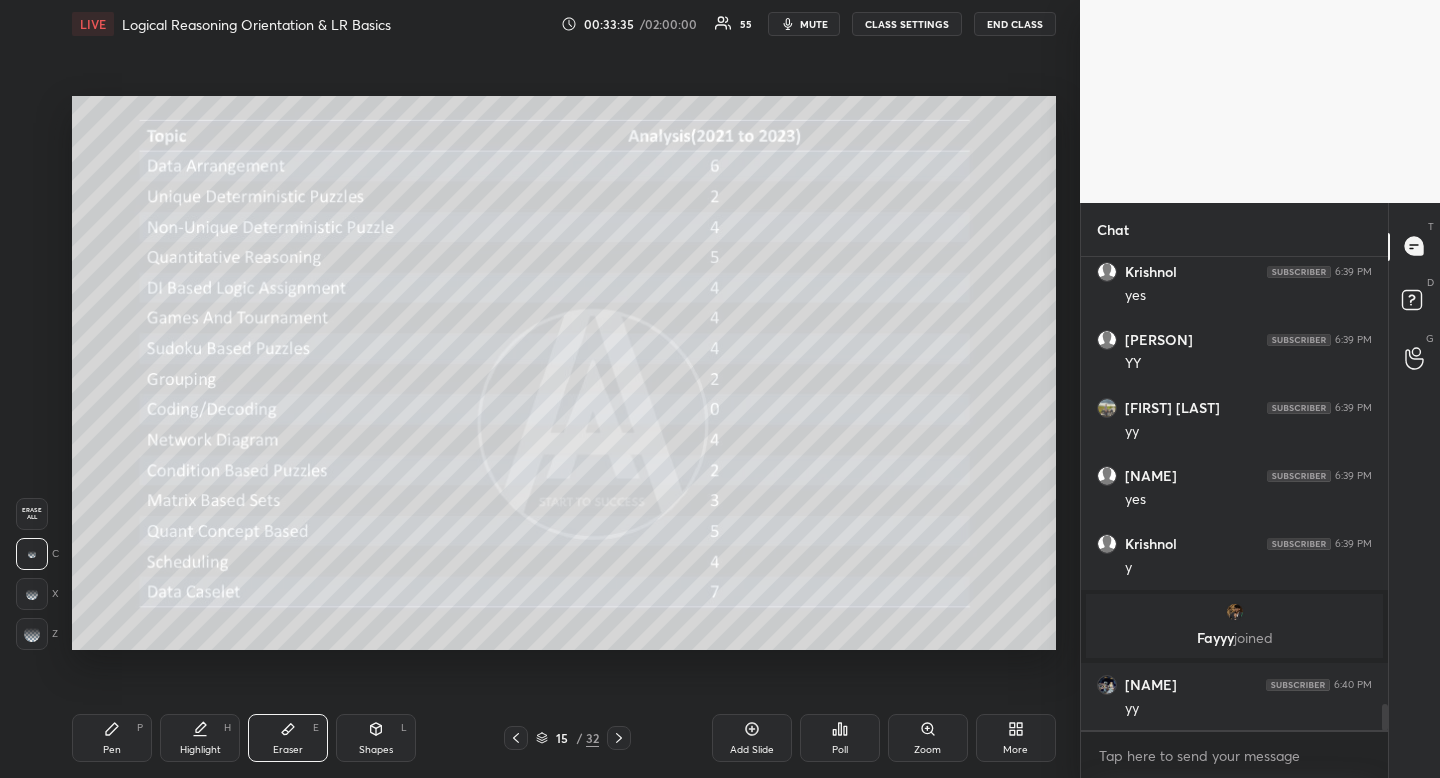 drag, startPoint x: 39, startPoint y: 514, endPoint x: 25, endPoint y: 510, distance: 14.56022 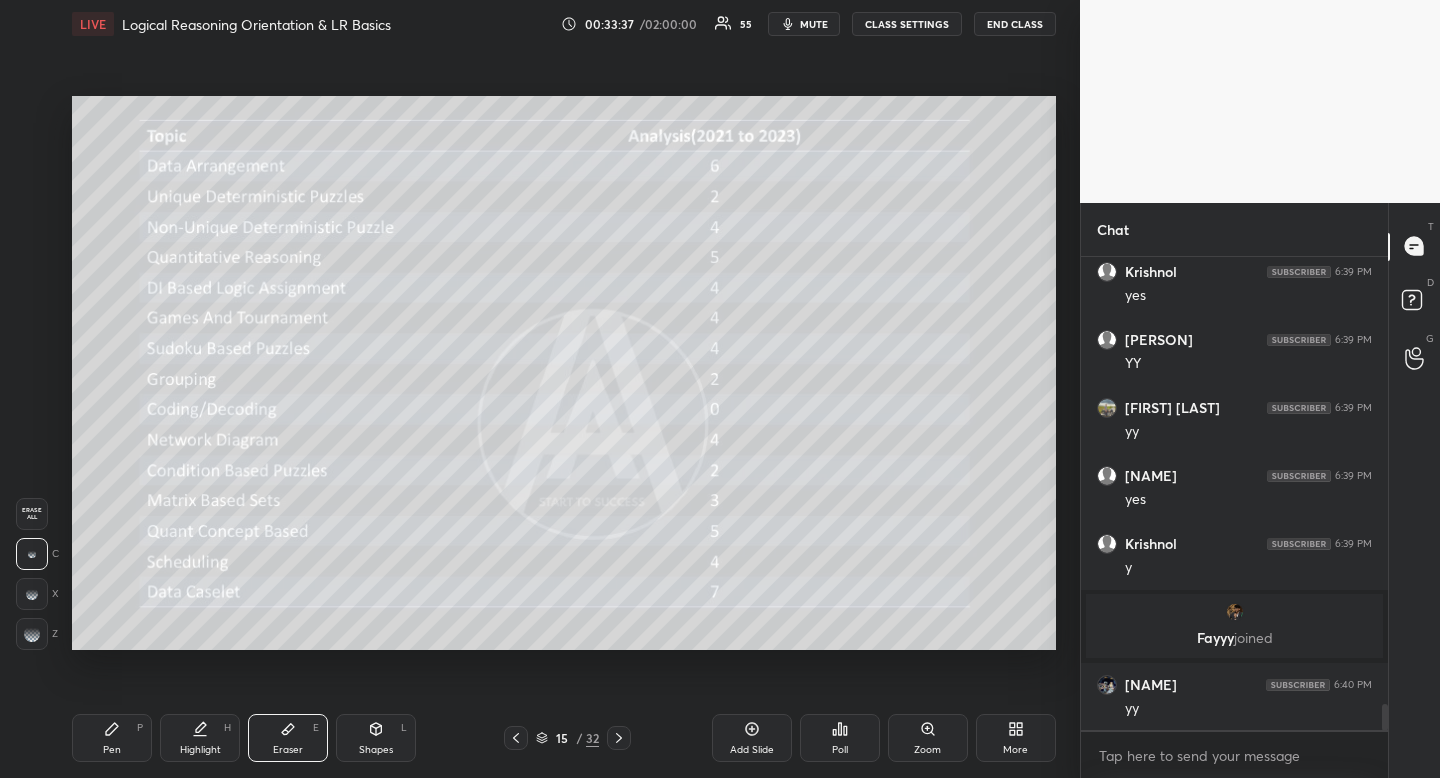 click 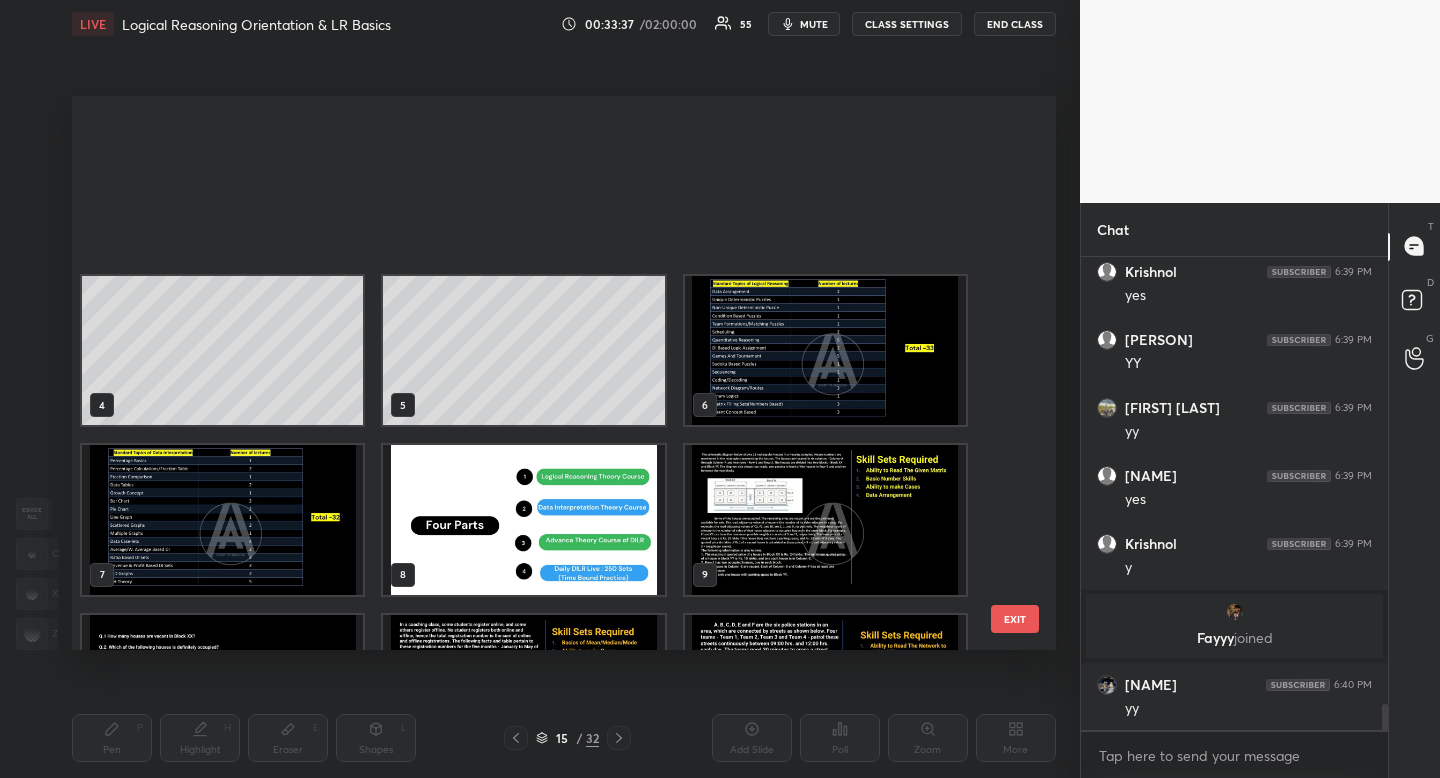 scroll, scrollTop: 293, scrollLeft: 0, axis: vertical 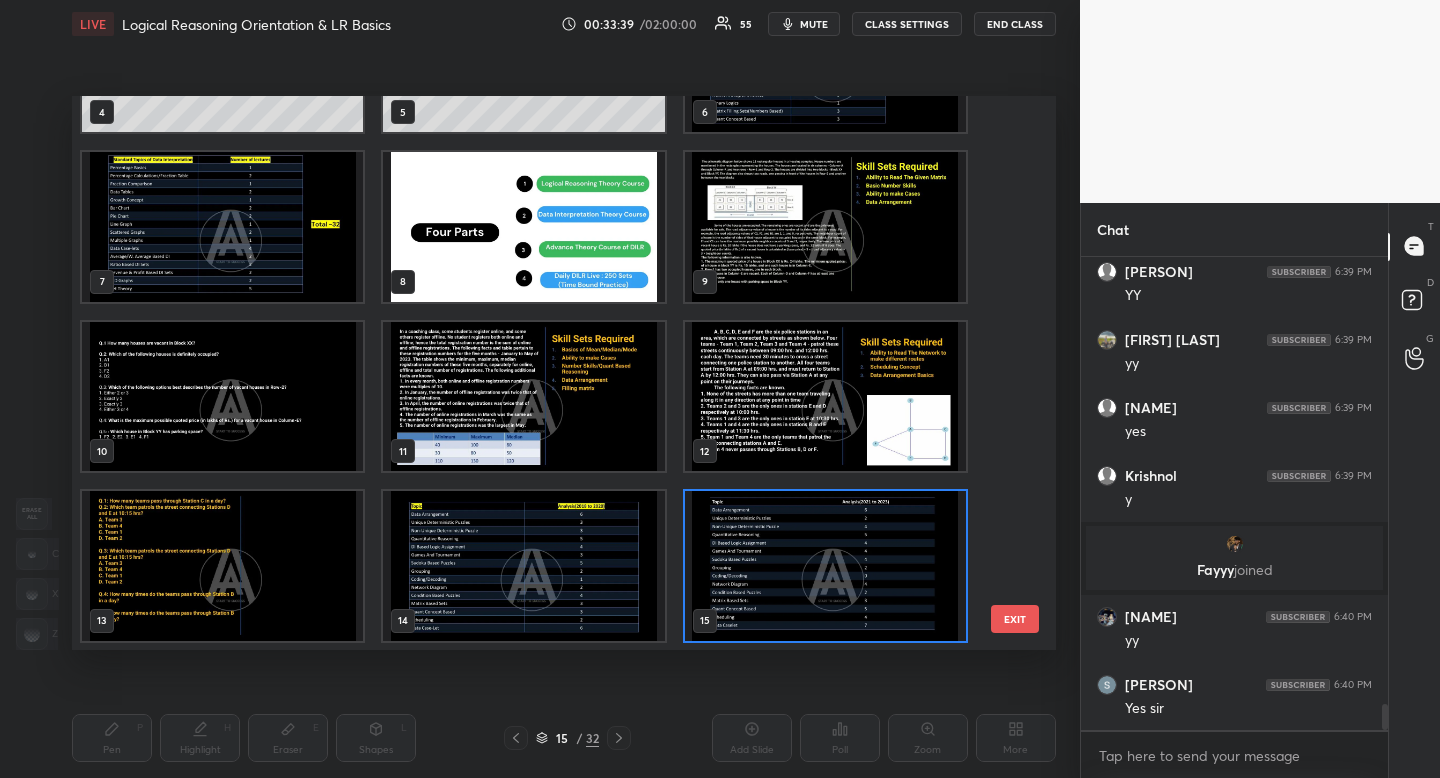 drag, startPoint x: 1007, startPoint y: 285, endPoint x: 1006, endPoint y: 327, distance: 42.0119 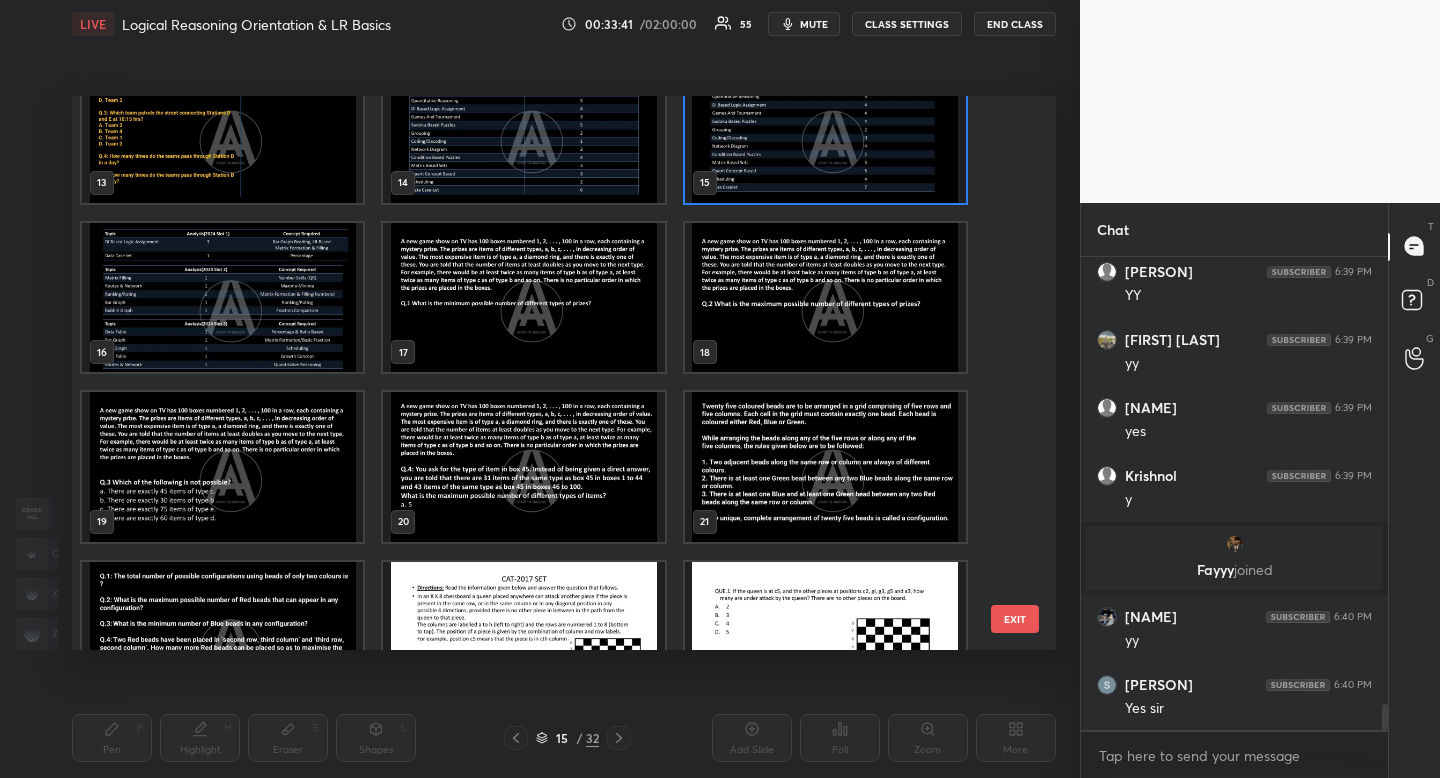scroll, scrollTop: 756, scrollLeft: 0, axis: vertical 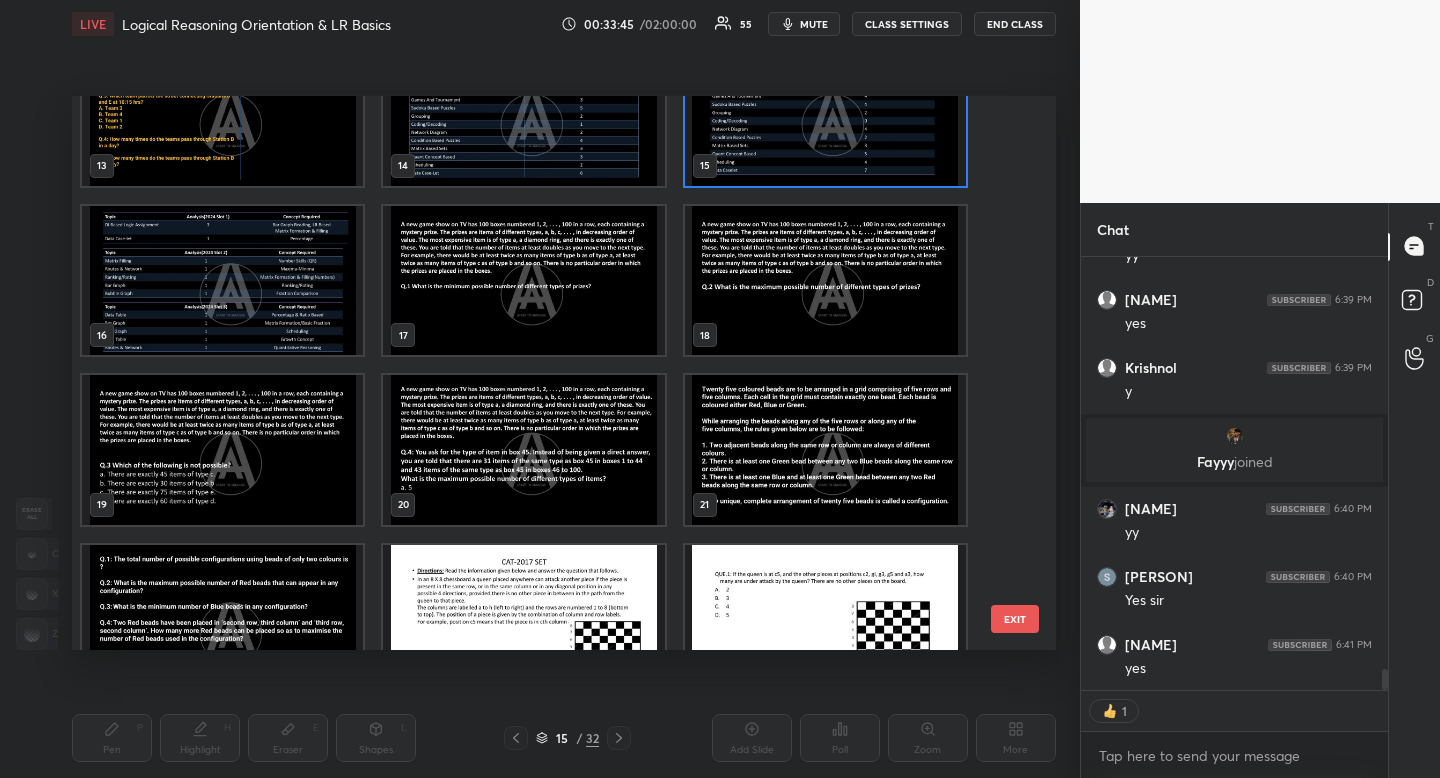 click at bounding box center (222, 281) 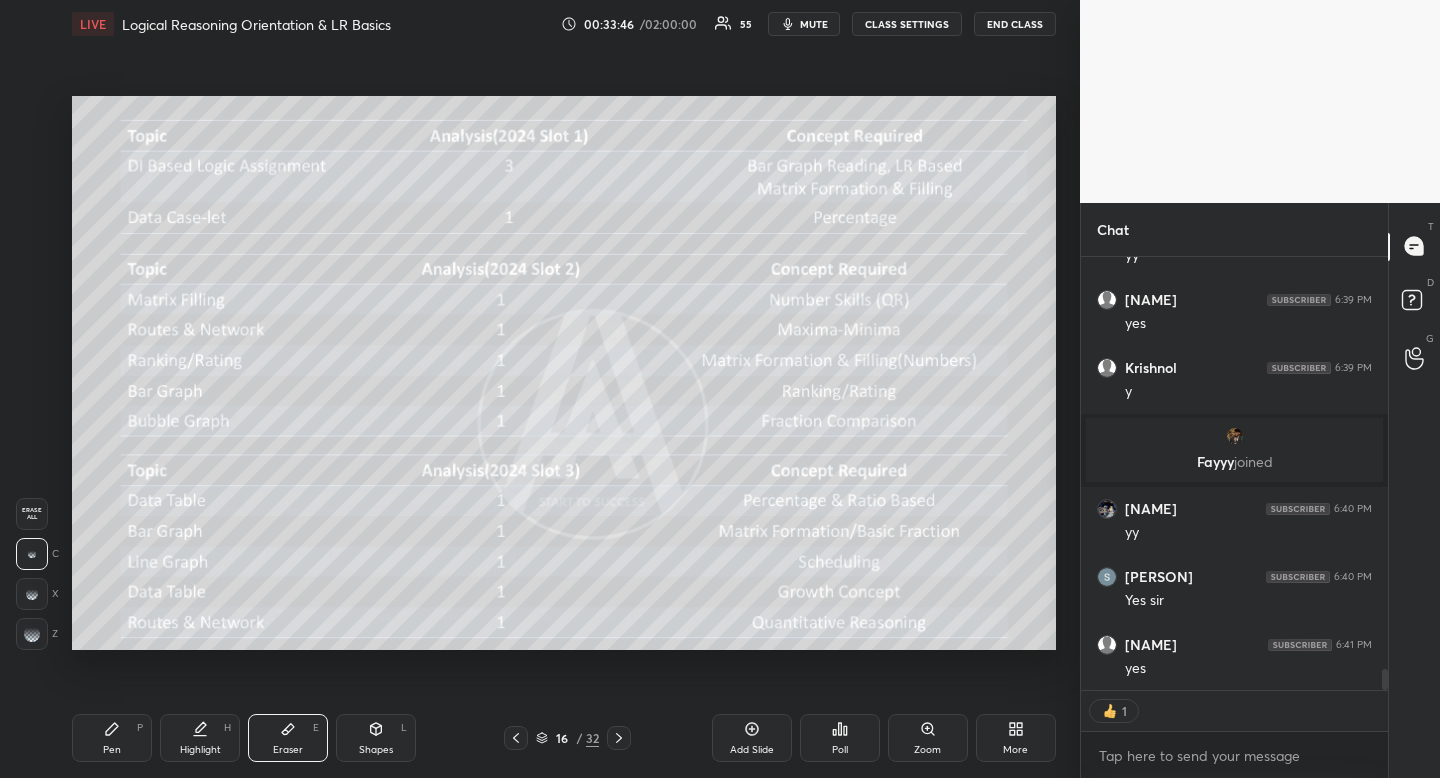 drag, startPoint x: 388, startPoint y: 751, endPoint x: 364, endPoint y: 715, distance: 43.266617 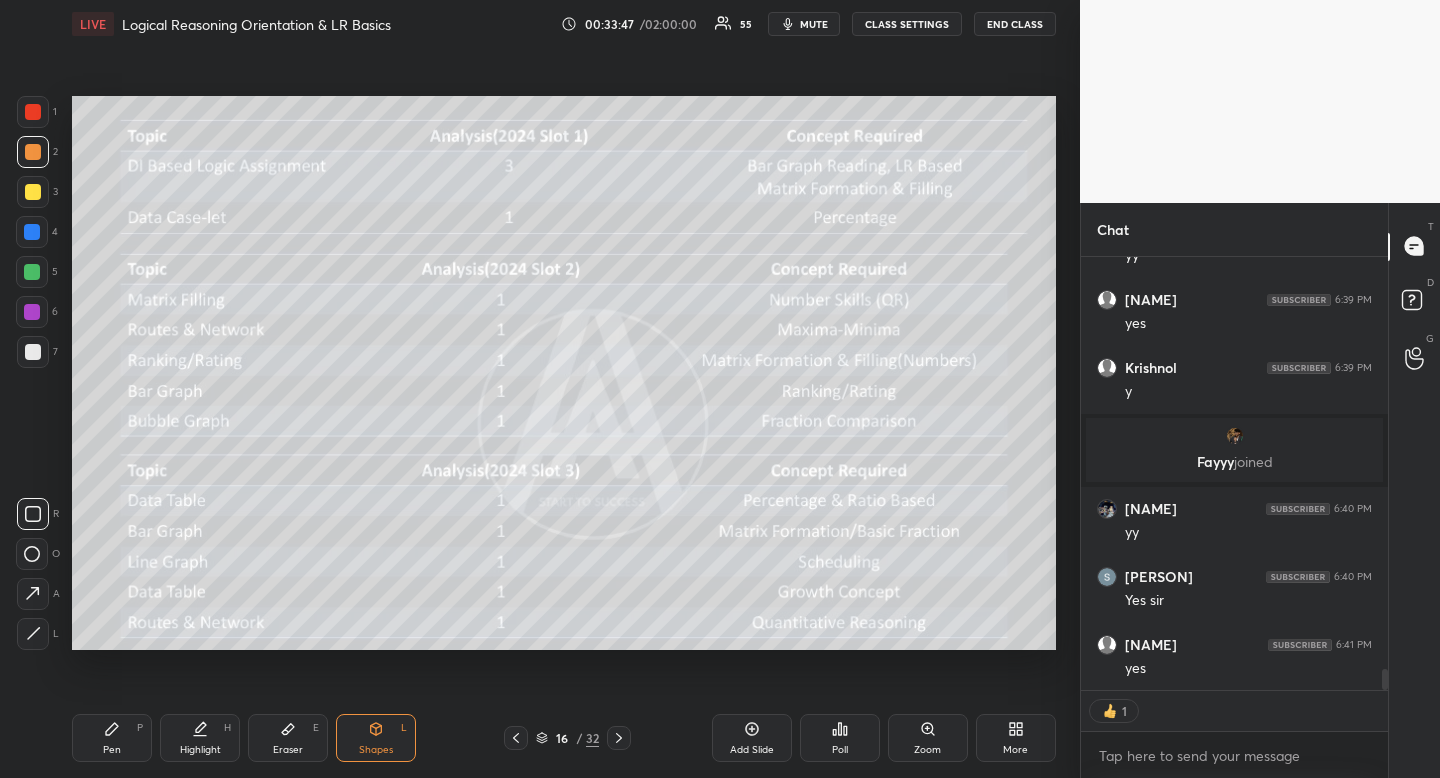 click on "R" at bounding box center [38, 514] 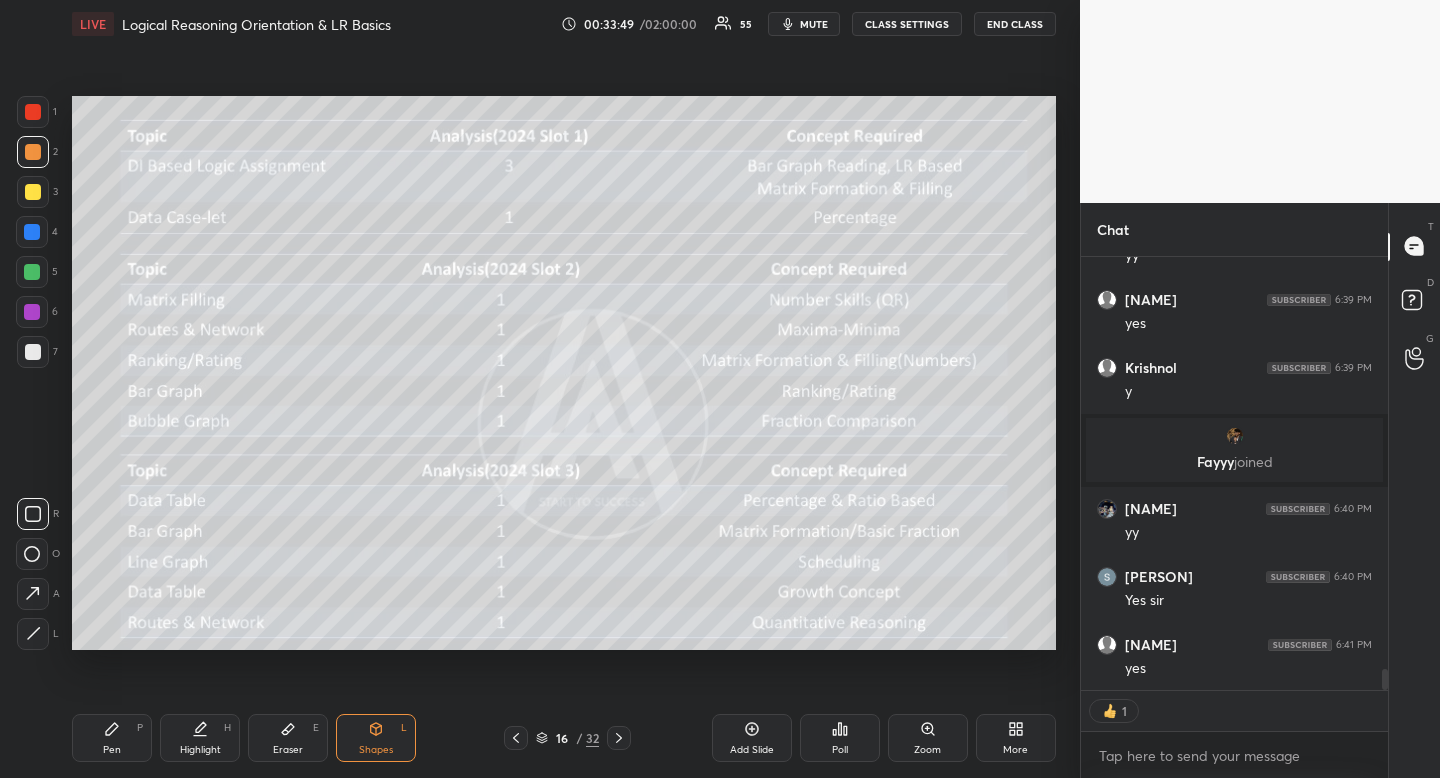 drag, startPoint x: 98, startPoint y: 724, endPoint x: 98, endPoint y: 679, distance: 45 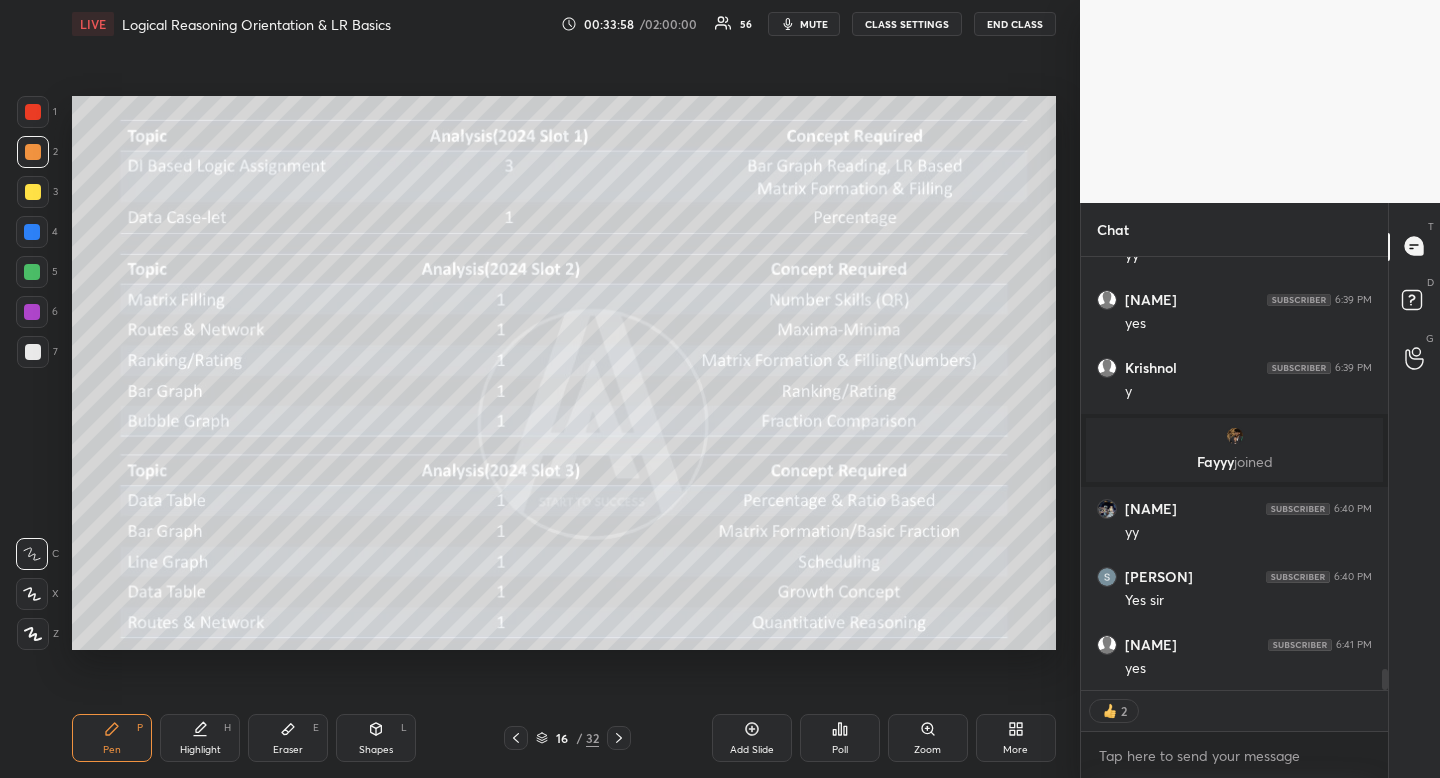 click on "Highlight H" at bounding box center [200, 738] 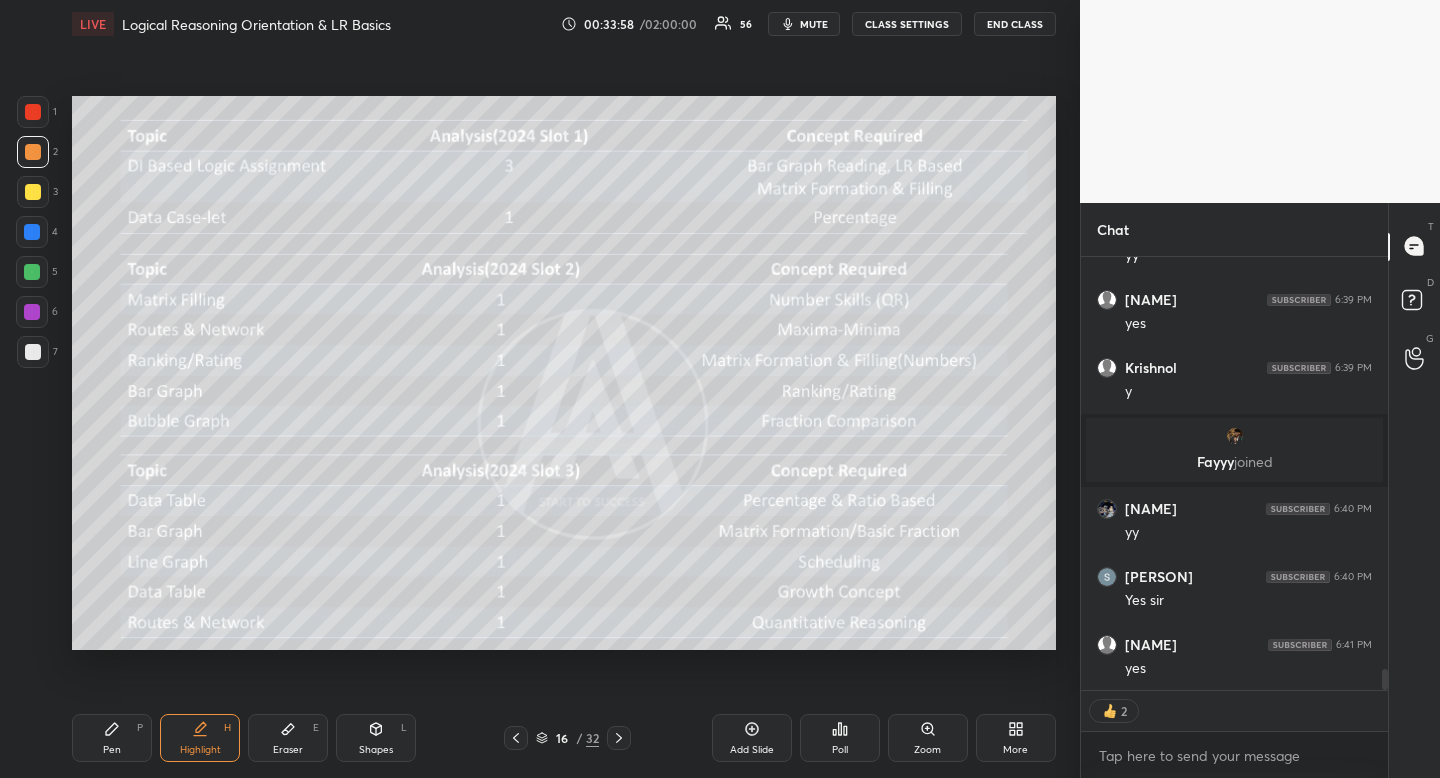 drag, startPoint x: 219, startPoint y: 732, endPoint x: 219, endPoint y: 657, distance: 75 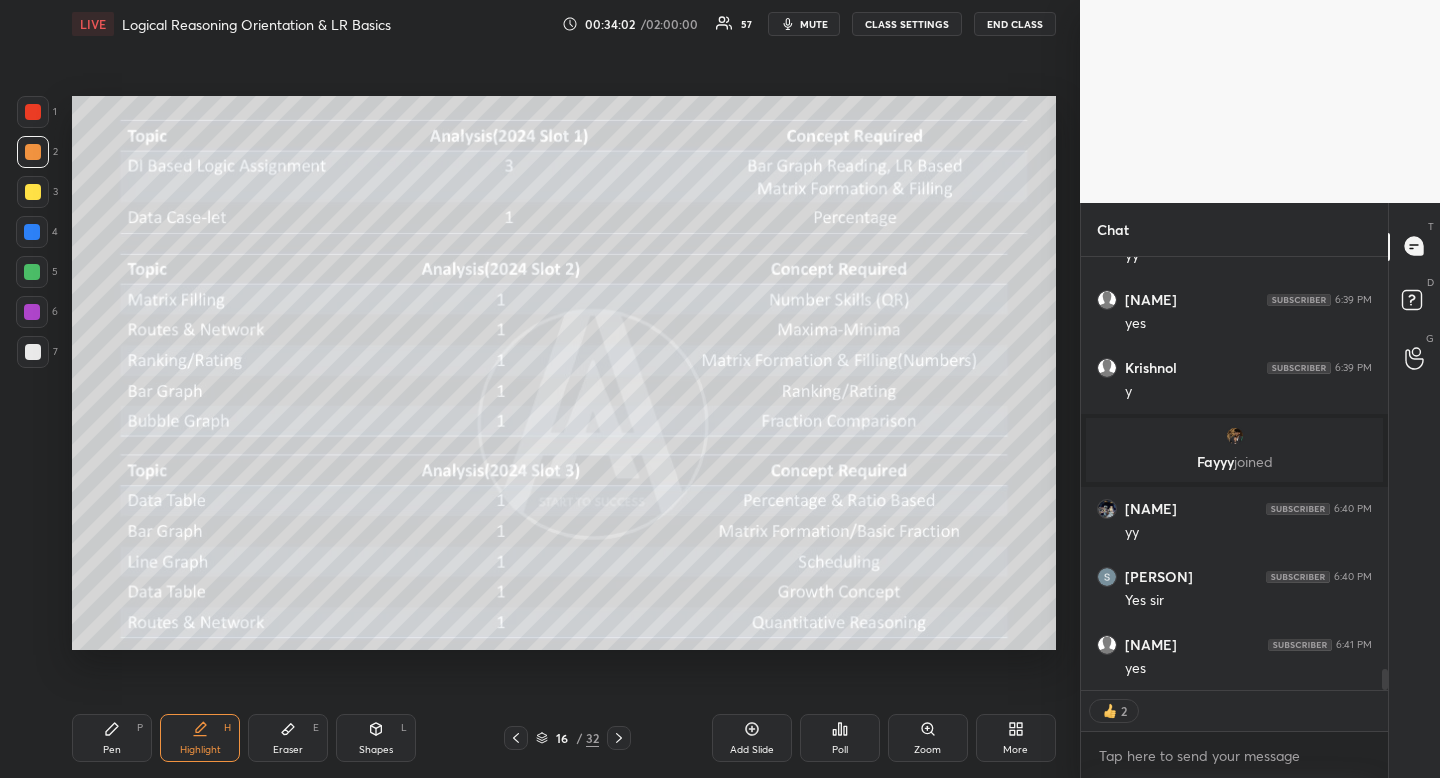 click on "Pen P" at bounding box center (112, 738) 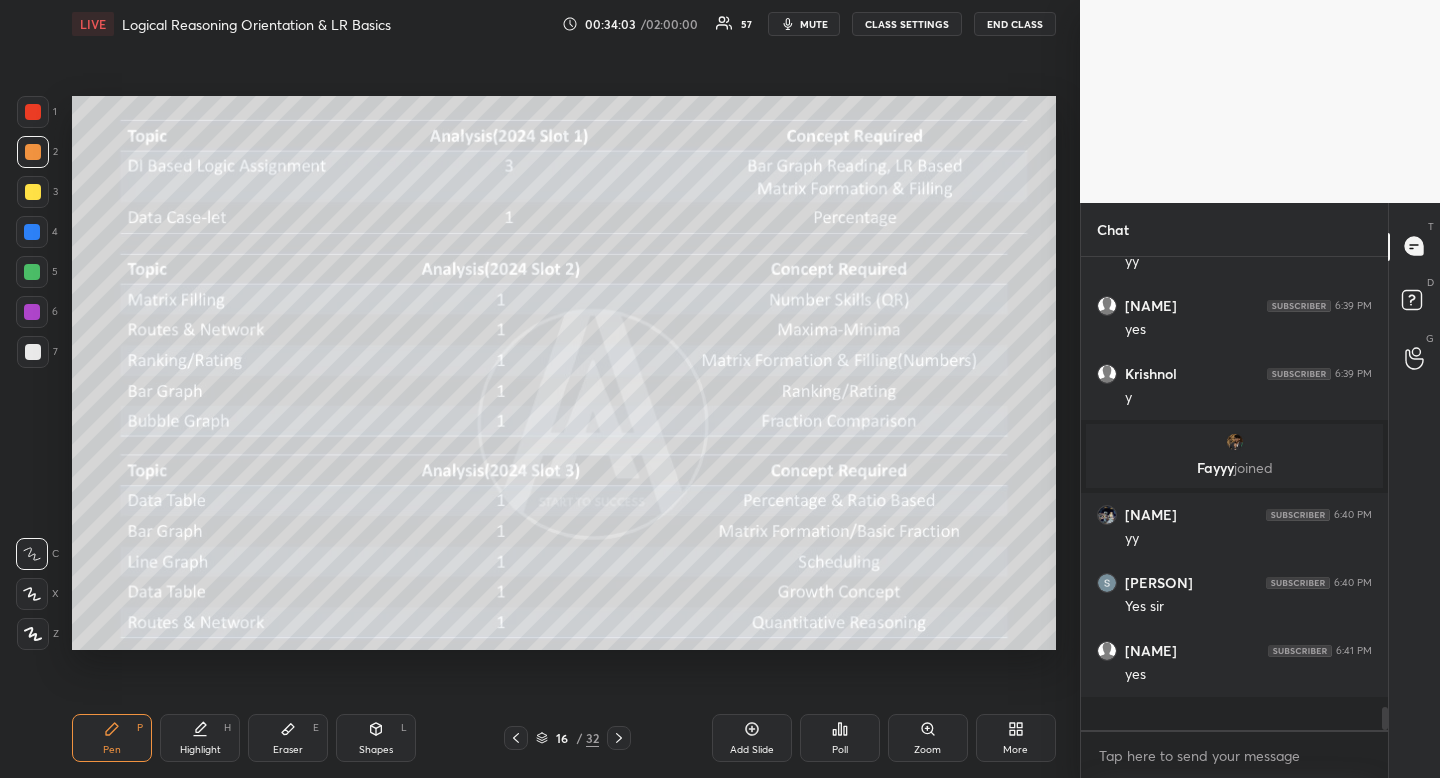 scroll, scrollTop: 7, scrollLeft: 7, axis: both 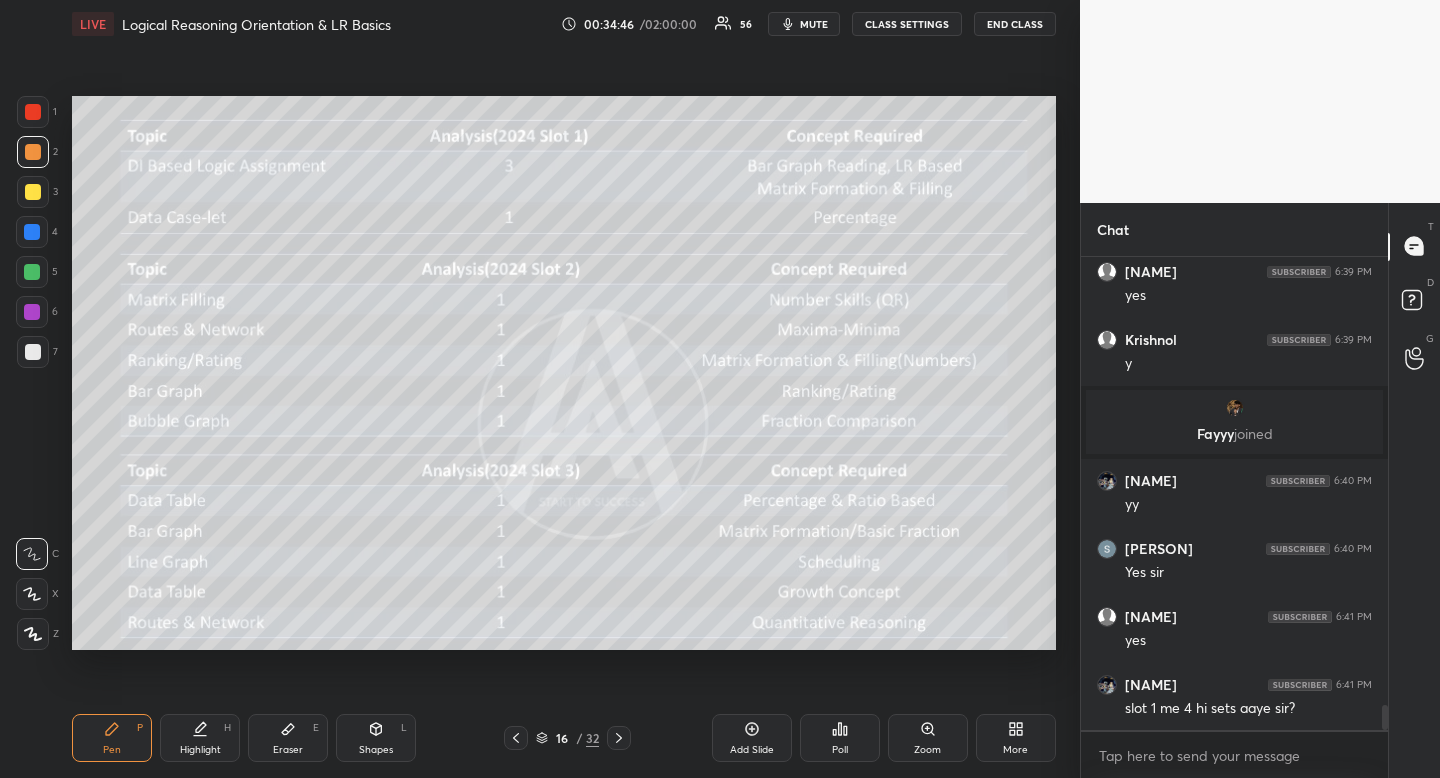 click on "Highlight" at bounding box center [200, 750] 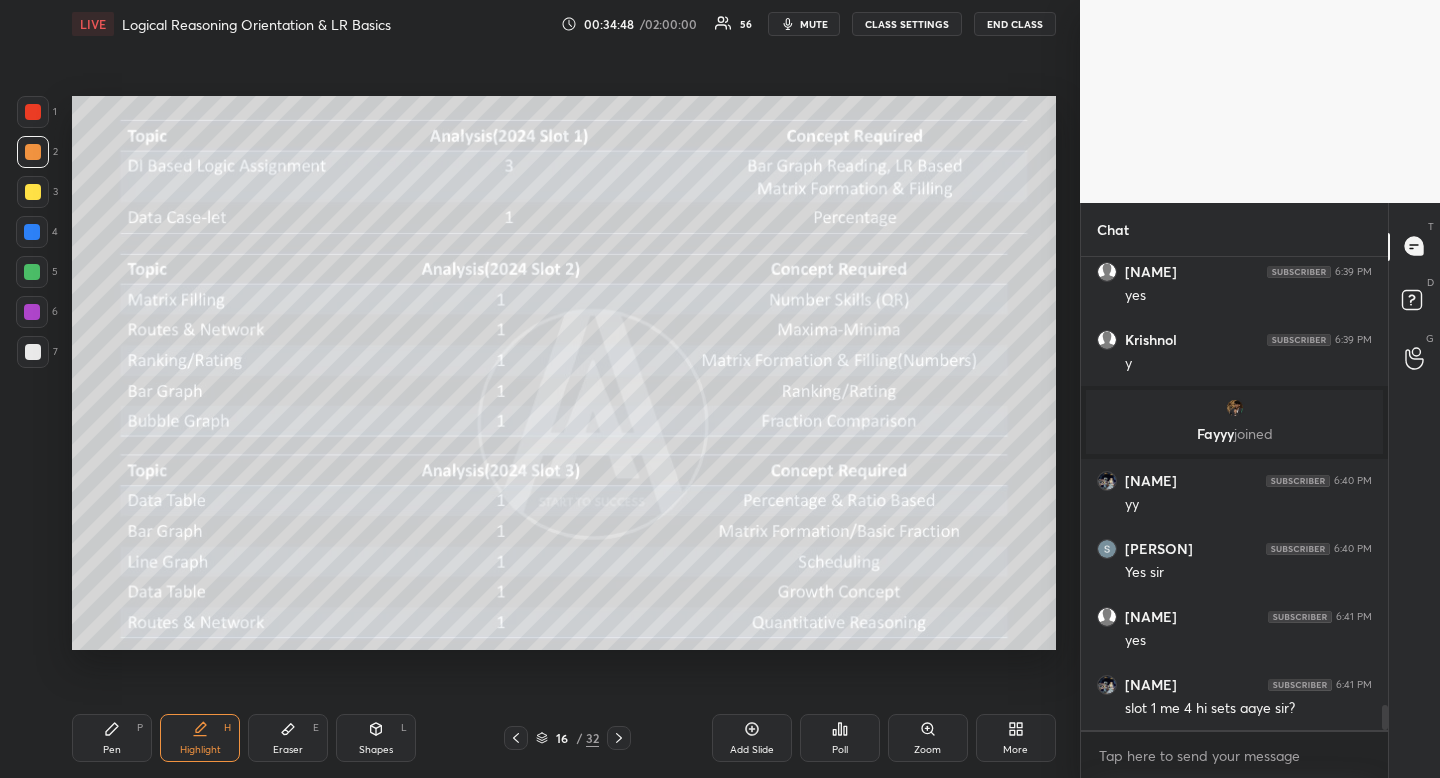 scroll, scrollTop: 8496, scrollLeft: 0, axis: vertical 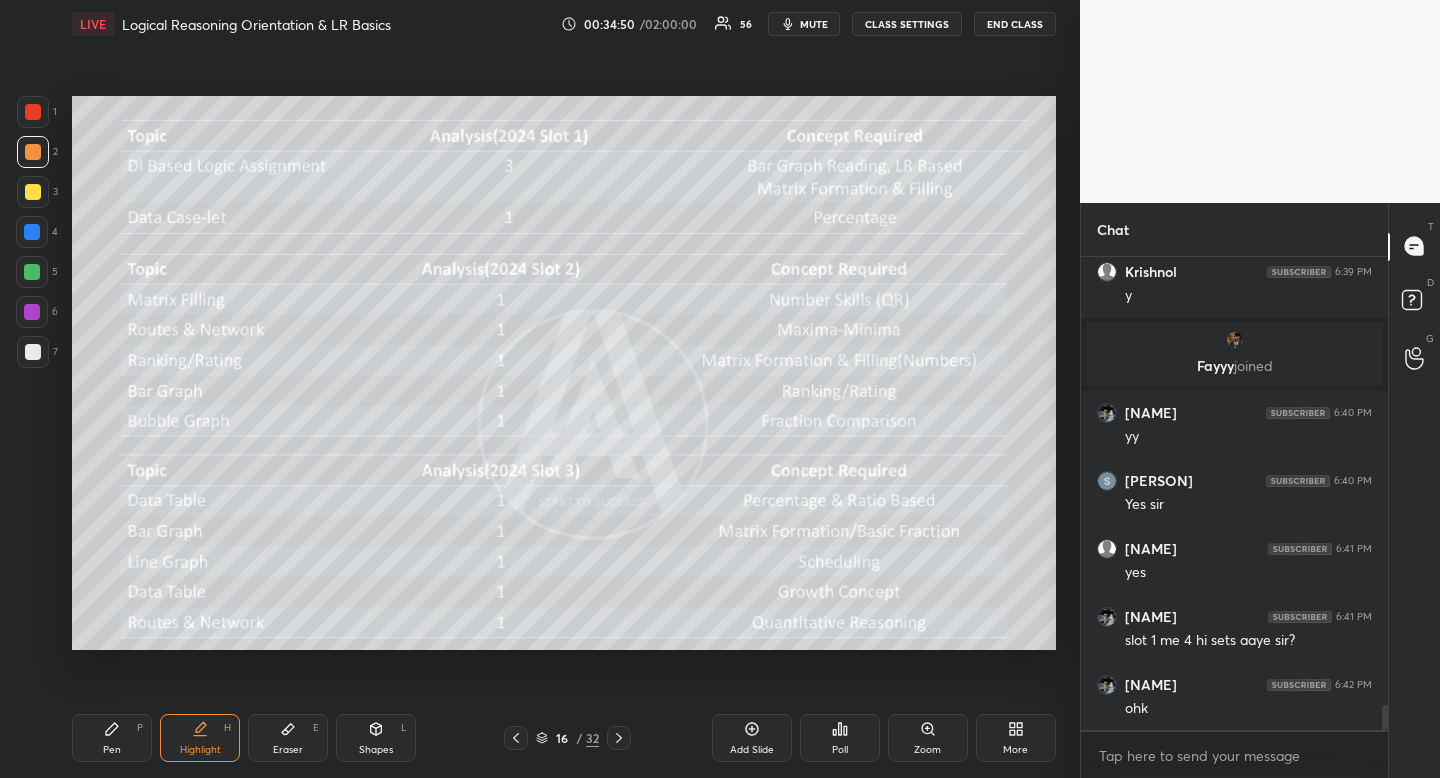 click on "Pen P" at bounding box center (112, 738) 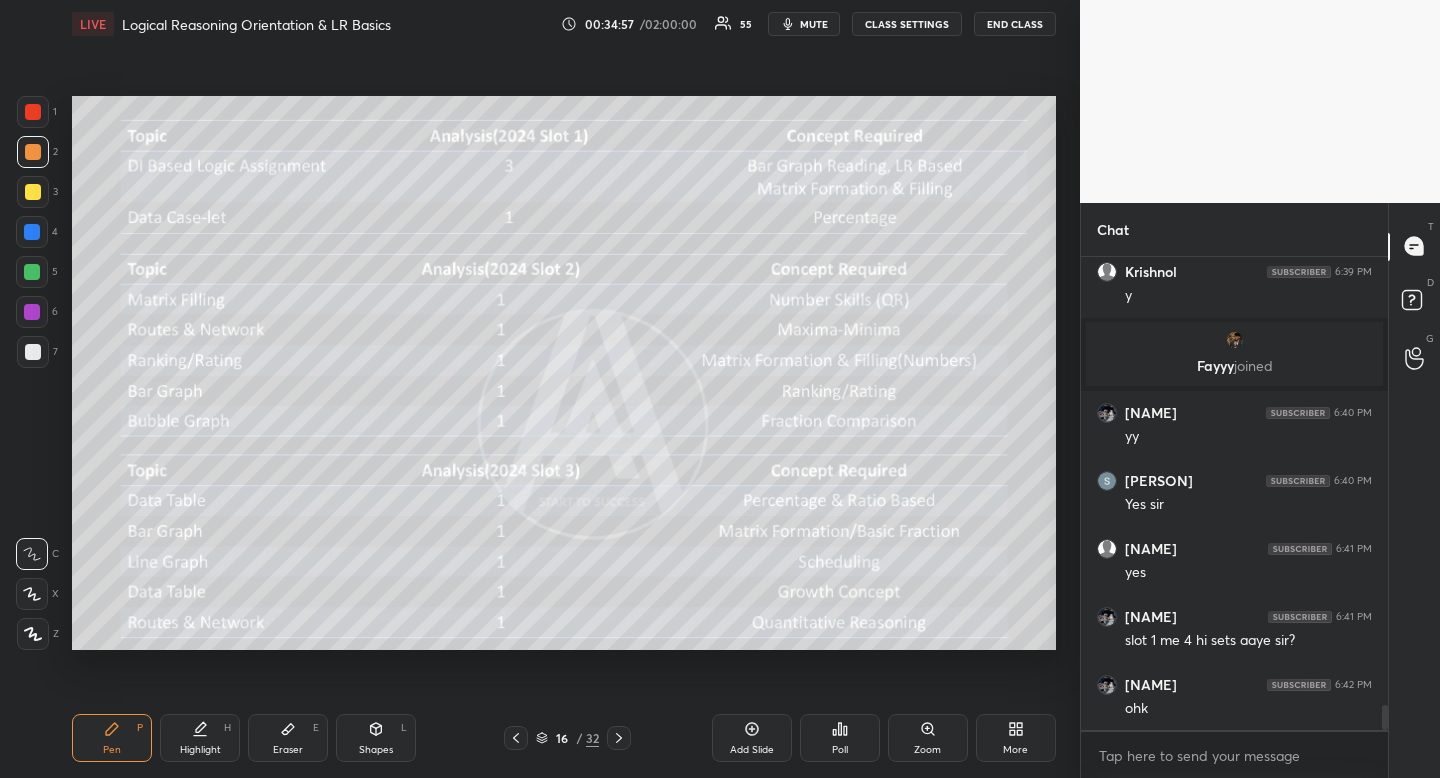 scroll, scrollTop: 8569, scrollLeft: 0, axis: vertical 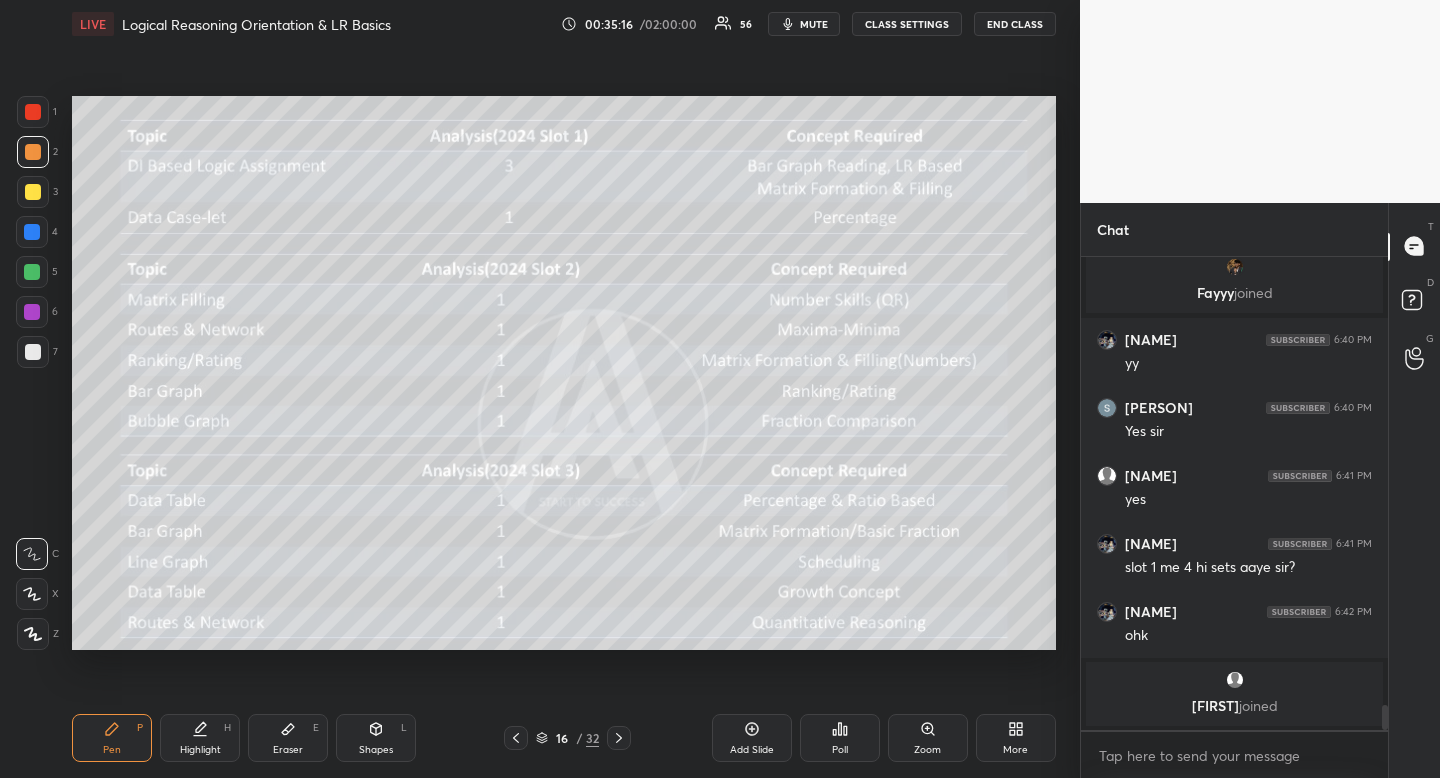 click on "Eraser E" at bounding box center [288, 738] 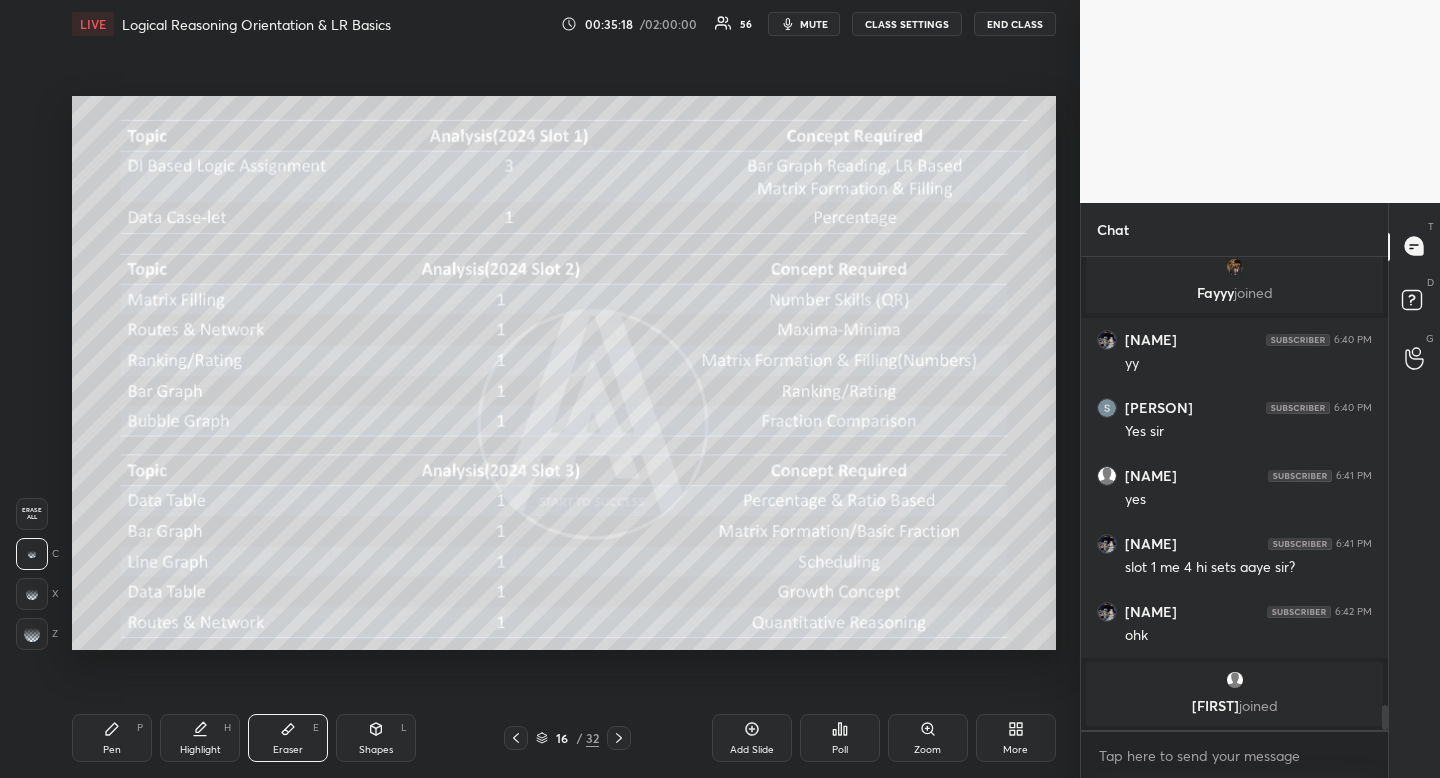 click on "Erase all" at bounding box center [32, 514] 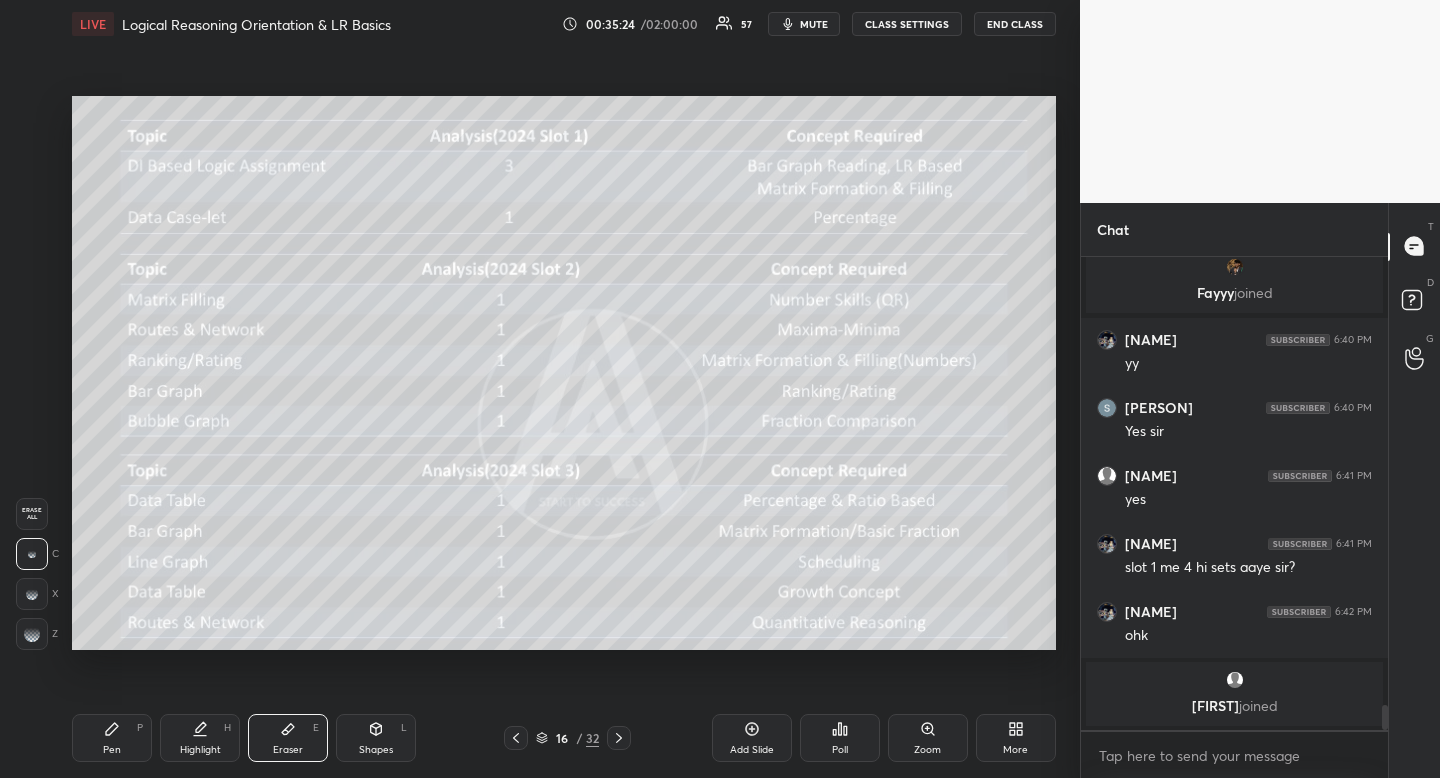 drag, startPoint x: 117, startPoint y: 737, endPoint x: 115, endPoint y: 718, distance: 19.104973 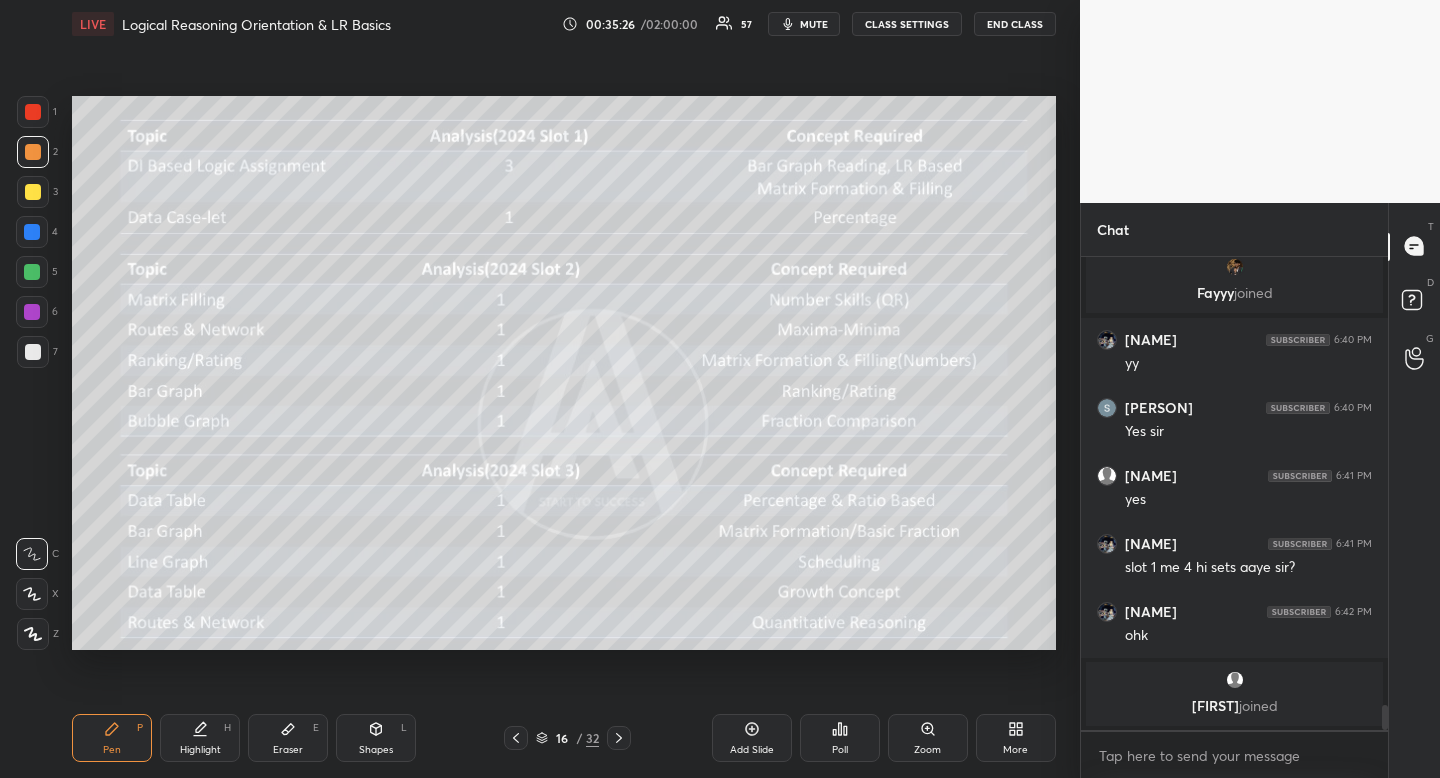 click at bounding box center (33, 112) 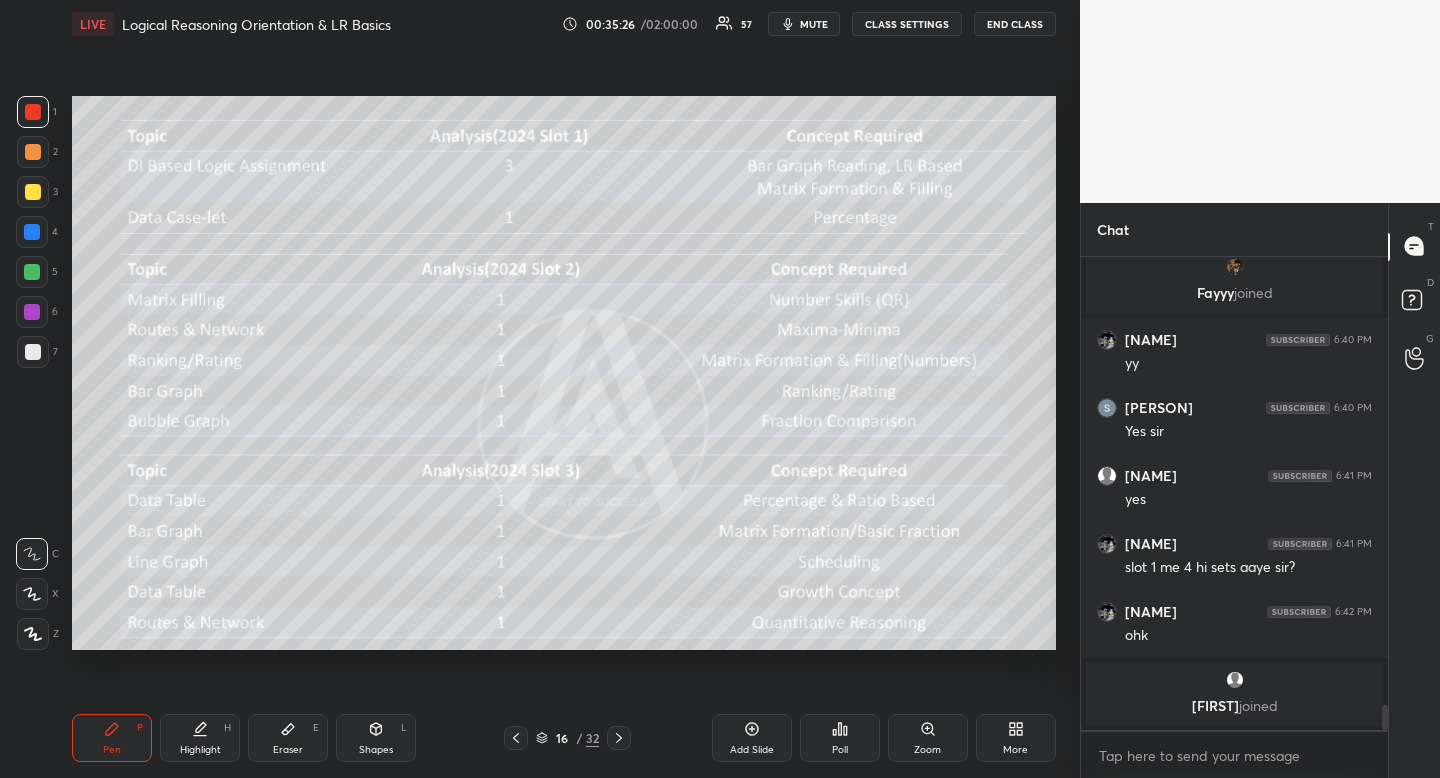 click at bounding box center (33, 192) 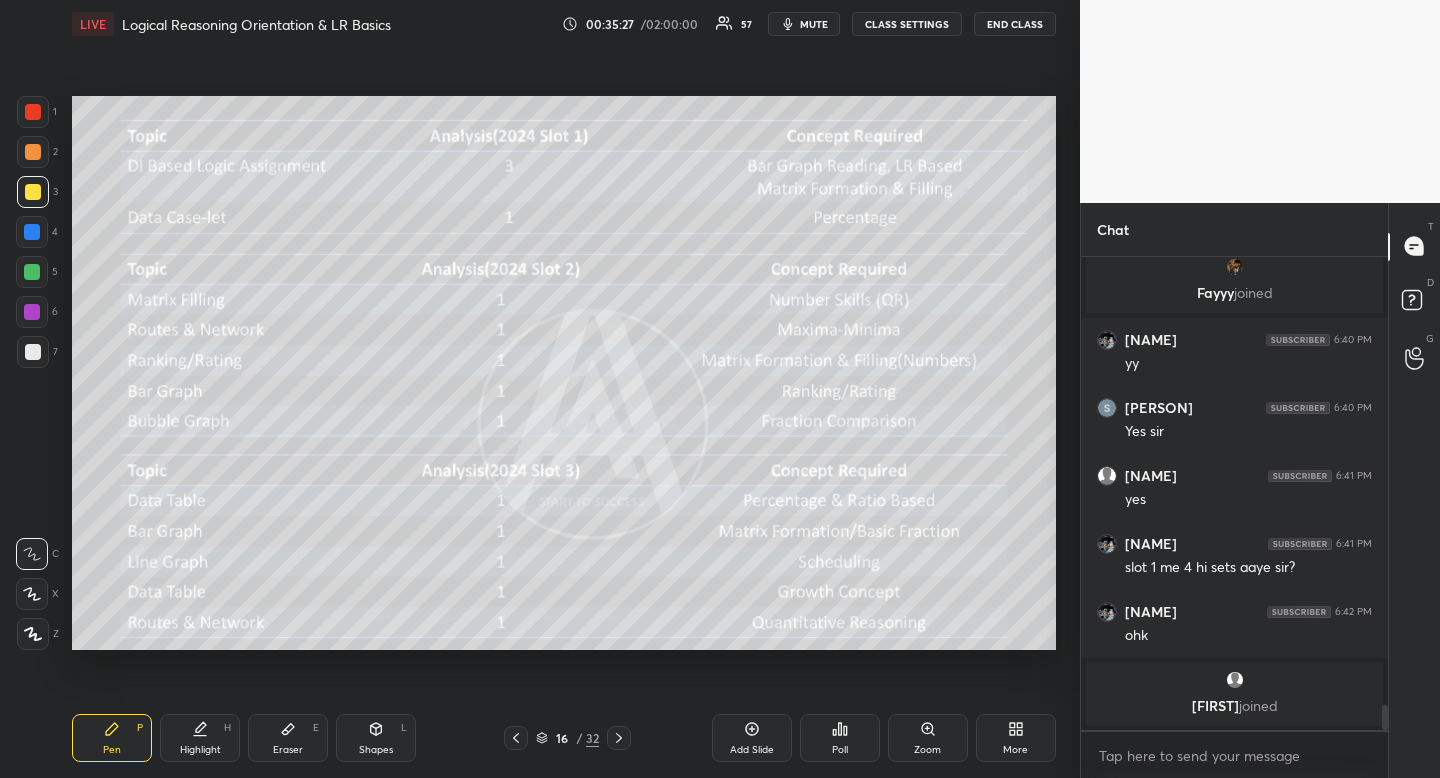 click at bounding box center [33, 192] 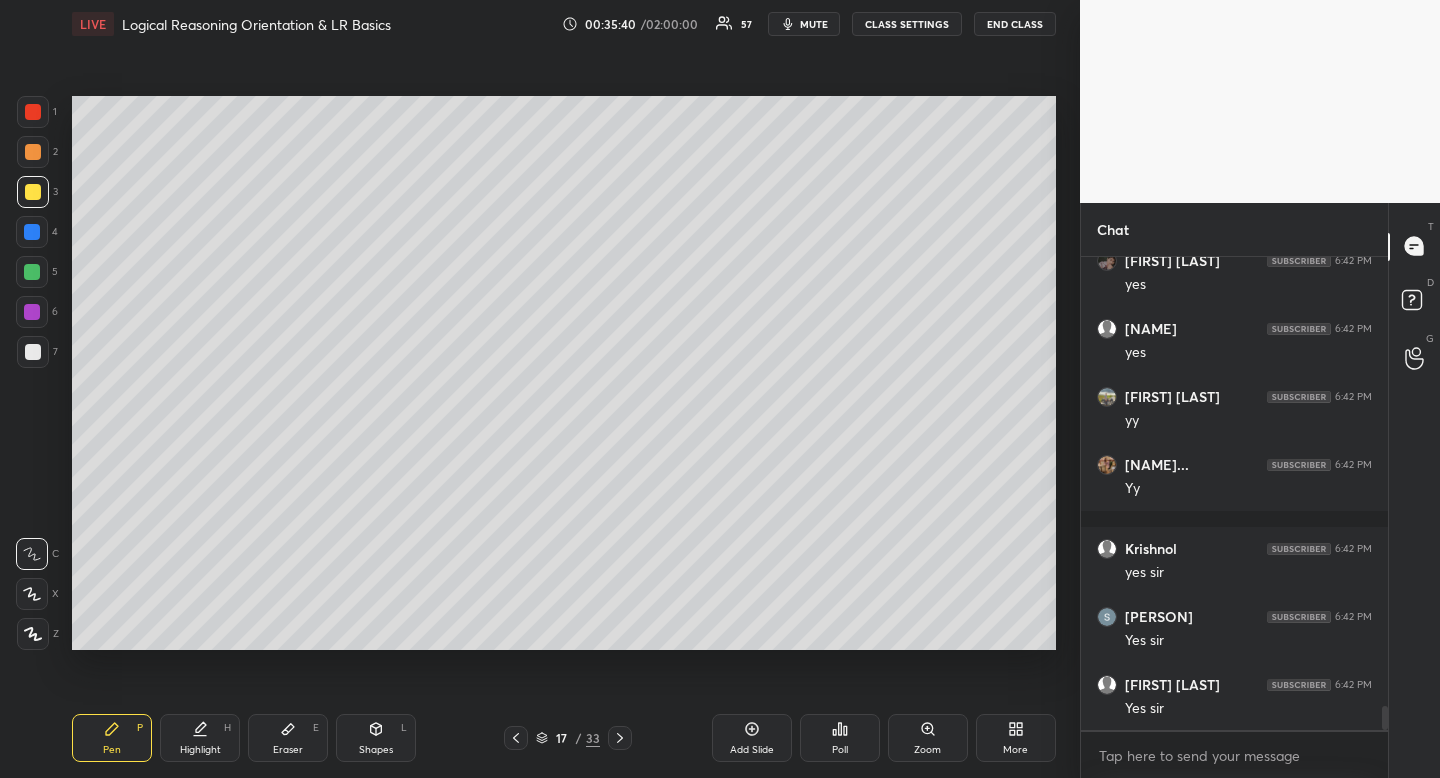 scroll, scrollTop: 9168, scrollLeft: 0, axis: vertical 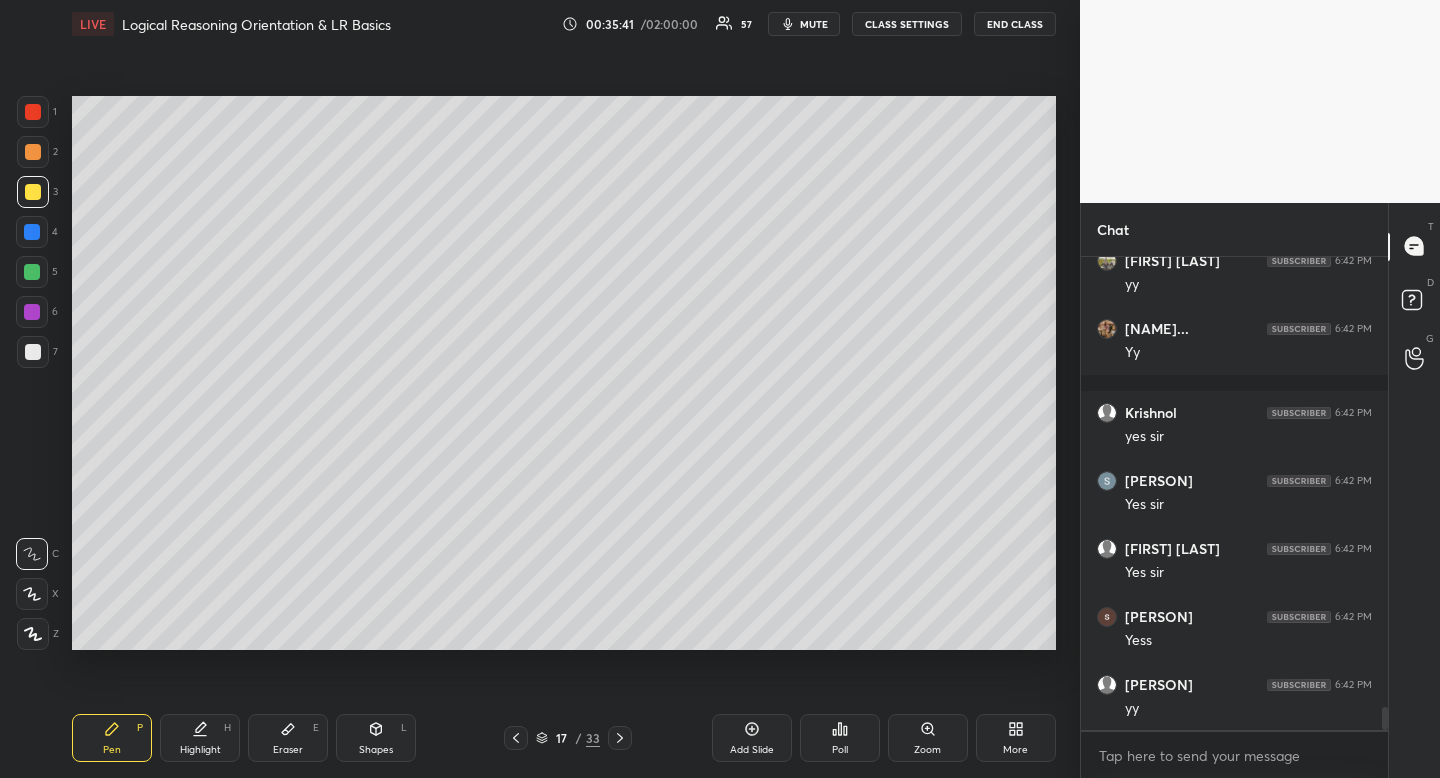 click at bounding box center [33, 352] 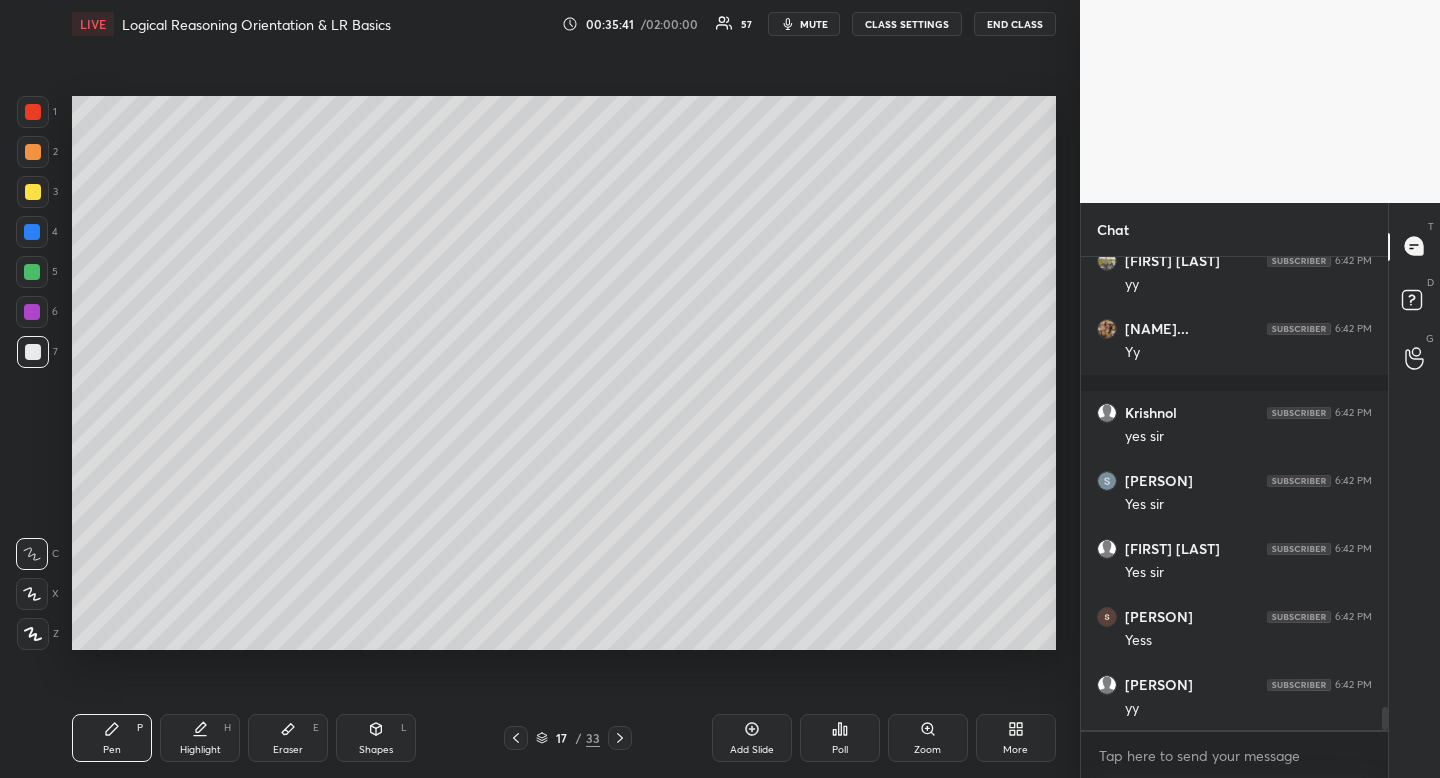 click on "Pen" at bounding box center (112, 750) 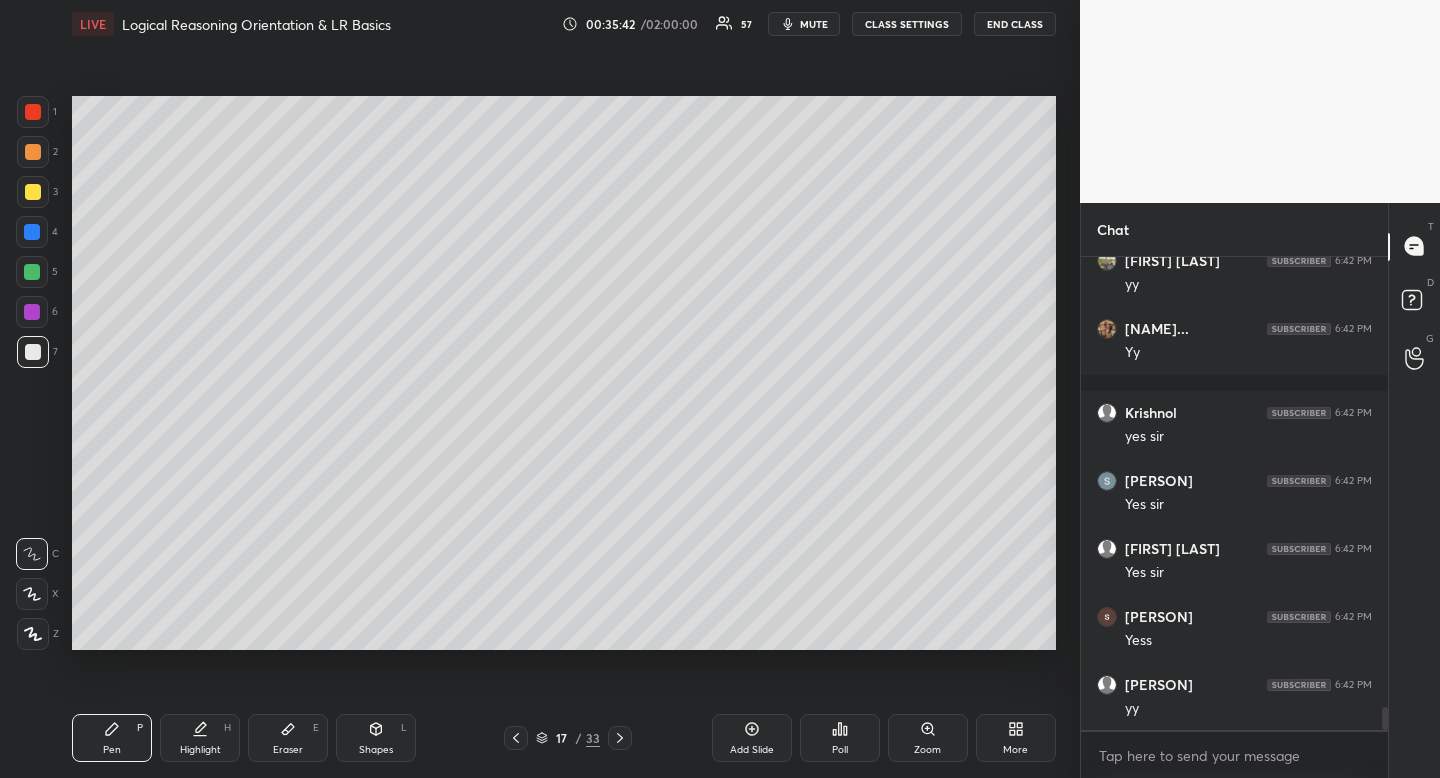 click 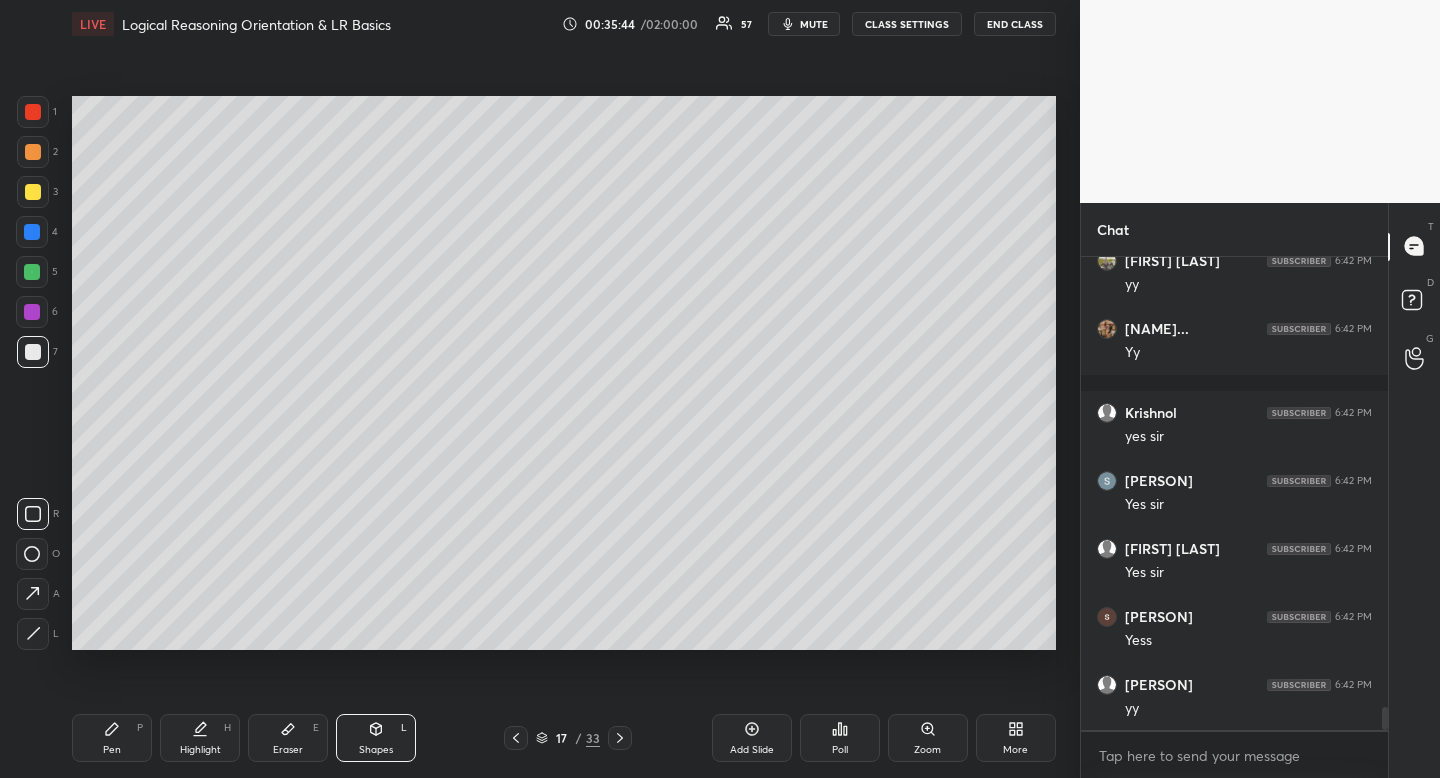 click 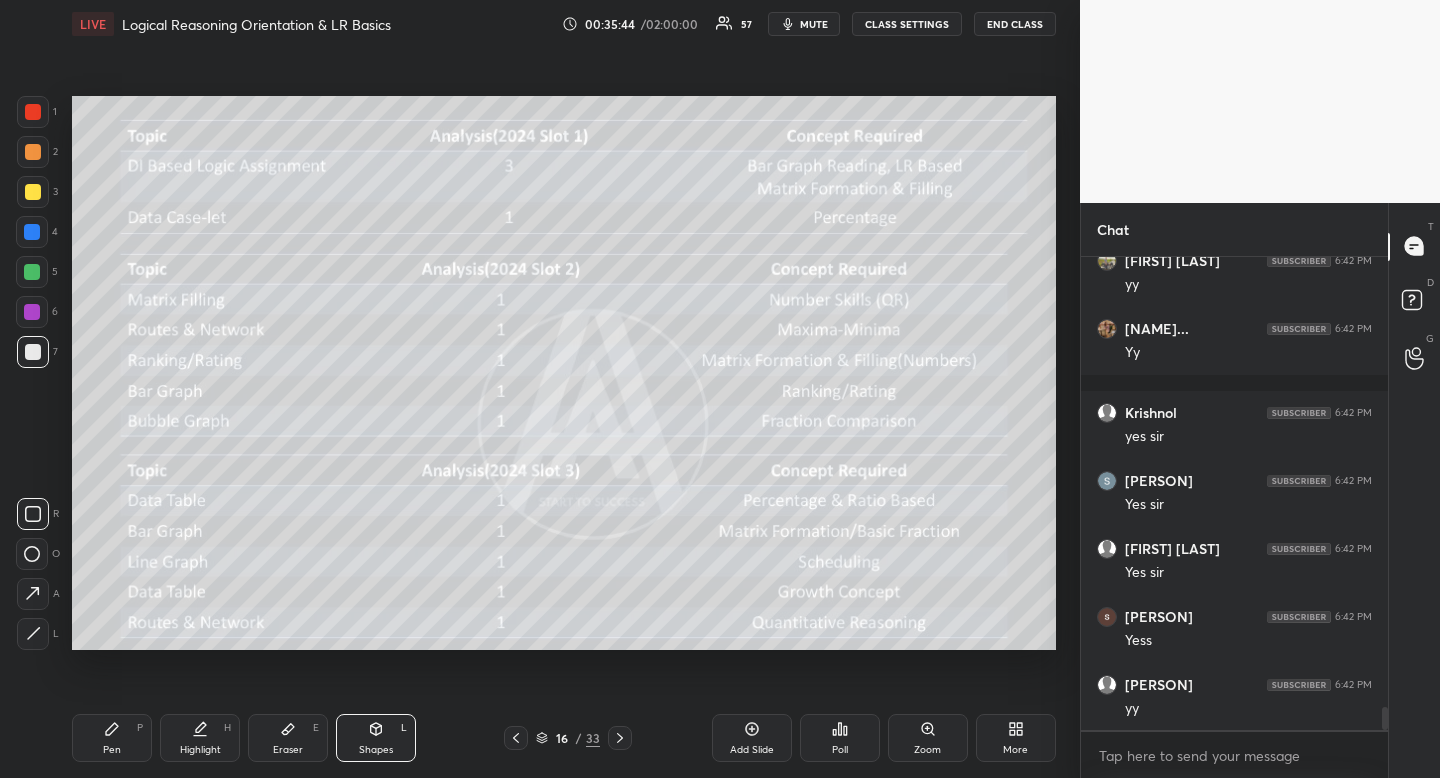 click 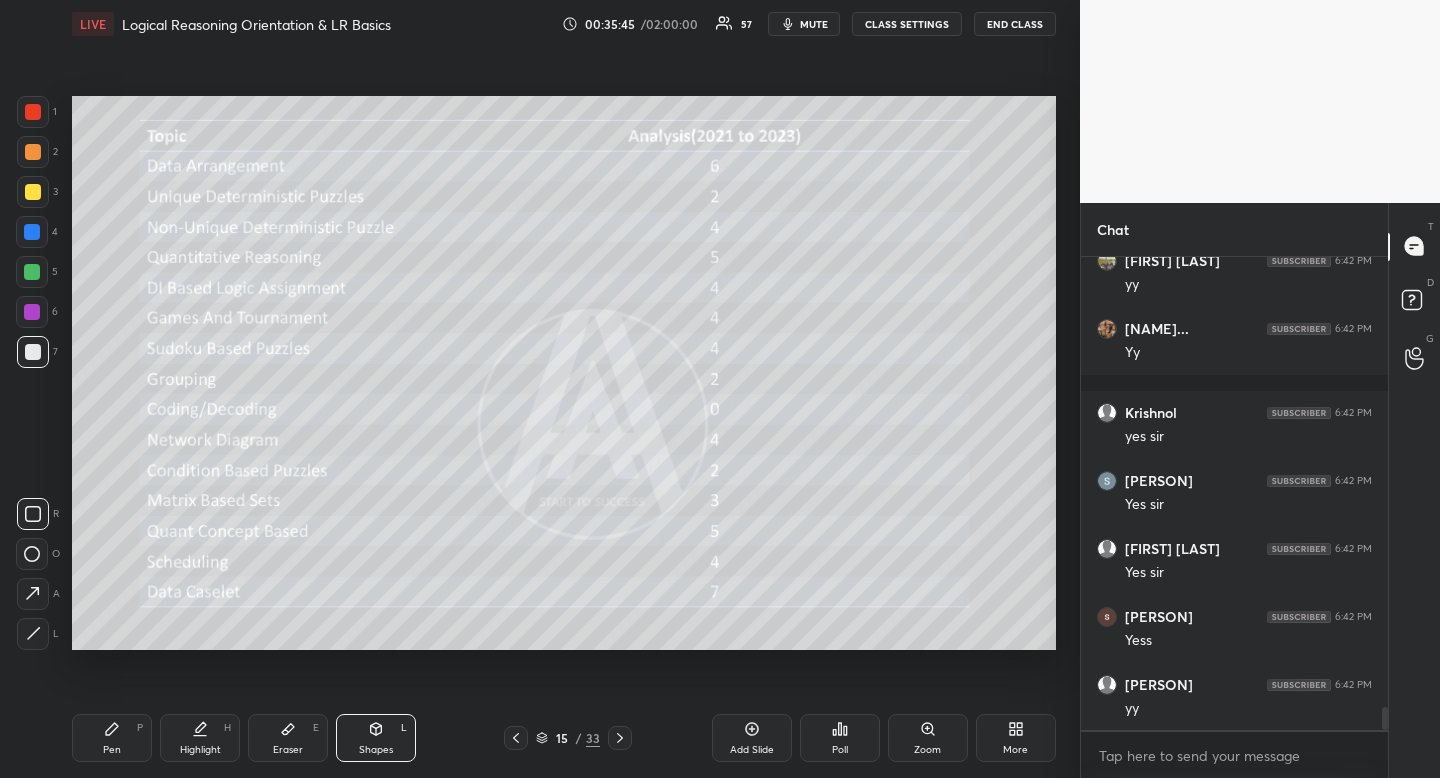 click 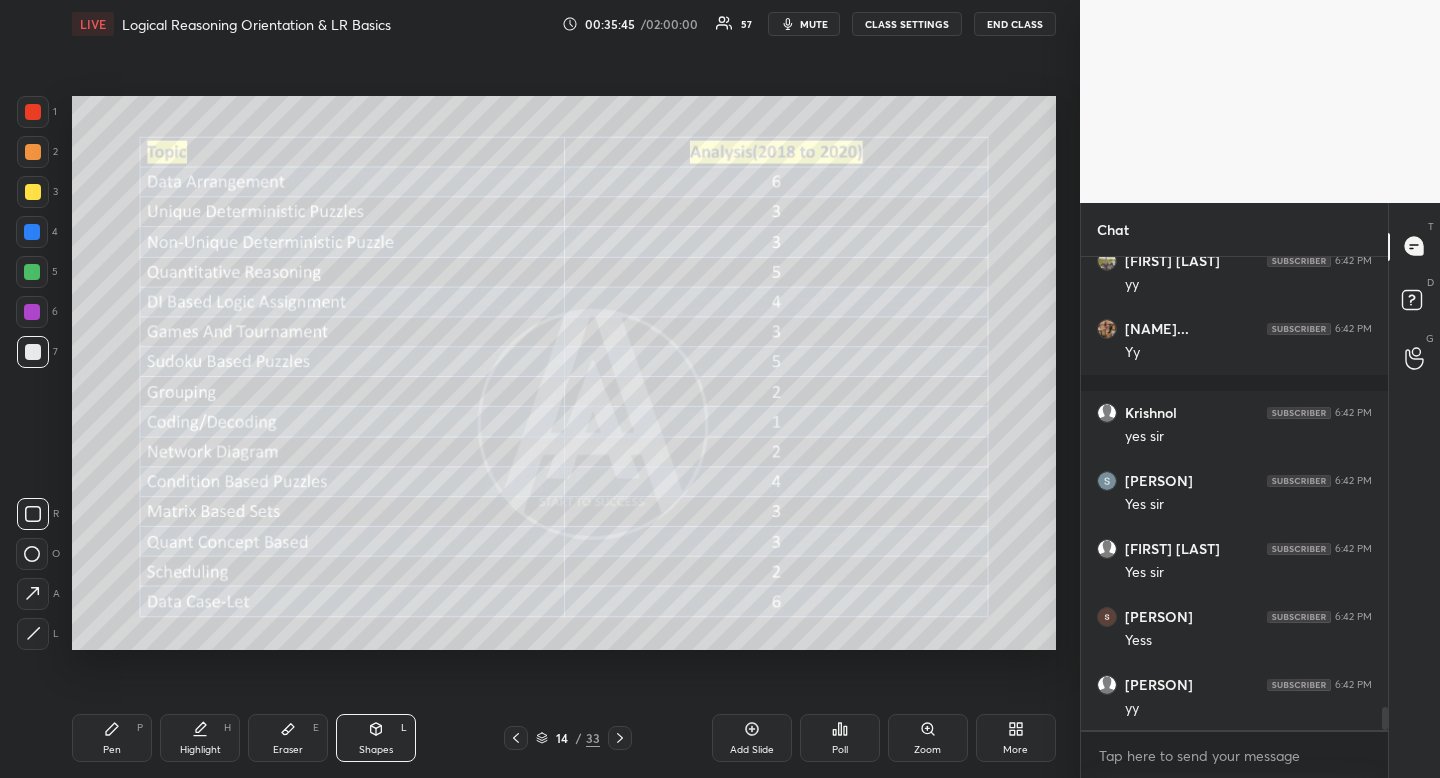 scroll, scrollTop: 9236, scrollLeft: 0, axis: vertical 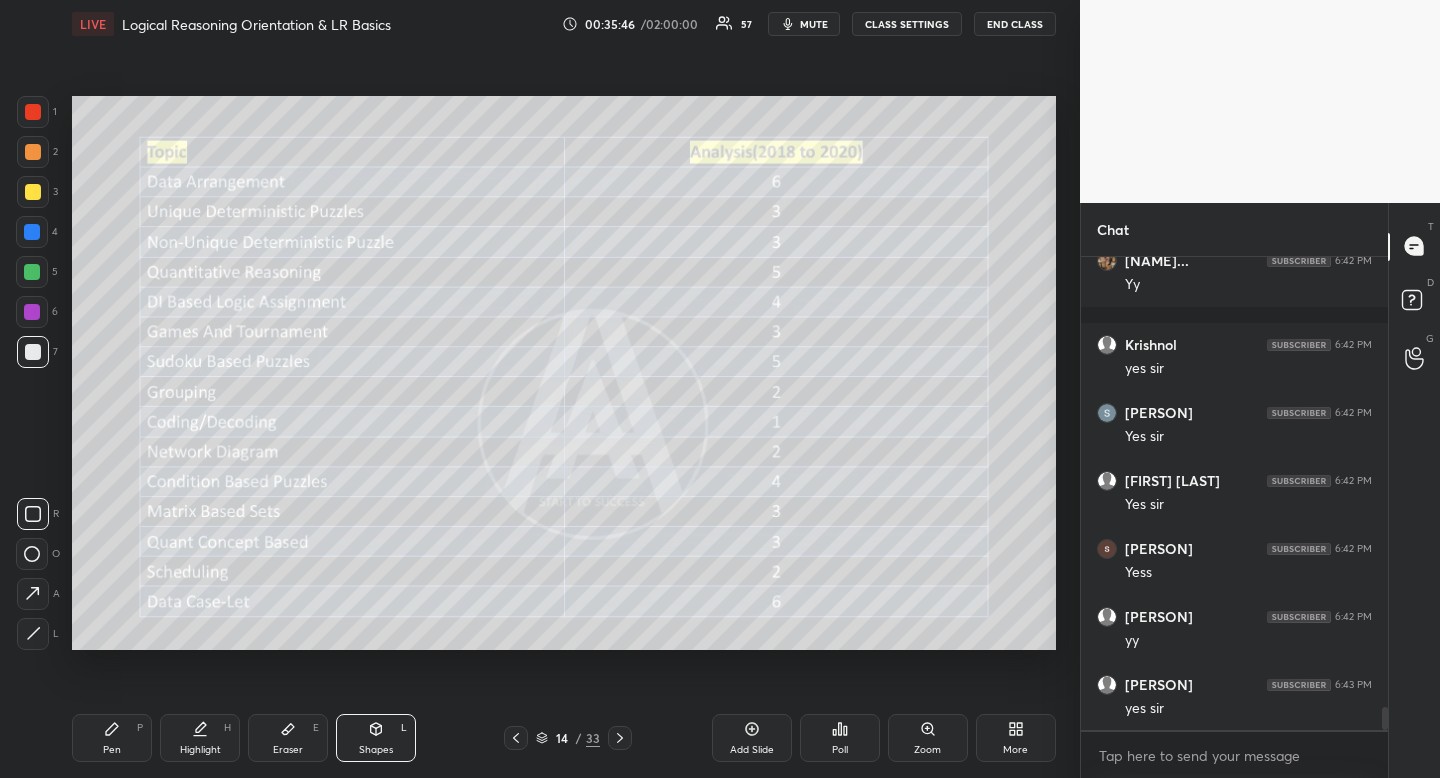 click 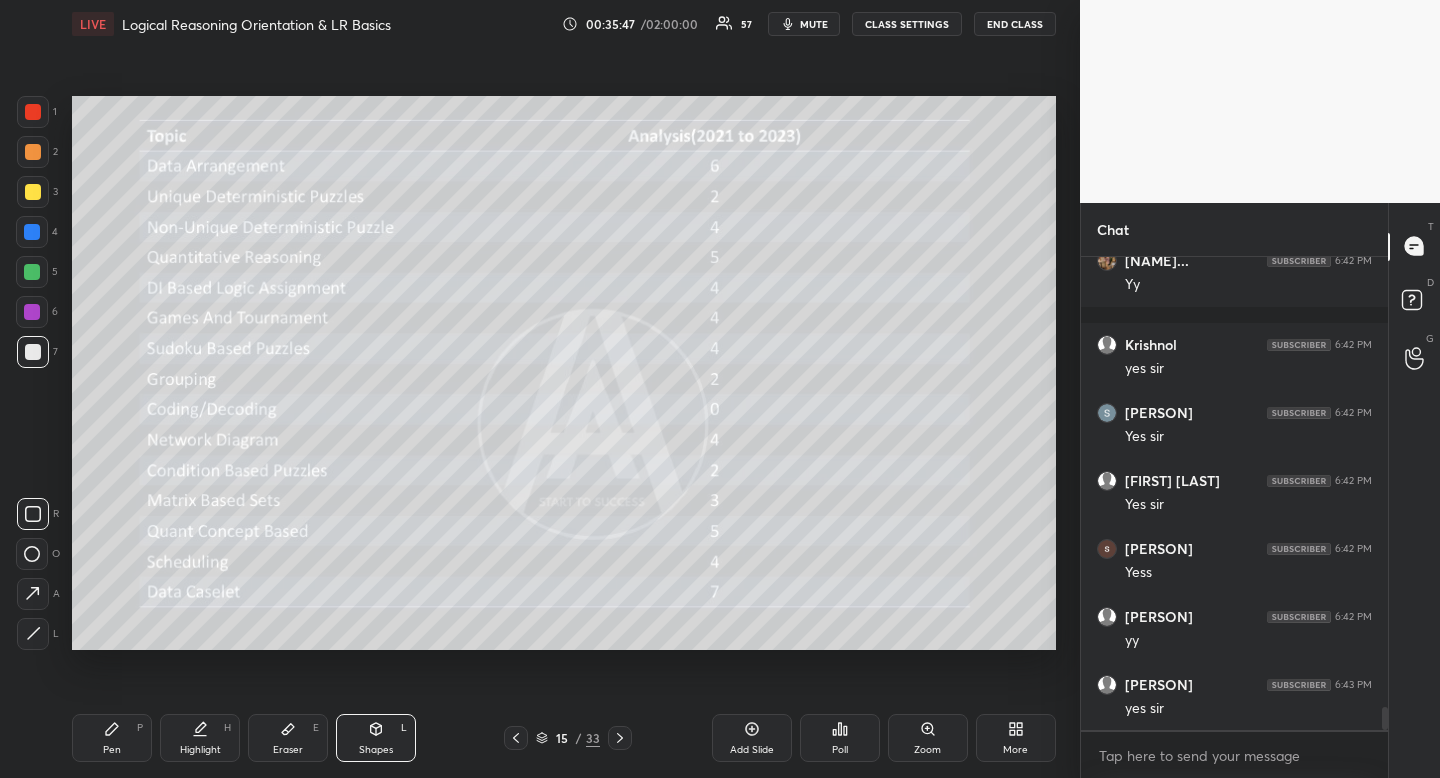 click at bounding box center (516, 738) 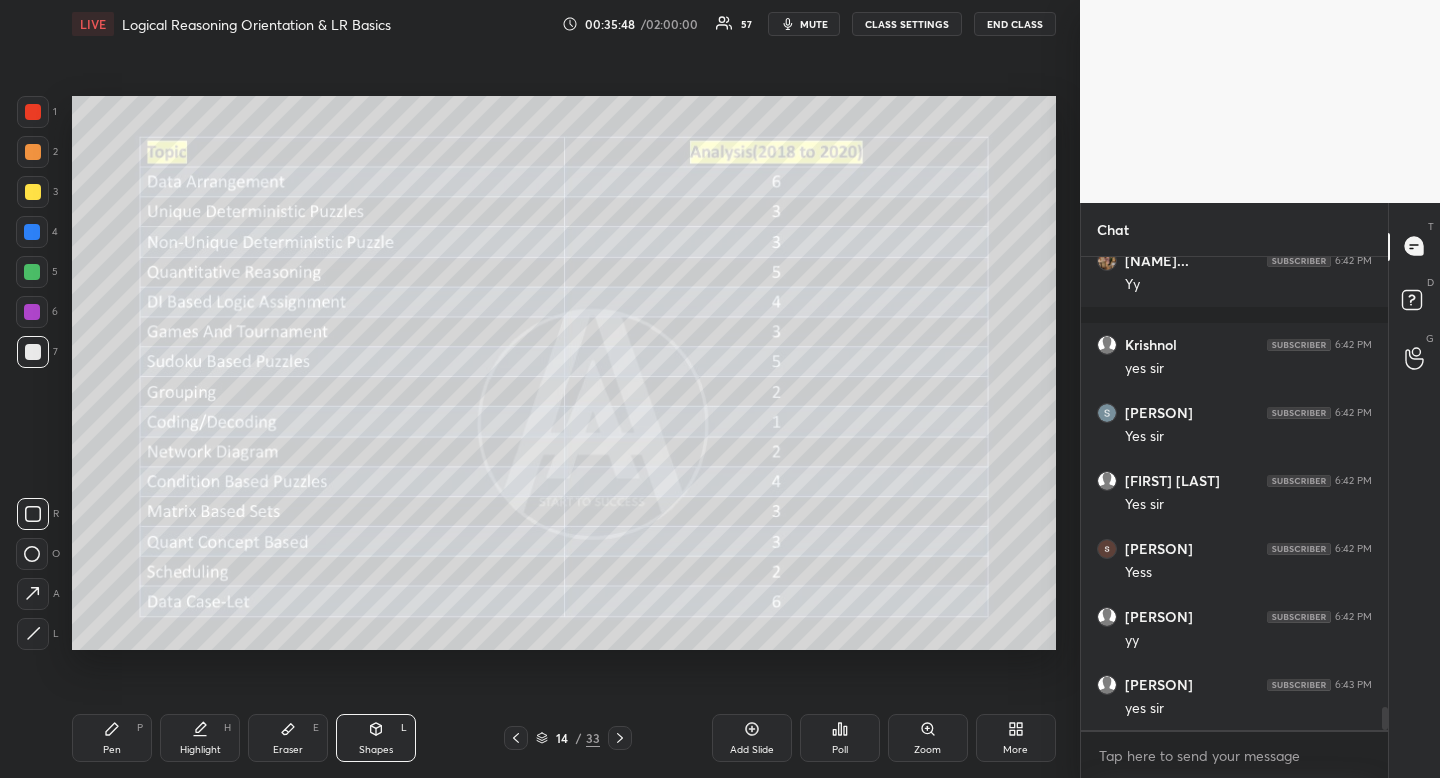 click at bounding box center [516, 738] 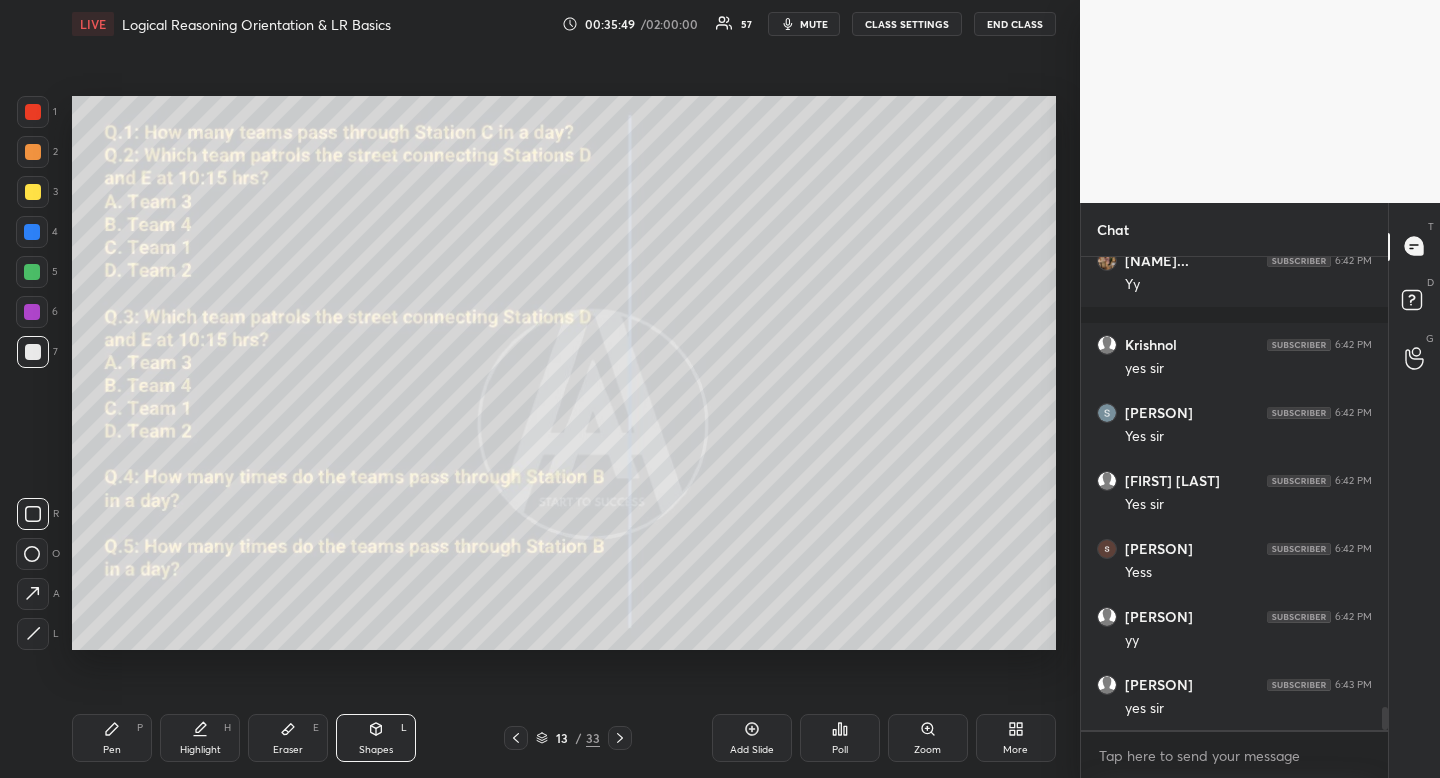 click at bounding box center [516, 738] 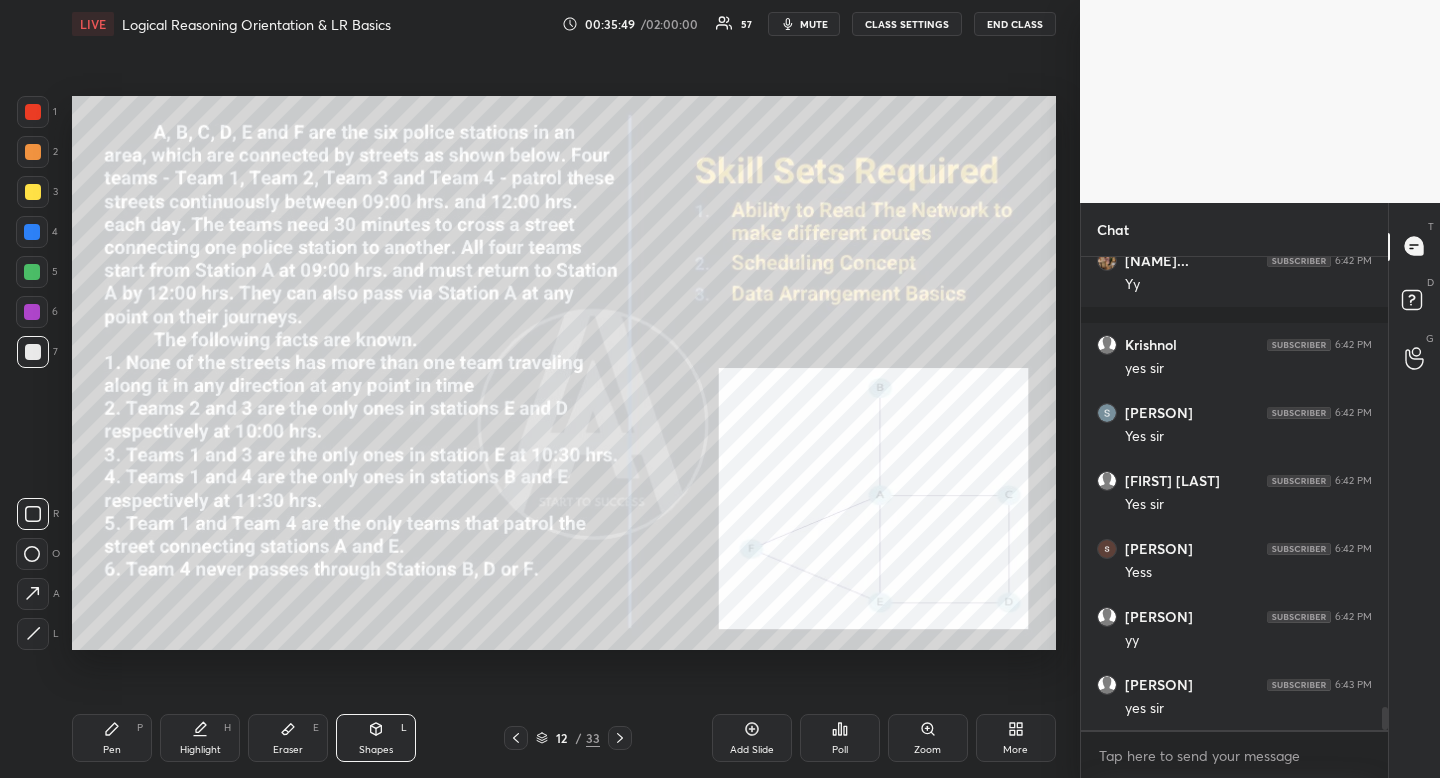 click at bounding box center (516, 738) 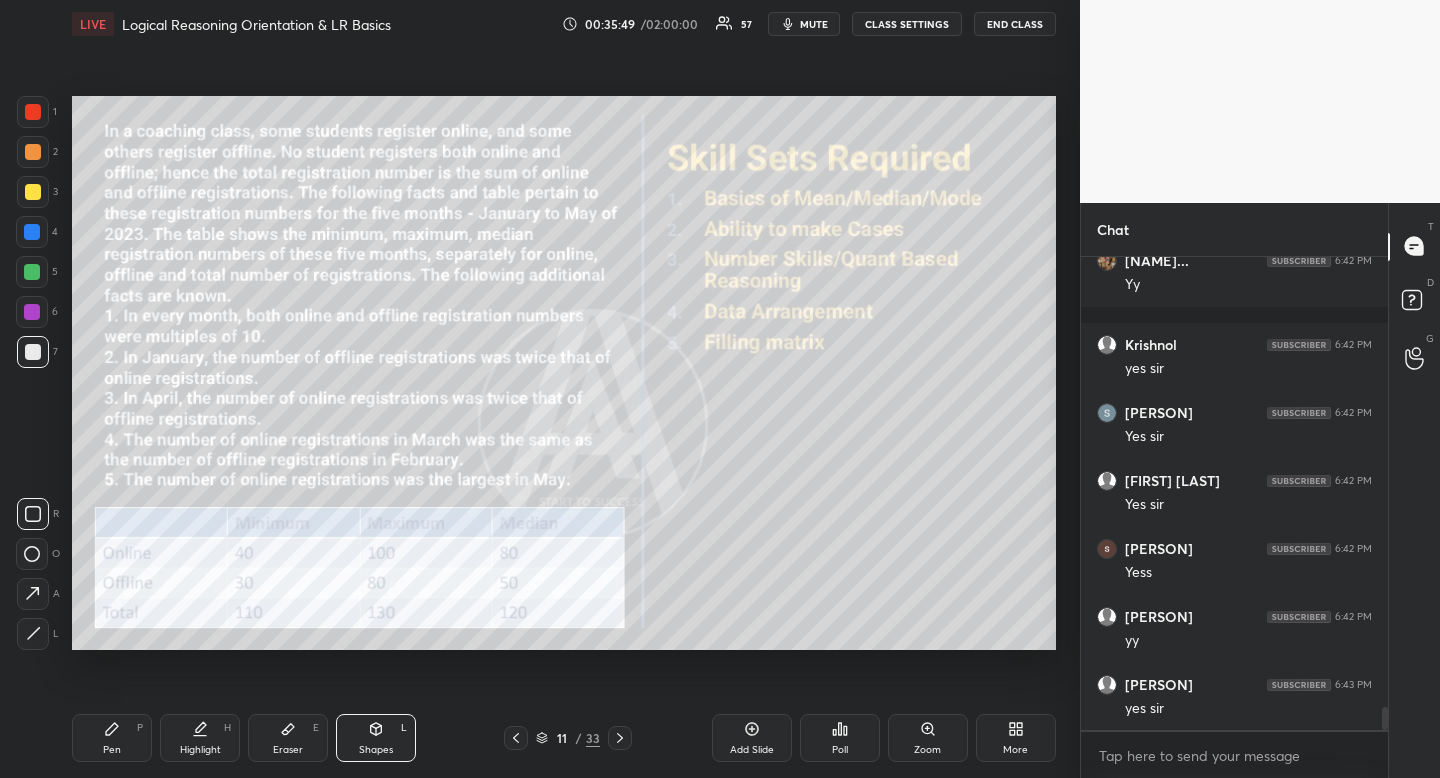 click on "11 / 33" at bounding box center [568, 738] 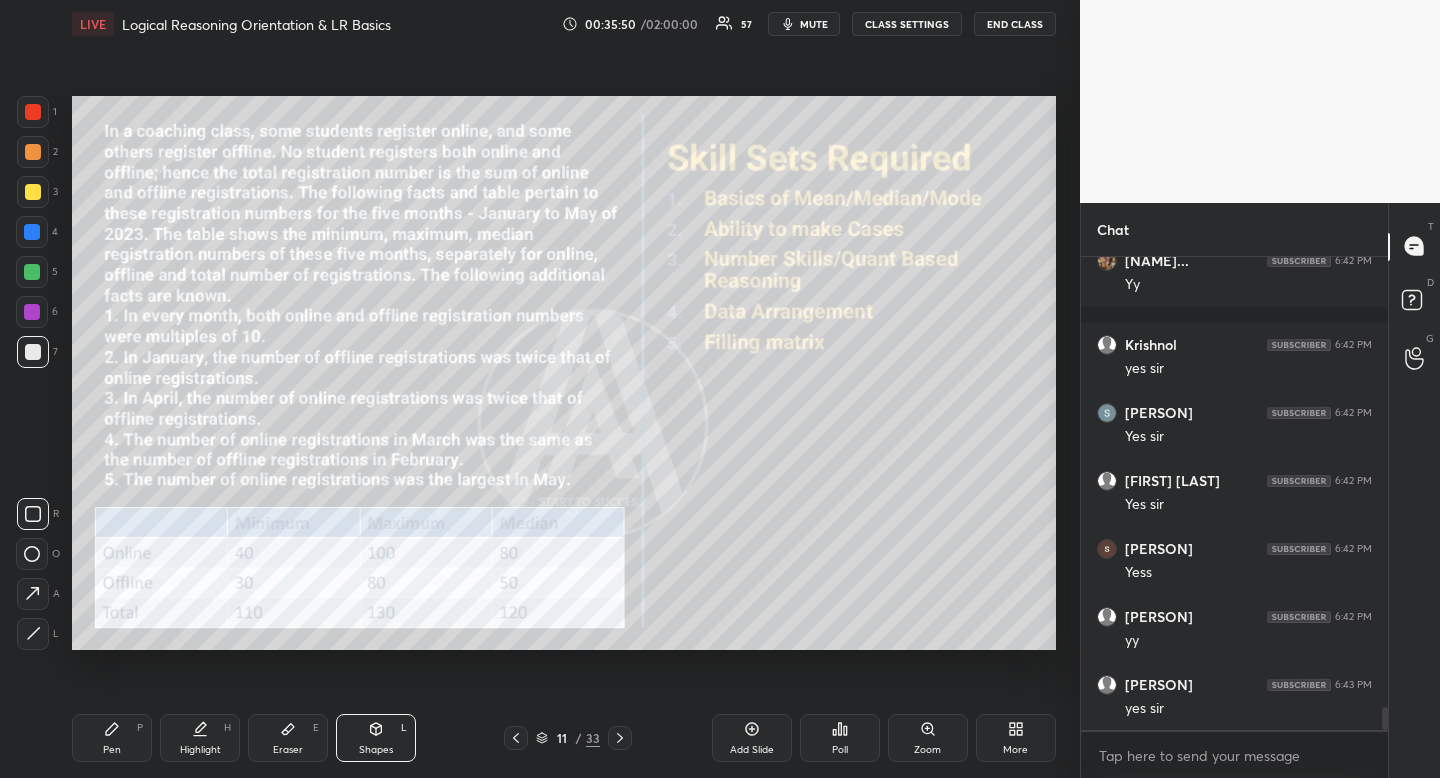 click on "11 / 33" at bounding box center (568, 738) 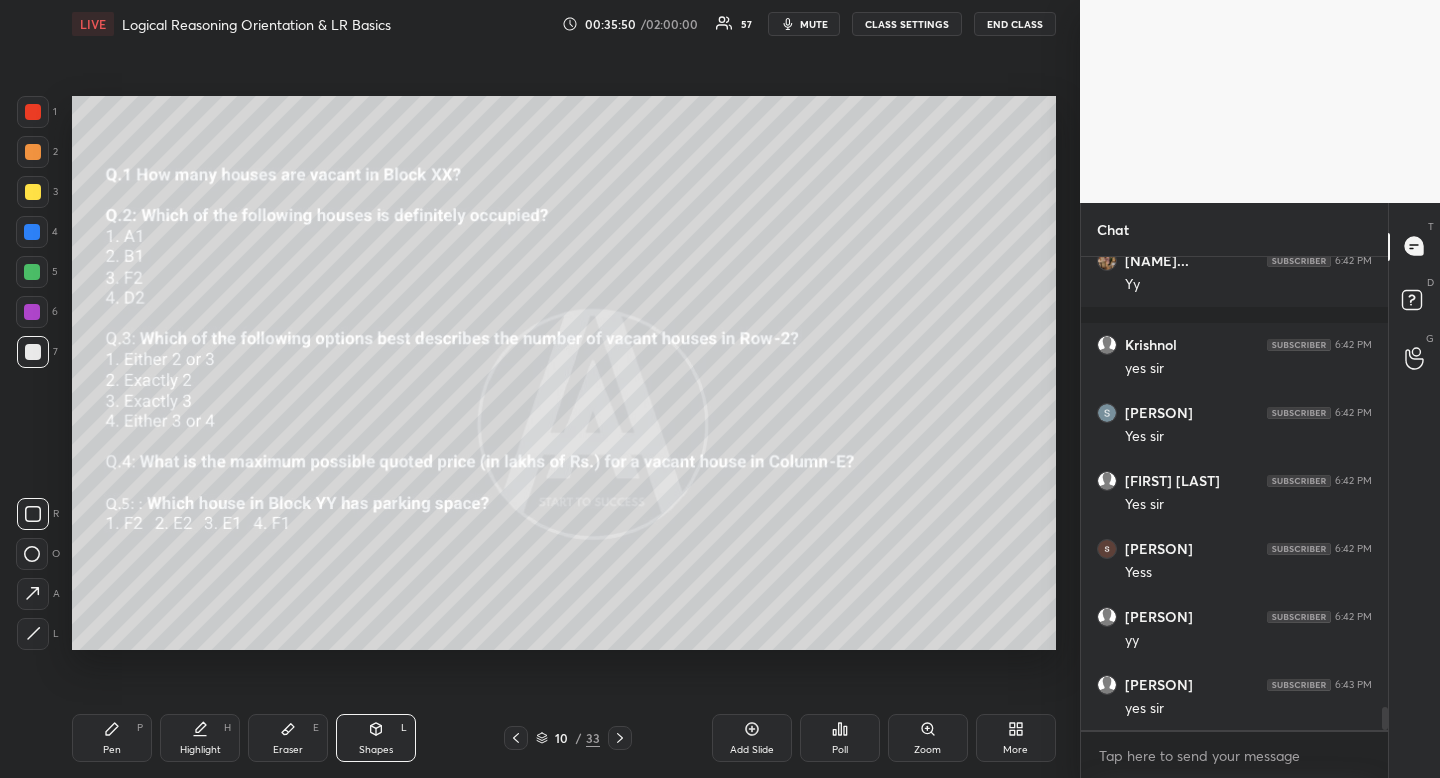 click 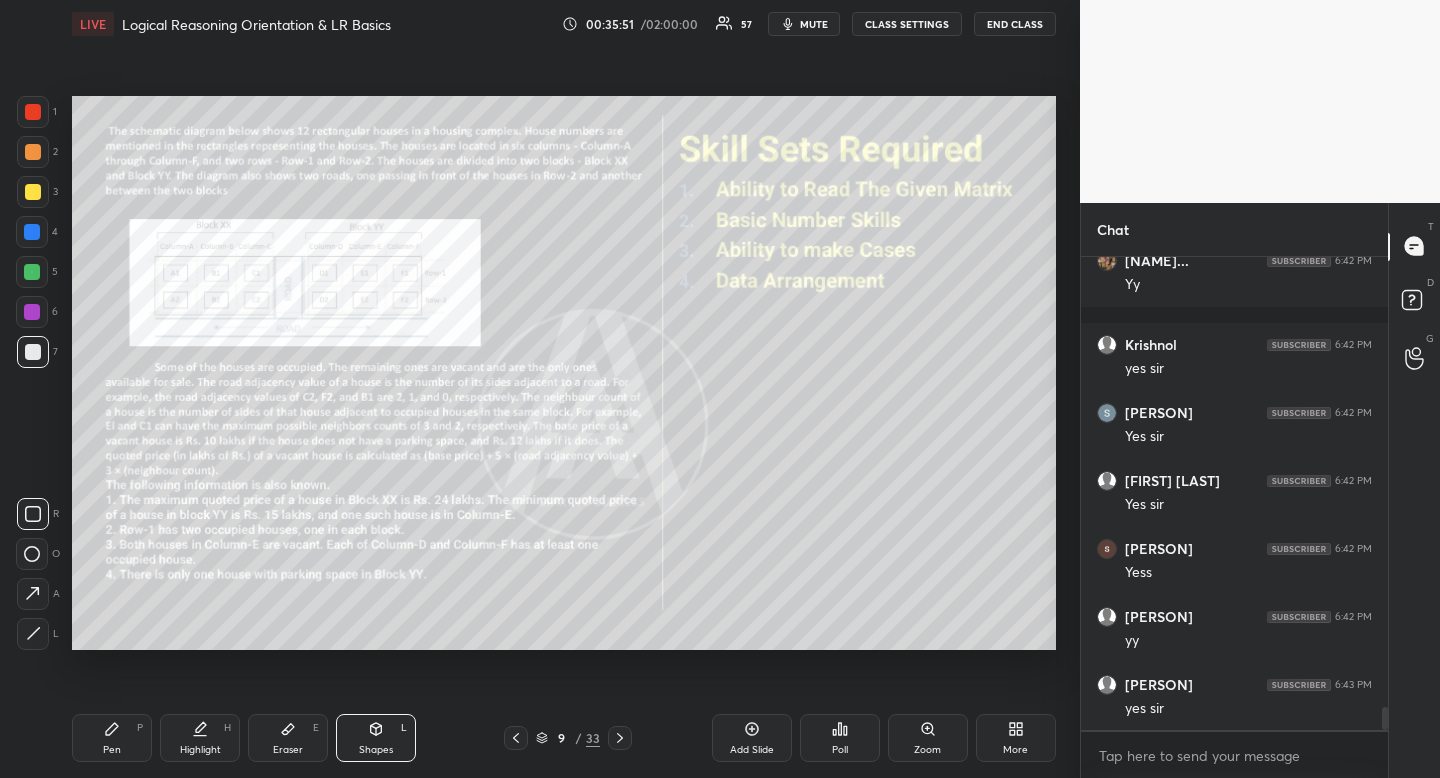 click 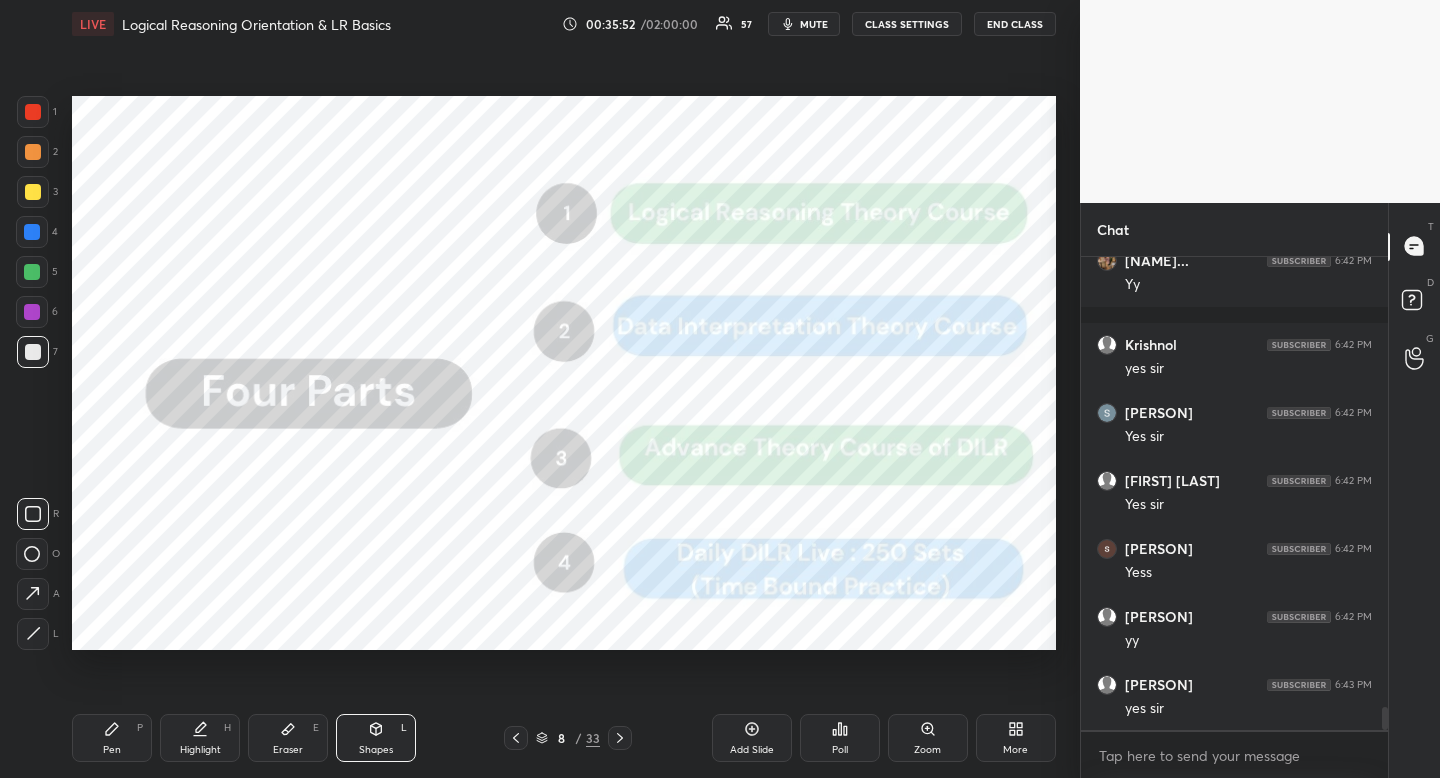 click 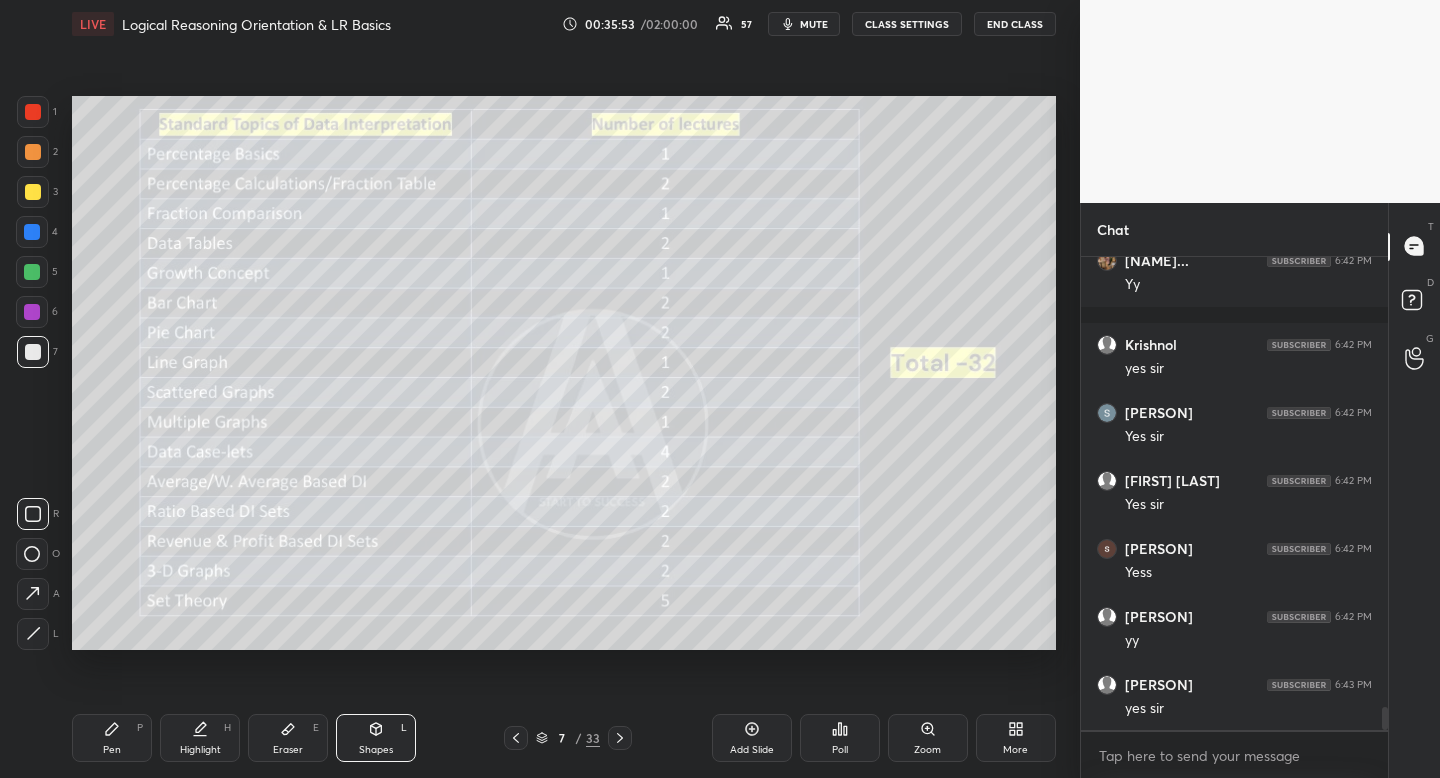 click 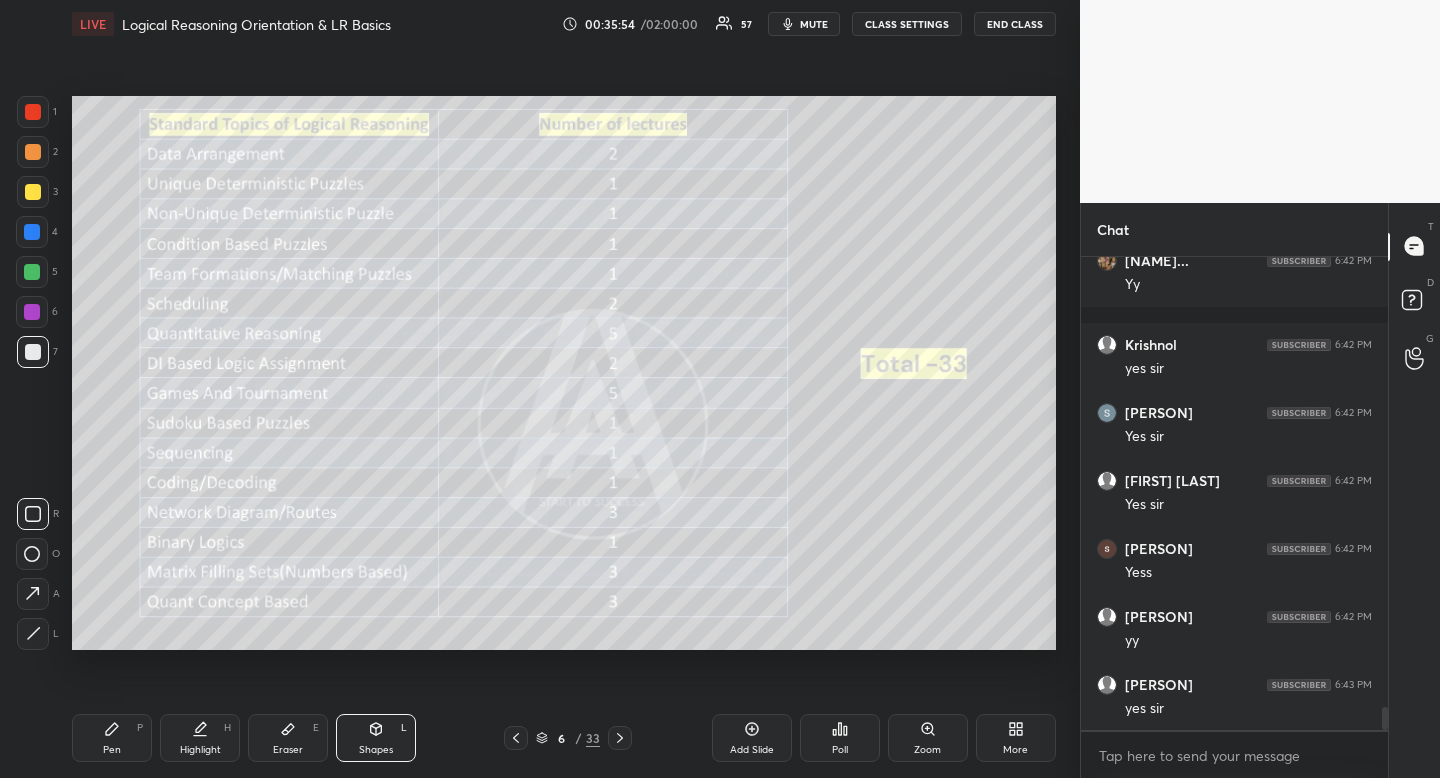 click 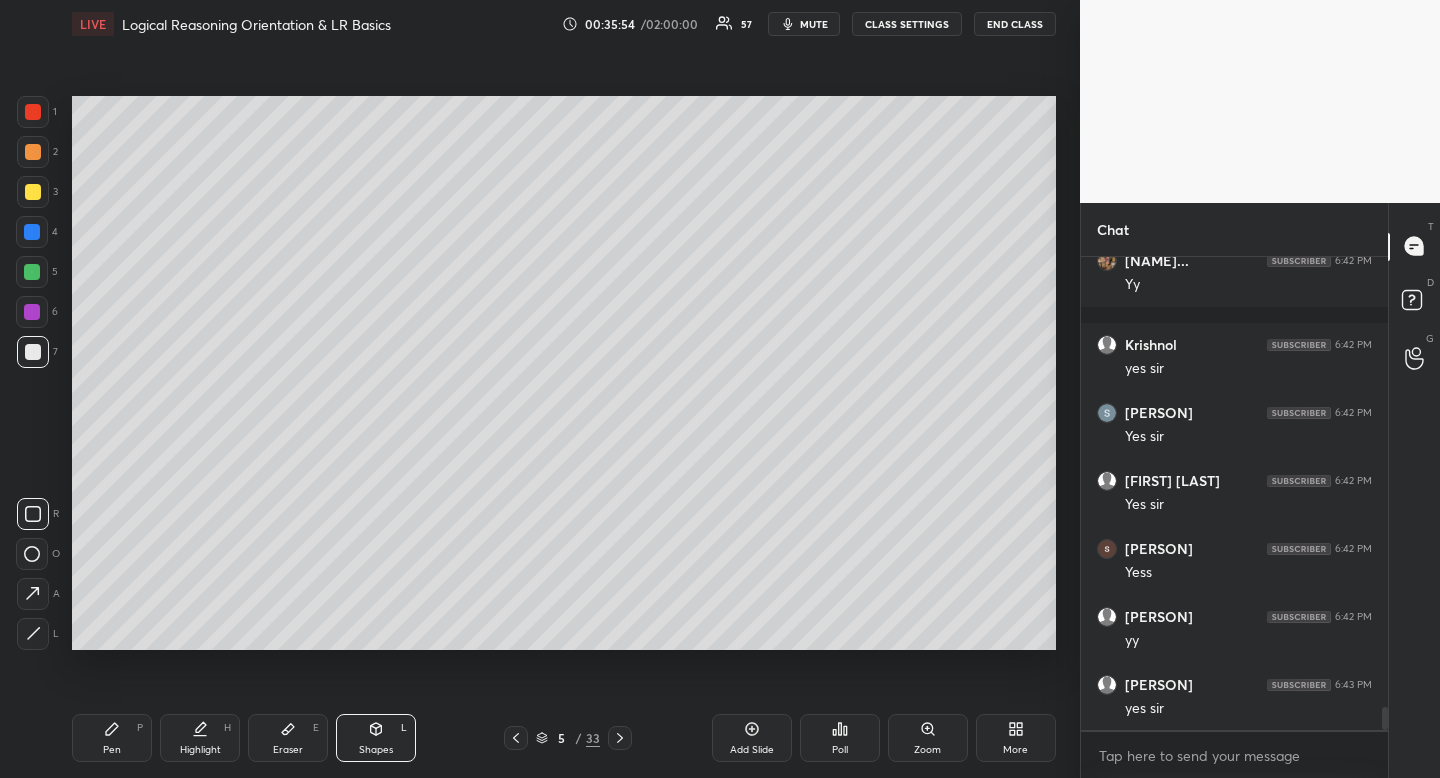 click 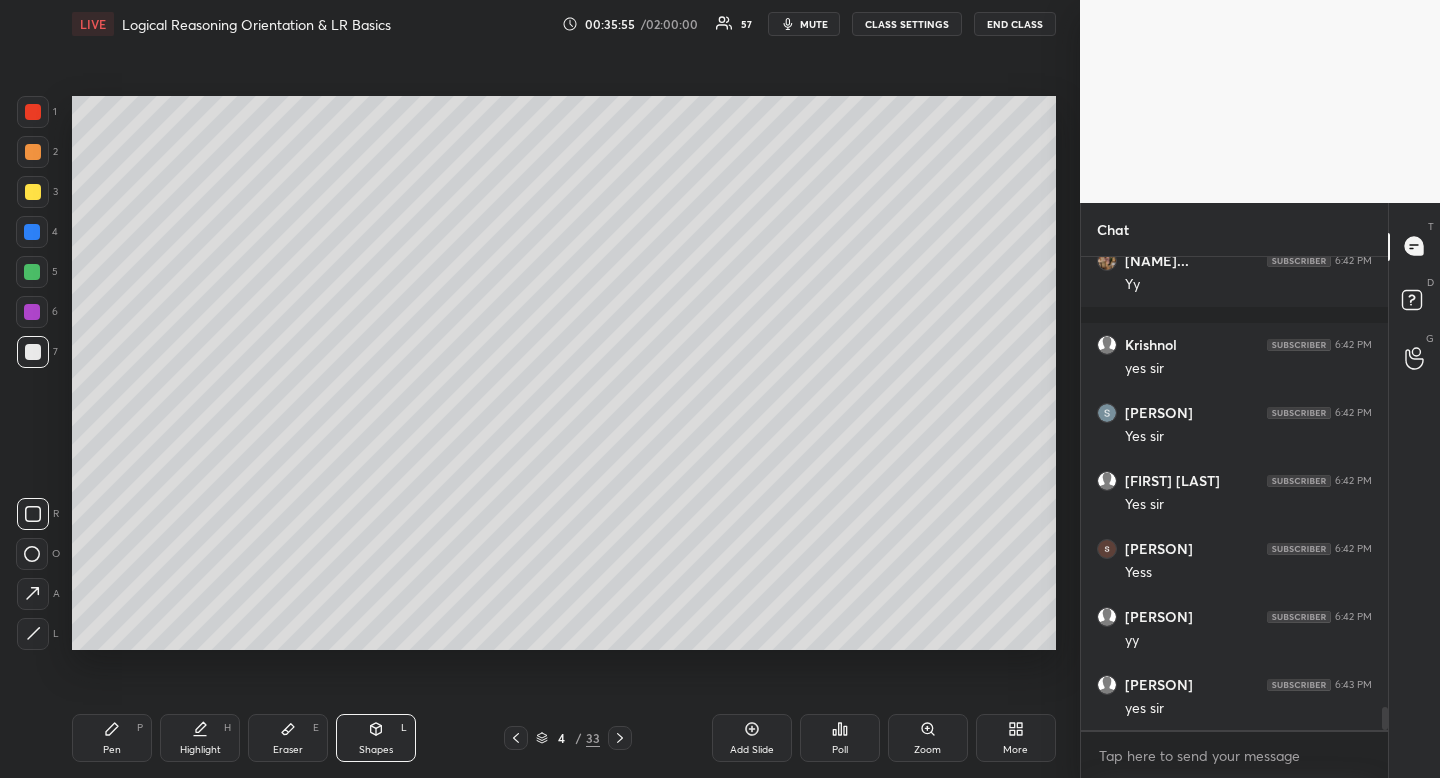 click 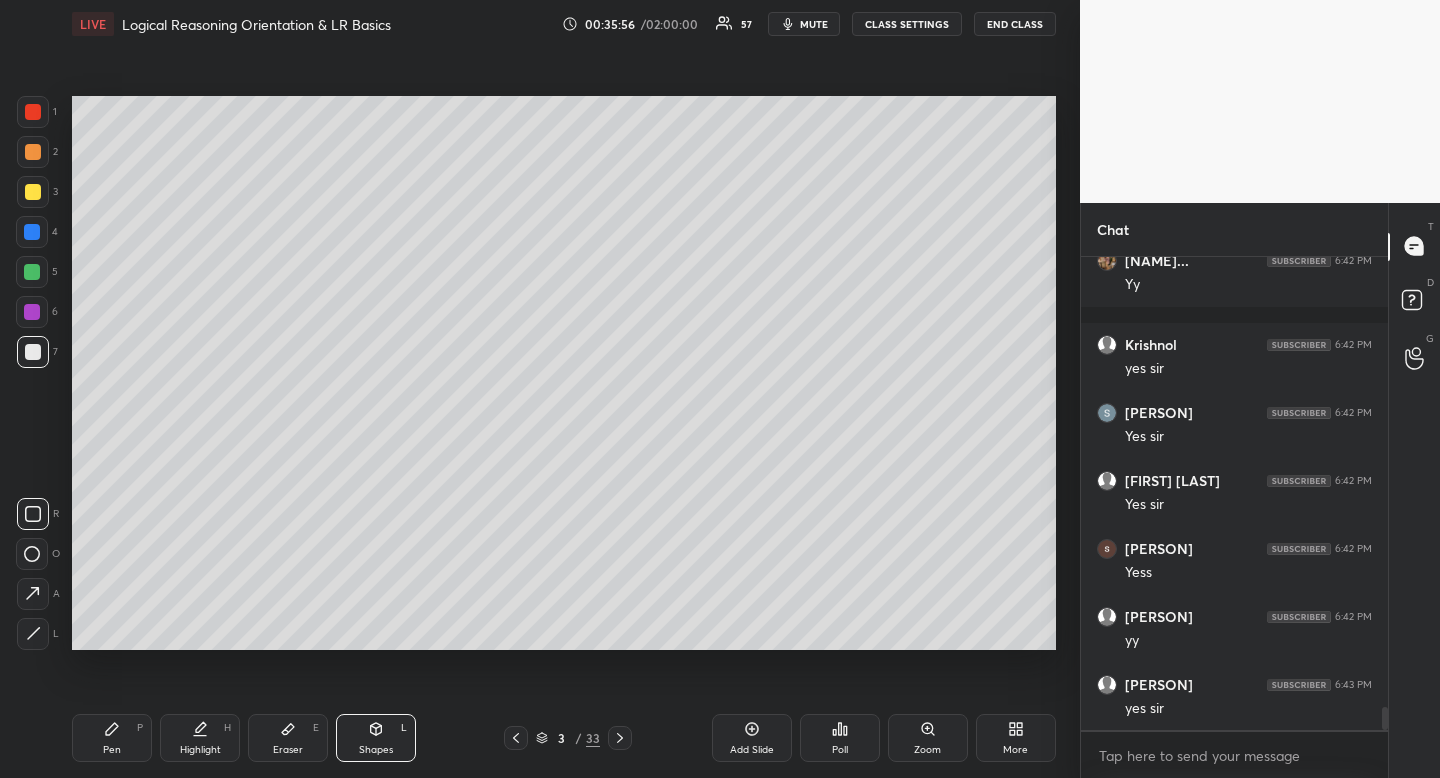 click 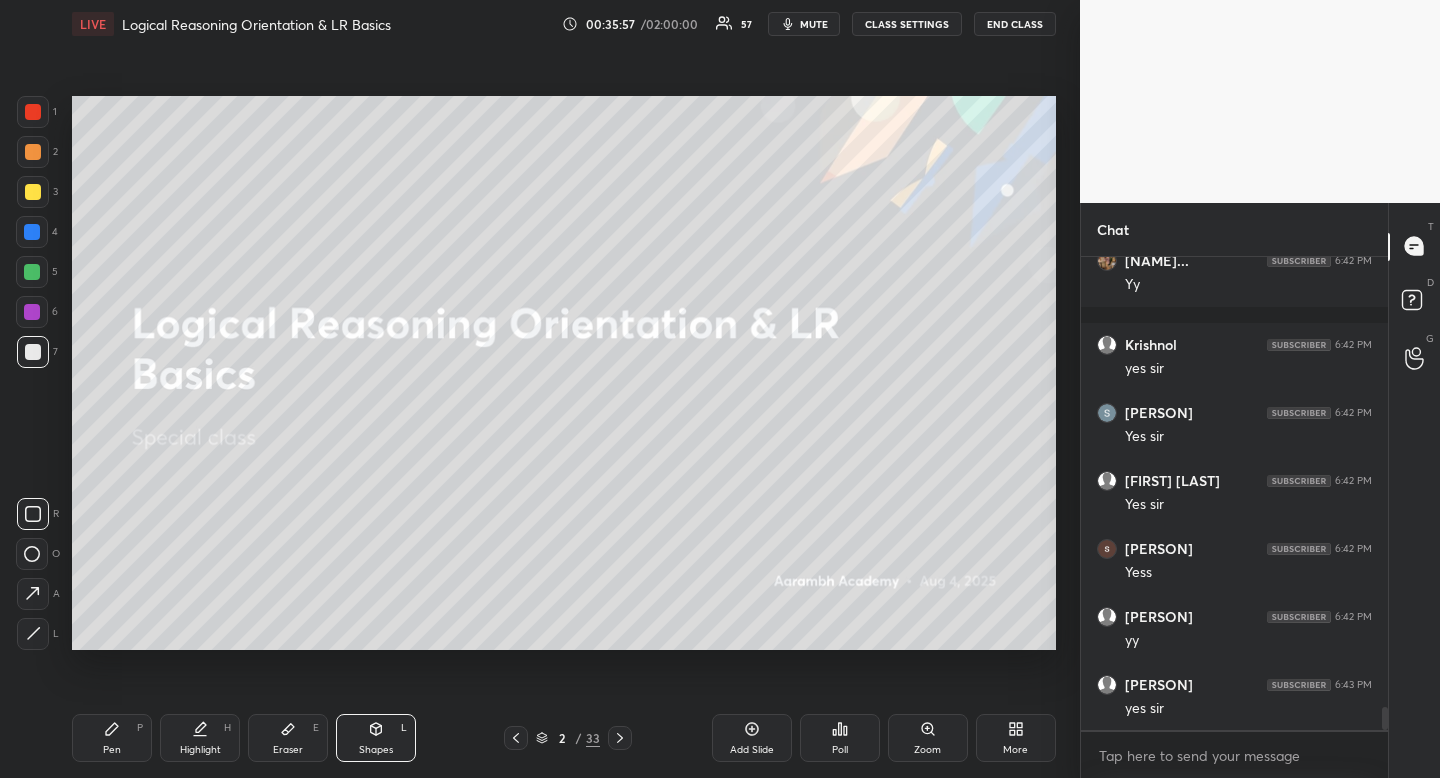 click 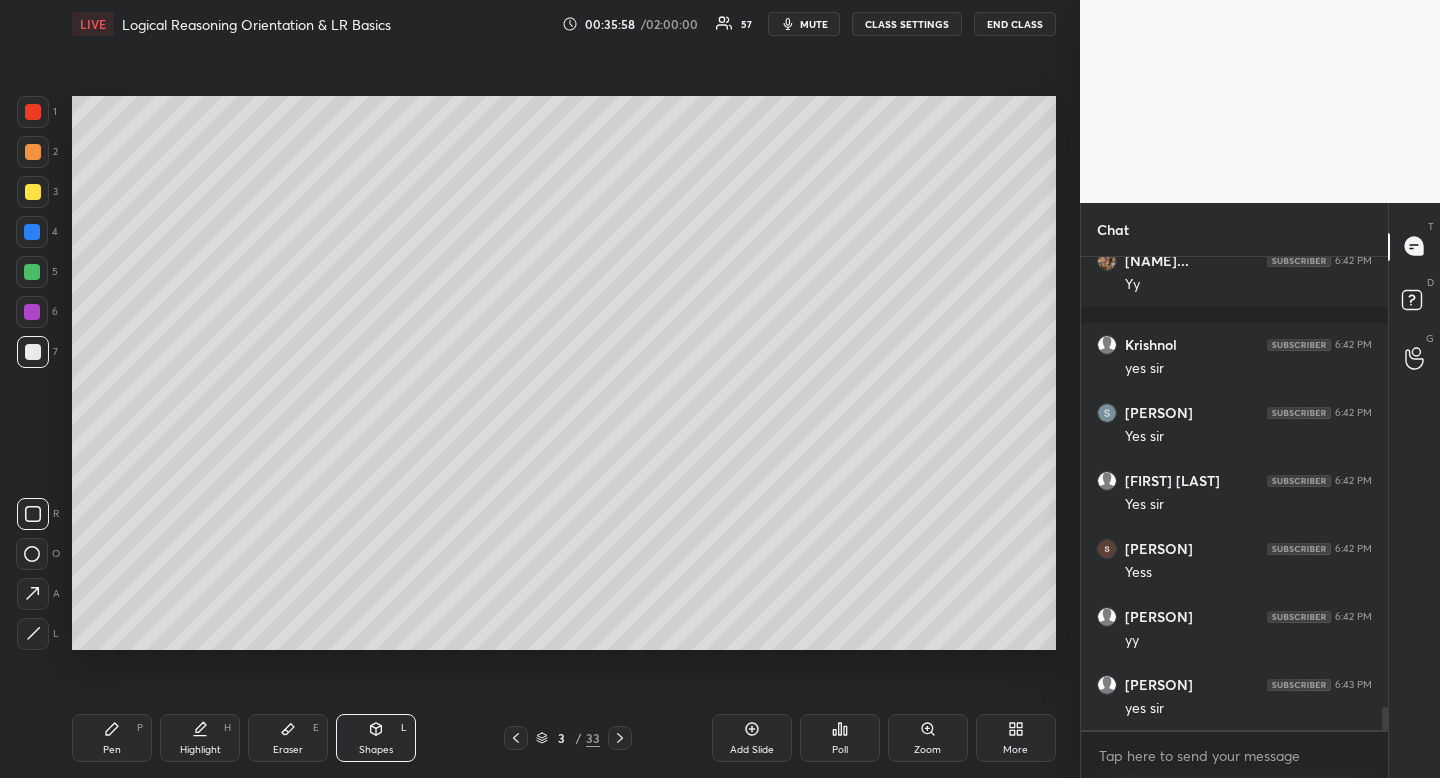 click at bounding box center [620, 738] 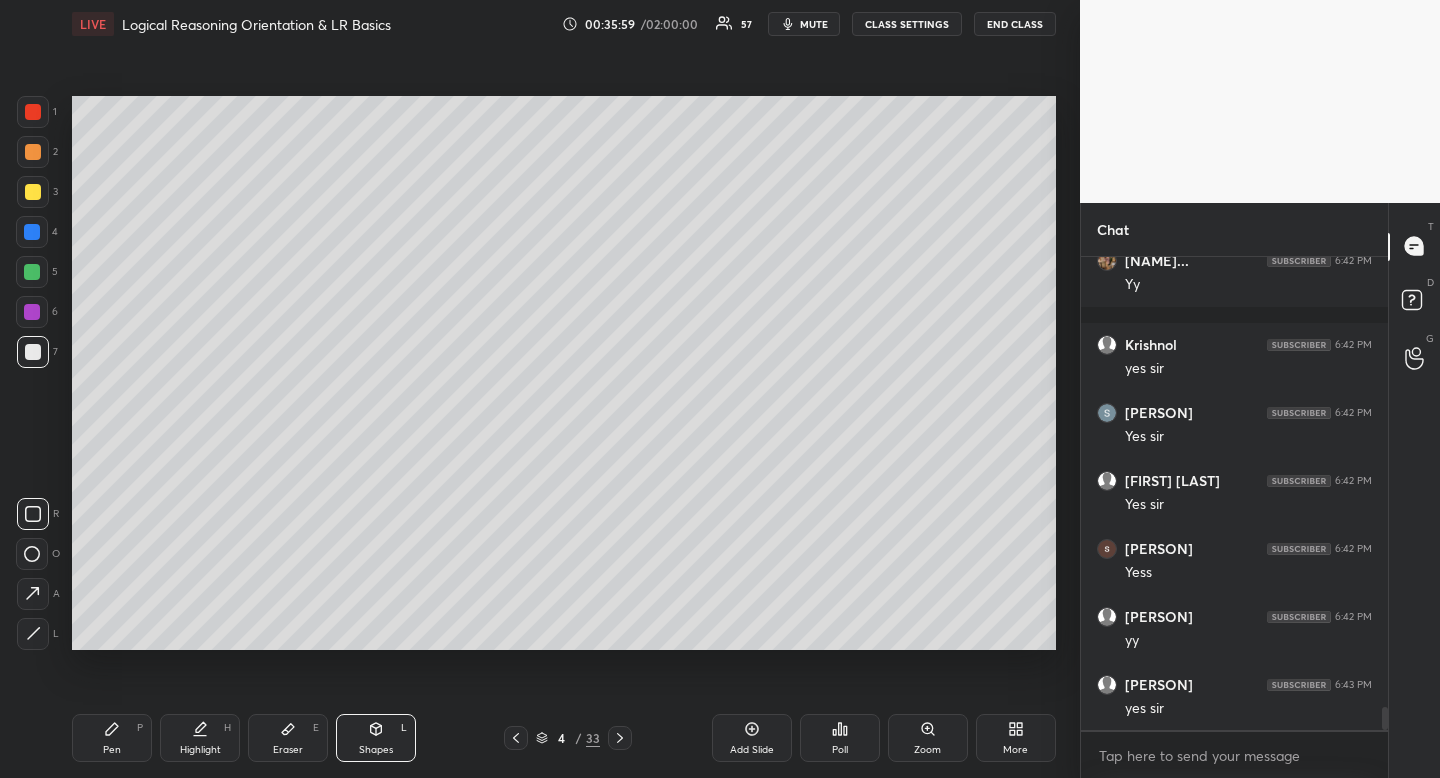 click at bounding box center (620, 738) 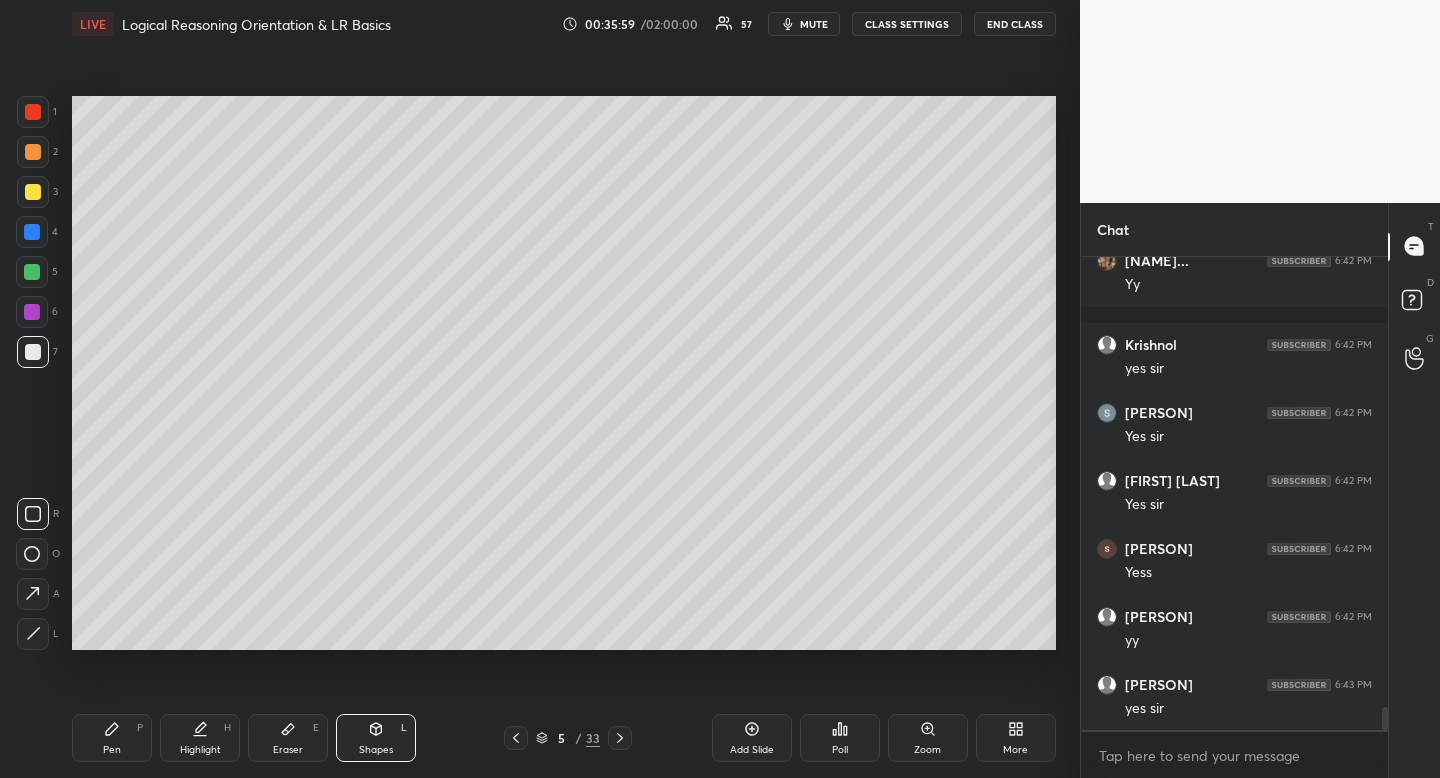 click at bounding box center (620, 738) 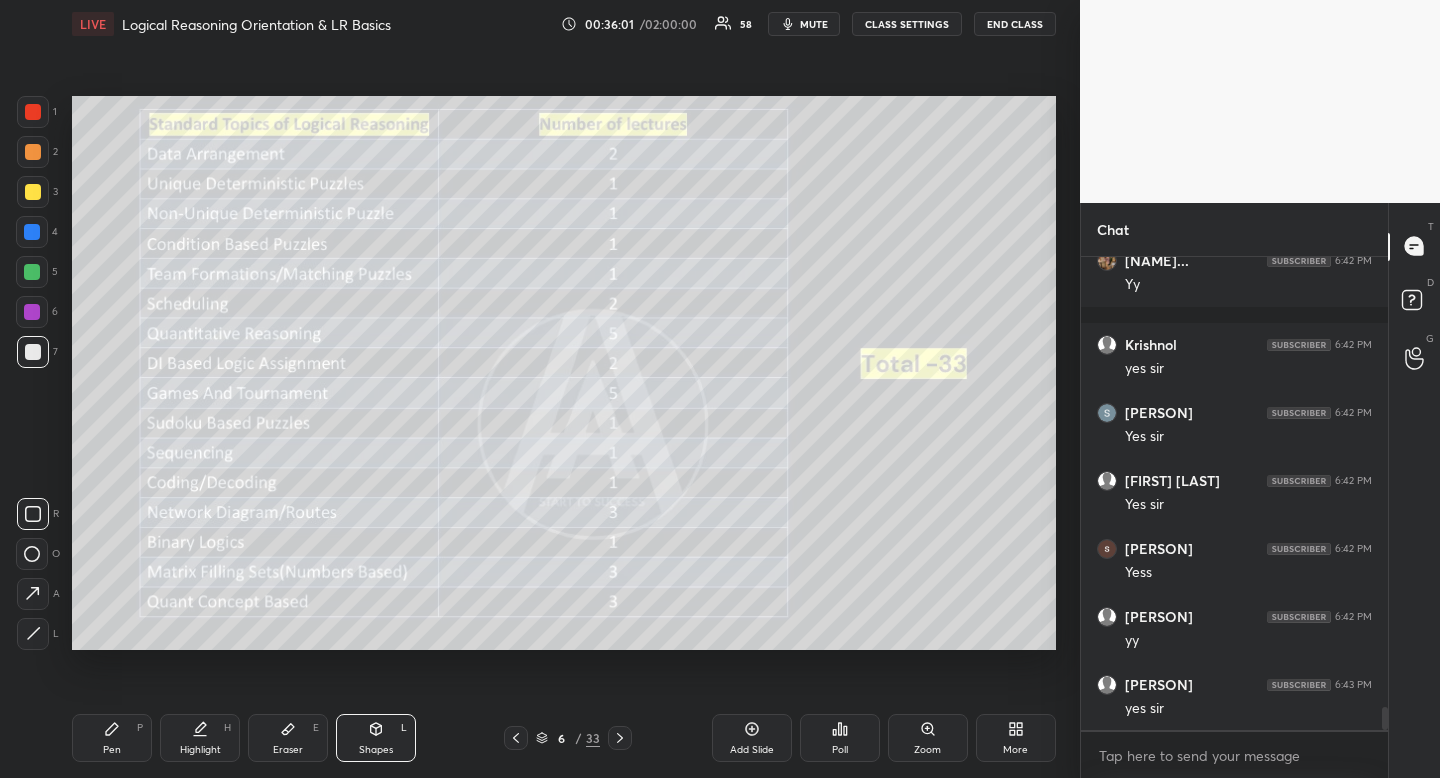click on "Eraser" at bounding box center [288, 750] 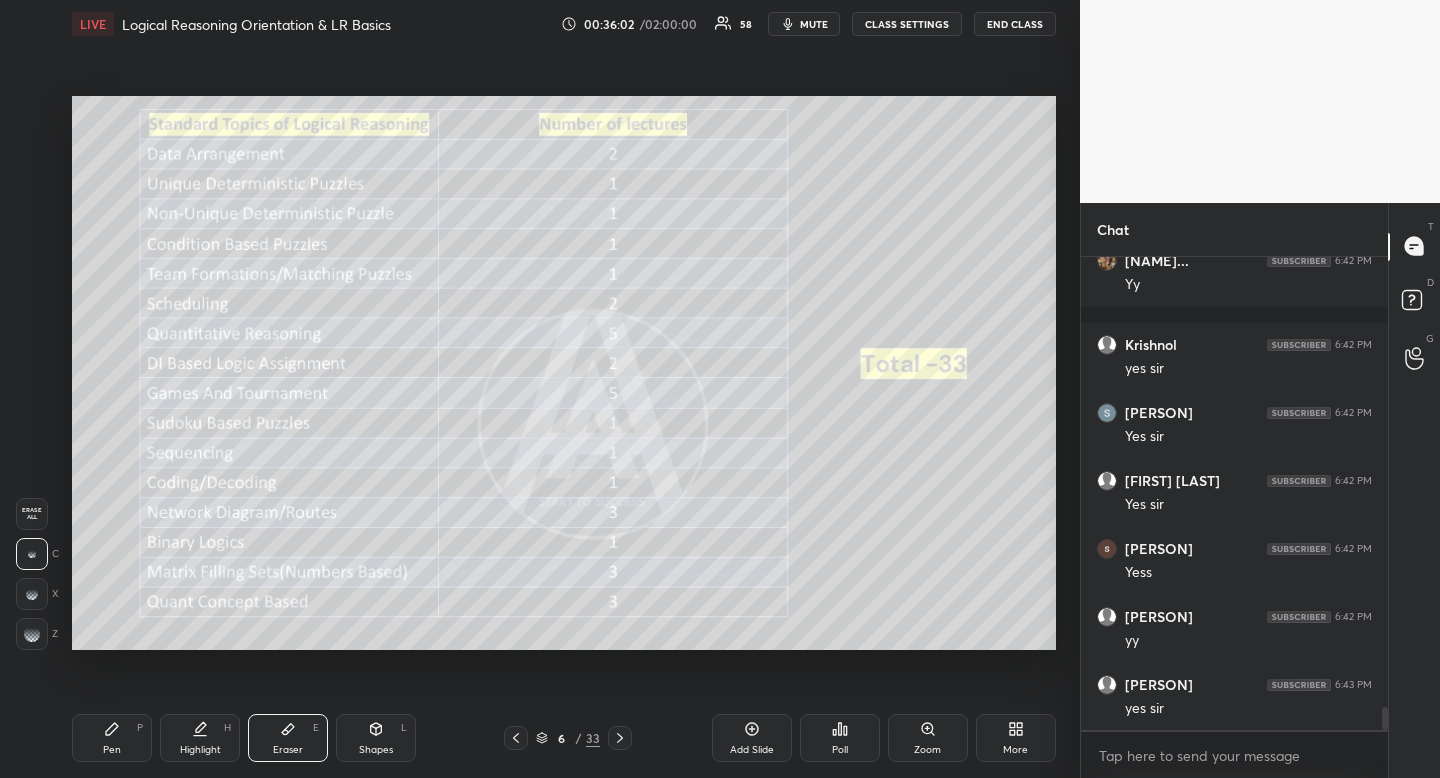 click on "Erase all" at bounding box center (32, 514) 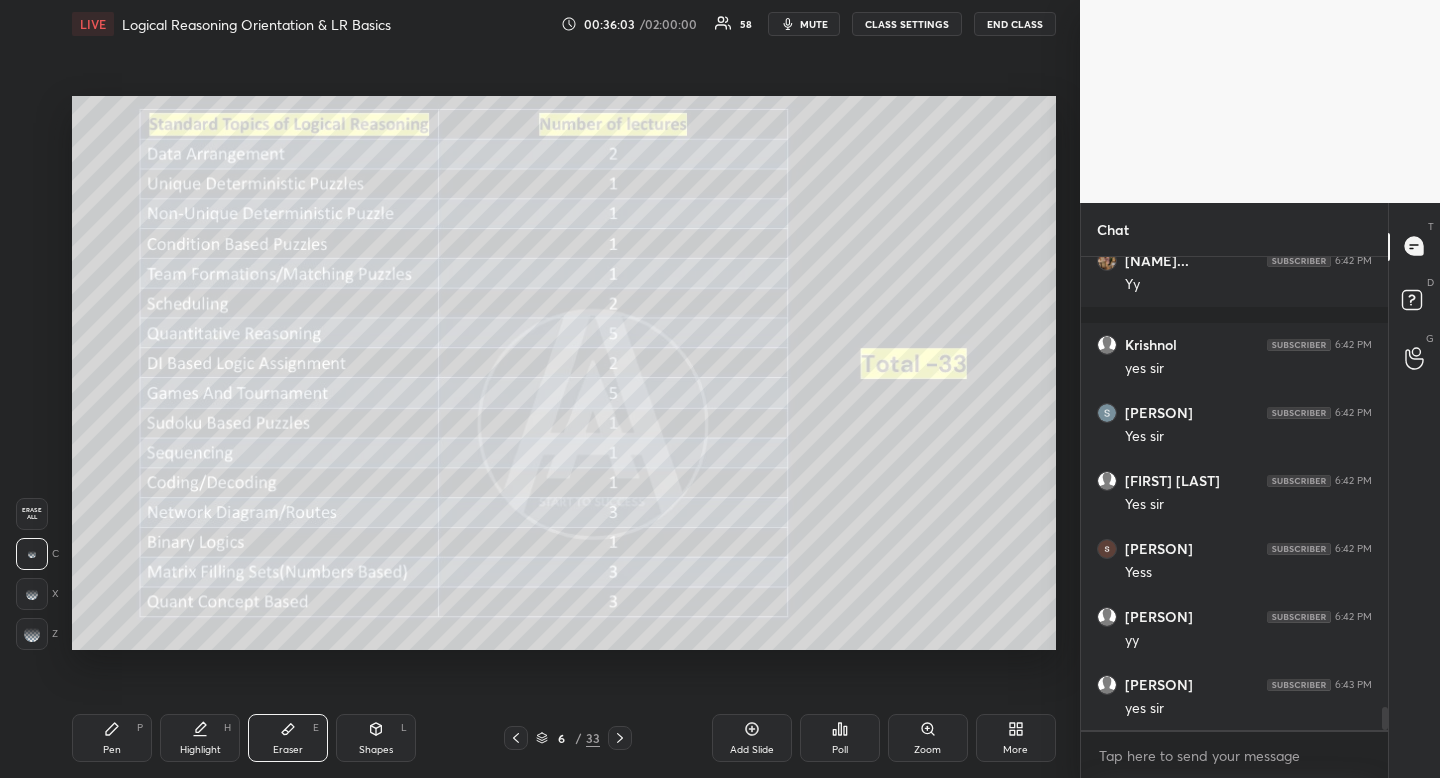 click on "Shapes L" at bounding box center (376, 738) 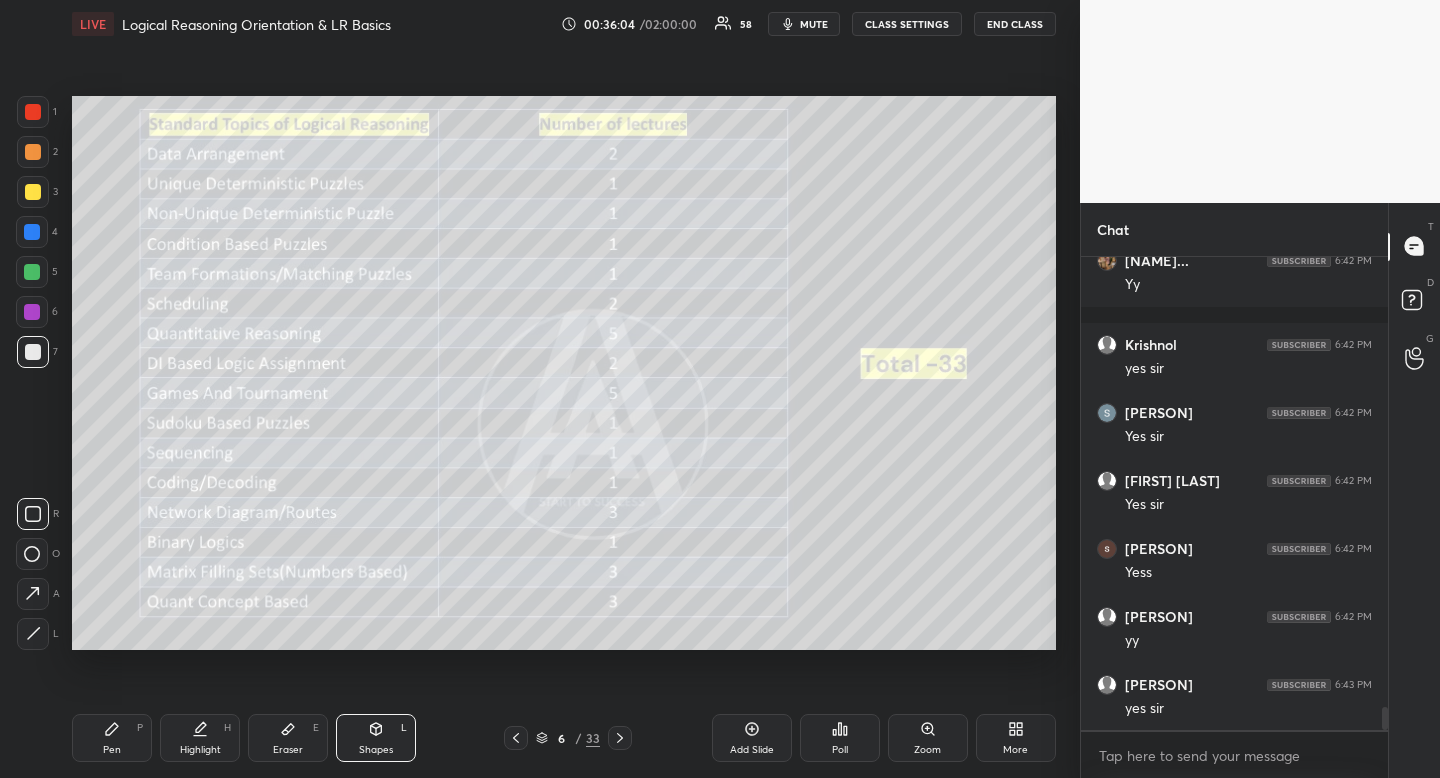 click 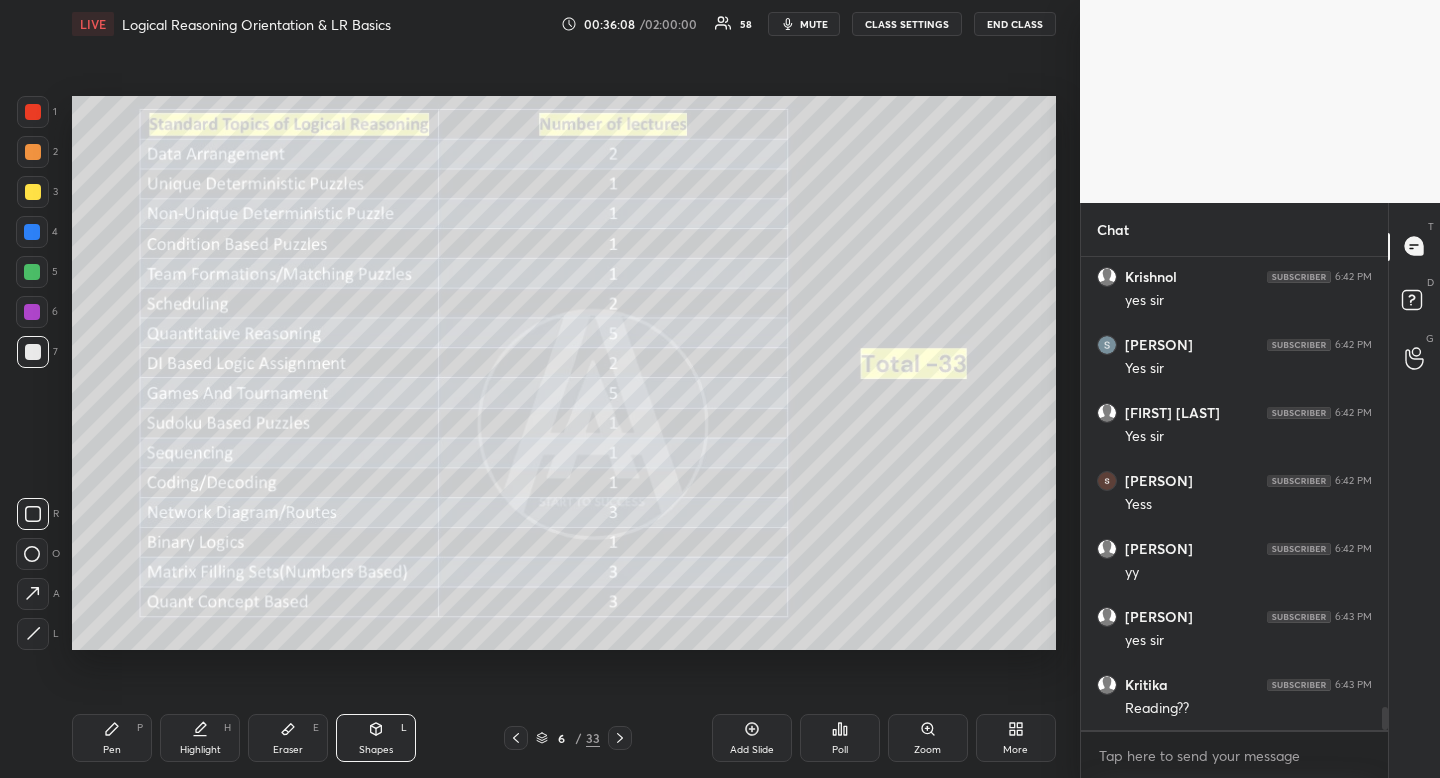 click on "Highlight H" at bounding box center (200, 738) 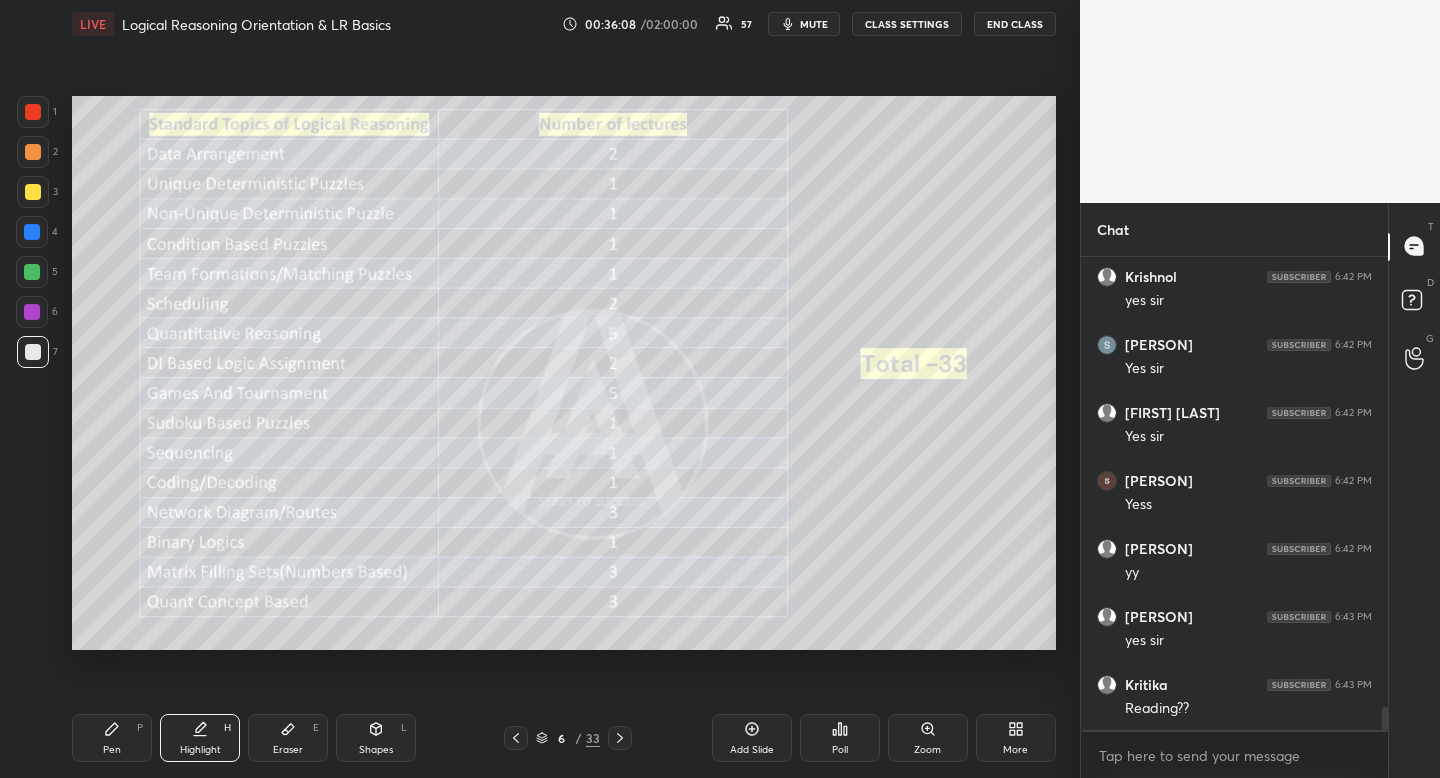 drag, startPoint x: 205, startPoint y: 719, endPoint x: 234, endPoint y: 665, distance: 61.294373 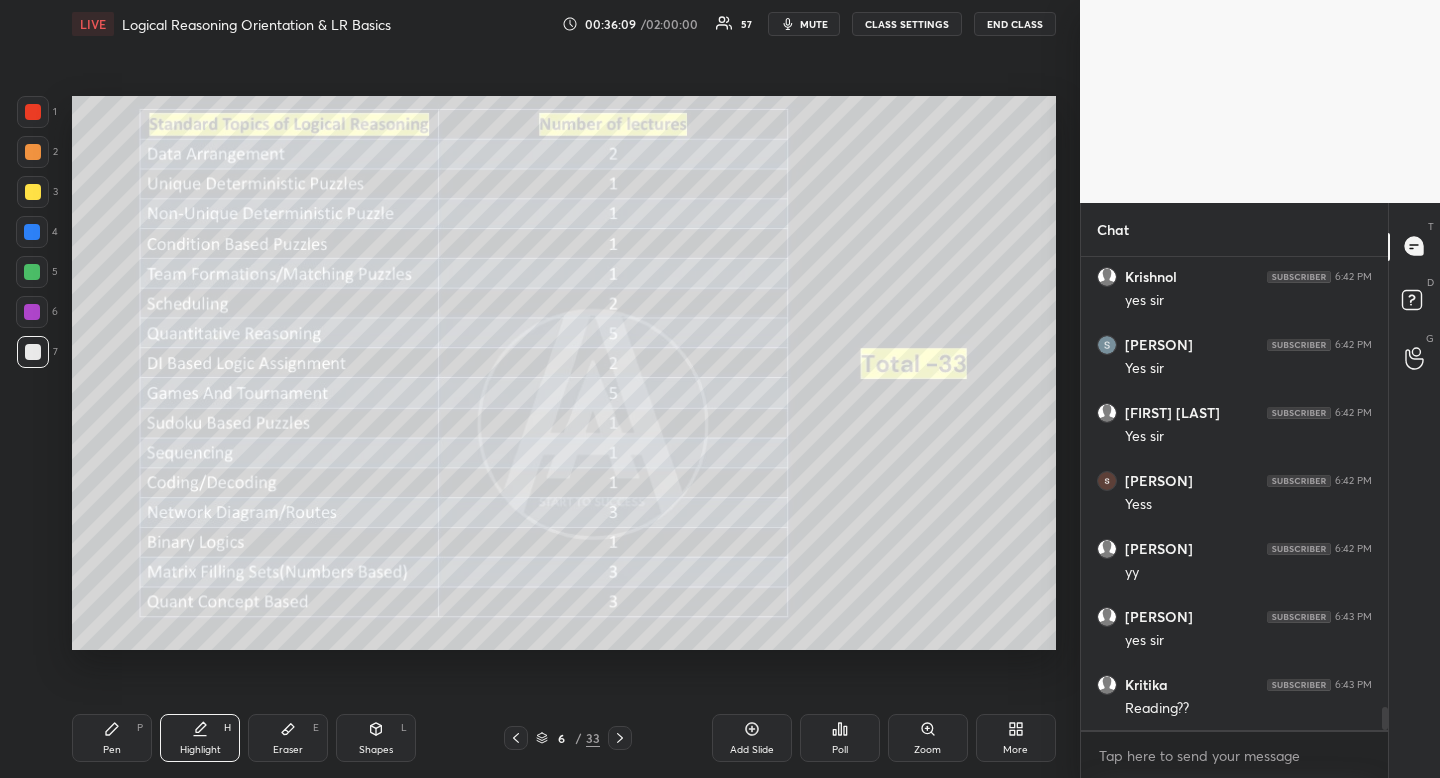 scroll, scrollTop: 9440, scrollLeft: 0, axis: vertical 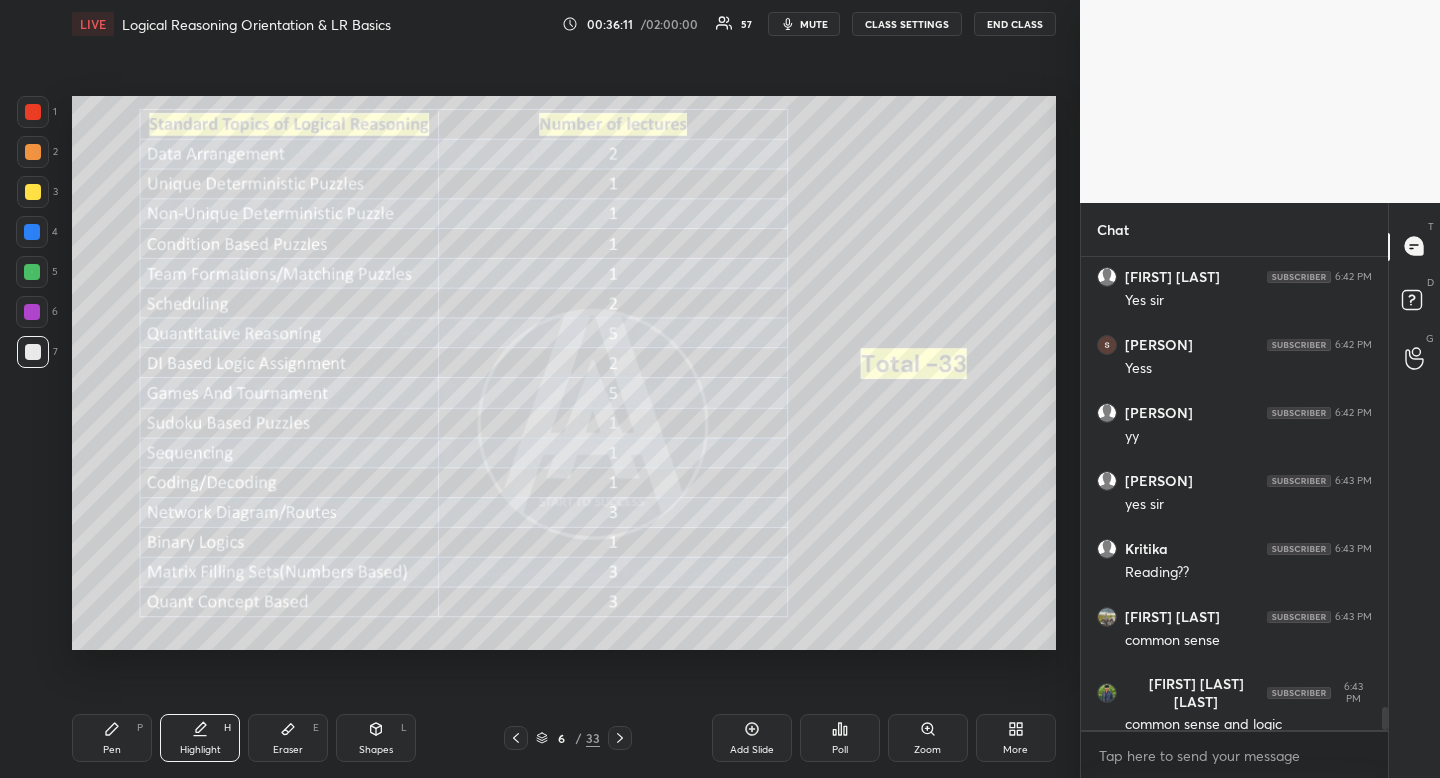 click 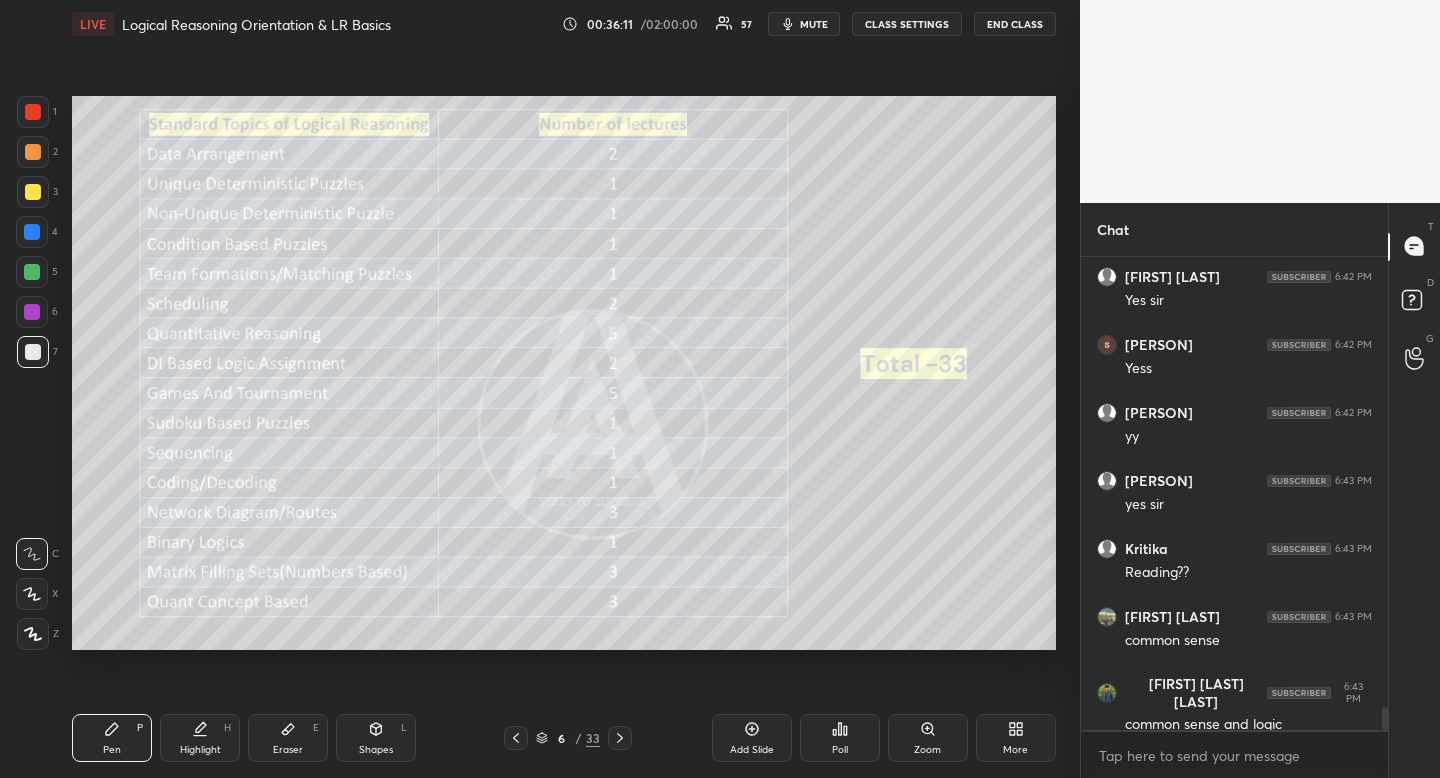 scroll, scrollTop: 9576, scrollLeft: 0, axis: vertical 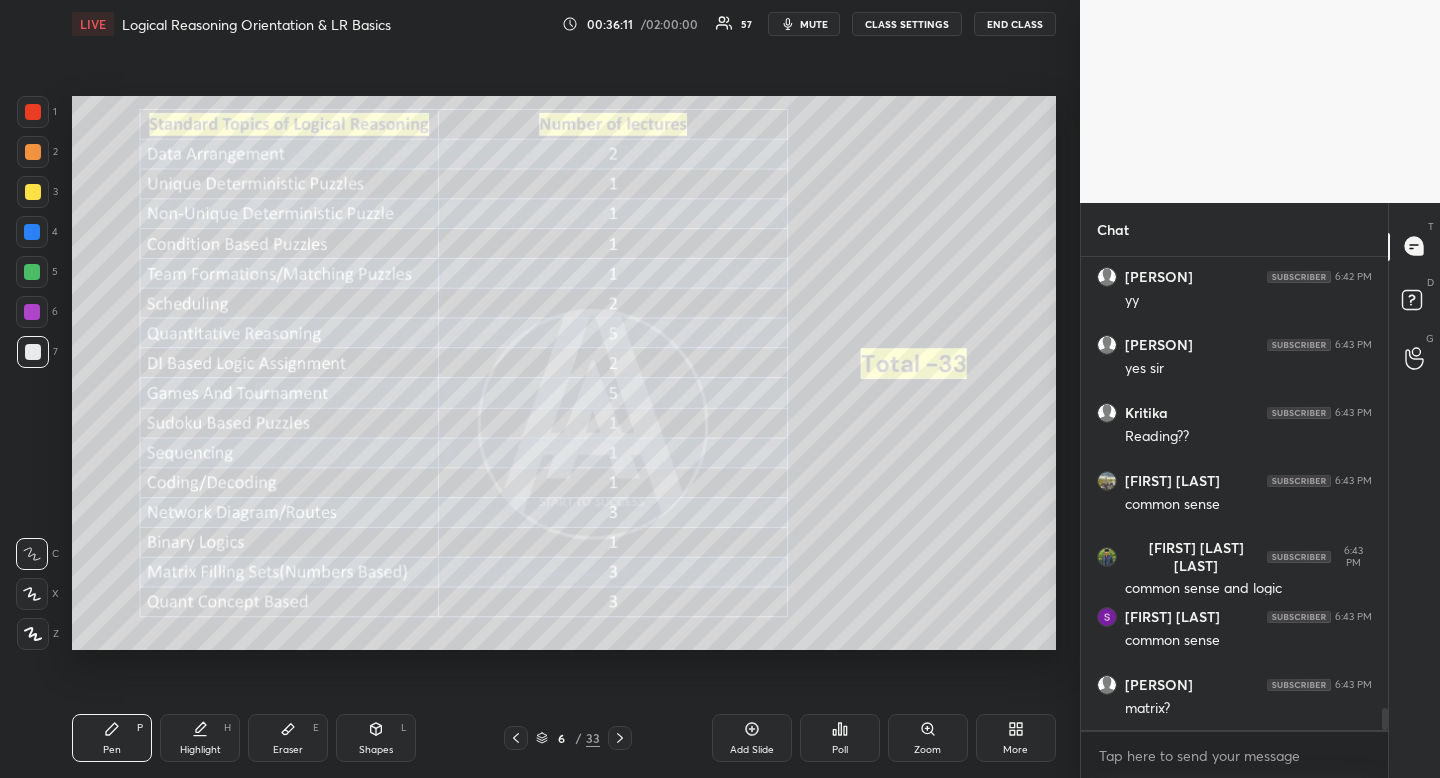 click at bounding box center [33, 192] 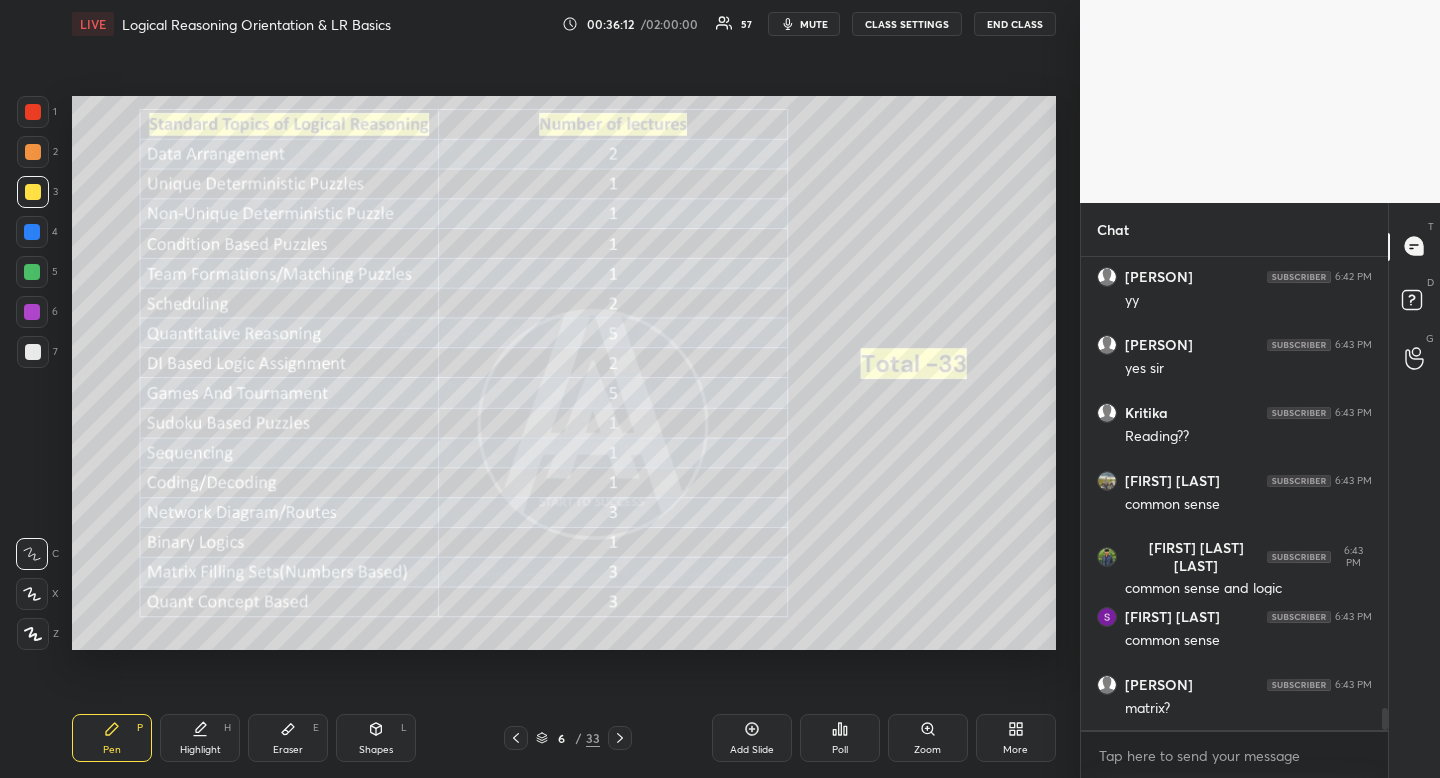 click at bounding box center (33, 192) 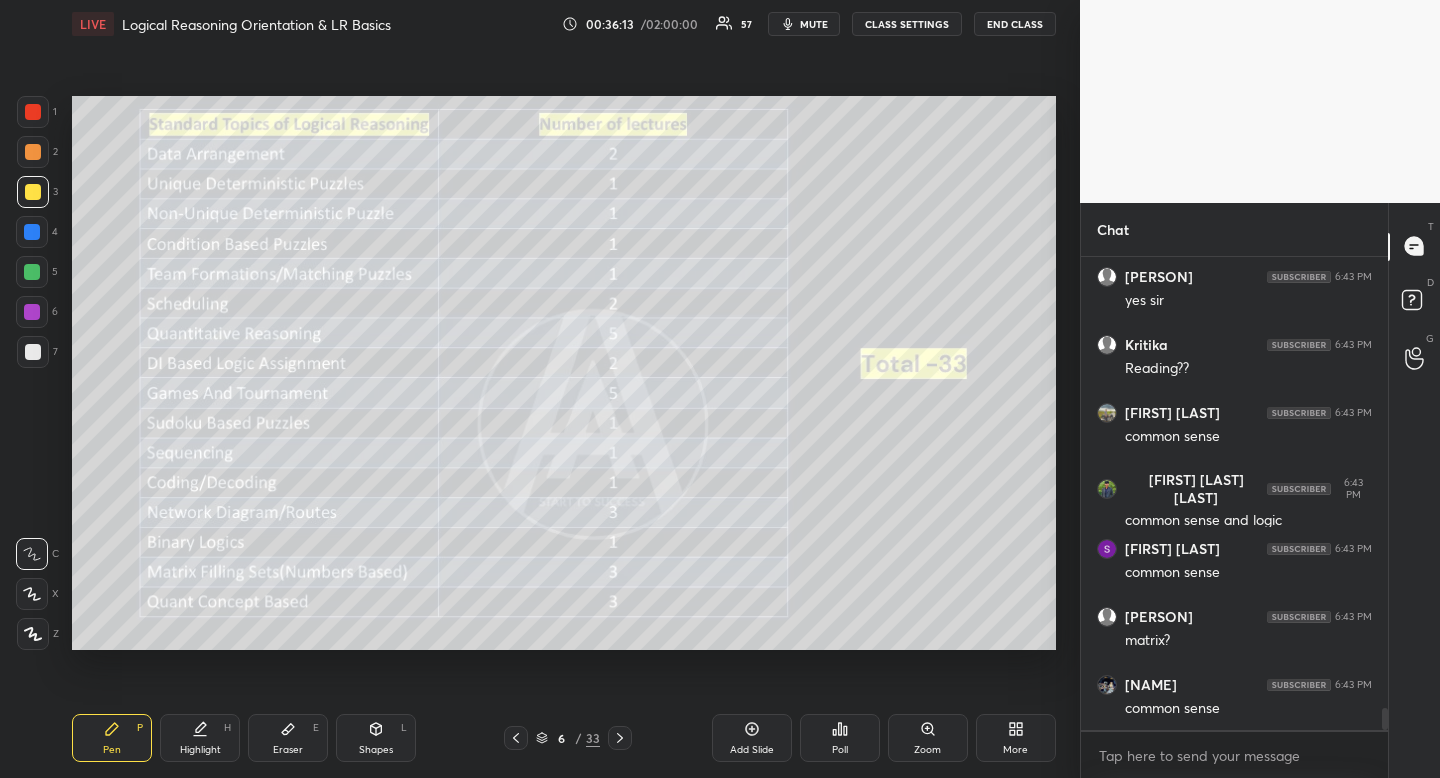 click on "Pen" at bounding box center [112, 750] 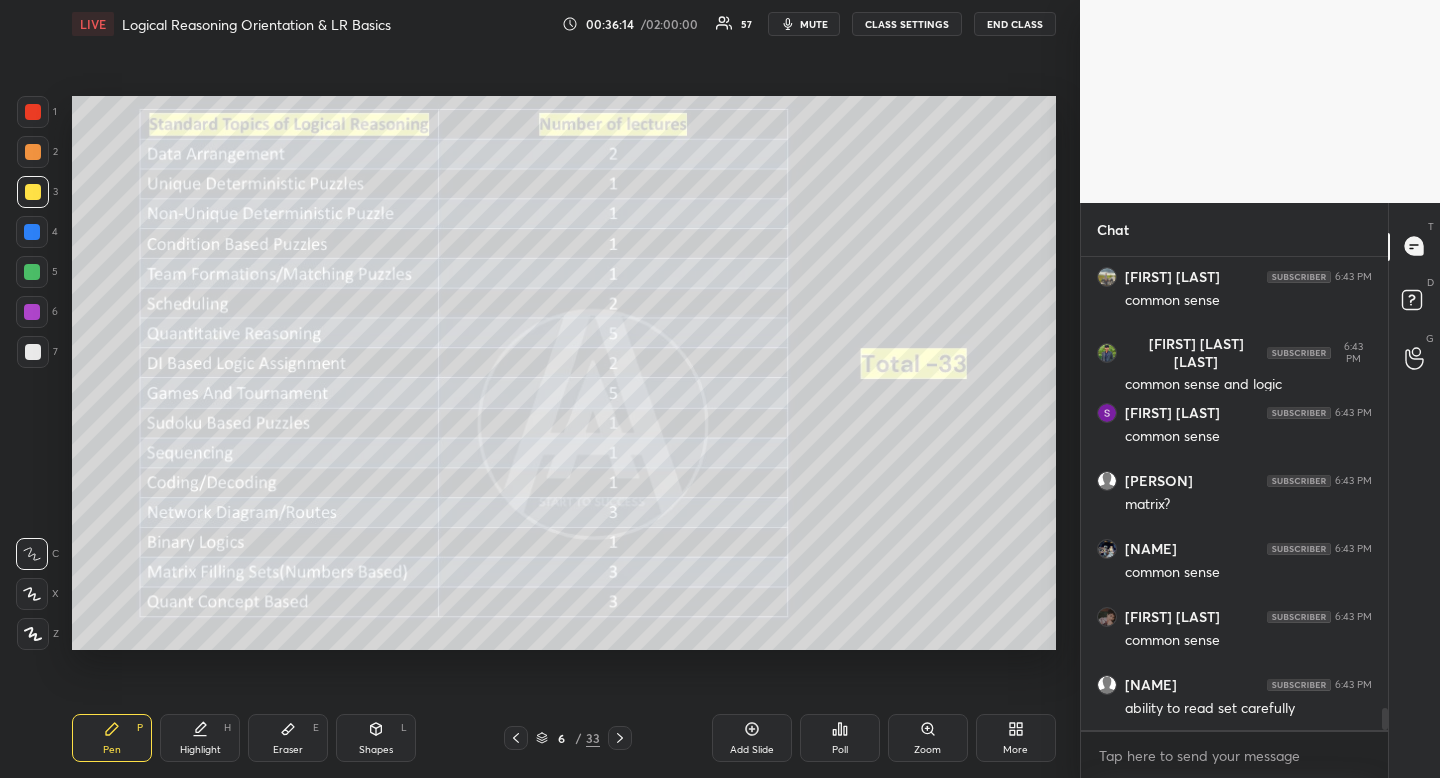 click at bounding box center (33, 192) 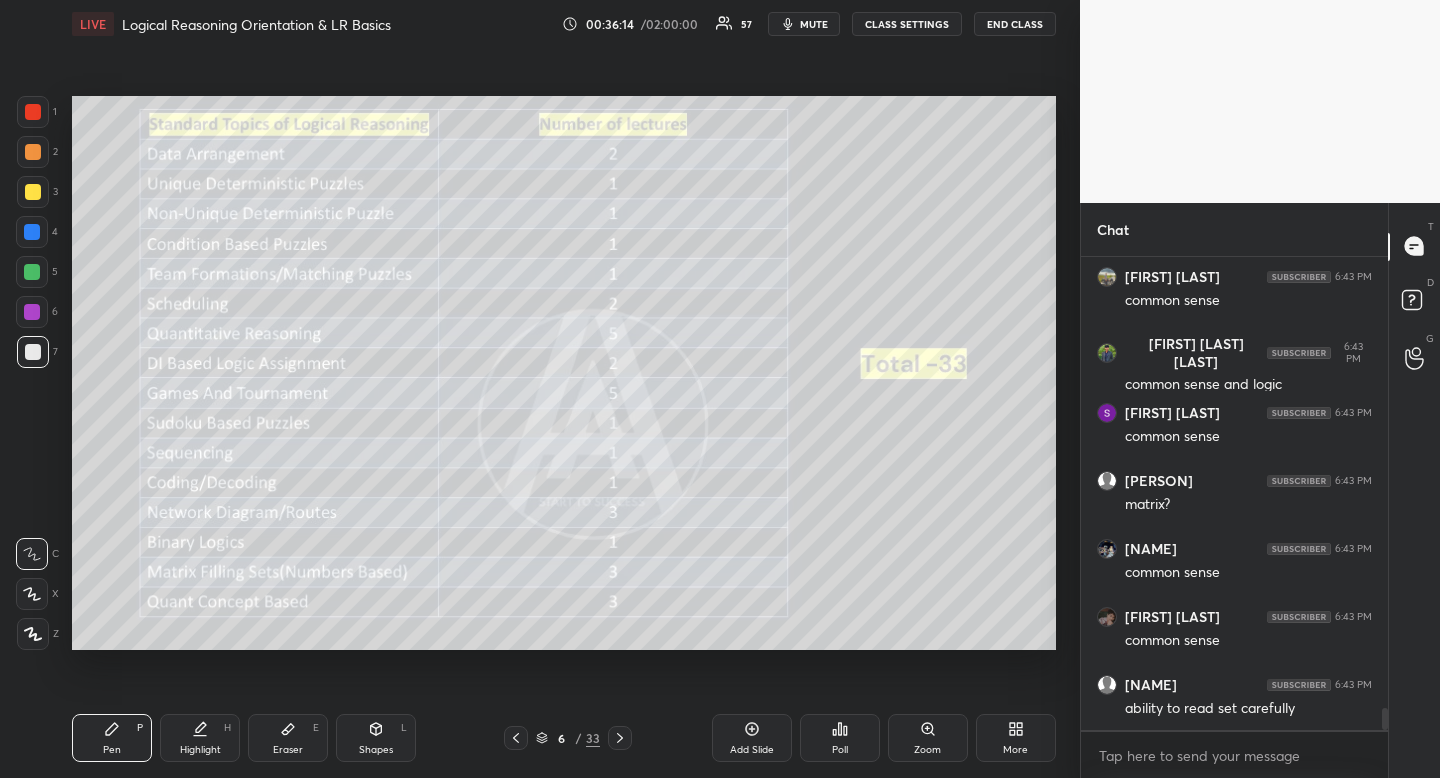 drag, startPoint x: 34, startPoint y: 348, endPoint x: 23, endPoint y: 356, distance: 13.601471 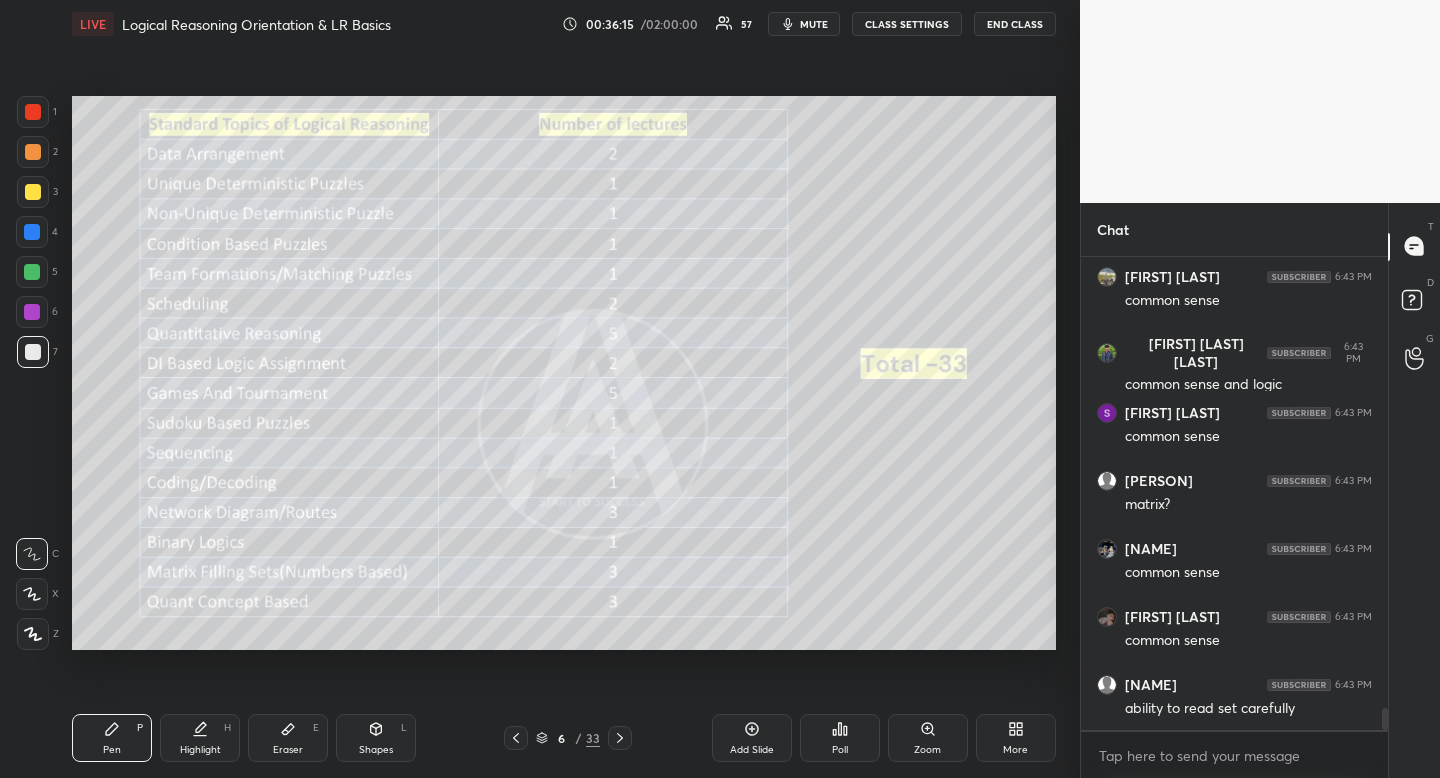 scroll, scrollTop: 9864, scrollLeft: 0, axis: vertical 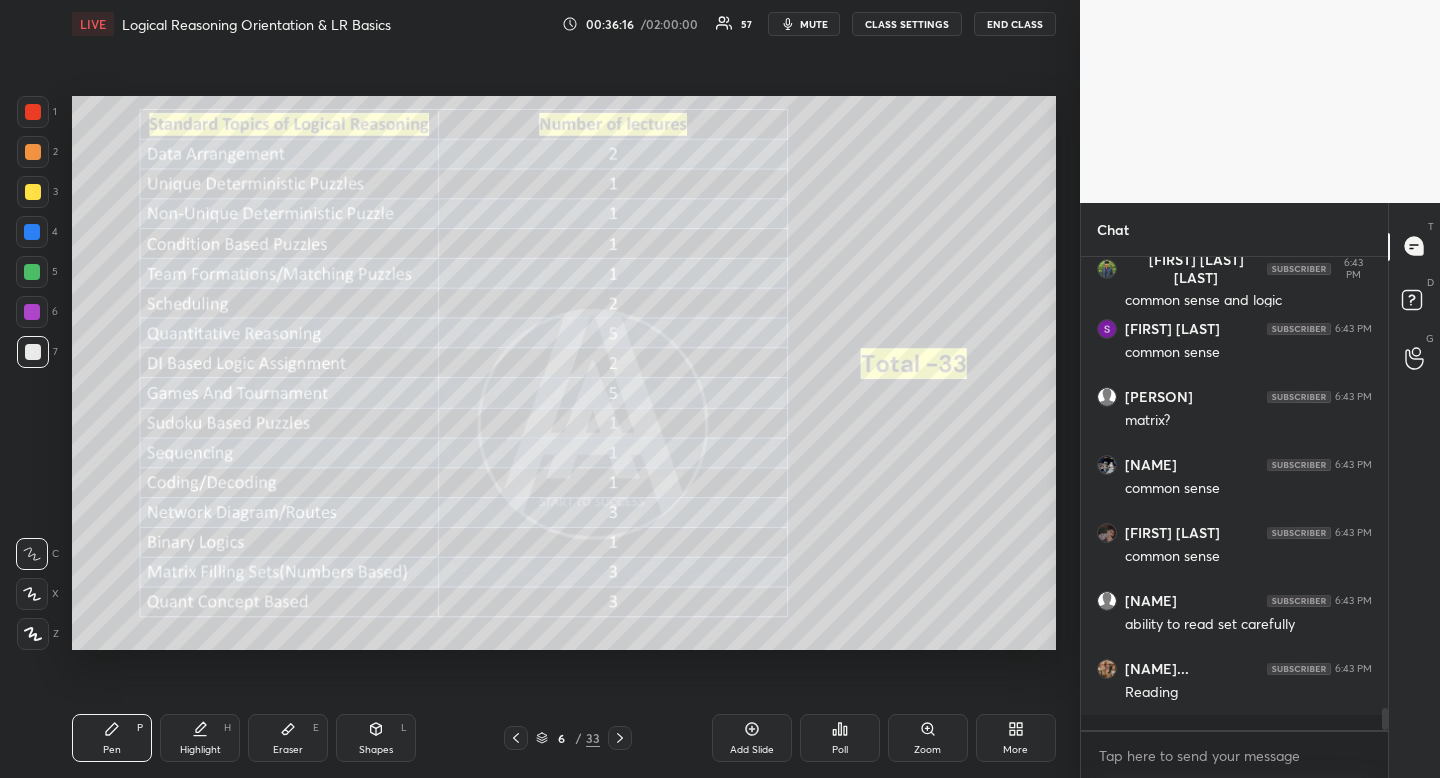 click on "Pen P" at bounding box center (112, 738) 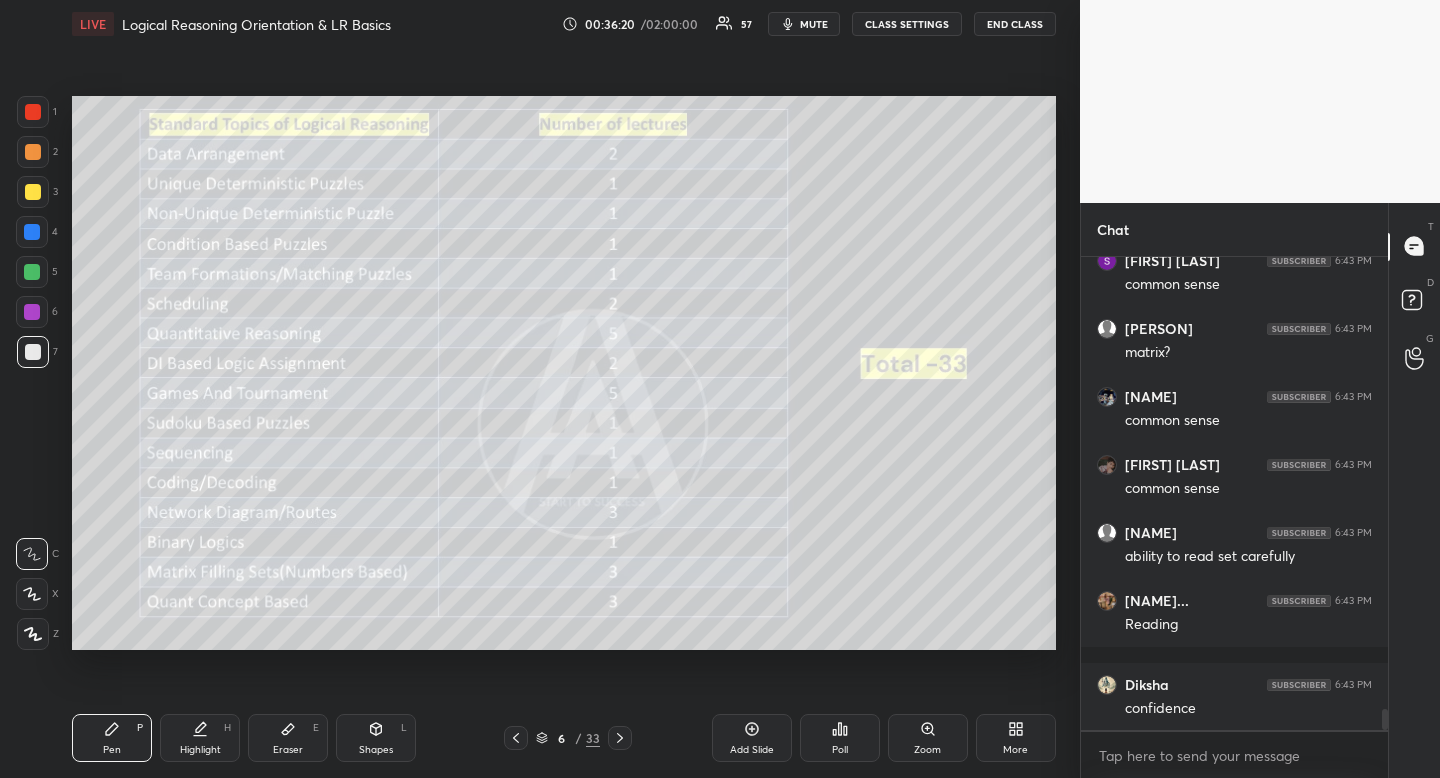 scroll, scrollTop: 10000, scrollLeft: 0, axis: vertical 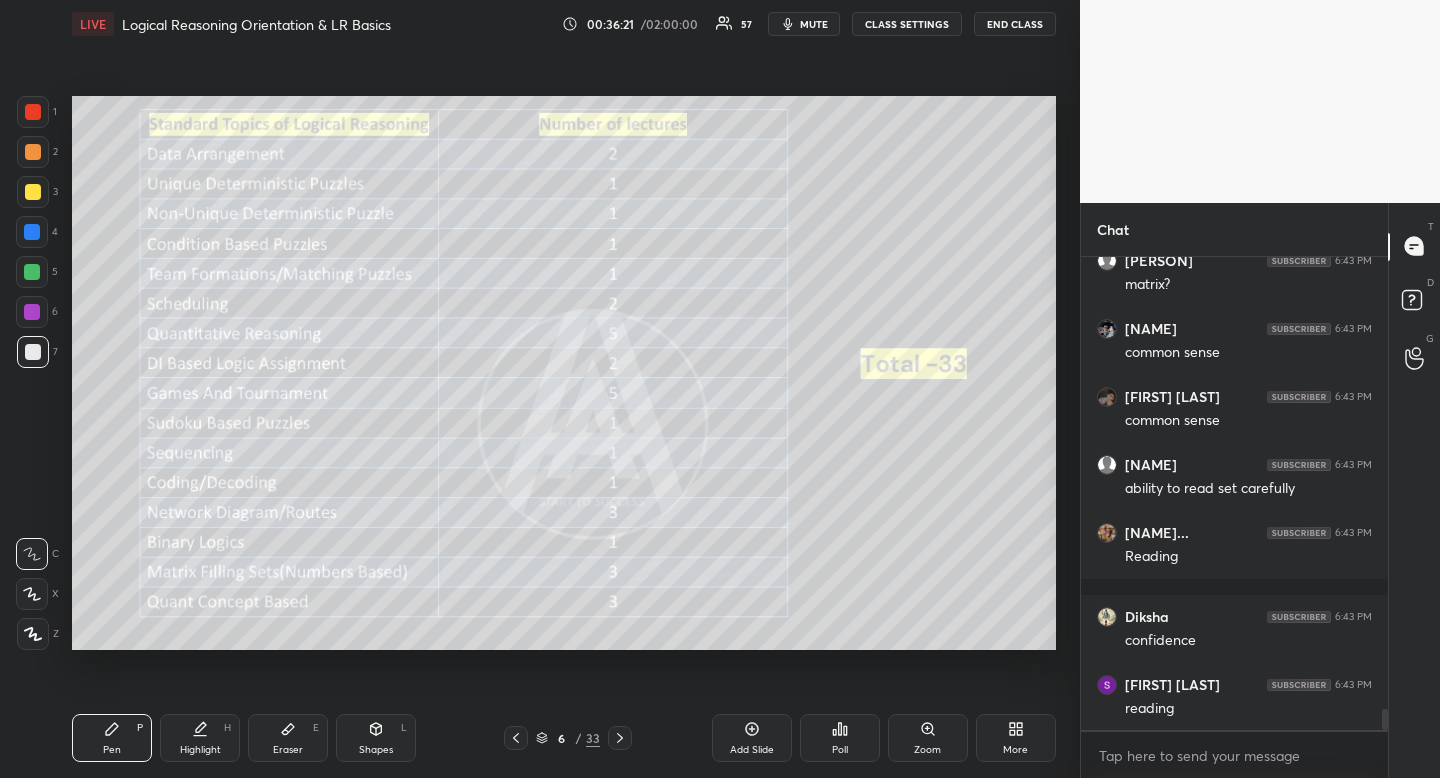 click 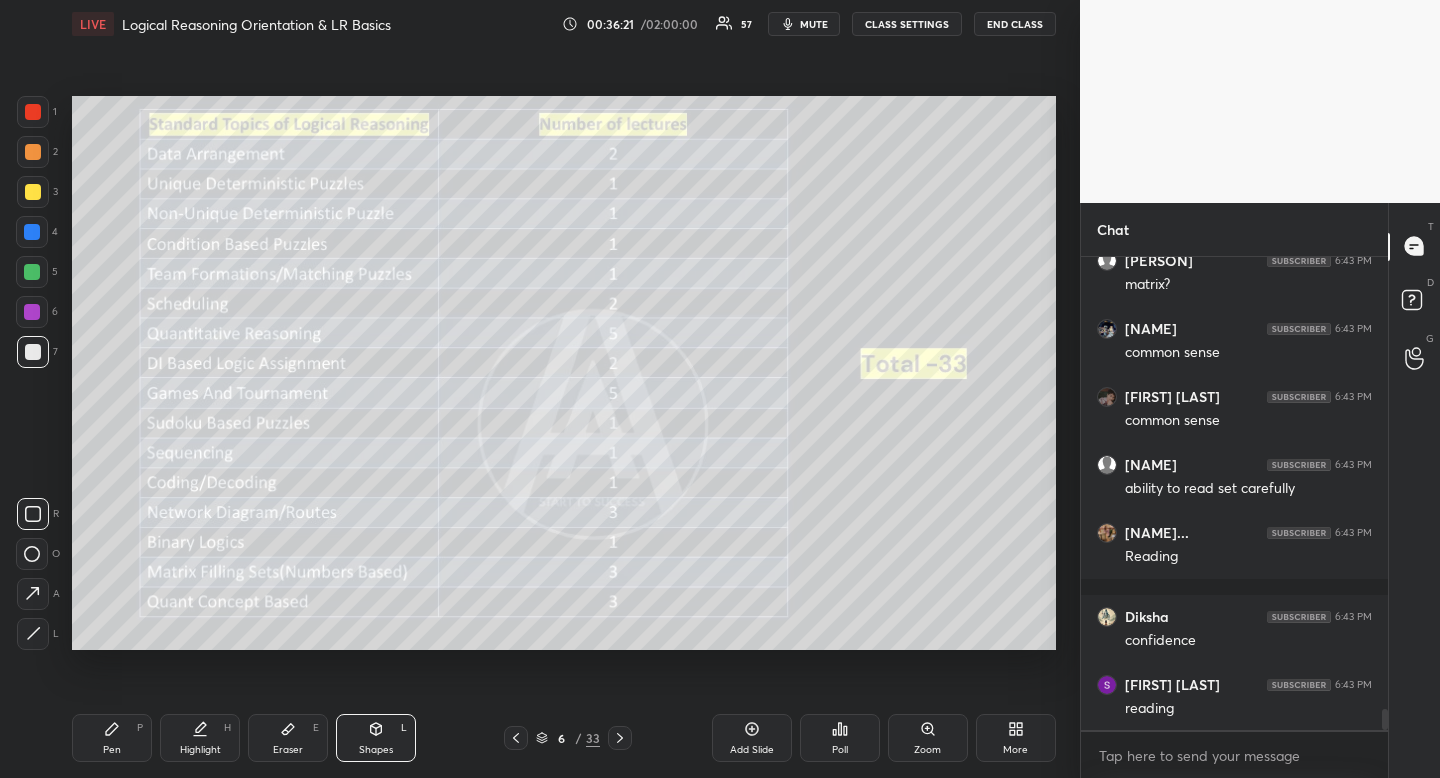 scroll, scrollTop: 10068, scrollLeft: 0, axis: vertical 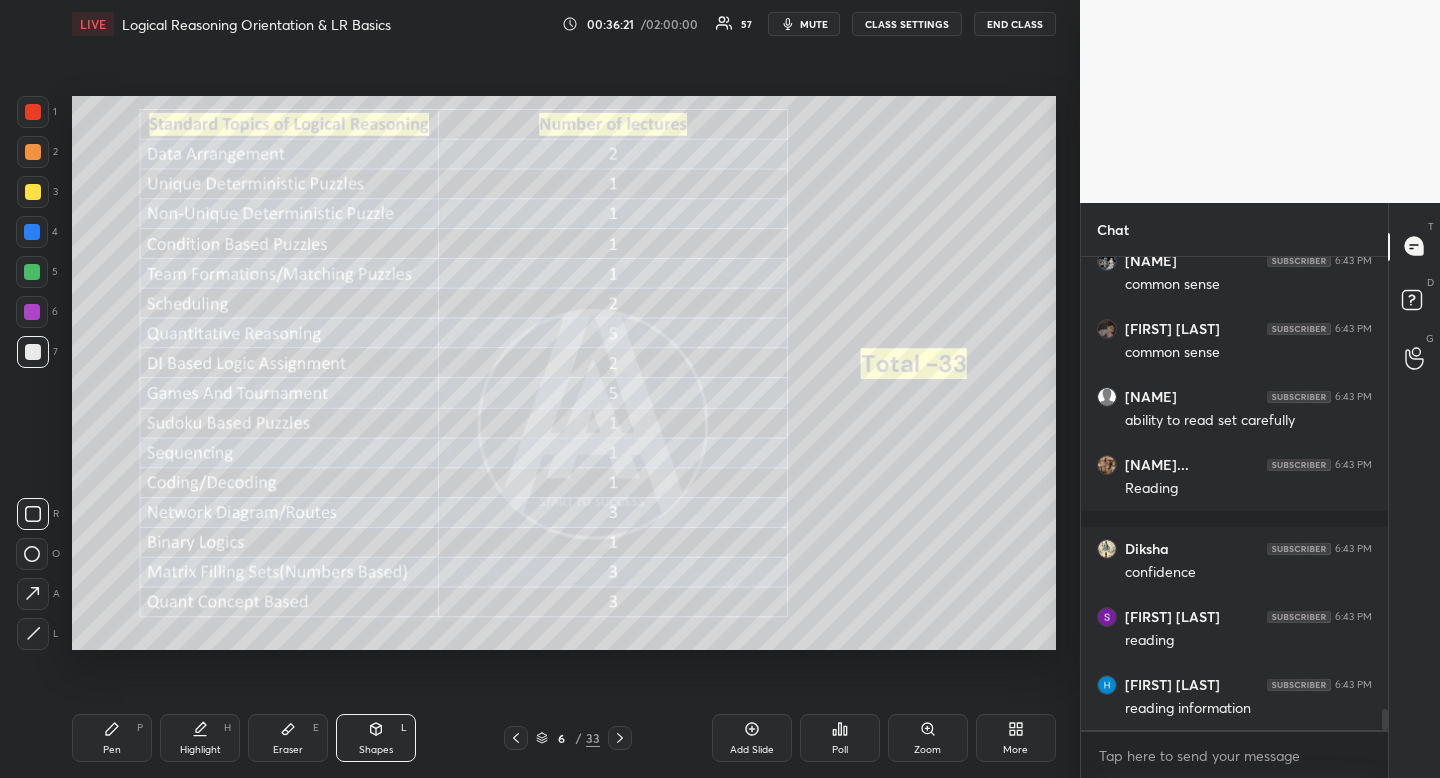 click 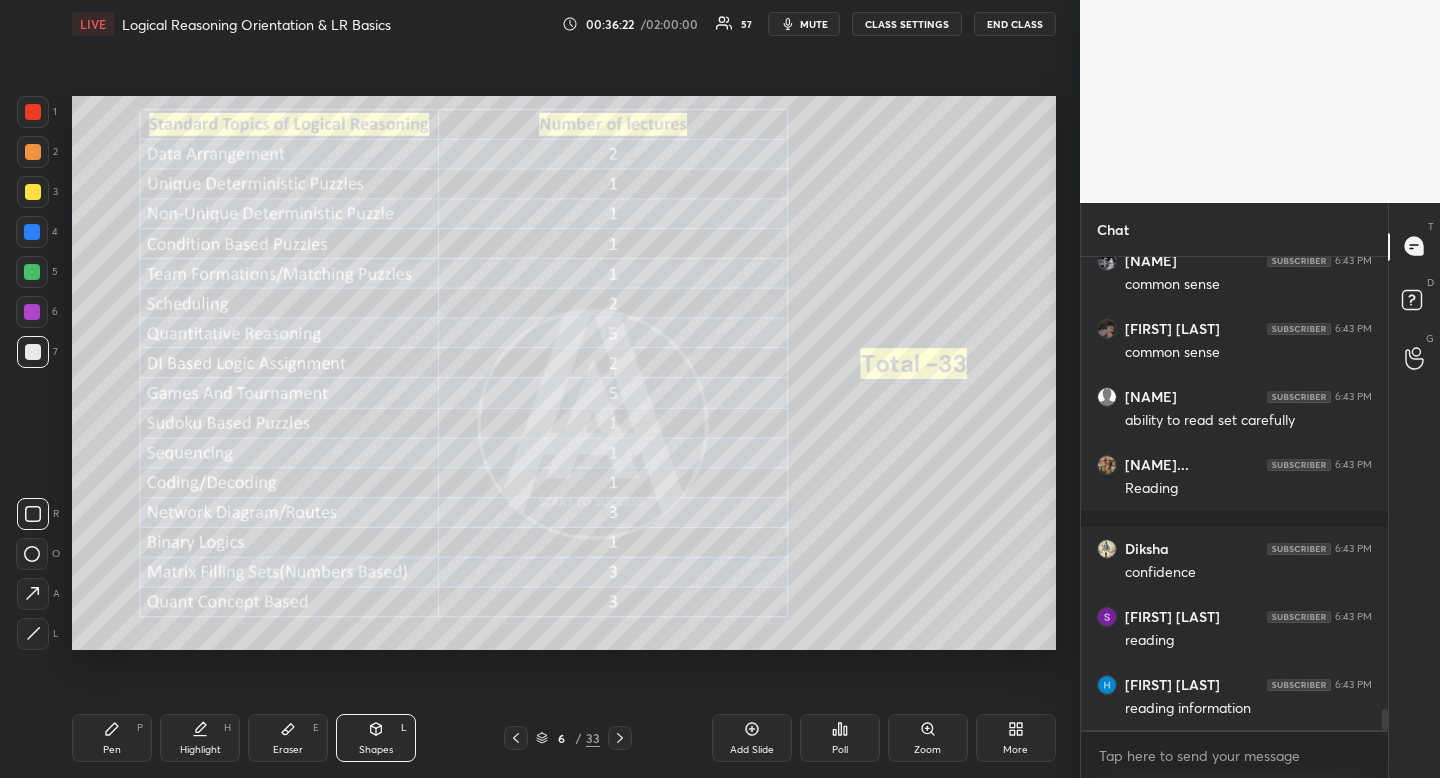 click 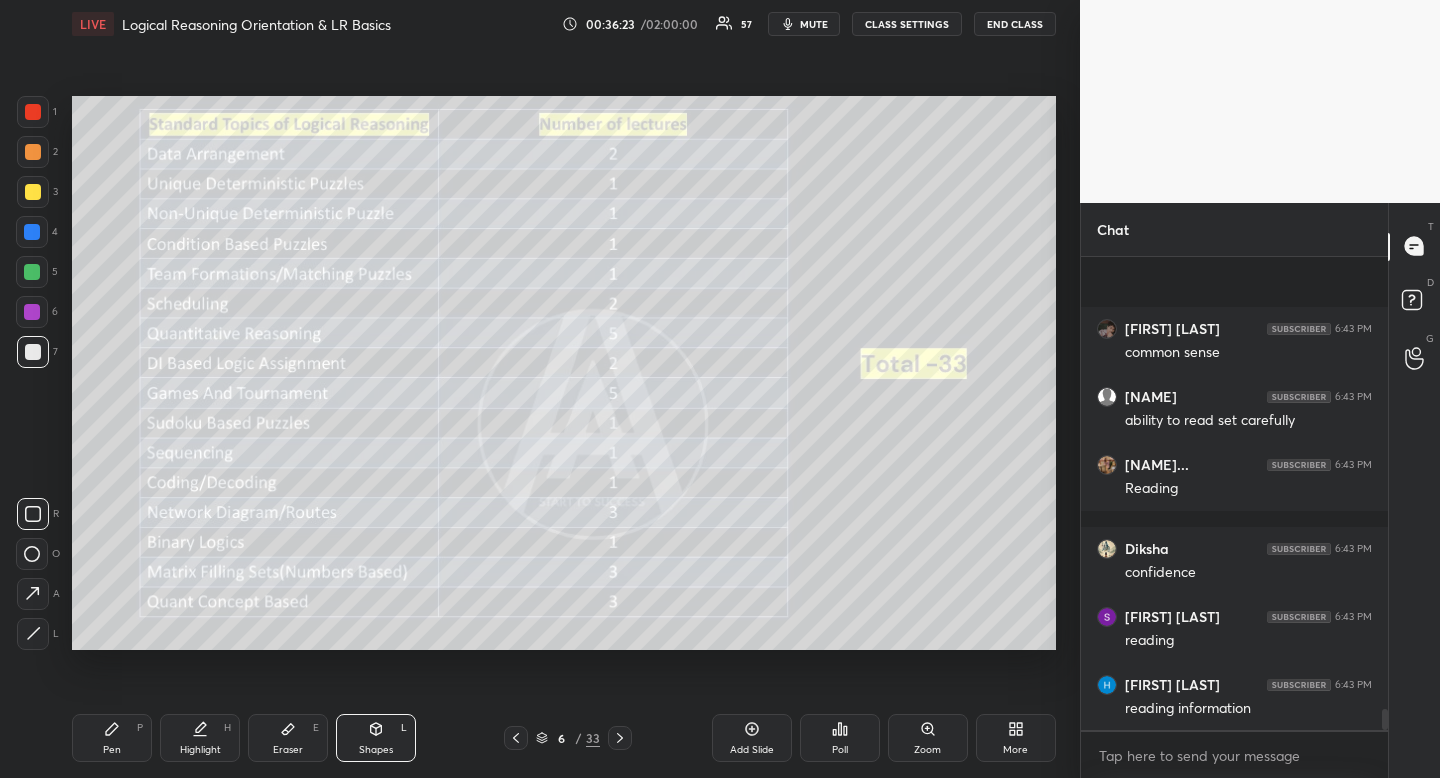 scroll, scrollTop: 10204, scrollLeft: 0, axis: vertical 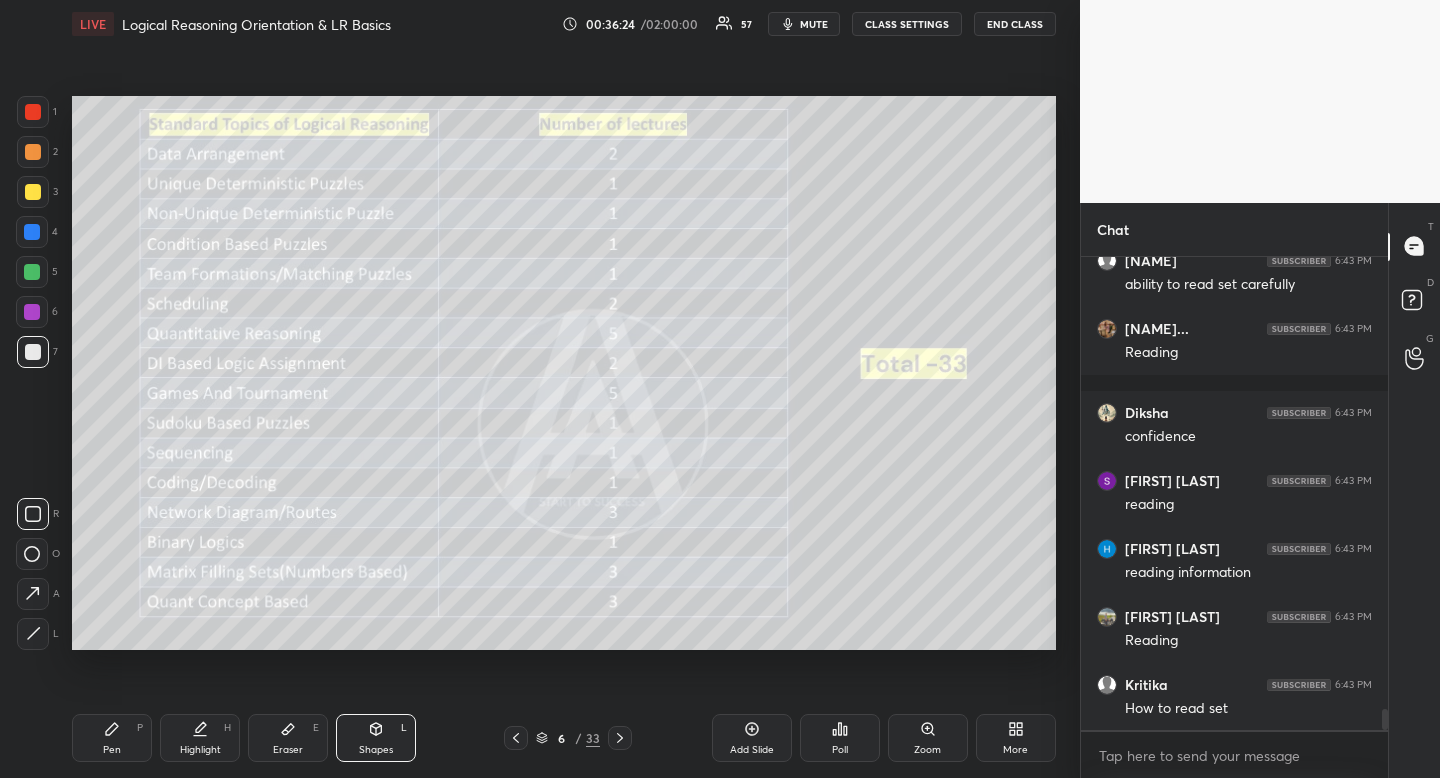 click on "Highlight H" at bounding box center (200, 738) 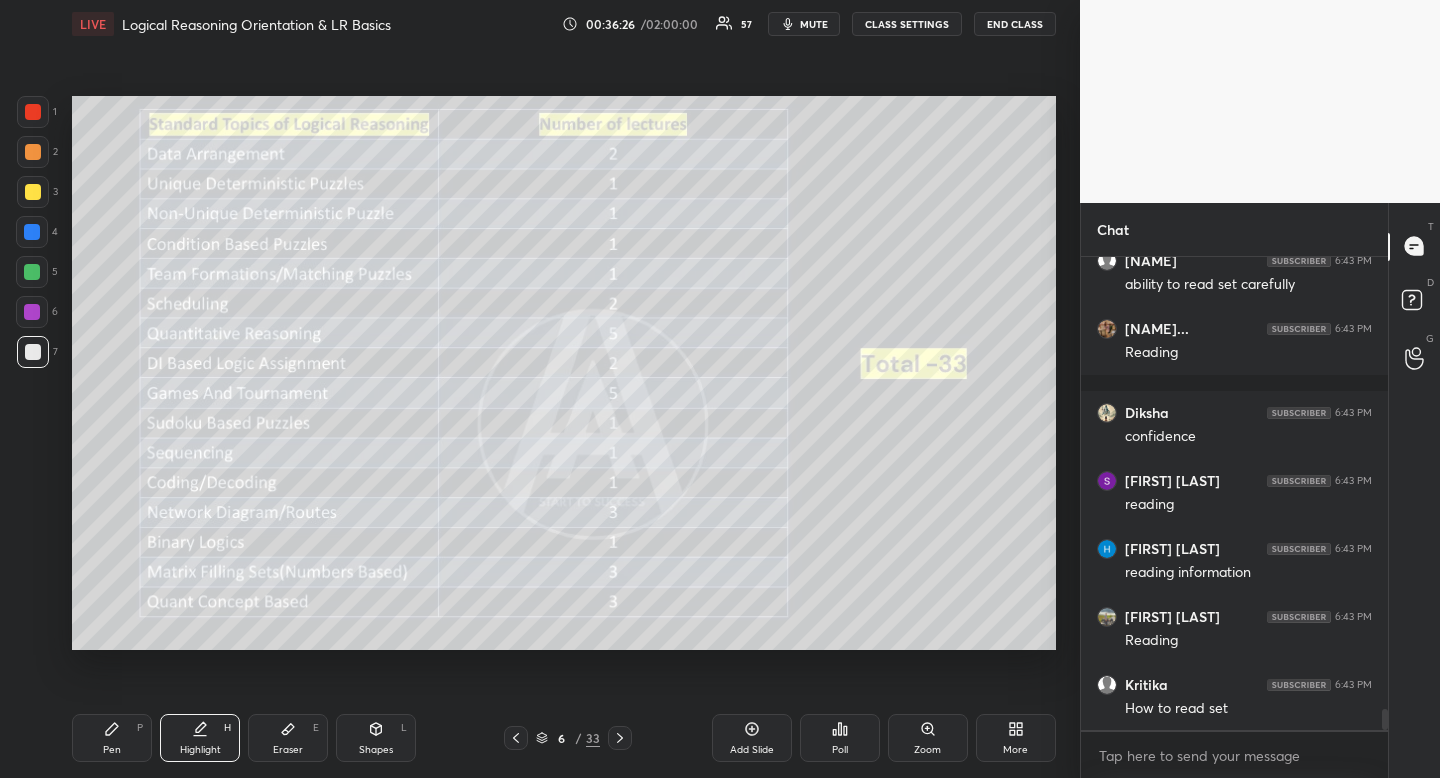 click 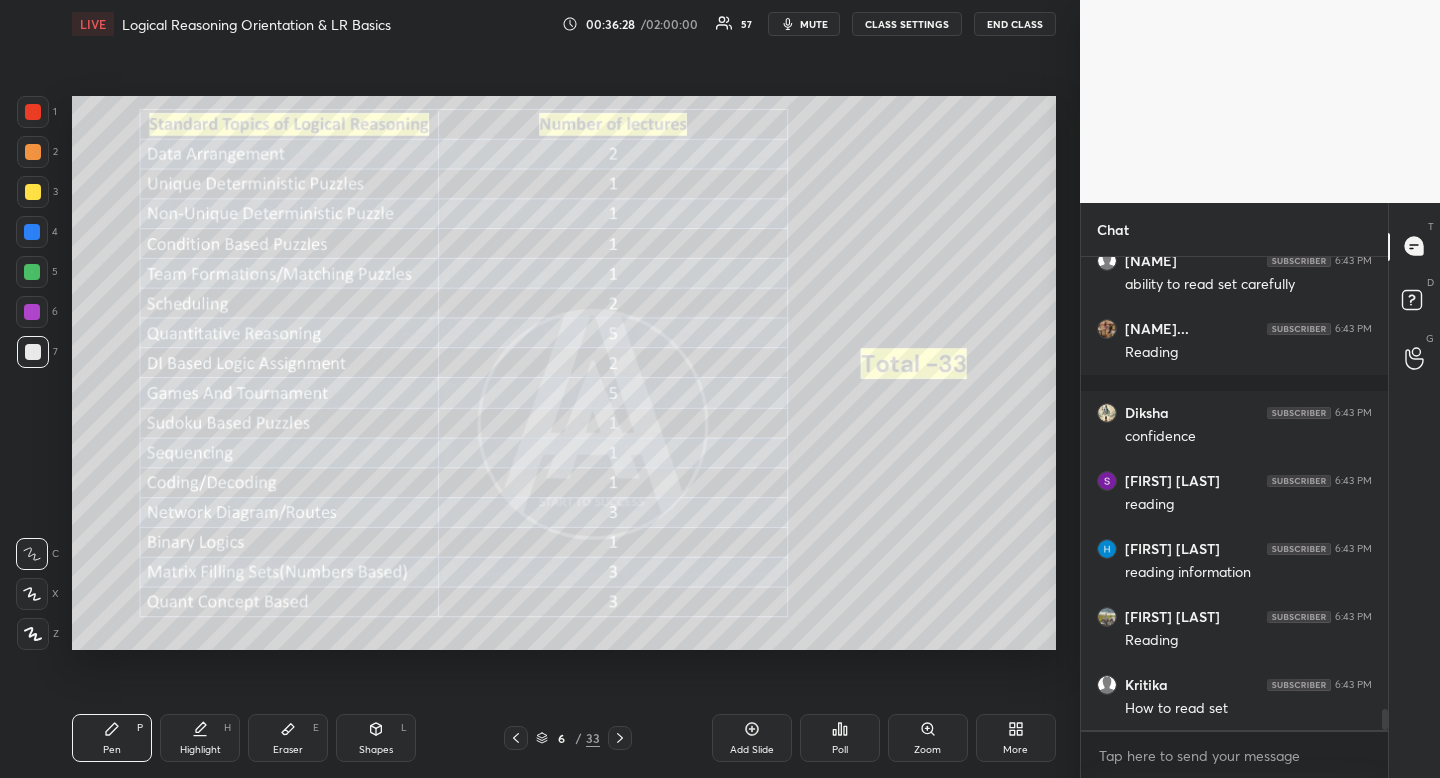 scroll, scrollTop: 10272, scrollLeft: 0, axis: vertical 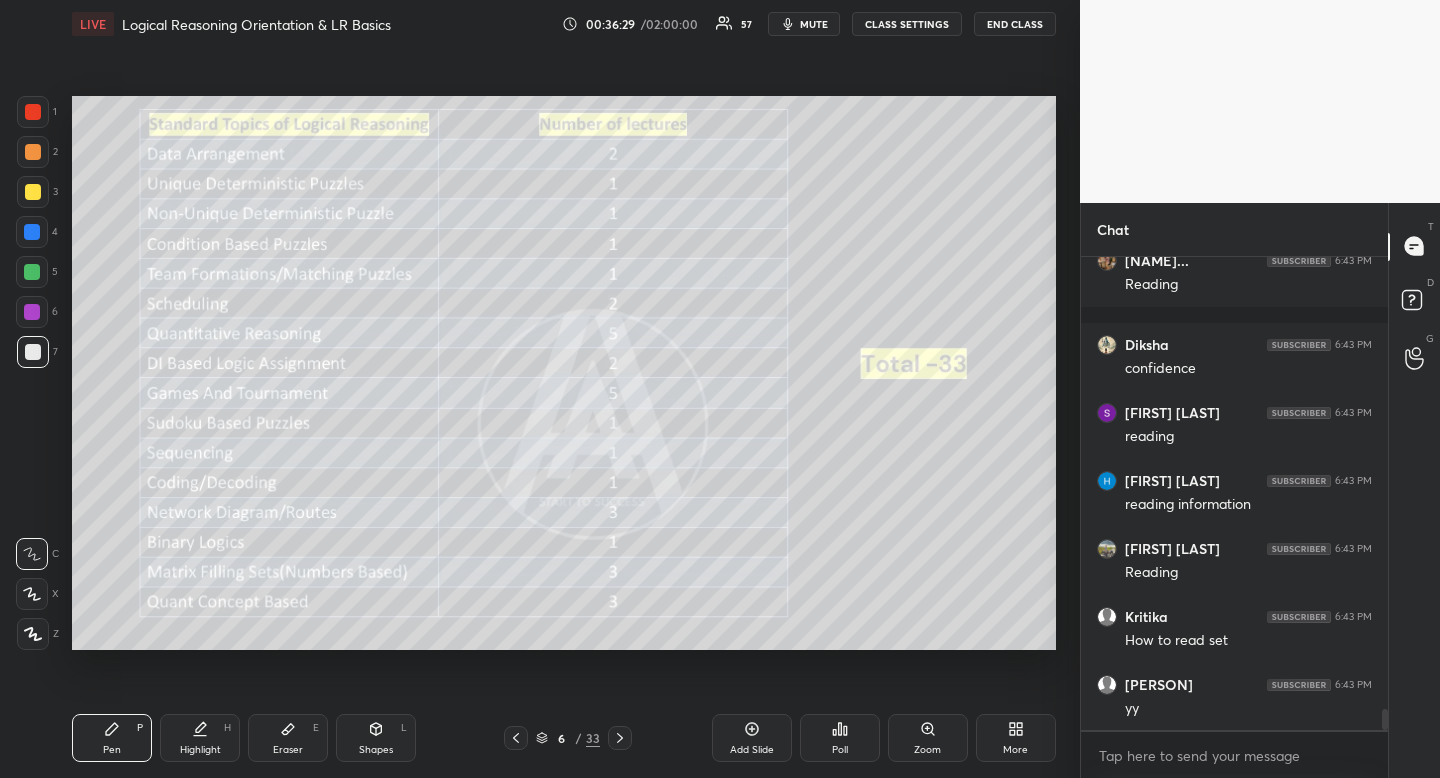 click on "Highlight H" at bounding box center [200, 738] 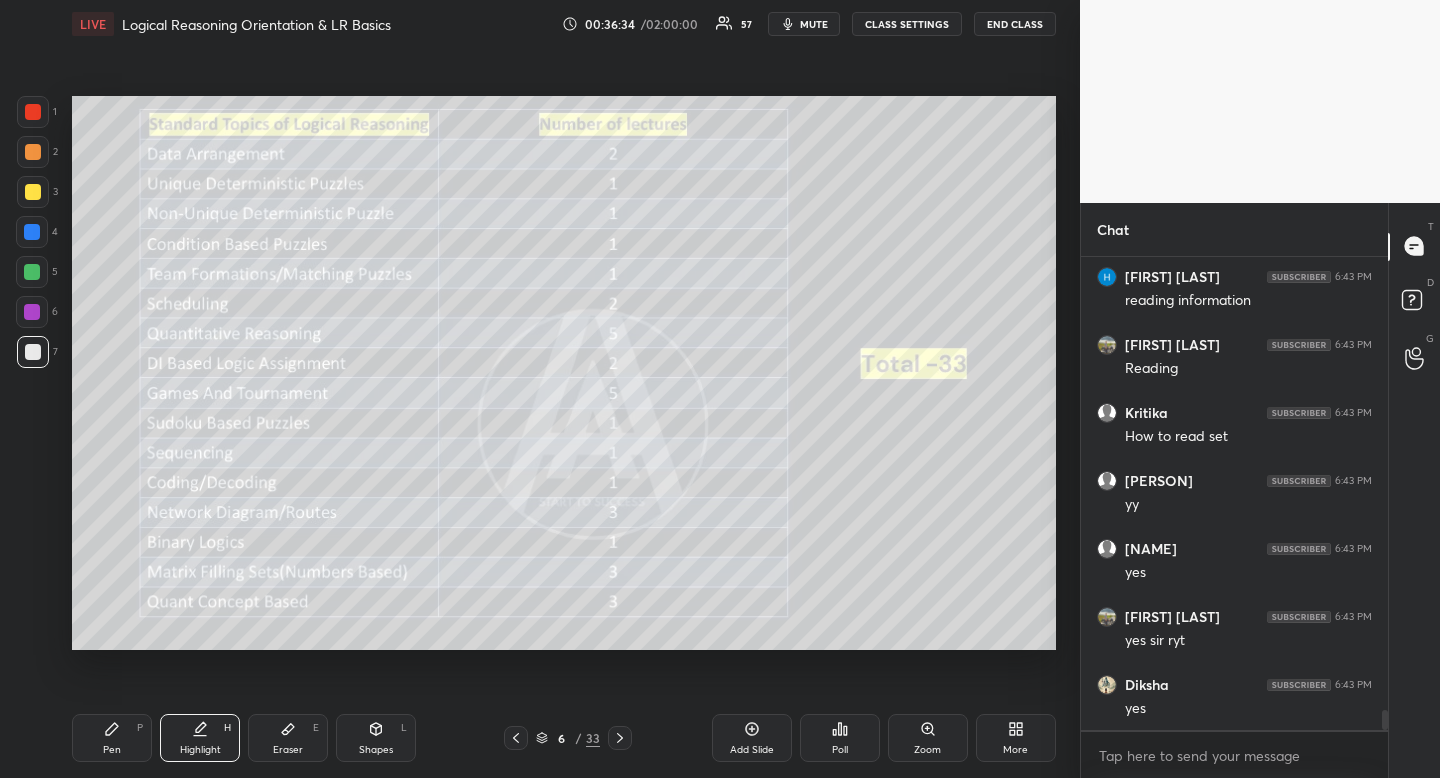 scroll, scrollTop: 10544, scrollLeft: 0, axis: vertical 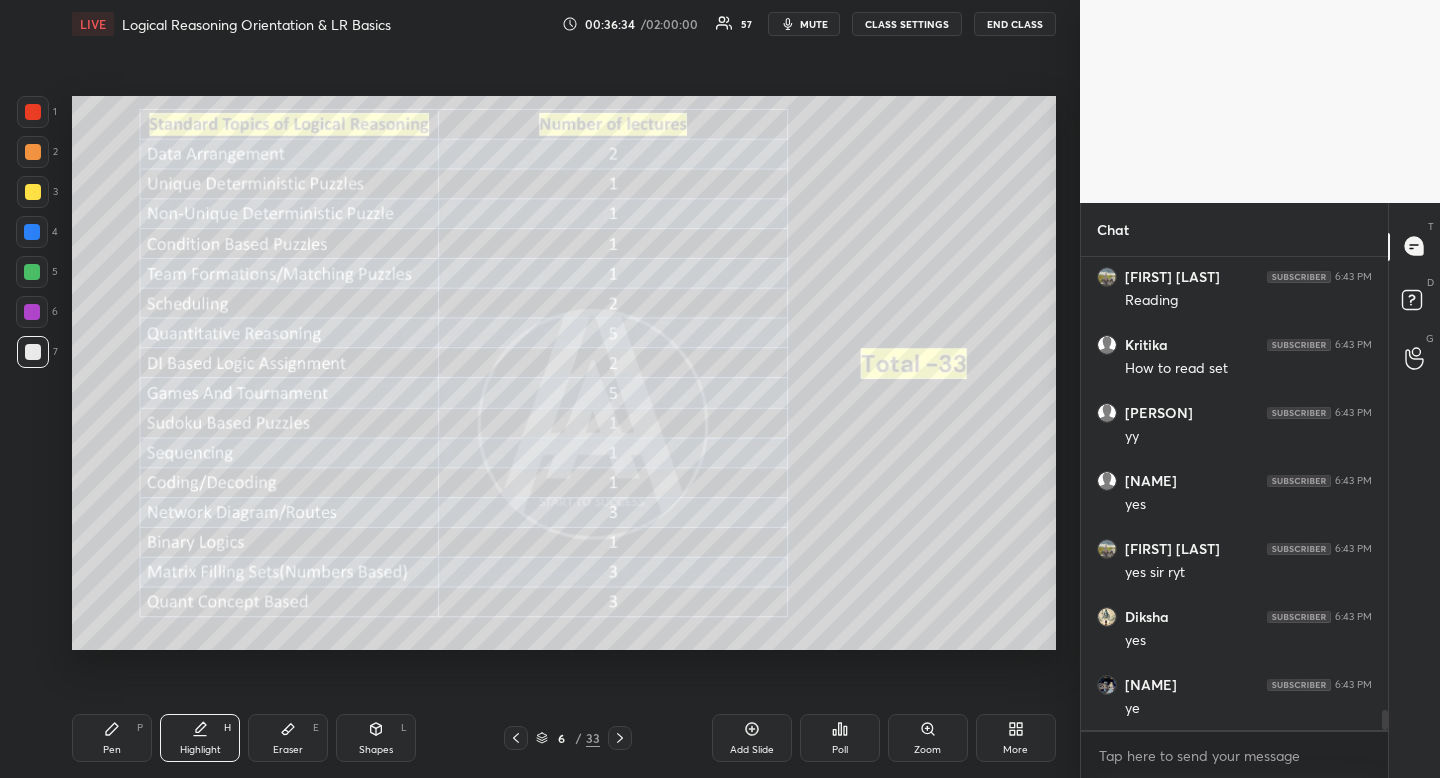 click on "Pen P" at bounding box center [112, 738] 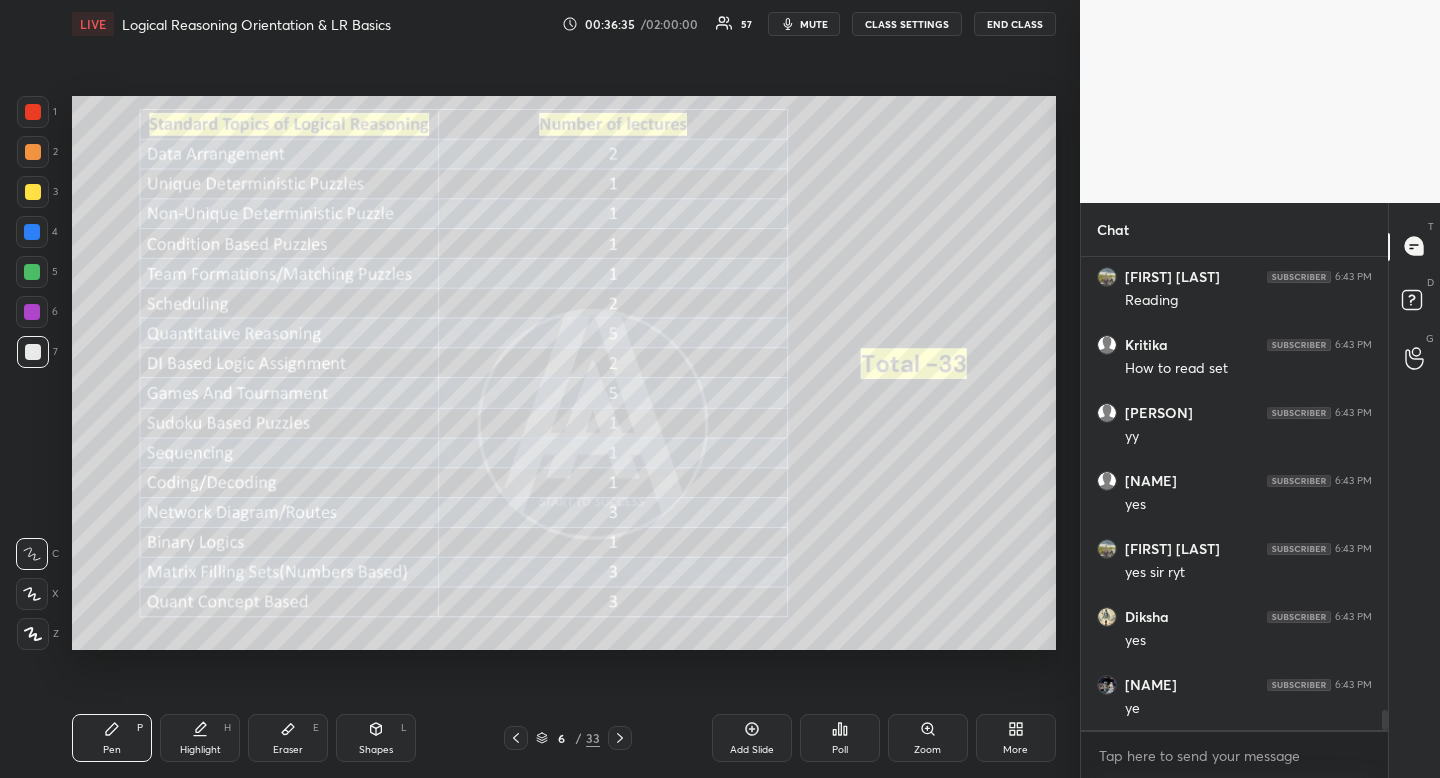 click at bounding box center [33, 192] 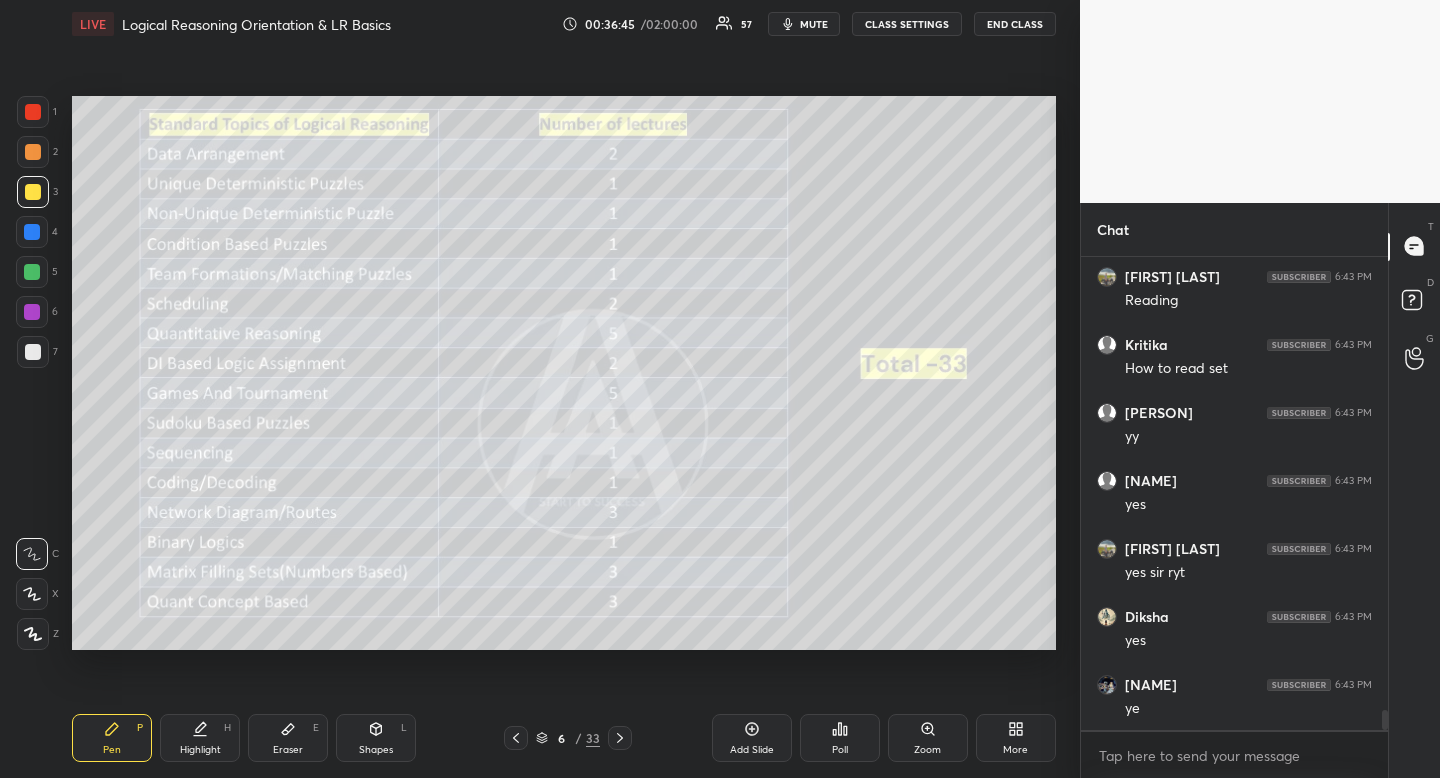 click 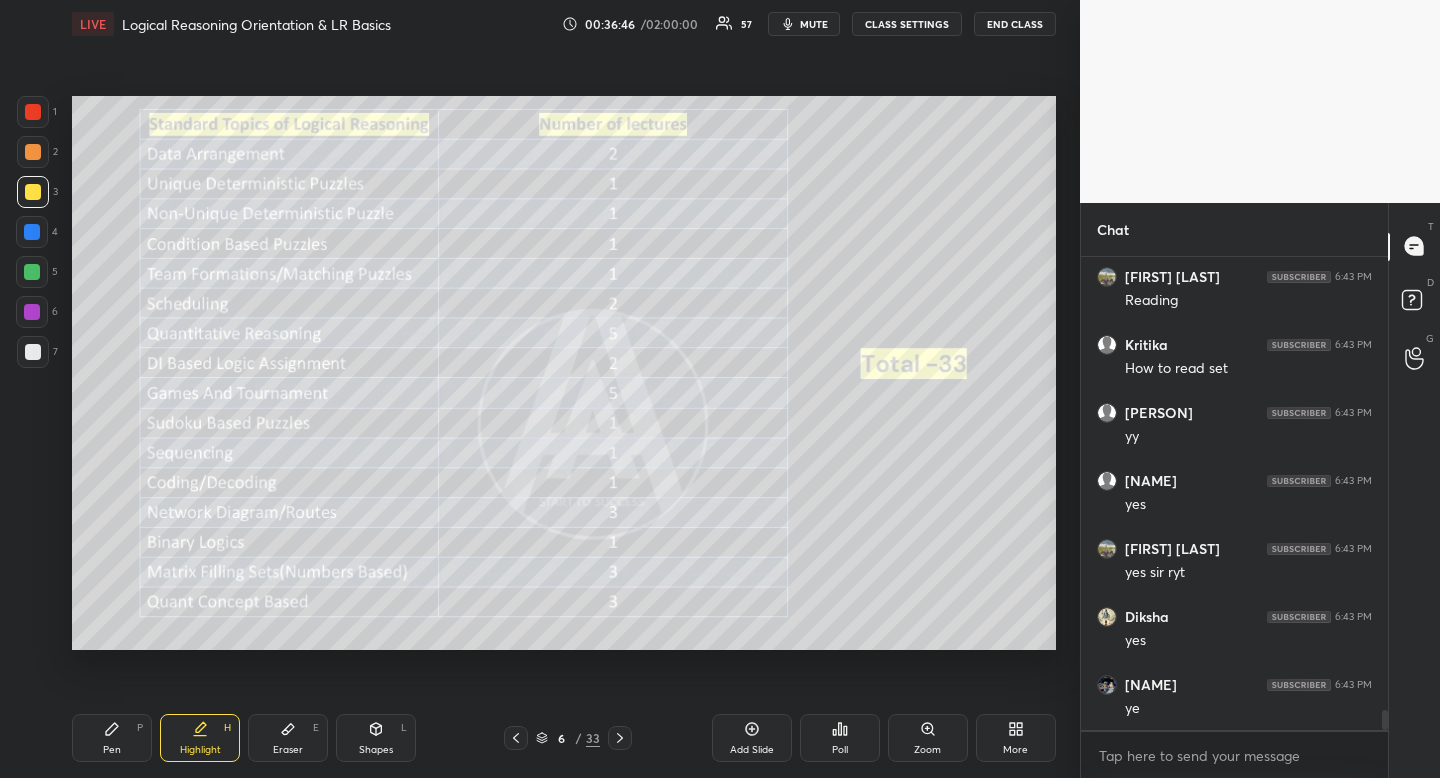 click on "Highlight H" at bounding box center (200, 738) 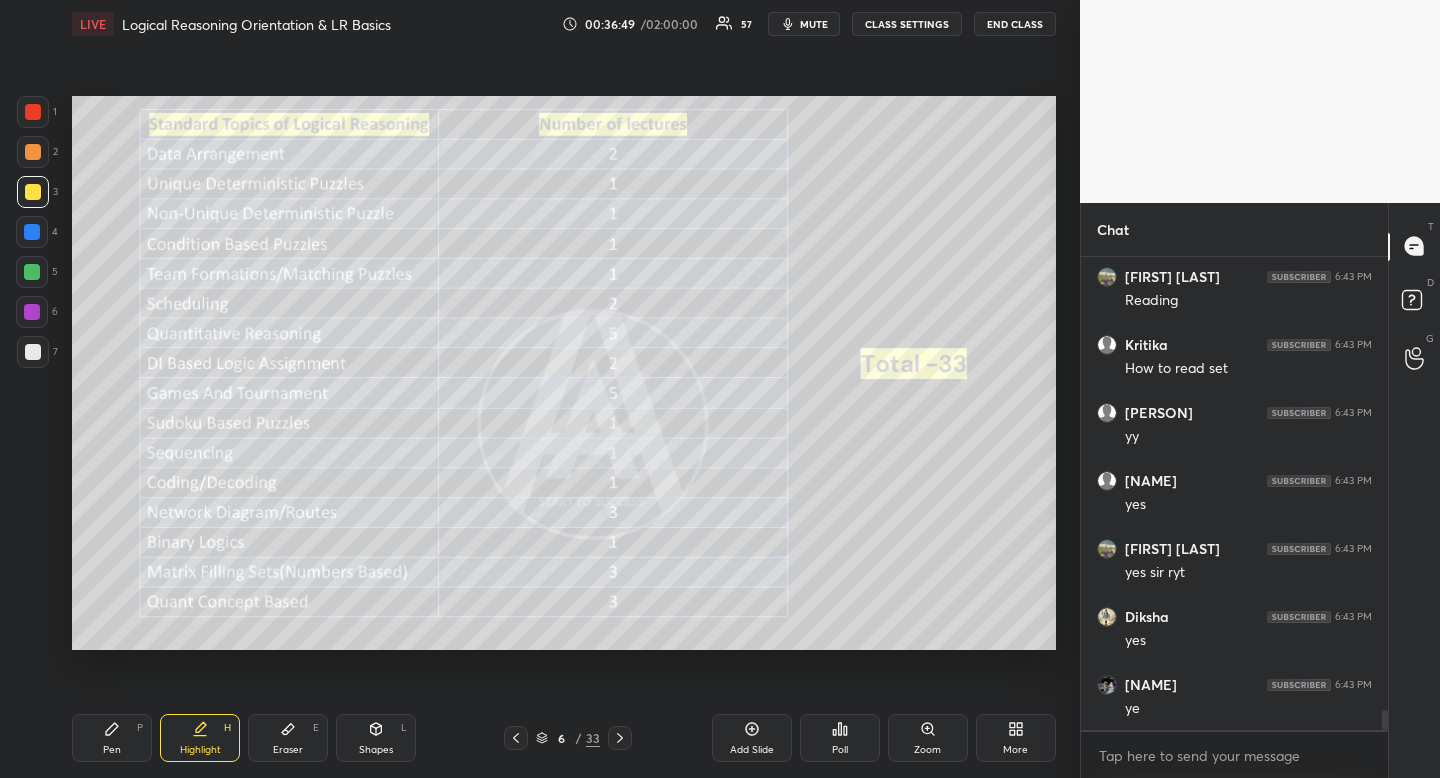 drag, startPoint x: 116, startPoint y: 736, endPoint x: 125, endPoint y: 720, distance: 18.35756 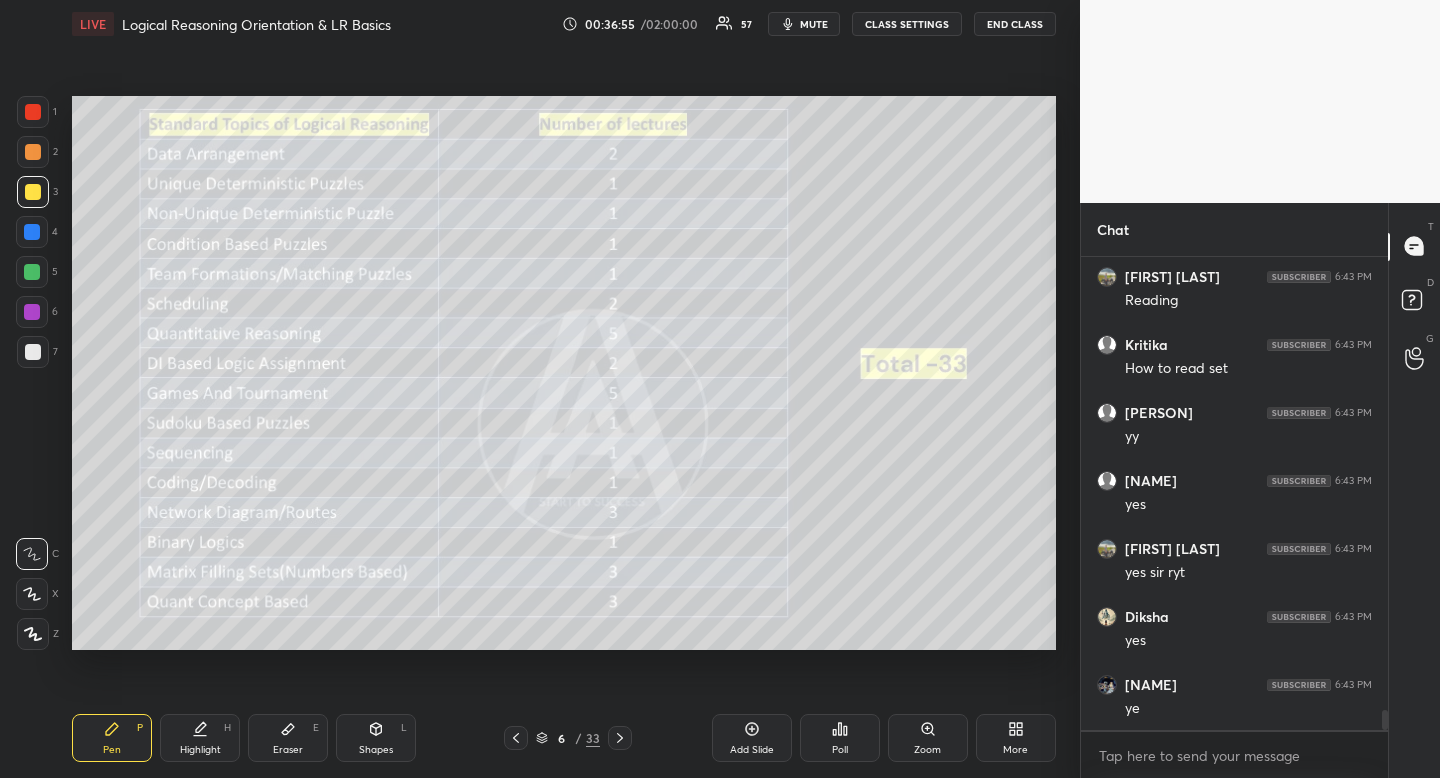 scroll, scrollTop: 10612, scrollLeft: 0, axis: vertical 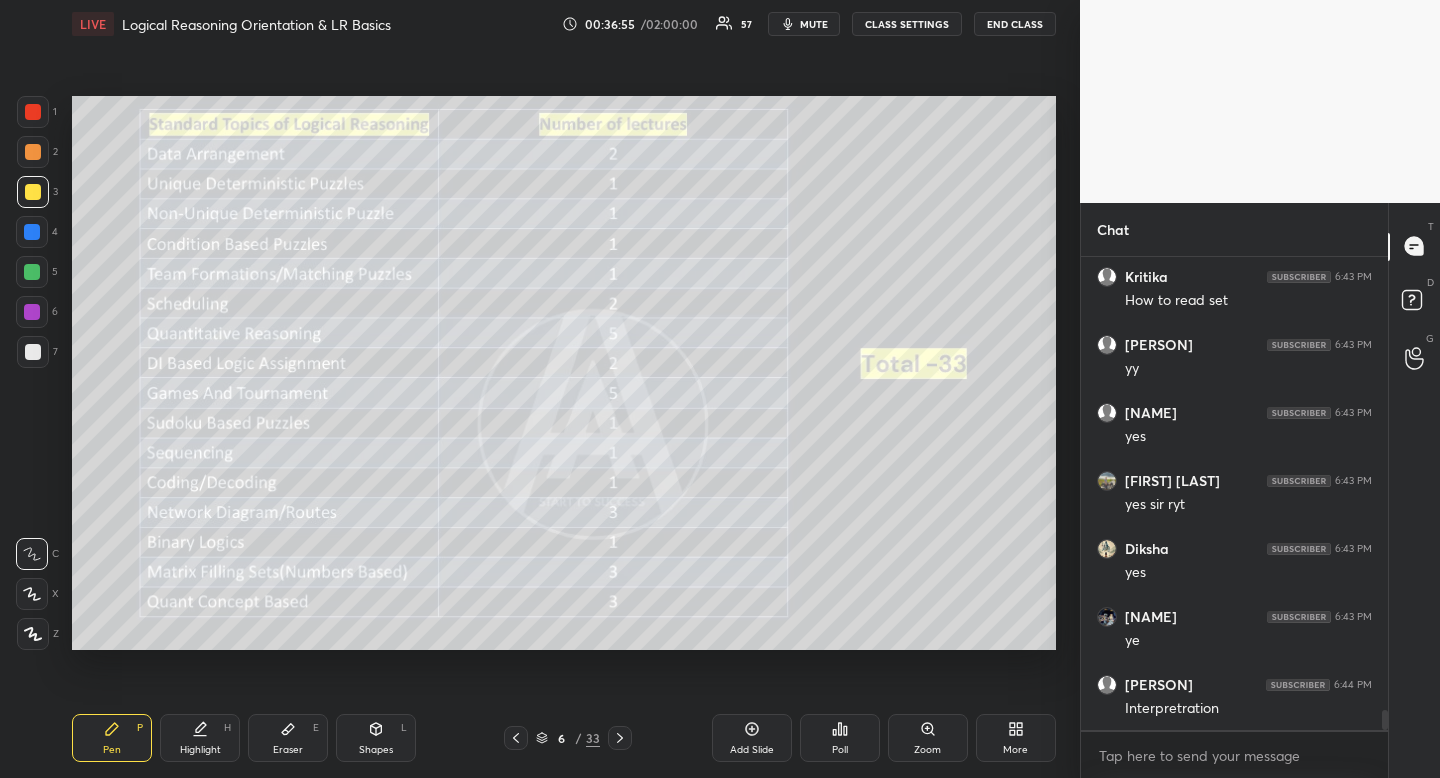 drag, startPoint x: 215, startPoint y: 737, endPoint x: 227, endPoint y: 727, distance: 15.6205 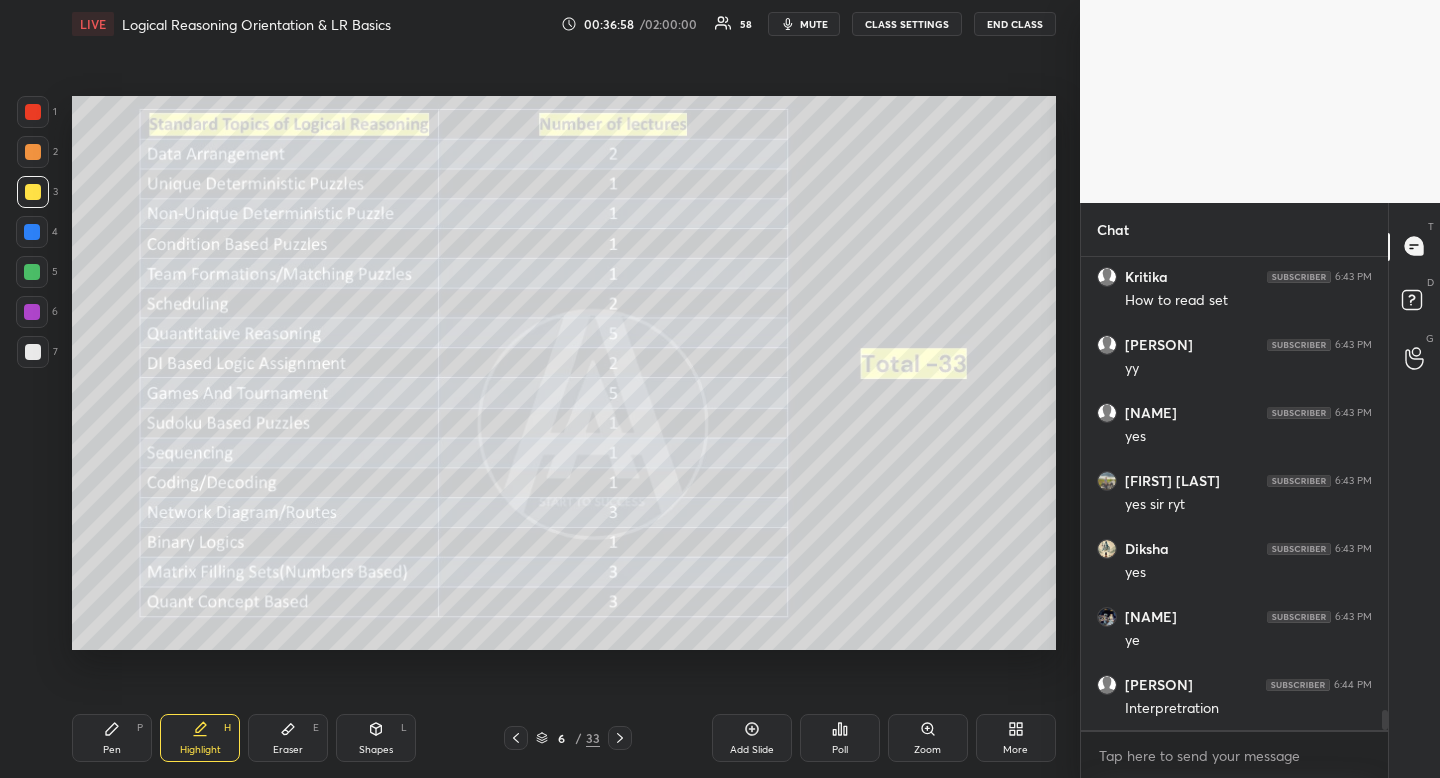 click on "Eraser E" at bounding box center [288, 738] 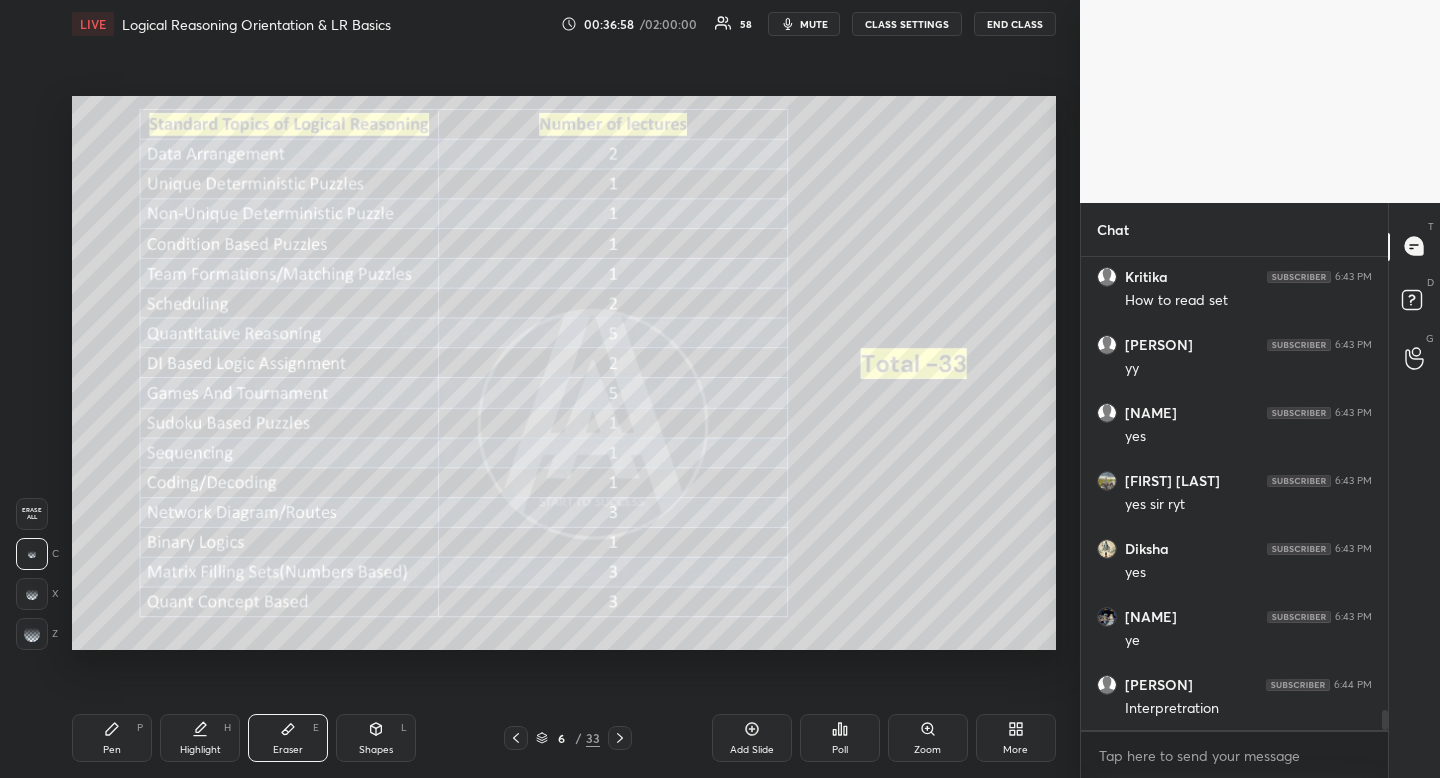 drag, startPoint x: 303, startPoint y: 745, endPoint x: 347, endPoint y: 677, distance: 80.99383 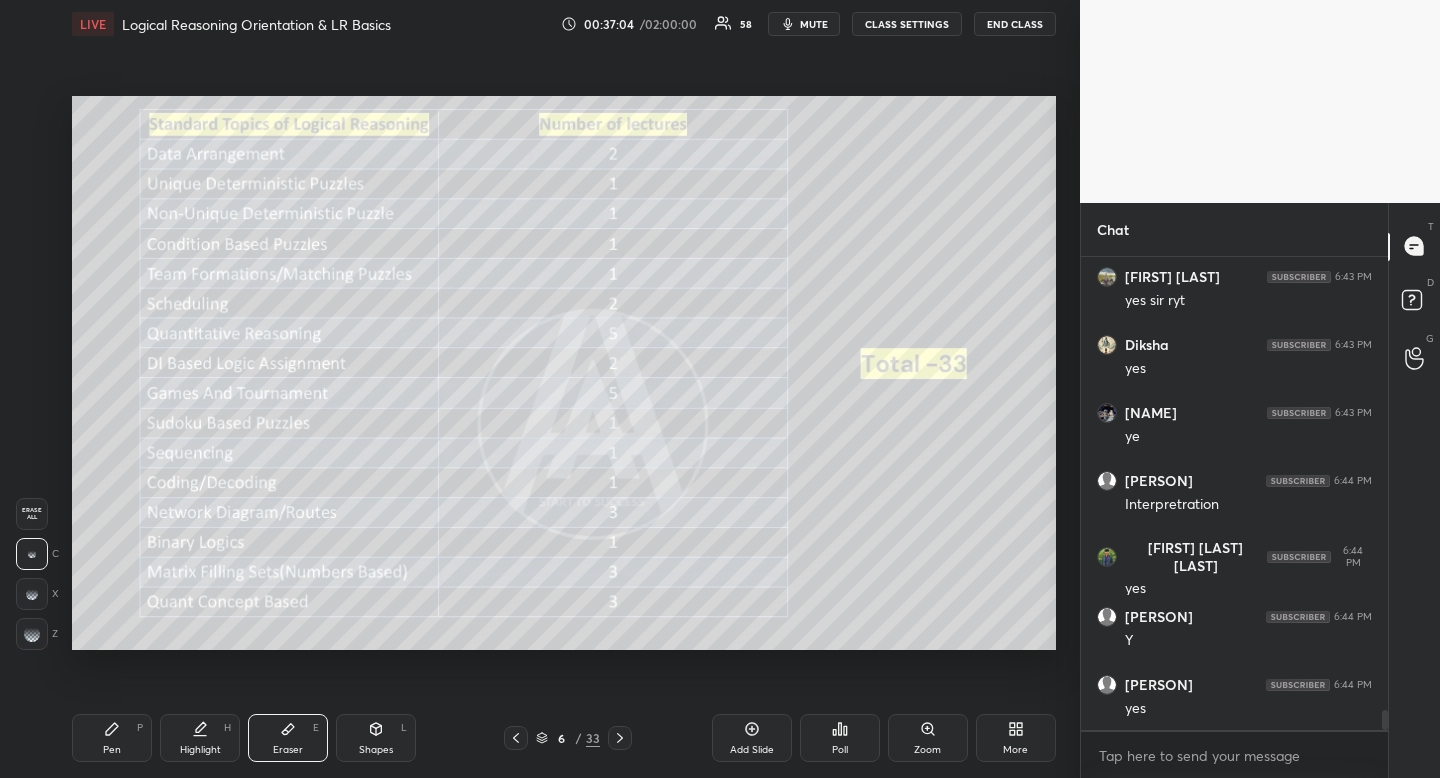 scroll, scrollTop: 10884, scrollLeft: 0, axis: vertical 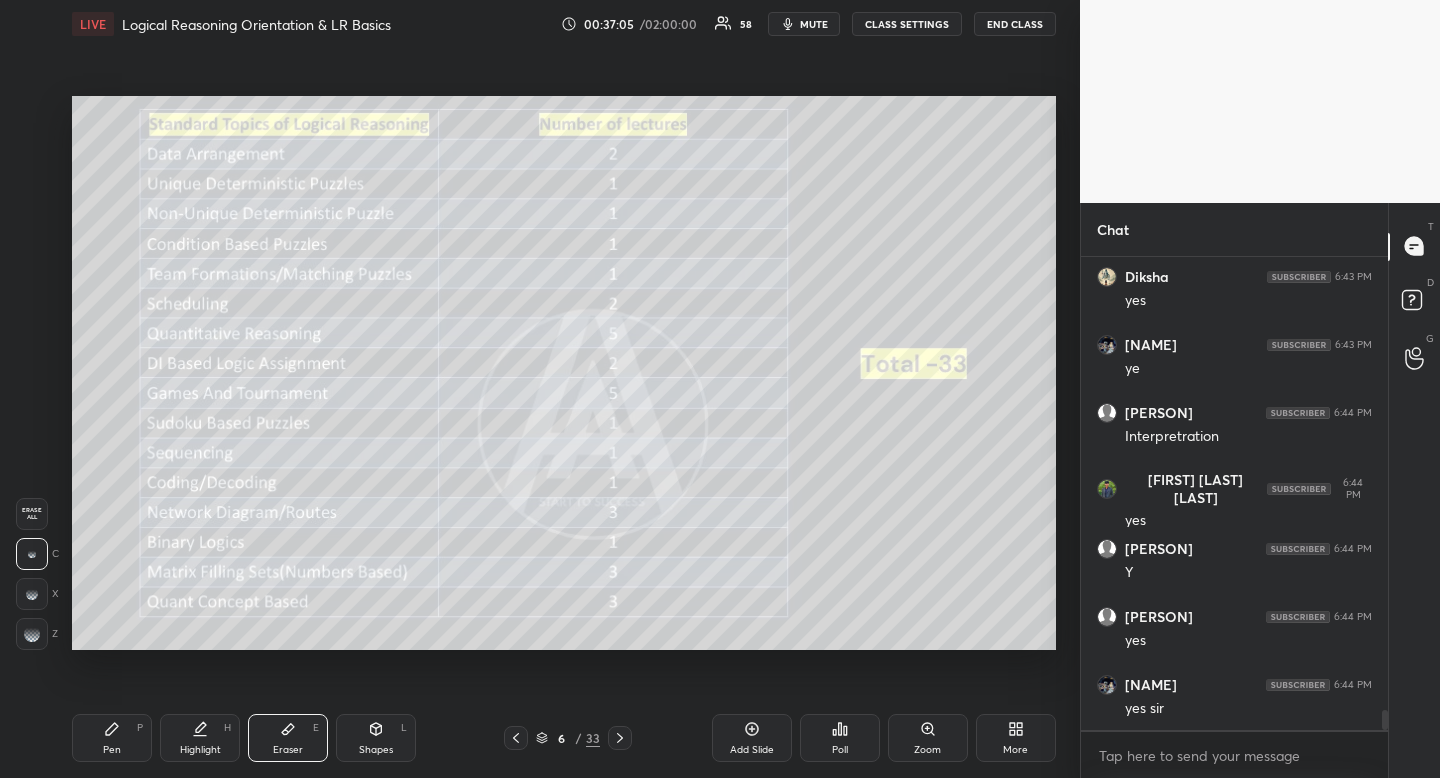 click on "Pen" at bounding box center (112, 750) 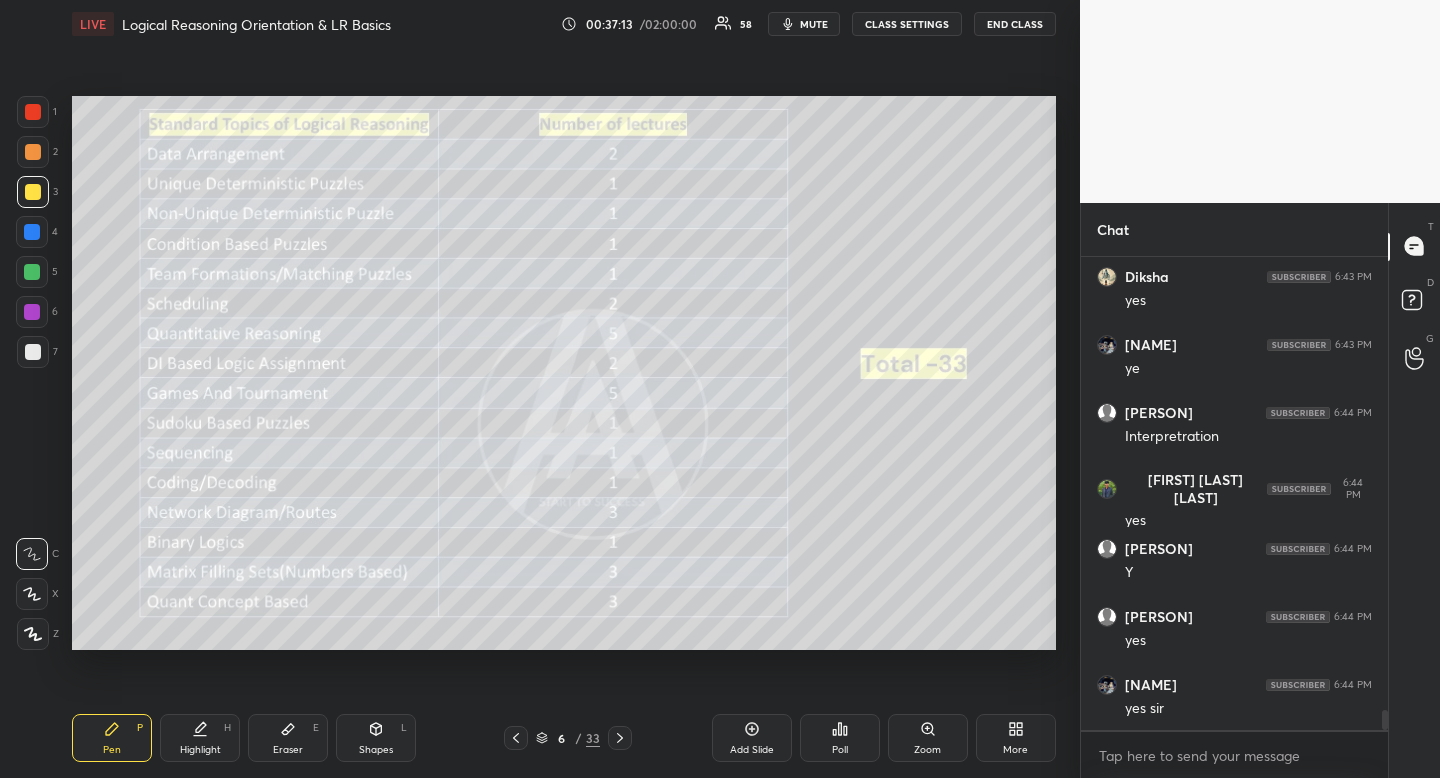 click on "Shapes" at bounding box center (376, 750) 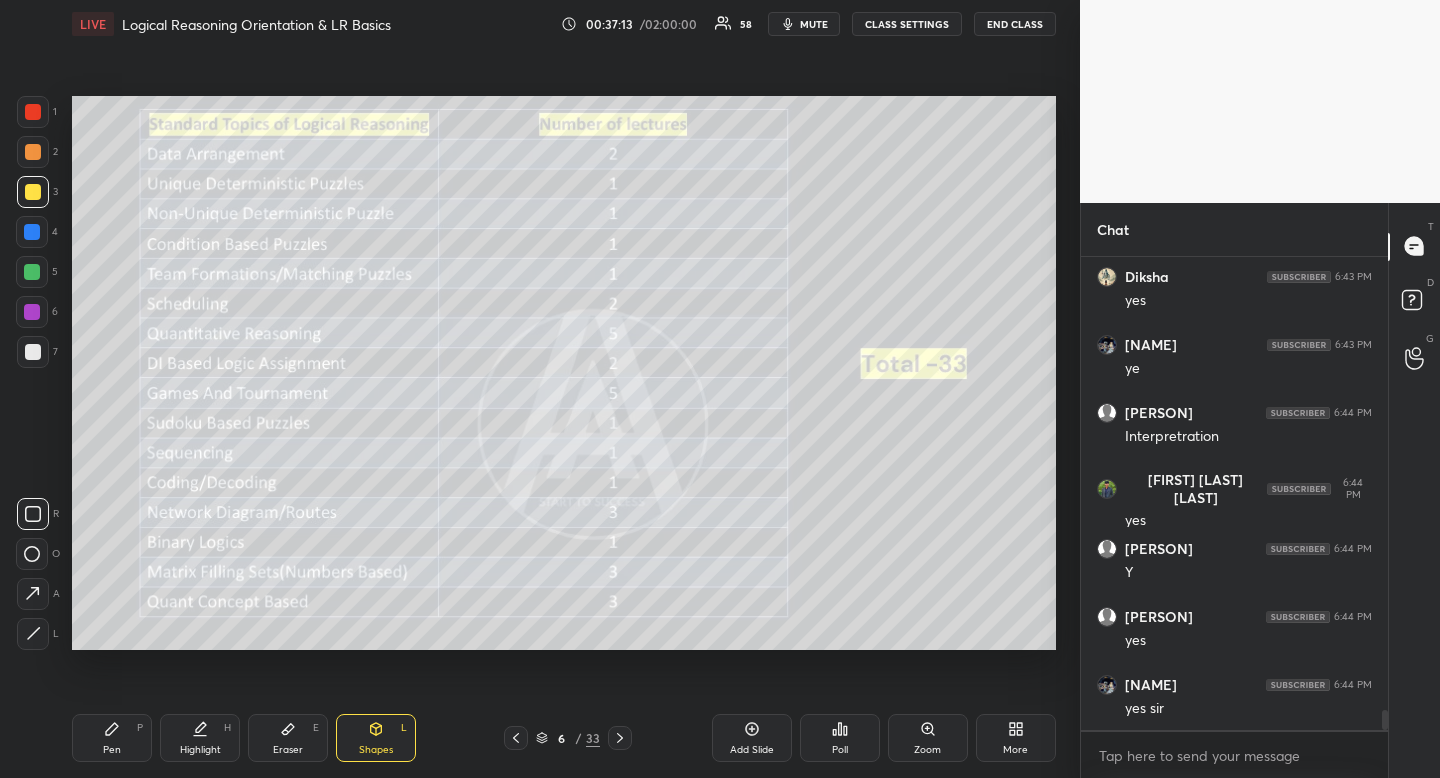 click 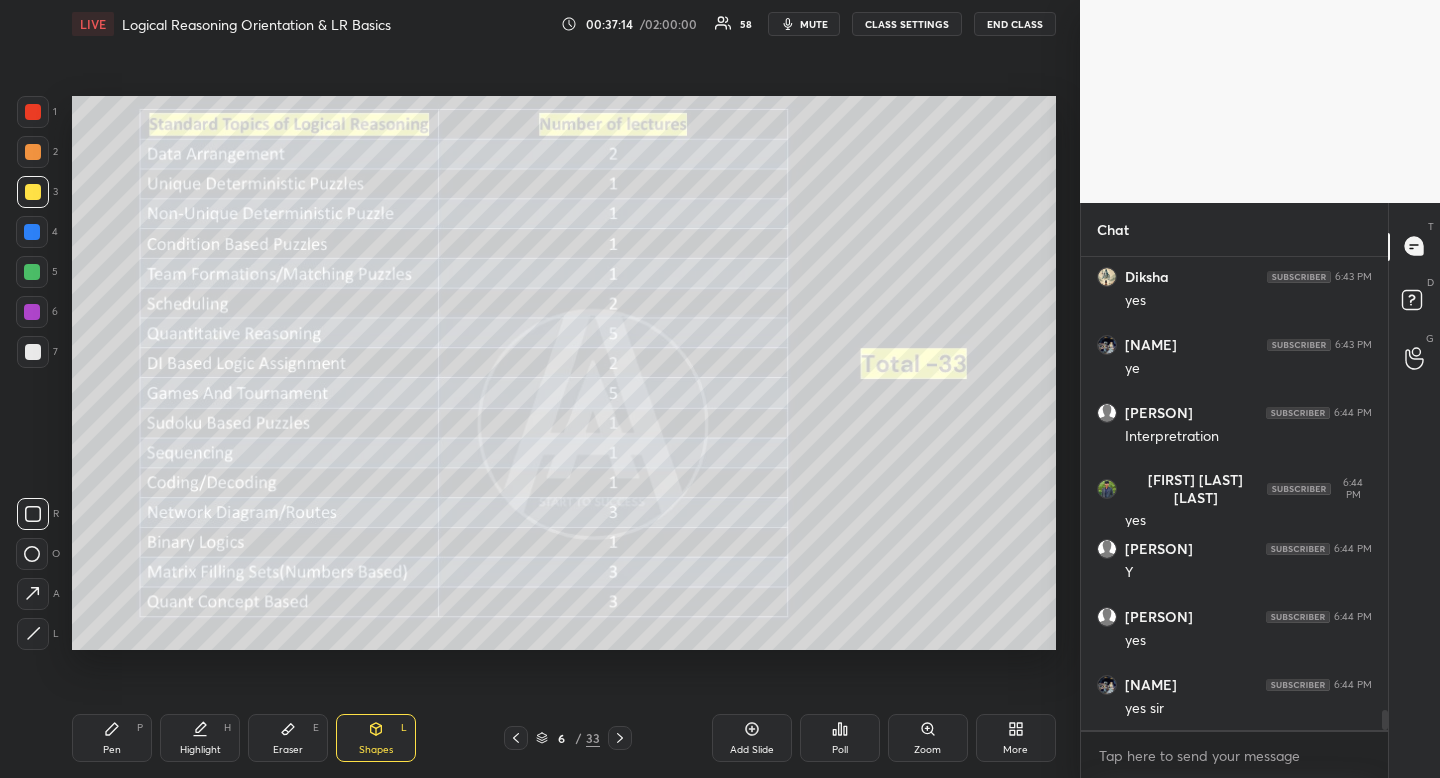 scroll, scrollTop: 10952, scrollLeft: 0, axis: vertical 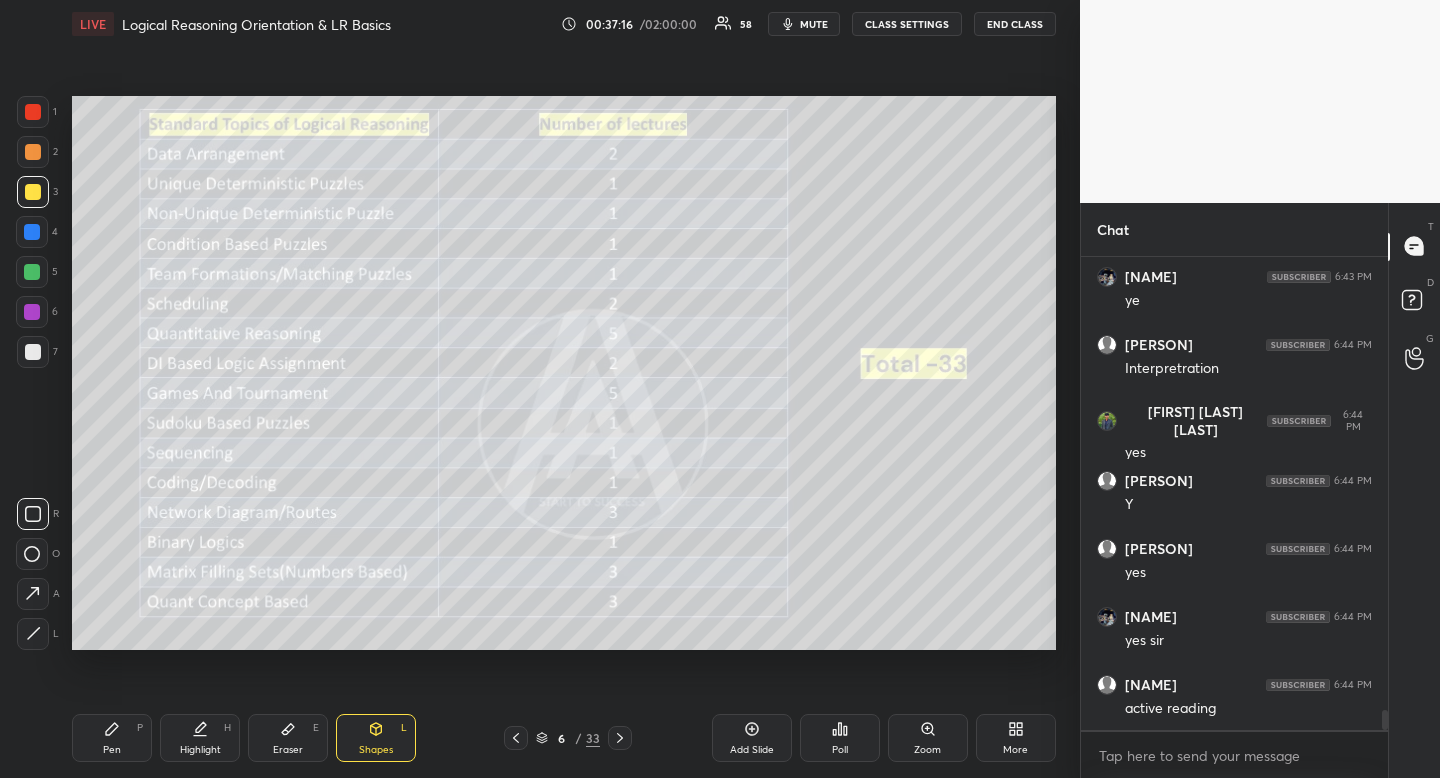 click on "Highlight H" at bounding box center [200, 738] 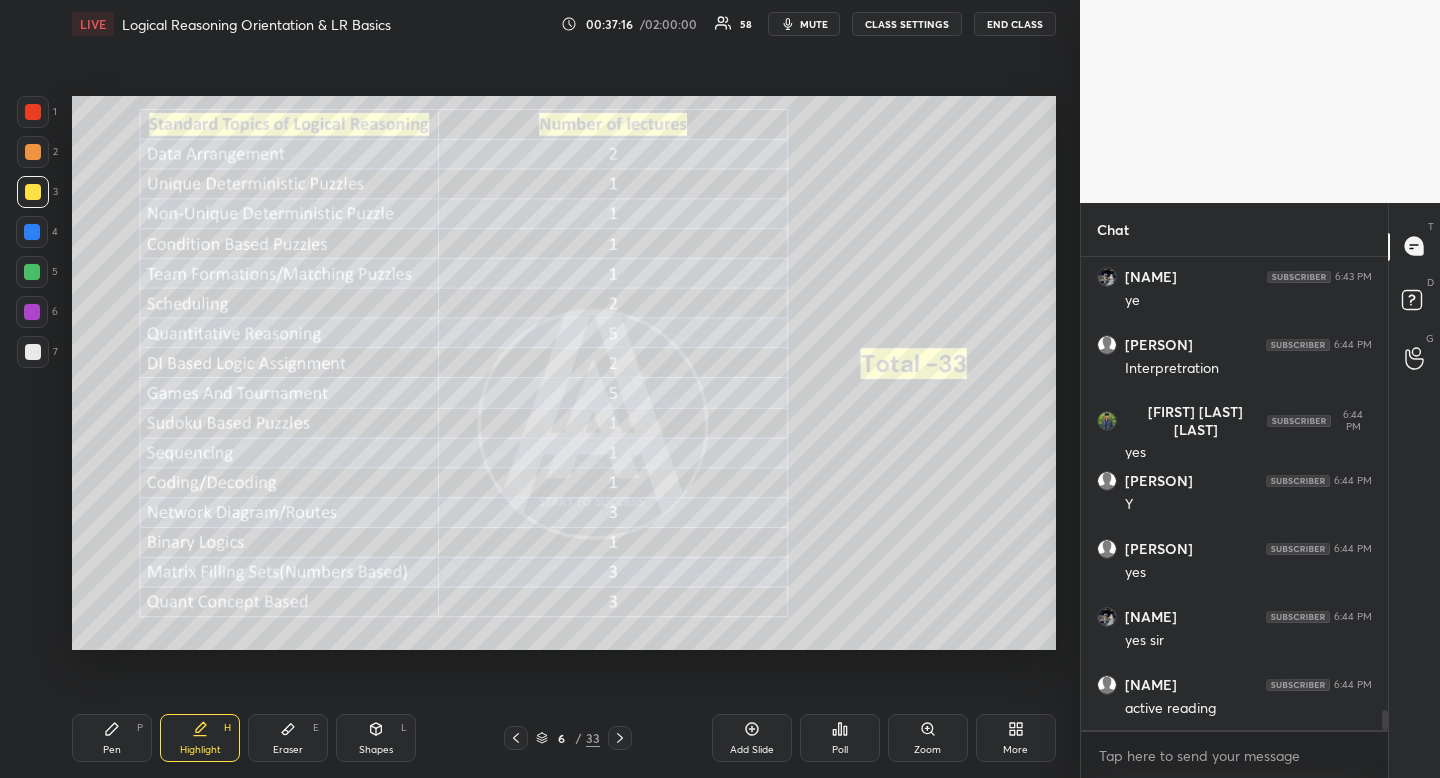 drag, startPoint x: 212, startPoint y: 741, endPoint x: 248, endPoint y: 668, distance: 81.394104 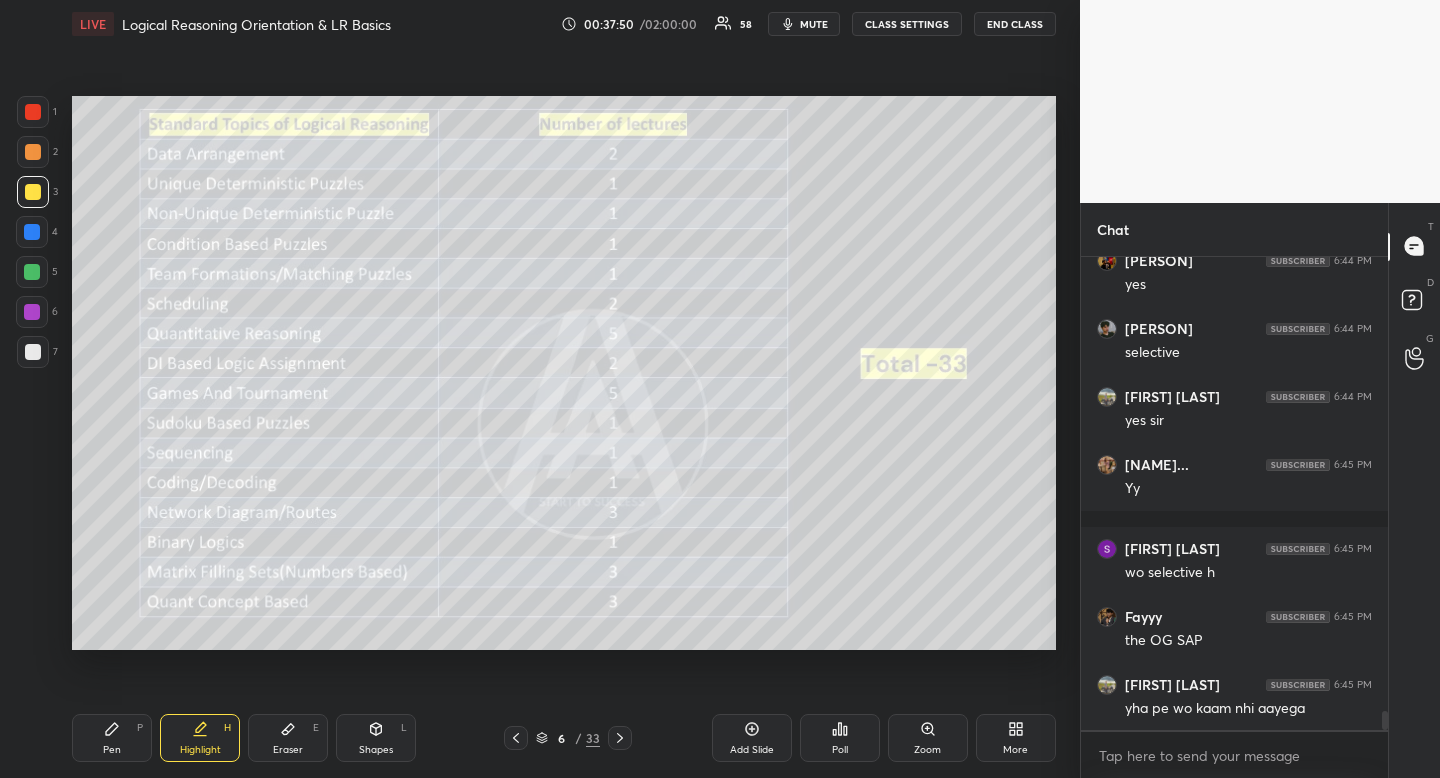 scroll, scrollTop: 11580, scrollLeft: 0, axis: vertical 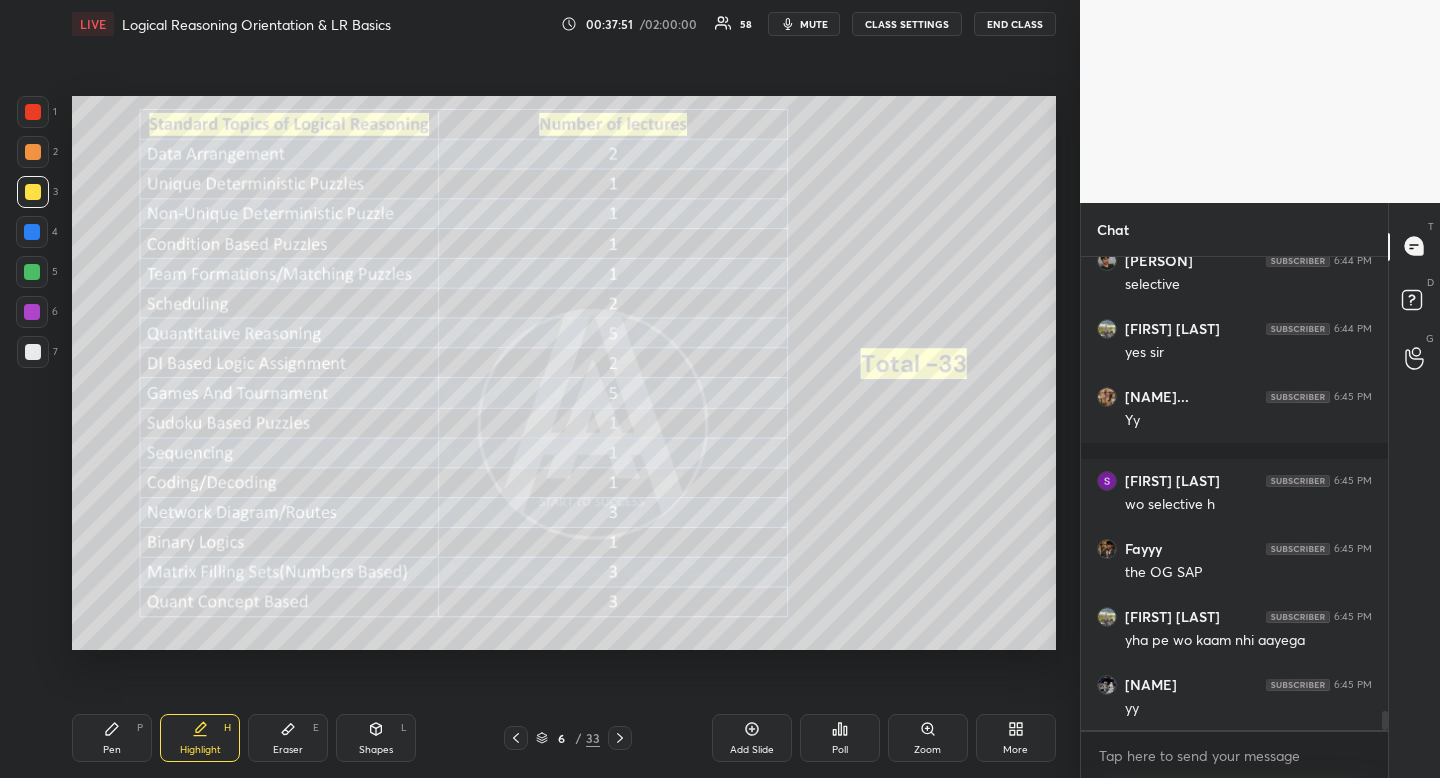 click on "Pen P" at bounding box center [112, 738] 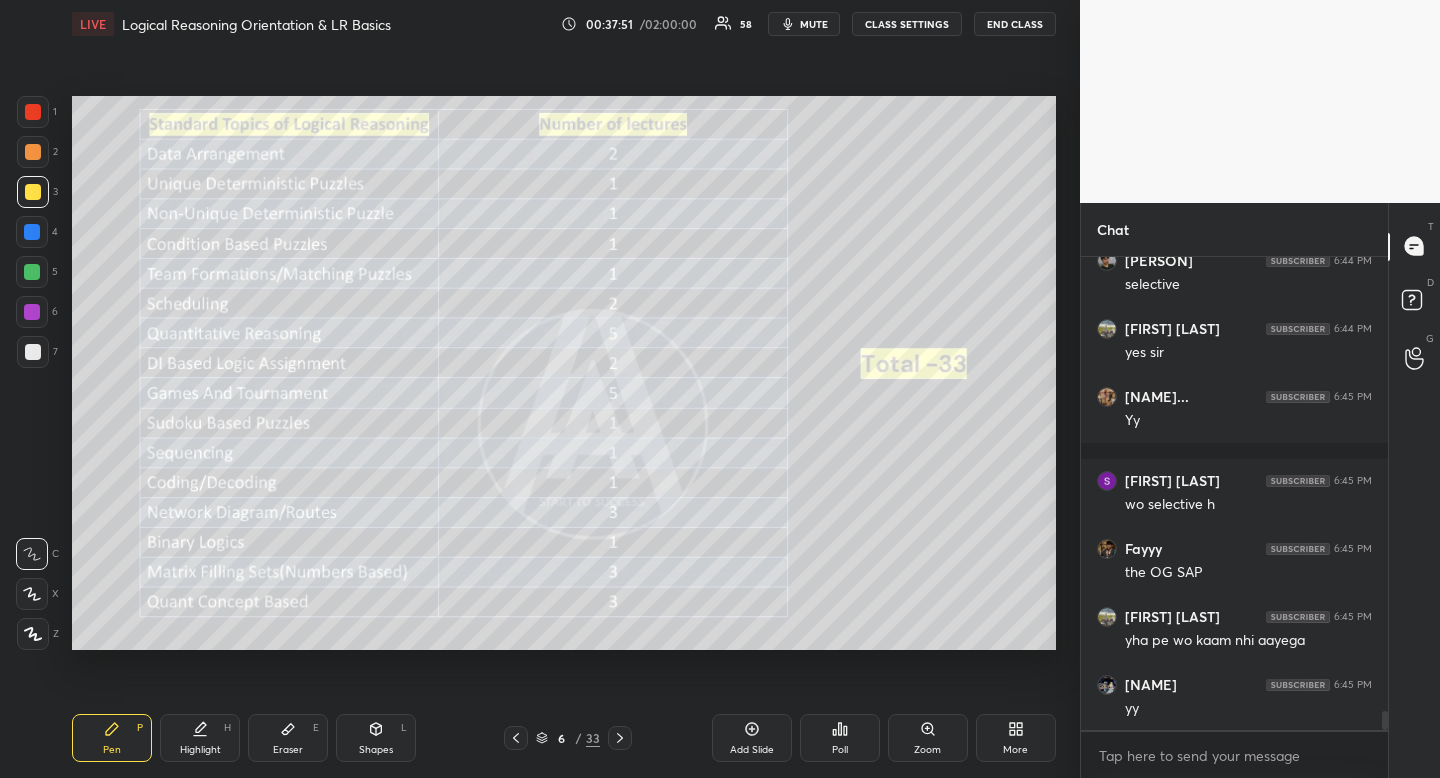 scroll, scrollTop: 11648, scrollLeft: 0, axis: vertical 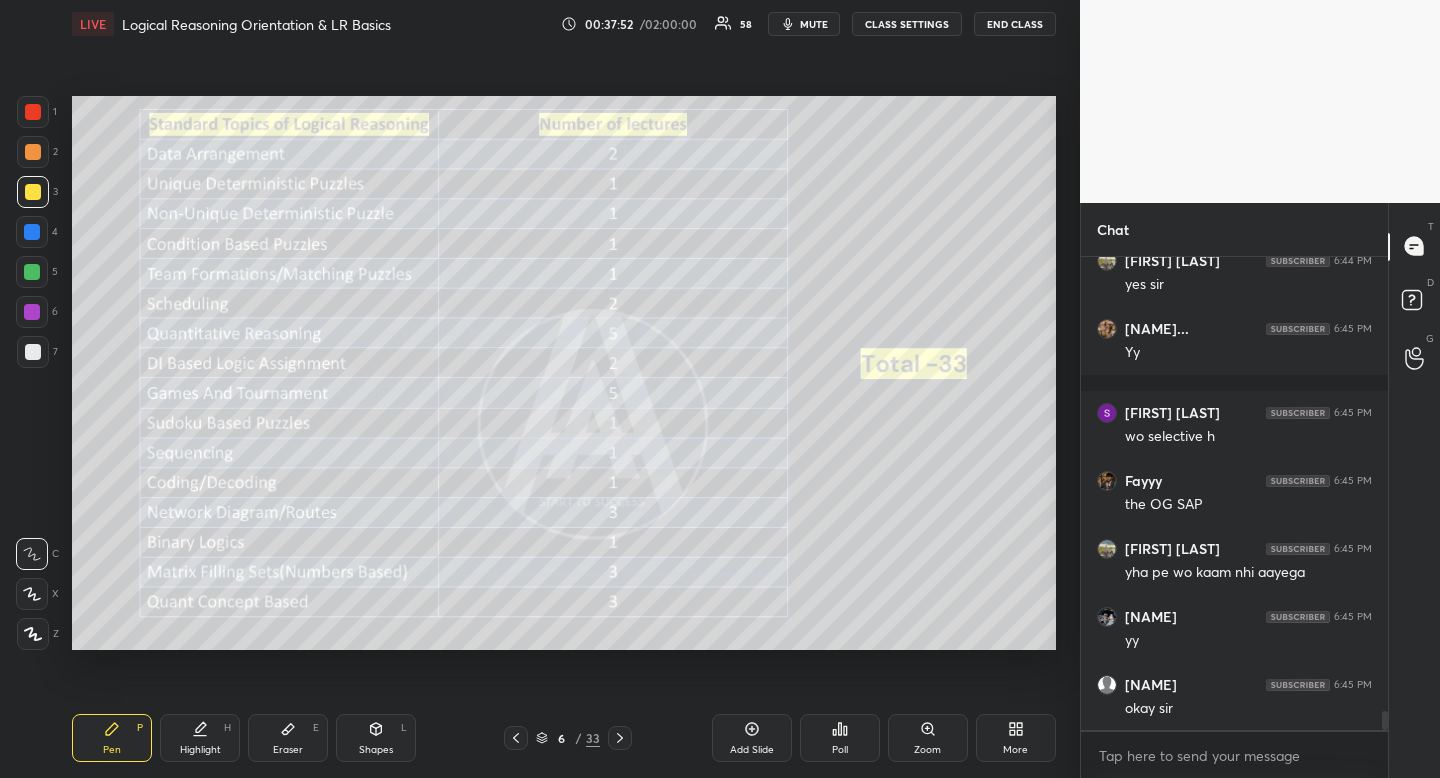 click at bounding box center [33, 192] 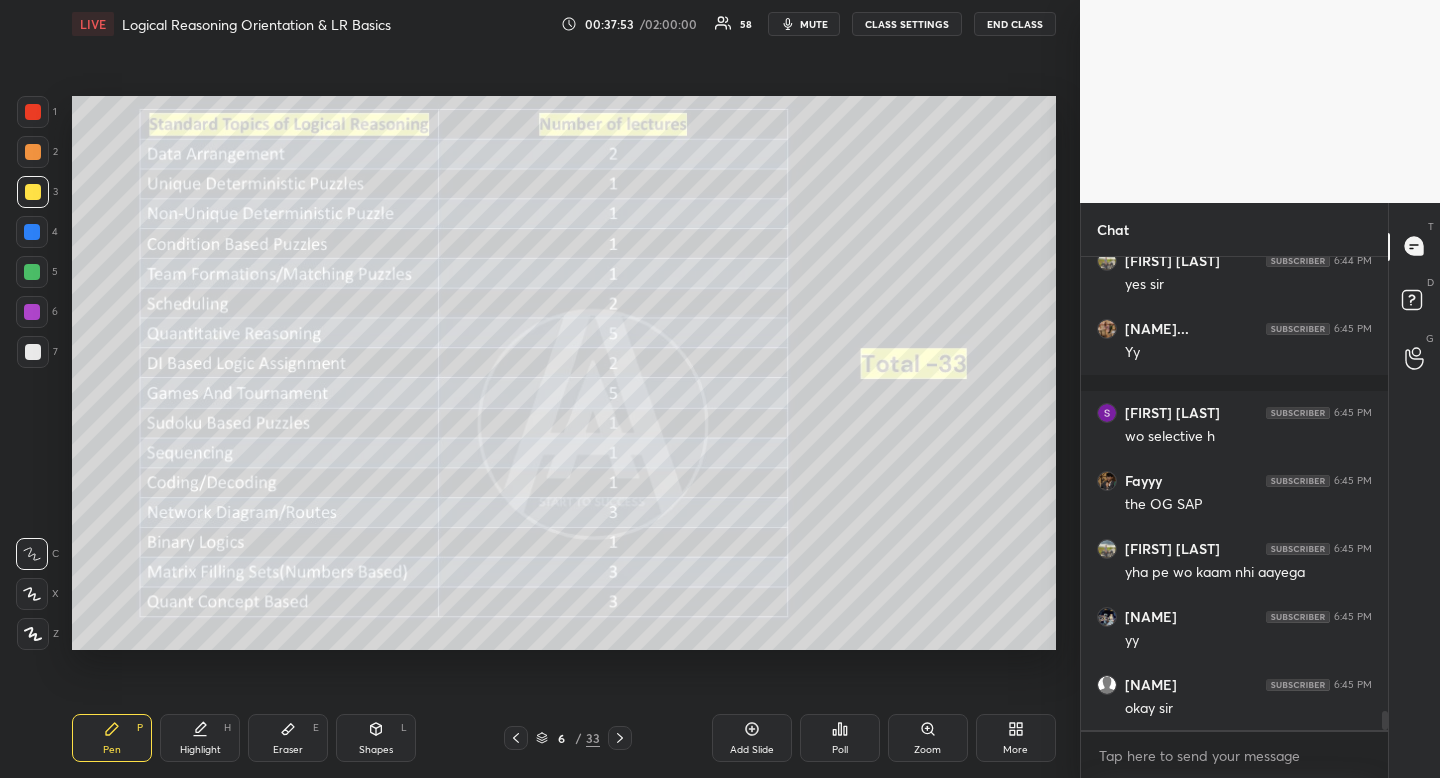 click on "Highlight H" at bounding box center (200, 738) 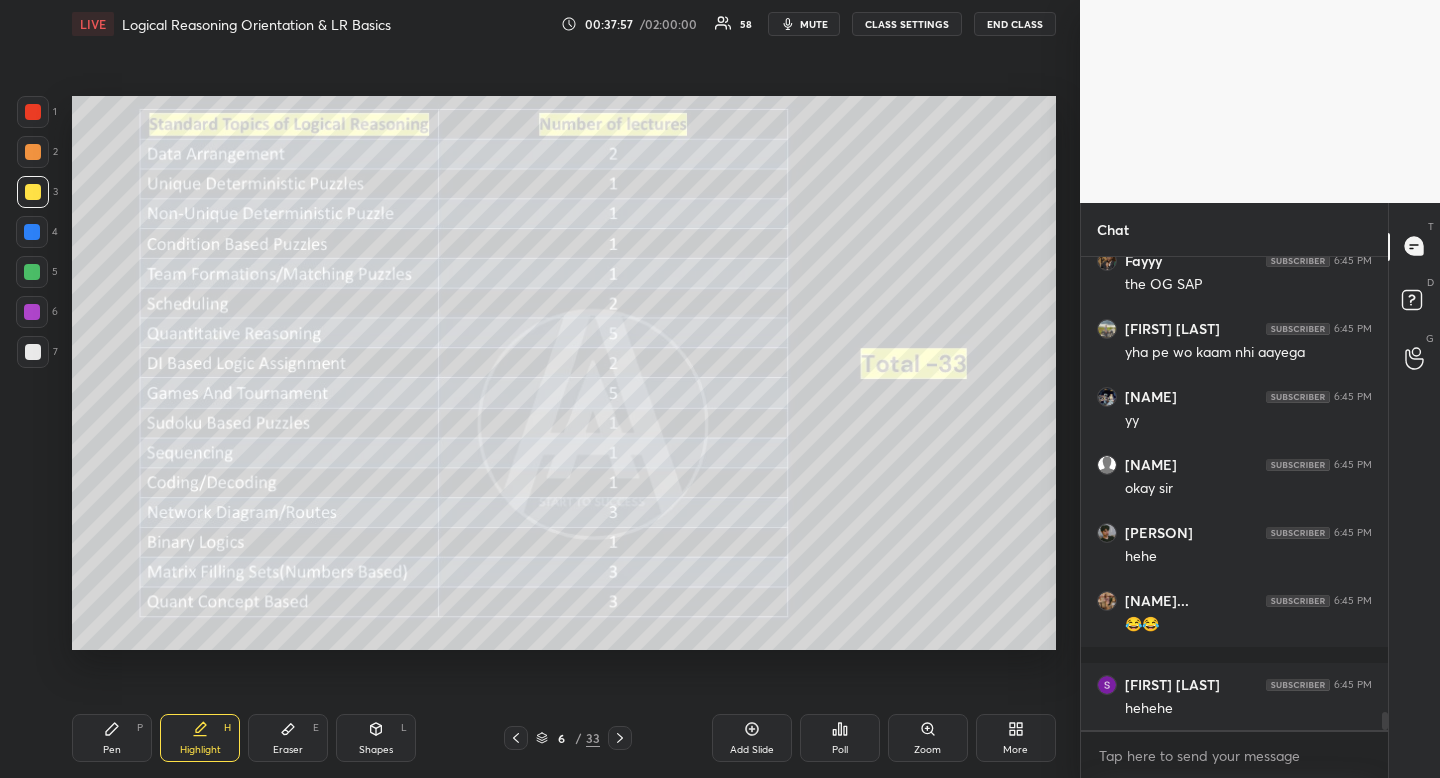 scroll, scrollTop: 11936, scrollLeft: 0, axis: vertical 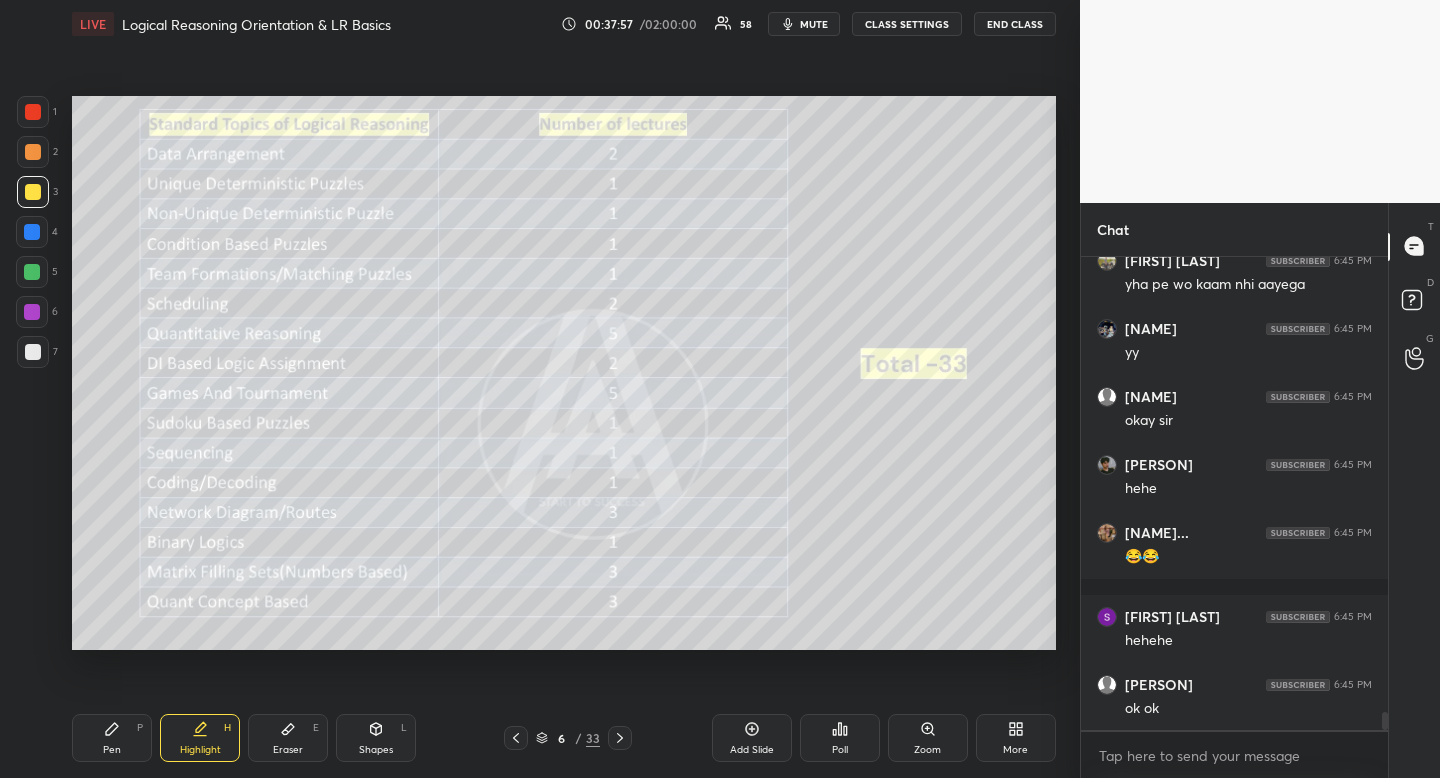 drag, startPoint x: 111, startPoint y: 735, endPoint x: 104, endPoint y: 747, distance: 13.892444 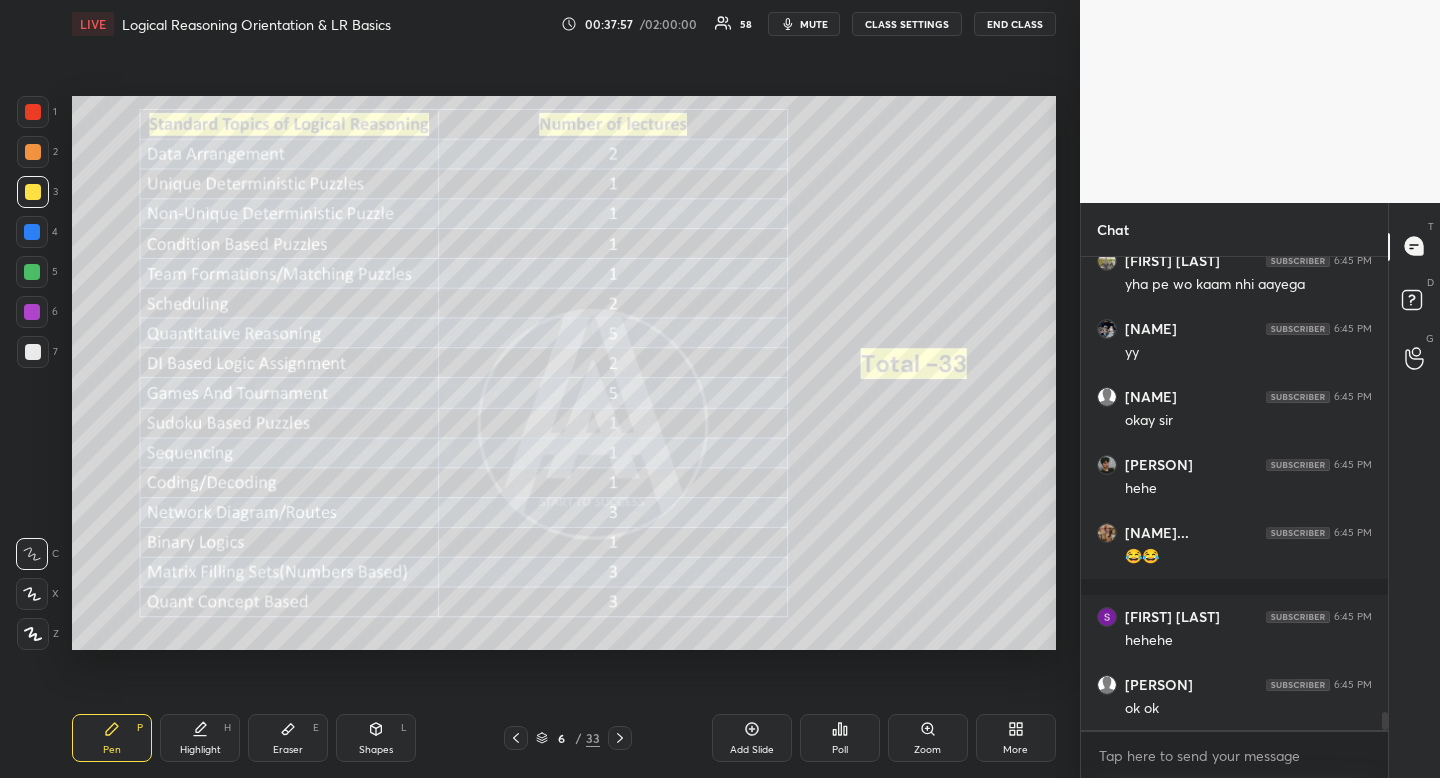 click on "Pen P" at bounding box center (112, 738) 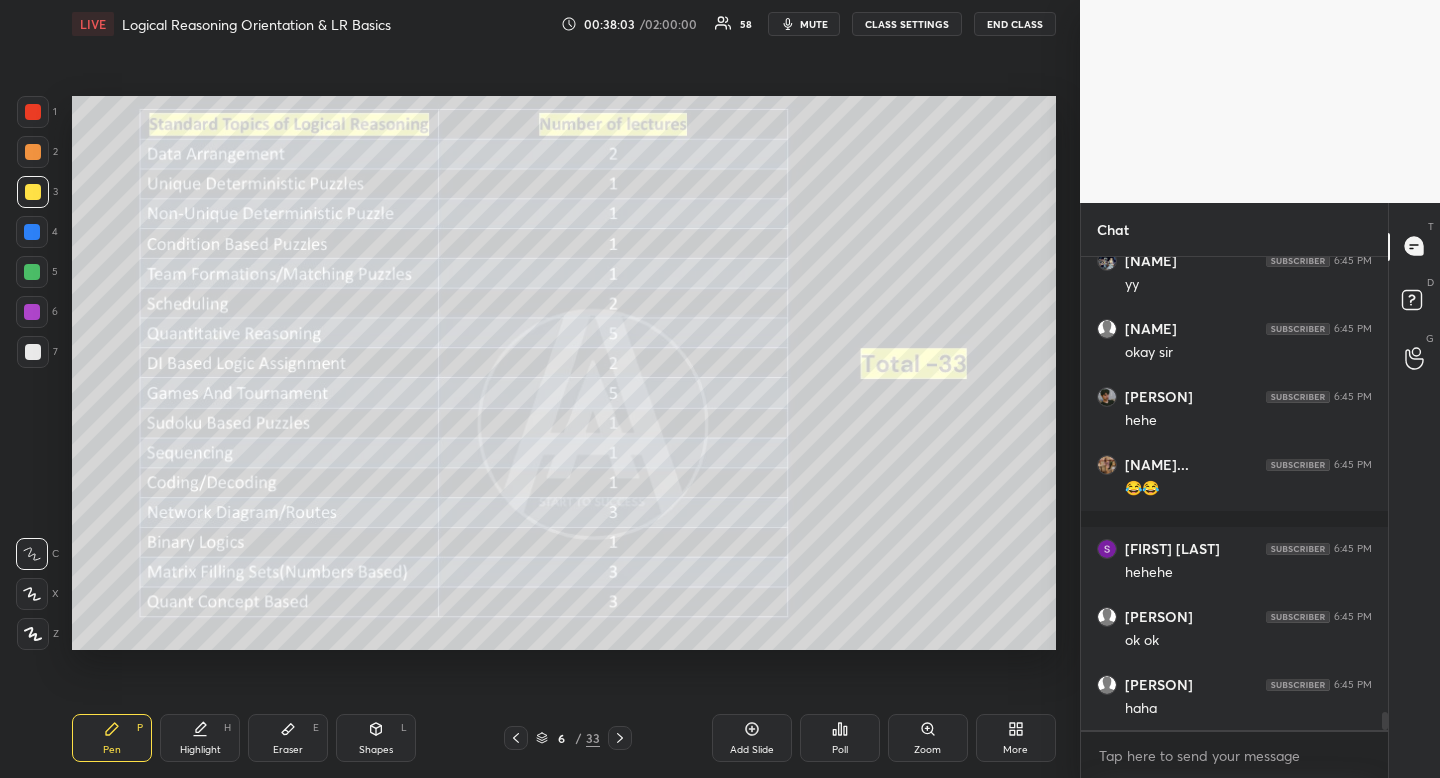 scroll, scrollTop: 12072, scrollLeft: 0, axis: vertical 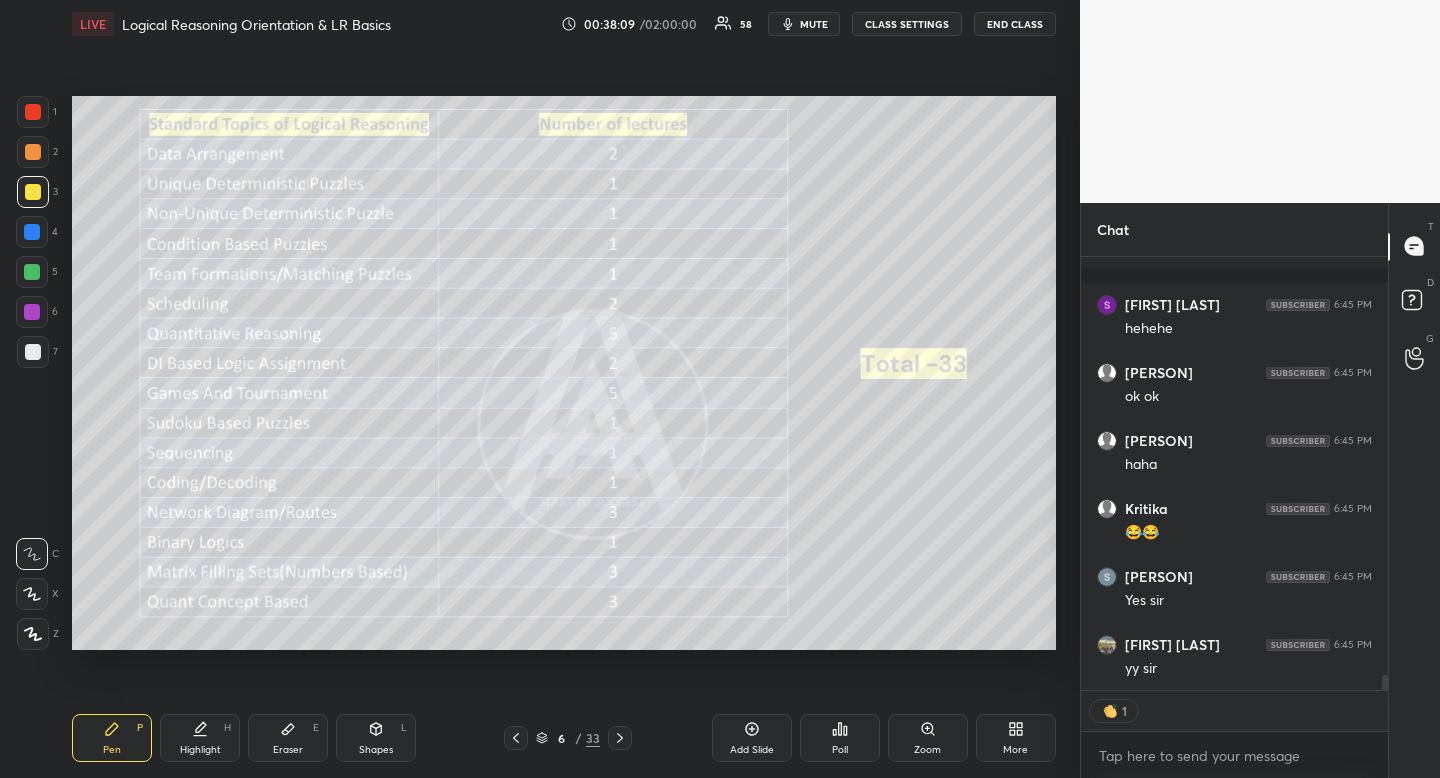 click 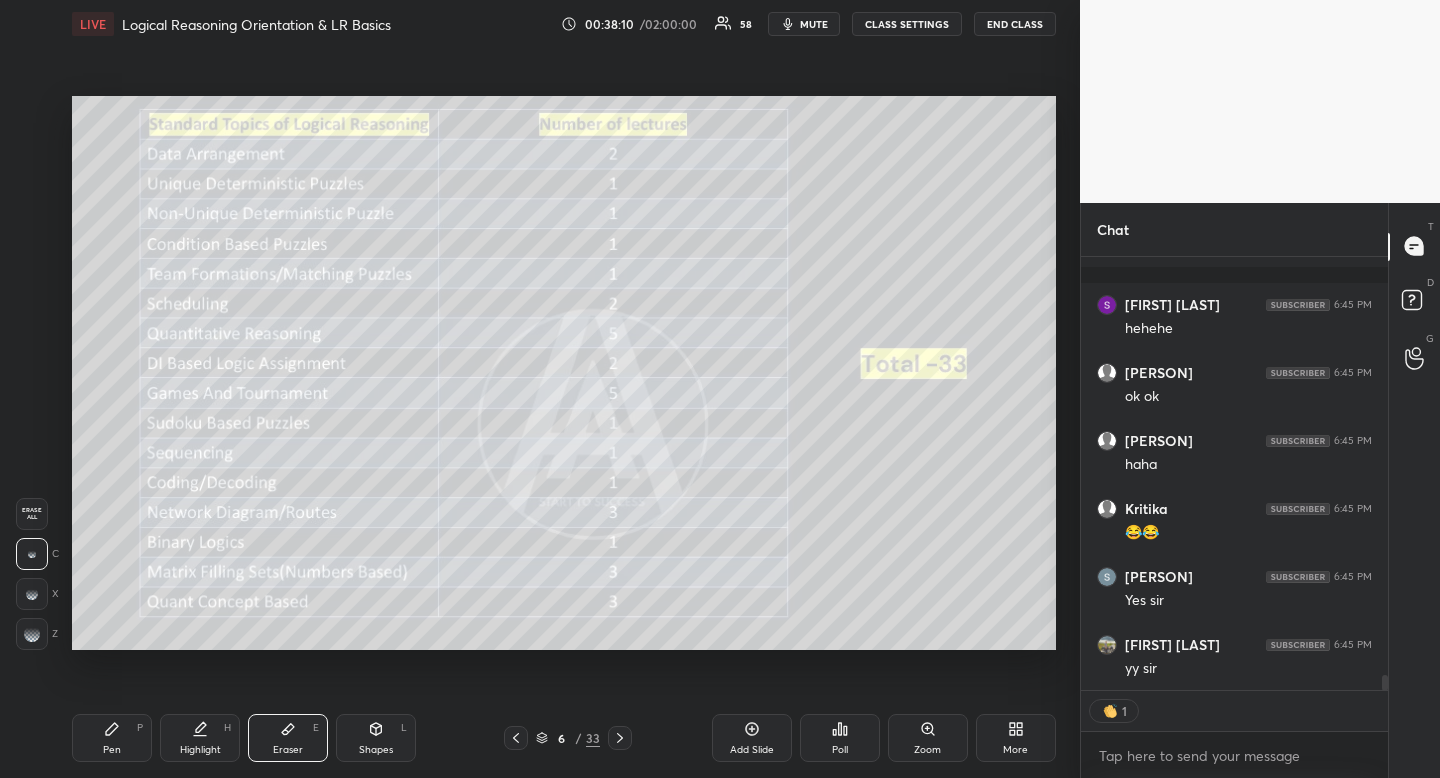 drag, startPoint x: 295, startPoint y: 736, endPoint x: 336, endPoint y: 682, distance: 67.80118 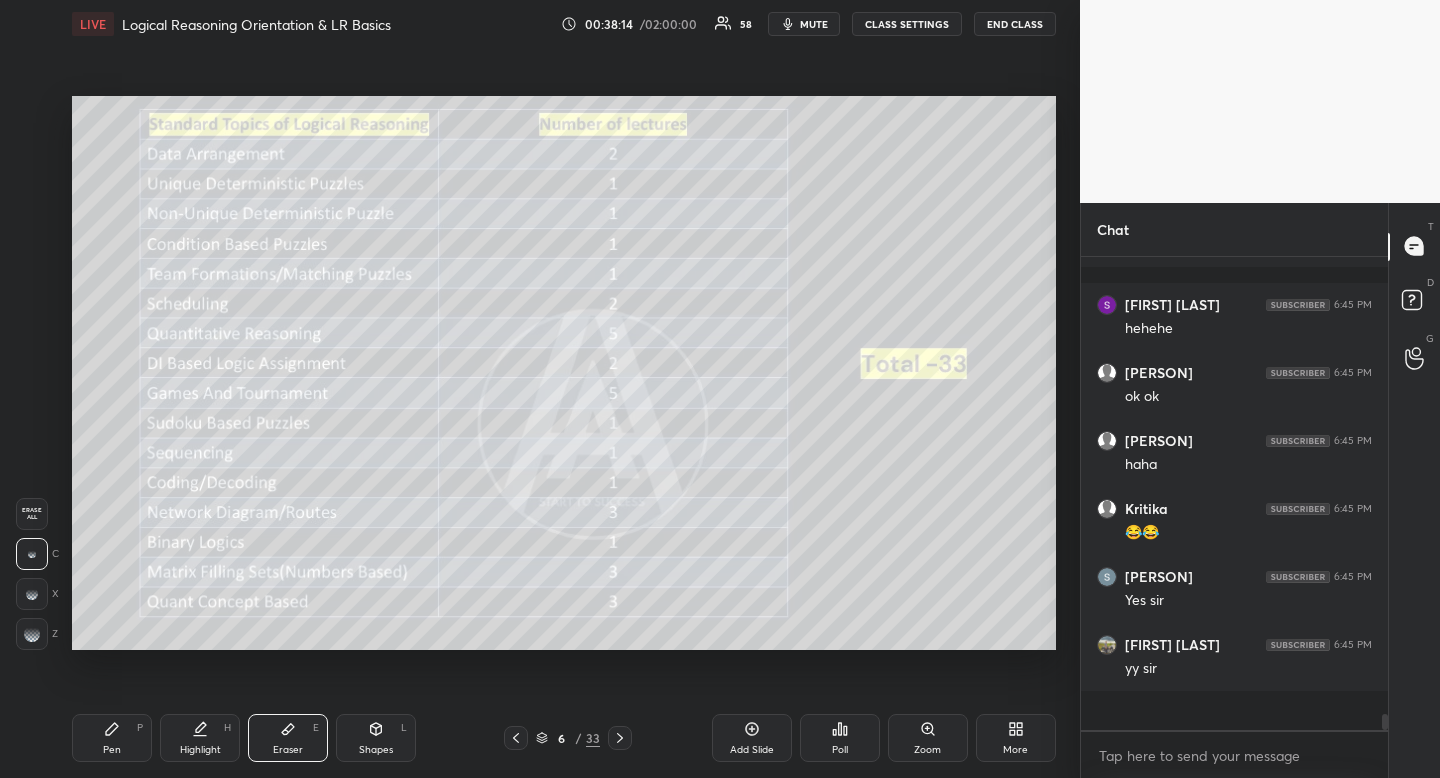 scroll, scrollTop: 7, scrollLeft: 7, axis: both 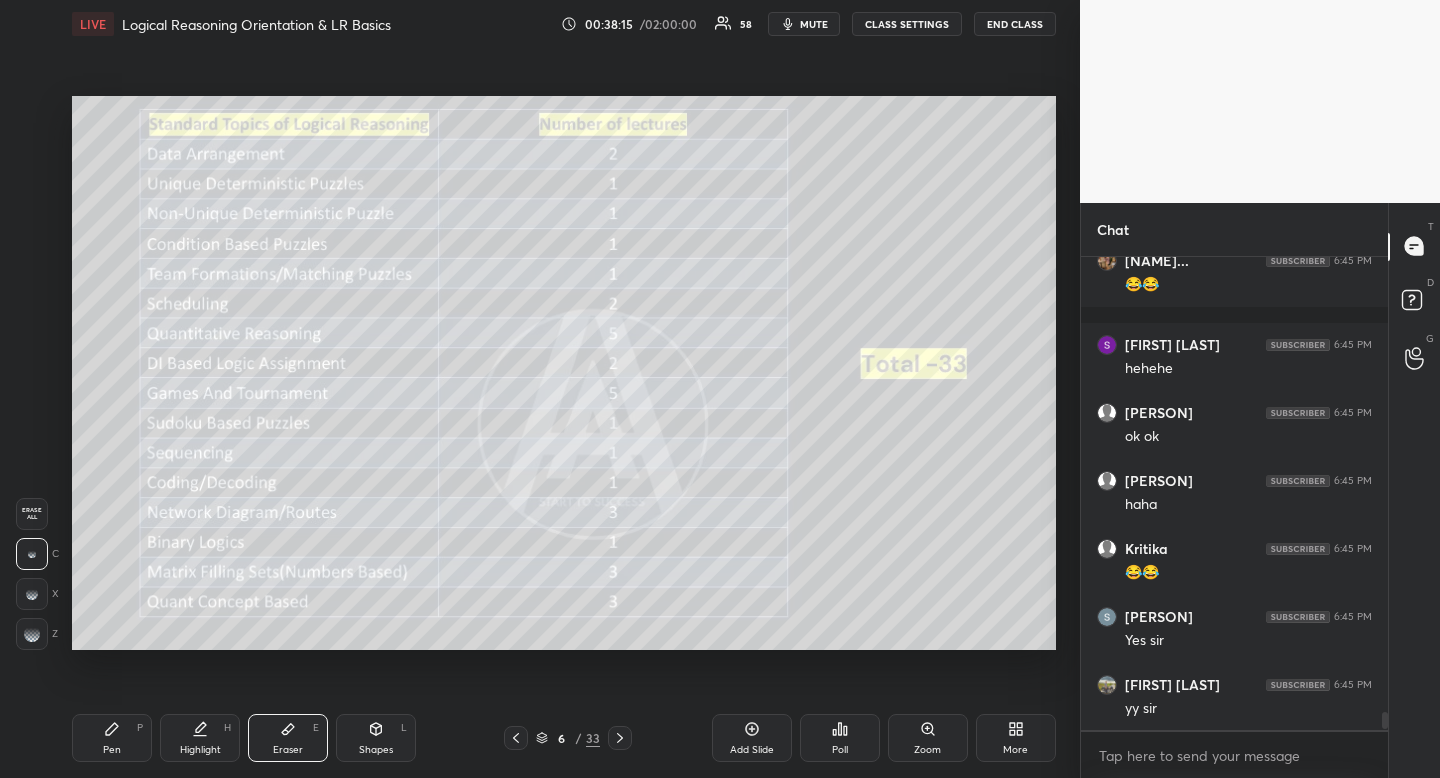 click on "Highlight H" at bounding box center (200, 738) 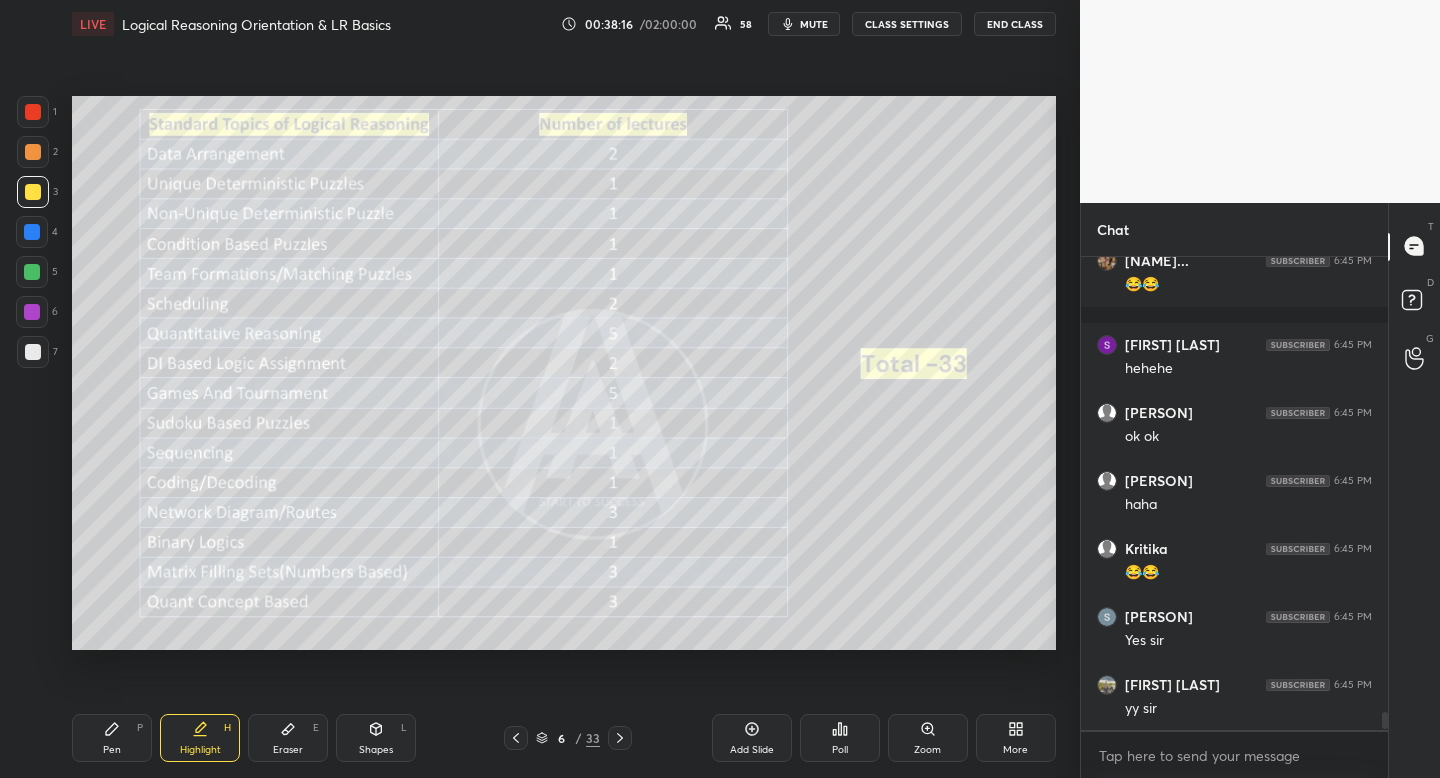 click 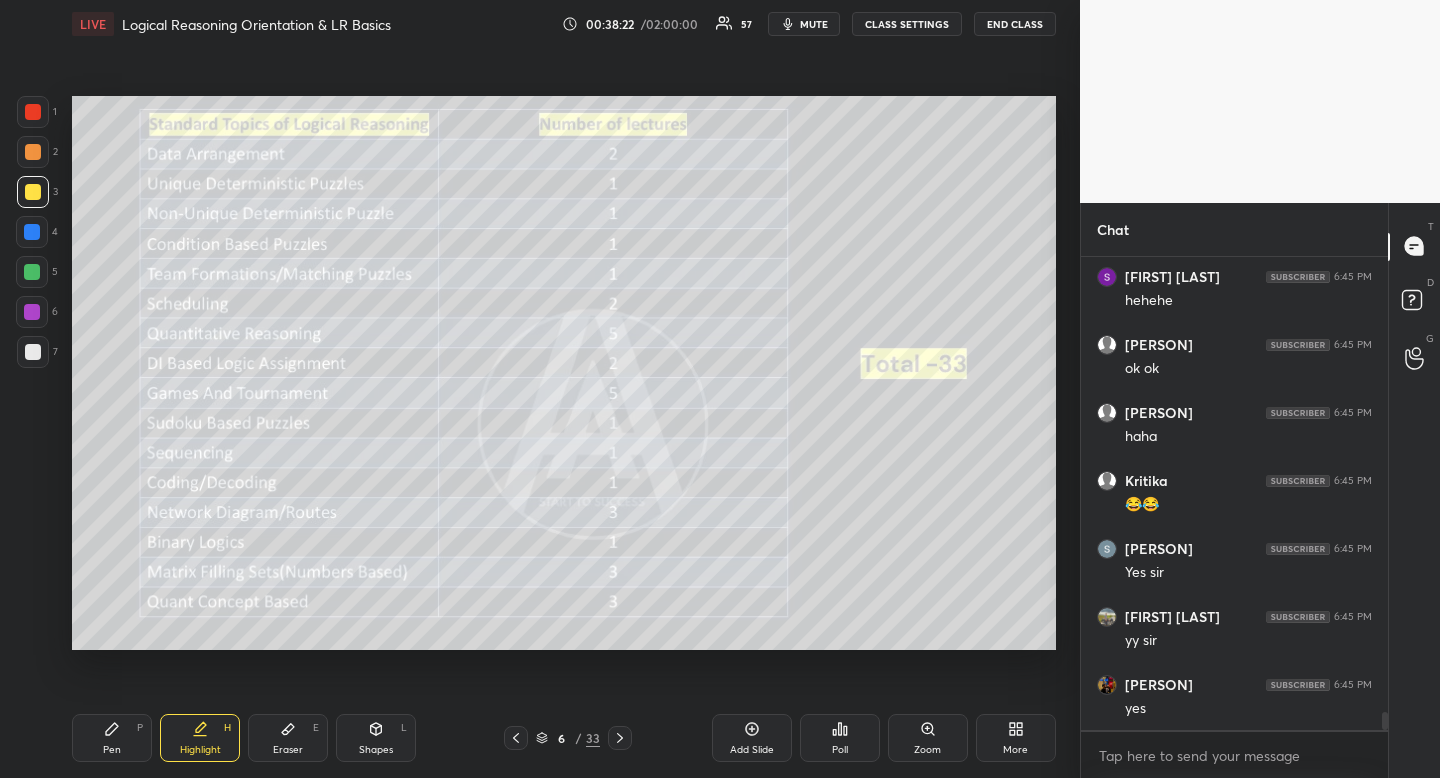 click on "Pen P" at bounding box center [112, 738] 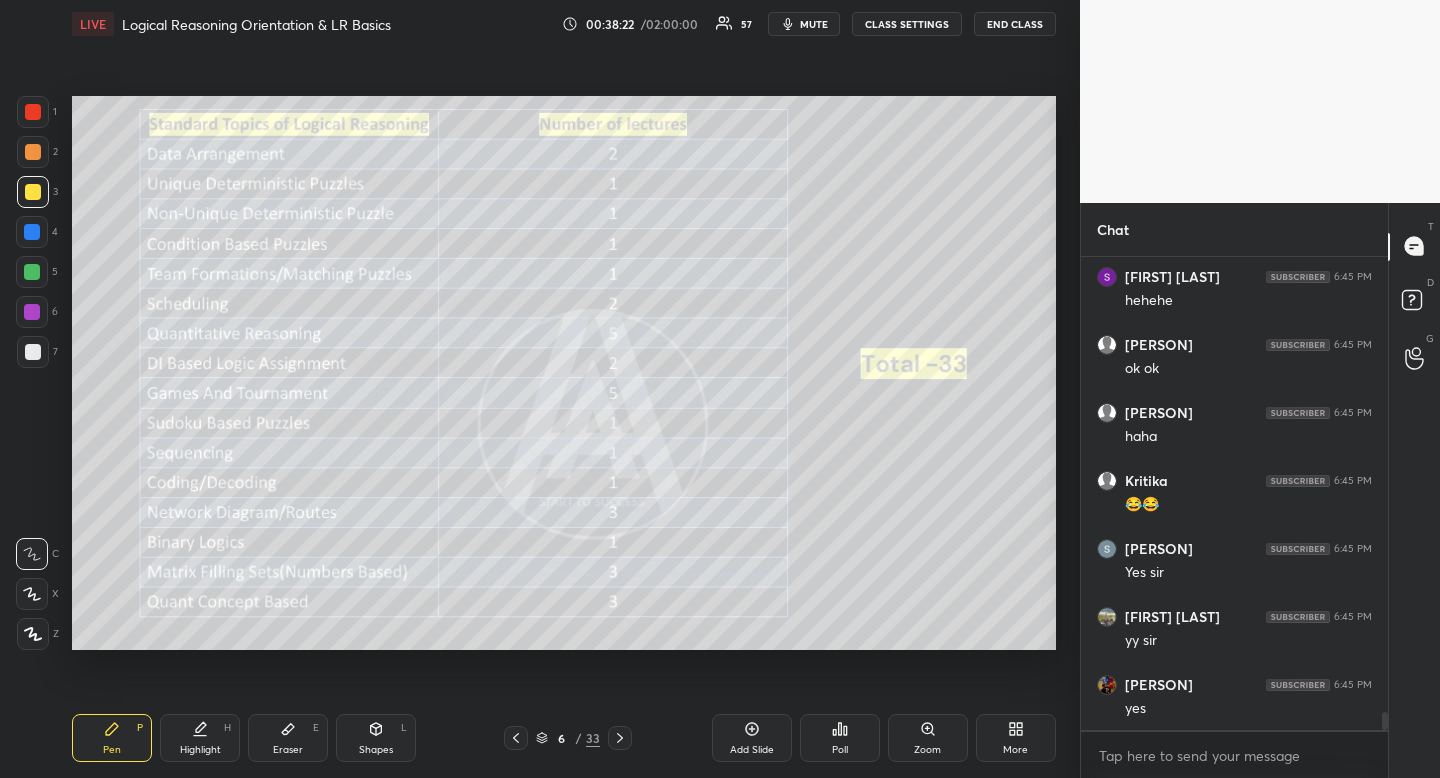drag, startPoint x: 124, startPoint y: 748, endPoint x: 99, endPoint y: 697, distance: 56.797886 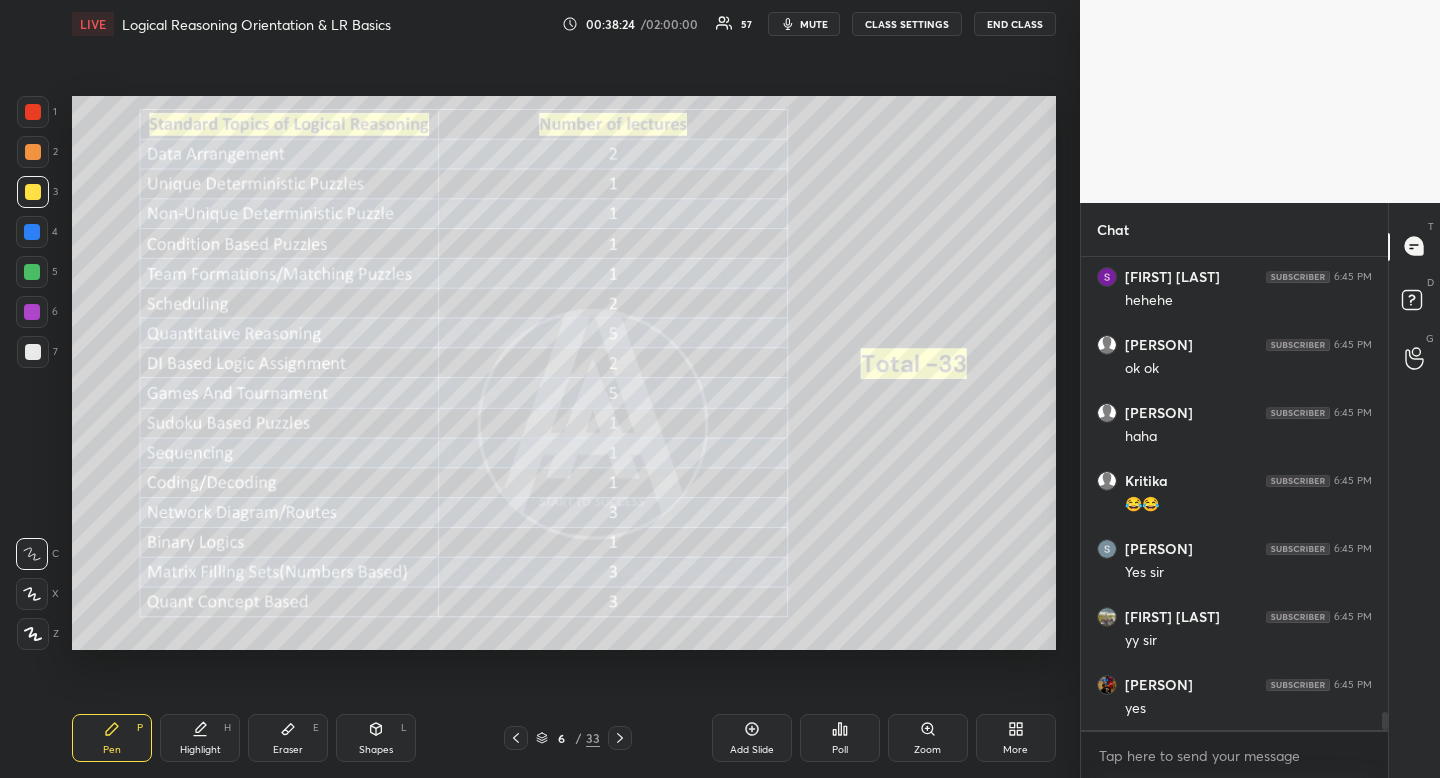 click at bounding box center (33, 192) 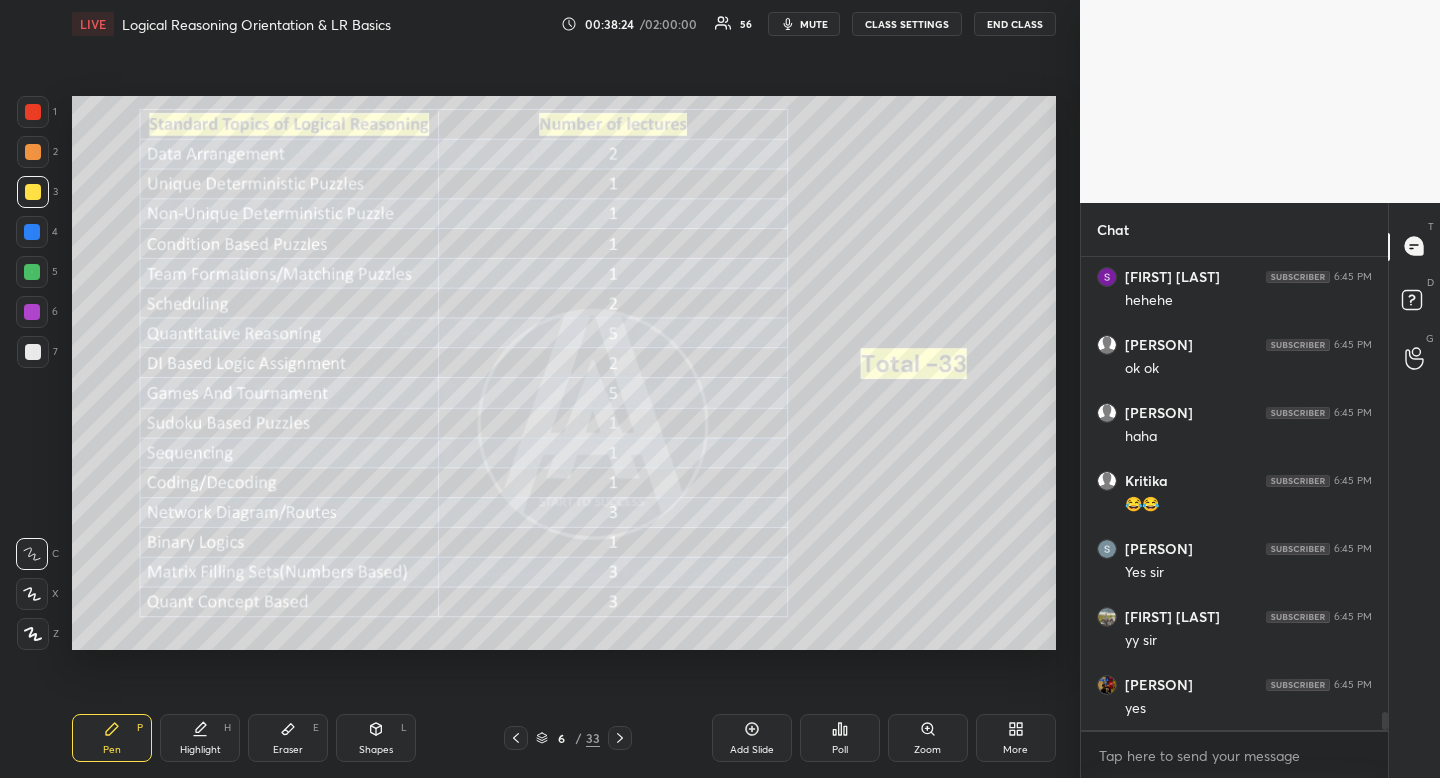 click on "P" at bounding box center (140, 728) 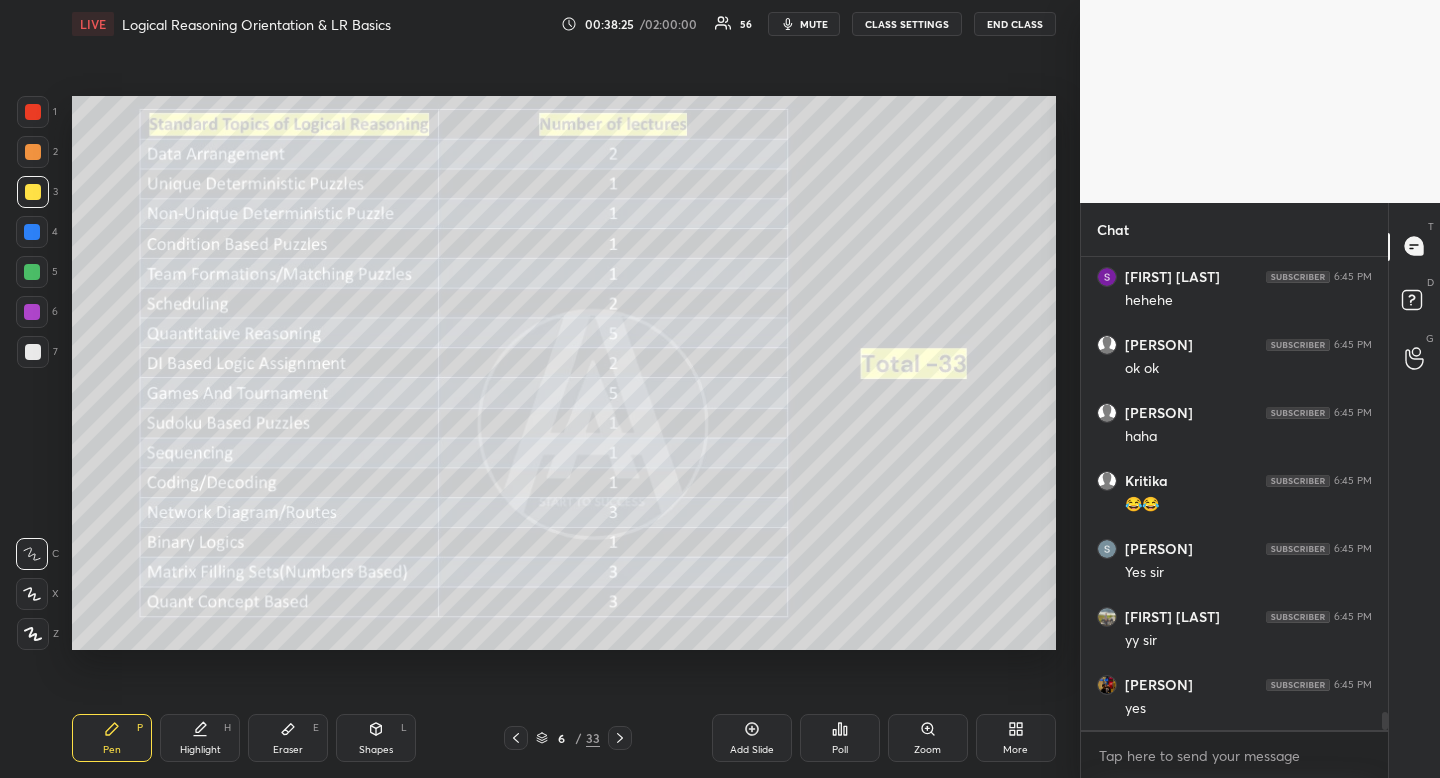 click at bounding box center [33, 192] 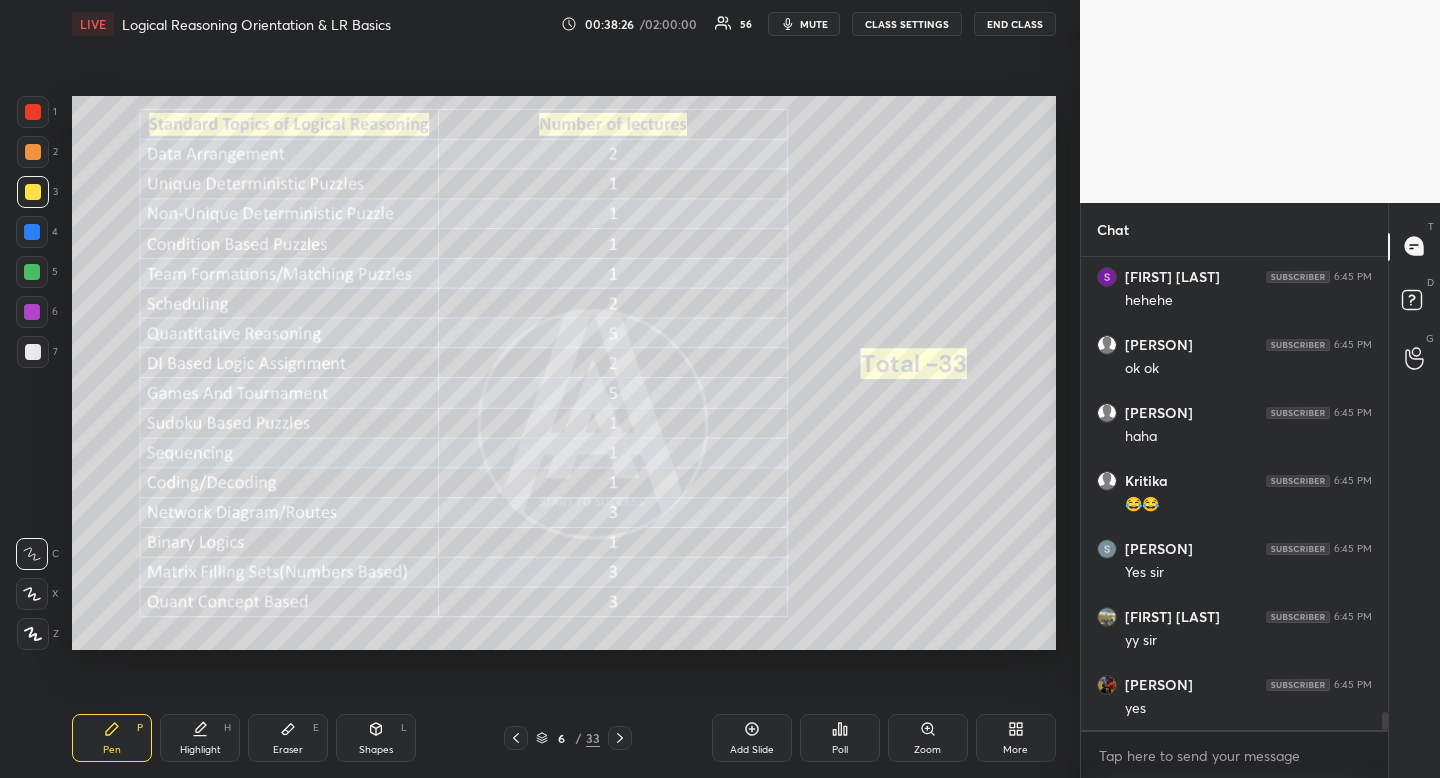 drag, startPoint x: 30, startPoint y: 198, endPoint x: 22, endPoint y: 229, distance: 32.01562 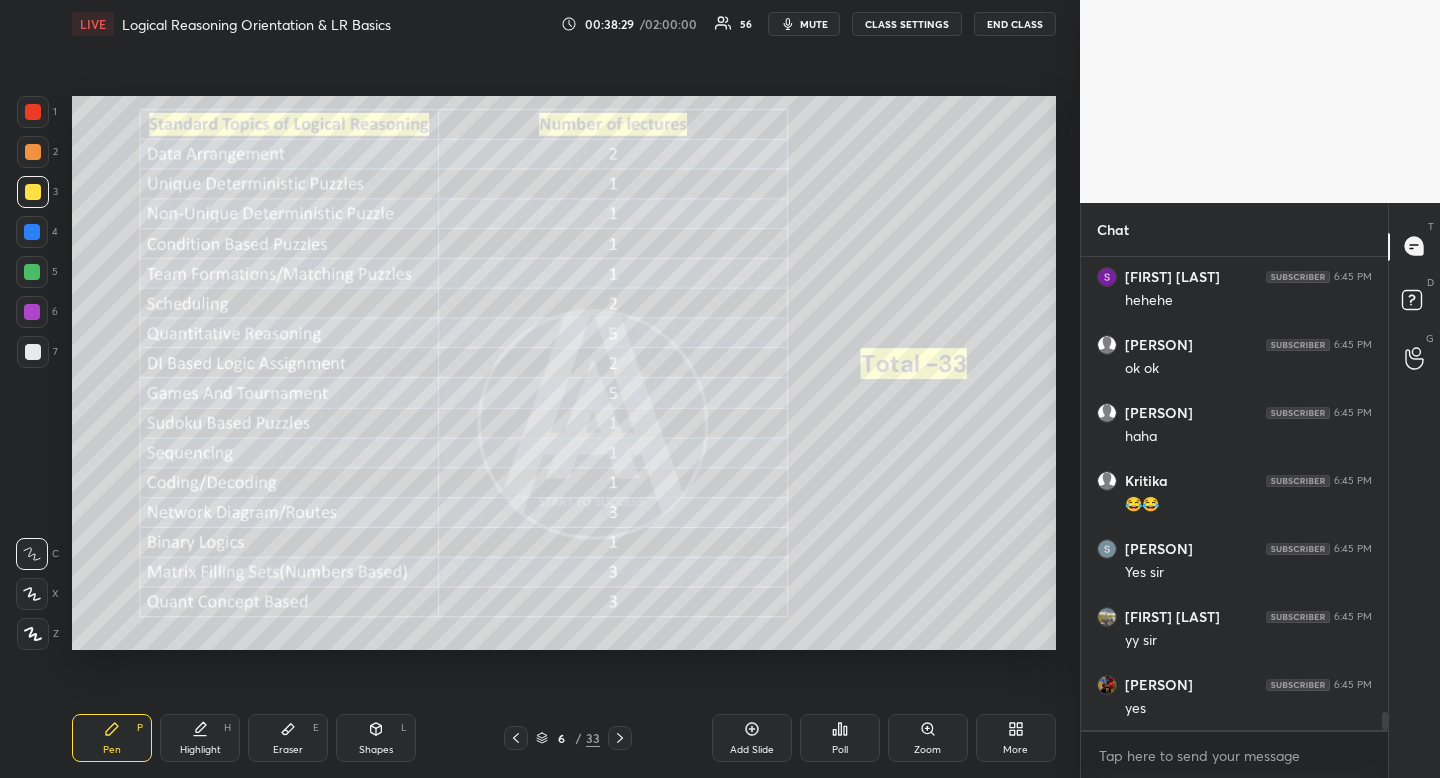 click on "Highlight H" at bounding box center (200, 738) 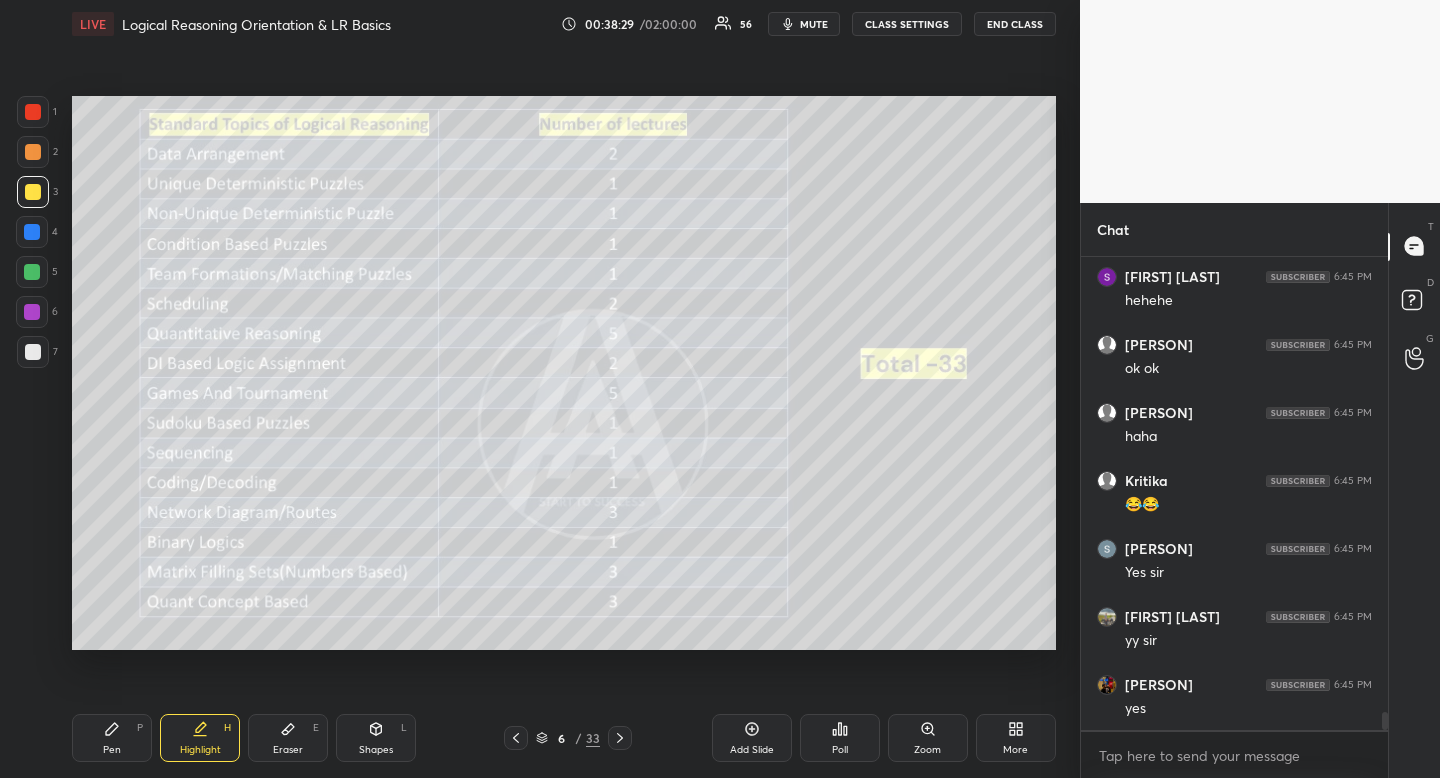 drag, startPoint x: 220, startPoint y: 733, endPoint x: 267, endPoint y: 668, distance: 80.21222 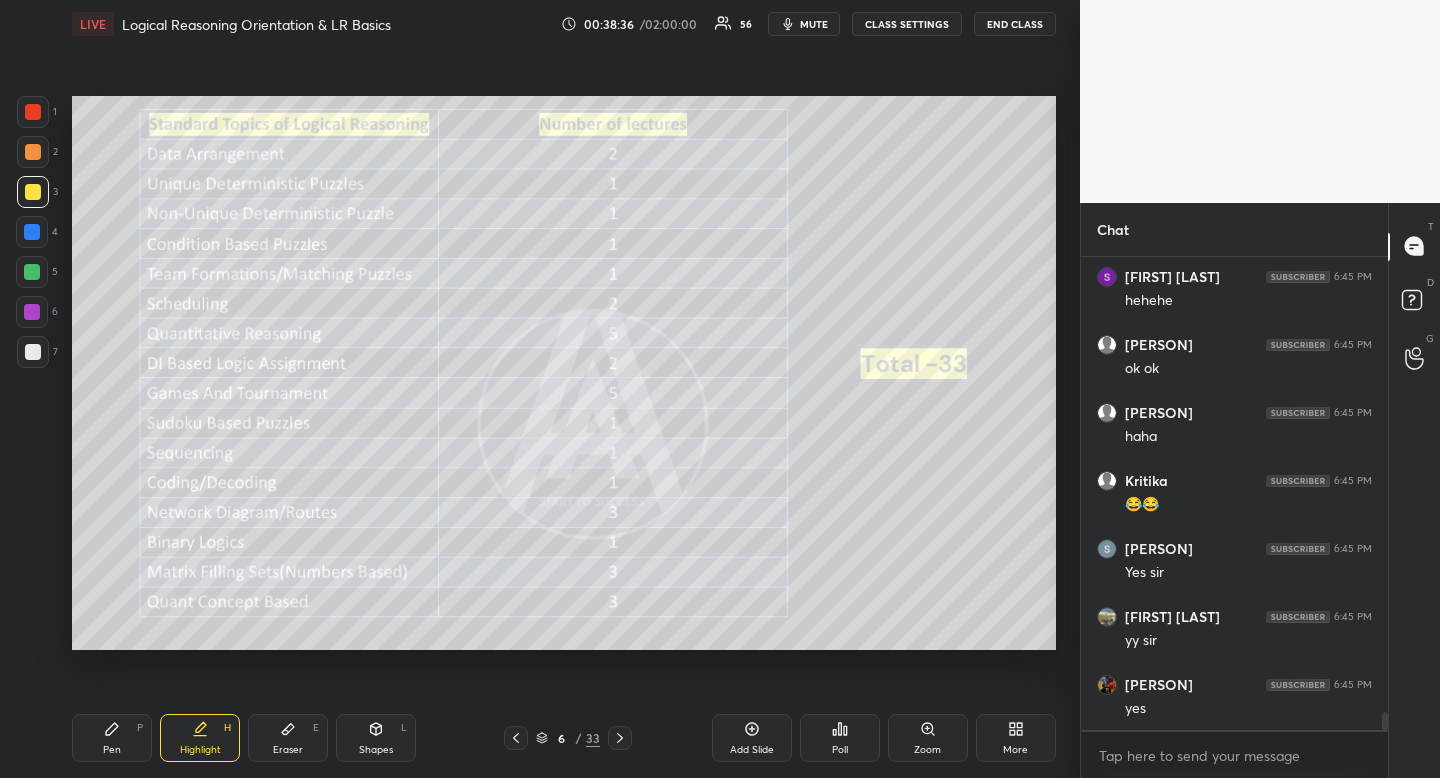 drag, startPoint x: 184, startPoint y: 742, endPoint x: 203, endPoint y: 660, distance: 84.17244 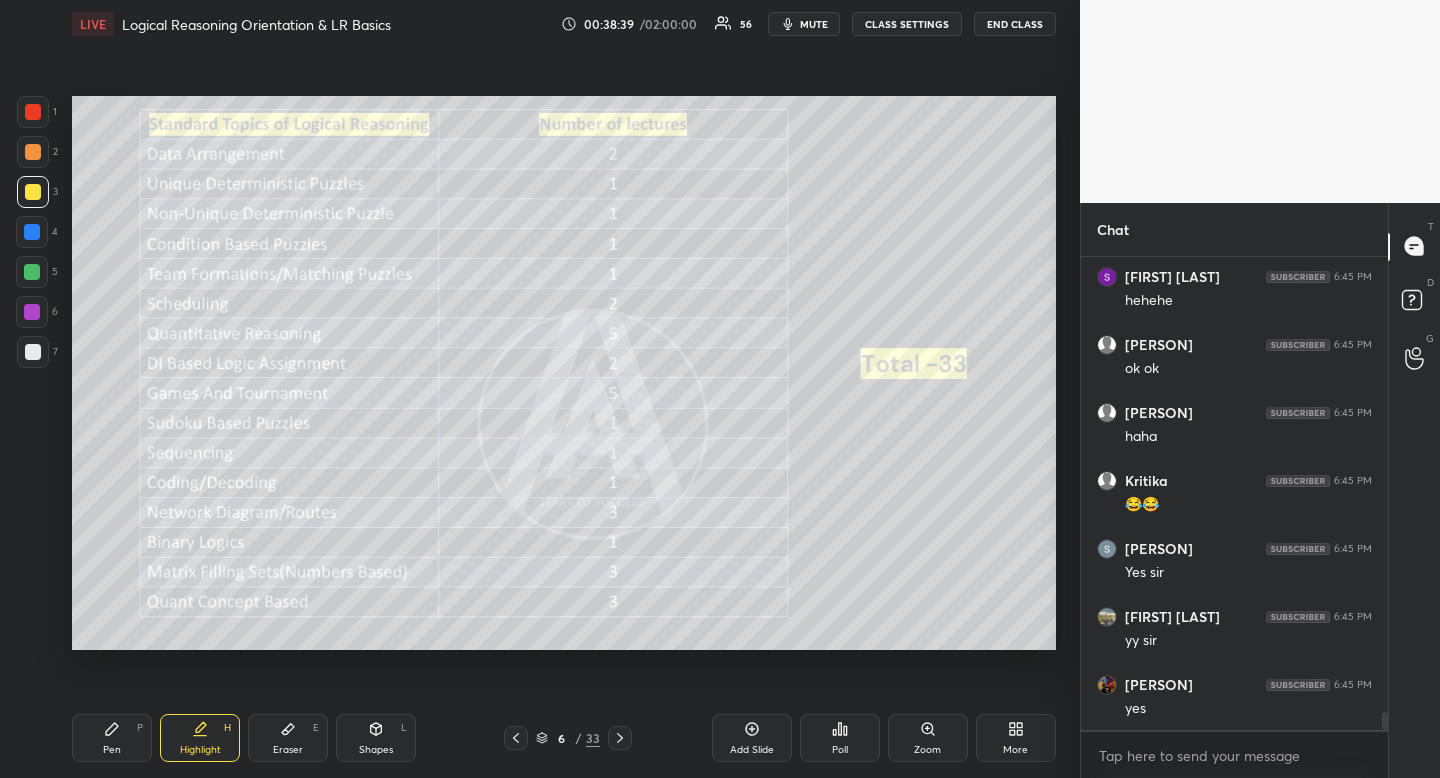 click on "Highlight" at bounding box center [200, 750] 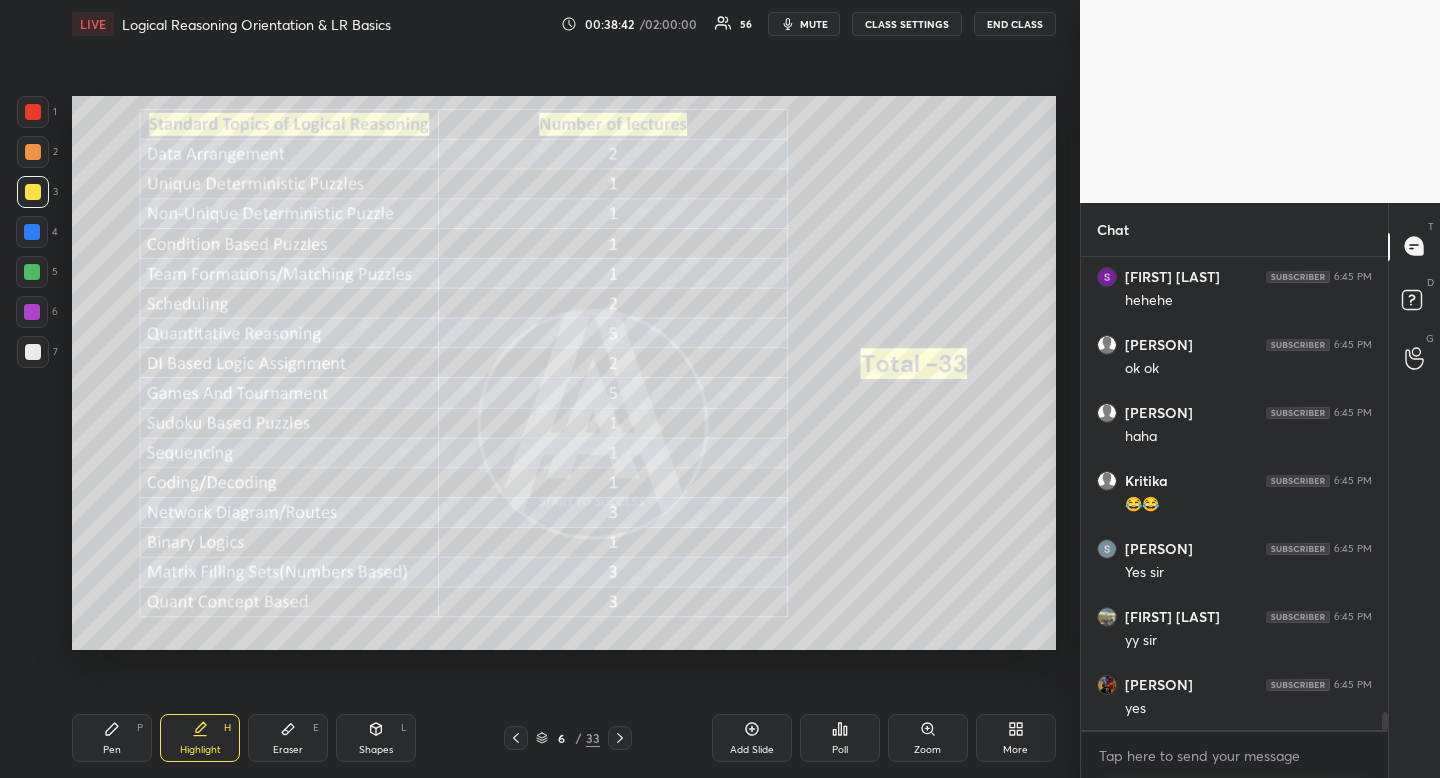 click on "Pen P" at bounding box center (112, 738) 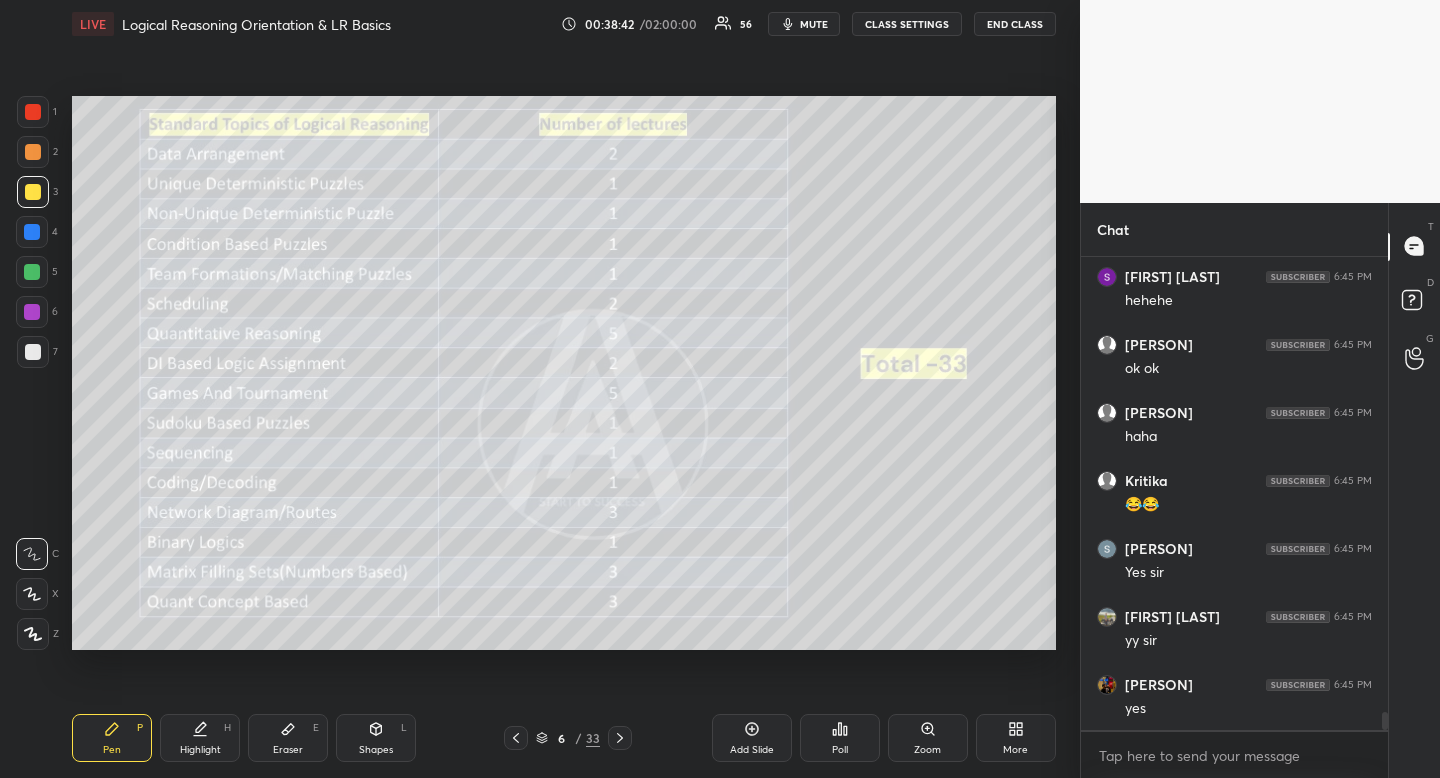 click on "Pen P" at bounding box center [112, 738] 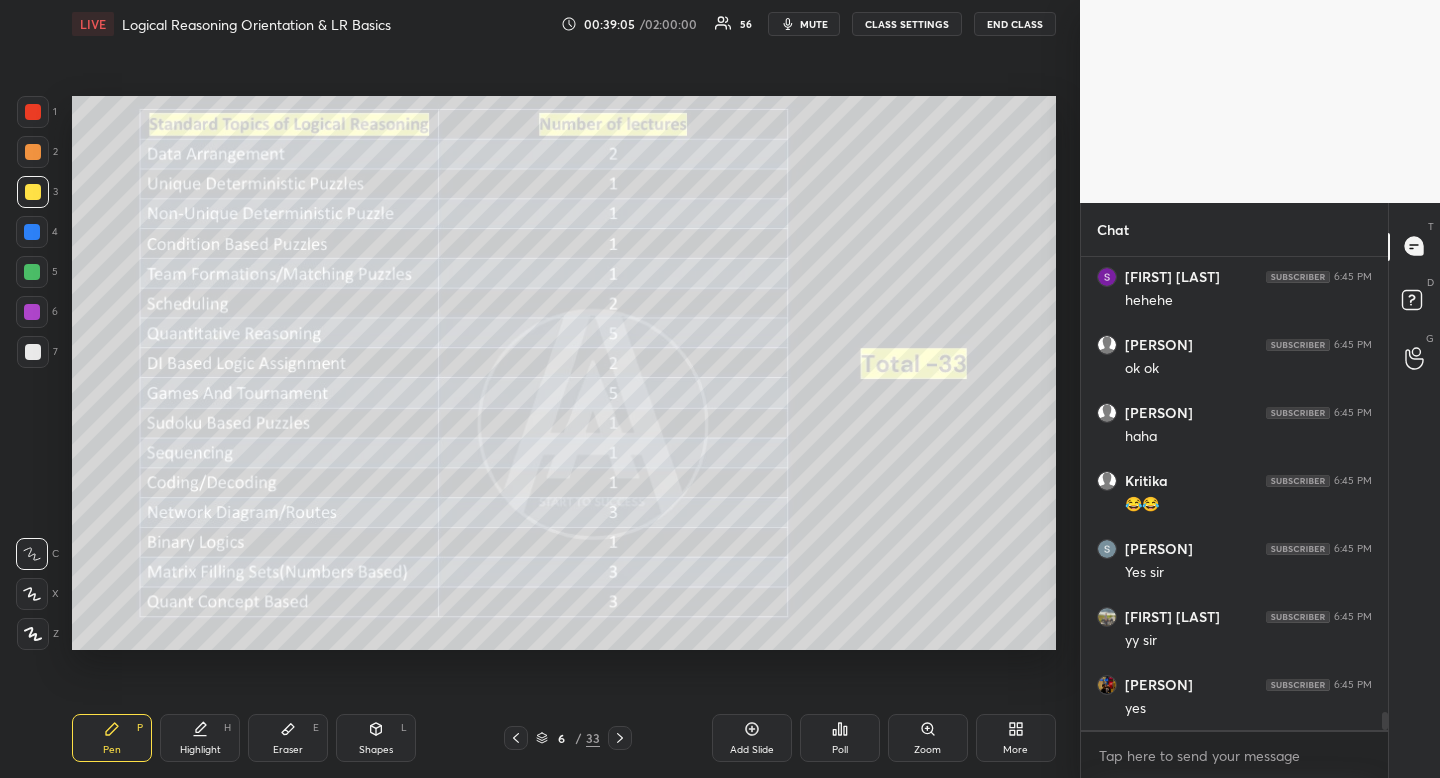 scroll, scrollTop: 12349, scrollLeft: 0, axis: vertical 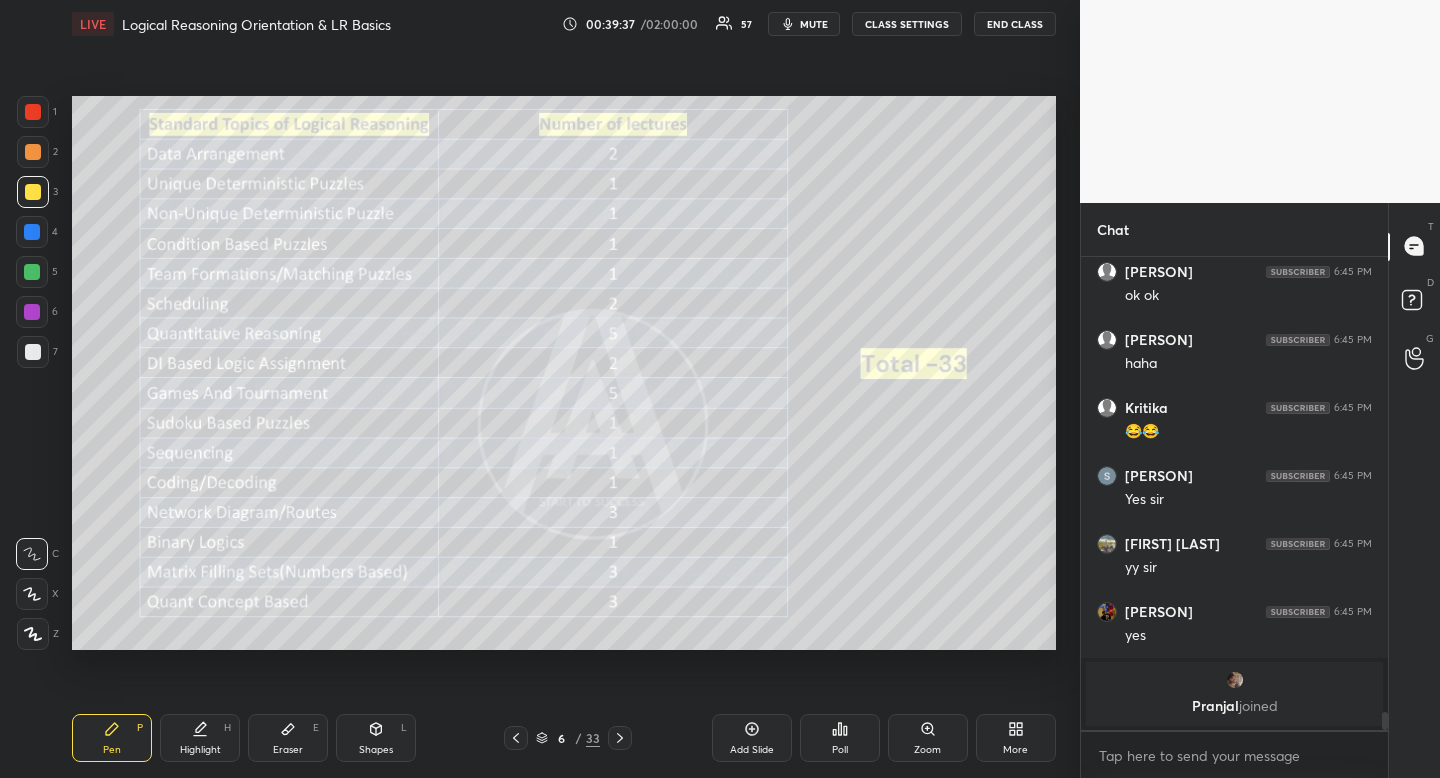 click on "Highlight H" at bounding box center (200, 738) 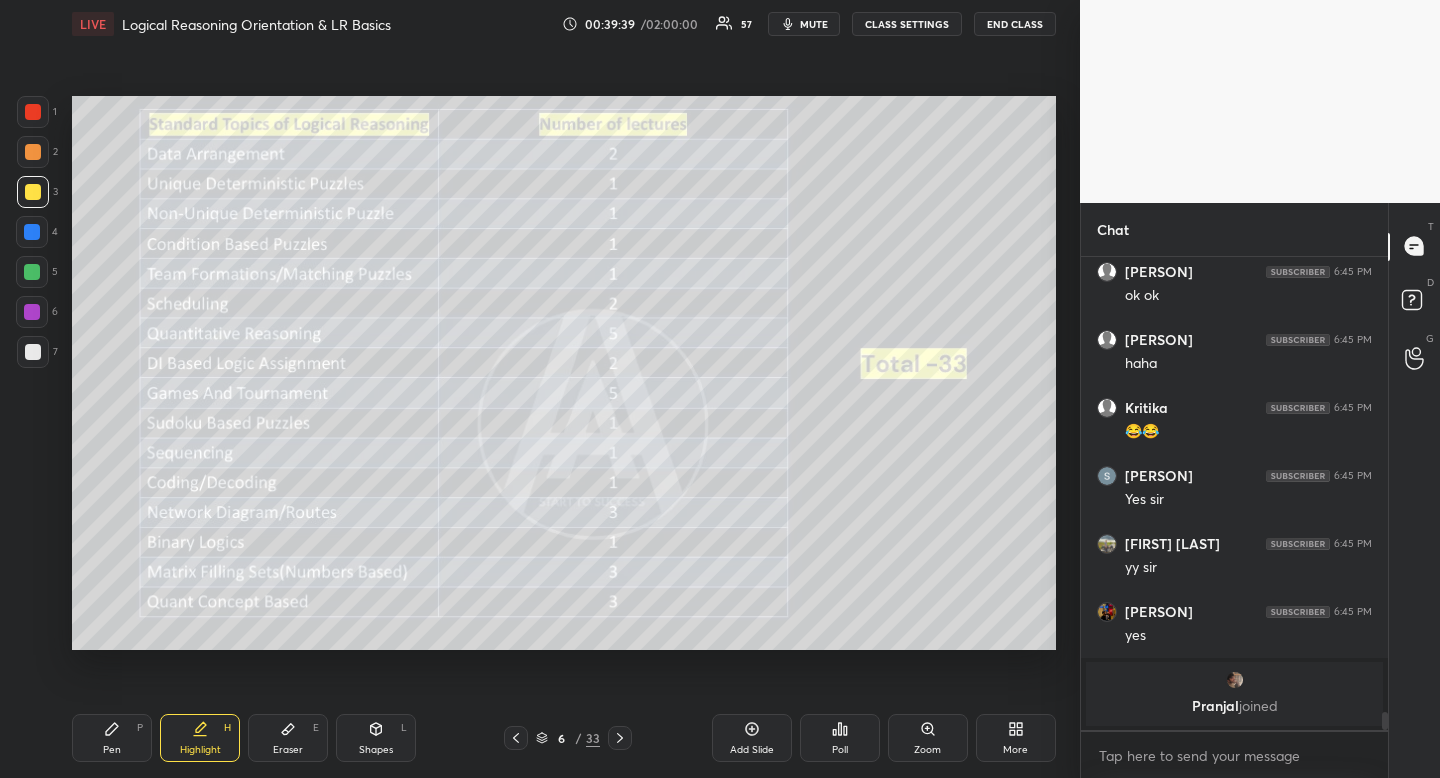 click on "Highlight" at bounding box center (200, 750) 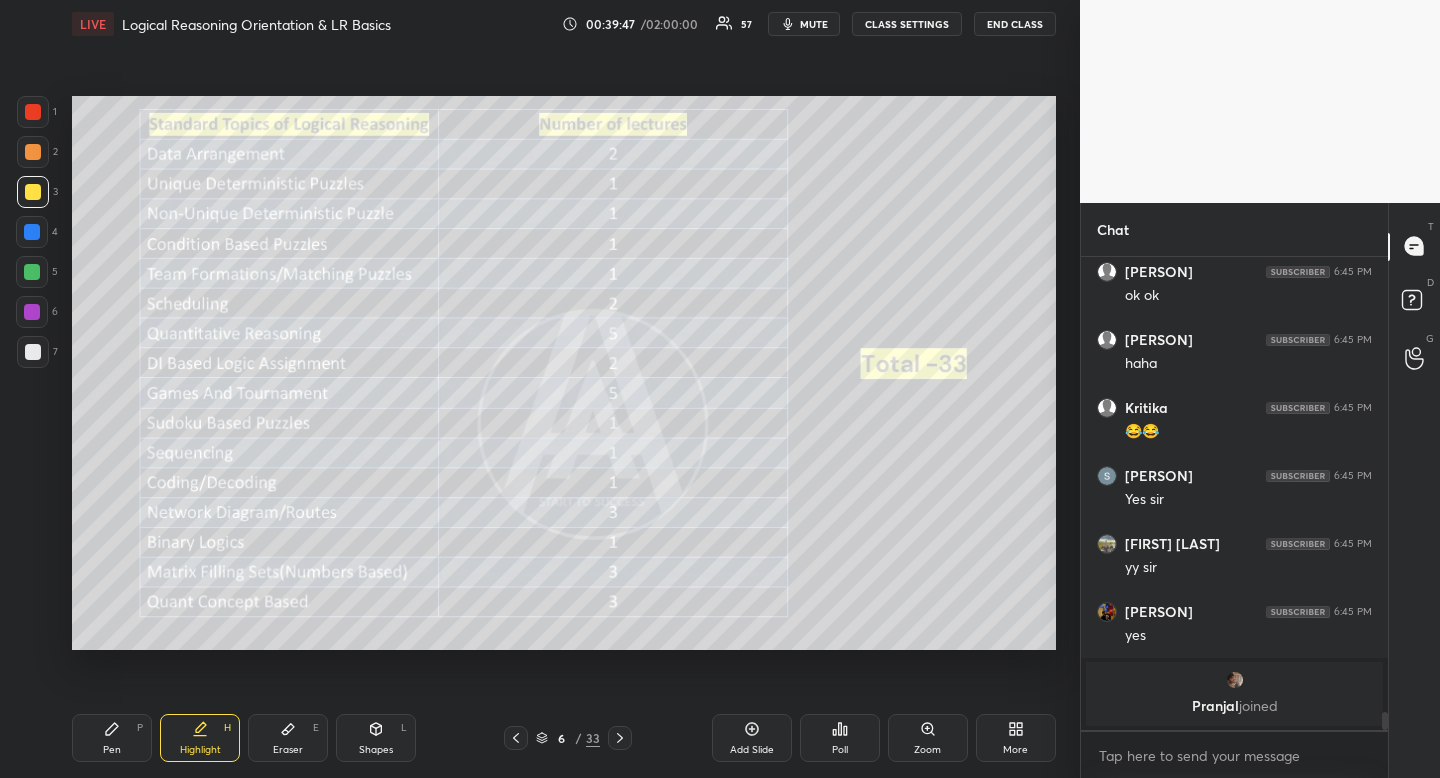 drag, startPoint x: 118, startPoint y: 745, endPoint x: 124, endPoint y: 736, distance: 10.816654 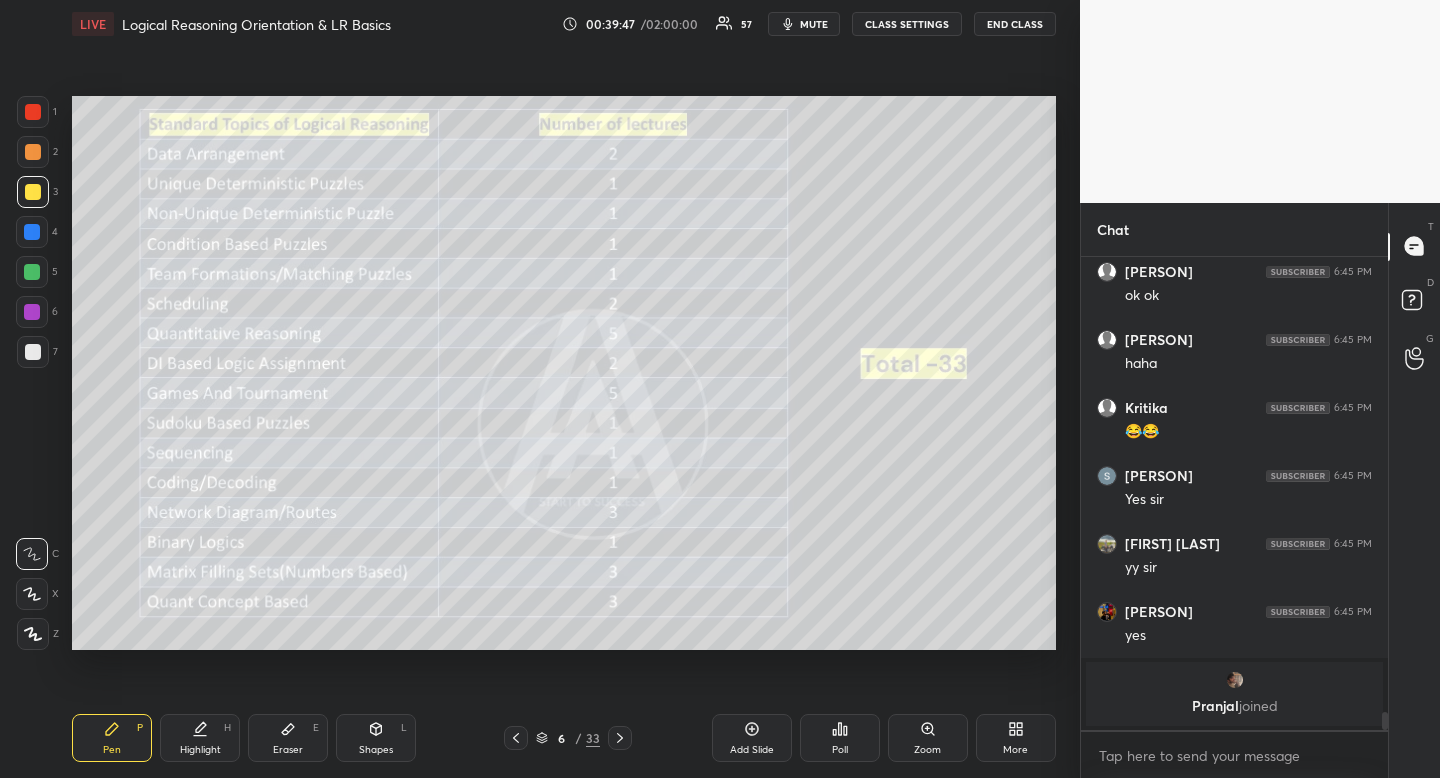 click on "Pen P" at bounding box center (112, 738) 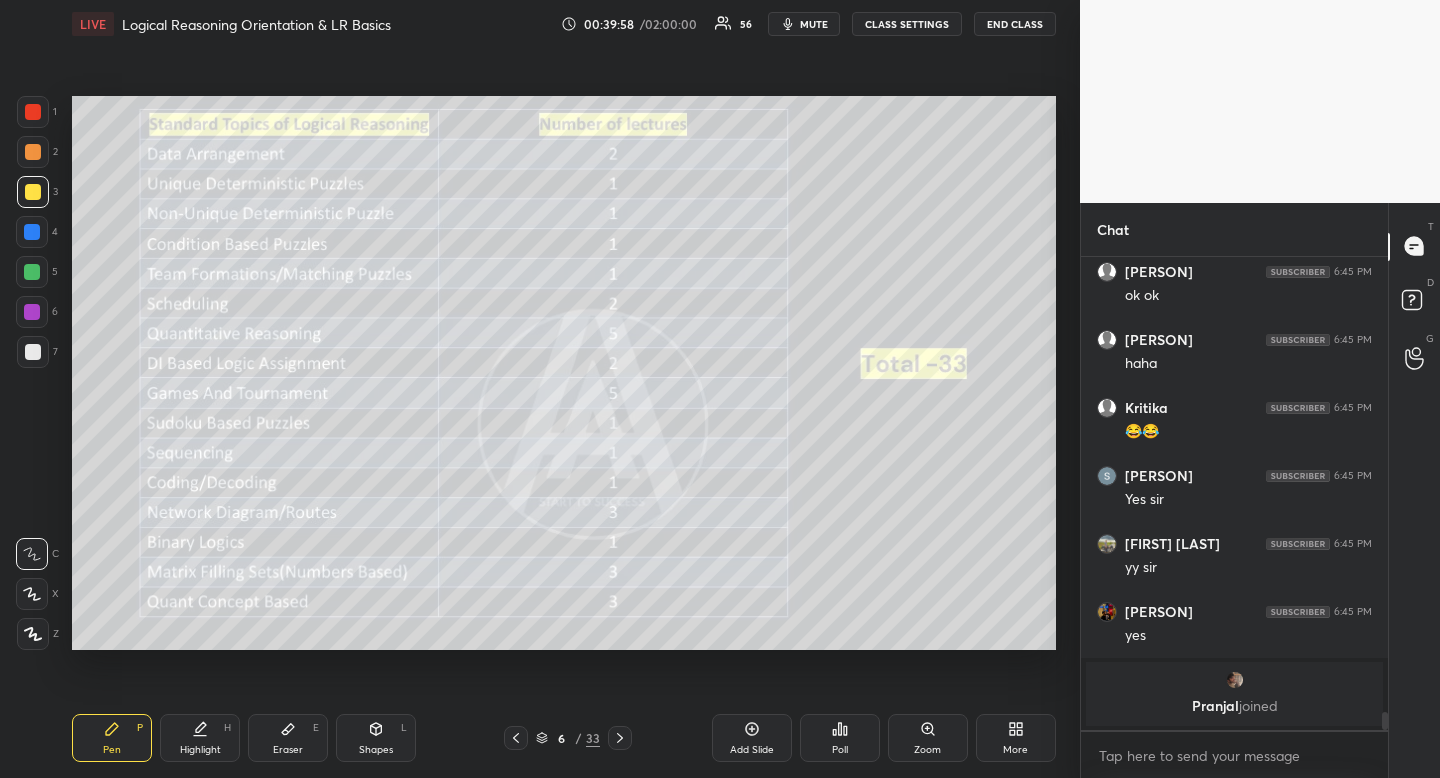 click on "Shapes L" at bounding box center [376, 738] 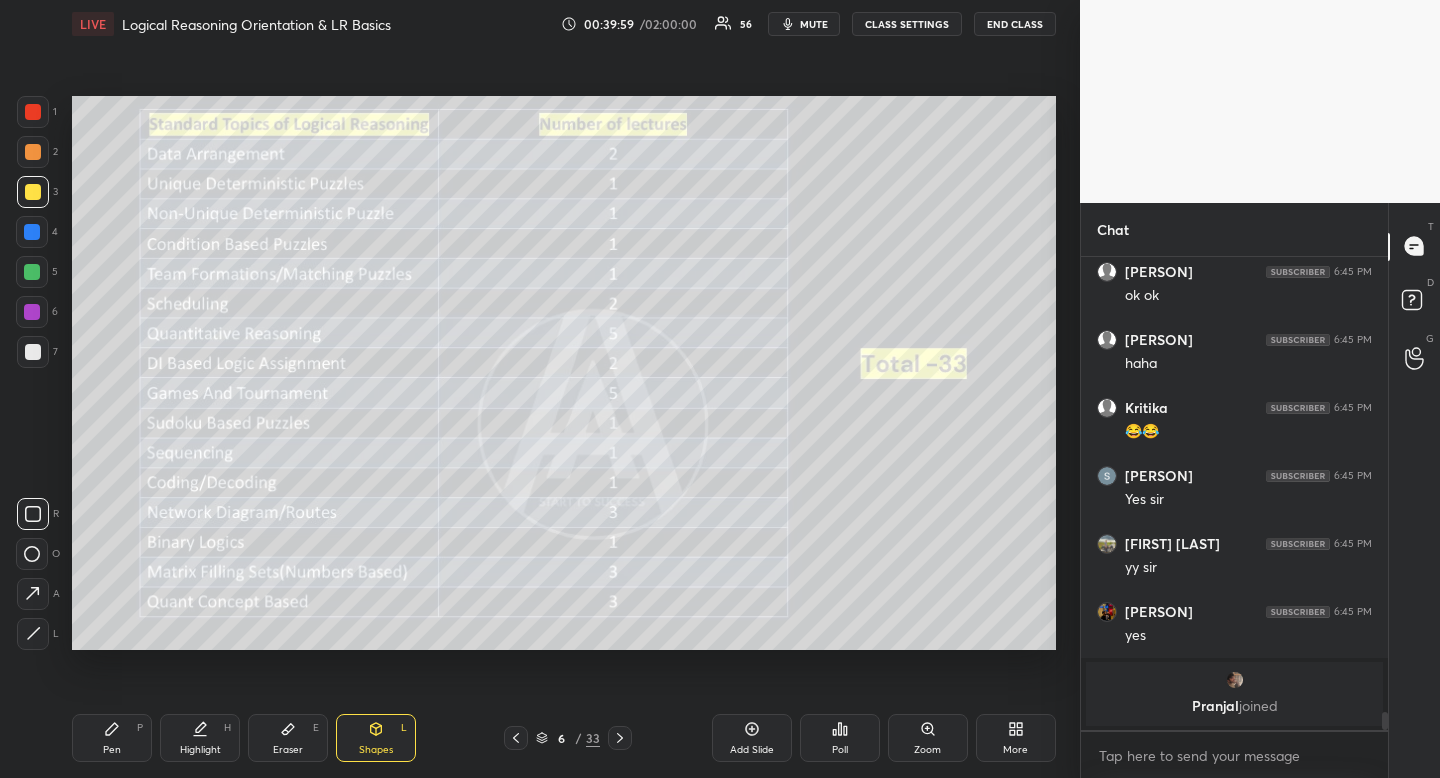 click 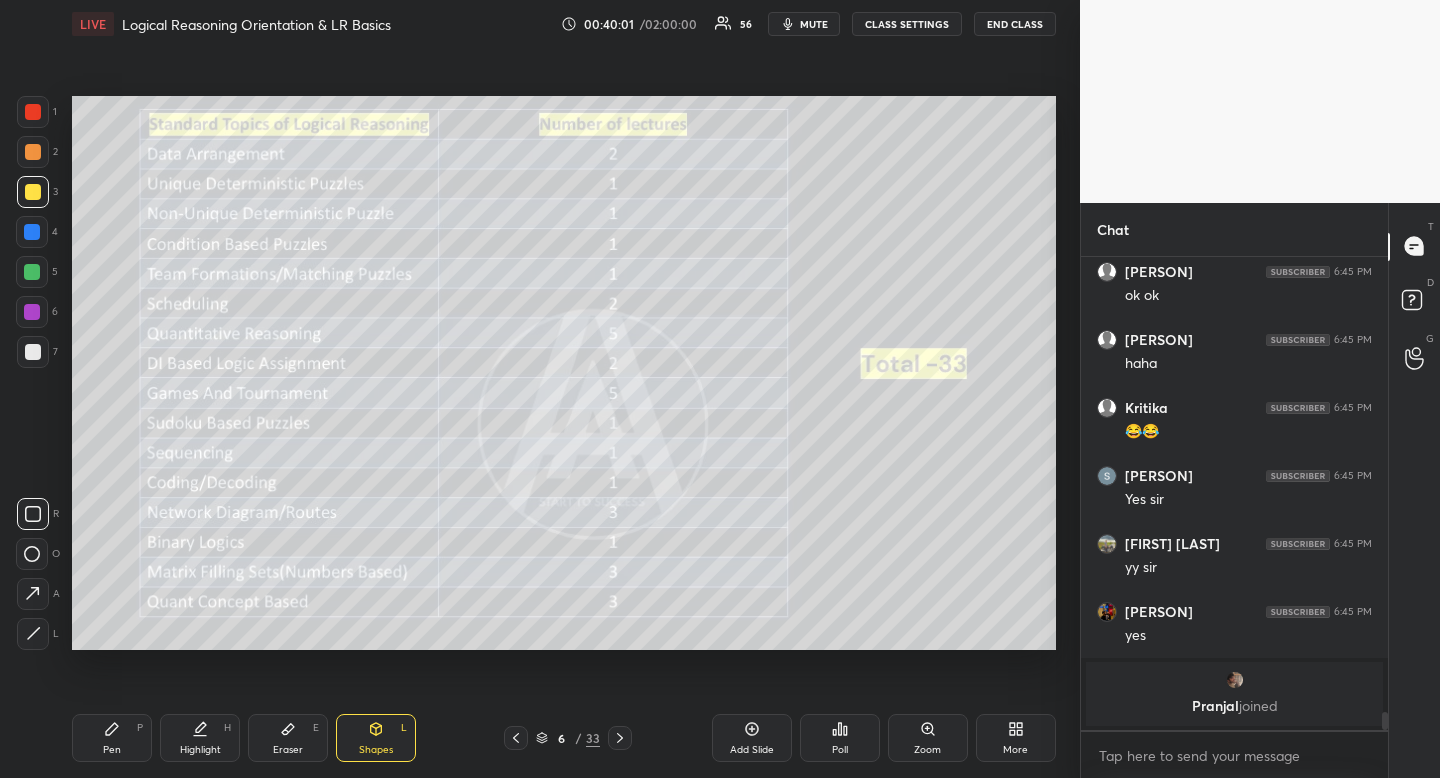 drag, startPoint x: 205, startPoint y: 727, endPoint x: 248, endPoint y: 700, distance: 50.77401 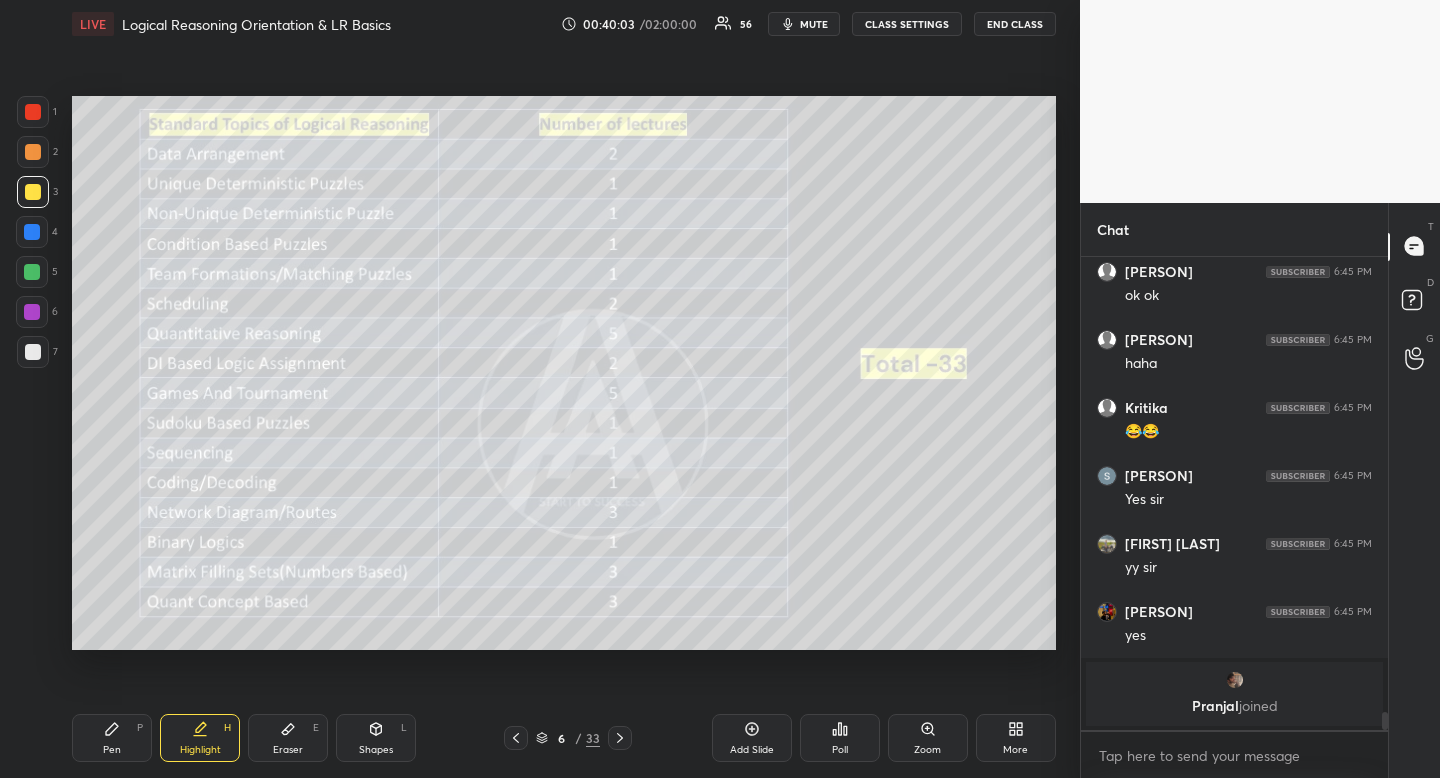 click on "Pen P" at bounding box center [112, 738] 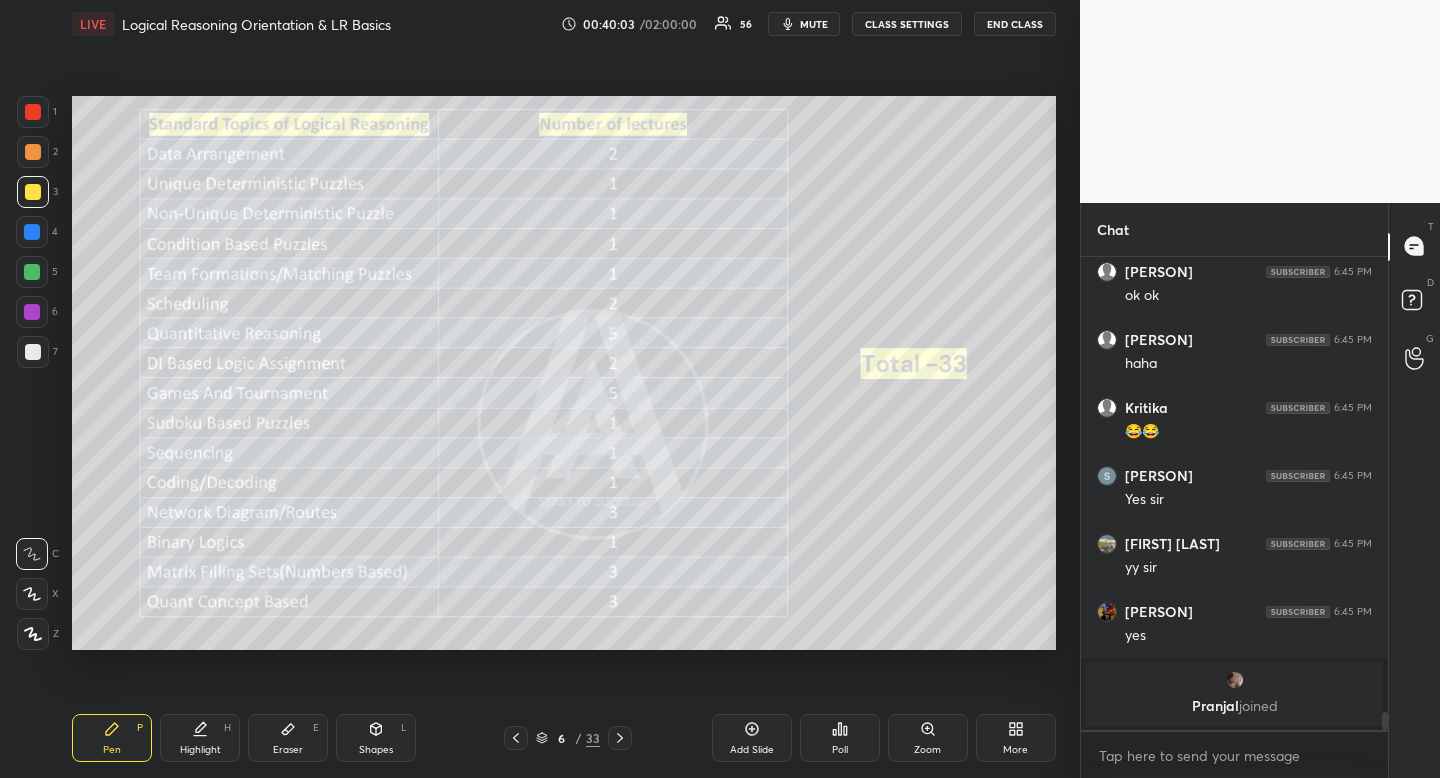 click on "Pen P" at bounding box center (112, 738) 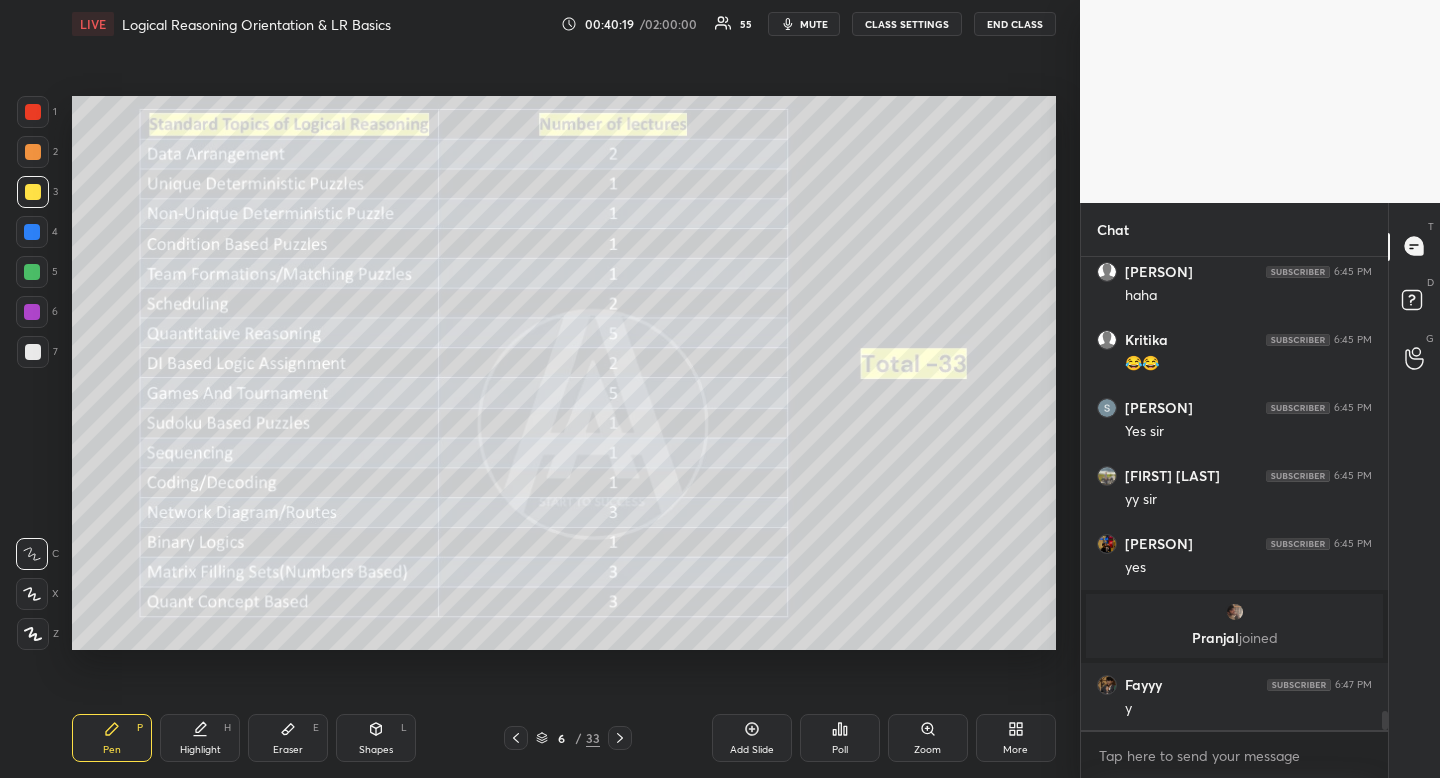 scroll, scrollTop: 11391, scrollLeft: 0, axis: vertical 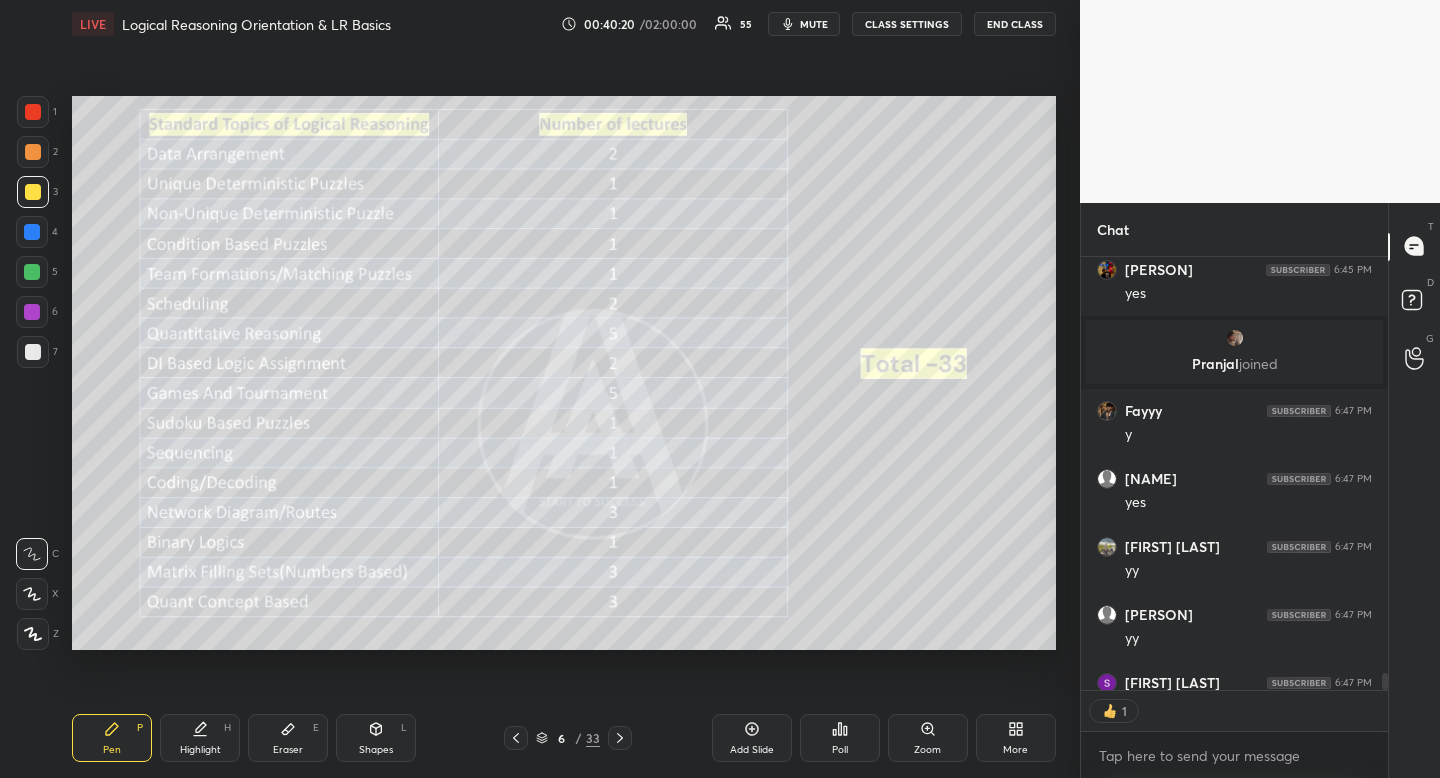 click on "Pen P Highlight H Eraser E Shapes L 6 / 33 Add Slide Poll Zoom More" at bounding box center [564, 738] 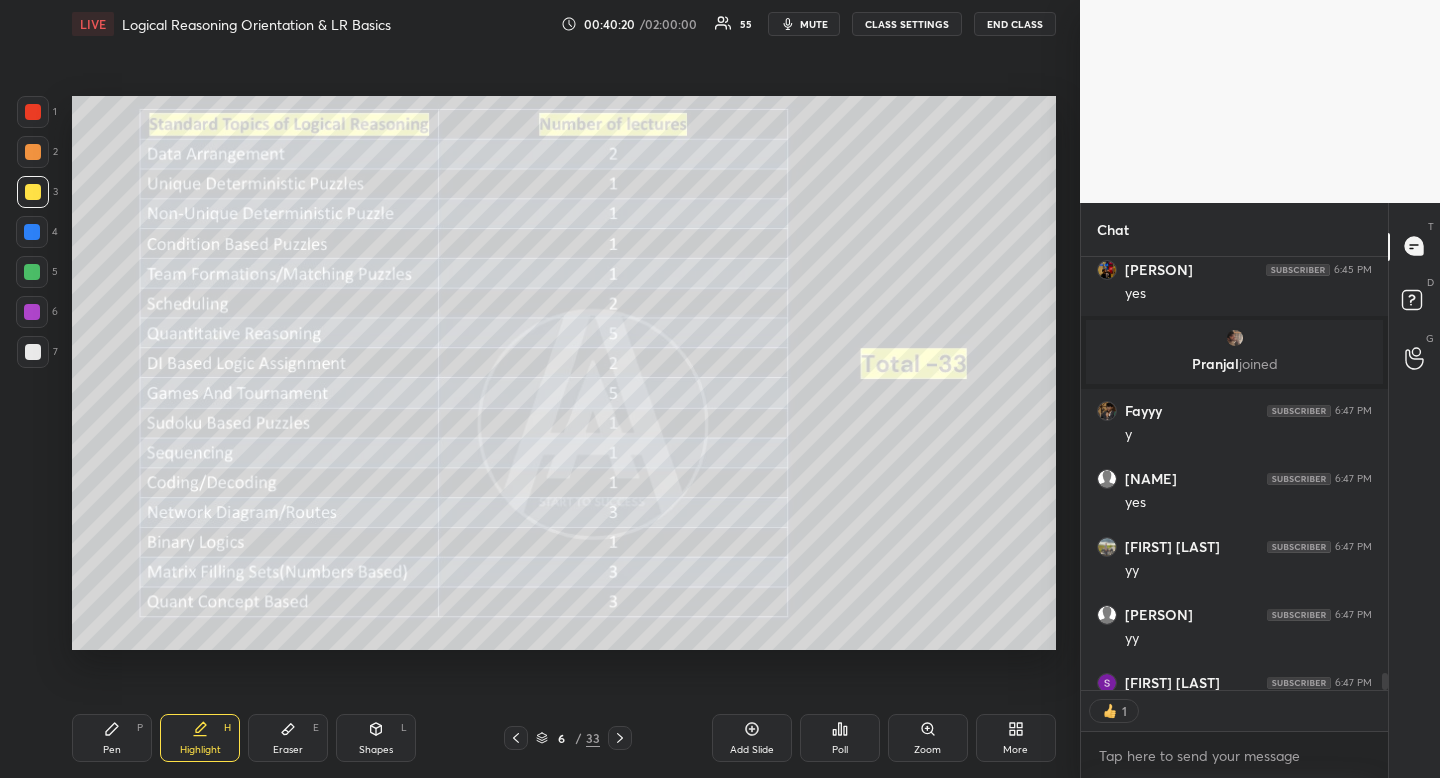 drag, startPoint x: 203, startPoint y: 743, endPoint x: 203, endPoint y: 761, distance: 18 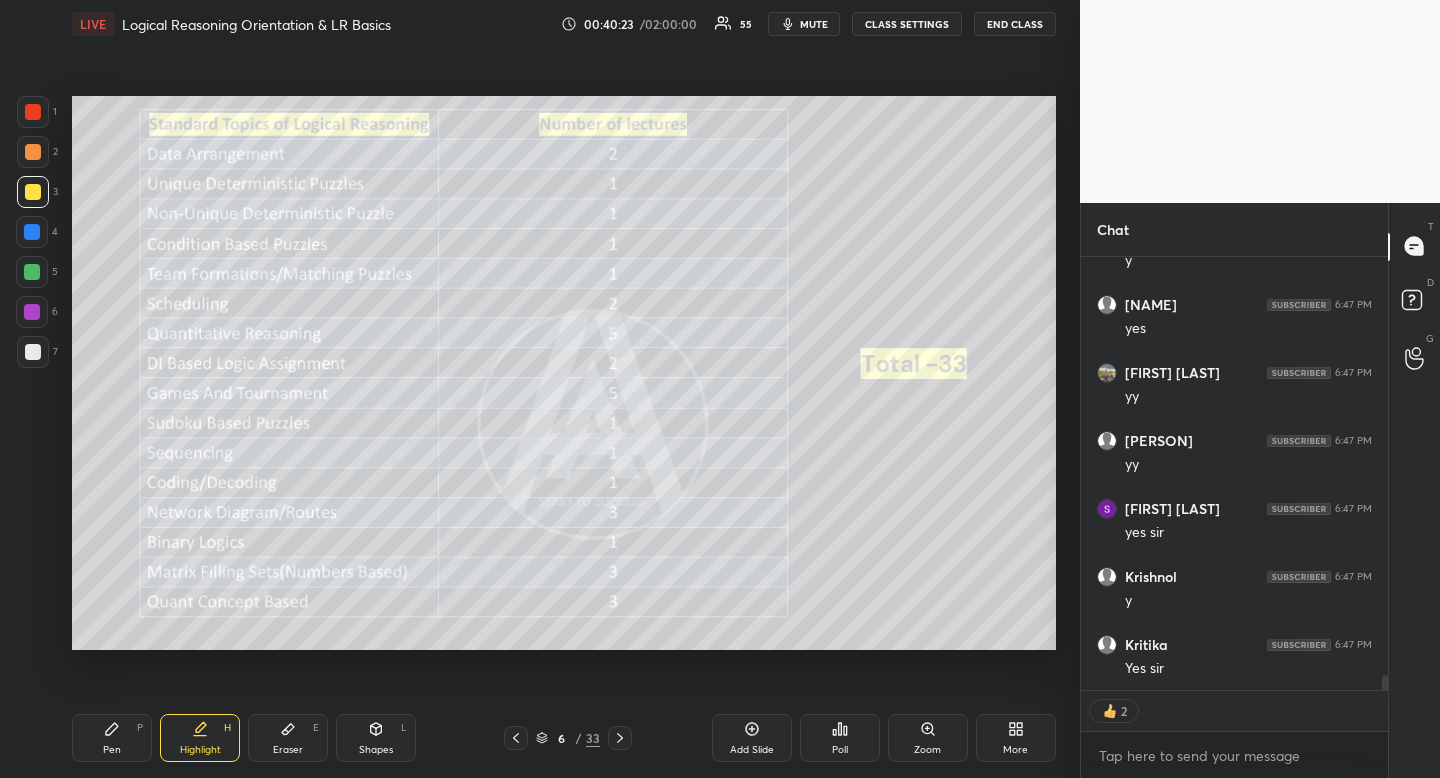 scroll, scrollTop: 11839, scrollLeft: 0, axis: vertical 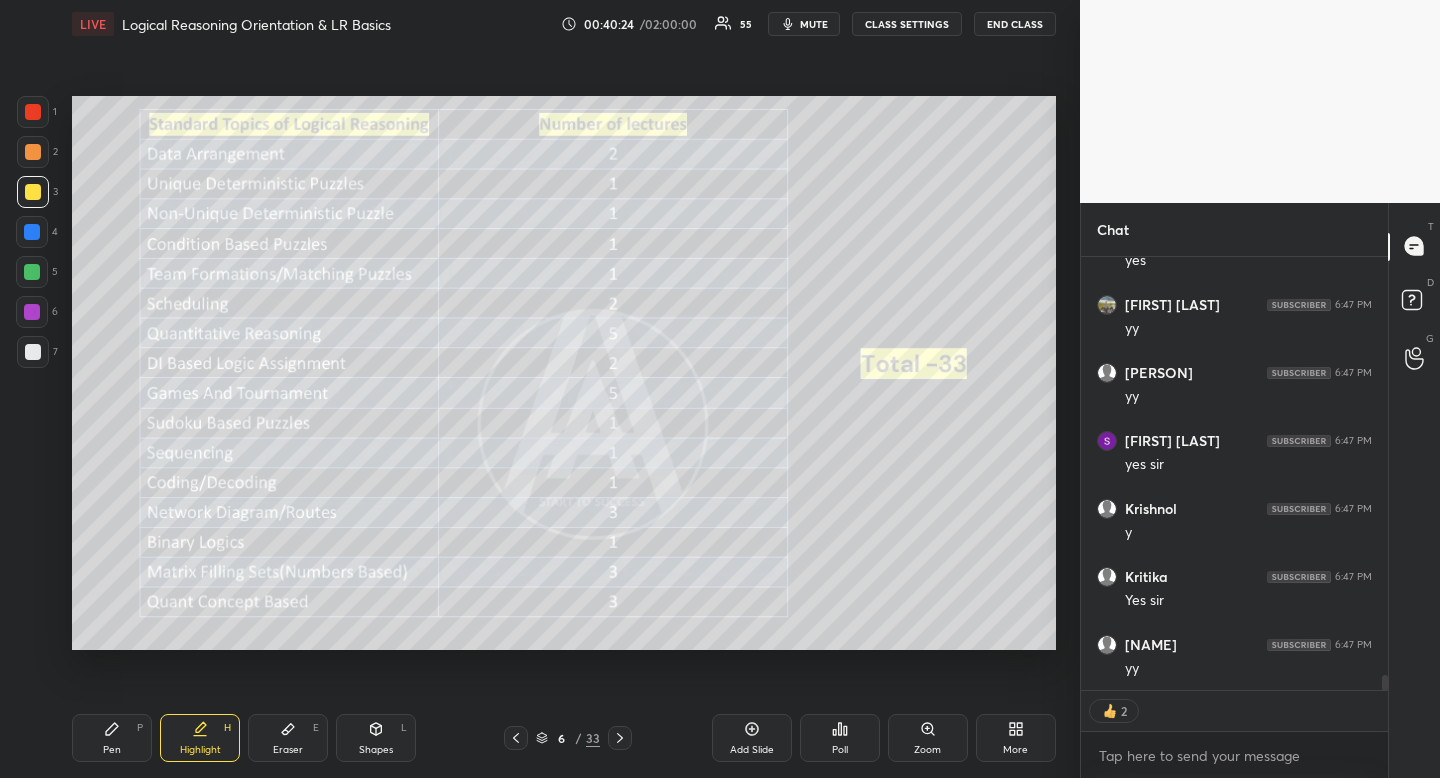 click 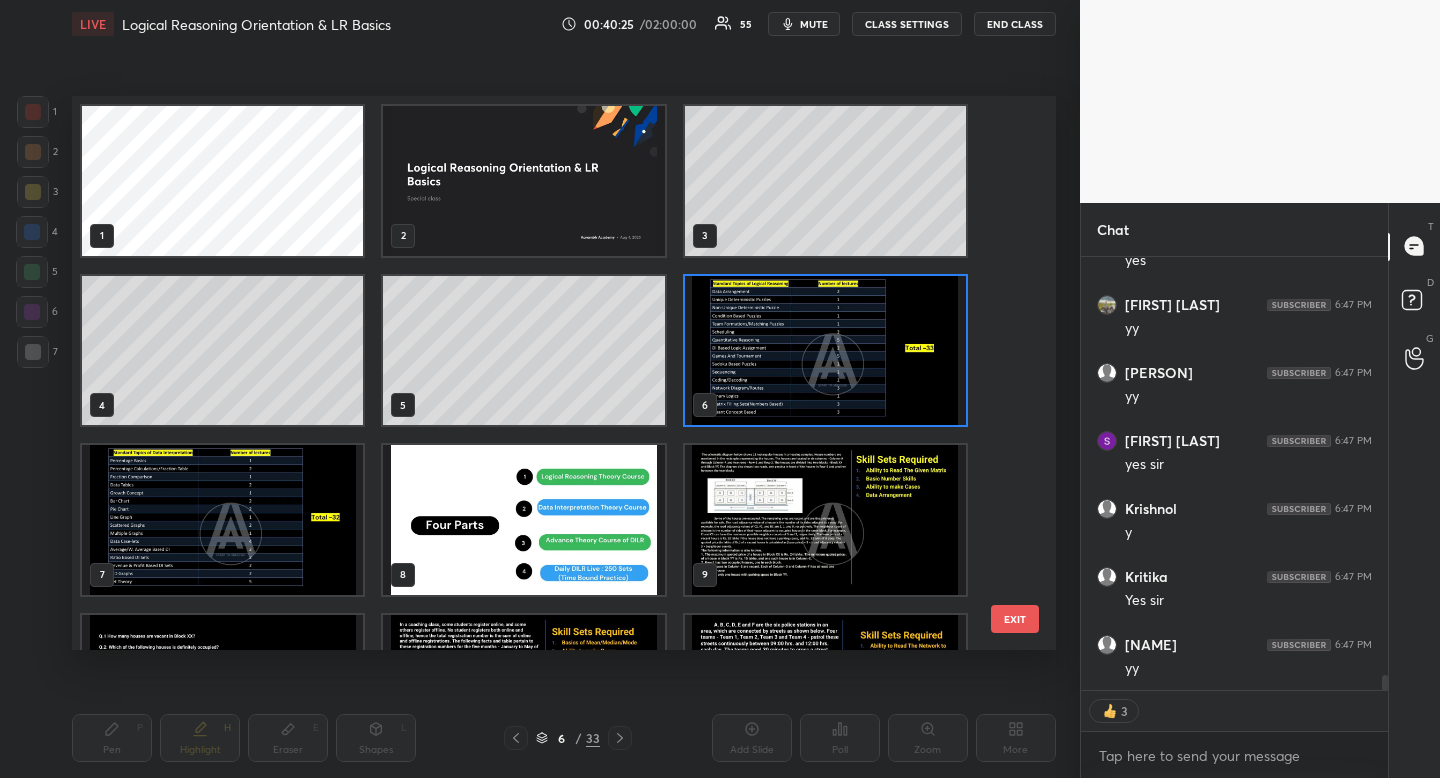 scroll, scrollTop: 7, scrollLeft: 11, axis: both 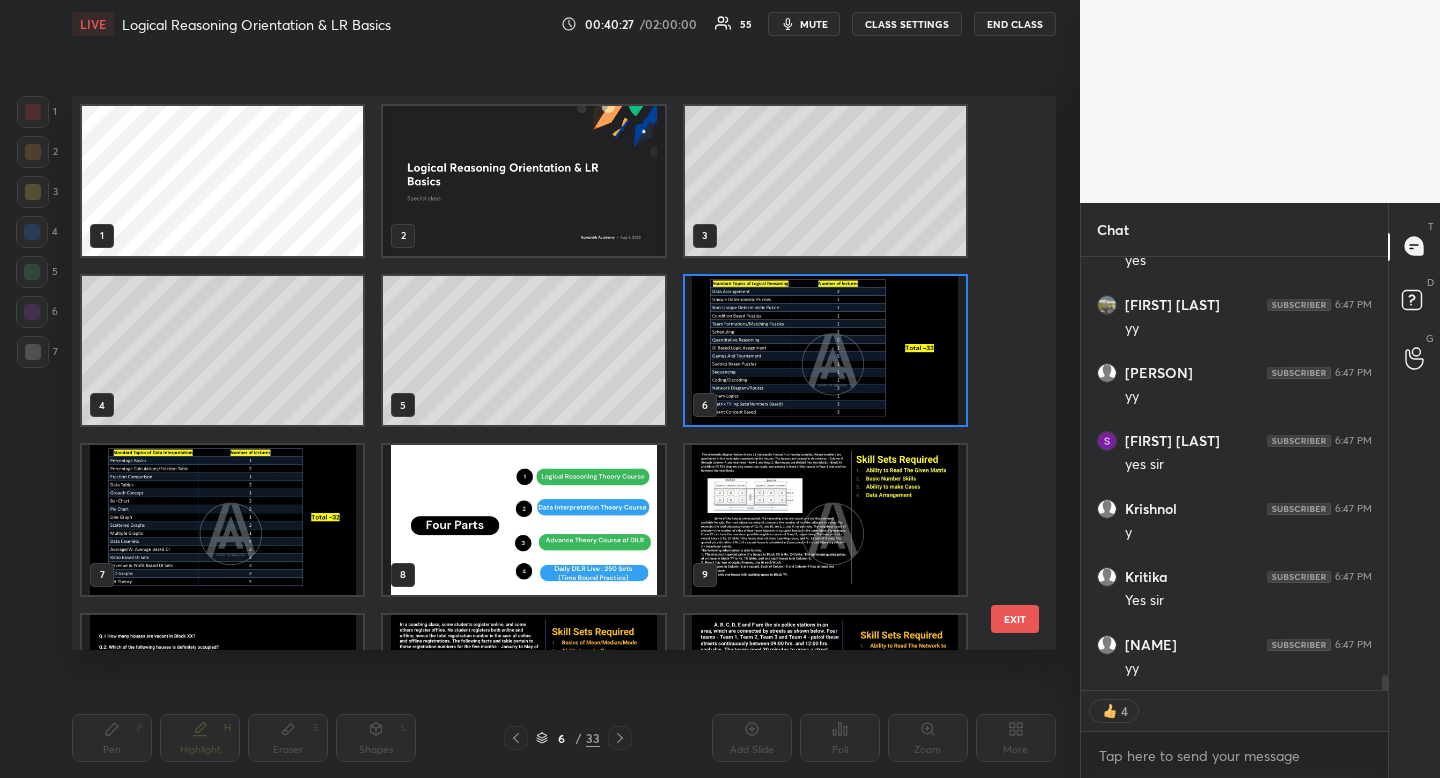 drag, startPoint x: 1009, startPoint y: 231, endPoint x: 1007, endPoint y: 258, distance: 27.073973 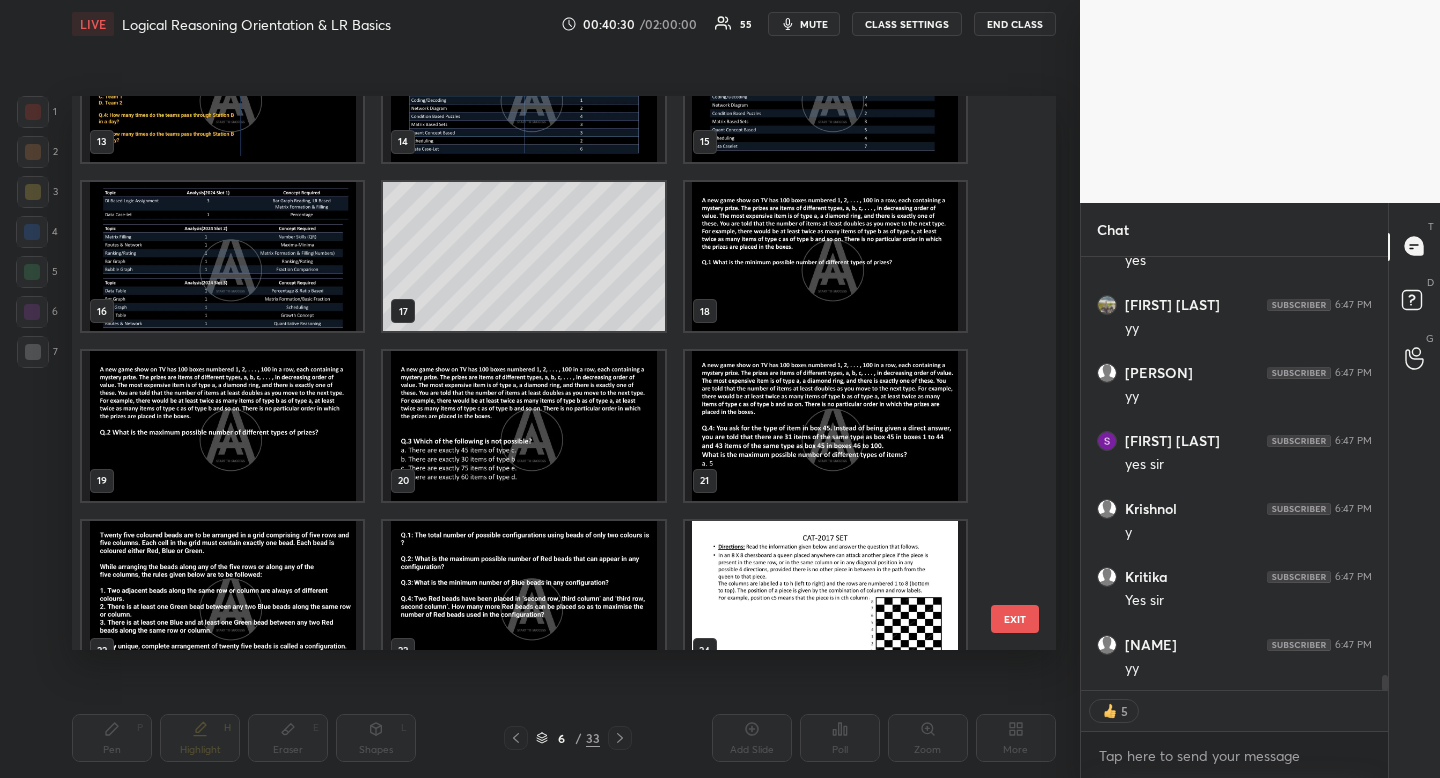 scroll, scrollTop: 774, scrollLeft: 0, axis: vertical 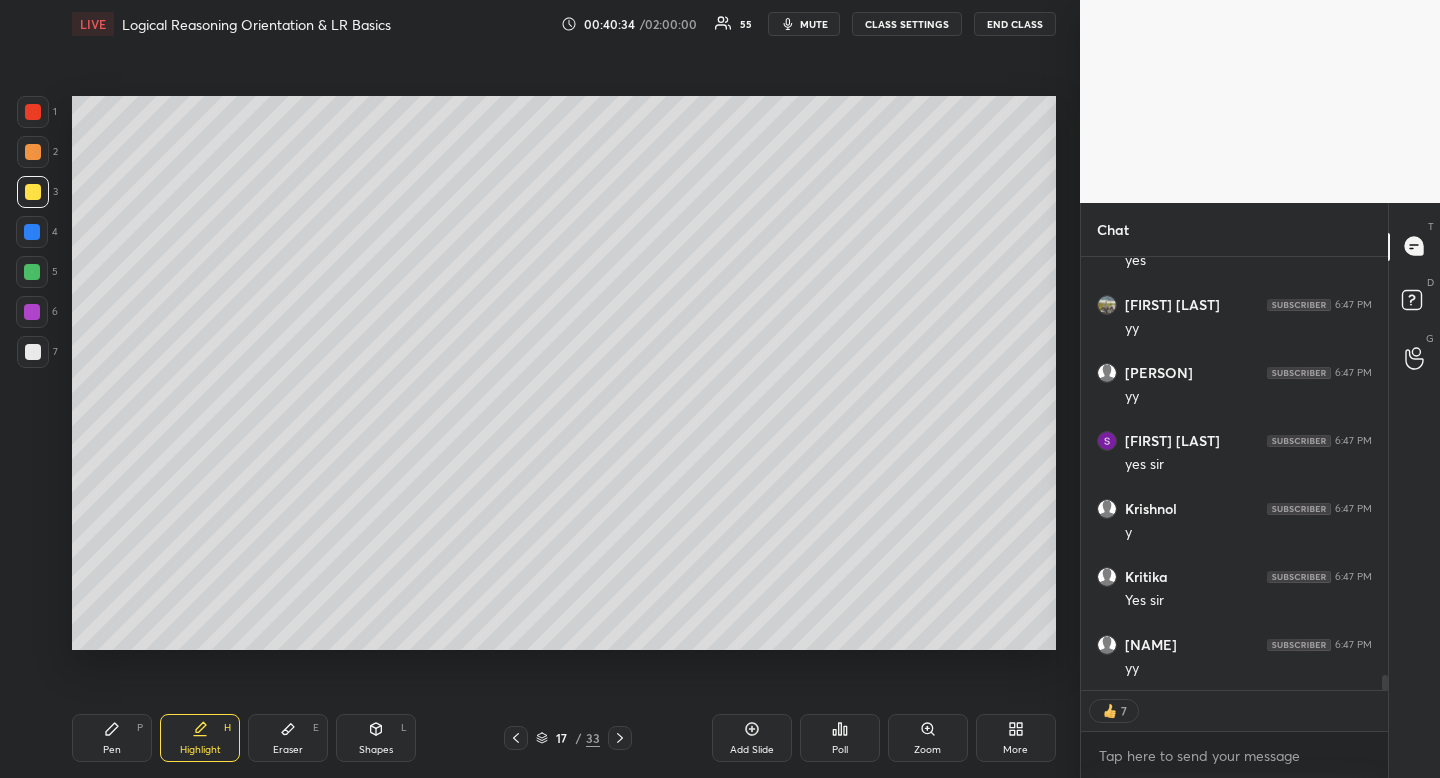 click at bounding box center (33, 352) 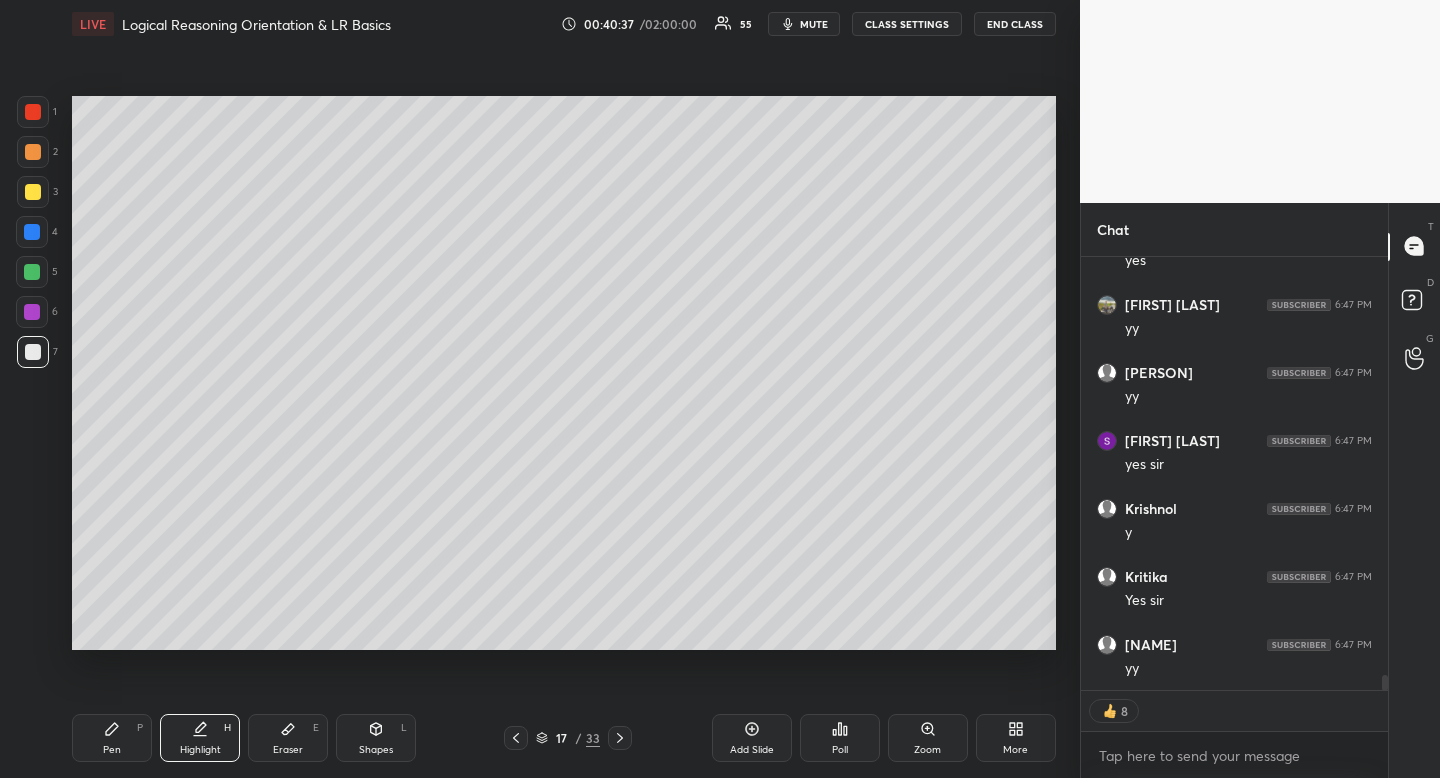 click at bounding box center [33, 192] 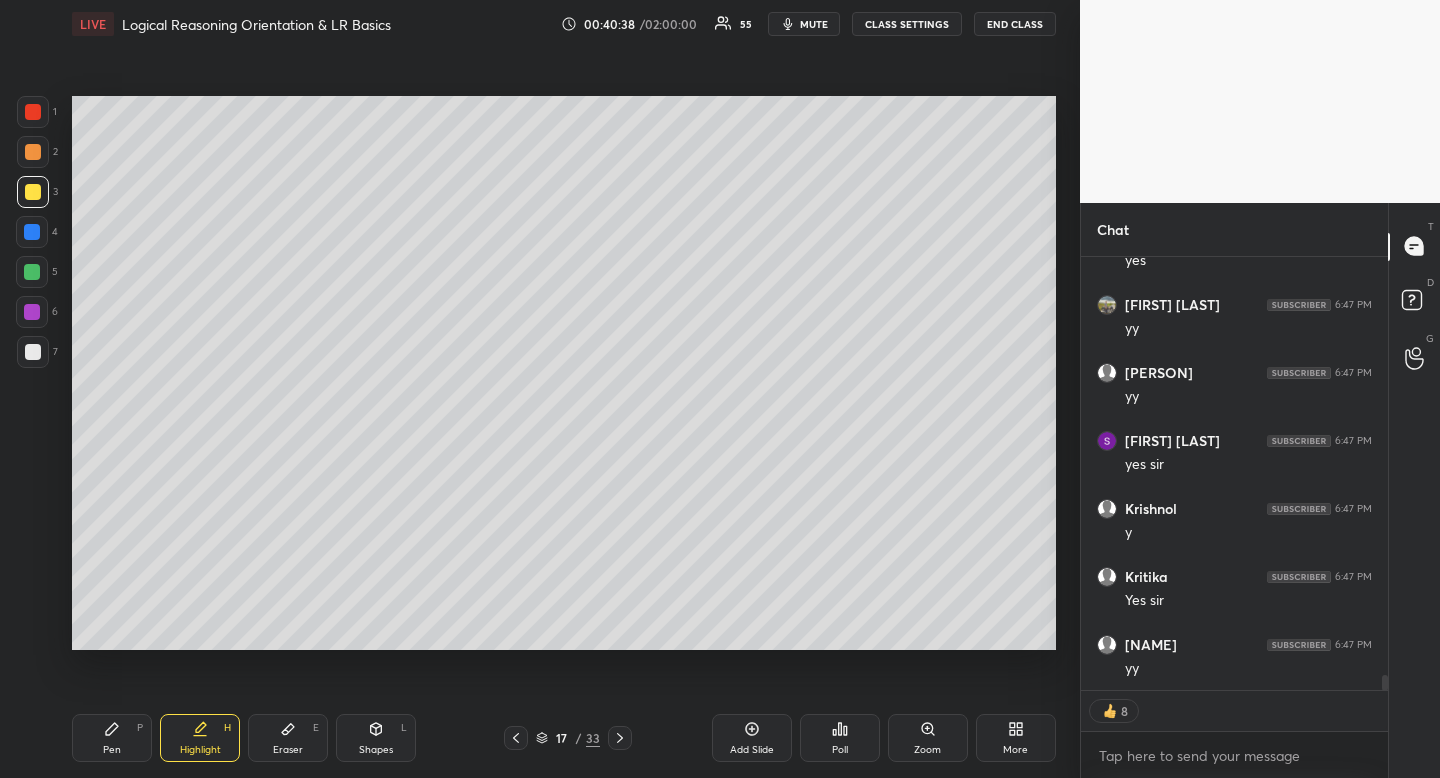 click on "Pen P" at bounding box center [112, 738] 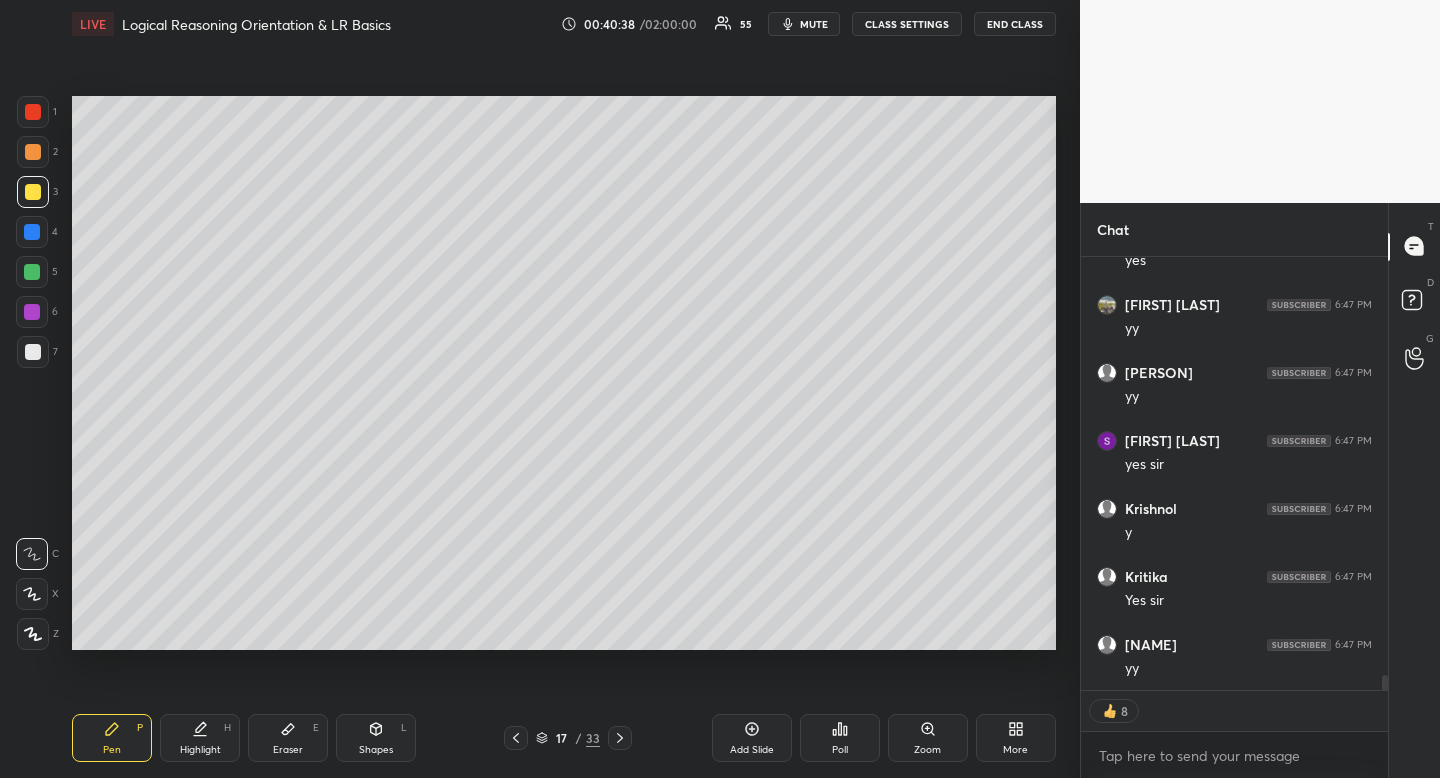 drag, startPoint x: 120, startPoint y: 731, endPoint x: 98, endPoint y: 684, distance: 51.894123 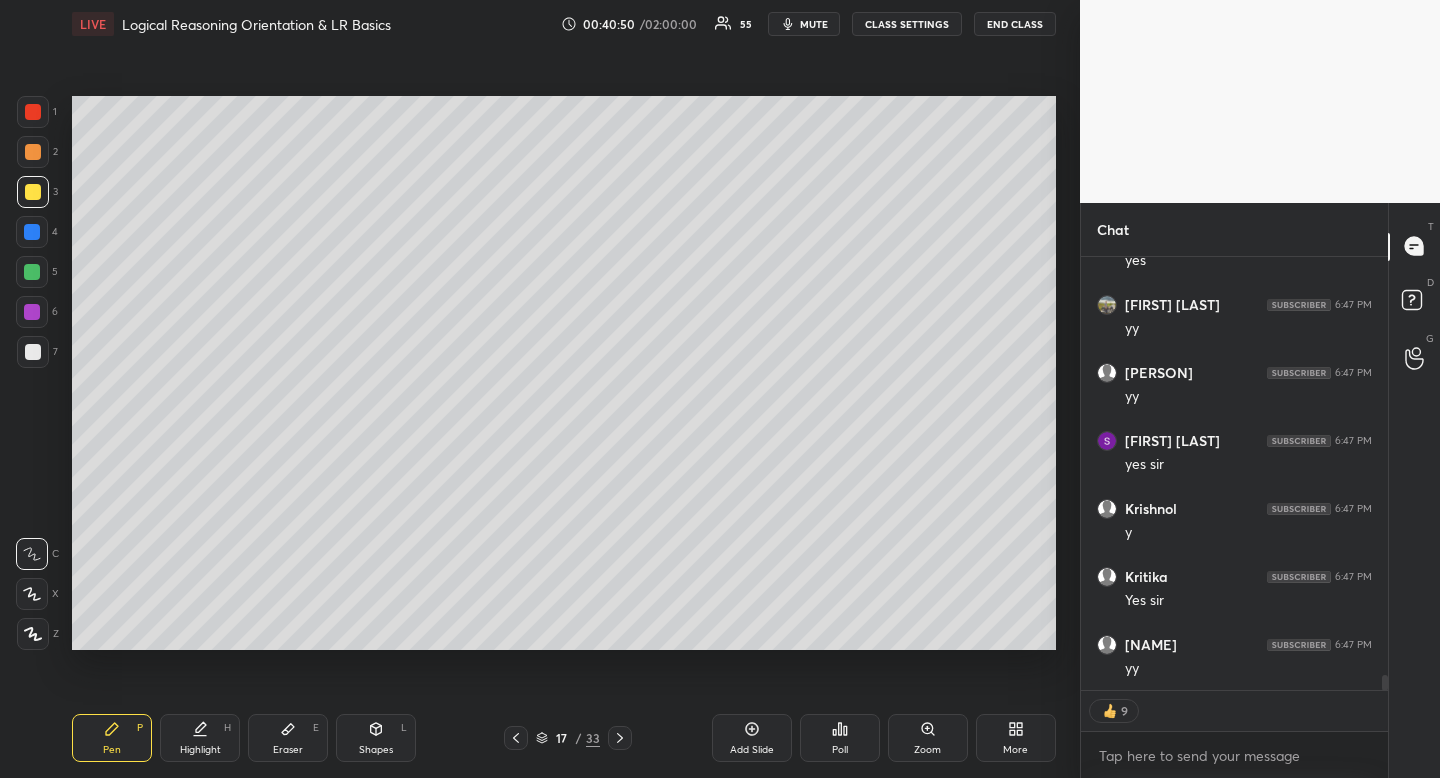scroll, scrollTop: 7, scrollLeft: 7, axis: both 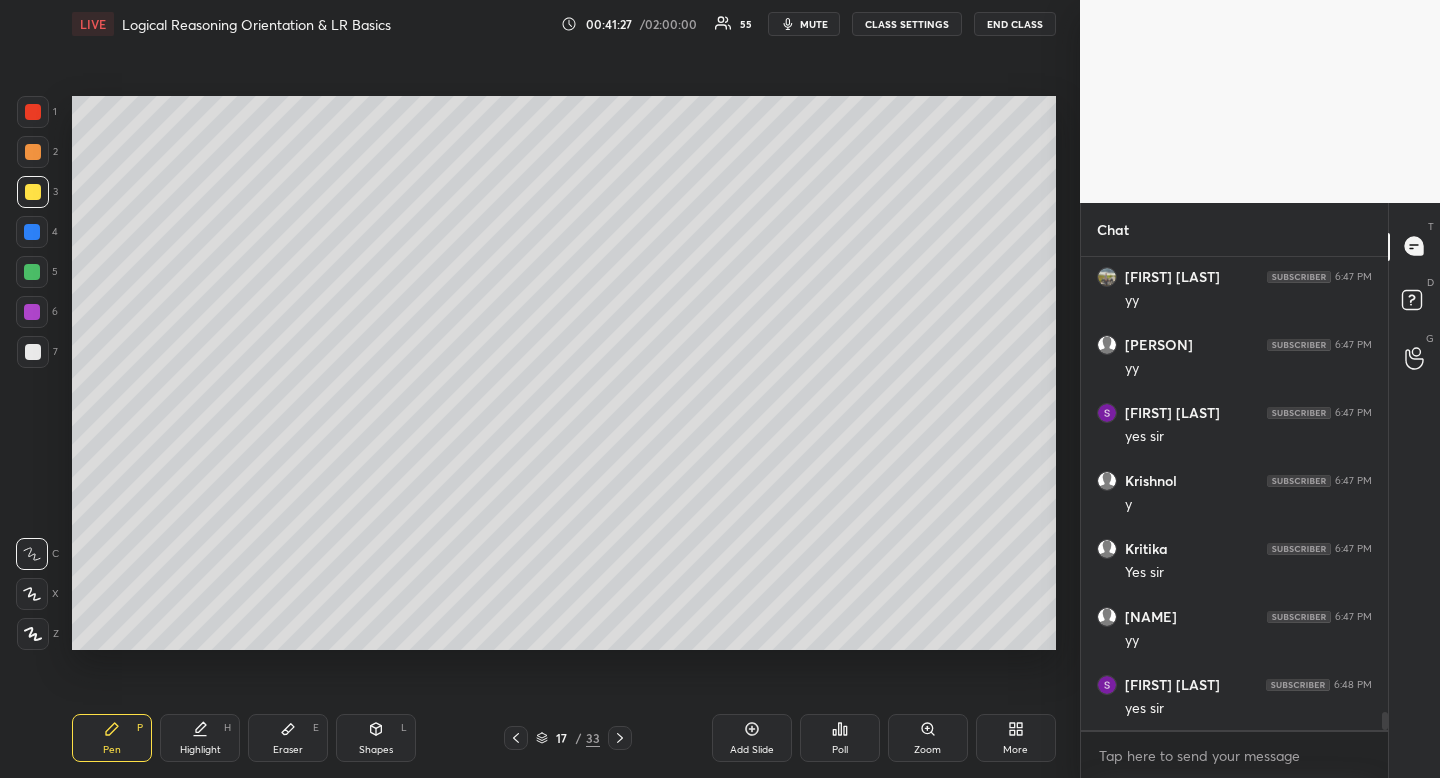 click 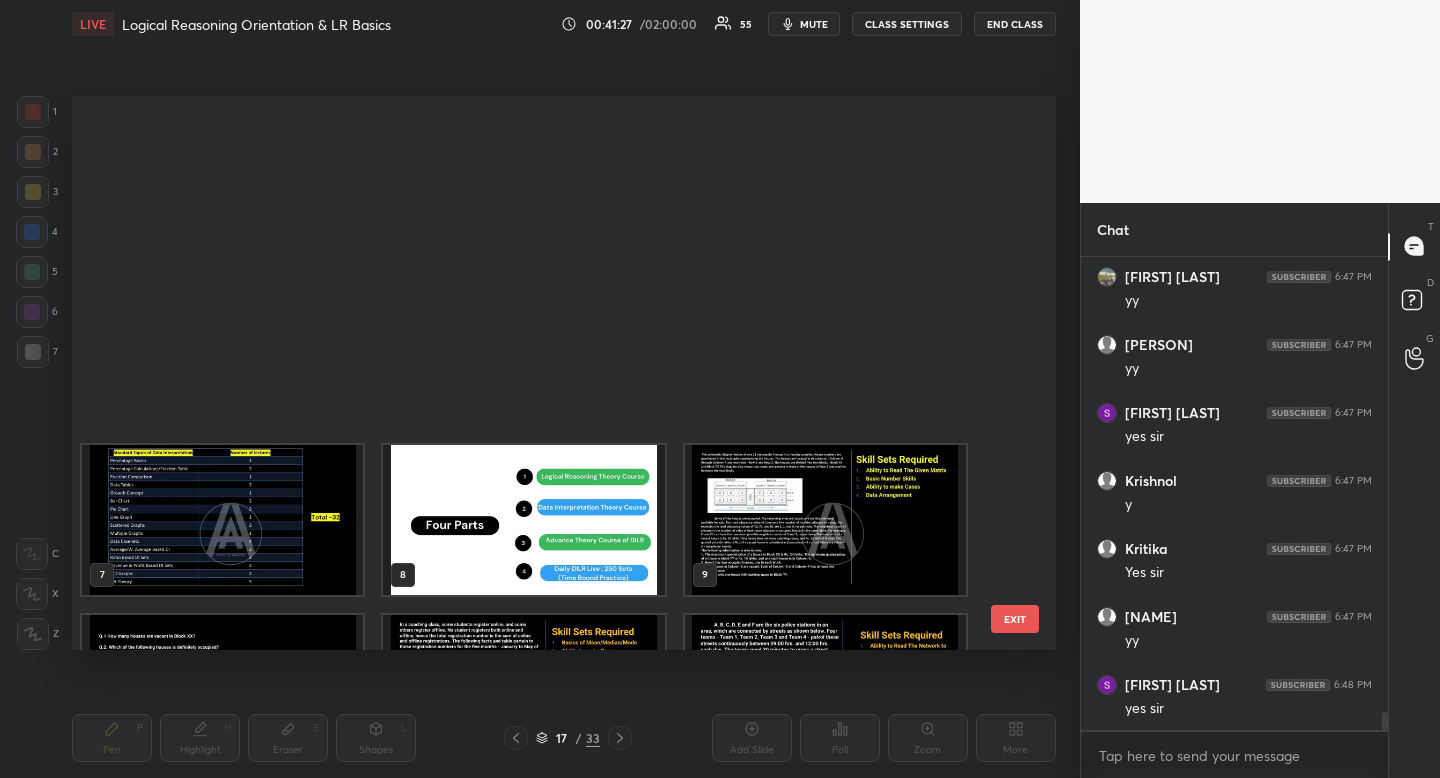 scroll, scrollTop: 463, scrollLeft: 0, axis: vertical 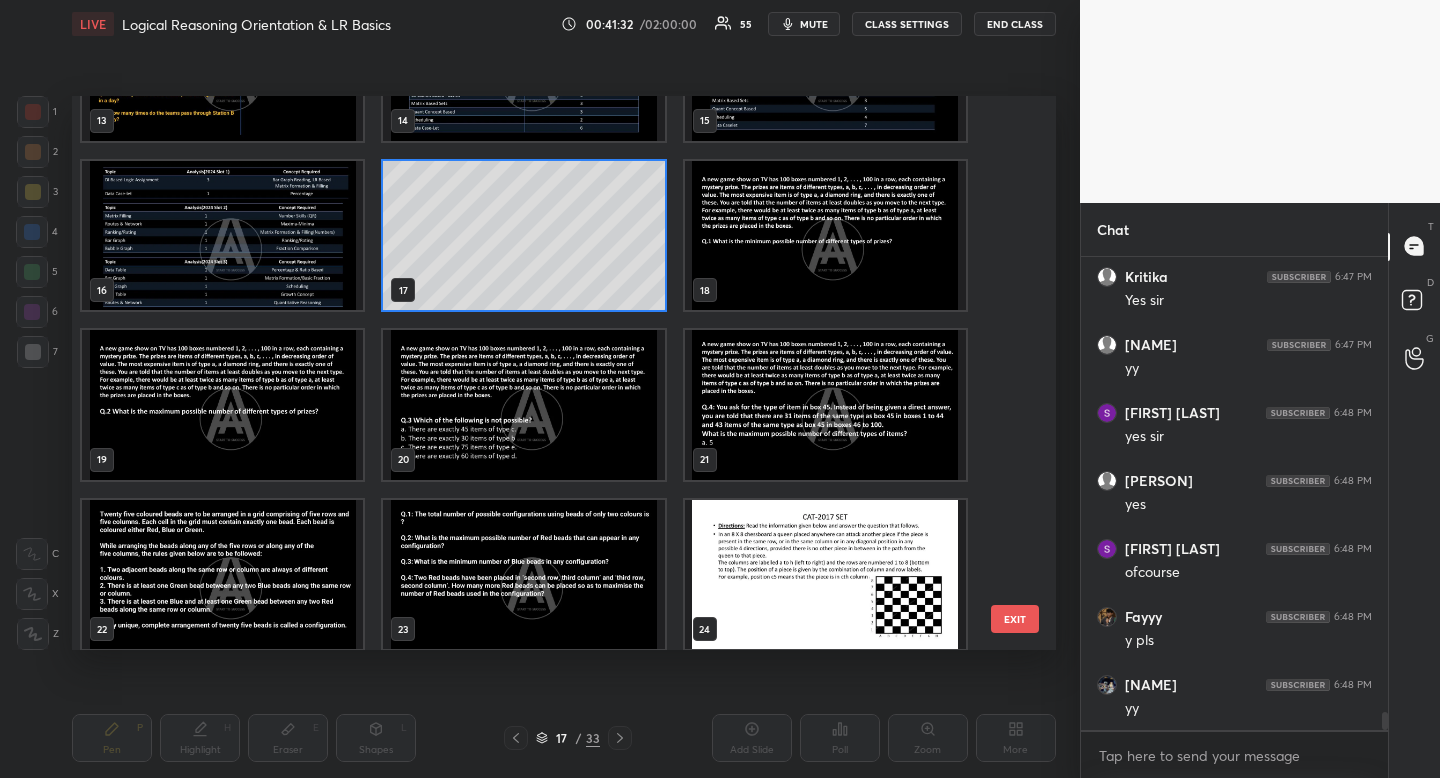 click at bounding box center [825, 236] 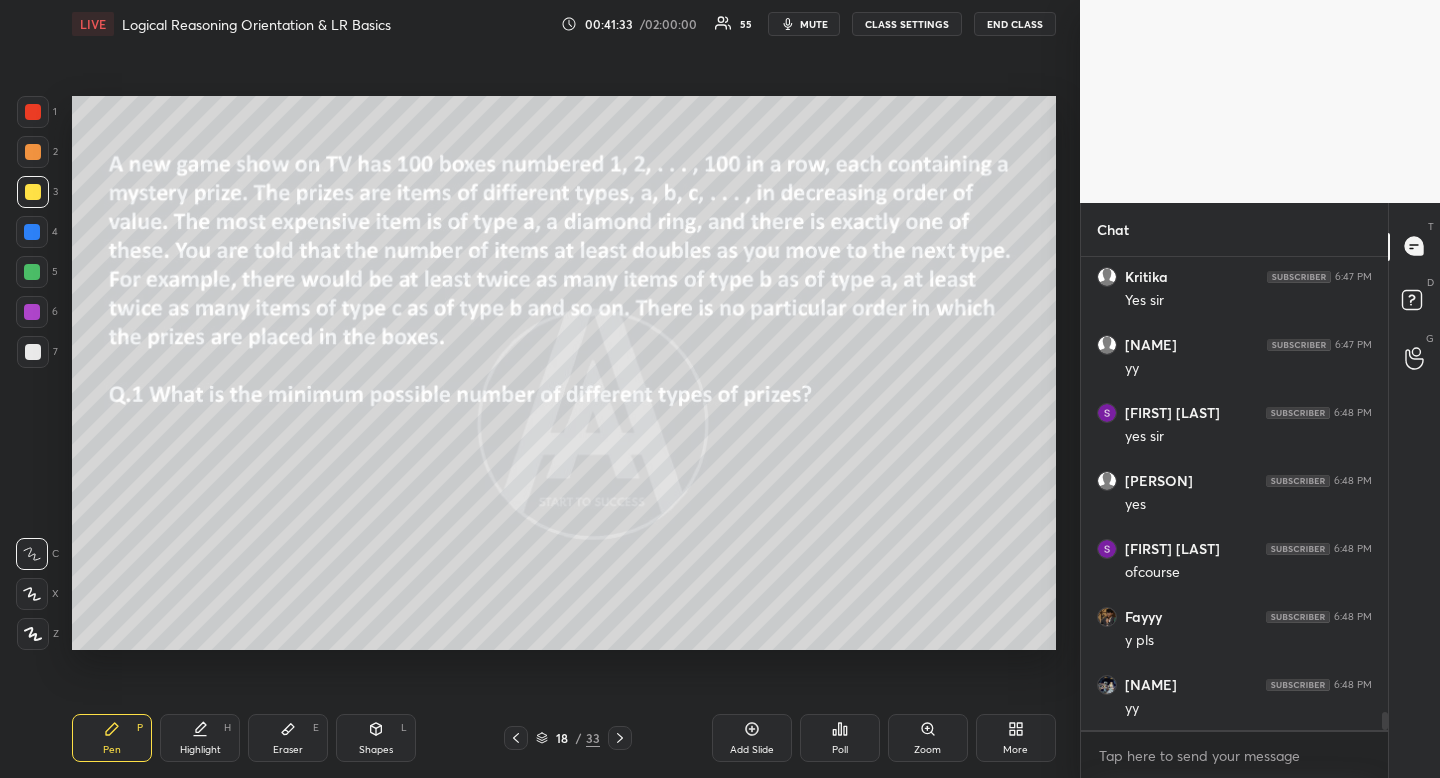 scroll, scrollTop: 12359, scrollLeft: 0, axis: vertical 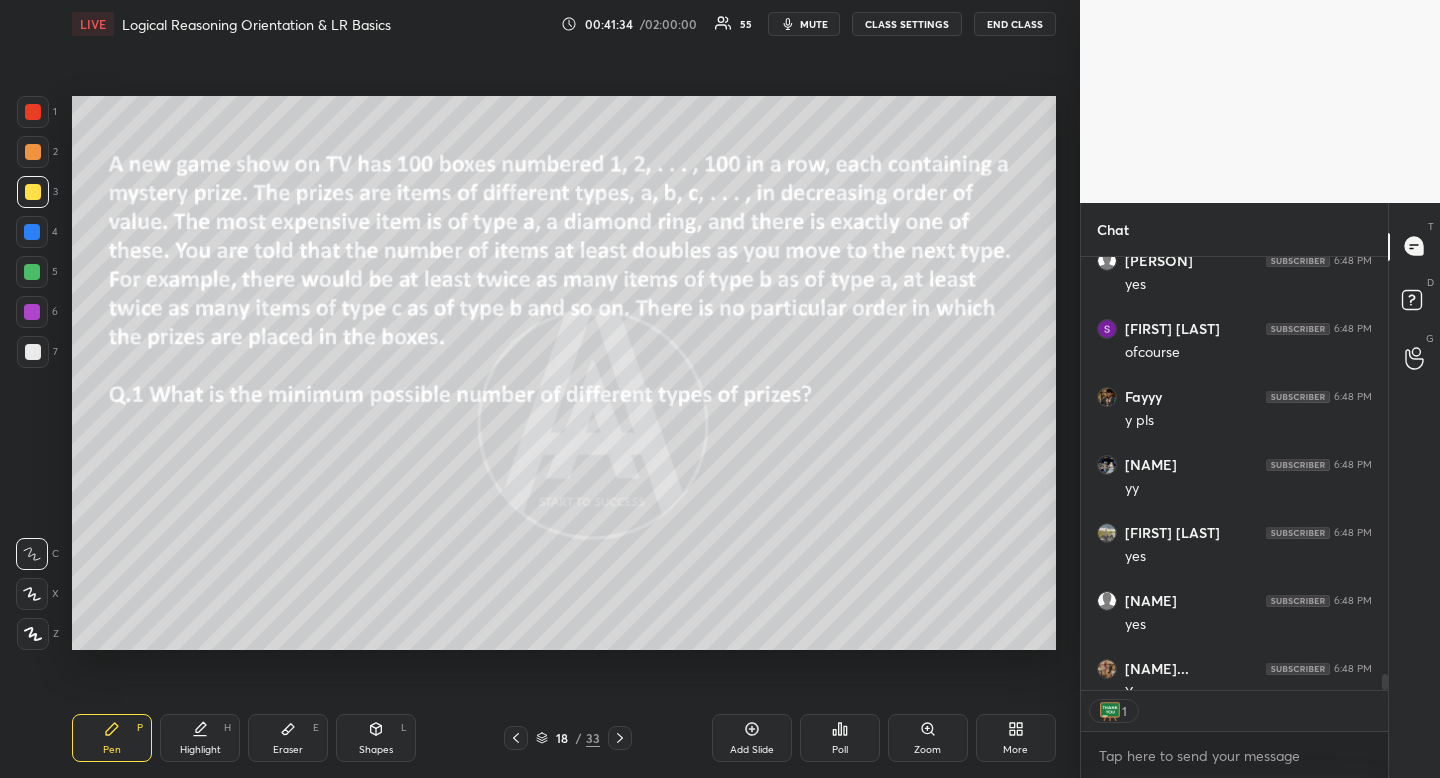 click on "Shapes L" at bounding box center [376, 738] 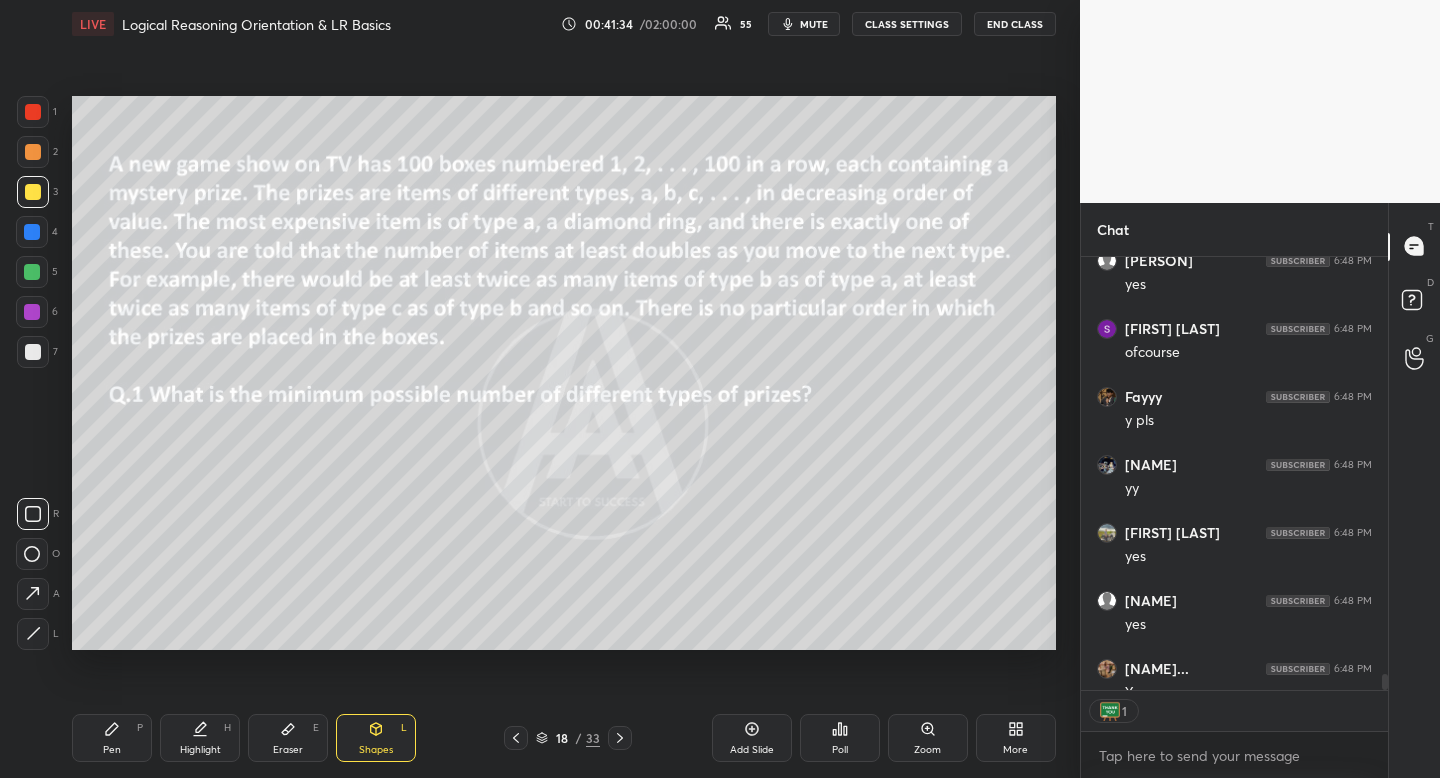 scroll, scrollTop: 12603, scrollLeft: 0, axis: vertical 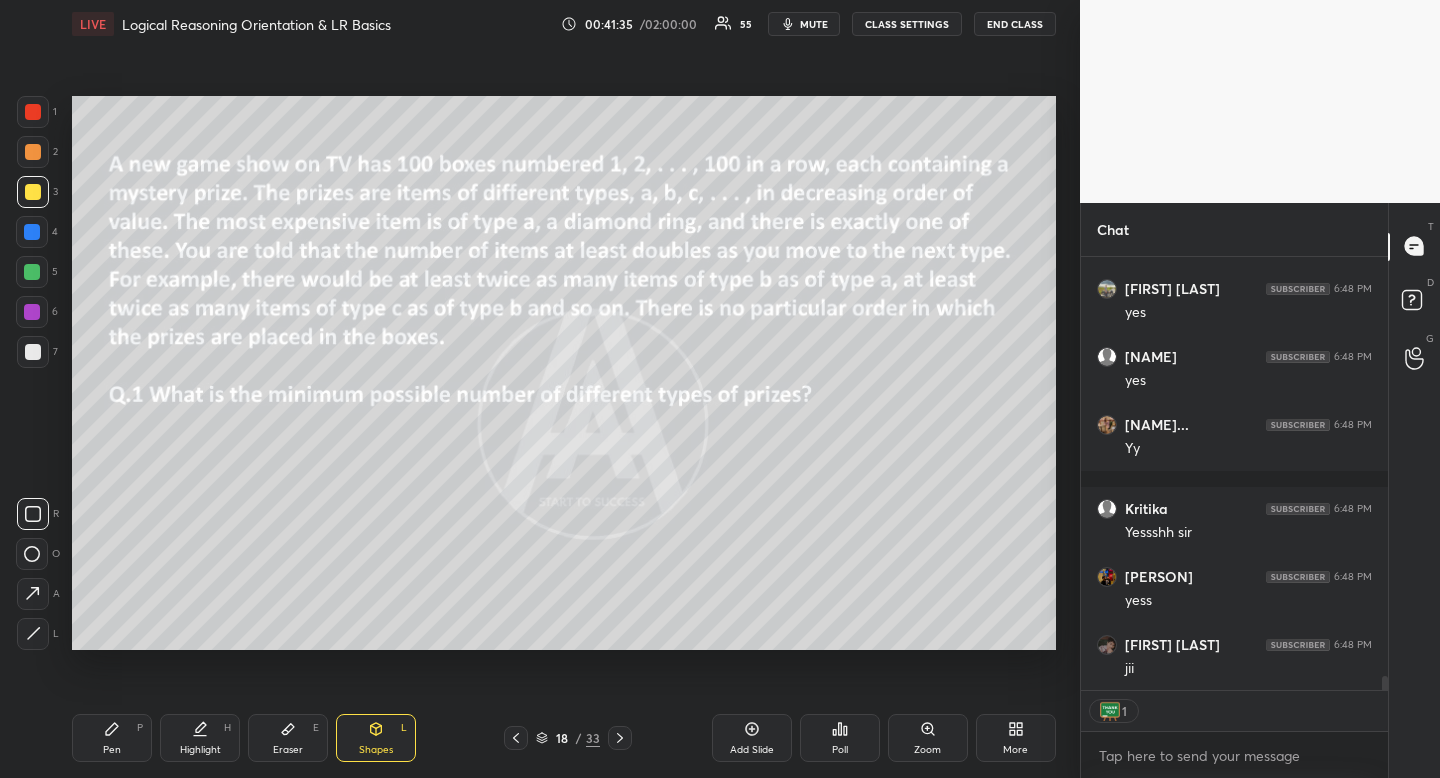 click at bounding box center (33, 514) 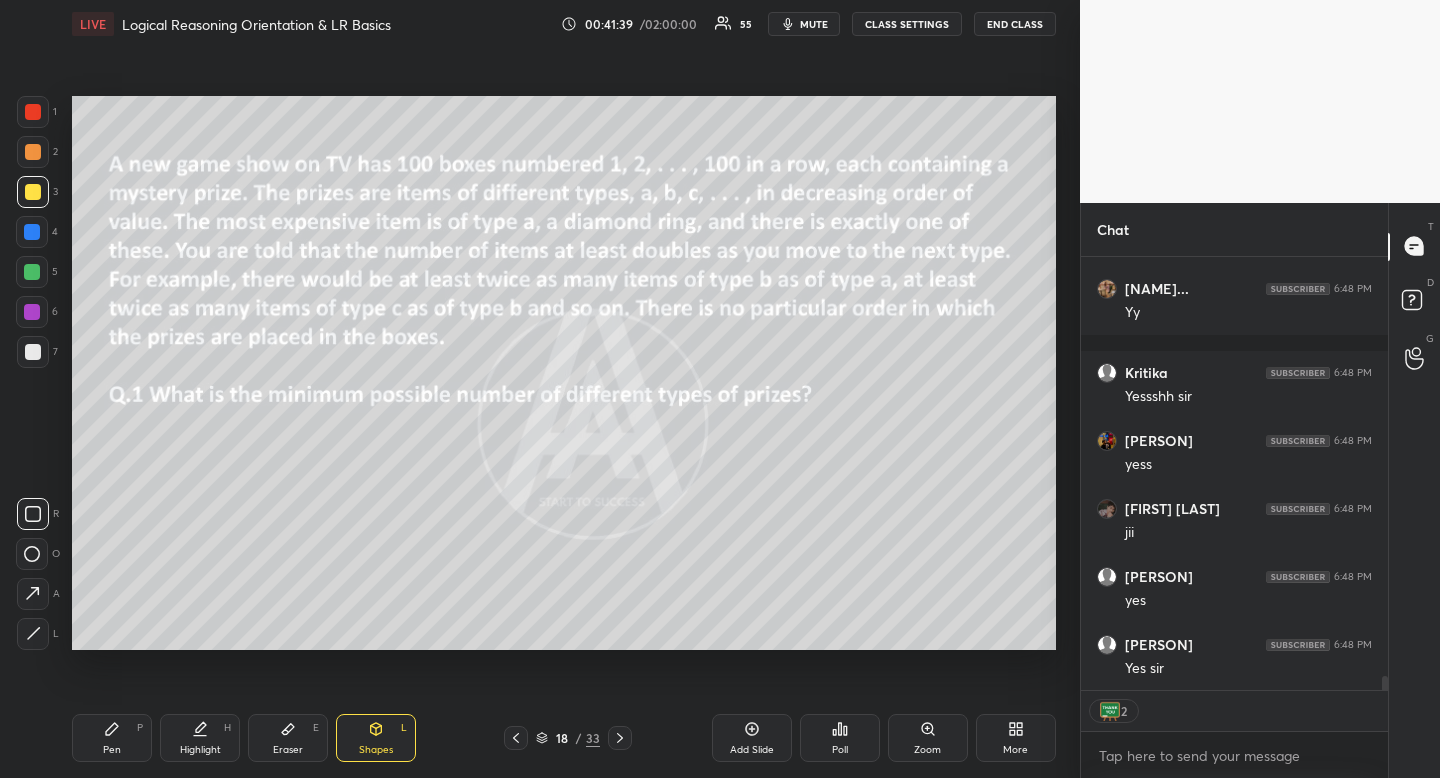 drag, startPoint x: 236, startPoint y: 725, endPoint x: 243, endPoint y: 708, distance: 18.384777 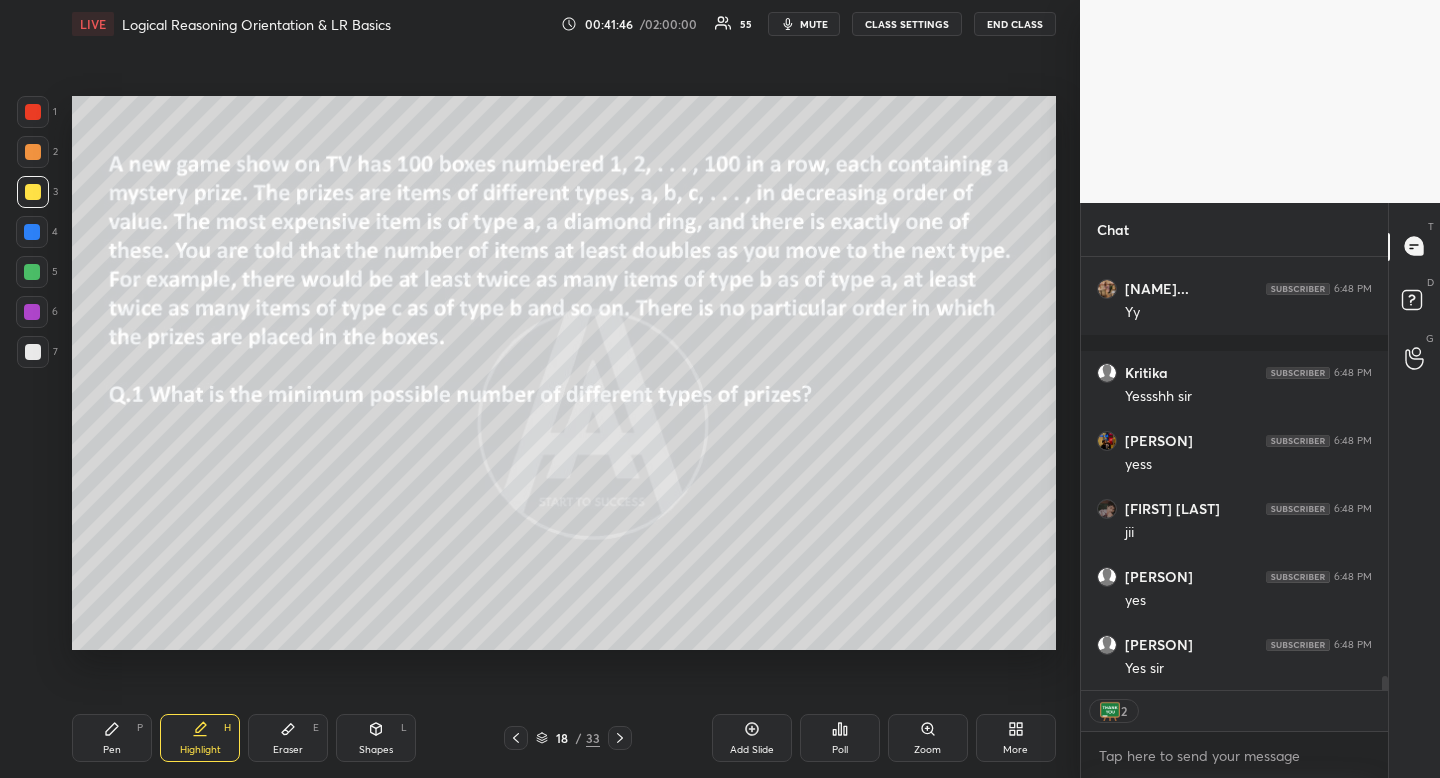 type on "x" 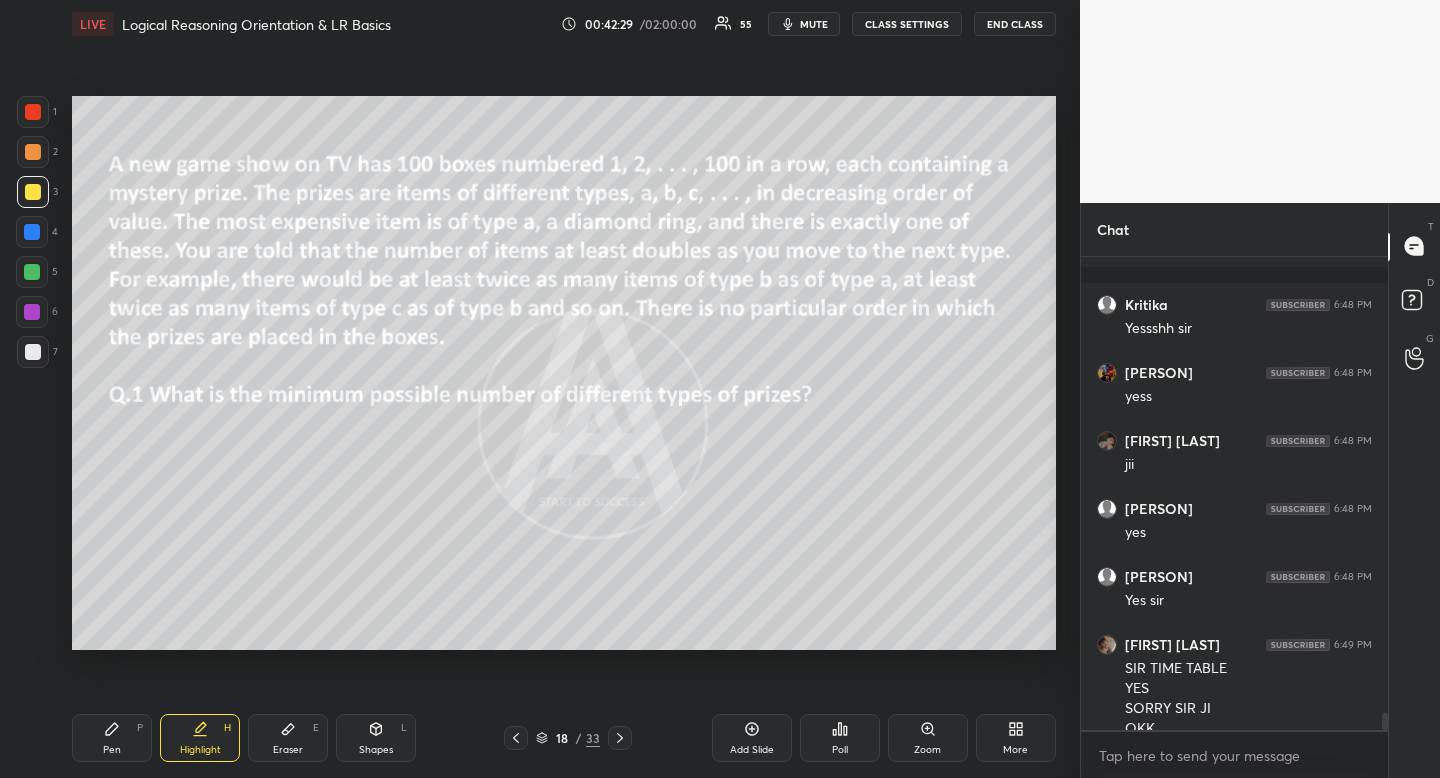 scroll, scrollTop: 12827, scrollLeft: 0, axis: vertical 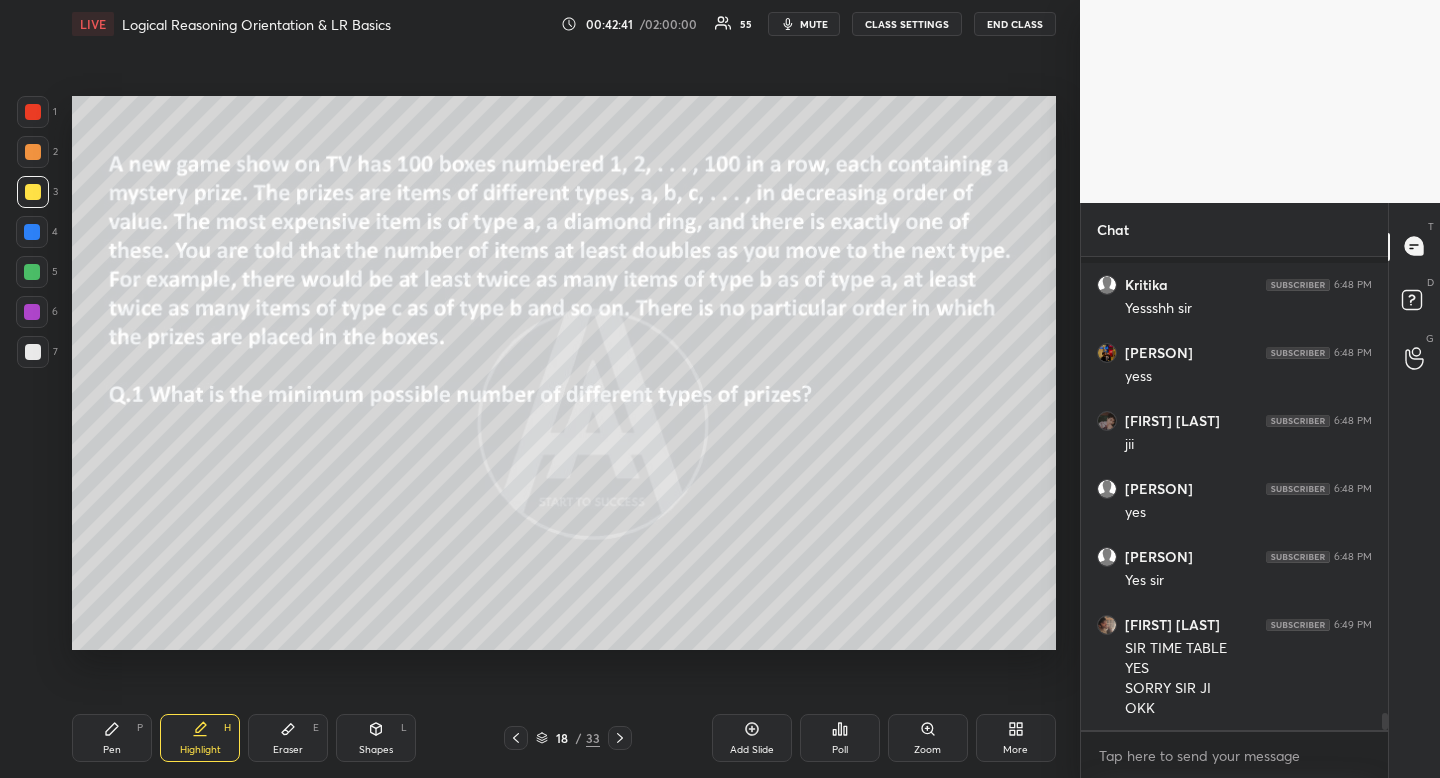 click at bounding box center (33, 152) 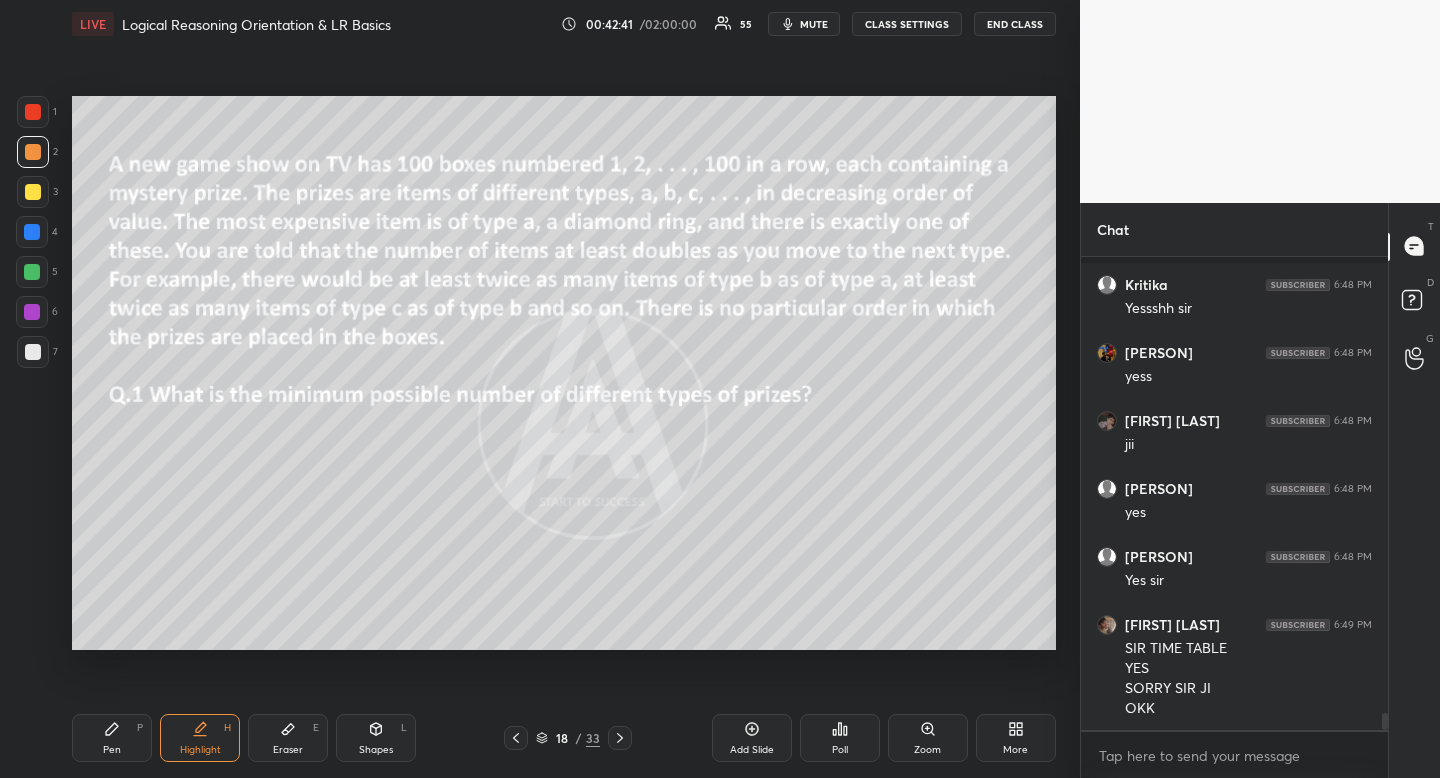 click at bounding box center [32, 272] 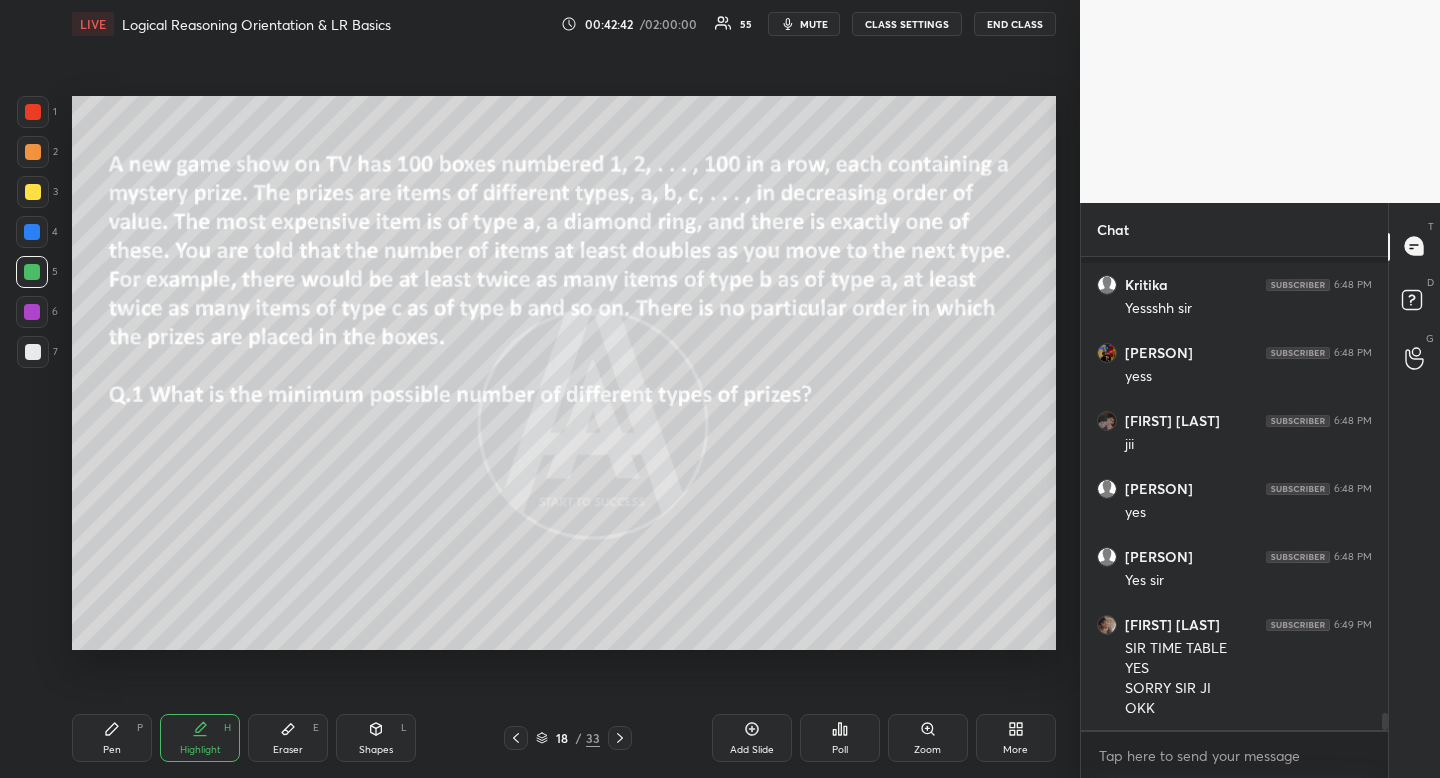 click 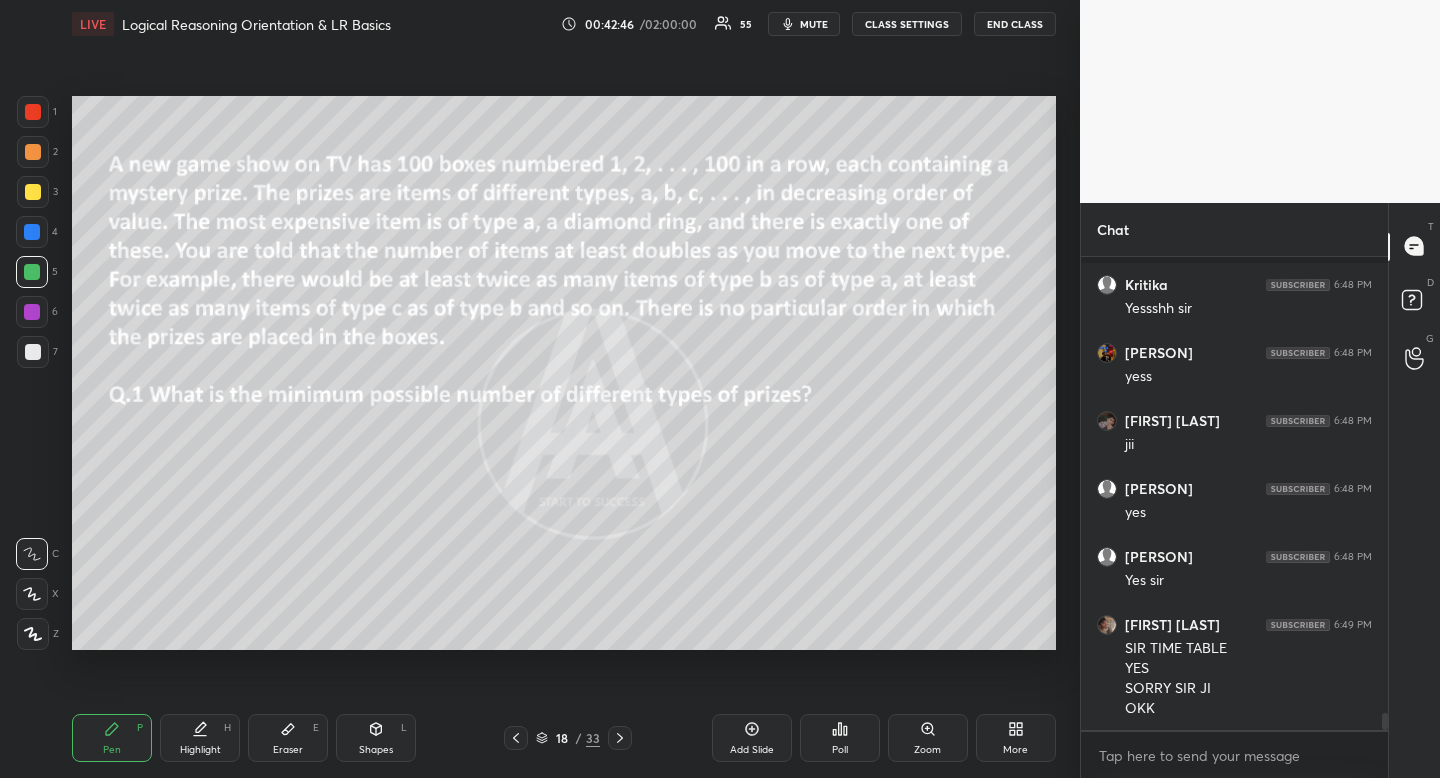 click at bounding box center [33, 192] 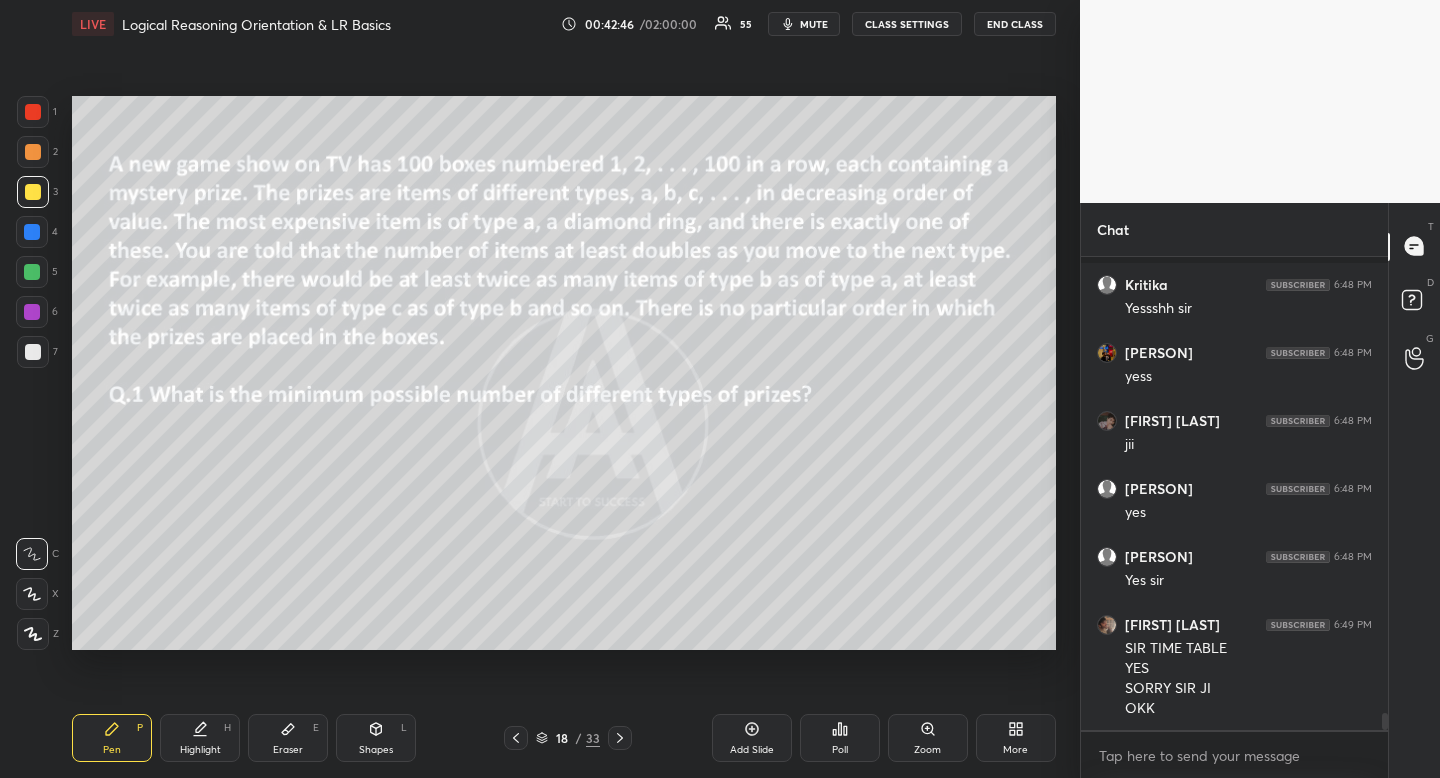 drag, startPoint x: 25, startPoint y: 185, endPoint x: 21, endPoint y: 162, distance: 23.345236 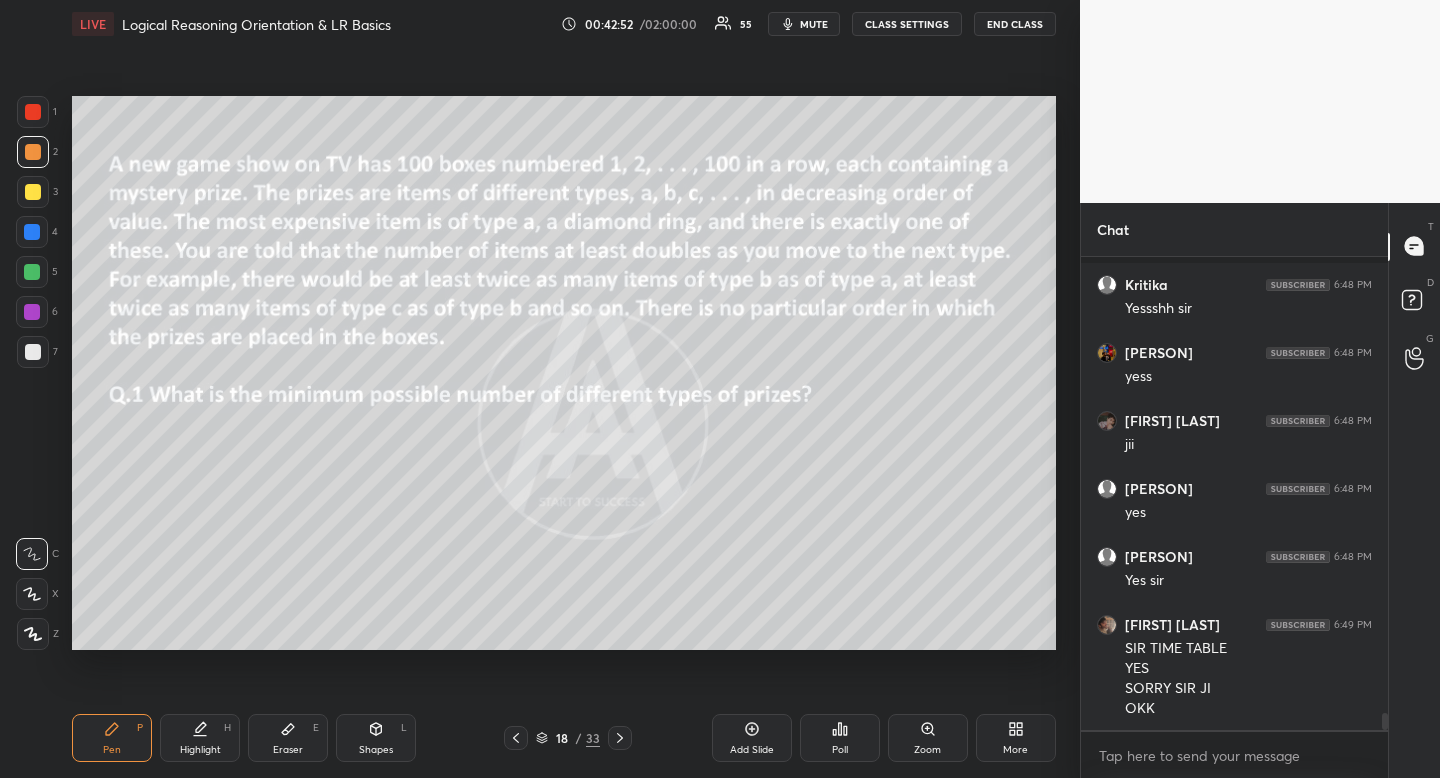 click 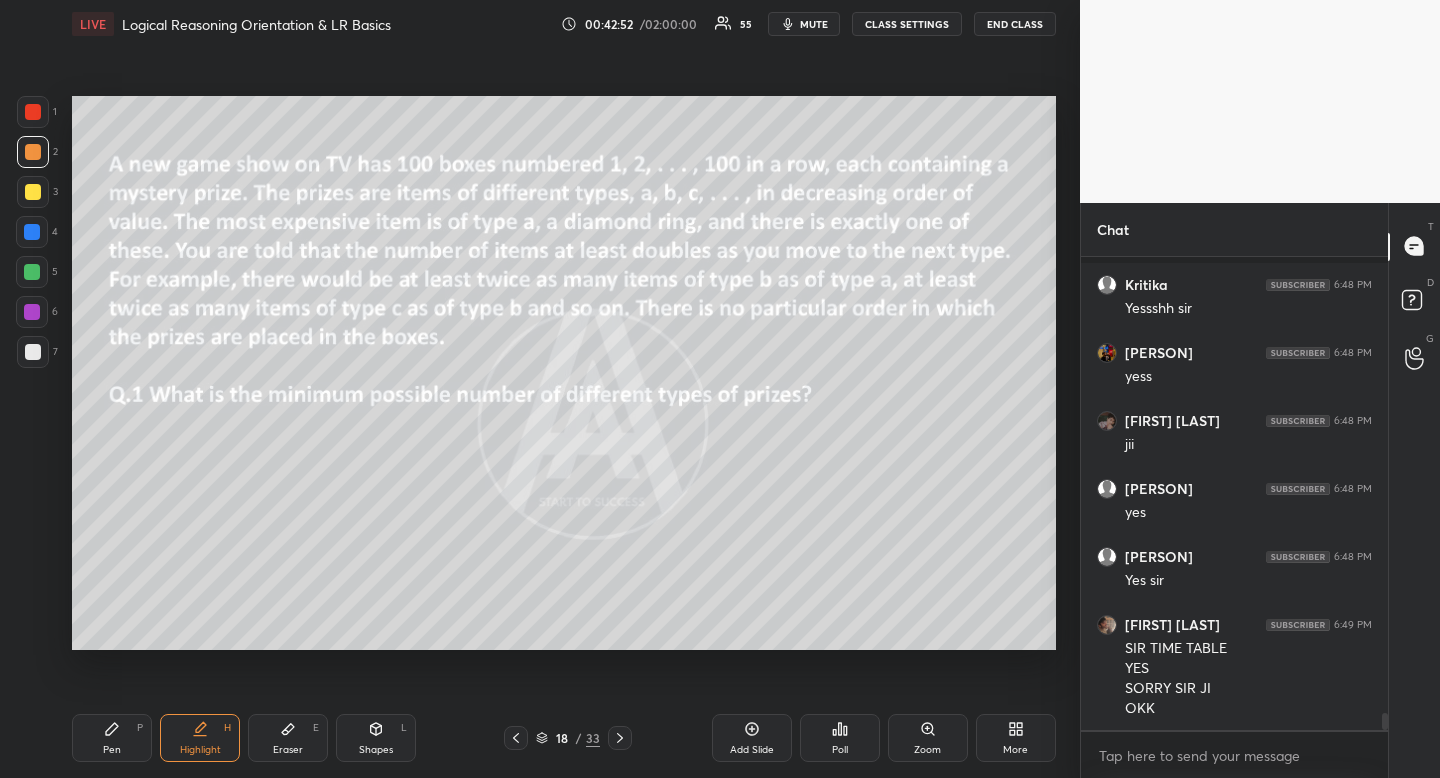 drag, startPoint x: 204, startPoint y: 730, endPoint x: 193, endPoint y: 729, distance: 11.045361 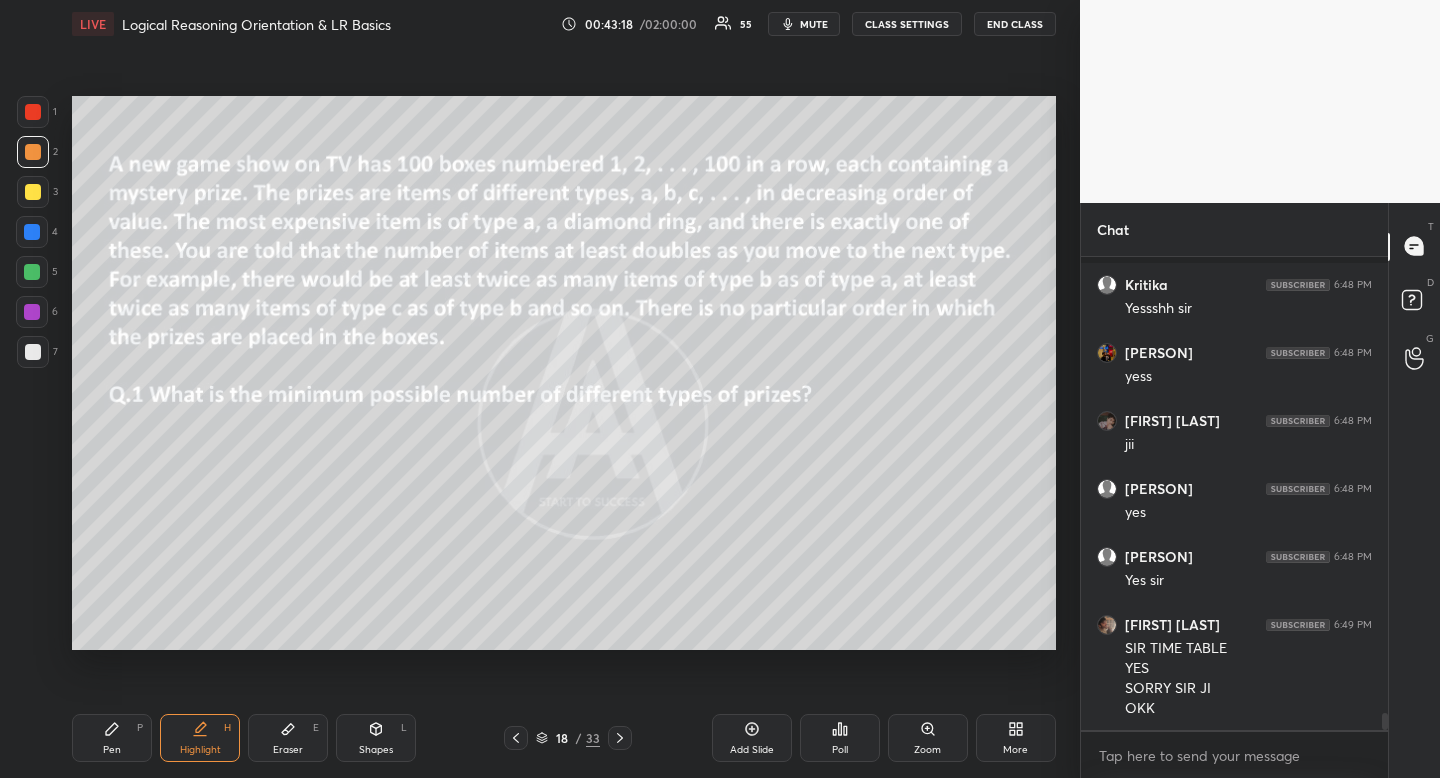 scroll, scrollTop: 12895, scrollLeft: 0, axis: vertical 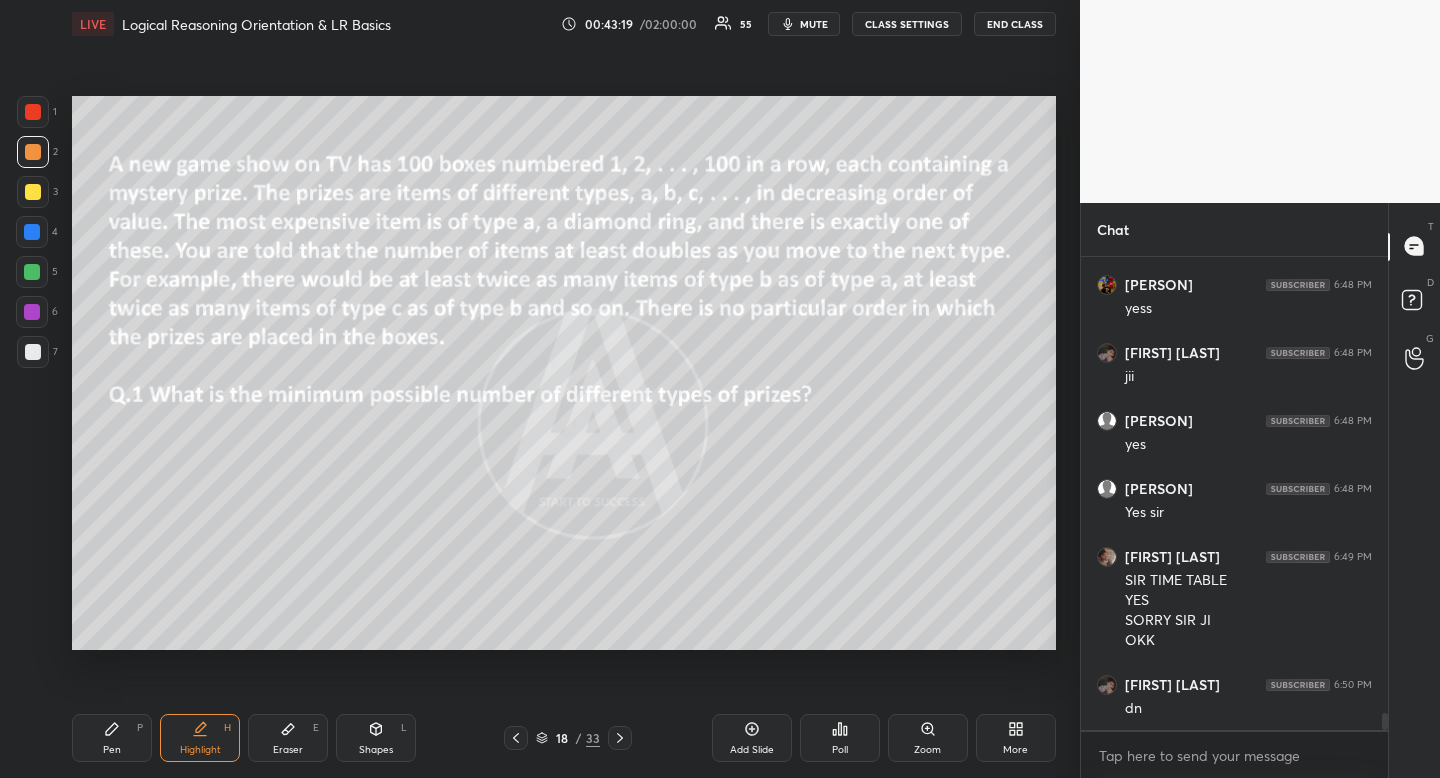 click at bounding box center [33, 192] 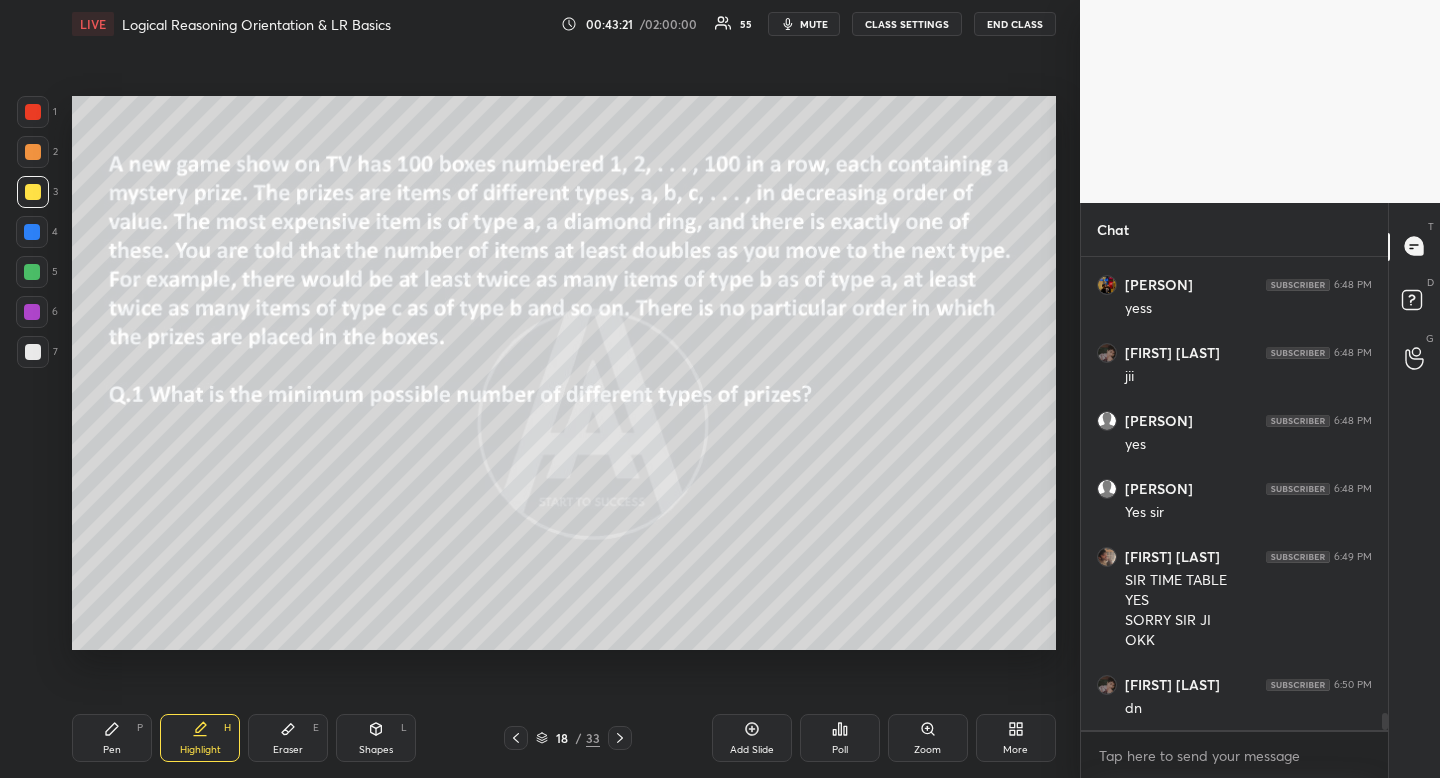 click on "Pen P" at bounding box center [112, 738] 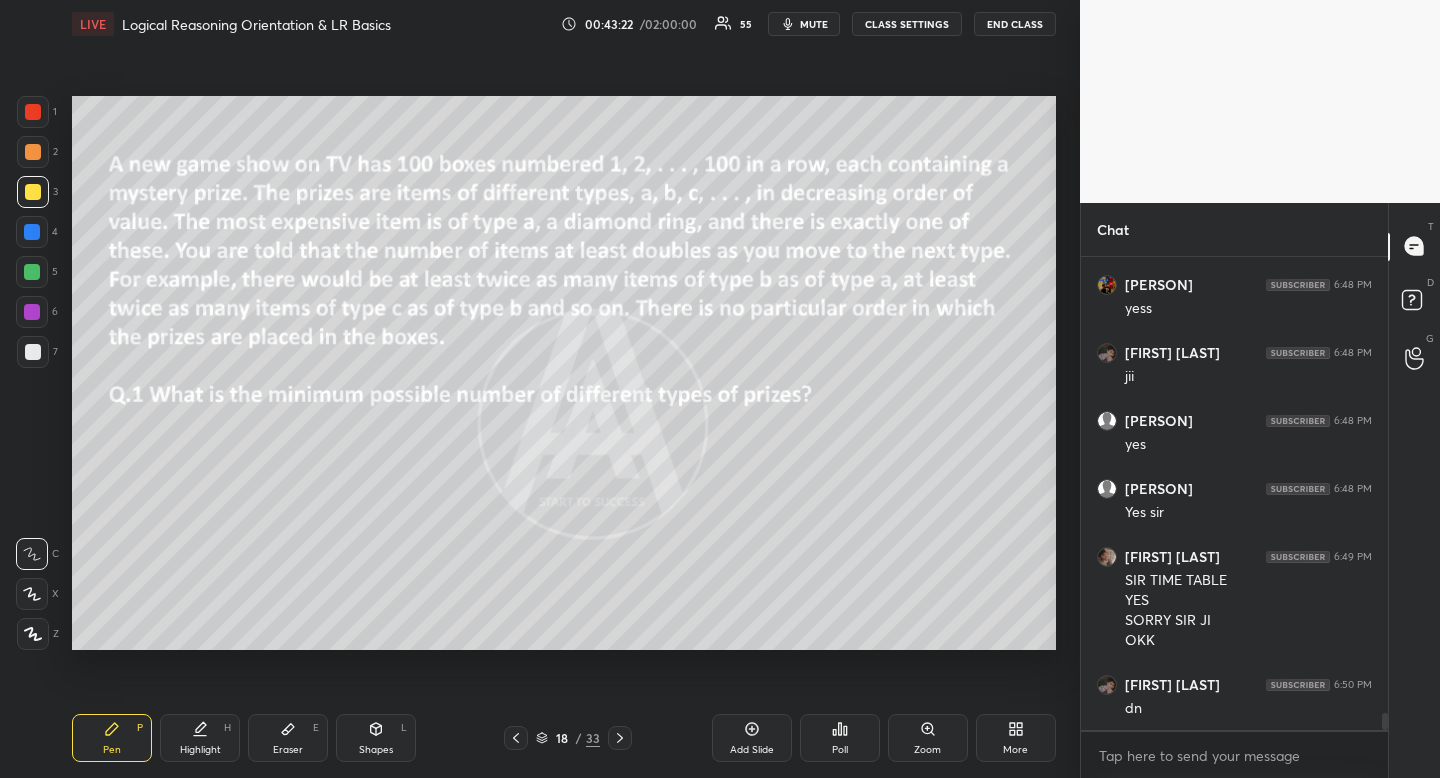drag, startPoint x: 105, startPoint y: 737, endPoint x: 96, endPoint y: 719, distance: 20.12461 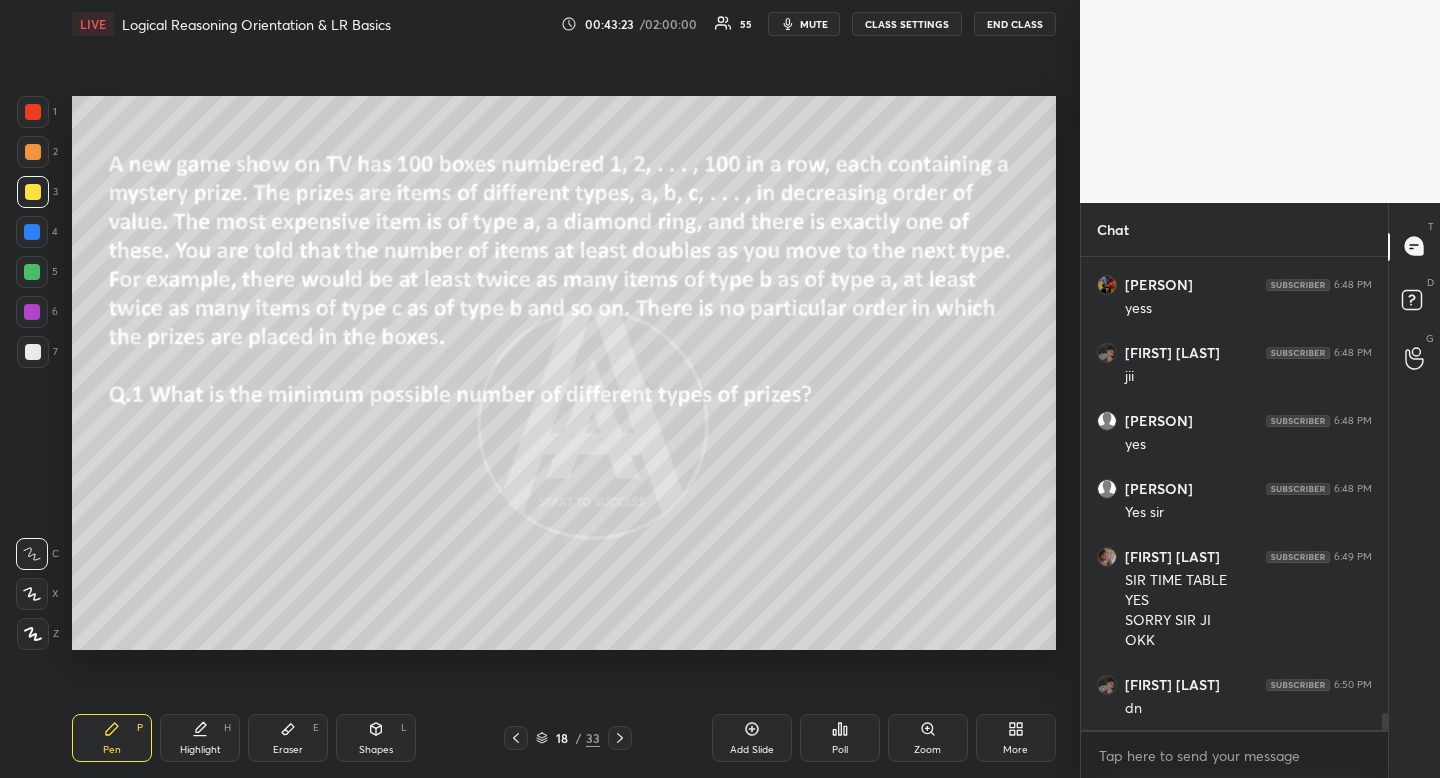click at bounding box center [32, 272] 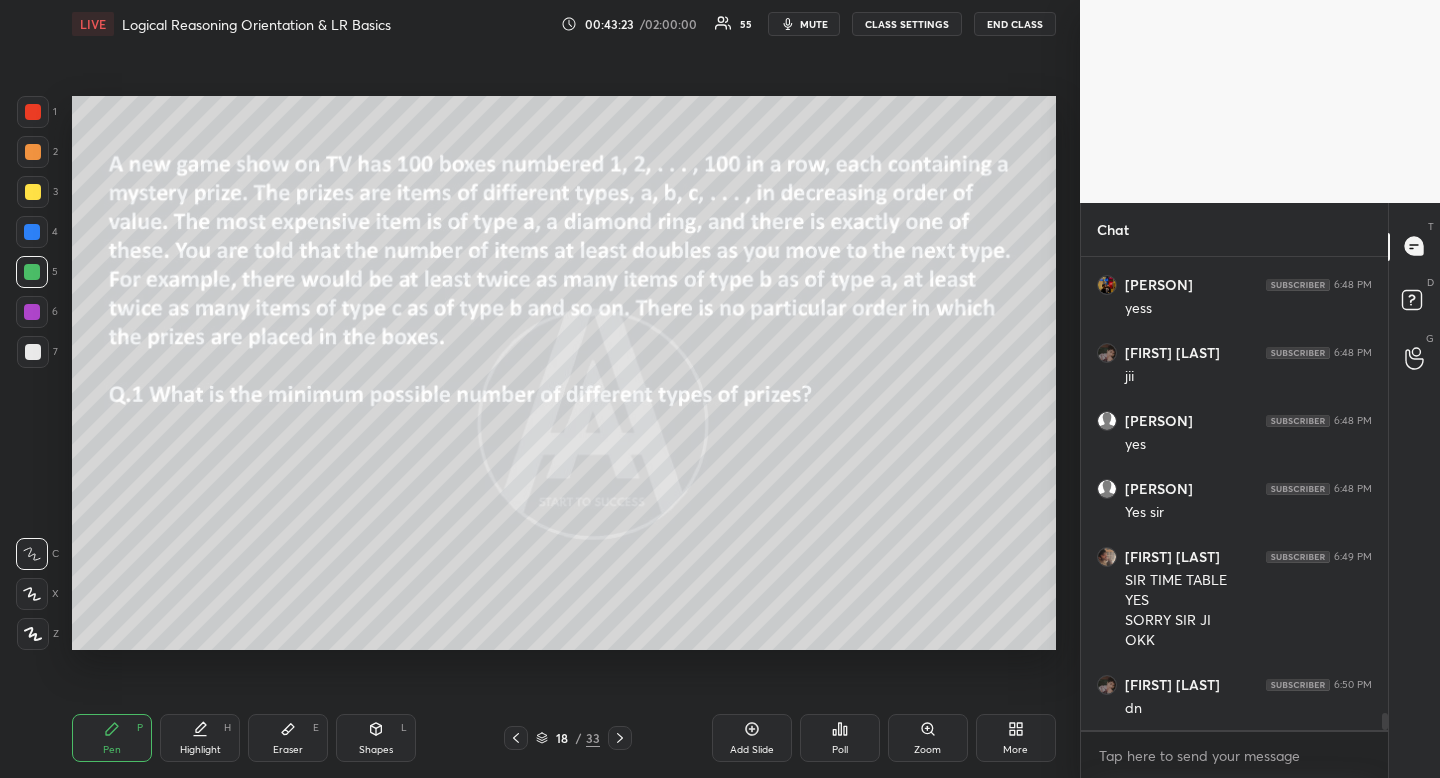 click at bounding box center [32, 272] 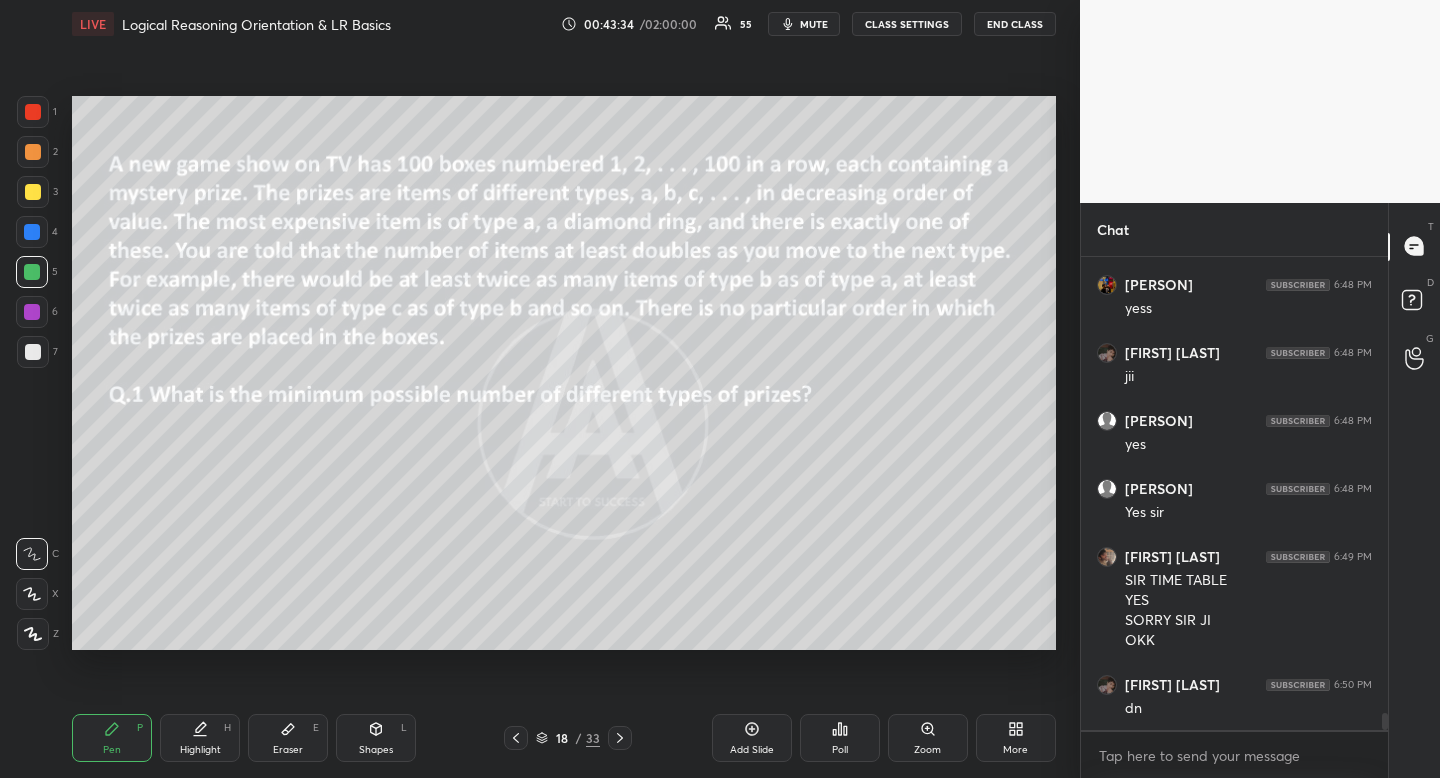 click at bounding box center (33, 192) 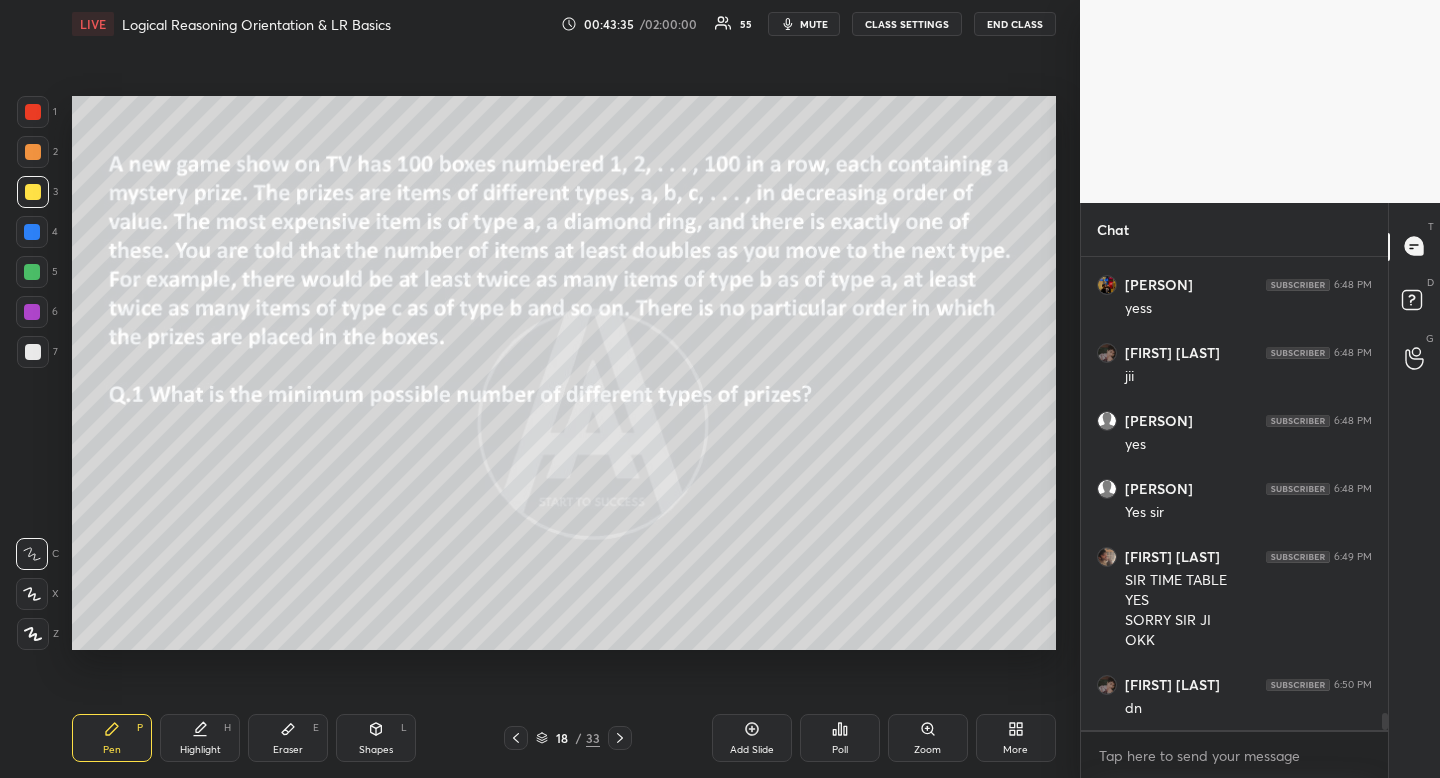 click at bounding box center (33, 352) 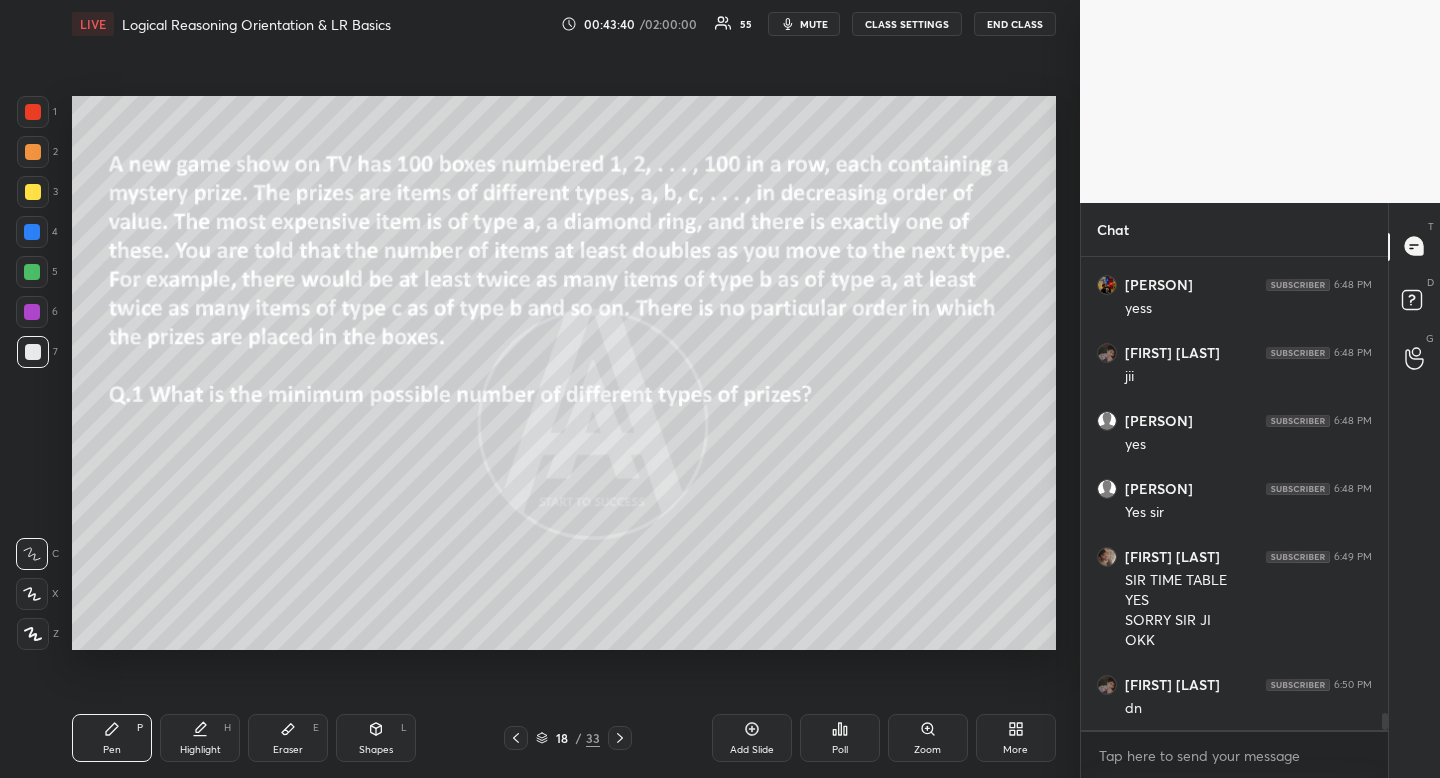 click at bounding box center [33, 192] 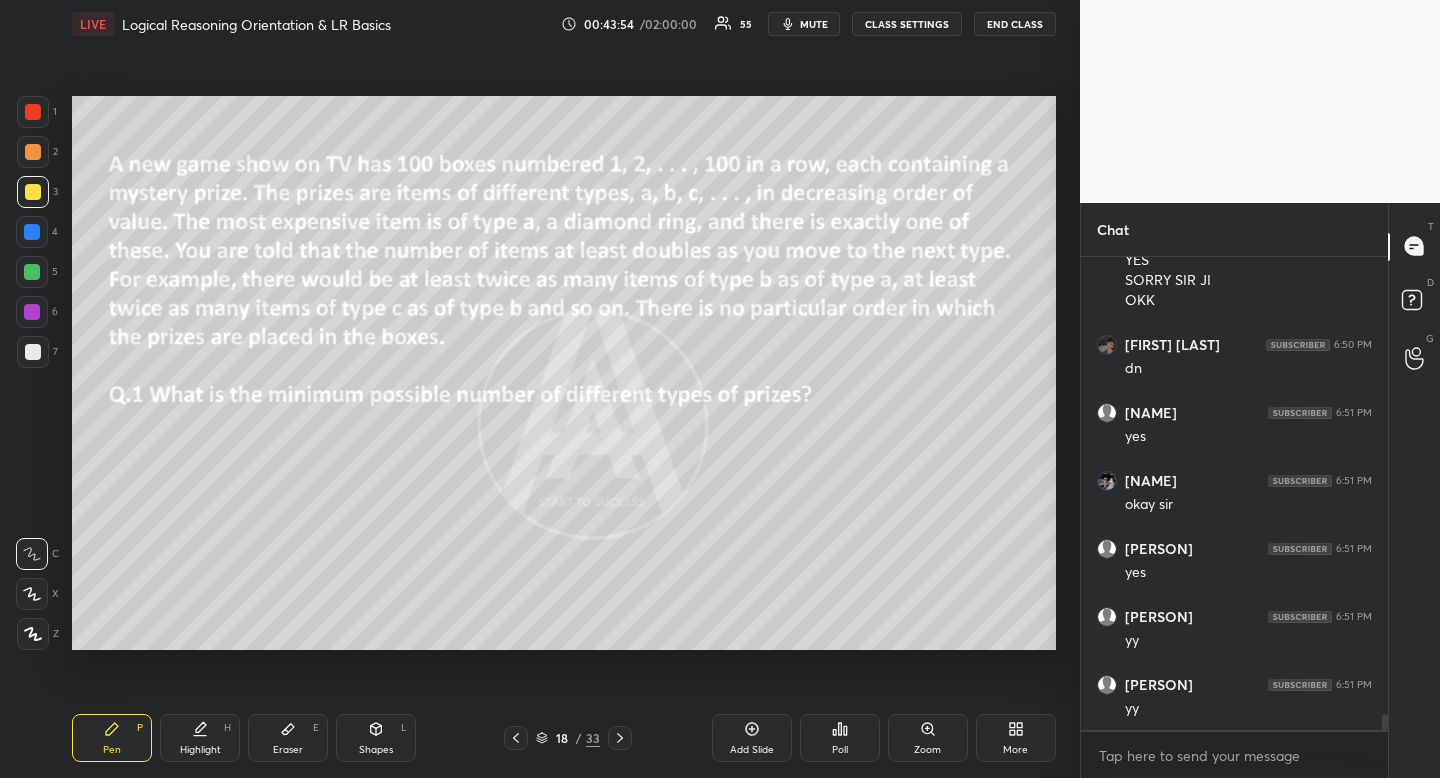 scroll, scrollTop: 13303, scrollLeft: 0, axis: vertical 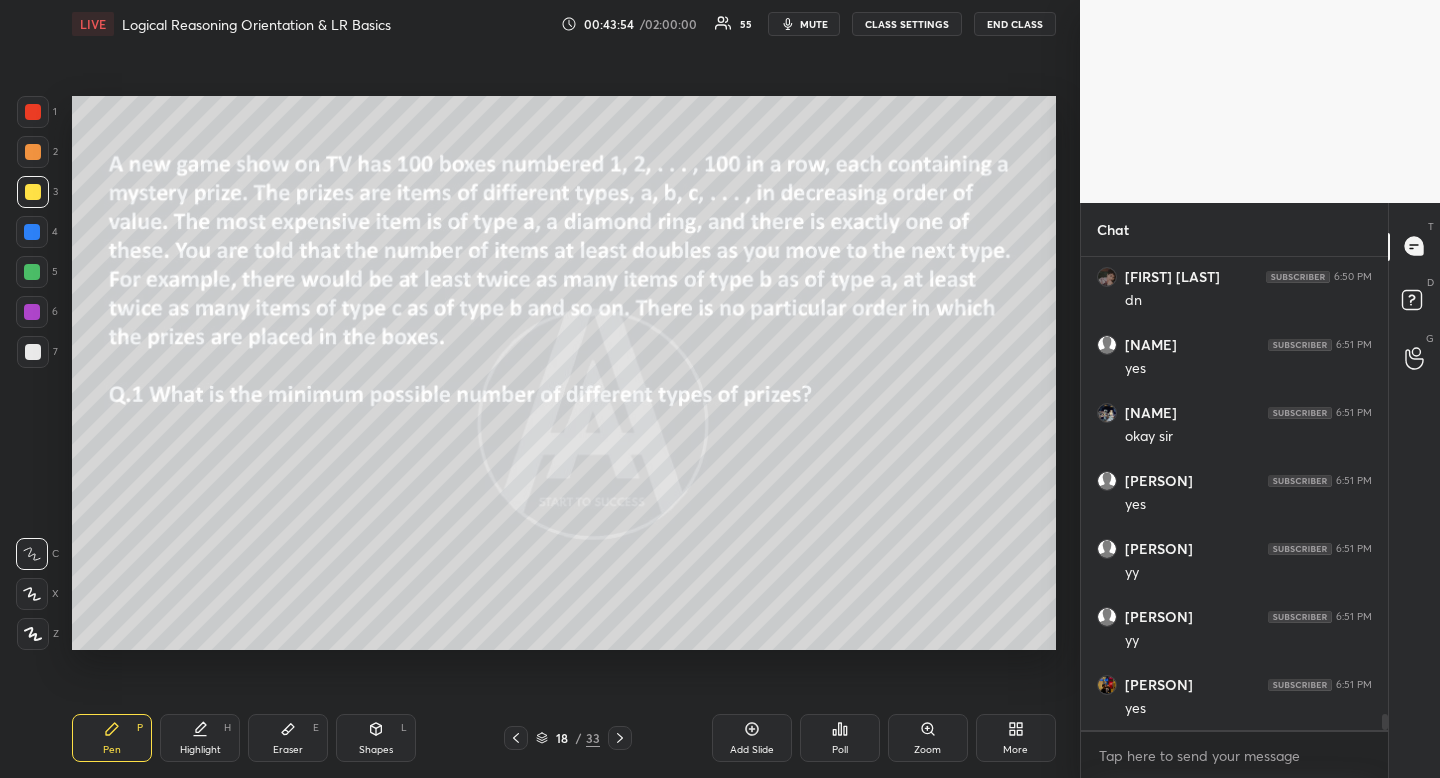 click on "Eraser E" at bounding box center [288, 738] 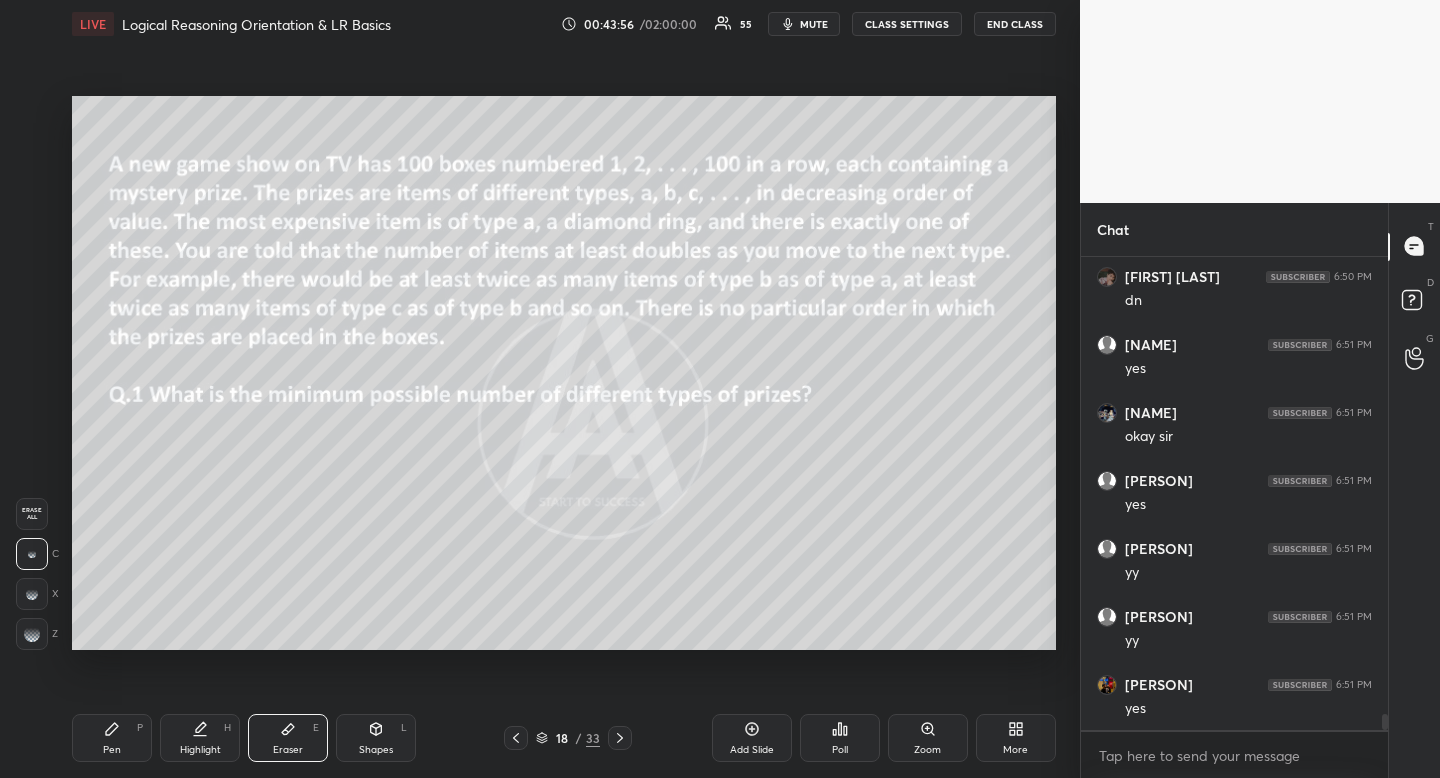 click on "Pen P" at bounding box center [112, 738] 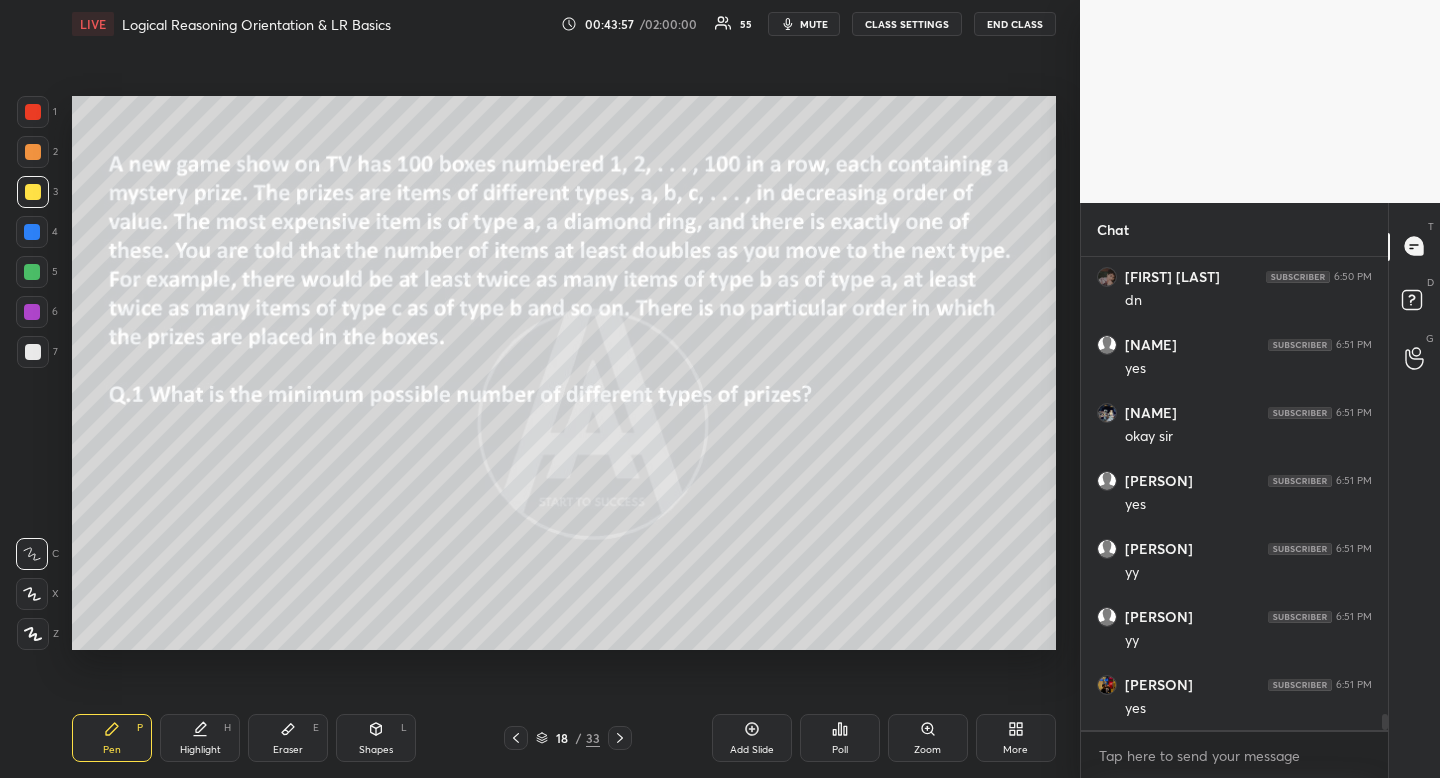 click at bounding box center [32, 594] 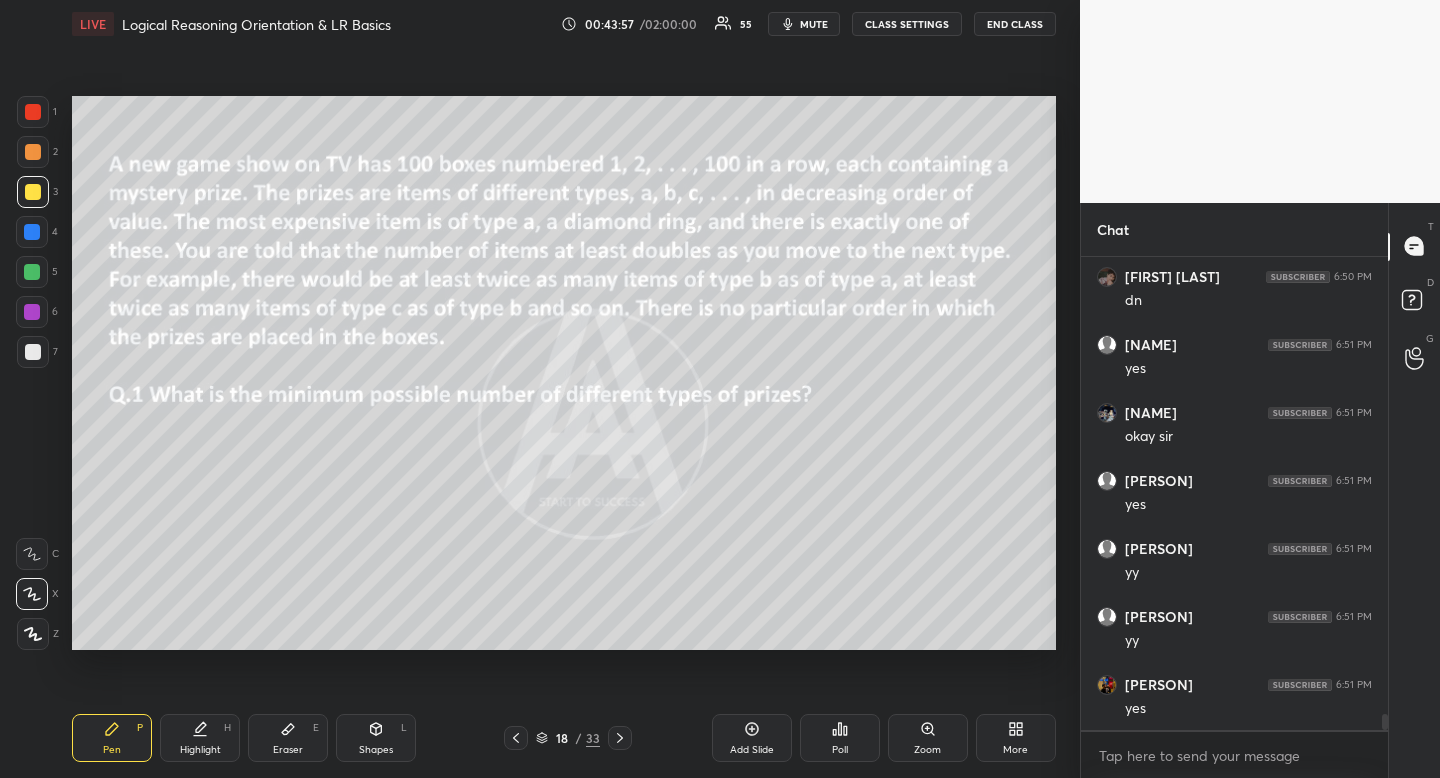 drag, startPoint x: 36, startPoint y: 586, endPoint x: 57, endPoint y: 573, distance: 24.698177 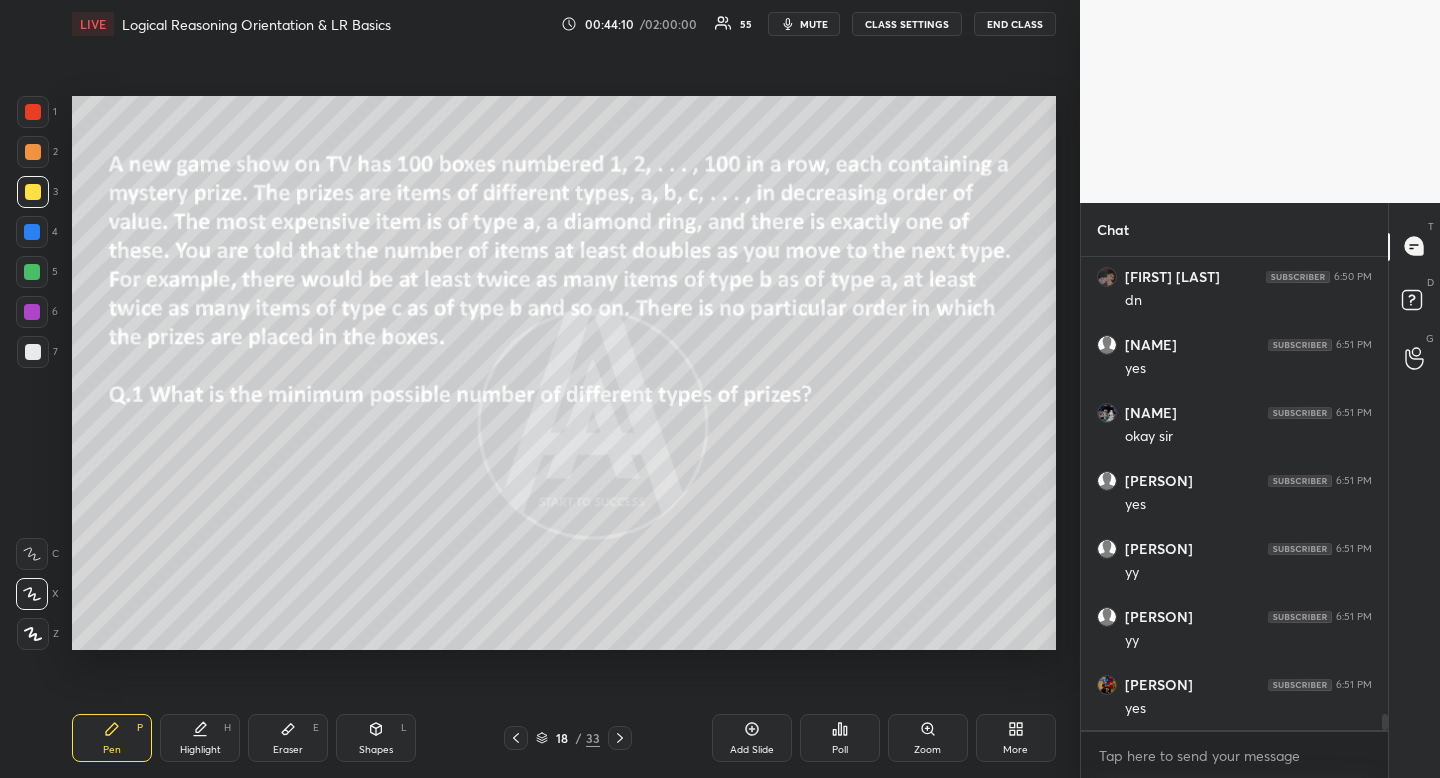click 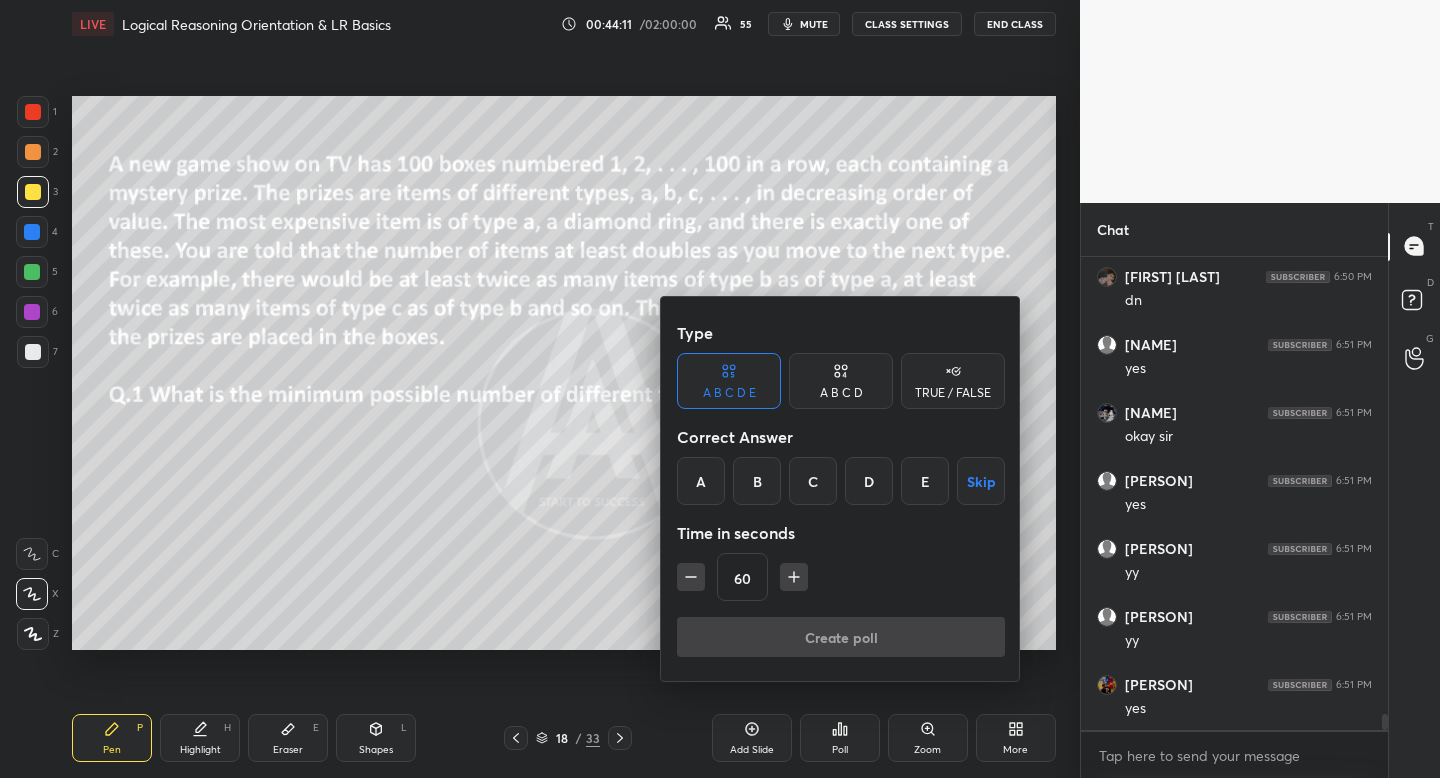 click on "D" at bounding box center [869, 481] 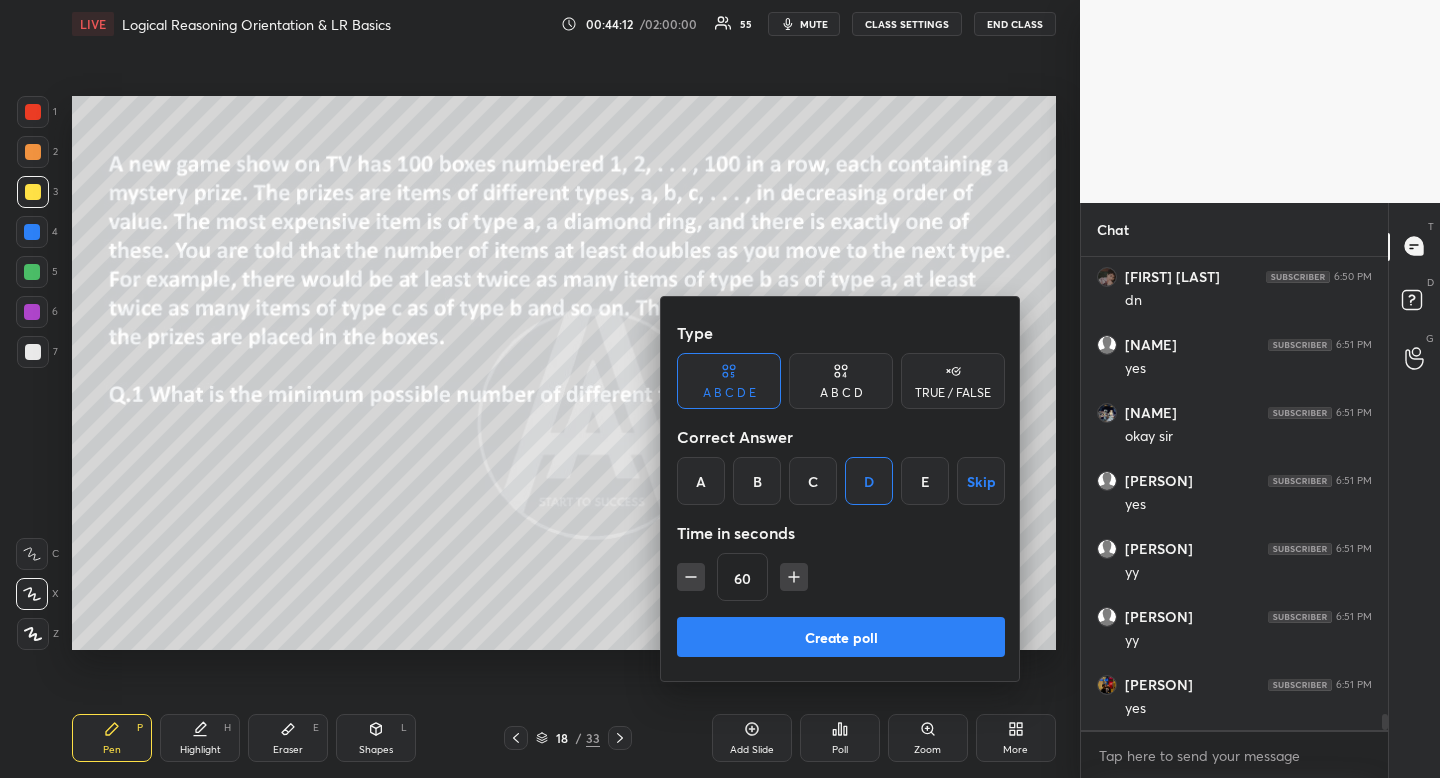 click 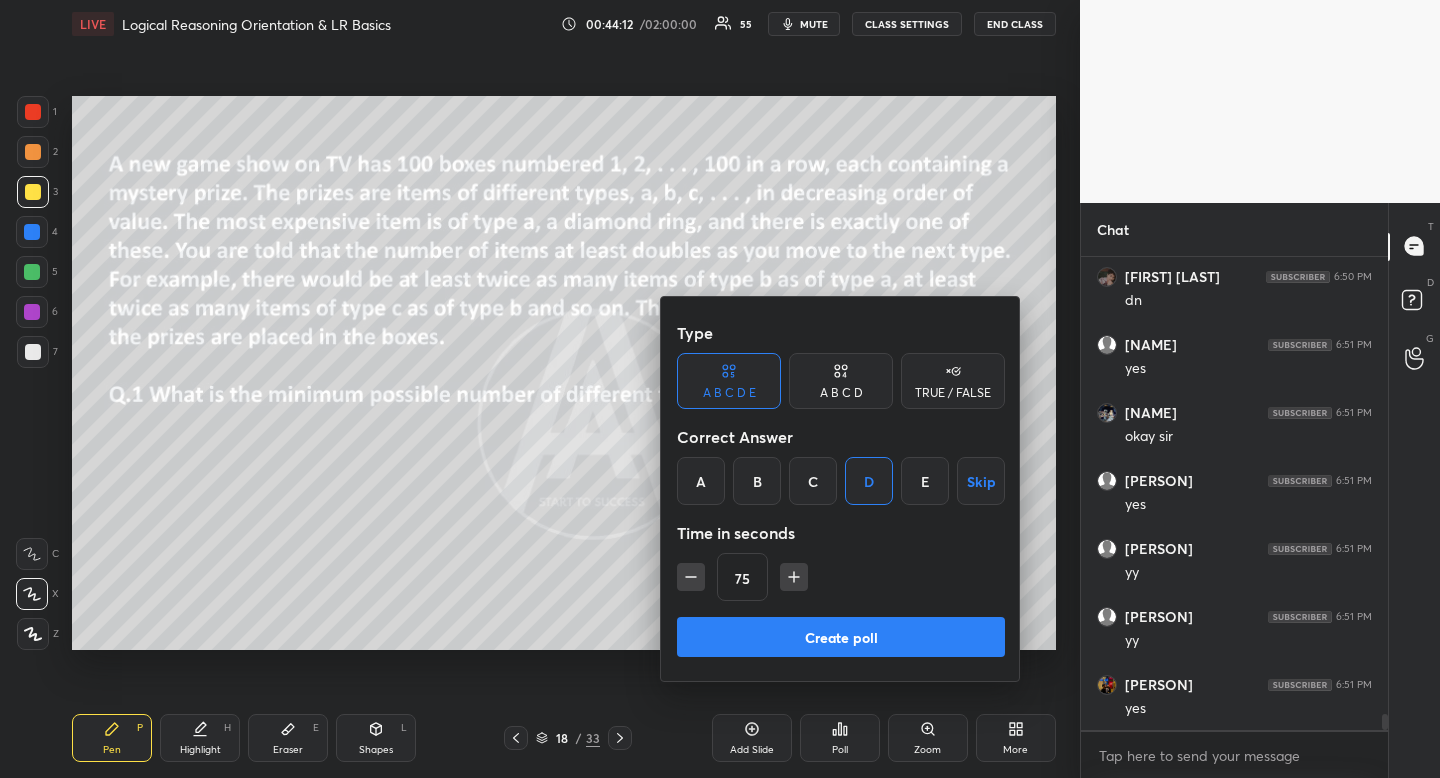 click 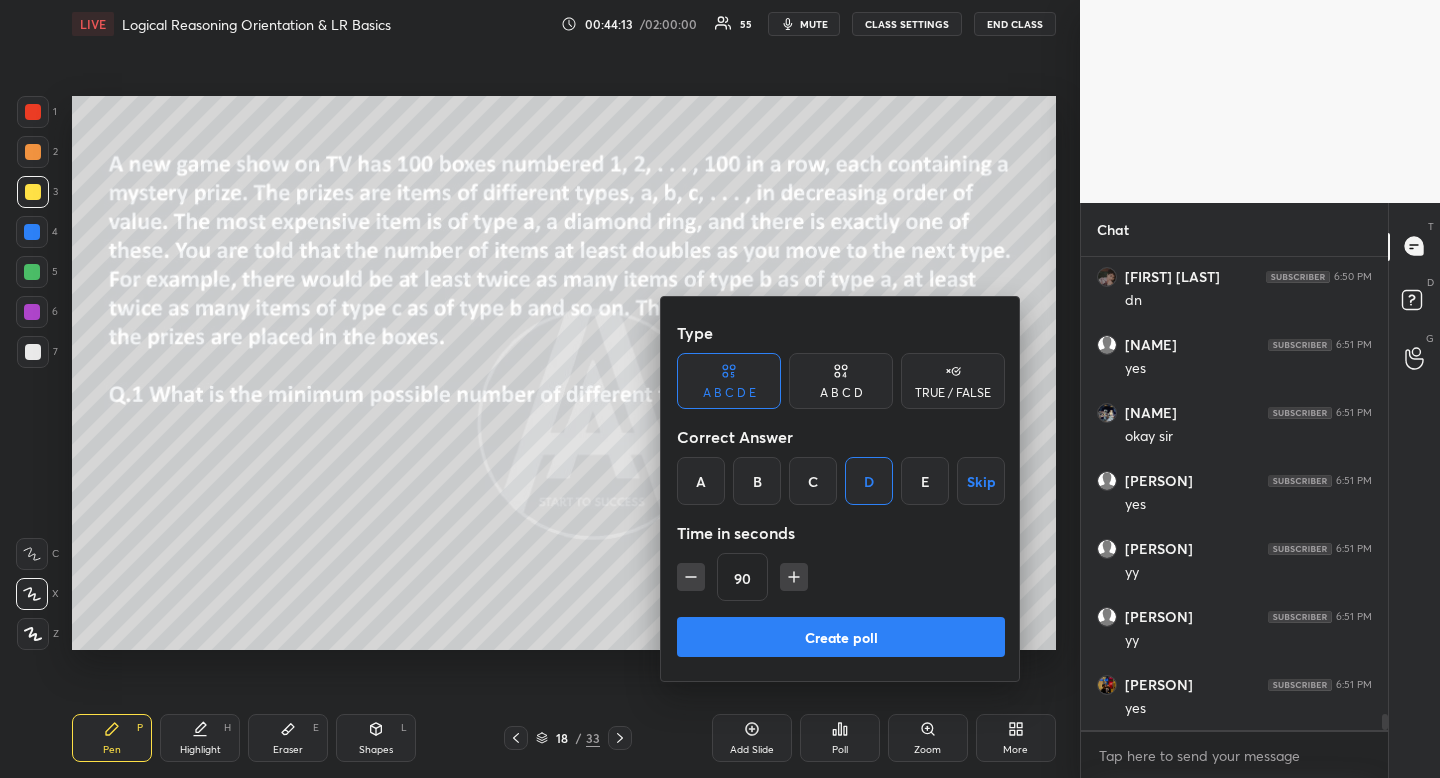 click 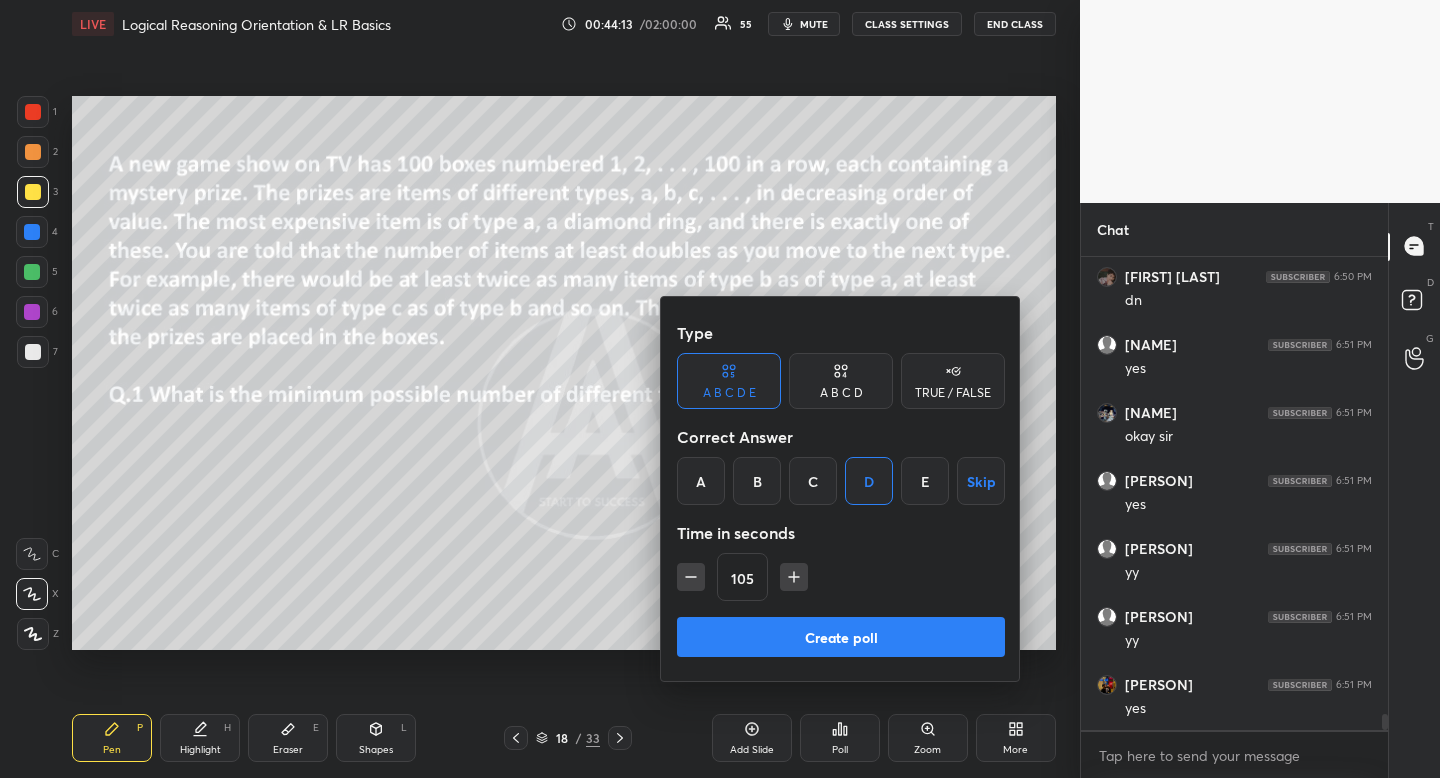 scroll, scrollTop: 13371, scrollLeft: 0, axis: vertical 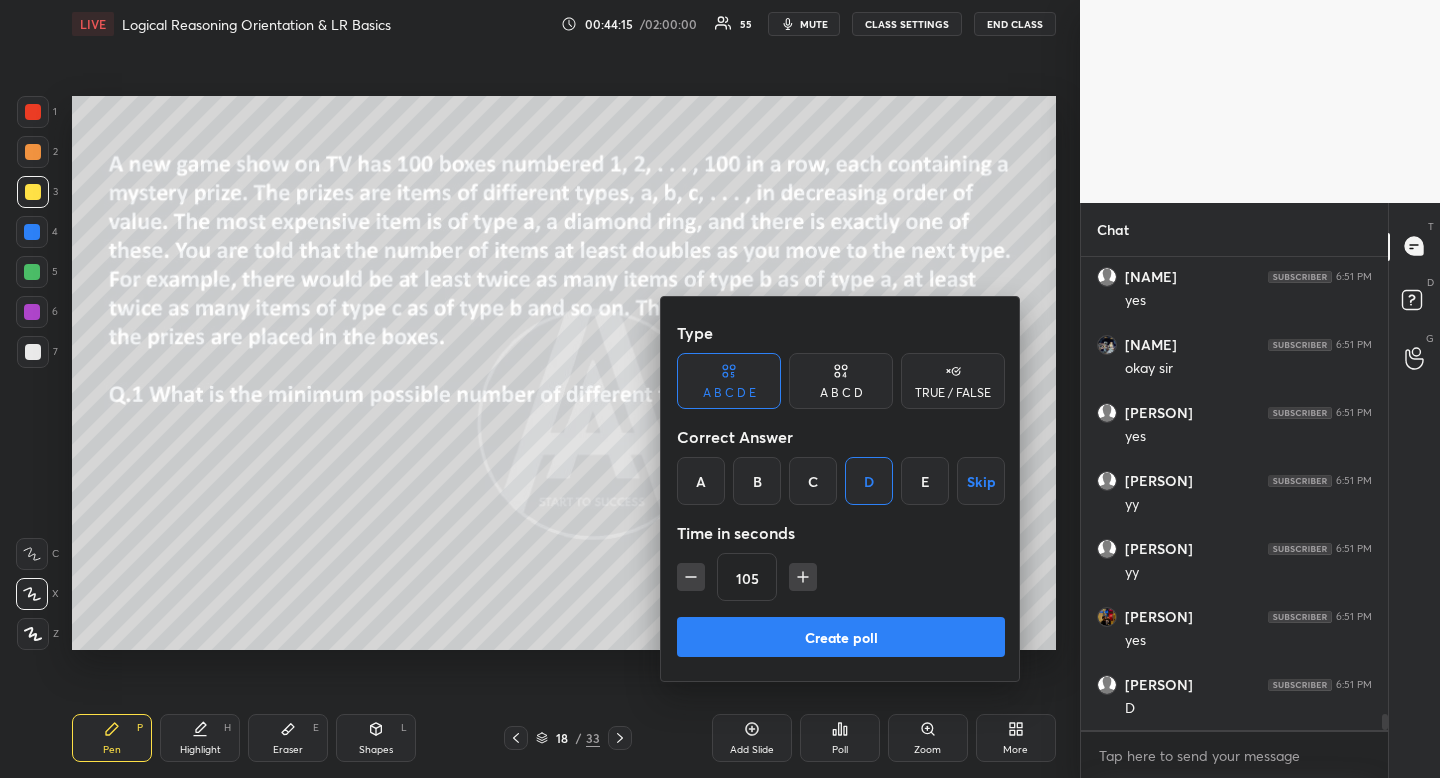 click 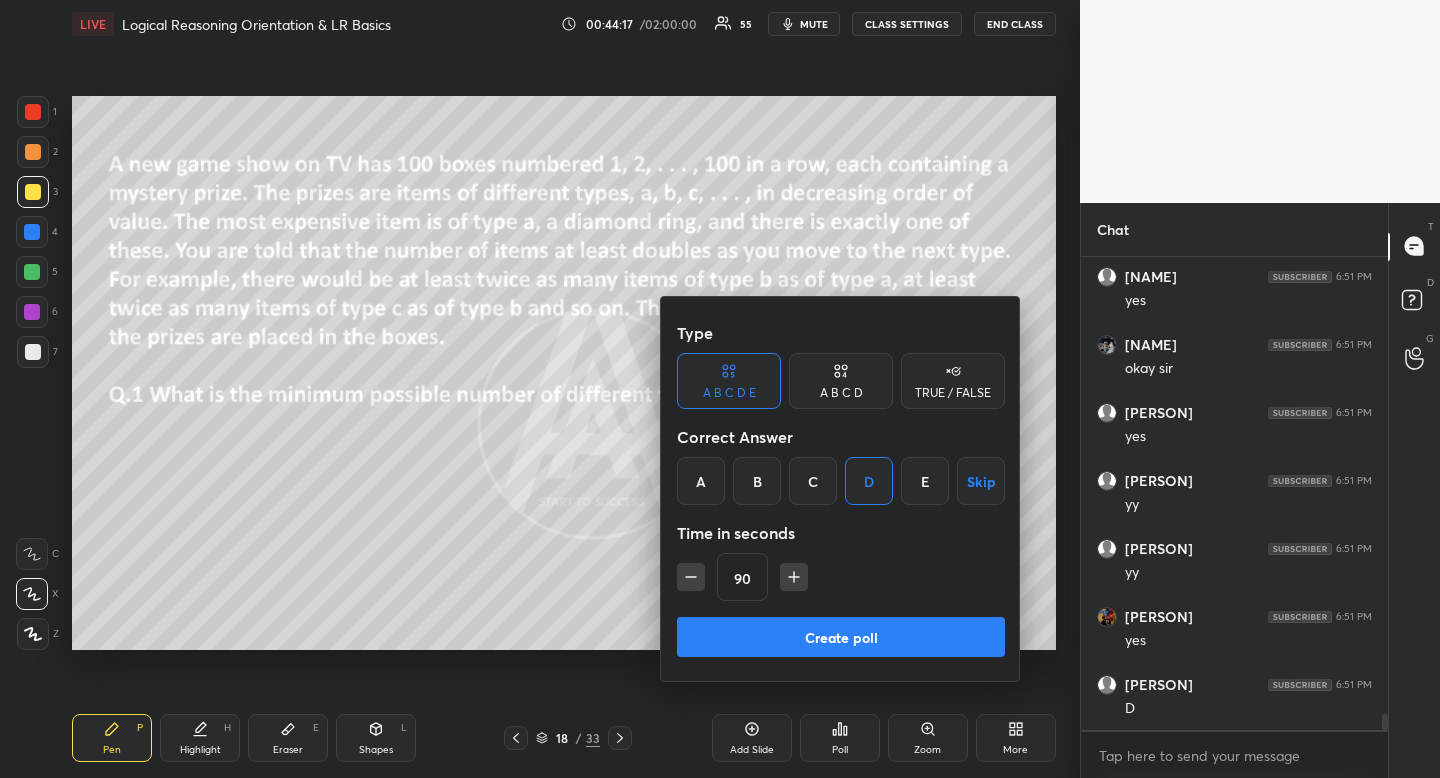 drag, startPoint x: 717, startPoint y: 632, endPoint x: 716, endPoint y: 651, distance: 19.026299 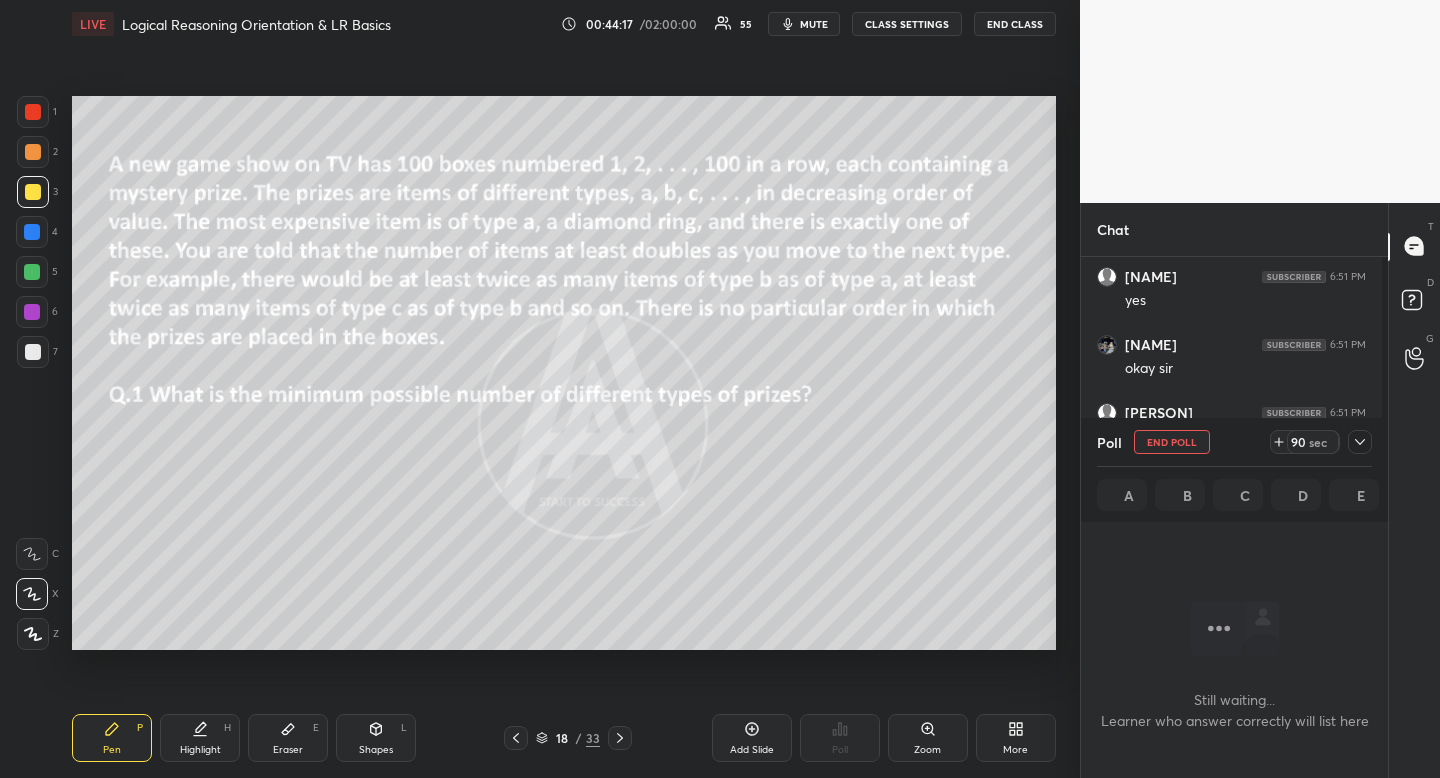 scroll, scrollTop: 364, scrollLeft: 295, axis: both 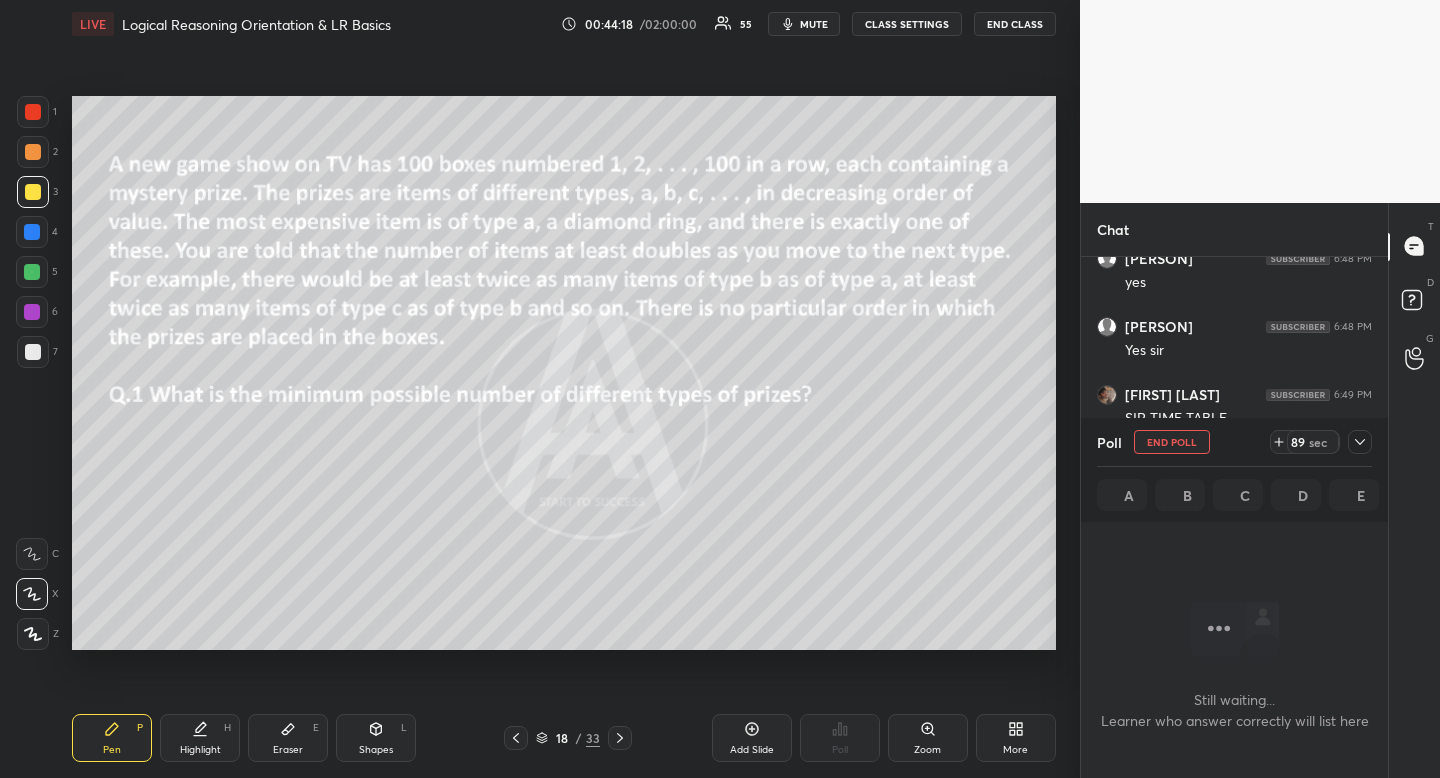 drag, startPoint x: 822, startPoint y: 27, endPoint x: 769, endPoint y: 57, distance: 60.90156 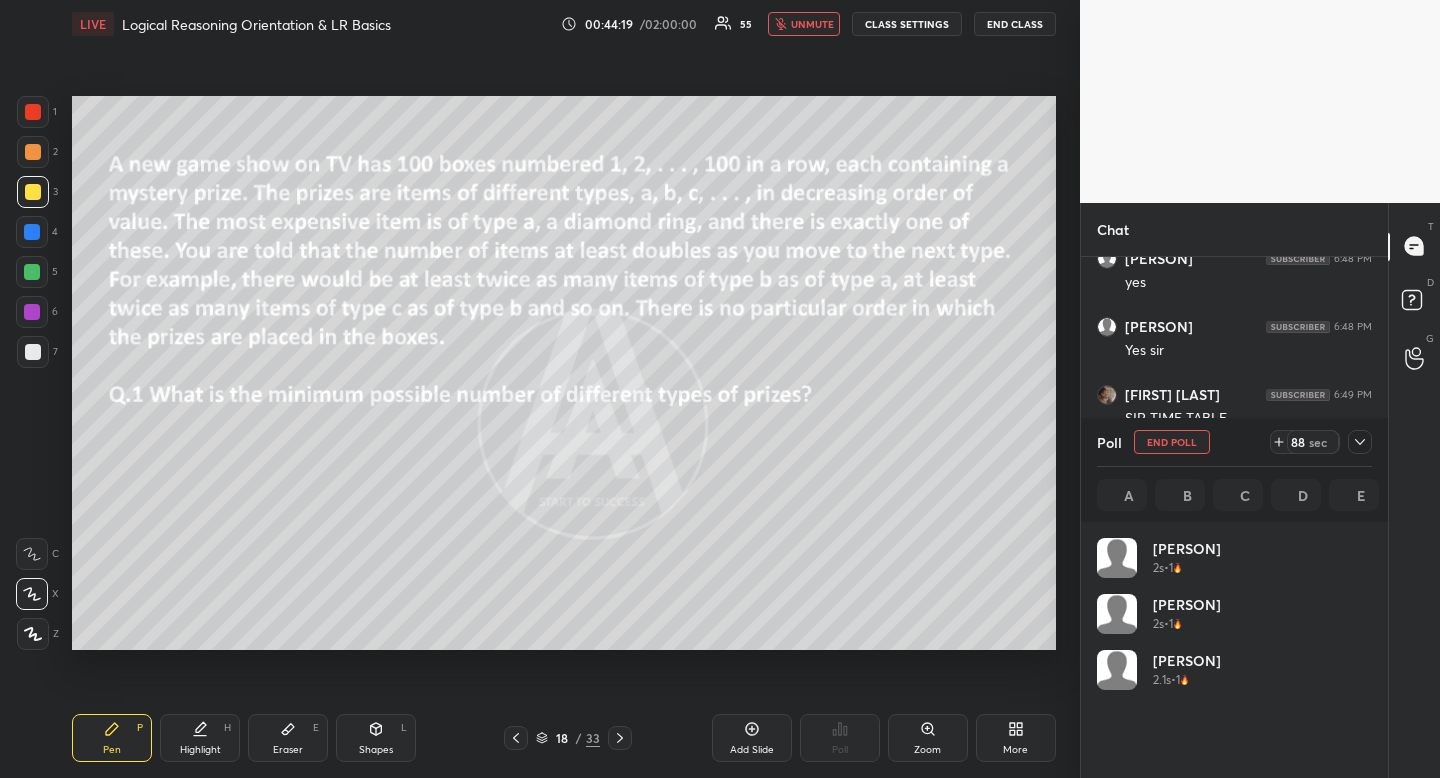 scroll, scrollTop: 7, scrollLeft: 7, axis: both 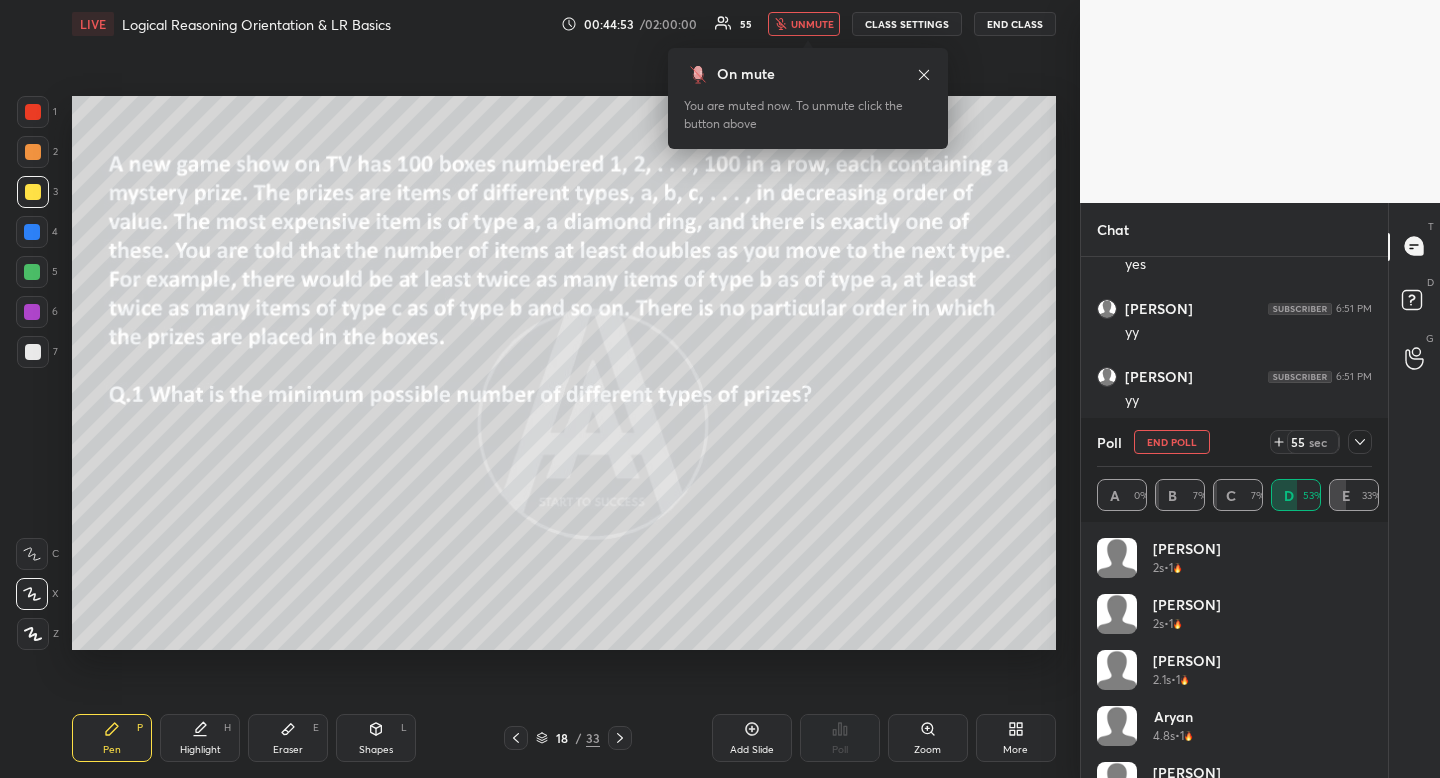 click 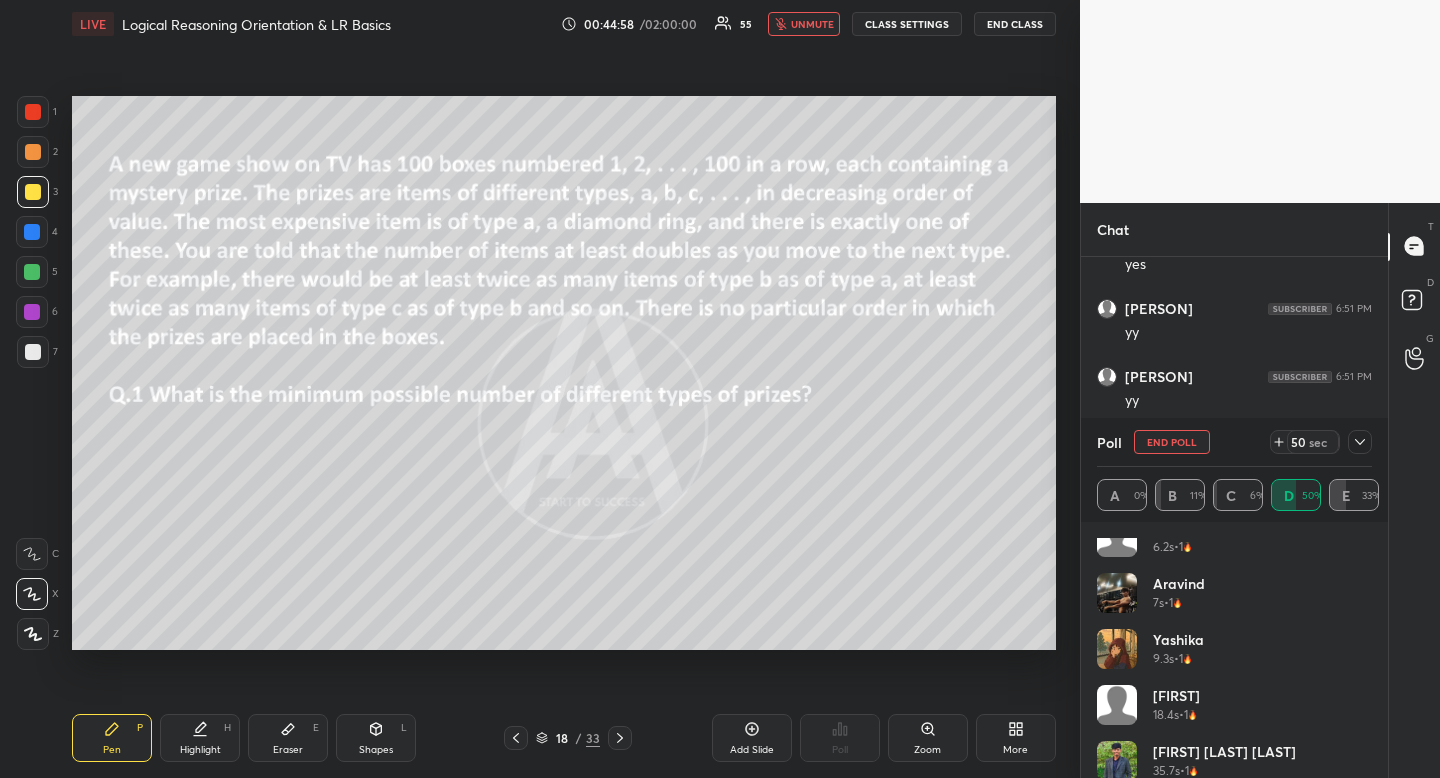 scroll, scrollTop: 320, scrollLeft: 0, axis: vertical 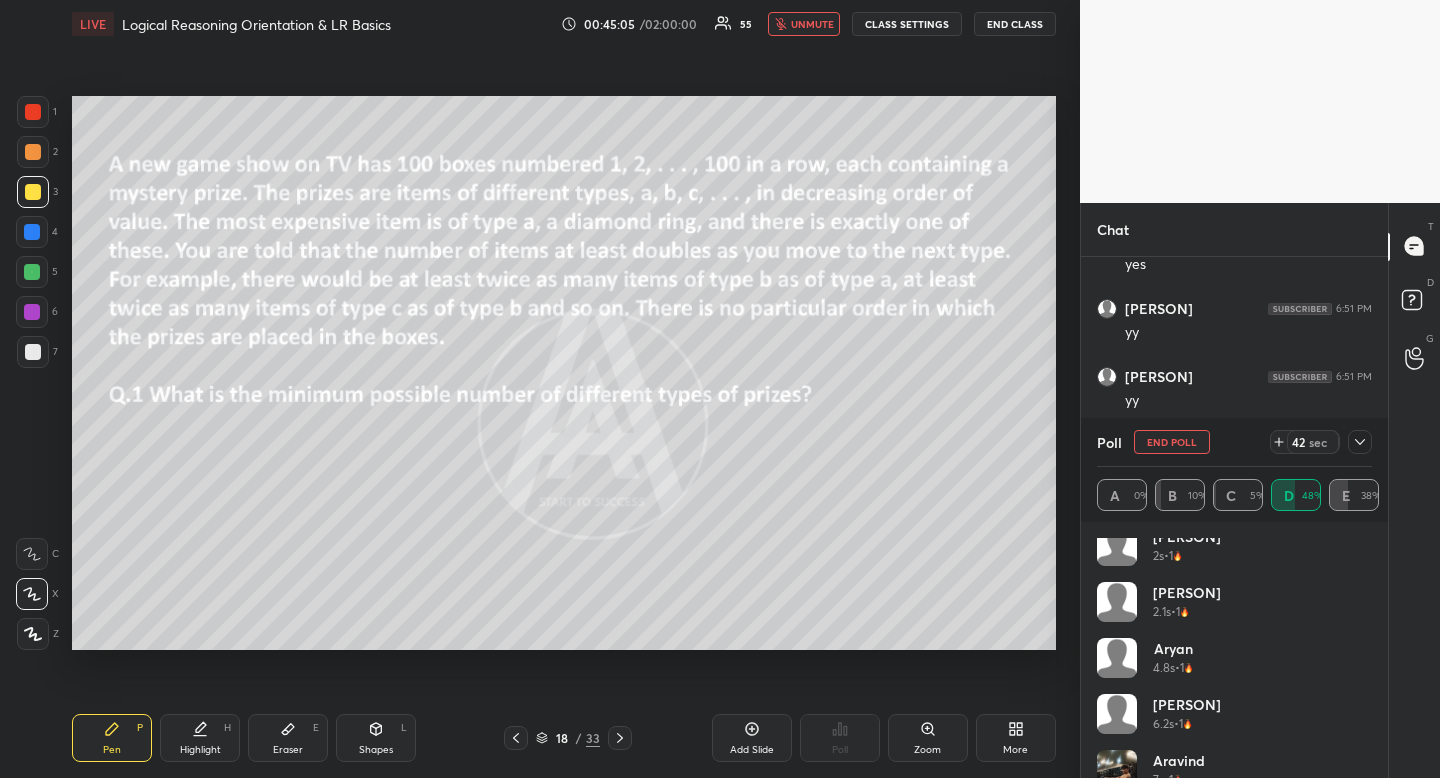 click 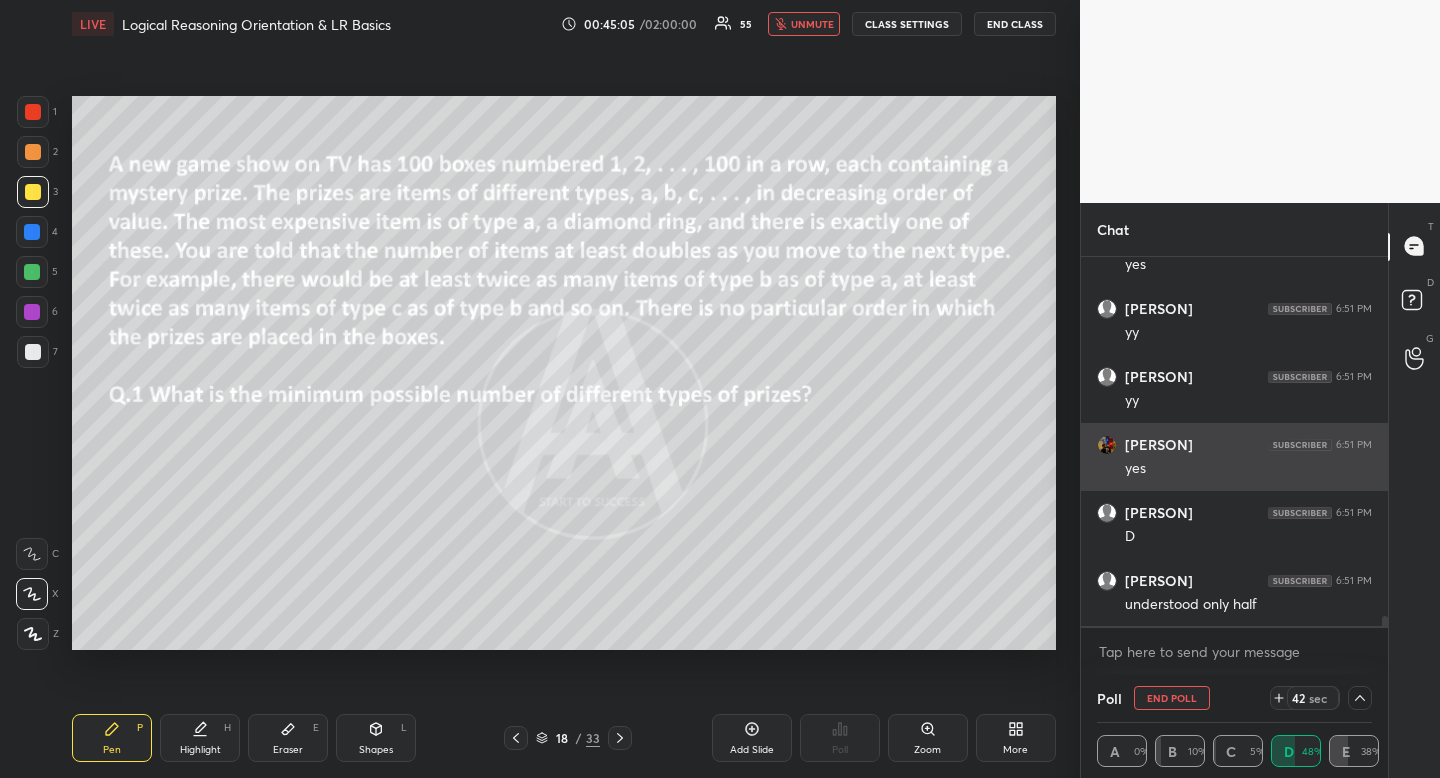 scroll, scrollTop: 0, scrollLeft: 0, axis: both 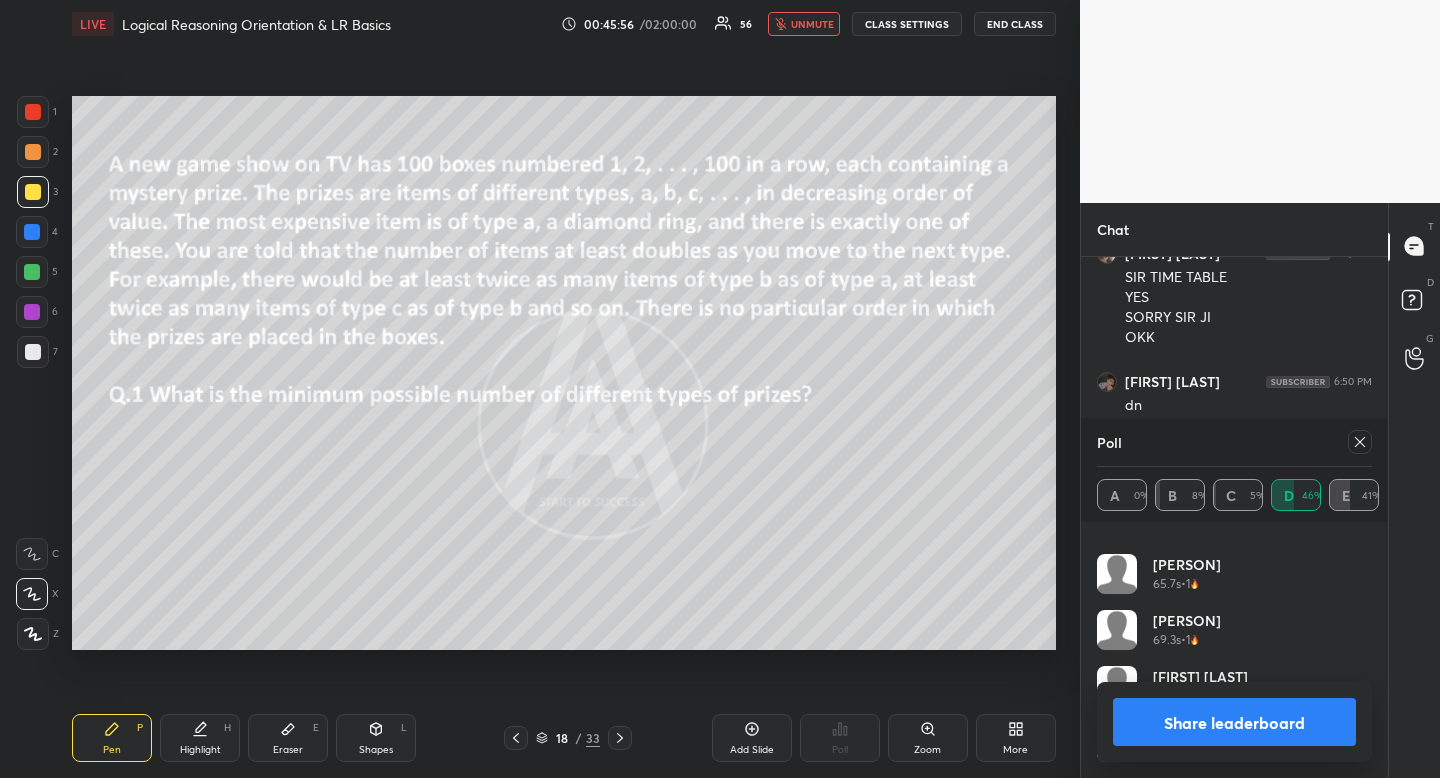 drag, startPoint x: 1364, startPoint y: 448, endPoint x: 1345, endPoint y: 451, distance: 19.235384 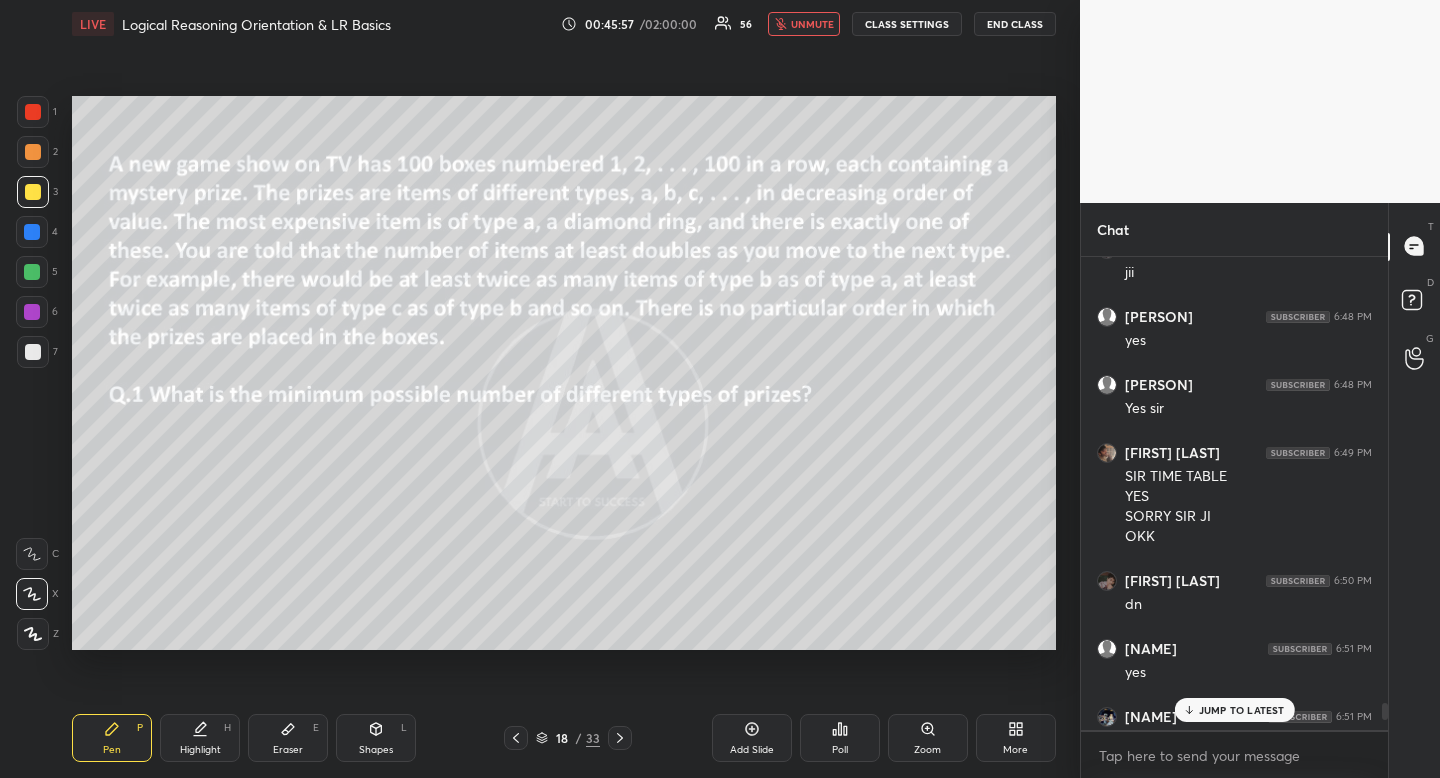 click on "unmute" at bounding box center (812, 24) 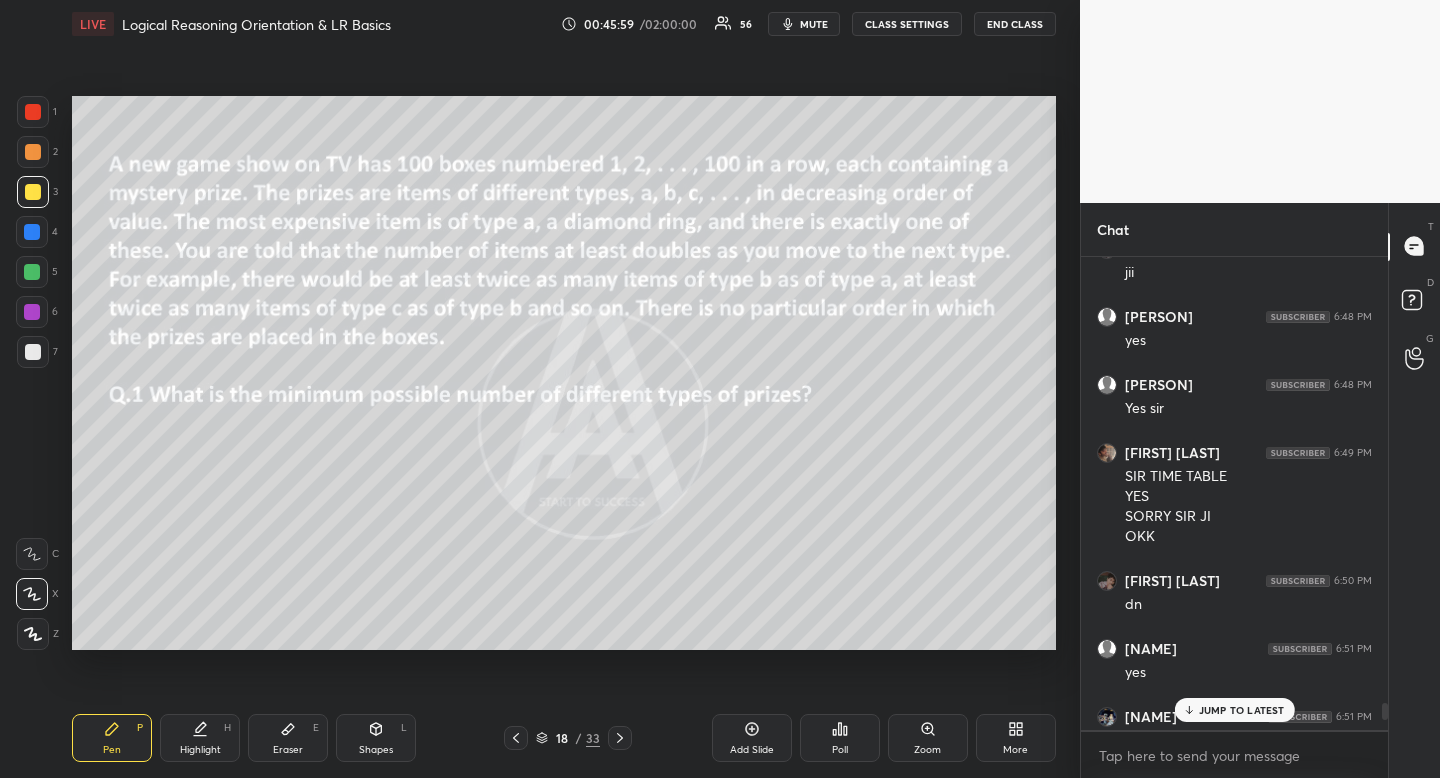 click on "JUMP TO LATEST" at bounding box center [1242, 710] 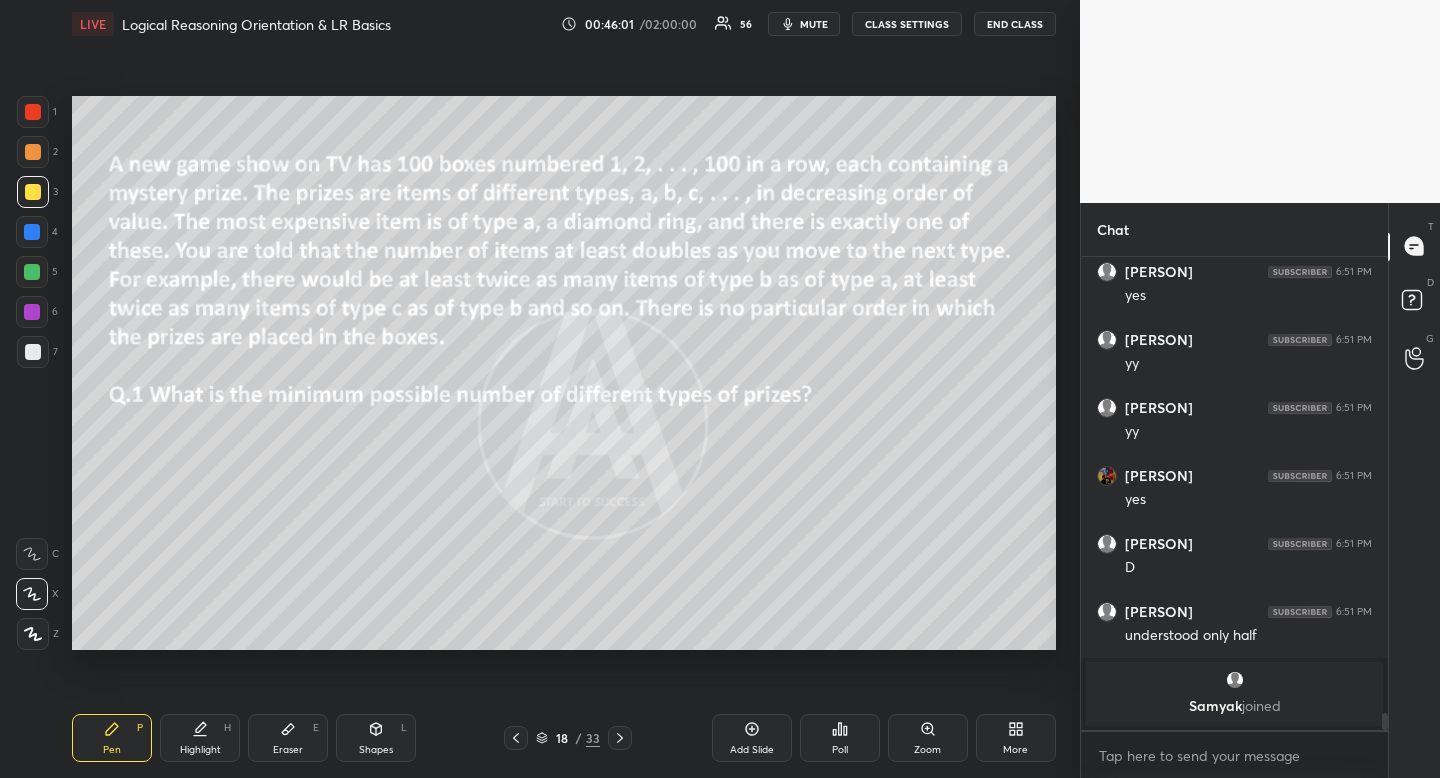 drag, startPoint x: 291, startPoint y: 743, endPoint x: 283, endPoint y: 752, distance: 12.0415945 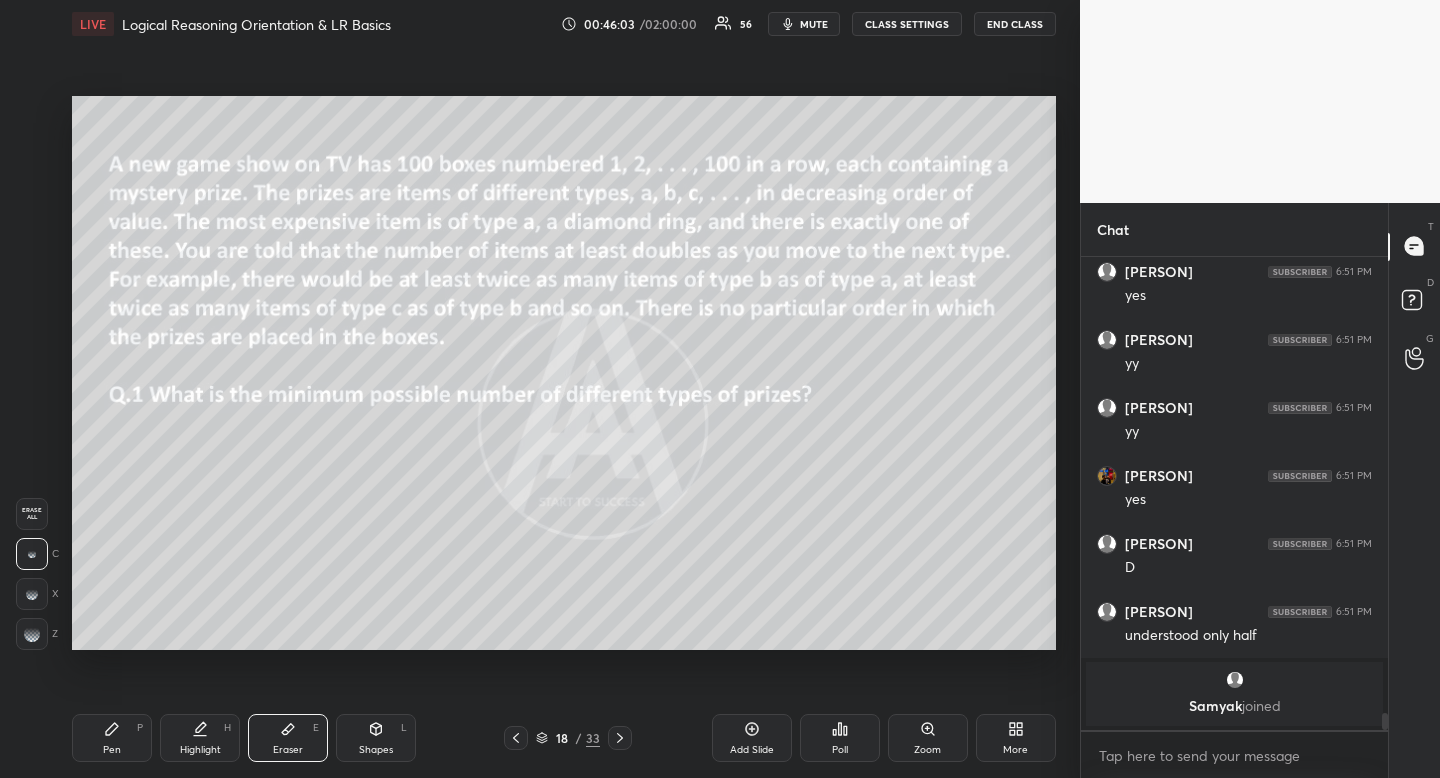 drag, startPoint x: 35, startPoint y: 514, endPoint x: 30, endPoint y: 523, distance: 10.29563 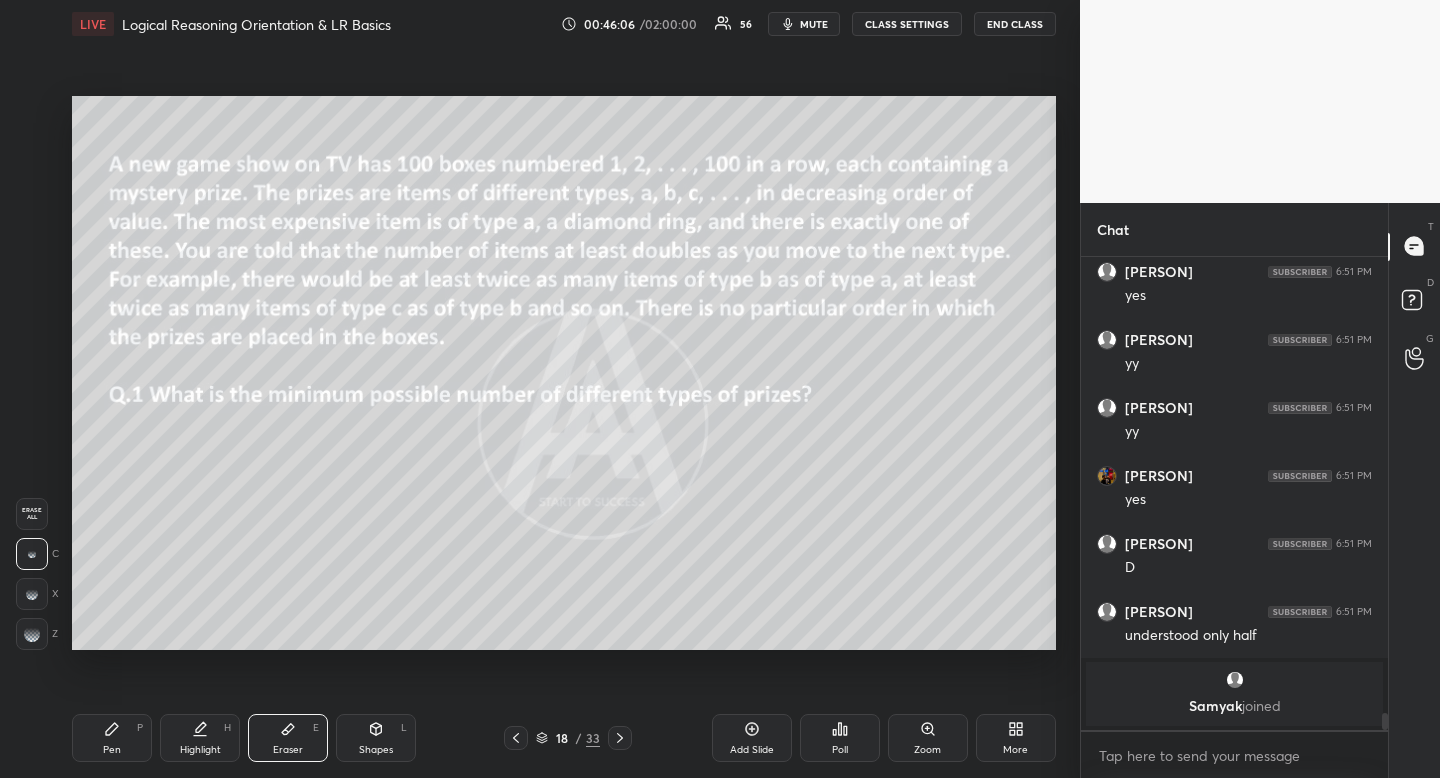 click on "Pen P" at bounding box center [112, 738] 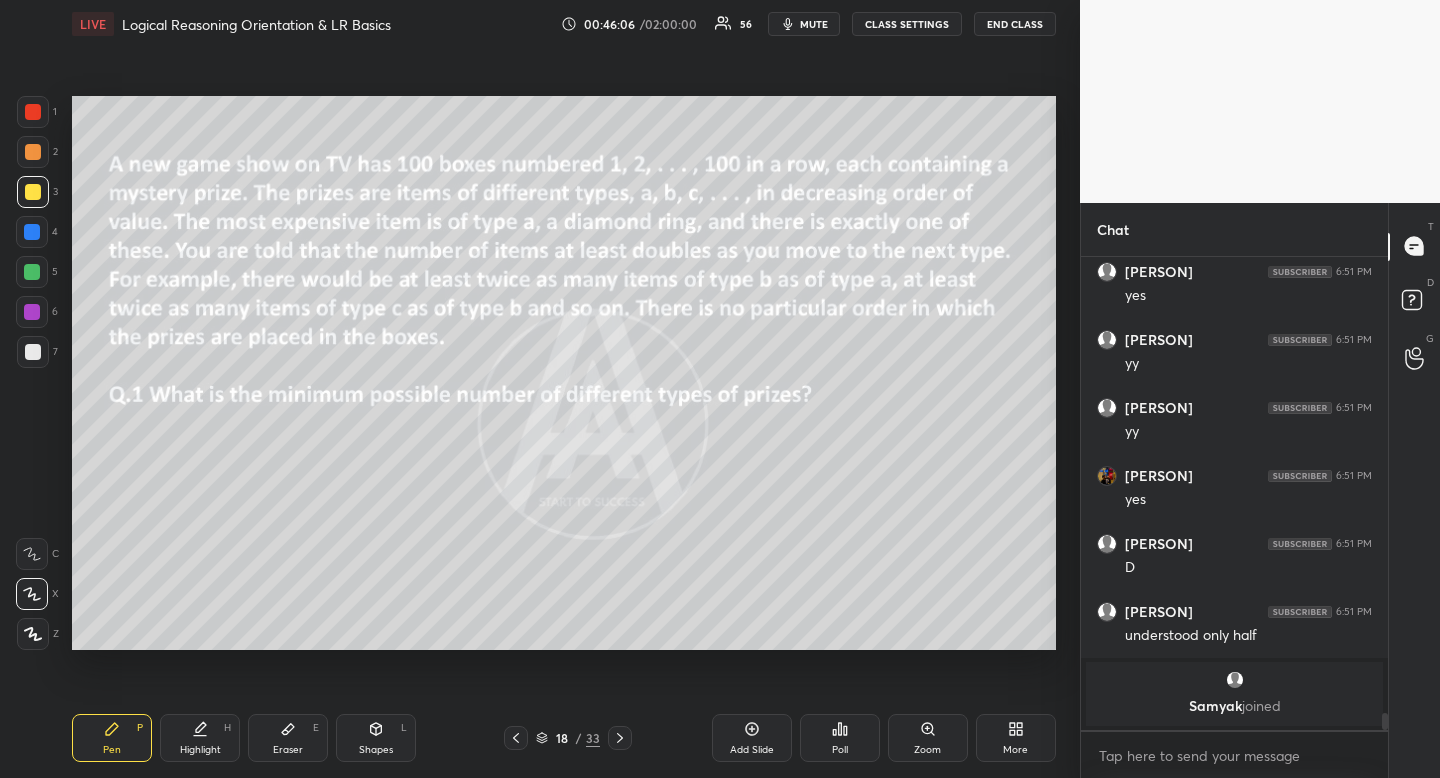 click at bounding box center [32, 554] 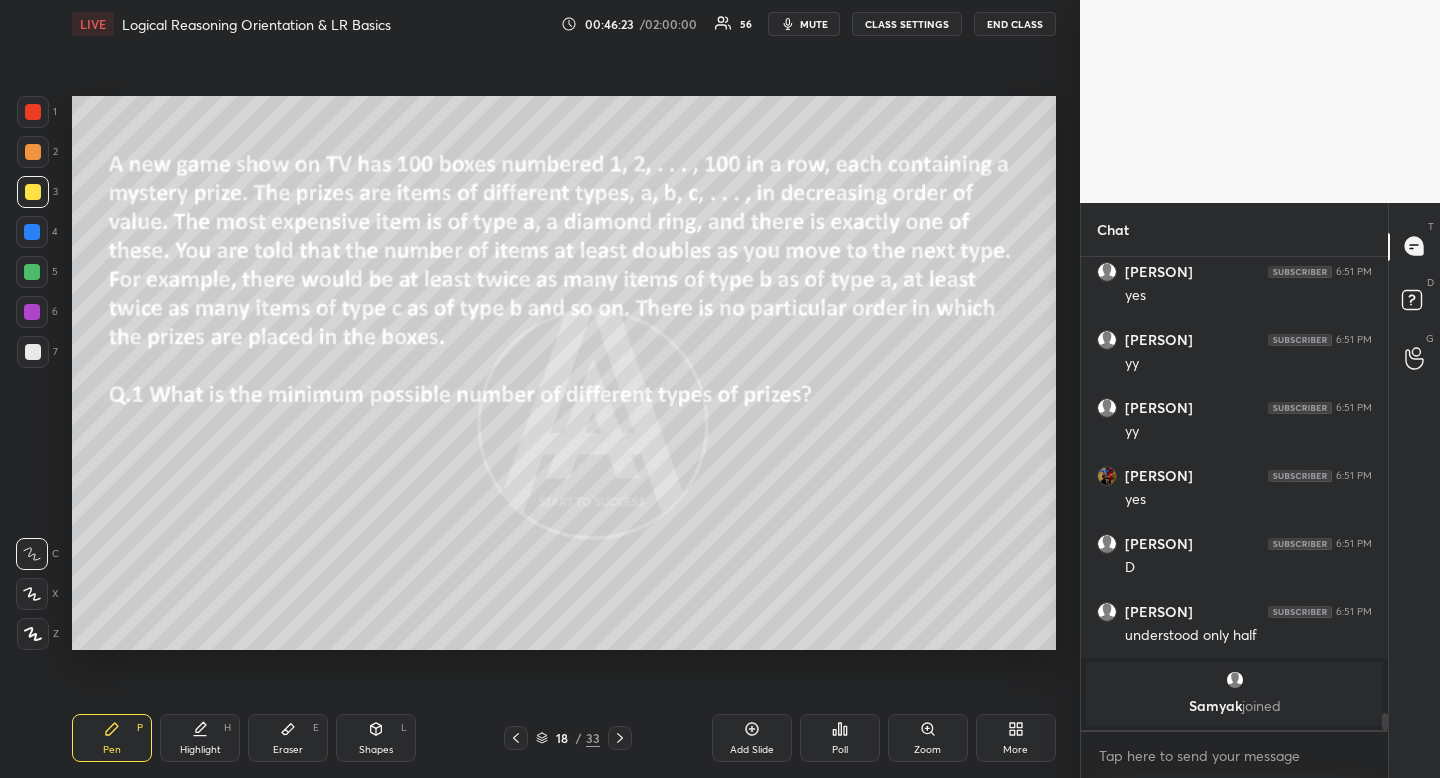 click on "Eraser E" at bounding box center [288, 738] 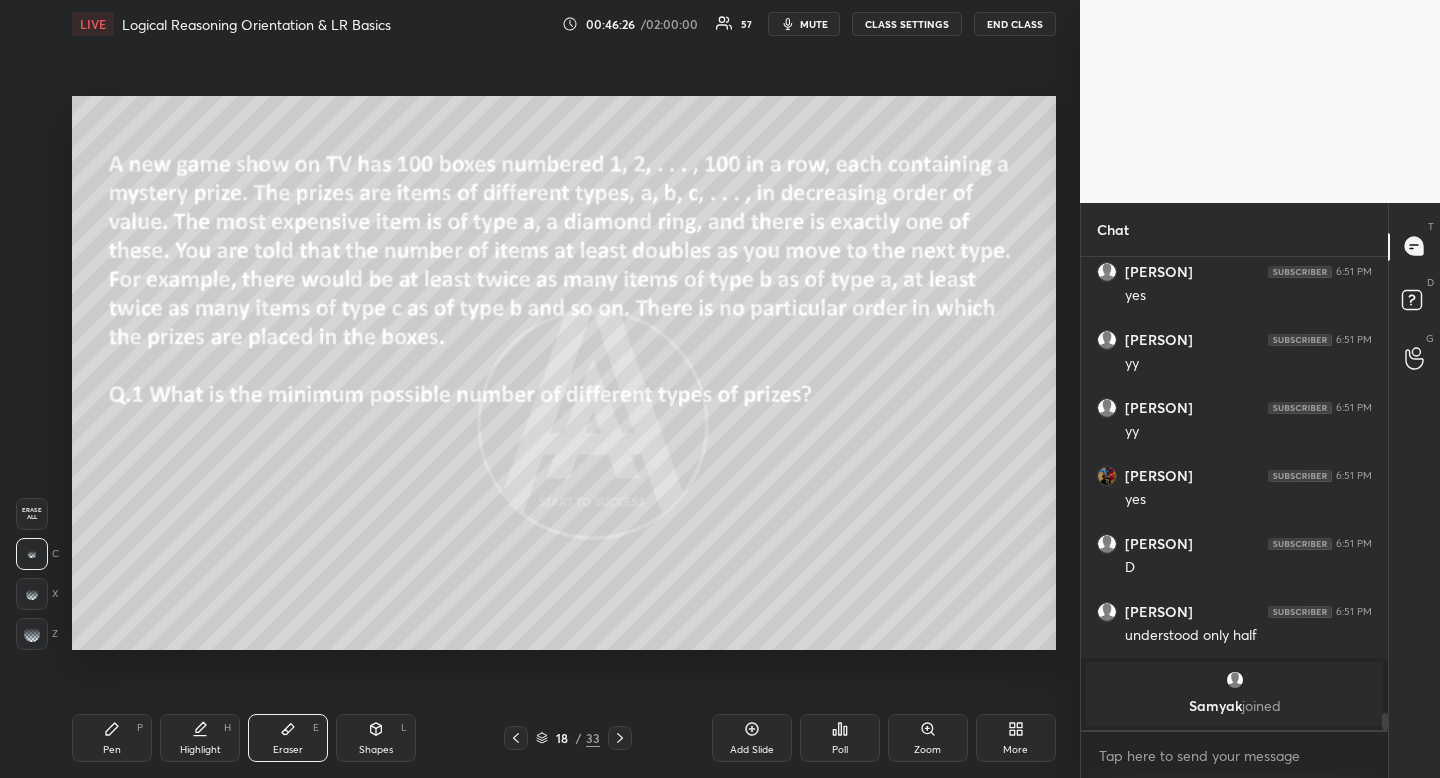 drag, startPoint x: 119, startPoint y: 777, endPoint x: 133, endPoint y: 726, distance: 52.886673 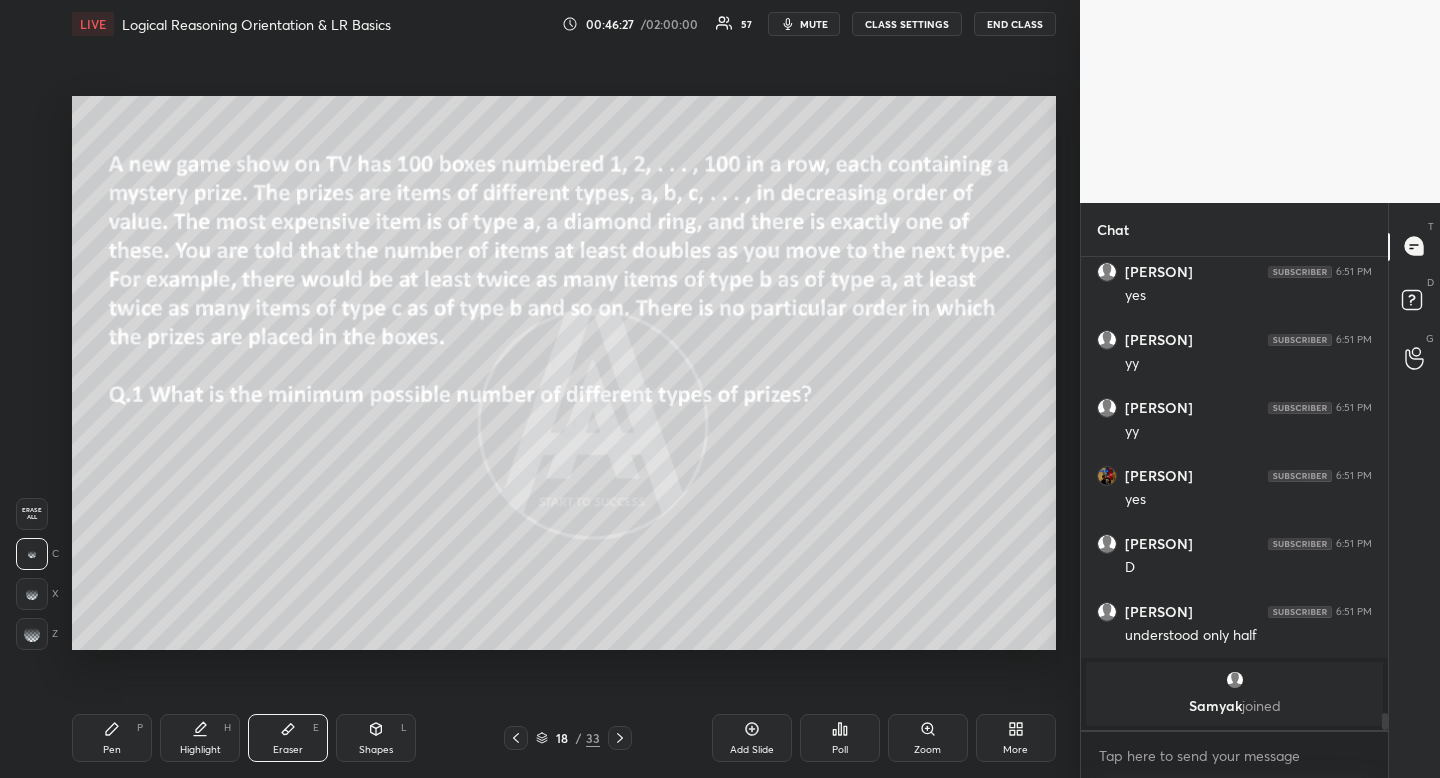 click on "Pen" at bounding box center [112, 750] 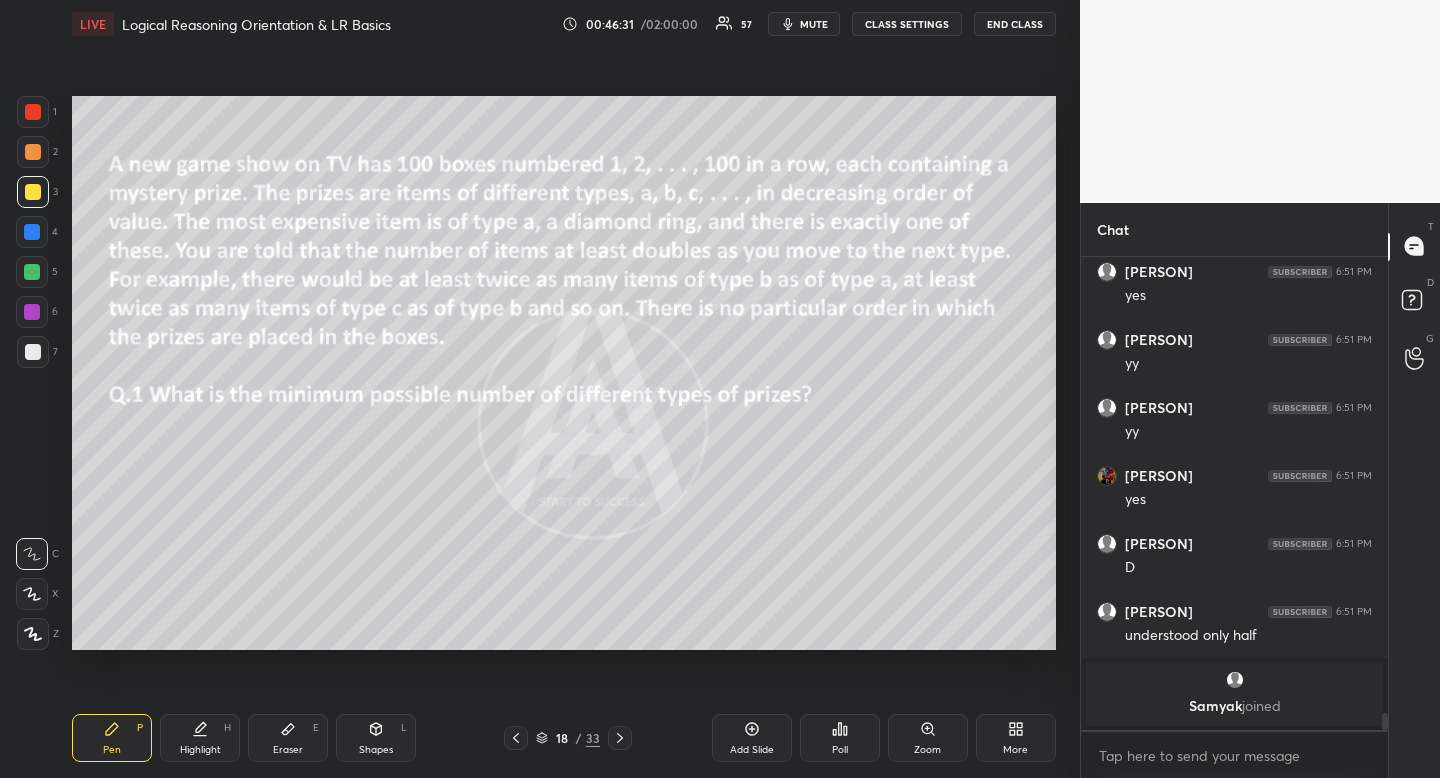 click on "Pen P Highlight H Eraser E Shapes L 18 / 33 Add Slide Poll Zoom More" at bounding box center (564, 738) 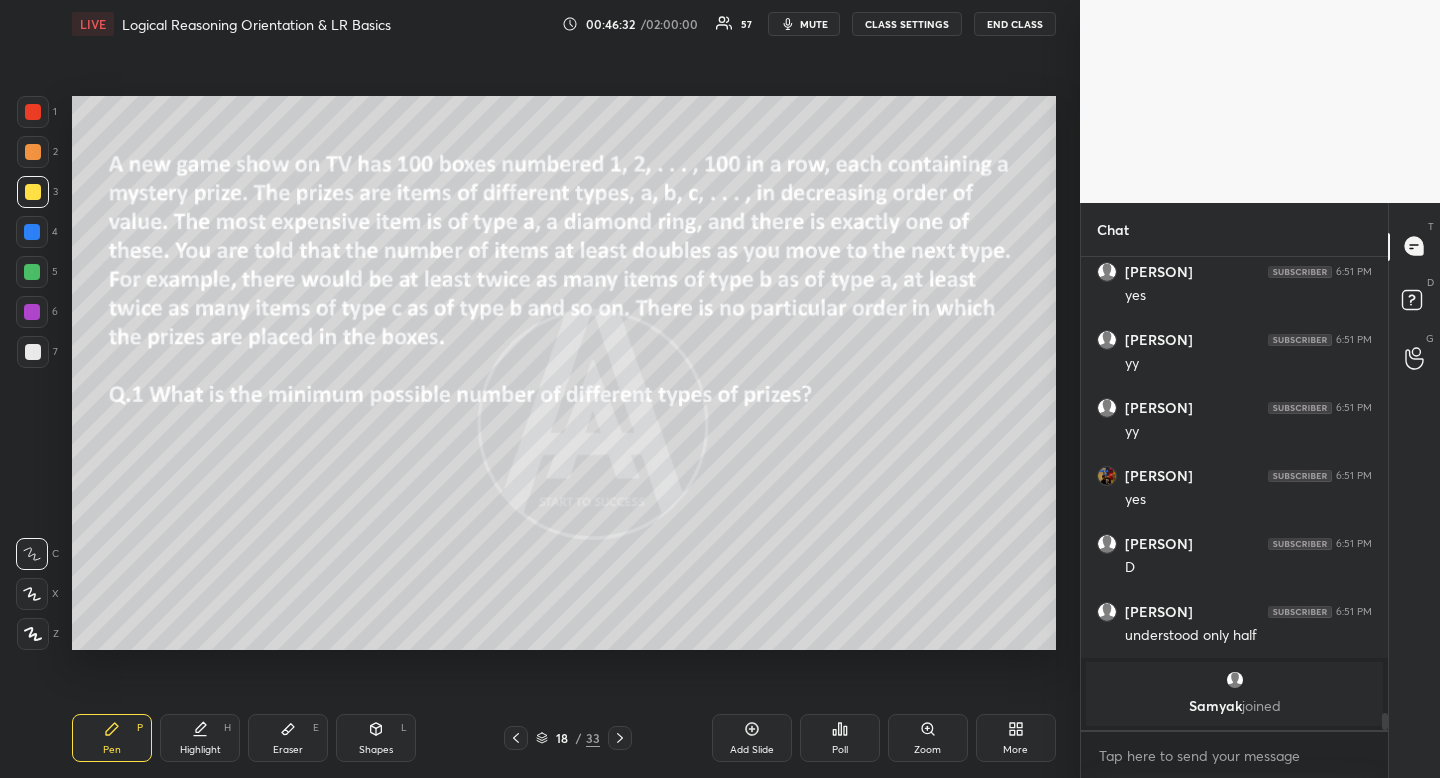 click on "Pen P Highlight H Eraser E Shapes L 18 / 33 Add Slide Poll Zoom More" at bounding box center [564, 738] 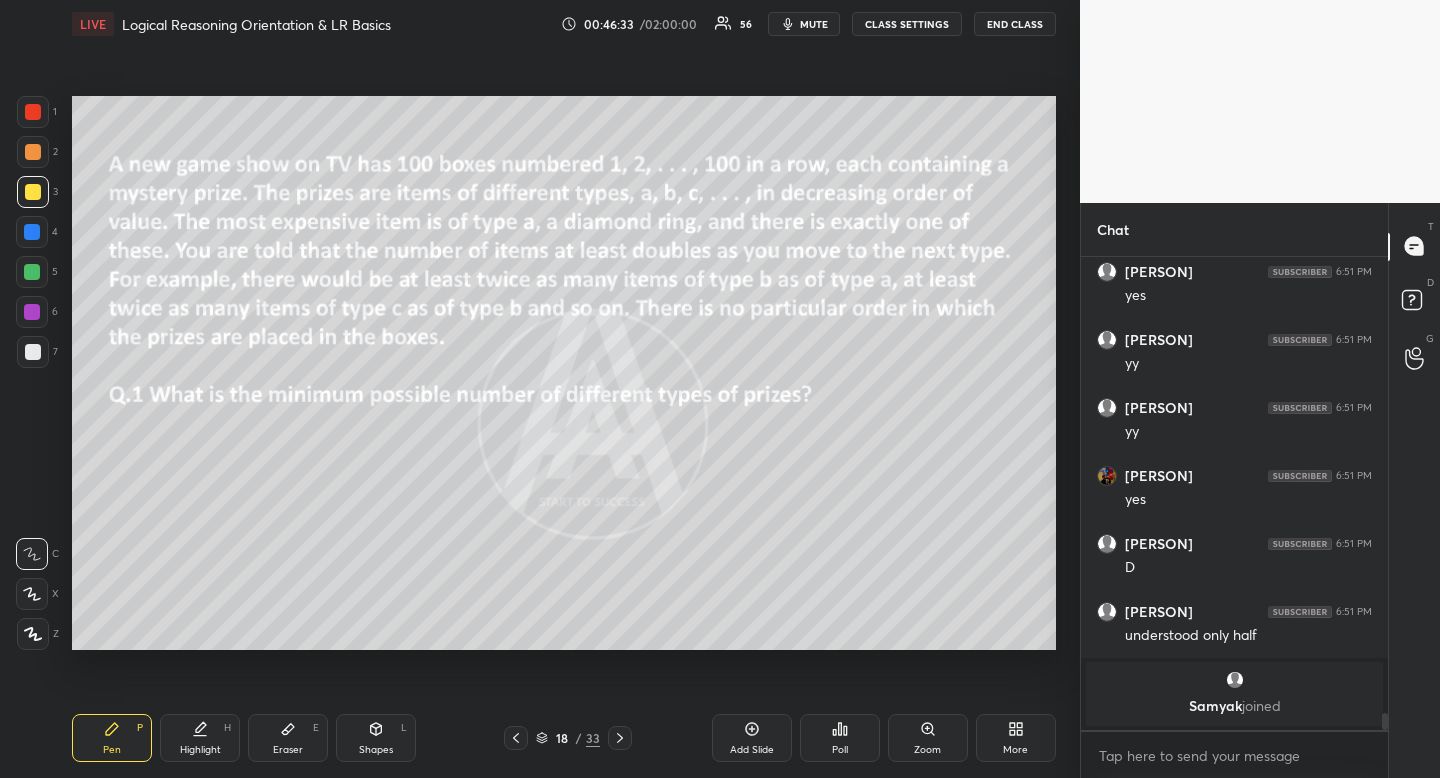 click on "Eraser" at bounding box center [288, 750] 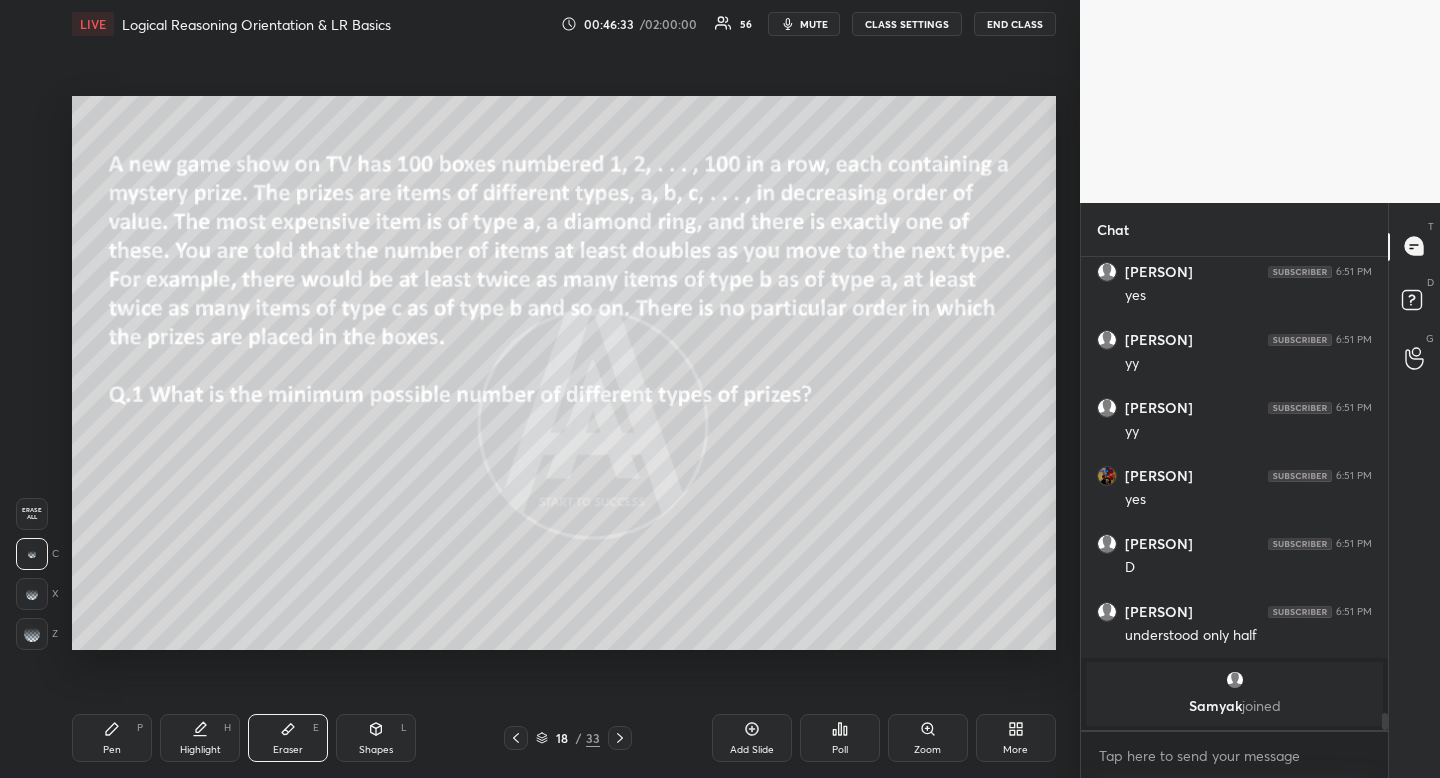 drag, startPoint x: 294, startPoint y: 732, endPoint x: 358, endPoint y: 672, distance: 87.72685 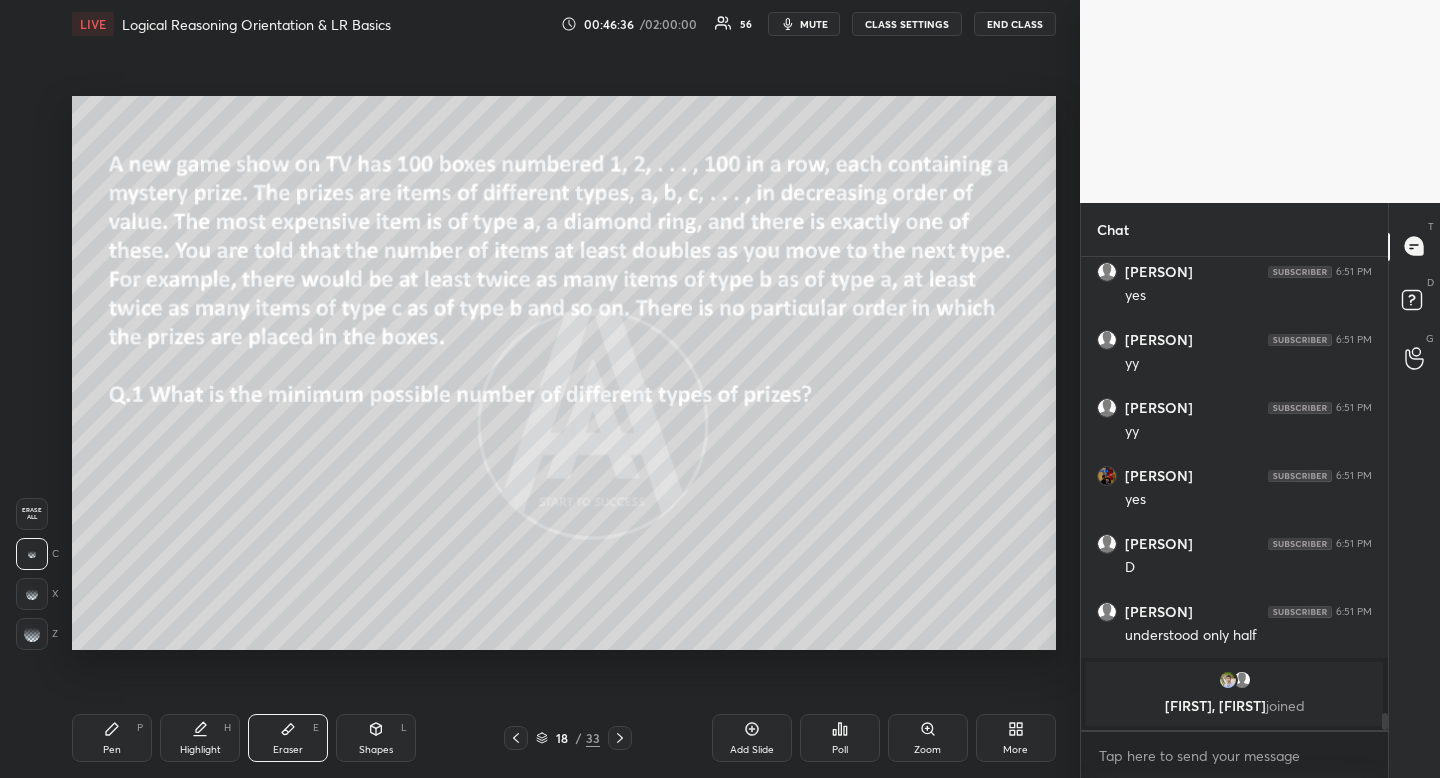 click on "Shapes L" at bounding box center (376, 738) 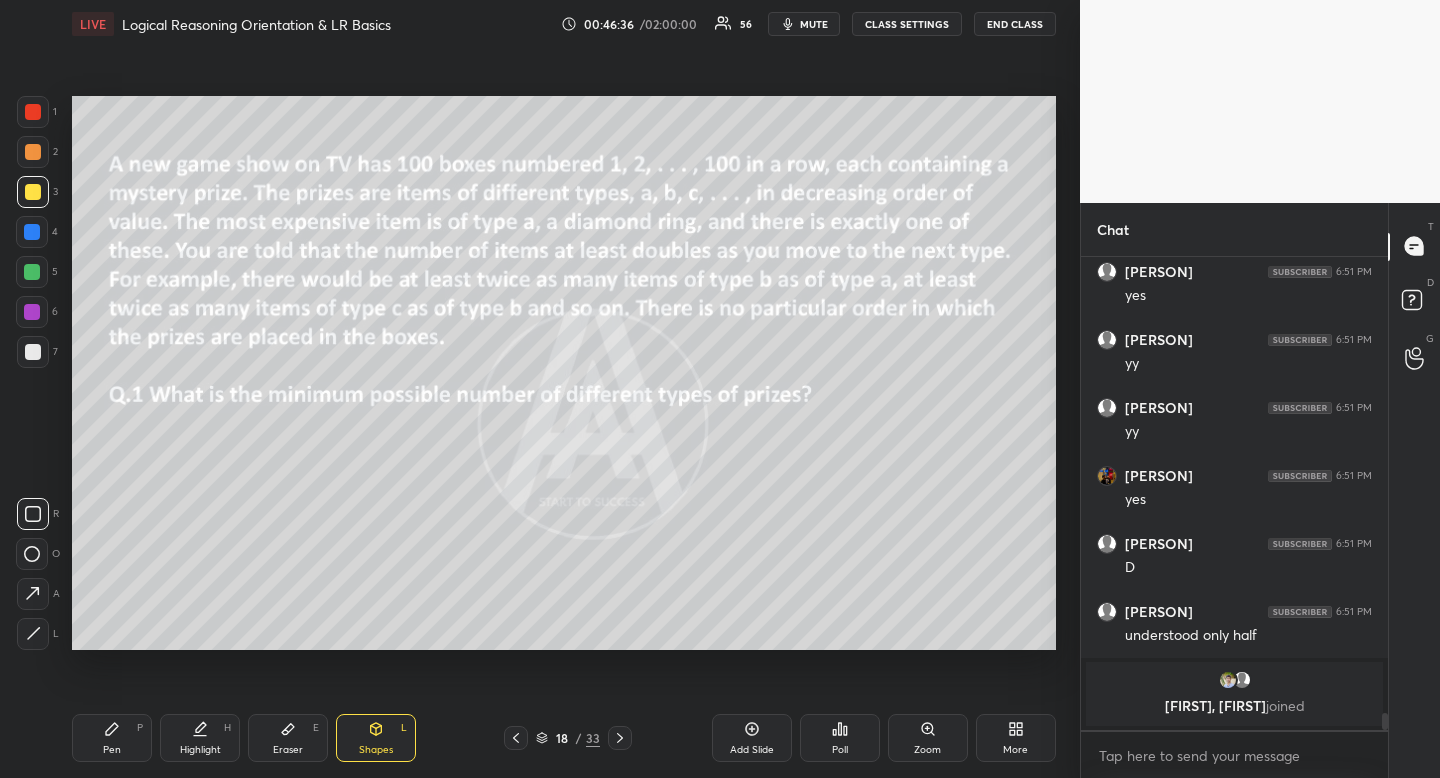 click at bounding box center [33, 514] 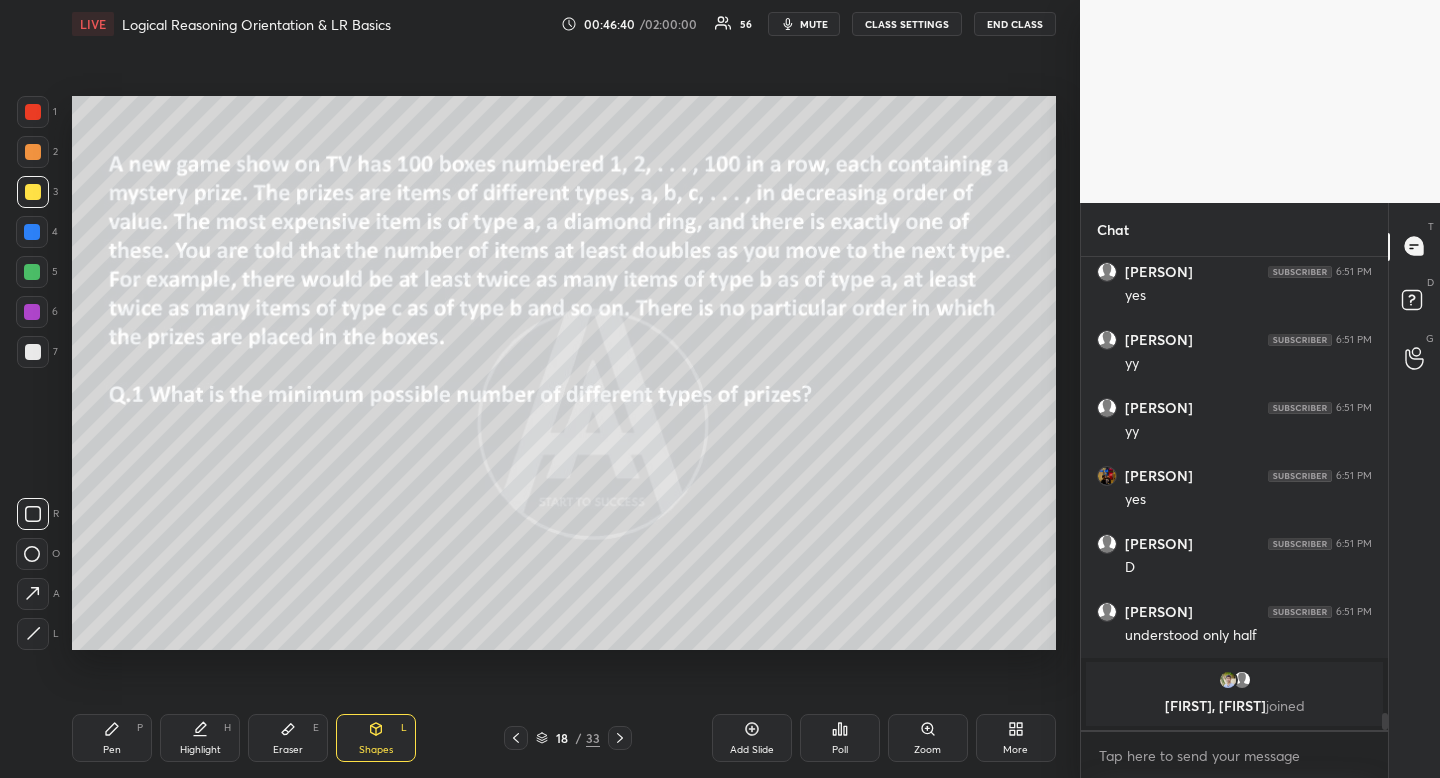 click on "Highlight H" at bounding box center [200, 738] 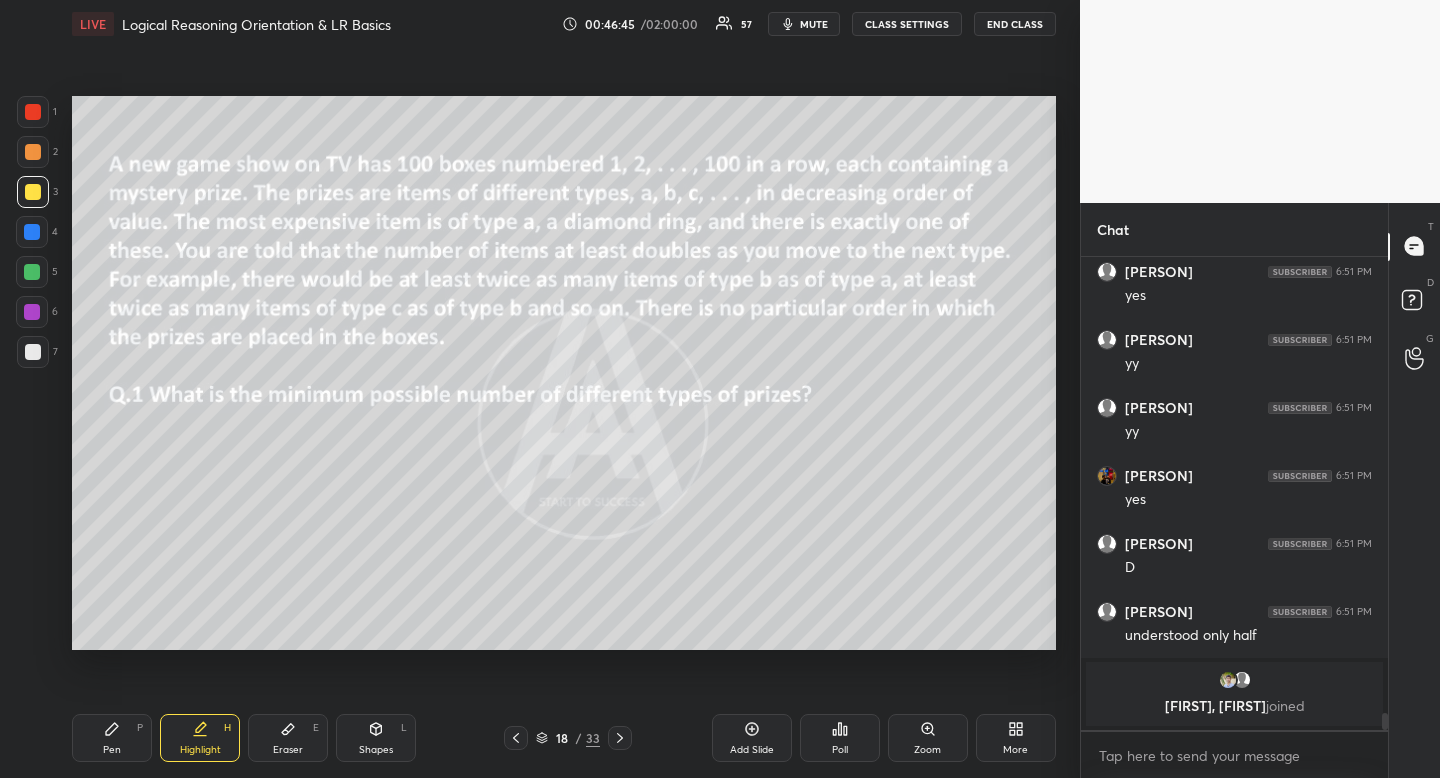click on "Eraser" at bounding box center [288, 750] 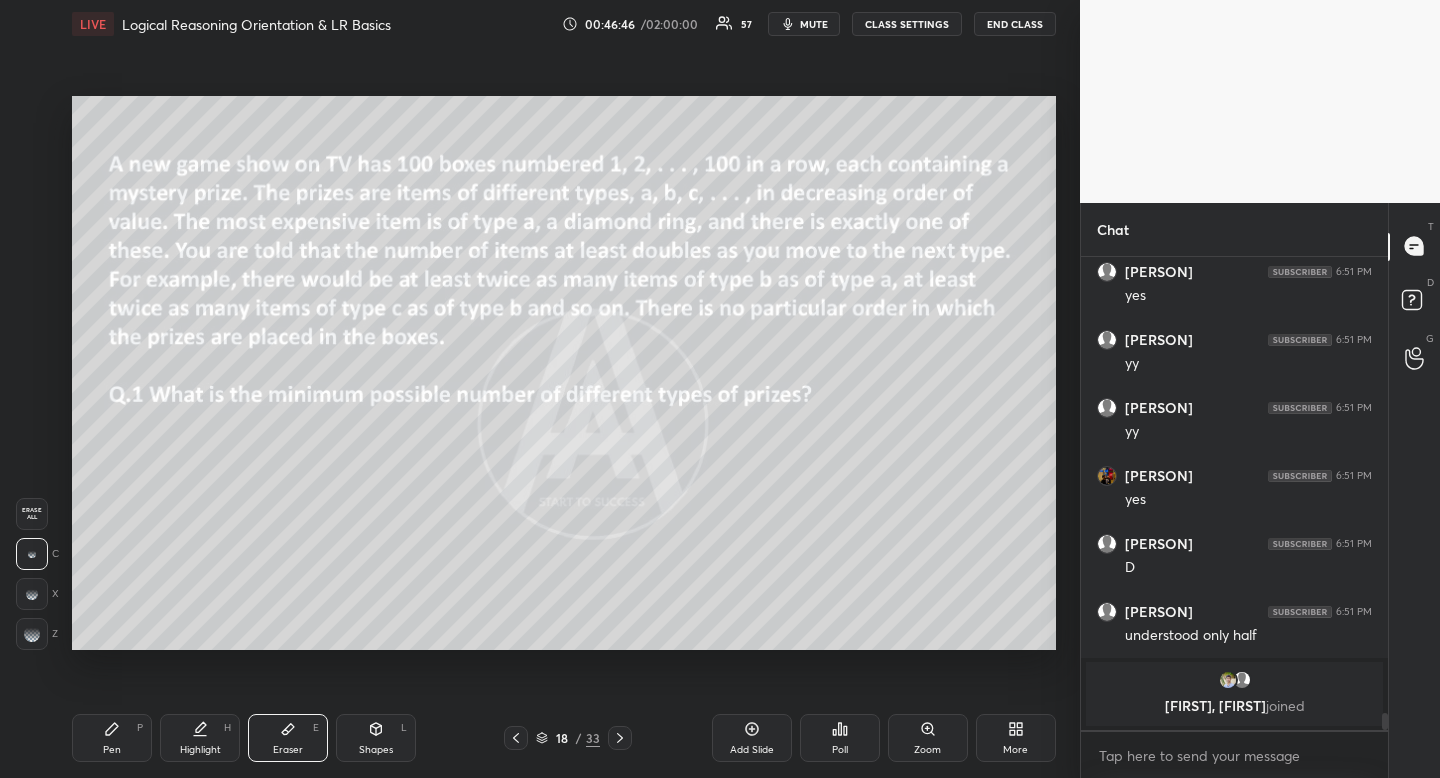 click on "Erase all" at bounding box center (32, 514) 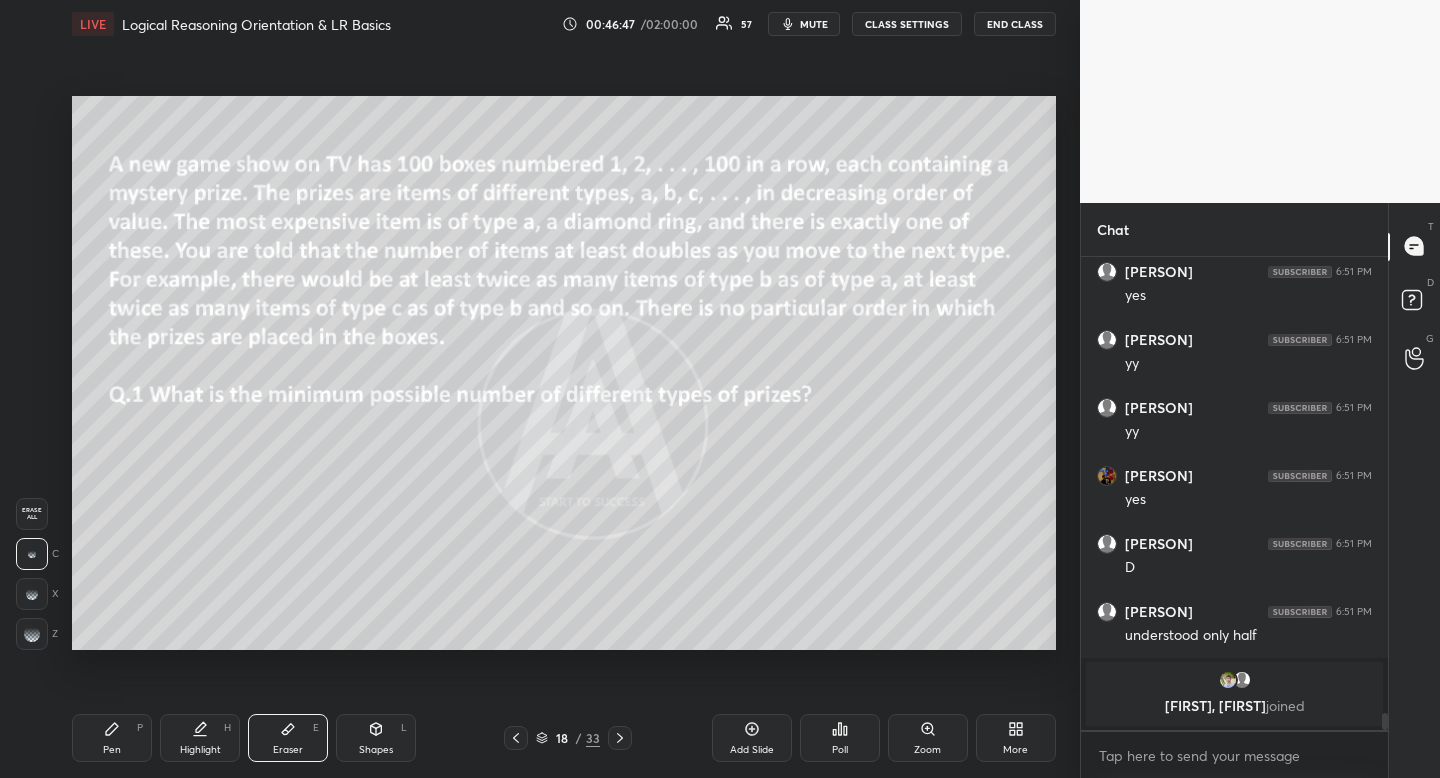 click on "Pen" at bounding box center (112, 750) 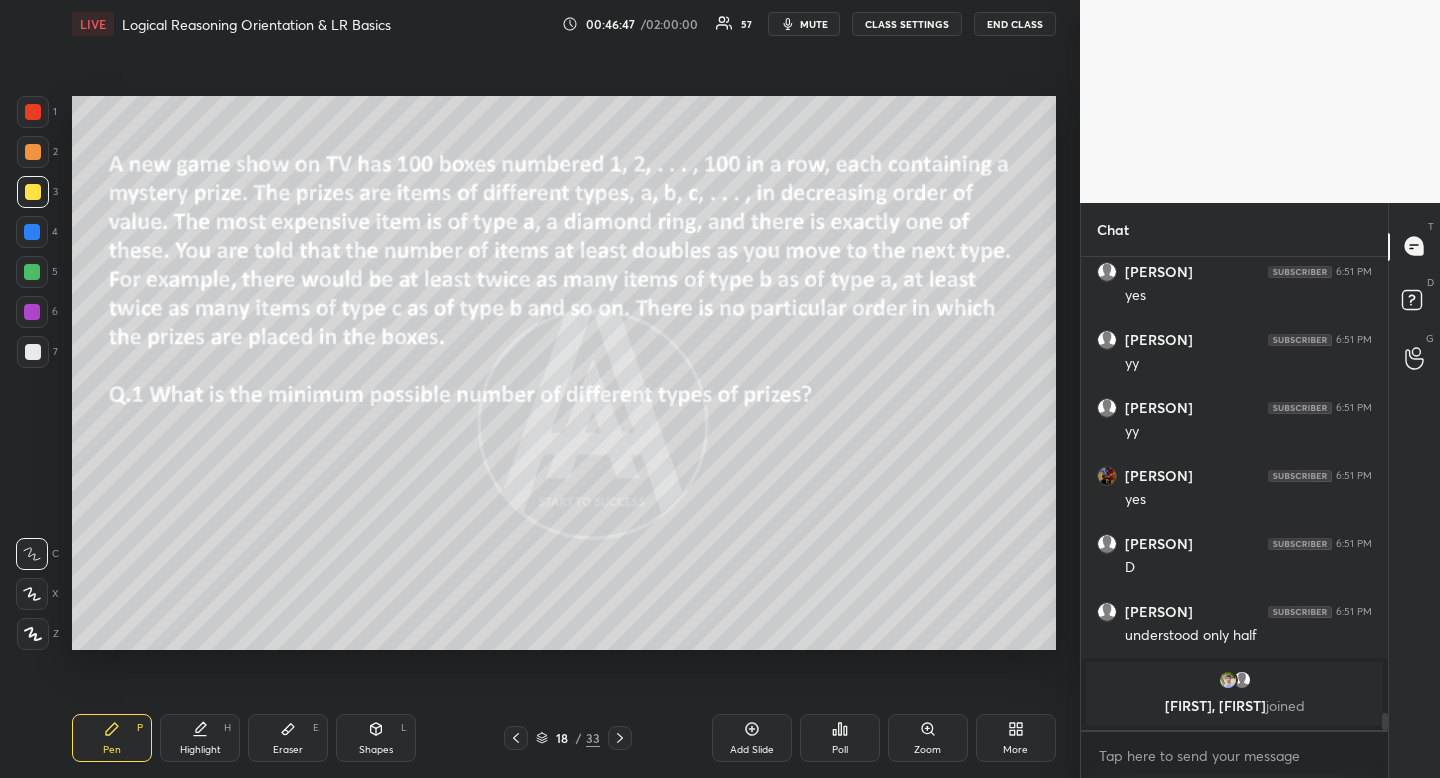 drag, startPoint x: 119, startPoint y: 747, endPoint x: 121, endPoint y: 727, distance: 20.09975 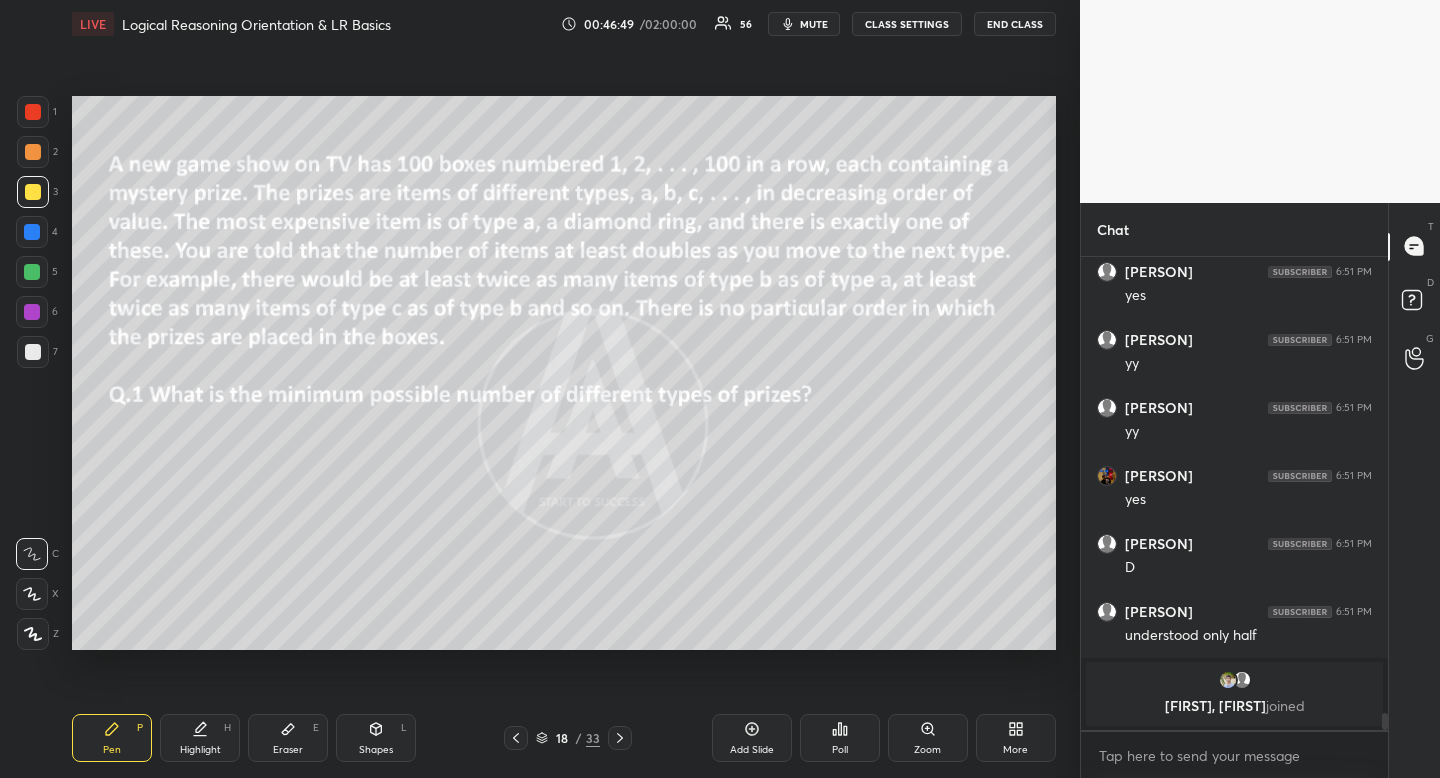 click on "Highlight" at bounding box center [200, 750] 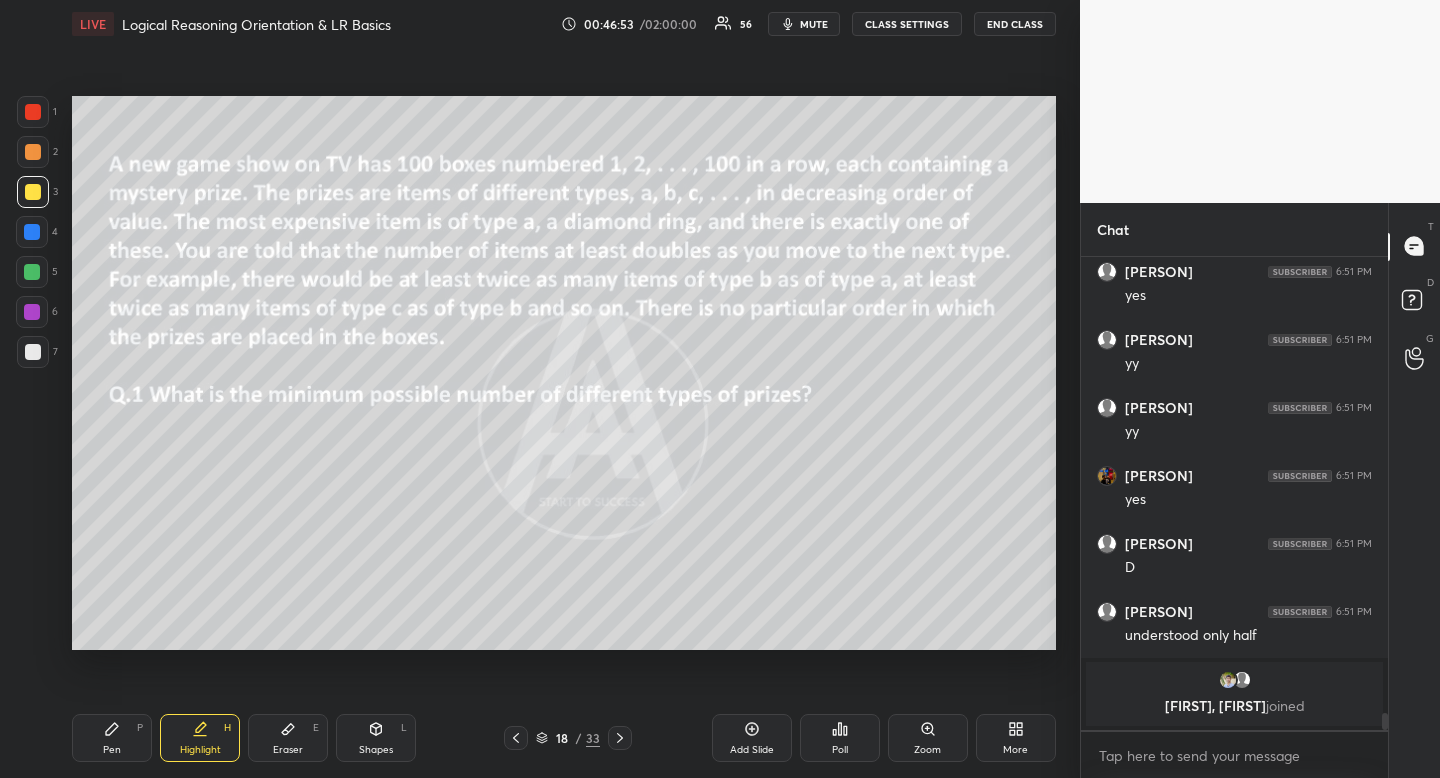 click on "Shapes L" at bounding box center [376, 738] 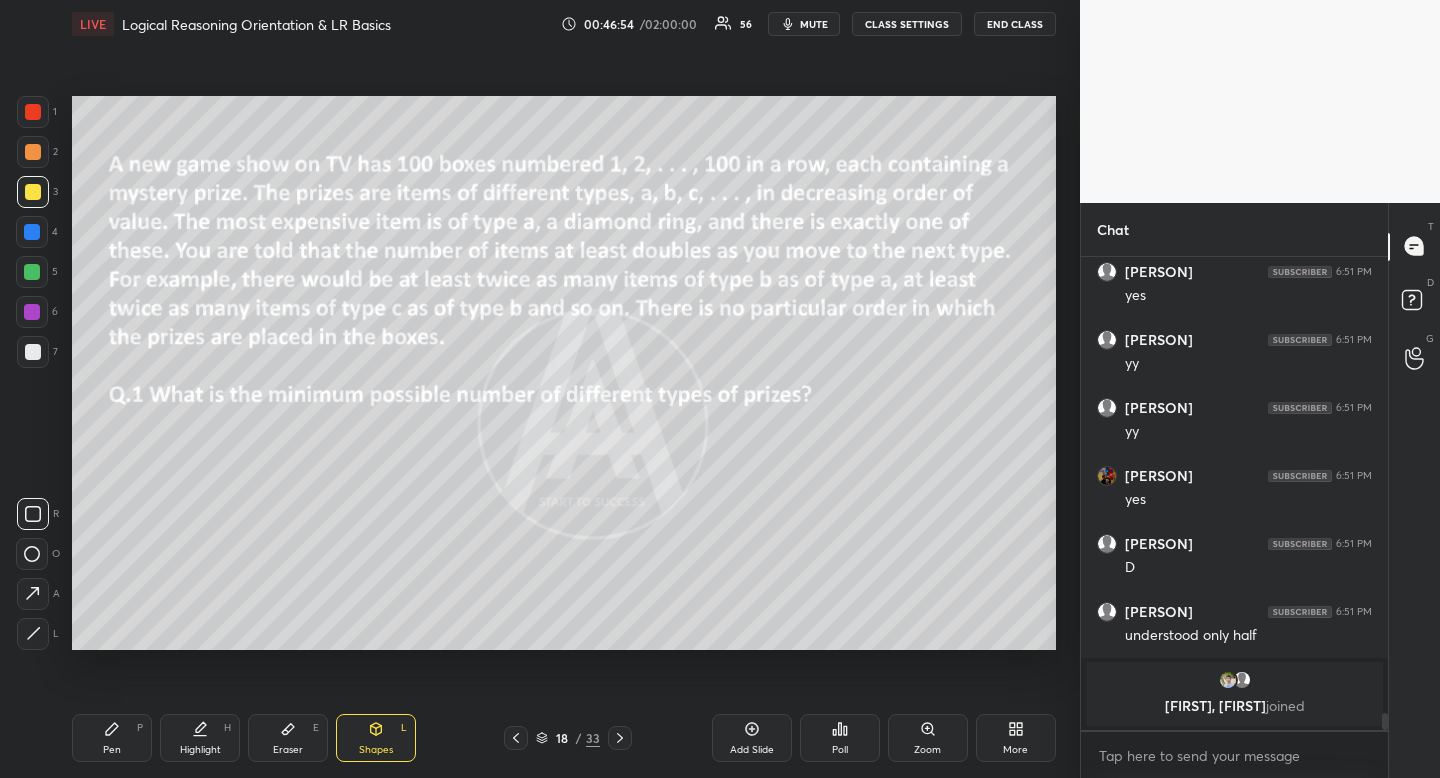 click 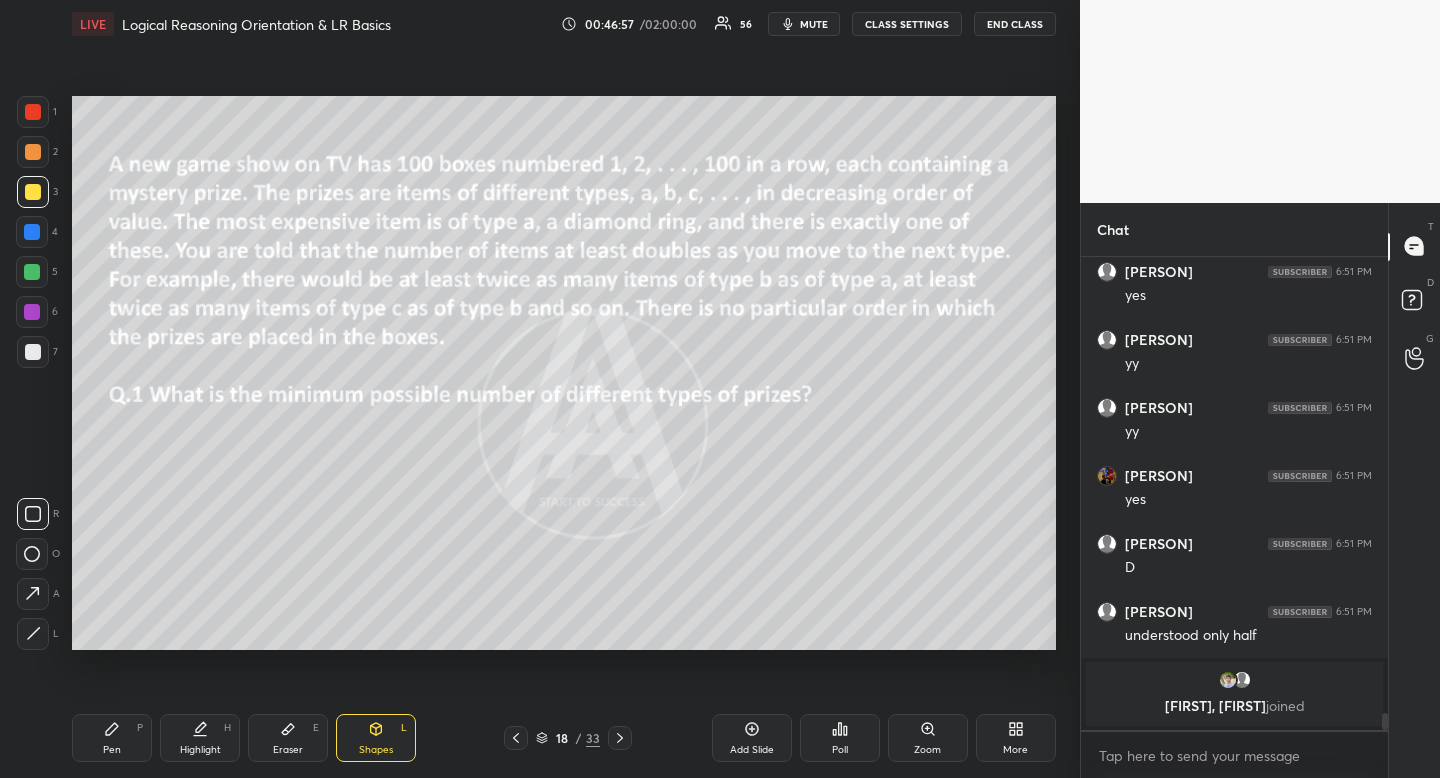 click 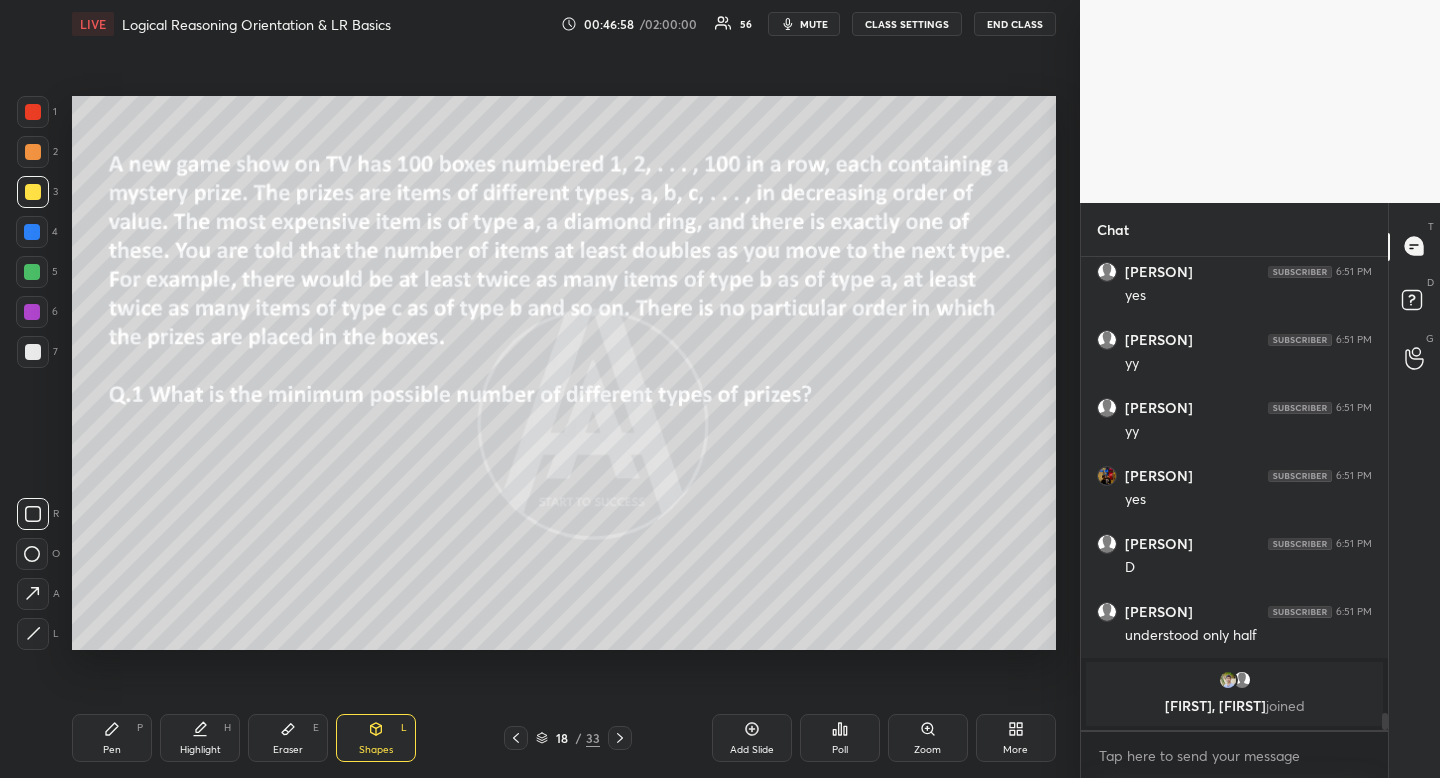 click 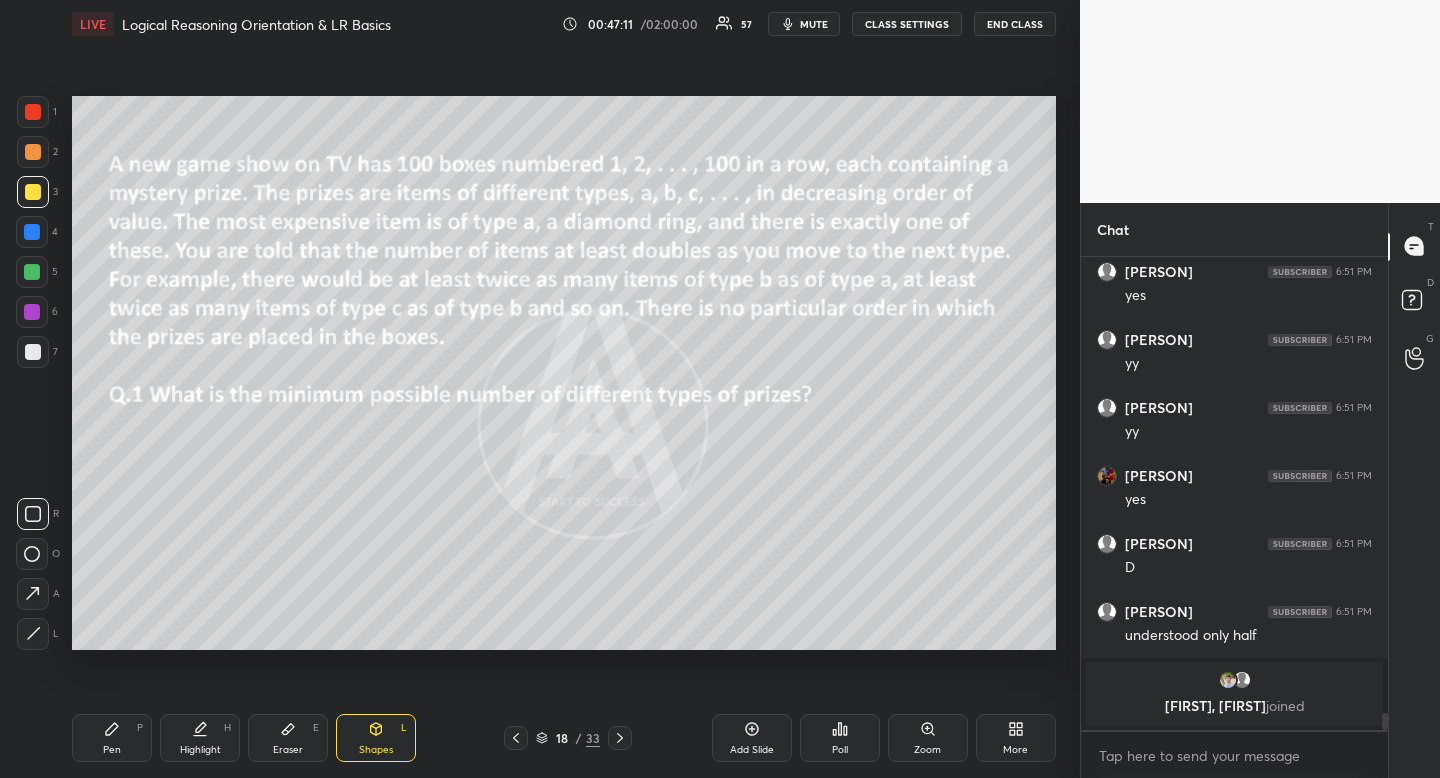 click on "Highlight H" at bounding box center [200, 738] 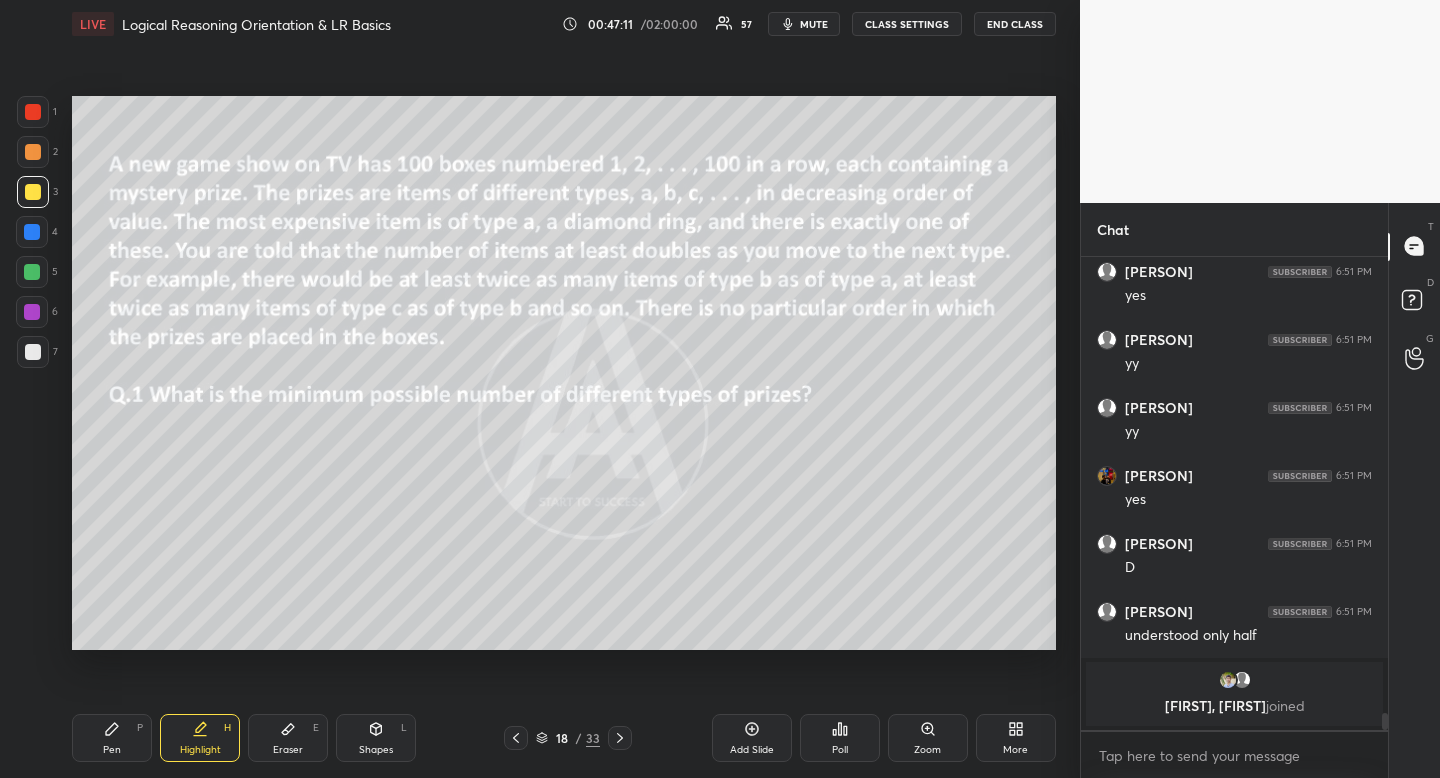 click on "Highlight H" at bounding box center [200, 738] 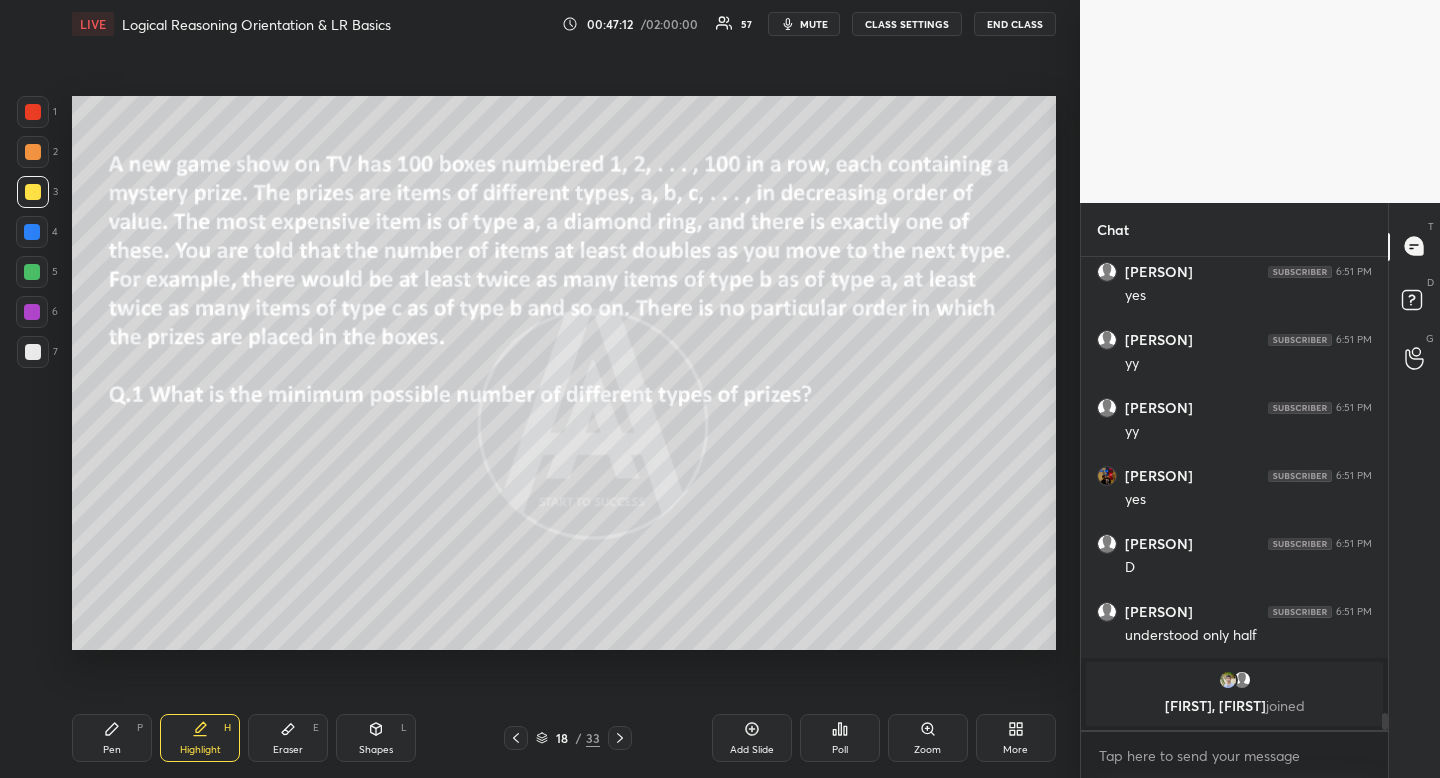 click on "Shapes" at bounding box center (376, 750) 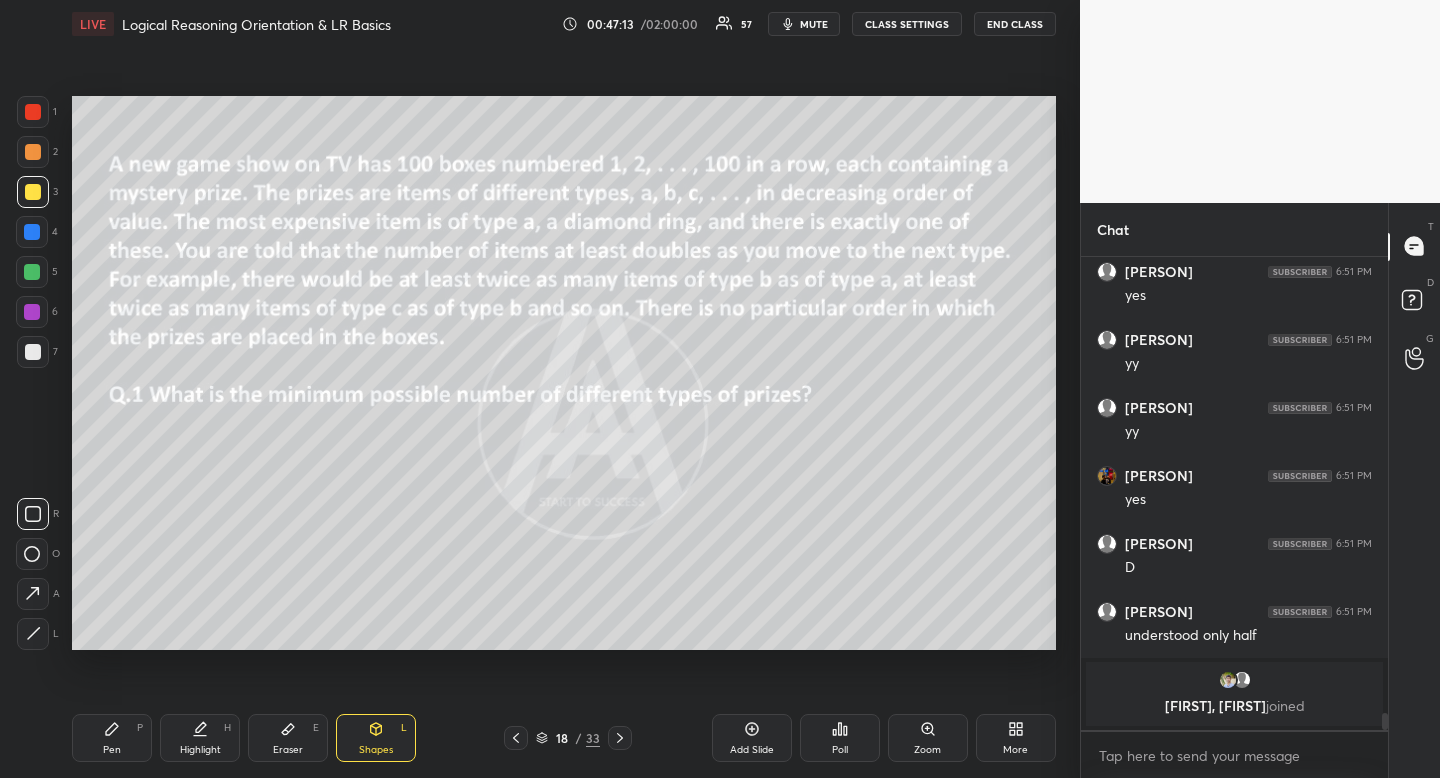 click at bounding box center [33, 514] 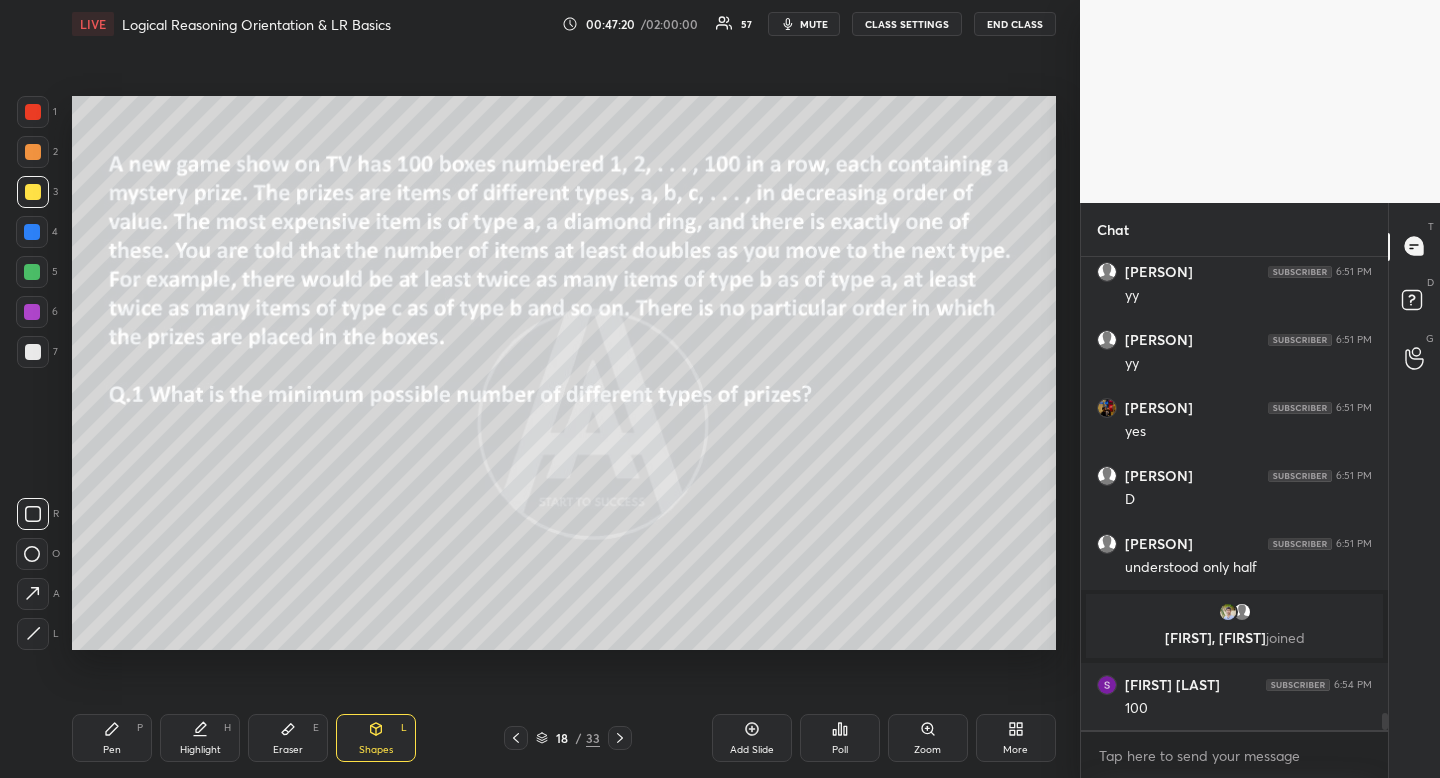 scroll, scrollTop: 13125, scrollLeft: 0, axis: vertical 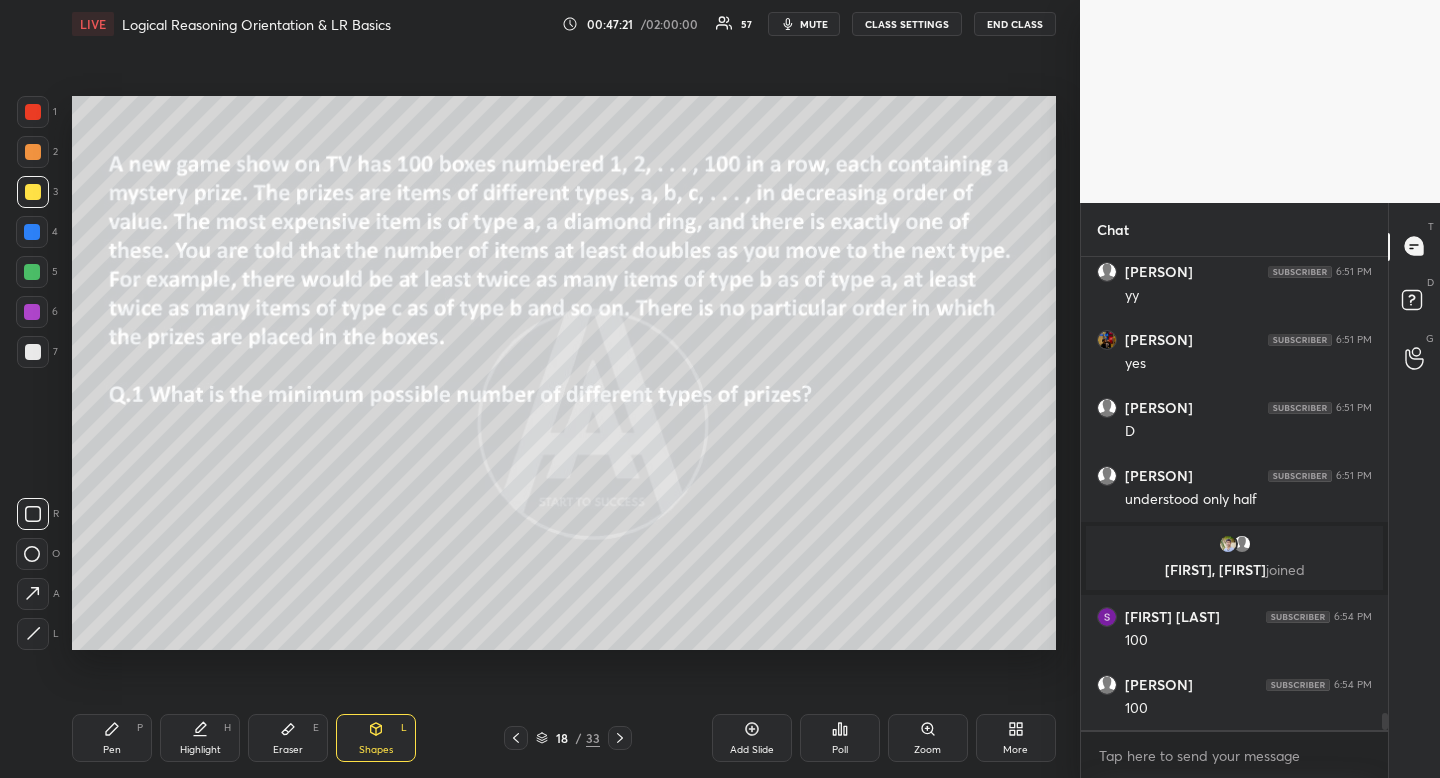 click on "Pen P" at bounding box center (112, 738) 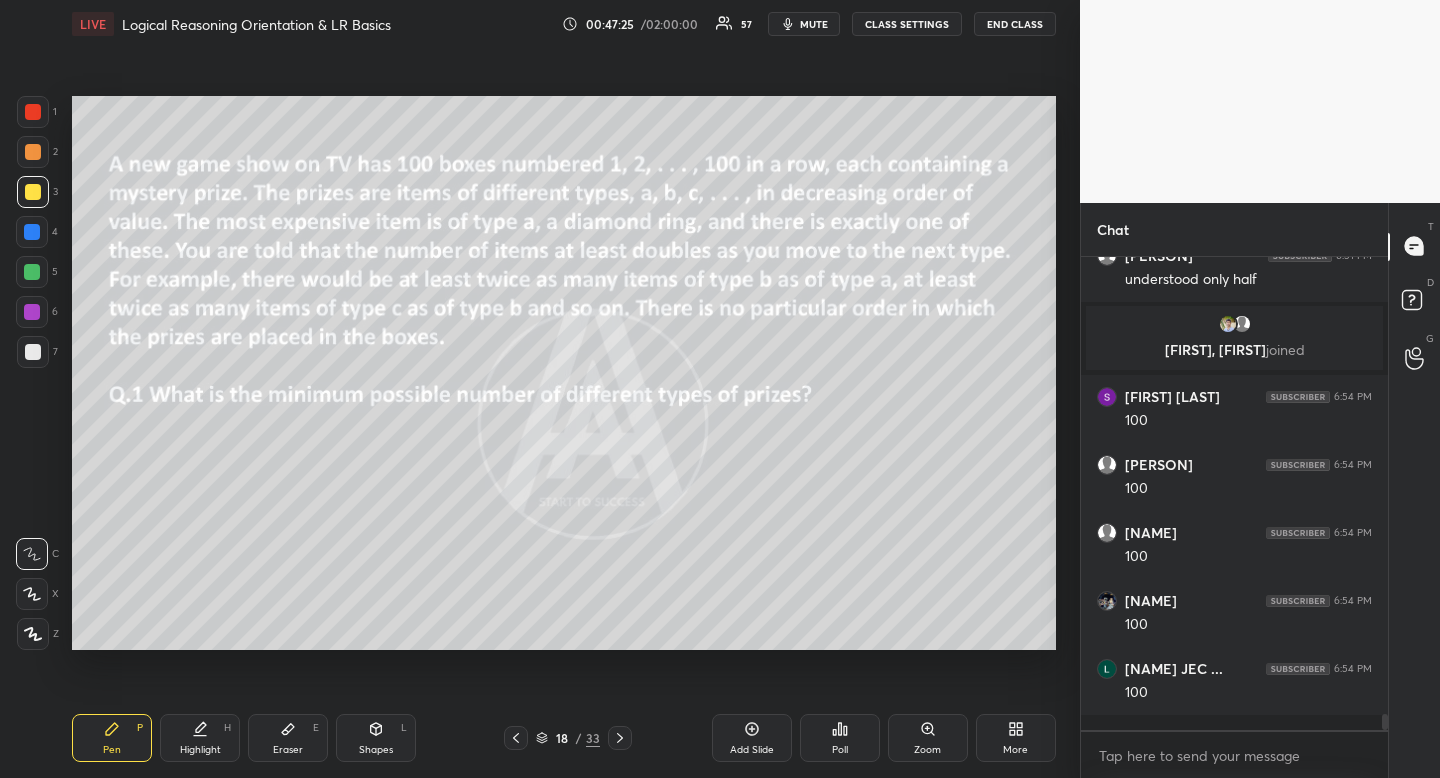 scroll, scrollTop: 13413, scrollLeft: 0, axis: vertical 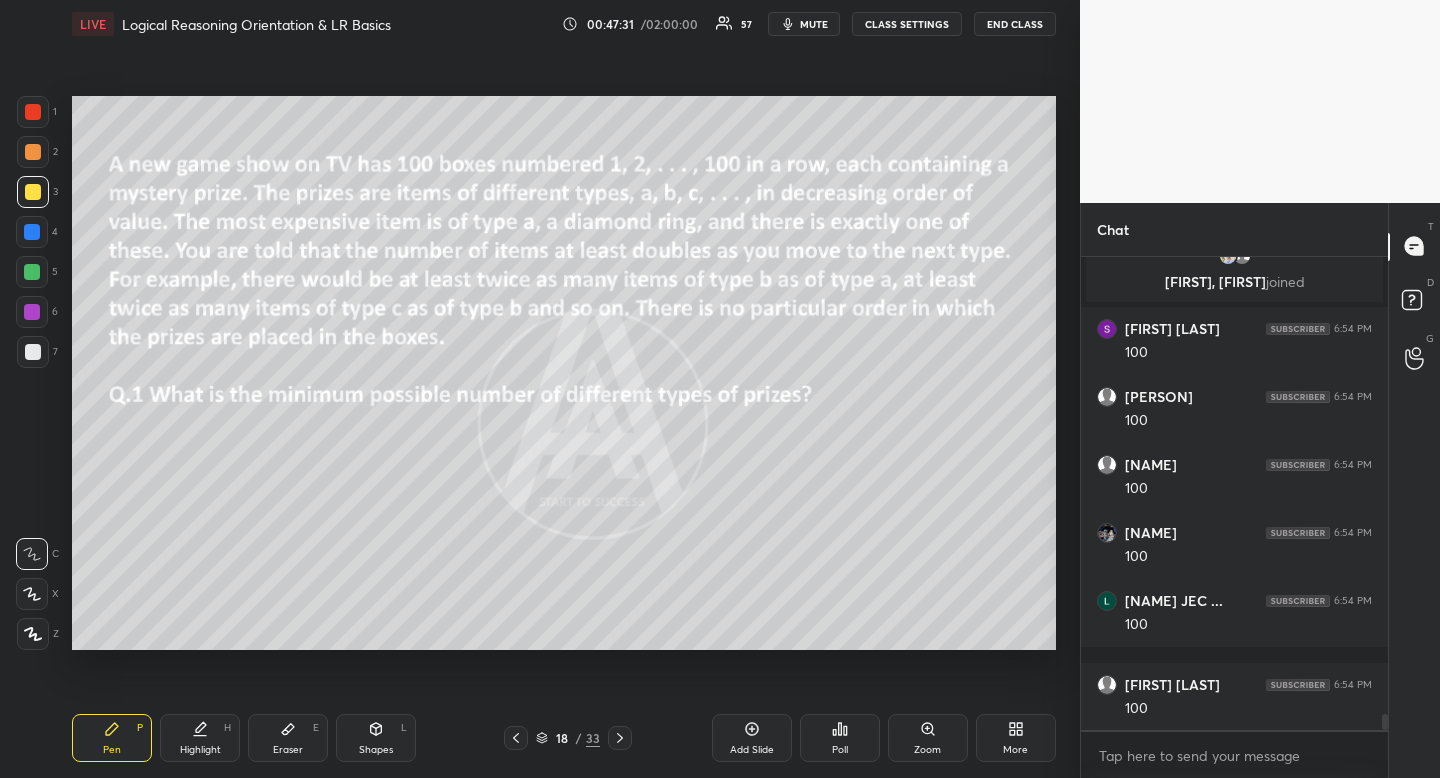 click on "Highlight" at bounding box center [200, 750] 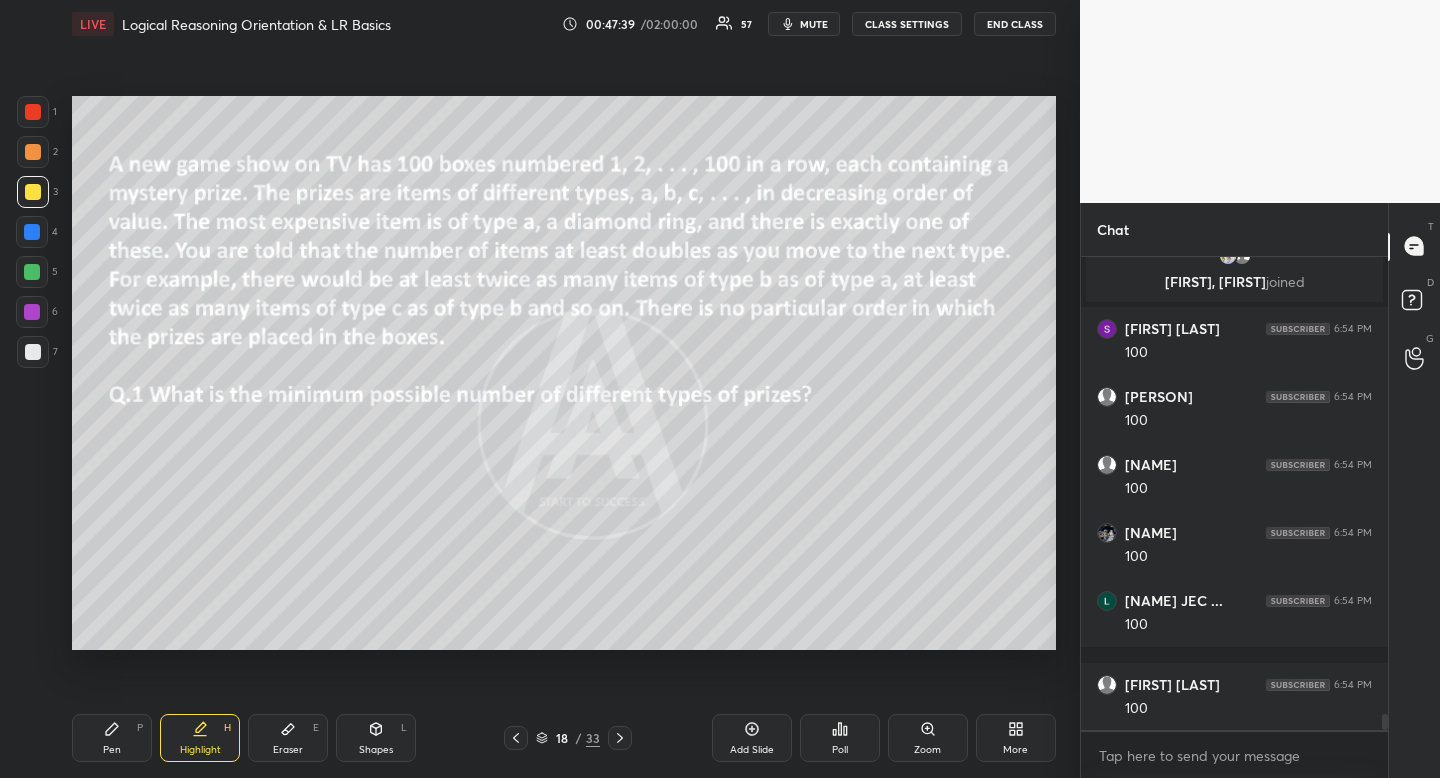 click on "Shapes L" at bounding box center [376, 738] 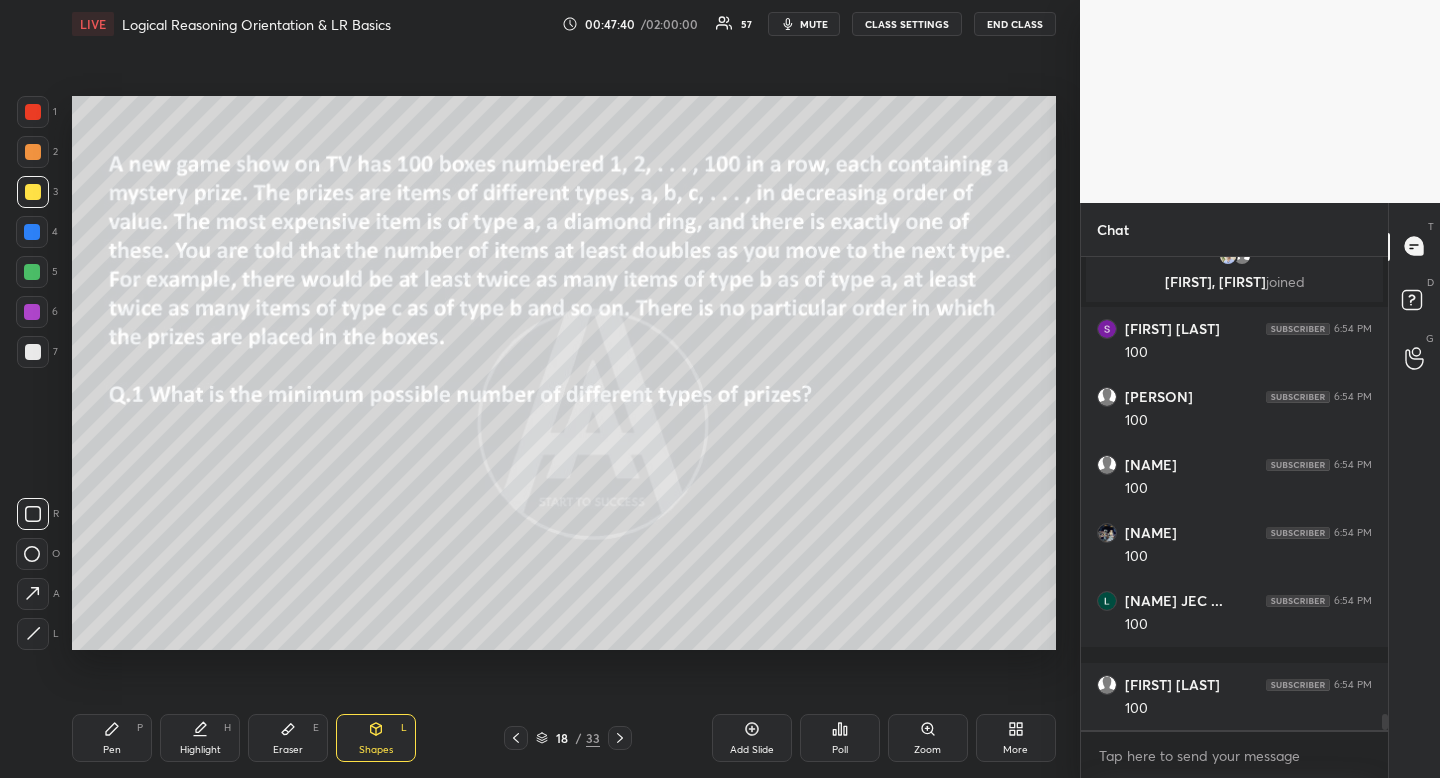 click at bounding box center [33, 514] 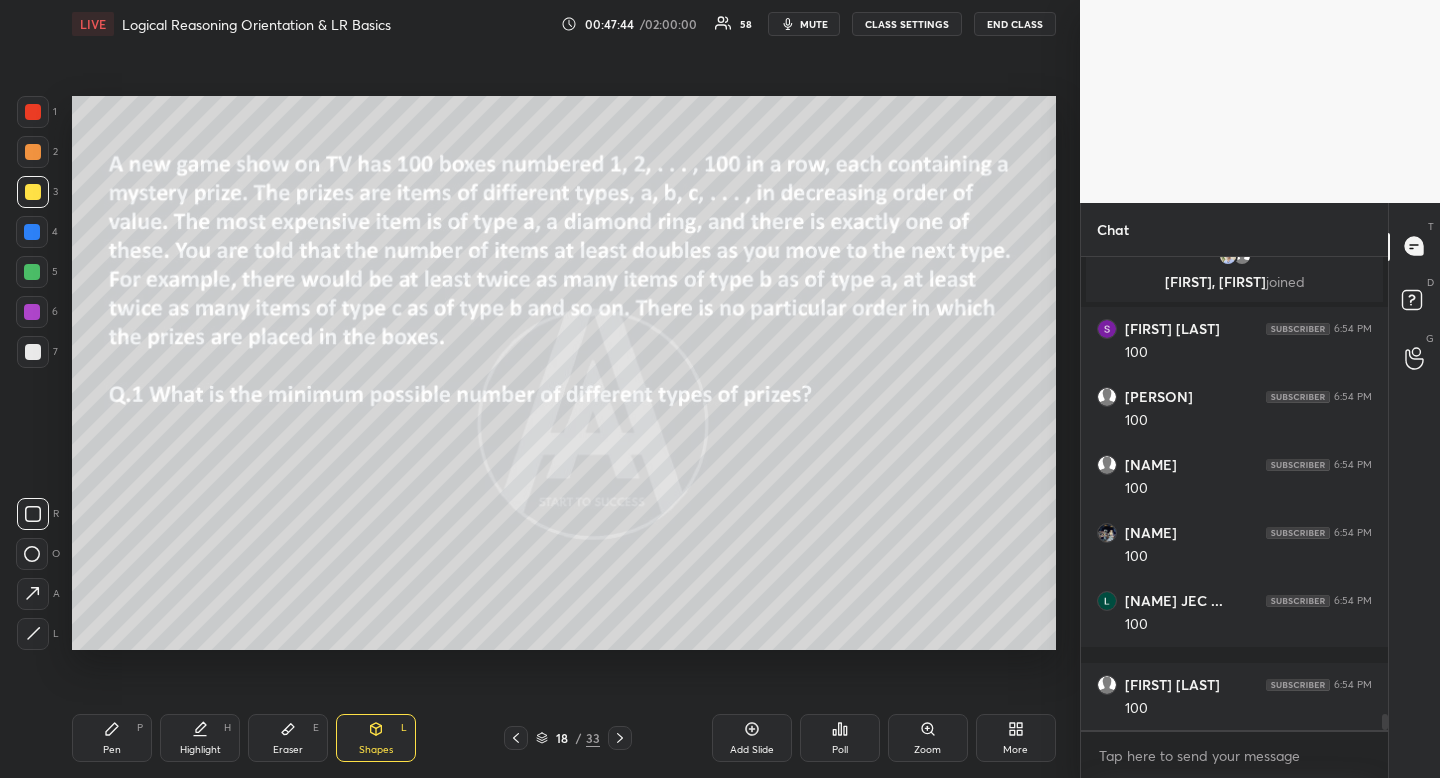click on "Pen P Highlight H Eraser E Shapes L 18 / 33 Add Slide Poll Zoom More" at bounding box center [564, 738] 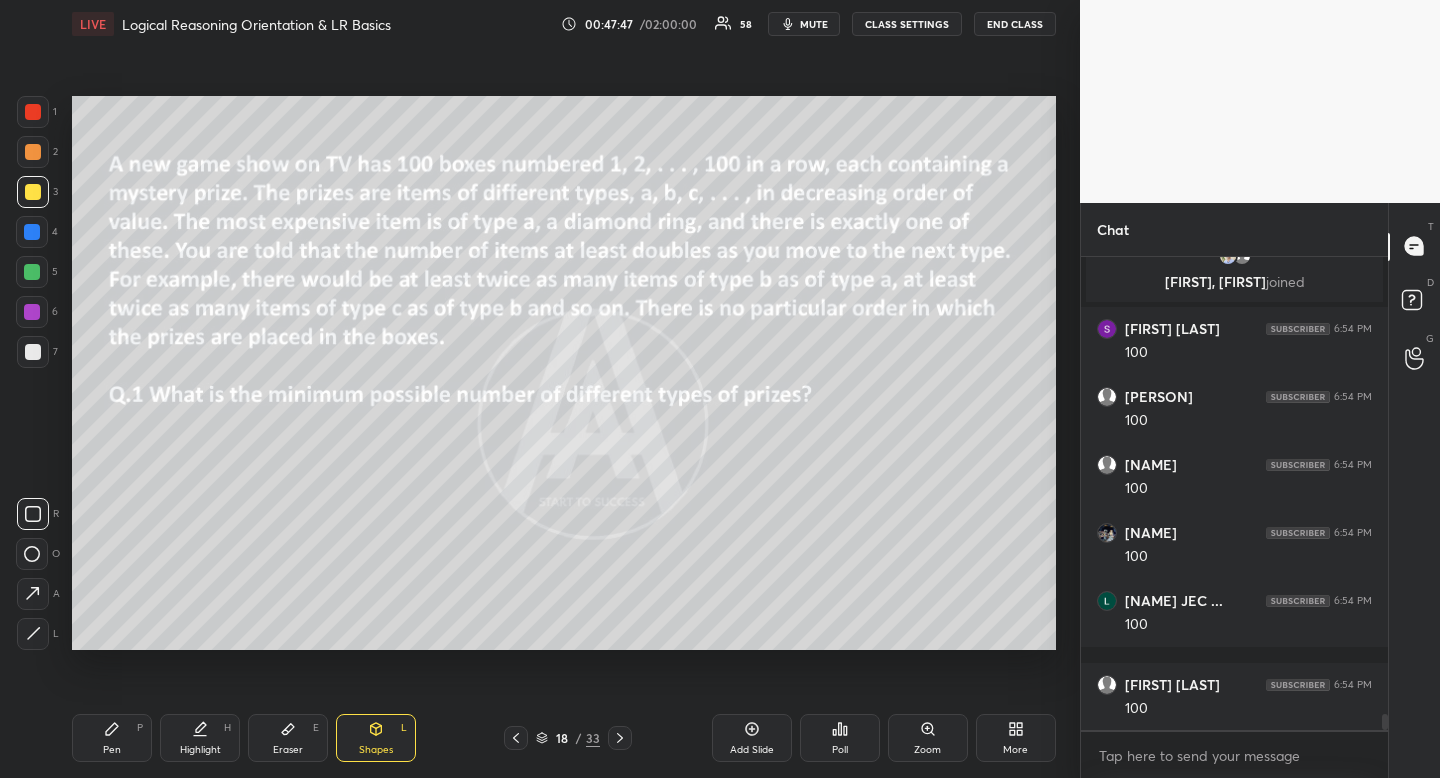 click on "Pen P" at bounding box center [112, 738] 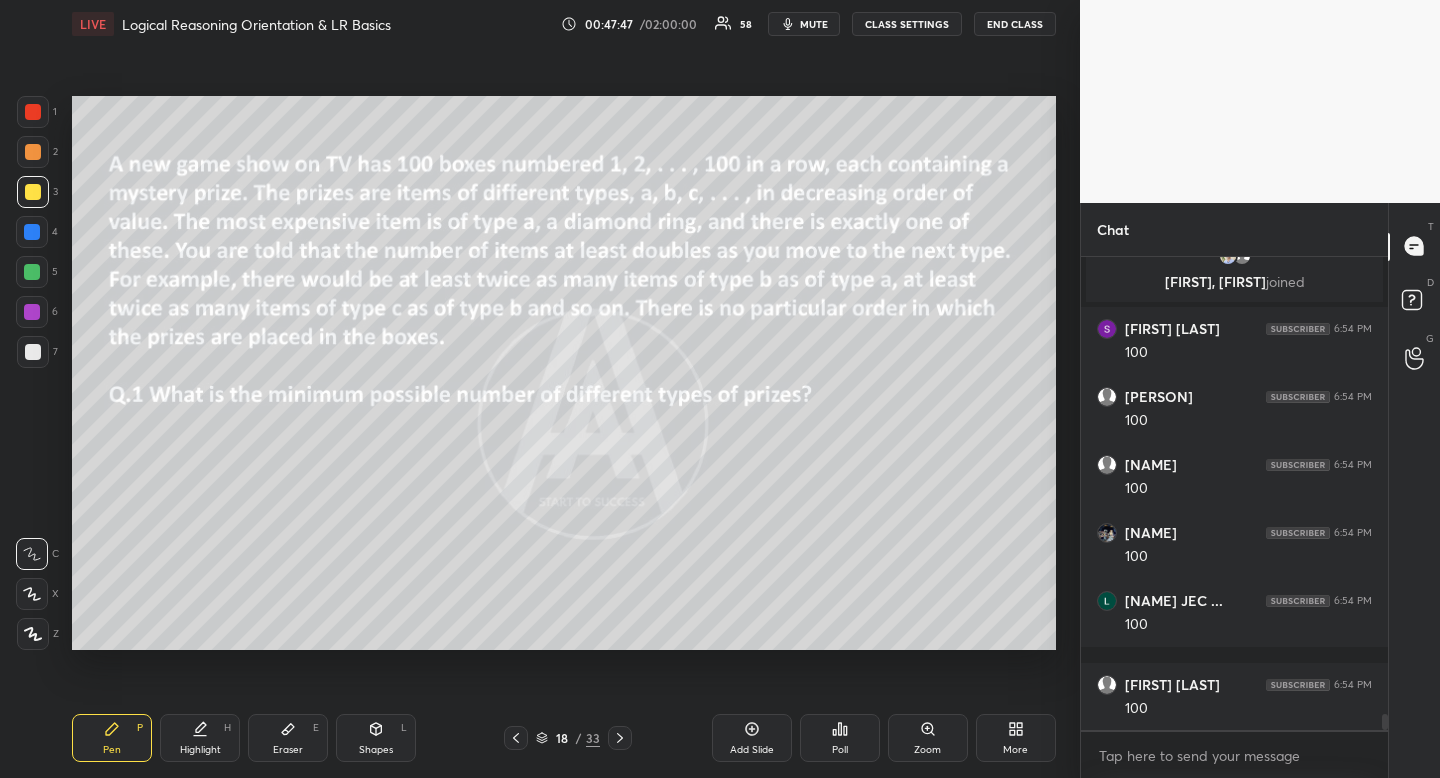 click at bounding box center [33, 152] 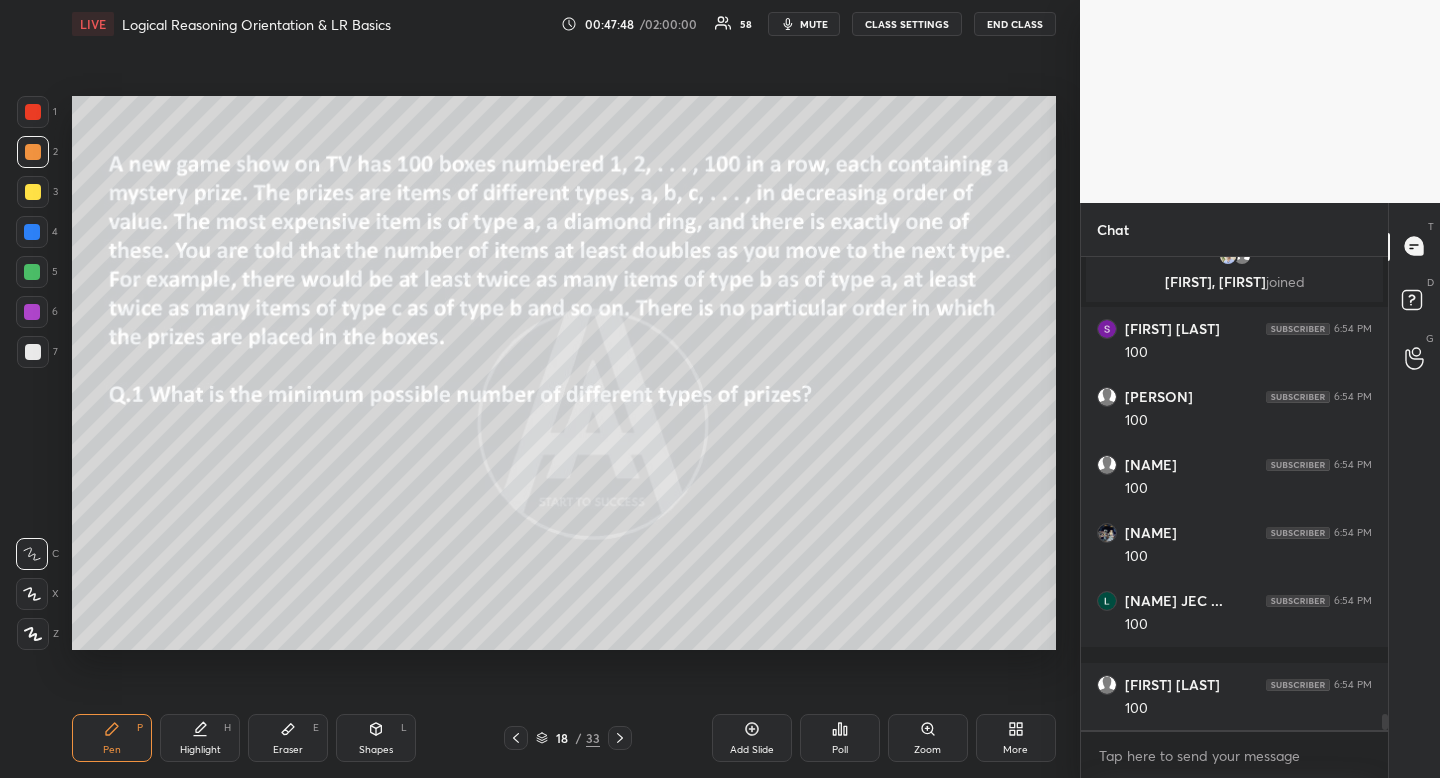 drag, startPoint x: 28, startPoint y: 151, endPoint x: 68, endPoint y: 175, distance: 46.647614 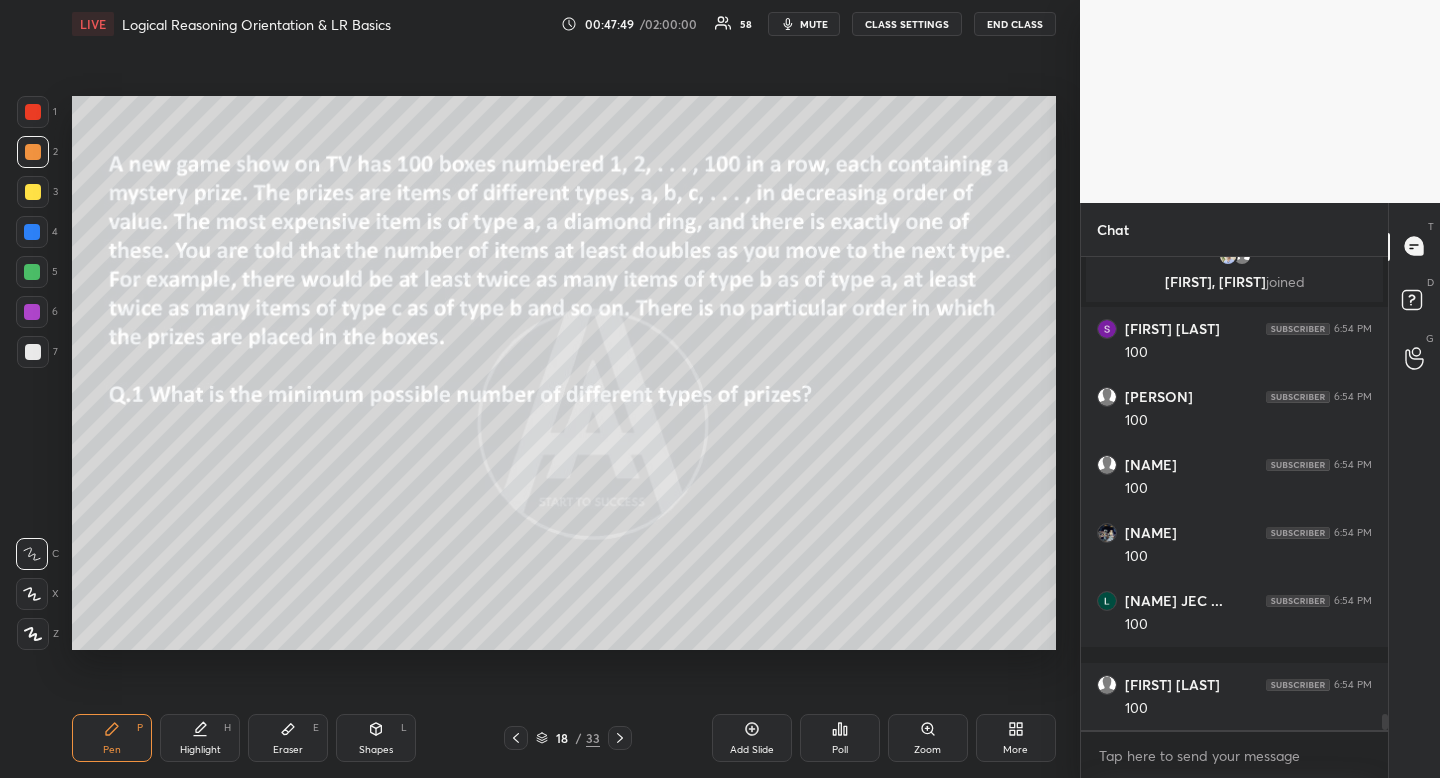 click on "Pen P" at bounding box center [112, 738] 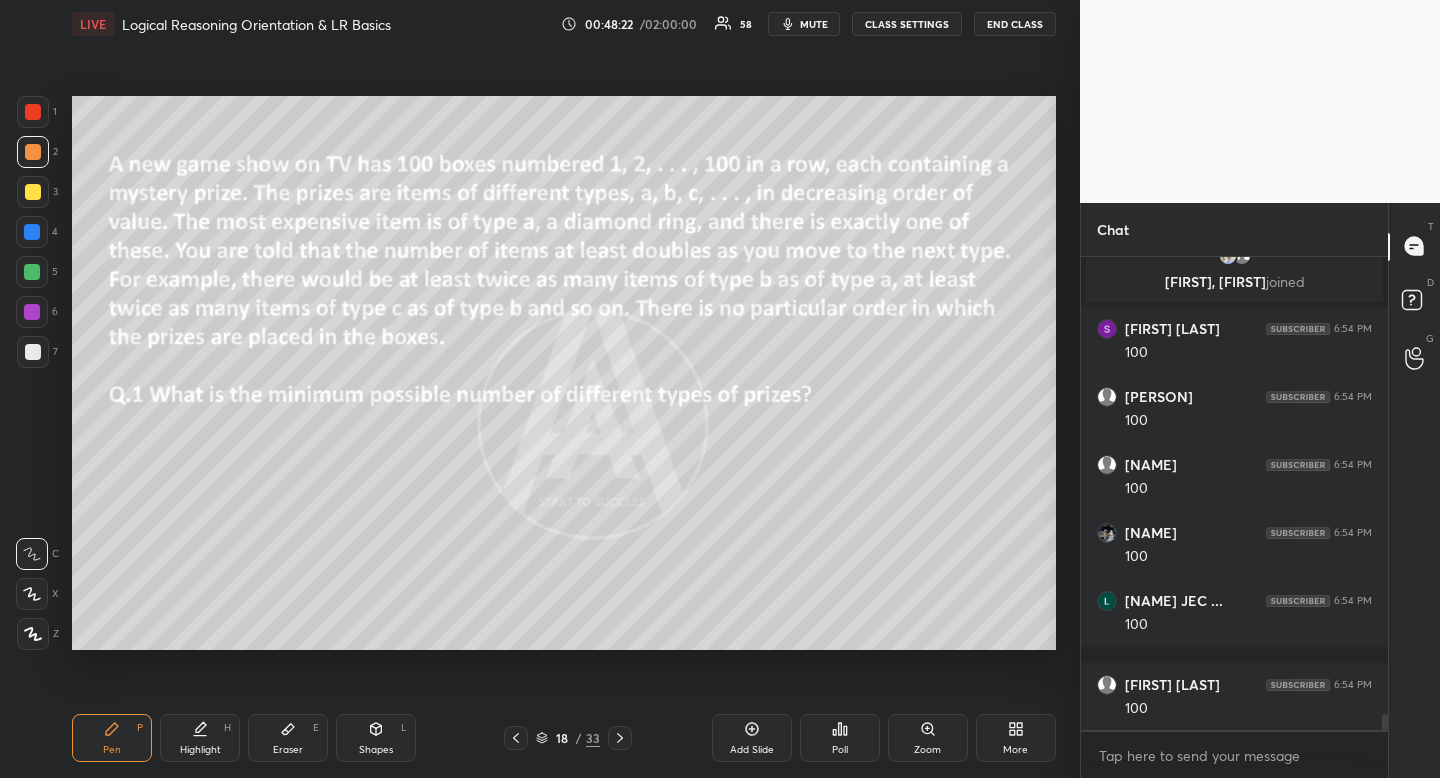 click on "Eraser" at bounding box center [288, 750] 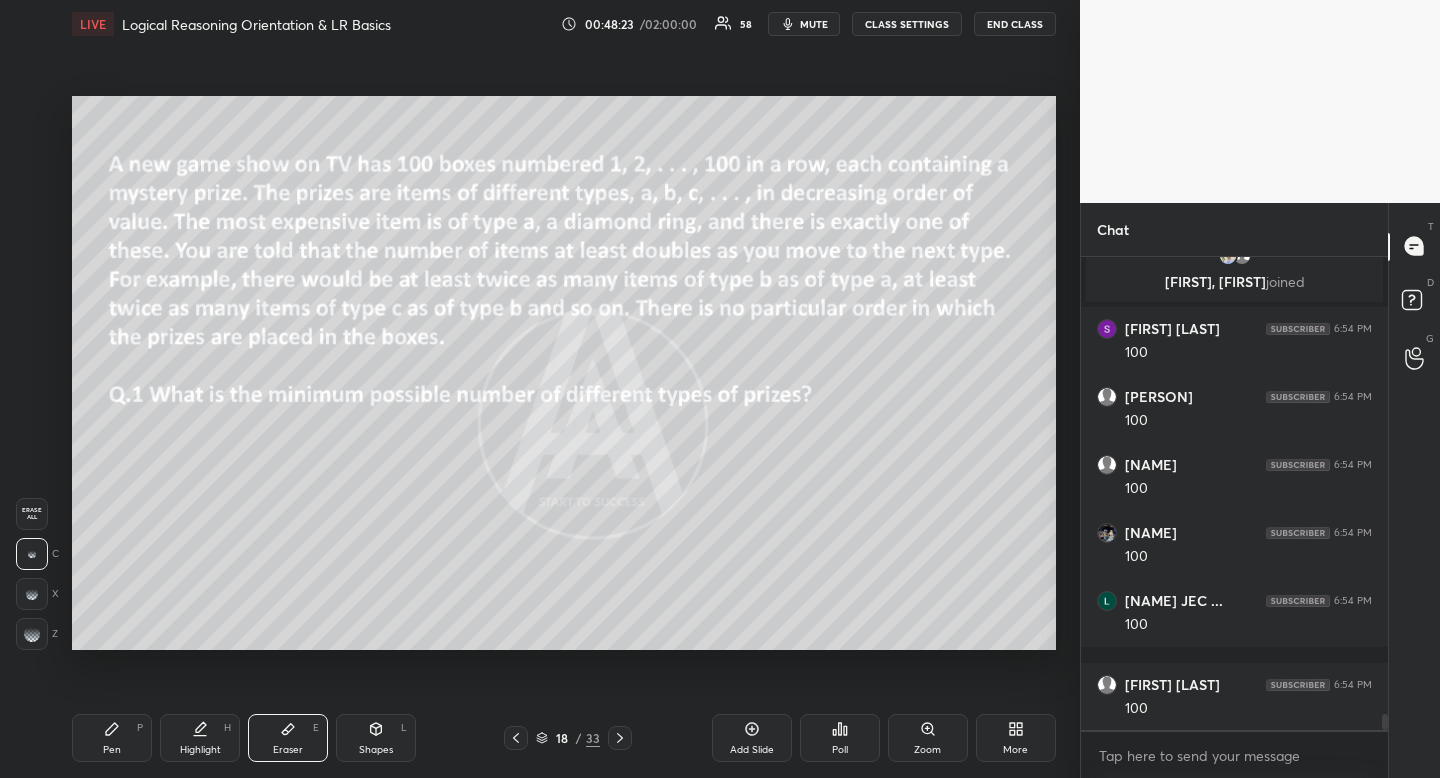 click 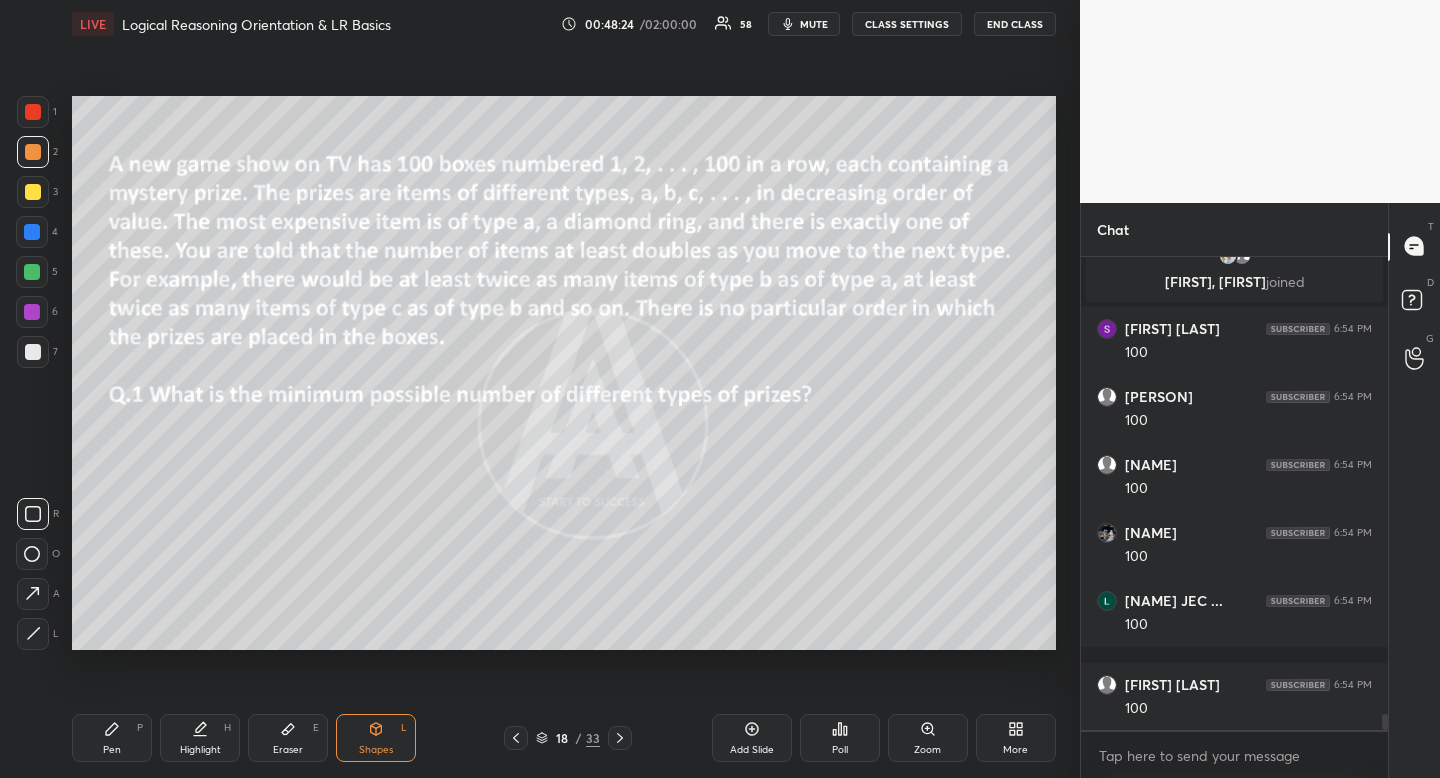 click 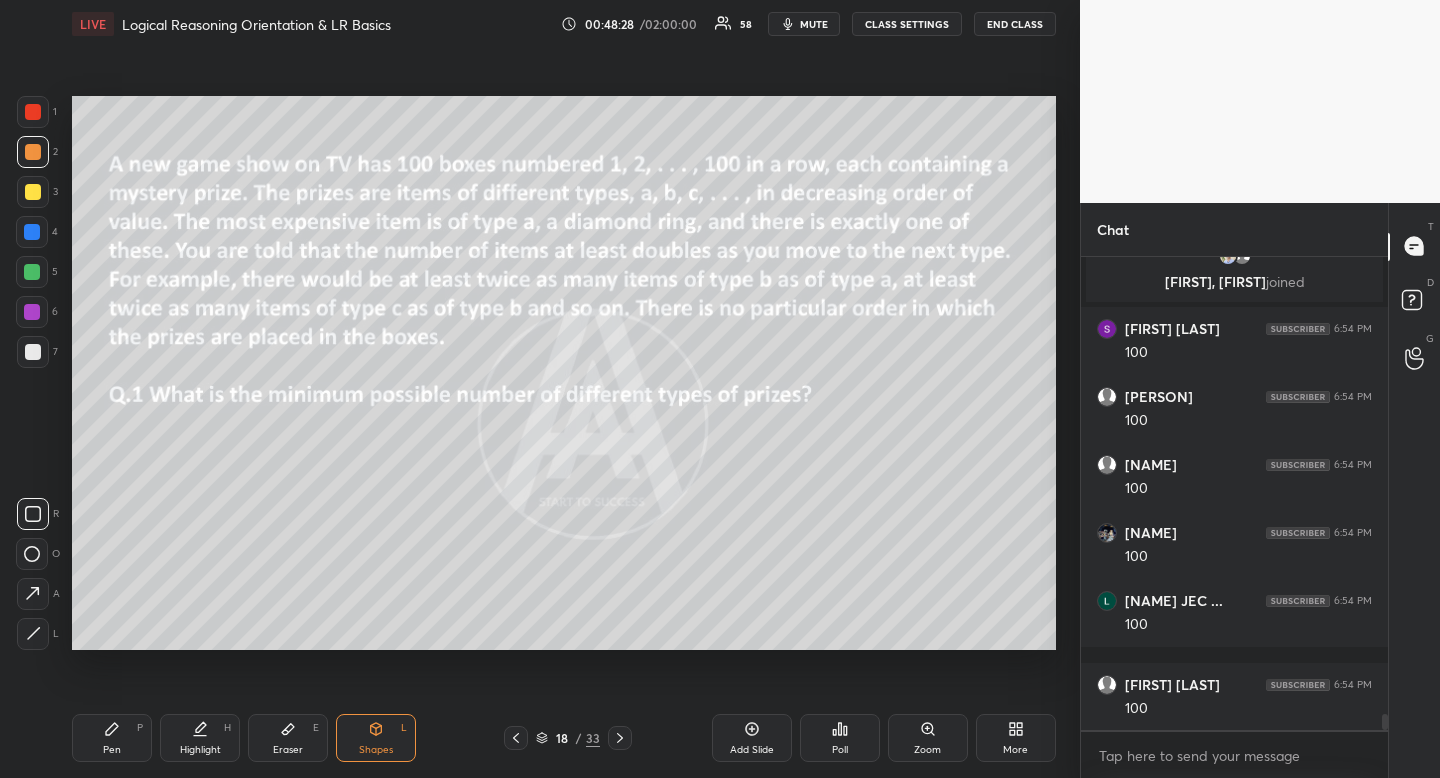 click on "Pen P" at bounding box center [112, 738] 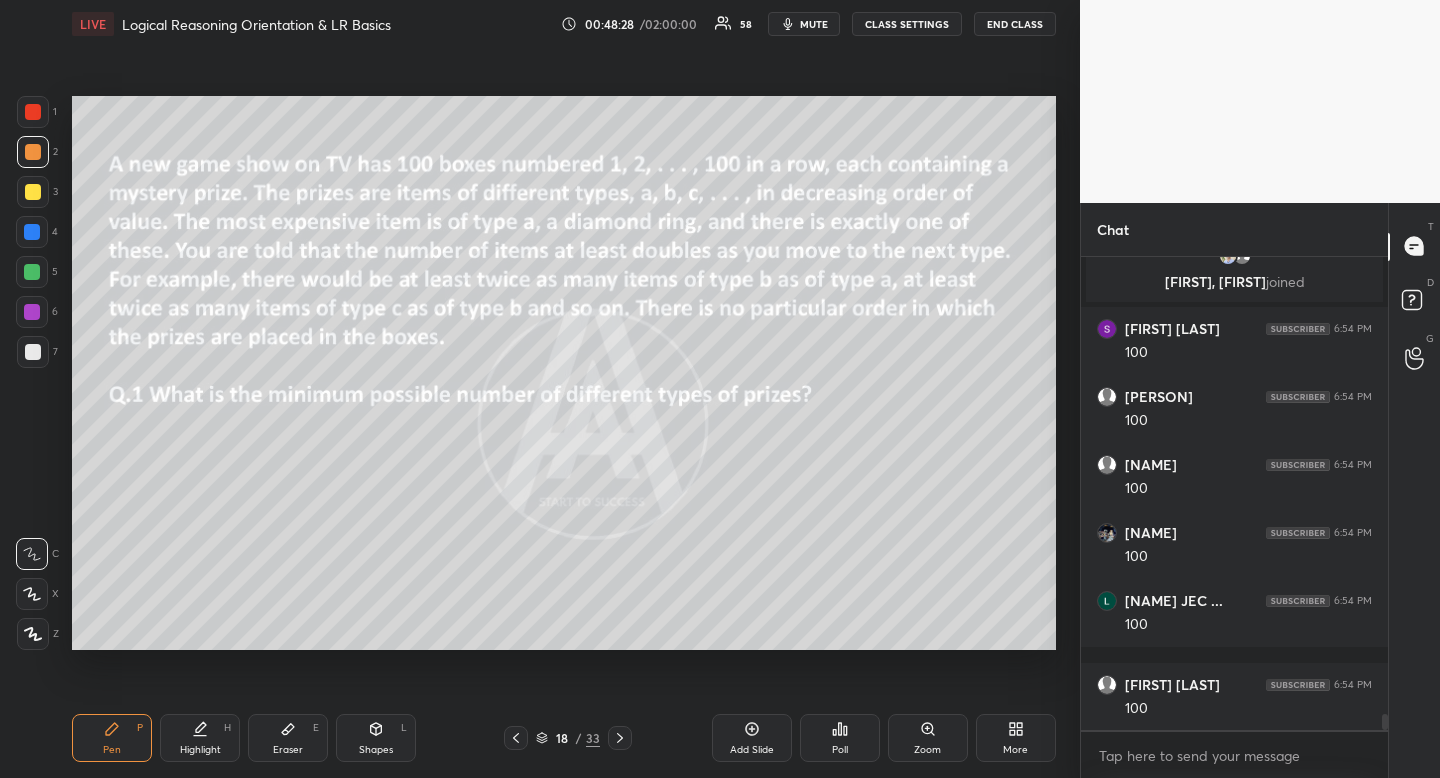 drag, startPoint x: 110, startPoint y: 736, endPoint x: 138, endPoint y: 706, distance: 41.036568 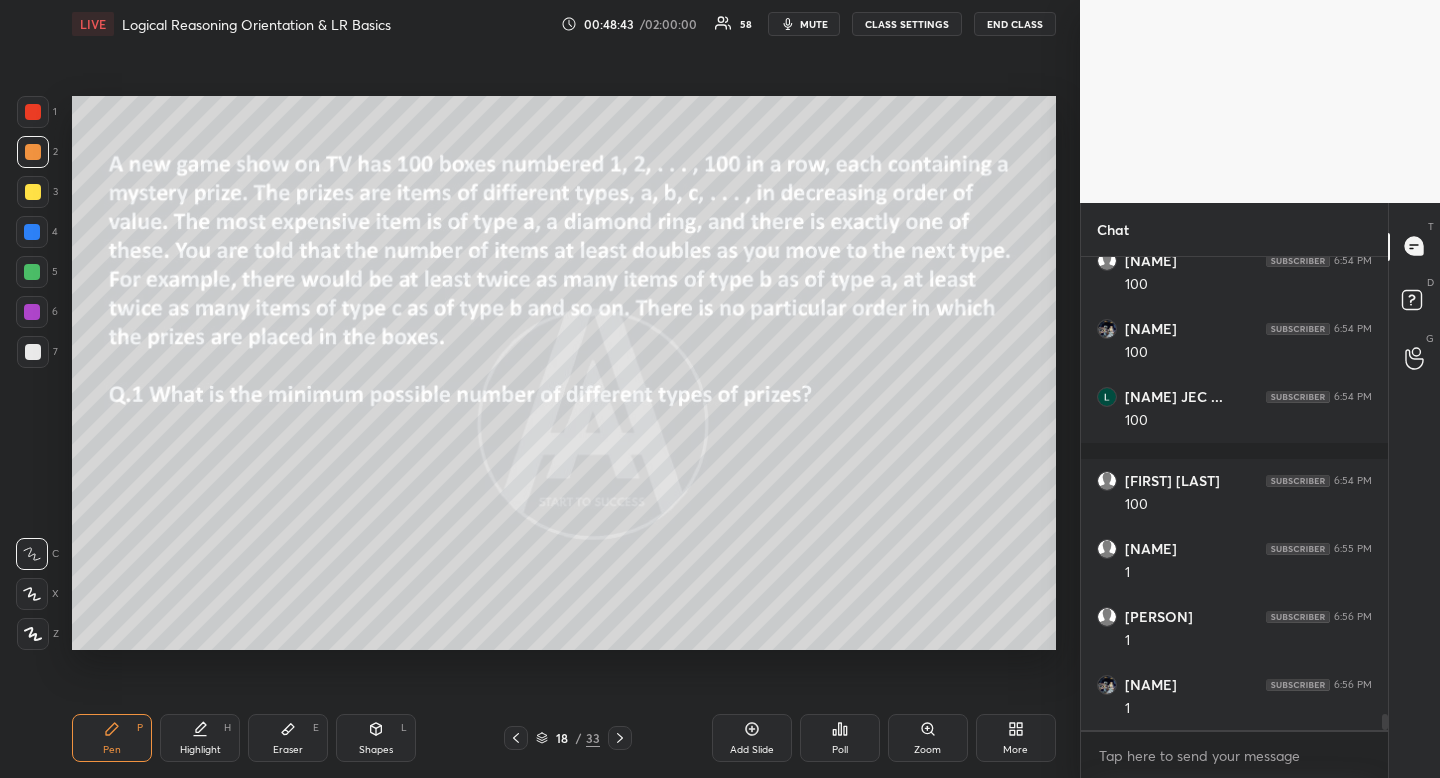 scroll, scrollTop: 13753, scrollLeft: 0, axis: vertical 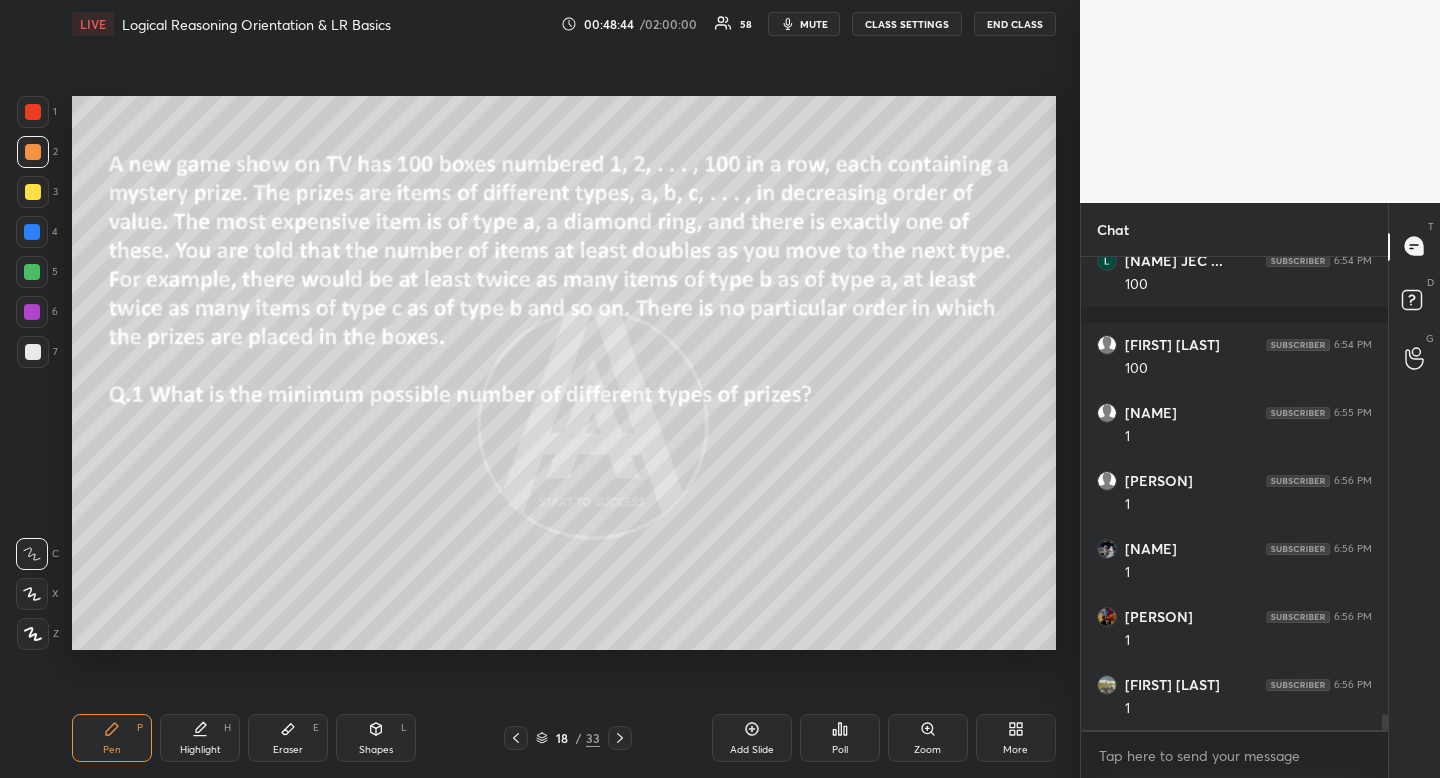 drag, startPoint x: 215, startPoint y: 751, endPoint x: 165, endPoint y: 657, distance: 106.47065 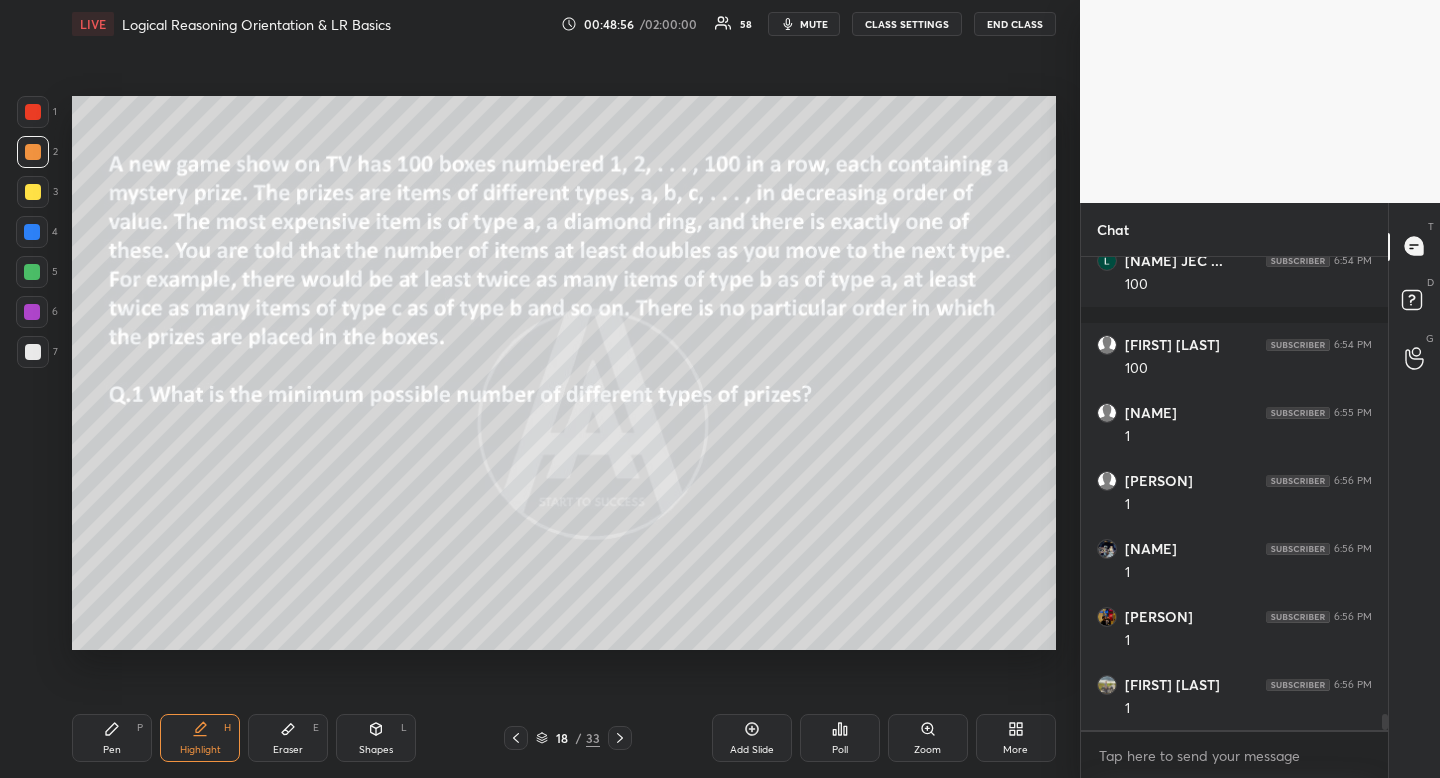 click on "Highlight H" at bounding box center [200, 738] 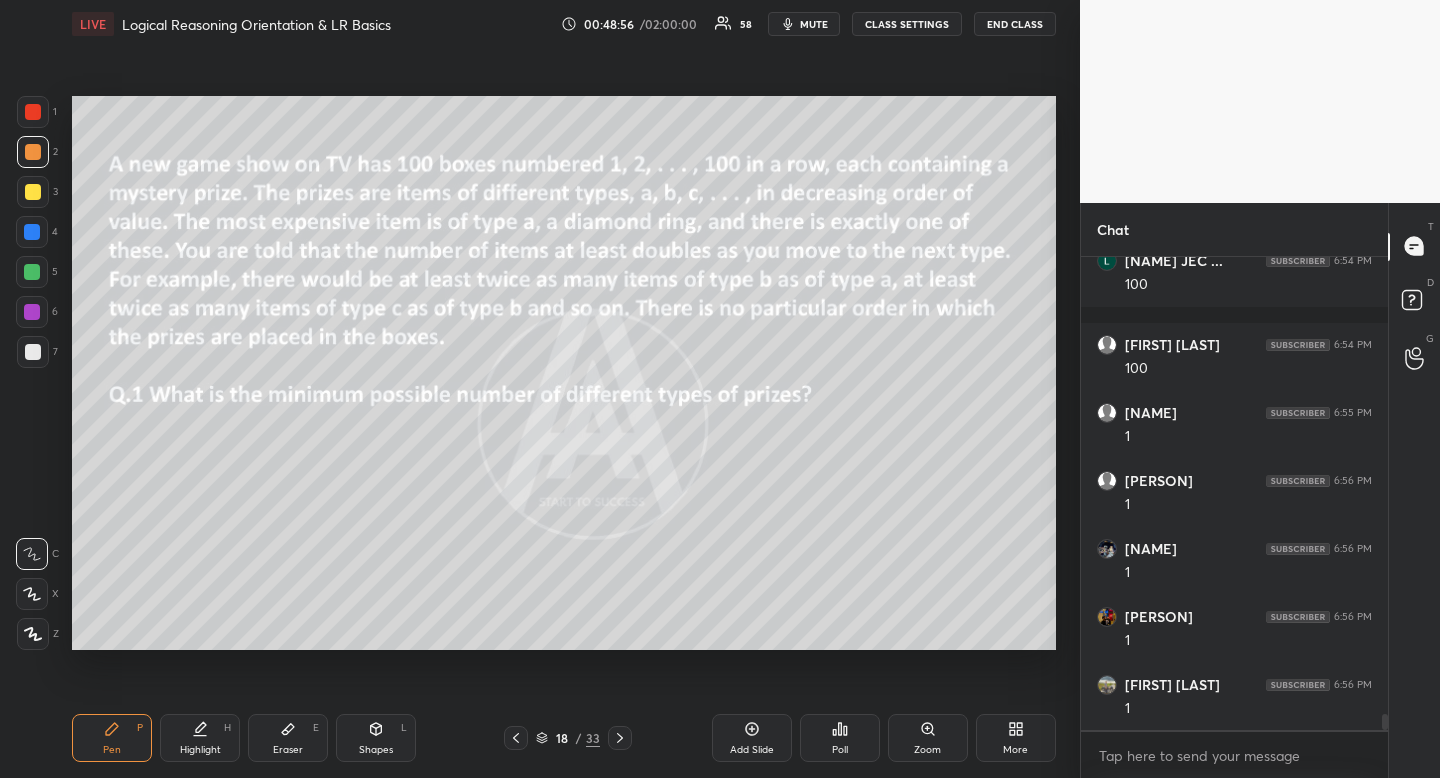 drag, startPoint x: 115, startPoint y: 728, endPoint x: 217, endPoint y: 671, distance: 116.846054 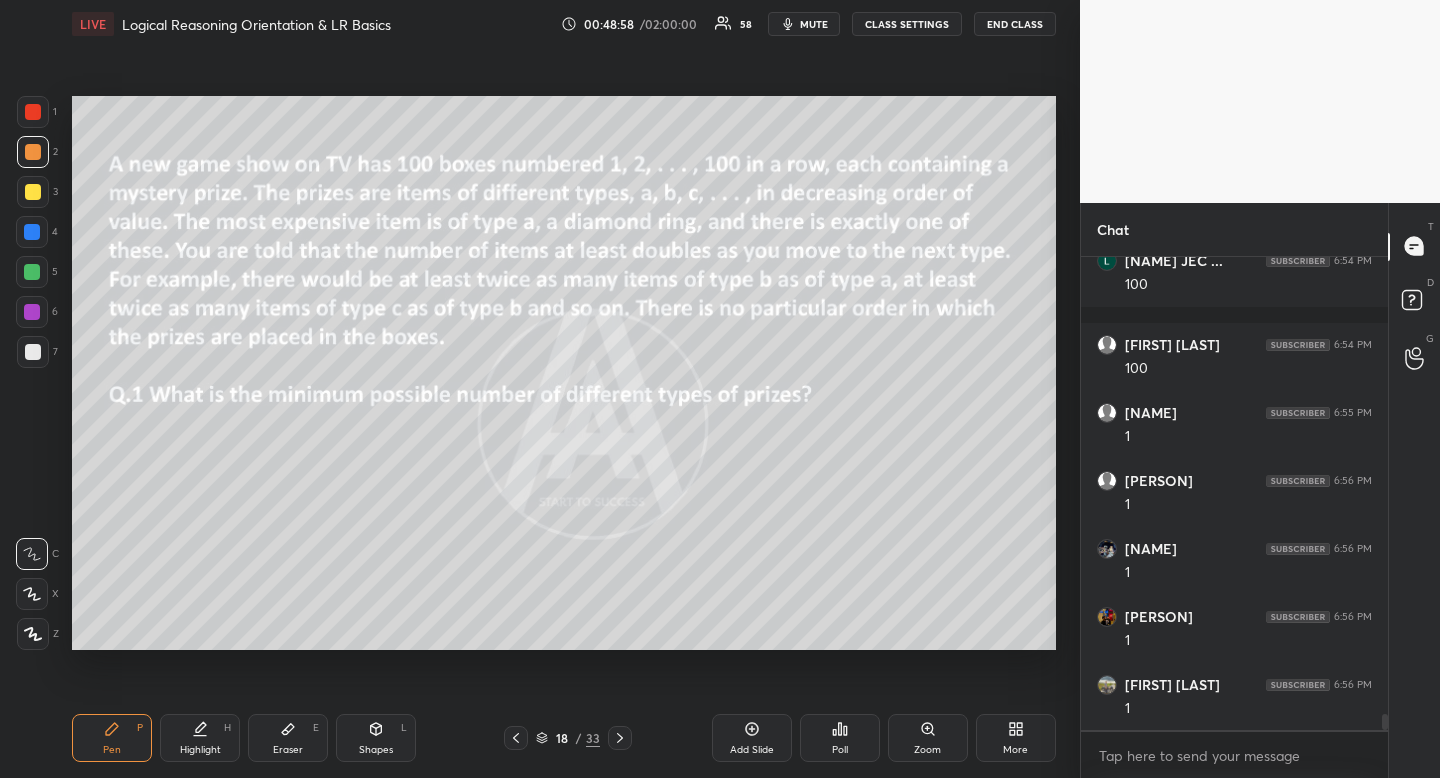 scroll, scrollTop: 13821, scrollLeft: 0, axis: vertical 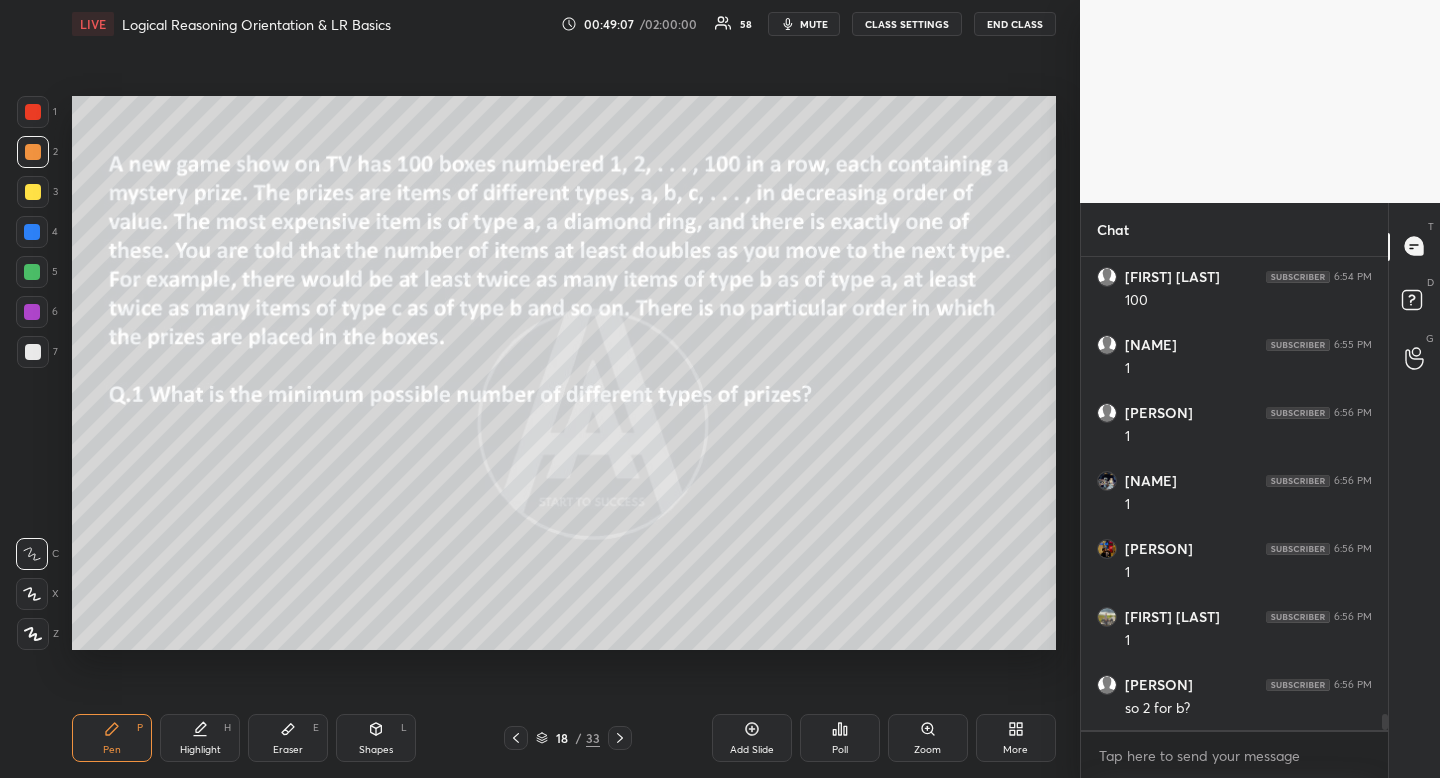 click on "Shapes L" at bounding box center [376, 738] 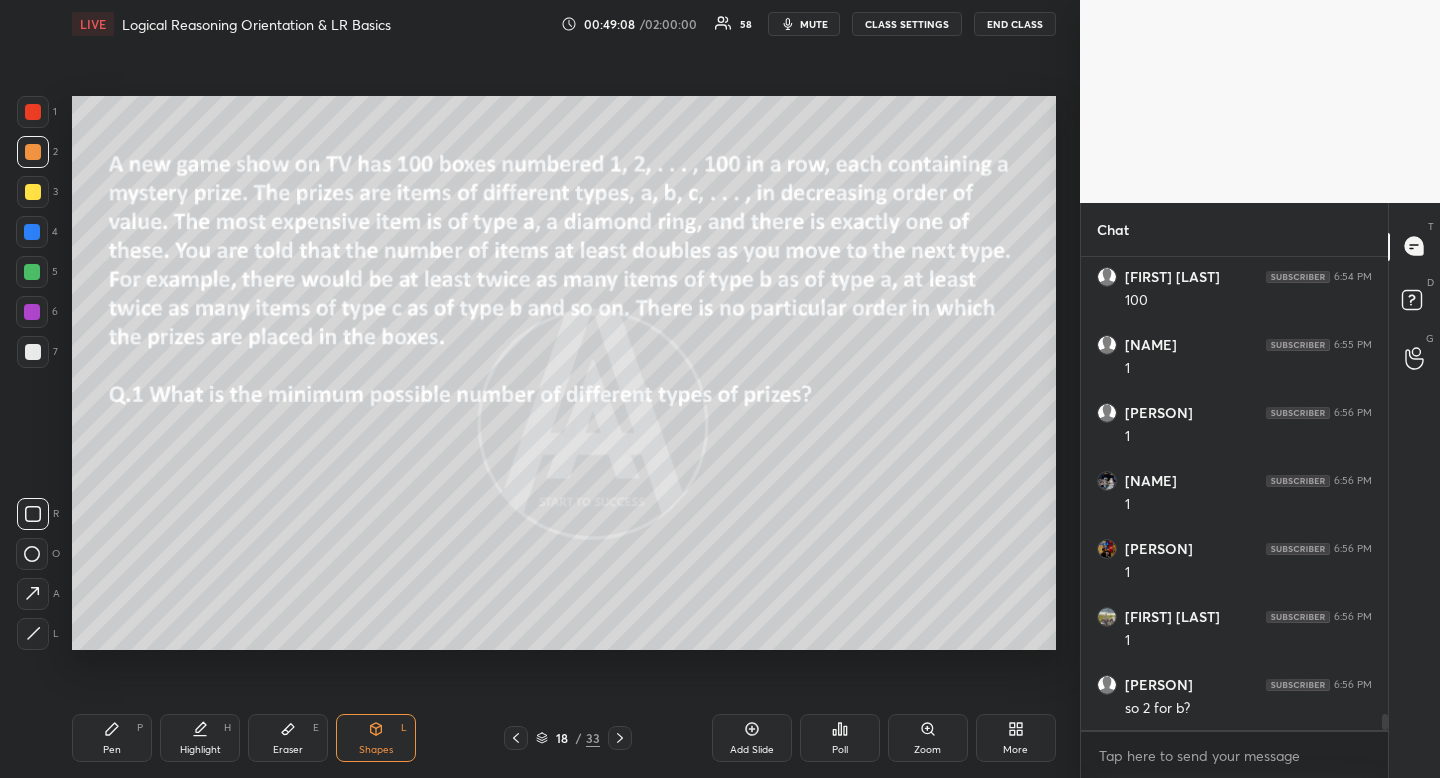 click 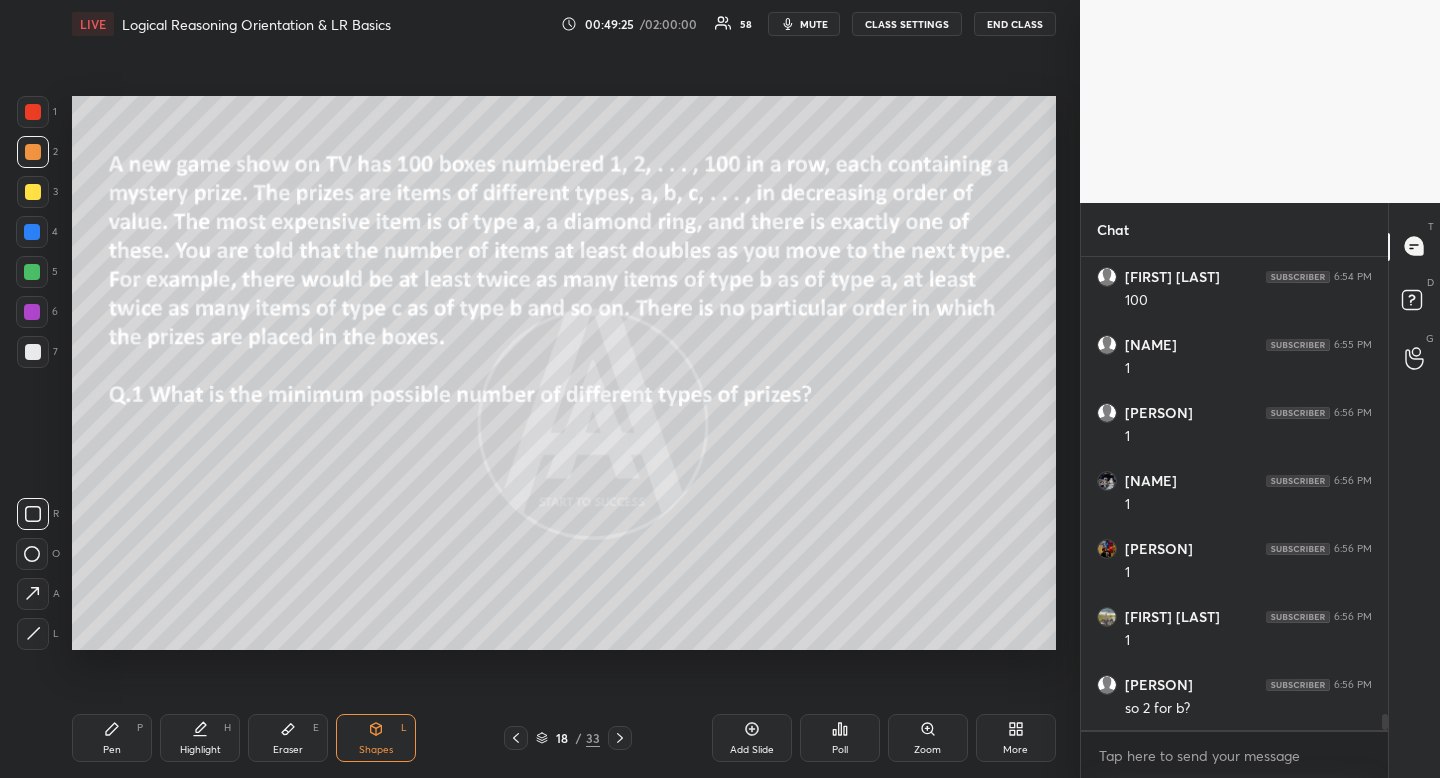 scroll, scrollTop: 13841, scrollLeft: 0, axis: vertical 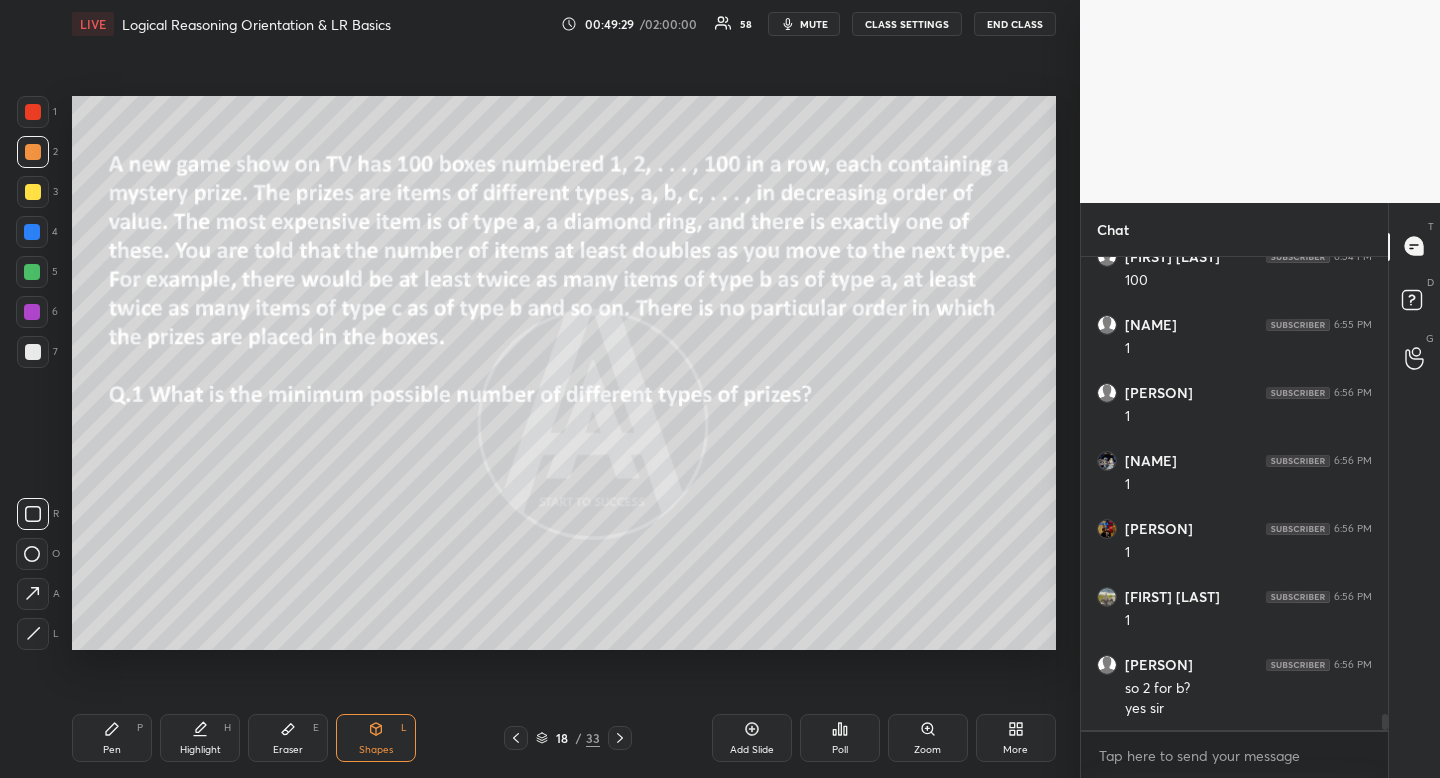 click at bounding box center (33, 192) 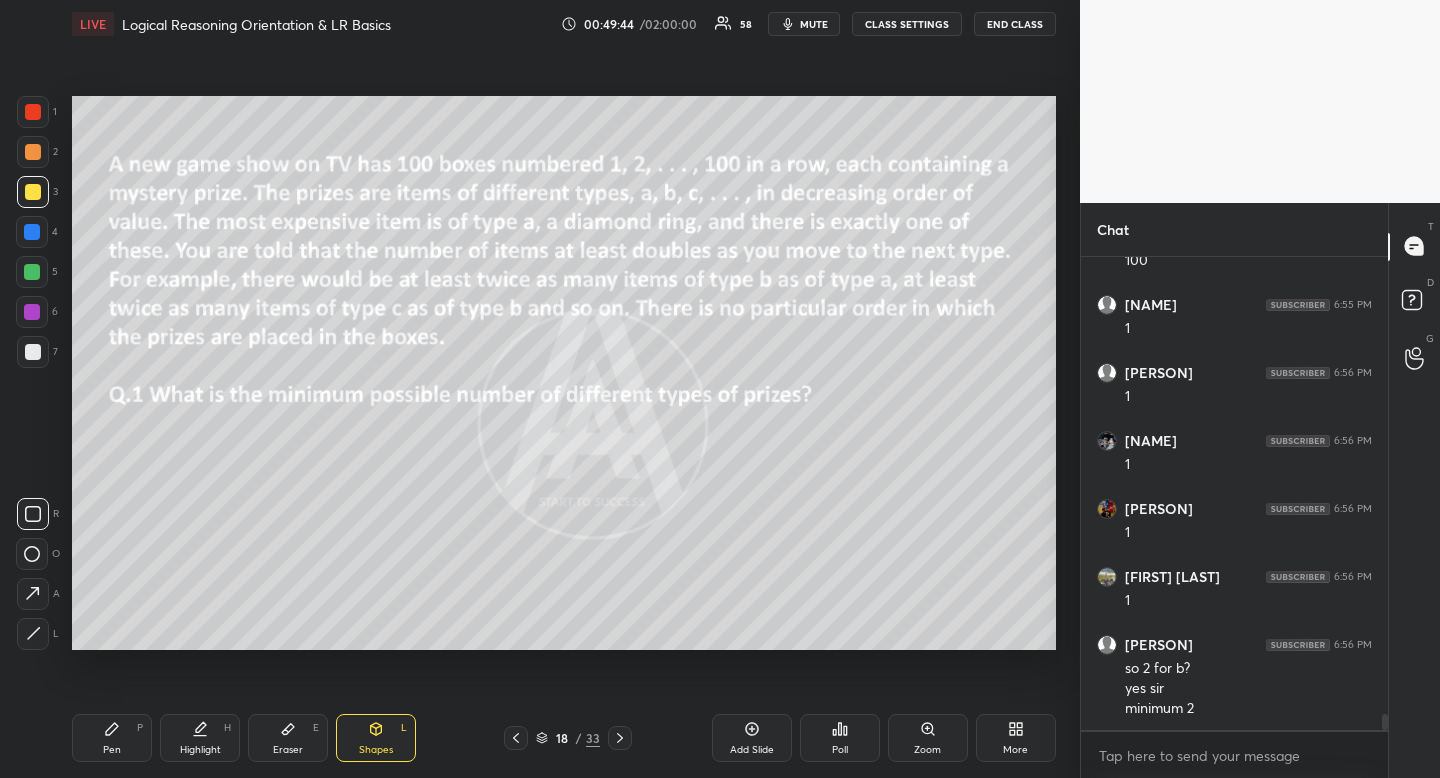 scroll, scrollTop: 13929, scrollLeft: 0, axis: vertical 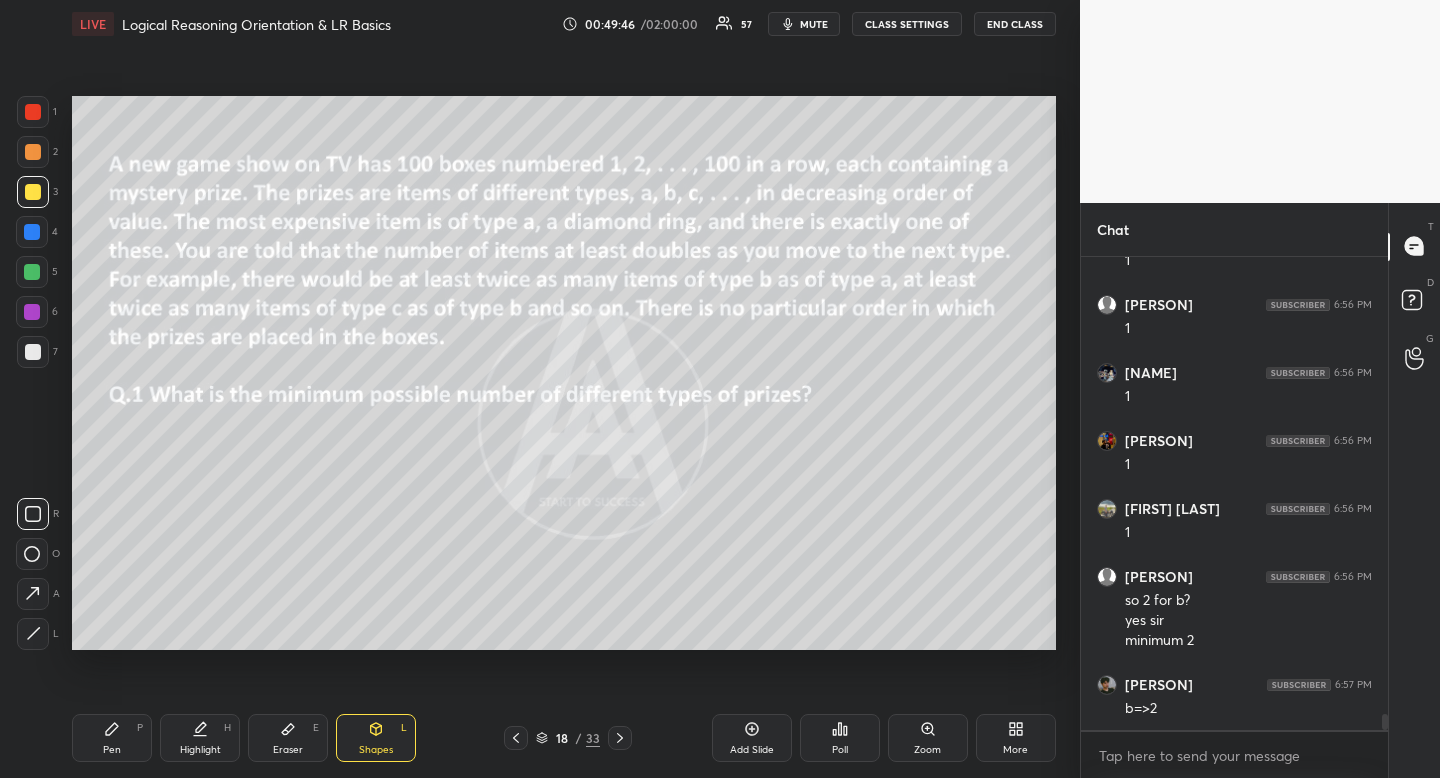 click on "Pen P" at bounding box center [112, 738] 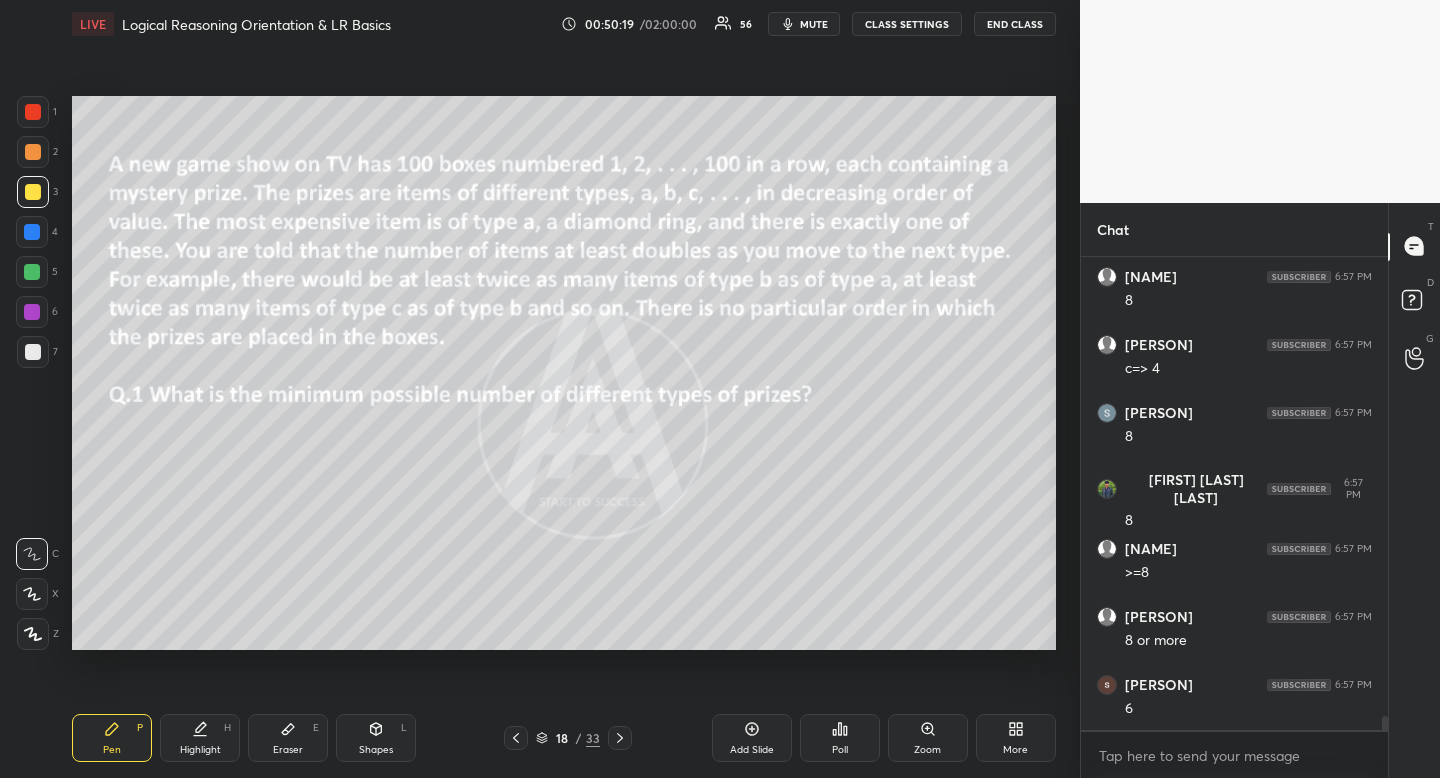 scroll, scrollTop: 15305, scrollLeft: 0, axis: vertical 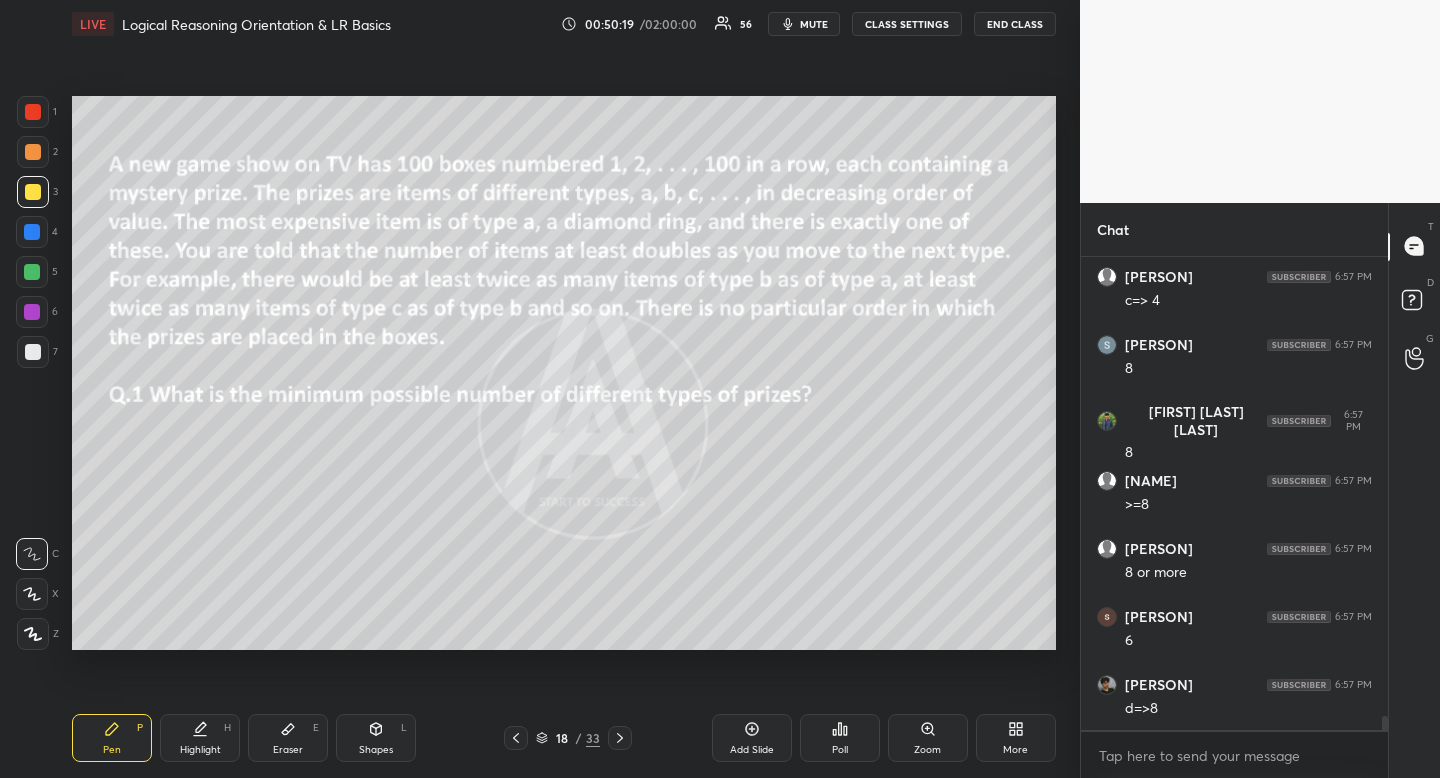 click 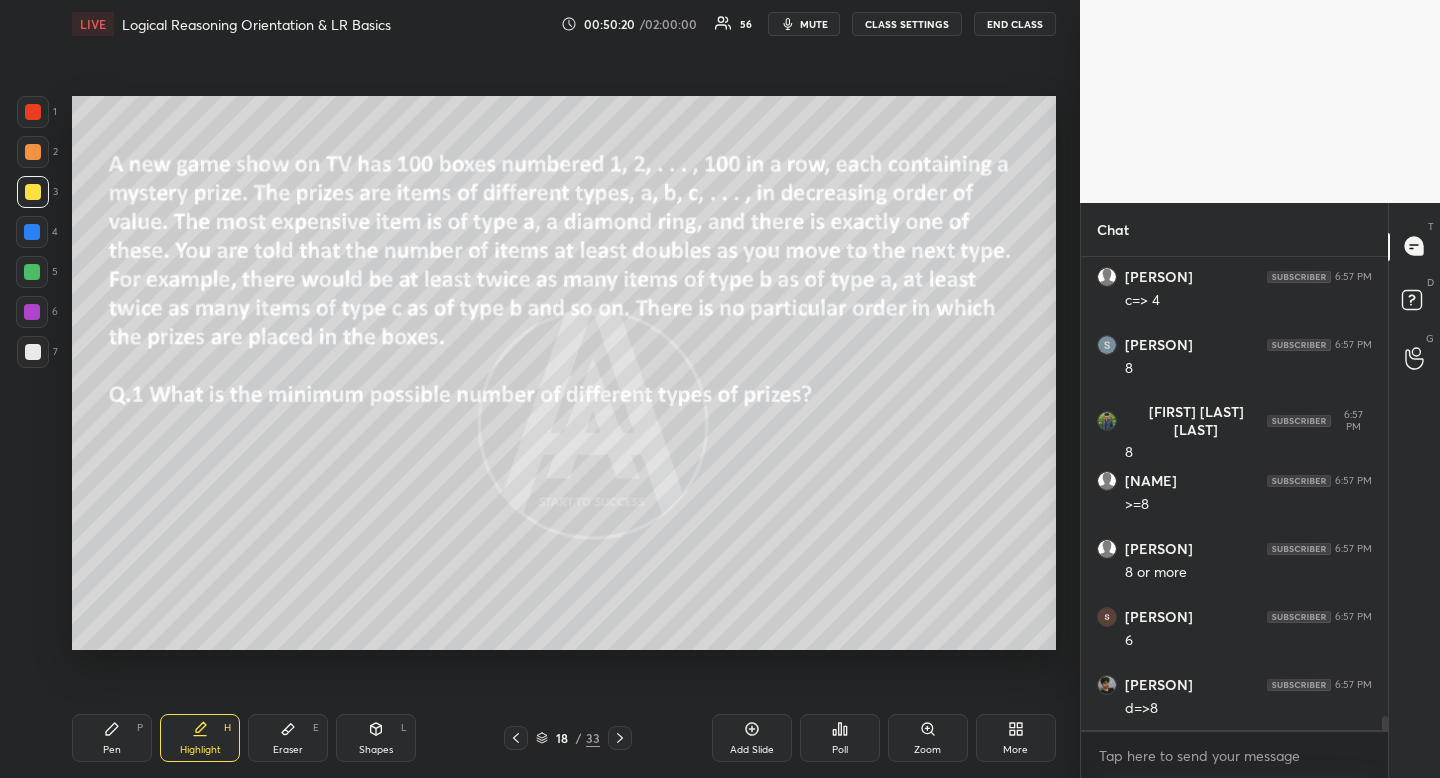 scroll, scrollTop: 15389, scrollLeft: 0, axis: vertical 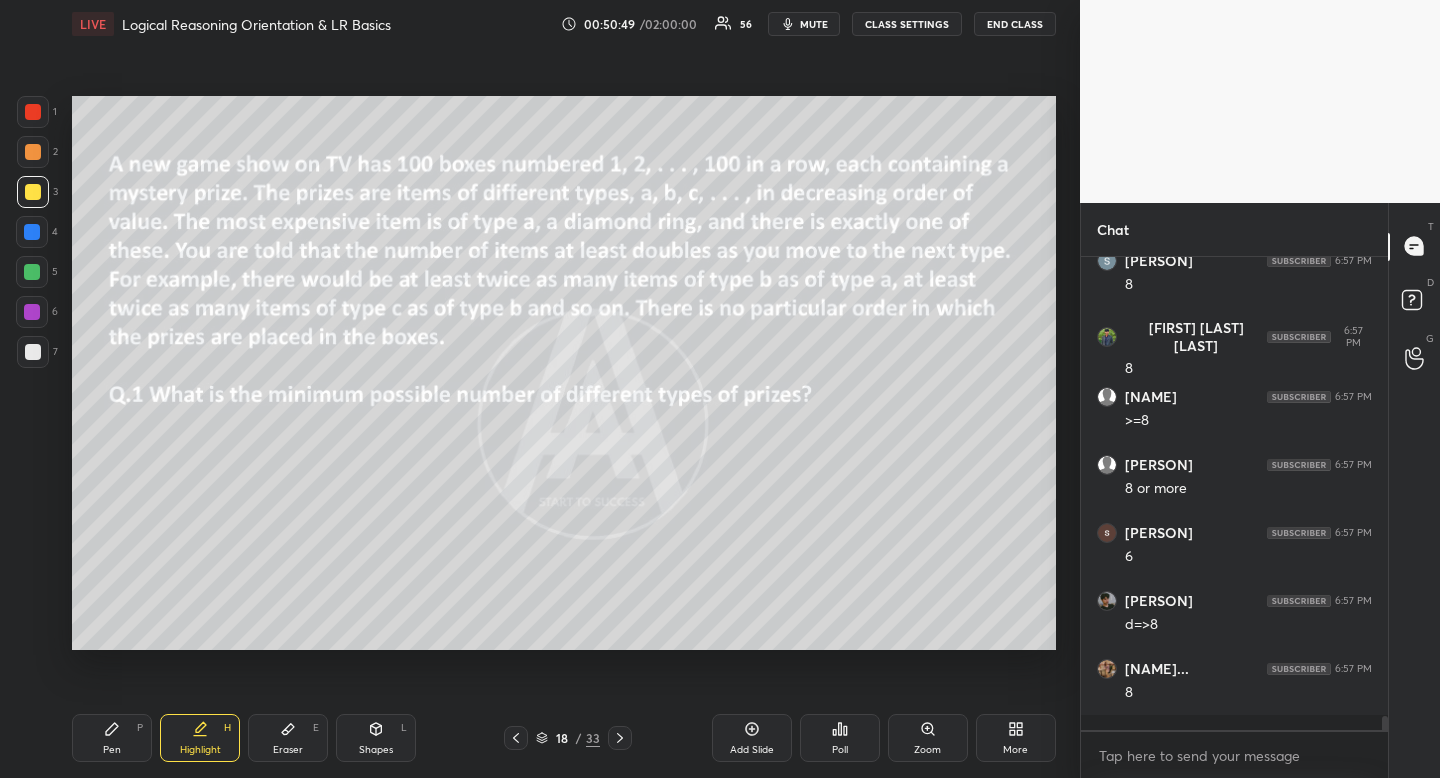 click on "Pen P" at bounding box center [112, 738] 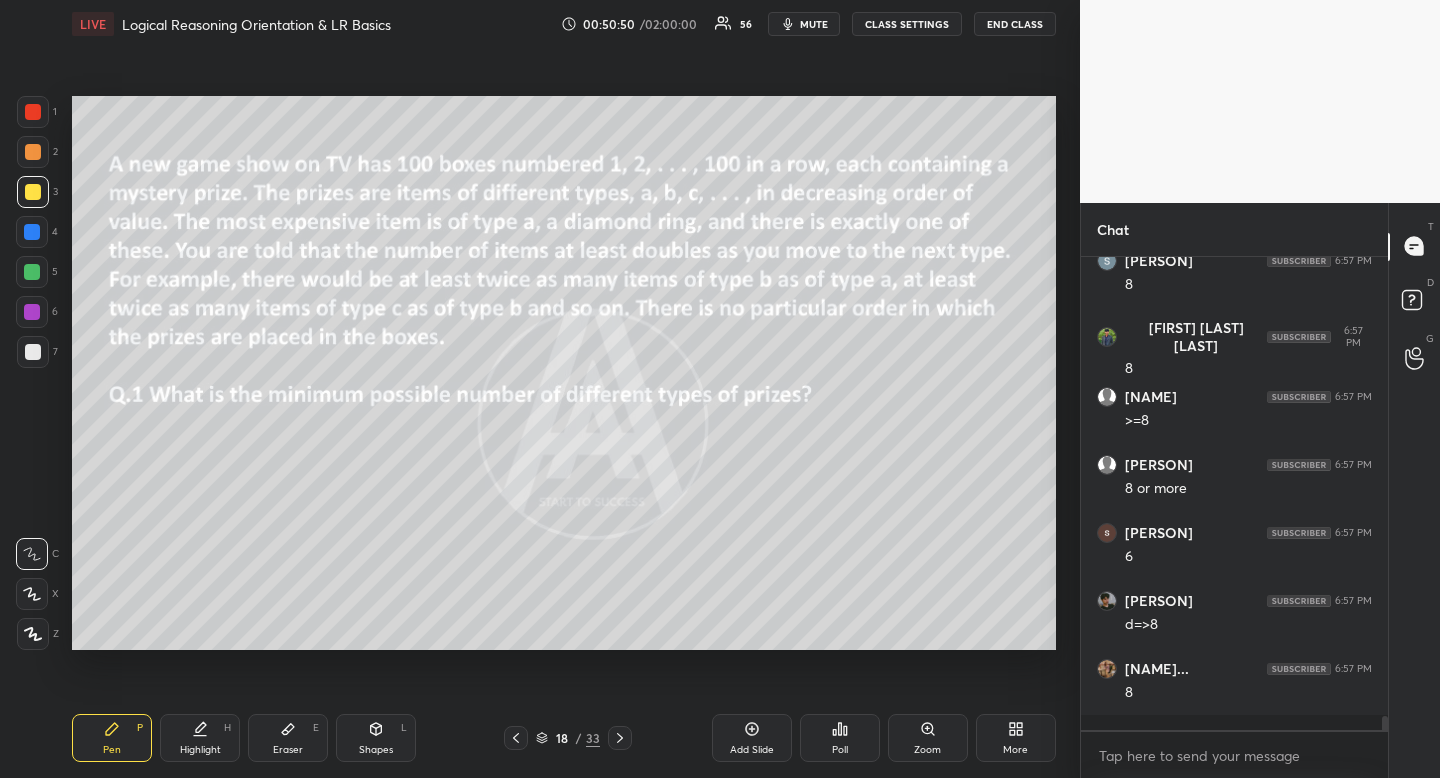 drag, startPoint x: 112, startPoint y: 737, endPoint x: 156, endPoint y: 673, distance: 77.665955 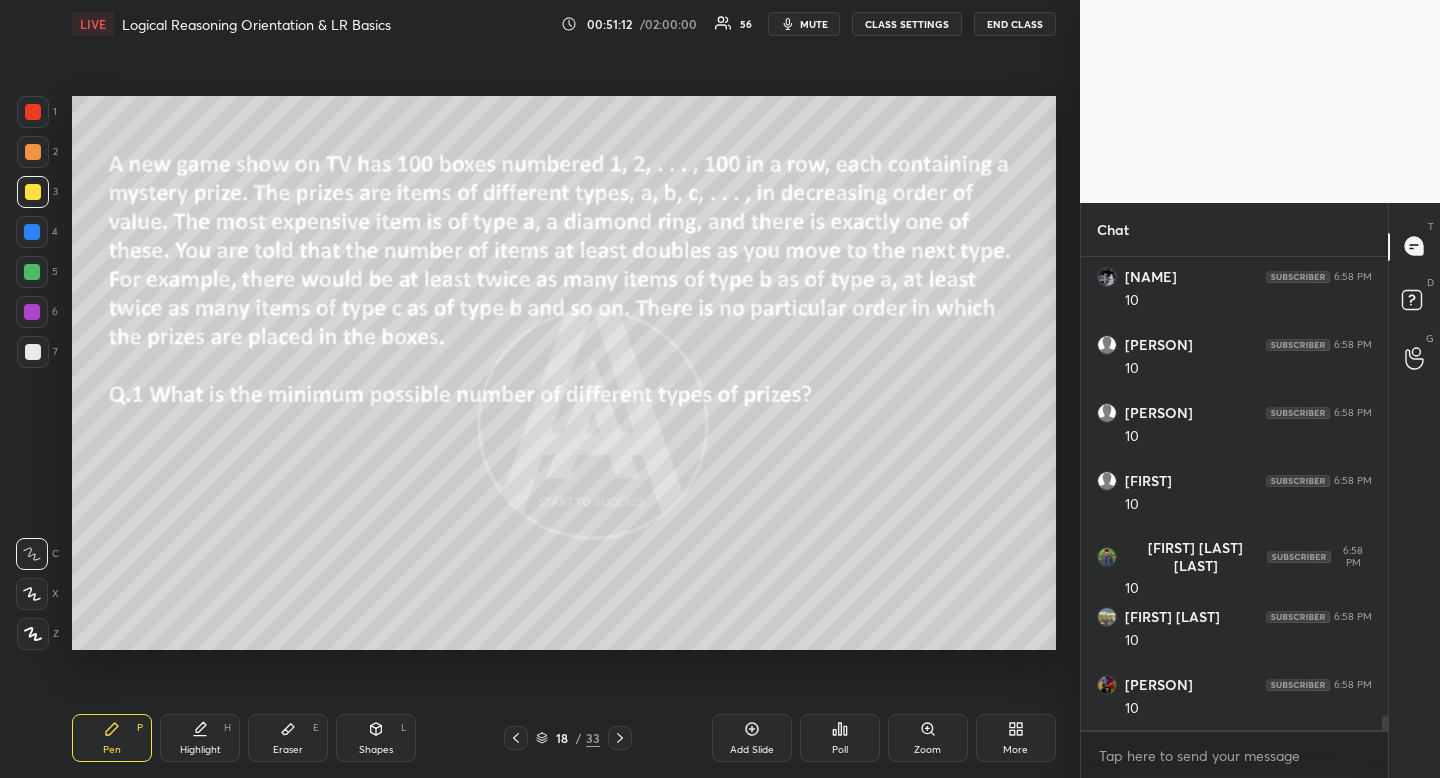 scroll, scrollTop: 16001, scrollLeft: 0, axis: vertical 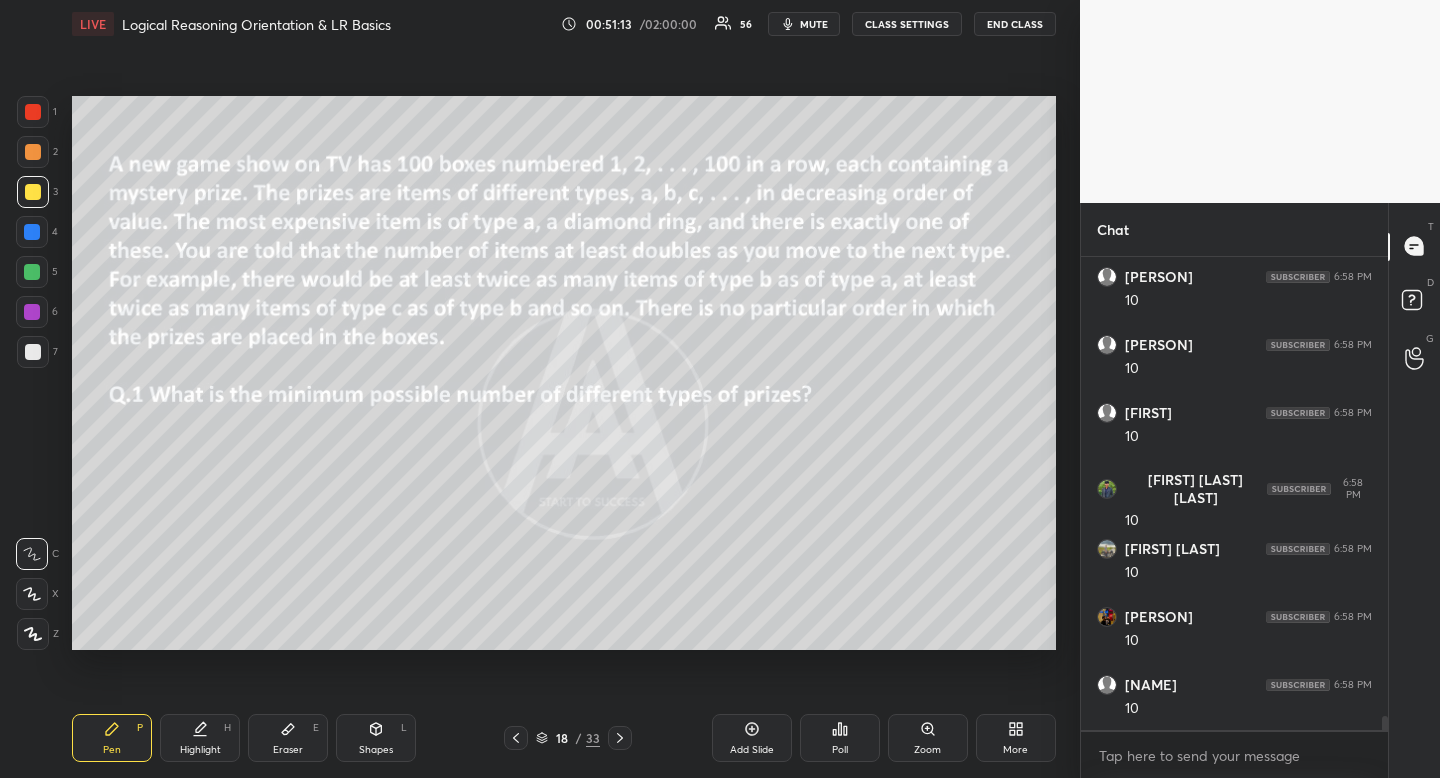 click 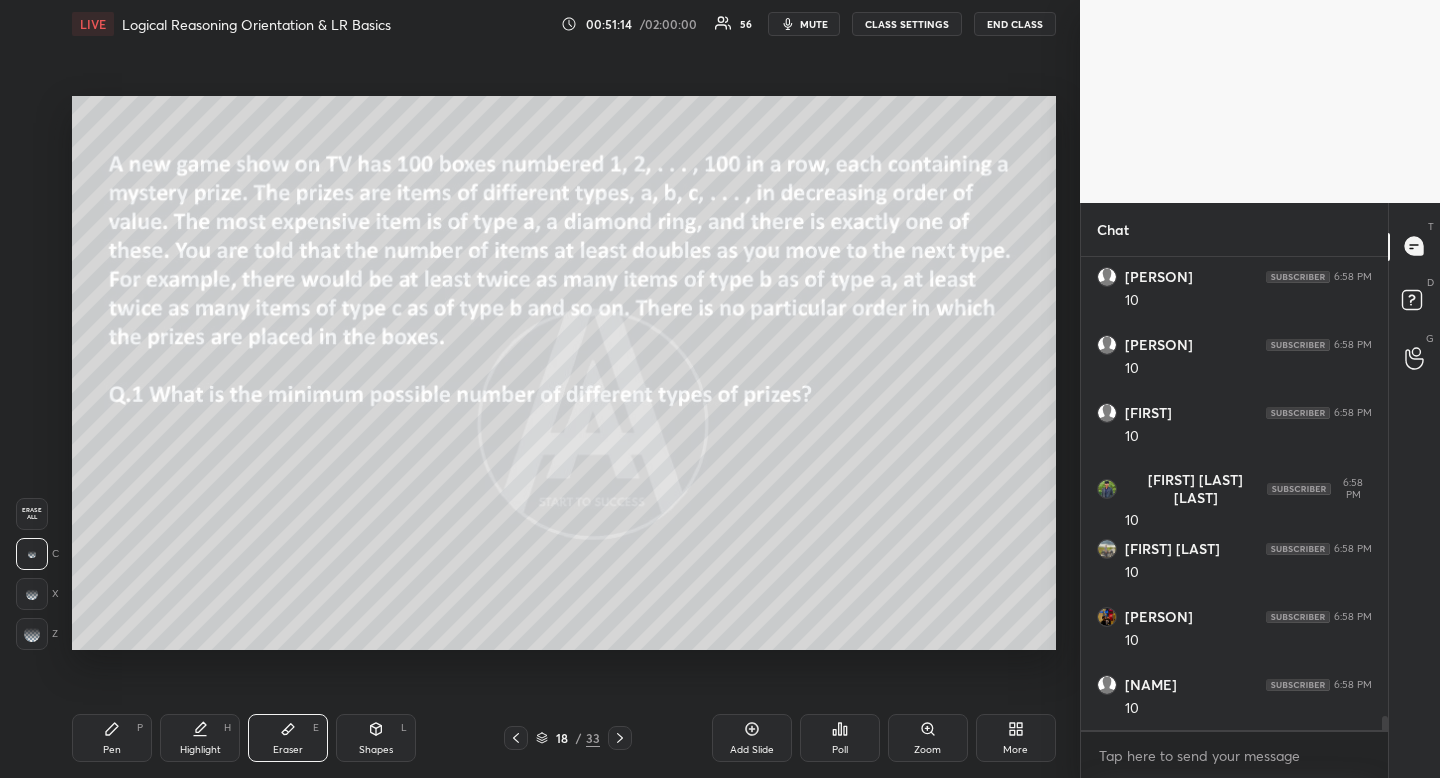 click on "Pen" at bounding box center (112, 750) 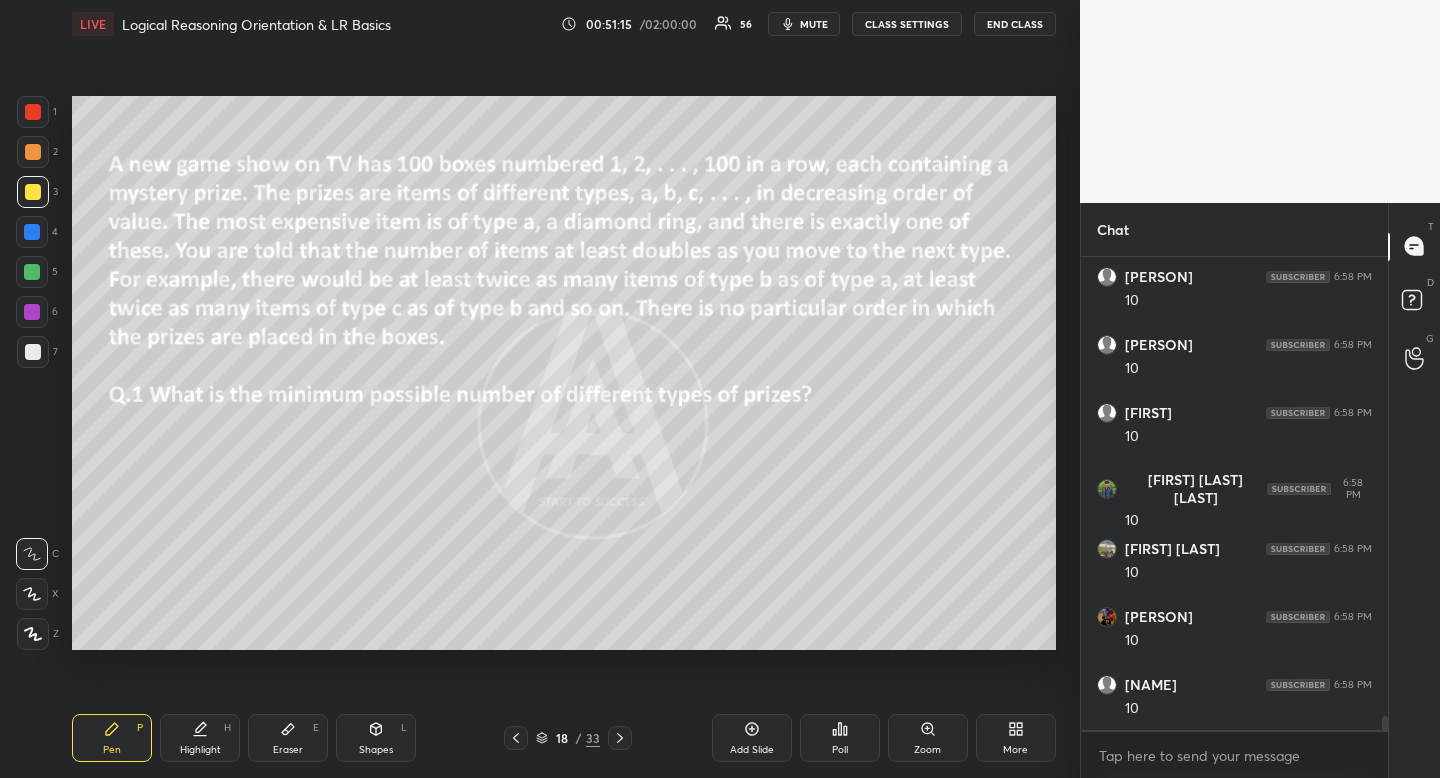 click on "Pen P" at bounding box center (112, 738) 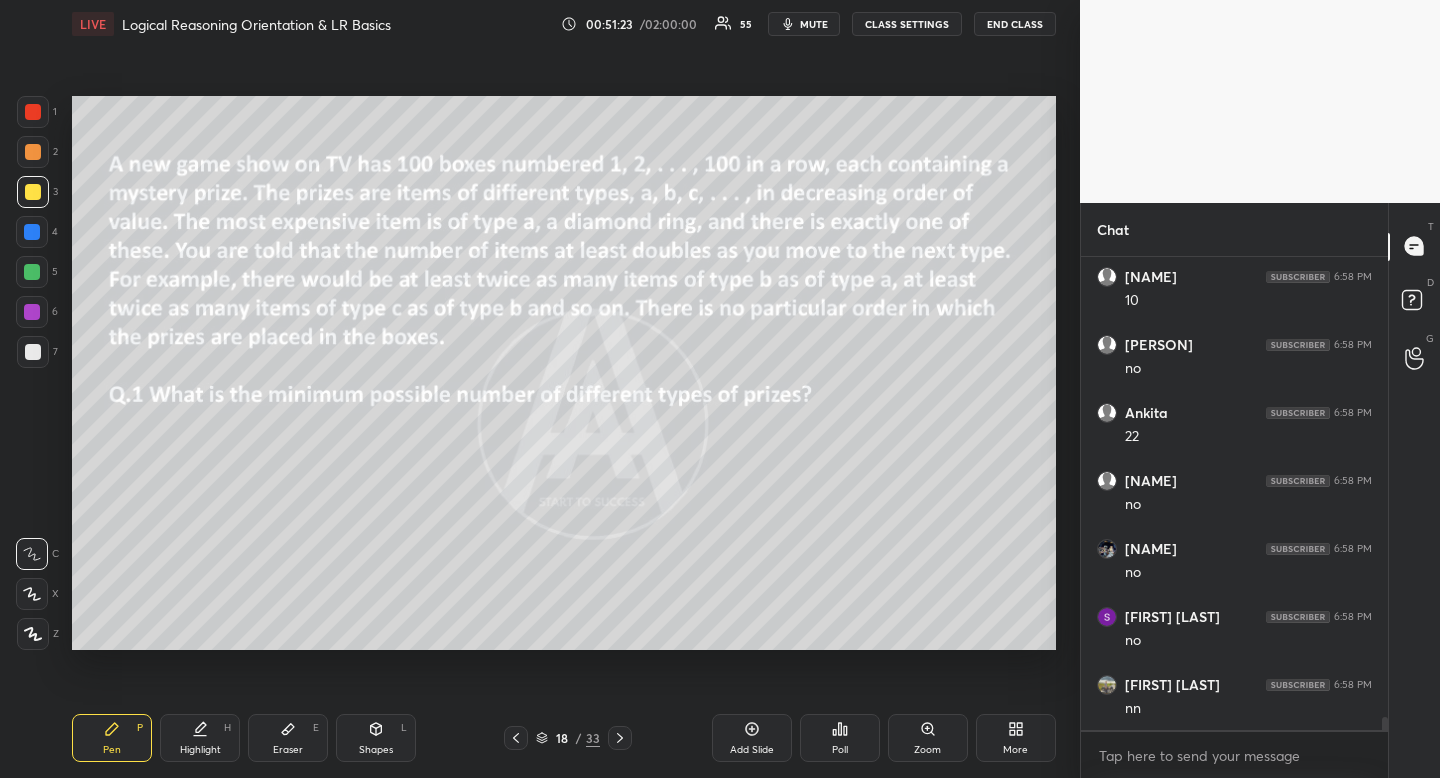 scroll, scrollTop: 16477, scrollLeft: 0, axis: vertical 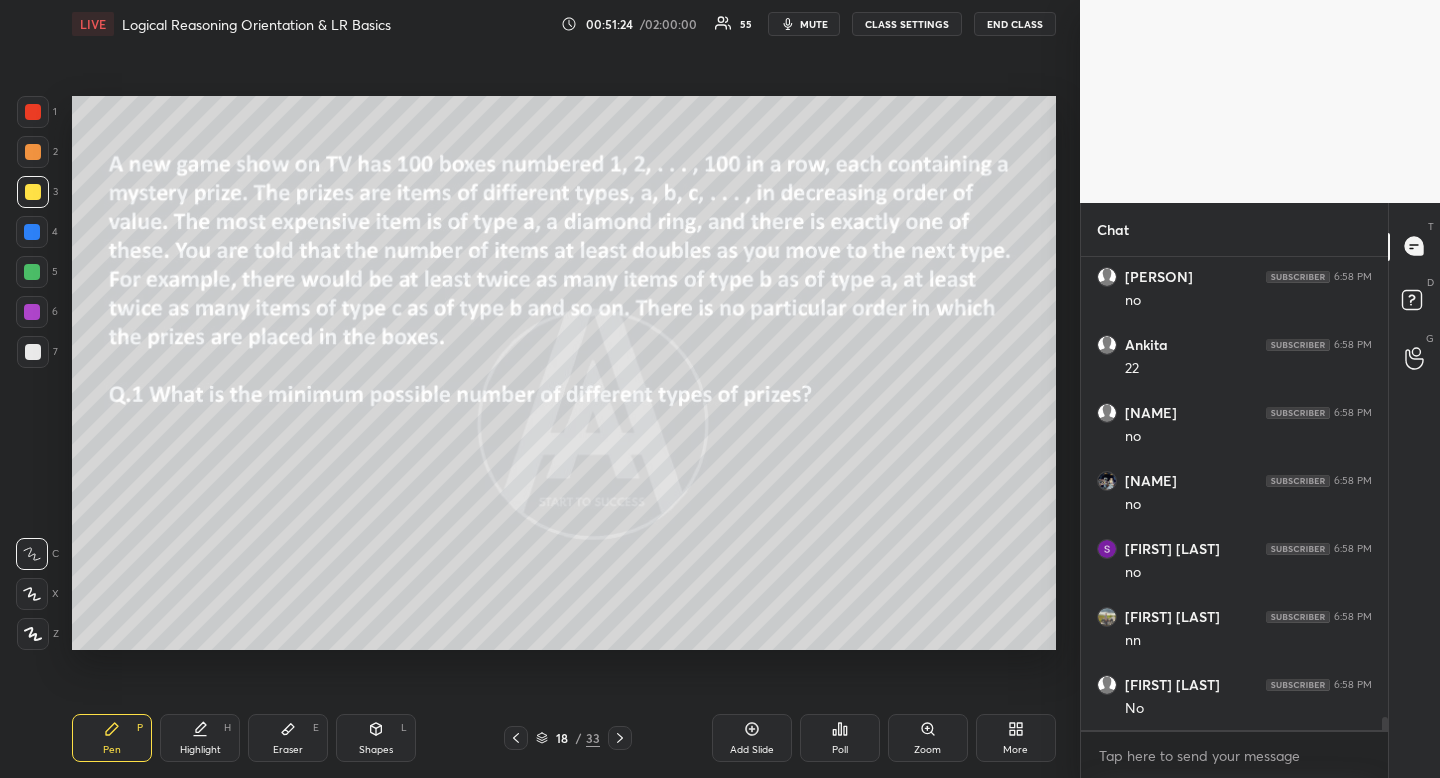 click on "Eraser" at bounding box center (288, 750) 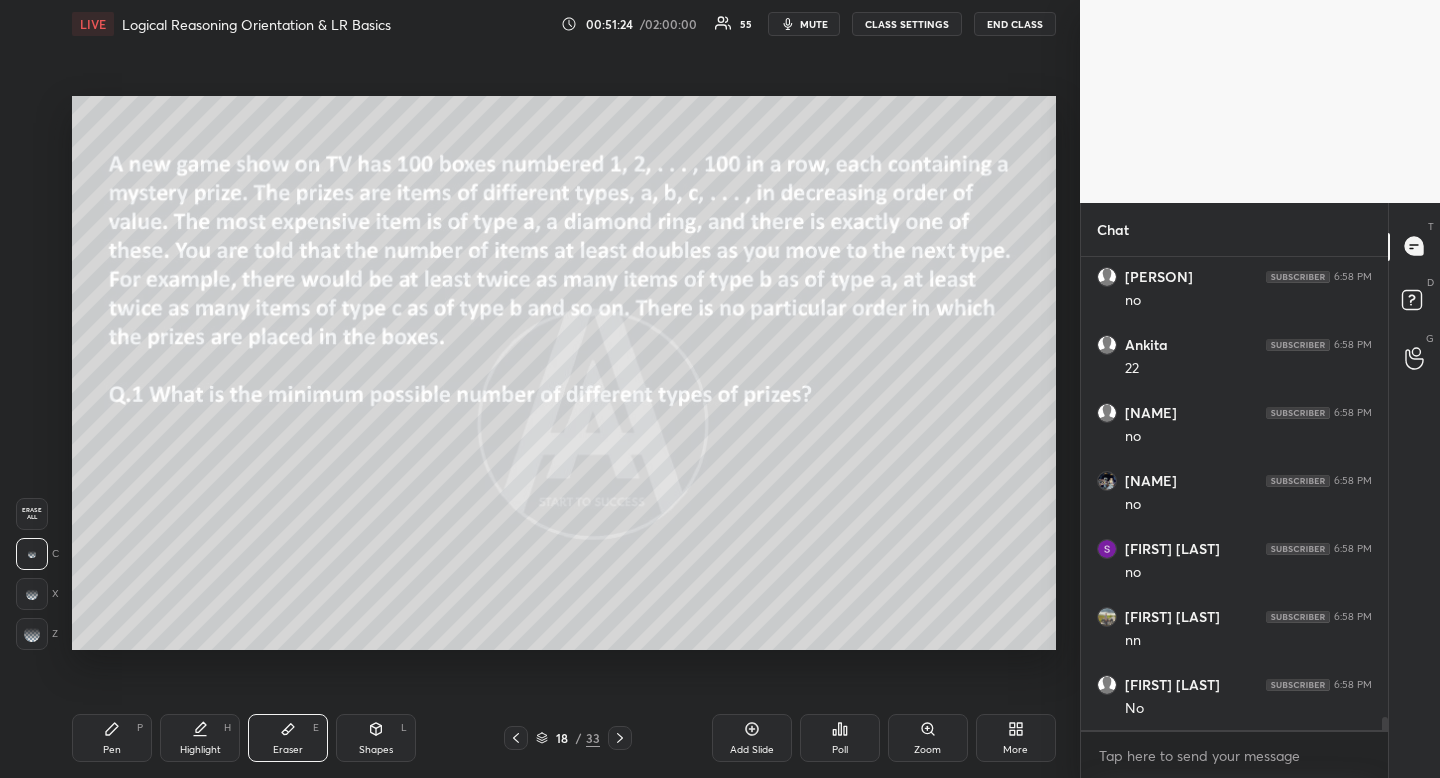 drag, startPoint x: 280, startPoint y: 755, endPoint x: 313, endPoint y: 679, distance: 82.85529 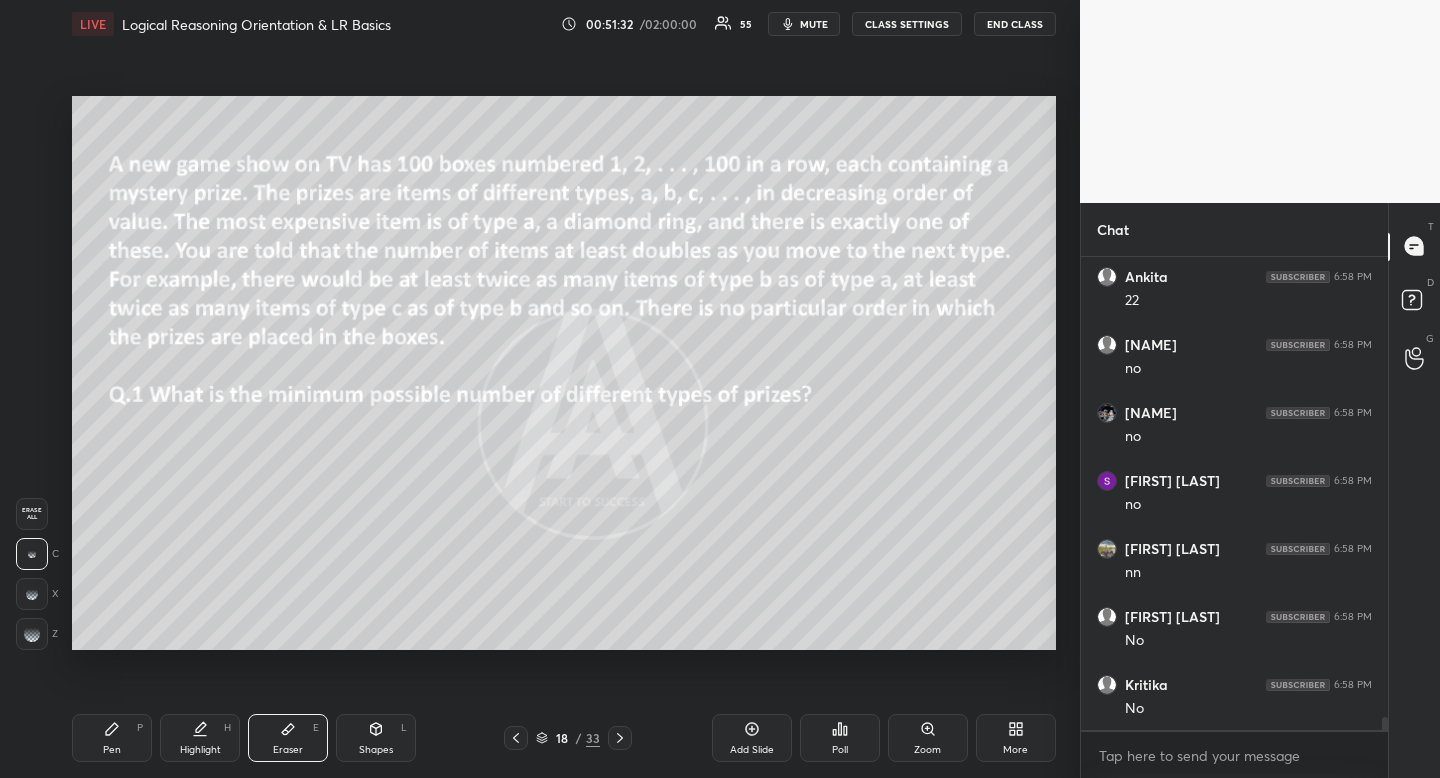 click on "Highlight" at bounding box center (200, 750) 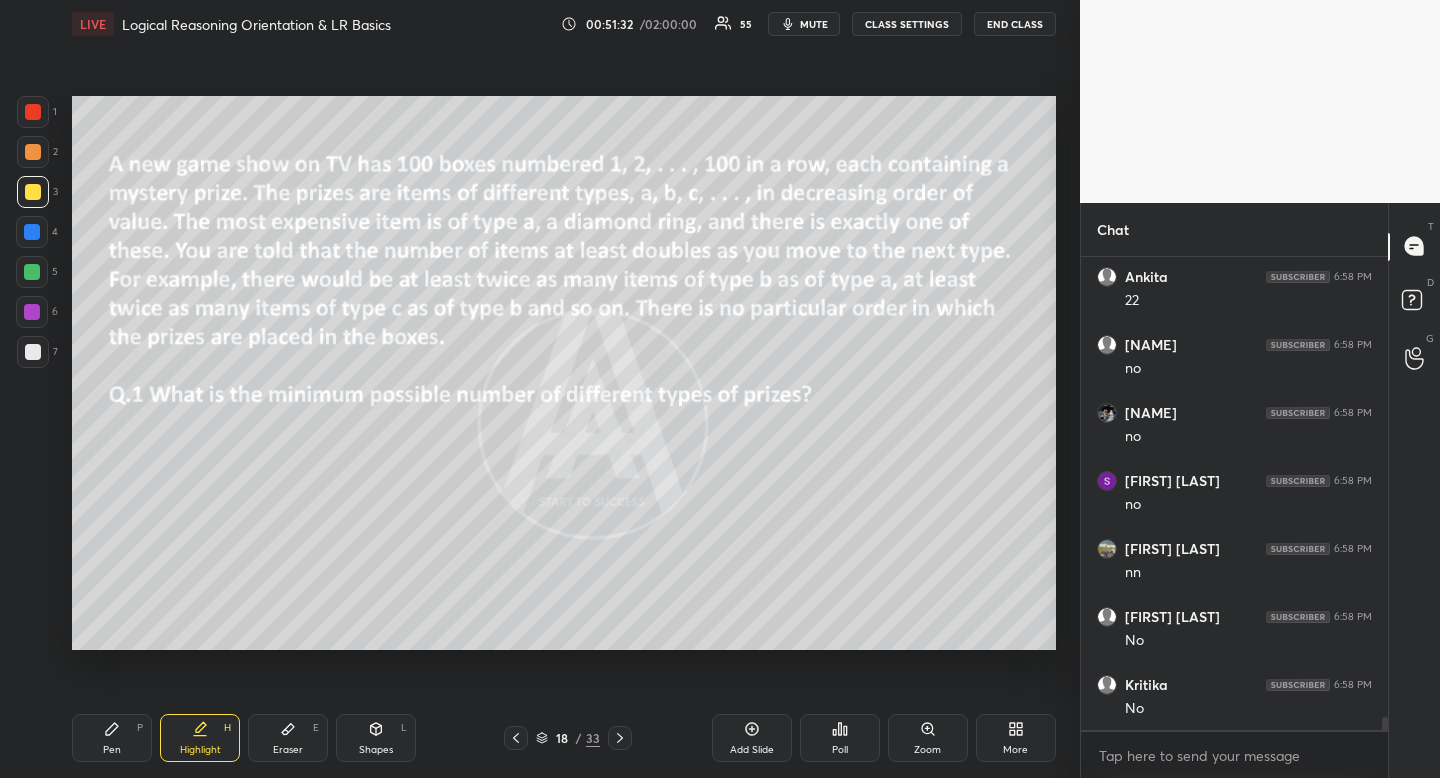 click on "Highlight" at bounding box center [200, 750] 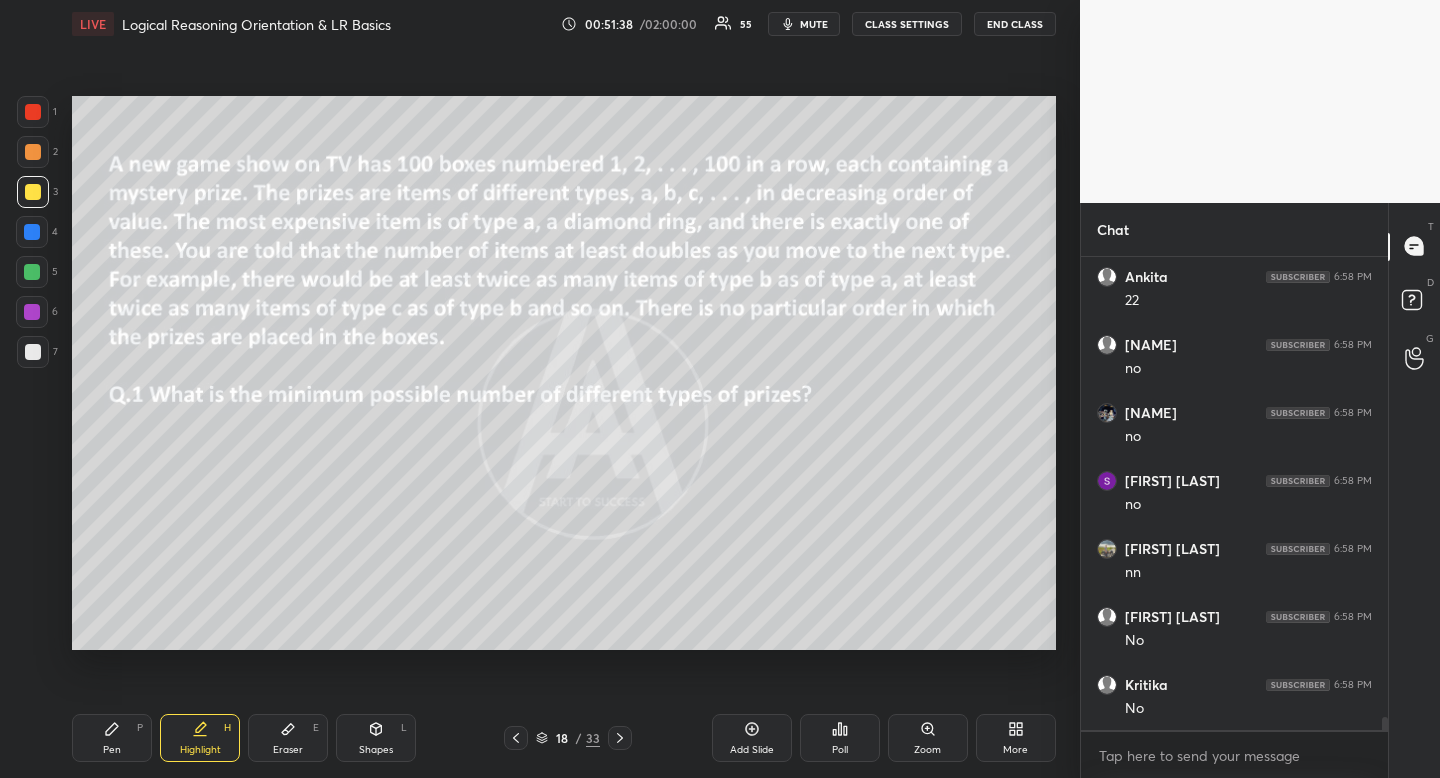 click on "Highlight H" at bounding box center (200, 738) 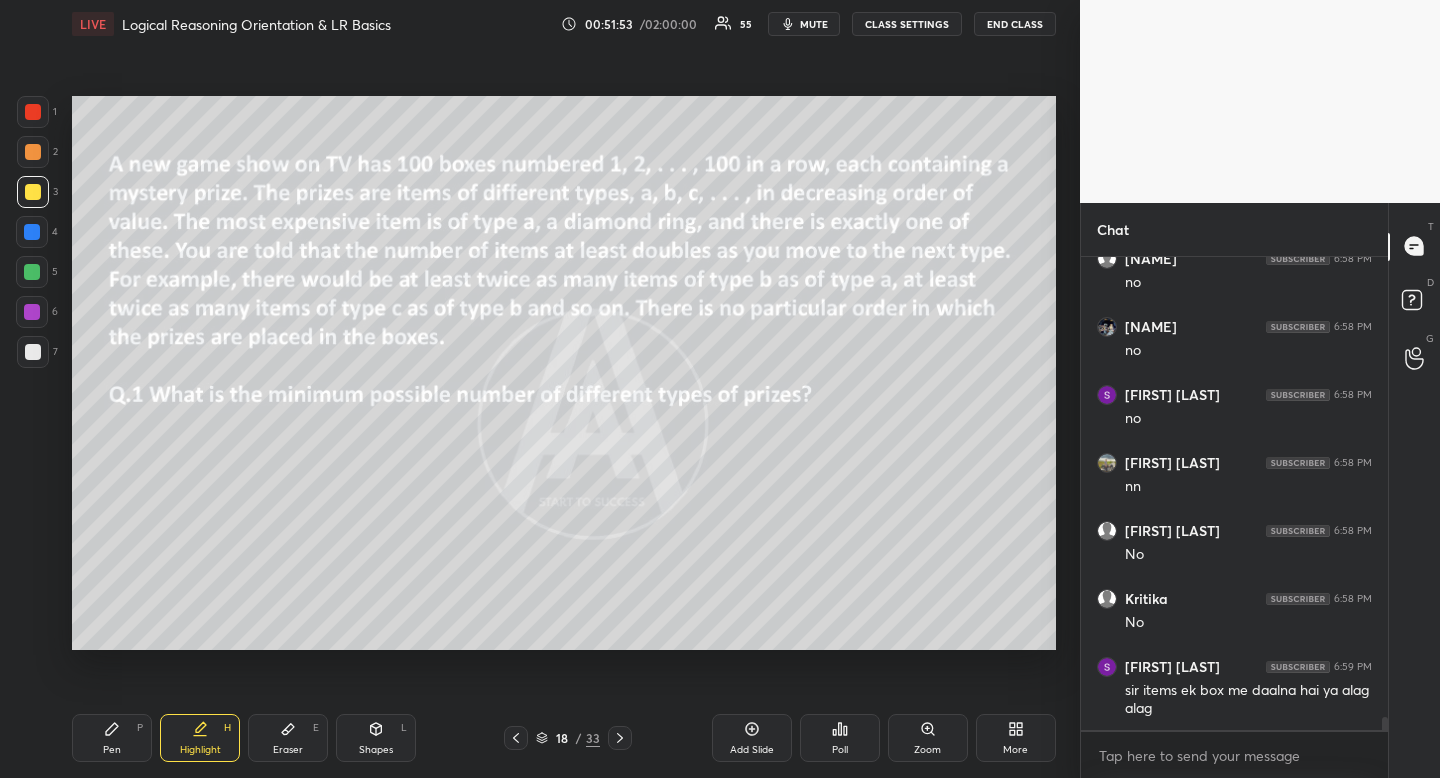 scroll, scrollTop: 16699, scrollLeft: 0, axis: vertical 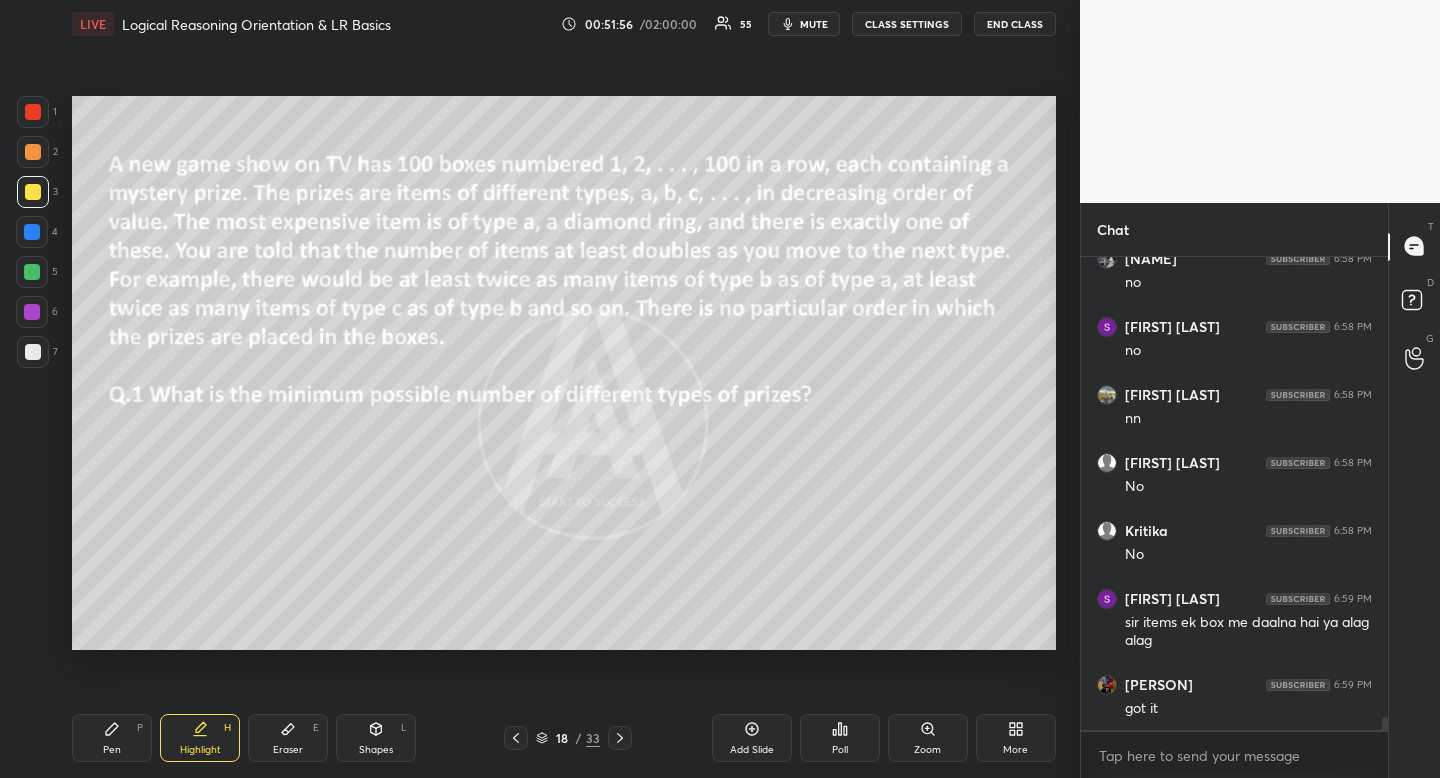 click on "Eraser E" at bounding box center (288, 738) 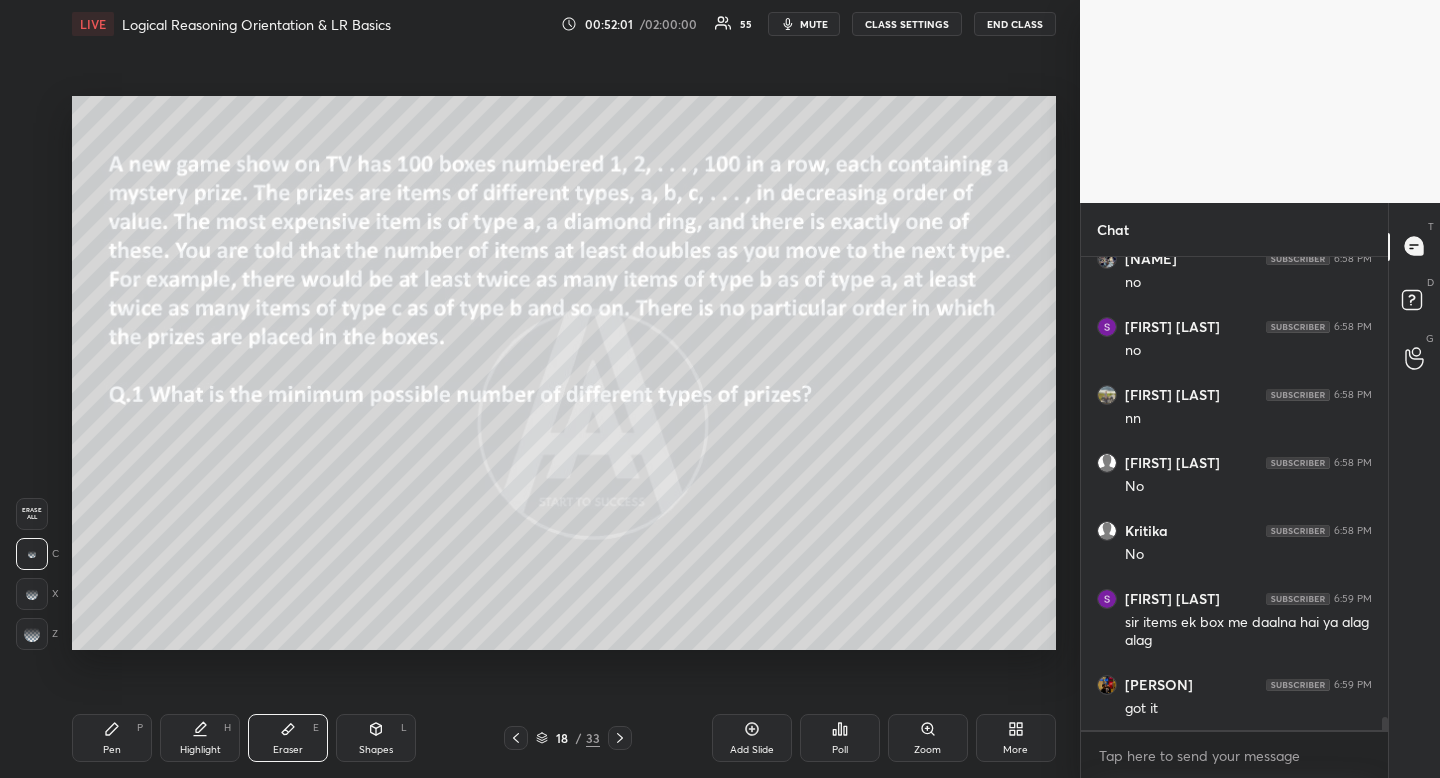 click on "Highlight H" at bounding box center [200, 738] 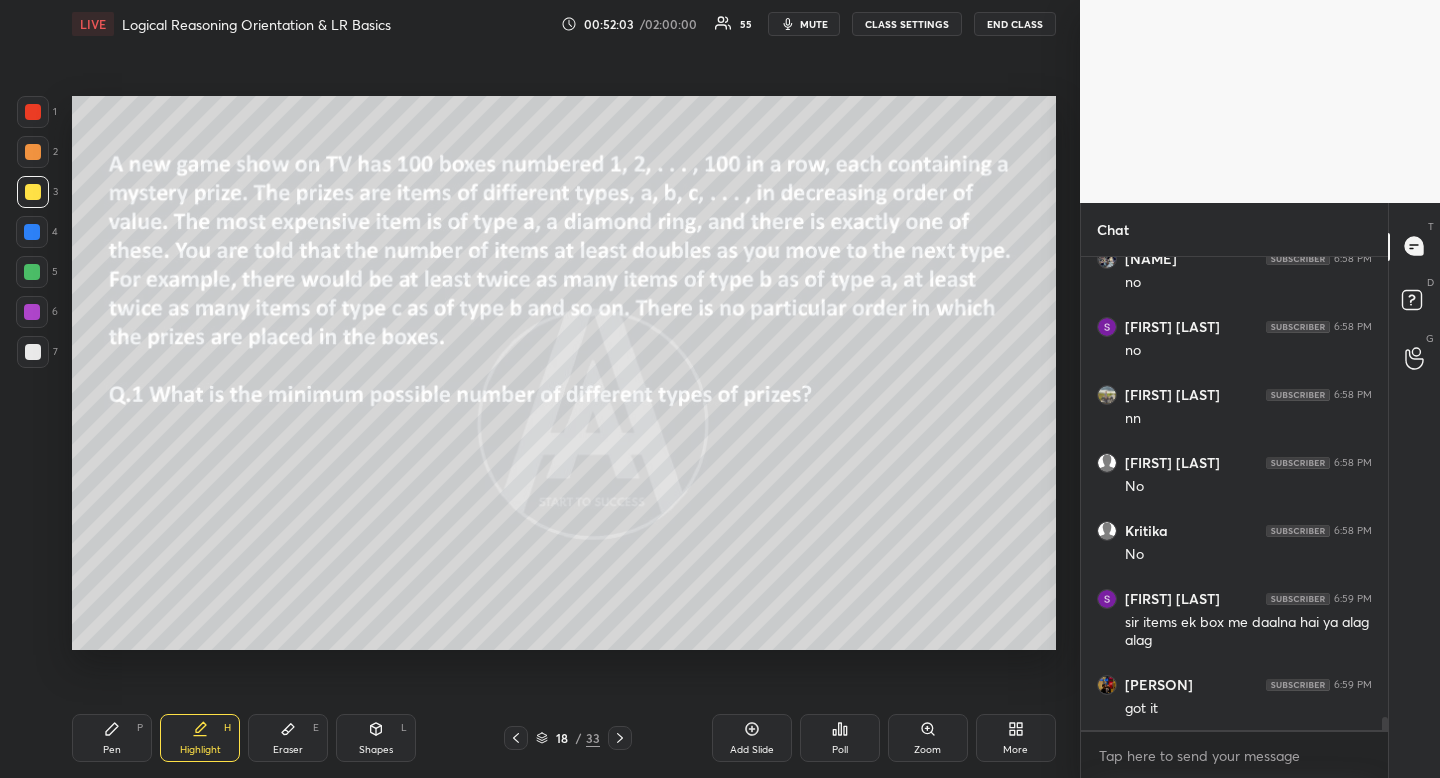 click at bounding box center (33, 152) 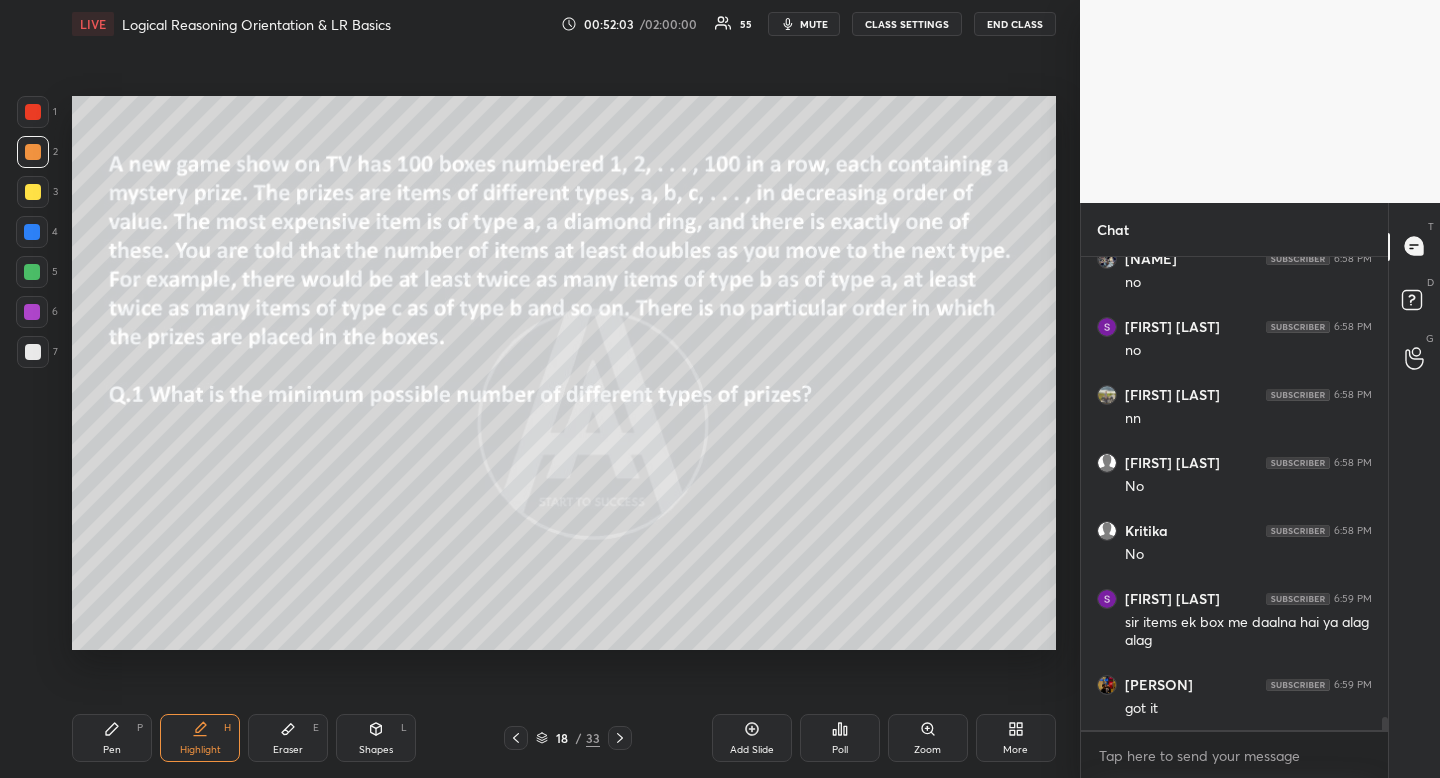 drag, startPoint x: 29, startPoint y: 149, endPoint x: 31, endPoint y: 163, distance: 14.142136 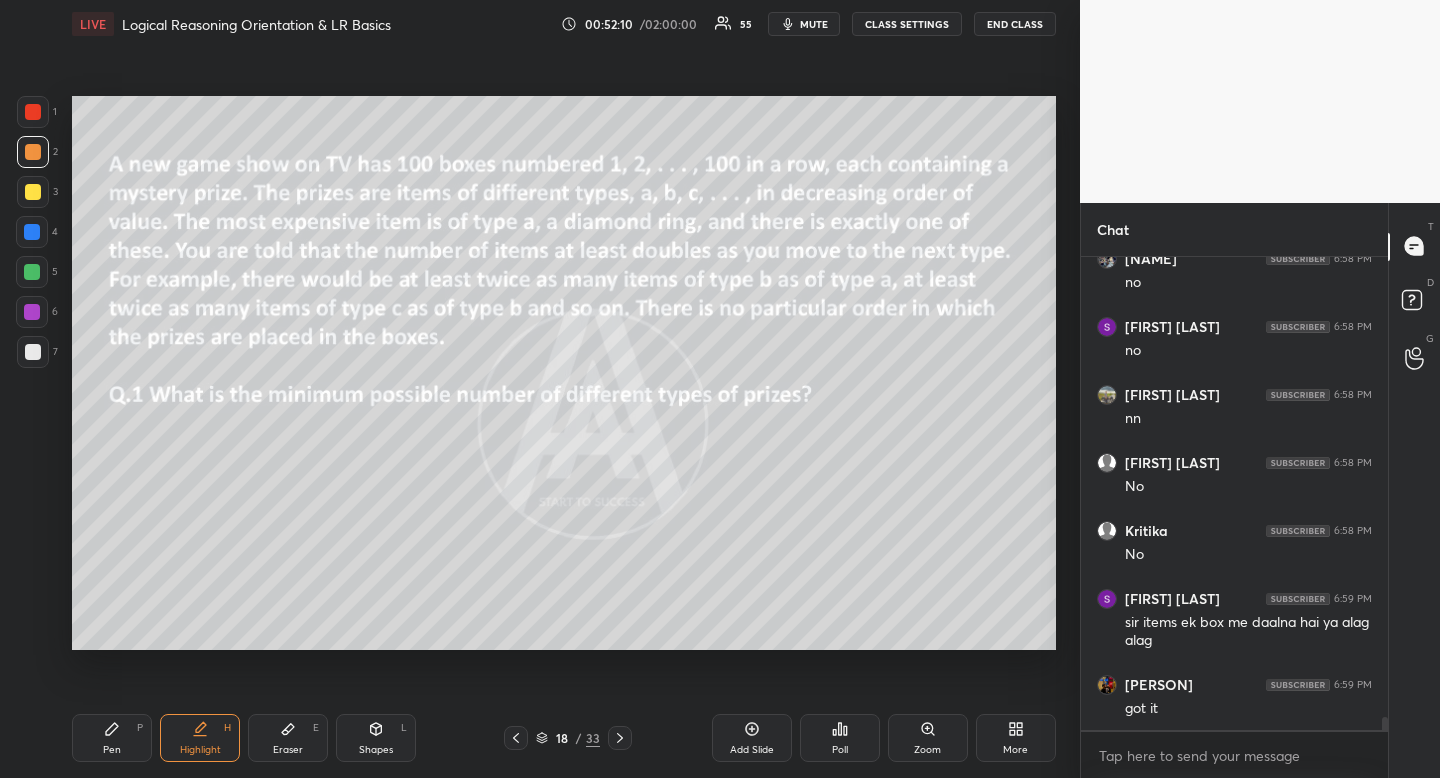 click on "P" at bounding box center (140, 728) 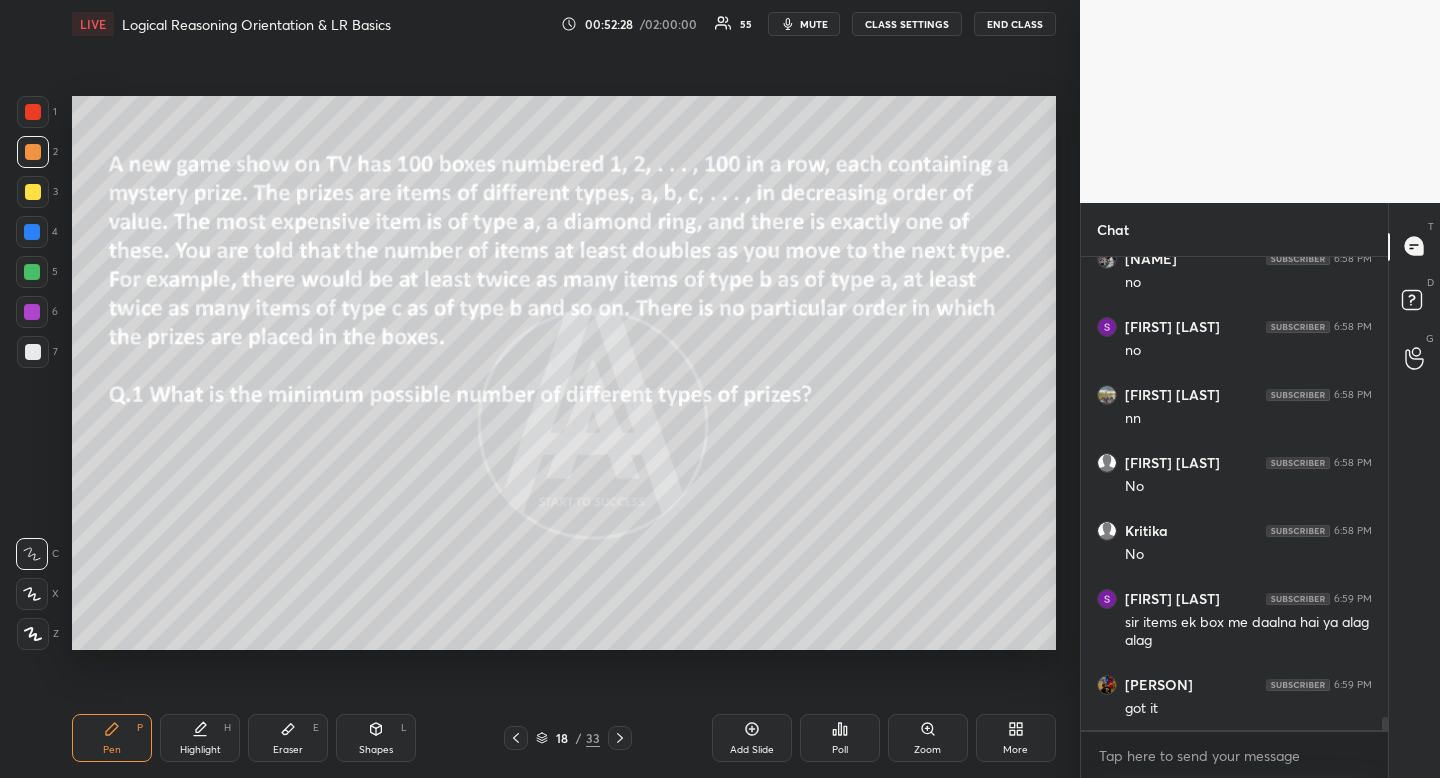 scroll, scrollTop: 16767, scrollLeft: 0, axis: vertical 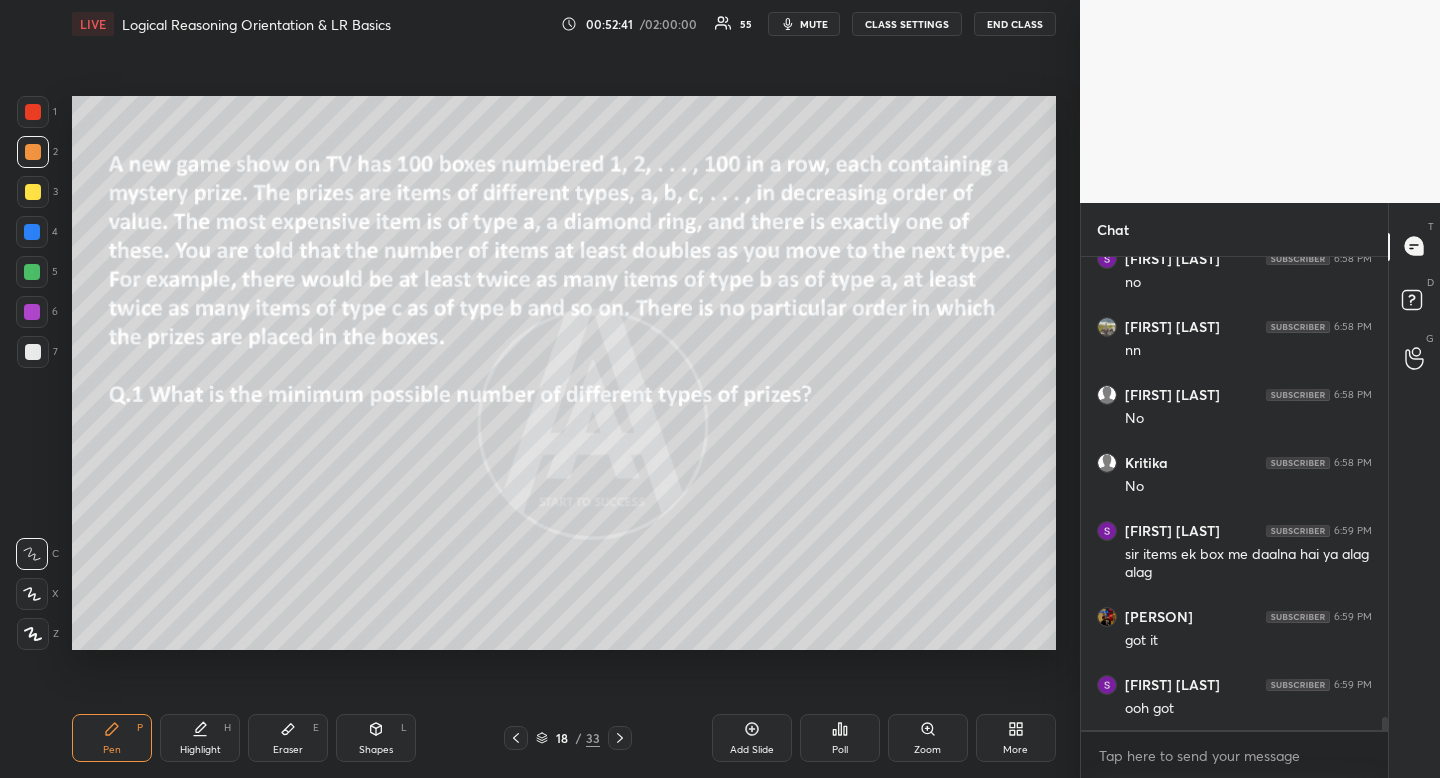 click on "Shapes L" at bounding box center [376, 738] 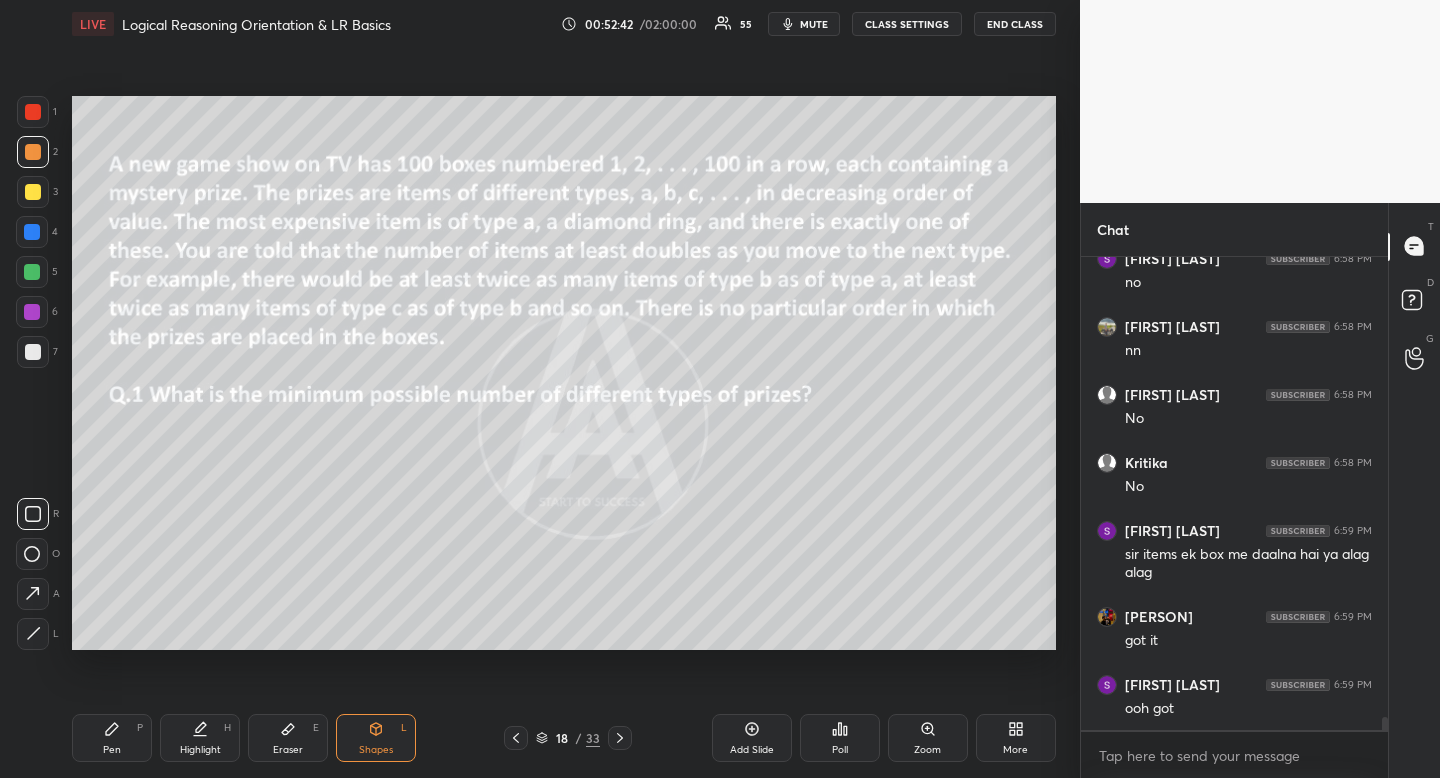 click at bounding box center (33, 514) 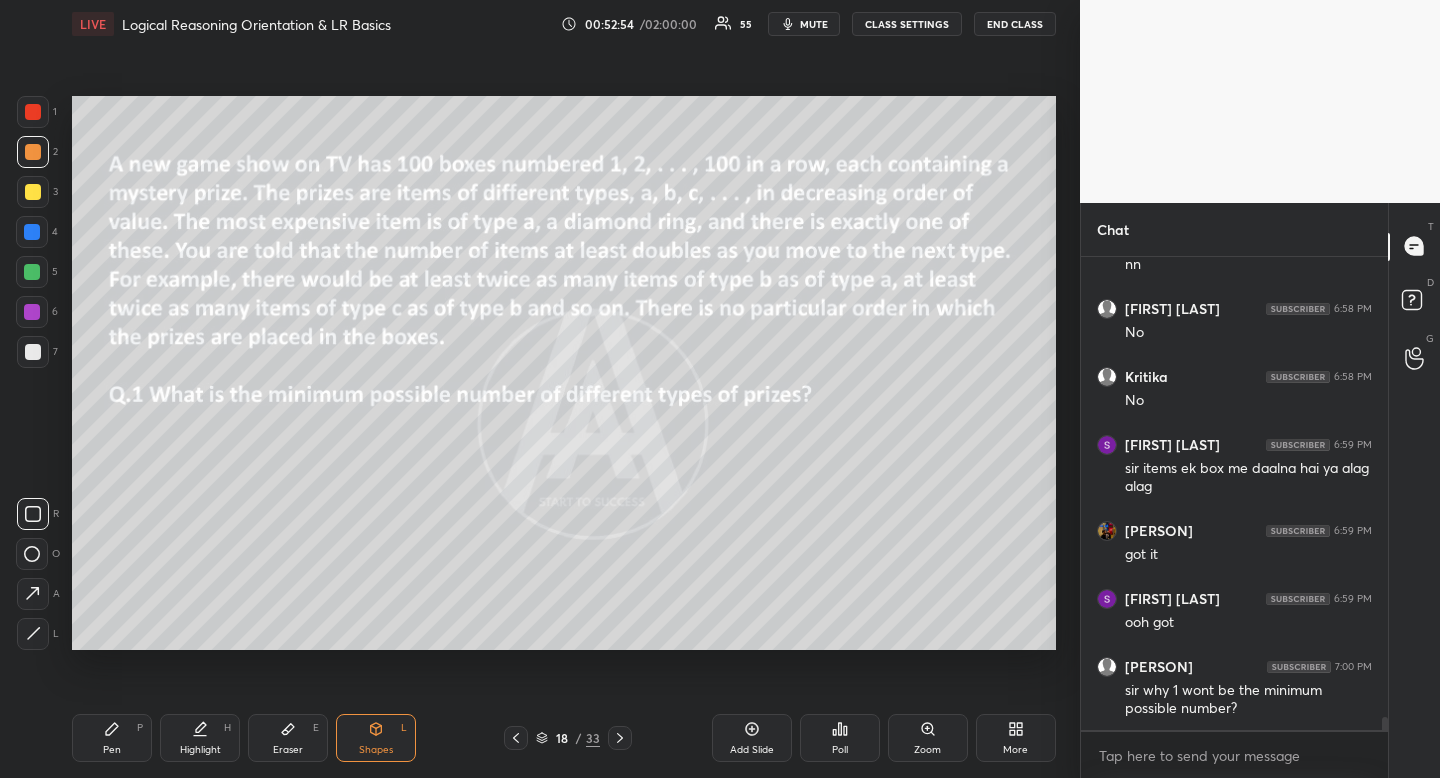 scroll, scrollTop: 16921, scrollLeft: 0, axis: vertical 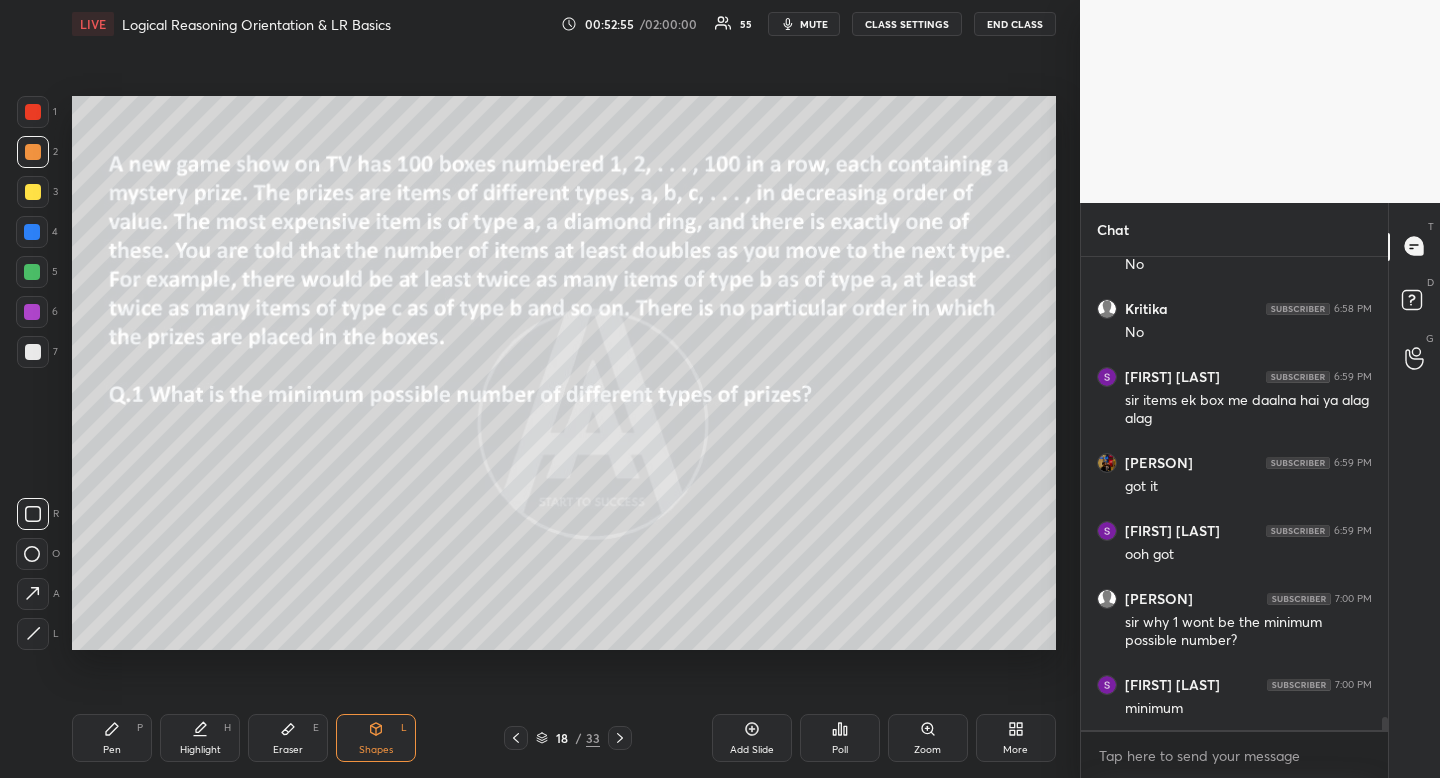 click on "Highlight" at bounding box center [200, 750] 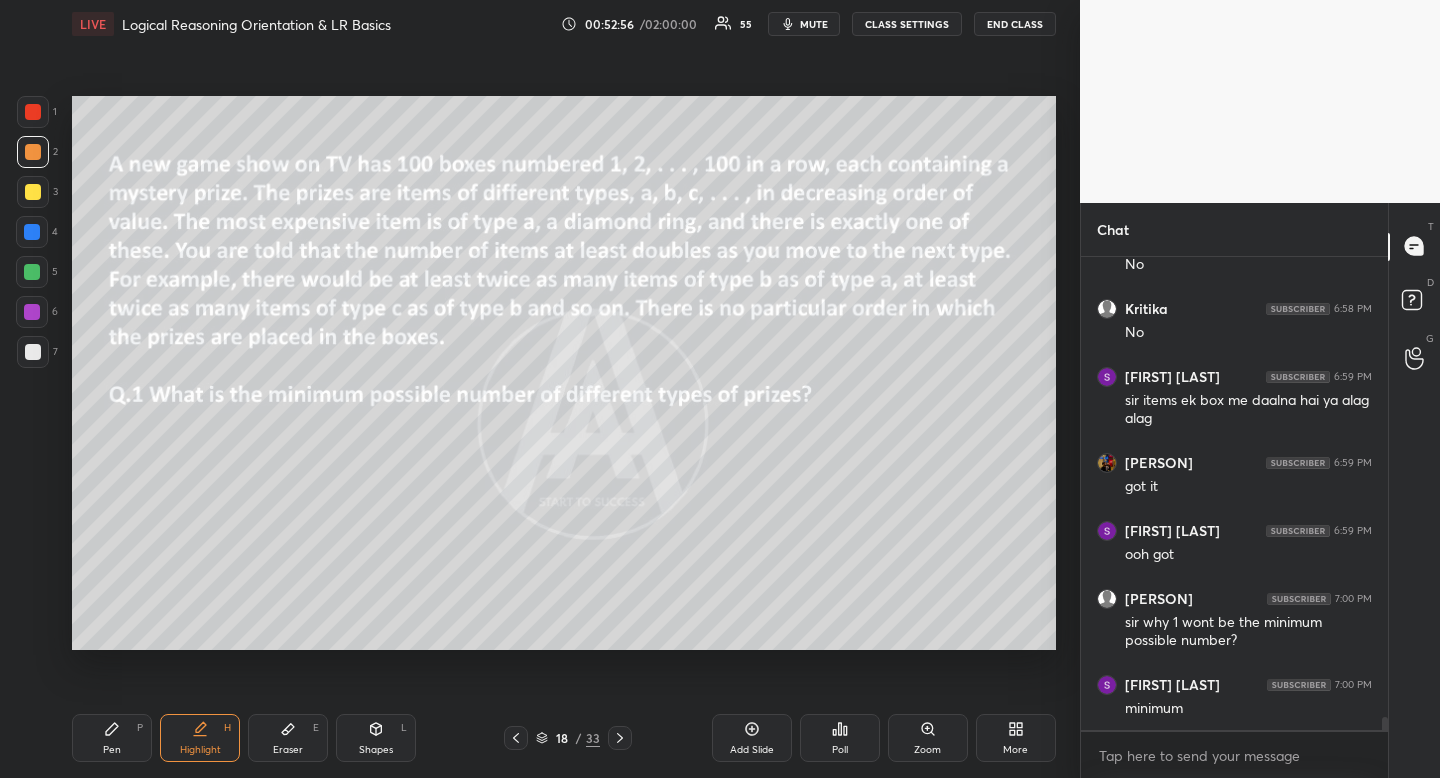click on "Highlight" at bounding box center (200, 750) 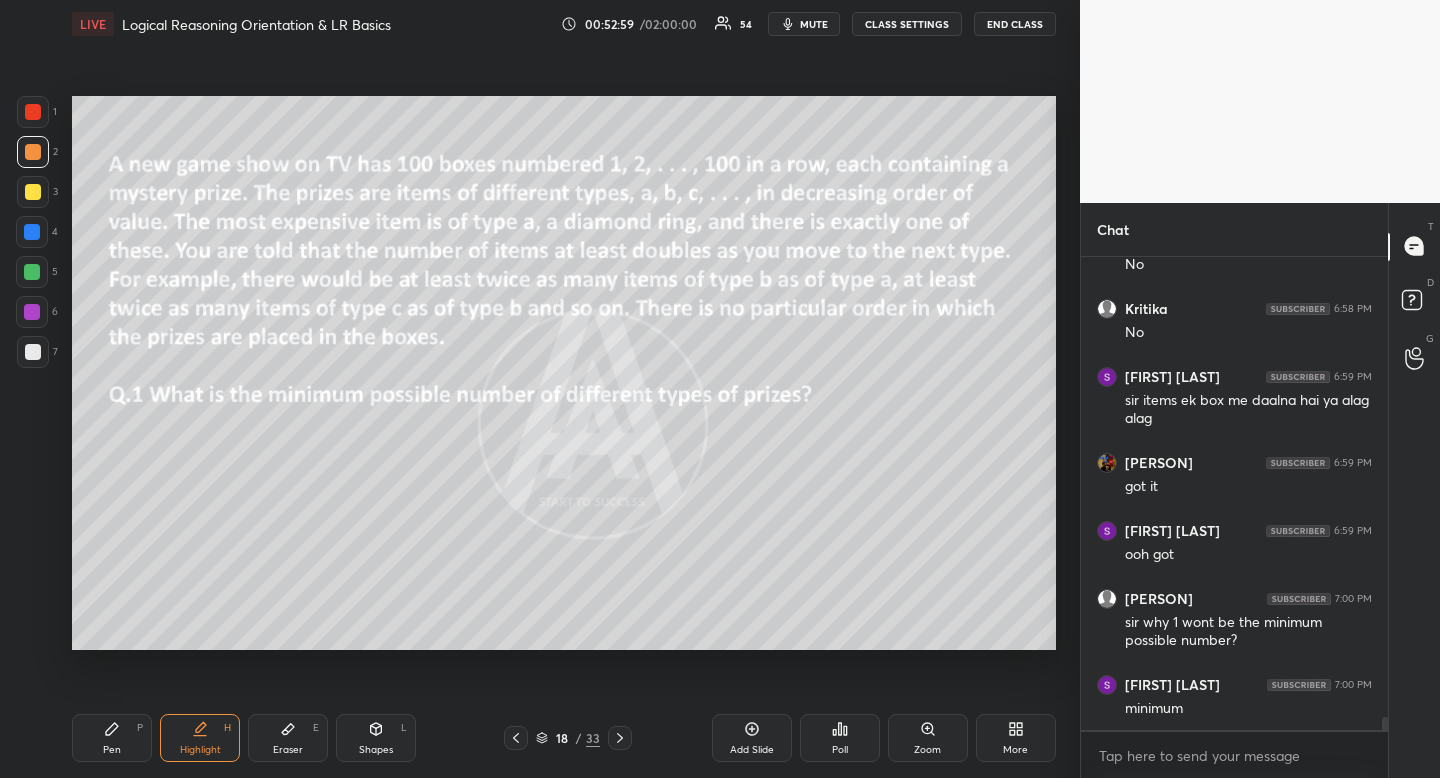 click on "Pen P Highlight H Eraser E Shapes L 18 / 33 Add Slide Poll Zoom More" at bounding box center [564, 738] 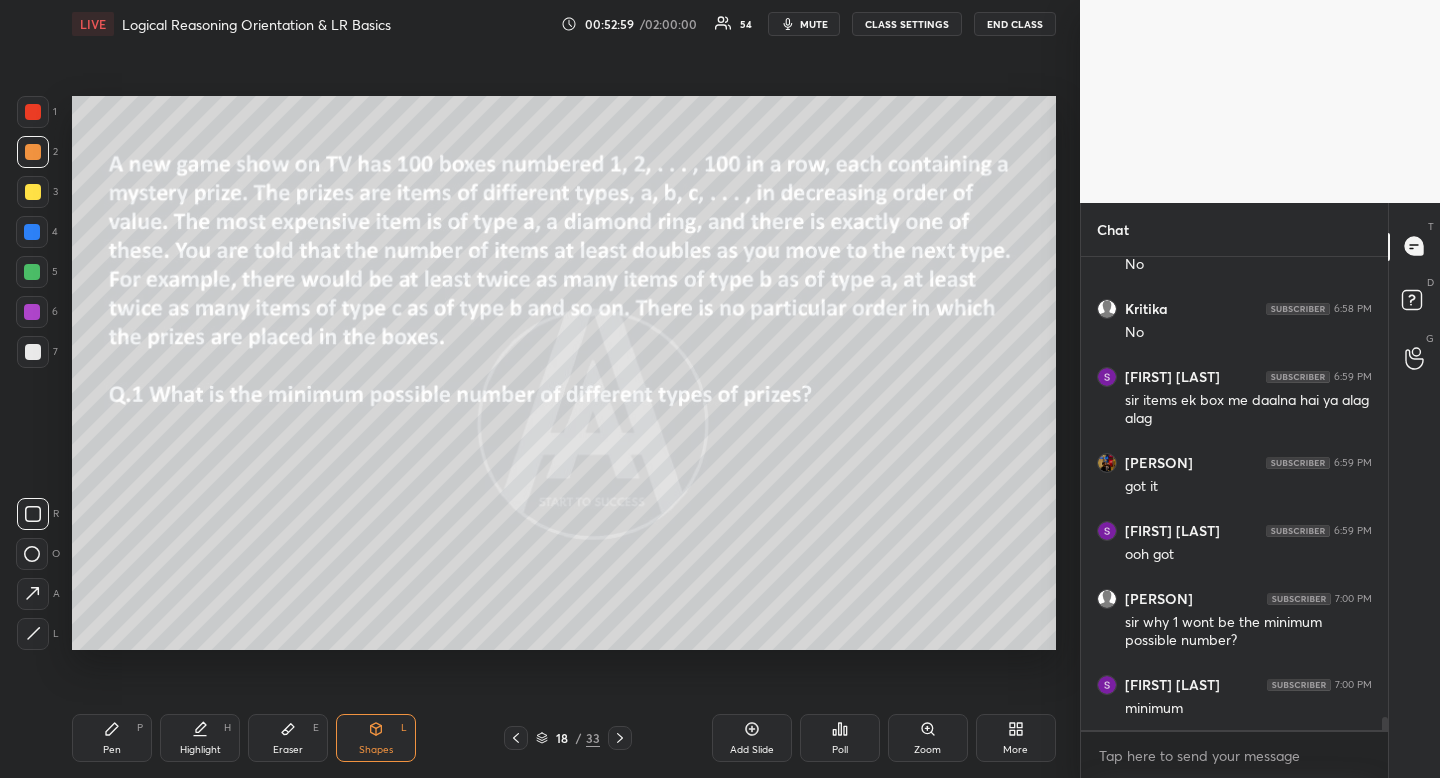 scroll, scrollTop: 16989, scrollLeft: 0, axis: vertical 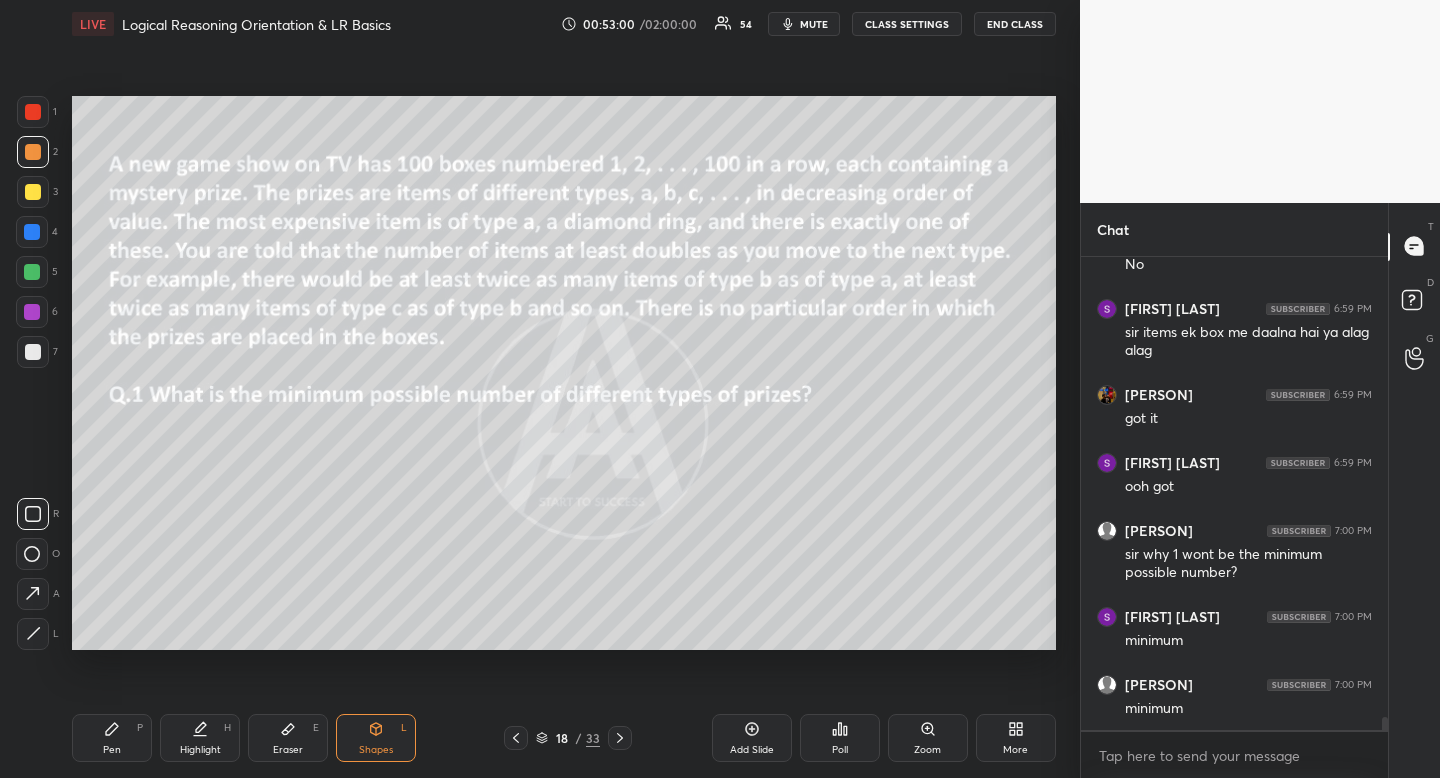 click at bounding box center (33, 514) 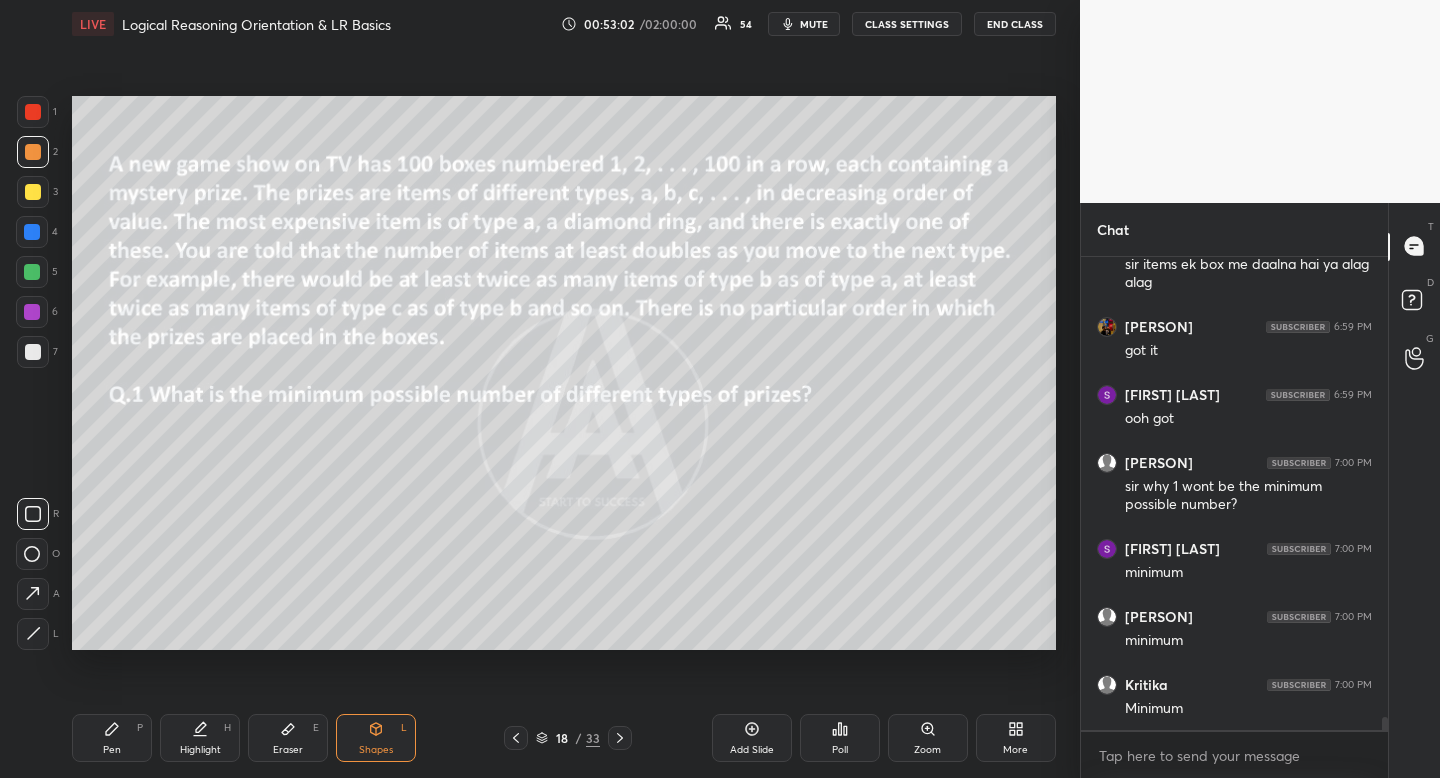 scroll, scrollTop: 17125, scrollLeft: 0, axis: vertical 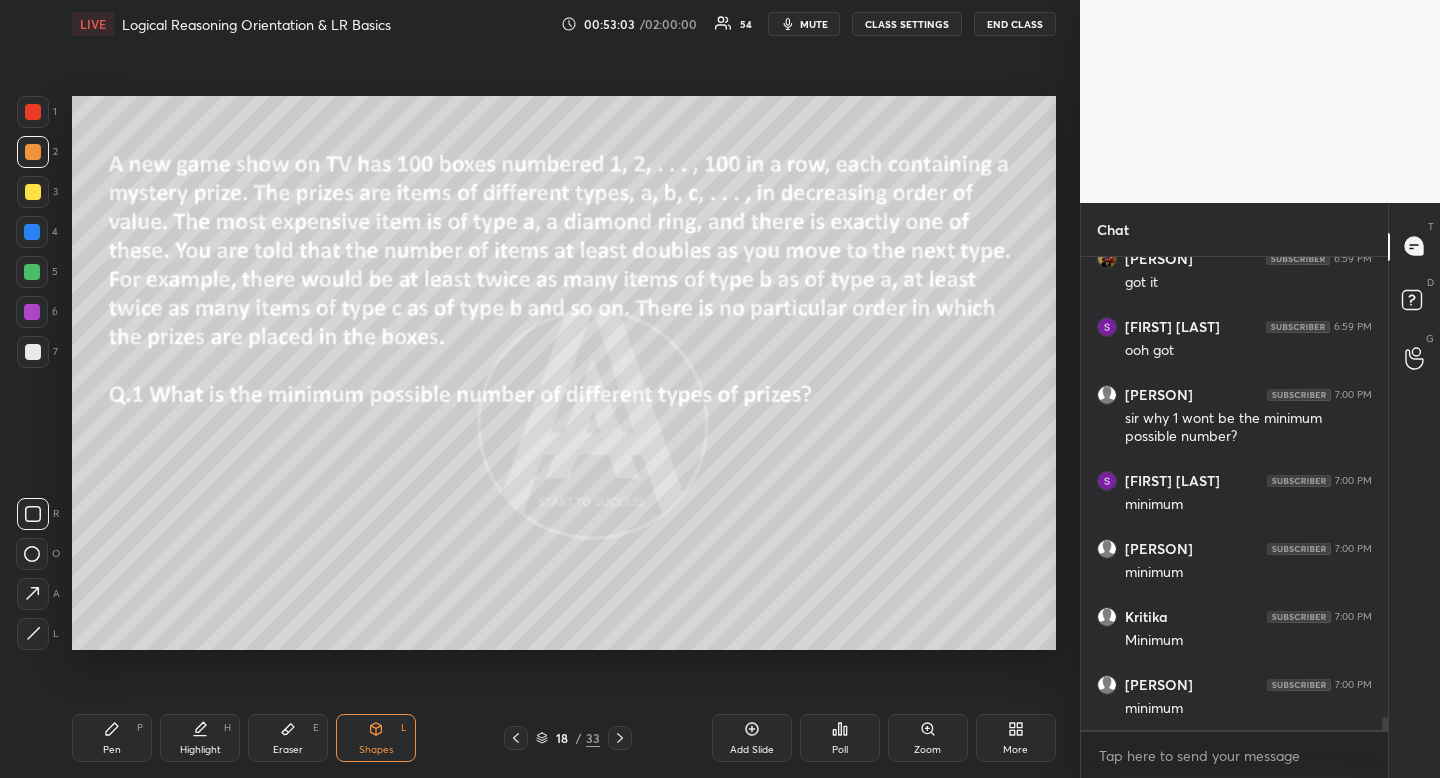 click on "Highlight" at bounding box center [200, 750] 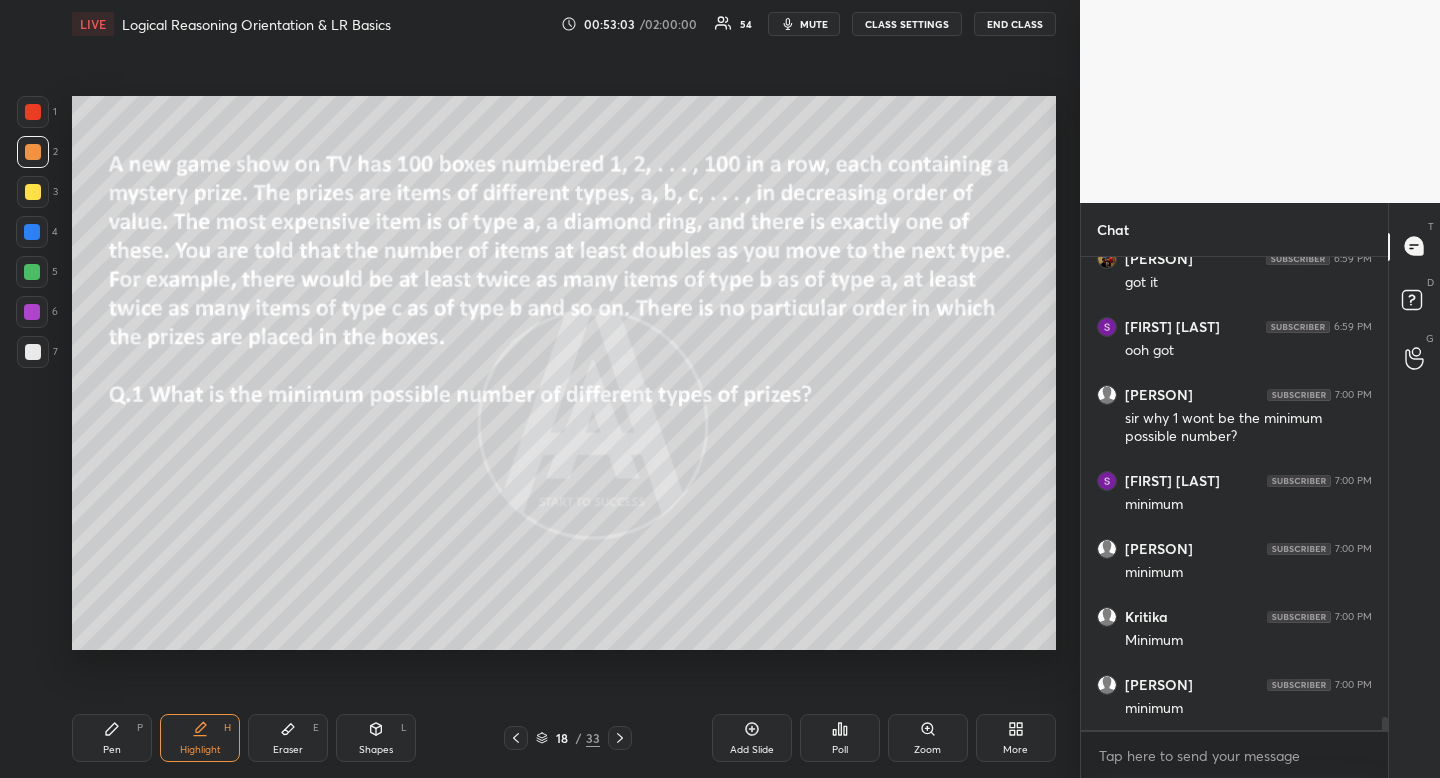 drag, startPoint x: 207, startPoint y: 744, endPoint x: 196, endPoint y: 727, distance: 20.248457 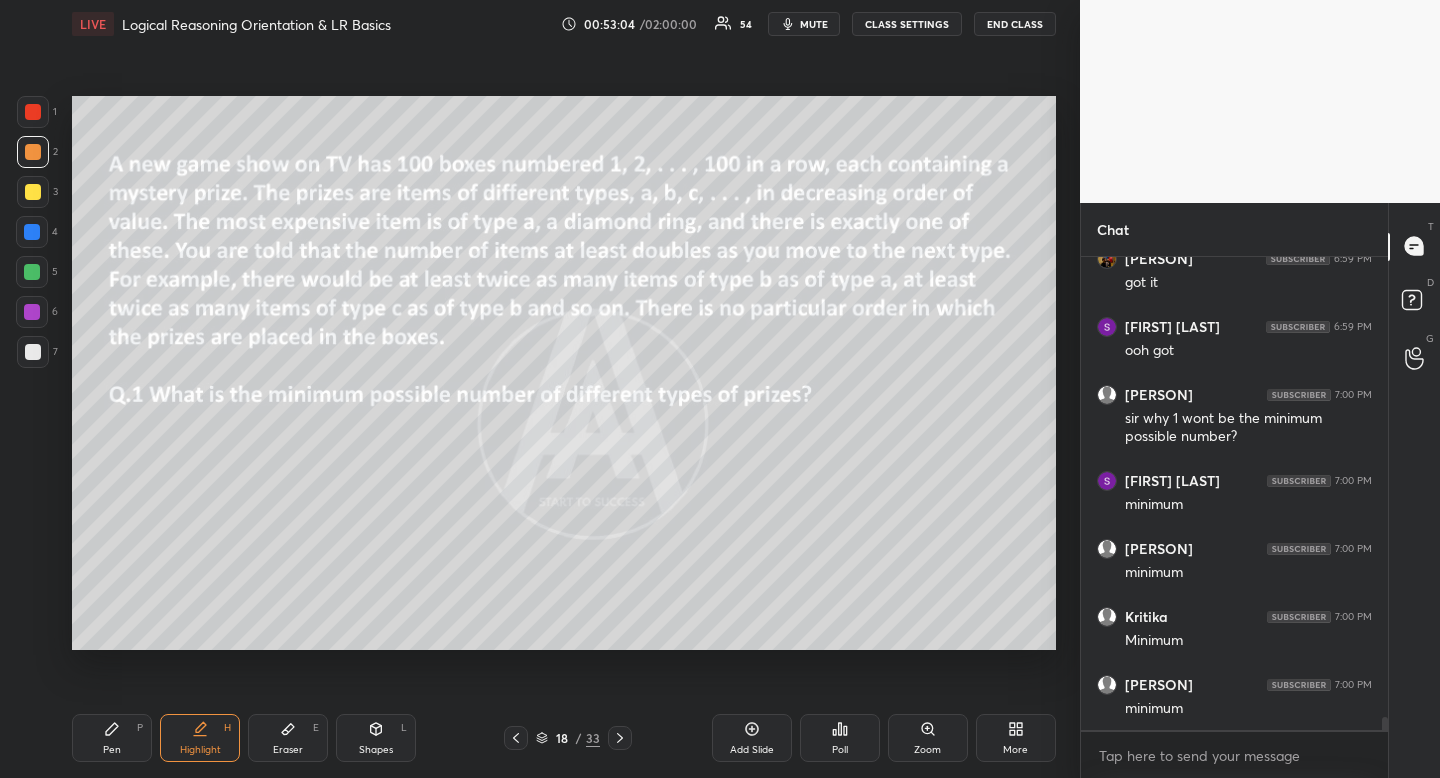 click on "Highlight H" at bounding box center [200, 738] 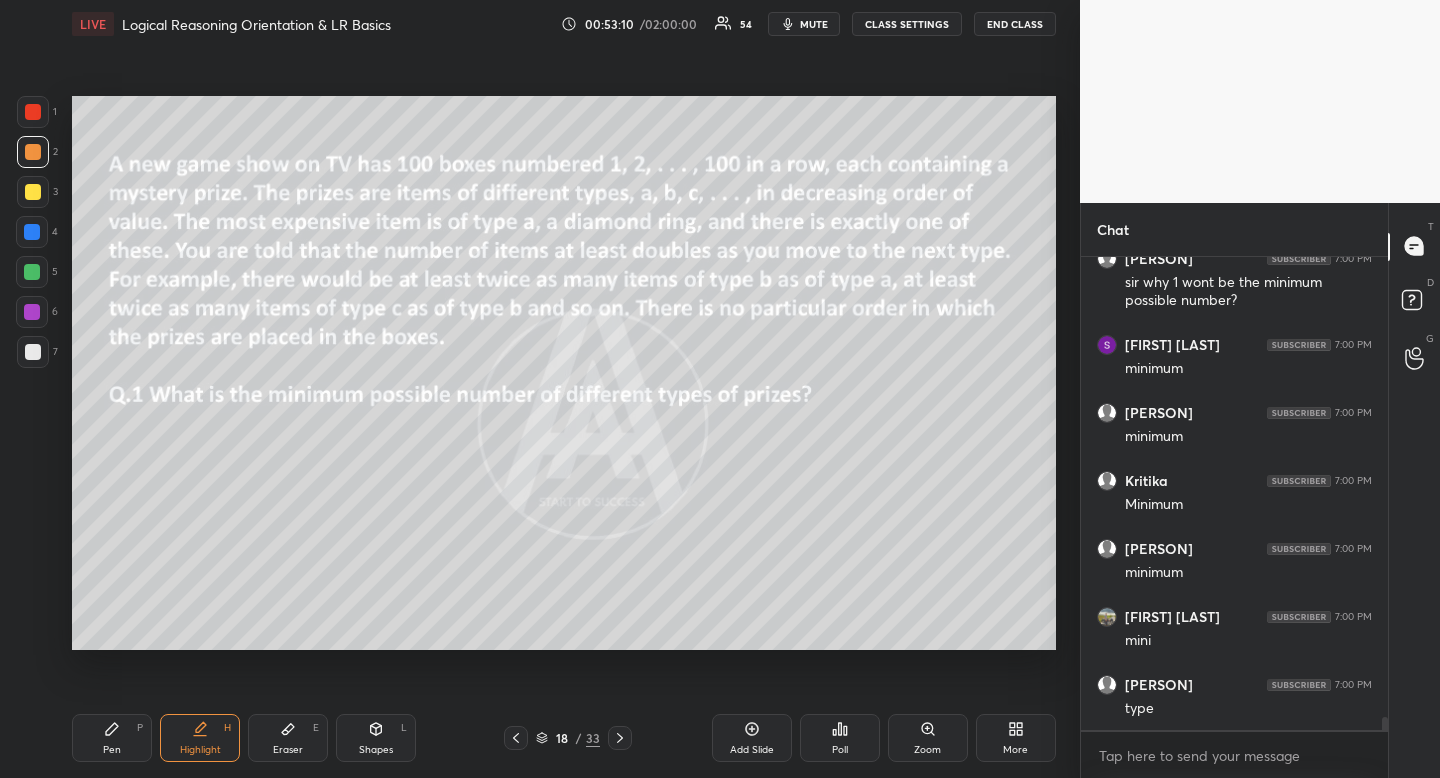 scroll, scrollTop: 17329, scrollLeft: 0, axis: vertical 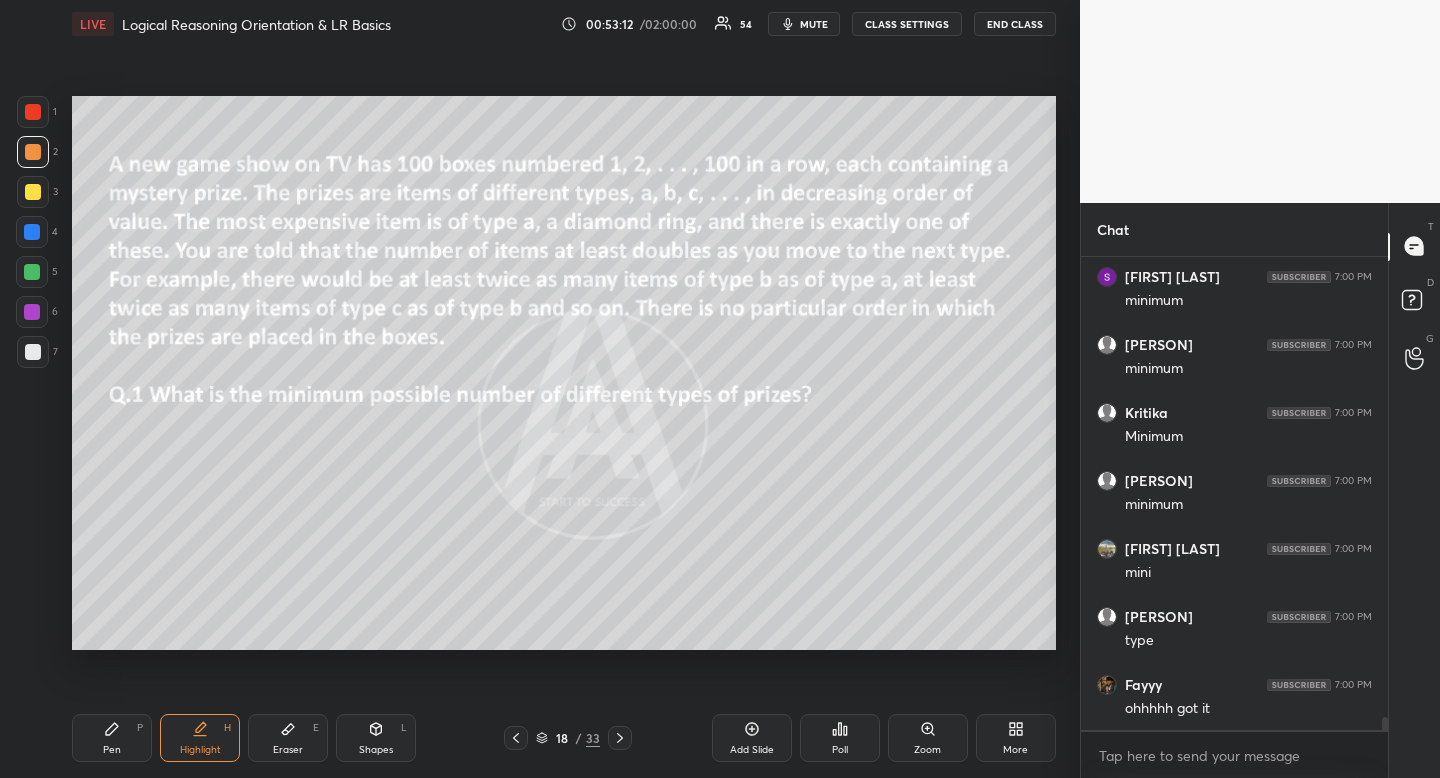 click on "Shapes L" at bounding box center (376, 738) 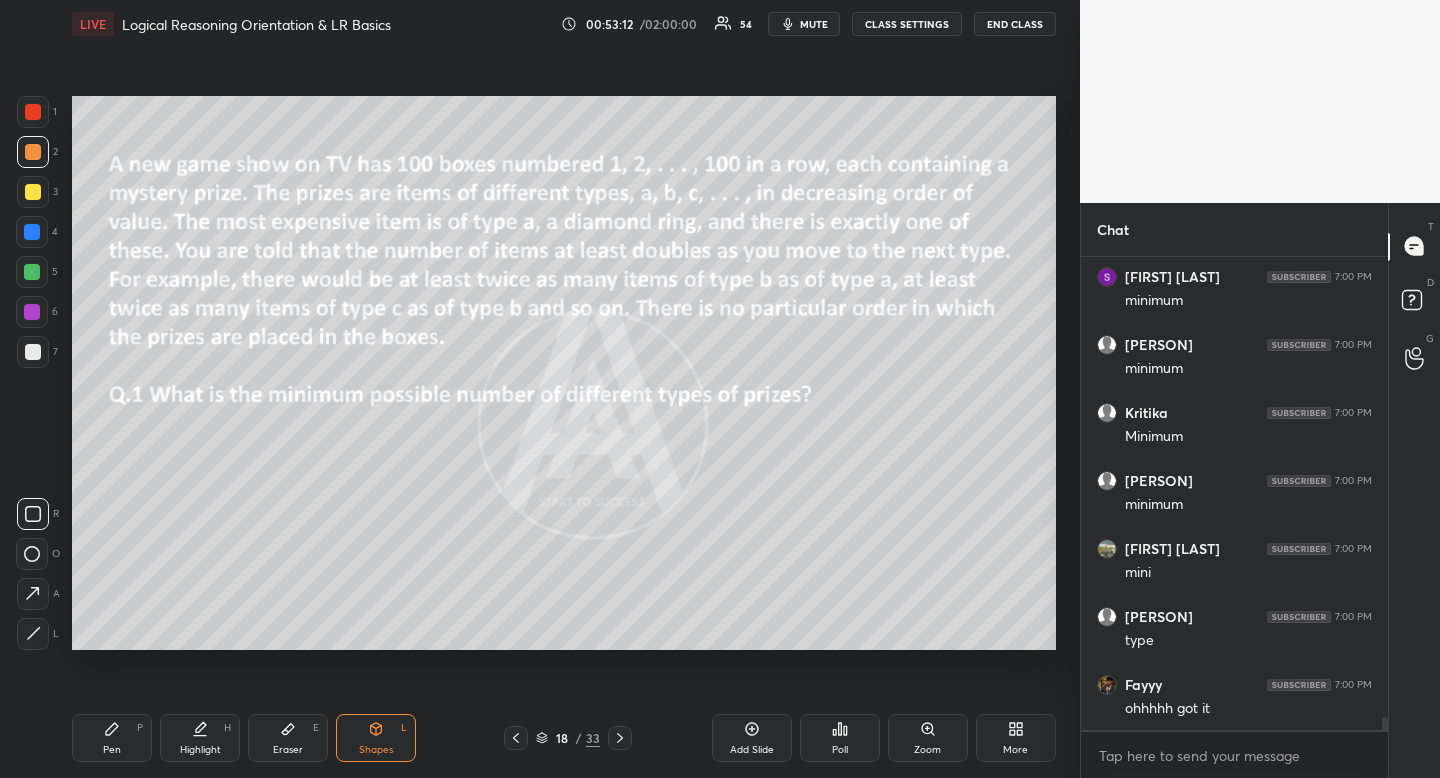 scroll, scrollTop: 17397, scrollLeft: 0, axis: vertical 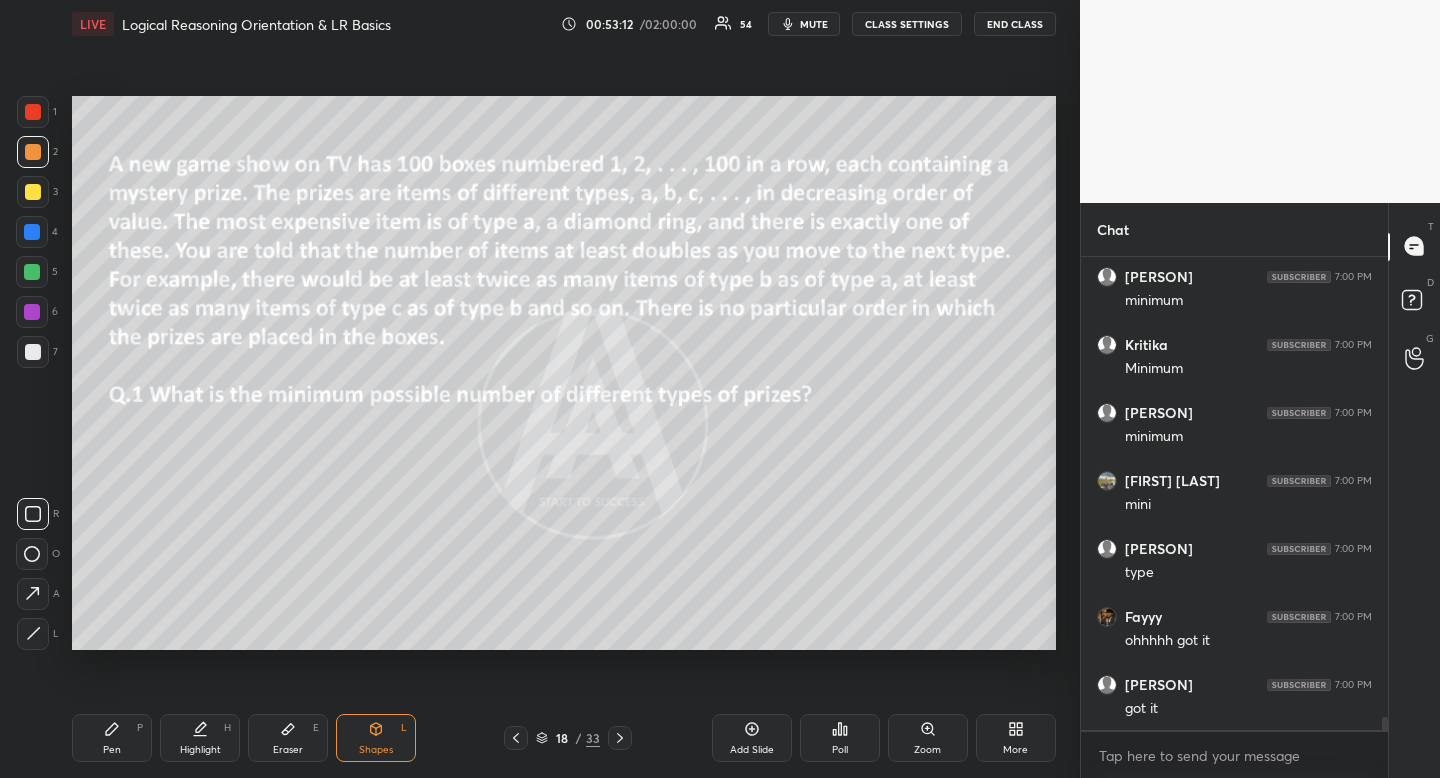 drag, startPoint x: 35, startPoint y: 510, endPoint x: 45, endPoint y: 509, distance: 10.049875 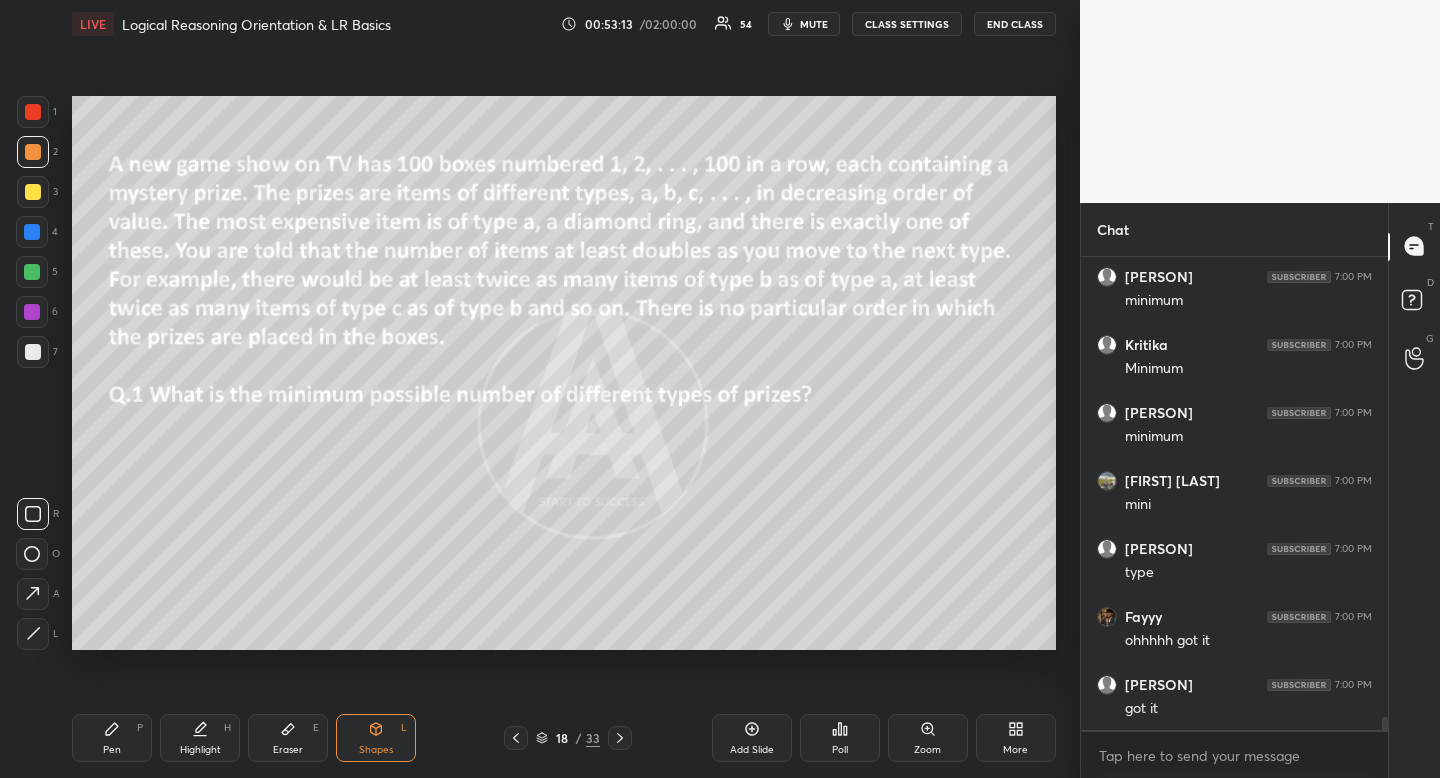 scroll, scrollTop: 17465, scrollLeft: 0, axis: vertical 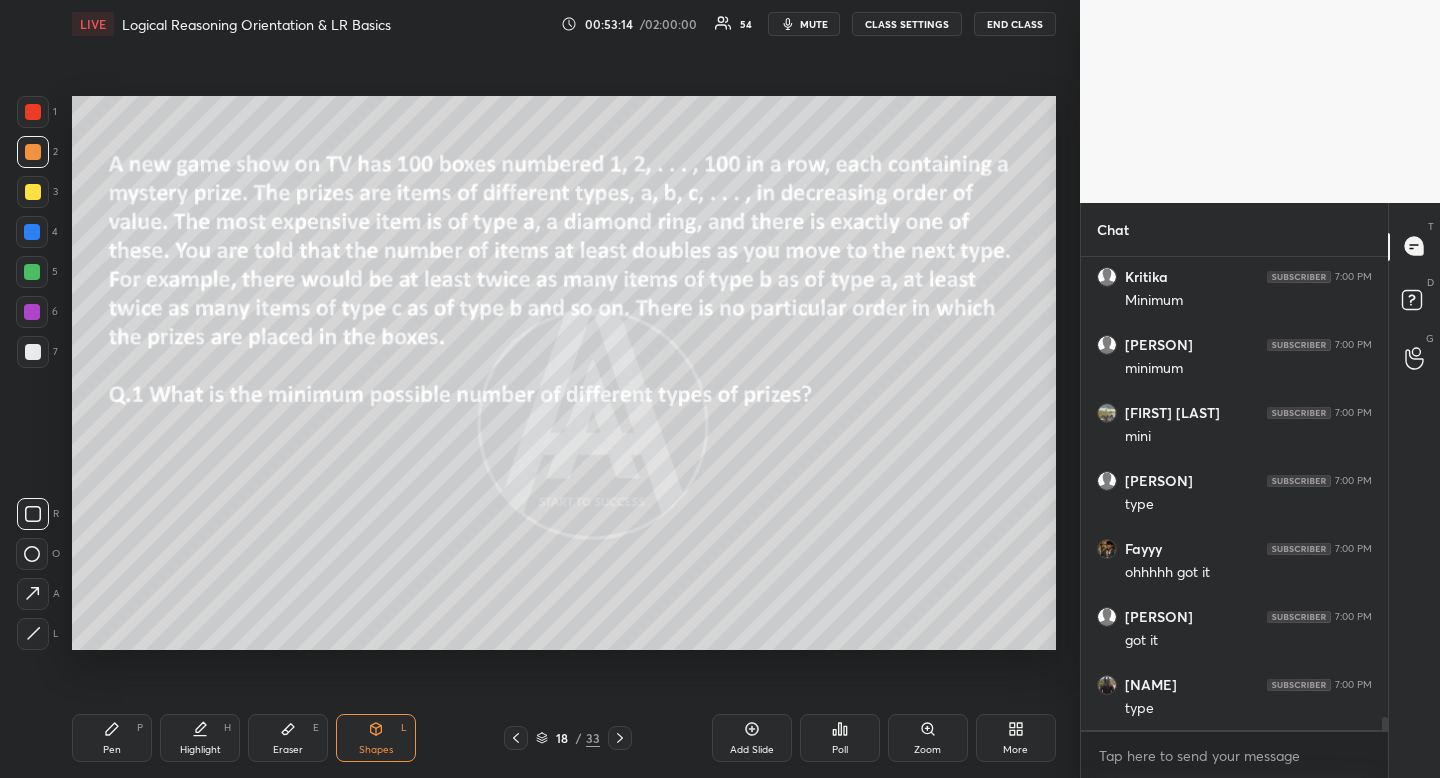 click on "Pen P" at bounding box center (112, 738) 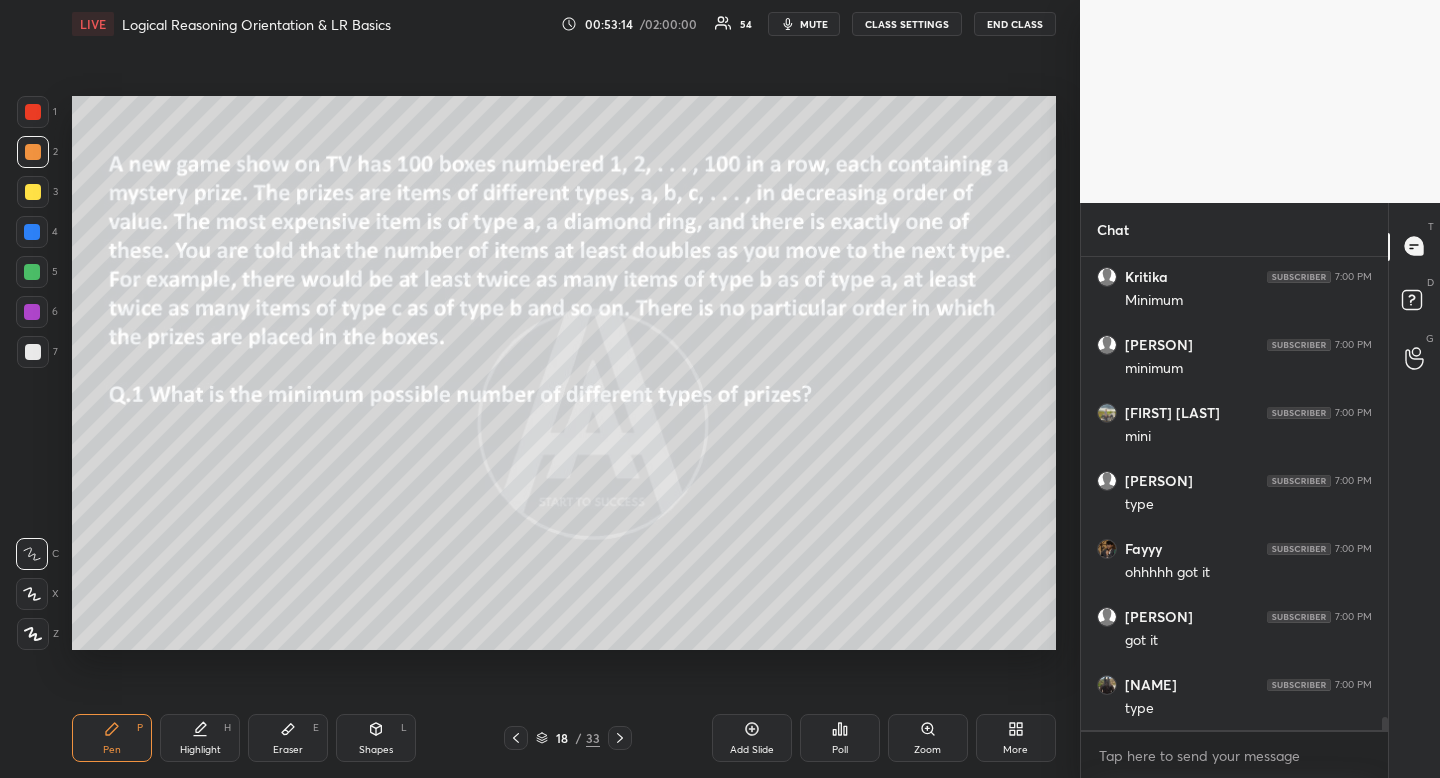 drag, startPoint x: 139, startPoint y: 728, endPoint x: 146, endPoint y: 704, distance: 25 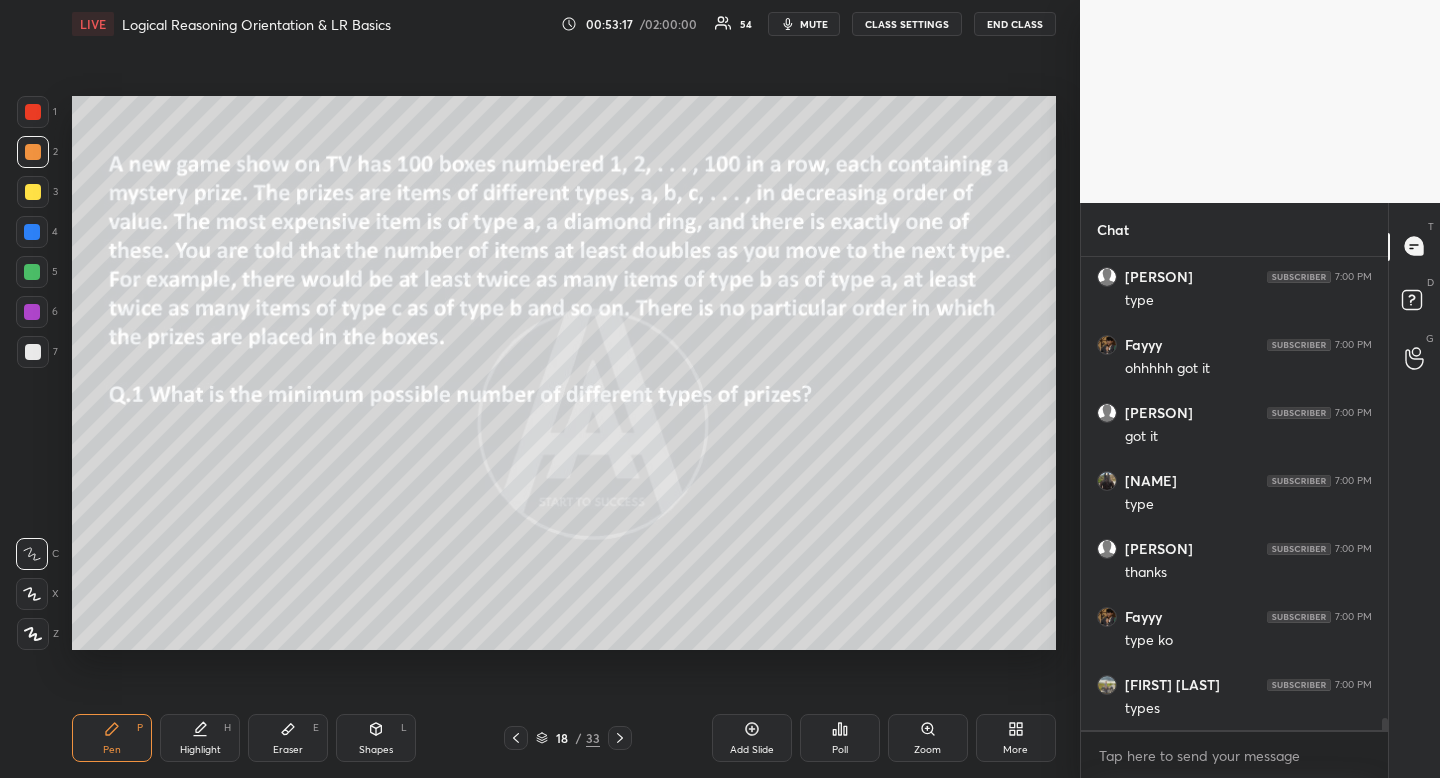 scroll, scrollTop: 17737, scrollLeft: 0, axis: vertical 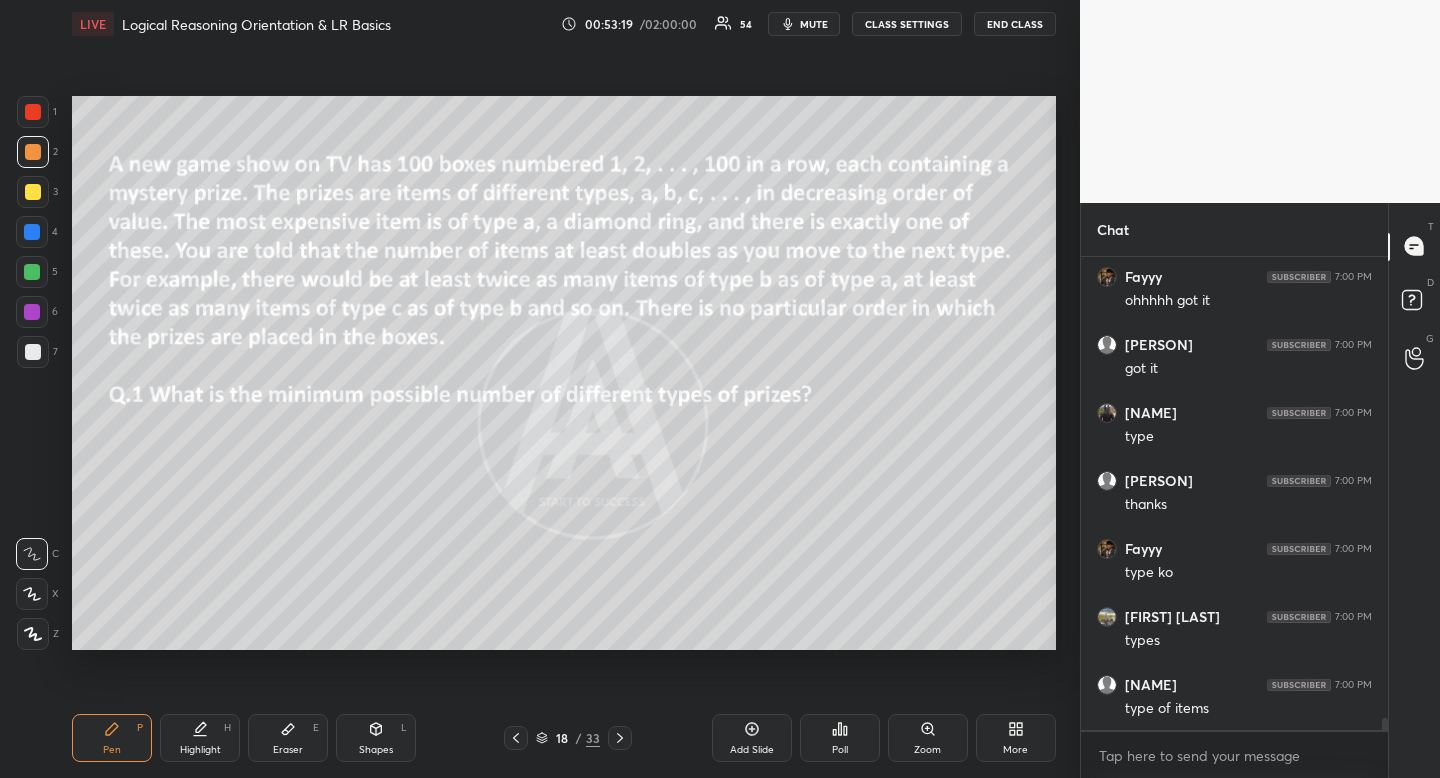 click at bounding box center [33, 192] 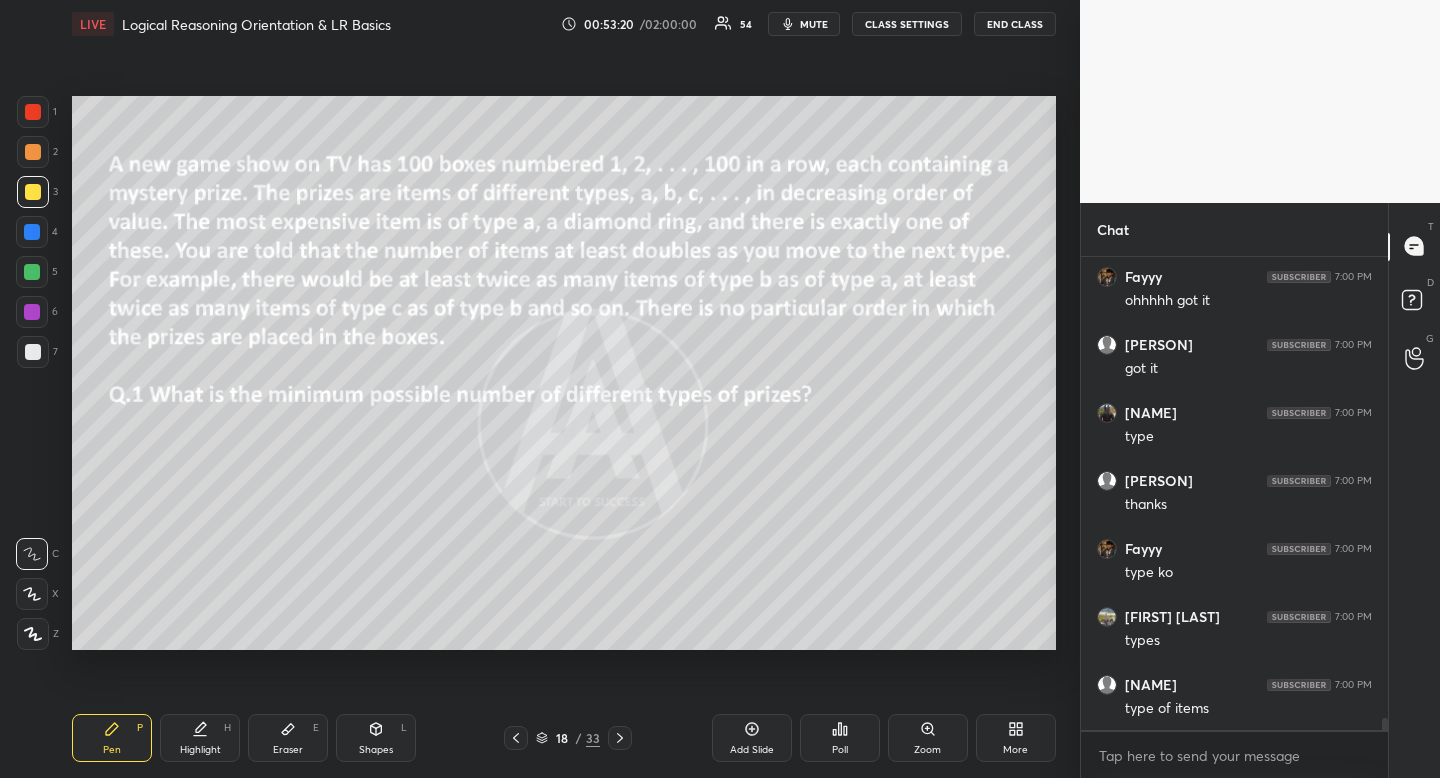 click at bounding box center [33, 192] 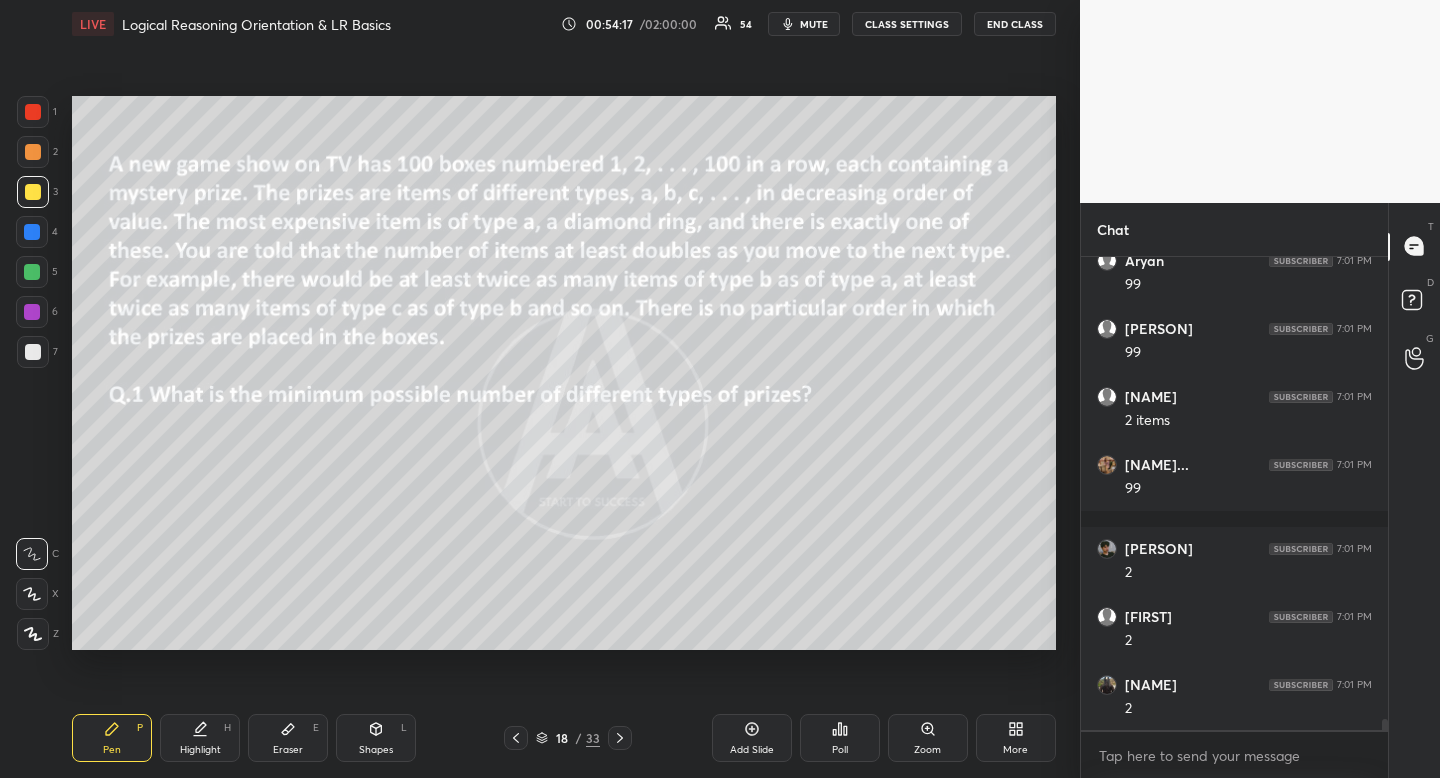 scroll, scrollTop: 19757, scrollLeft: 0, axis: vertical 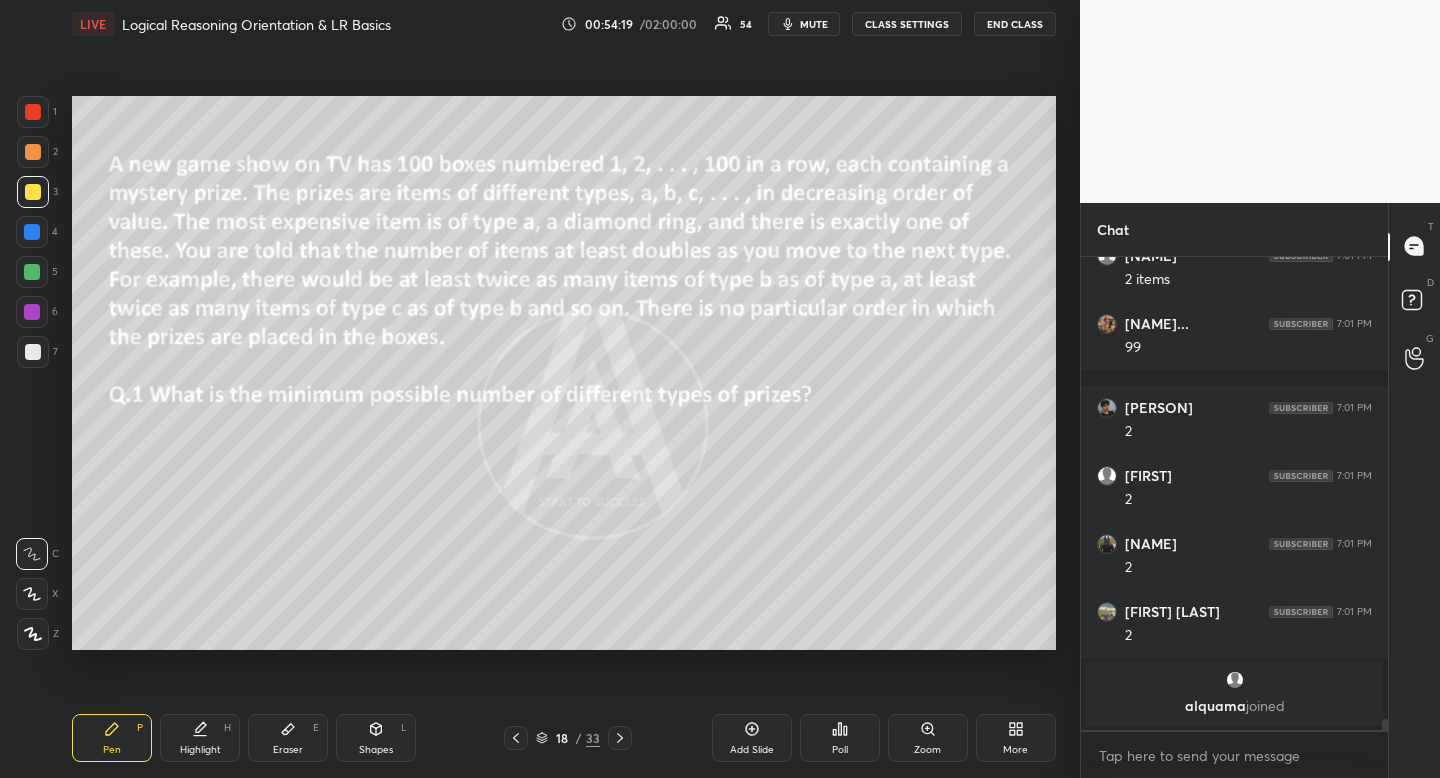 click at bounding box center [33, 352] 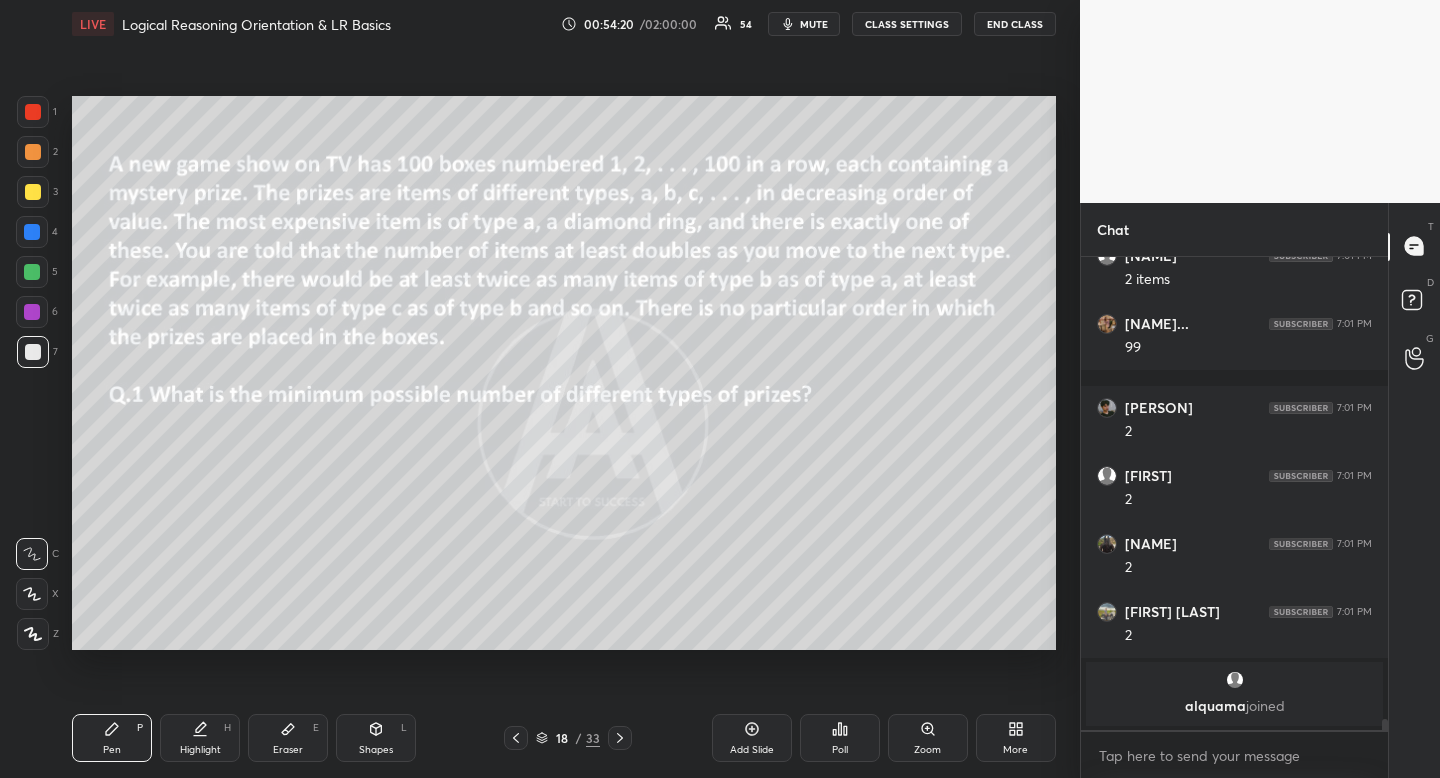 click at bounding box center (33, 352) 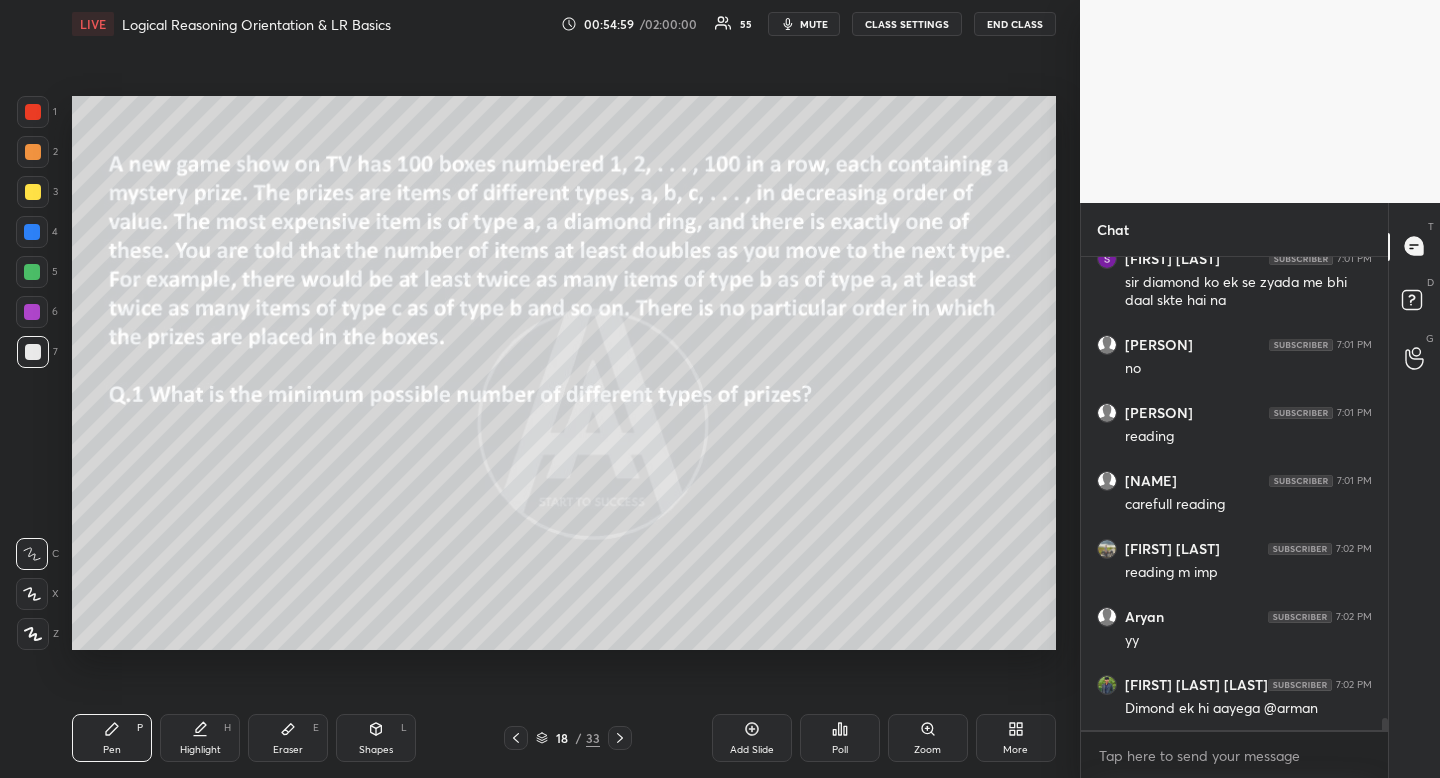 scroll, scrollTop: 18809, scrollLeft: 0, axis: vertical 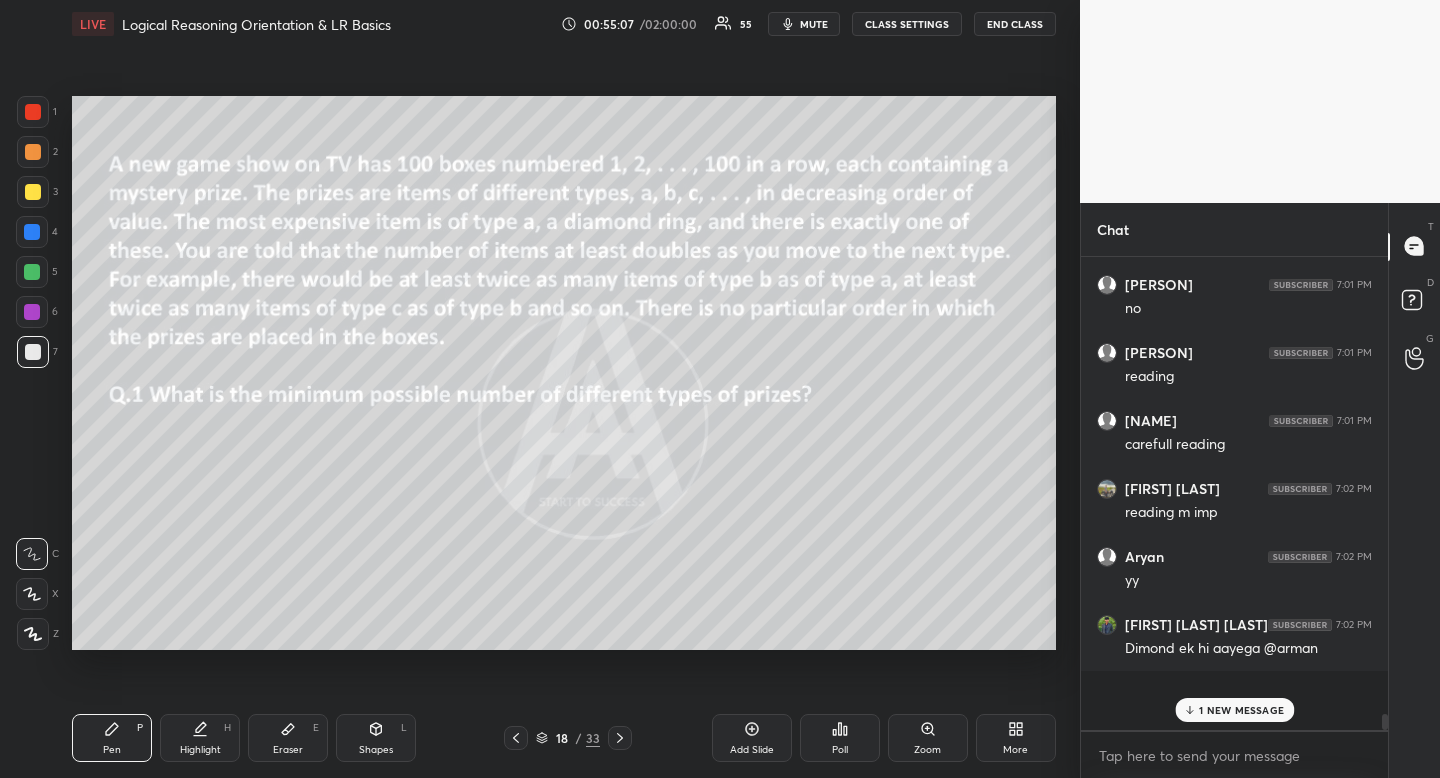drag, startPoint x: 1382, startPoint y: 725, endPoint x: 1380, endPoint y: 748, distance: 23.086792 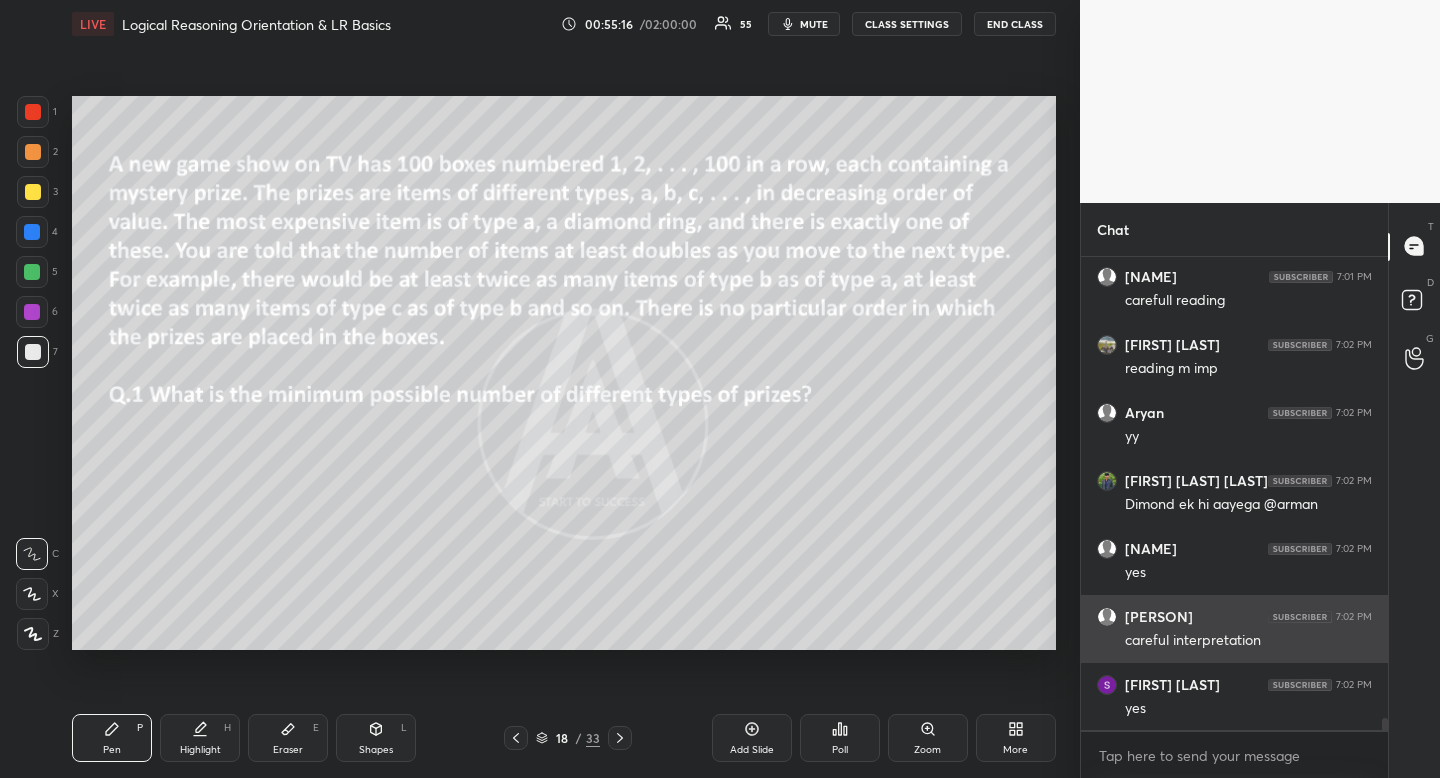 scroll, scrollTop: 19013, scrollLeft: 0, axis: vertical 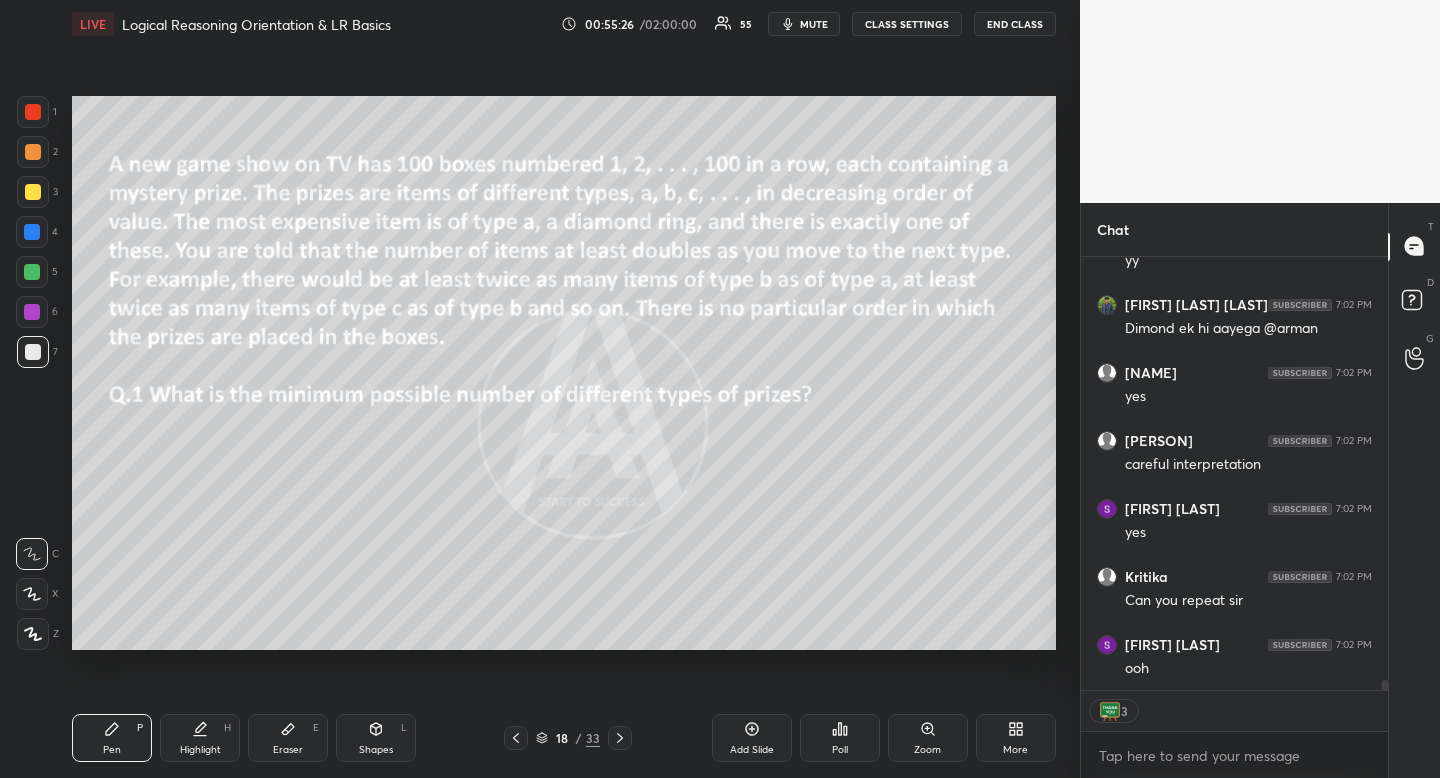 click on "Eraser E" at bounding box center (288, 738) 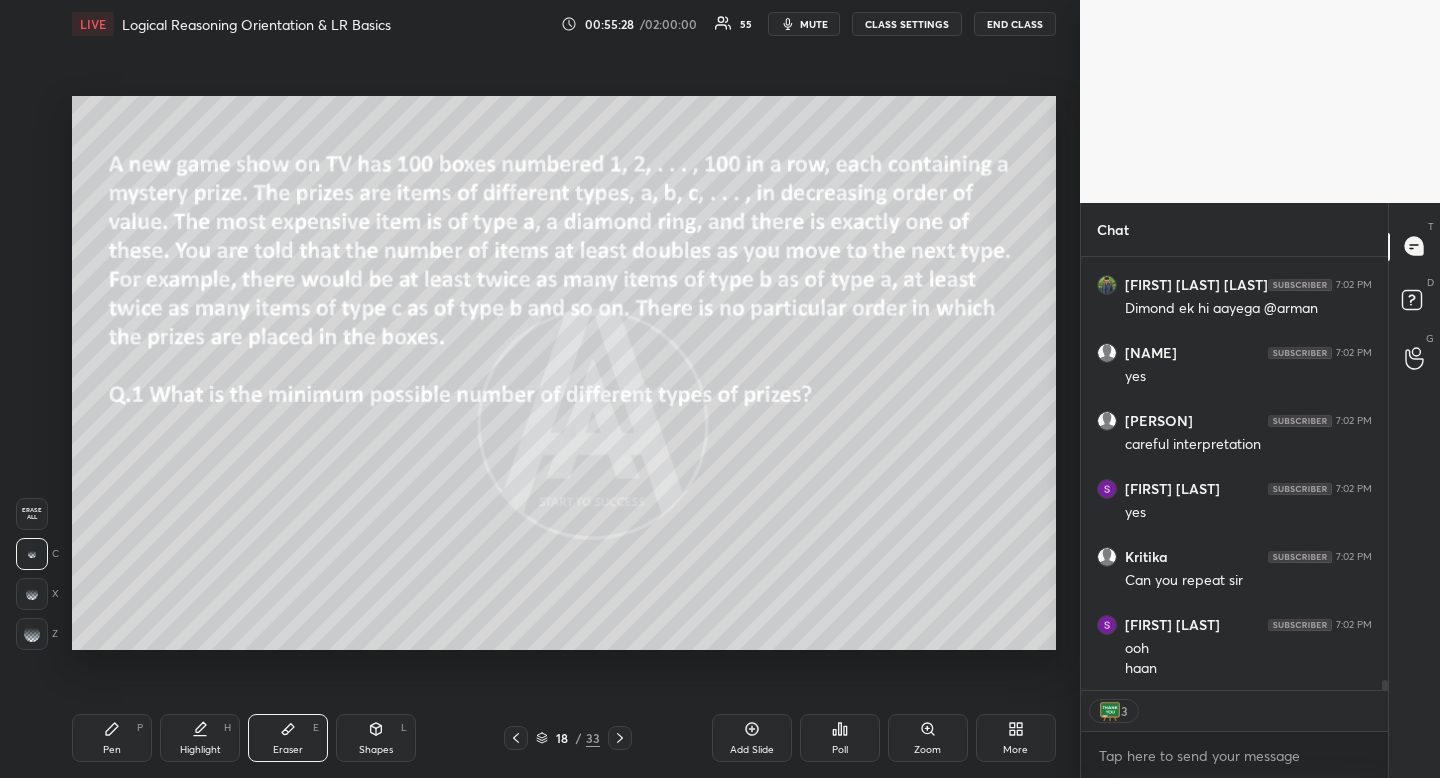 click on "Erase all" at bounding box center [32, 514] 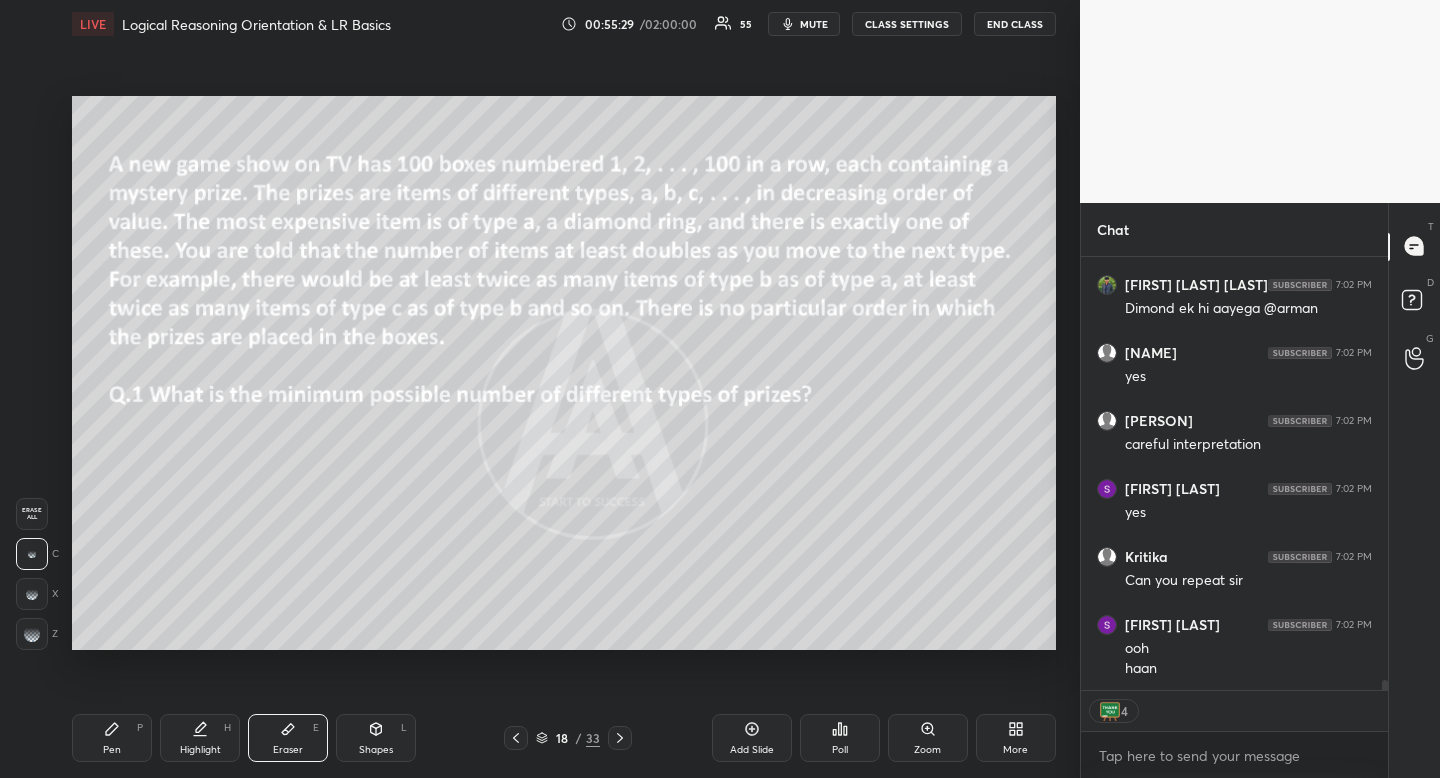 click on "Shapes L" at bounding box center [376, 738] 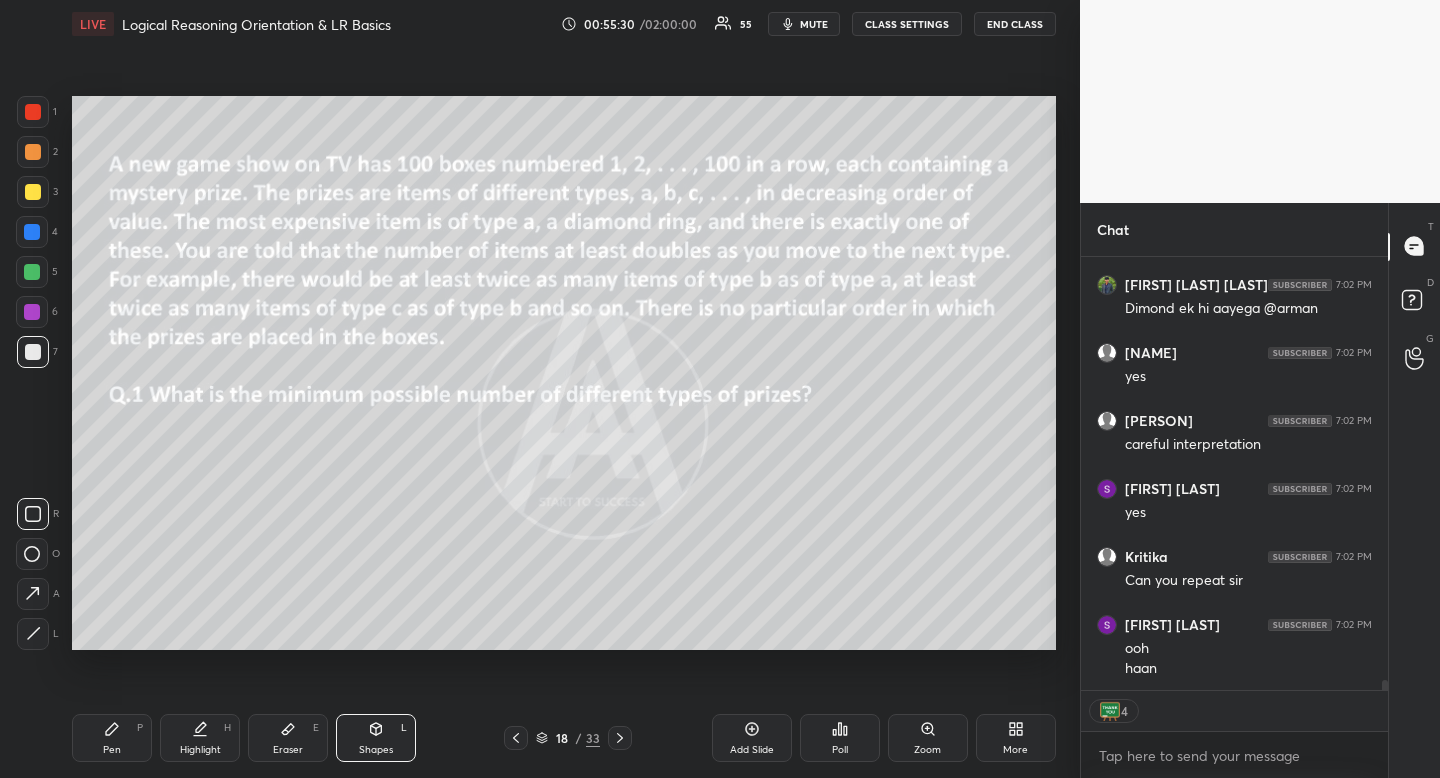 click at bounding box center (33, 514) 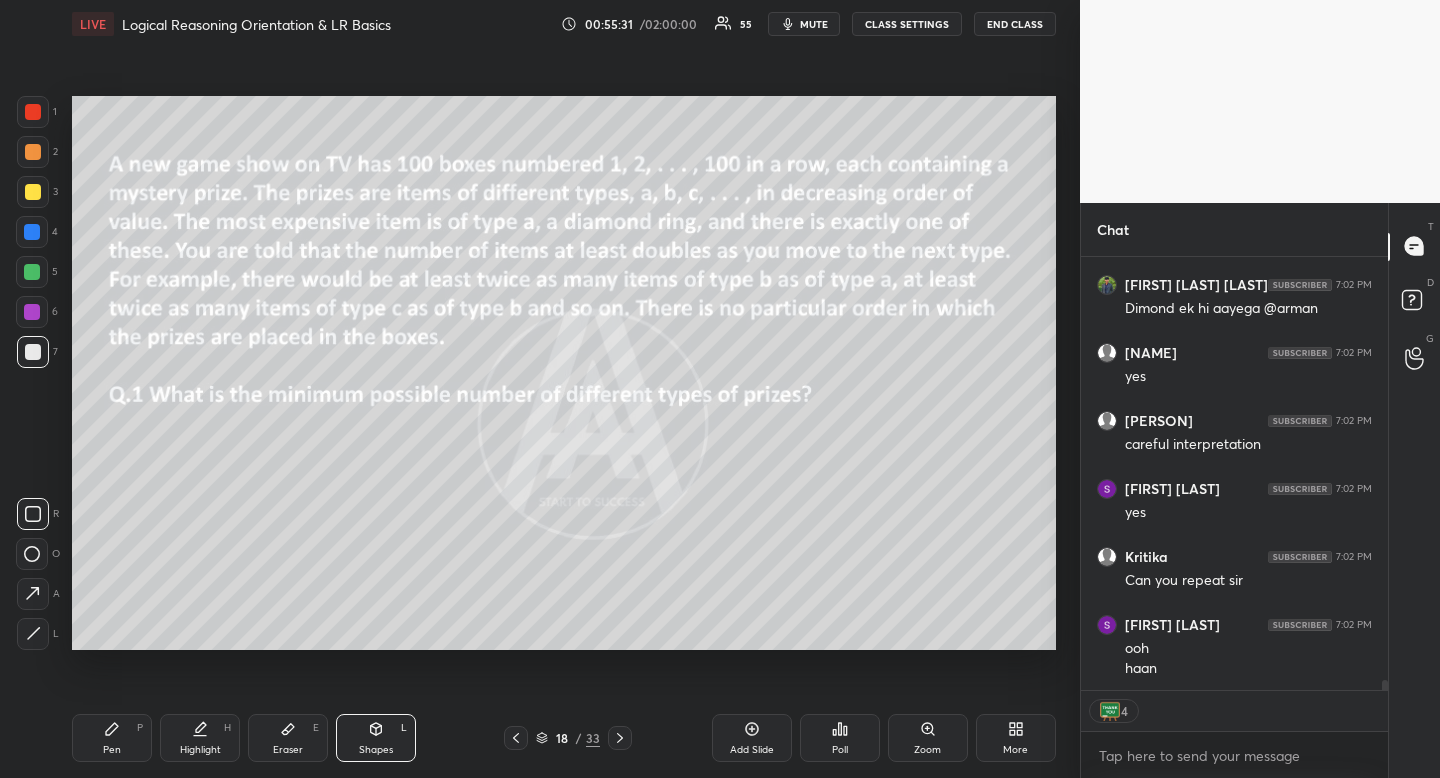 scroll, scrollTop: 19214, scrollLeft: 0, axis: vertical 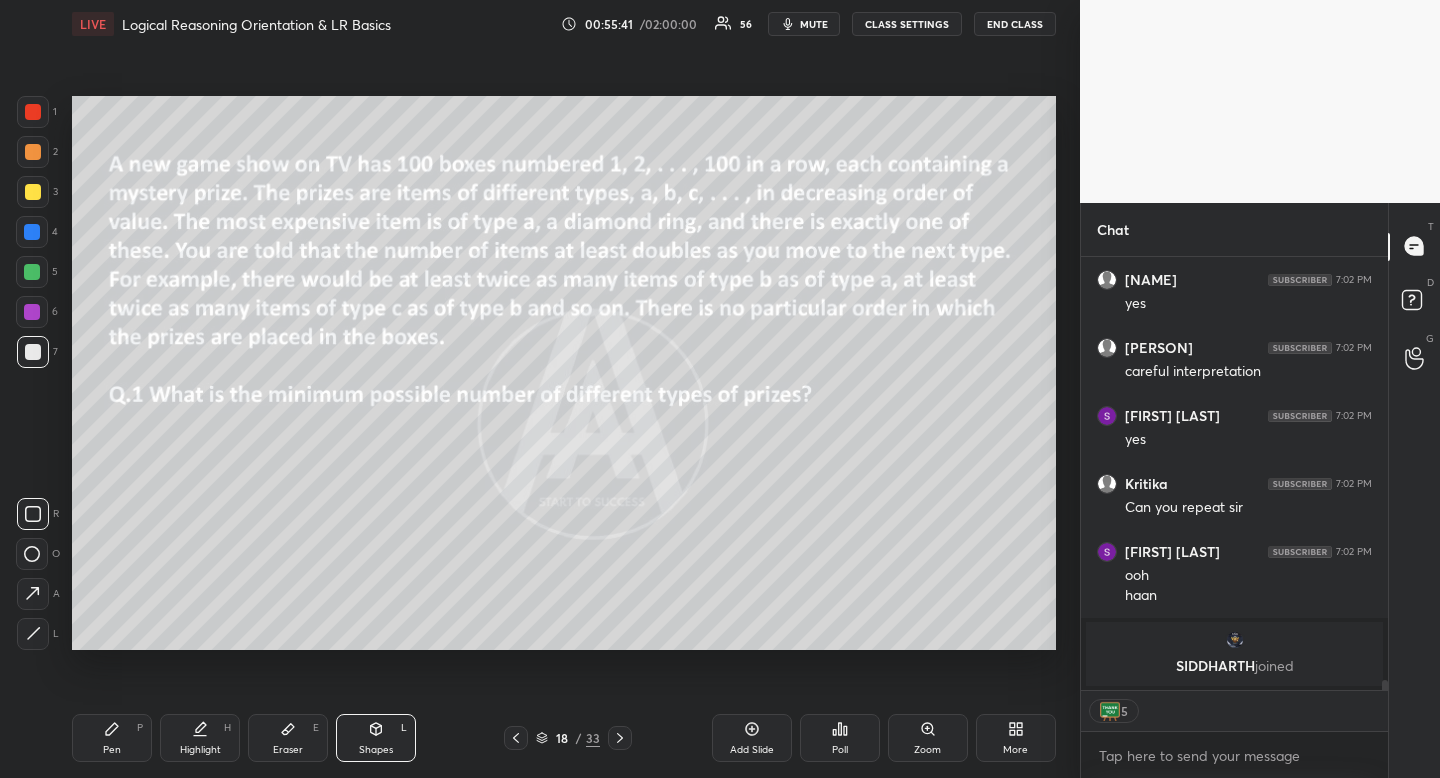 click on "Pen" at bounding box center [112, 750] 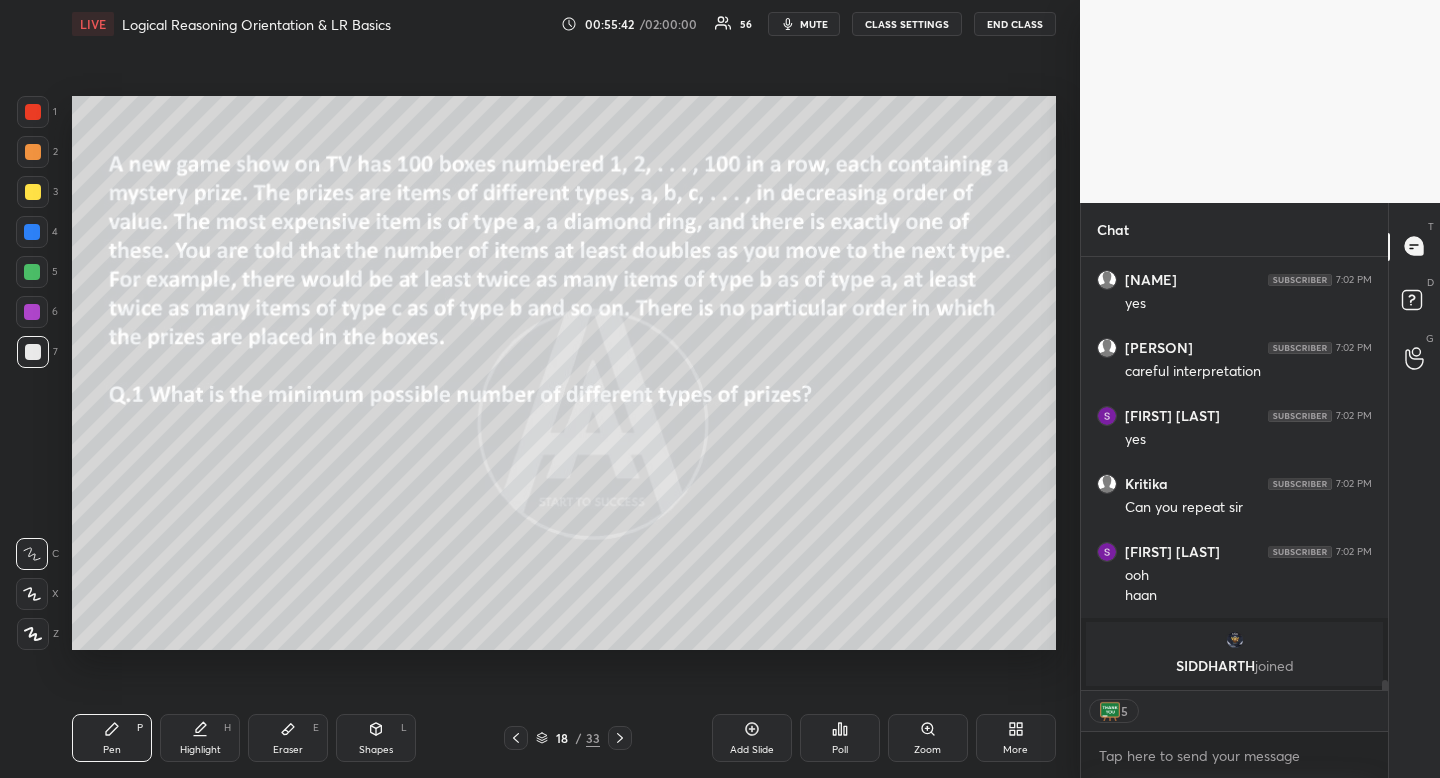 click at bounding box center [33, 192] 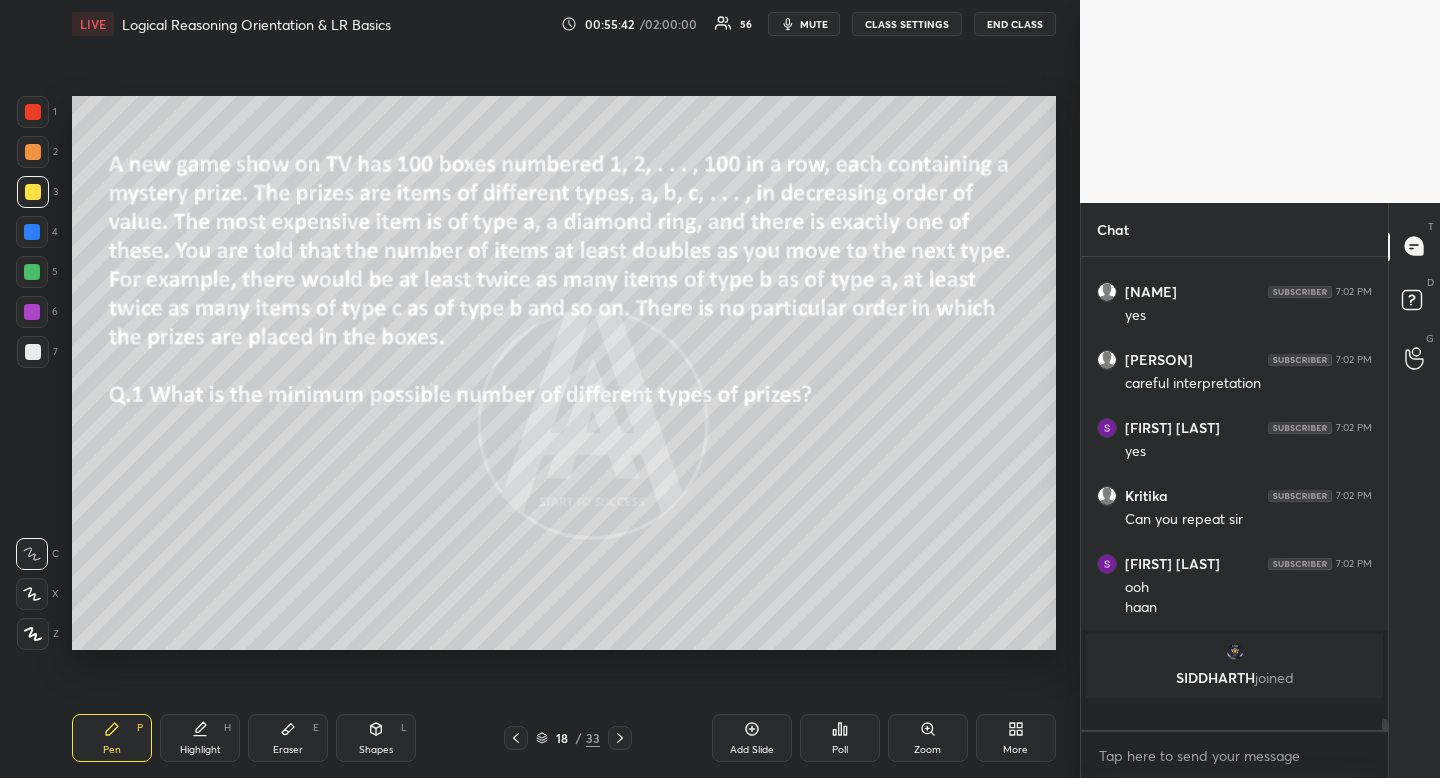 scroll, scrollTop: 7, scrollLeft: 7, axis: both 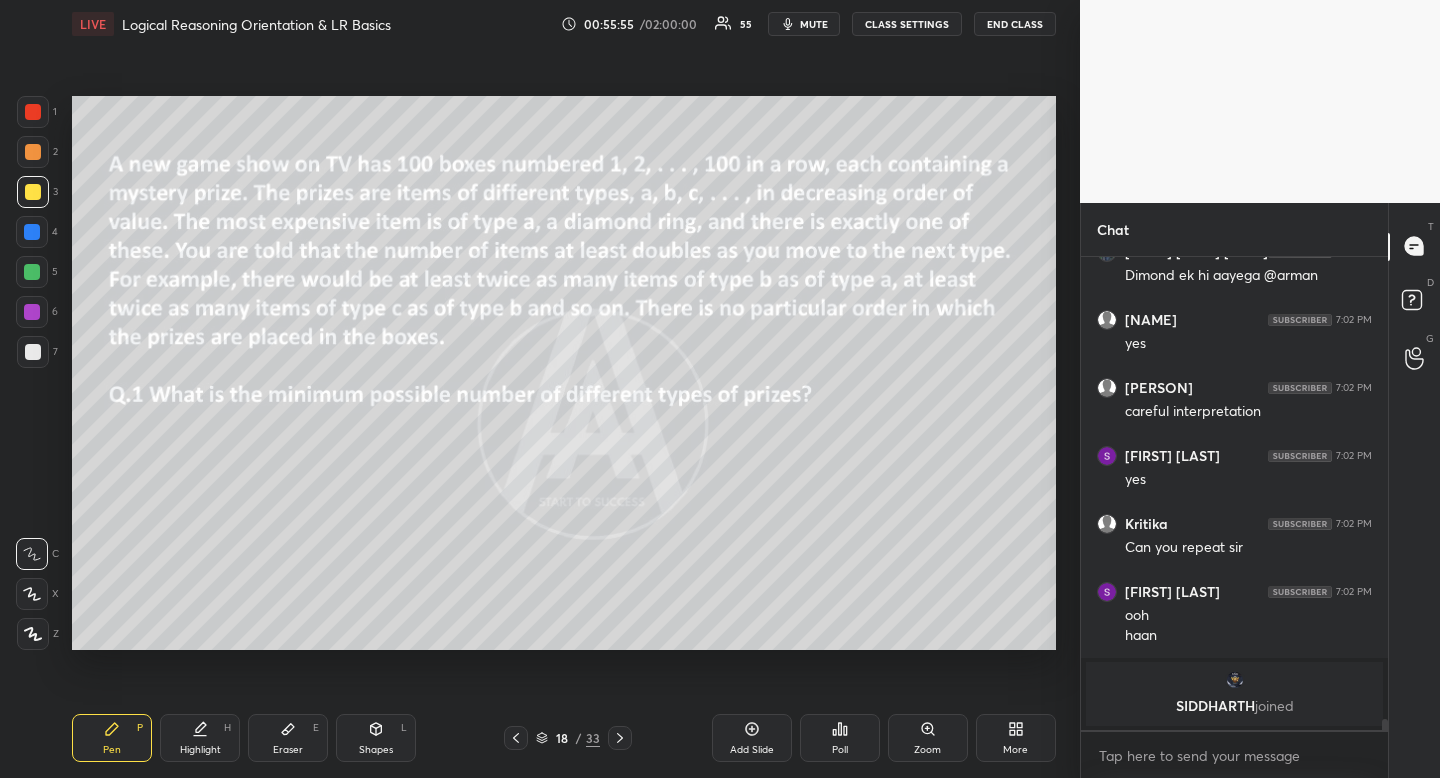 click on "Pen P Highlight H Eraser E Shapes L 18 / 33 Add Slide Poll Zoom More" at bounding box center (564, 738) 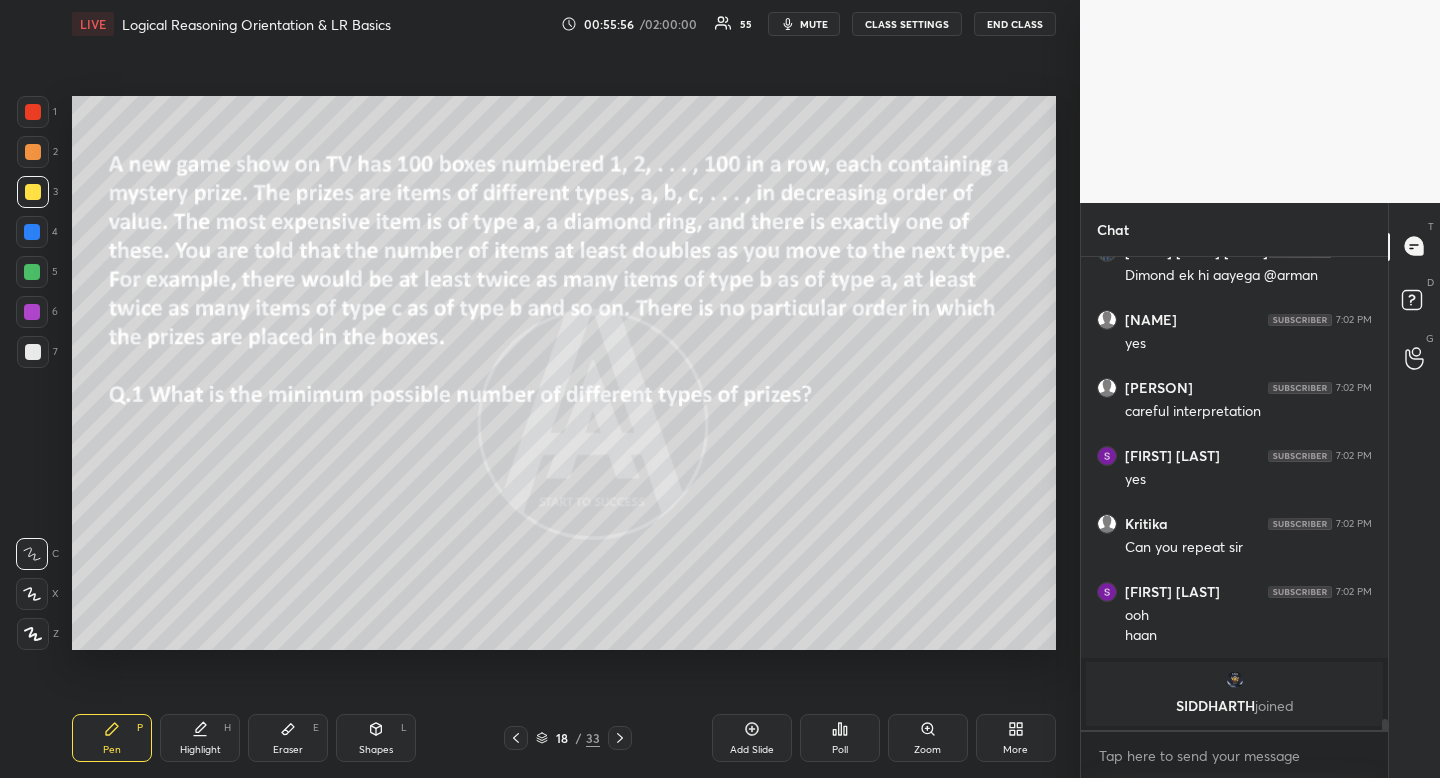 click on "Highlight" at bounding box center [200, 750] 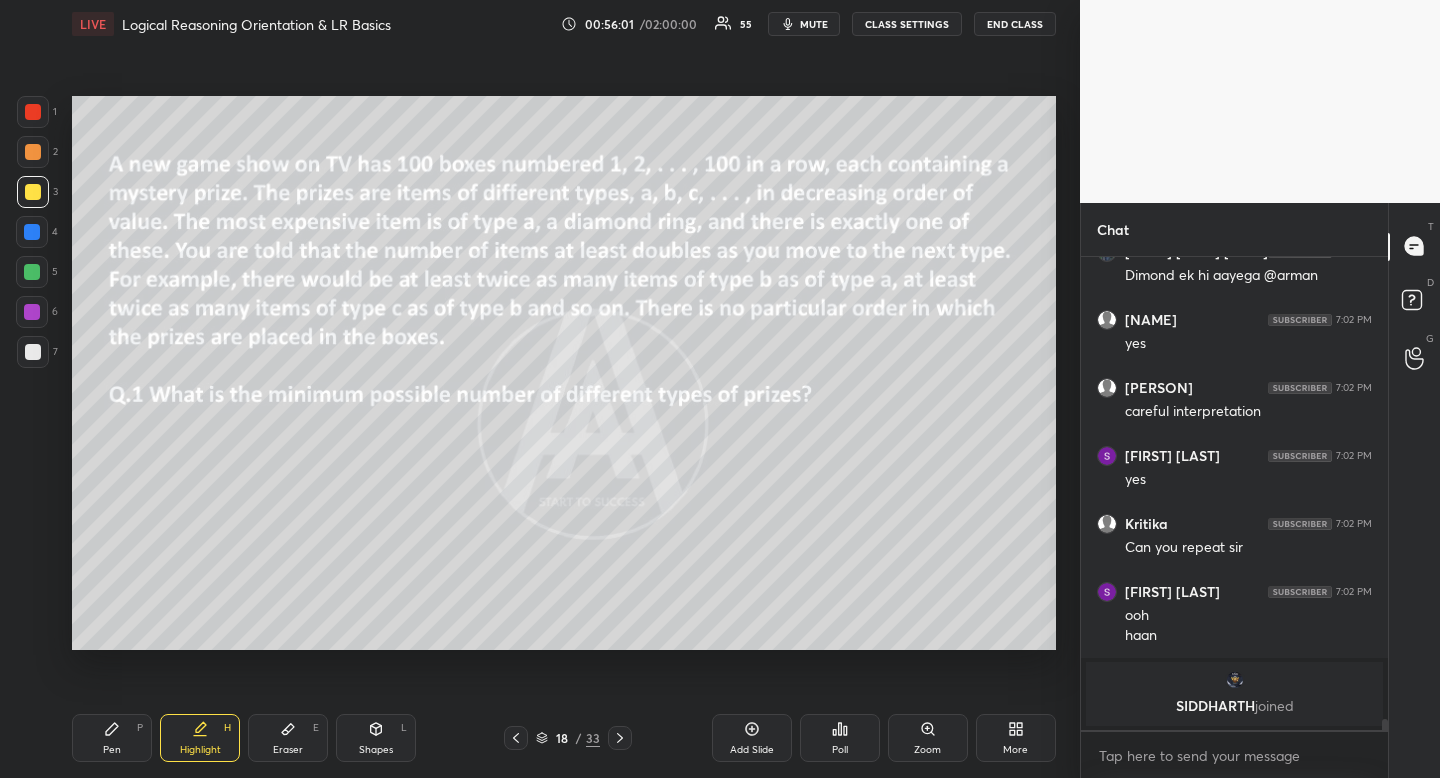 click at bounding box center [33, 192] 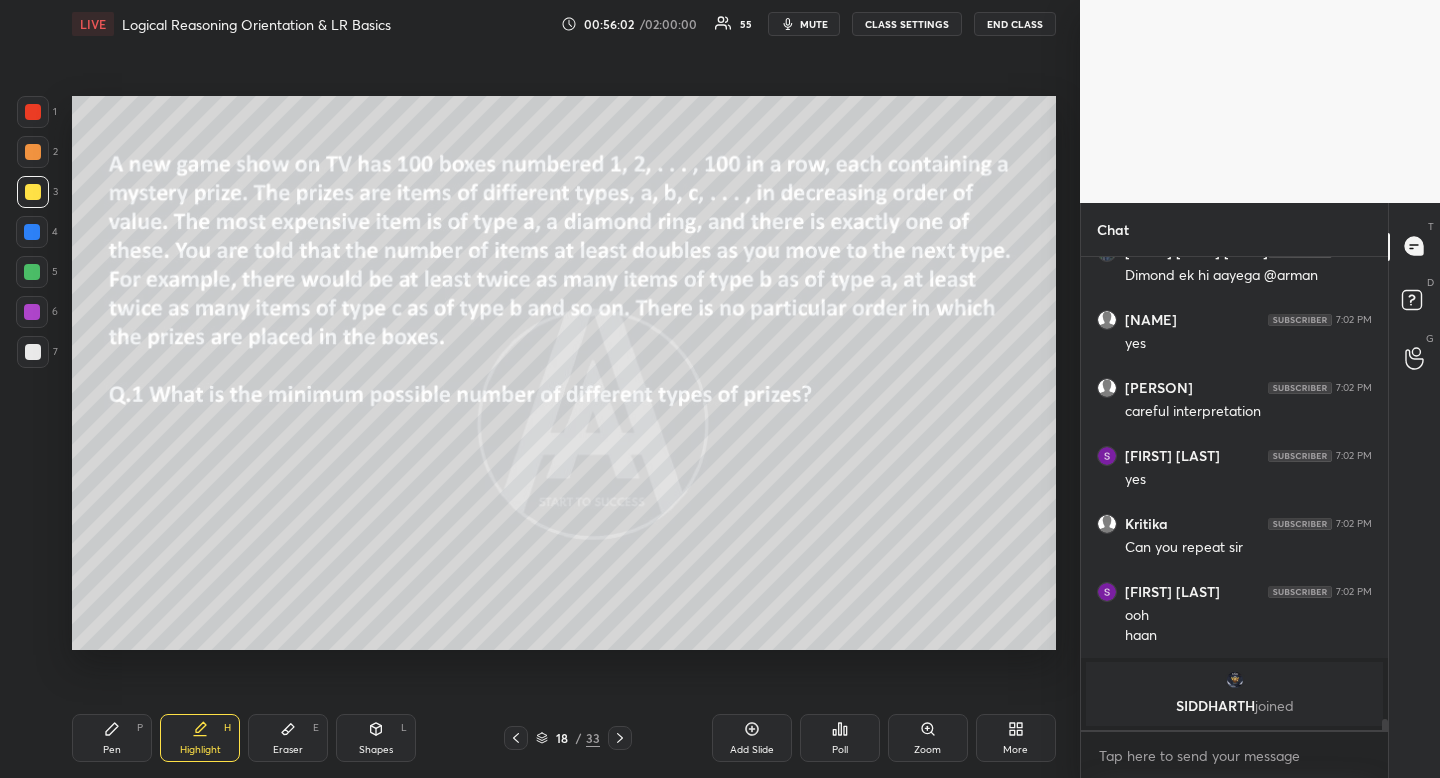 click 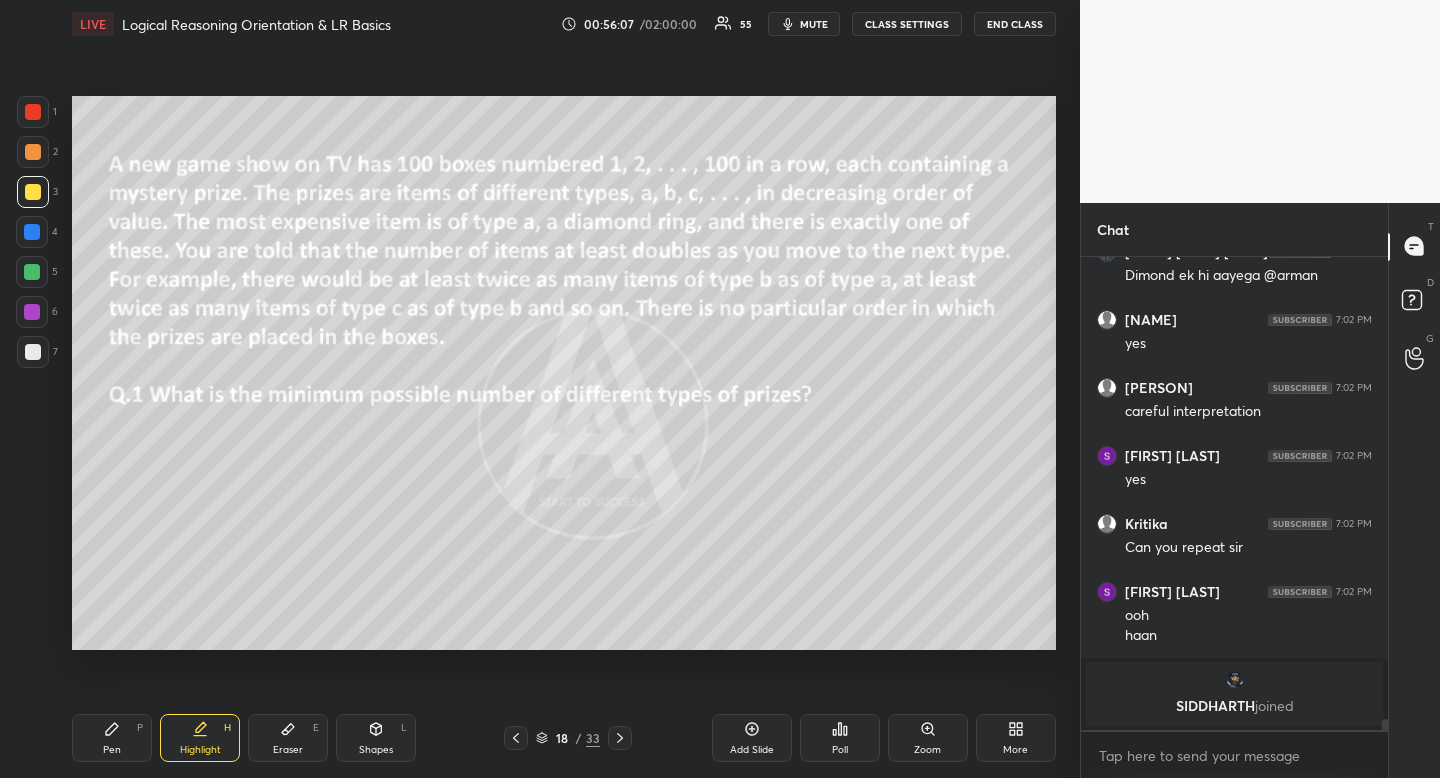 click at bounding box center (33, 192) 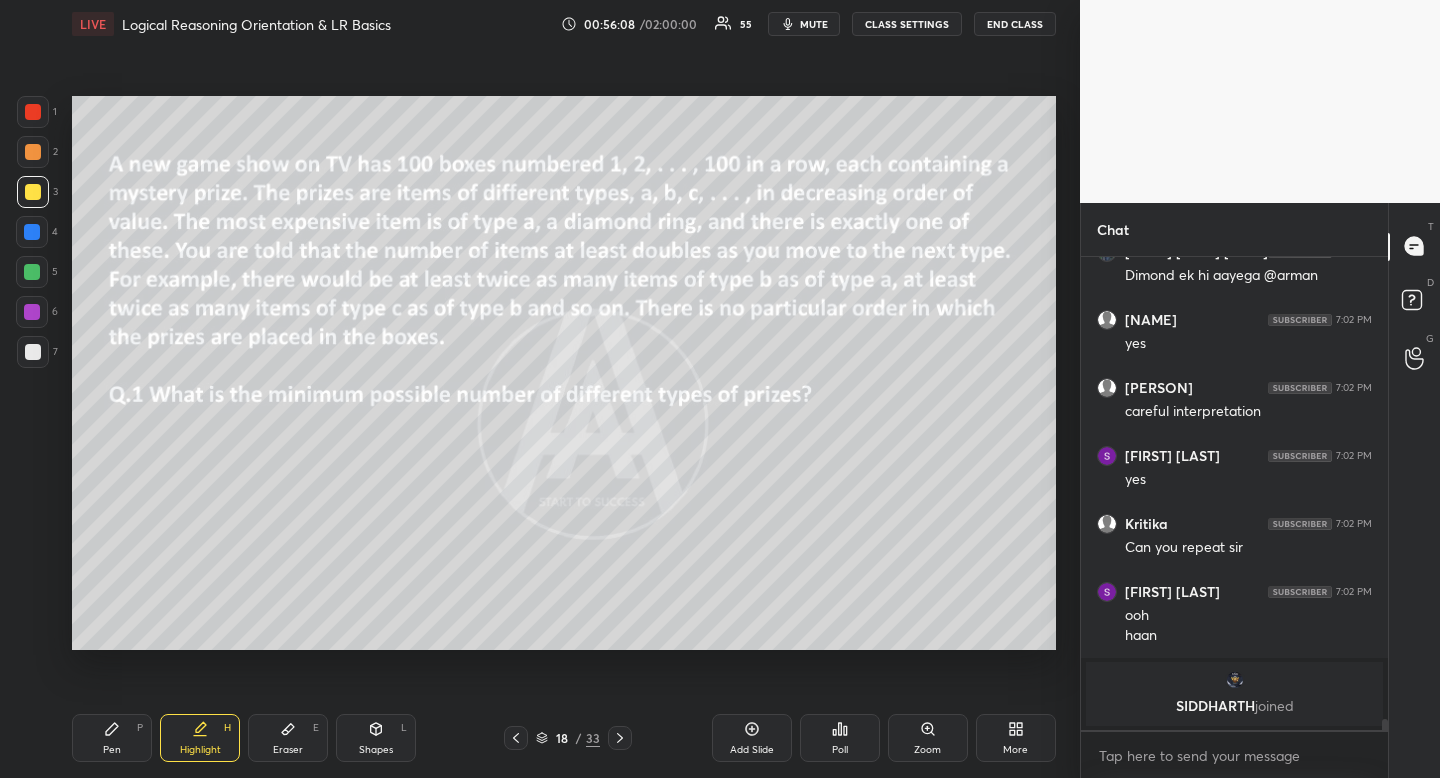 click at bounding box center (33, 352) 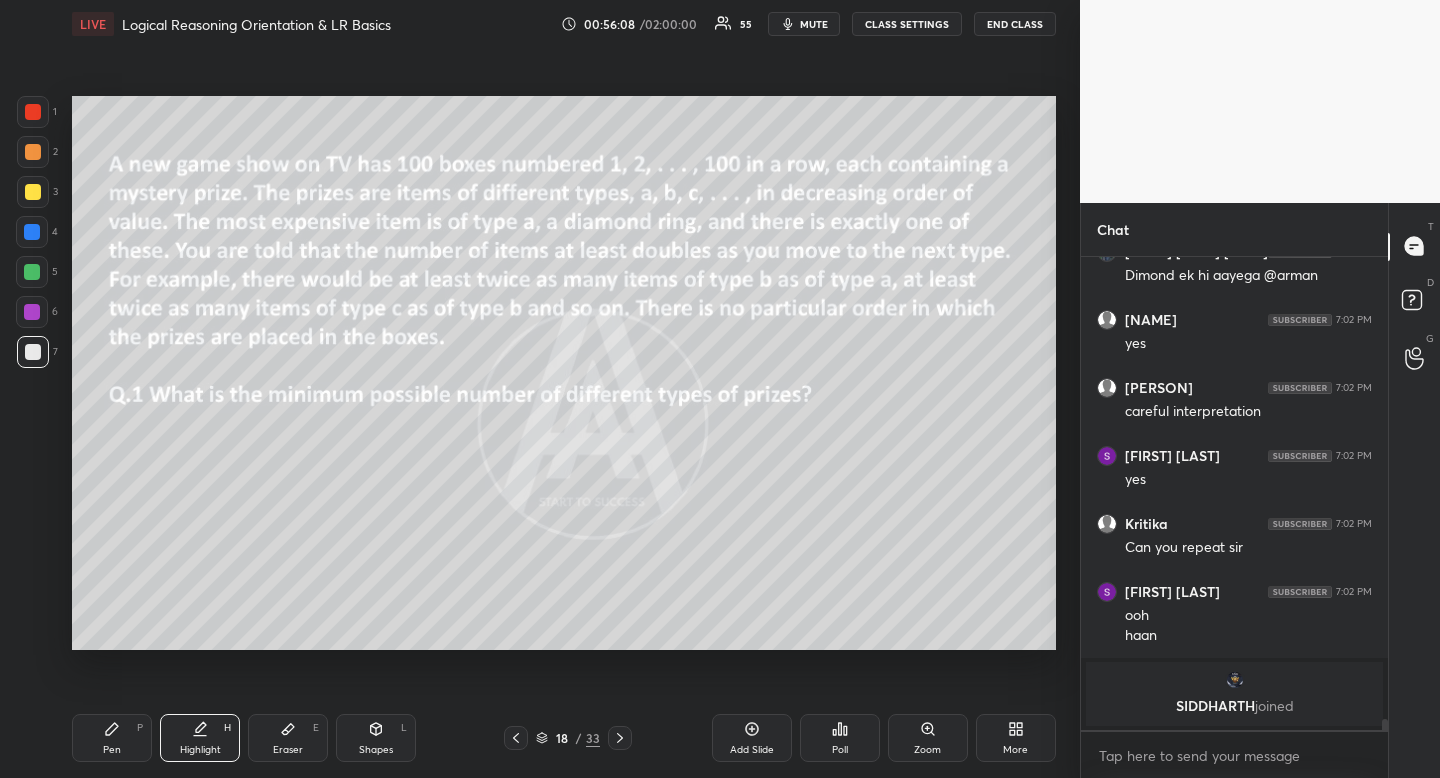 click at bounding box center [33, 352] 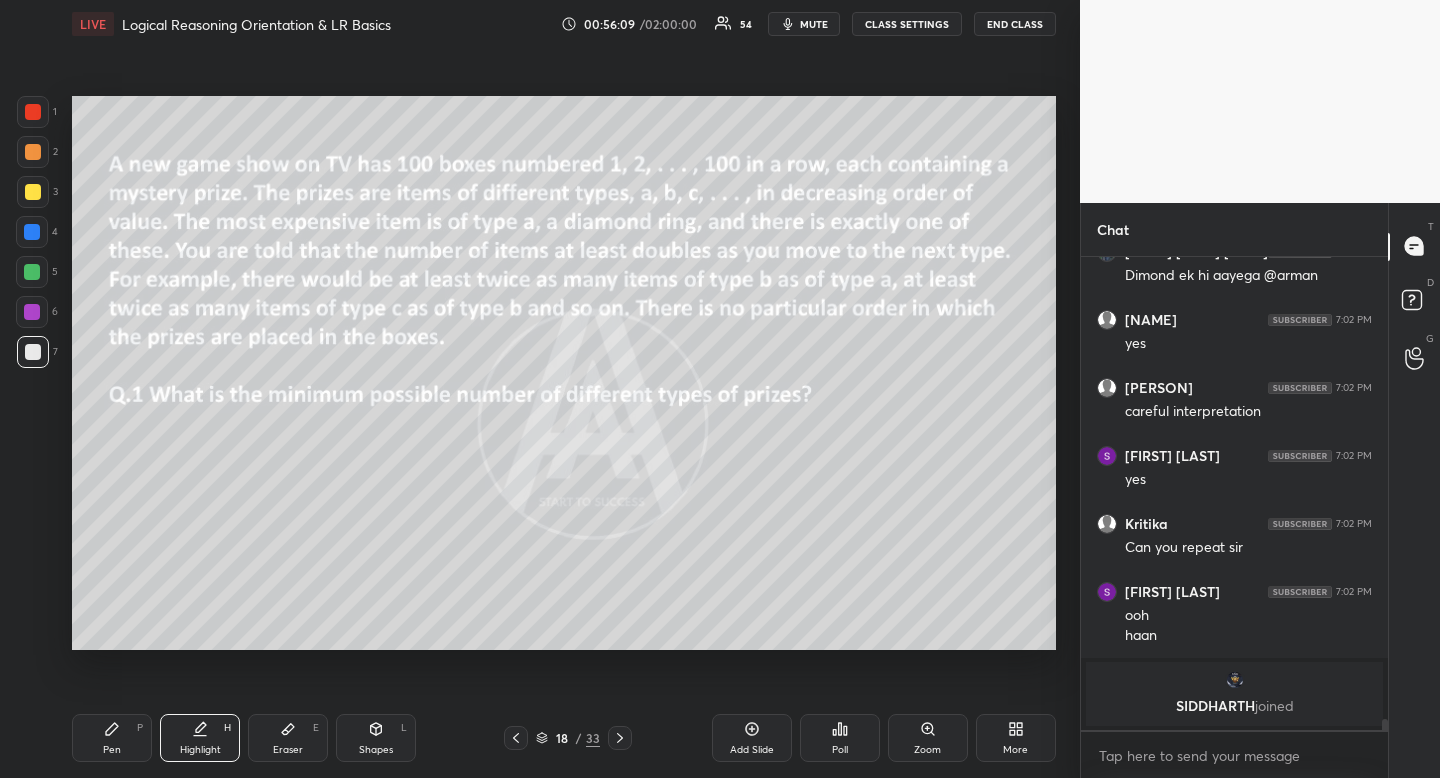 click at bounding box center (33, 352) 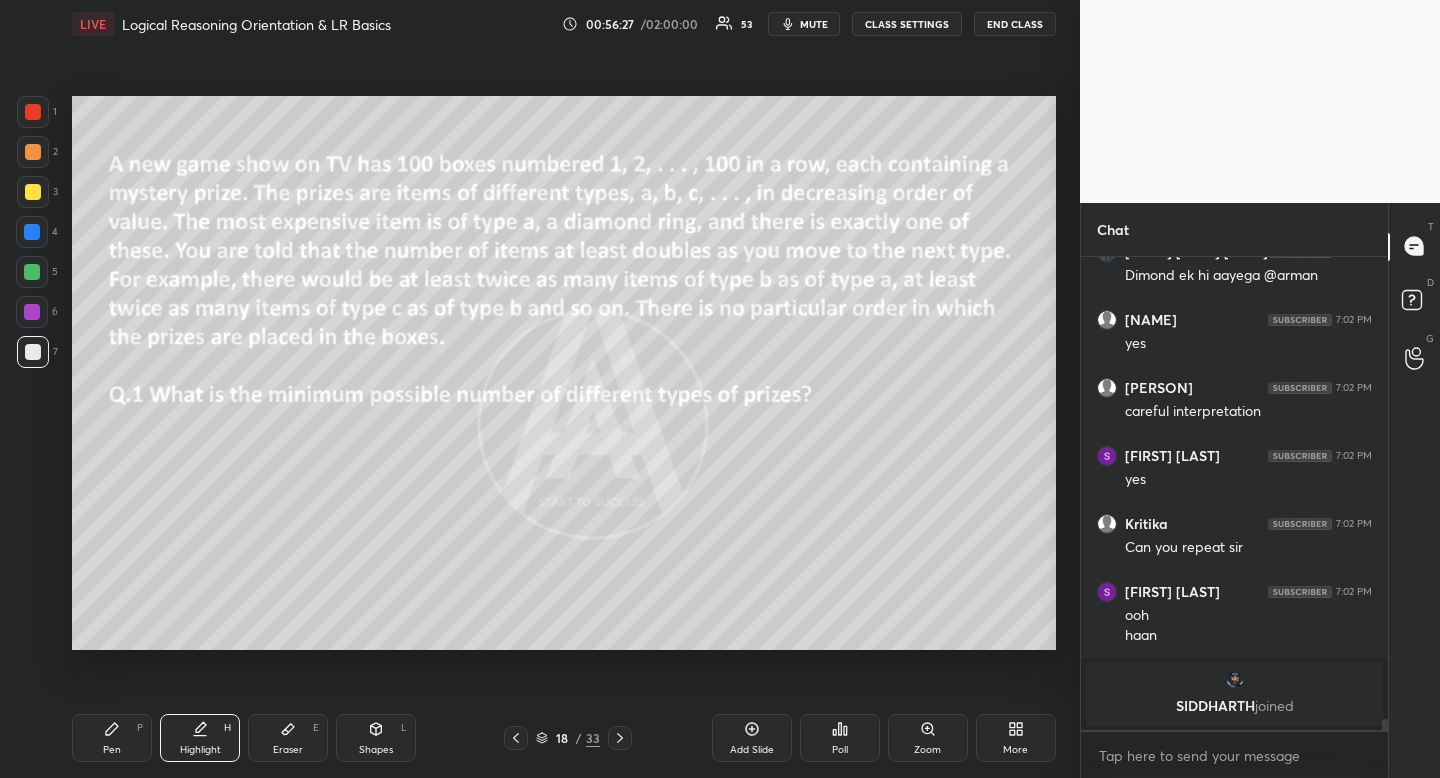 click at bounding box center (33, 192) 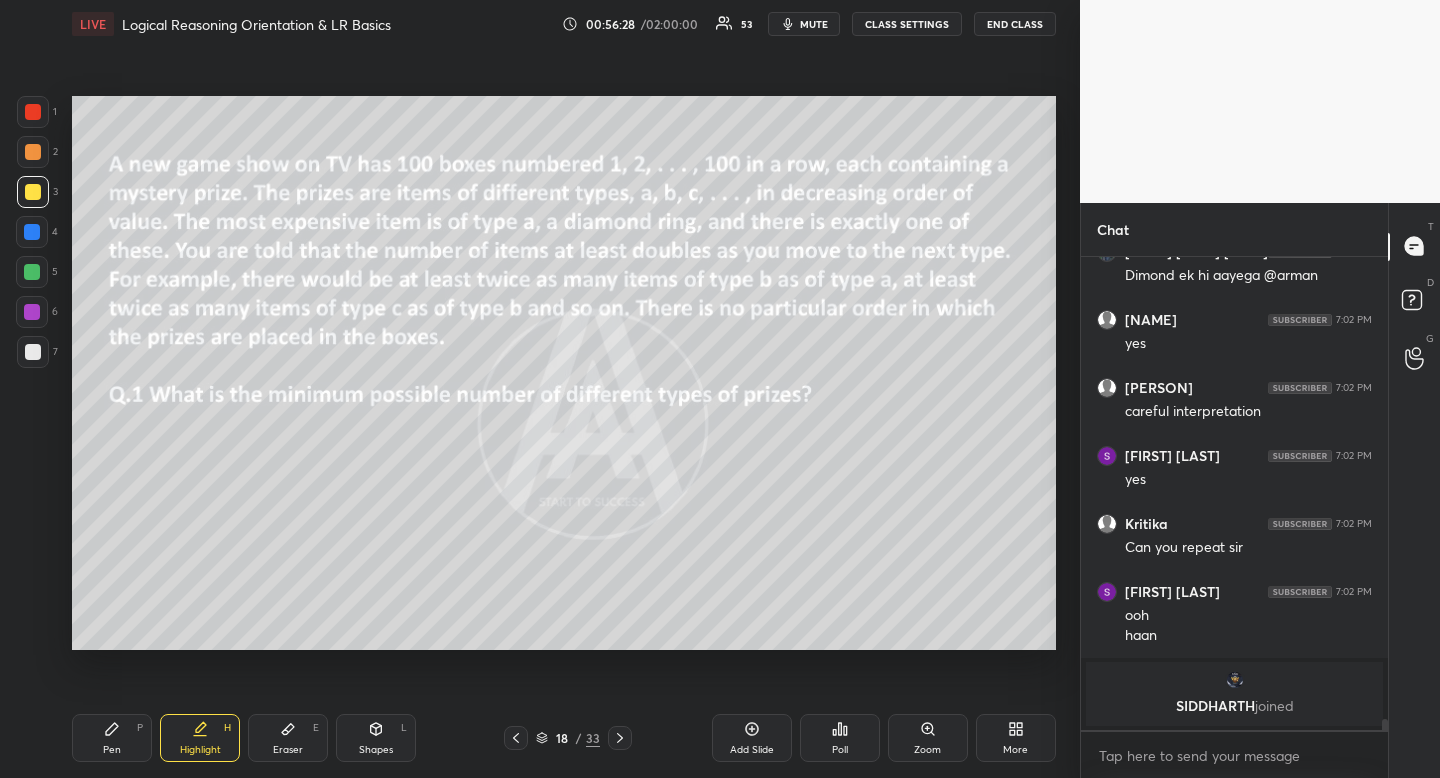 click at bounding box center (33, 352) 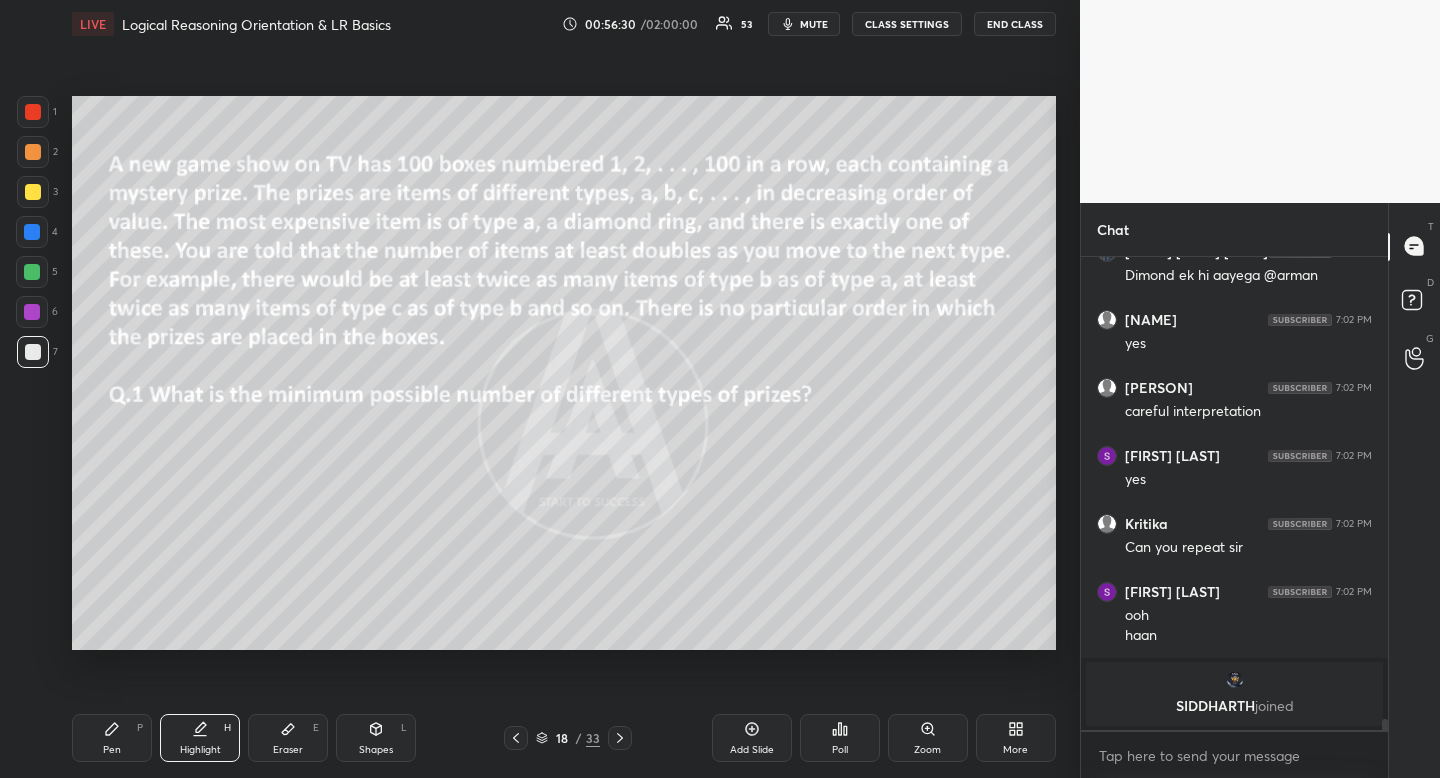 click at bounding box center (33, 152) 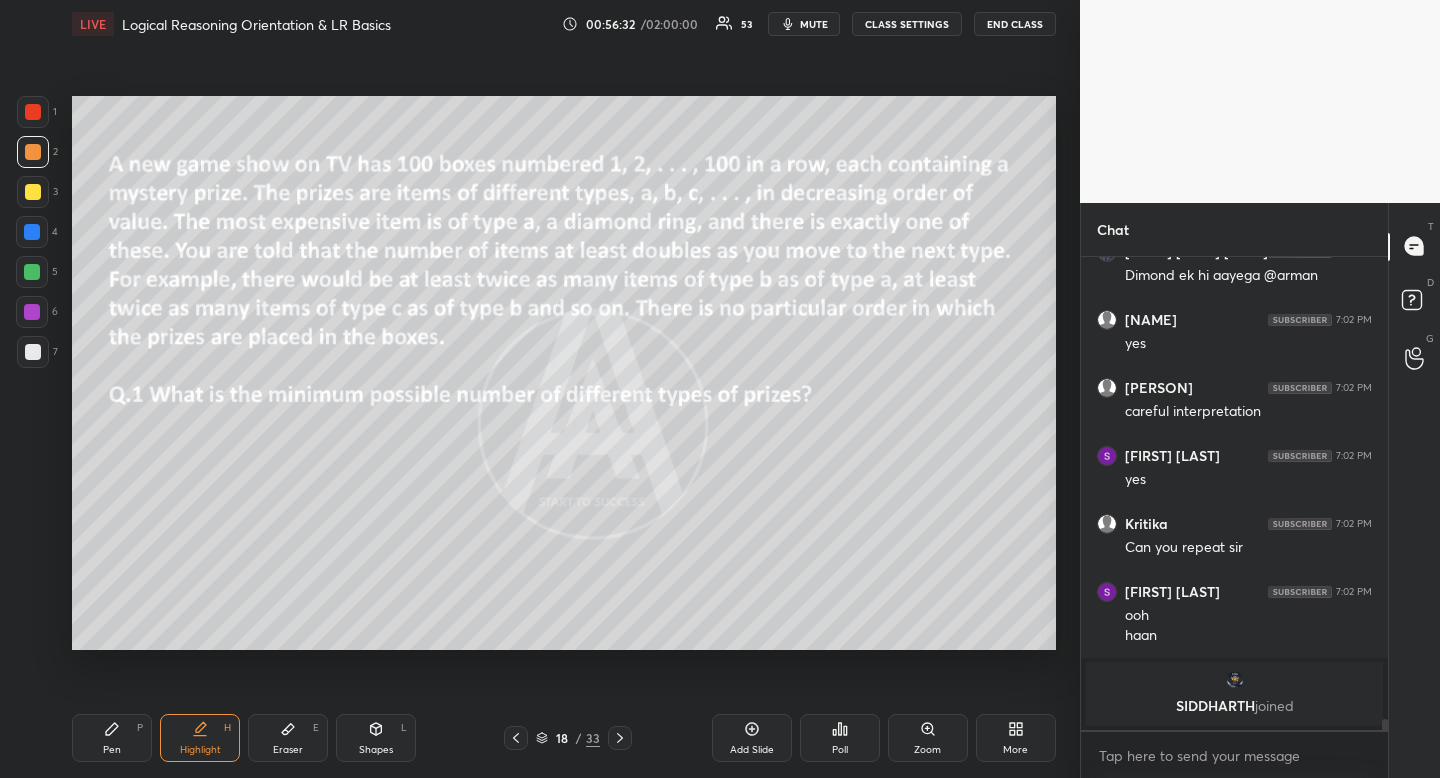 click at bounding box center (33, 352) 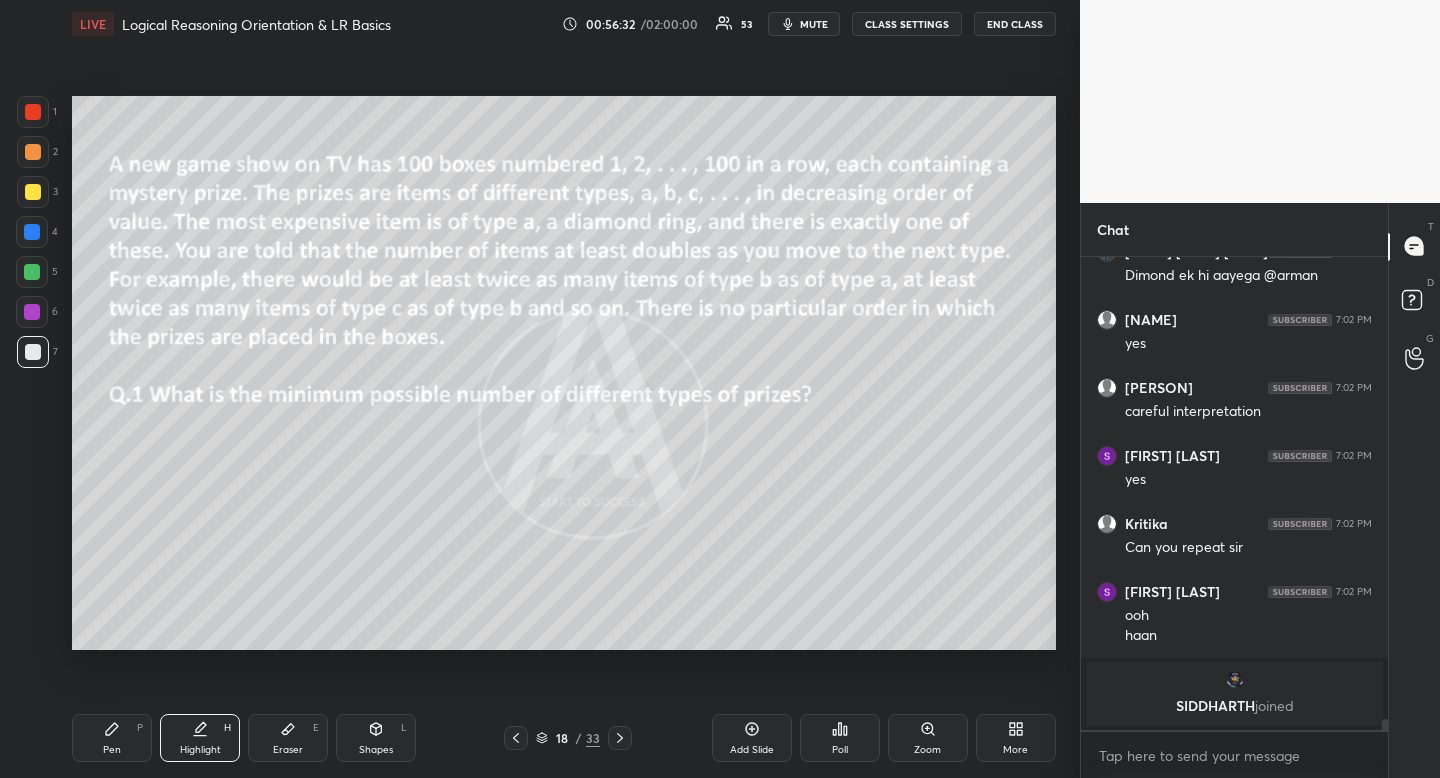 scroll, scrollTop: 18793, scrollLeft: 0, axis: vertical 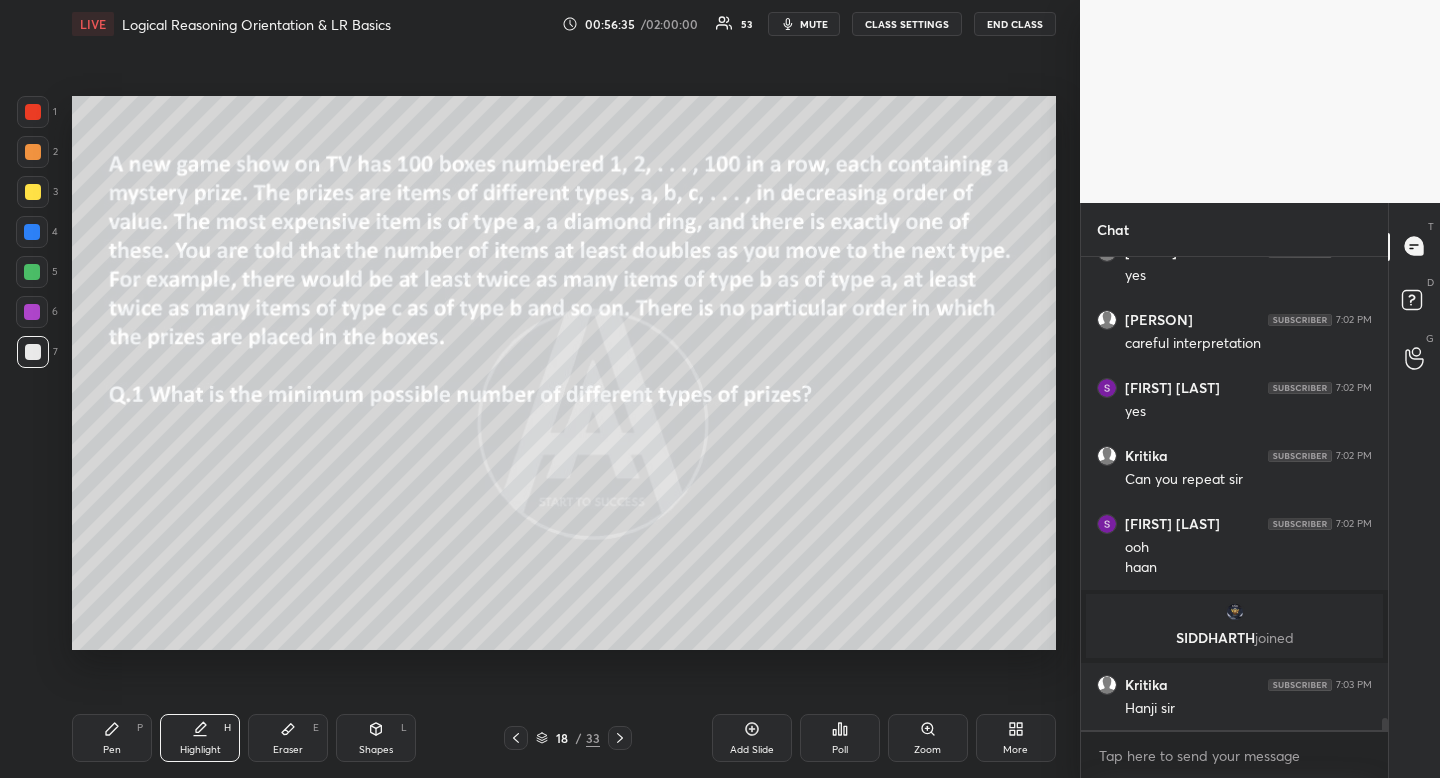 click on "Pen" at bounding box center [112, 750] 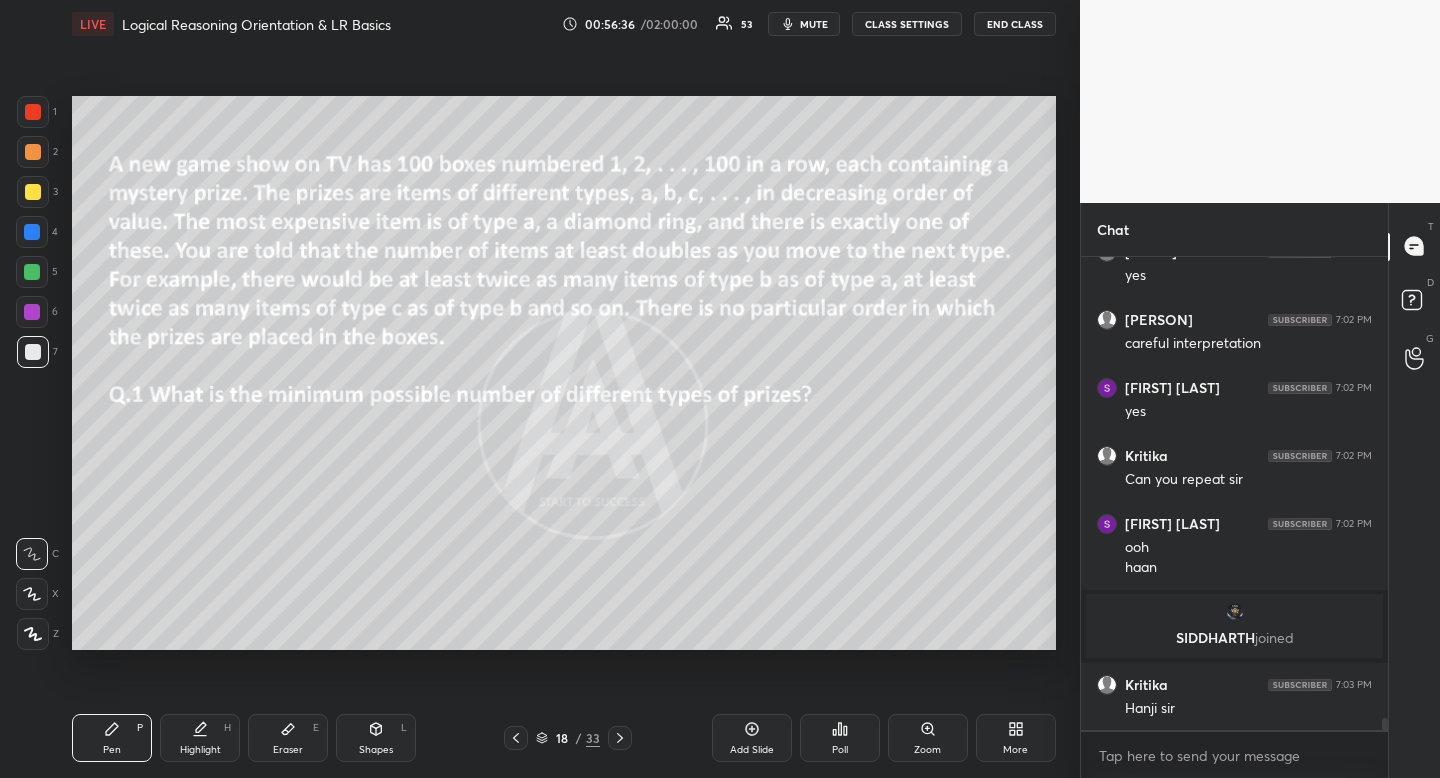 click at bounding box center [33, 192] 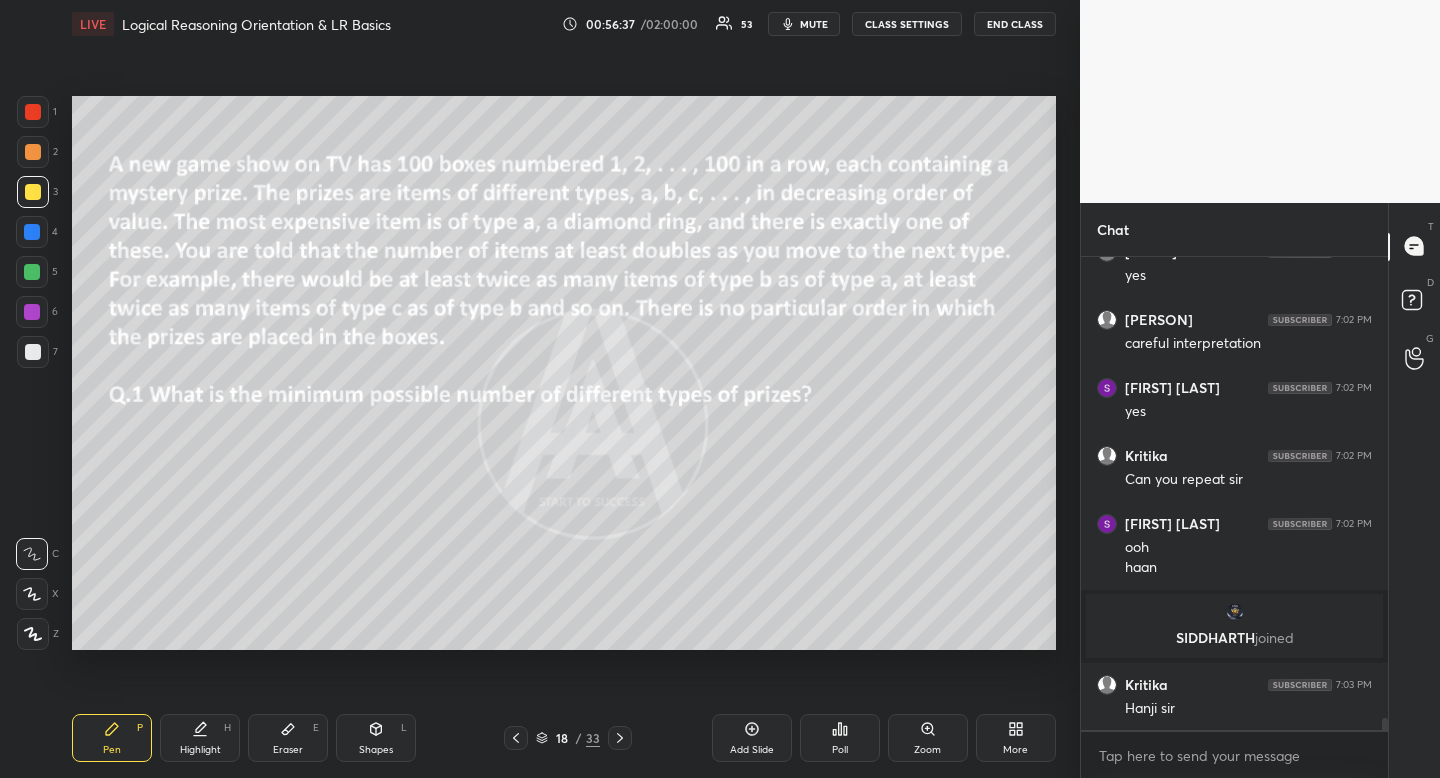click at bounding box center [33, 192] 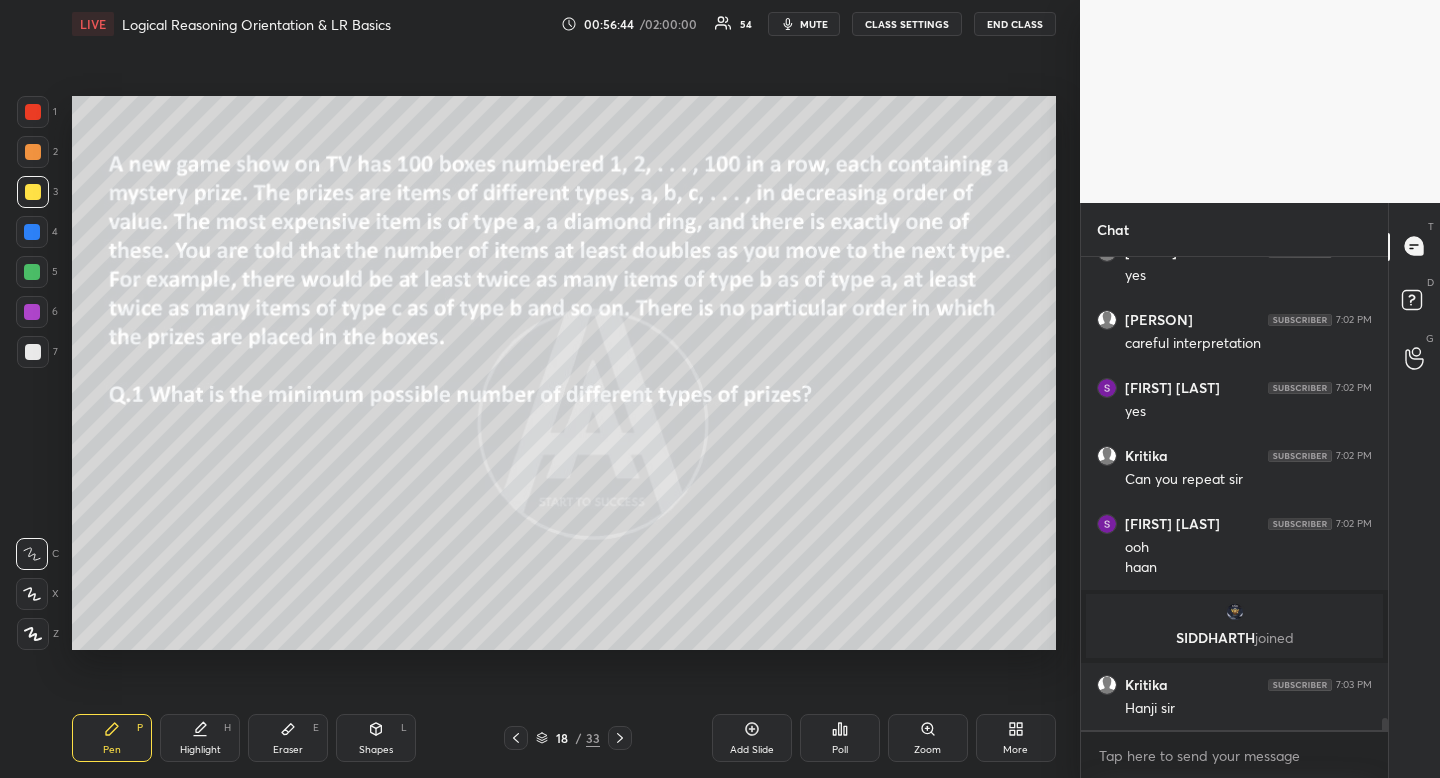 click at bounding box center (33, 152) 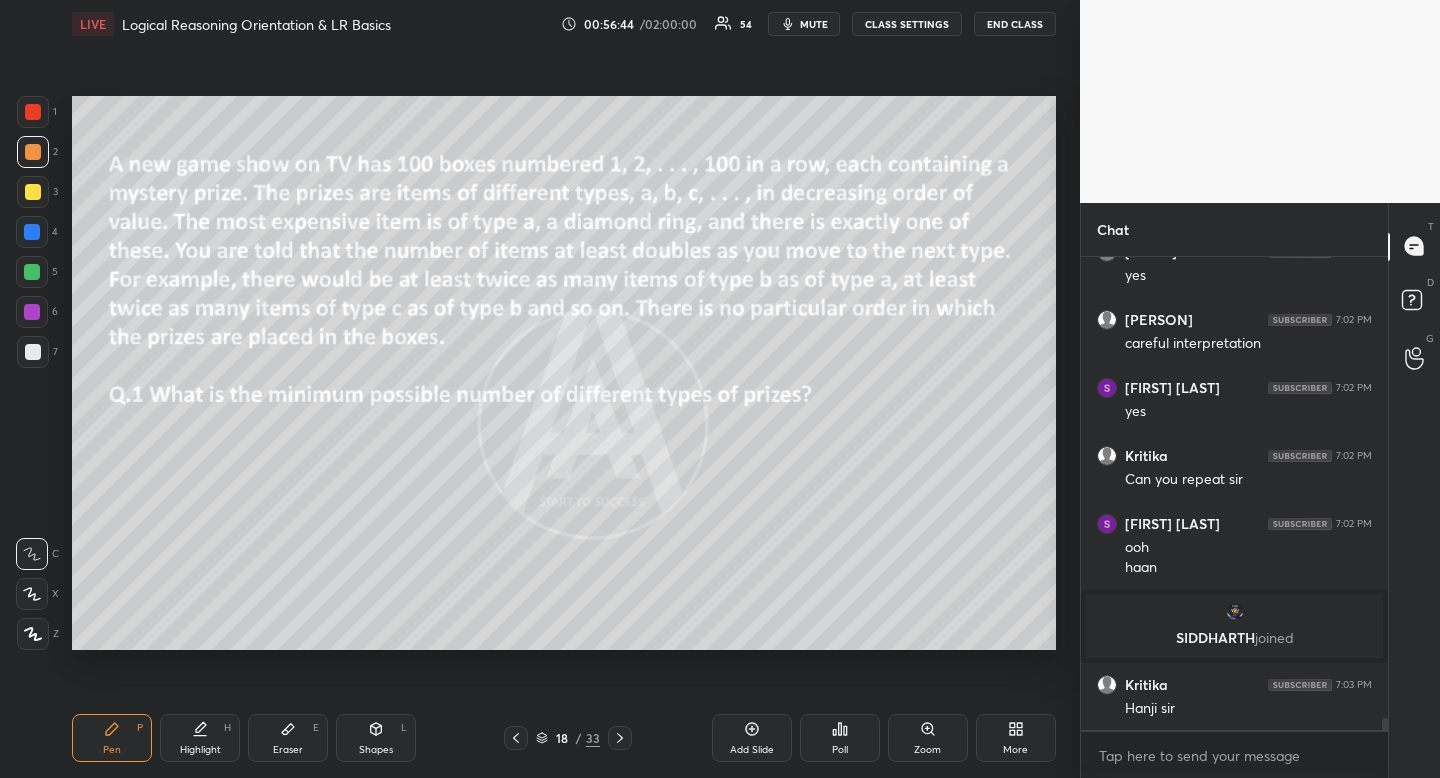 click at bounding box center [33, 192] 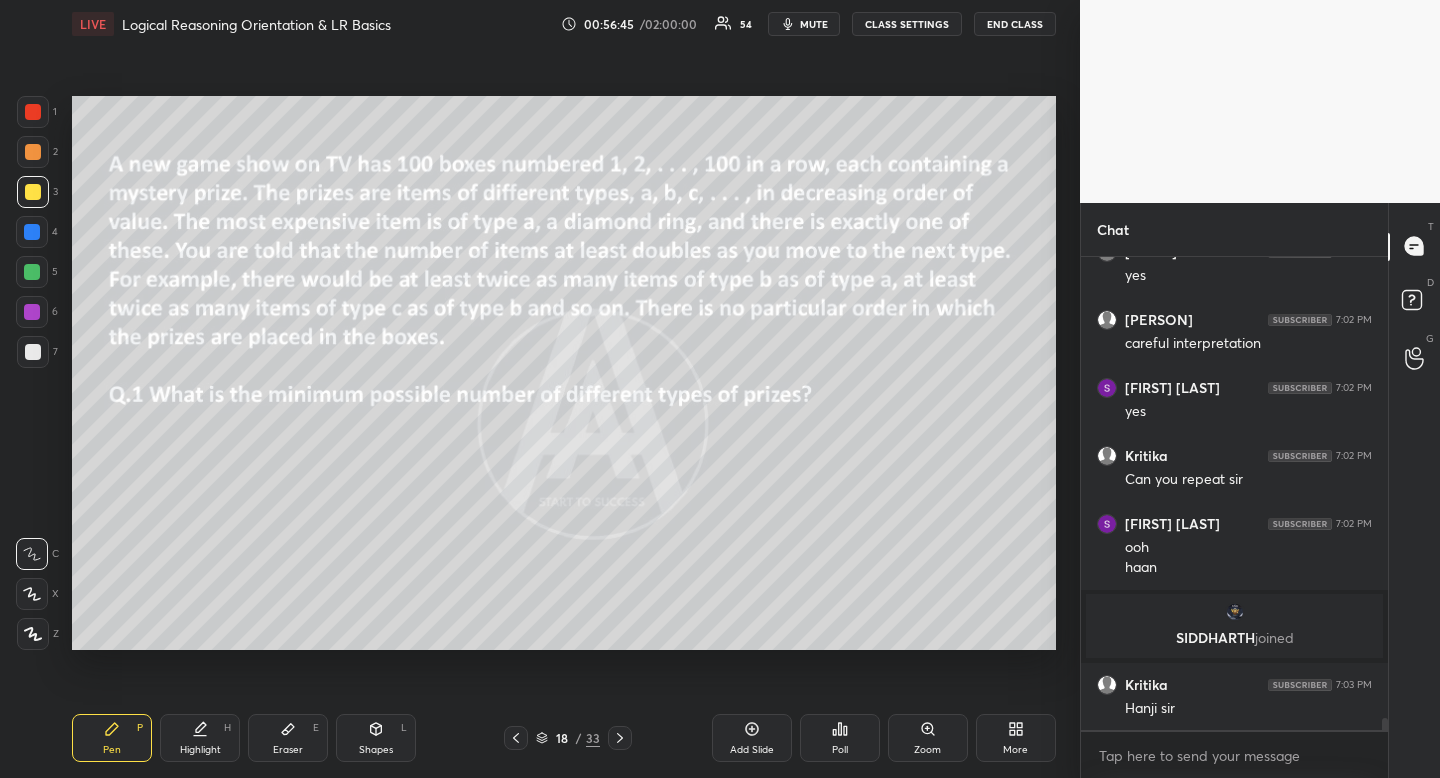 click at bounding box center (33, 352) 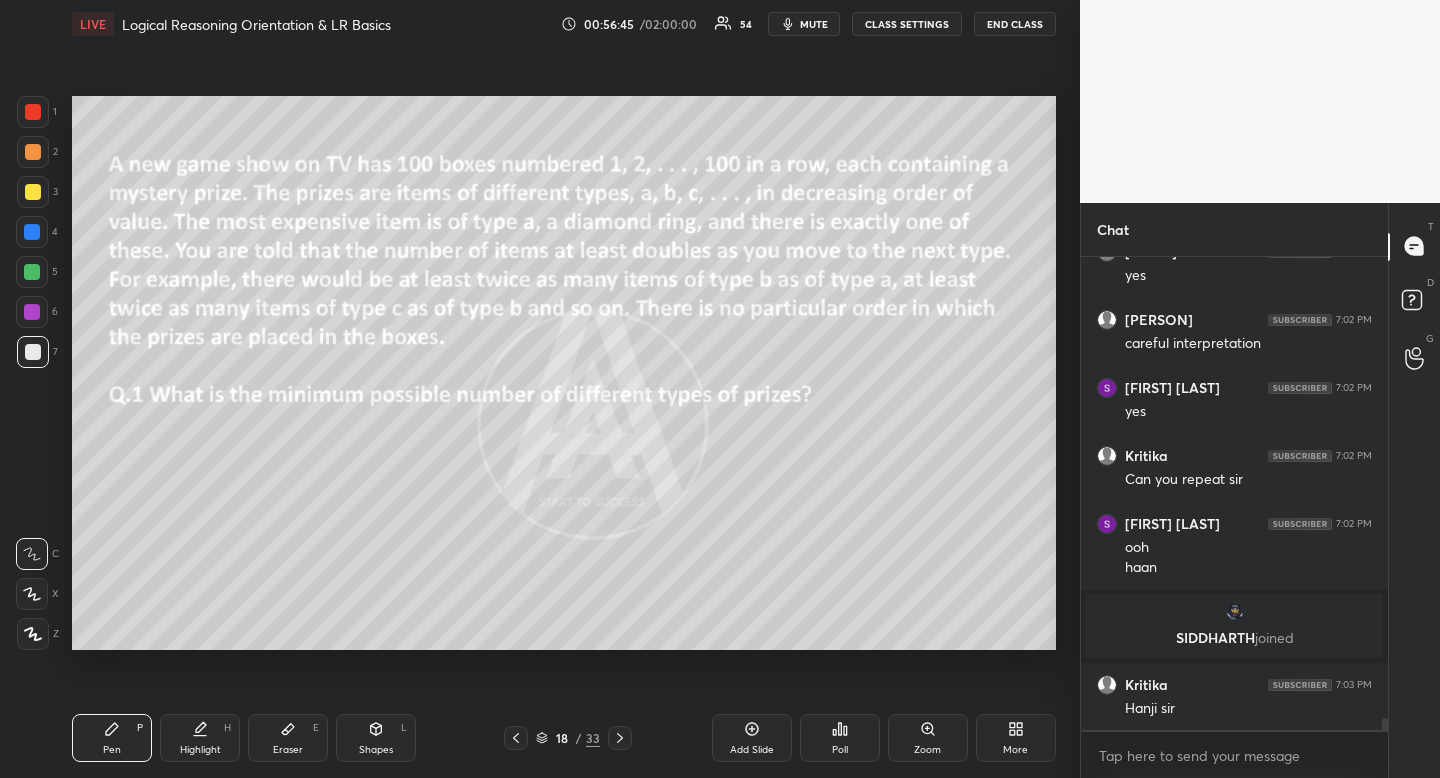 drag, startPoint x: 39, startPoint y: 345, endPoint x: 51, endPoint y: 333, distance: 16.970562 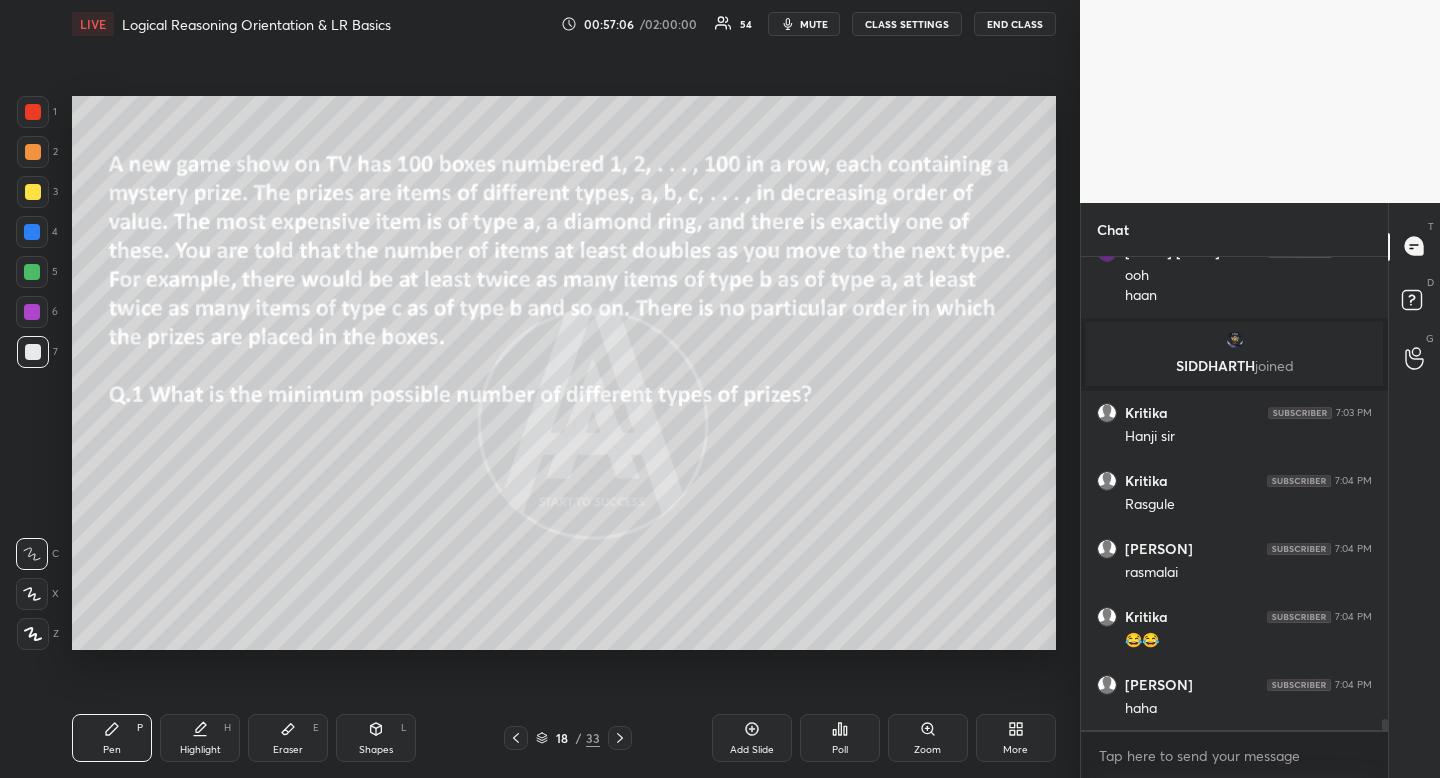 scroll, scrollTop: 19133, scrollLeft: 0, axis: vertical 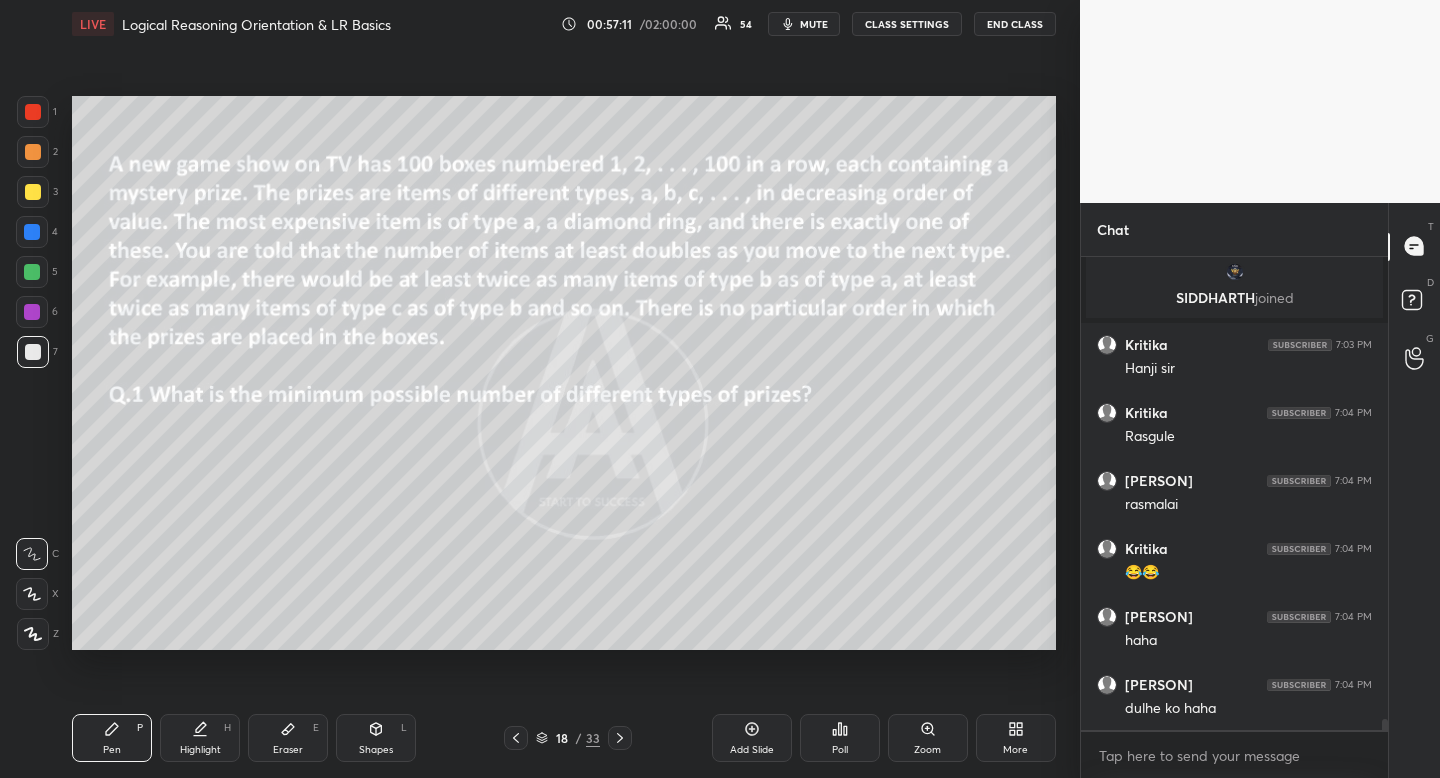 click at bounding box center (33, 192) 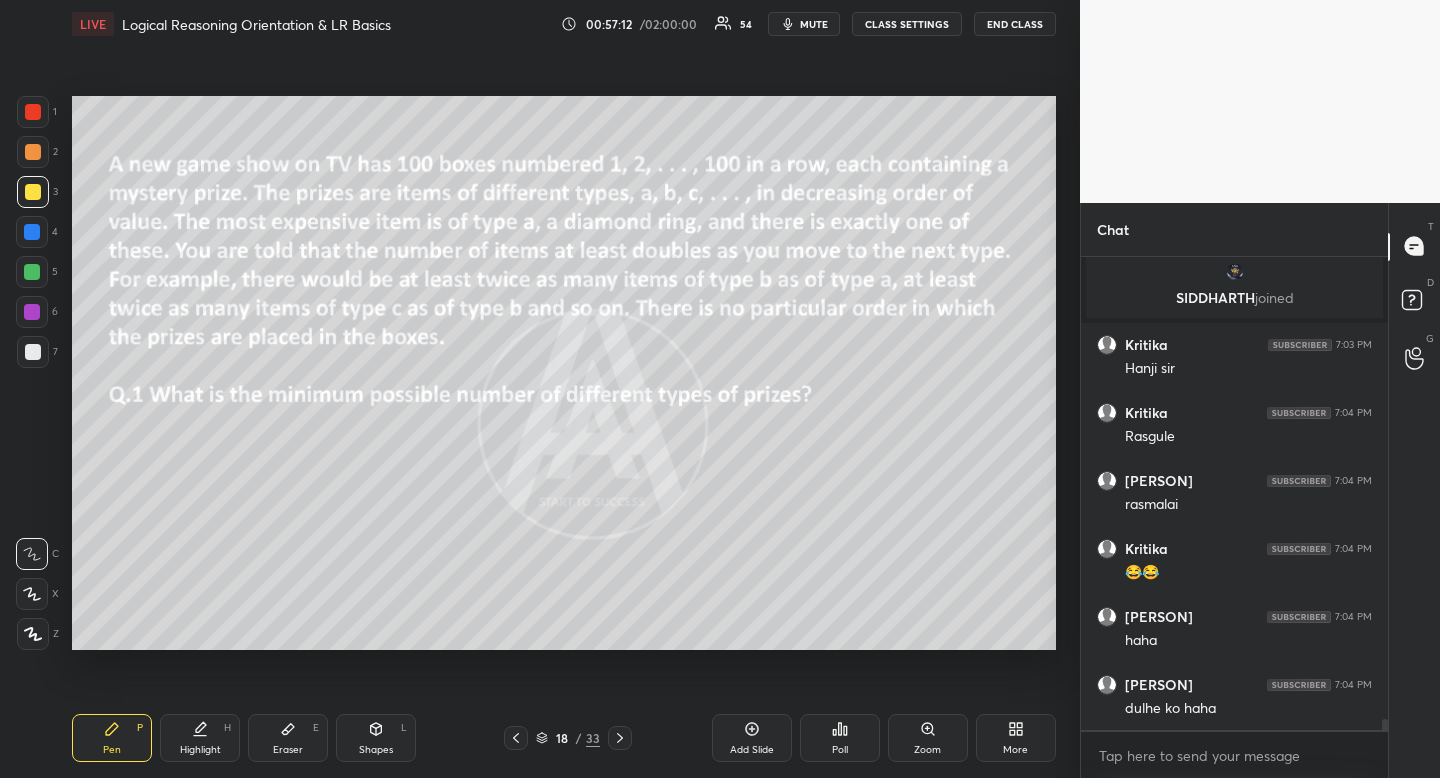 drag, startPoint x: 39, startPoint y: 186, endPoint x: 29, endPoint y: 196, distance: 14.142136 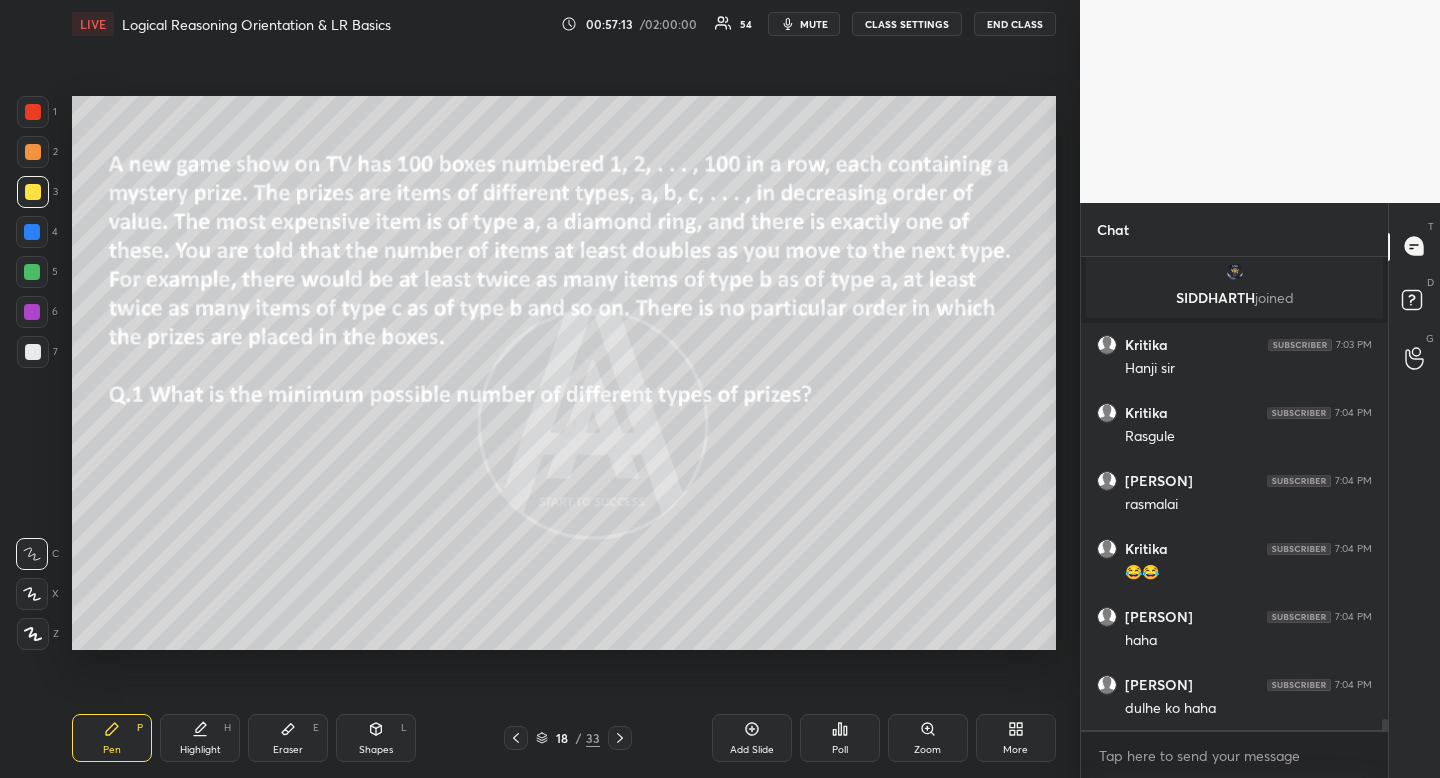 click 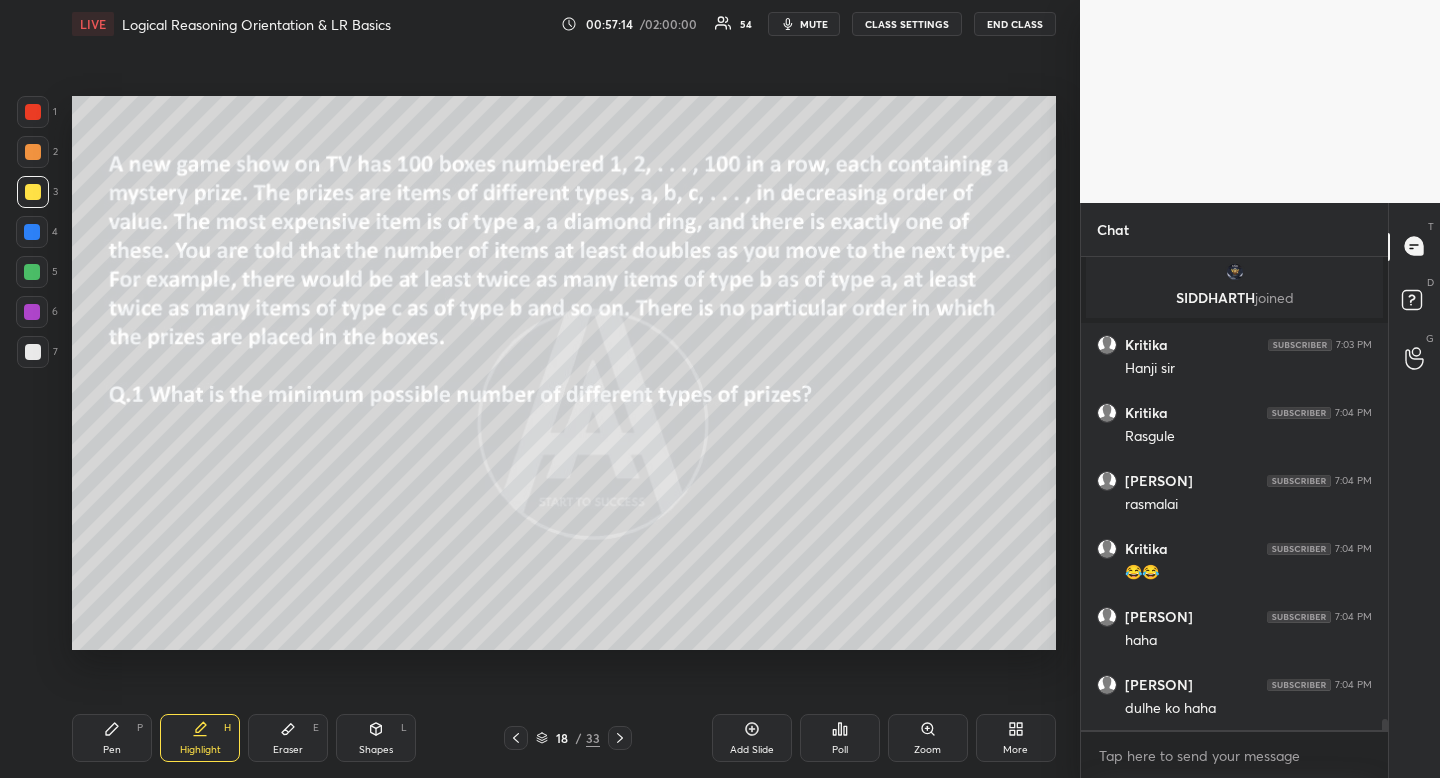 click on "Highlight" at bounding box center [200, 750] 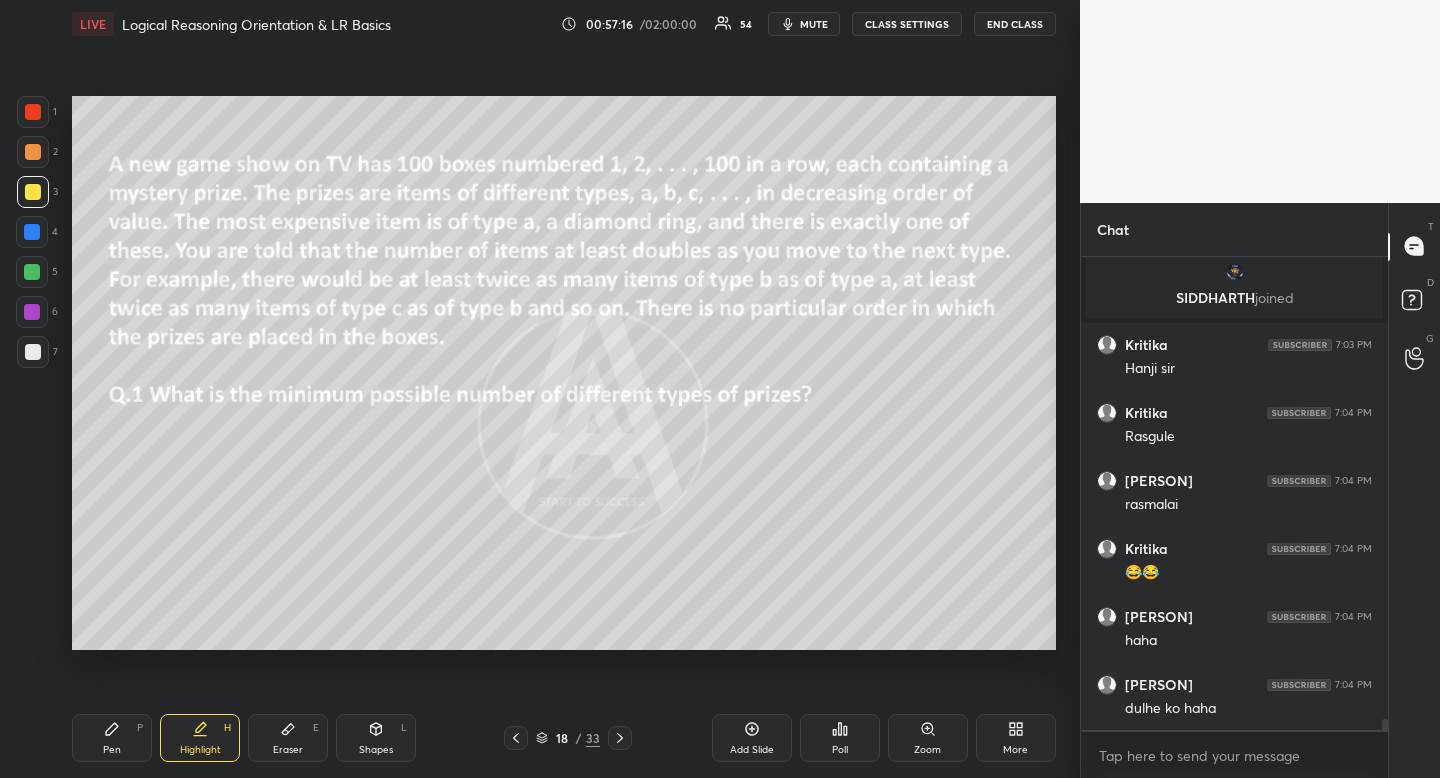 click on "Pen P" at bounding box center (112, 738) 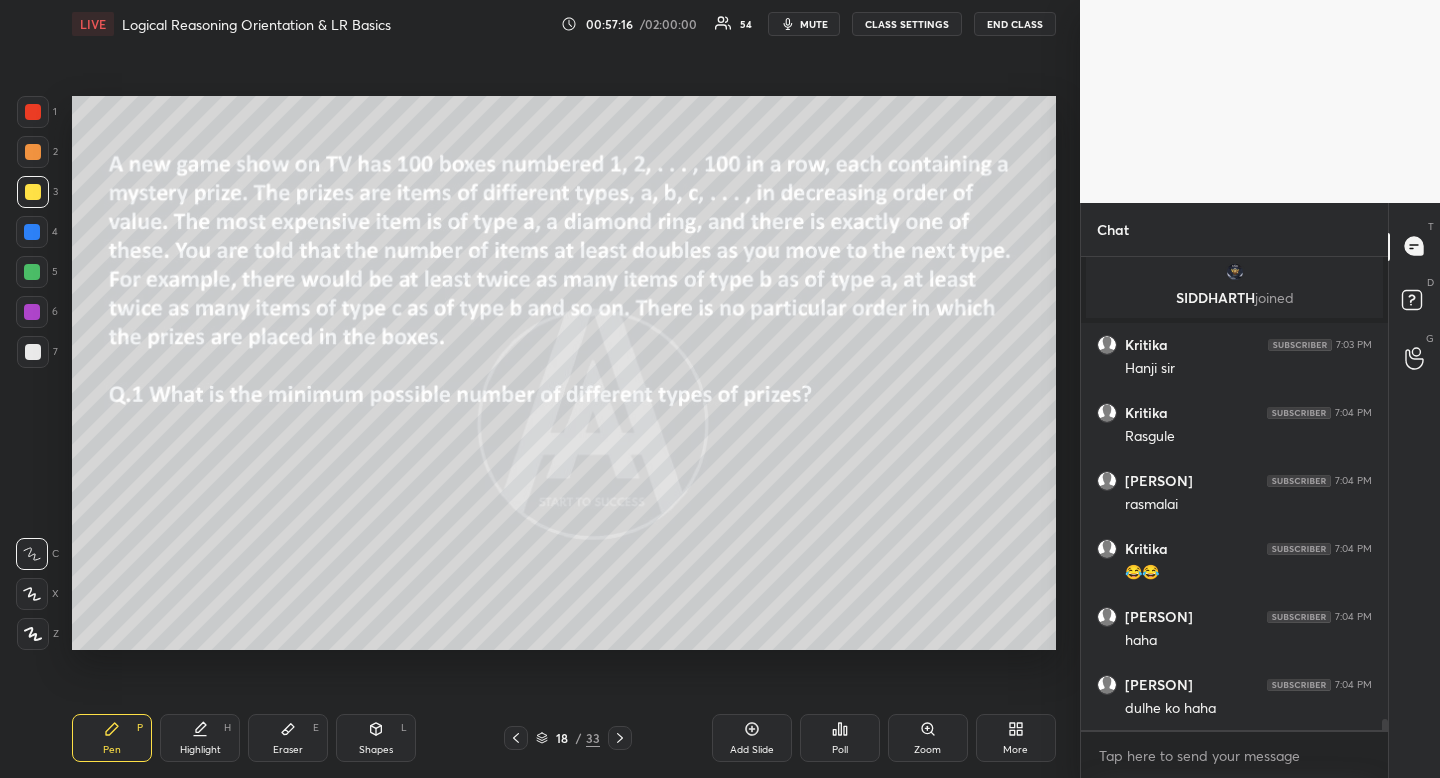 drag, startPoint x: 101, startPoint y: 746, endPoint x: 127, endPoint y: 719, distance: 37.48333 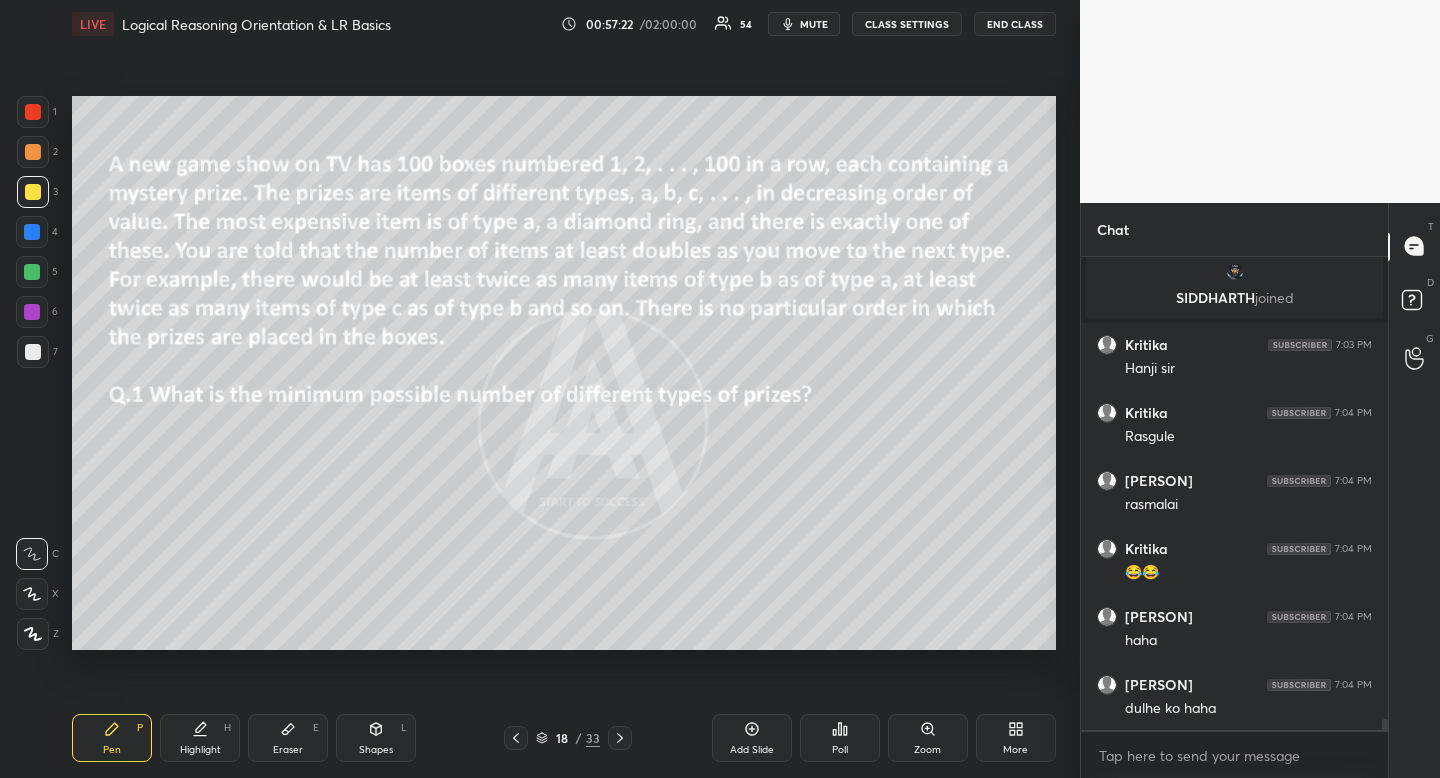 click on "Highlight H" at bounding box center [200, 738] 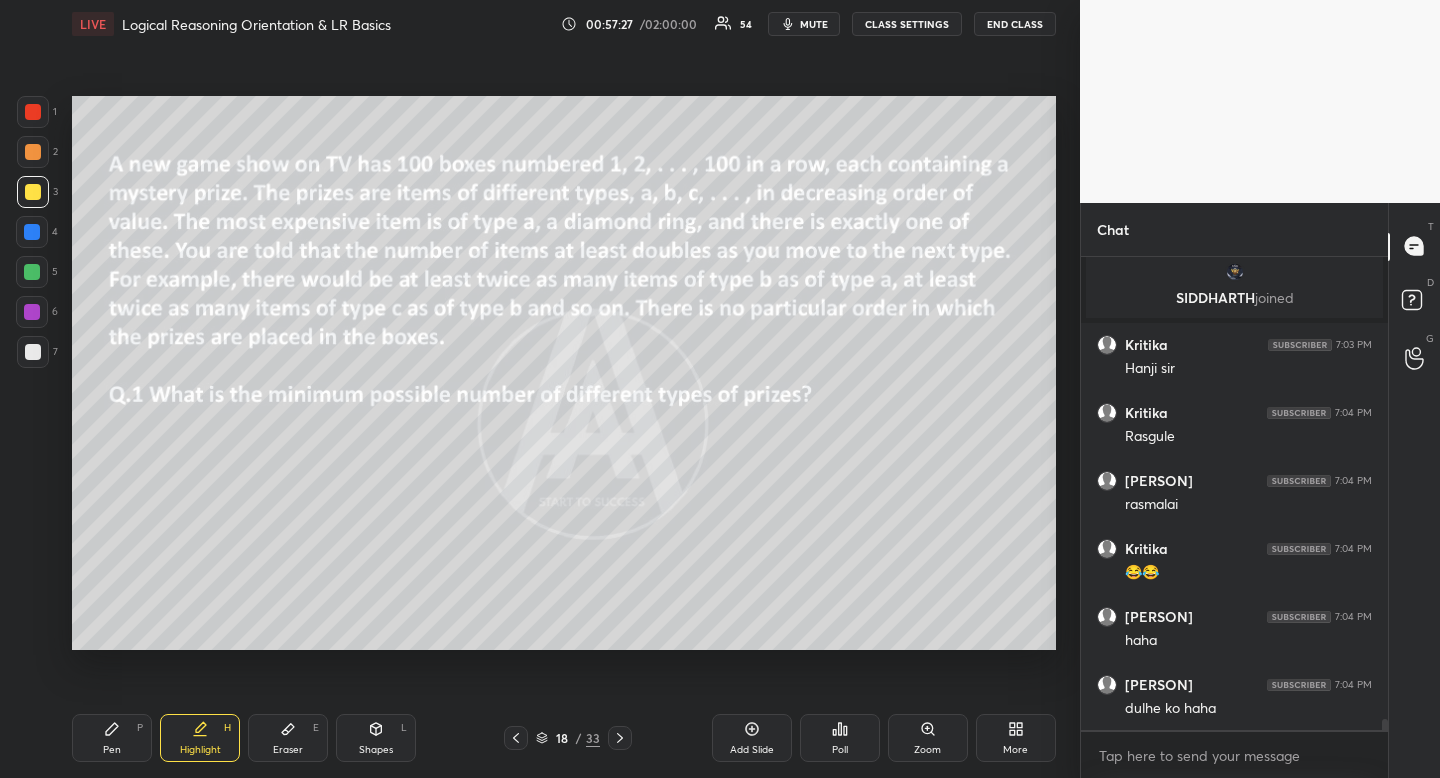 click on "Pen P" at bounding box center (112, 738) 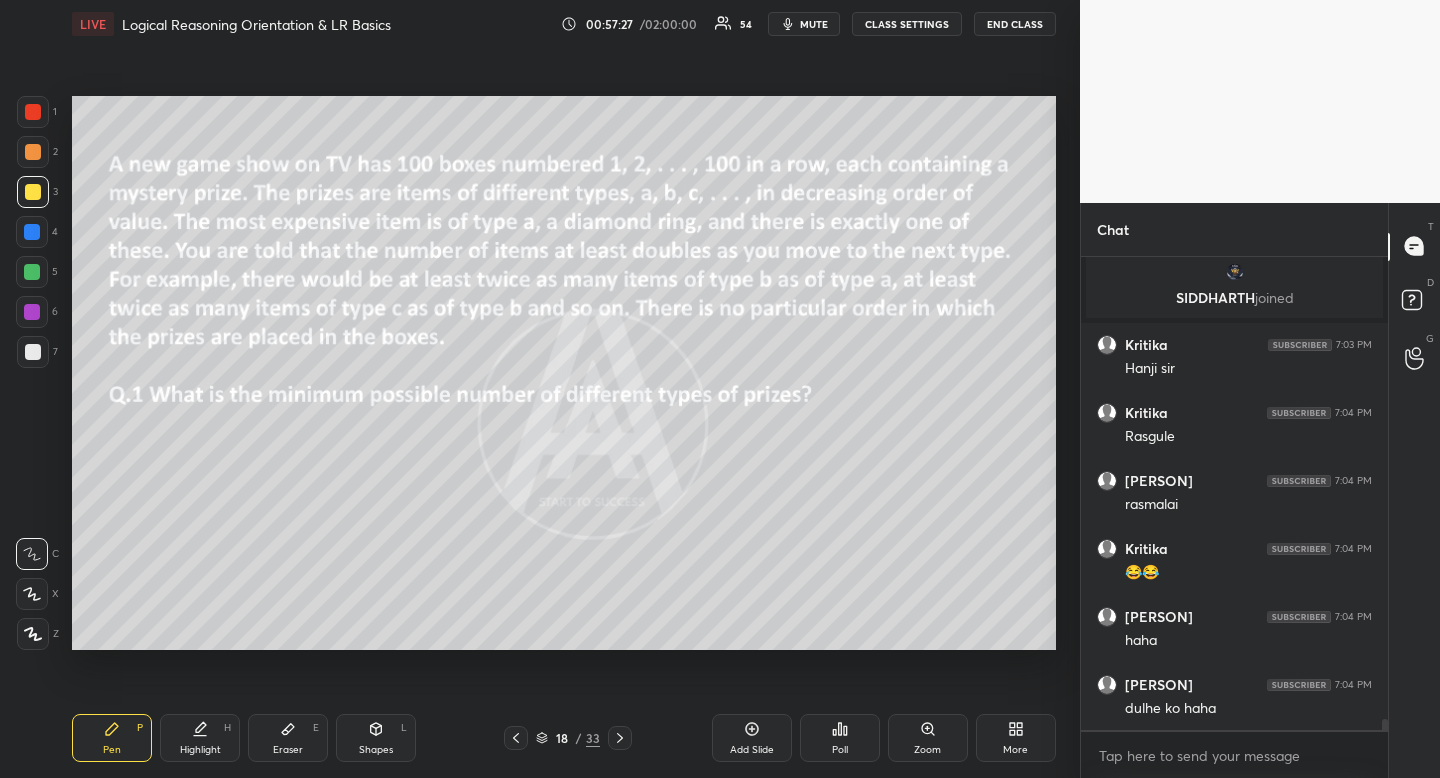 click on "Pen P" at bounding box center (112, 738) 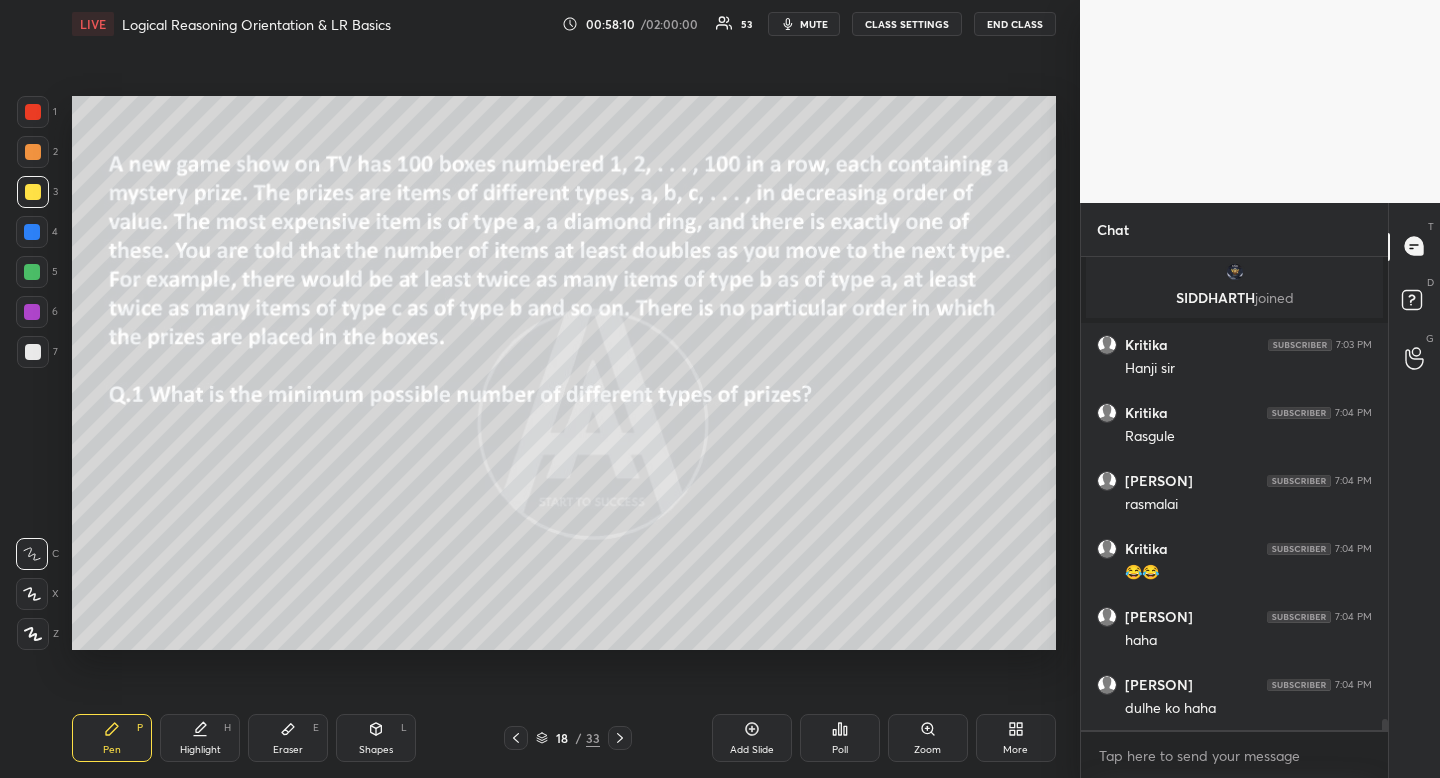 click on "Highlight H" at bounding box center (200, 738) 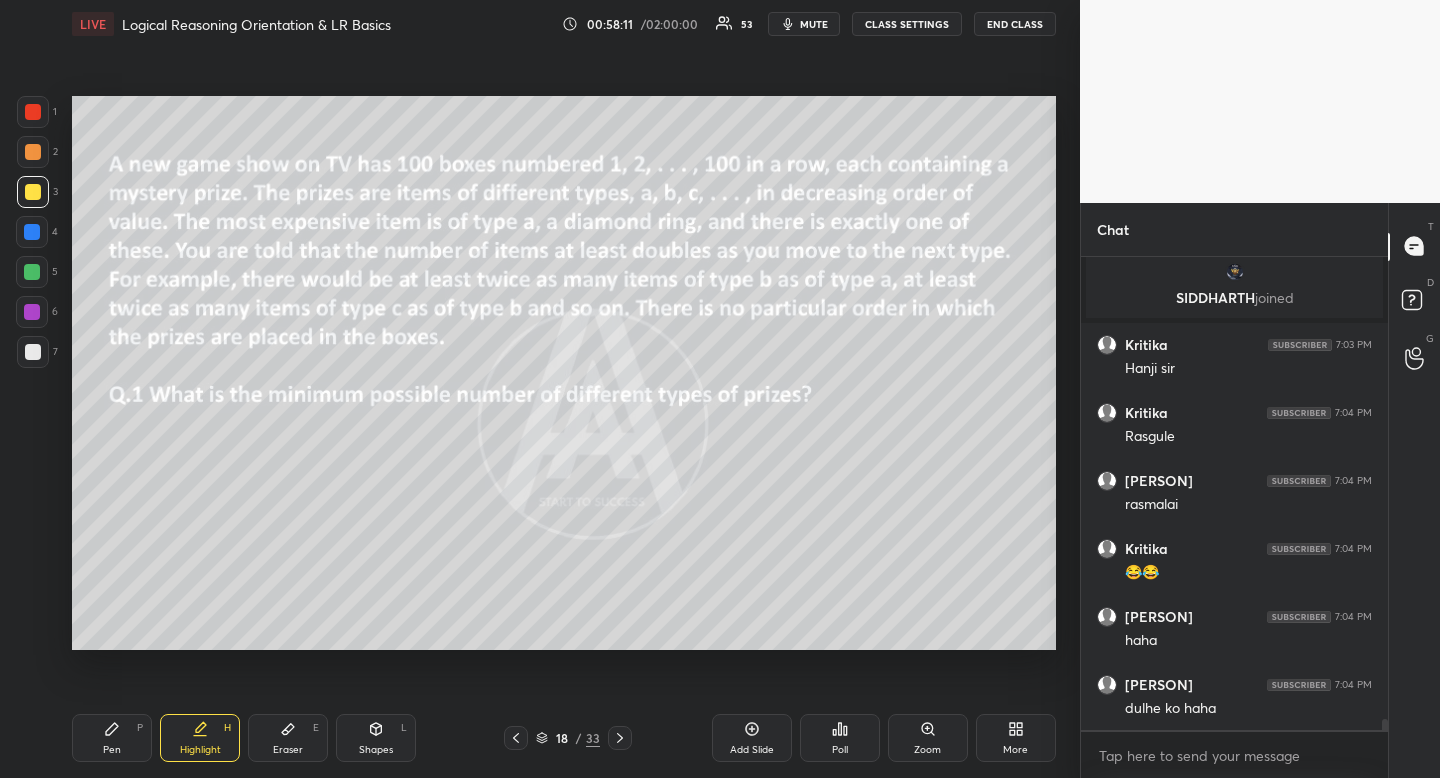 click on "Highlight" at bounding box center (200, 750) 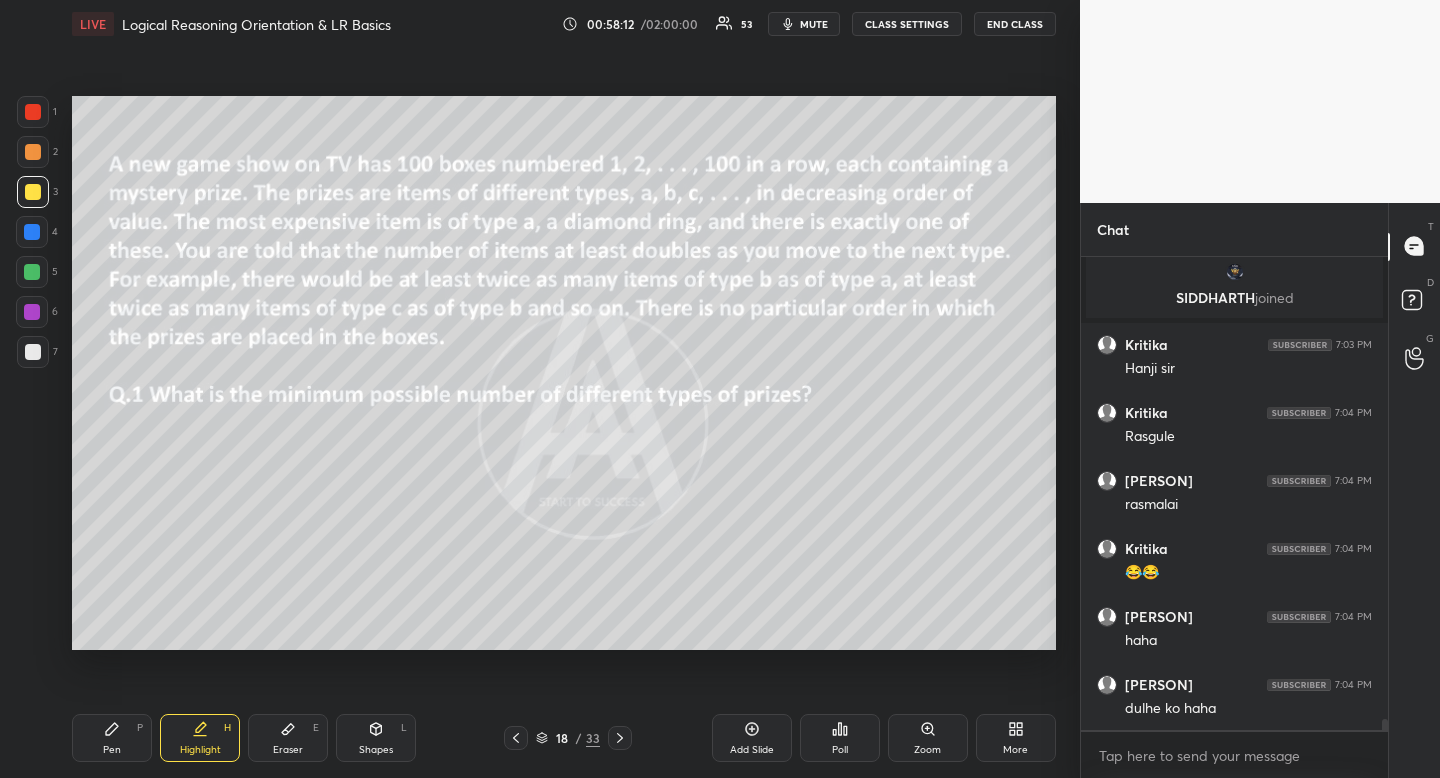 click 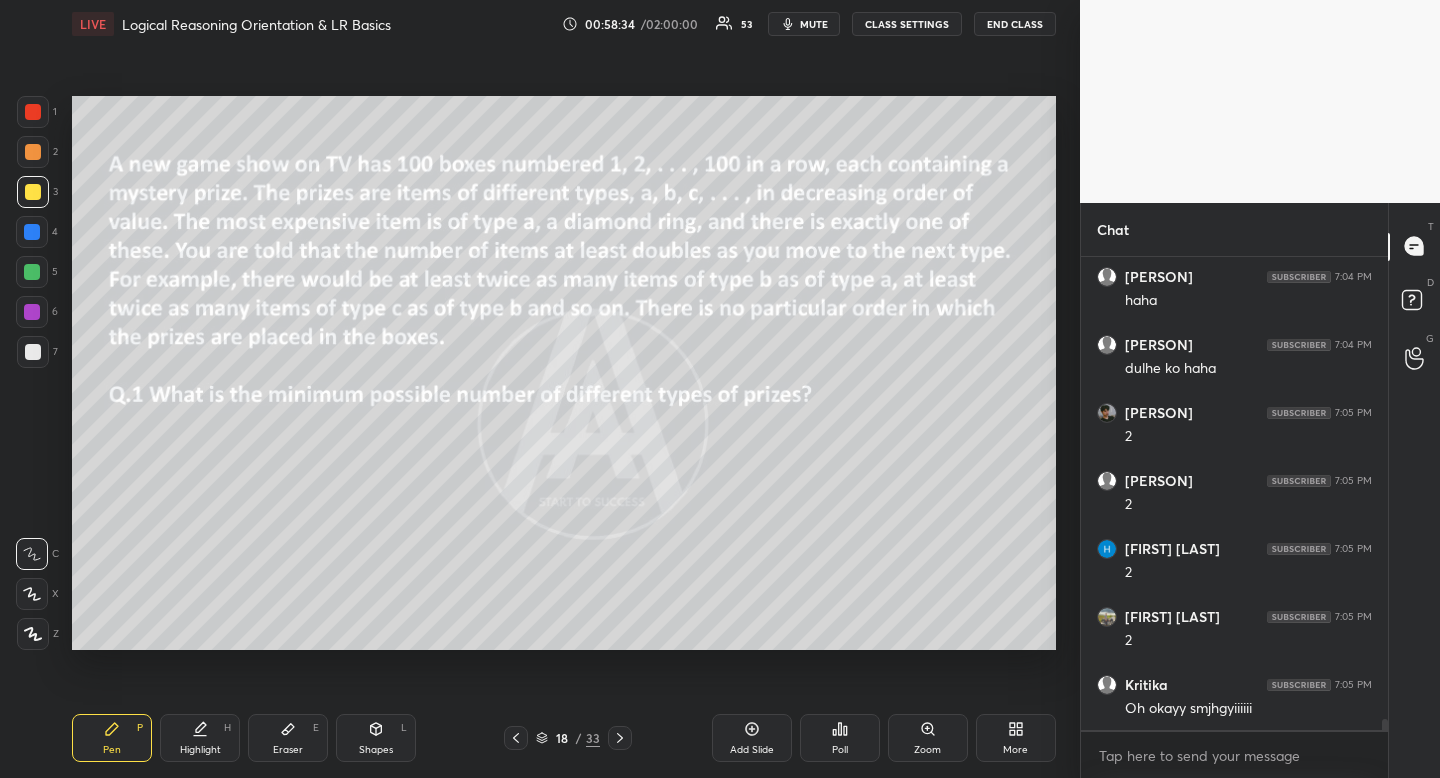 scroll, scrollTop: 19541, scrollLeft: 0, axis: vertical 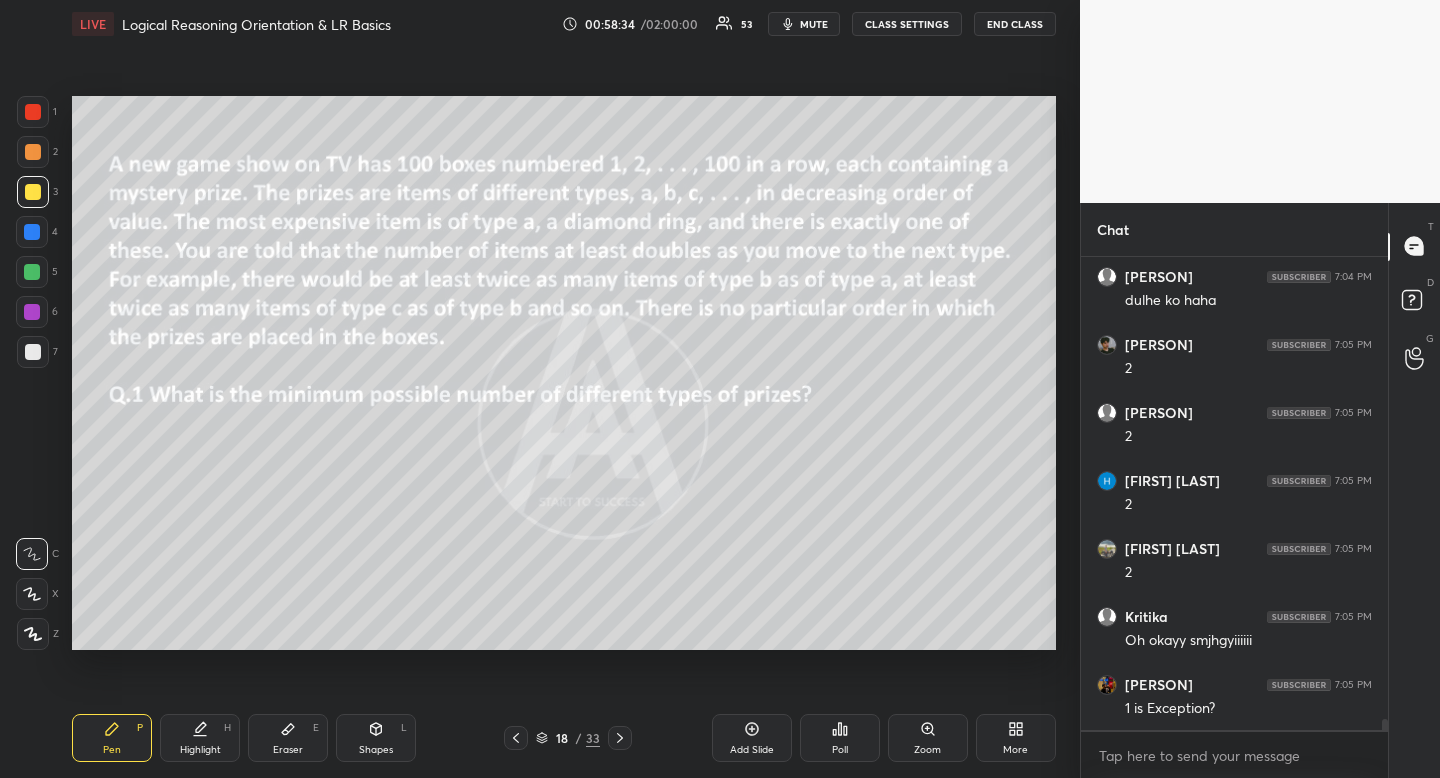 drag, startPoint x: 374, startPoint y: 725, endPoint x: 364, endPoint y: 736, distance: 14.866069 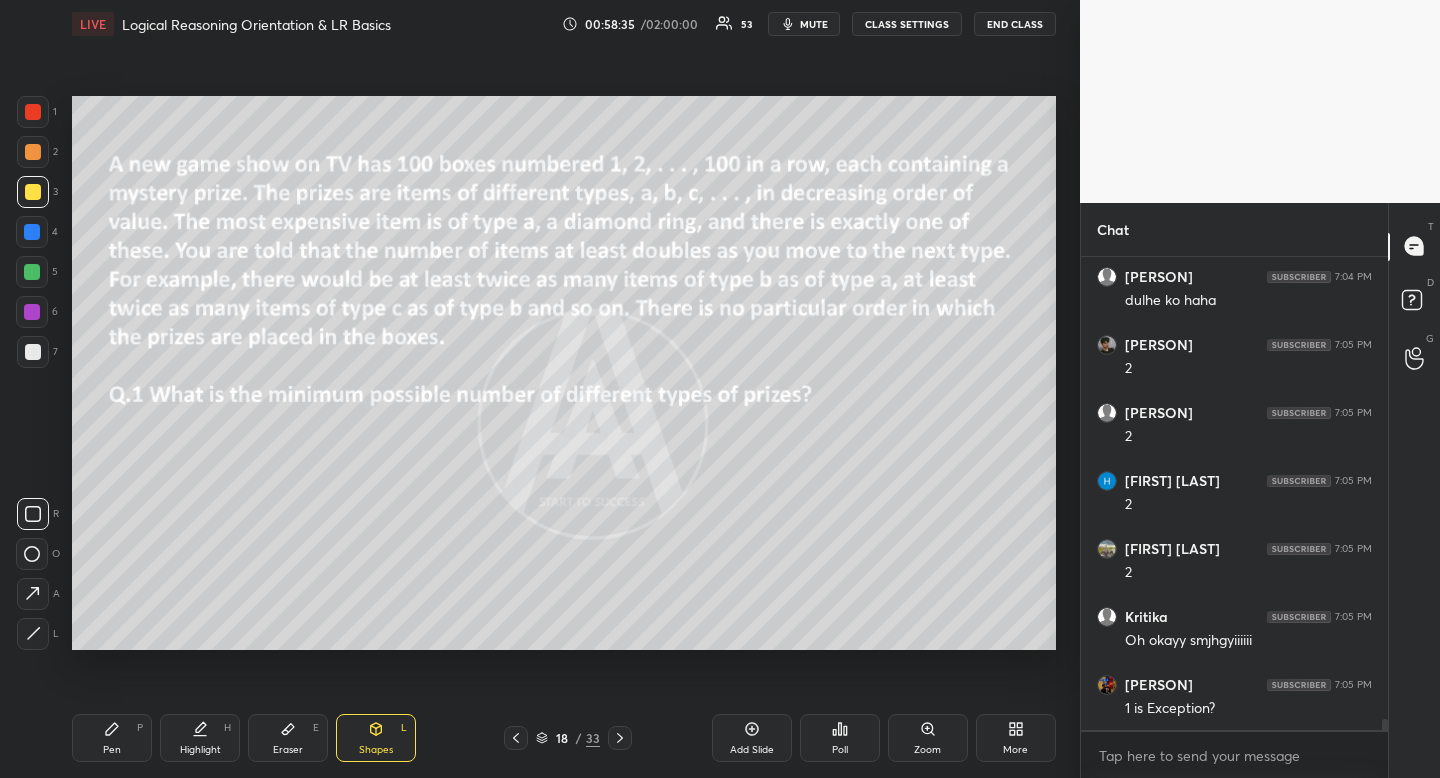 click at bounding box center [33, 514] 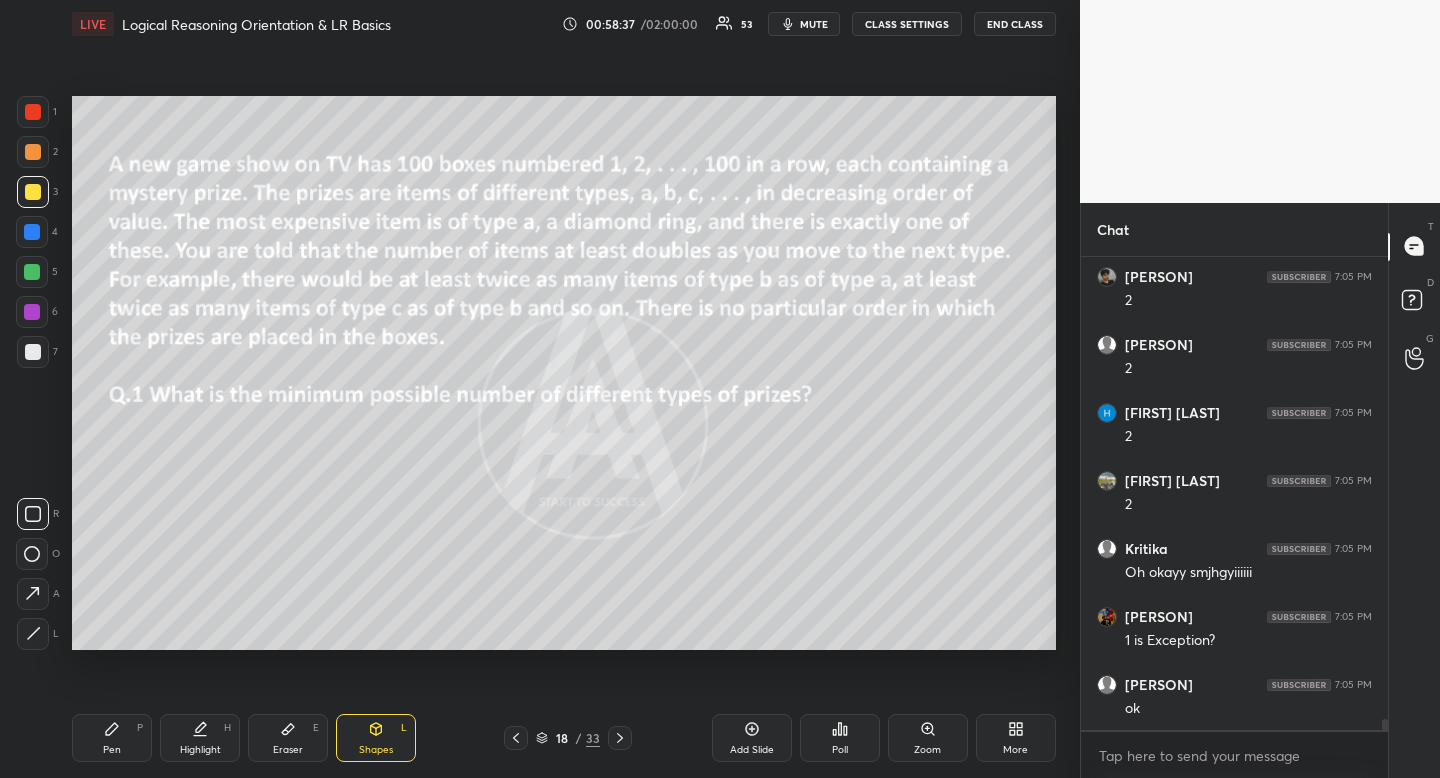 click on "Shapes" at bounding box center (376, 750) 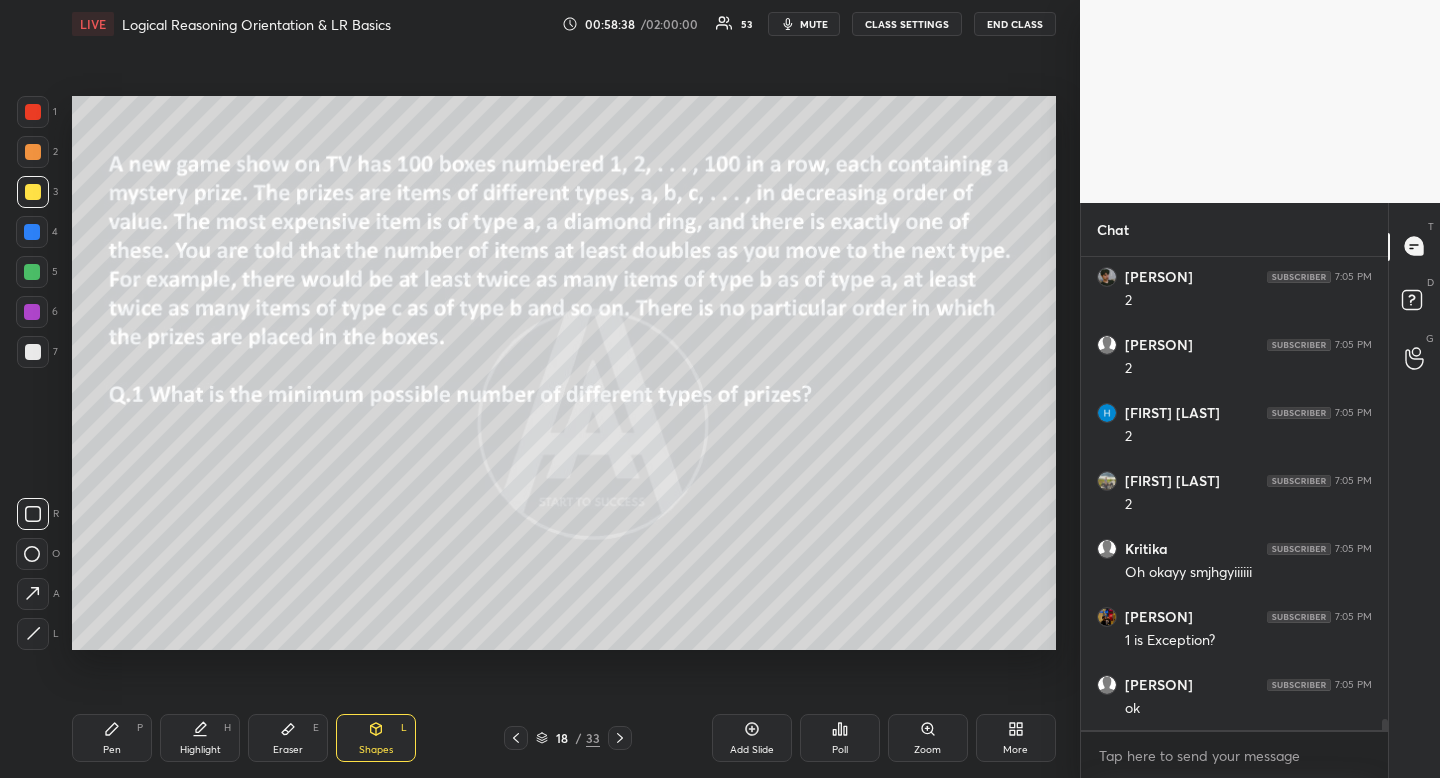 click 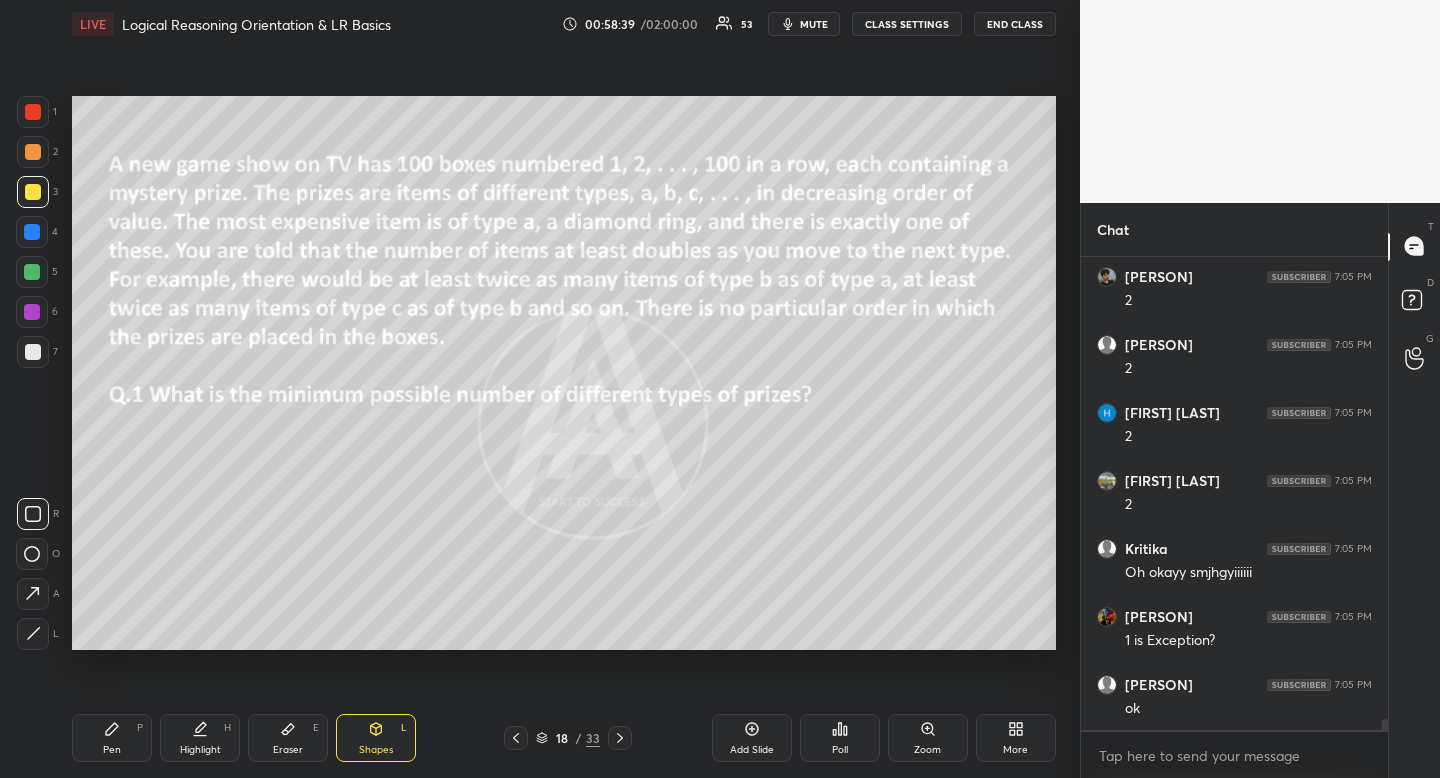 click at bounding box center [33, 514] 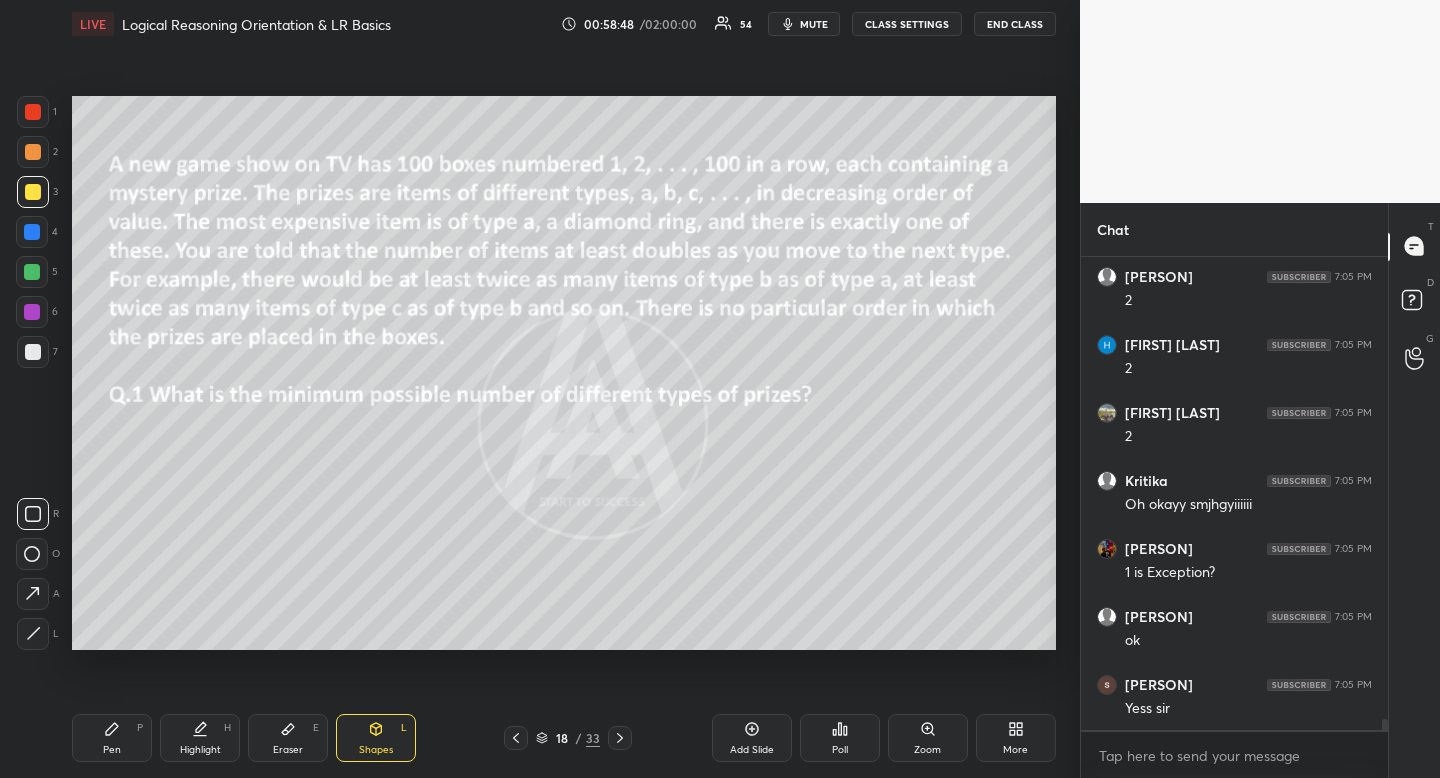 scroll, scrollTop: 19763, scrollLeft: 0, axis: vertical 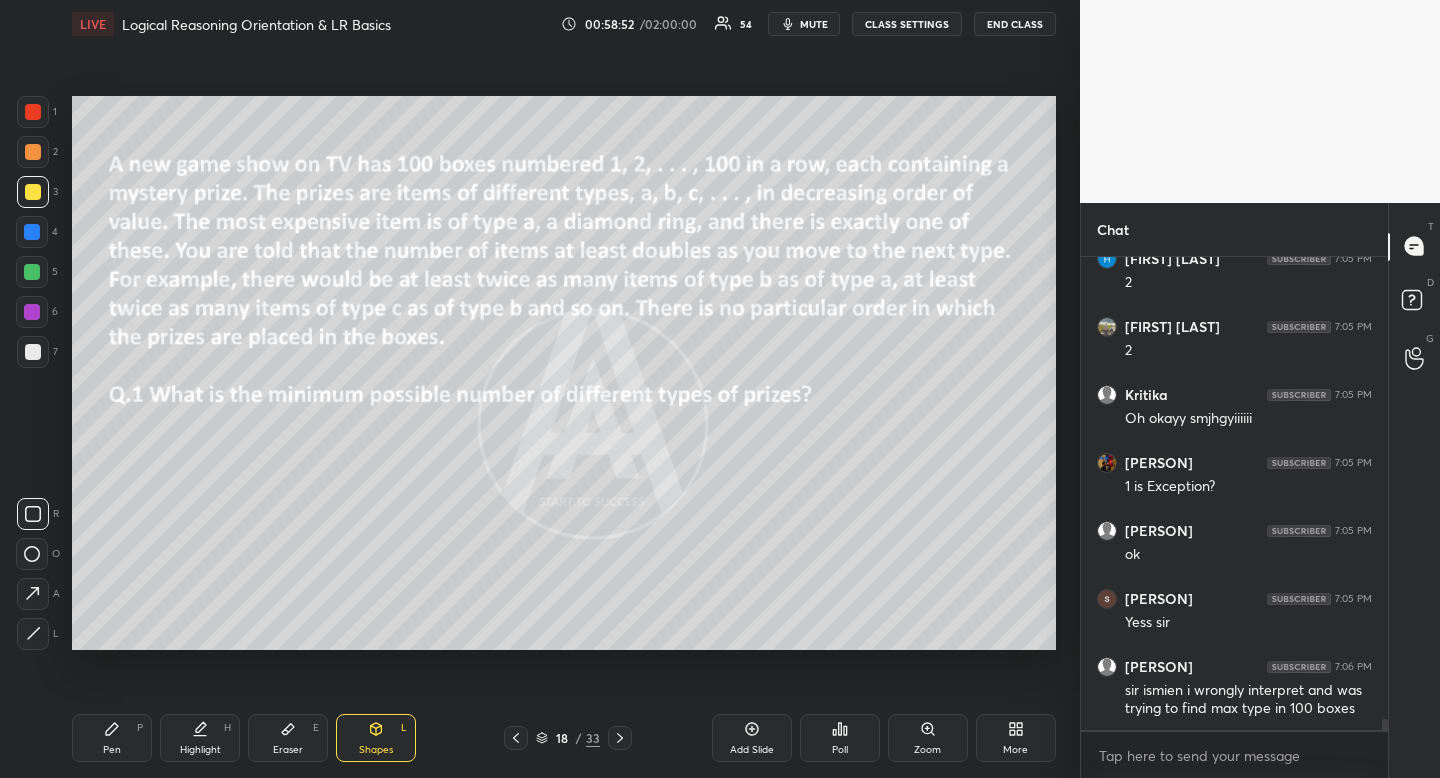 click on "Highlight H" at bounding box center [200, 738] 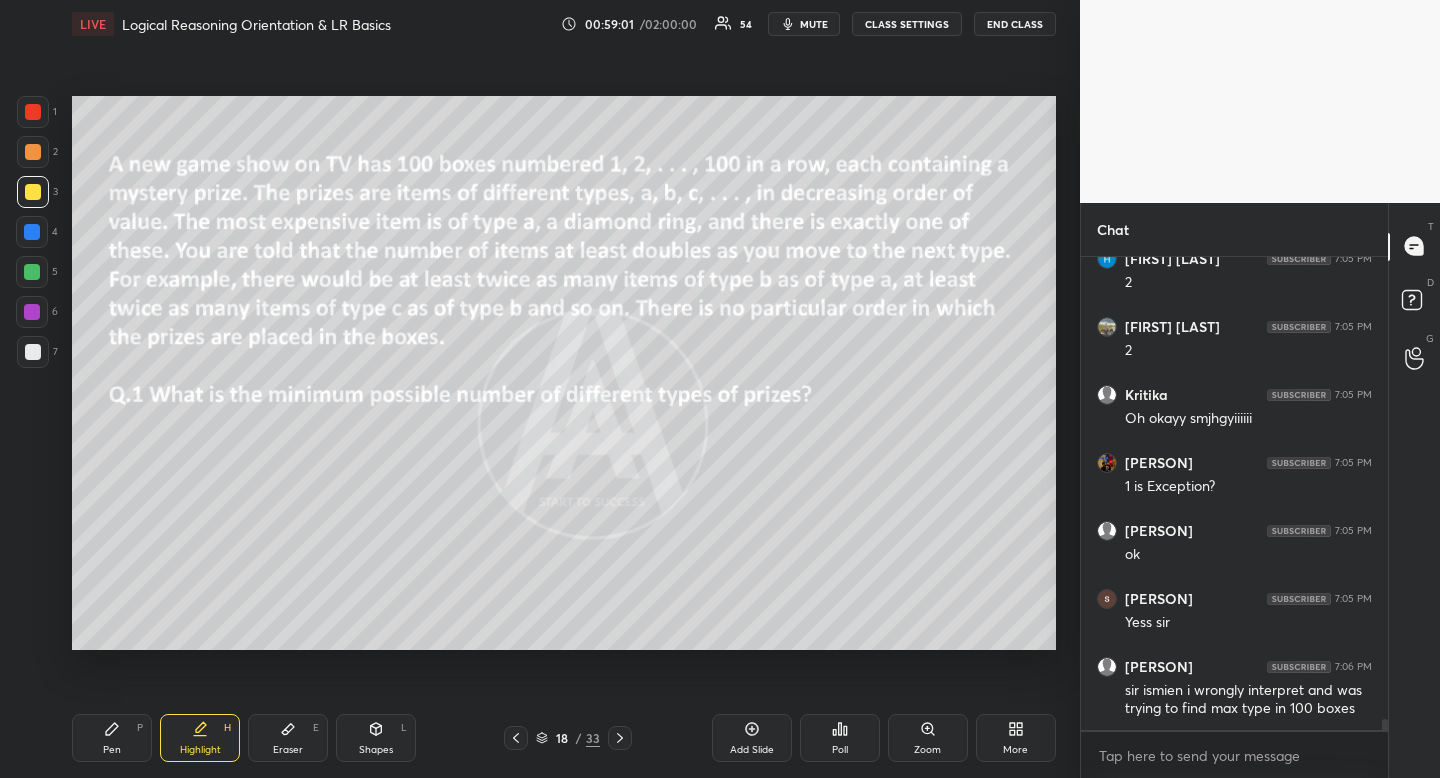 scroll, scrollTop: 19831, scrollLeft: 0, axis: vertical 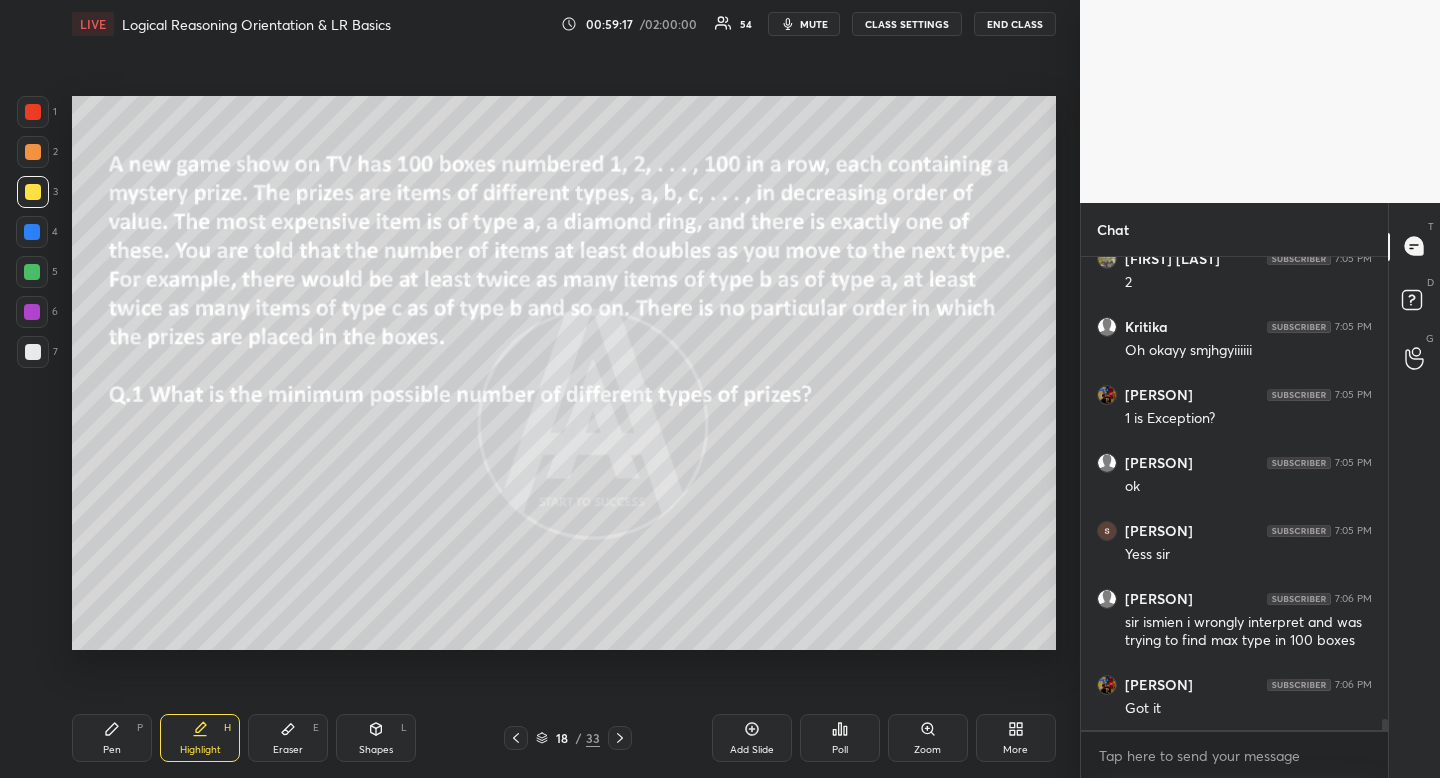 click on "Highlight" at bounding box center [200, 750] 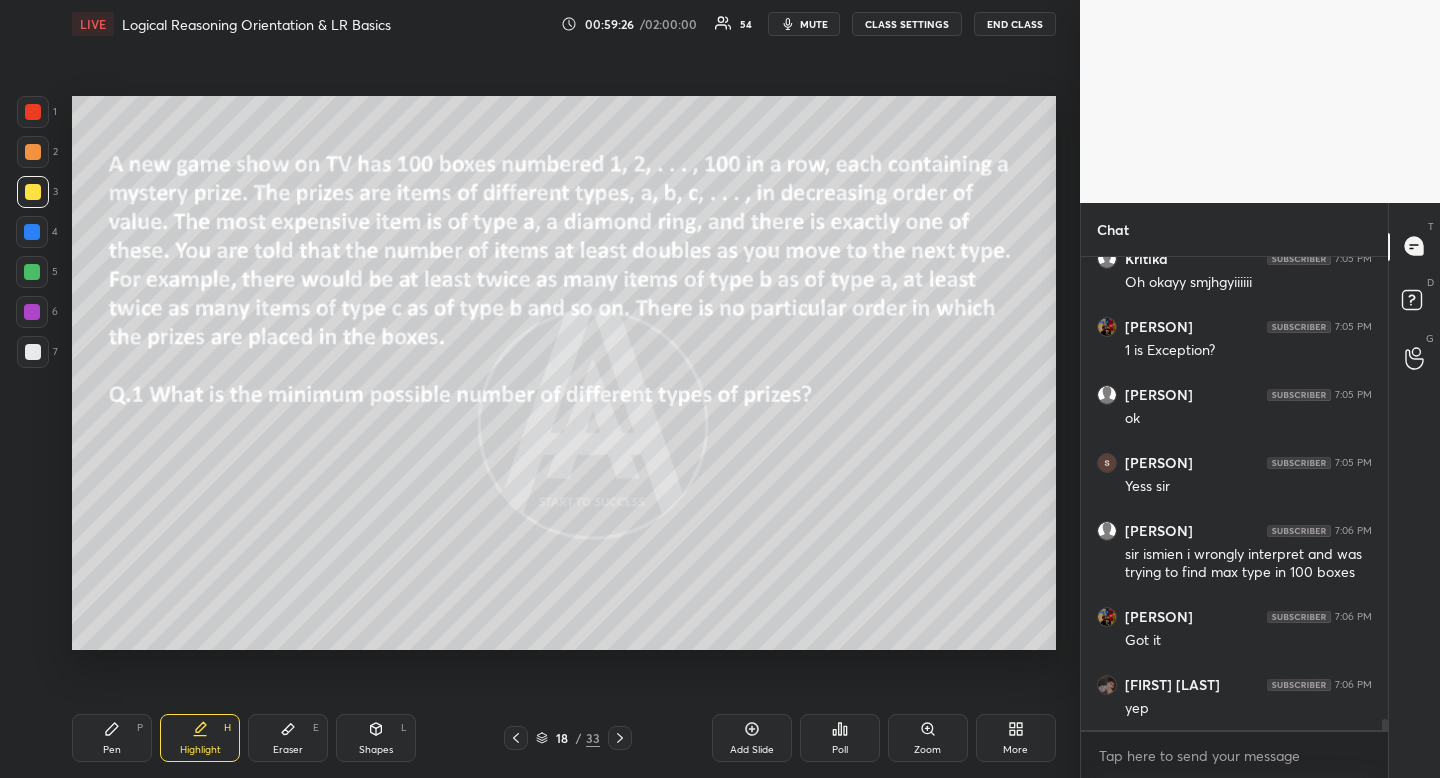 scroll, scrollTop: 19967, scrollLeft: 0, axis: vertical 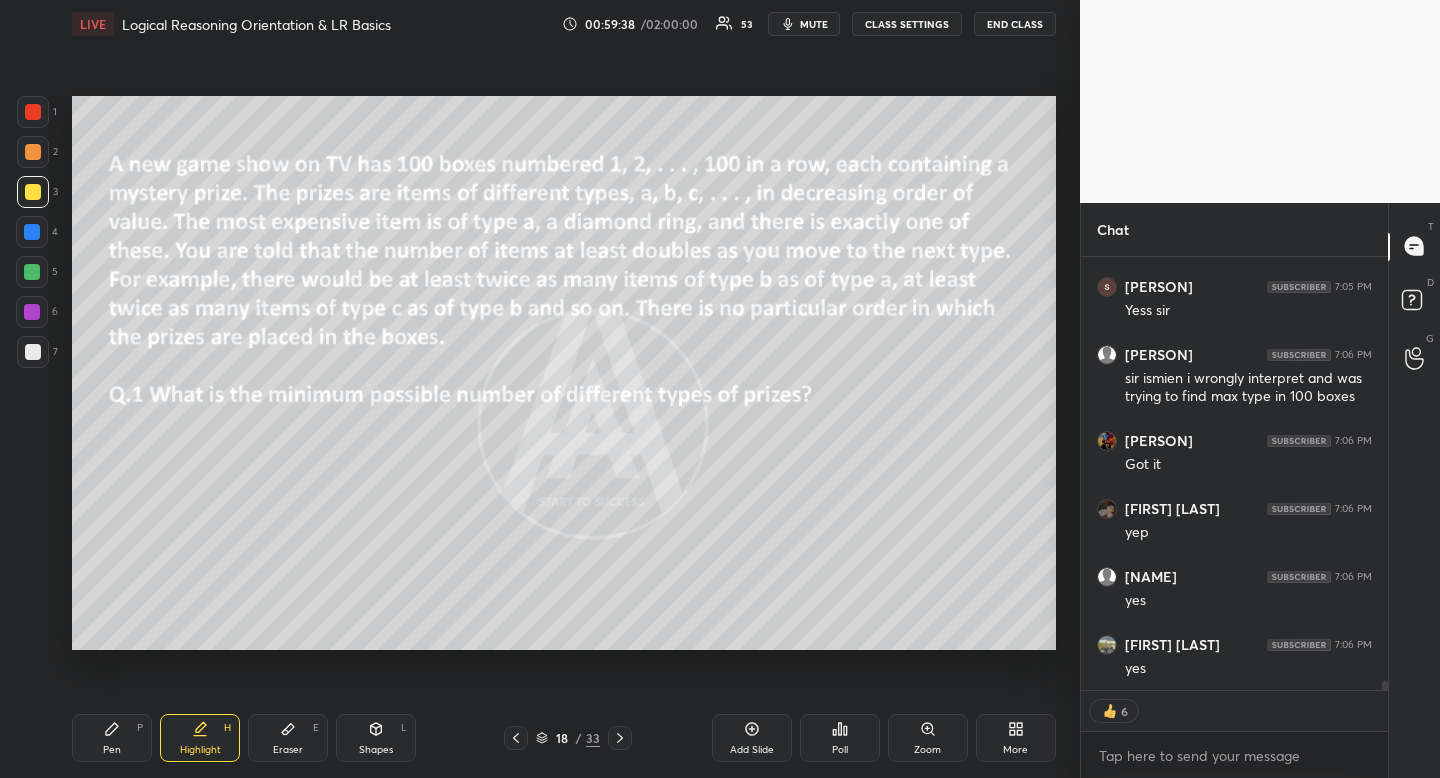 click at bounding box center (33, 152) 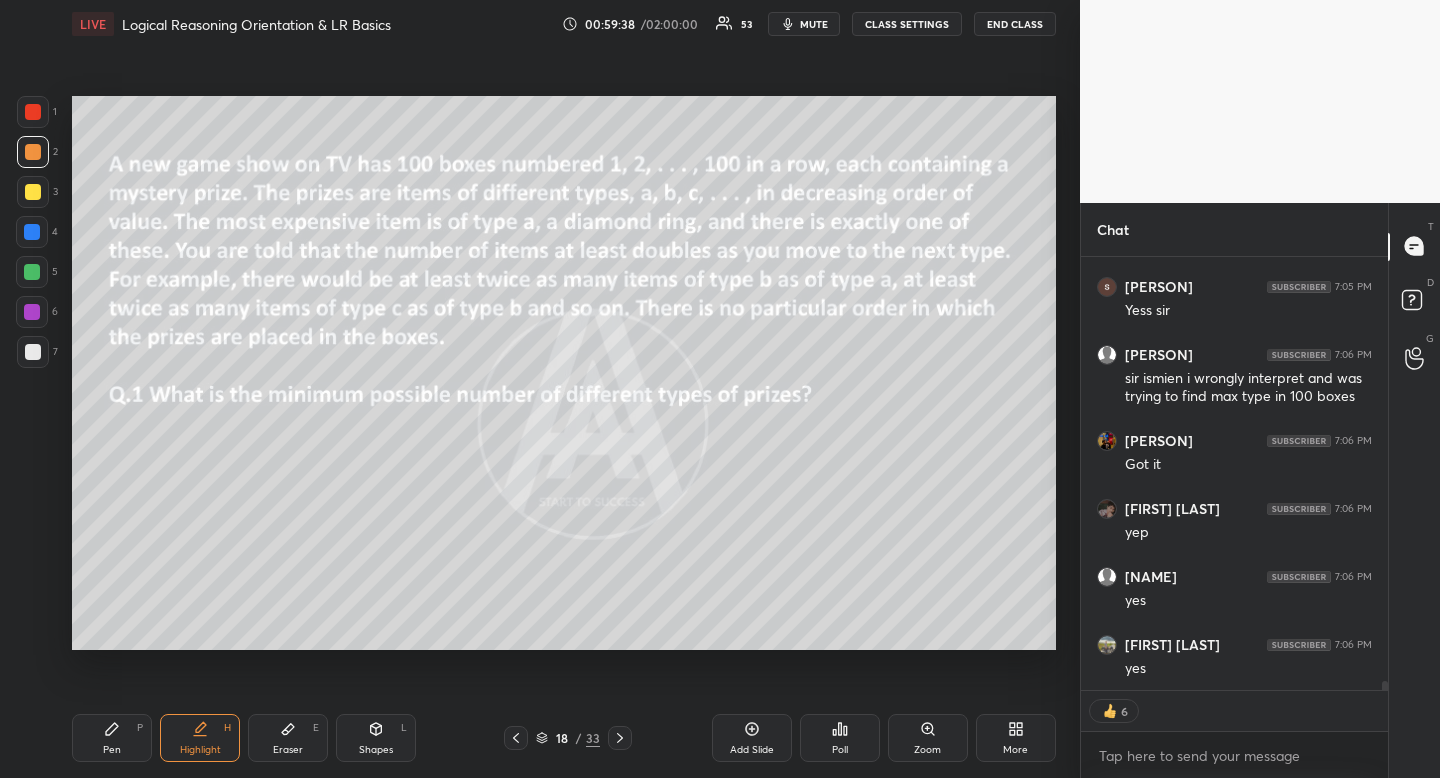 click on "Highlight H" at bounding box center [200, 738] 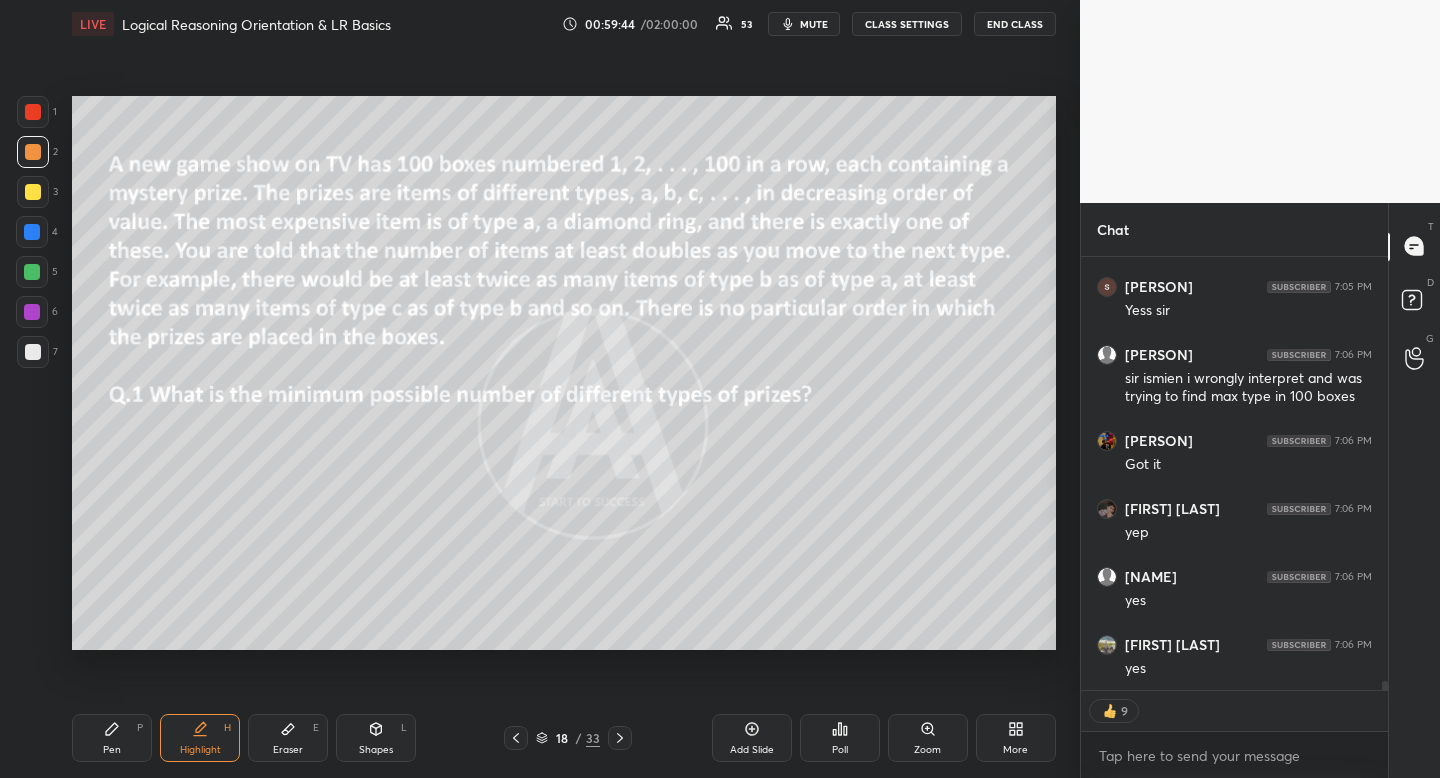 click on "Pen P" at bounding box center (112, 738) 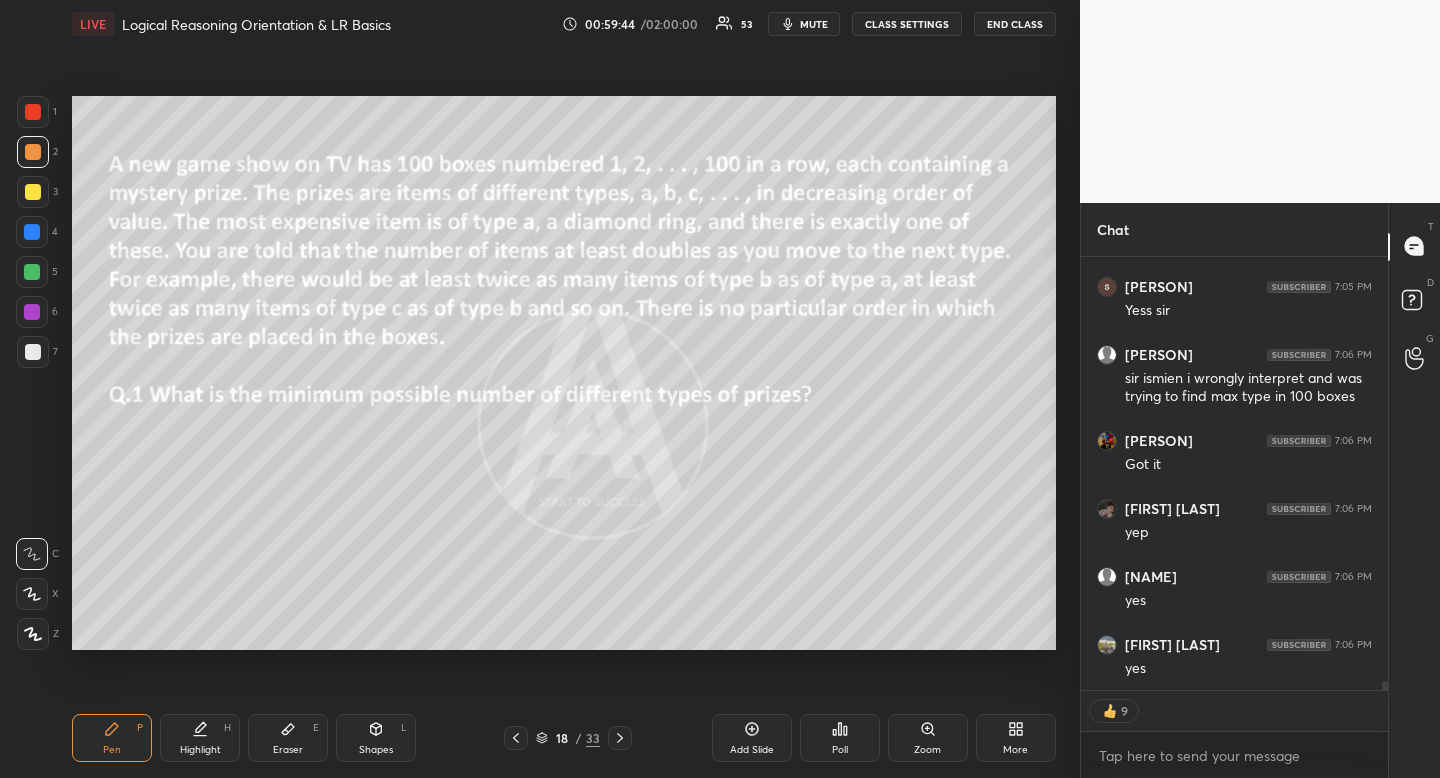 drag, startPoint x: 98, startPoint y: 730, endPoint x: 195, endPoint y: 656, distance: 122.0041 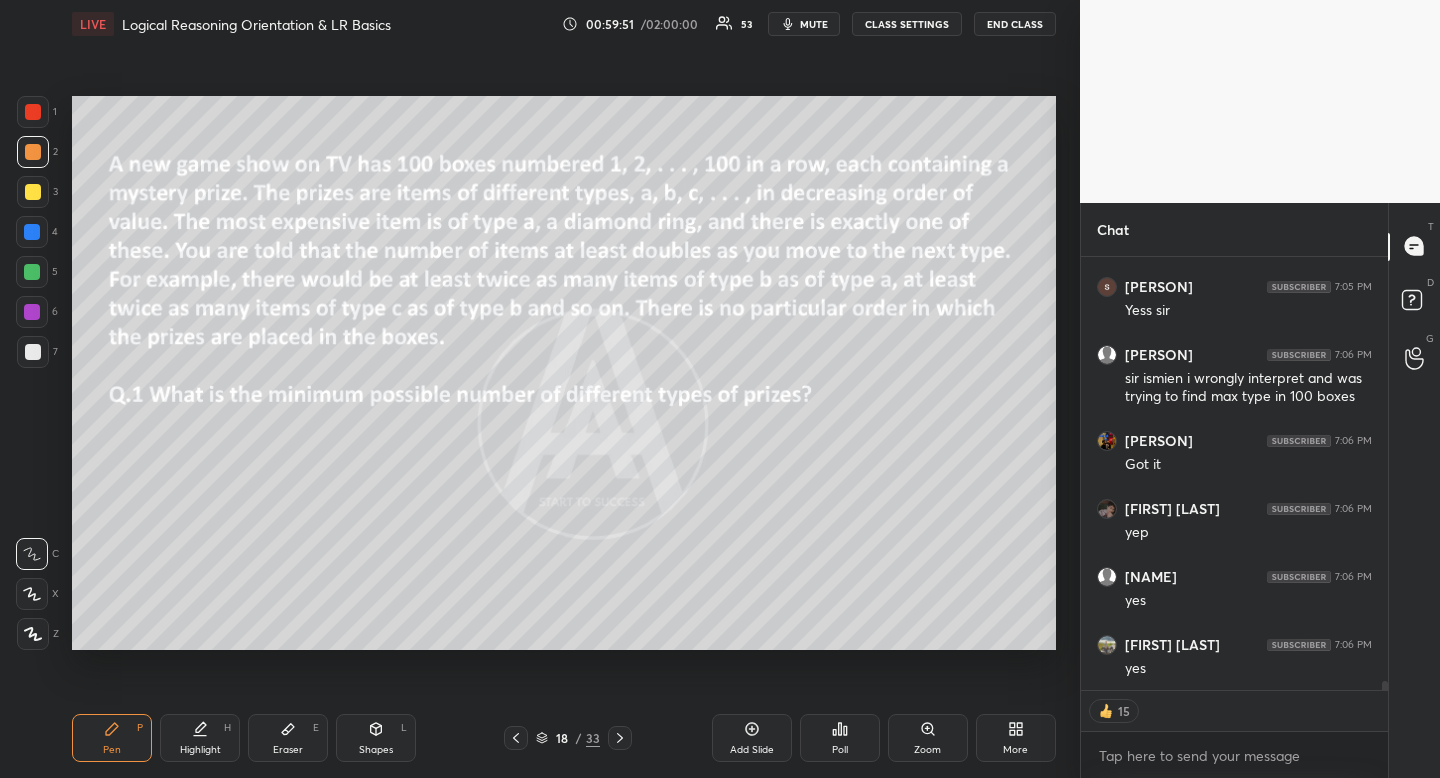 click 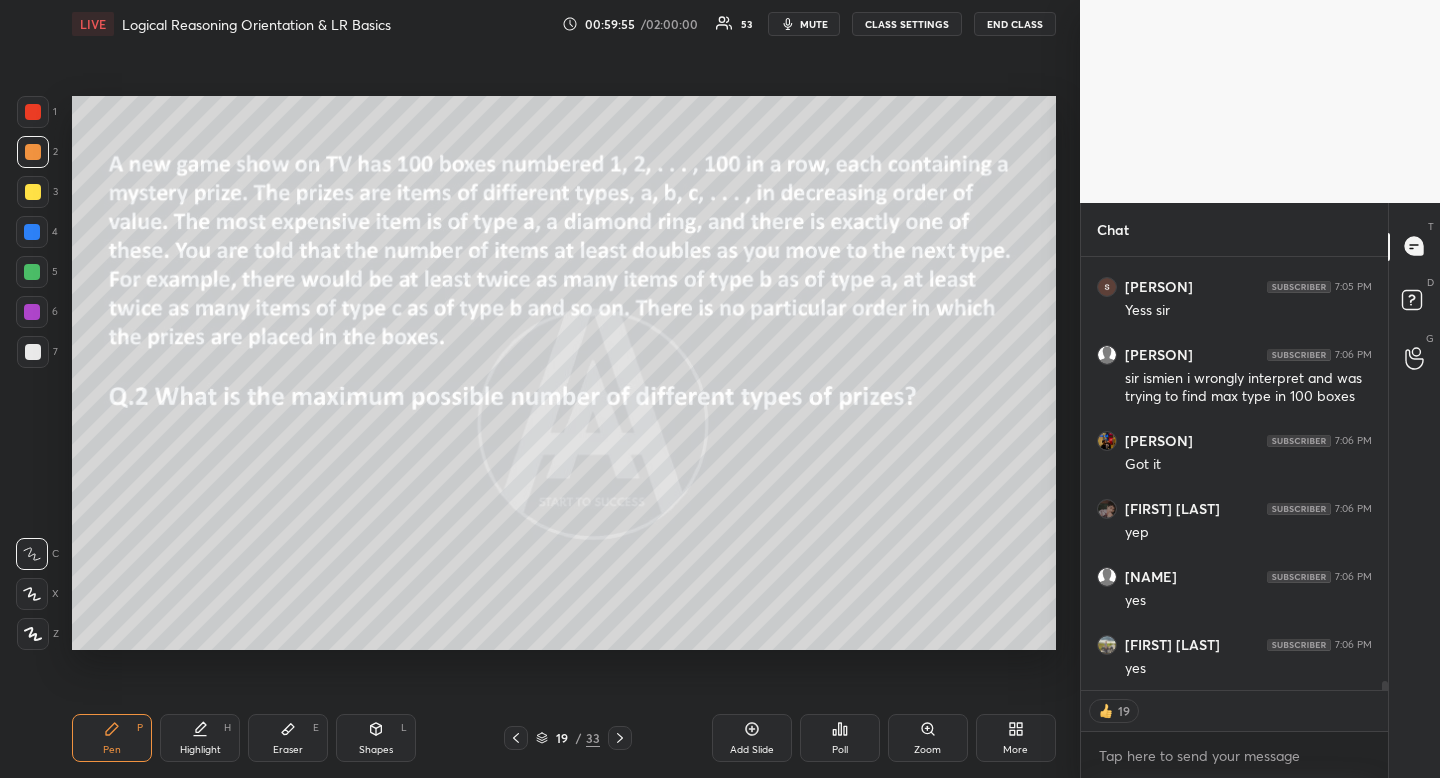 click at bounding box center (33, 192) 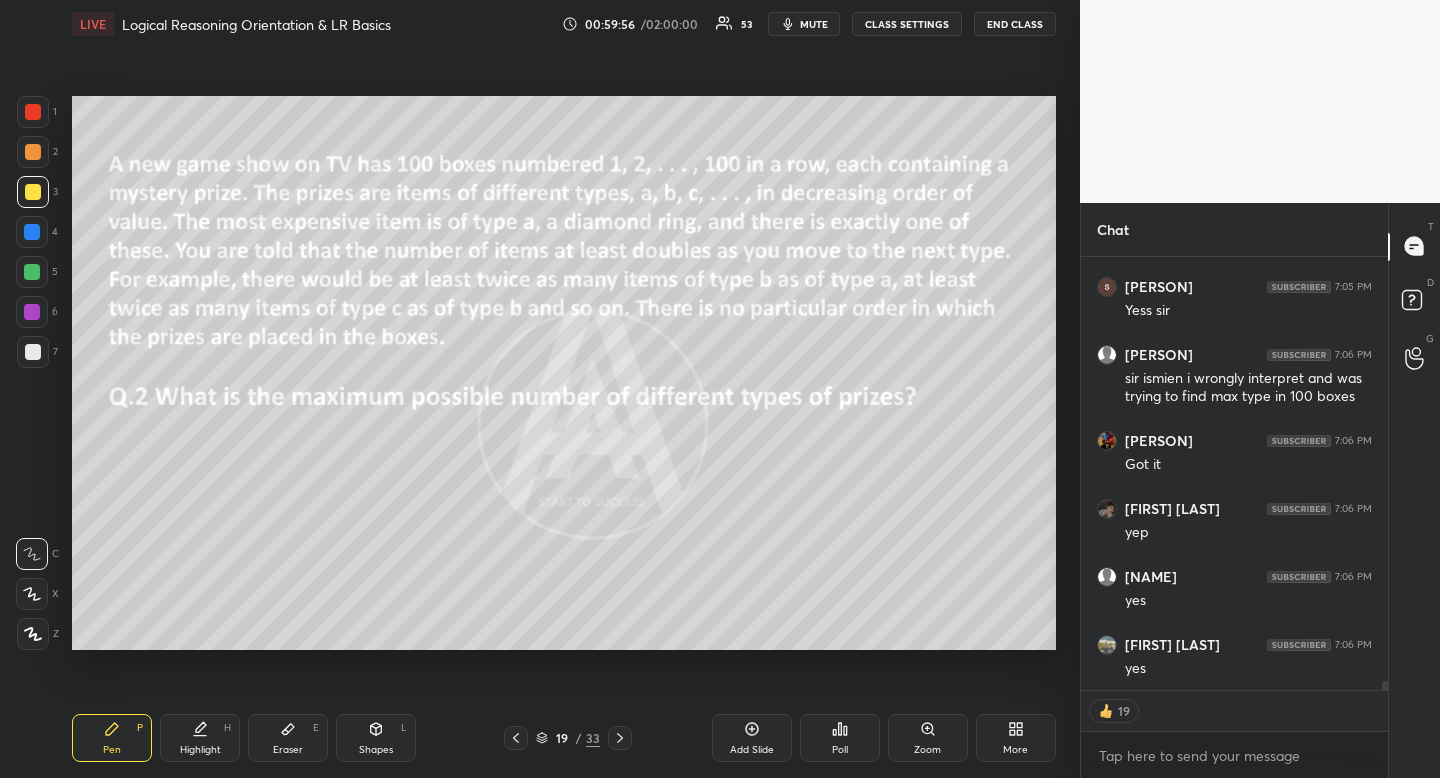 click at bounding box center [33, 192] 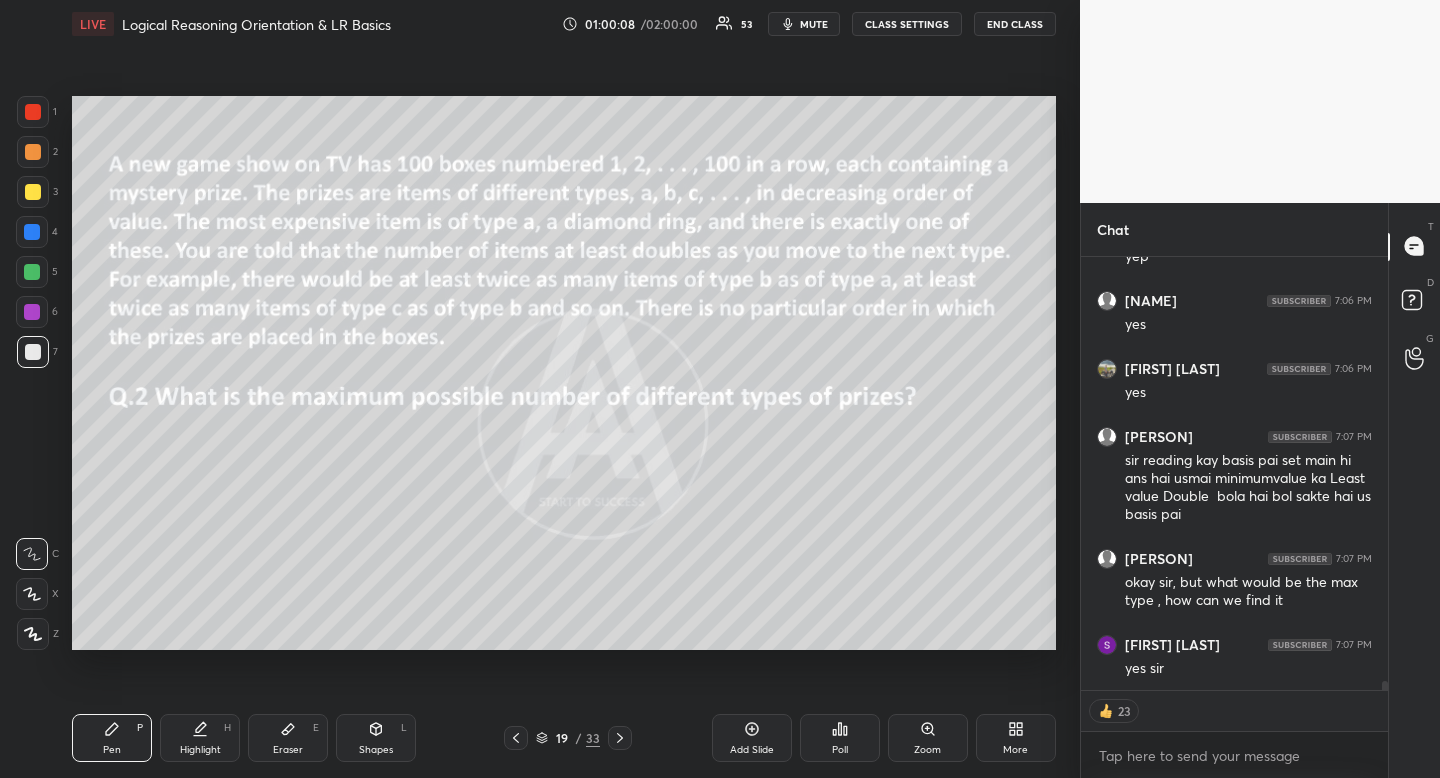scroll, scrollTop: 20419, scrollLeft: 0, axis: vertical 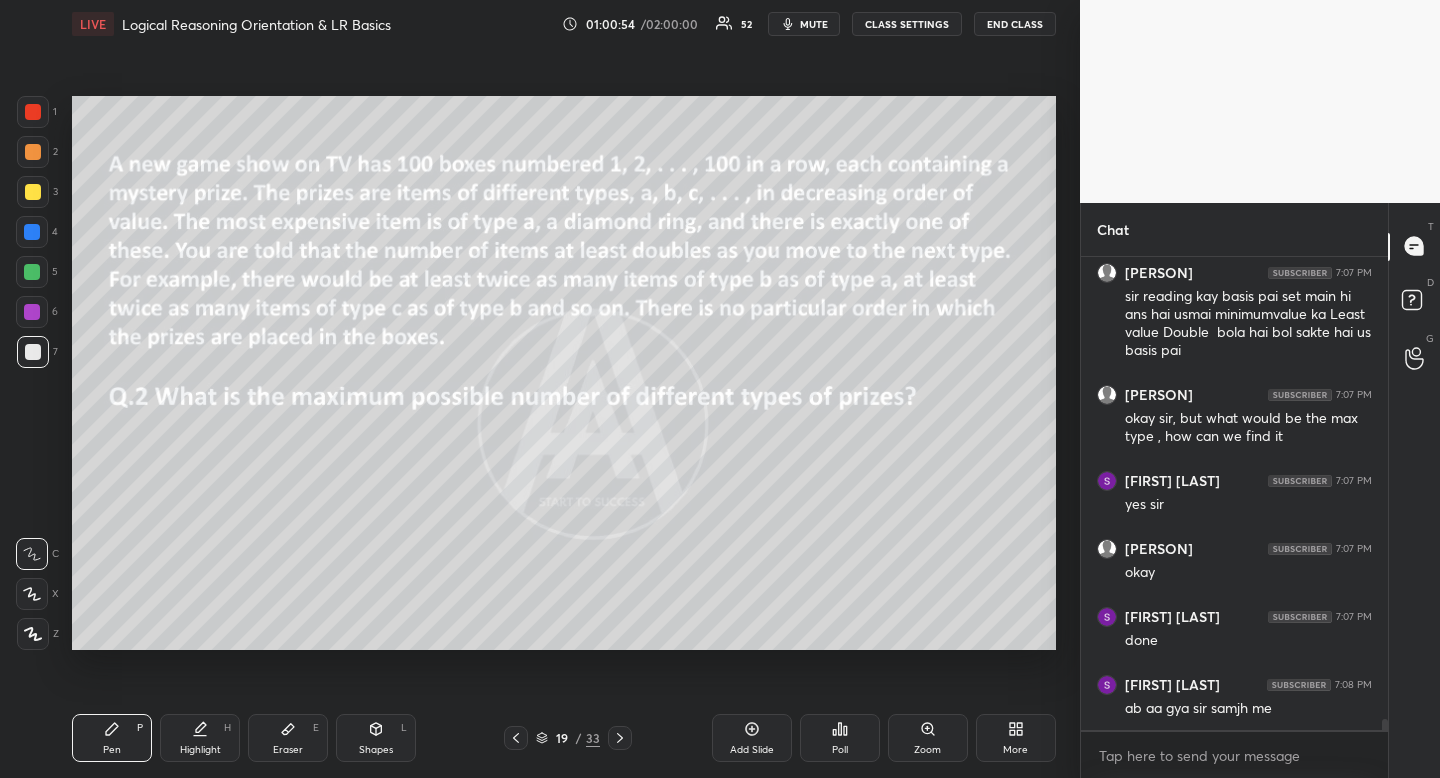 click on "Poll" at bounding box center [840, 750] 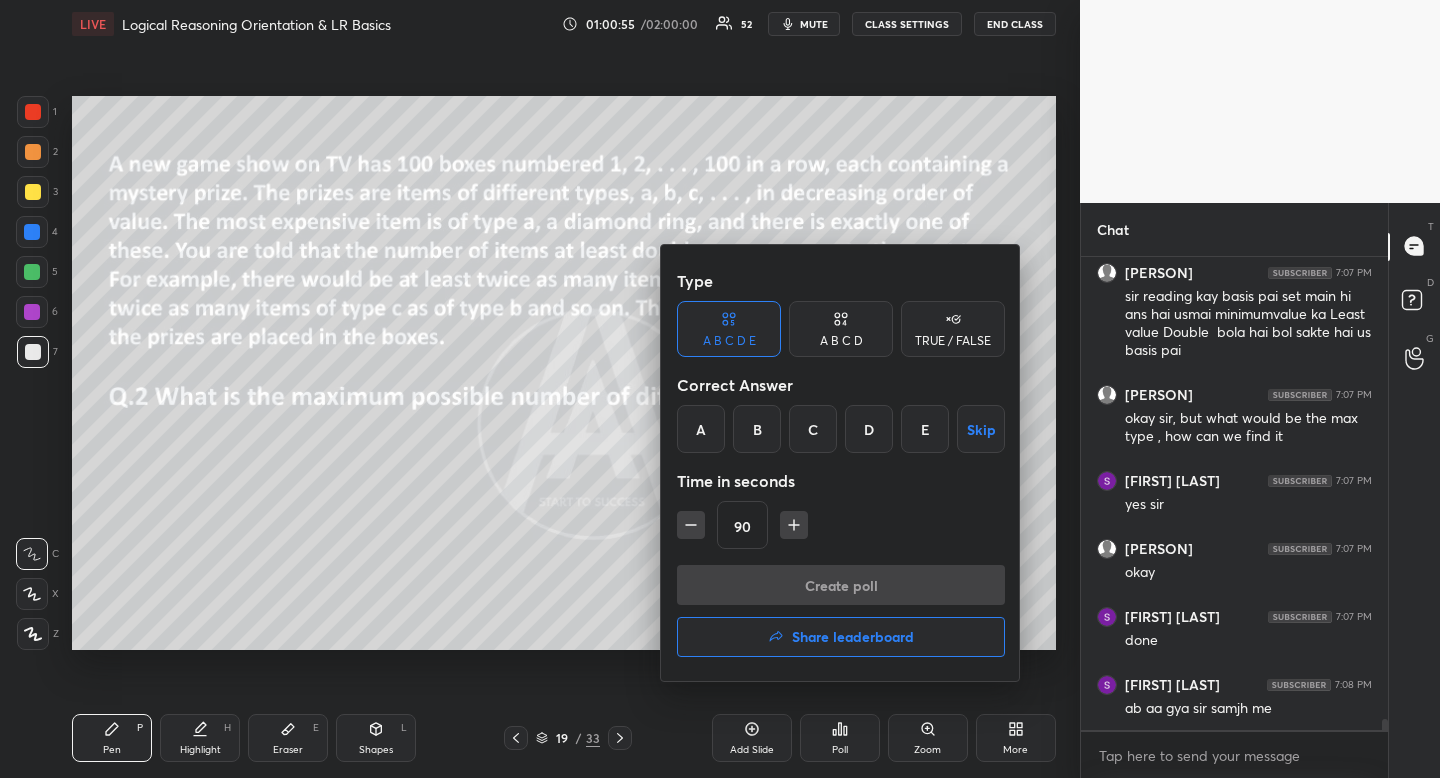 drag, startPoint x: 817, startPoint y: 426, endPoint x: 815, endPoint y: 460, distance: 34.058773 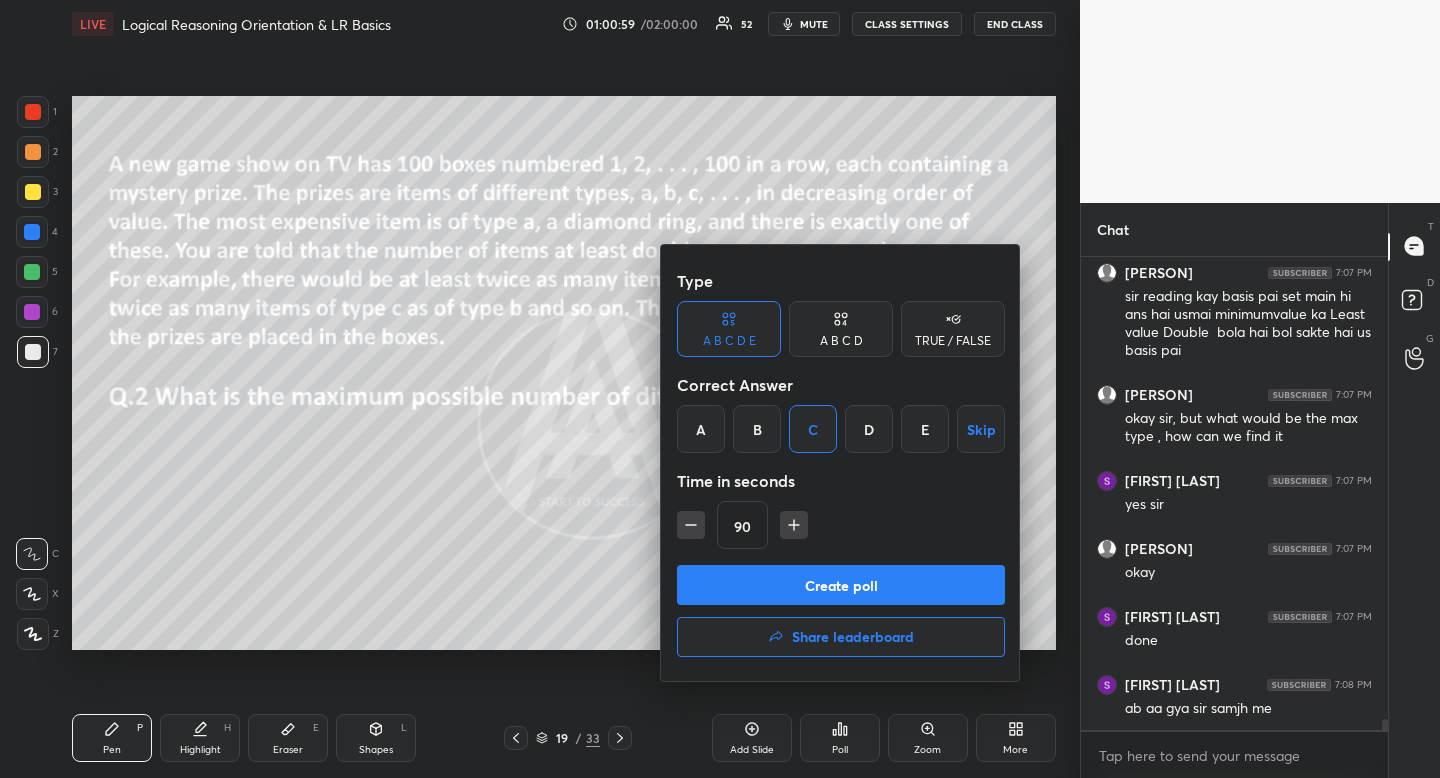 click on "Create poll" at bounding box center (841, 585) 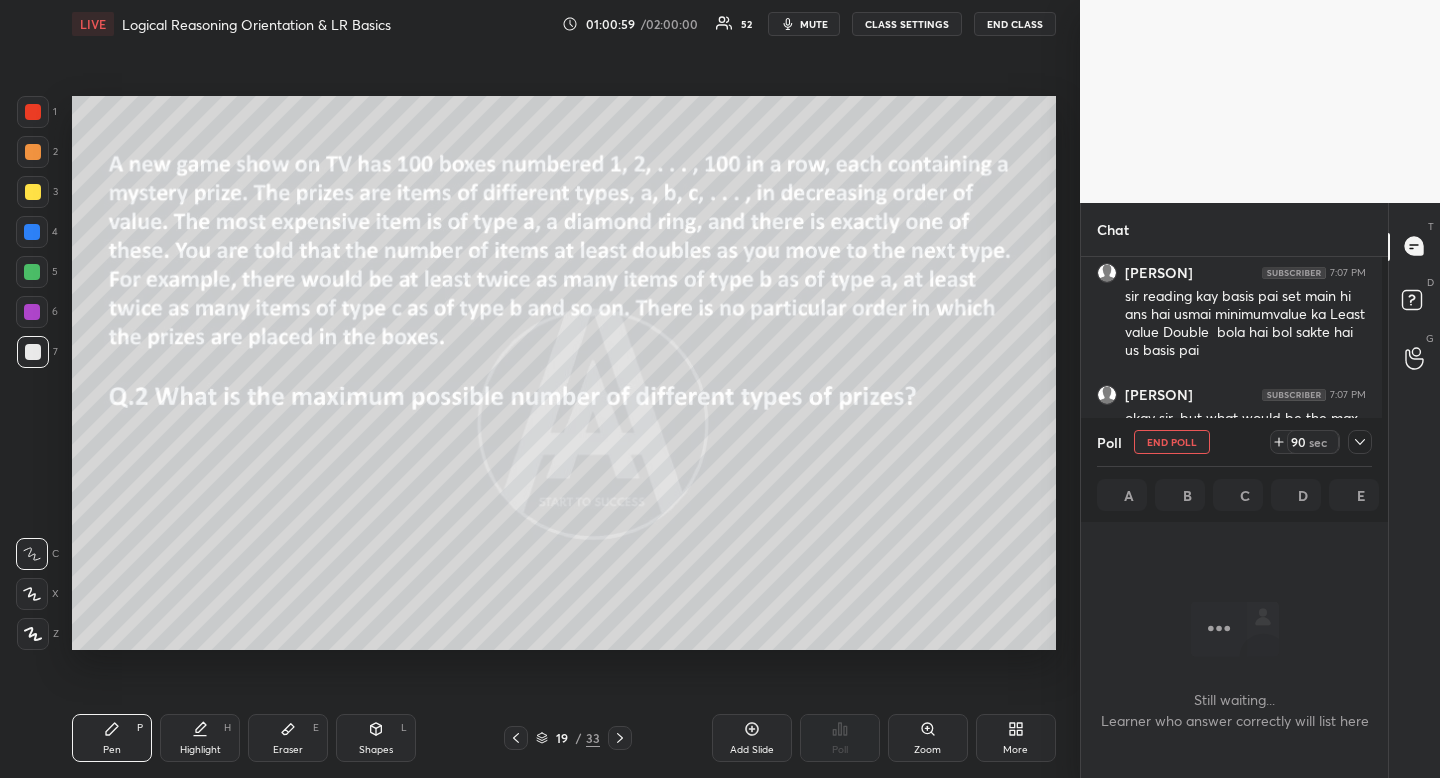 scroll, scrollTop: 443, scrollLeft: 295, axis: both 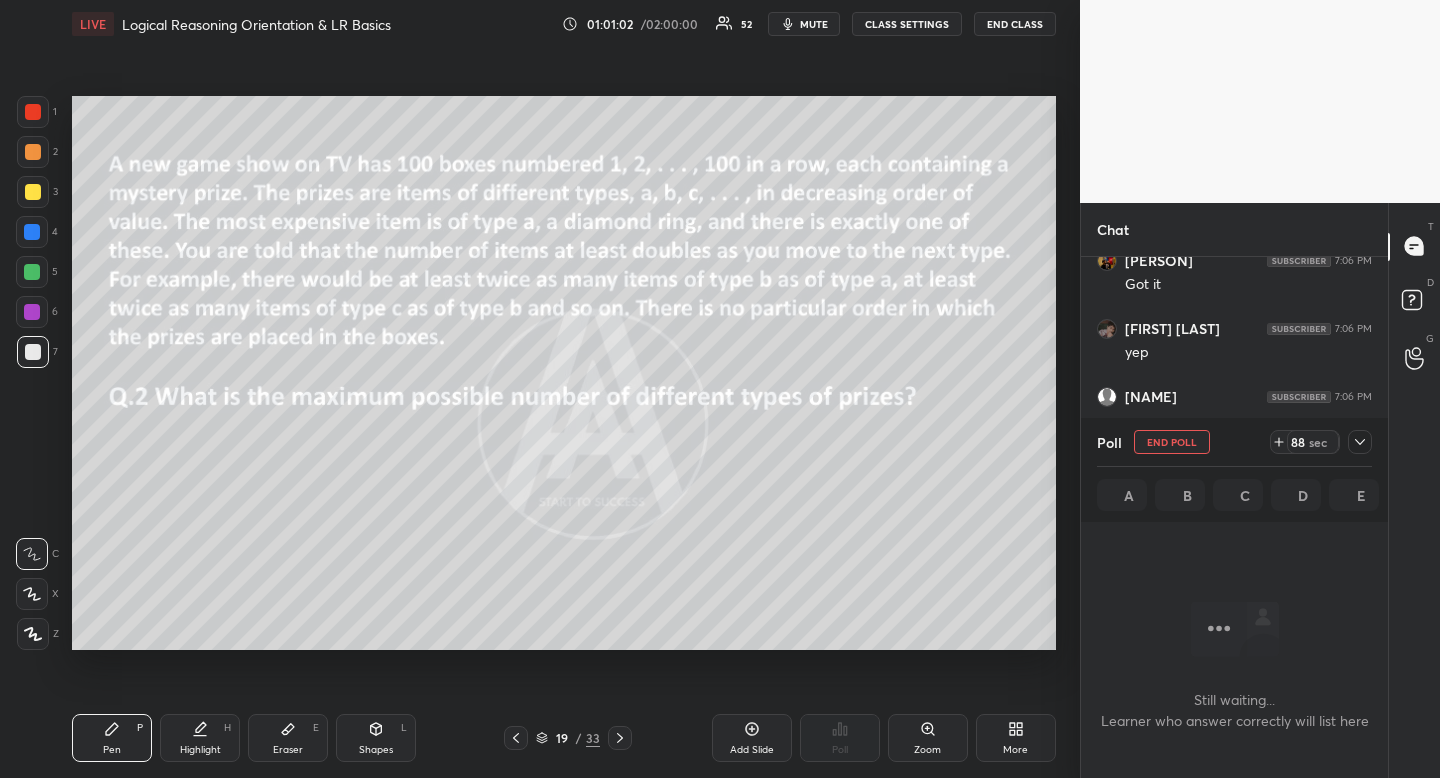 drag, startPoint x: 1359, startPoint y: 439, endPoint x: 1357, endPoint y: 456, distance: 17.117243 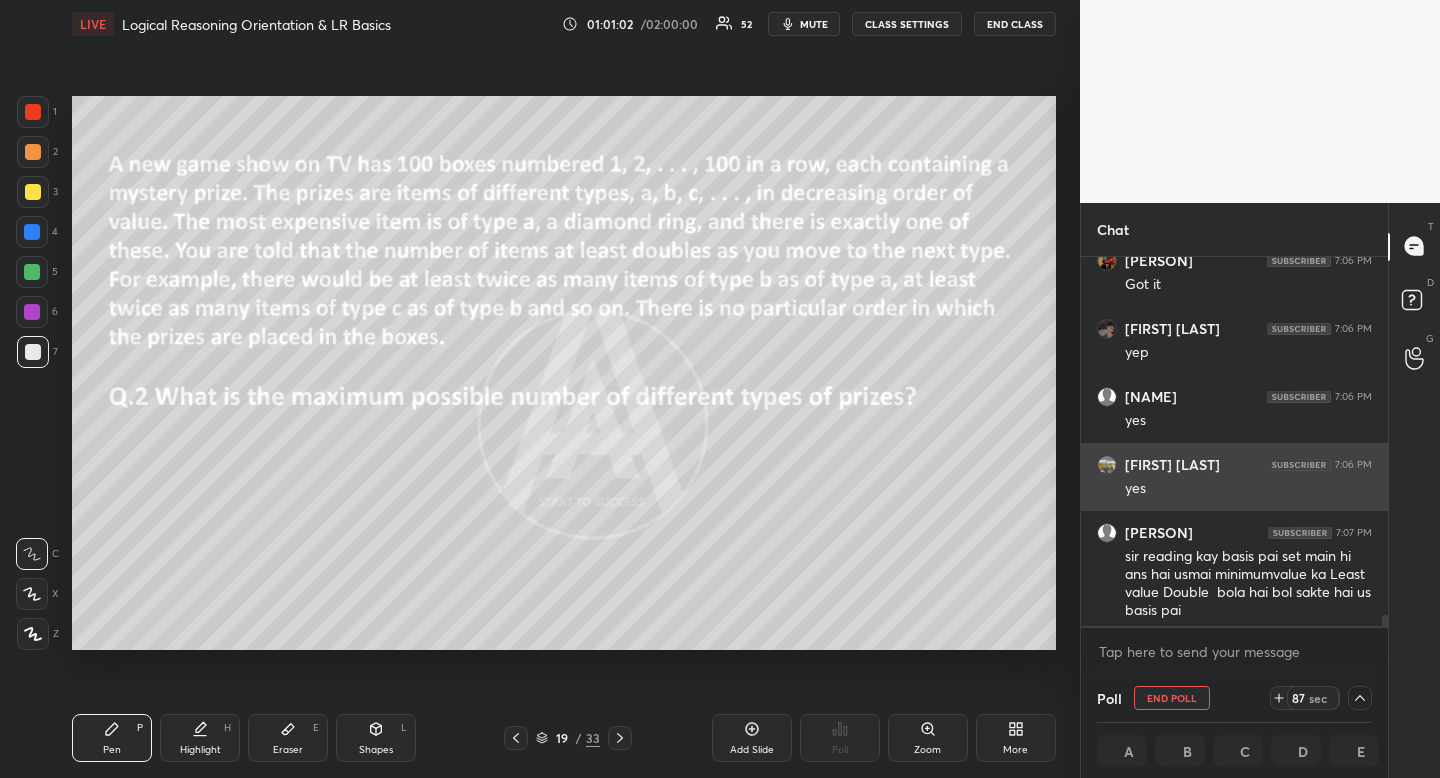 scroll, scrollTop: 363, scrollLeft: 295, axis: both 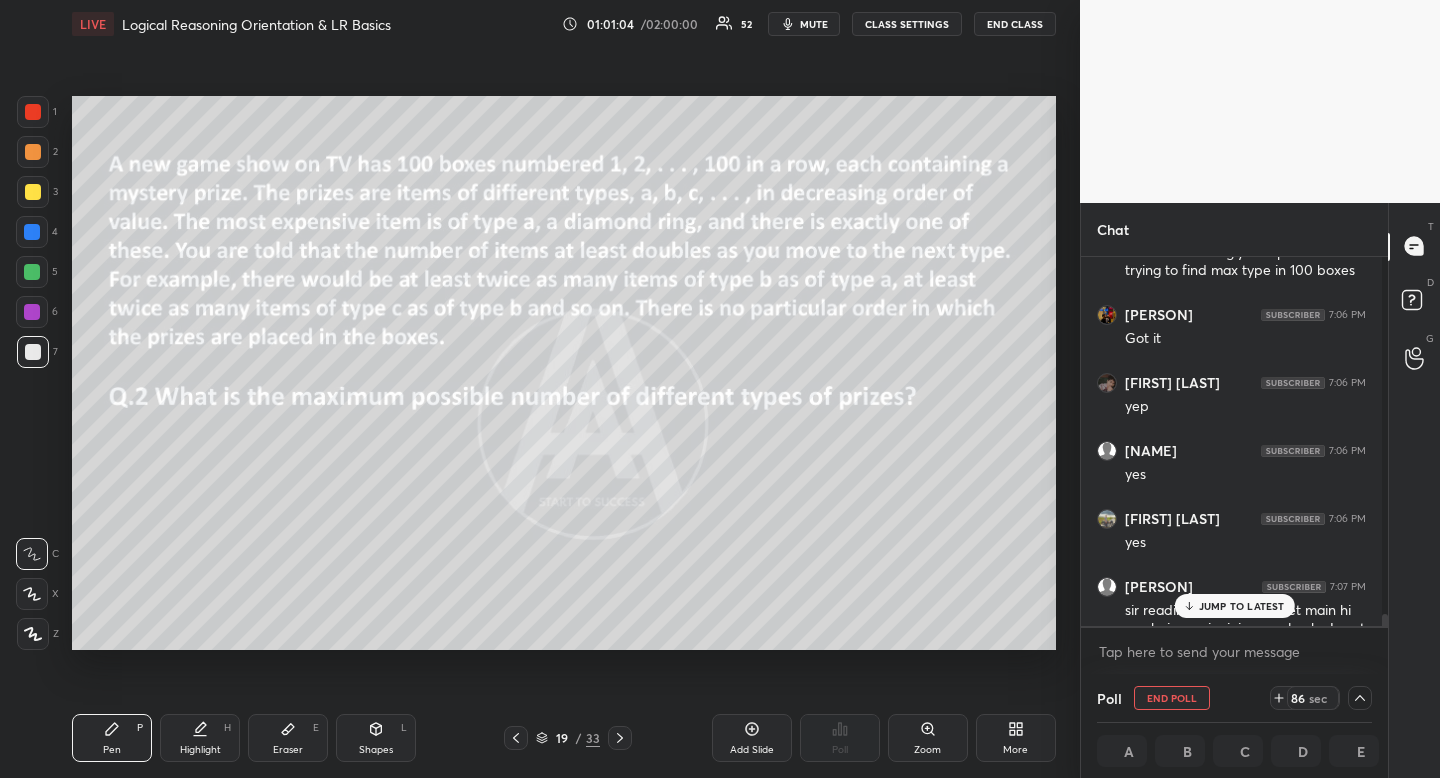 click on "JUMP TO LATEST" at bounding box center (1242, 606) 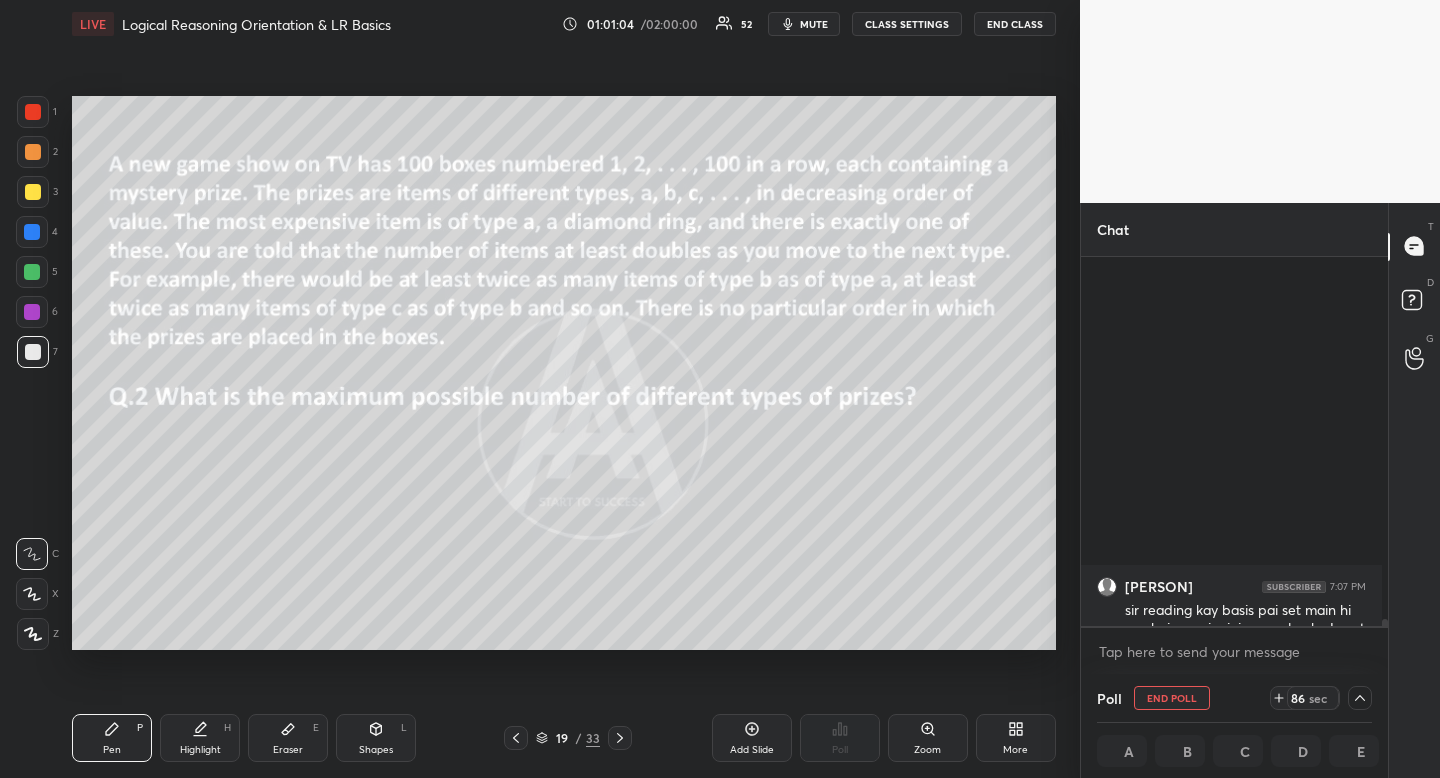 scroll, scrollTop: 20266, scrollLeft: 0, axis: vertical 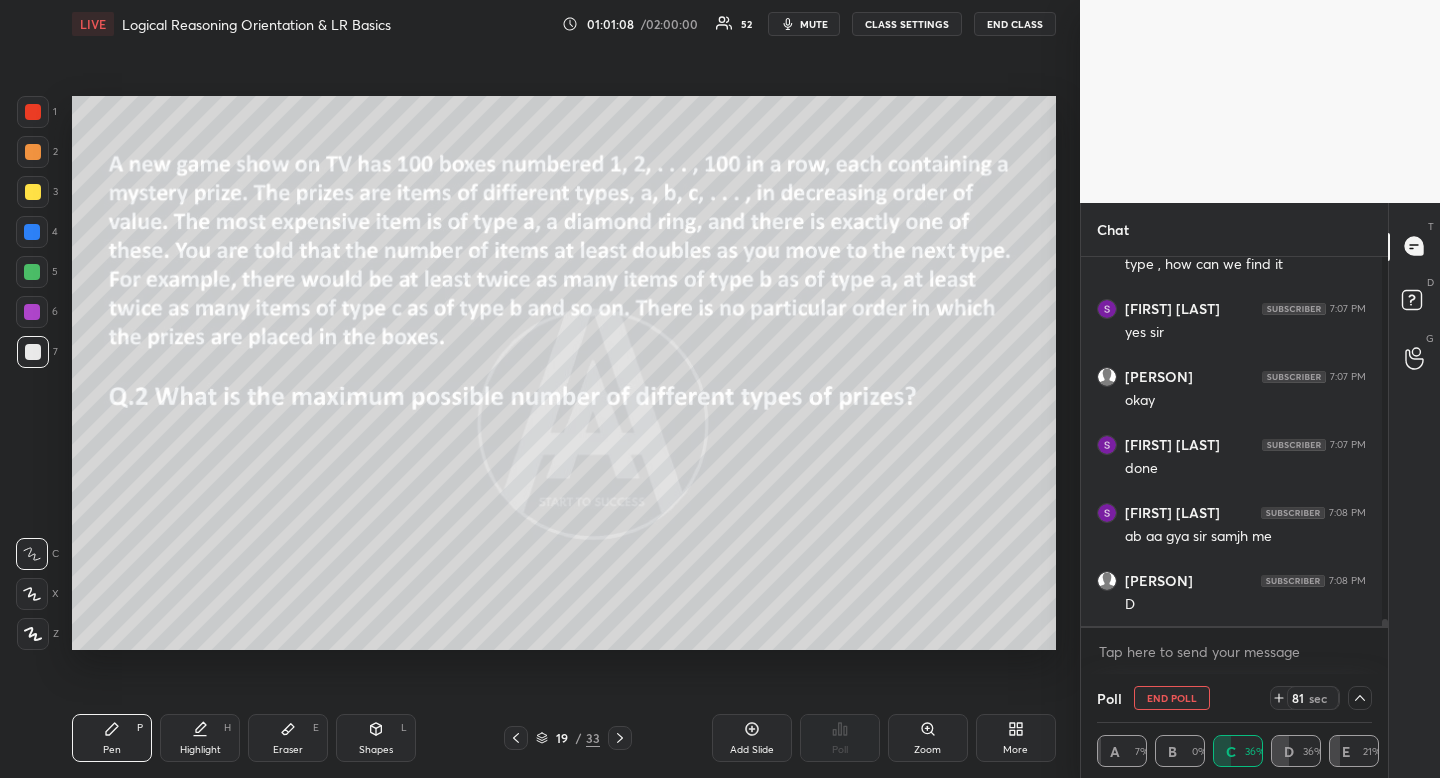 click 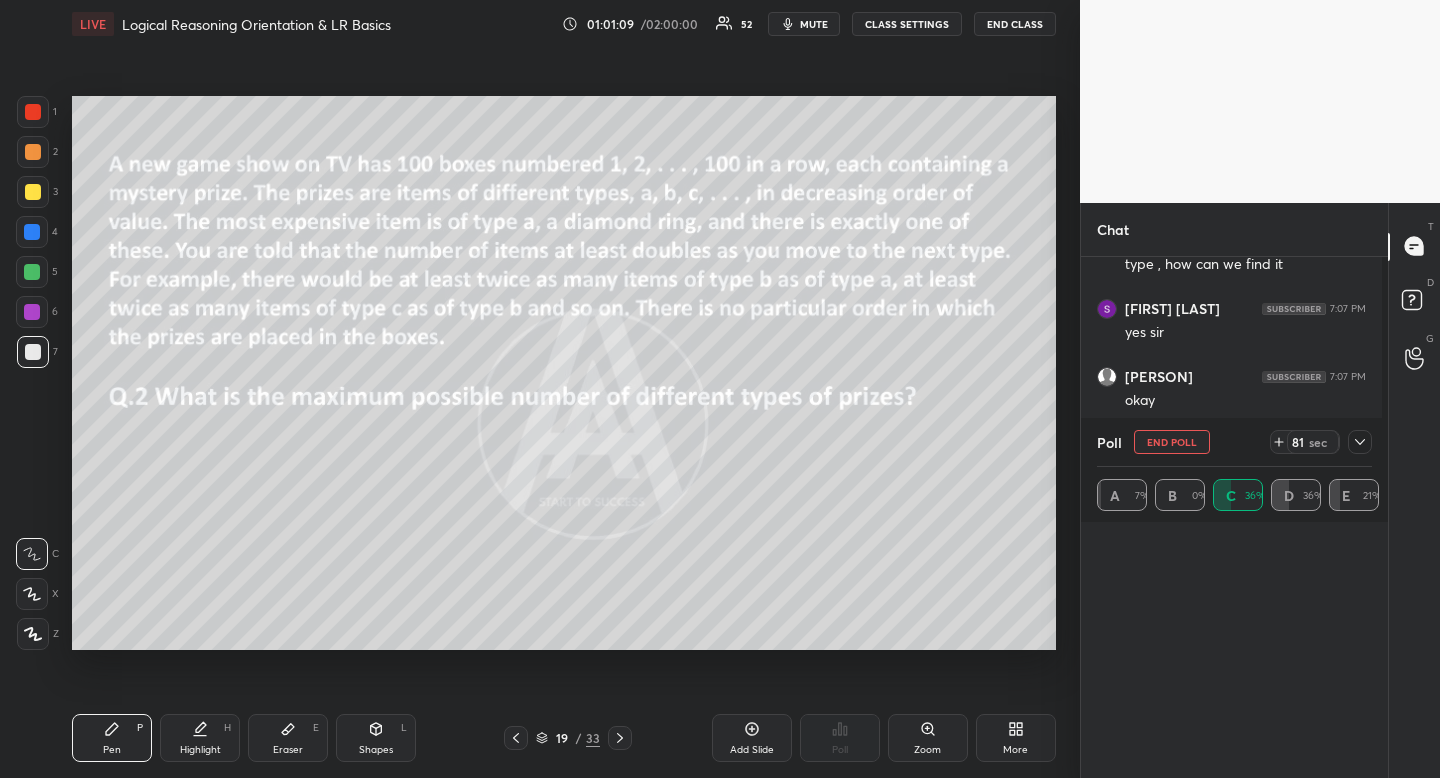 scroll, scrollTop: 6, scrollLeft: 7, axis: both 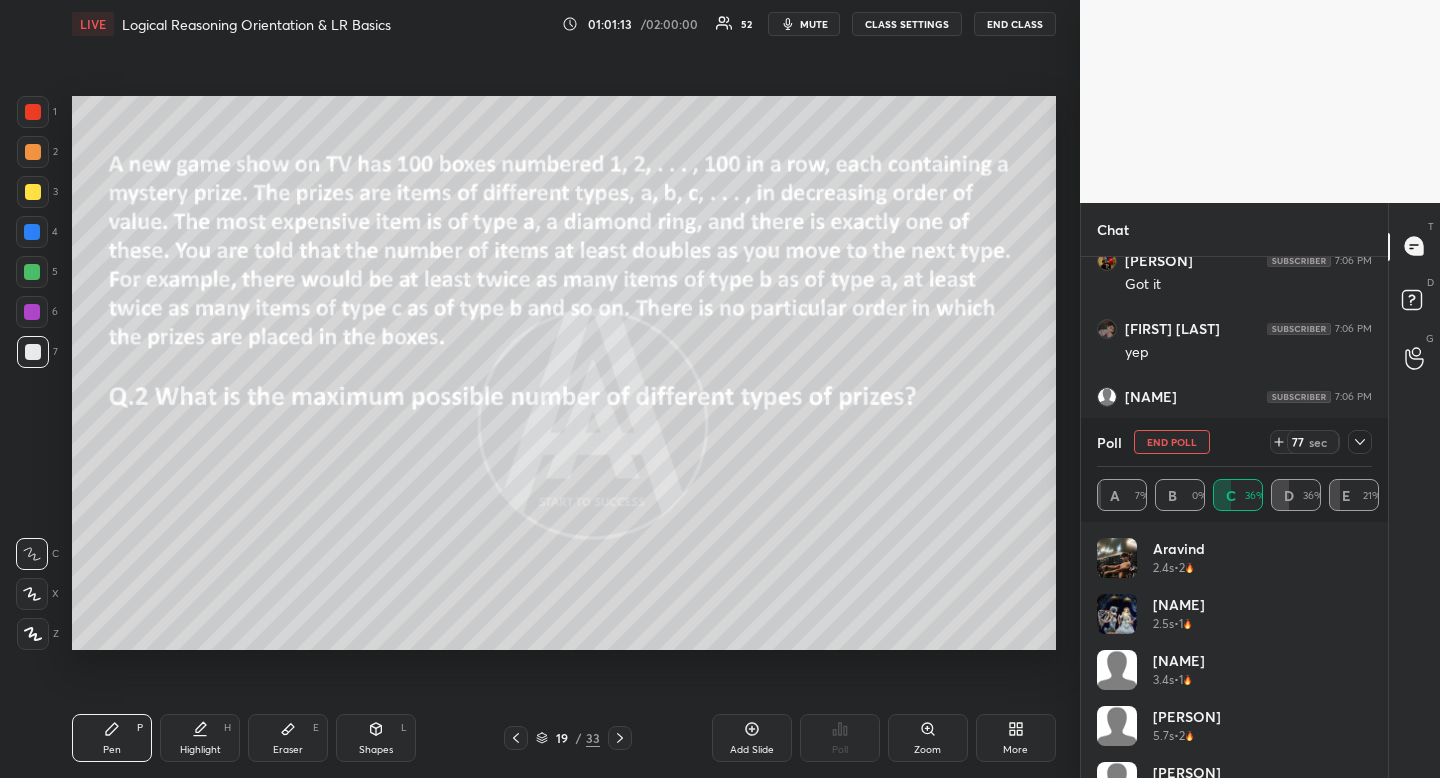 drag, startPoint x: 1363, startPoint y: 442, endPoint x: 1352, endPoint y: 468, distance: 28.231188 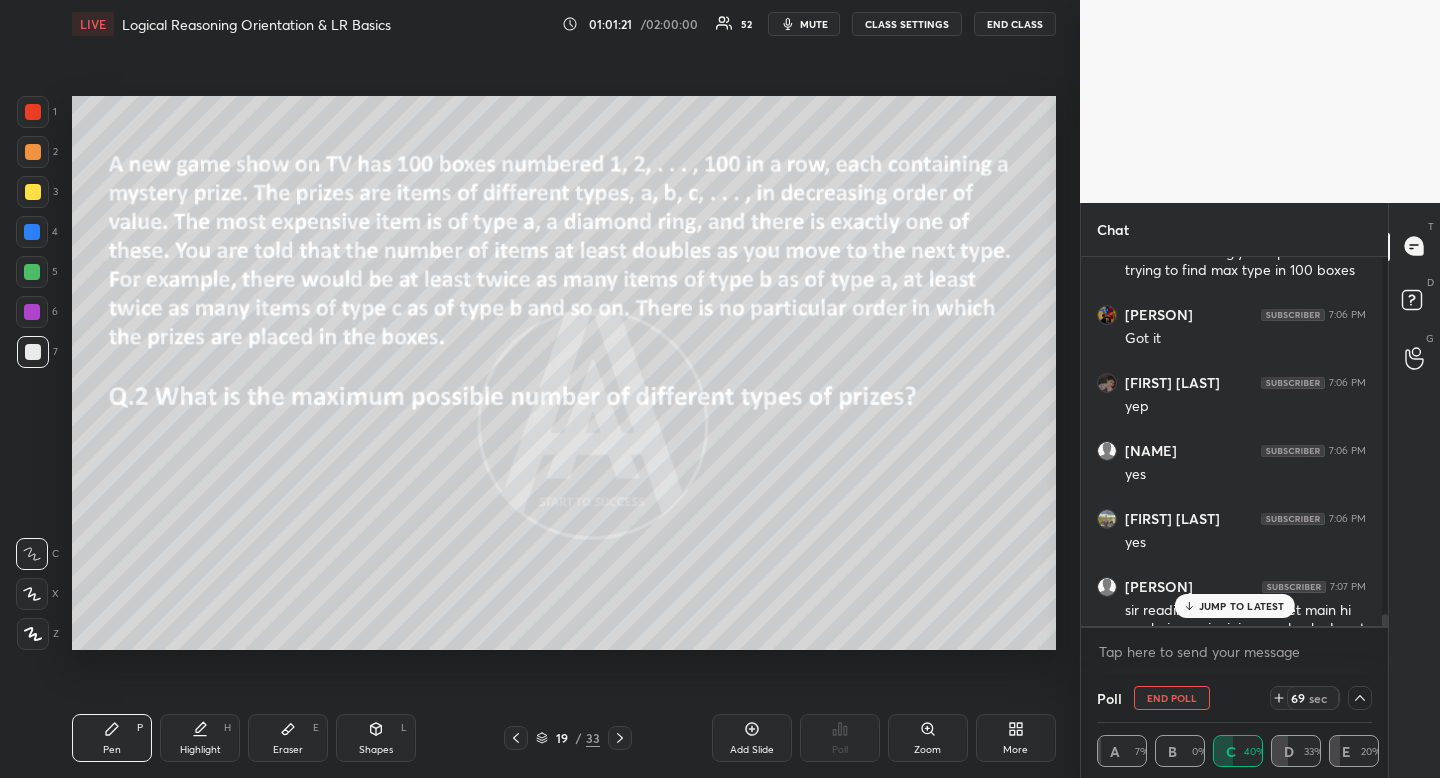 click on "JUMP TO LATEST" at bounding box center [1242, 606] 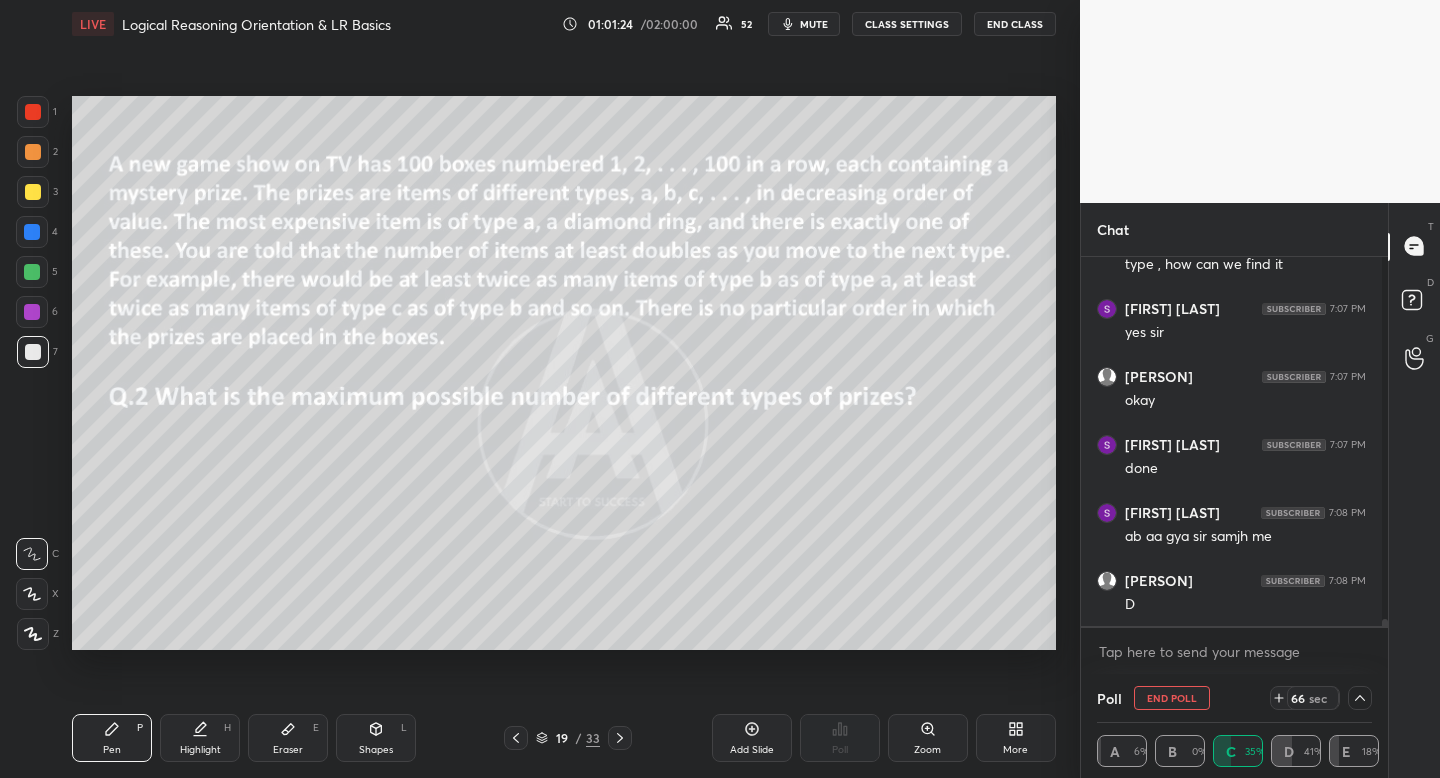 drag, startPoint x: 1377, startPoint y: 624, endPoint x: 1363, endPoint y: 690, distance: 67.46851 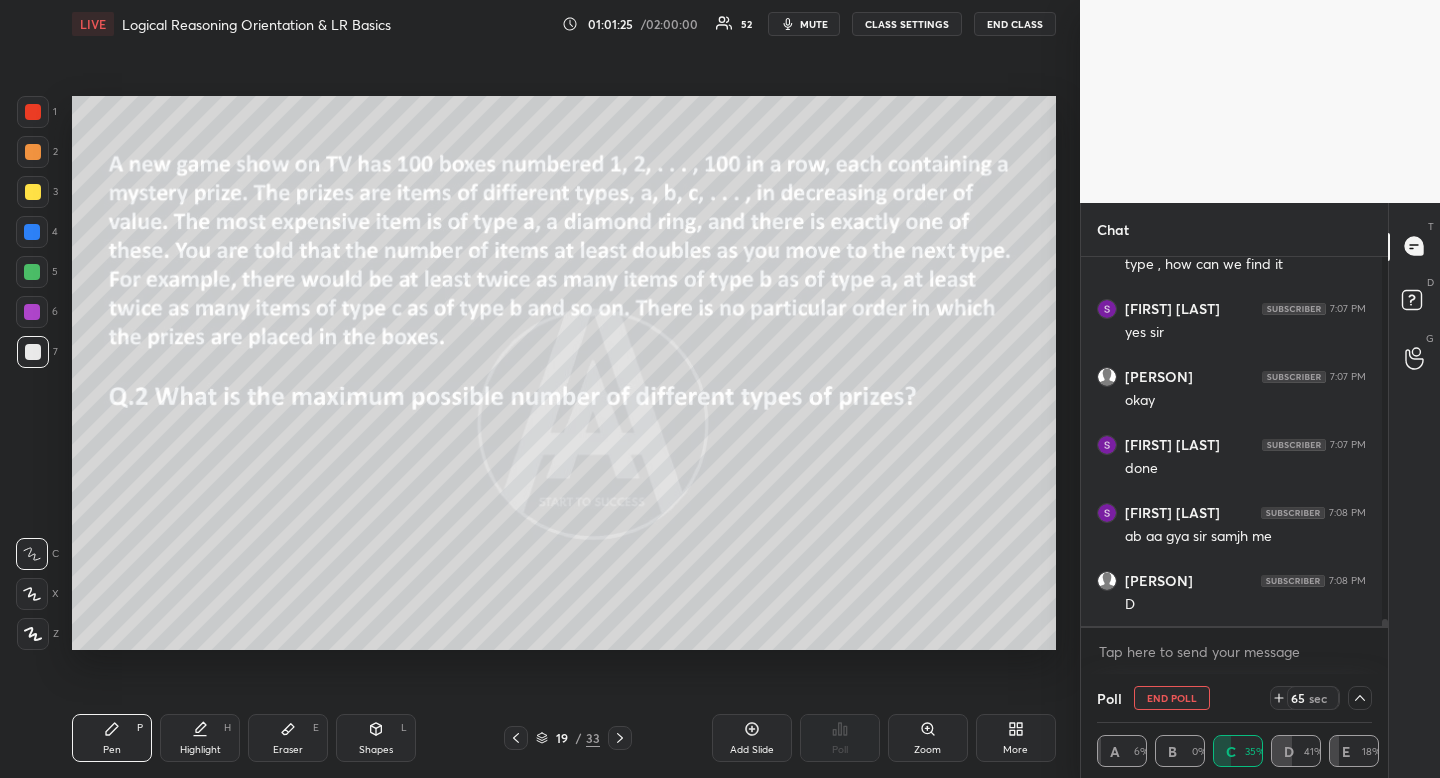 click 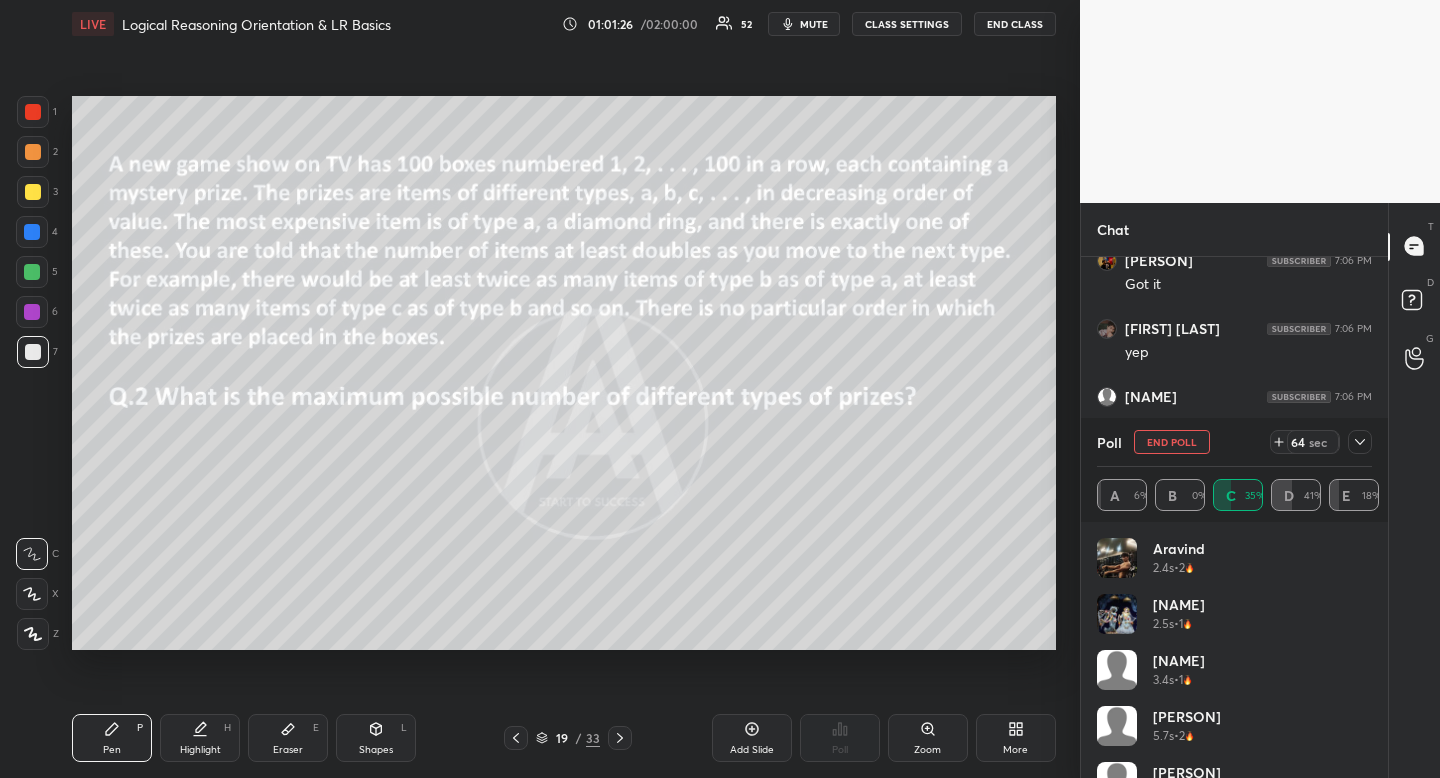click 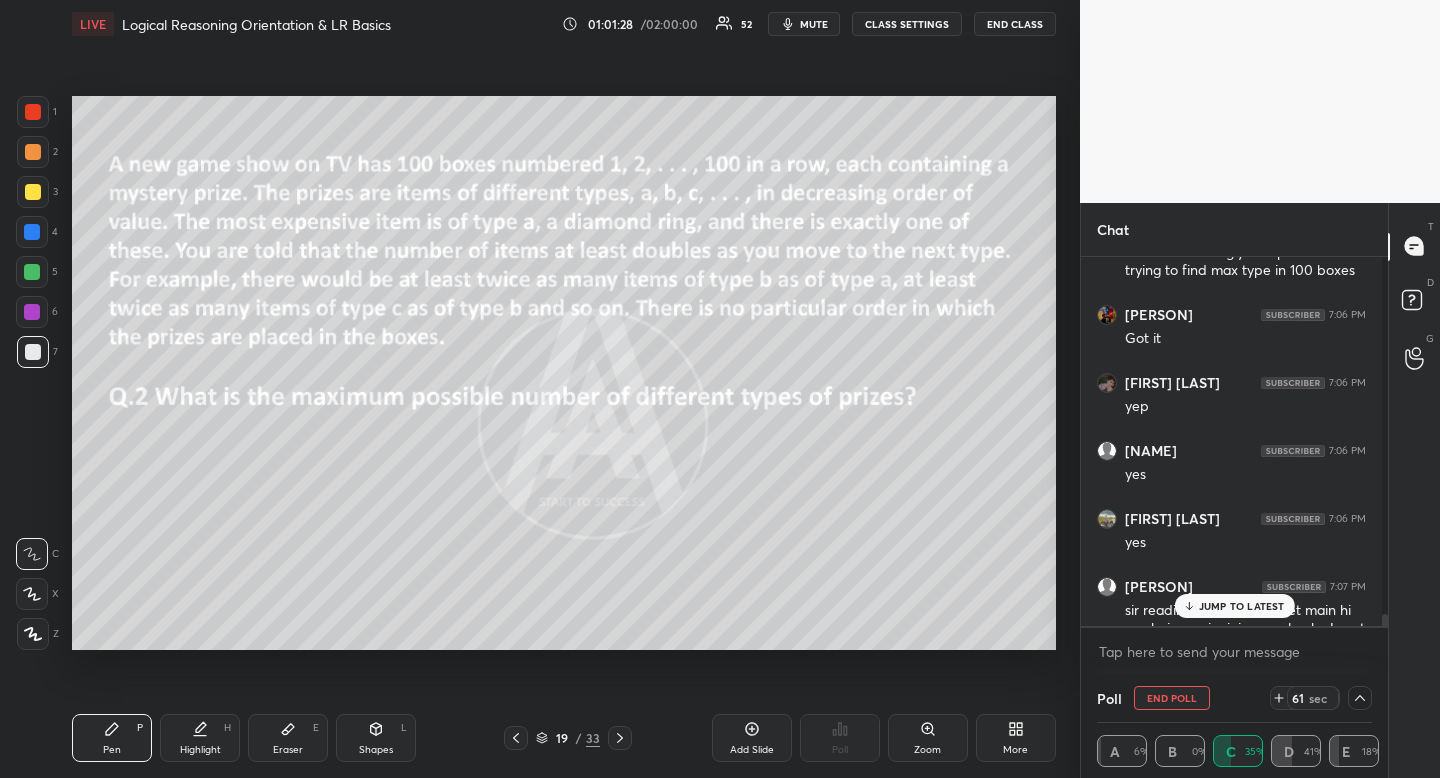 click on "JUMP TO LATEST" at bounding box center (1242, 606) 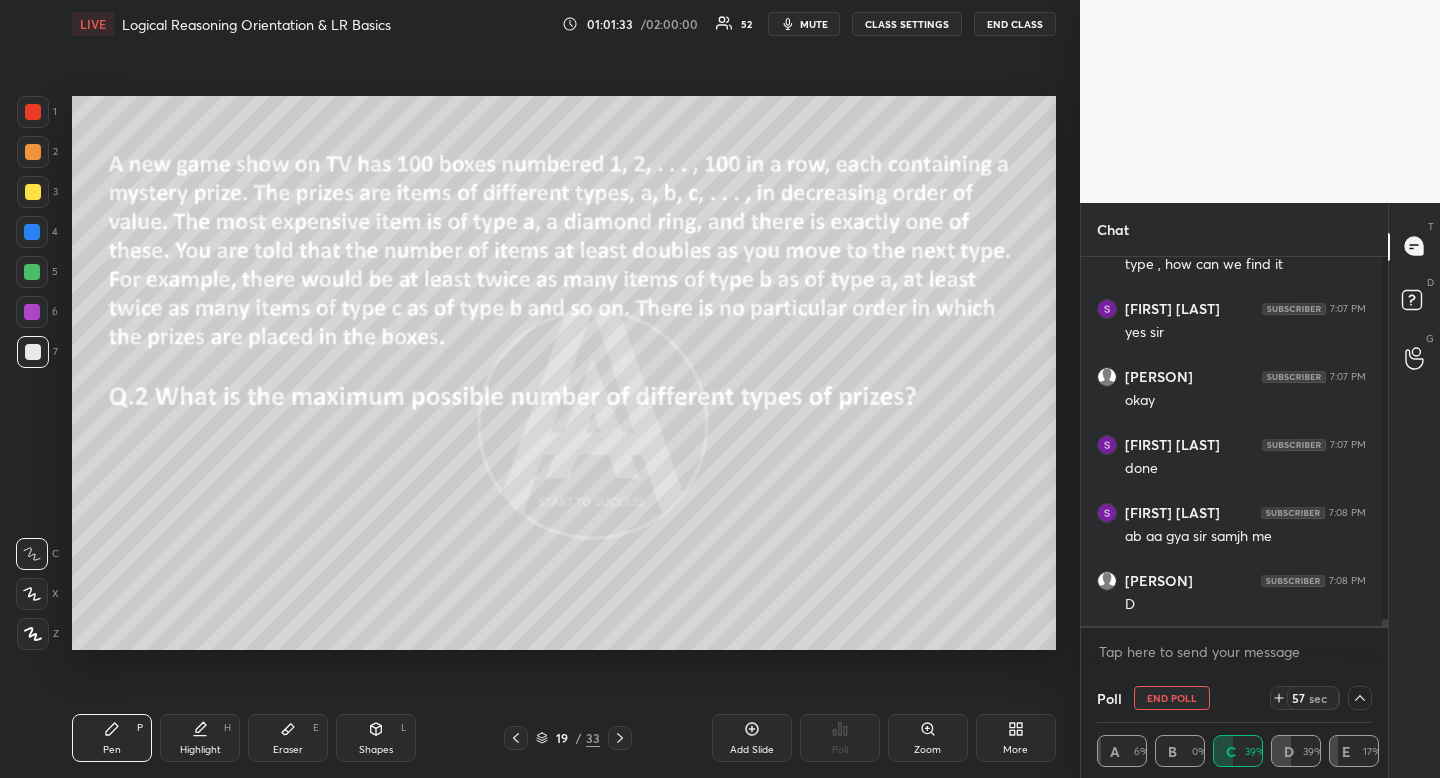 click at bounding box center (33, 152) 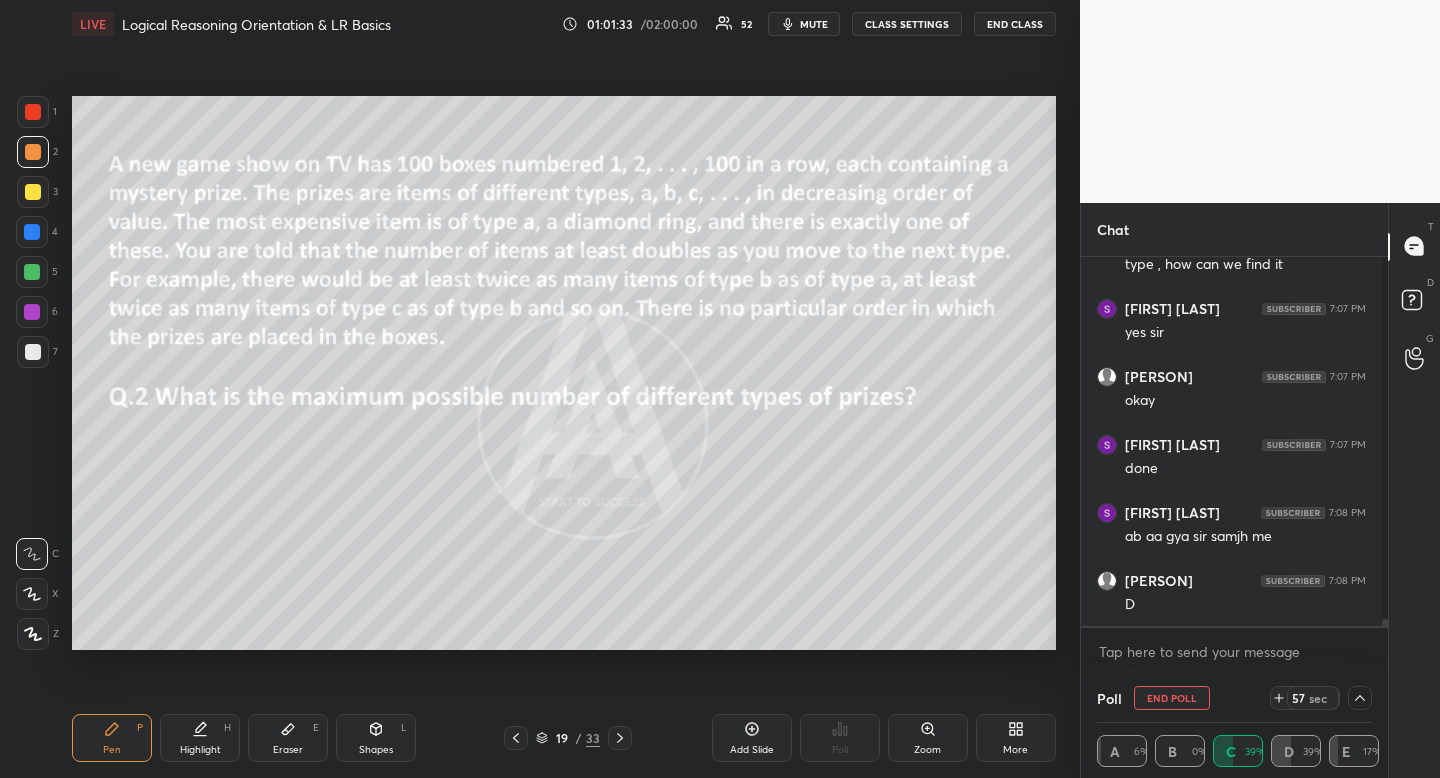 click at bounding box center (33, 152) 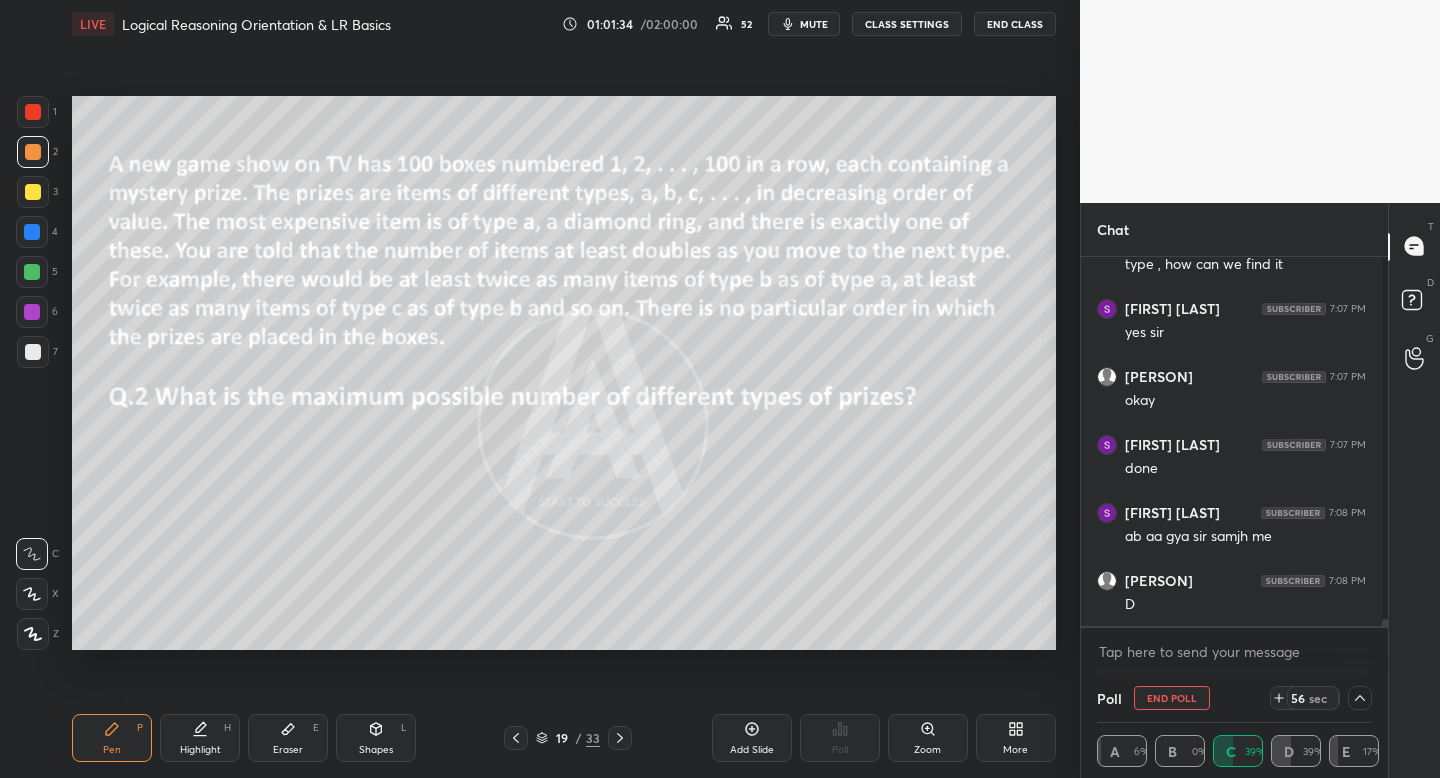 drag, startPoint x: 374, startPoint y: 732, endPoint x: 358, endPoint y: 744, distance: 20 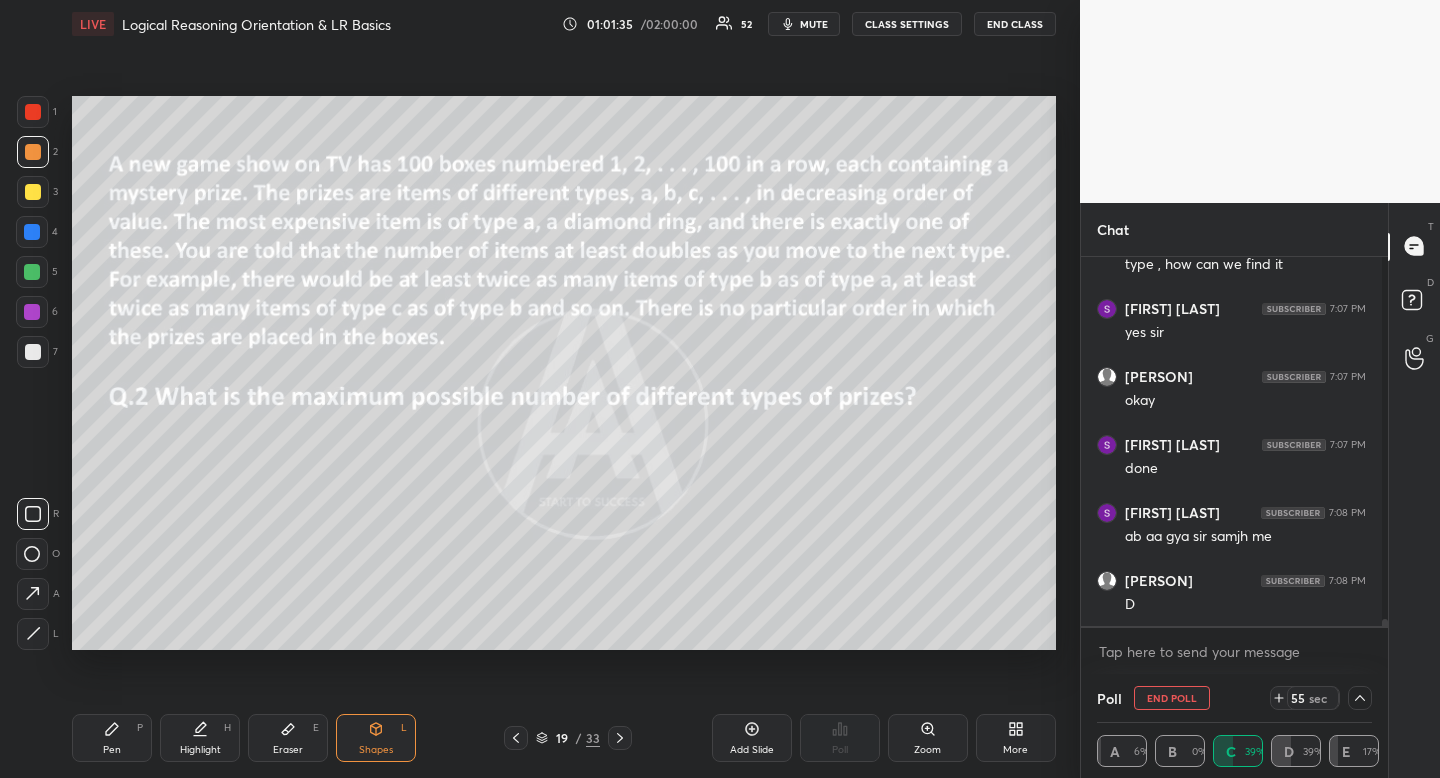 click at bounding box center (33, 514) 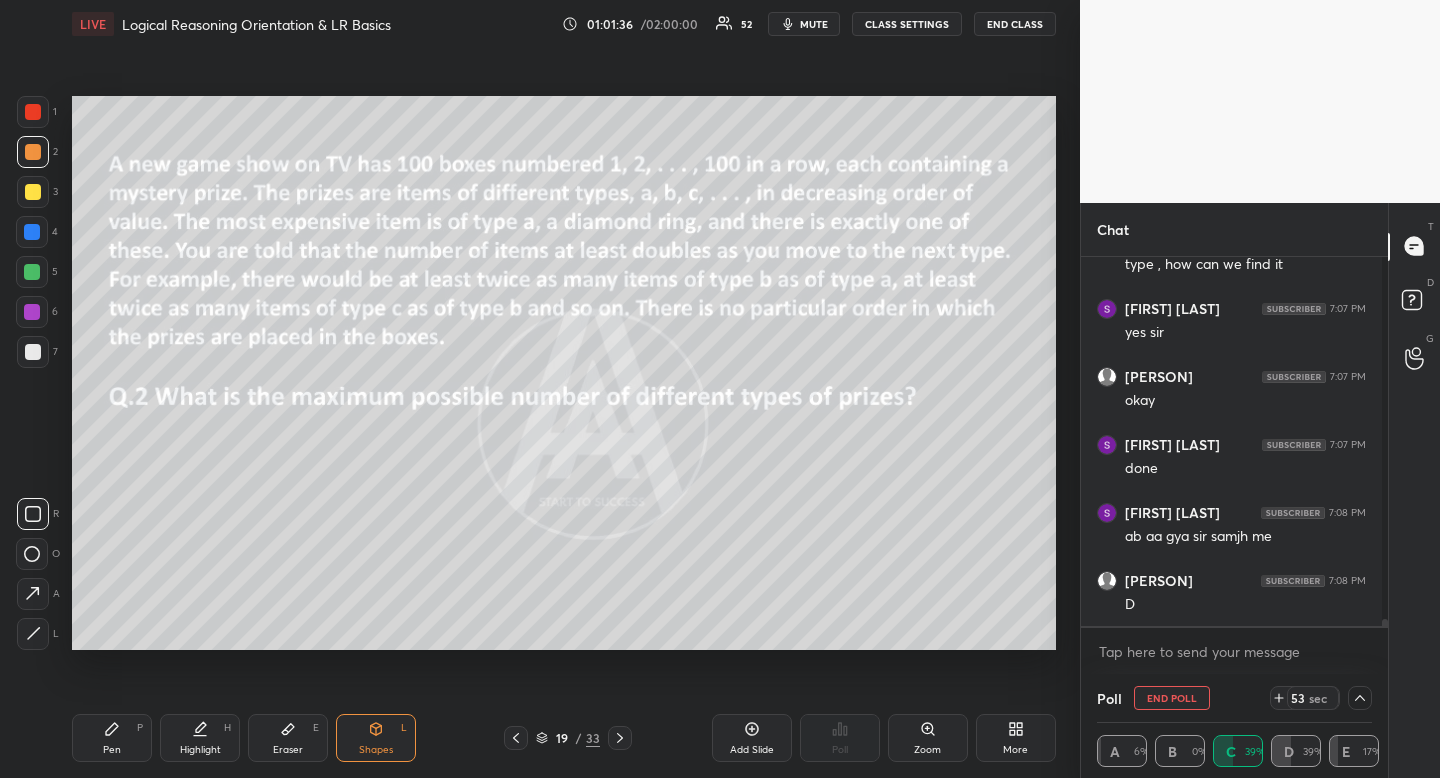 click on "Eraser E" at bounding box center [288, 738] 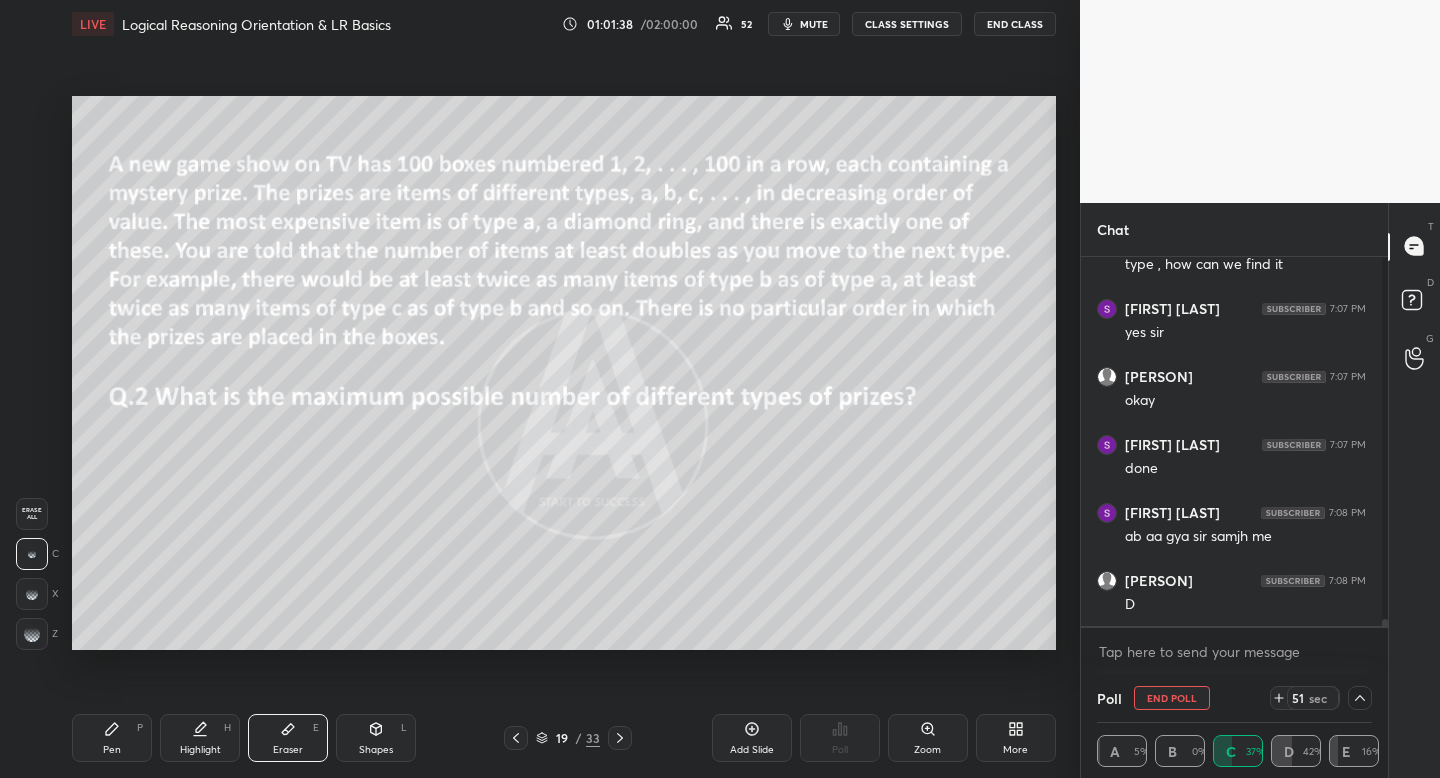 click on "Pen P" at bounding box center (112, 738) 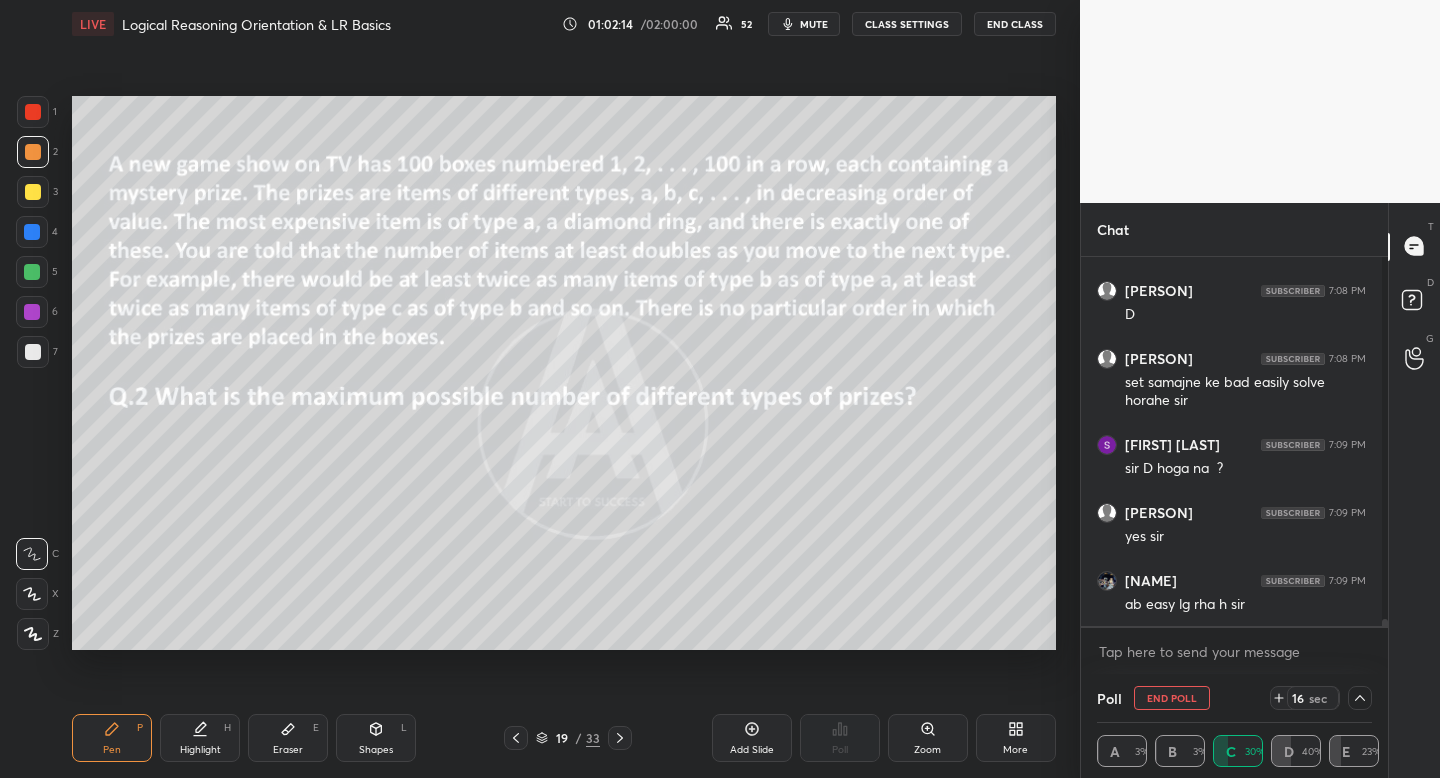click 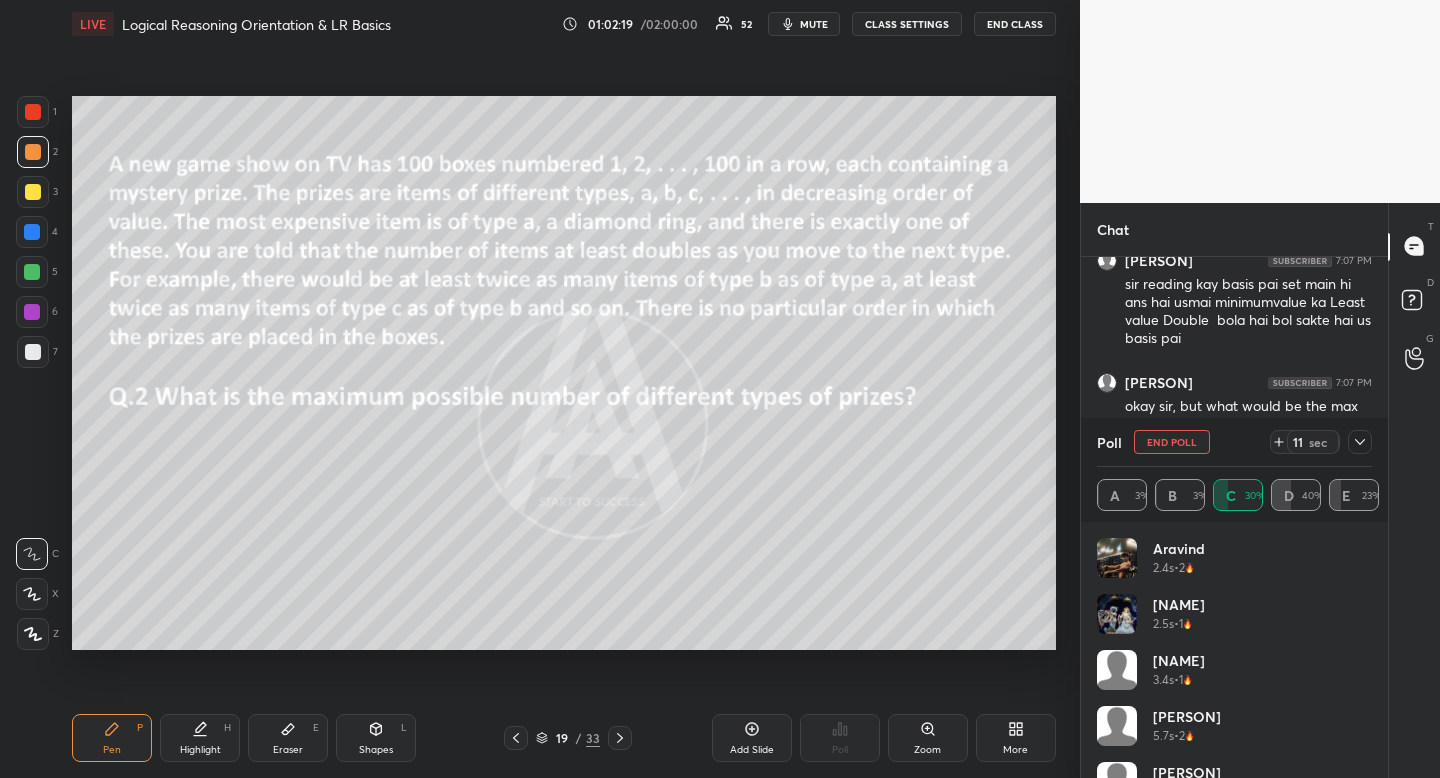 click 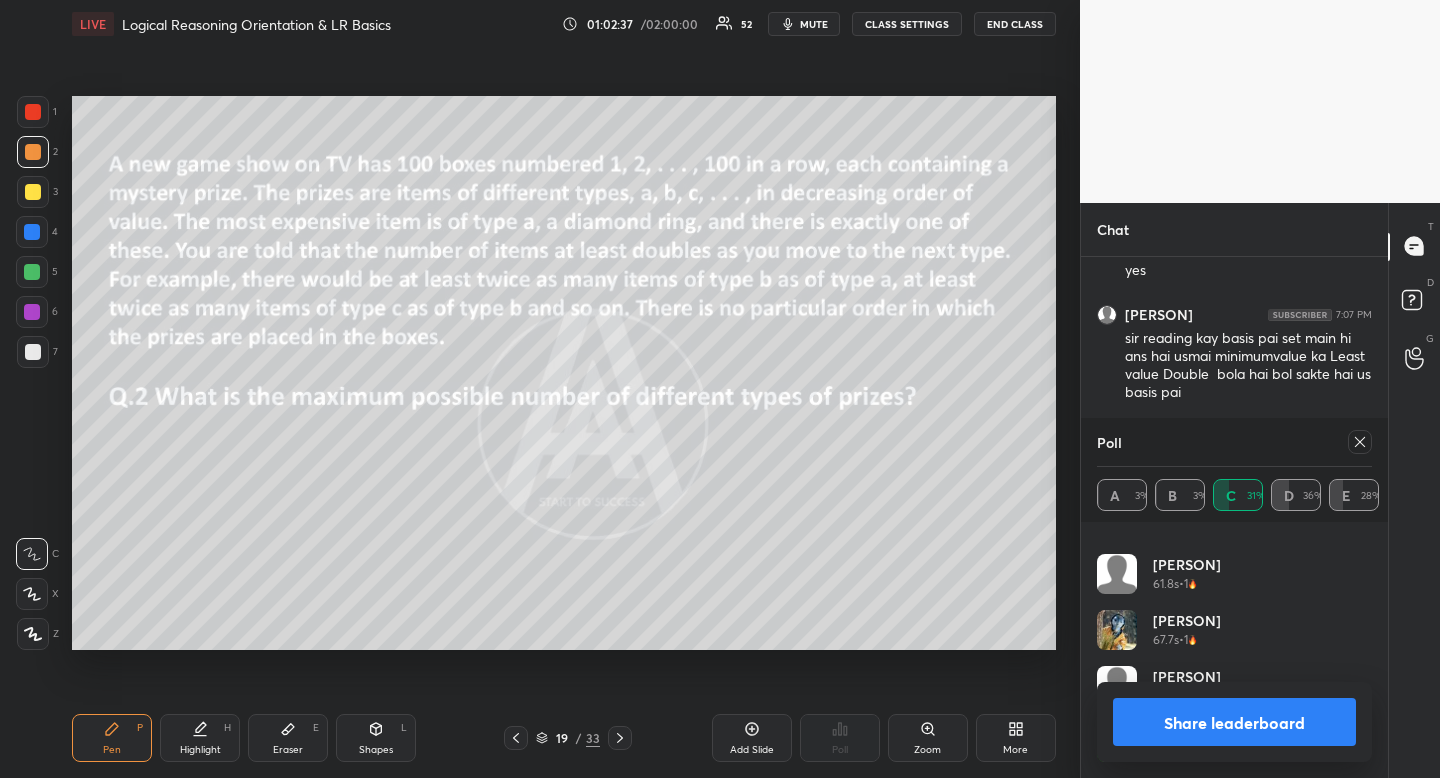 click 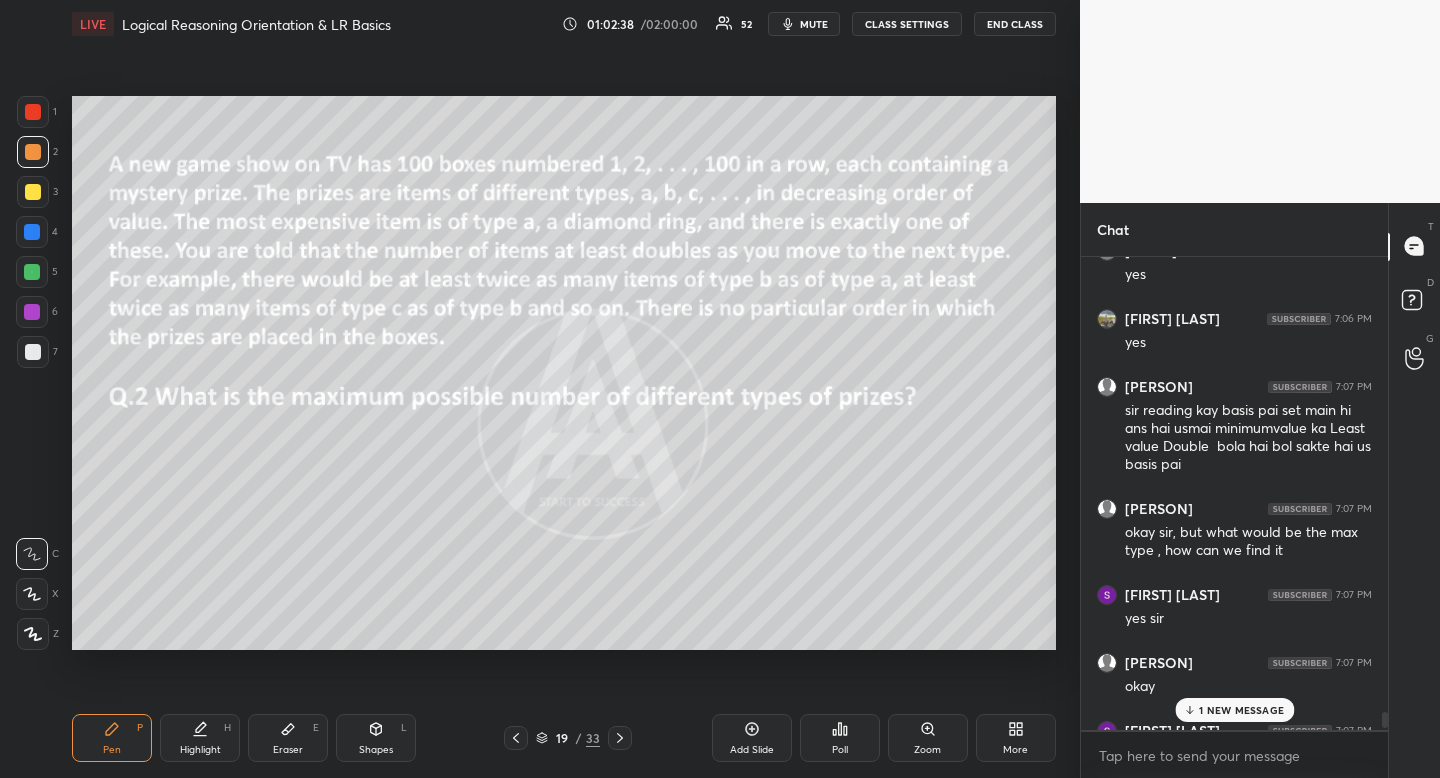 click on "Eraser E" at bounding box center (288, 738) 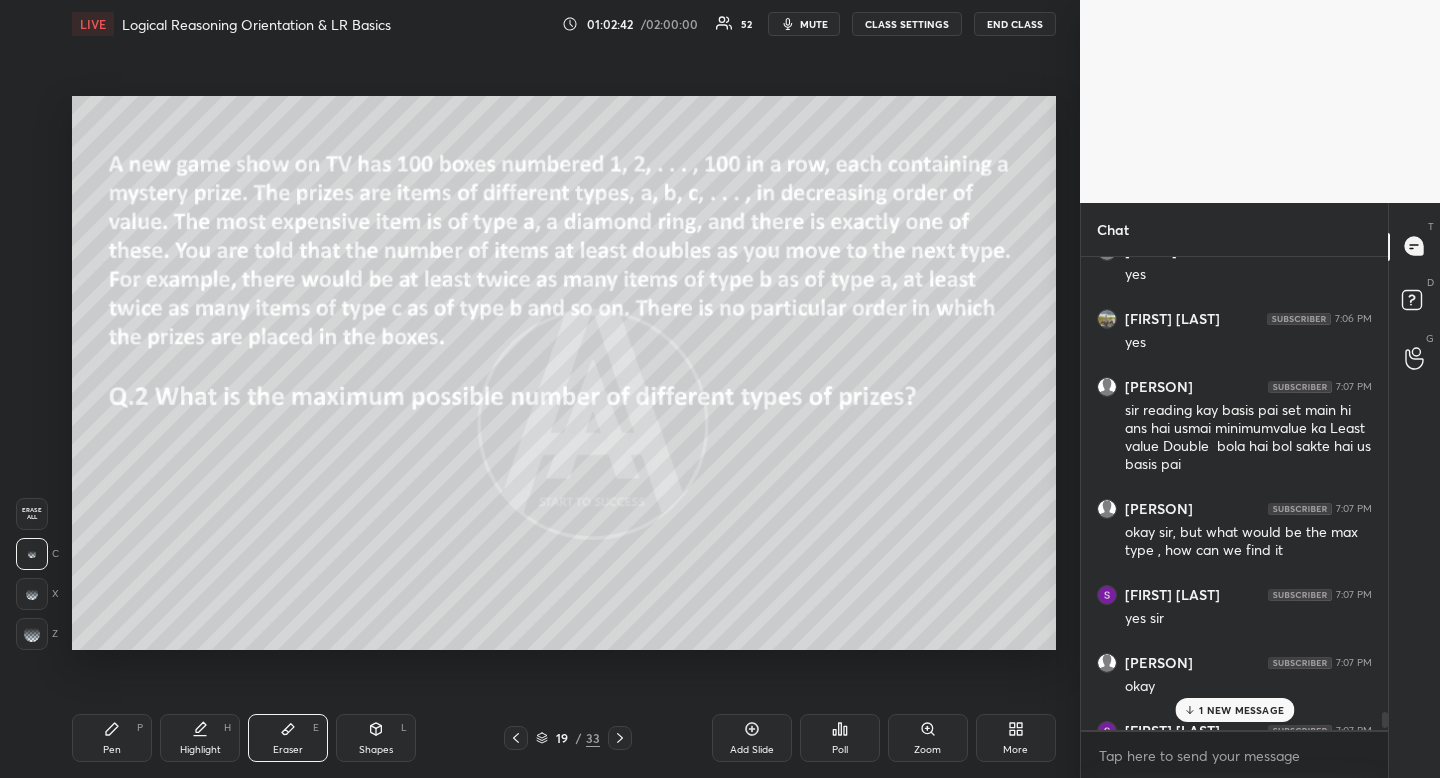 click on "Pen P" at bounding box center [112, 738] 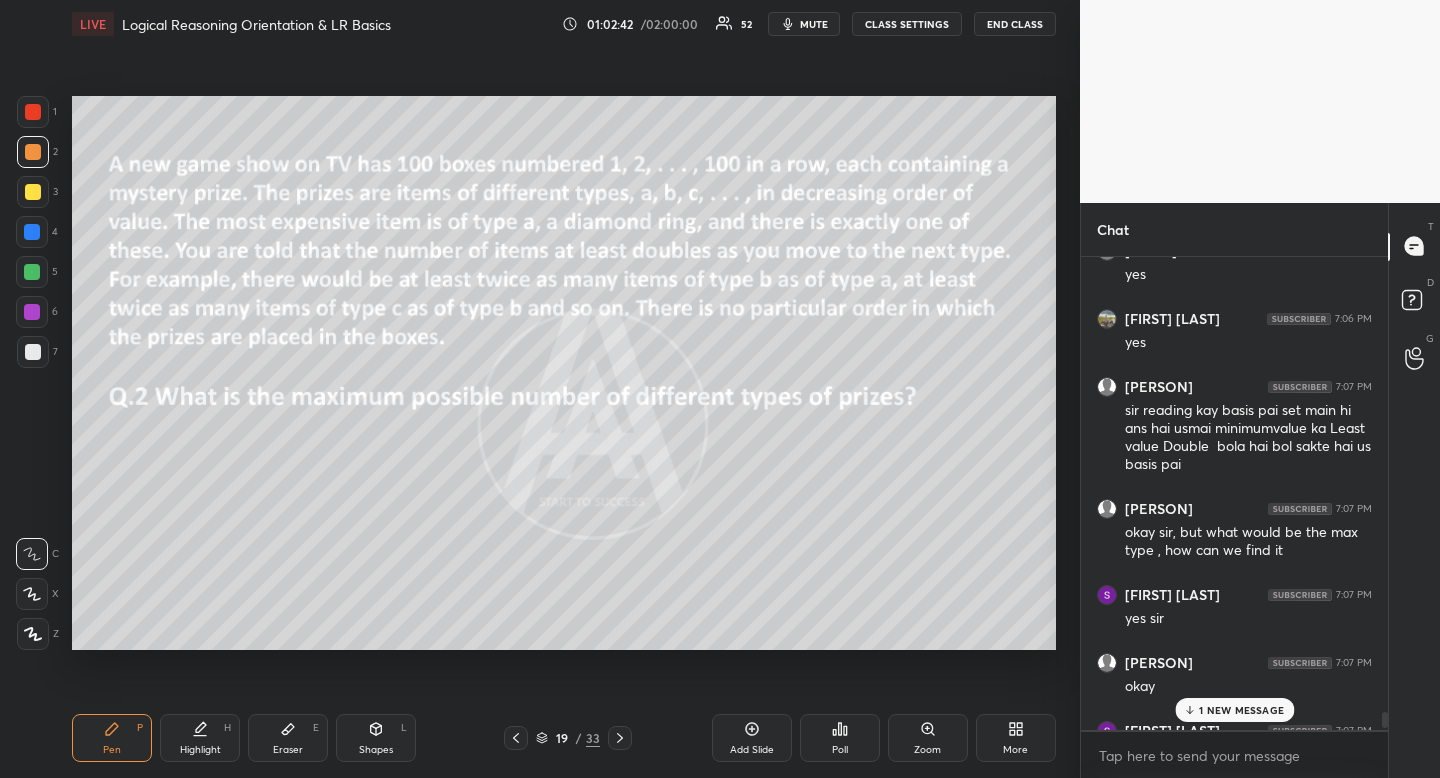 drag, startPoint x: 111, startPoint y: 731, endPoint x: 61, endPoint y: 595, distance: 144.89996 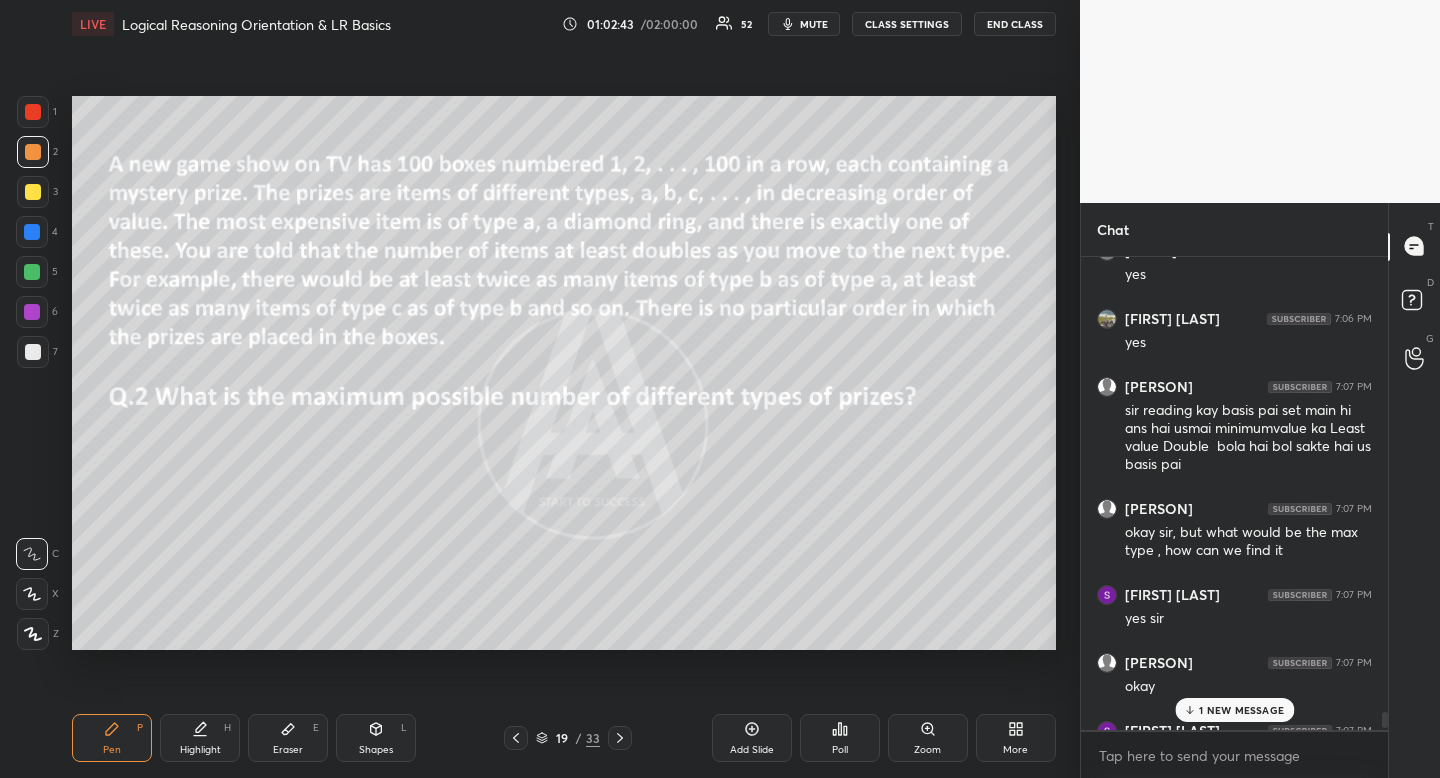 click at bounding box center [32, 232] 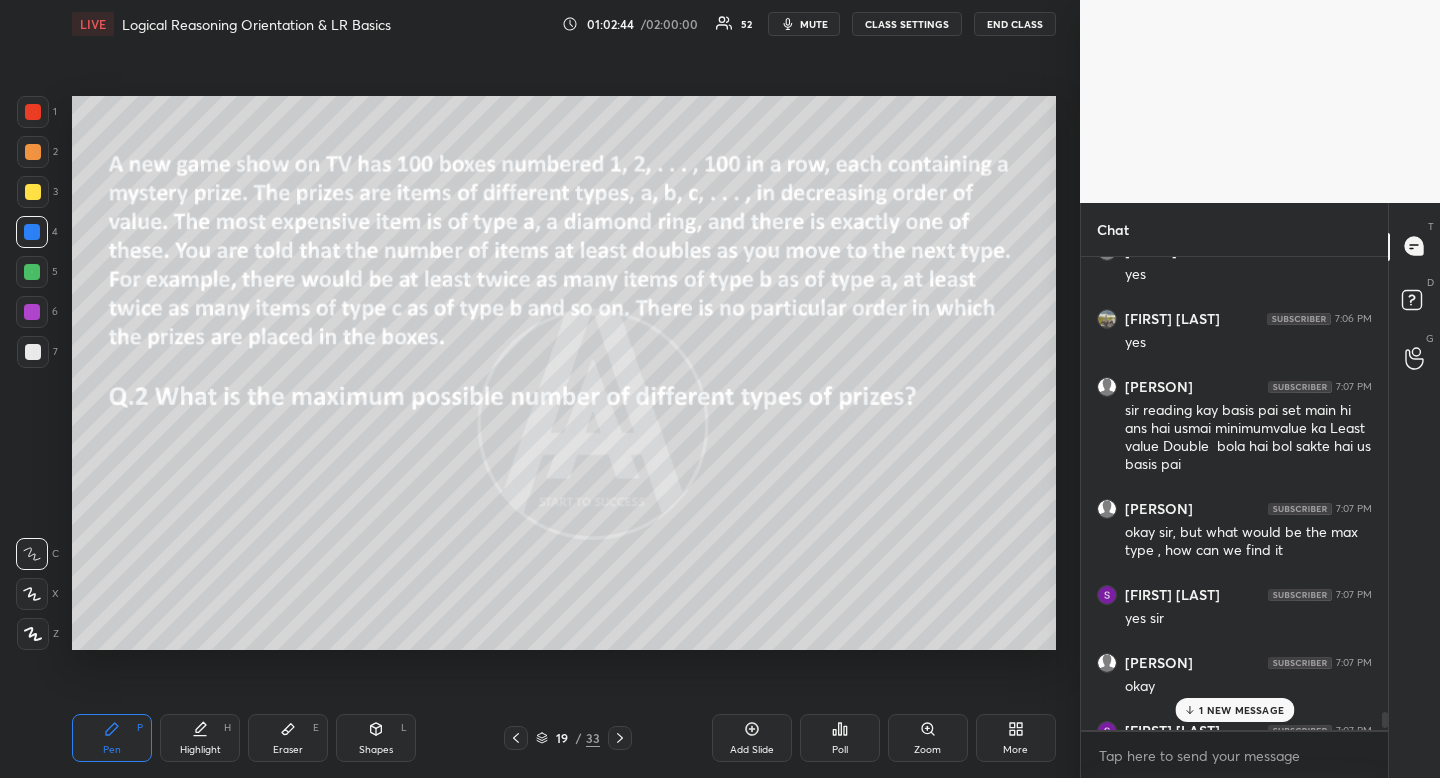 click at bounding box center [32, 232] 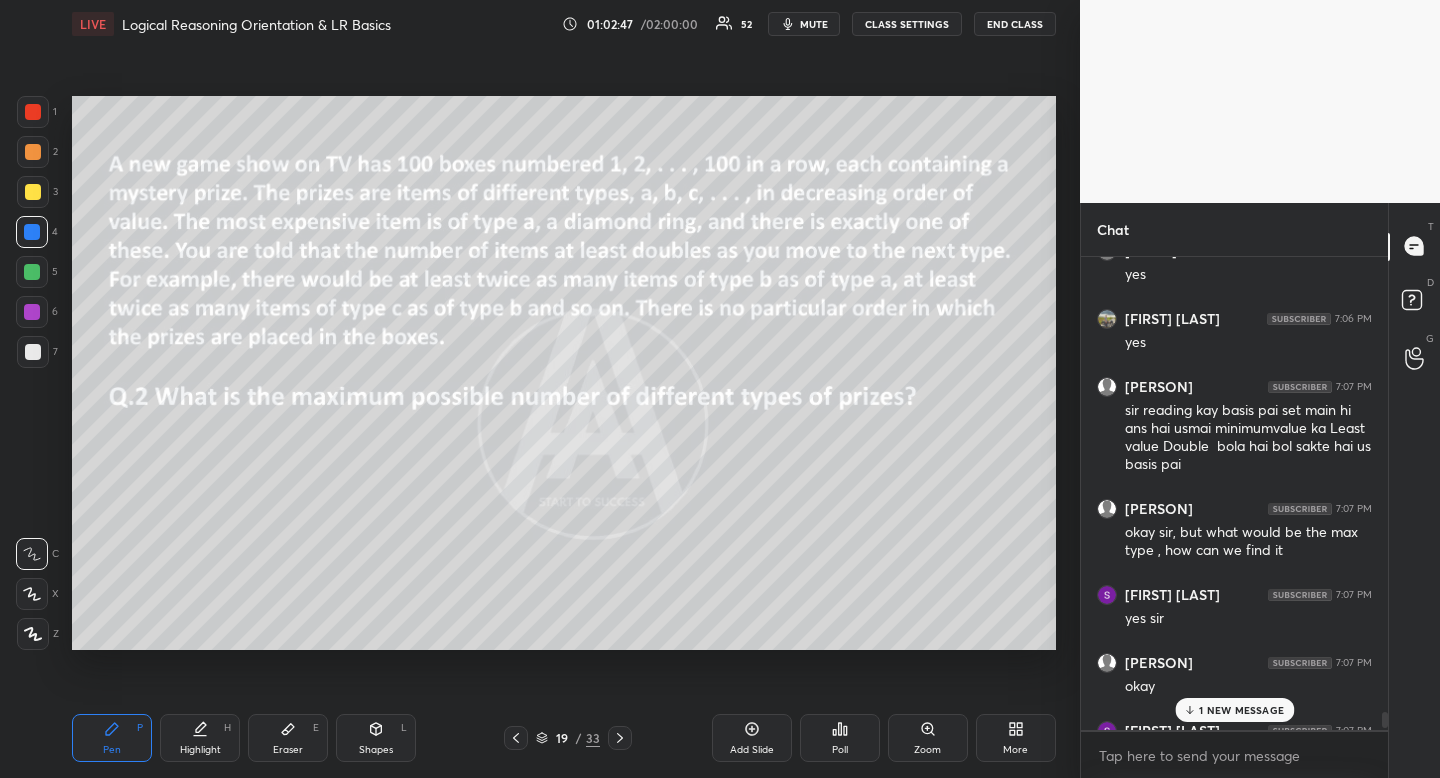 click on "1 NEW MESSAGE" at bounding box center (1241, 710) 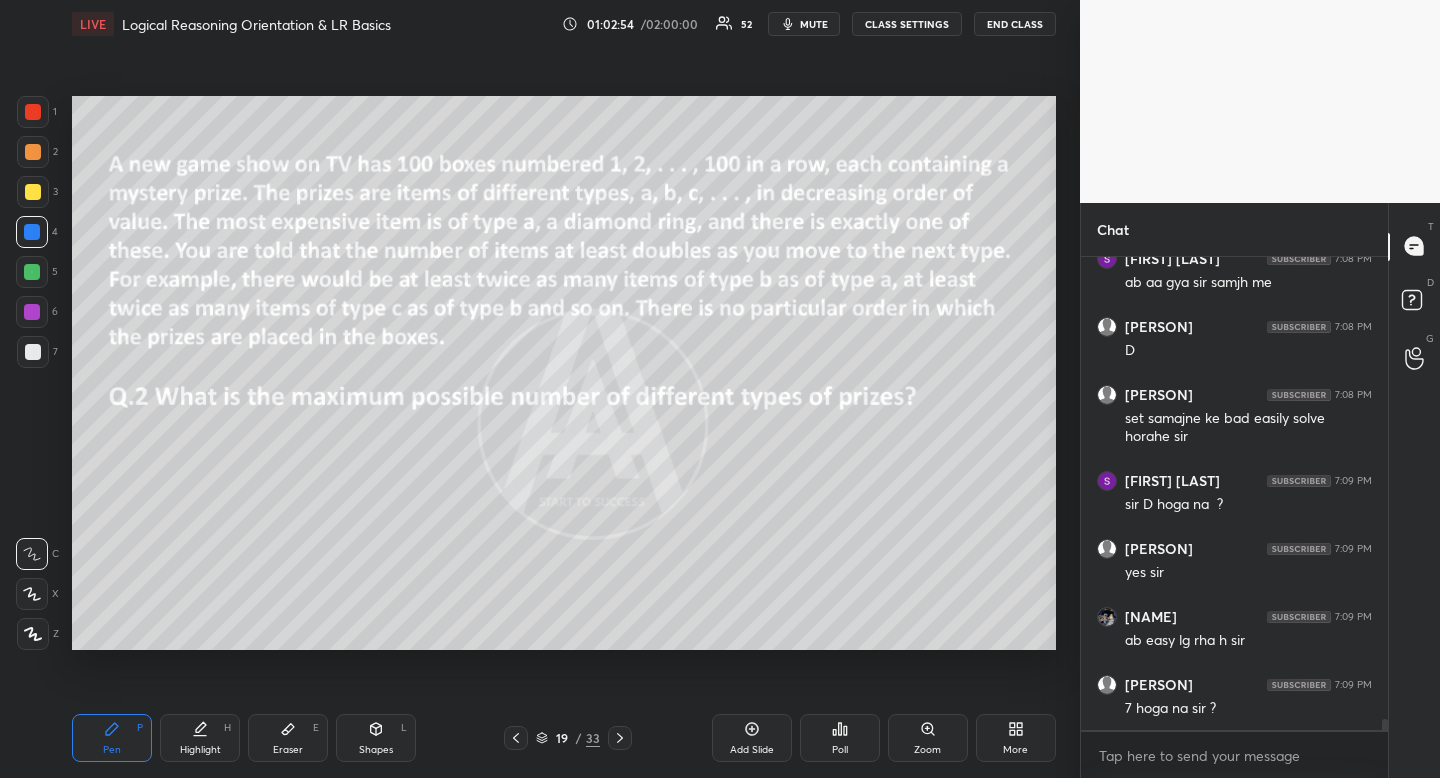 click 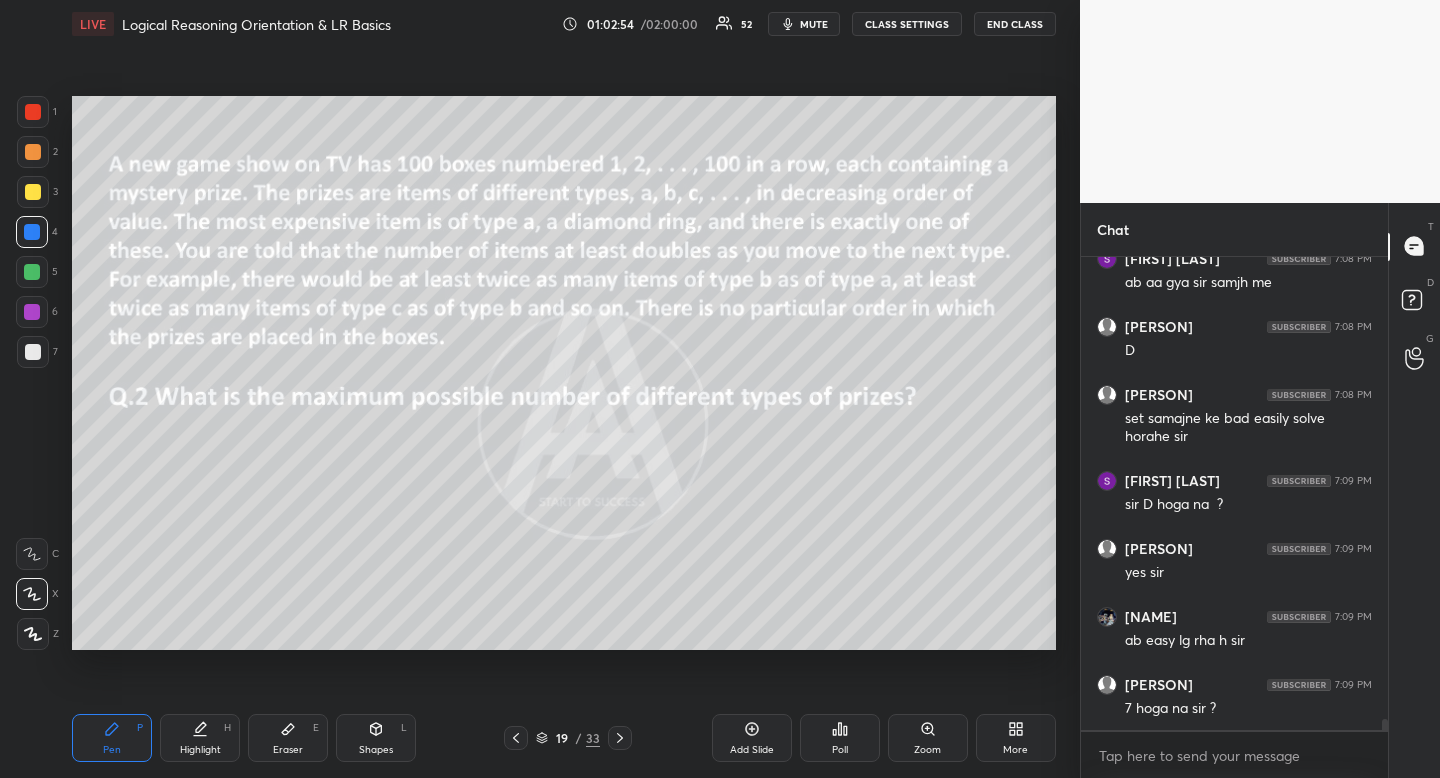 drag, startPoint x: 34, startPoint y: 592, endPoint x: 49, endPoint y: 410, distance: 182.61708 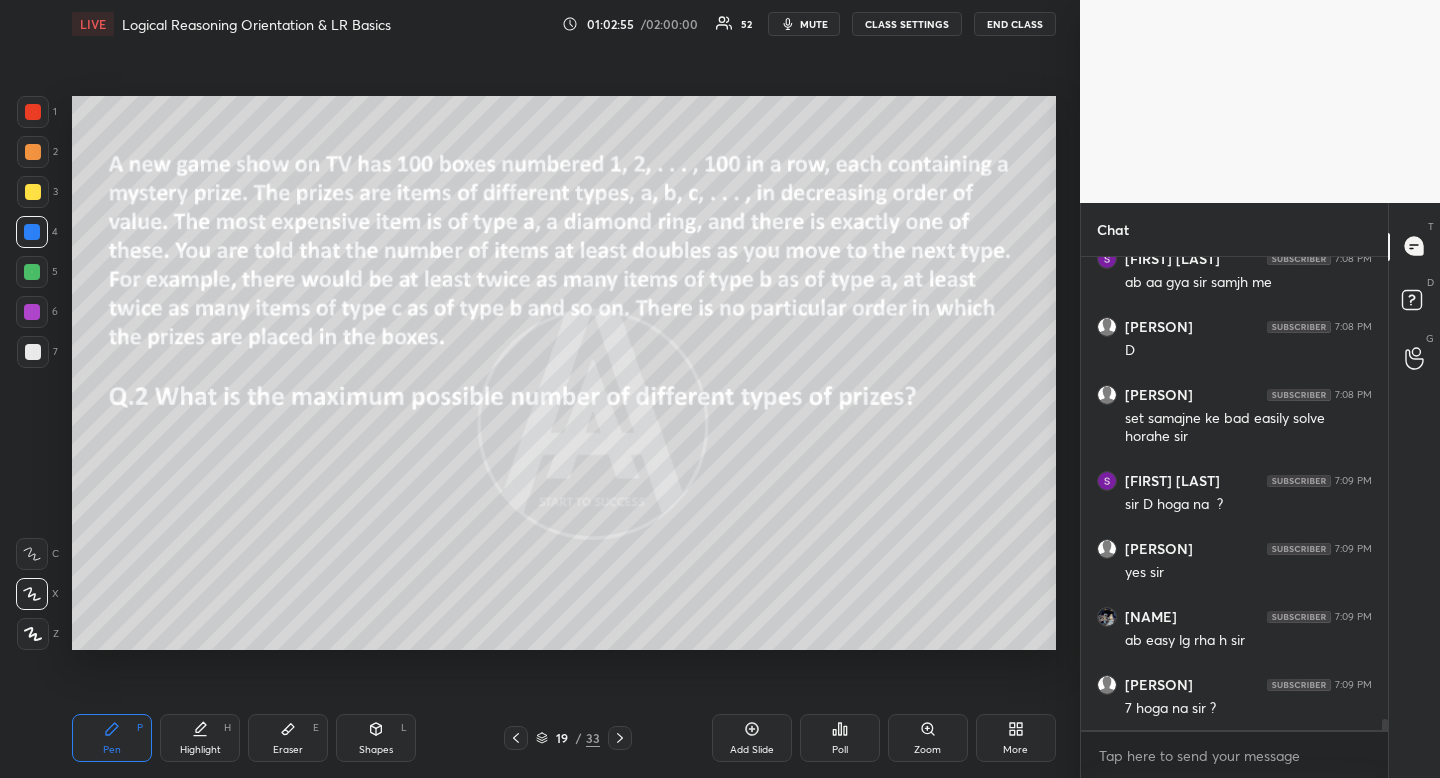 click at bounding box center [33, 352] 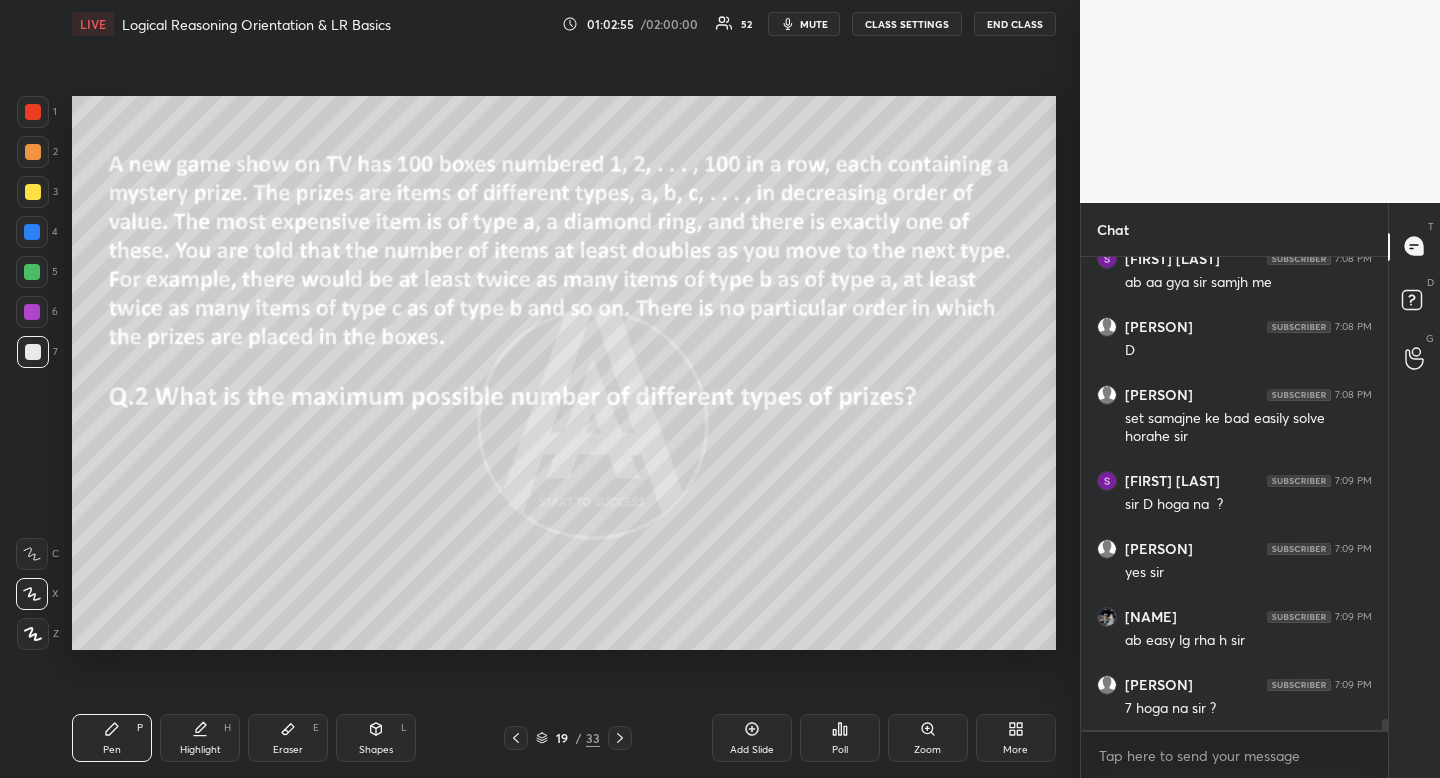 drag, startPoint x: 36, startPoint y: 342, endPoint x: 29, endPoint y: 363, distance: 22.135944 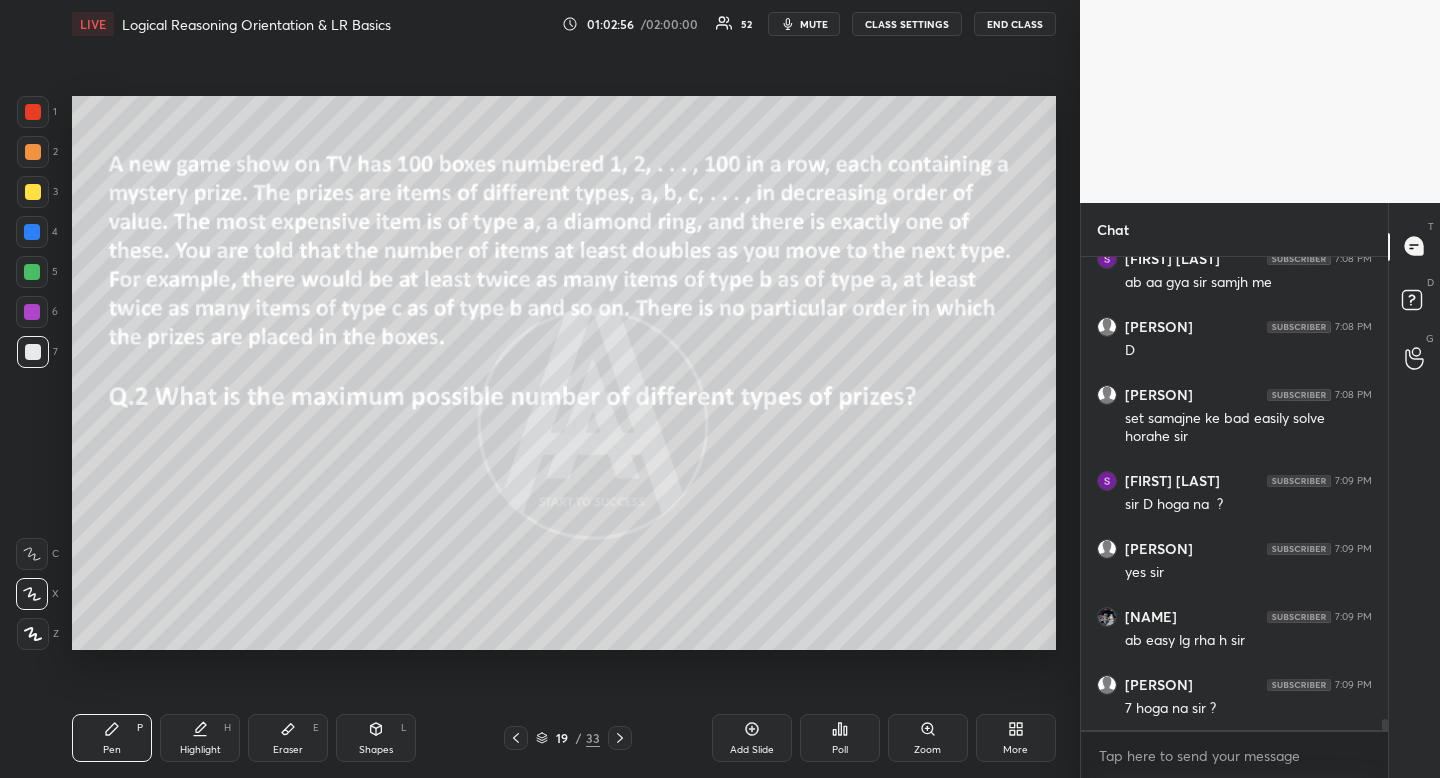 drag, startPoint x: 34, startPoint y: 193, endPoint x: 42, endPoint y: 222, distance: 30.083218 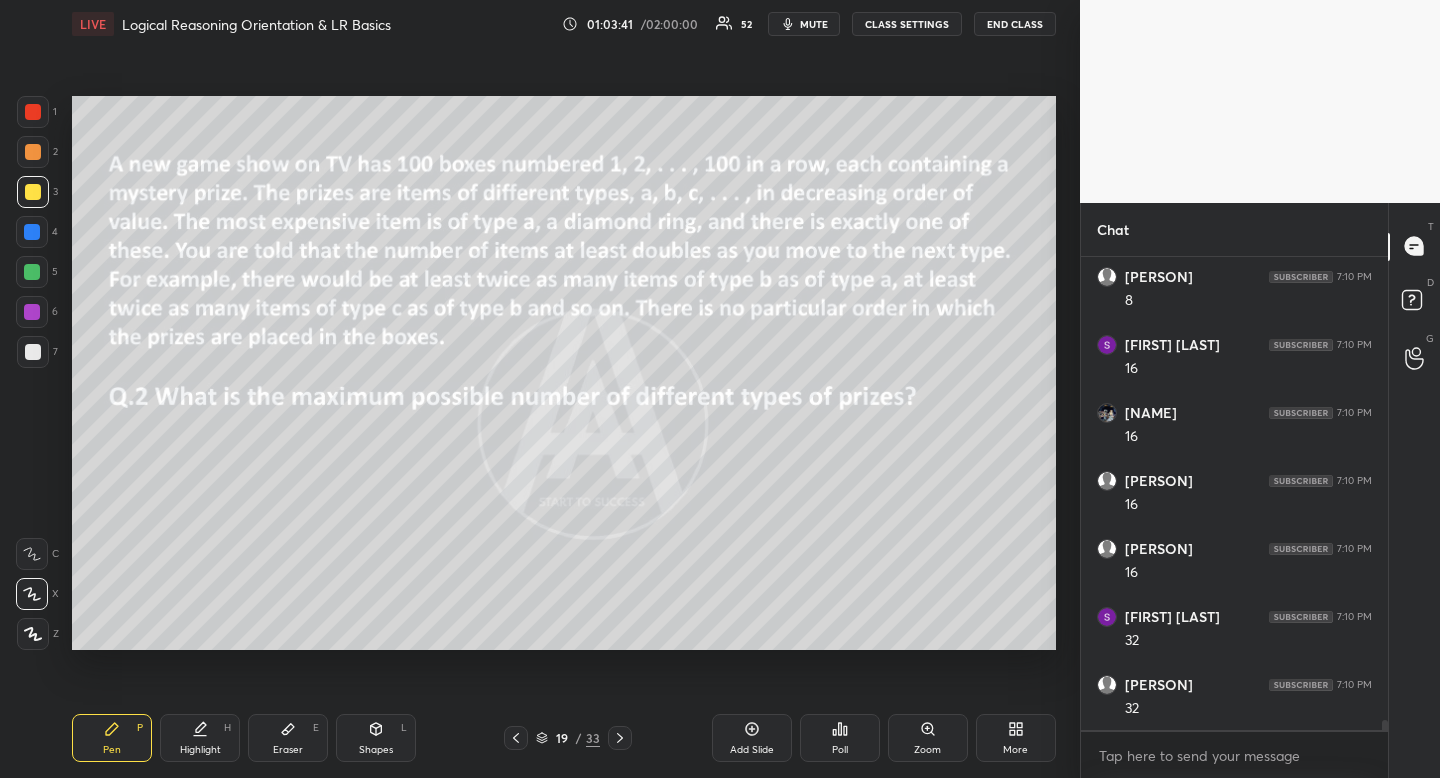 scroll, scrollTop: 22456, scrollLeft: 0, axis: vertical 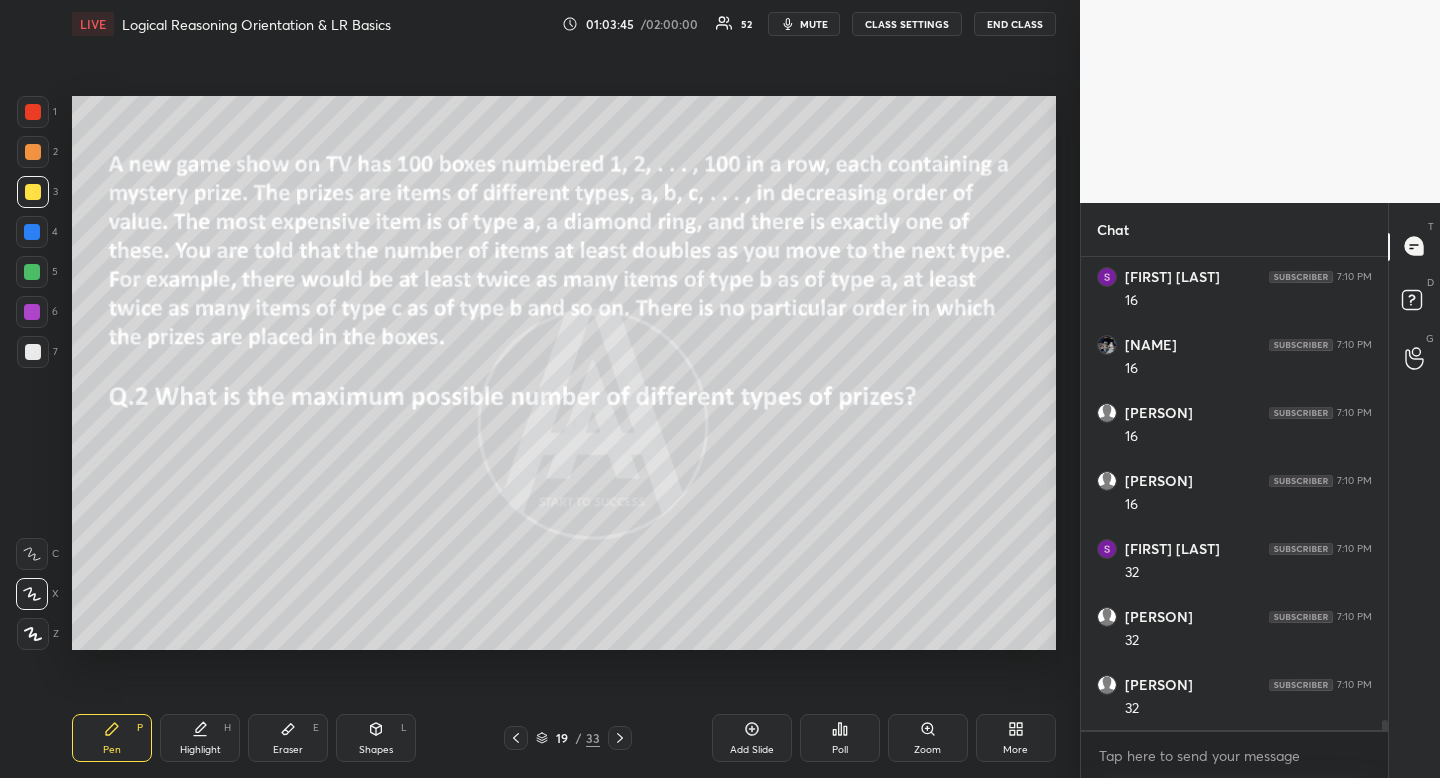 click on "Highlight" at bounding box center (200, 750) 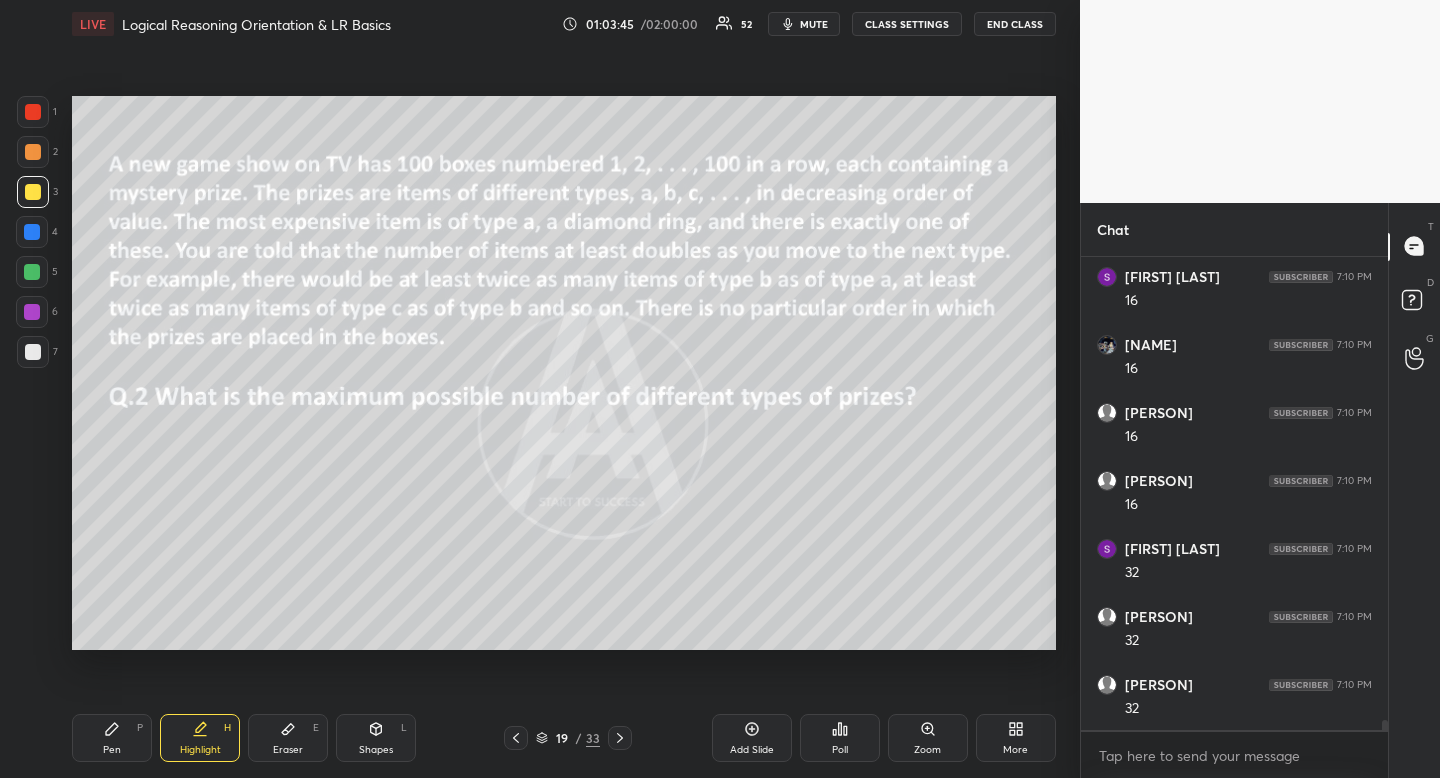 click on "Highlight" at bounding box center [200, 750] 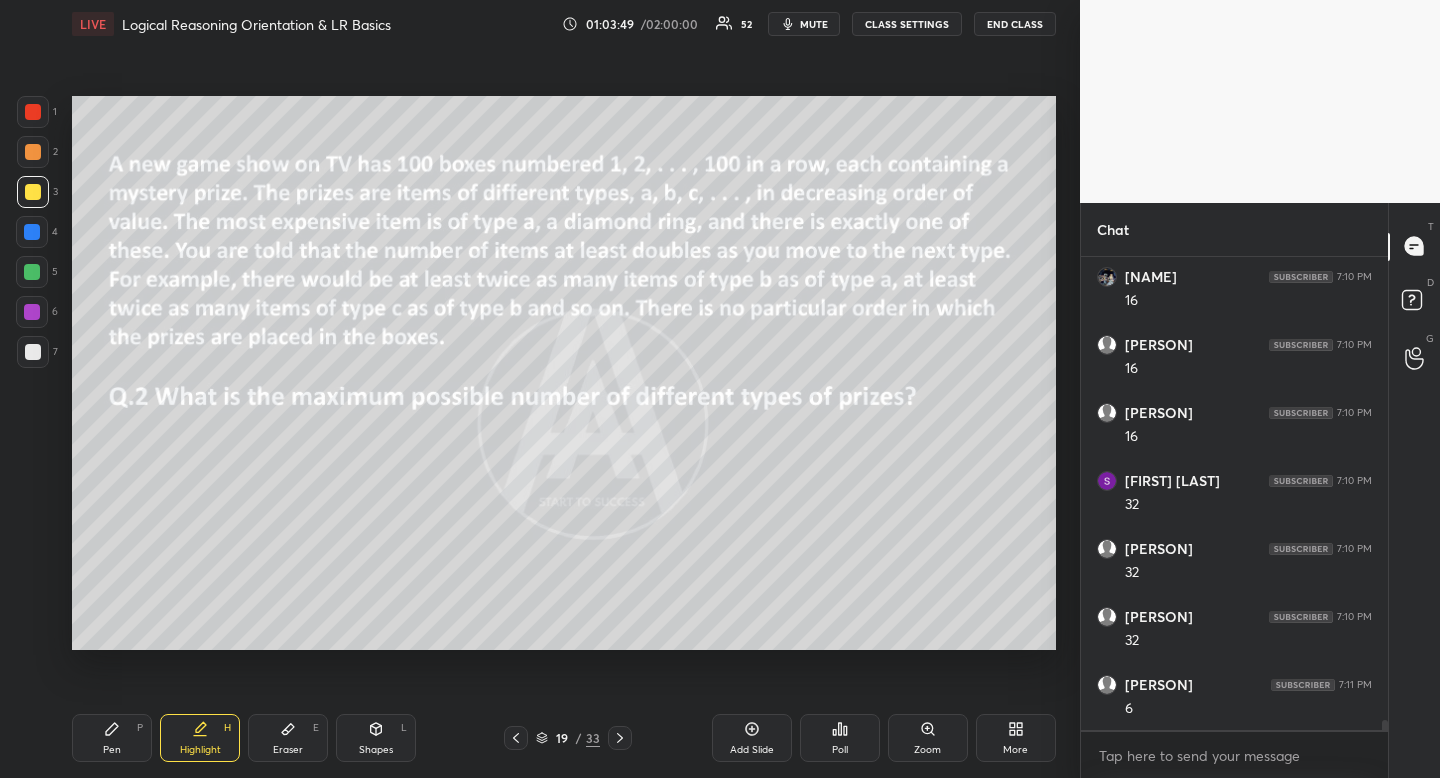 scroll, scrollTop: 22592, scrollLeft: 0, axis: vertical 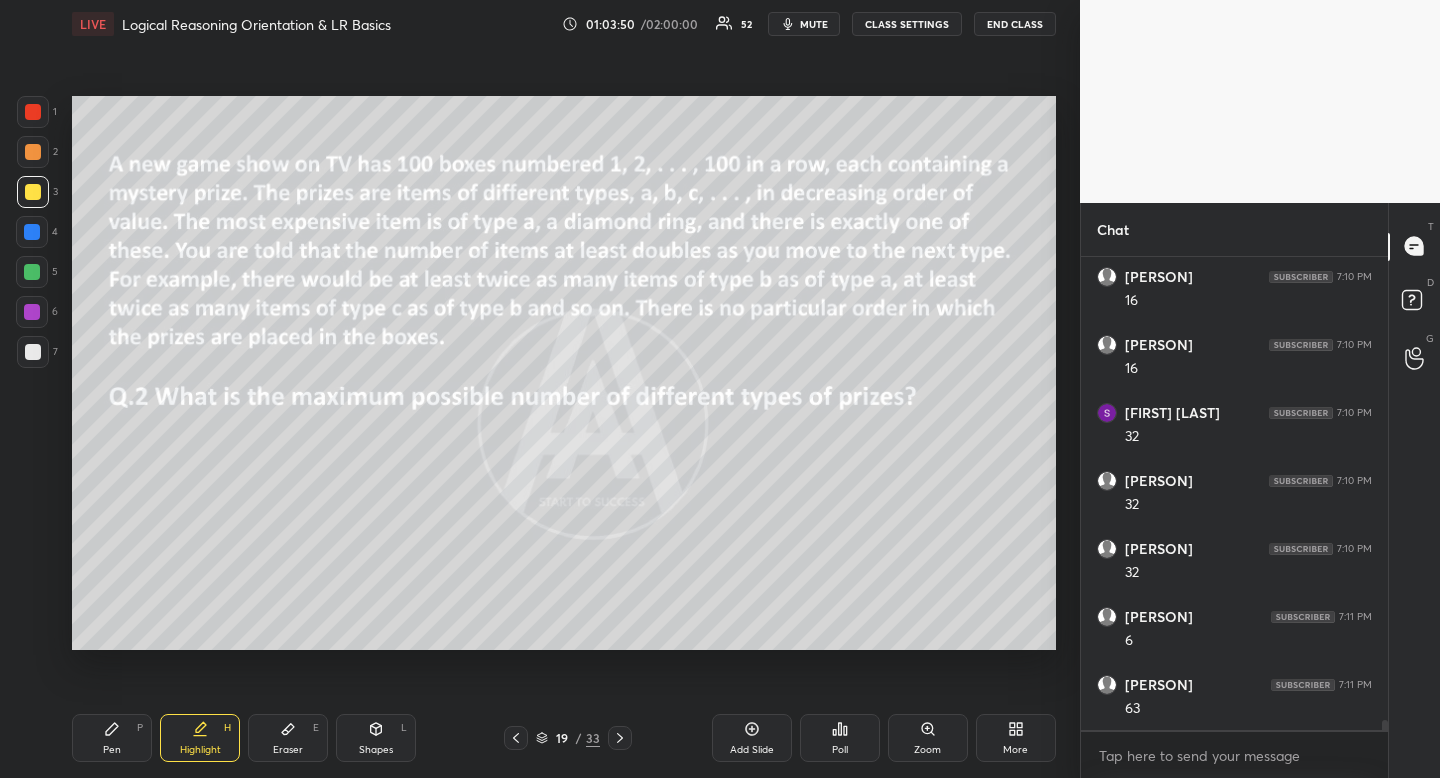 click on "Pen" at bounding box center (112, 750) 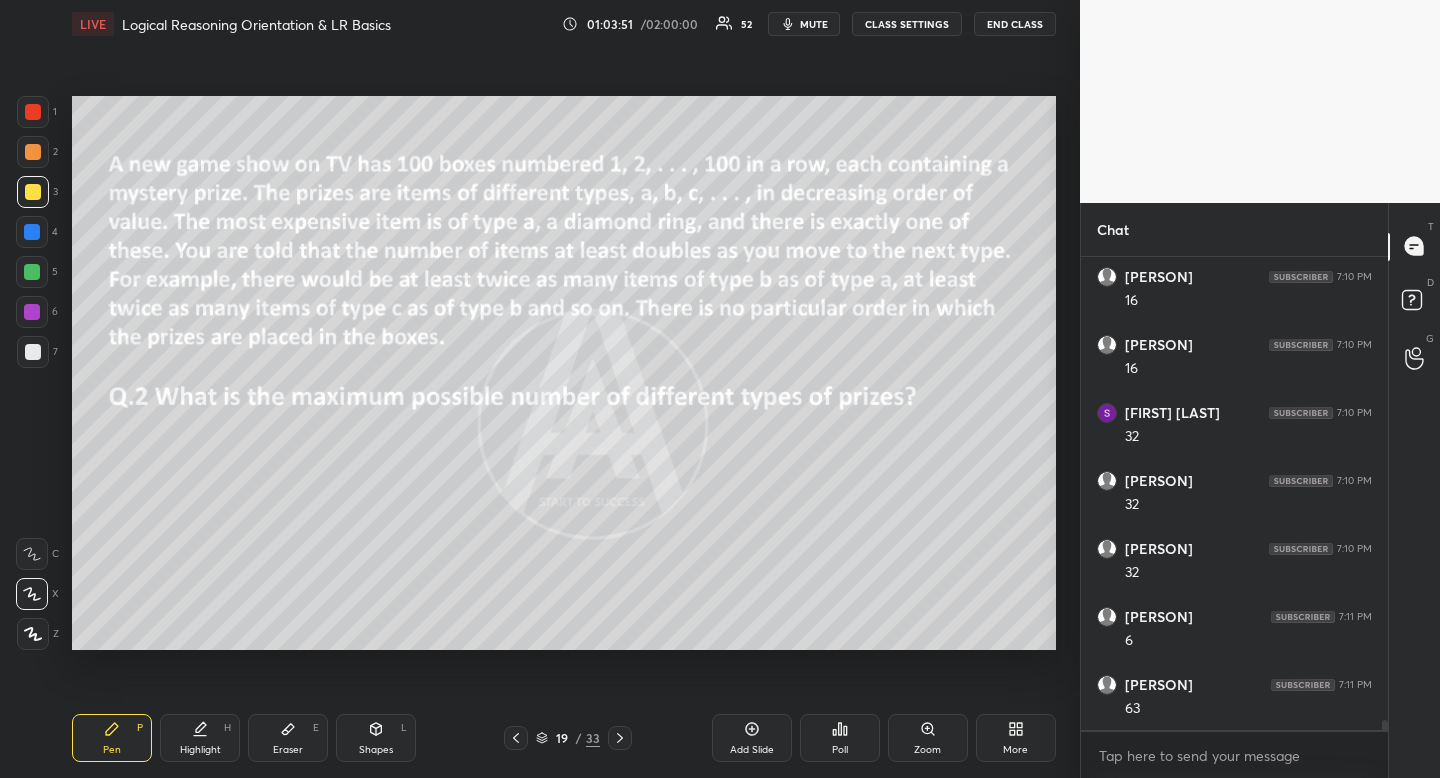 click on "Pen P" at bounding box center (112, 738) 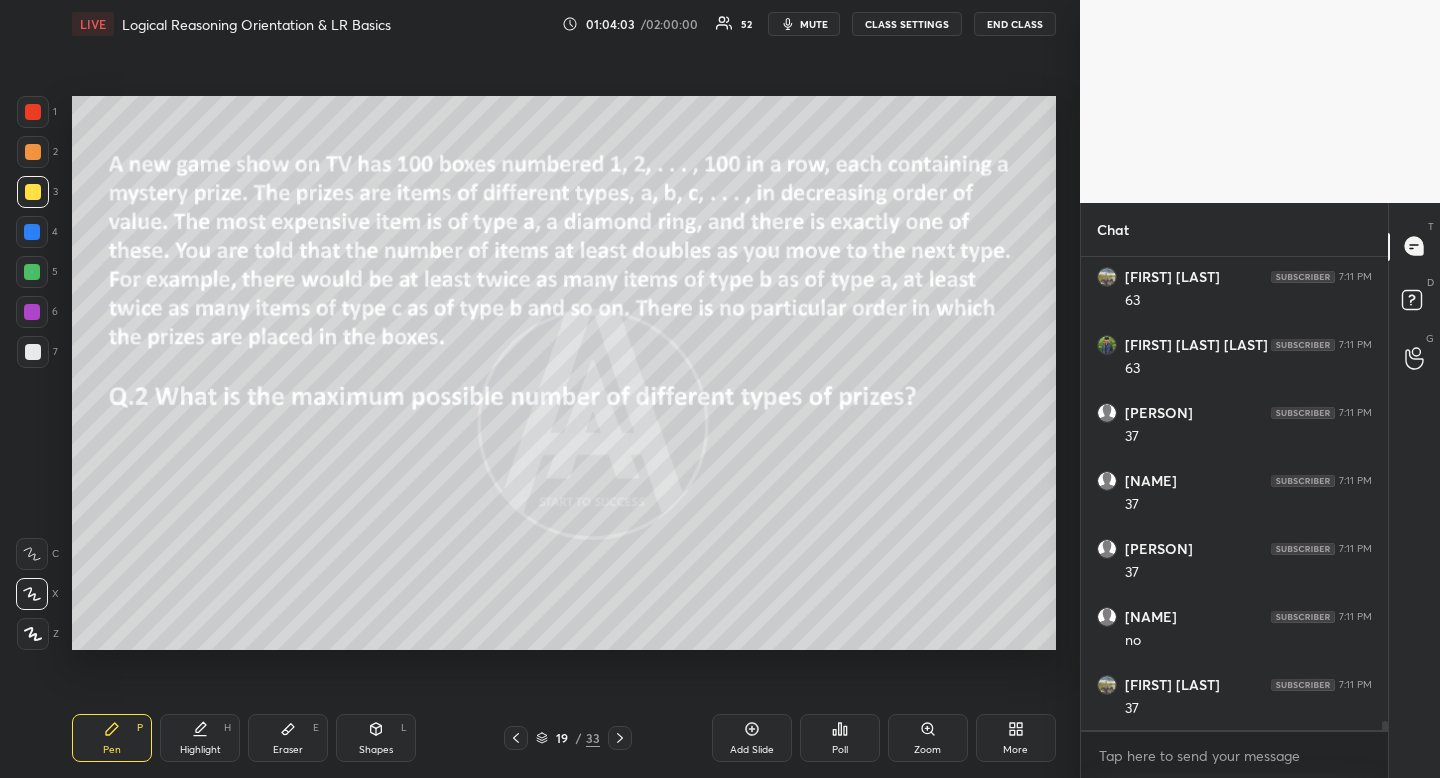 scroll, scrollTop: 23476, scrollLeft: 0, axis: vertical 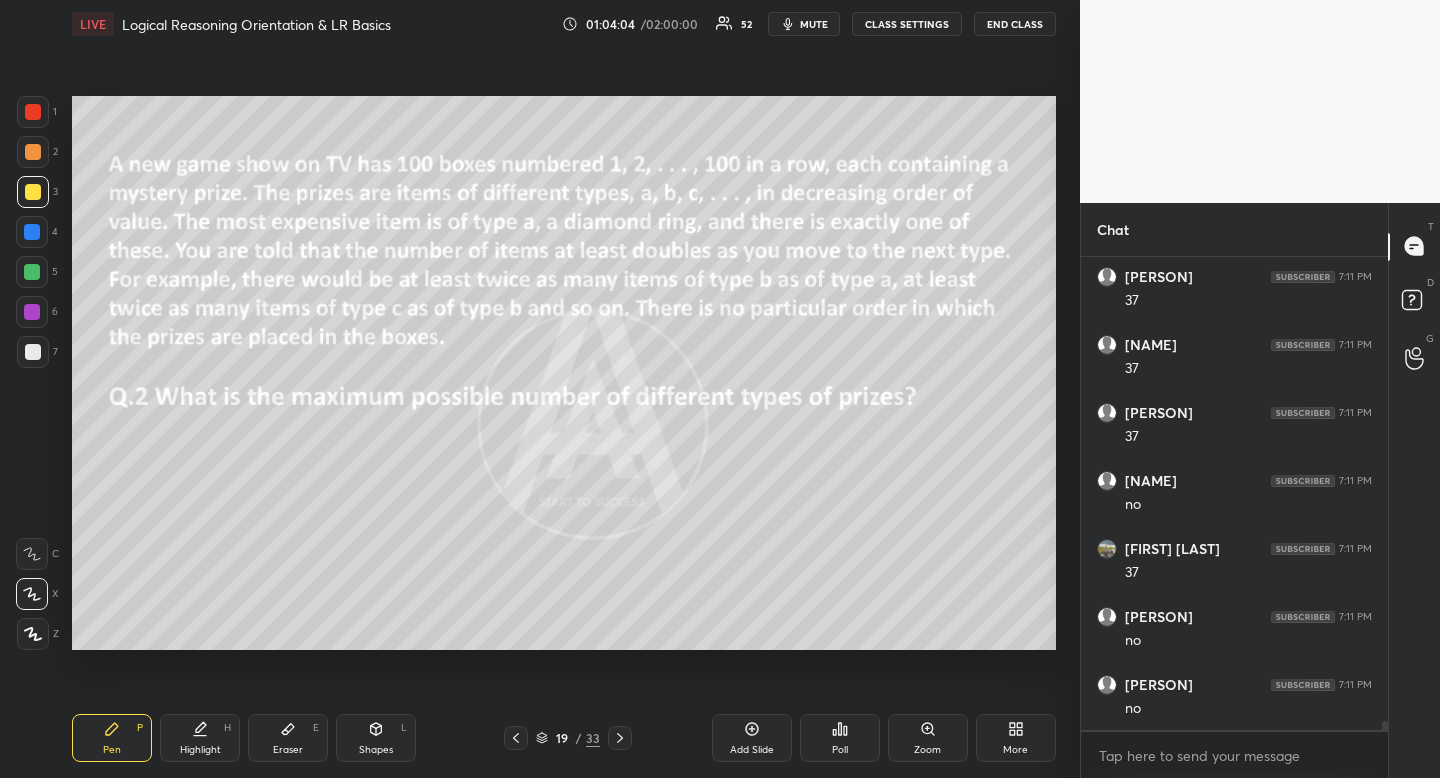 click on "Eraser E" at bounding box center [288, 738] 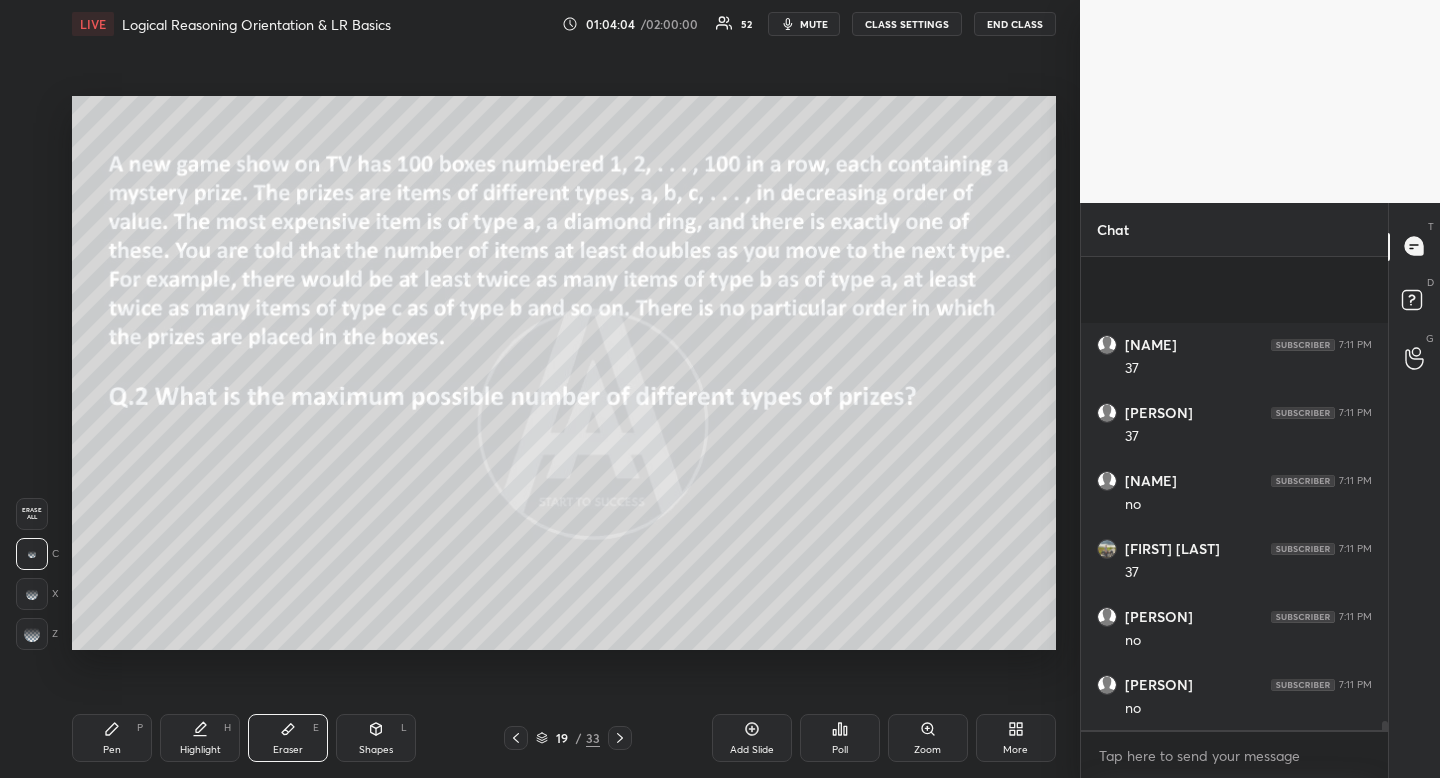 scroll, scrollTop: 23612, scrollLeft: 0, axis: vertical 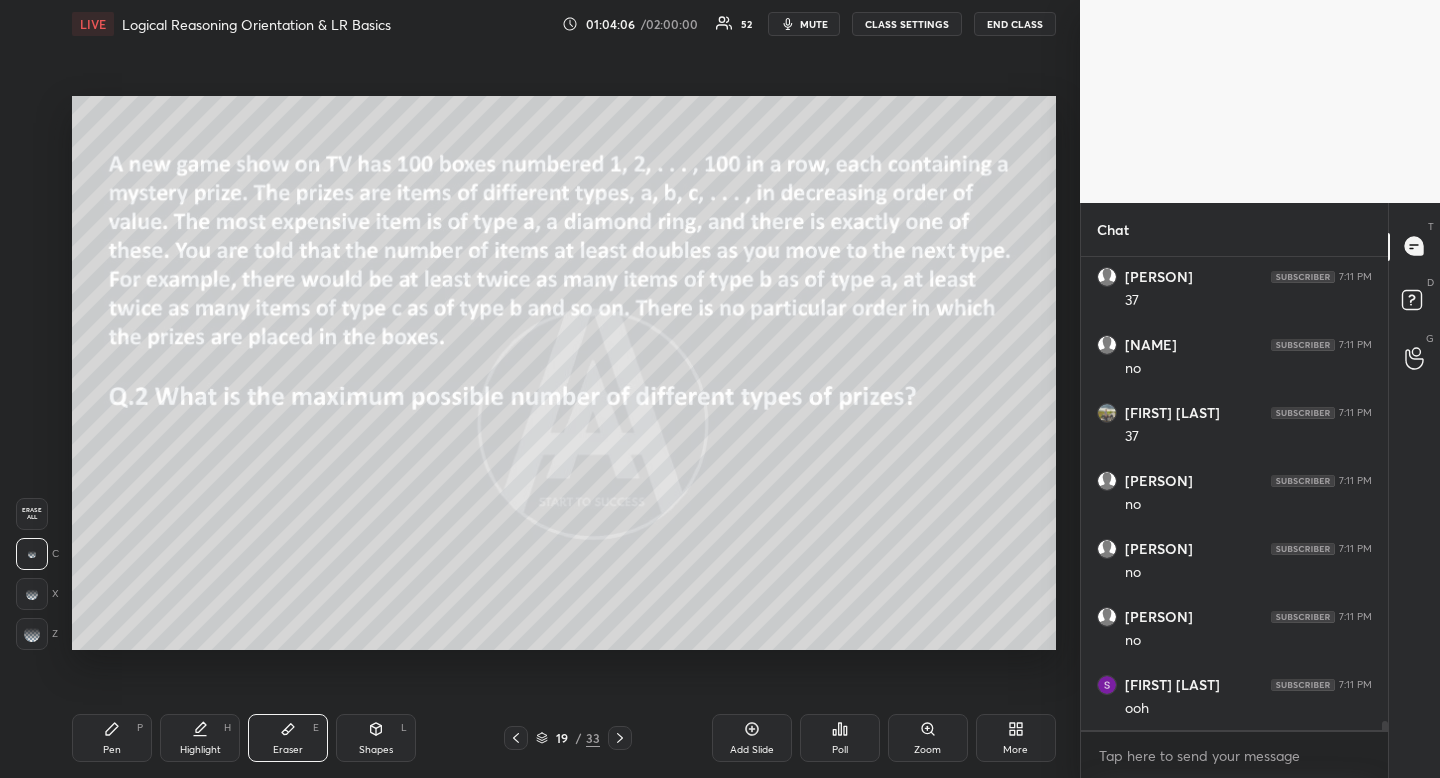 click on "Pen P" at bounding box center [112, 738] 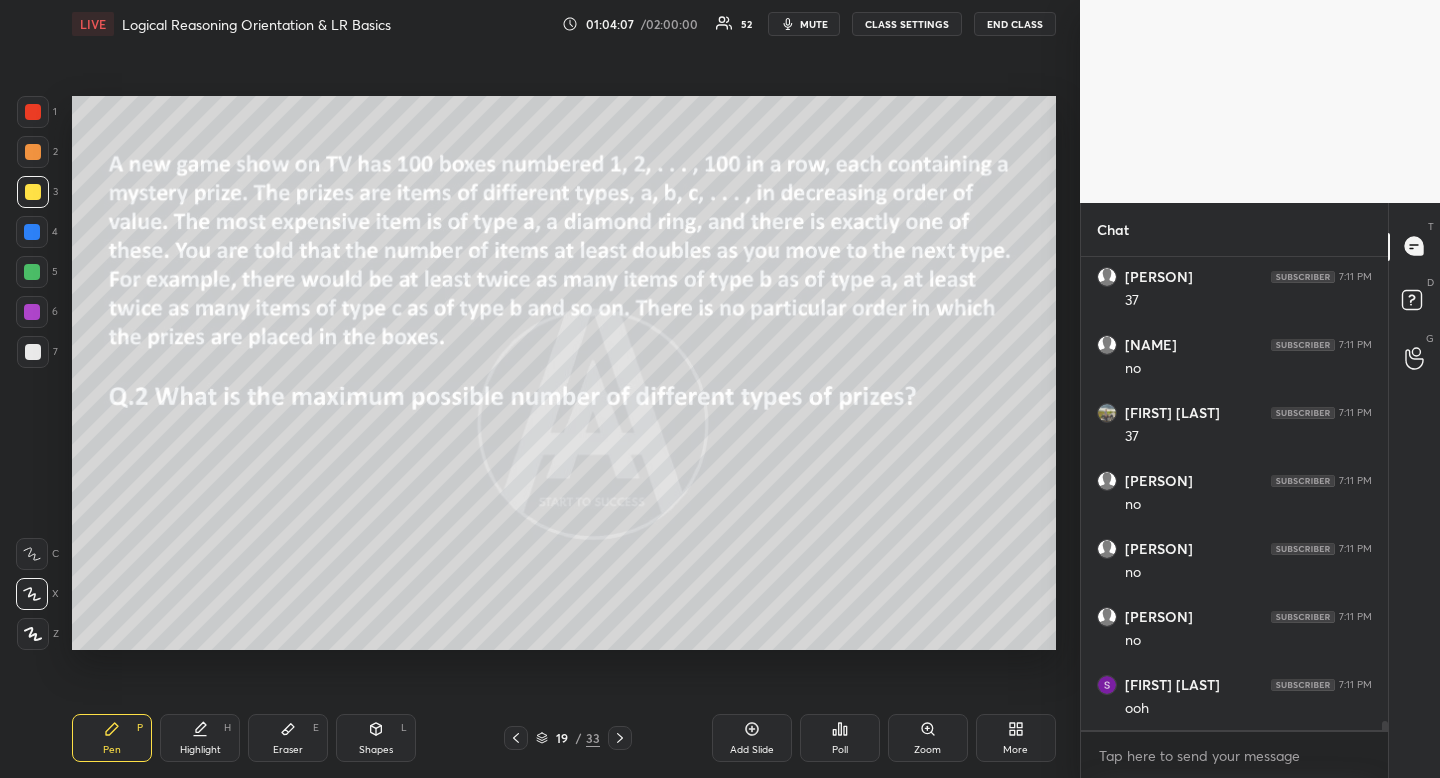 drag, startPoint x: 109, startPoint y: 748, endPoint x: 223, endPoint y: 660, distance: 144.01389 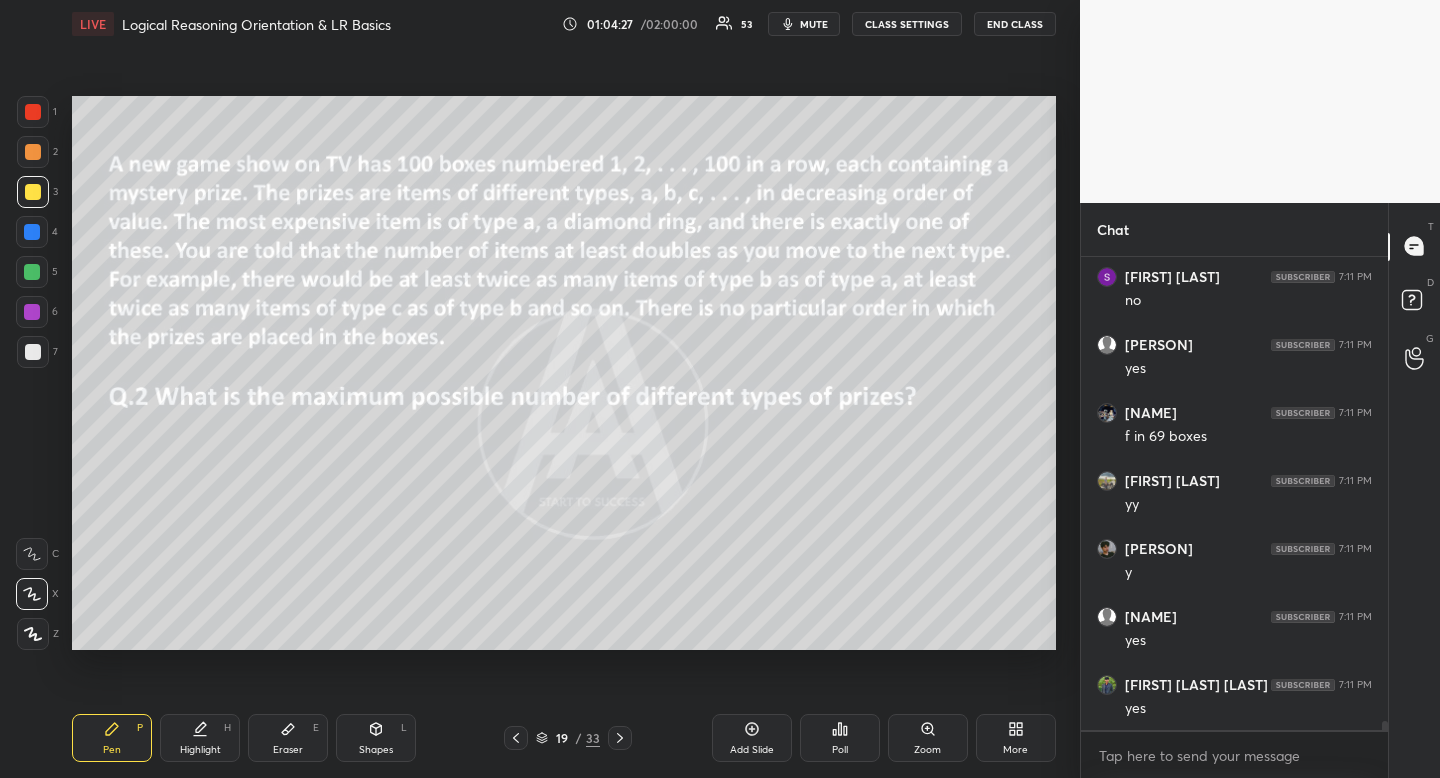 scroll, scrollTop: 24224, scrollLeft: 0, axis: vertical 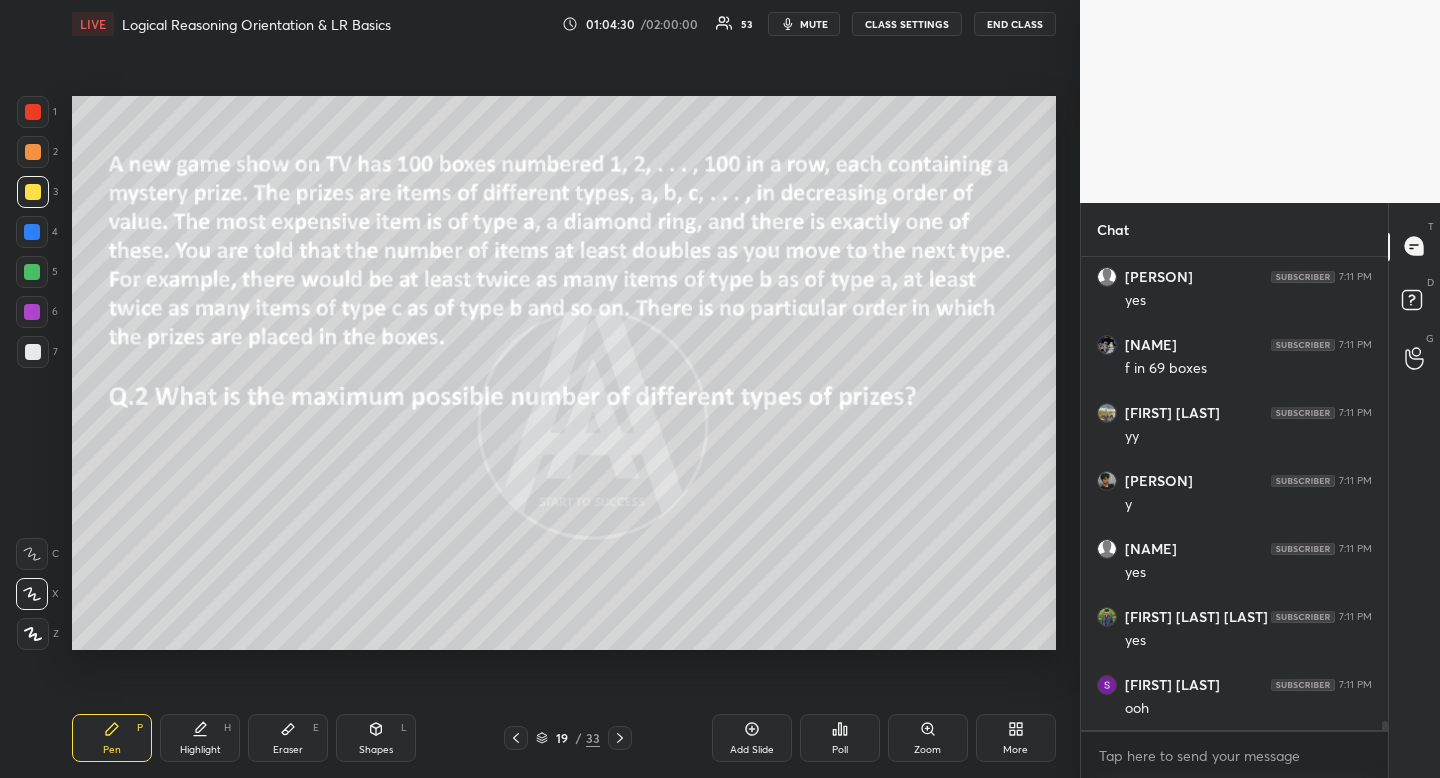 click on "Highlight" at bounding box center [200, 750] 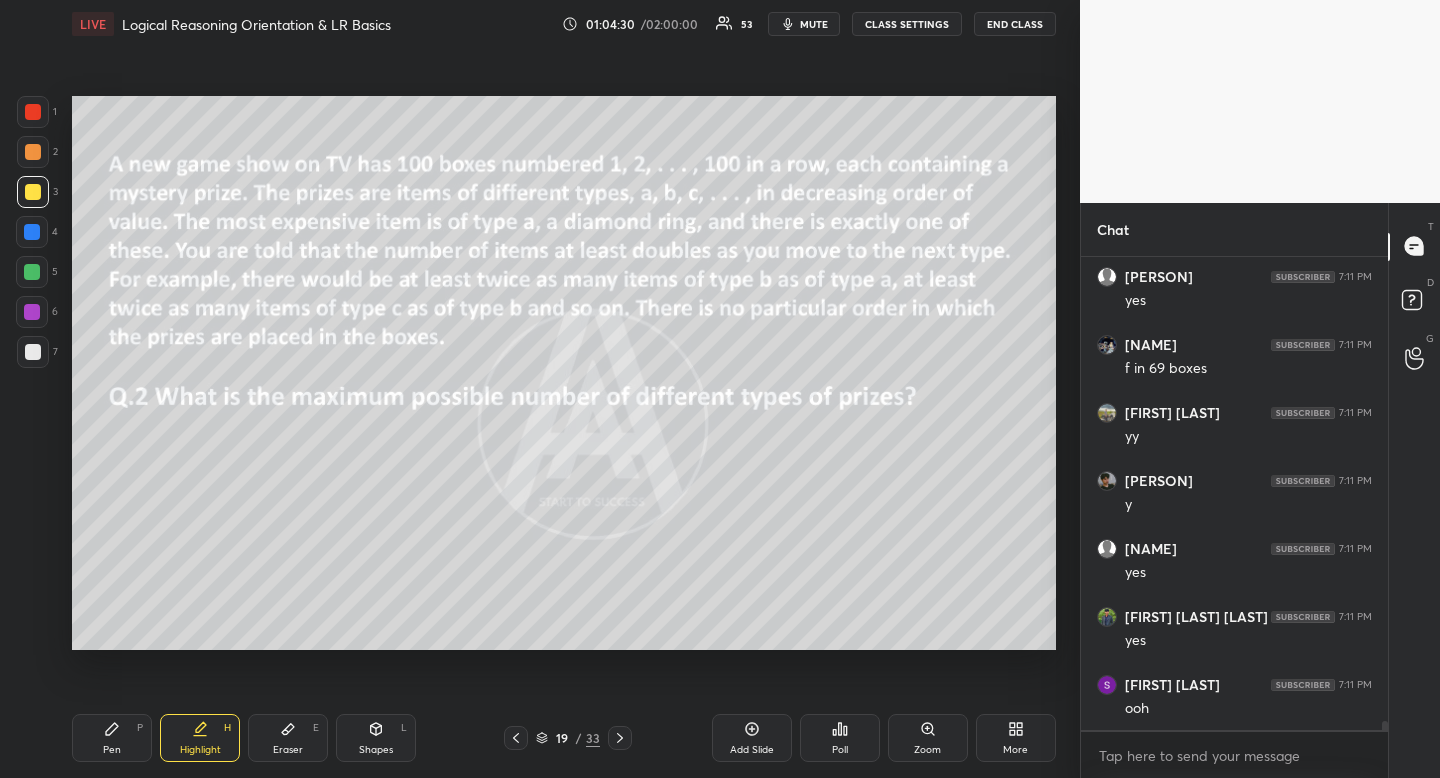 click on "Highlight" at bounding box center [200, 750] 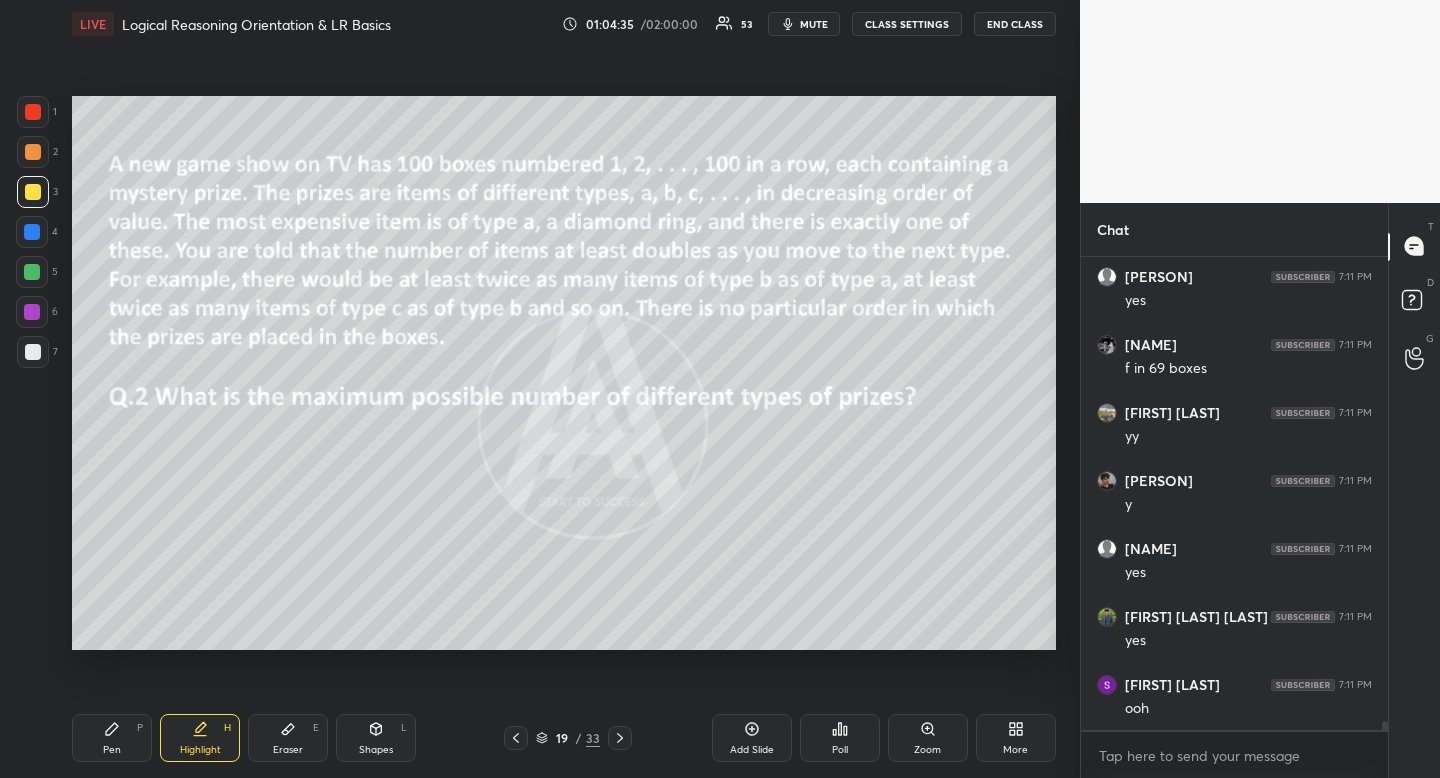 click on "Pen P" at bounding box center (112, 738) 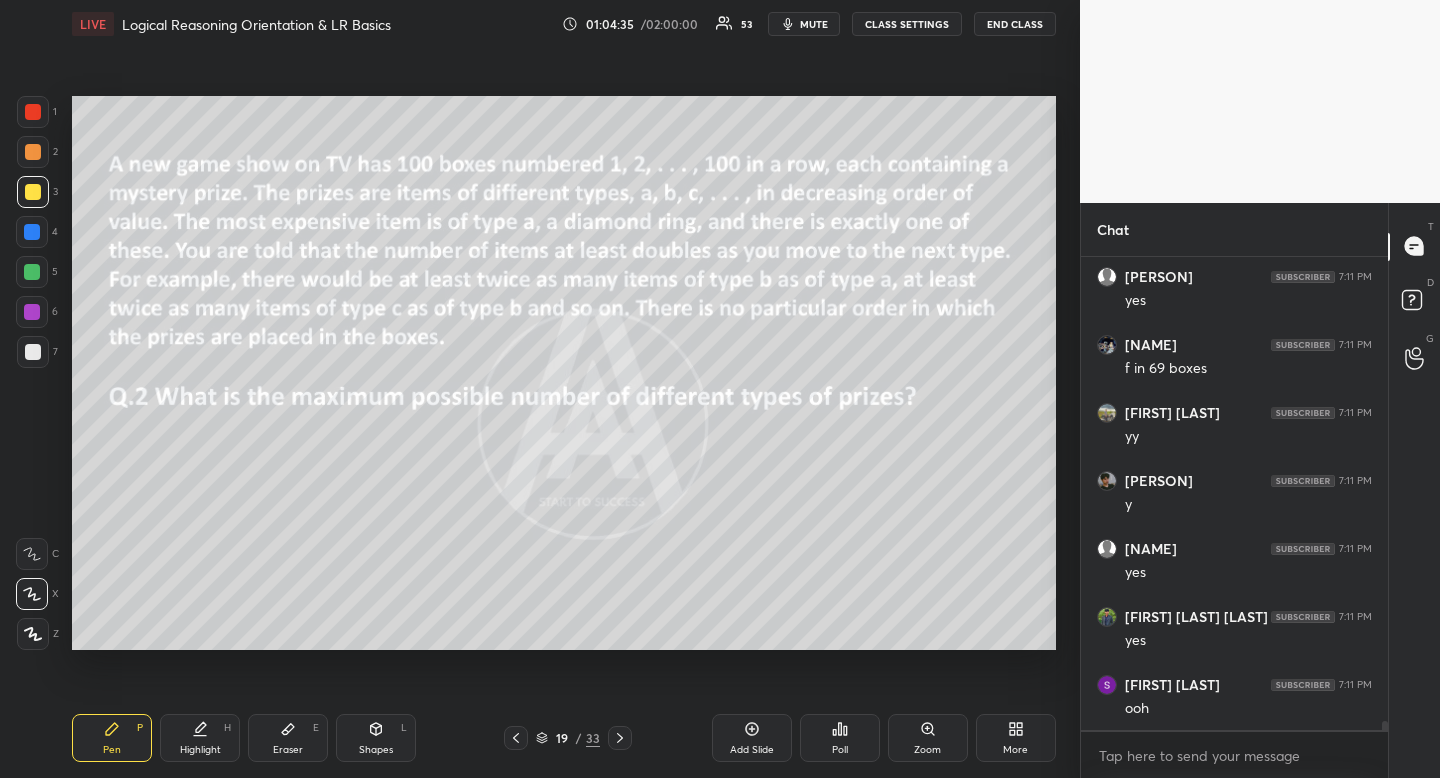 drag, startPoint x: 123, startPoint y: 743, endPoint x: 224, endPoint y: 652, distance: 135.94852 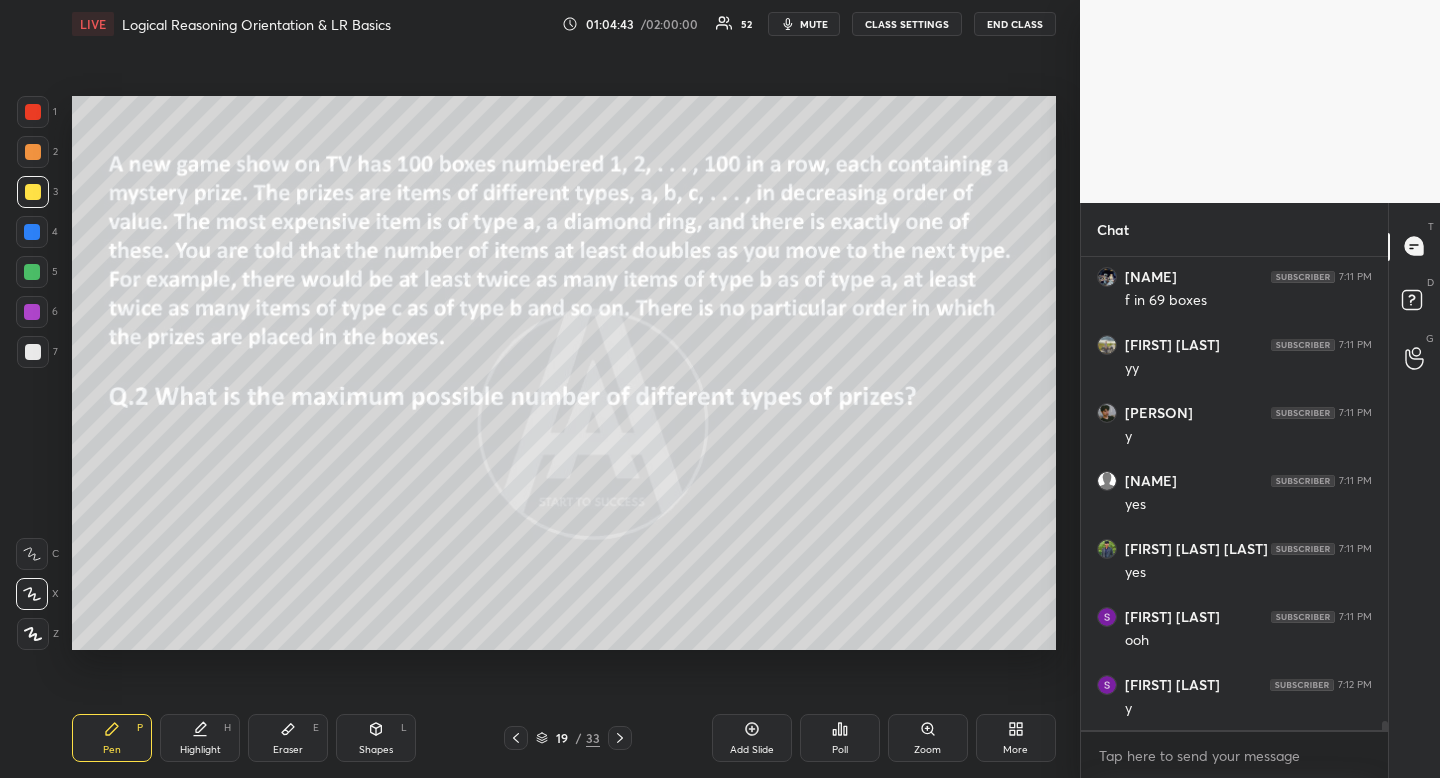 scroll, scrollTop: 24428, scrollLeft: 0, axis: vertical 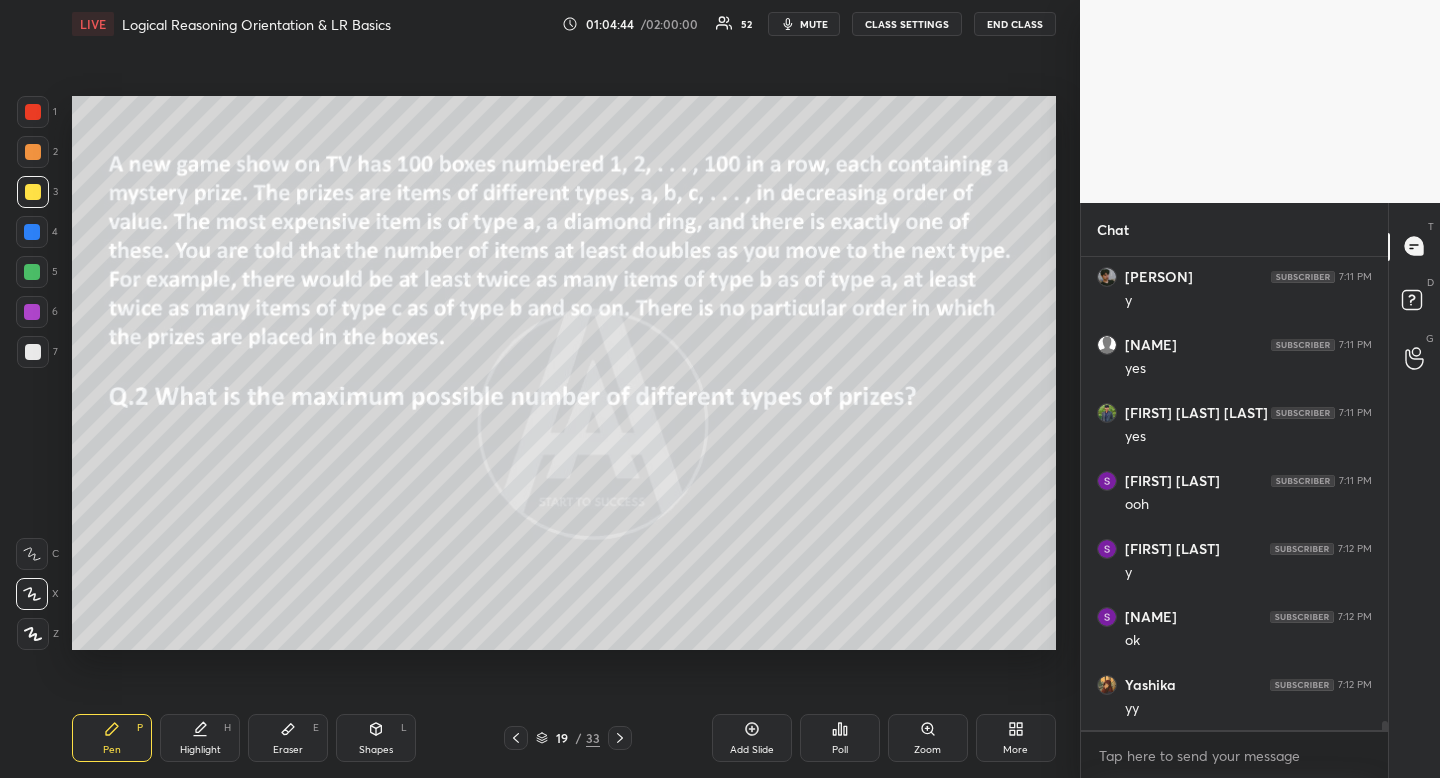 click on "1 2 3 4 5 6 7 R O A L C X Z Erase all   C X Z" at bounding box center (32, 373) 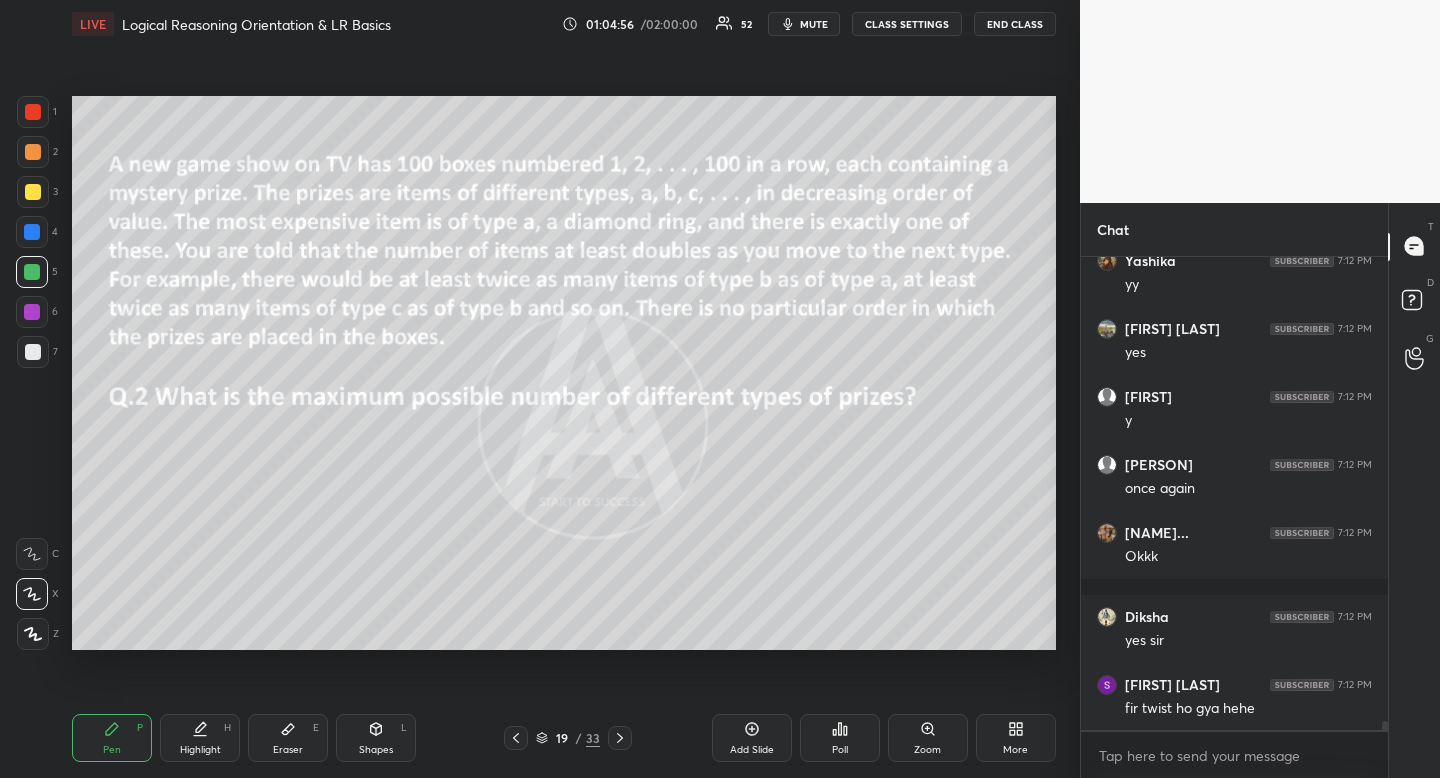 scroll, scrollTop: 24920, scrollLeft: 0, axis: vertical 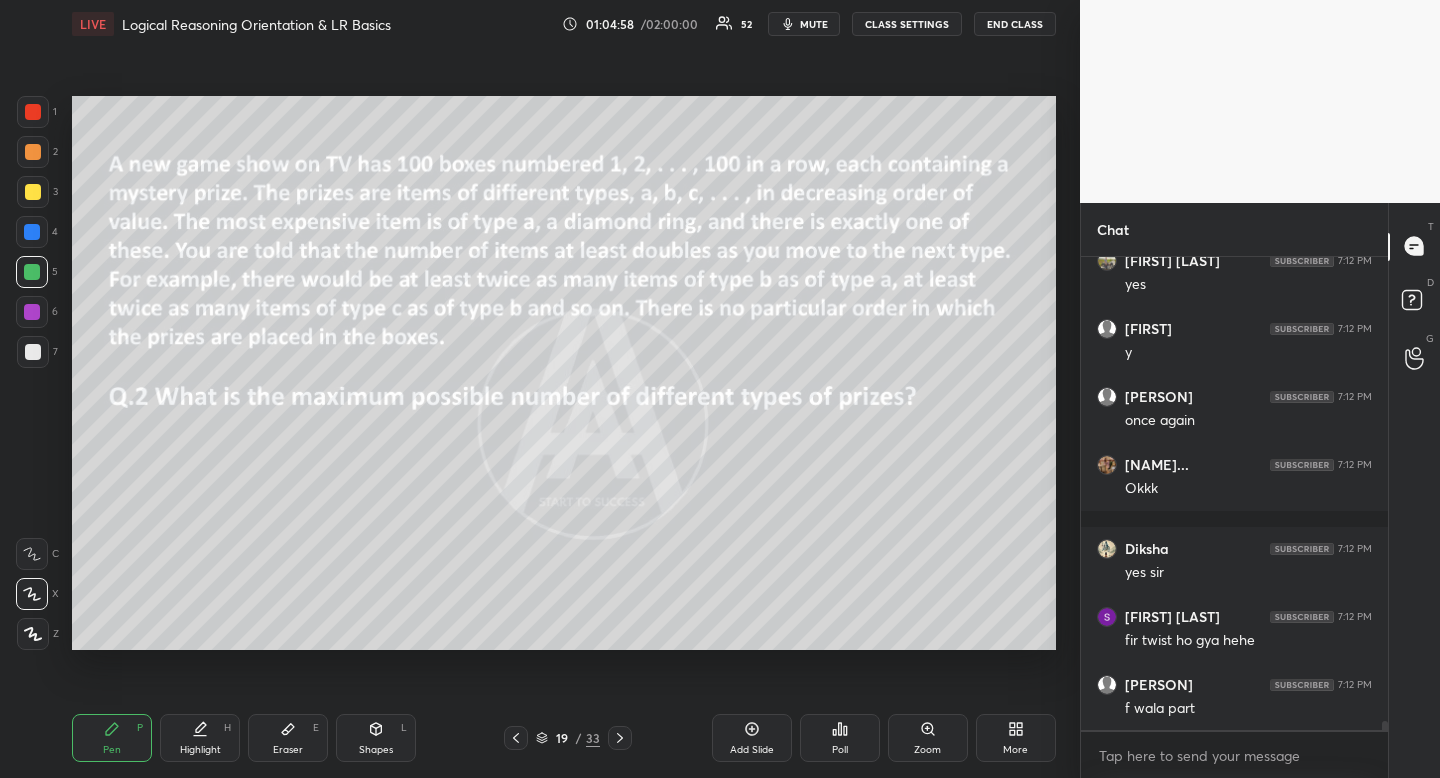 click on "Highlight" at bounding box center (200, 750) 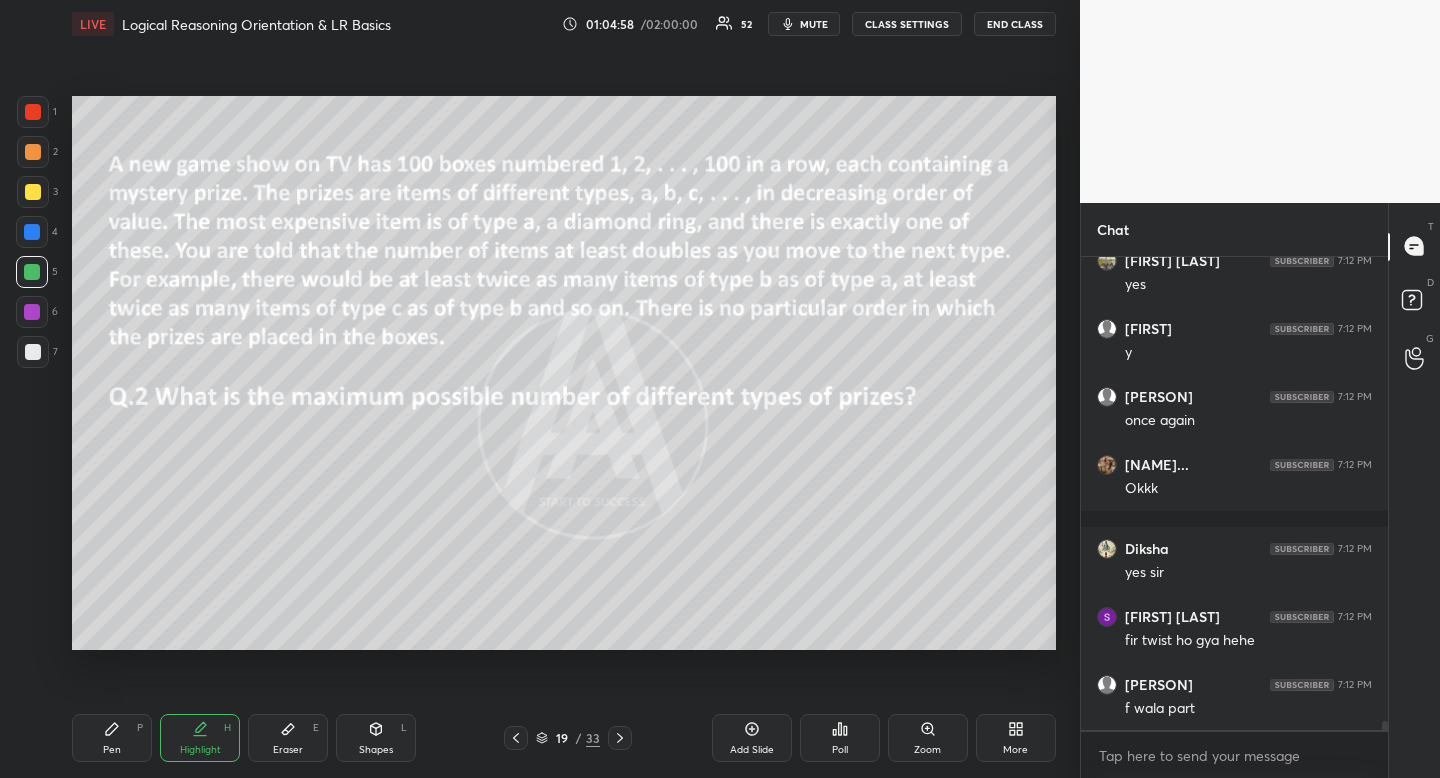 click on "Highlight" at bounding box center (200, 750) 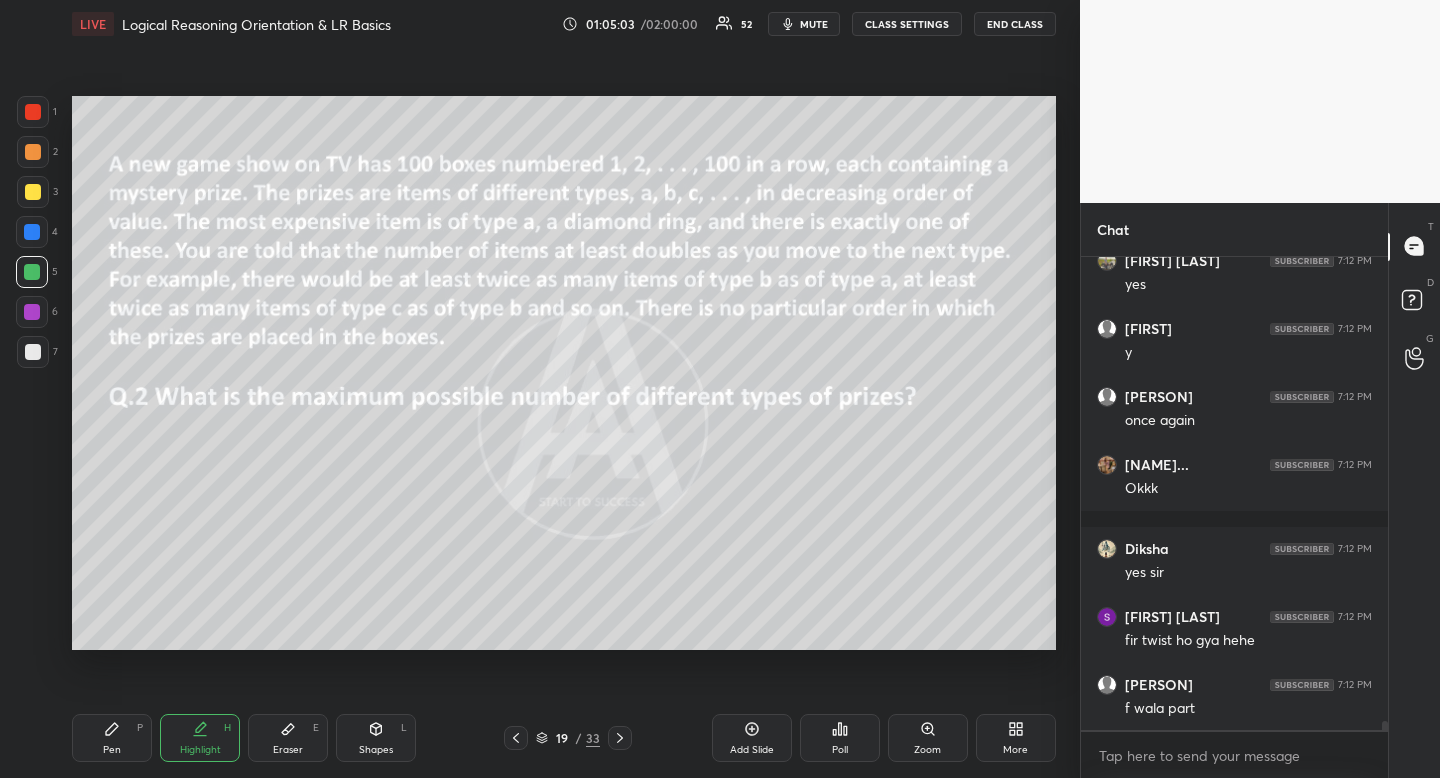 drag, startPoint x: 288, startPoint y: 736, endPoint x: 280, endPoint y: 725, distance: 13.601471 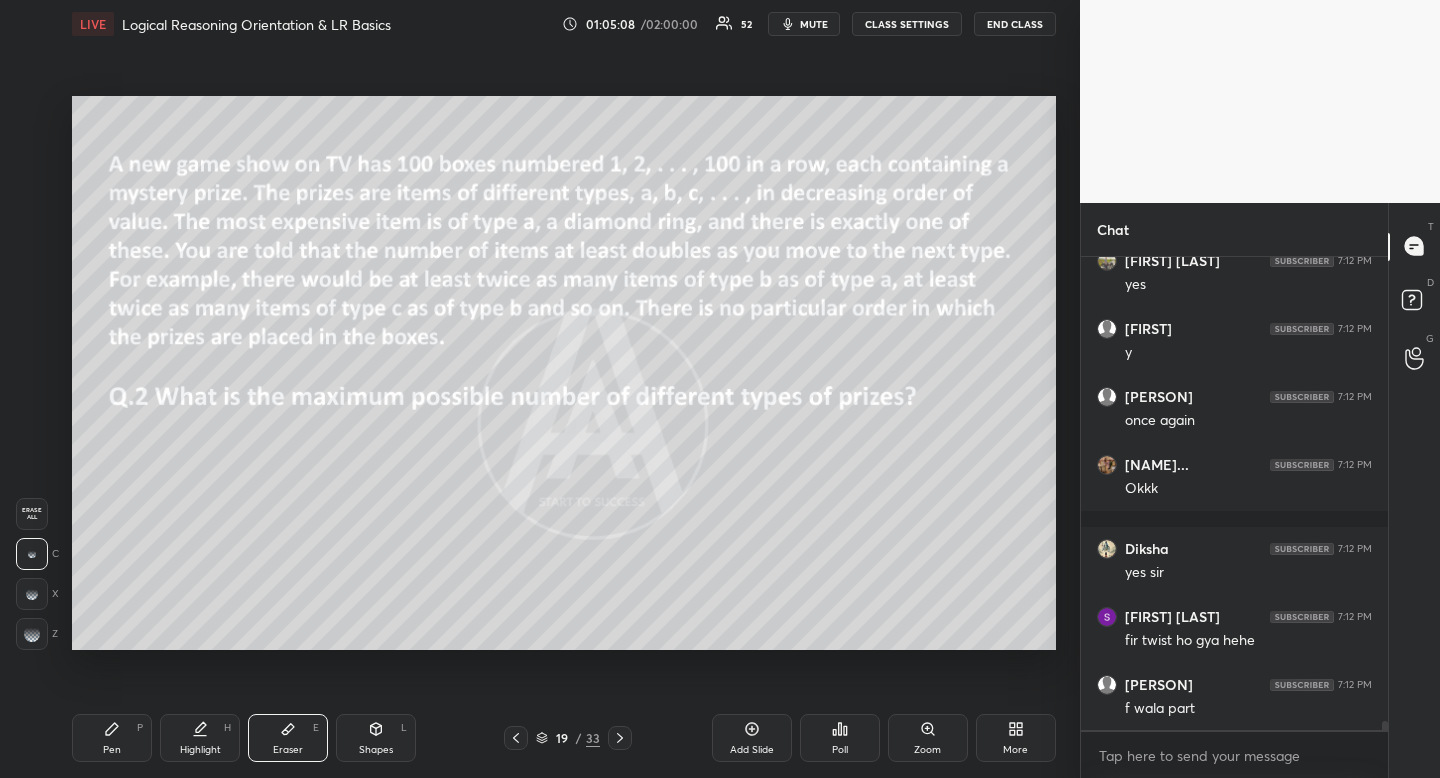 click on "Pen P" at bounding box center (112, 738) 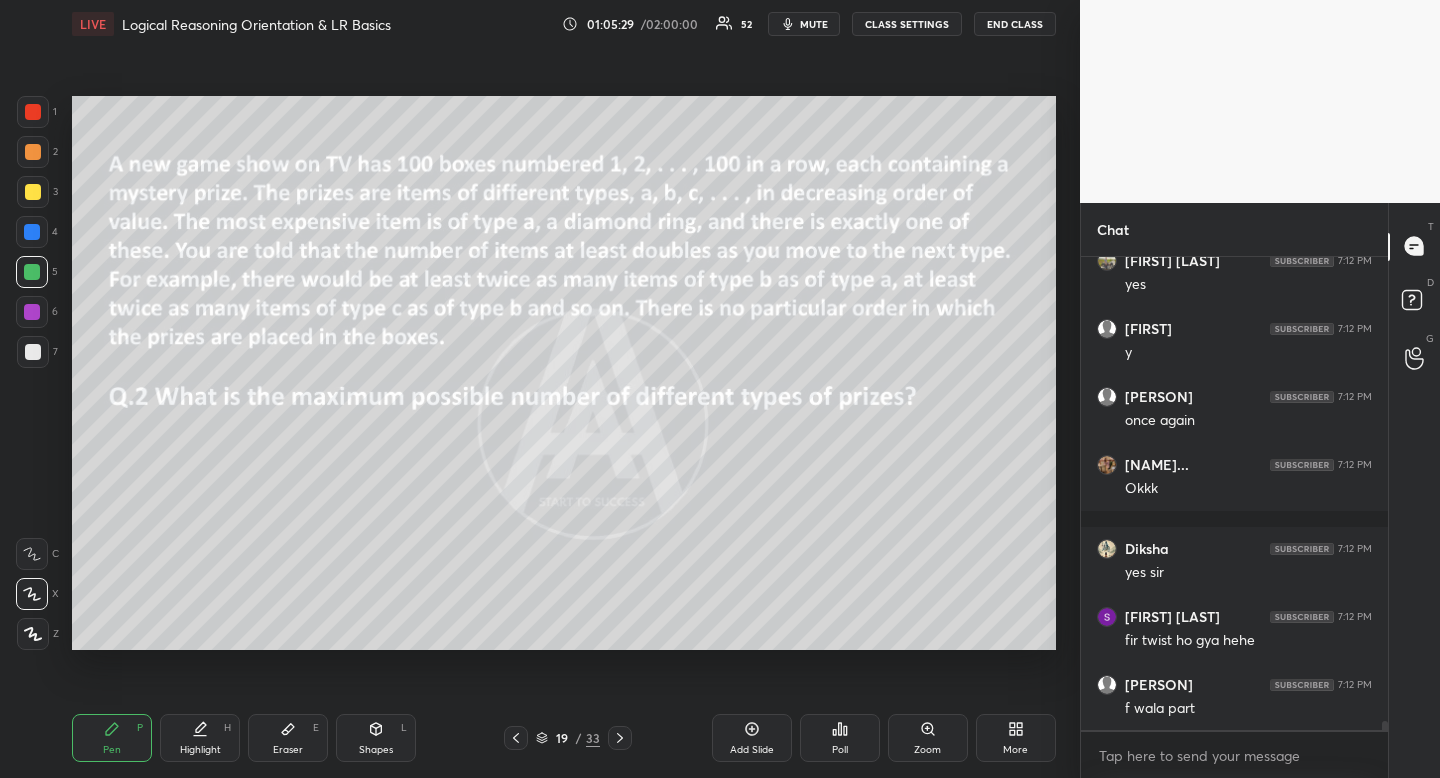 scroll, scrollTop: 24940, scrollLeft: 0, axis: vertical 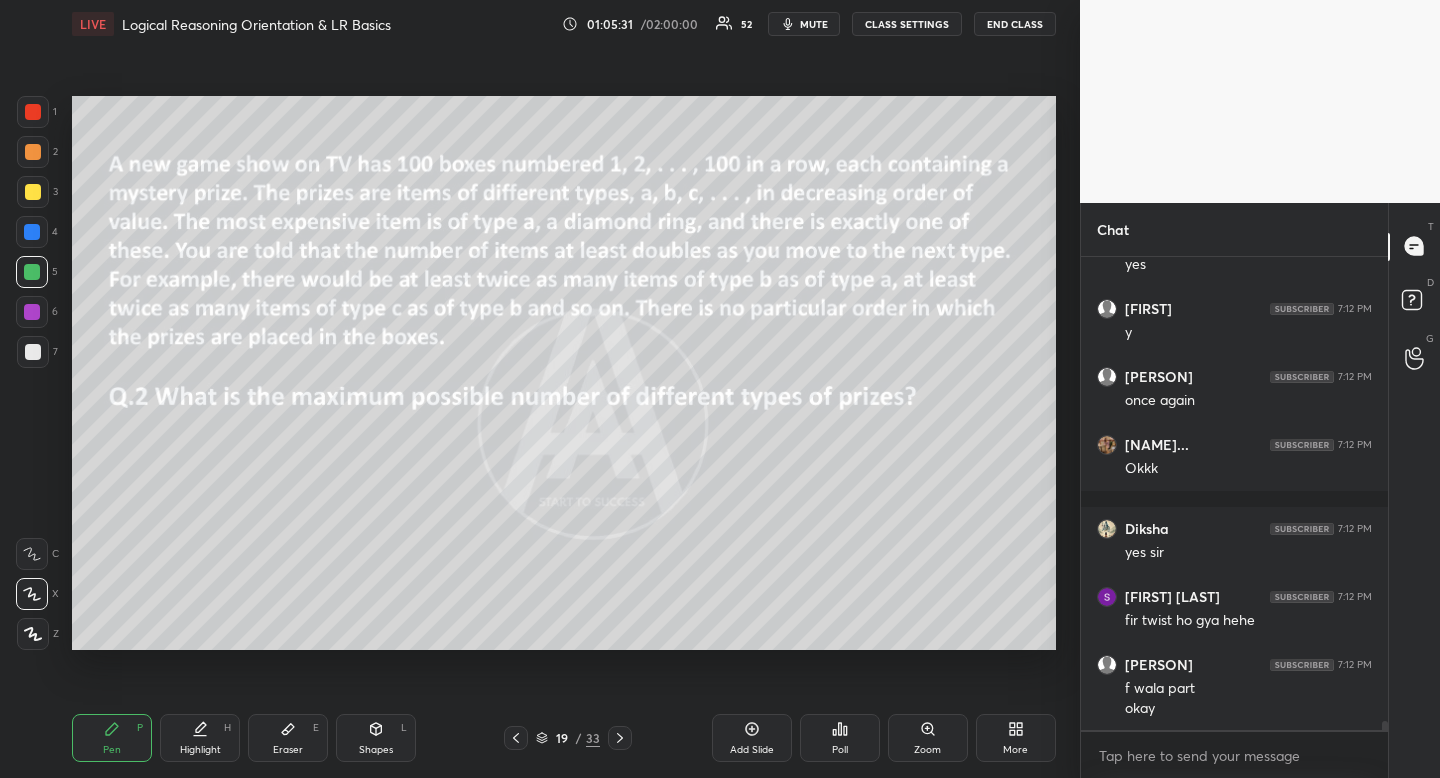 click on "Eraser E" at bounding box center [288, 738] 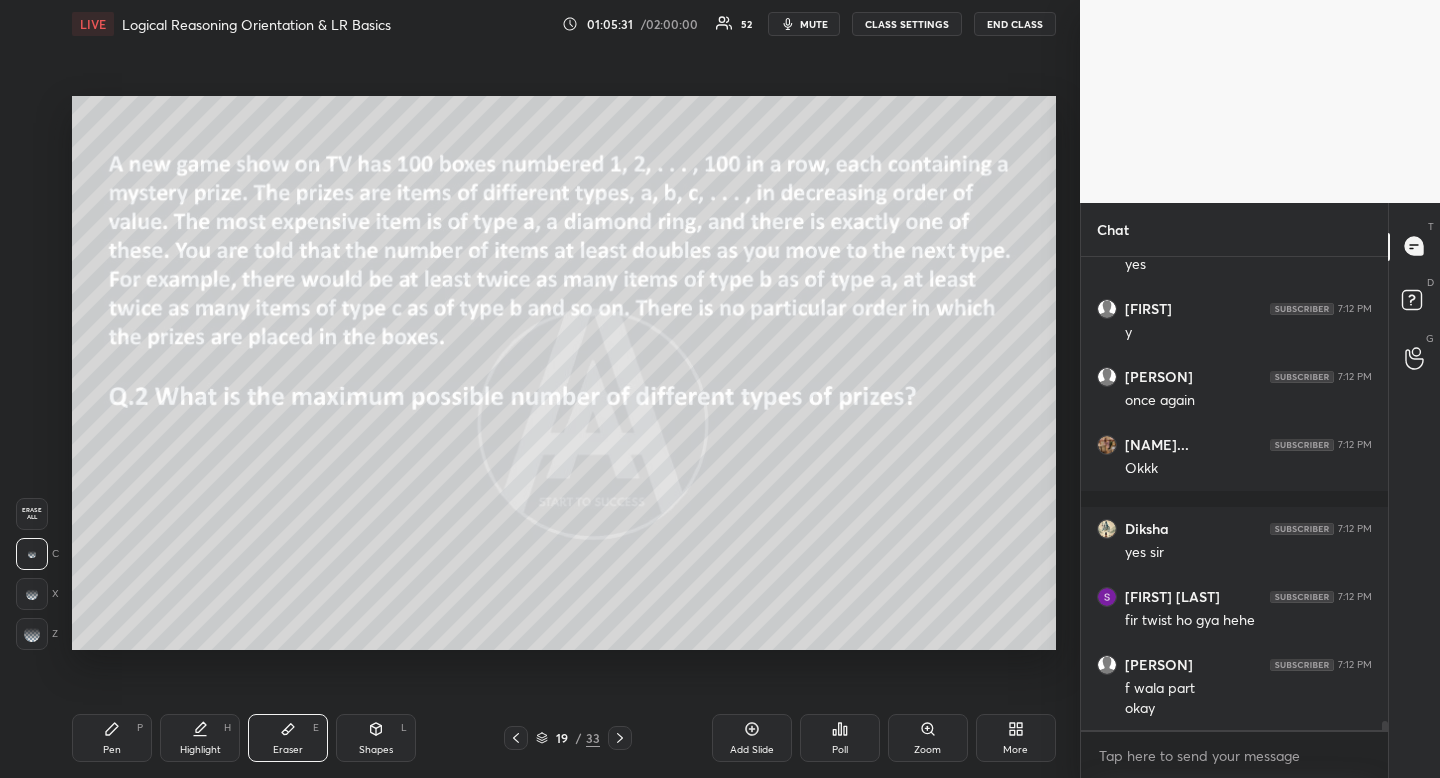 drag, startPoint x: 301, startPoint y: 737, endPoint x: 350, endPoint y: 713, distance: 54.56189 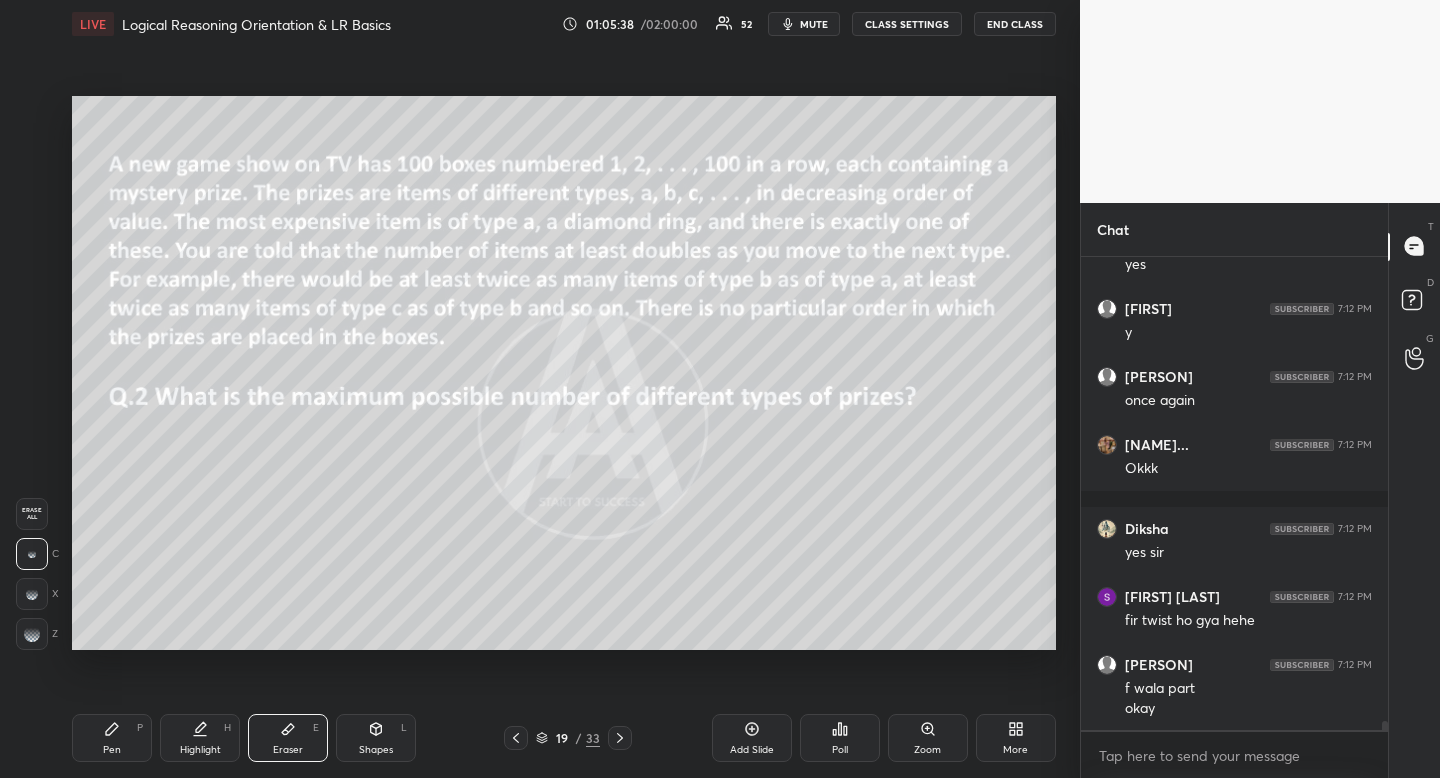 click on "Highlight H" at bounding box center (200, 738) 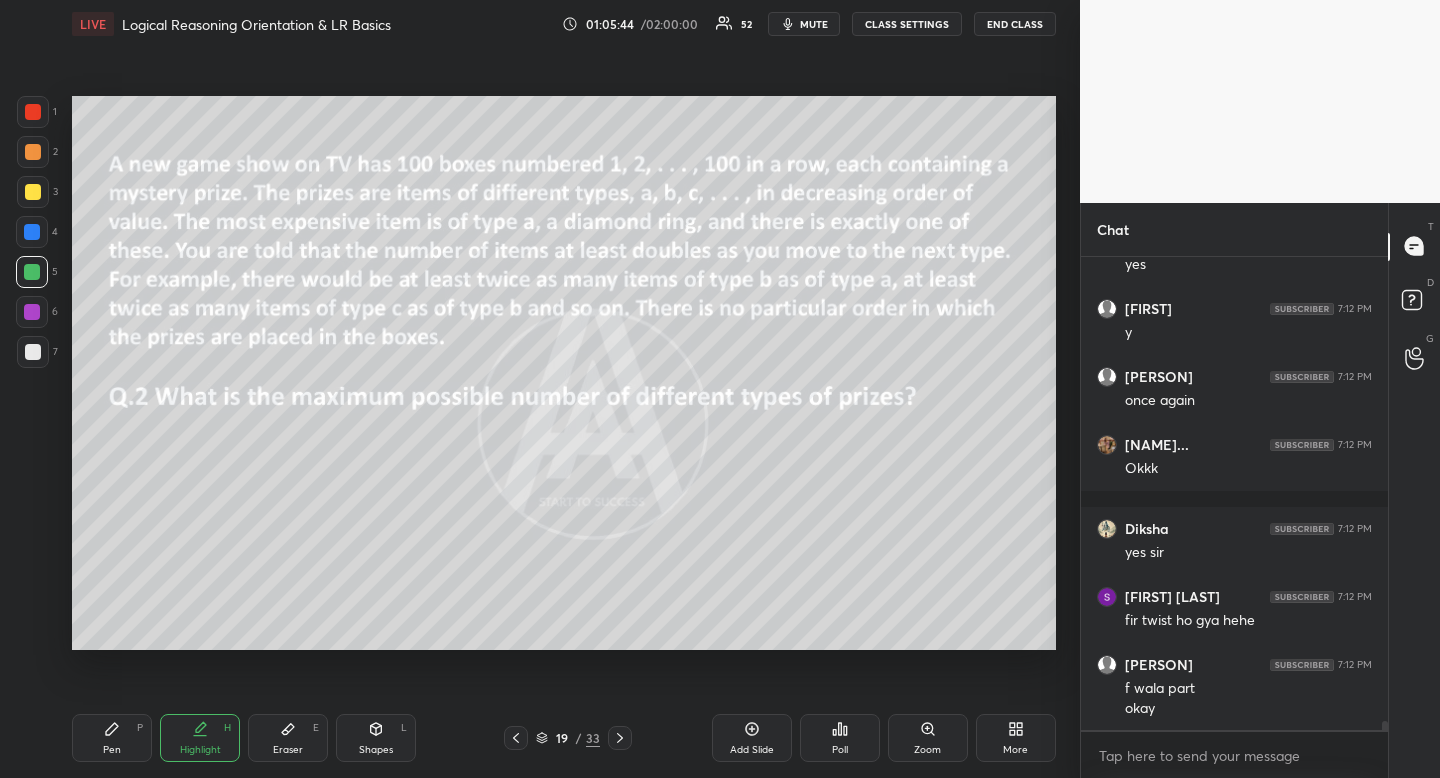 click 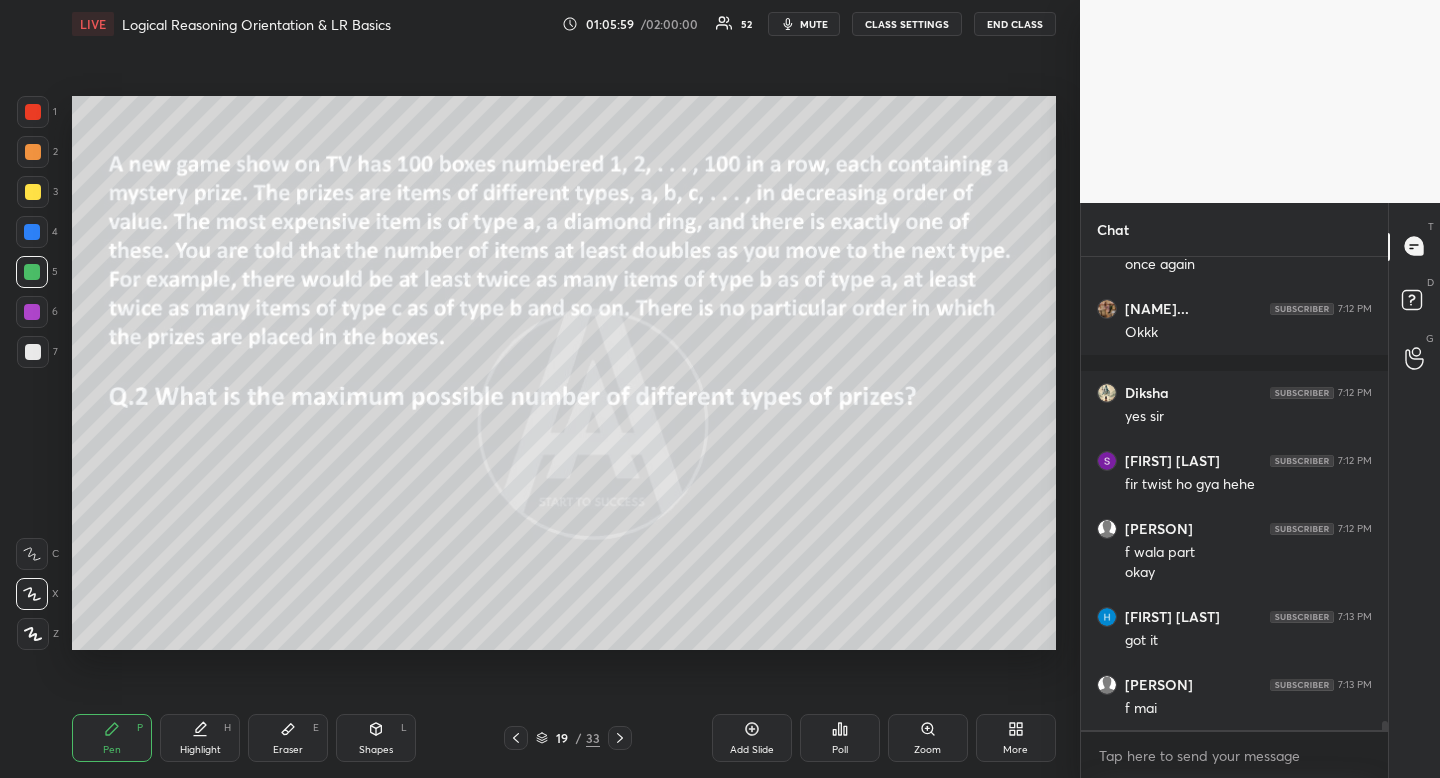 scroll, scrollTop: 25144, scrollLeft: 0, axis: vertical 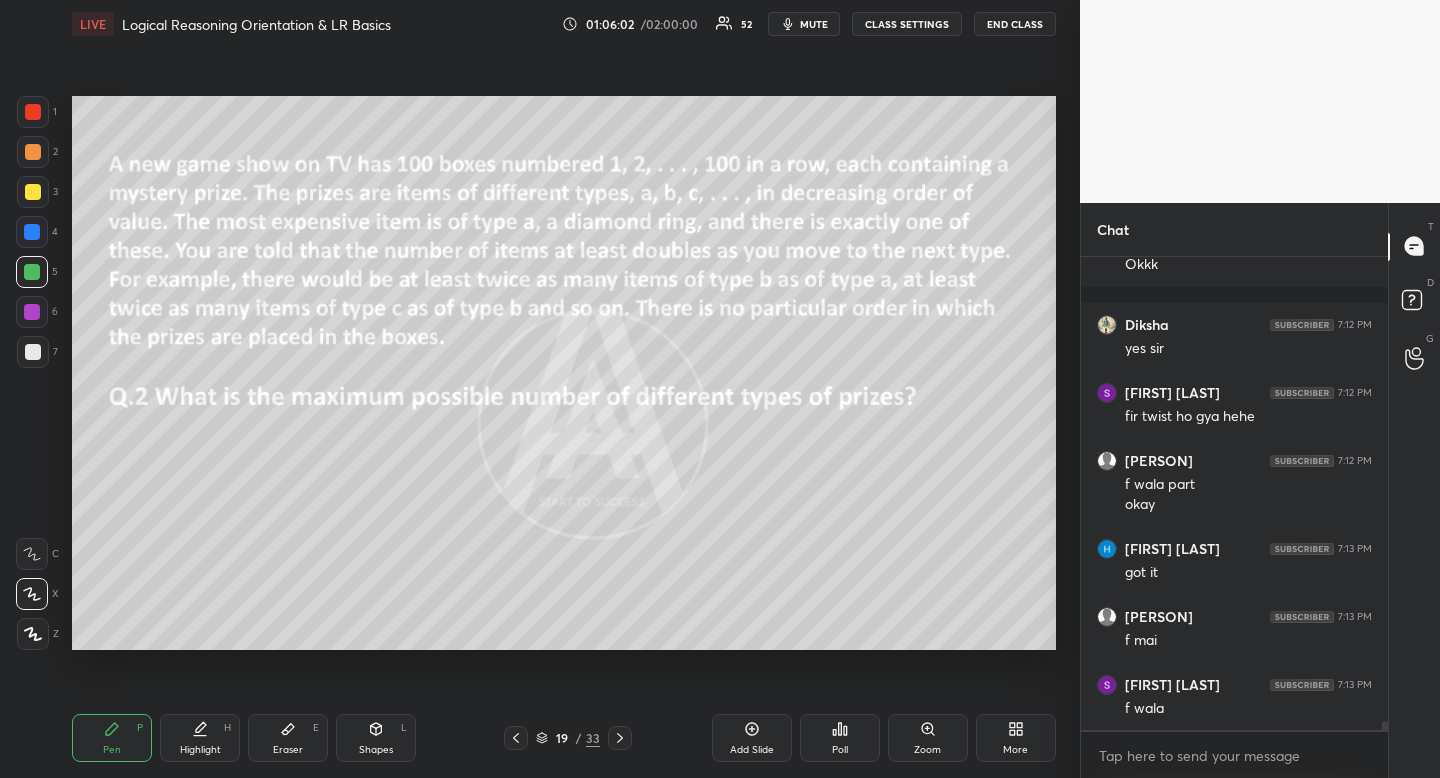click on "Pen P" at bounding box center [112, 738] 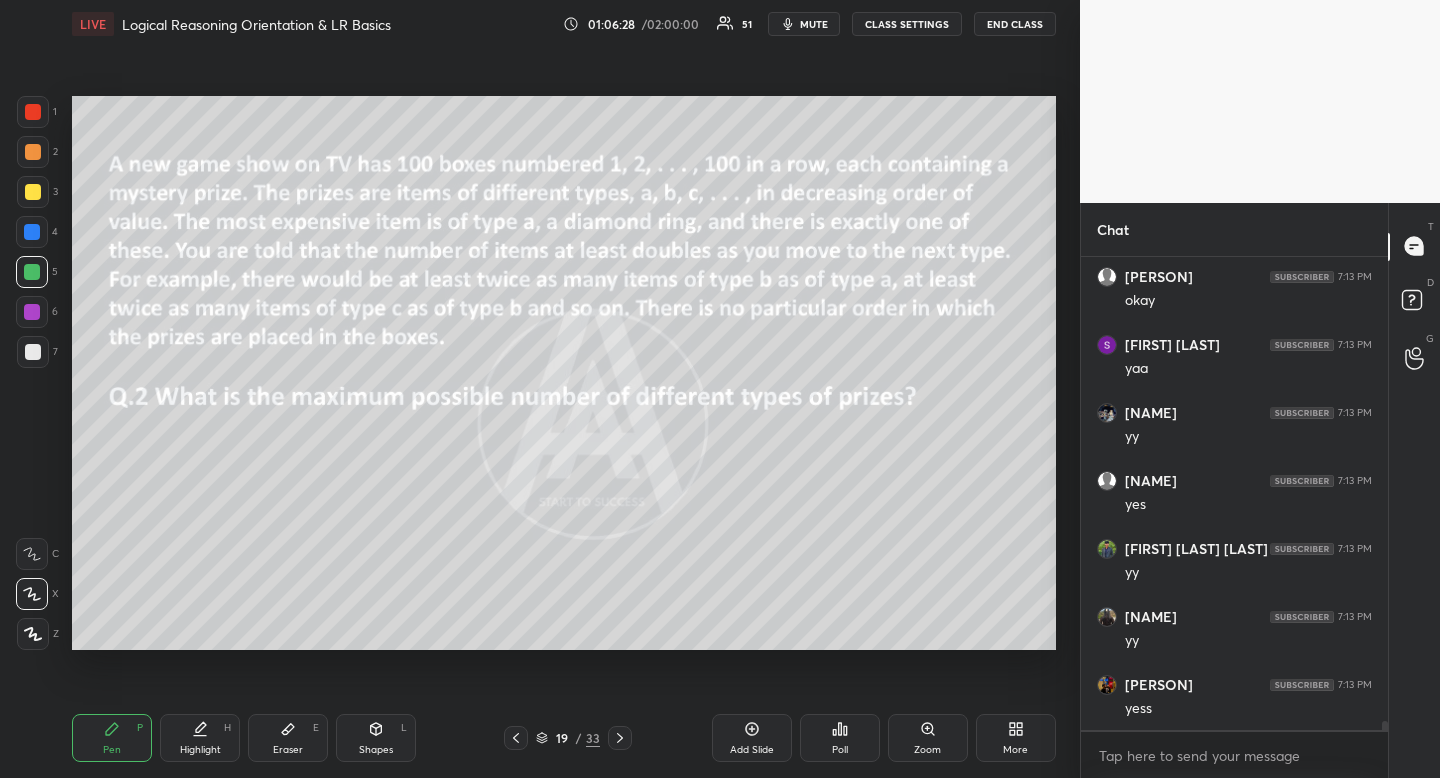 scroll, scrollTop: 25688, scrollLeft: 0, axis: vertical 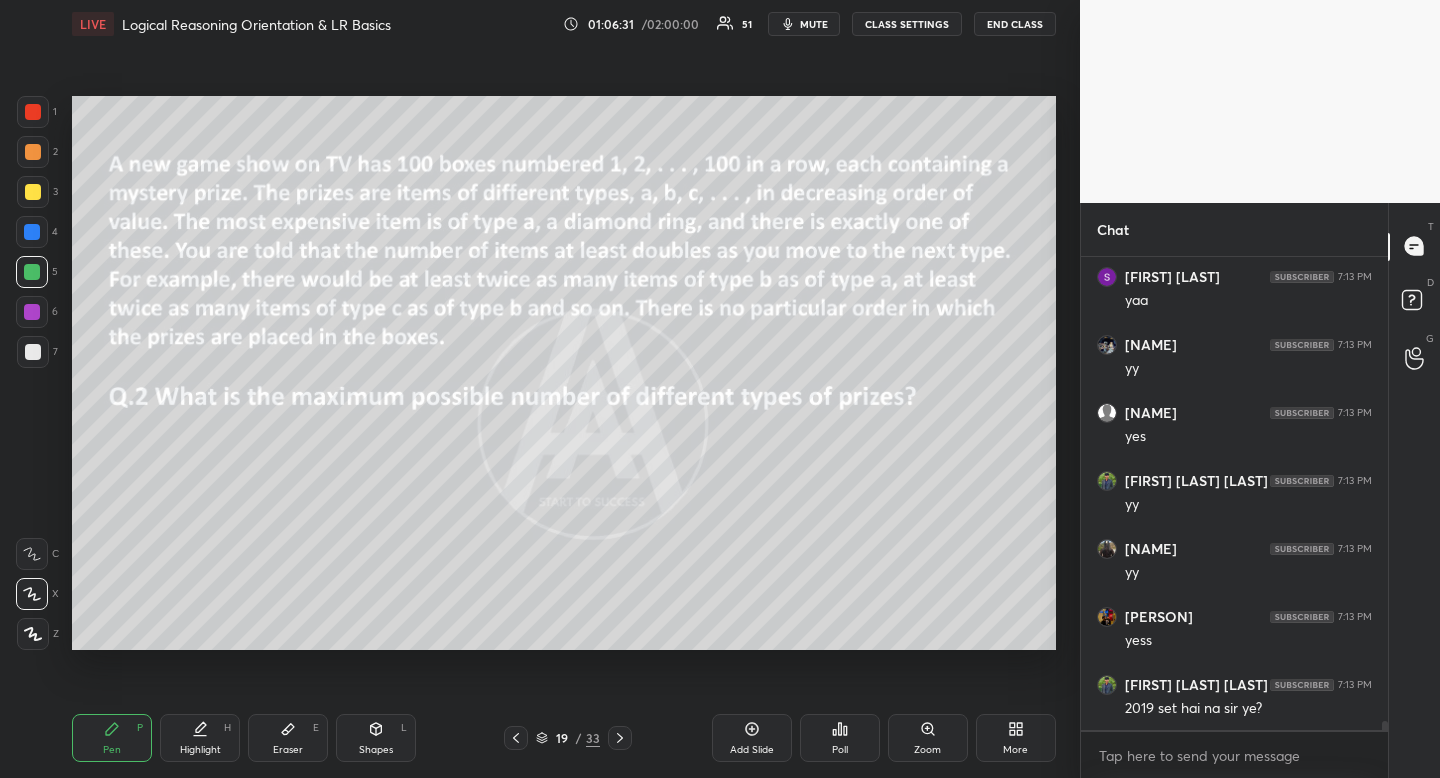 click on "Highlight" at bounding box center (200, 750) 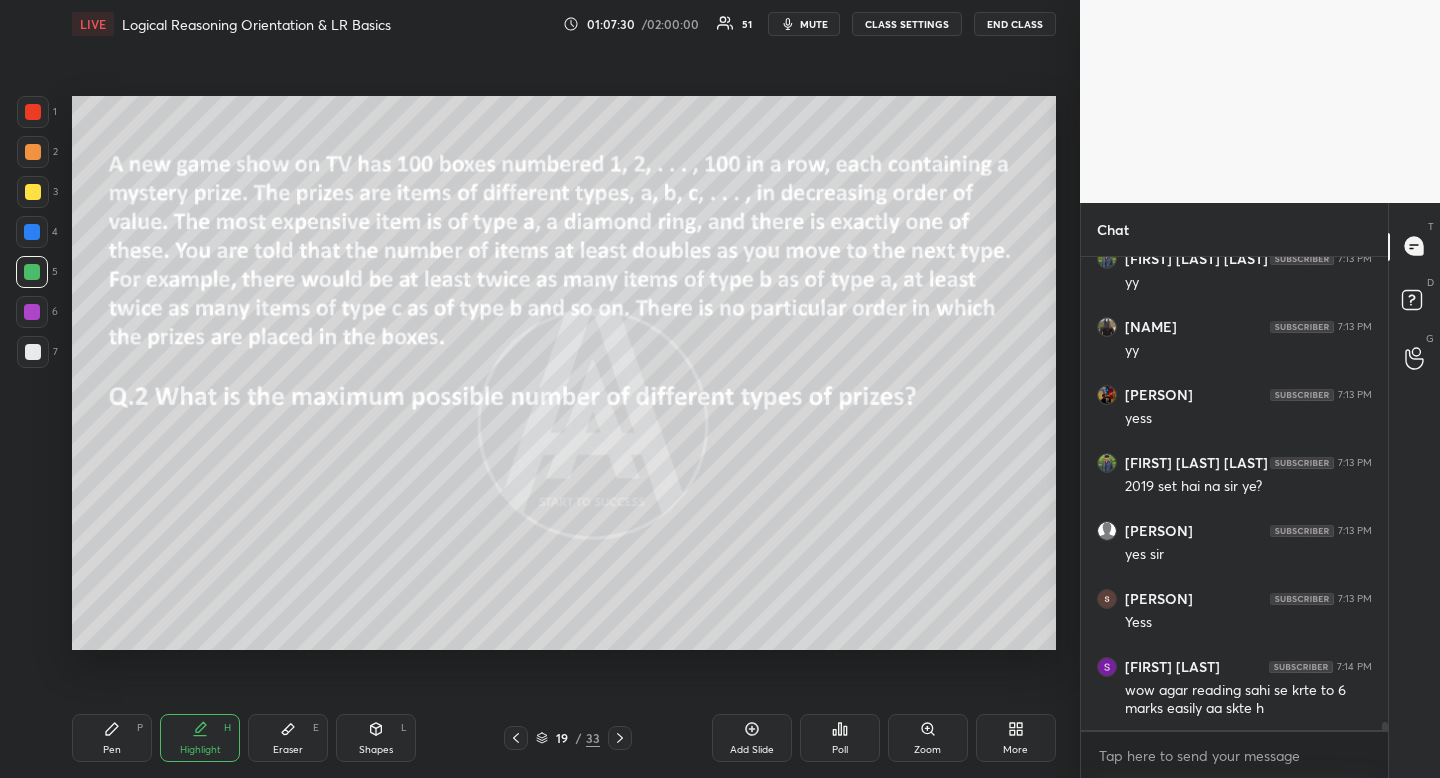 scroll, scrollTop: 25978, scrollLeft: 0, axis: vertical 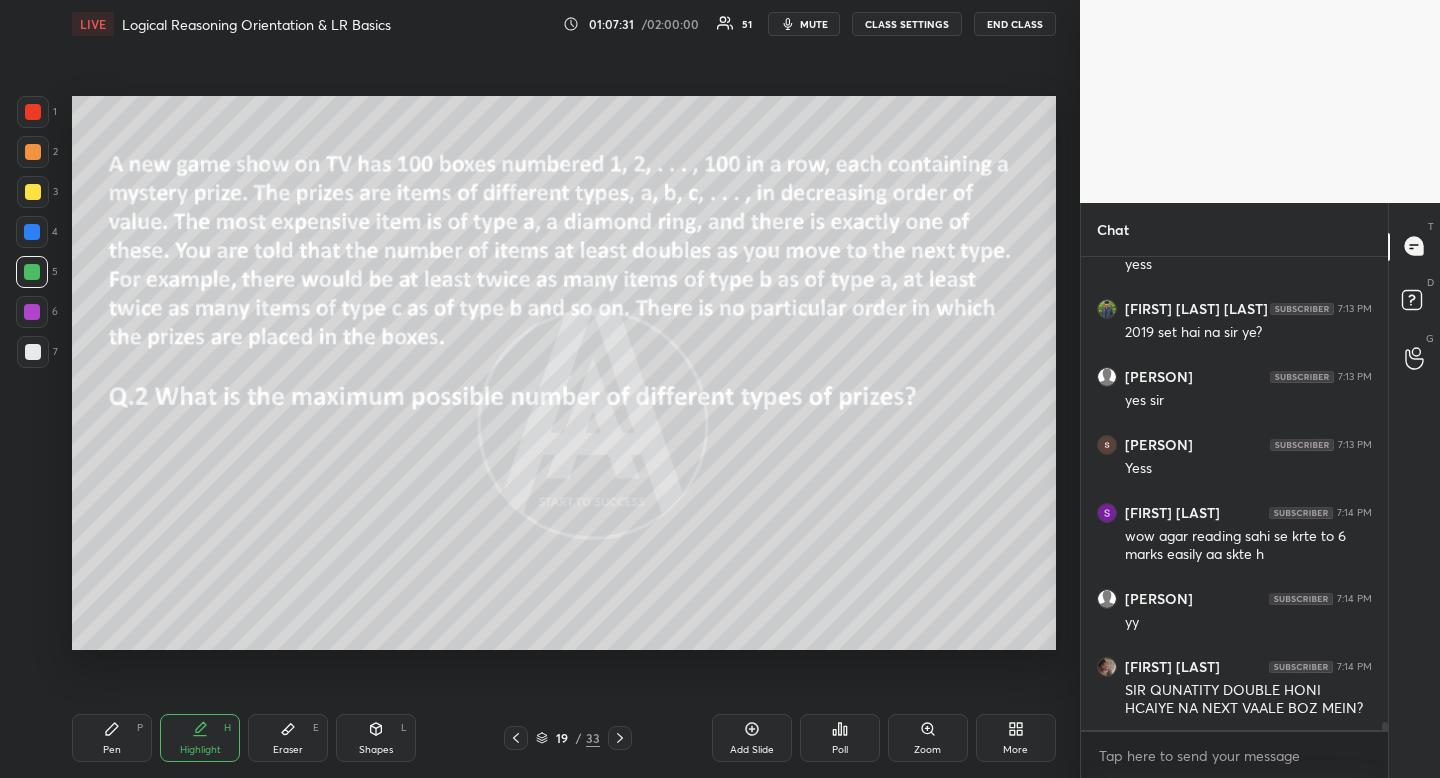 click 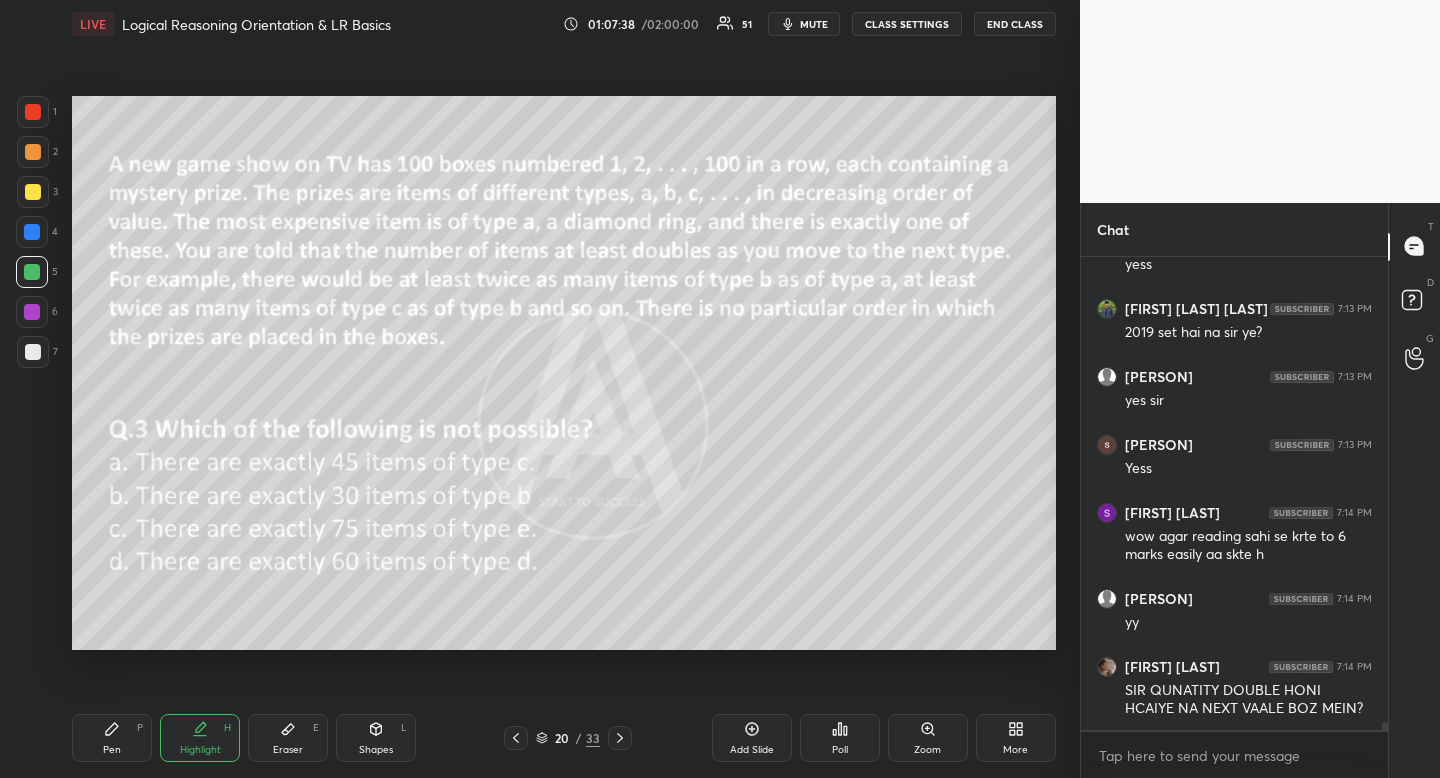 click 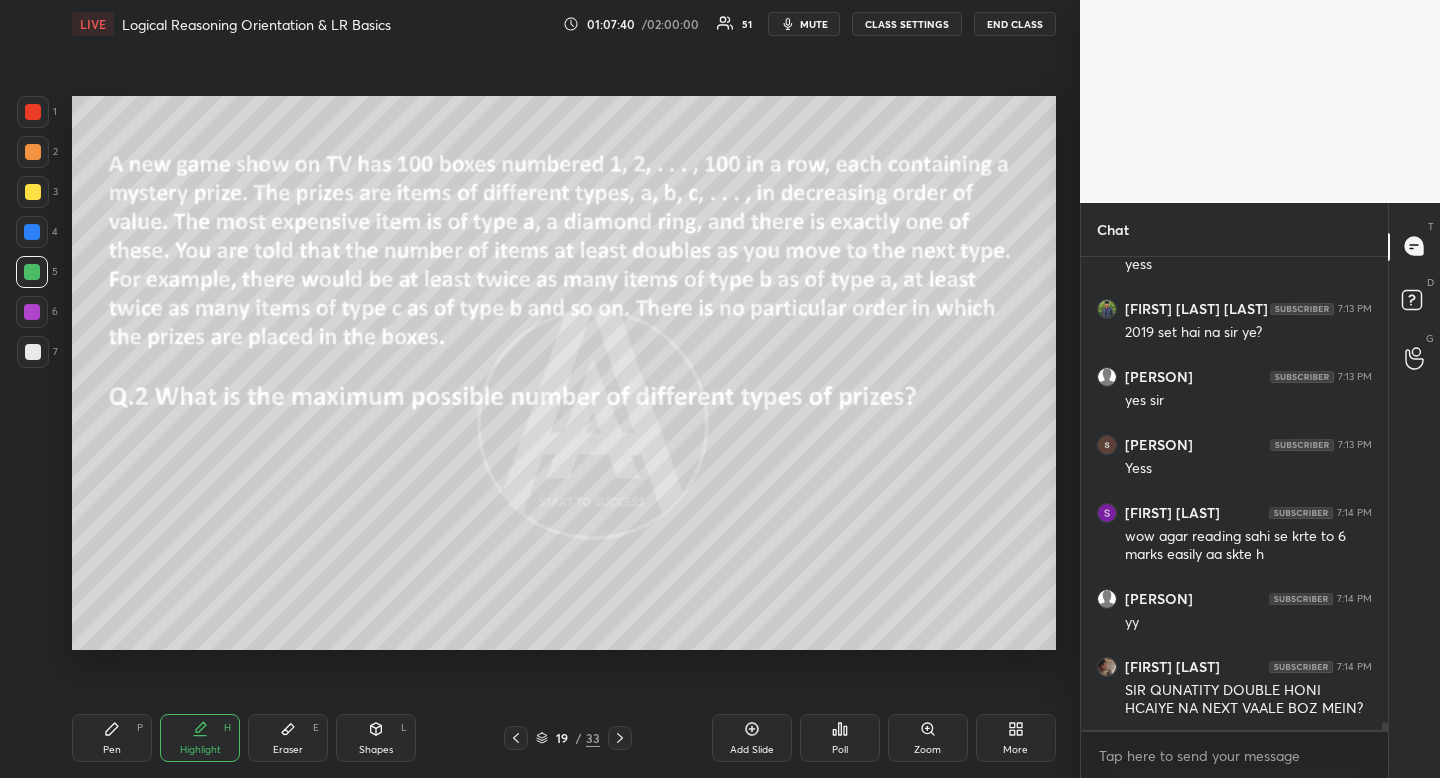 drag, startPoint x: 386, startPoint y: 743, endPoint x: 383, endPoint y: 733, distance: 10.440307 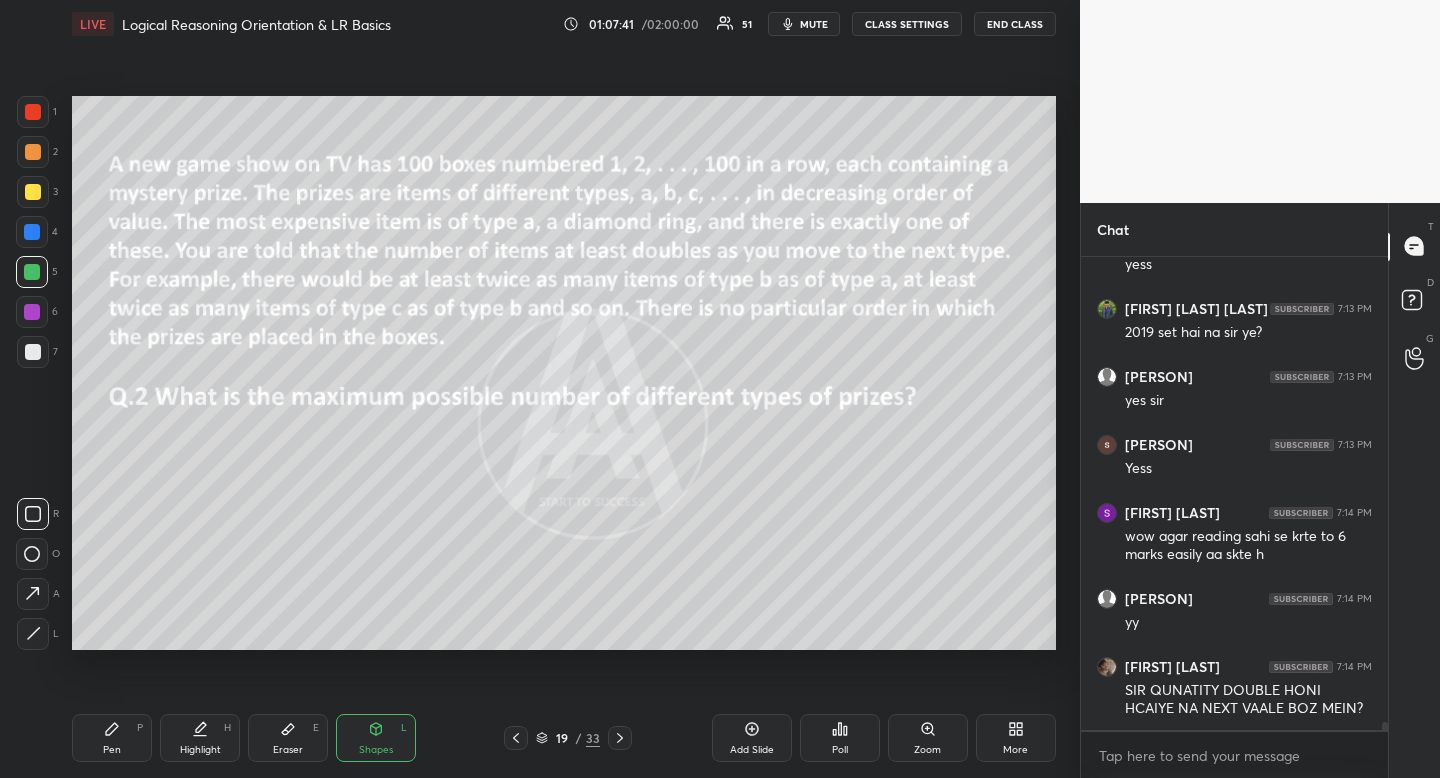 click at bounding box center [33, 514] 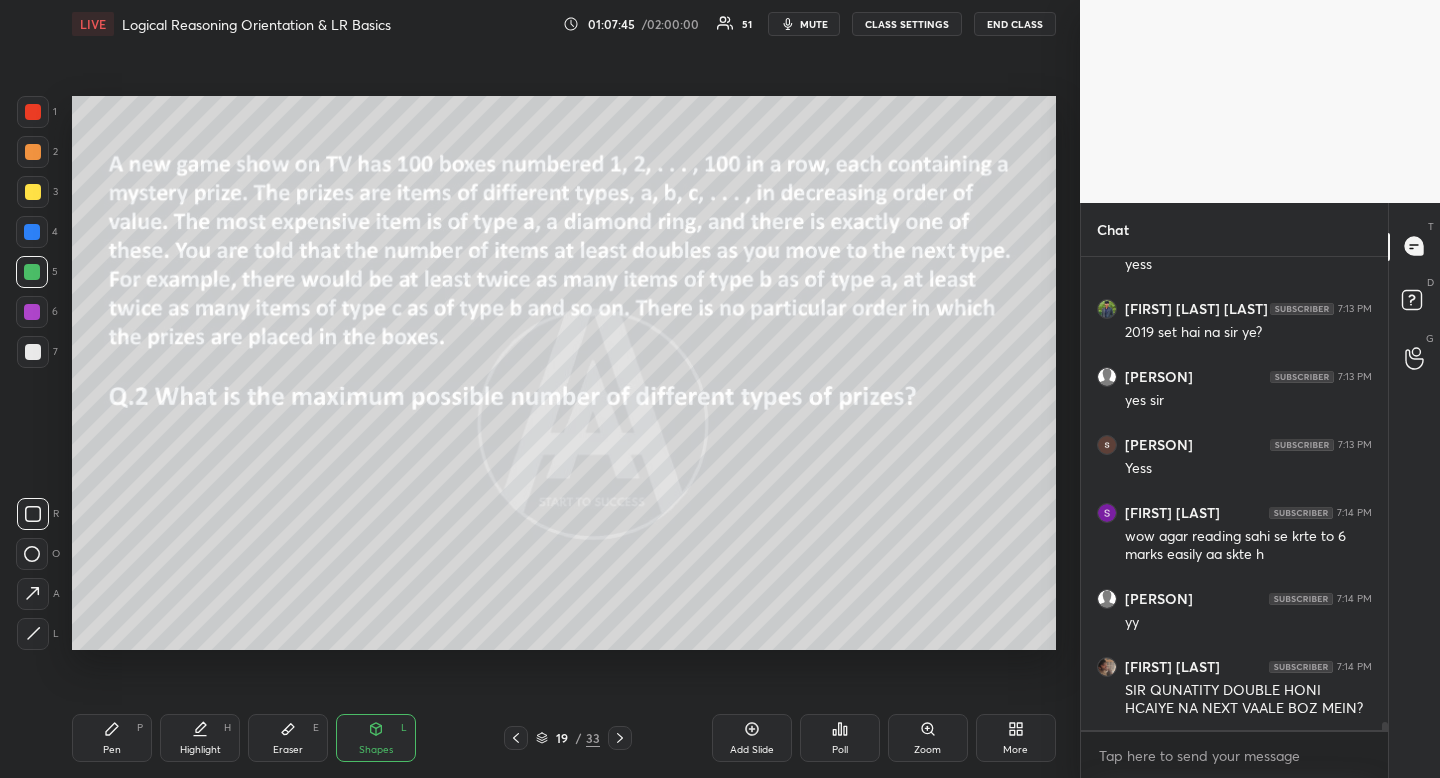 scroll, scrollTop: 26132, scrollLeft: 0, axis: vertical 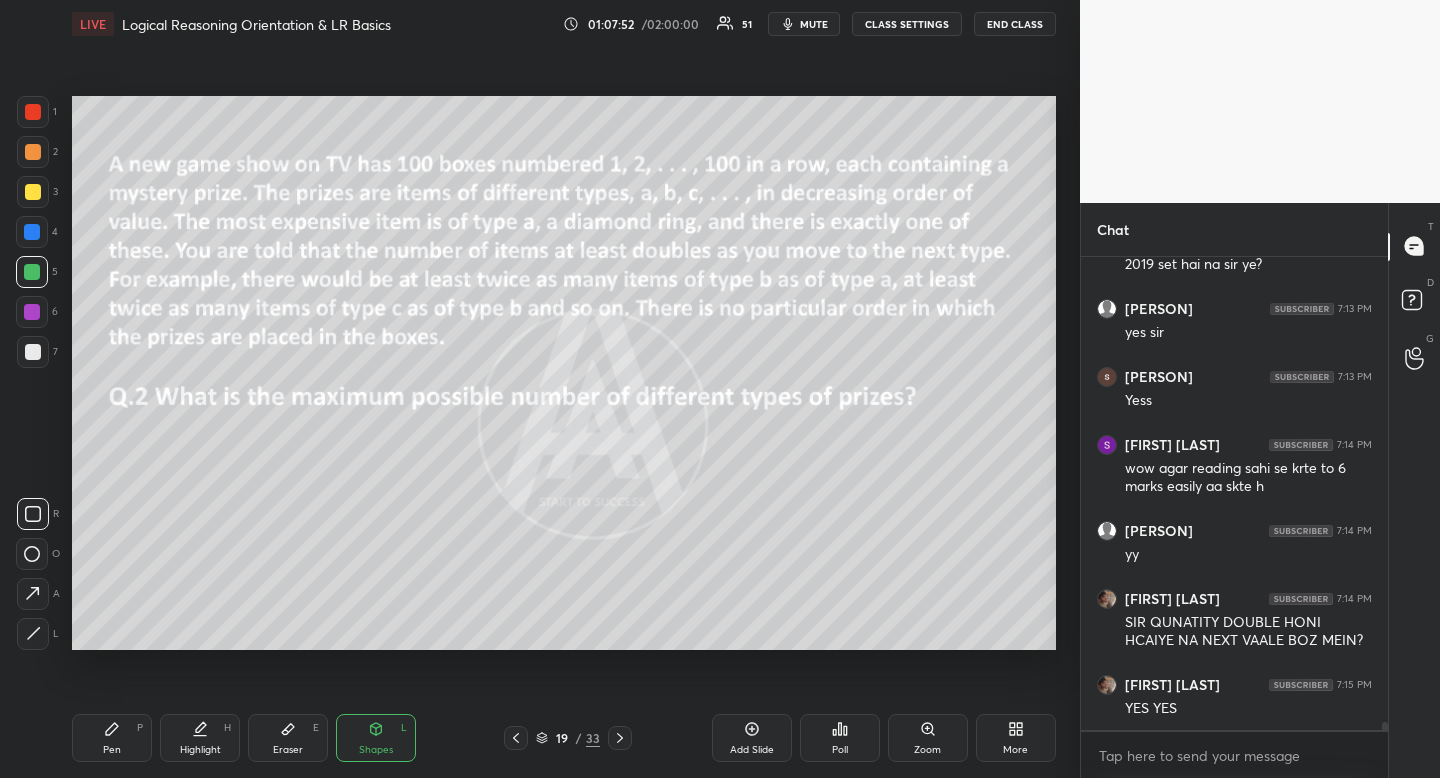 click on "Highlight H" at bounding box center (200, 738) 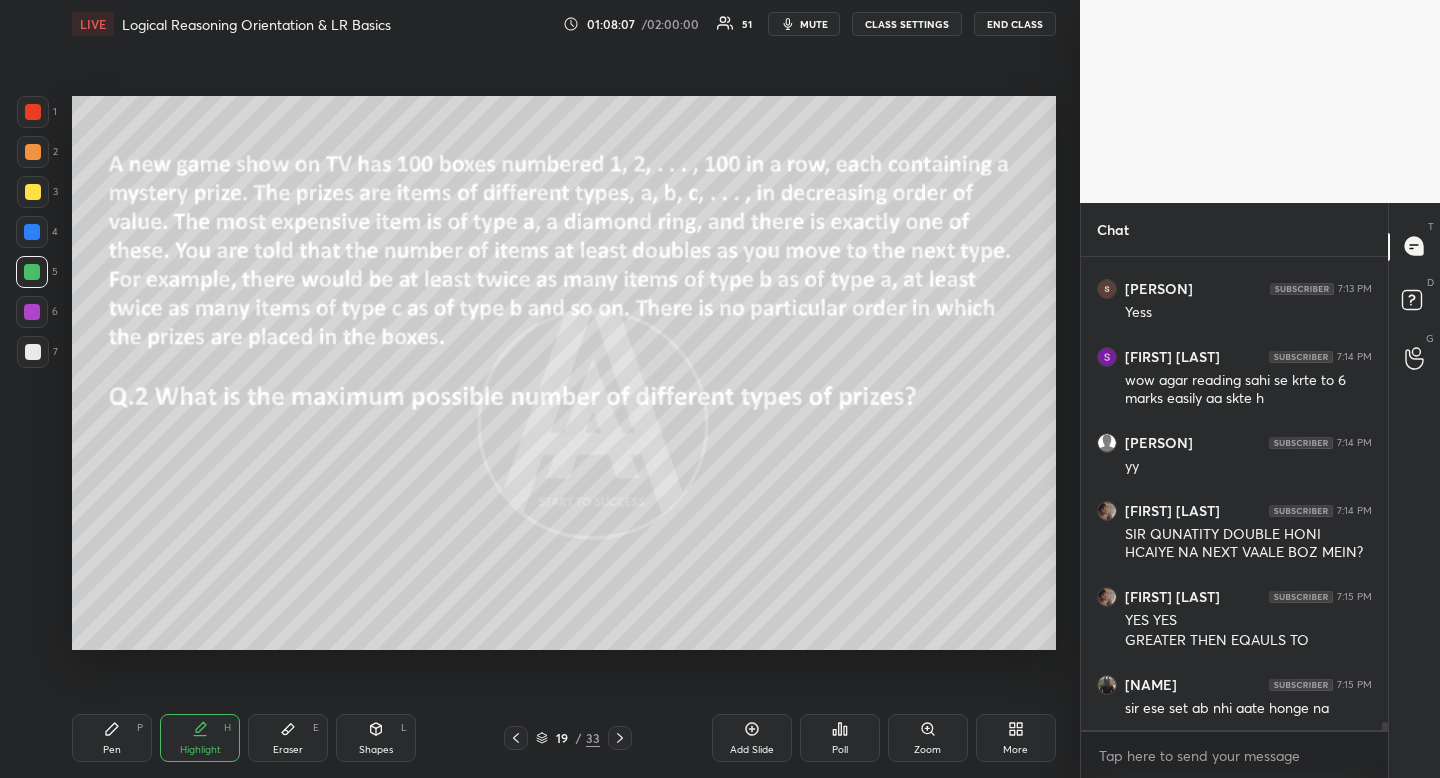 scroll, scrollTop: 26288, scrollLeft: 0, axis: vertical 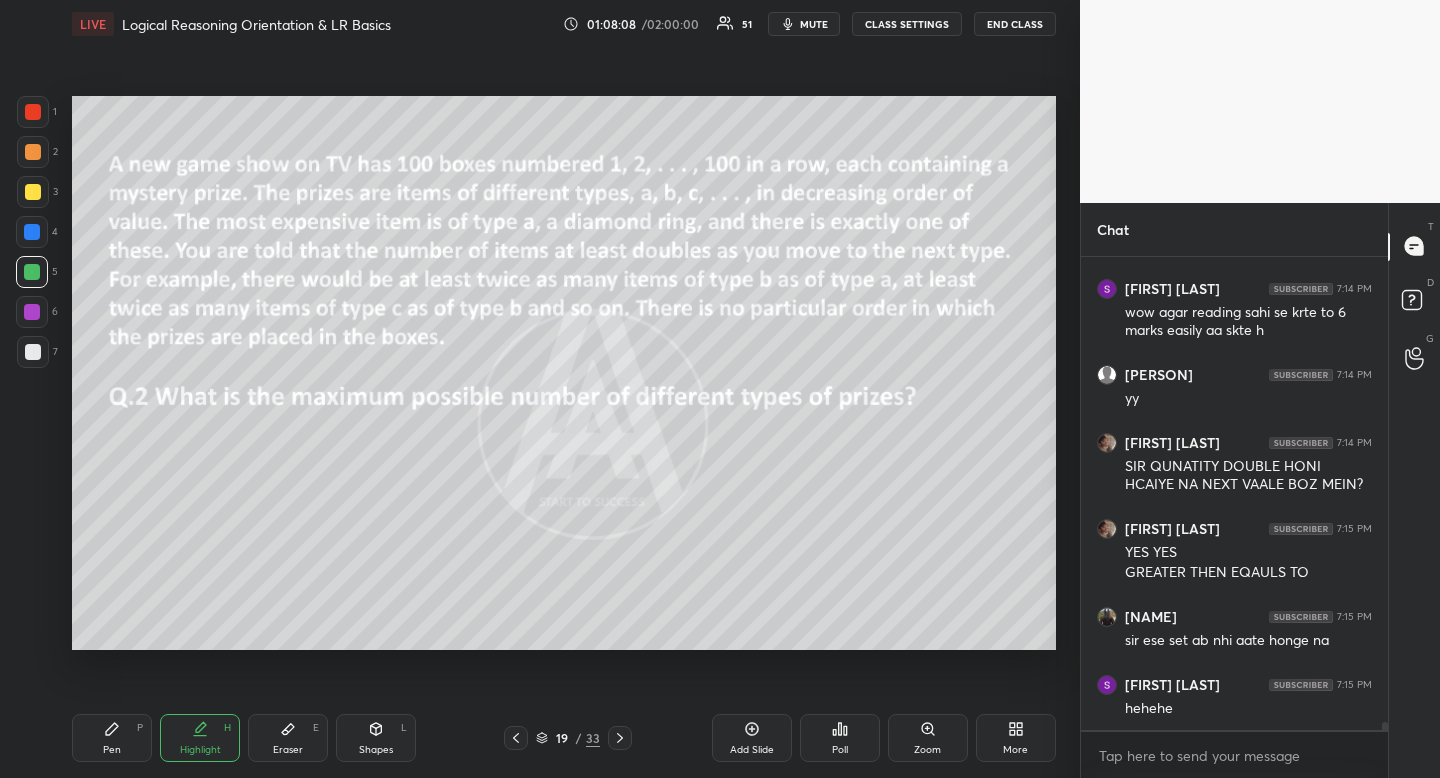 click at bounding box center [33, 192] 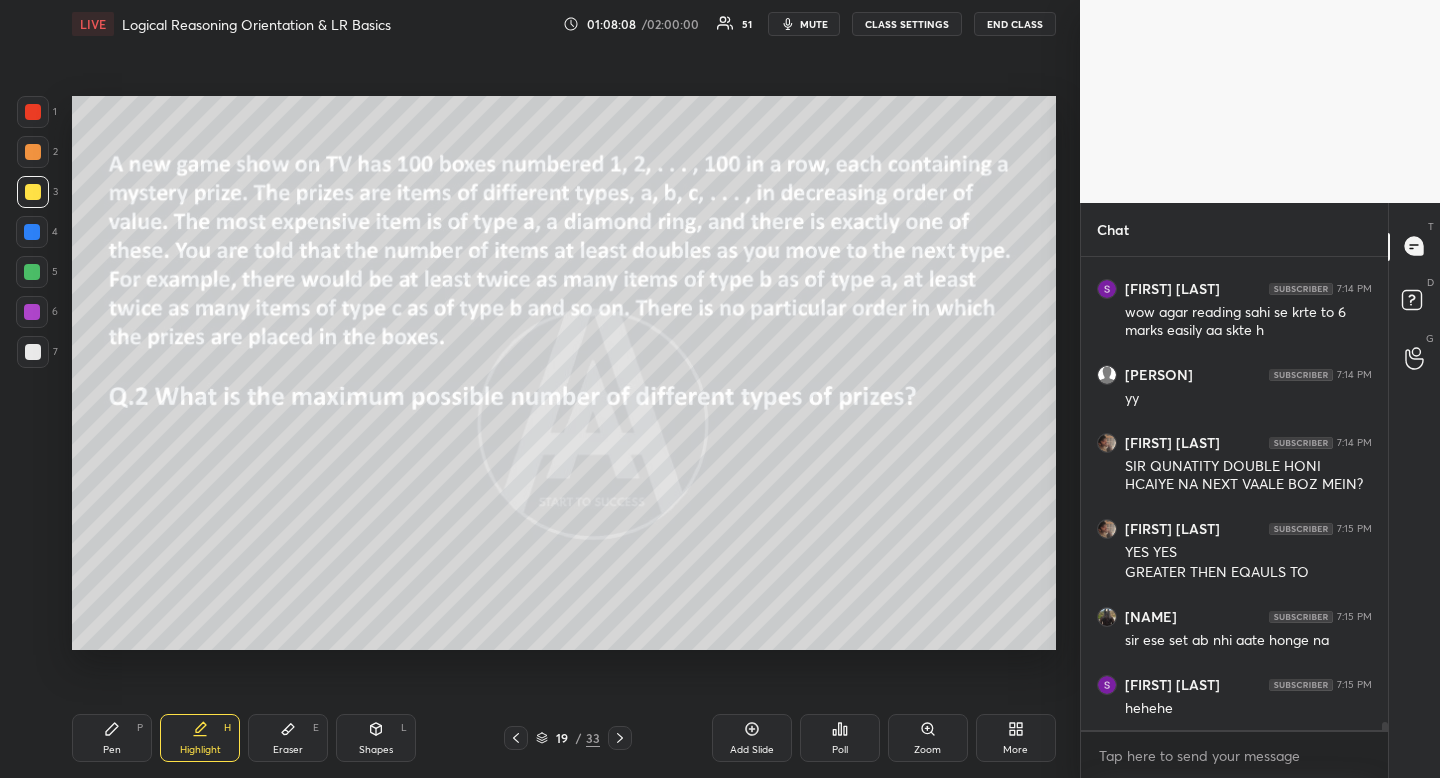 scroll, scrollTop: 26372, scrollLeft: 0, axis: vertical 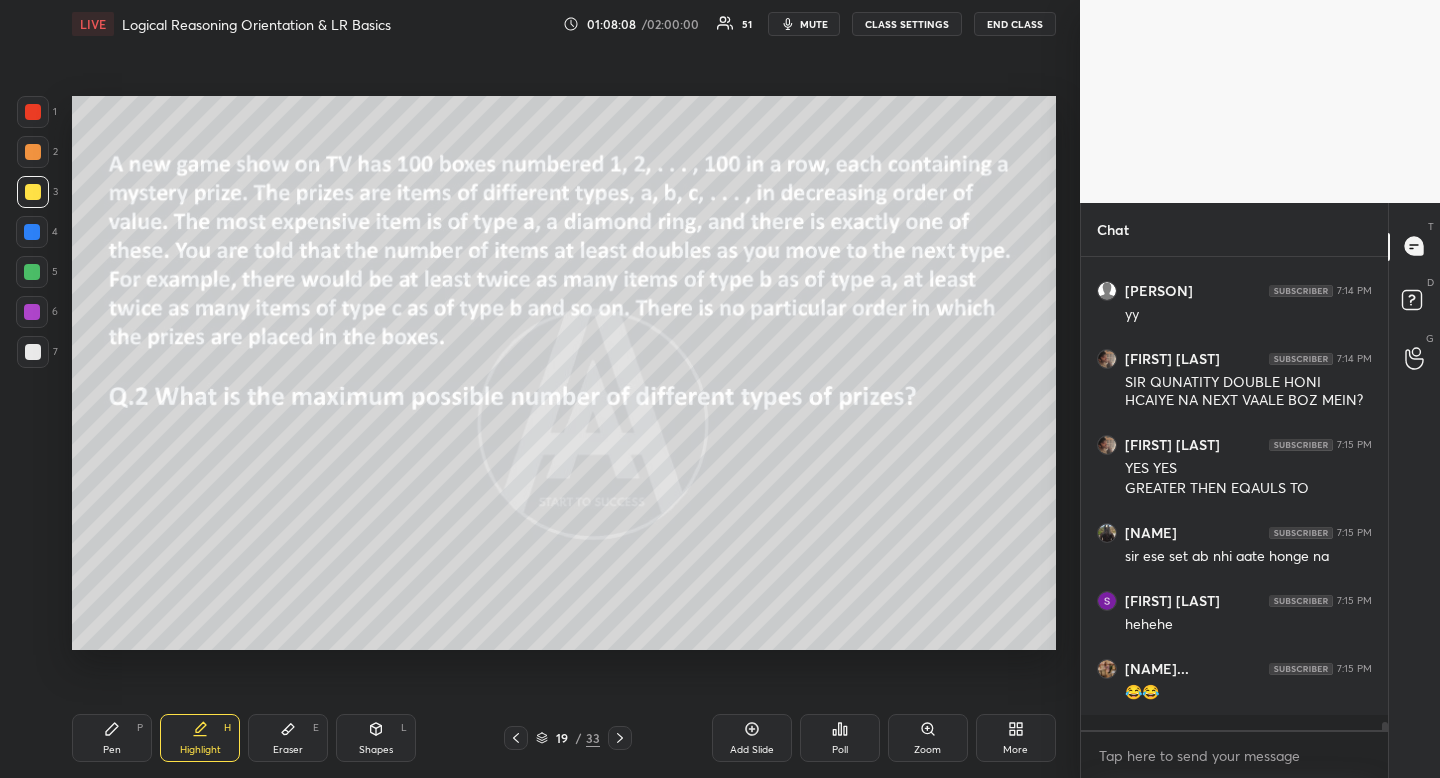 click on "Highlight H" at bounding box center (200, 738) 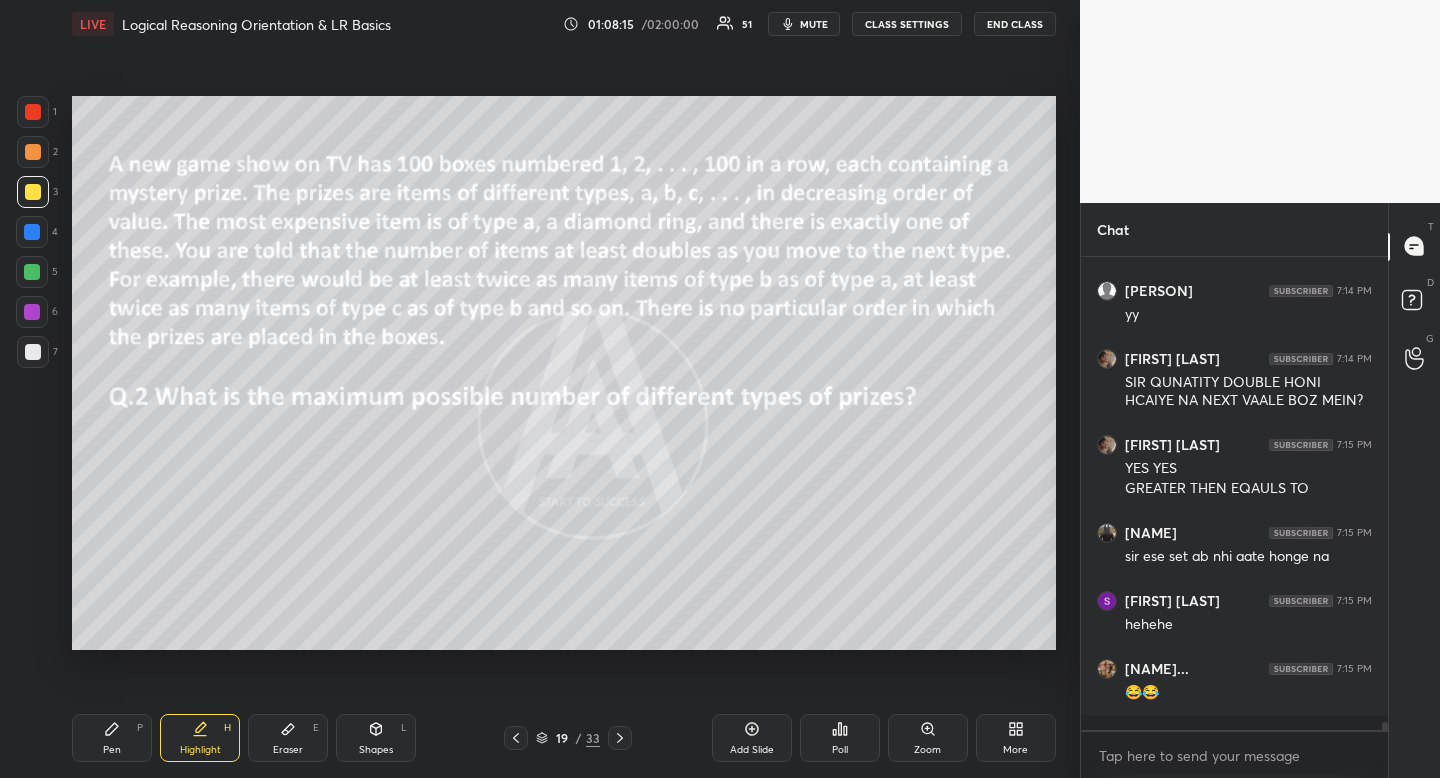 click 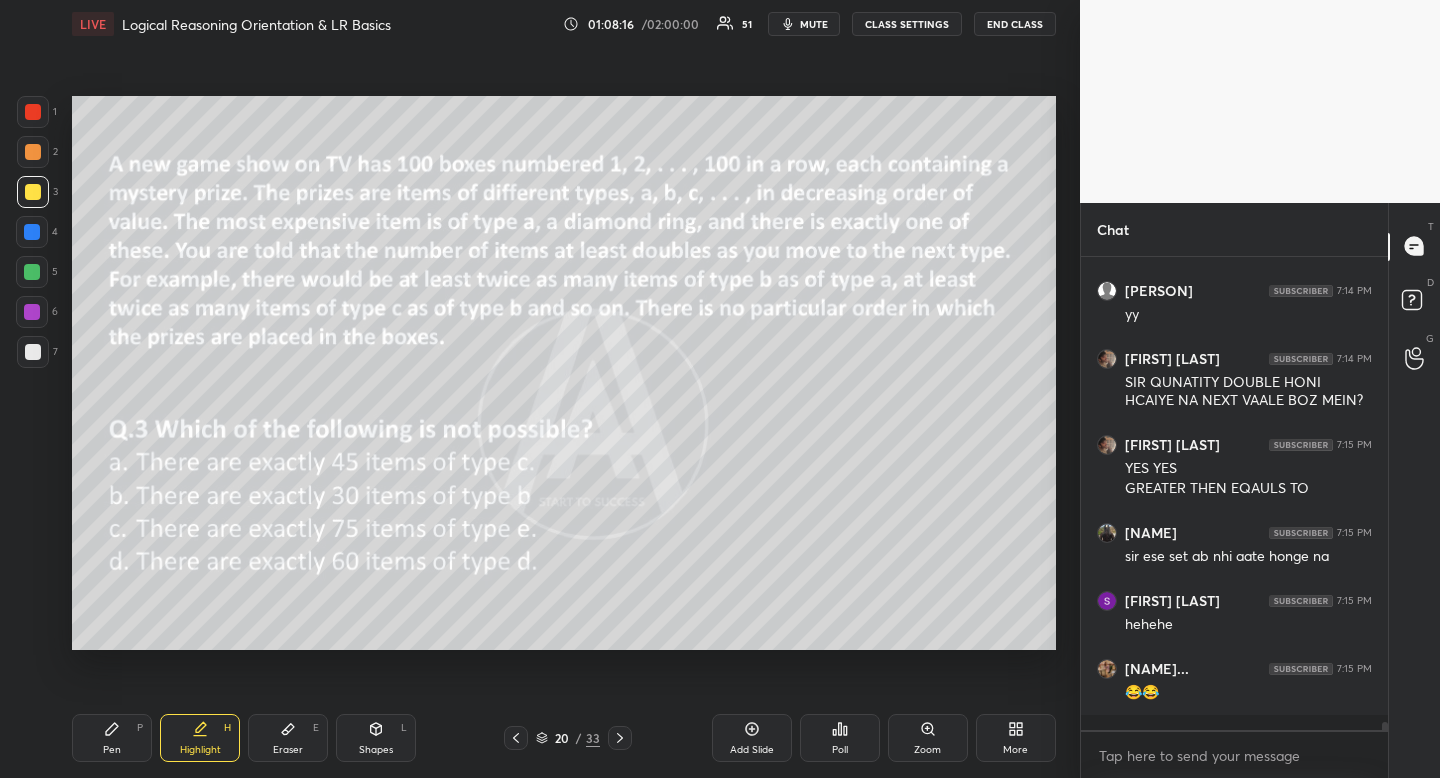 drag, startPoint x: 104, startPoint y: 737, endPoint x: 96, endPoint y: 709, distance: 29.12044 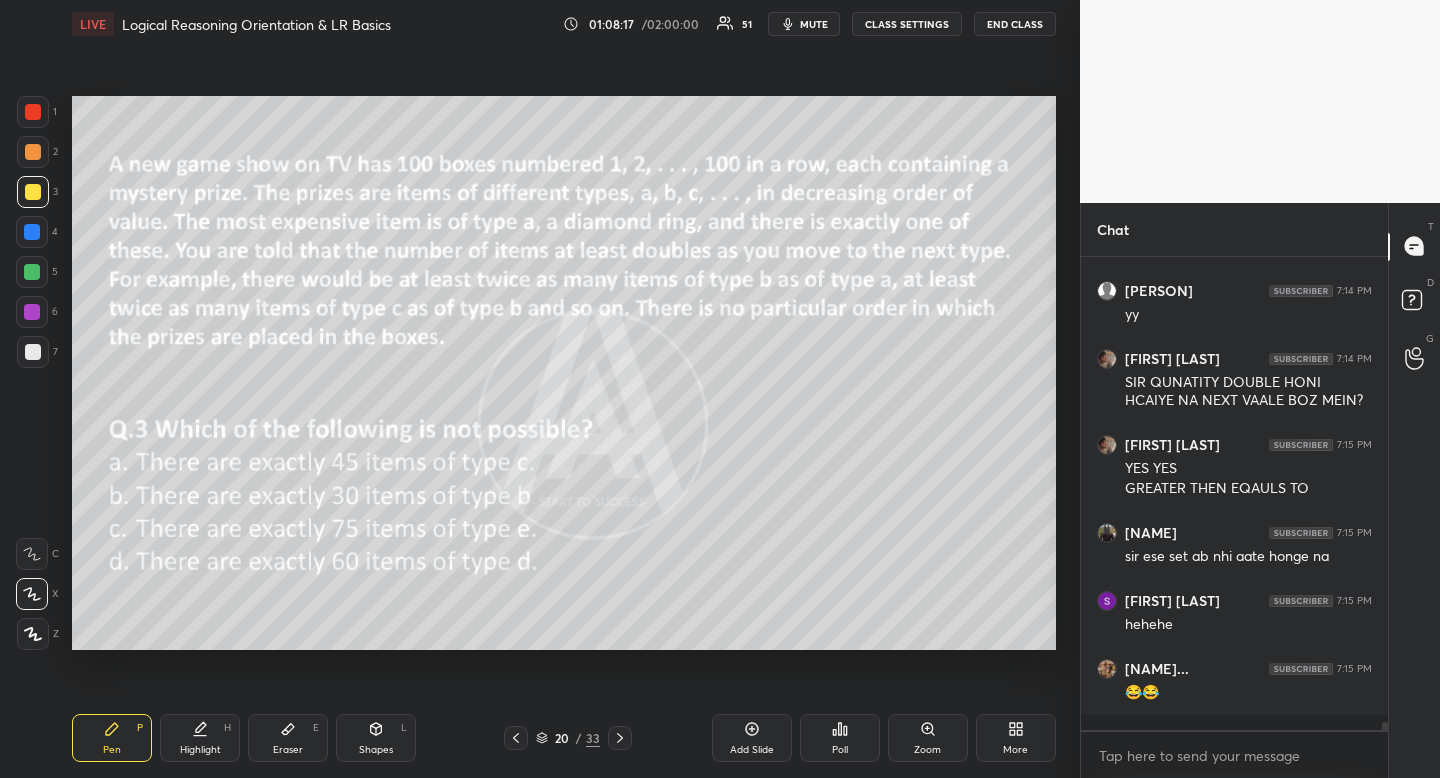 click at bounding box center [33, 352] 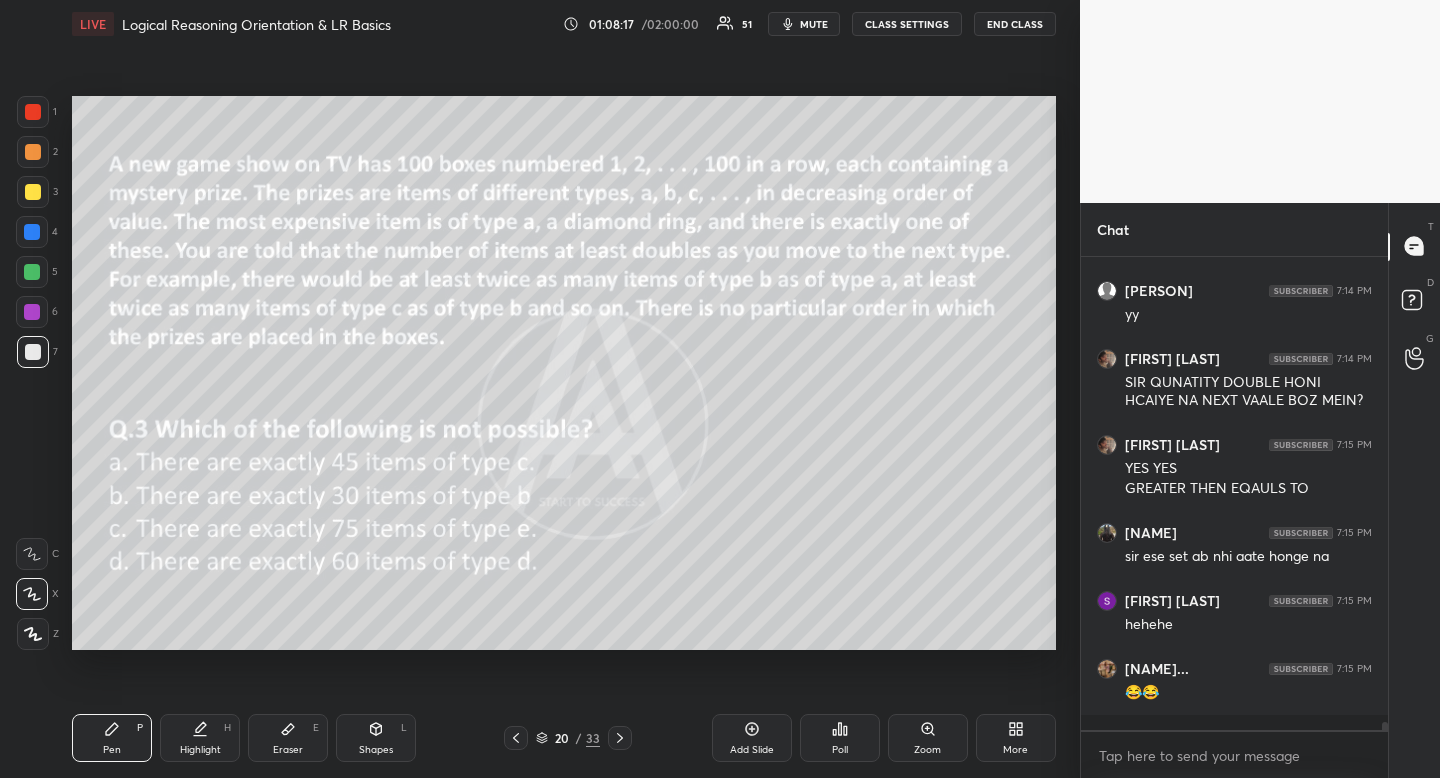click at bounding box center (33, 352) 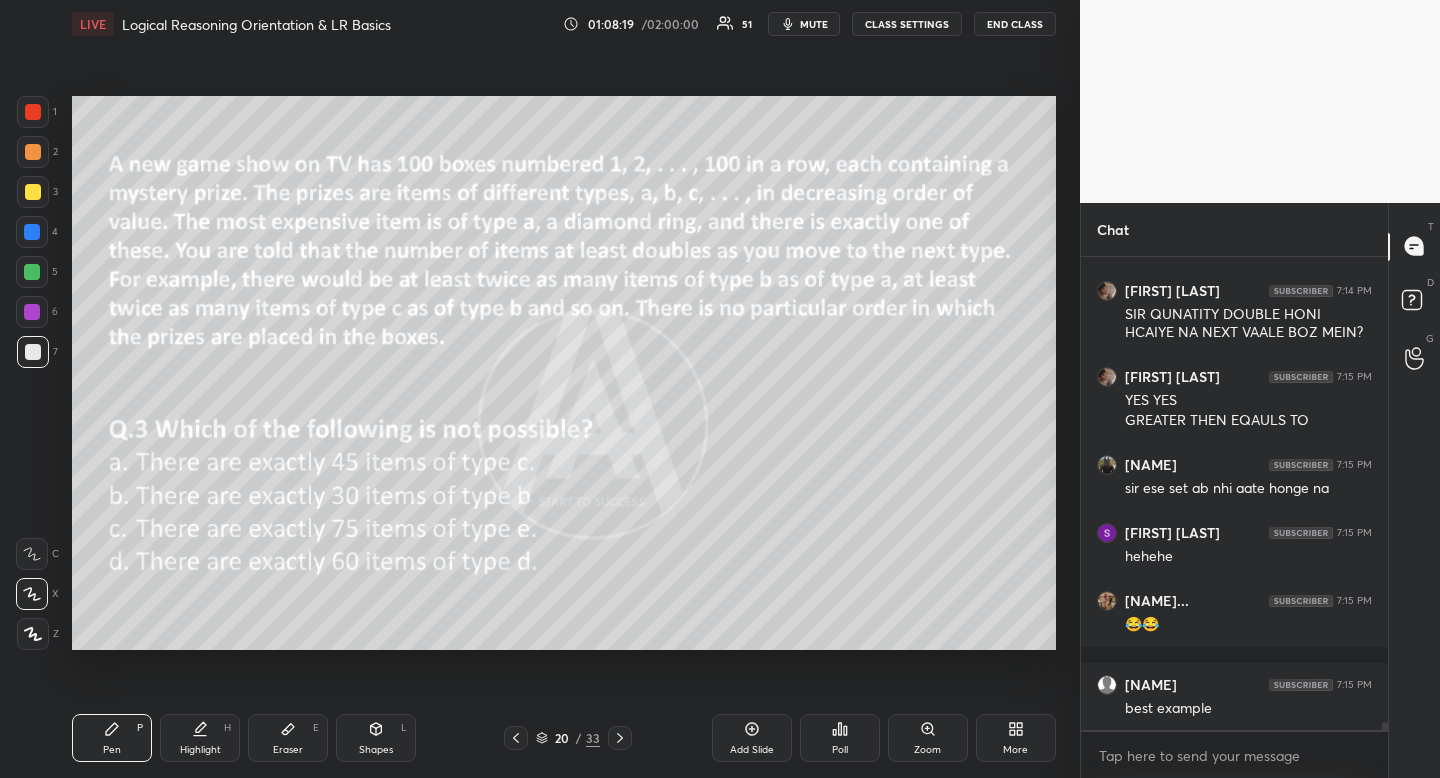 scroll, scrollTop: 26576, scrollLeft: 0, axis: vertical 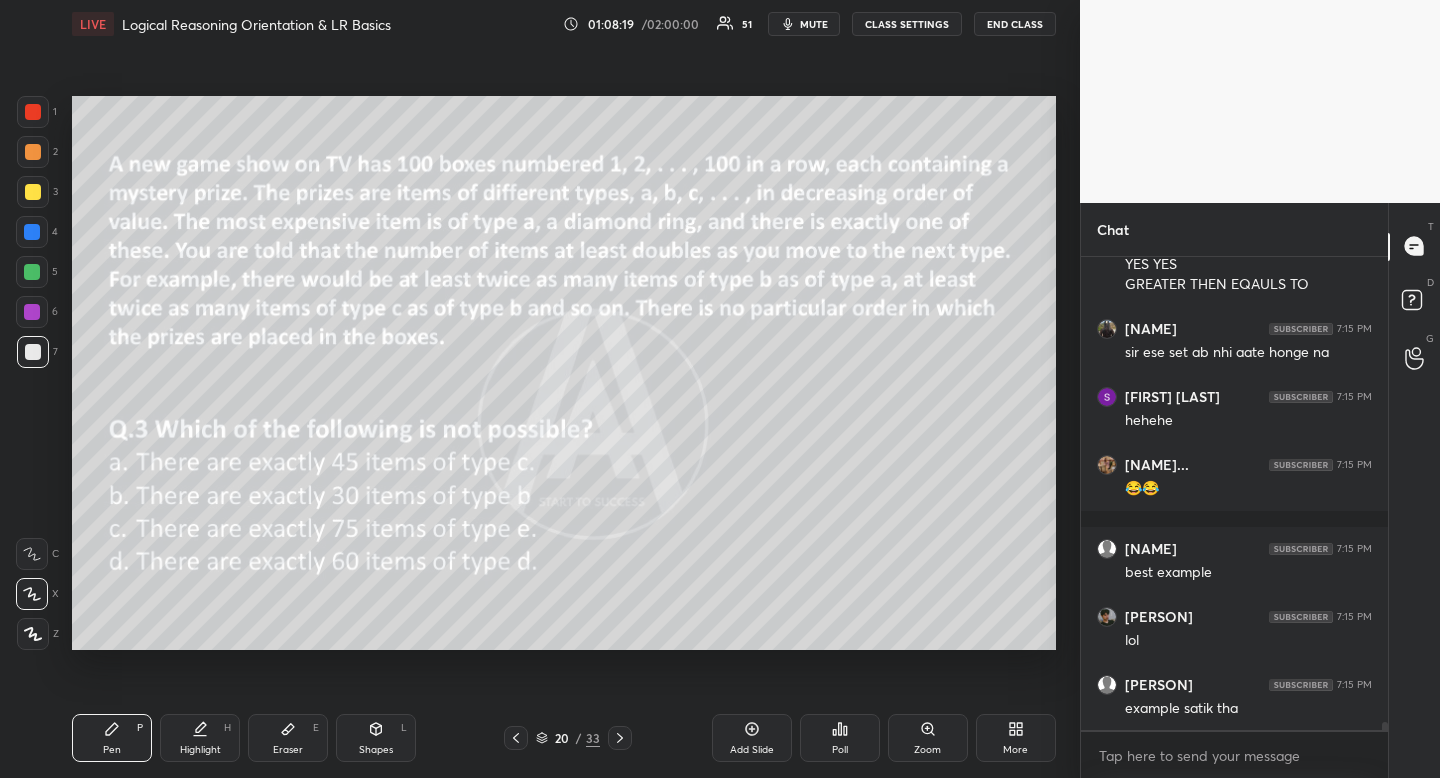 click 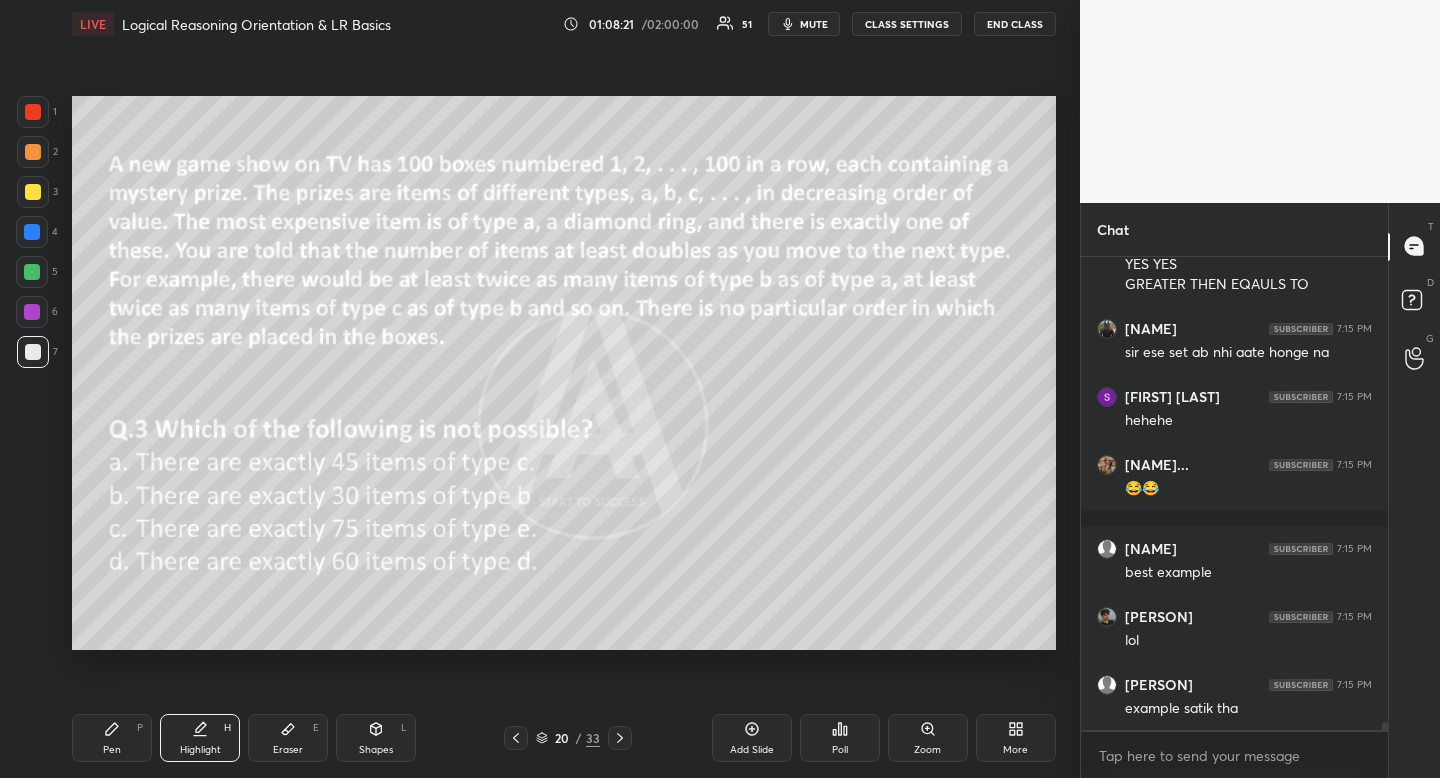 click 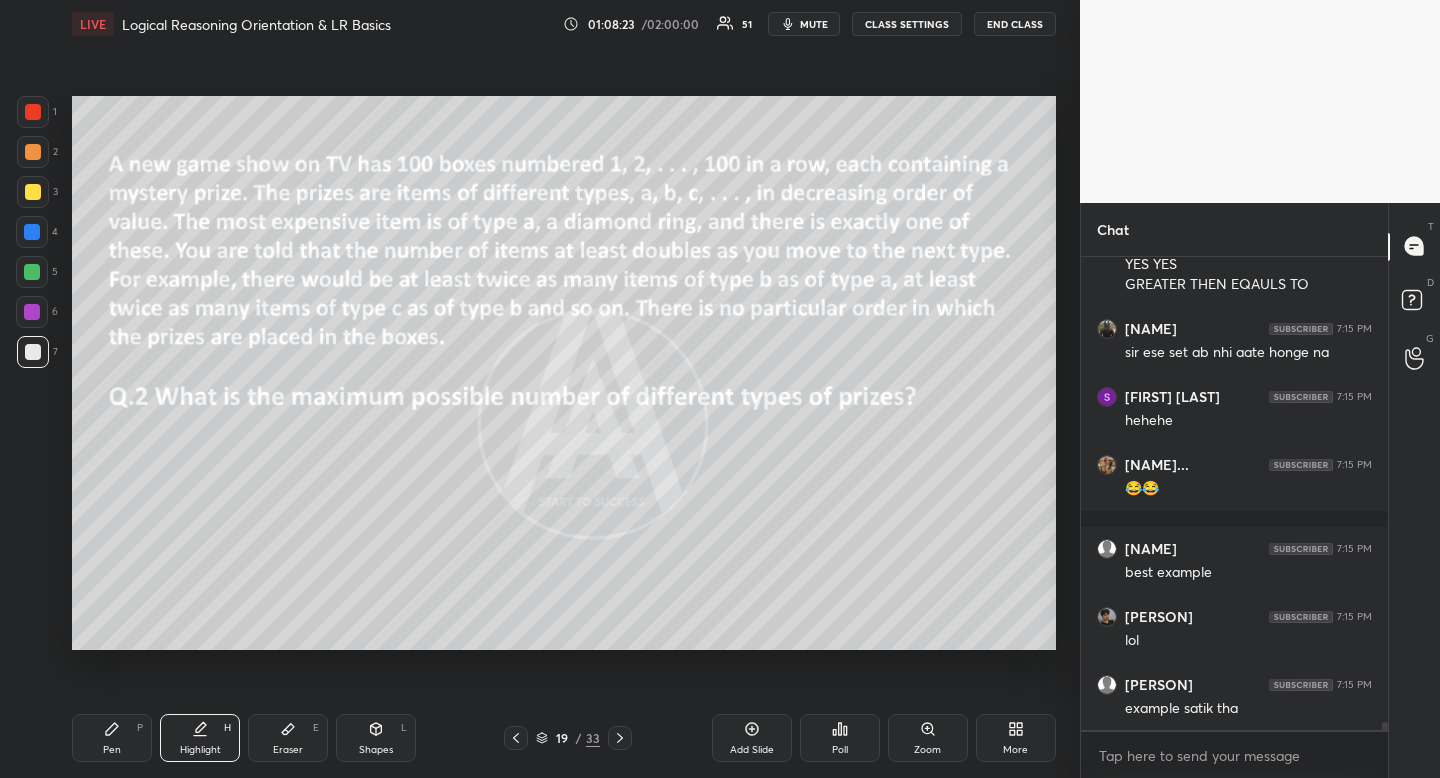 click 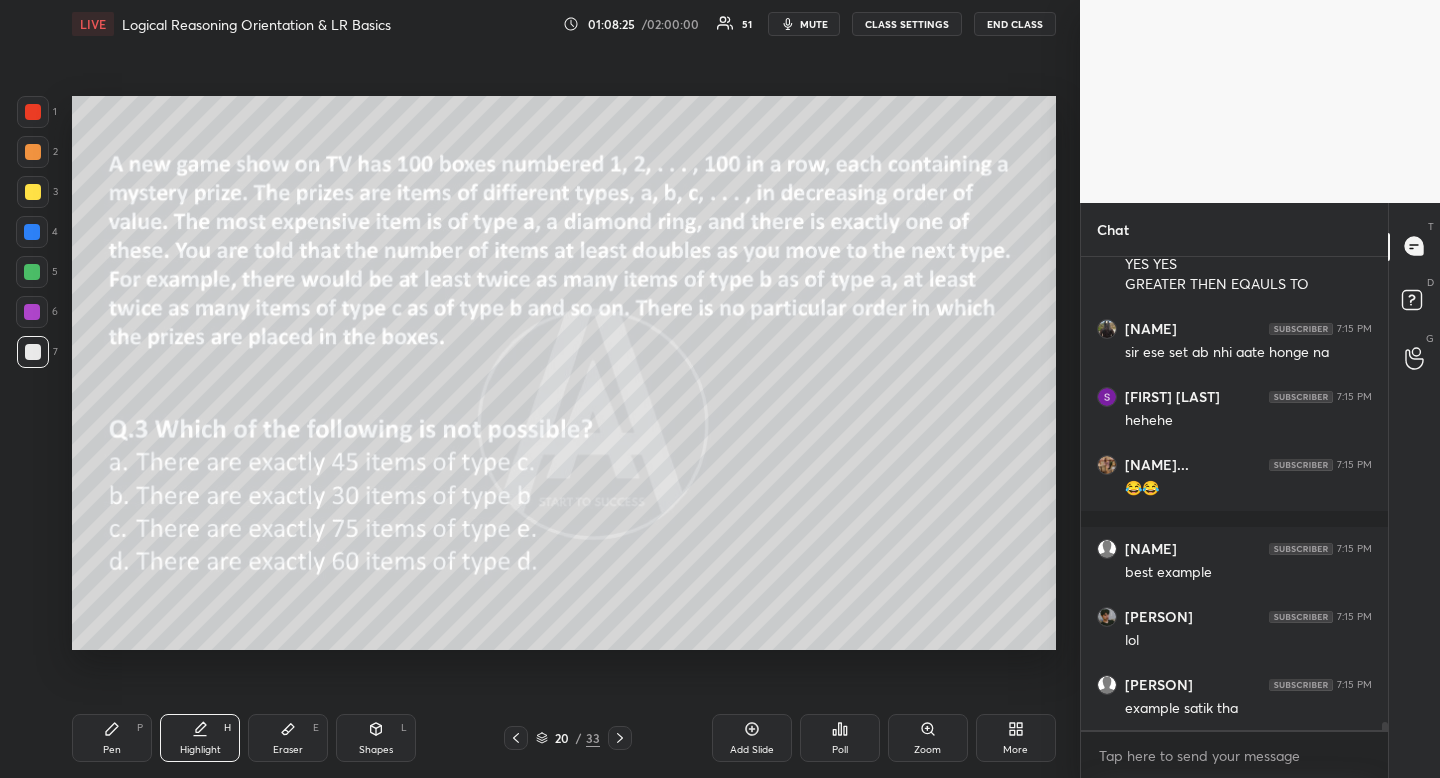 click at bounding box center (33, 192) 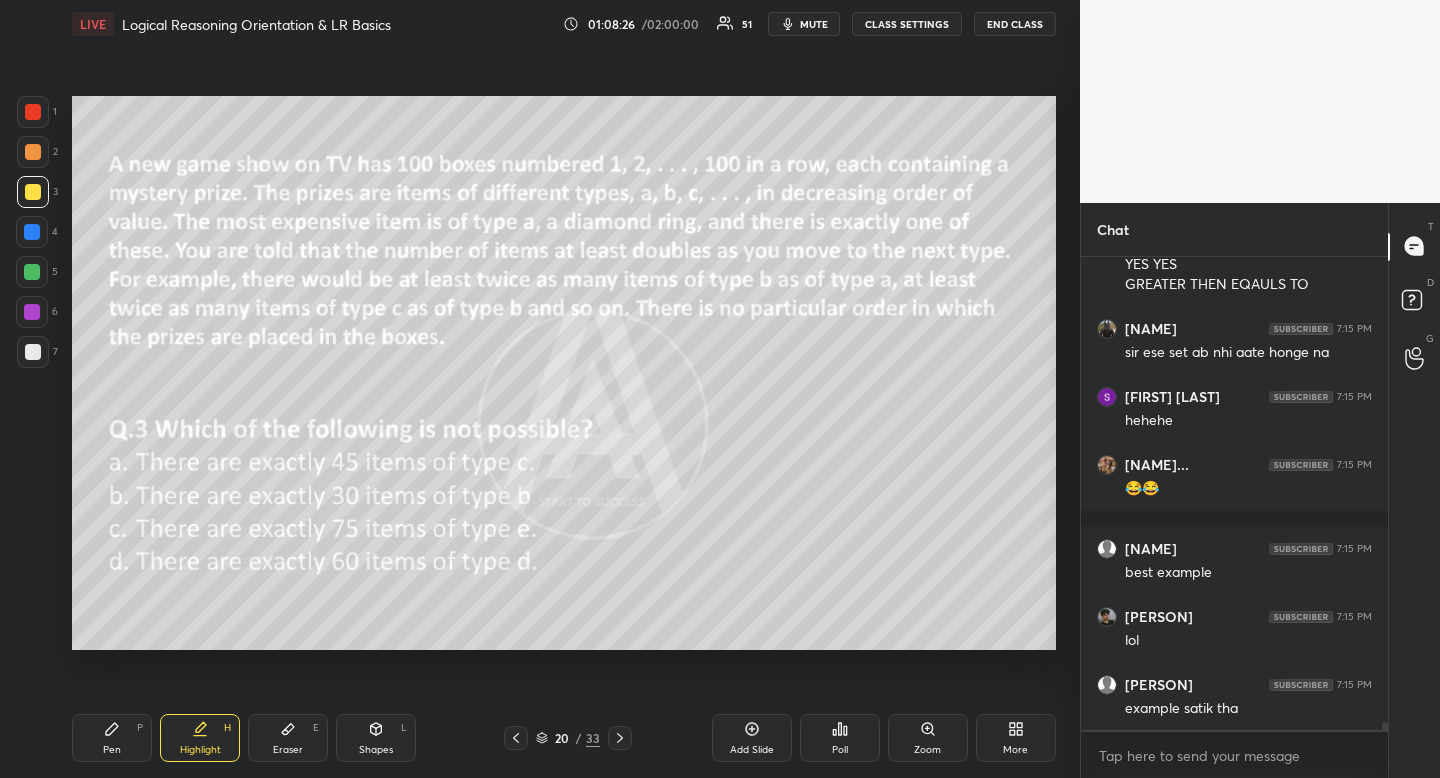scroll, scrollTop: 26644, scrollLeft: 0, axis: vertical 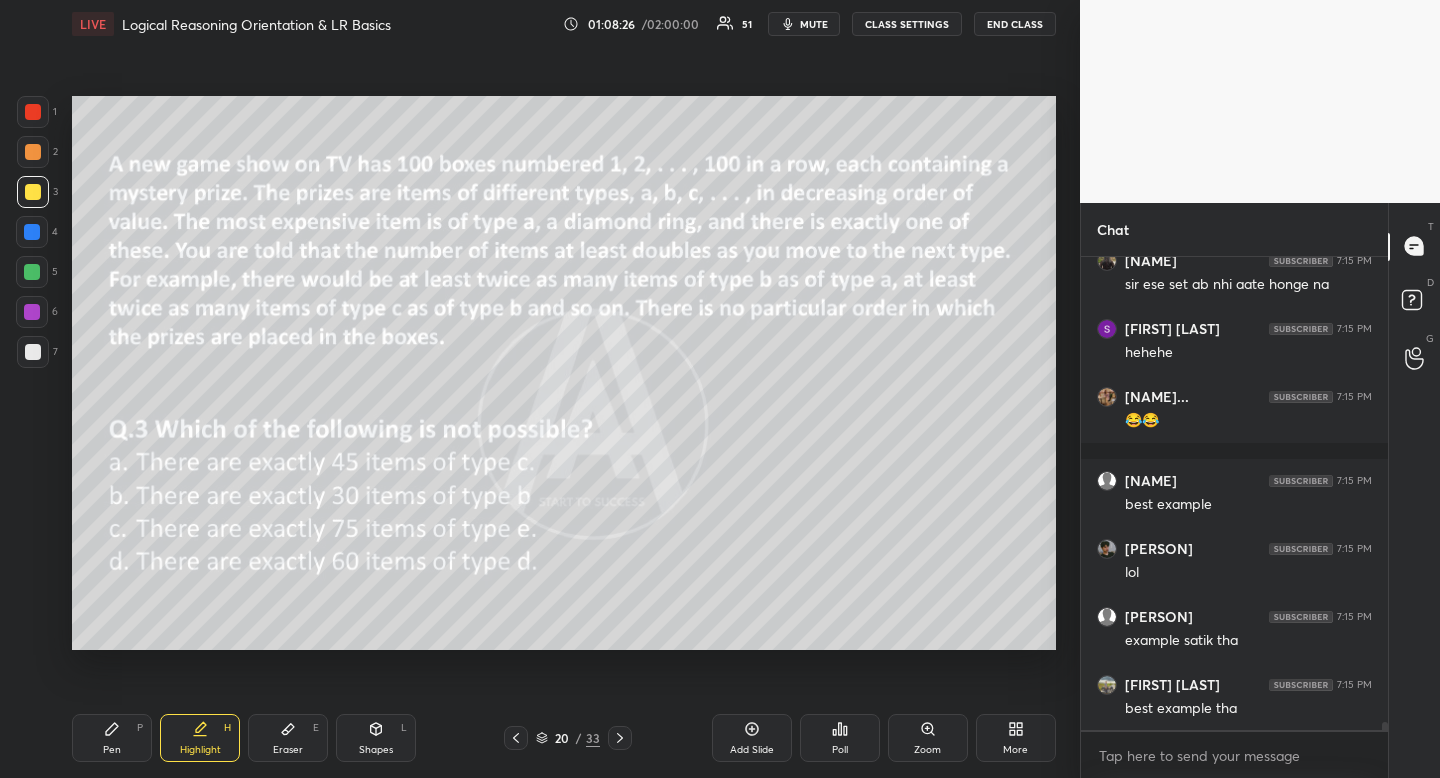 click on "Pen P" at bounding box center (112, 738) 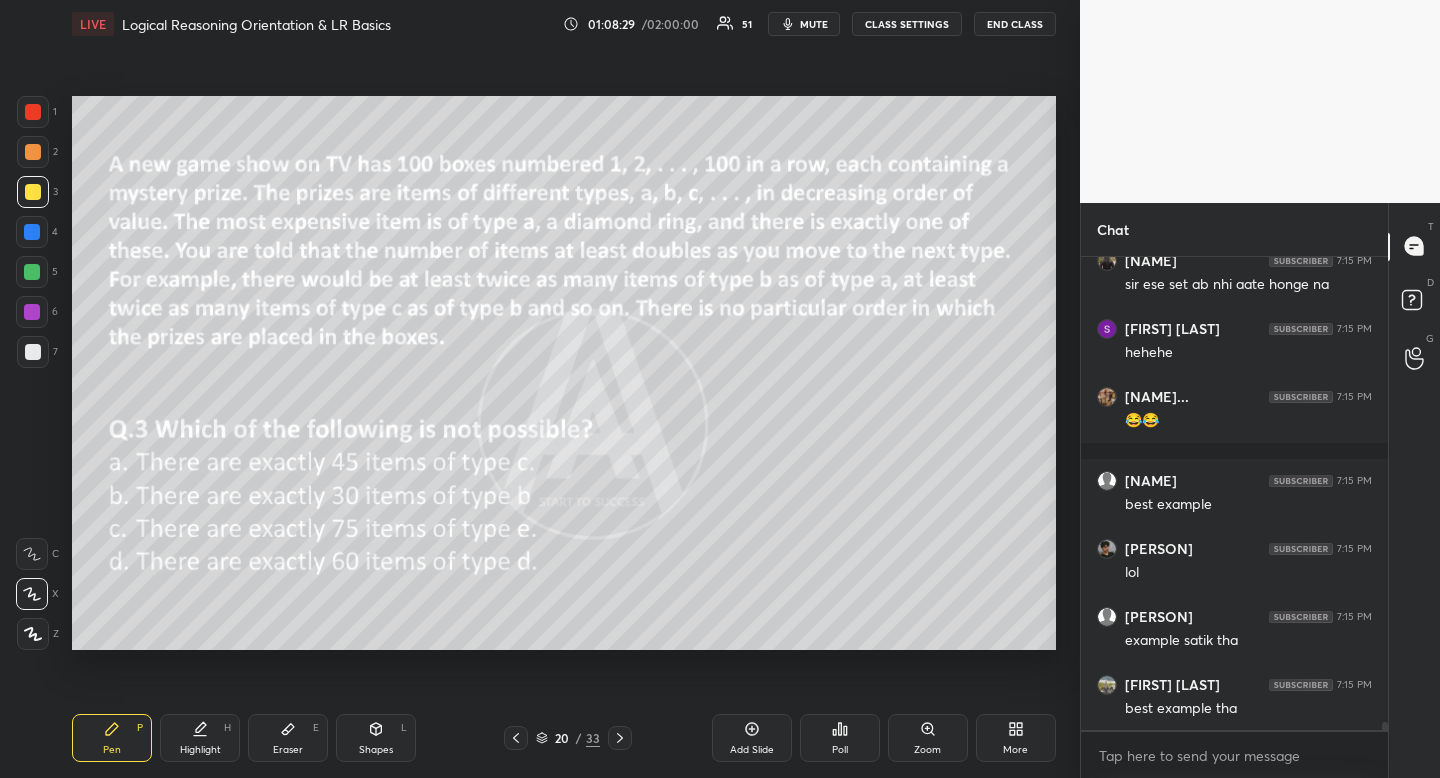 scroll, scrollTop: 26712, scrollLeft: 0, axis: vertical 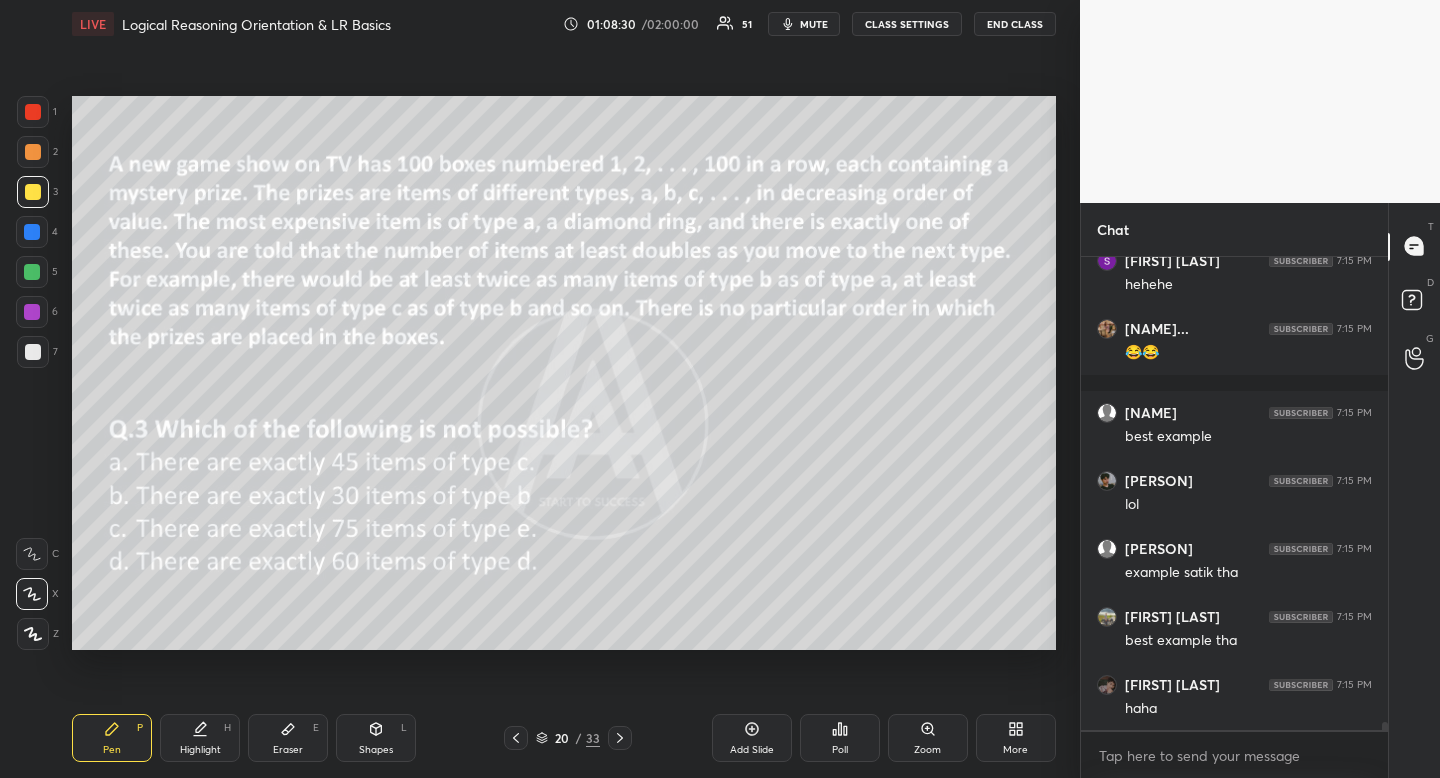 click on "Highlight H" at bounding box center (200, 738) 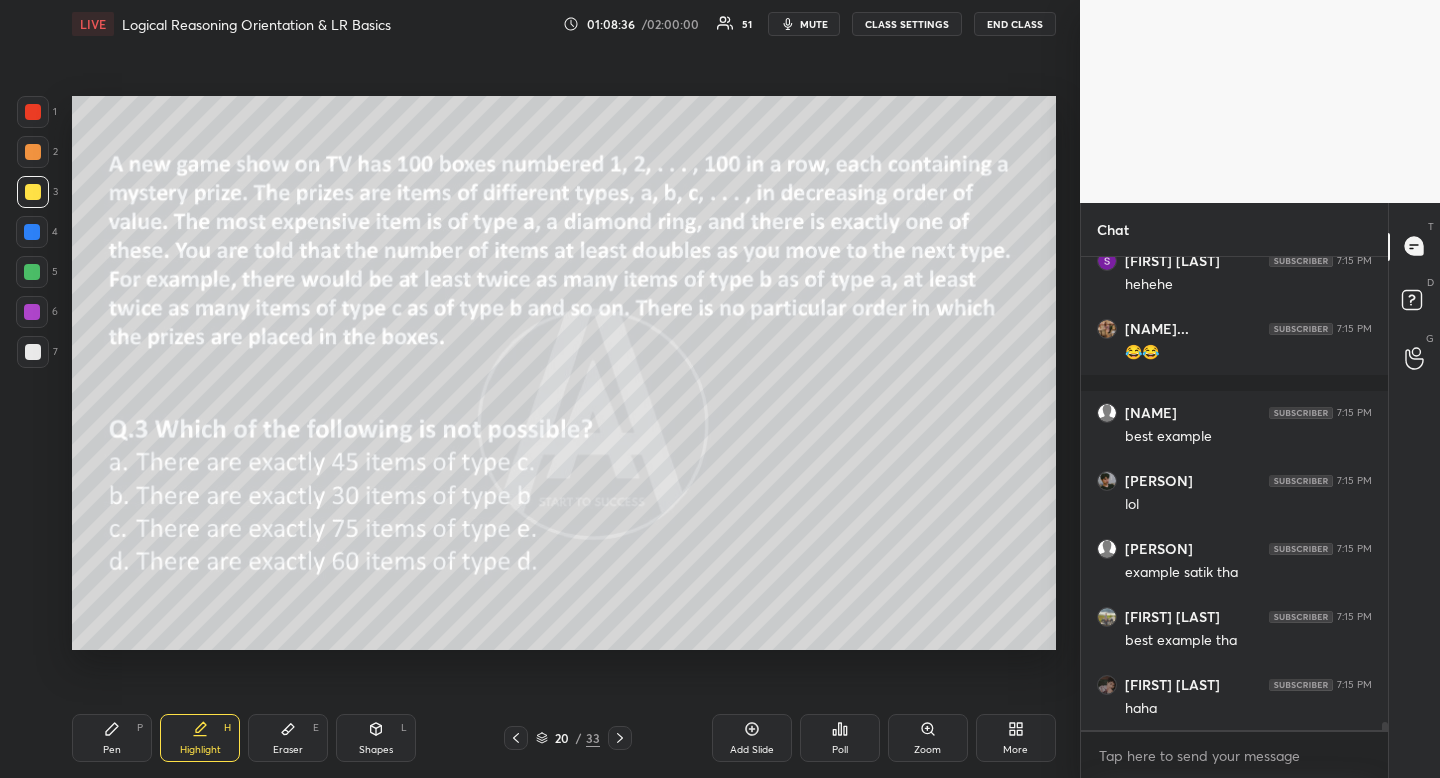 scroll, scrollTop: 26780, scrollLeft: 0, axis: vertical 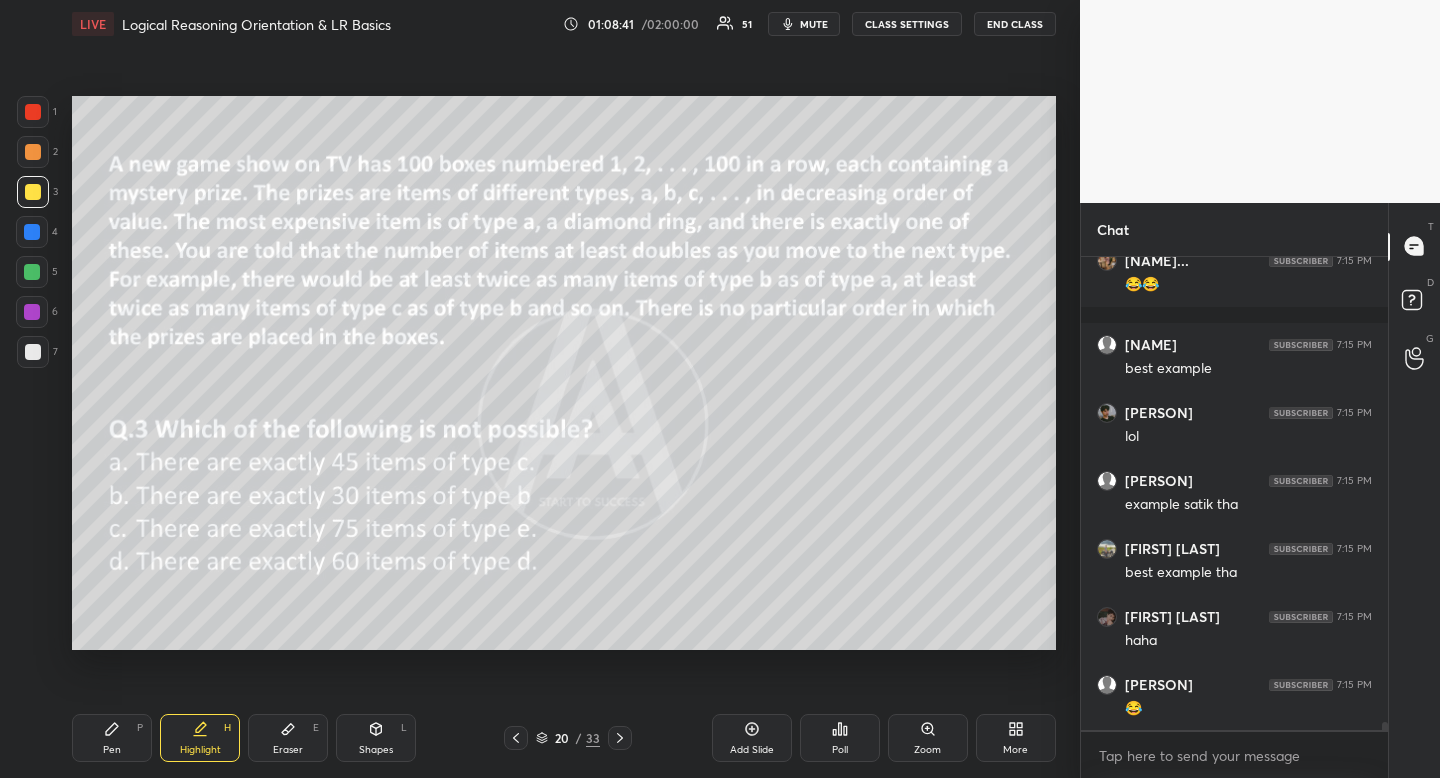 drag, startPoint x: 202, startPoint y: 735, endPoint x: 207, endPoint y: 724, distance: 12.083046 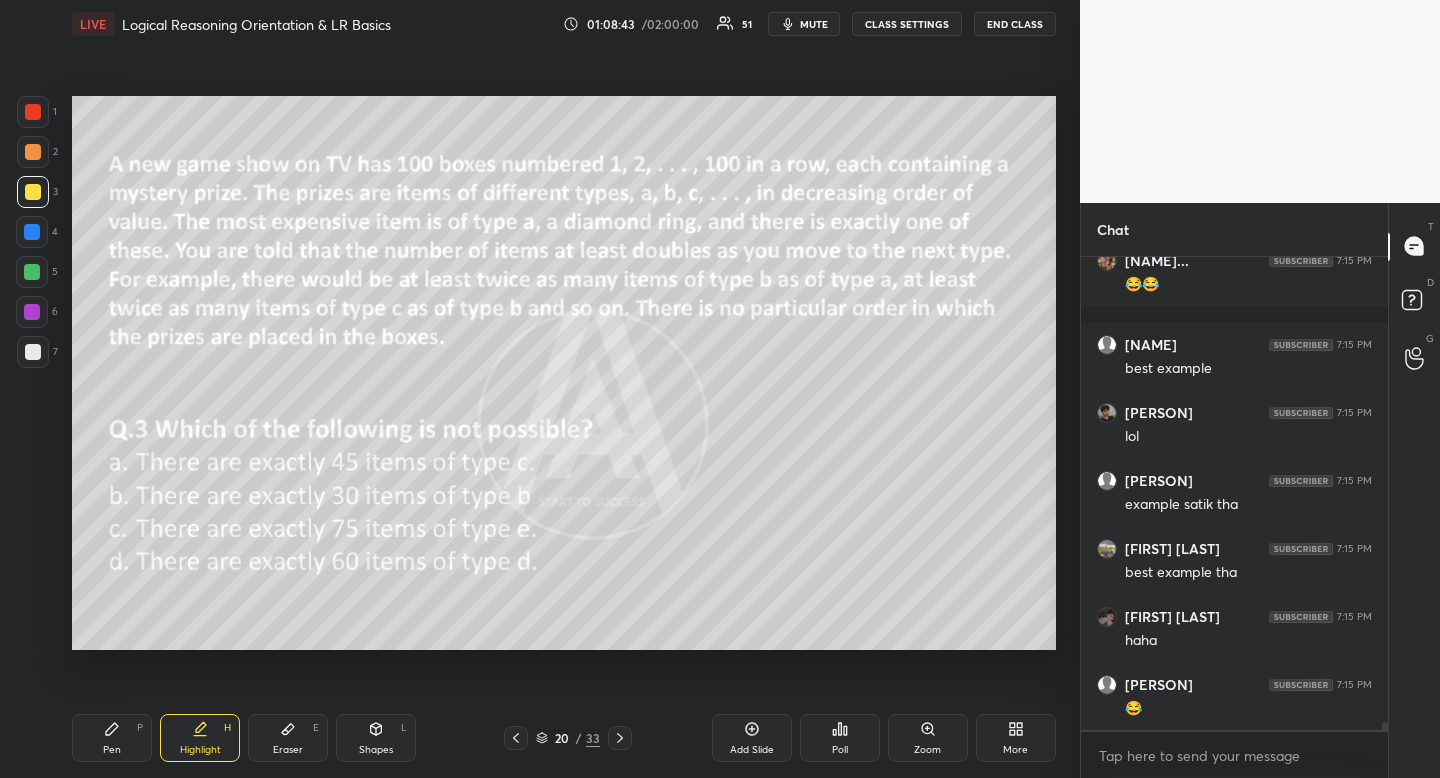 scroll, scrollTop: 26848, scrollLeft: 0, axis: vertical 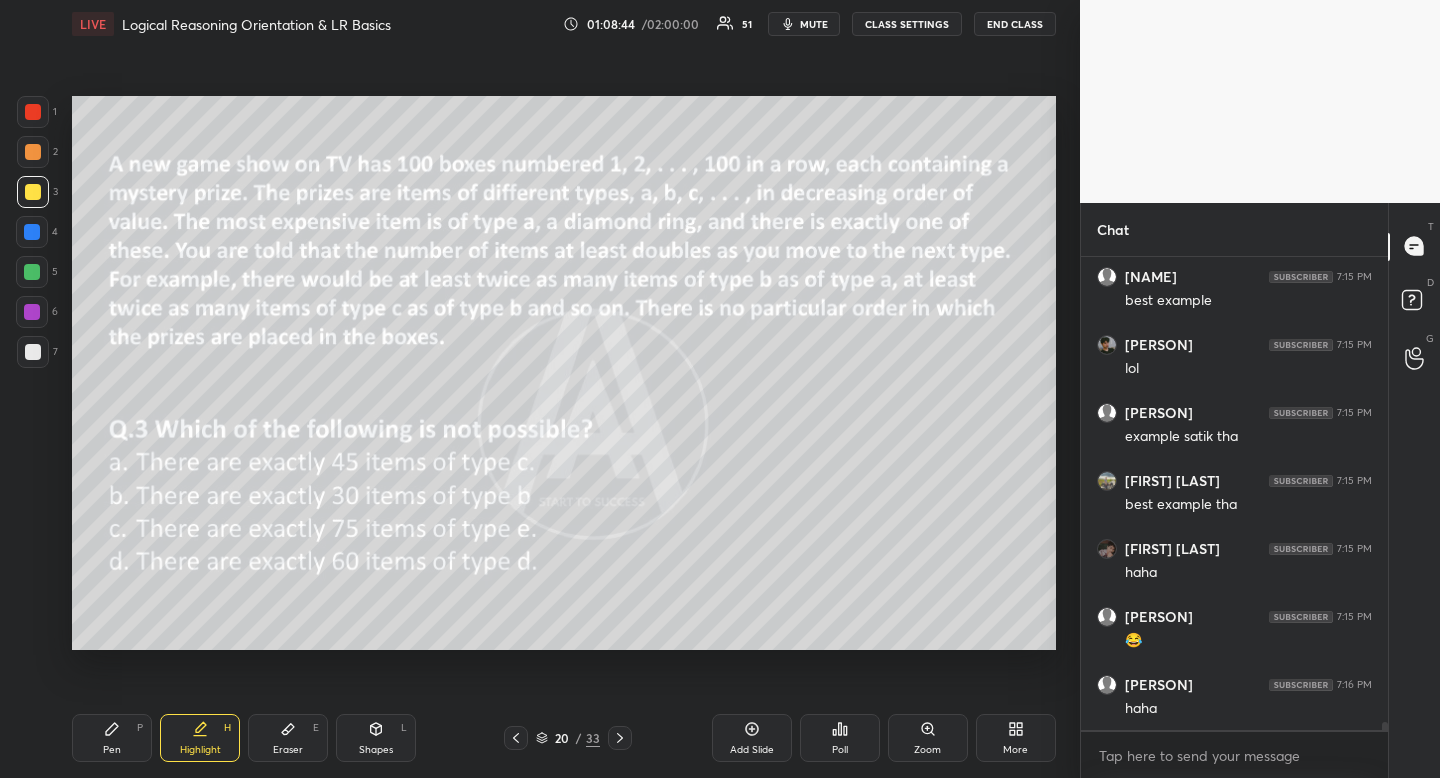 click 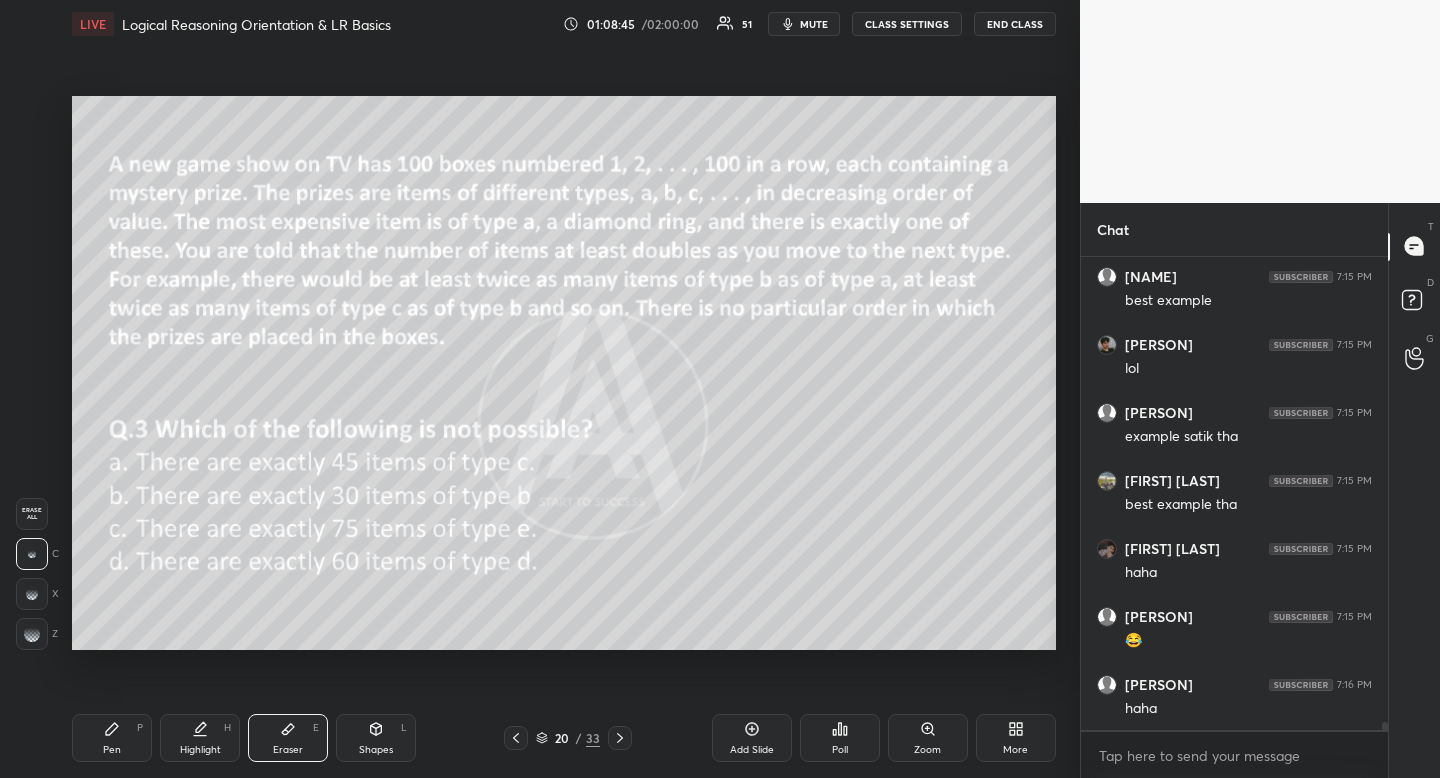 scroll, scrollTop: 26916, scrollLeft: 0, axis: vertical 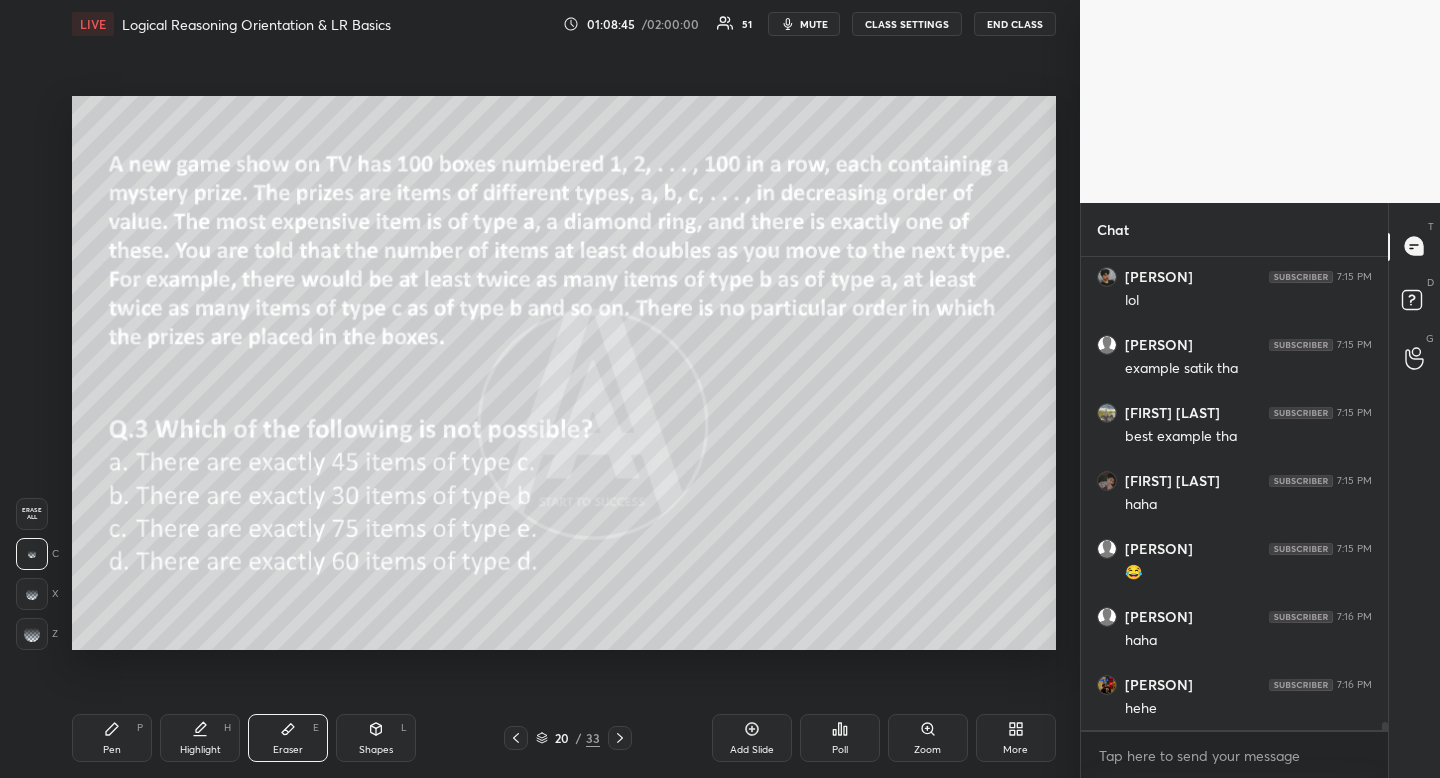 click 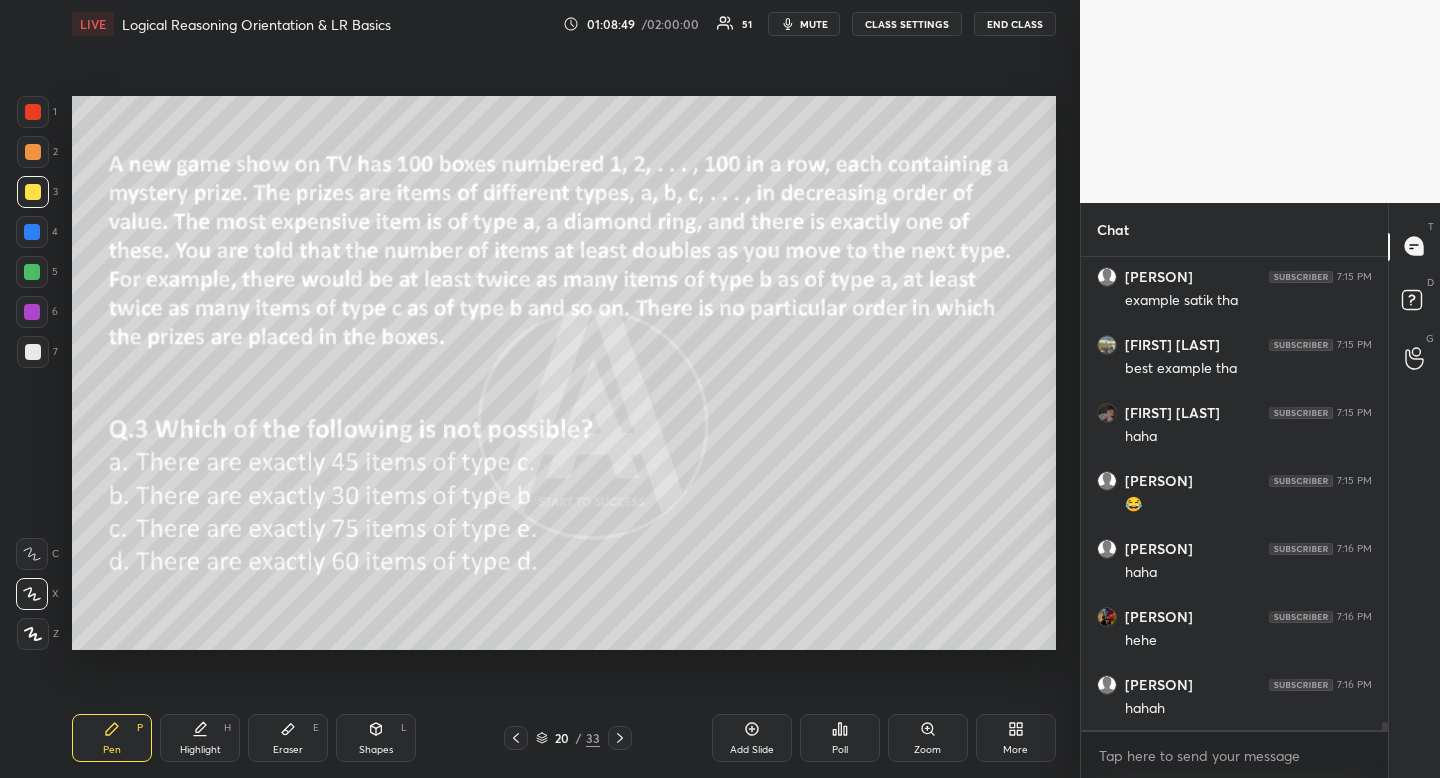 scroll, scrollTop: 27052, scrollLeft: 0, axis: vertical 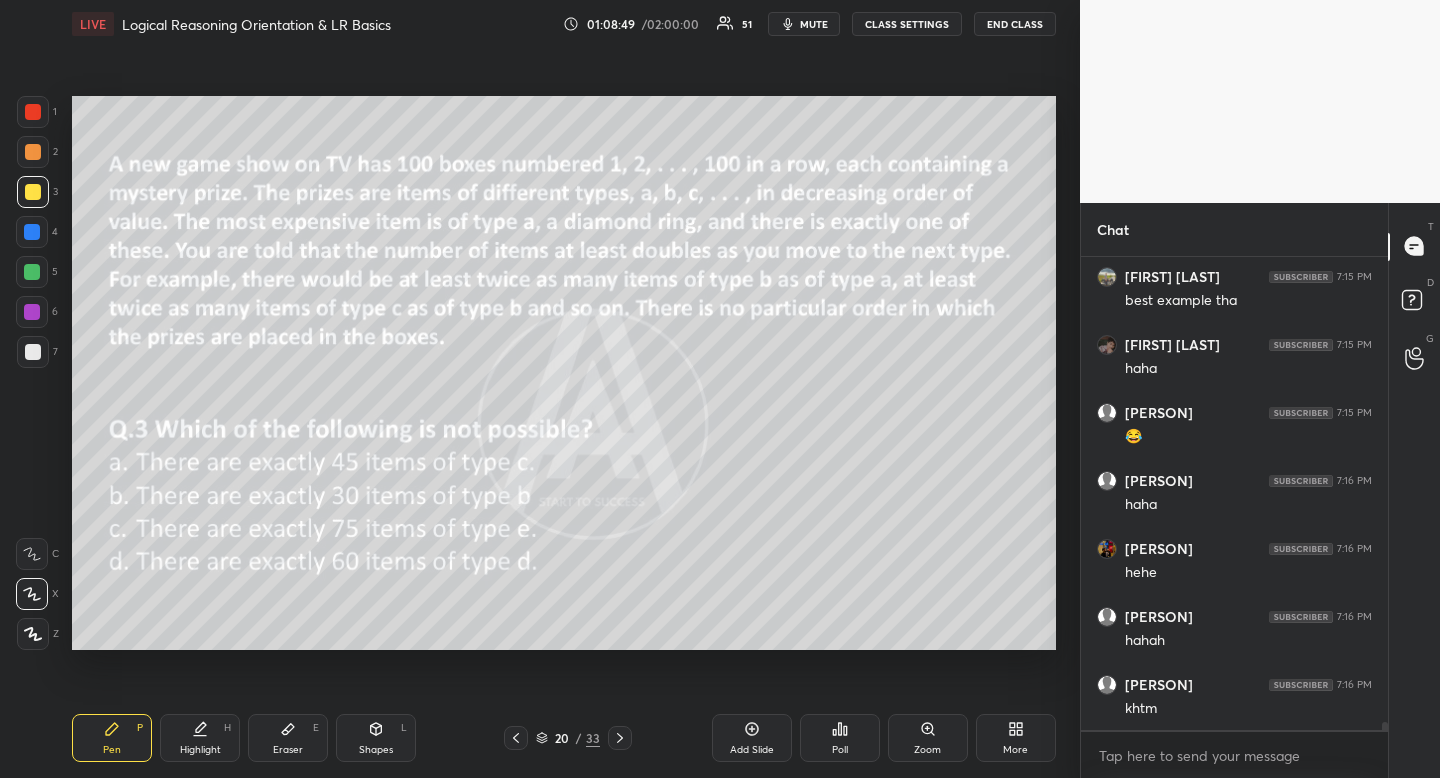 click on "Highlight" at bounding box center (200, 750) 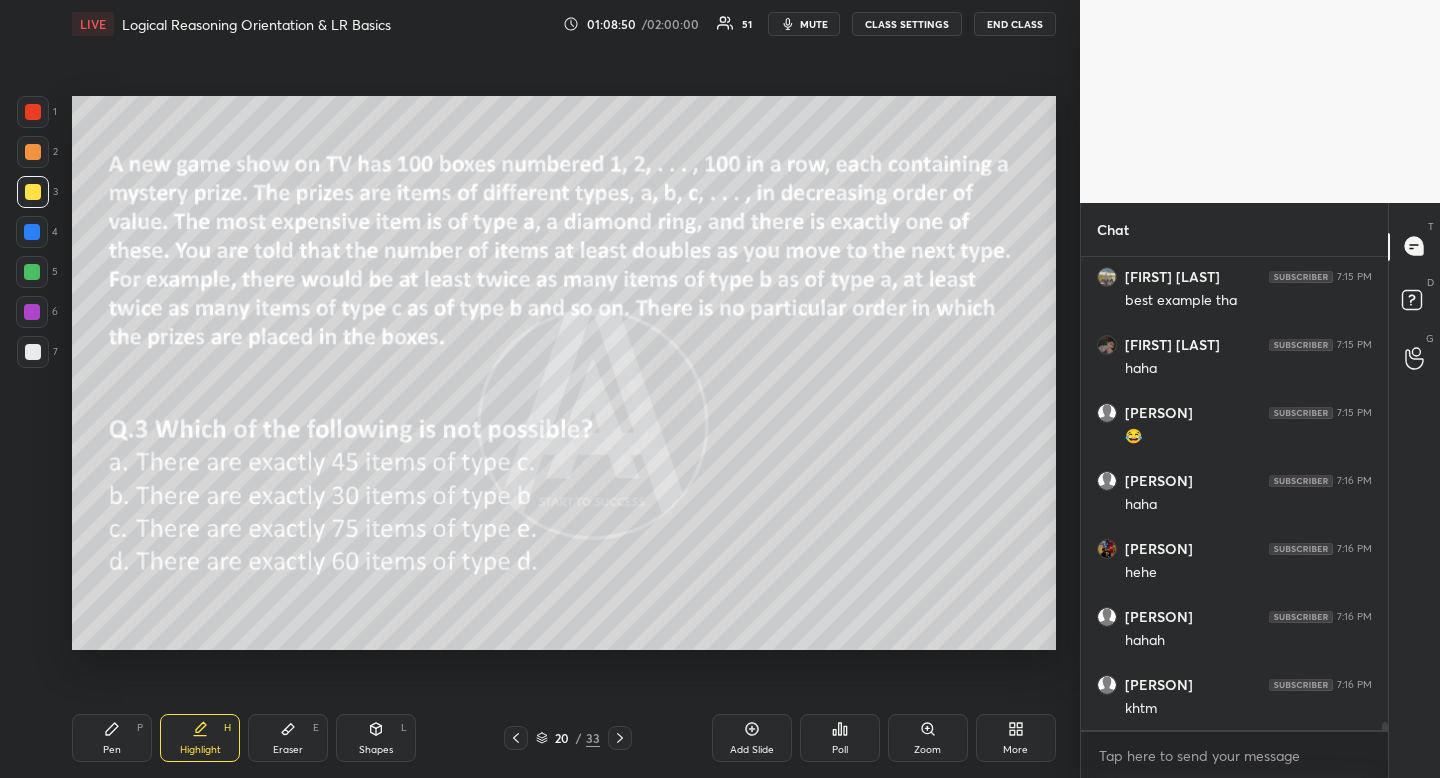 drag, startPoint x: 207, startPoint y: 742, endPoint x: 254, endPoint y: 683, distance: 75.43209 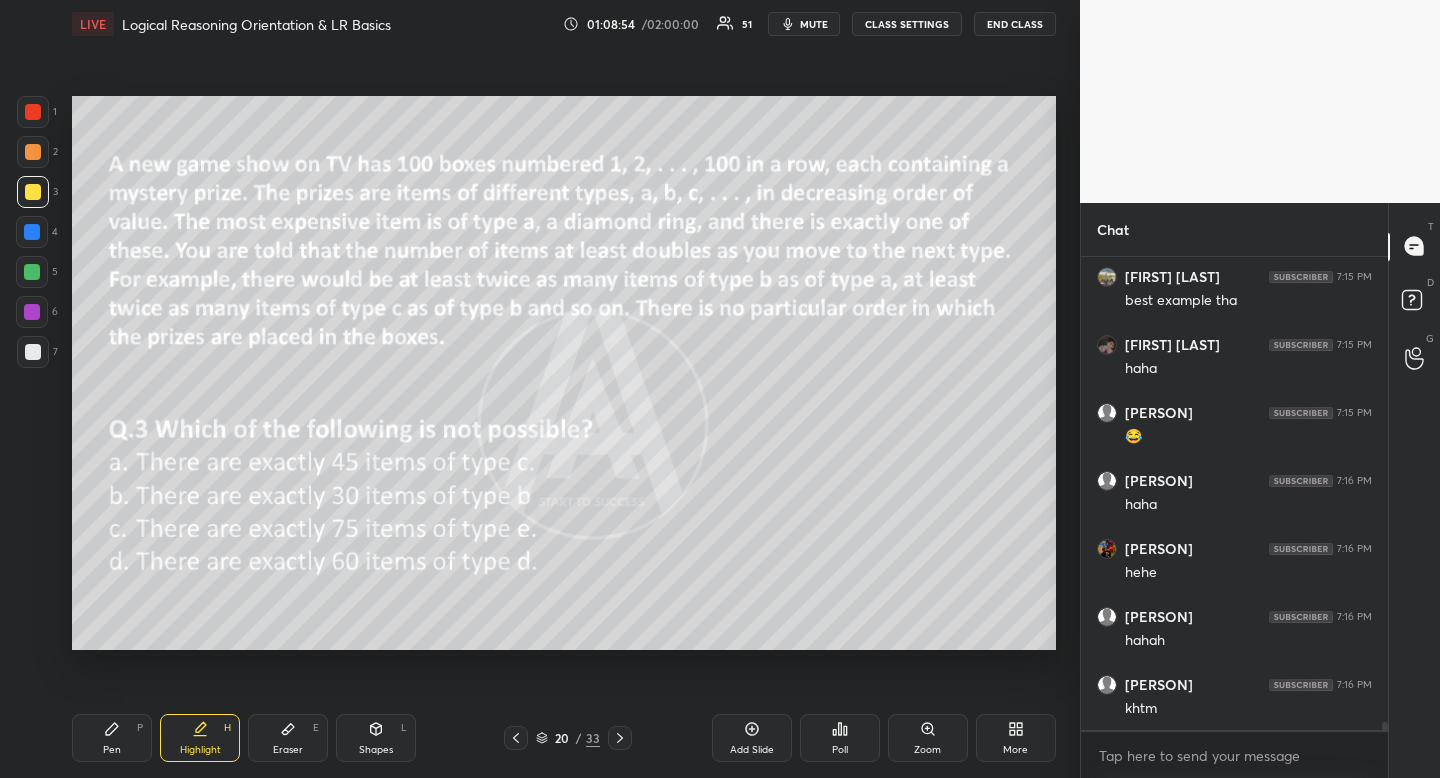 click on "Pen" at bounding box center (112, 750) 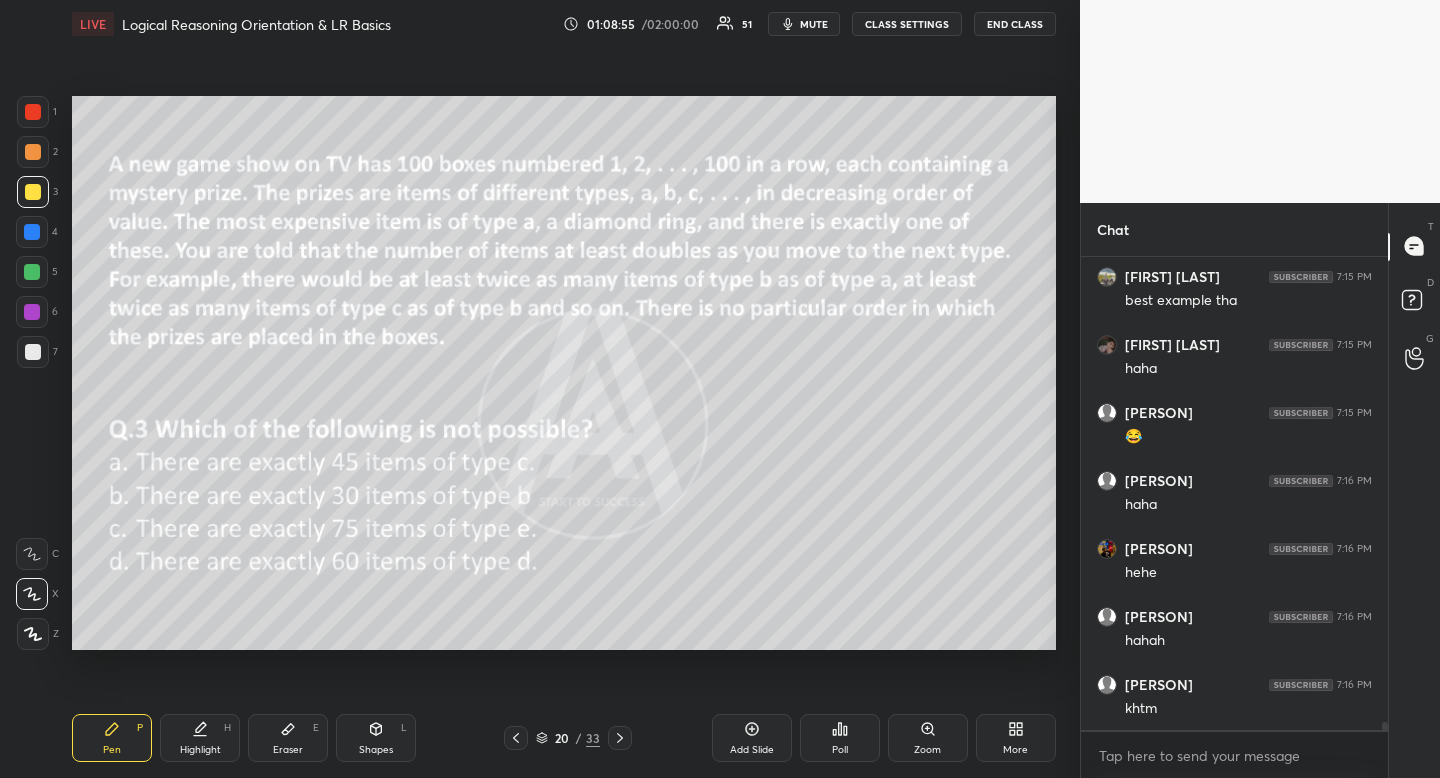 click on "Pen" at bounding box center (112, 750) 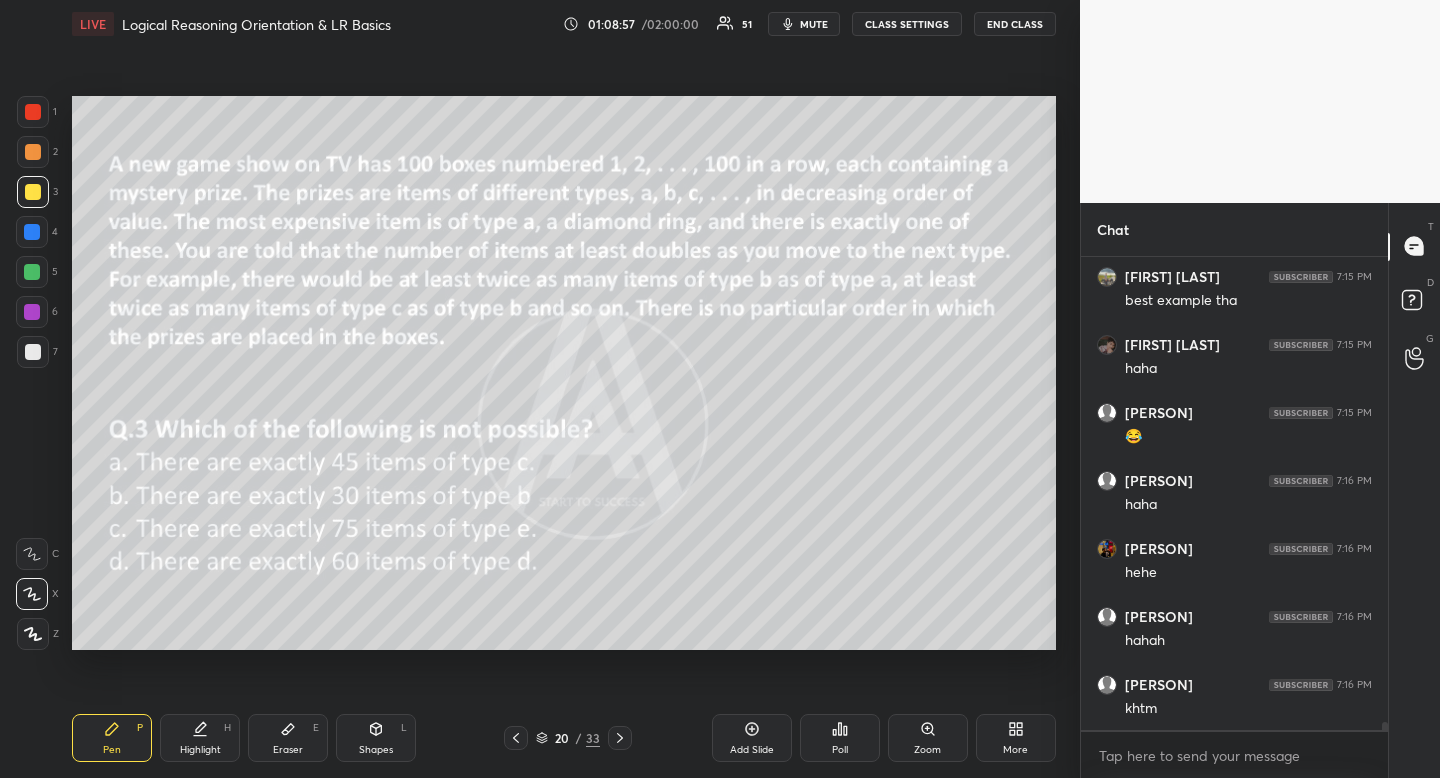 click 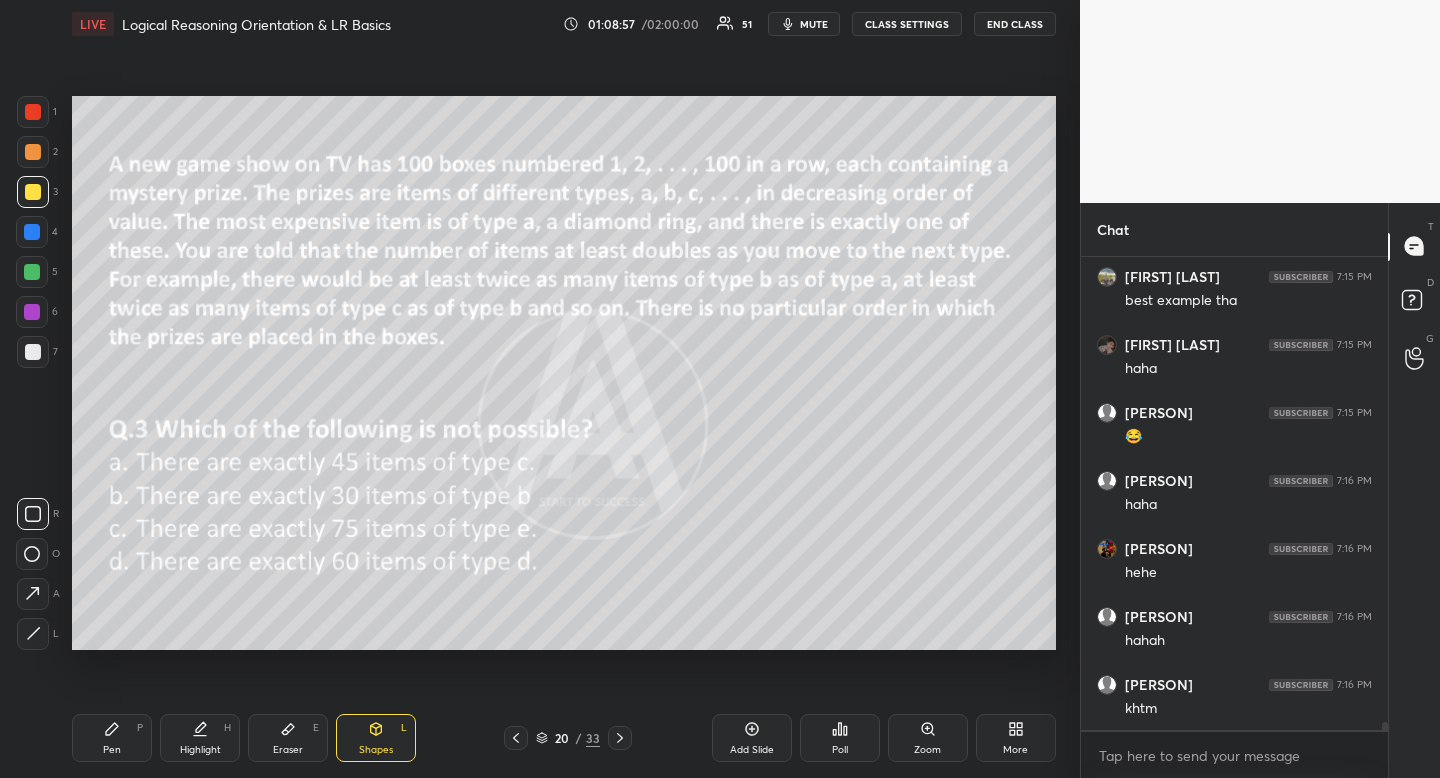 click 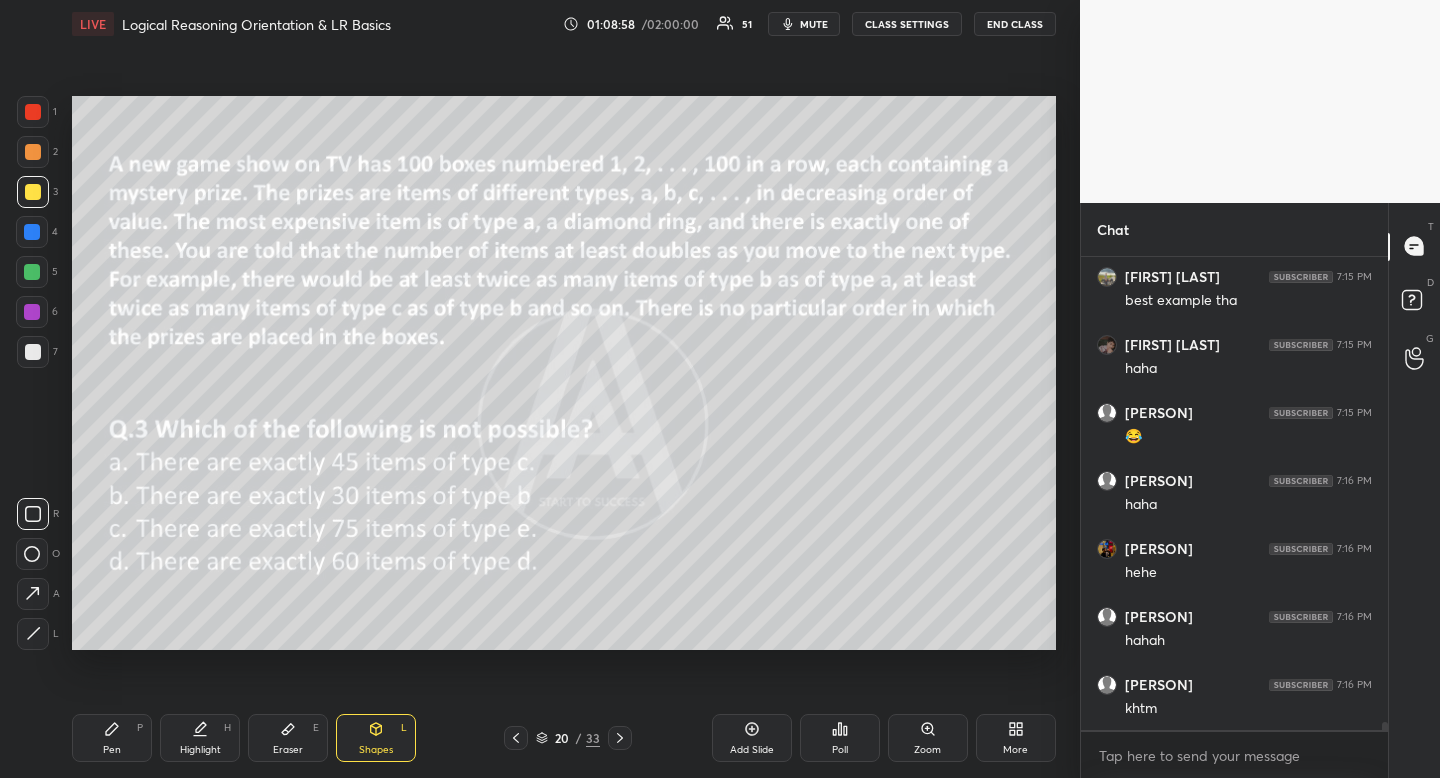 click 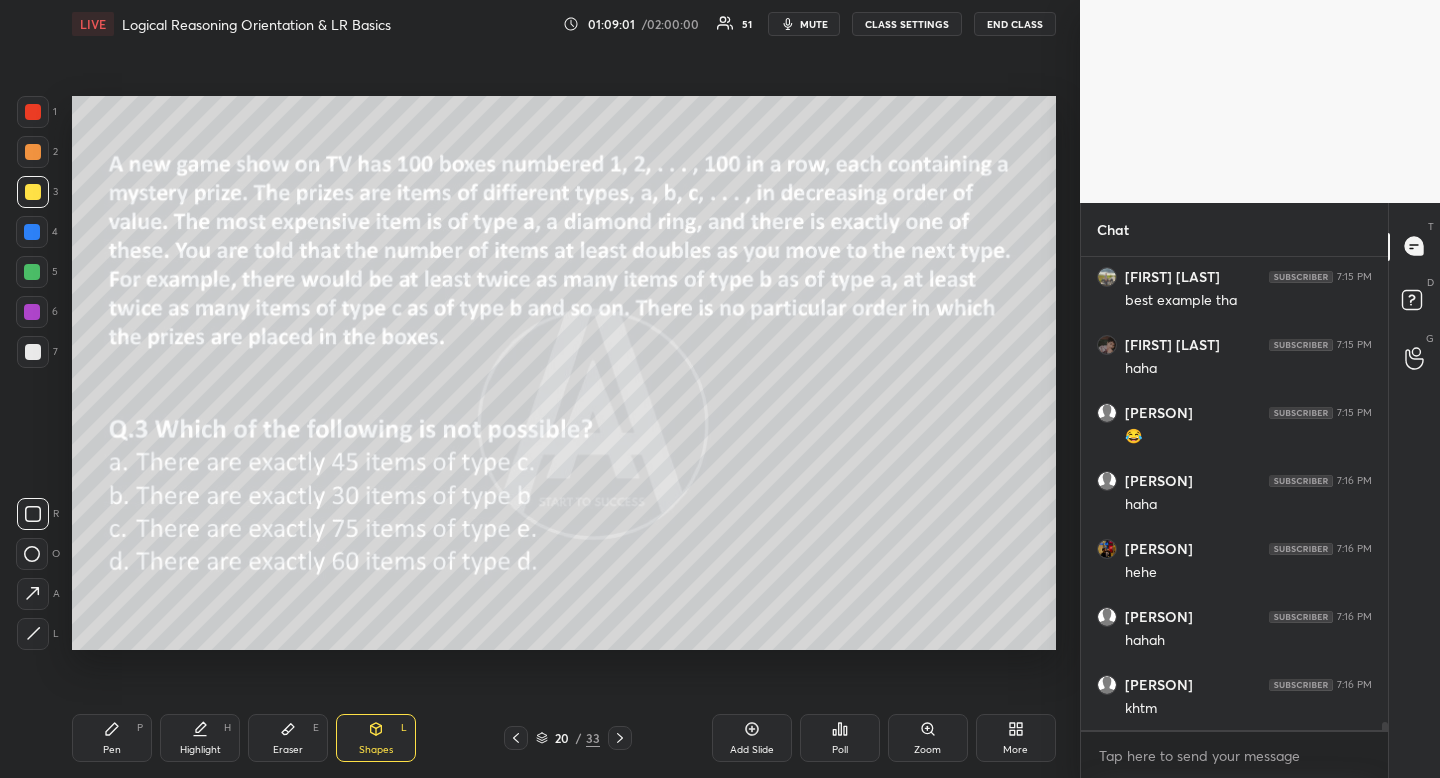 click 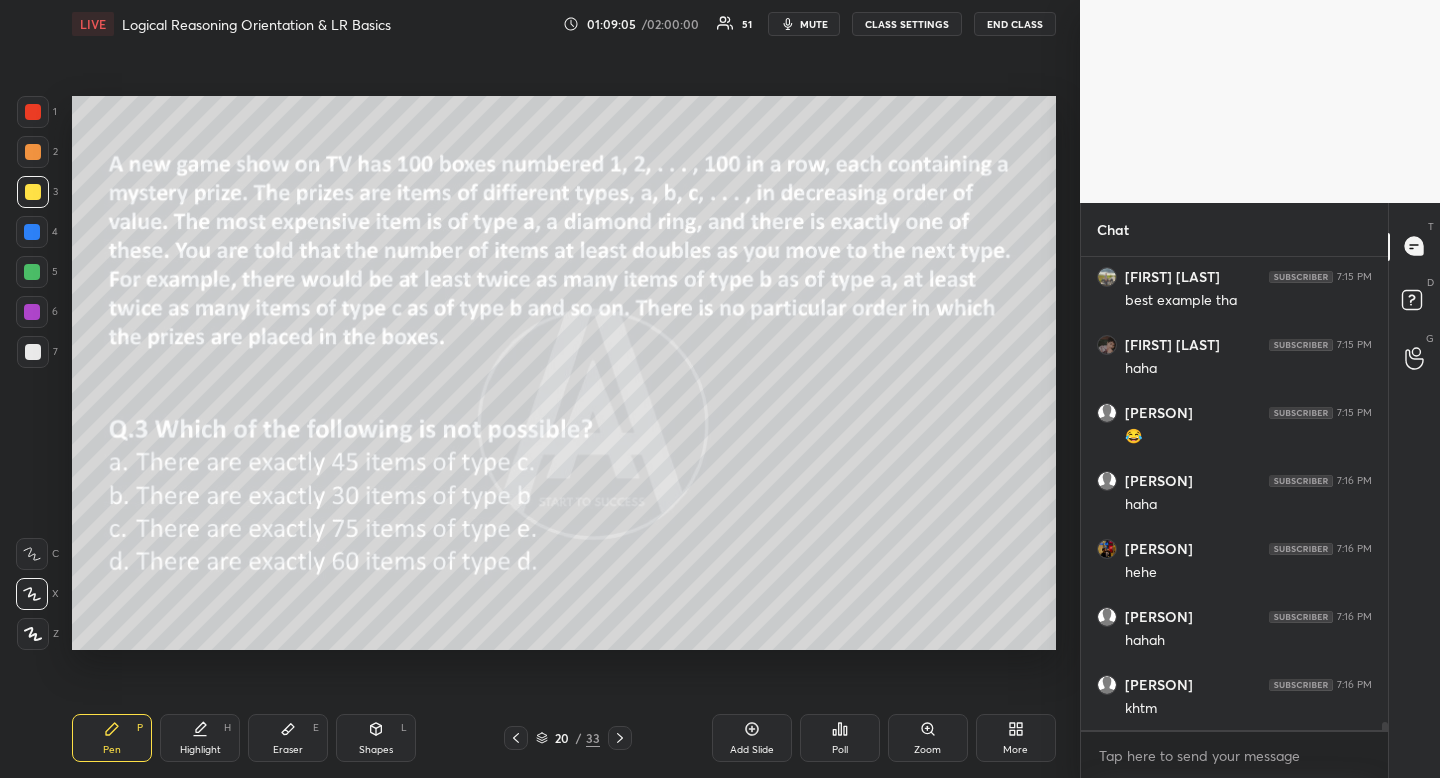 drag, startPoint x: 173, startPoint y: 744, endPoint x: 194, endPoint y: 713, distance: 37.44329 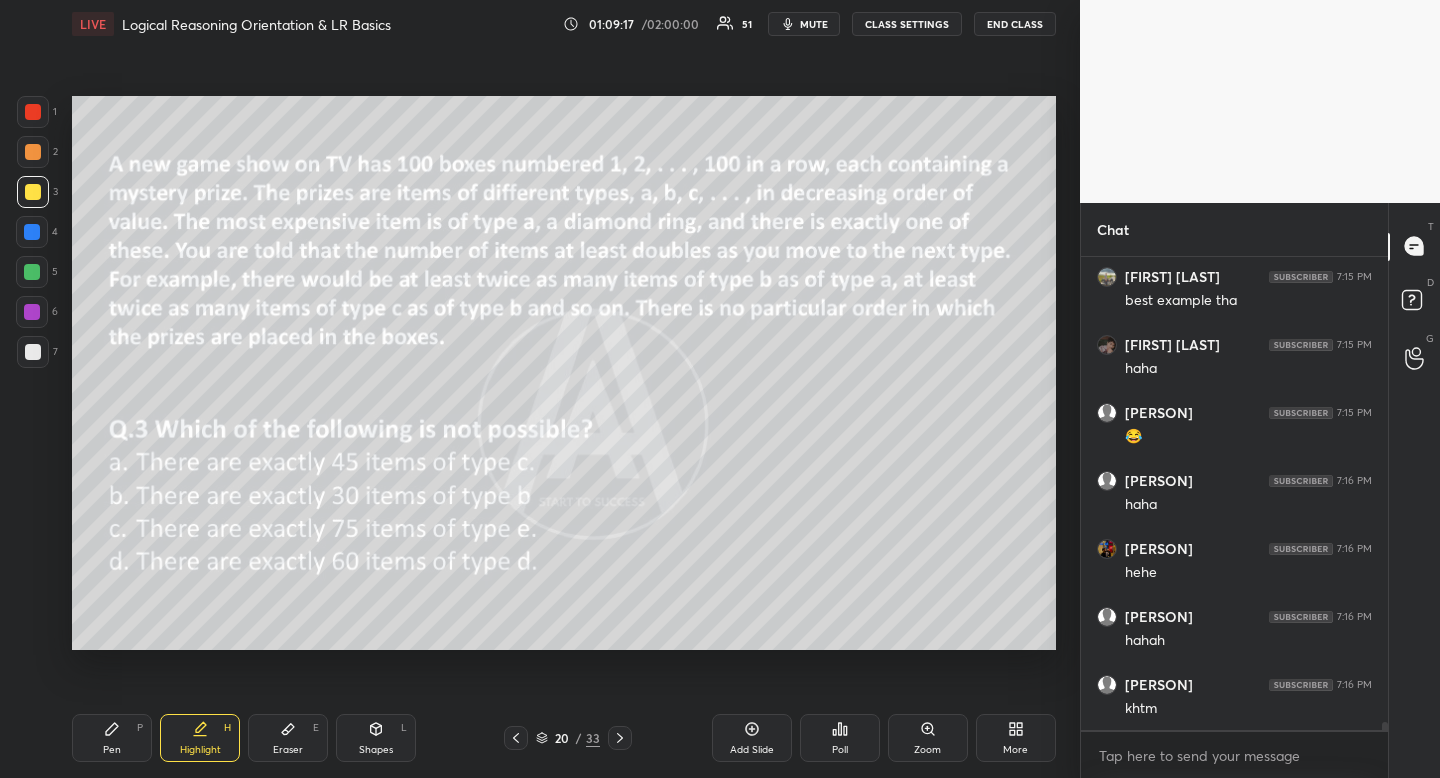 scroll, scrollTop: 27125, scrollLeft: 0, axis: vertical 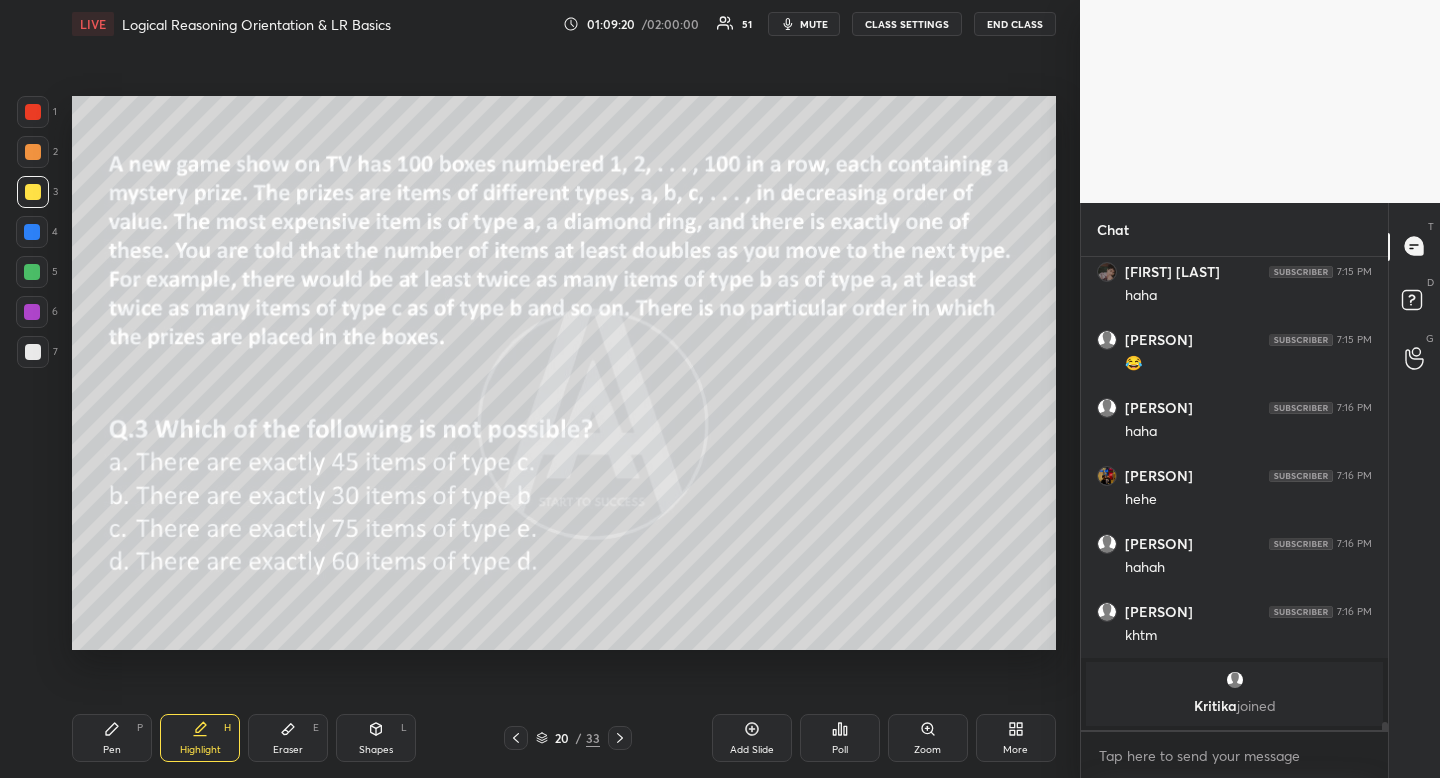 click 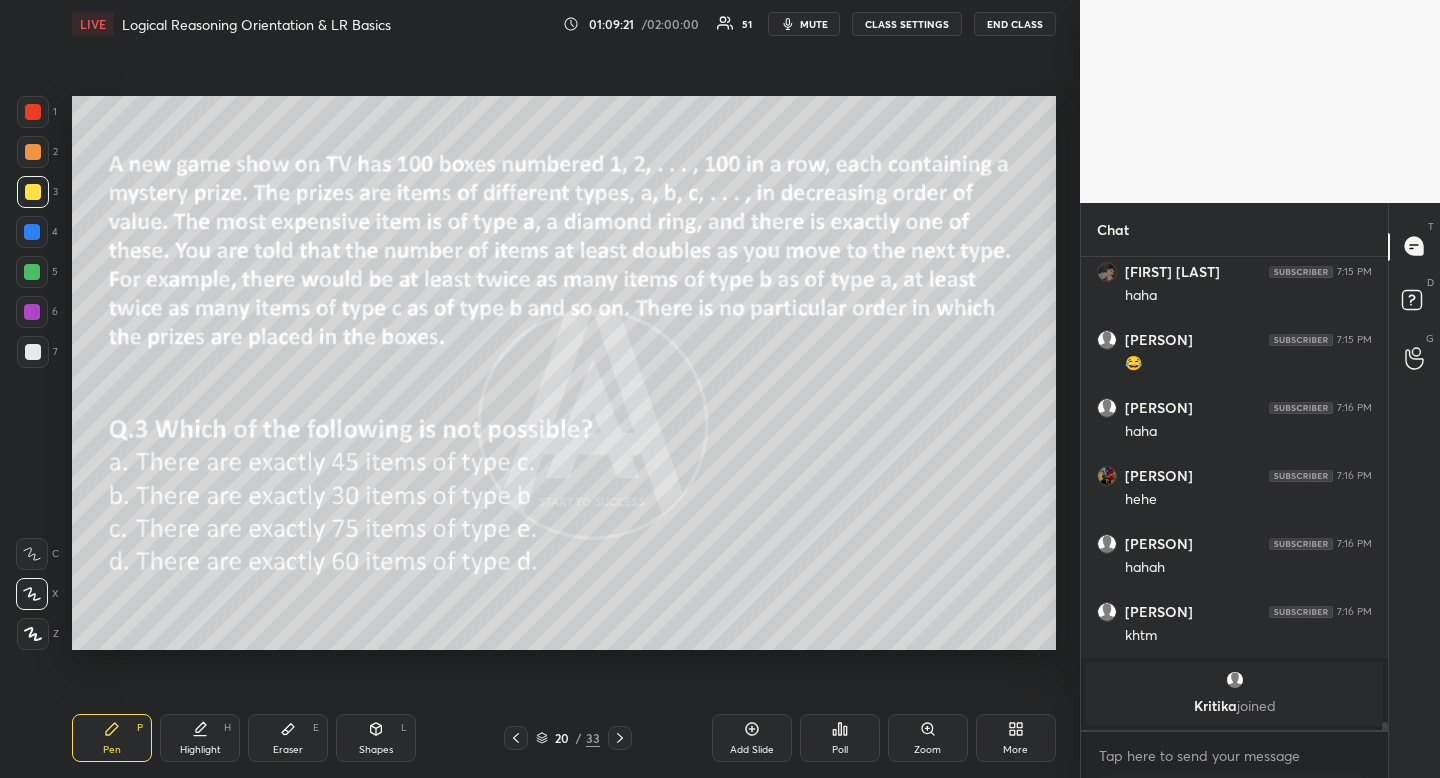 click at bounding box center [33, 152] 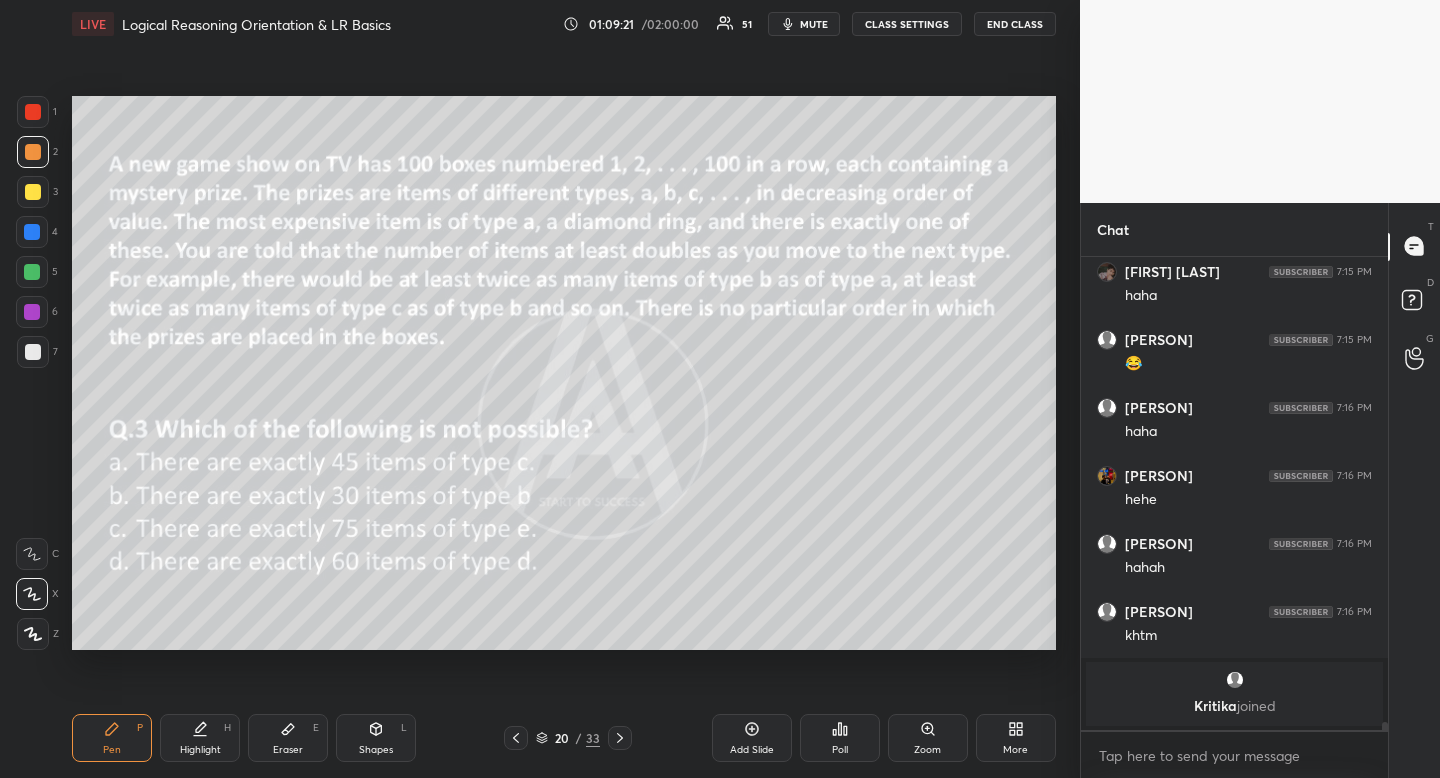 click at bounding box center [33, 152] 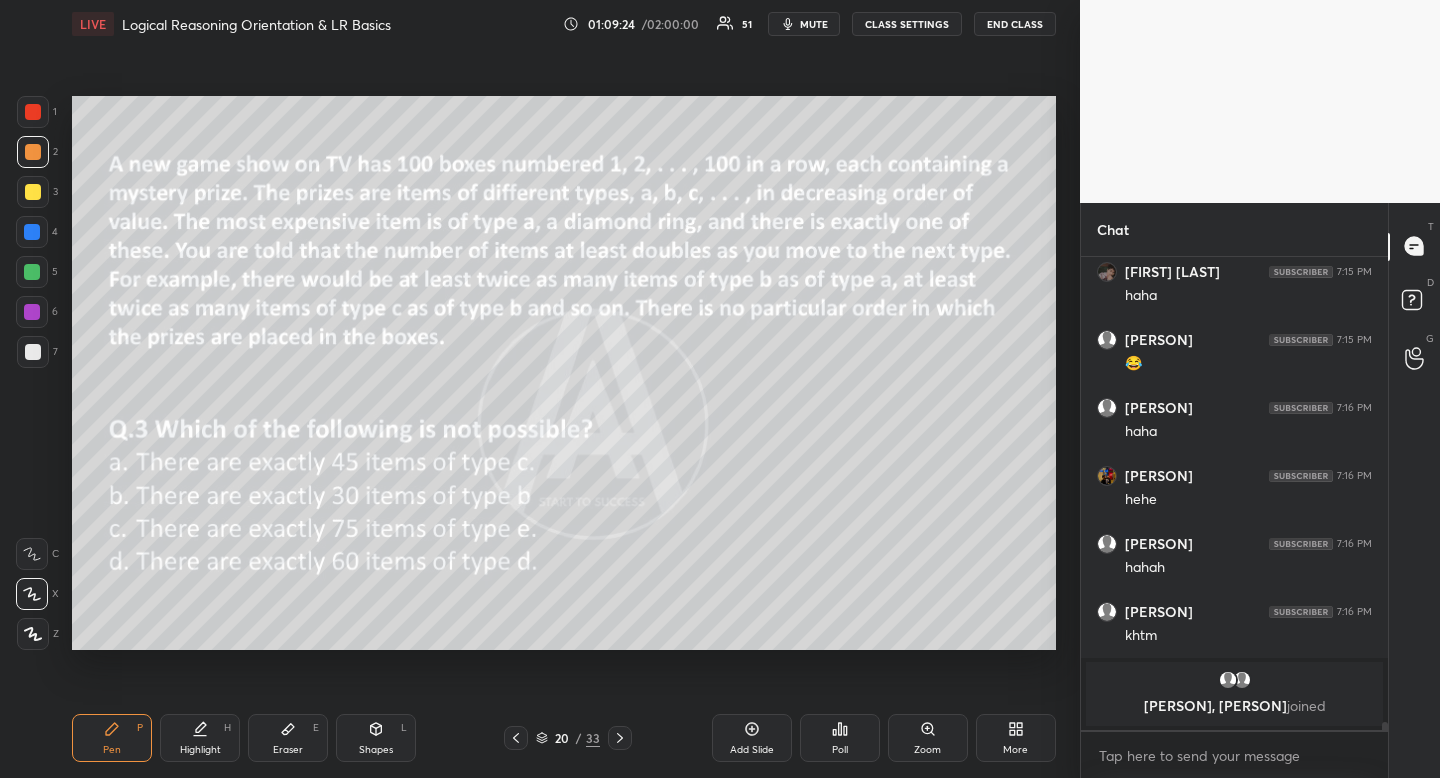 click on "Poll" at bounding box center [840, 738] 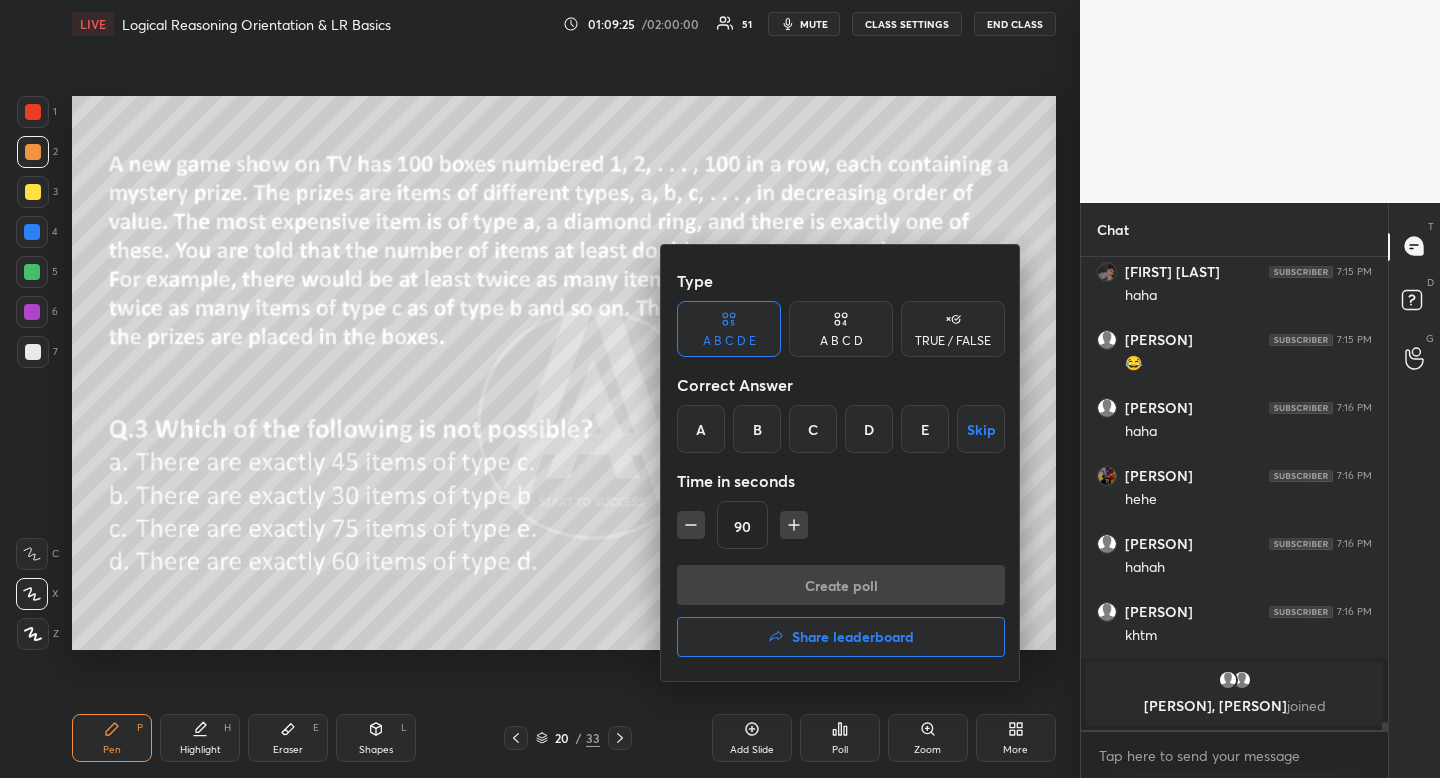 click on "A" at bounding box center (701, 429) 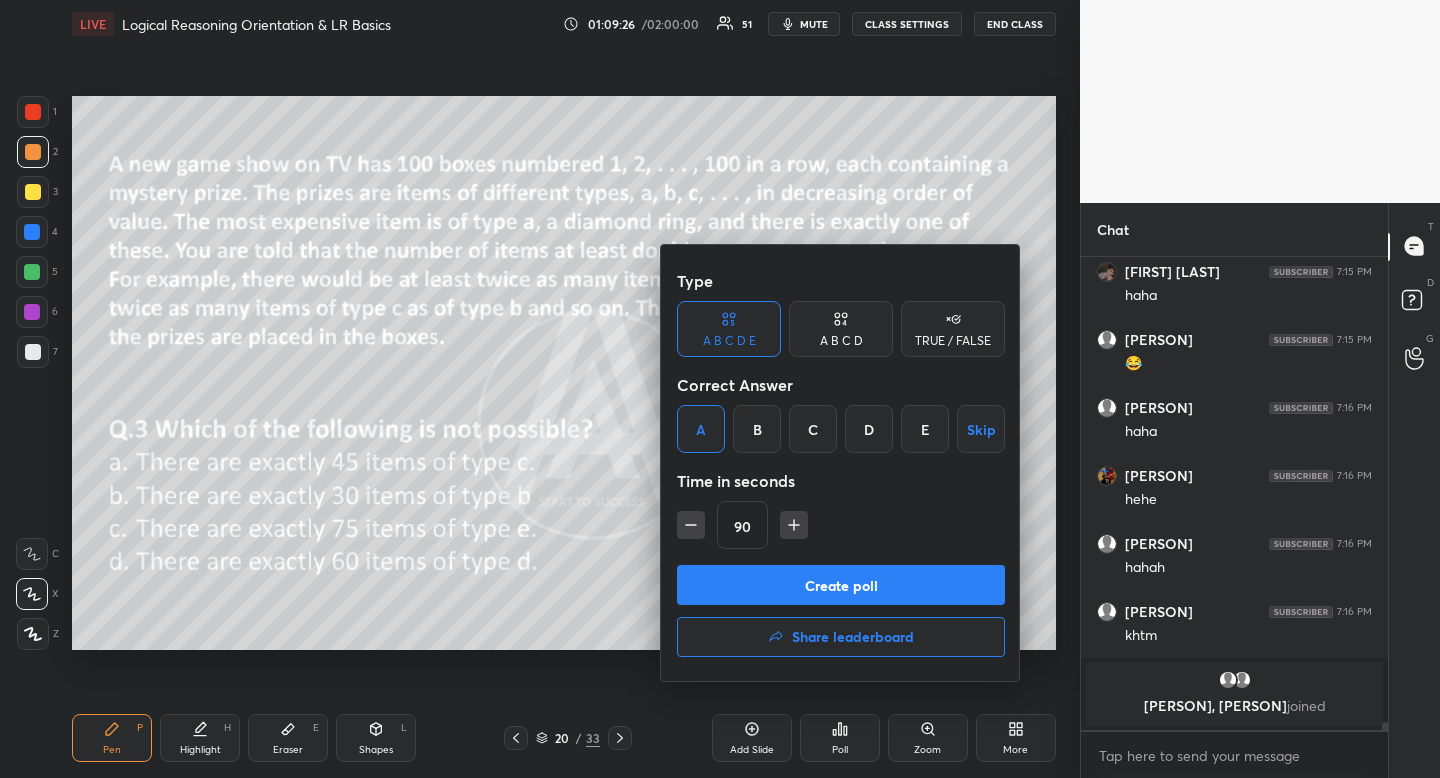 click 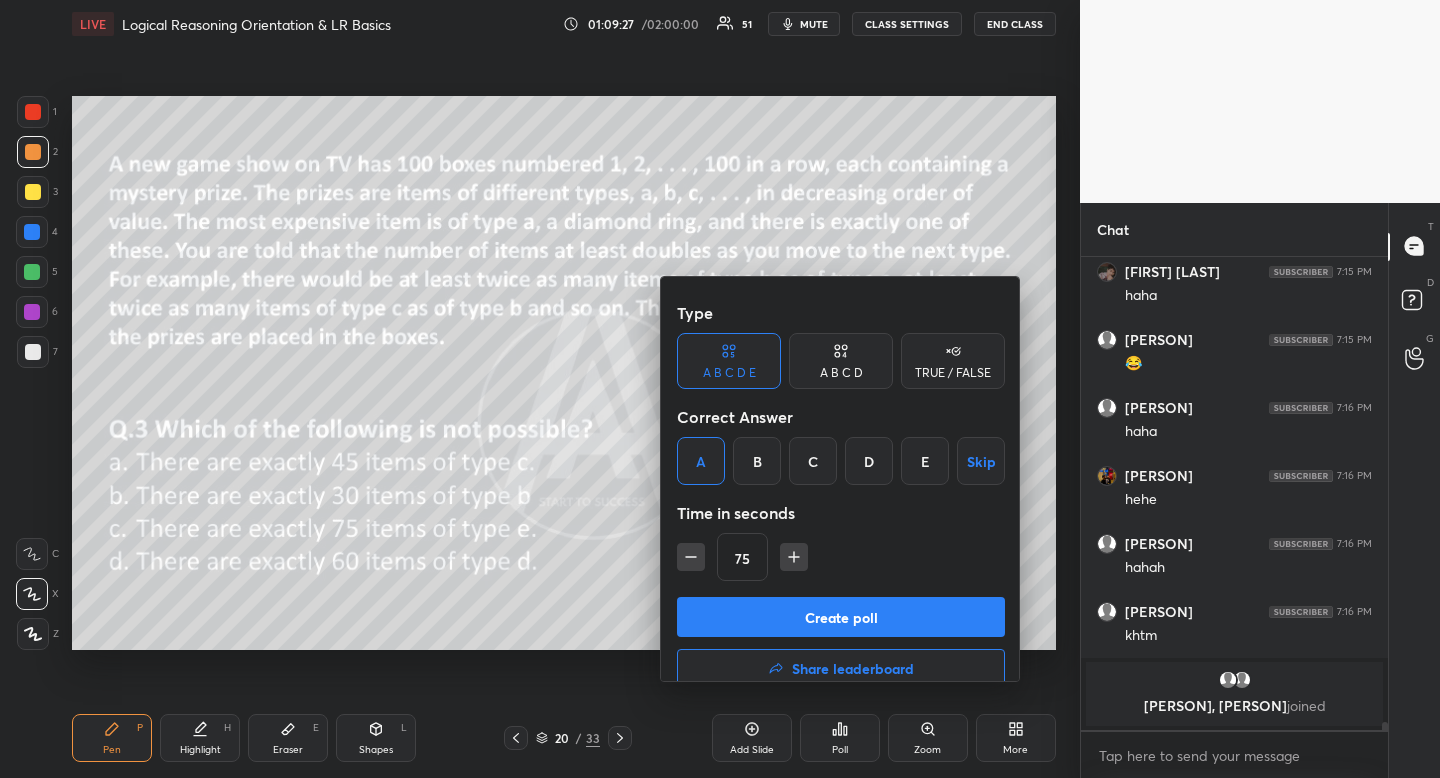 drag, startPoint x: 692, startPoint y: 523, endPoint x: 705, endPoint y: 551, distance: 30.870699 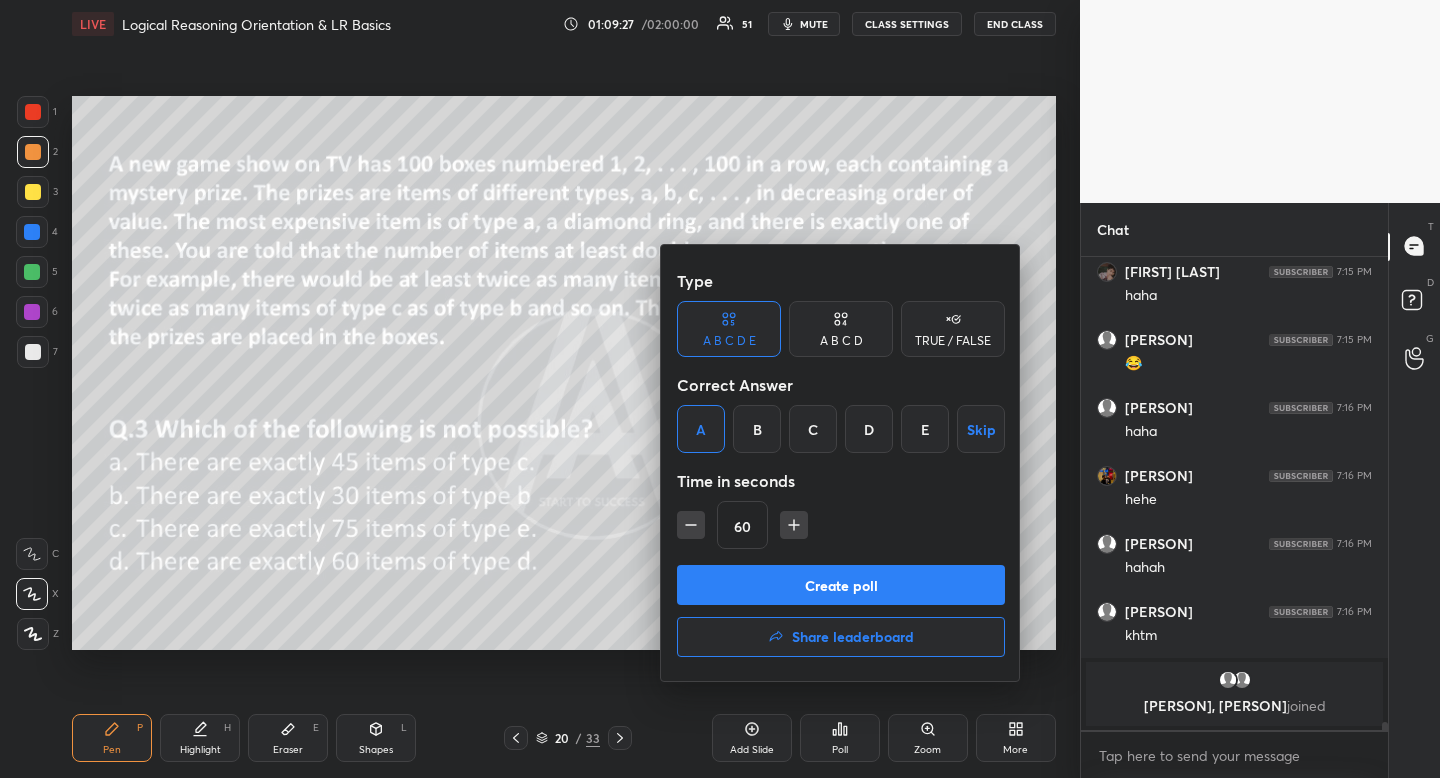 click on "Create poll" at bounding box center (841, 585) 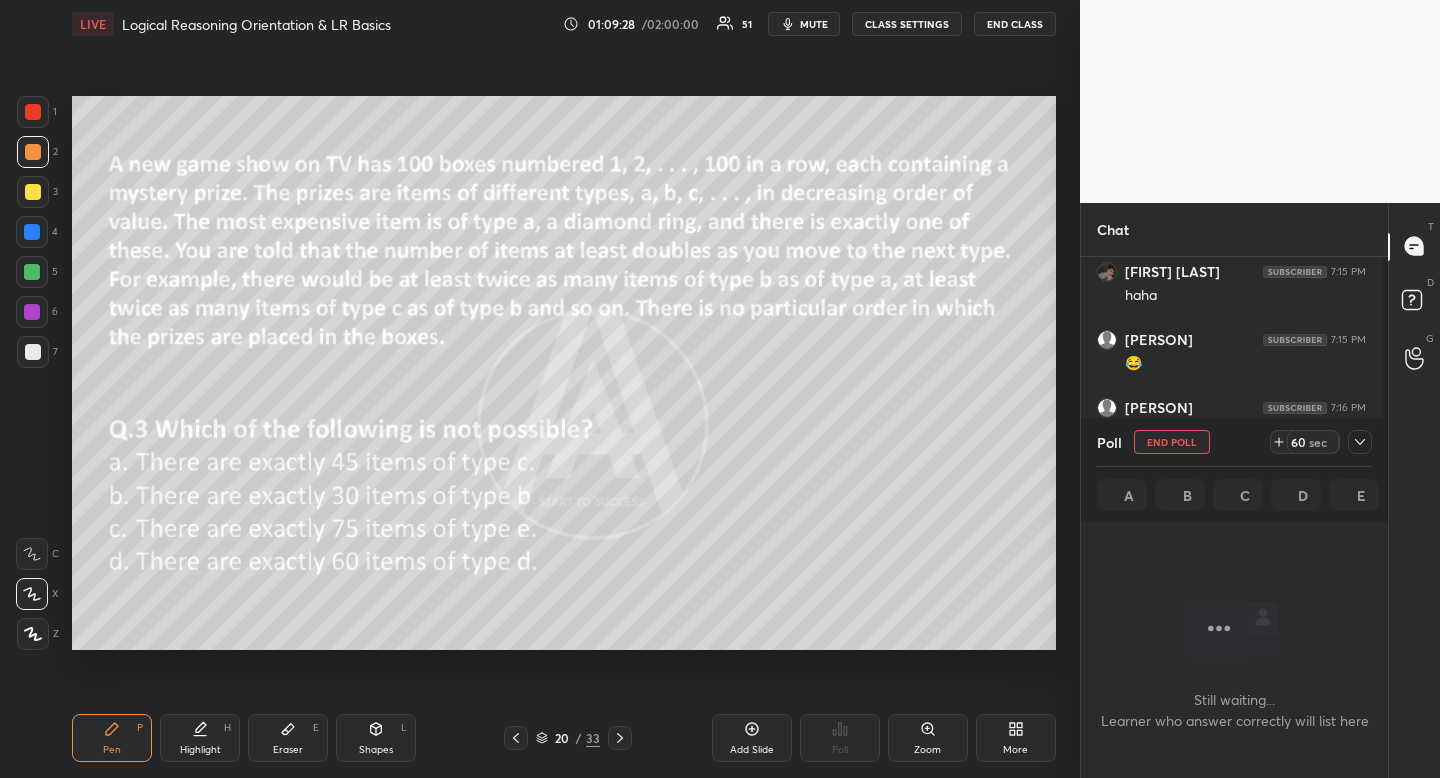 scroll, scrollTop: 7, scrollLeft: 7, axis: both 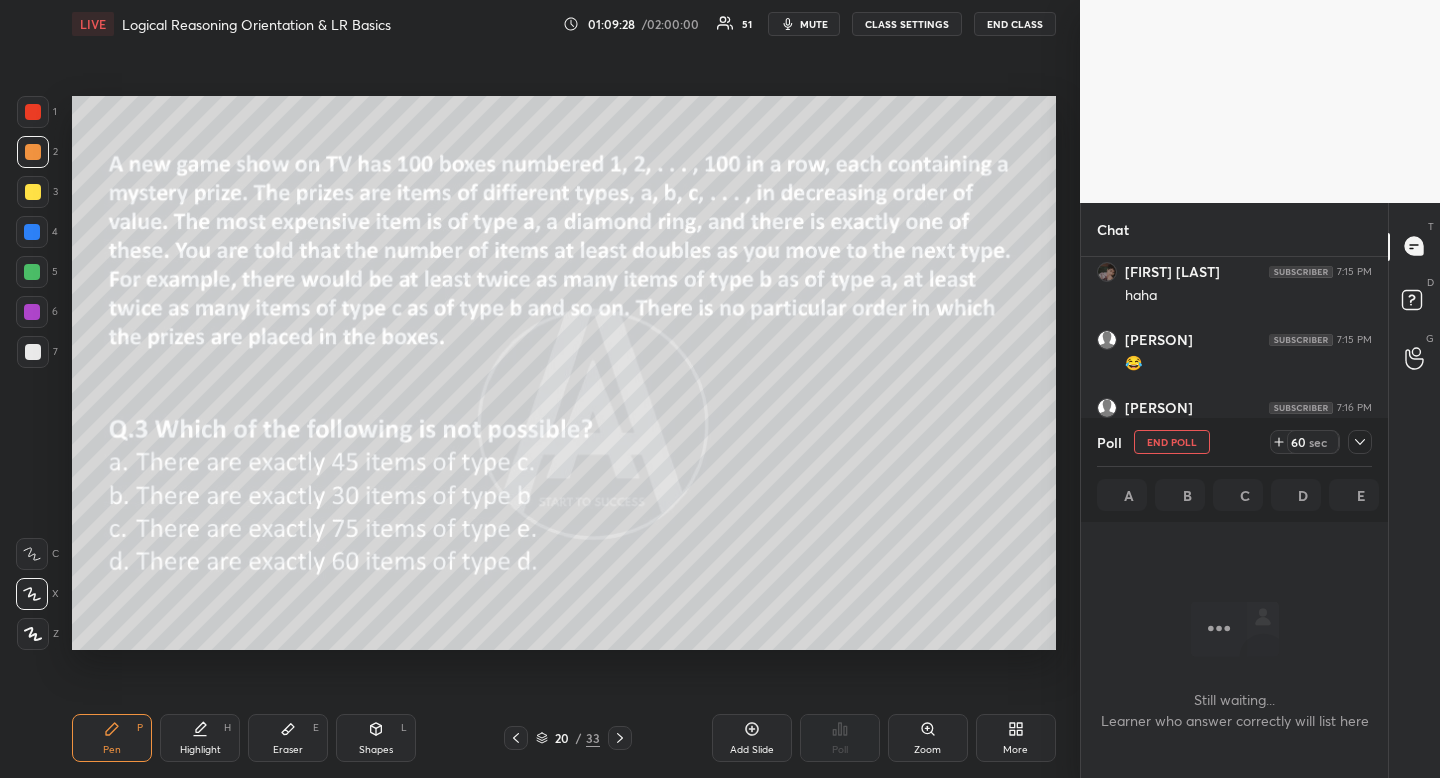 click on "mute" at bounding box center (814, 24) 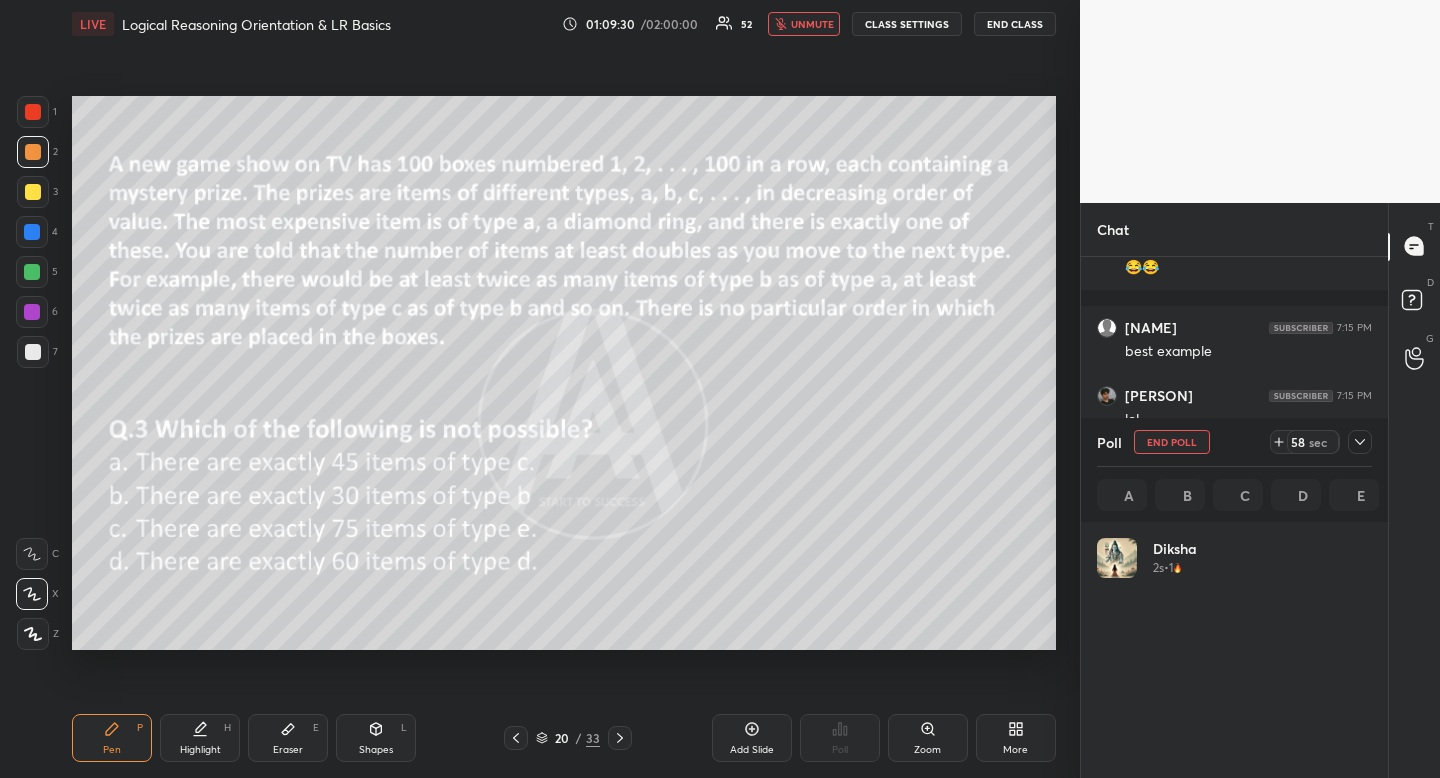 scroll, scrollTop: 7, scrollLeft: 7, axis: both 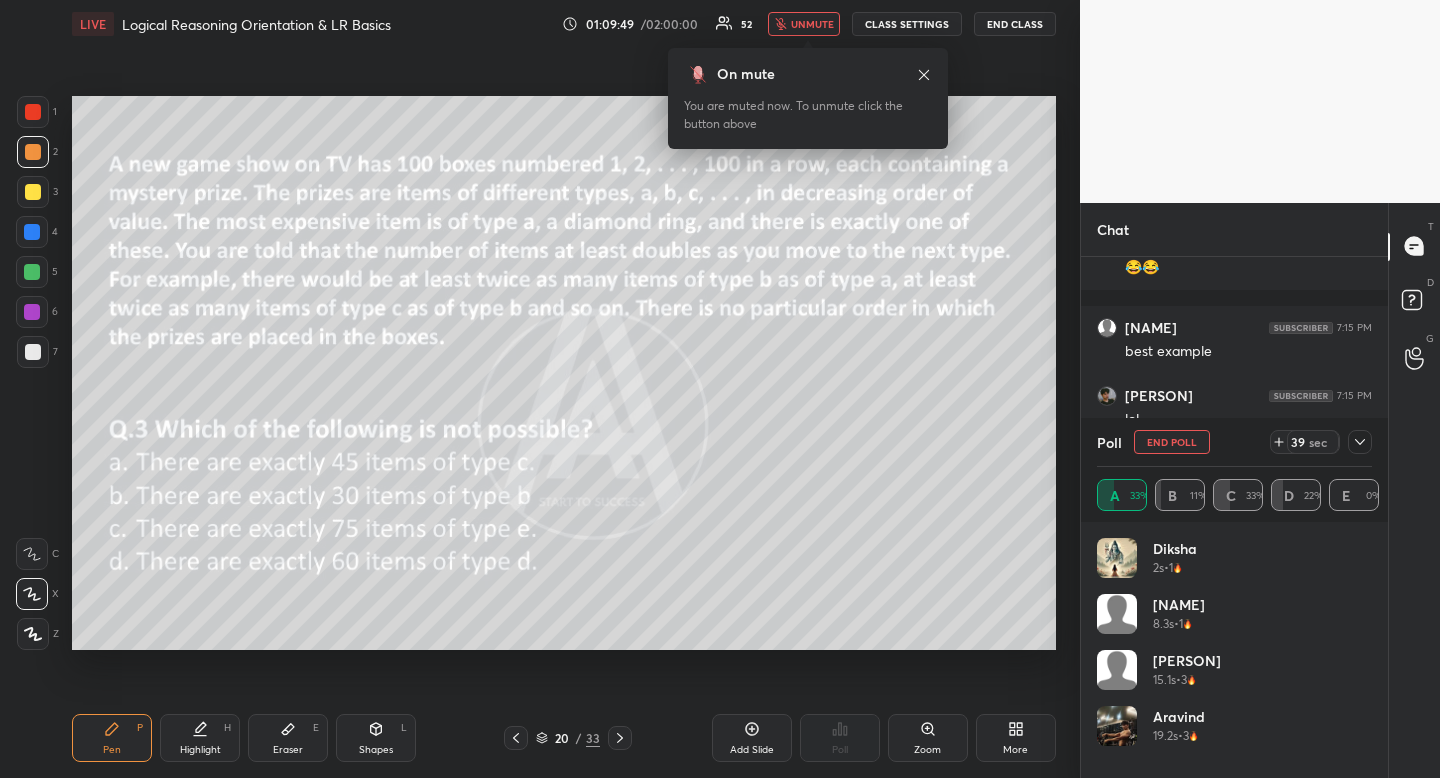 drag, startPoint x: 921, startPoint y: 75, endPoint x: 900, endPoint y: 77, distance: 21.095022 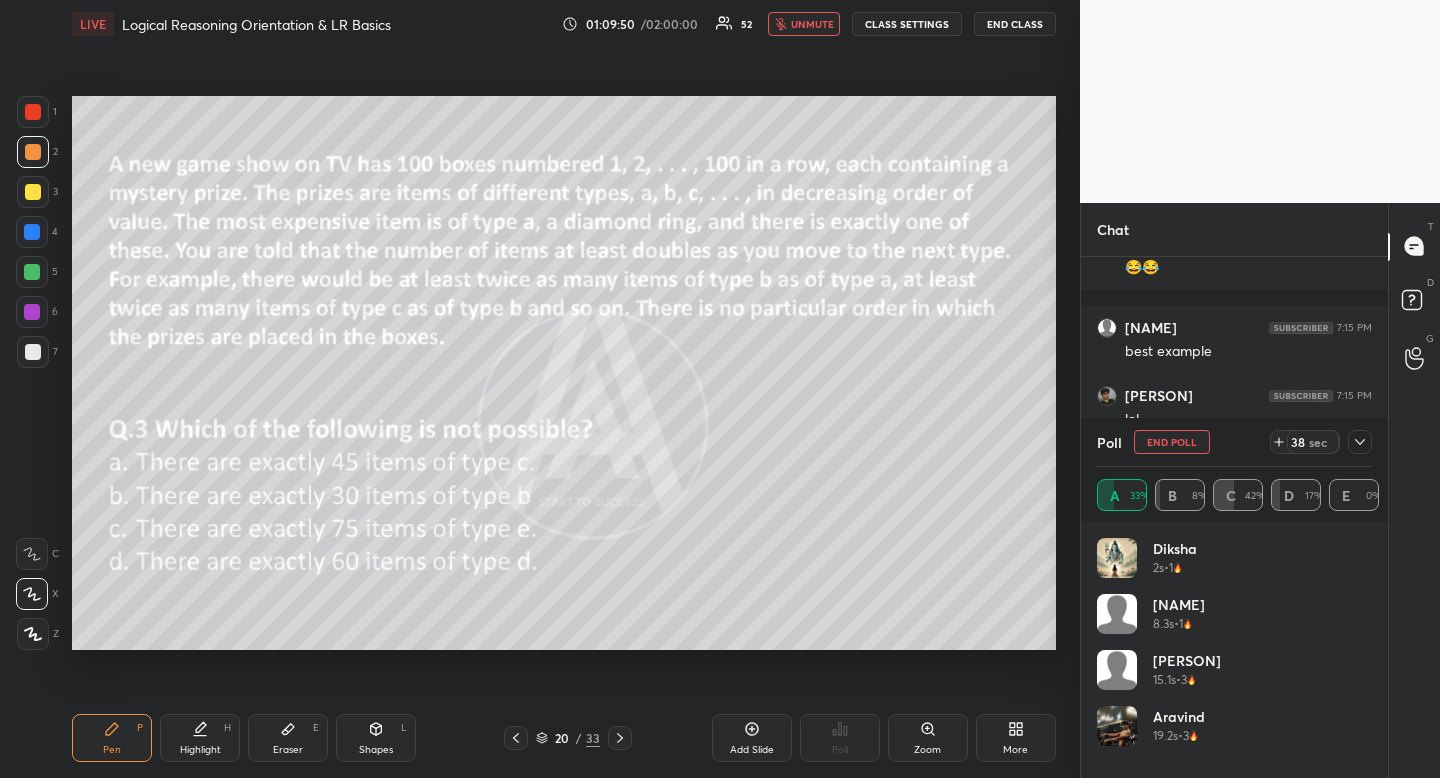 click at bounding box center (33, 192) 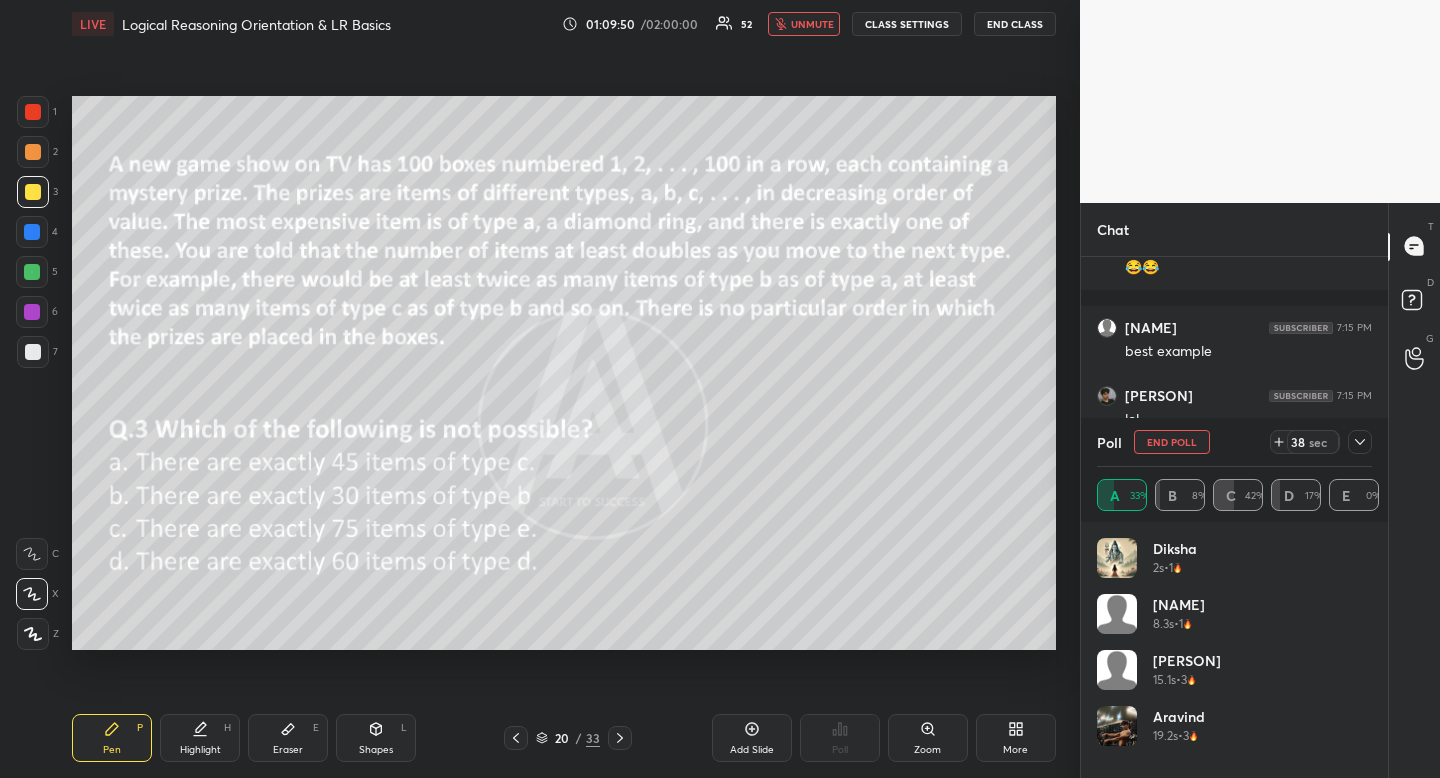 click at bounding box center [33, 192] 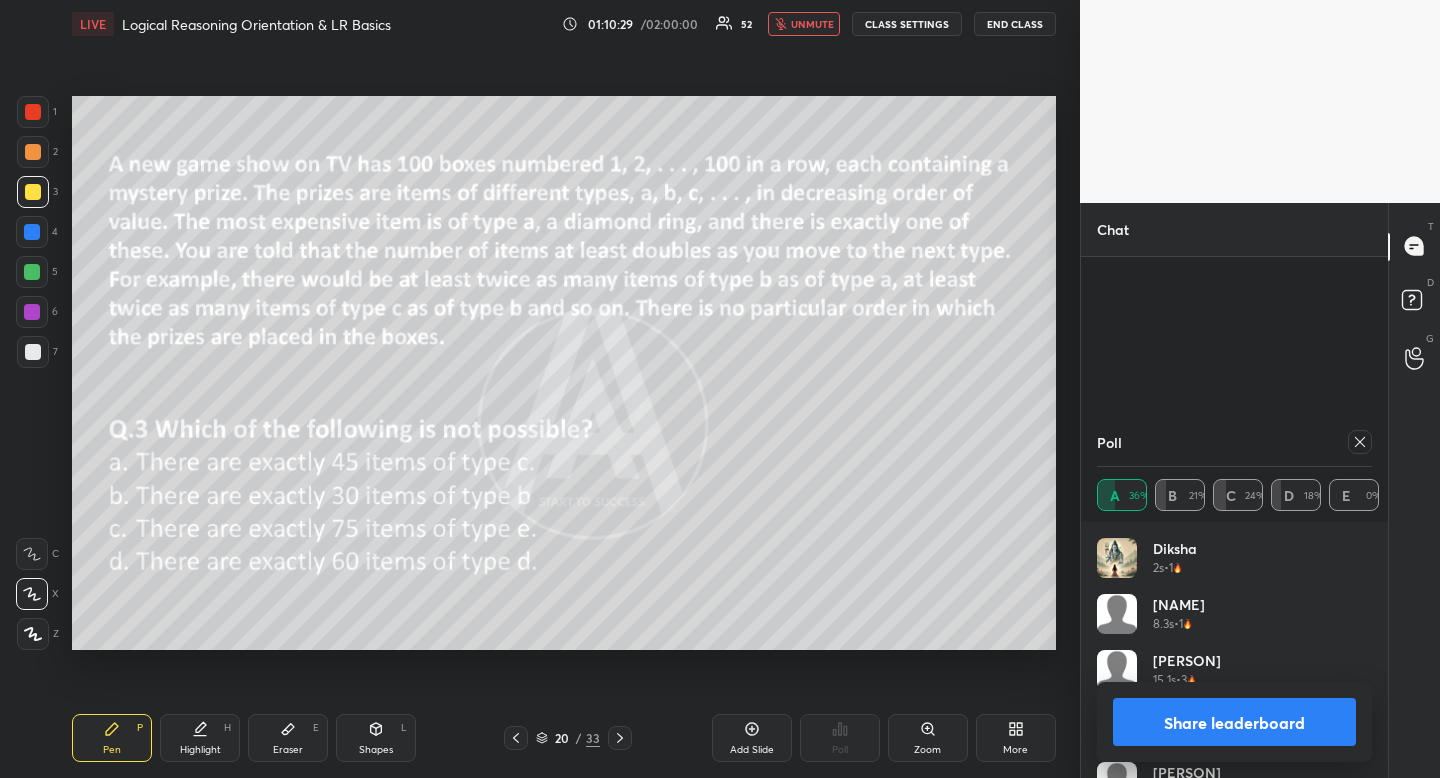scroll, scrollTop: 25425, scrollLeft: 0, axis: vertical 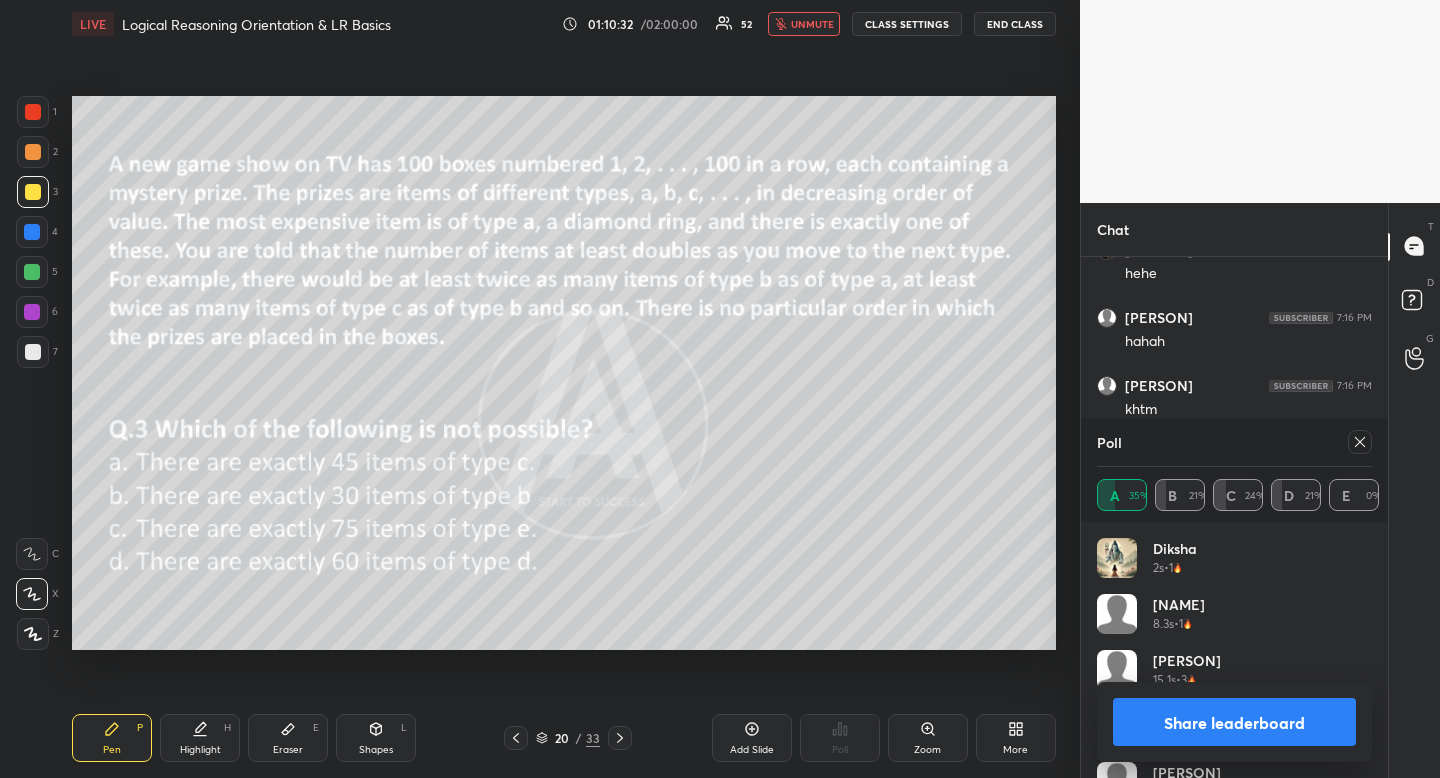 drag, startPoint x: 1369, startPoint y: 440, endPoint x: 1365, endPoint y: 450, distance: 10.770329 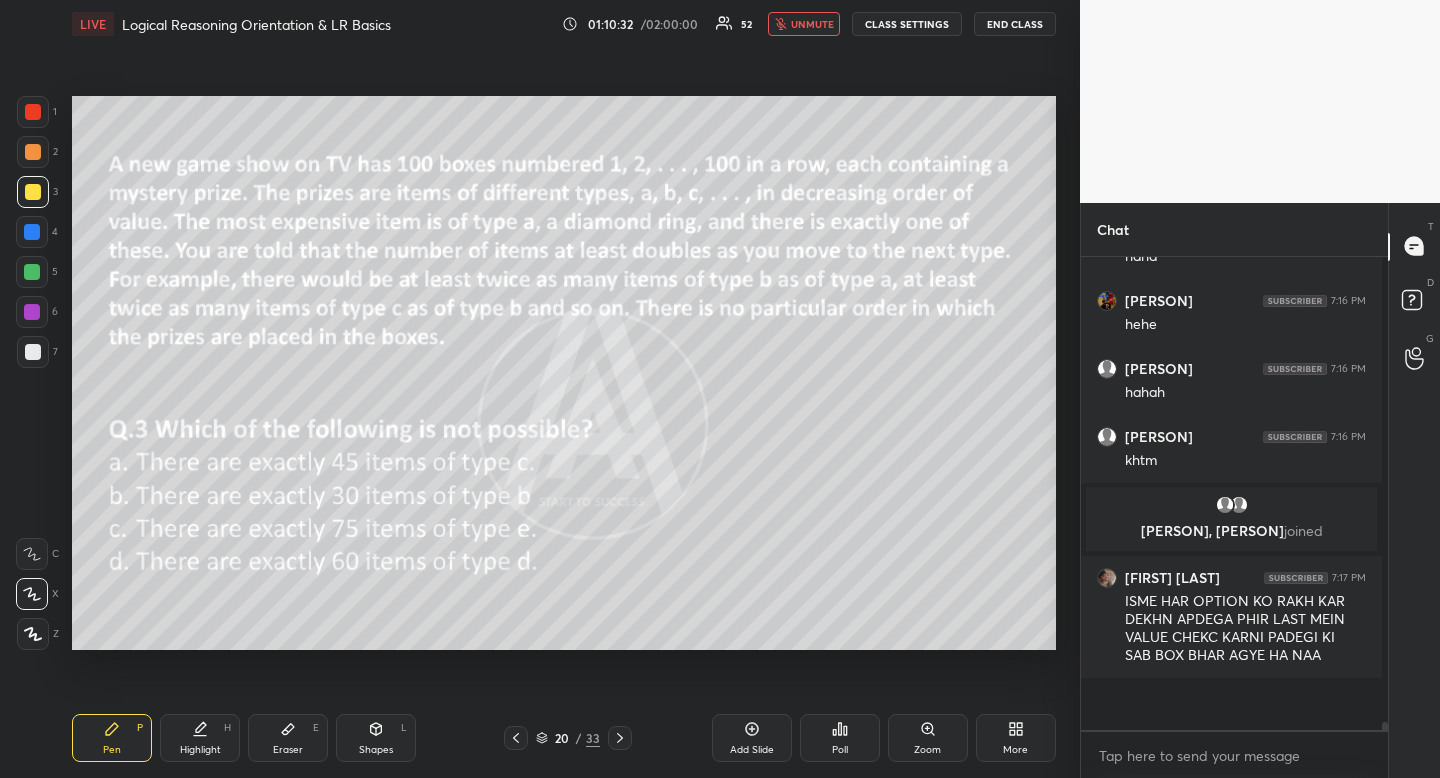 scroll, scrollTop: 1, scrollLeft: 7, axis: both 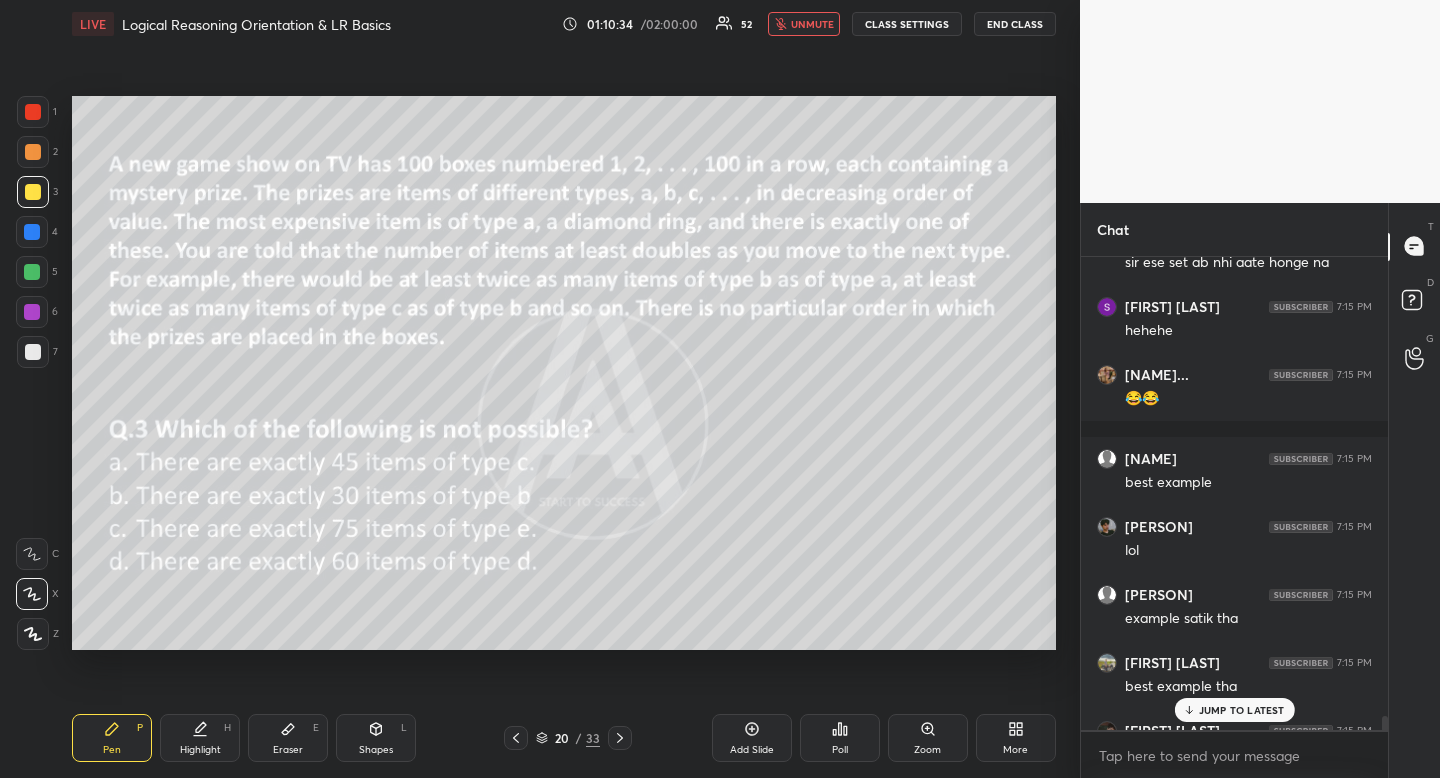 click at bounding box center (32, 232) 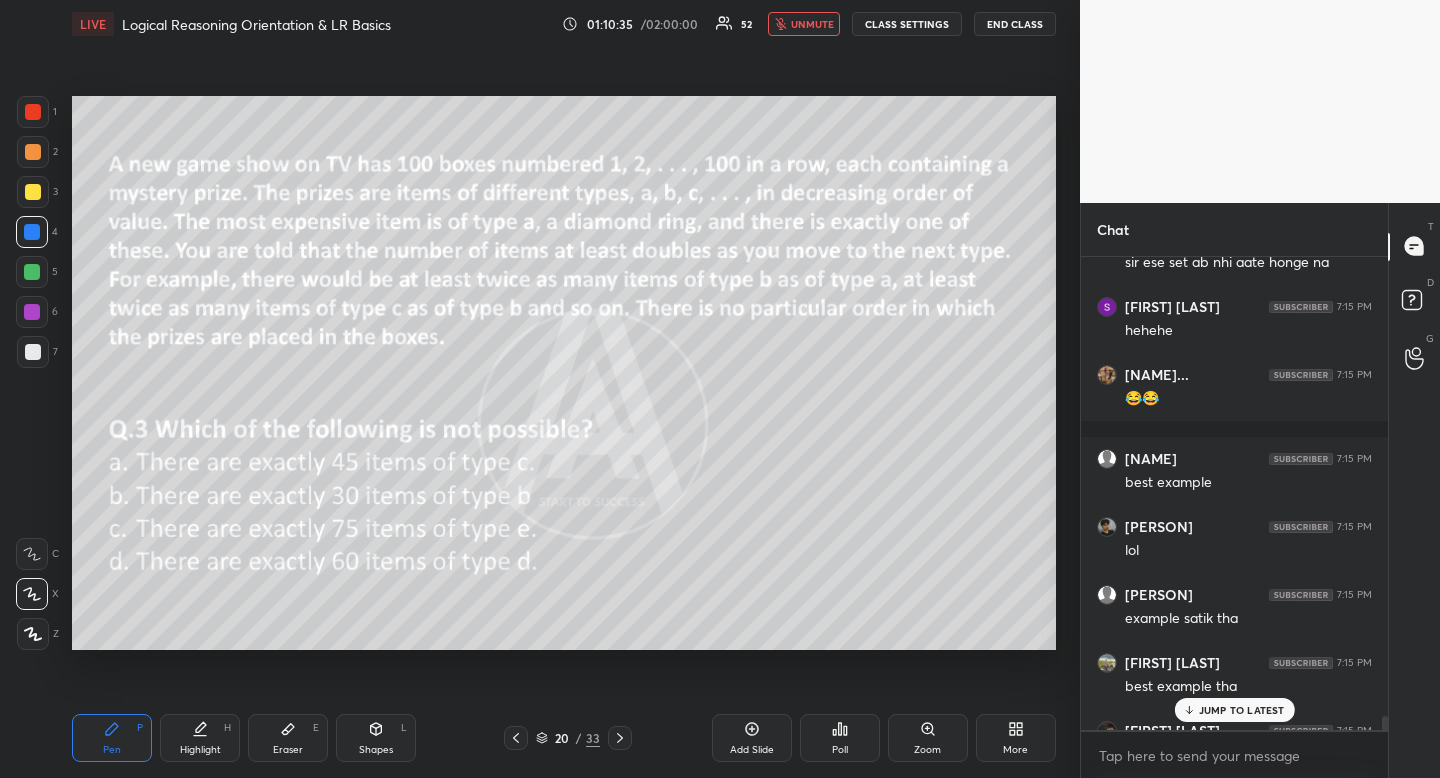 click at bounding box center [32, 272] 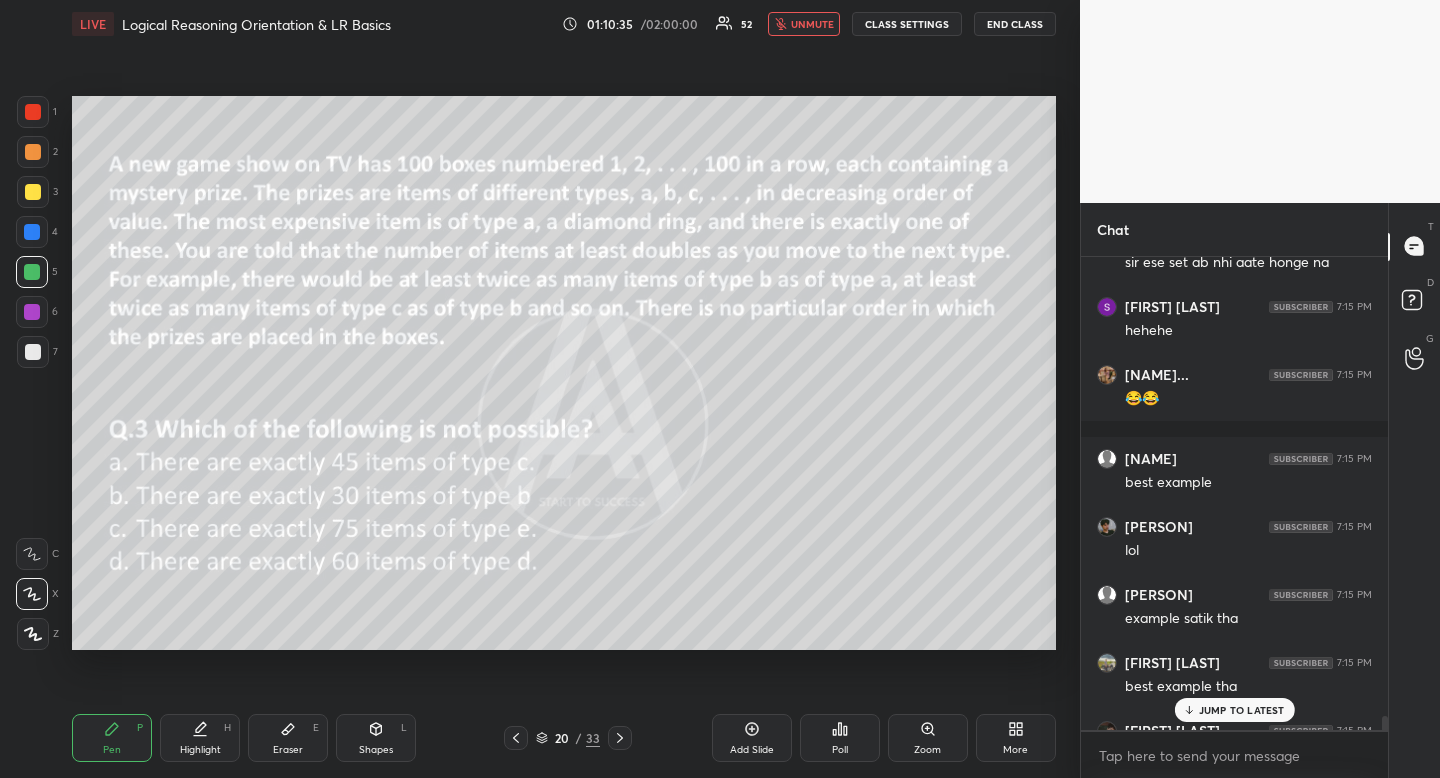 click at bounding box center (32, 272) 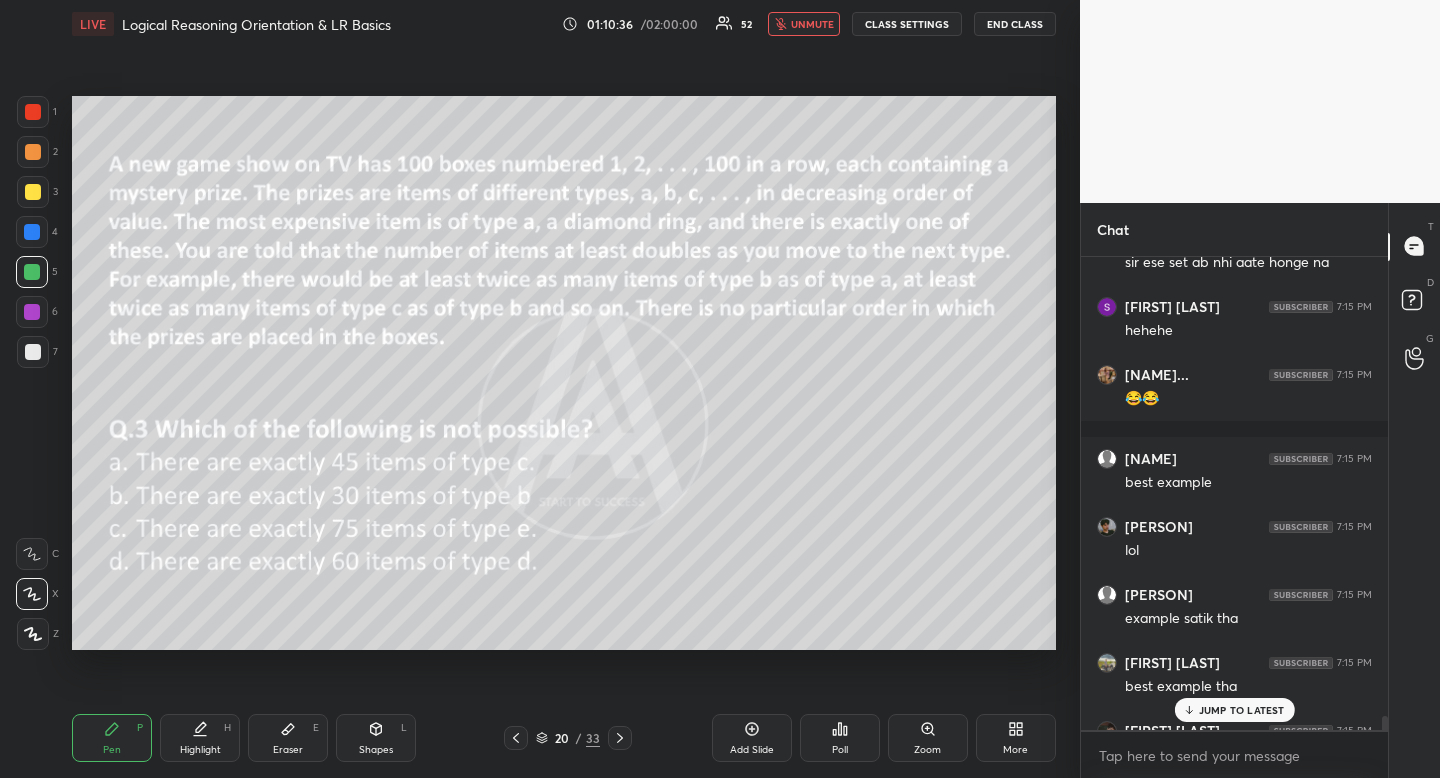click on "JUMP TO LATEST" at bounding box center [1242, 710] 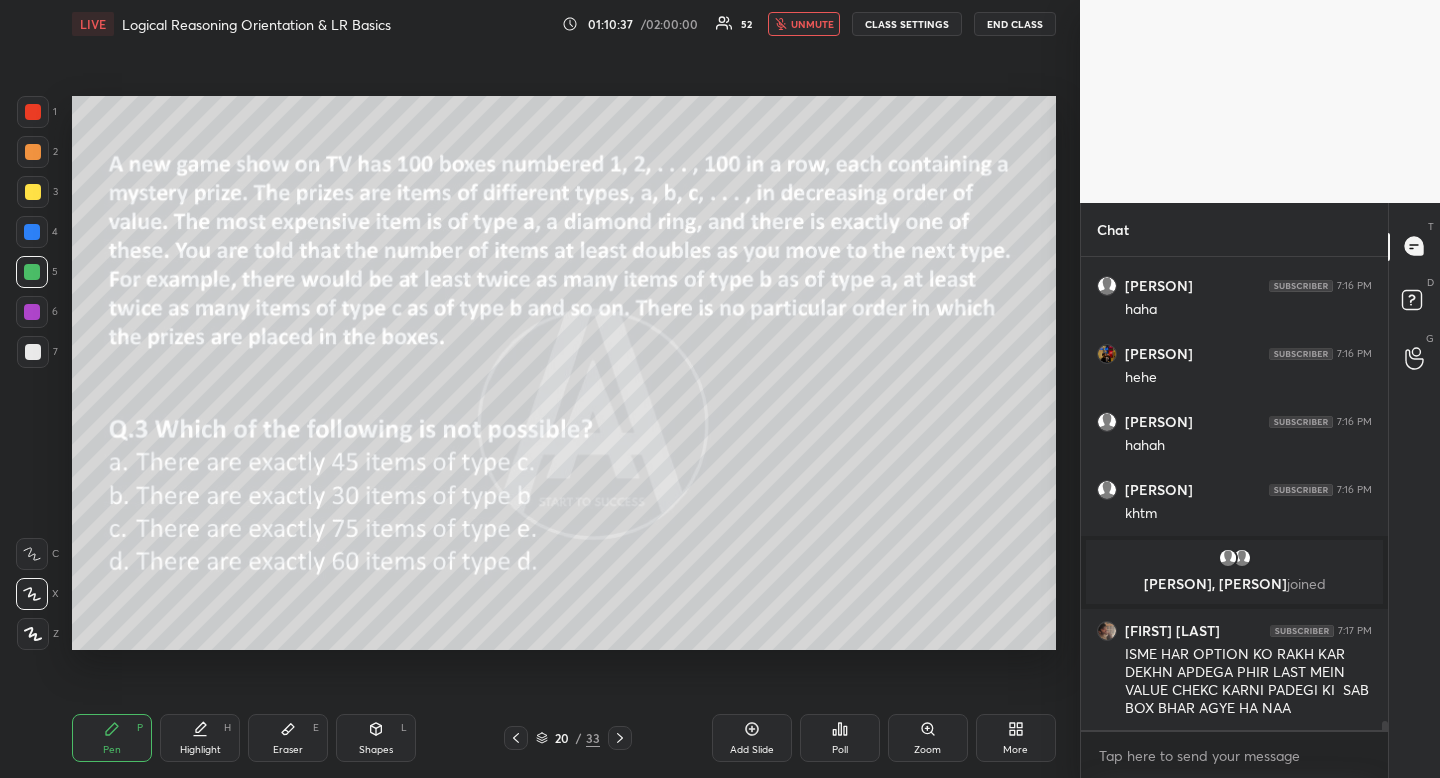 click on "Poll" at bounding box center (840, 738) 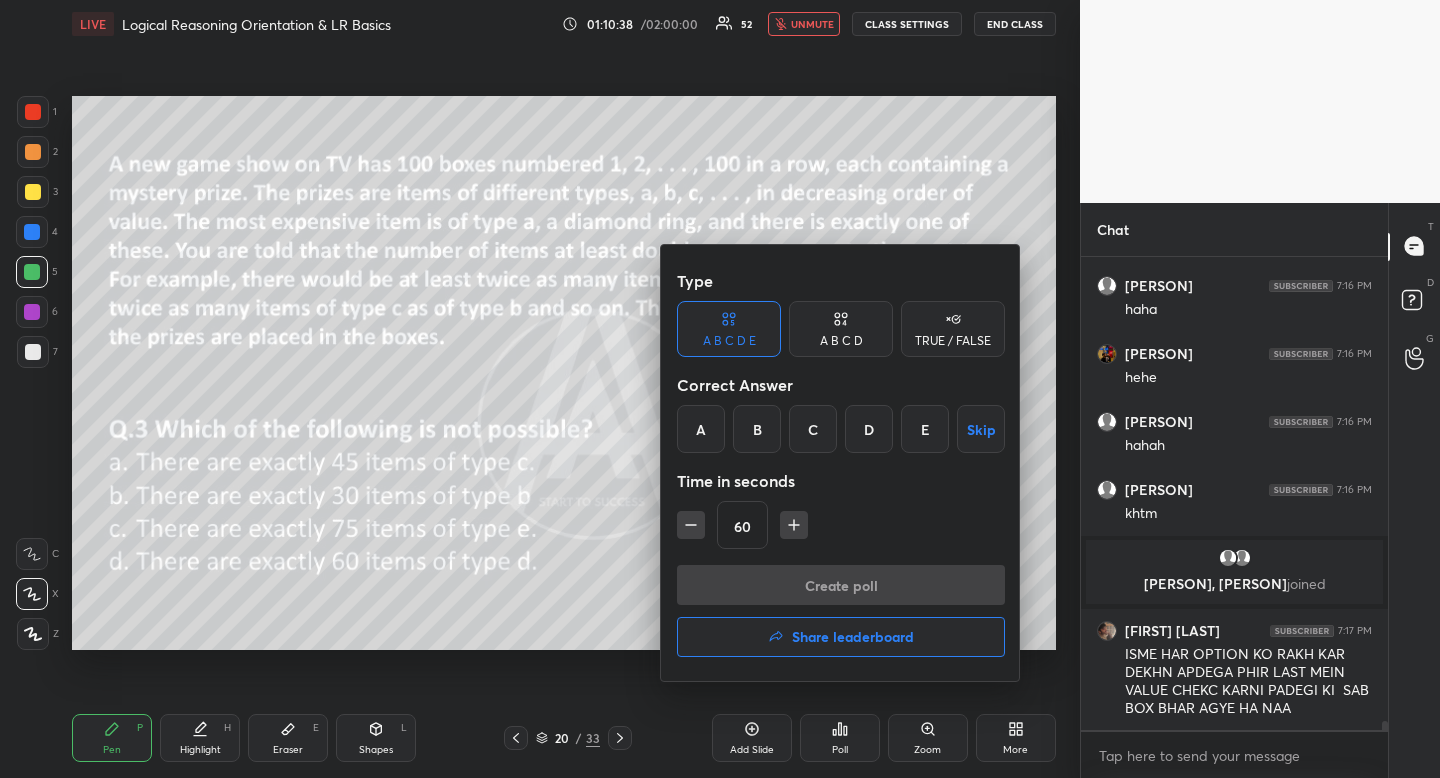 click 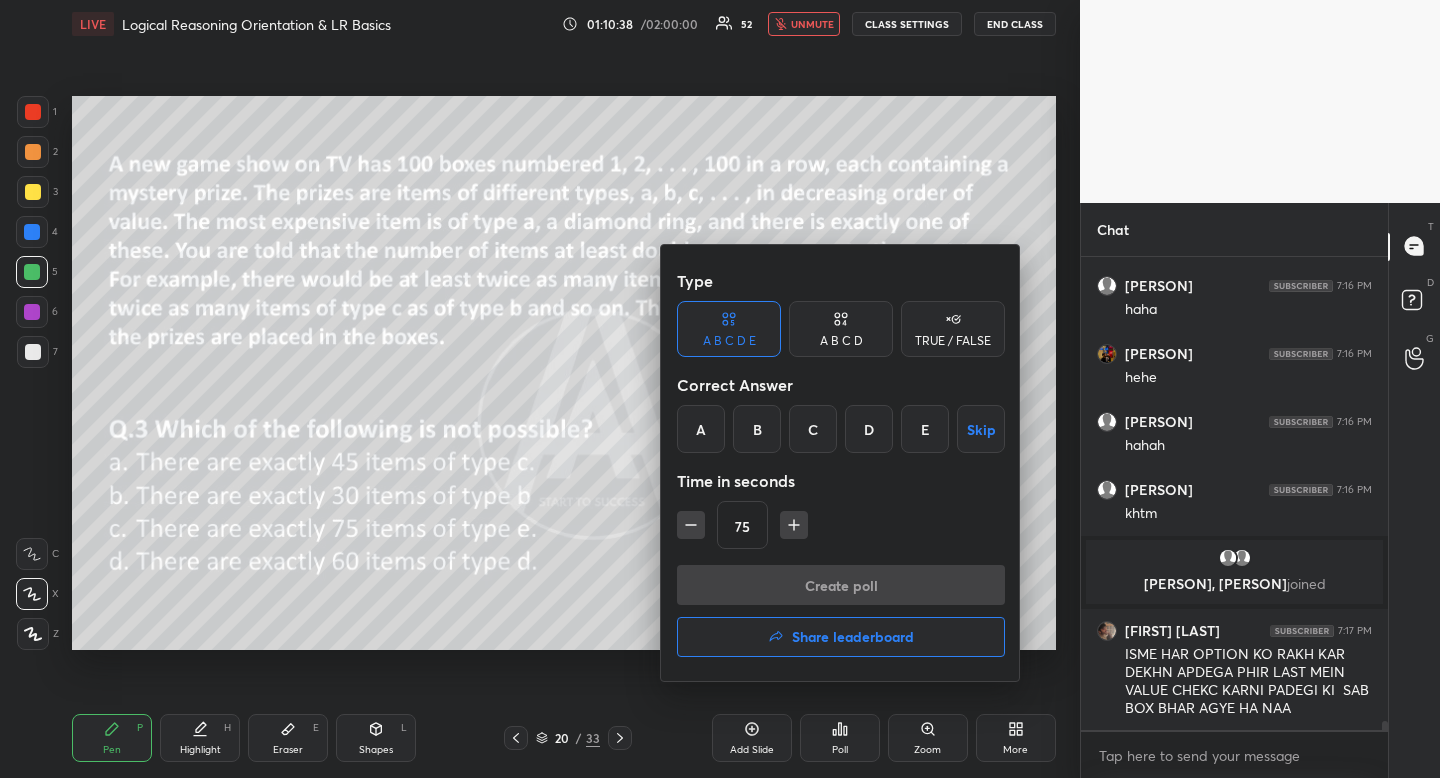 click 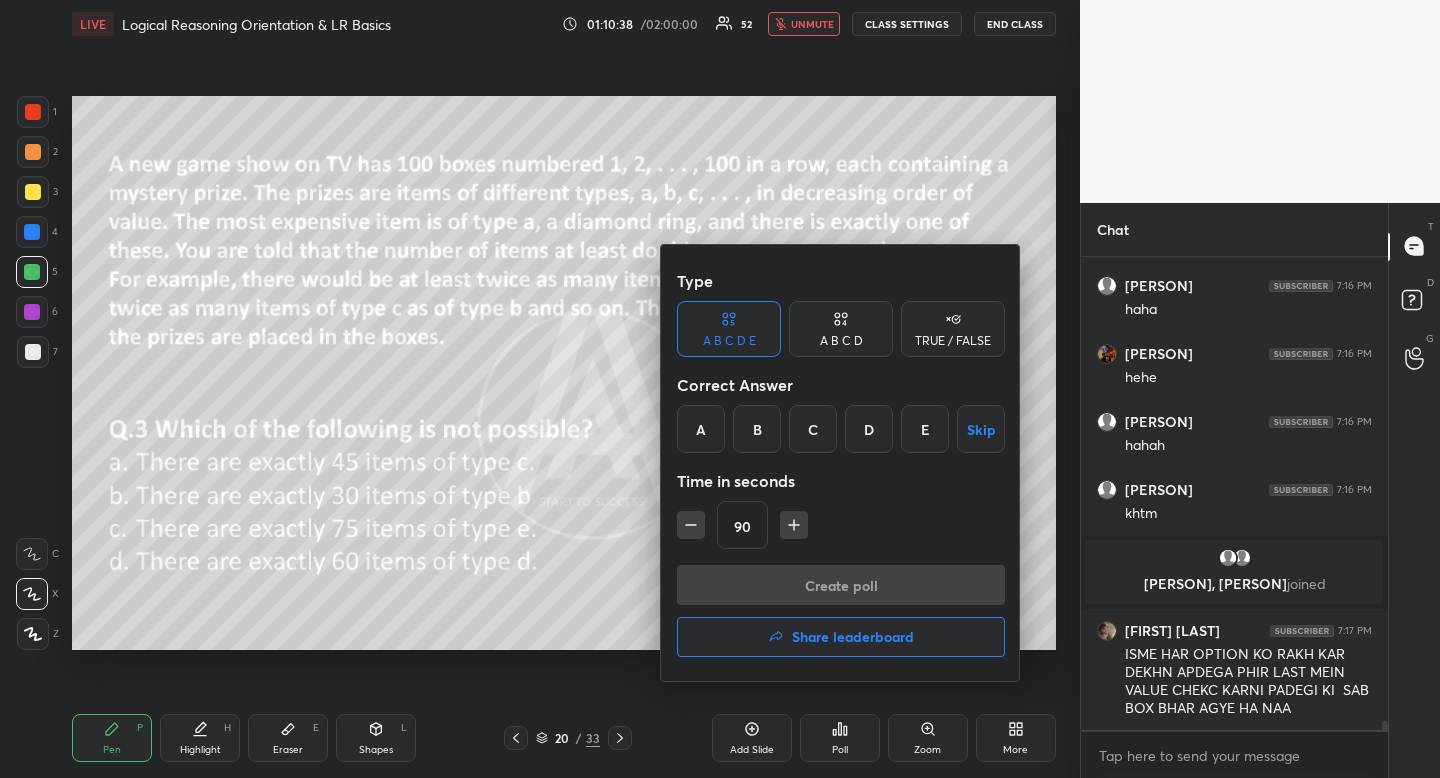 click 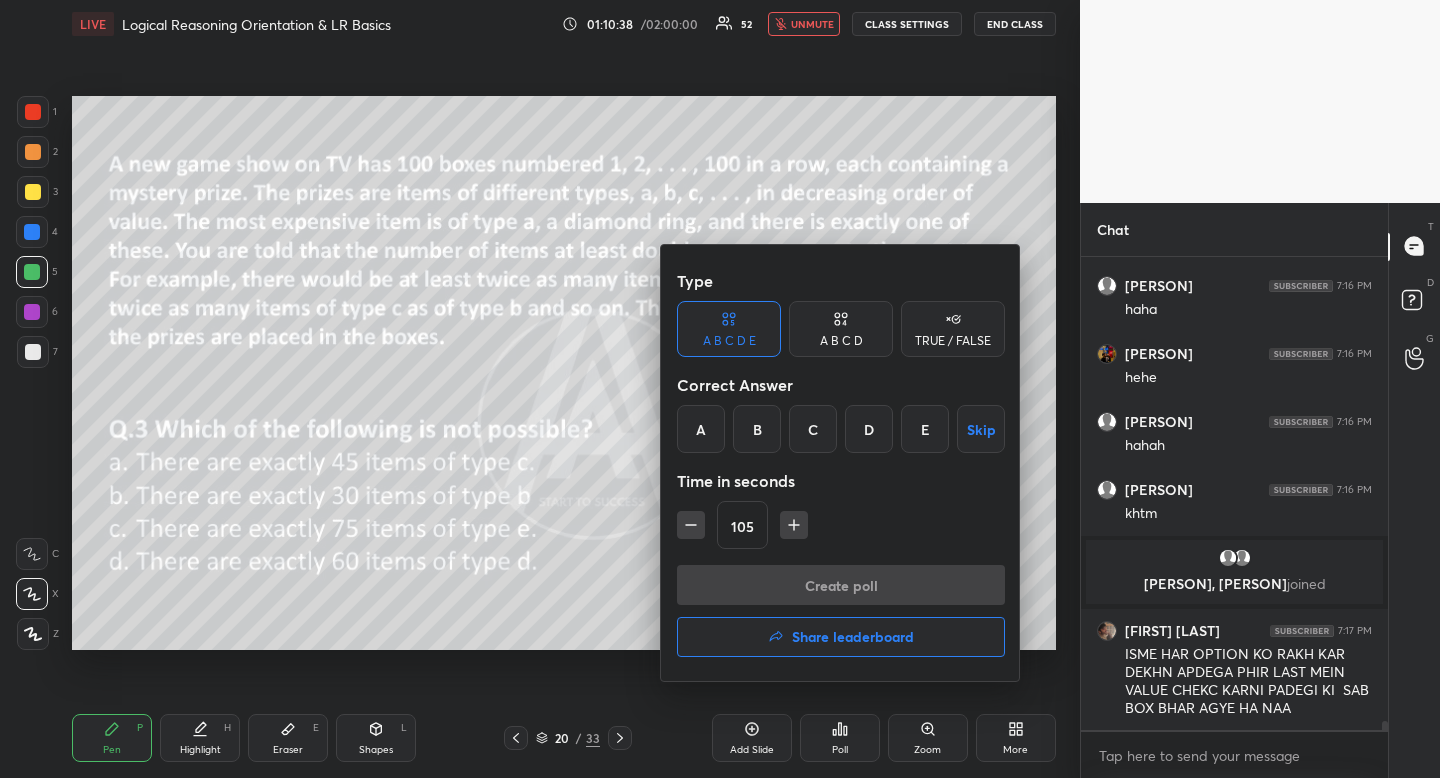 click 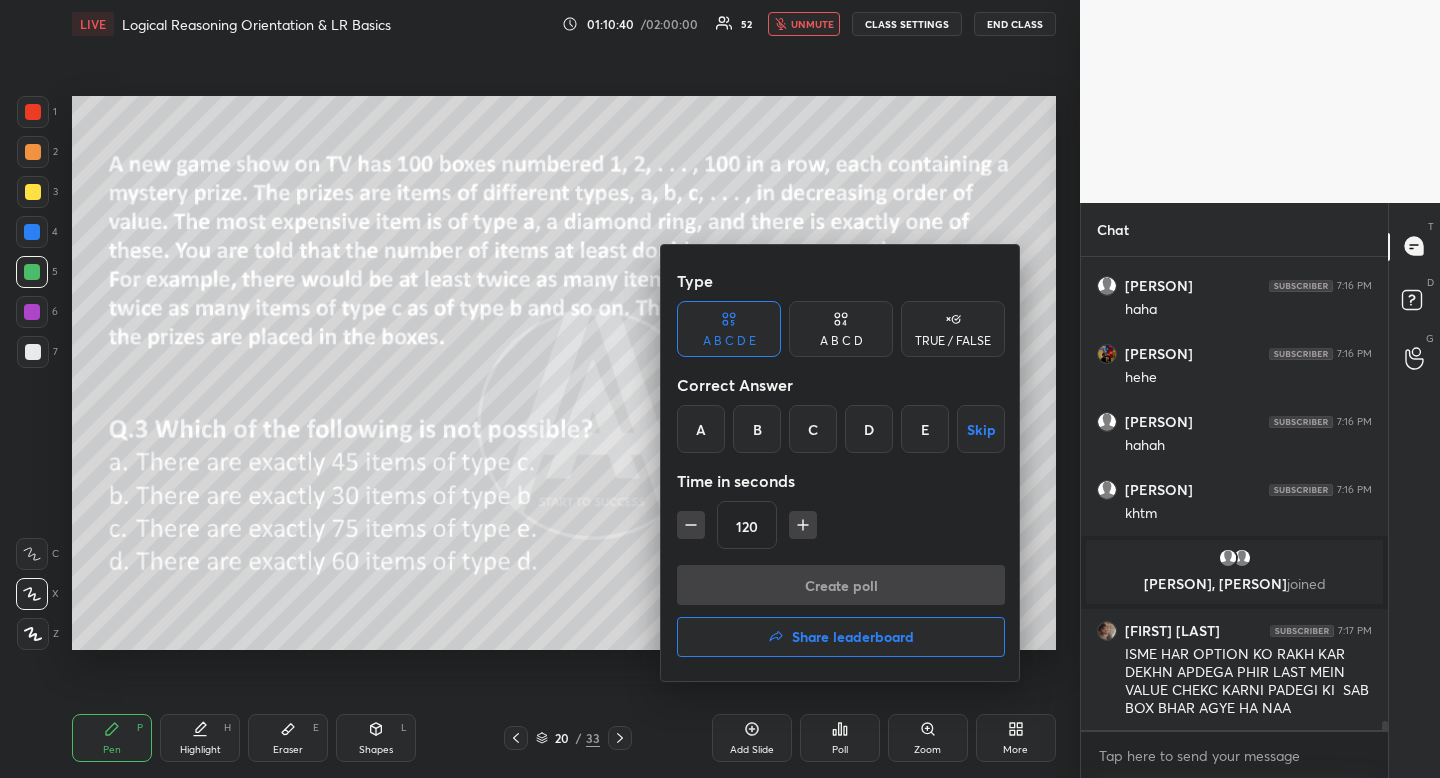scroll, scrollTop: 25425, scrollLeft: 0, axis: vertical 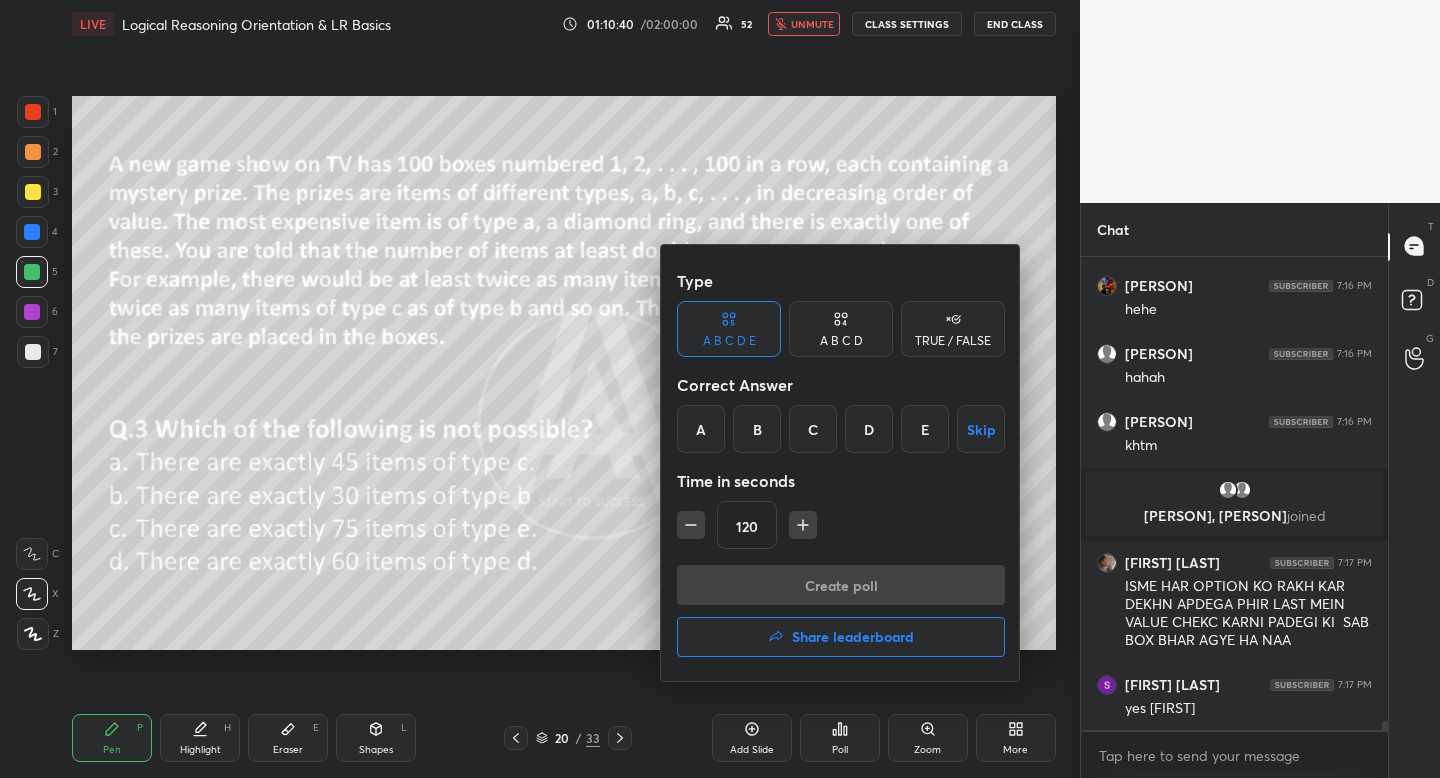 click on "A" at bounding box center (701, 429) 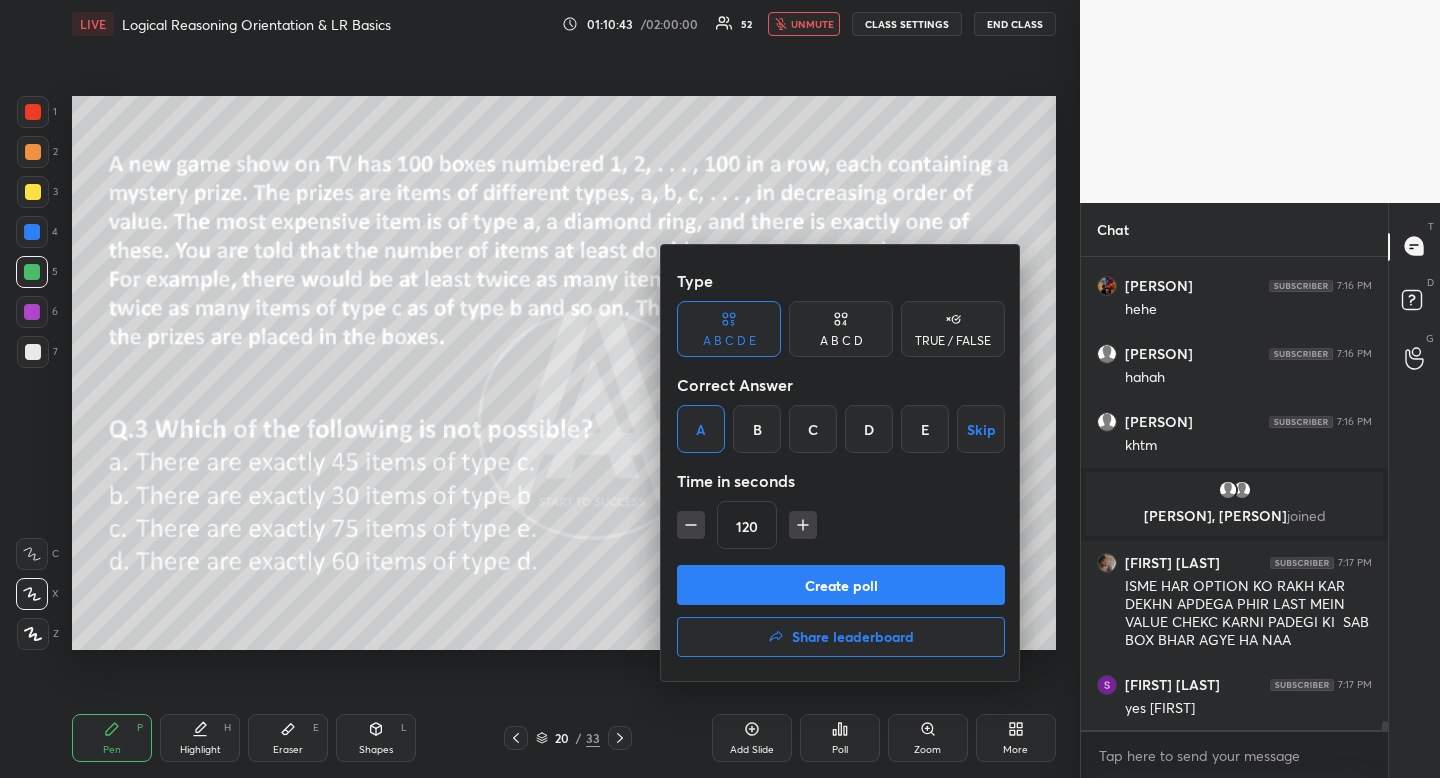 click on "Create poll" at bounding box center (841, 585) 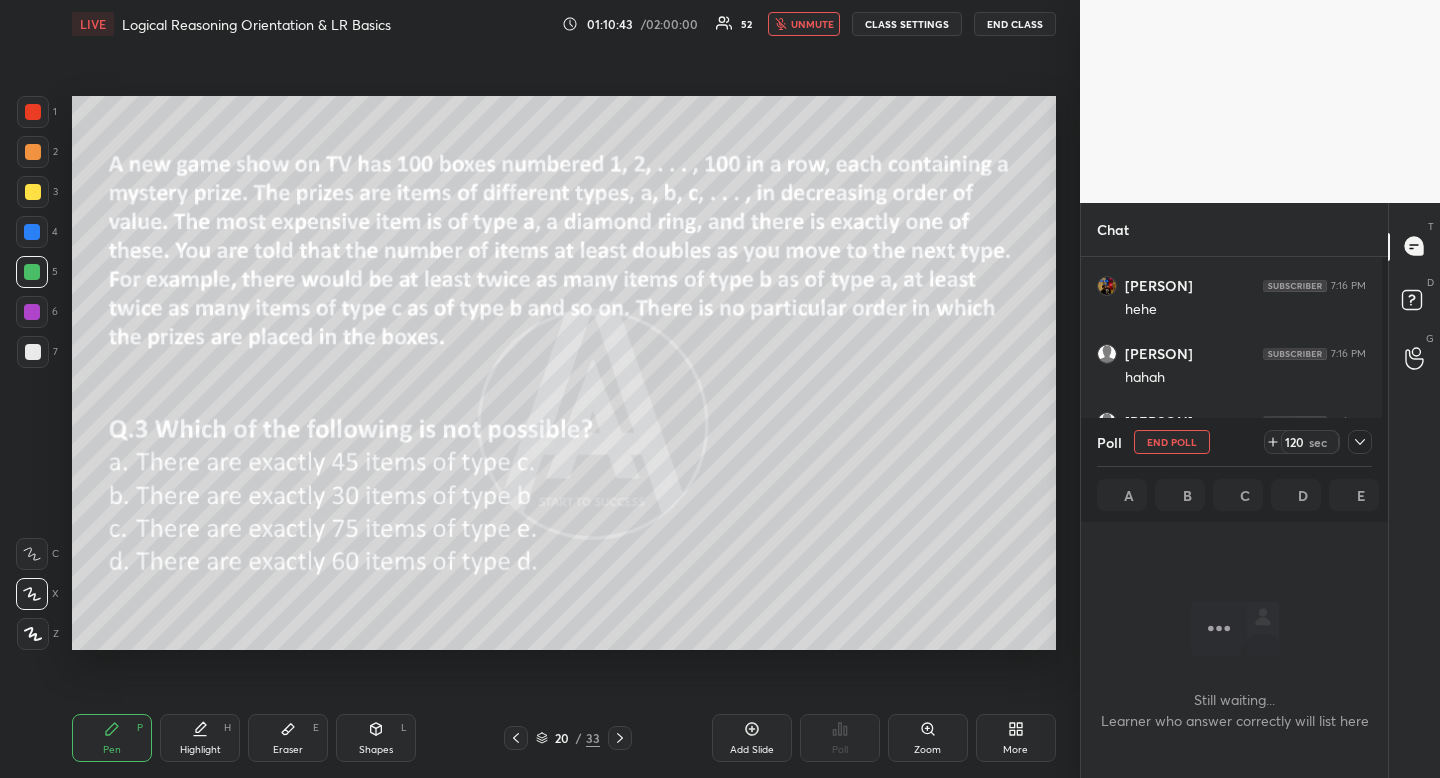 scroll, scrollTop: 443, scrollLeft: 295, axis: both 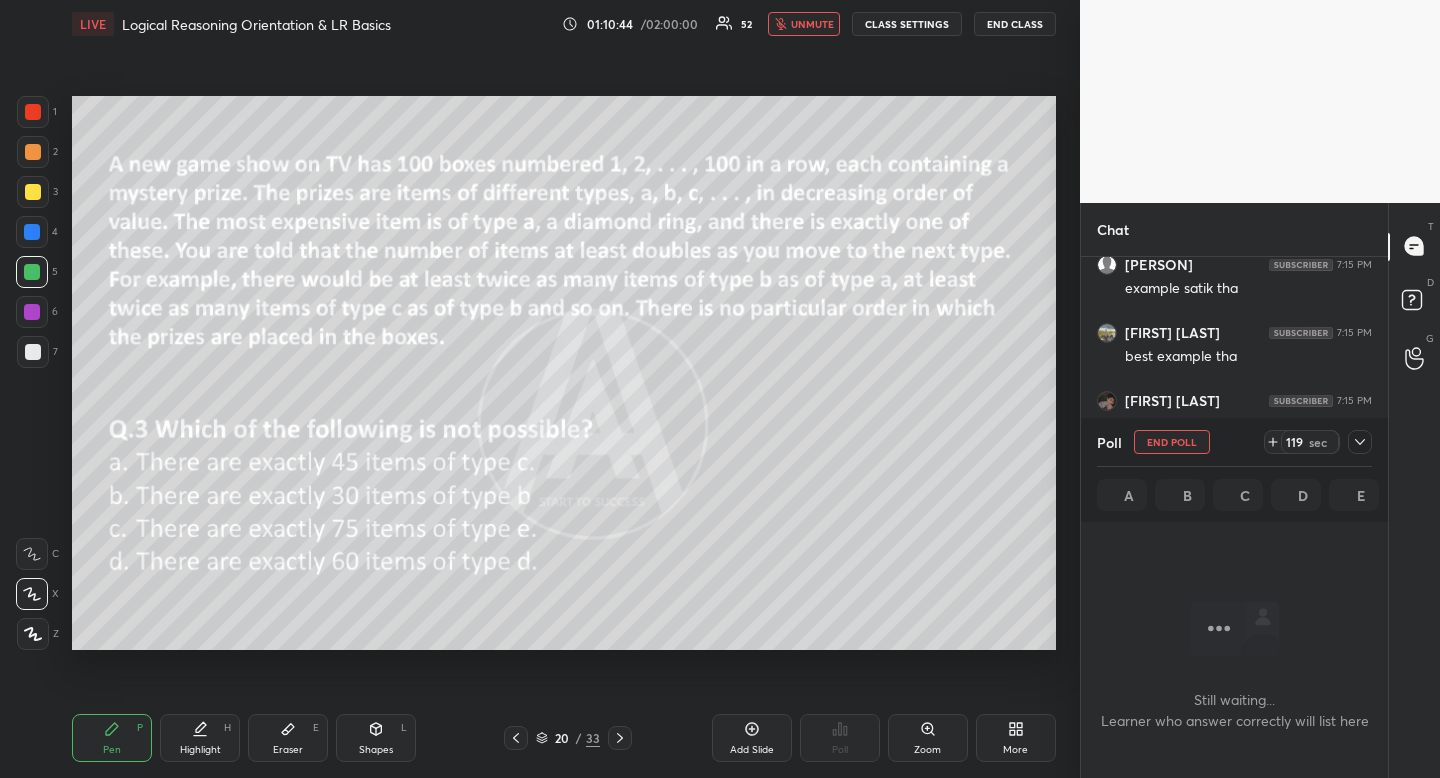 click 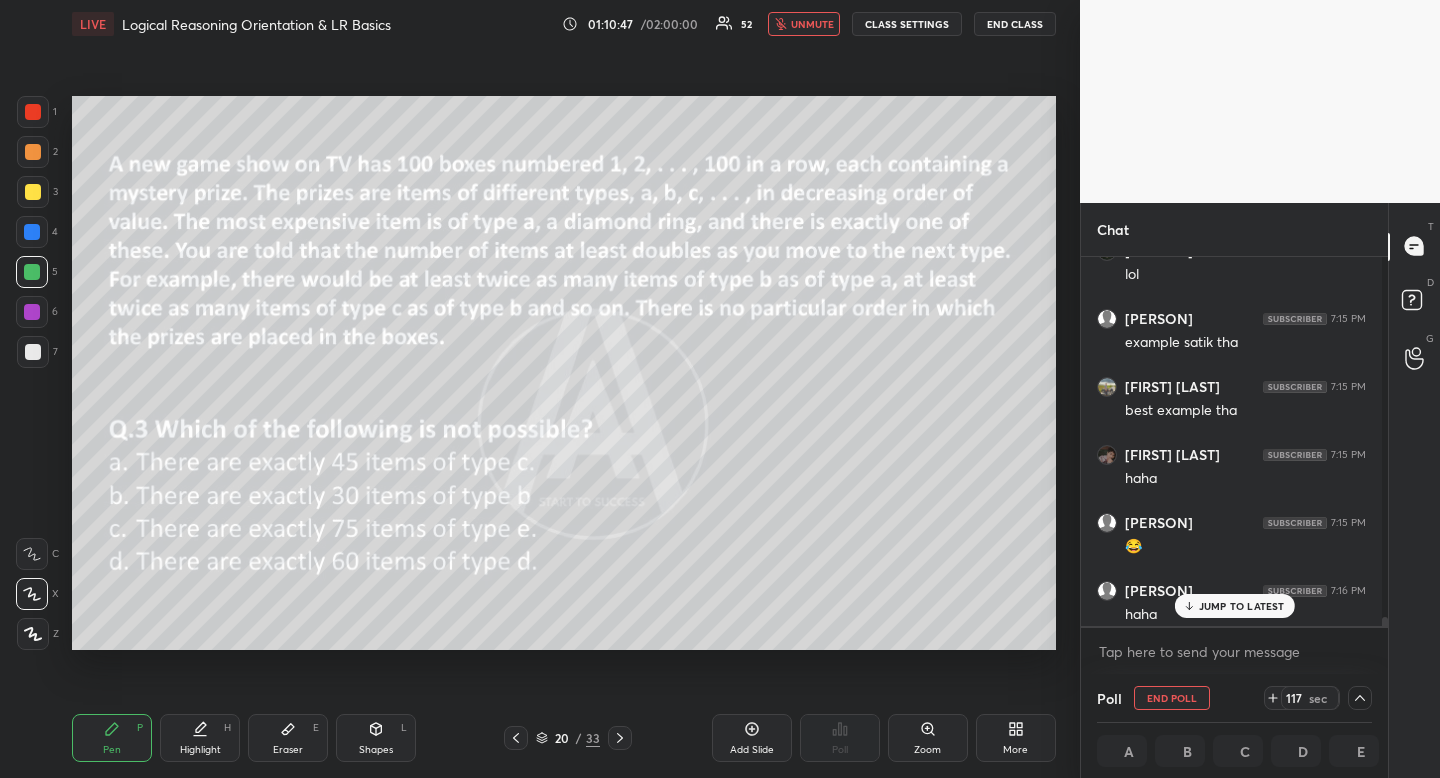 click on "JUMP TO LATEST" at bounding box center (1242, 606) 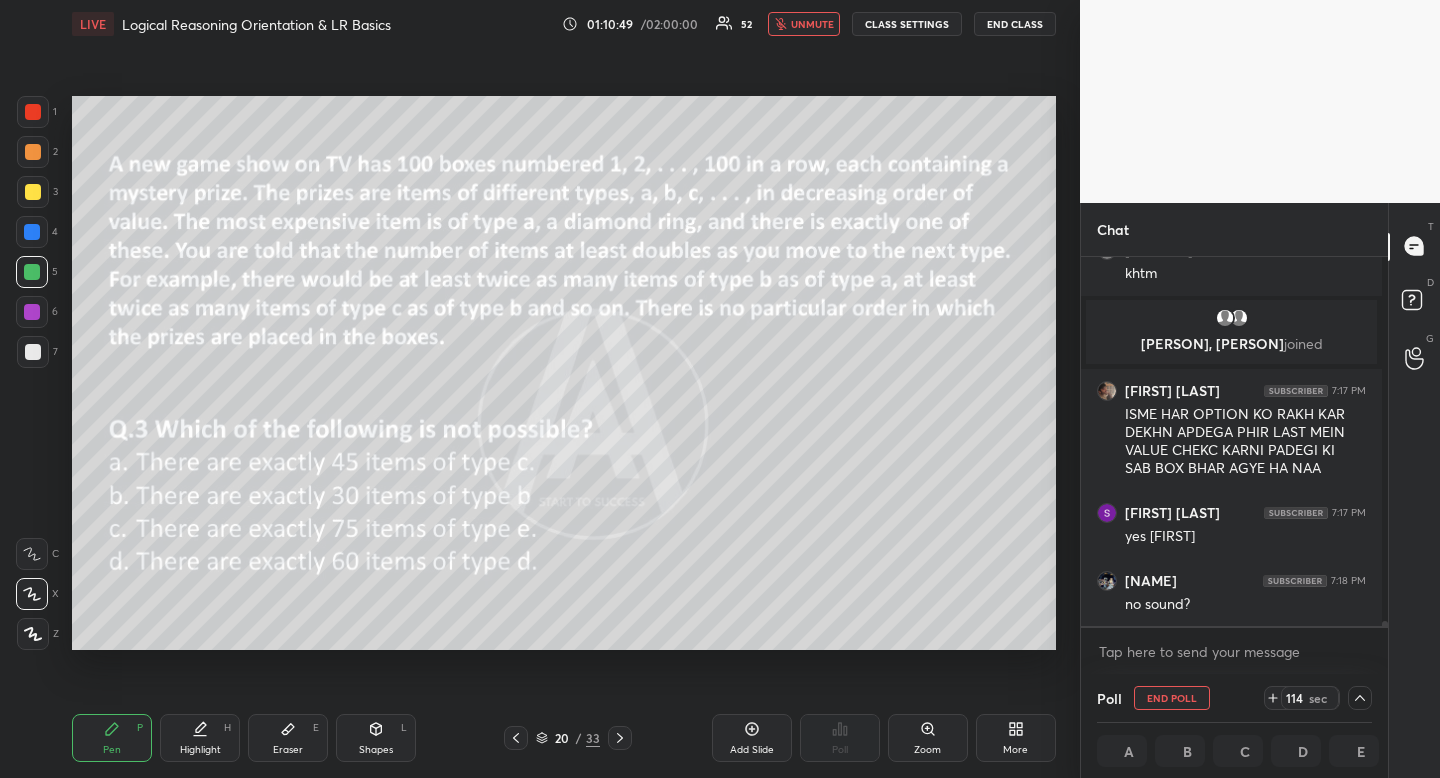 click on "LIVE Logical Reasoning Orientation & LR Basics 01:10:49 /  02:00:00 52 unmute CLASS SETTINGS END CLASS" at bounding box center (564, 24) 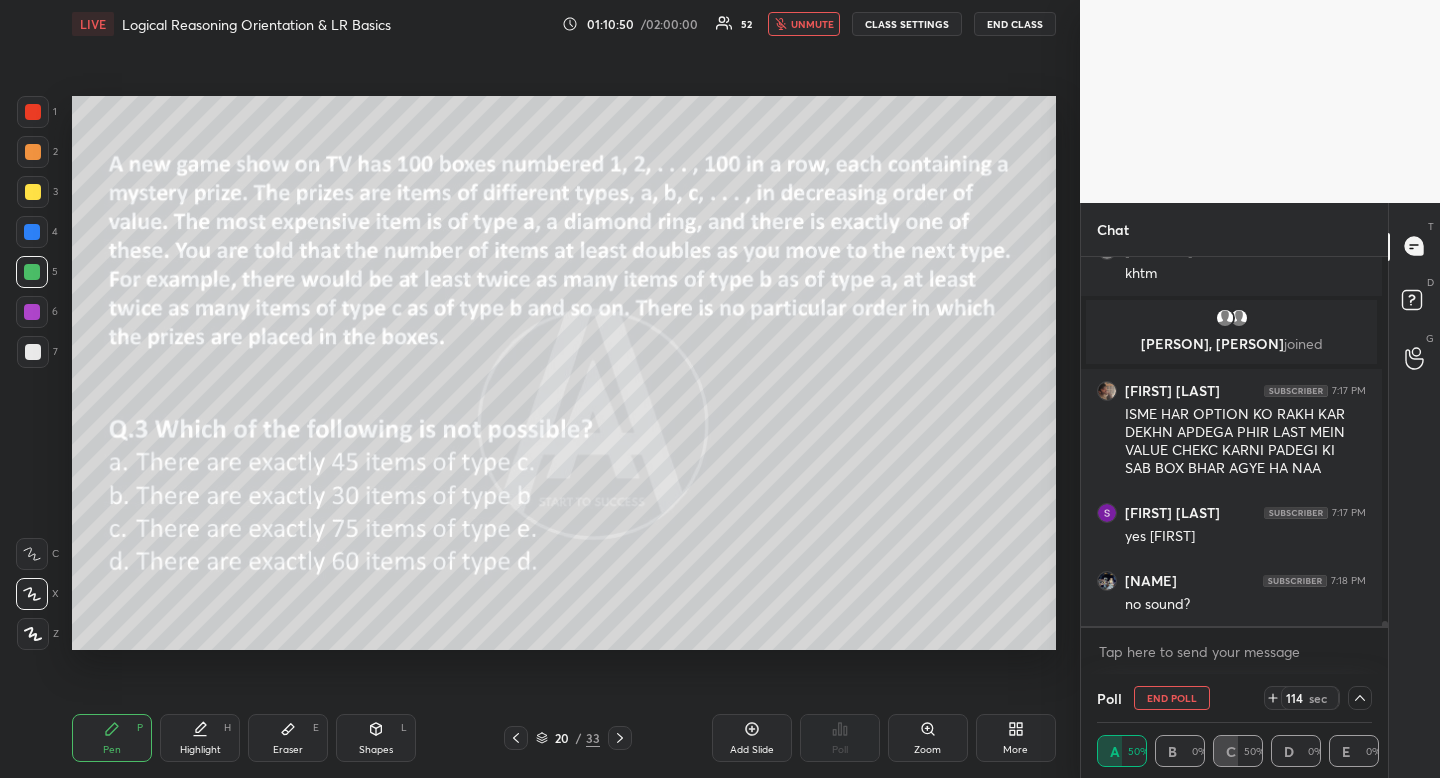 click on "unmute" at bounding box center (804, 24) 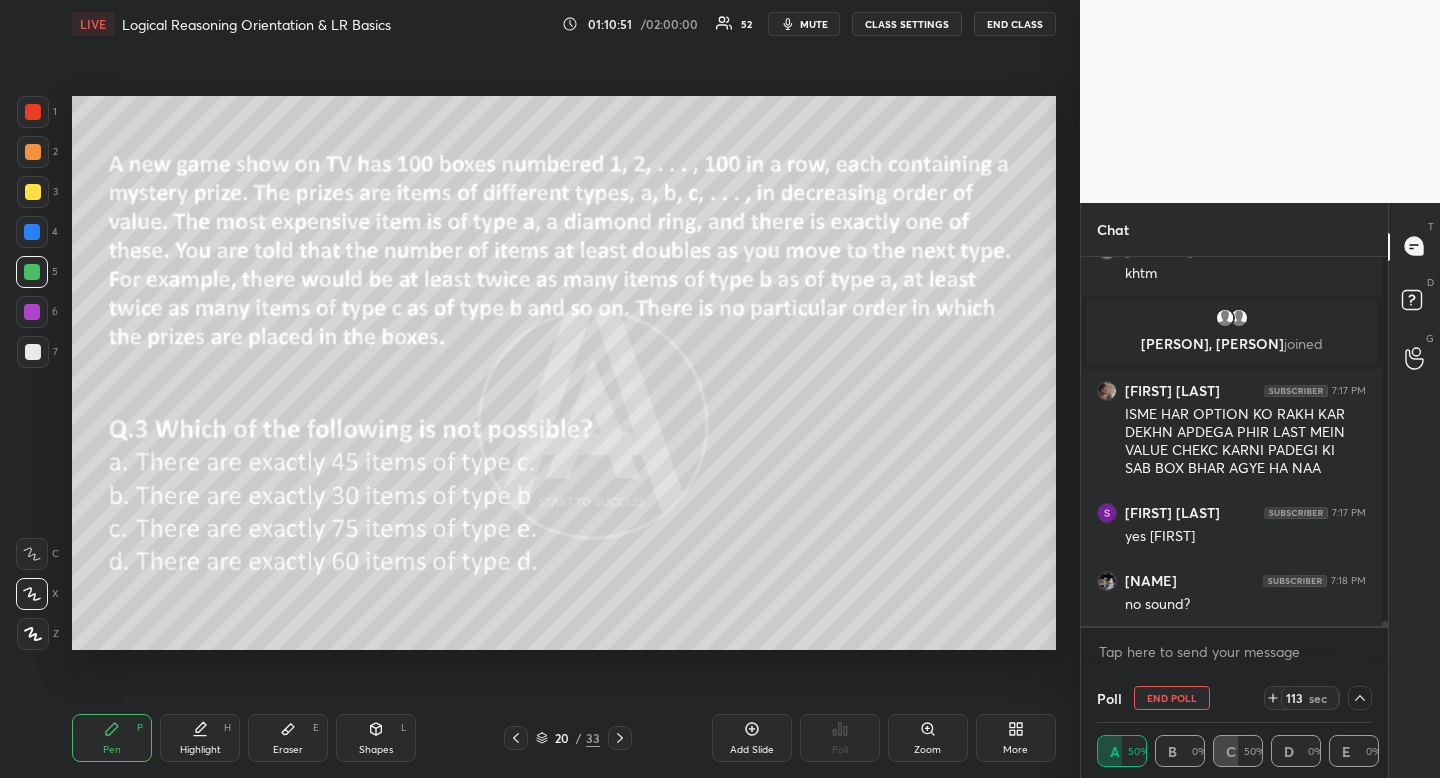 click on "Highlight H" at bounding box center [200, 738] 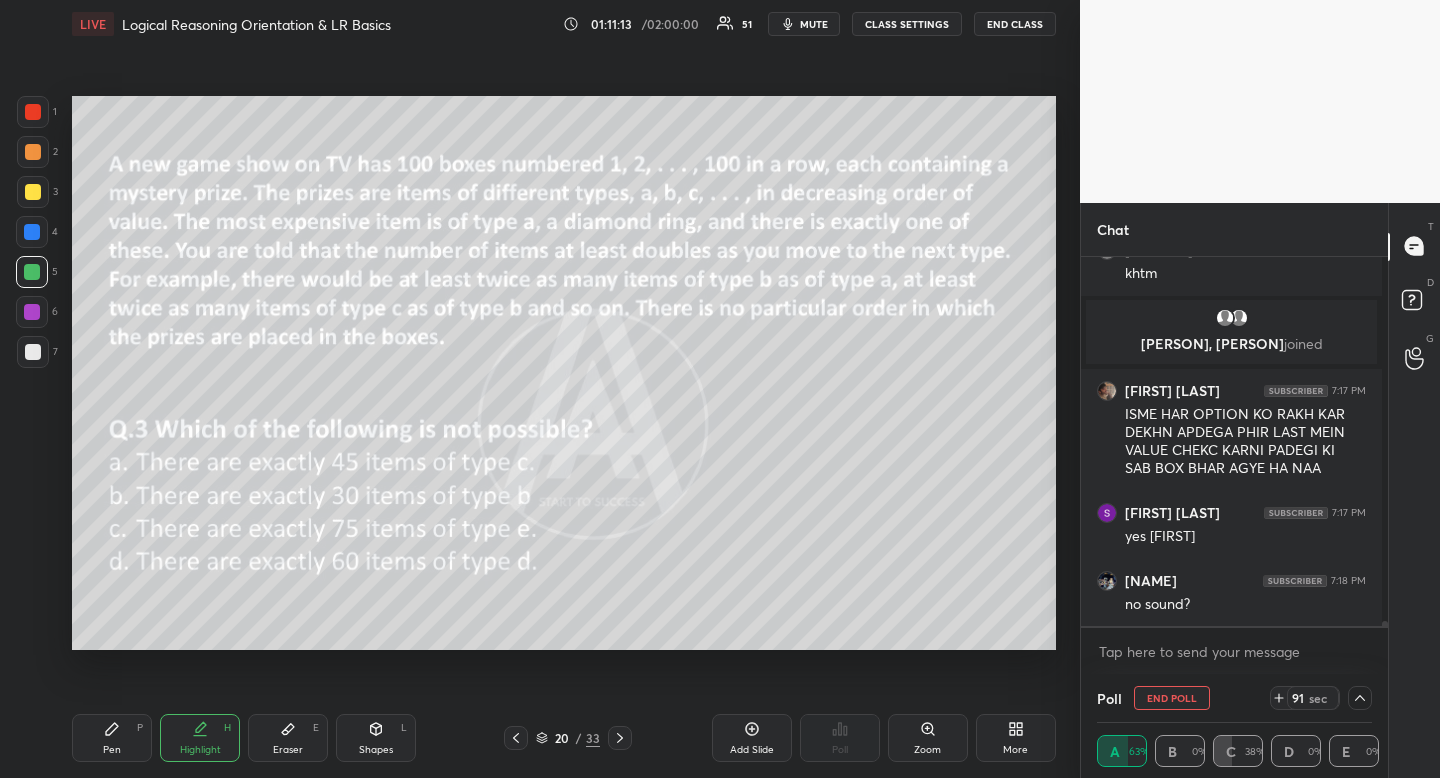 click at bounding box center (33, 192) 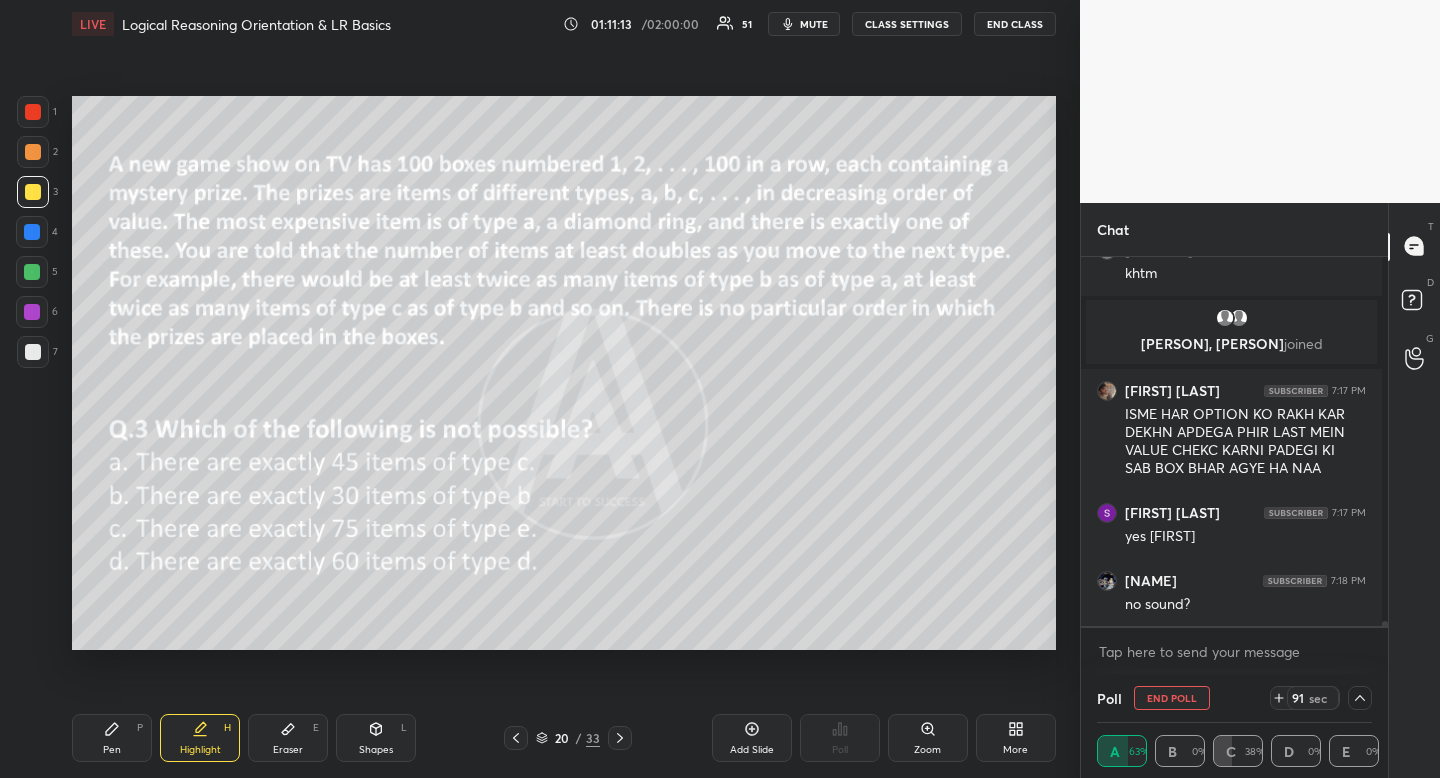 click at bounding box center (33, 192) 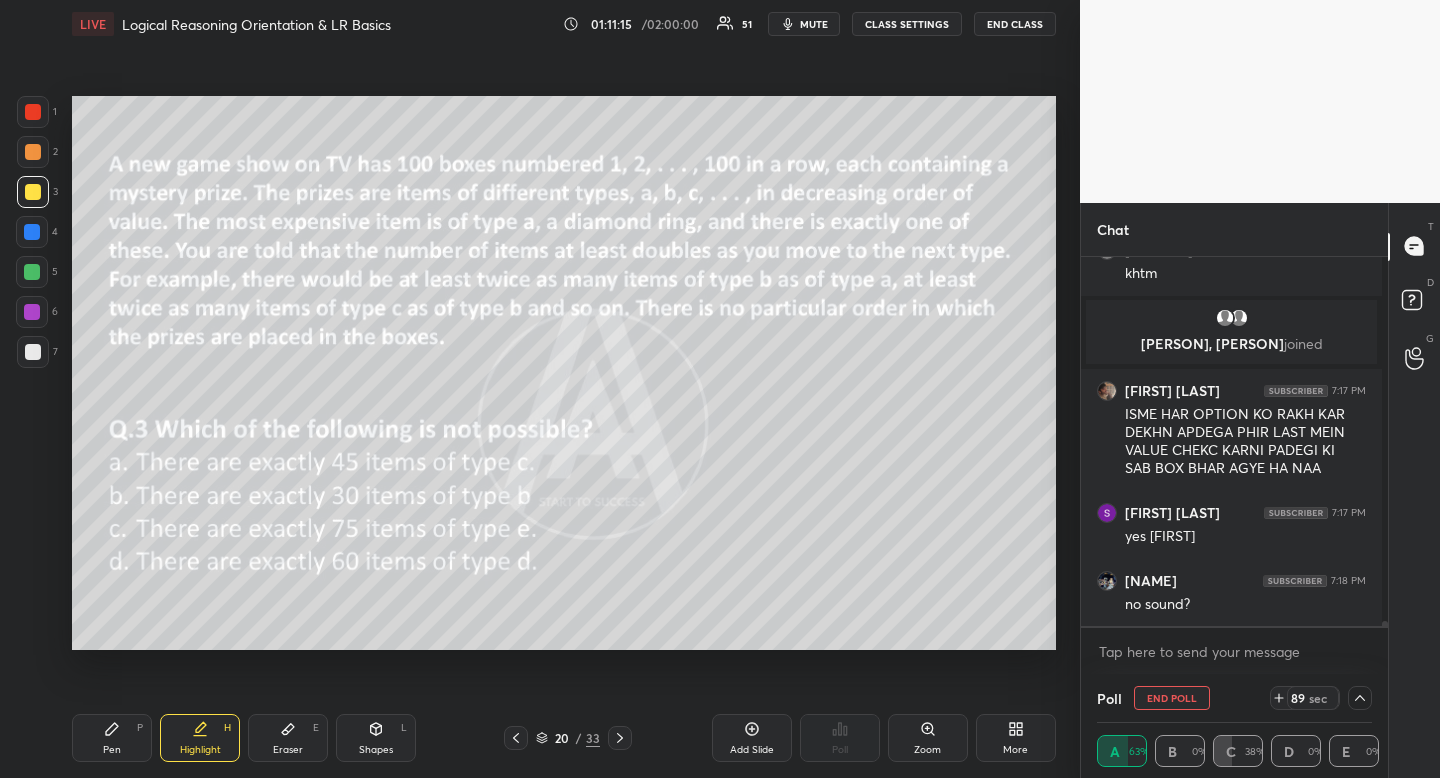 click 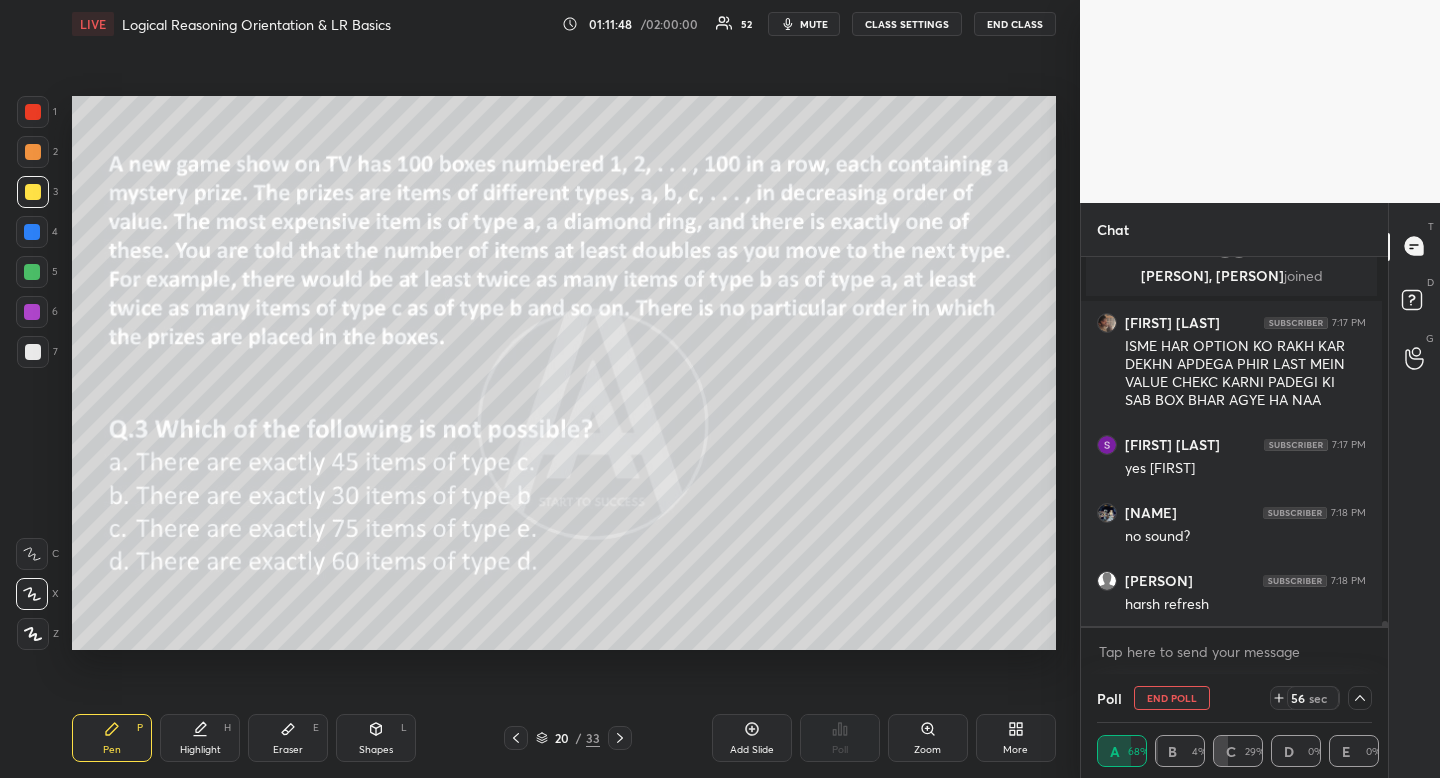 click 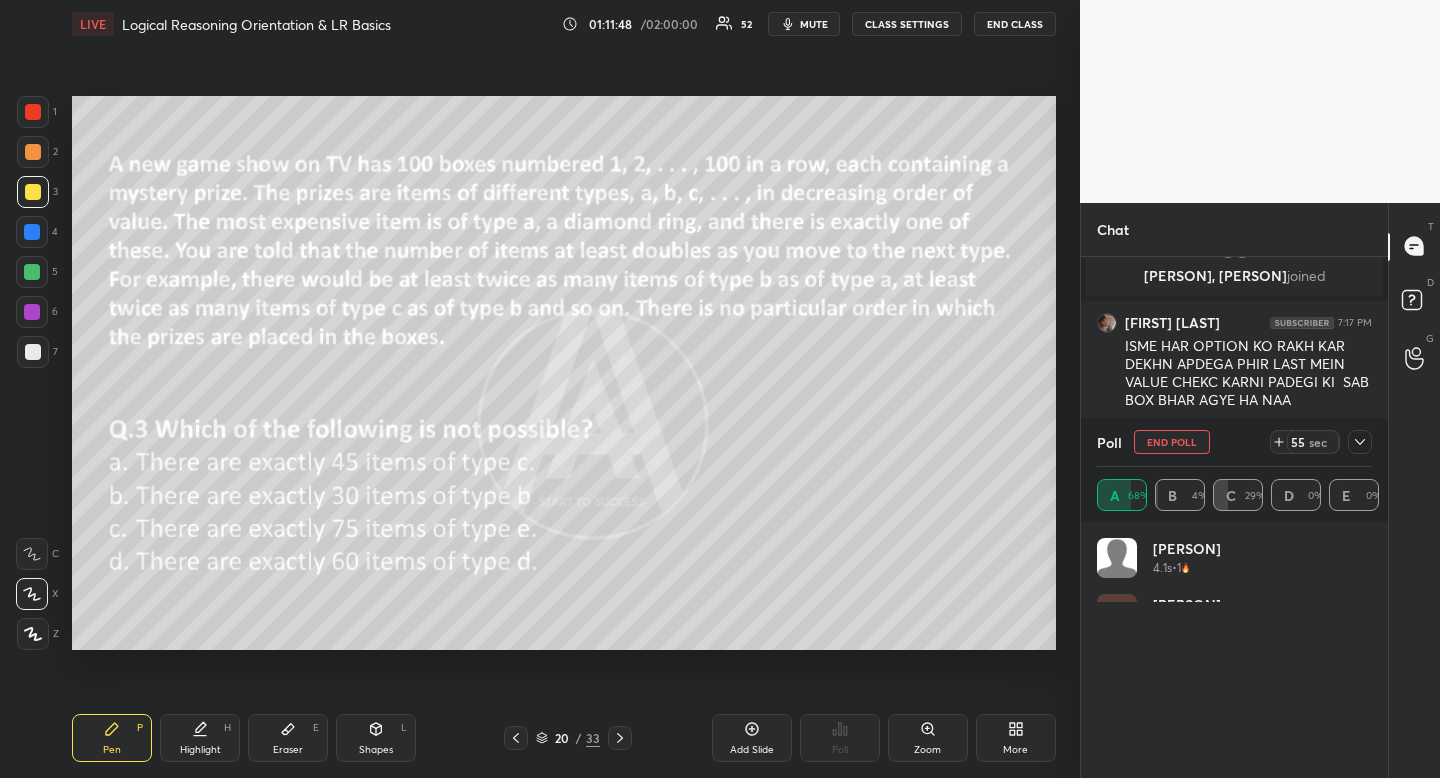 scroll, scrollTop: 6, scrollLeft: 7, axis: both 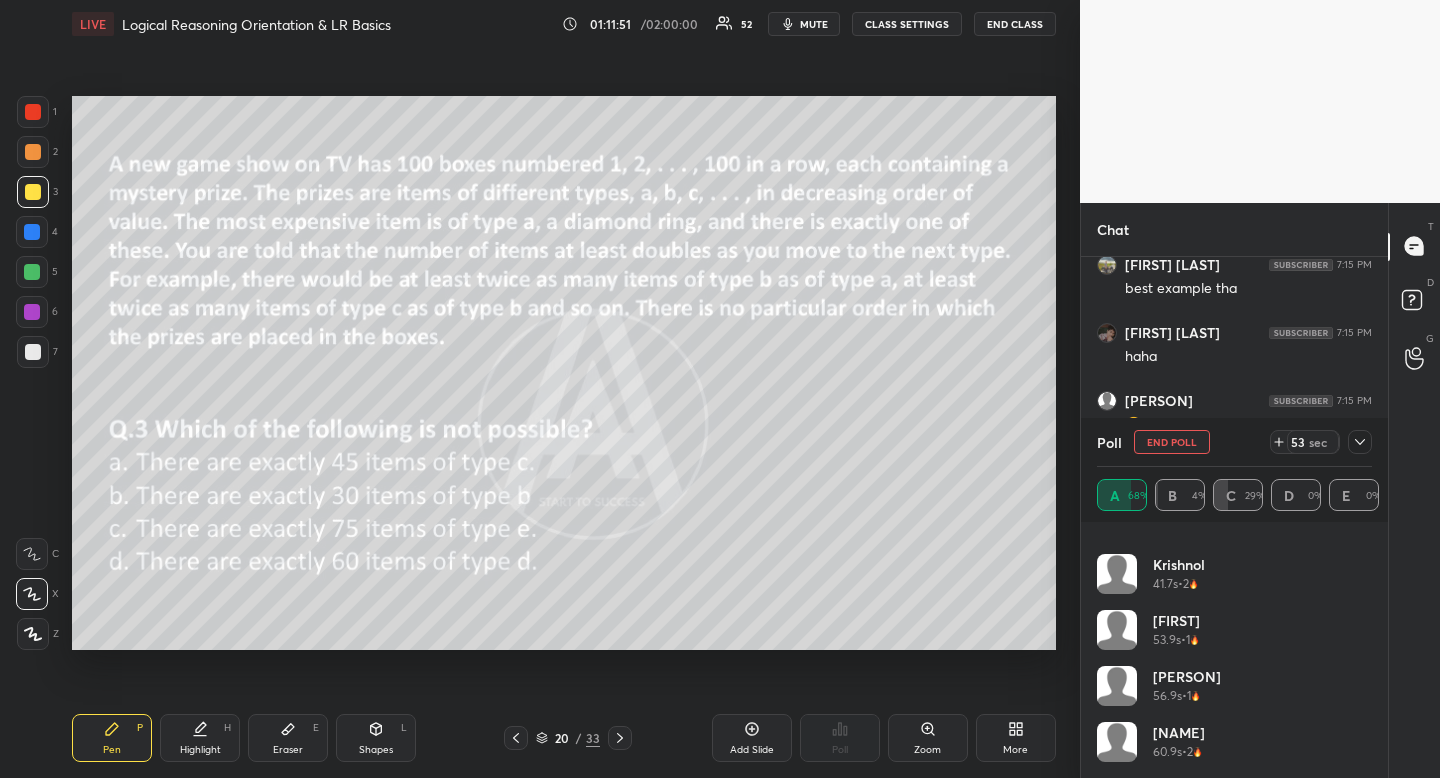 drag, startPoint x: 1362, startPoint y: 437, endPoint x: 1351, endPoint y: 457, distance: 22.825424 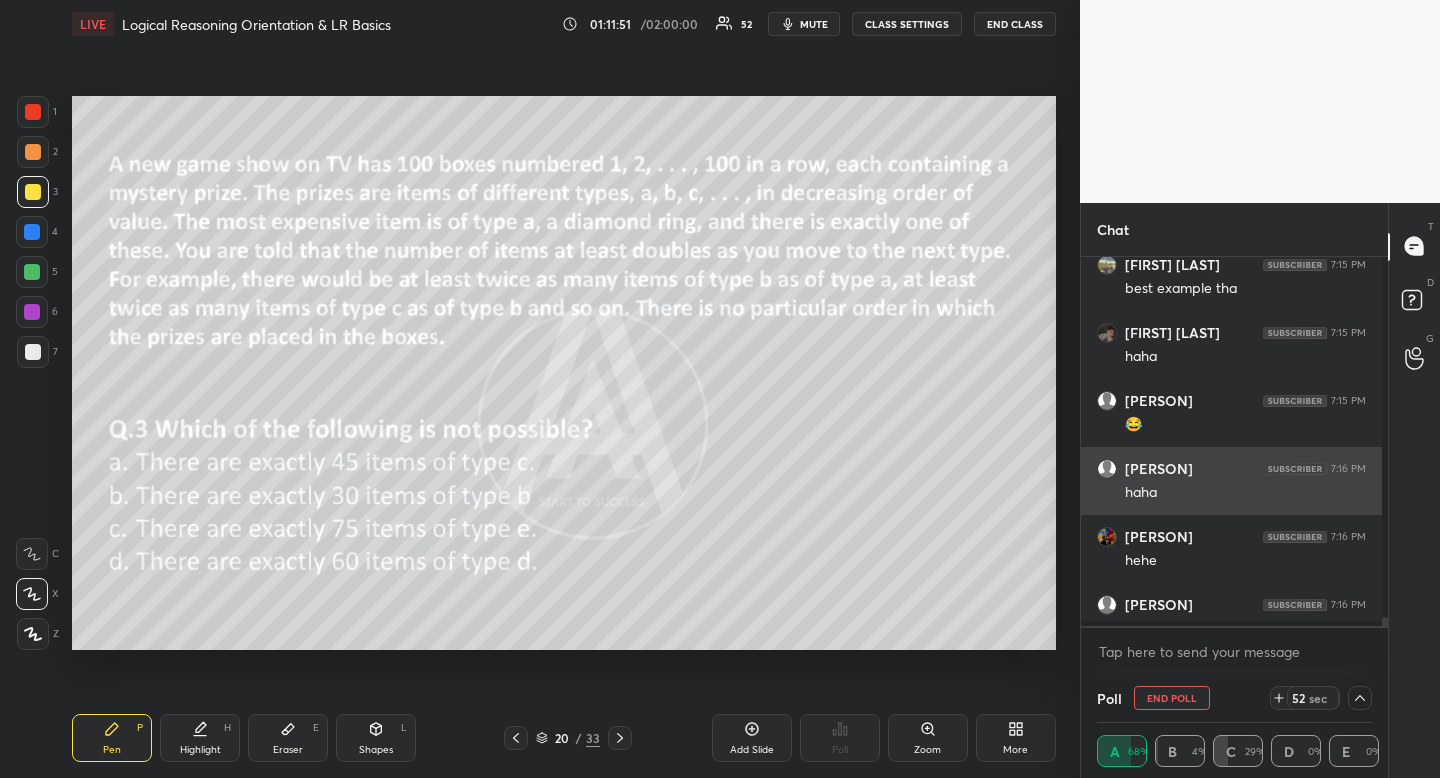 scroll, scrollTop: 5, scrollLeft: 263, axis: both 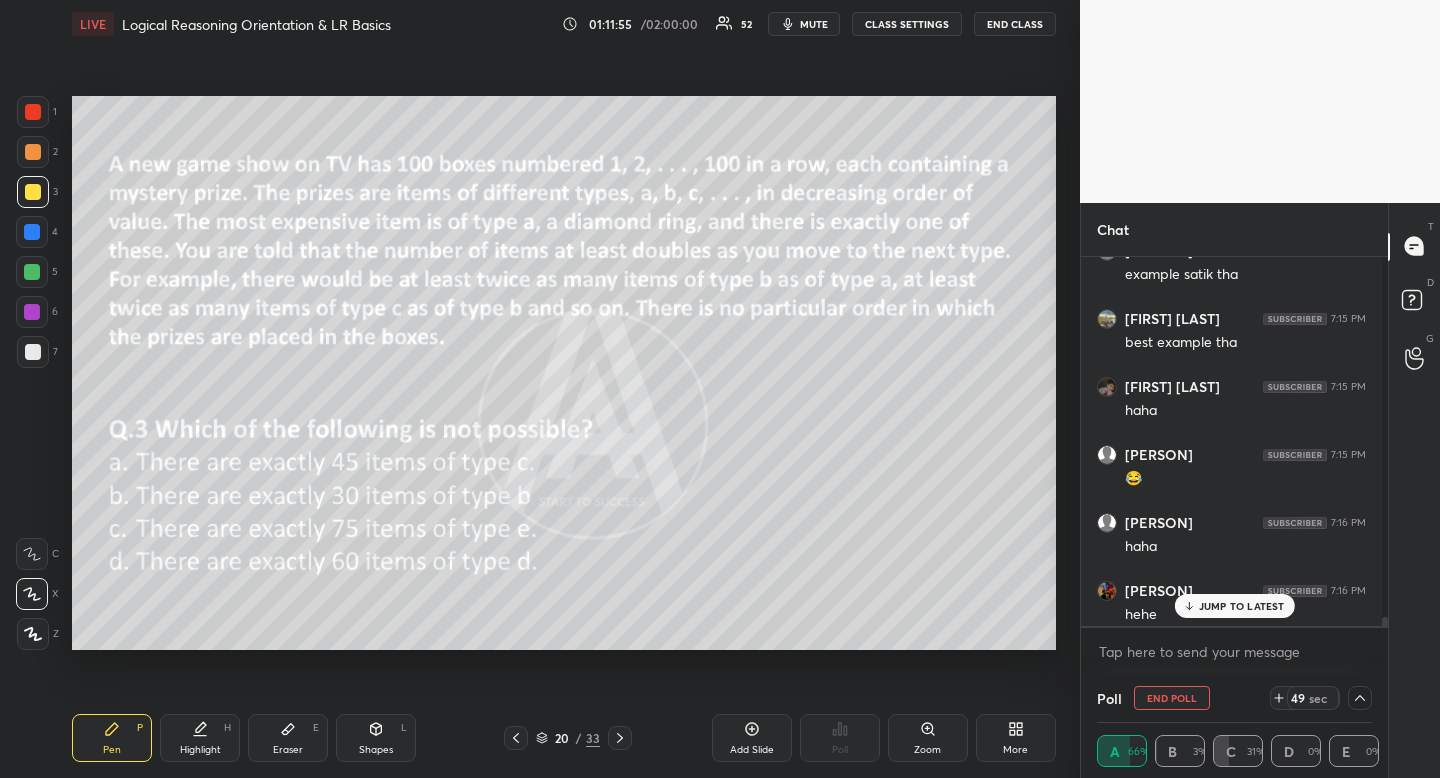 click on "JUMP TO LATEST" at bounding box center (1242, 606) 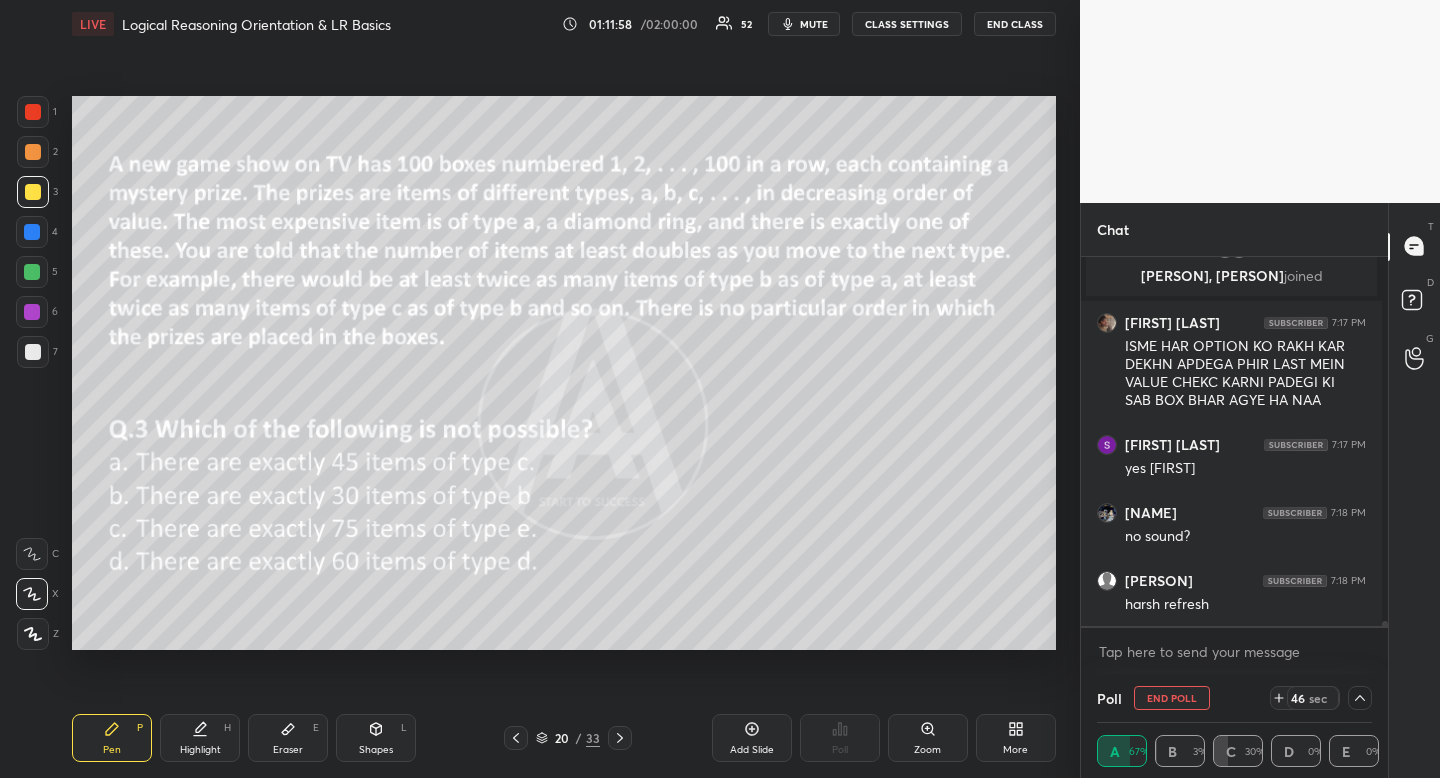 click at bounding box center [33, 152] 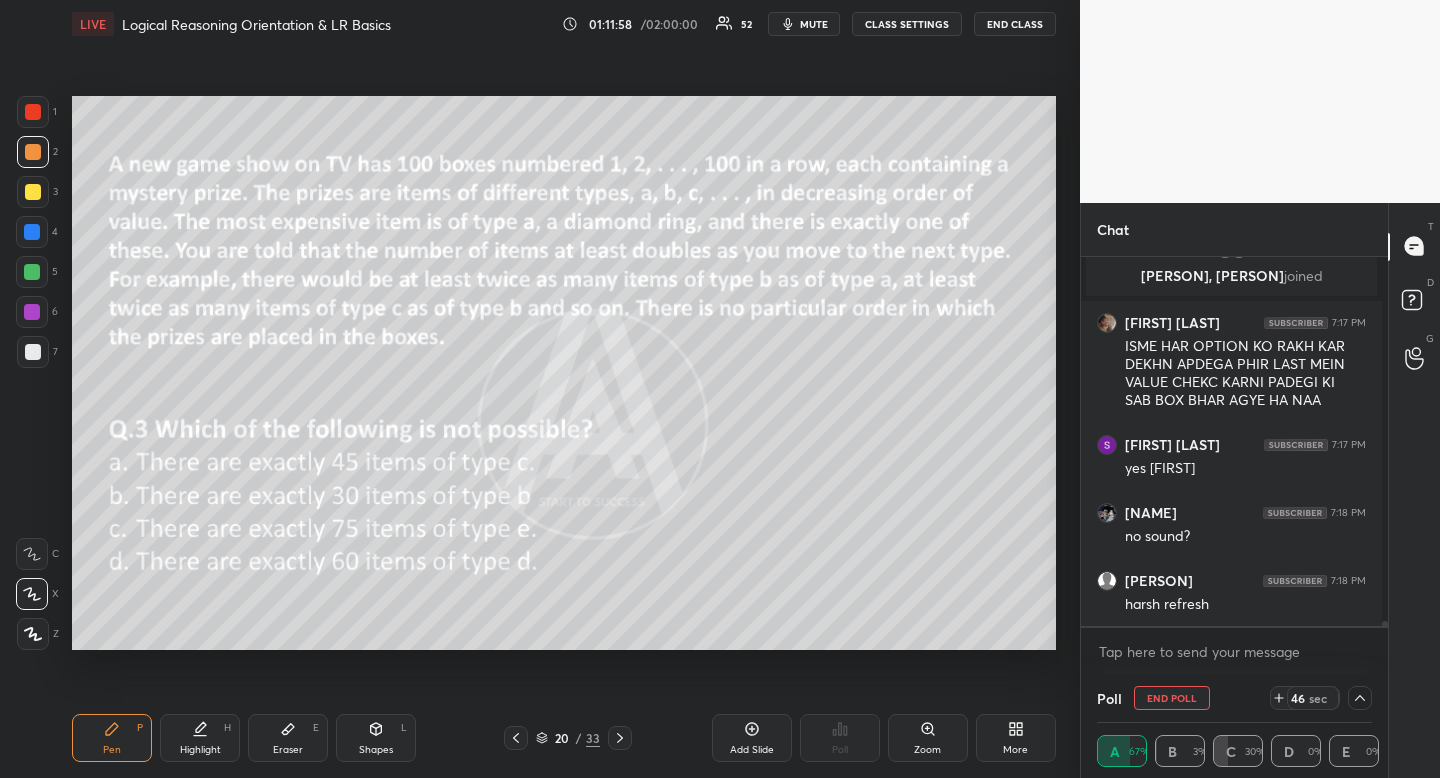 drag, startPoint x: 37, startPoint y: 156, endPoint x: 16, endPoint y: 225, distance: 72.12489 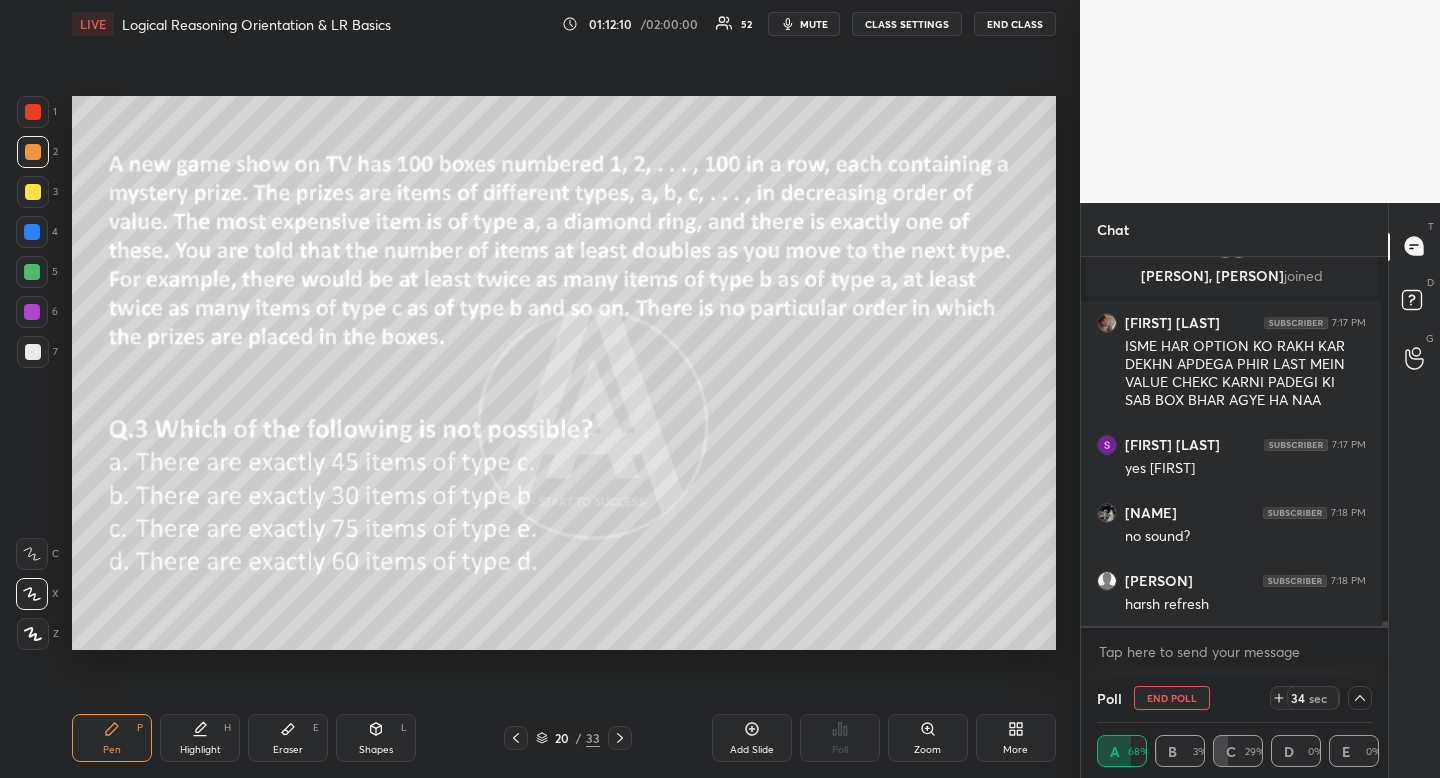click on "34  sec" at bounding box center (1313, 698) 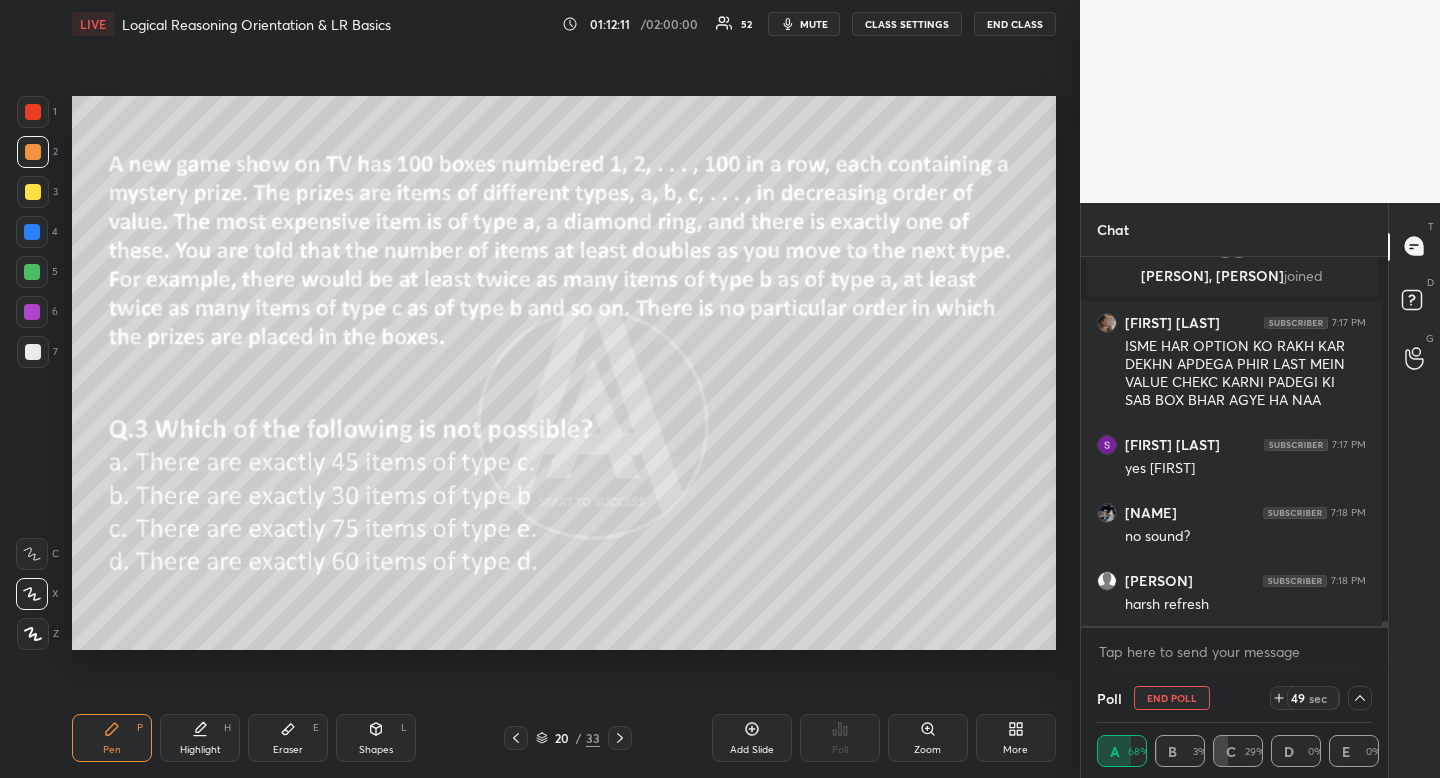 drag, startPoint x: 1305, startPoint y: 698, endPoint x: 1306, endPoint y: 710, distance: 12.0415945 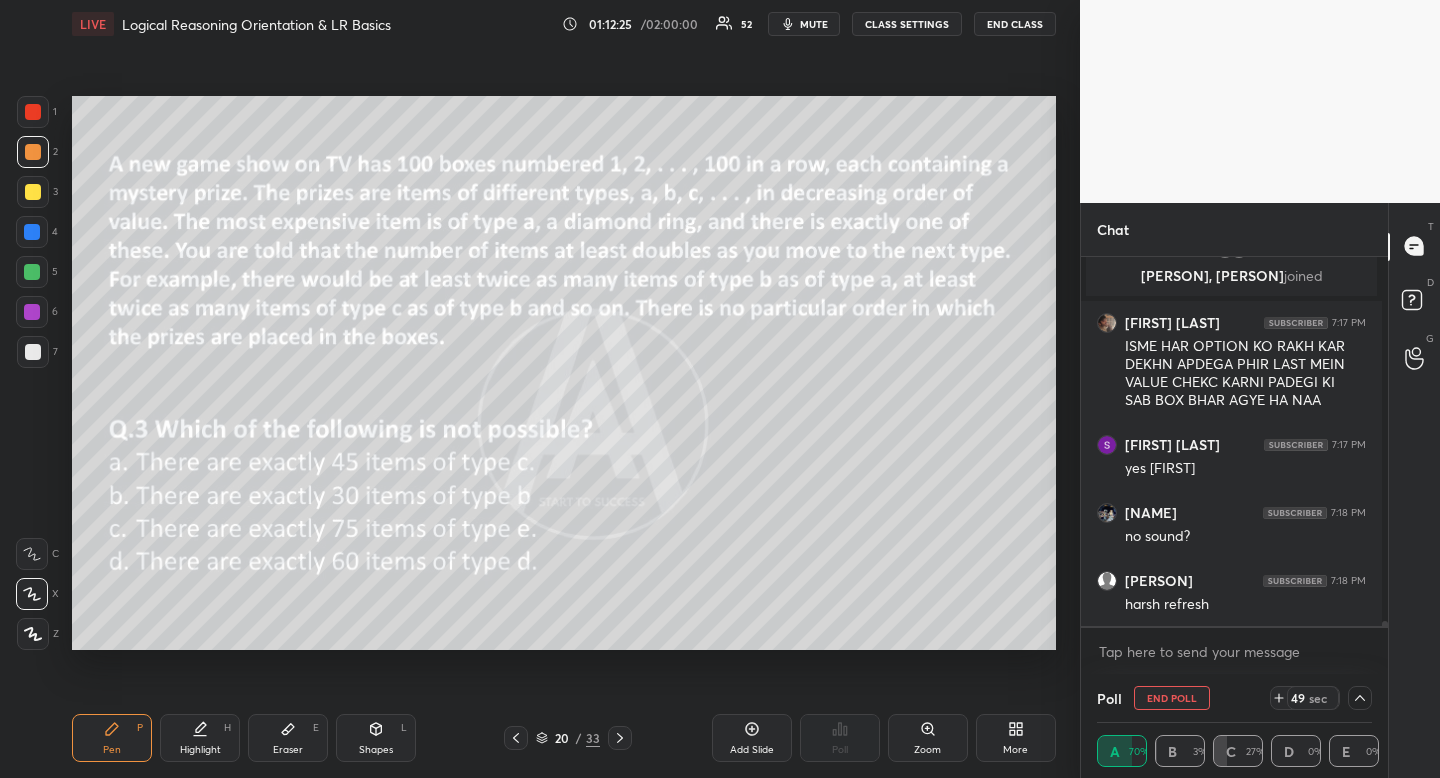 click on "mute" at bounding box center (814, 24) 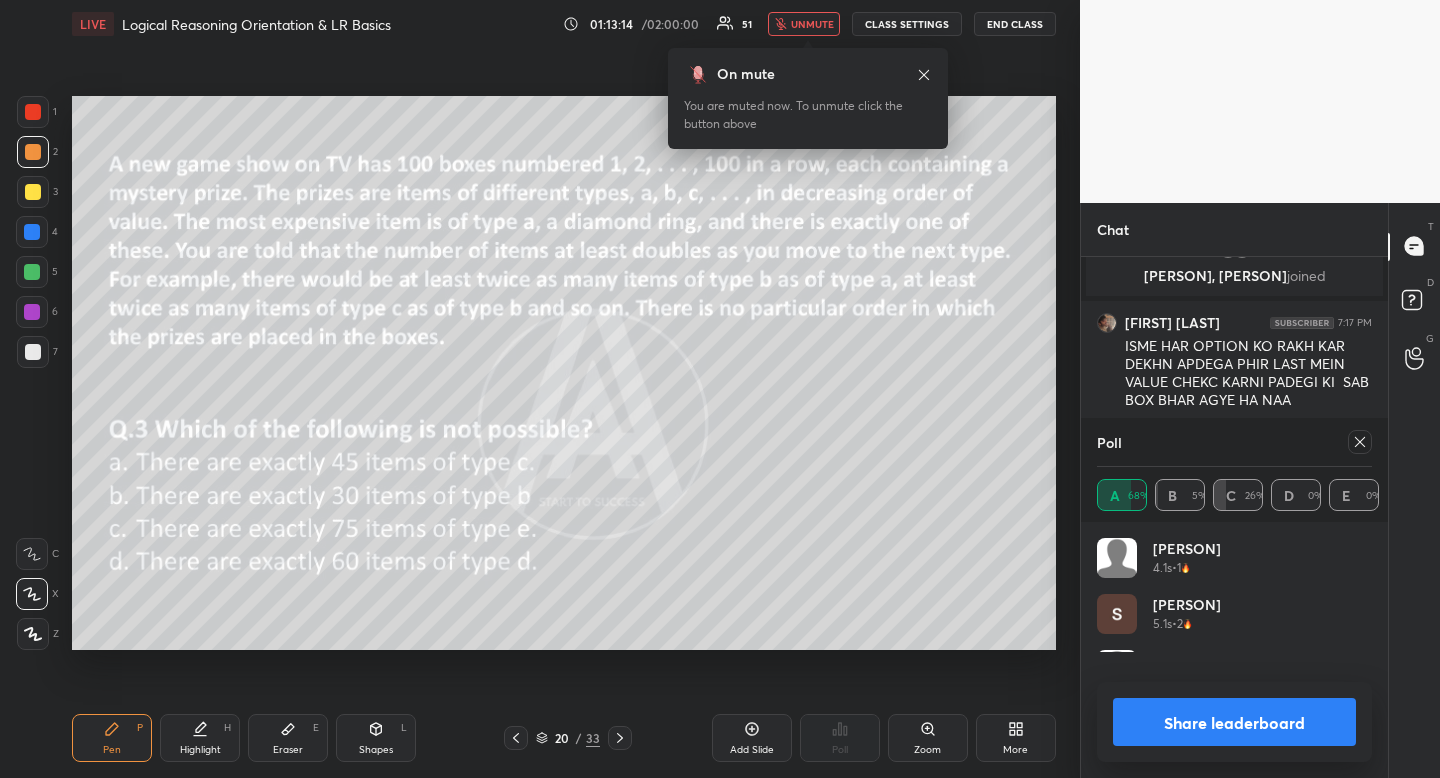 scroll, scrollTop: 7, scrollLeft: 7, axis: both 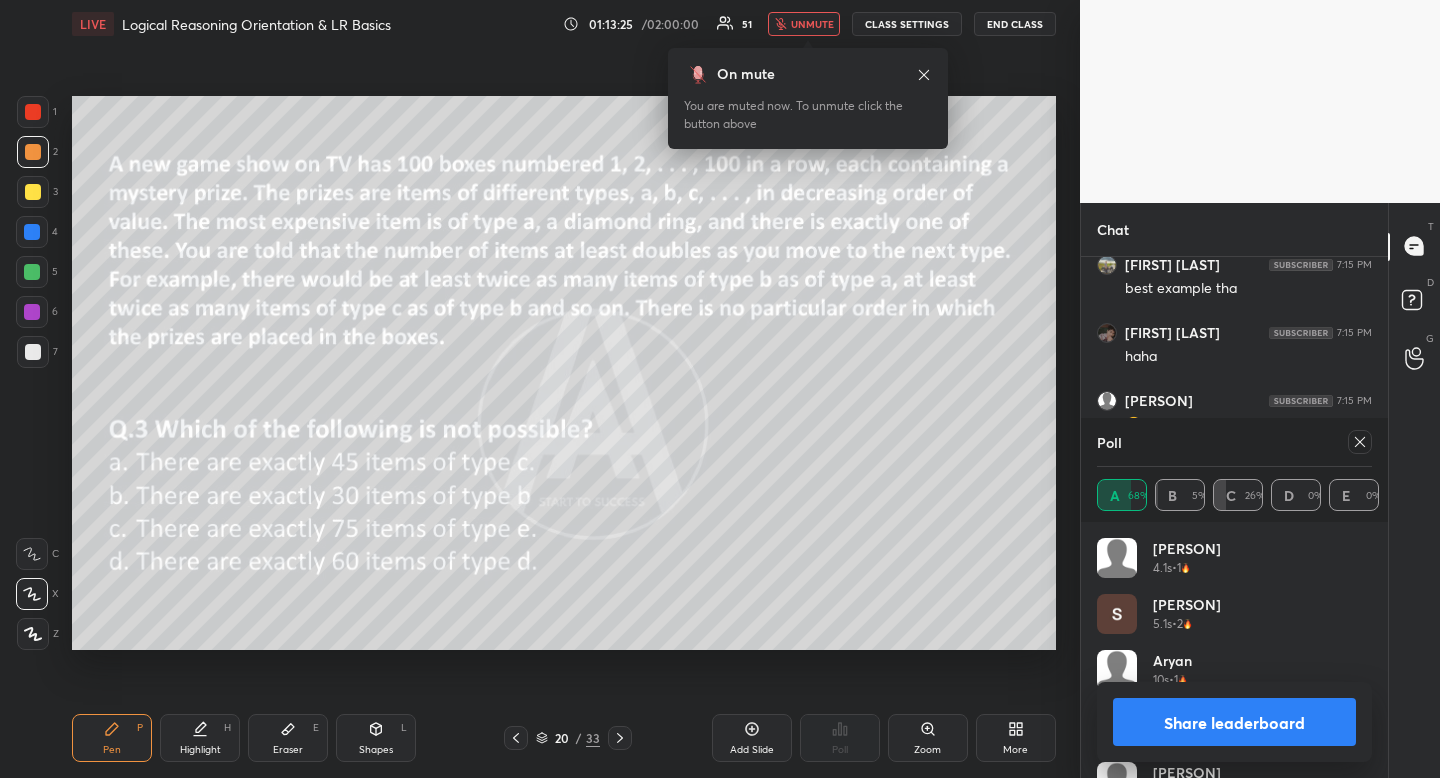 drag, startPoint x: 1356, startPoint y: 440, endPoint x: 1340, endPoint y: 446, distance: 17.088007 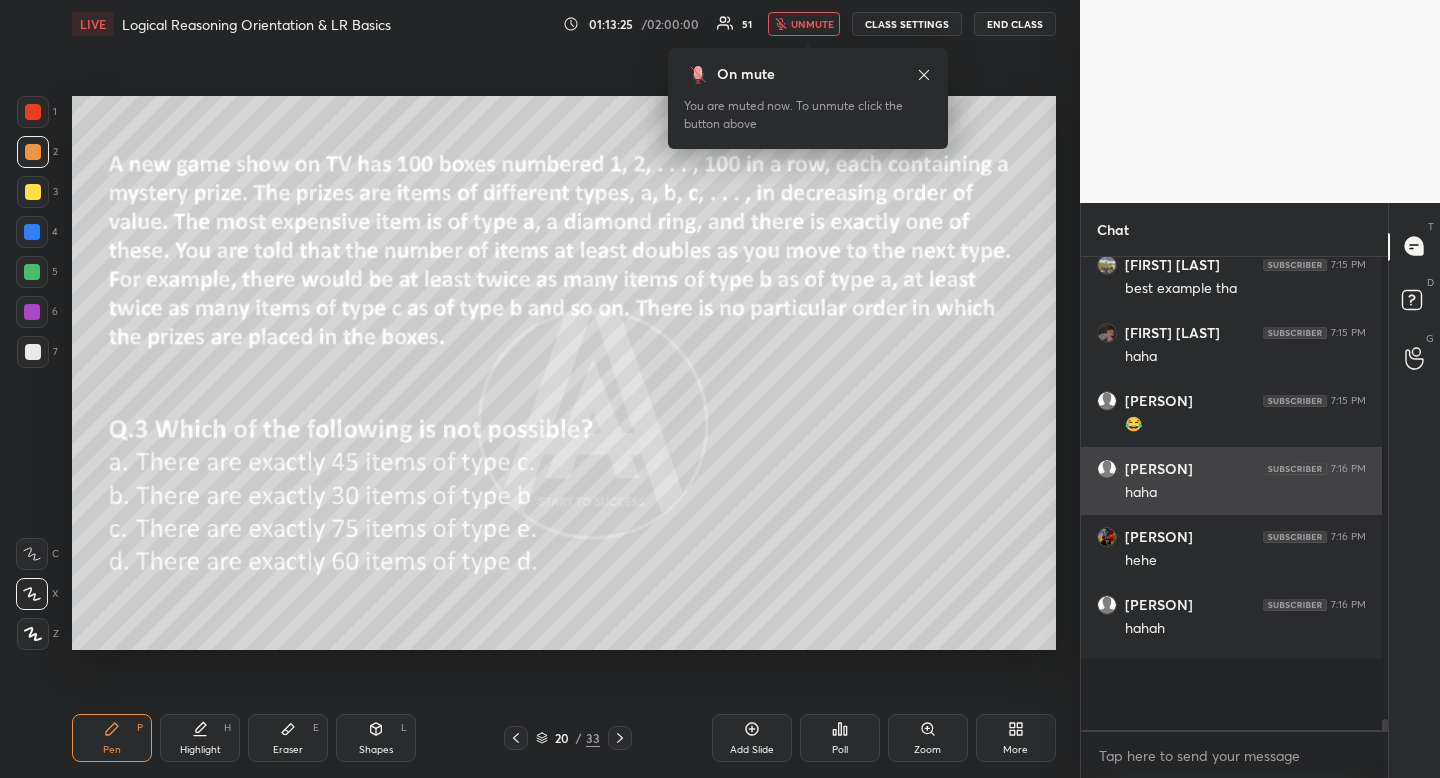 scroll, scrollTop: 7, scrollLeft: 7, axis: both 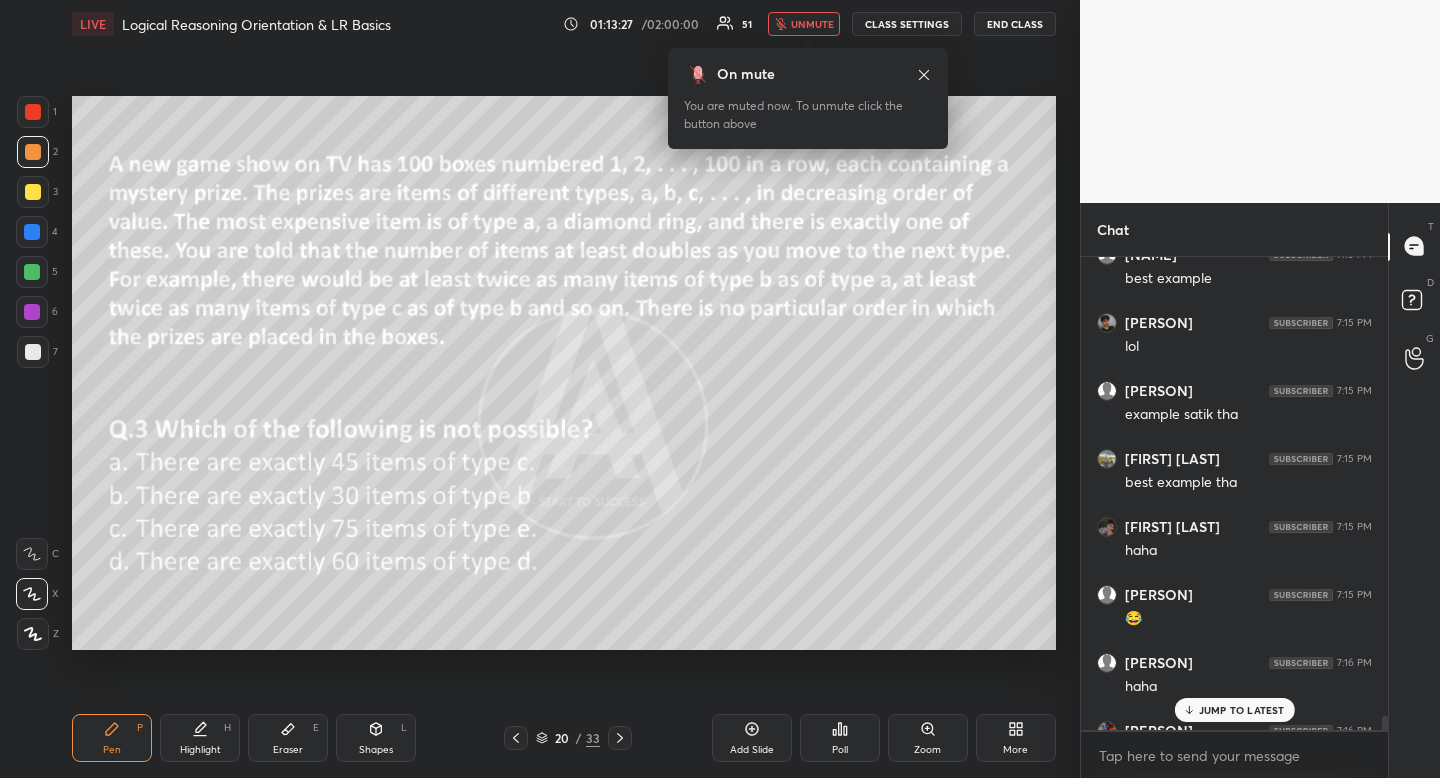 click on "JUMP TO LATEST" at bounding box center (1242, 710) 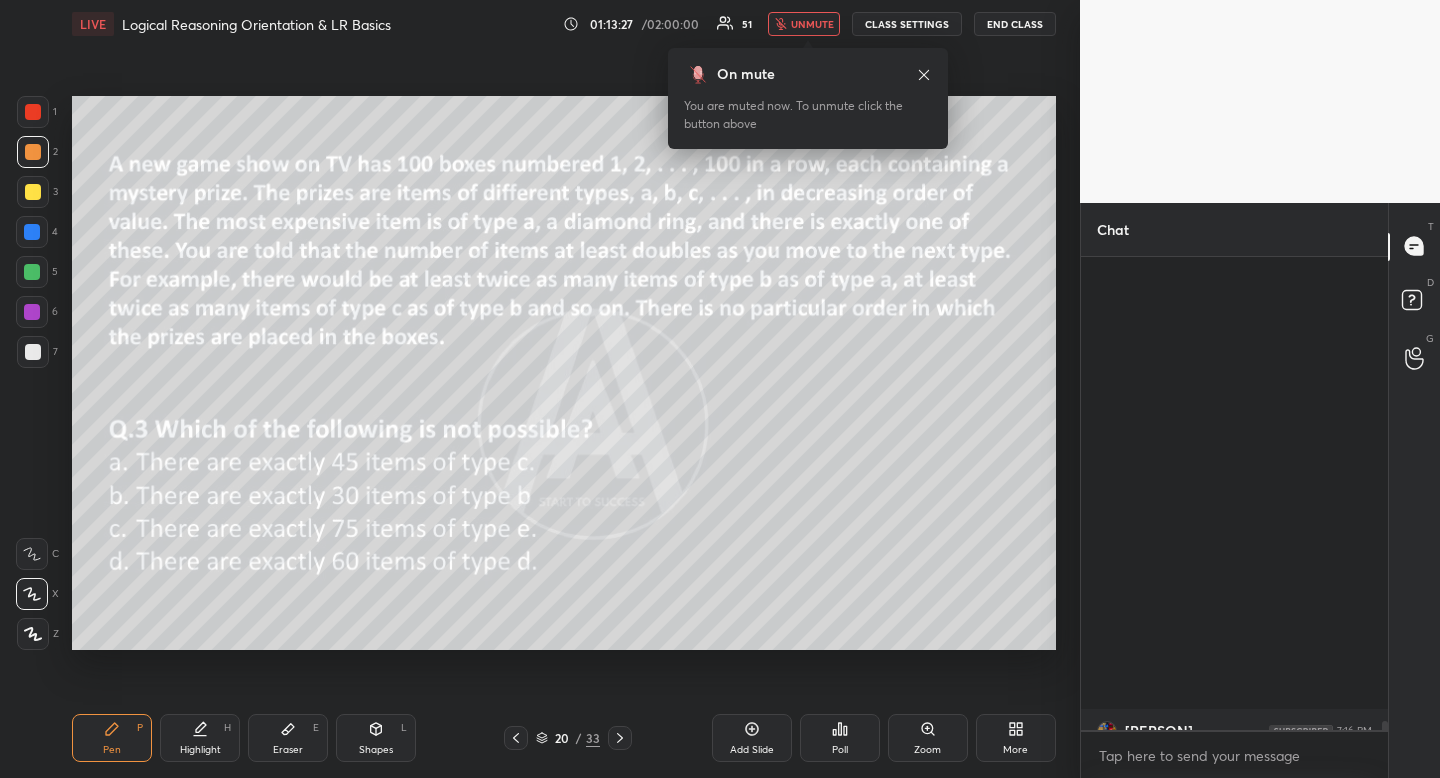 scroll, scrollTop: 25507, scrollLeft: 0, axis: vertical 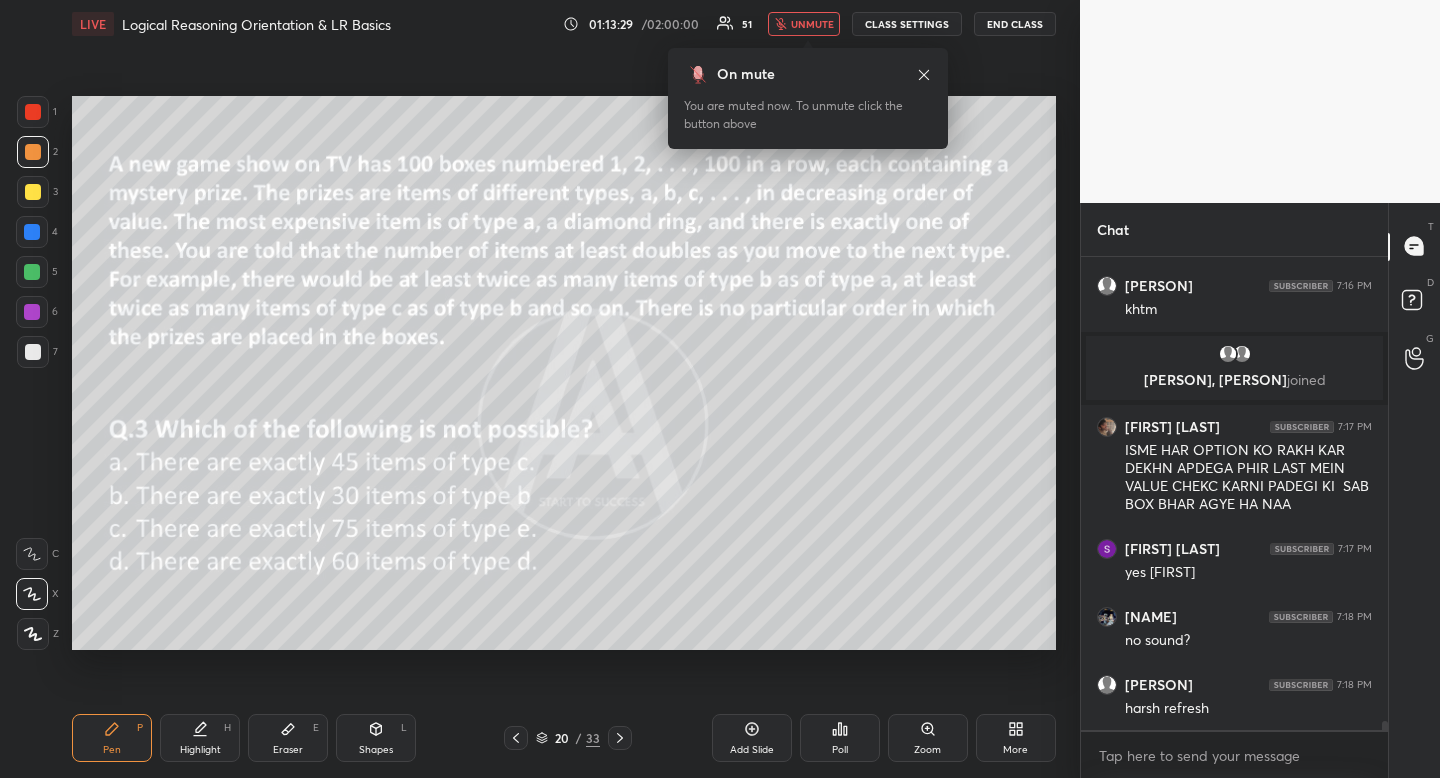 drag, startPoint x: 809, startPoint y: 25, endPoint x: 764, endPoint y: 73, distance: 65.795135 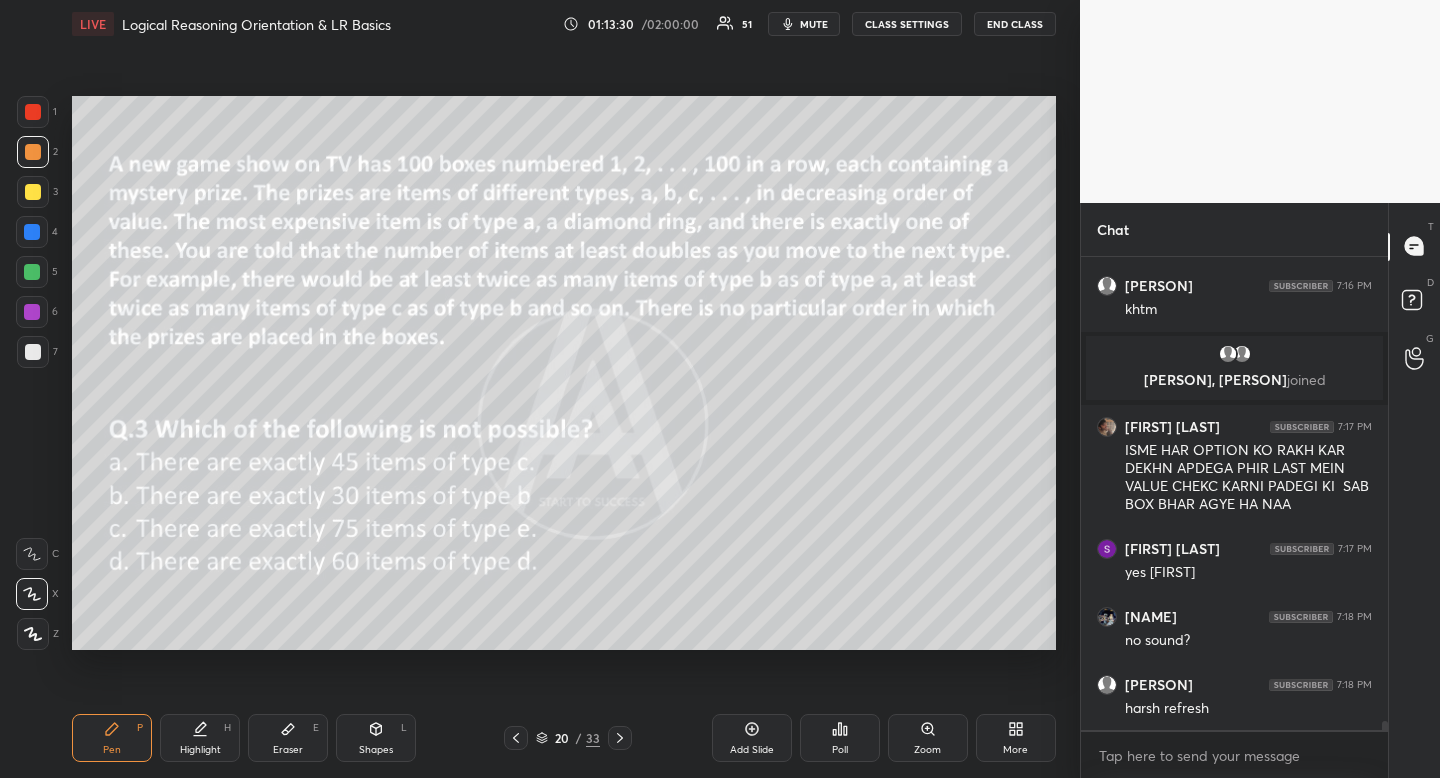click on "Pen" at bounding box center [112, 750] 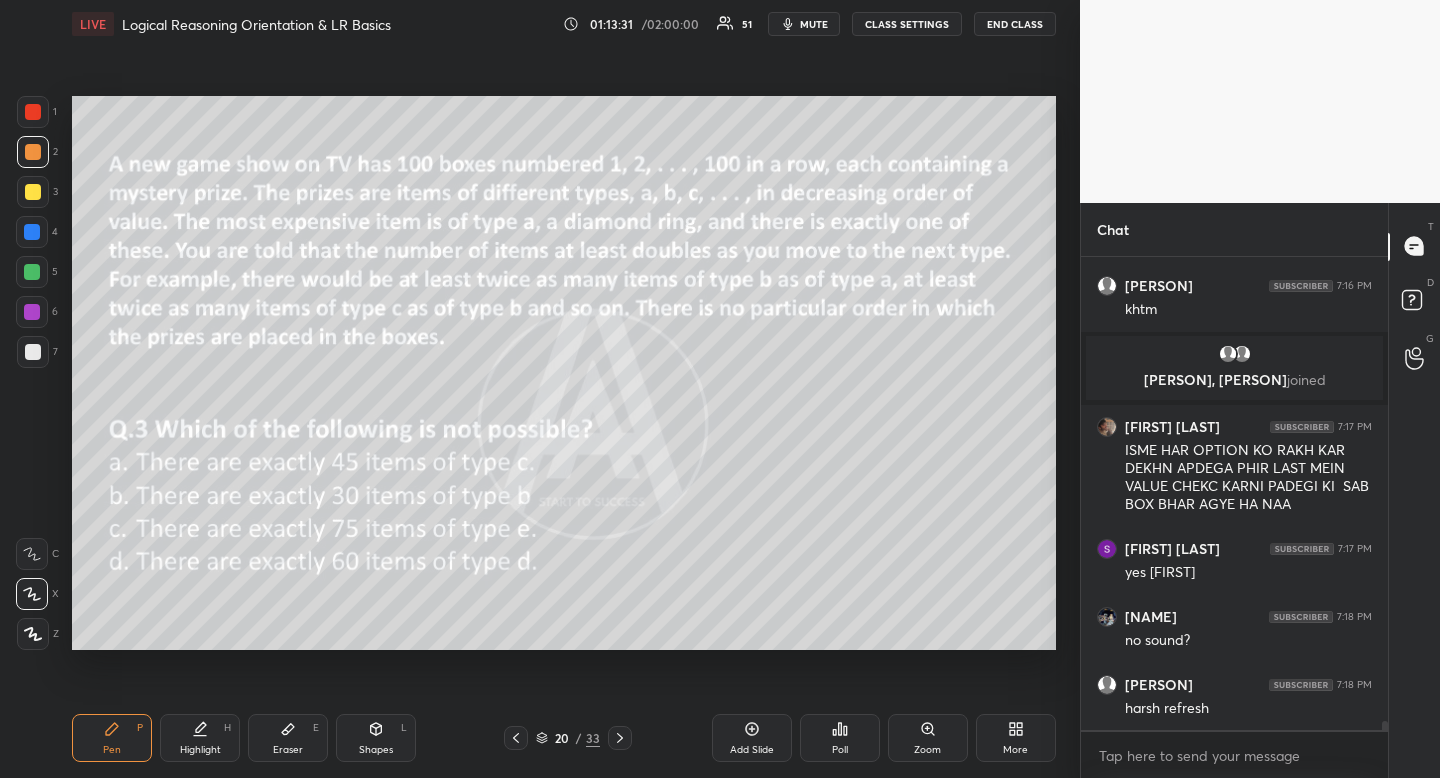 click at bounding box center [33, 192] 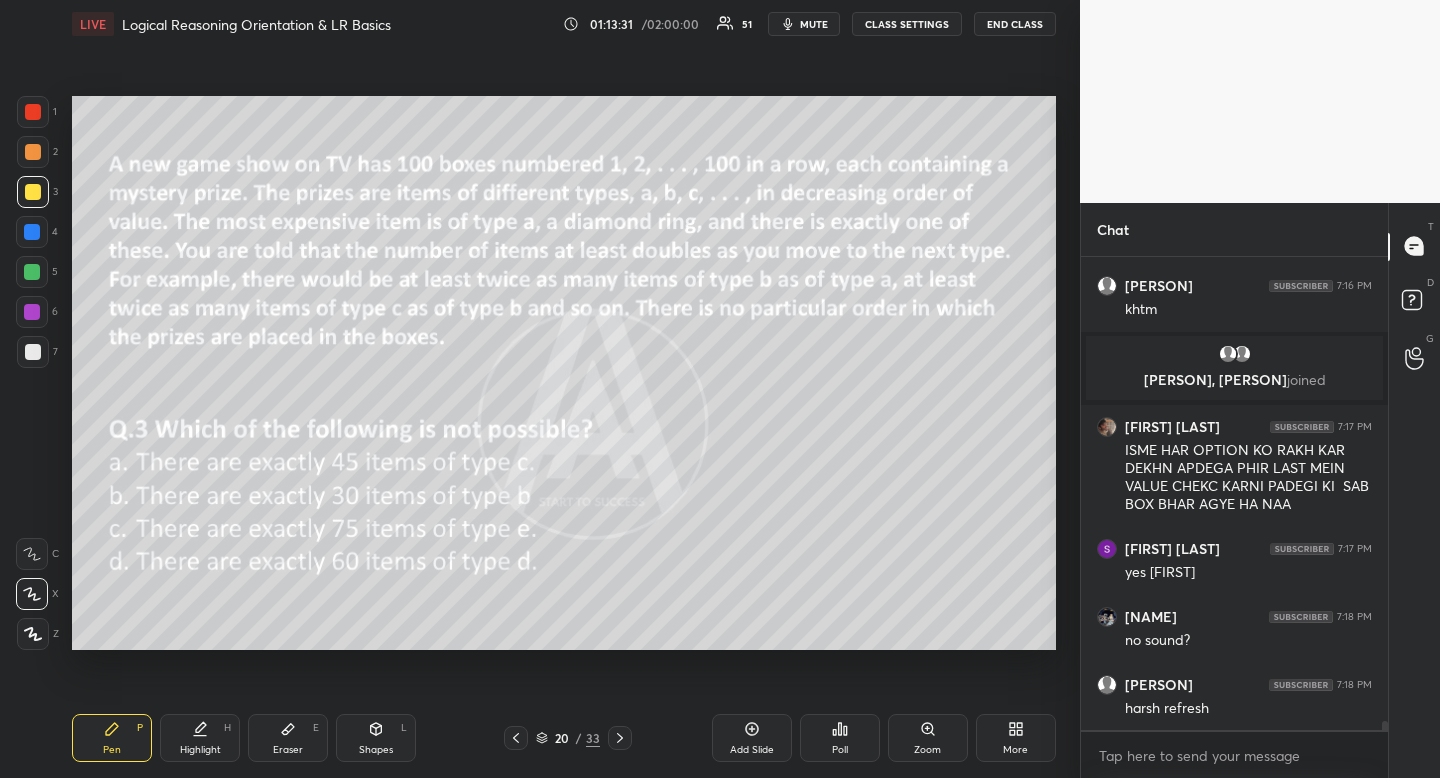 drag, startPoint x: 31, startPoint y: 192, endPoint x: 9, endPoint y: 315, distance: 124.95199 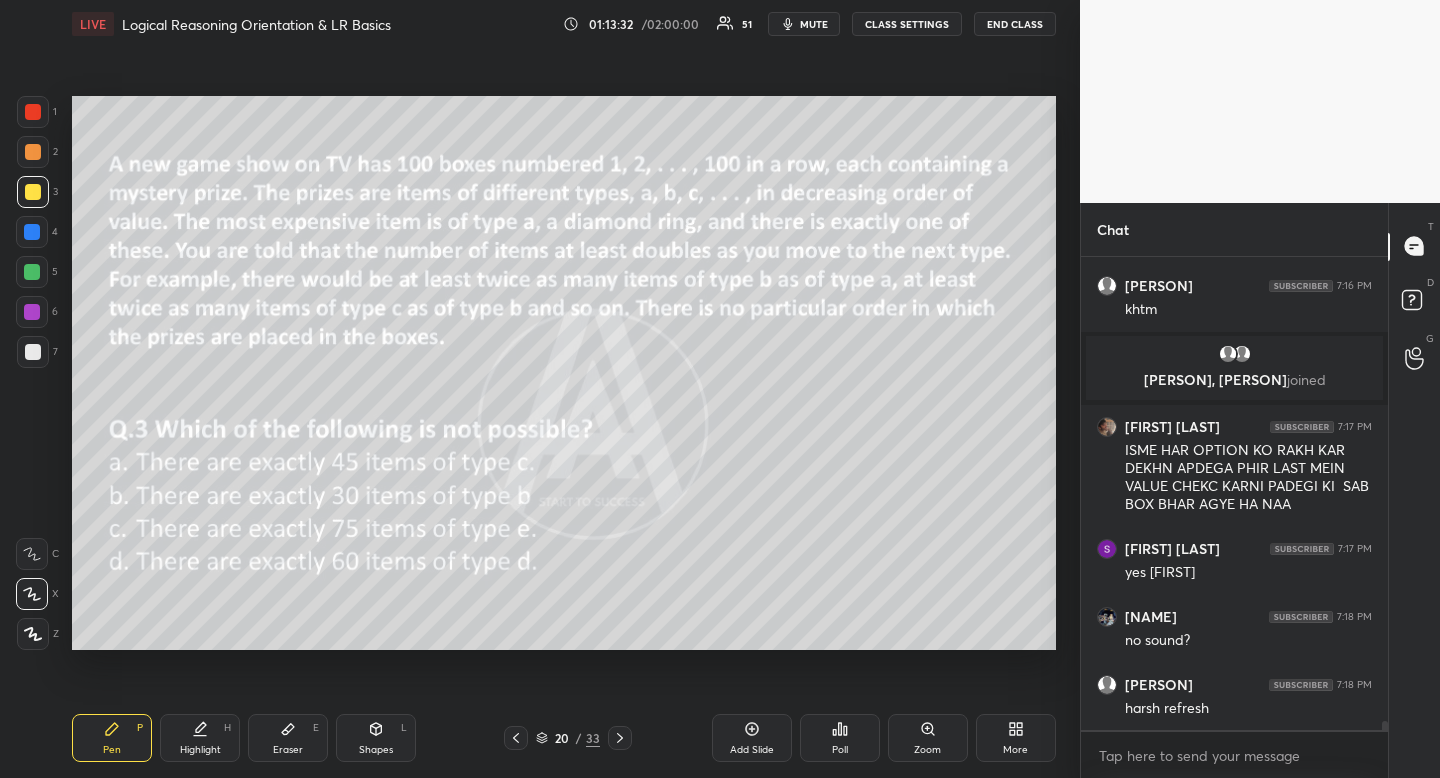 click on "Eraser E" at bounding box center [288, 738] 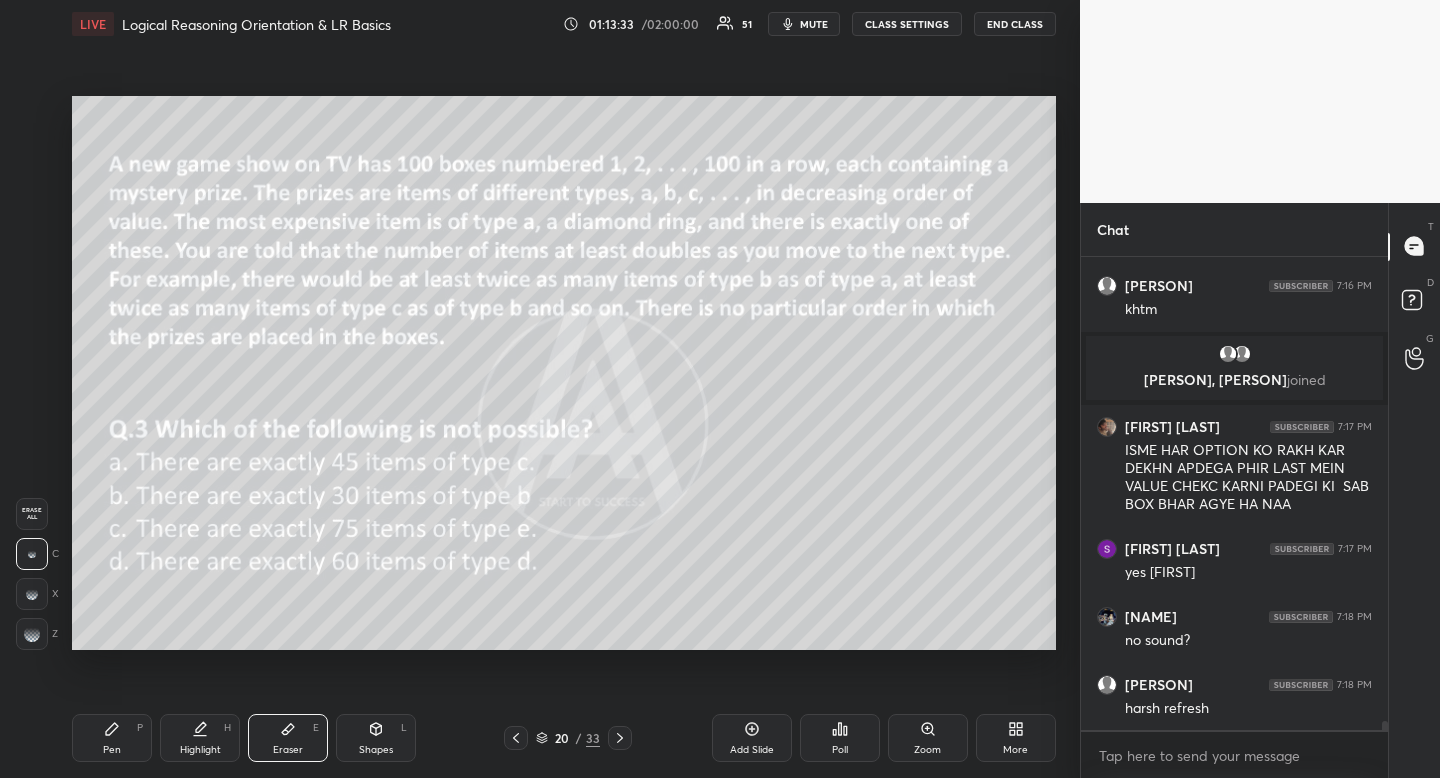 click on "Eraser E" at bounding box center (288, 738) 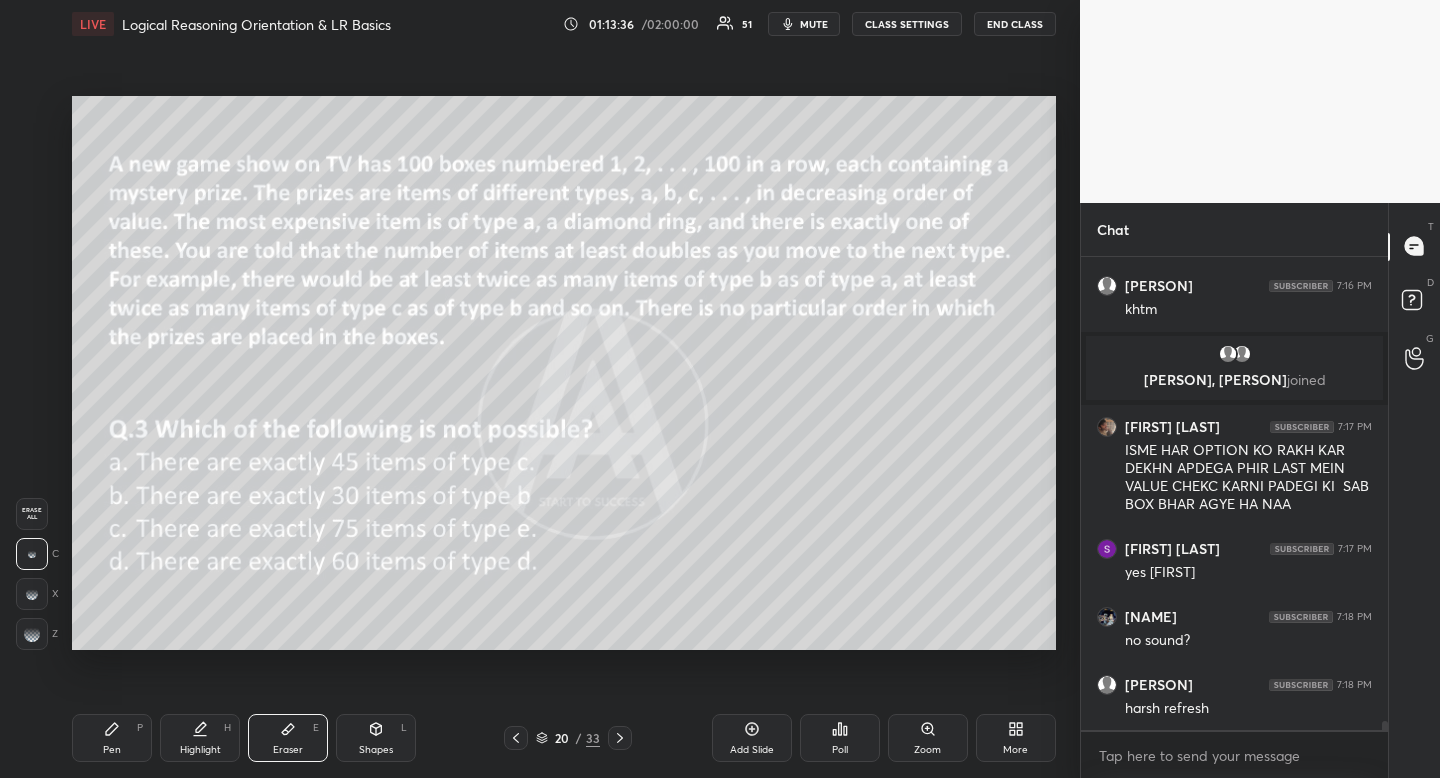 click on "Pen" at bounding box center (112, 750) 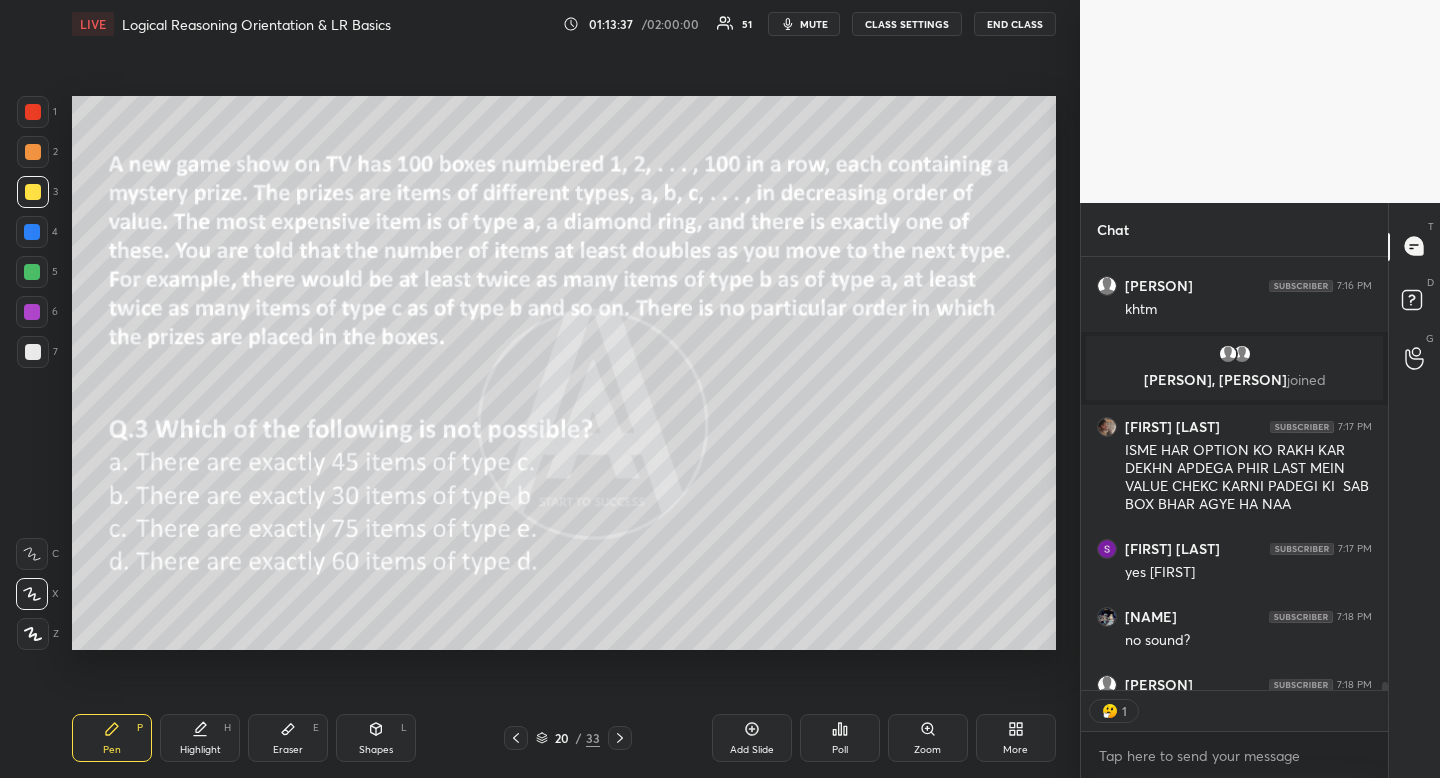 scroll, scrollTop: 427, scrollLeft: 301, axis: both 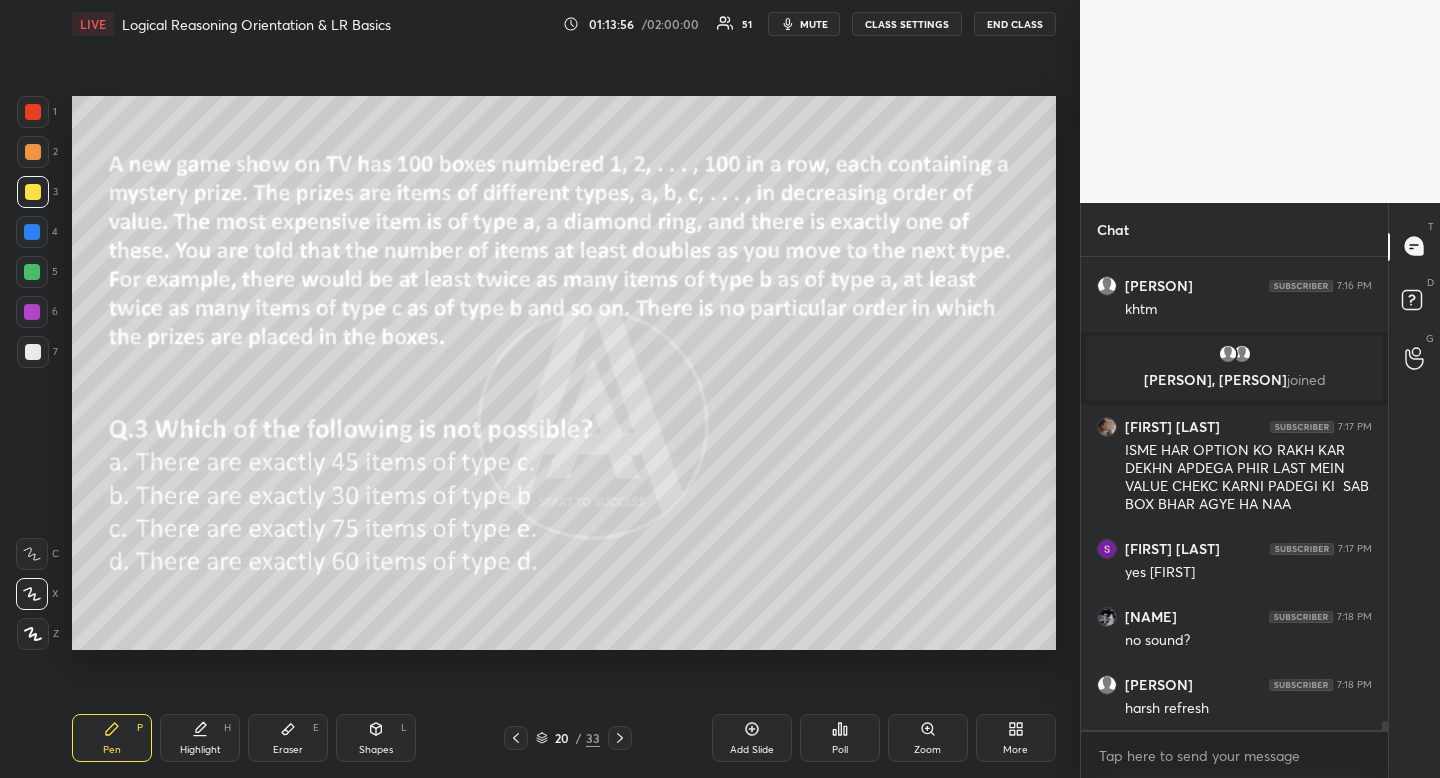 click on "Shapes" at bounding box center [376, 750] 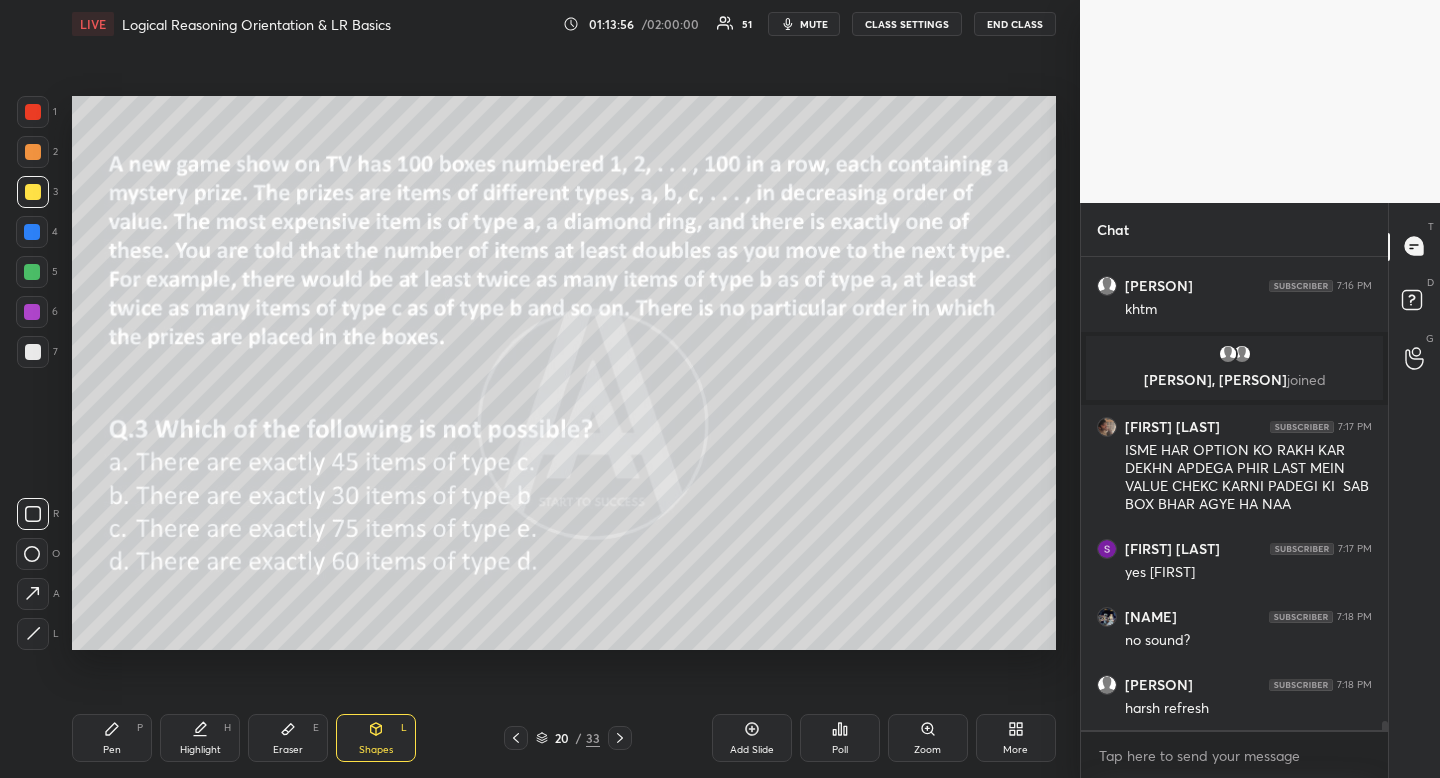 click 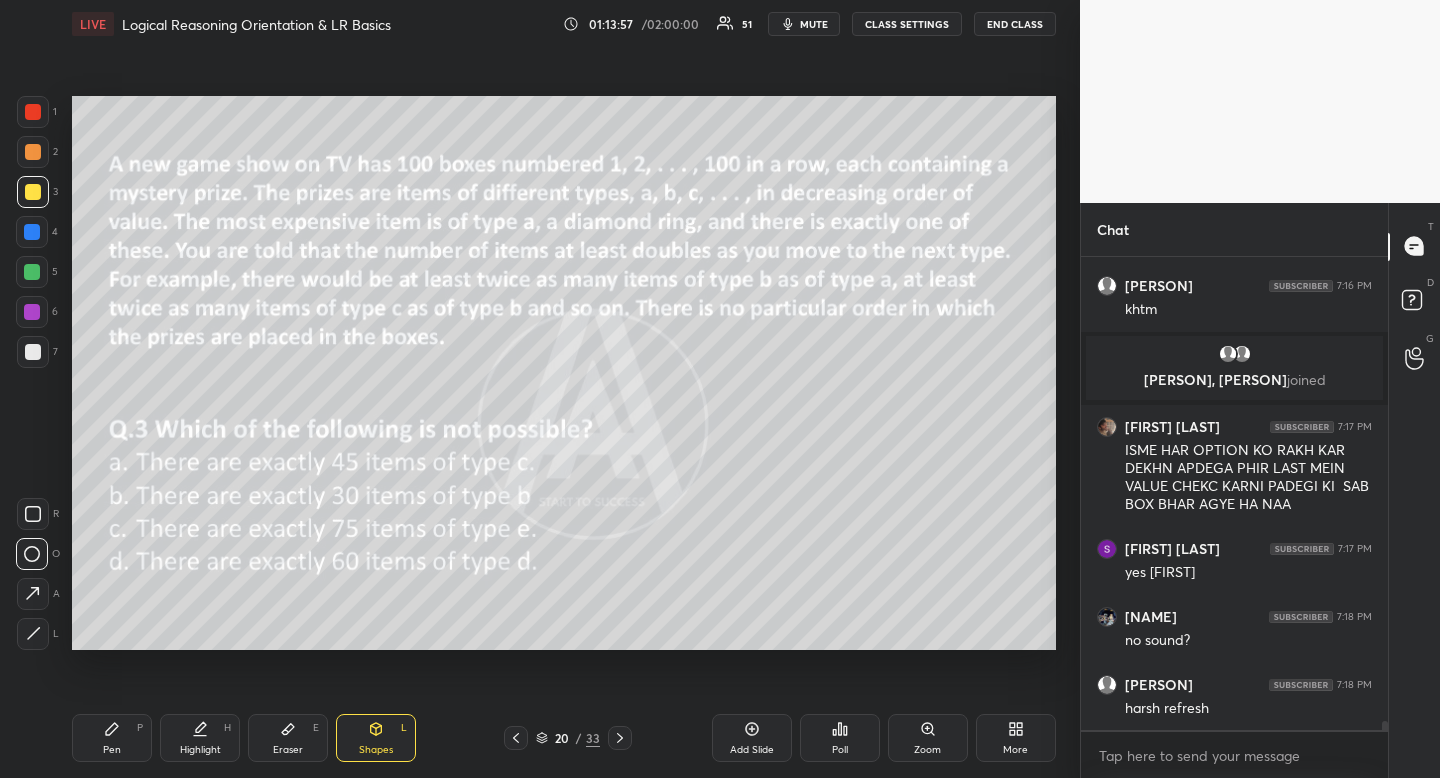 drag, startPoint x: 35, startPoint y: 557, endPoint x: 43, endPoint y: 565, distance: 11.313708 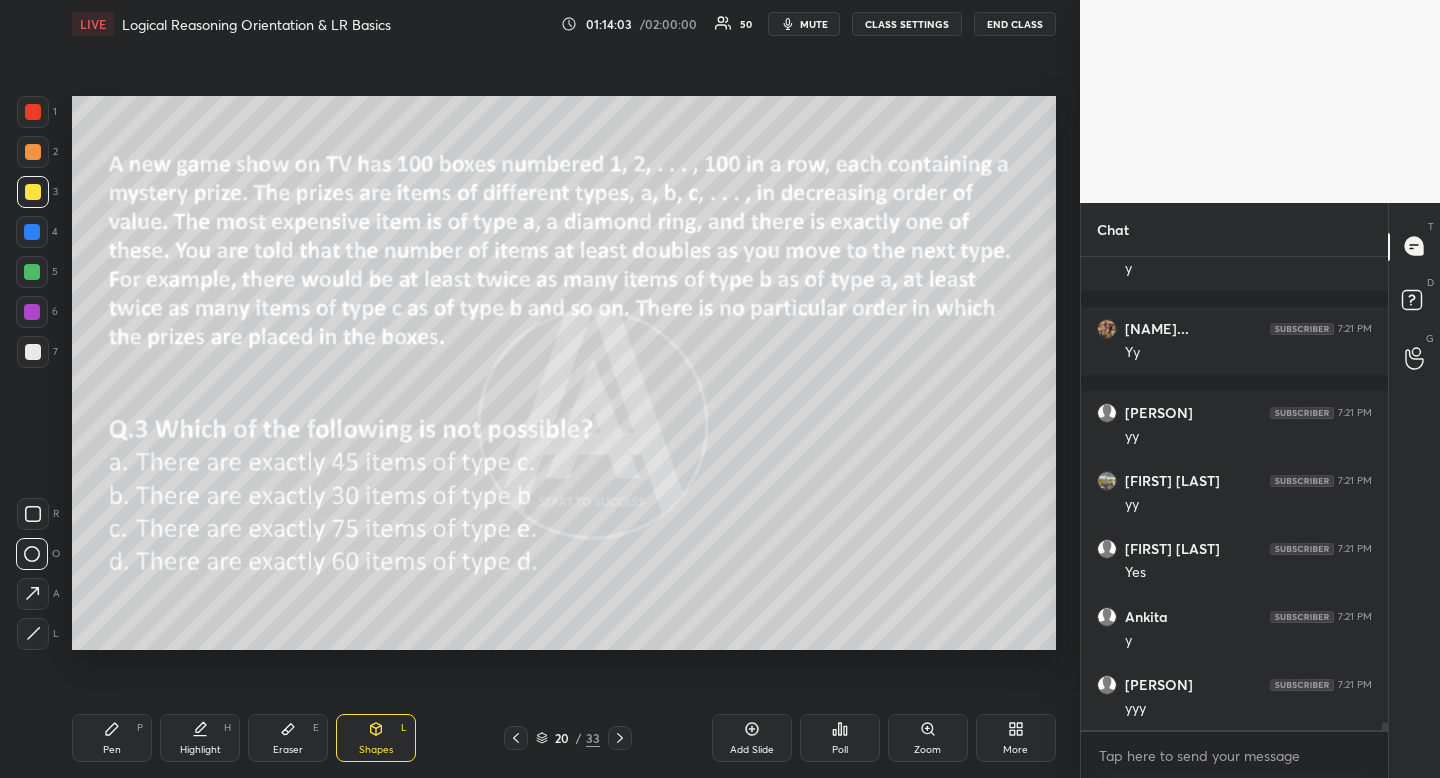 click 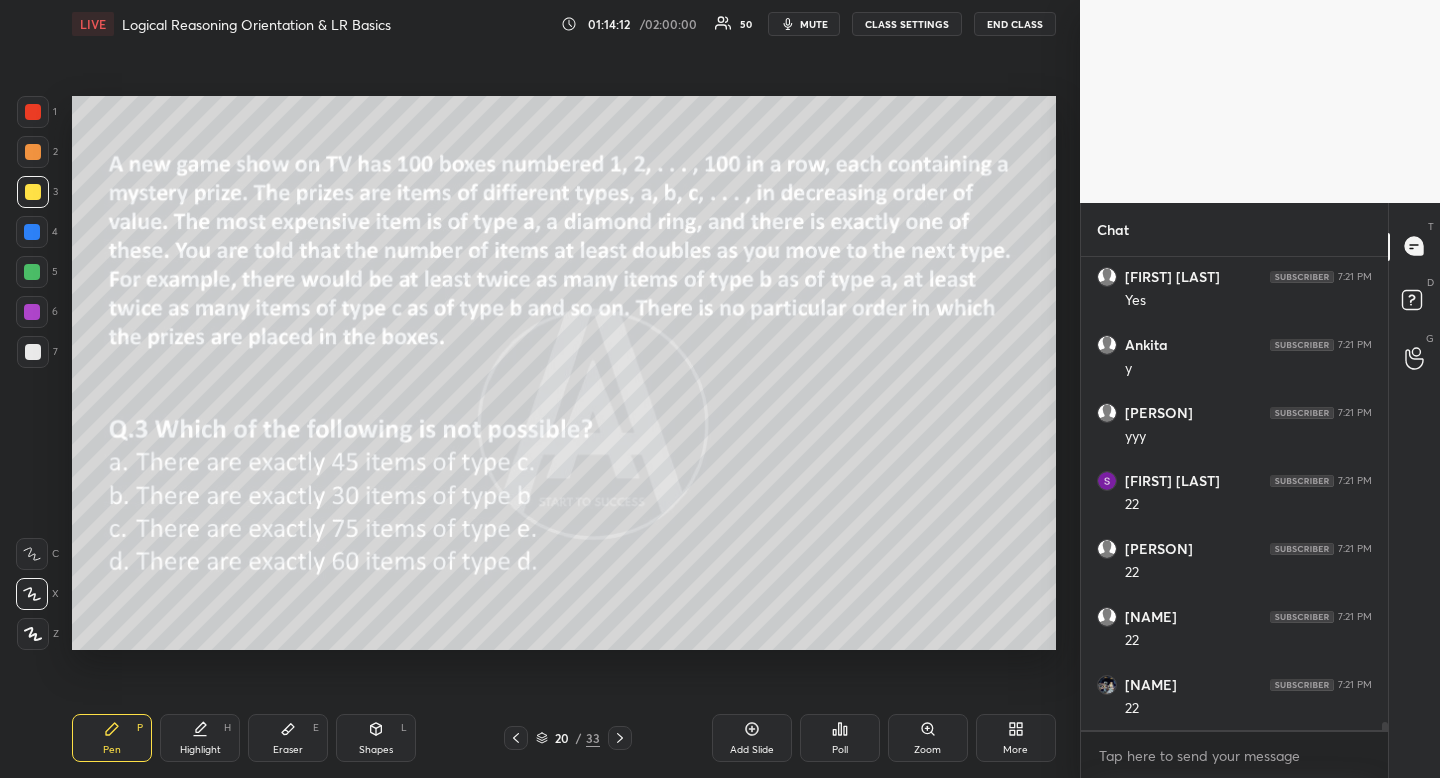 click 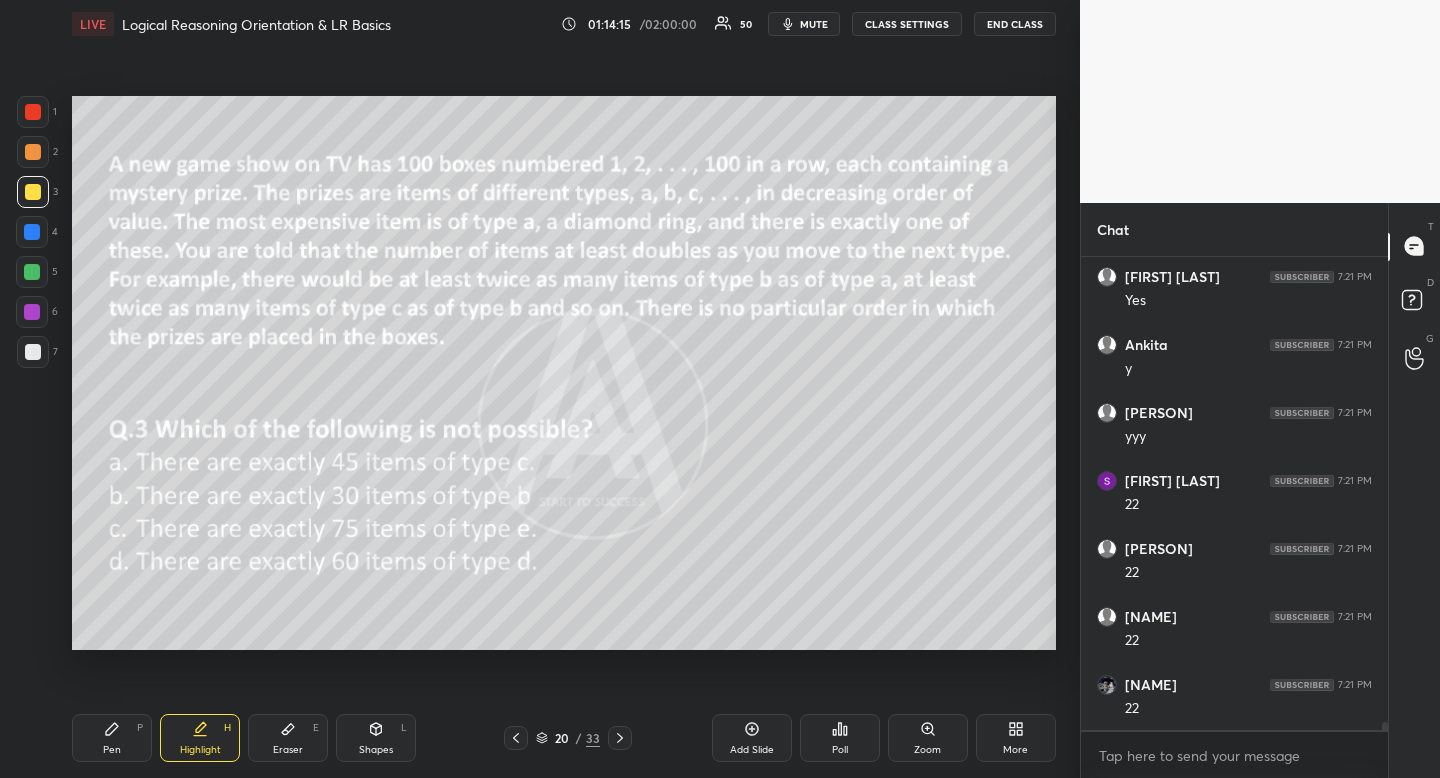 click on "Pen P Highlight H Eraser E Shapes L 20 / 33 Add Slide Poll Zoom More" at bounding box center (564, 738) 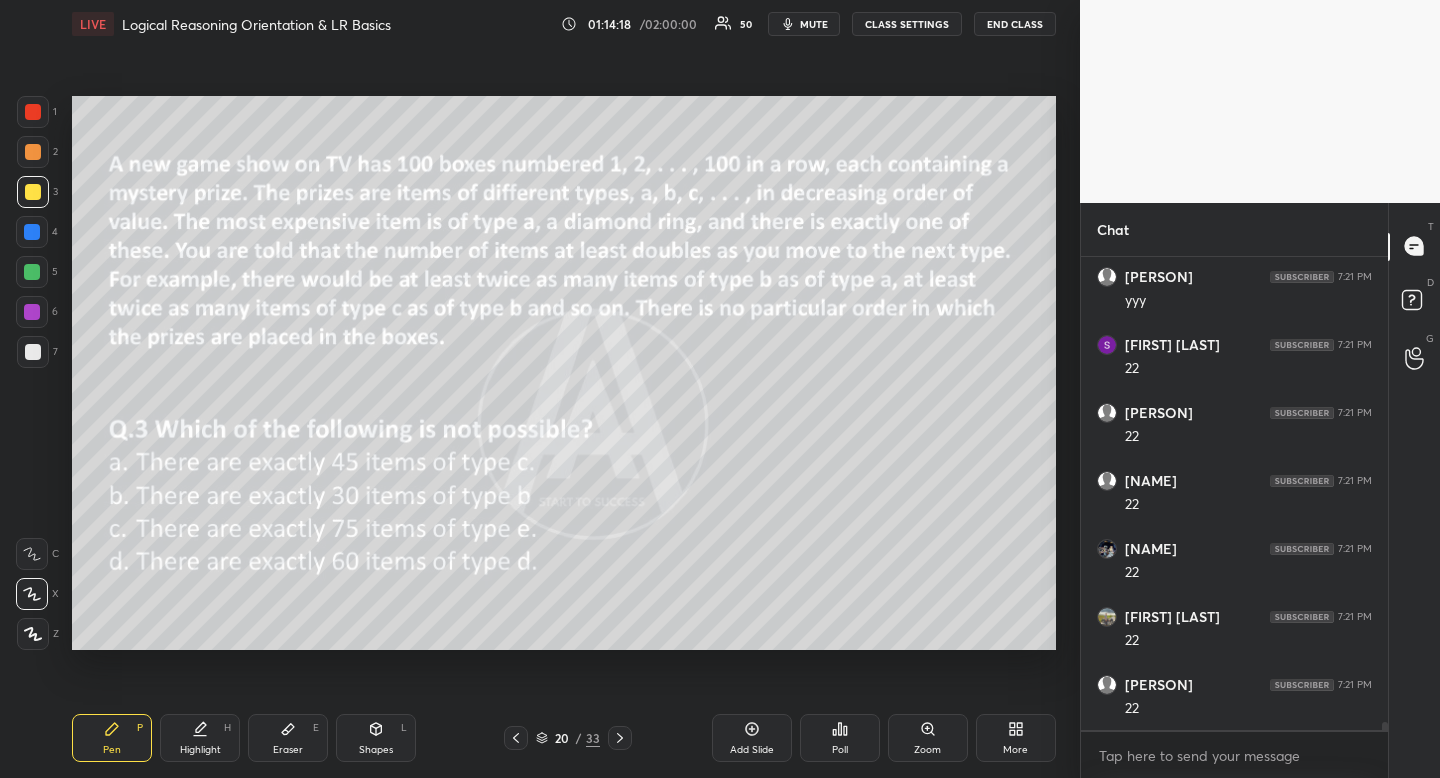 click on "Shapes L" at bounding box center (376, 738) 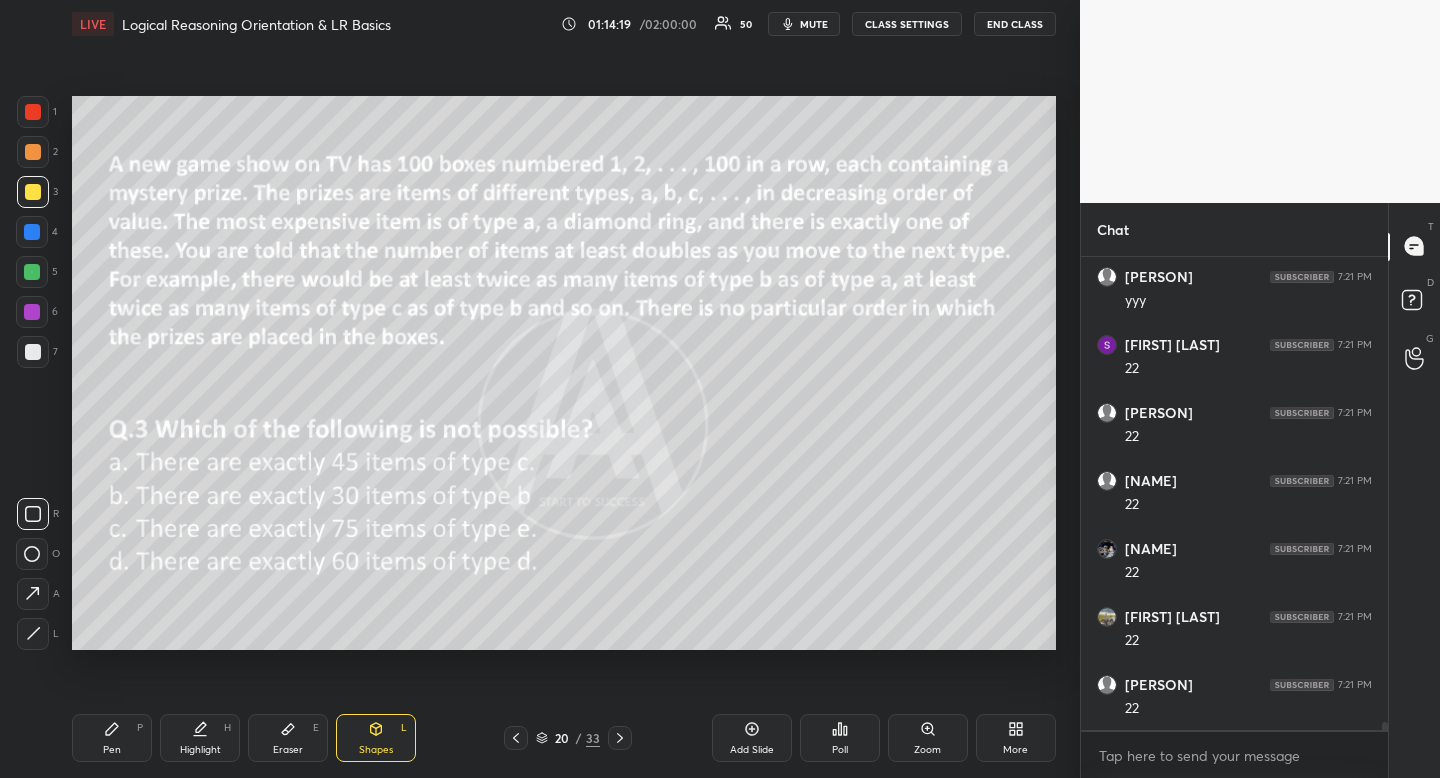 drag, startPoint x: 29, startPoint y: 553, endPoint x: 40, endPoint y: 548, distance: 12.083046 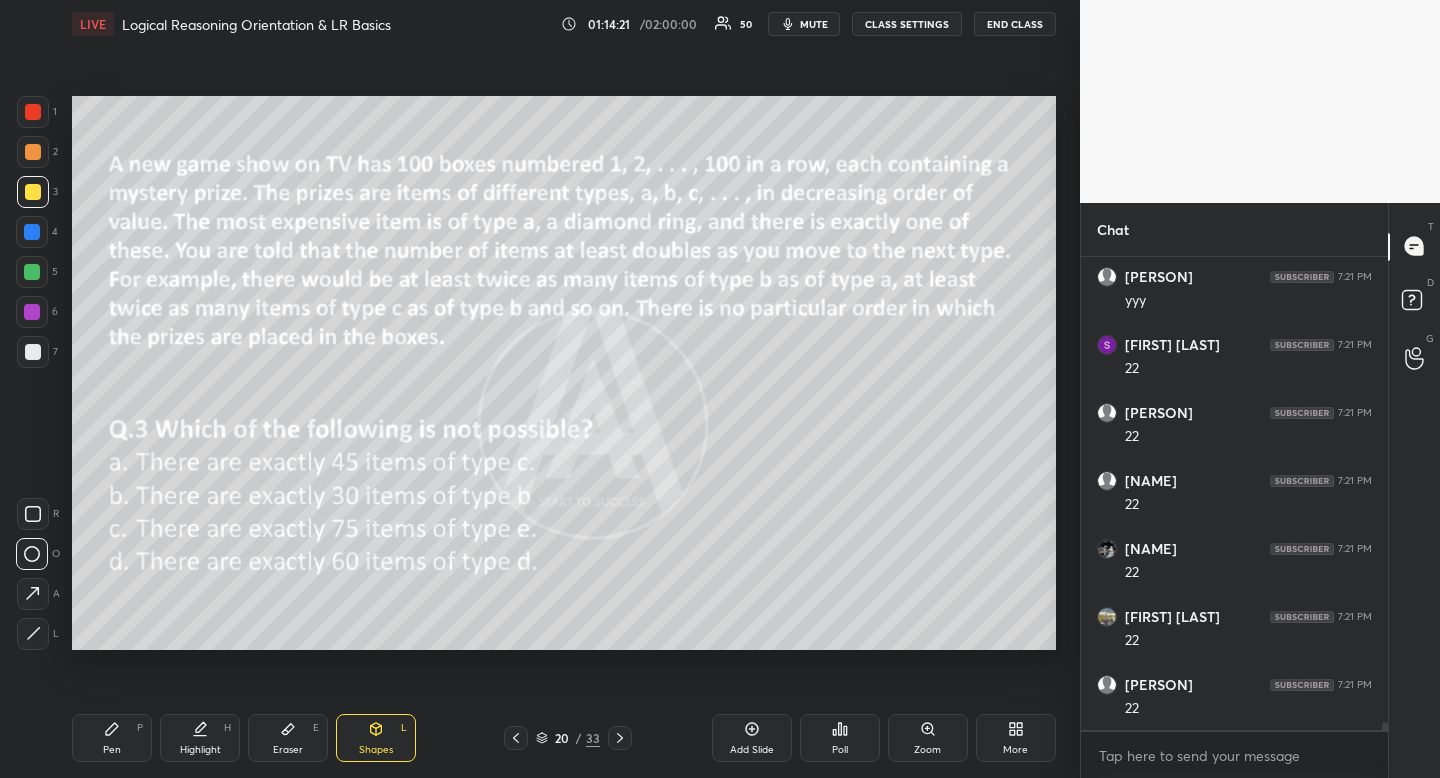 click on "Highlight H" at bounding box center (200, 738) 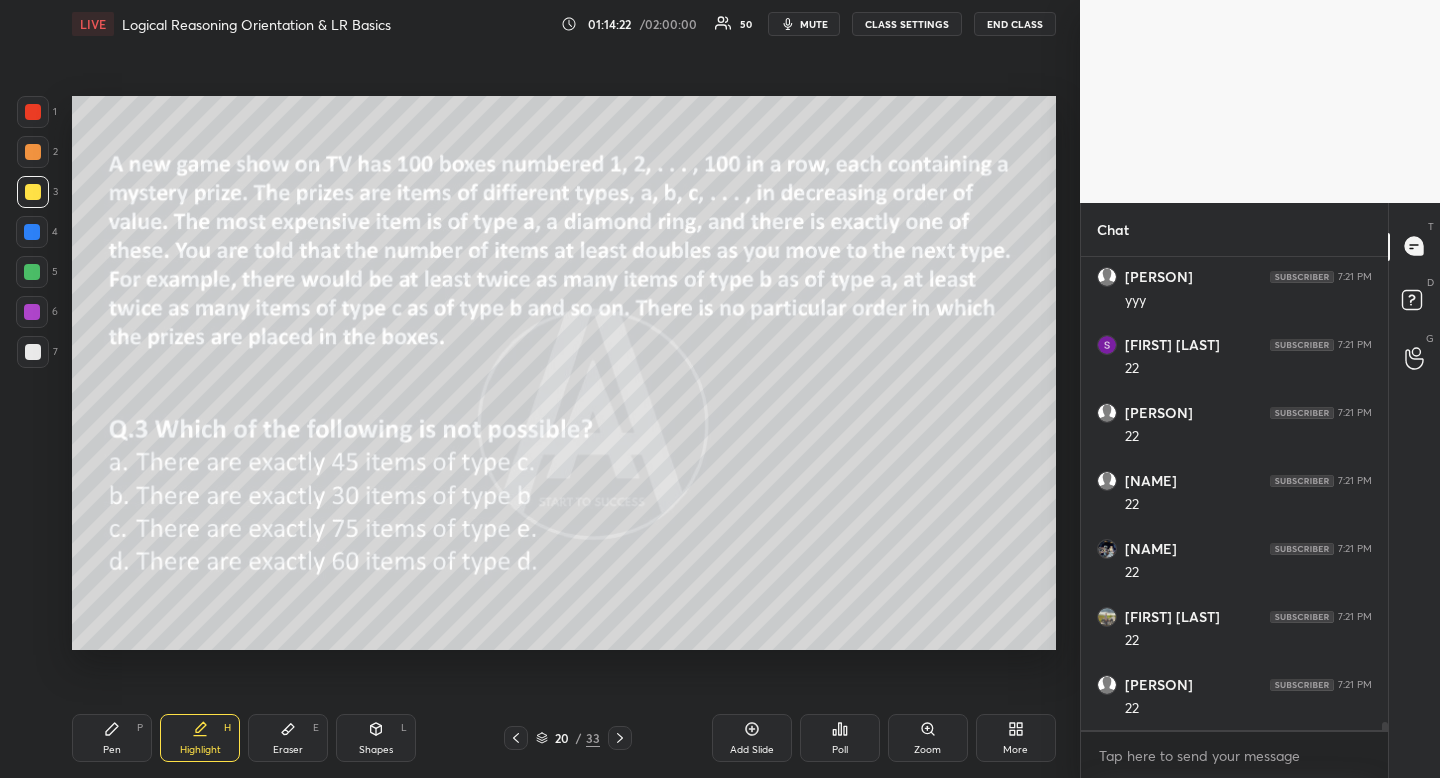 click on "Pen" at bounding box center (112, 750) 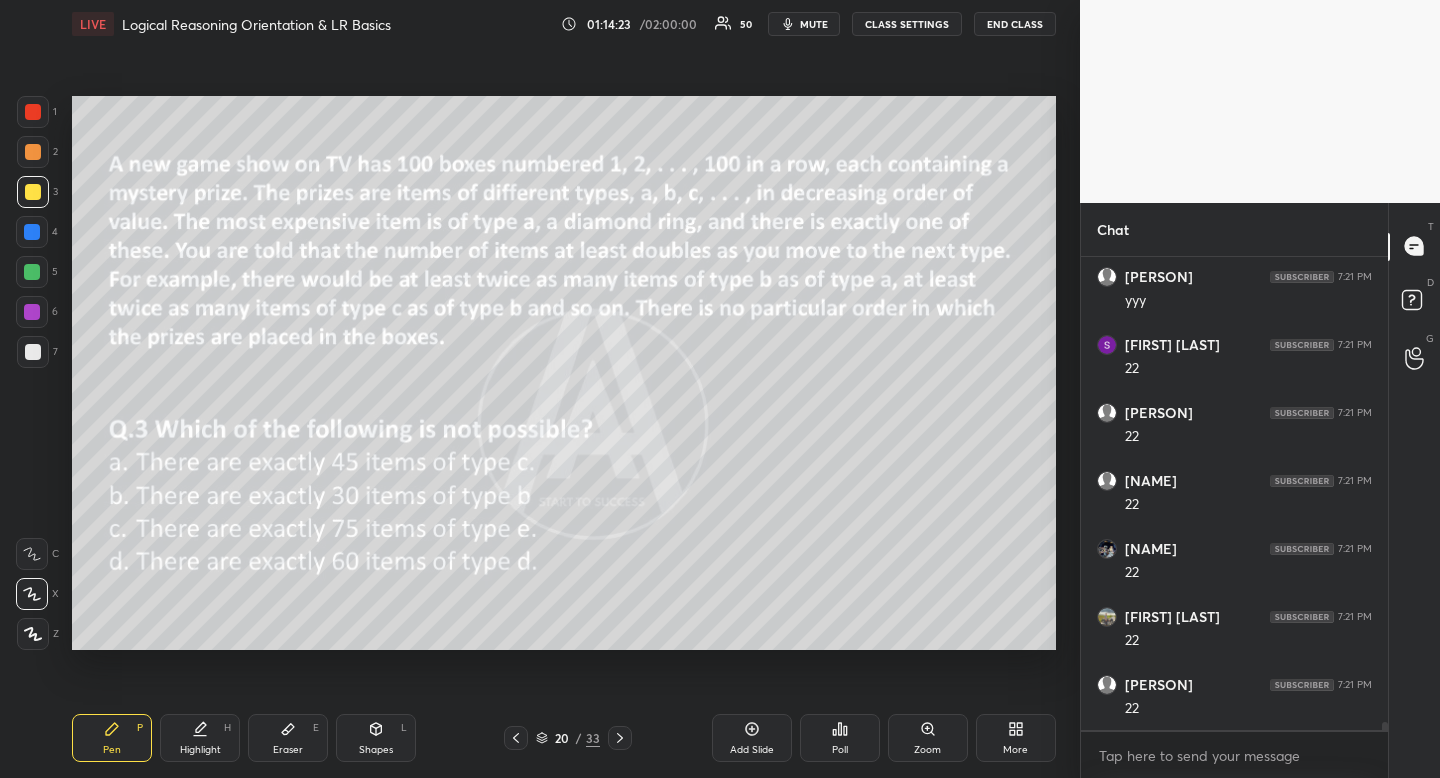 drag, startPoint x: 117, startPoint y: 751, endPoint x: 133, endPoint y: 727, distance: 28.84441 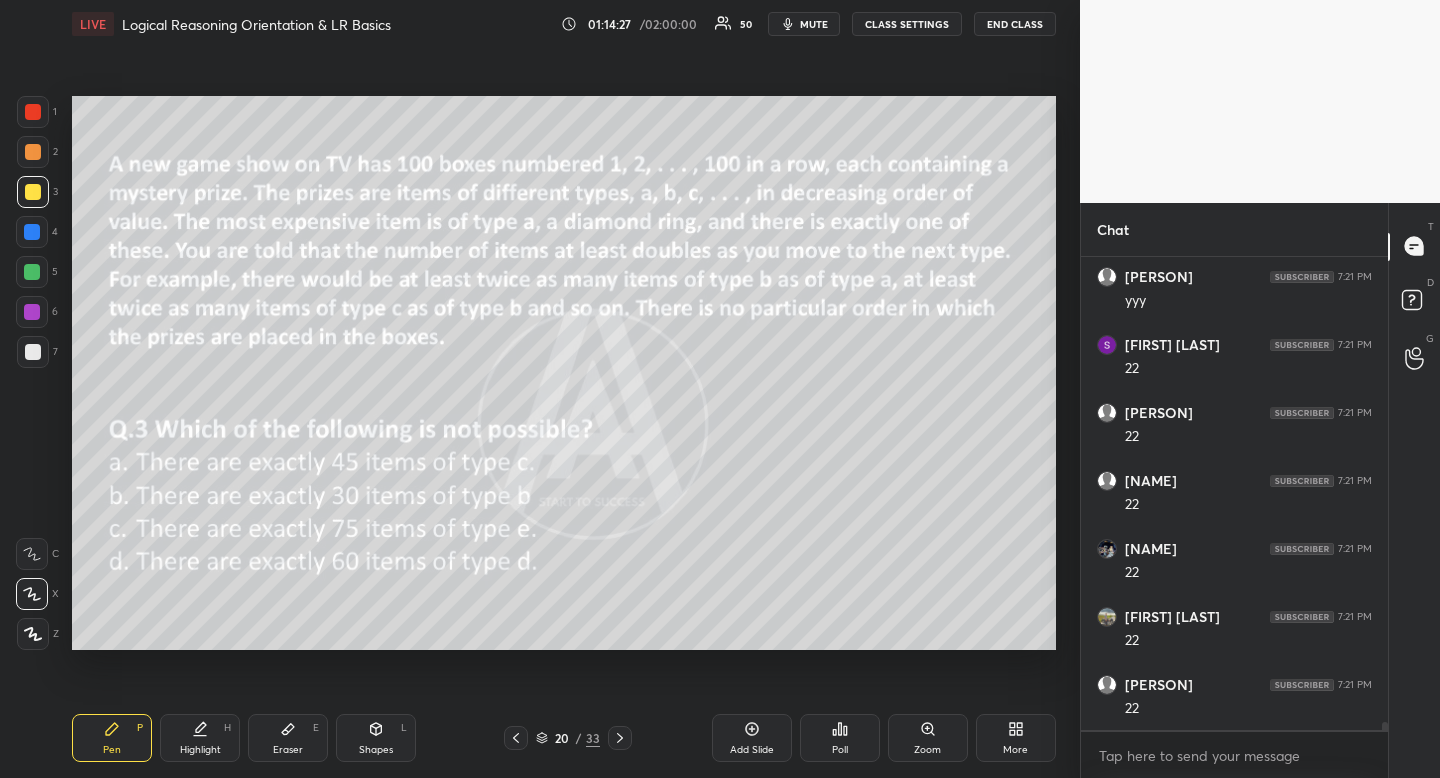 scroll, scrollTop: 26831, scrollLeft: 0, axis: vertical 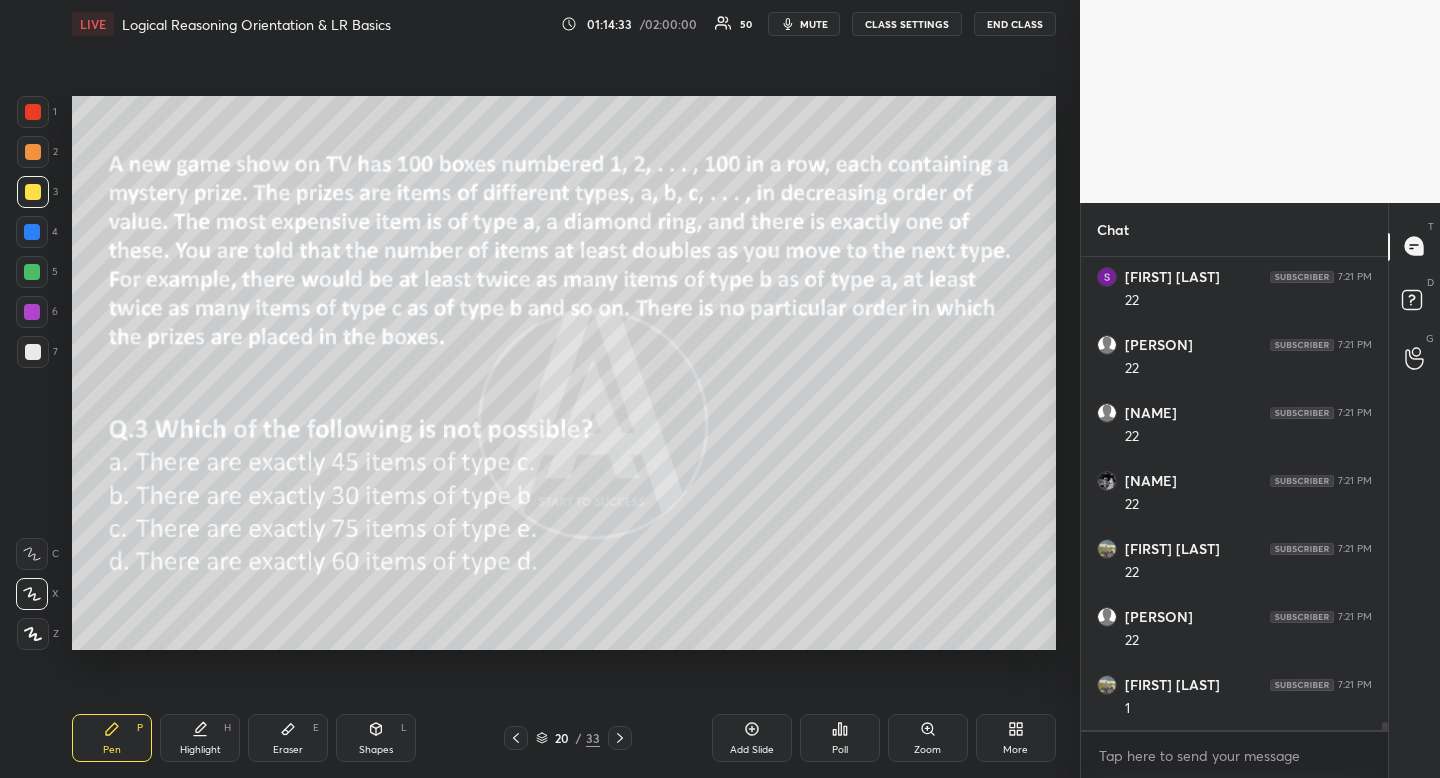 click on "Shapes L" at bounding box center (376, 738) 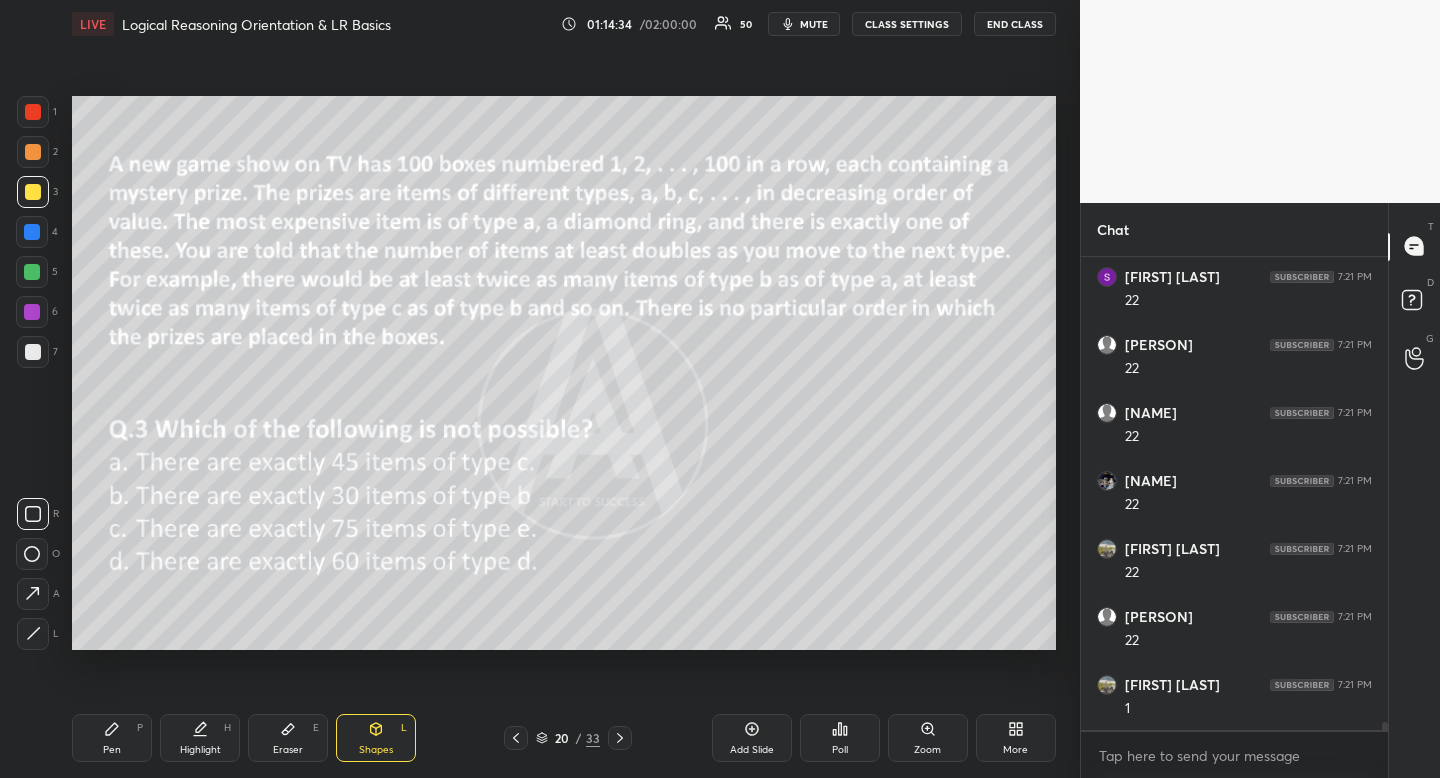 click at bounding box center [32, 554] 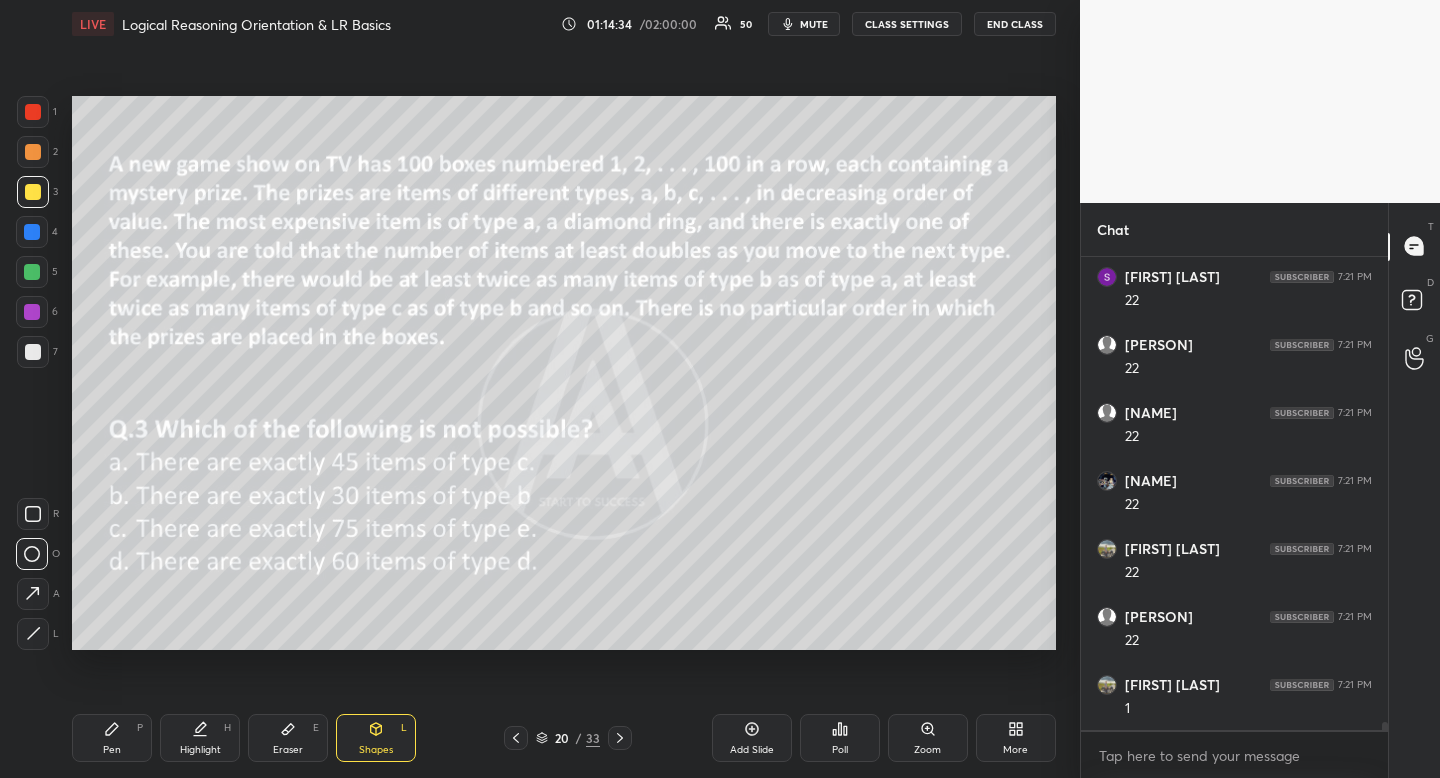 drag, startPoint x: 32, startPoint y: 563, endPoint x: 57, endPoint y: 595, distance: 40.60788 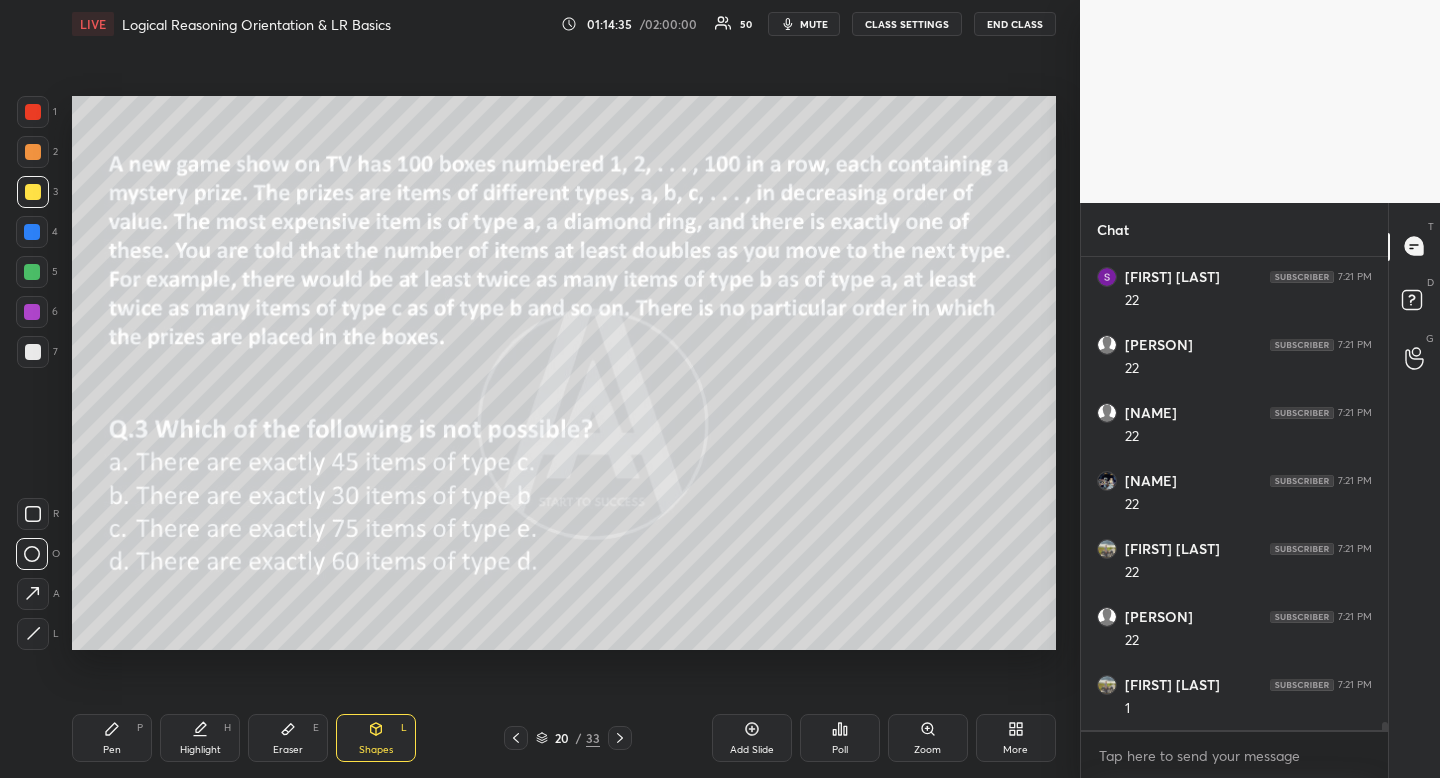 scroll, scrollTop: 26899, scrollLeft: 0, axis: vertical 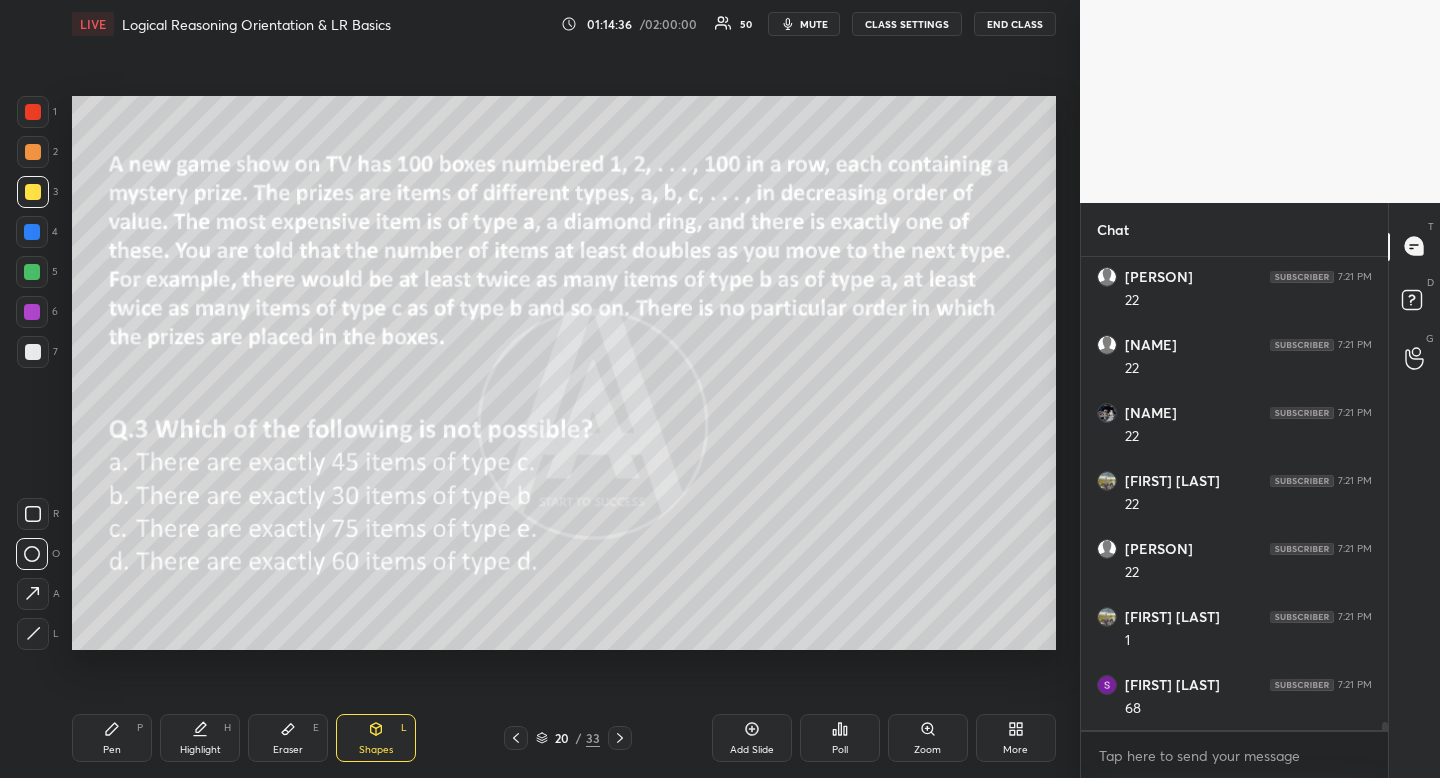 click on "Highlight H" at bounding box center [200, 738] 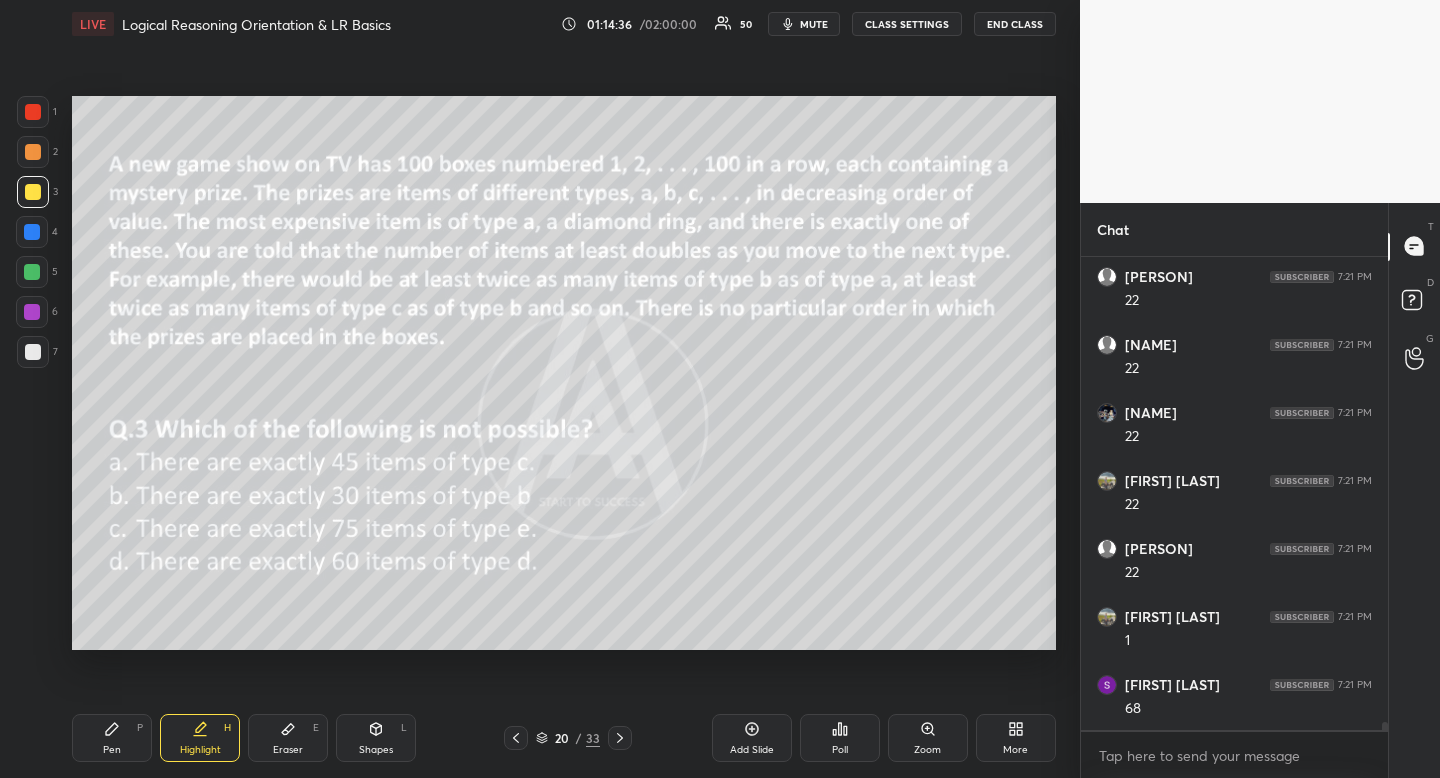 scroll, scrollTop: 26967, scrollLeft: 0, axis: vertical 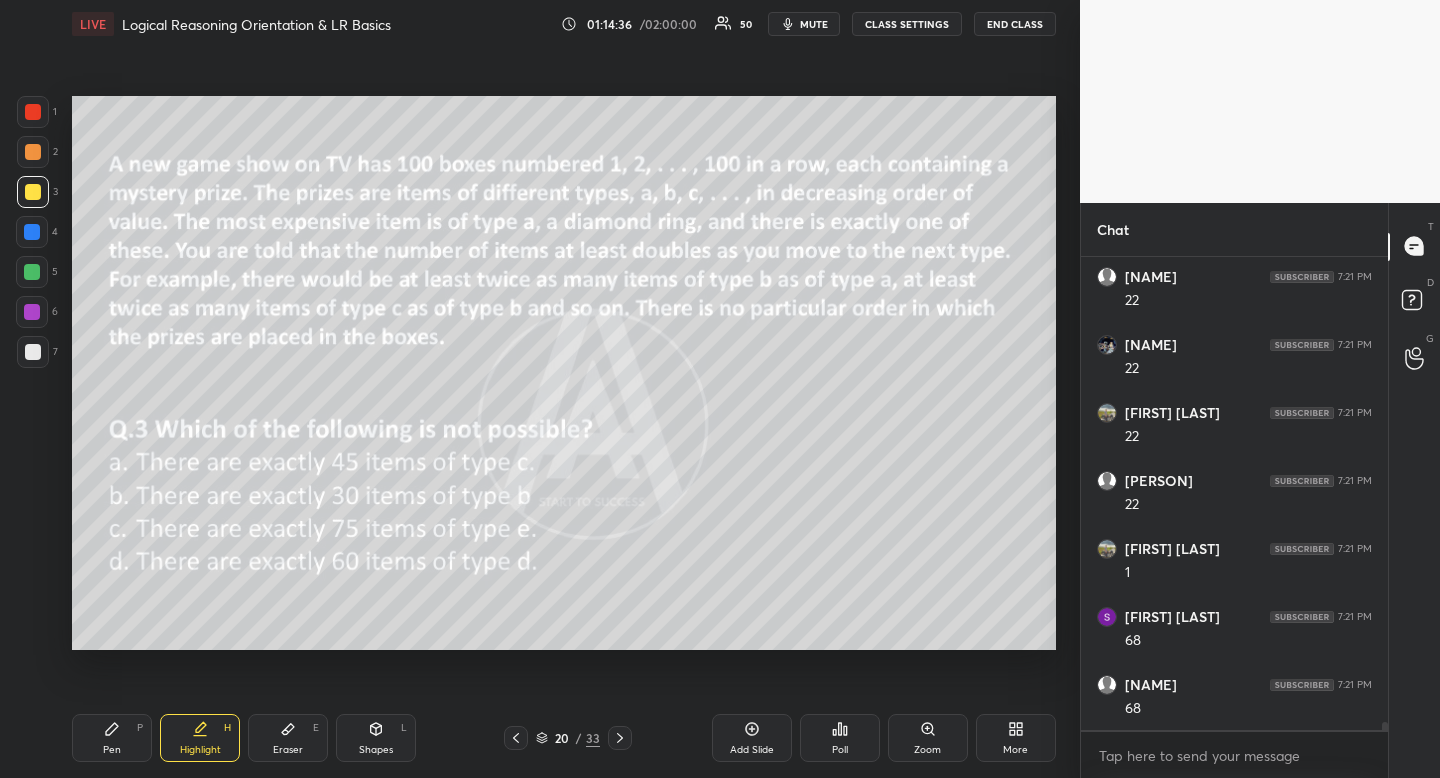 click on "Highlight H" at bounding box center (200, 738) 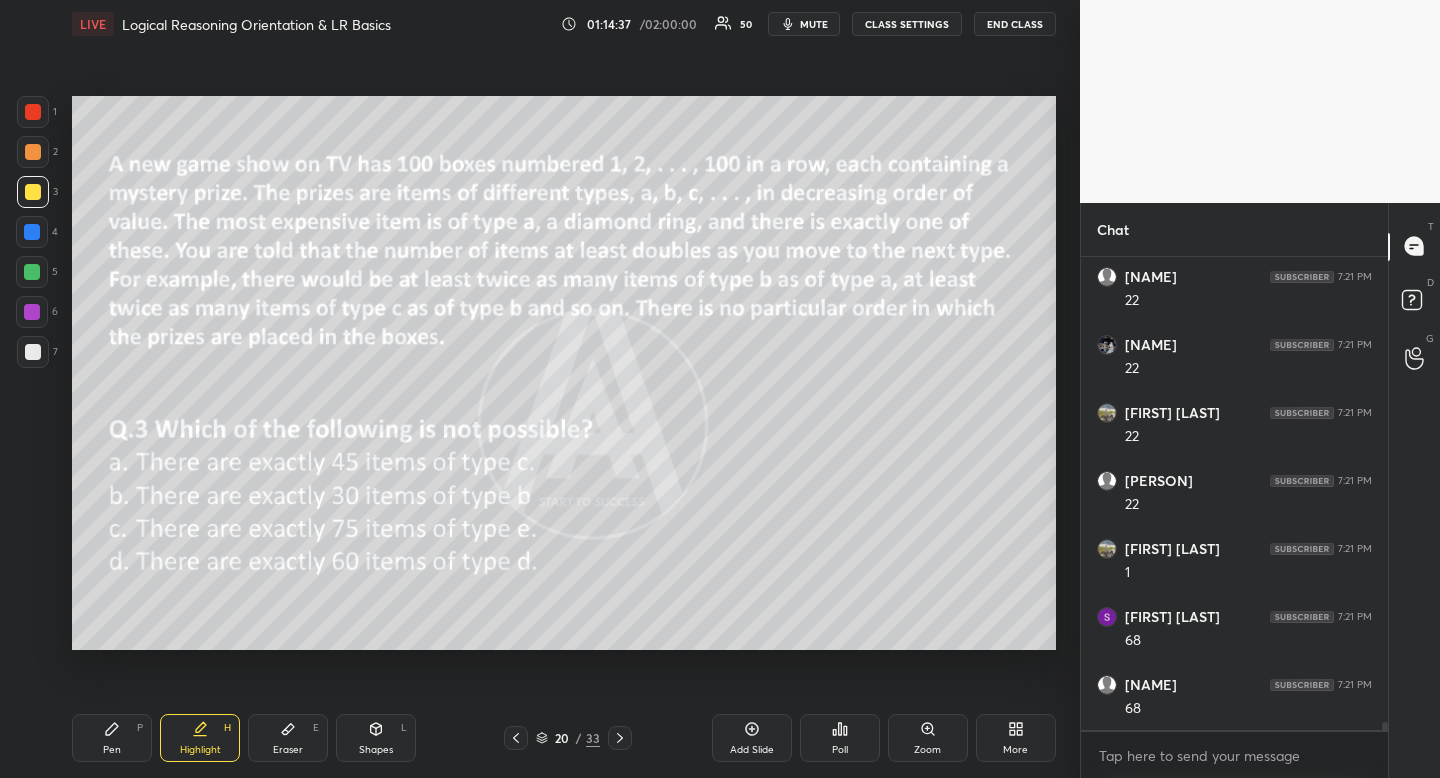 scroll, scrollTop: 27035, scrollLeft: 0, axis: vertical 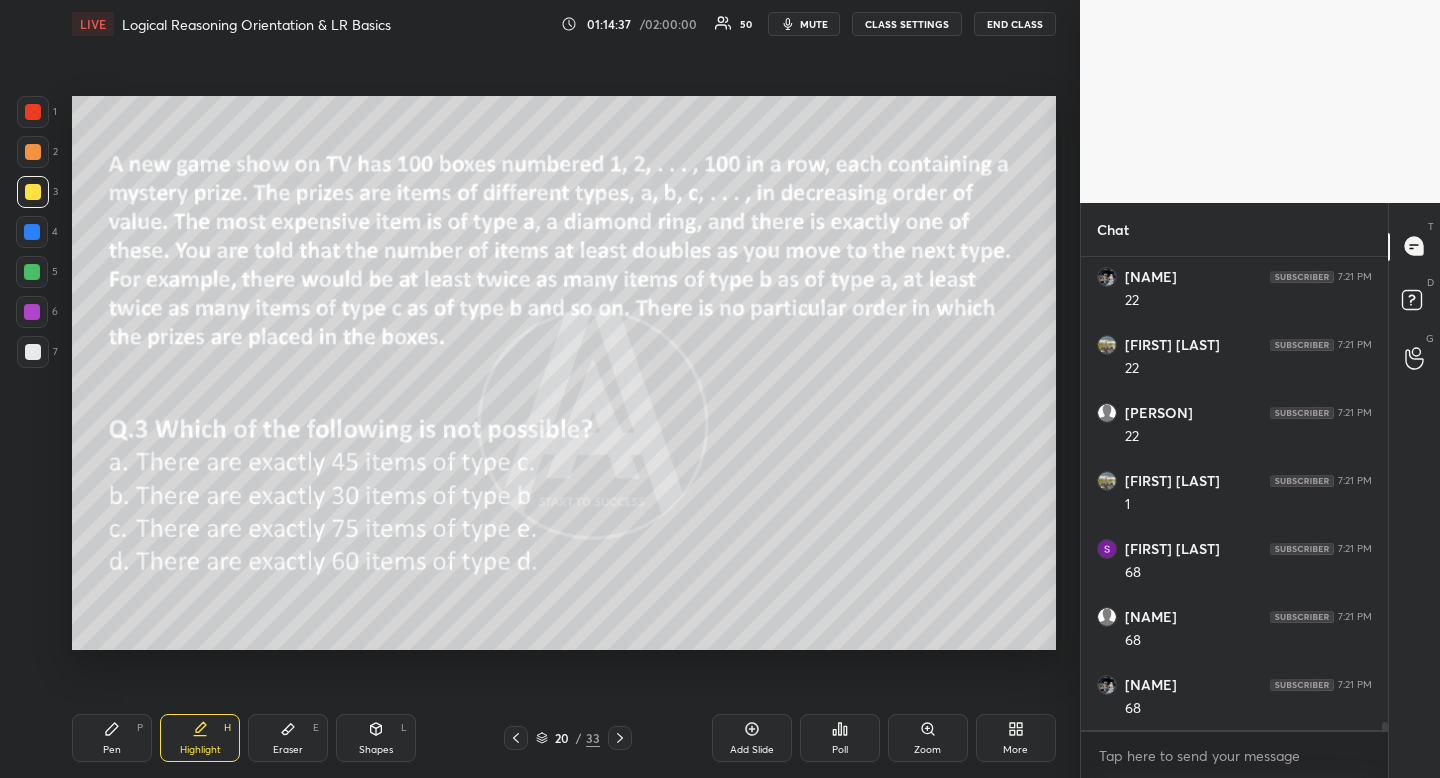 click 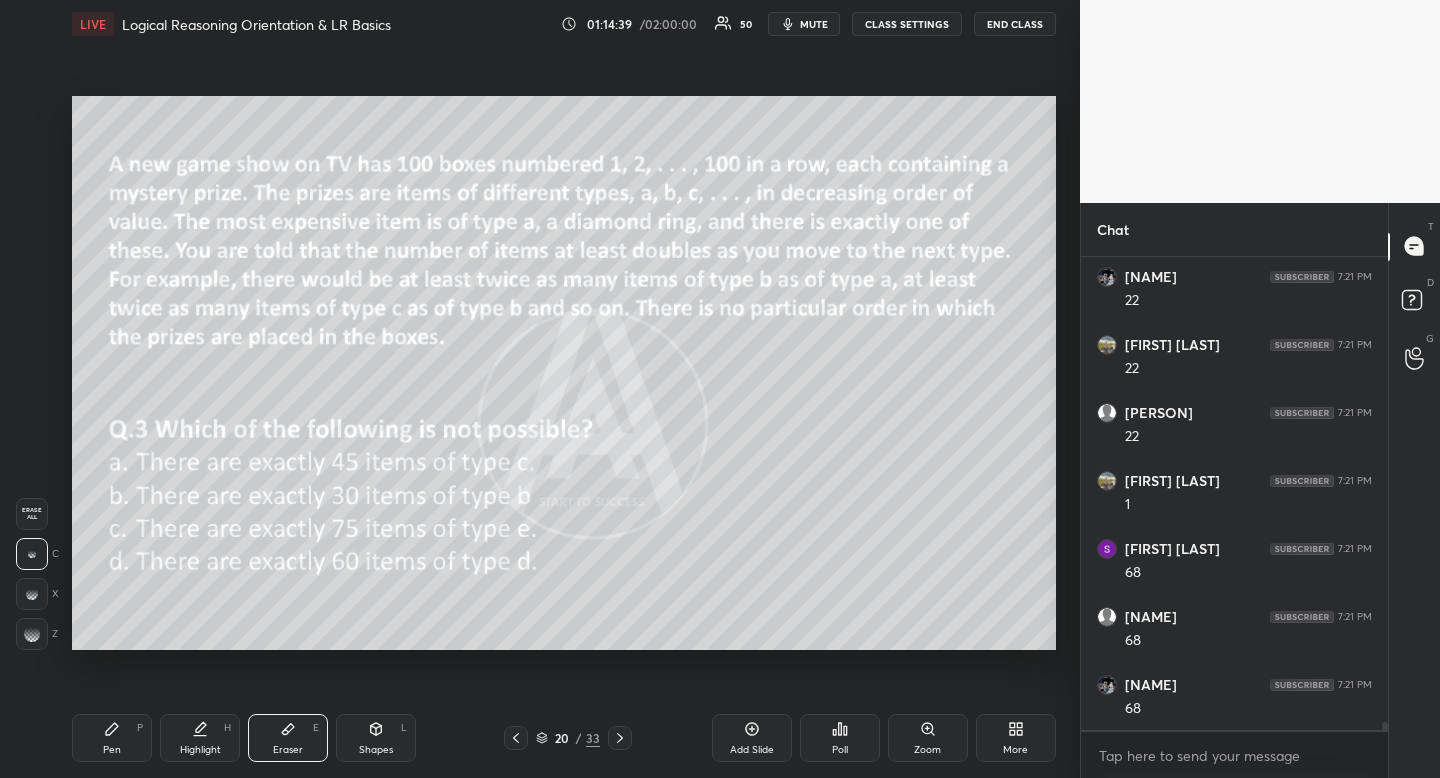 click on "Pen P" at bounding box center (112, 738) 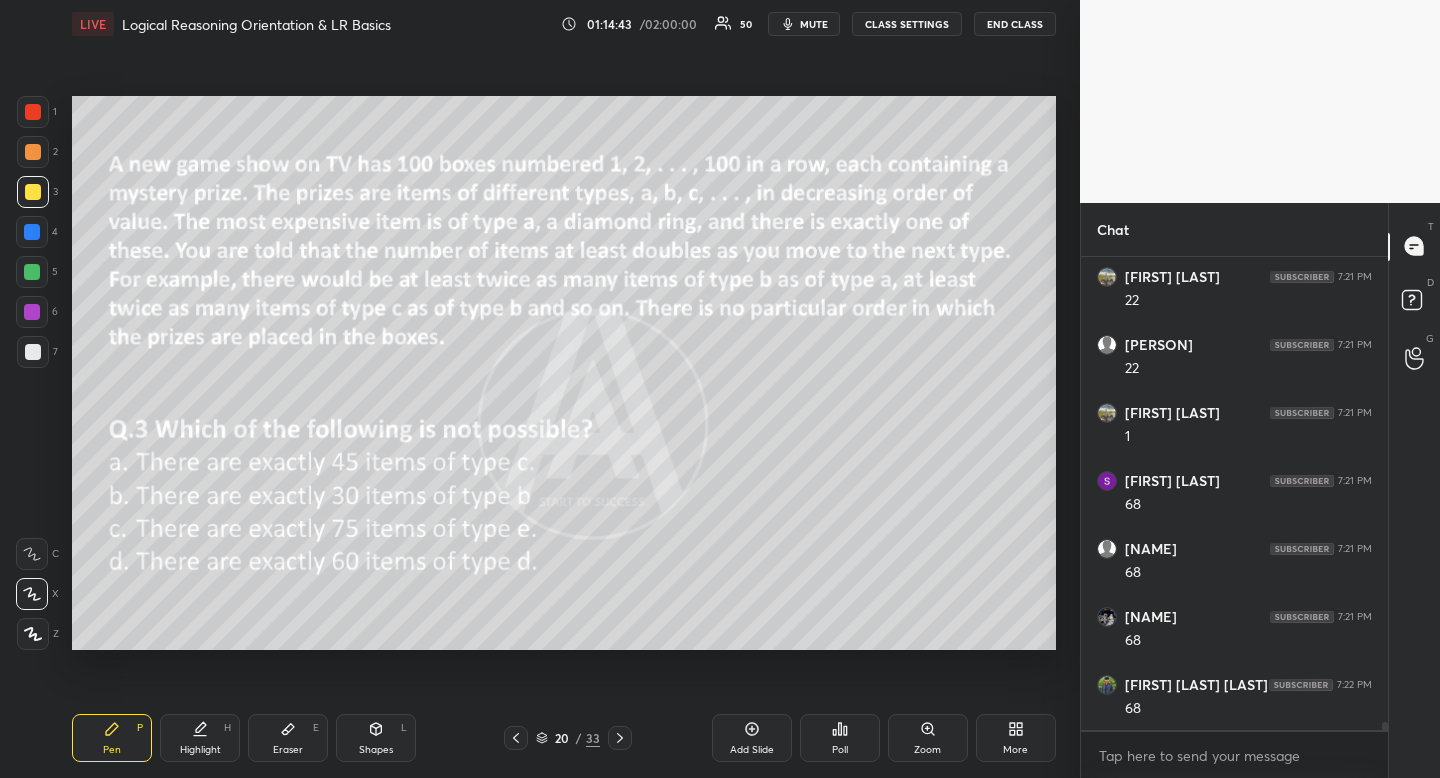 scroll, scrollTop: 27171, scrollLeft: 0, axis: vertical 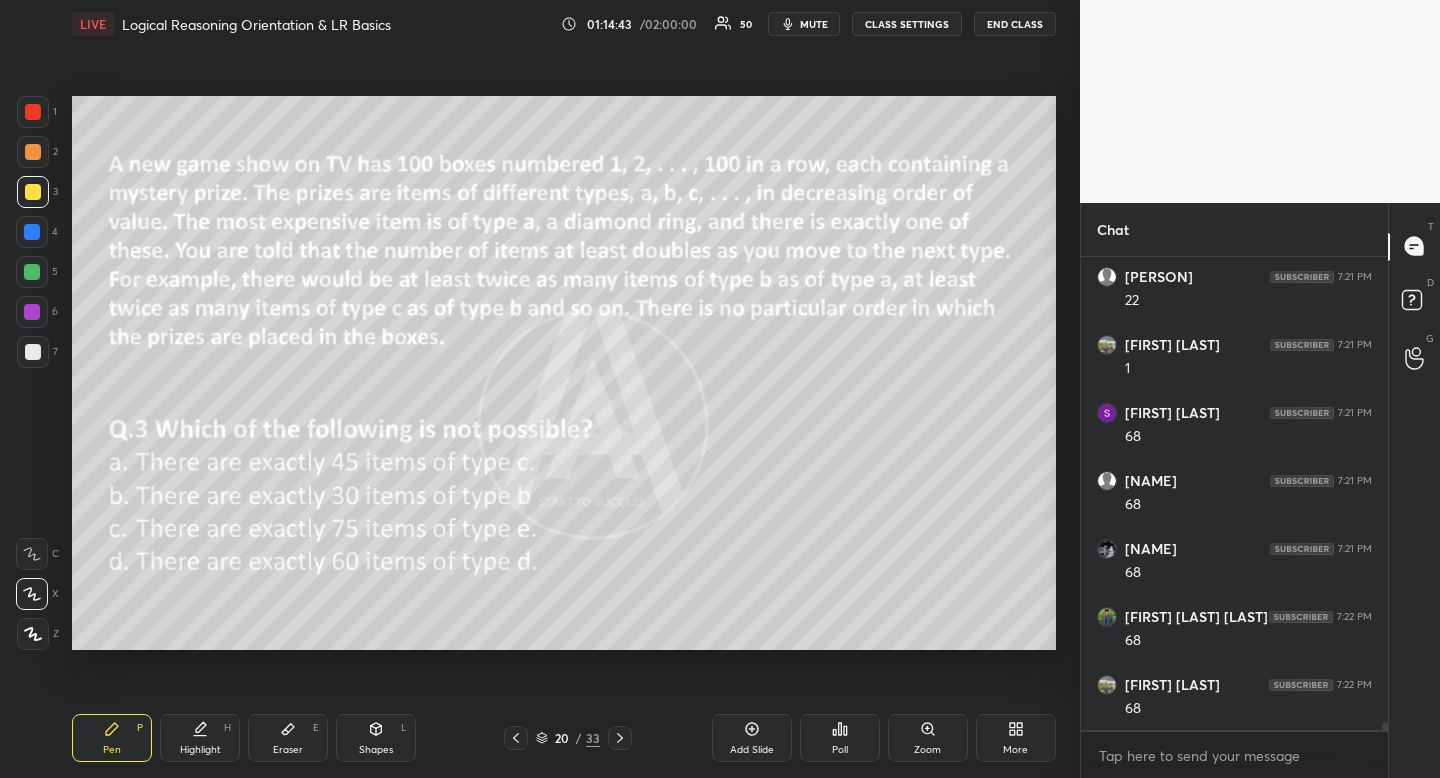 click on "Highlight H" at bounding box center [200, 738] 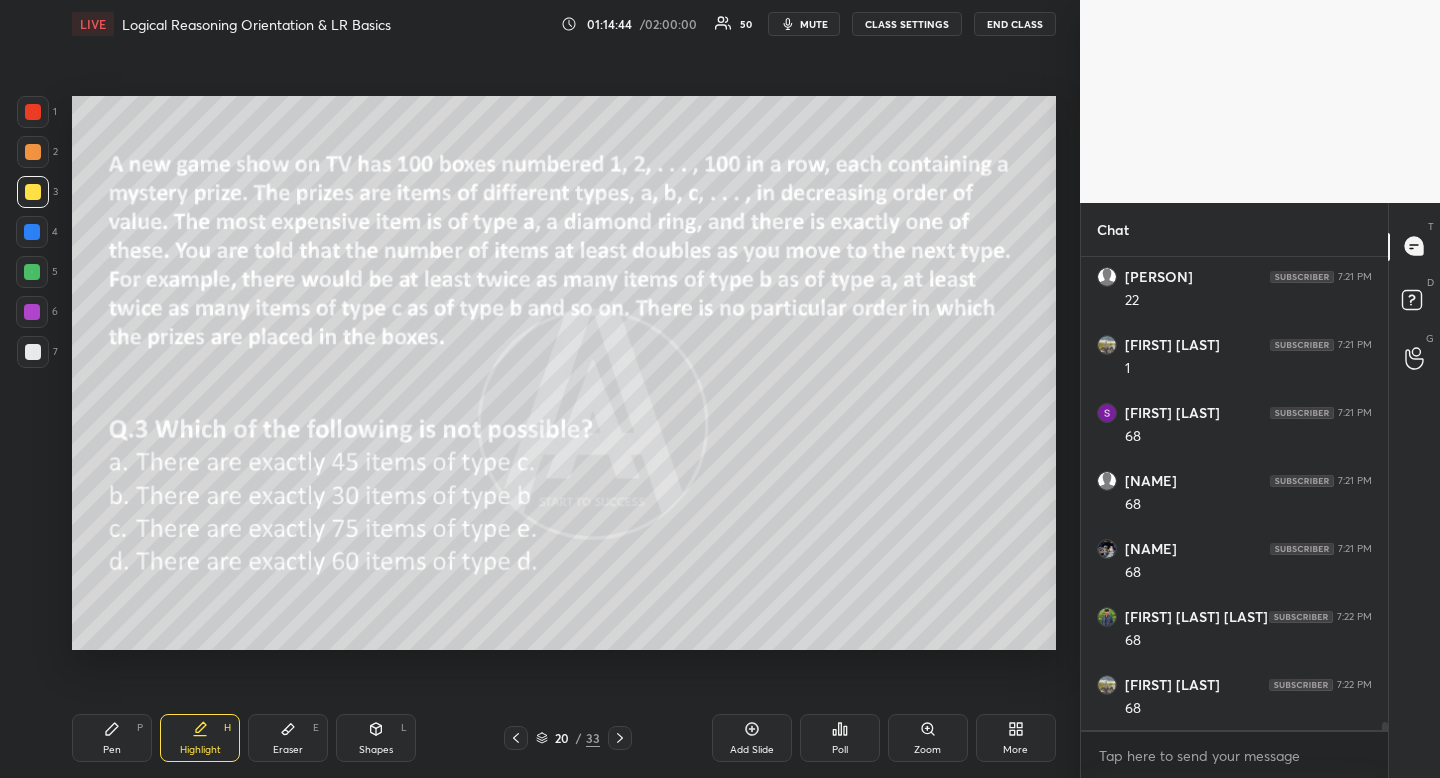 drag, startPoint x: 206, startPoint y: 739, endPoint x: 280, endPoint y: 688, distance: 89.87213 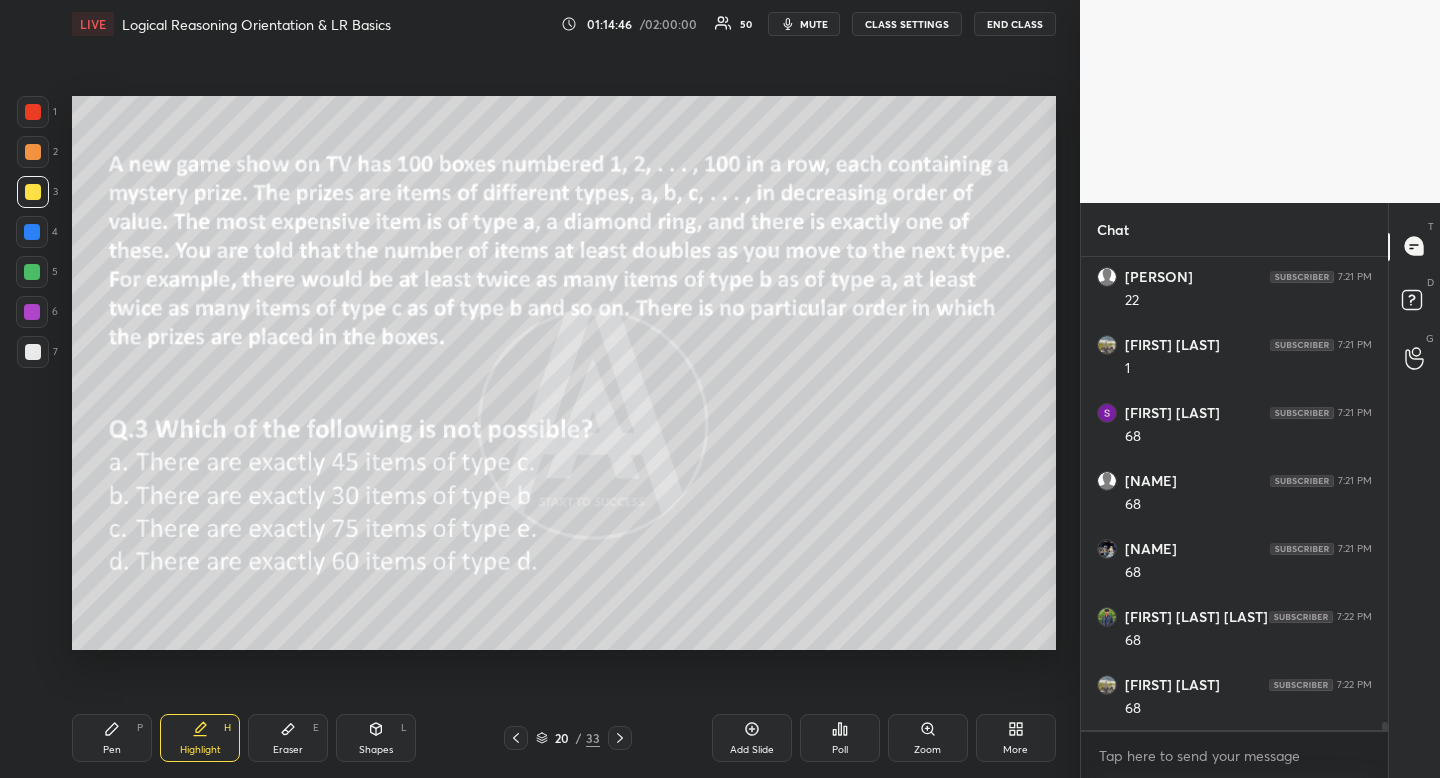scroll, scrollTop: 27239, scrollLeft: 0, axis: vertical 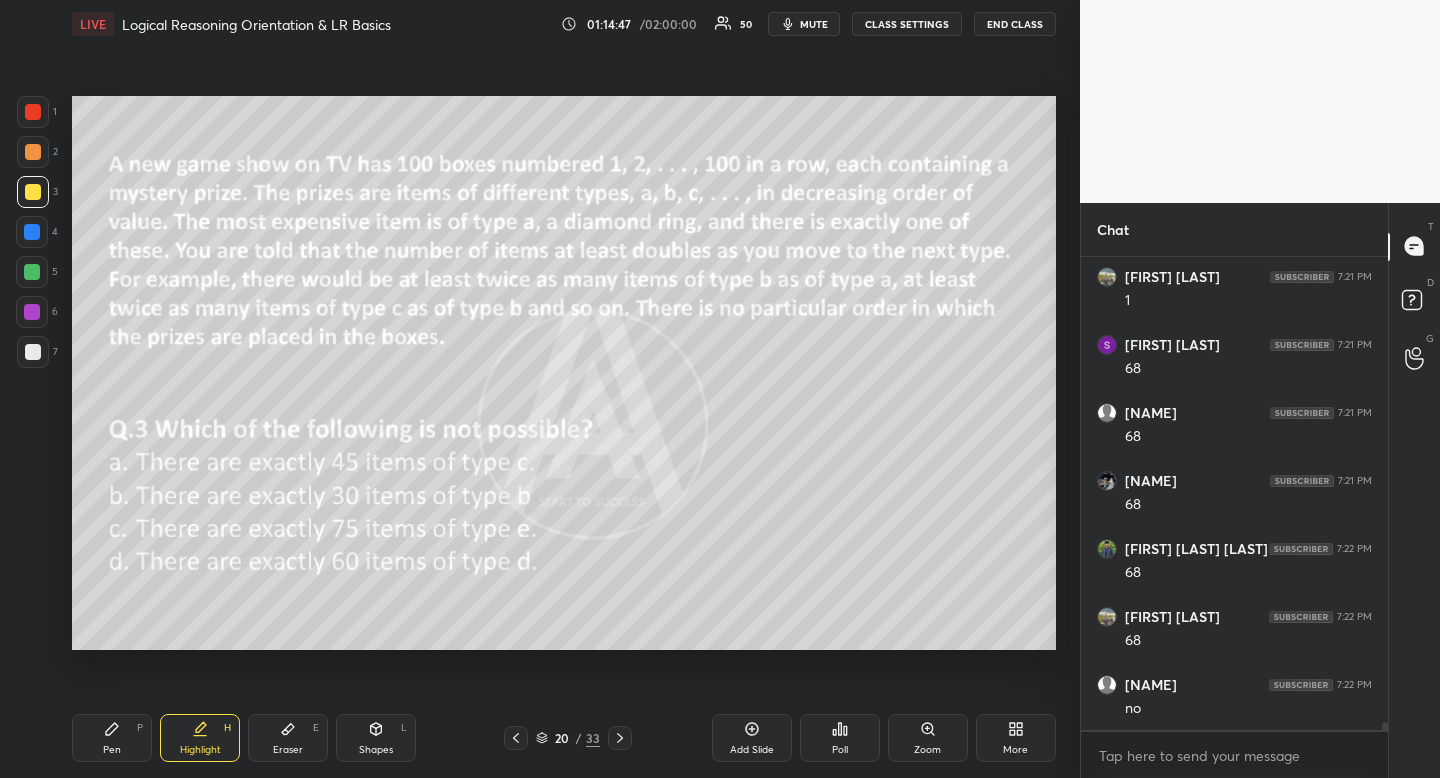 click on "Pen P" at bounding box center [112, 738] 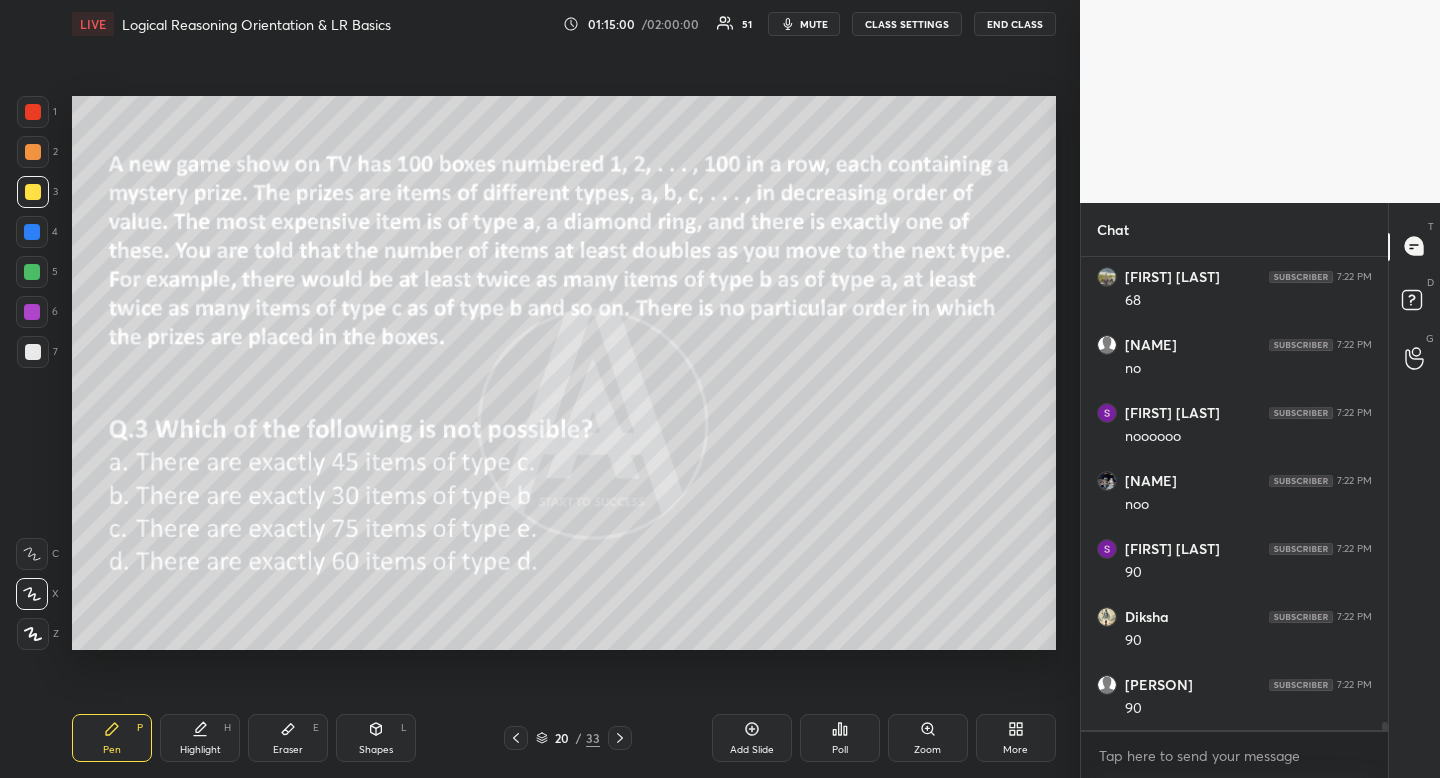 scroll, scrollTop: 27647, scrollLeft: 0, axis: vertical 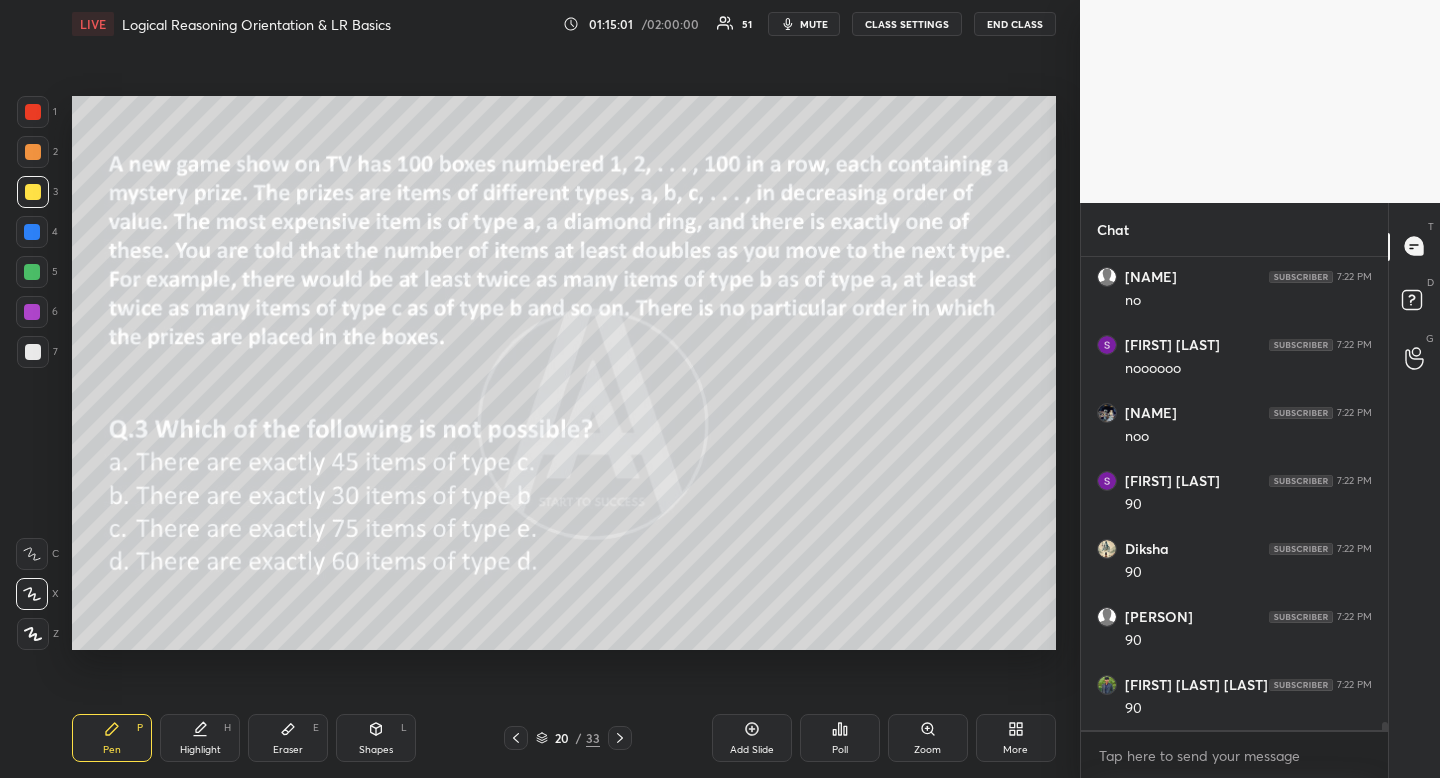 click on "Eraser" at bounding box center [288, 750] 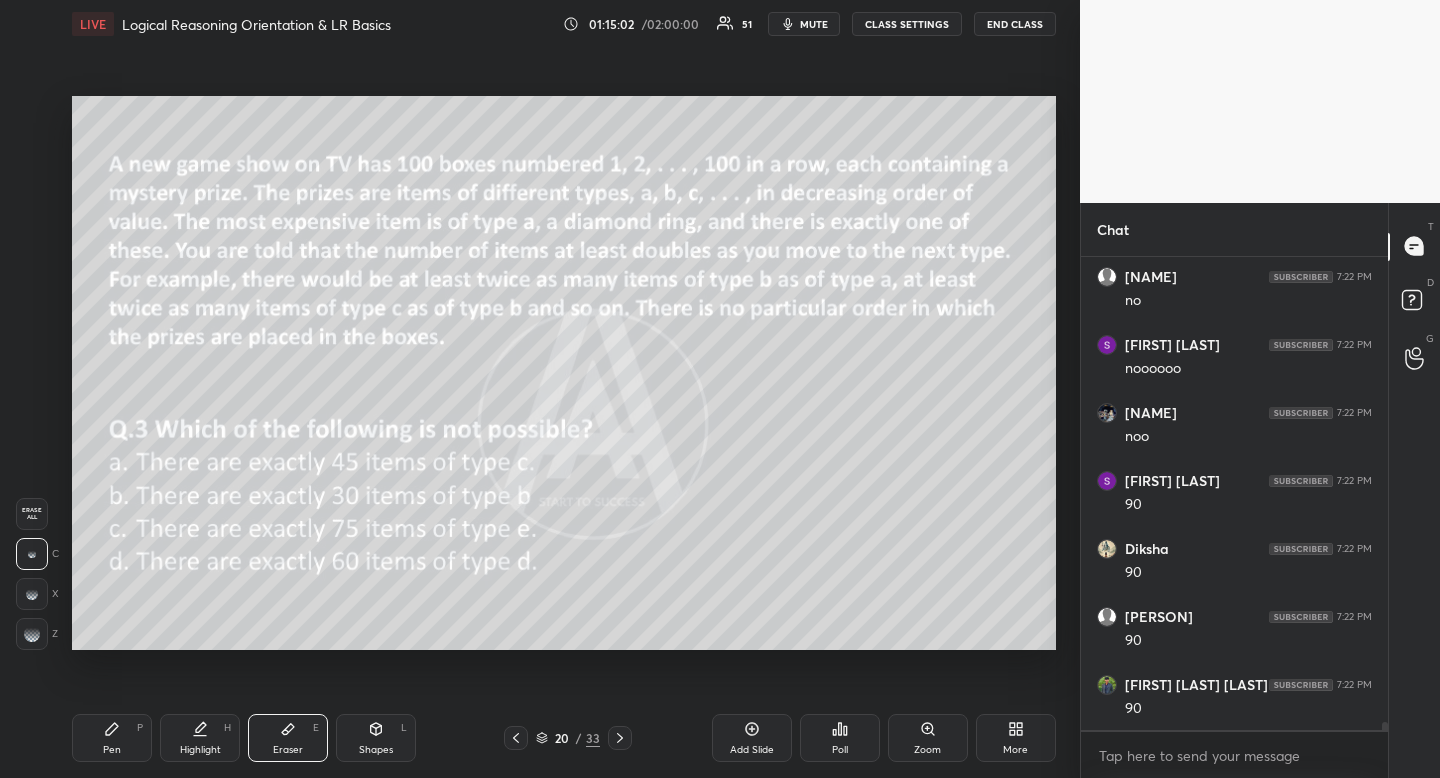 scroll, scrollTop: 27715, scrollLeft: 0, axis: vertical 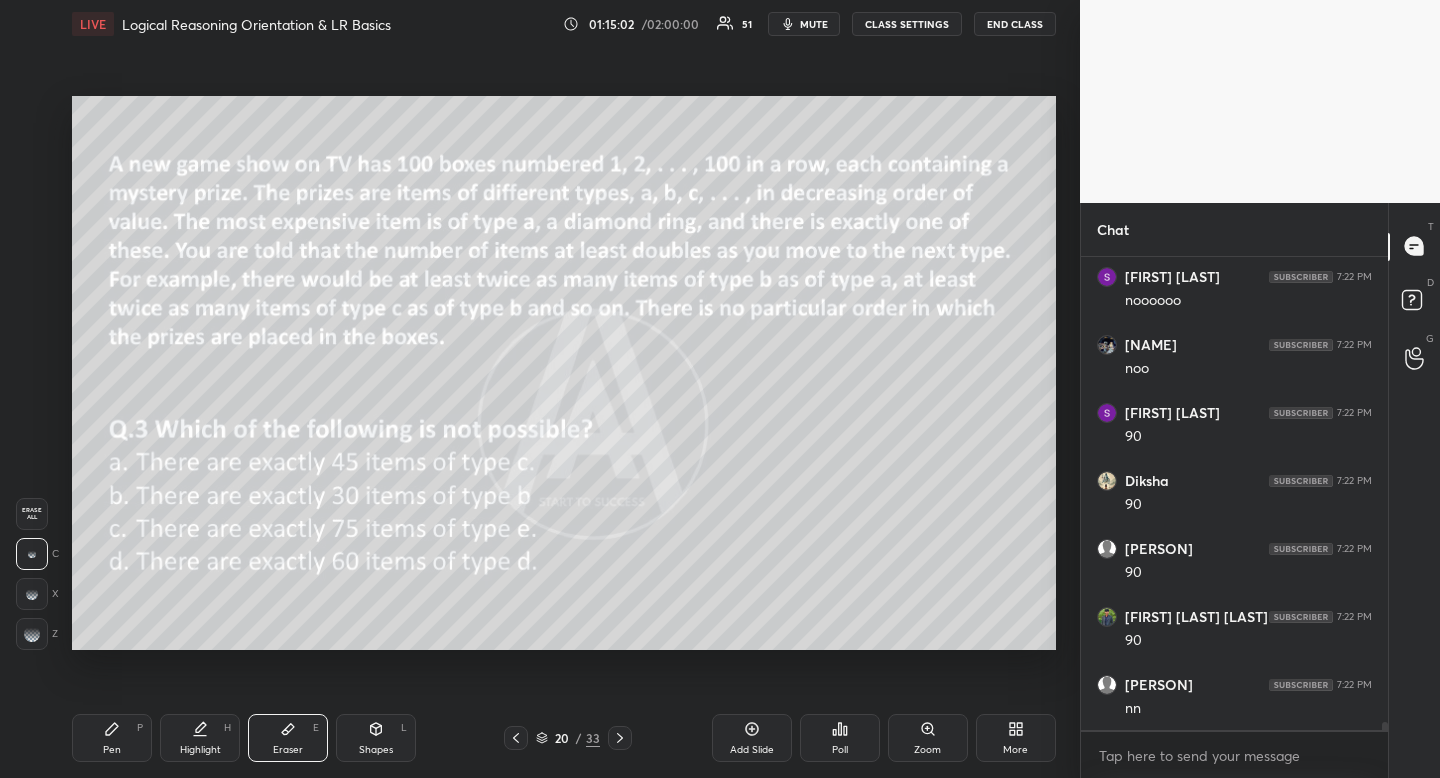 click on "Pen" at bounding box center (112, 750) 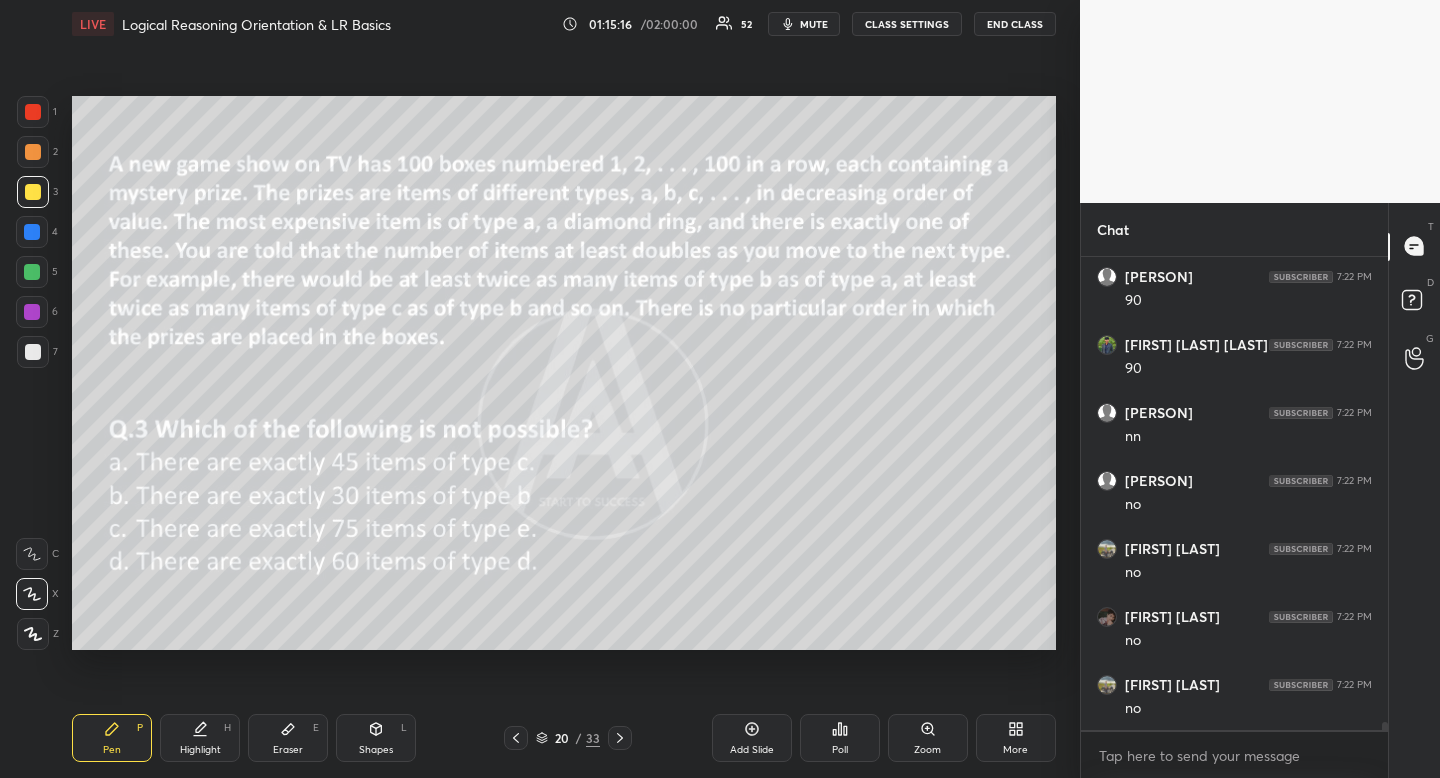 scroll, scrollTop: 28123, scrollLeft: 0, axis: vertical 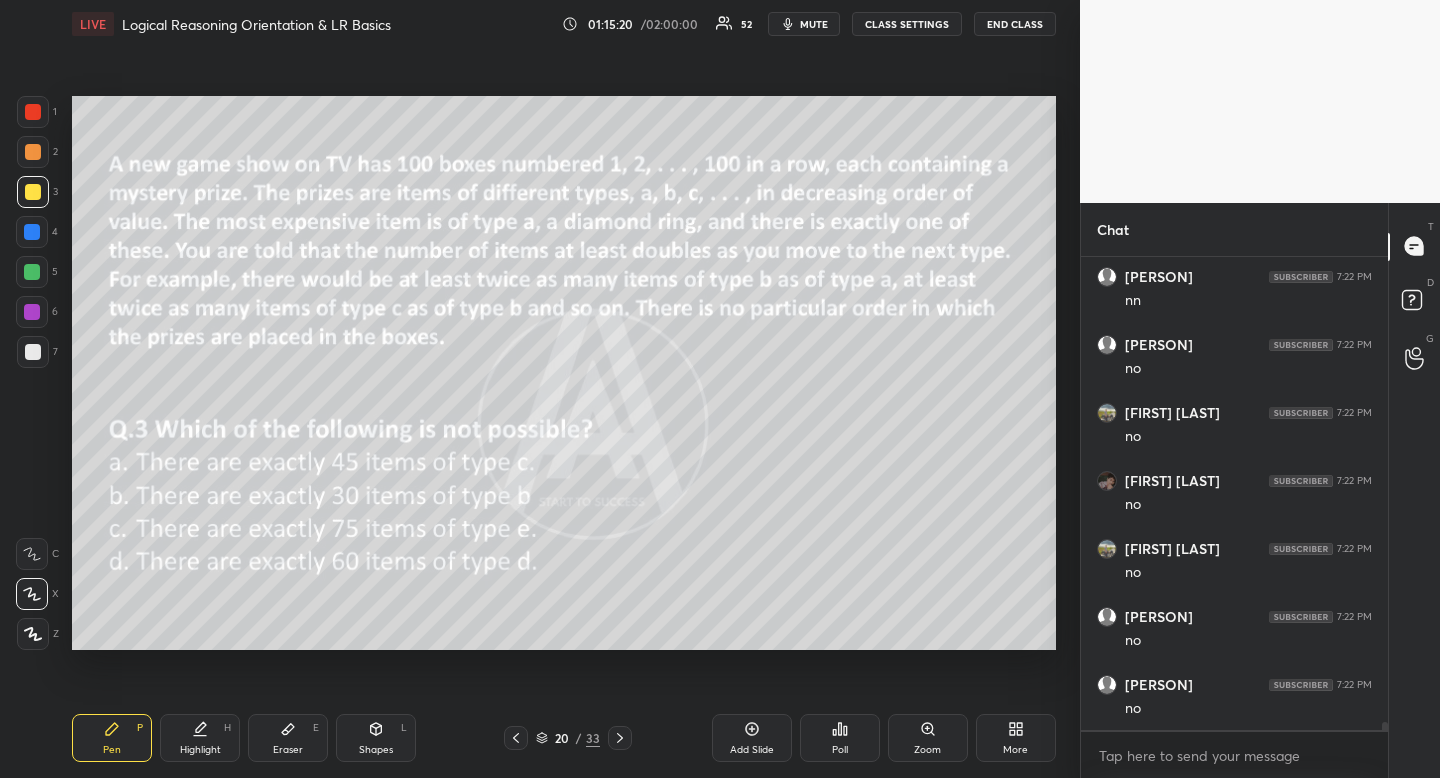 drag, startPoint x: 271, startPoint y: 745, endPoint x: 261, endPoint y: 750, distance: 11.18034 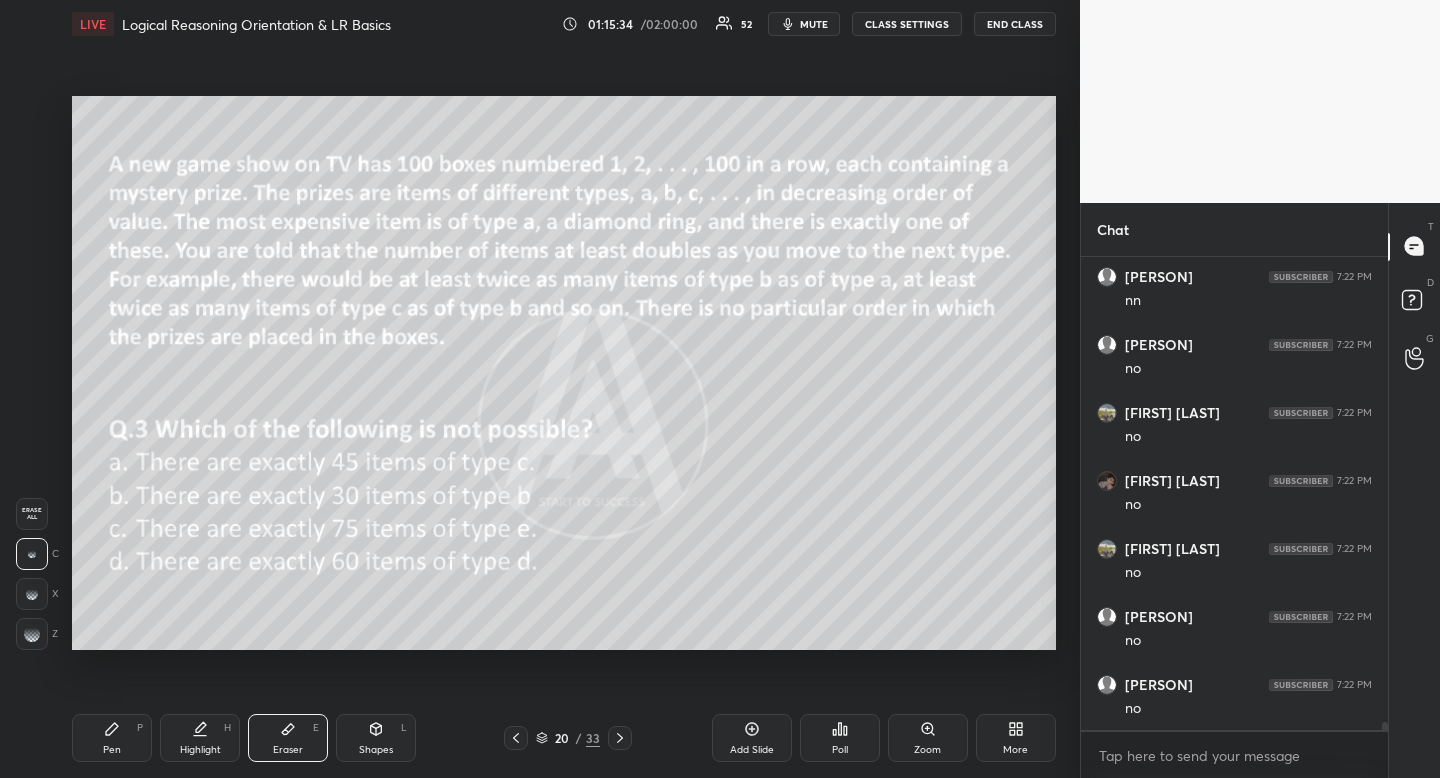 click on "Pen P" at bounding box center [112, 738] 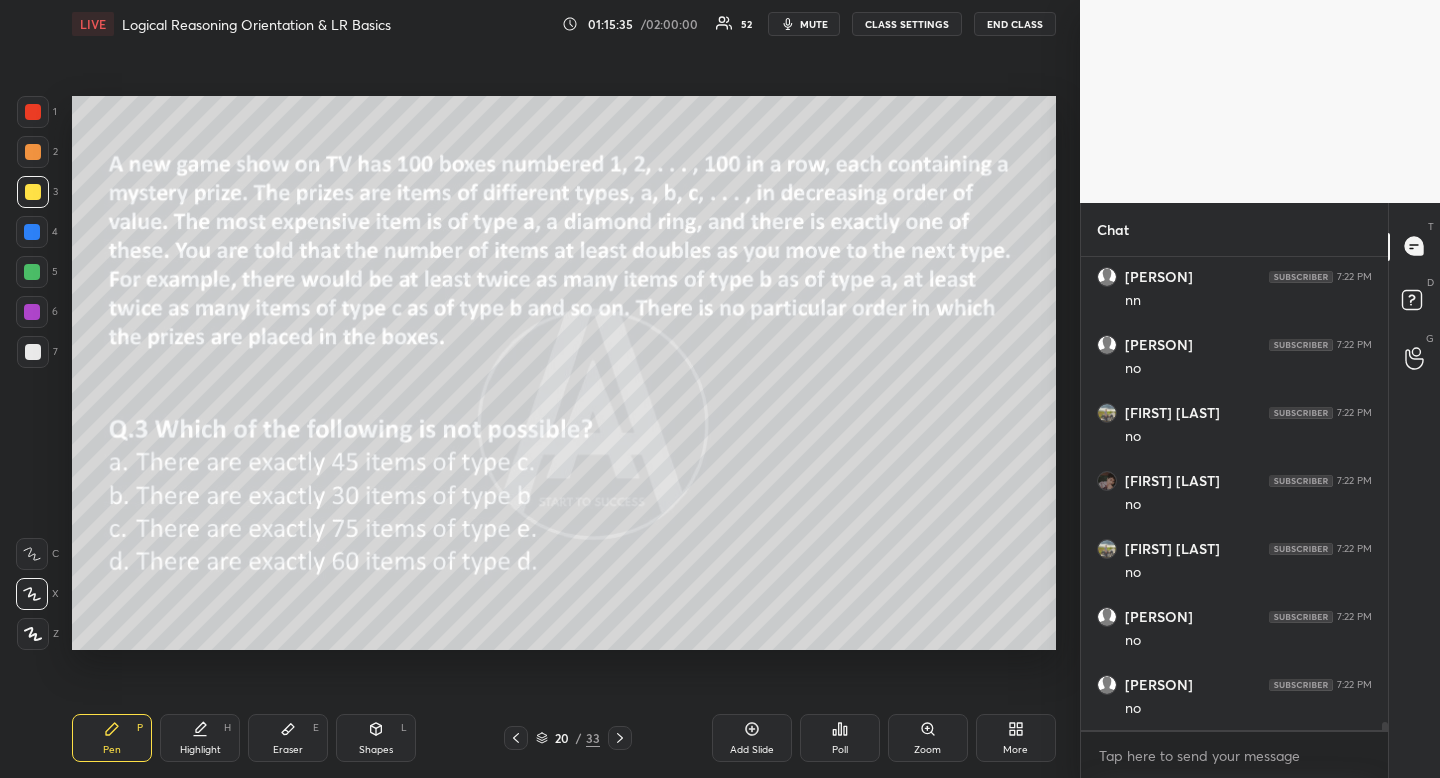 scroll, scrollTop: 28191, scrollLeft: 0, axis: vertical 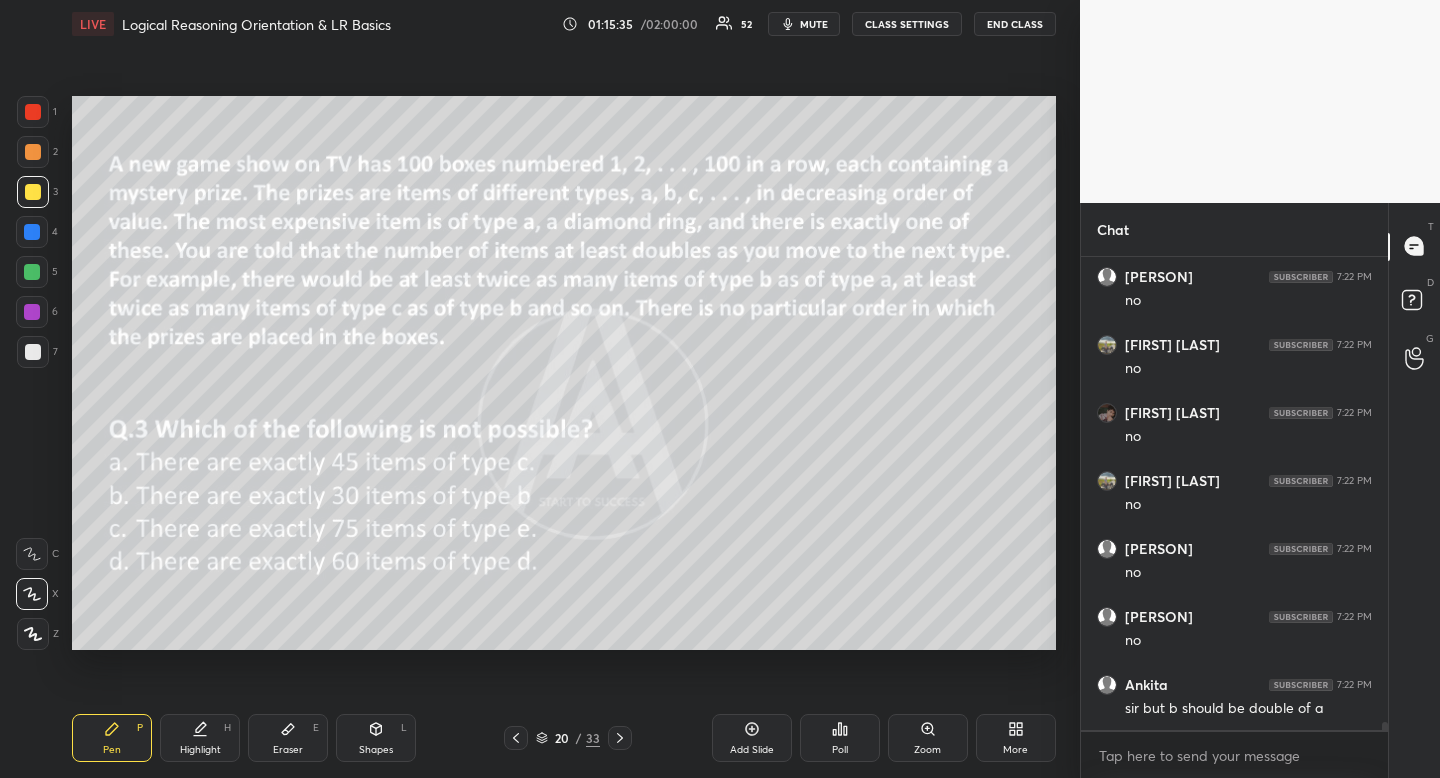 click at bounding box center (32, 272) 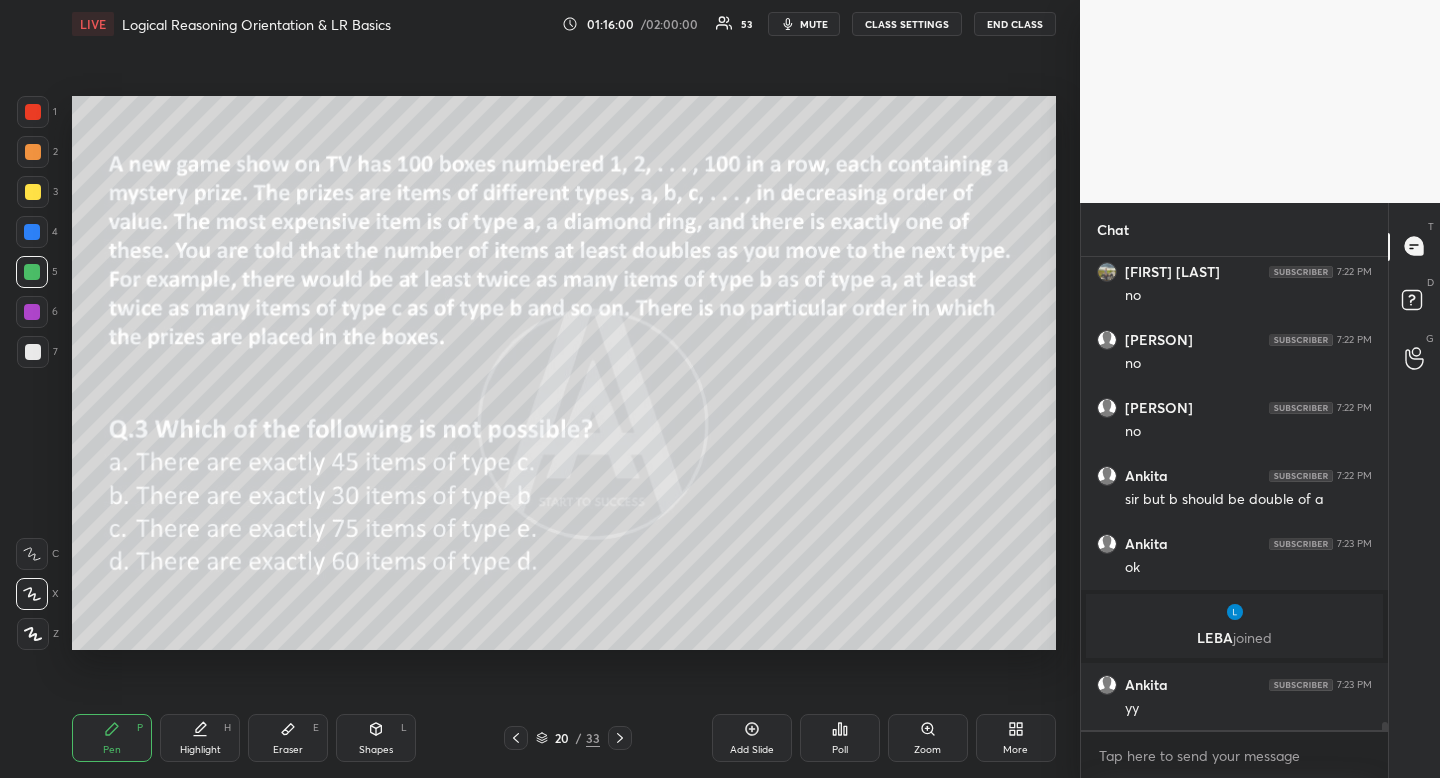 scroll, scrollTop: 27411, scrollLeft: 0, axis: vertical 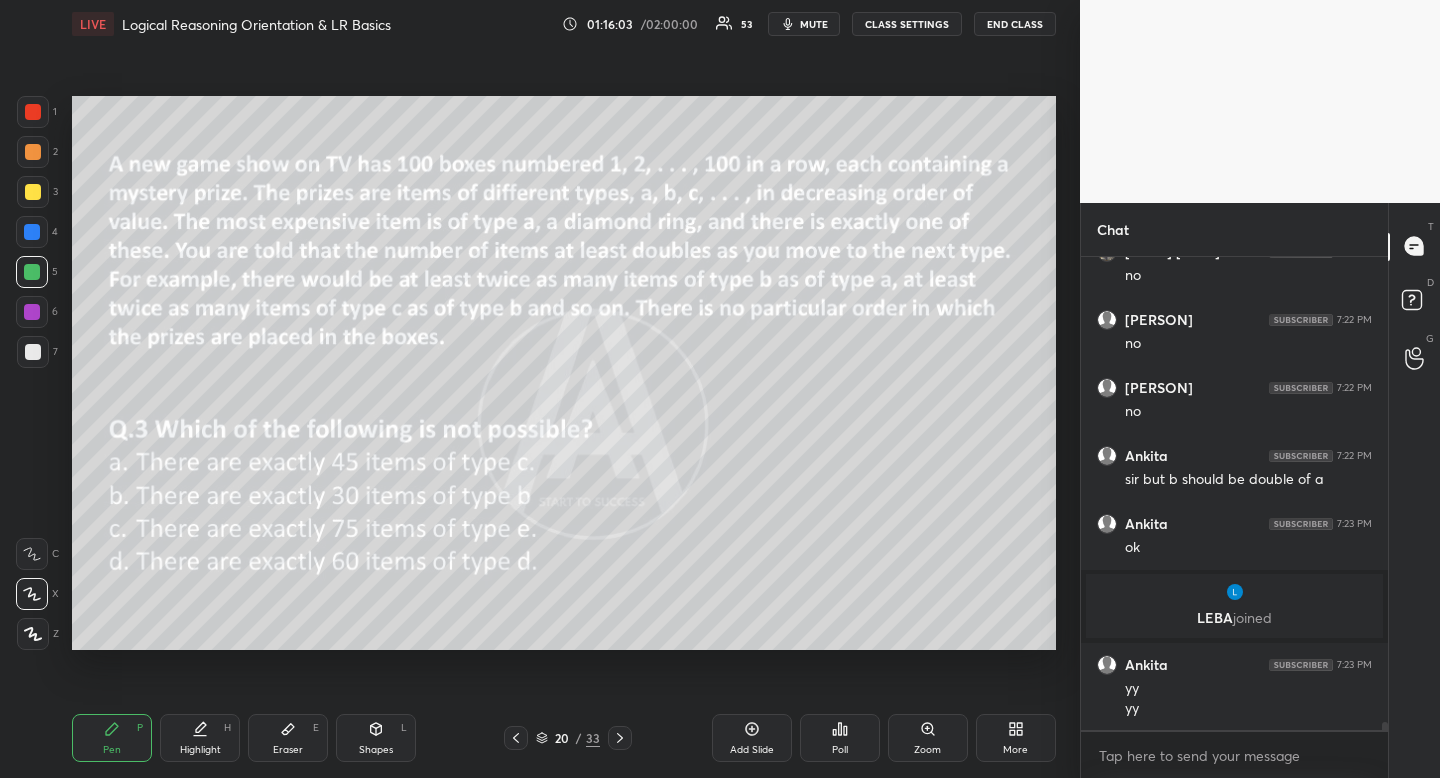 click on "Pen P Highlight H Eraser E Shapes L 20 / 33 Add Slide Poll Zoom More" at bounding box center [564, 738] 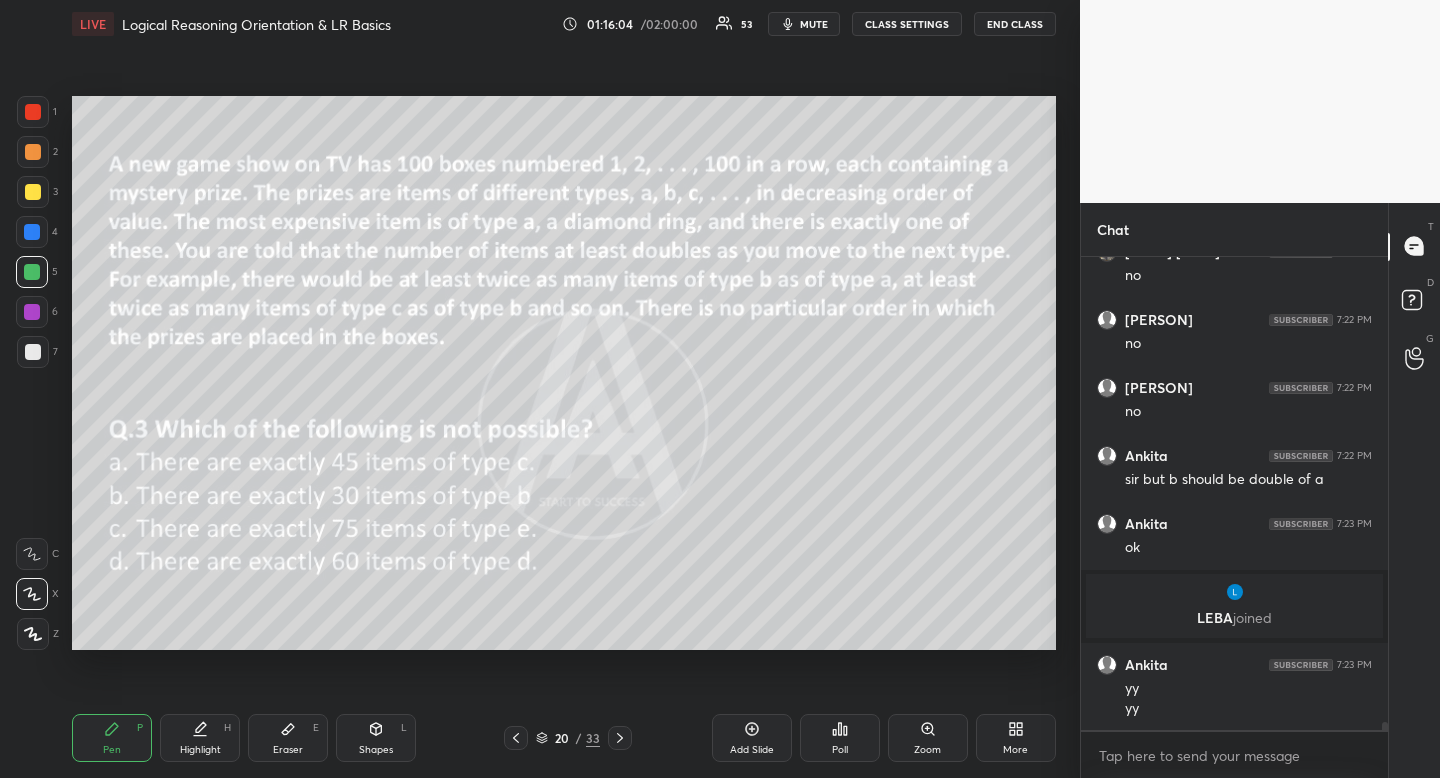 click on "Eraser" at bounding box center (288, 750) 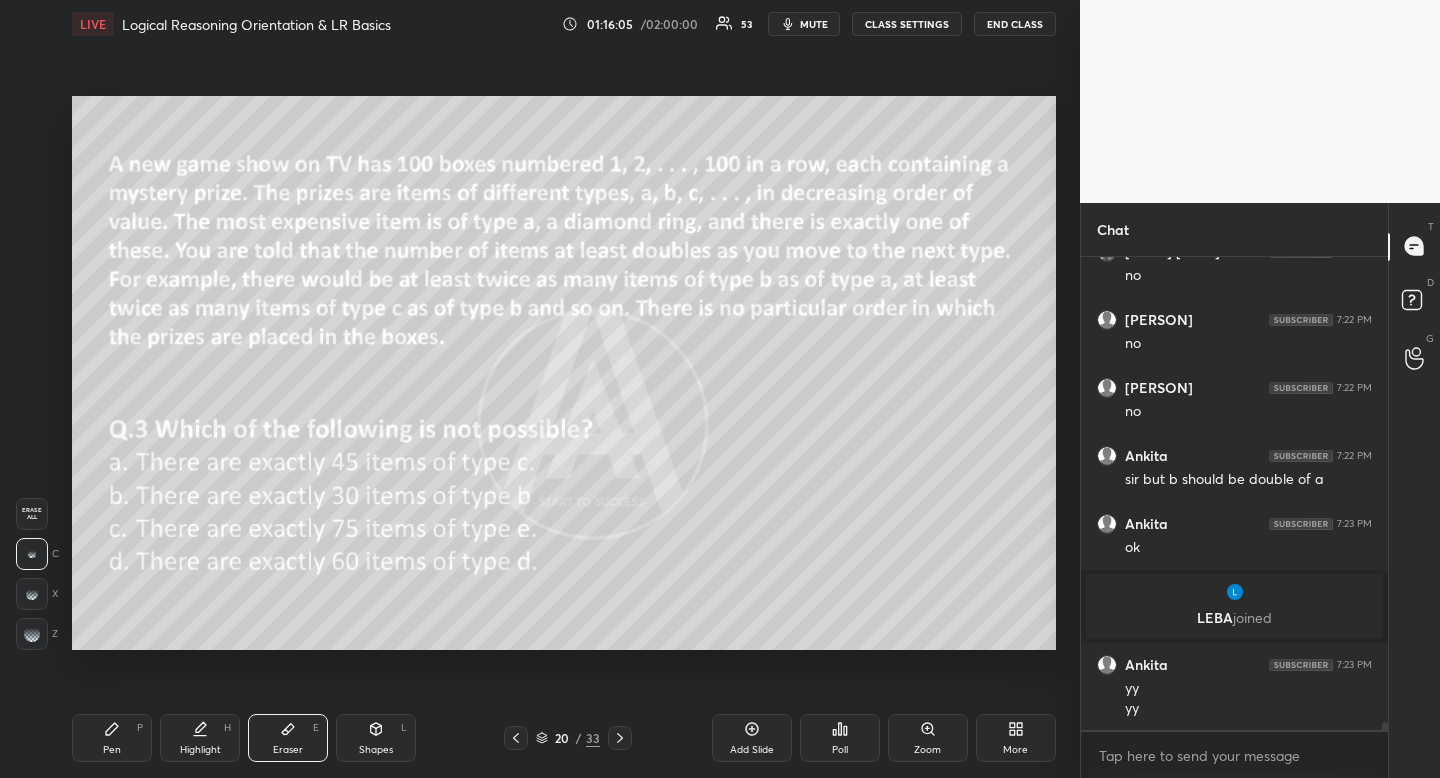 click on "Eraser E" at bounding box center (288, 738) 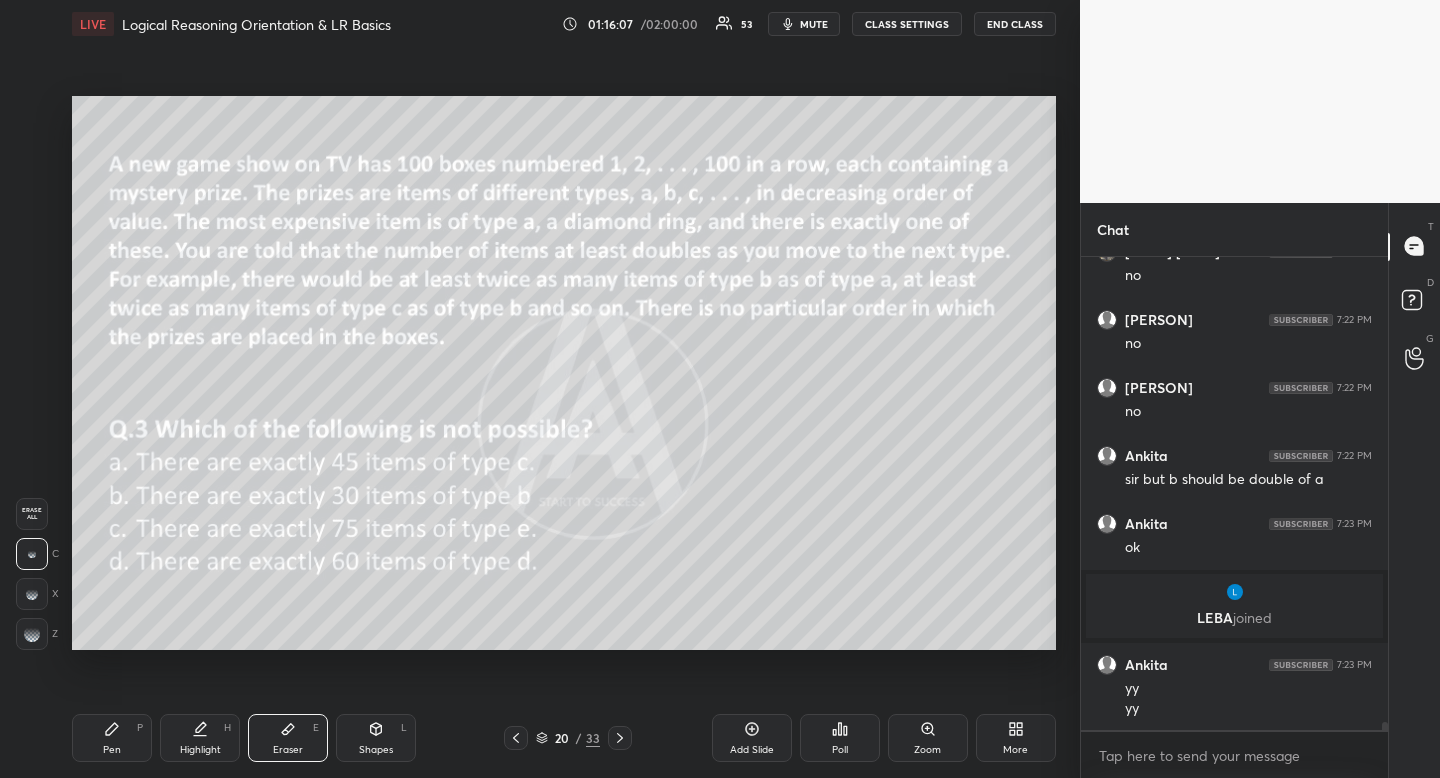 click on "Pen P" at bounding box center (112, 738) 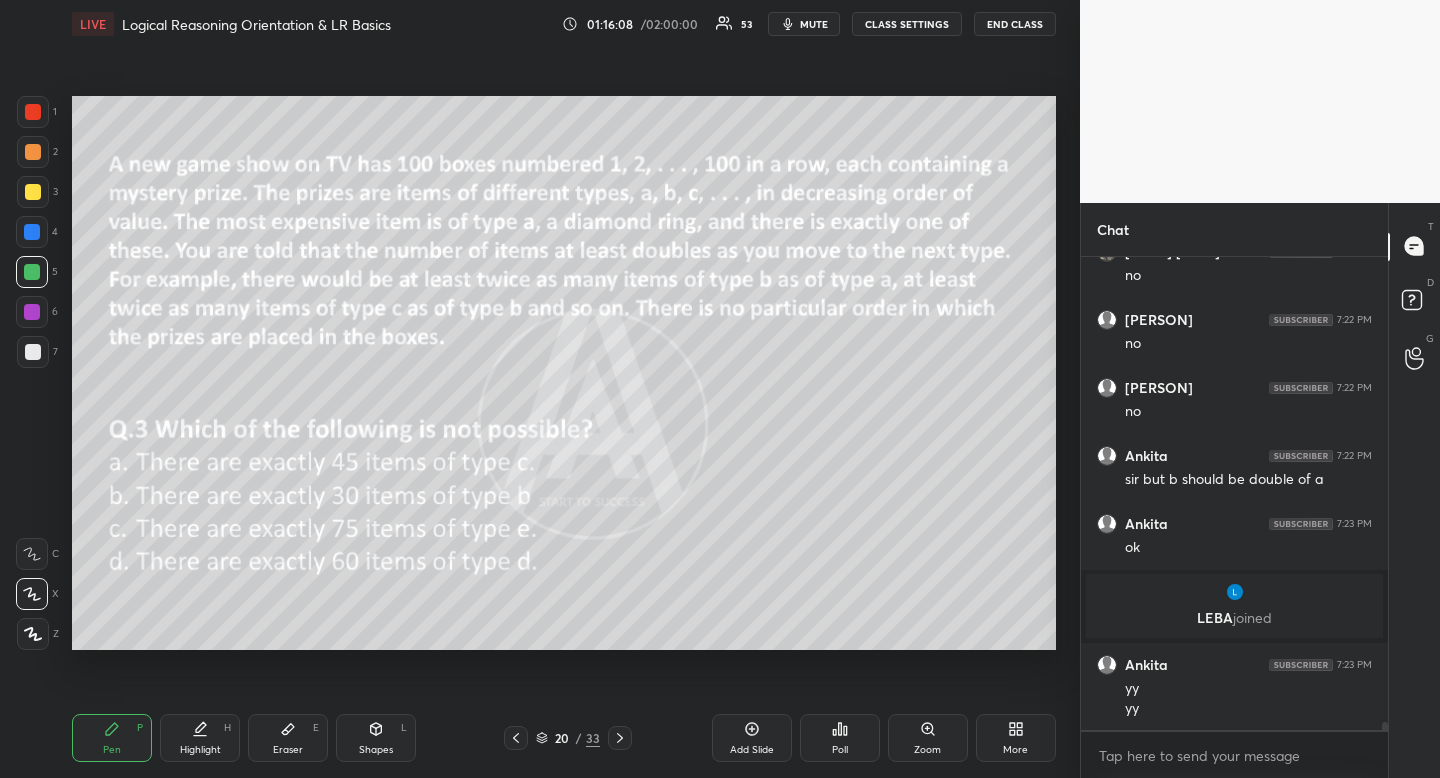 click at bounding box center [33, 192] 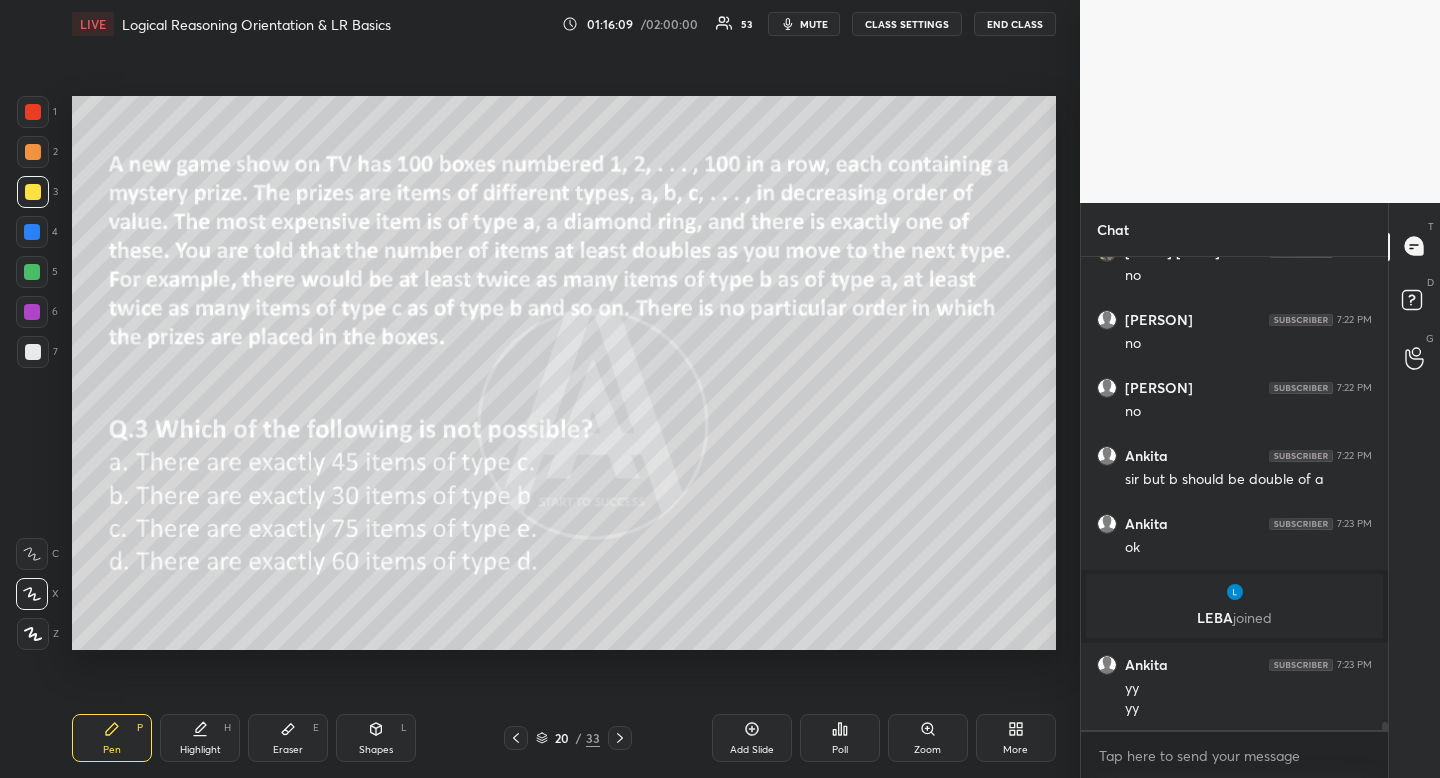 scroll, scrollTop: 27479, scrollLeft: 0, axis: vertical 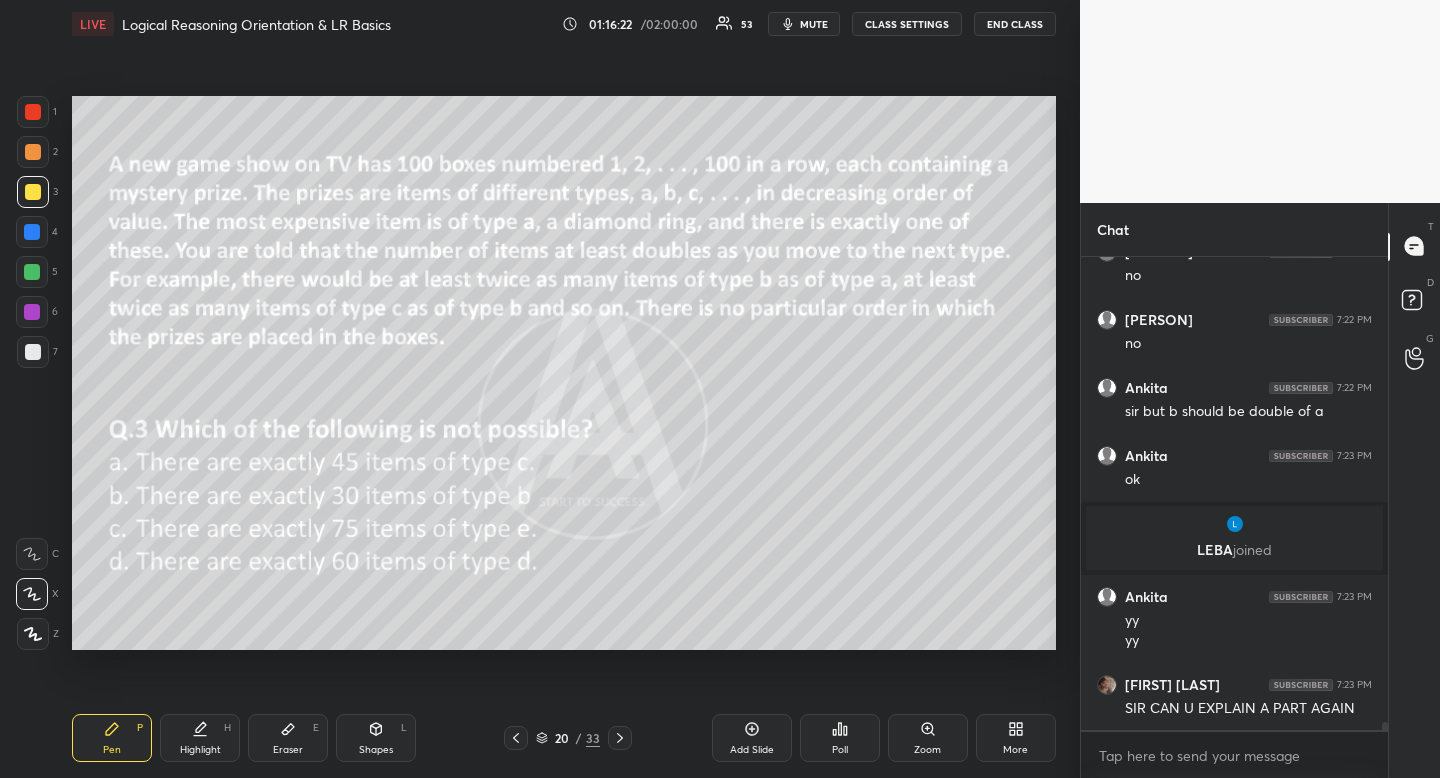 click on "Eraser E" at bounding box center [288, 738] 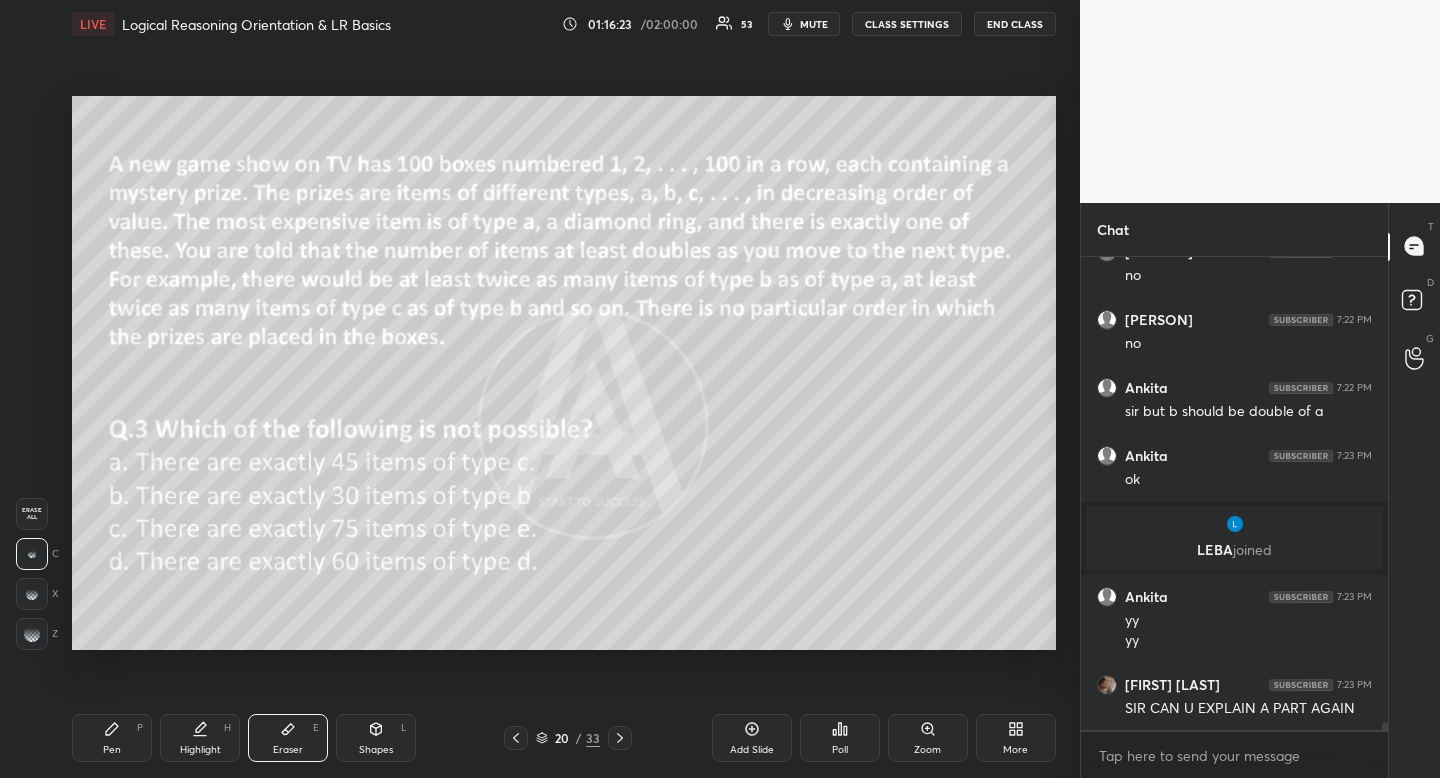 drag, startPoint x: 305, startPoint y: 736, endPoint x: 358, endPoint y: 661, distance: 91.836815 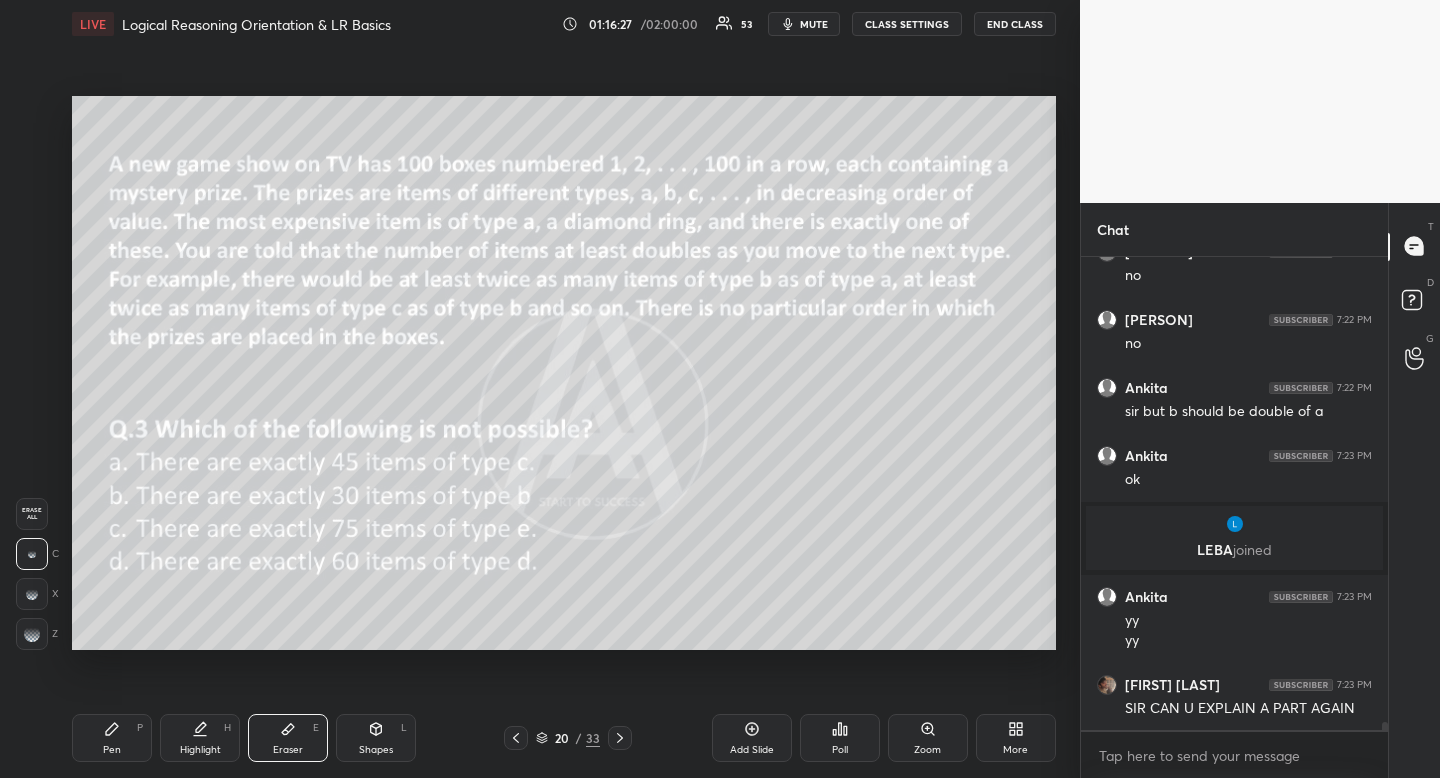 click on "Pen P" at bounding box center [112, 738] 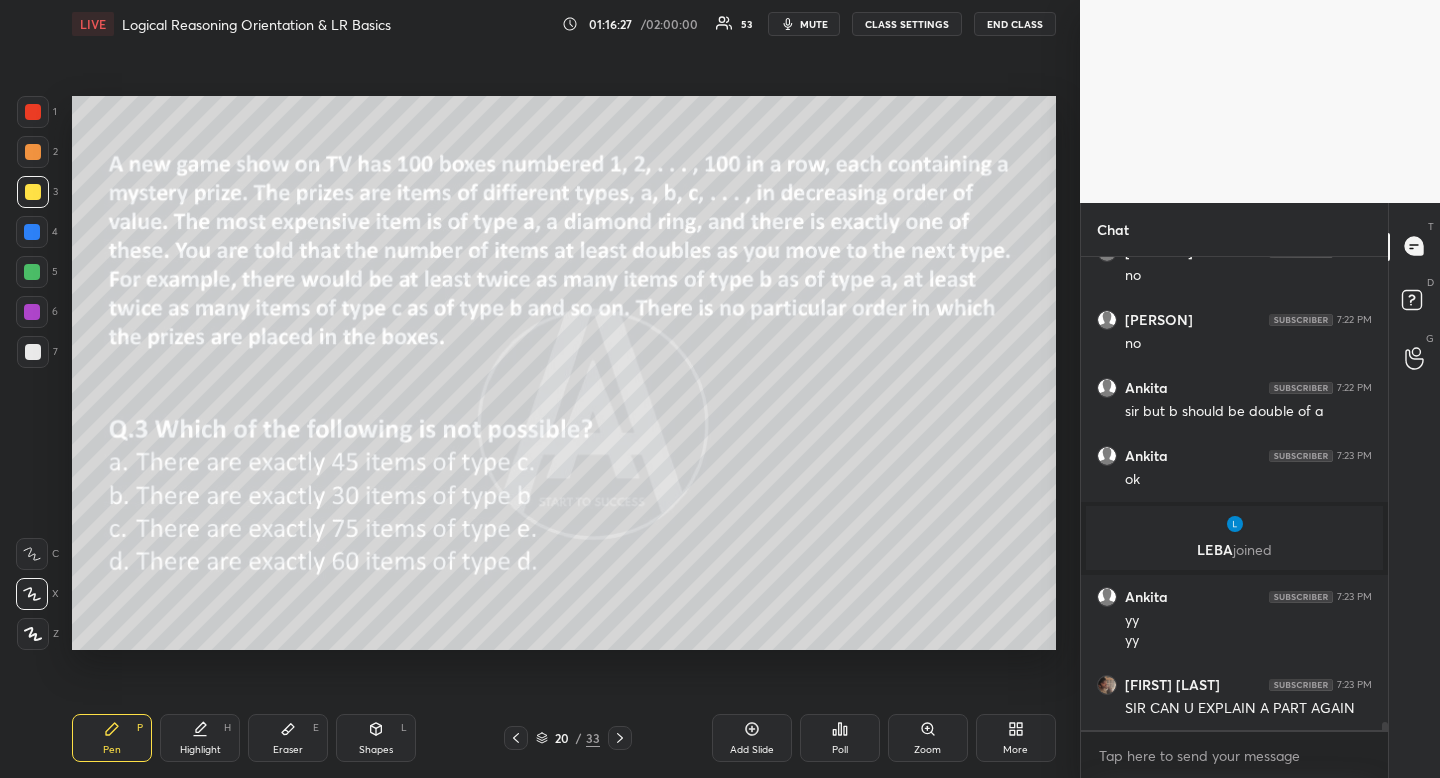 drag, startPoint x: 136, startPoint y: 752, endPoint x: 150, endPoint y: 720, distance: 34.928497 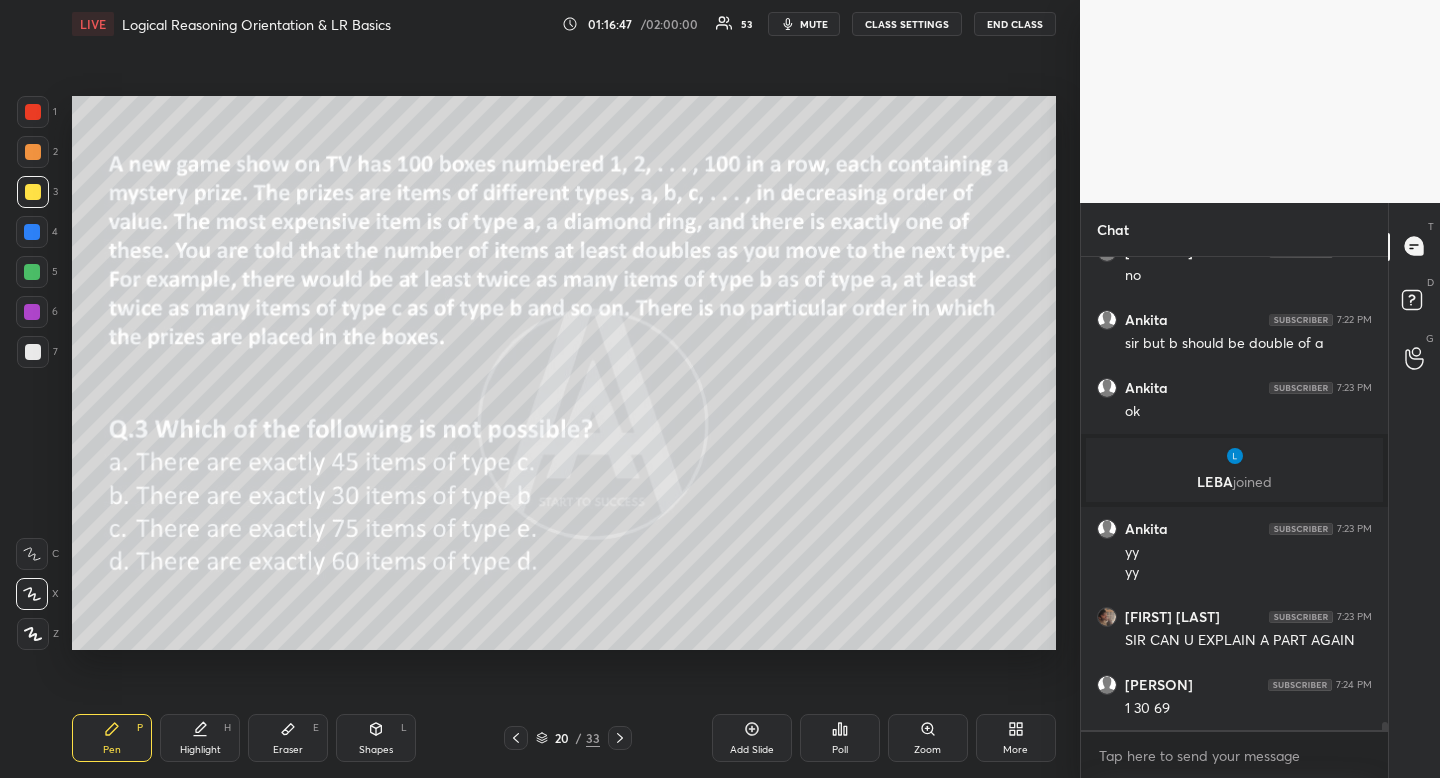 scroll, scrollTop: 27615, scrollLeft: 0, axis: vertical 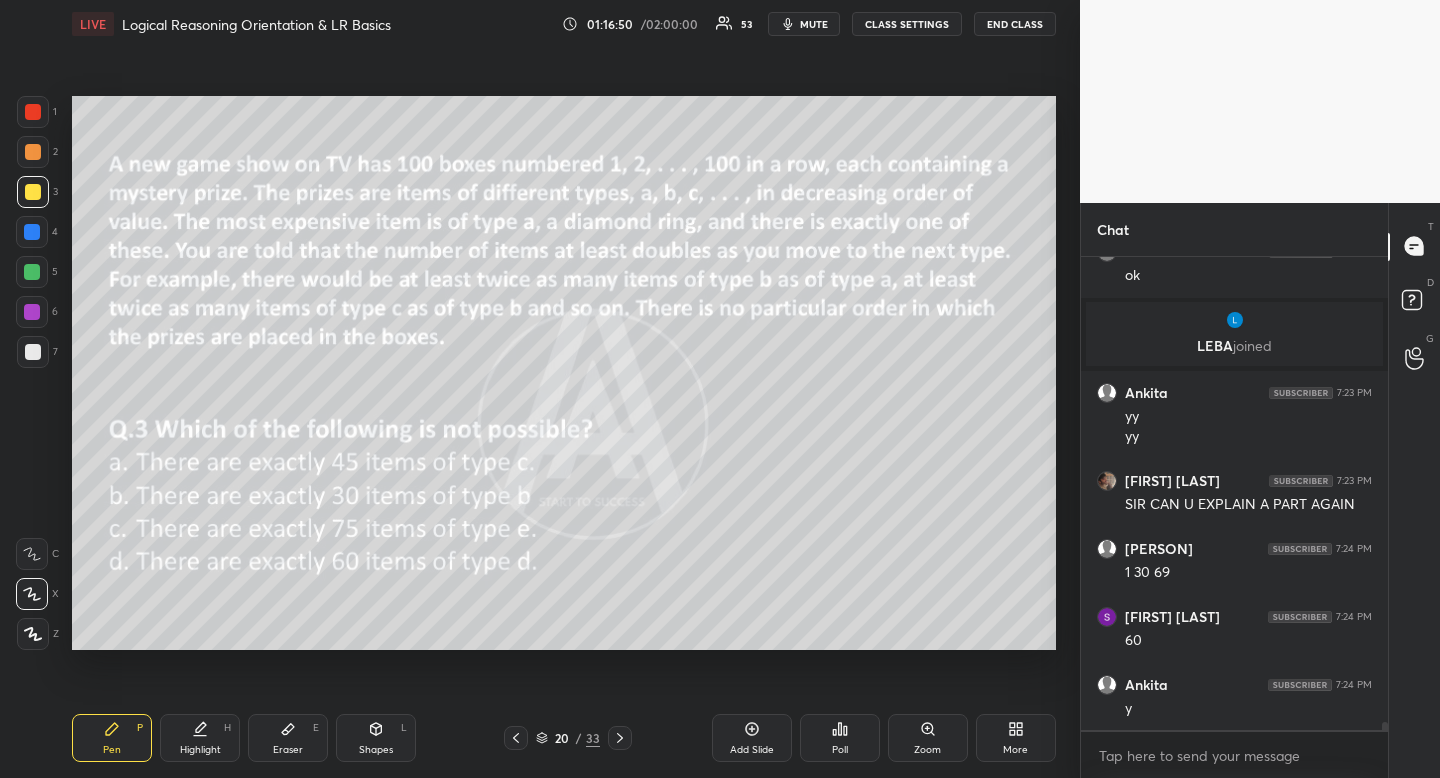 click at bounding box center (33, 112) 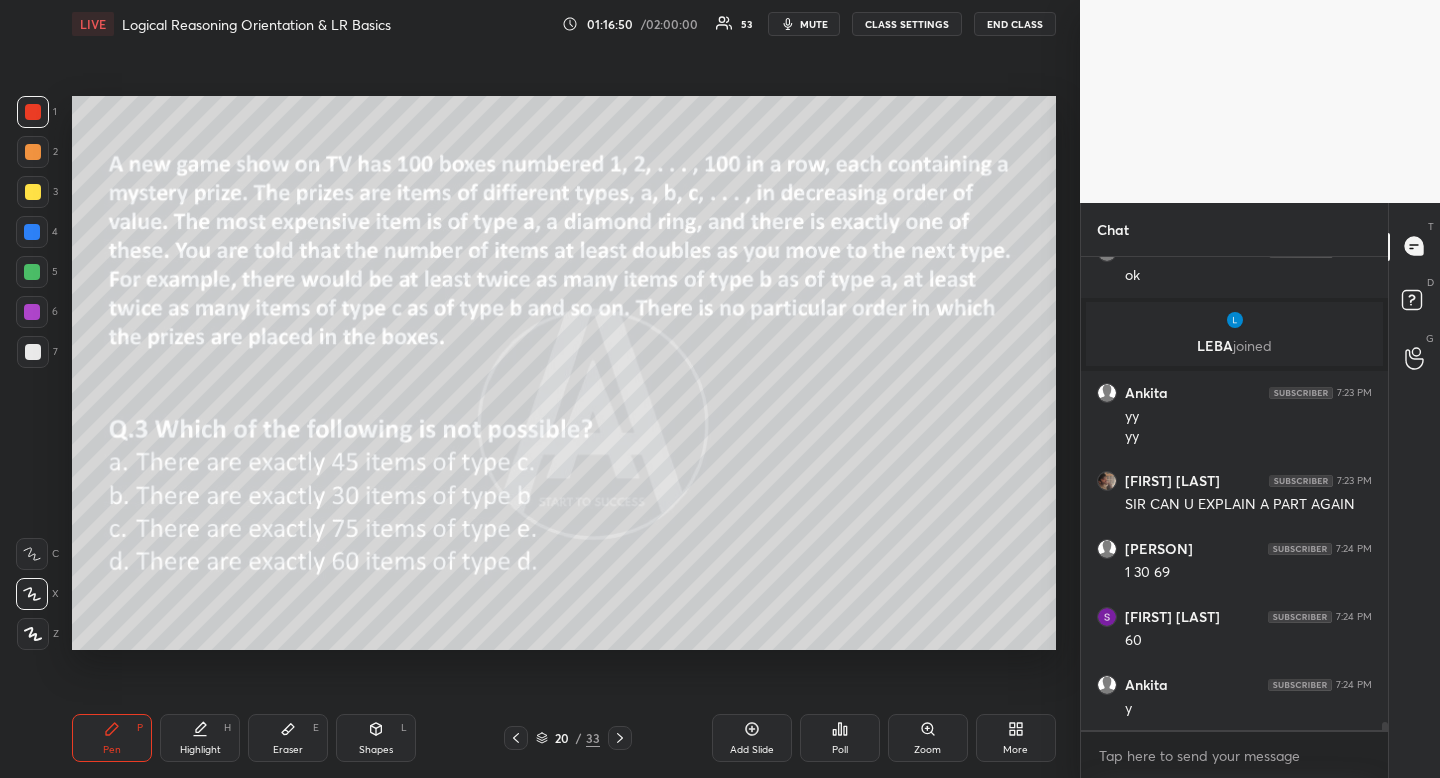 drag, startPoint x: 35, startPoint y: 118, endPoint x: 32, endPoint y: 162, distance: 44.102154 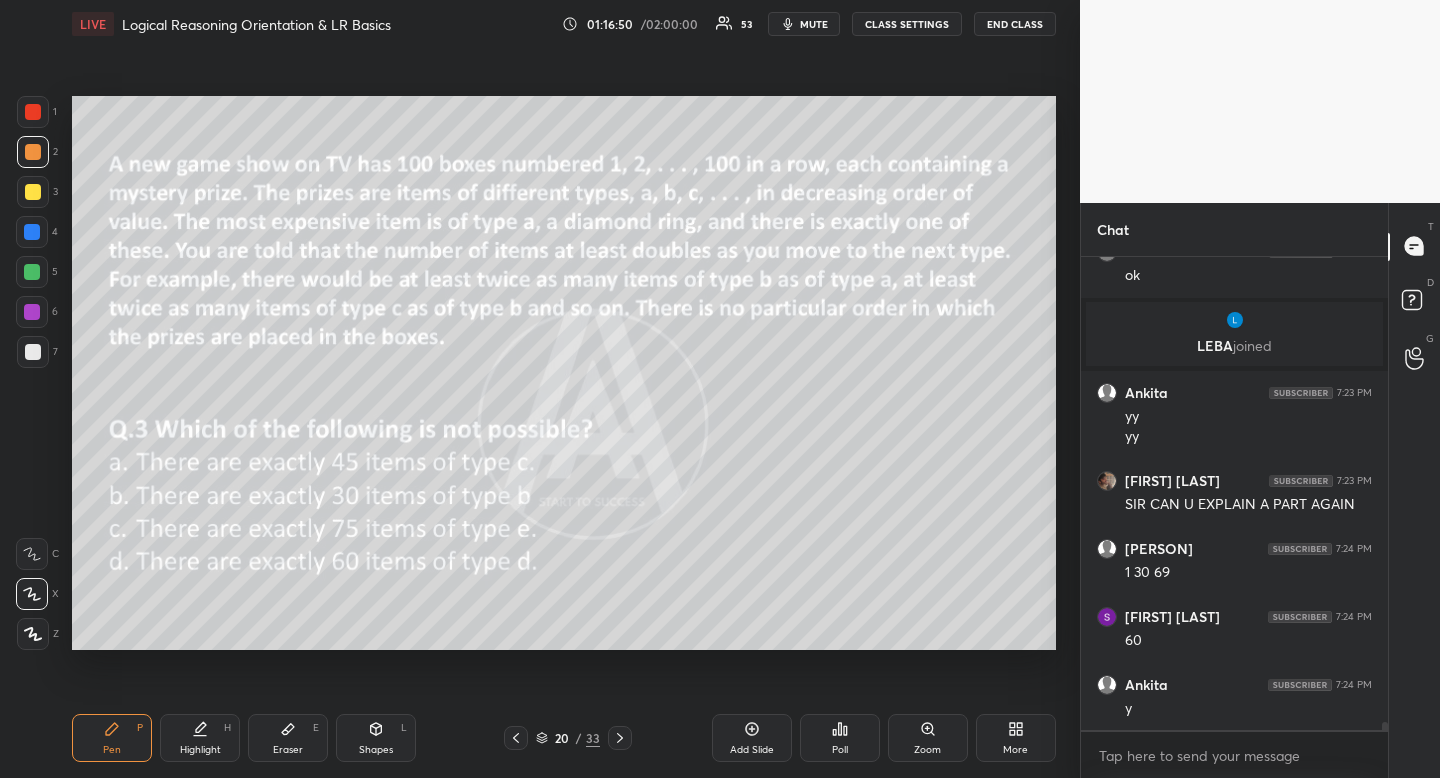 click at bounding box center (33, 152) 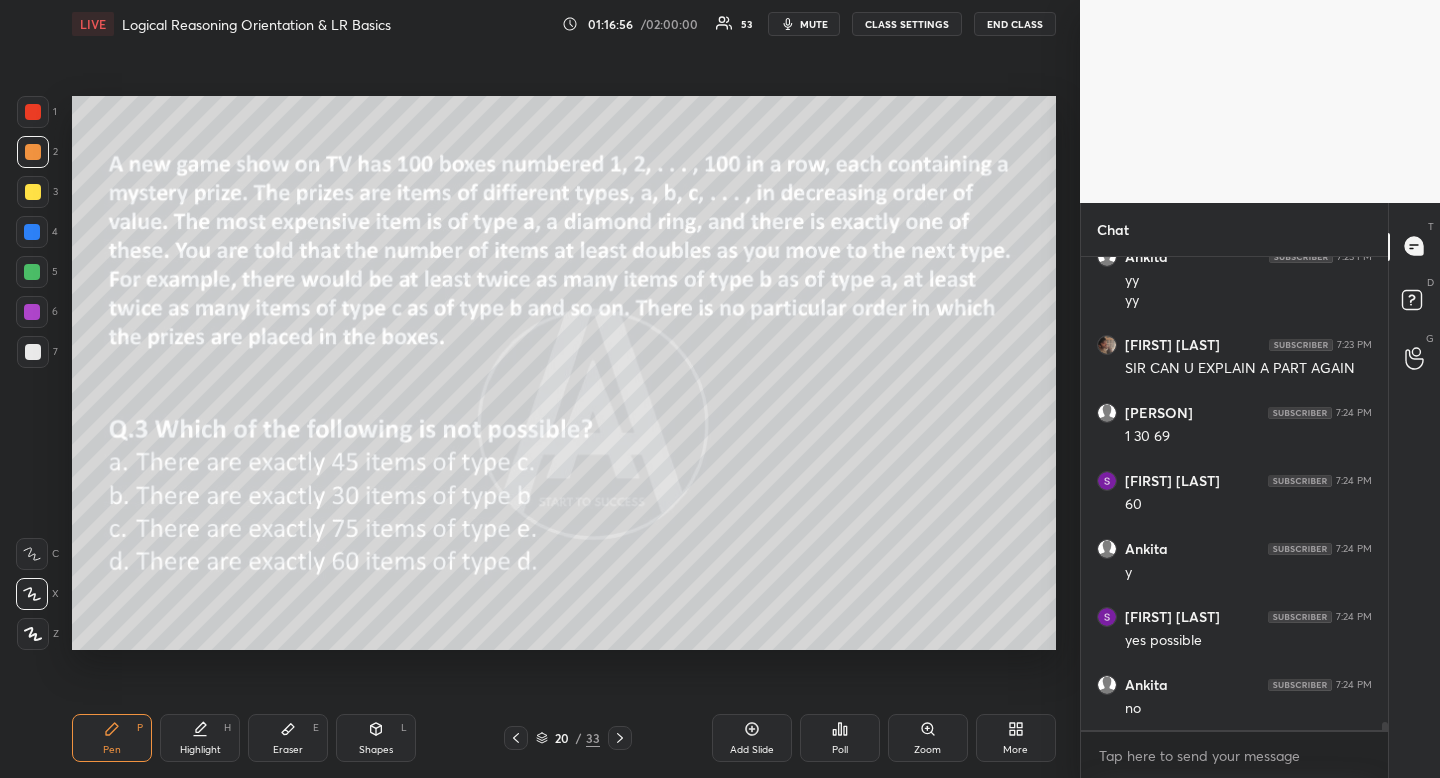 scroll, scrollTop: 27887, scrollLeft: 0, axis: vertical 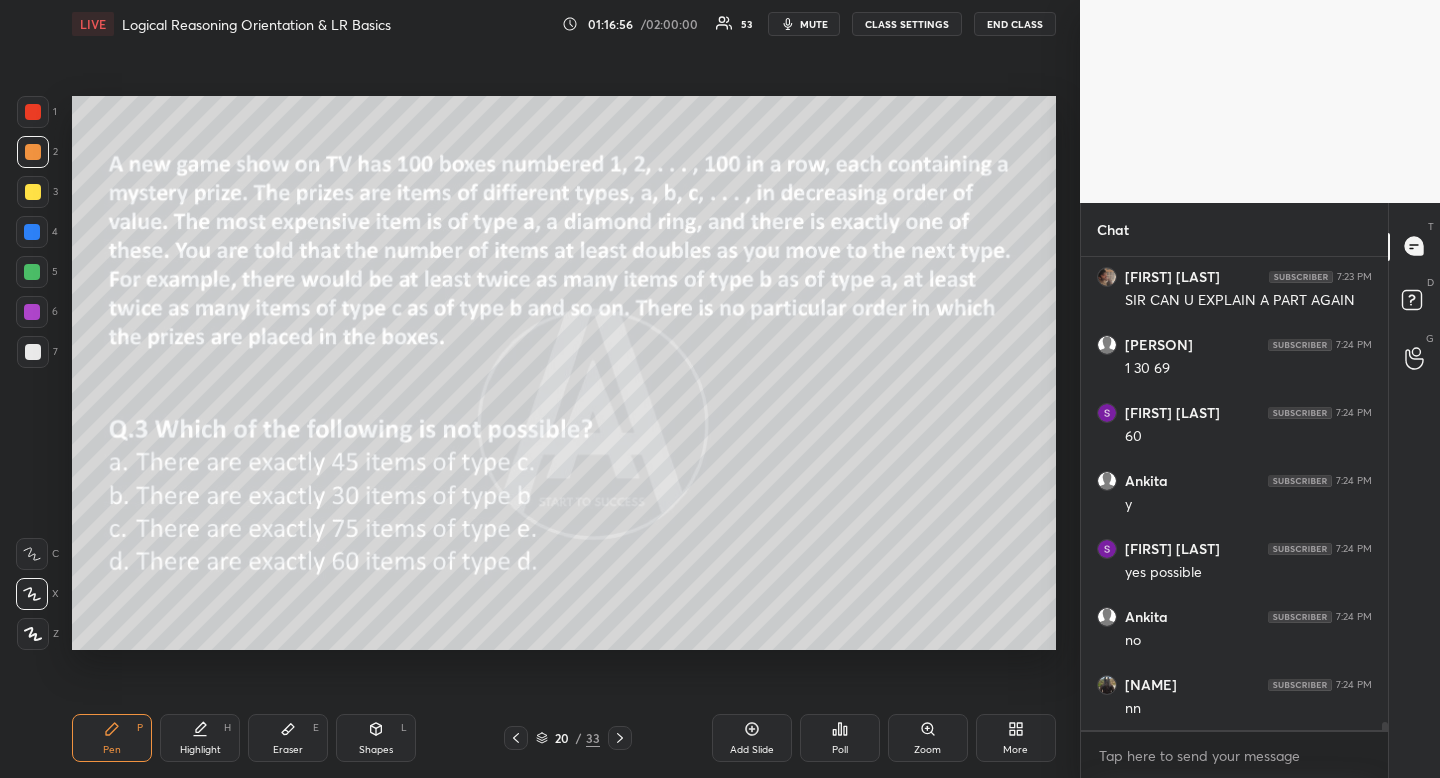 click on "Pen P" at bounding box center (112, 738) 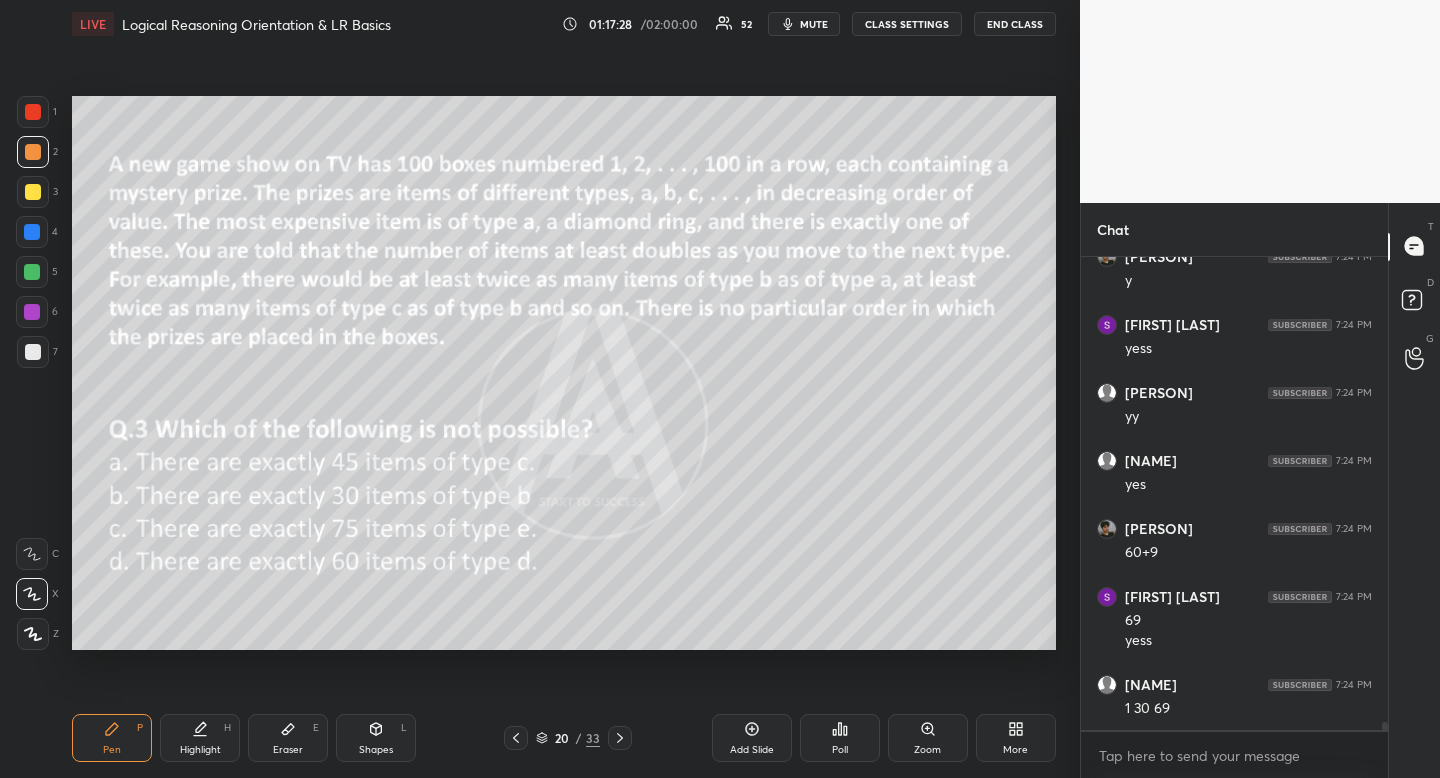 scroll, scrollTop: 28519, scrollLeft: 0, axis: vertical 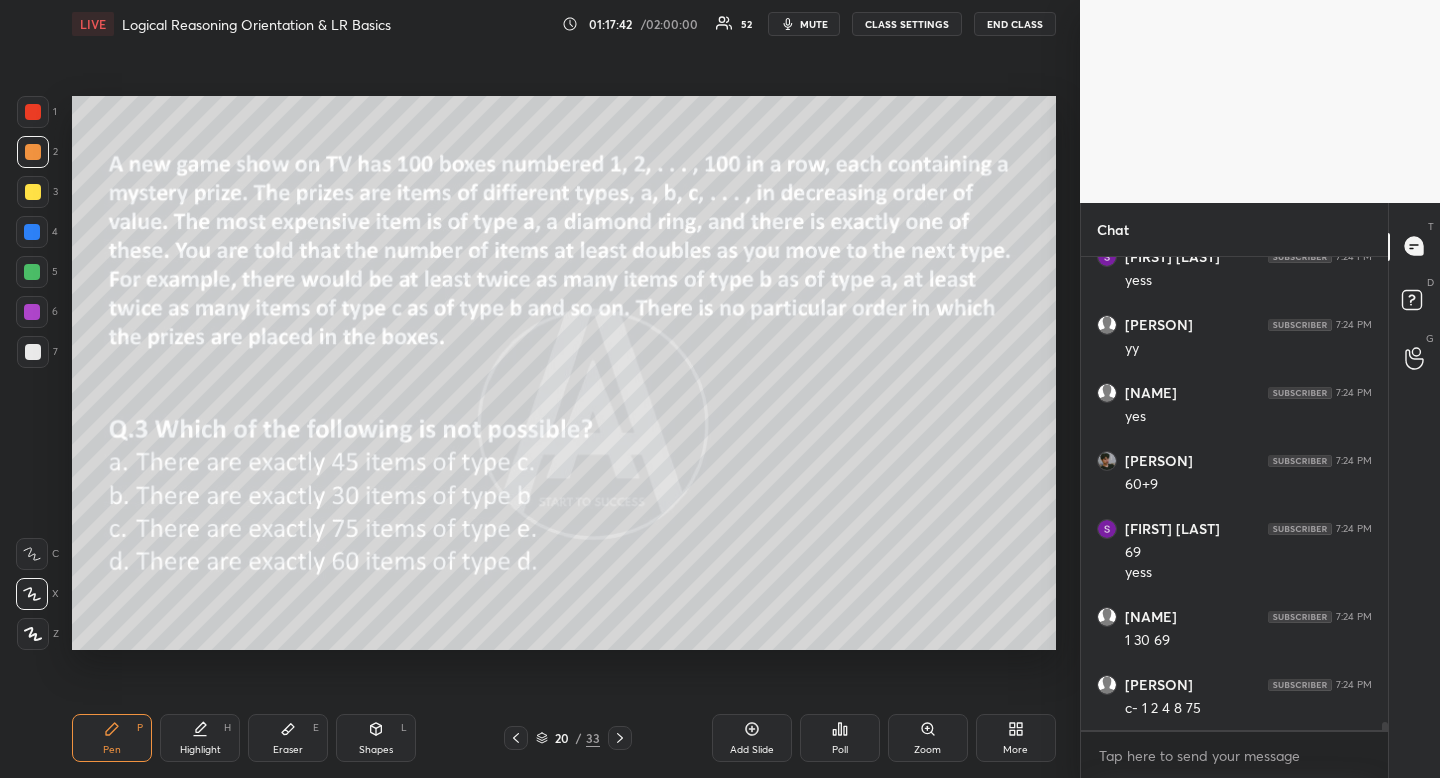 click at bounding box center [33, 352] 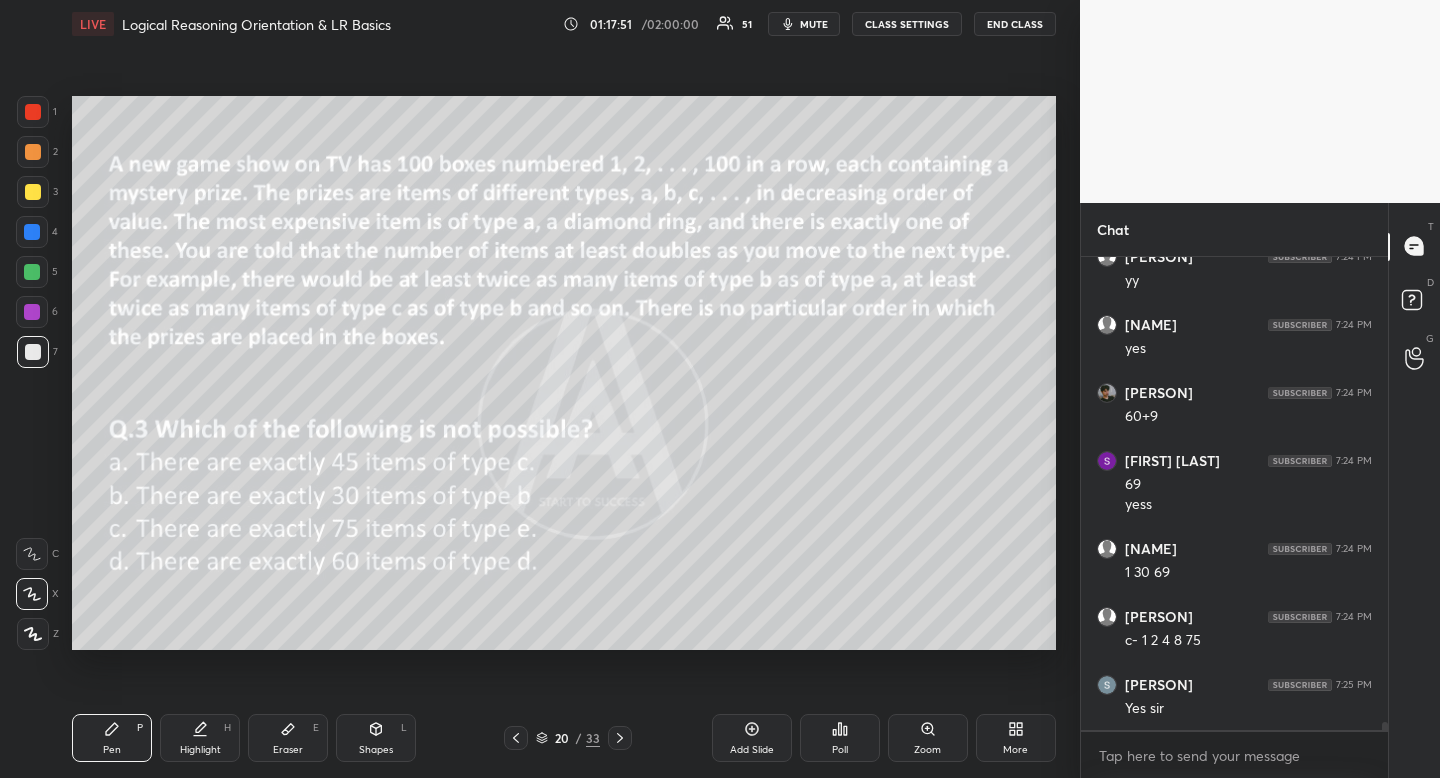 scroll, scrollTop: 28723, scrollLeft: 0, axis: vertical 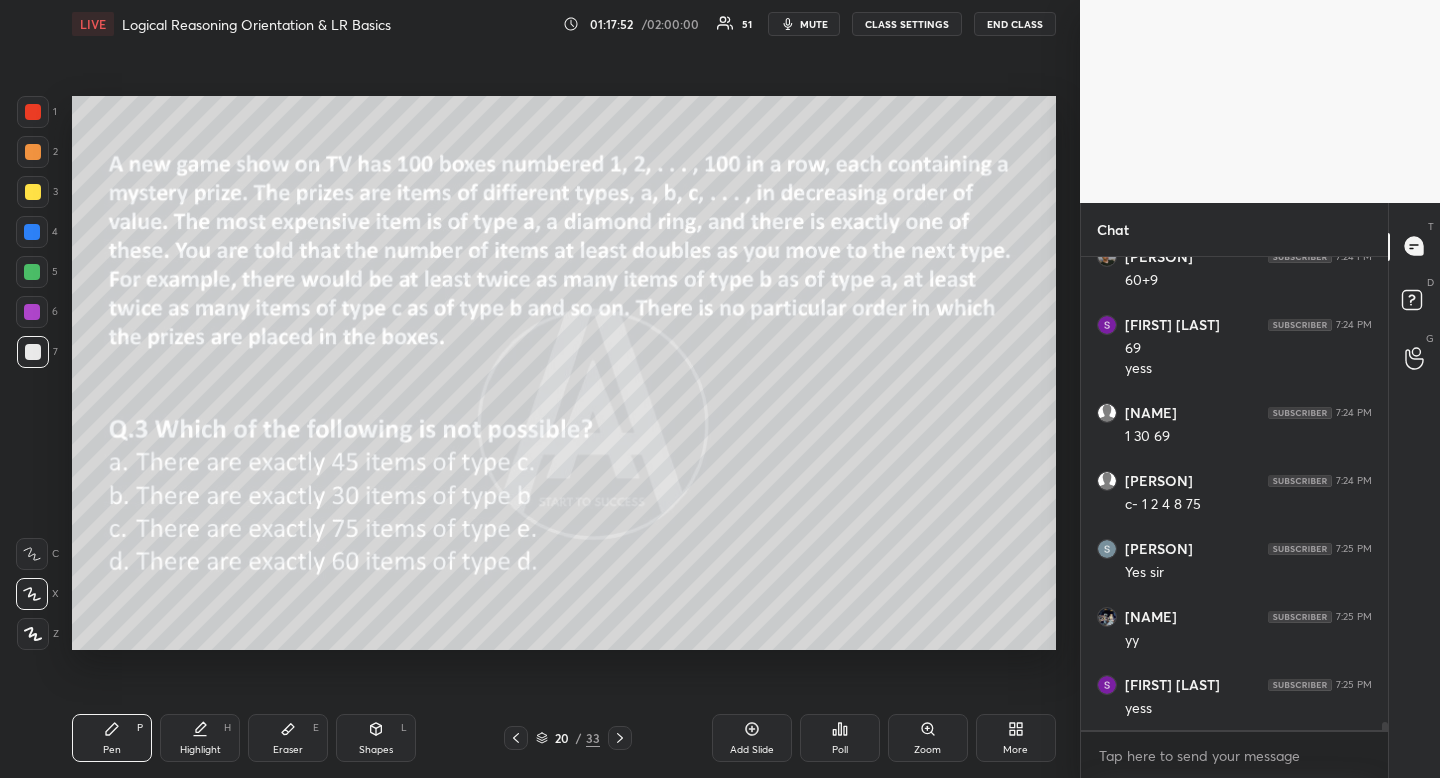 click on "Eraser" at bounding box center [288, 750] 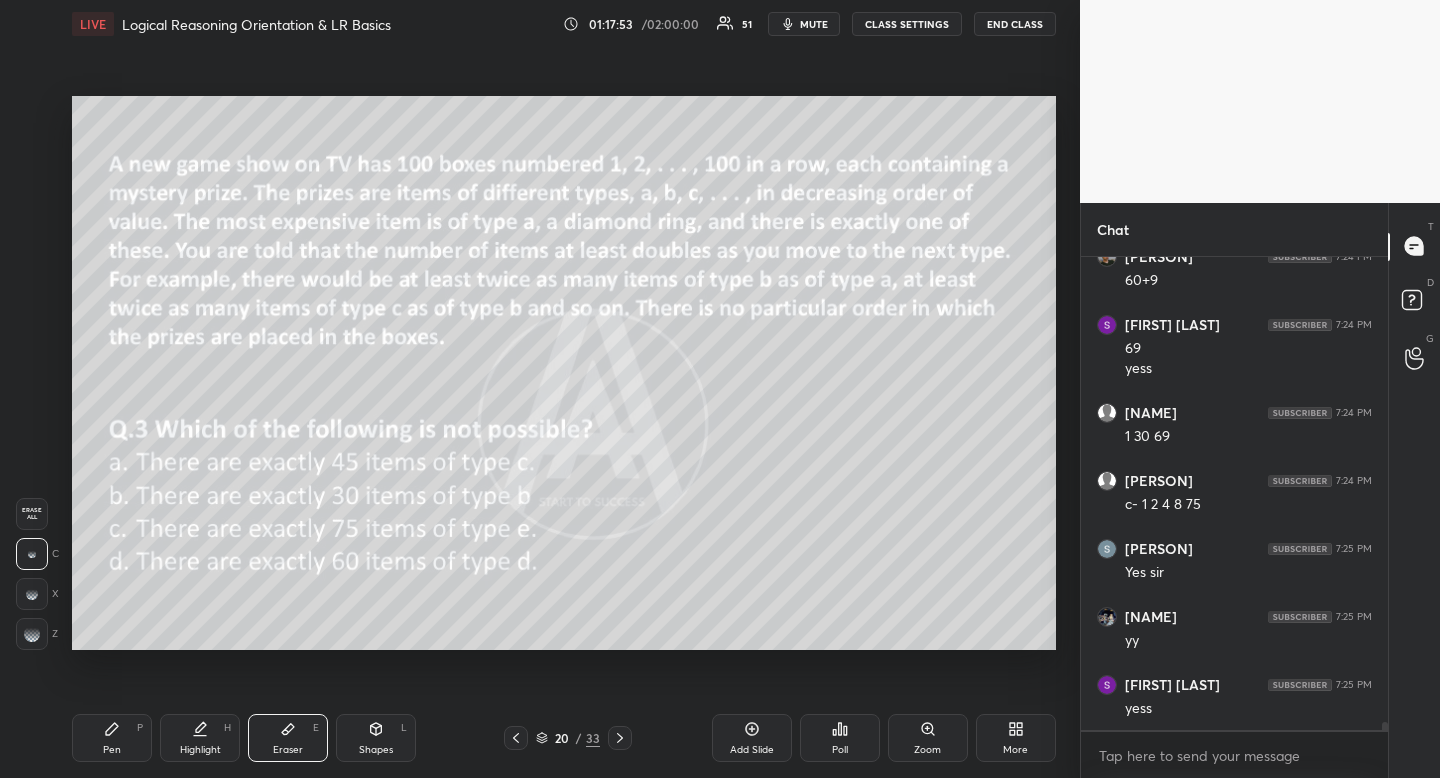 drag, startPoint x: 287, startPoint y: 754, endPoint x: 346, endPoint y: 667, distance: 105.11898 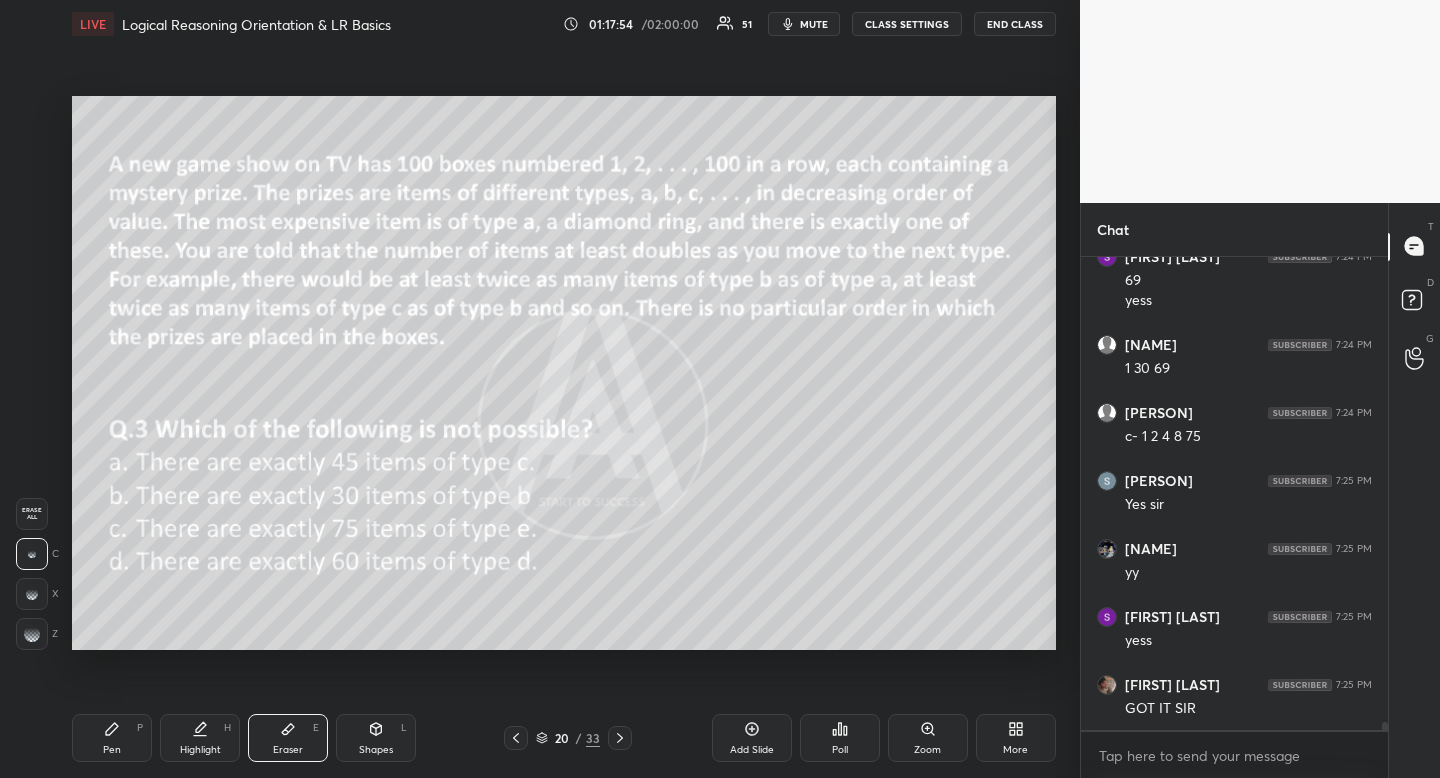 scroll, scrollTop: 28859, scrollLeft: 0, axis: vertical 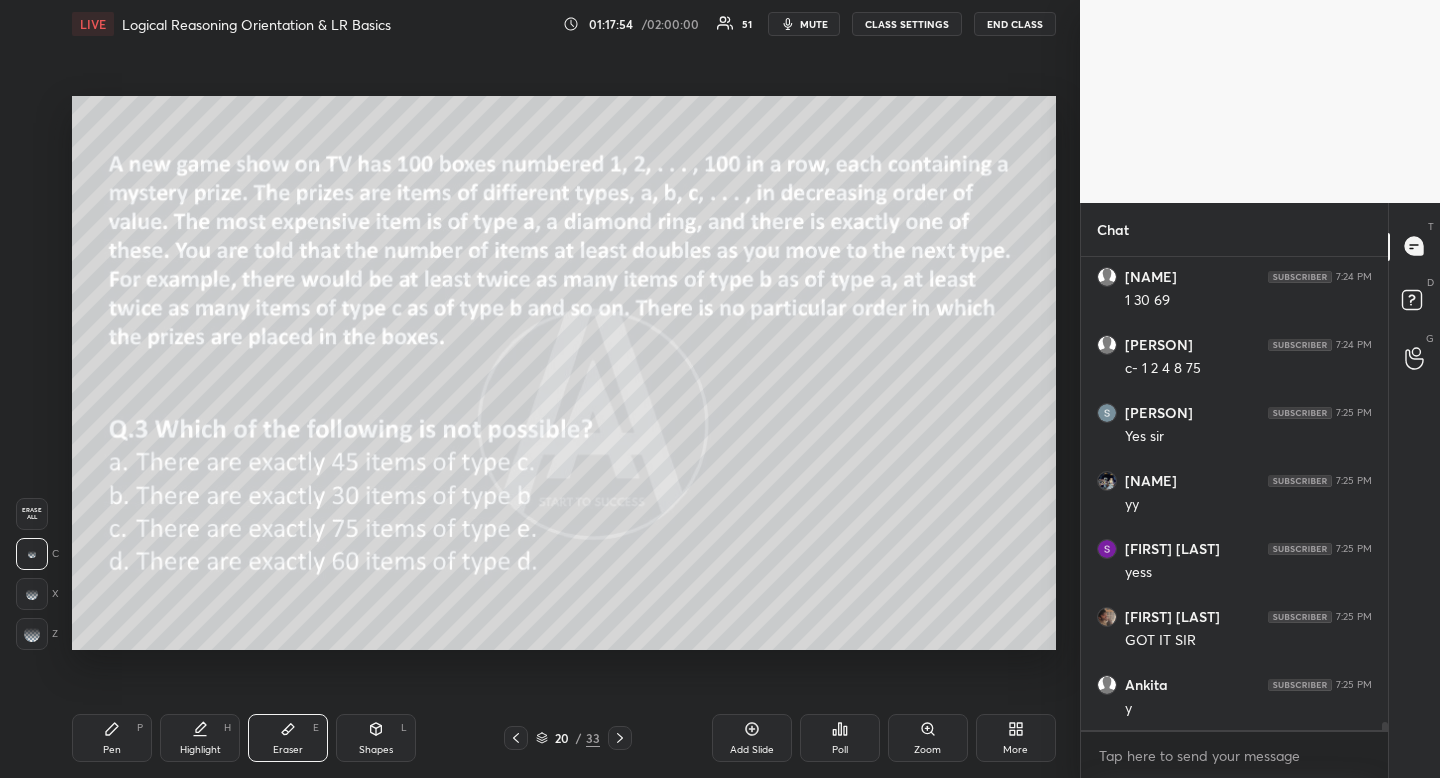 click on "Pen P" at bounding box center [112, 738] 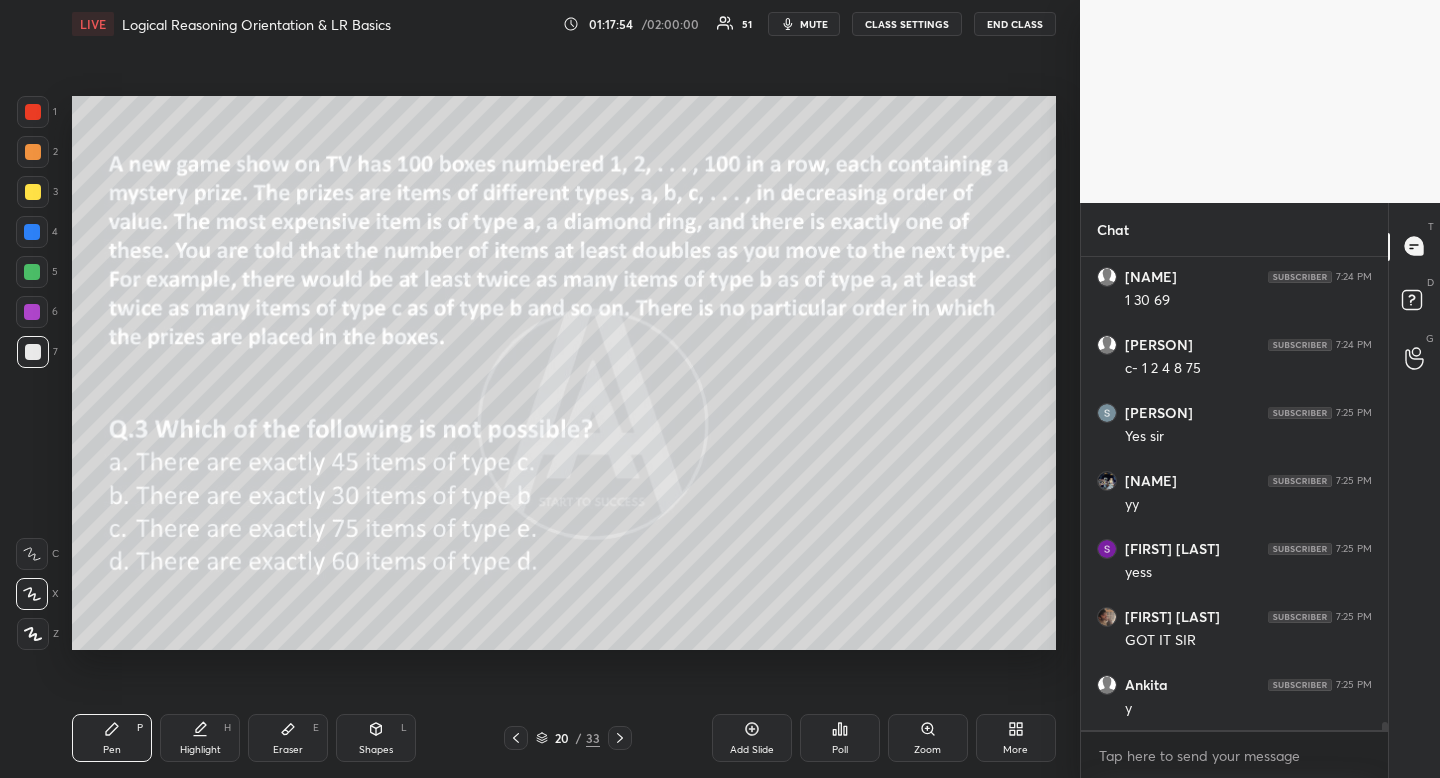click on "Pen P" at bounding box center [112, 738] 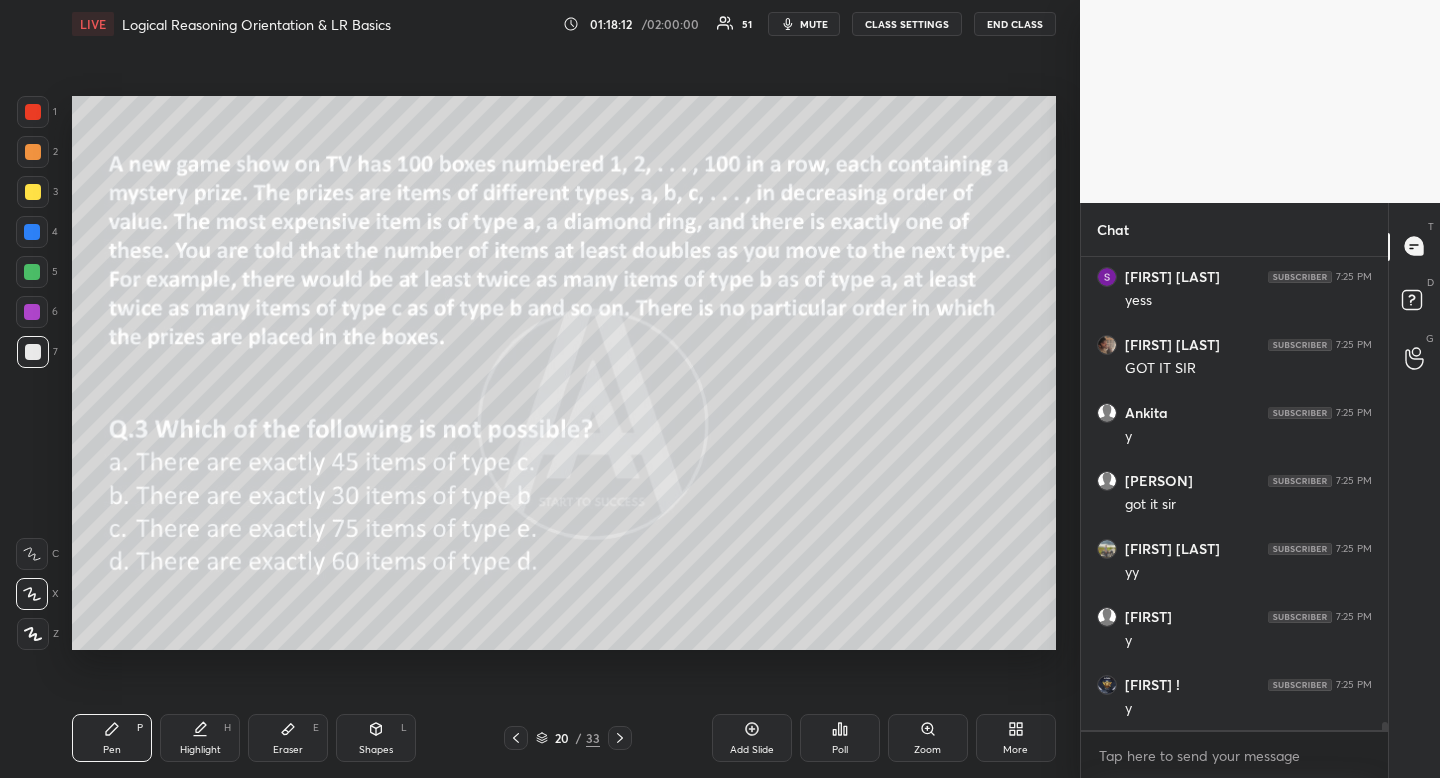 scroll, scrollTop: 29199, scrollLeft: 0, axis: vertical 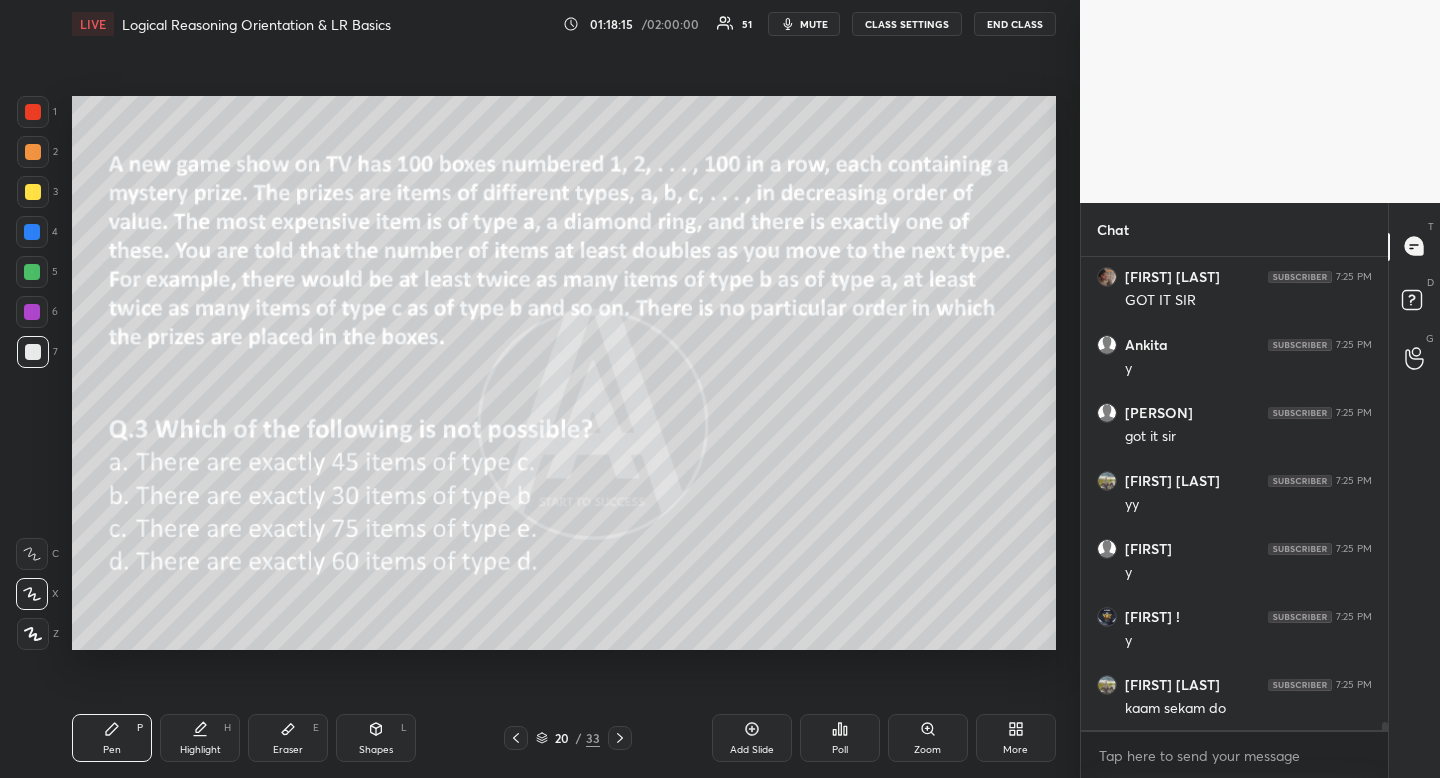 click on "Eraser" at bounding box center (288, 750) 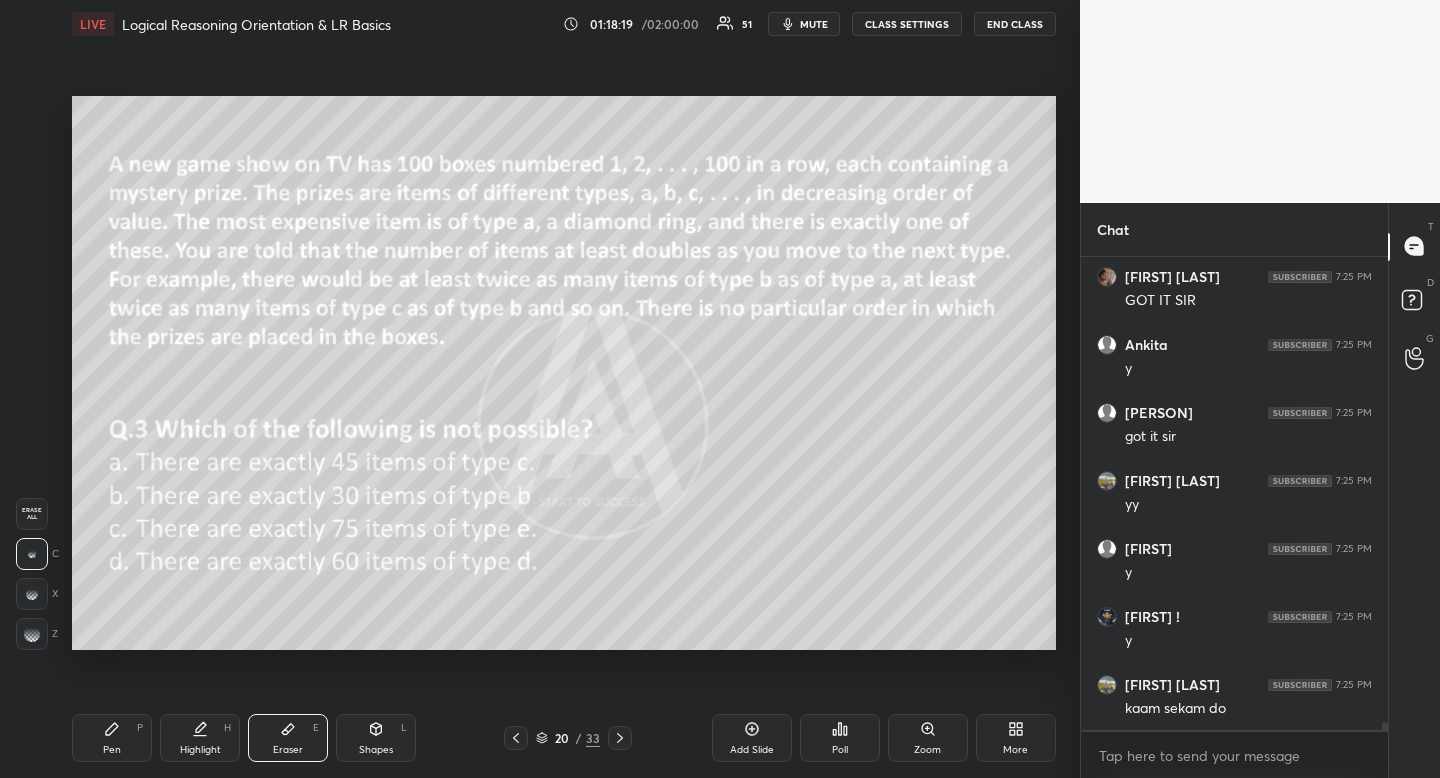 click on "Pen P" at bounding box center (112, 738) 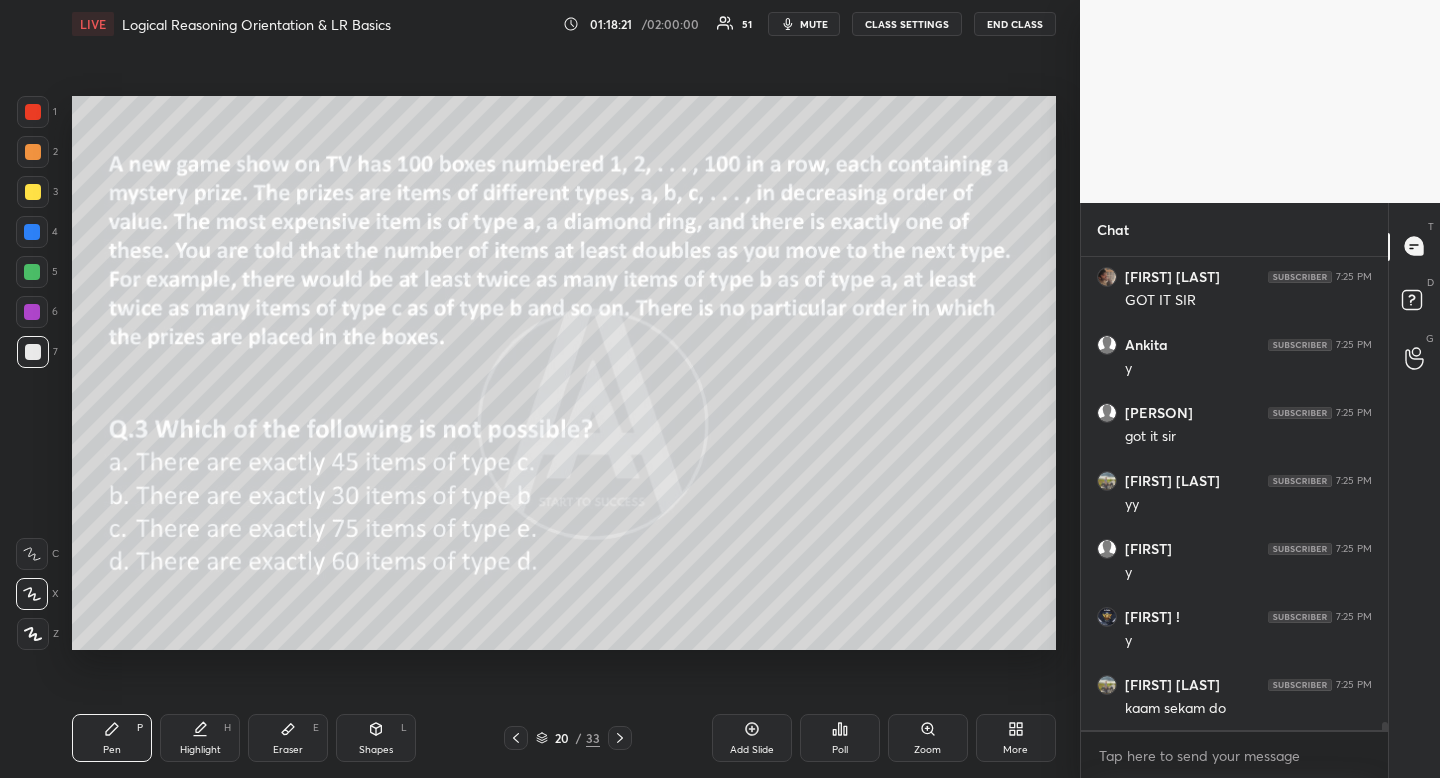 scroll, scrollTop: 29267, scrollLeft: 0, axis: vertical 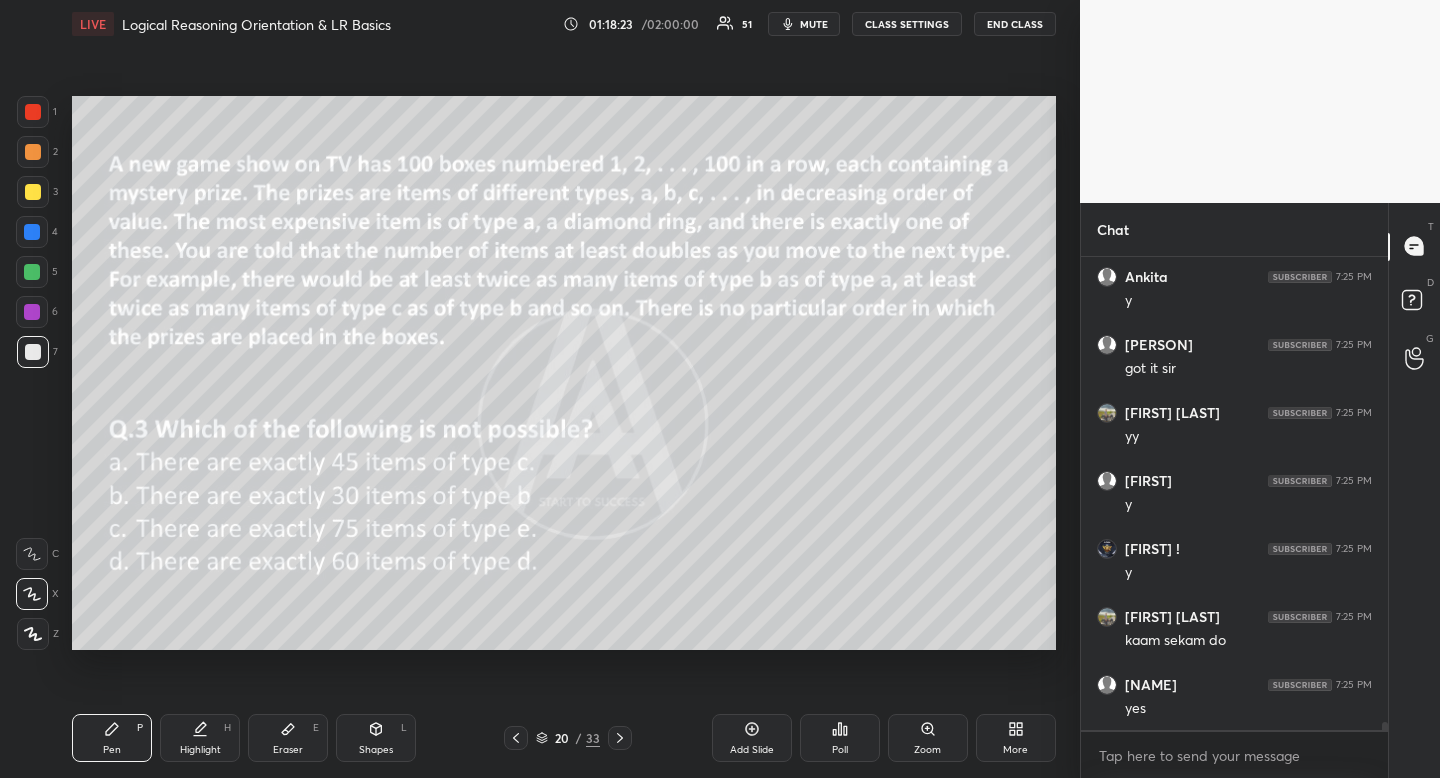 click on "Eraser E" at bounding box center (288, 738) 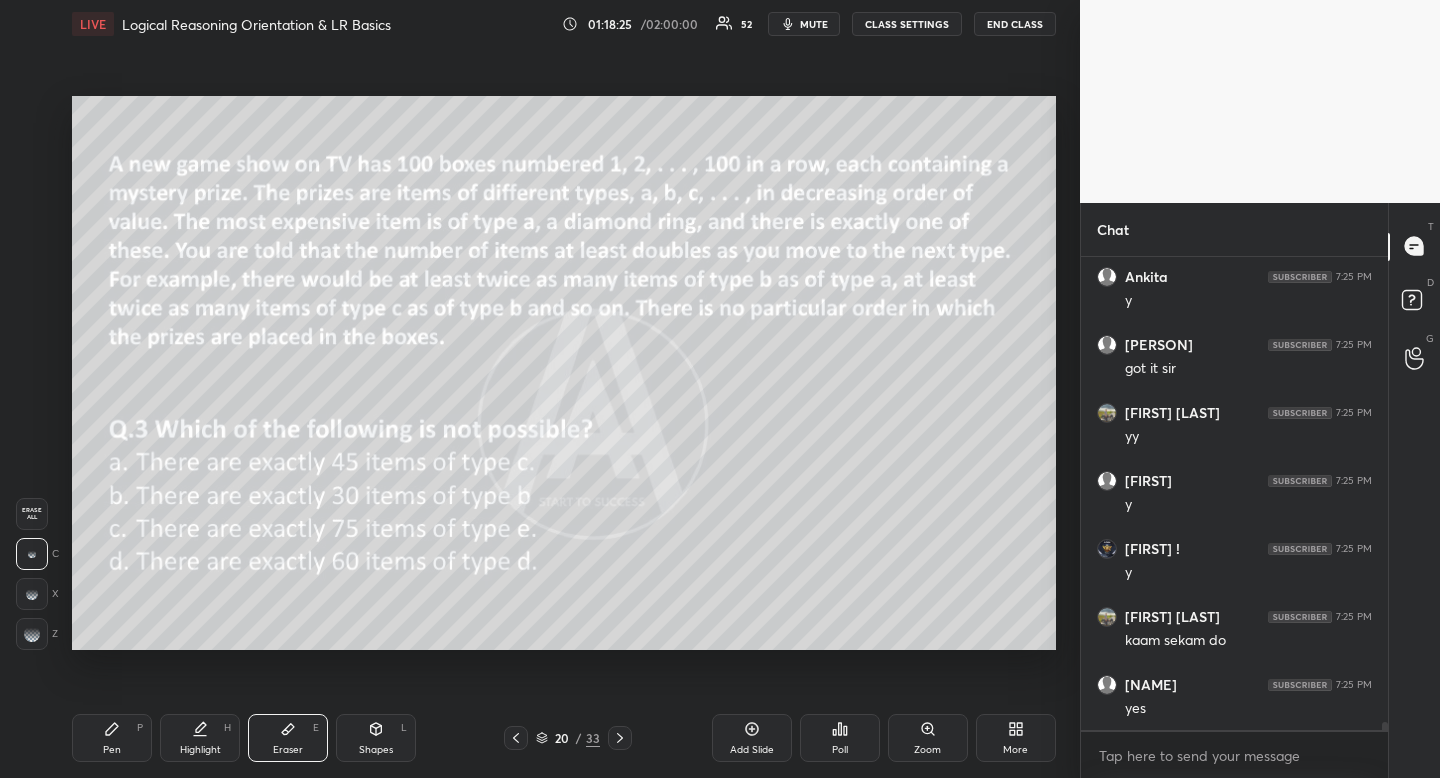 scroll, scrollTop: 29335, scrollLeft: 0, axis: vertical 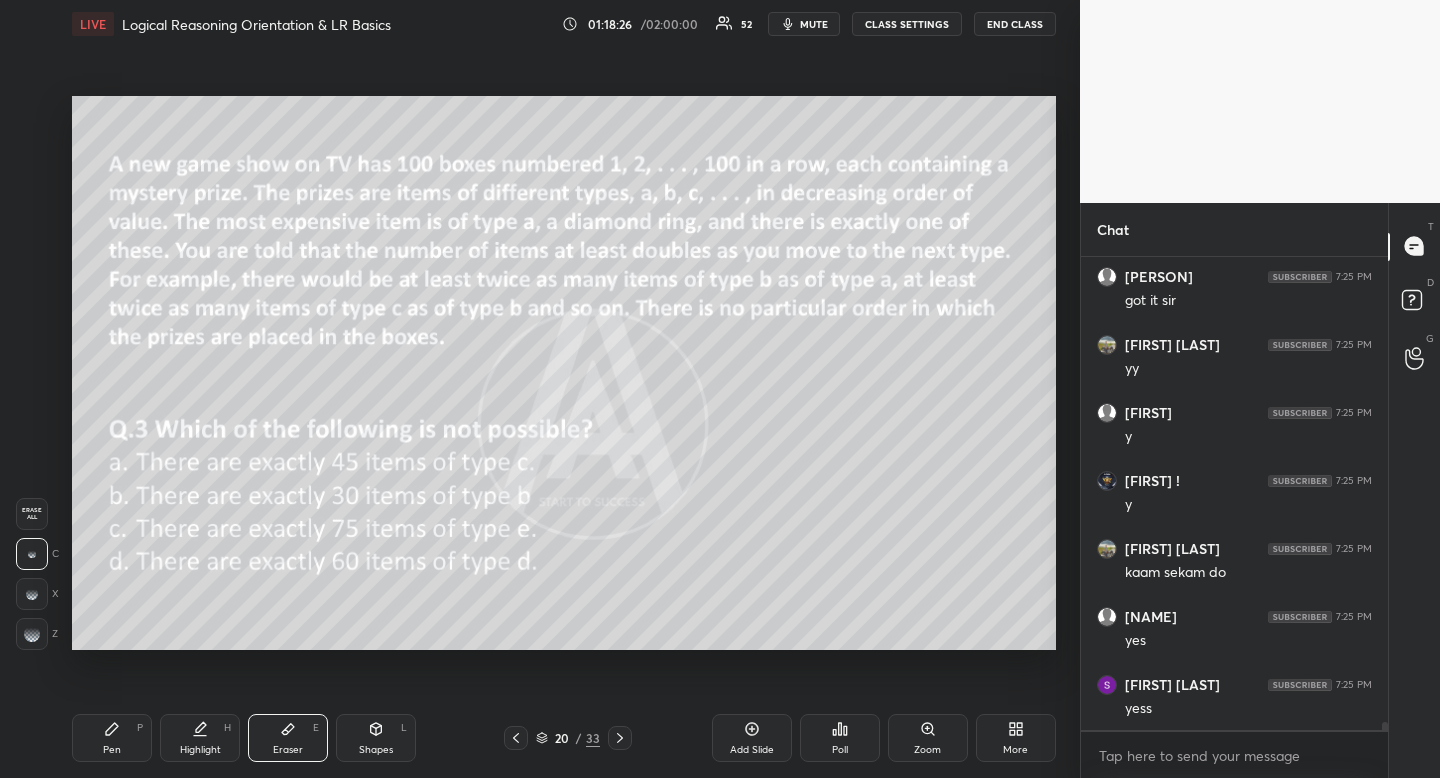 click on "Erase all" at bounding box center [32, 514] 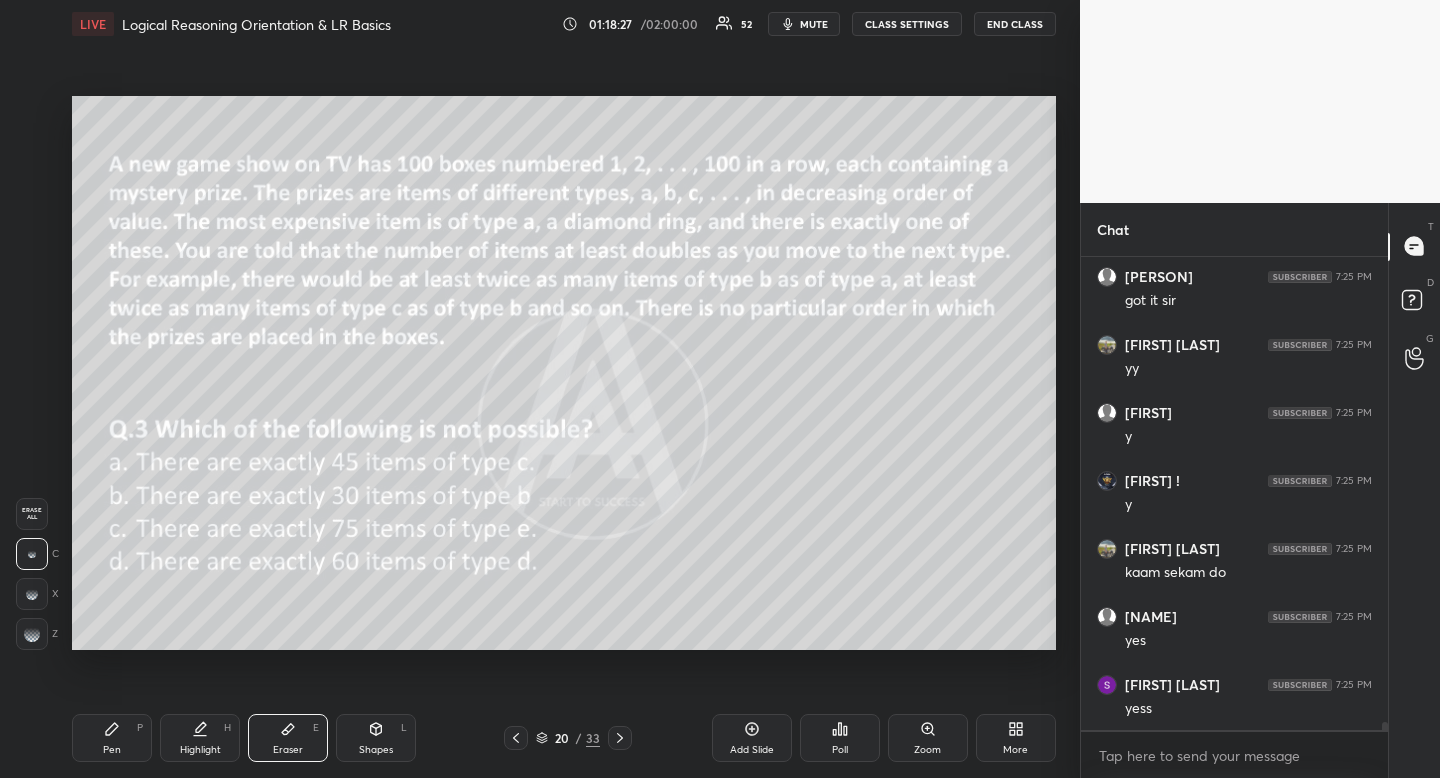 click 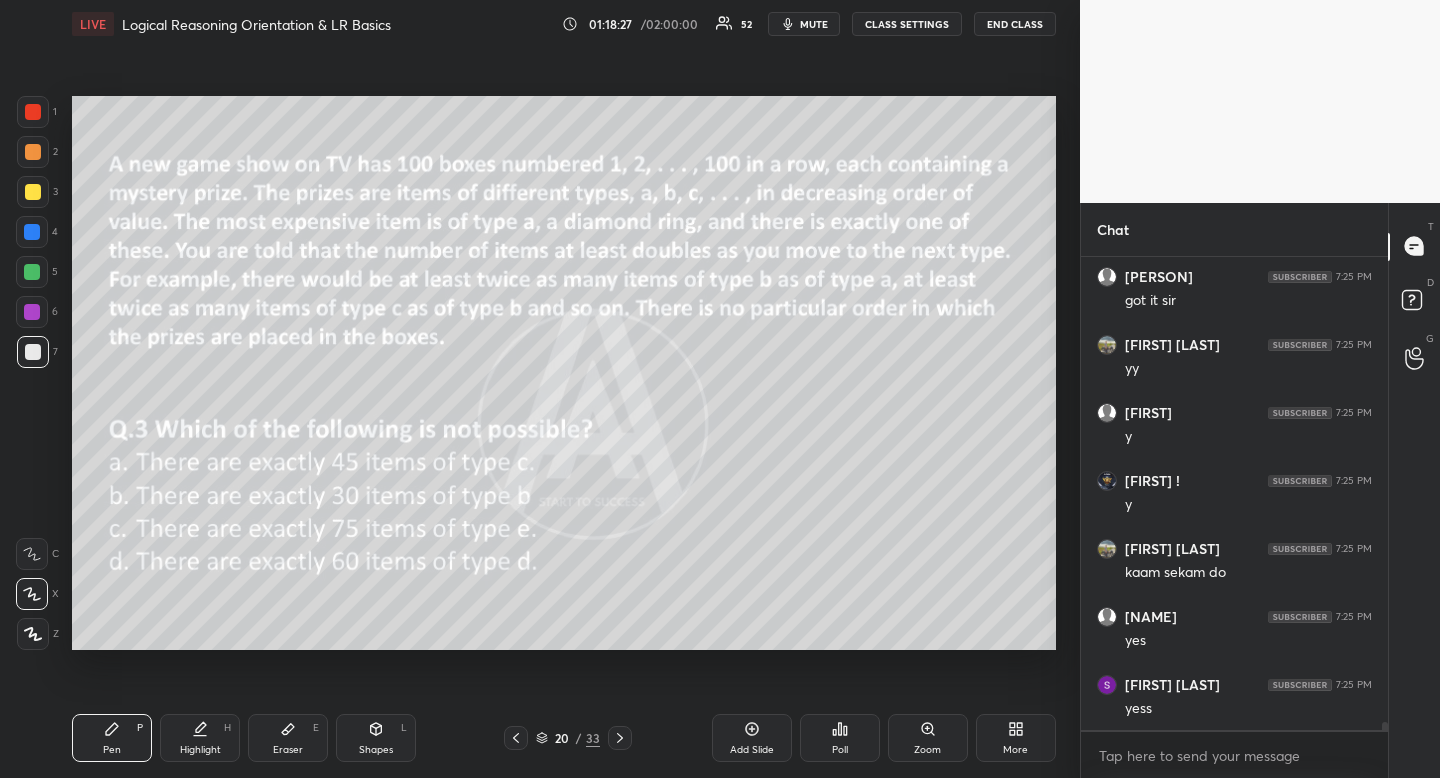 drag, startPoint x: 112, startPoint y: 731, endPoint x: 166, endPoint y: 672, distance: 79.98125 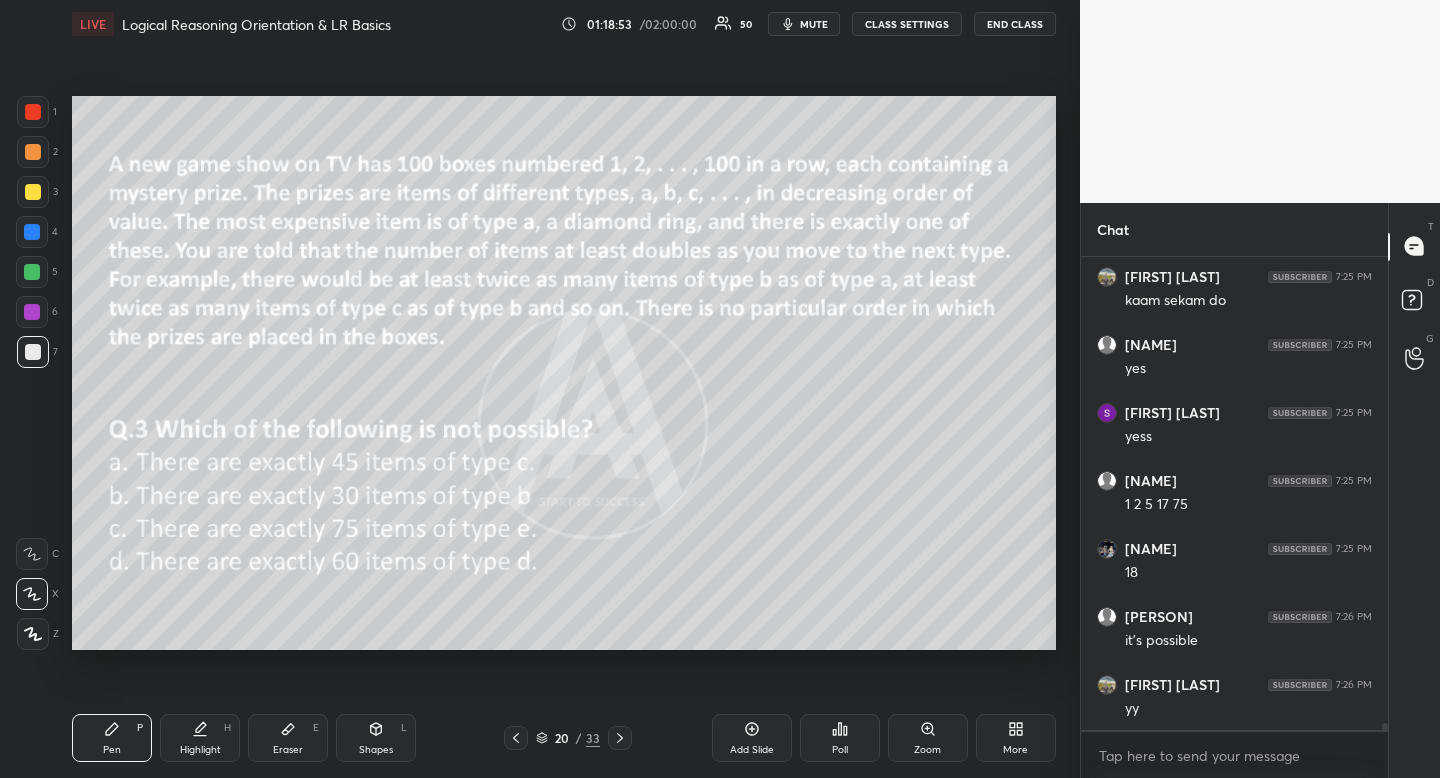 scroll, scrollTop: 29675, scrollLeft: 0, axis: vertical 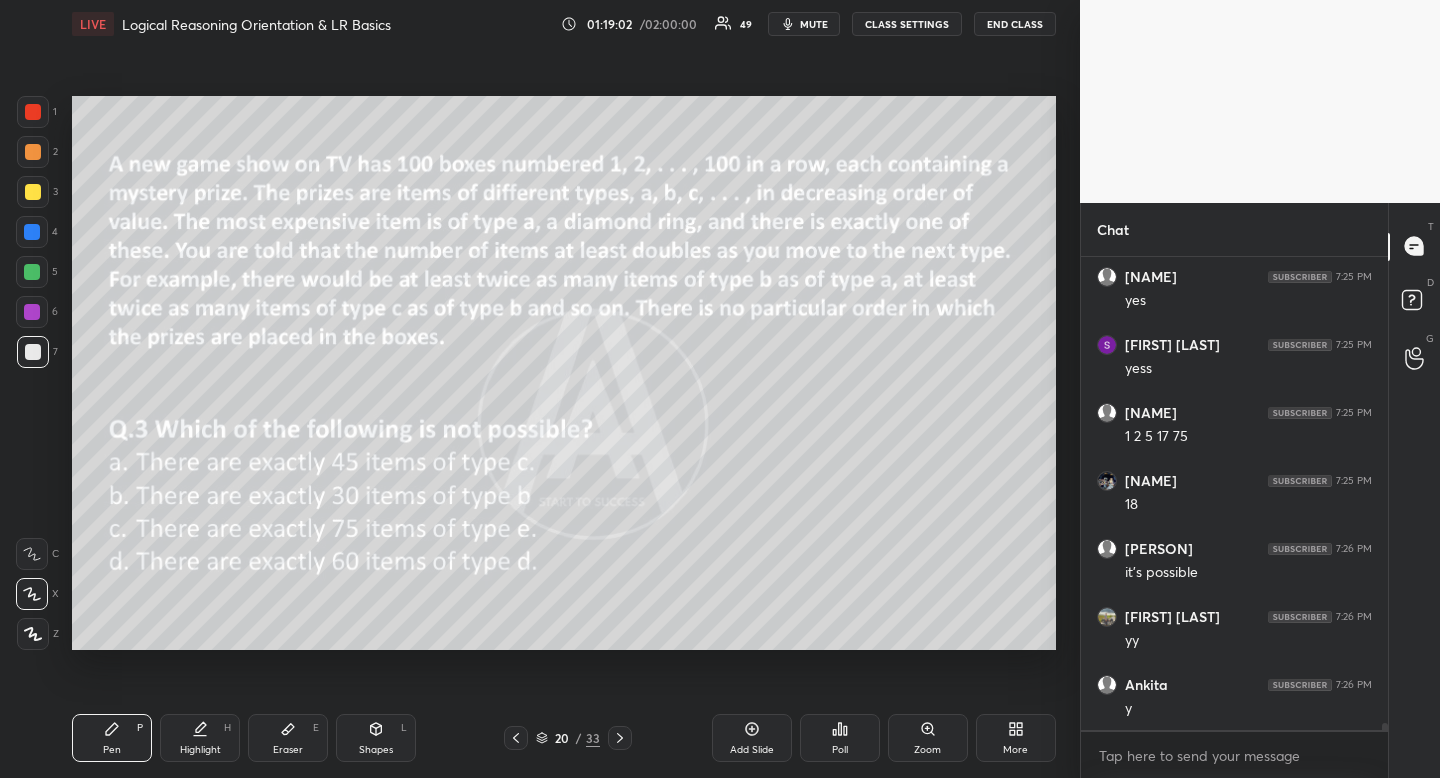 click on "Eraser E" at bounding box center (288, 738) 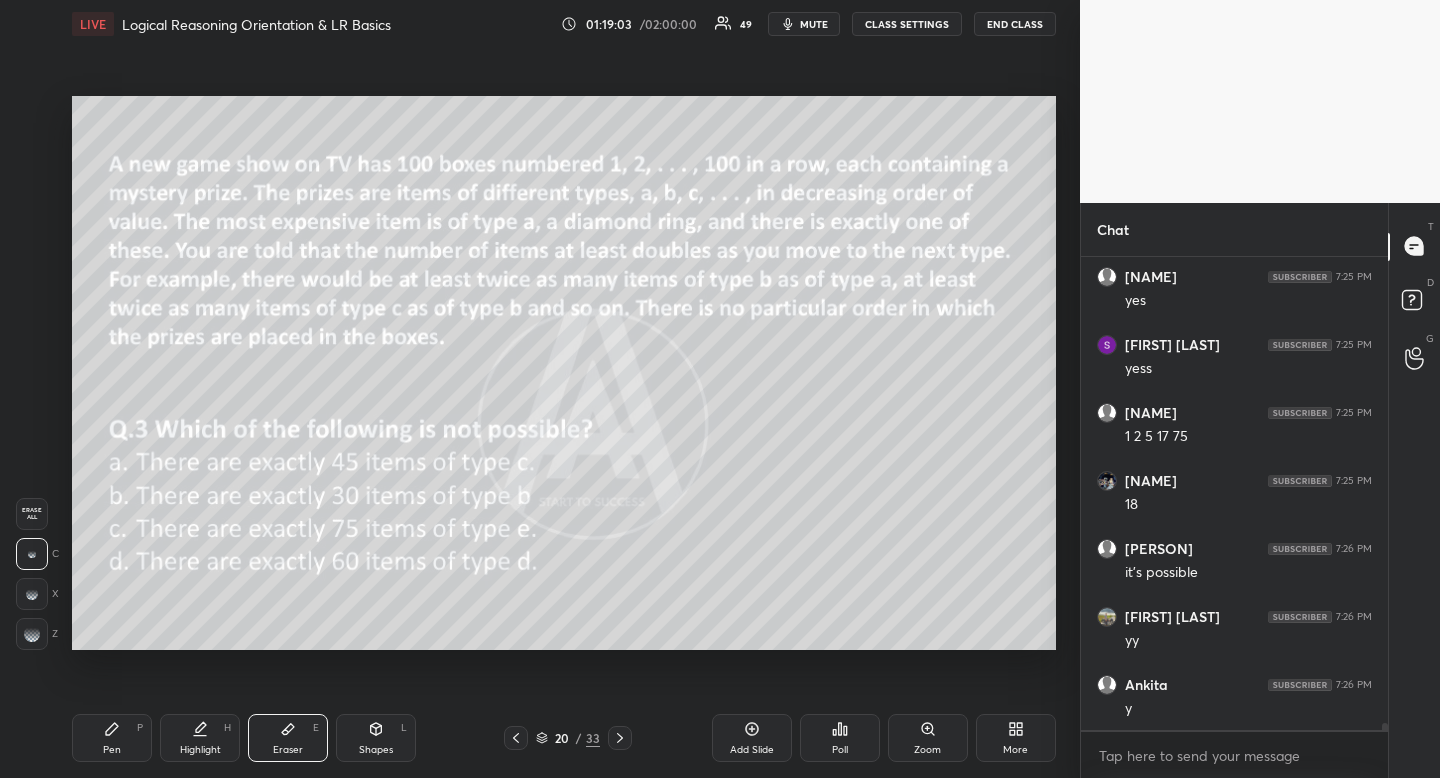 click on "Erase all" at bounding box center (32, 514) 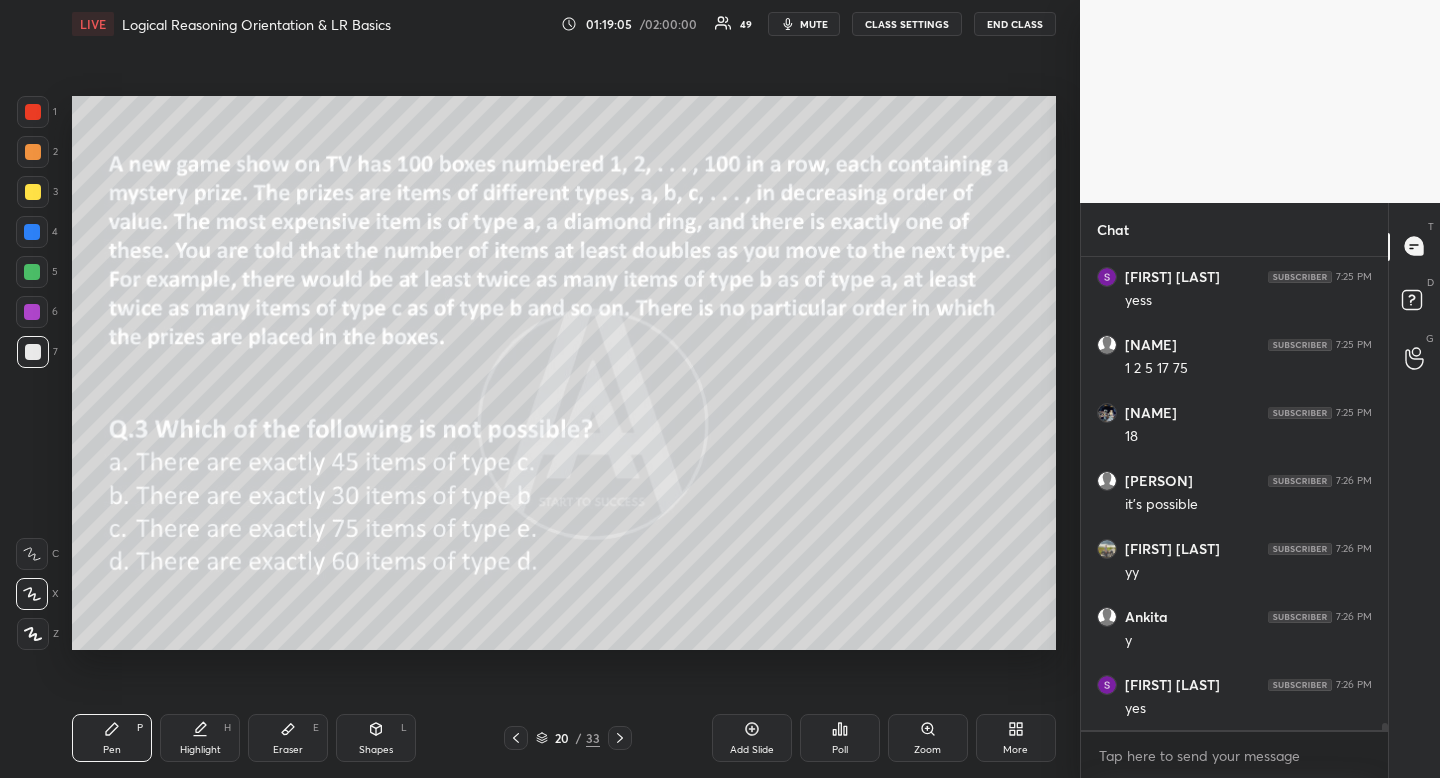 scroll, scrollTop: 29811, scrollLeft: 0, axis: vertical 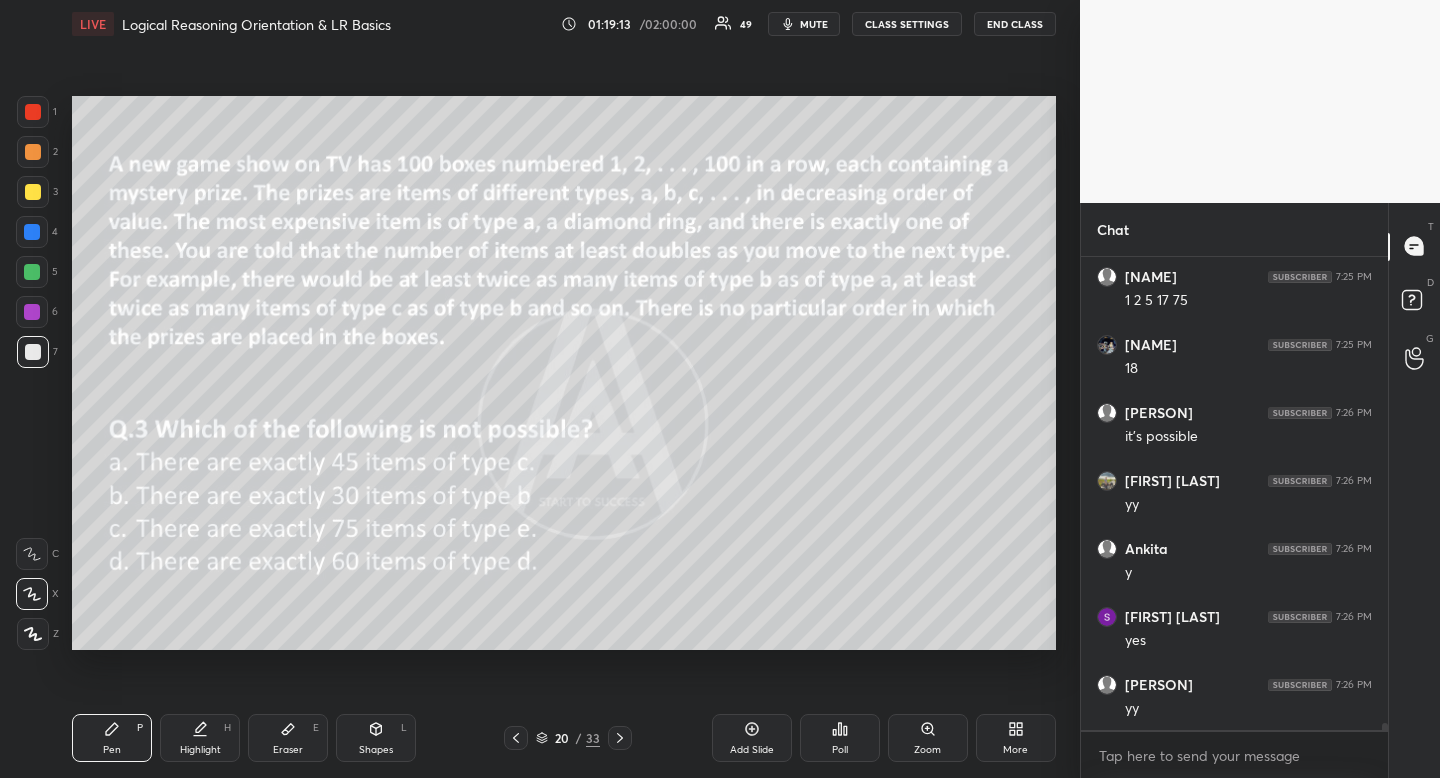 click at bounding box center (33, 112) 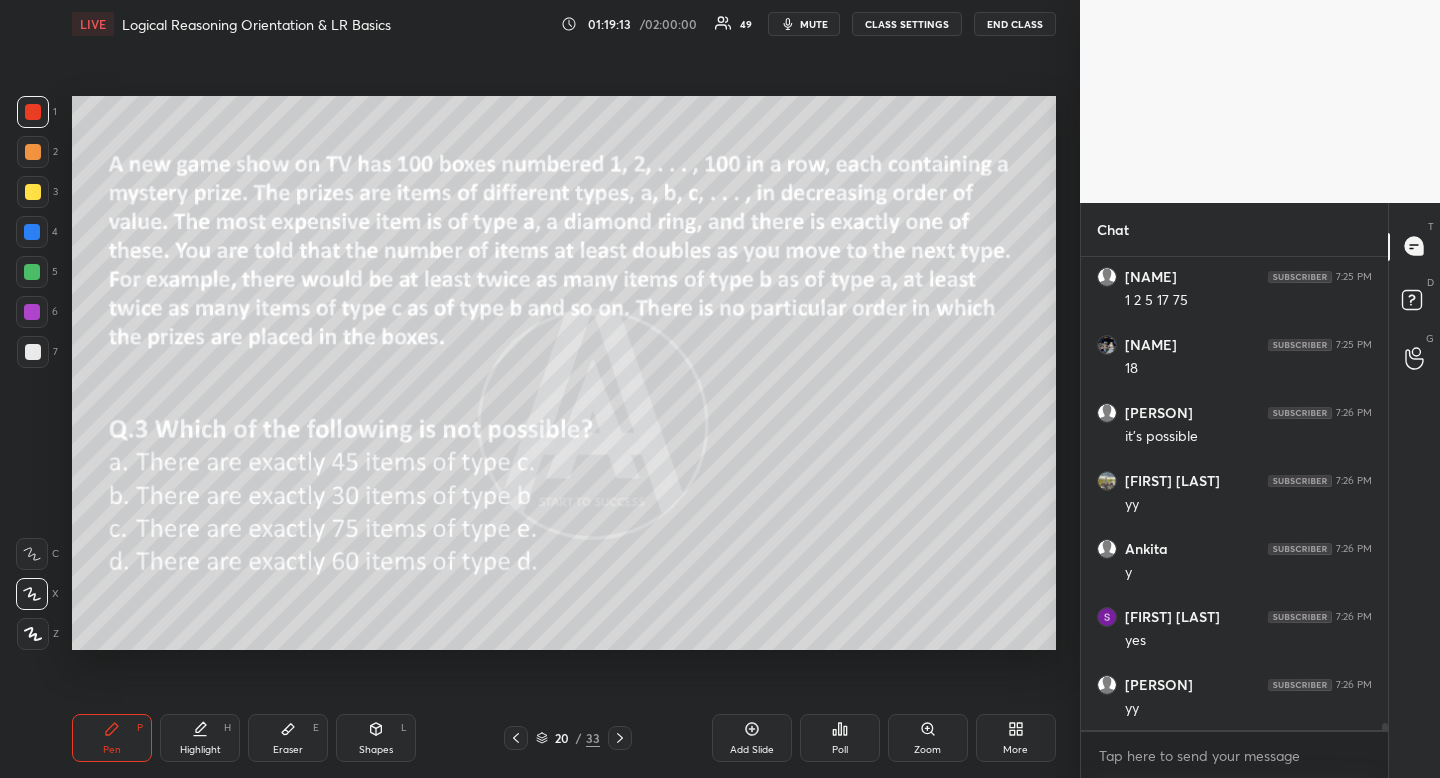 drag, startPoint x: 31, startPoint y: 111, endPoint x: 33, endPoint y: 180, distance: 69.02898 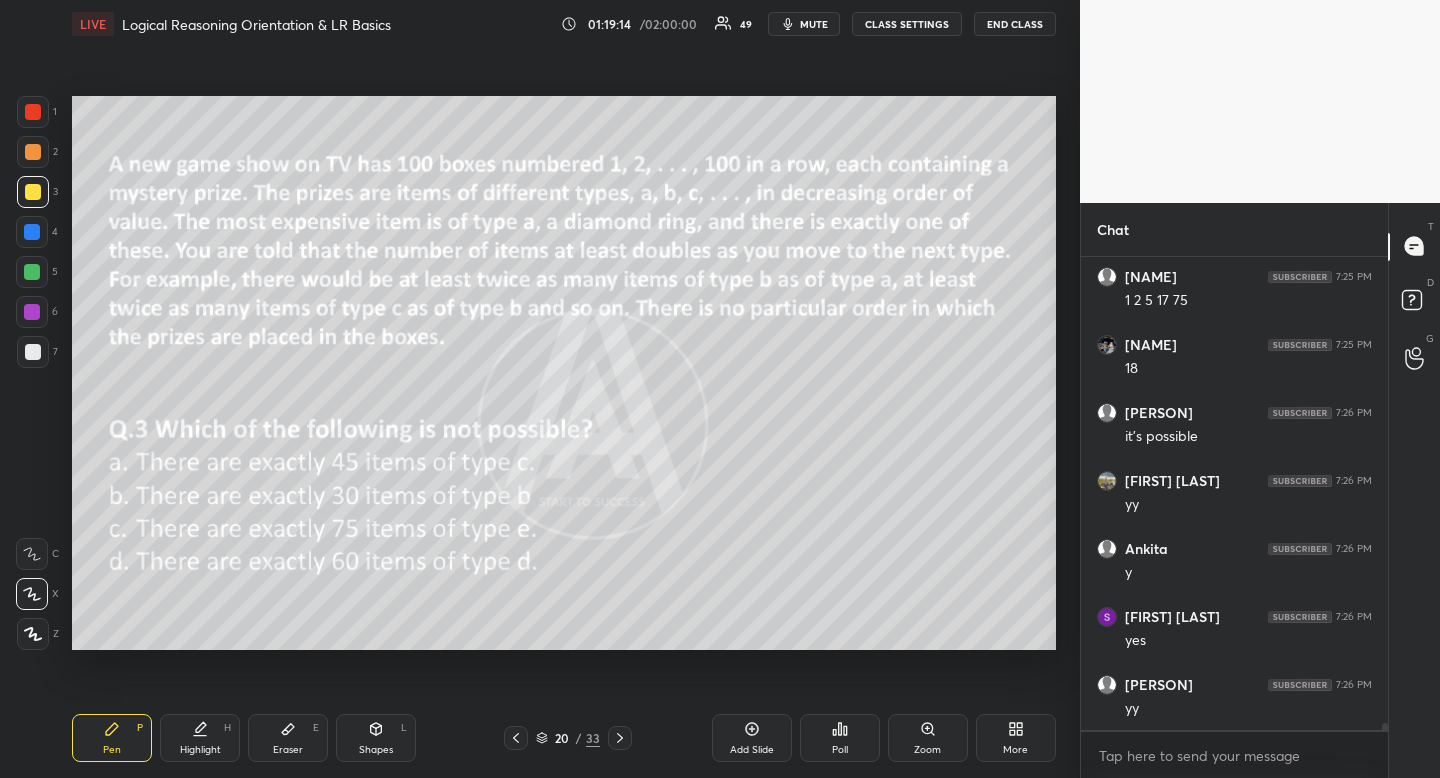 drag, startPoint x: 35, startPoint y: 195, endPoint x: 14, endPoint y: 234, distance: 44.294468 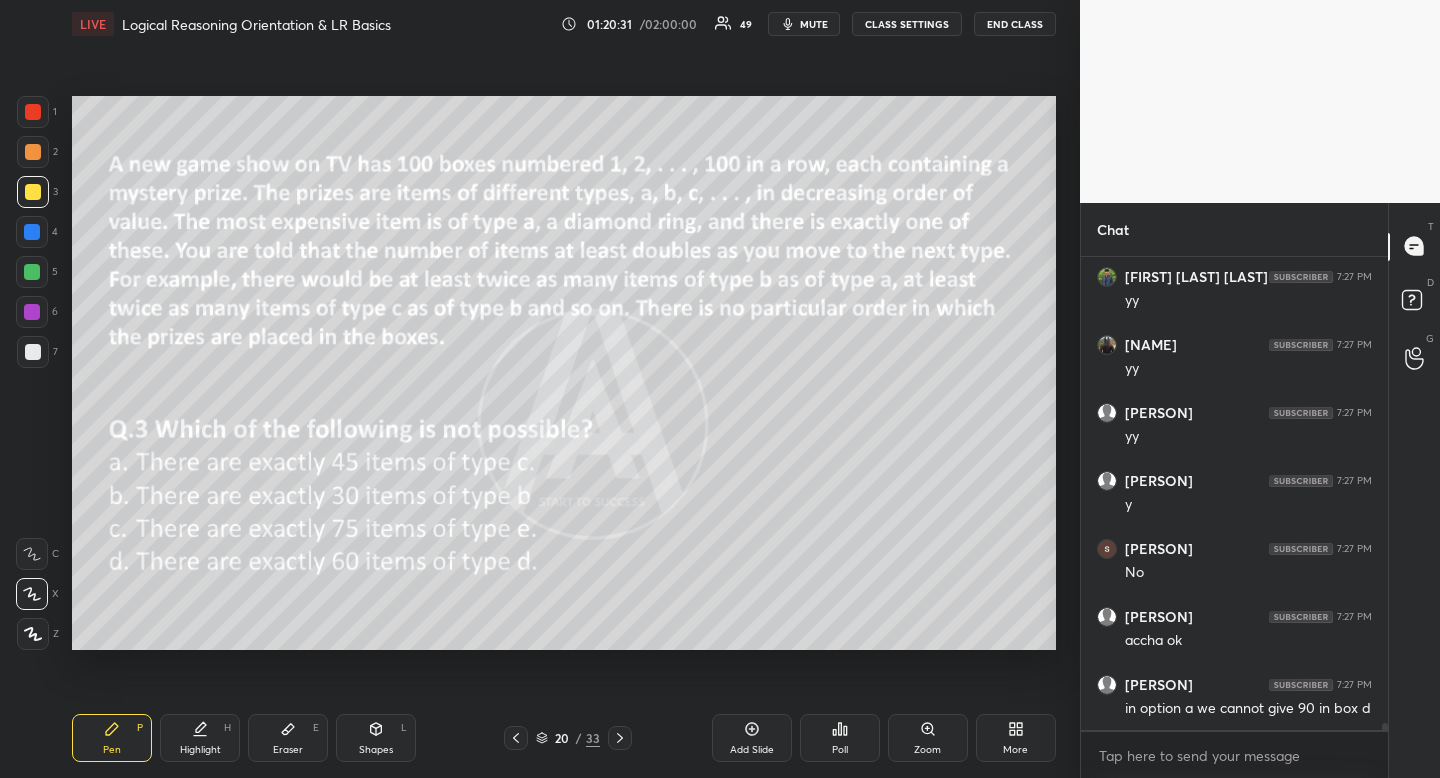 scroll, scrollTop: 31171, scrollLeft: 0, axis: vertical 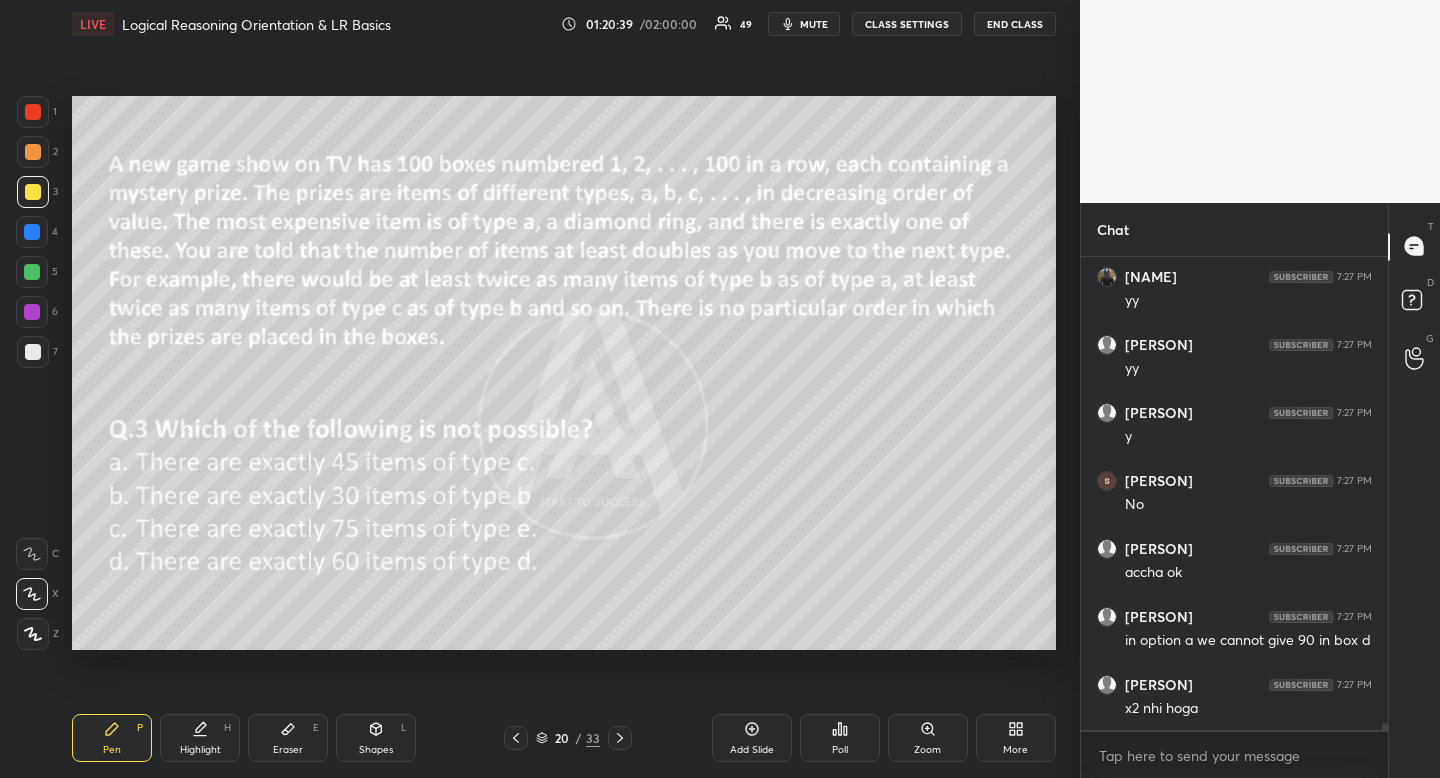 click on "Eraser" at bounding box center [288, 750] 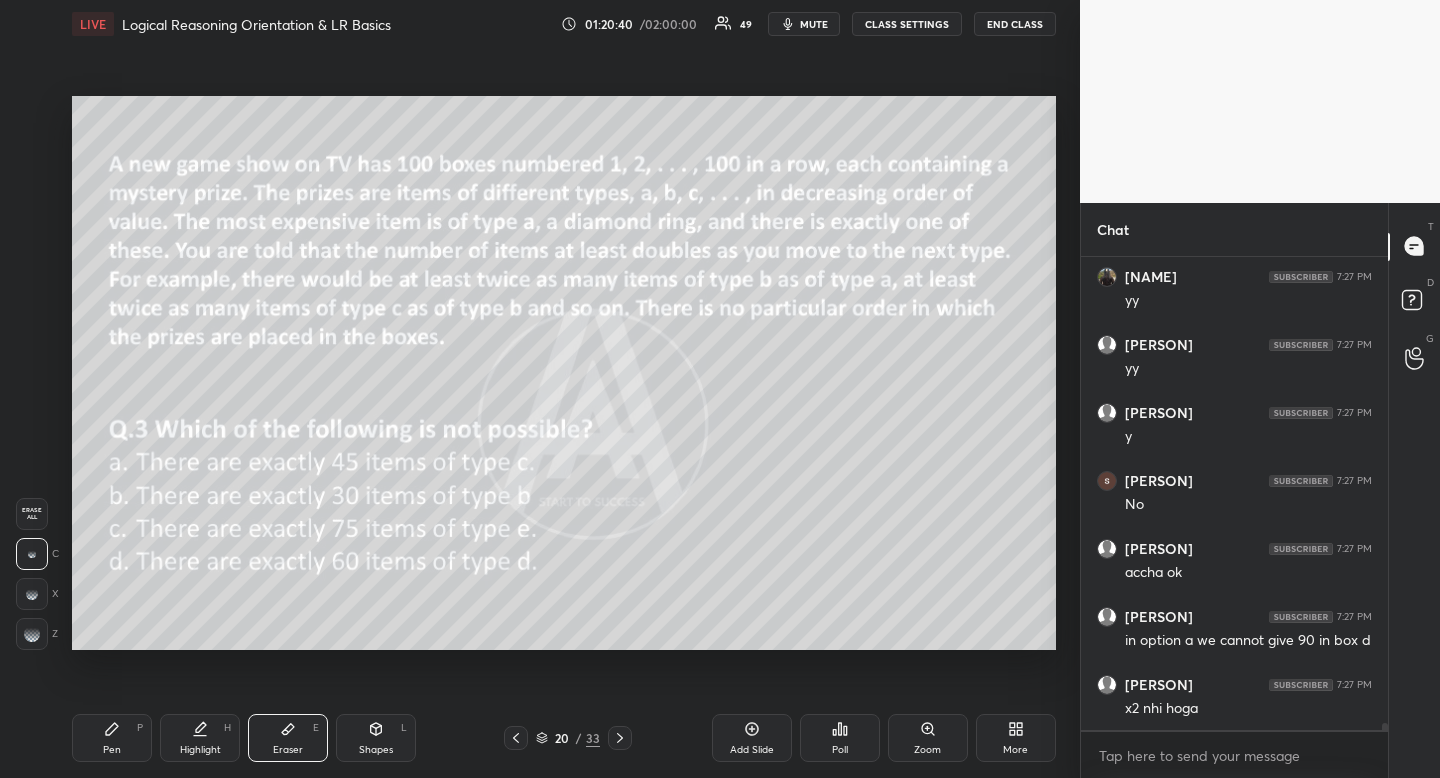 click on "Eraser E" at bounding box center (288, 738) 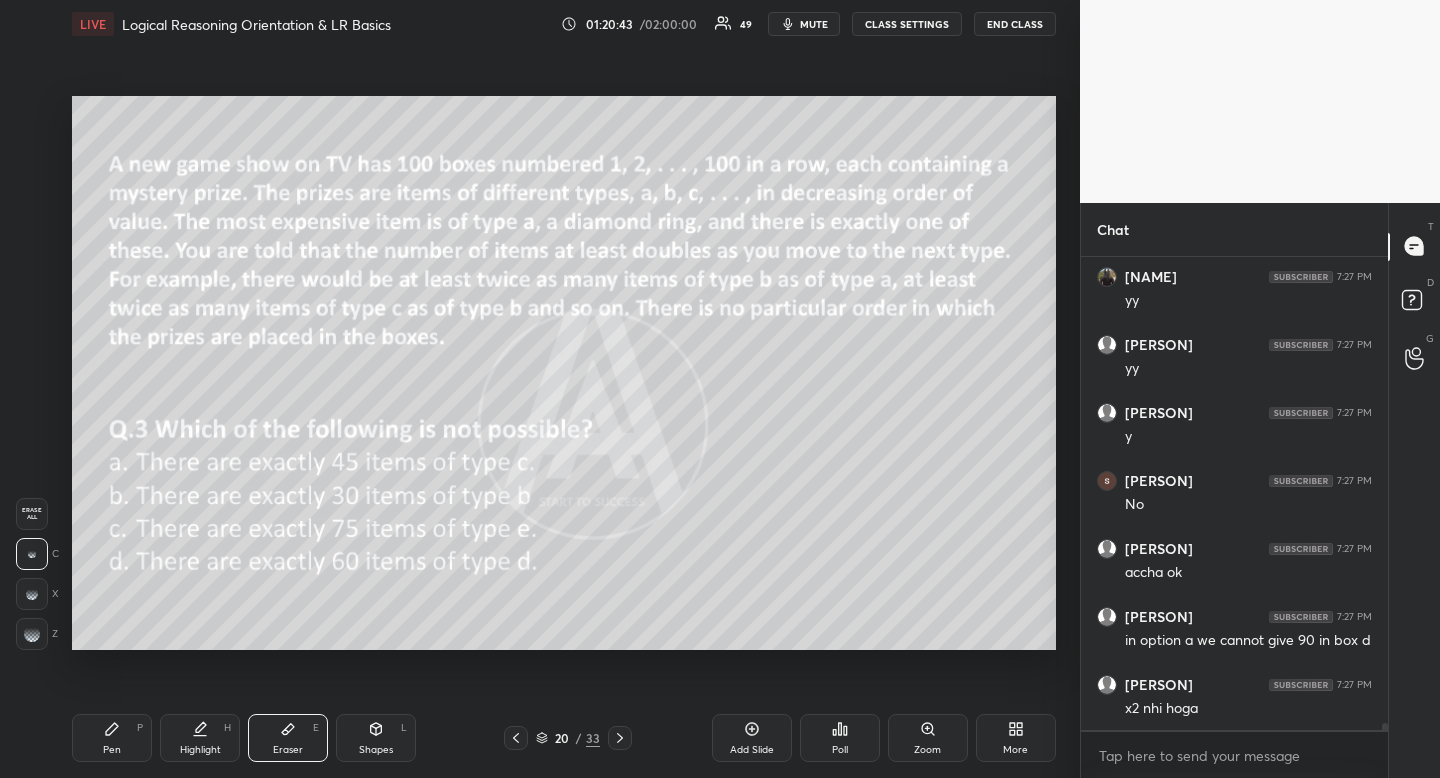 scroll, scrollTop: 31239, scrollLeft: 0, axis: vertical 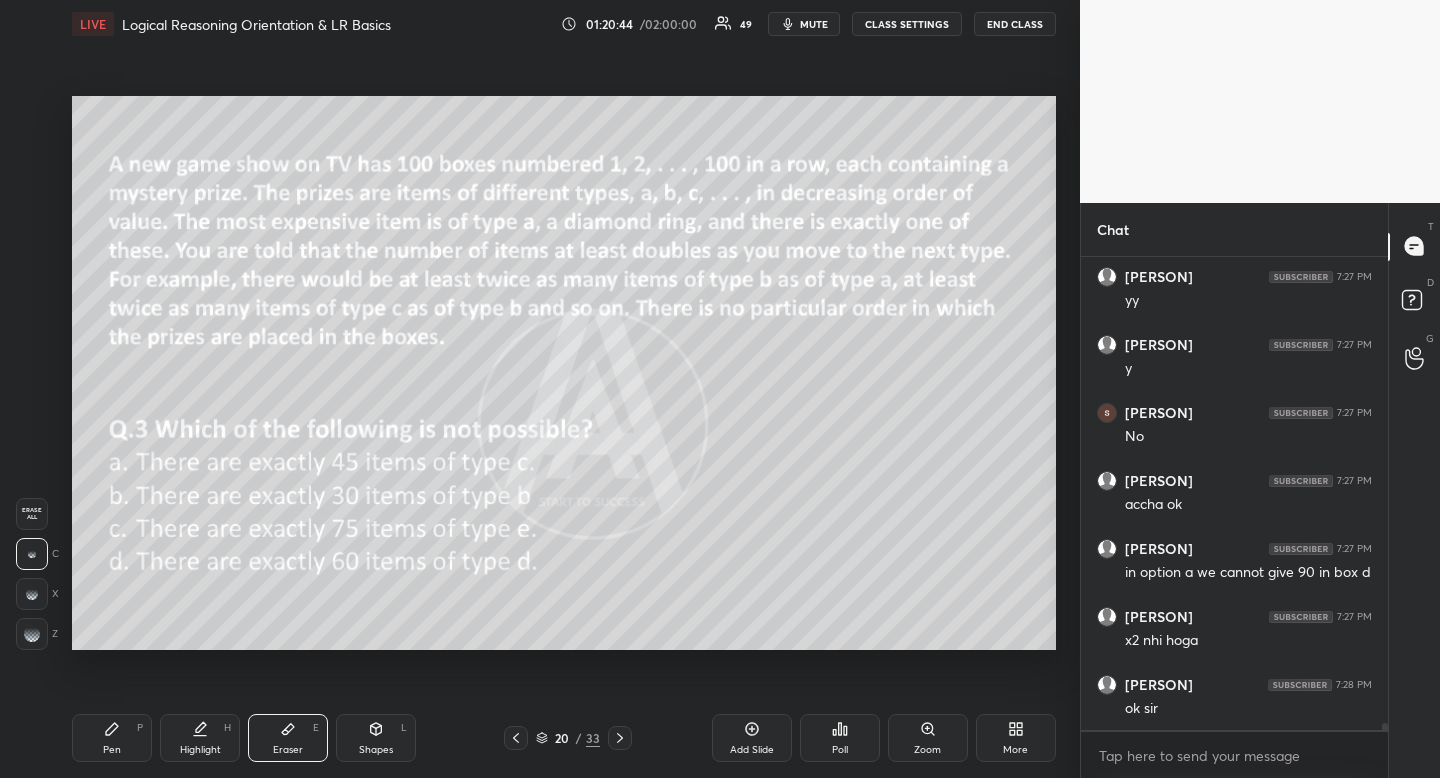click 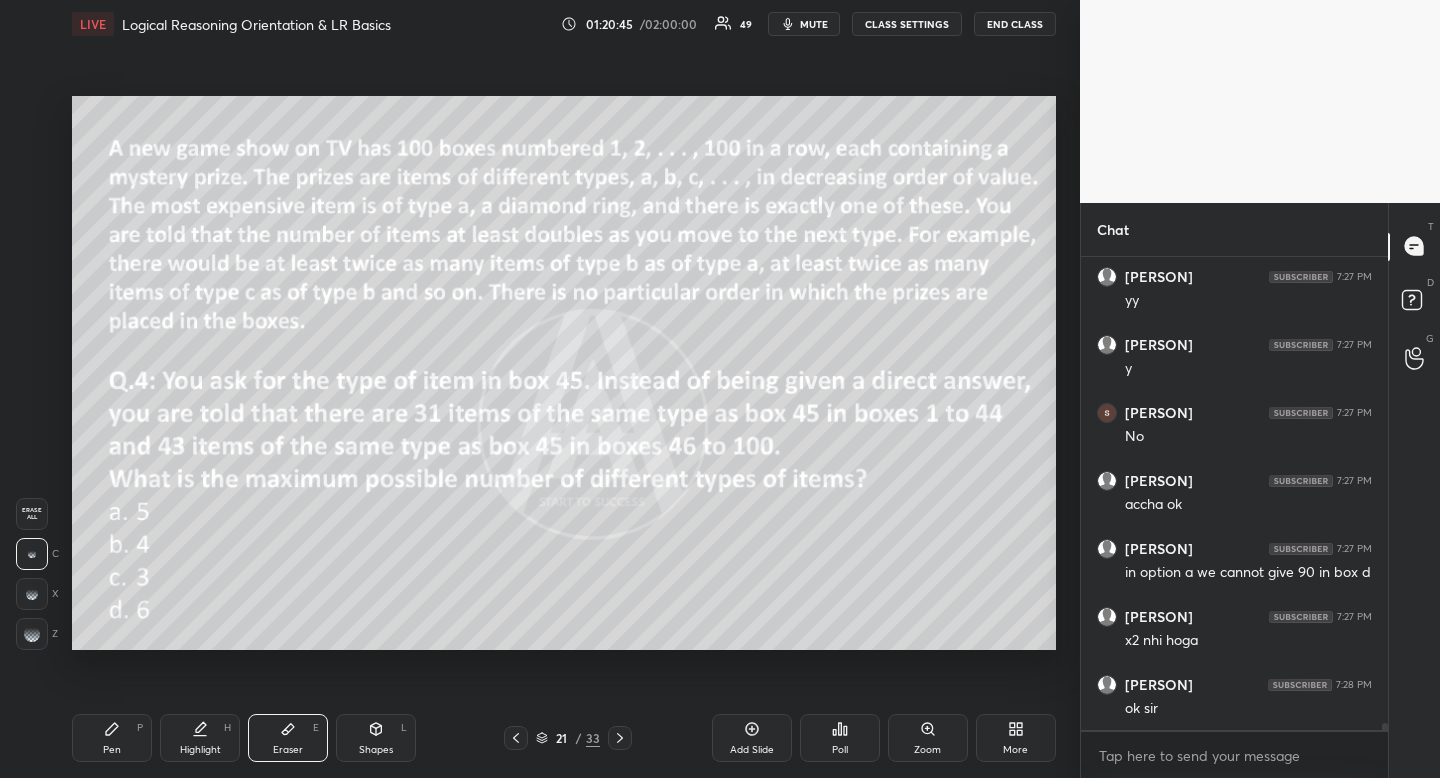 scroll, scrollTop: 31325, scrollLeft: 0, axis: vertical 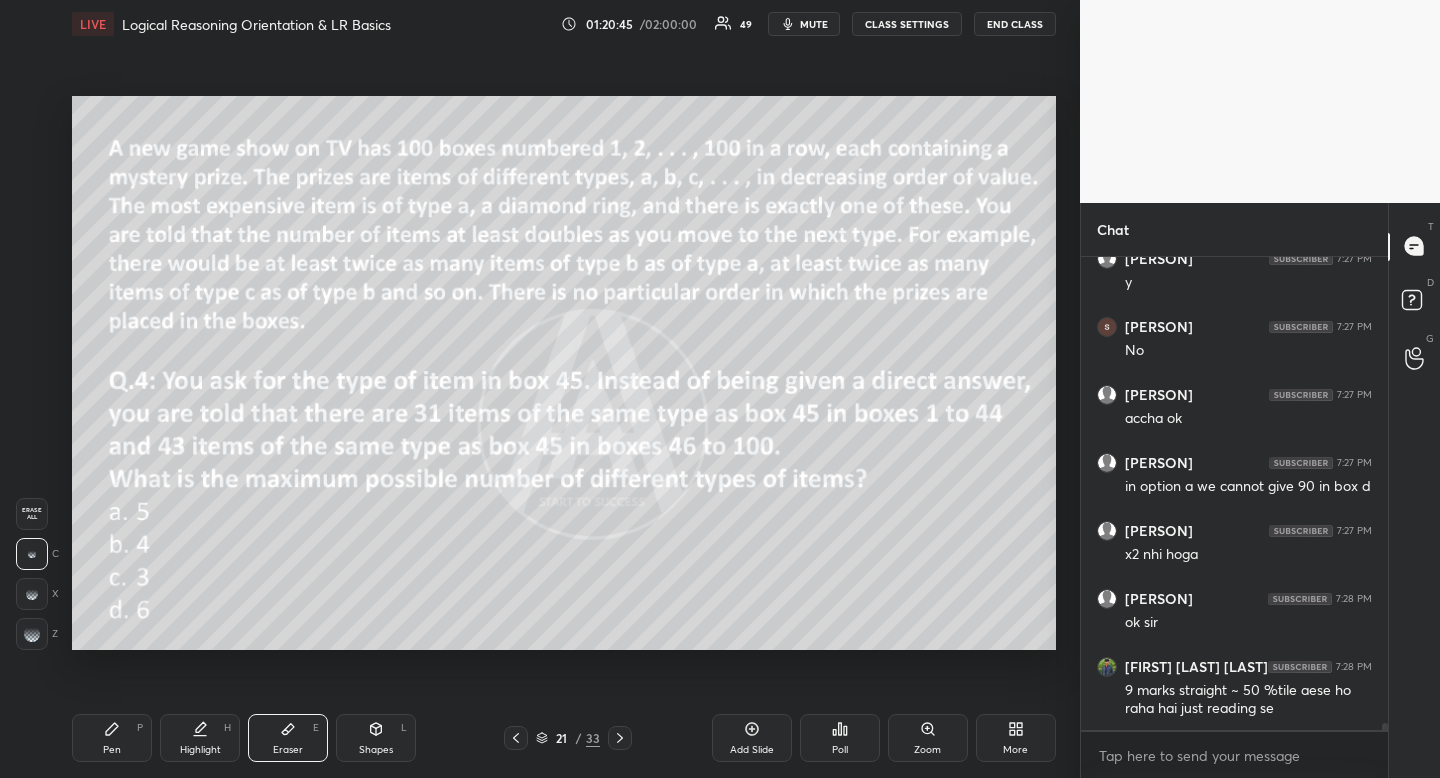 click on "Shapes" at bounding box center (376, 750) 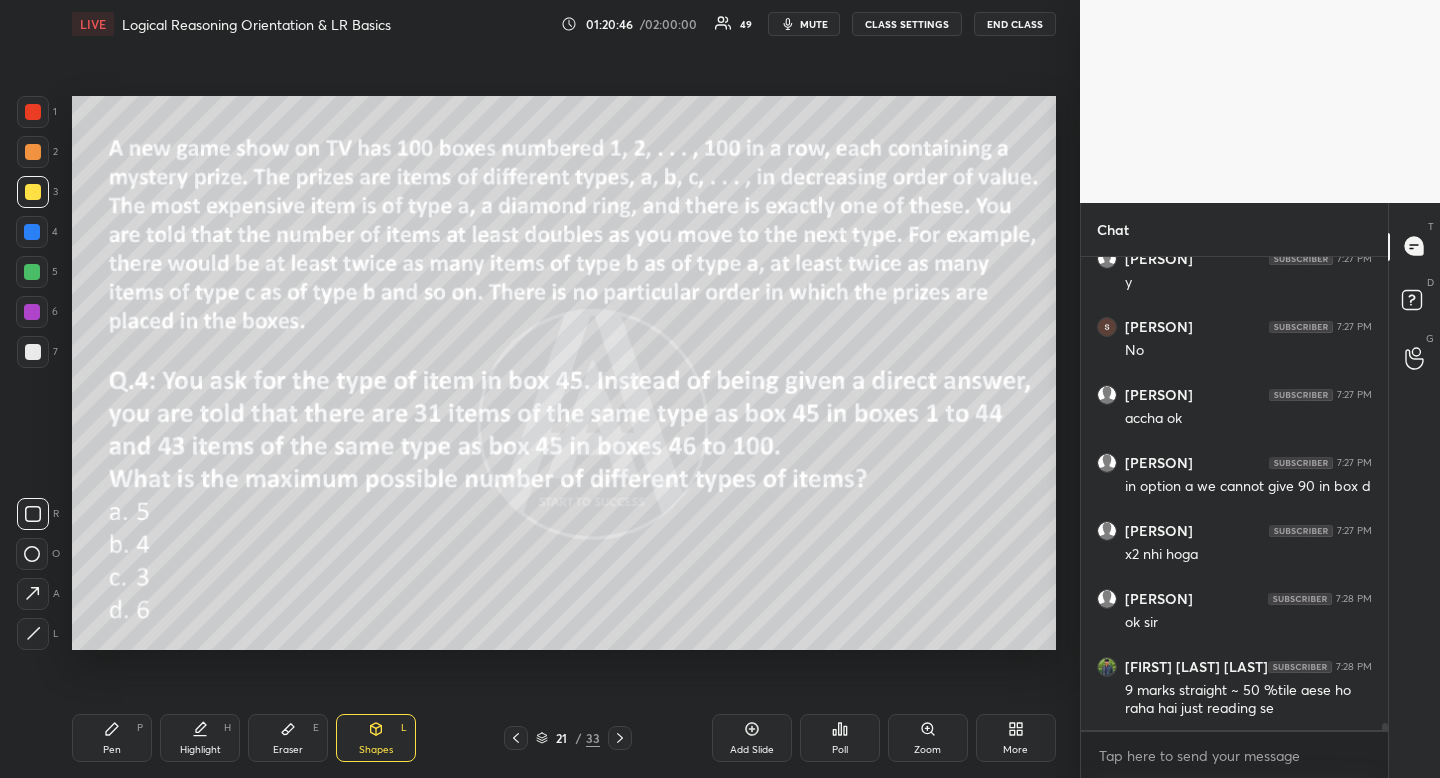 scroll, scrollTop: 31411, scrollLeft: 0, axis: vertical 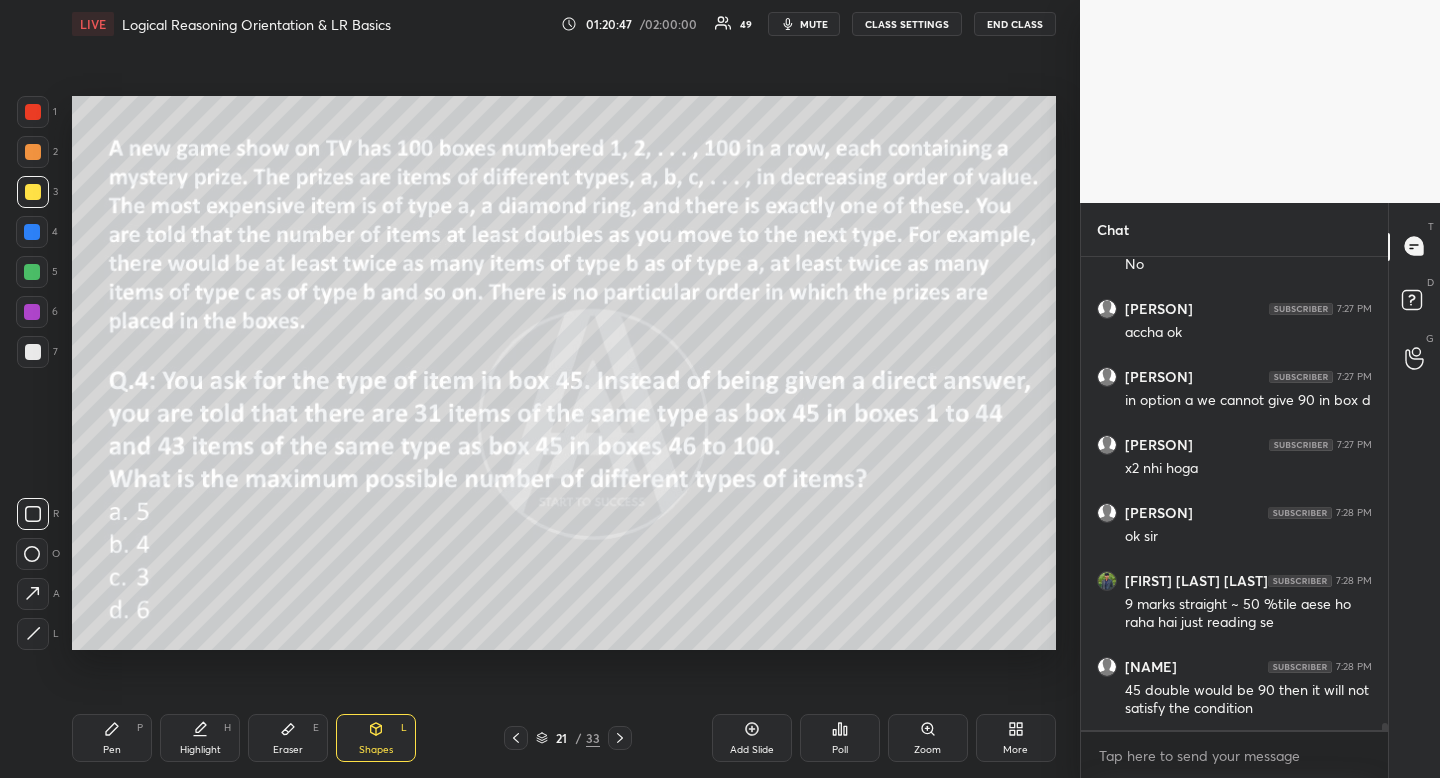 click 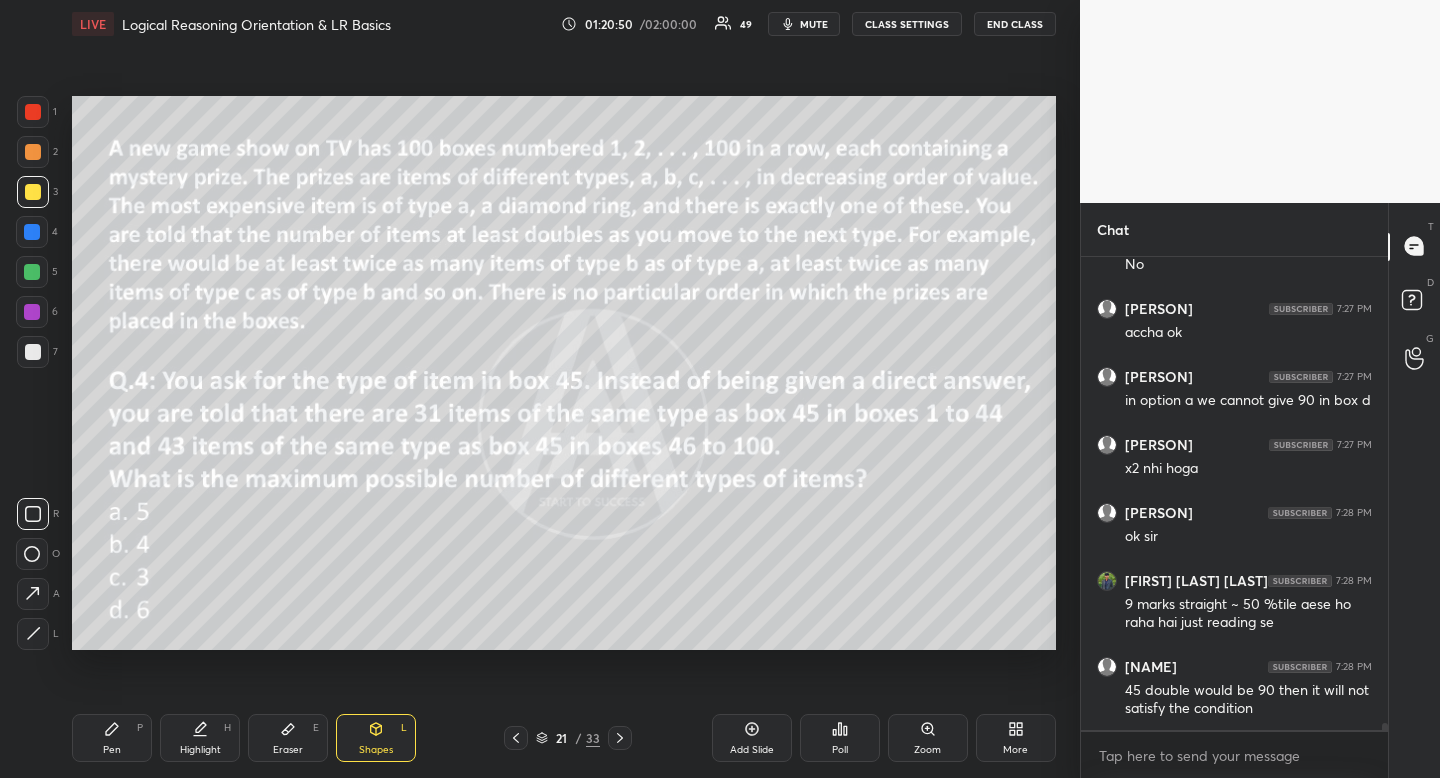 drag, startPoint x: 199, startPoint y: 742, endPoint x: 181, endPoint y: 671, distance: 73.24616 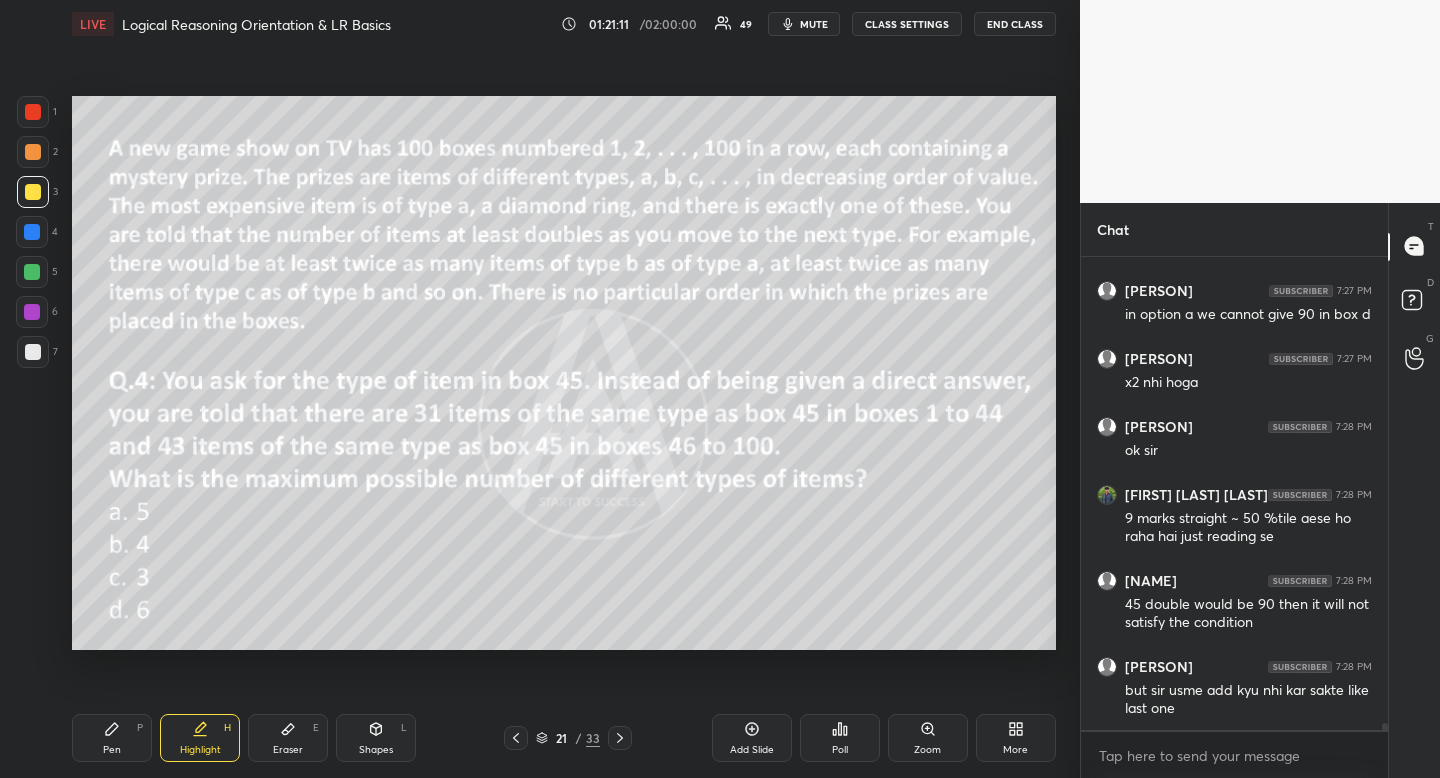 scroll, scrollTop: 31565, scrollLeft: 0, axis: vertical 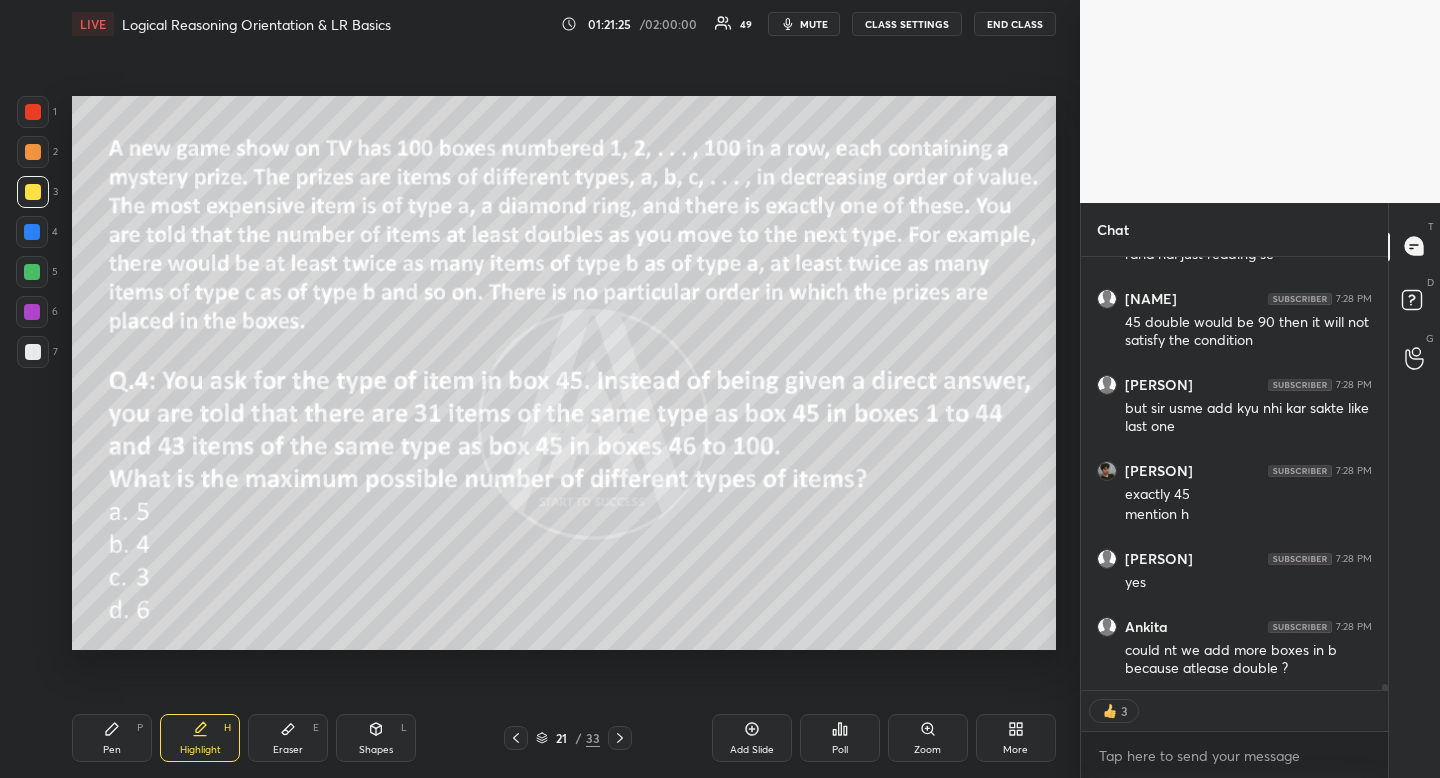 type on "x" 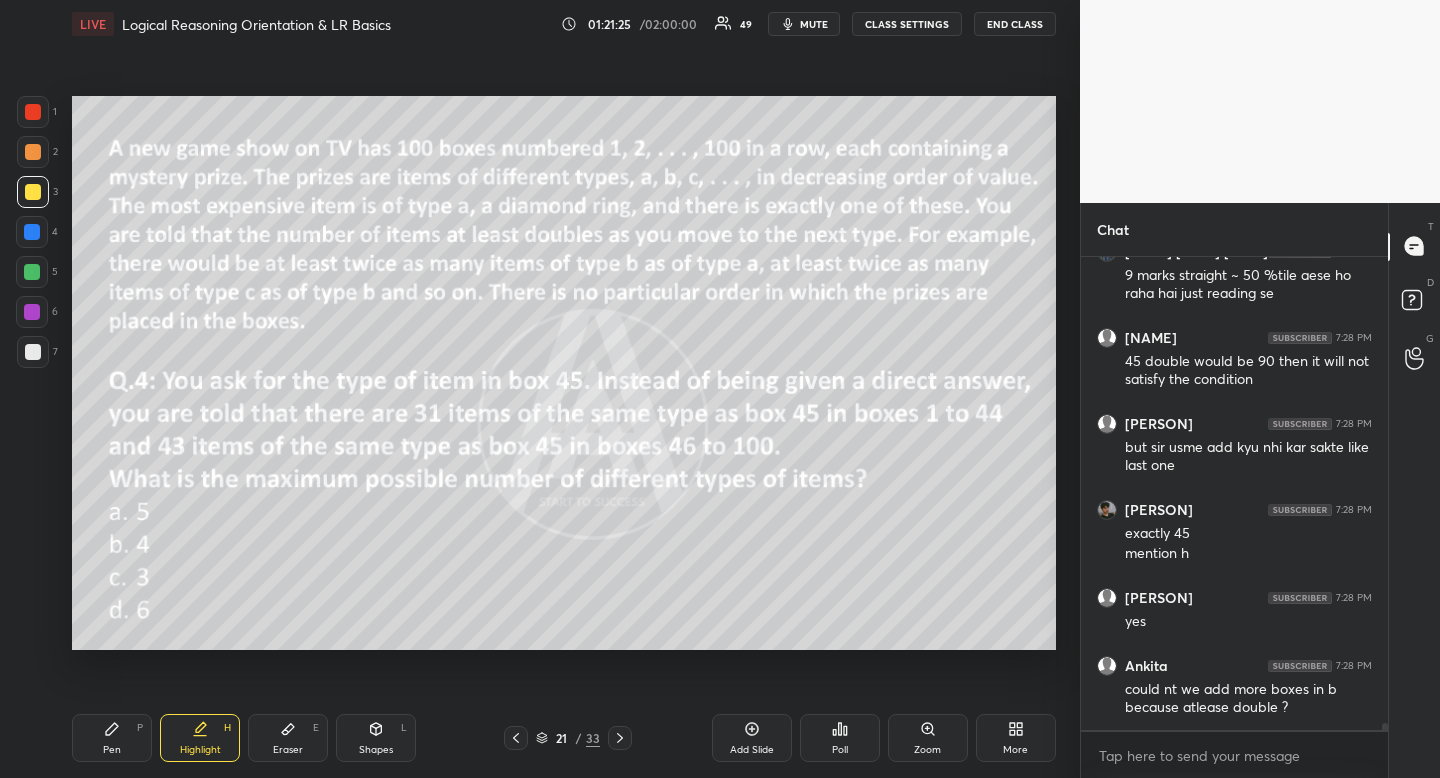 scroll, scrollTop: 7, scrollLeft: 7, axis: both 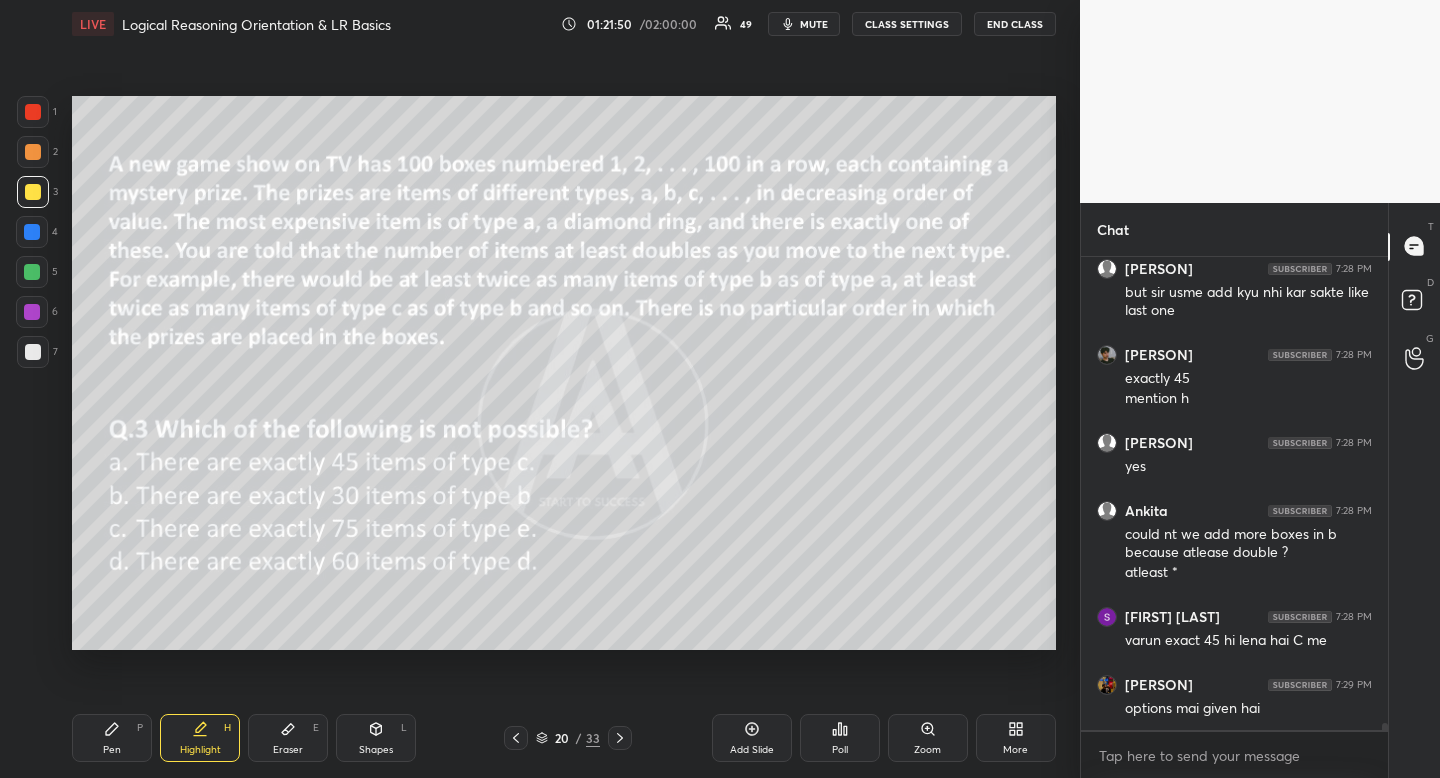 click 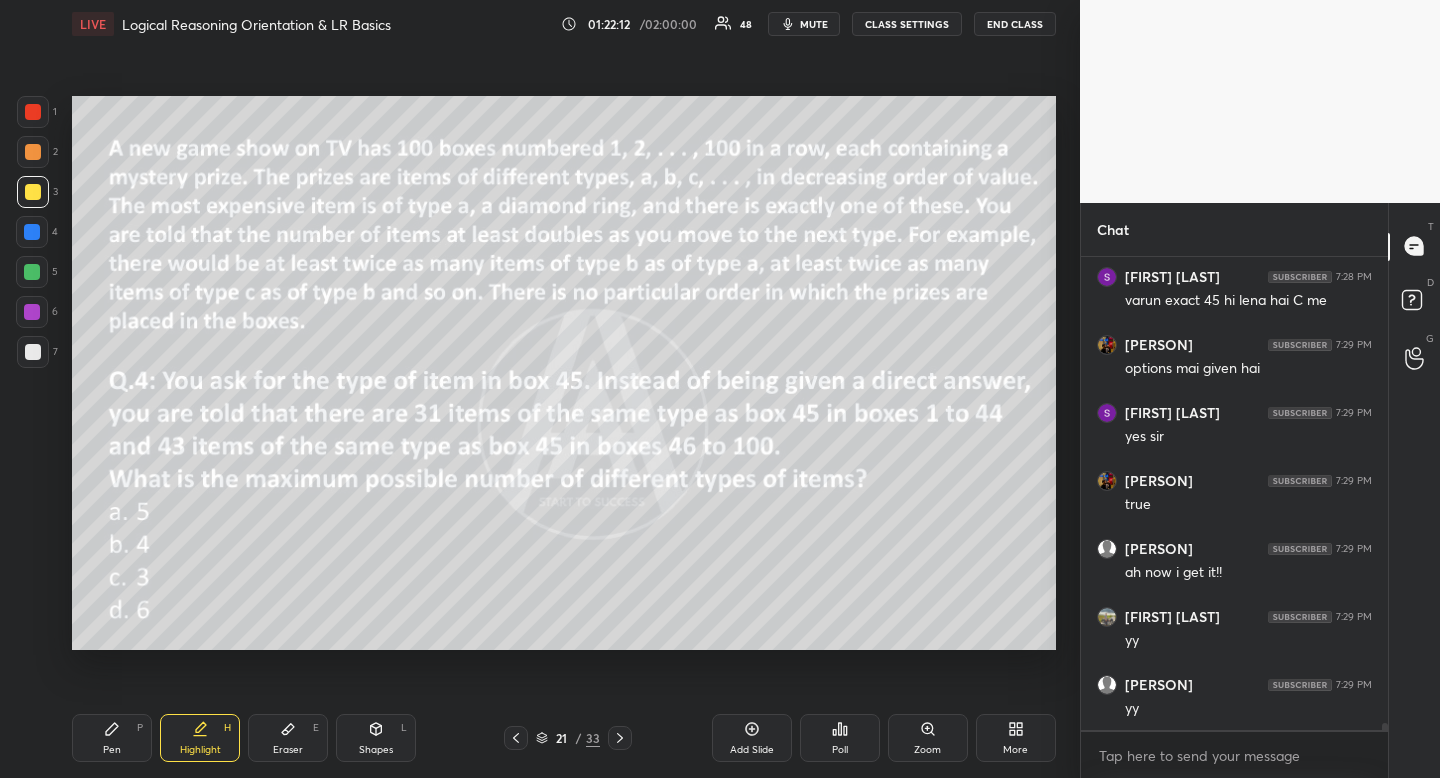 scroll, scrollTop: 32303, scrollLeft: 0, axis: vertical 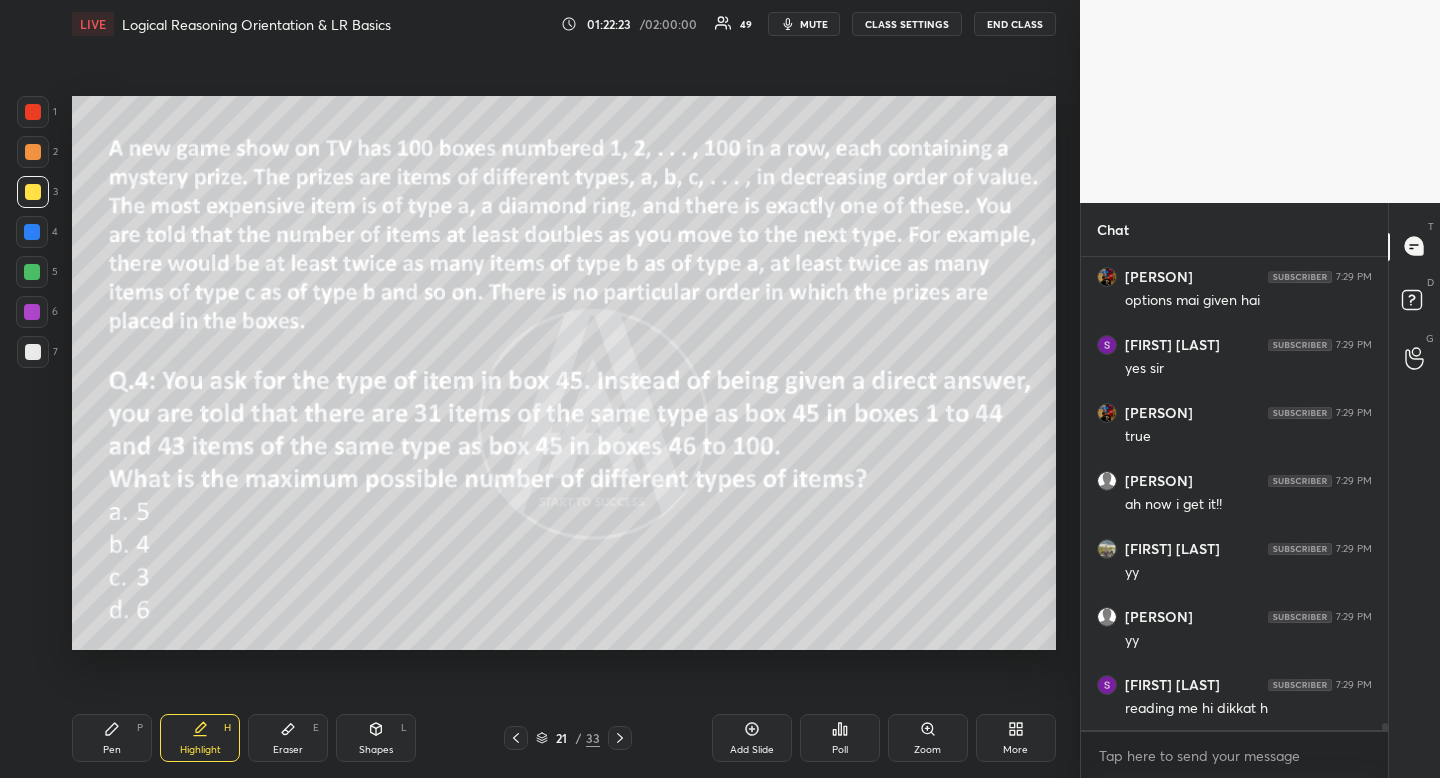 click 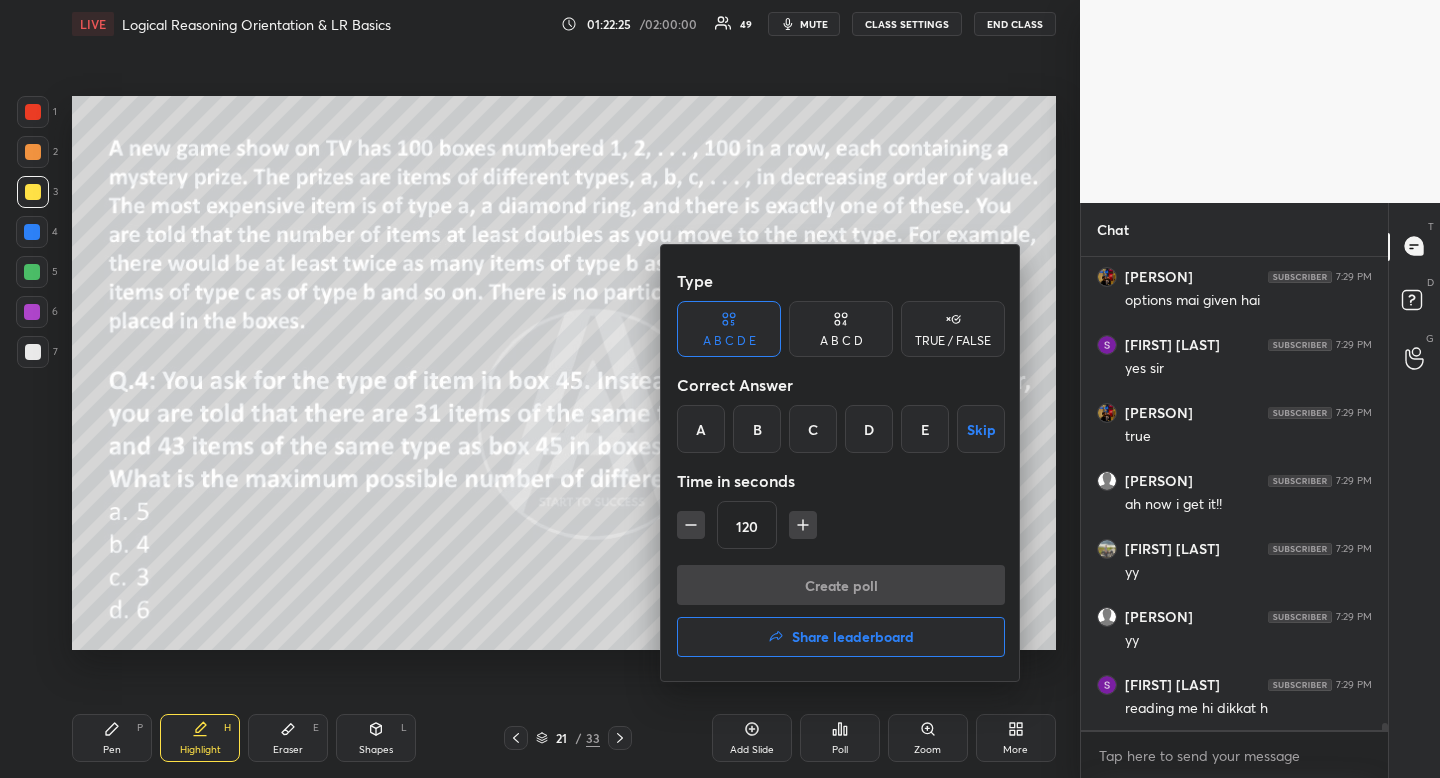 drag, startPoint x: 690, startPoint y: 431, endPoint x: 684, endPoint y: 445, distance: 15.231546 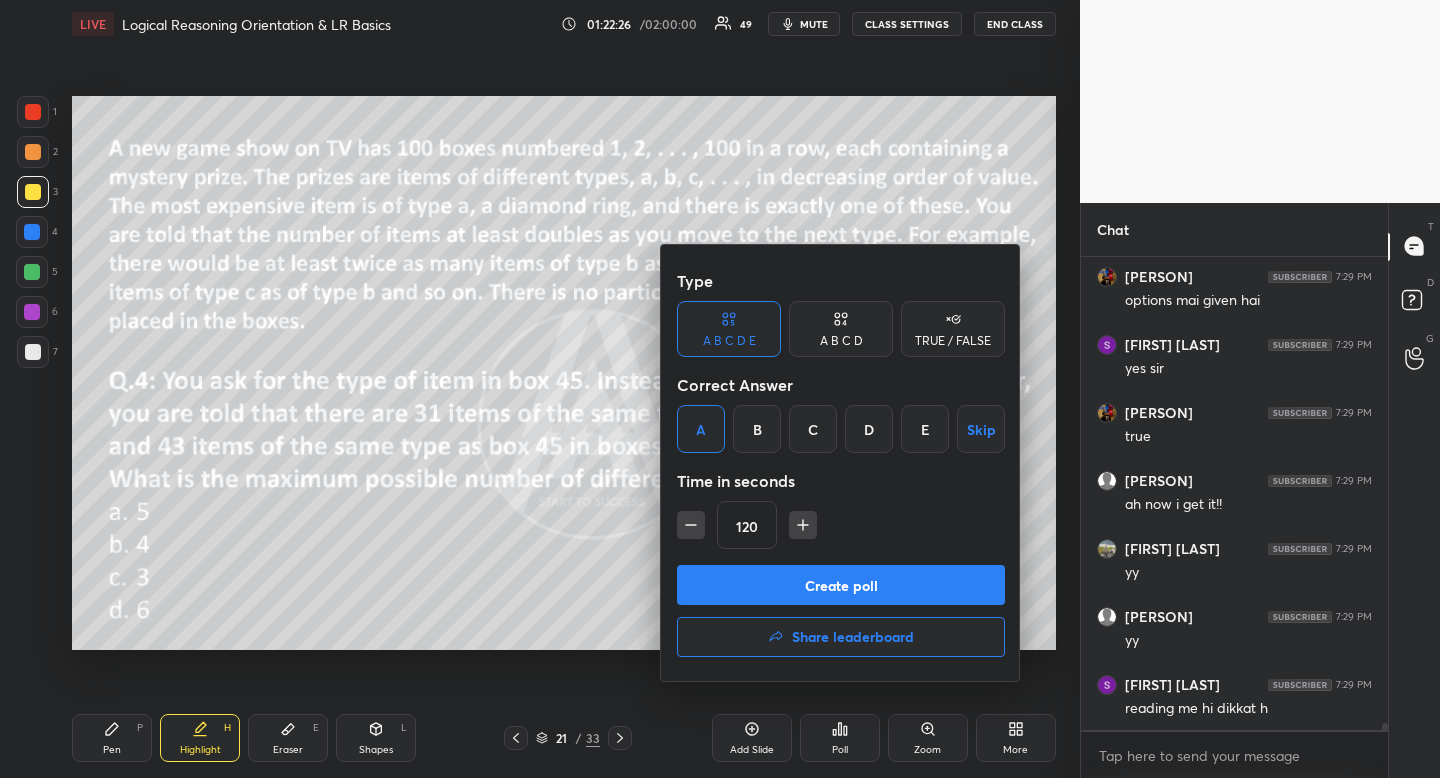 click on "A B C D" at bounding box center [841, 341] 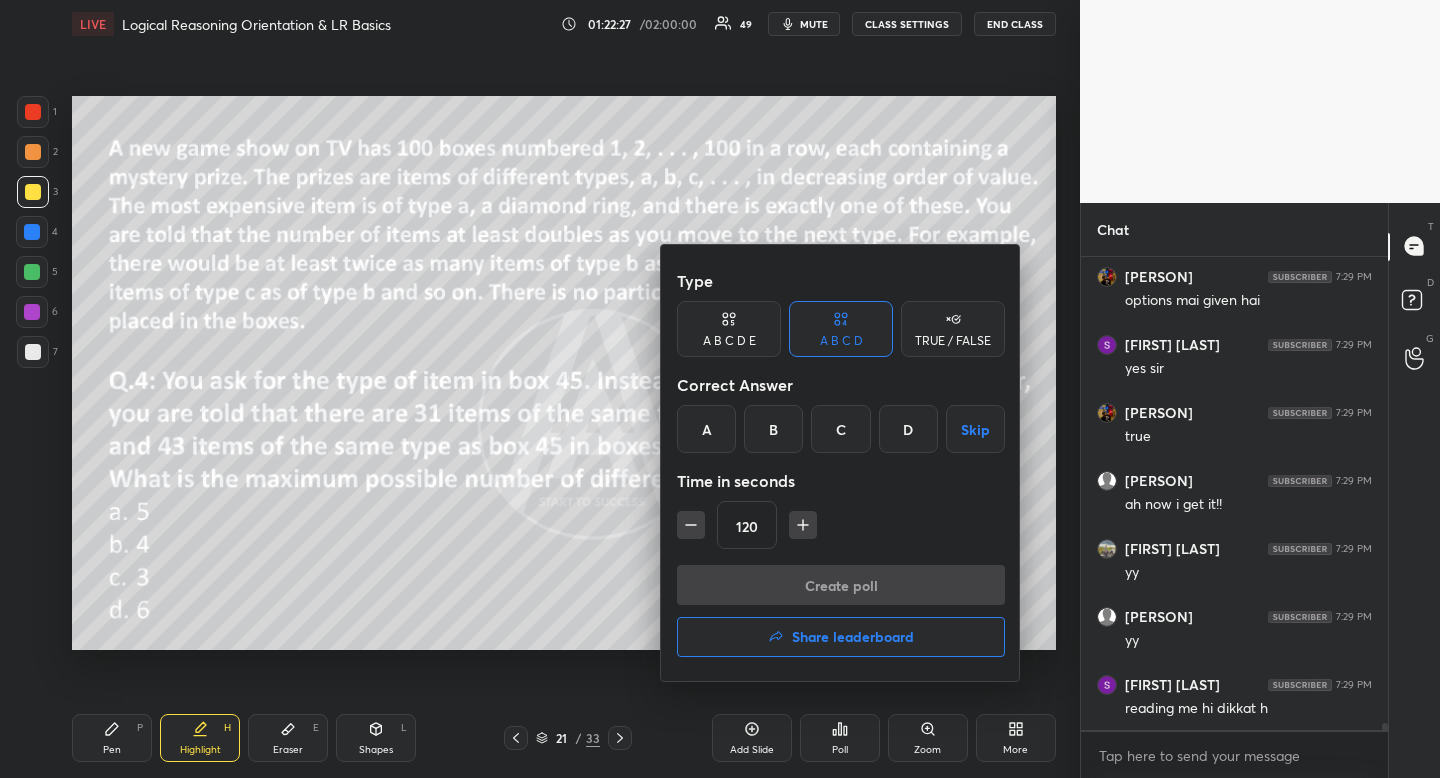 drag, startPoint x: 710, startPoint y: 427, endPoint x: 708, endPoint y: 475, distance: 48.04165 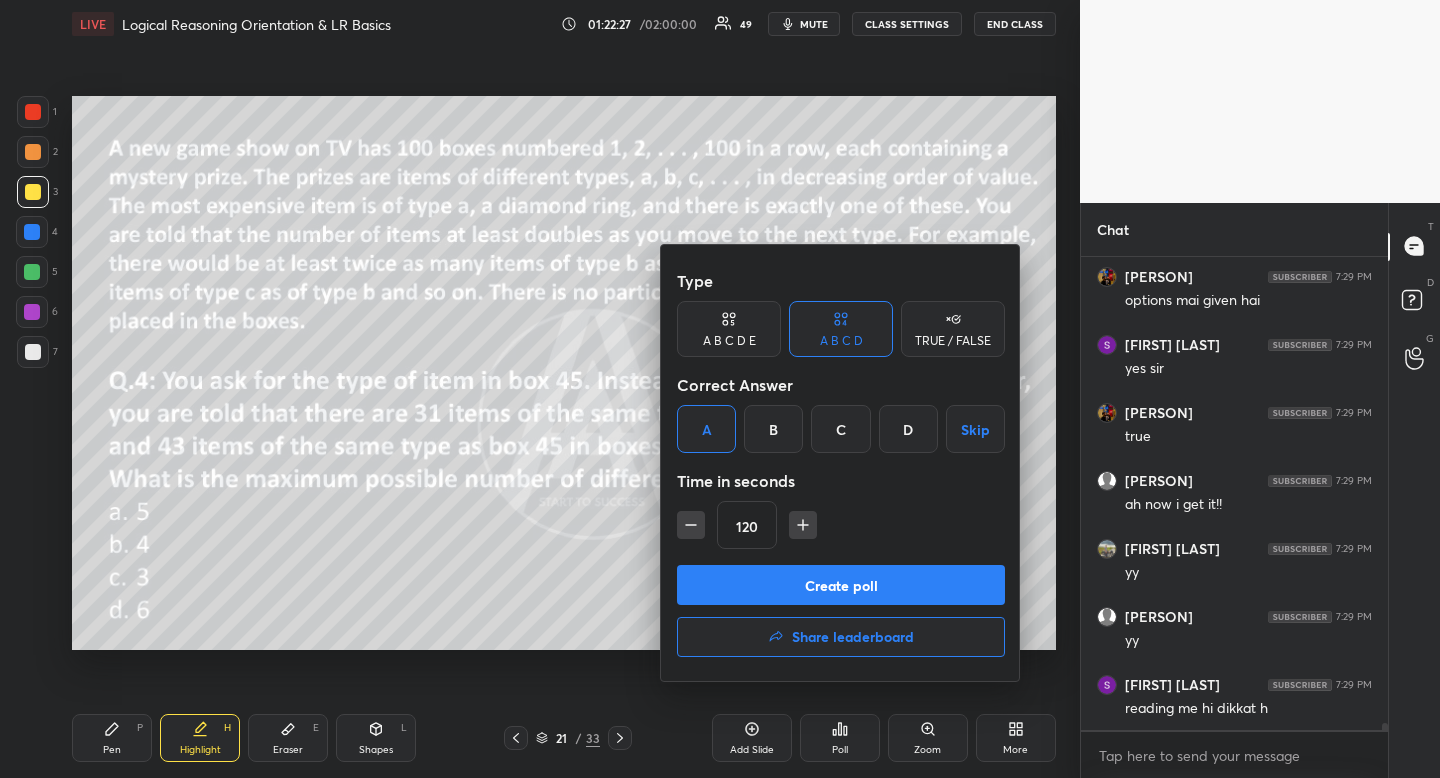click 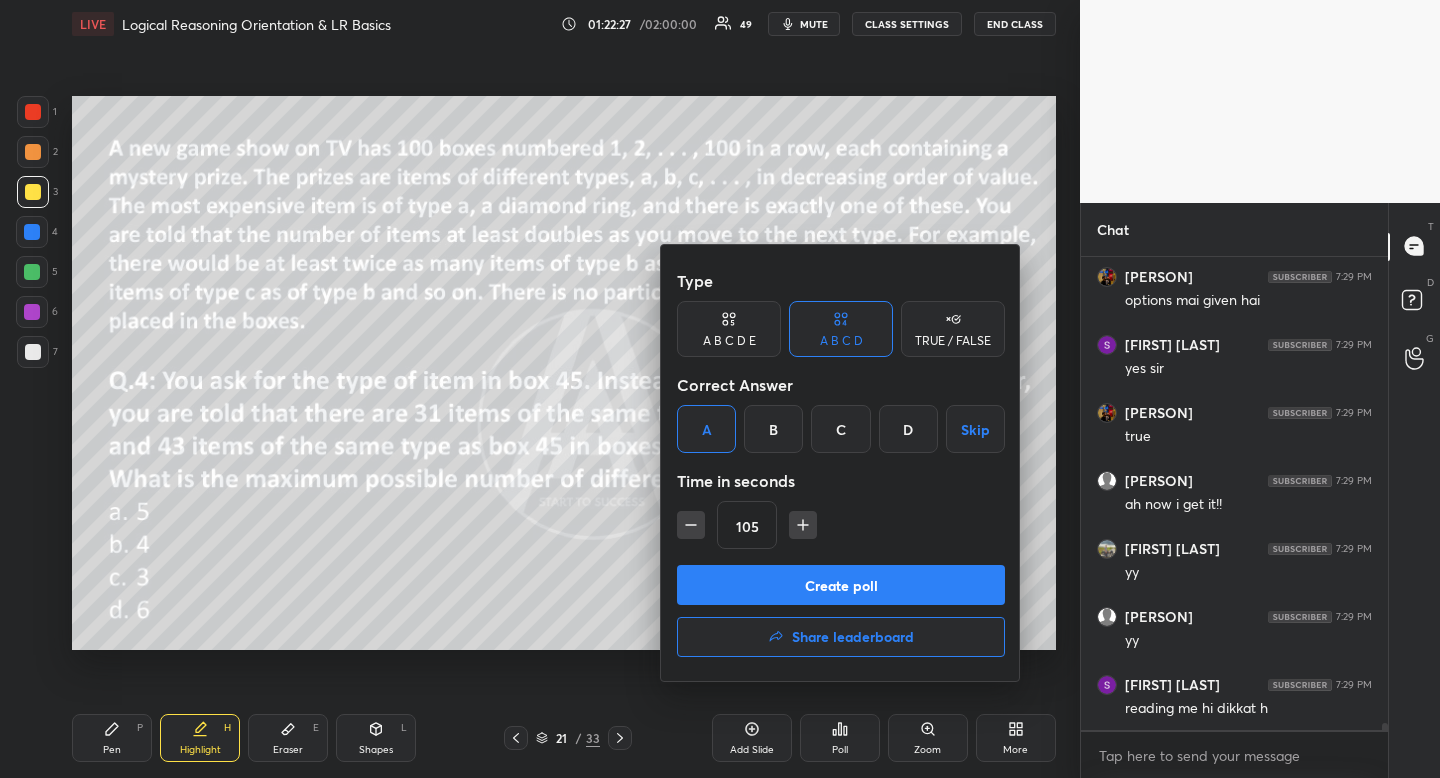 click 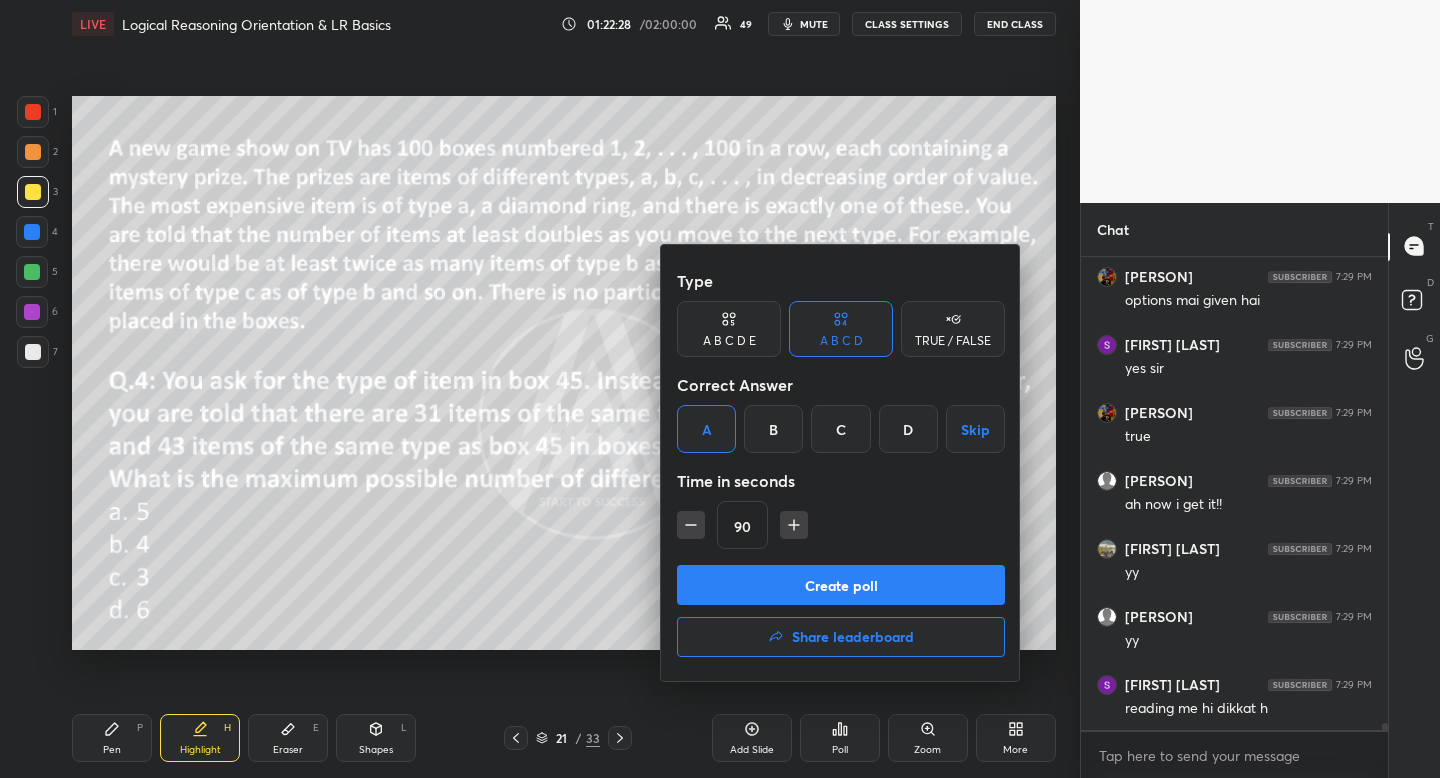 click 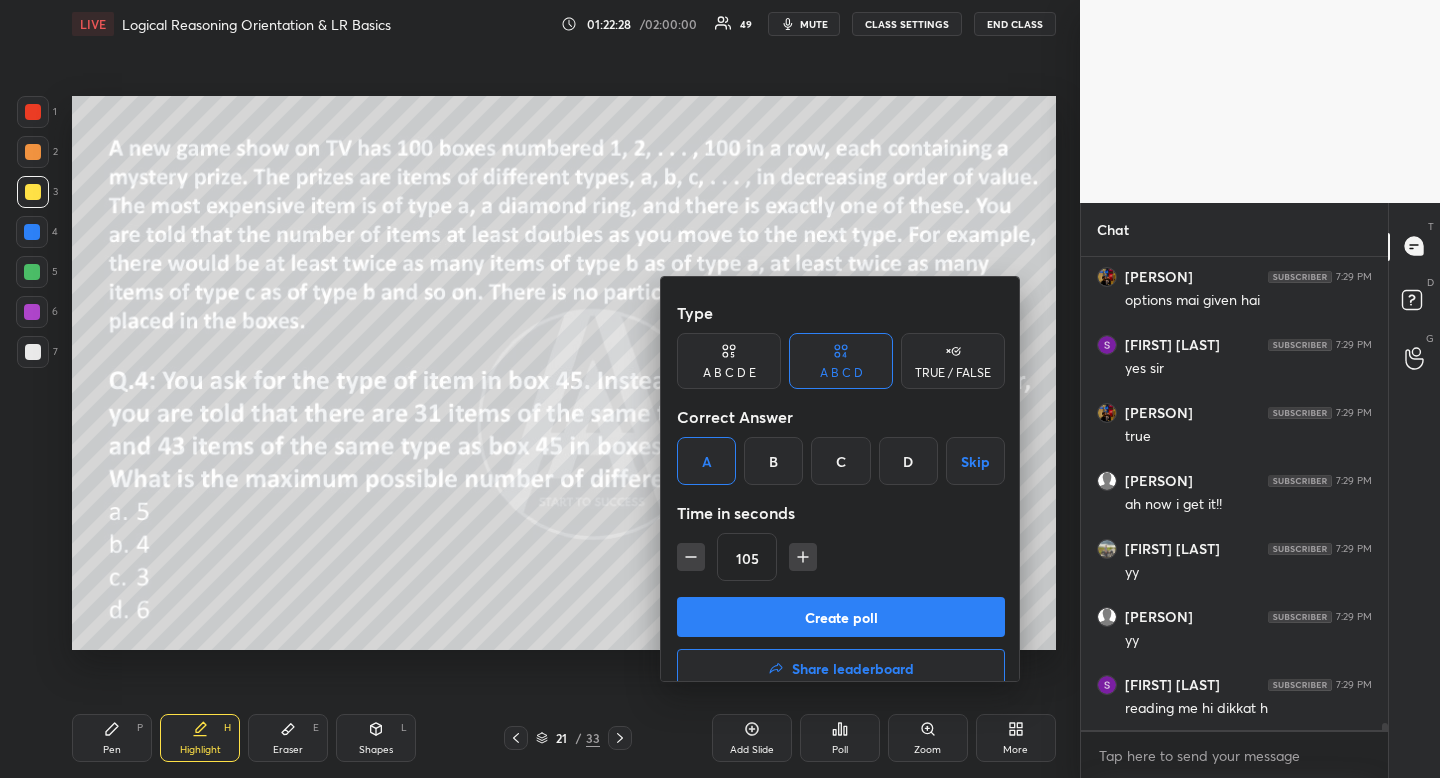 click on "Create poll" at bounding box center [841, 617] 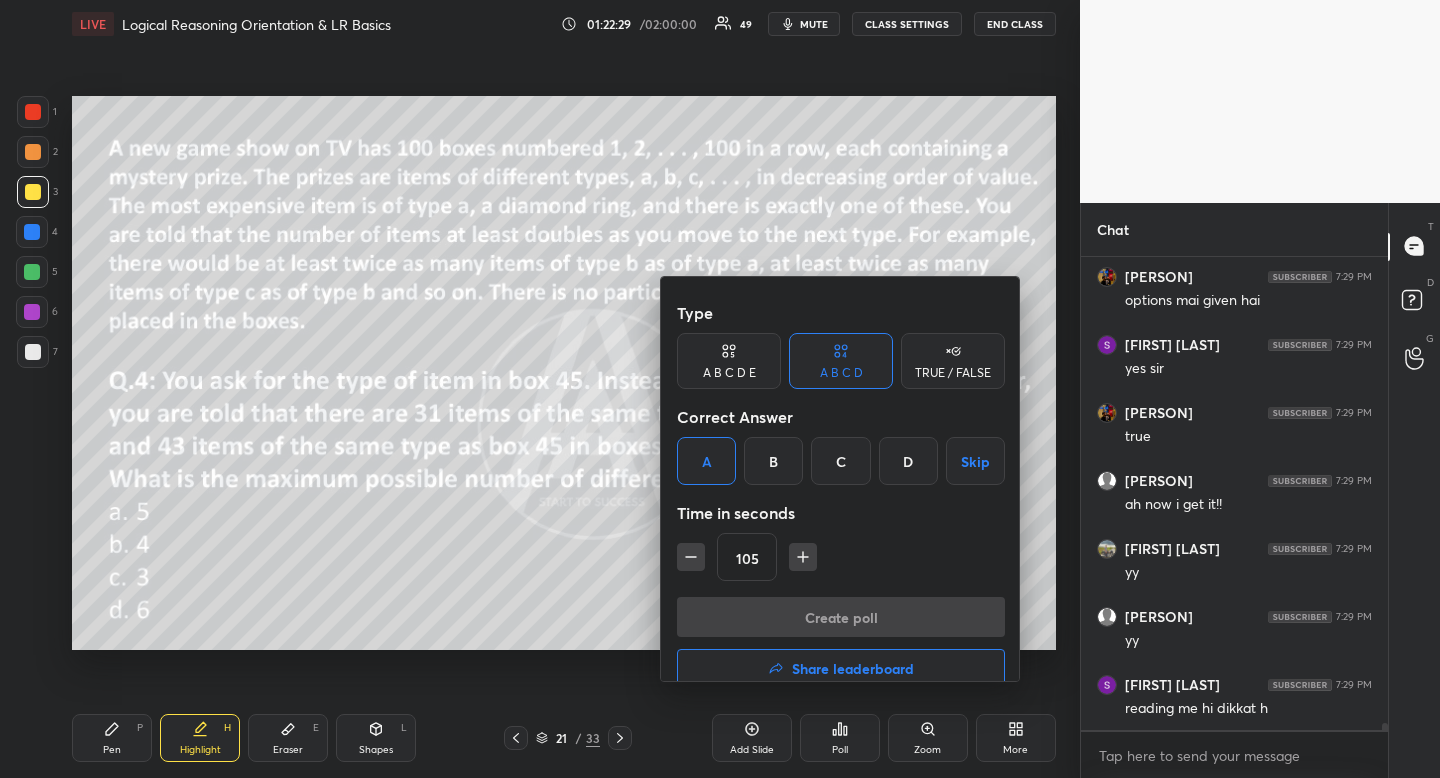 scroll, scrollTop: 434, scrollLeft: 295, axis: both 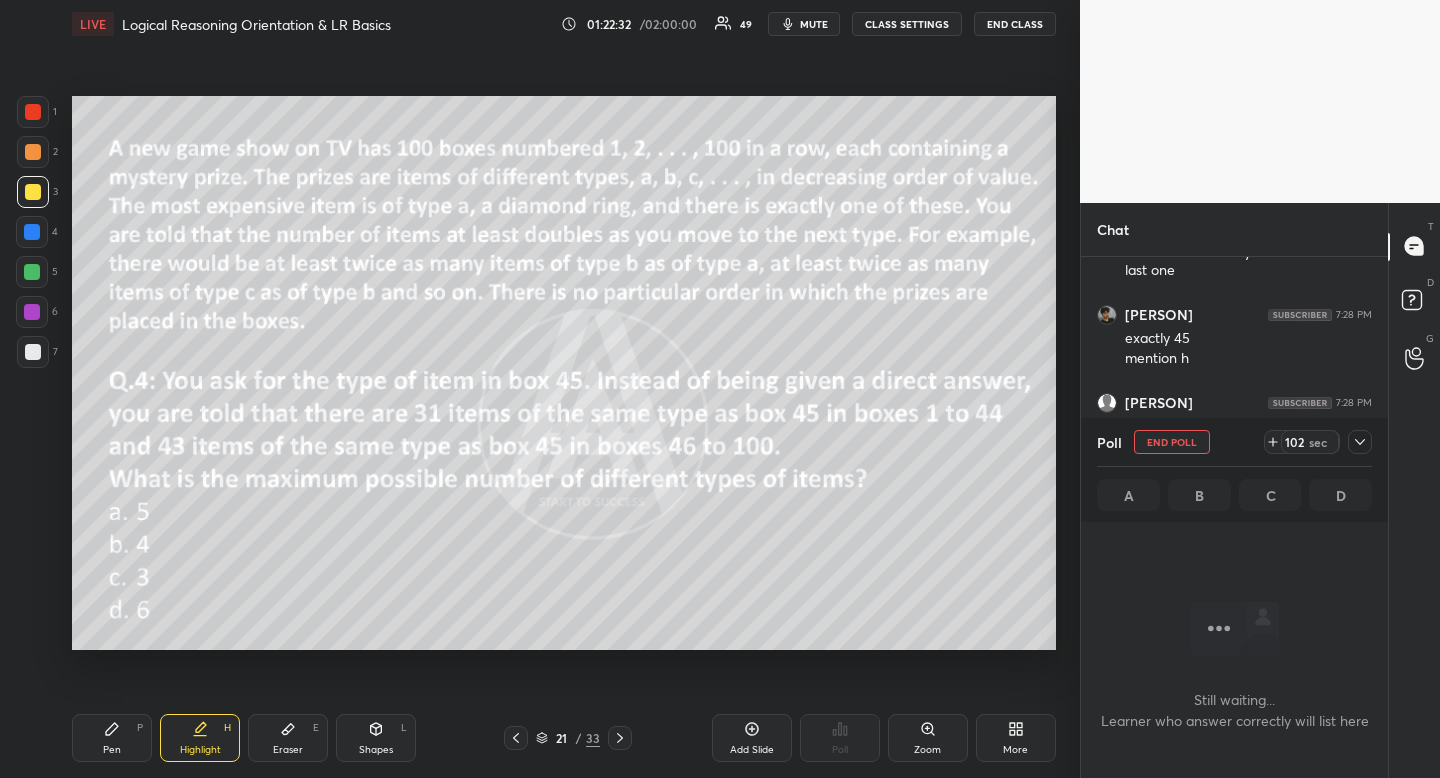 drag, startPoint x: 816, startPoint y: 21, endPoint x: 779, endPoint y: 53, distance: 48.9183 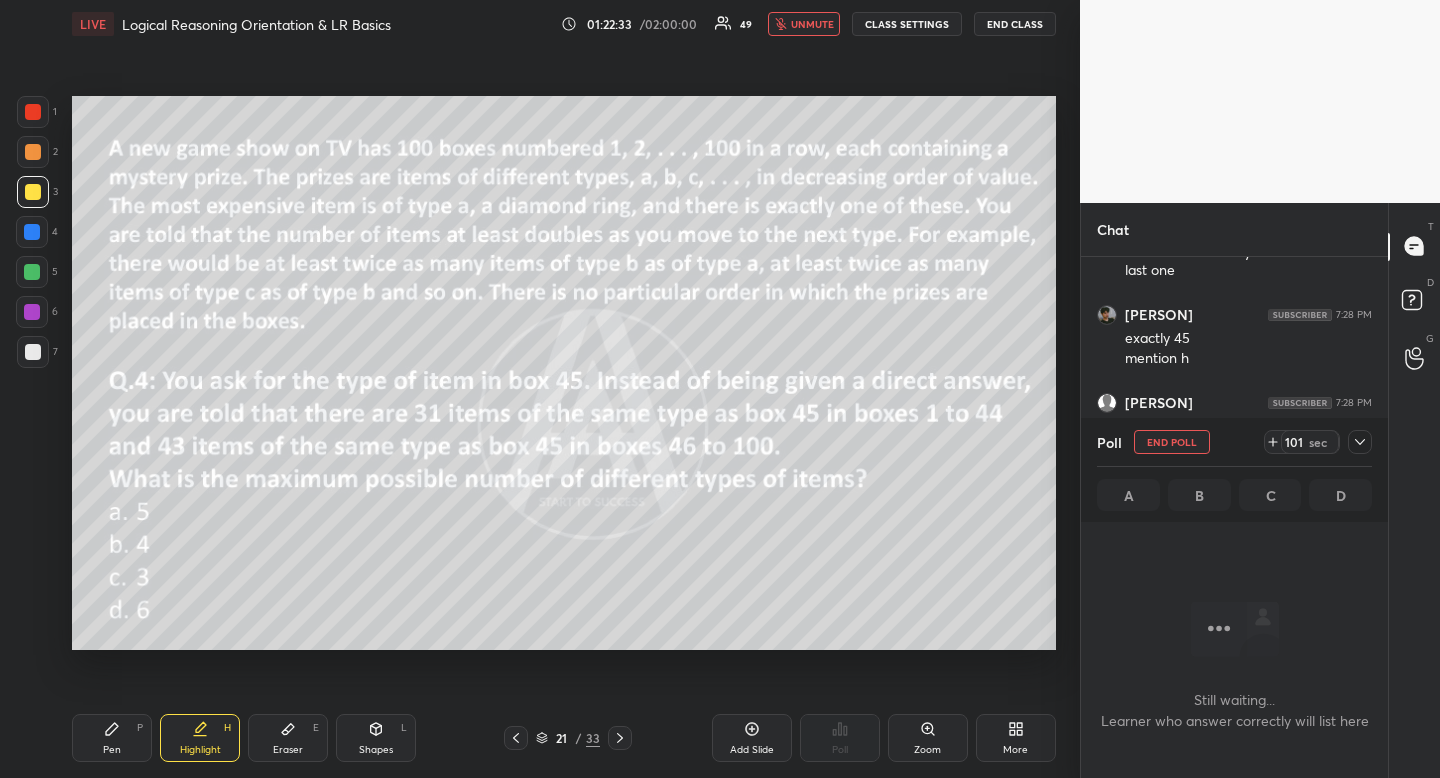 click 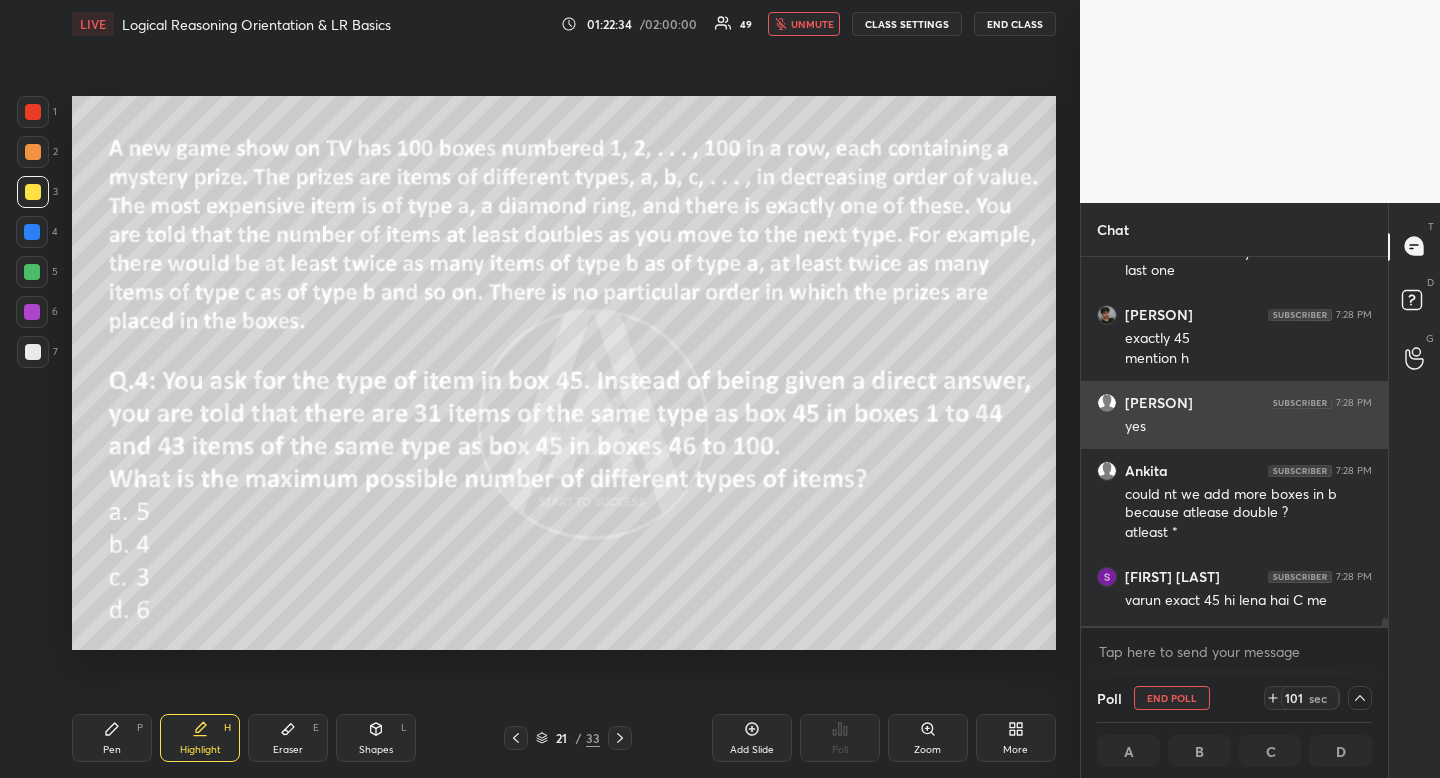 scroll, scrollTop: 363, scrollLeft: 295, axis: both 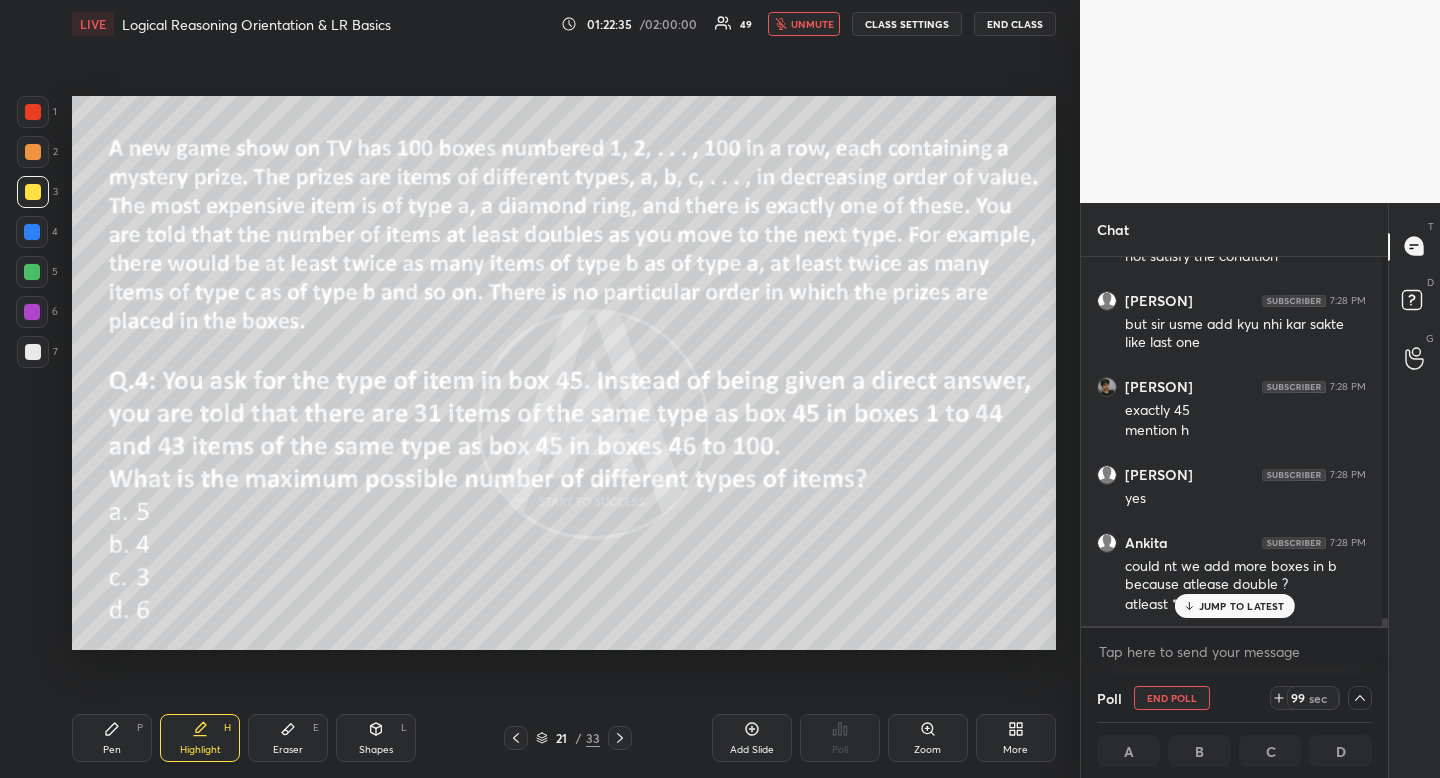 click on "JUMP TO LATEST" at bounding box center (1242, 606) 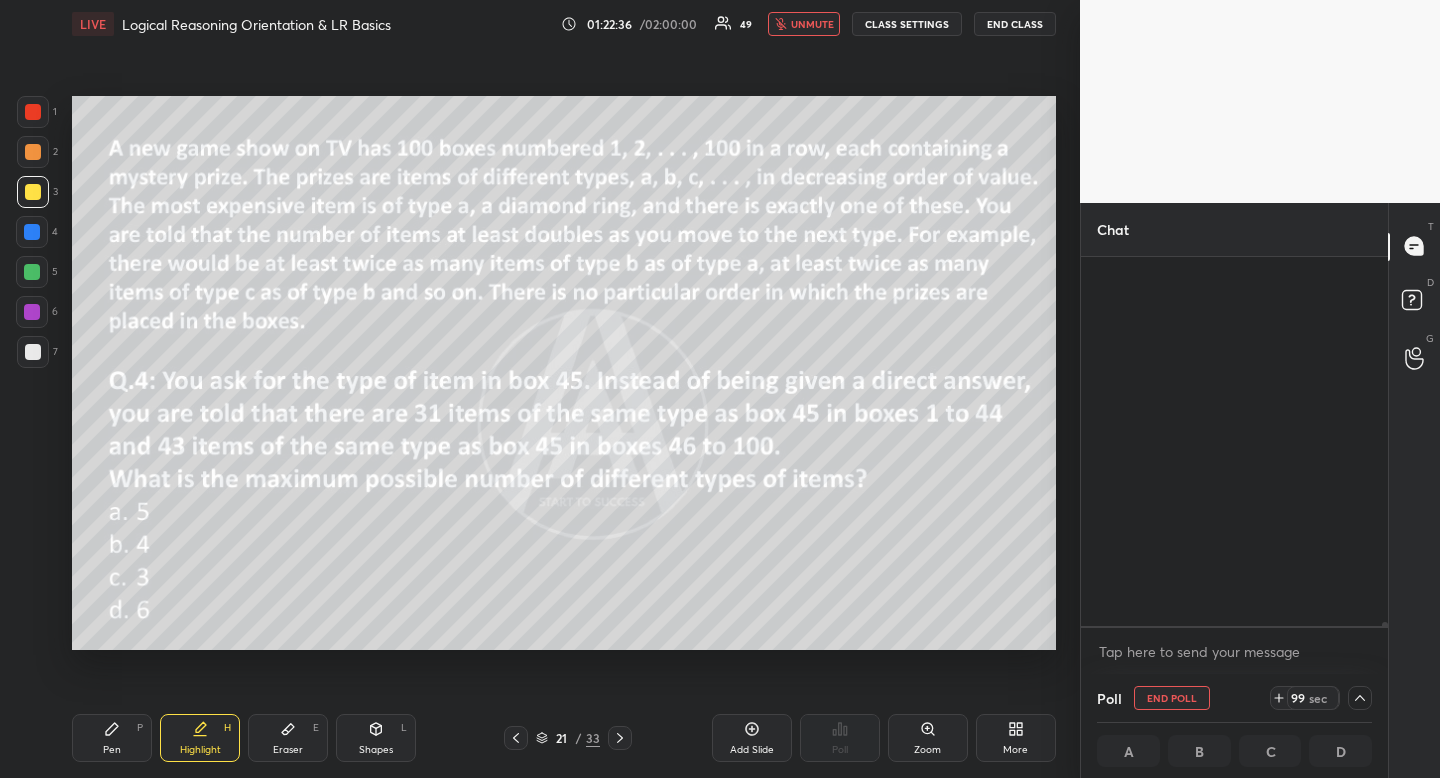 scroll, scrollTop: 31174, scrollLeft: 0, axis: vertical 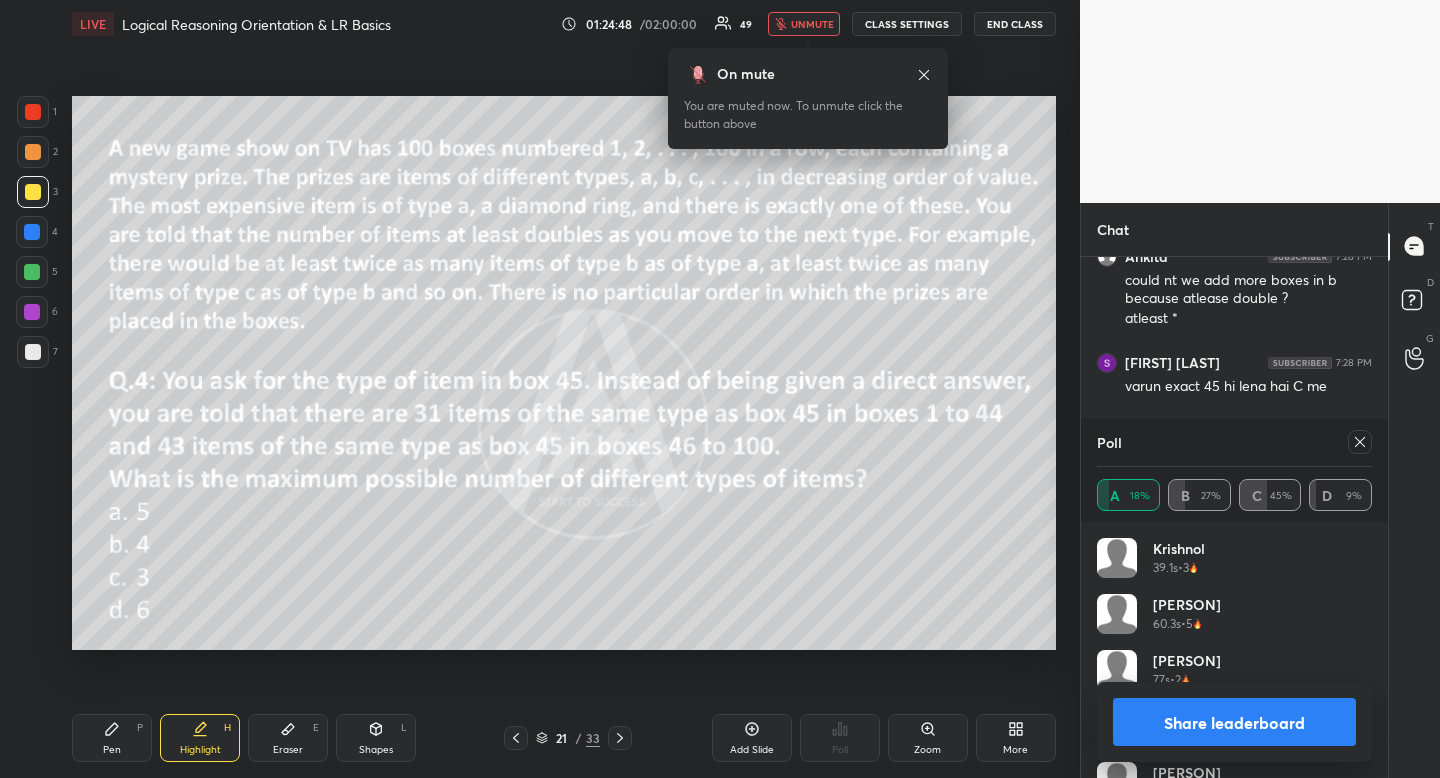 click 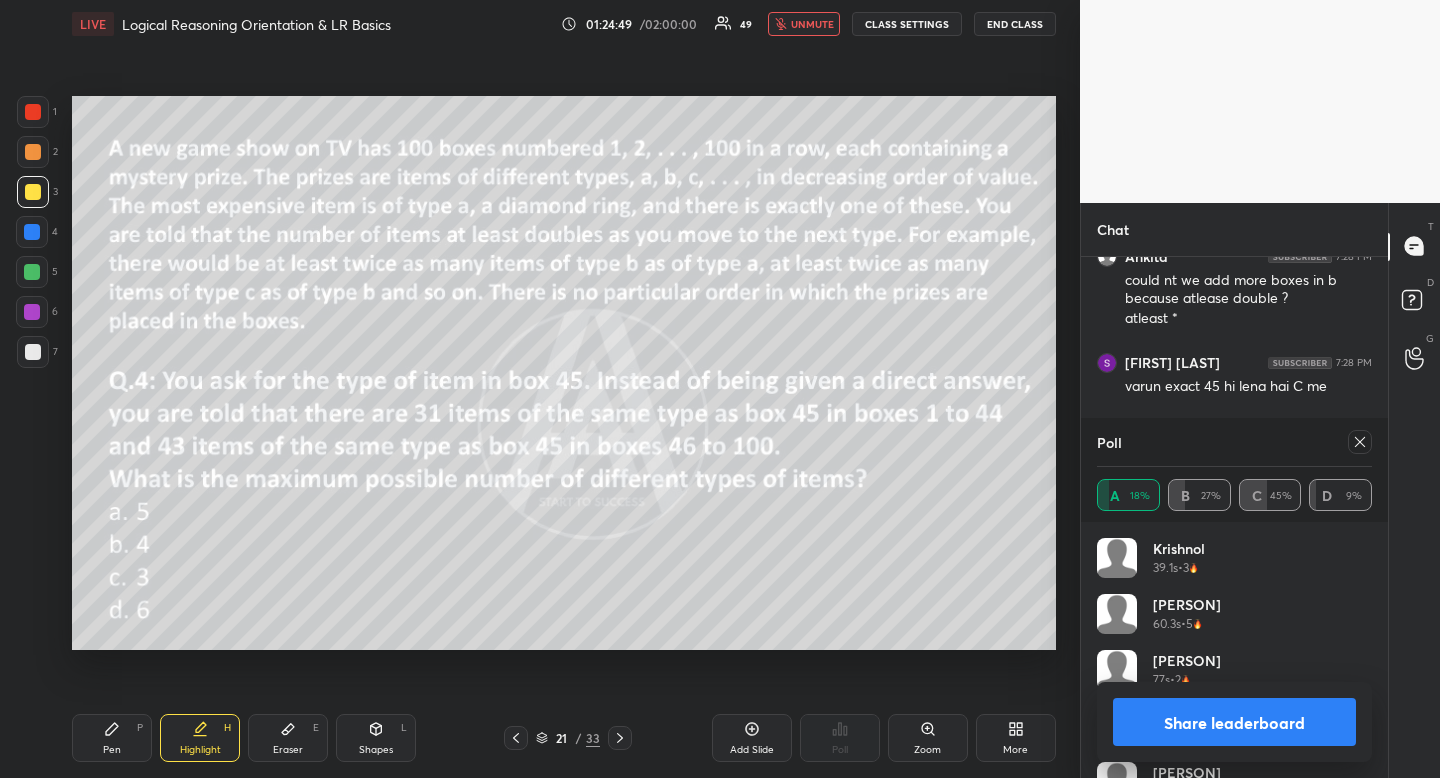 click 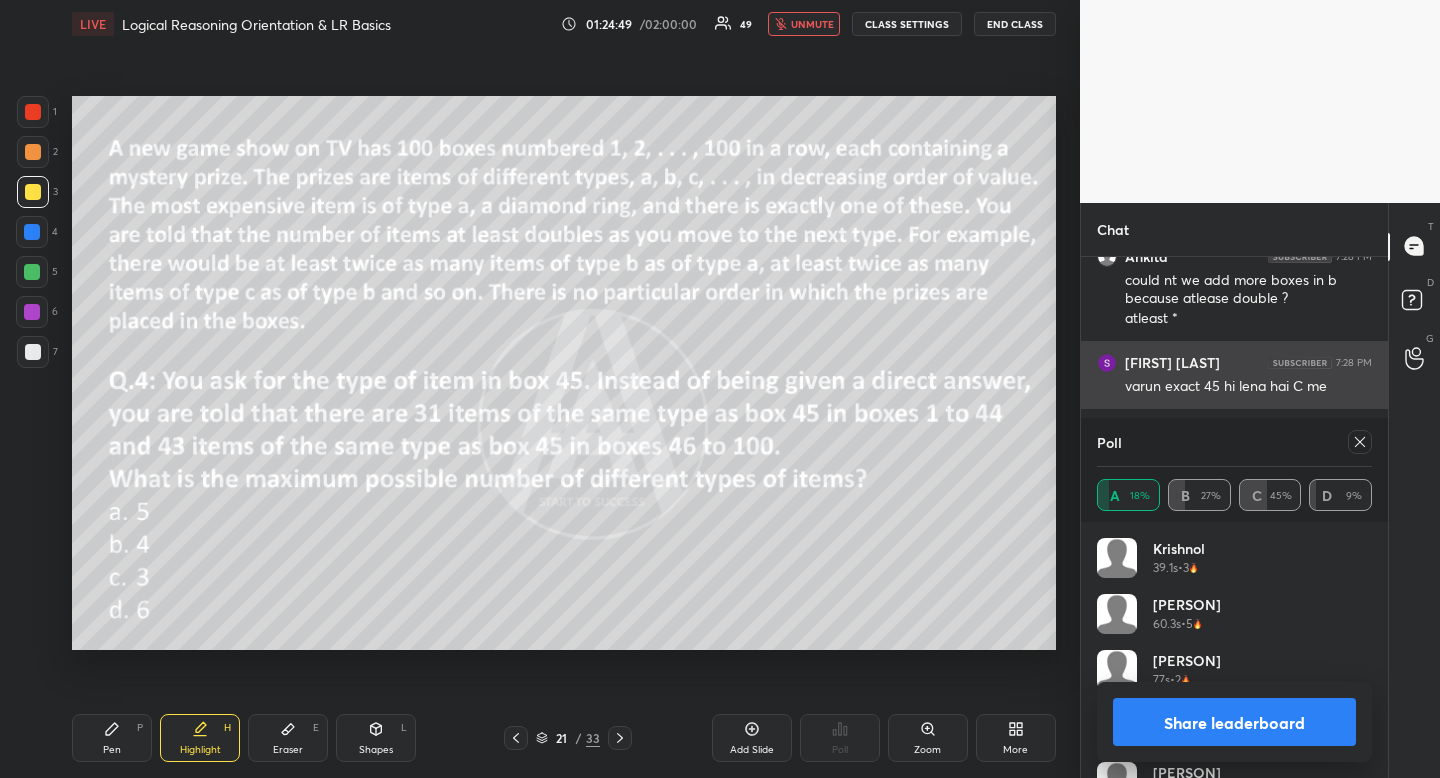 scroll, scrollTop: 356, scrollLeft: 295, axis: both 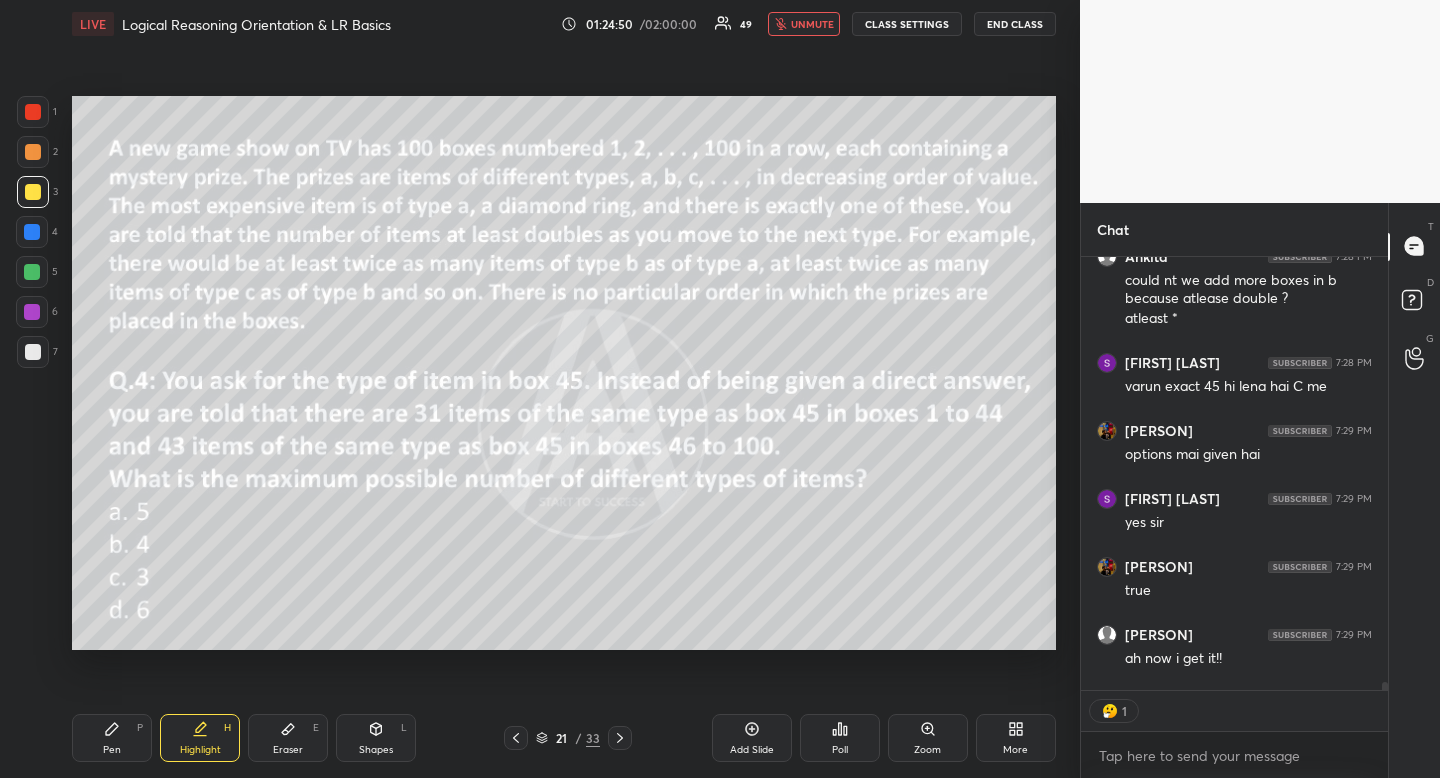 drag, startPoint x: 826, startPoint y: 25, endPoint x: 813, endPoint y: 24, distance: 13.038404 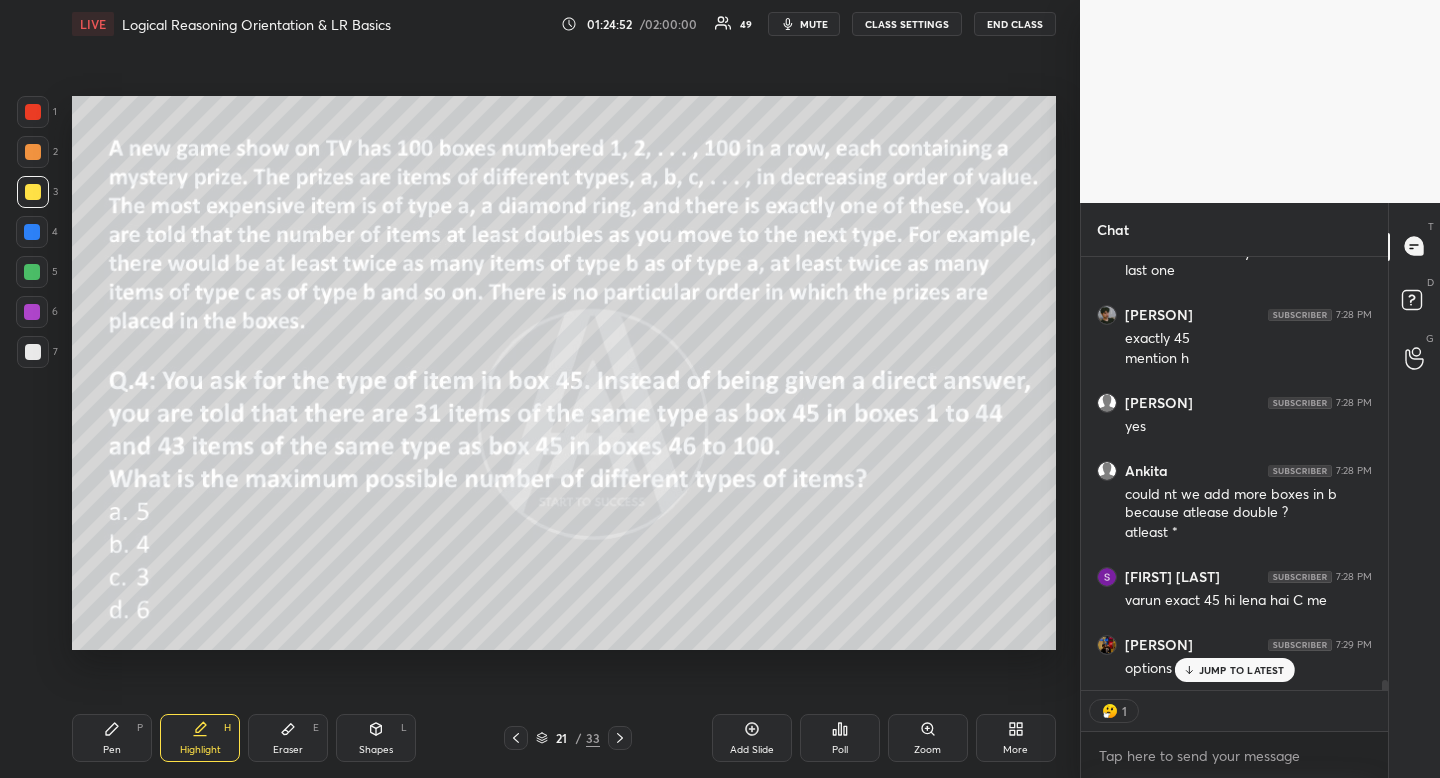 click on "Pen" at bounding box center (112, 750) 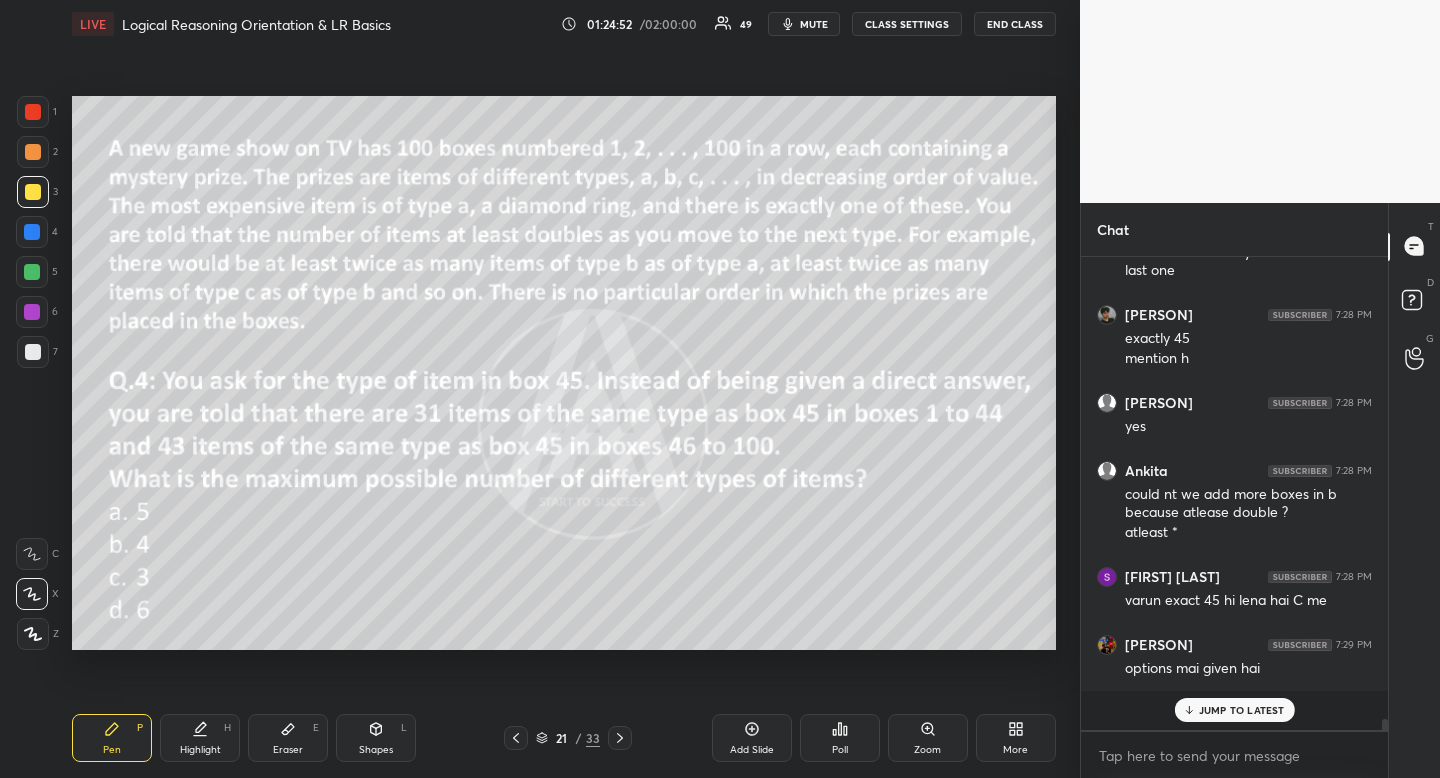 scroll, scrollTop: 7, scrollLeft: 7, axis: both 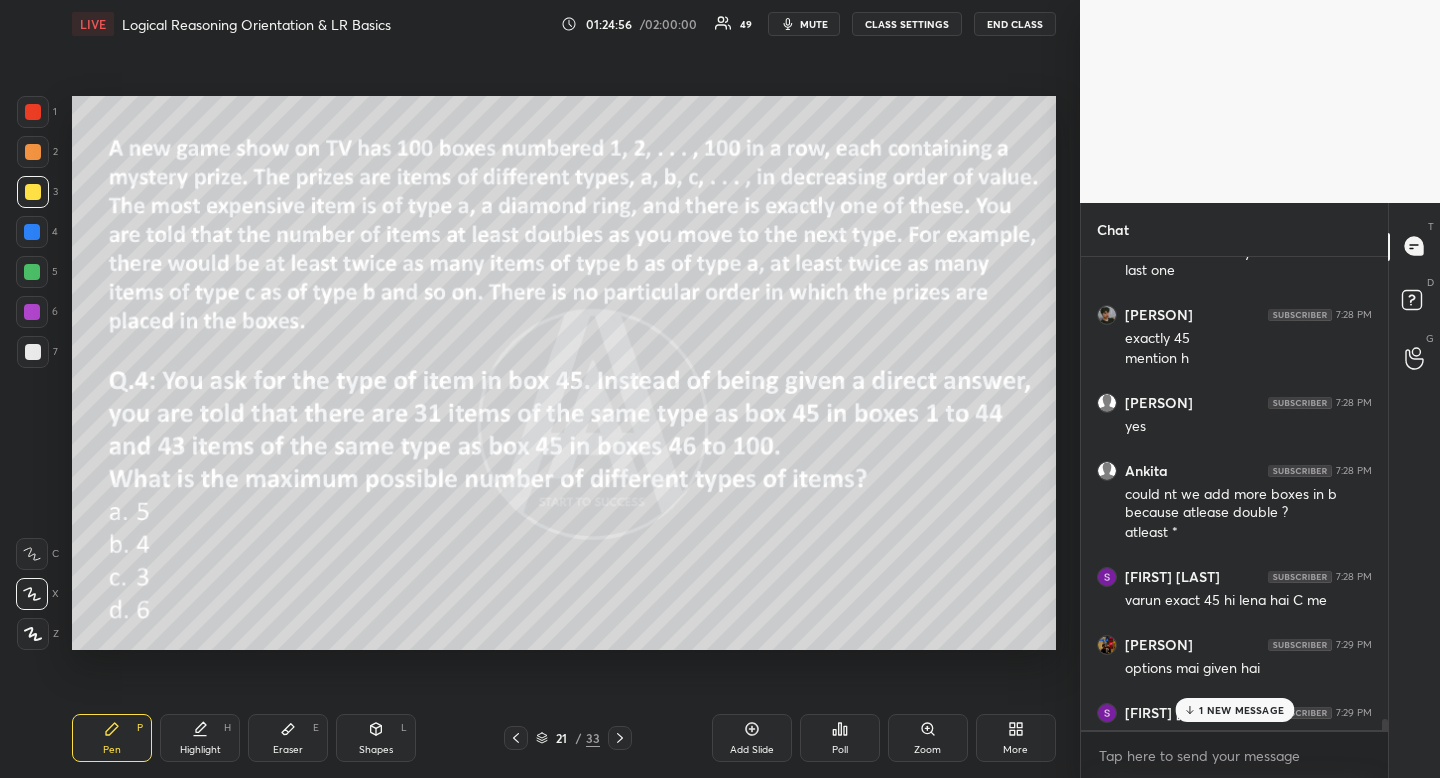 click on "Shapes L" at bounding box center [376, 738] 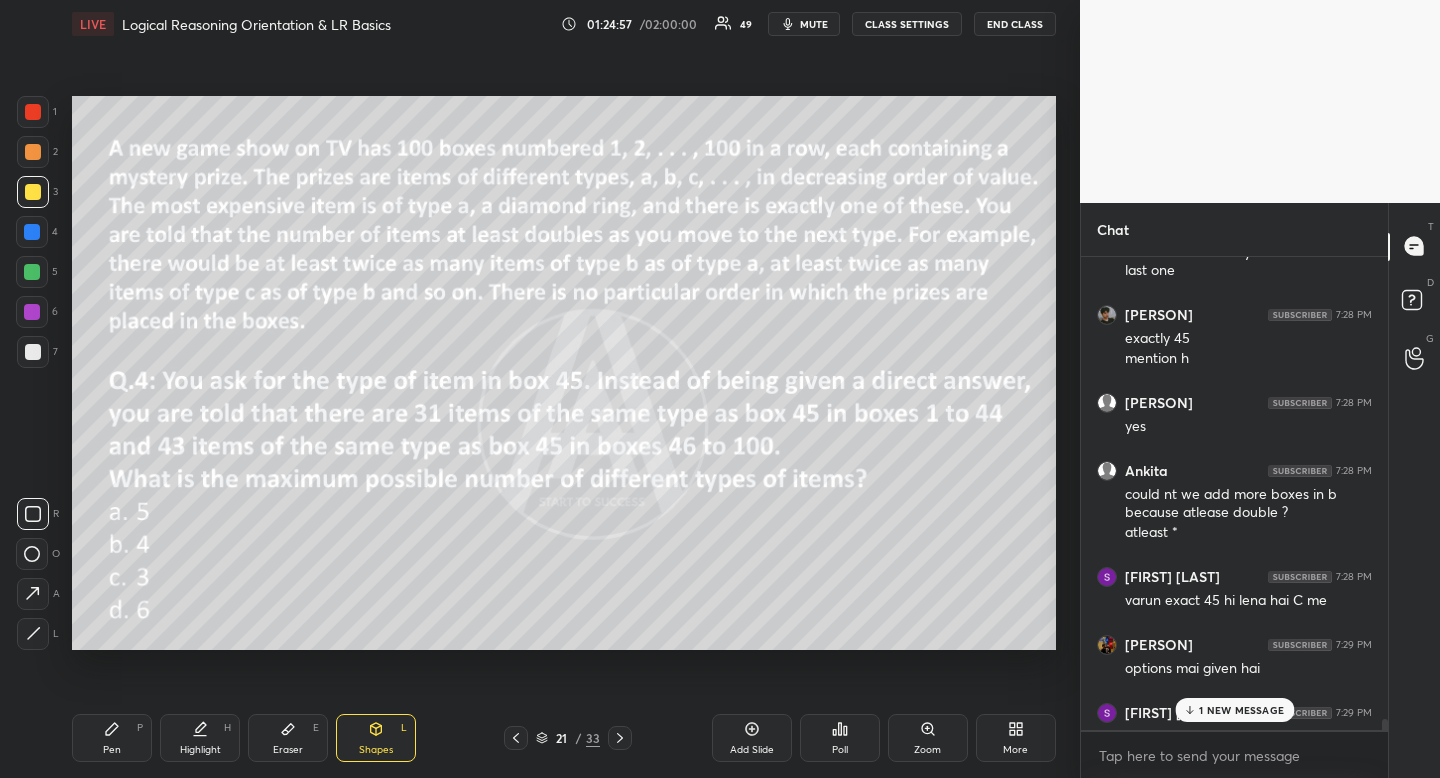 click on "R" at bounding box center (38, 514) 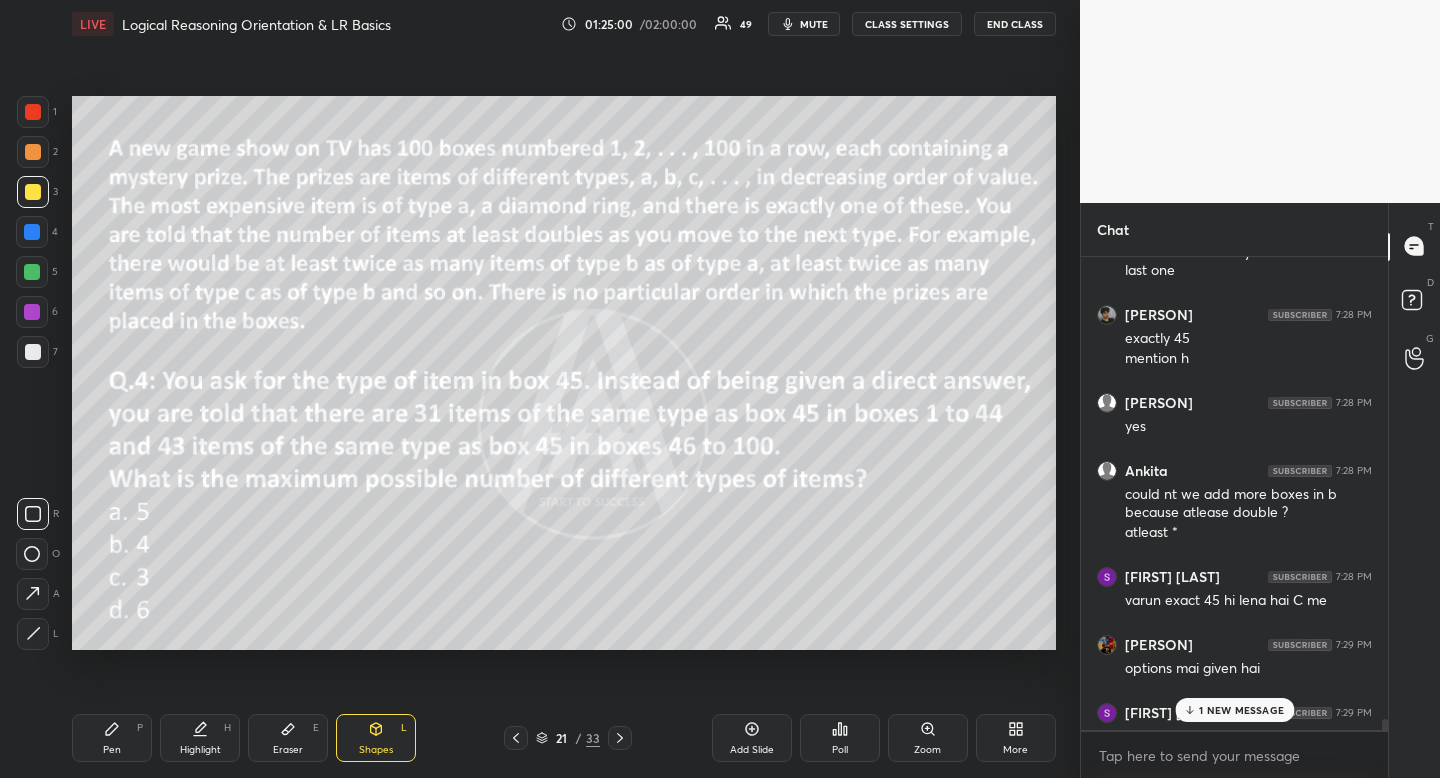 click on "Pen P" at bounding box center [112, 738] 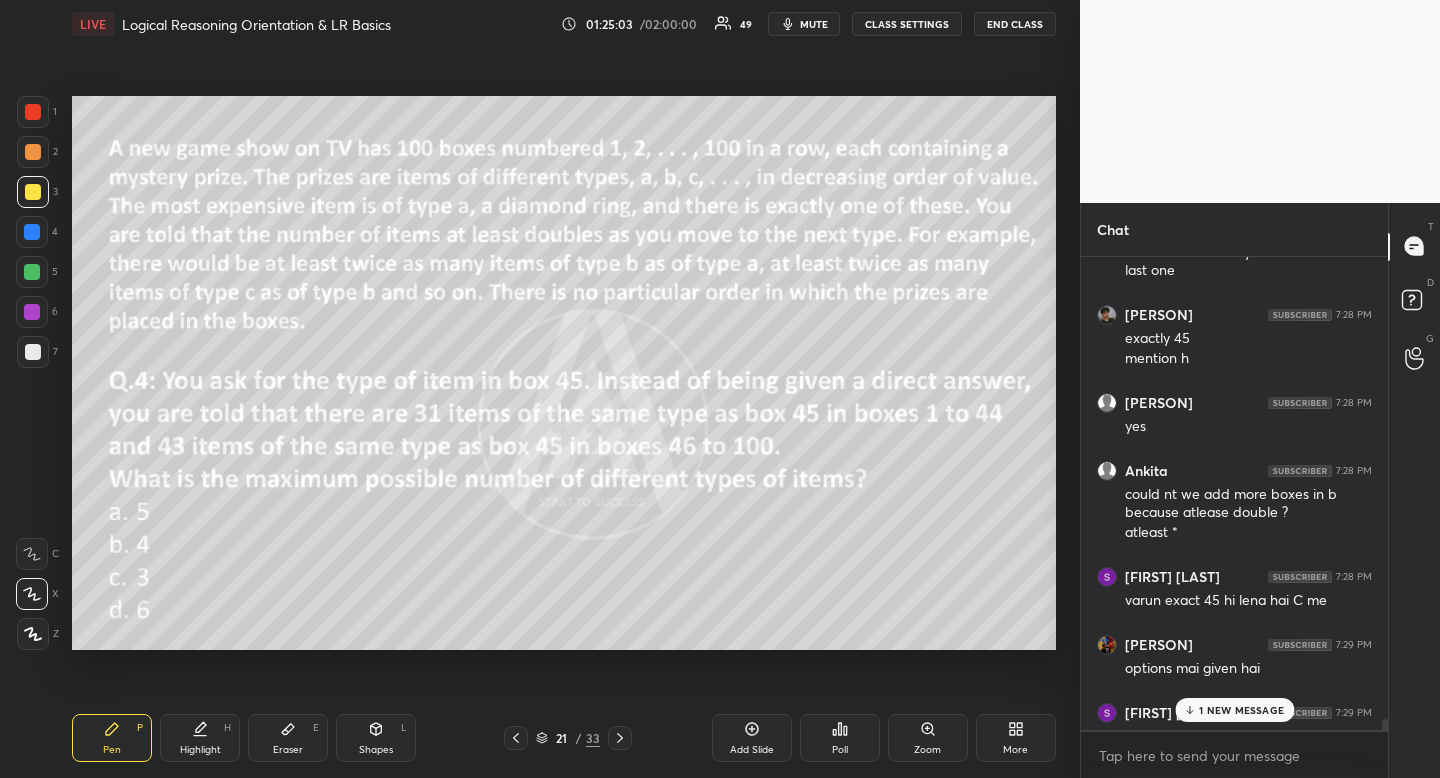 click on "1 NEW MESSAGE" at bounding box center [1241, 710] 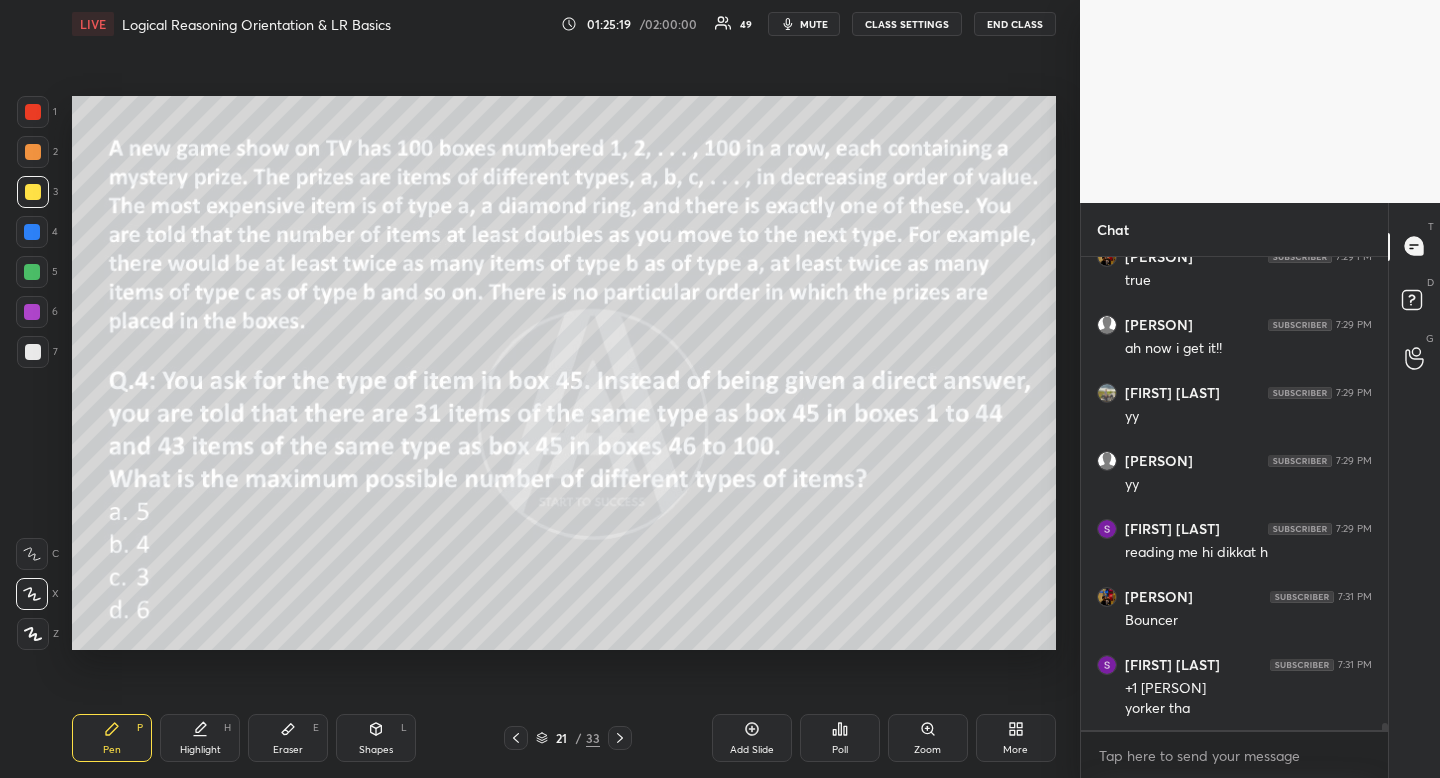 click at bounding box center (33, 152) 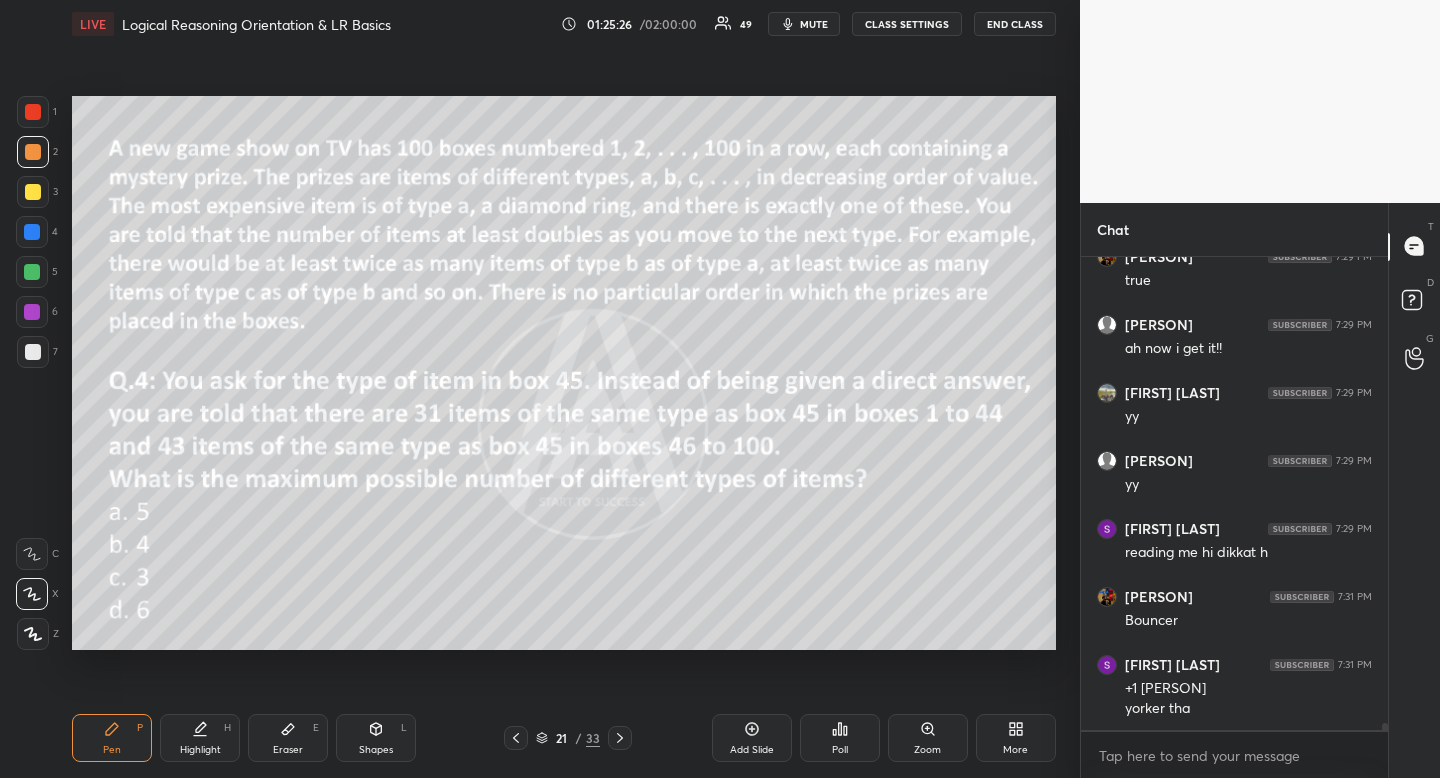 drag, startPoint x: 387, startPoint y: 733, endPoint x: 373, endPoint y: 735, distance: 14.142136 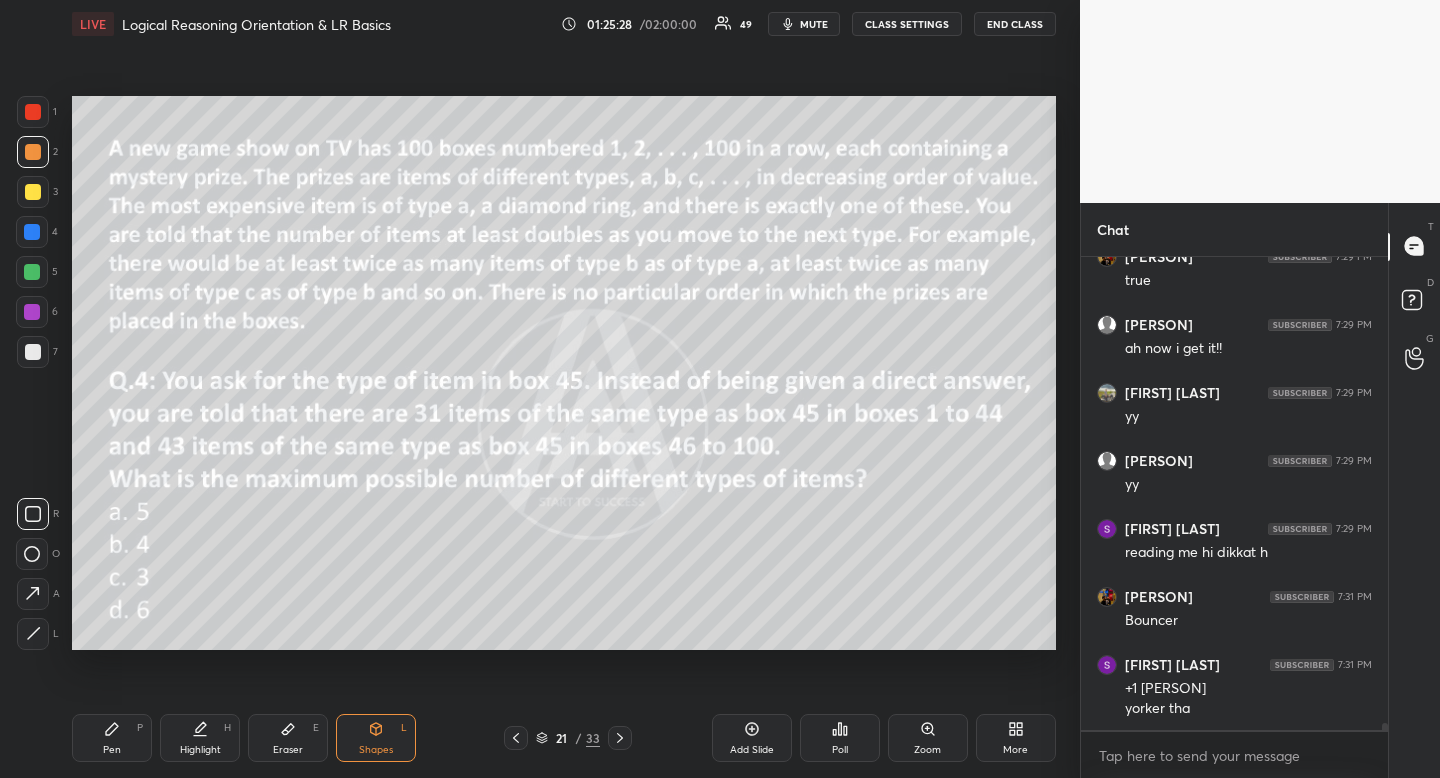 click at bounding box center (33, 634) 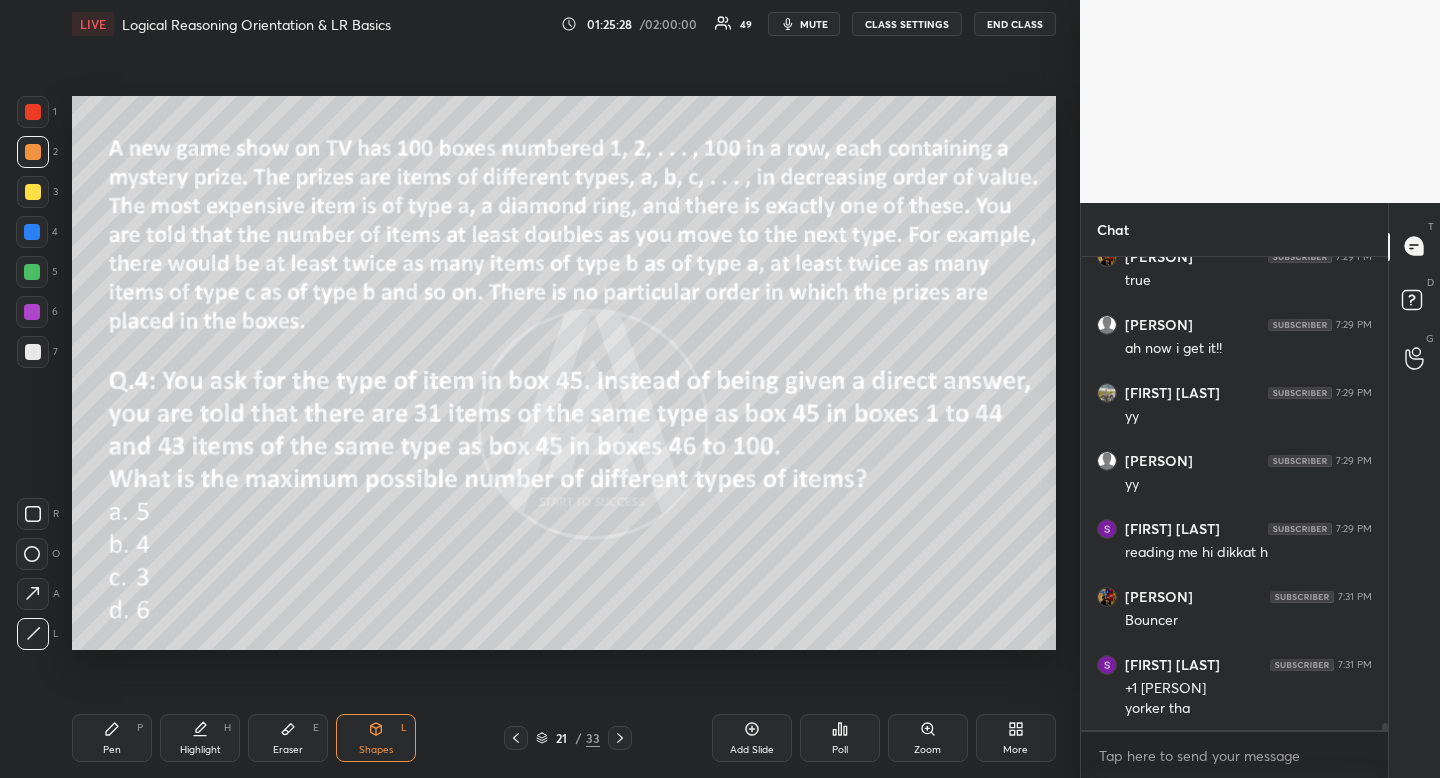 drag, startPoint x: 42, startPoint y: 626, endPoint x: 63, endPoint y: 622, distance: 21.377558 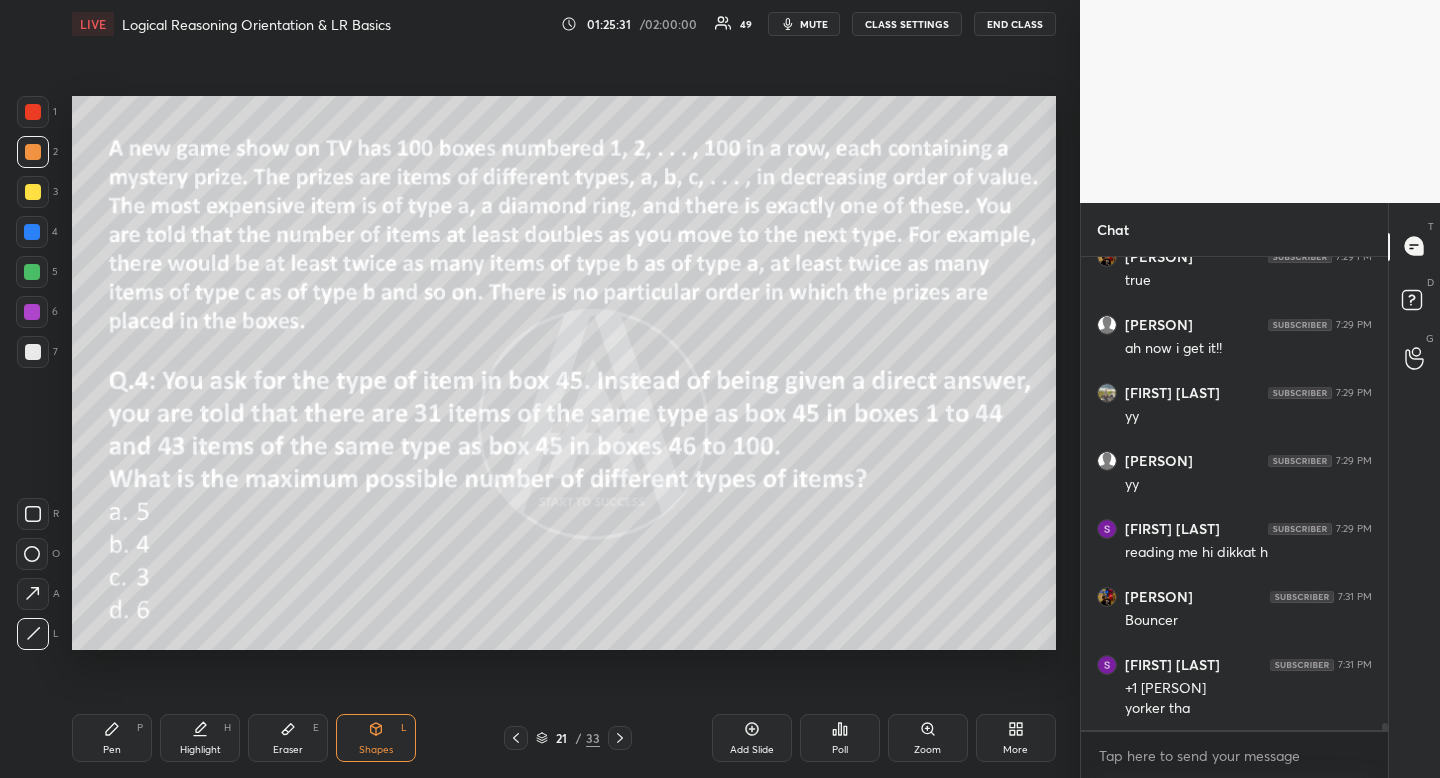 click on "Highlight H" at bounding box center (200, 738) 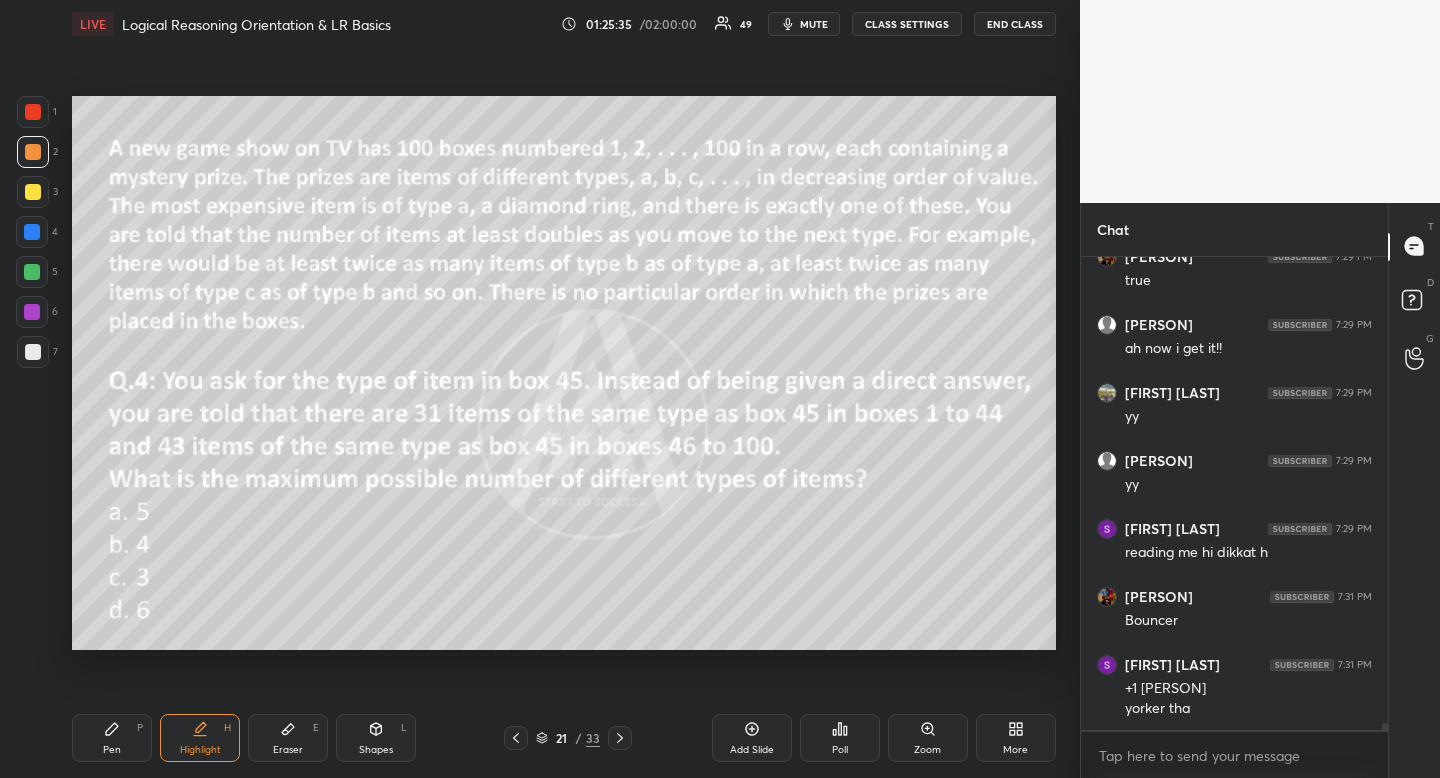 click on "Pen P" at bounding box center [112, 738] 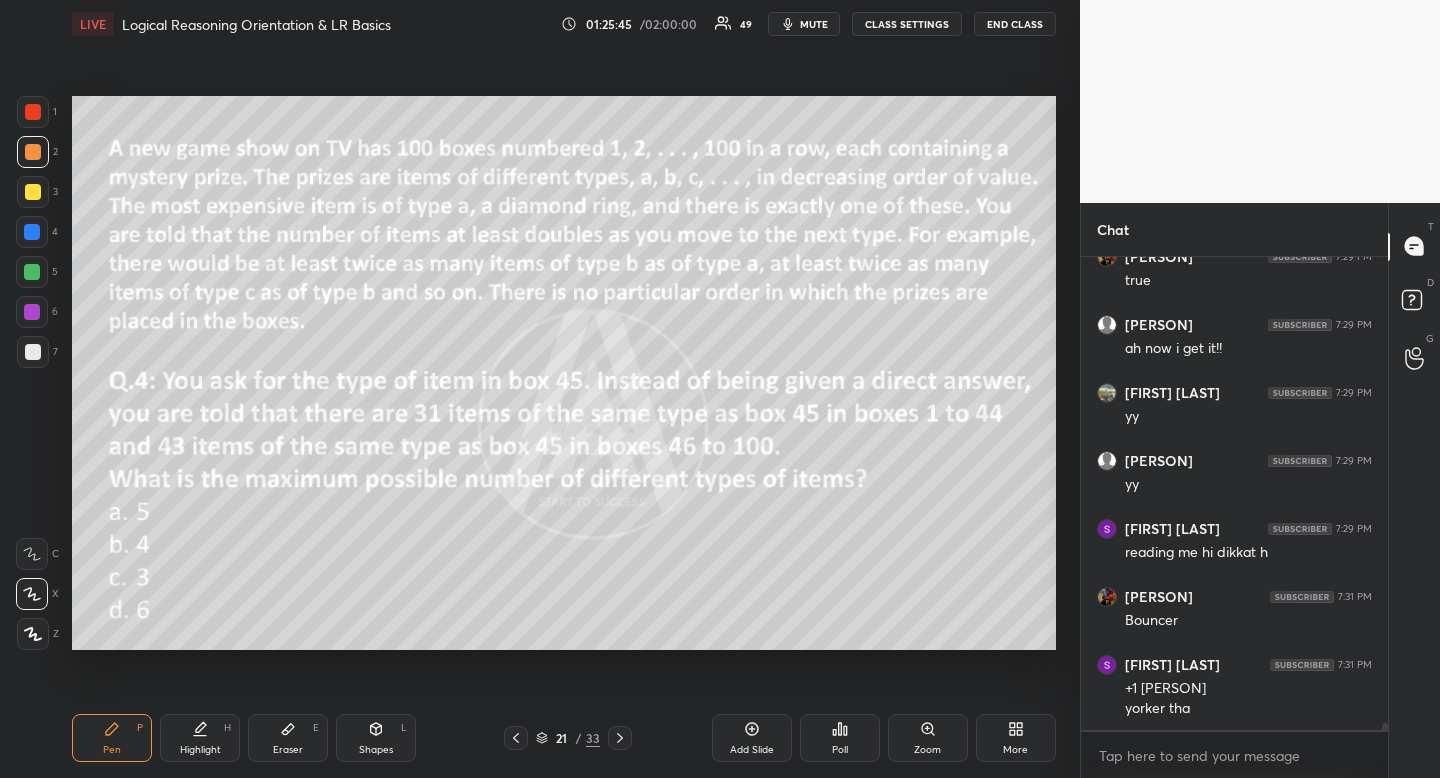 click on "Eraser E" at bounding box center [288, 738] 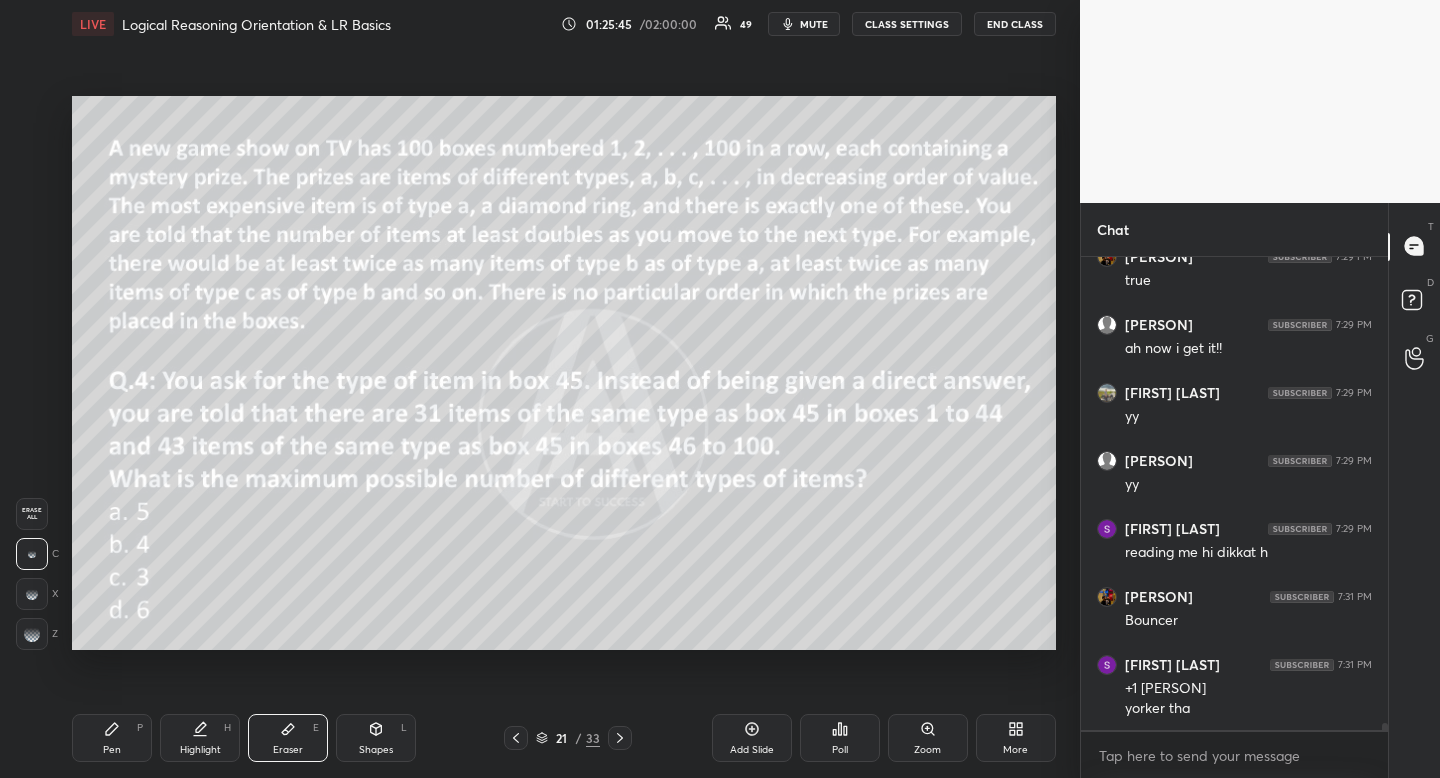 scroll, scrollTop: 31258, scrollLeft: 0, axis: vertical 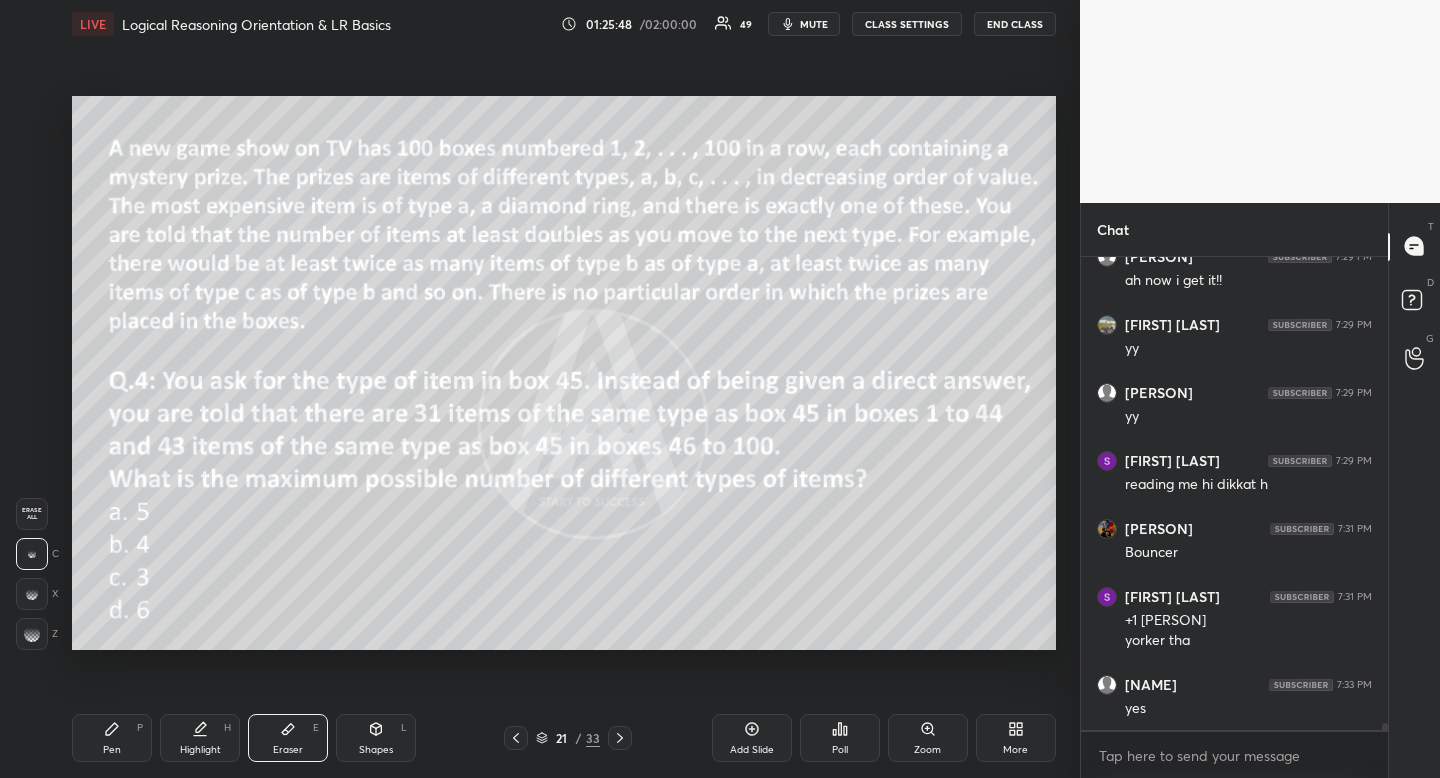 click on "Pen P" at bounding box center [112, 738] 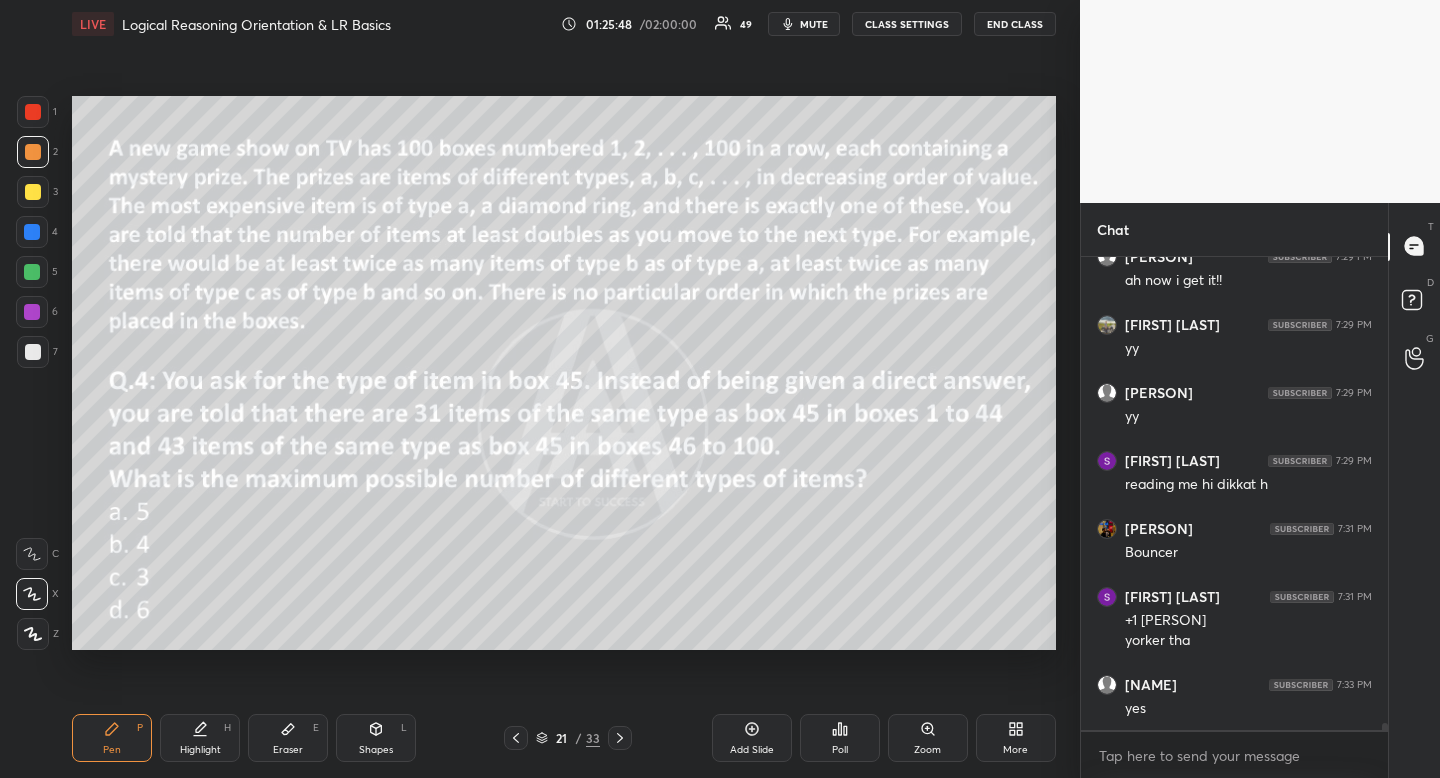 drag, startPoint x: 122, startPoint y: 737, endPoint x: 209, endPoint y: 699, distance: 94.93682 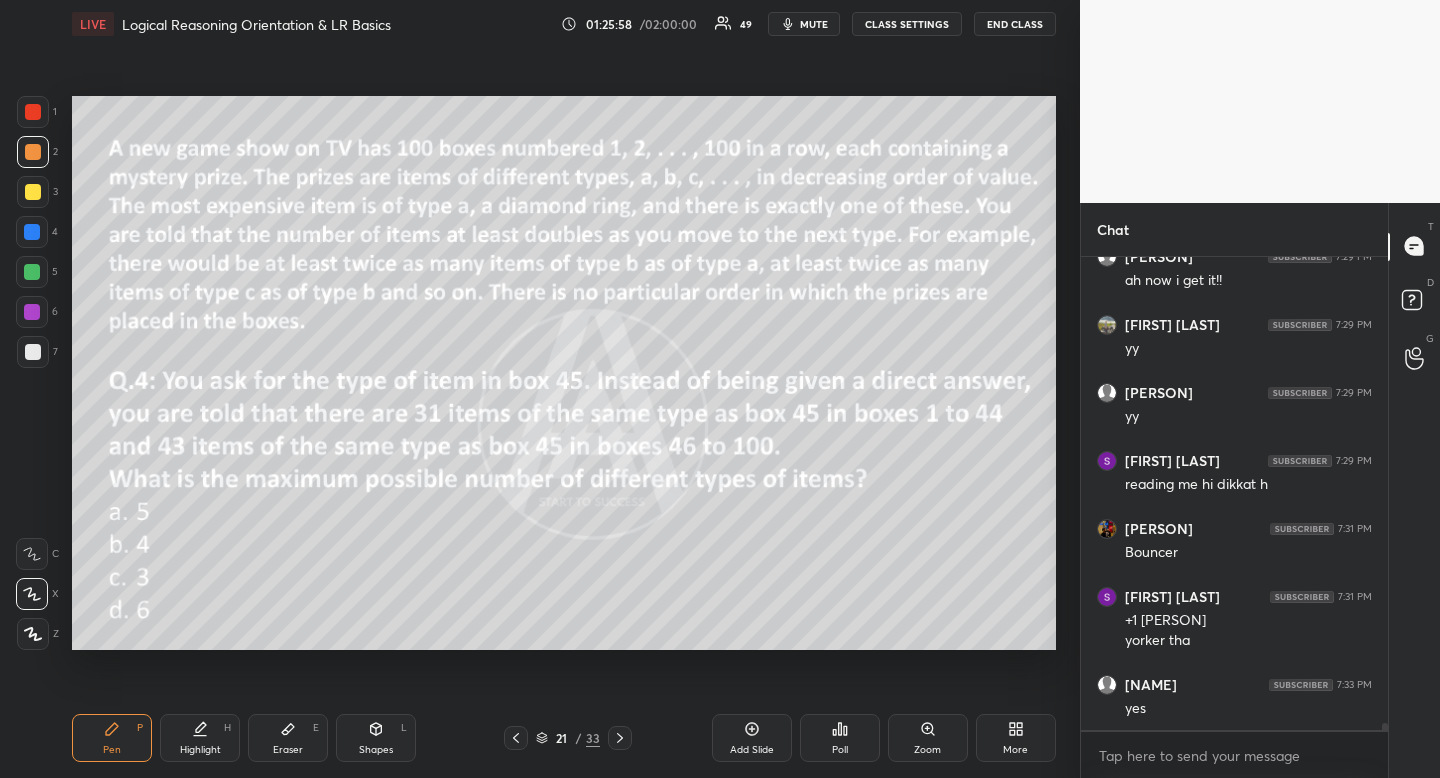 scroll, scrollTop: 31278, scrollLeft: 0, axis: vertical 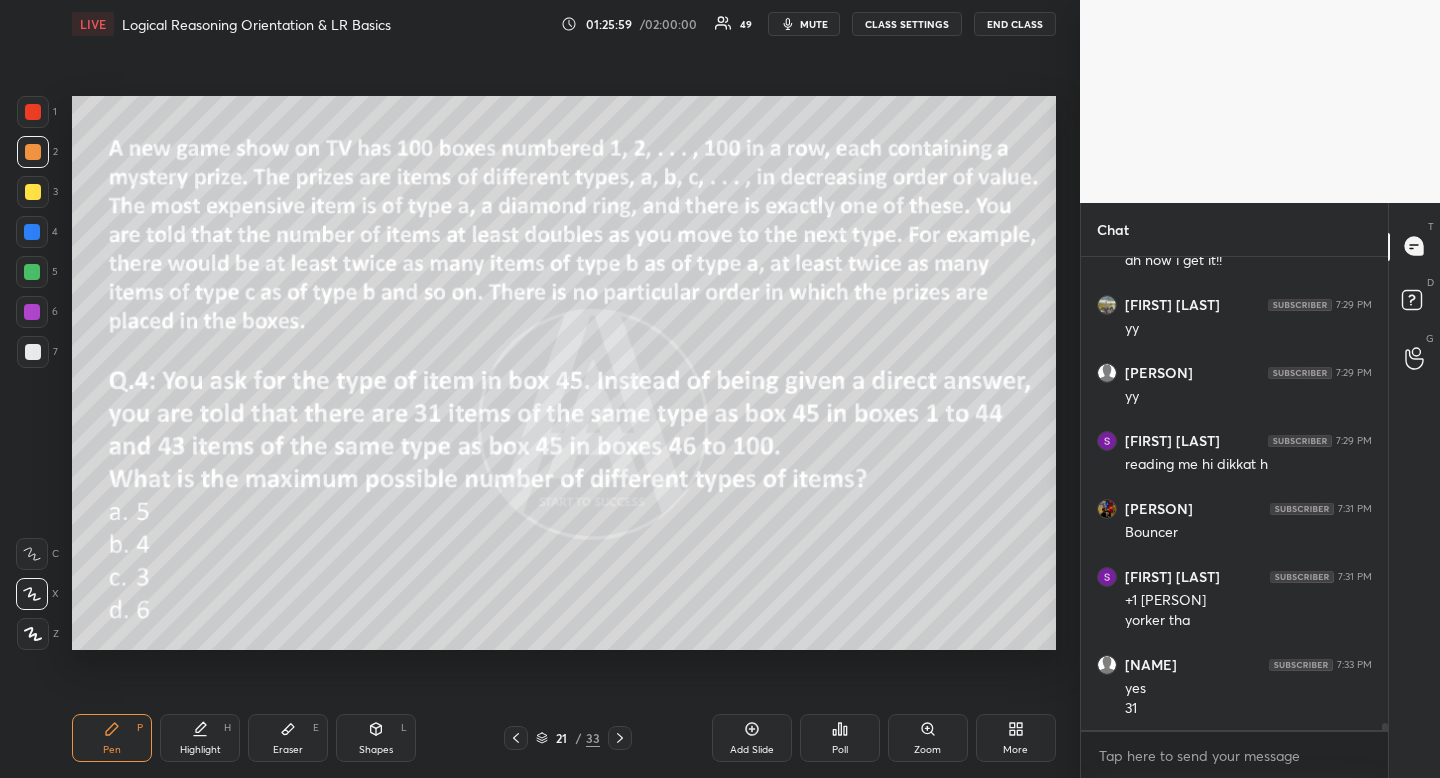 drag, startPoint x: 378, startPoint y: 758, endPoint x: 318, endPoint y: 733, distance: 65 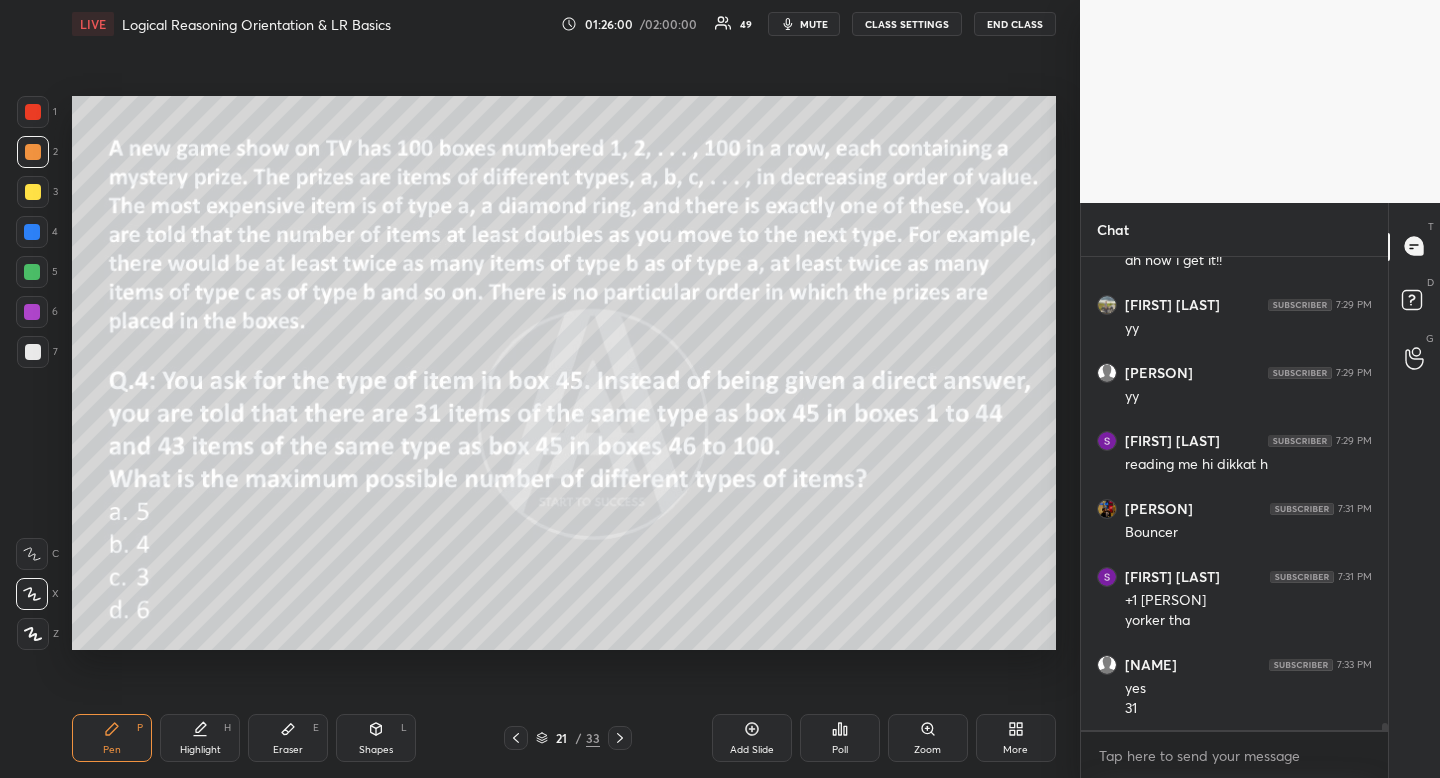 click on "Shapes L" at bounding box center (376, 738) 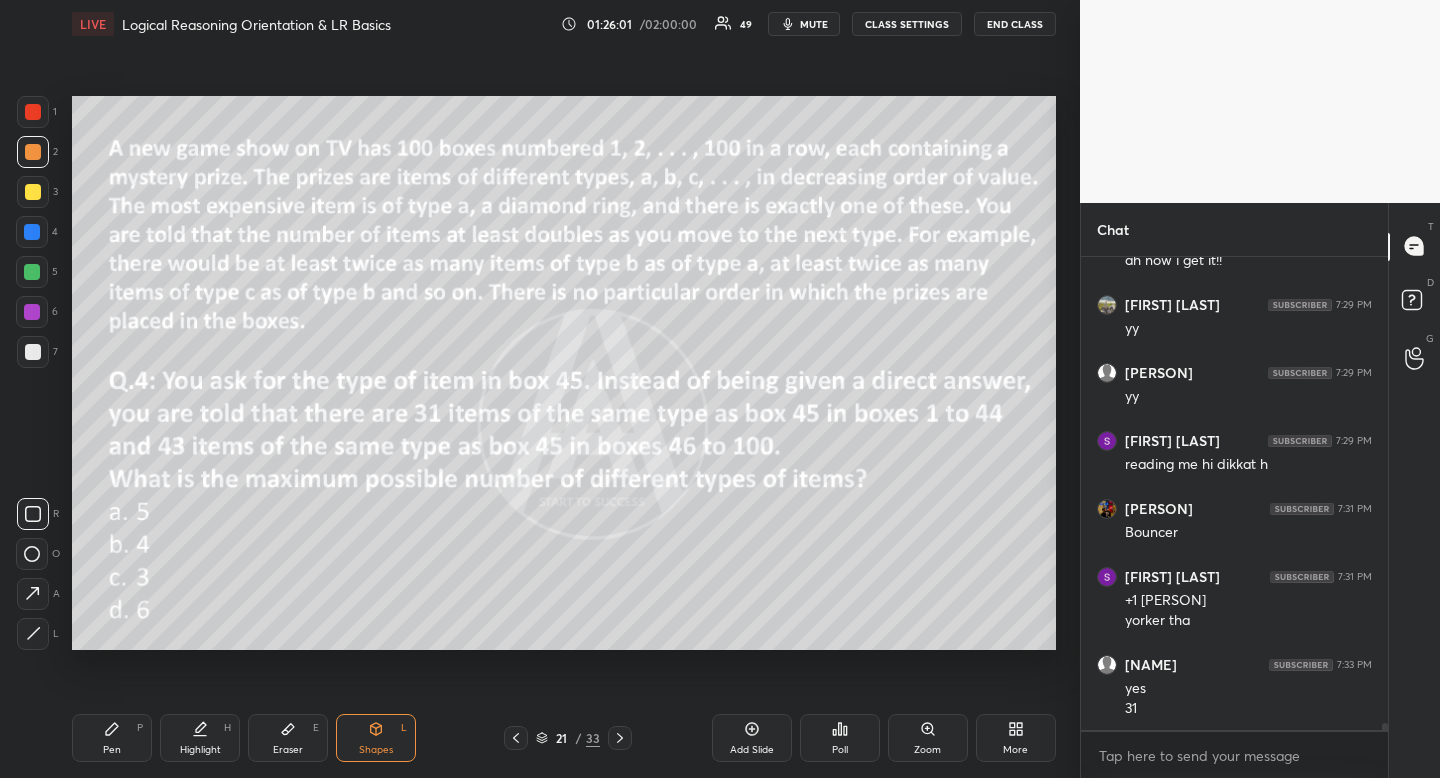 click at bounding box center (33, 634) 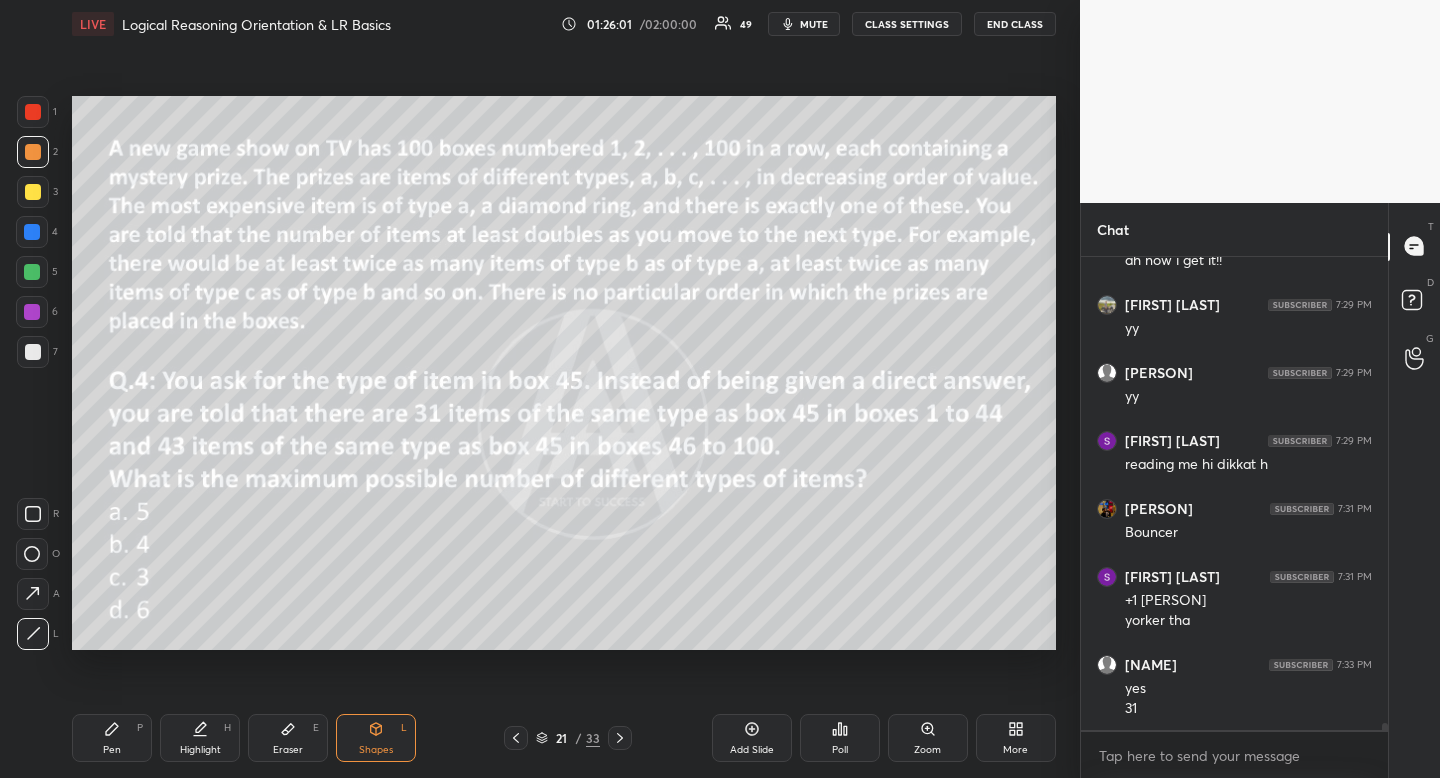 click at bounding box center [33, 634] 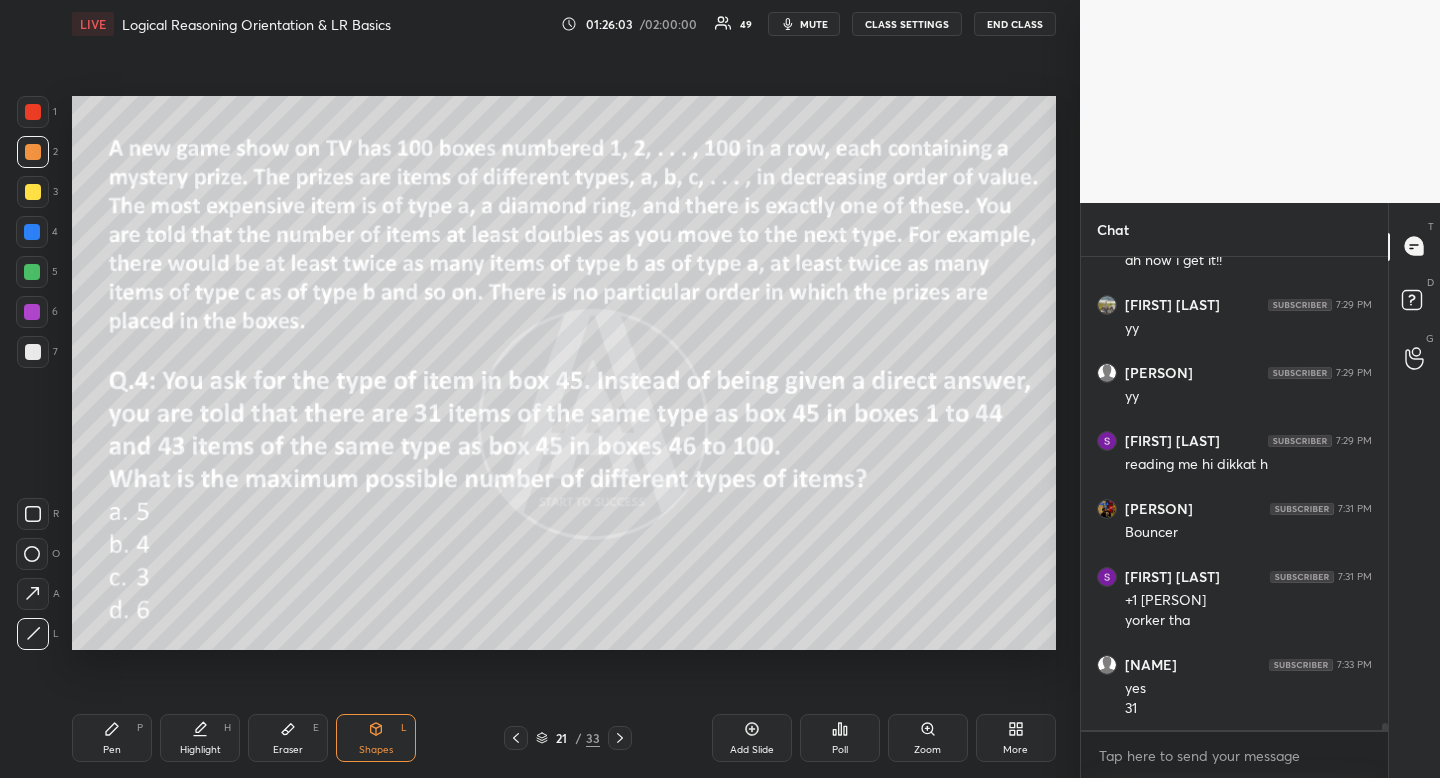 click on "Pen P" at bounding box center (112, 738) 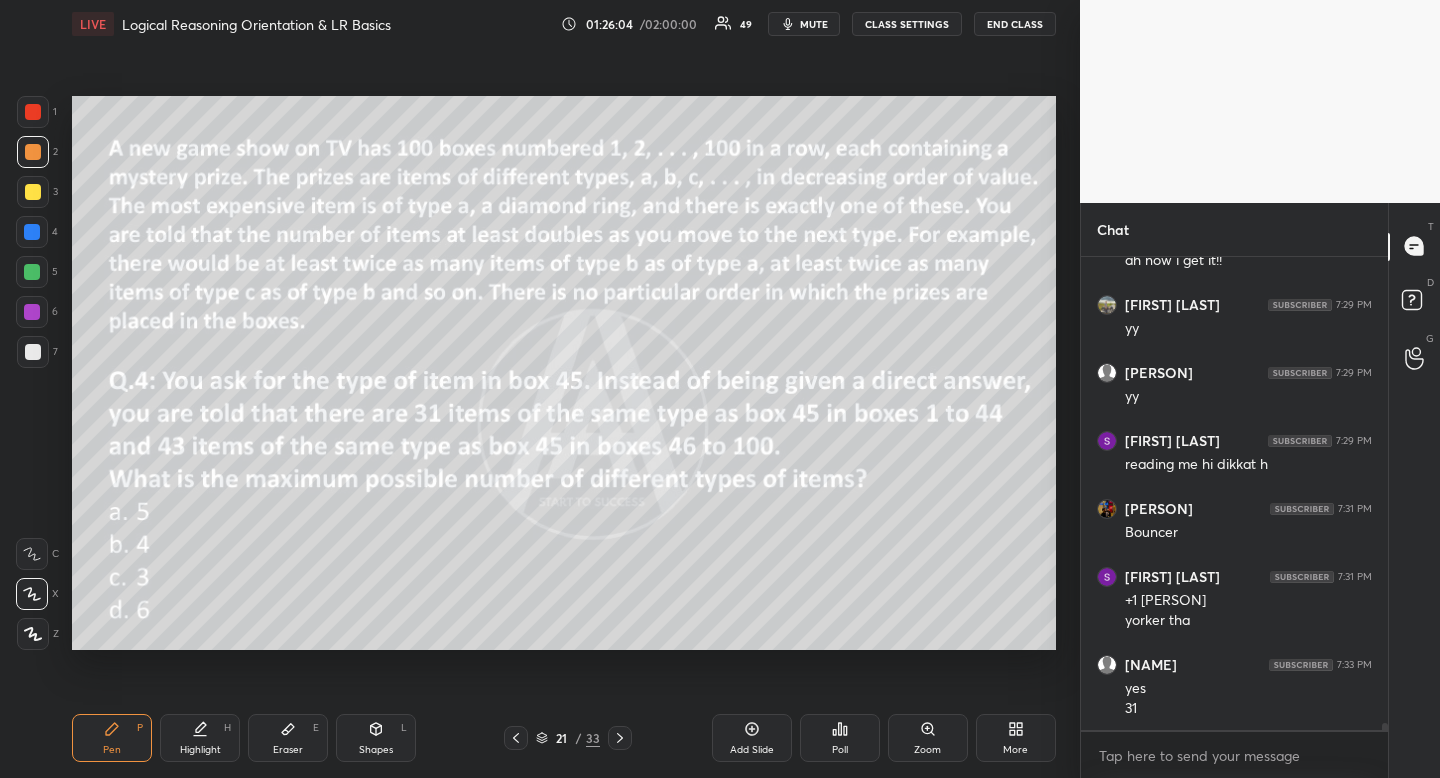 scroll, scrollTop: 31351, scrollLeft: 0, axis: vertical 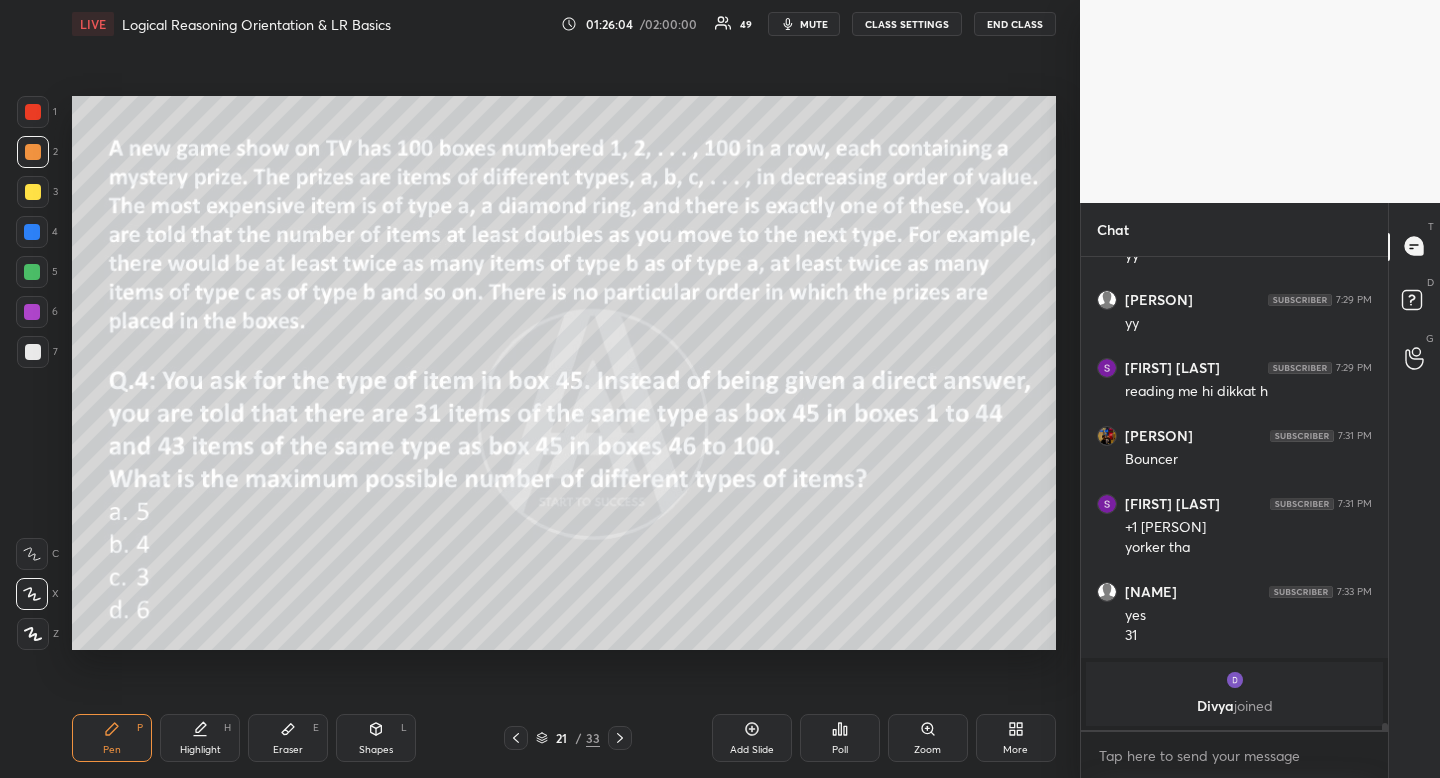drag, startPoint x: 94, startPoint y: 760, endPoint x: 129, endPoint y: 748, distance: 37 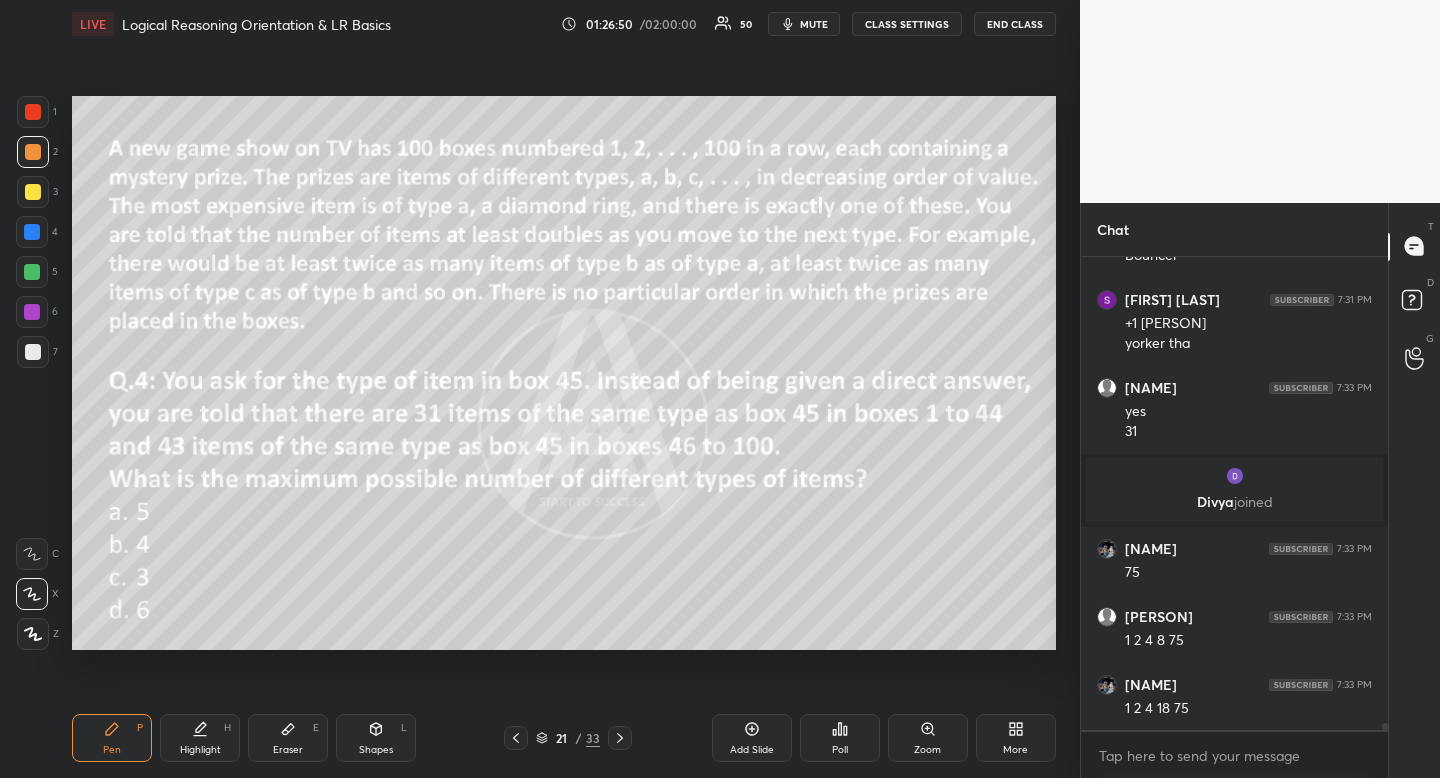 scroll, scrollTop: 31515, scrollLeft: 0, axis: vertical 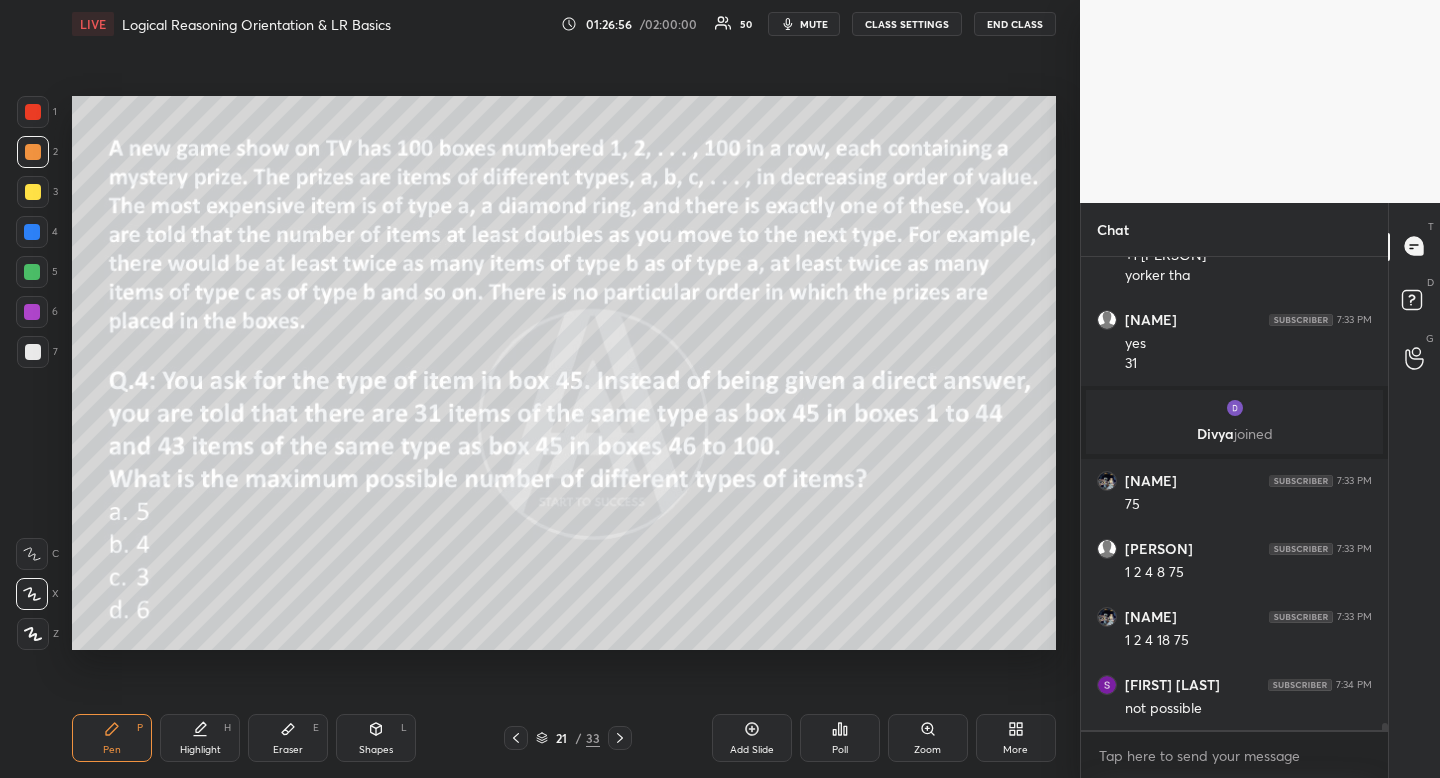 click on "Eraser E" at bounding box center (288, 738) 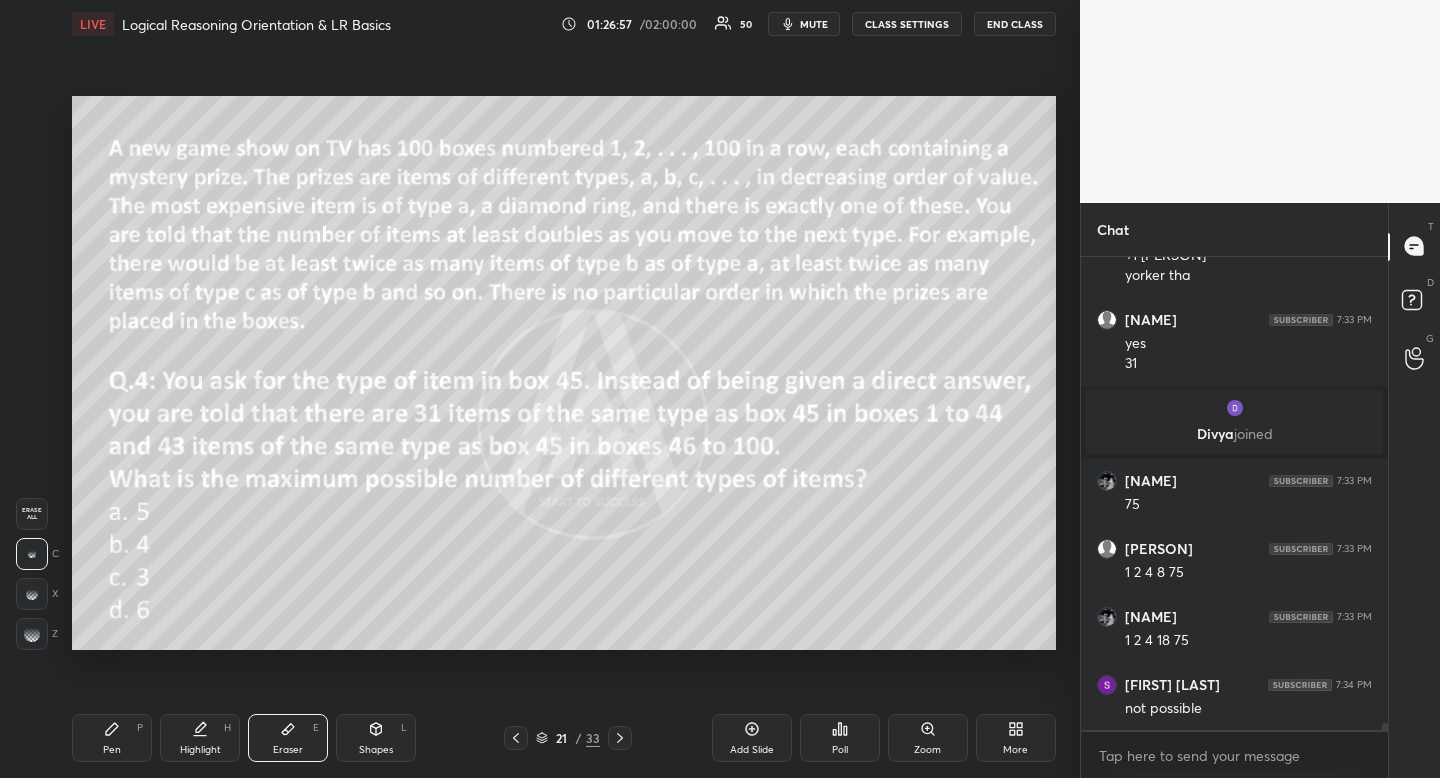 click on "Pen" at bounding box center [112, 750] 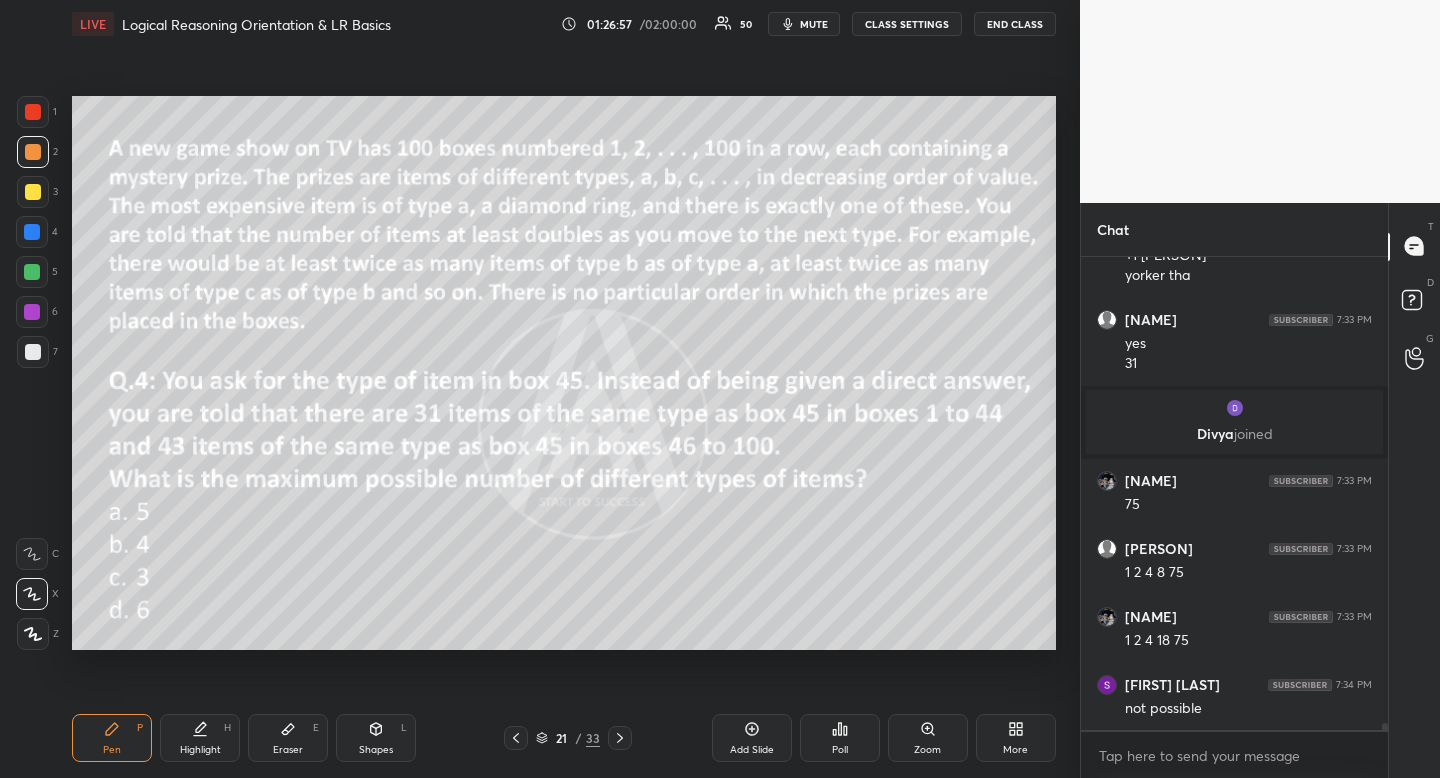 drag, startPoint x: 115, startPoint y: 743, endPoint x: 262, endPoint y: 666, distance: 165.94577 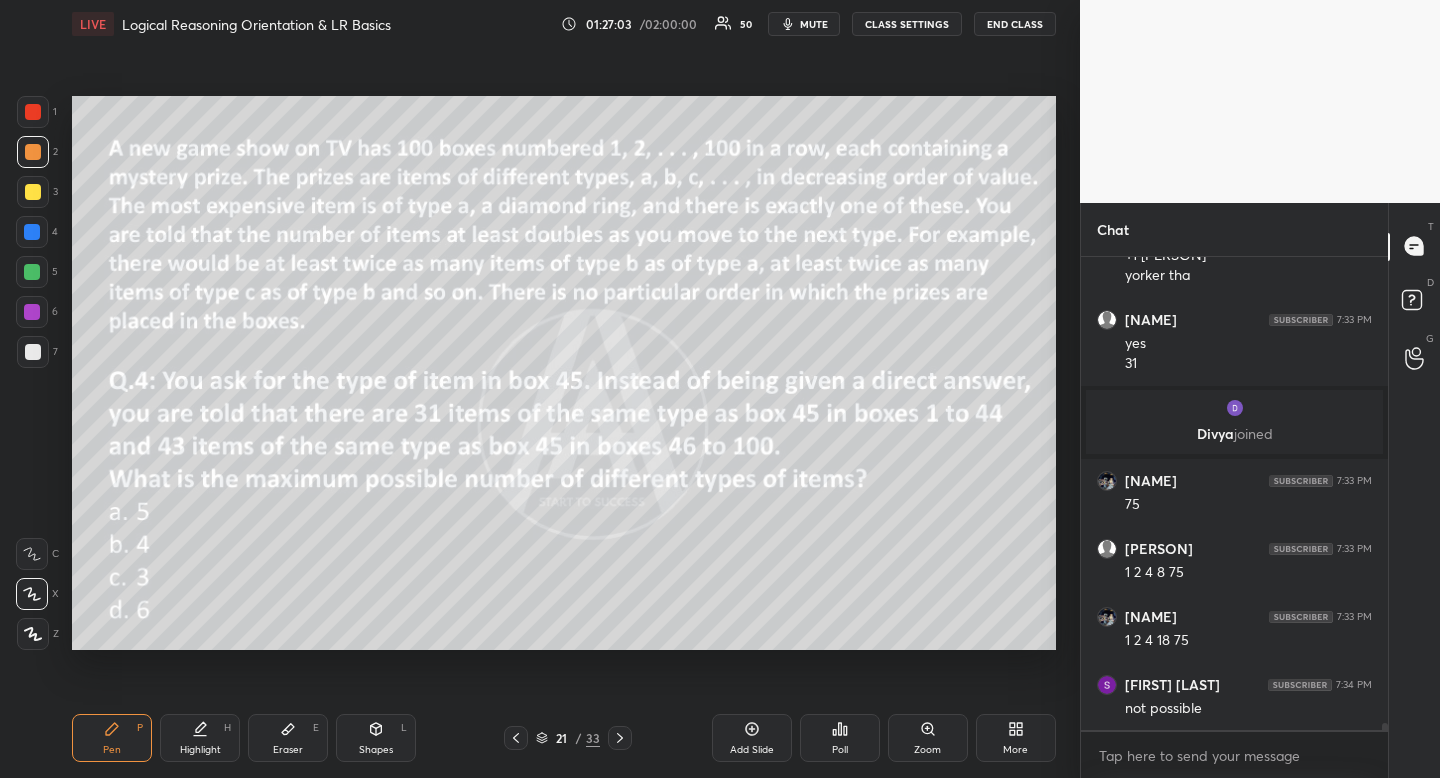 scroll, scrollTop: 31583, scrollLeft: 0, axis: vertical 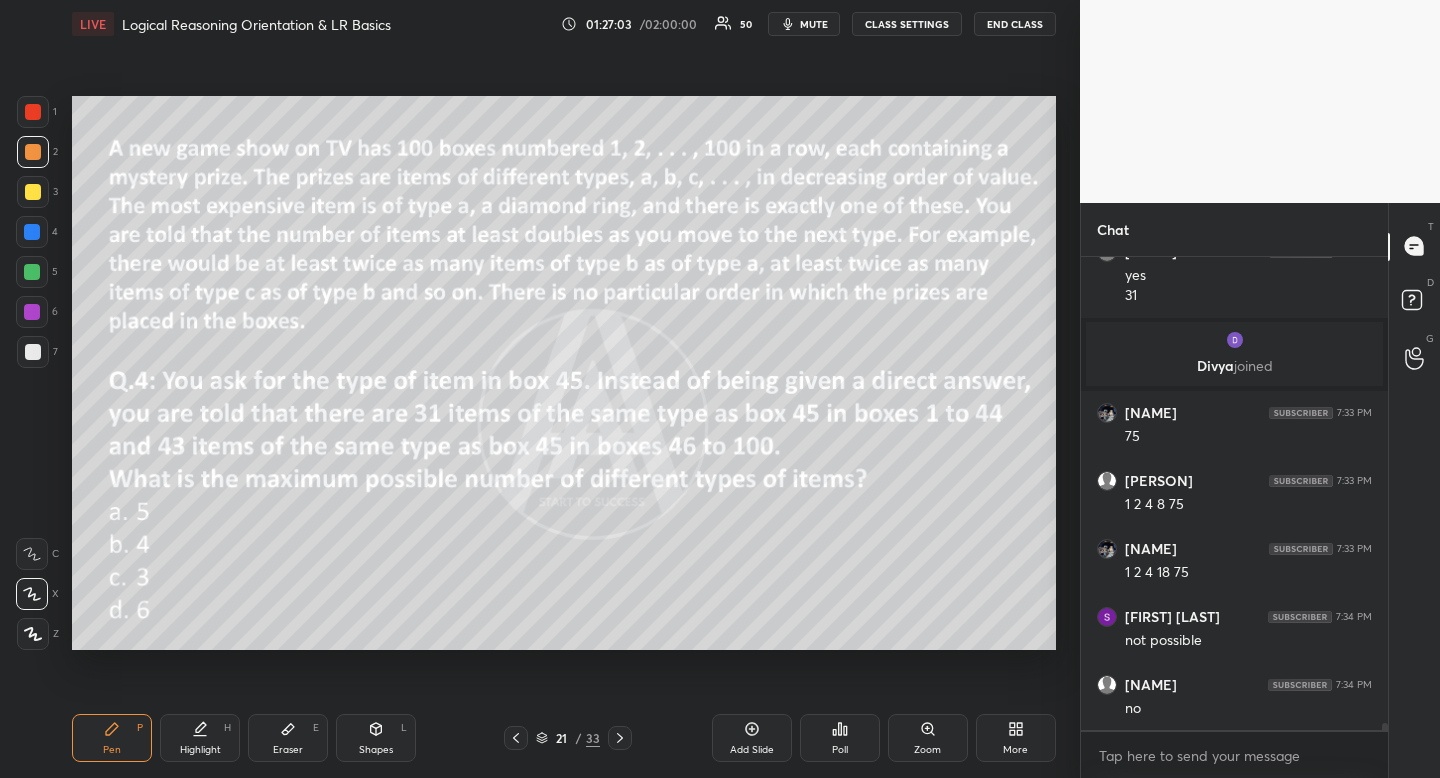 click on "Highlight H" at bounding box center [200, 738] 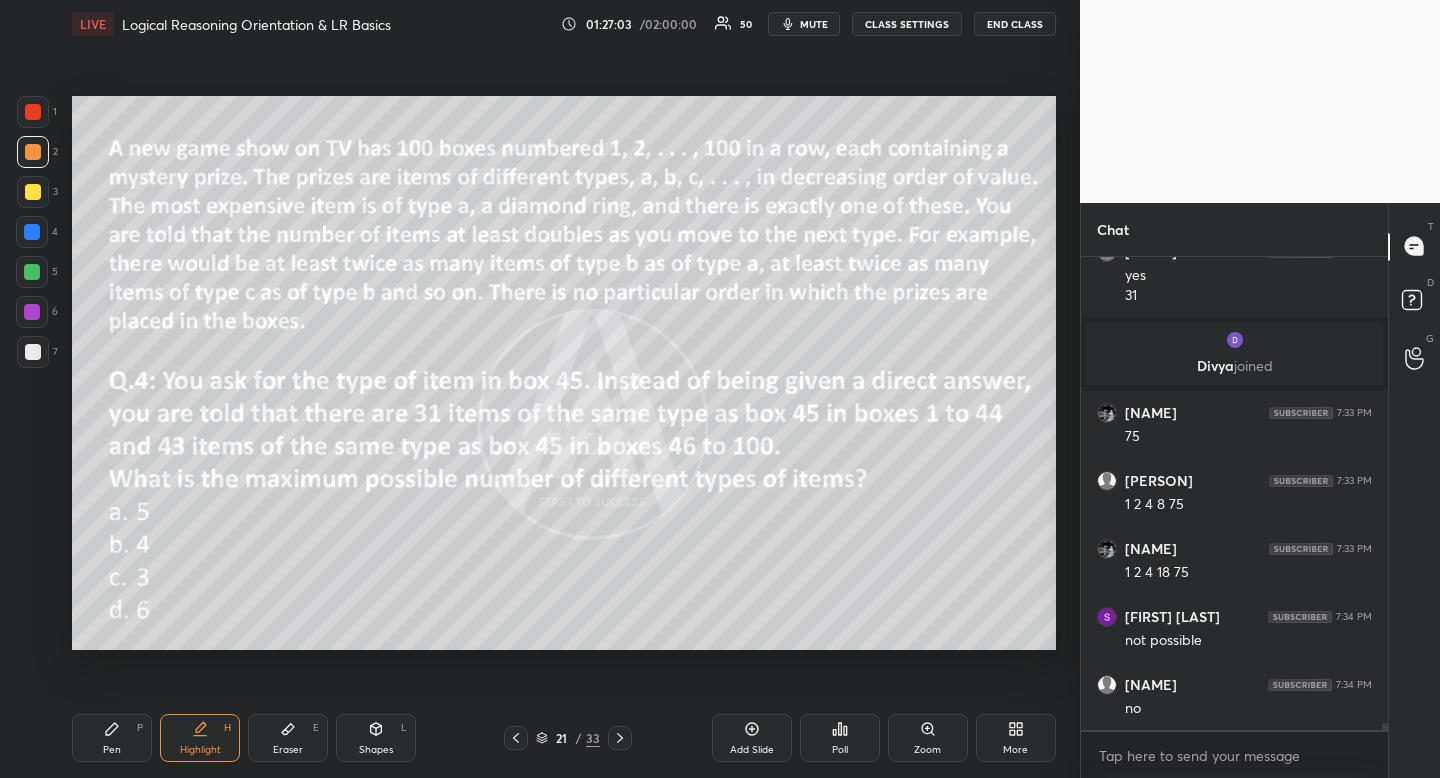 drag, startPoint x: 209, startPoint y: 741, endPoint x: 265, endPoint y: 701, distance: 68.8186 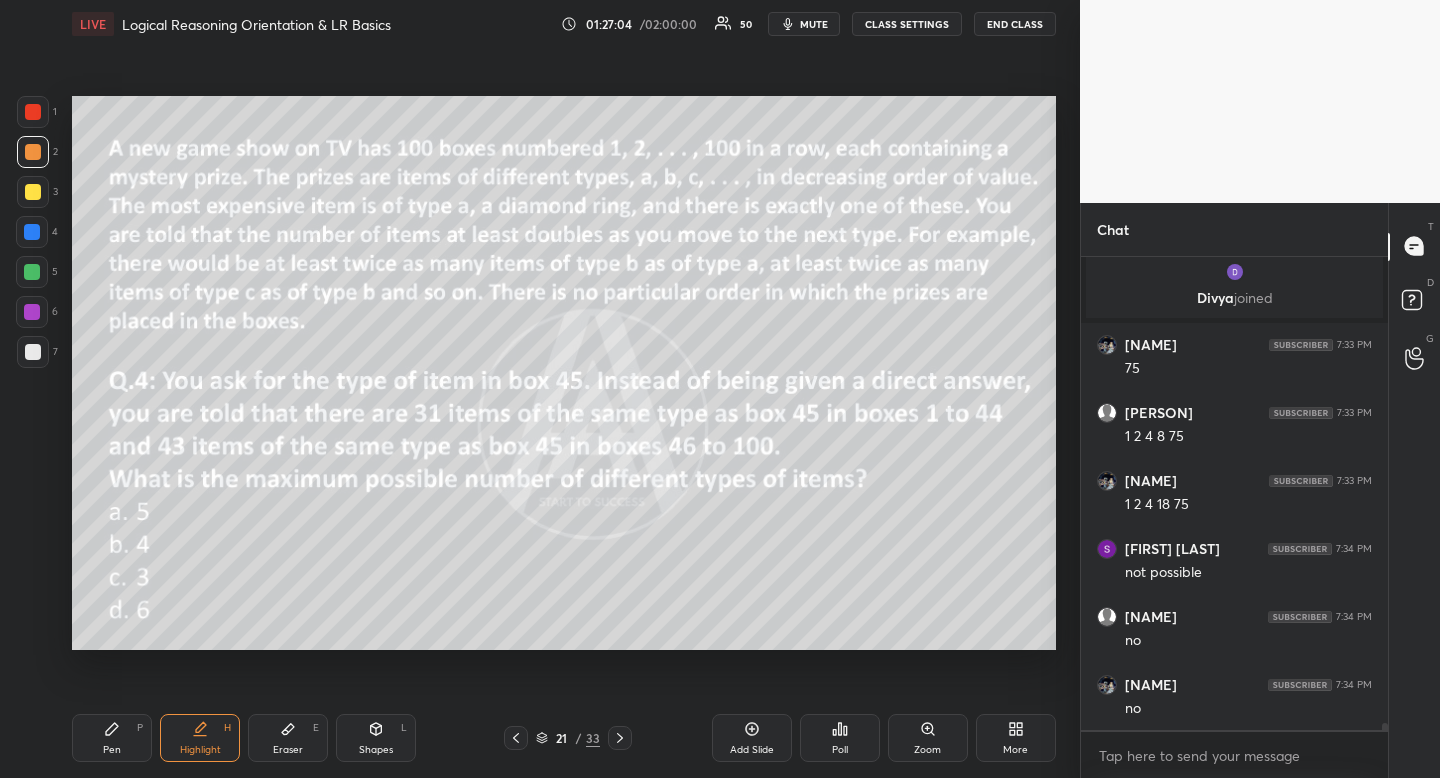 scroll, scrollTop: 31719, scrollLeft: 0, axis: vertical 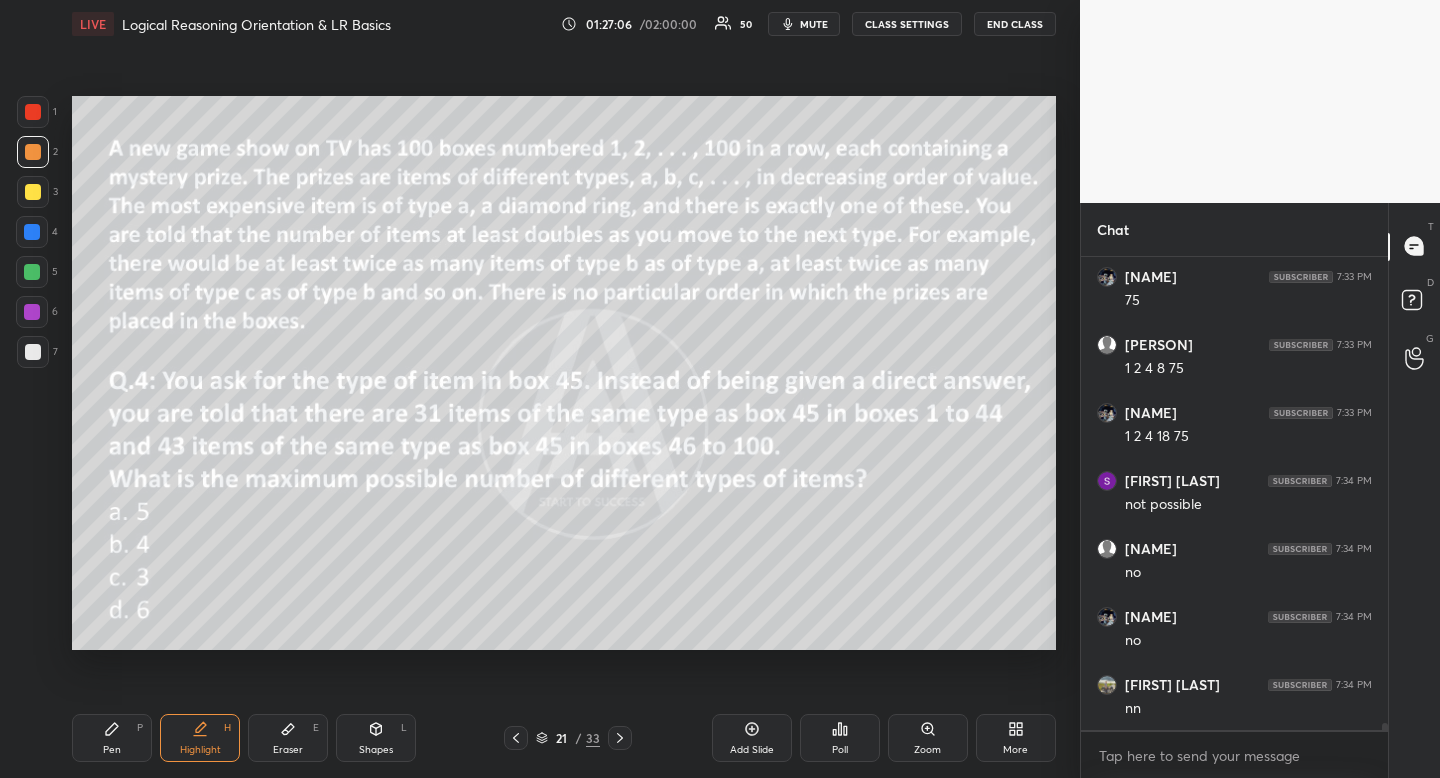 click 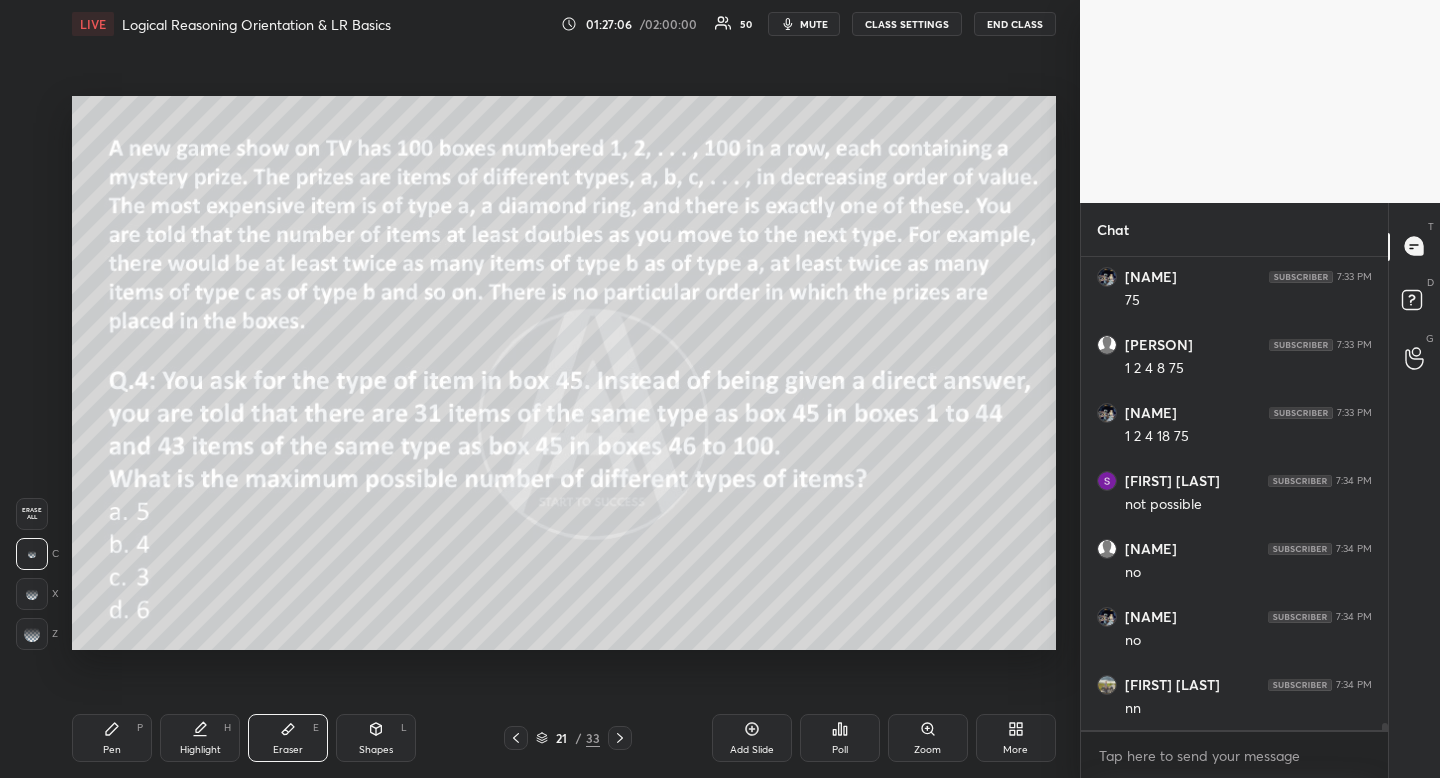drag, startPoint x: 286, startPoint y: 735, endPoint x: 376, endPoint y: 674, distance: 108.72442 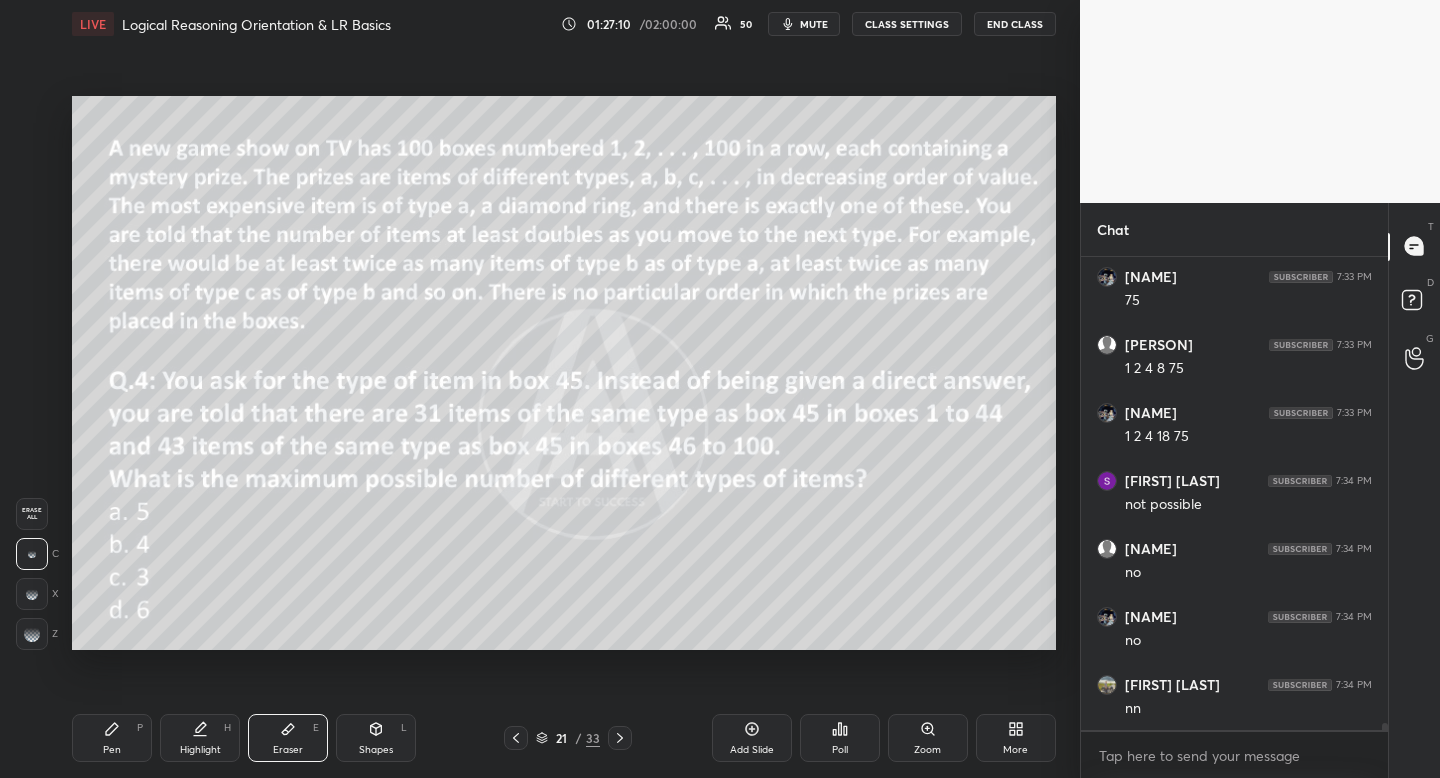 click 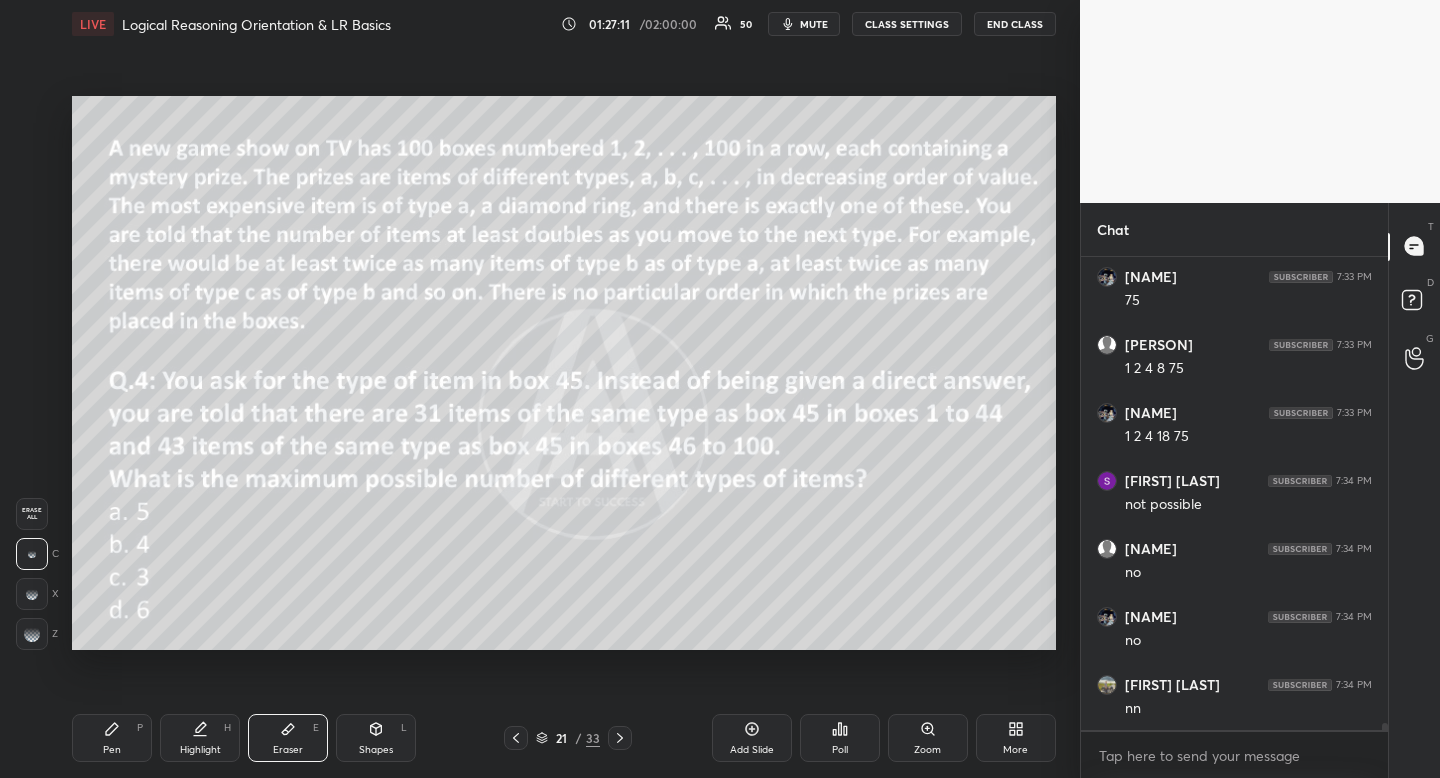 scroll, scrollTop: 31787, scrollLeft: 0, axis: vertical 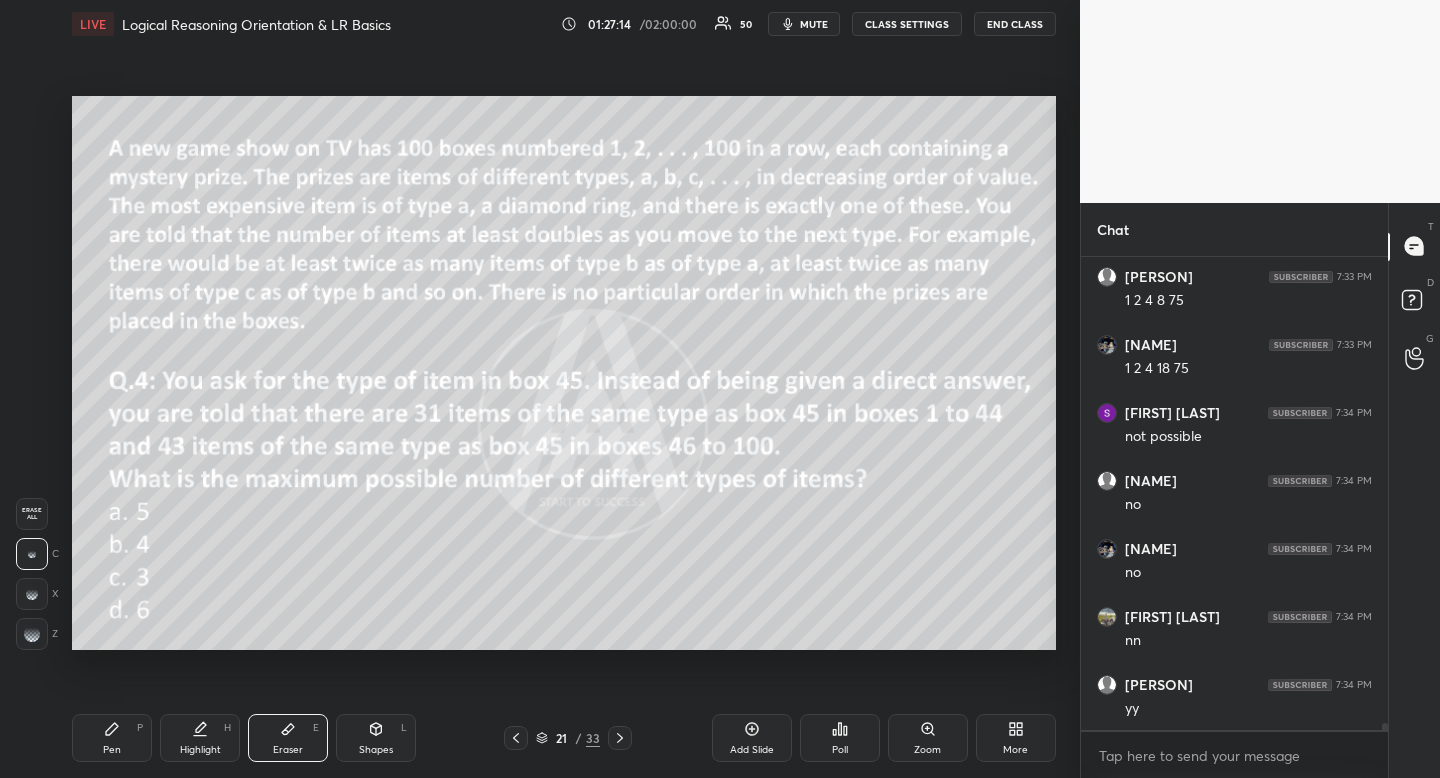 click on "Pen" at bounding box center [112, 750] 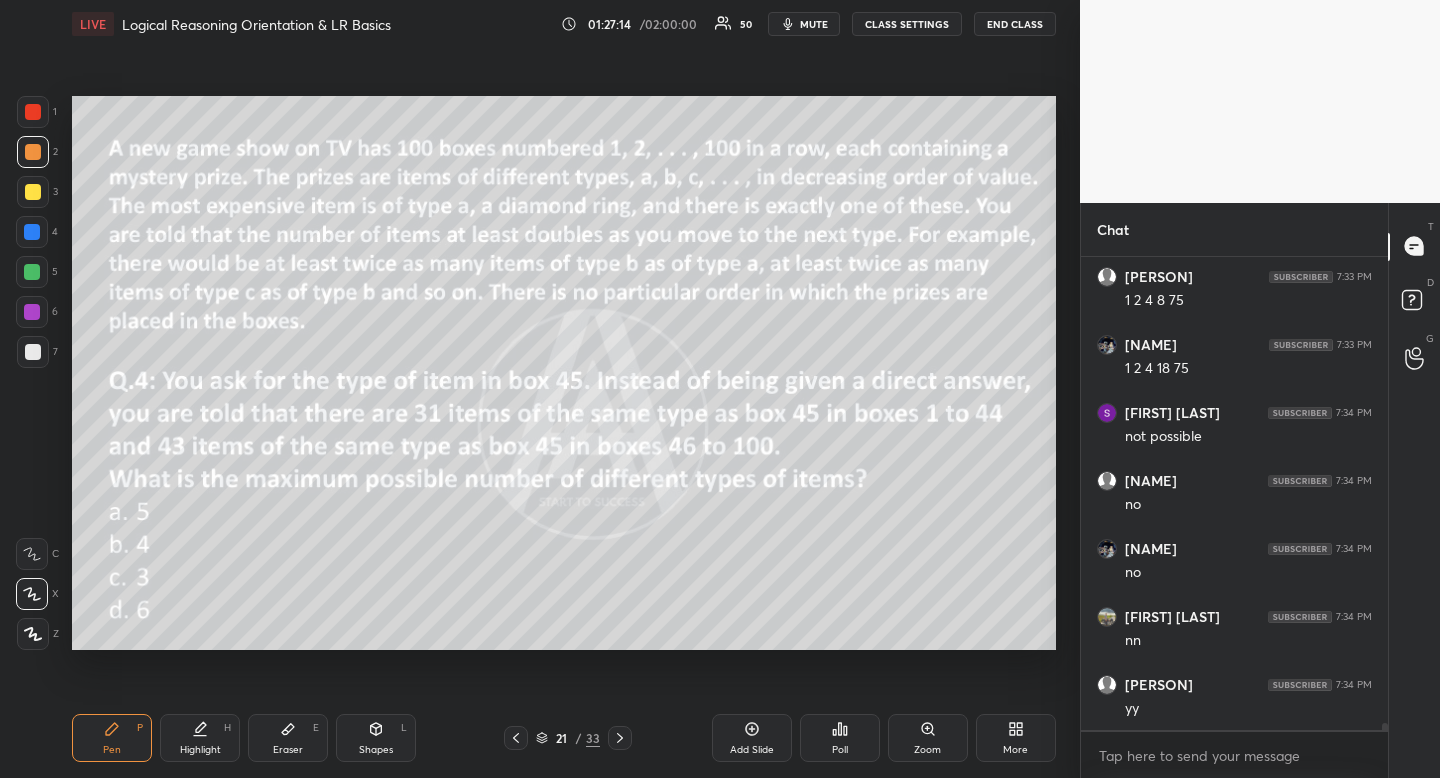 drag, startPoint x: 113, startPoint y: 747, endPoint x: 237, endPoint y: 666, distance: 148.11145 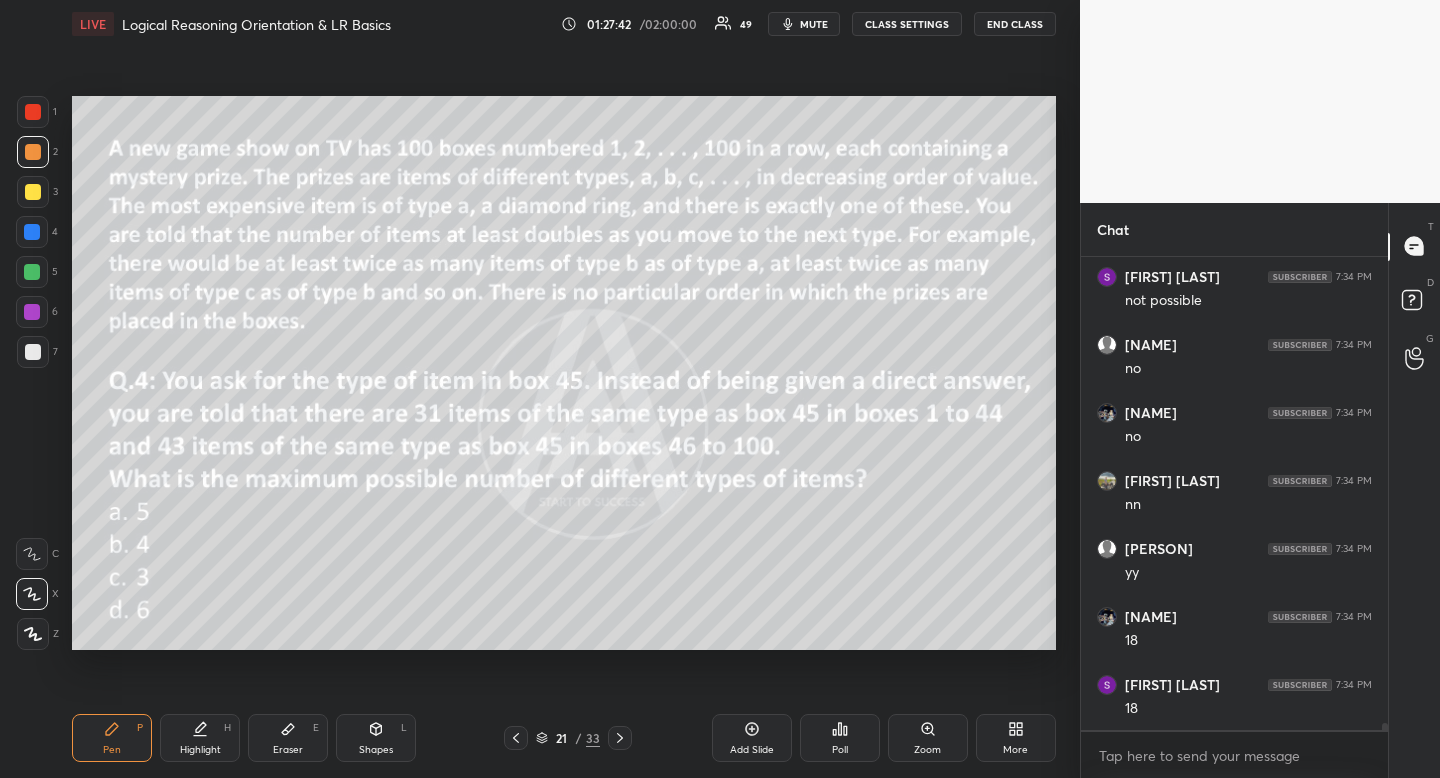 scroll, scrollTop: 31991, scrollLeft: 0, axis: vertical 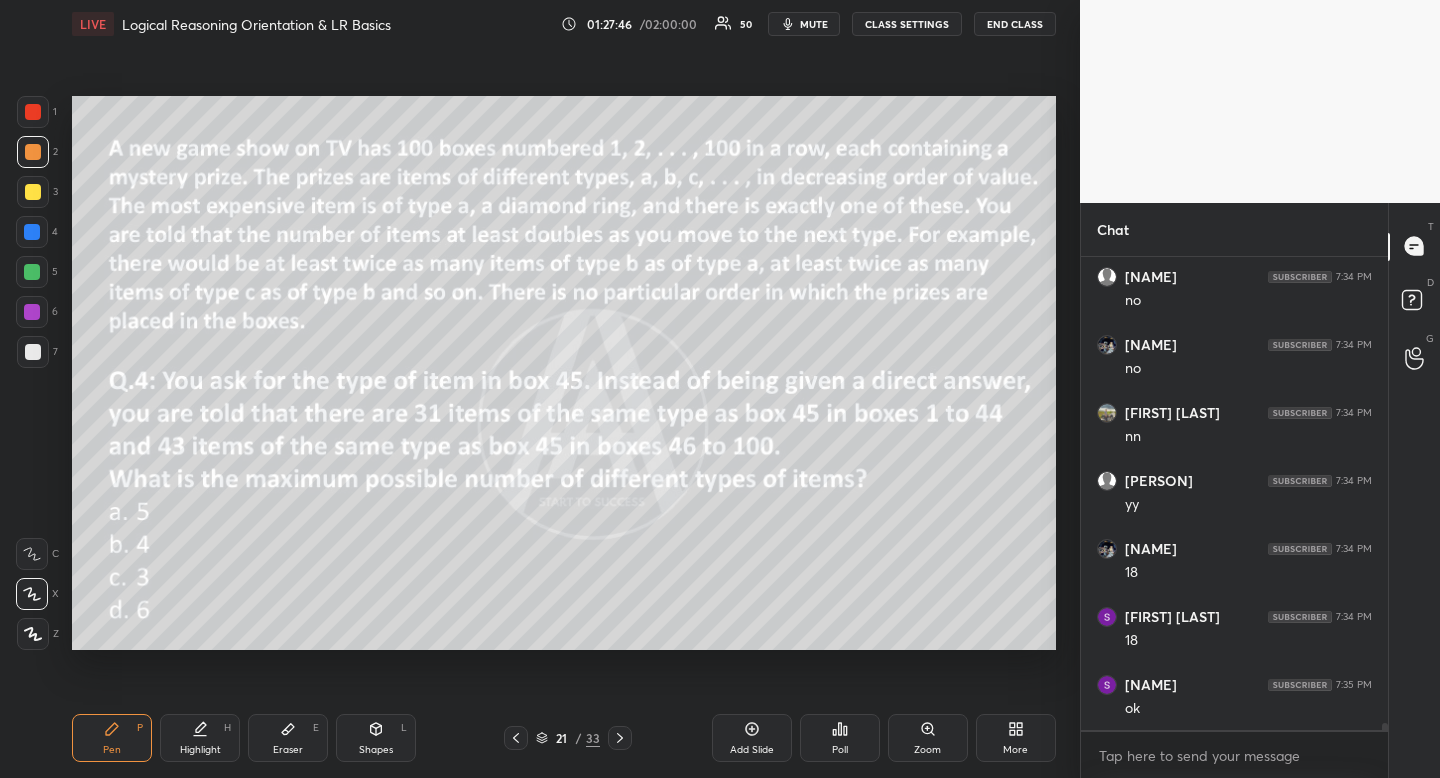 click at bounding box center [33, 192] 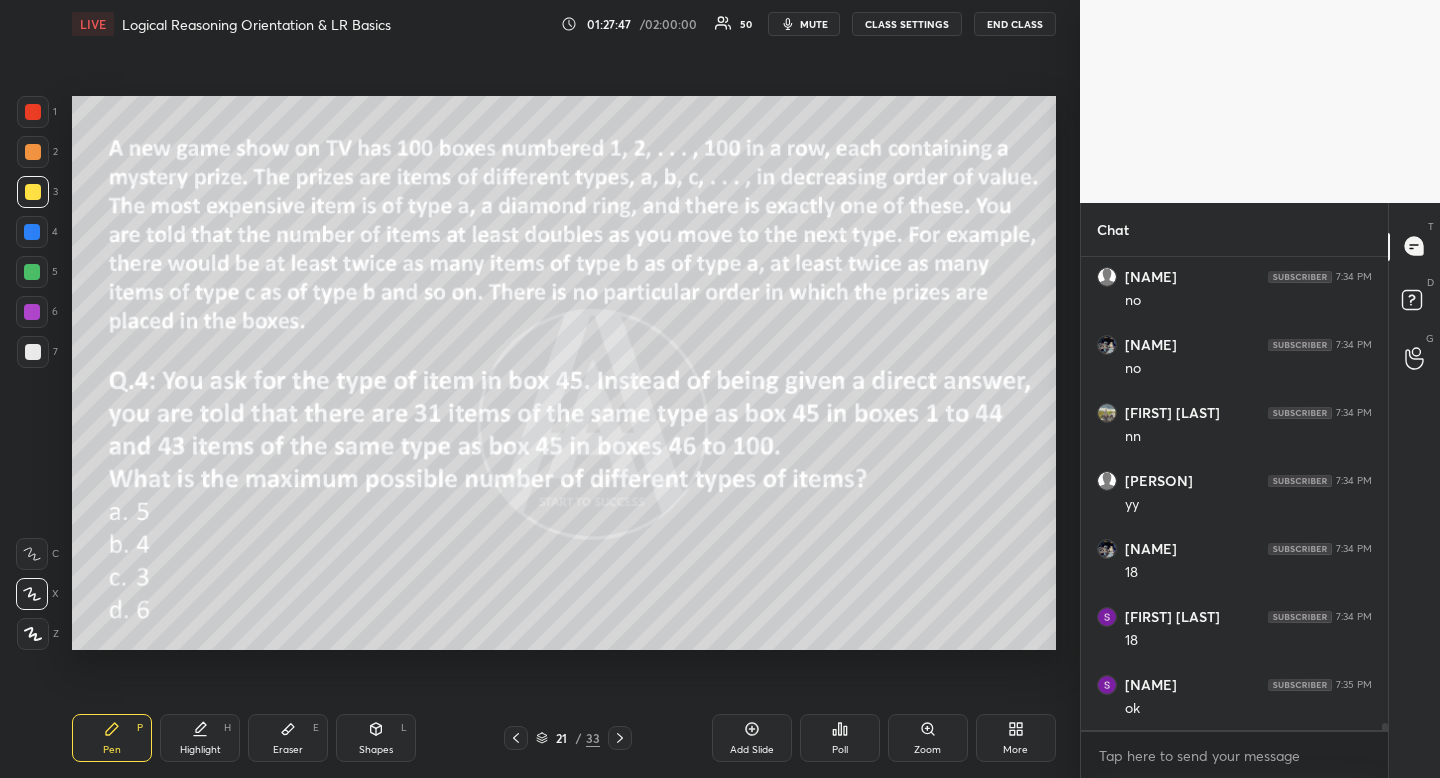 drag, startPoint x: 33, startPoint y: 191, endPoint x: 5, endPoint y: 226, distance: 44.82187 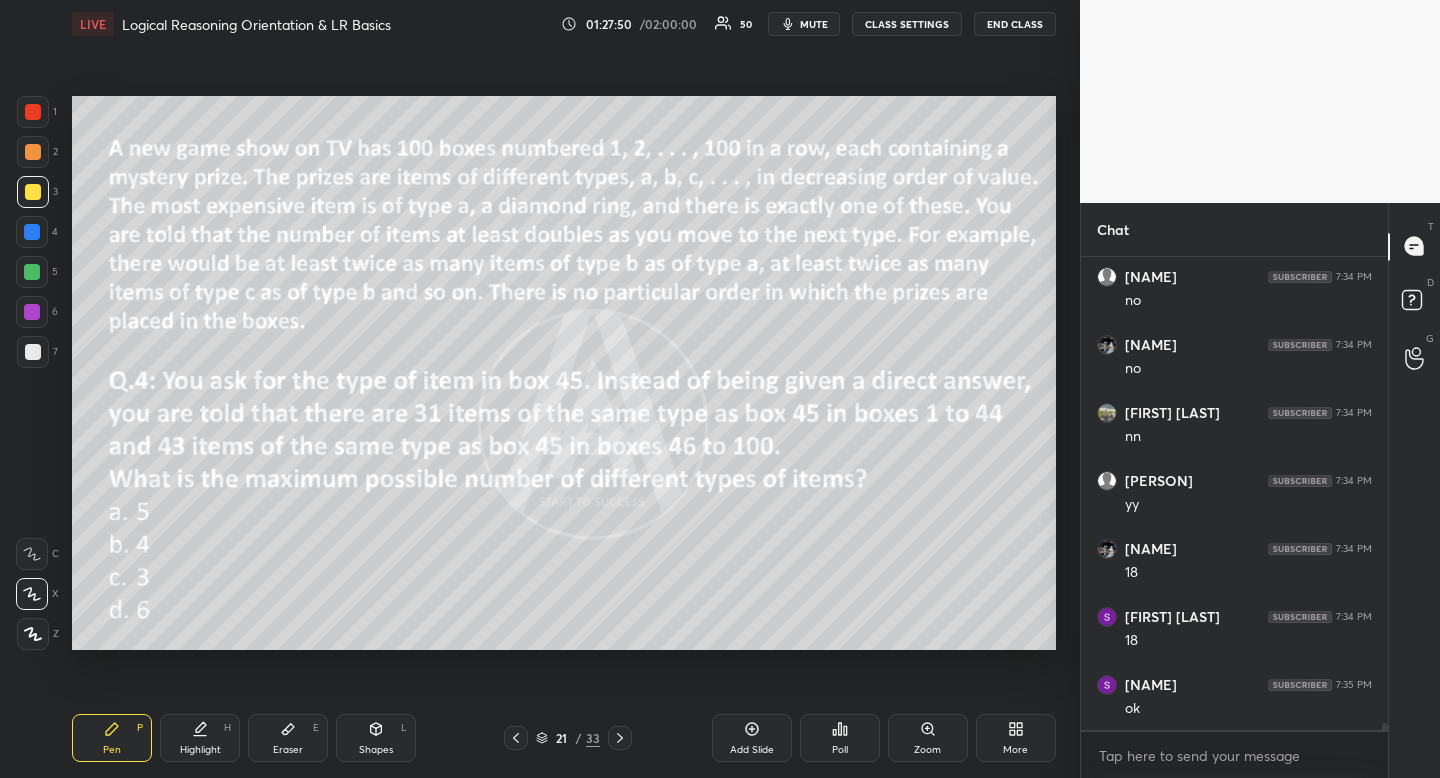 click at bounding box center (32, 272) 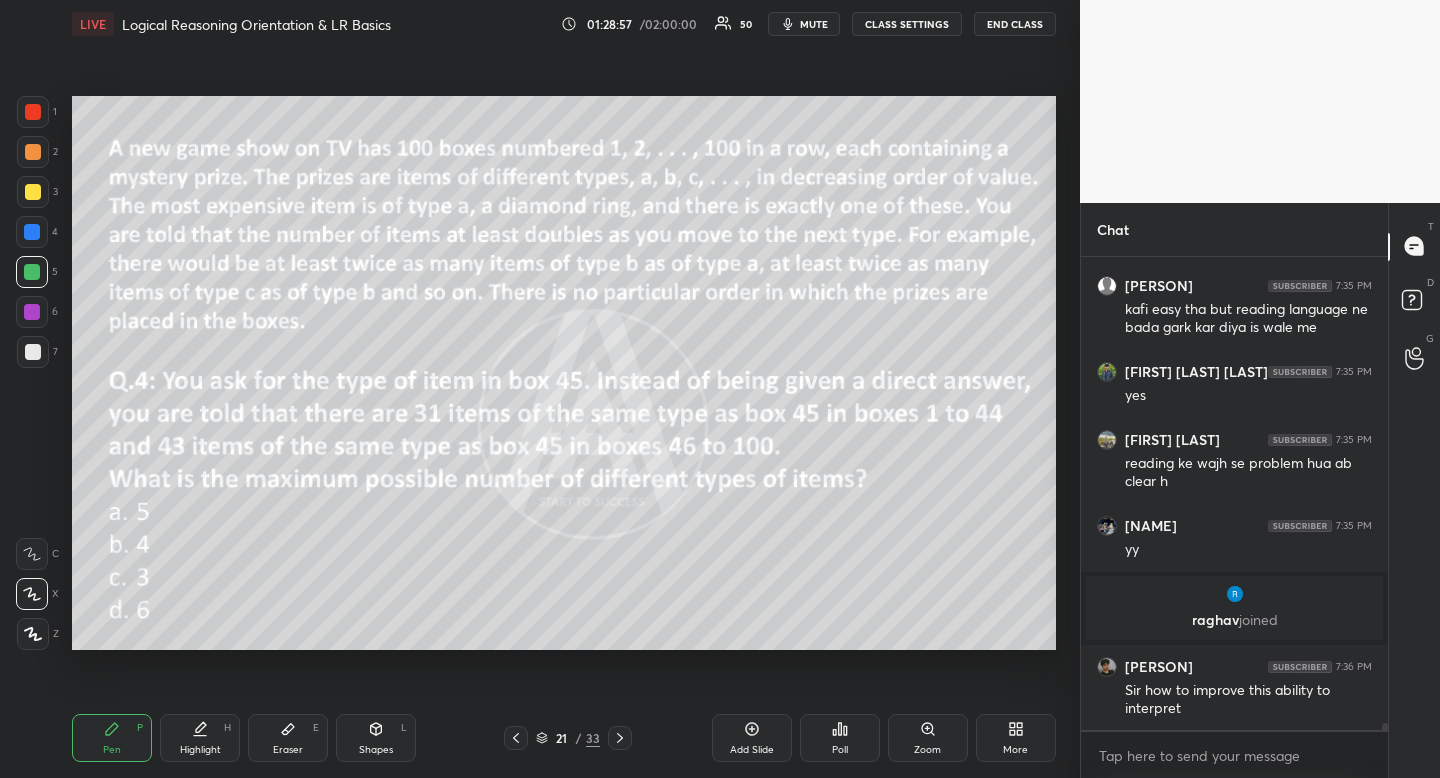scroll, scrollTop: 32295, scrollLeft: 0, axis: vertical 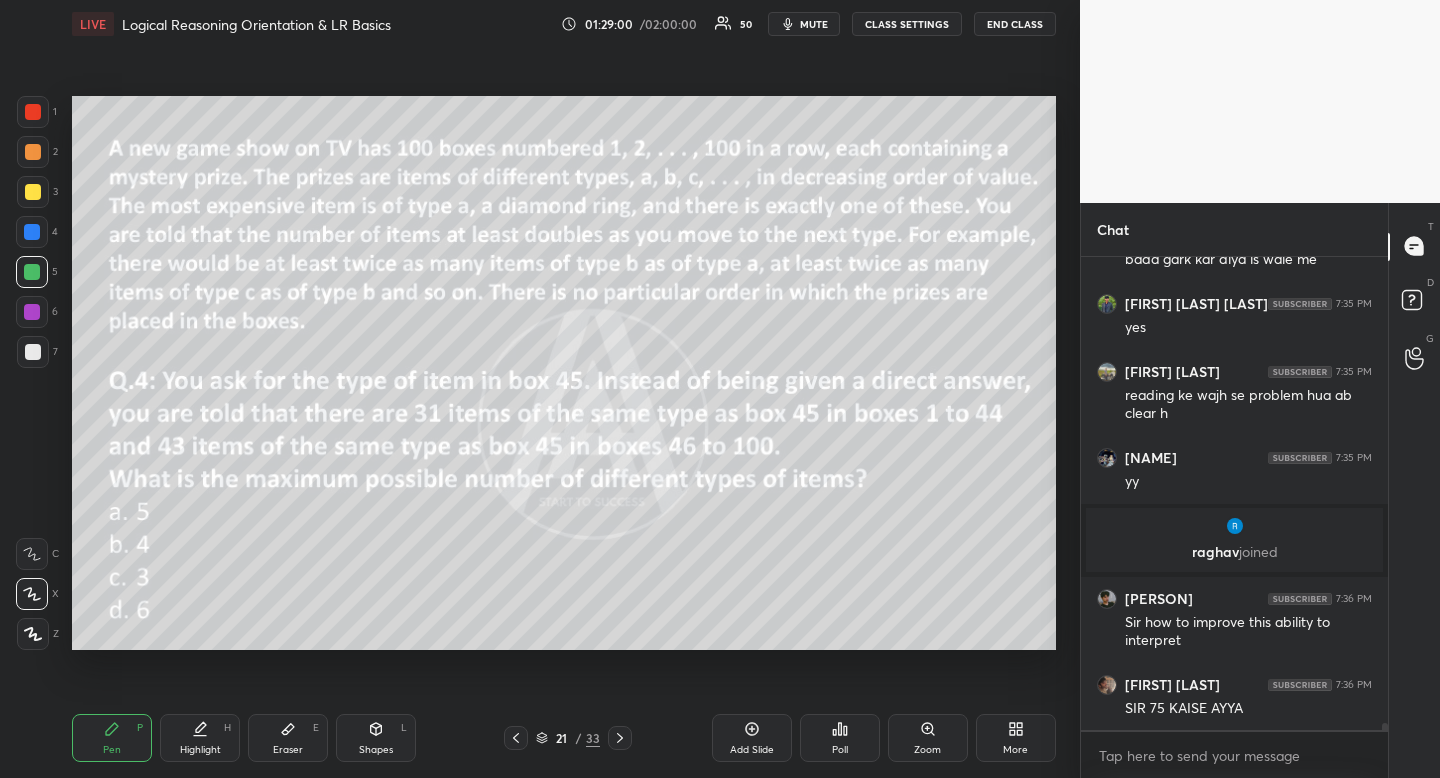 click on "Highlight H" at bounding box center (200, 738) 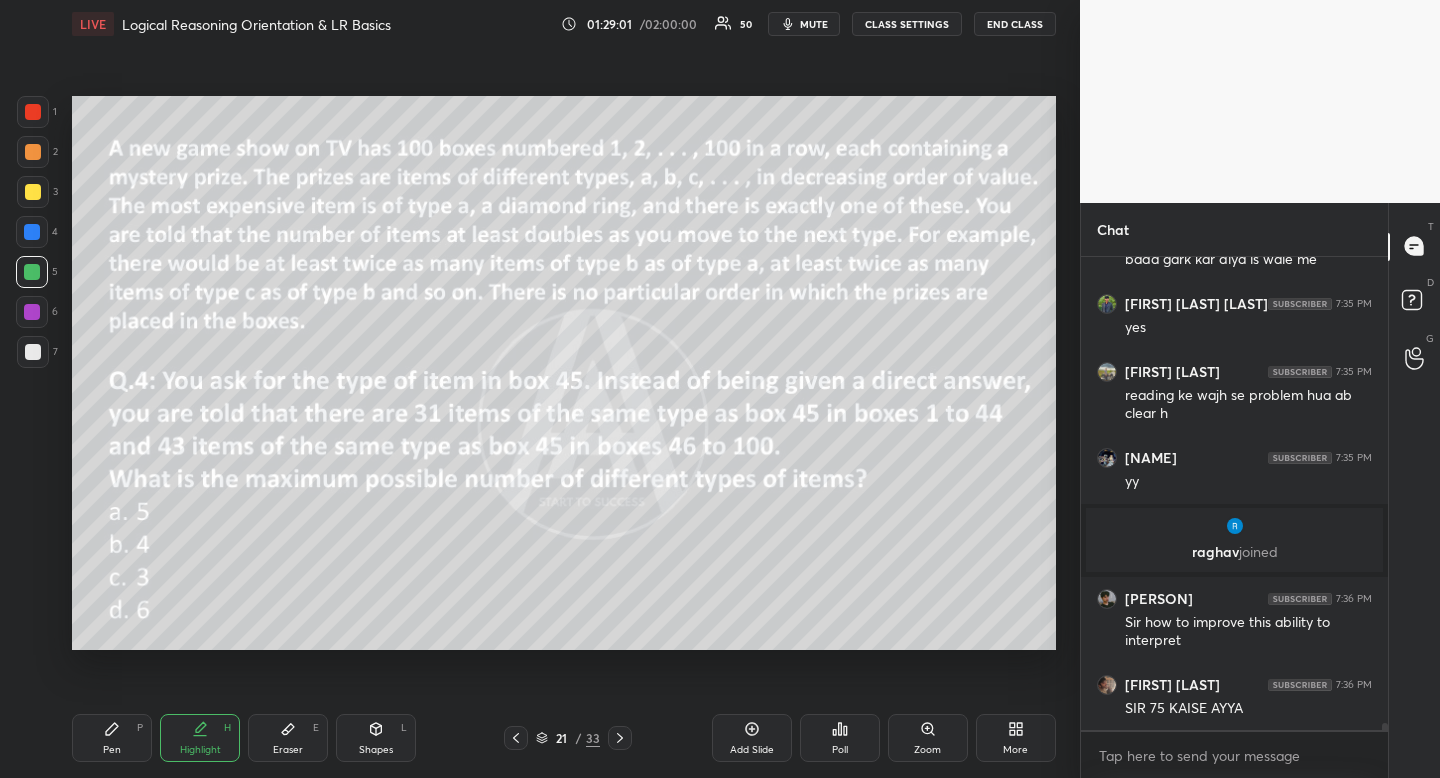 click on "Highlight H" at bounding box center [200, 738] 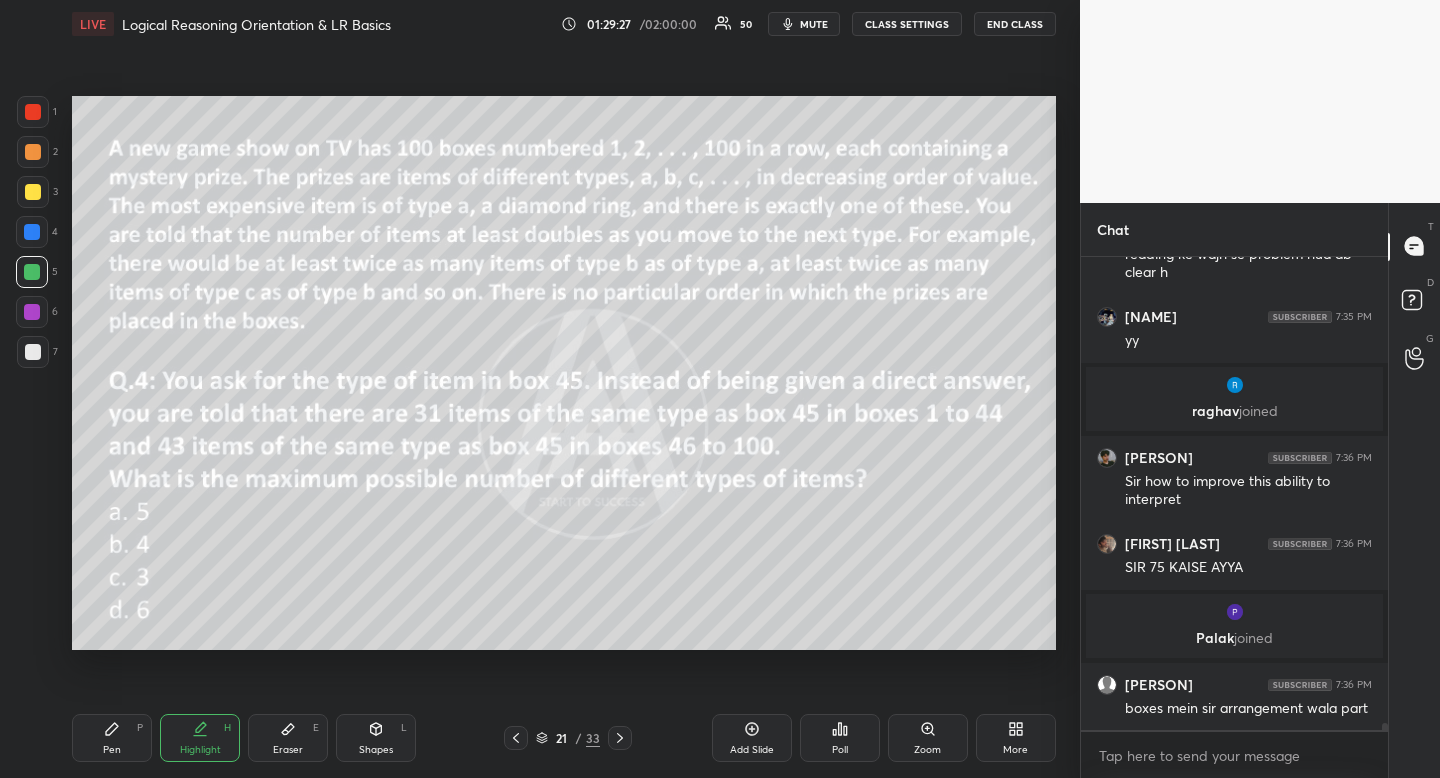 scroll, scrollTop: 32450, scrollLeft: 0, axis: vertical 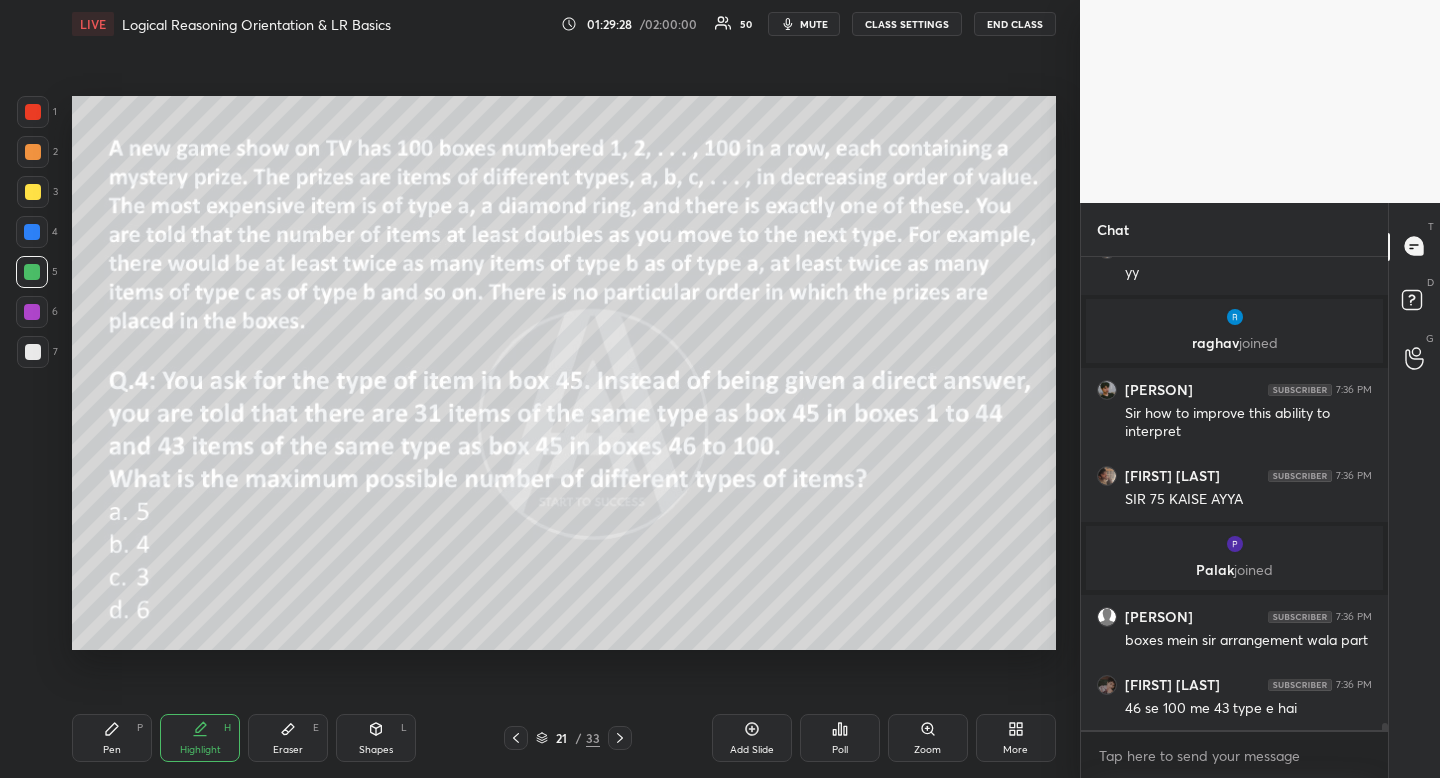 drag, startPoint x: 205, startPoint y: 726, endPoint x: 330, endPoint y: 671, distance: 136.565 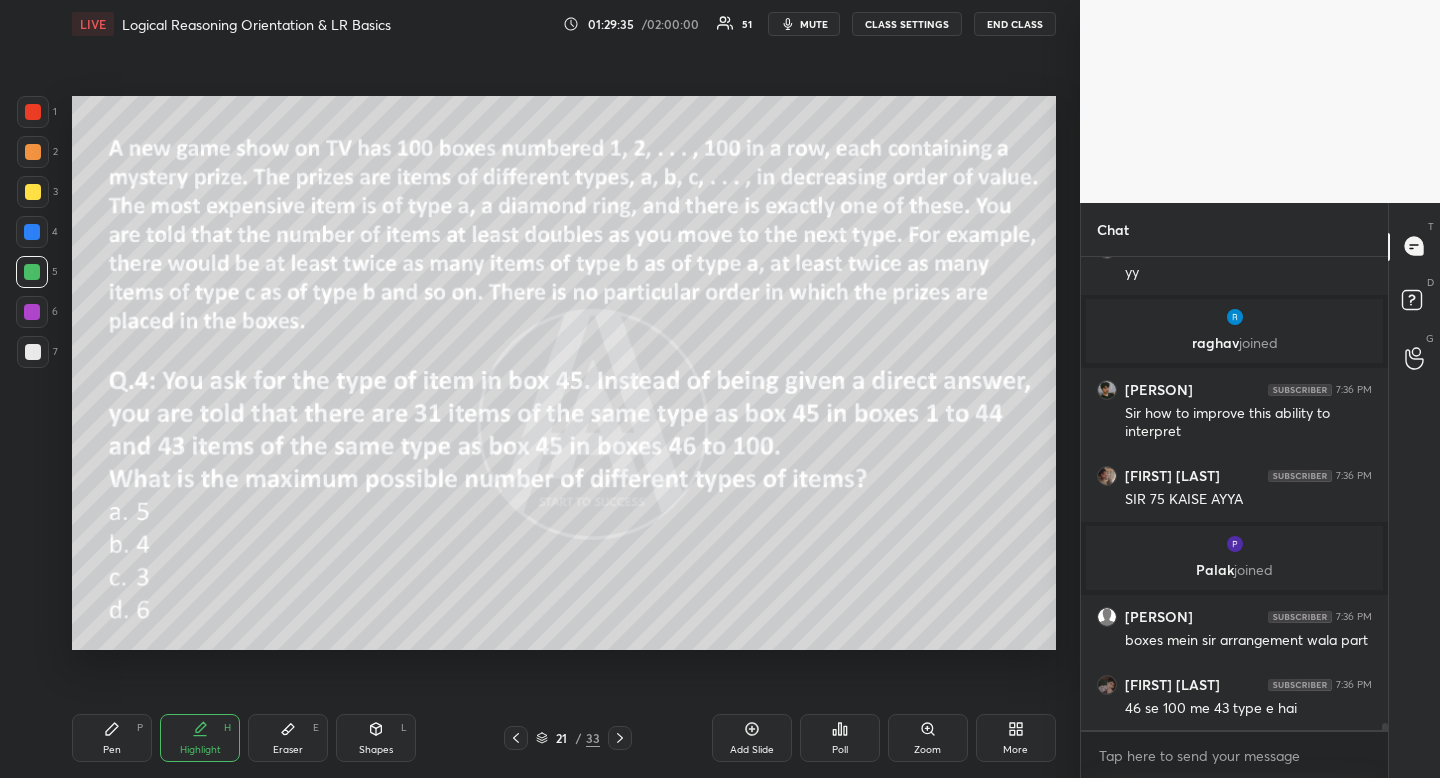 click on "Pen P Highlight H Eraser E Shapes L 21 / 33 Add Slide Poll Zoom More" at bounding box center [564, 738] 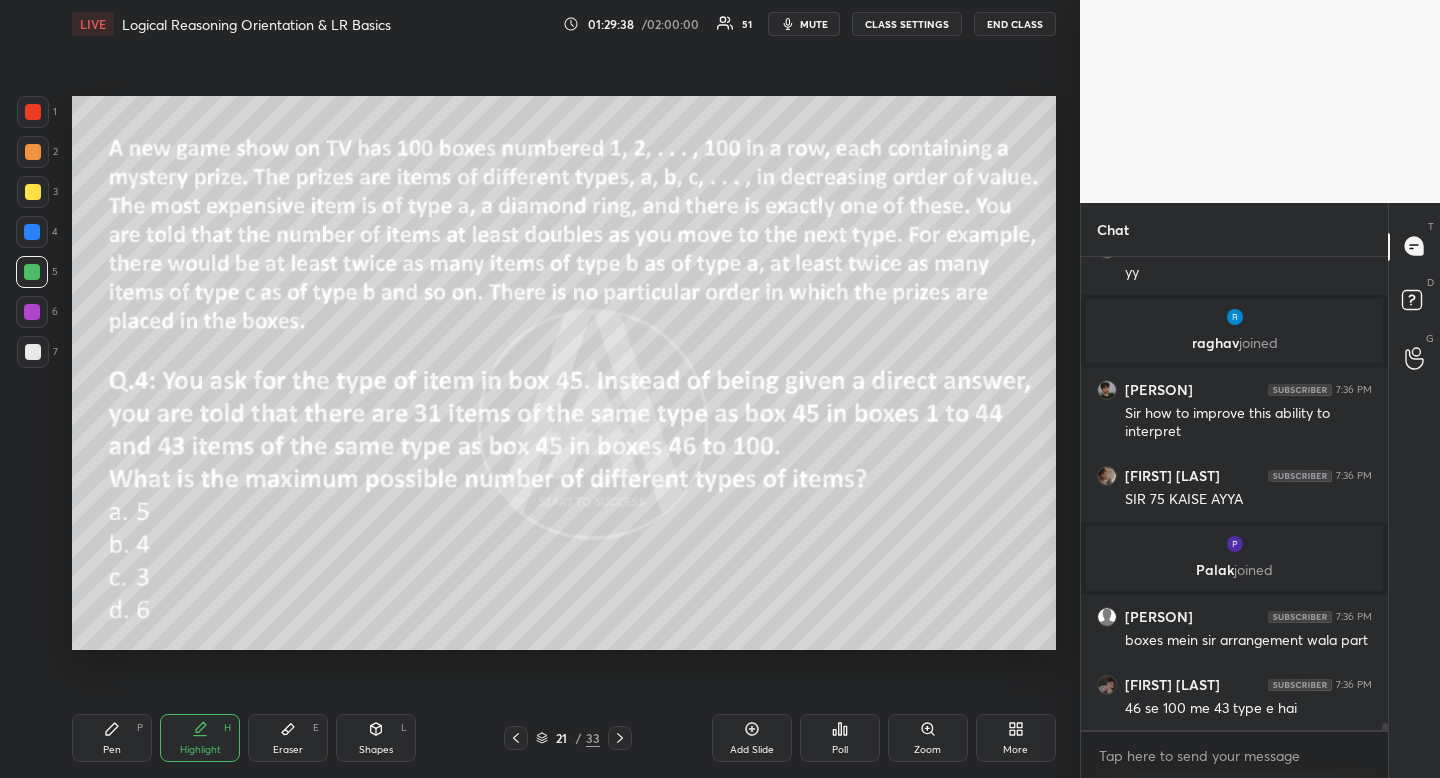 click on "Pen P" at bounding box center (112, 738) 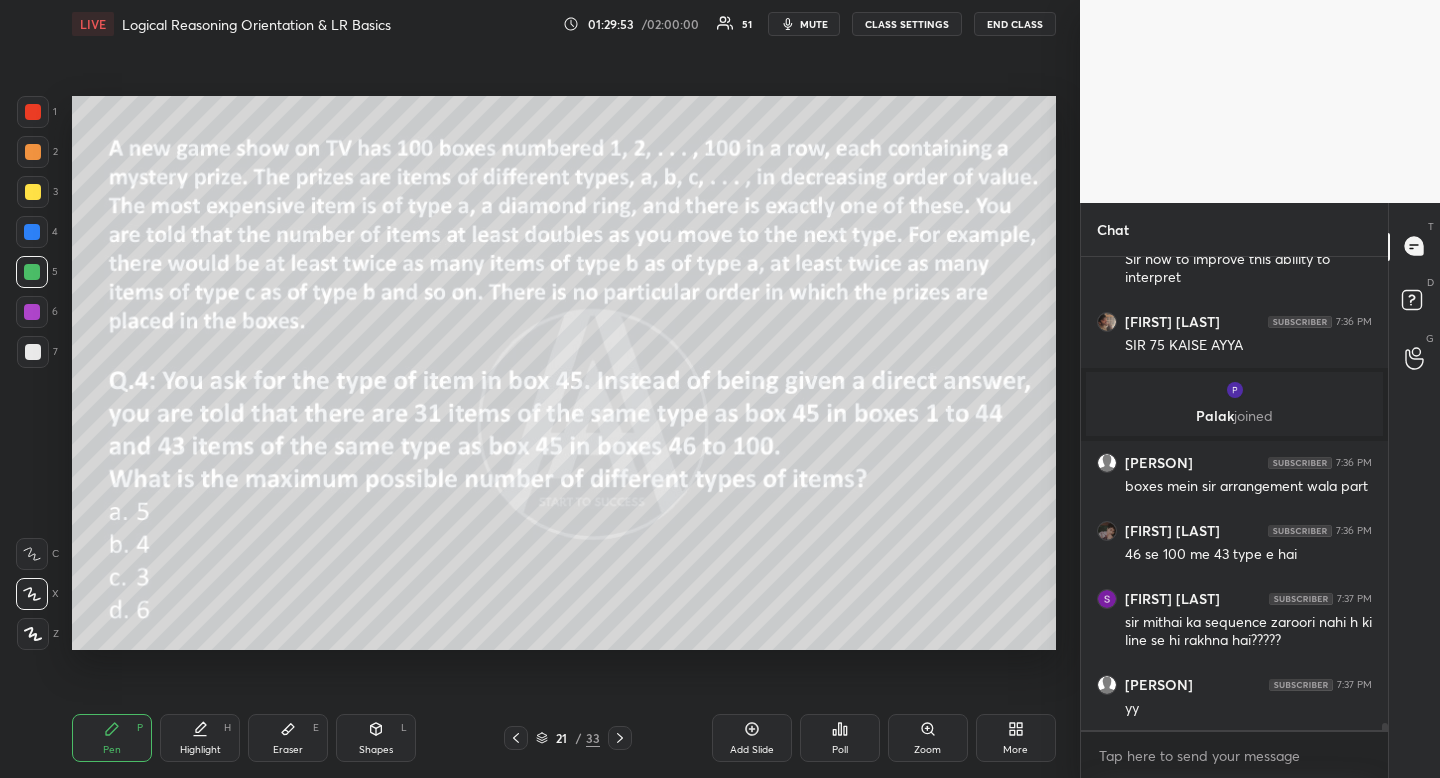 scroll, scrollTop: 32672, scrollLeft: 0, axis: vertical 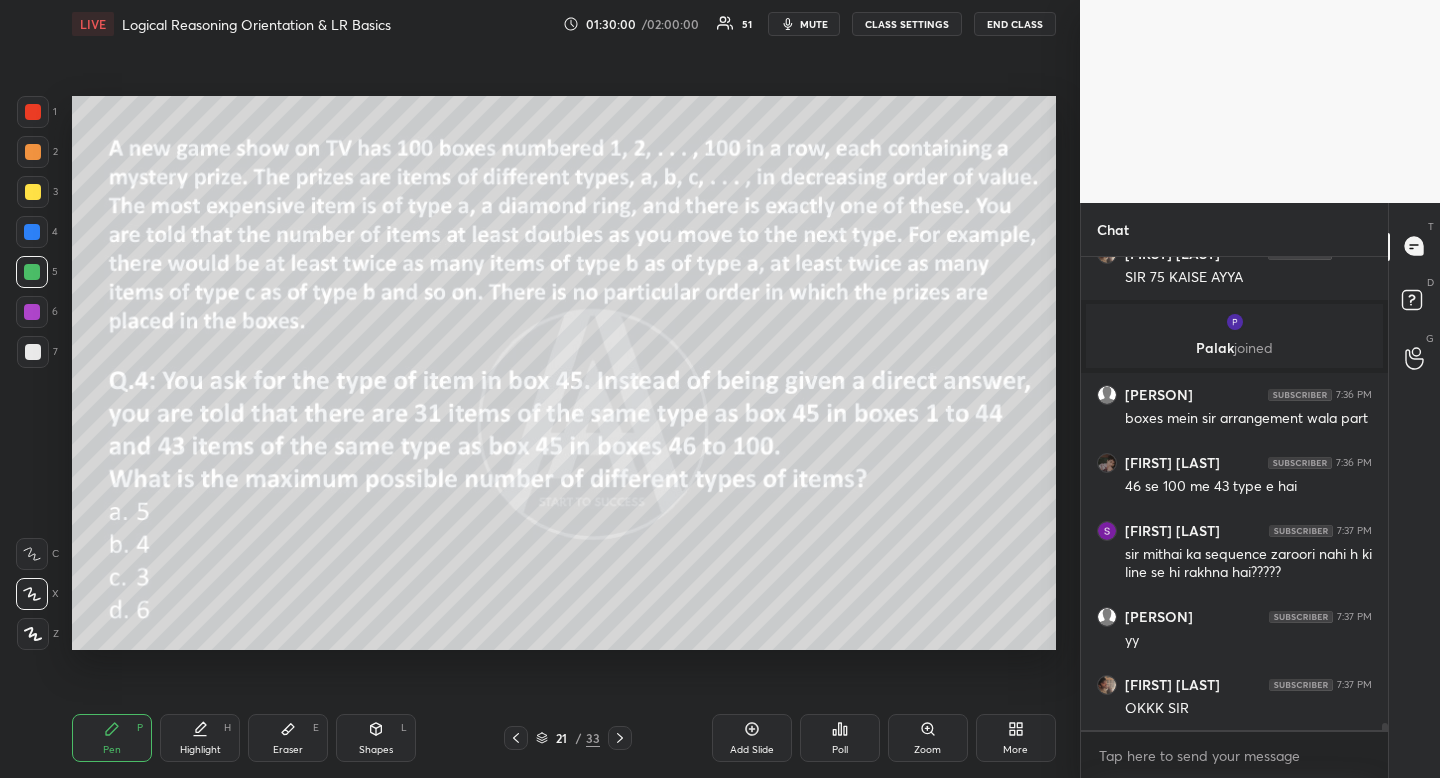 click on "Eraser E" at bounding box center (288, 738) 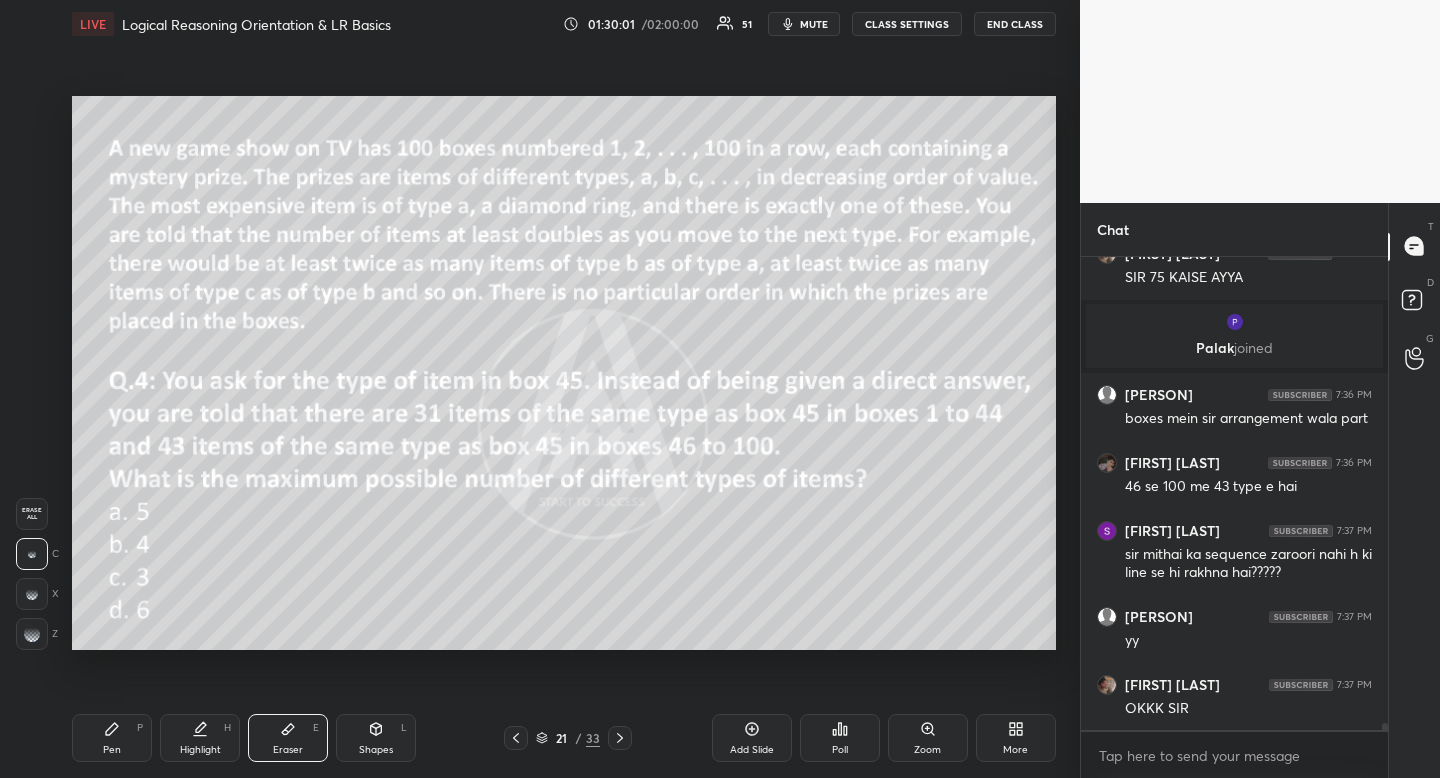 click 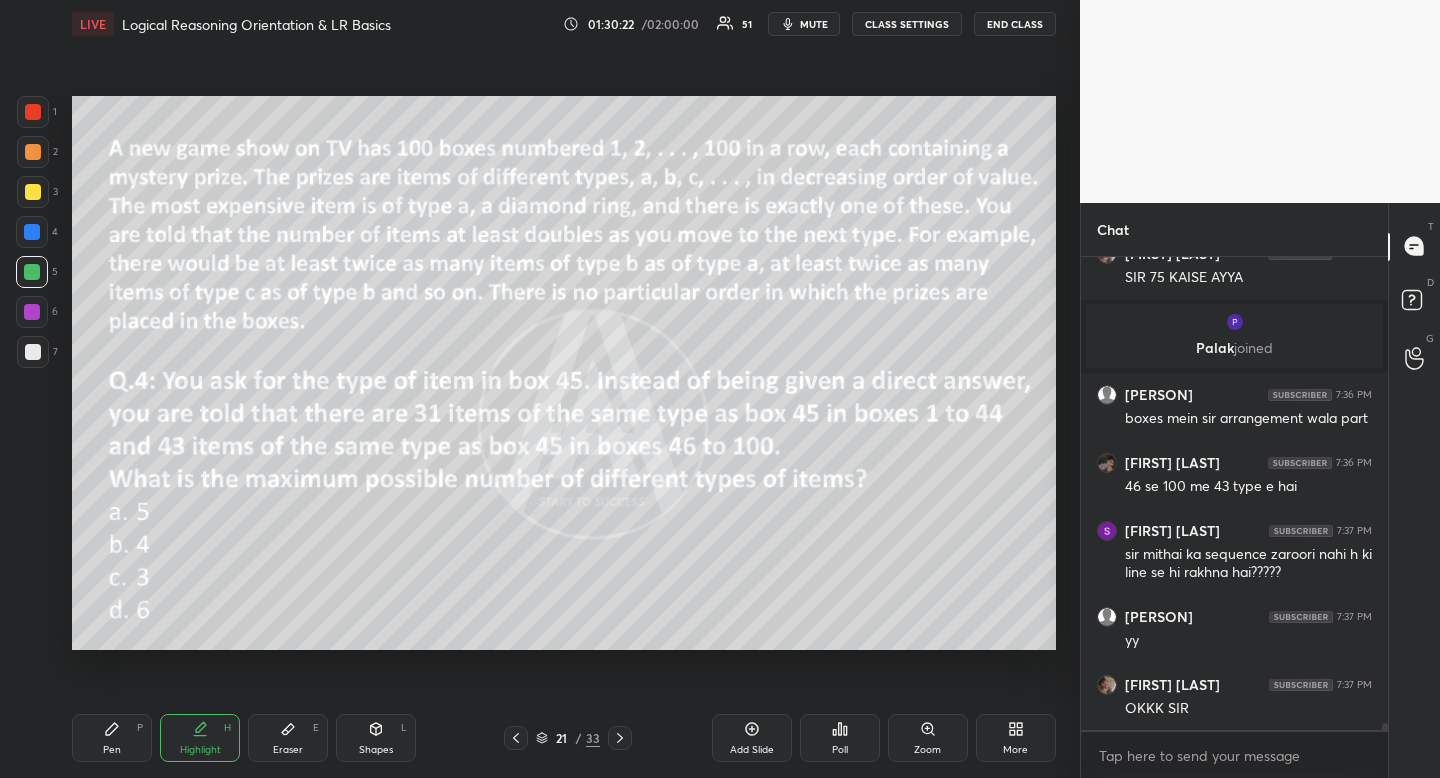 click at bounding box center [33, 192] 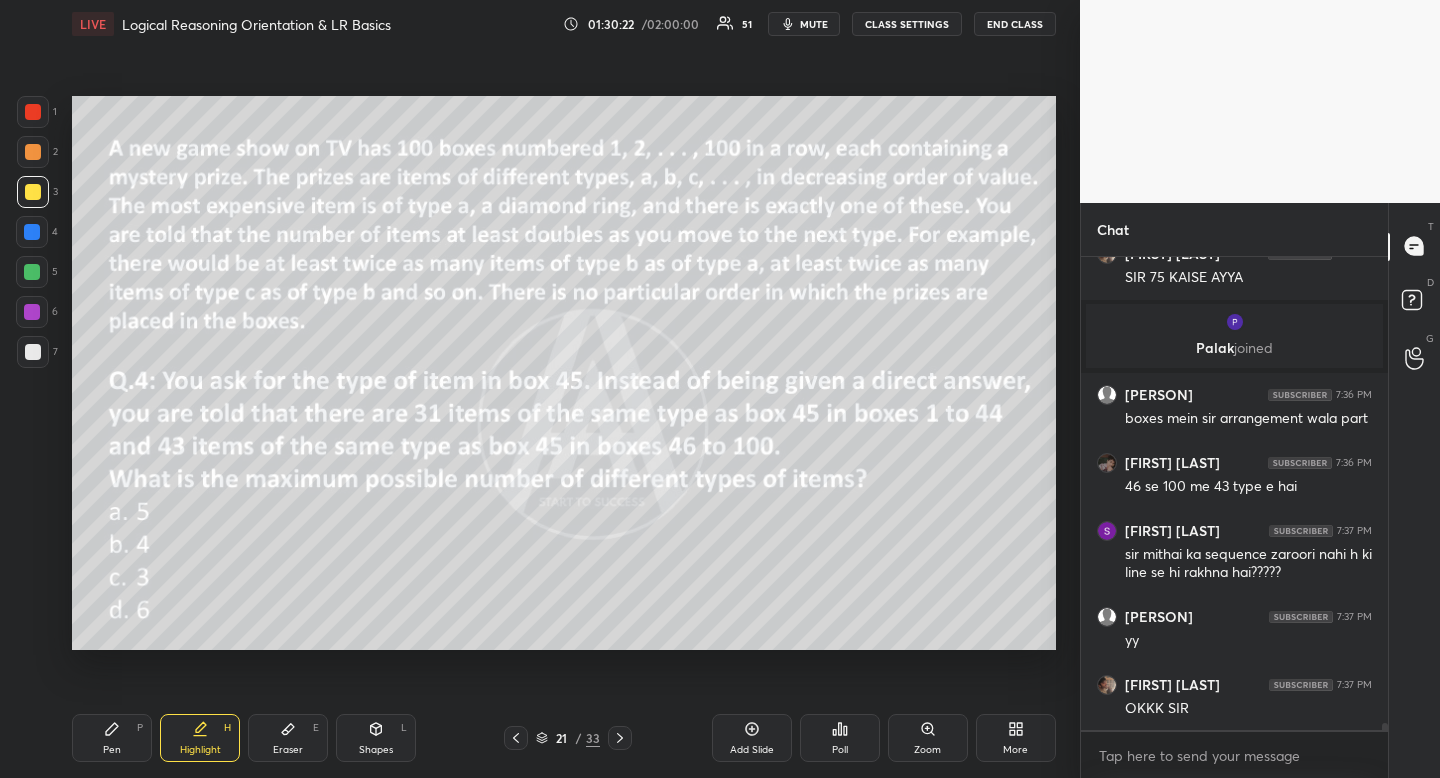 drag, startPoint x: 25, startPoint y: 200, endPoint x: 33, endPoint y: 237, distance: 37.85499 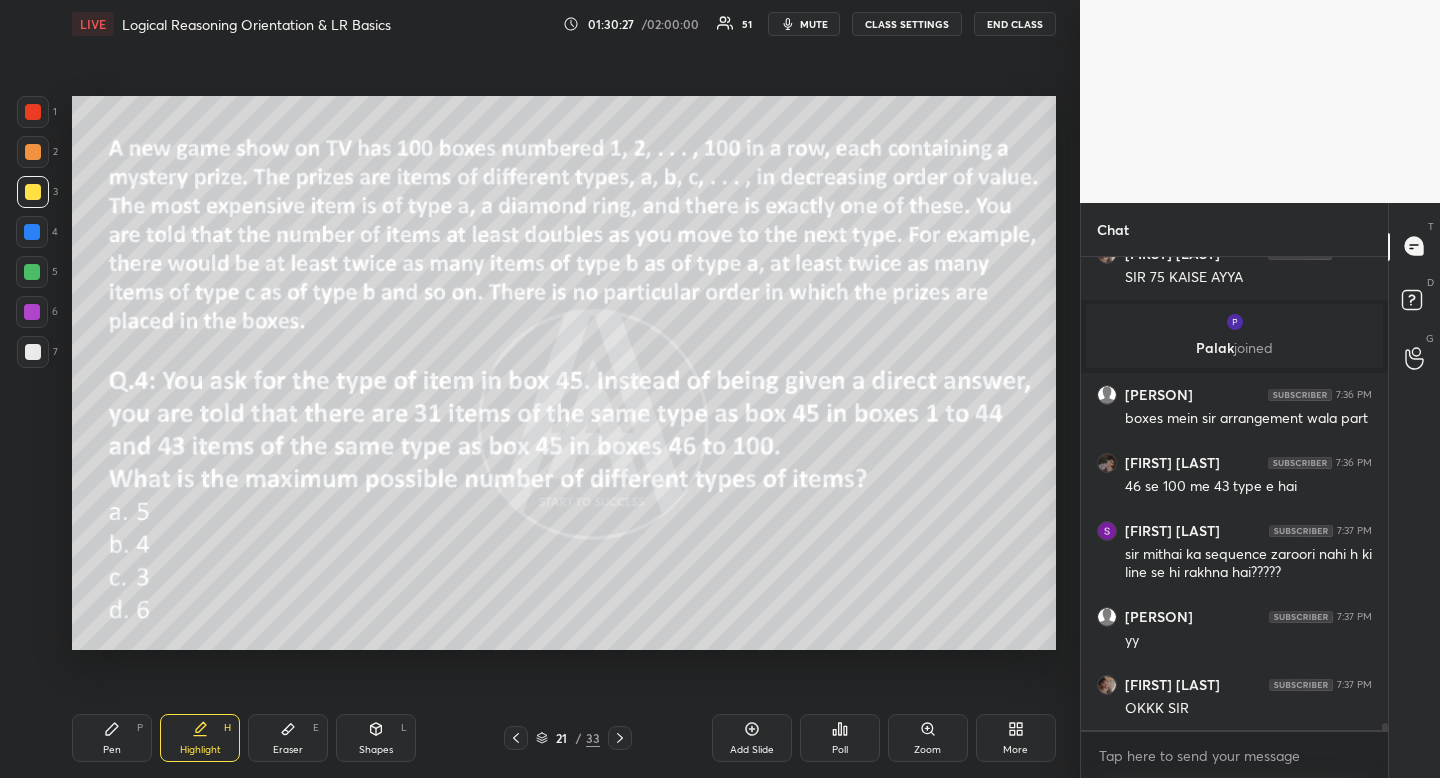 click on "More" at bounding box center [1015, 750] 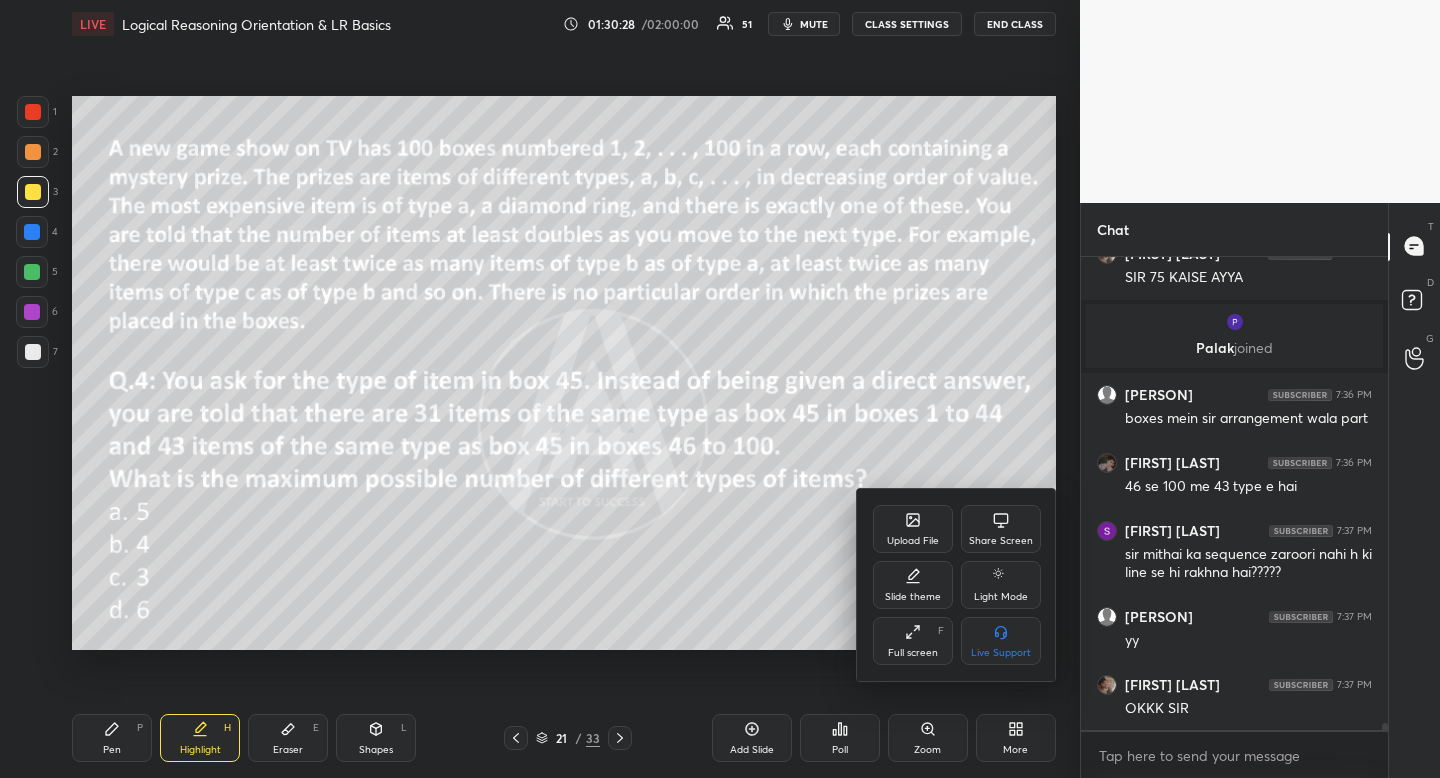 scroll, scrollTop: 32740, scrollLeft: 0, axis: vertical 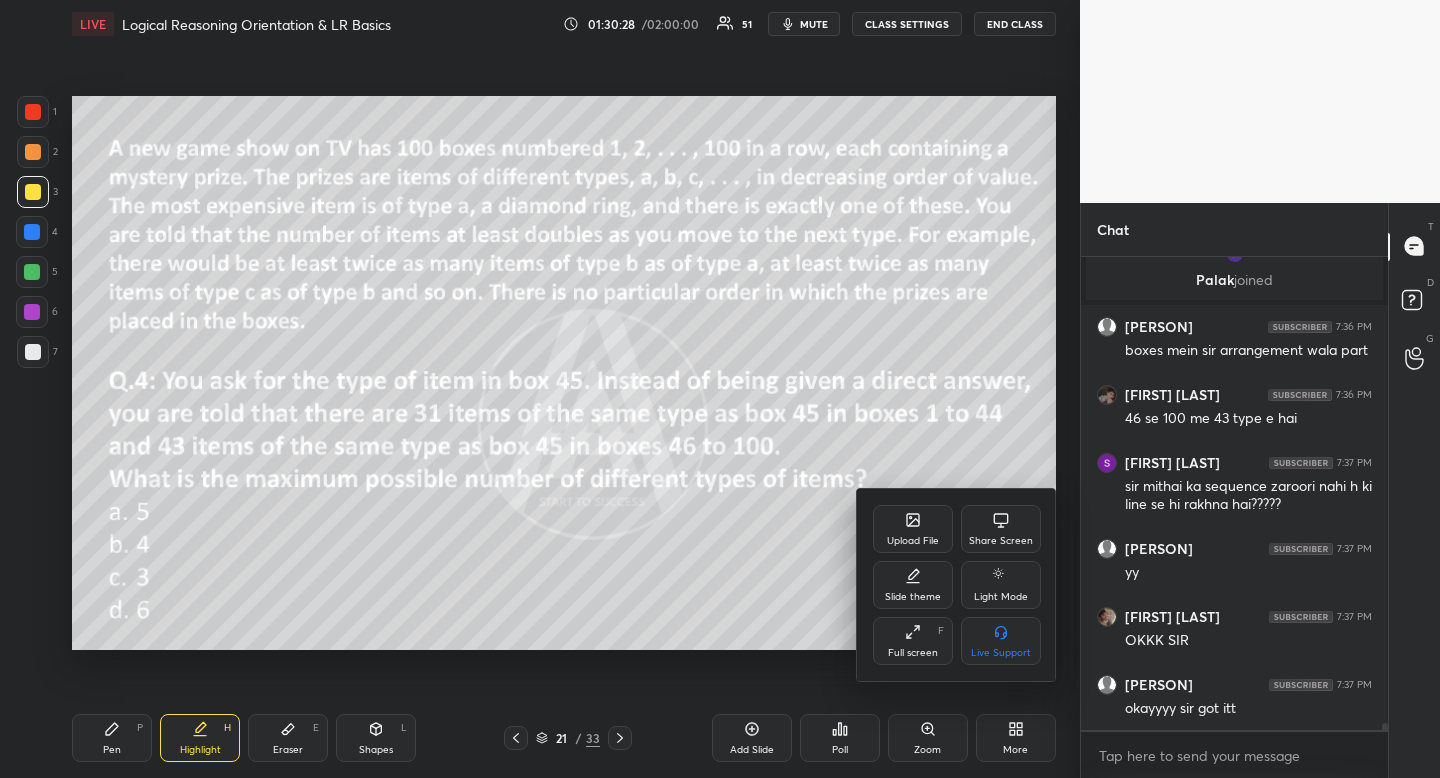 click on "Upload File" at bounding box center [913, 529] 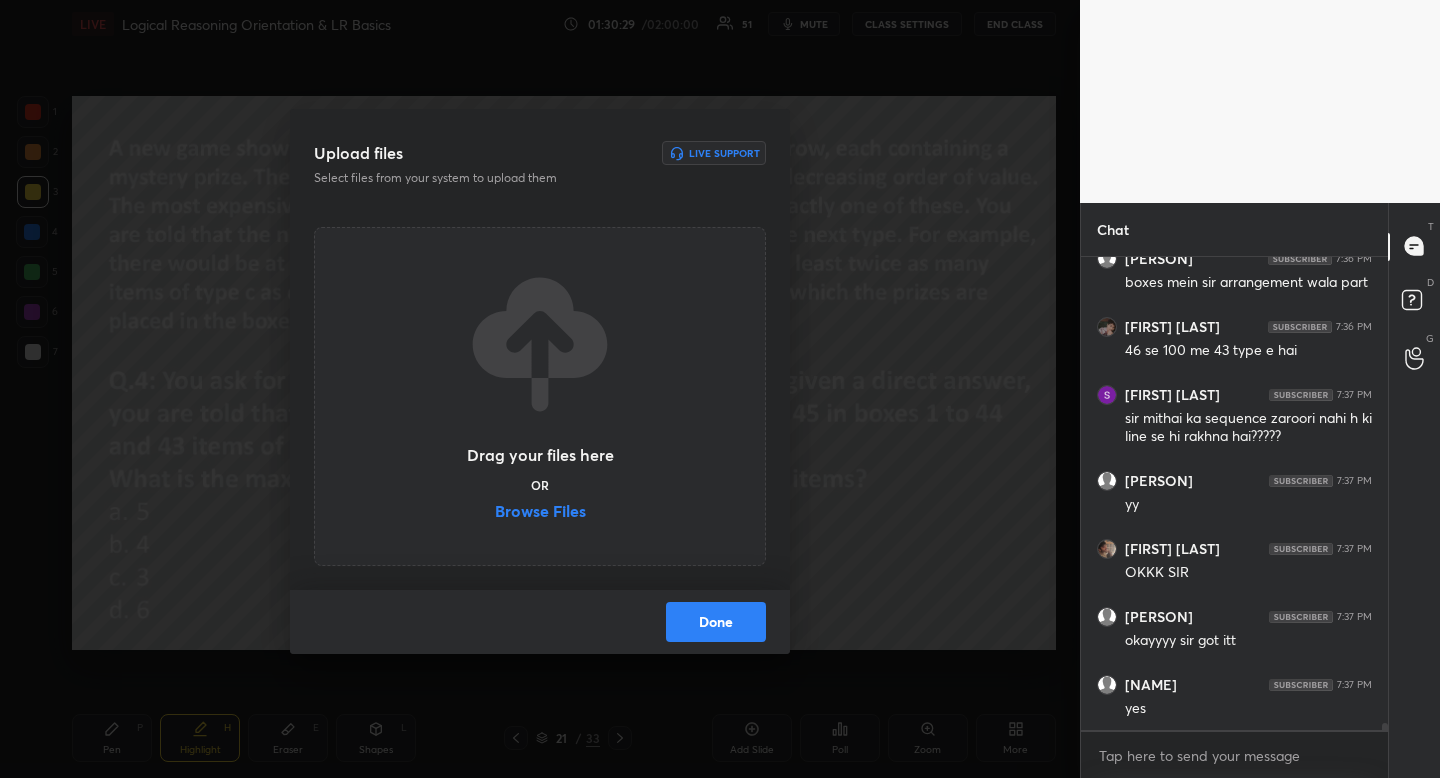 scroll, scrollTop: 32894, scrollLeft: 0, axis: vertical 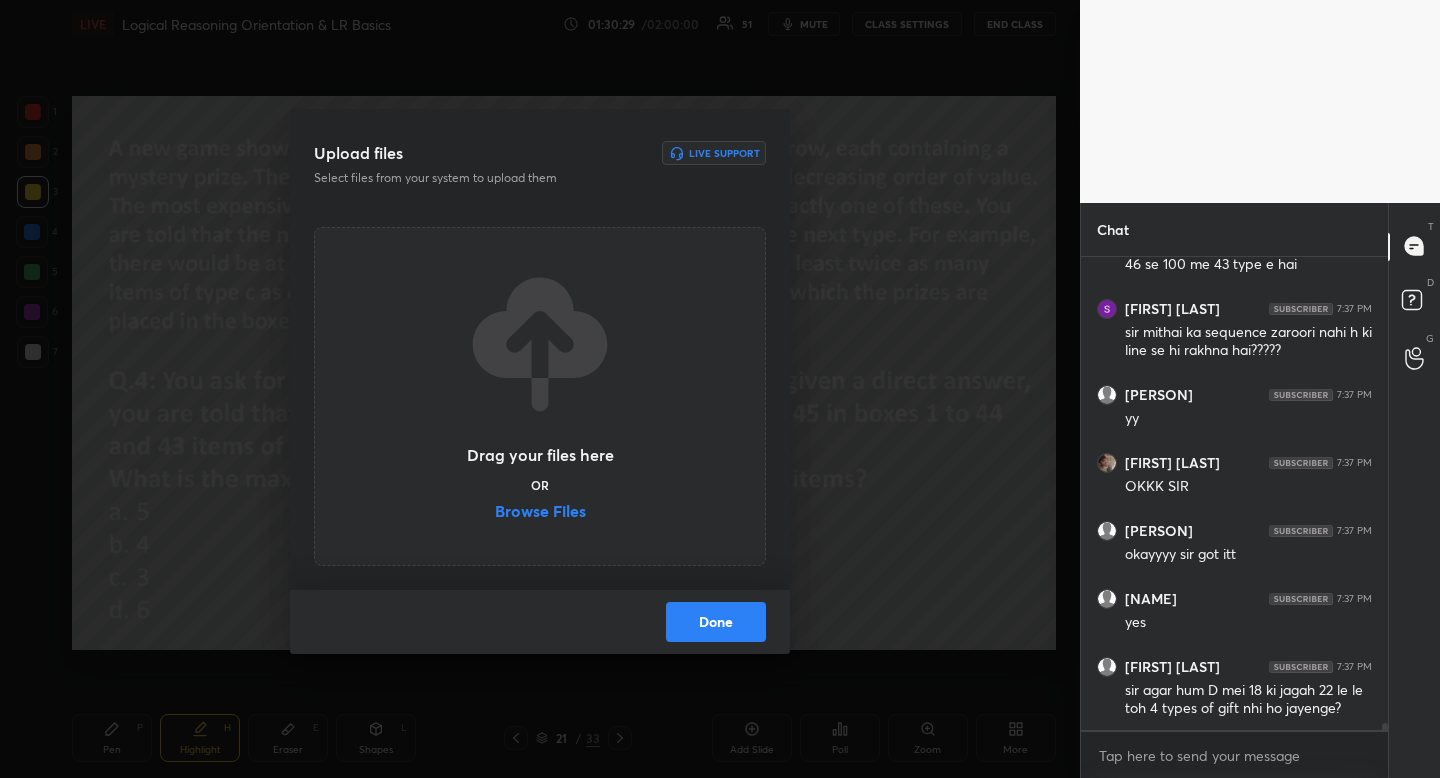click on "Browse Files" at bounding box center [540, 513] 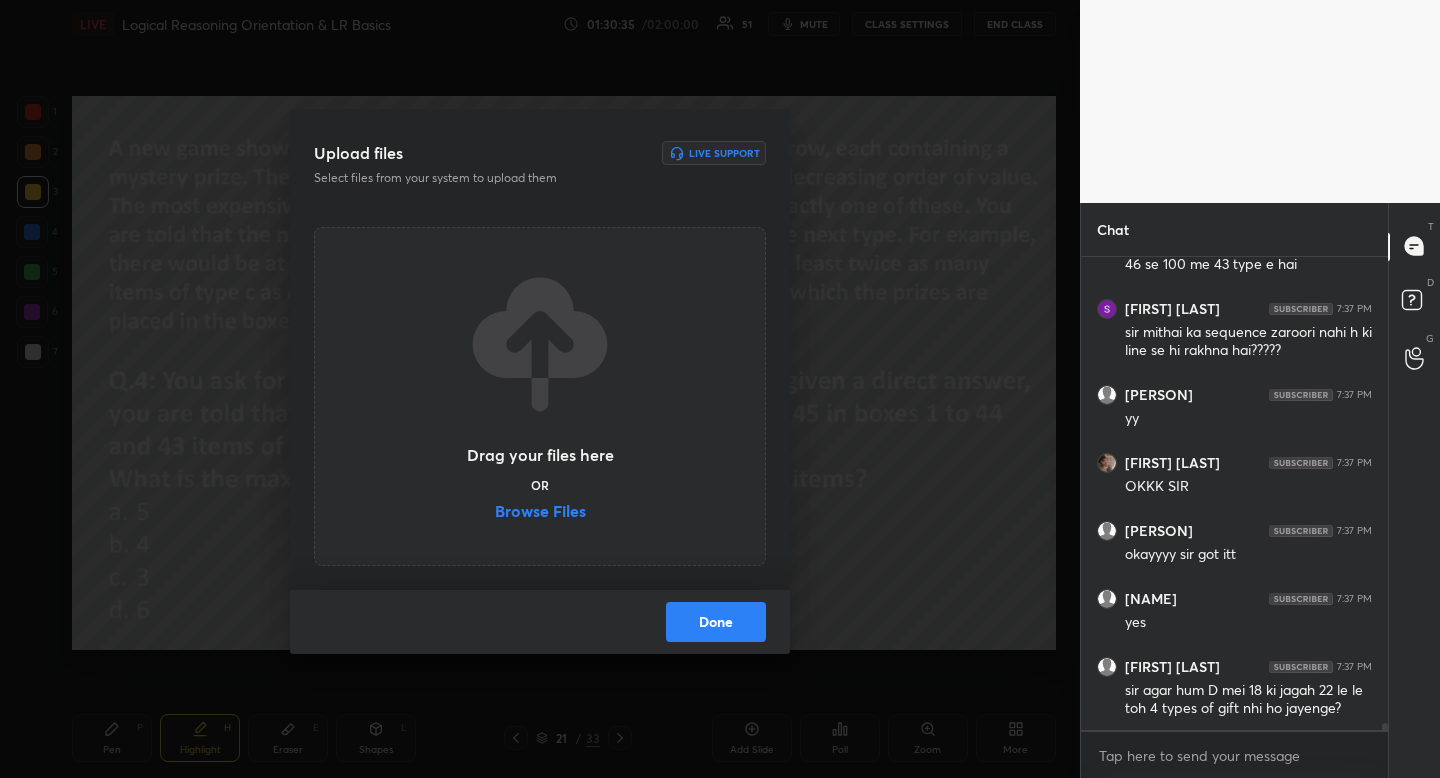 scroll, scrollTop: 32962, scrollLeft: 0, axis: vertical 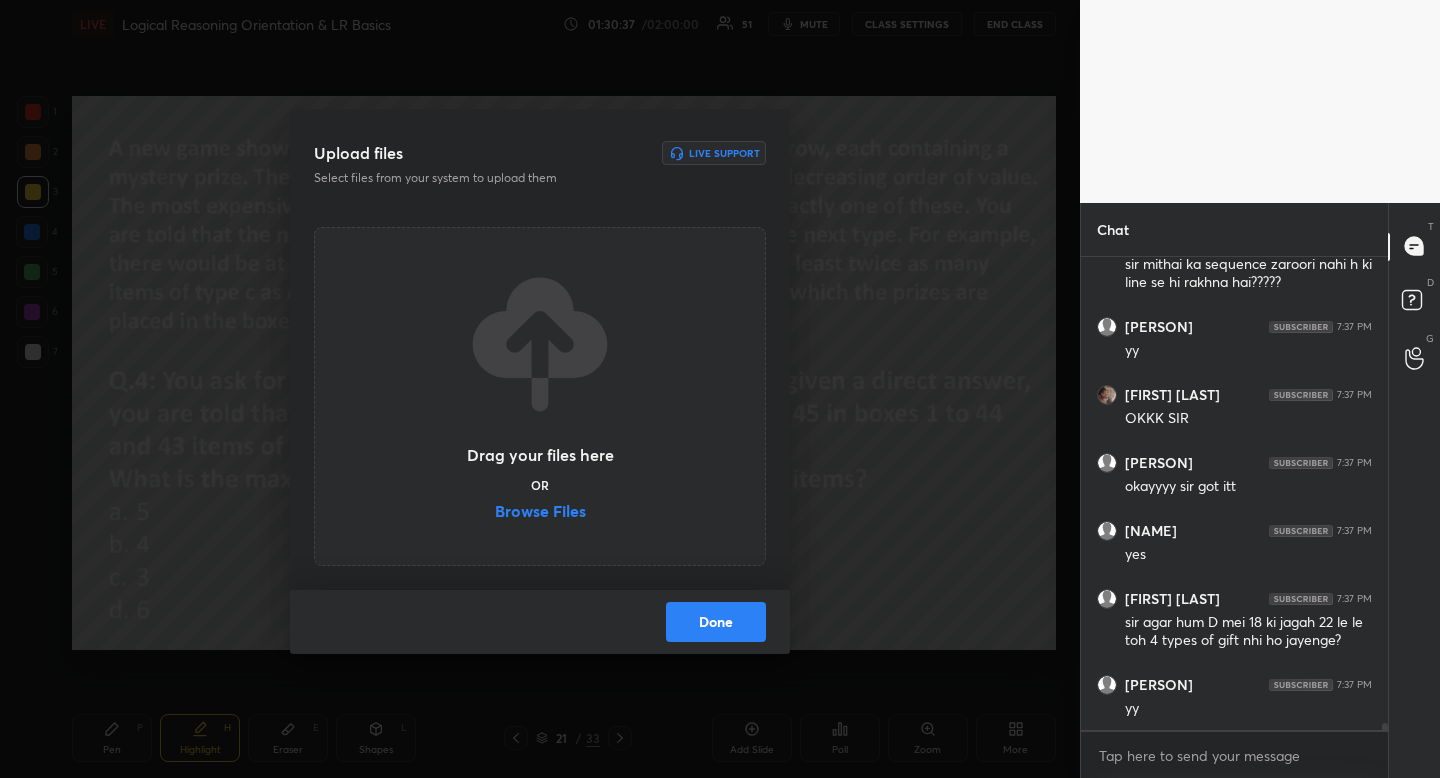 click on "Done" at bounding box center (716, 622) 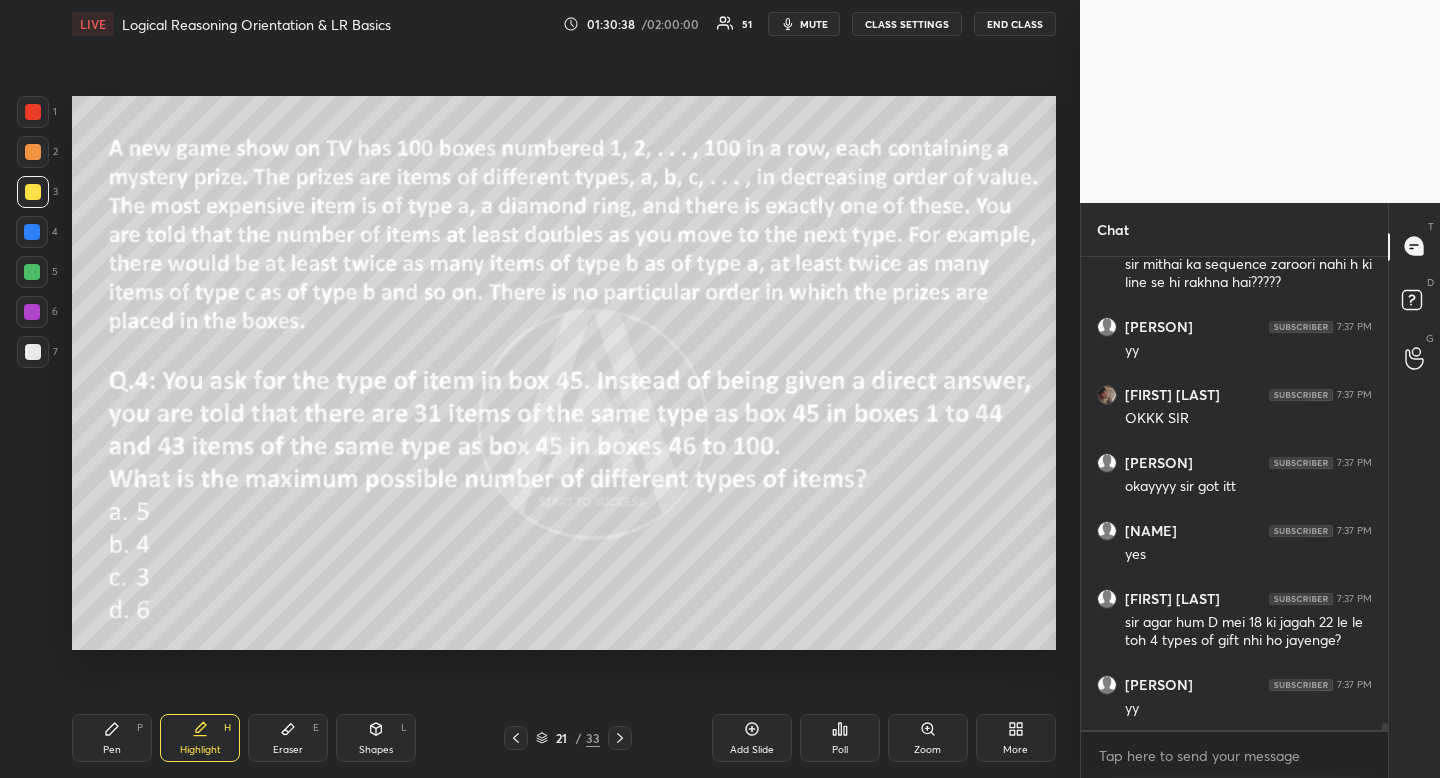 drag, startPoint x: 198, startPoint y: 736, endPoint x: 219, endPoint y: 682, distance: 57.939625 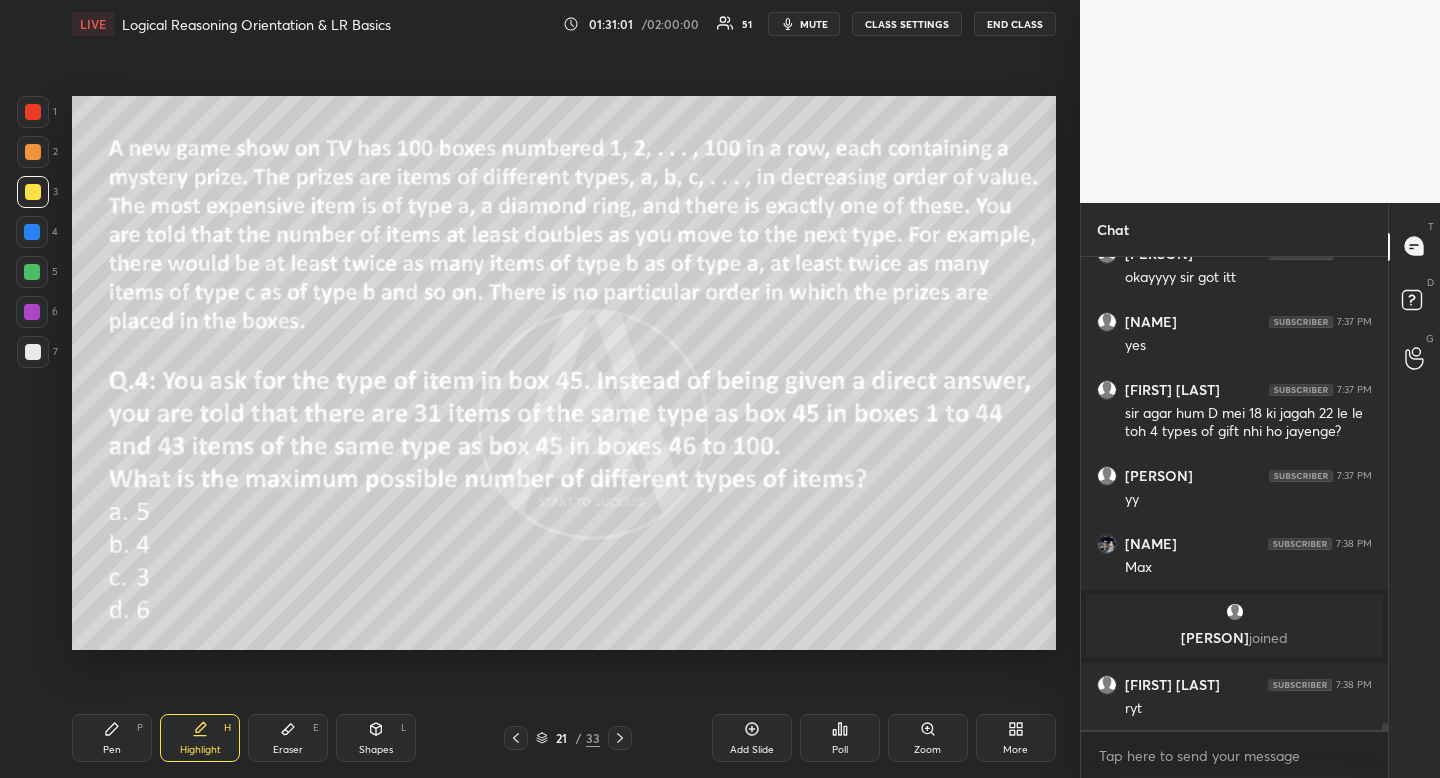 scroll, scrollTop: 33059, scrollLeft: 0, axis: vertical 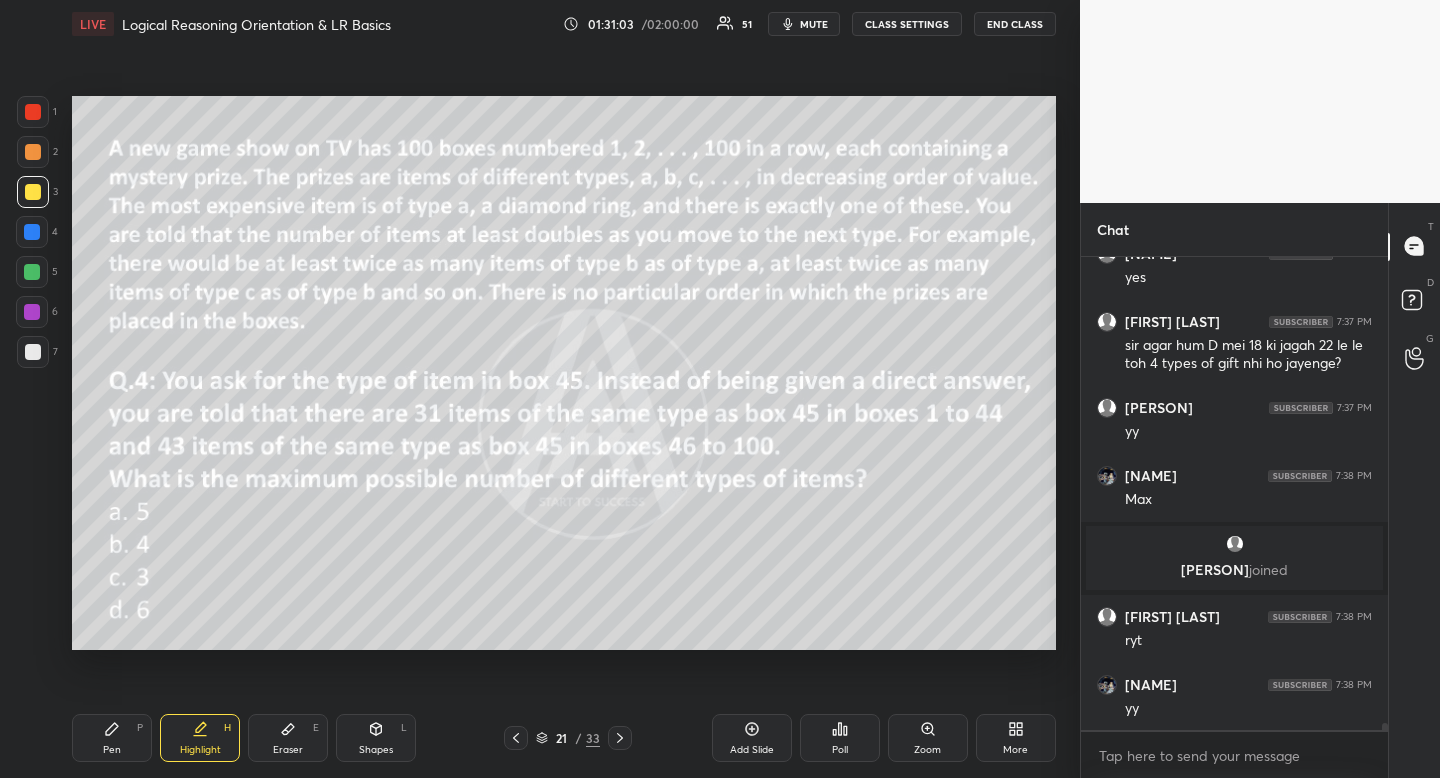 click on "Pen P" at bounding box center [112, 738] 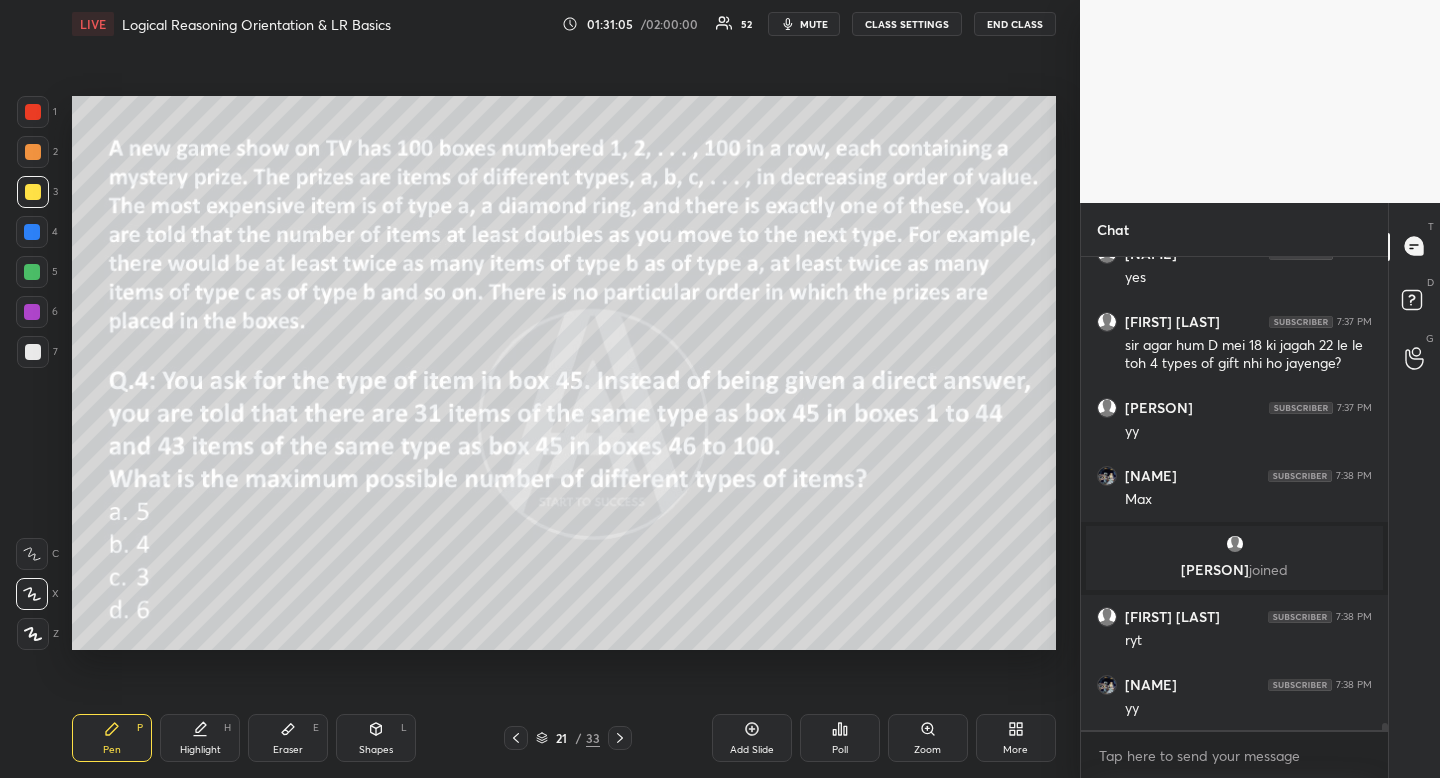 scroll, scrollTop: 33145, scrollLeft: 0, axis: vertical 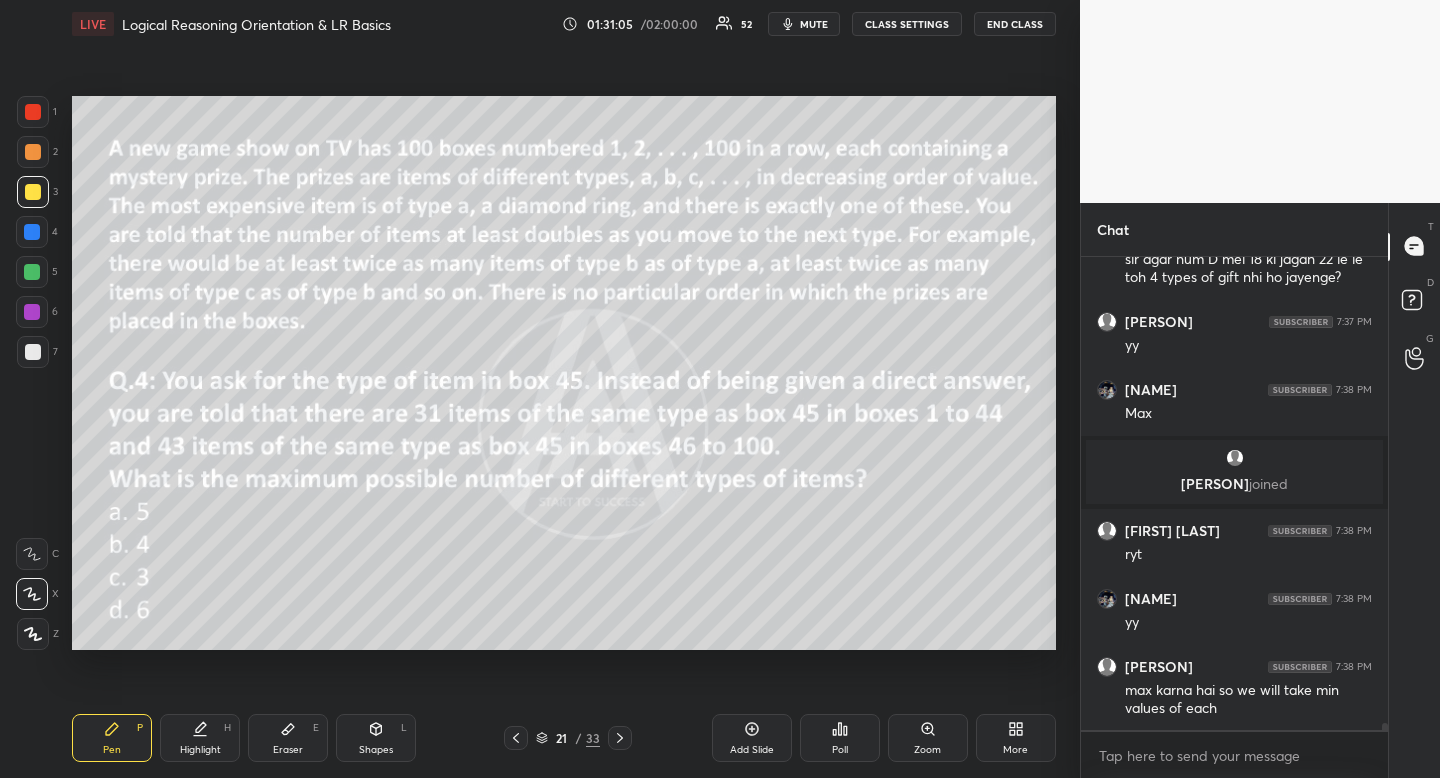 click on "Highlight H" at bounding box center (200, 738) 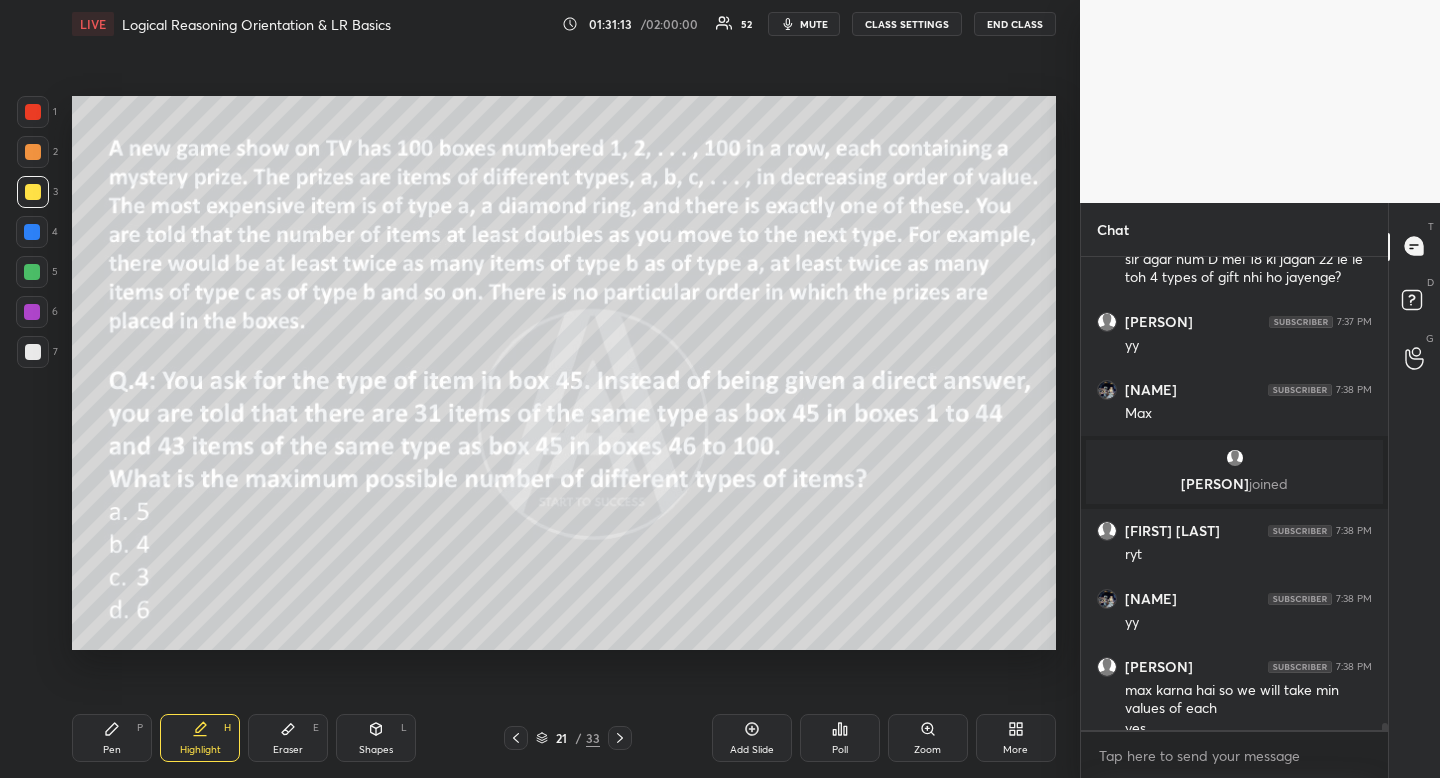 scroll, scrollTop: 33165, scrollLeft: 0, axis: vertical 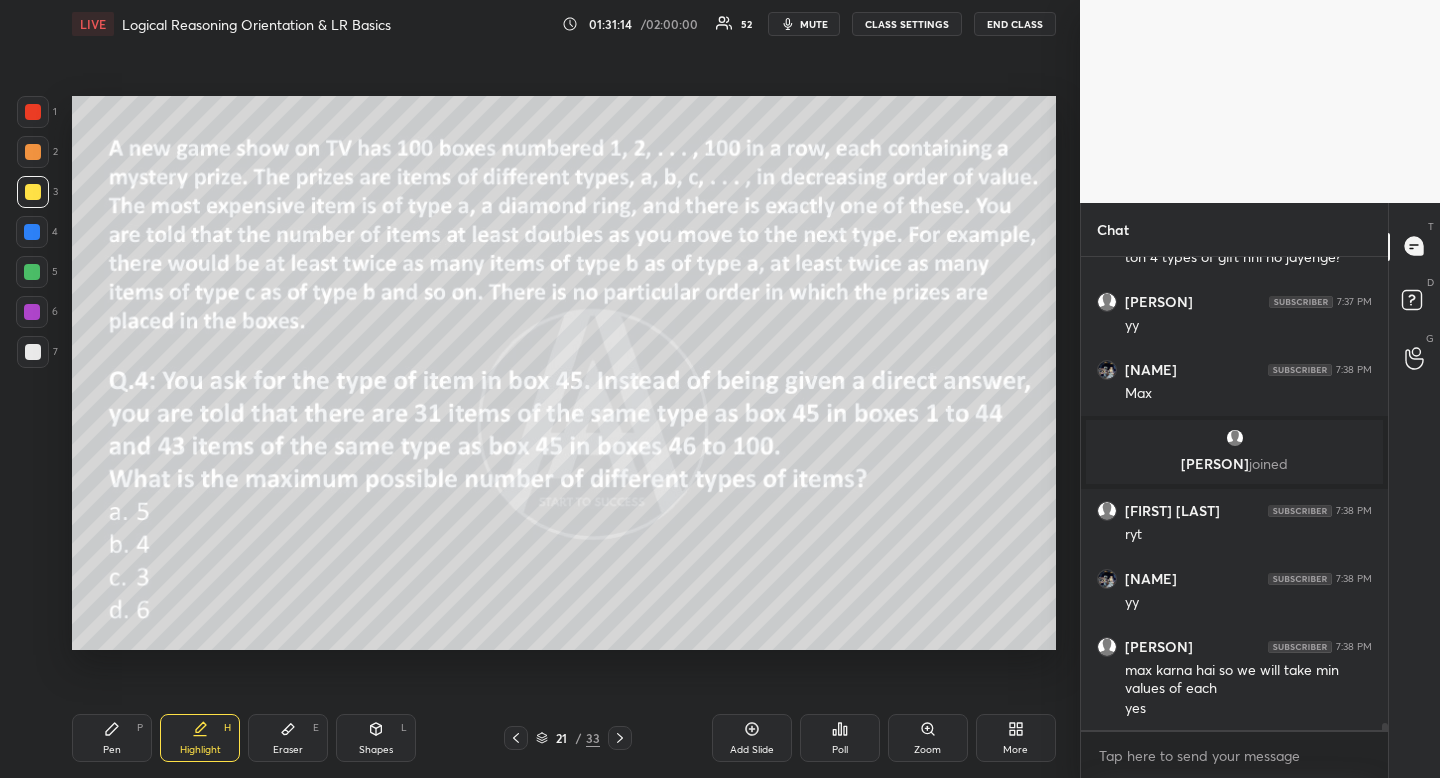 click on "More" at bounding box center (1016, 738) 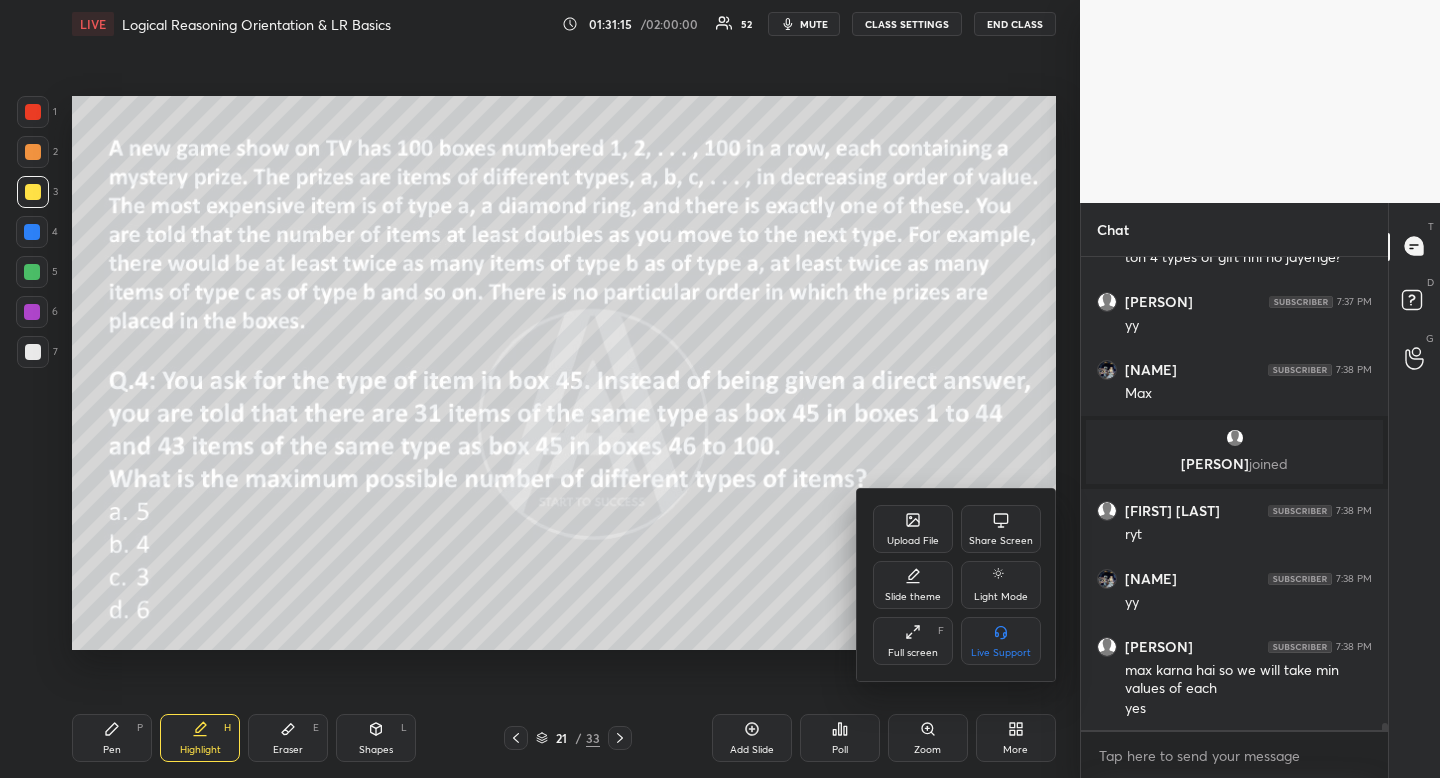 click 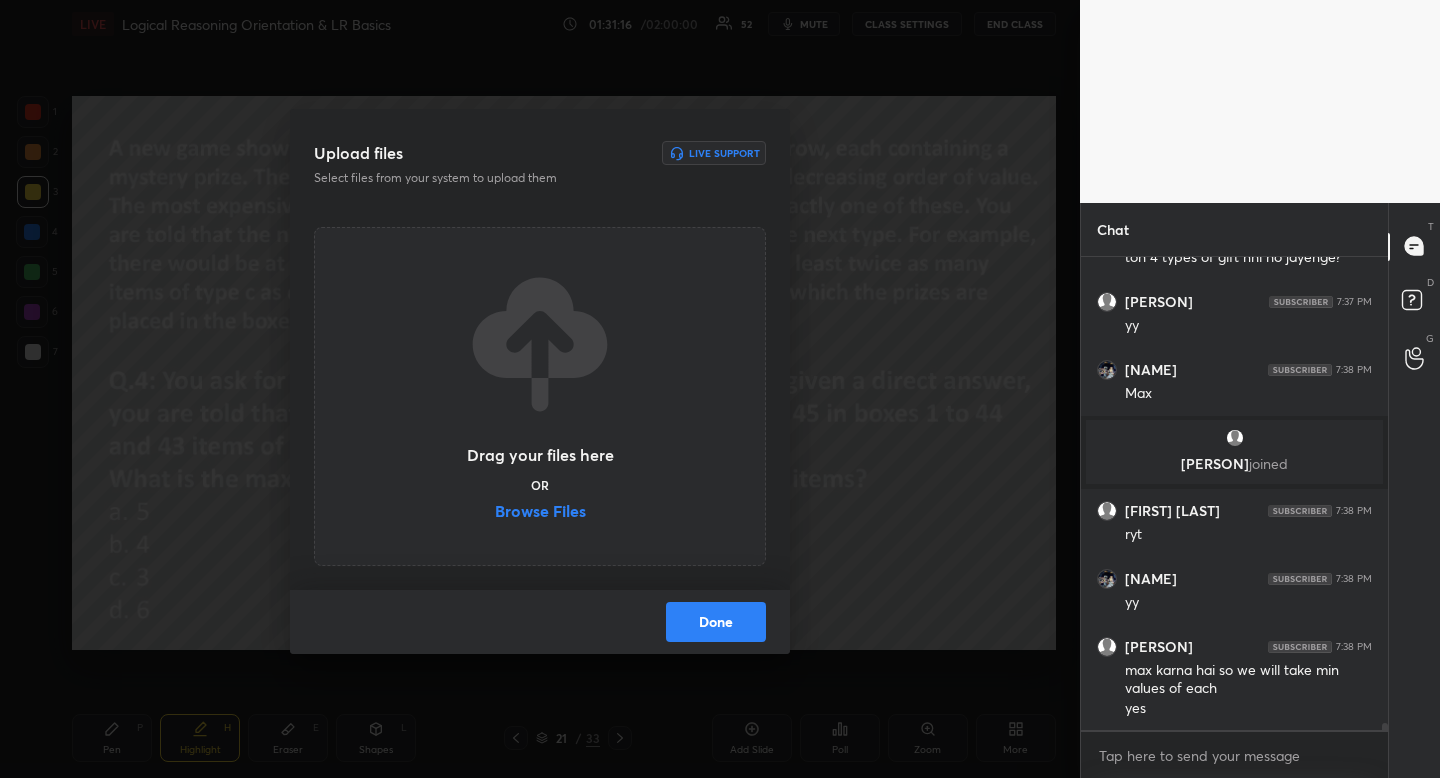 click on "Browse Files" at bounding box center (540, 513) 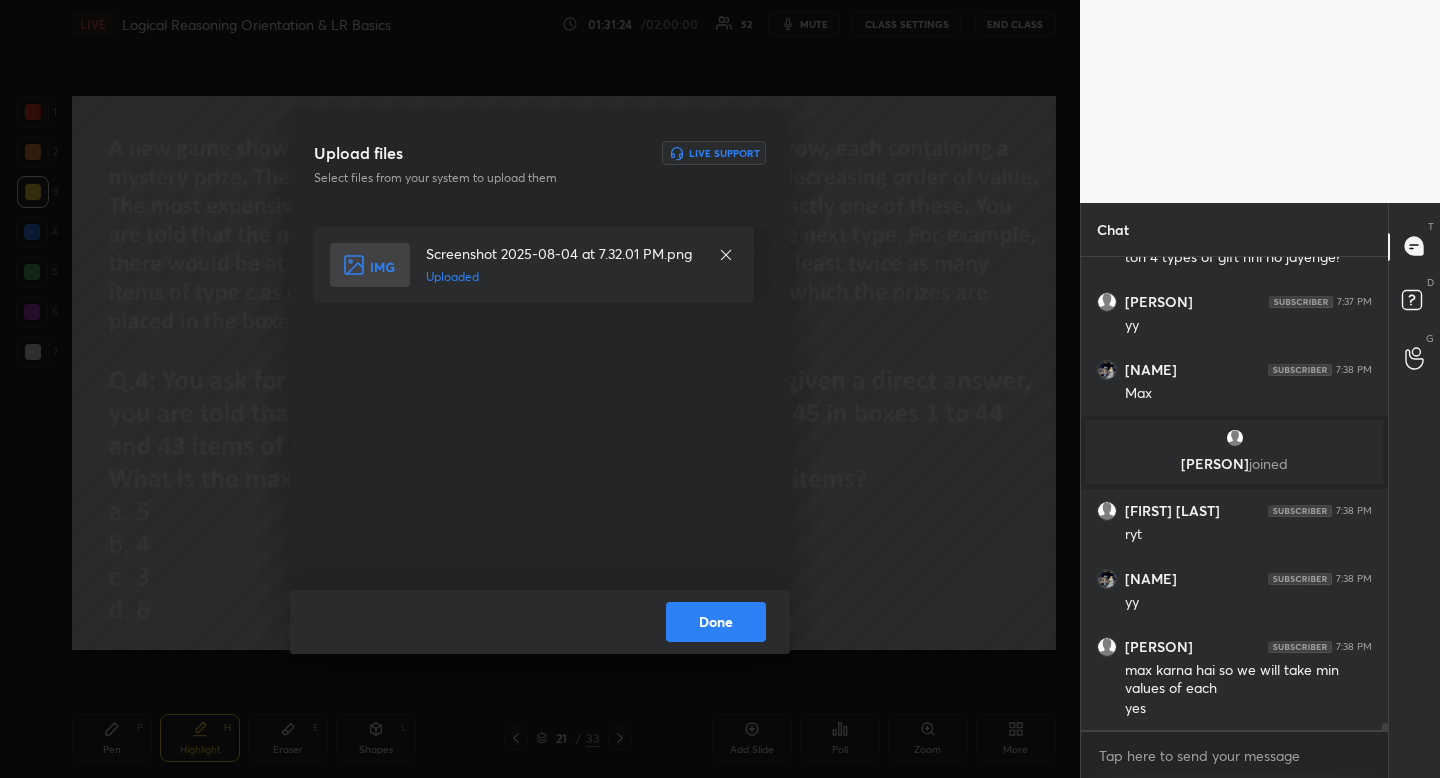 click on "Done" at bounding box center [716, 622] 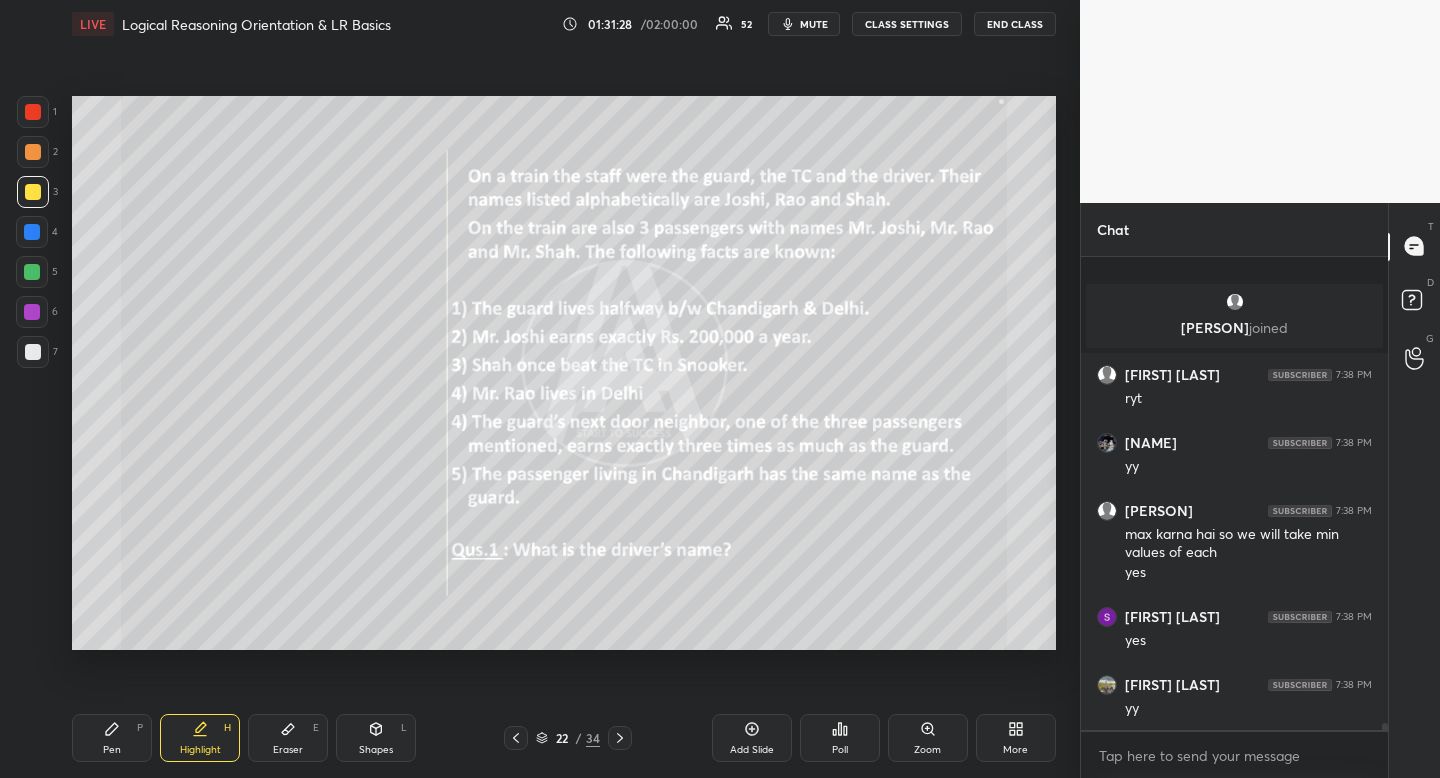 scroll, scrollTop: 33437, scrollLeft: 0, axis: vertical 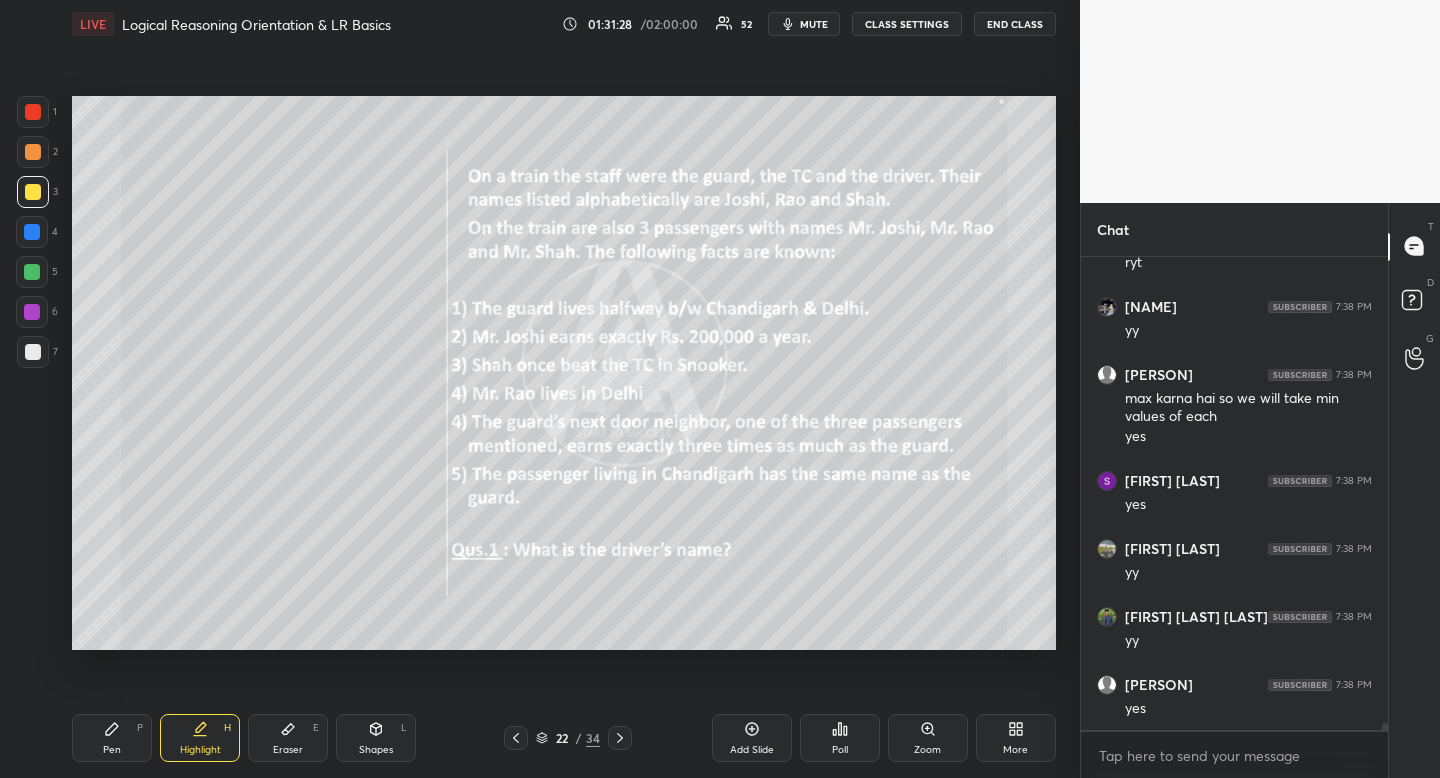 click at bounding box center [33, 192] 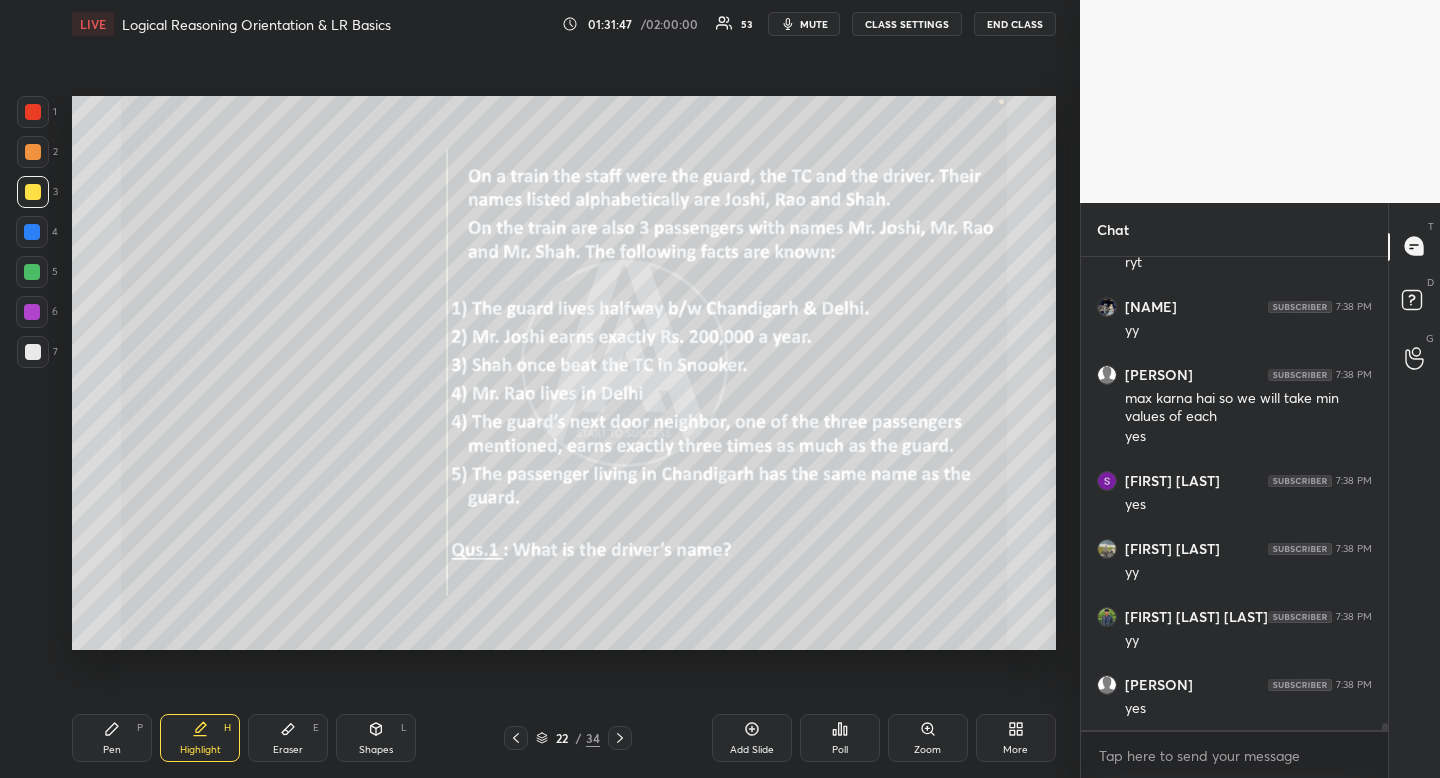 click at bounding box center [33, 192] 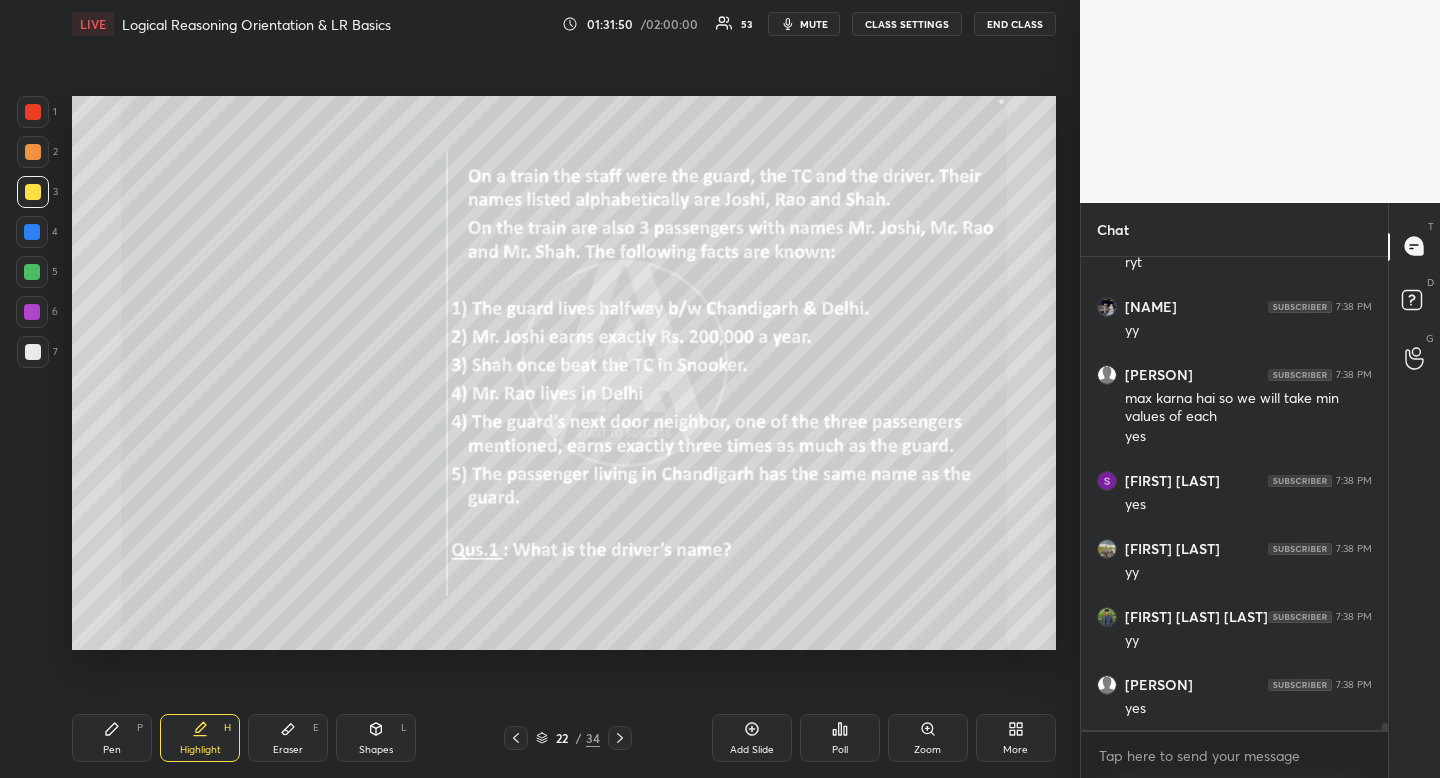 click at bounding box center [33, 192] 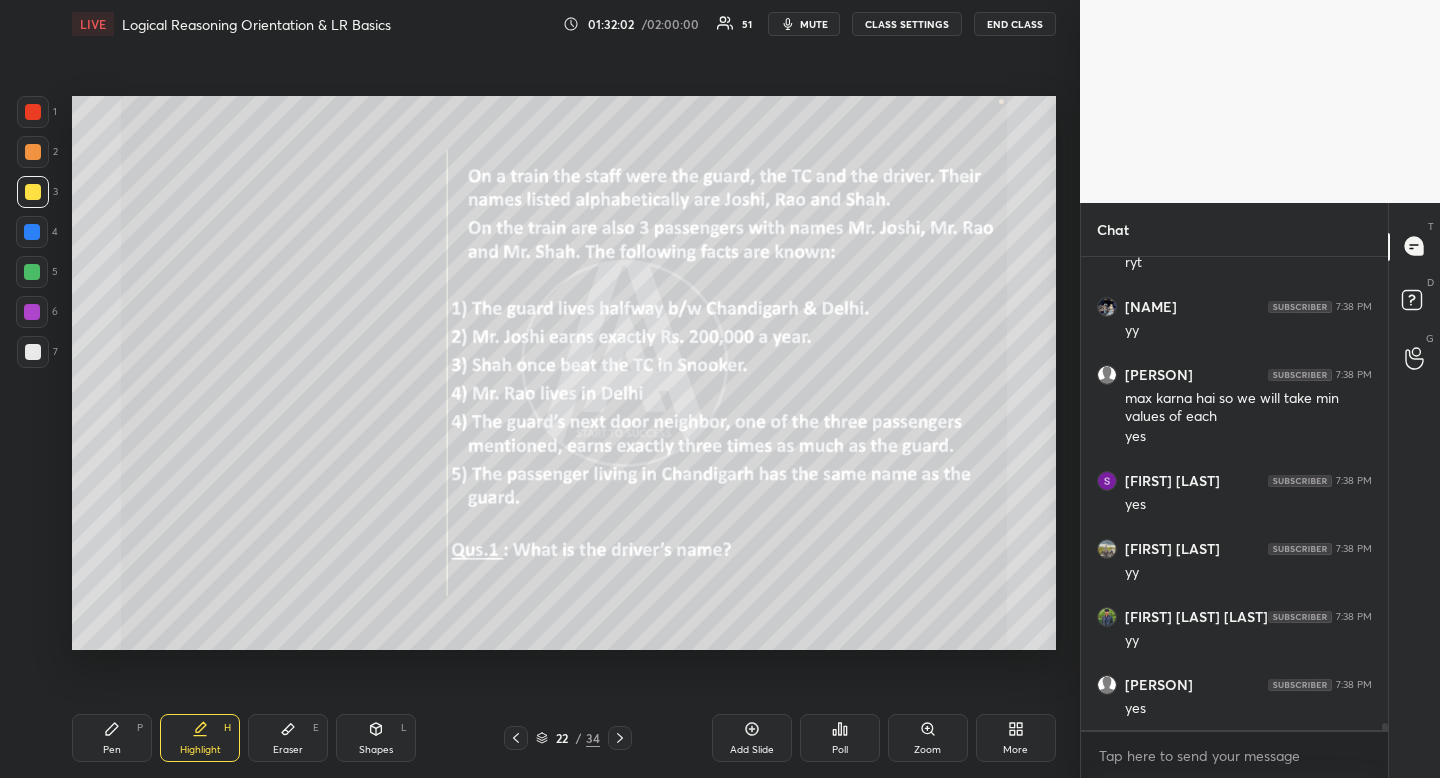 click on "Pen P" at bounding box center (112, 738) 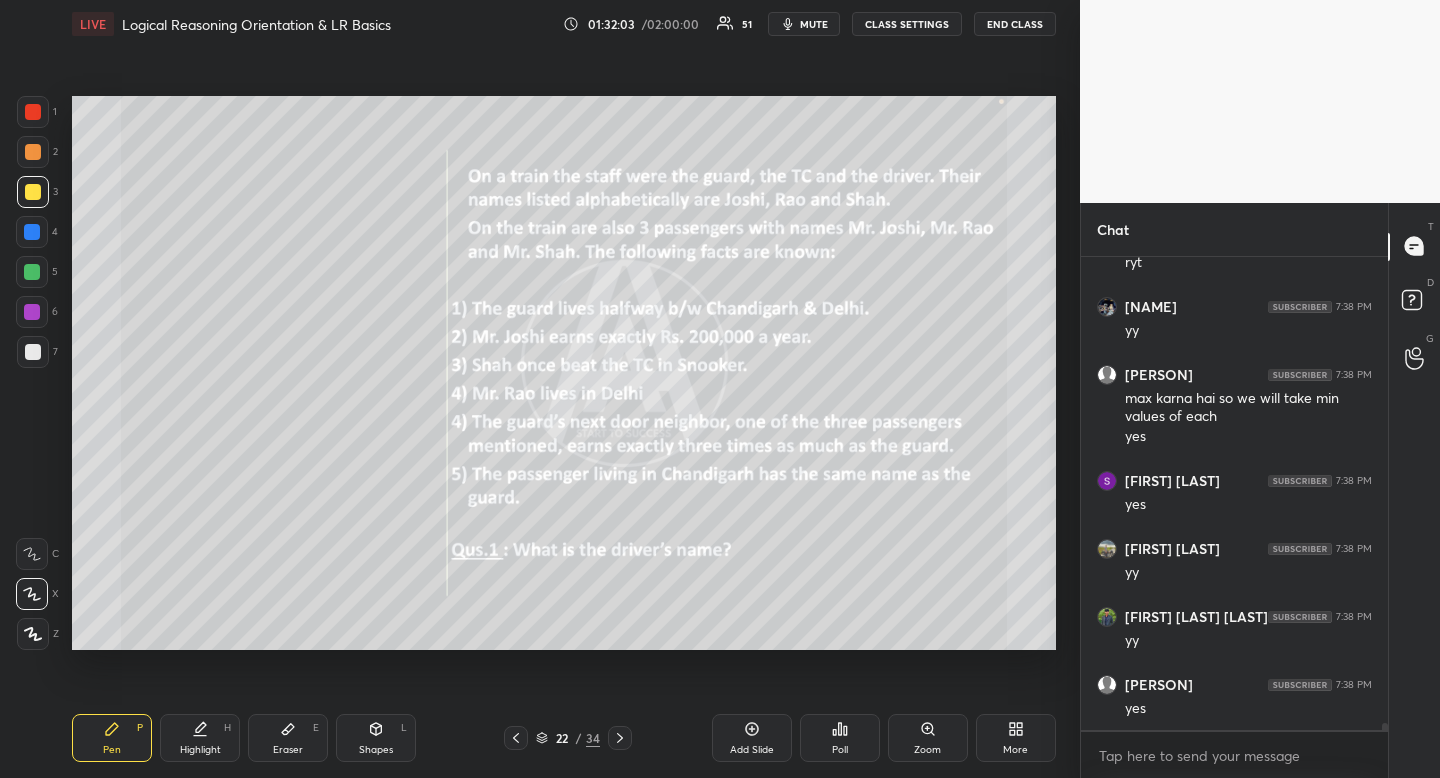 click at bounding box center (33, 352) 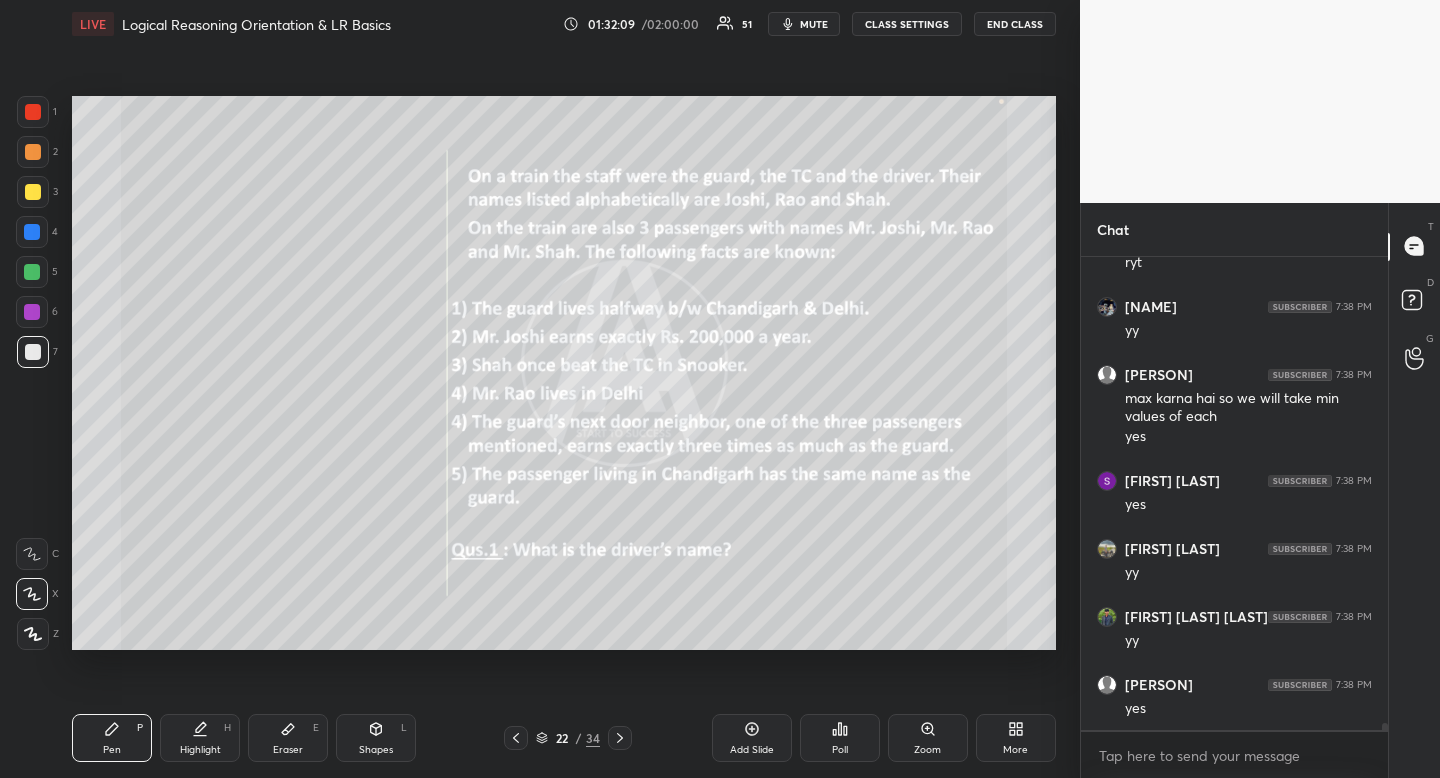 scroll, scrollTop: 33505, scrollLeft: 0, axis: vertical 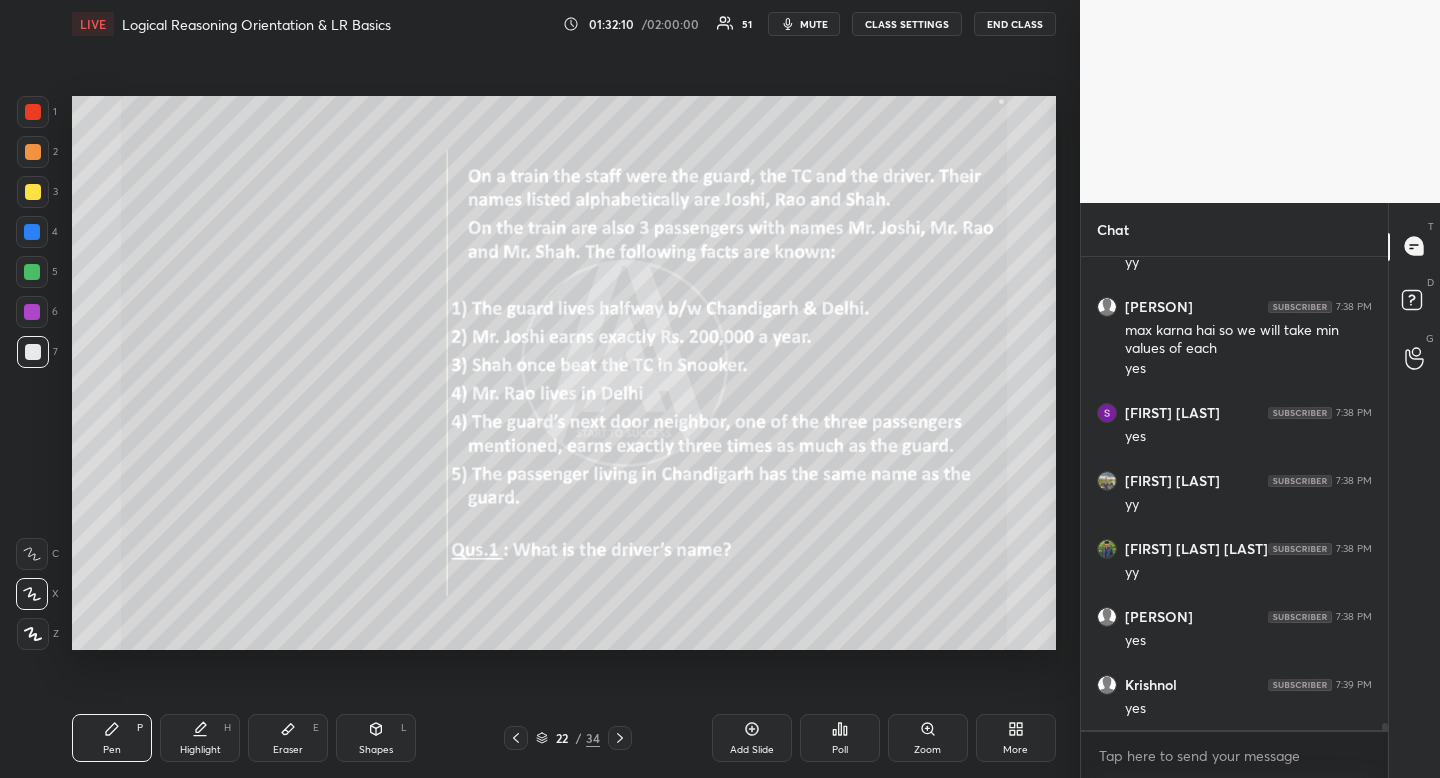 click on "Poll" at bounding box center (840, 738) 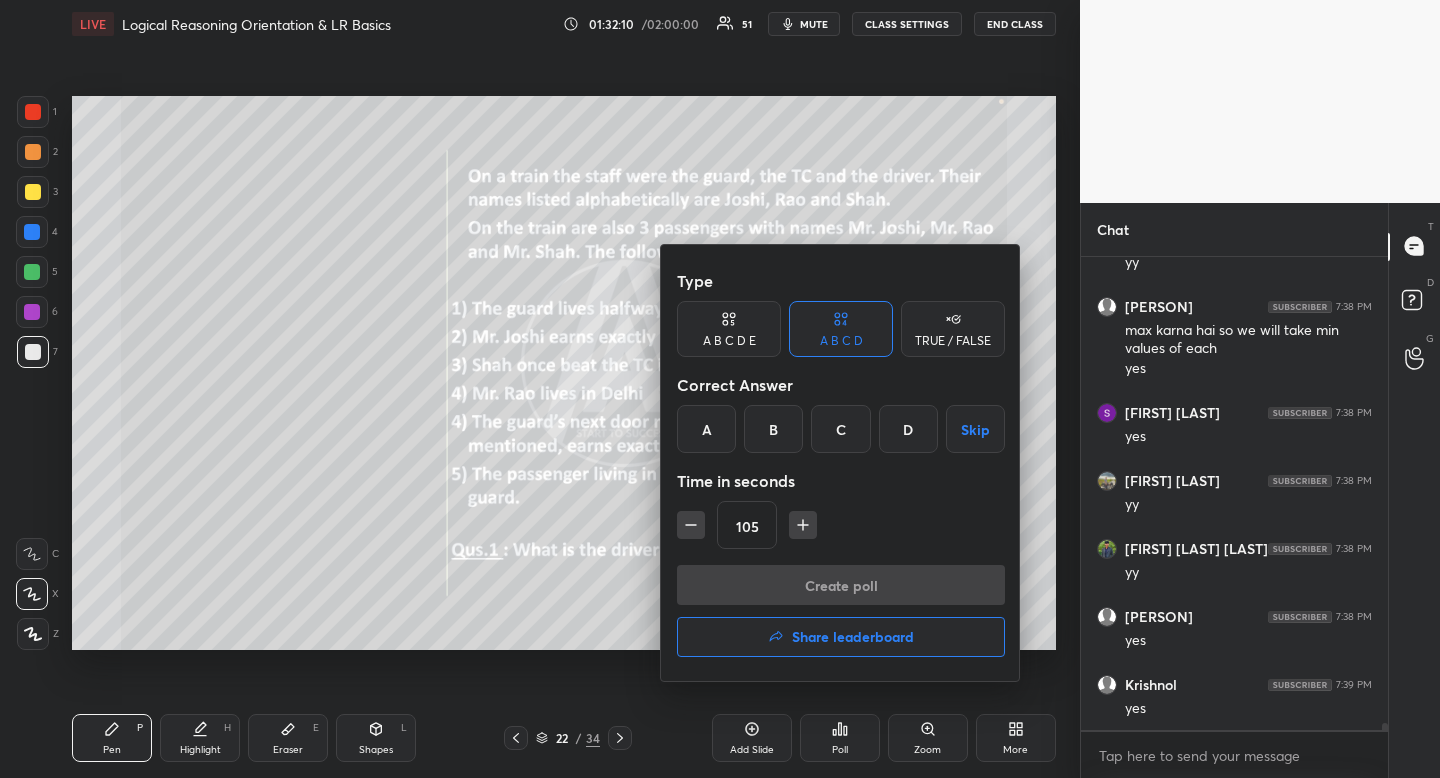 scroll, scrollTop: 33573, scrollLeft: 0, axis: vertical 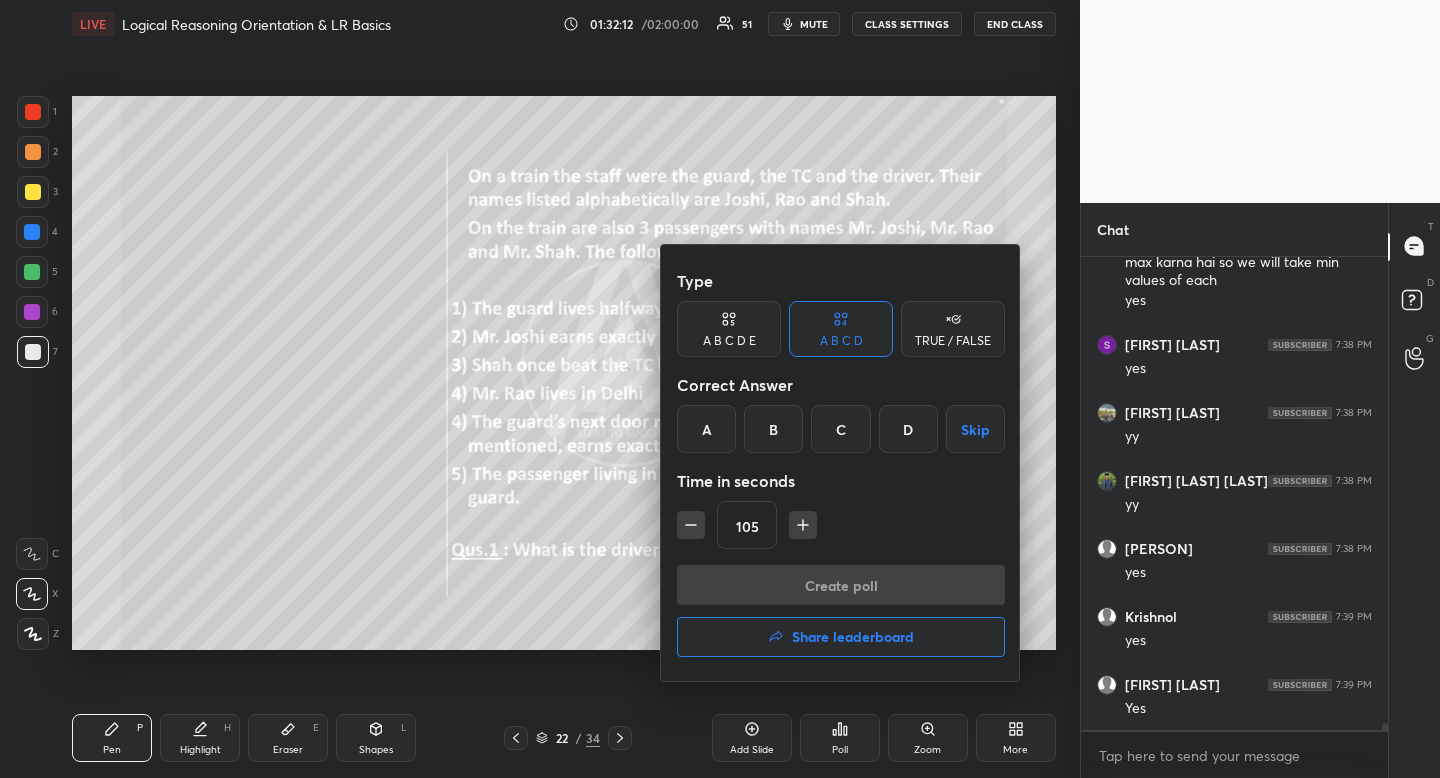 click 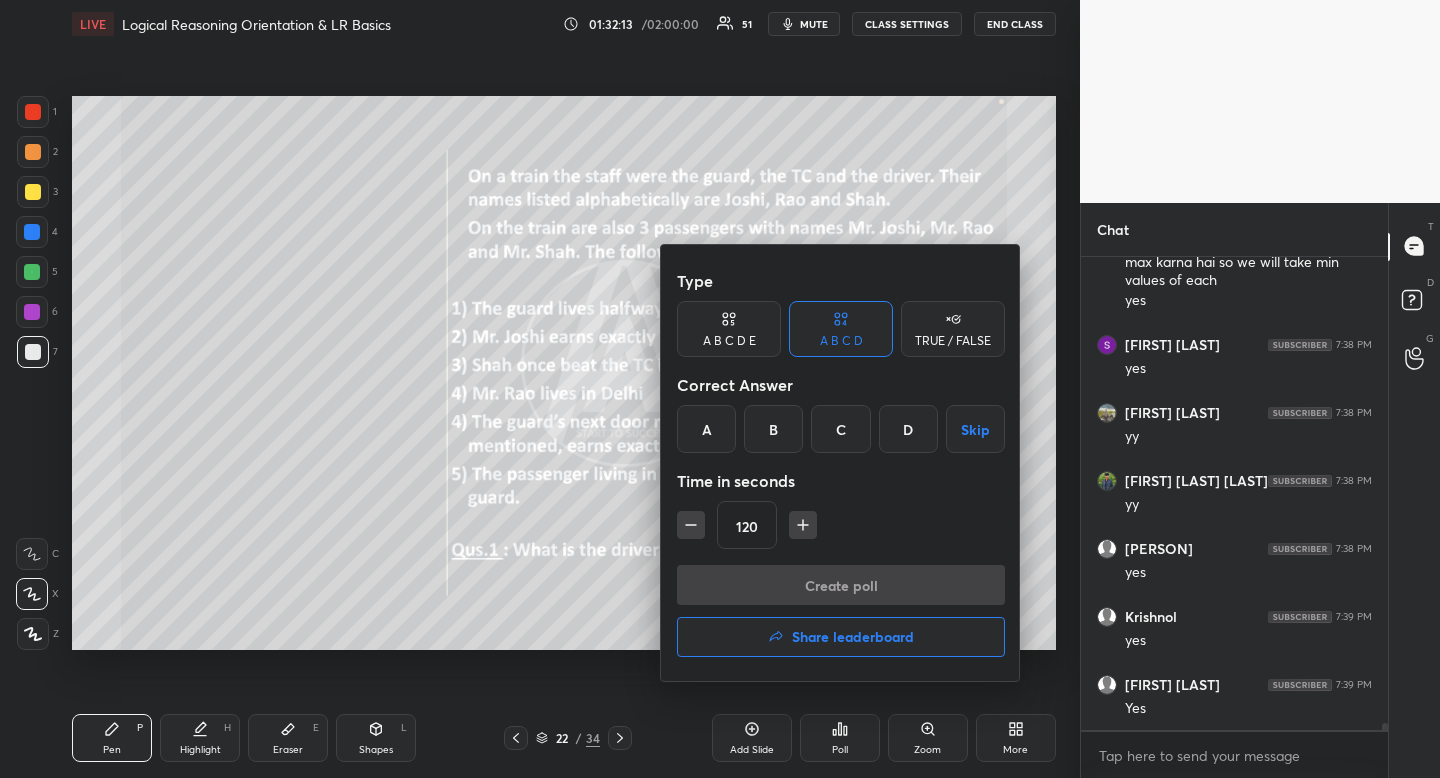 click 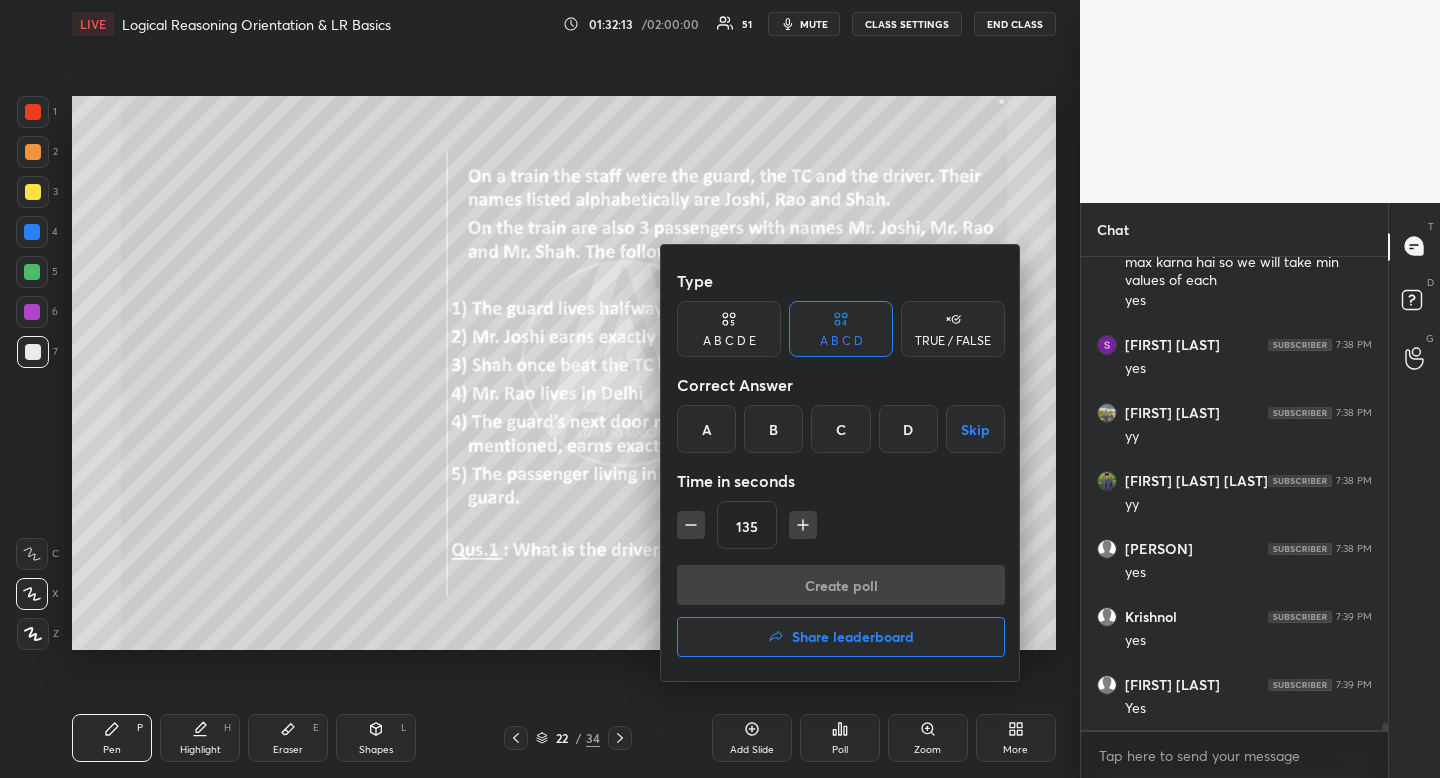 scroll, scrollTop: 33641, scrollLeft: 0, axis: vertical 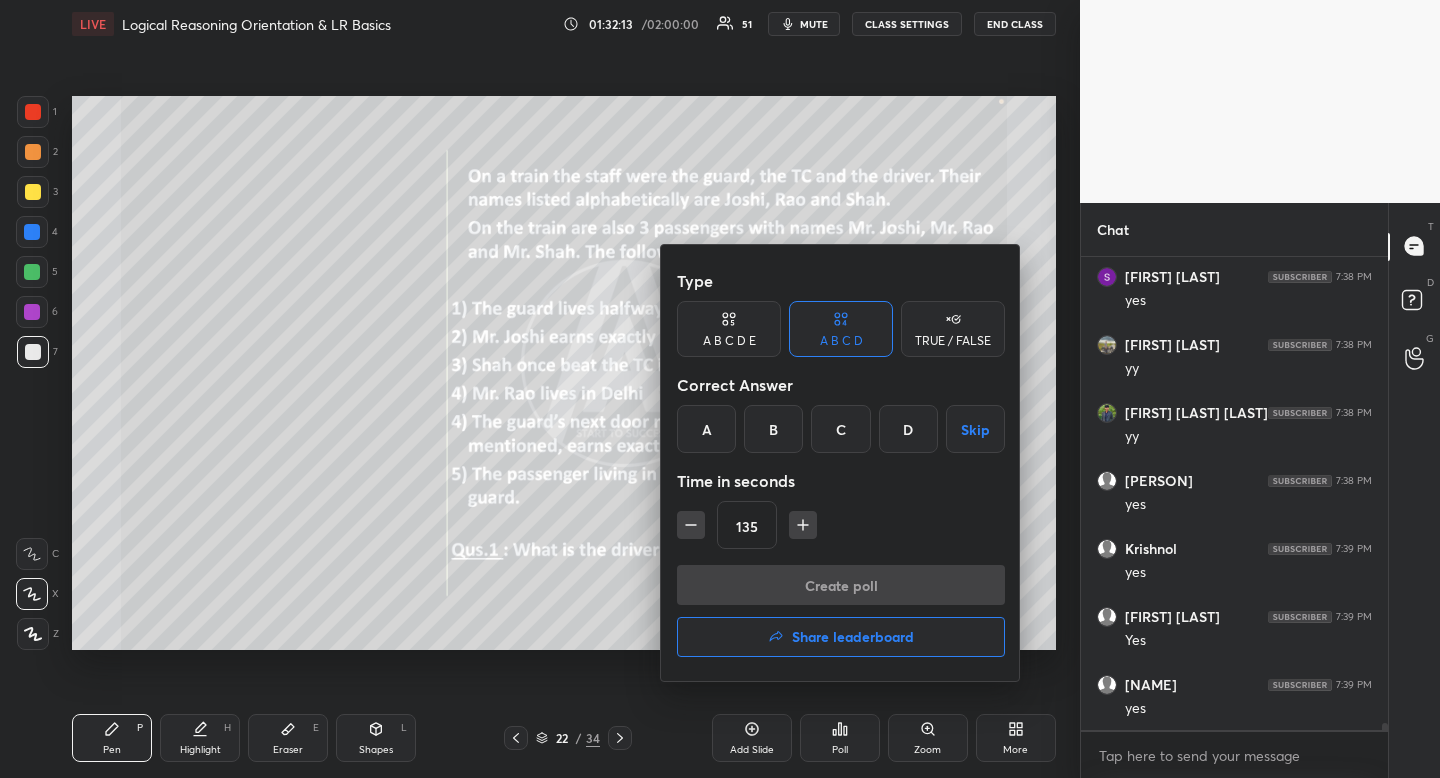 click 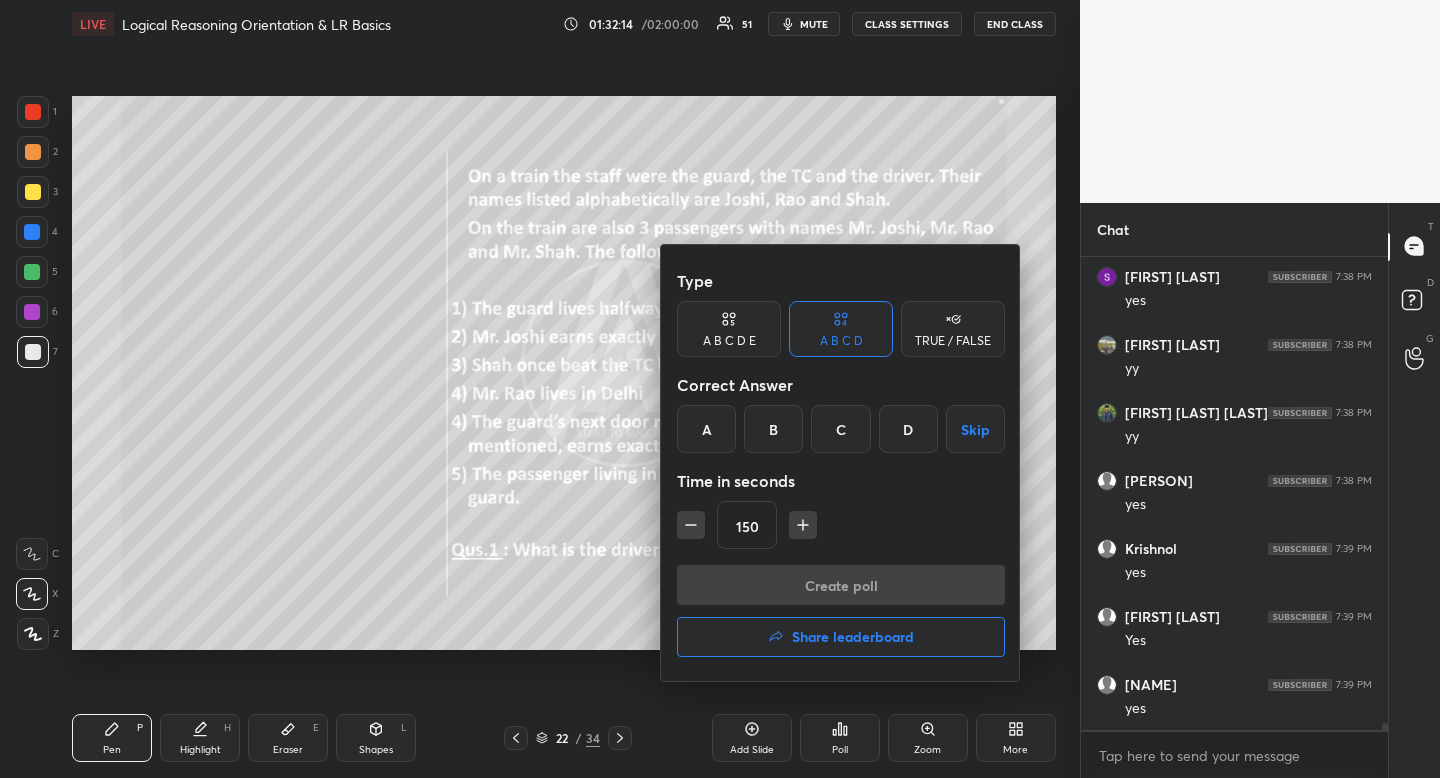 click 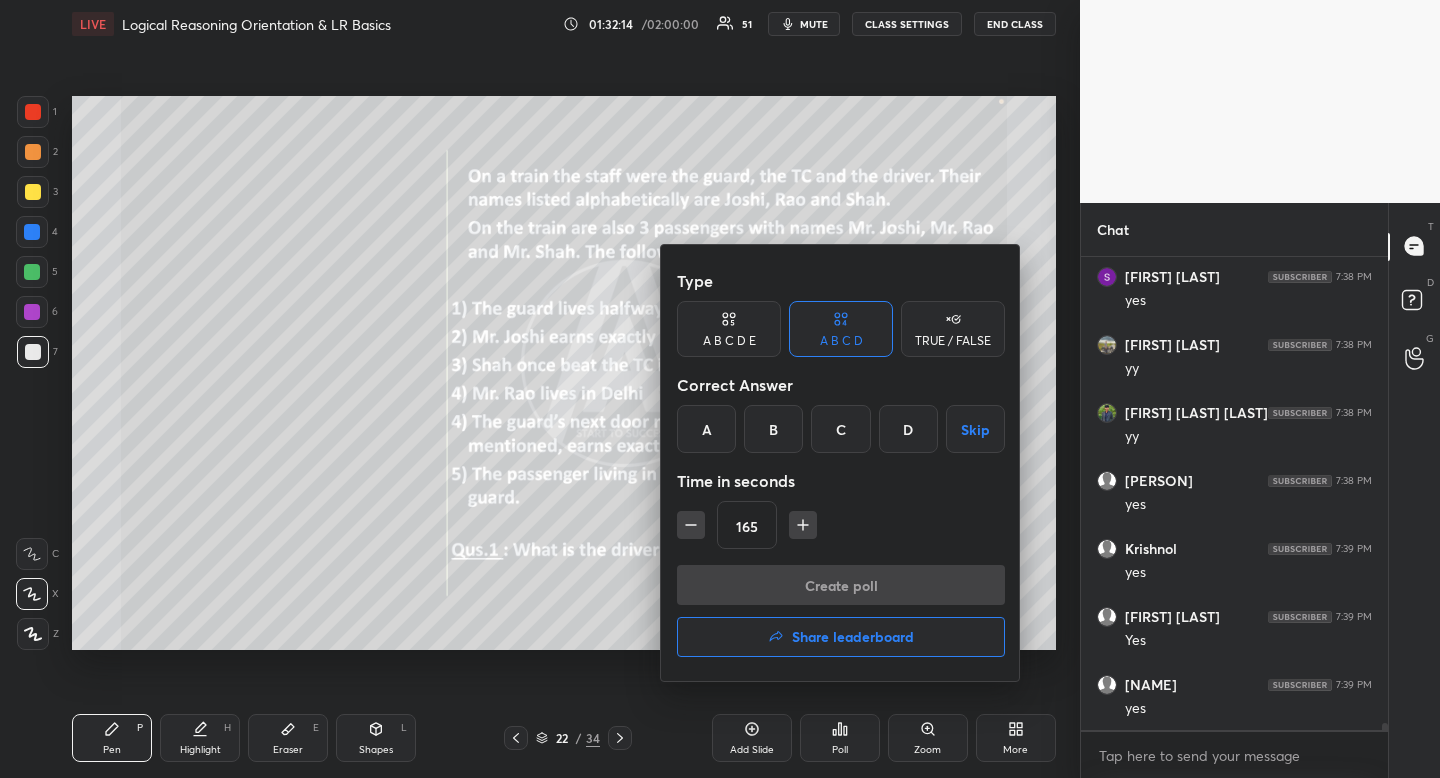 scroll, scrollTop: 33709, scrollLeft: 0, axis: vertical 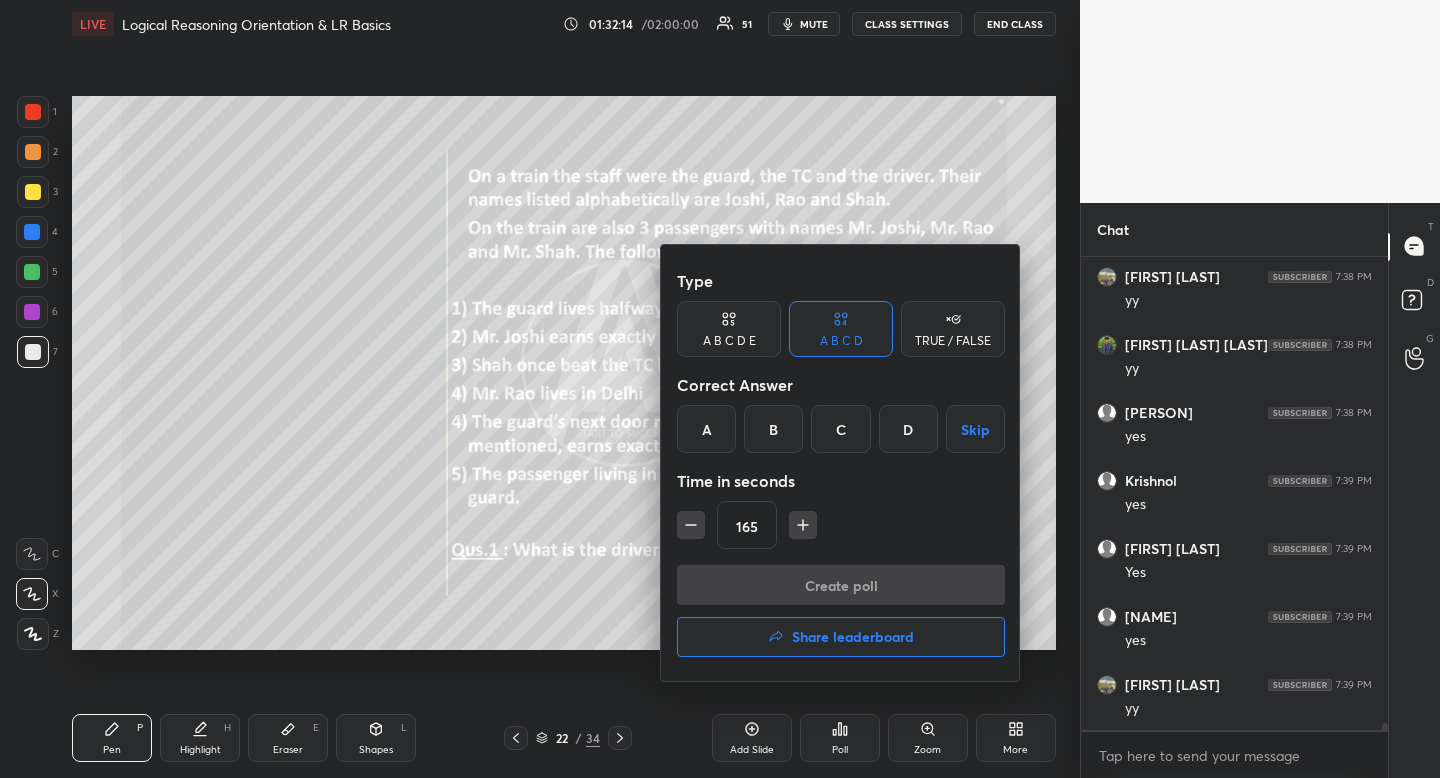 click 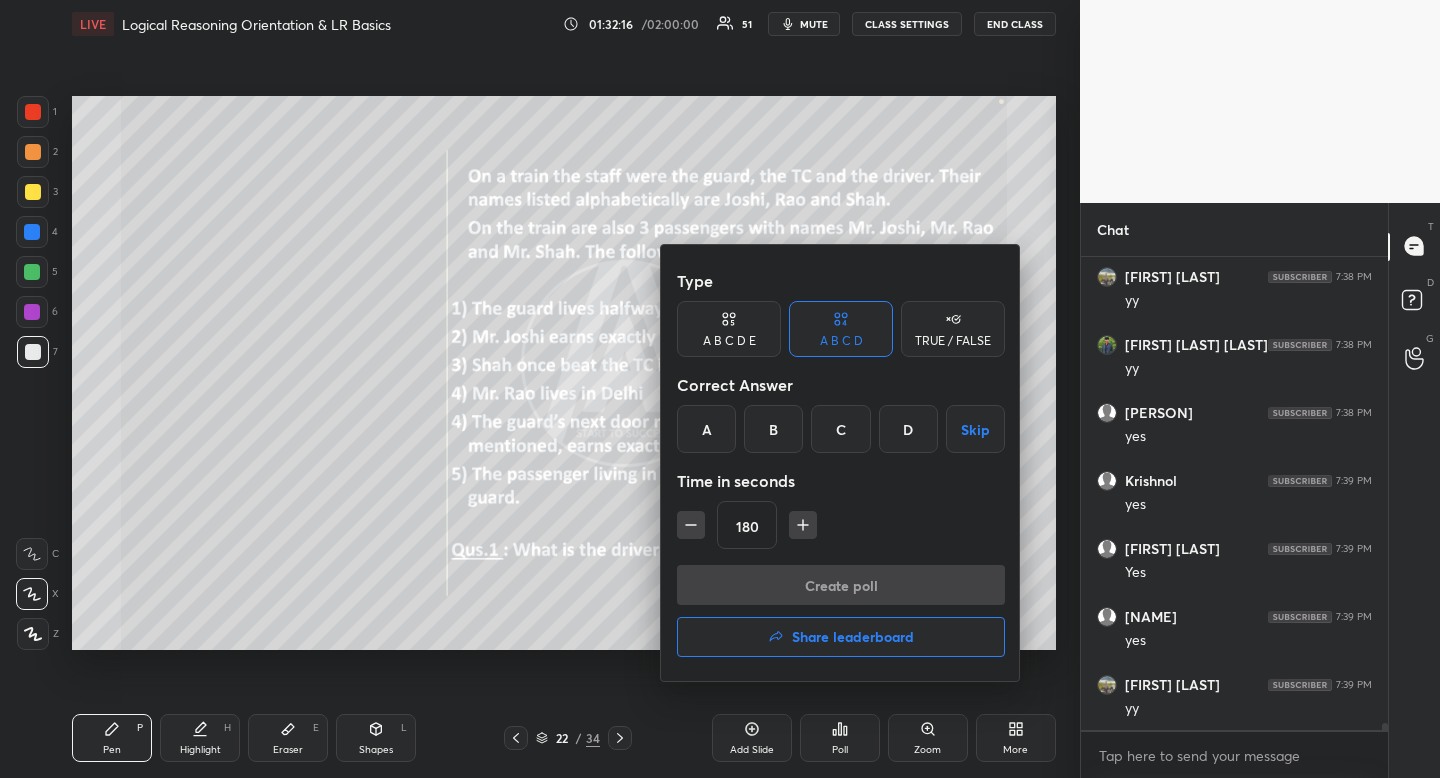 click on "Skip" at bounding box center [975, 429] 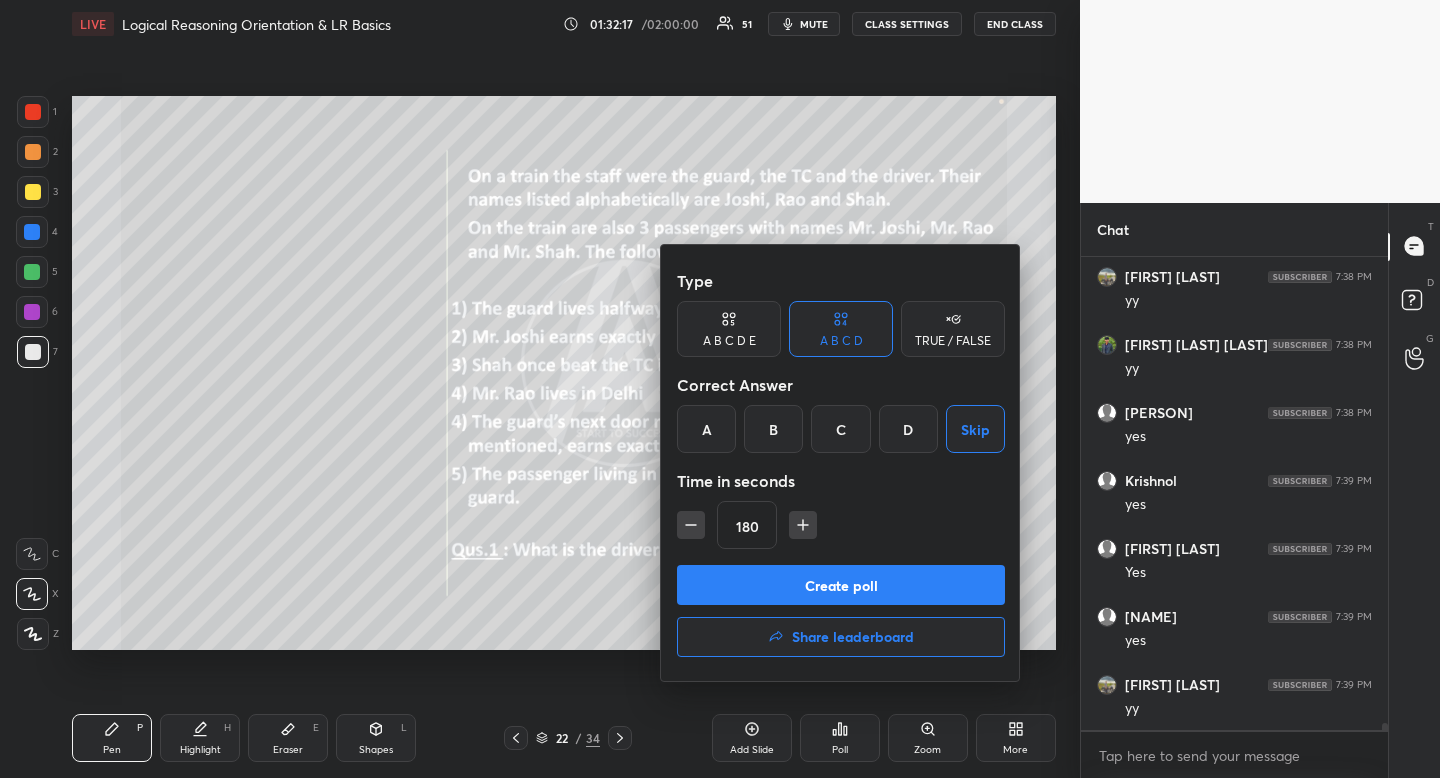 click on "Create poll" at bounding box center [841, 585] 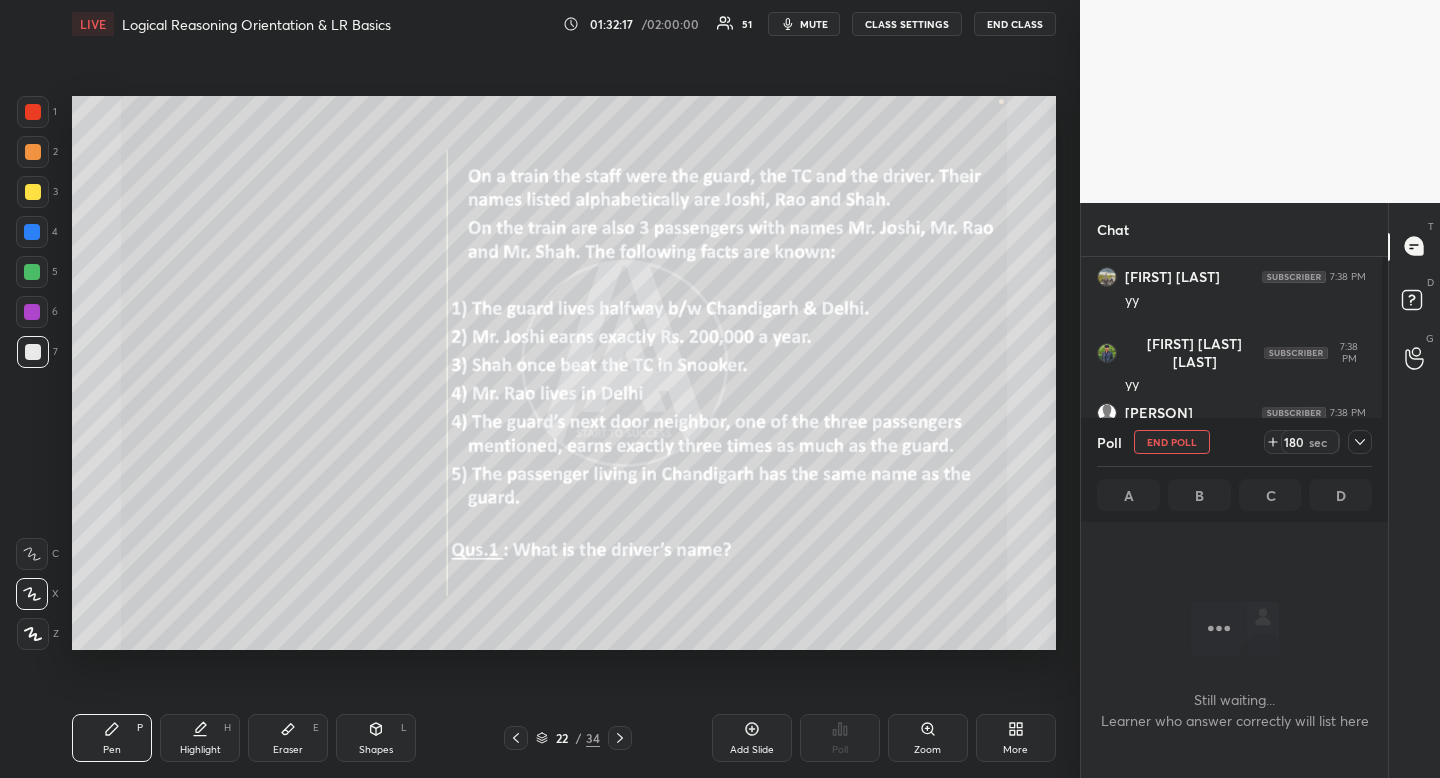 scroll, scrollTop: 387, scrollLeft: 295, axis: both 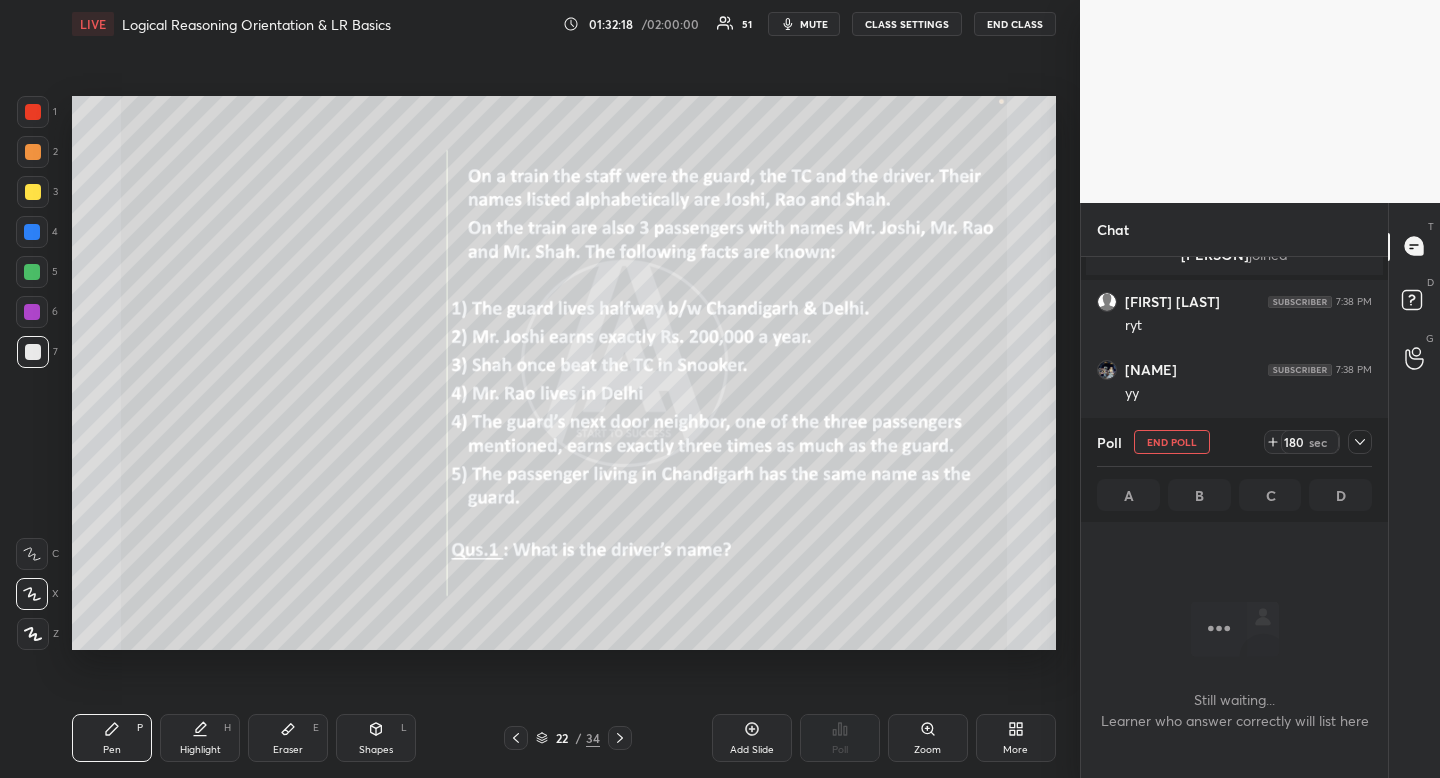 click on "mute" at bounding box center [814, 24] 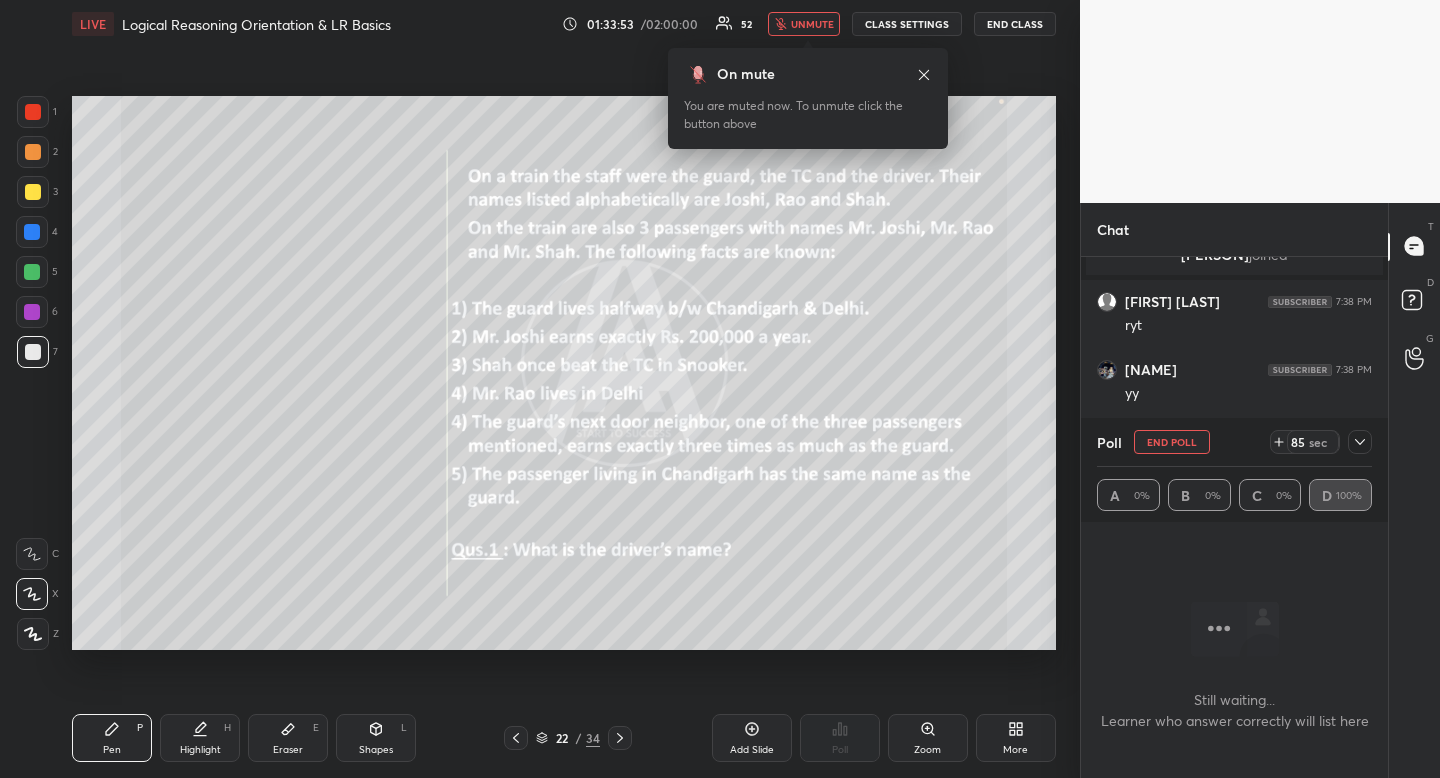 drag, startPoint x: 929, startPoint y: 71, endPoint x: 923, endPoint y: 82, distance: 12.529964 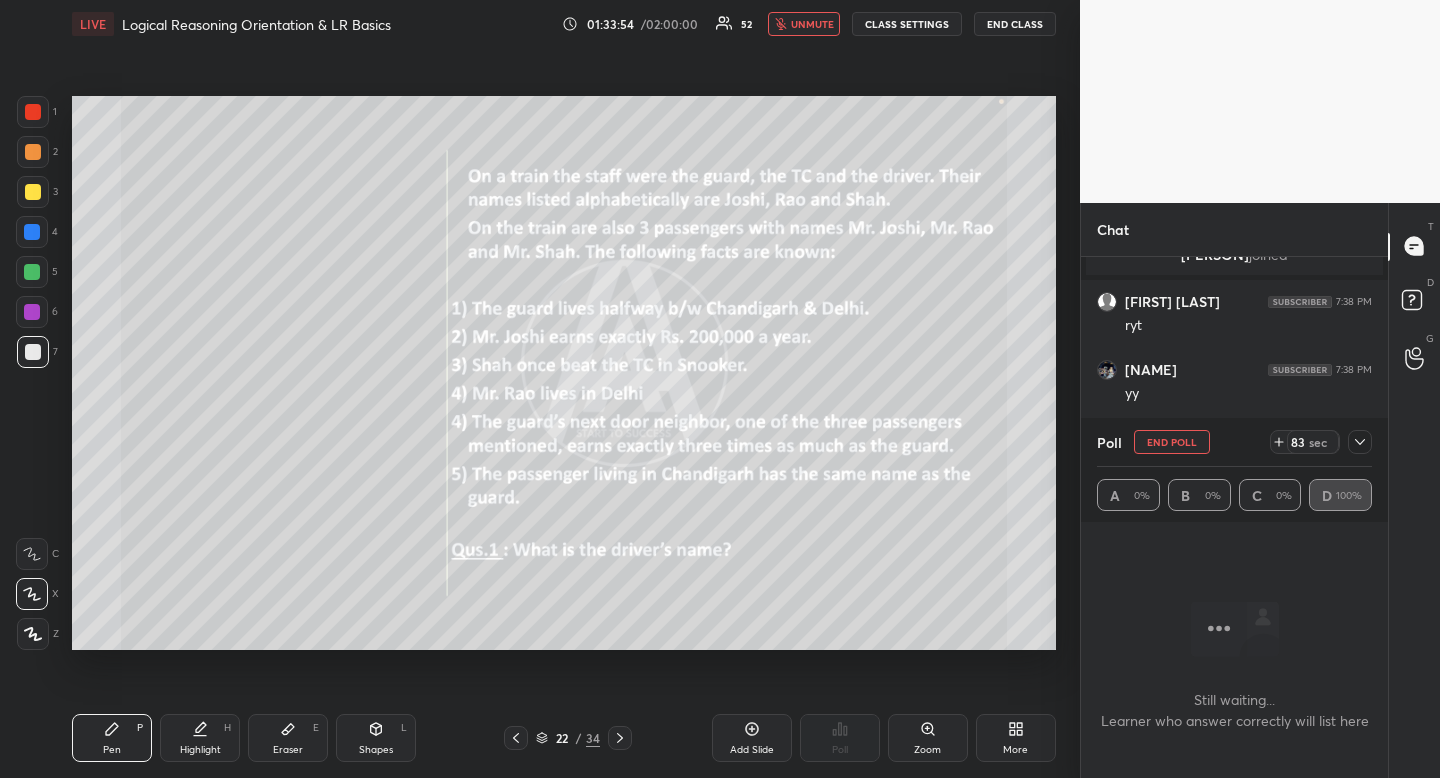 click at bounding box center [33, 152] 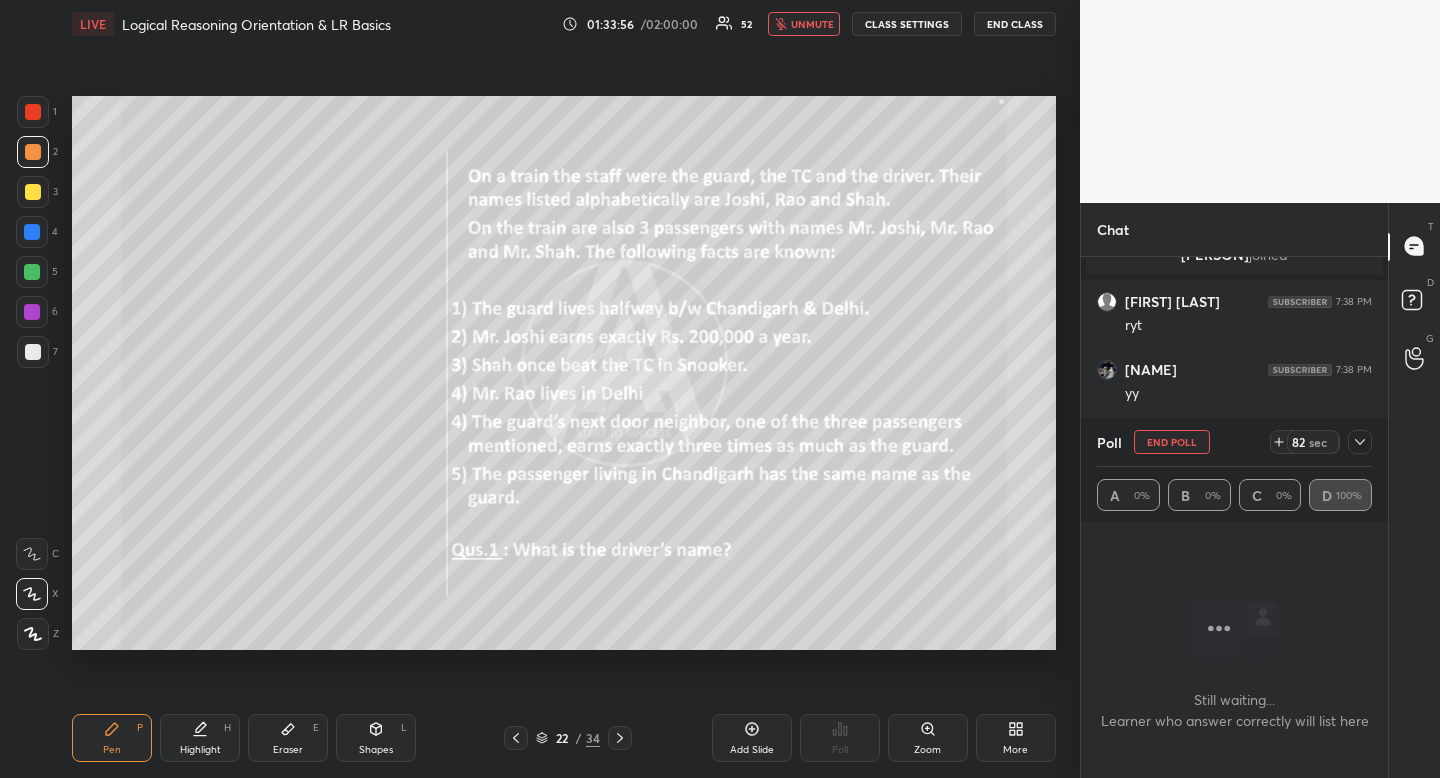 click on "Highlight H" at bounding box center (200, 738) 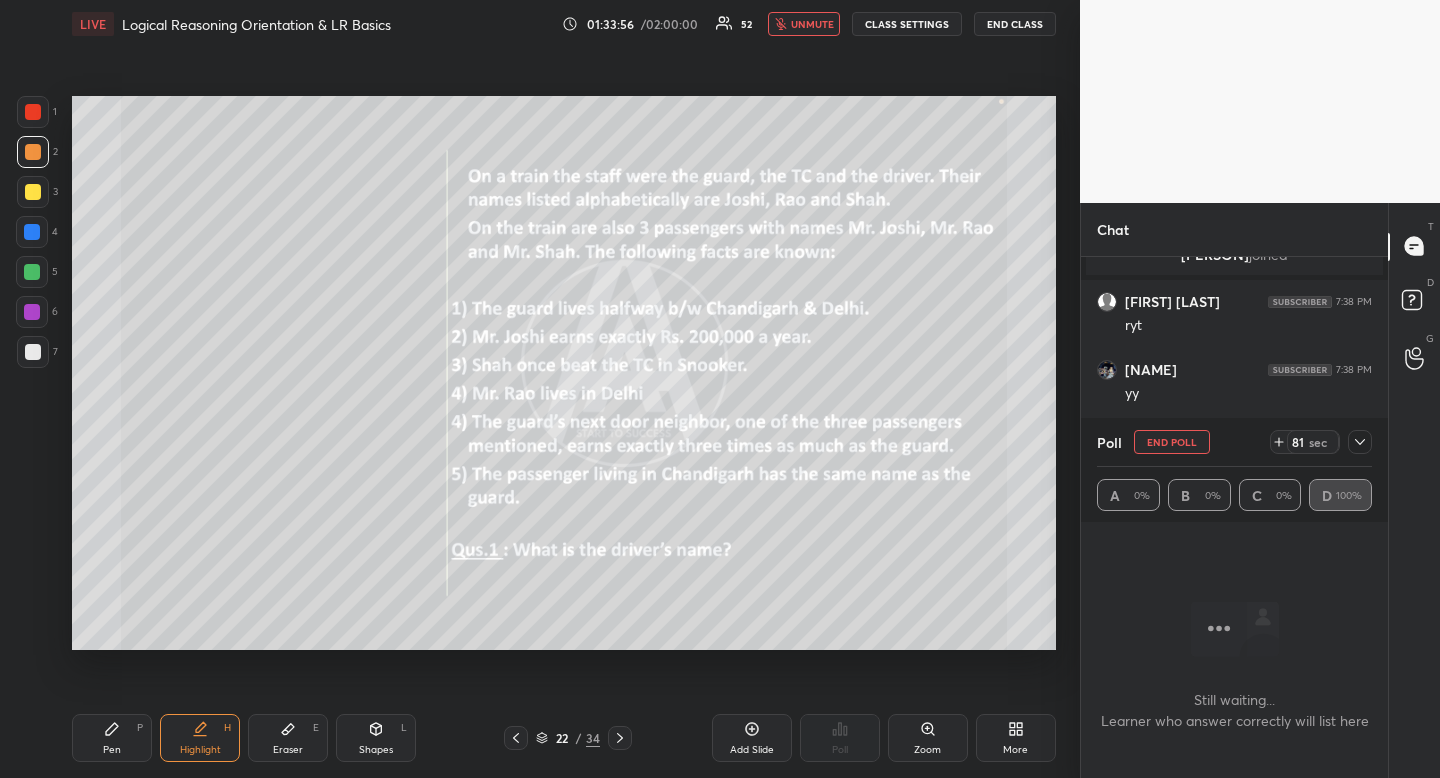 drag, startPoint x: 209, startPoint y: 740, endPoint x: 249, endPoint y: 652, distance: 96.66437 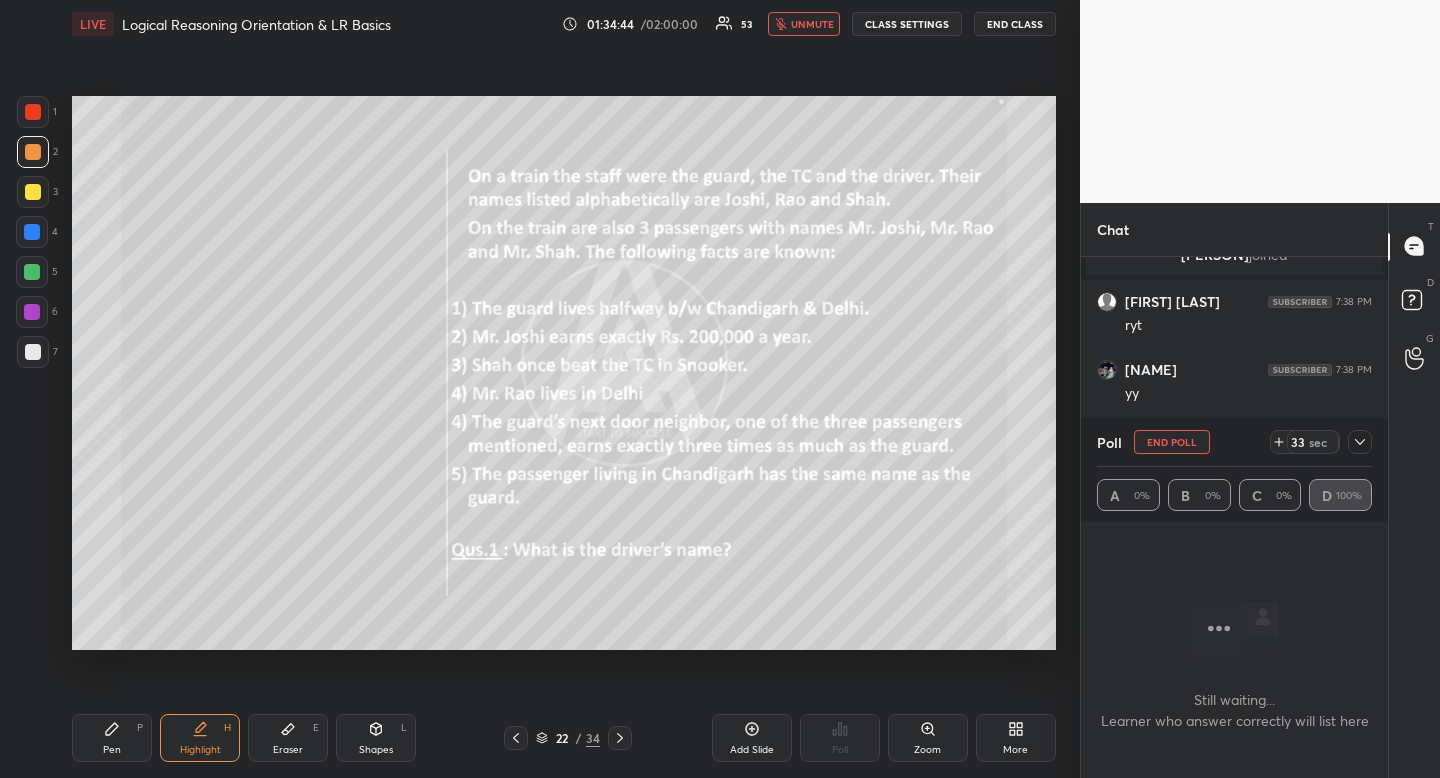 click at bounding box center [33, 192] 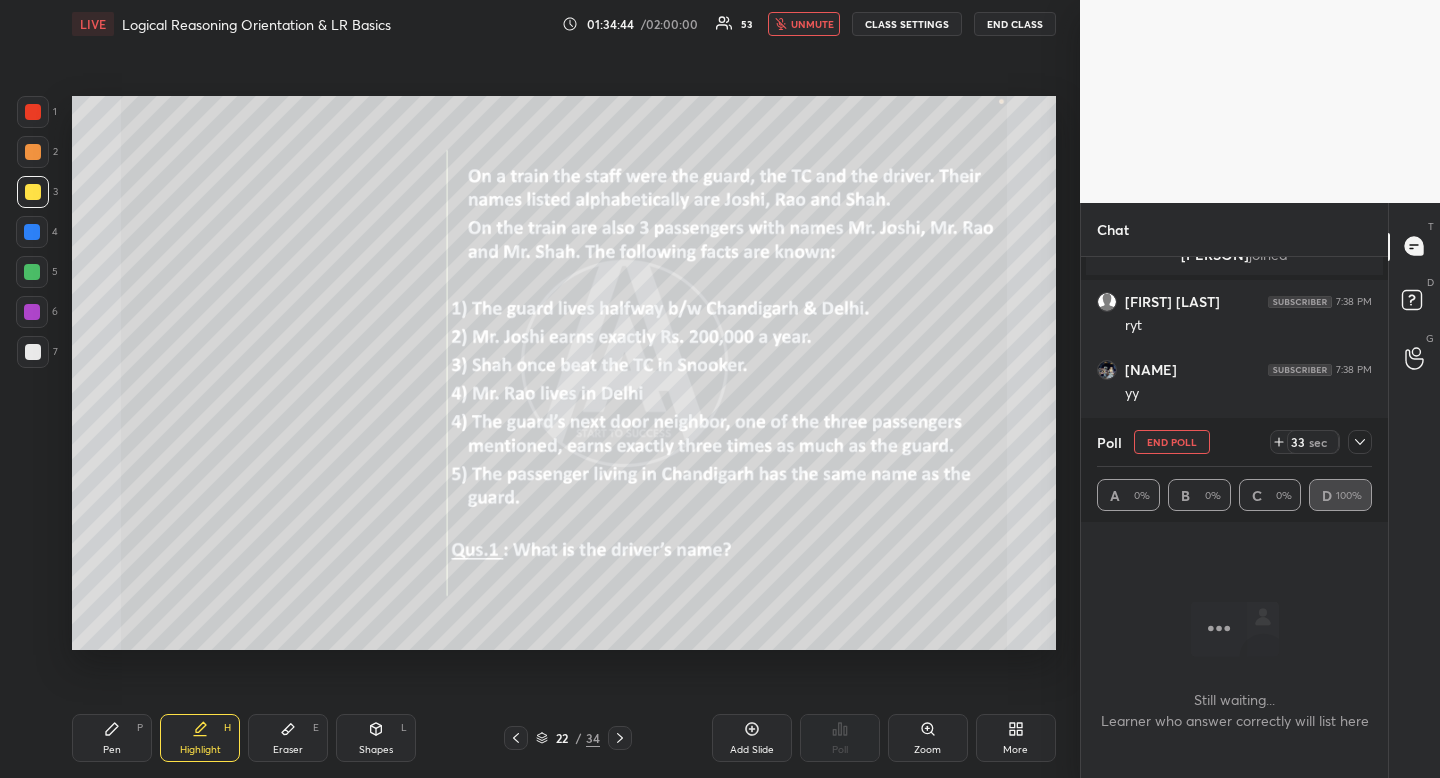 click at bounding box center [33, 192] 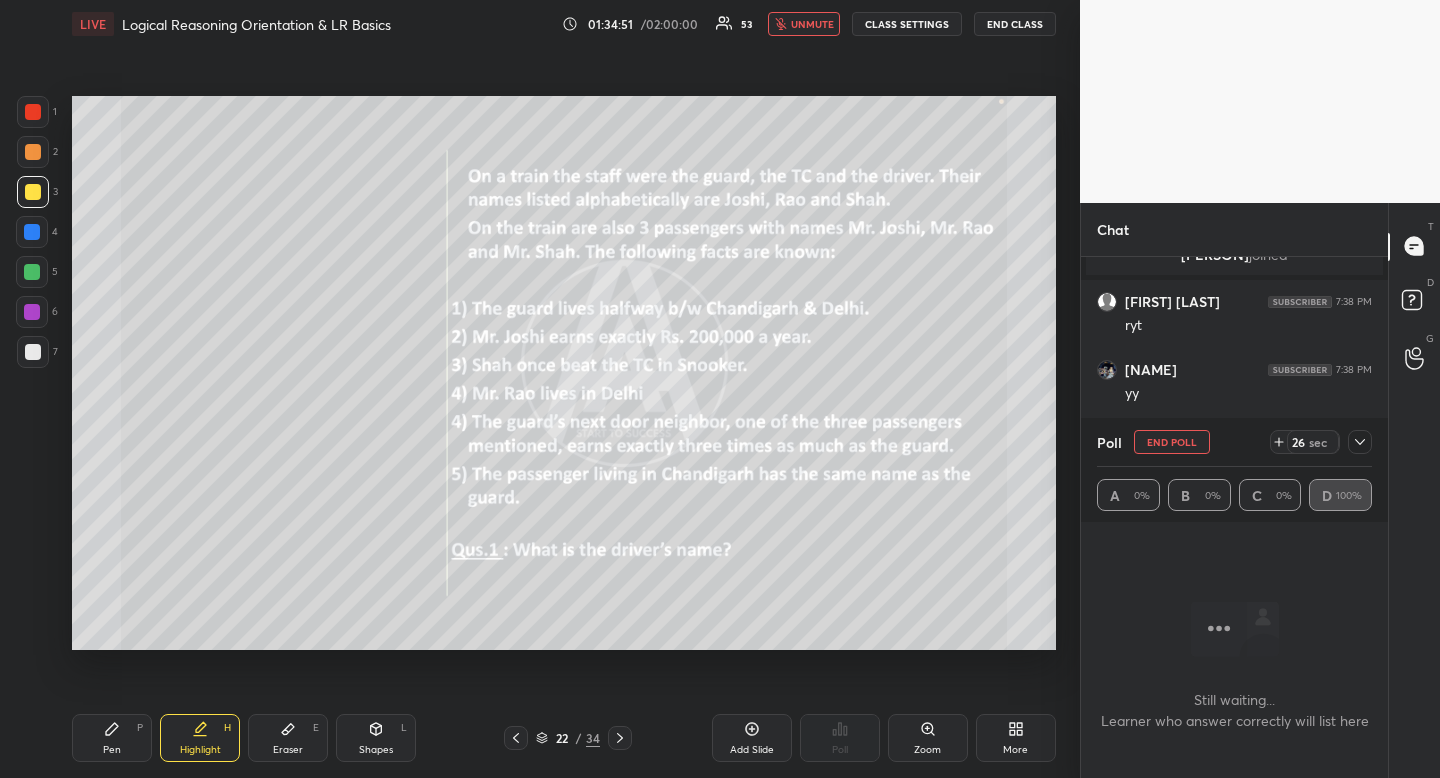click on "unmute" at bounding box center (812, 24) 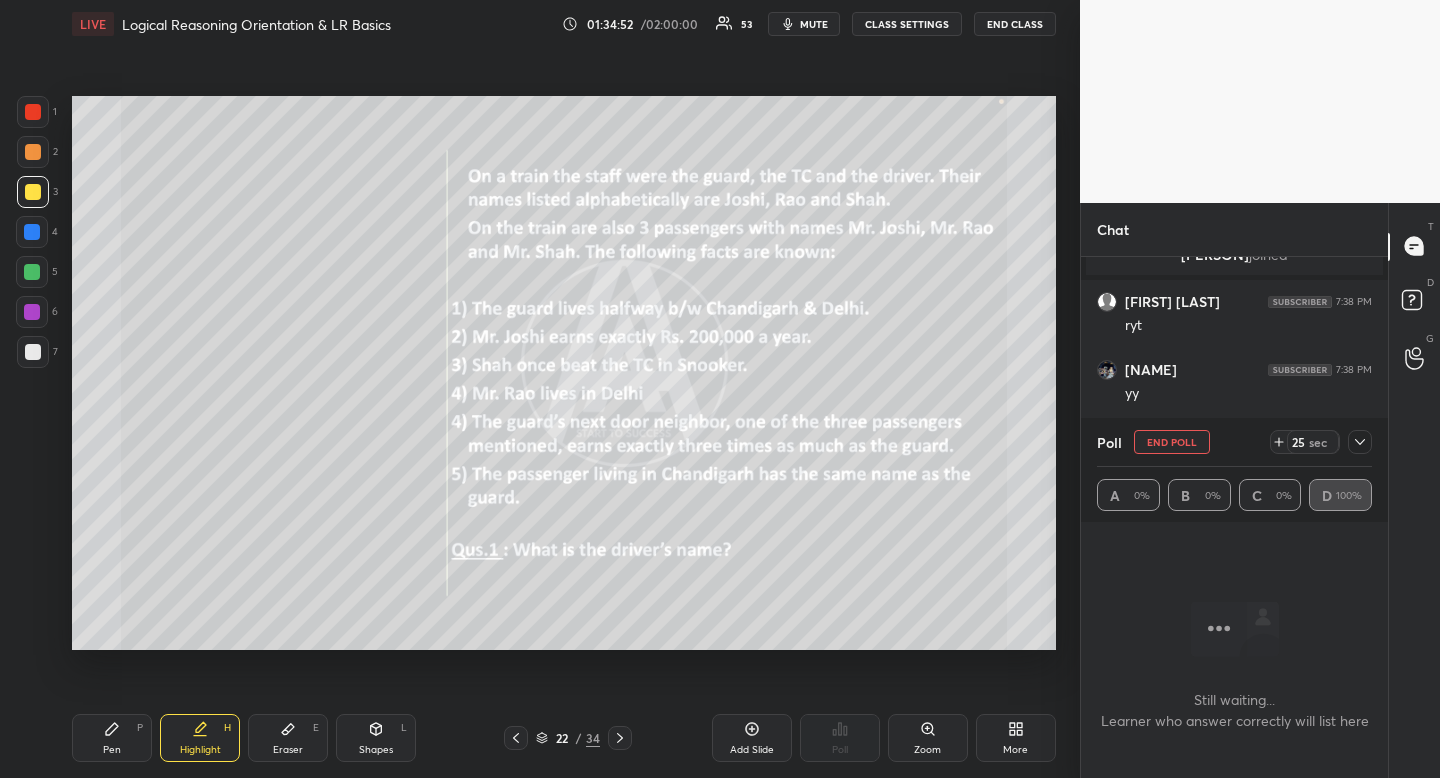 click at bounding box center [33, 152] 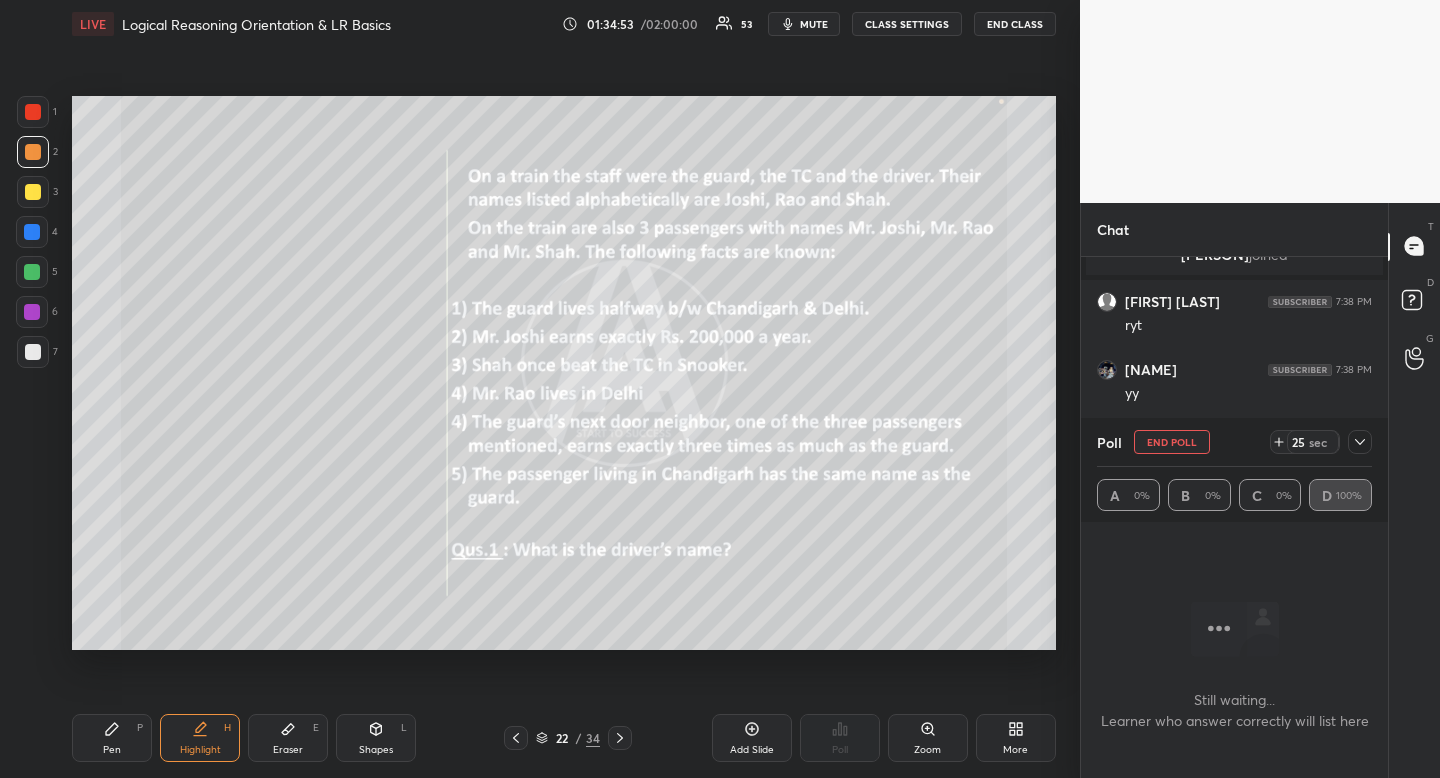 drag, startPoint x: 39, startPoint y: 152, endPoint x: 60, endPoint y: 165, distance: 24.698177 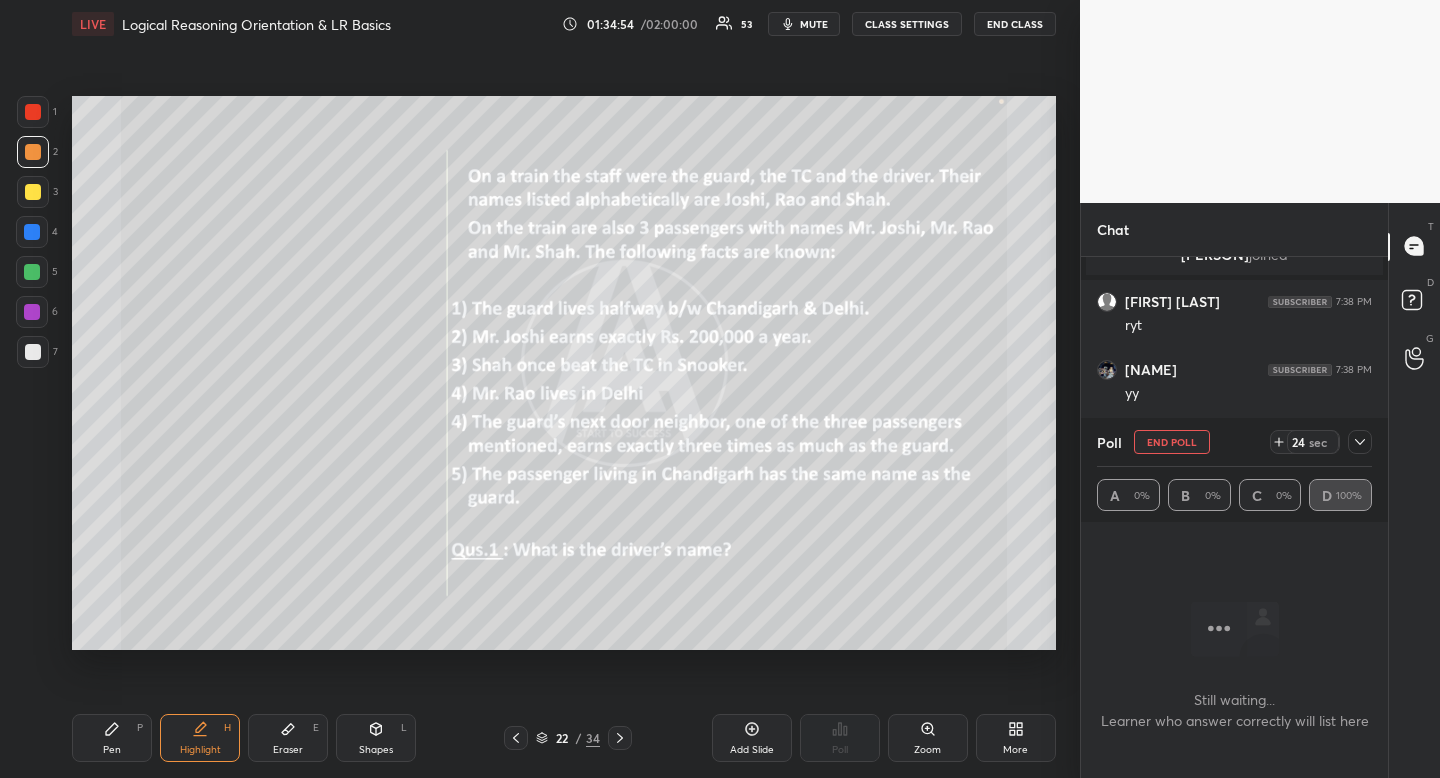 click on "Highlight H" at bounding box center (200, 738) 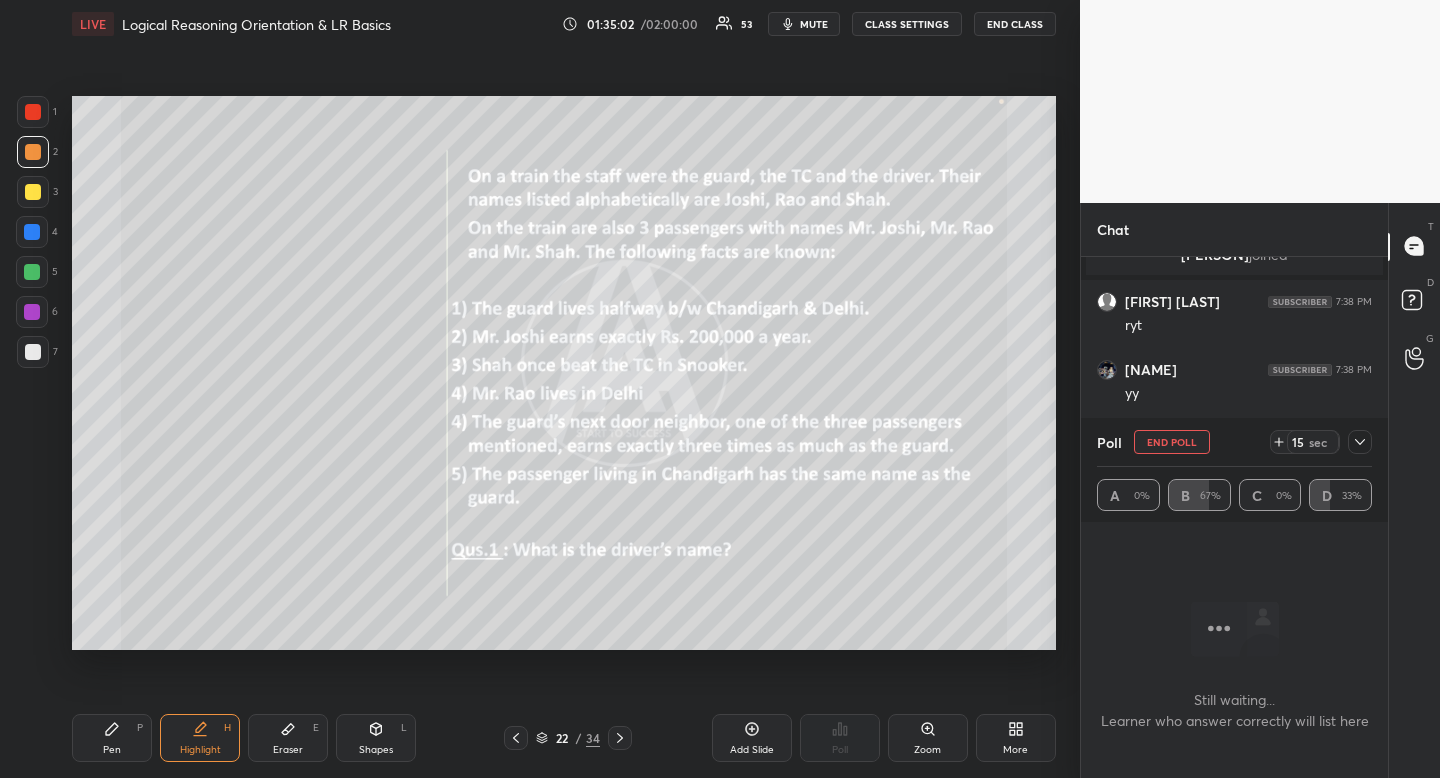 drag, startPoint x: 1184, startPoint y: 440, endPoint x: 1137, endPoint y: 457, distance: 49.979996 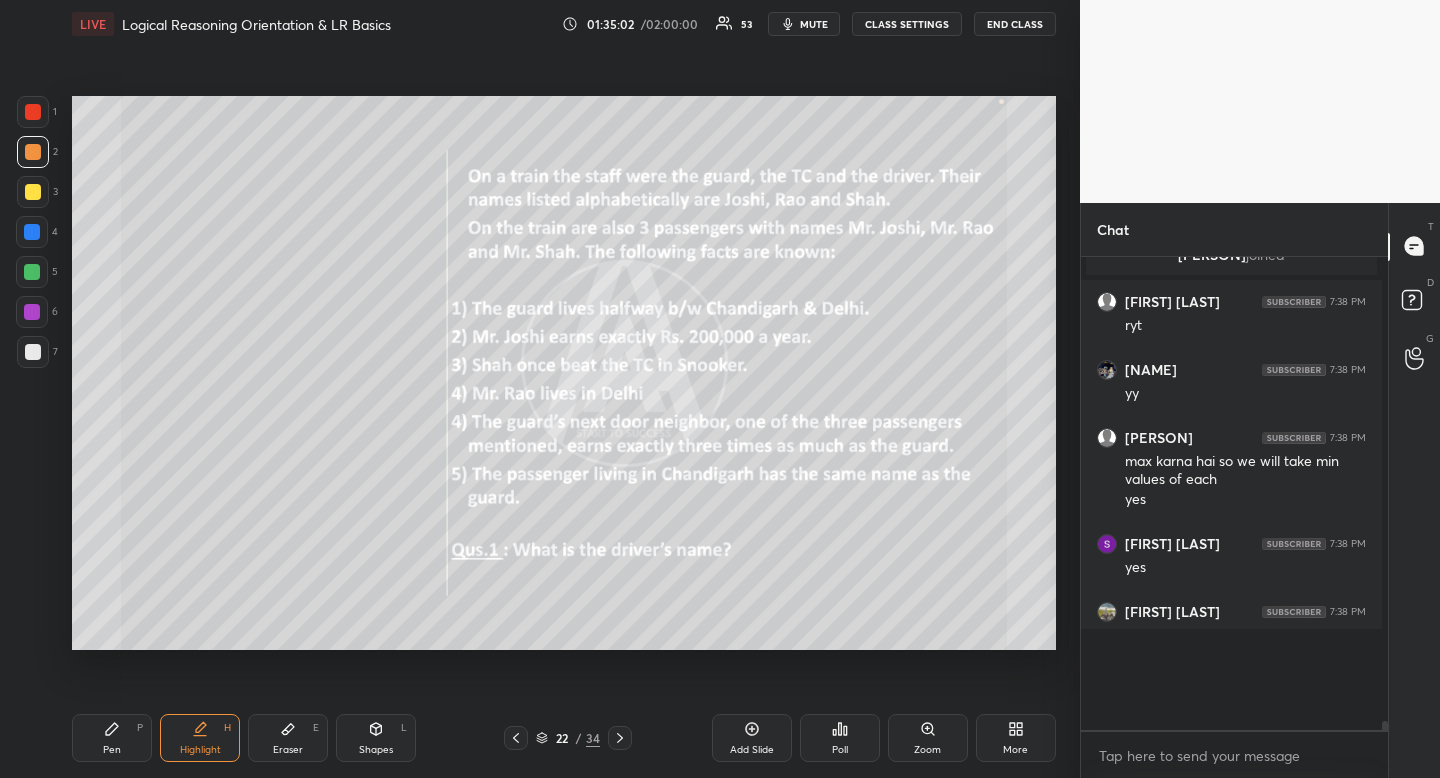 scroll, scrollTop: 380, scrollLeft: 295, axis: both 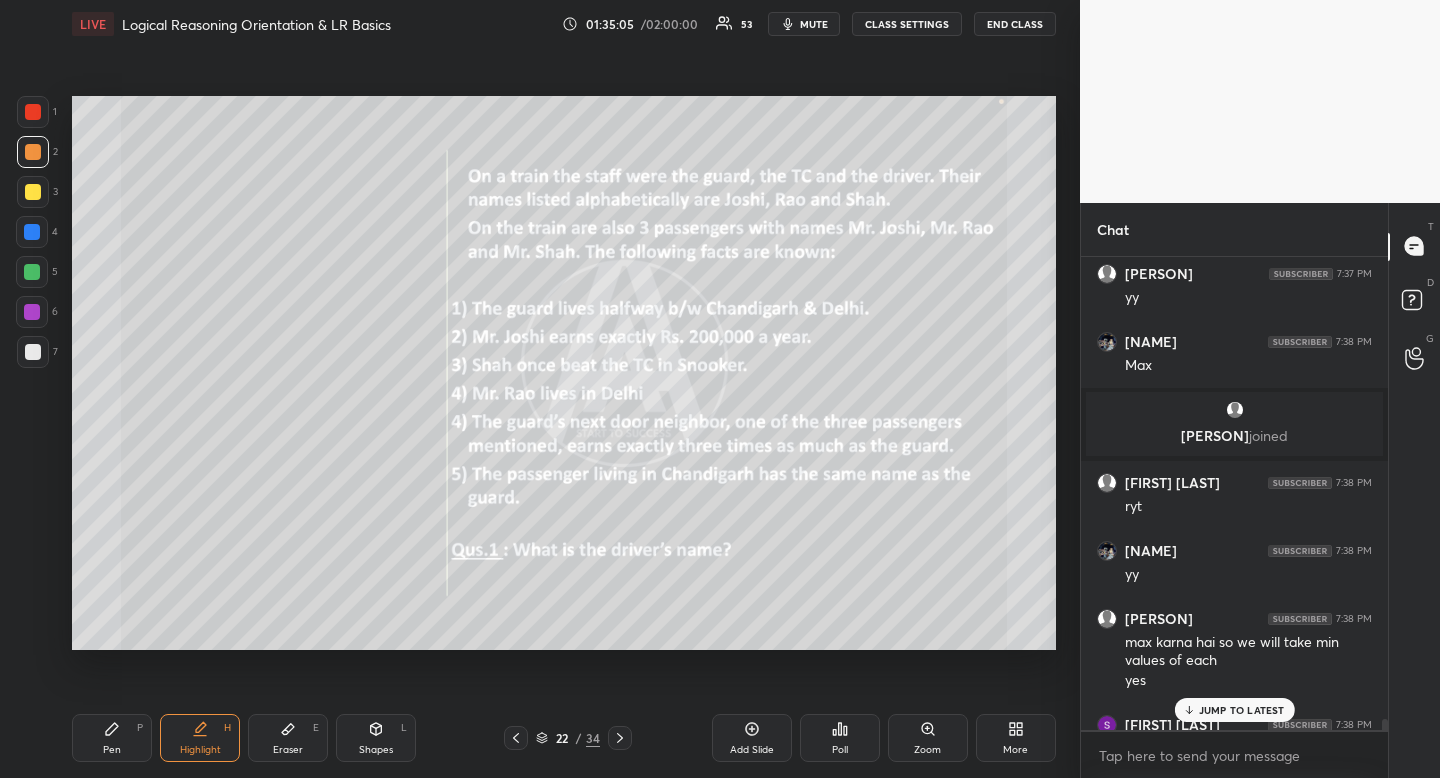click on "JUMP TO LATEST" at bounding box center [1242, 710] 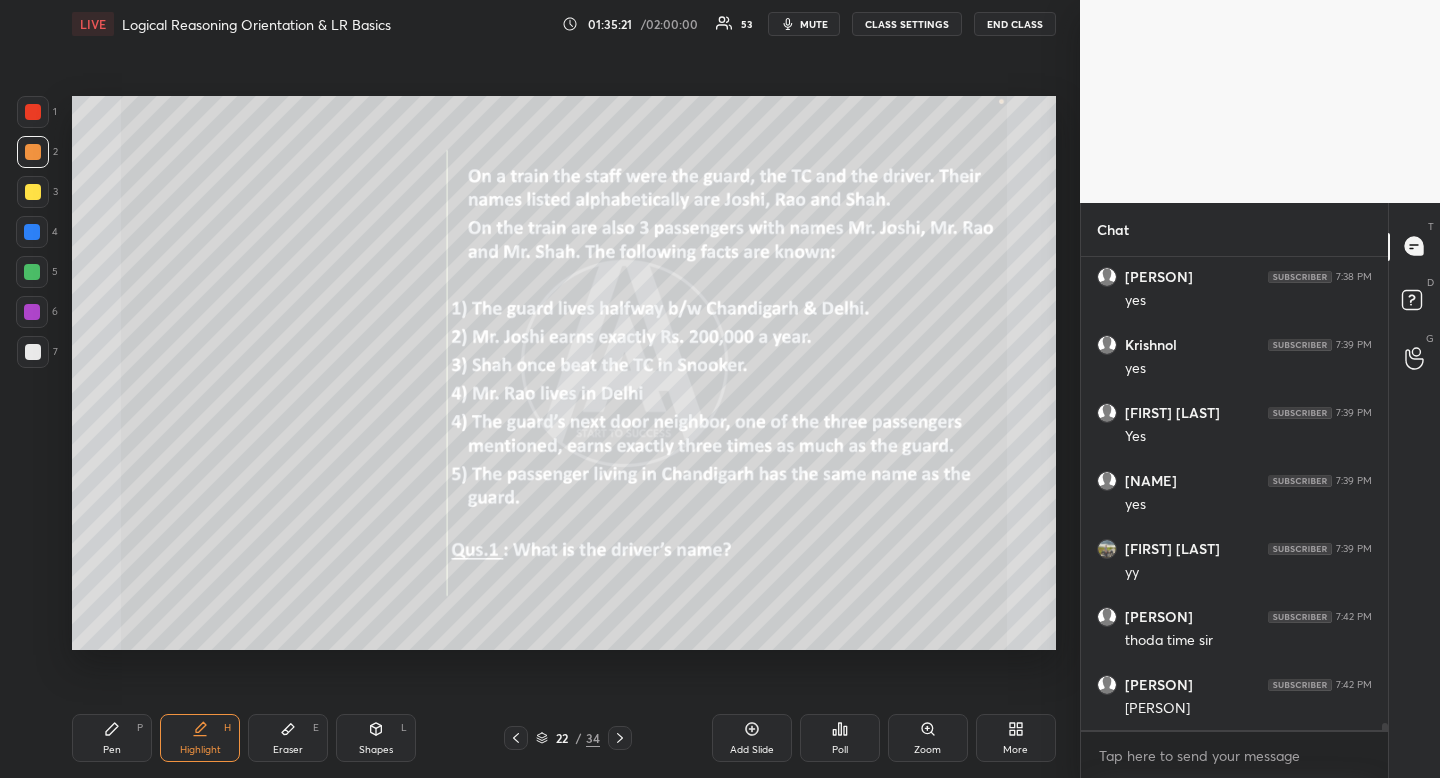 scroll, scrollTop: 33746, scrollLeft: 0, axis: vertical 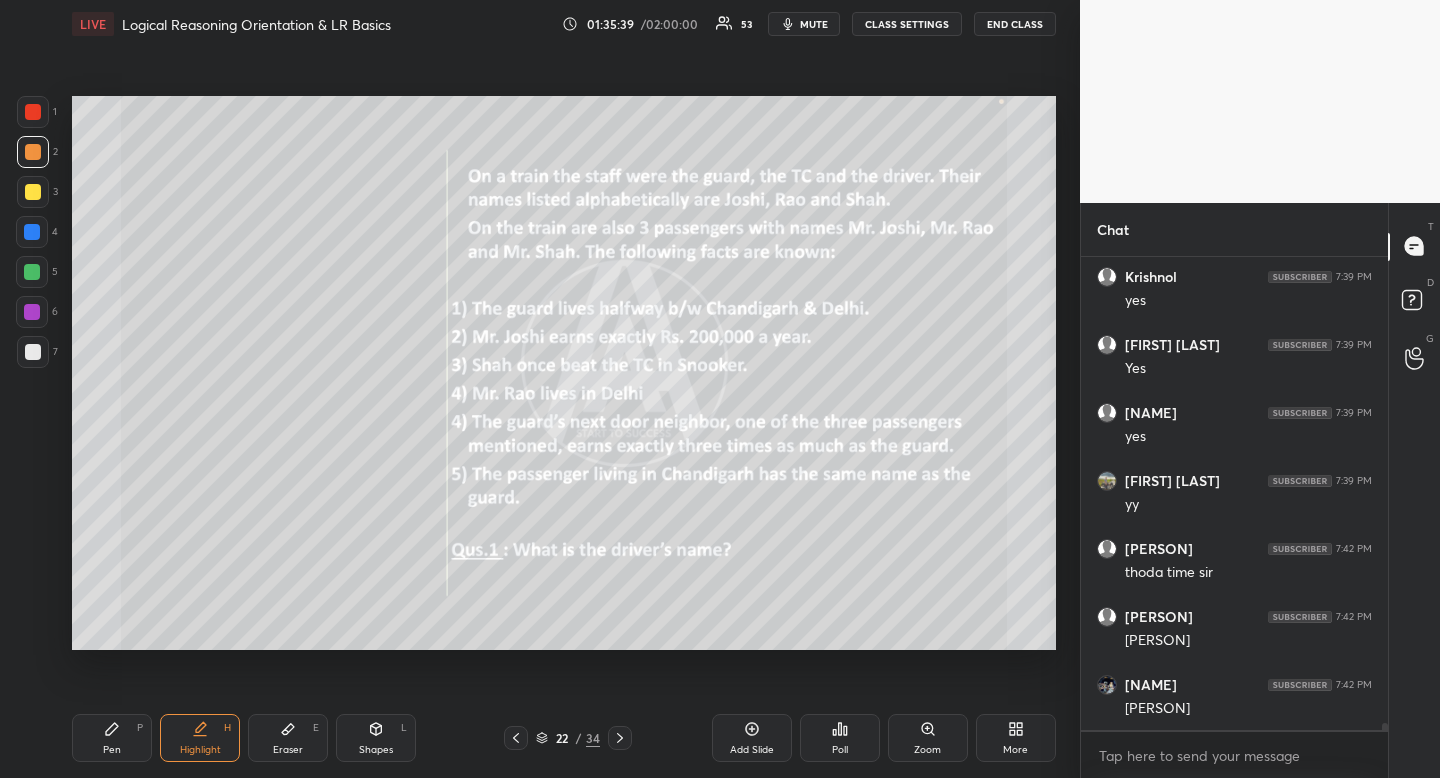 click on "Eraser E" at bounding box center (288, 738) 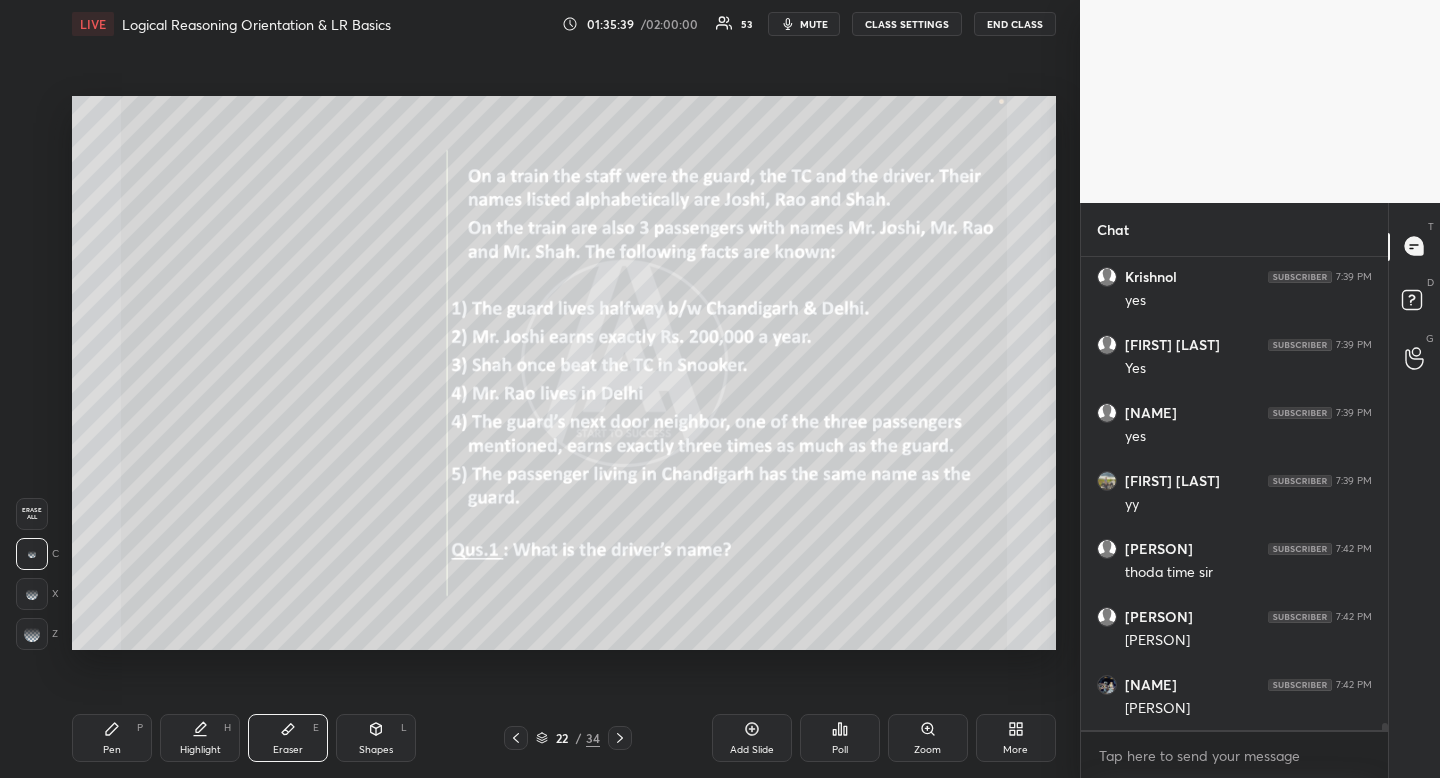 drag, startPoint x: 300, startPoint y: 736, endPoint x: 301, endPoint y: 717, distance: 19.026299 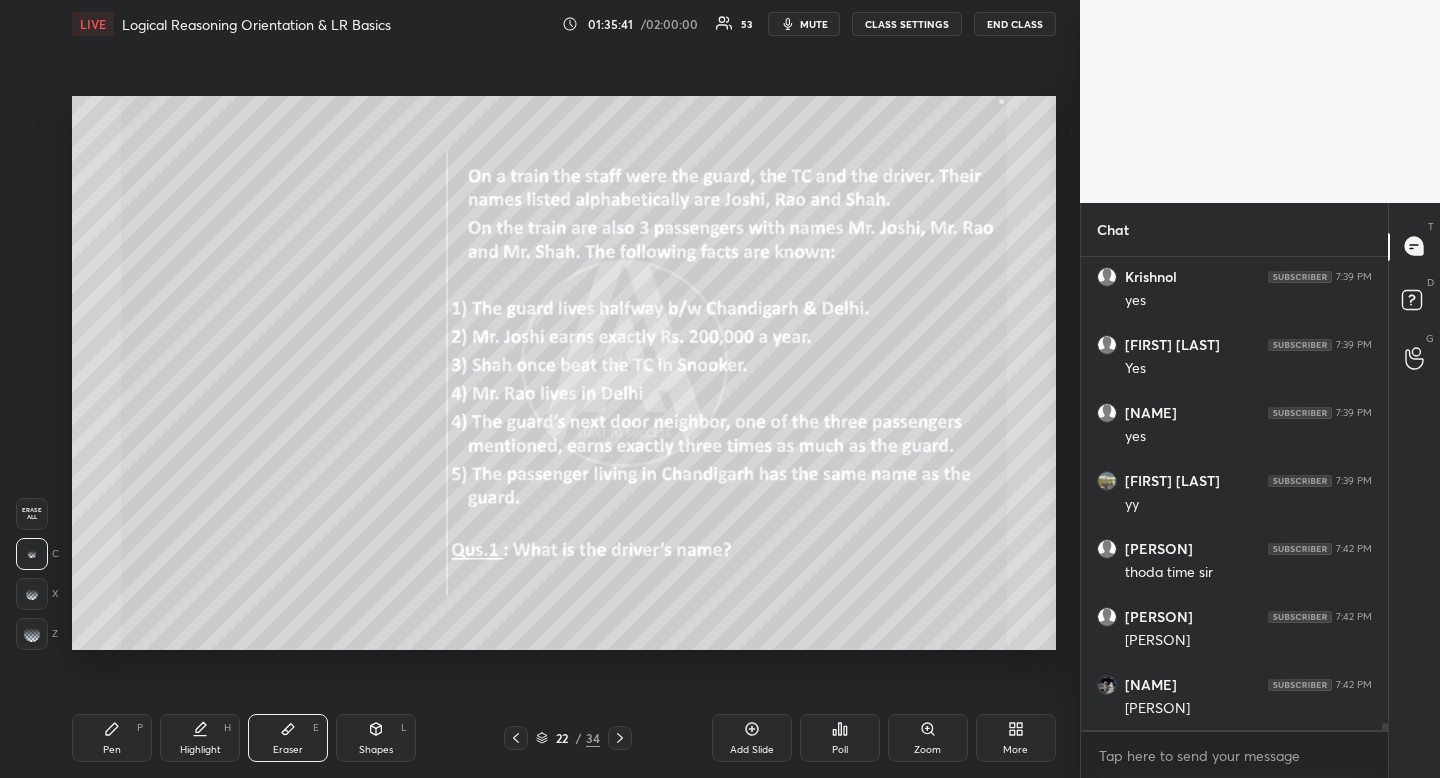 click on "Pen P" at bounding box center (112, 738) 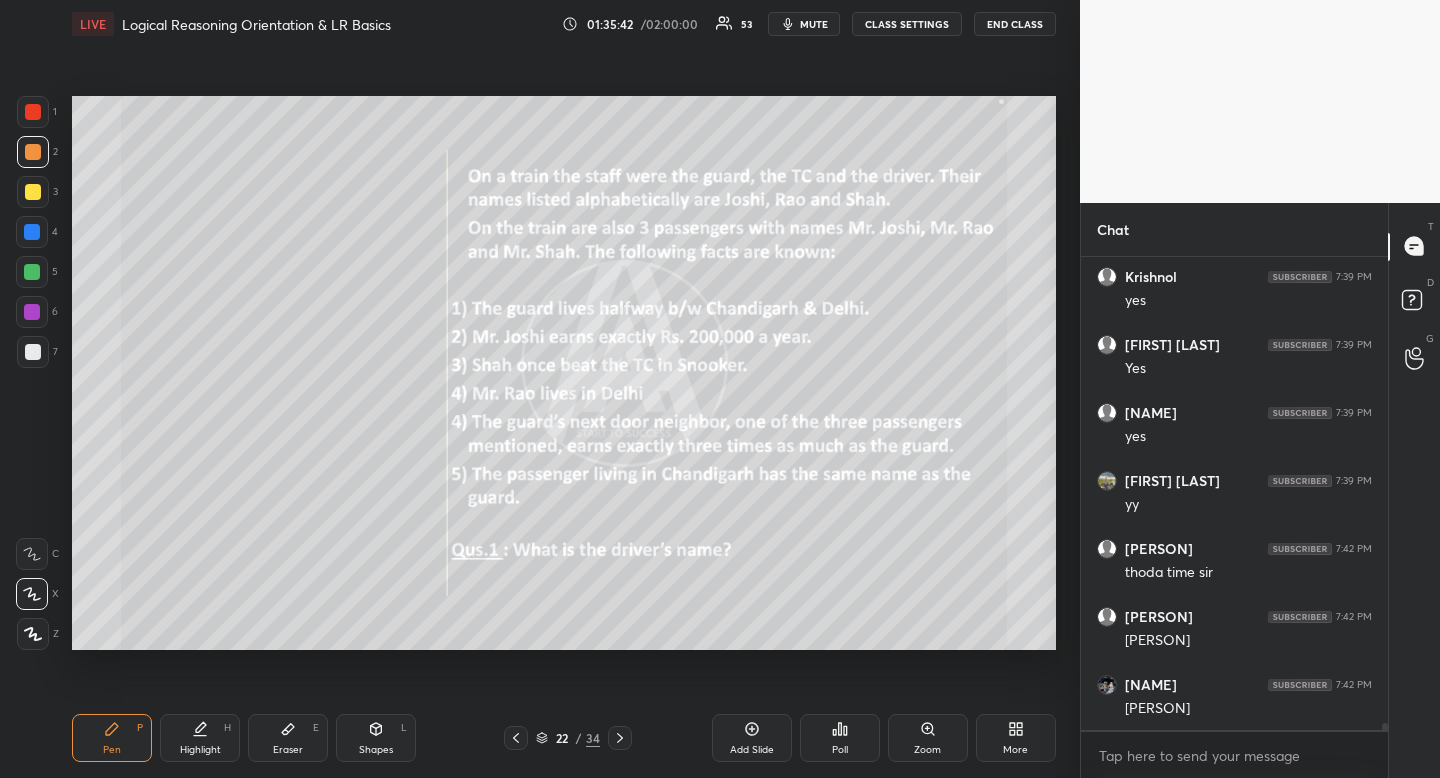 click at bounding box center (33, 192) 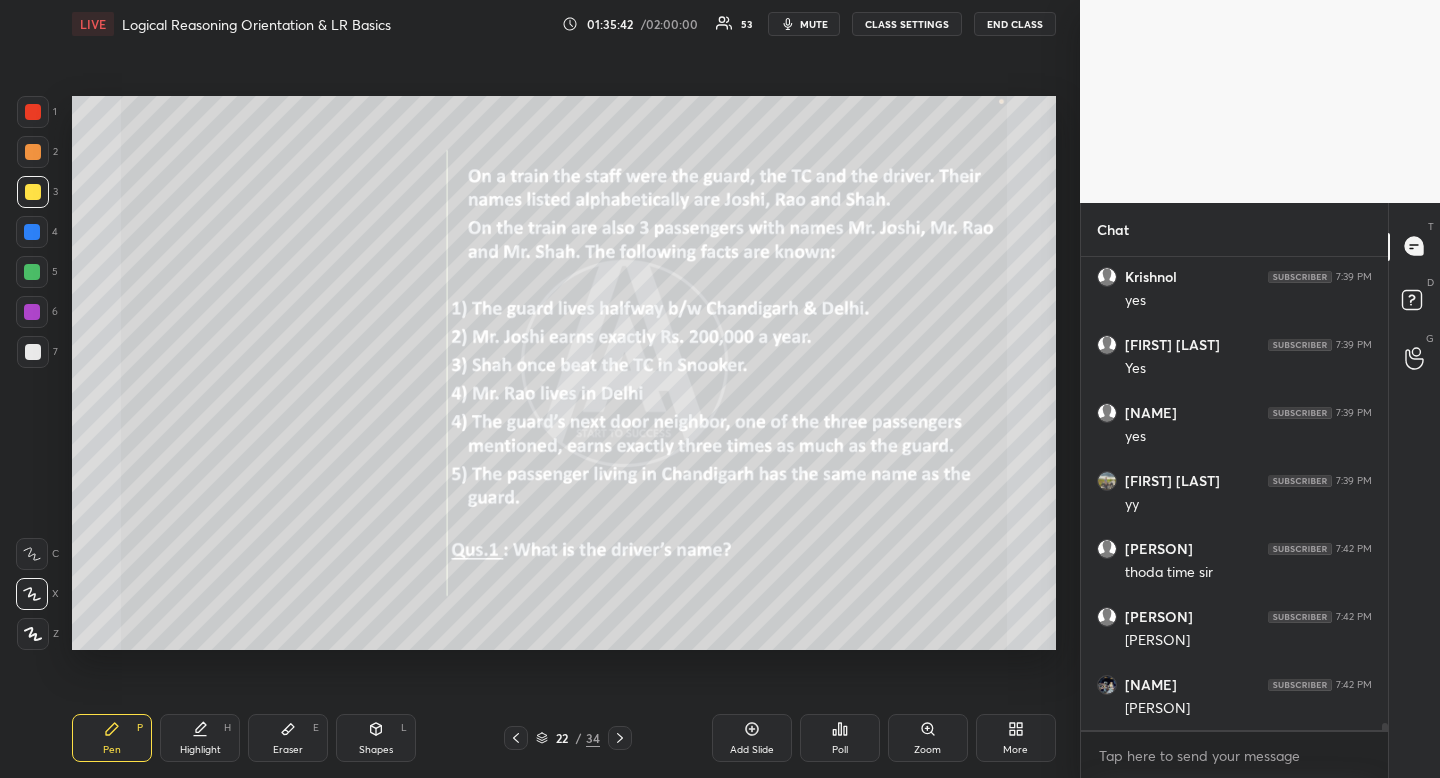 drag, startPoint x: 25, startPoint y: 199, endPoint x: 56, endPoint y: 203, distance: 31.257 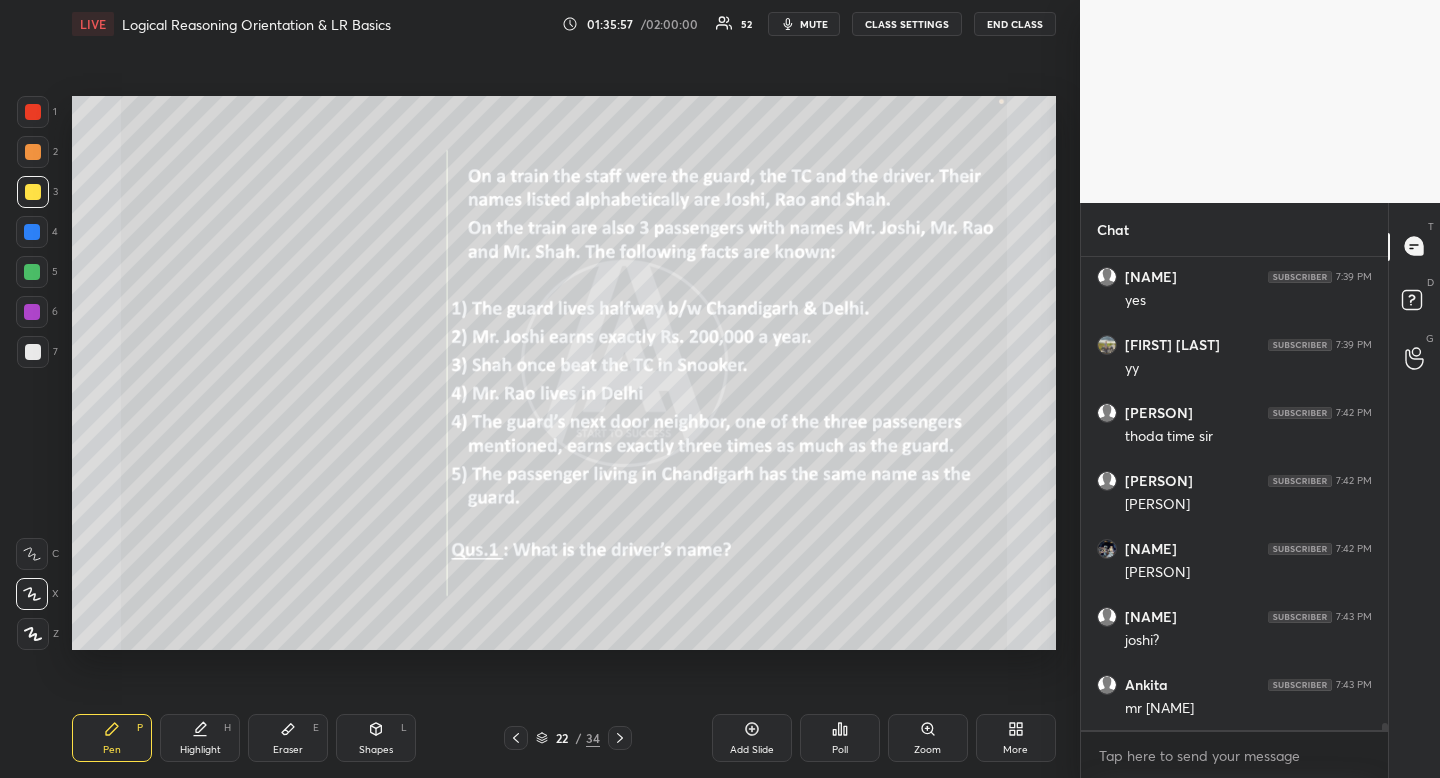 scroll, scrollTop: 33950, scrollLeft: 0, axis: vertical 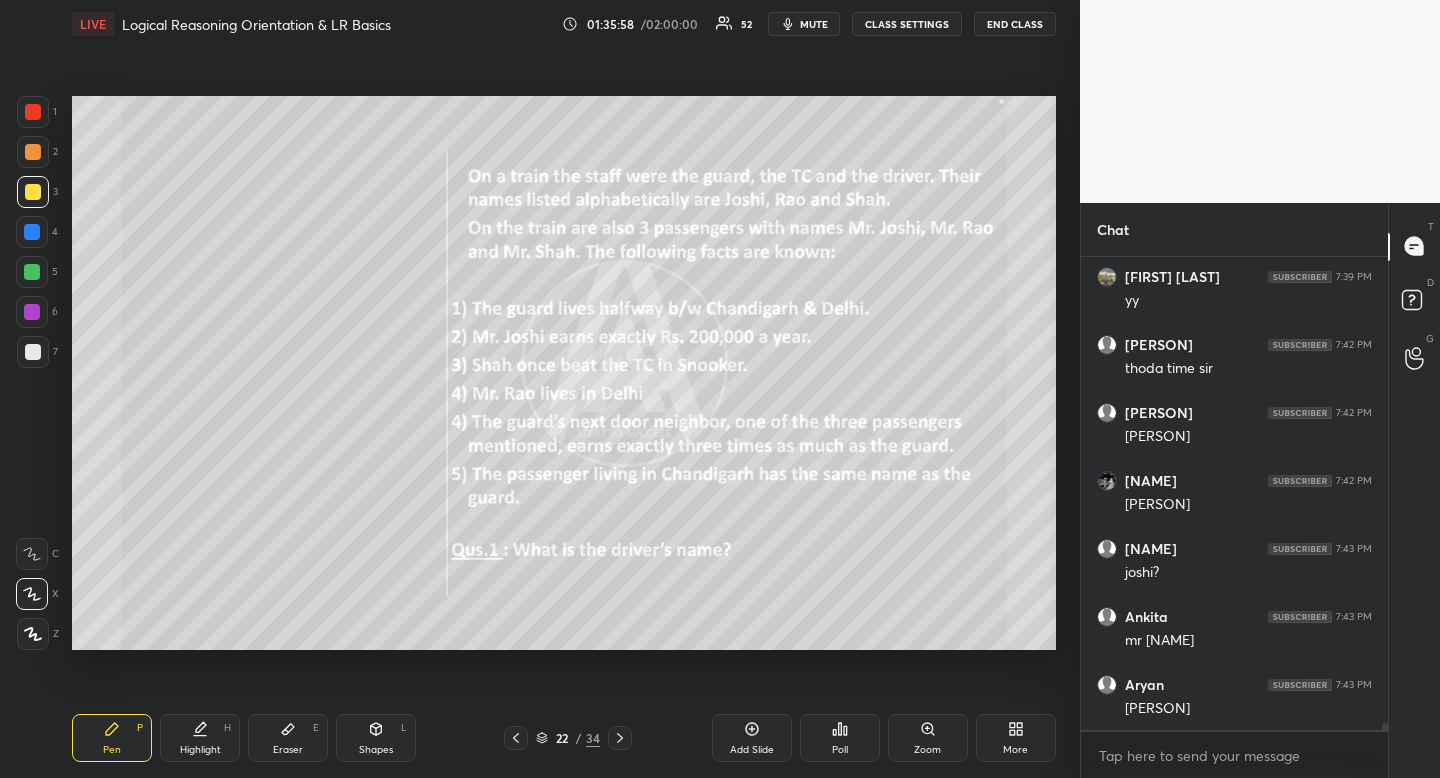 click on "Shapes" at bounding box center (376, 750) 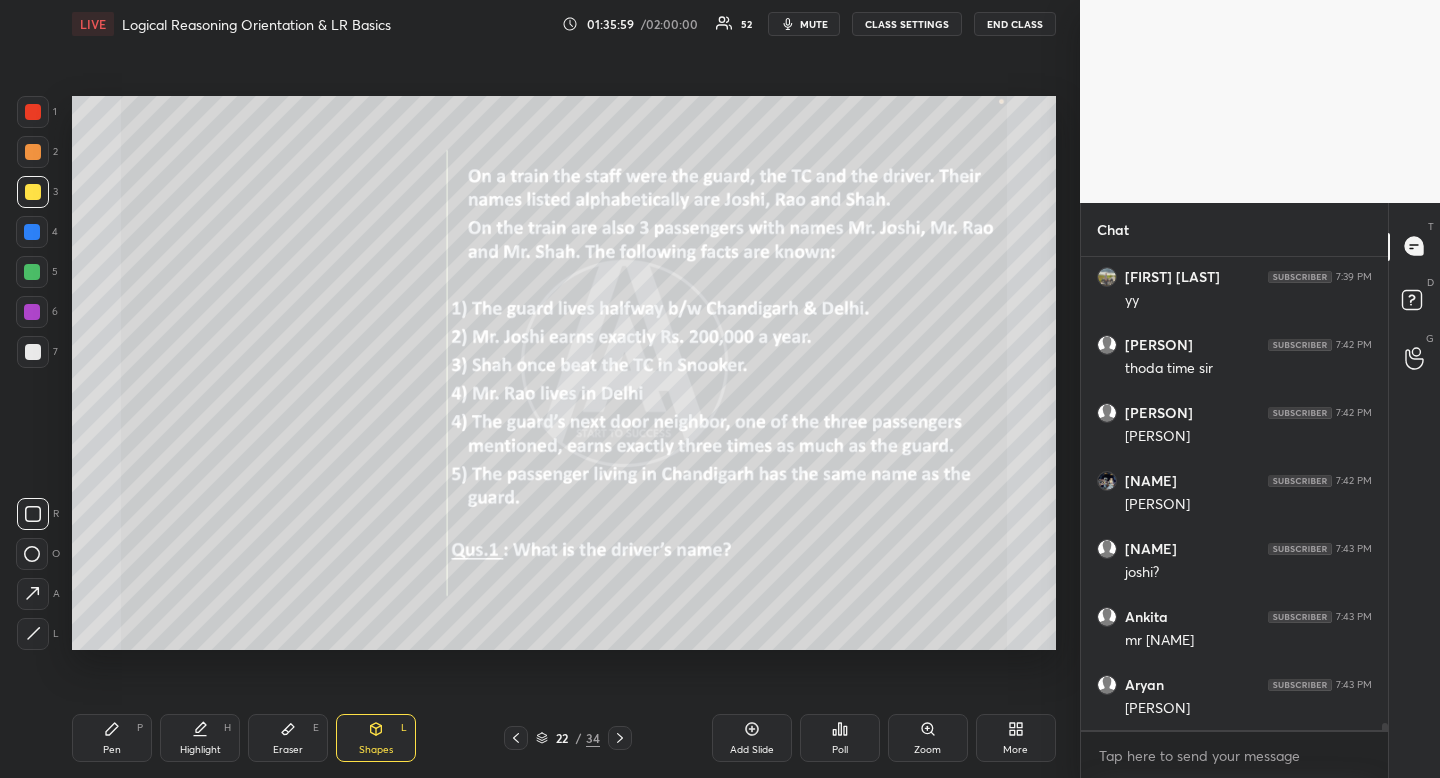 click 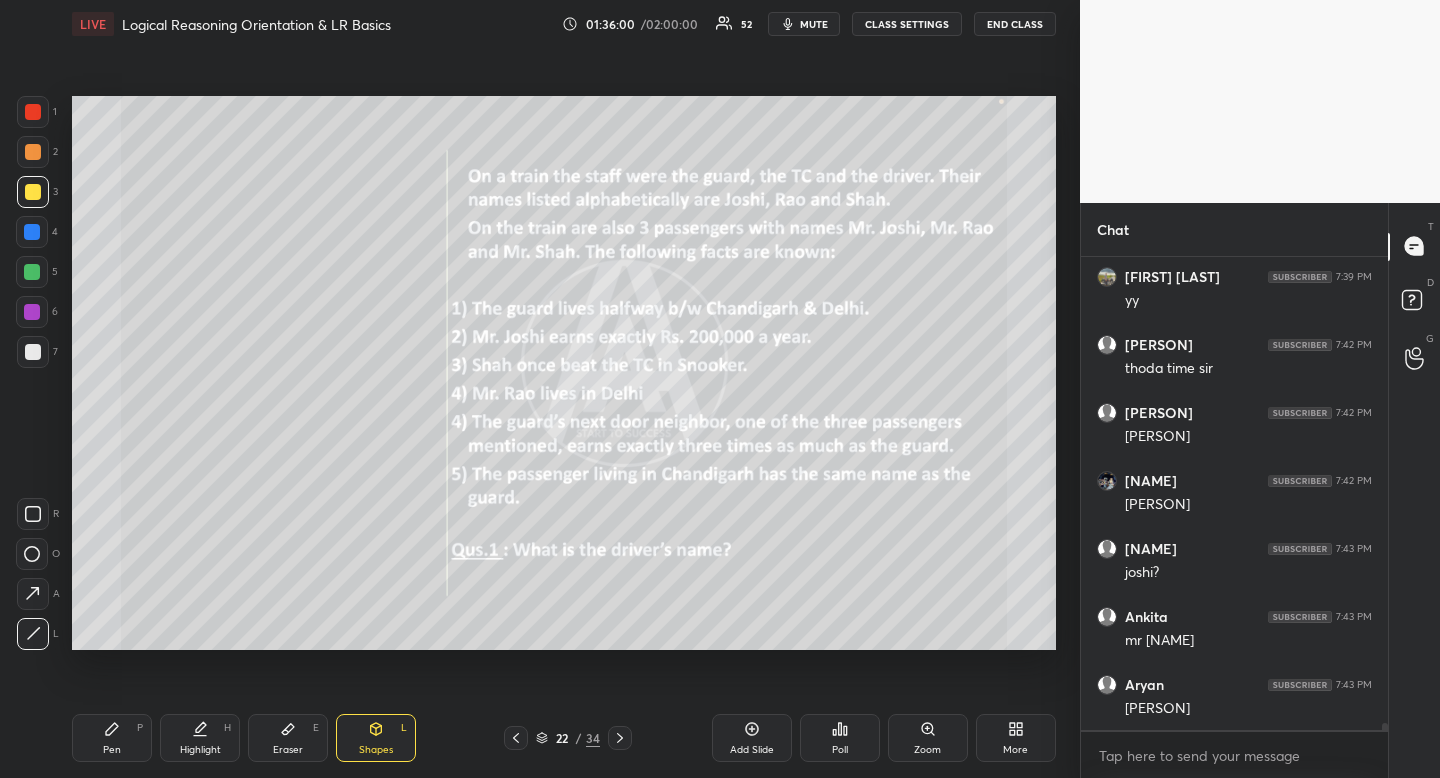 click 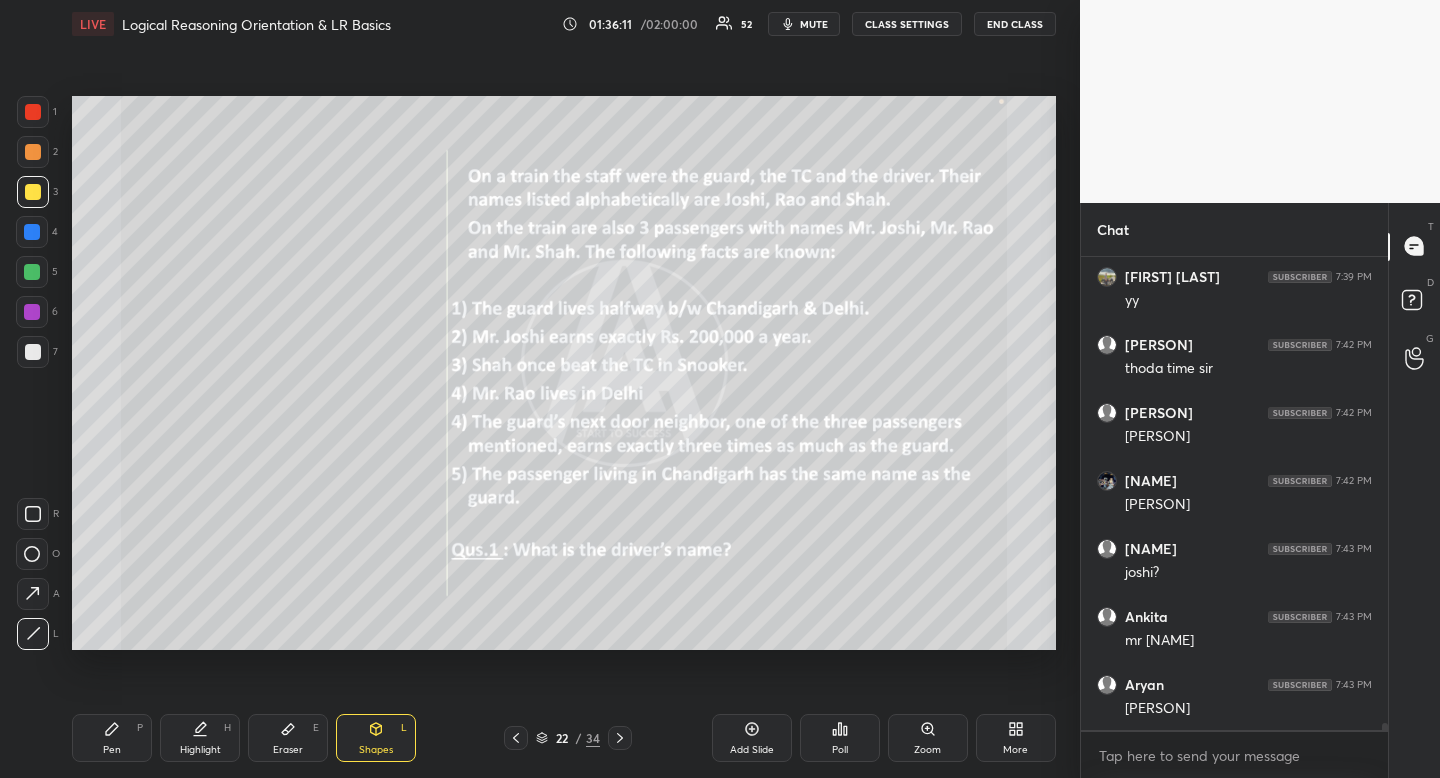 click on "Pen" at bounding box center (112, 750) 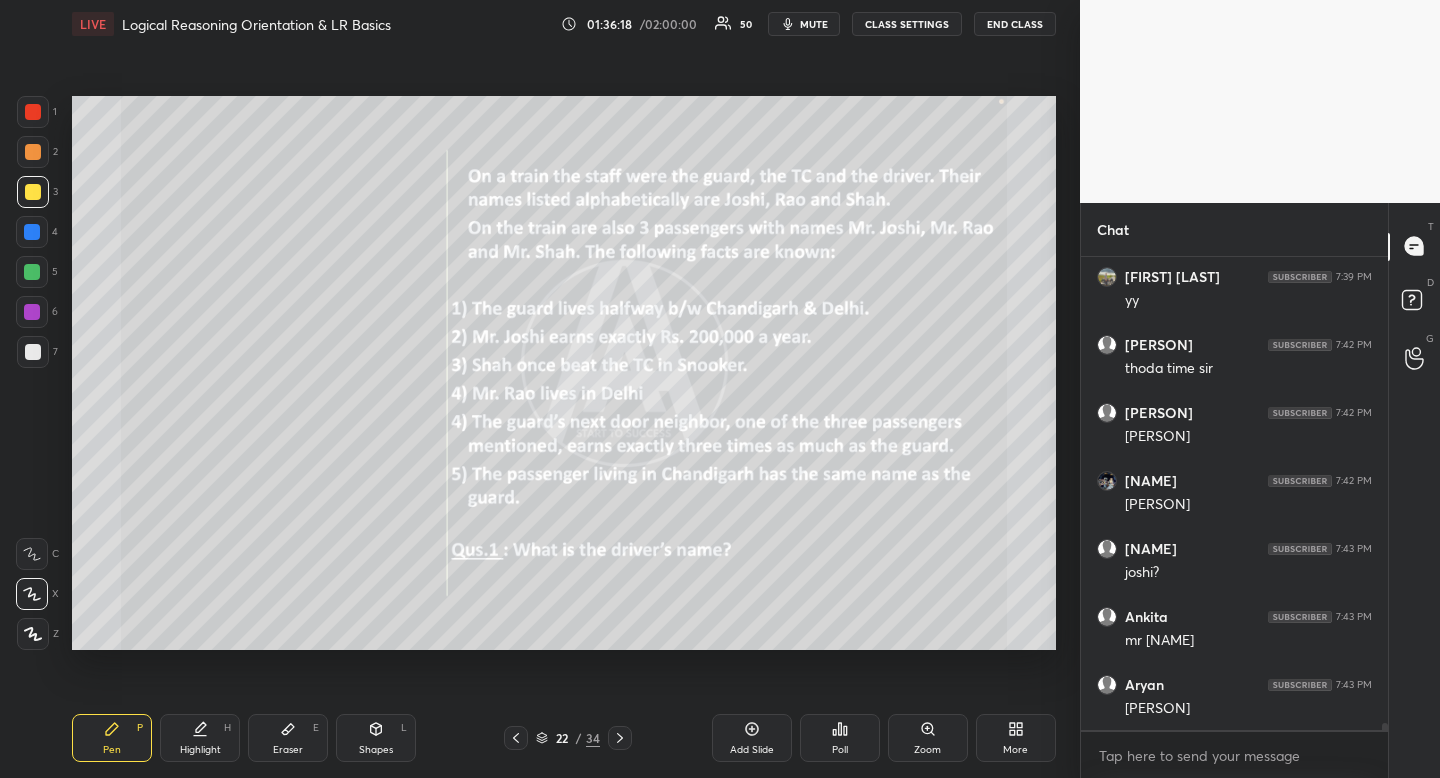 drag, startPoint x: 369, startPoint y: 746, endPoint x: 355, endPoint y: 736, distance: 17.20465 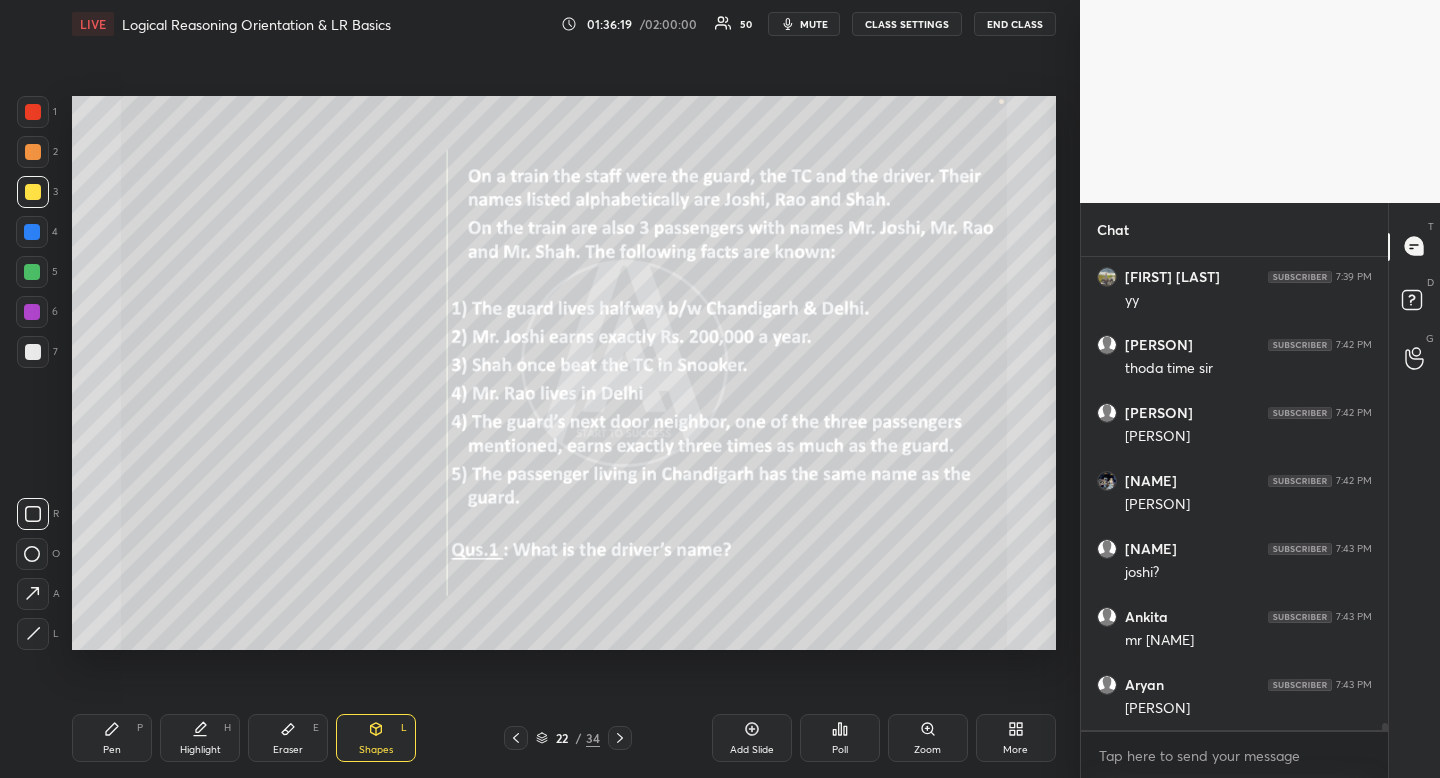 click at bounding box center [33, 634] 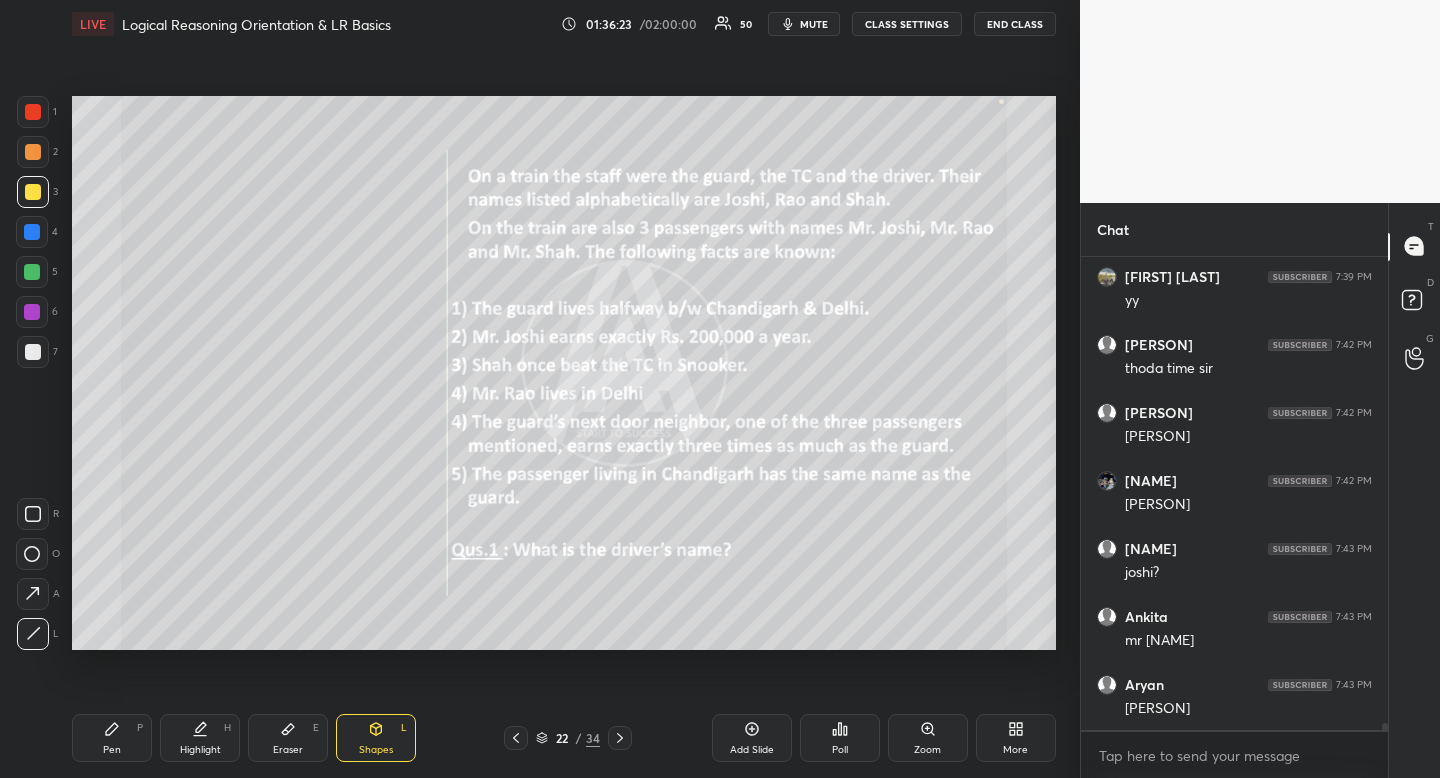 scroll, scrollTop: 34018, scrollLeft: 0, axis: vertical 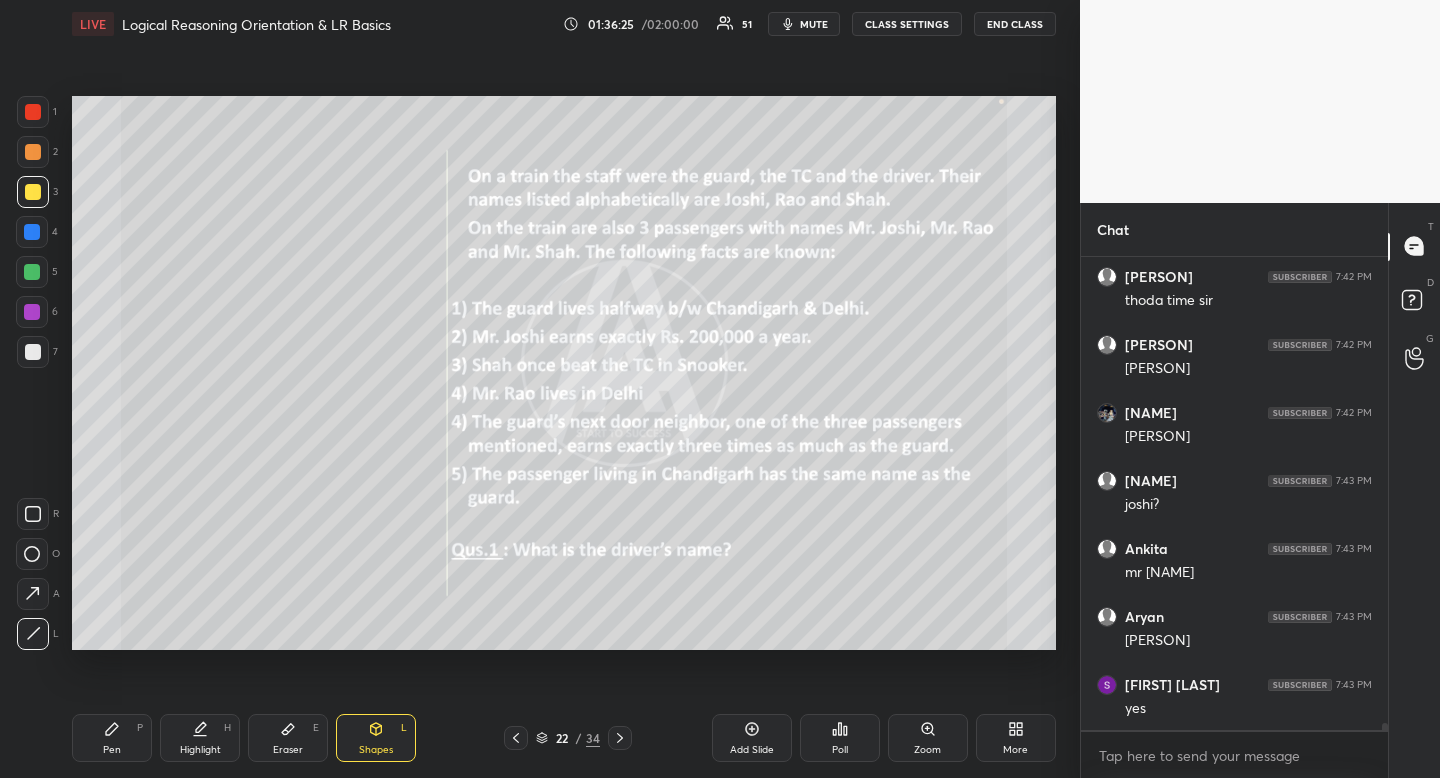 click on "Pen P" at bounding box center (112, 738) 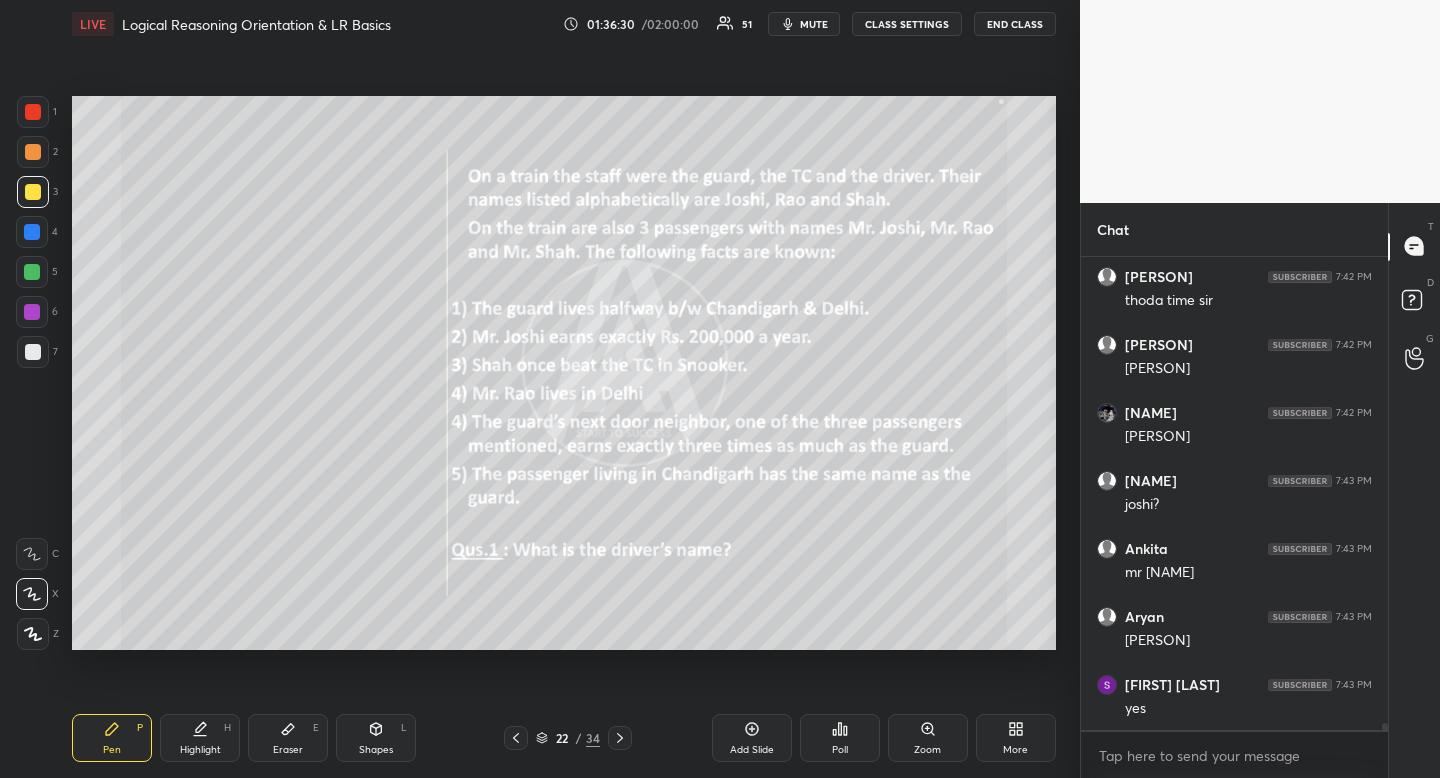 click at bounding box center [33, 192] 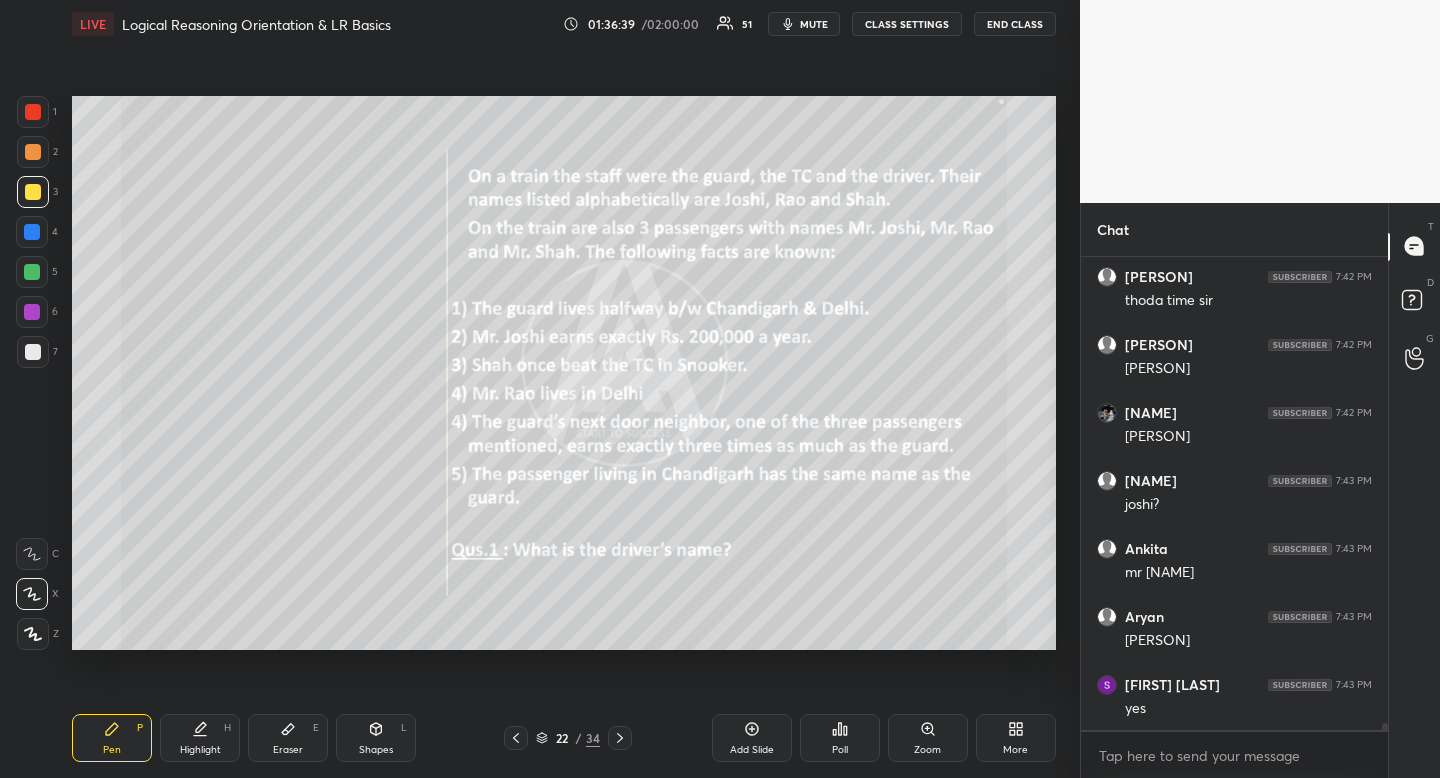 click on "Eraser E" at bounding box center (288, 738) 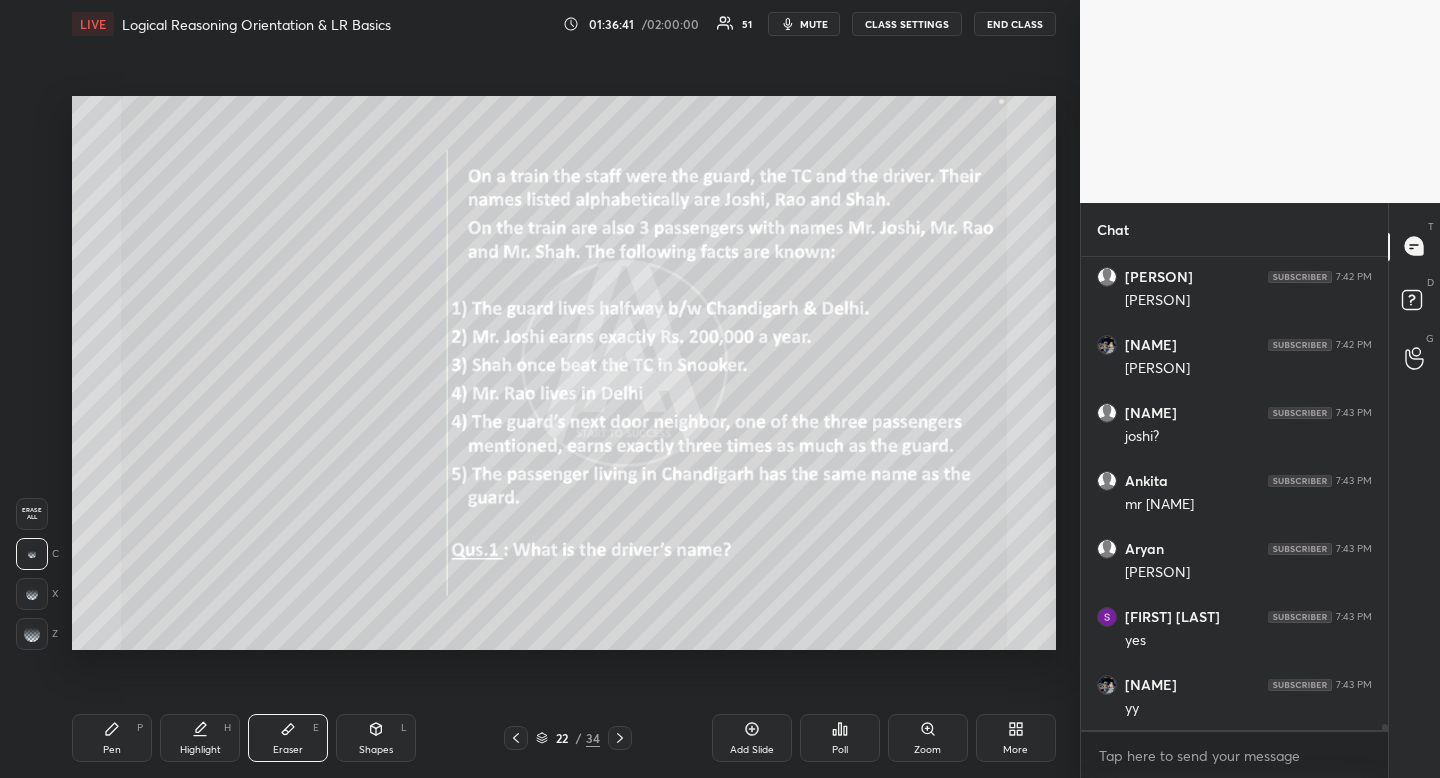 scroll, scrollTop: 34154, scrollLeft: 0, axis: vertical 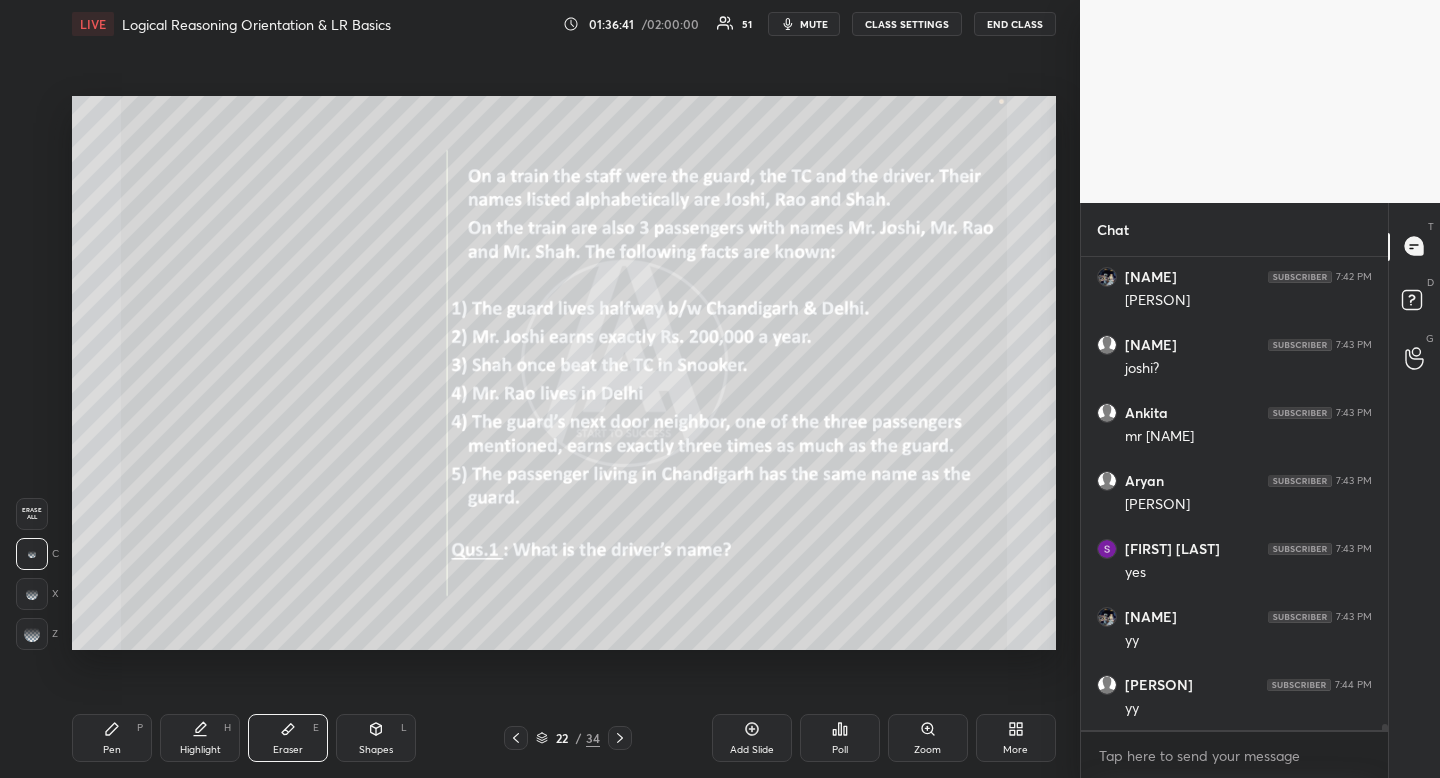 click on "Pen" at bounding box center (112, 750) 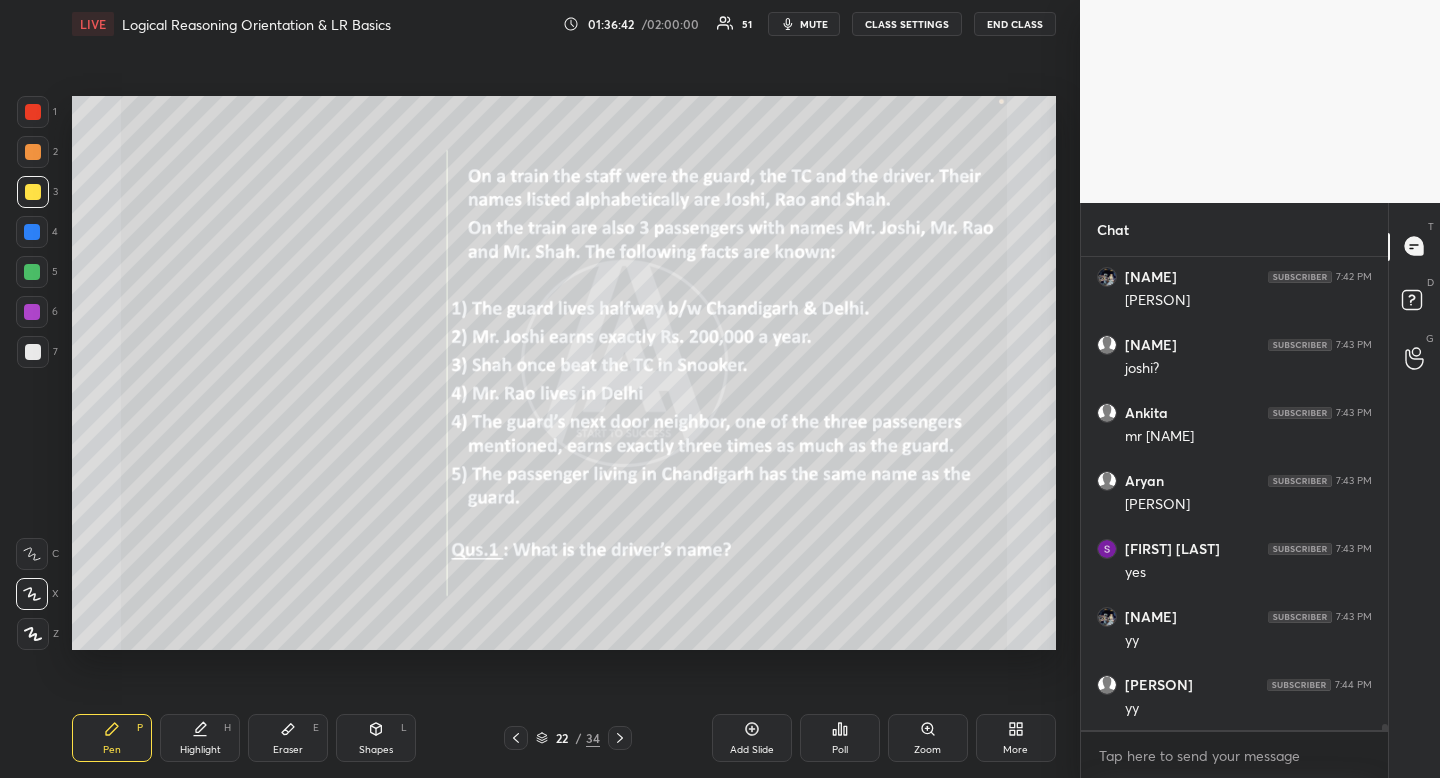 scroll, scrollTop: 34227, scrollLeft: 0, axis: vertical 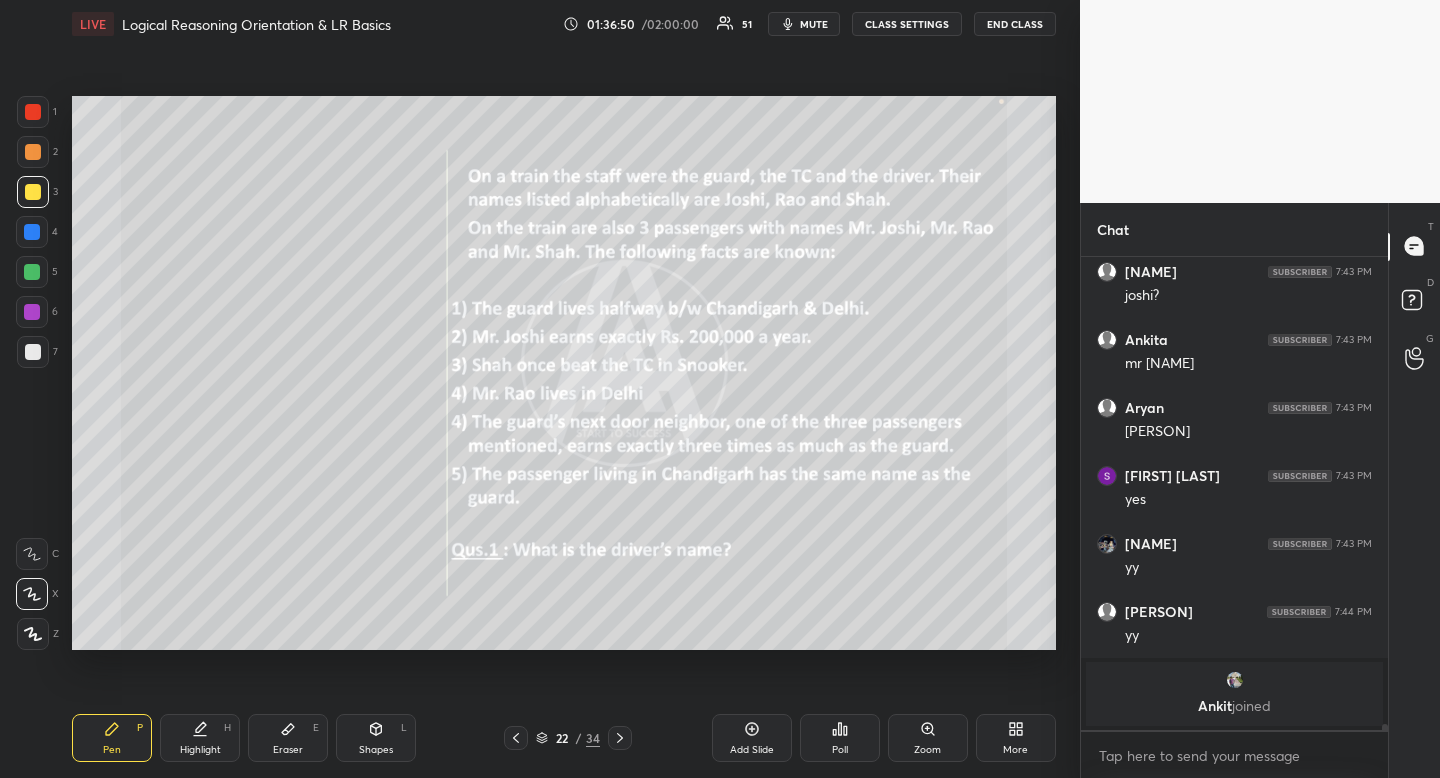 click on "Highlight H" at bounding box center (200, 738) 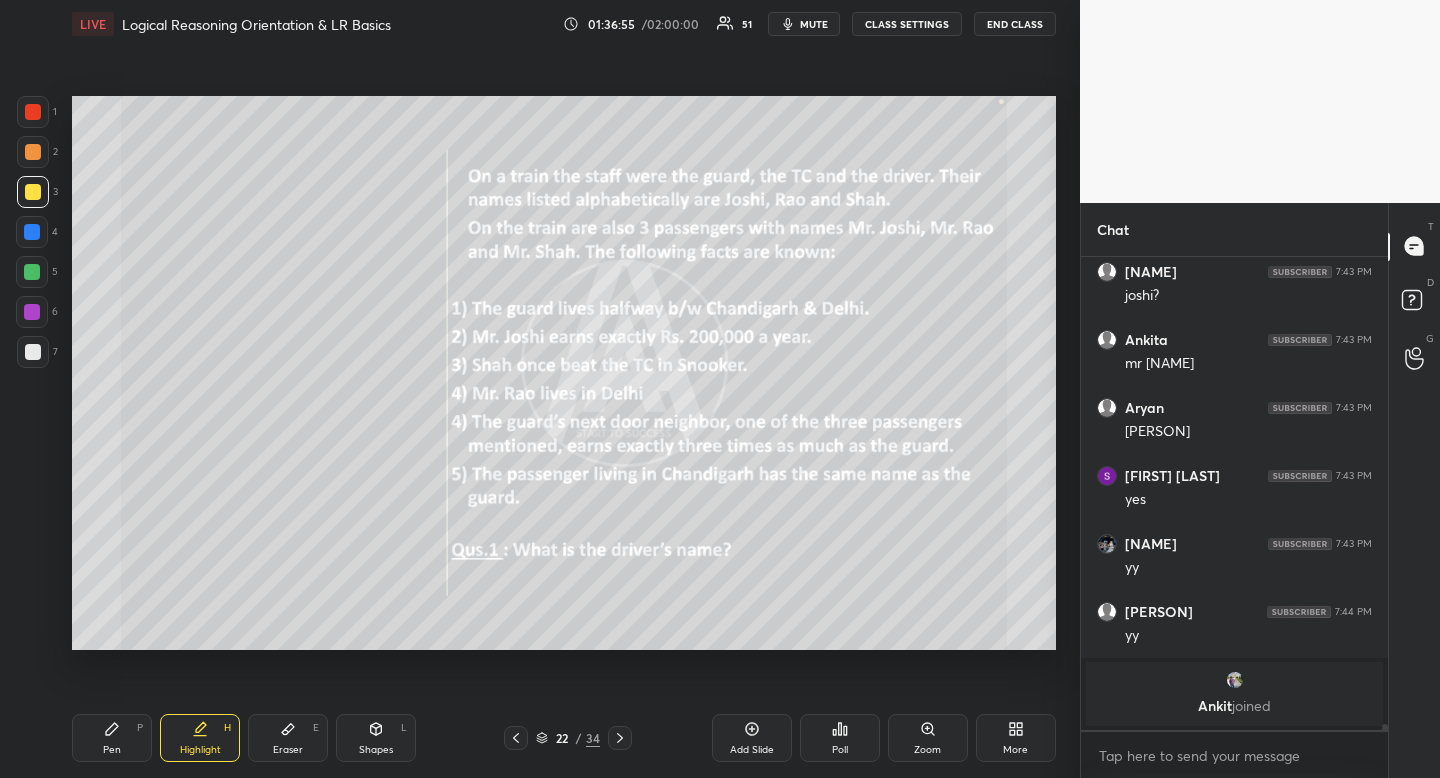 click on "Pen P" at bounding box center (112, 738) 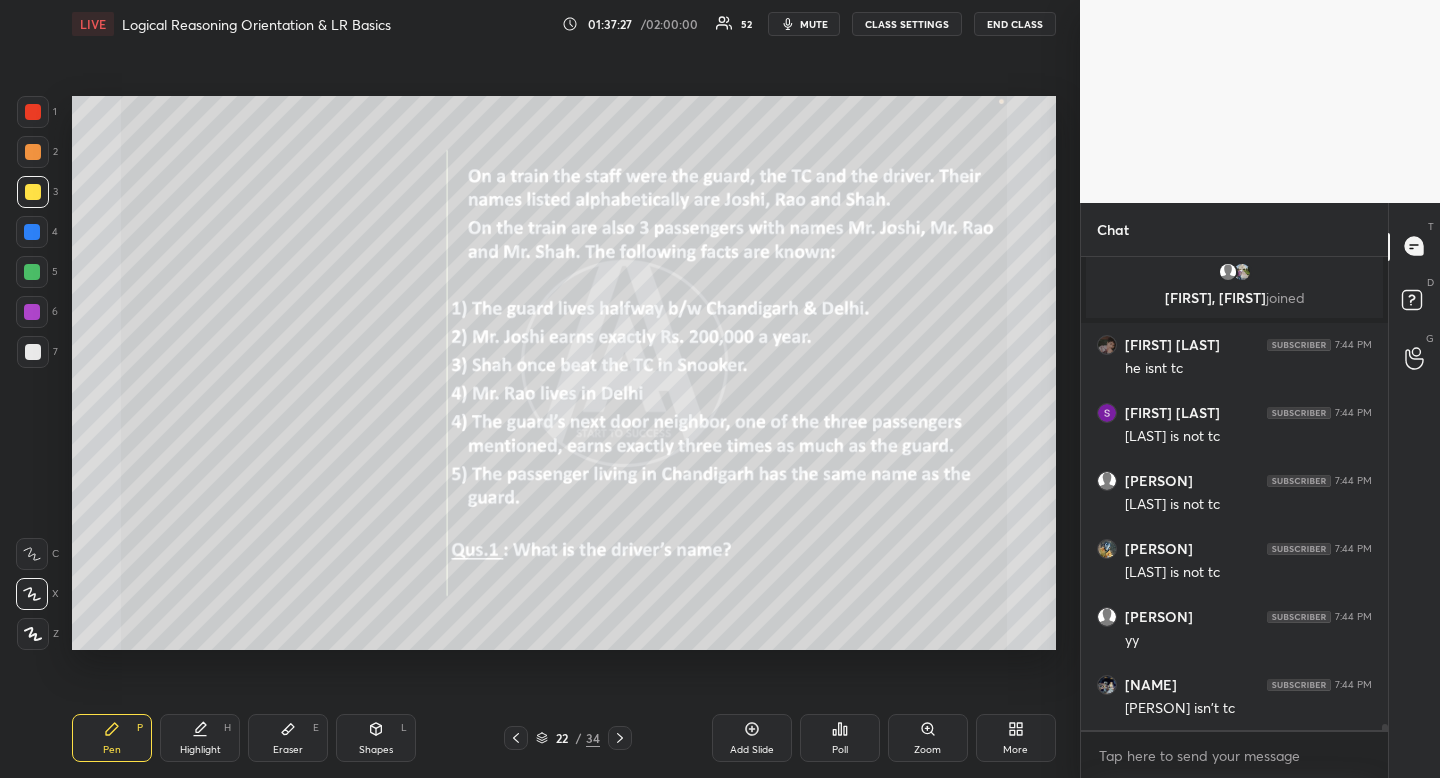 scroll, scrollTop: 34405, scrollLeft: 0, axis: vertical 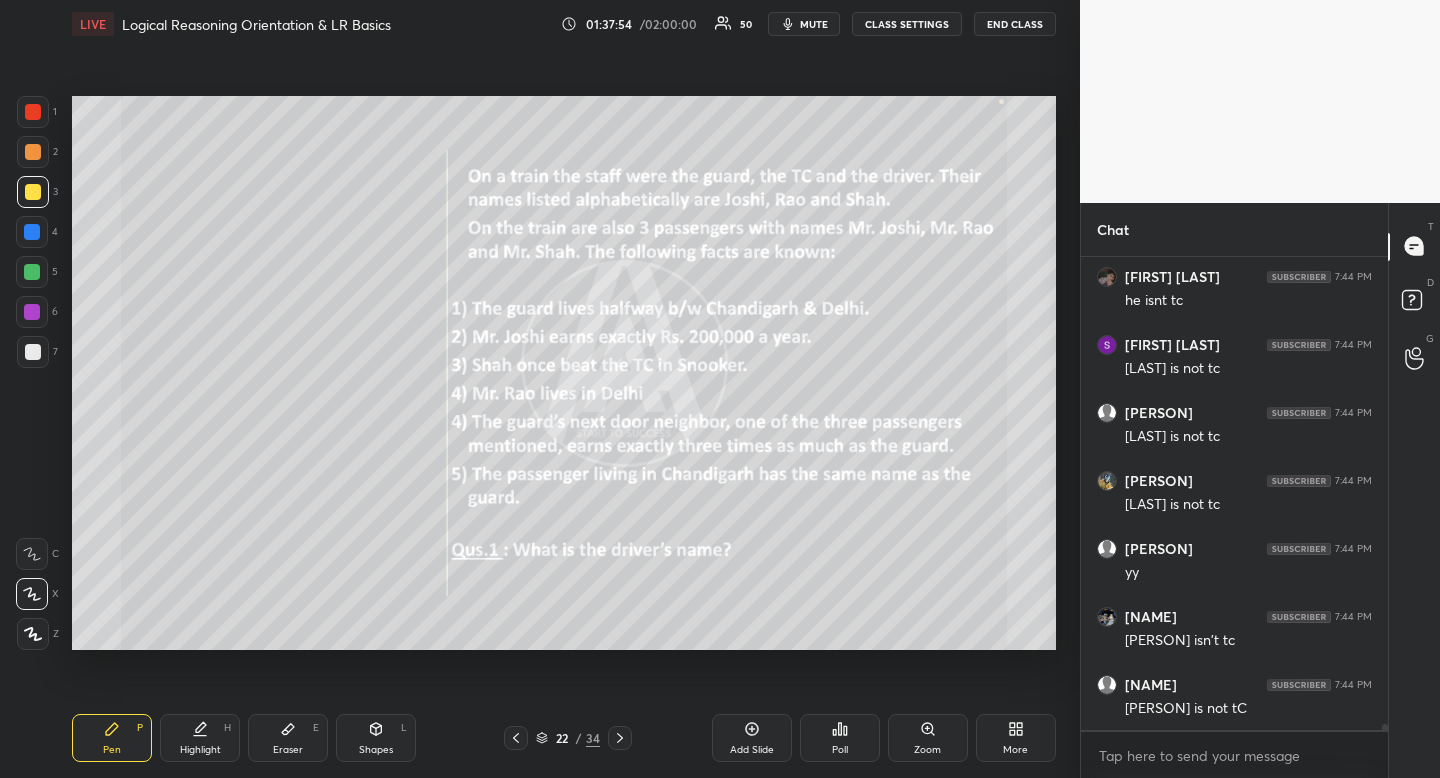 click at bounding box center (33, 352) 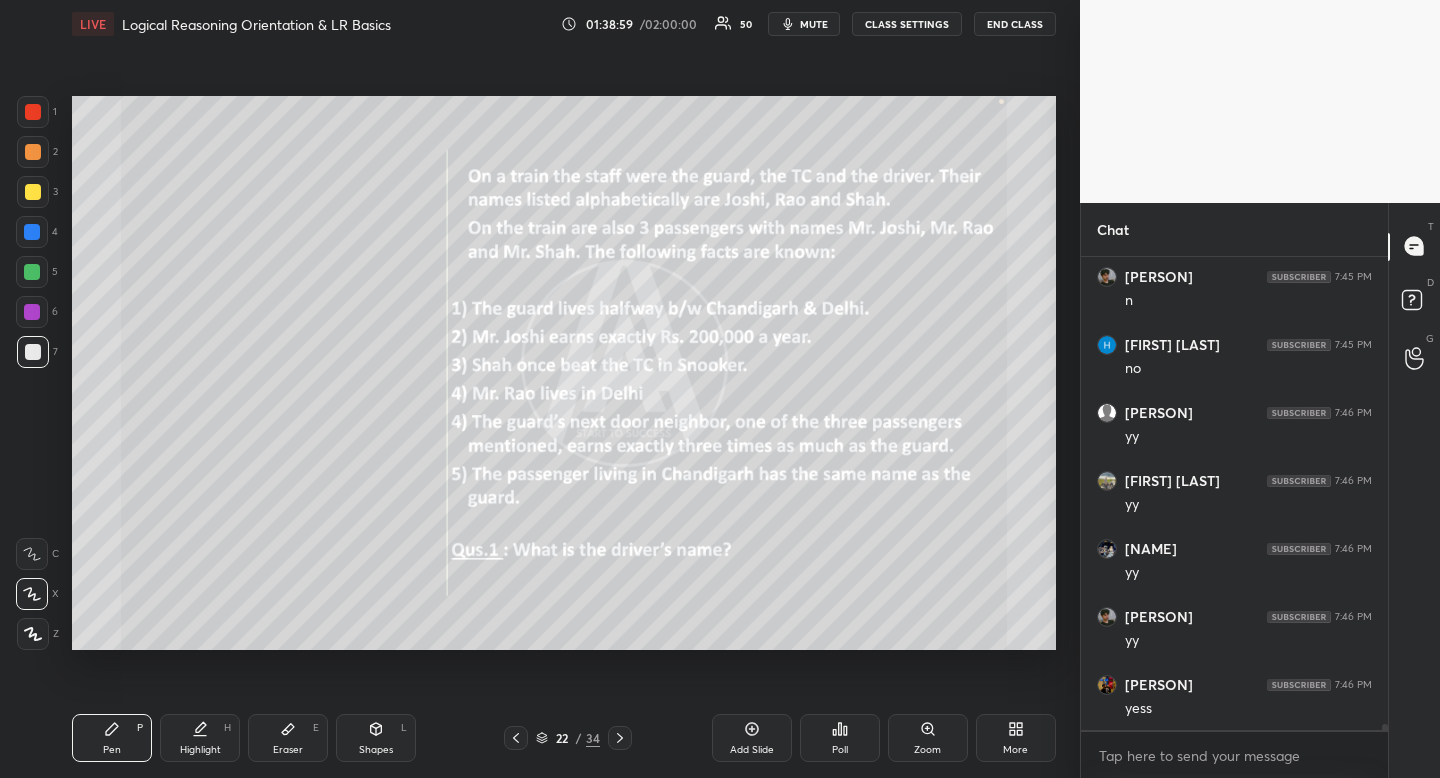 scroll, scrollTop: 35901, scrollLeft: 0, axis: vertical 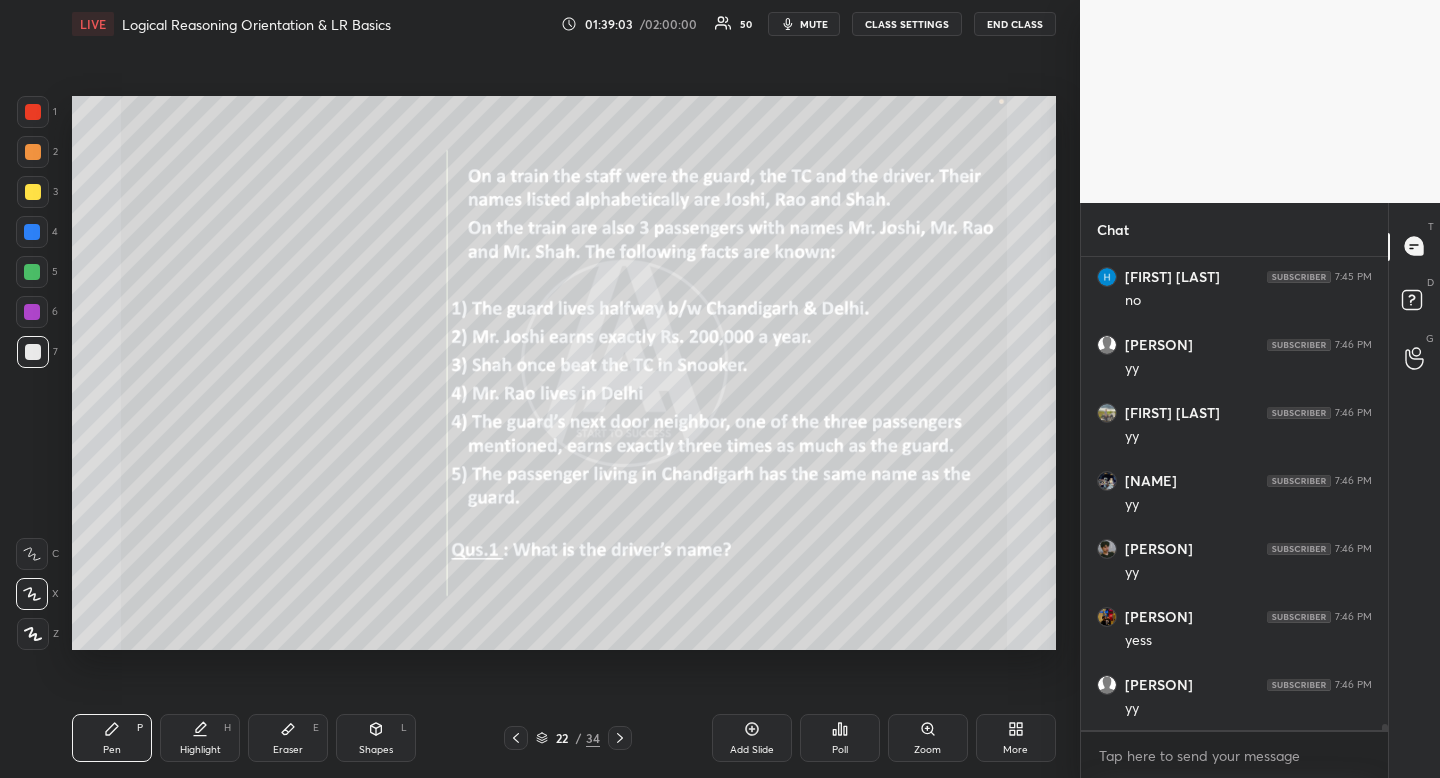click on "Highlight" at bounding box center (200, 750) 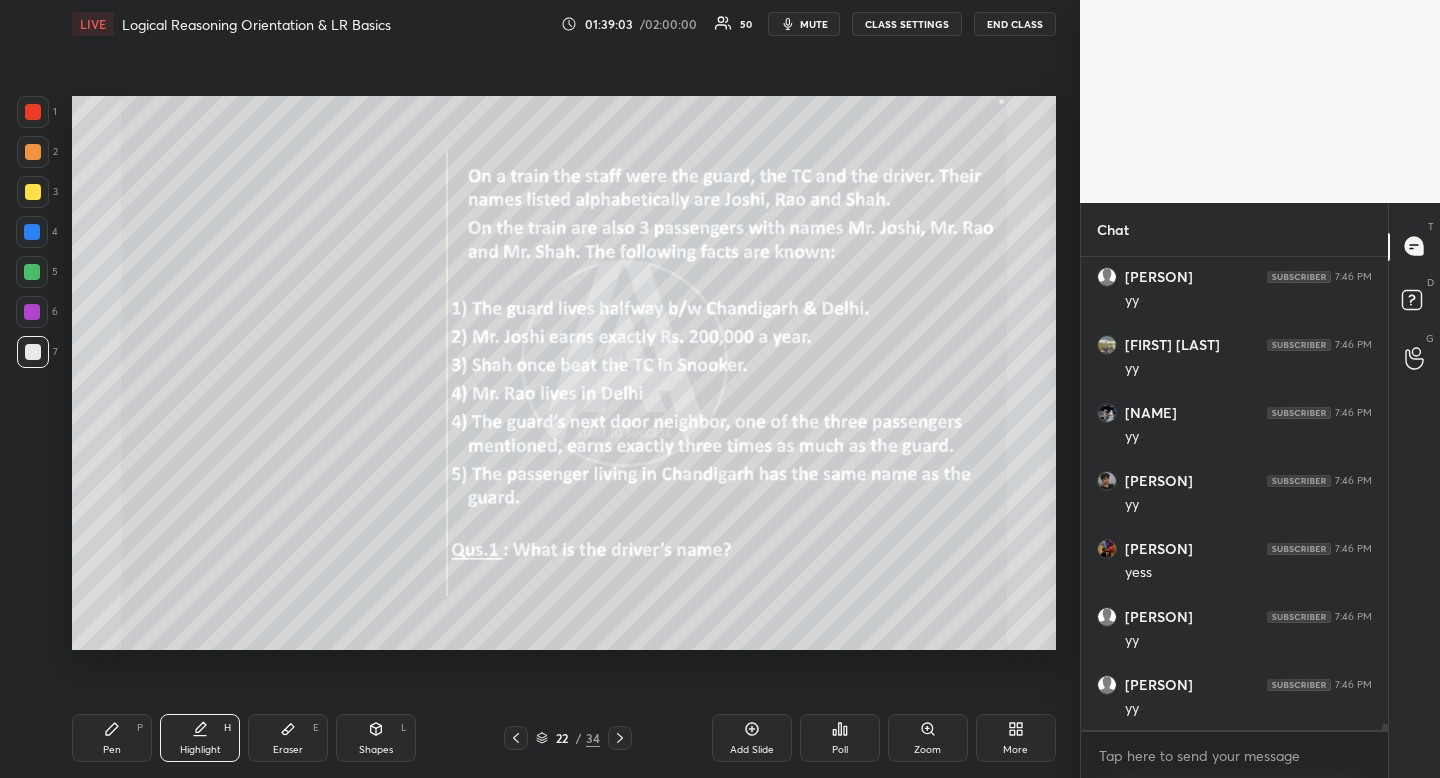 drag, startPoint x: 187, startPoint y: 750, endPoint x: 239, endPoint y: 736, distance: 53.851646 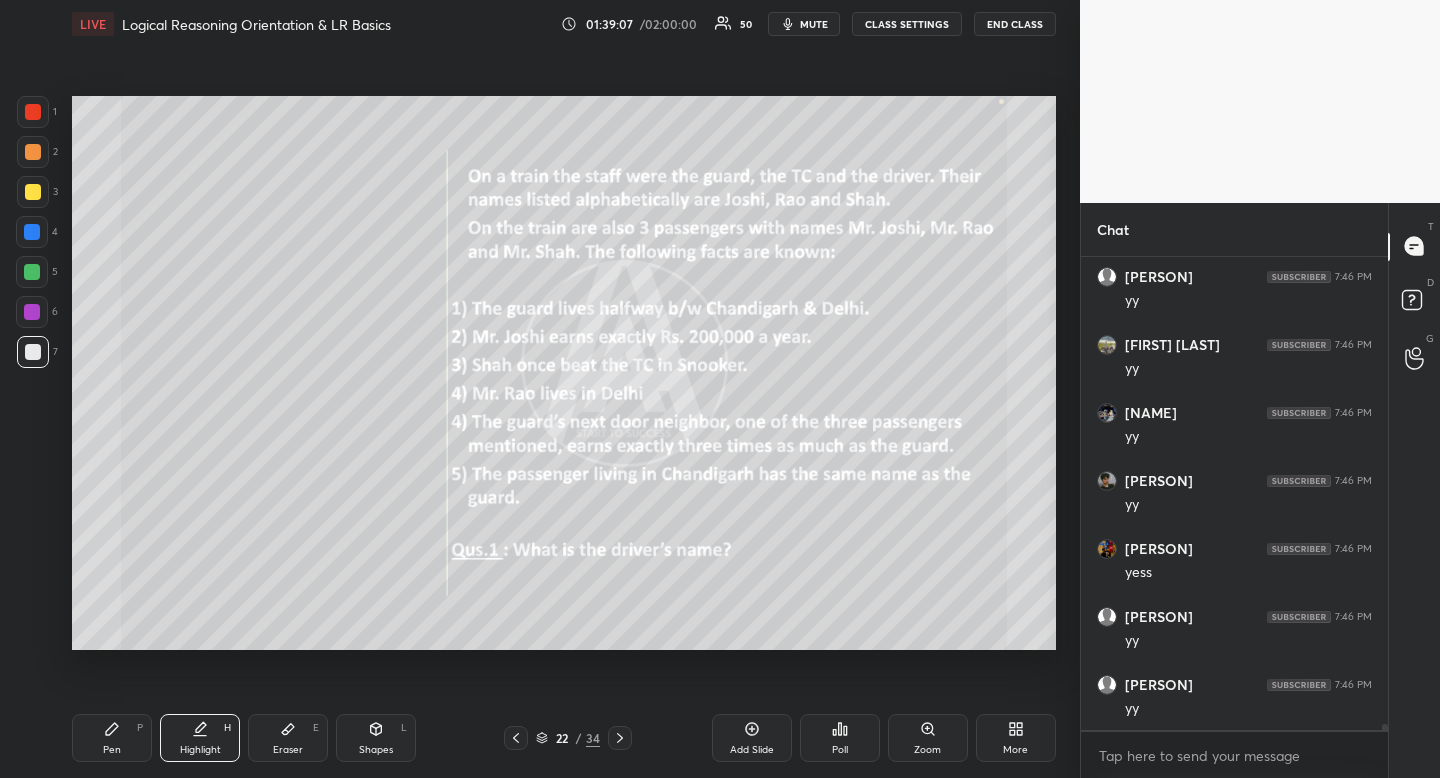 click on "Pen" at bounding box center (112, 750) 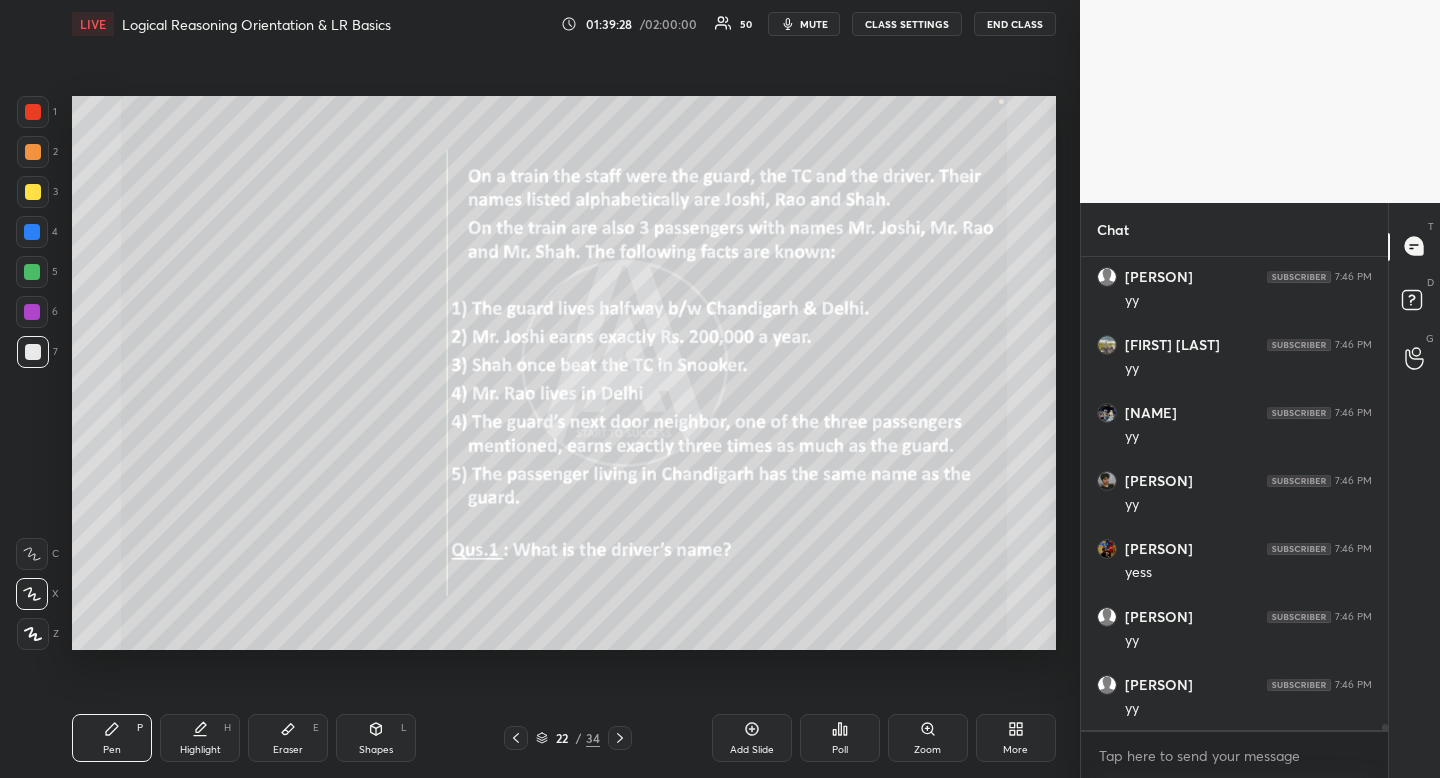 drag, startPoint x: 26, startPoint y: 182, endPoint x: 15, endPoint y: 179, distance: 11.401754 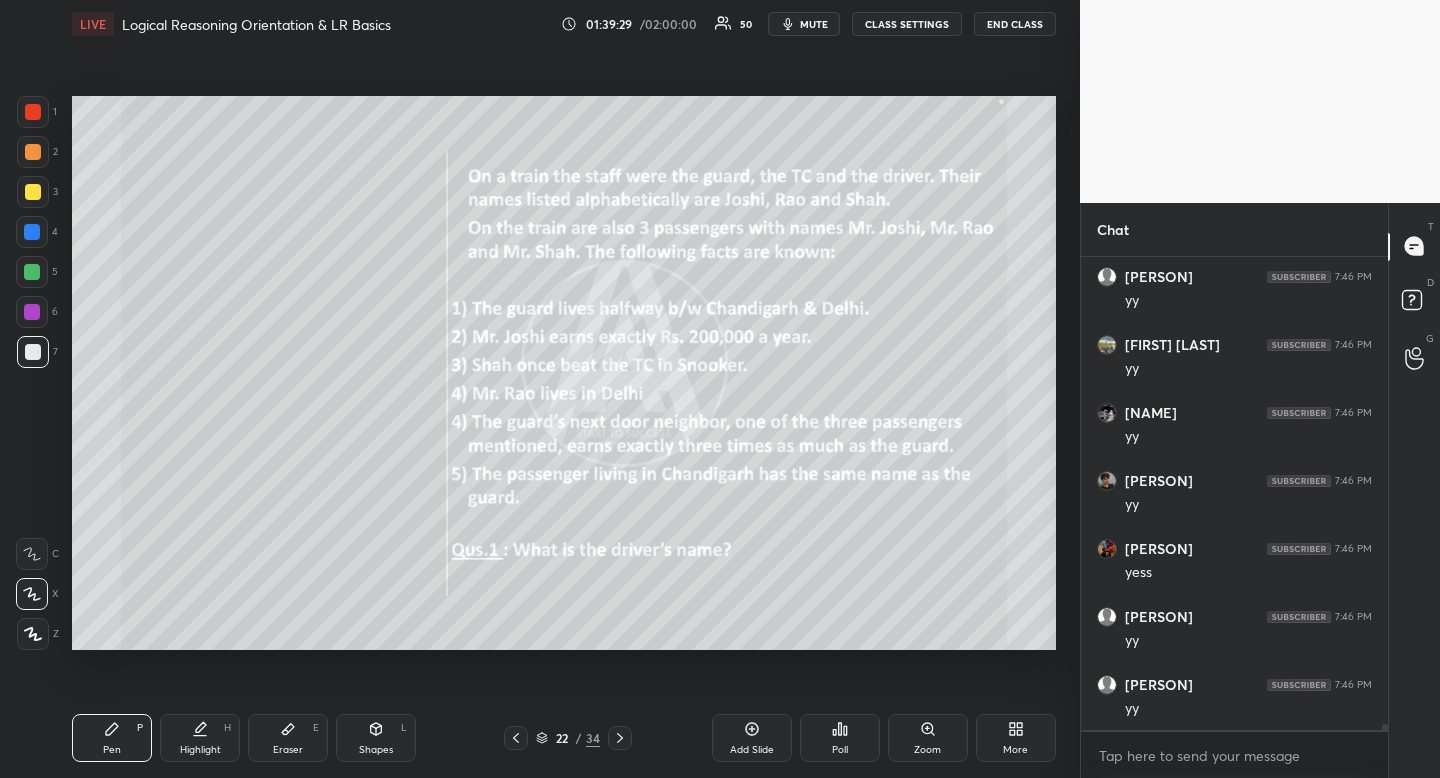 click 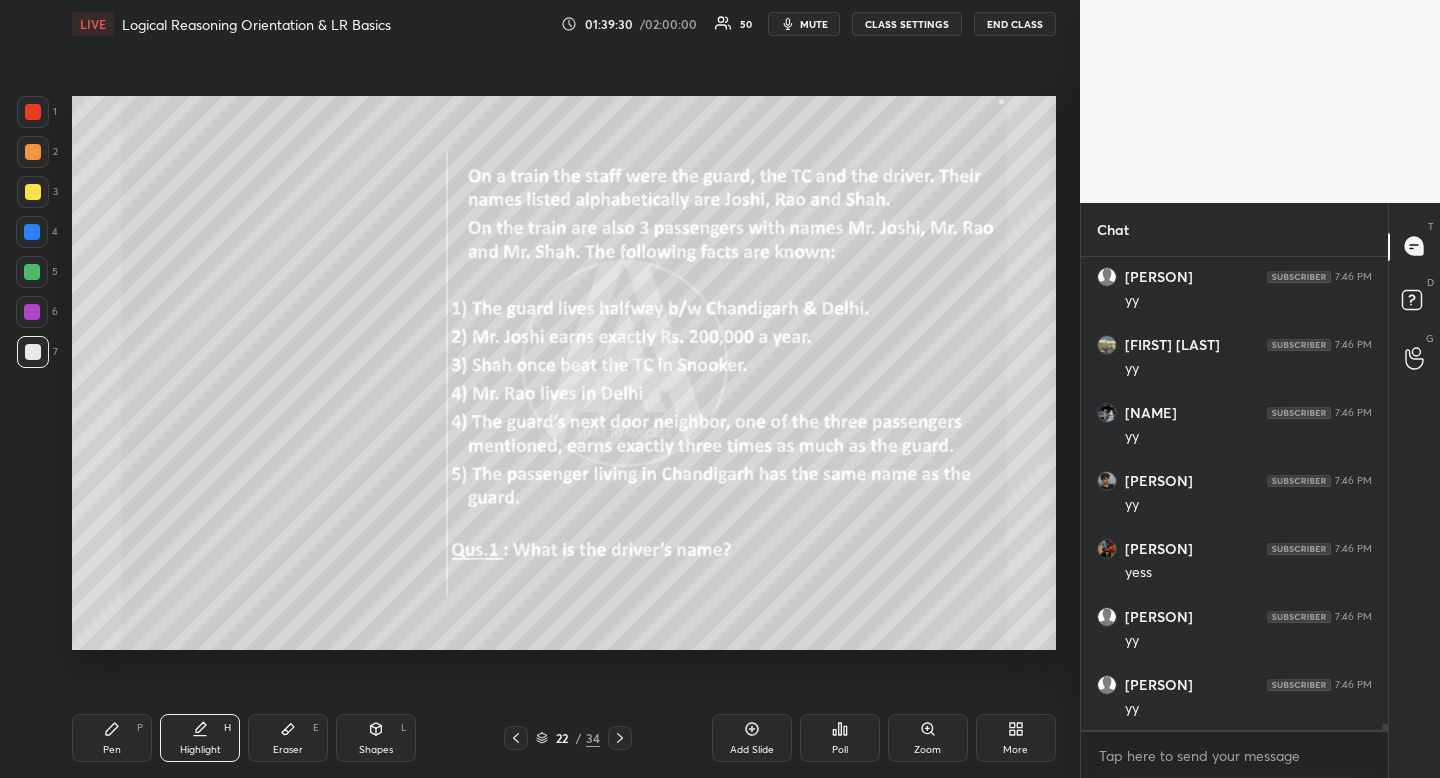click 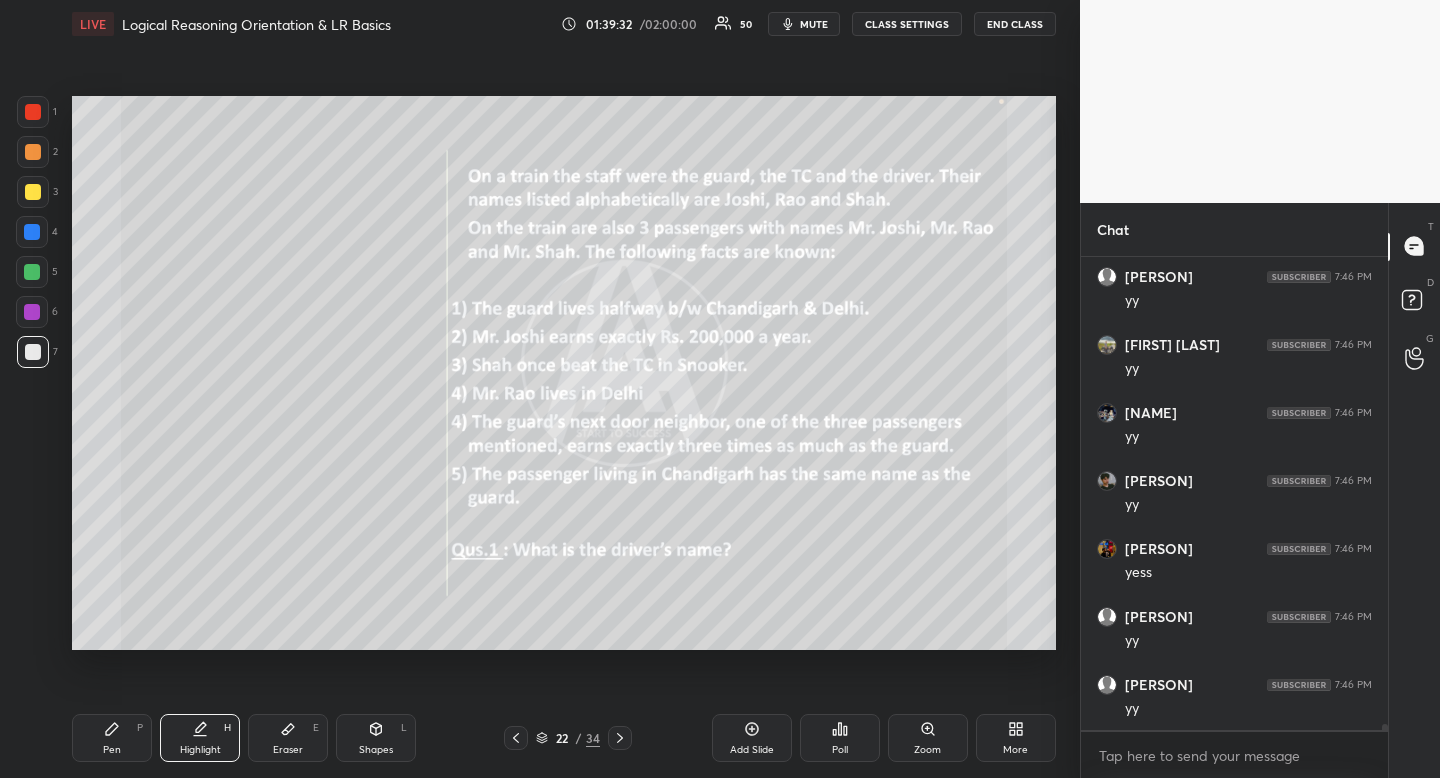 click on "Highlight H" at bounding box center [200, 738] 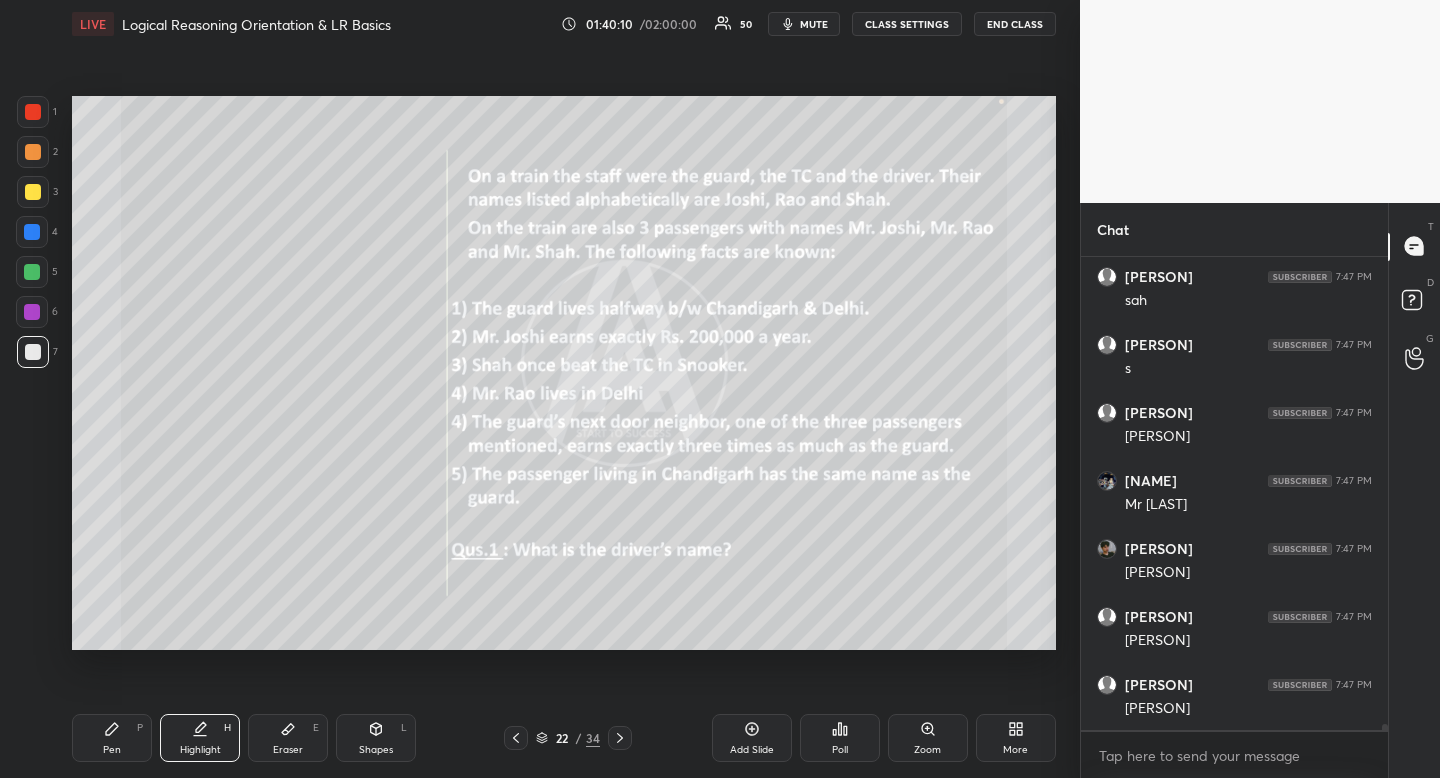 scroll, scrollTop: 36785, scrollLeft: 0, axis: vertical 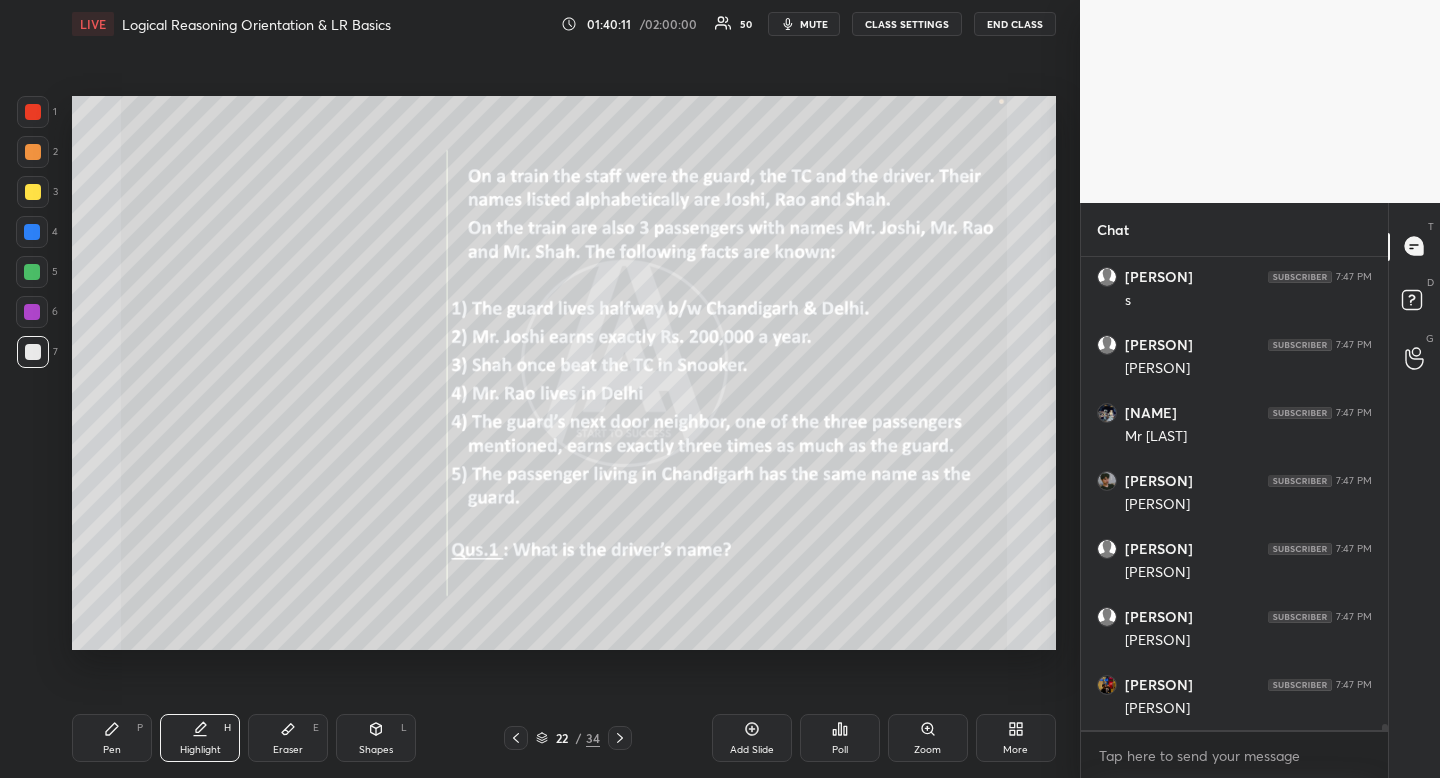 click on "Pen P" at bounding box center (112, 738) 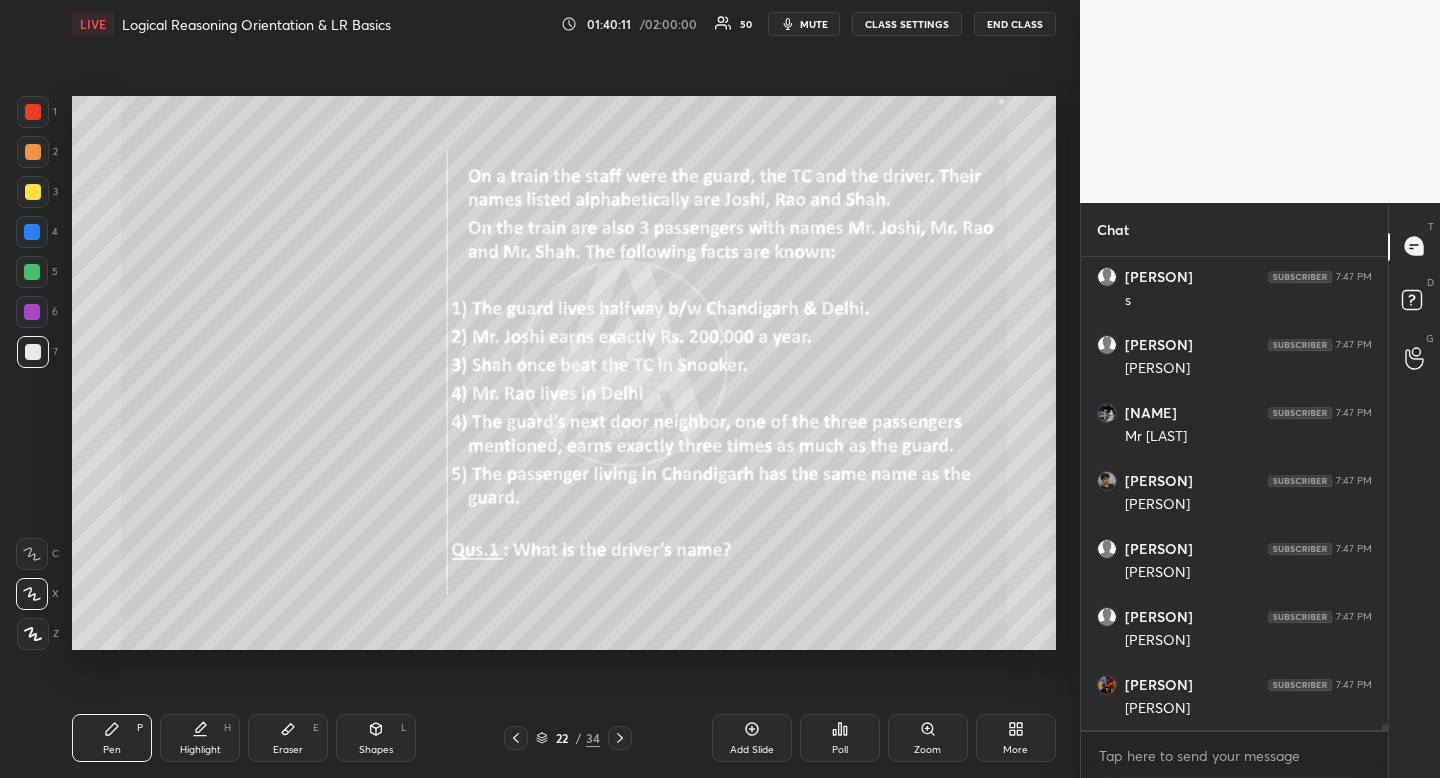 click on "Pen P" at bounding box center (112, 738) 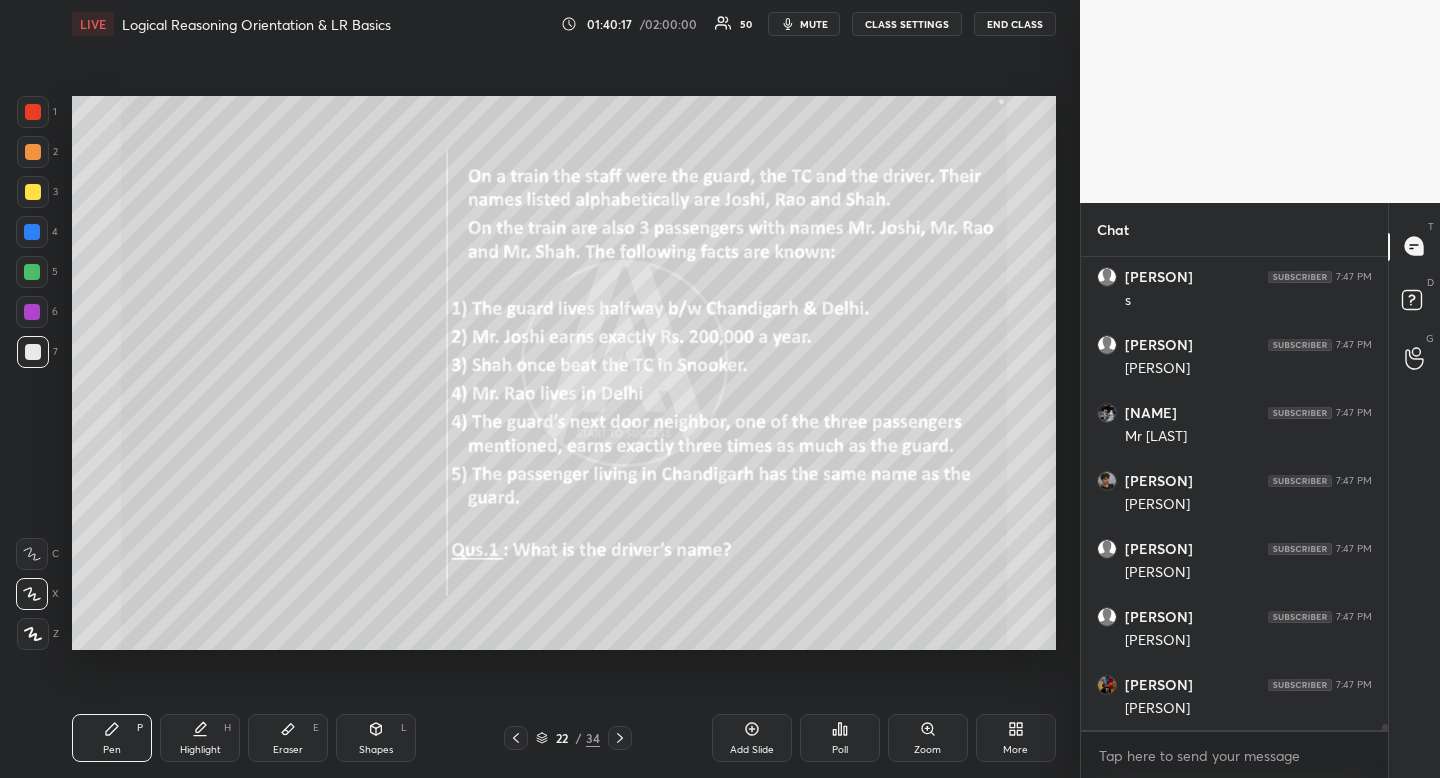scroll, scrollTop: 36853, scrollLeft: 0, axis: vertical 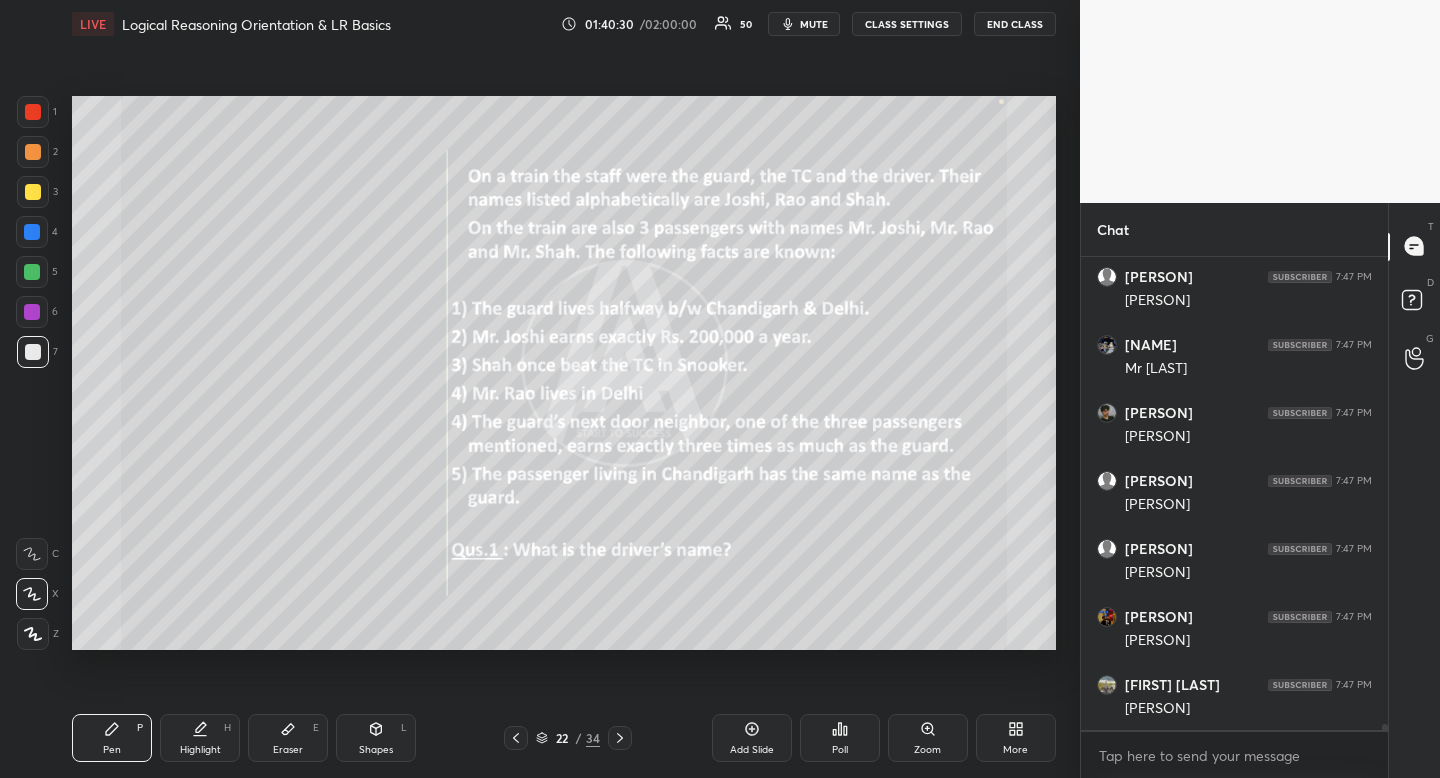 click on "Highlight" at bounding box center (200, 750) 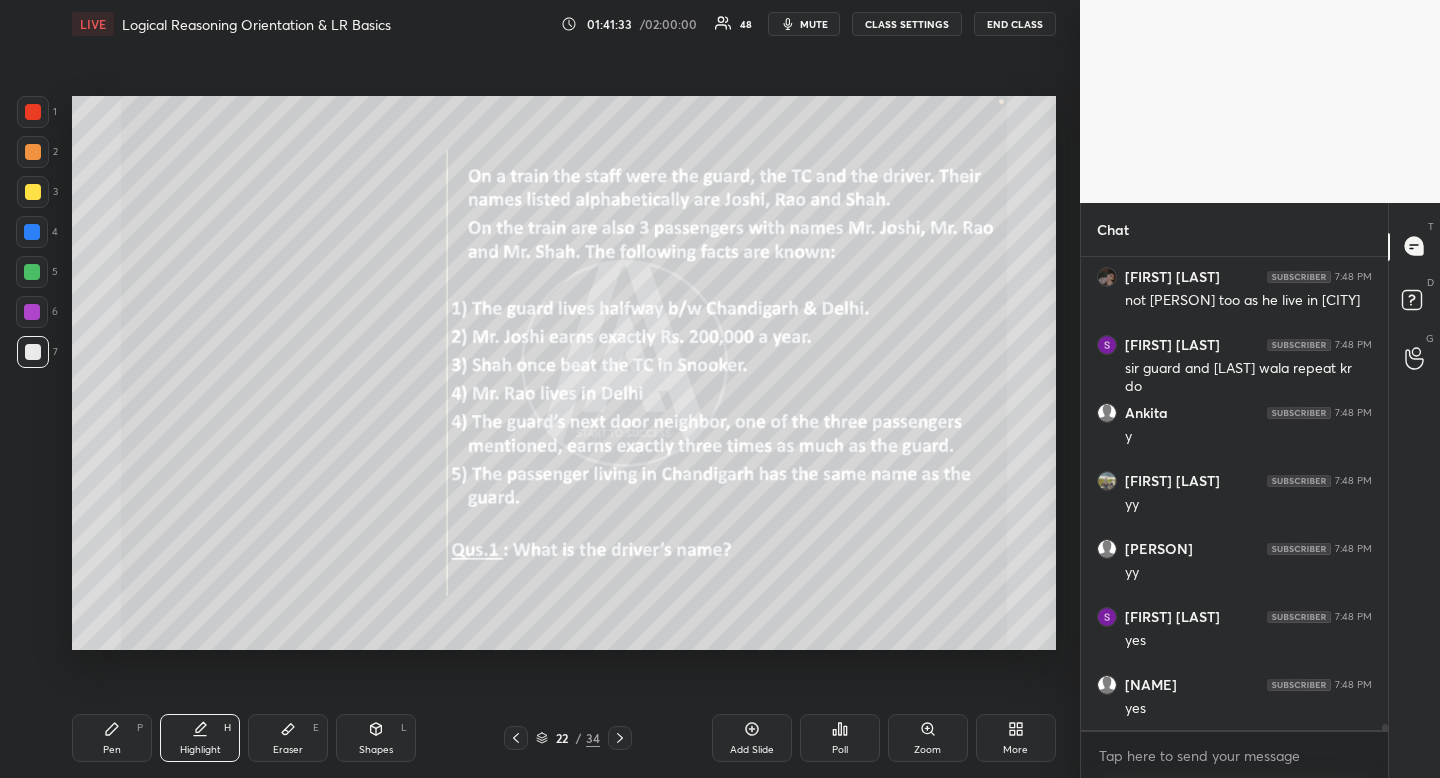 scroll, scrollTop: 38417, scrollLeft: 0, axis: vertical 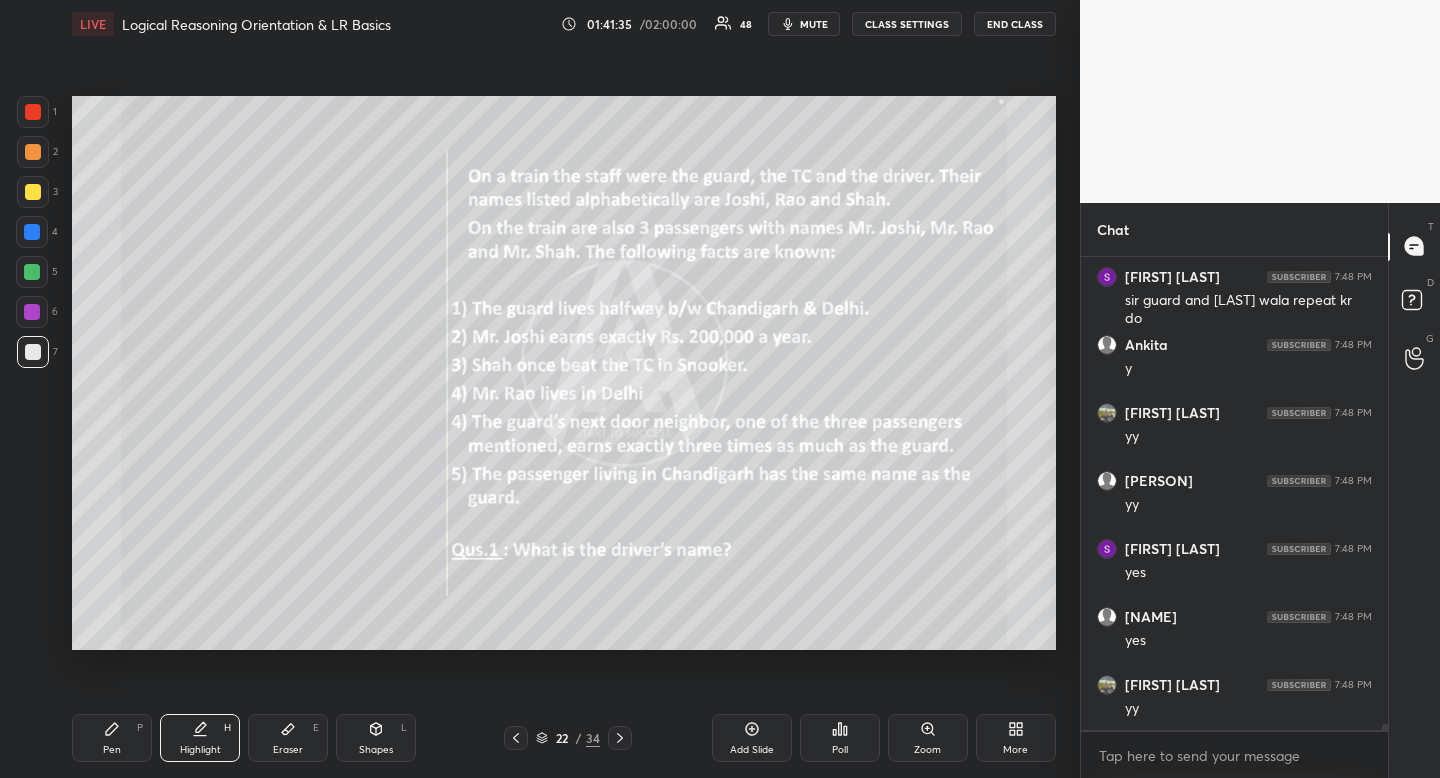 click on "Pen P" at bounding box center (112, 738) 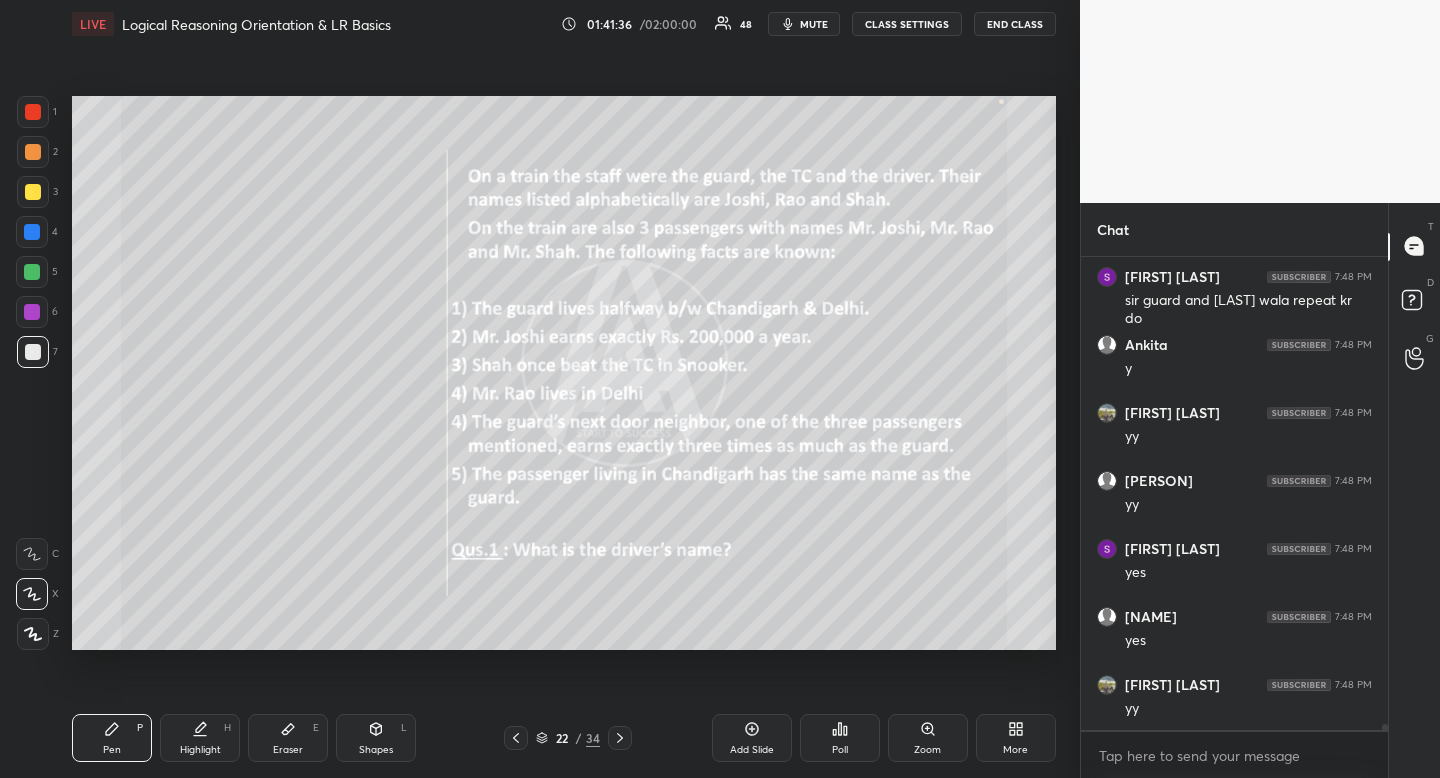 drag, startPoint x: 128, startPoint y: 743, endPoint x: 128, endPoint y: 732, distance: 11 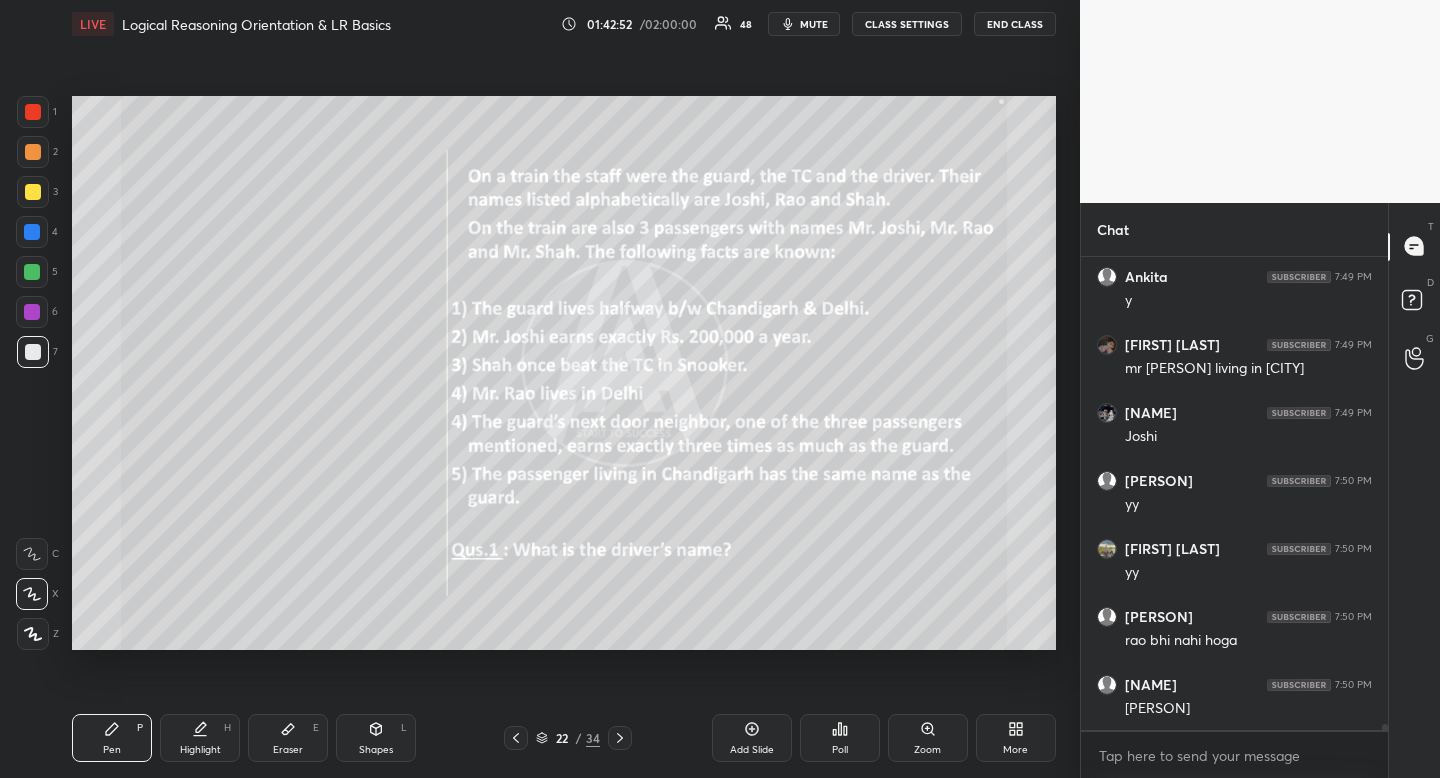 scroll, scrollTop: 39437, scrollLeft: 0, axis: vertical 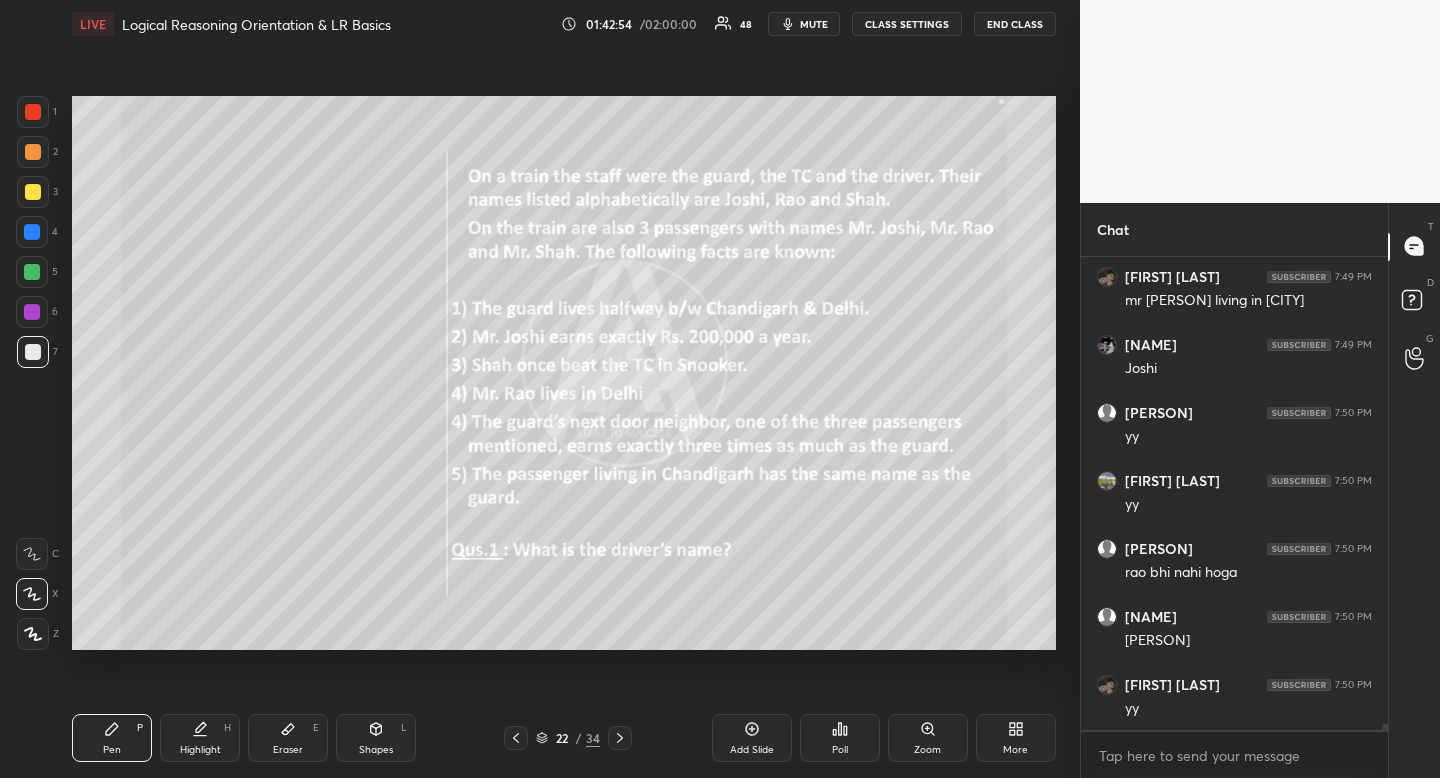 click on "Highlight" at bounding box center (200, 750) 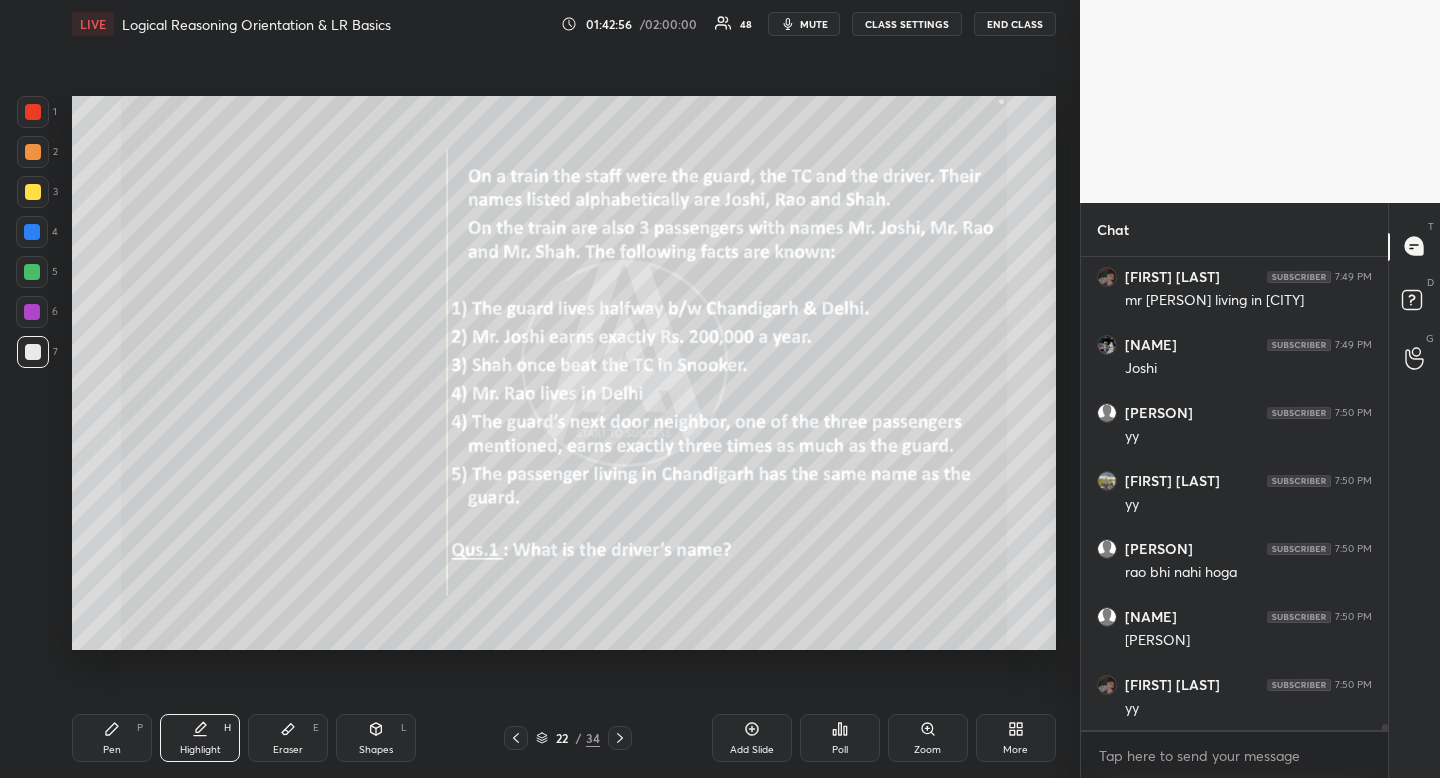 click on "Pen" at bounding box center [112, 750] 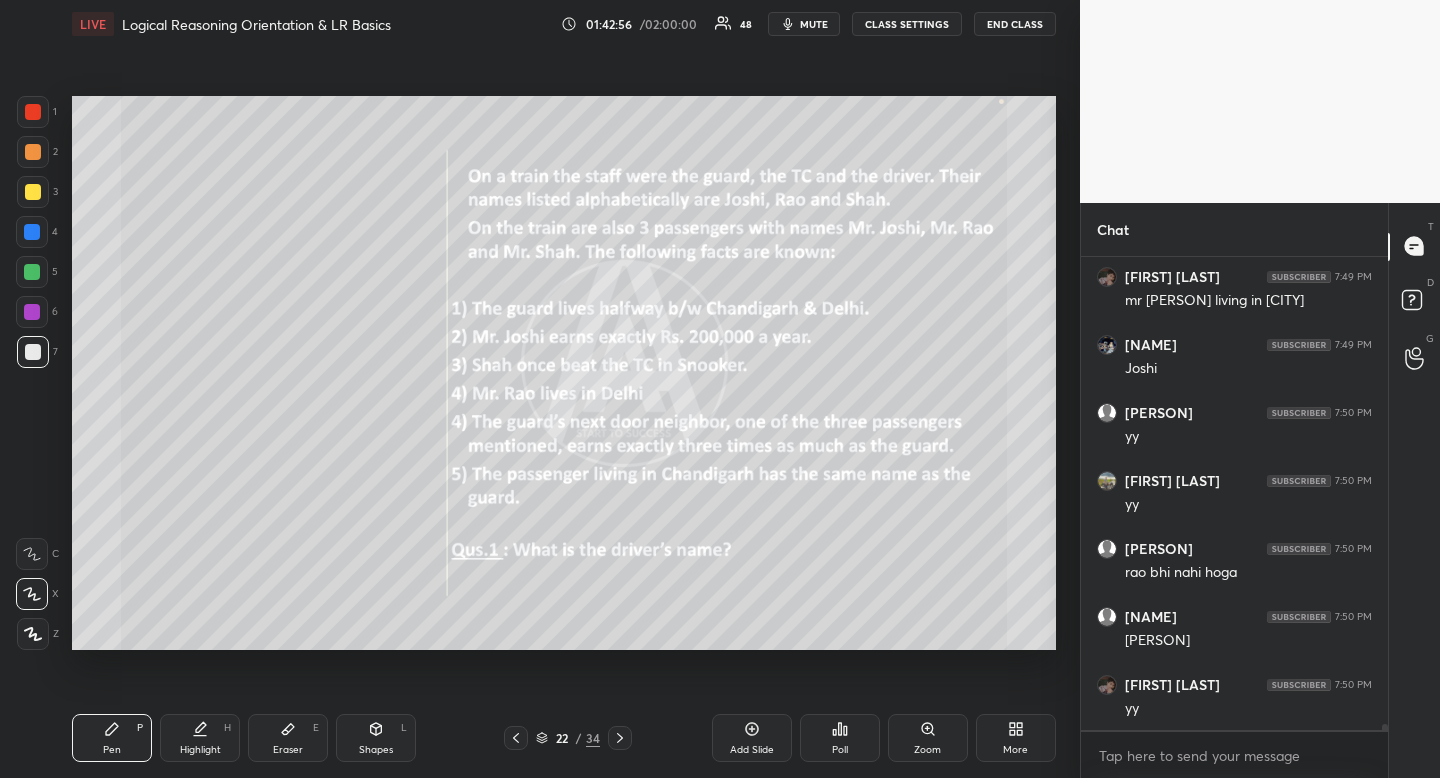 drag, startPoint x: 117, startPoint y: 743, endPoint x: 128, endPoint y: 667, distance: 76.79192 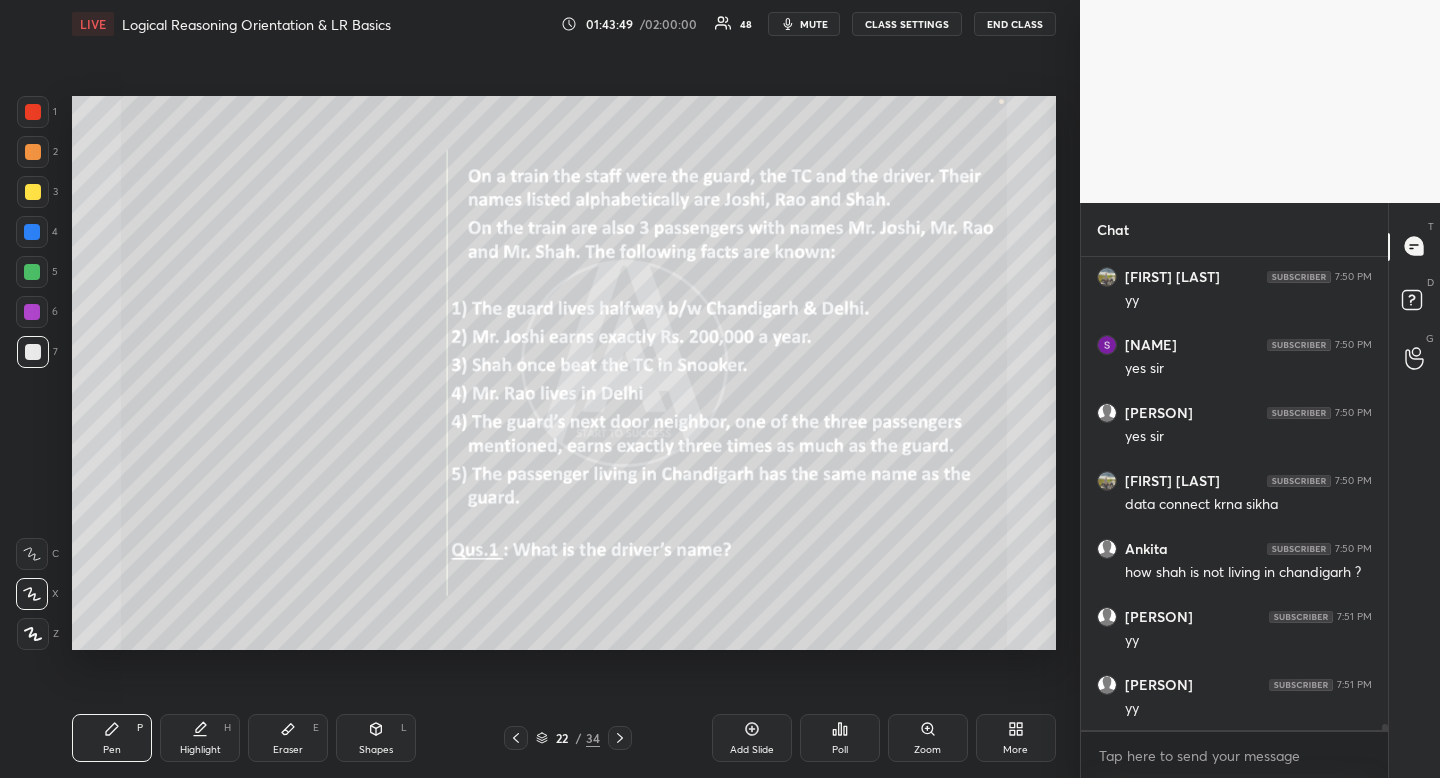 scroll, scrollTop: 40117, scrollLeft: 0, axis: vertical 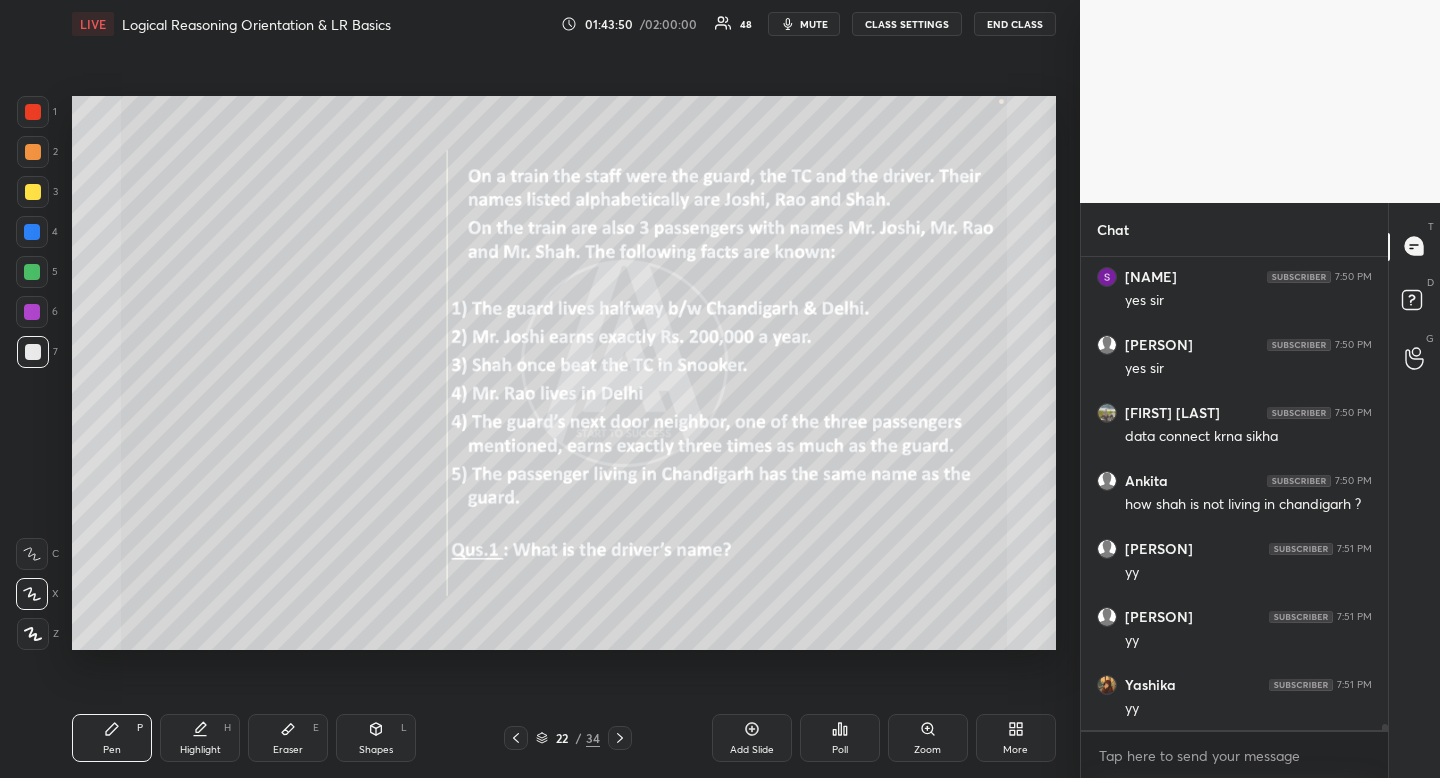 click 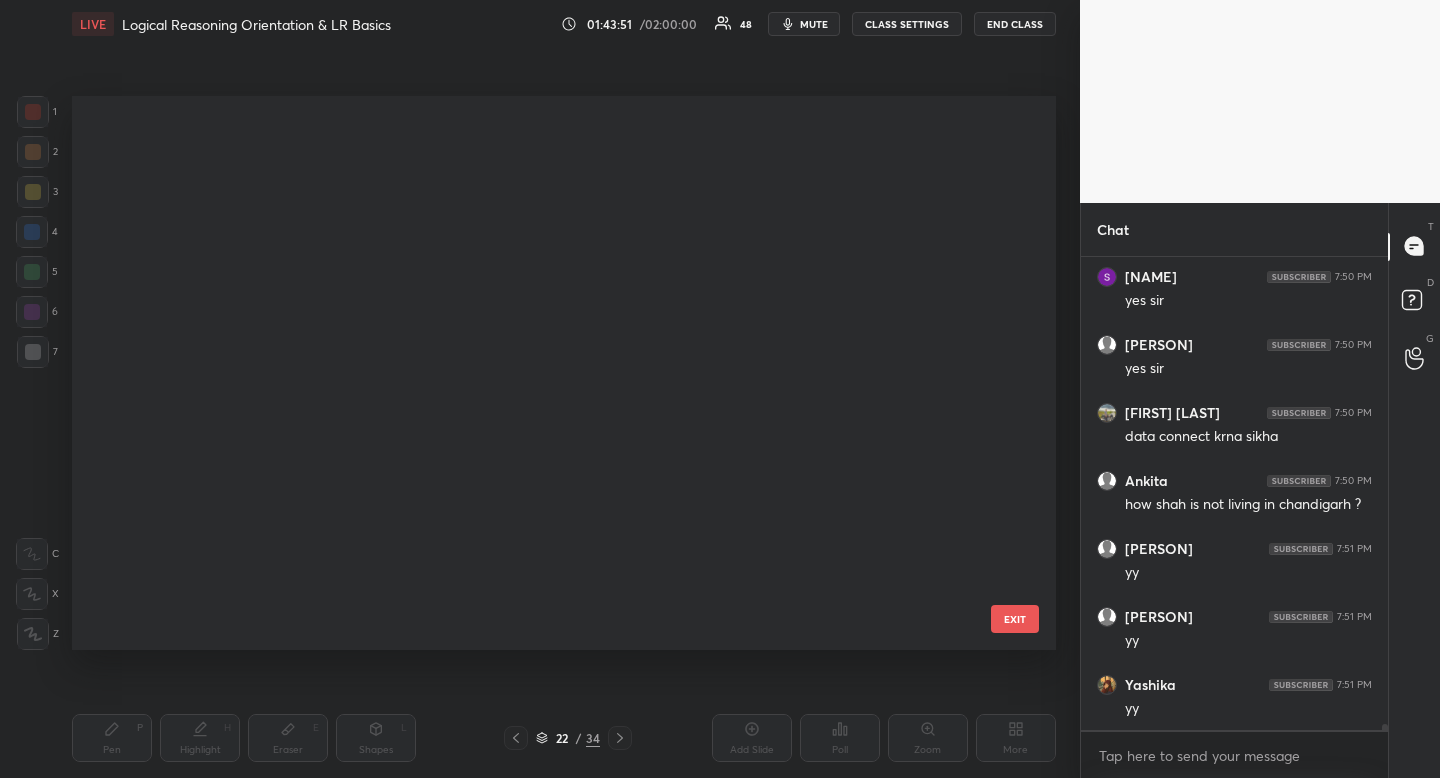 scroll, scrollTop: 802, scrollLeft: 0, axis: vertical 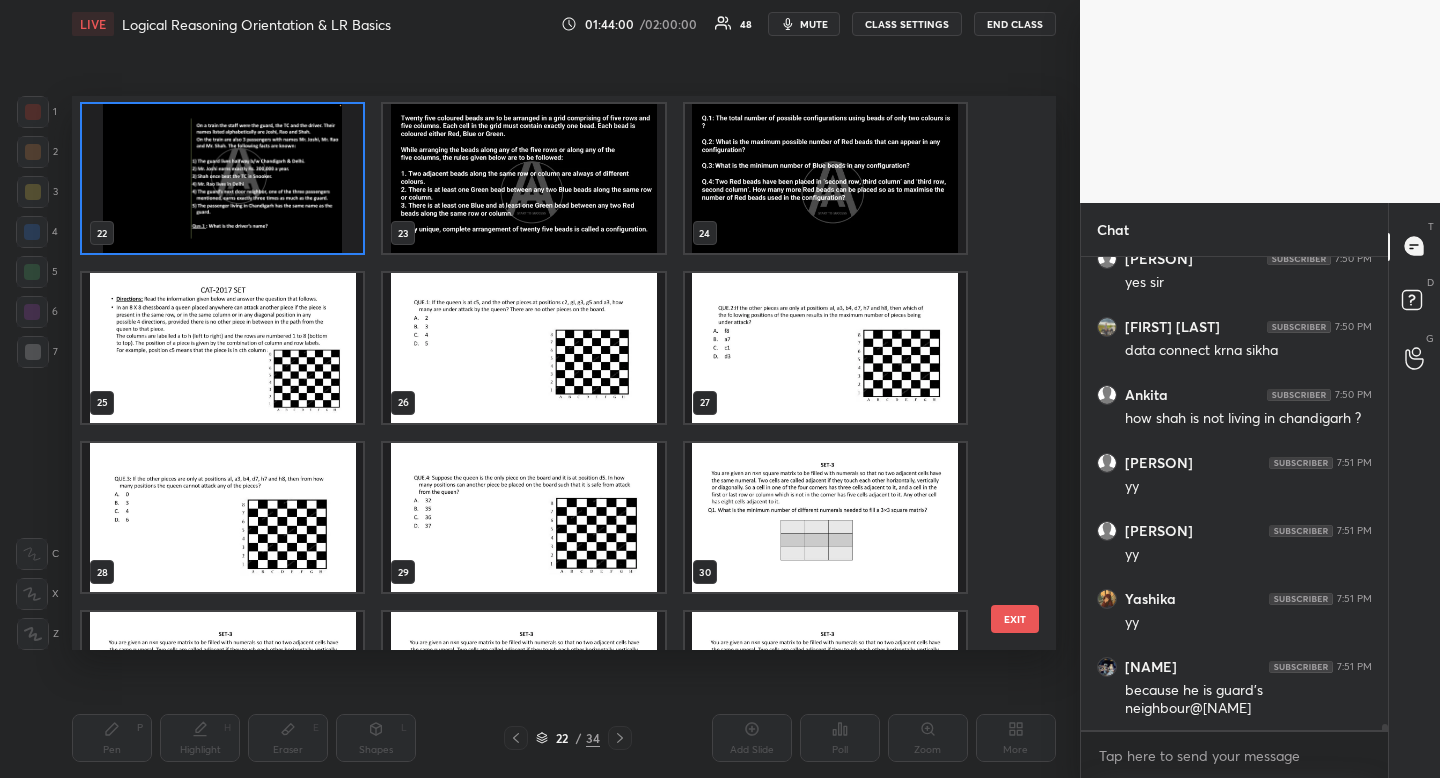 click at bounding box center (825, 518) 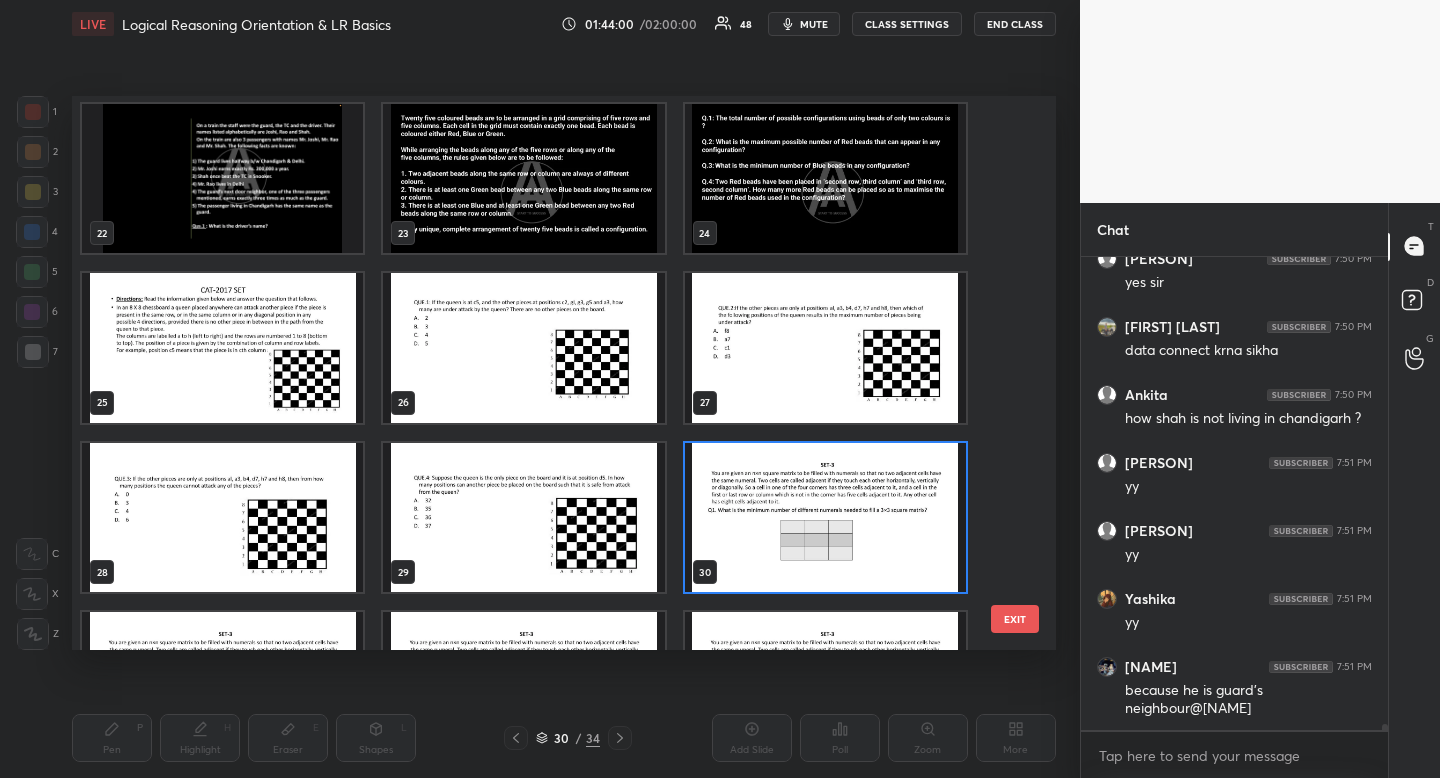 click at bounding box center (825, 518) 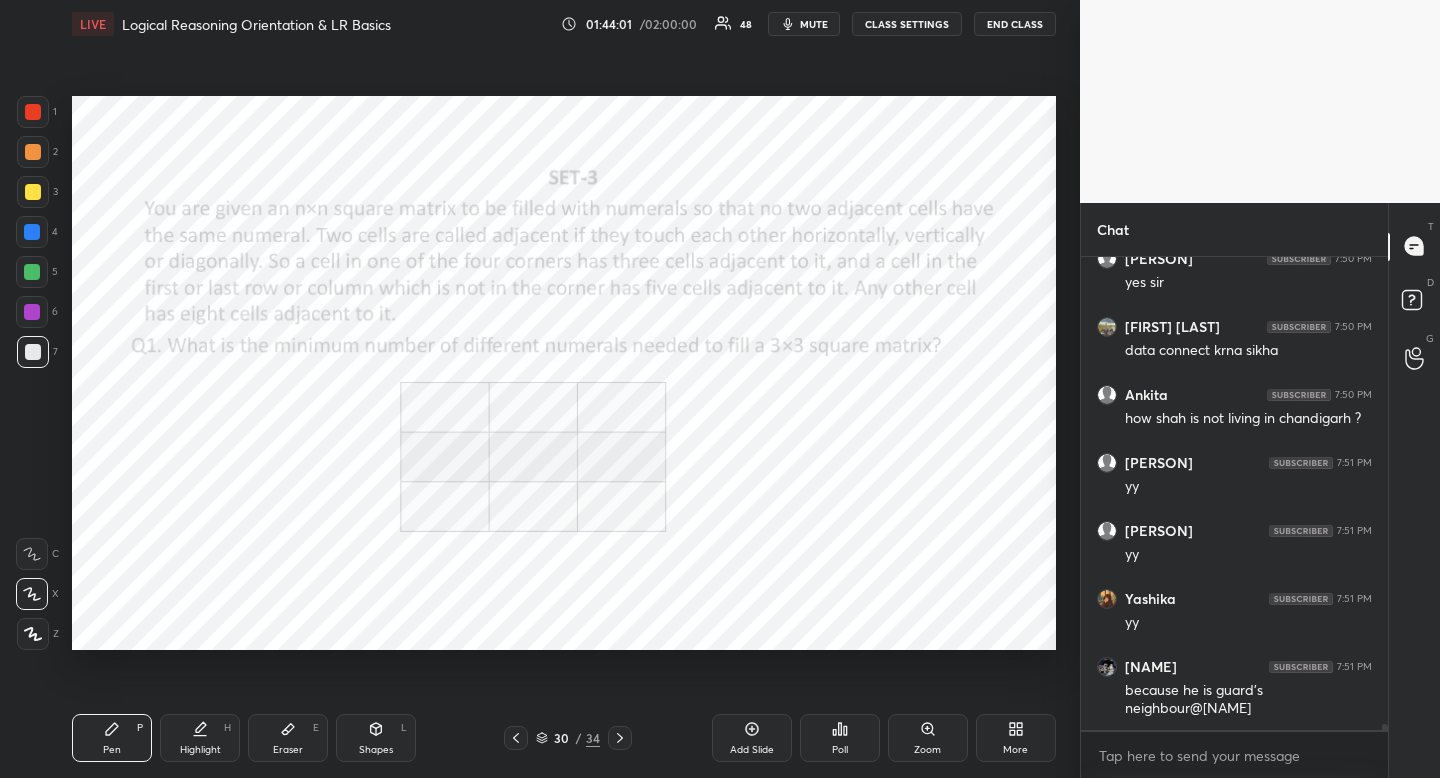 scroll, scrollTop: 0, scrollLeft: 0, axis: both 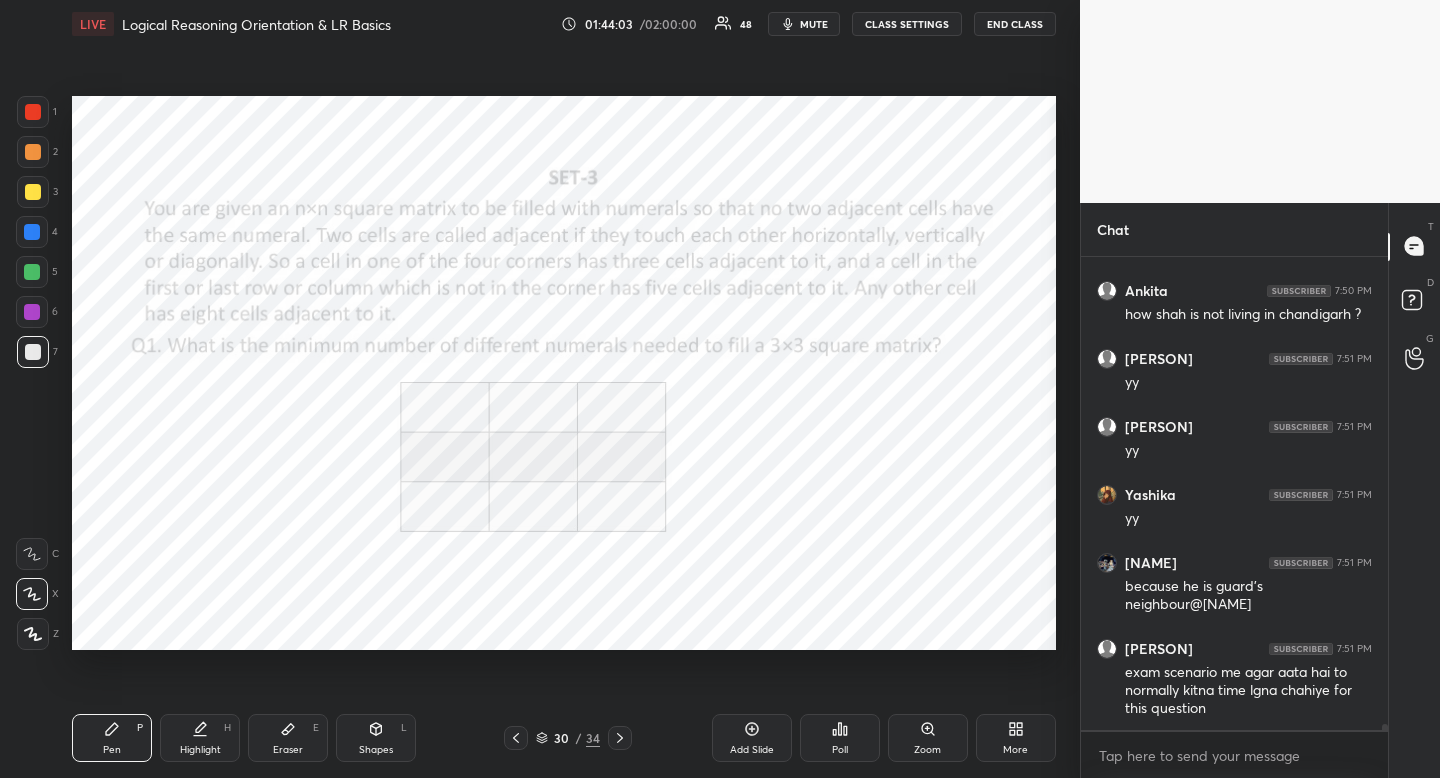 click on "Shapes L" at bounding box center [376, 738] 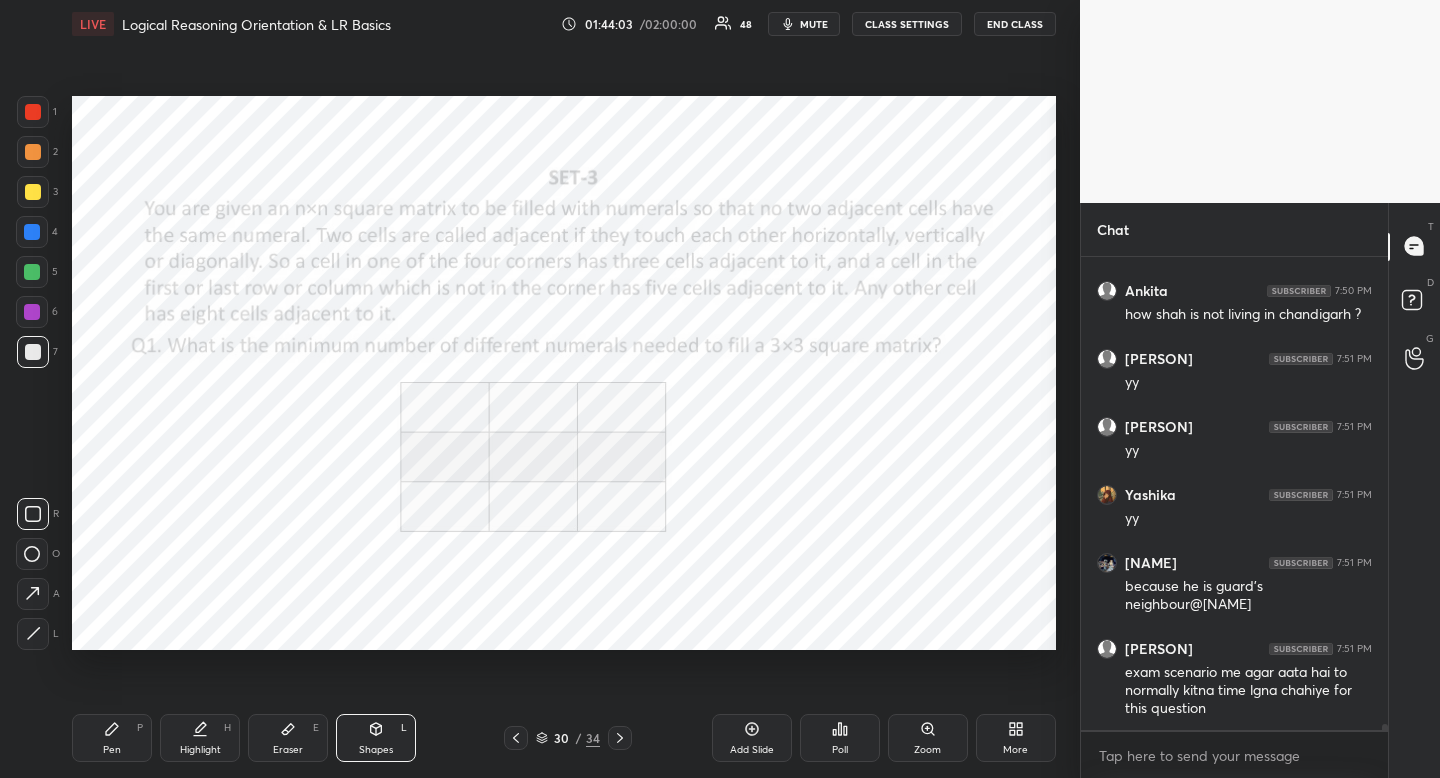 click 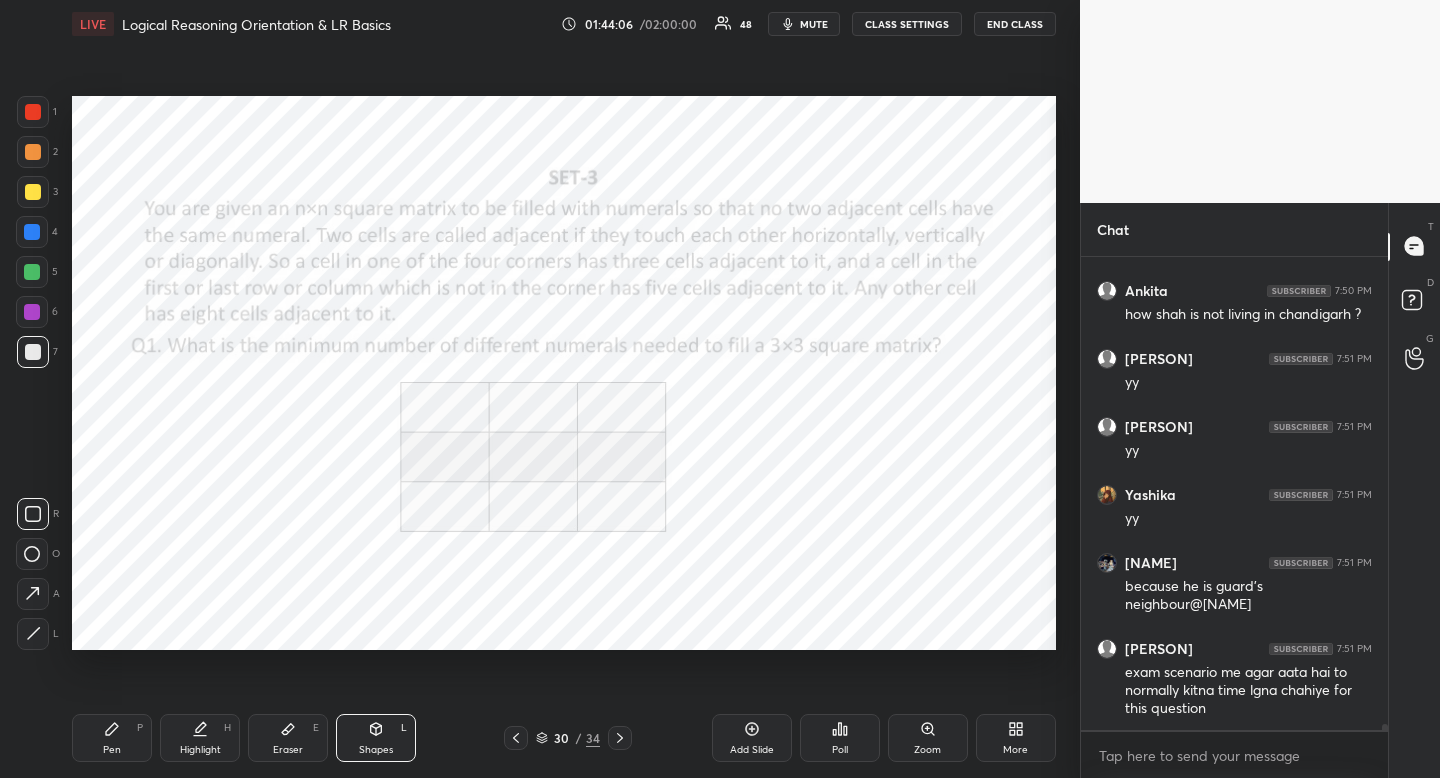 click at bounding box center (33, 112) 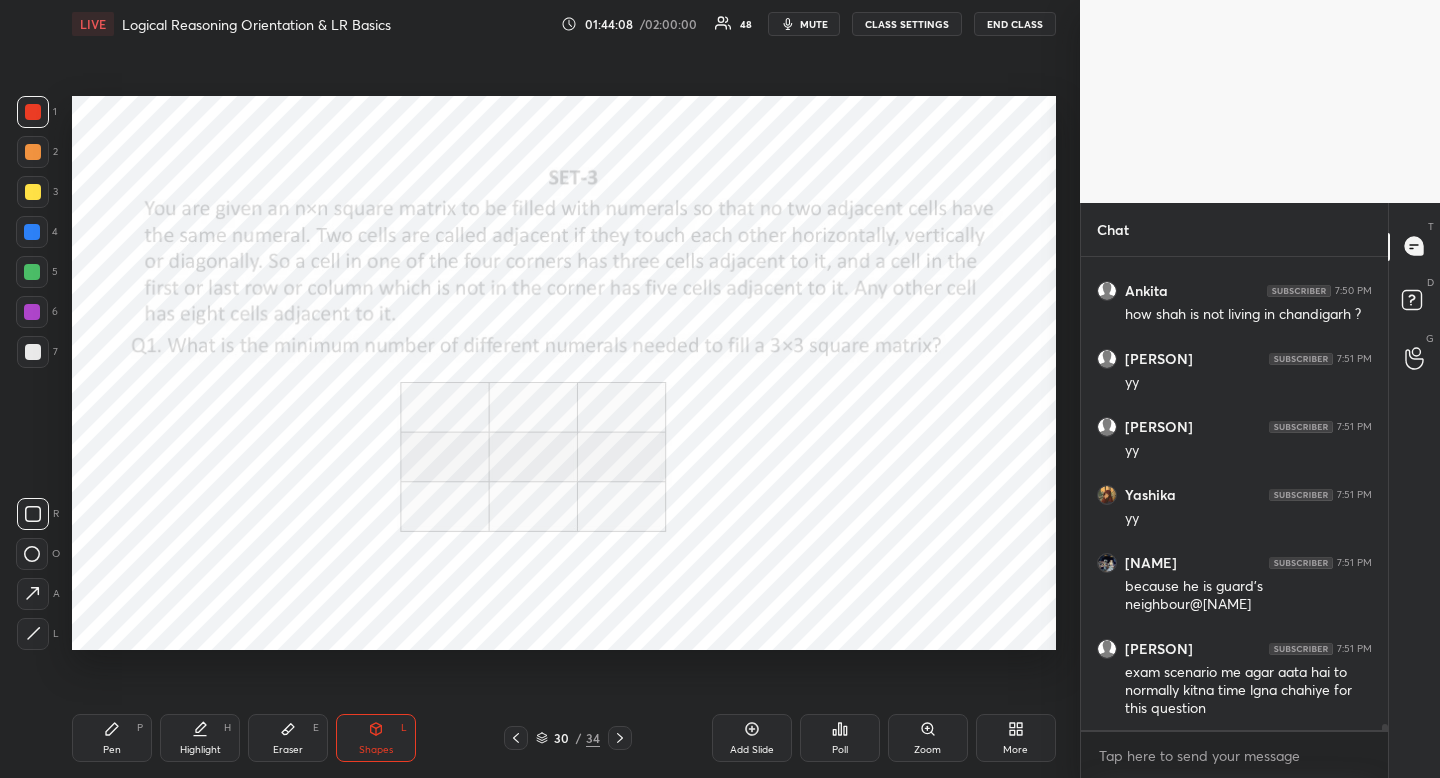 click on "Pen P" at bounding box center [112, 738] 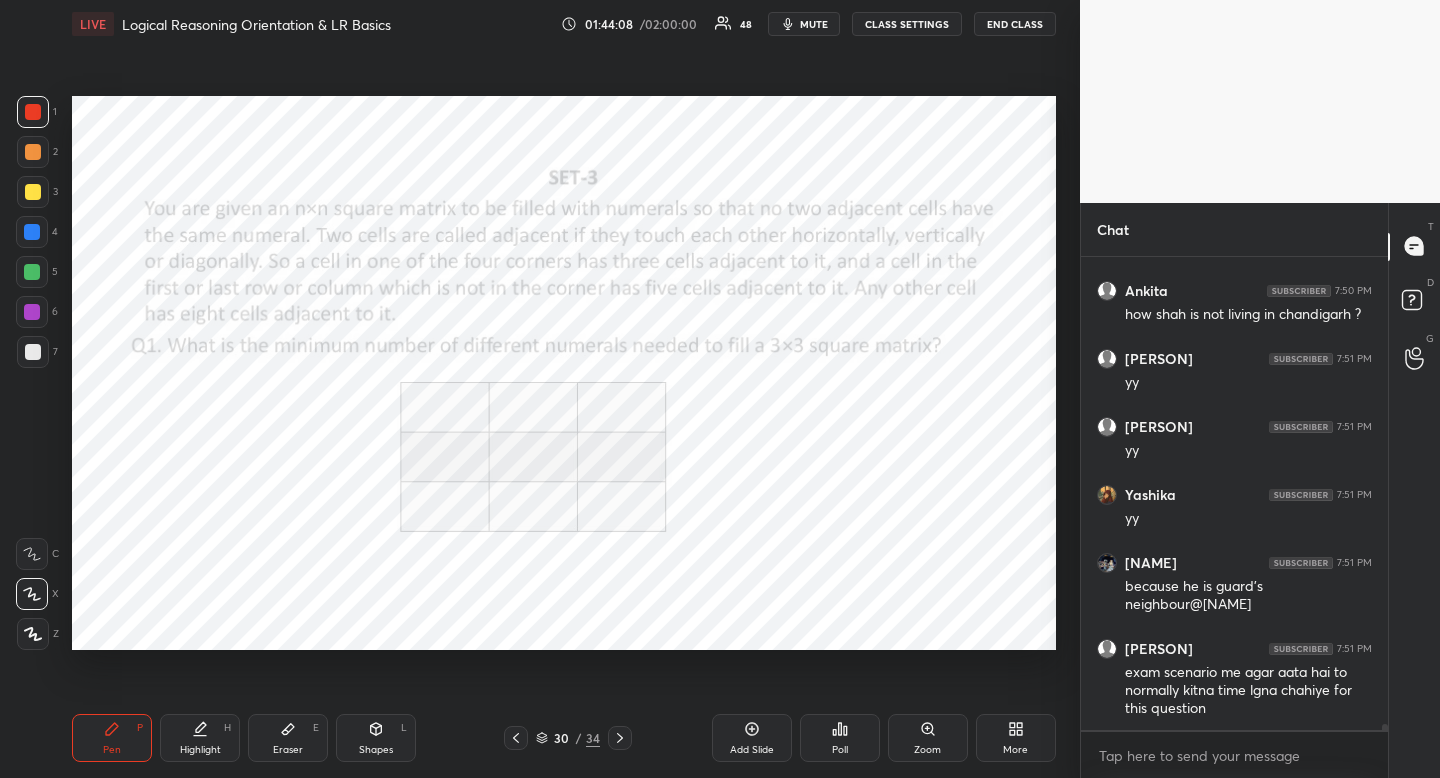 drag, startPoint x: 114, startPoint y: 758, endPoint x: 130, endPoint y: 651, distance: 108.18965 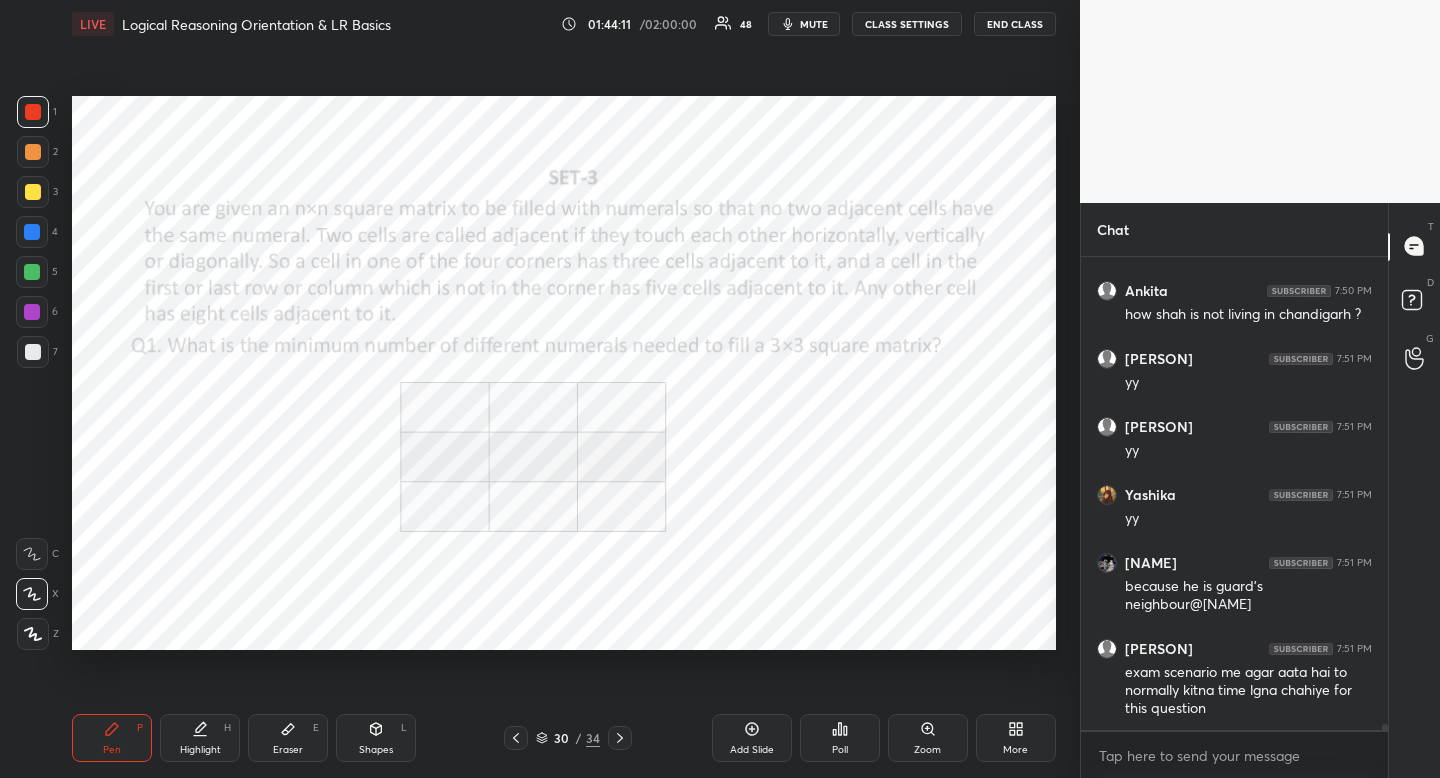 click on "Eraser" at bounding box center (288, 750) 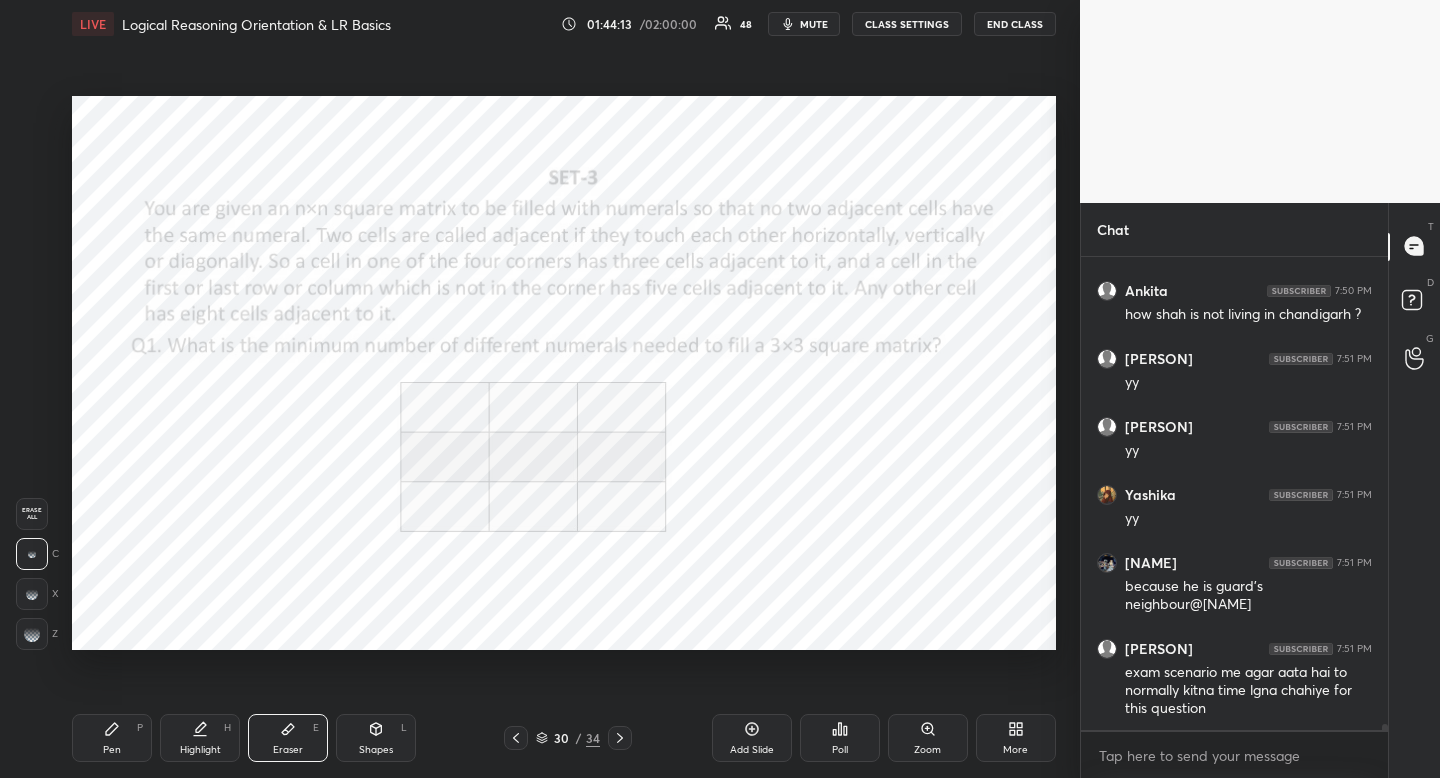 click on "Pen" at bounding box center (112, 750) 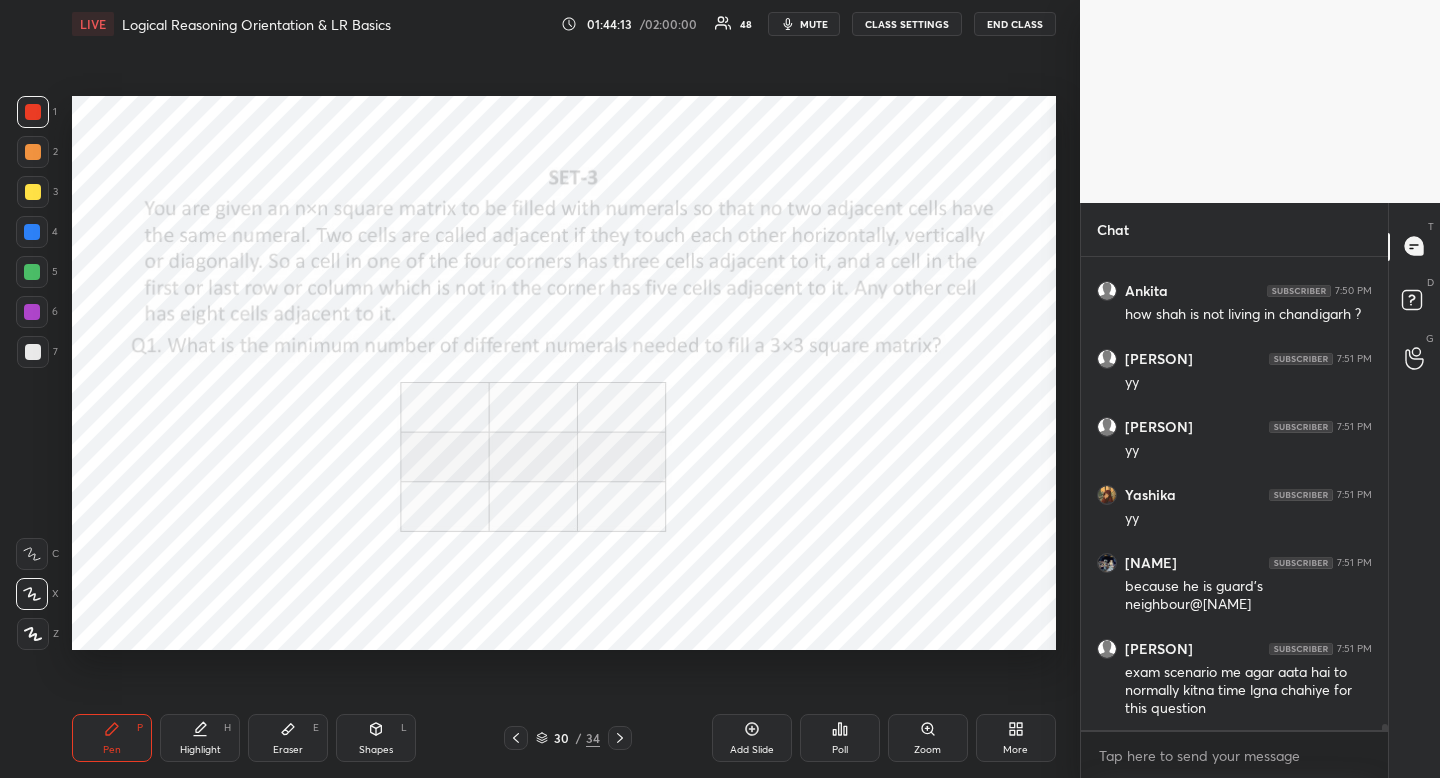 drag, startPoint x: 117, startPoint y: 750, endPoint x: 148, endPoint y: 661, distance: 94.24436 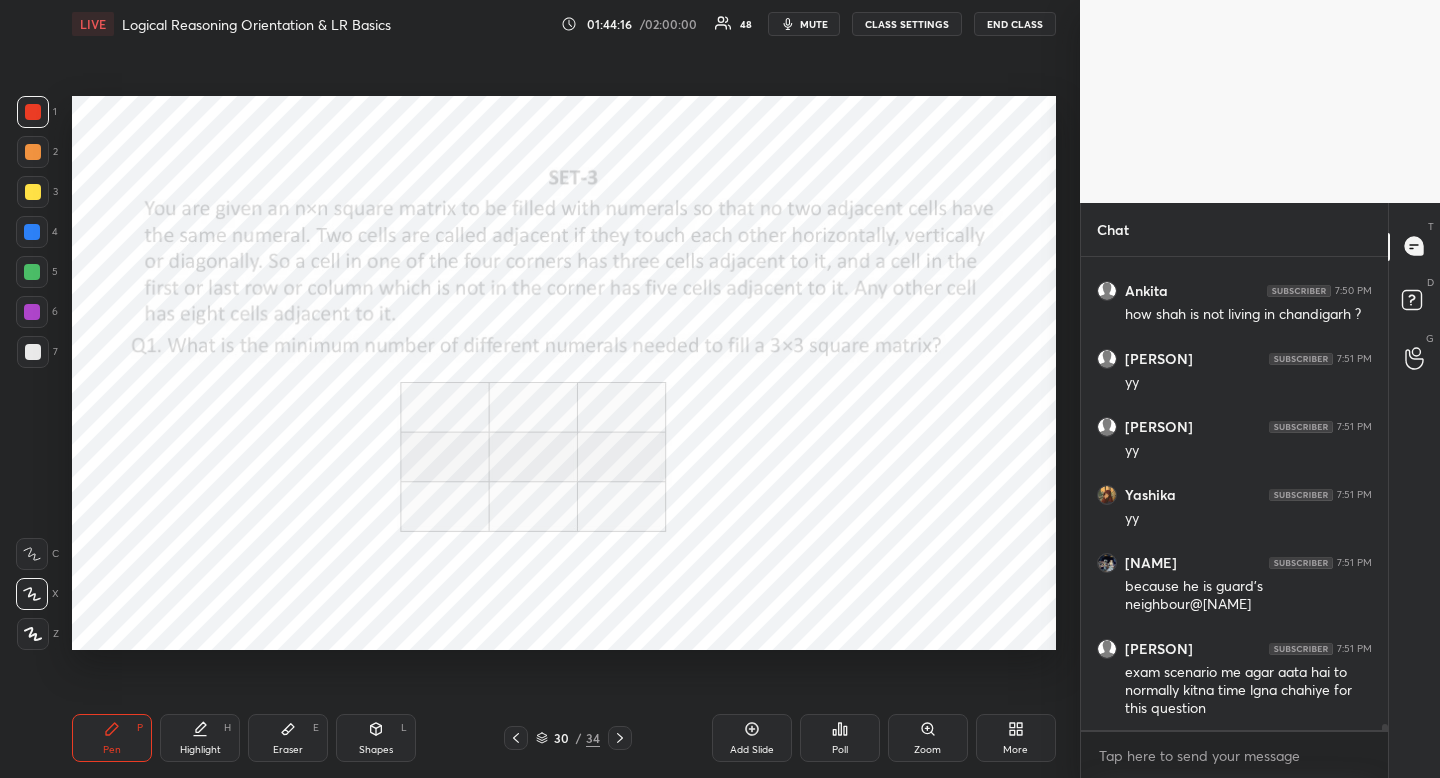 click on "Shapes L" at bounding box center (376, 738) 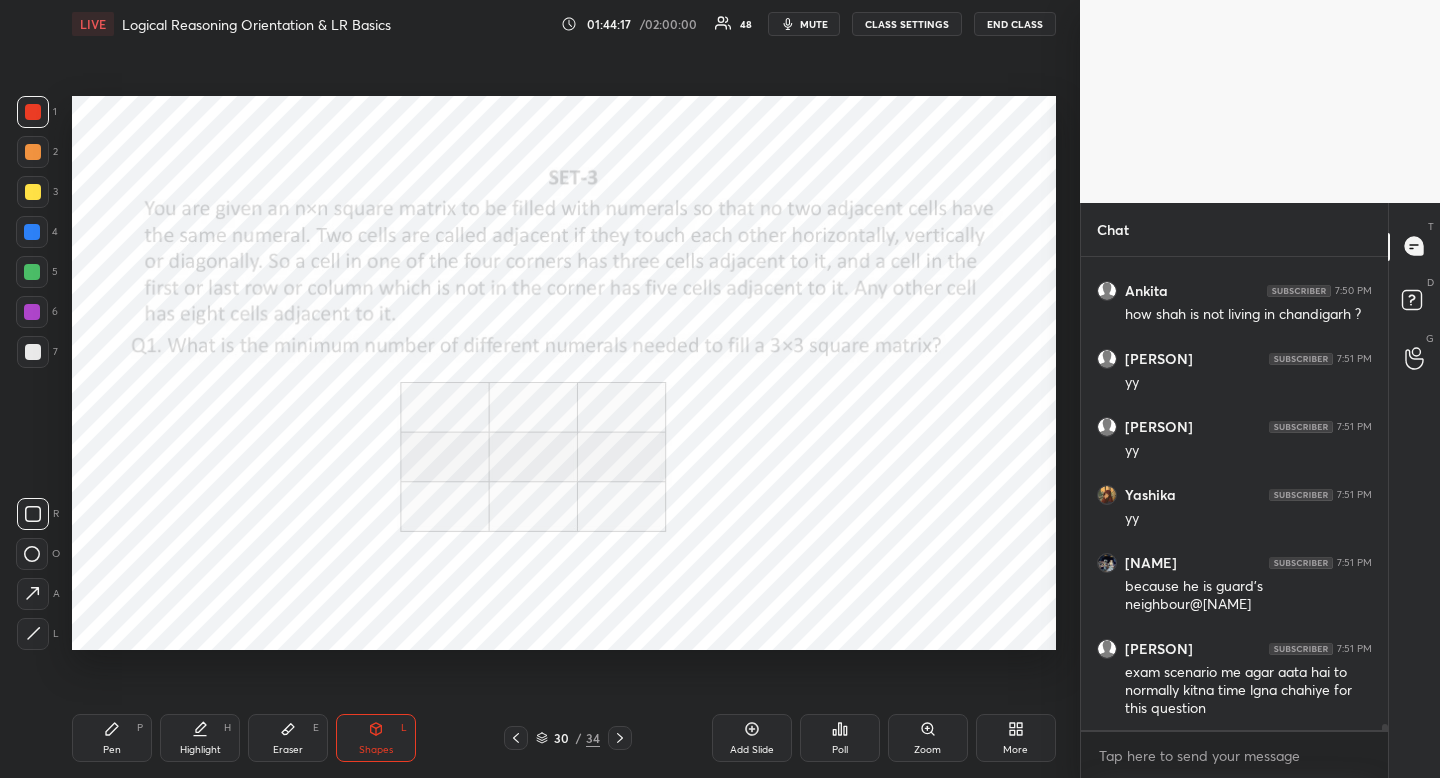 click at bounding box center (33, 514) 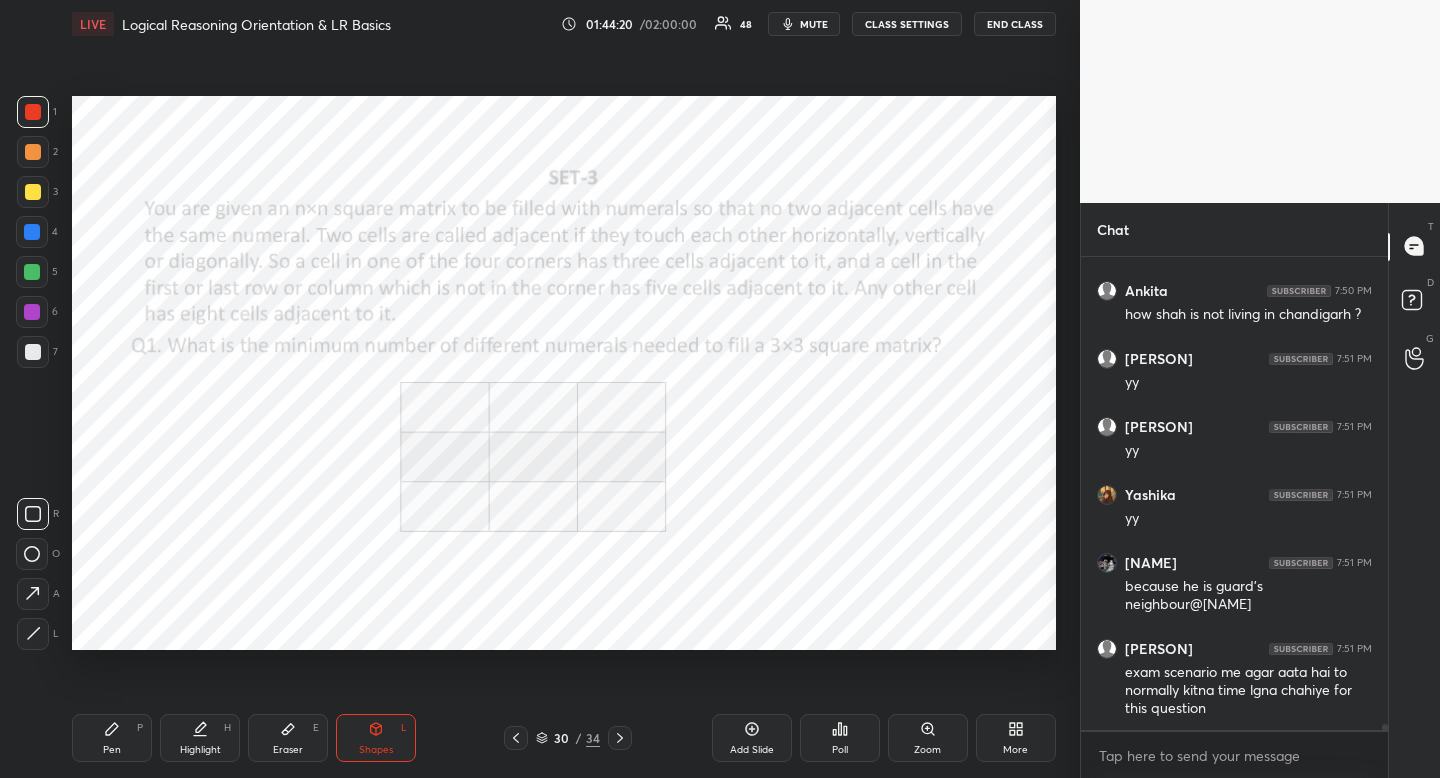 click on "Highlight H" at bounding box center [200, 738] 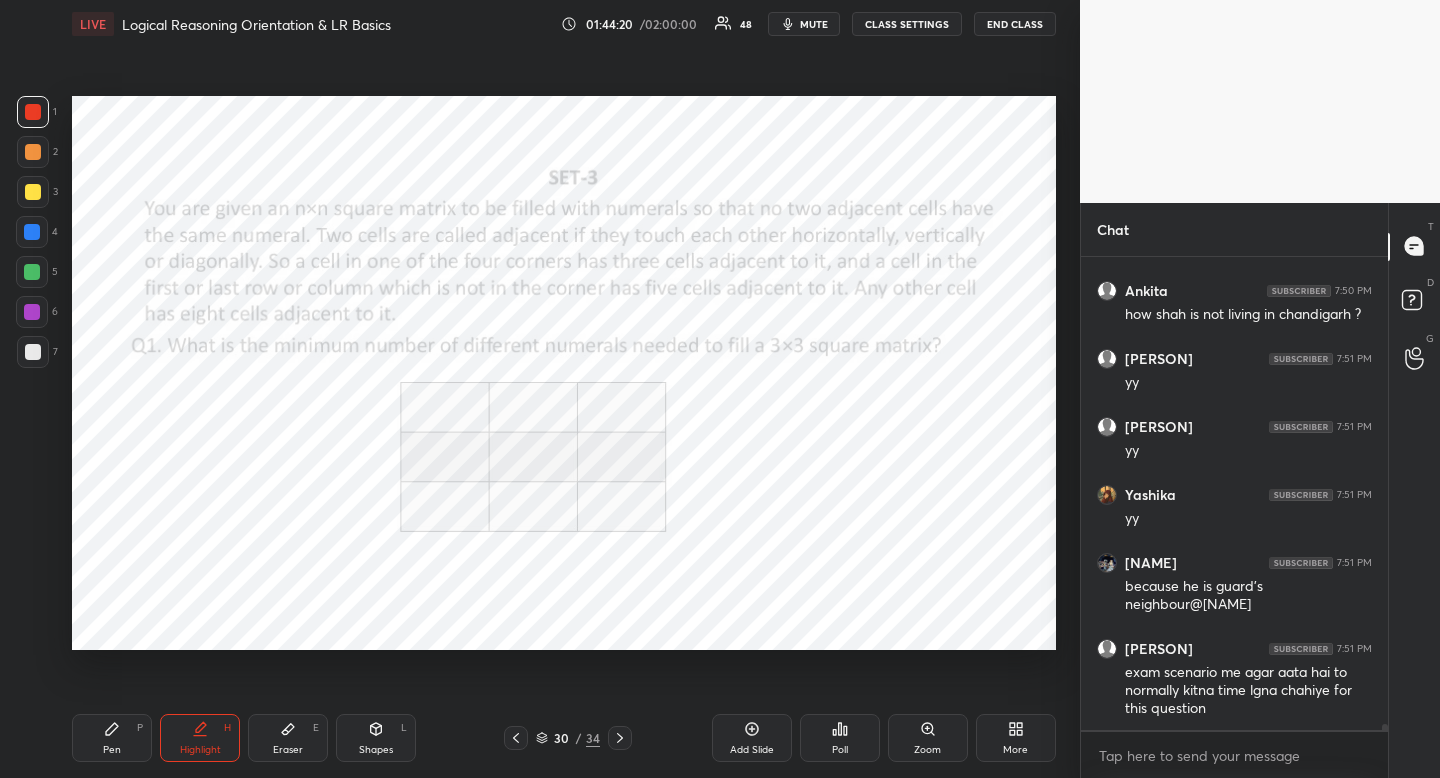drag, startPoint x: 189, startPoint y: 737, endPoint x: 235, endPoint y: 655, distance: 94.02127 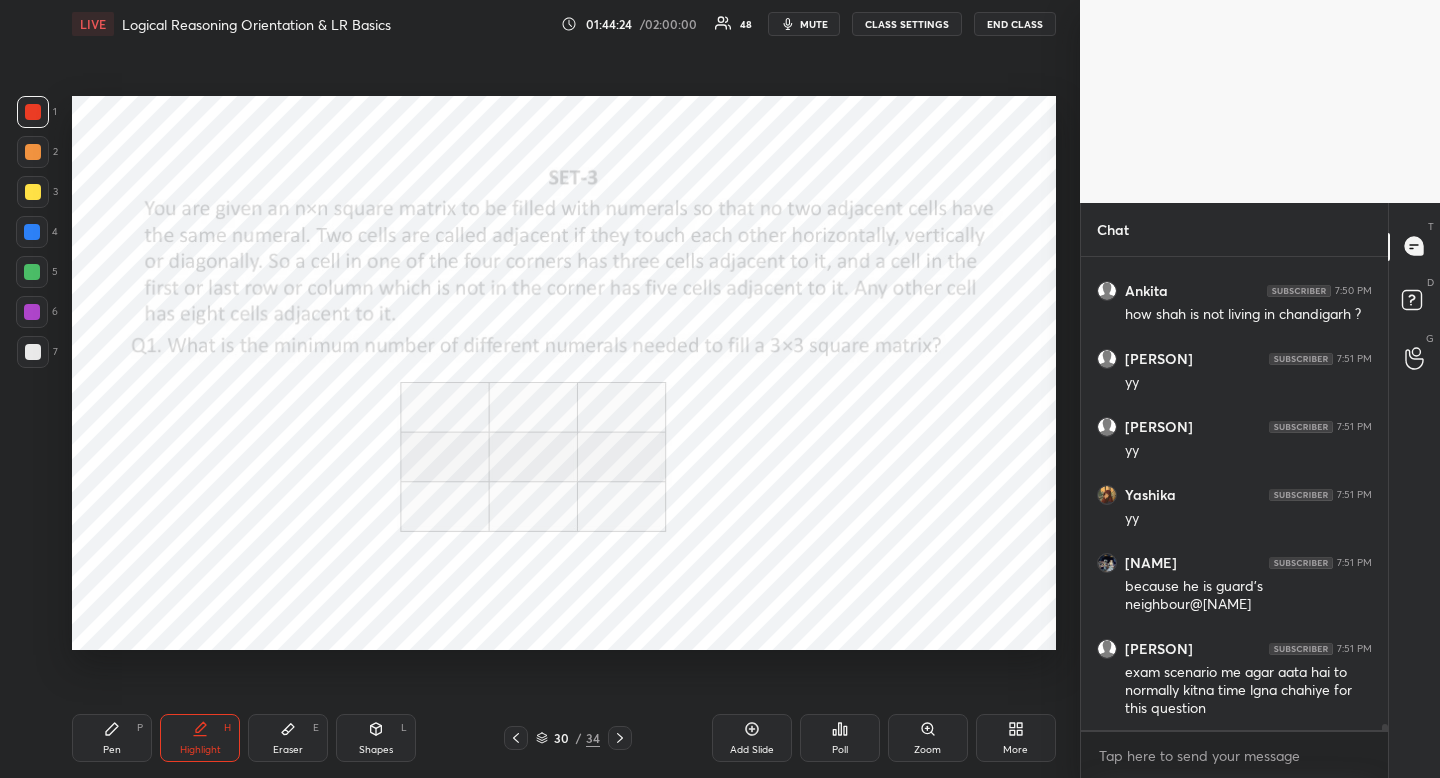 click on "Shapes L" at bounding box center [376, 738] 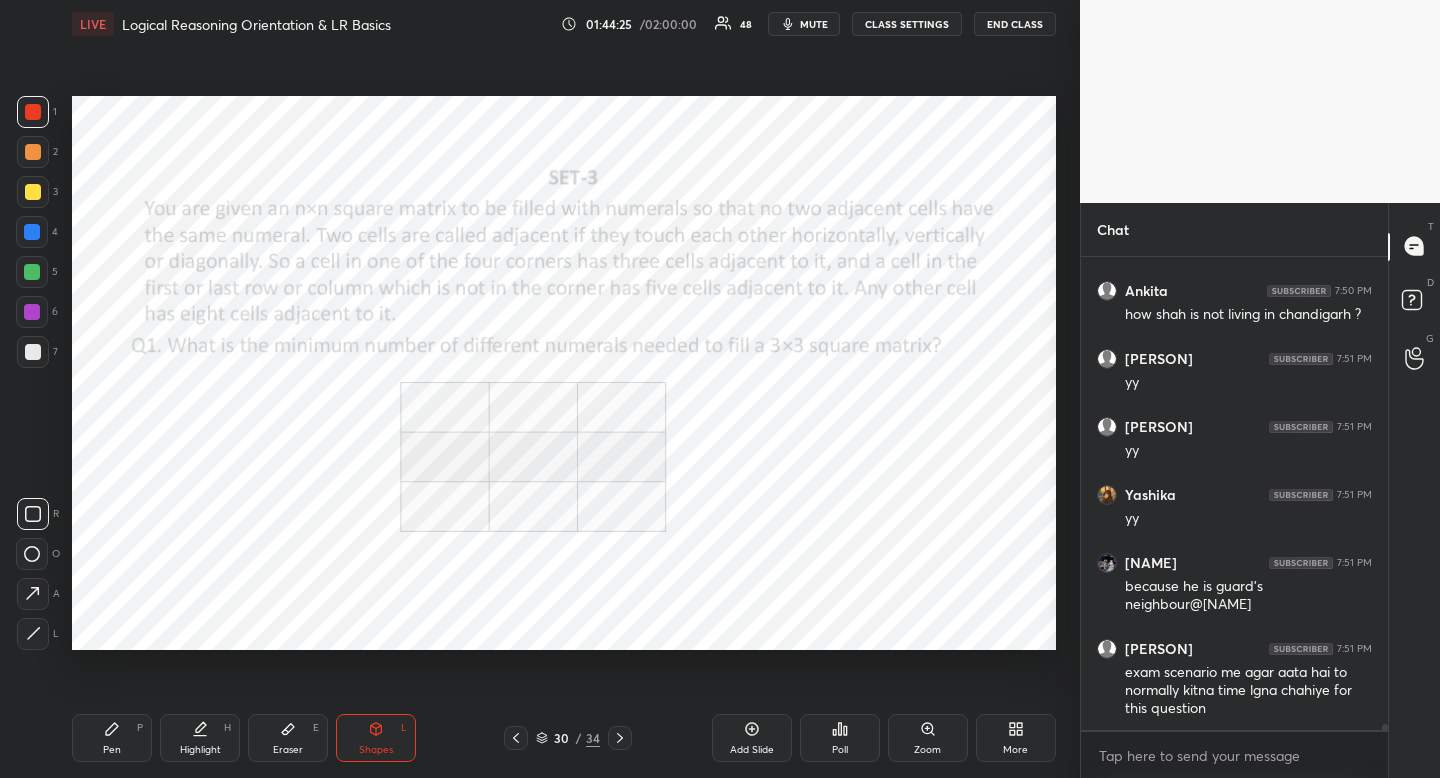 click at bounding box center [33, 514] 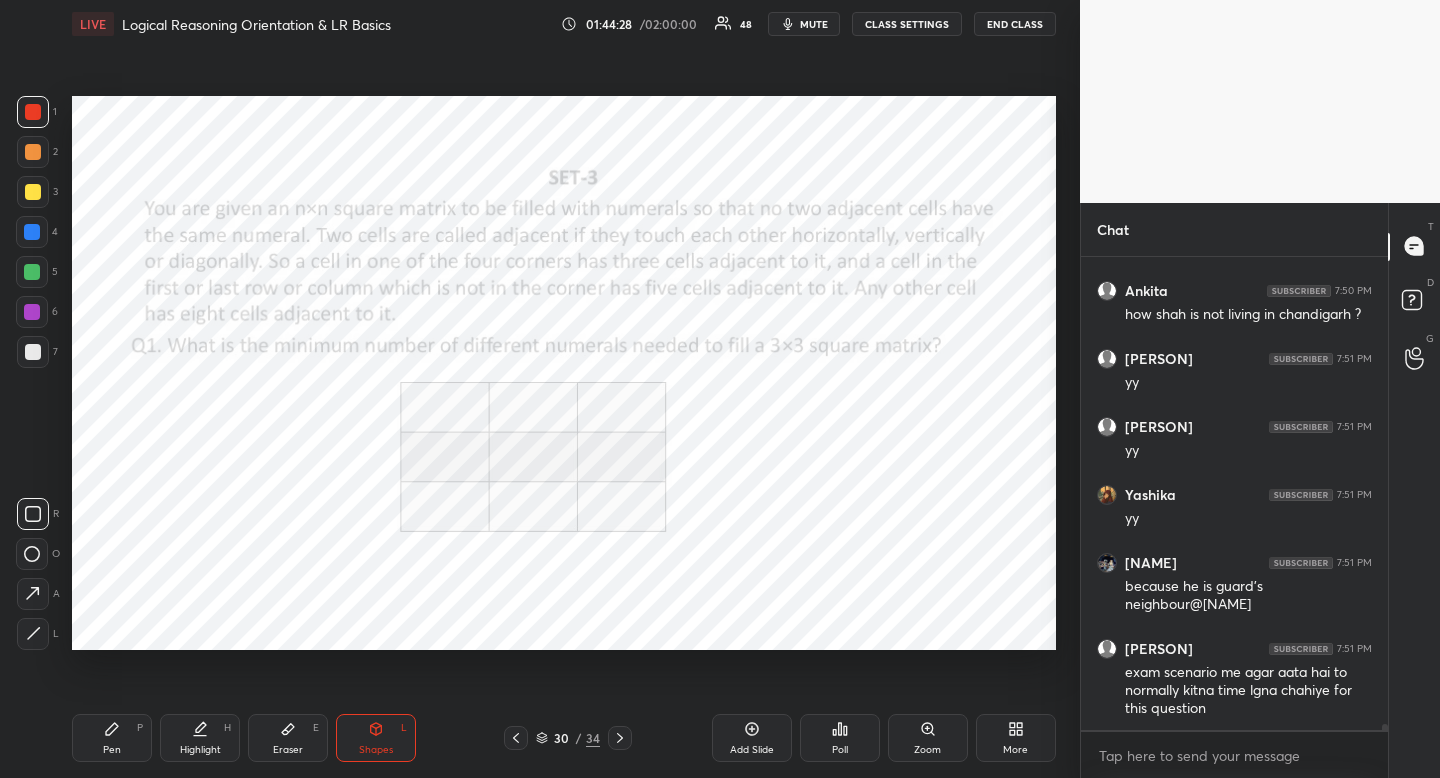 scroll, scrollTop: 40375, scrollLeft: 0, axis: vertical 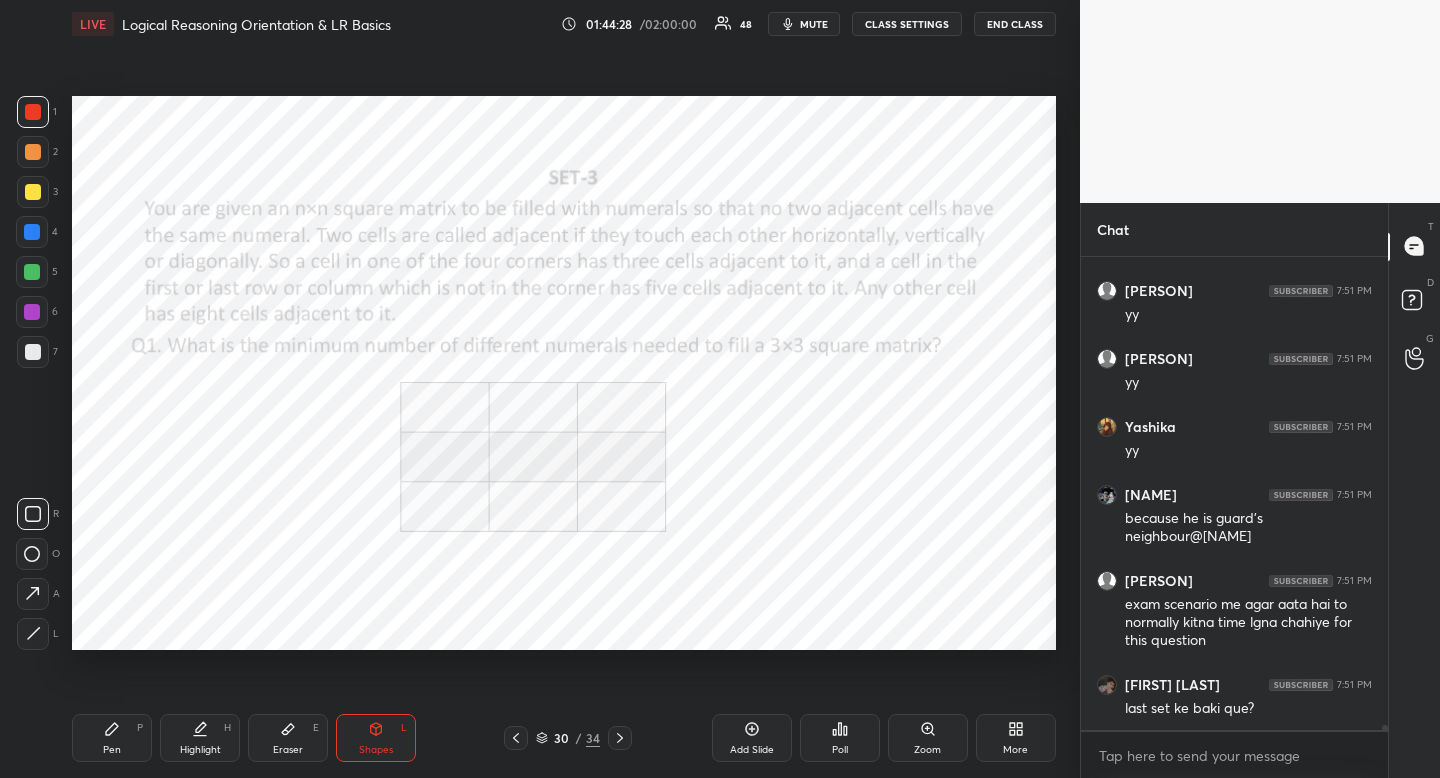 click on "Highlight H" at bounding box center (200, 738) 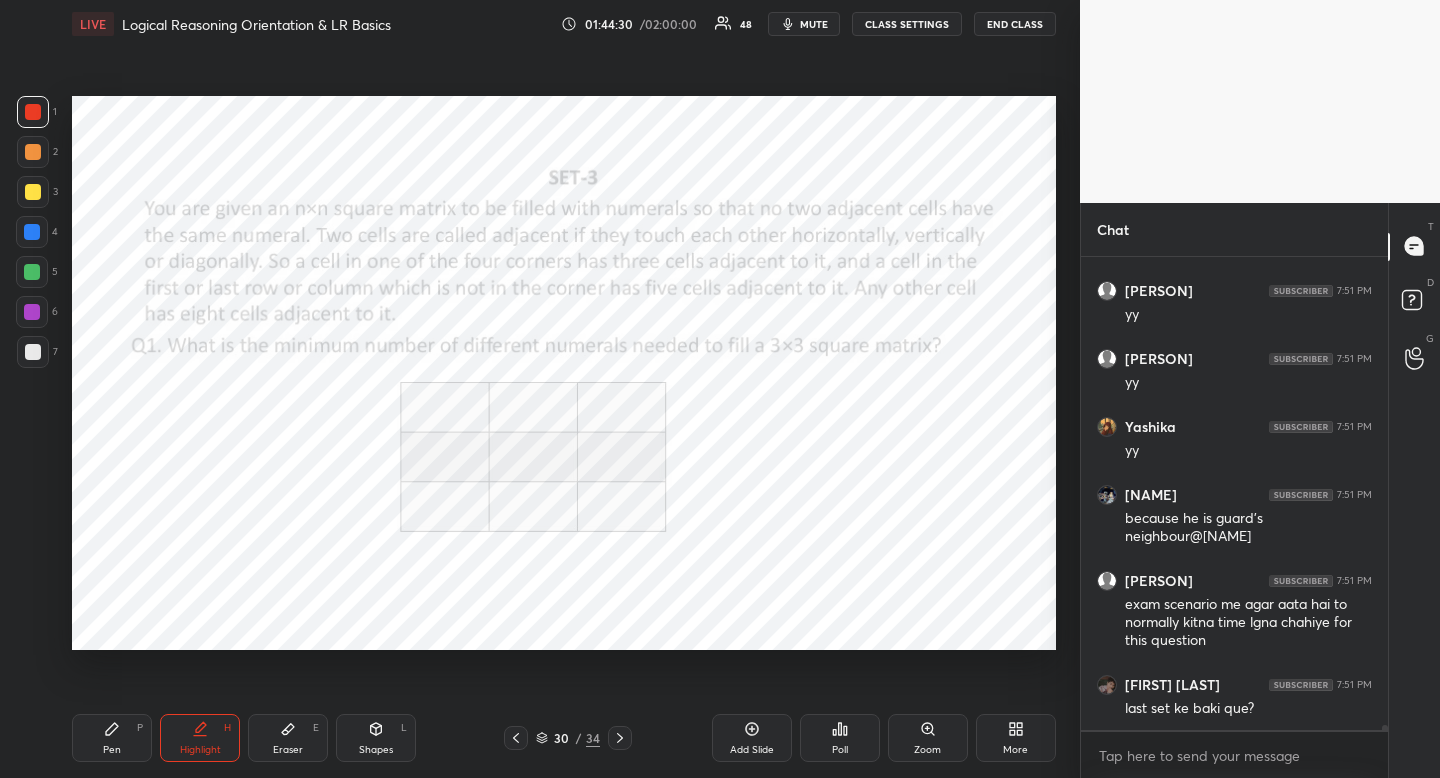 click on "Pen P" at bounding box center [112, 738] 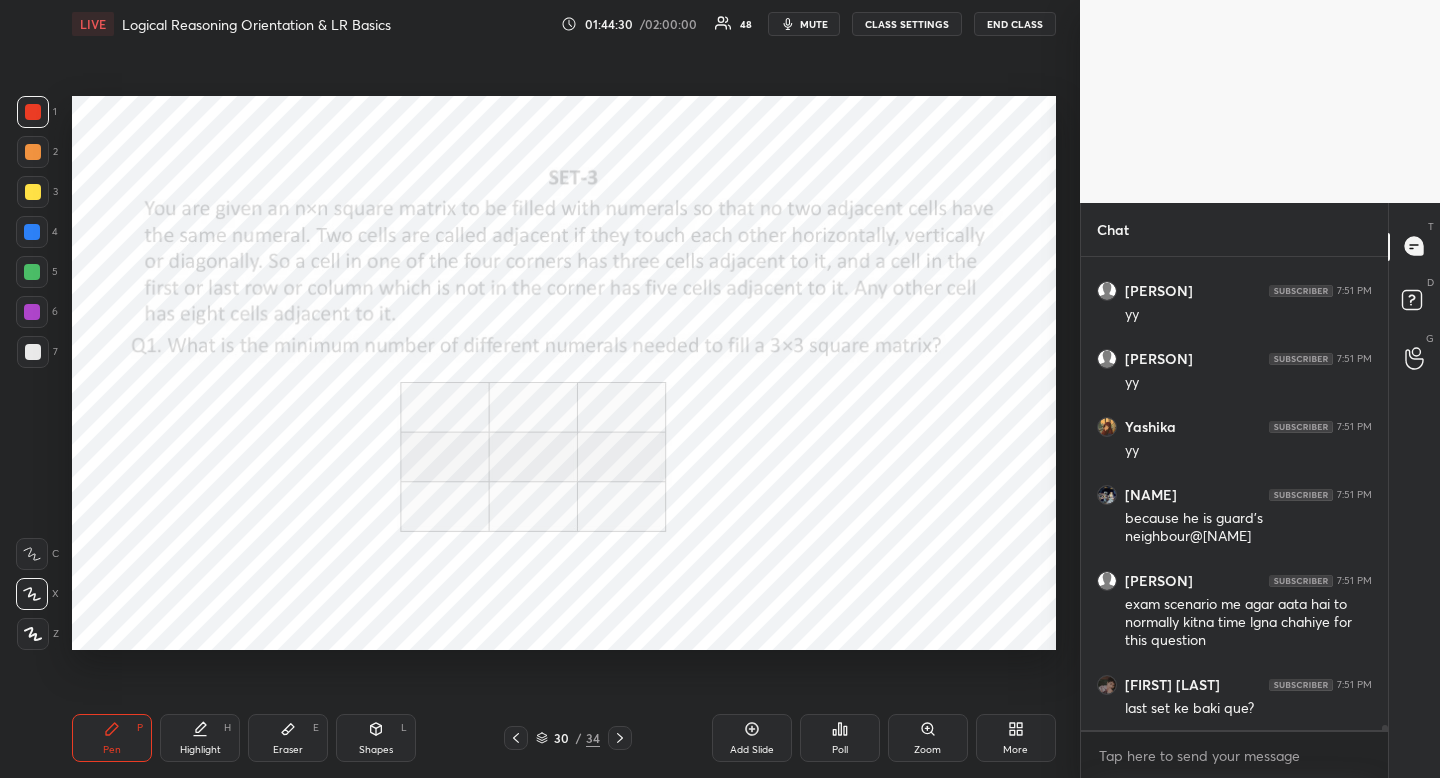 drag, startPoint x: 102, startPoint y: 727, endPoint x: 148, endPoint y: 680, distance: 65.76473 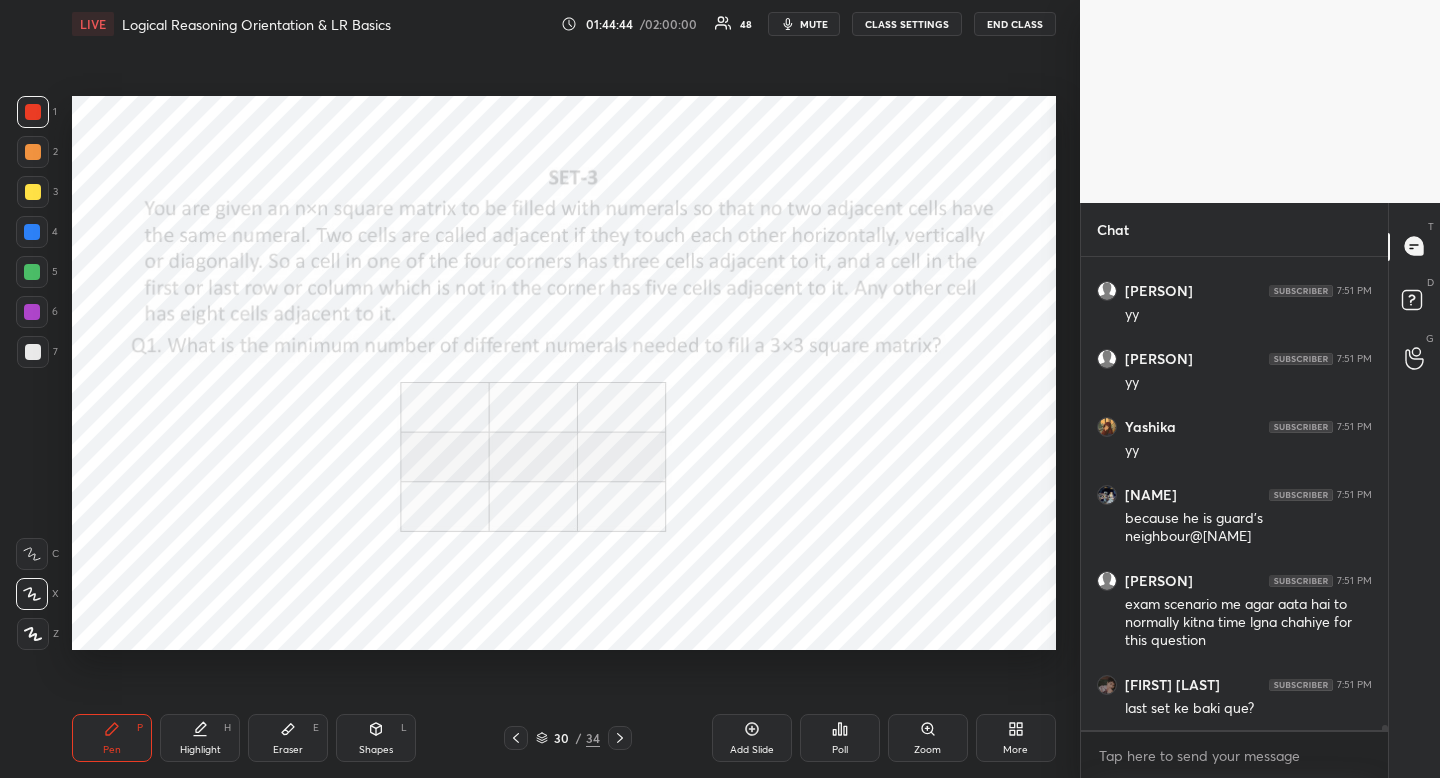 scroll, scrollTop: 40443, scrollLeft: 0, axis: vertical 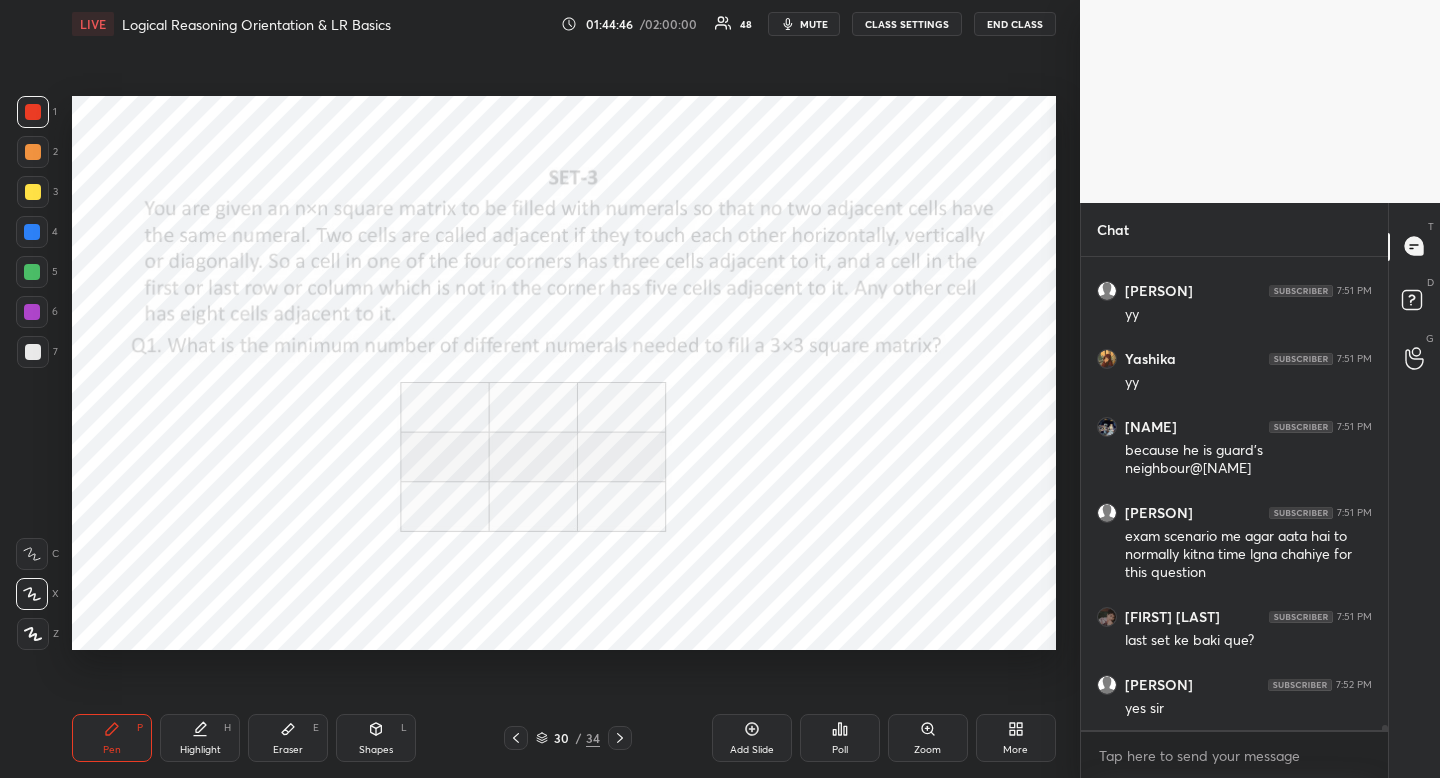 click on "Highlight" at bounding box center (200, 750) 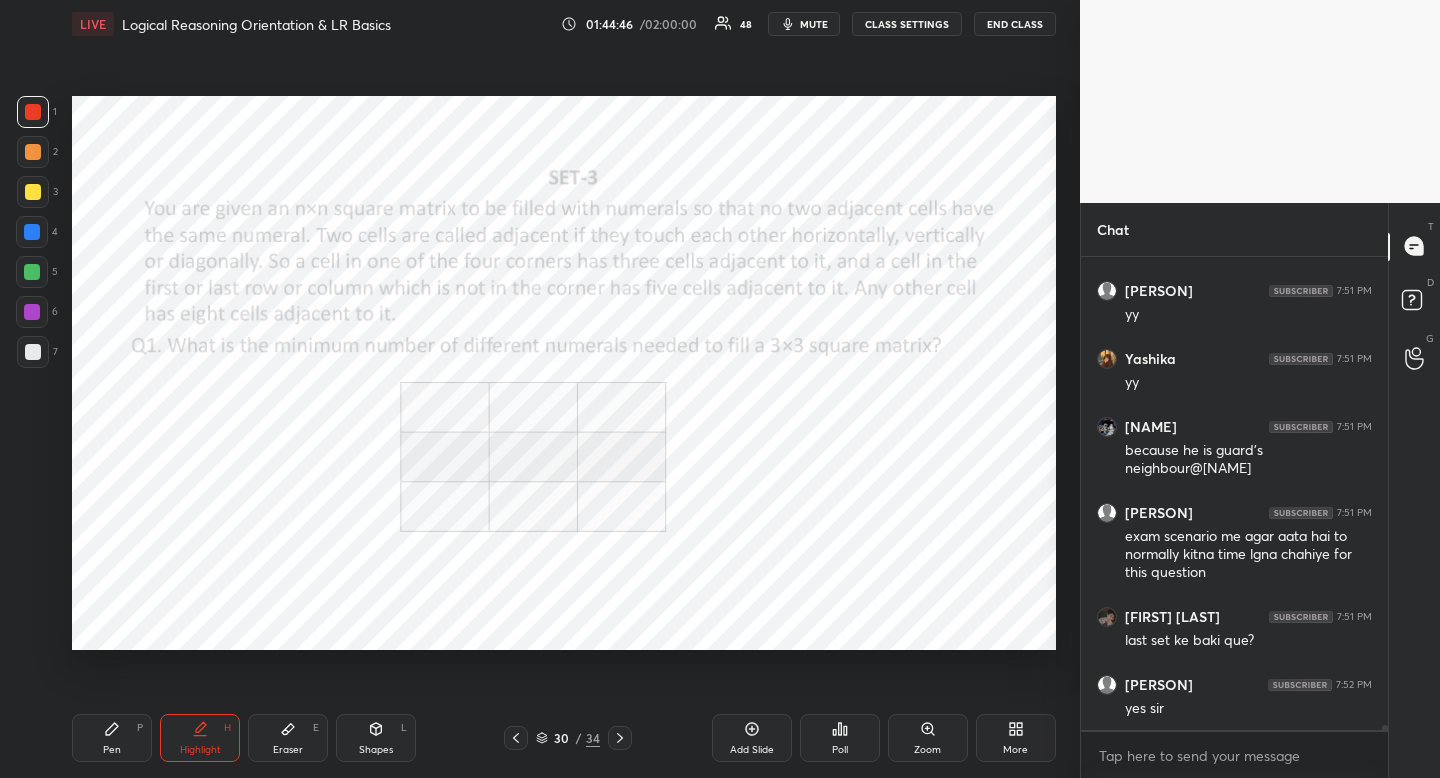 drag, startPoint x: 204, startPoint y: 738, endPoint x: 227, endPoint y: 700, distance: 44.418465 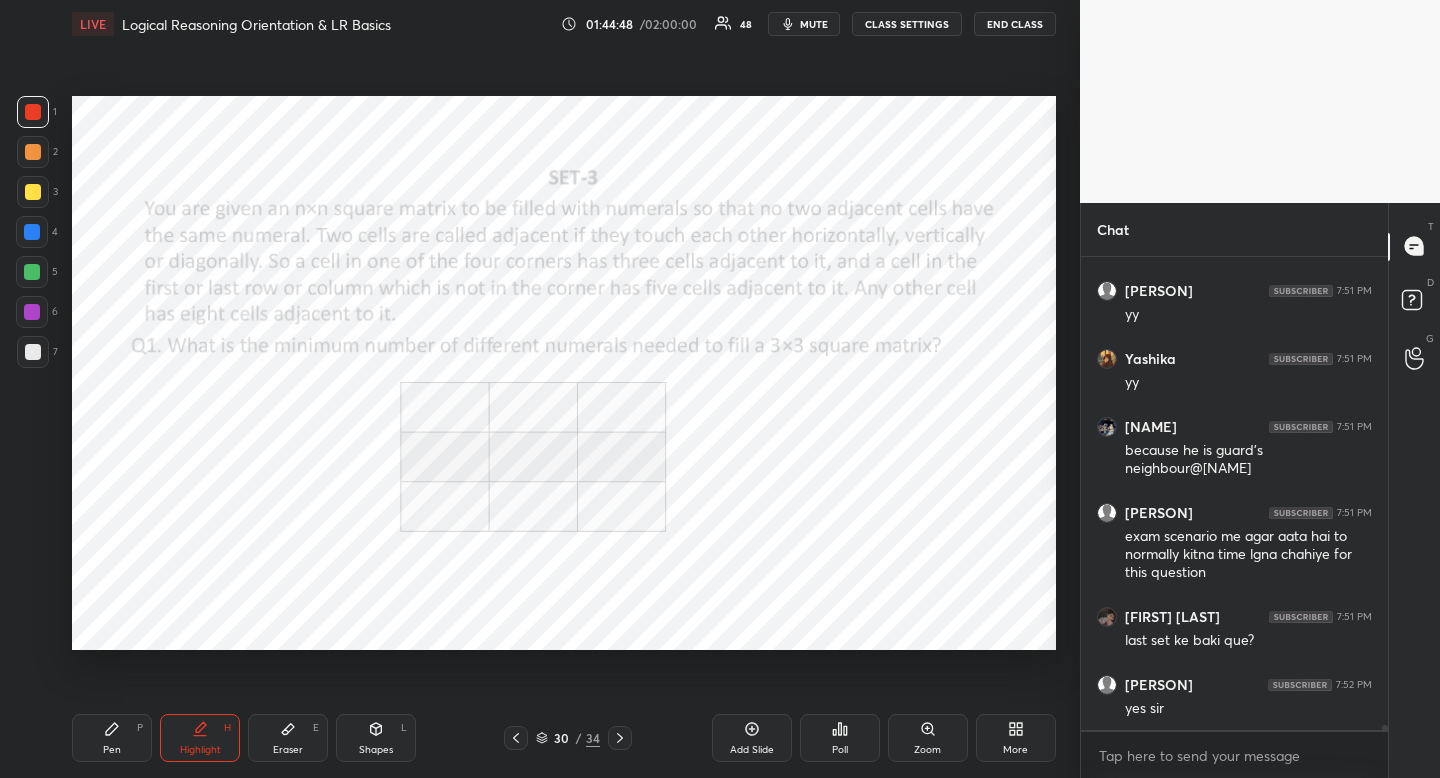 scroll, scrollTop: 40511, scrollLeft: 0, axis: vertical 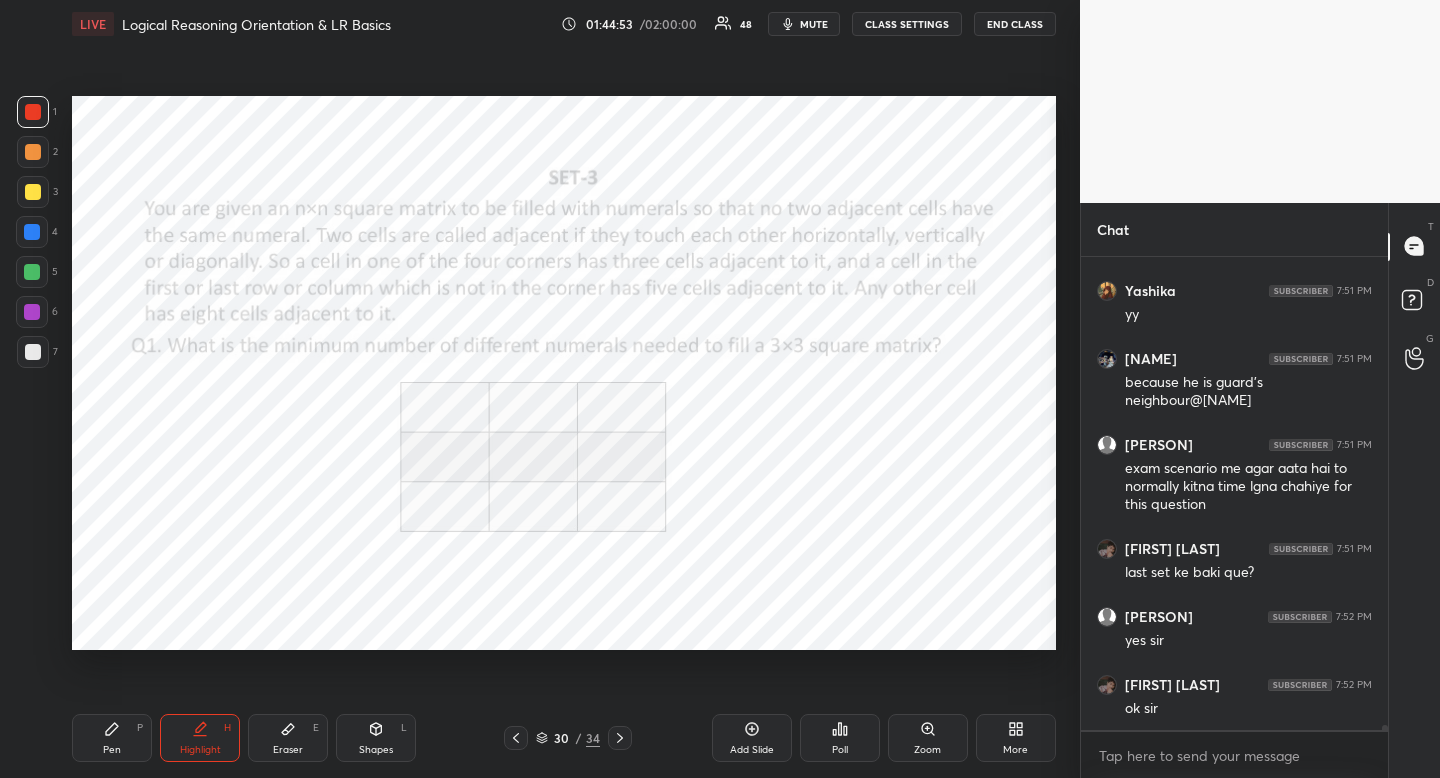 click on "Pen P" at bounding box center [112, 738] 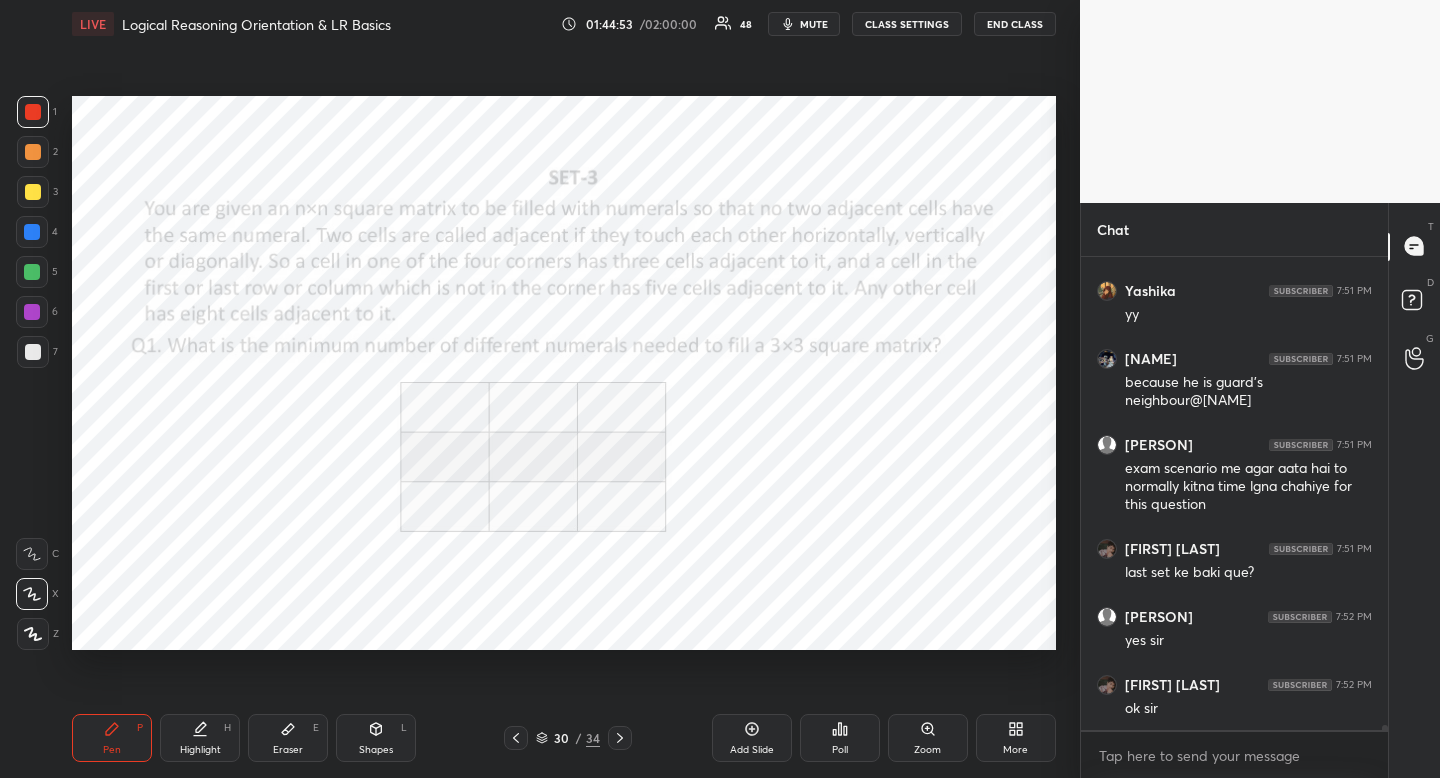 drag, startPoint x: 110, startPoint y: 741, endPoint x: 123, endPoint y: 683, distance: 59.439045 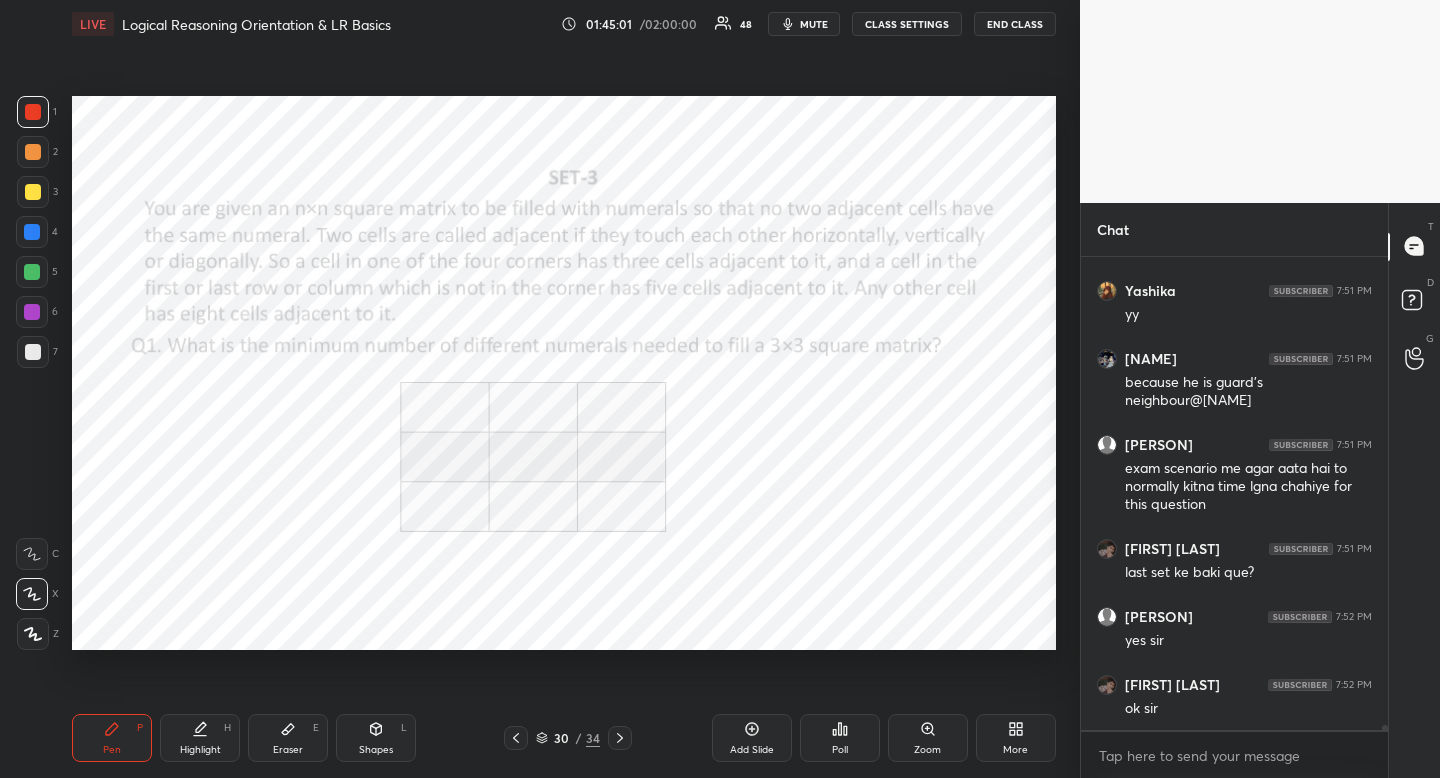 drag, startPoint x: 202, startPoint y: 752, endPoint x: 207, endPoint y: 693, distance: 59.211487 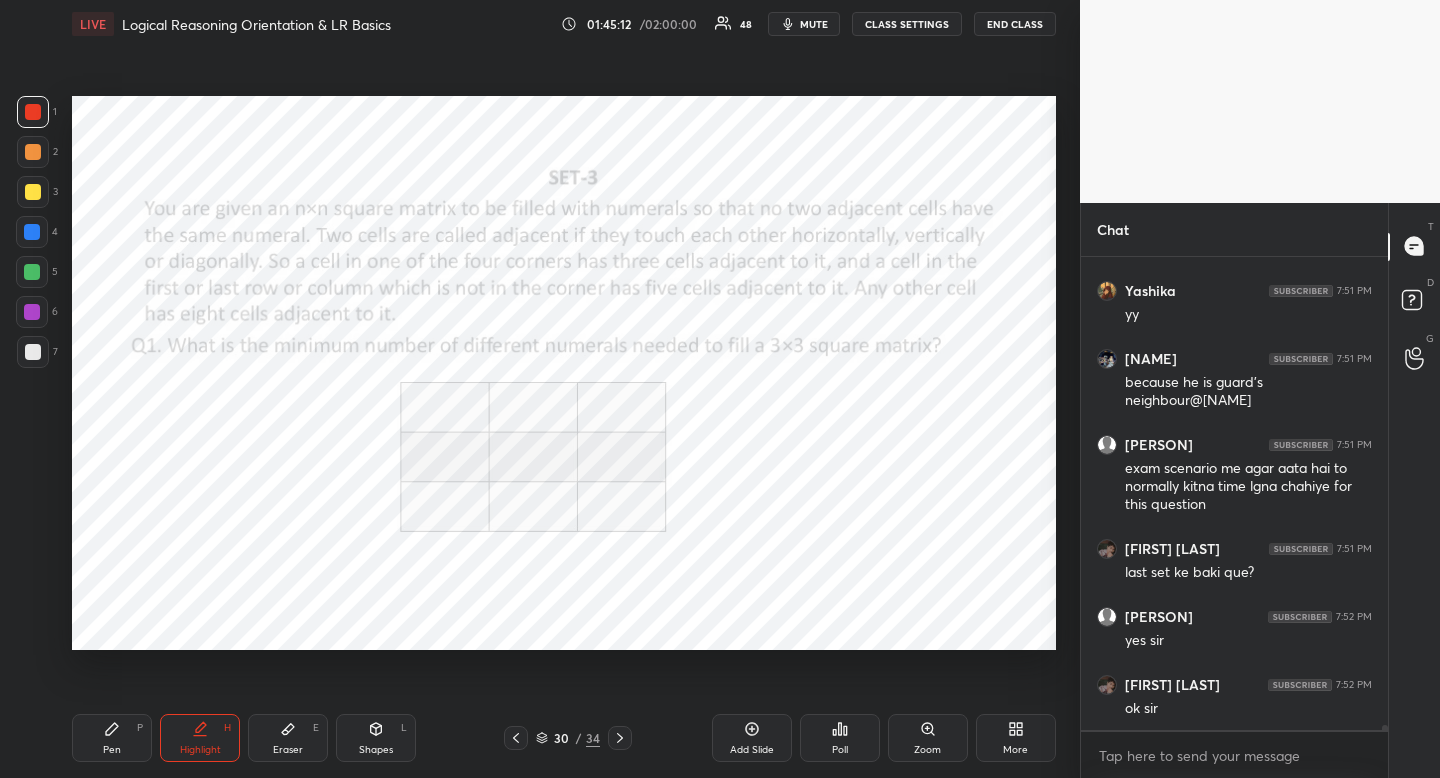 click on "Highlight" at bounding box center [200, 750] 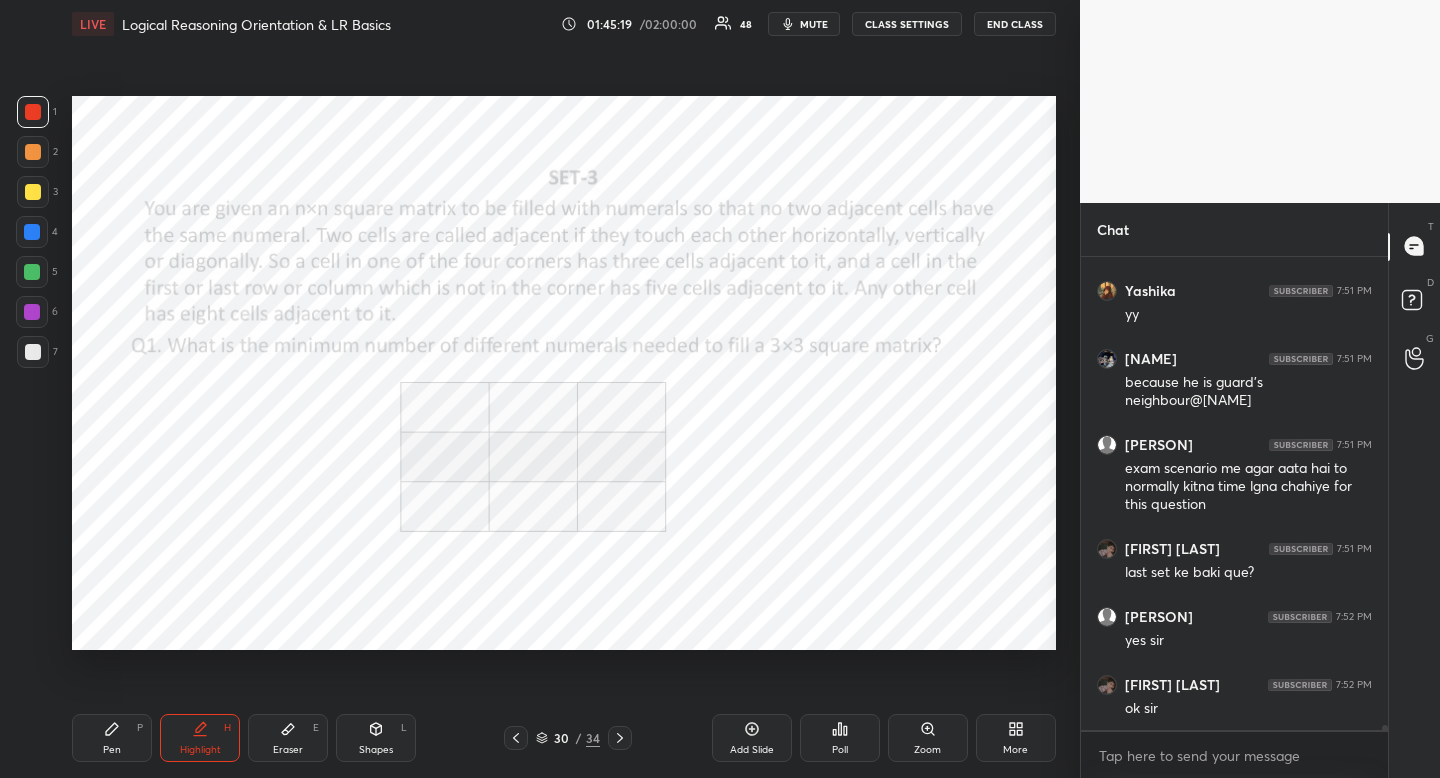 drag, startPoint x: 354, startPoint y: 742, endPoint x: 326, endPoint y: 733, distance: 29.410883 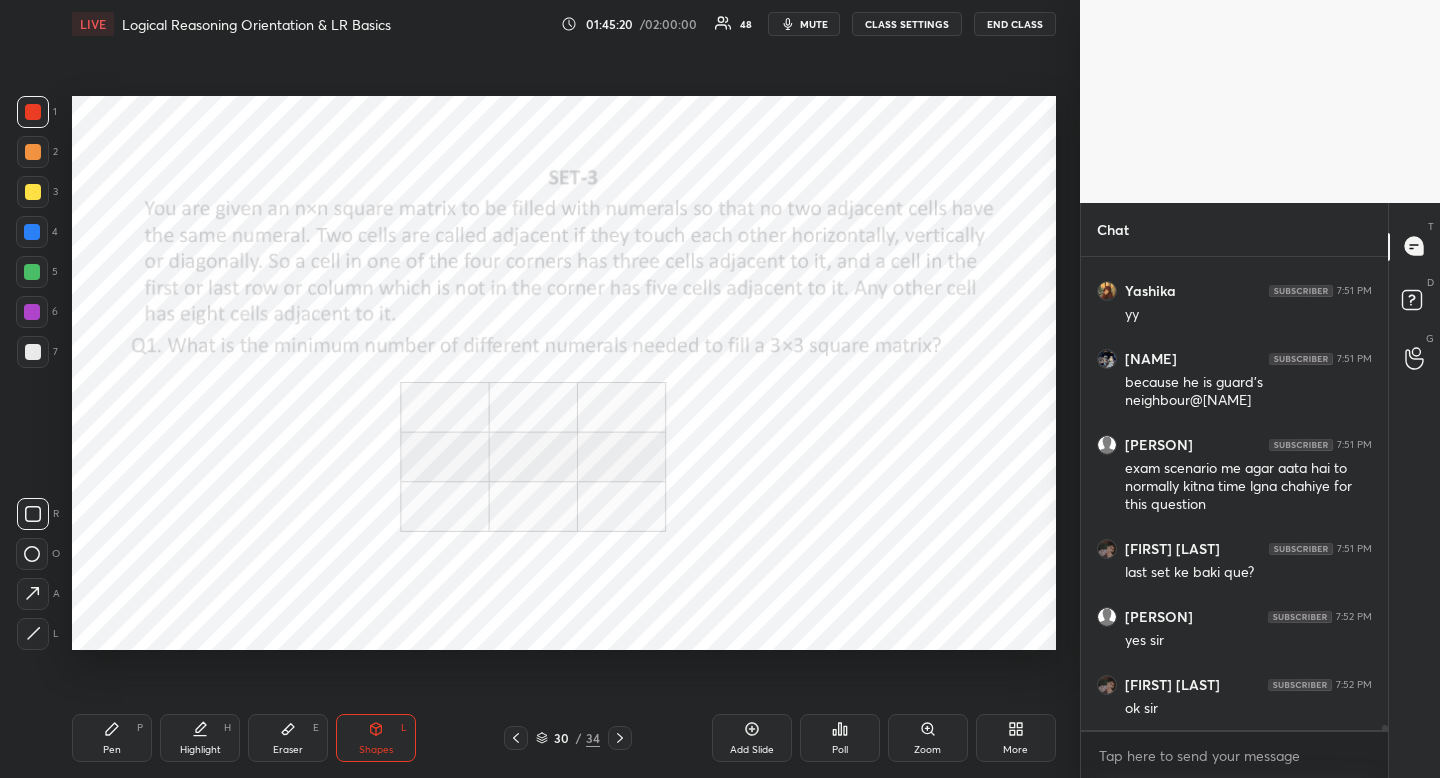 click on "R O A L" at bounding box center (38, 570) 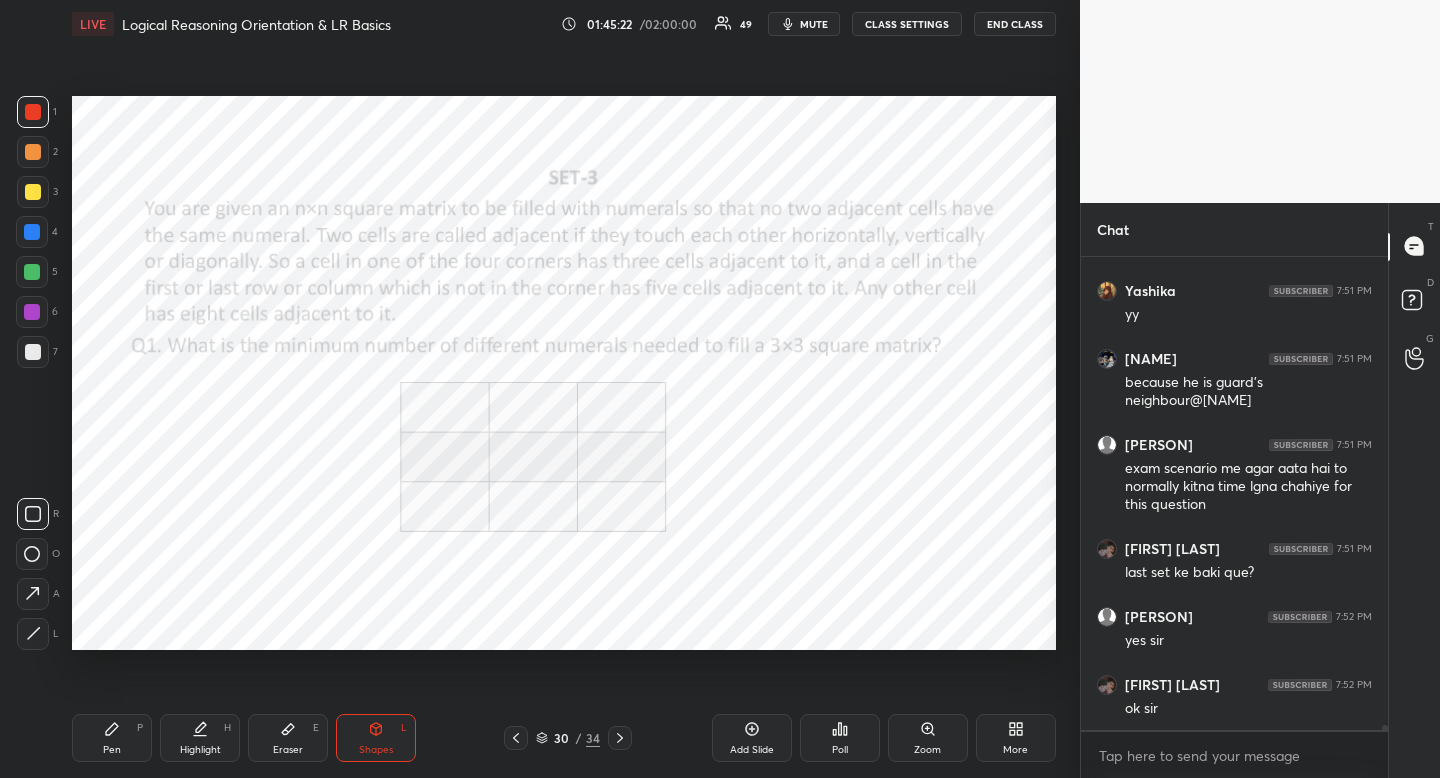 click on "Highlight" at bounding box center (200, 750) 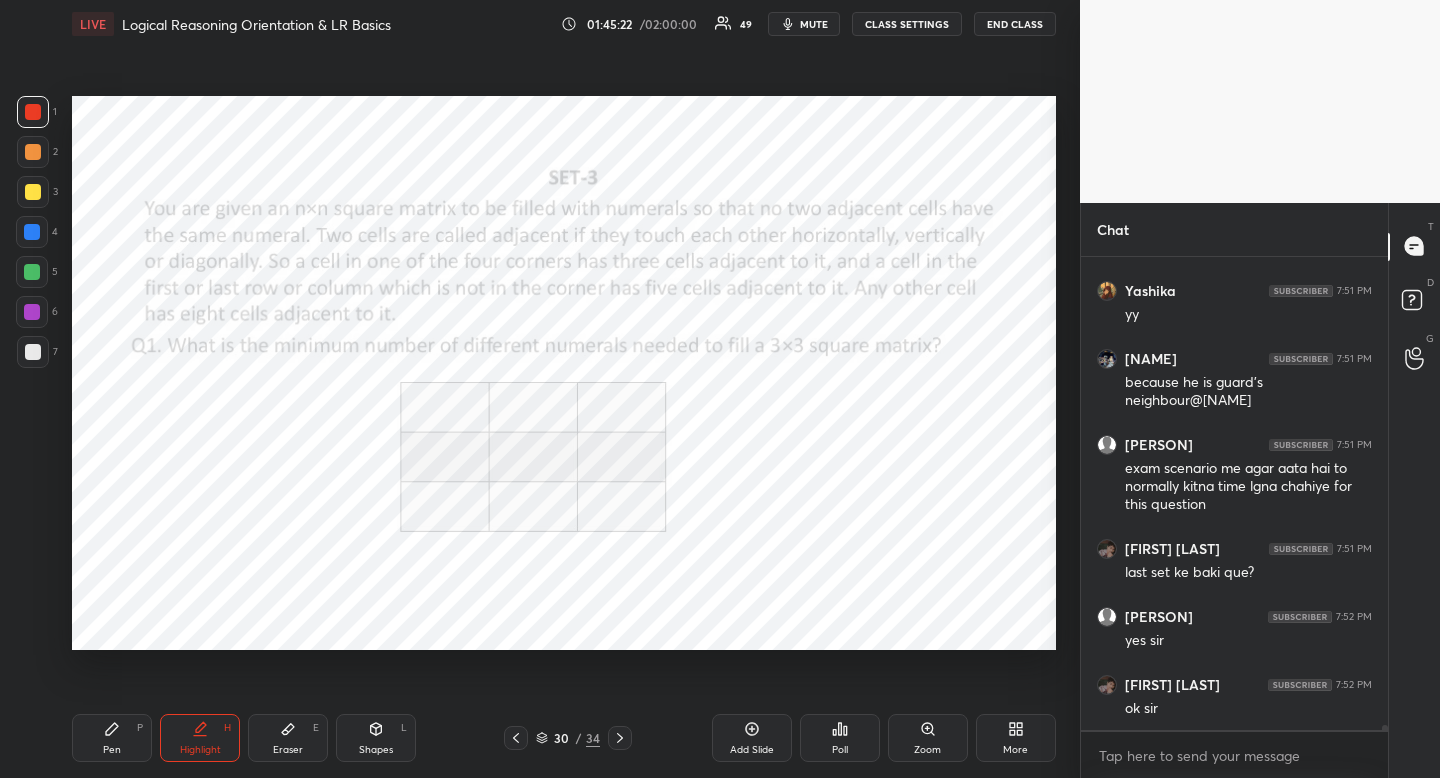 drag, startPoint x: 206, startPoint y: 747, endPoint x: 207, endPoint y: 662, distance: 85.00588 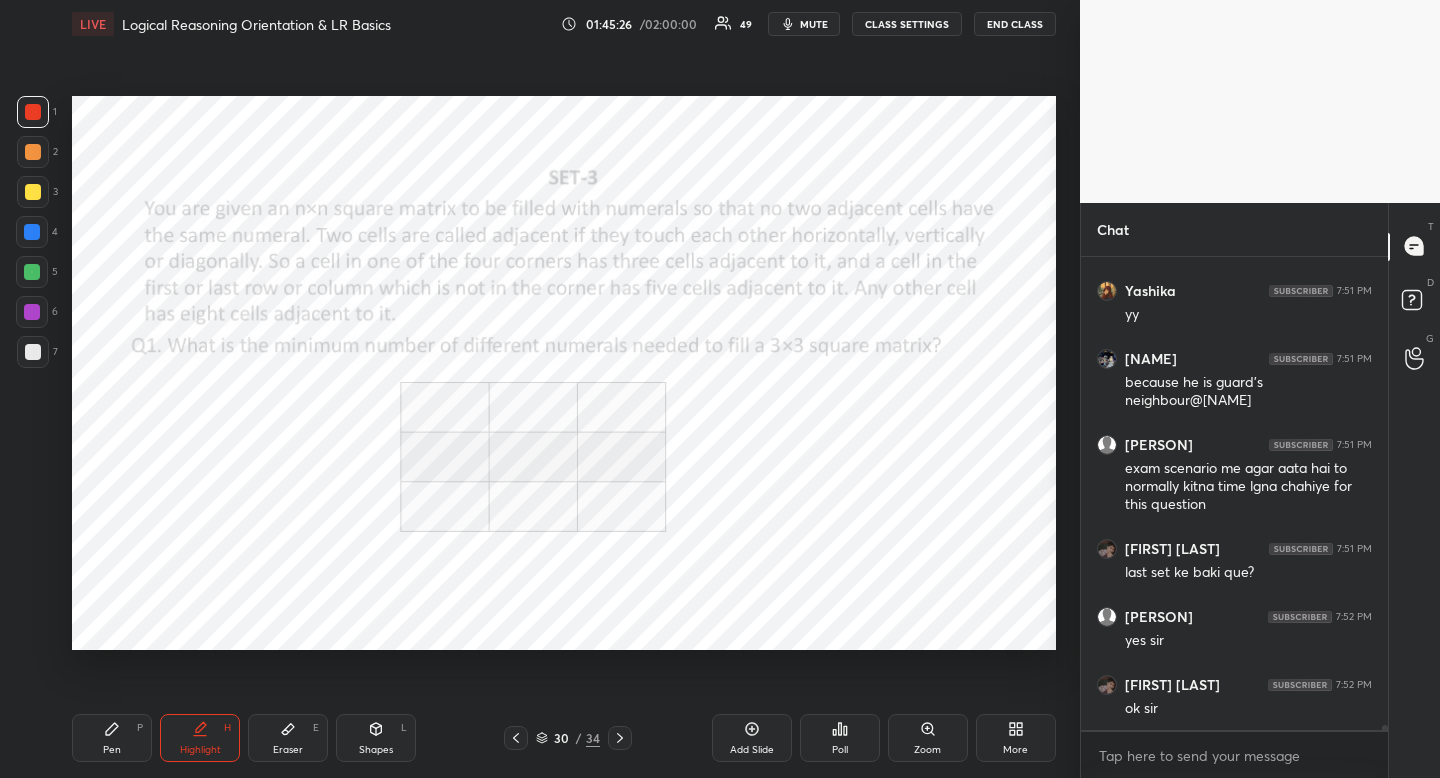 click on "Pen P" at bounding box center [112, 738] 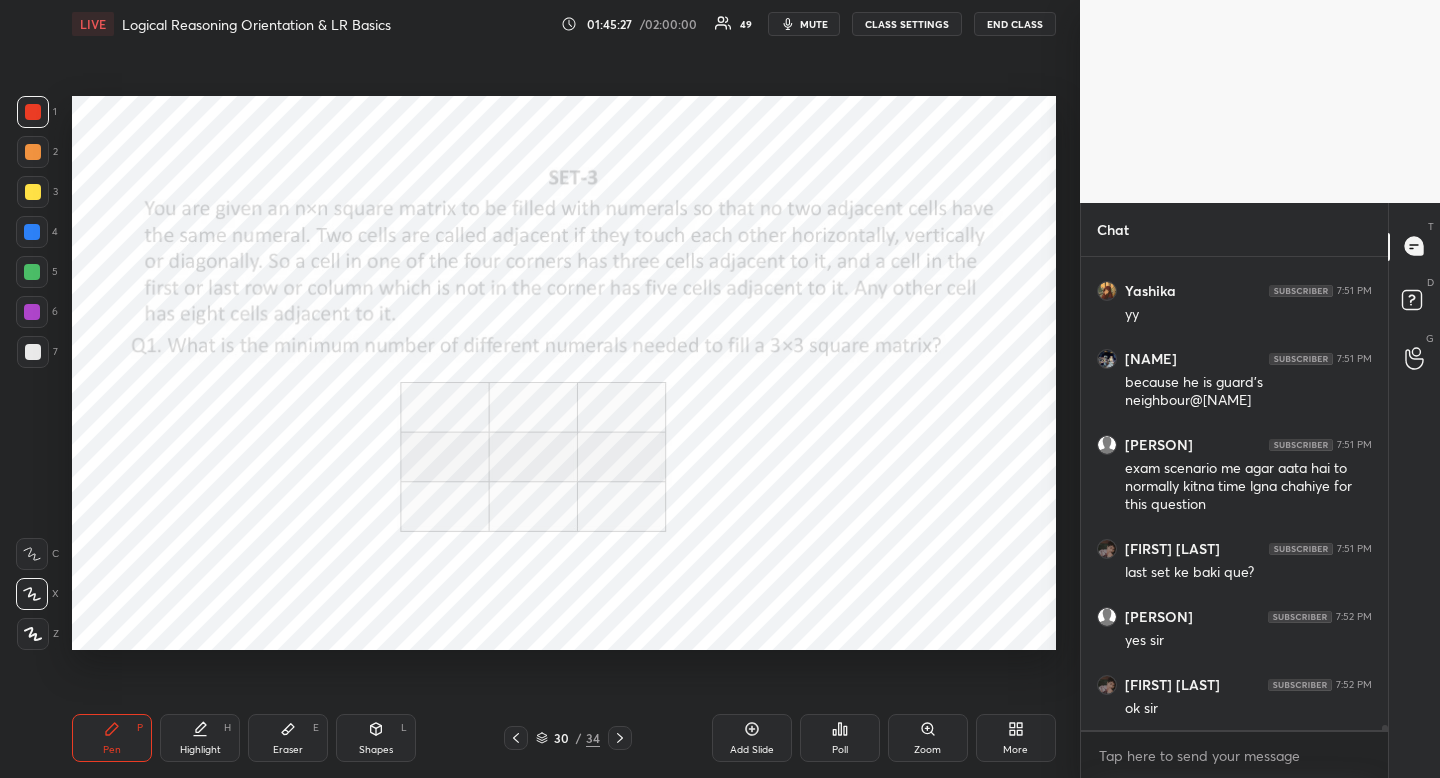 drag, startPoint x: 97, startPoint y: 738, endPoint x: 101, endPoint y: 748, distance: 10.770329 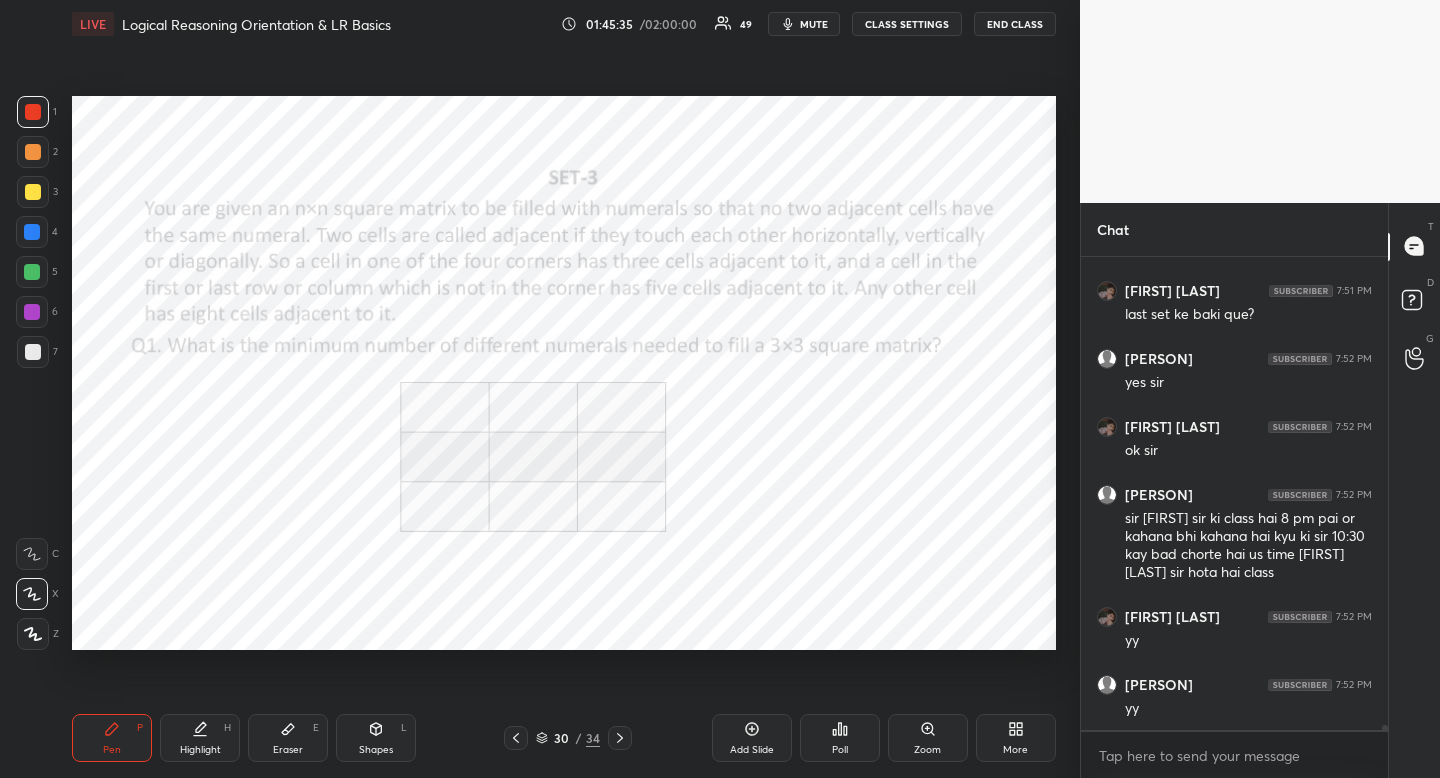 scroll, scrollTop: 40837, scrollLeft: 0, axis: vertical 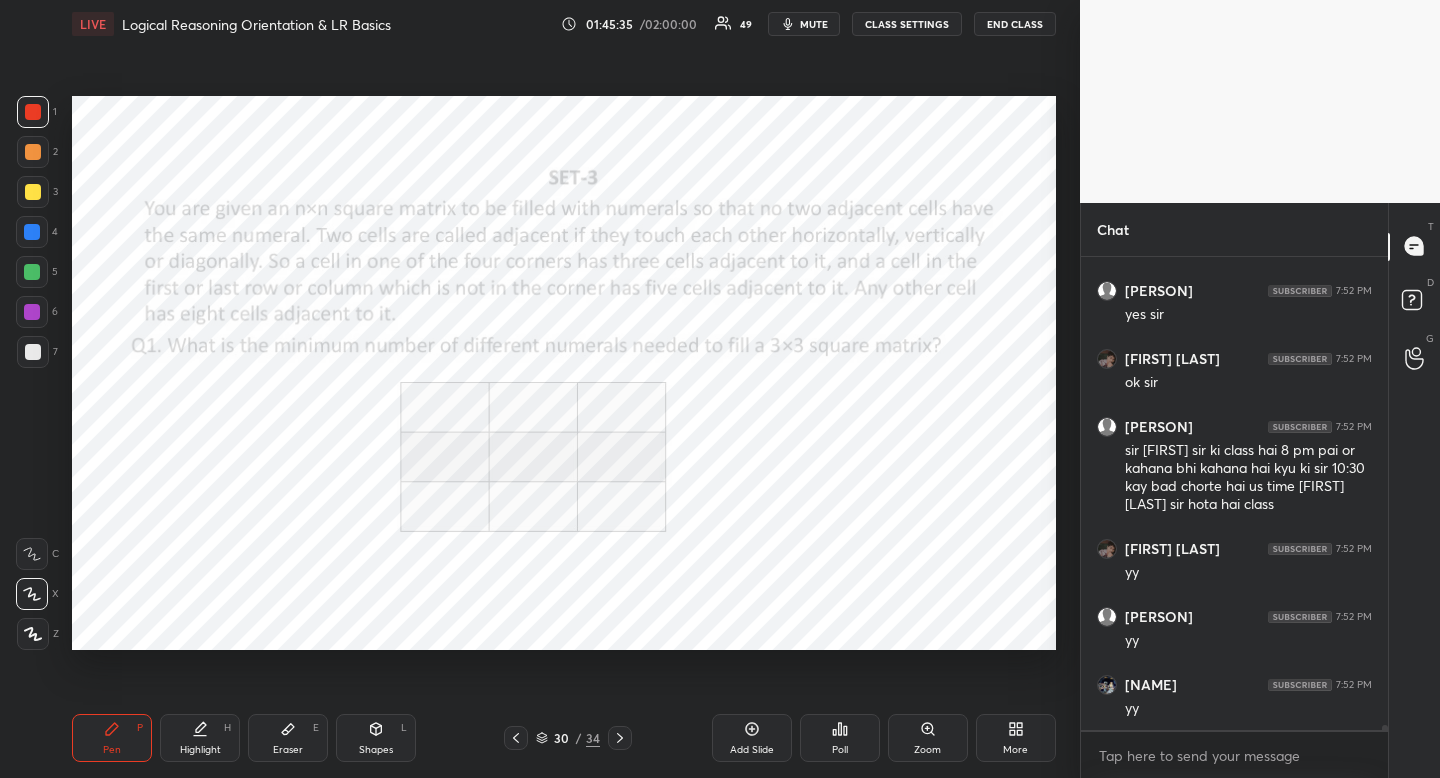 drag, startPoint x: 200, startPoint y: 741, endPoint x: 203, endPoint y: 724, distance: 17.262676 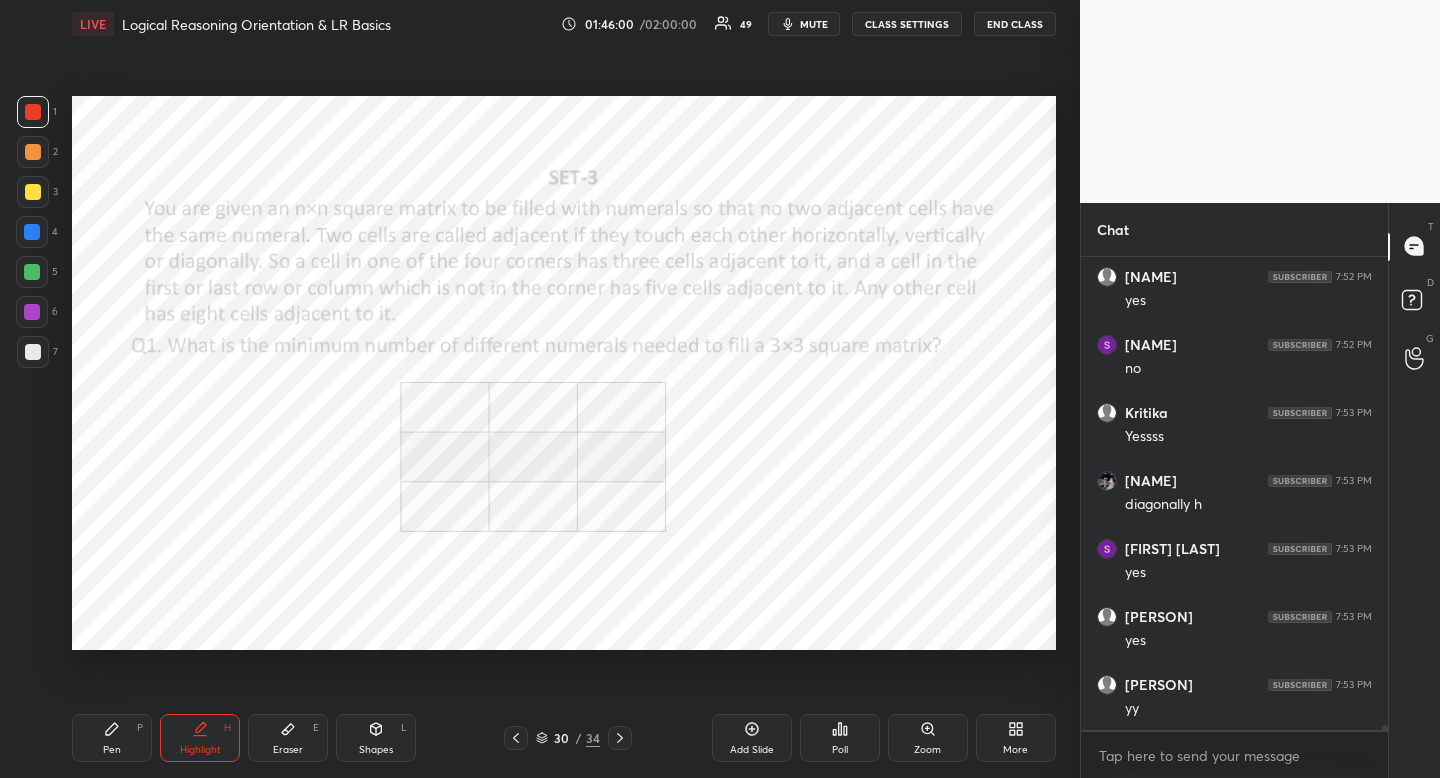 scroll, scrollTop: 41449, scrollLeft: 0, axis: vertical 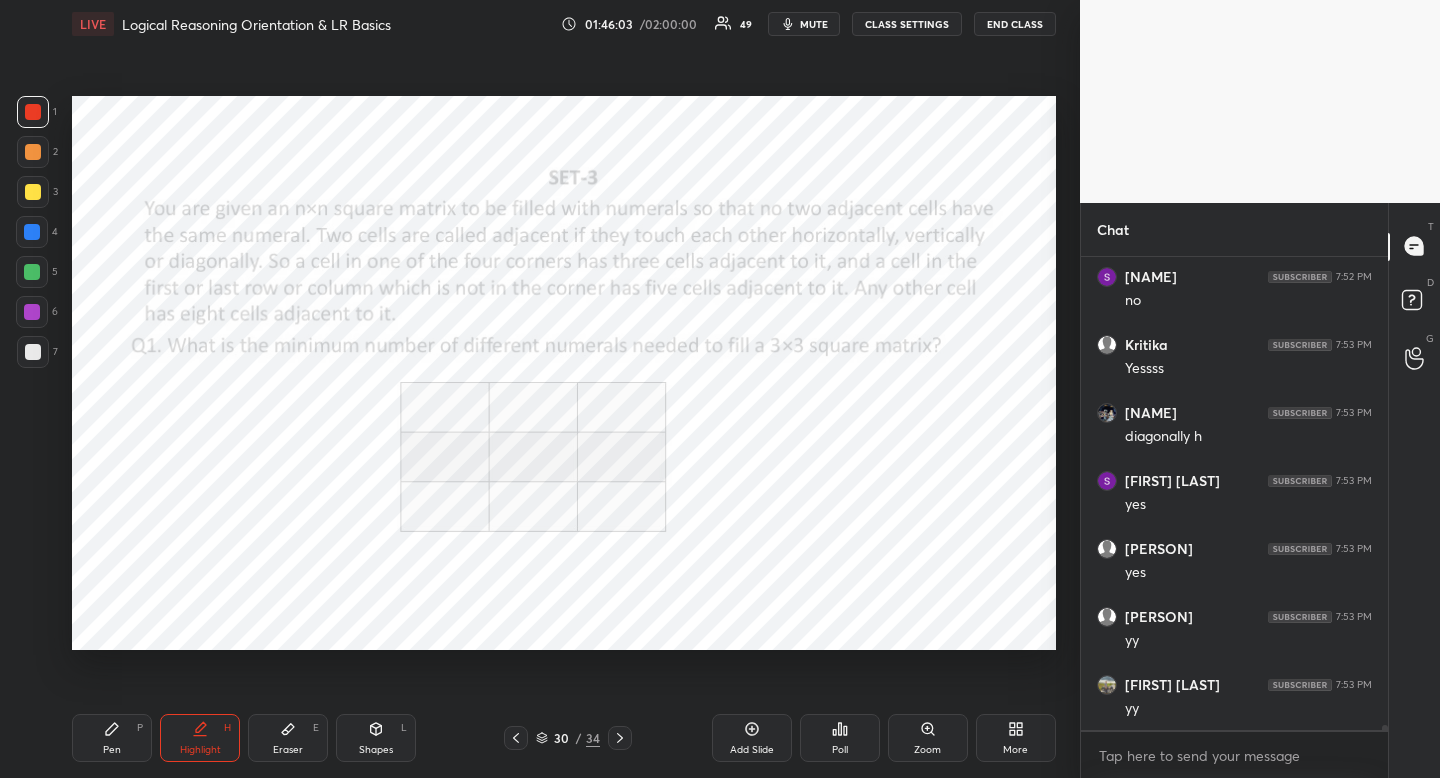click 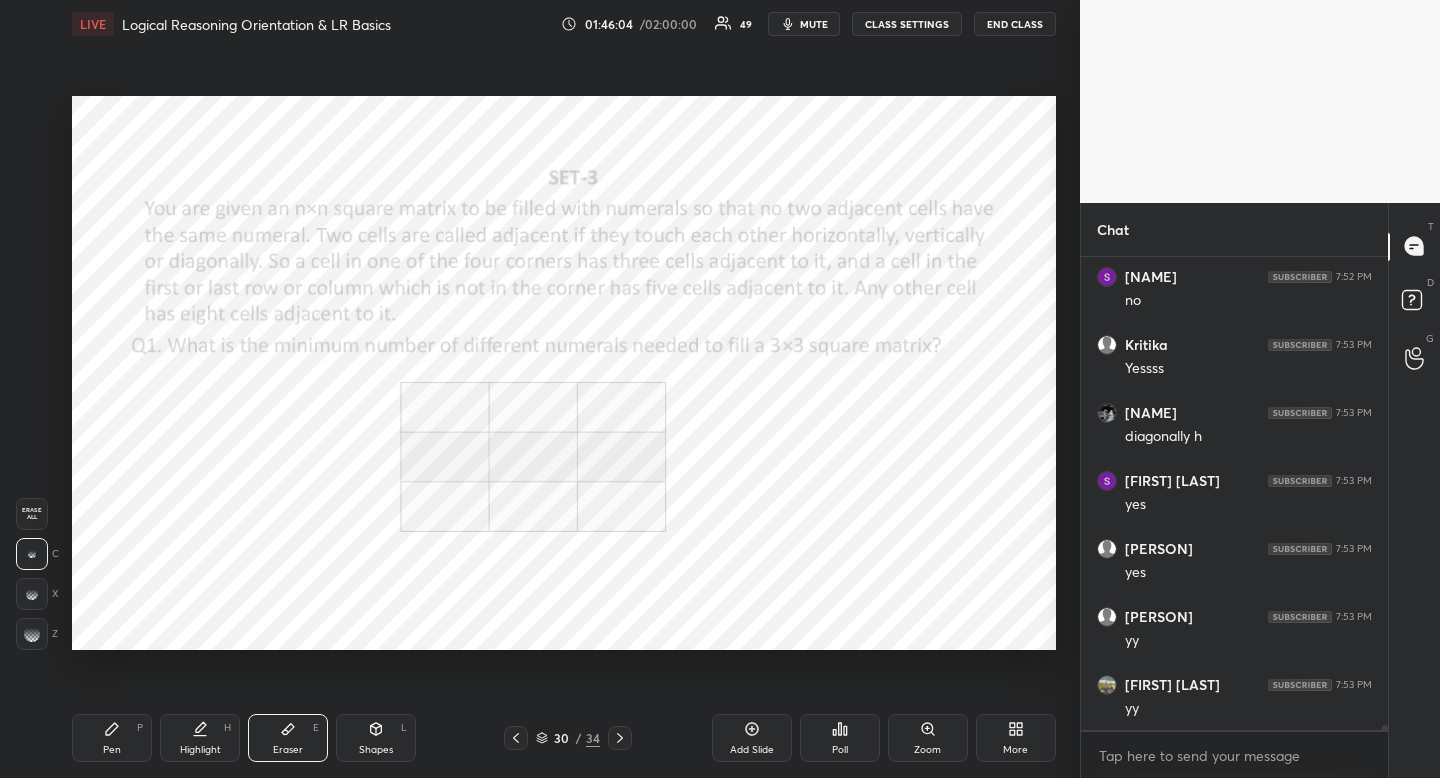 drag, startPoint x: 299, startPoint y: 733, endPoint x: 248, endPoint y: 679, distance: 74.27651 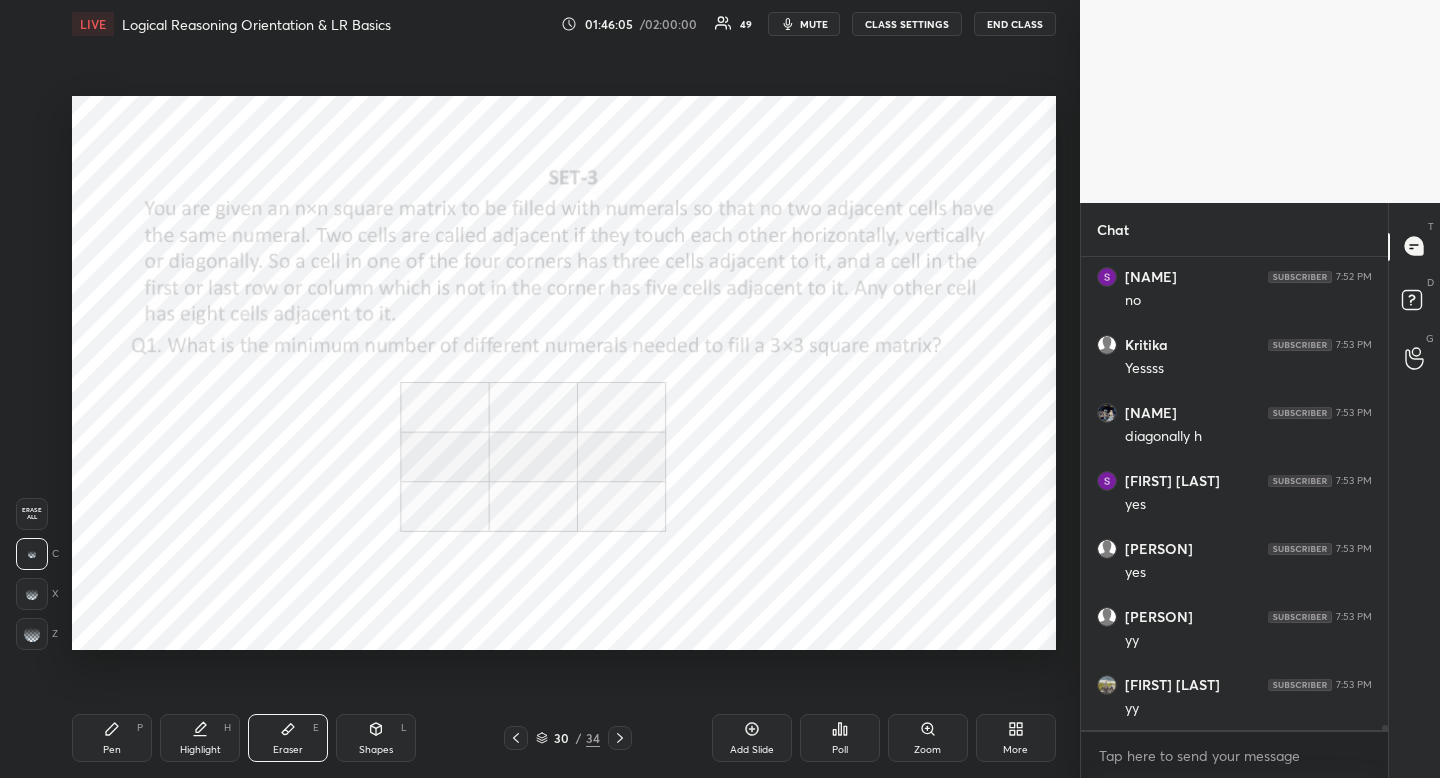 click on "Erase all" at bounding box center [32, 514] 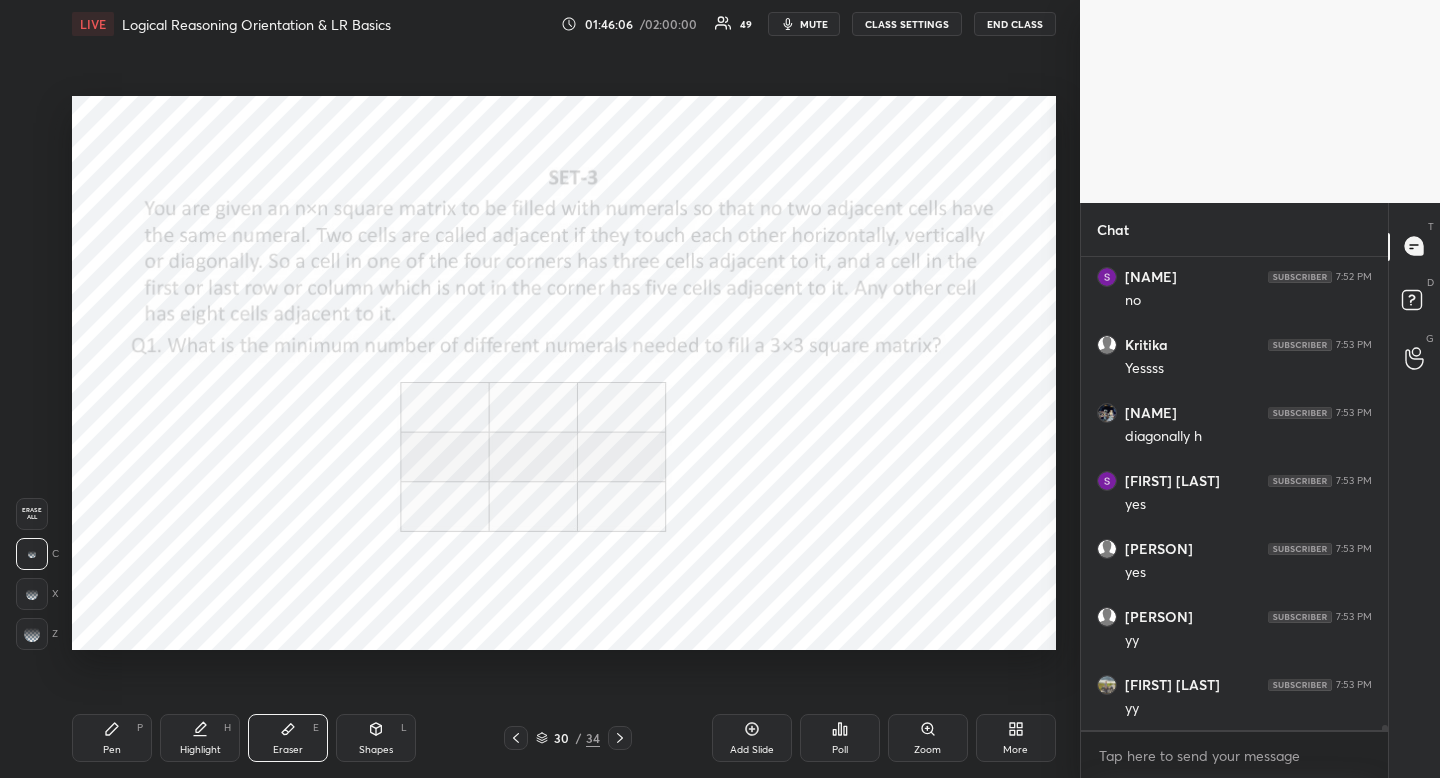 drag, startPoint x: 114, startPoint y: 744, endPoint x: 117, endPoint y: 734, distance: 10.440307 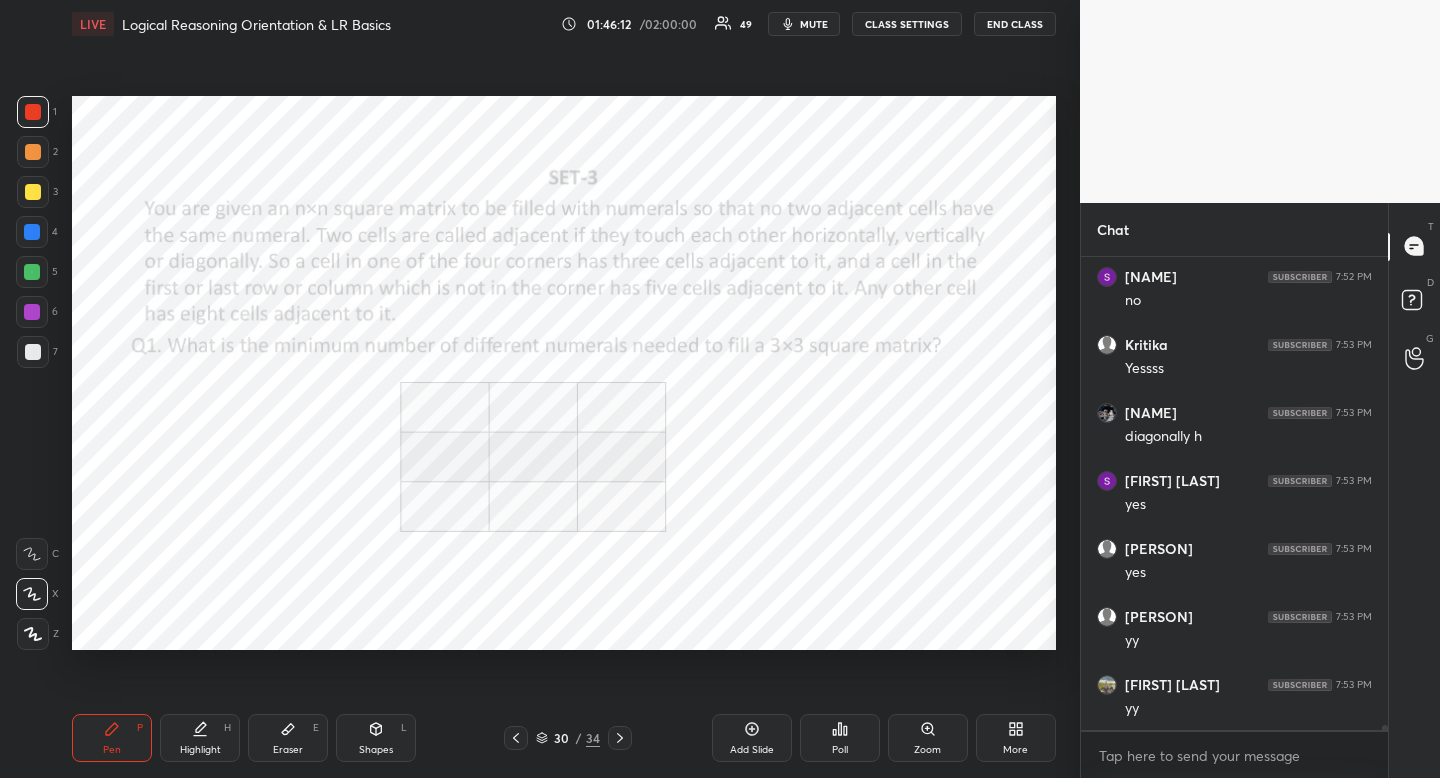 click on "Eraser" at bounding box center (288, 750) 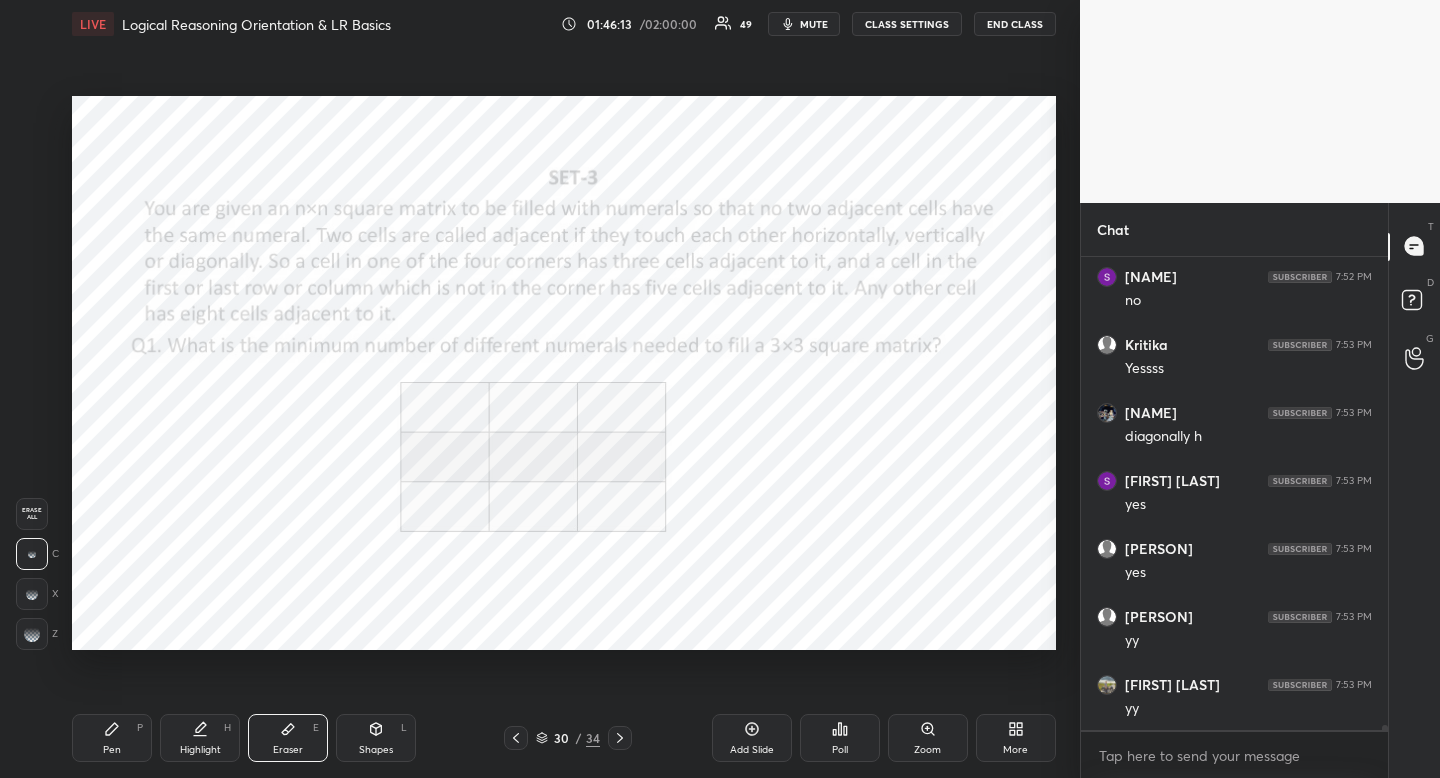 drag, startPoint x: 32, startPoint y: 519, endPoint x: 19, endPoint y: 529, distance: 16.40122 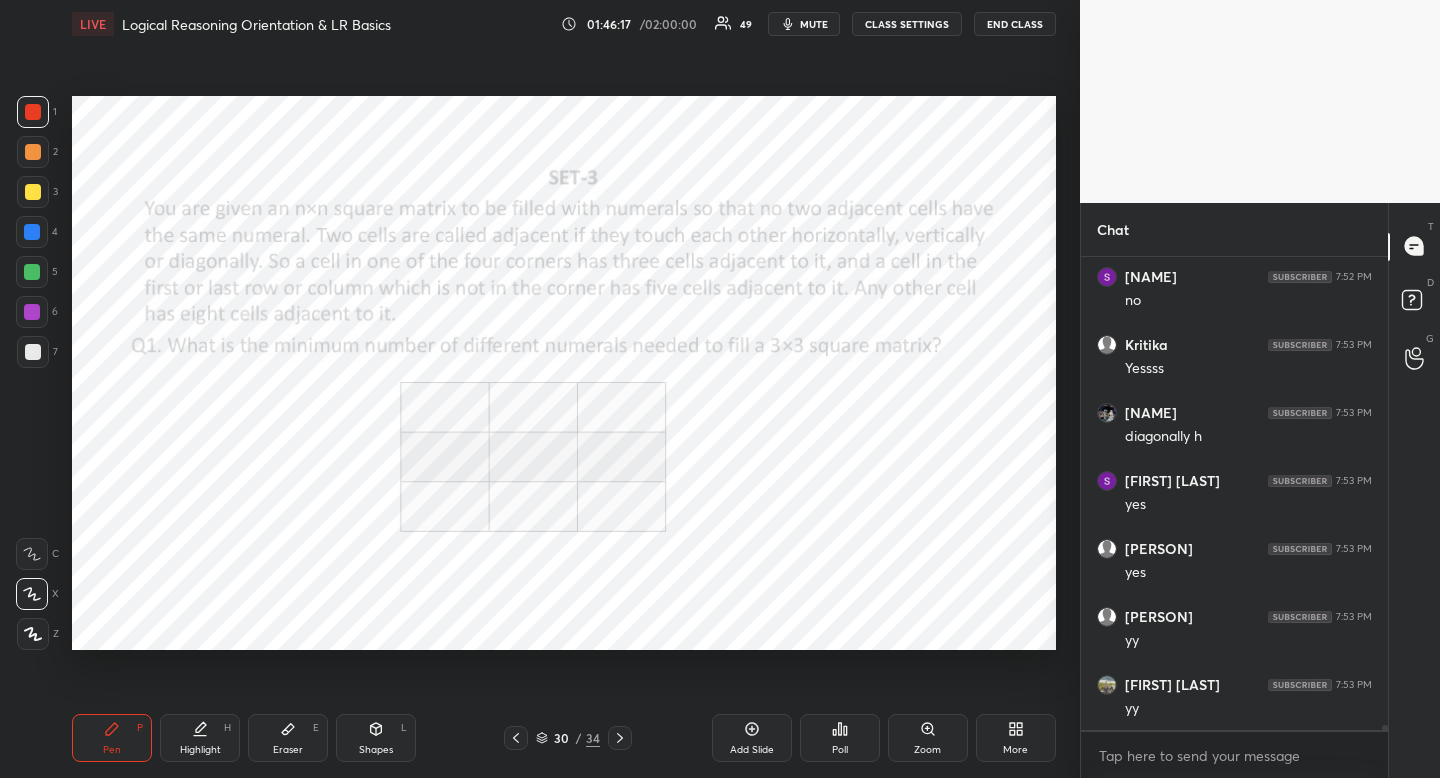 drag, startPoint x: 298, startPoint y: 722, endPoint x: 283, endPoint y: 727, distance: 15.811388 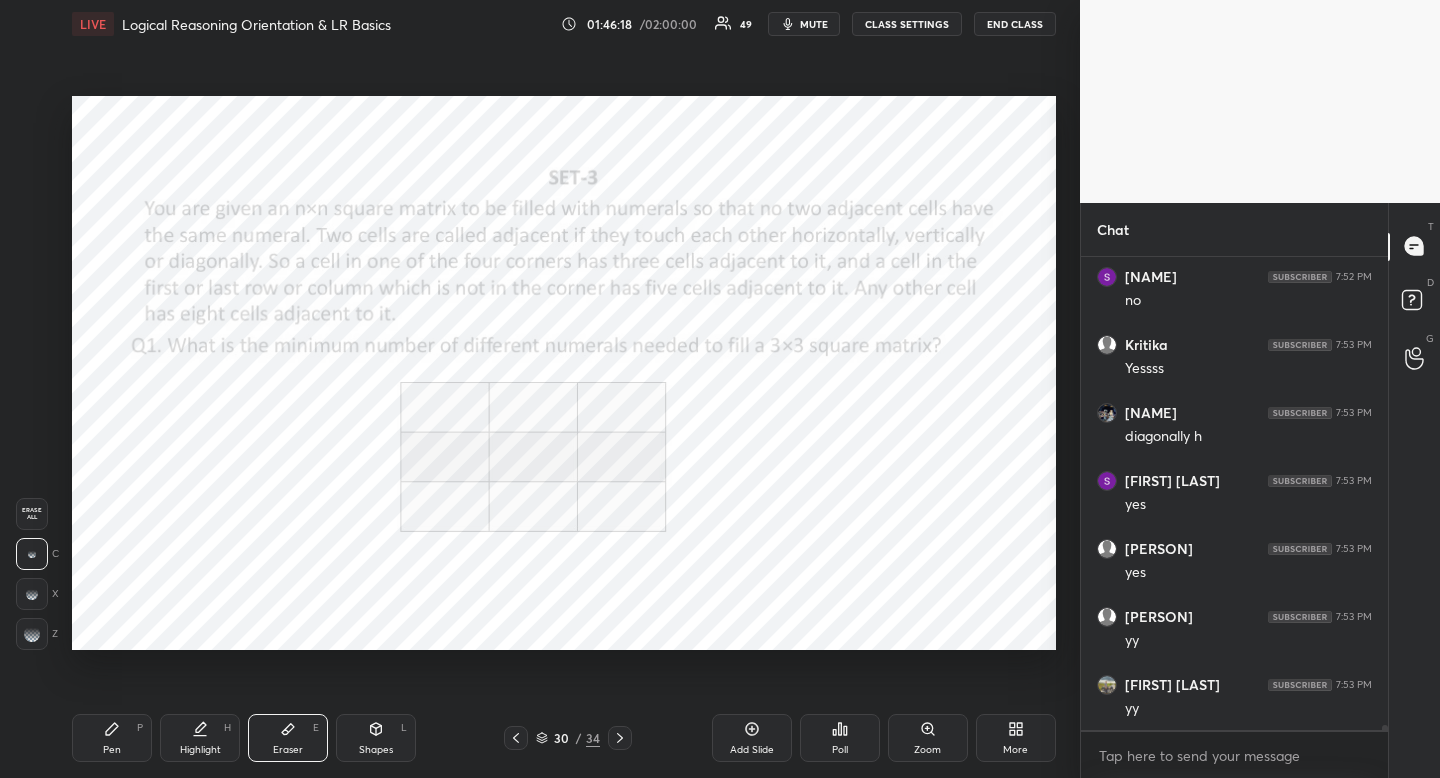 click on "Erase all" at bounding box center [32, 514] 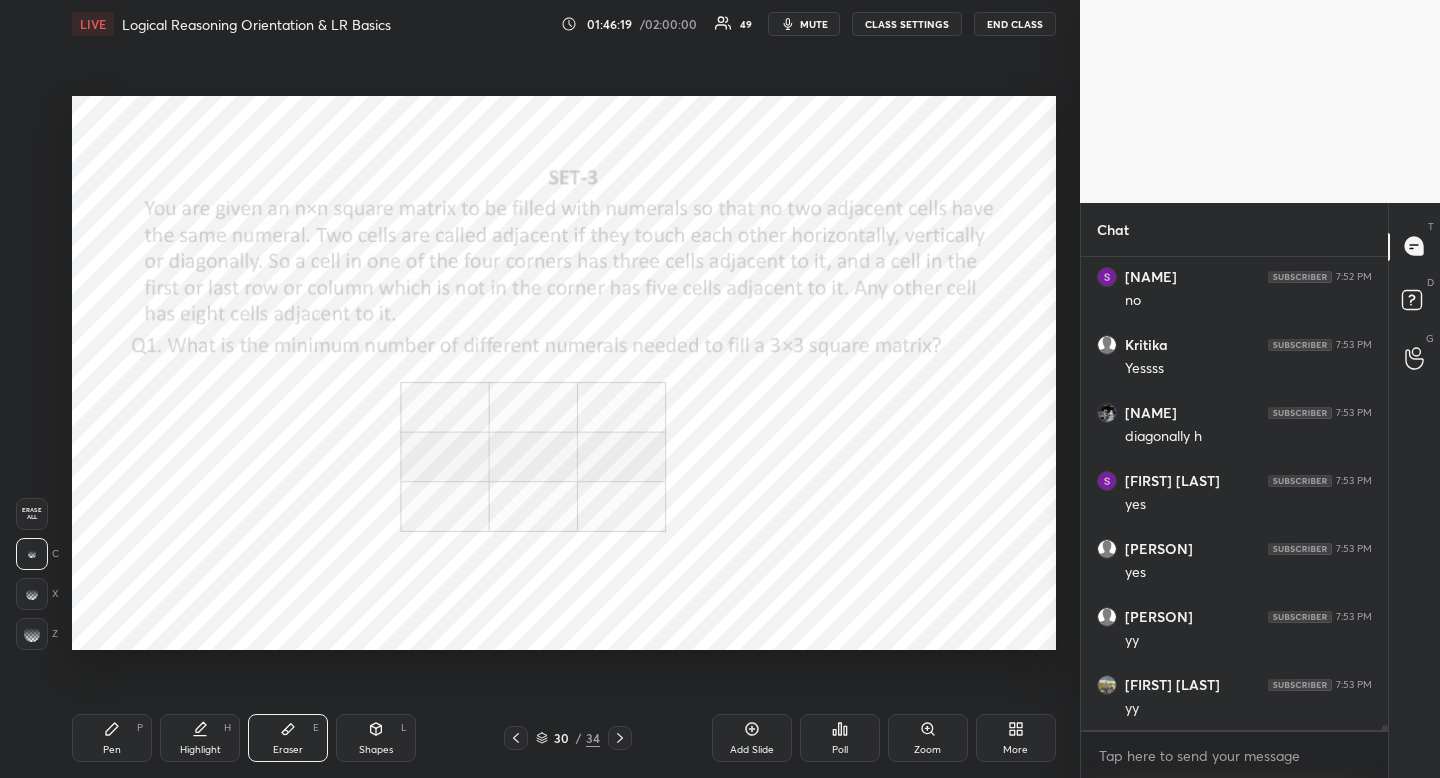 click on "Pen P Highlight H Eraser E Shapes L" at bounding box center (282, 738) 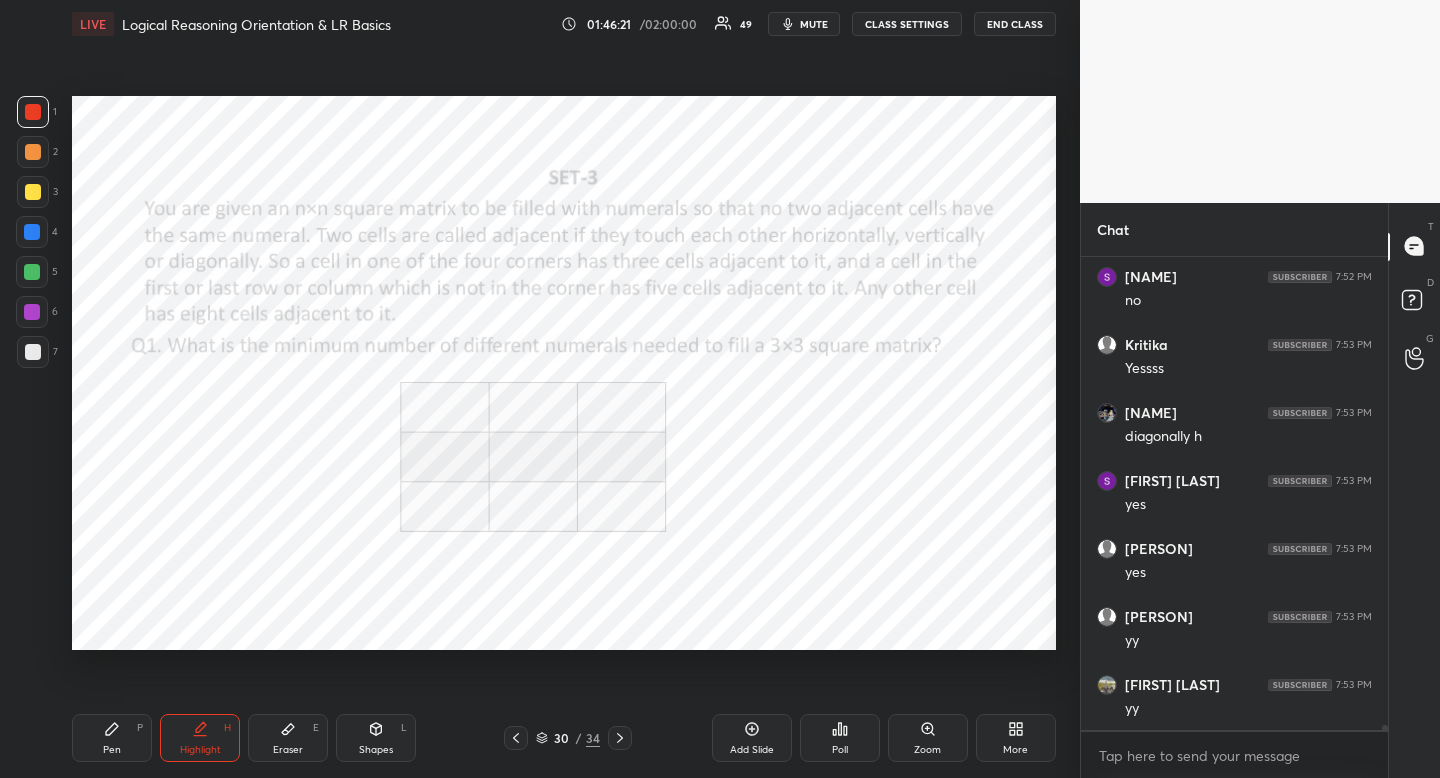 scroll, scrollTop: 41517, scrollLeft: 0, axis: vertical 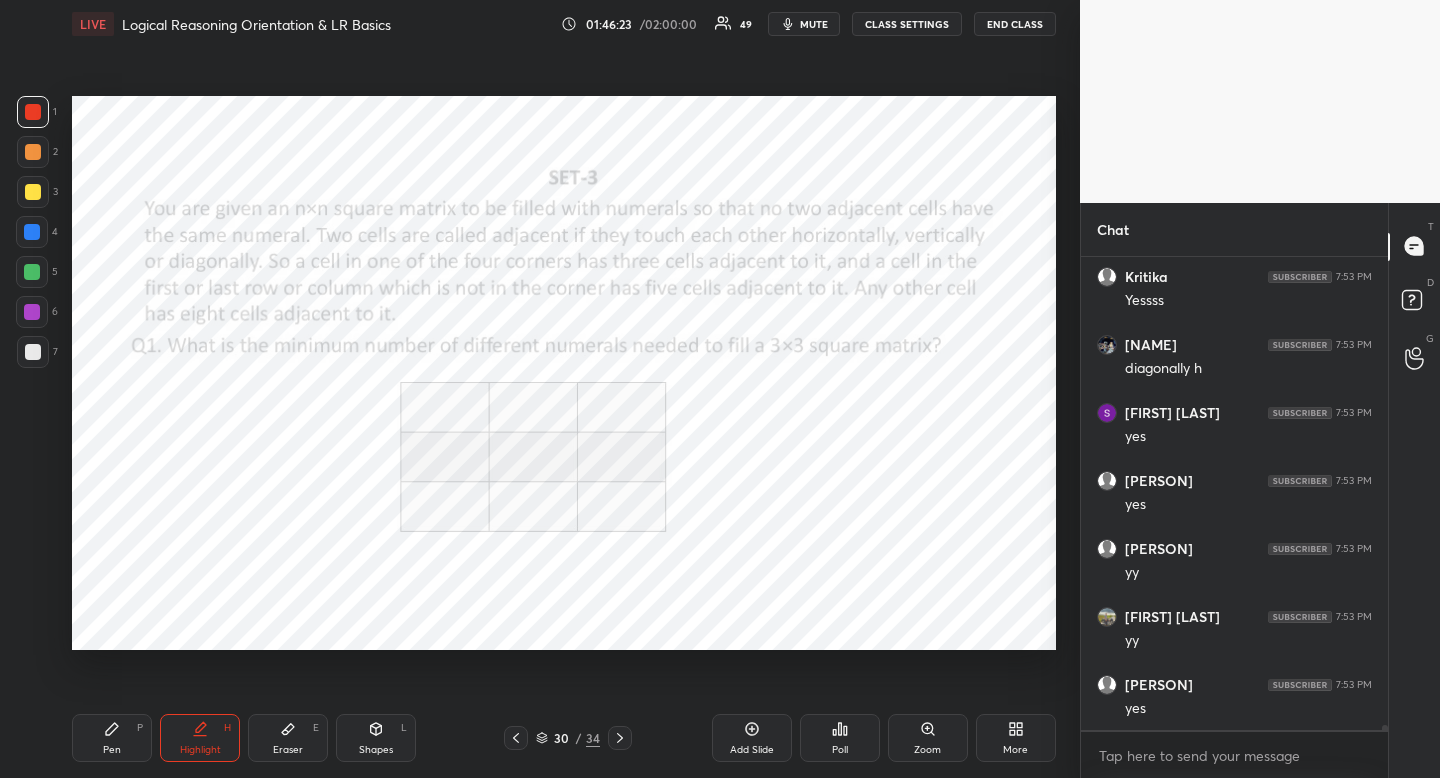 click 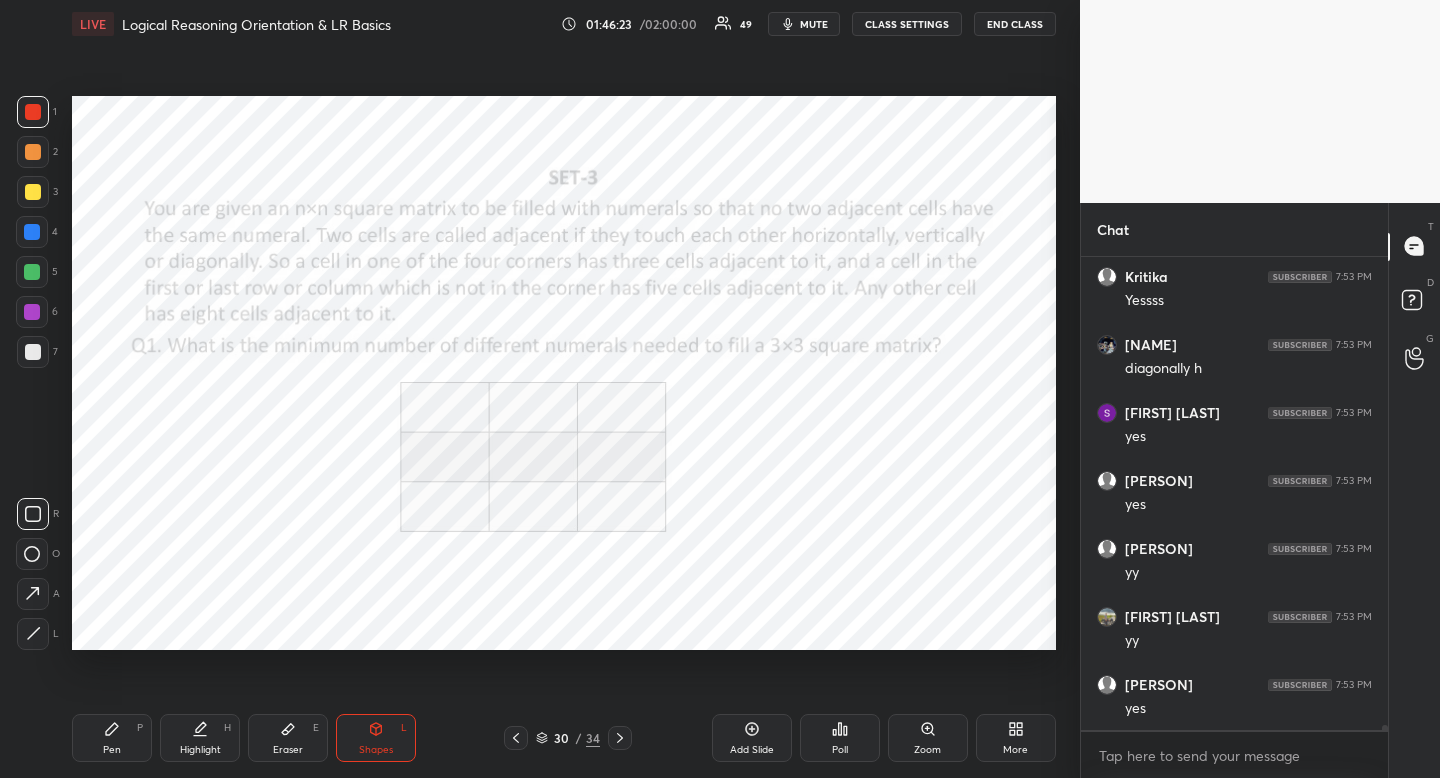 scroll, scrollTop: 41585, scrollLeft: 0, axis: vertical 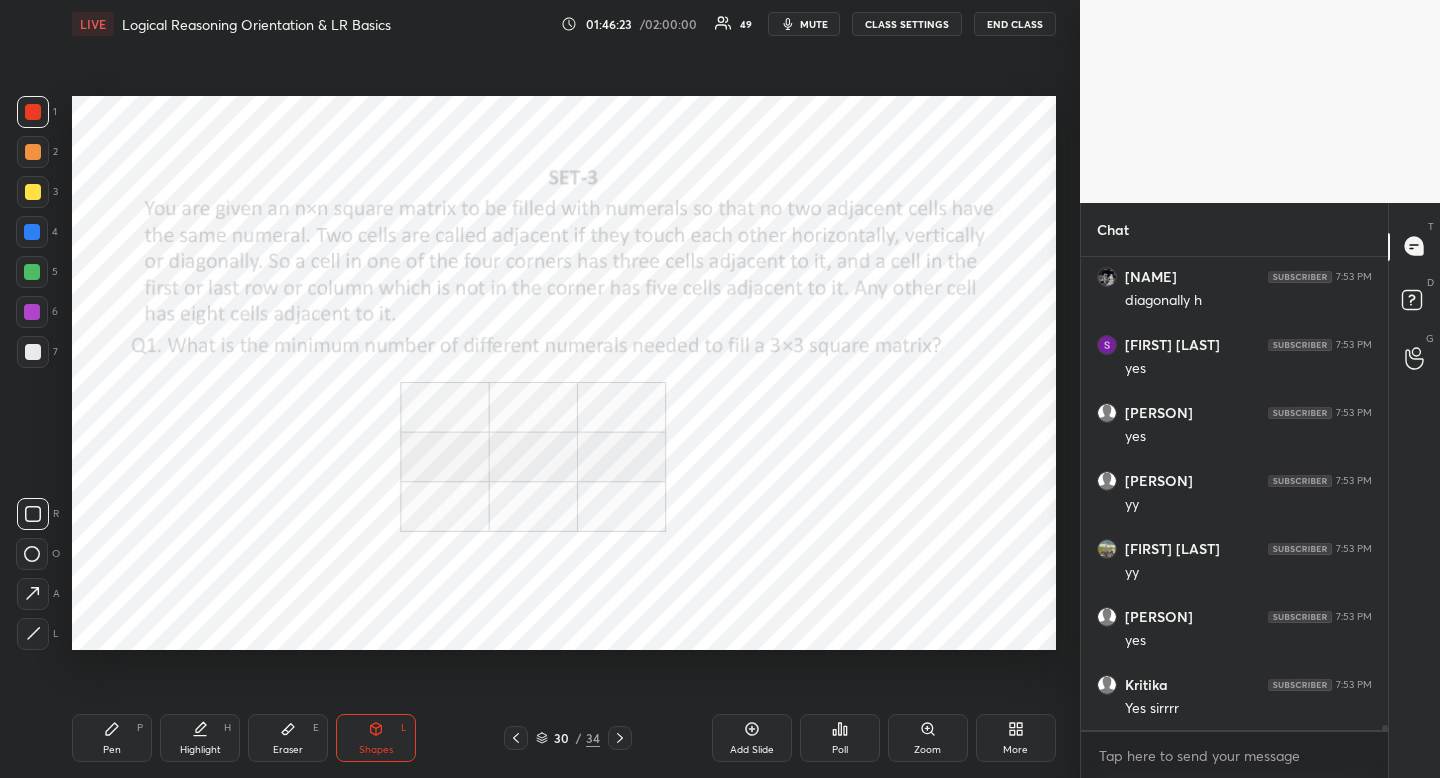 click on "R" at bounding box center (38, 514) 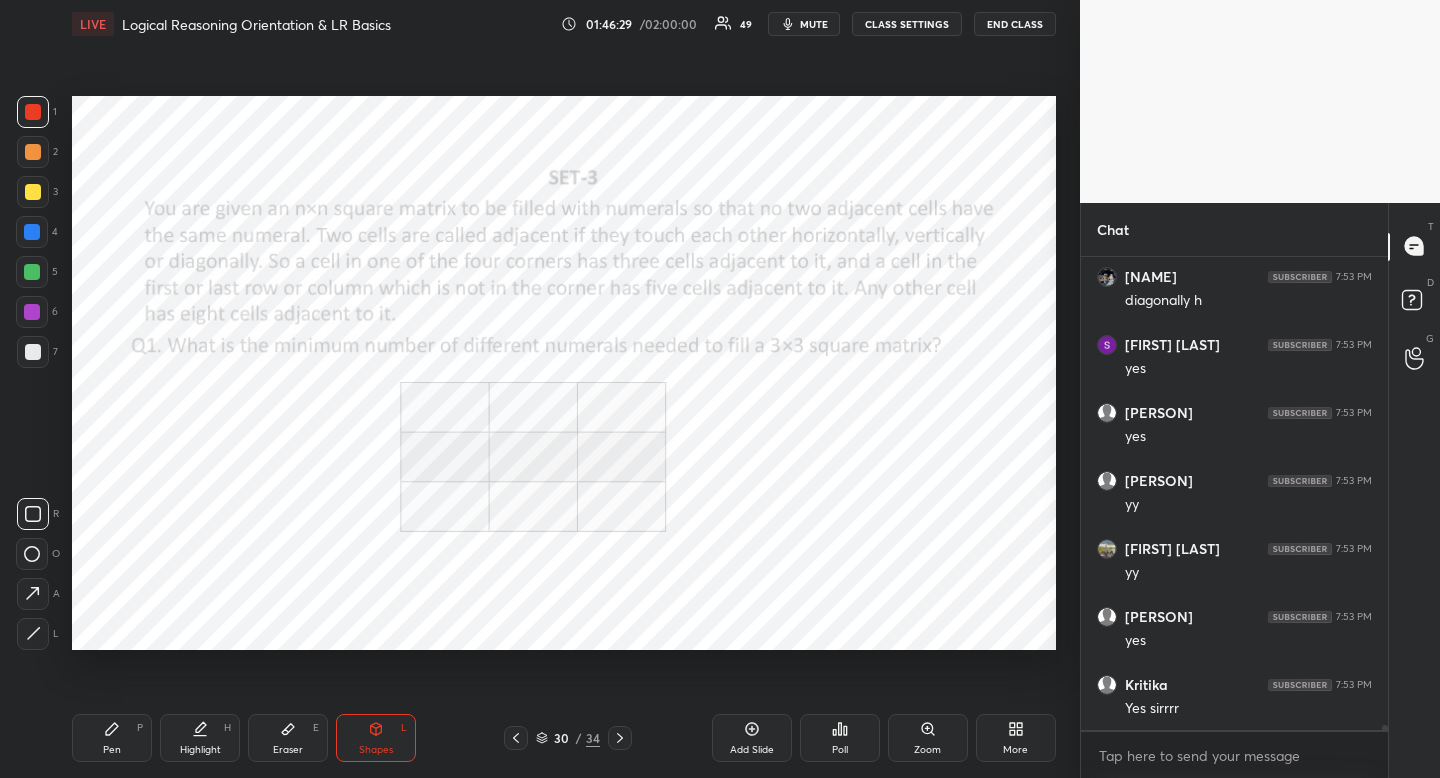 drag, startPoint x: 27, startPoint y: 243, endPoint x: 22, endPoint y: 283, distance: 40.311287 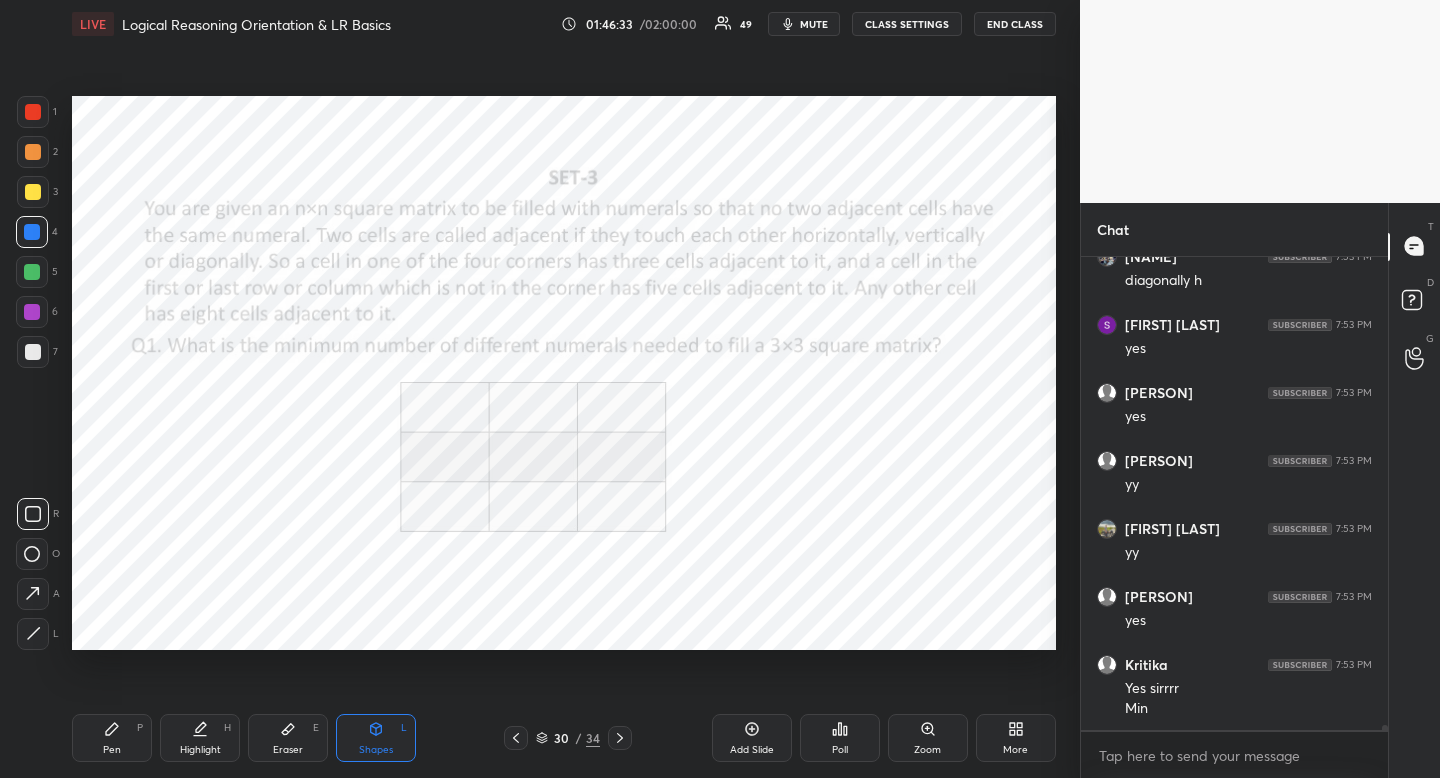 scroll, scrollTop: 41673, scrollLeft: 0, axis: vertical 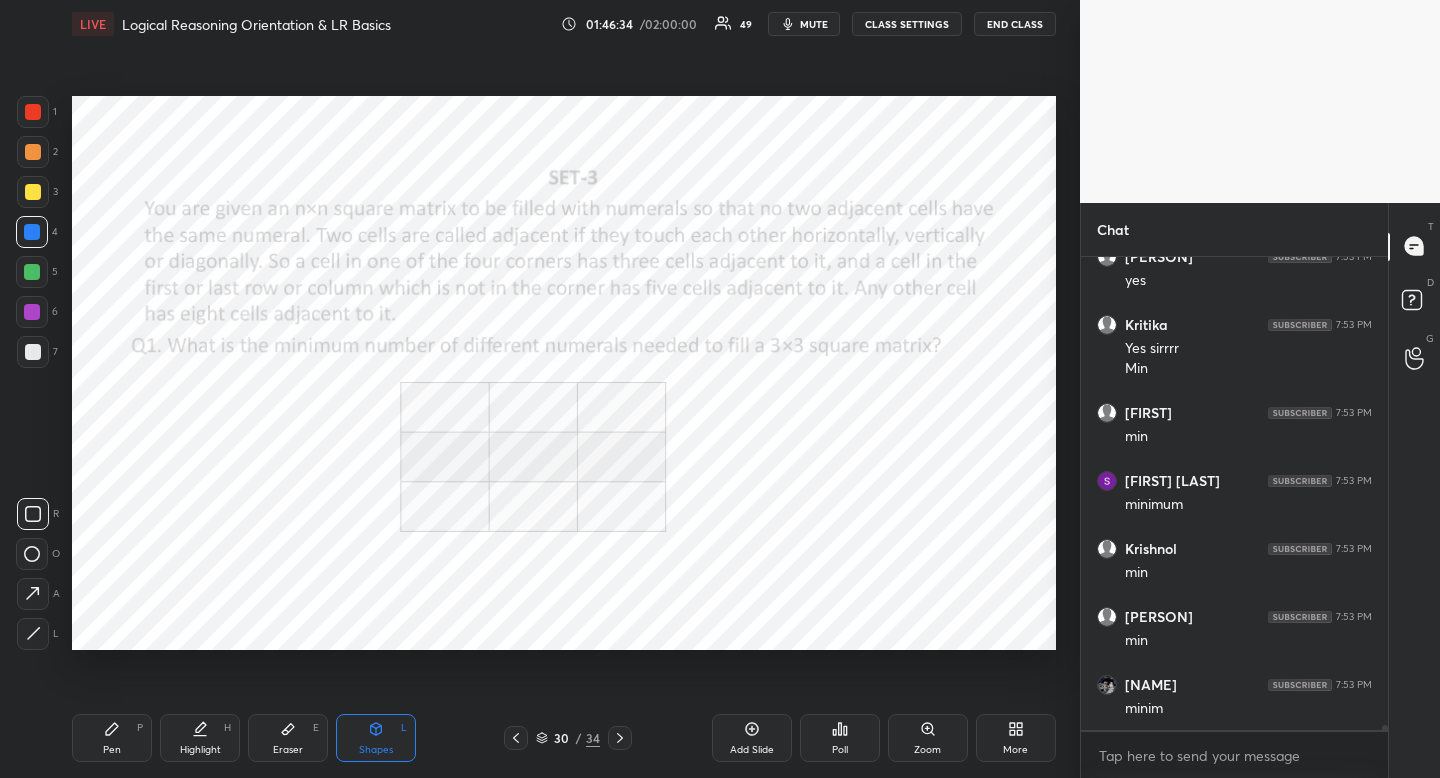 click on "Pen P" at bounding box center [112, 738] 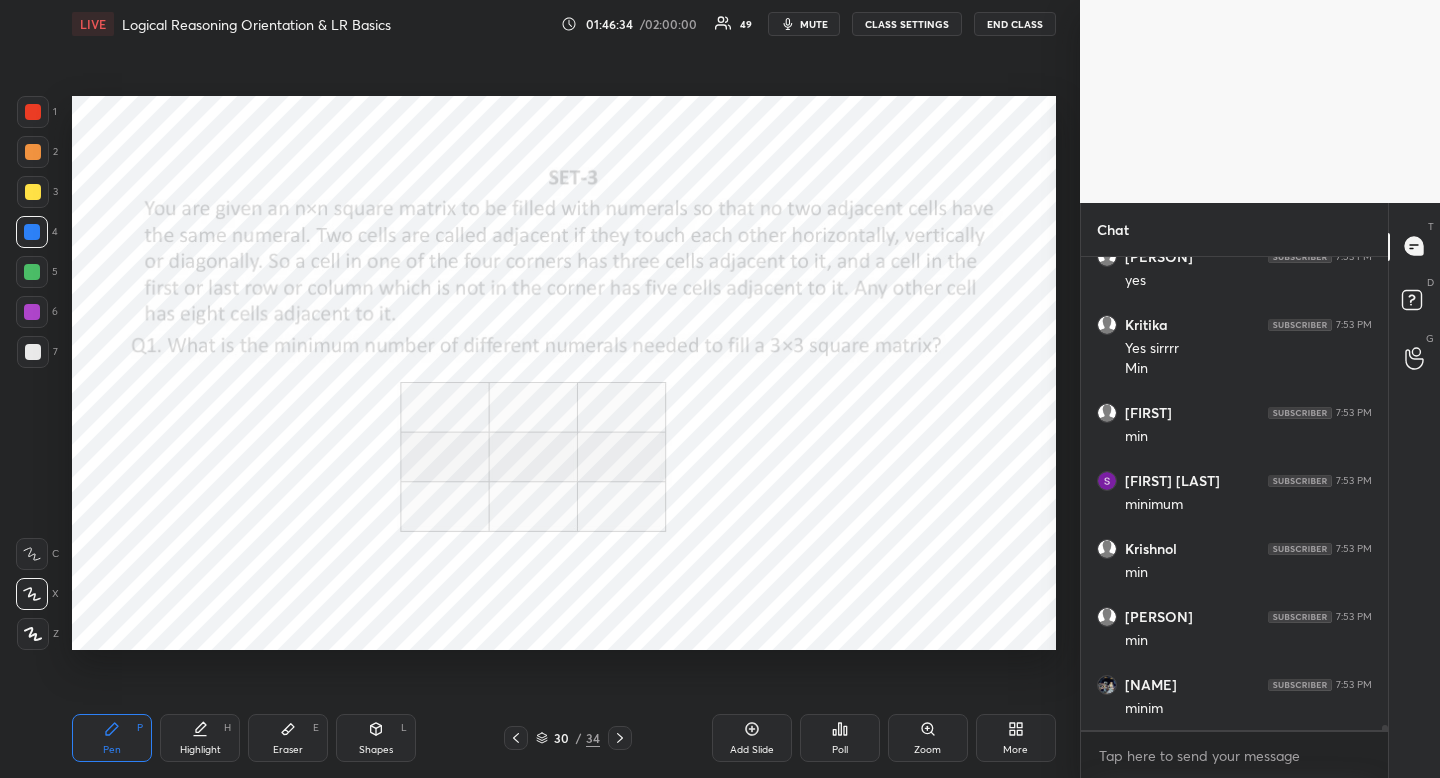 drag, startPoint x: 117, startPoint y: 748, endPoint x: 121, endPoint y: 706, distance: 42.190044 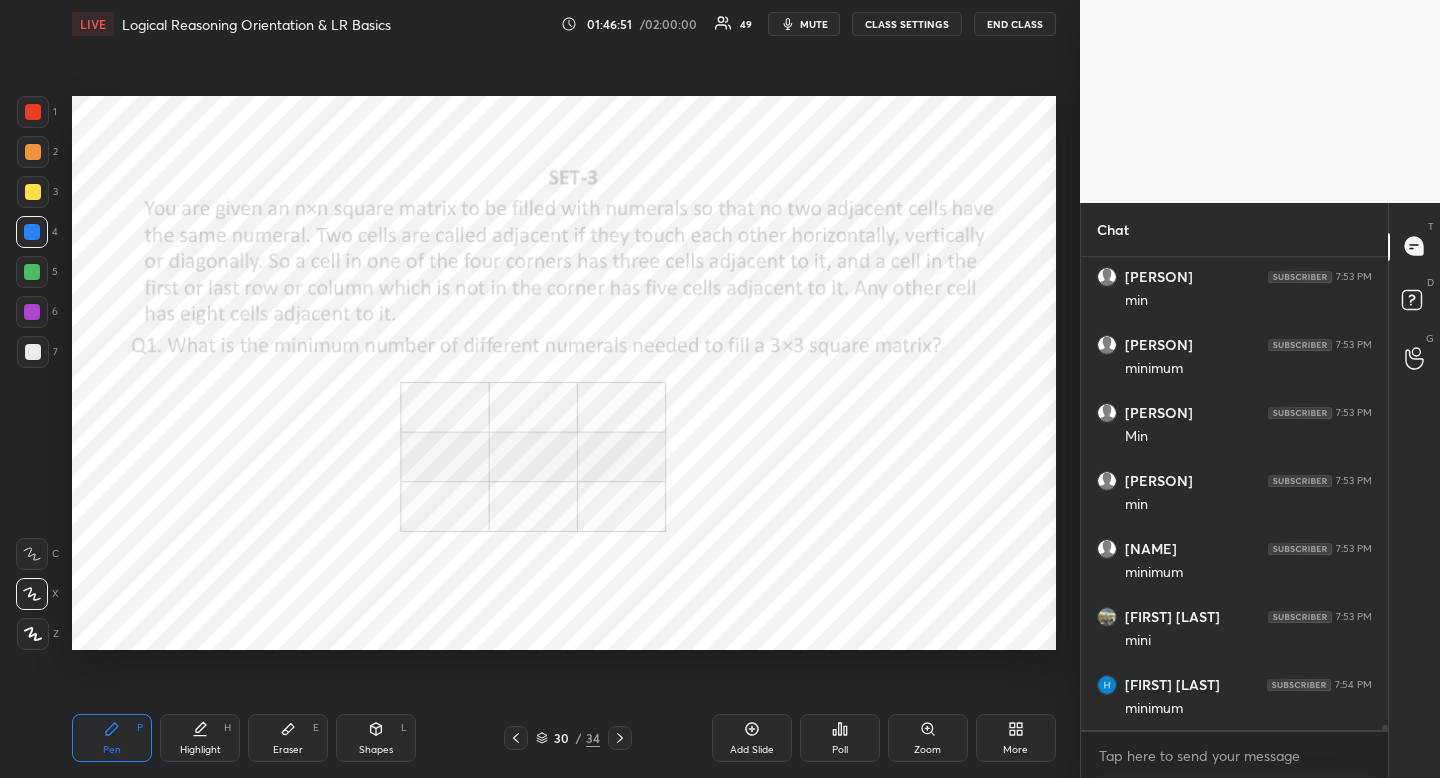 scroll, scrollTop: 42489, scrollLeft: 0, axis: vertical 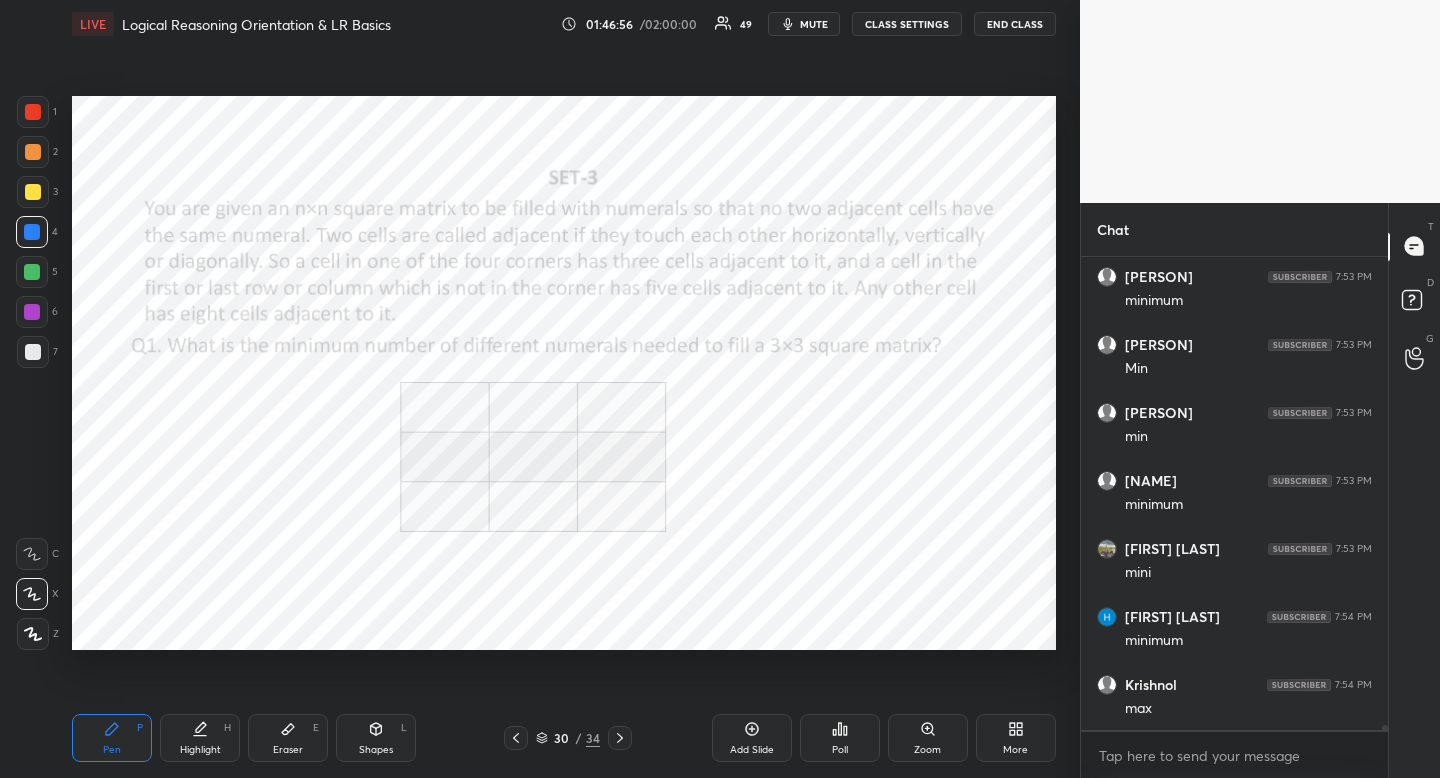 click 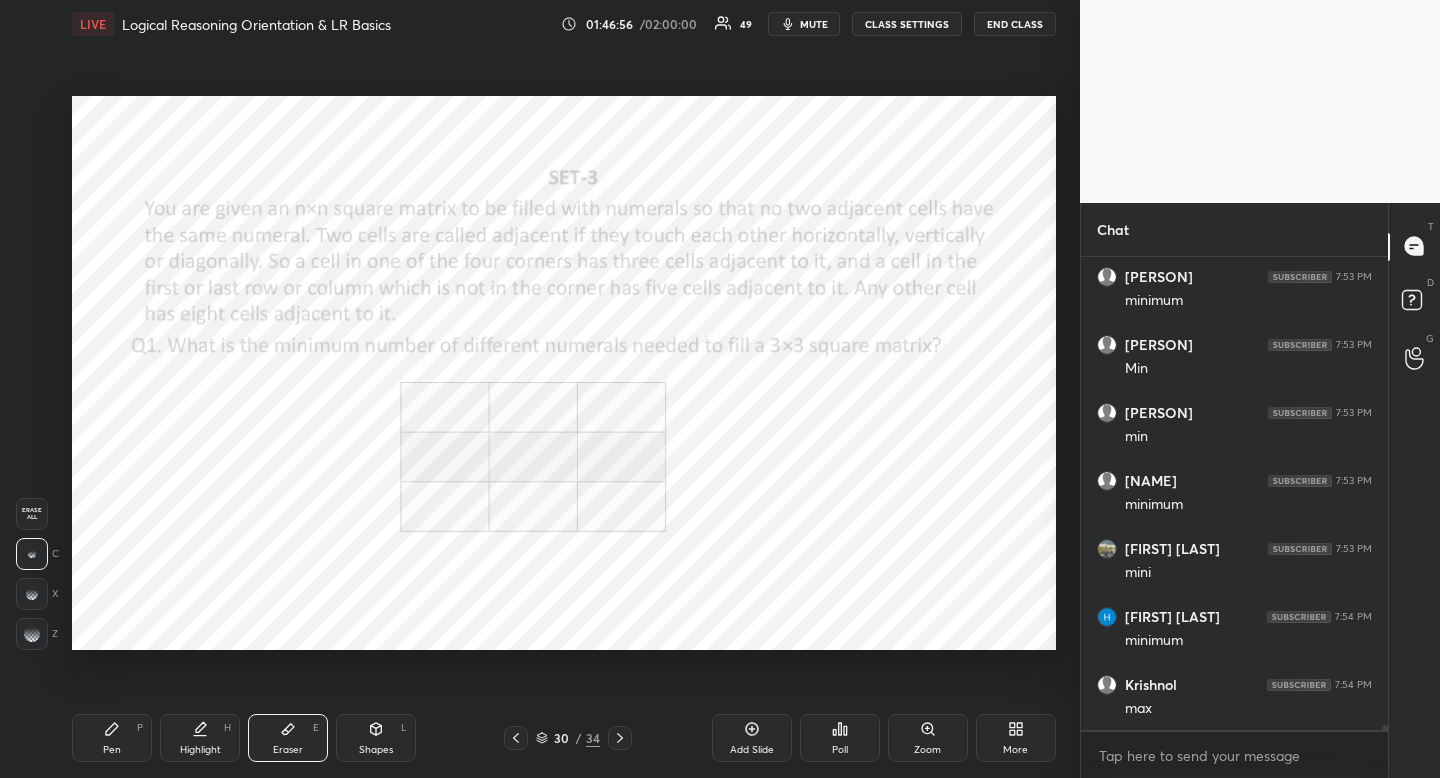 scroll, scrollTop: 42557, scrollLeft: 0, axis: vertical 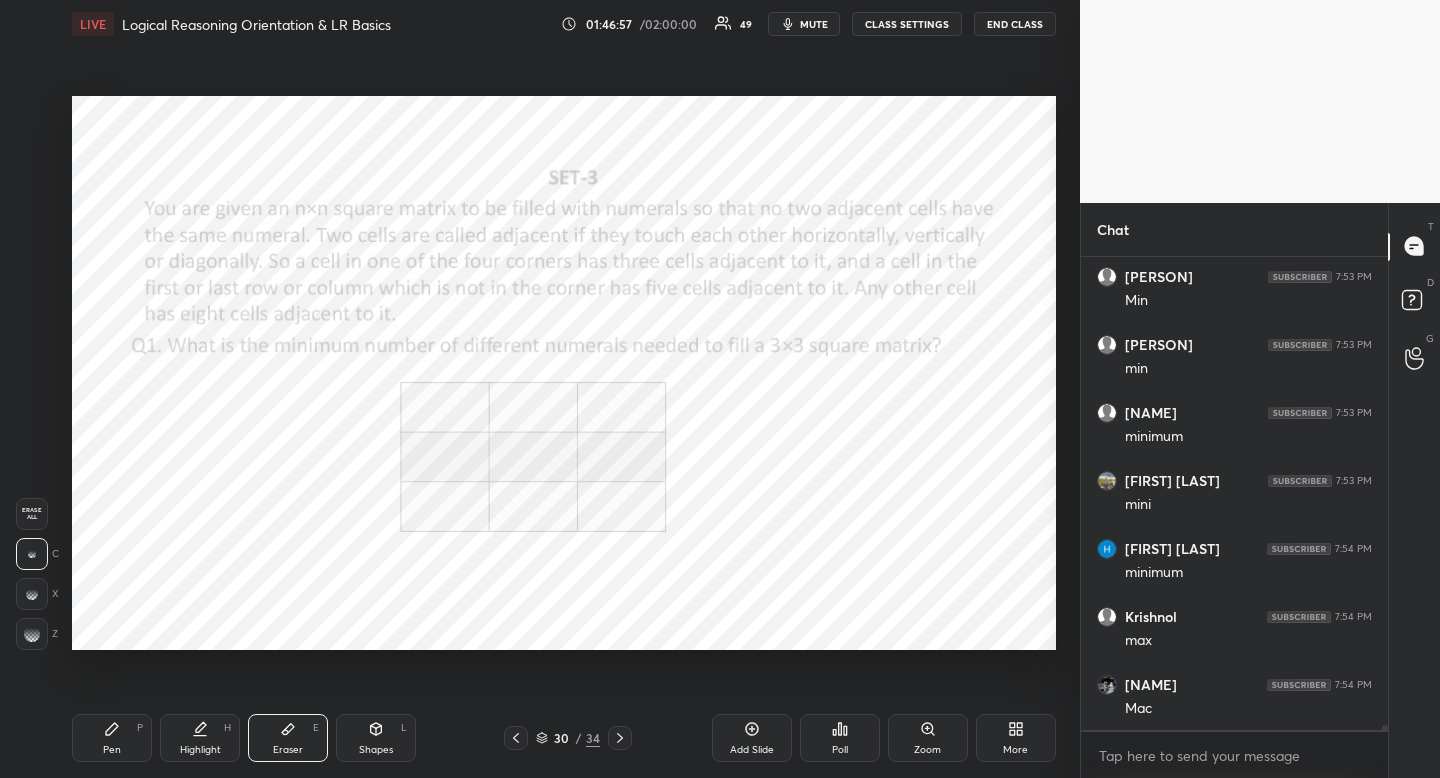 click on "Erase all" at bounding box center (32, 514) 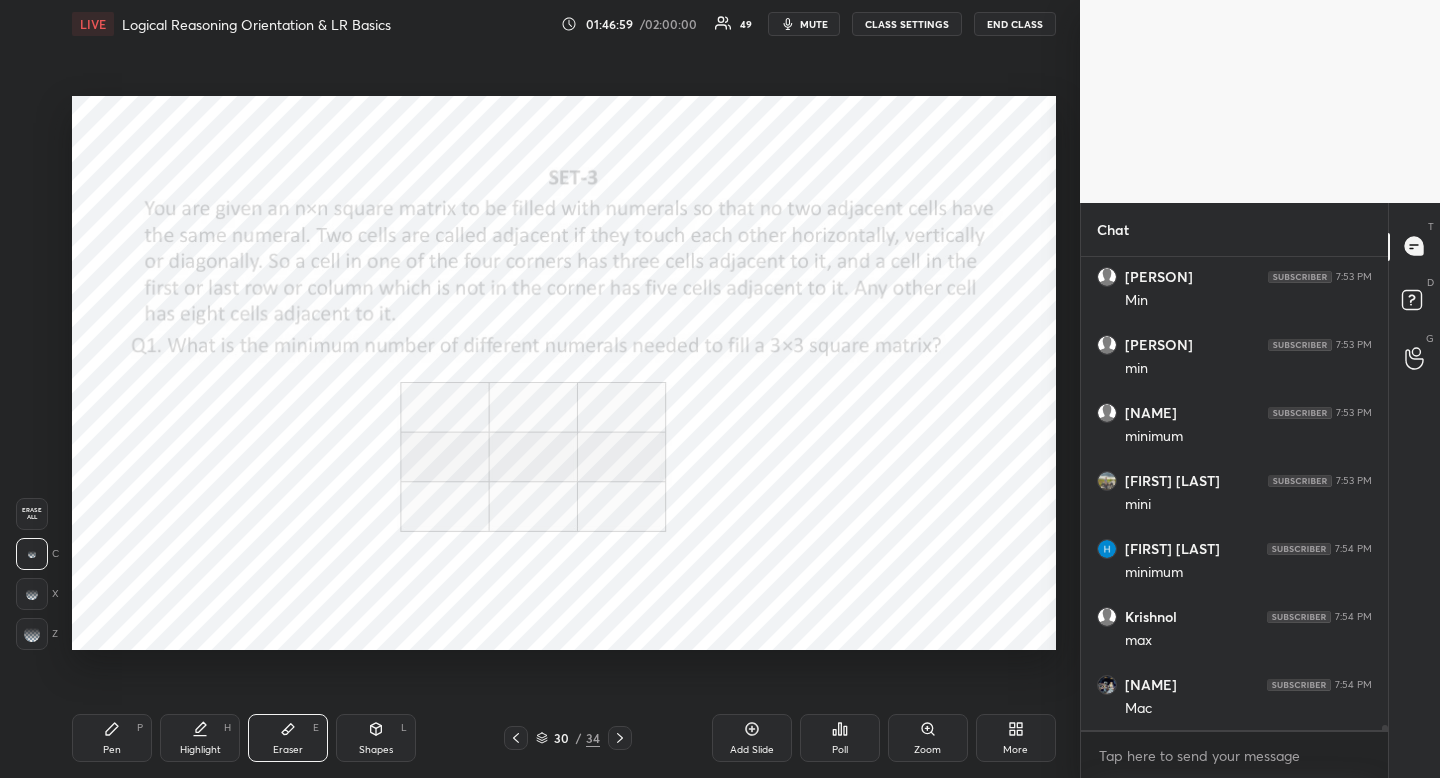 click on "Pen P" at bounding box center [112, 738] 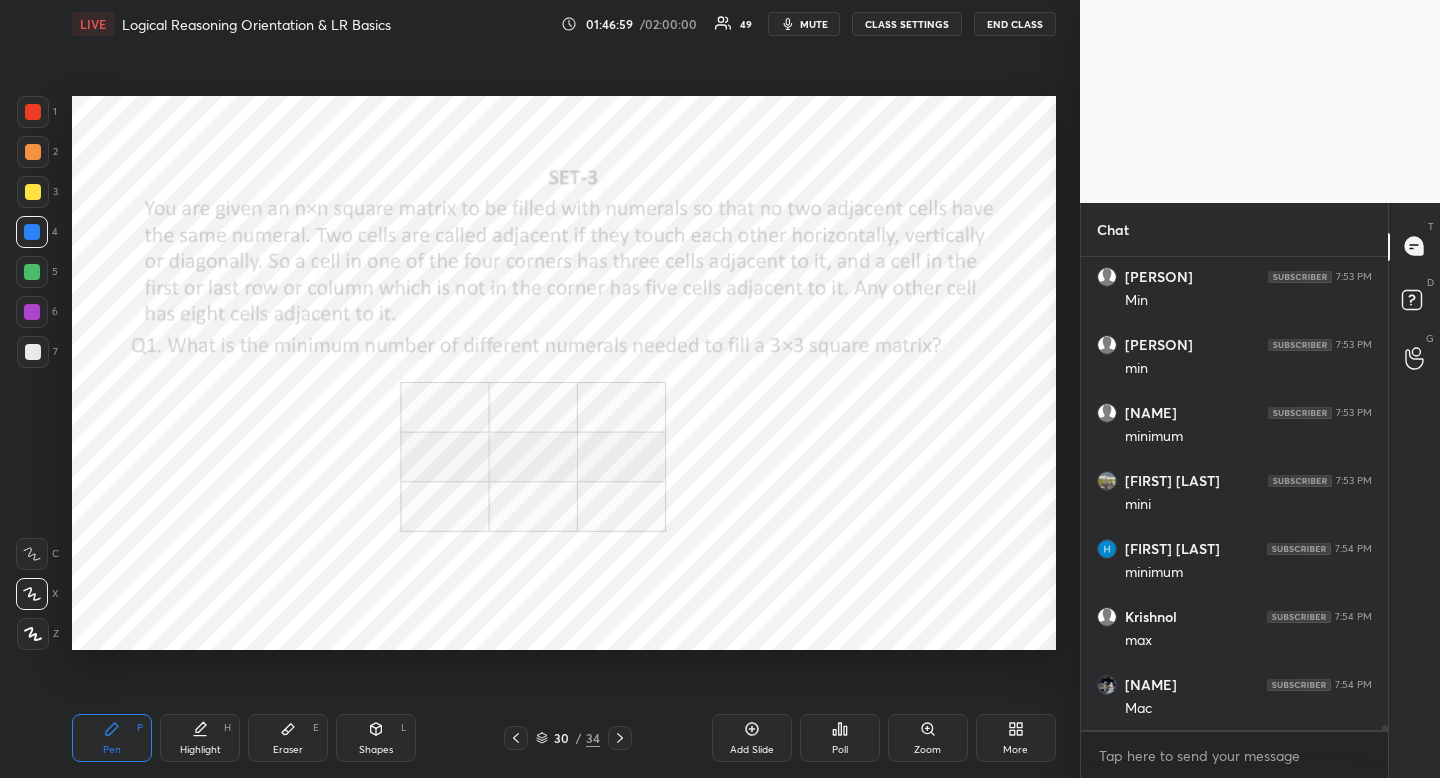 scroll, scrollTop: 42625, scrollLeft: 0, axis: vertical 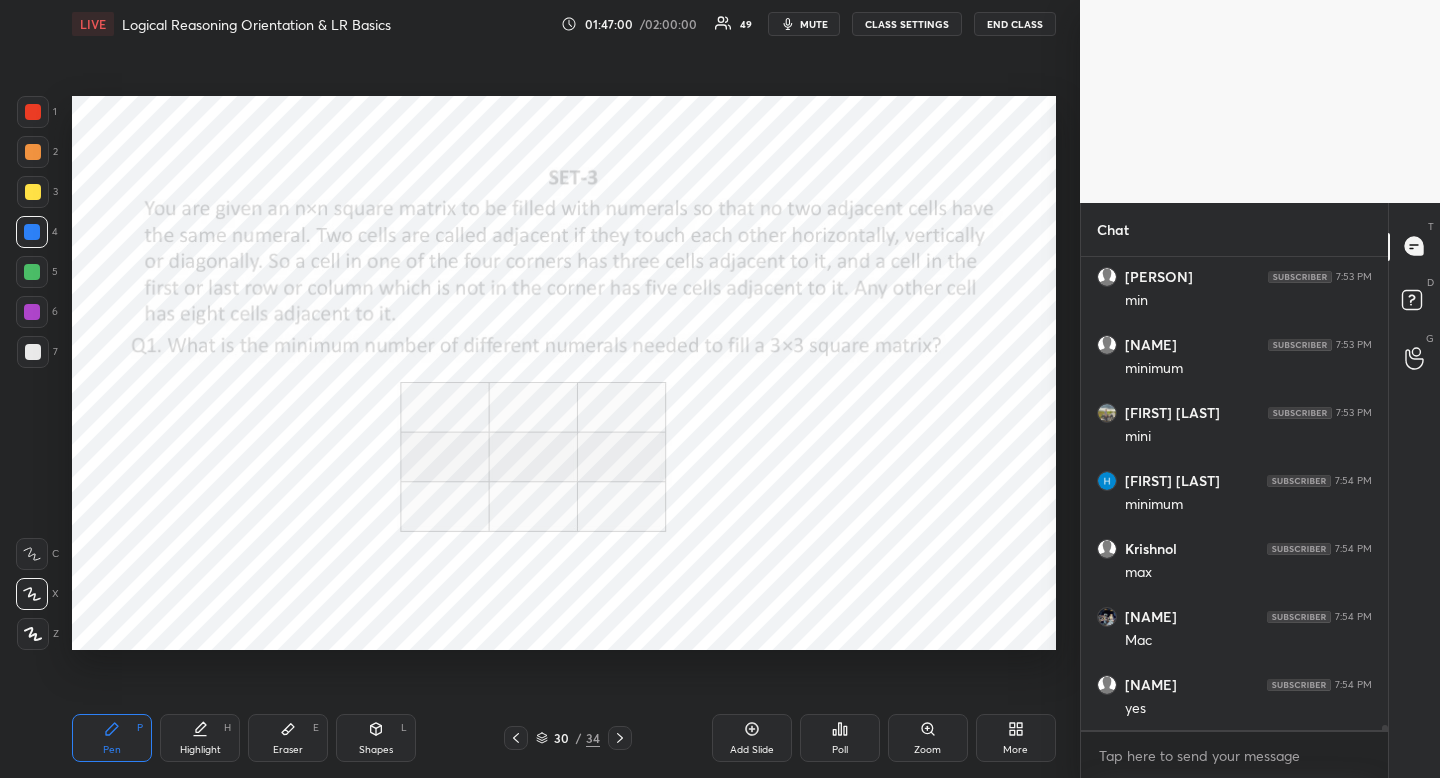 click at bounding box center (33, 112) 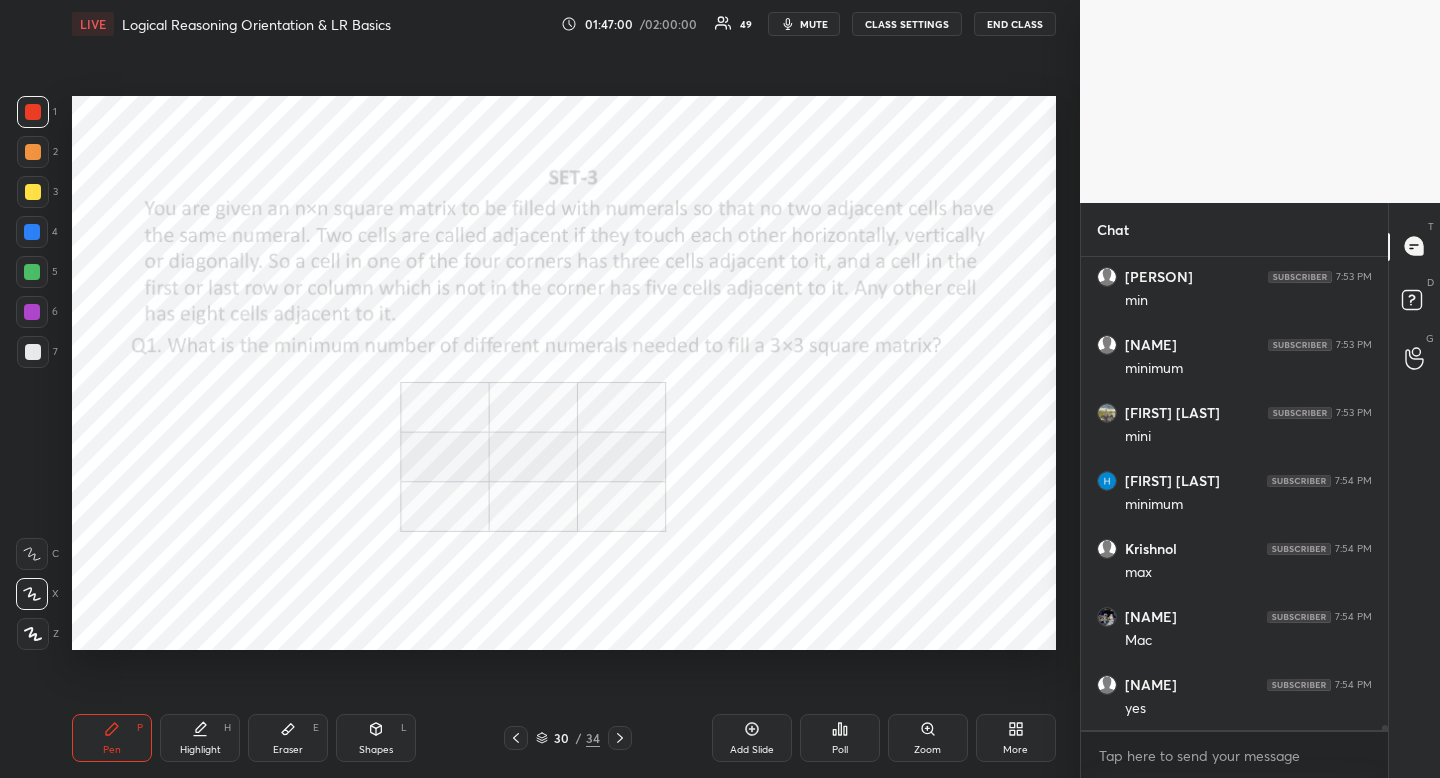 click at bounding box center [32, 232] 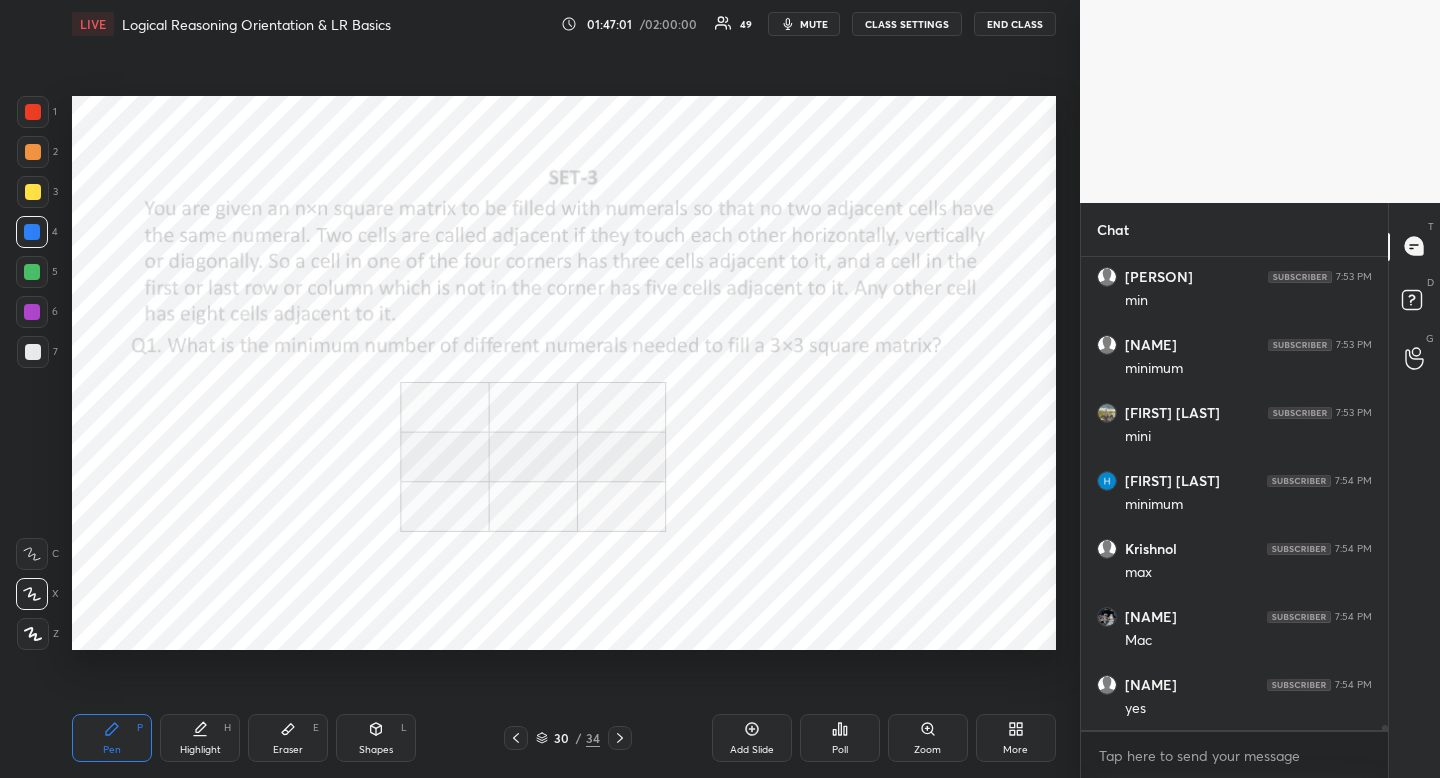 click at bounding box center [32, 232] 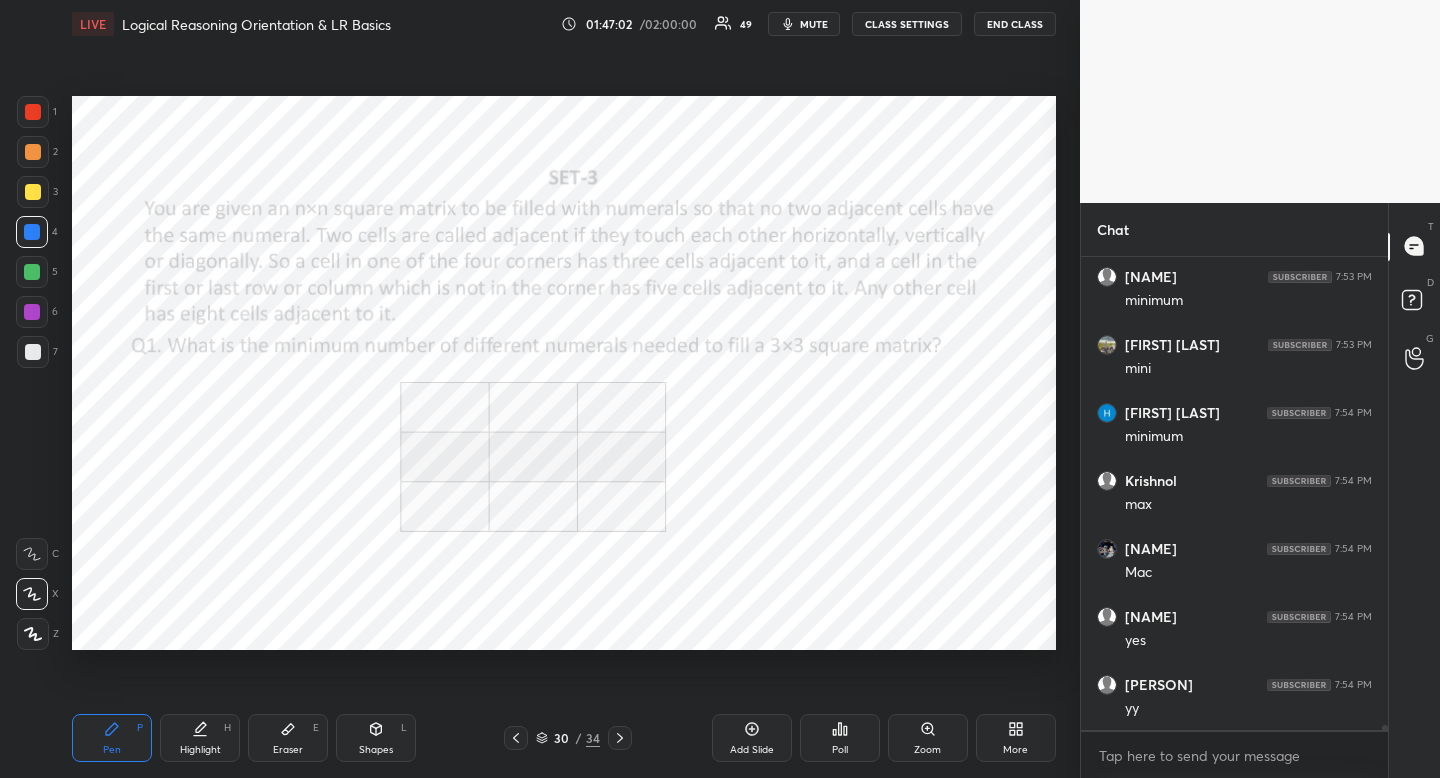 drag, startPoint x: 824, startPoint y: 26, endPoint x: 807, endPoint y: 39, distance: 21.400934 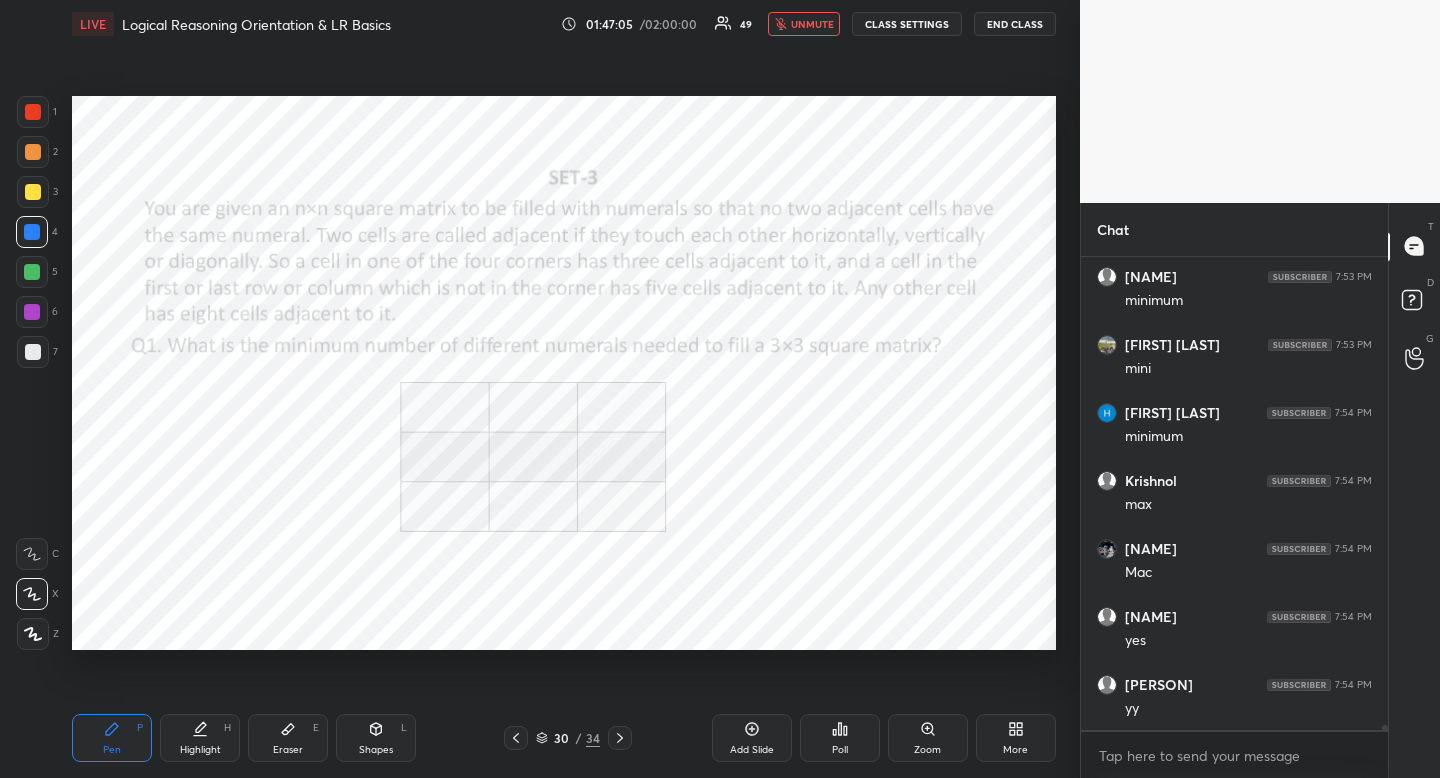 click on "unmute" at bounding box center (812, 24) 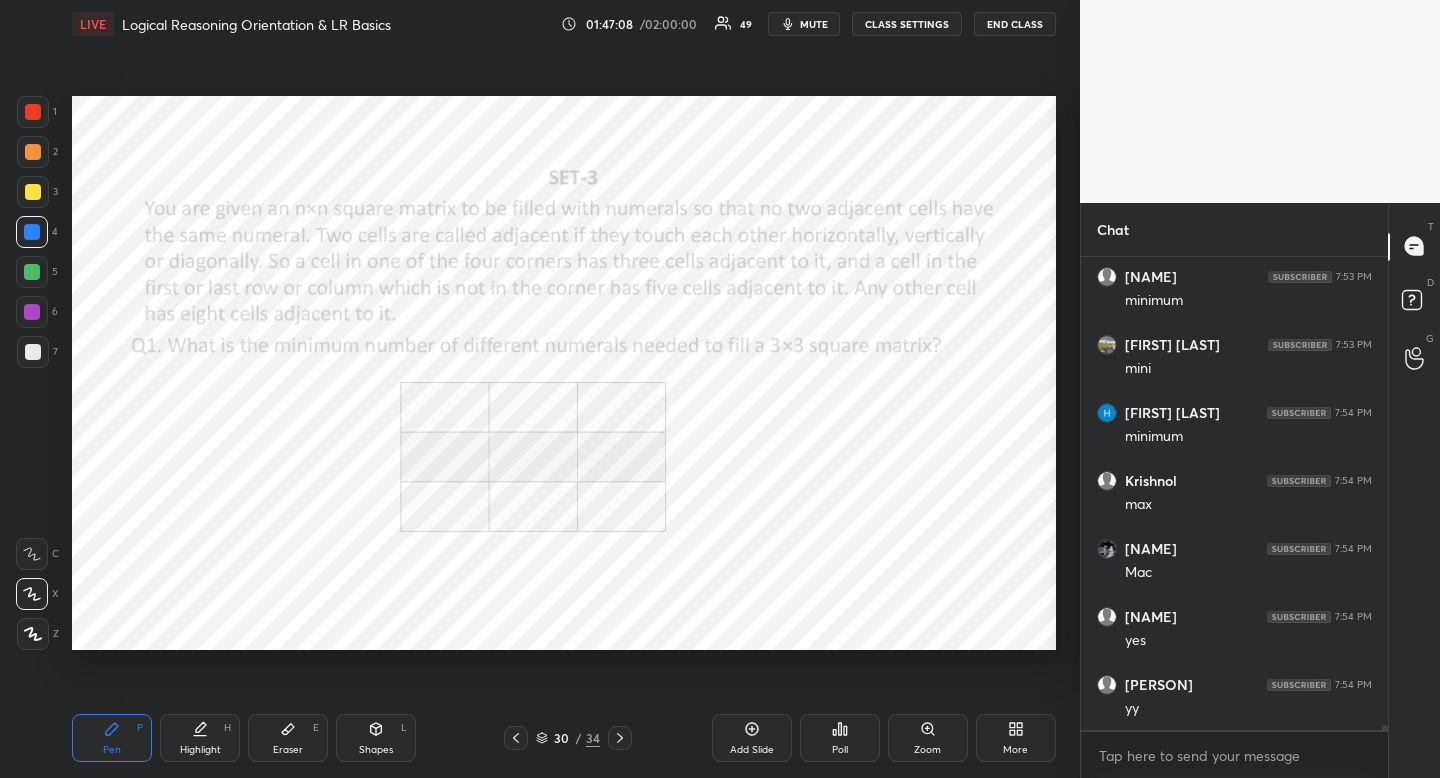 drag, startPoint x: 815, startPoint y: 22, endPoint x: 814, endPoint y: 2, distance: 20.024984 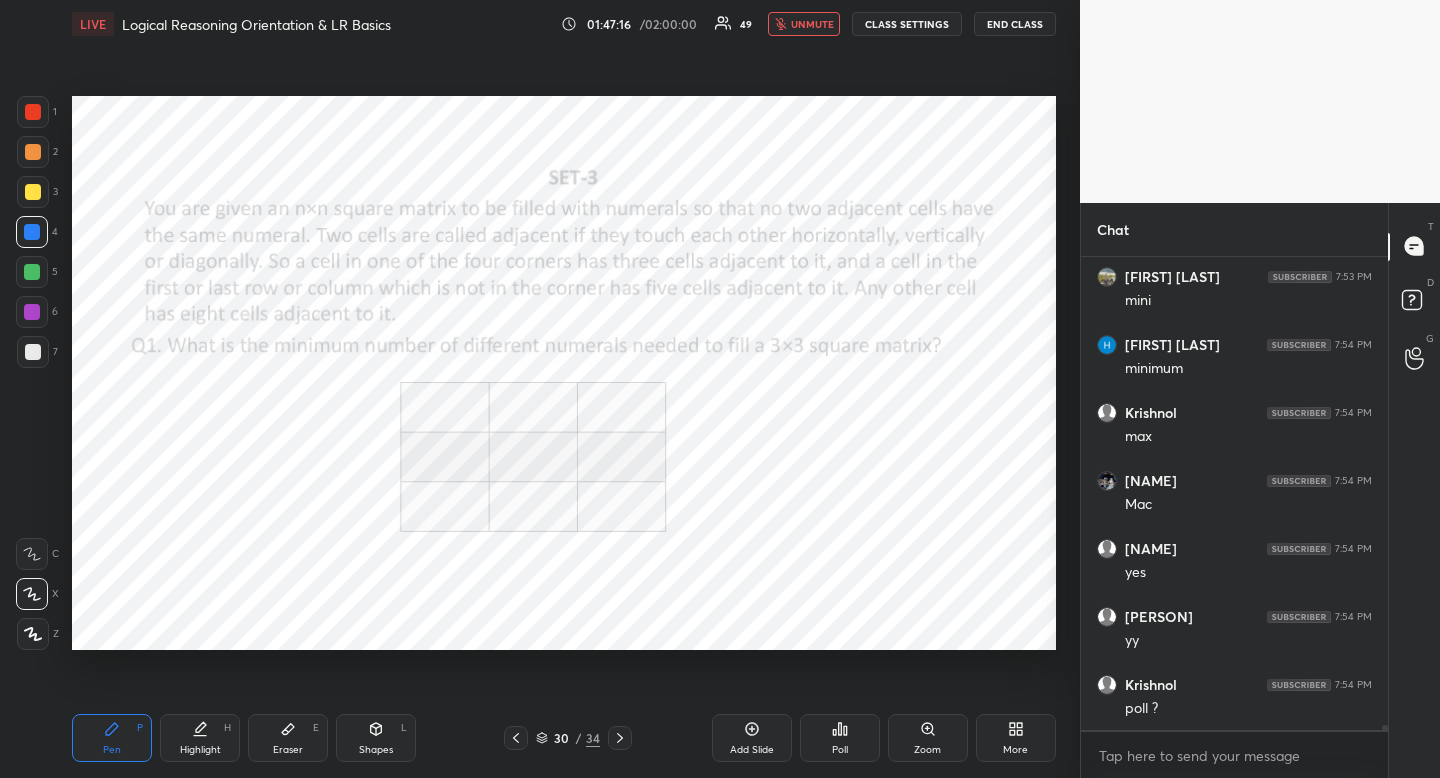 drag, startPoint x: 797, startPoint y: 32, endPoint x: 786, endPoint y: 33, distance: 11.045361 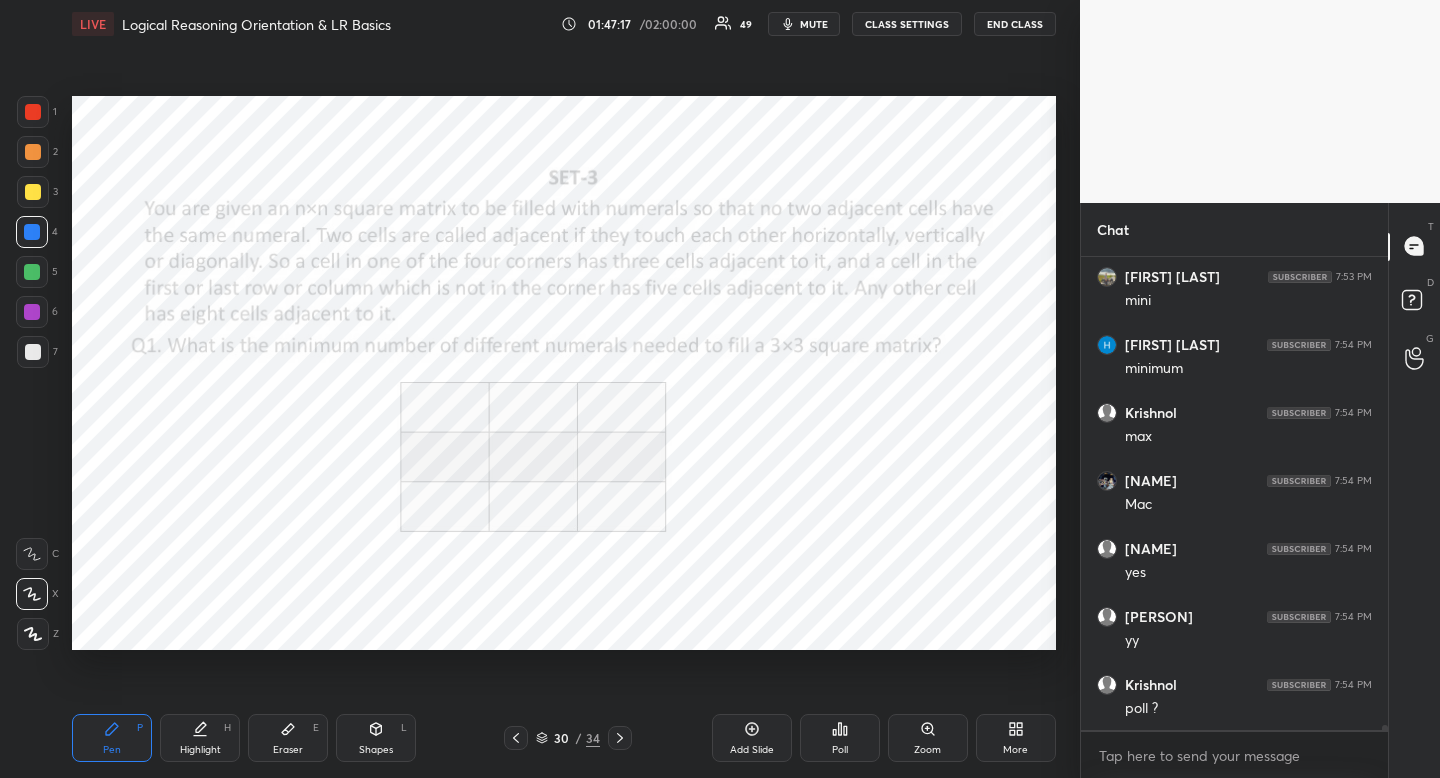 scroll, scrollTop: 42829, scrollLeft: 0, axis: vertical 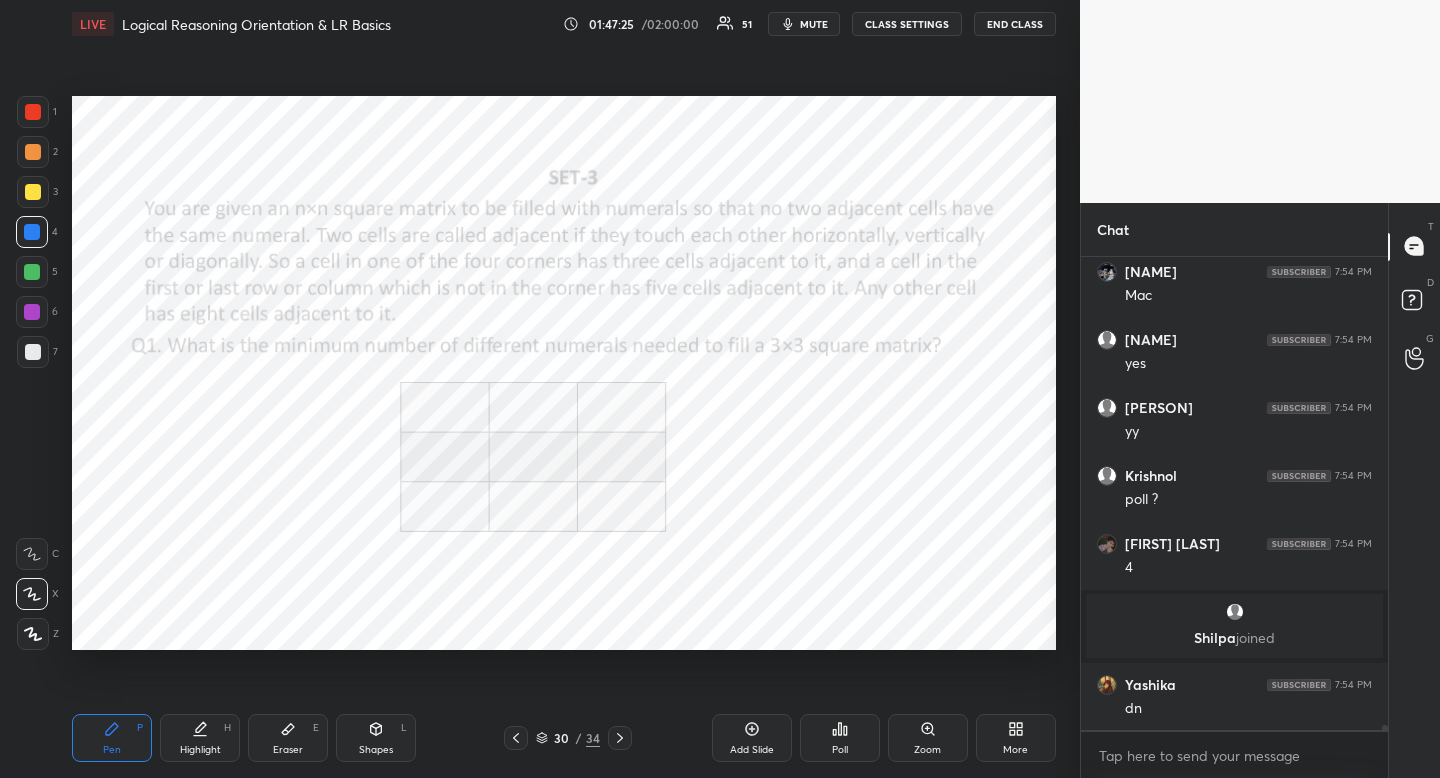 click 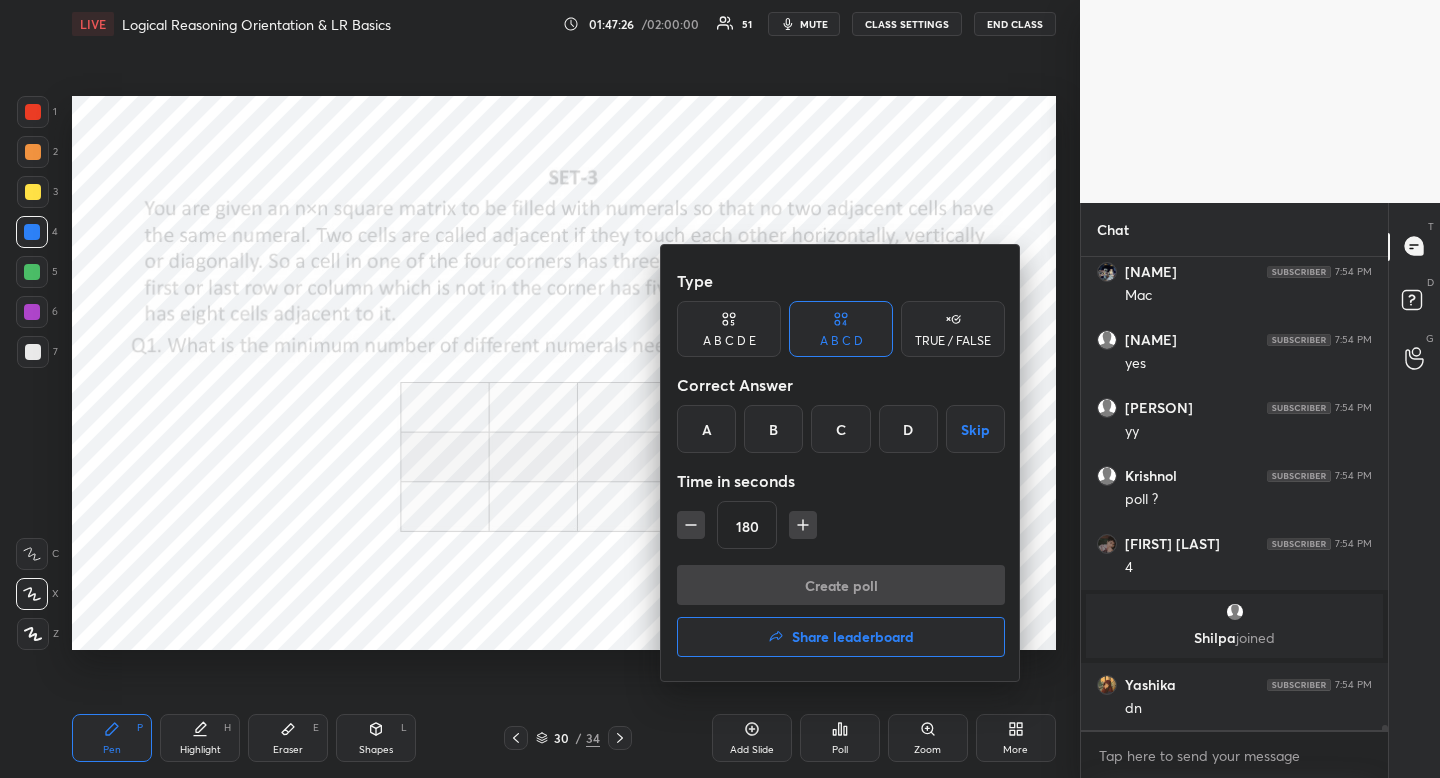 drag, startPoint x: 906, startPoint y: 436, endPoint x: 831, endPoint y: 526, distance: 117.15375 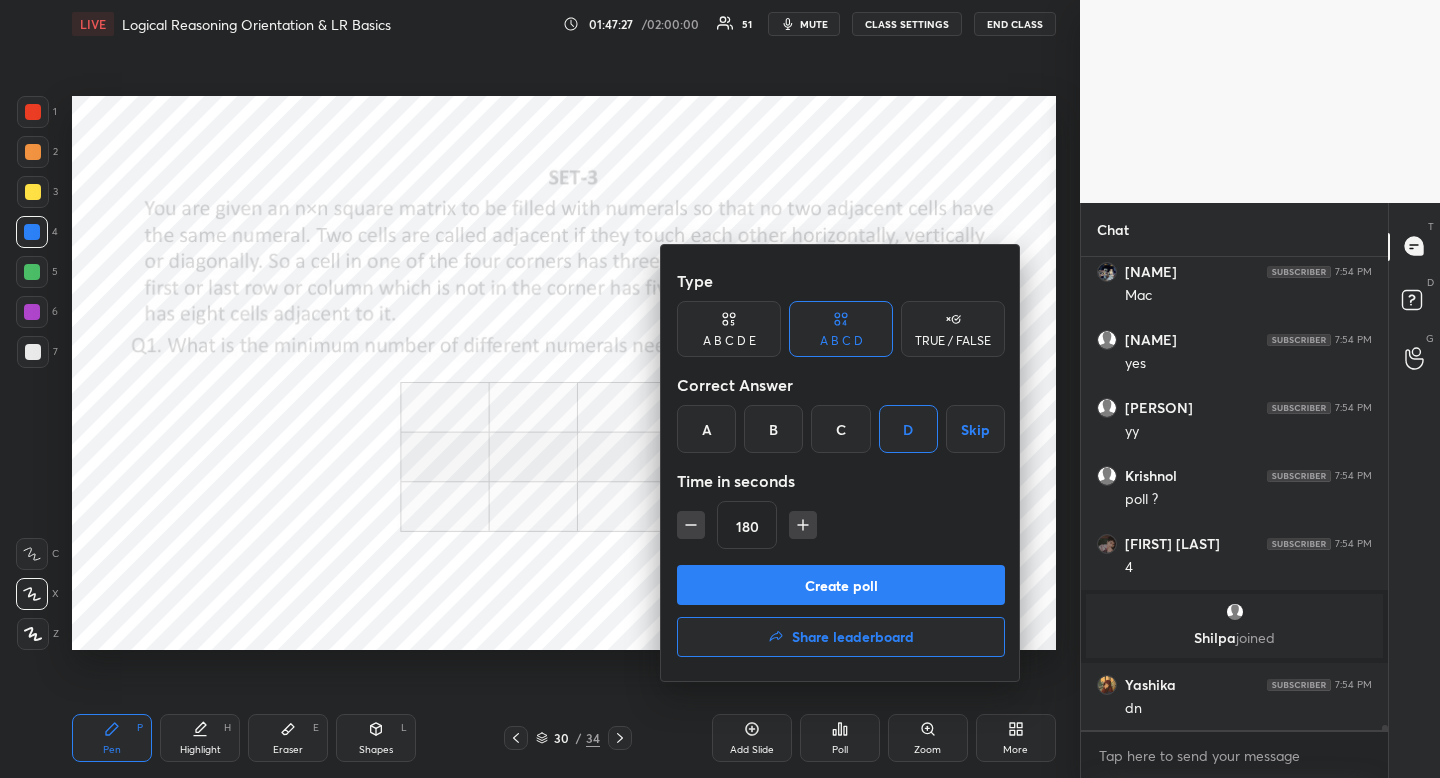 click 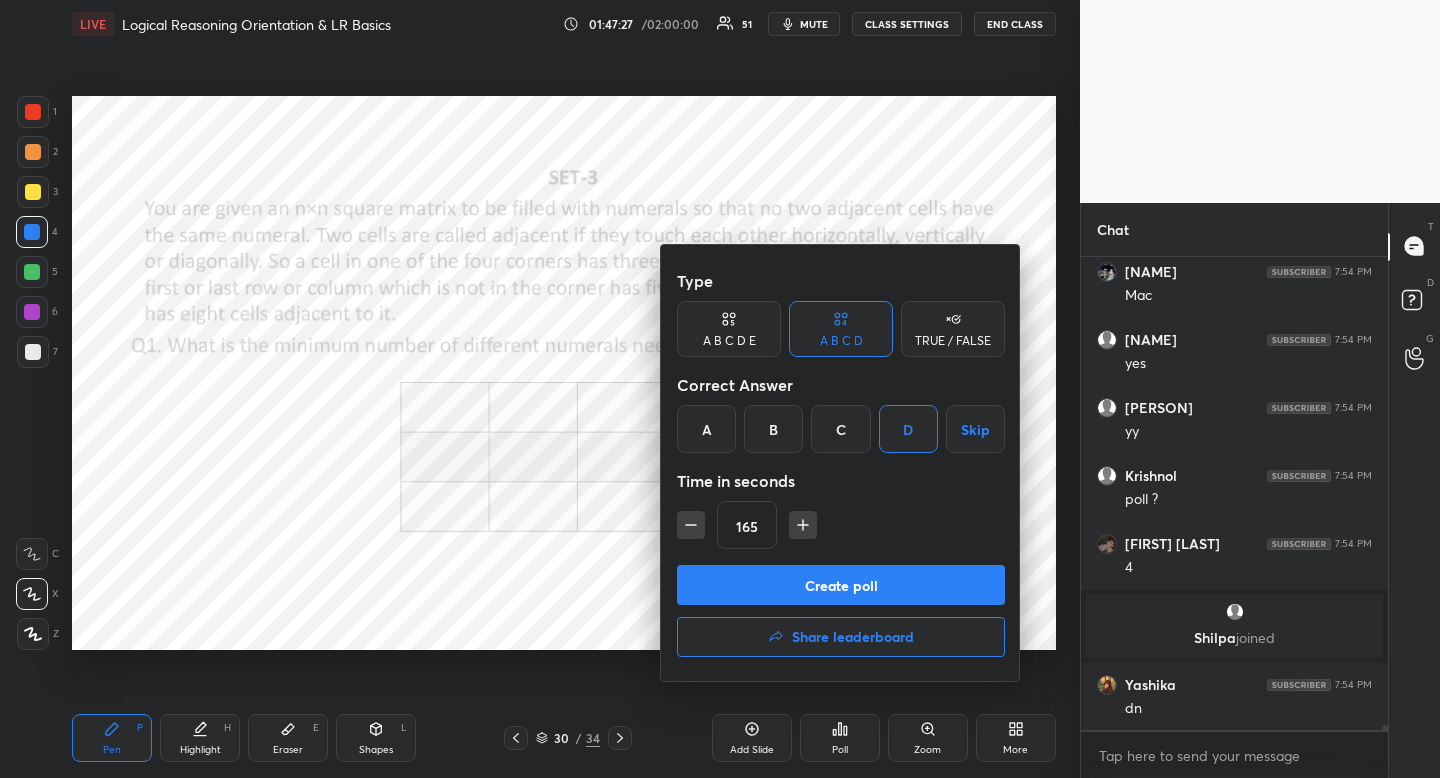 click 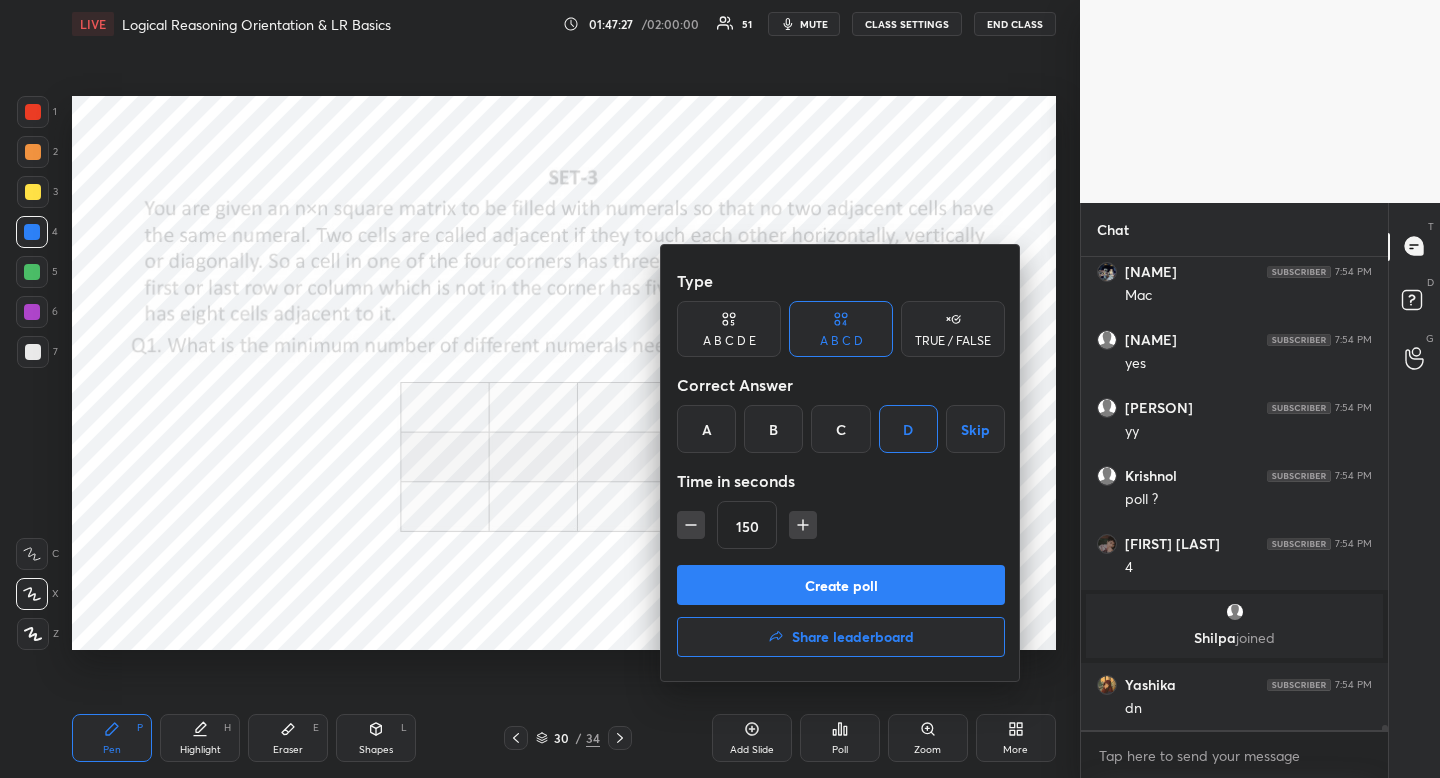 click 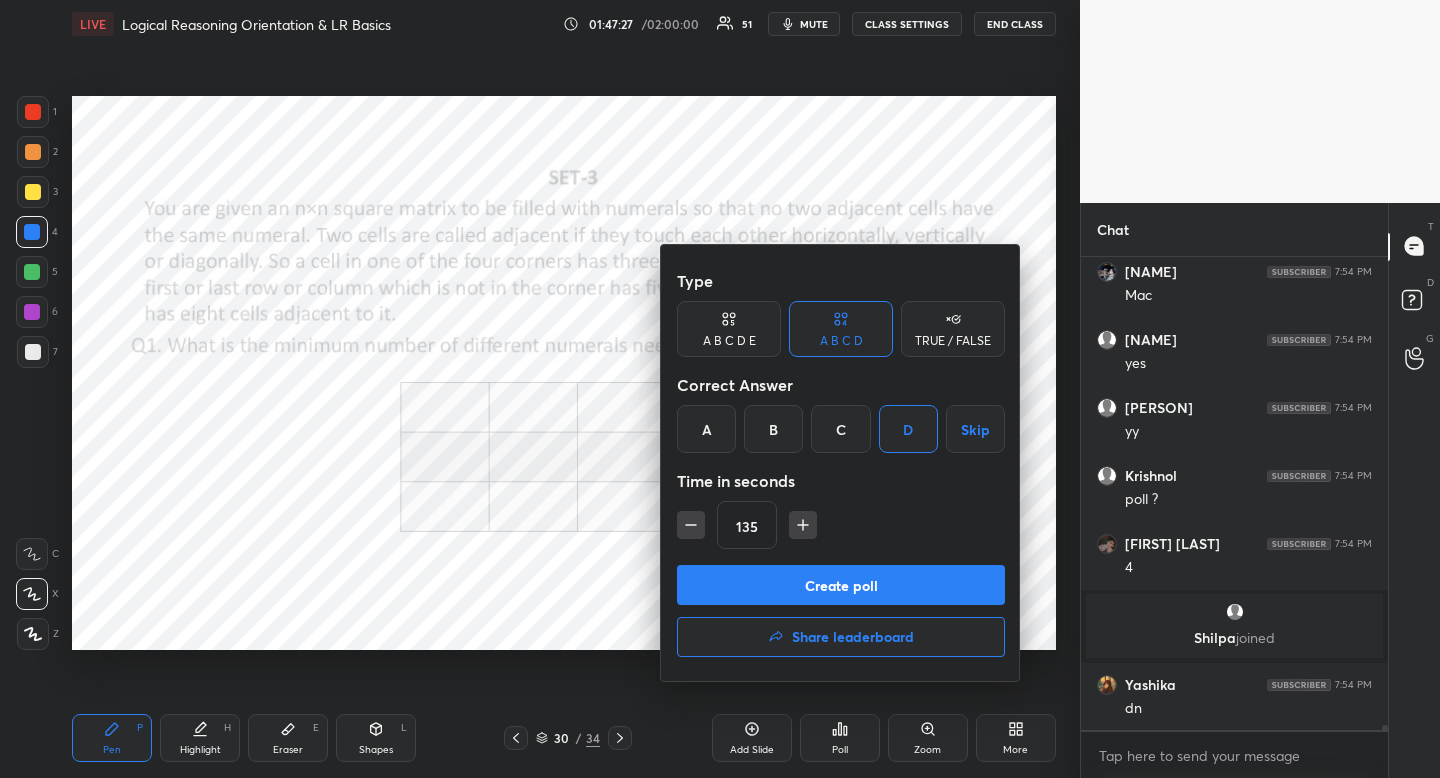 drag, startPoint x: 693, startPoint y: 533, endPoint x: 715, endPoint y: 560, distance: 34.828148 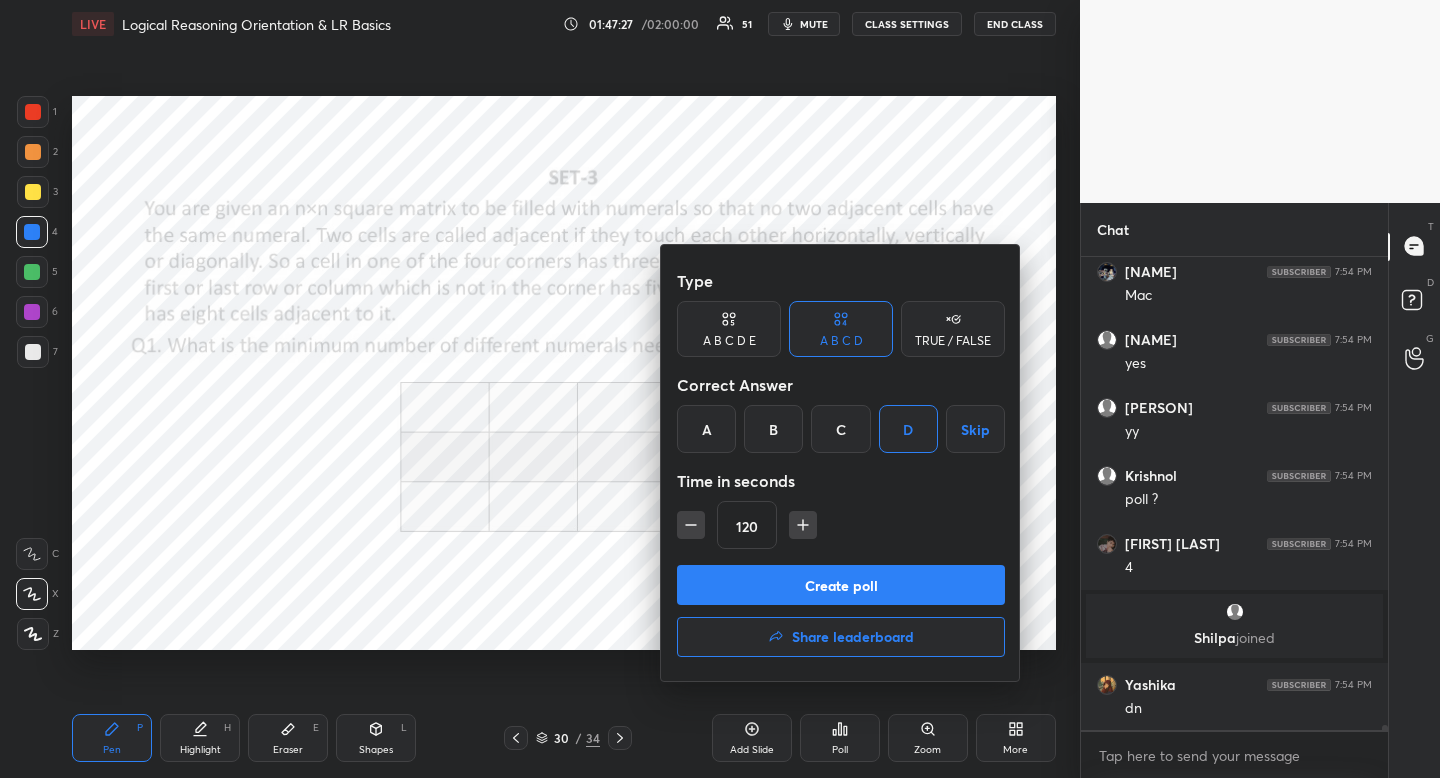click on "Create poll" at bounding box center (841, 585) 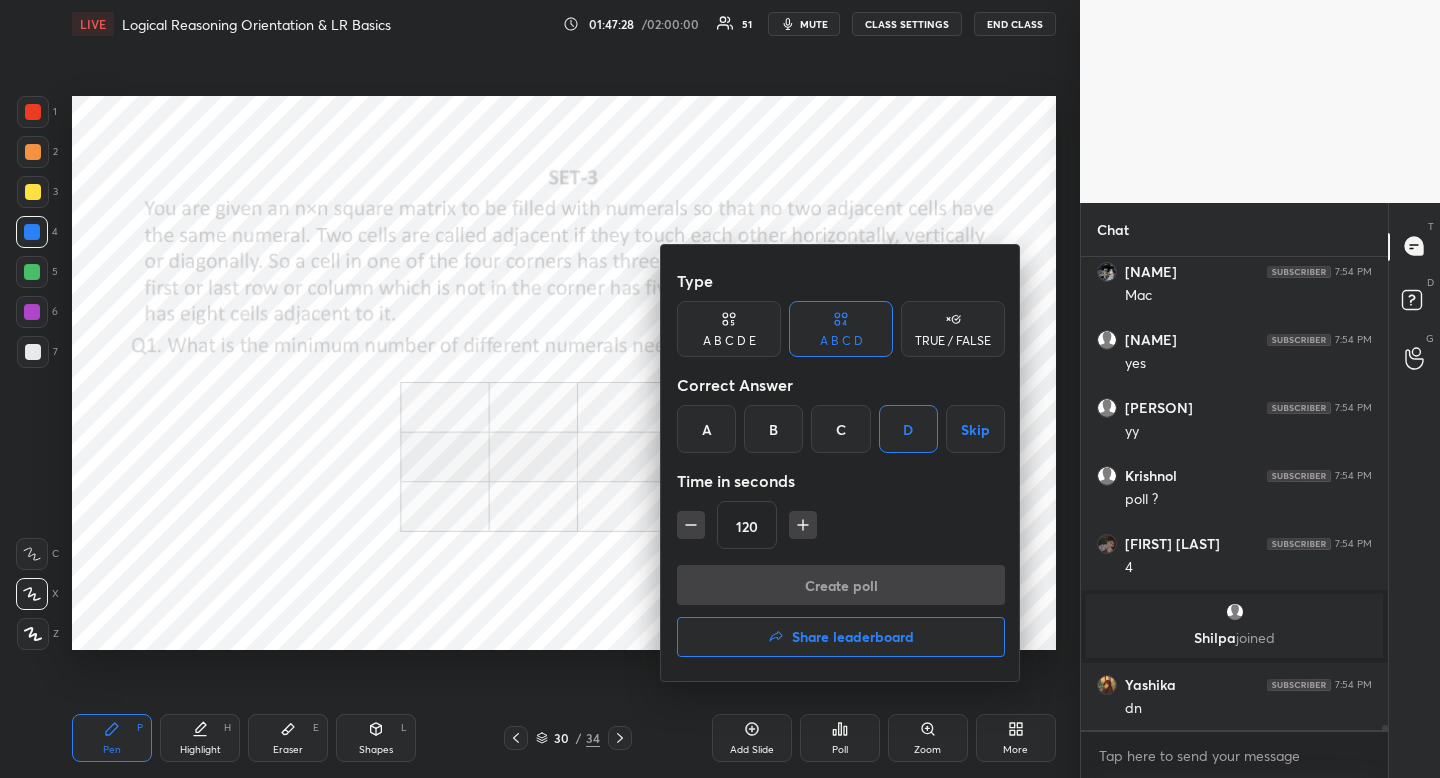 scroll, scrollTop: 443, scrollLeft: 295, axis: both 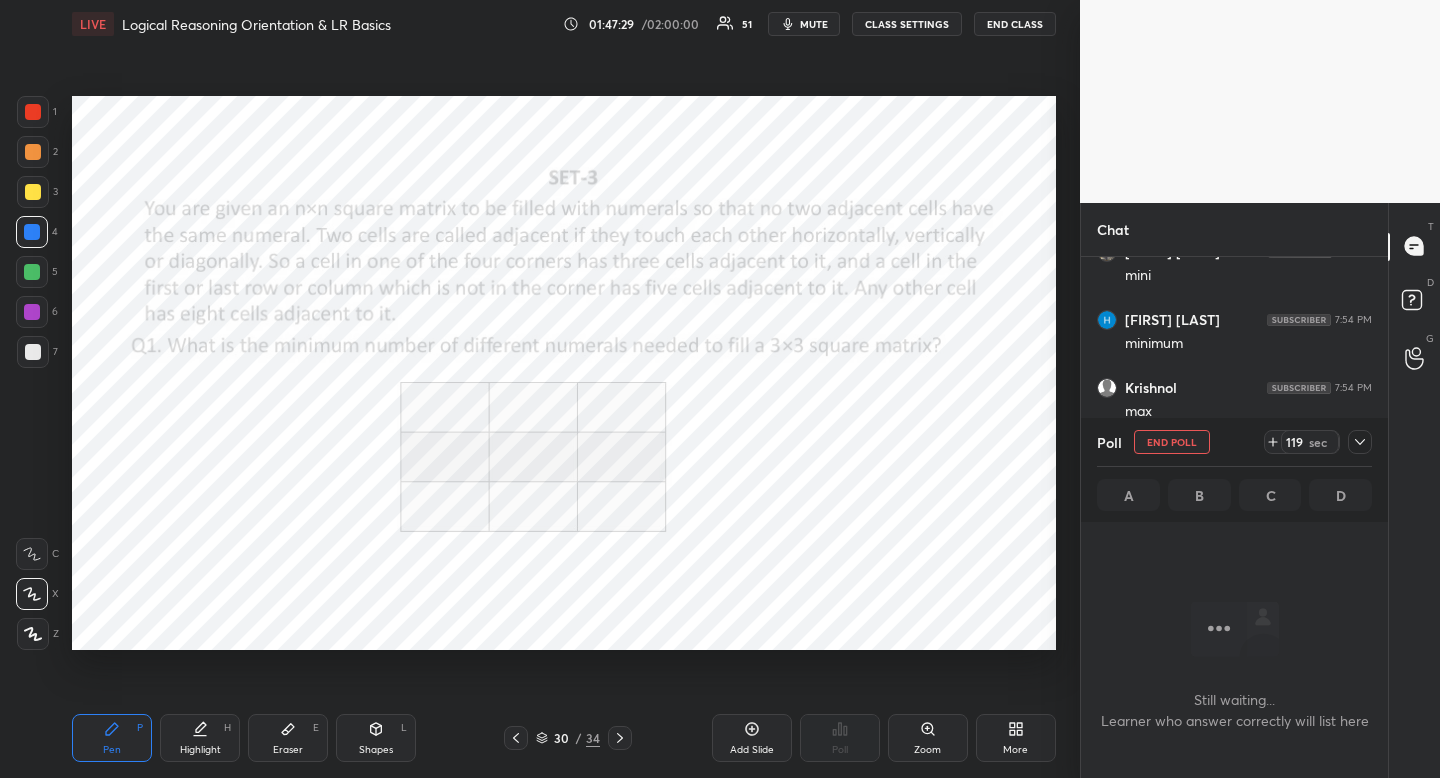 click at bounding box center [33, 112] 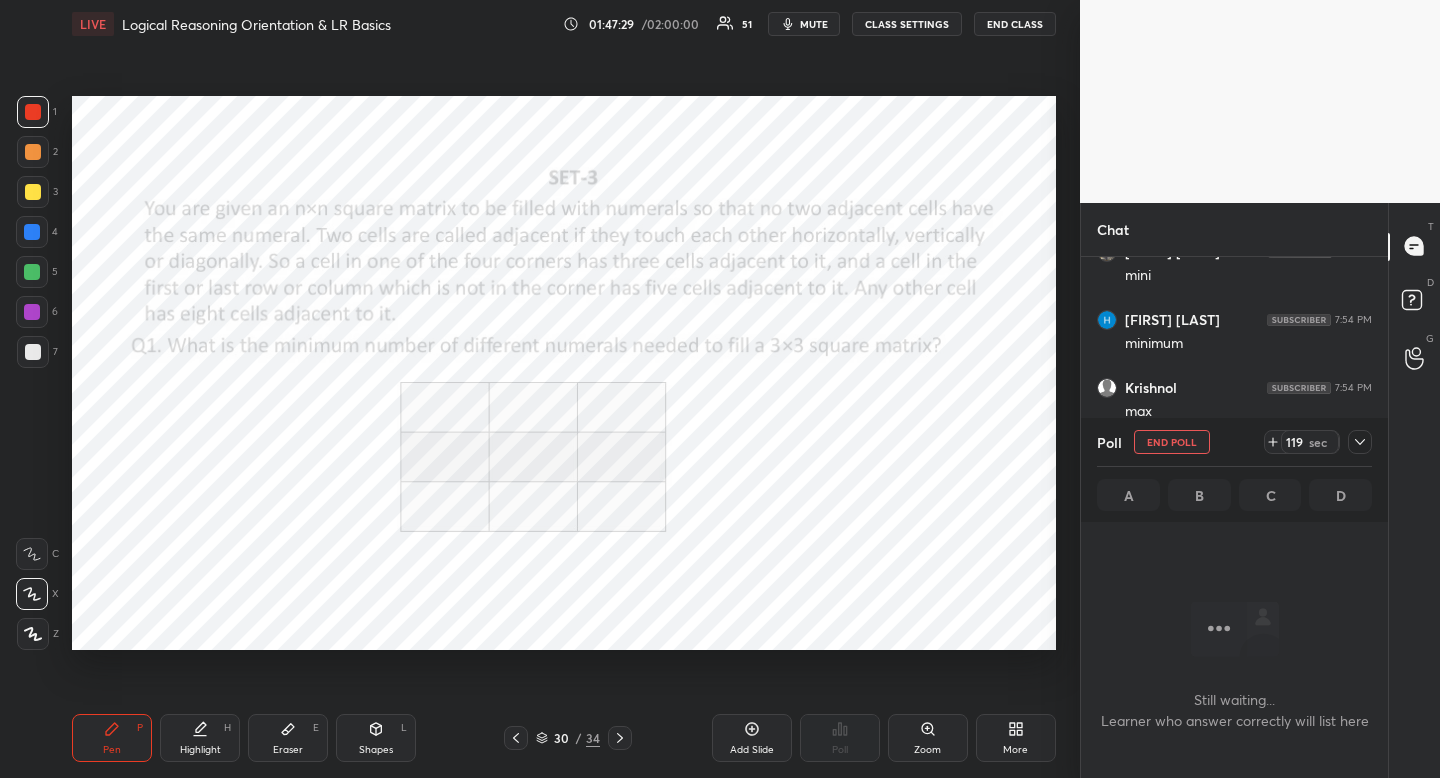 drag, startPoint x: 33, startPoint y: 107, endPoint x: 16, endPoint y: 155, distance: 50.92151 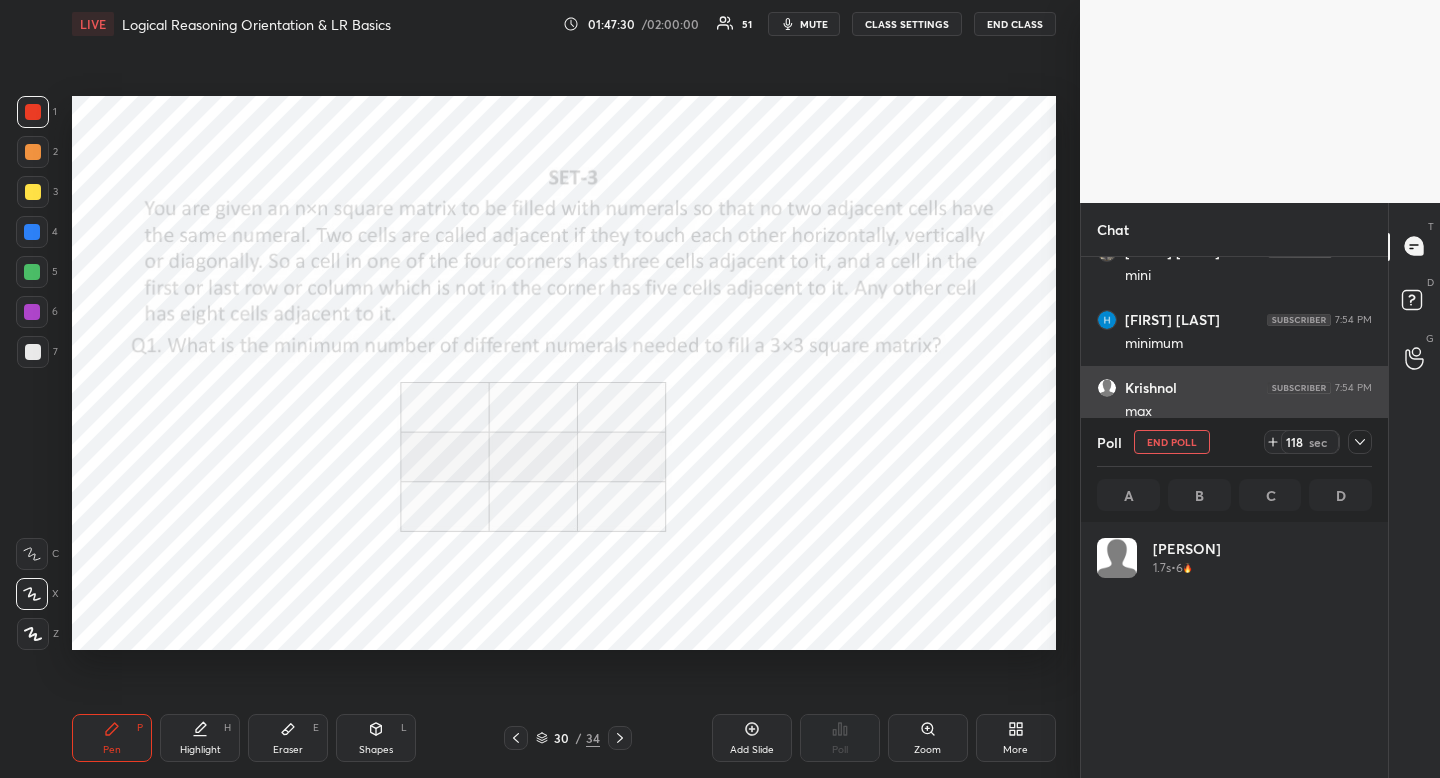 scroll, scrollTop: 7, scrollLeft: 7, axis: both 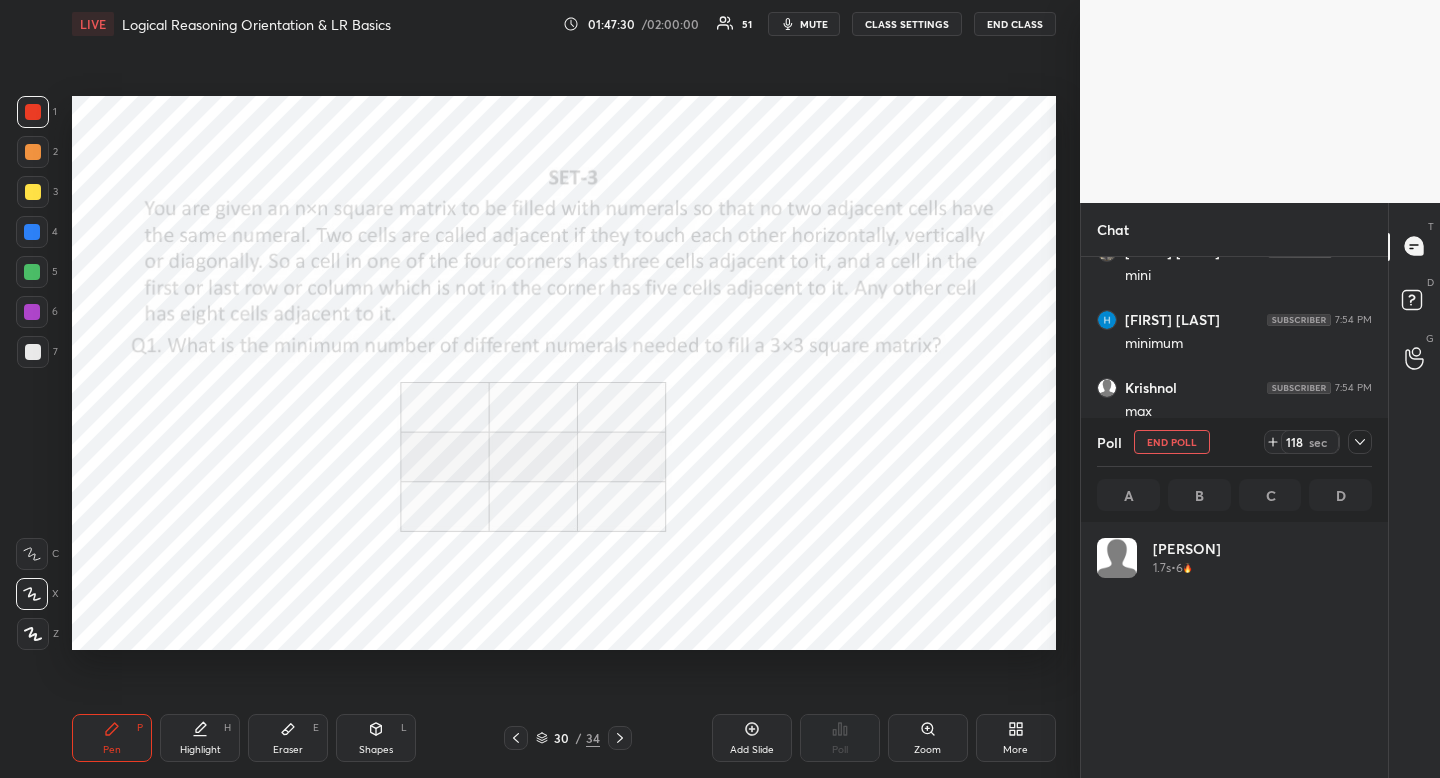 click 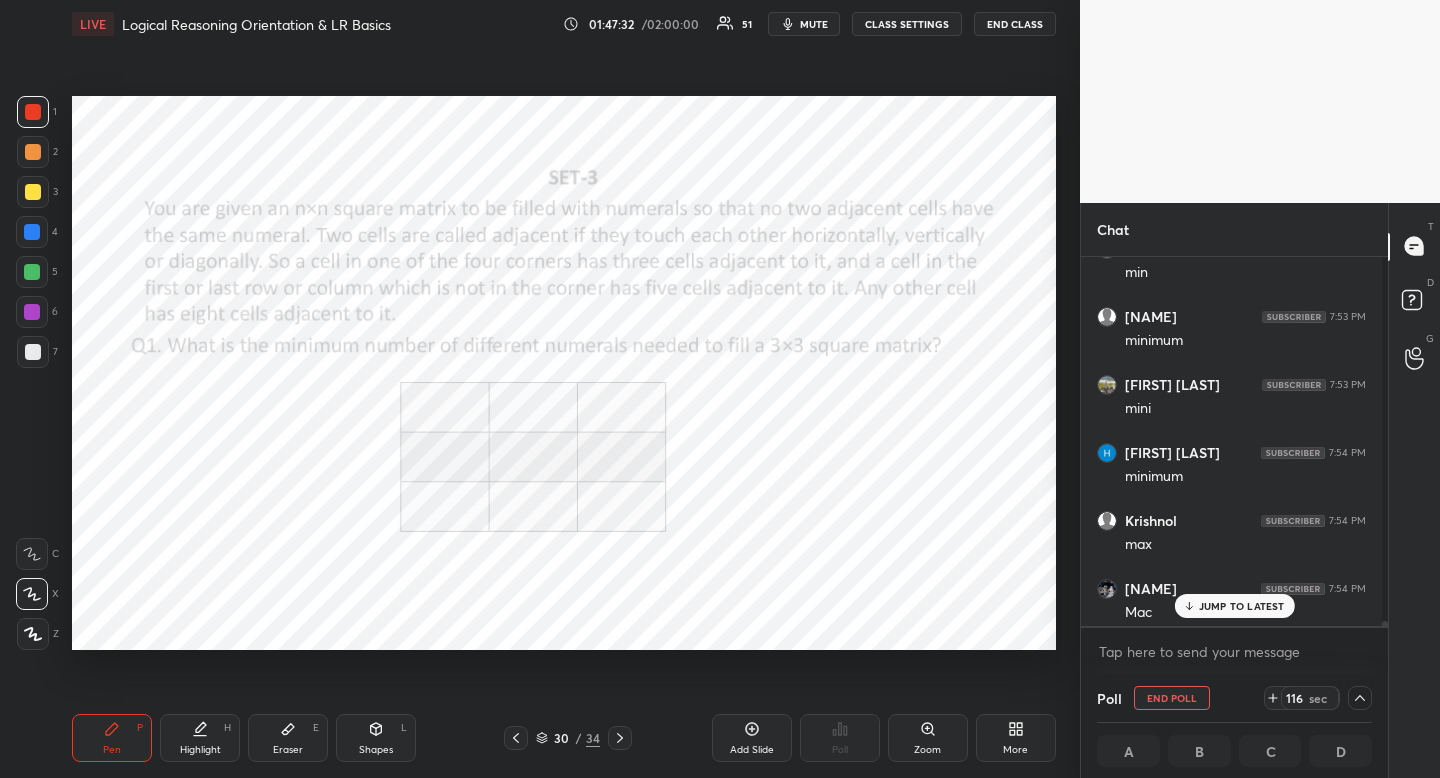 click on "mute" at bounding box center [814, 24] 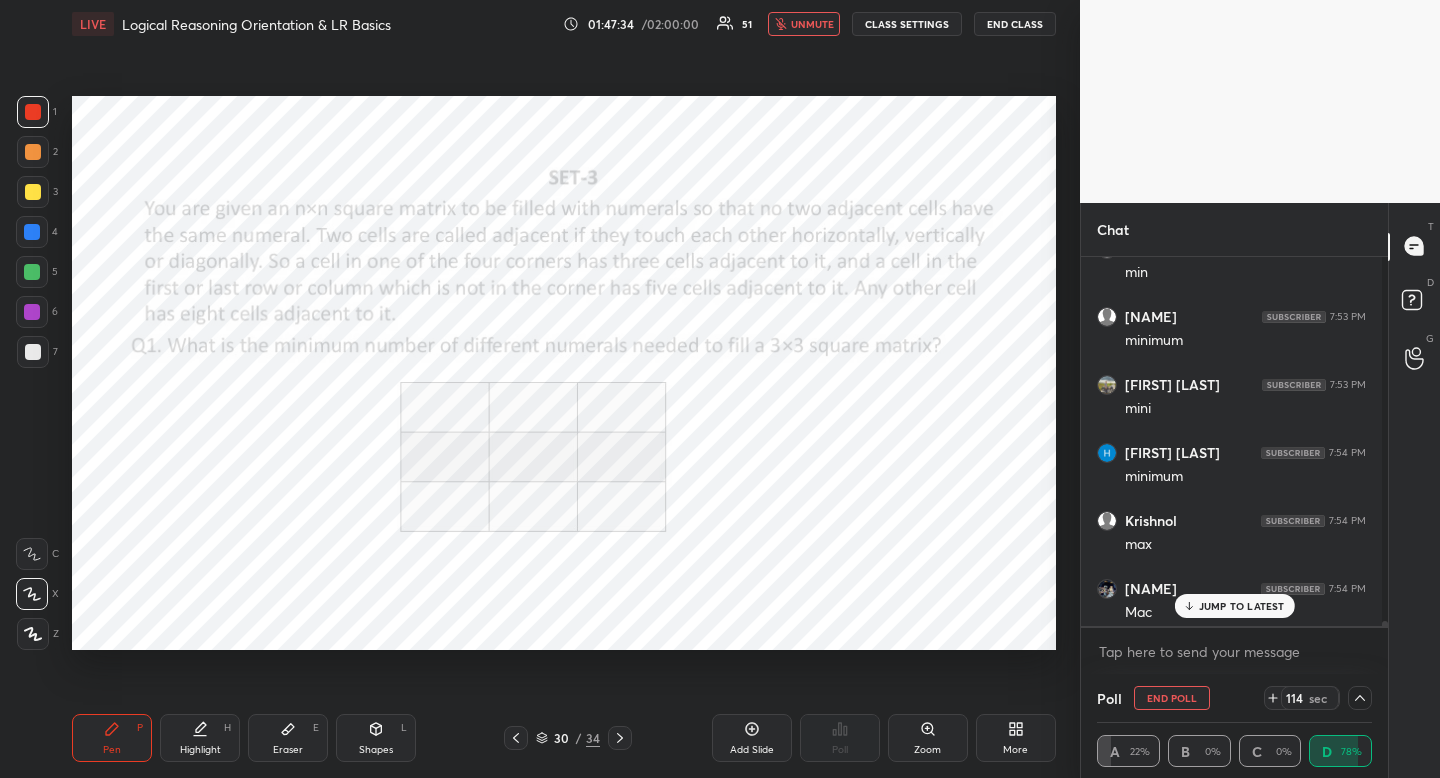 click on "JUMP TO LATEST" at bounding box center (1242, 606) 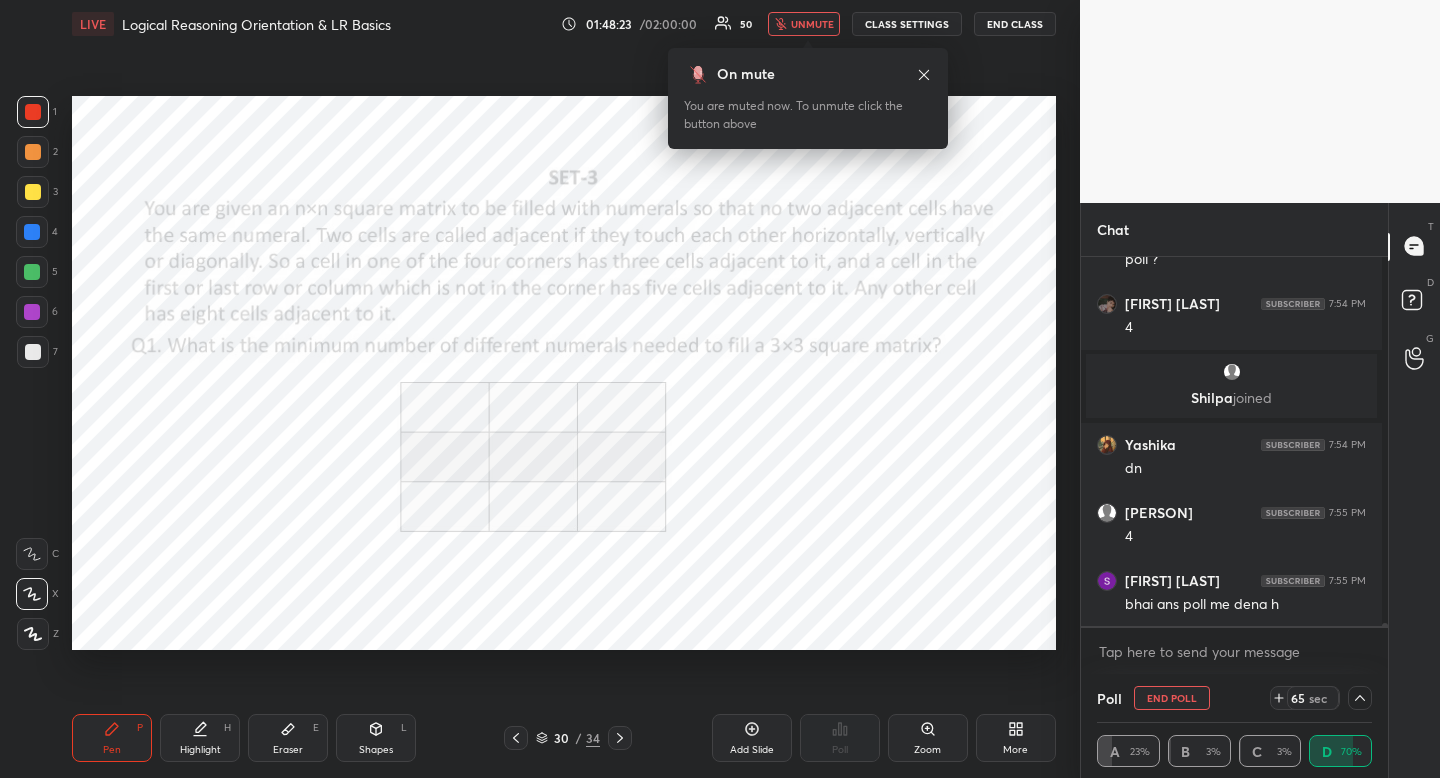 click on "unmute" at bounding box center (804, 24) 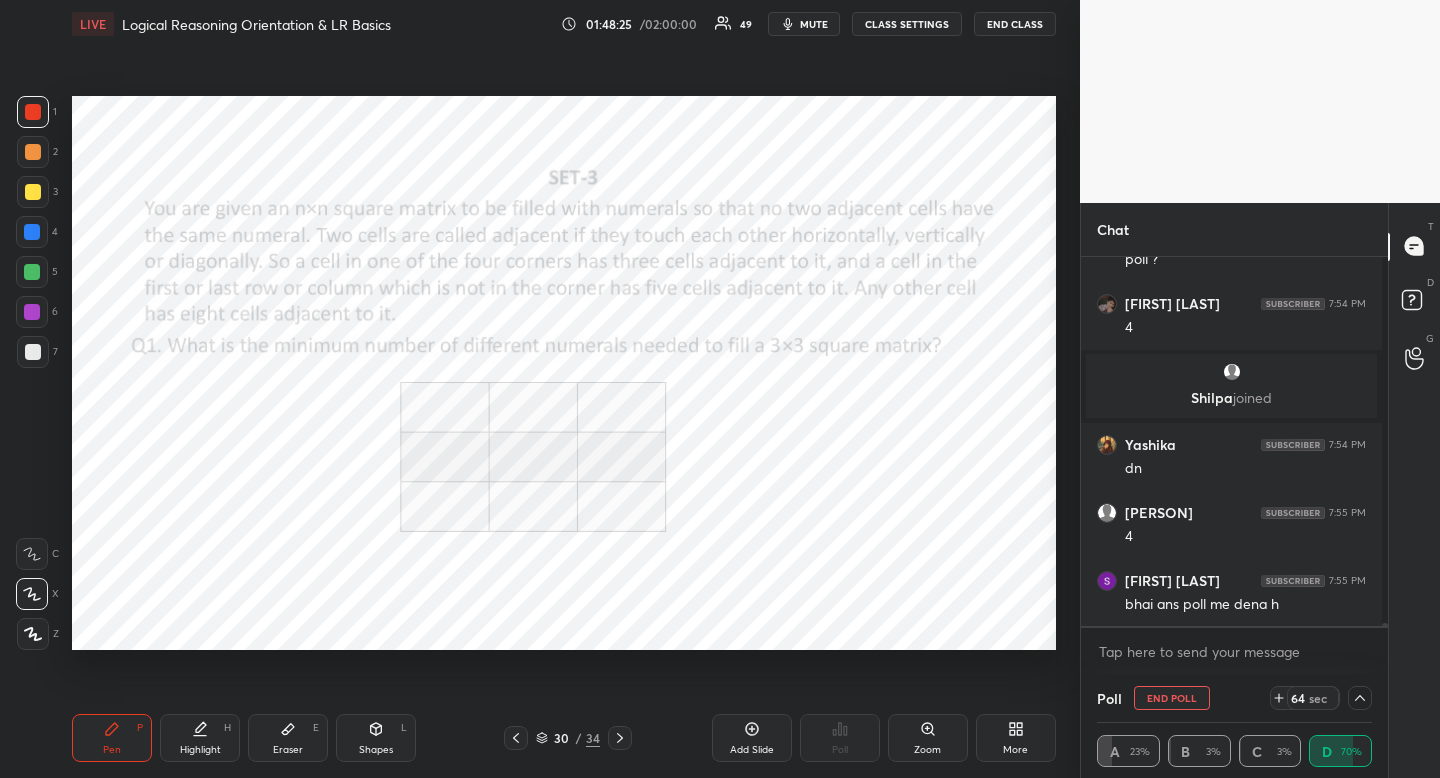 click 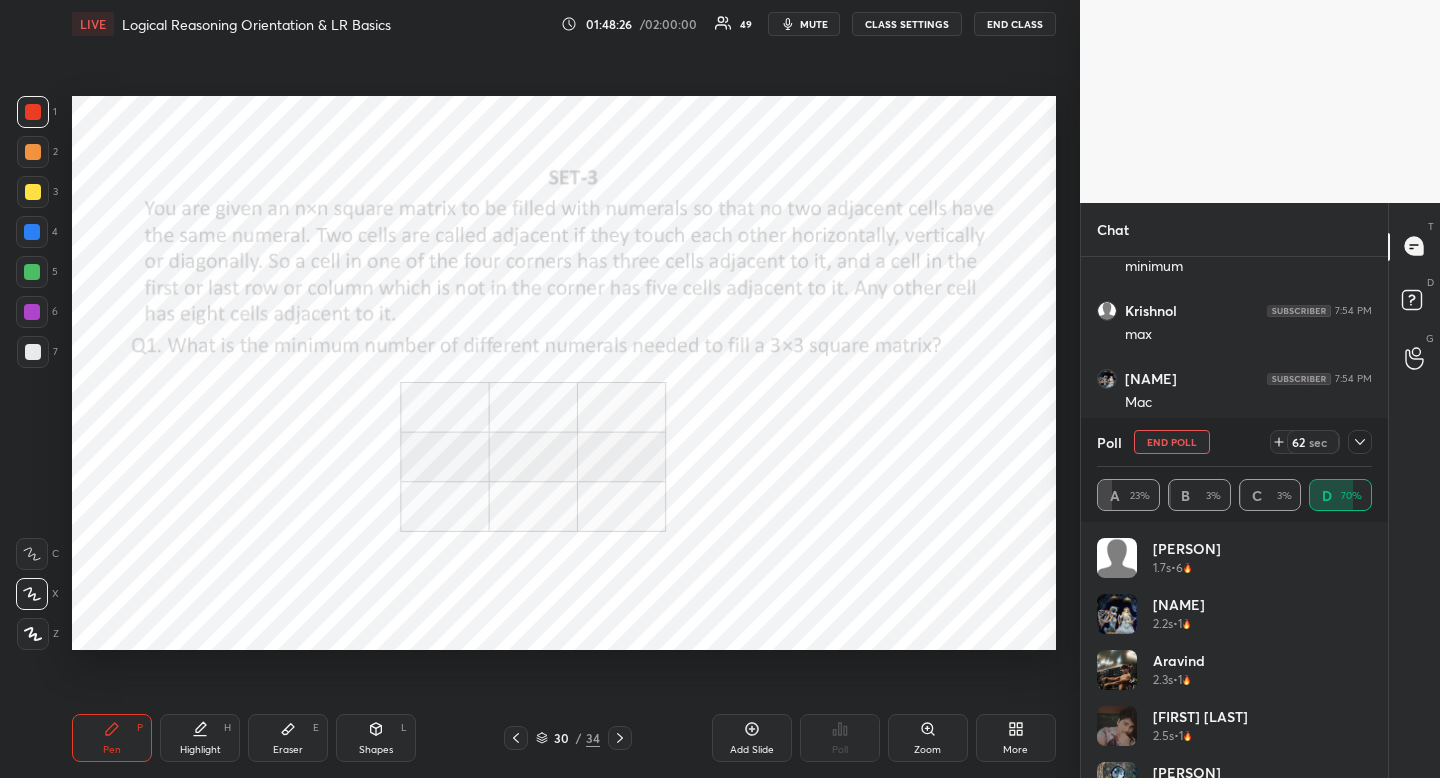drag, startPoint x: 1371, startPoint y: 545, endPoint x: 1374, endPoint y: 665, distance: 120.03749 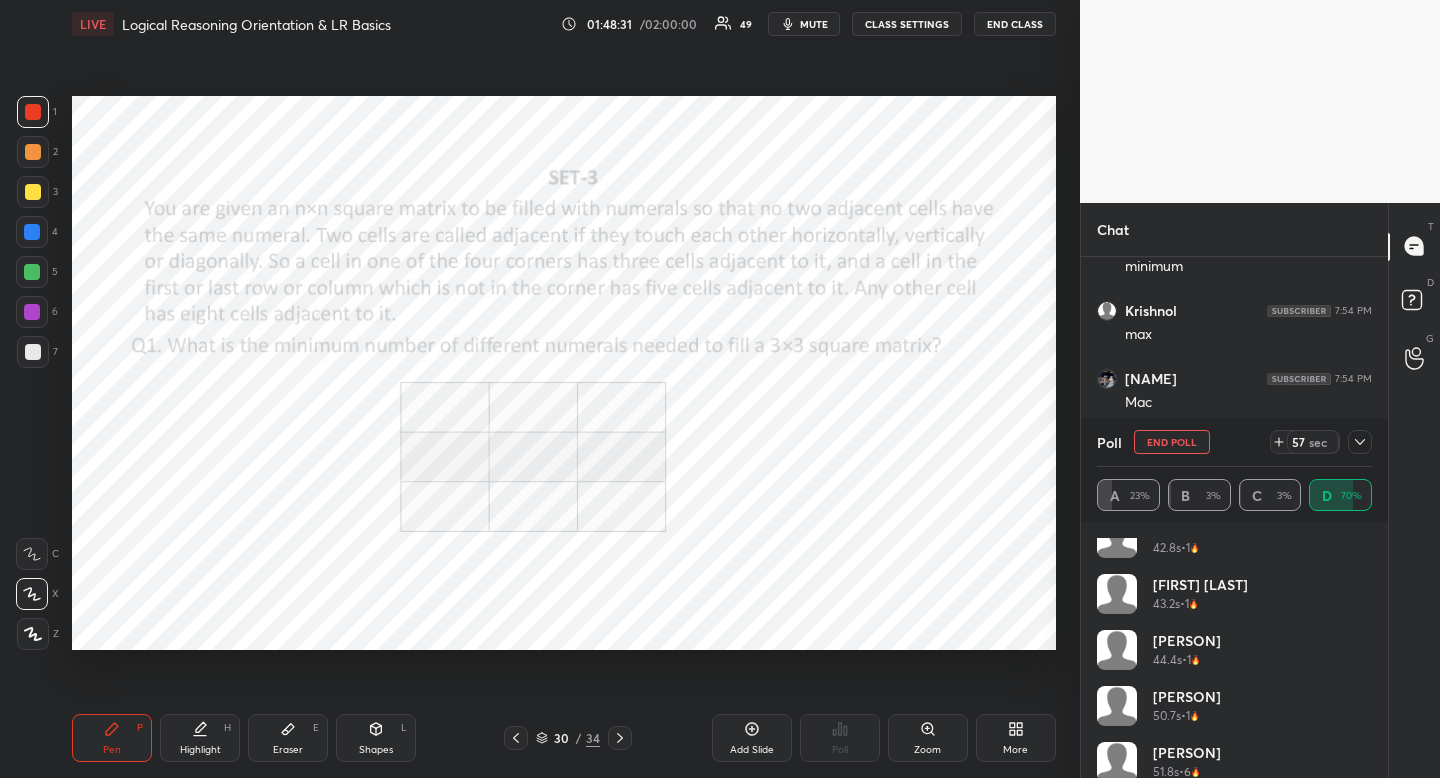 scroll, scrollTop: 936, scrollLeft: 0, axis: vertical 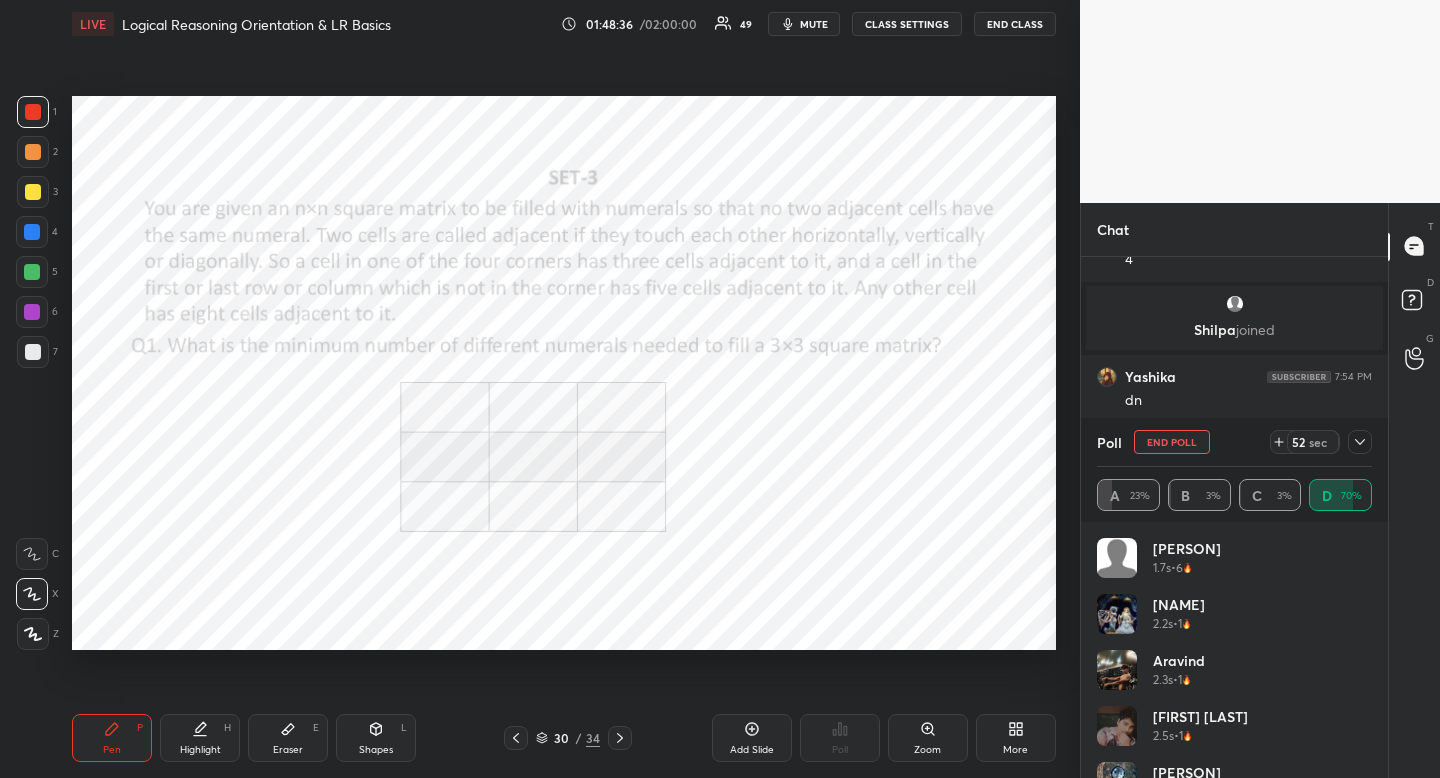click 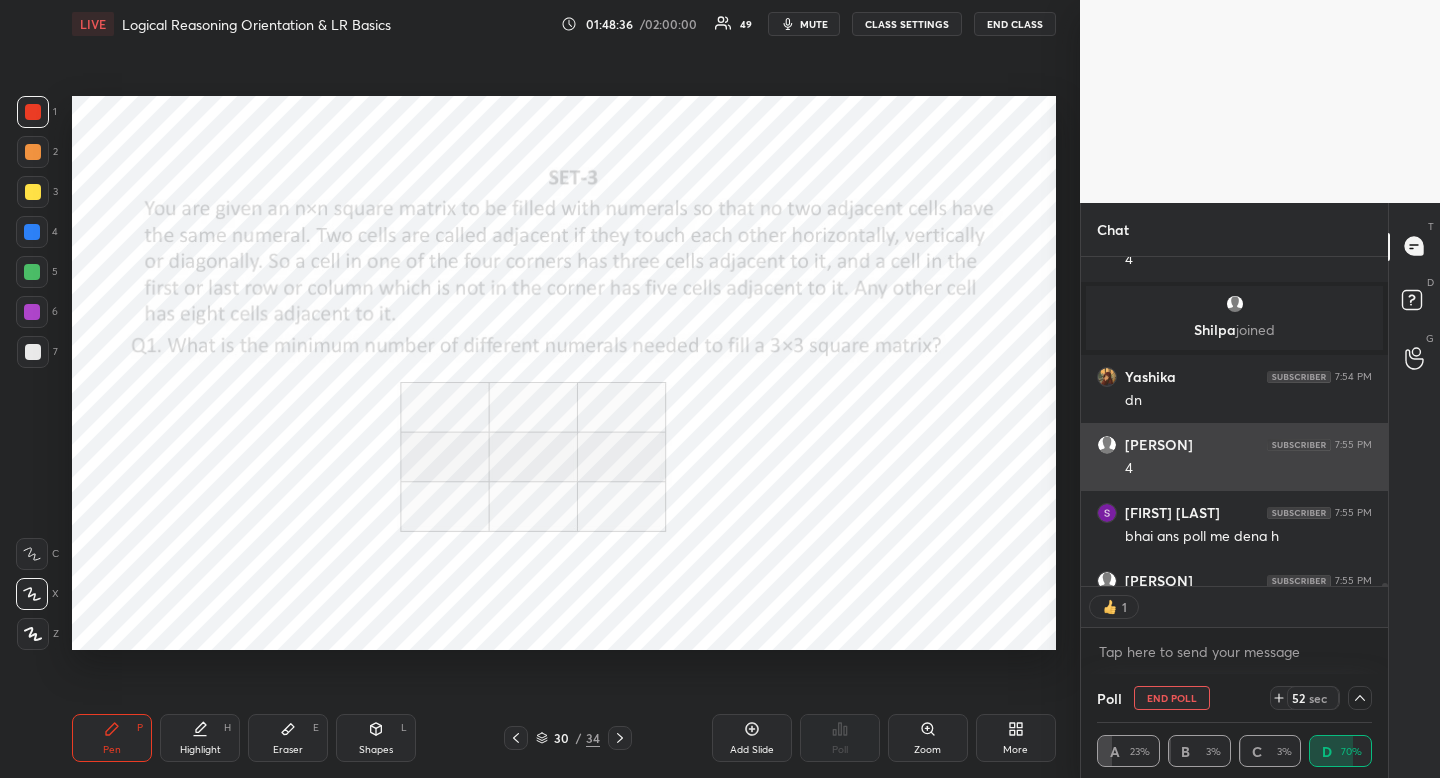 scroll, scrollTop: 4, scrollLeft: 263, axis: both 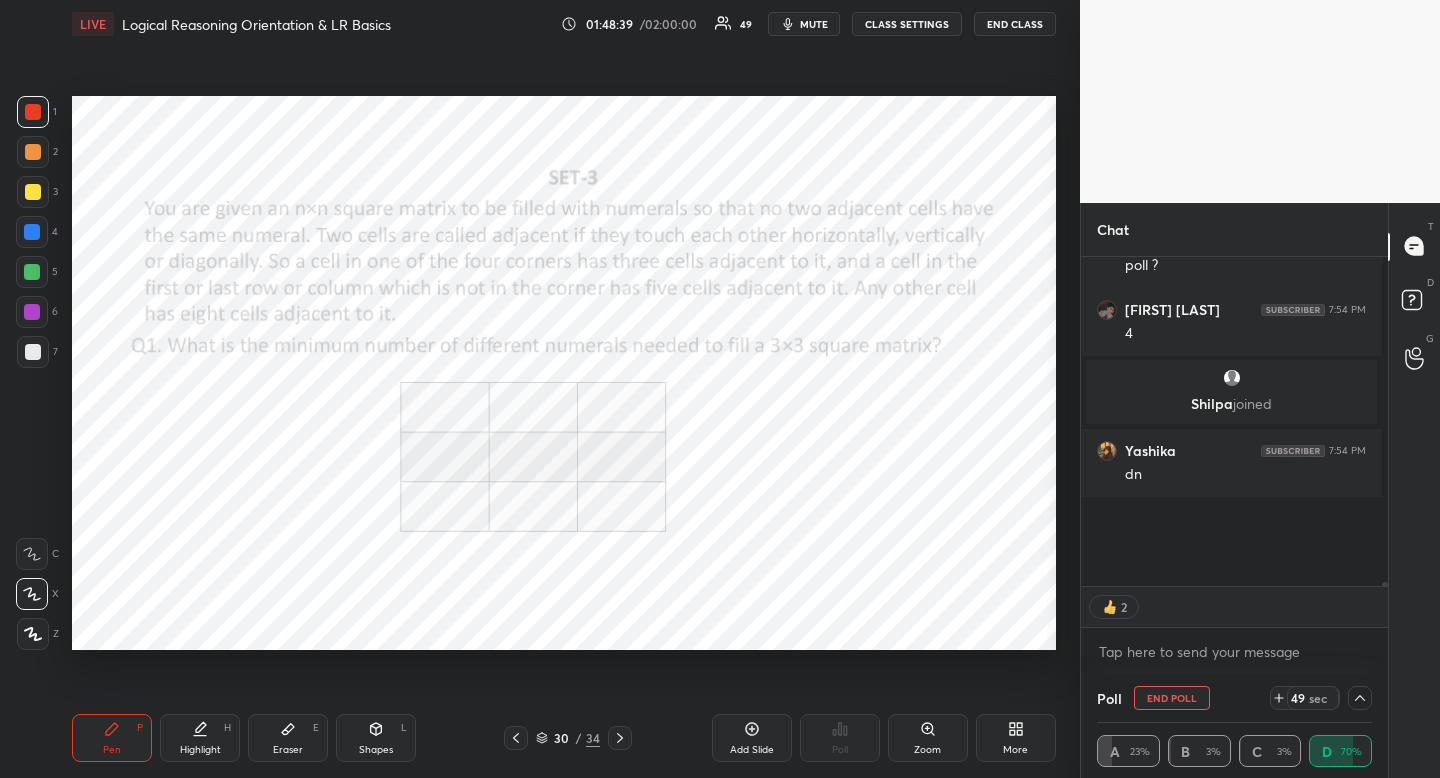 drag, startPoint x: 1379, startPoint y: 584, endPoint x: 1379, endPoint y: 609, distance: 25 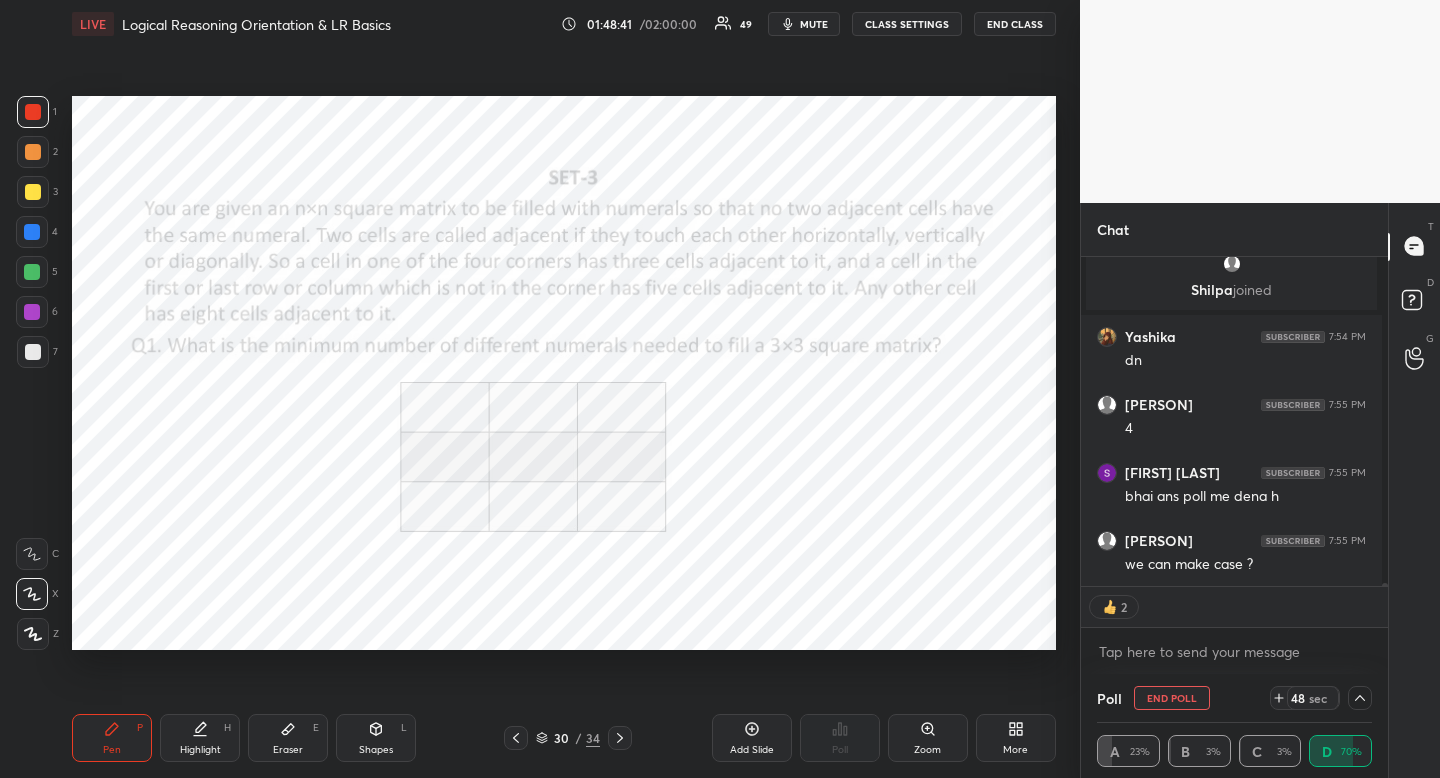 click at bounding box center (33, 112) 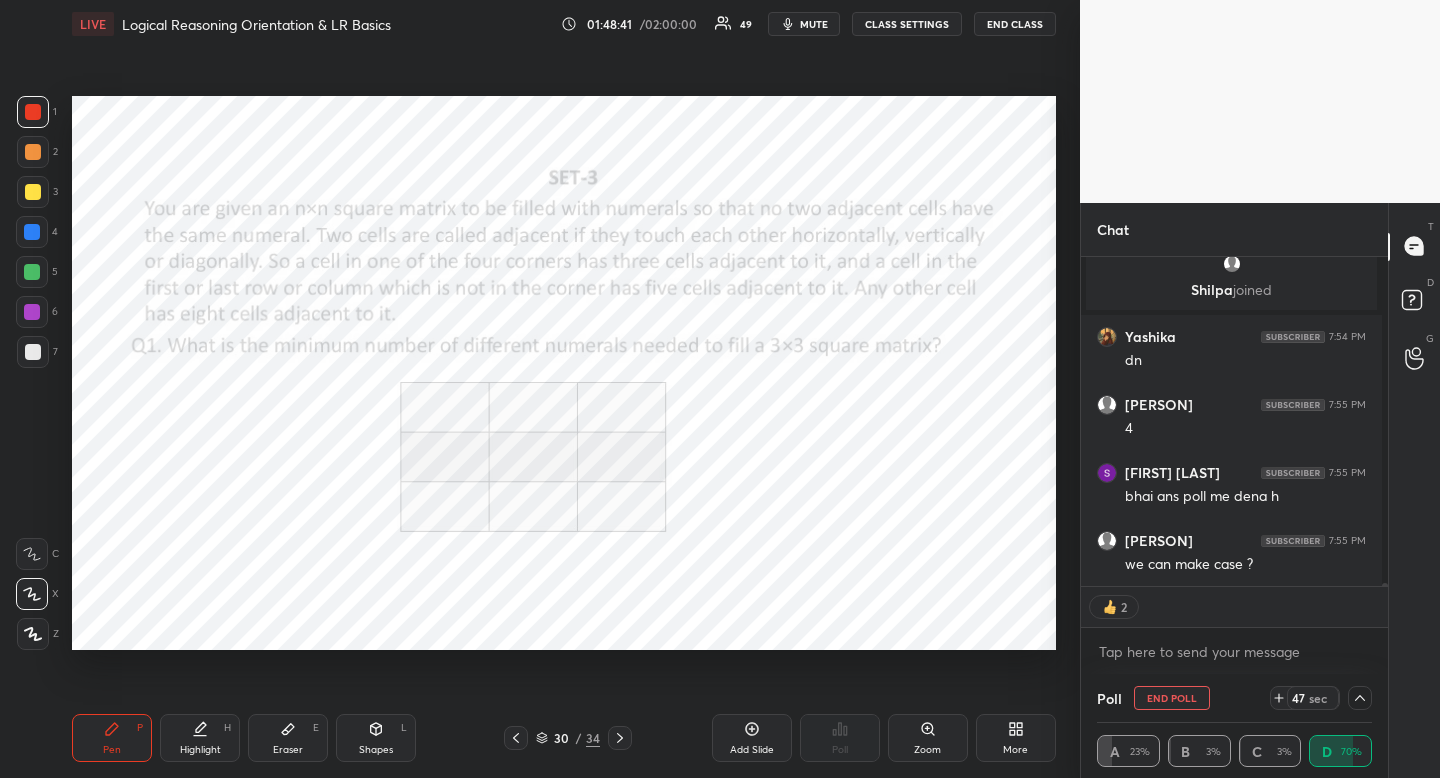 drag, startPoint x: 30, startPoint y: 111, endPoint x: 5, endPoint y: 153, distance: 48.8774 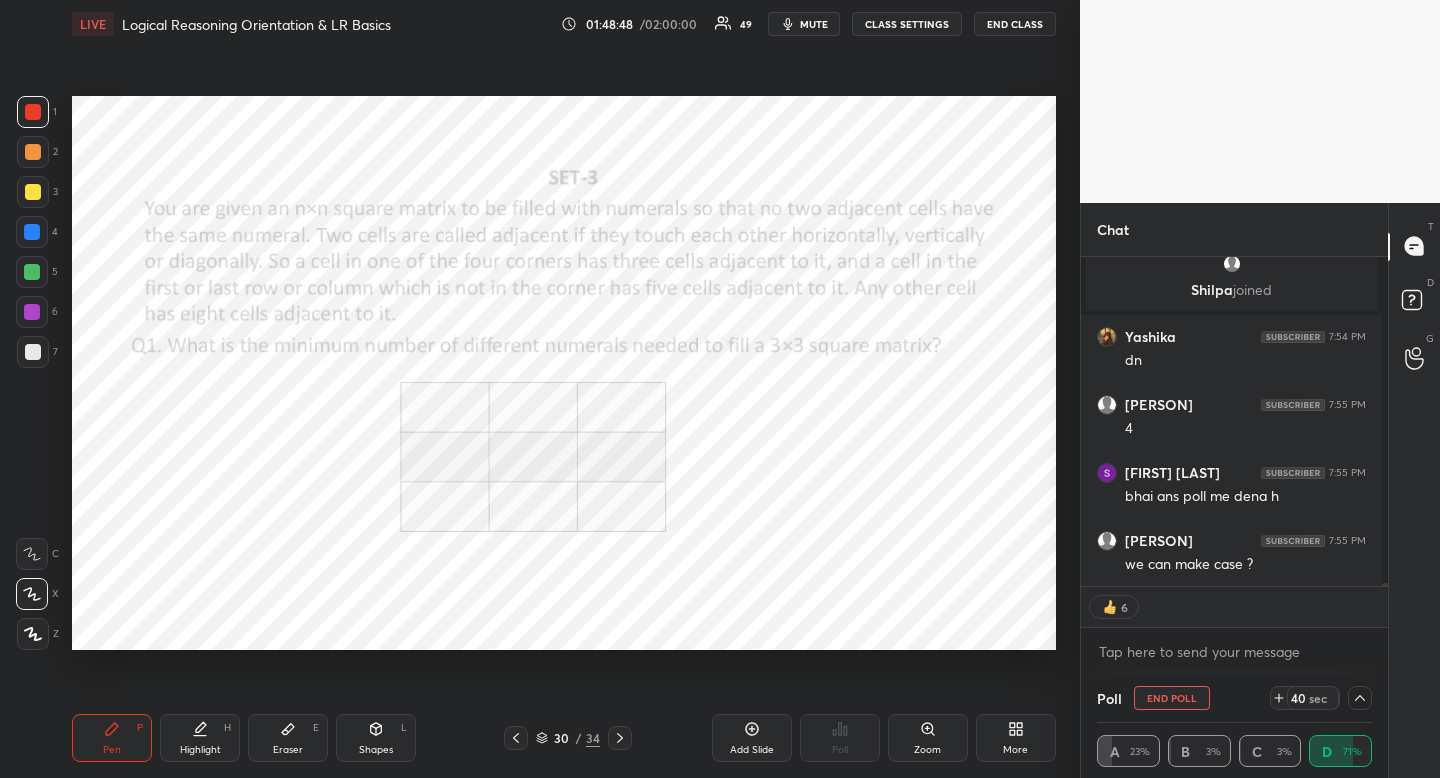 click 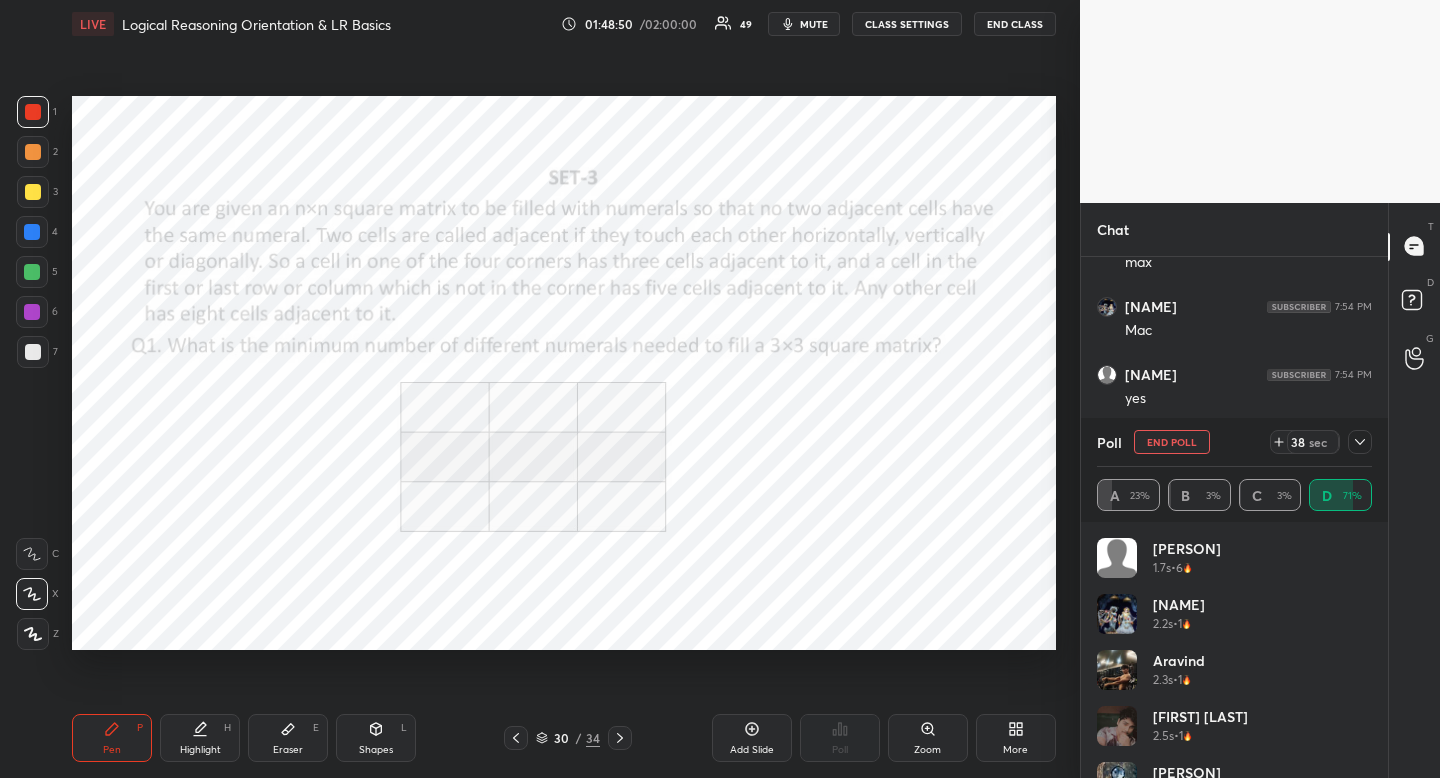 click 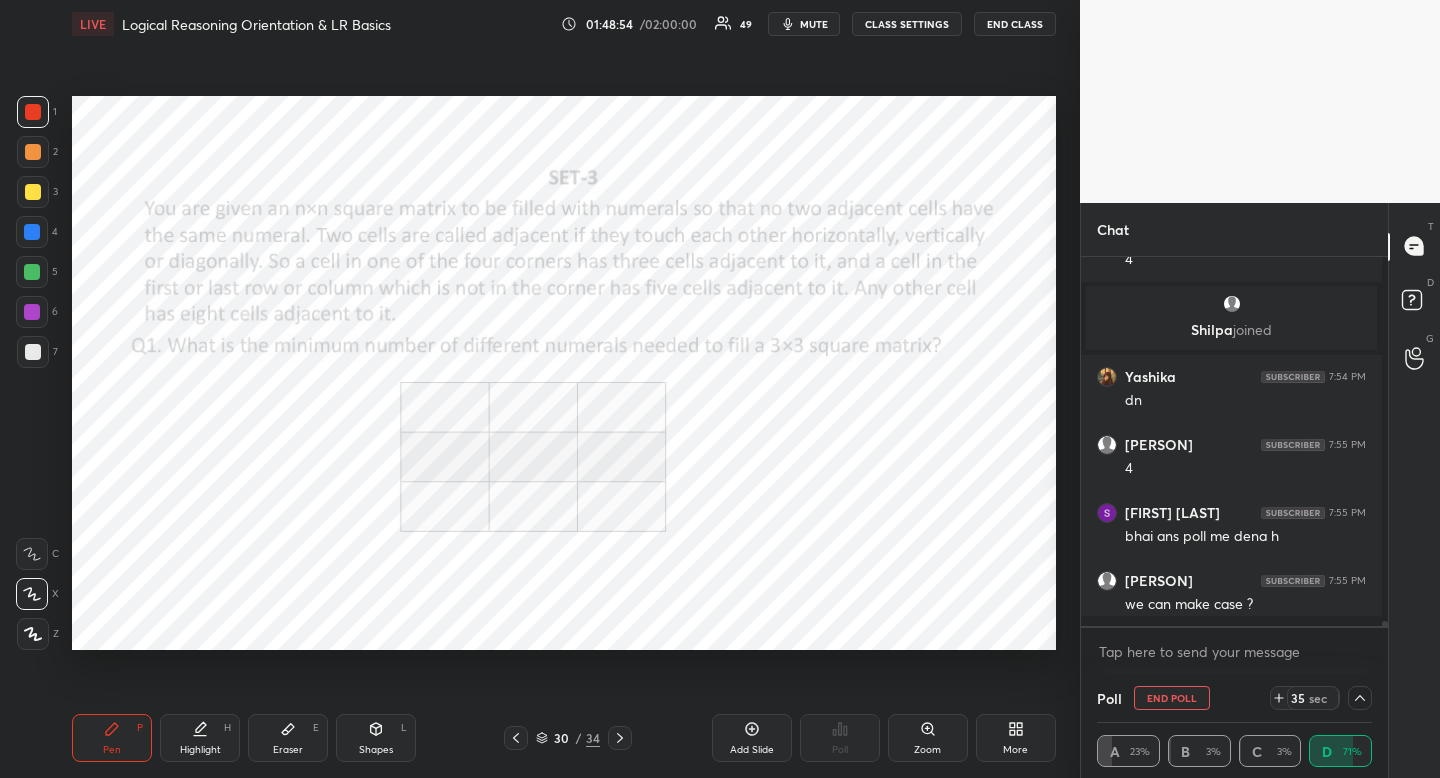click on "END POLL" at bounding box center (1172, 698) 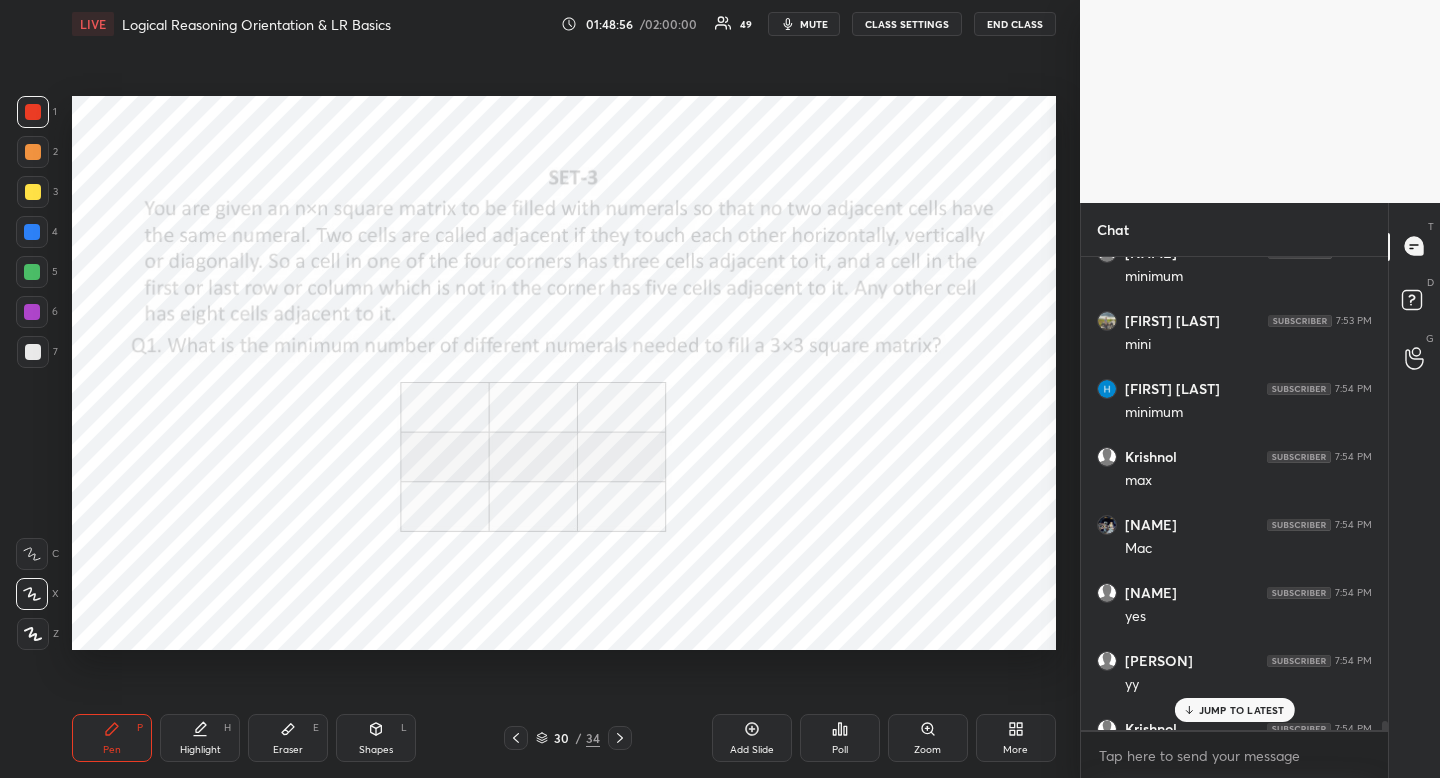 click on "Shapes L" at bounding box center [376, 738] 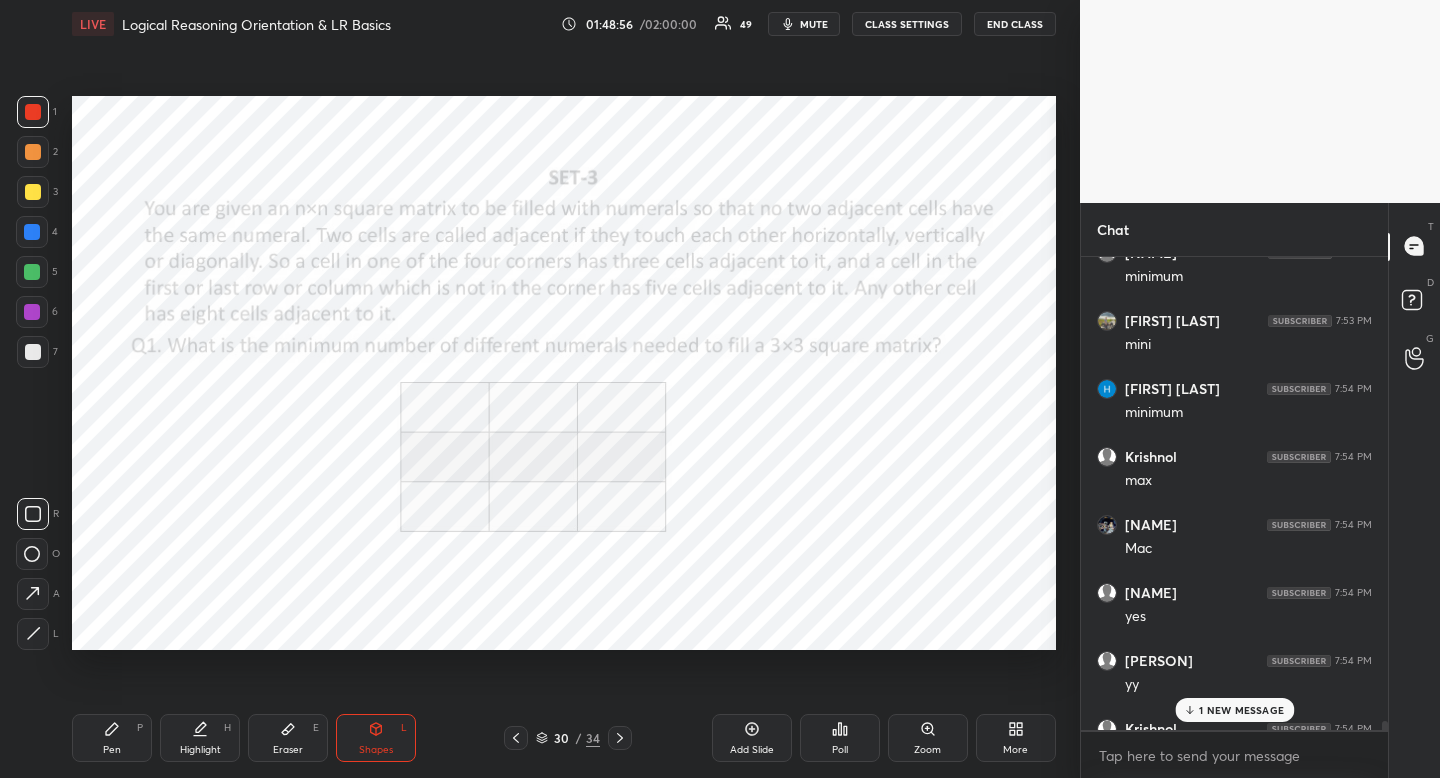 click 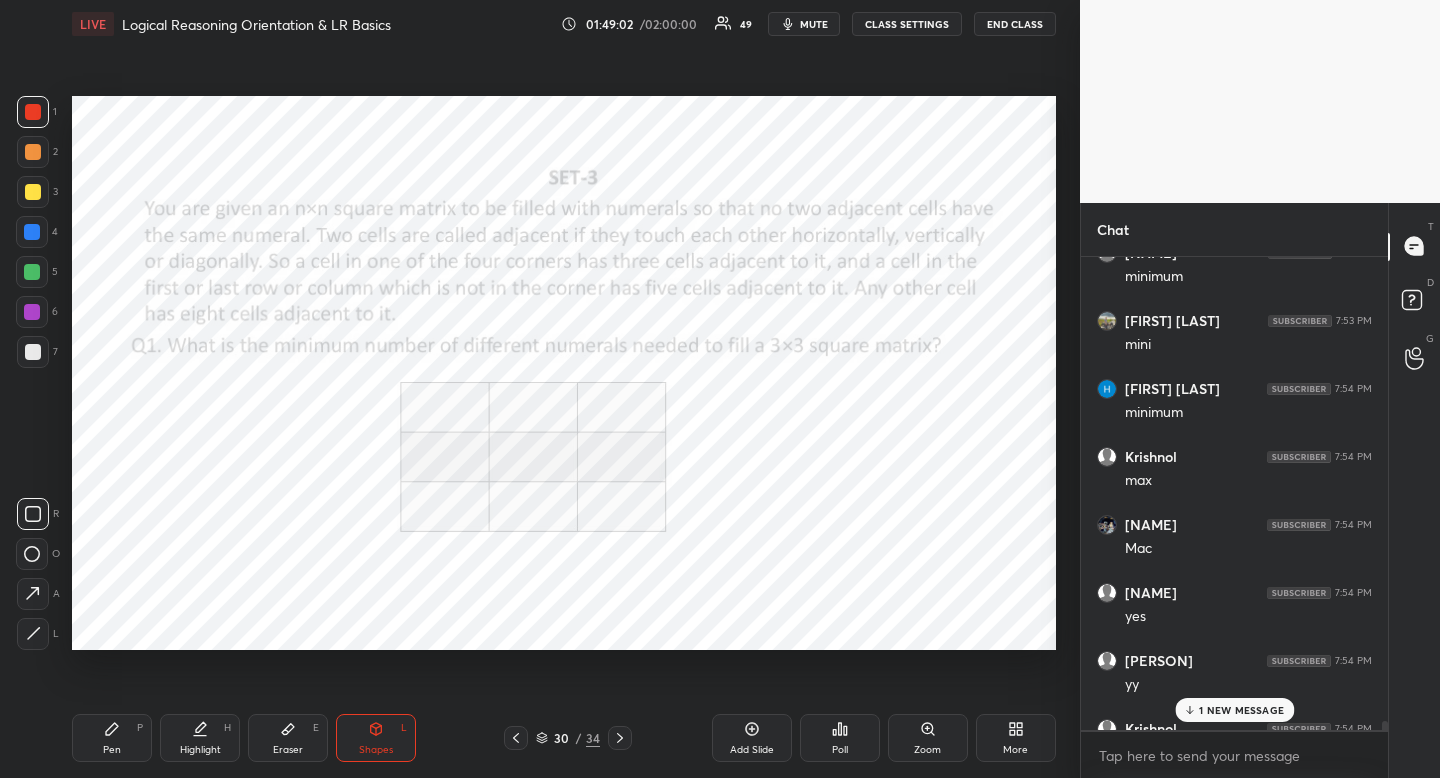 click on "1 NEW MESSAGE" at bounding box center (1241, 710) 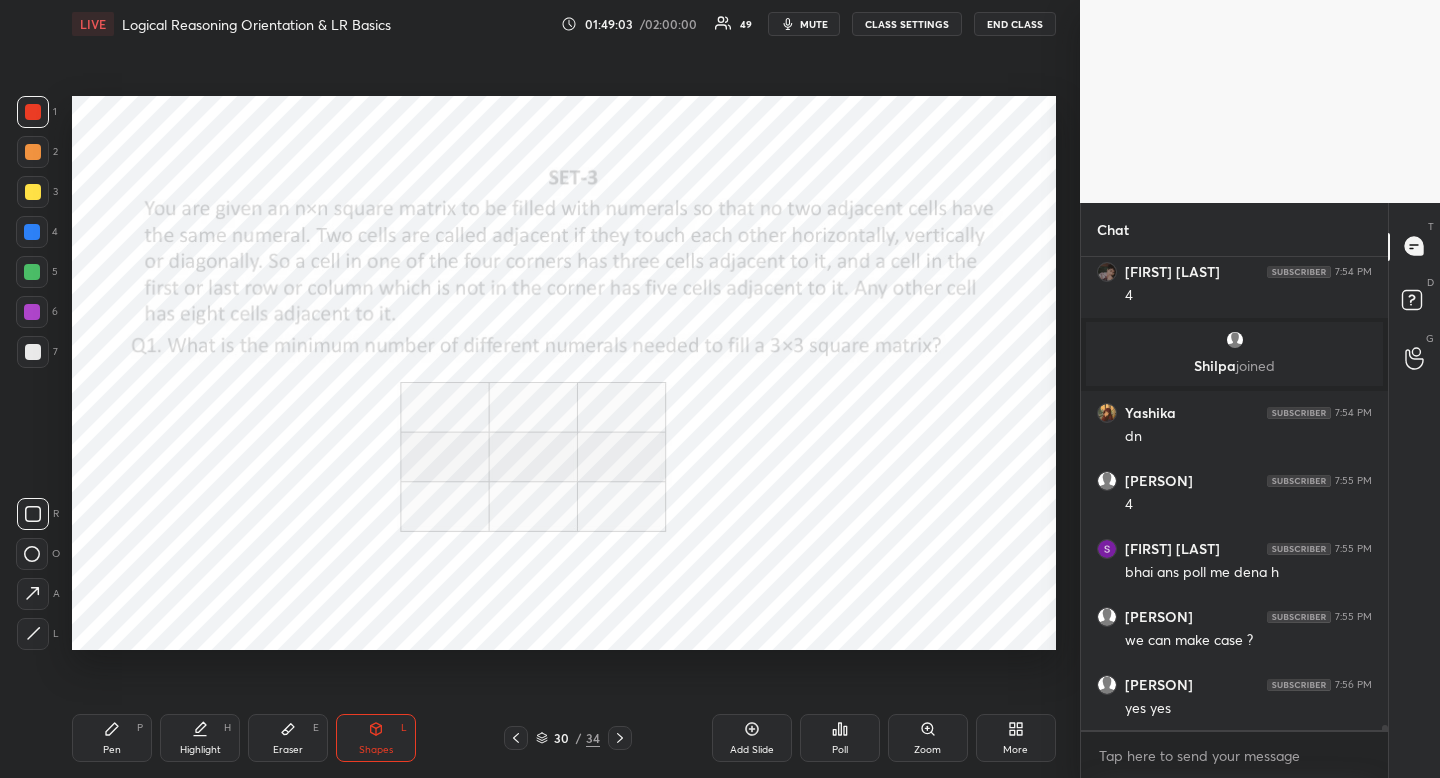 click on "Highlight" at bounding box center [200, 750] 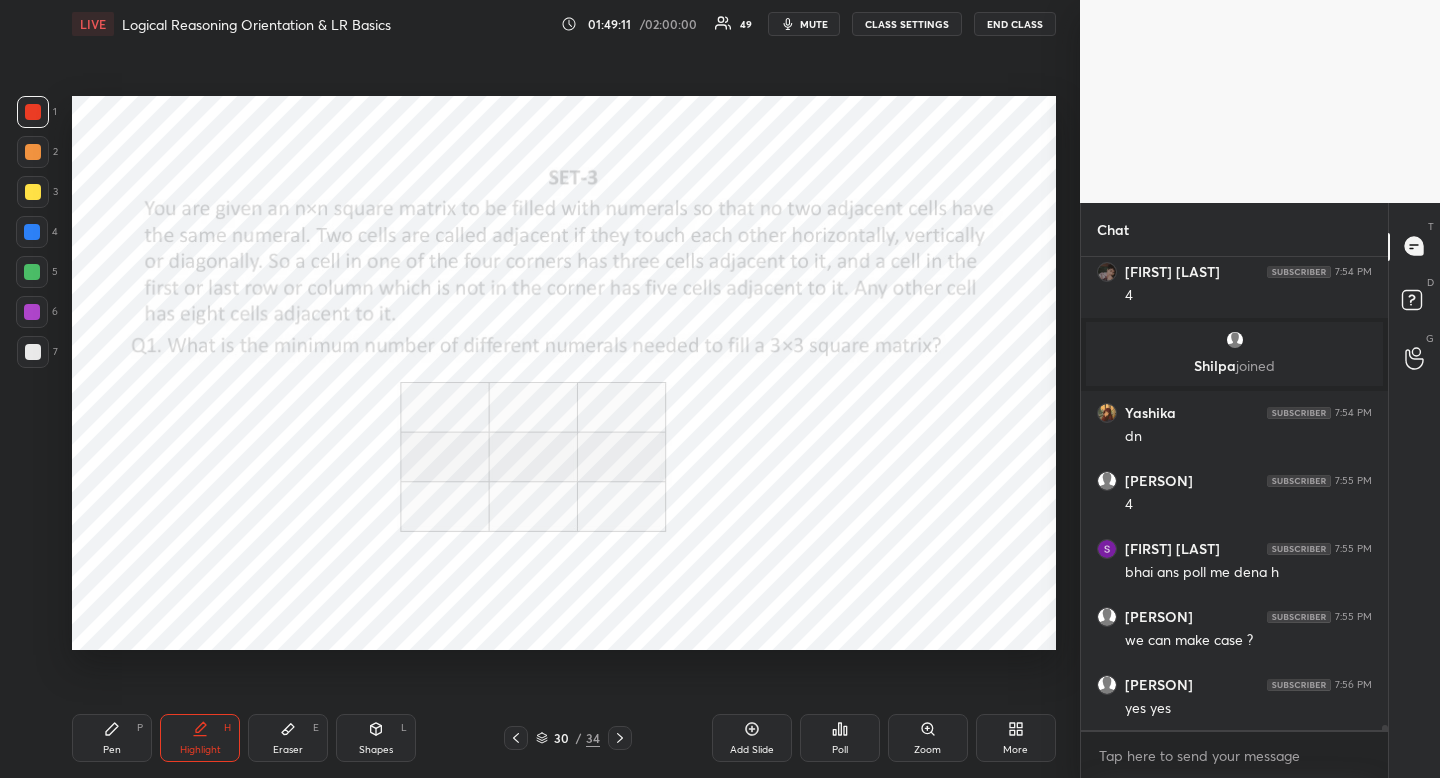 click 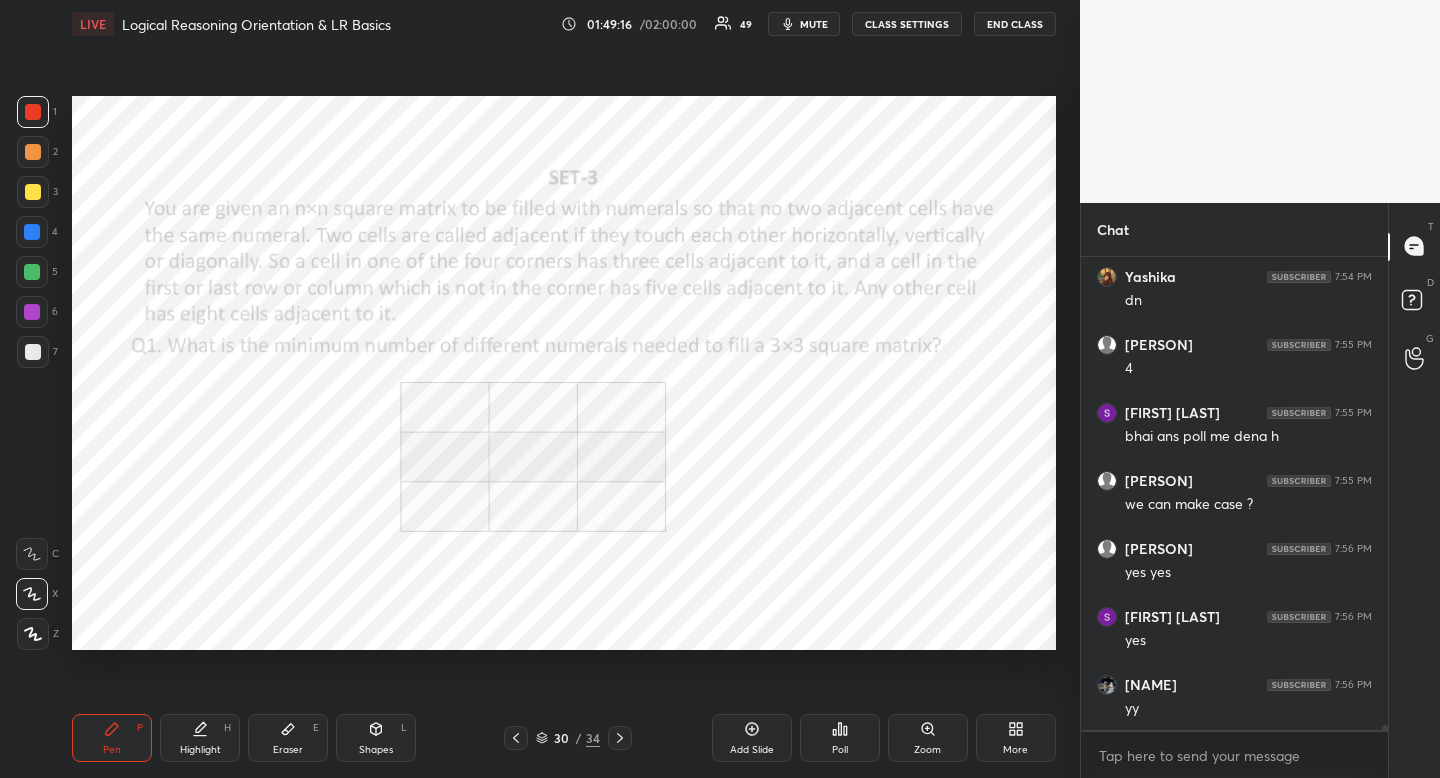 drag, startPoint x: 201, startPoint y: 725, endPoint x: 265, endPoint y: 668, distance: 85.70297 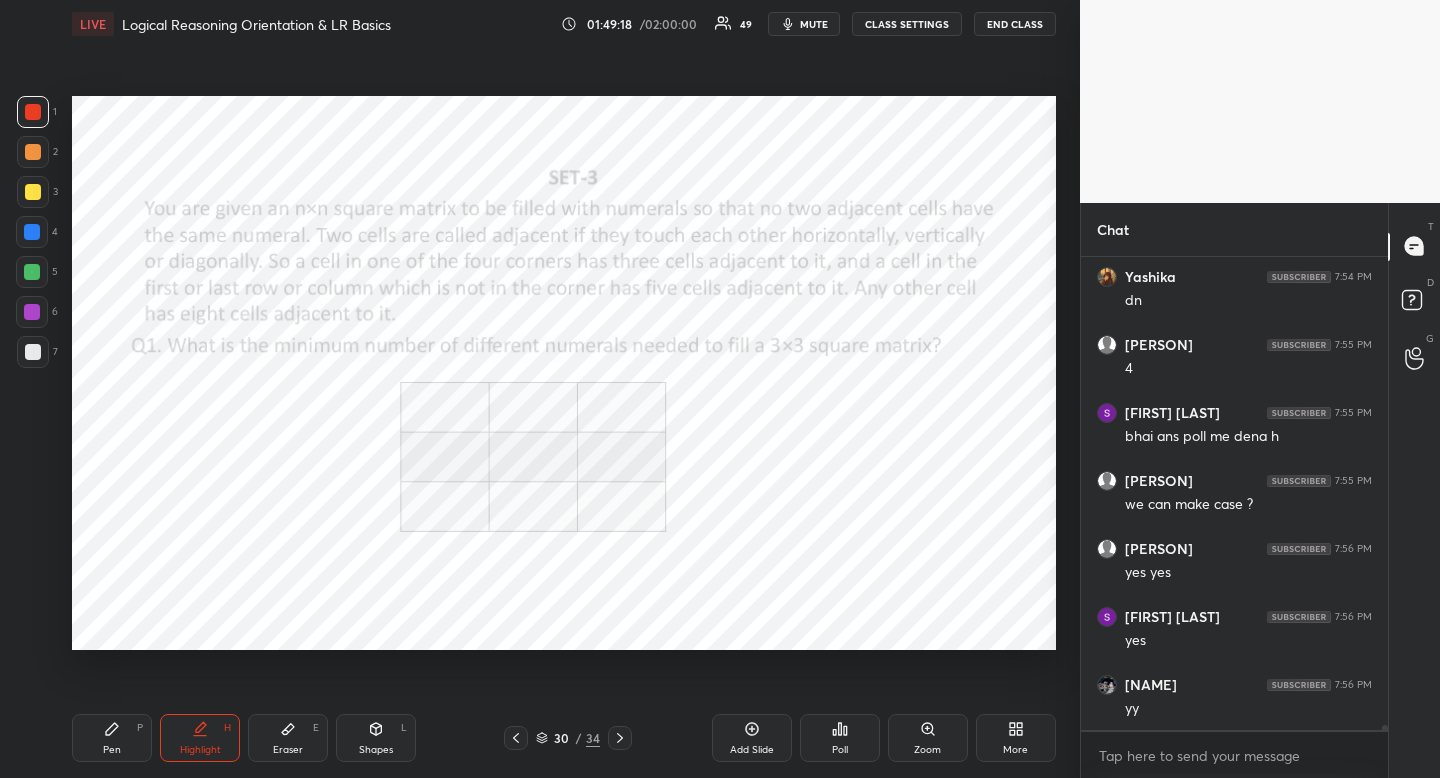 click on "Pen P" at bounding box center [112, 738] 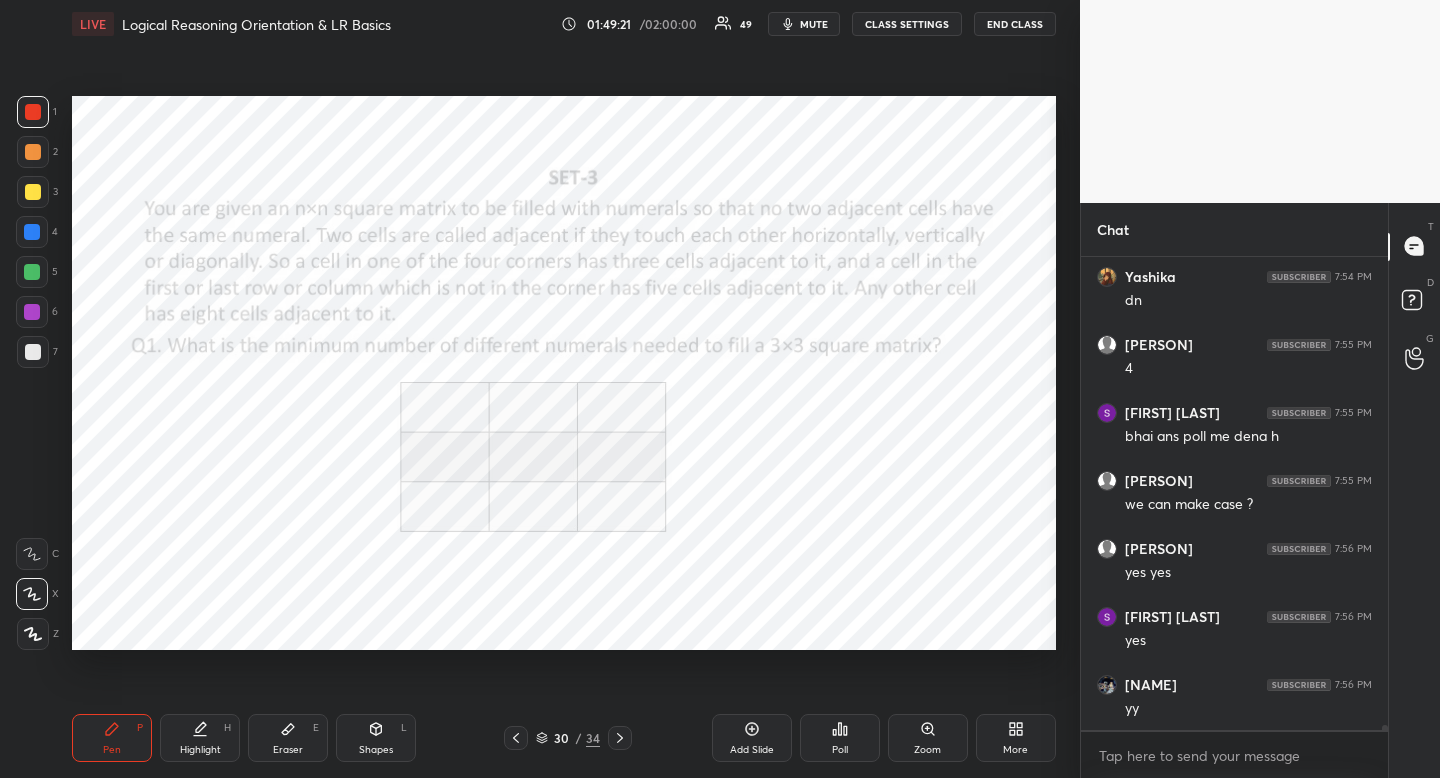 click on "Highlight H" at bounding box center (200, 738) 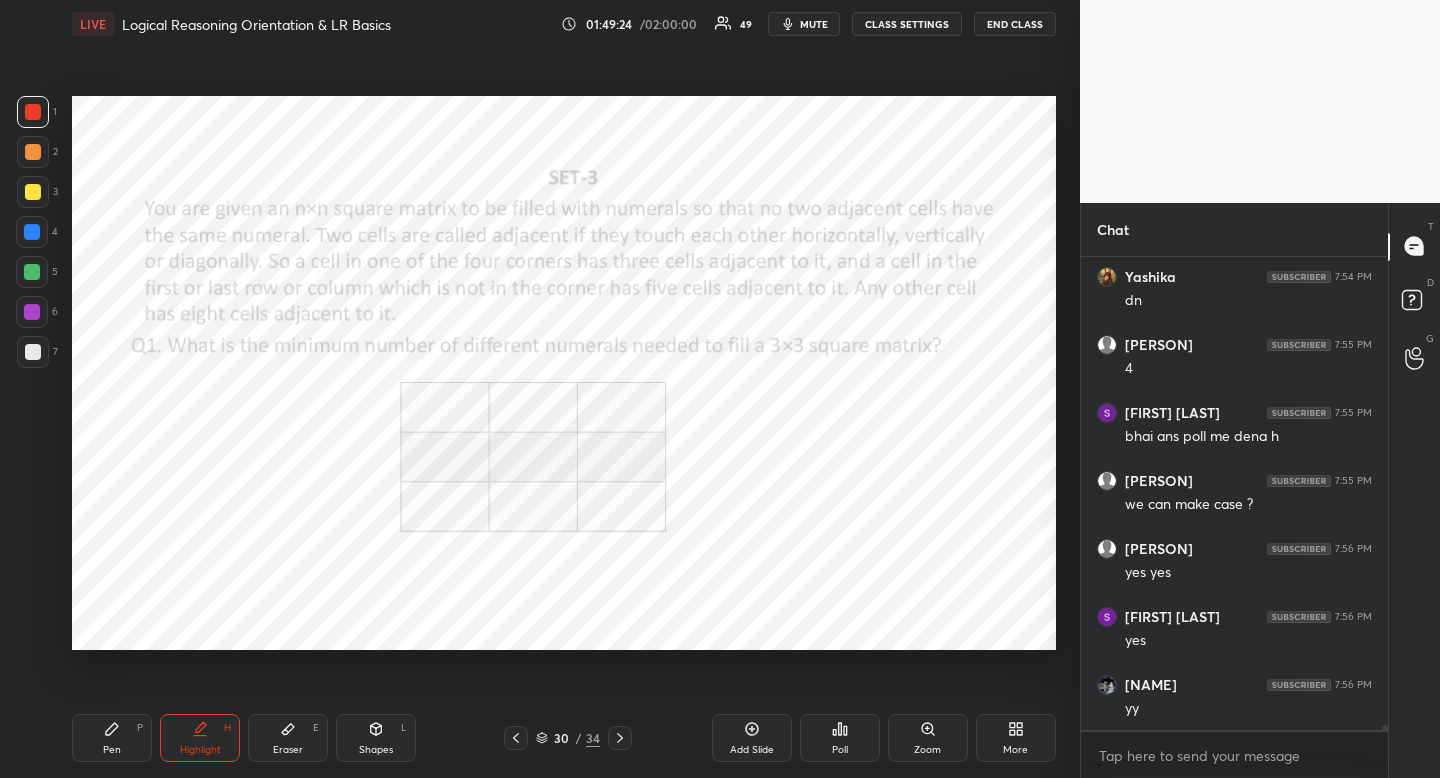 drag, startPoint x: 376, startPoint y: 728, endPoint x: 367, endPoint y: 739, distance: 14.21267 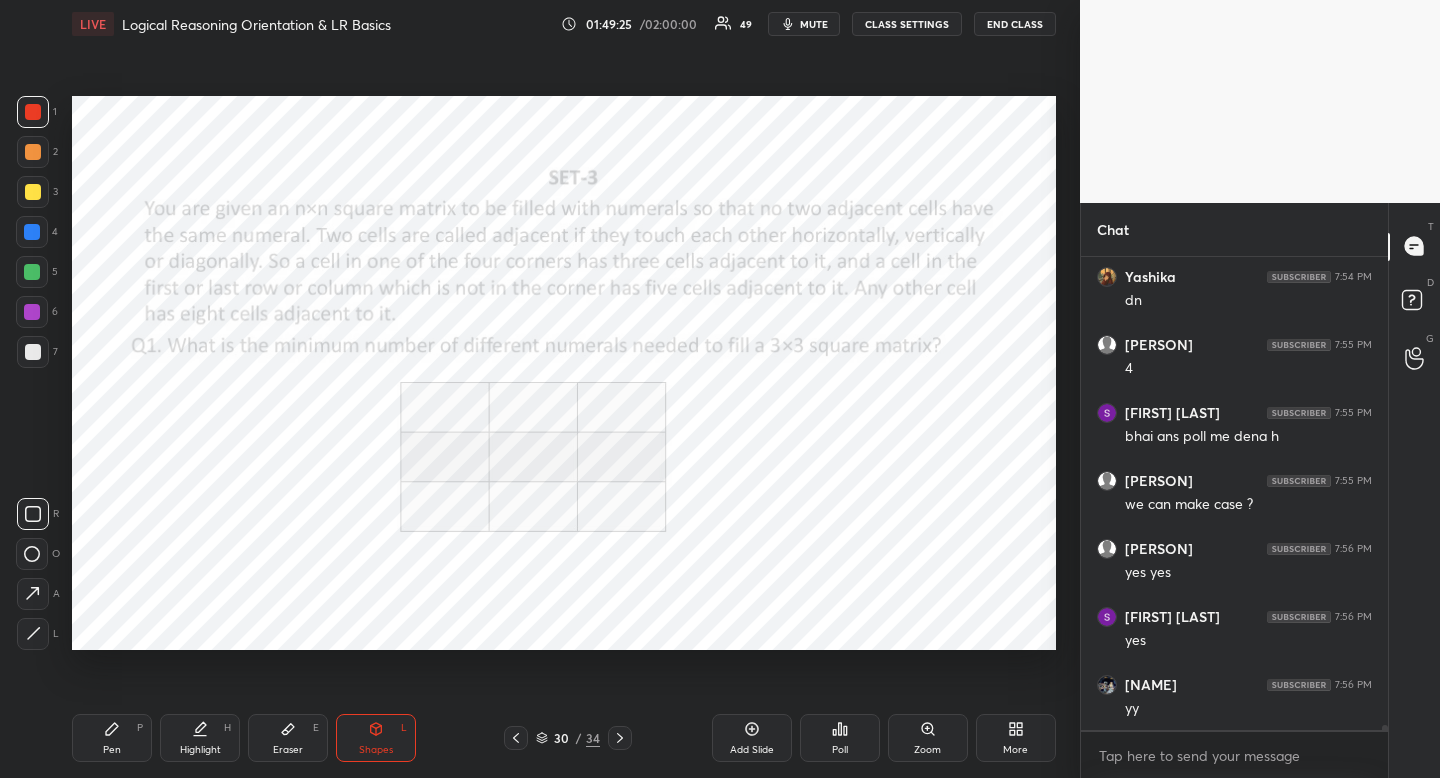 click 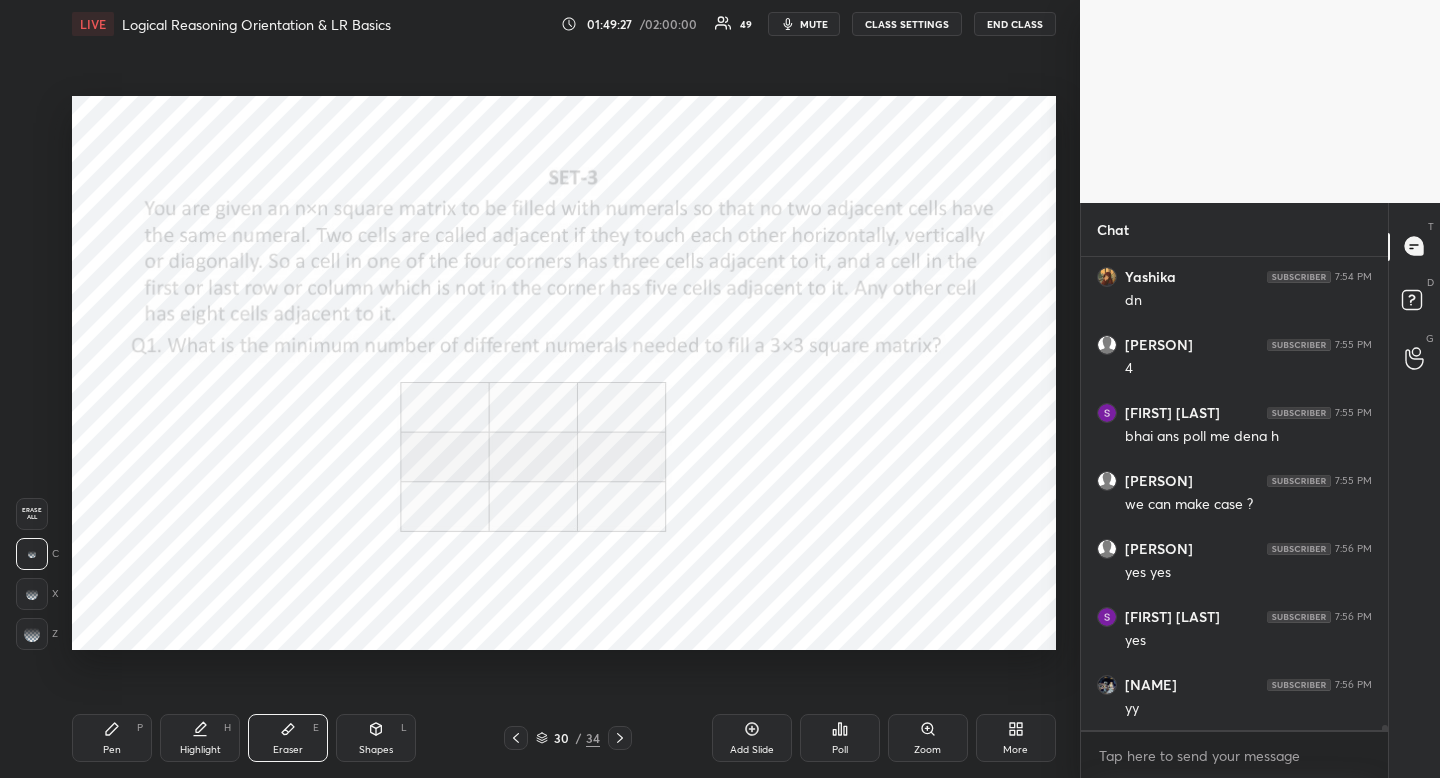 drag, startPoint x: 374, startPoint y: 742, endPoint x: 349, endPoint y: 694, distance: 54.120235 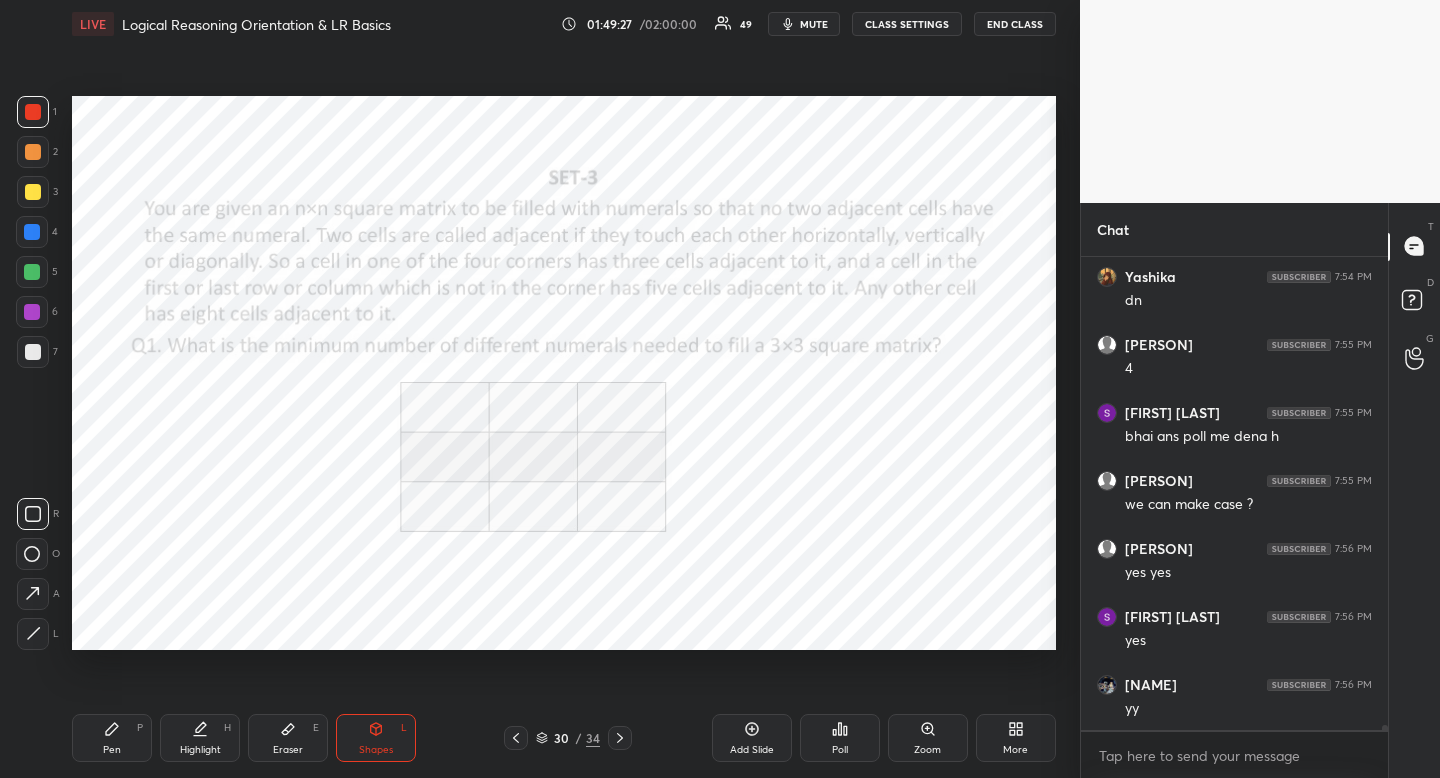 click 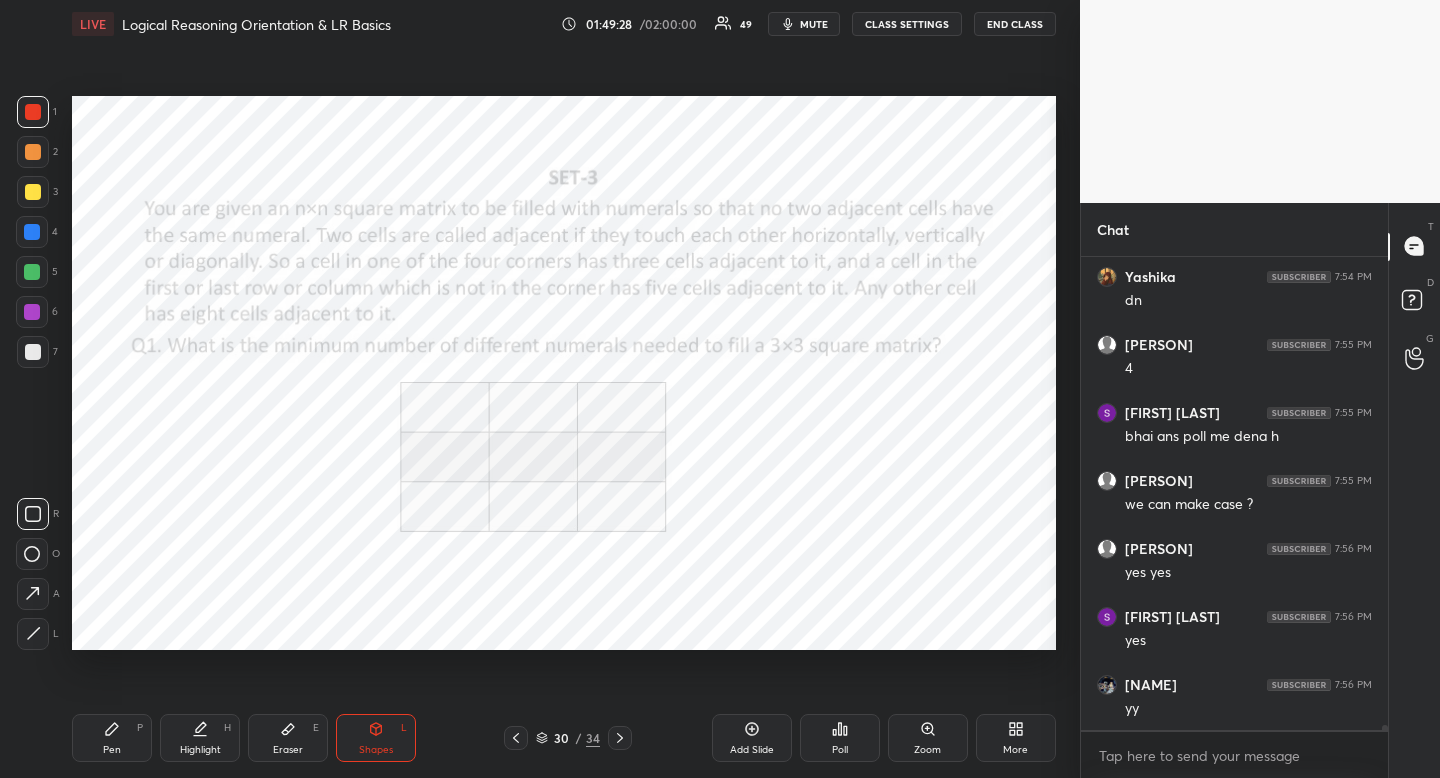 click 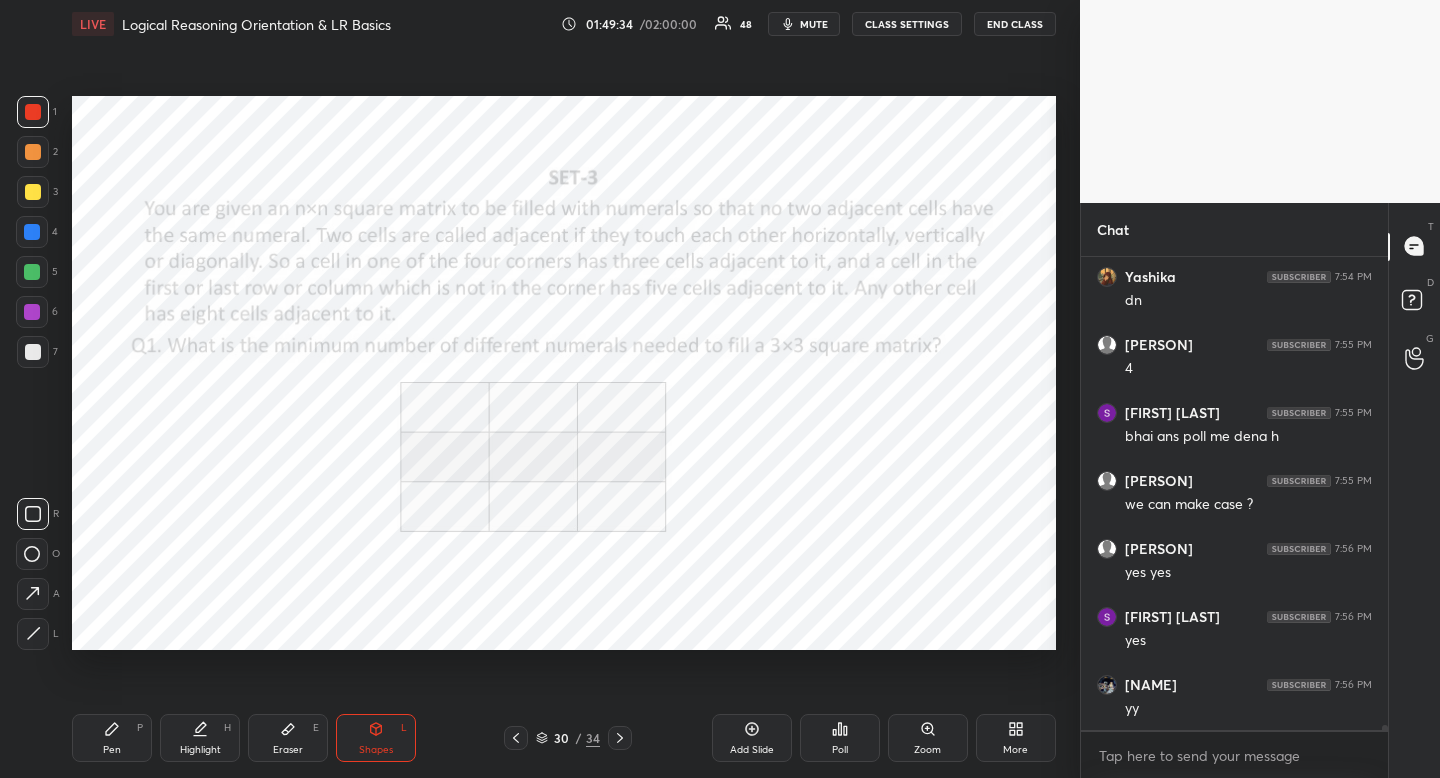 click on "Highlight H" at bounding box center [200, 738] 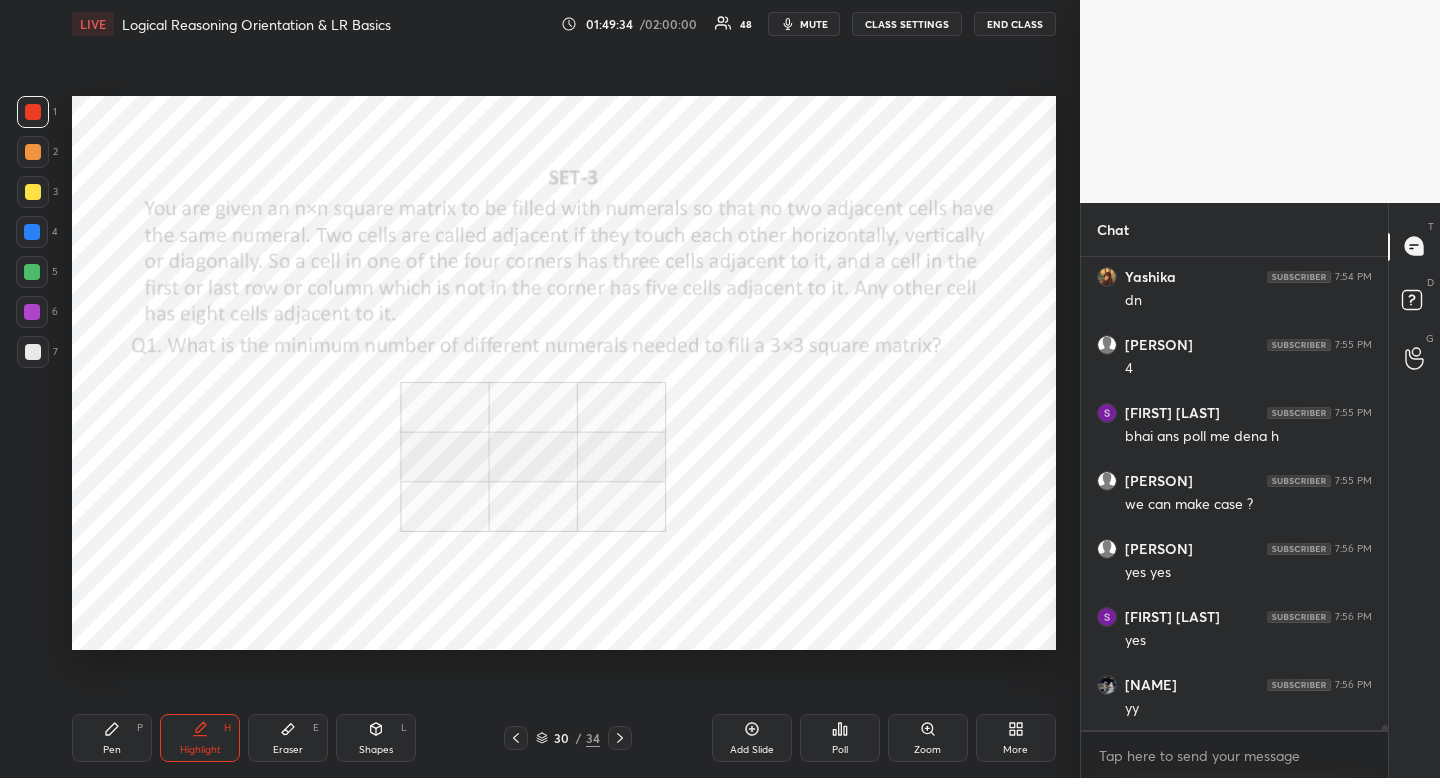 drag, startPoint x: 210, startPoint y: 739, endPoint x: 257, endPoint y: 673, distance: 81.02469 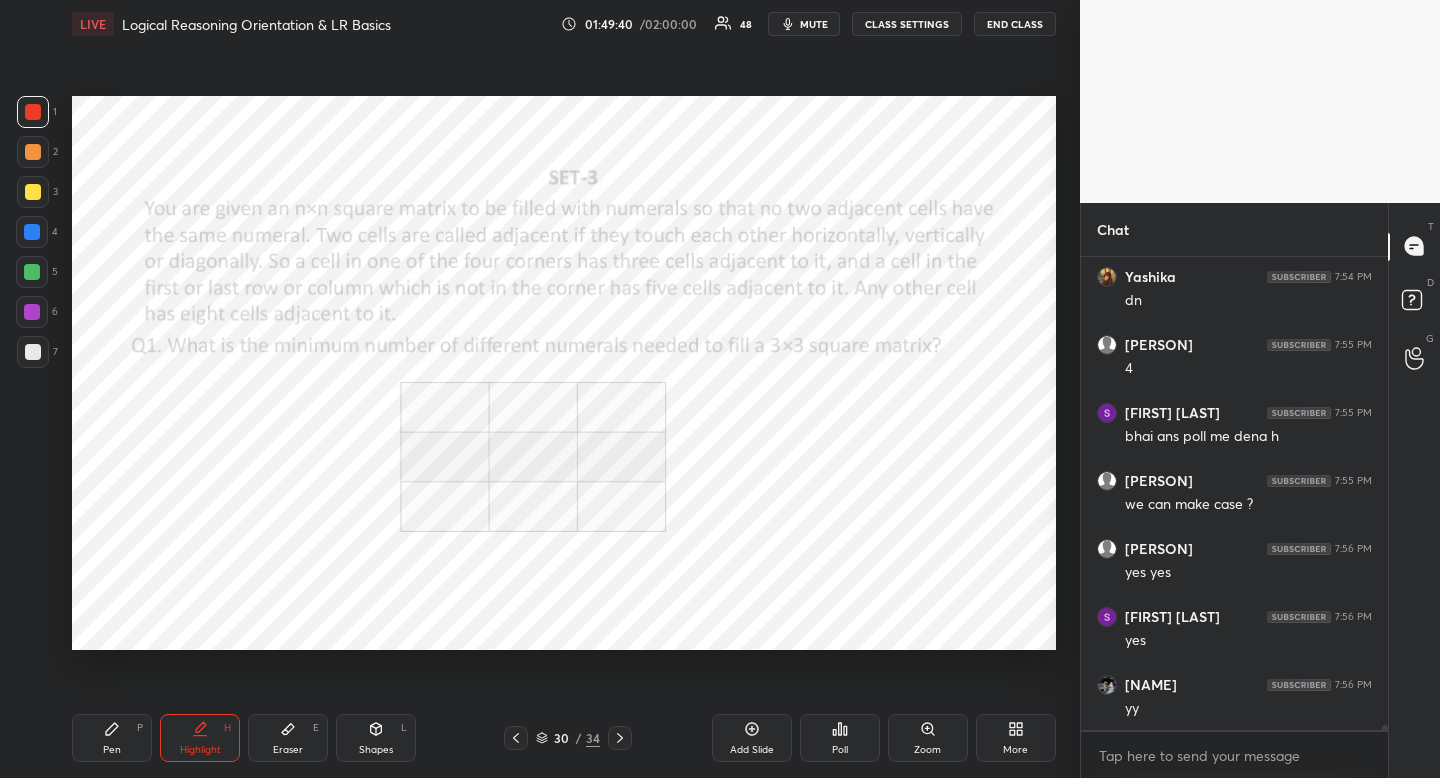 click on "Pen P" at bounding box center (112, 738) 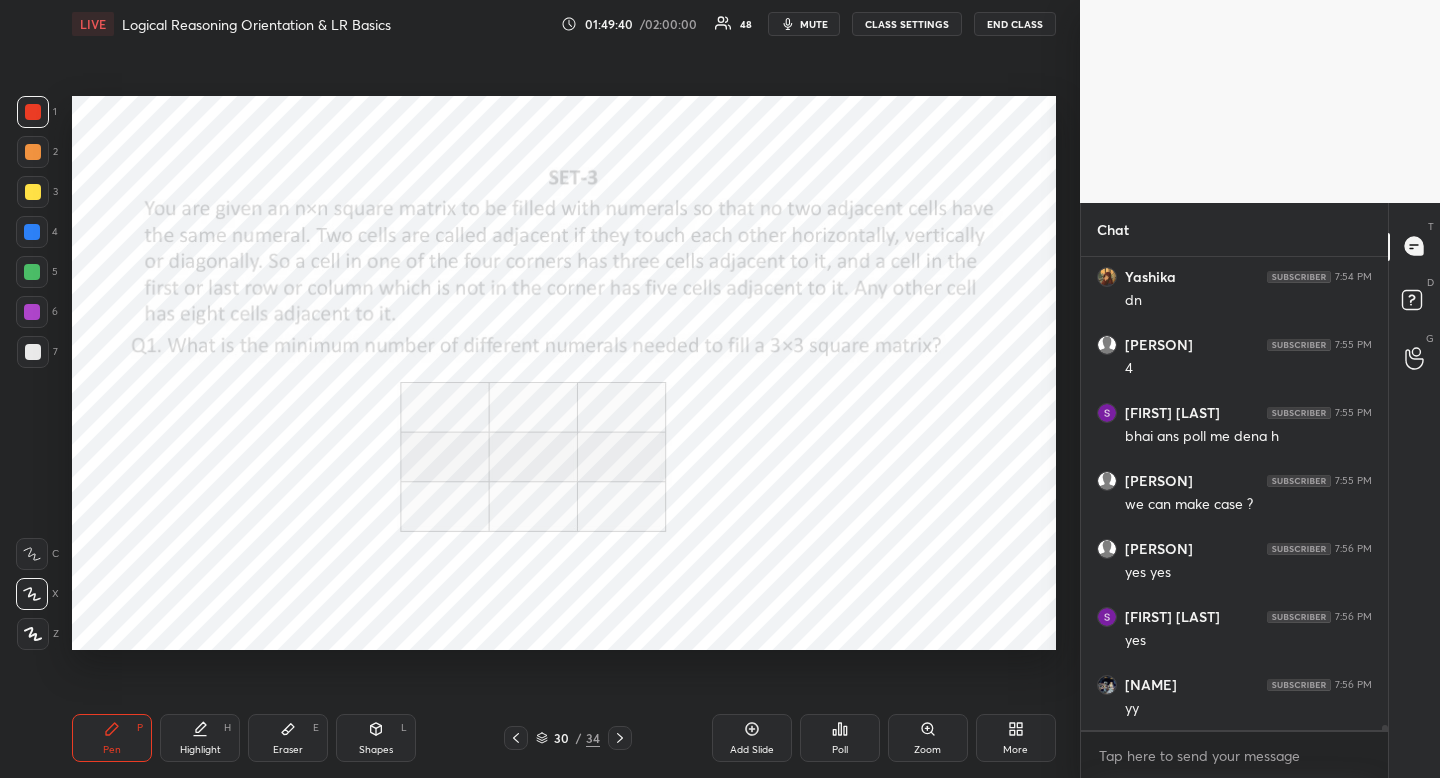 drag, startPoint x: 123, startPoint y: 730, endPoint x: 114, endPoint y: 679, distance: 51.78803 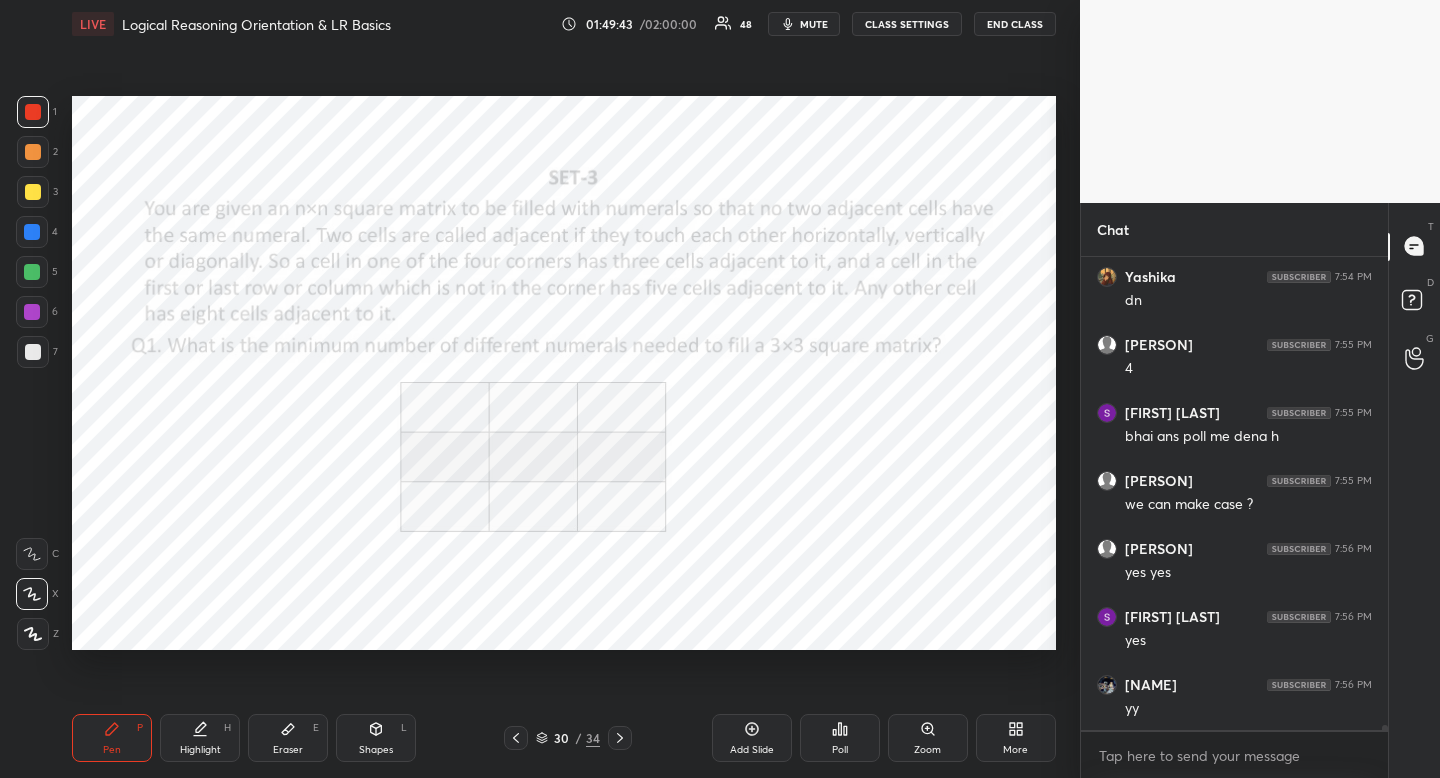 click on "Highlight H" at bounding box center (200, 738) 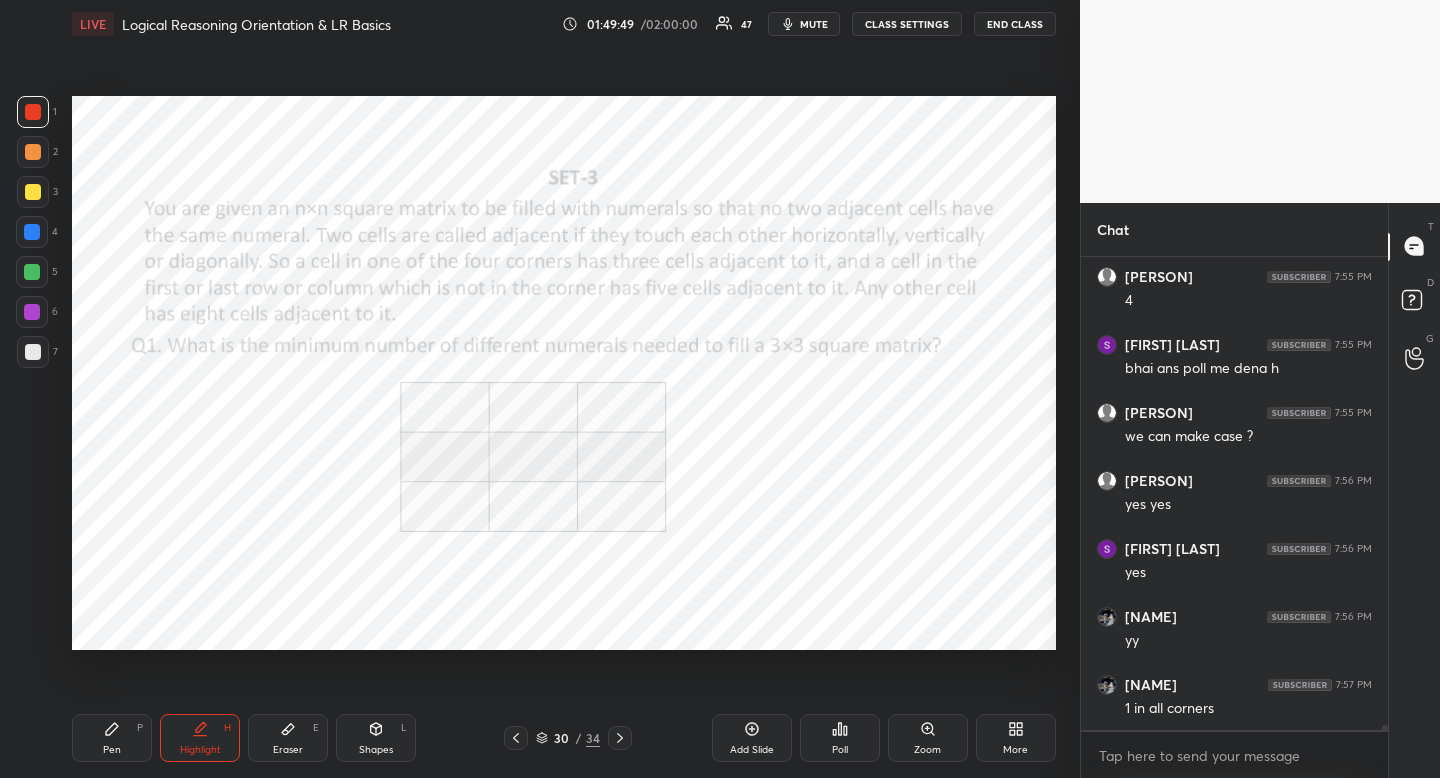 click 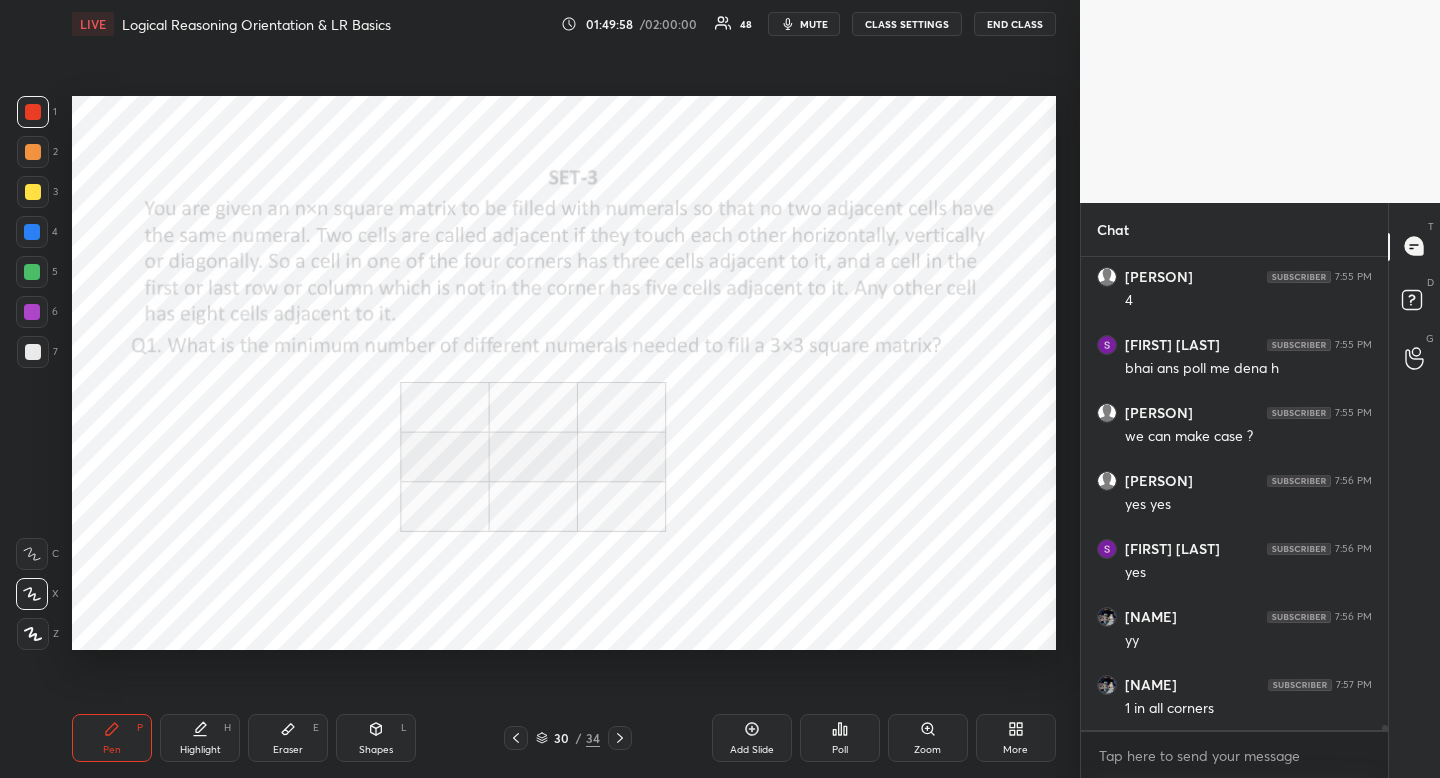 click at bounding box center (32, 232) 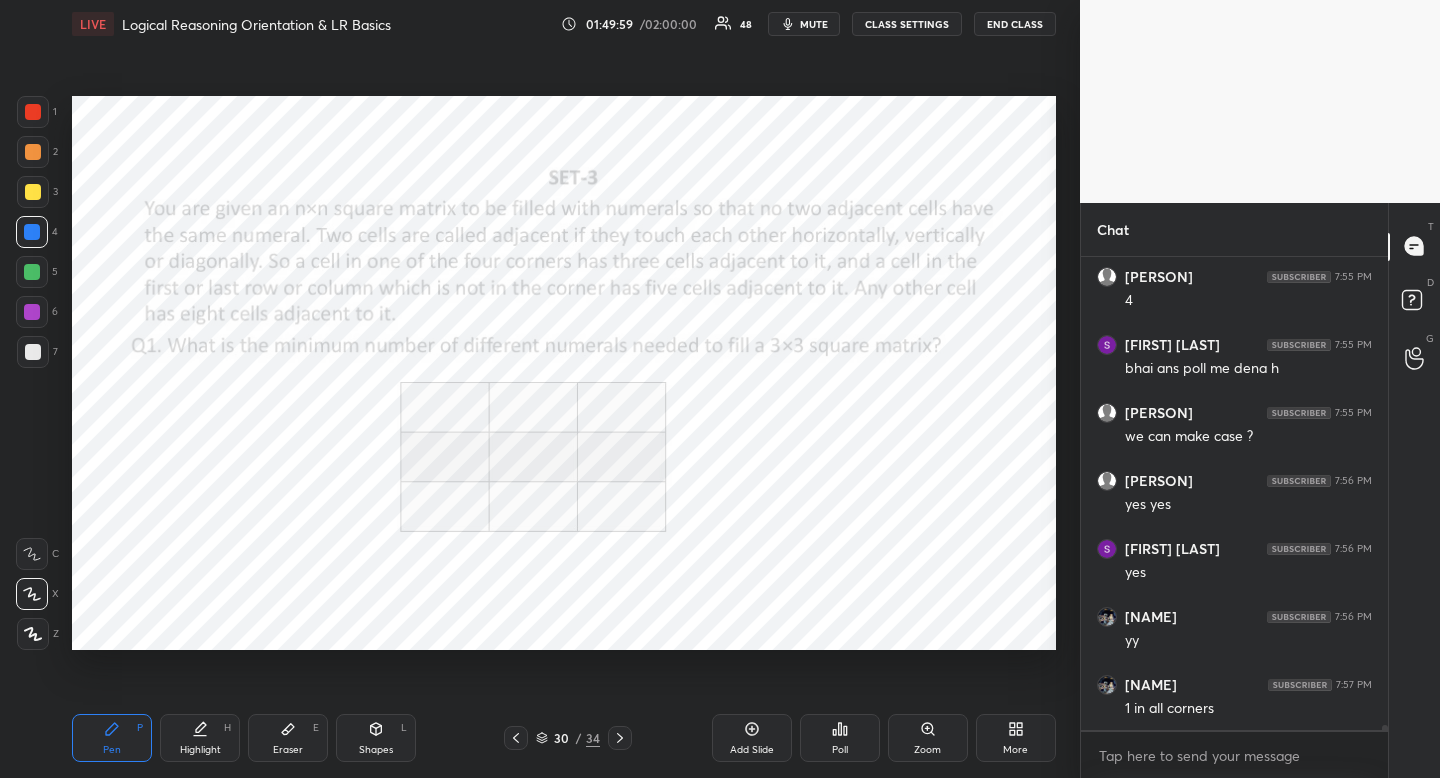 click on "Highlight" at bounding box center (200, 750) 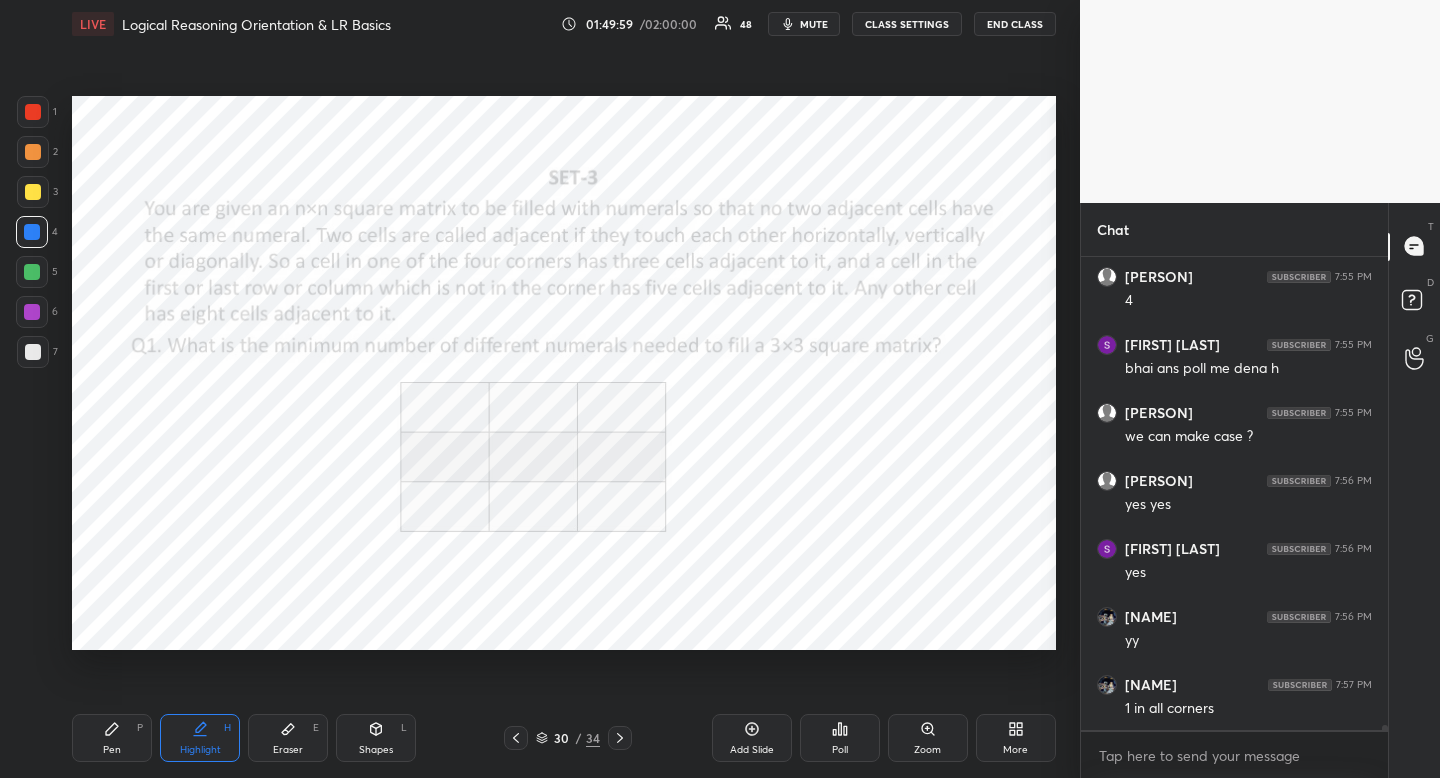 click on "Highlight" at bounding box center (200, 750) 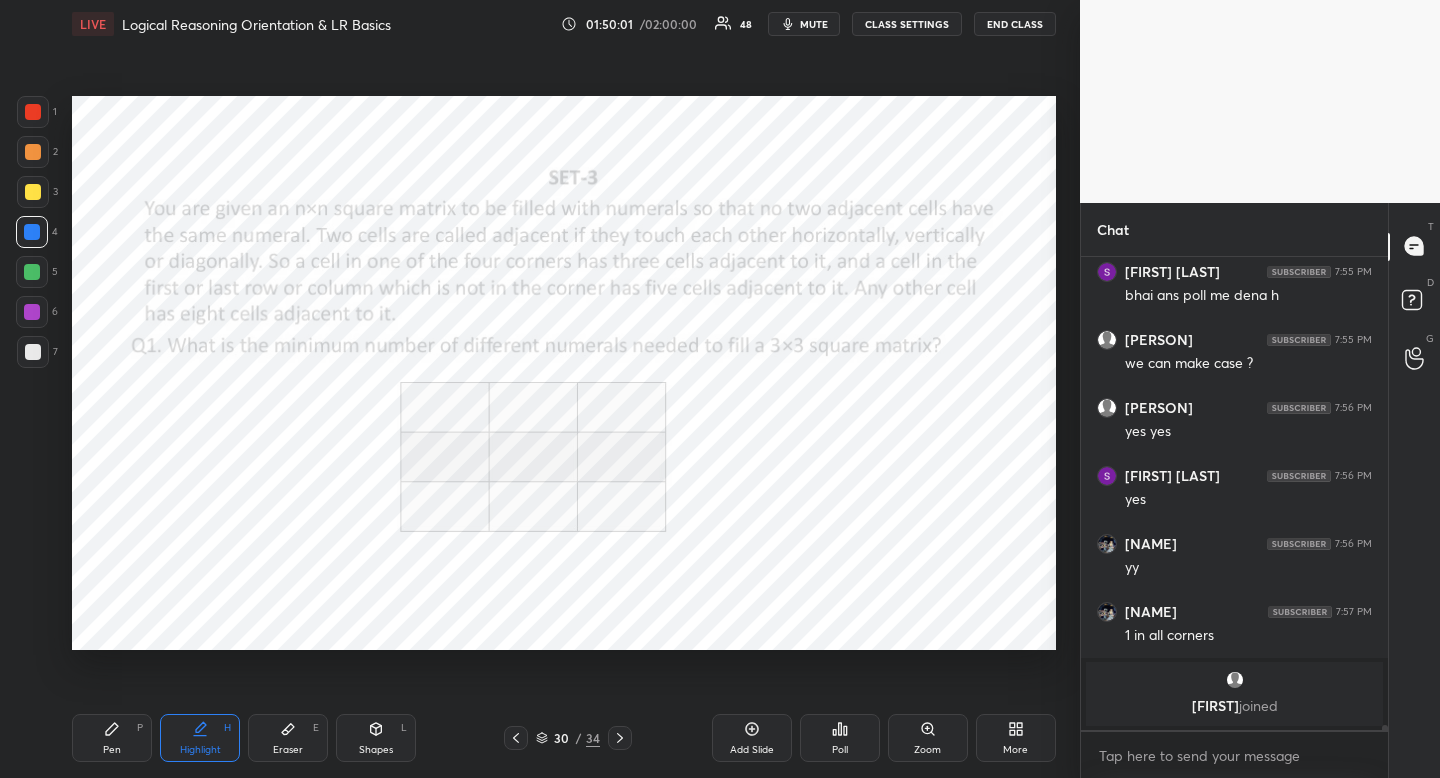 click at bounding box center (33, 112) 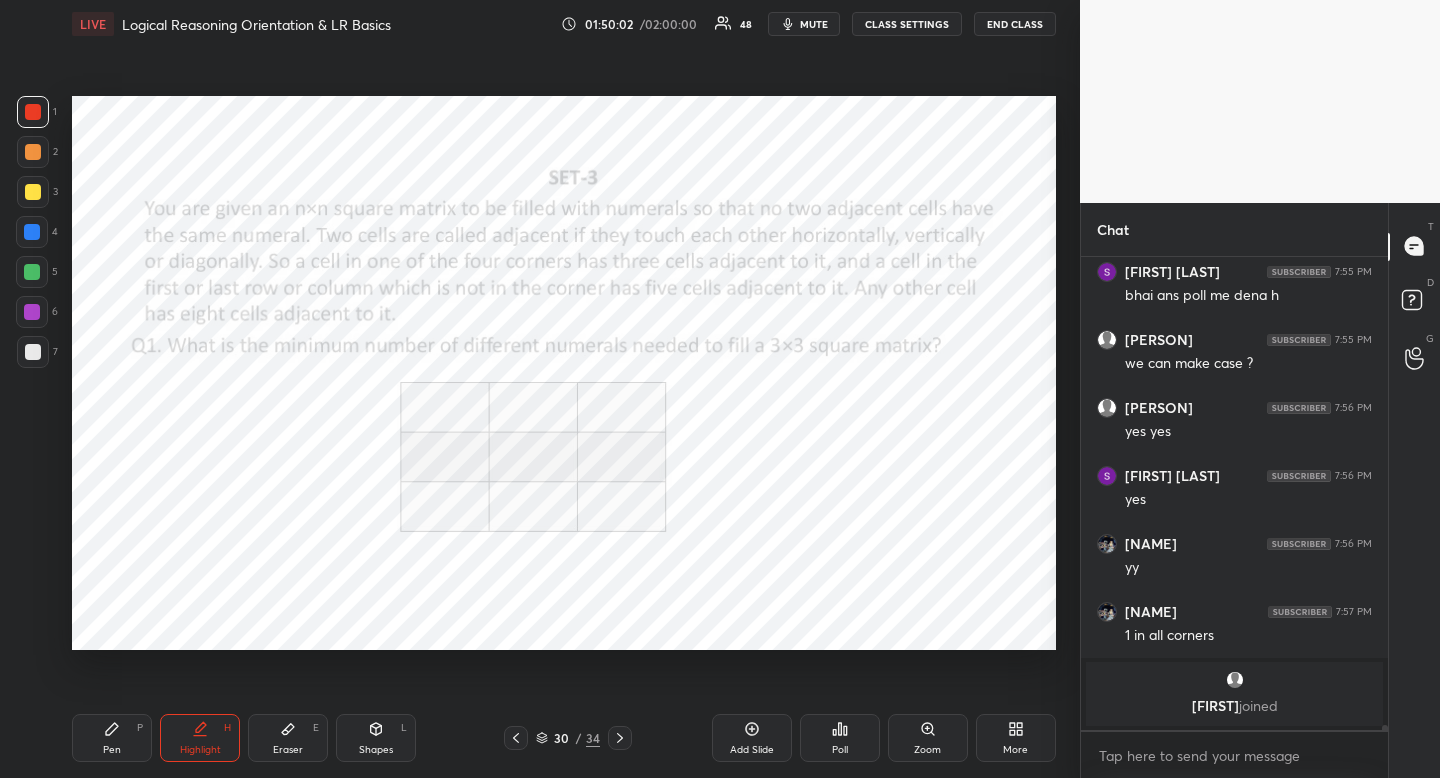 drag, startPoint x: 34, startPoint y: 109, endPoint x: 21, endPoint y: 147, distance: 40.16217 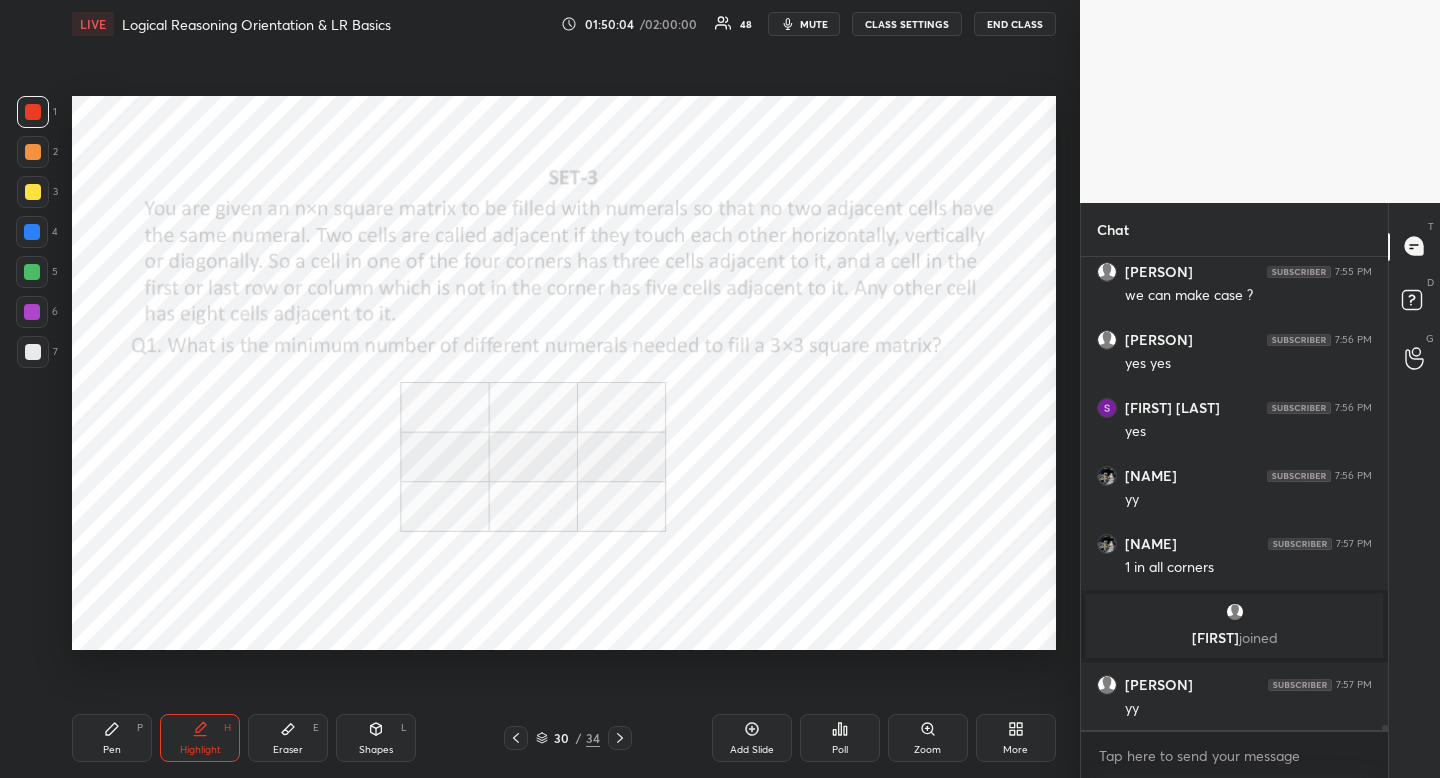 scroll, scrollTop: 40964, scrollLeft: 0, axis: vertical 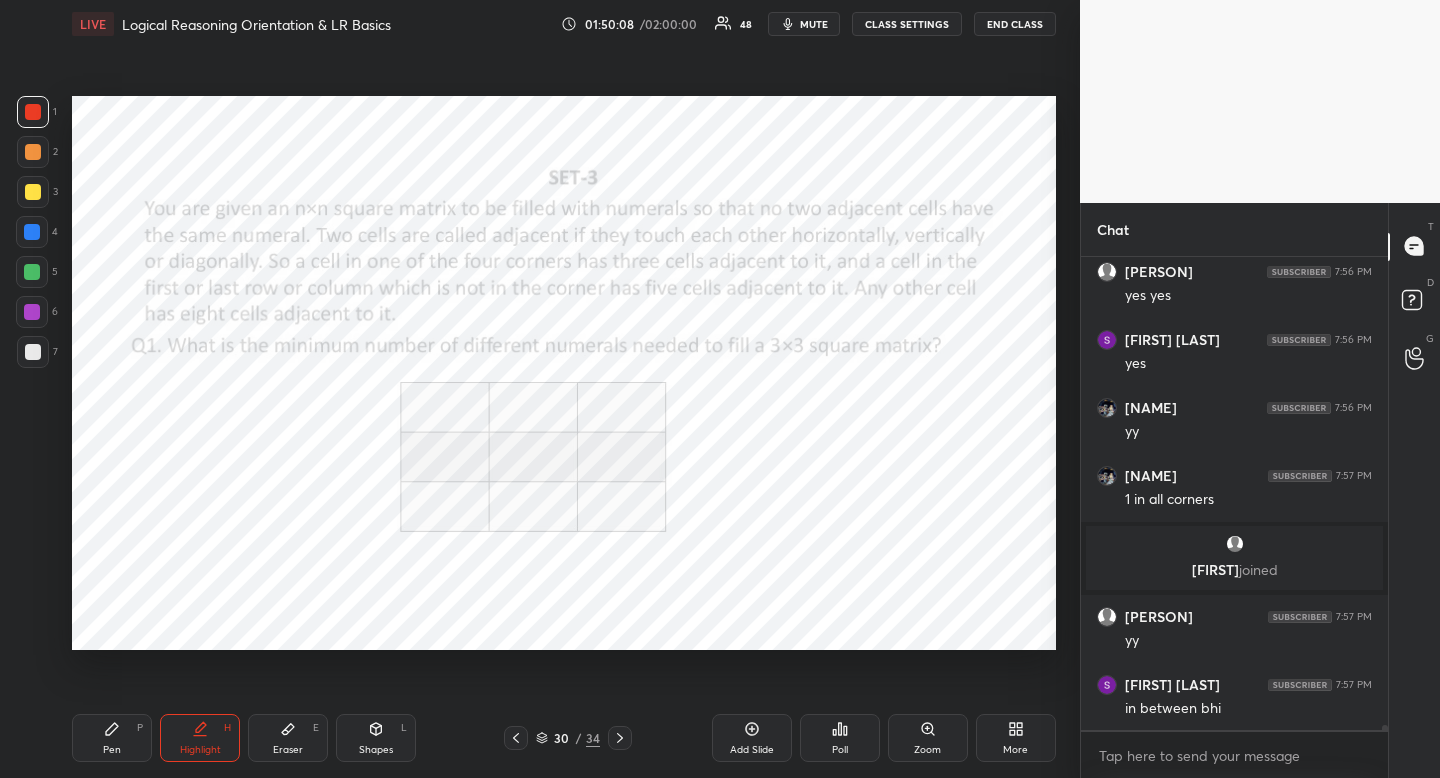 click on "Highlight H" at bounding box center [200, 738] 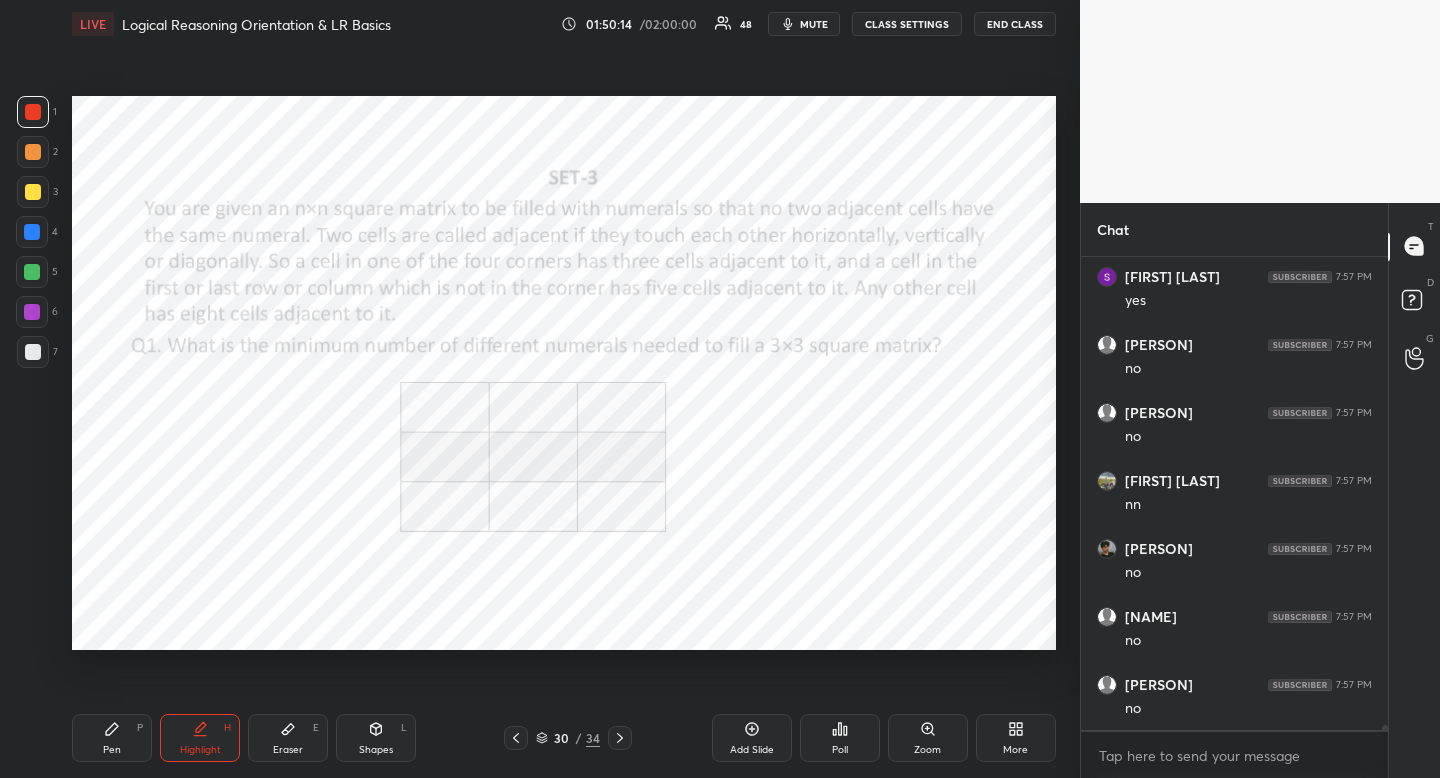 scroll, scrollTop: 41576, scrollLeft: 0, axis: vertical 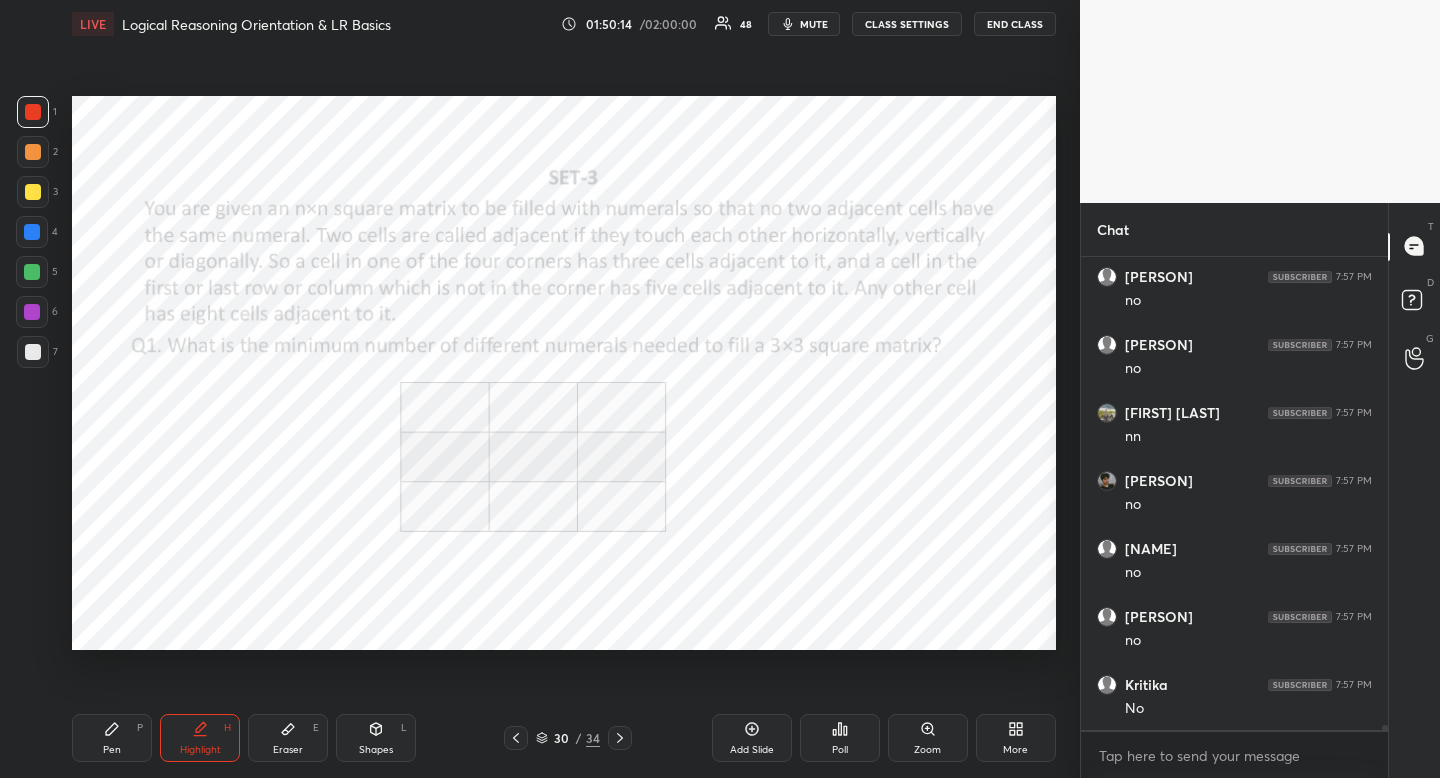 click on "Pen P" at bounding box center [112, 738] 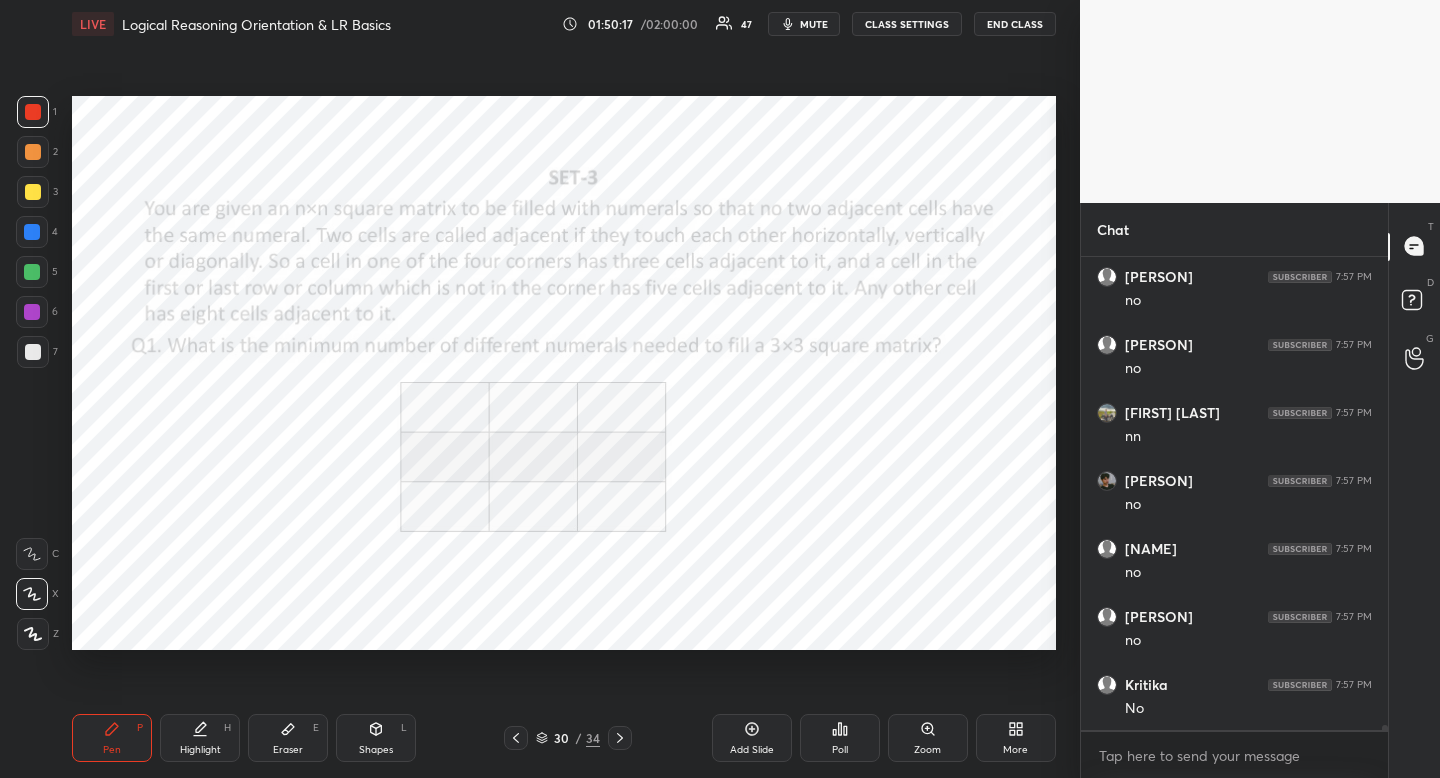 click 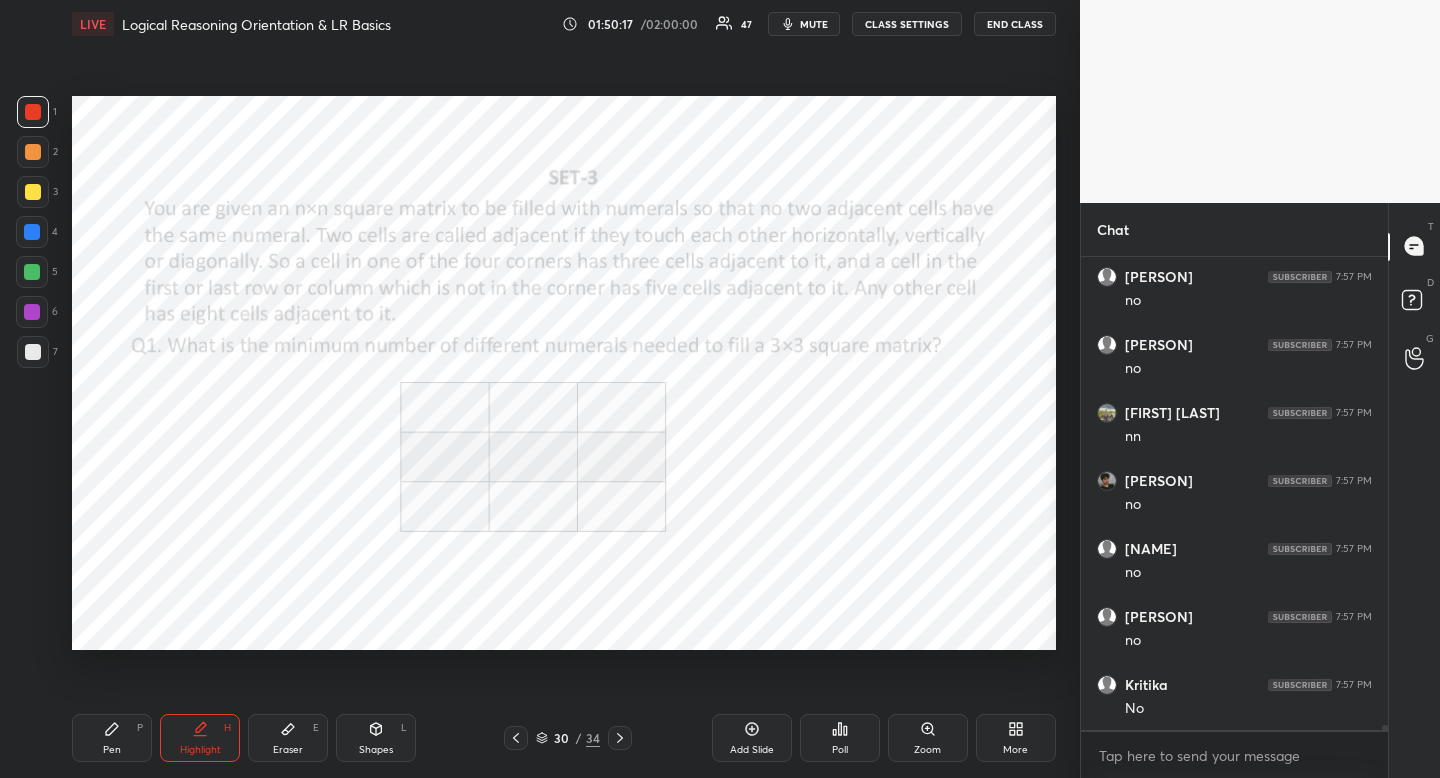 drag, startPoint x: 194, startPoint y: 734, endPoint x: 228, endPoint y: 662, distance: 79.624115 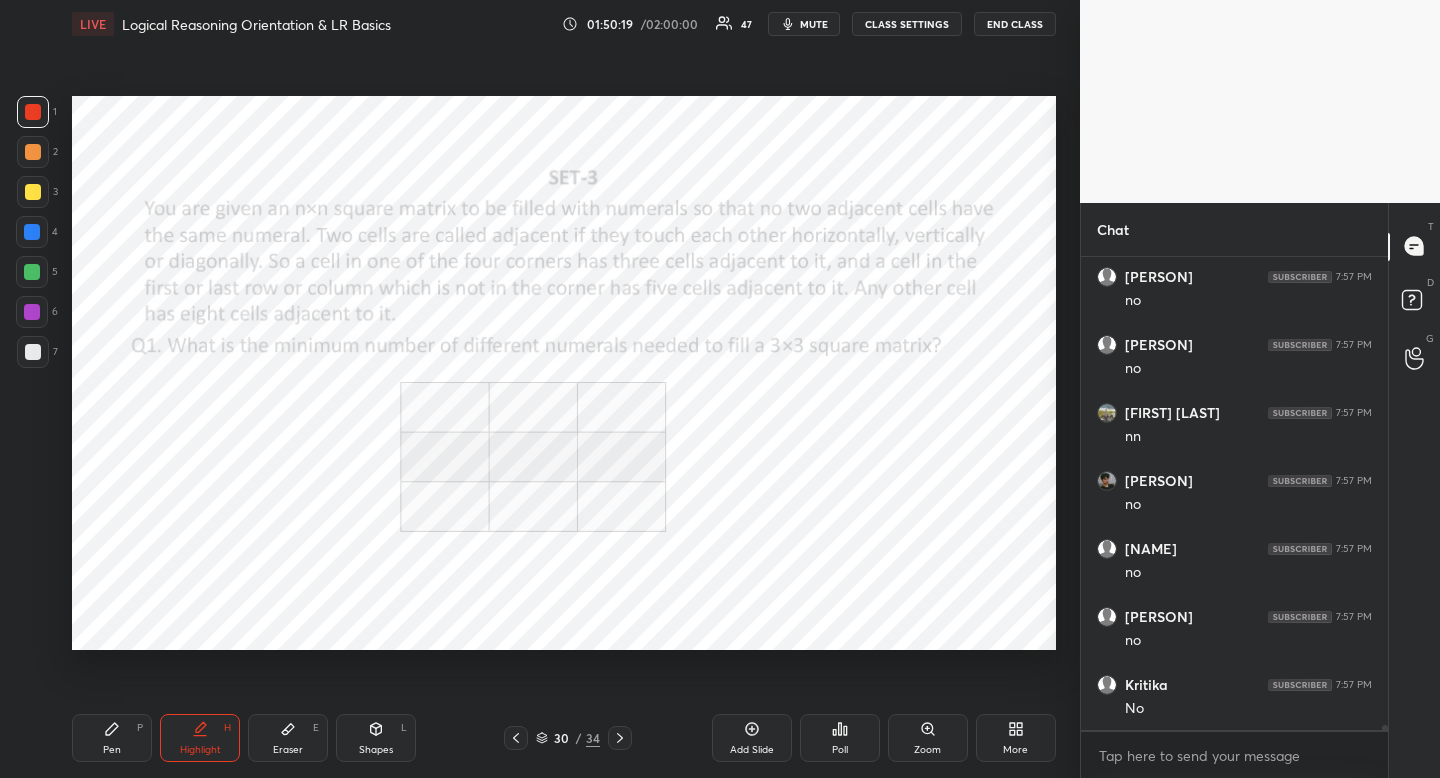 scroll, scrollTop: 41644, scrollLeft: 0, axis: vertical 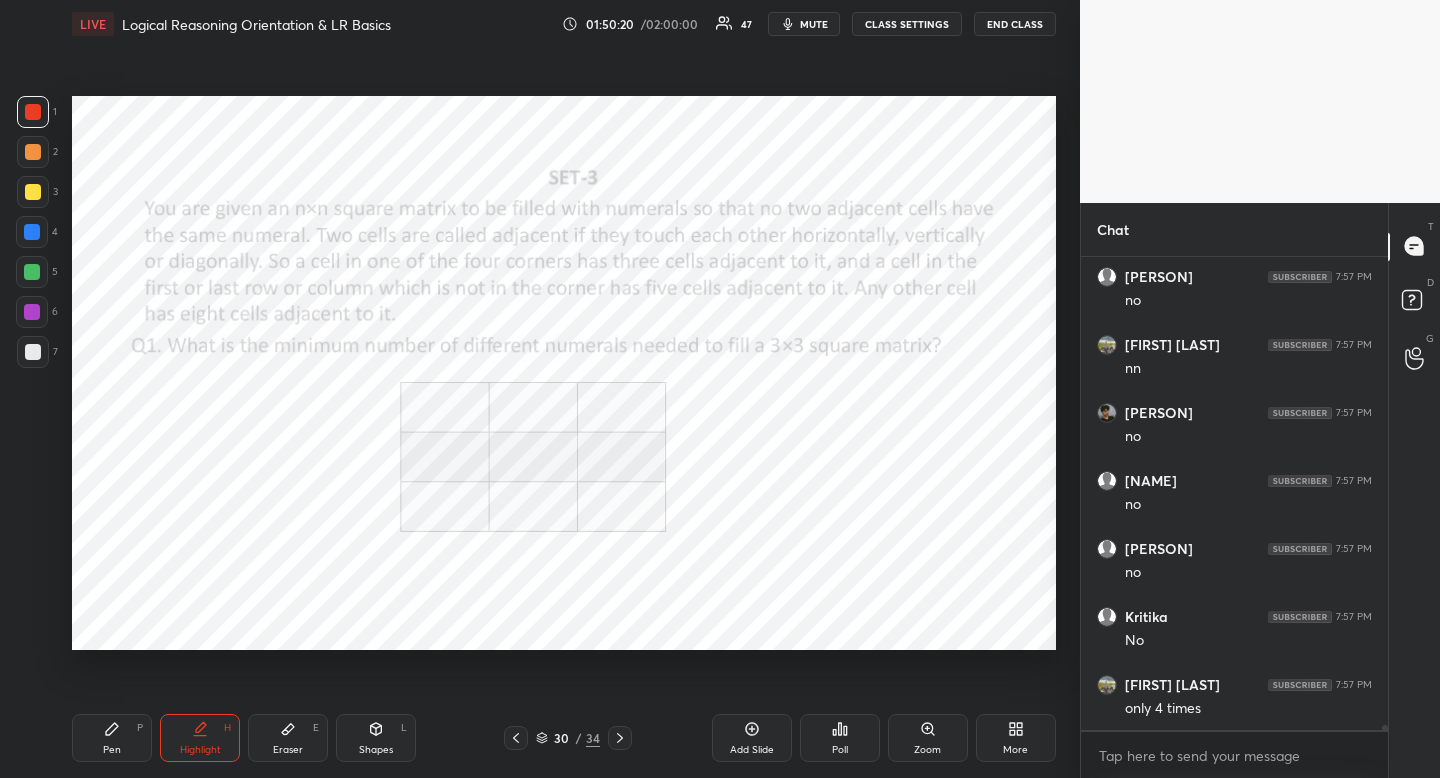 click on "Pen P" at bounding box center [112, 738] 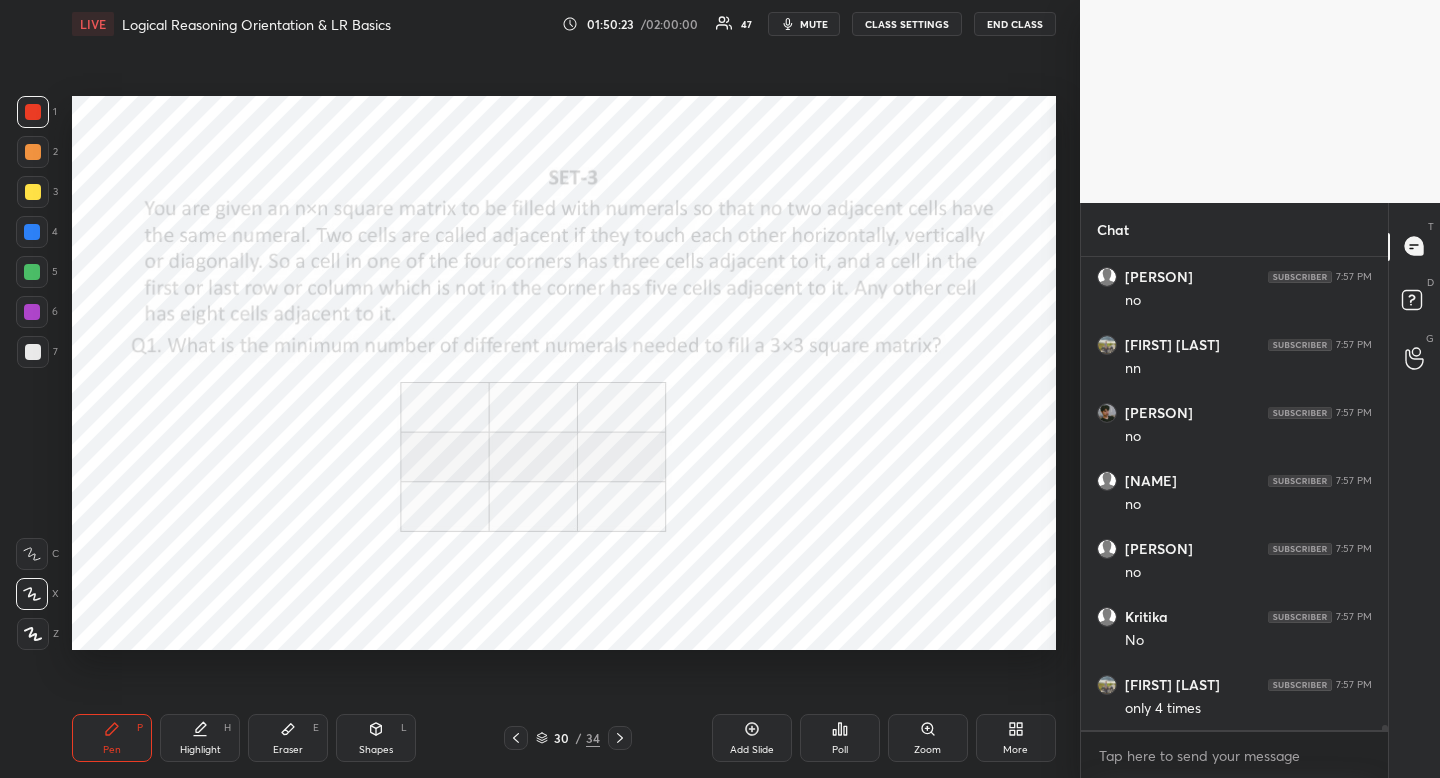 scroll, scrollTop: 41712, scrollLeft: 0, axis: vertical 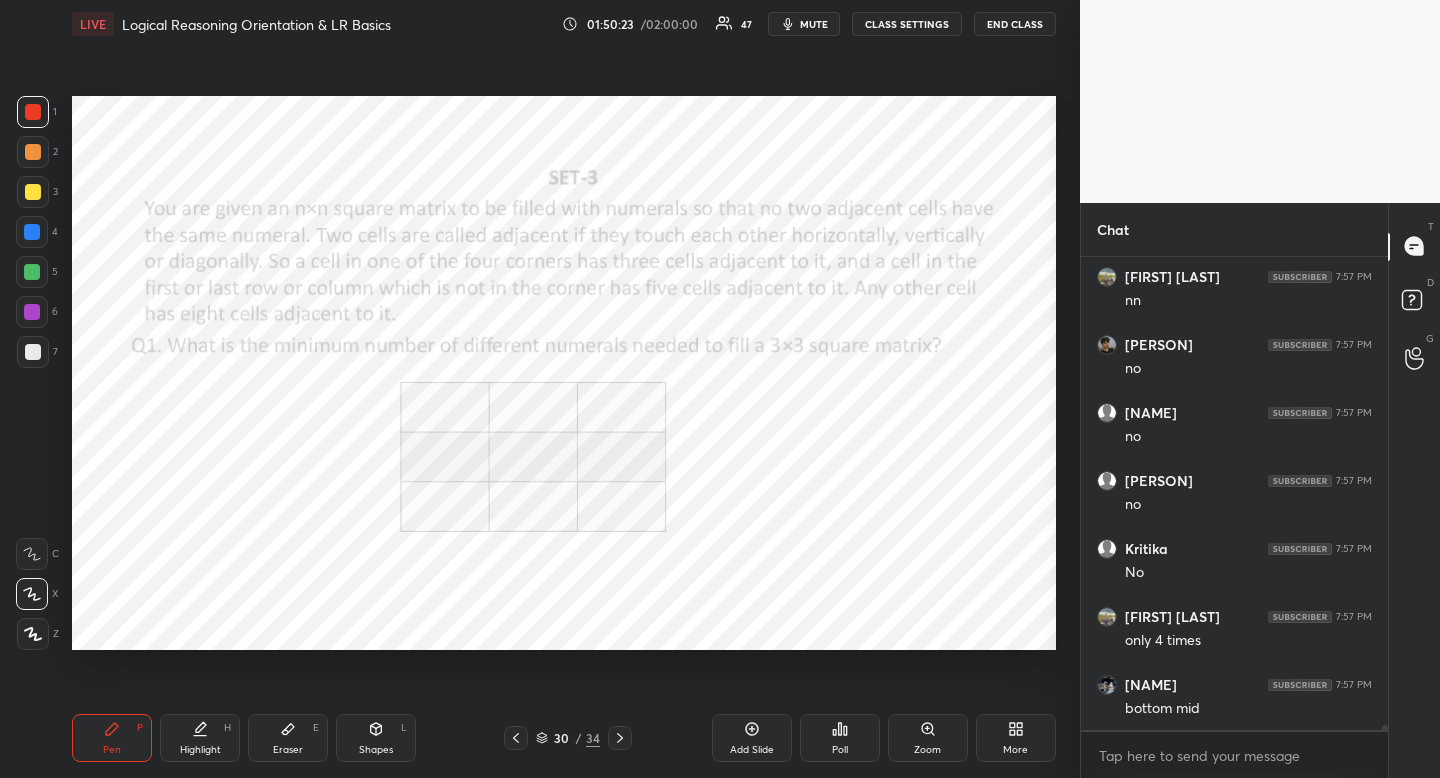 click on "Highlight" at bounding box center (200, 750) 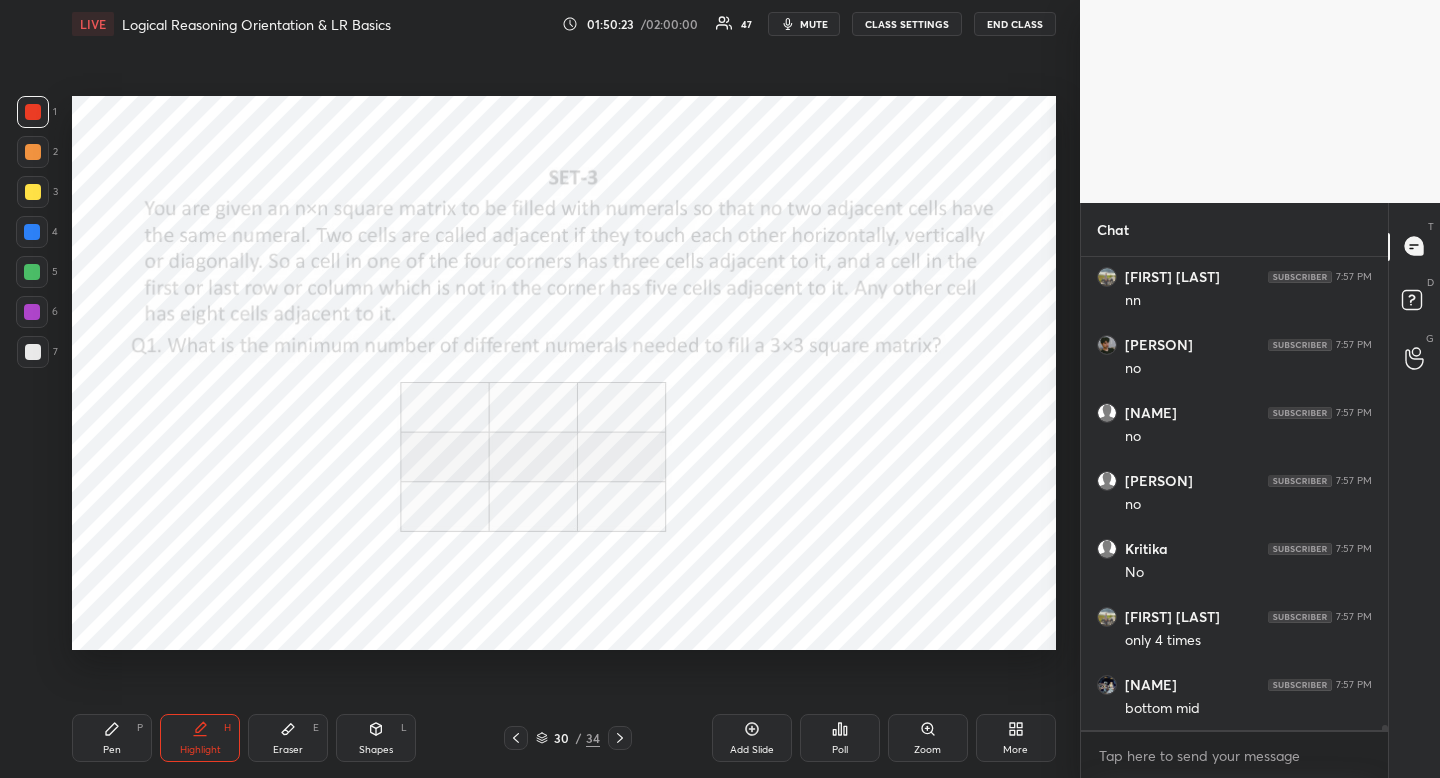 click on "Highlight H" at bounding box center (200, 738) 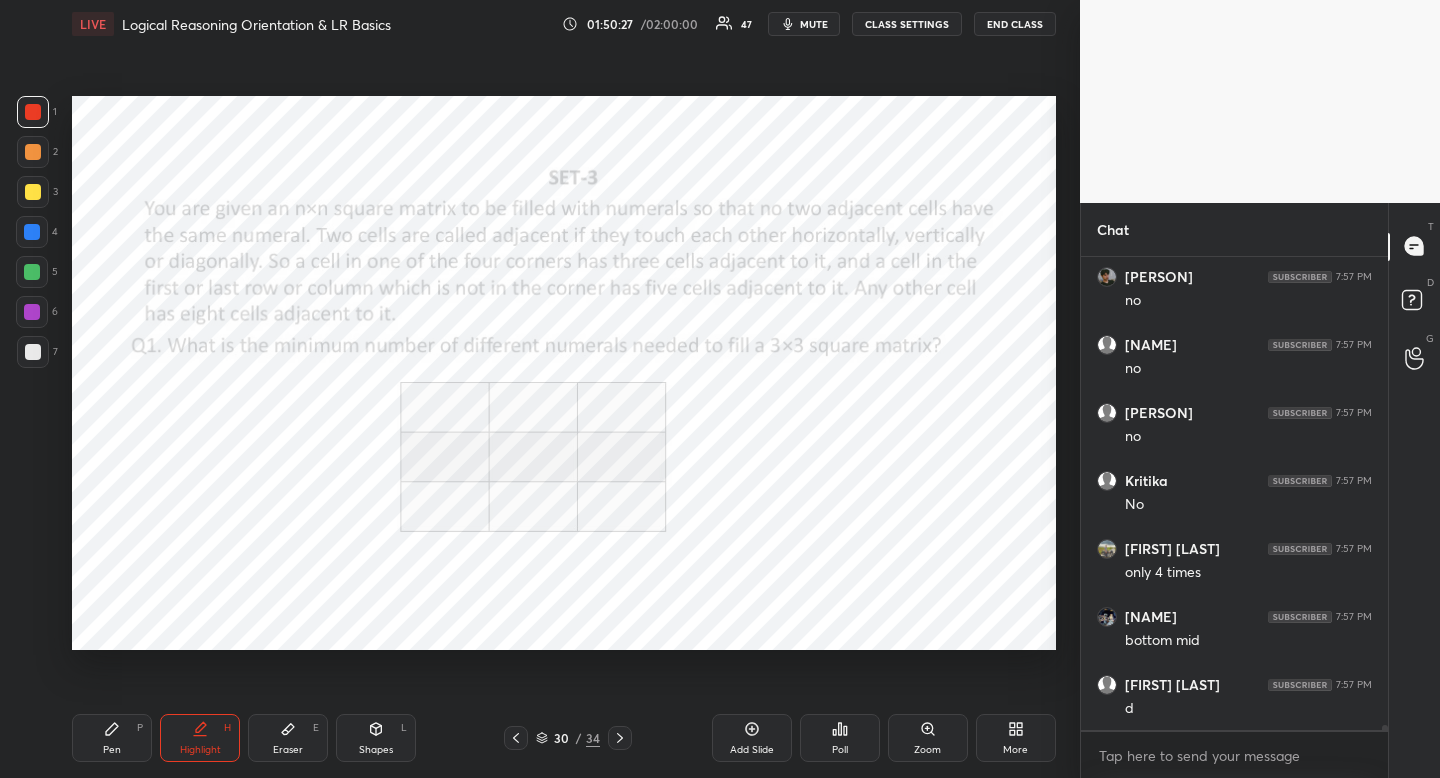 scroll, scrollTop: 41848, scrollLeft: 0, axis: vertical 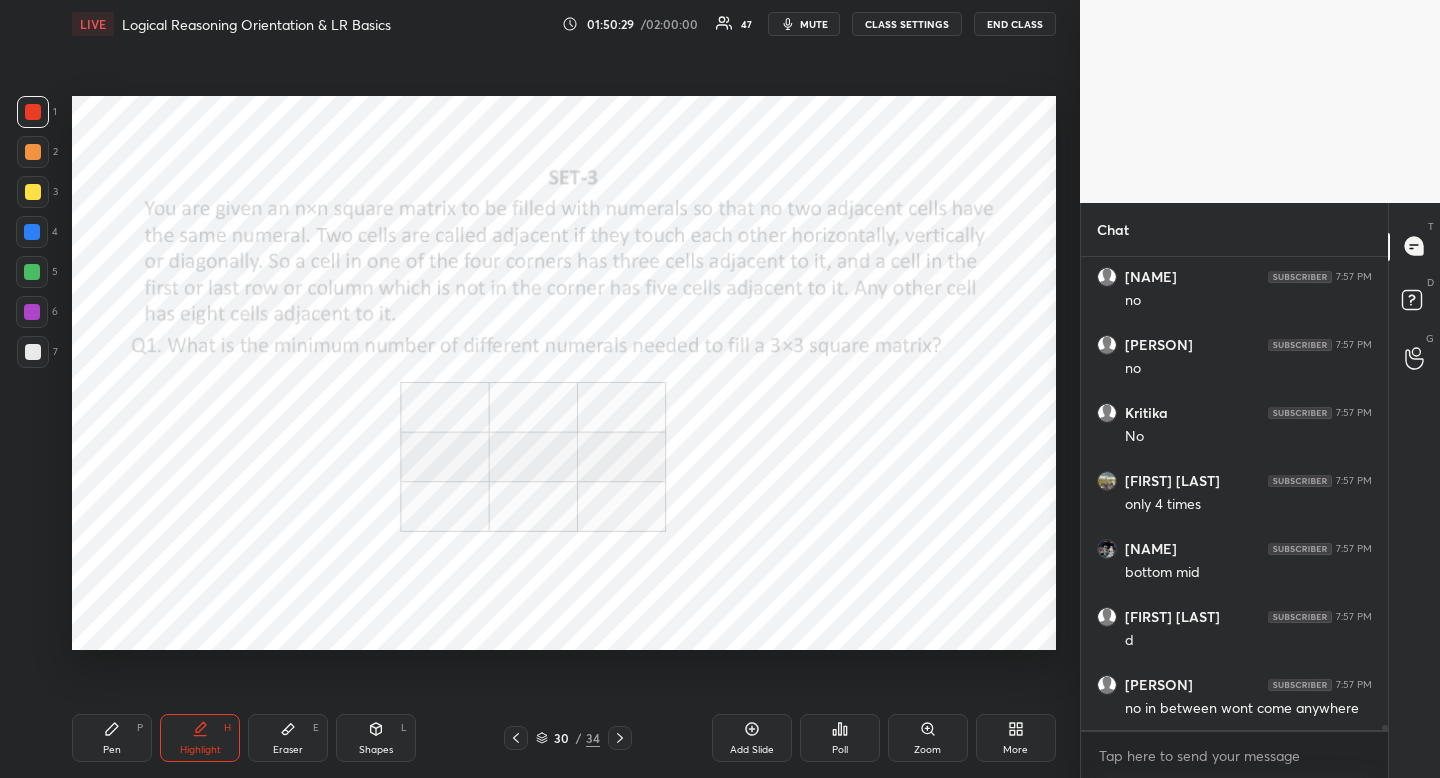 click 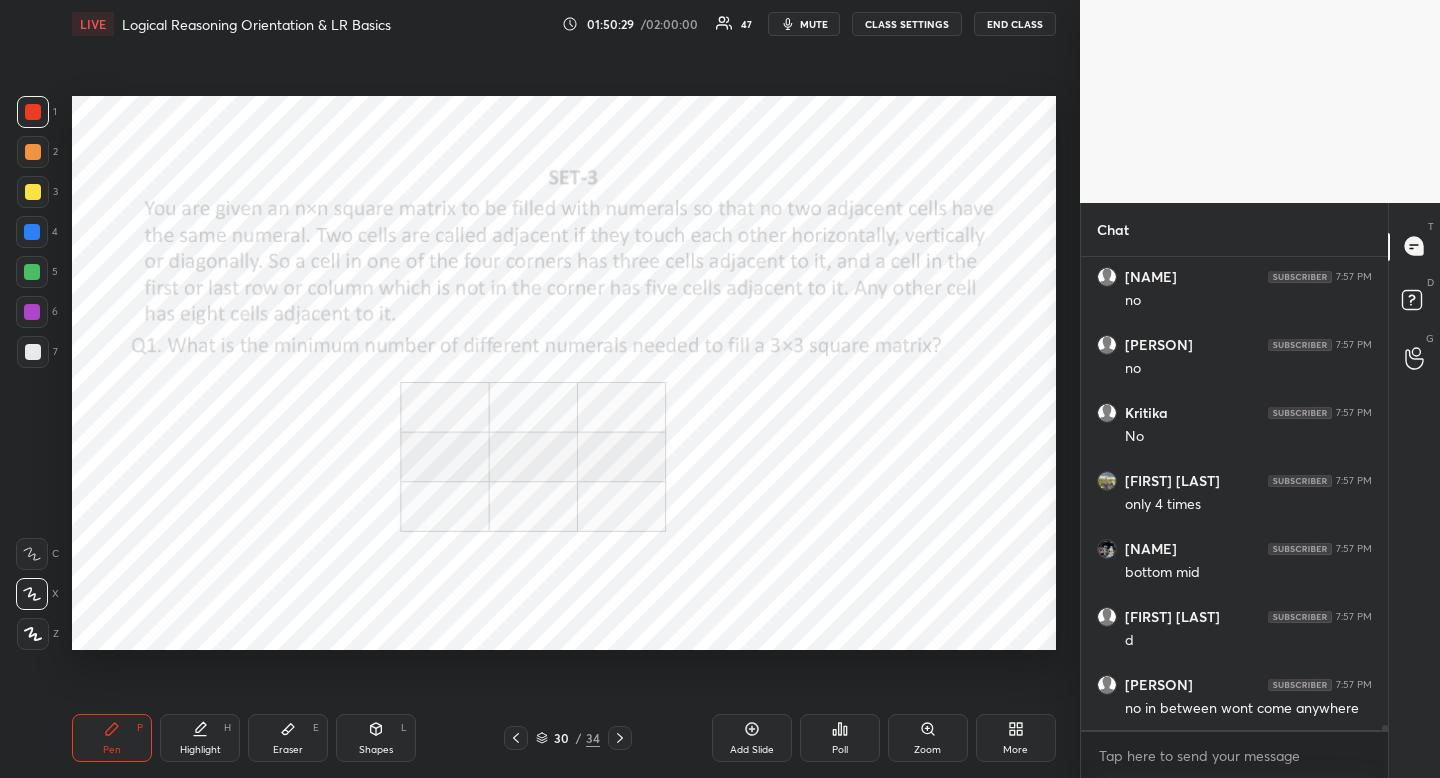 drag, startPoint x: 115, startPoint y: 729, endPoint x: 186, endPoint y: 654, distance: 103.27633 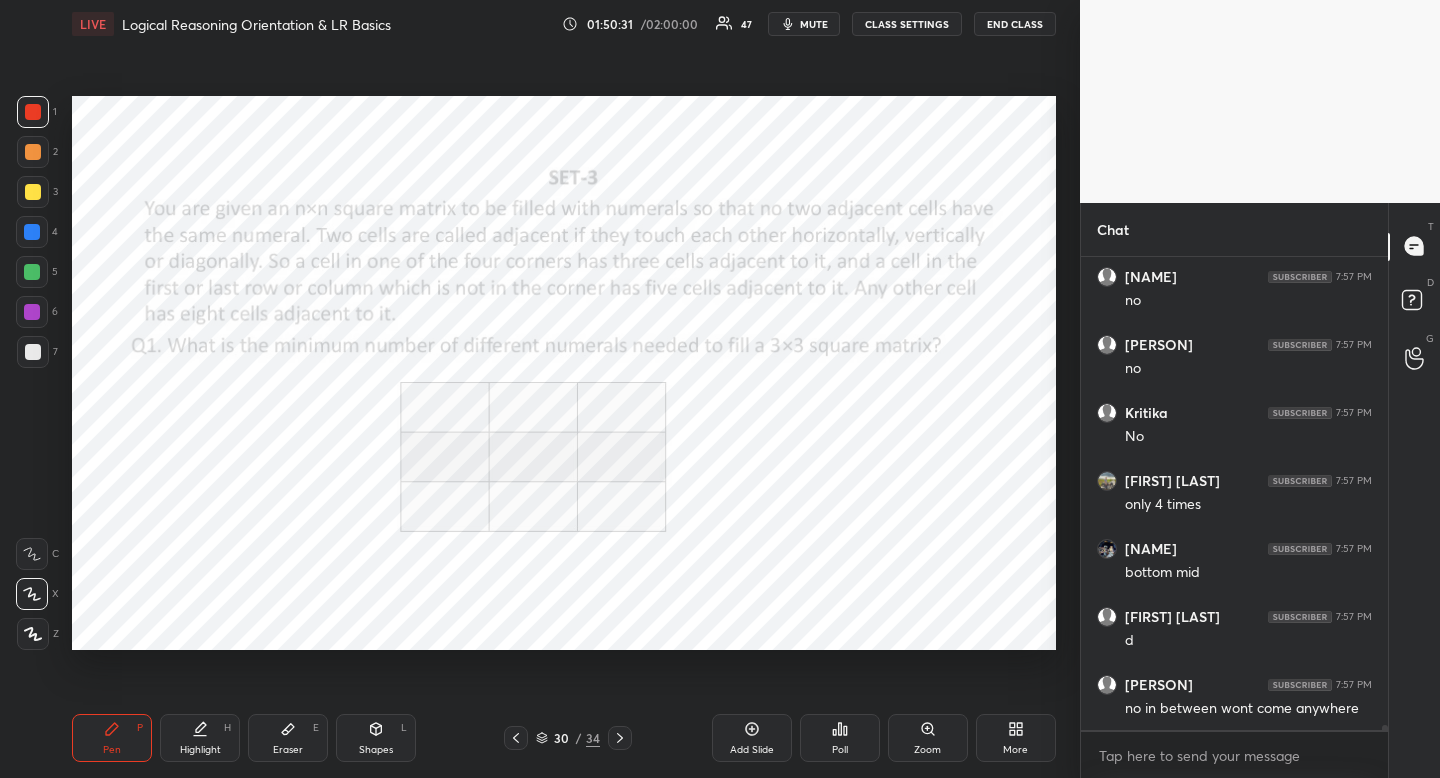 click 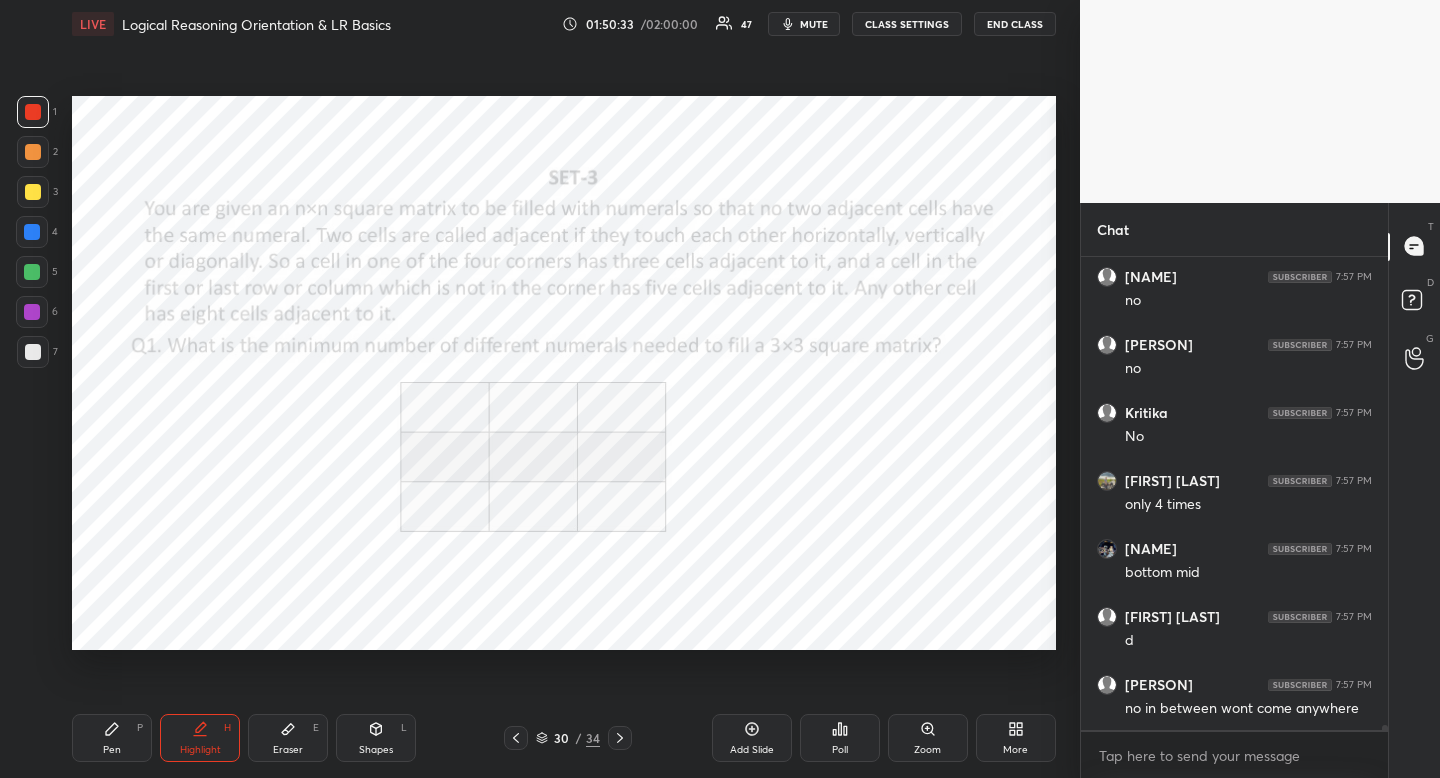 click on "Pen P" at bounding box center (112, 738) 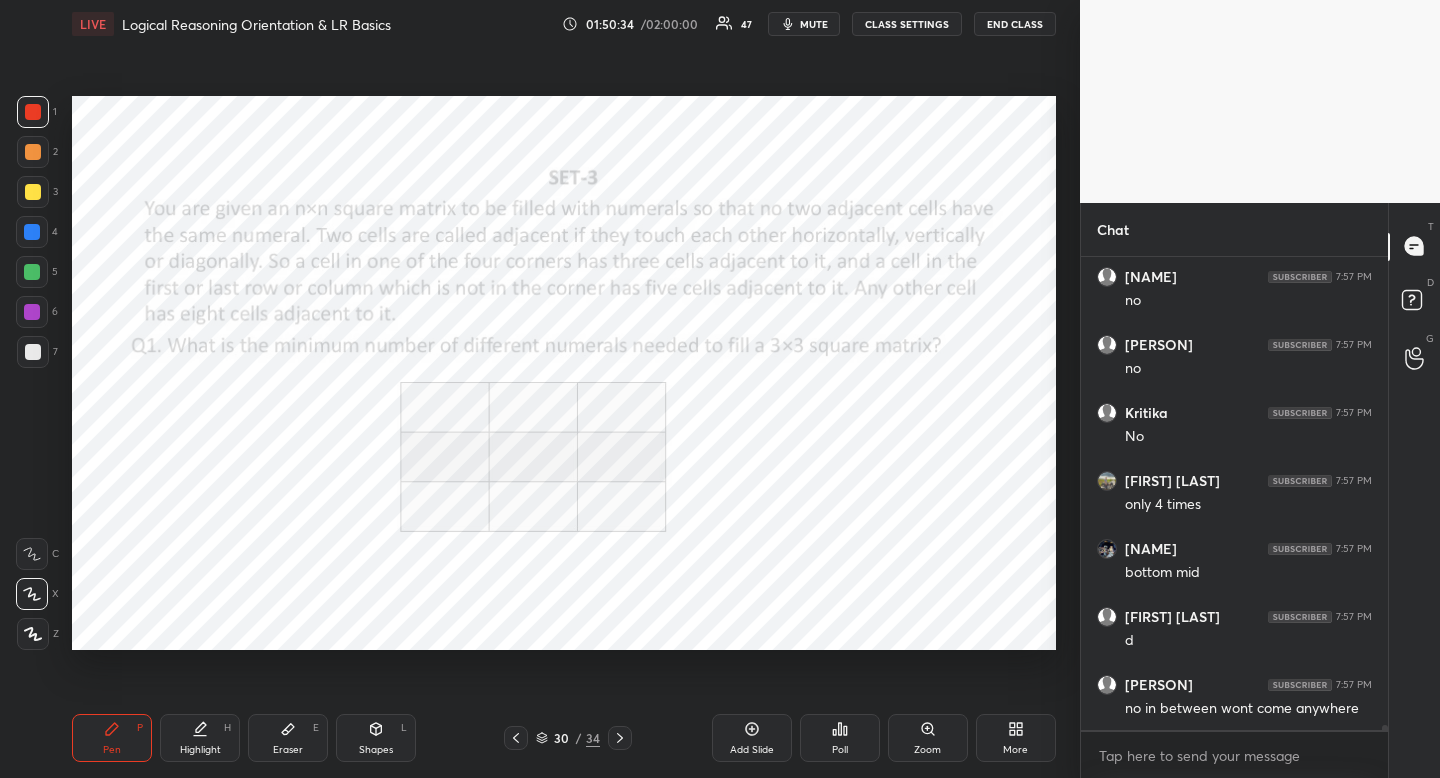 scroll, scrollTop: 41952, scrollLeft: 0, axis: vertical 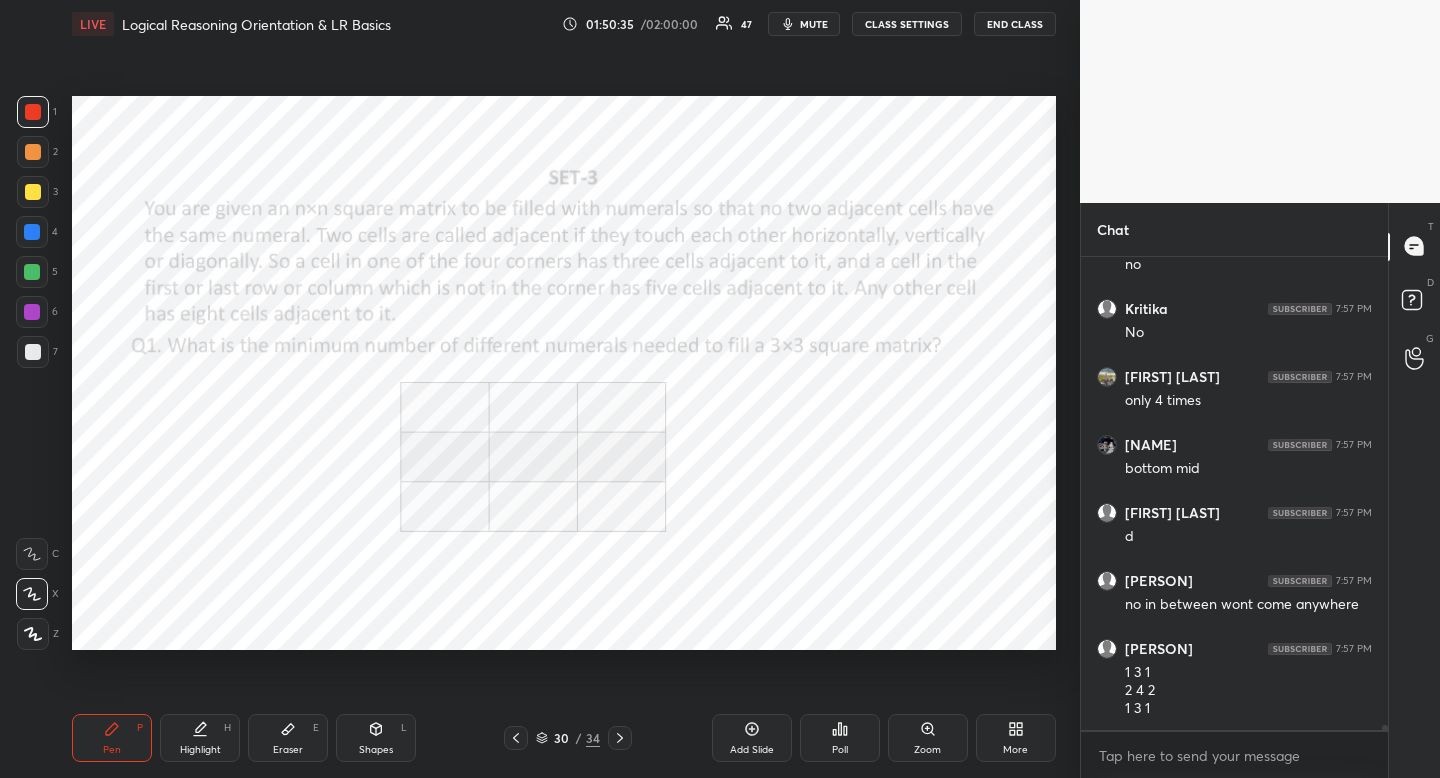 click on "Highlight H" at bounding box center [200, 738] 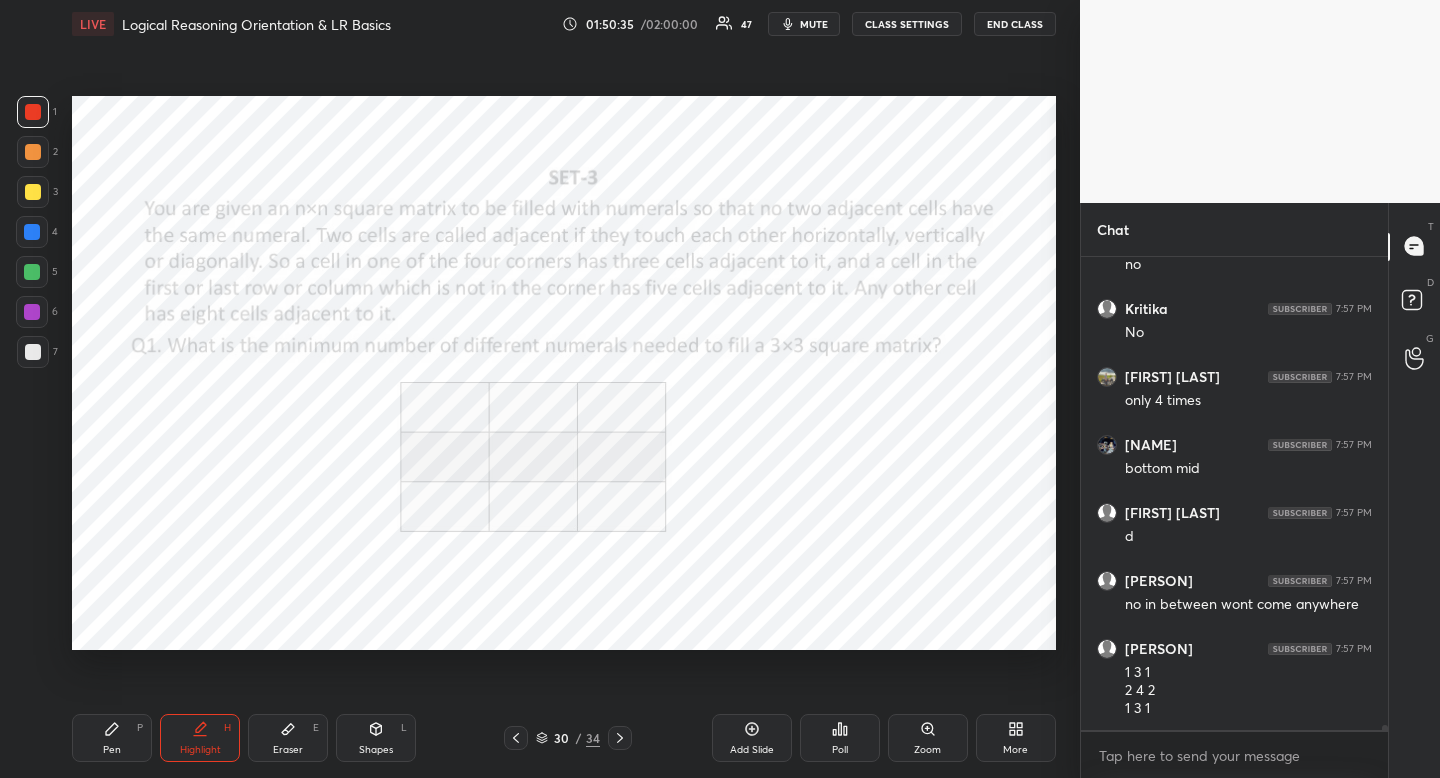 scroll, scrollTop: 42020, scrollLeft: 0, axis: vertical 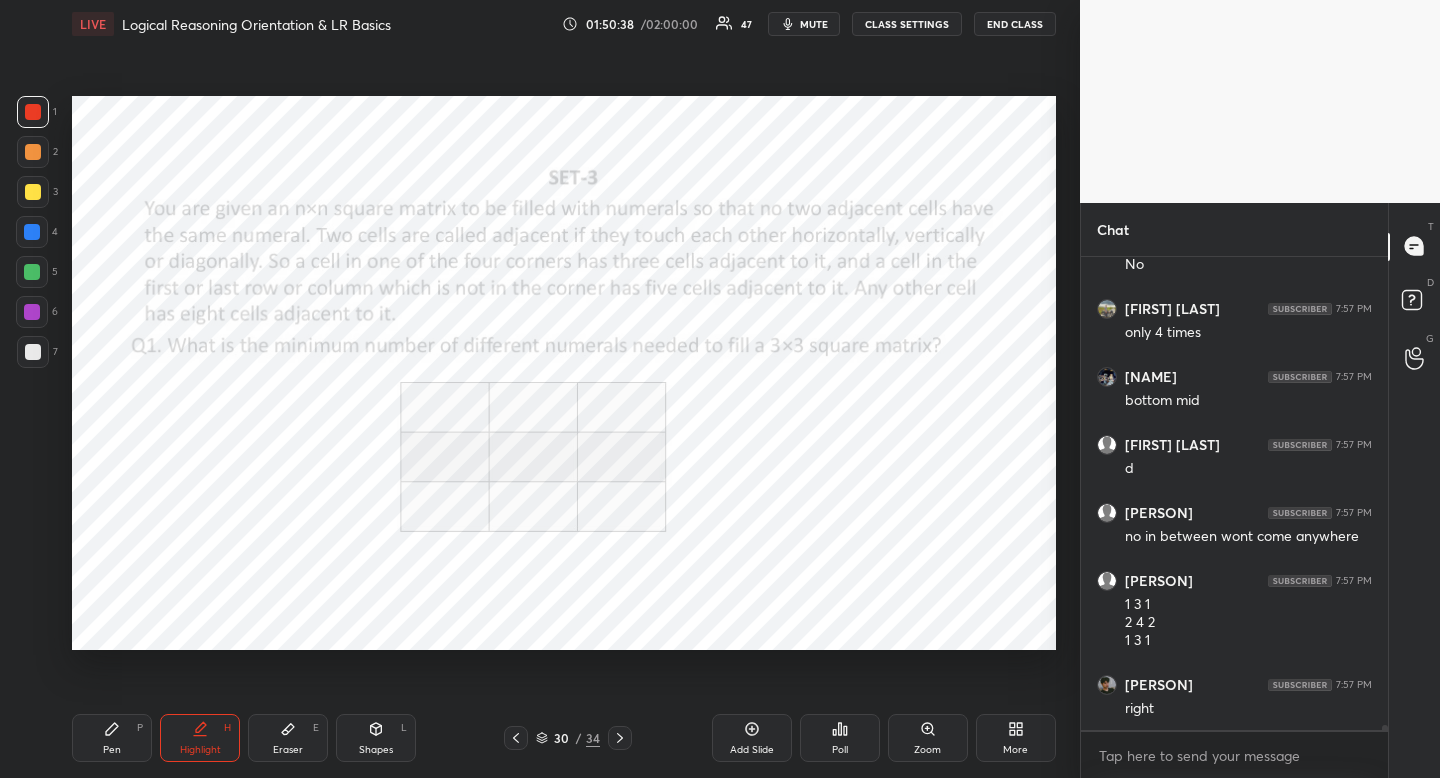 click on "Pen" at bounding box center [112, 750] 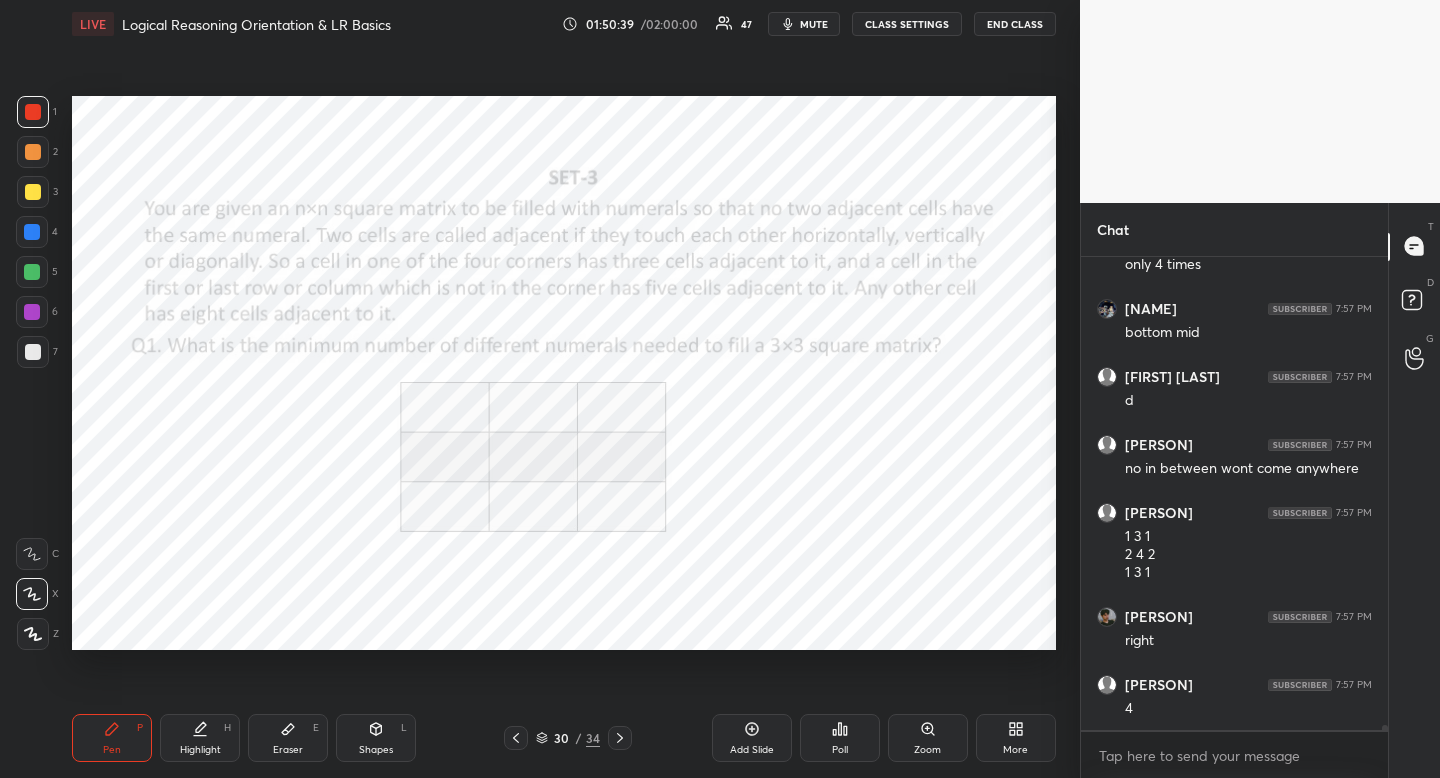 scroll, scrollTop: 42156, scrollLeft: 0, axis: vertical 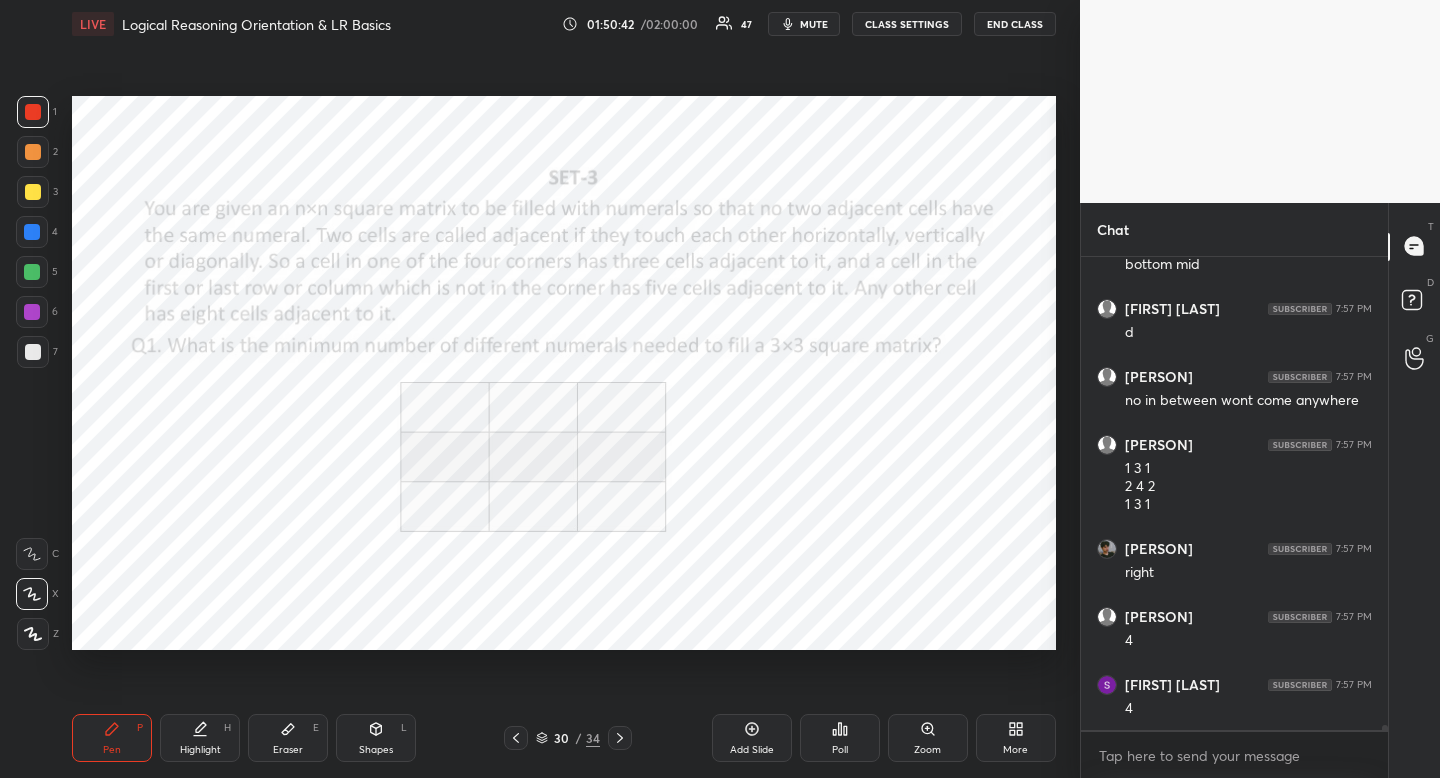 click on "Highlight H" at bounding box center [200, 738] 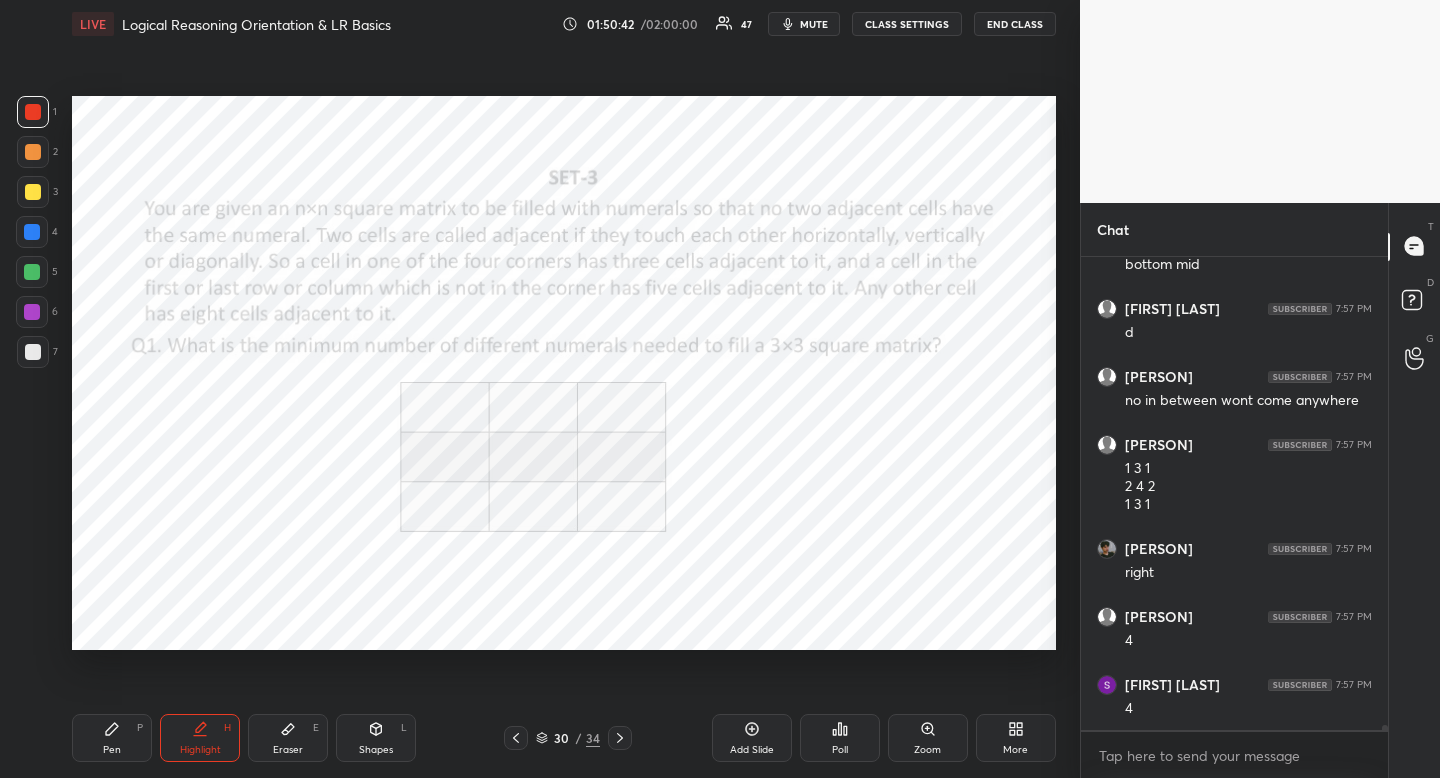 scroll, scrollTop: 42224, scrollLeft: 0, axis: vertical 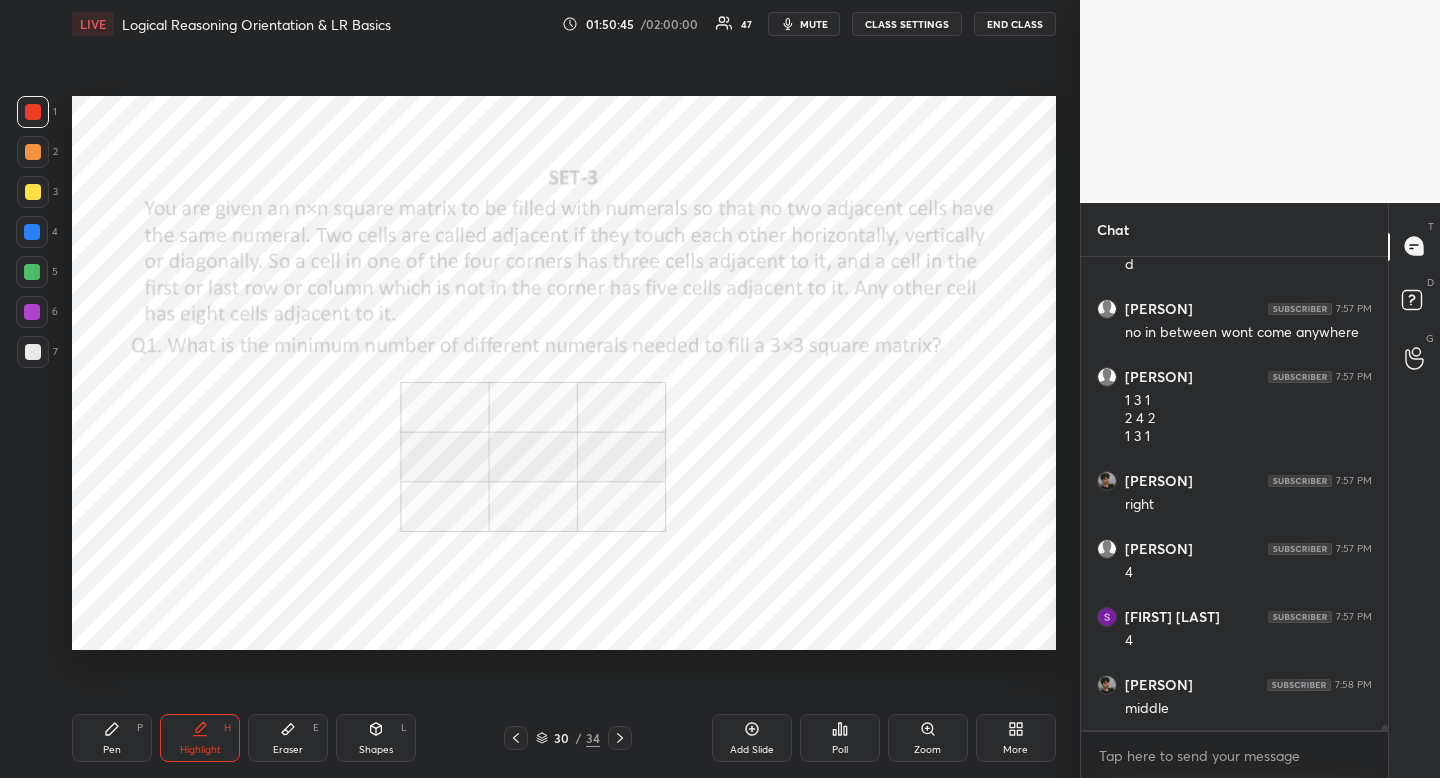 drag, startPoint x: 109, startPoint y: 739, endPoint x: 120, endPoint y: 732, distance: 13.038404 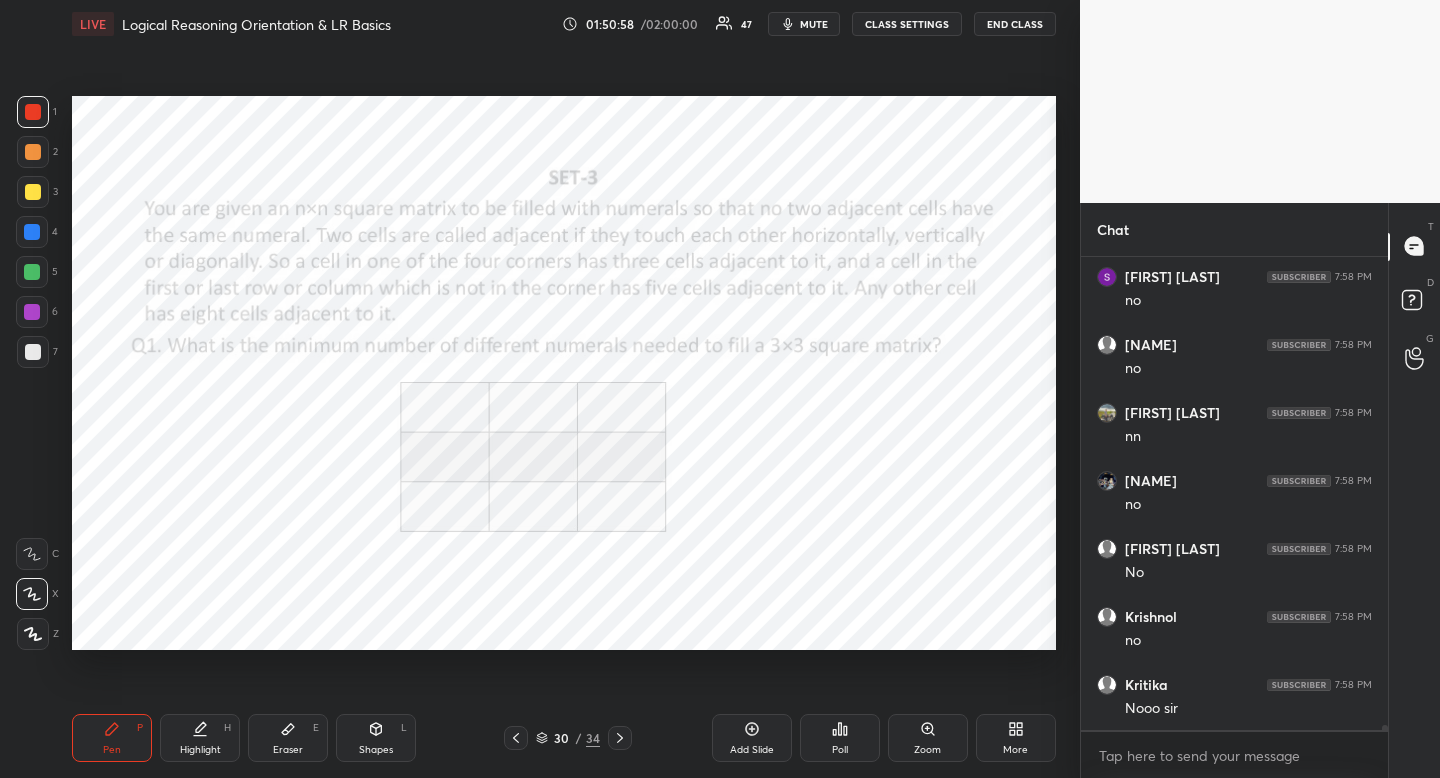 scroll, scrollTop: 43108, scrollLeft: 0, axis: vertical 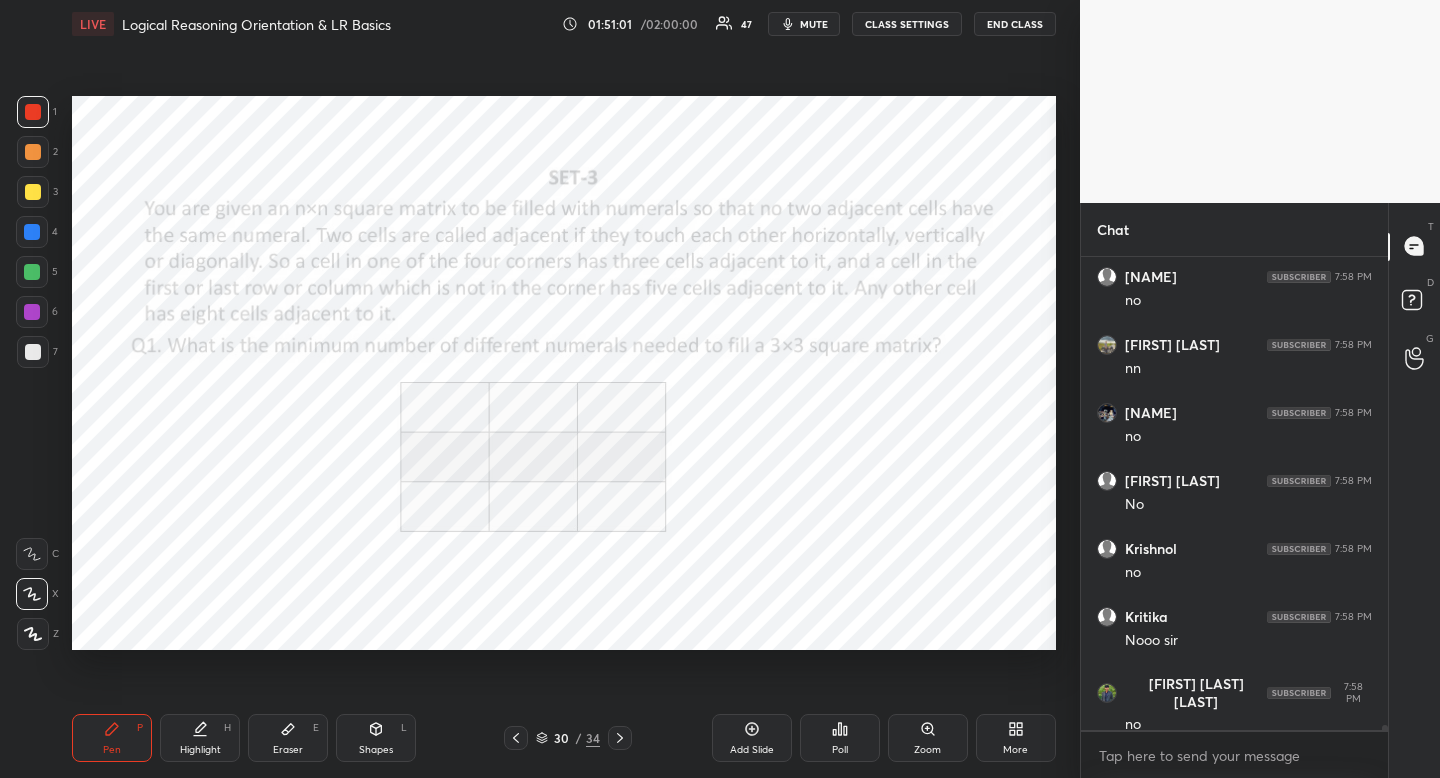 click 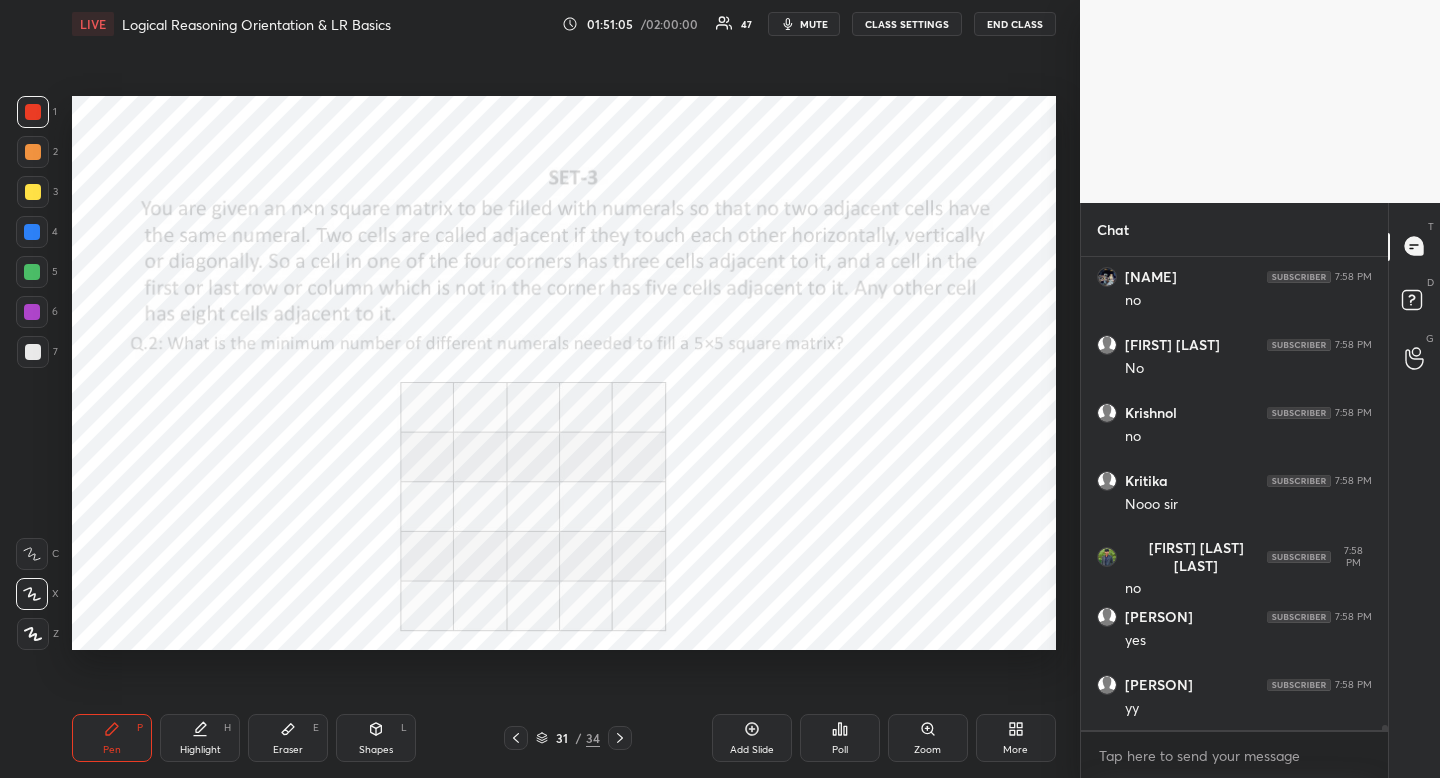 scroll, scrollTop: 43312, scrollLeft: 0, axis: vertical 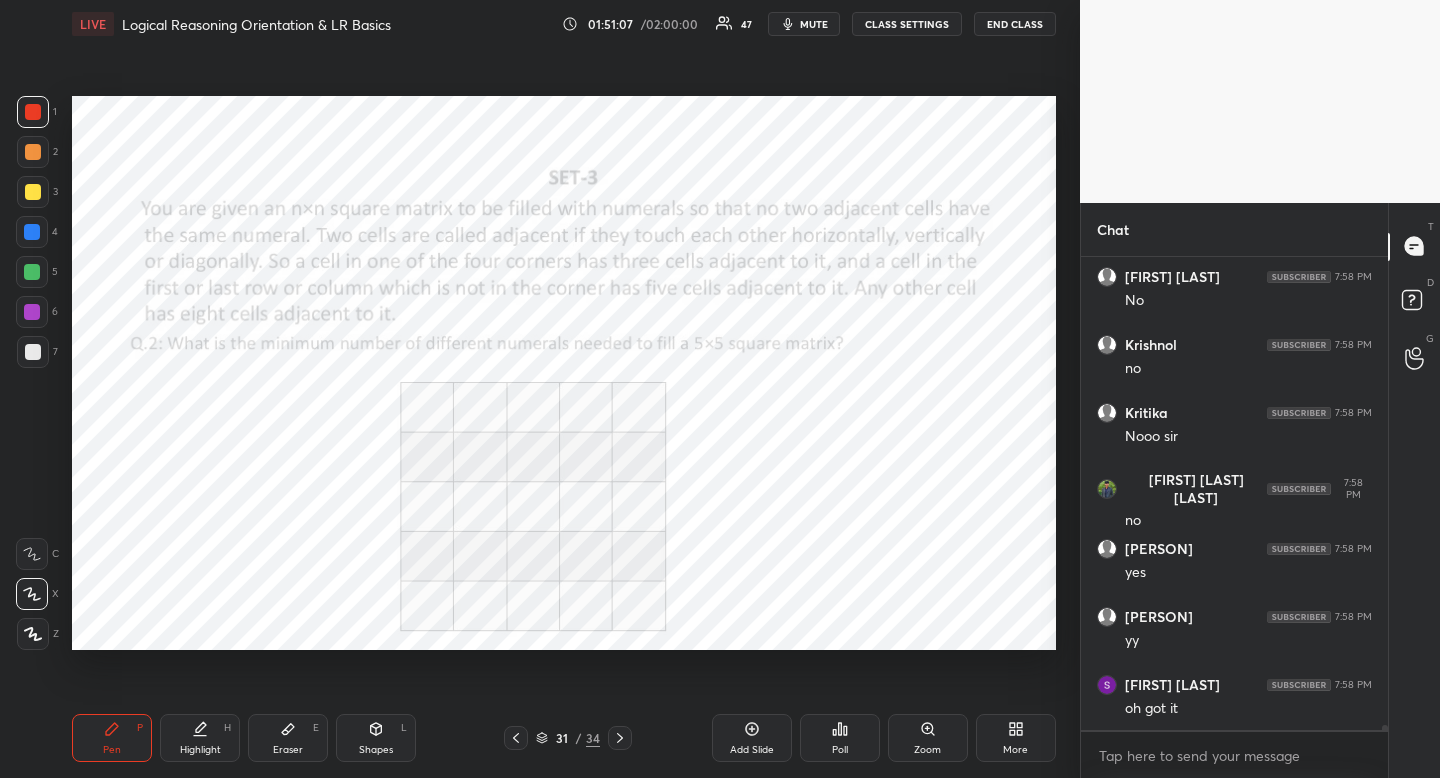 click on "Highlight H" at bounding box center (200, 738) 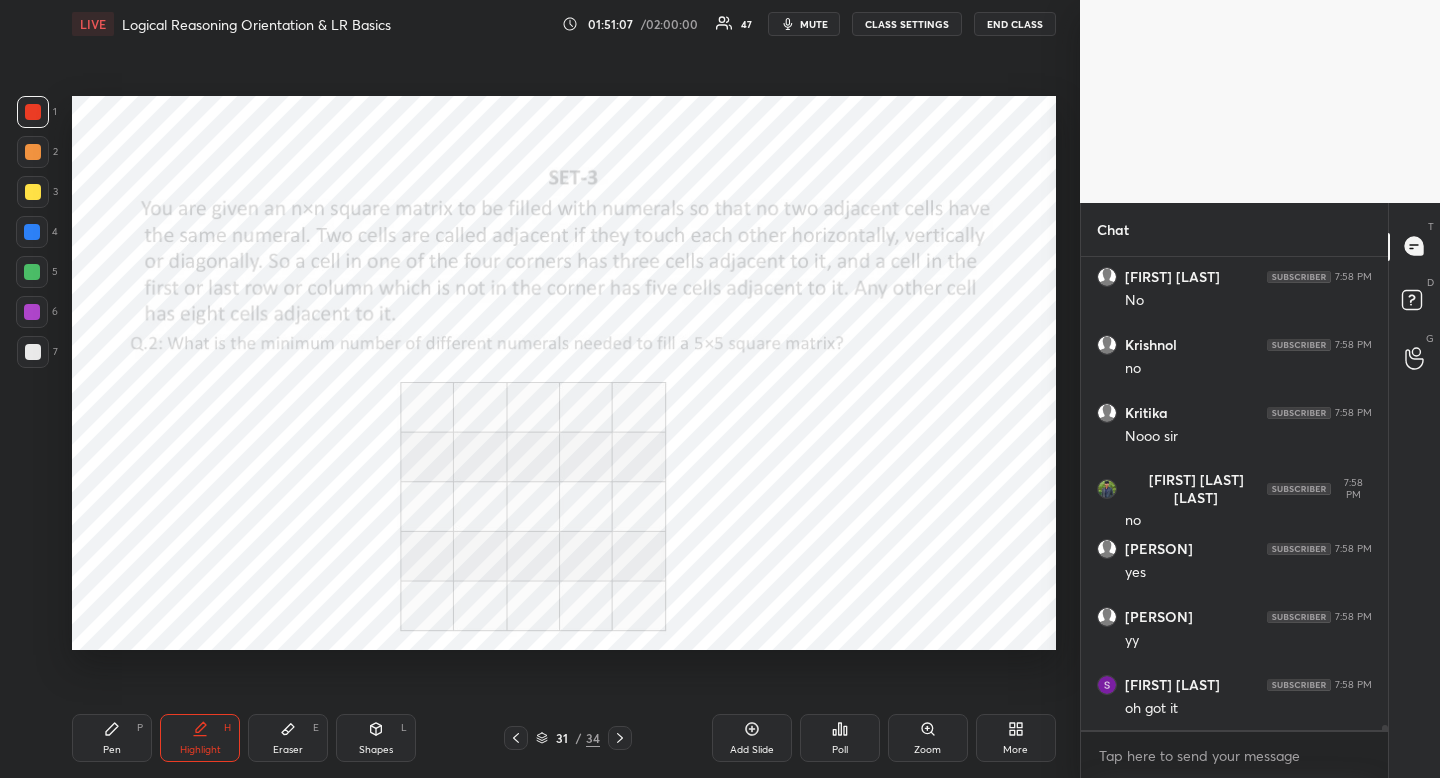drag, startPoint x: 216, startPoint y: 729, endPoint x: 259, endPoint y: 682, distance: 63.702435 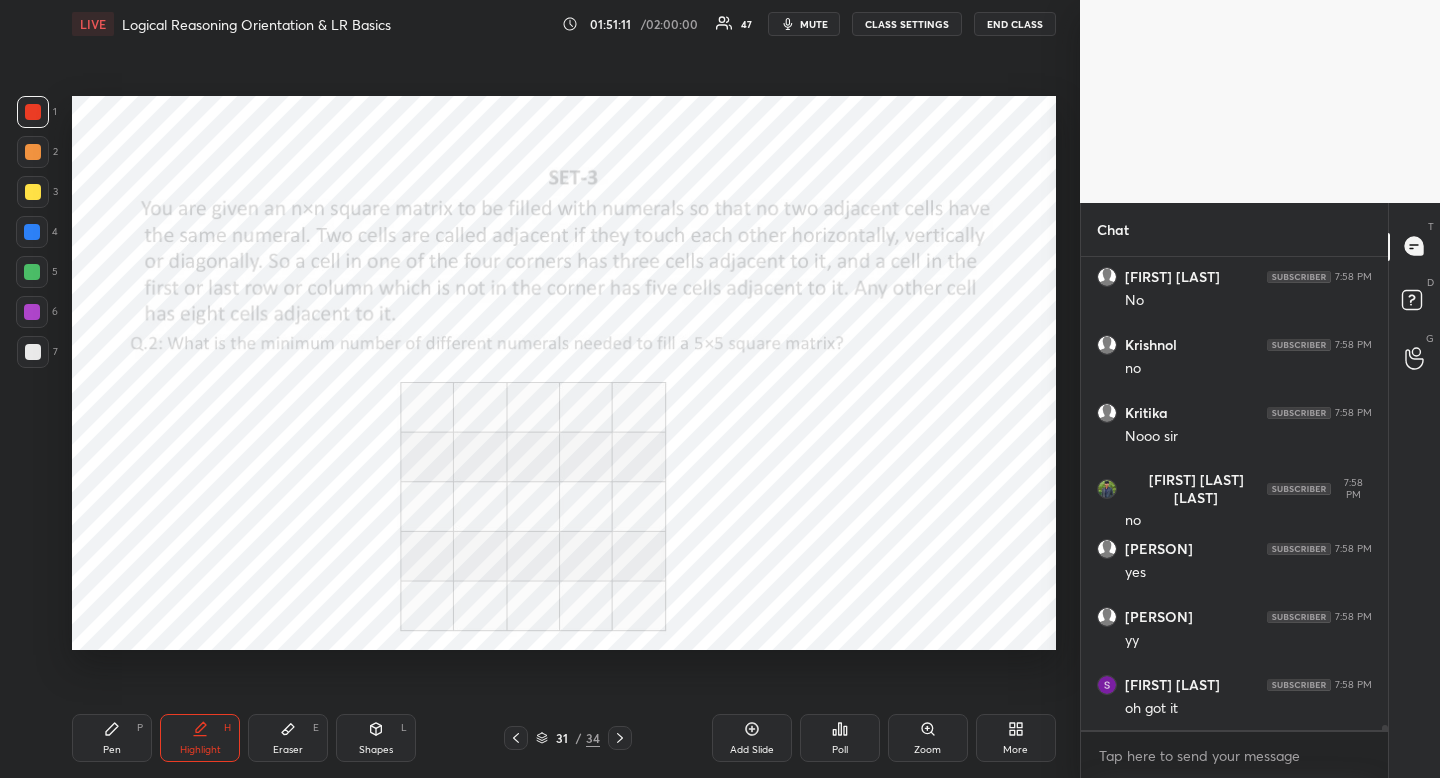 click on "Pen P" at bounding box center [112, 738] 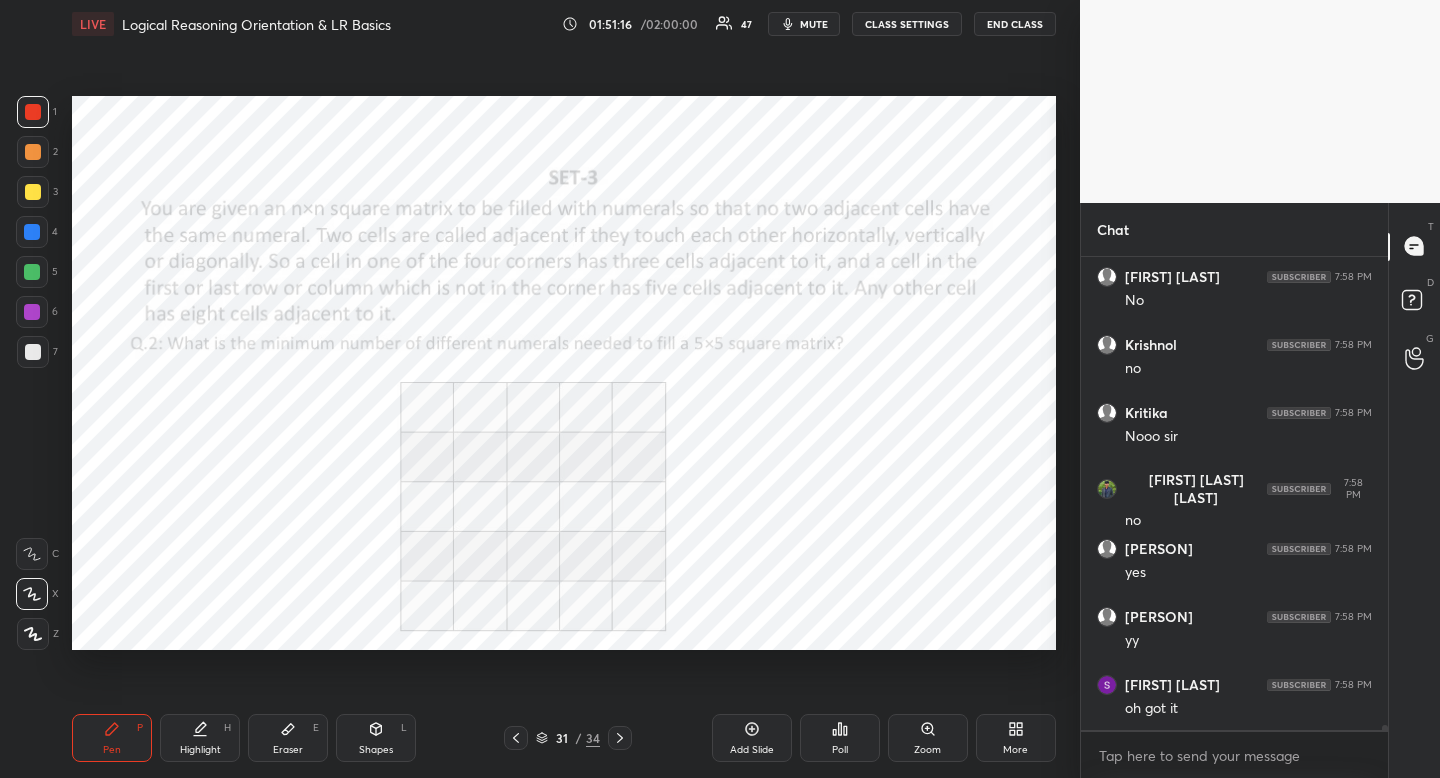 click 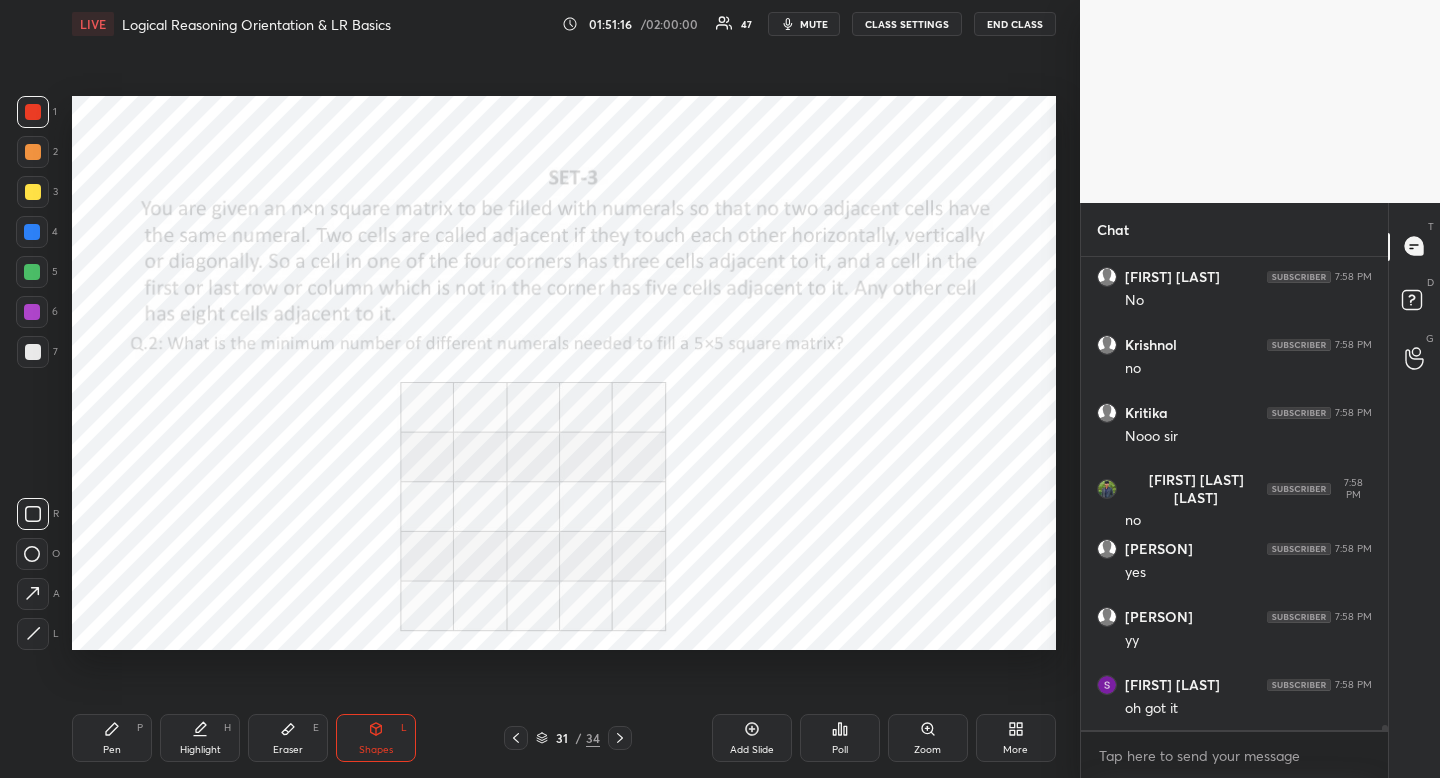 click on "R O A L" at bounding box center [38, 570] 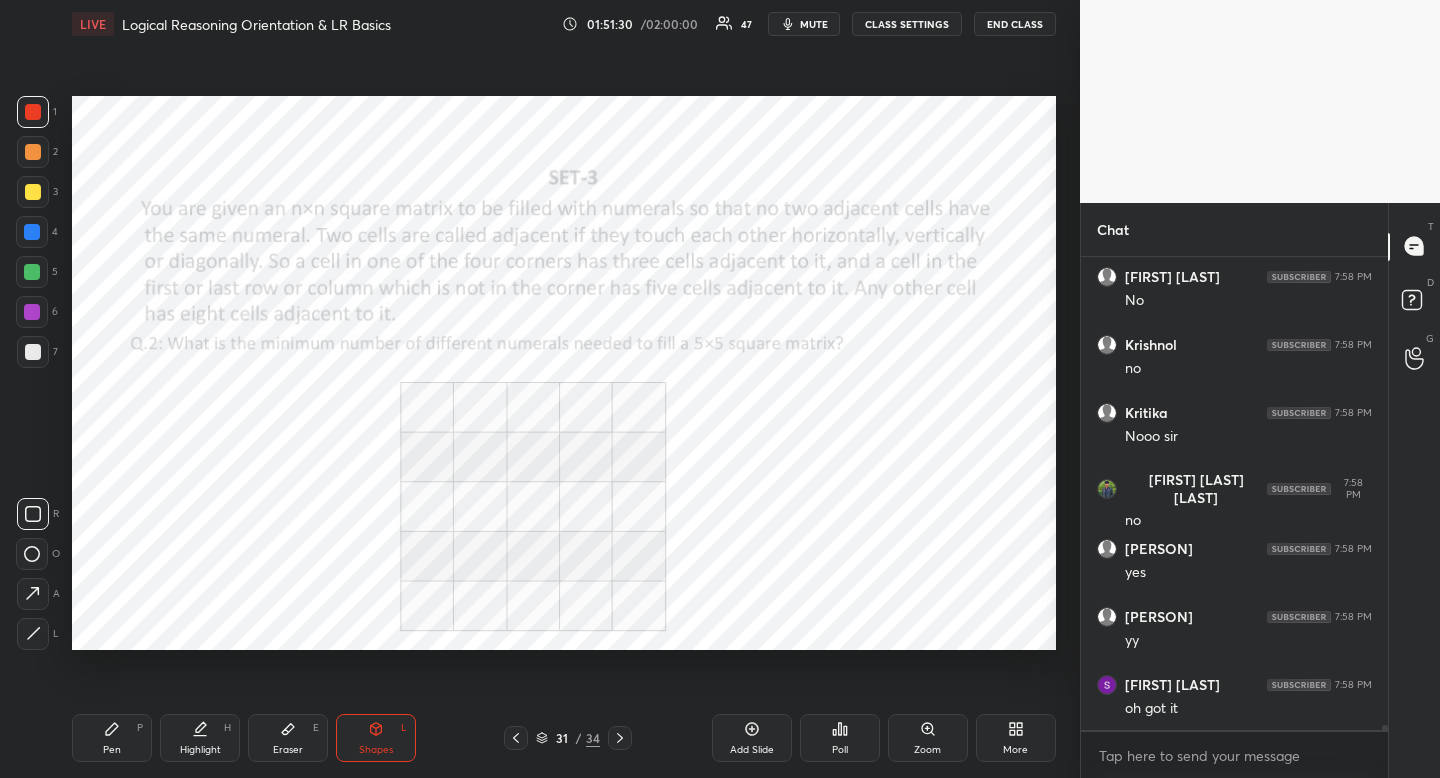 click 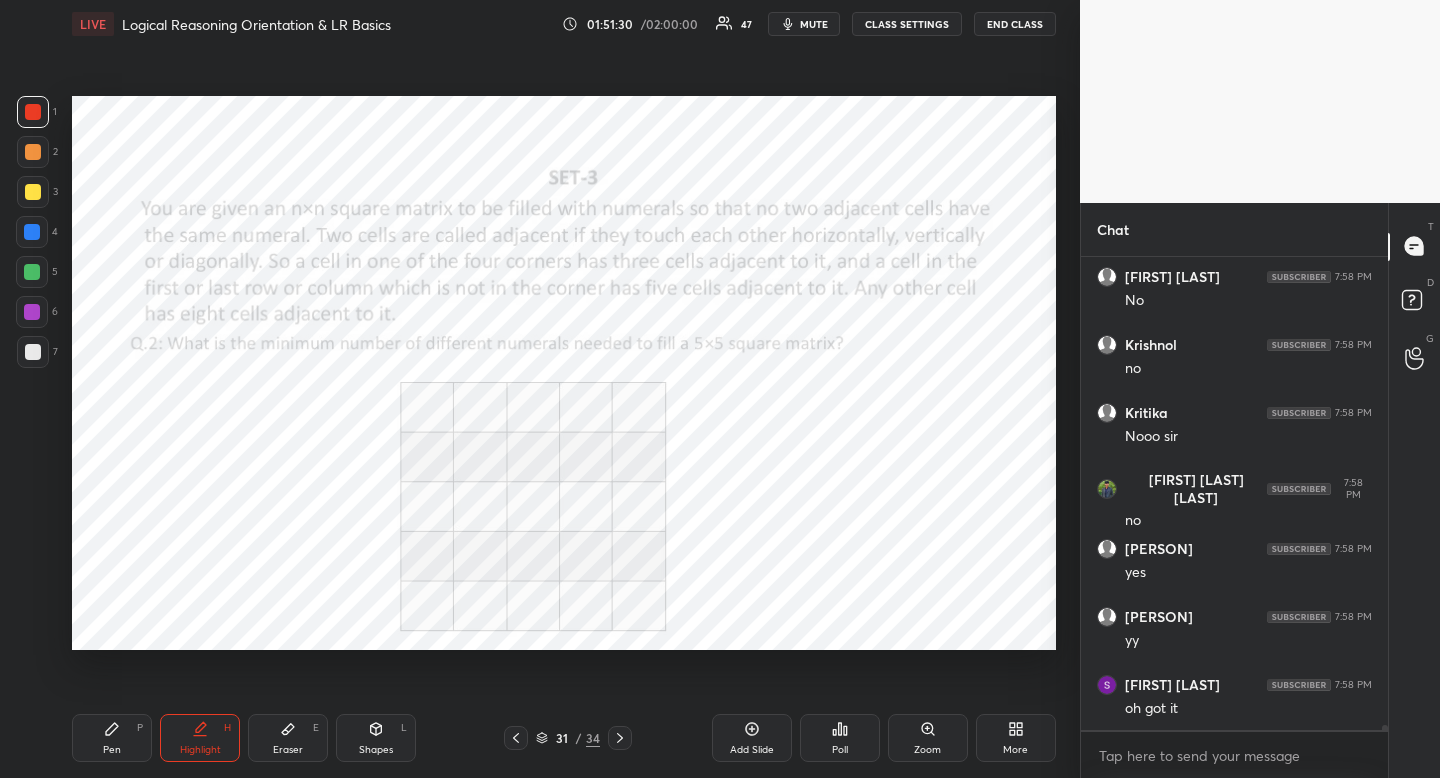 drag, startPoint x: 194, startPoint y: 722, endPoint x: 196, endPoint y: 688, distance: 34.058773 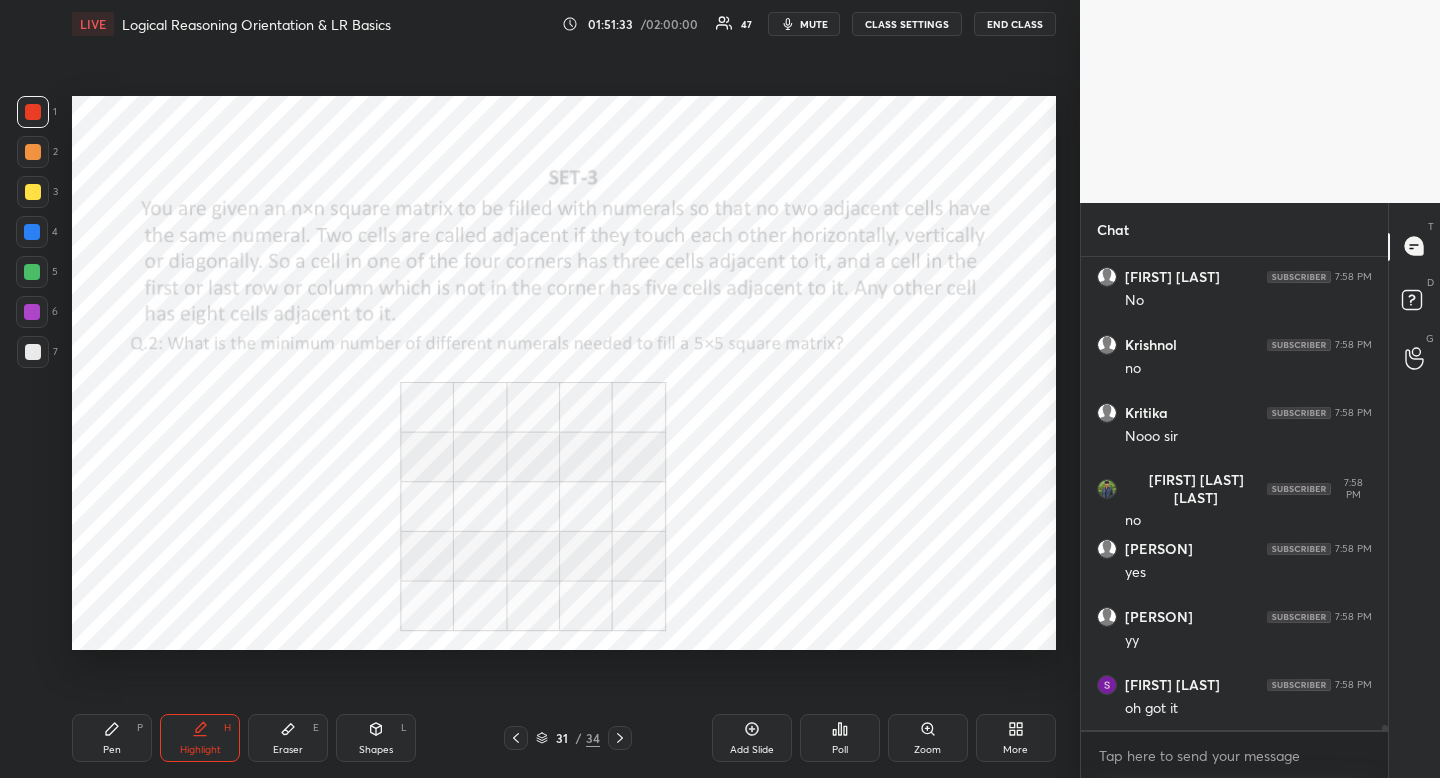 click on "Pen" at bounding box center [112, 750] 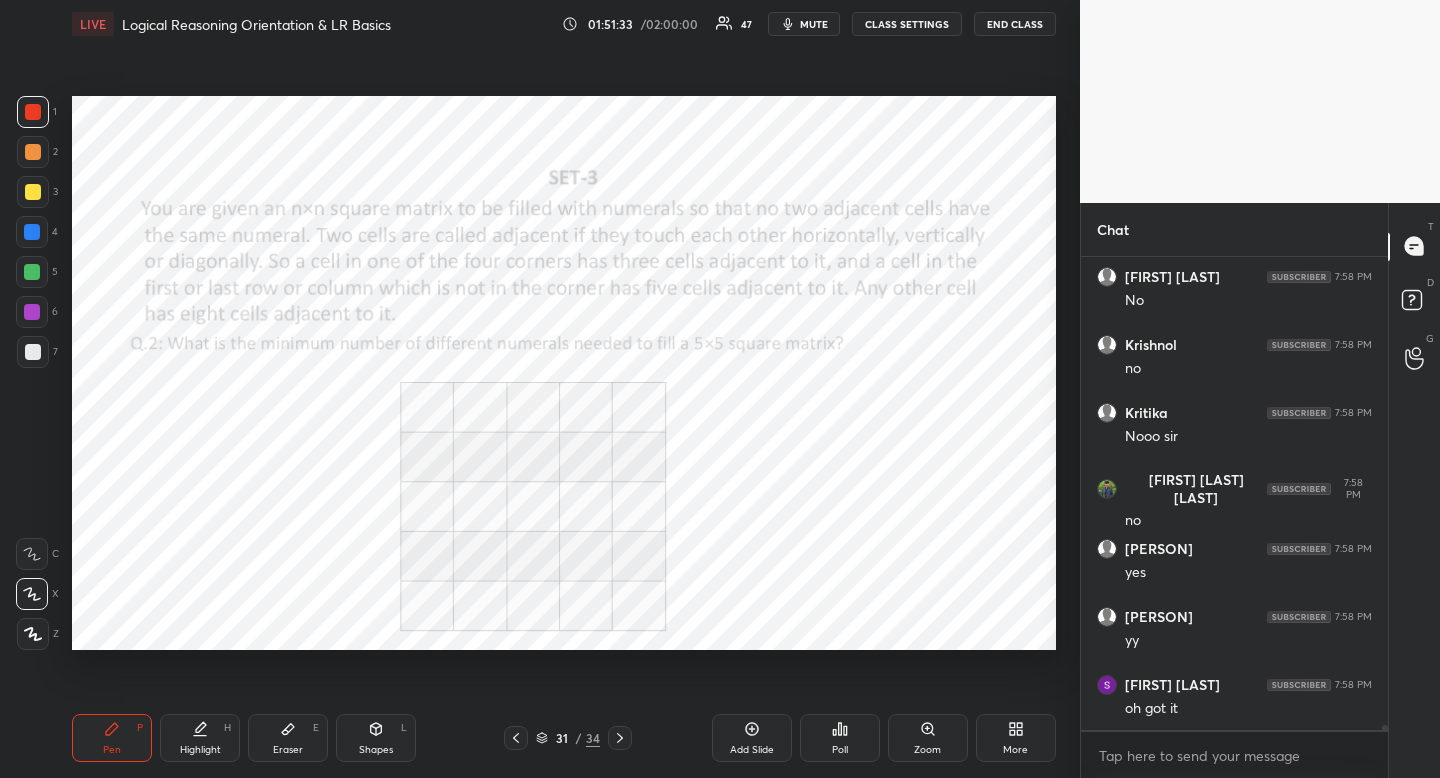 click on "Pen" at bounding box center [112, 750] 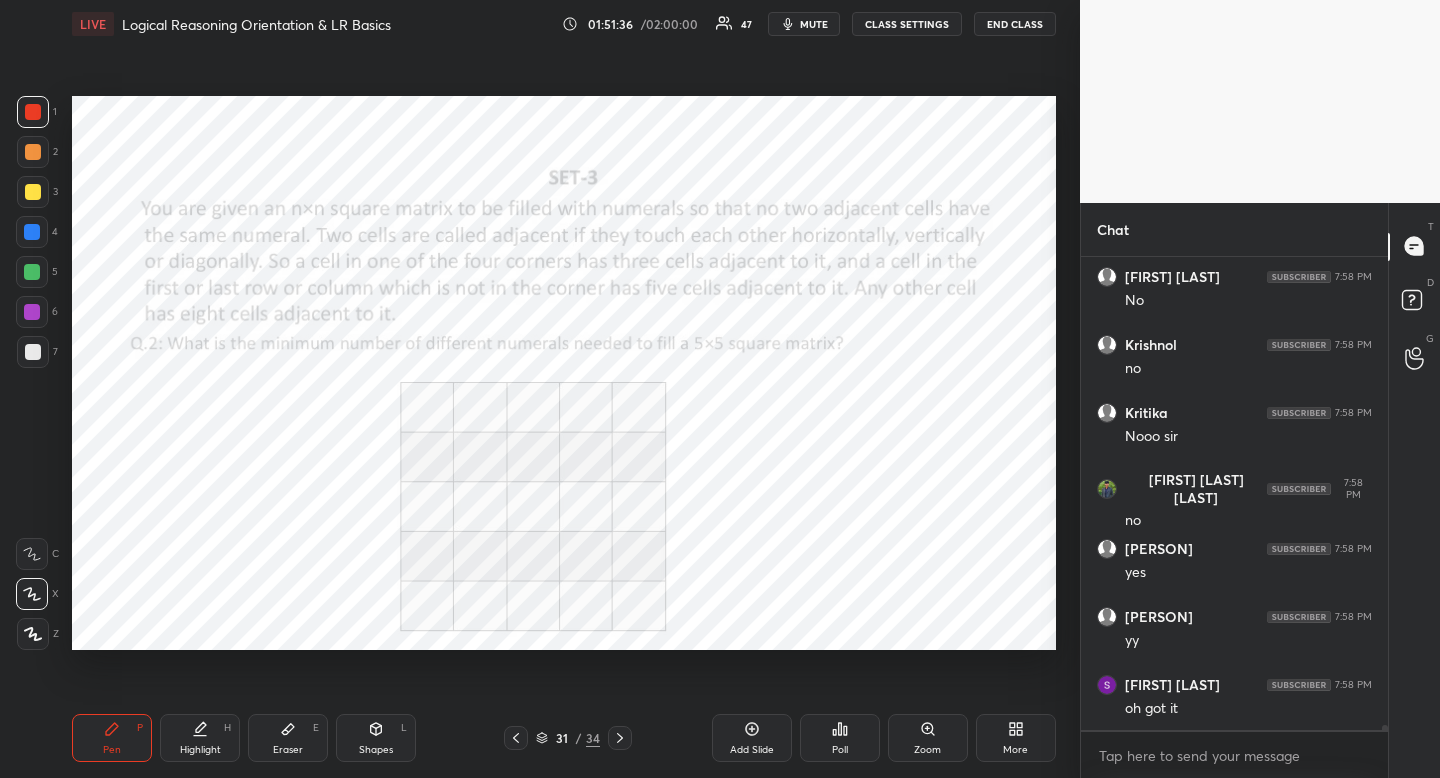 click on "mute" at bounding box center [814, 24] 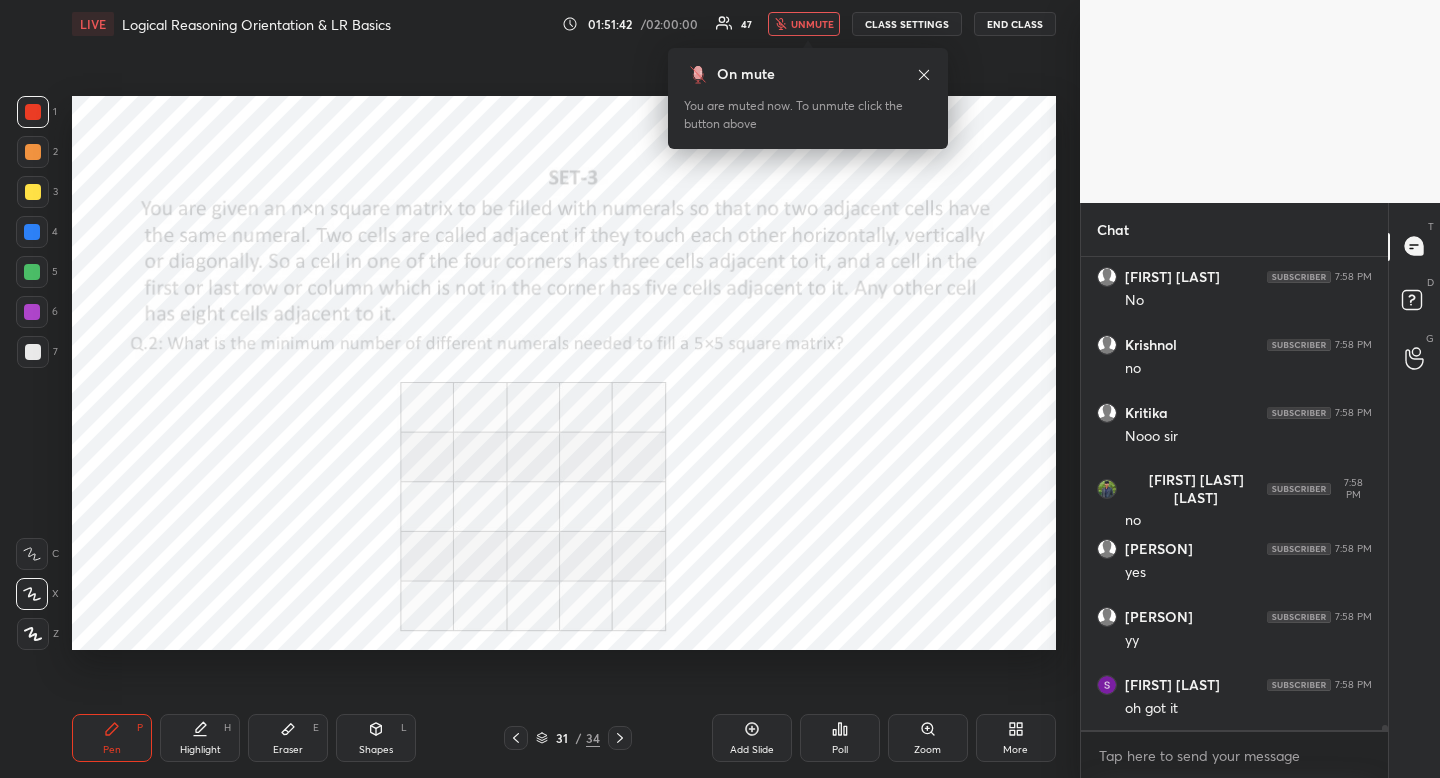 scroll, scrollTop: 43380, scrollLeft: 0, axis: vertical 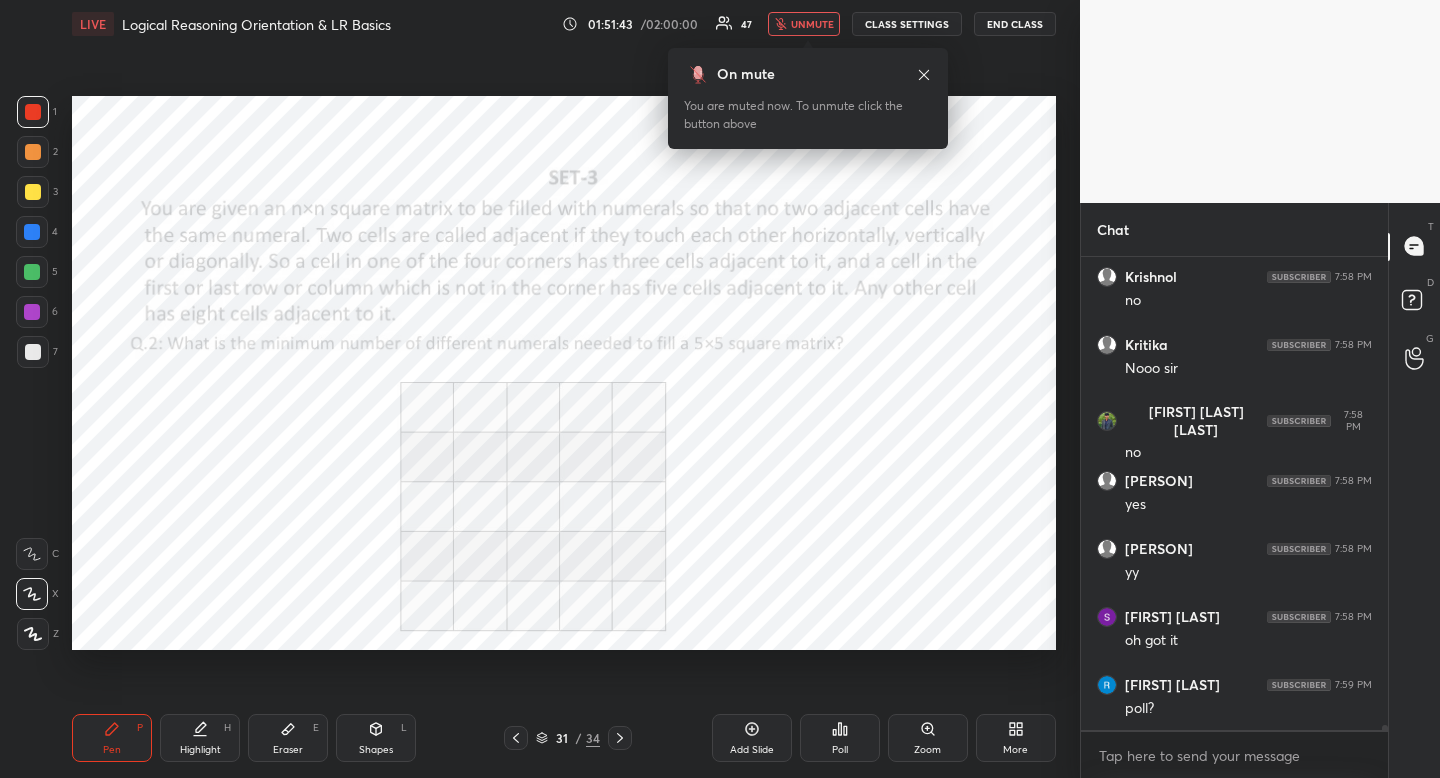 click 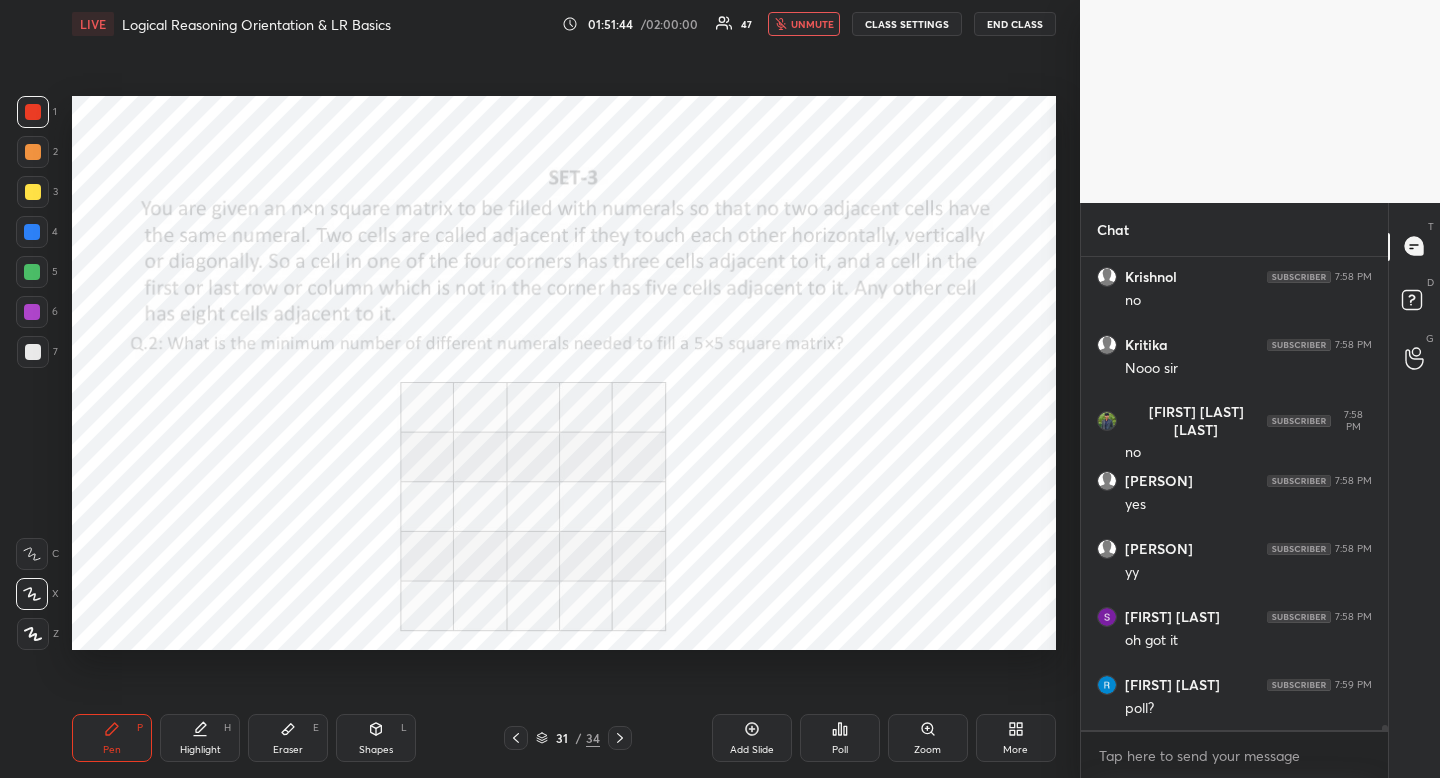 click at bounding box center (32, 232) 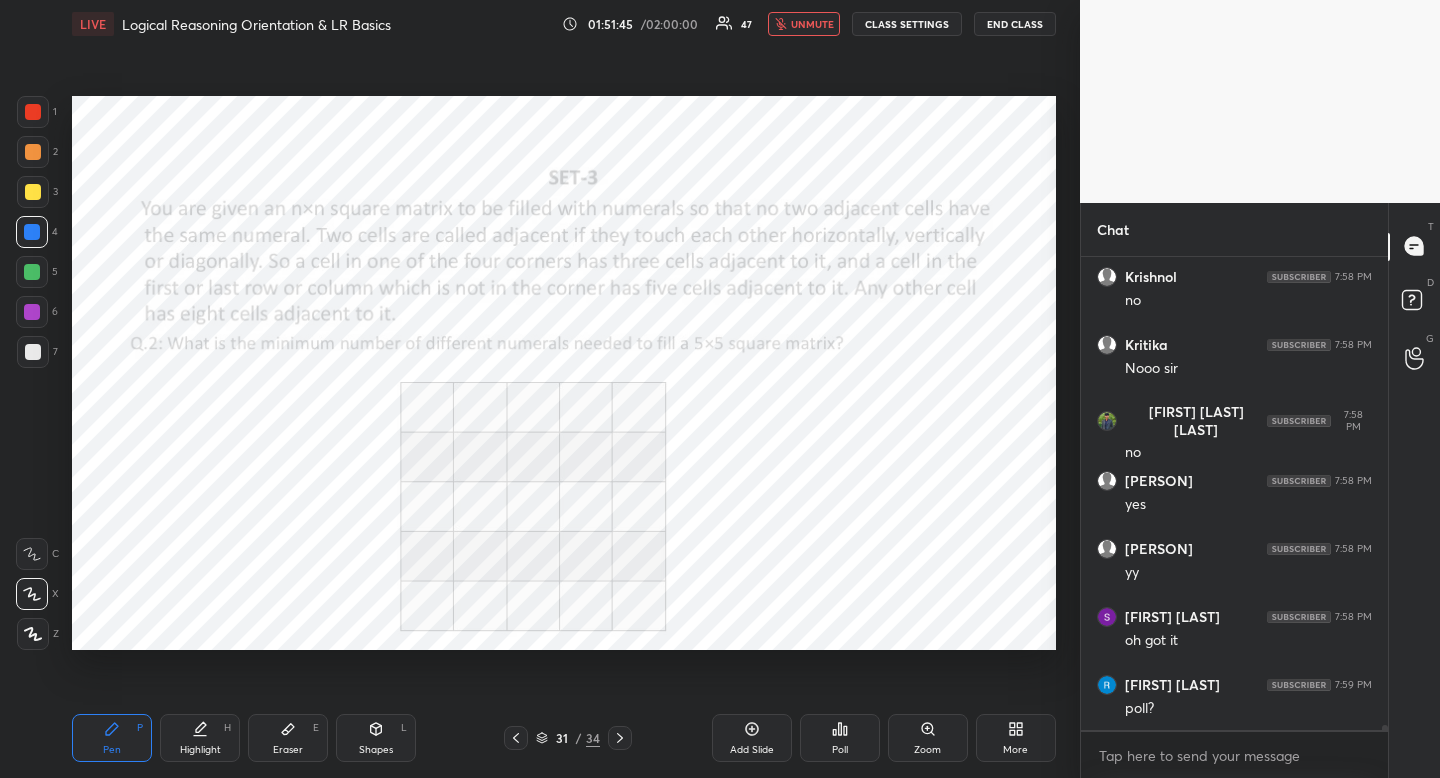 scroll, scrollTop: 43520, scrollLeft: 0, axis: vertical 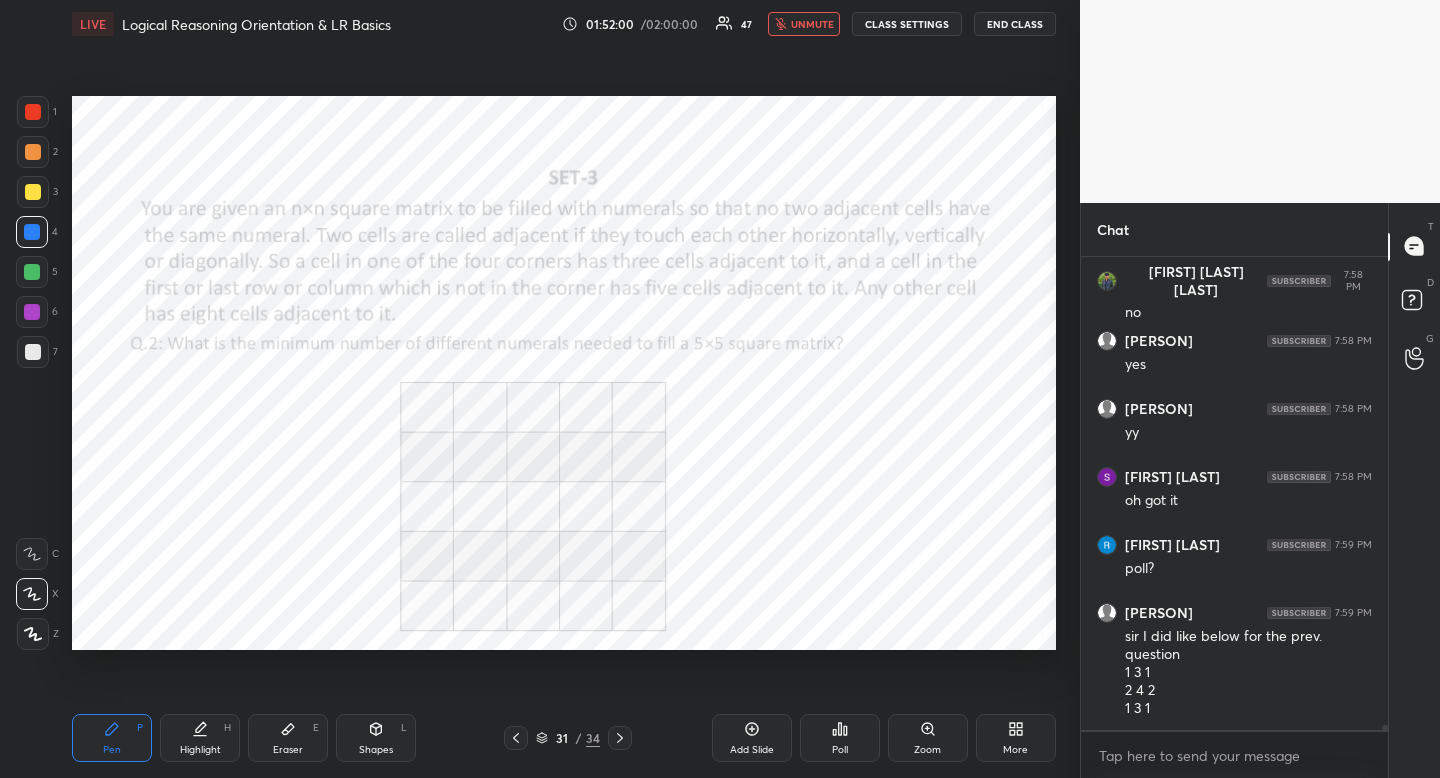 click on "Poll" at bounding box center (840, 738) 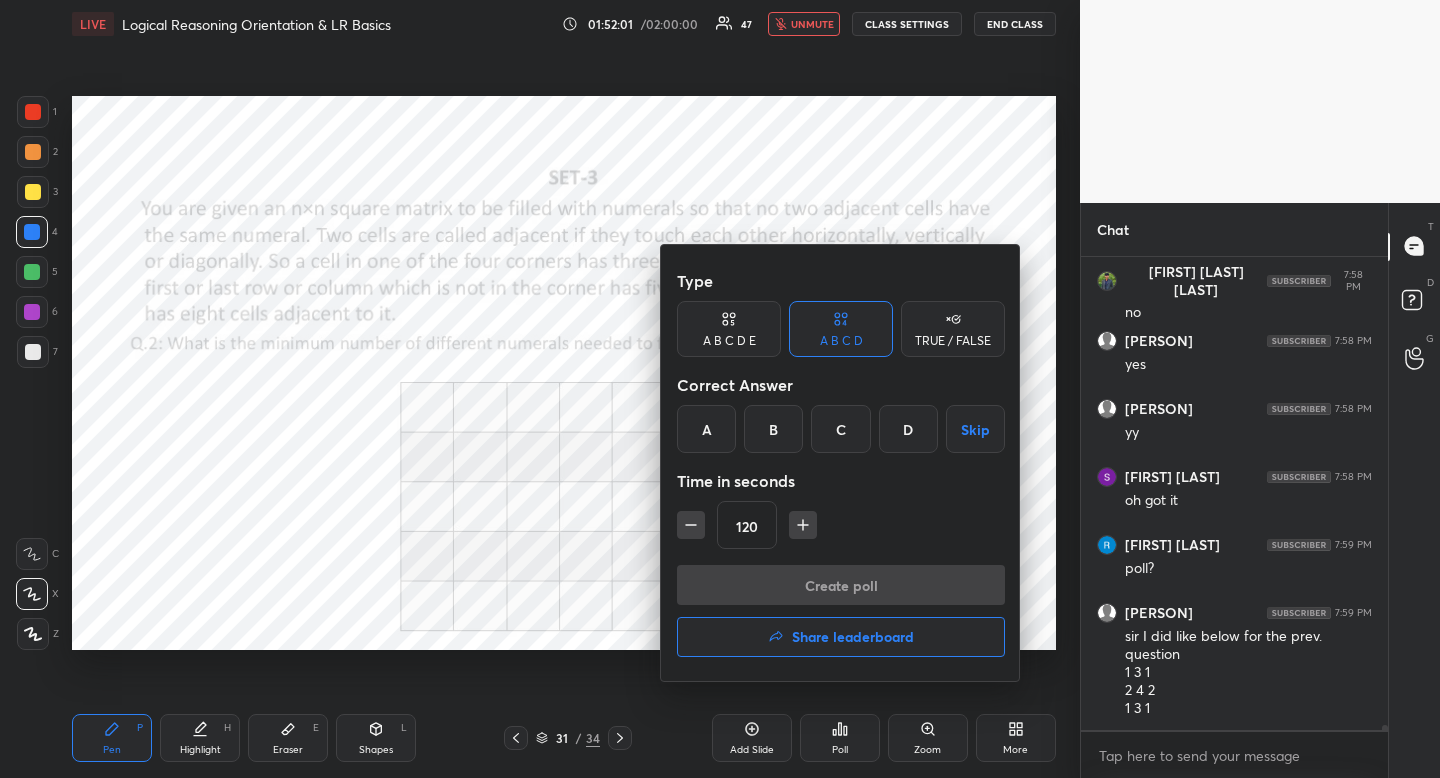 click at bounding box center (720, 389) 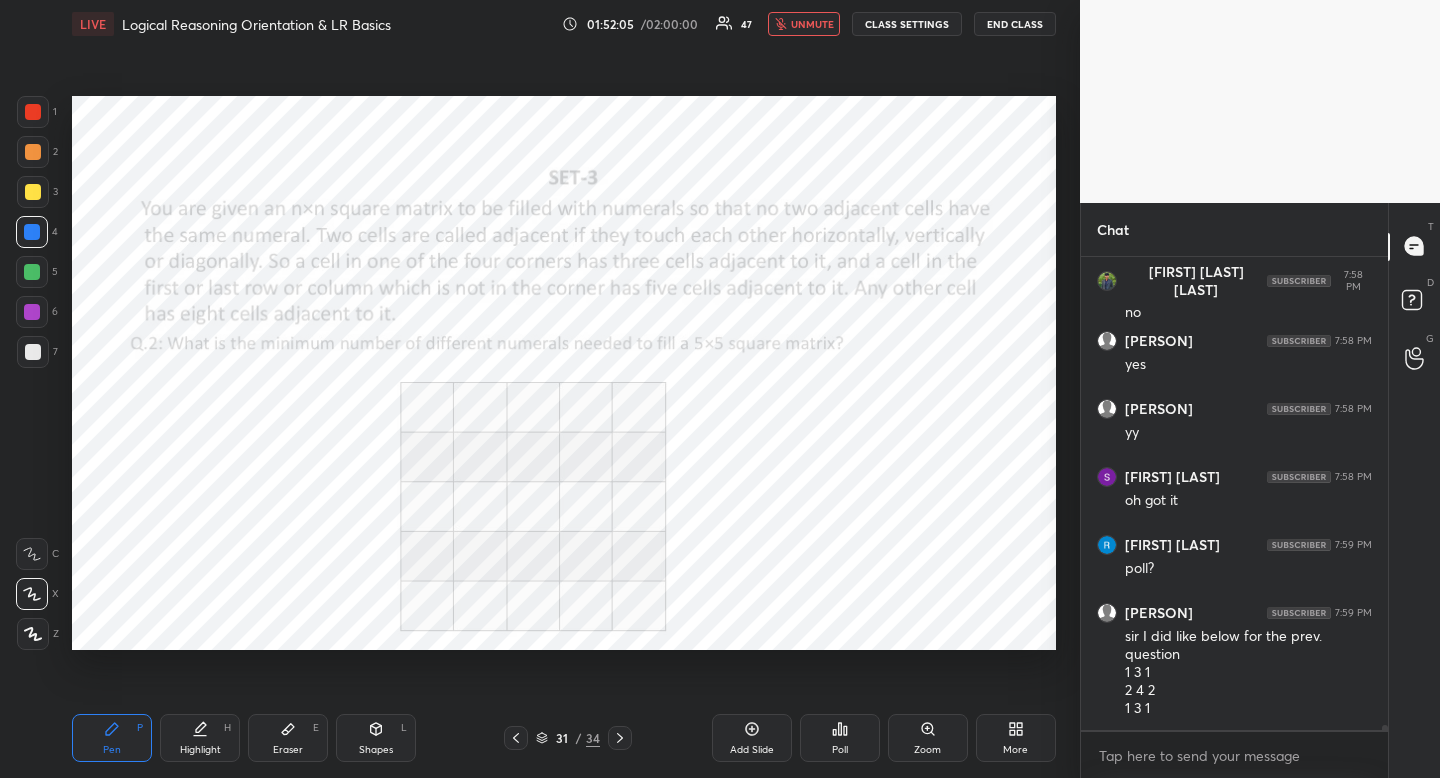 click on "Poll" at bounding box center (840, 738) 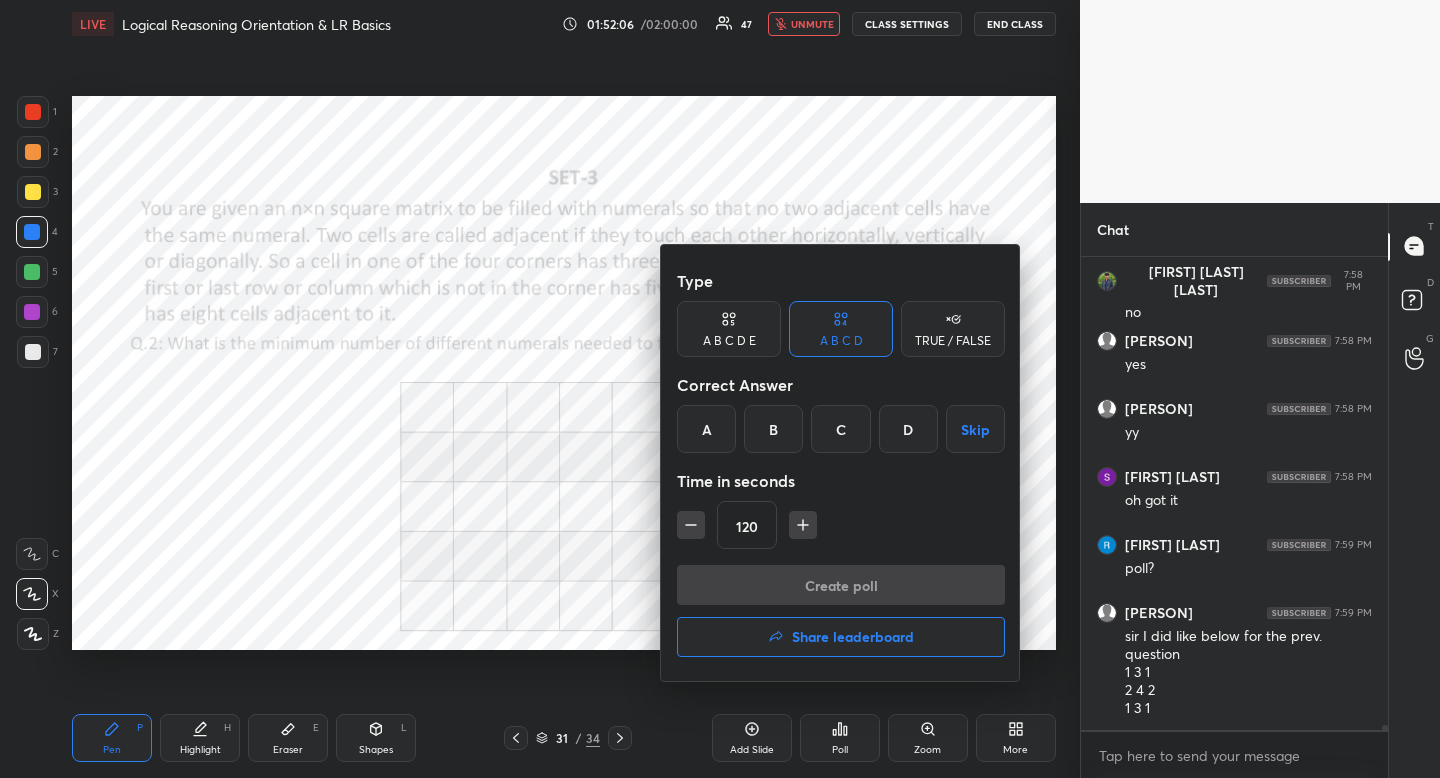 drag, startPoint x: 723, startPoint y: 326, endPoint x: 759, endPoint y: 333, distance: 36.67424 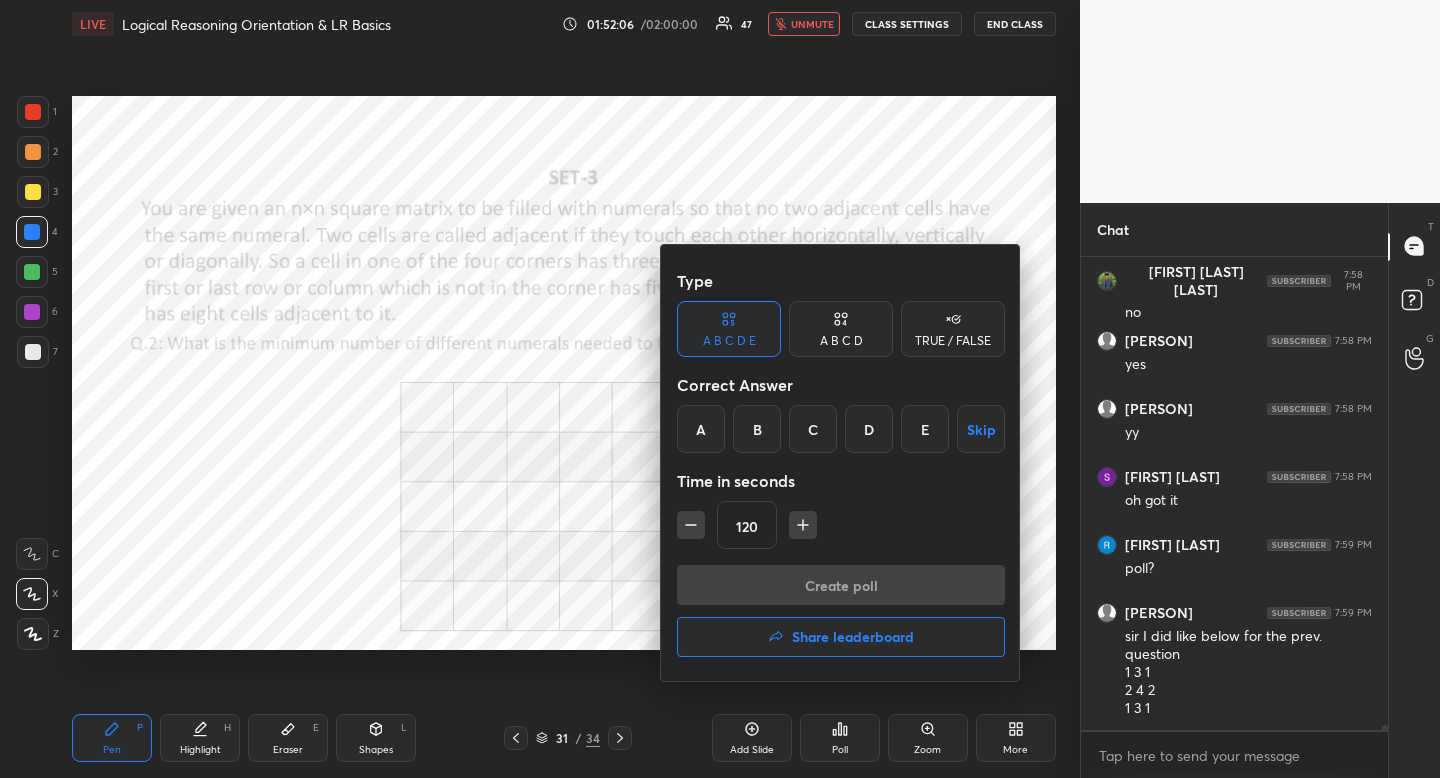click on "E" at bounding box center [925, 429] 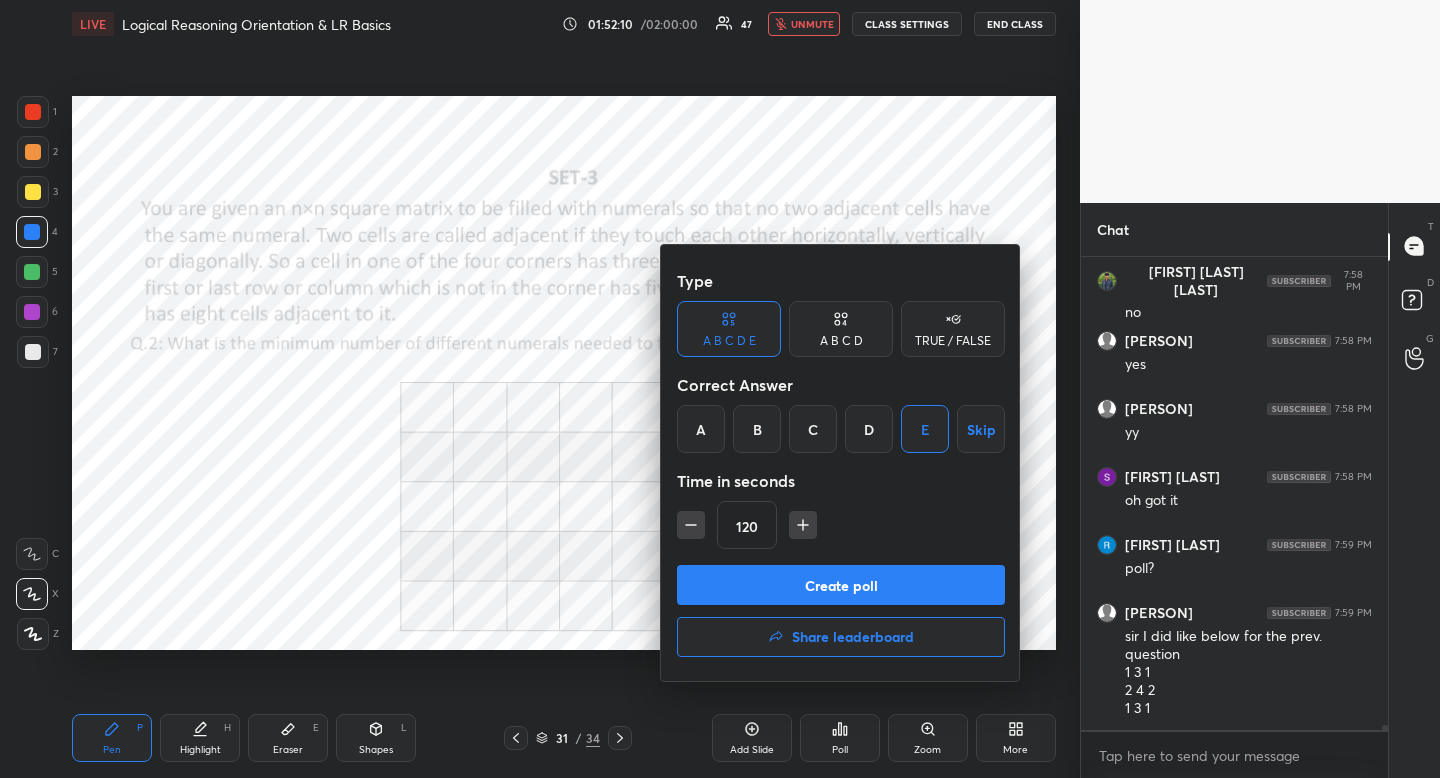 click 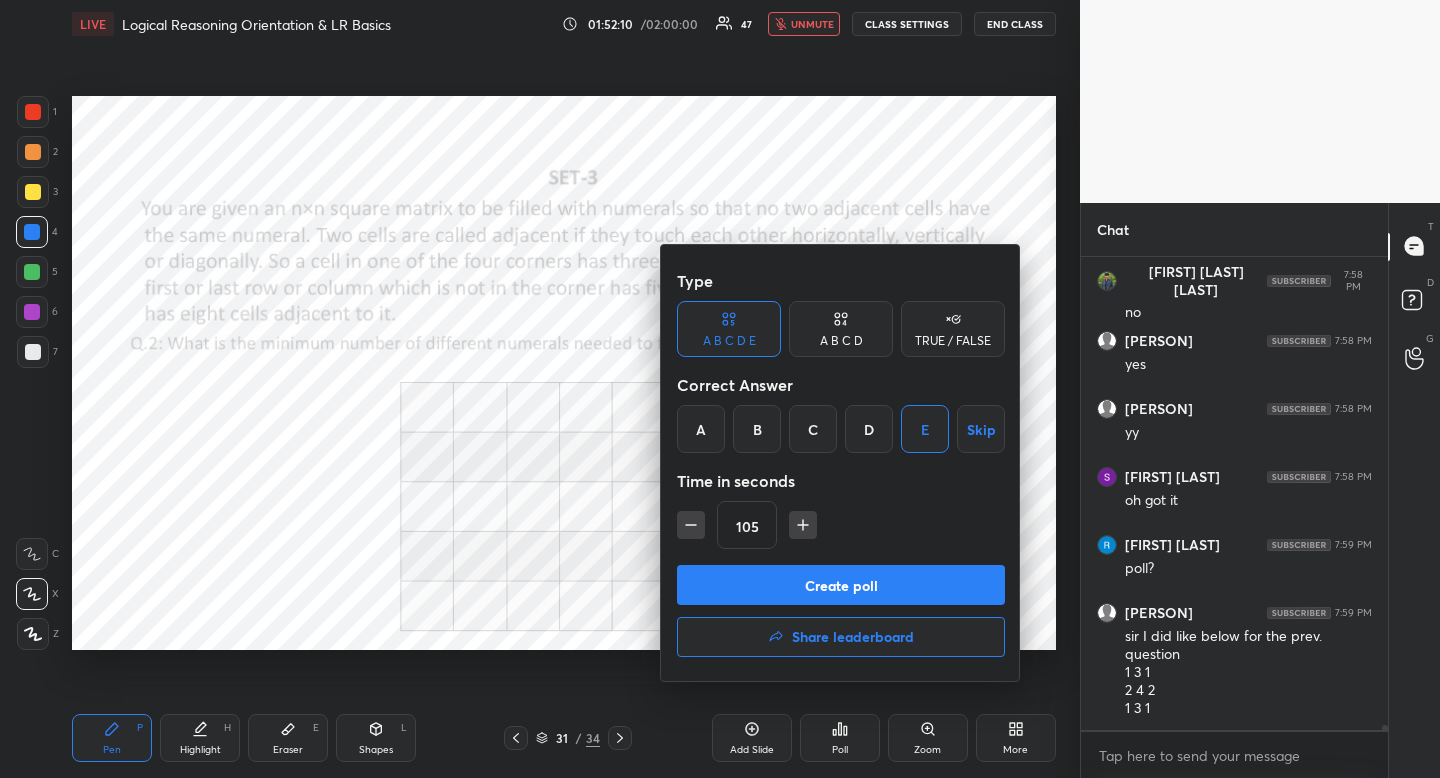 click 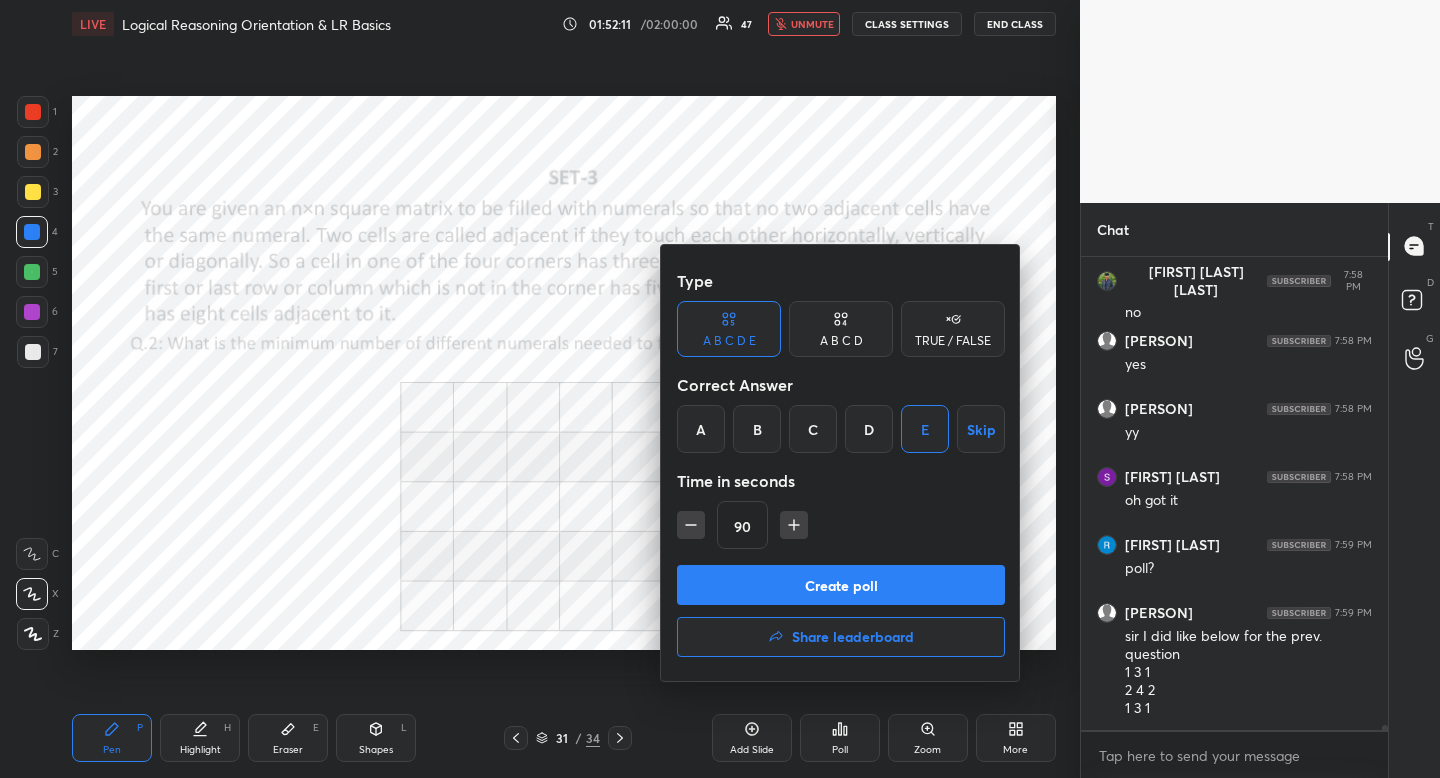 drag, startPoint x: 742, startPoint y: 584, endPoint x: 743, endPoint y: 599, distance: 15.033297 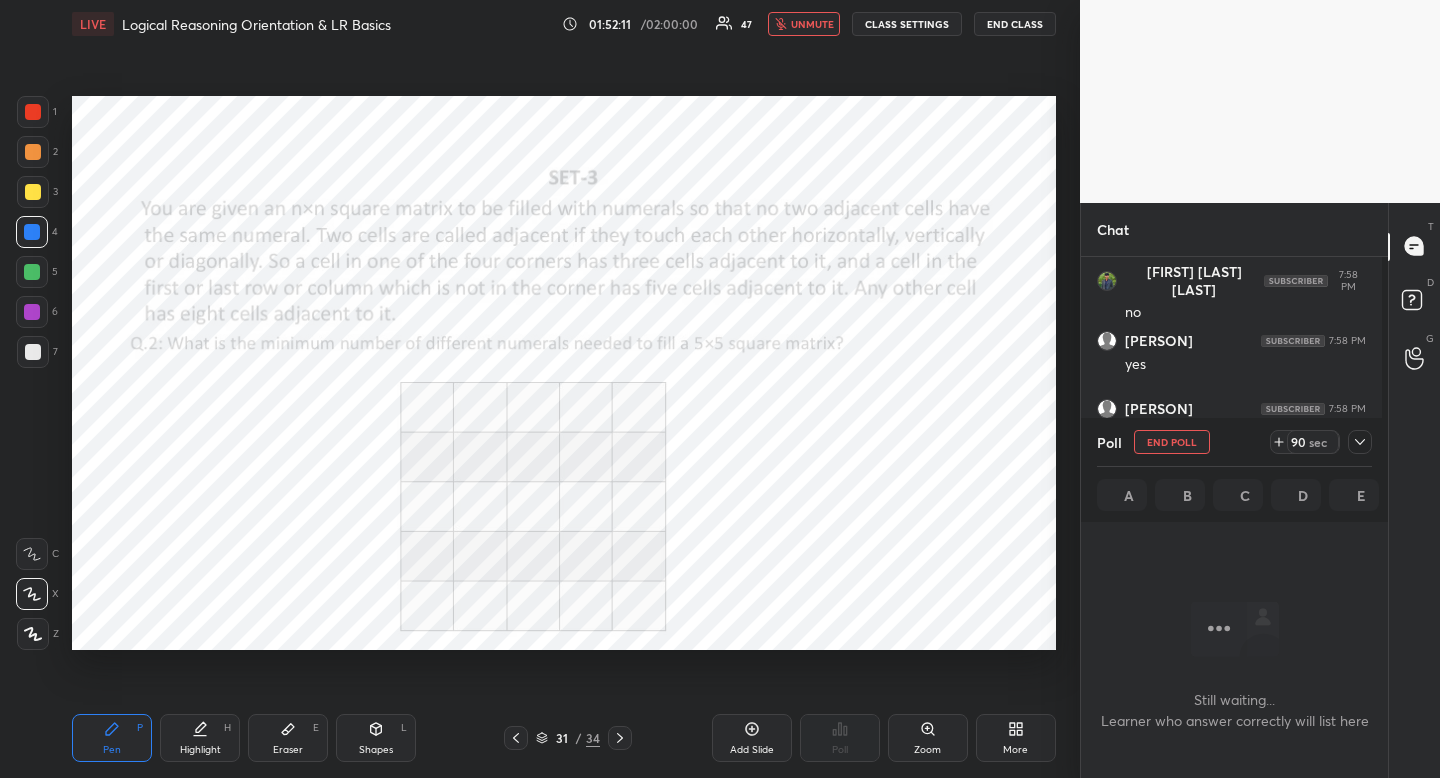 scroll, scrollTop: 443, scrollLeft: 295, axis: both 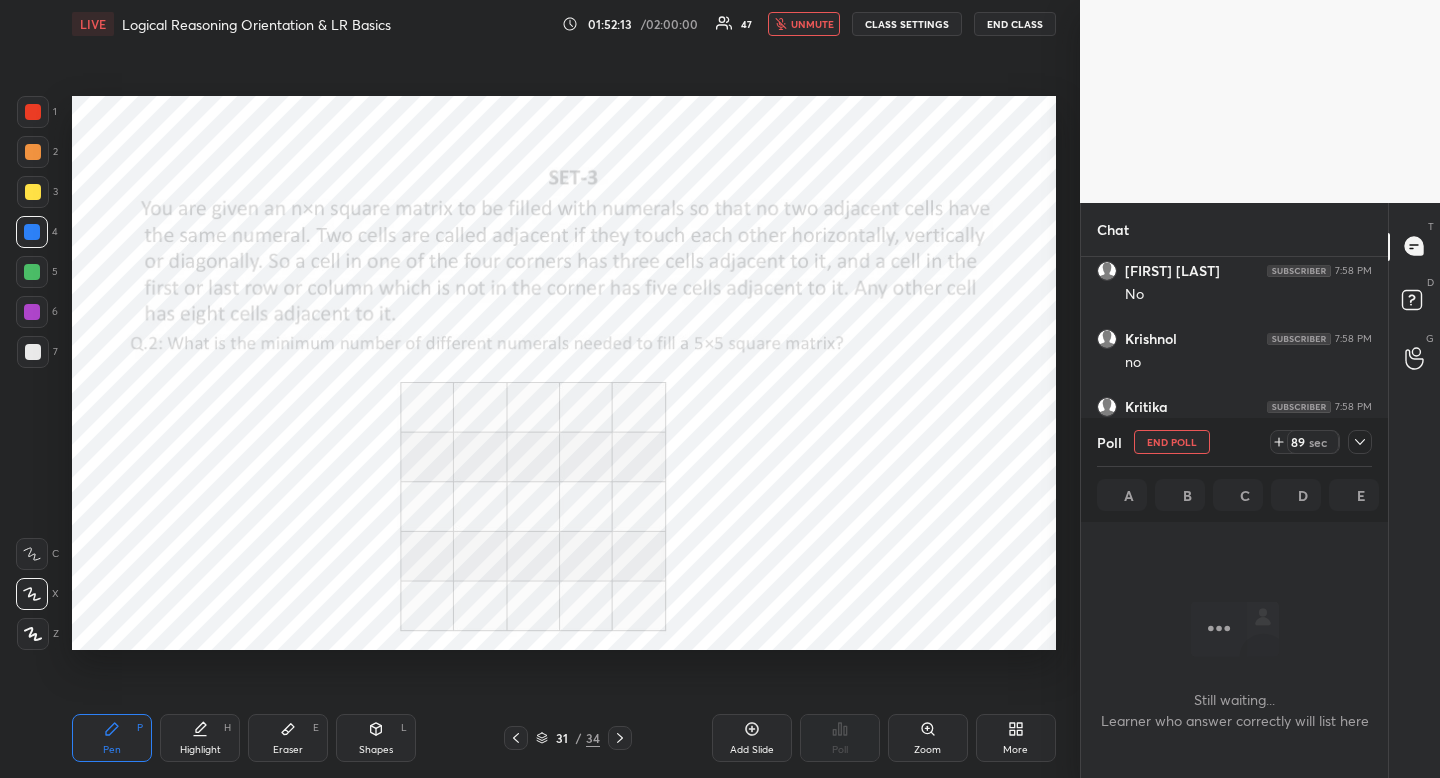 click on "89" at bounding box center (1298, 442) 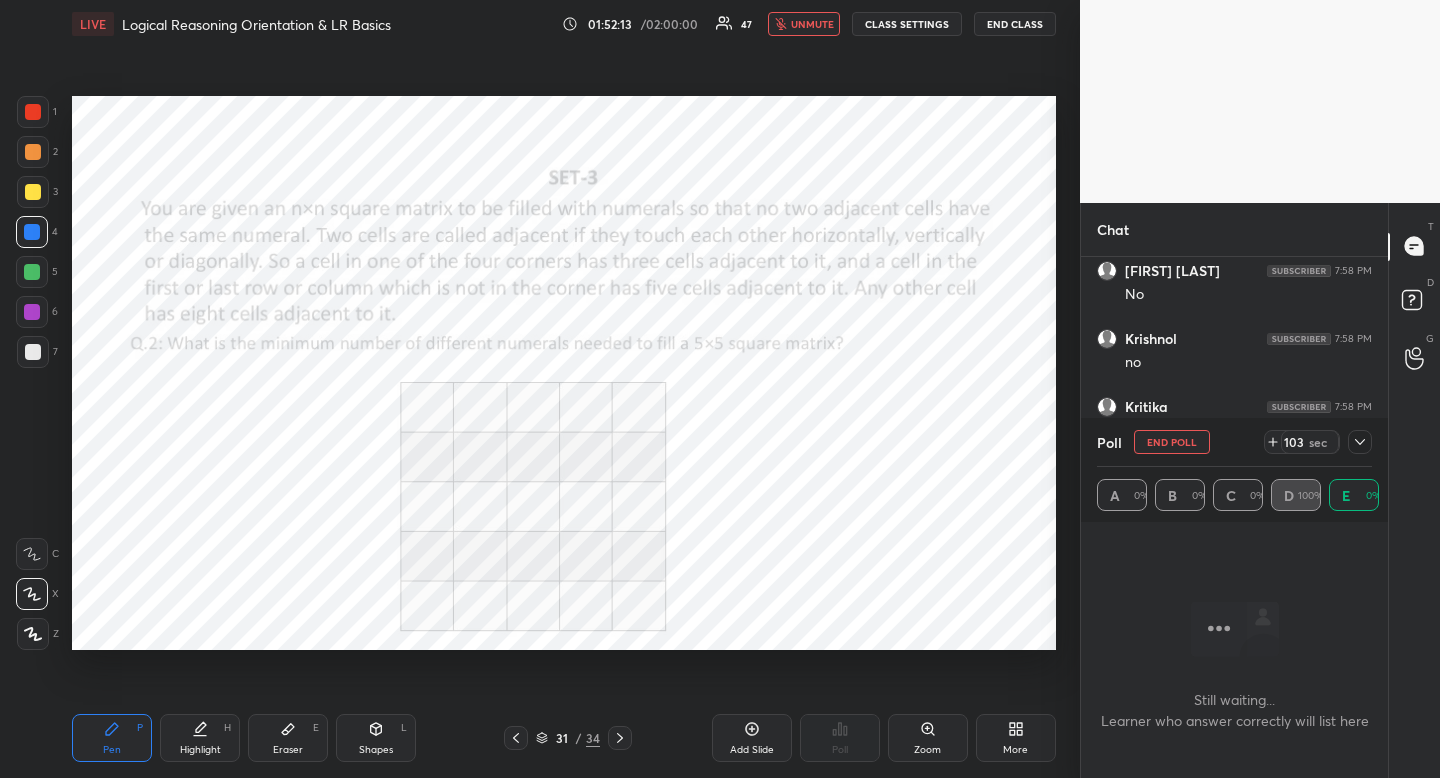 click 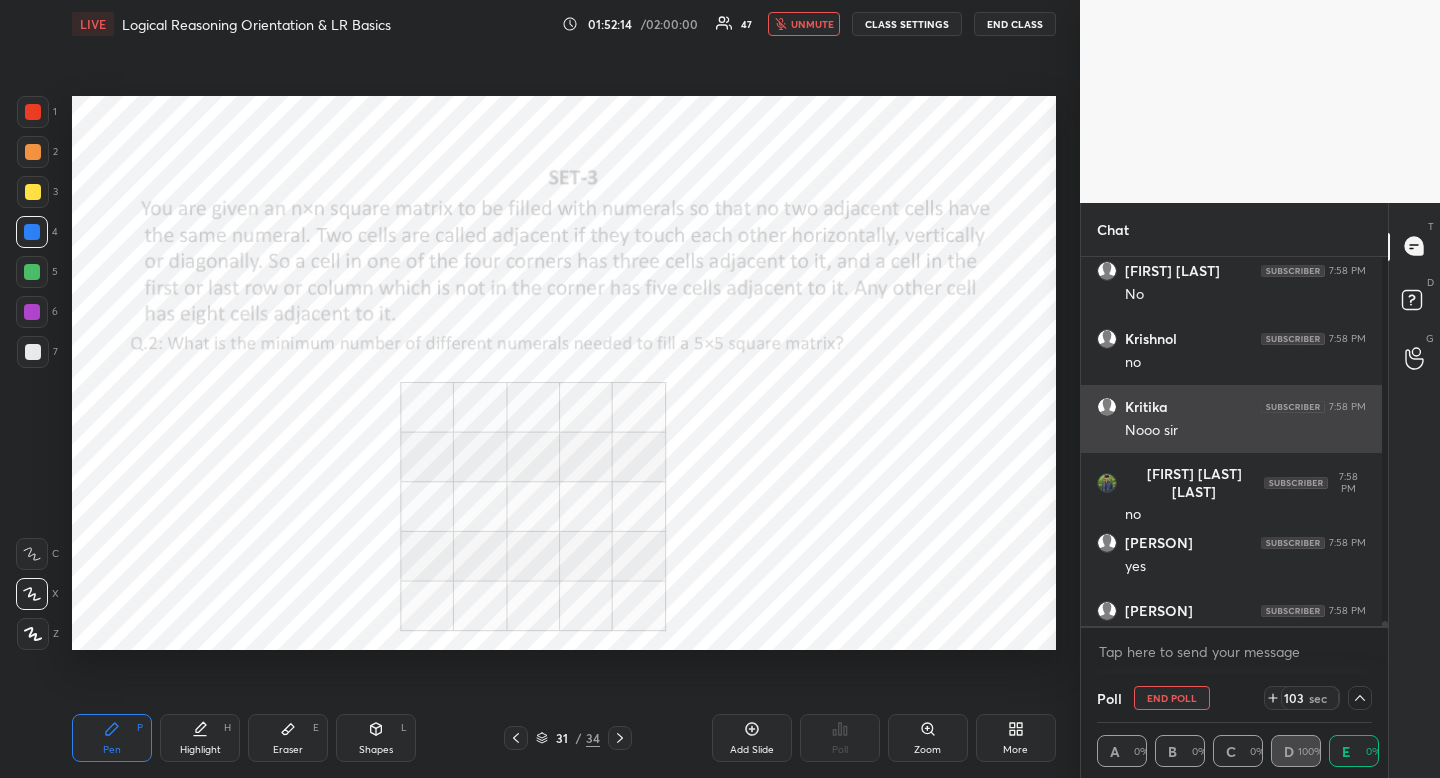 scroll, scrollTop: 363, scrollLeft: 295, axis: both 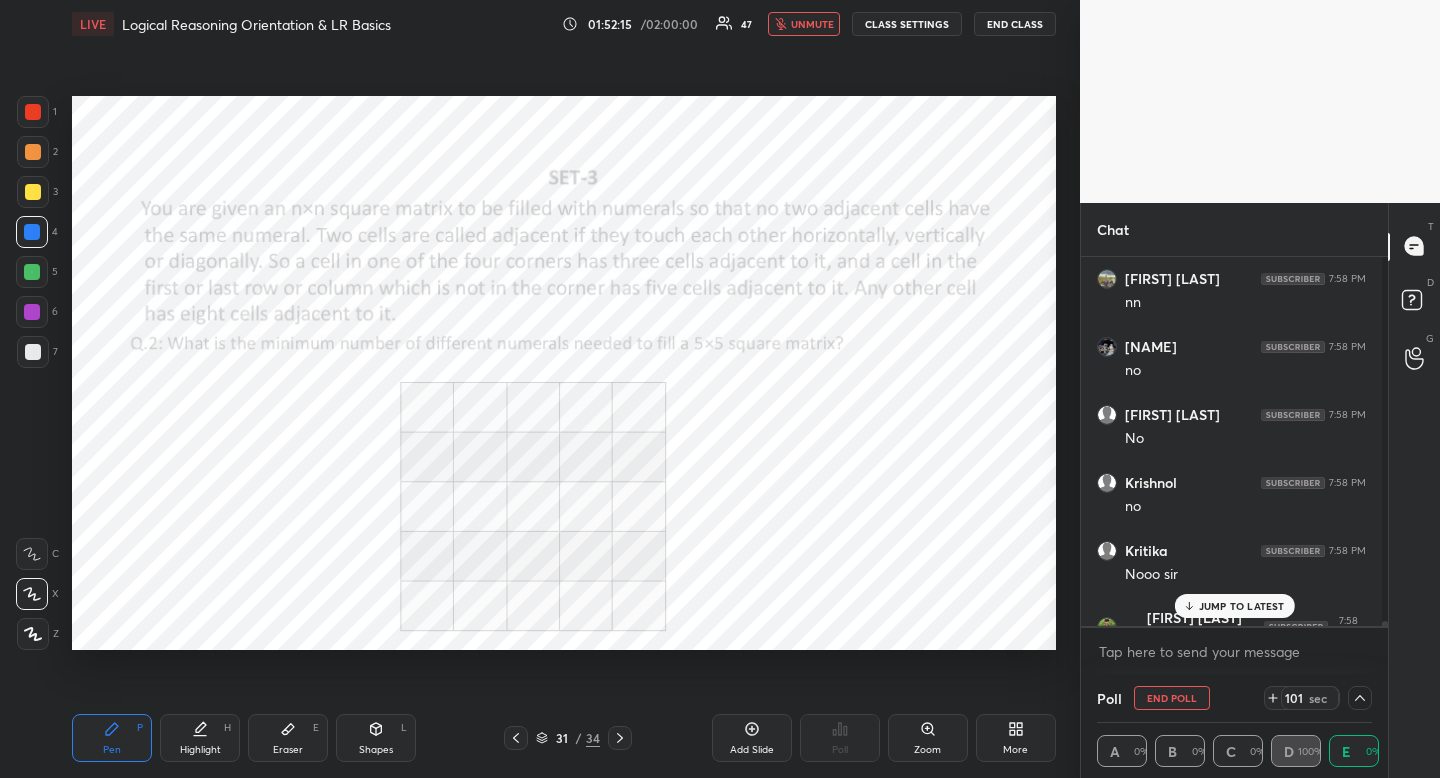 click on "JUMP TO LATEST" at bounding box center [1242, 606] 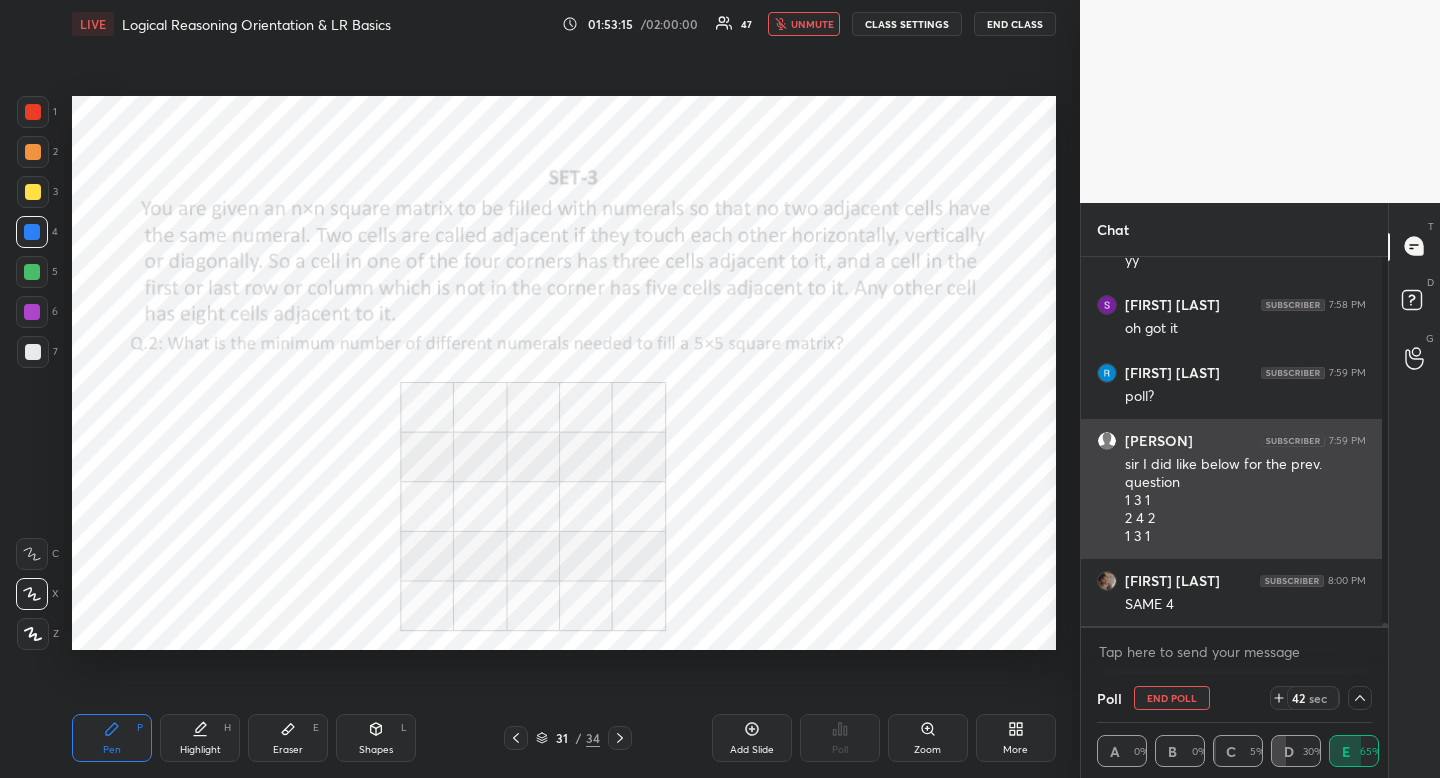 scroll, scrollTop: 43066, scrollLeft: 0, axis: vertical 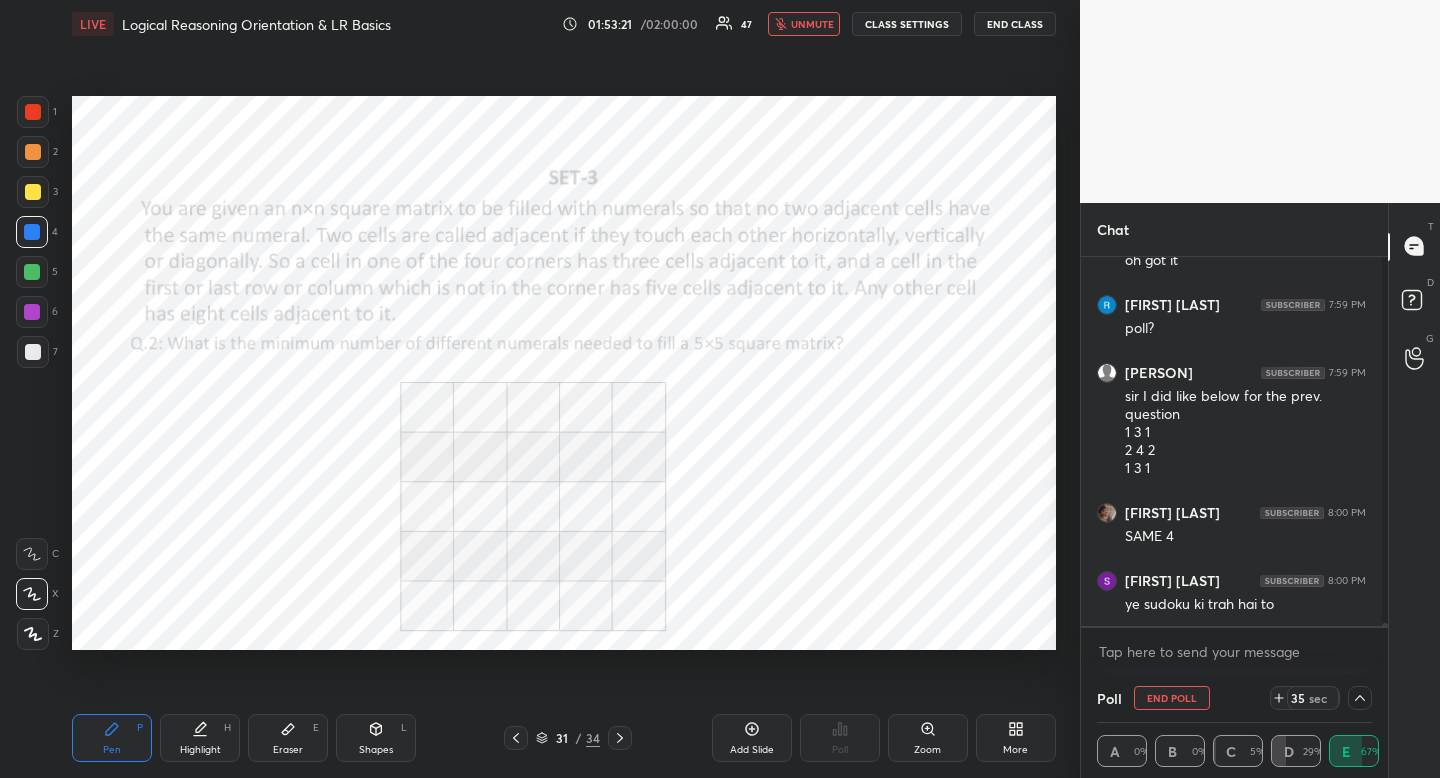 click on "unmute" at bounding box center [812, 24] 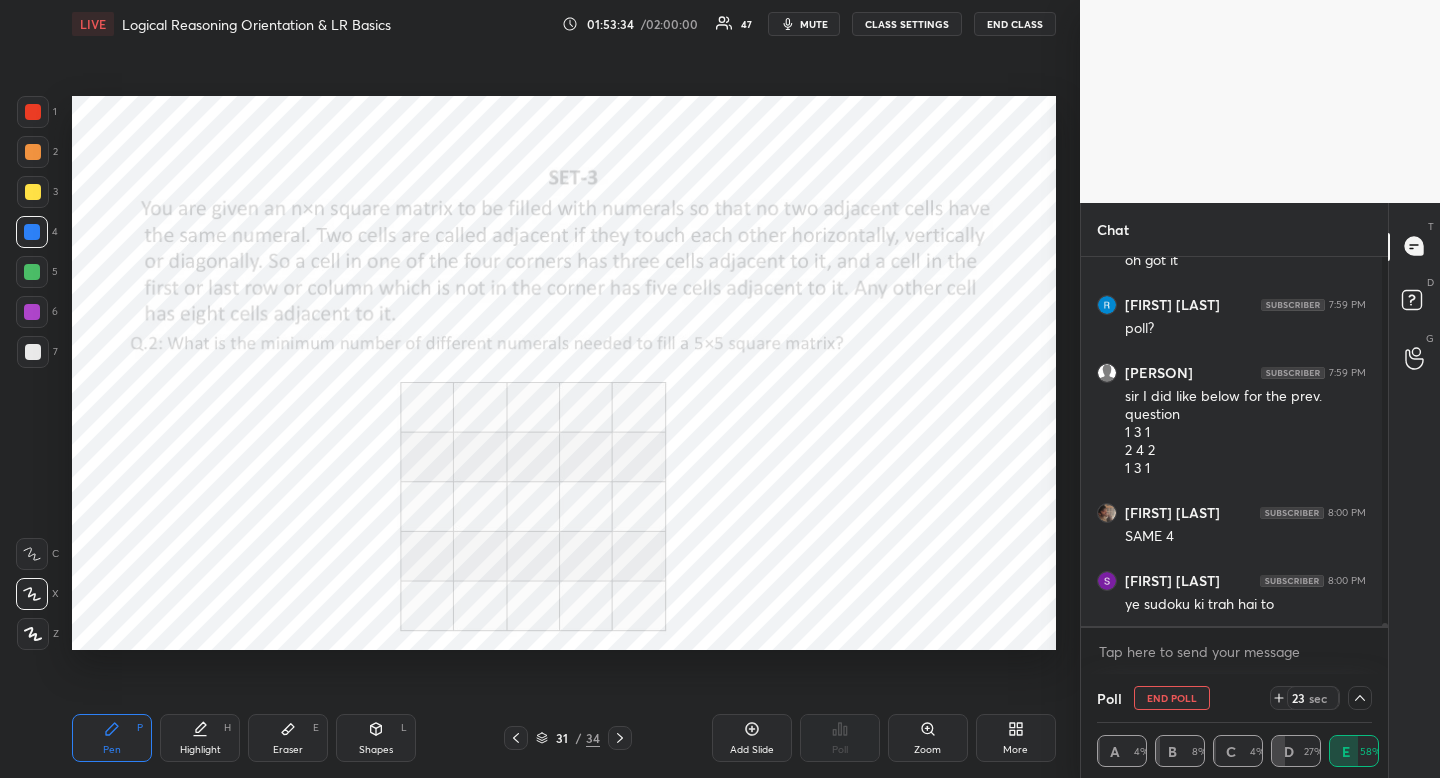 scroll, scrollTop: 43134, scrollLeft: 0, axis: vertical 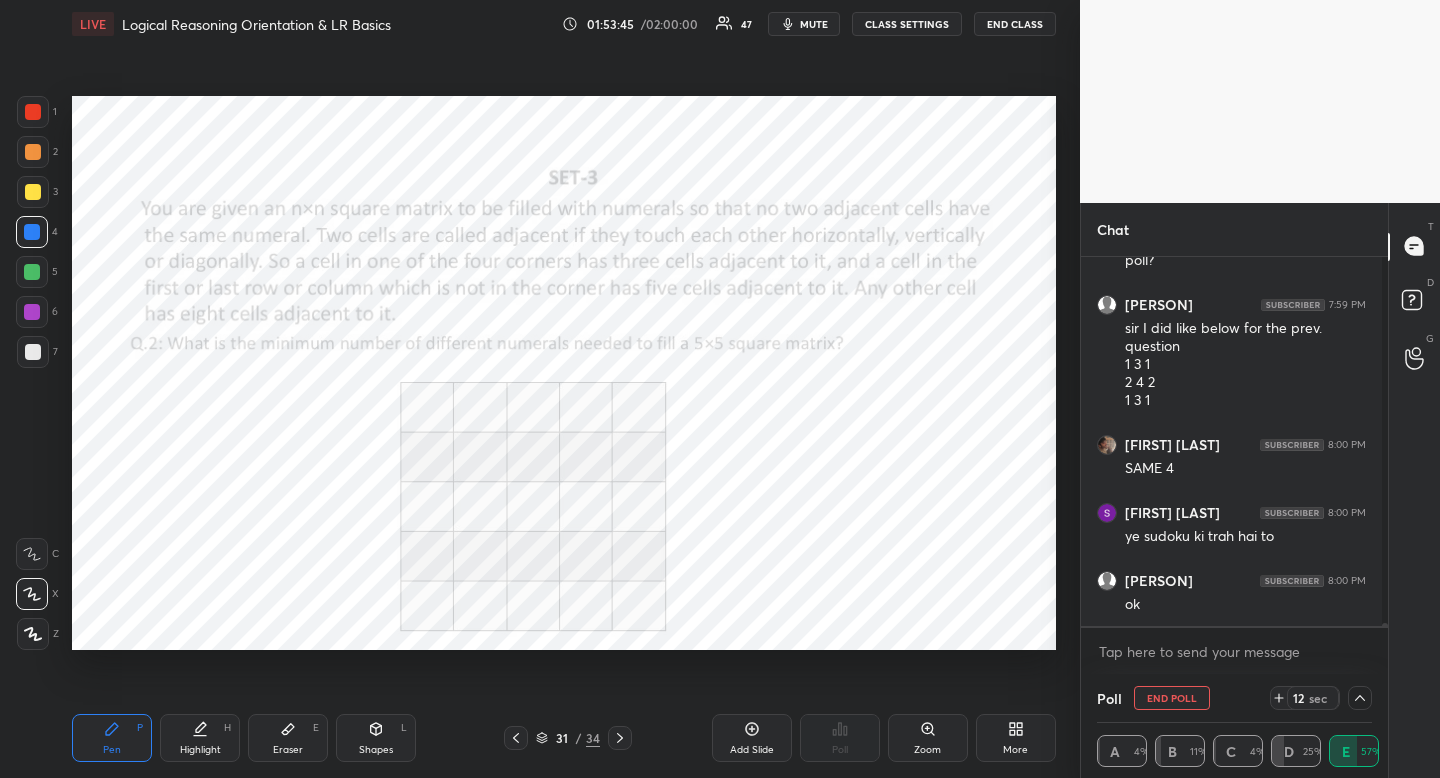 click 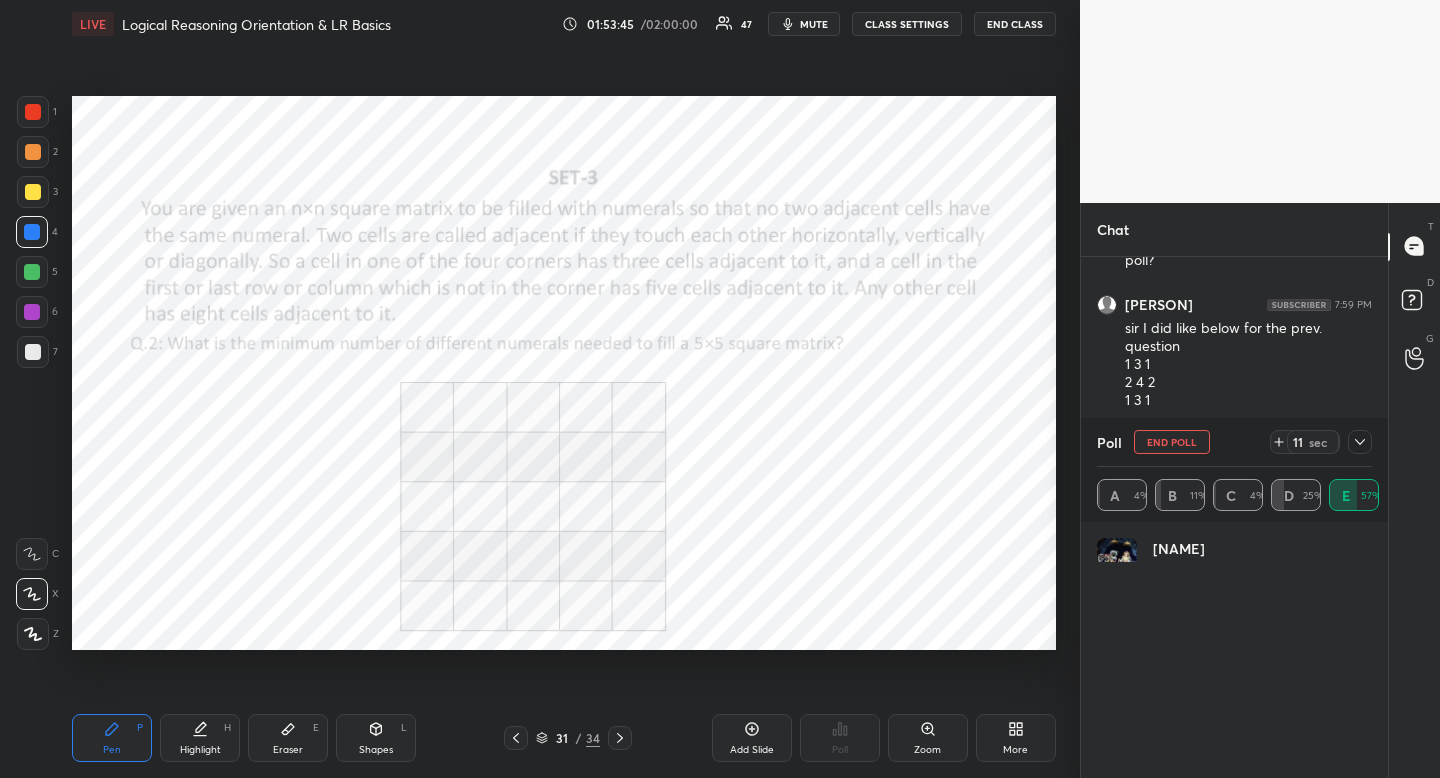 scroll, scrollTop: 7, scrollLeft: 7, axis: both 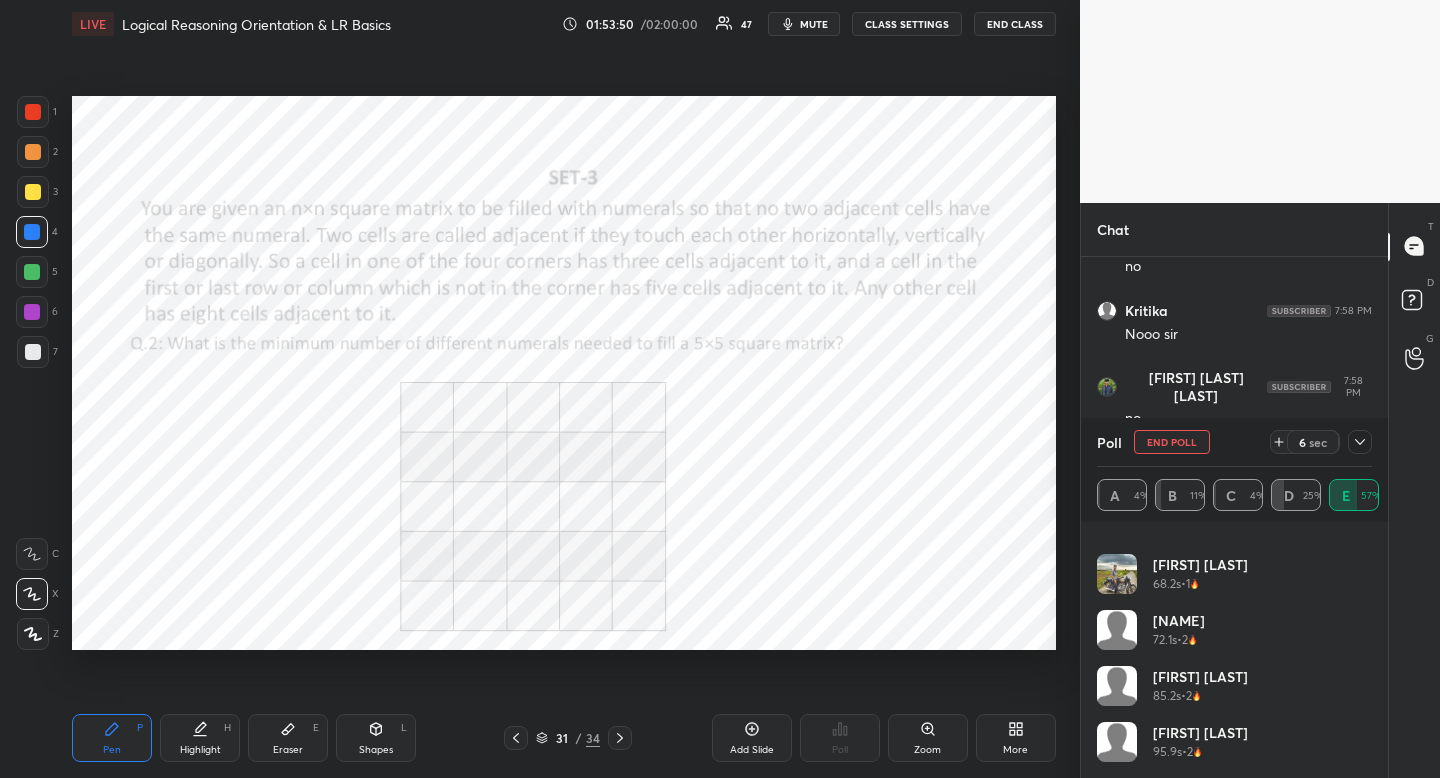drag, startPoint x: 1363, startPoint y: 439, endPoint x: 1356, endPoint y: 447, distance: 10.630146 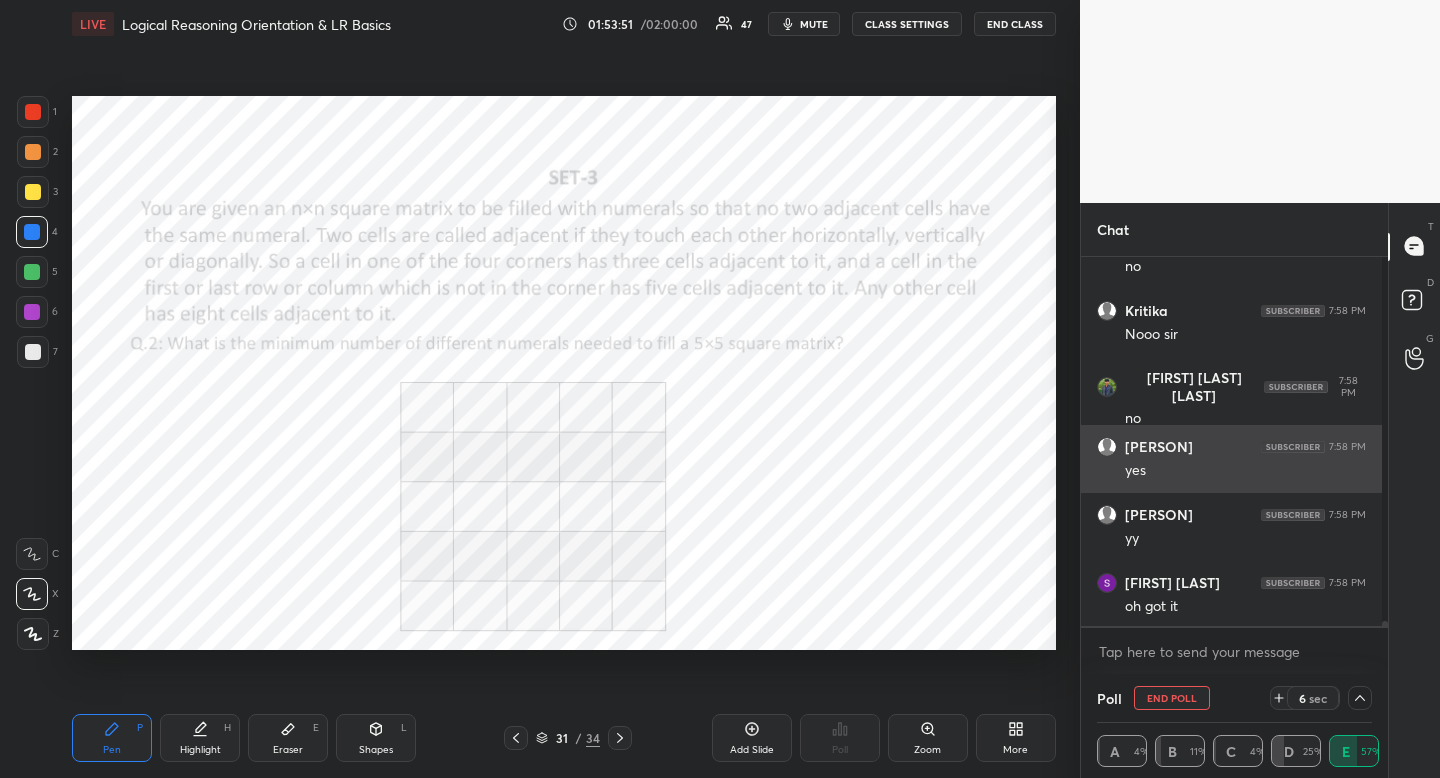 scroll, scrollTop: 154, scrollLeft: 263, axis: both 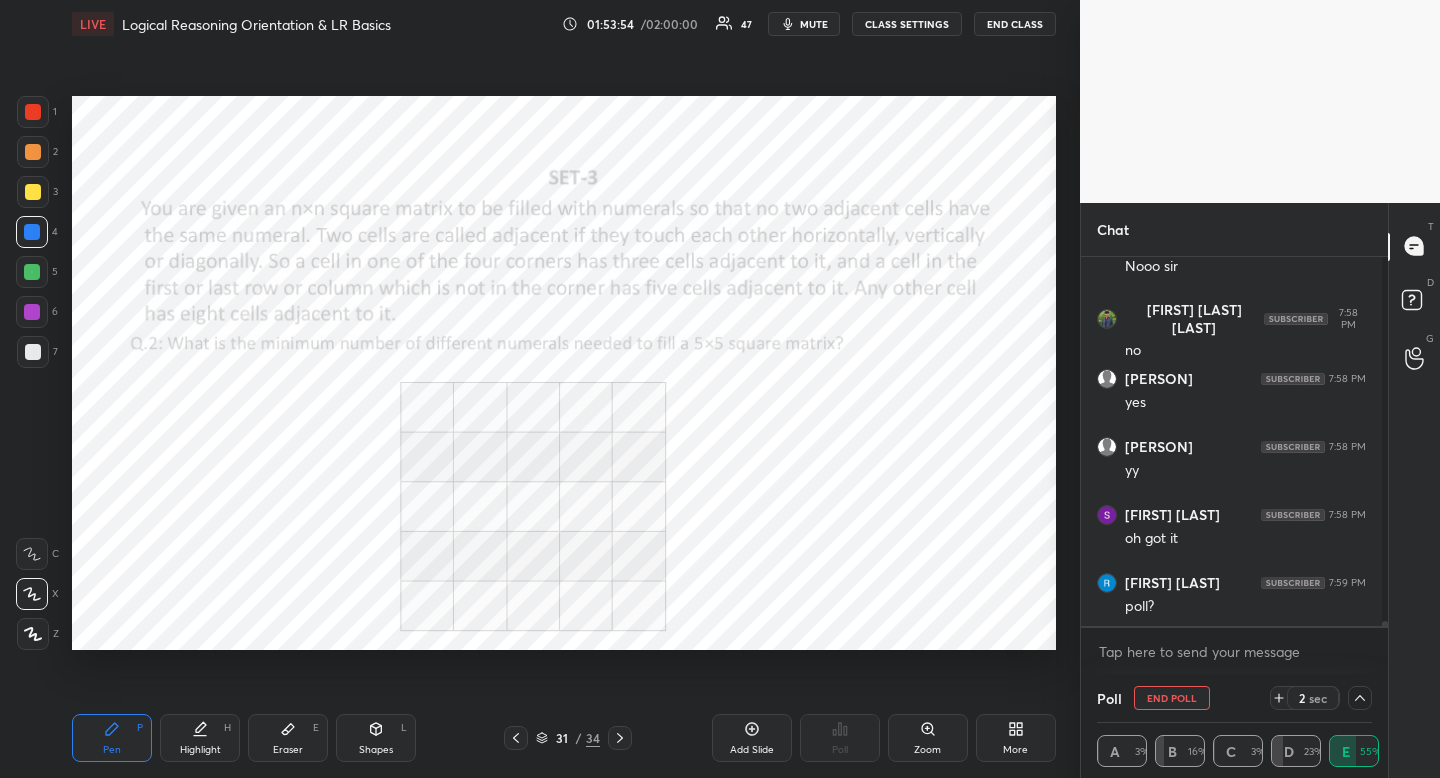 click on "sec" at bounding box center (1318, 698) 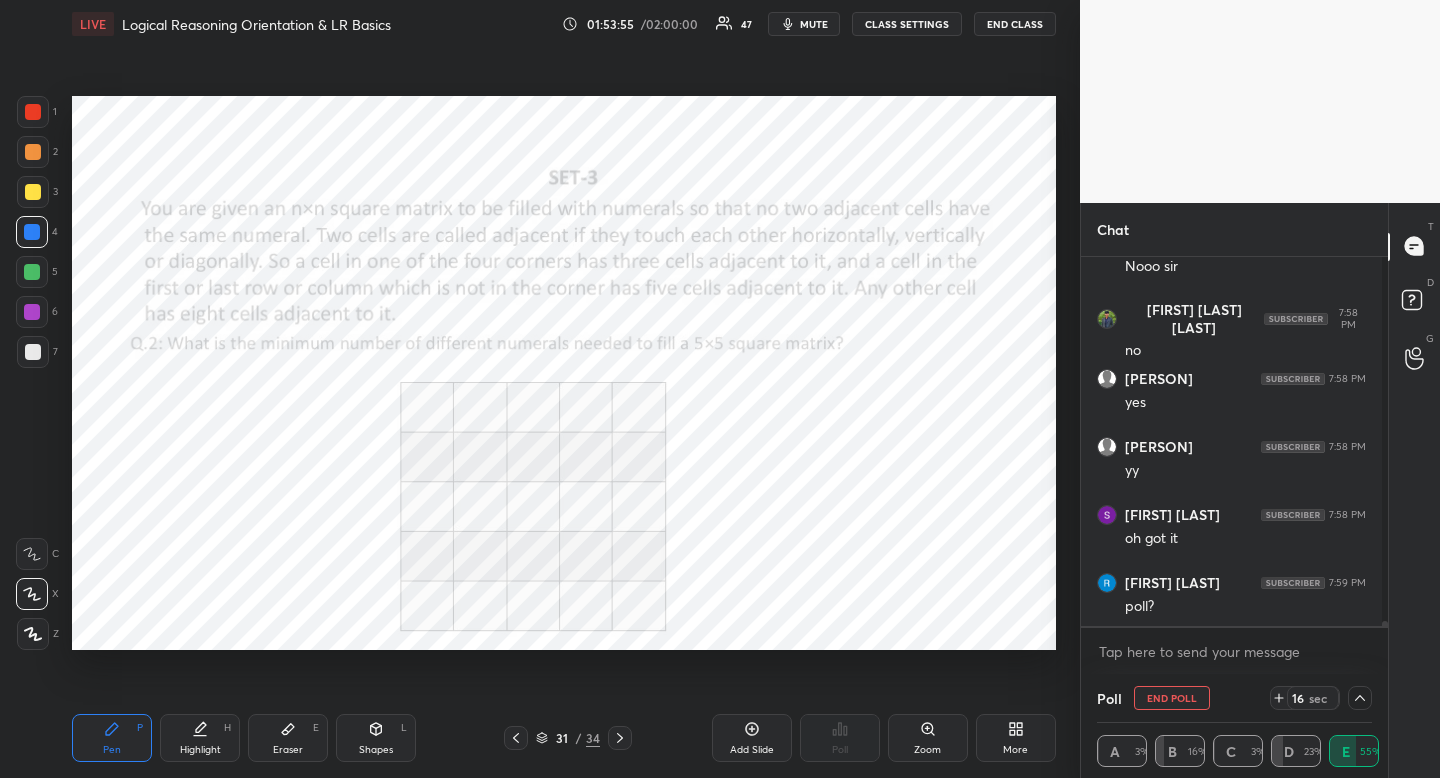 click at bounding box center (1360, 698) 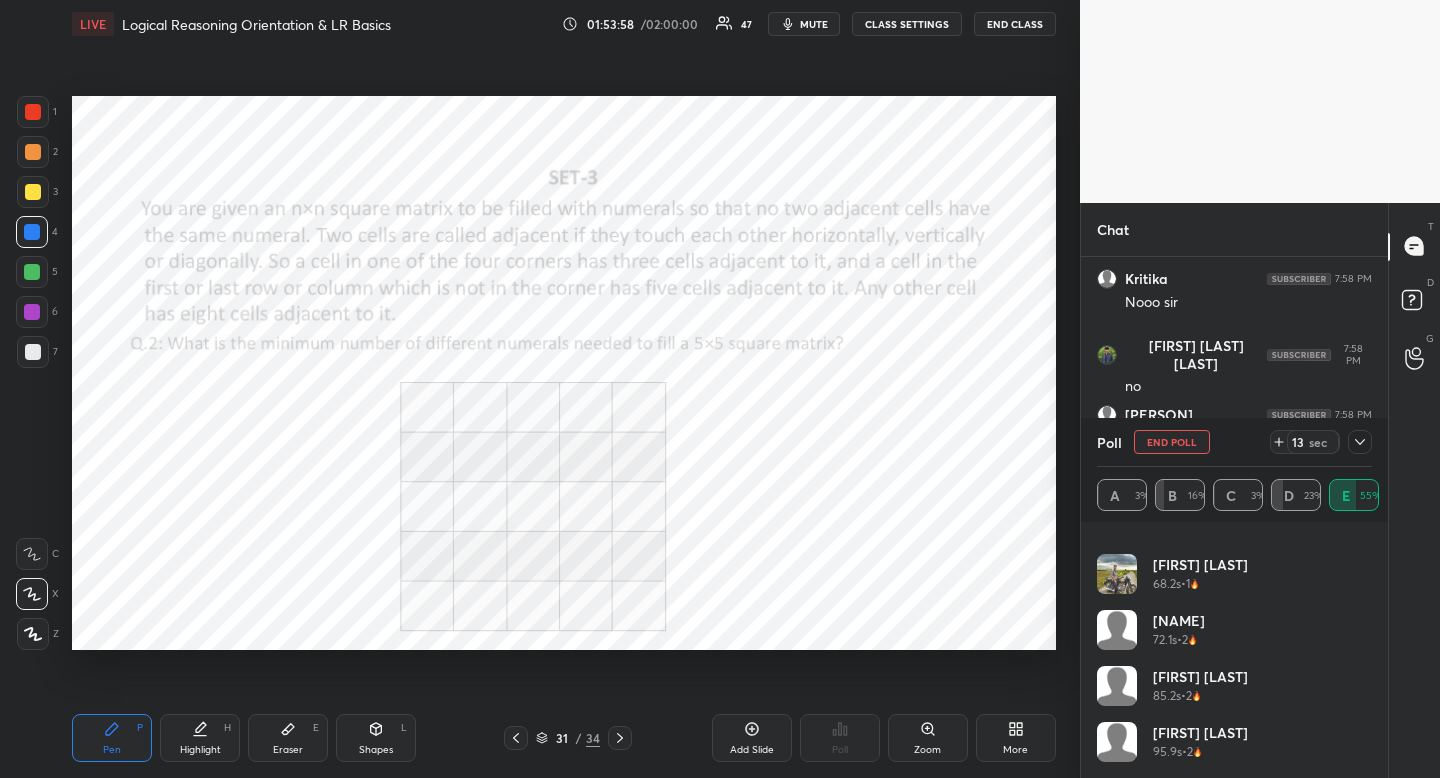 click 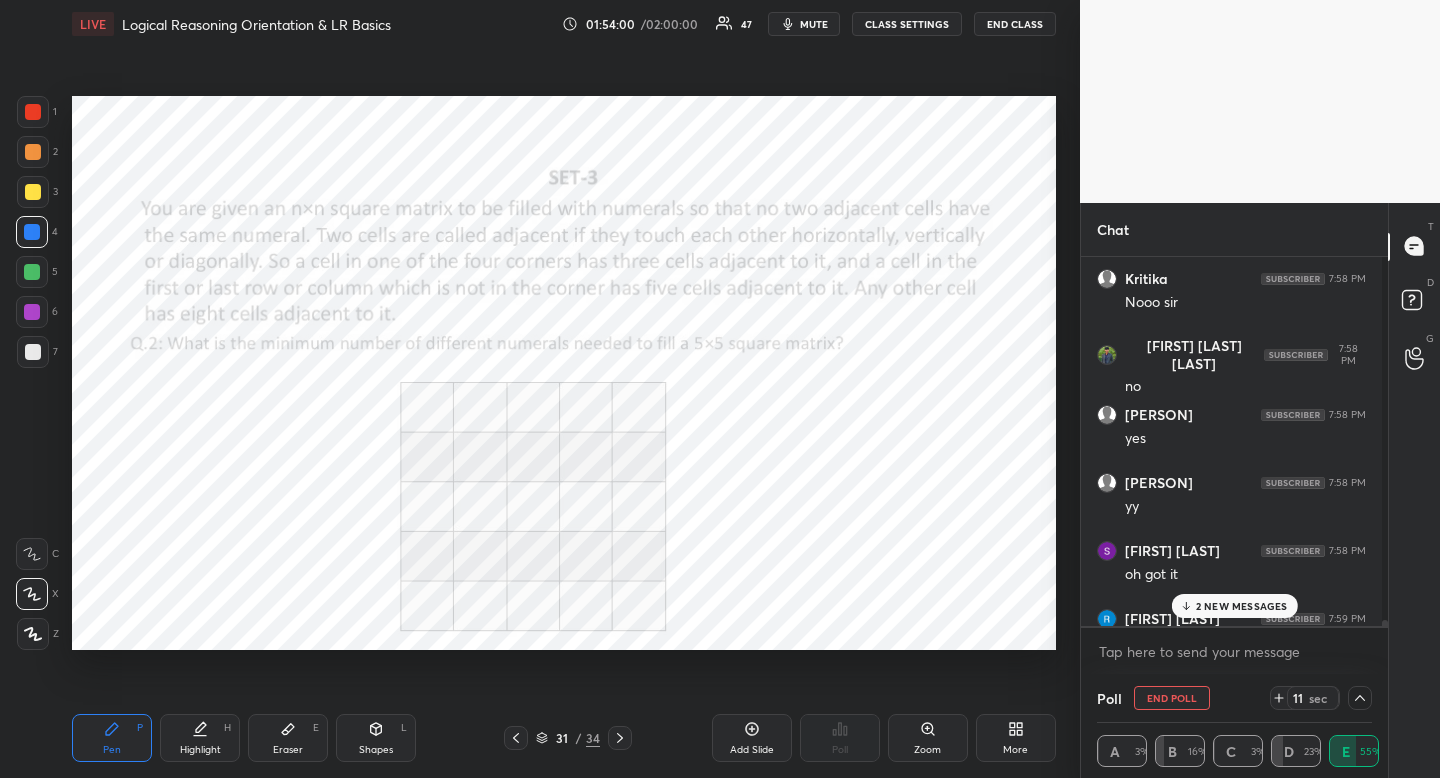click at bounding box center (33, 112) 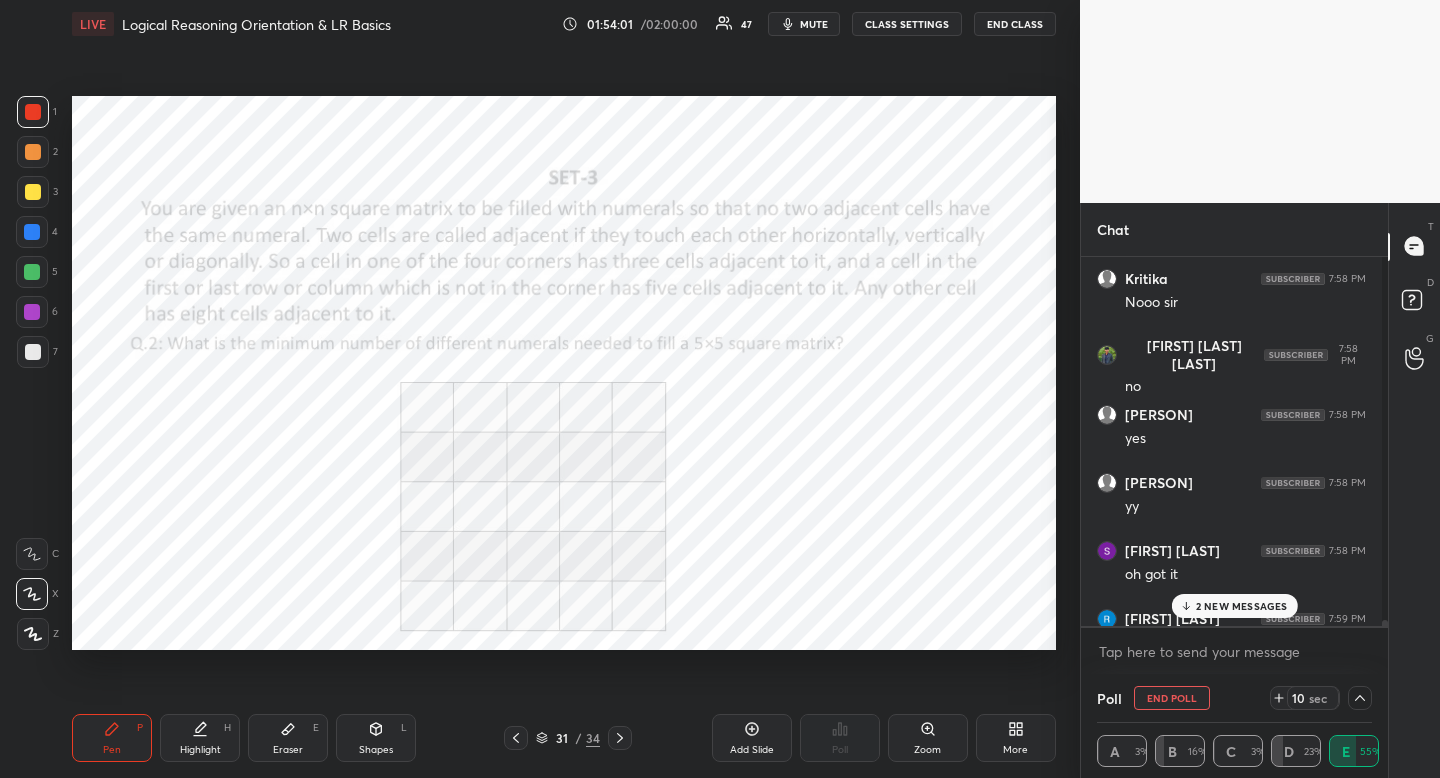 click on "2 NEW MESSAGES" at bounding box center [1242, 606] 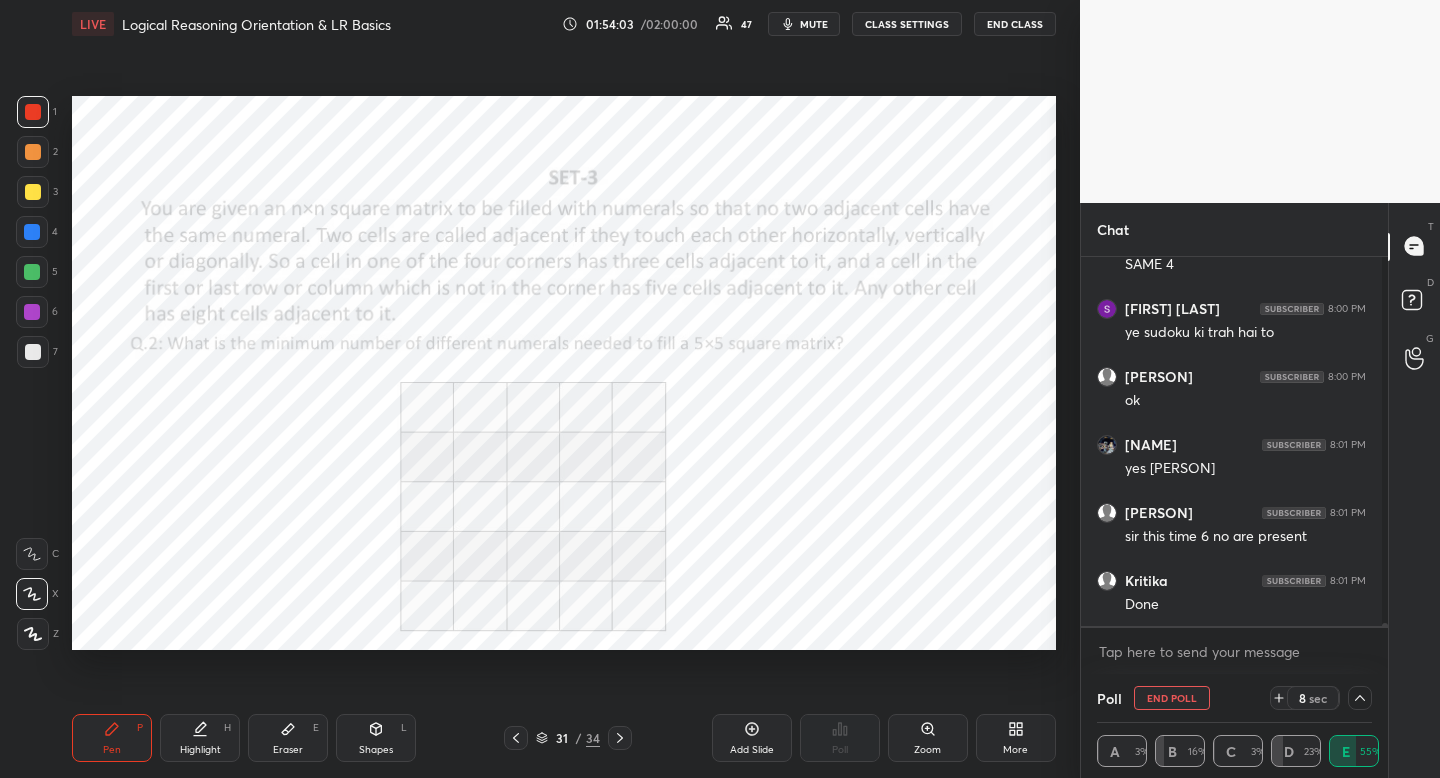 click at bounding box center (1360, 698) 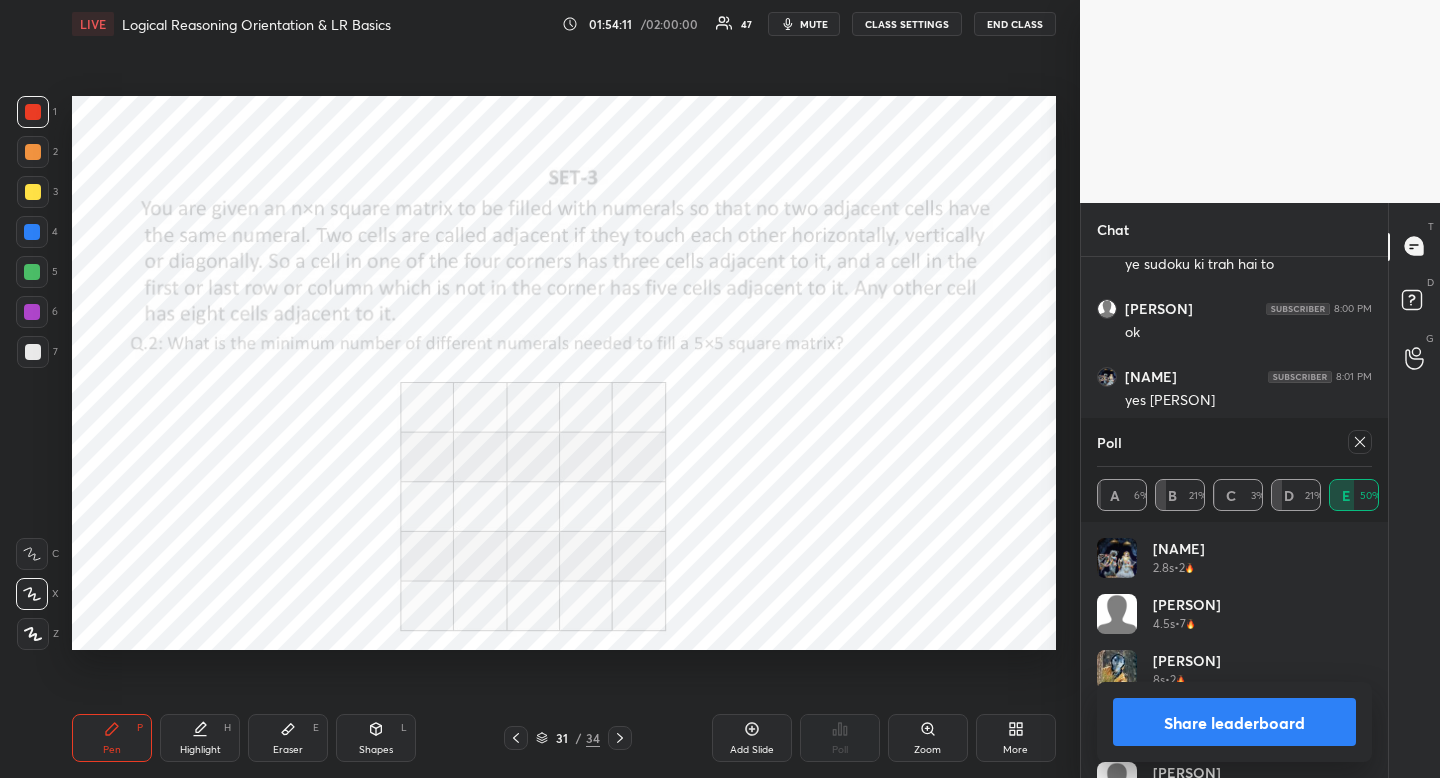 drag, startPoint x: 1364, startPoint y: 443, endPoint x: 1352, endPoint y: 447, distance: 12.649111 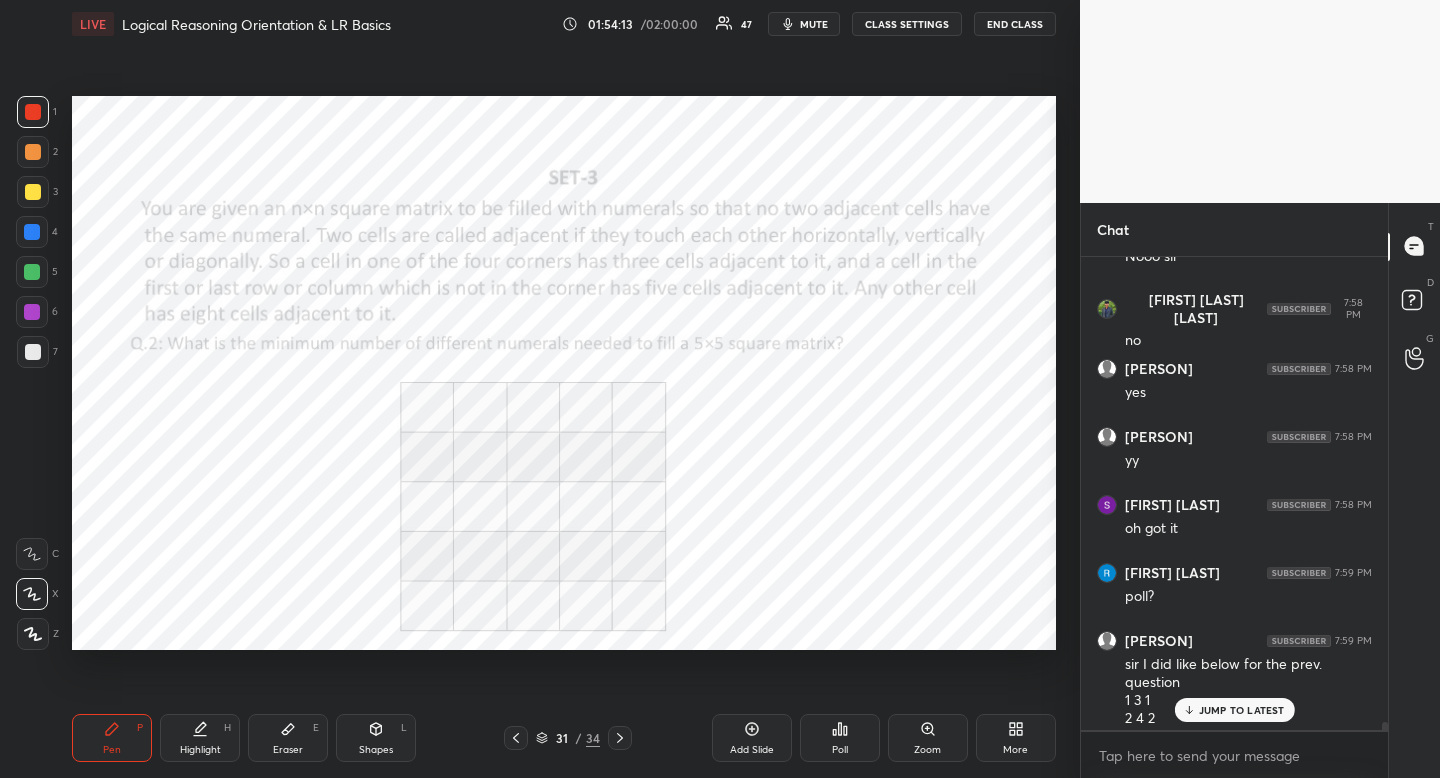 click at bounding box center [32, 232] 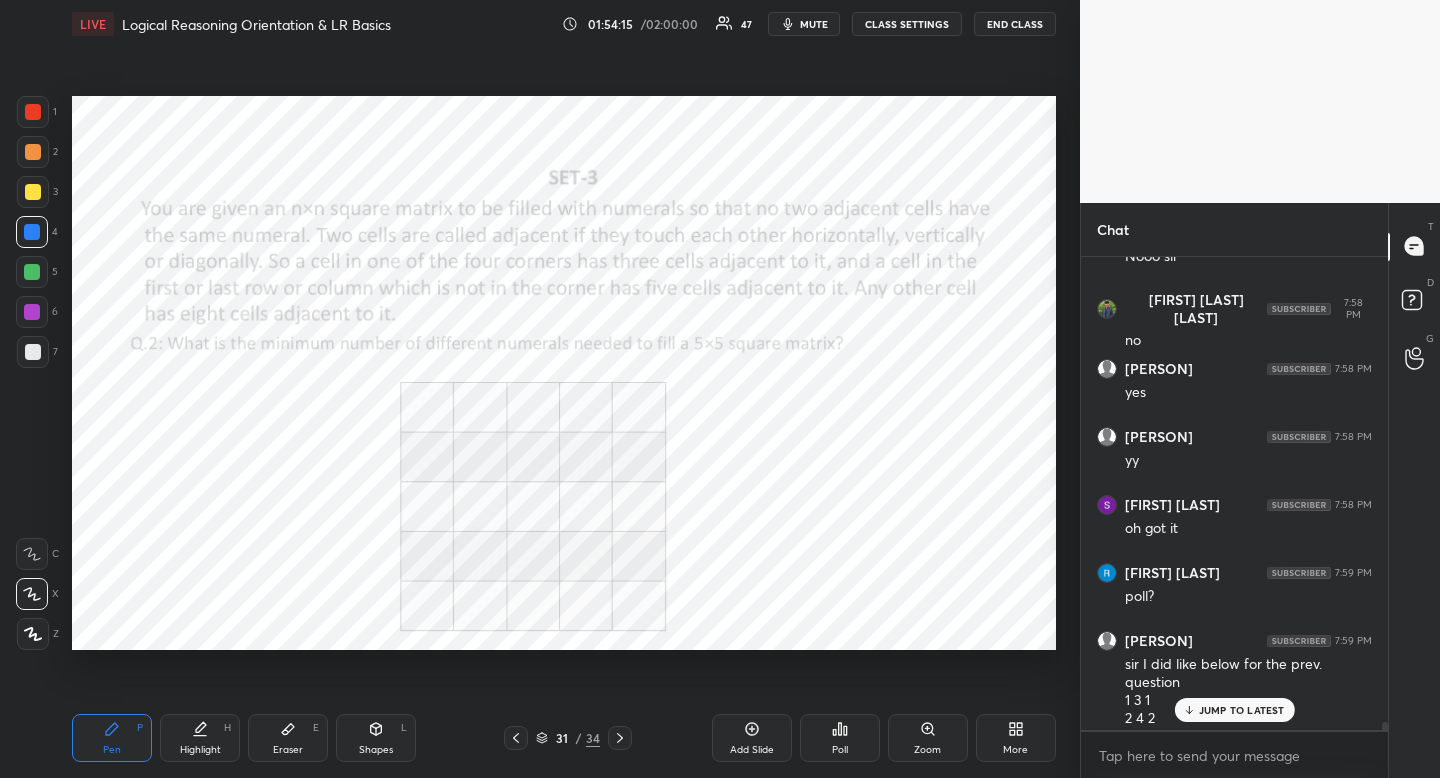 click on "JUMP TO LATEST" at bounding box center [1242, 710] 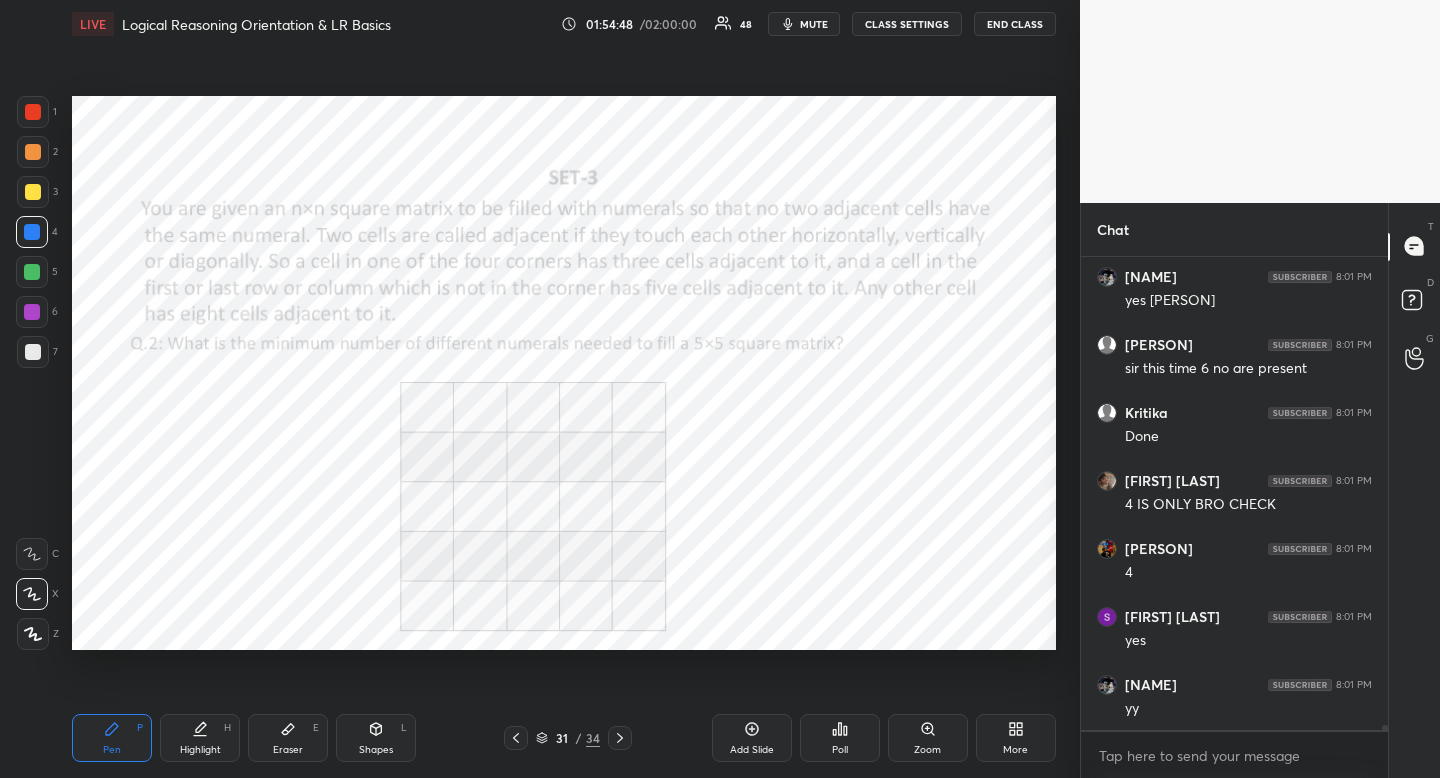 click at bounding box center [33, 112] 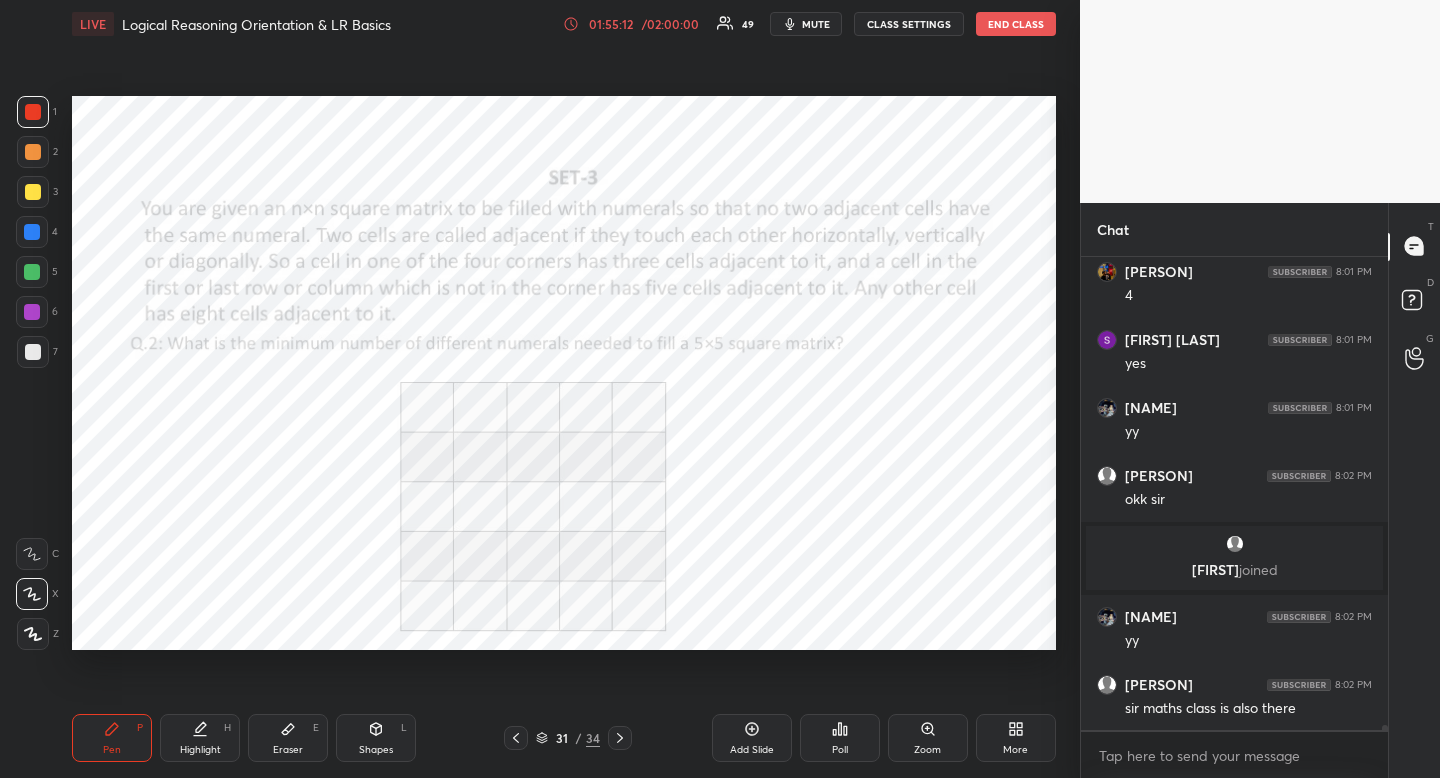 scroll, scrollTop: 43617, scrollLeft: 0, axis: vertical 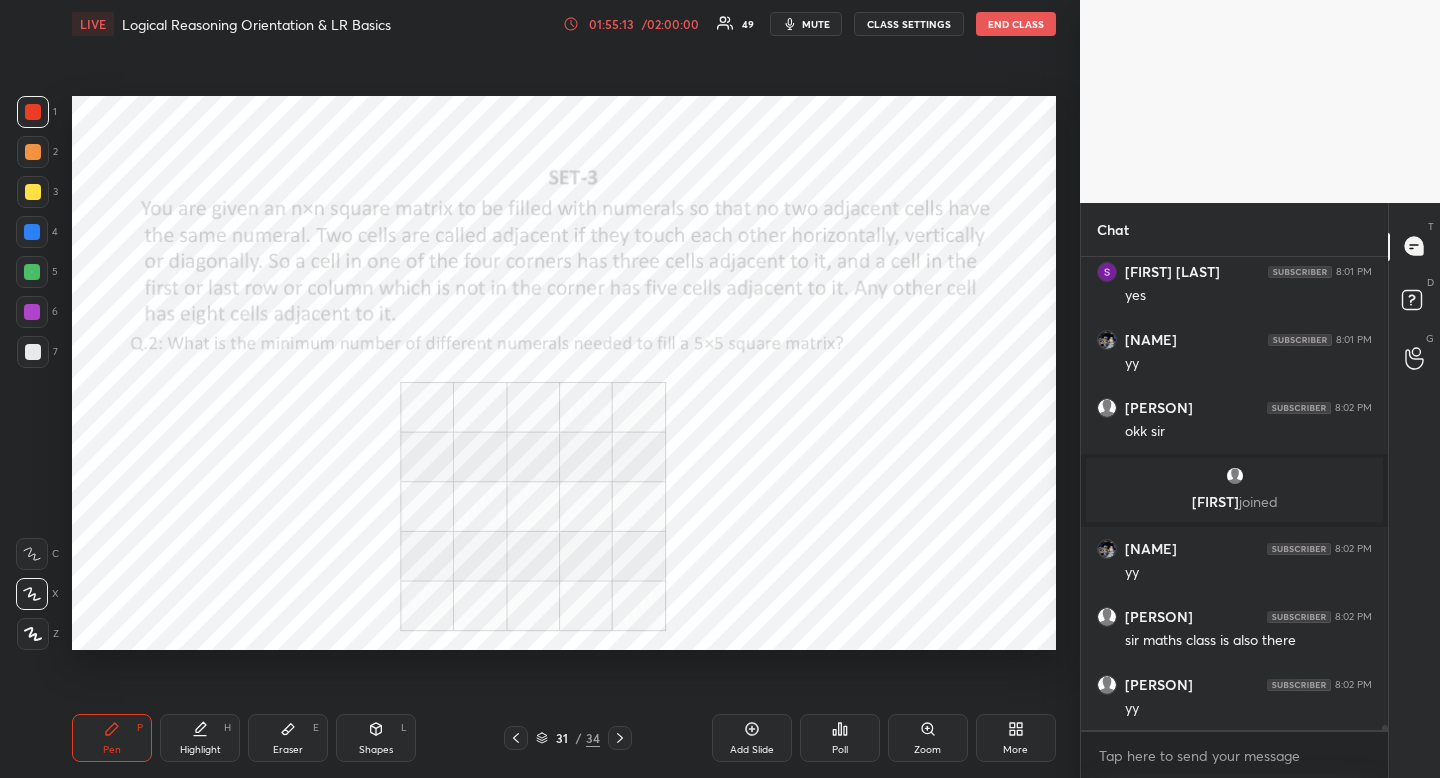 click 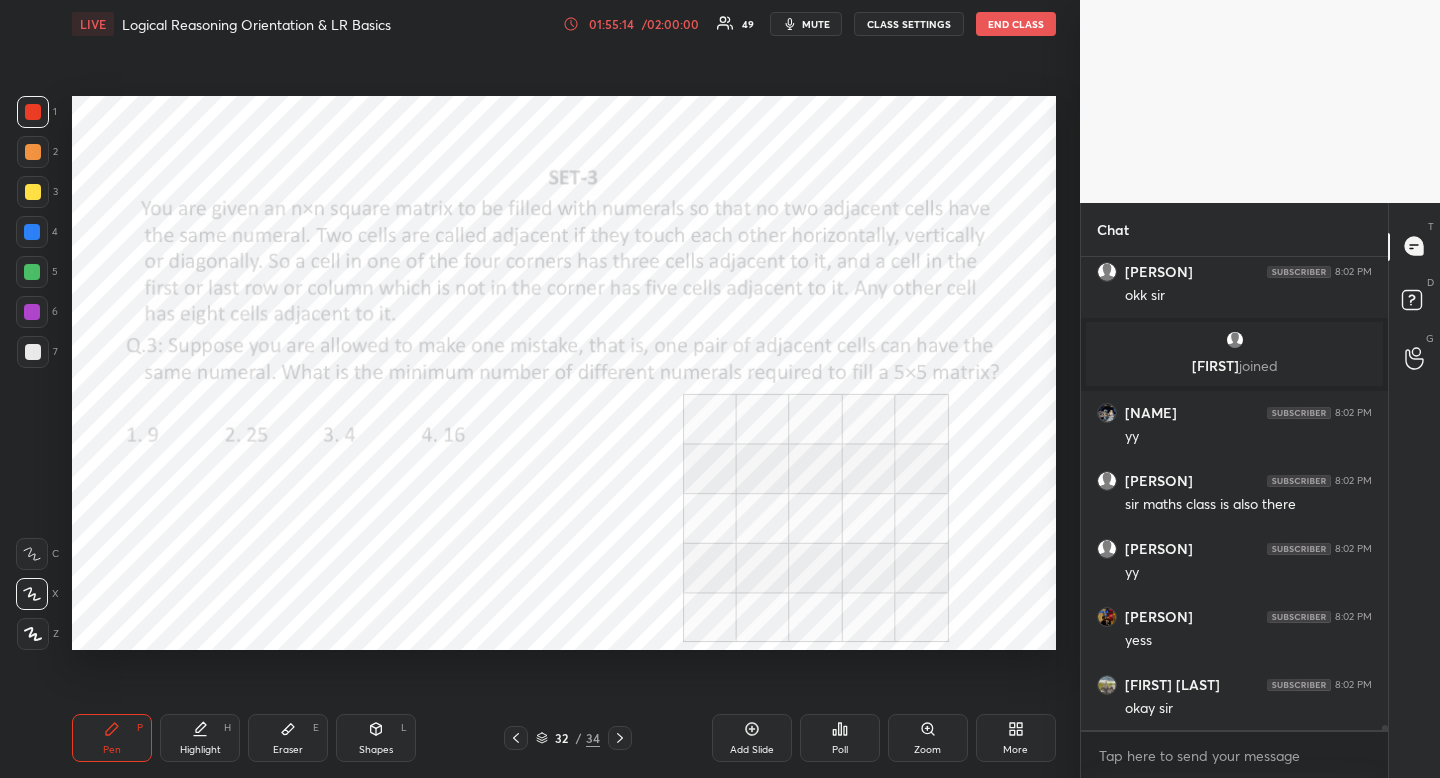scroll, scrollTop: 43821, scrollLeft: 0, axis: vertical 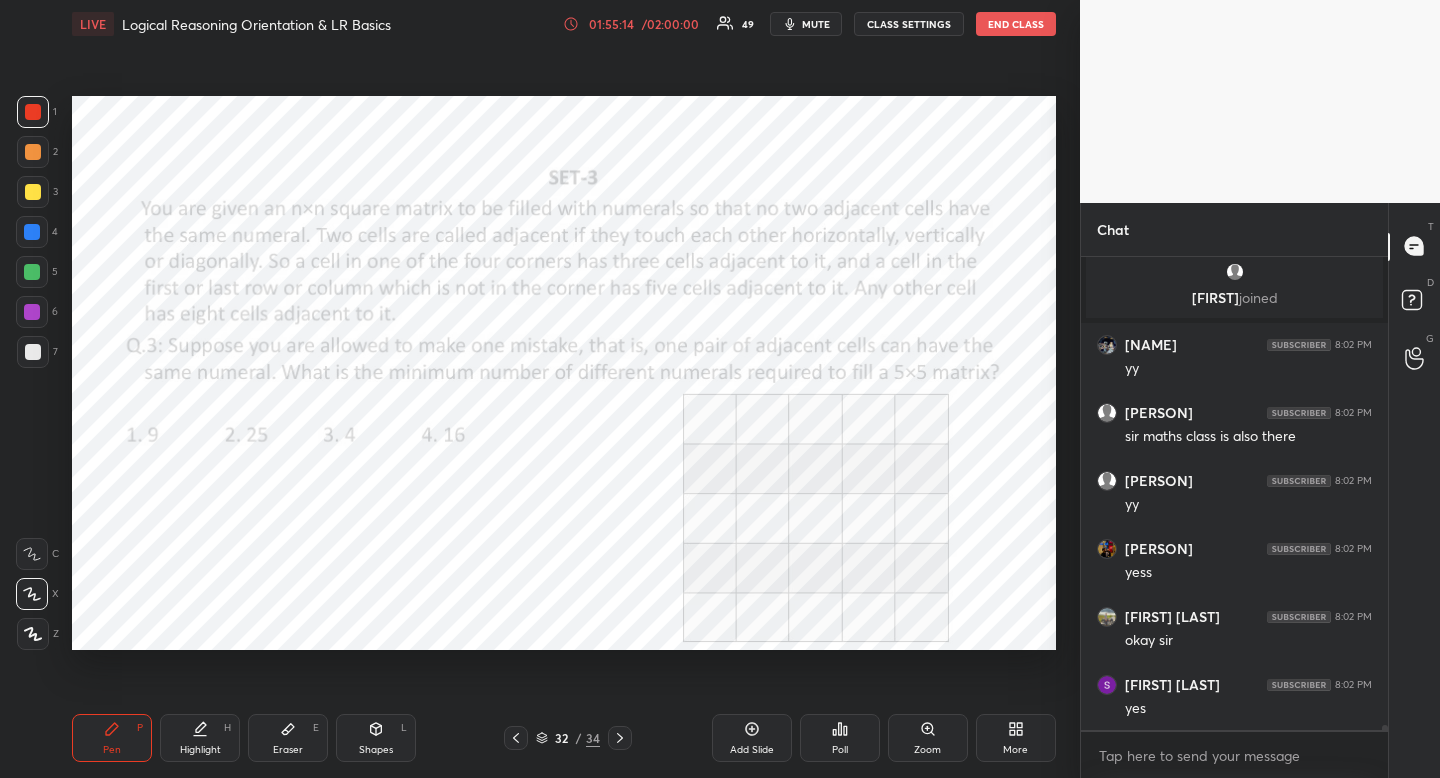 click 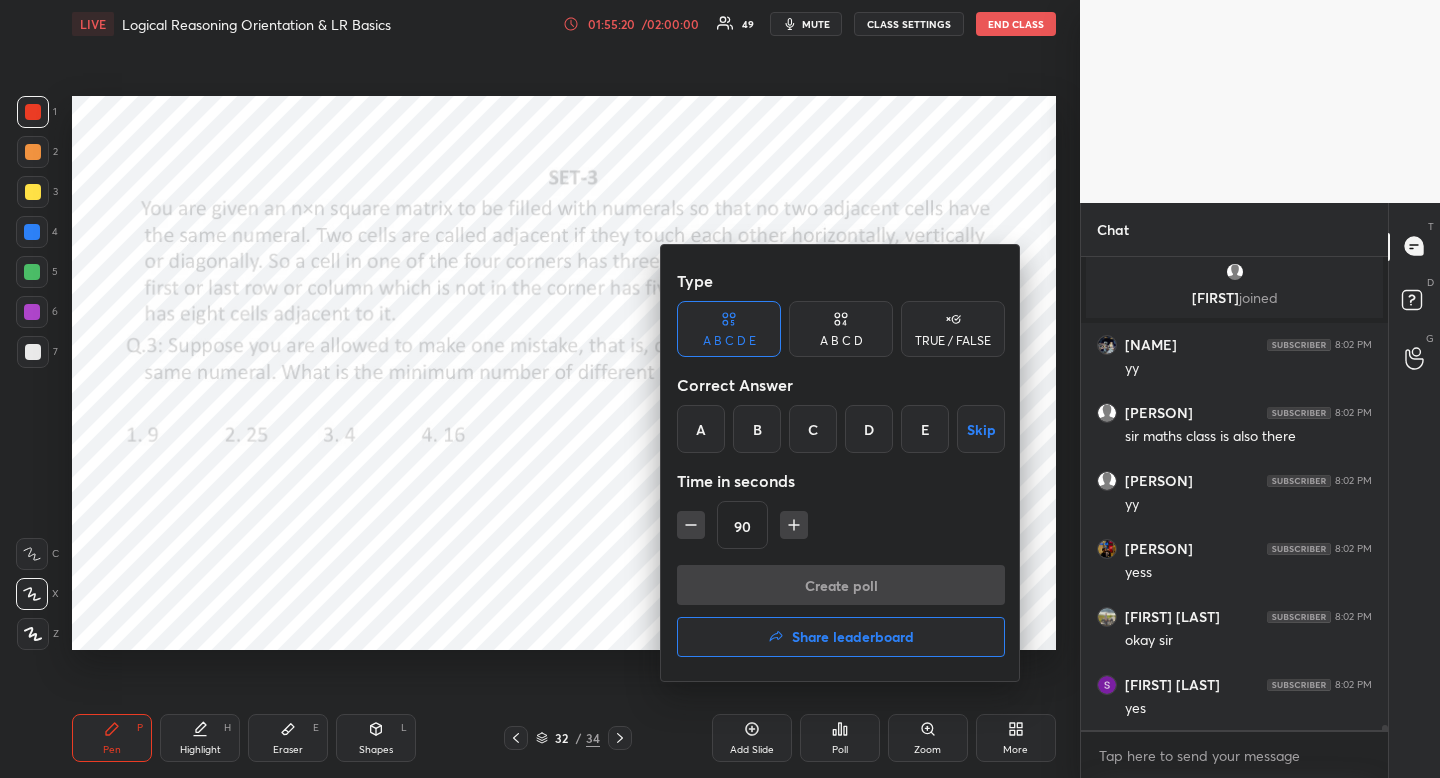 scroll, scrollTop: 43889, scrollLeft: 0, axis: vertical 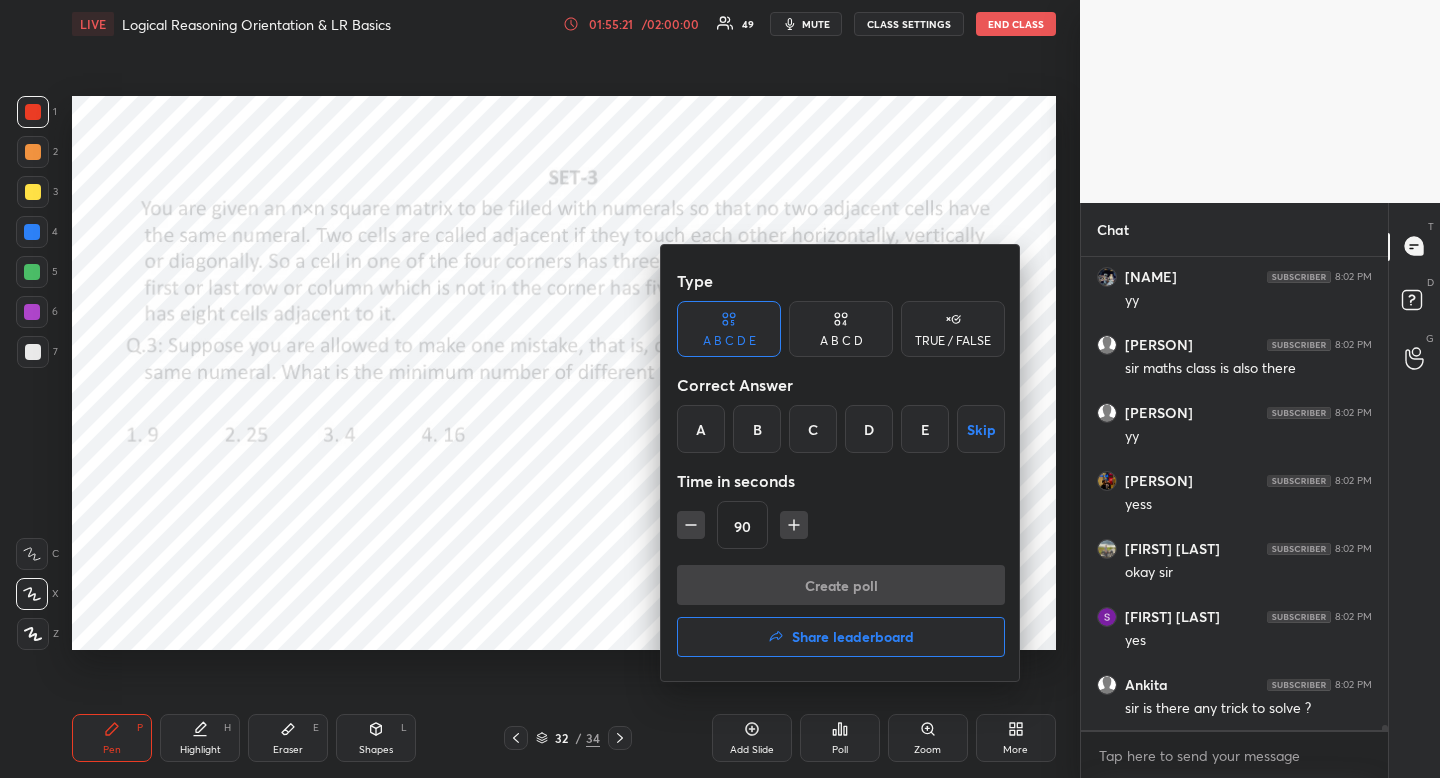 click on "A B C D" at bounding box center [841, 341] 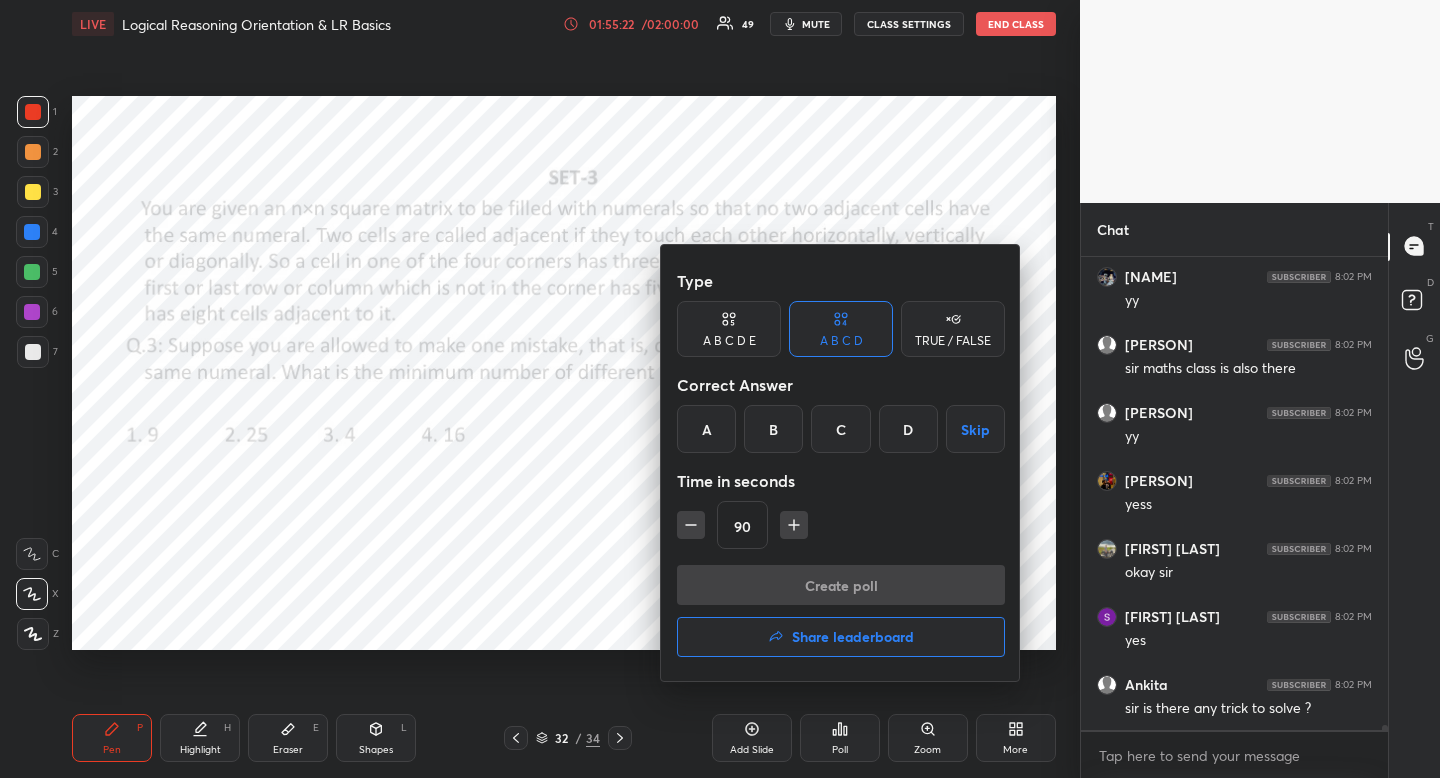 click on "C" at bounding box center [840, 429] 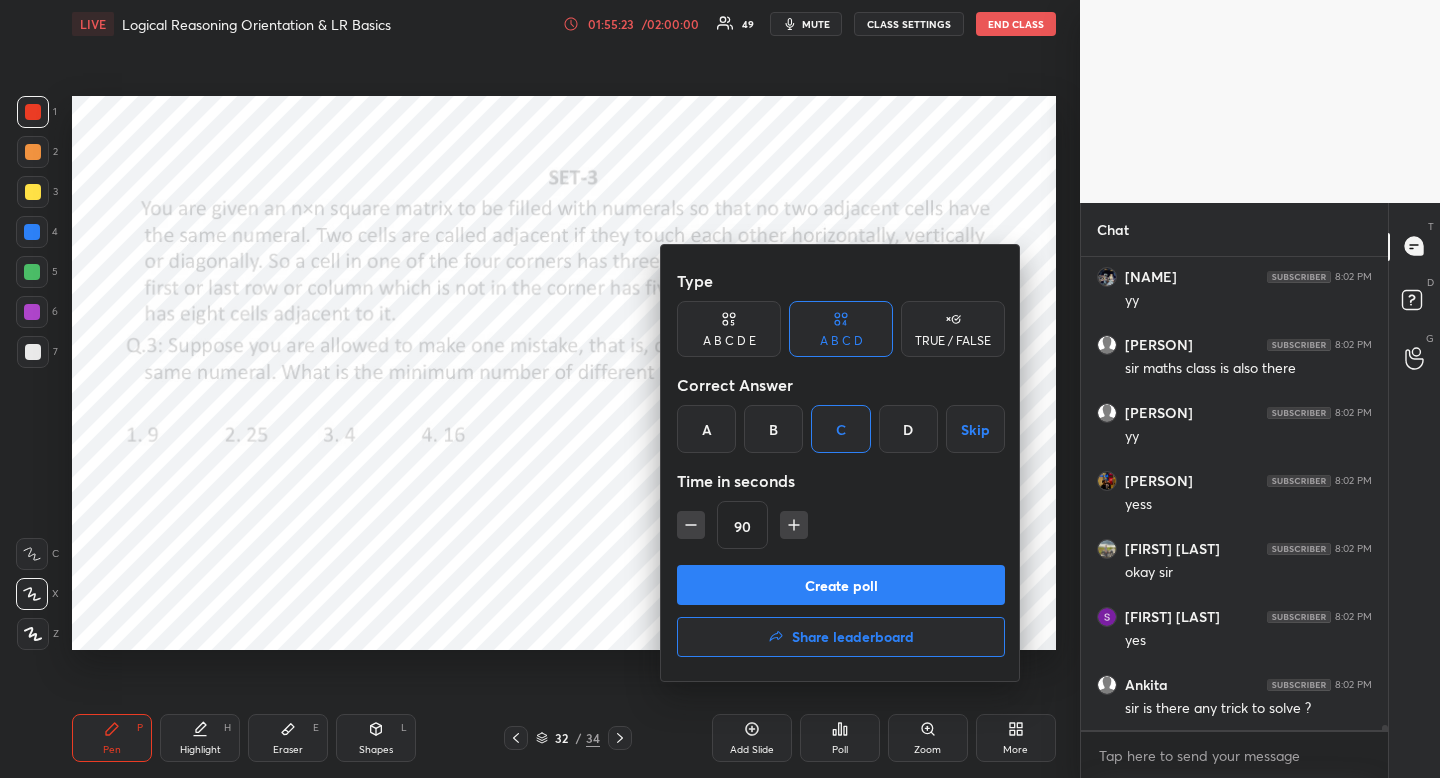 scroll, scrollTop: 43957, scrollLeft: 0, axis: vertical 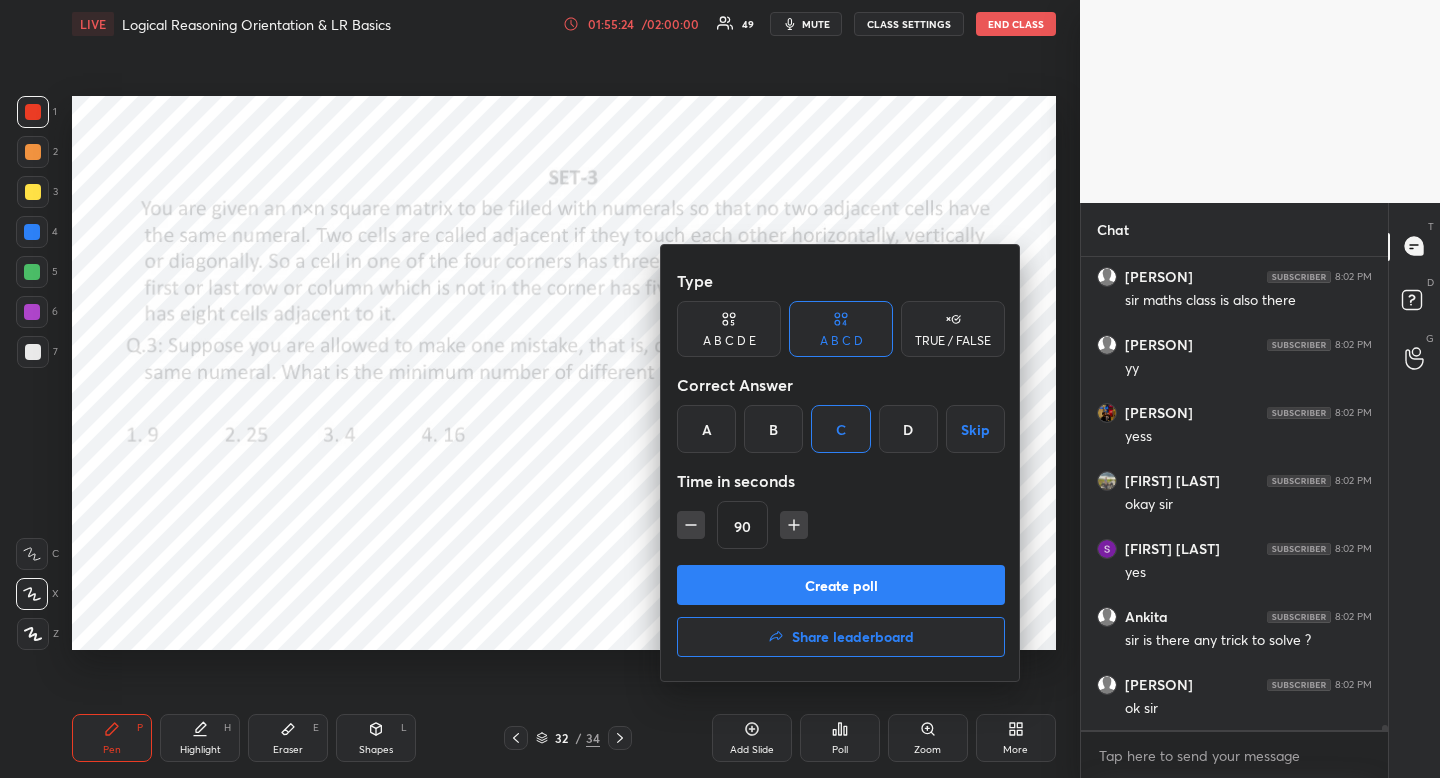 click at bounding box center (720, 389) 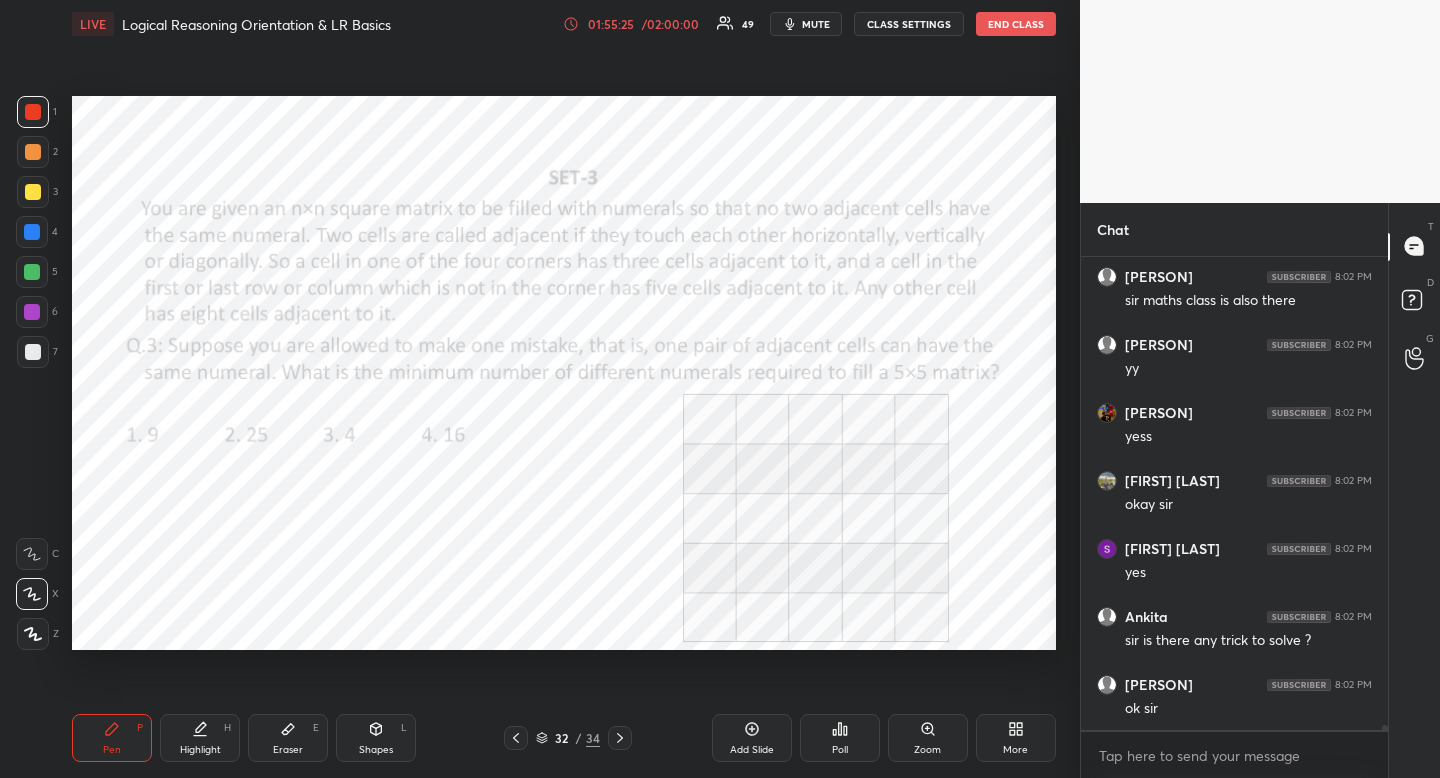 click 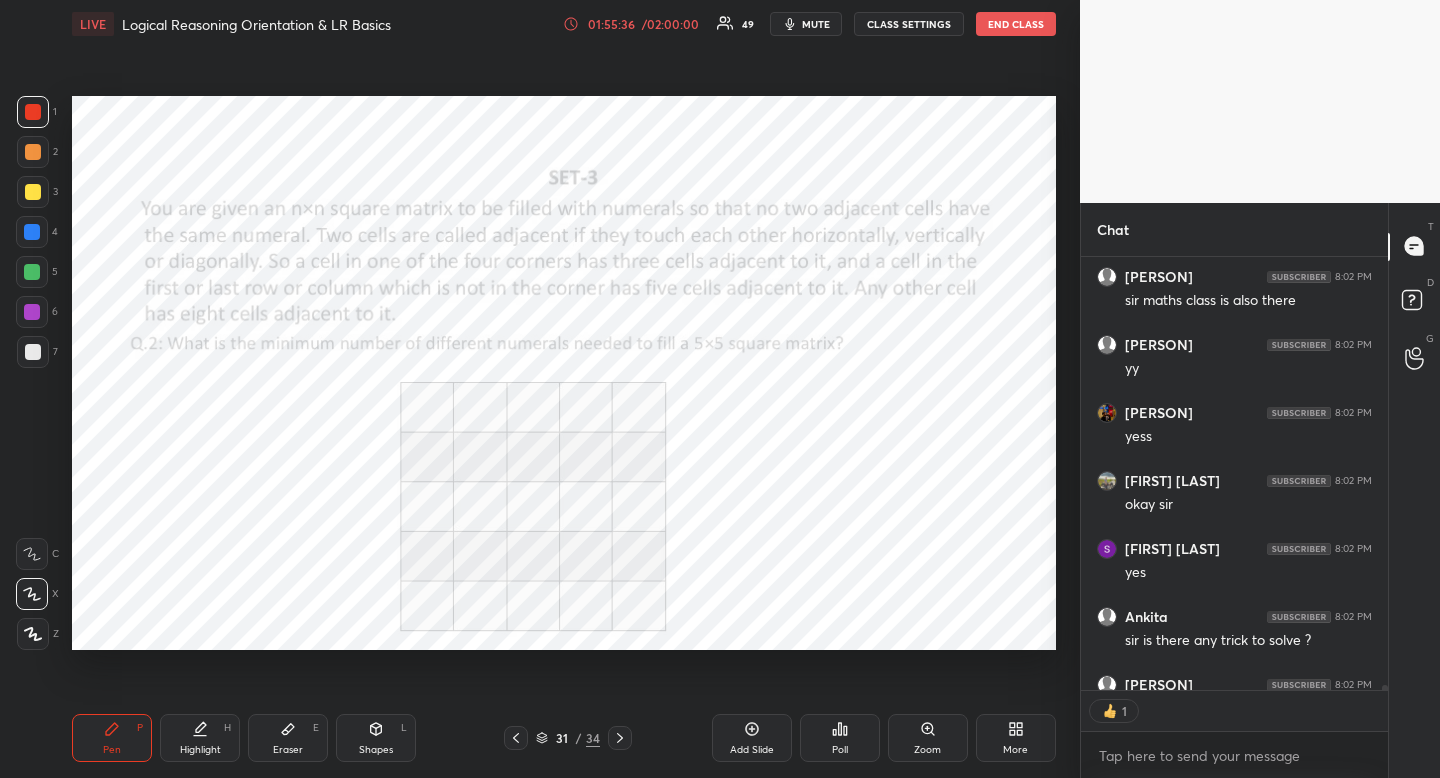 scroll, scrollTop: 427, scrollLeft: 301, axis: both 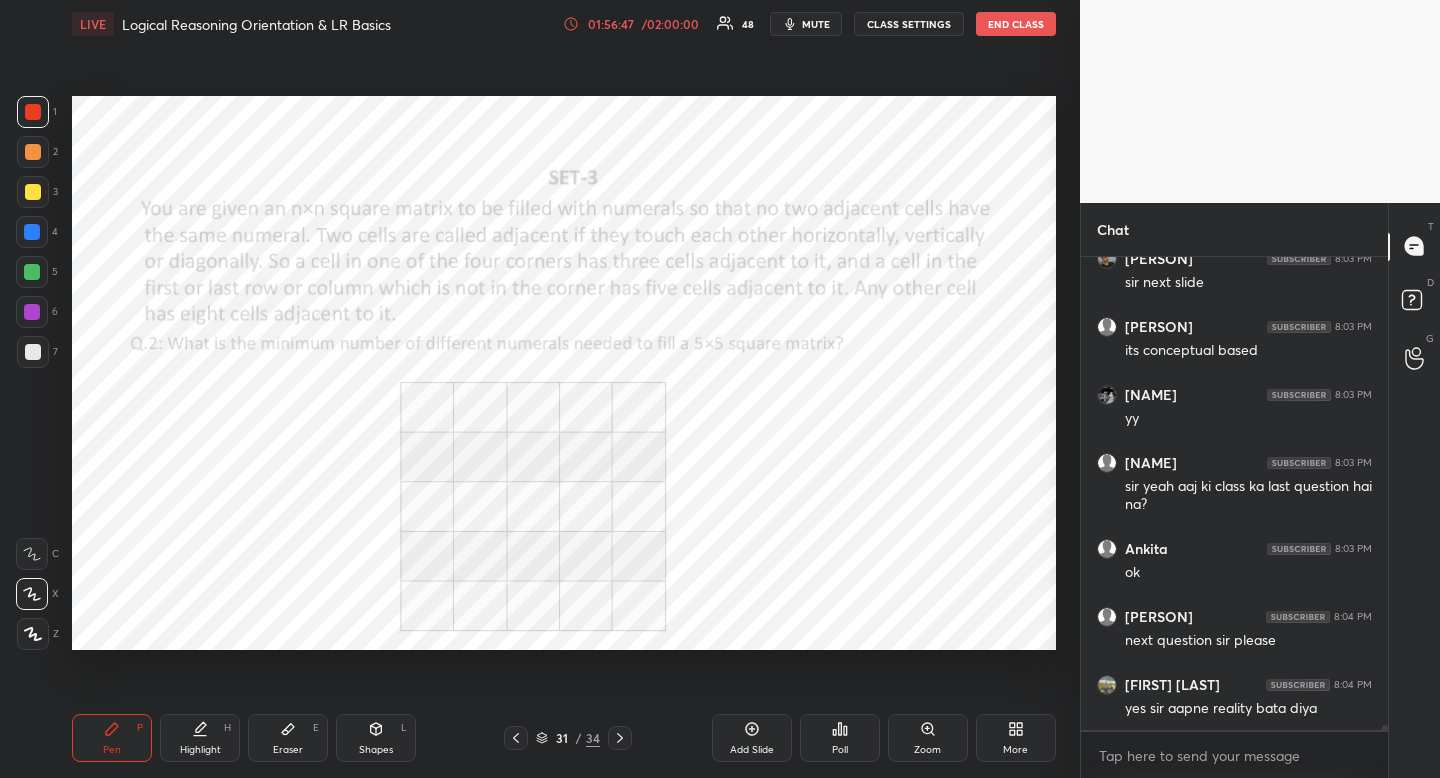 click 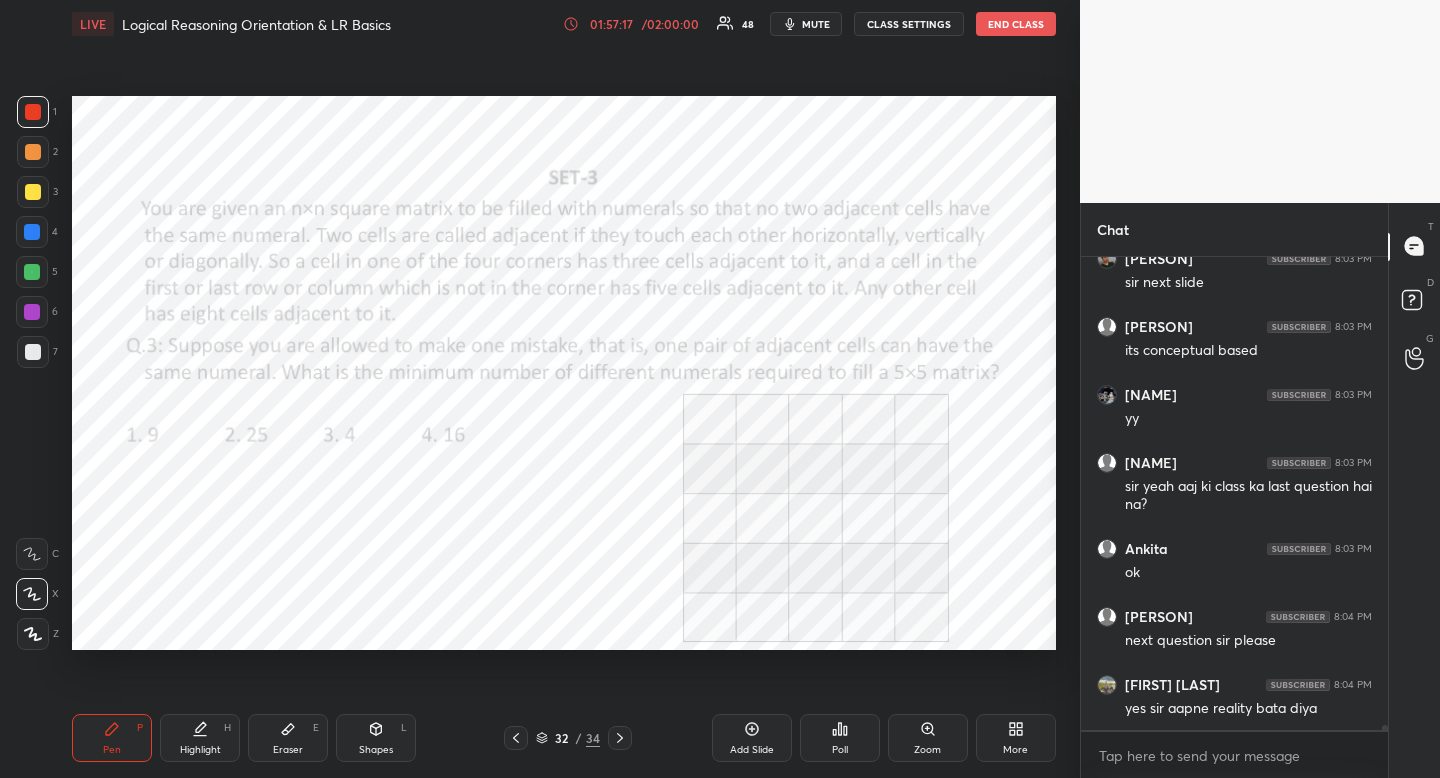 click at bounding box center [32, 232] 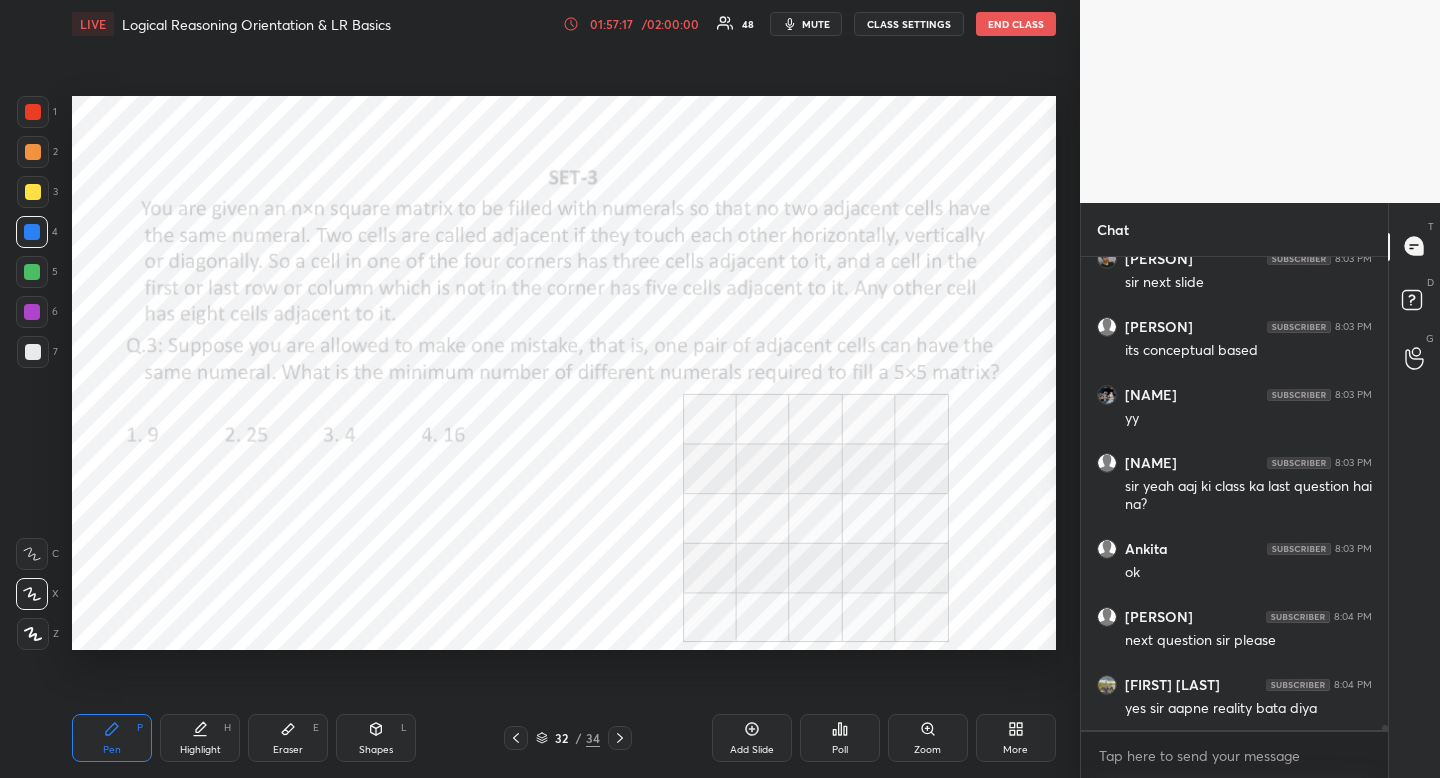 click at bounding box center (32, 232) 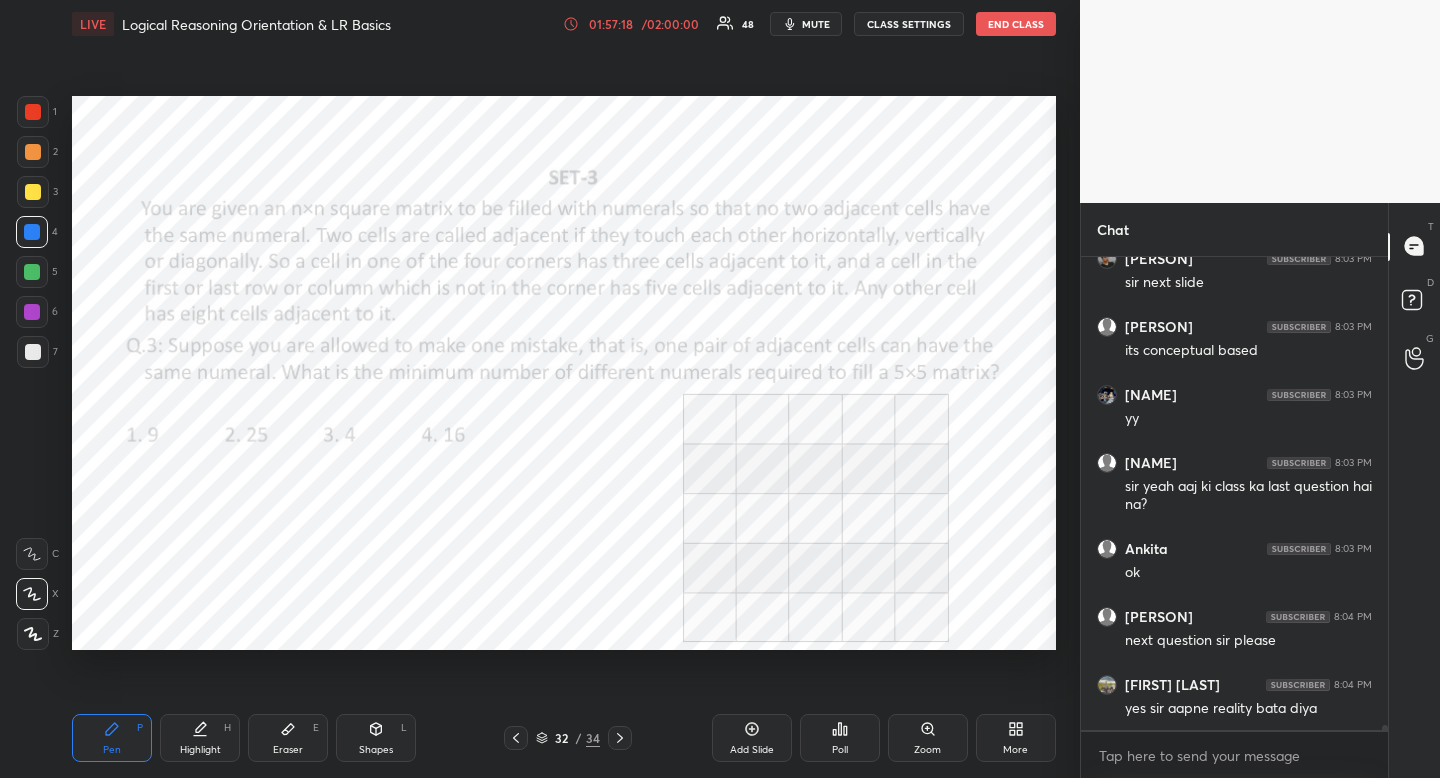 click on "Pen P" at bounding box center [112, 738] 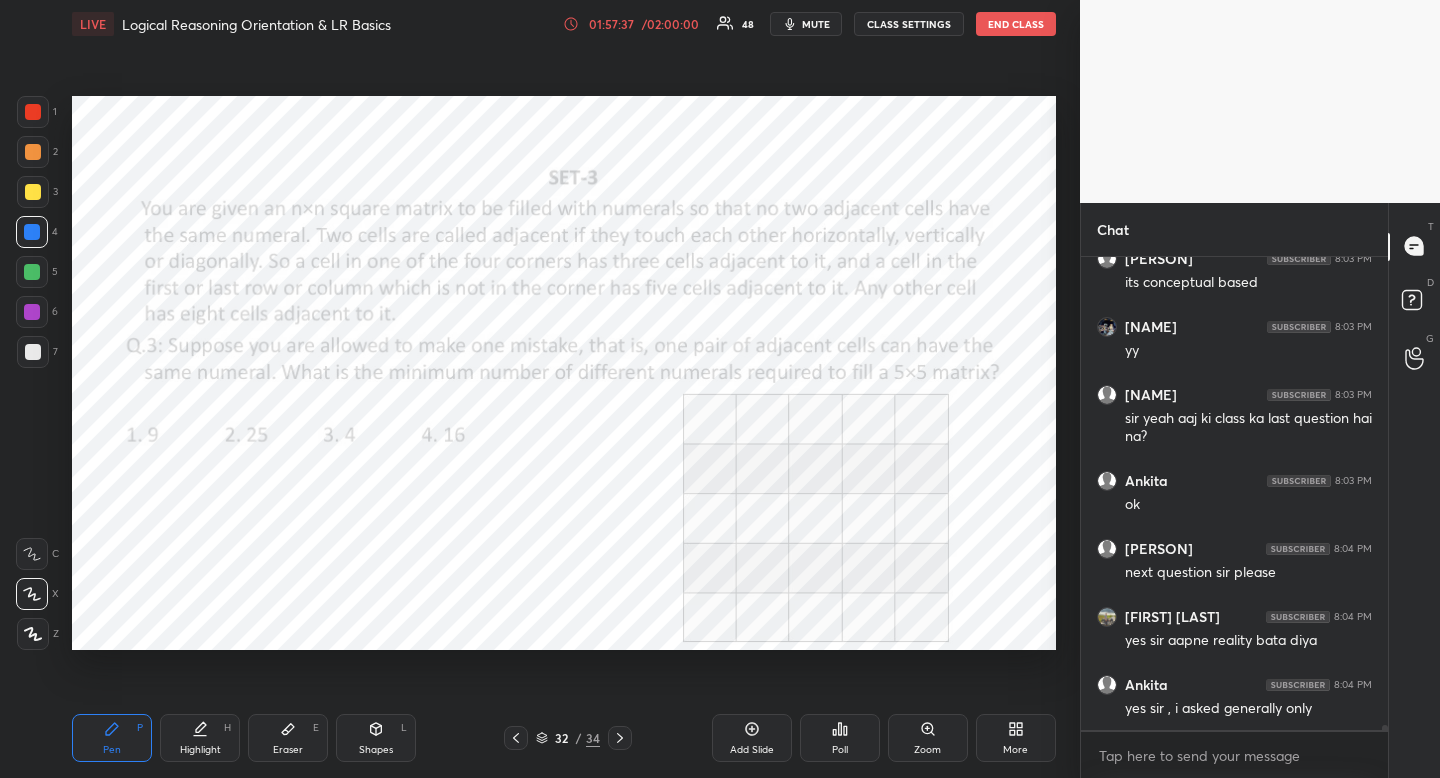 scroll, scrollTop: 44859, scrollLeft: 0, axis: vertical 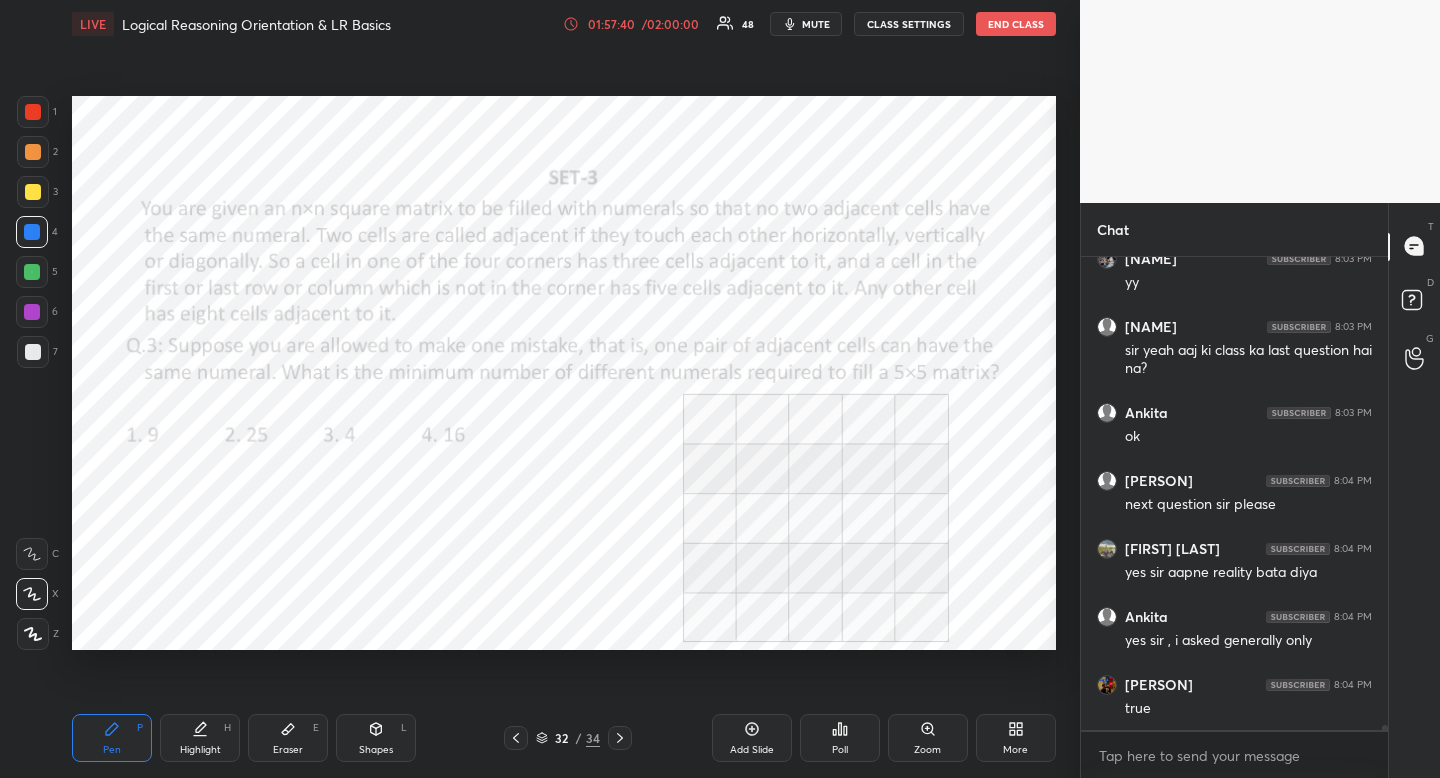 click at bounding box center [33, 112] 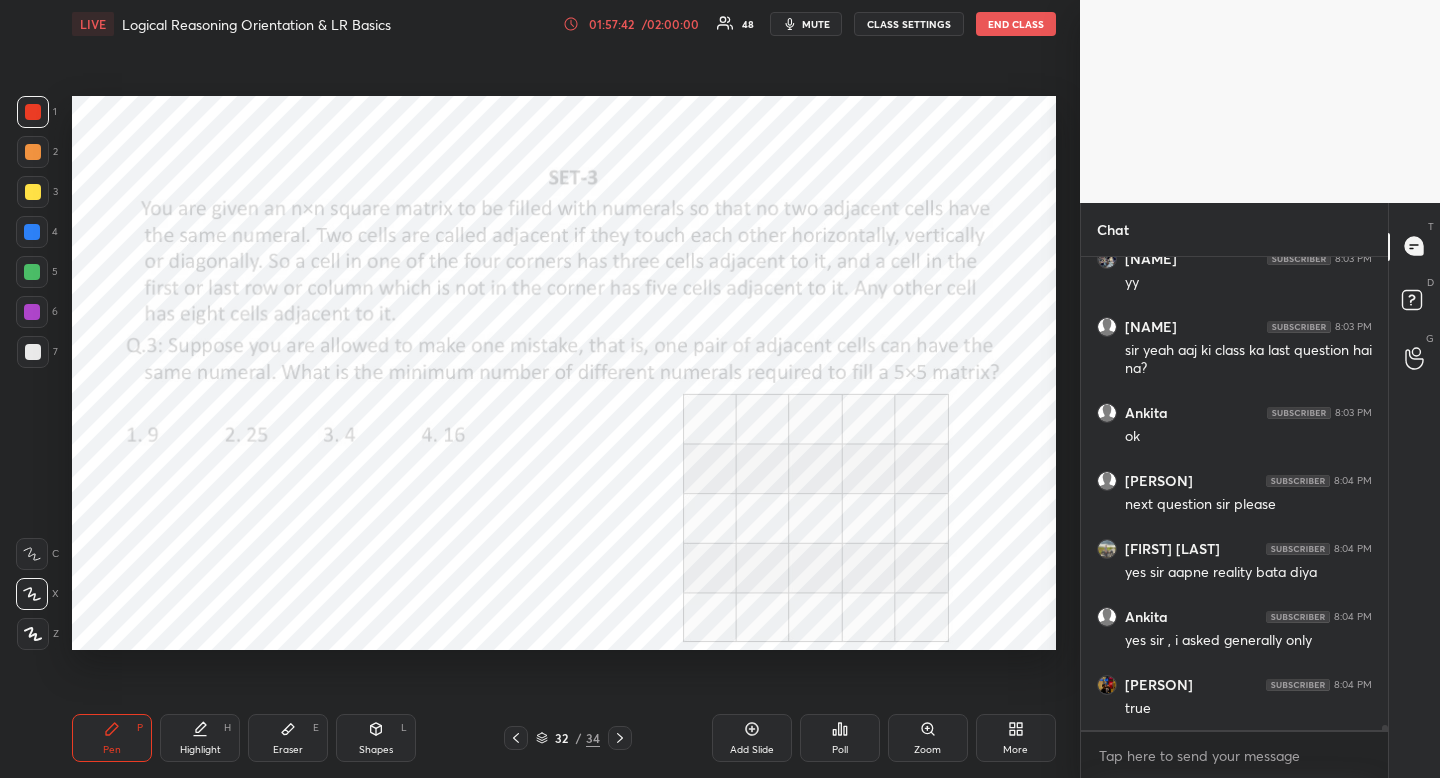 click on "Highlight H" at bounding box center [200, 738] 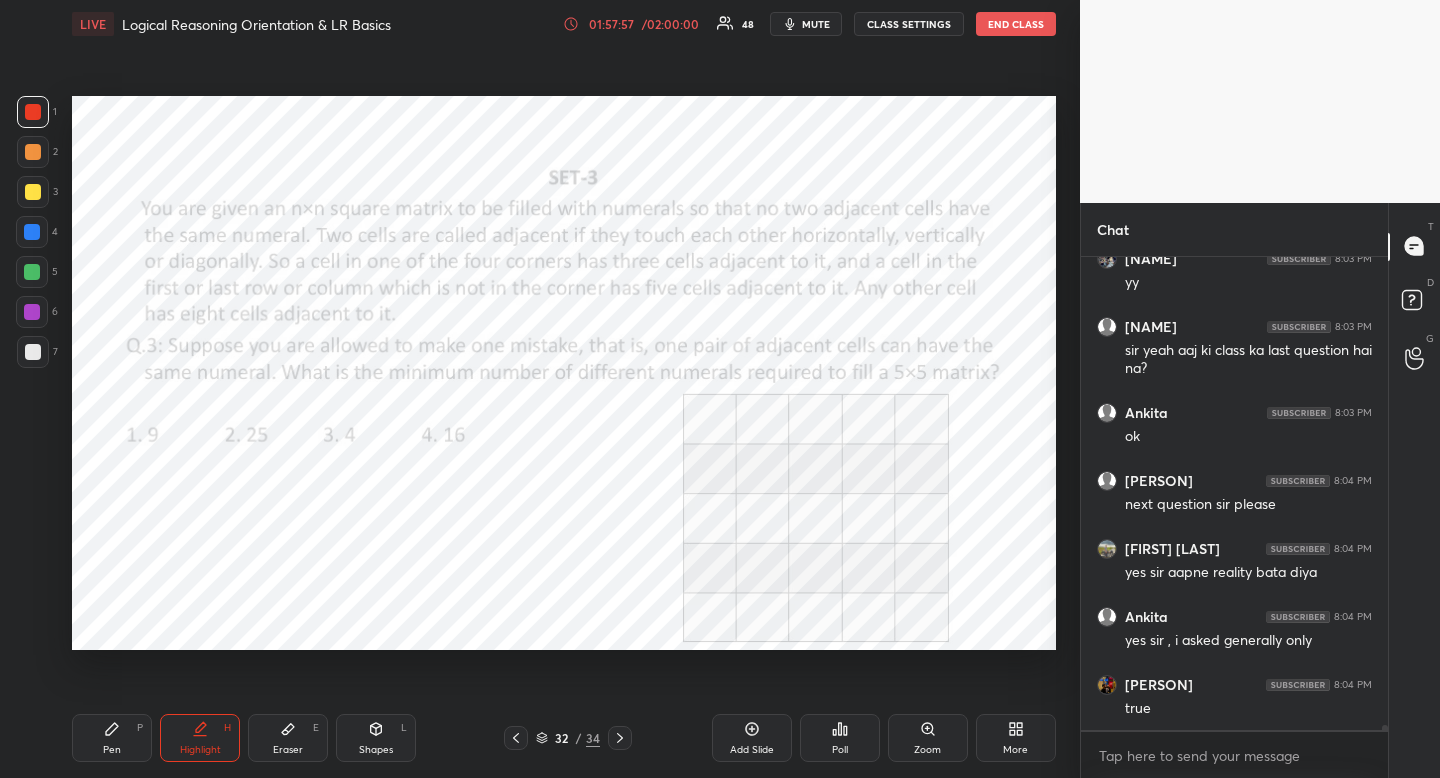 click 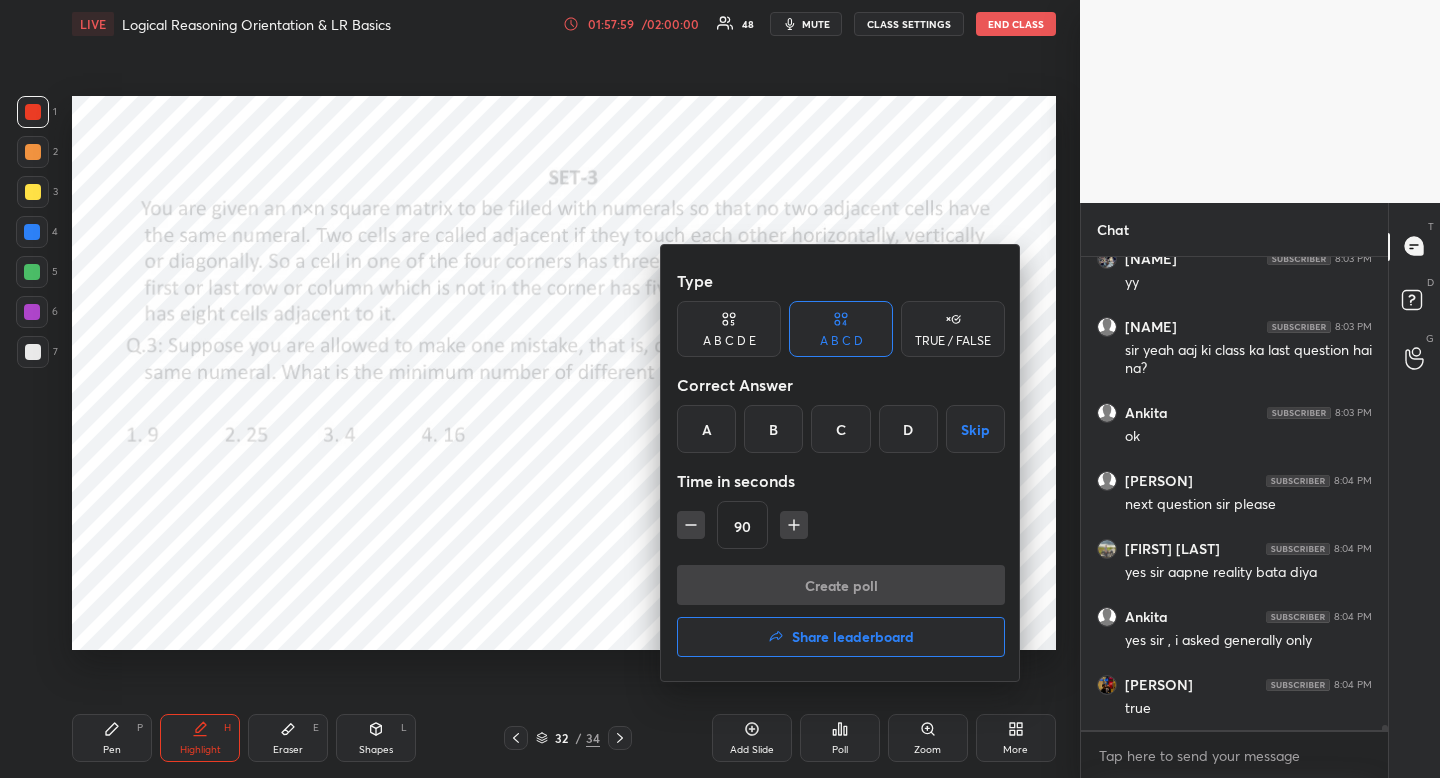 click on "C" at bounding box center (840, 429) 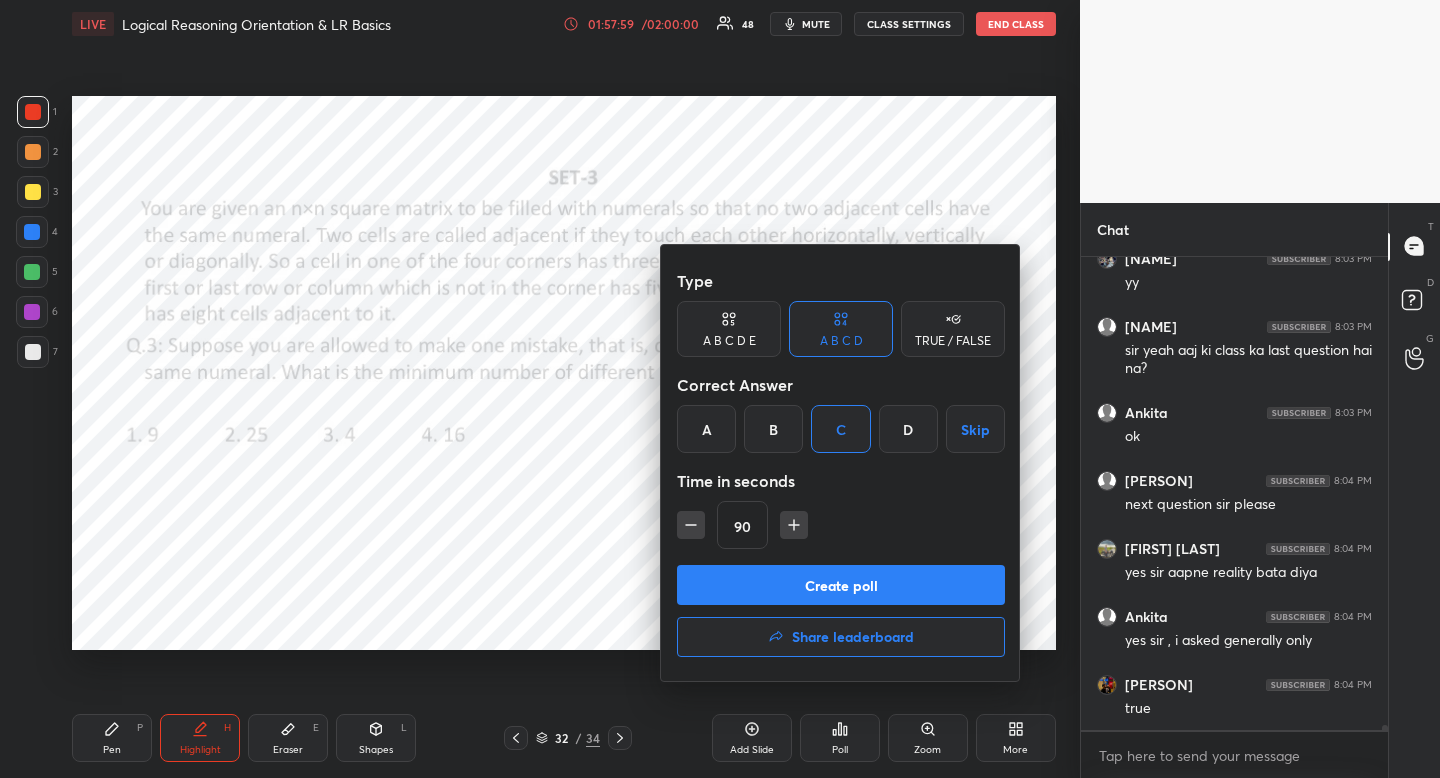 click on "Create poll" at bounding box center (841, 585) 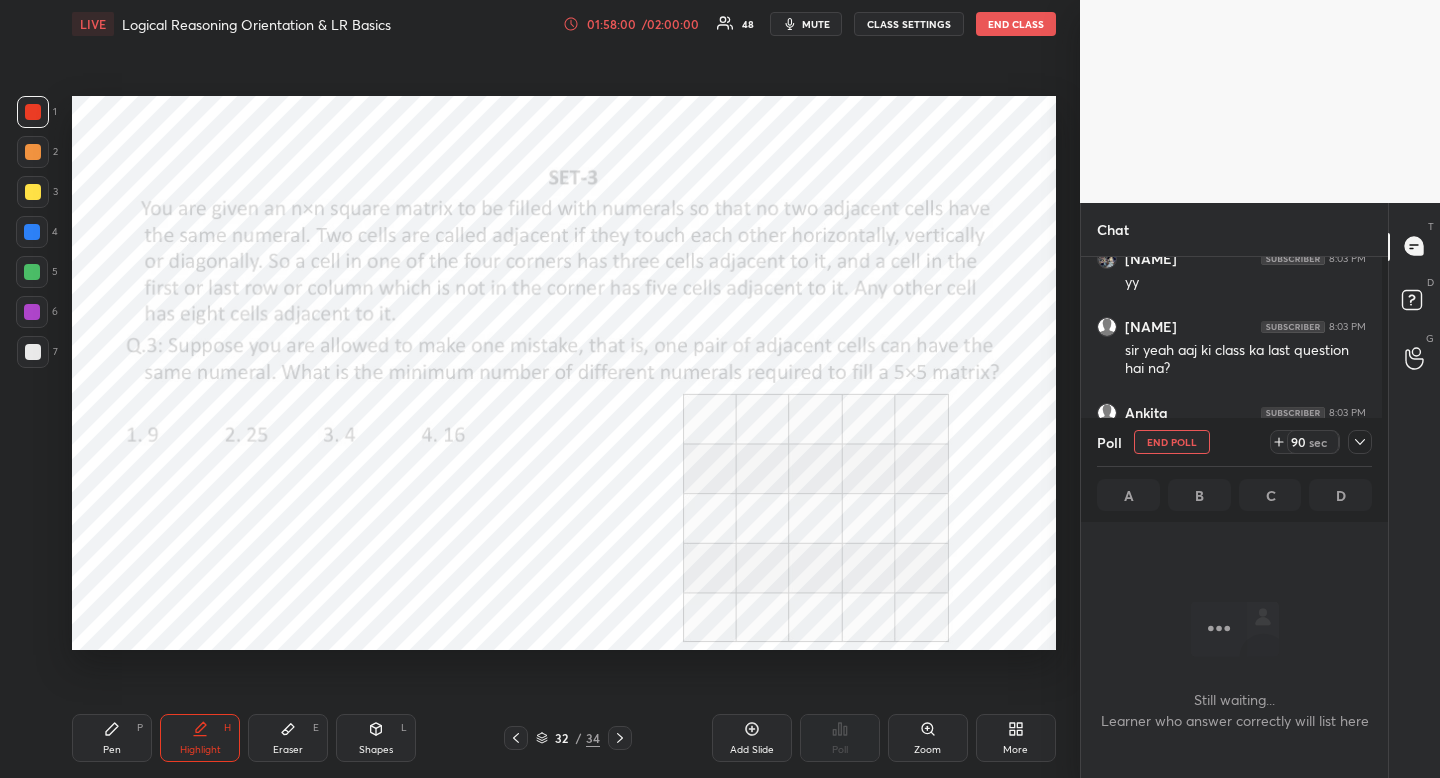 scroll, scrollTop: 380, scrollLeft: 295, axis: both 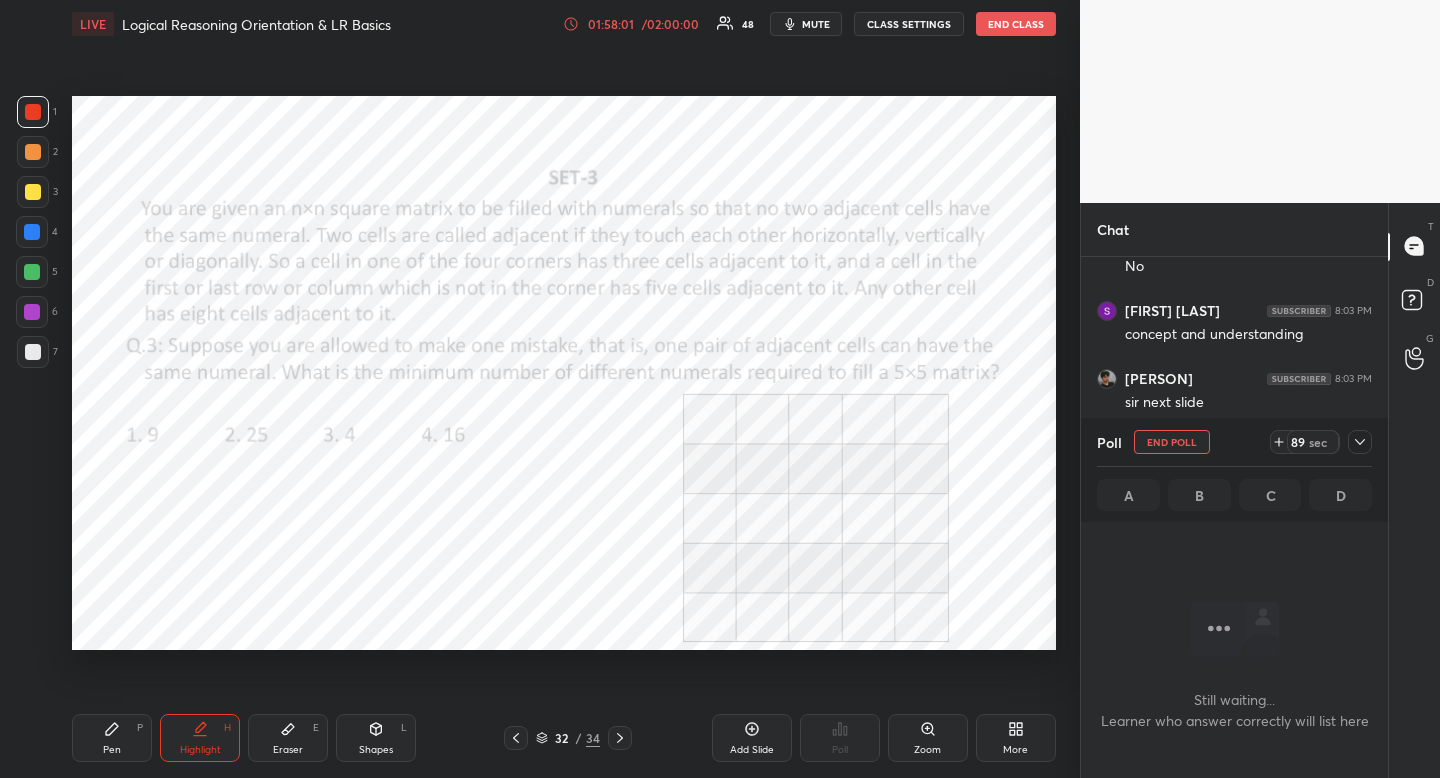 click at bounding box center [1360, 442] 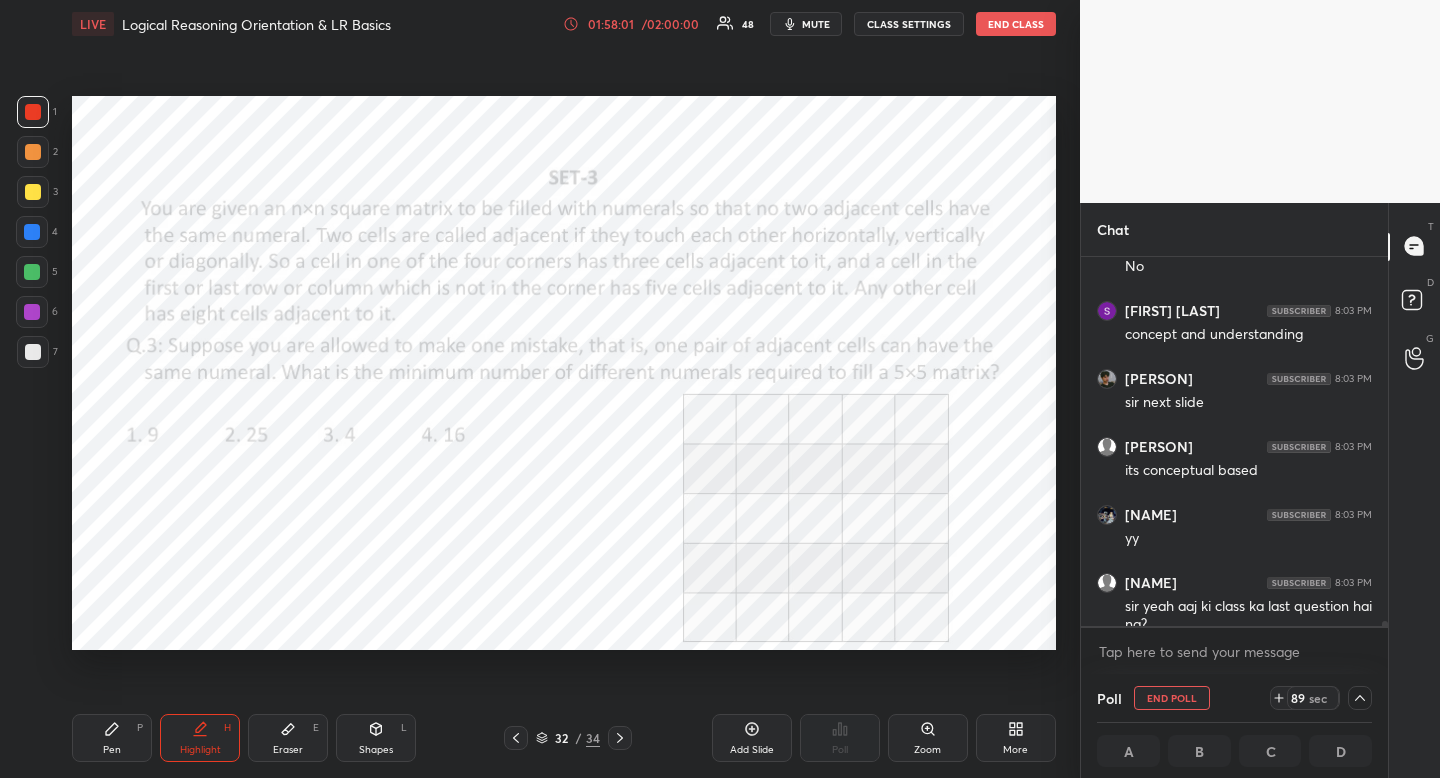 scroll, scrollTop: 363, scrollLeft: 295, axis: both 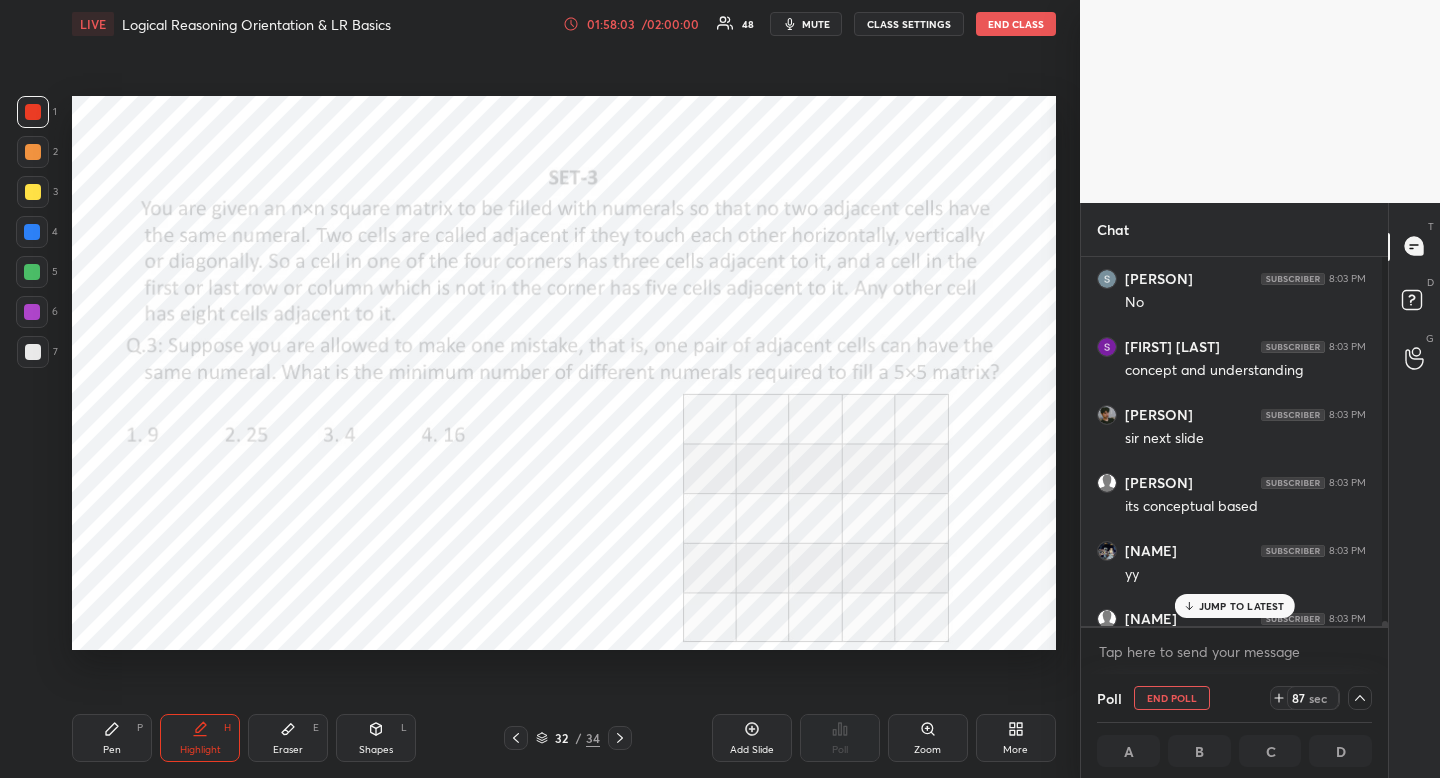 click on "mute" at bounding box center (816, 24) 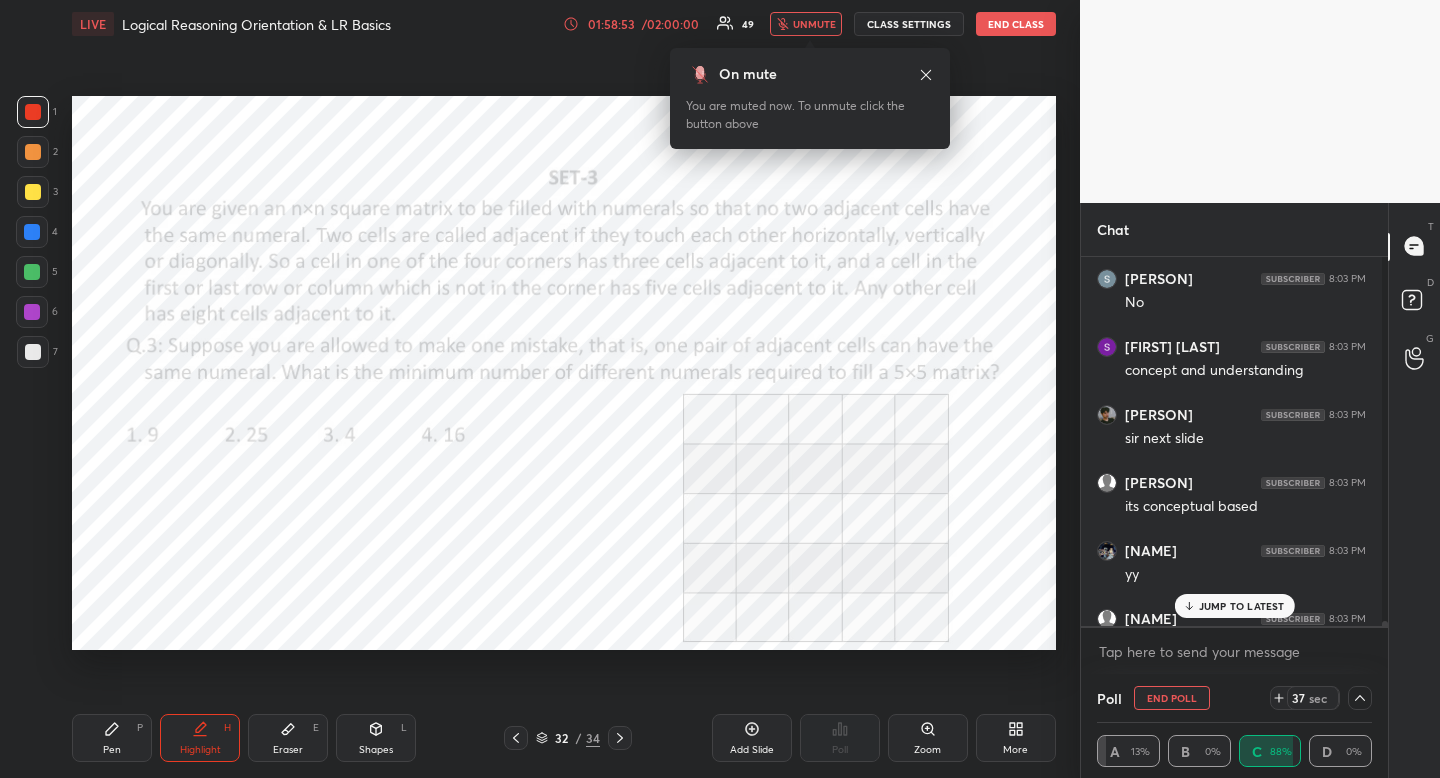 click 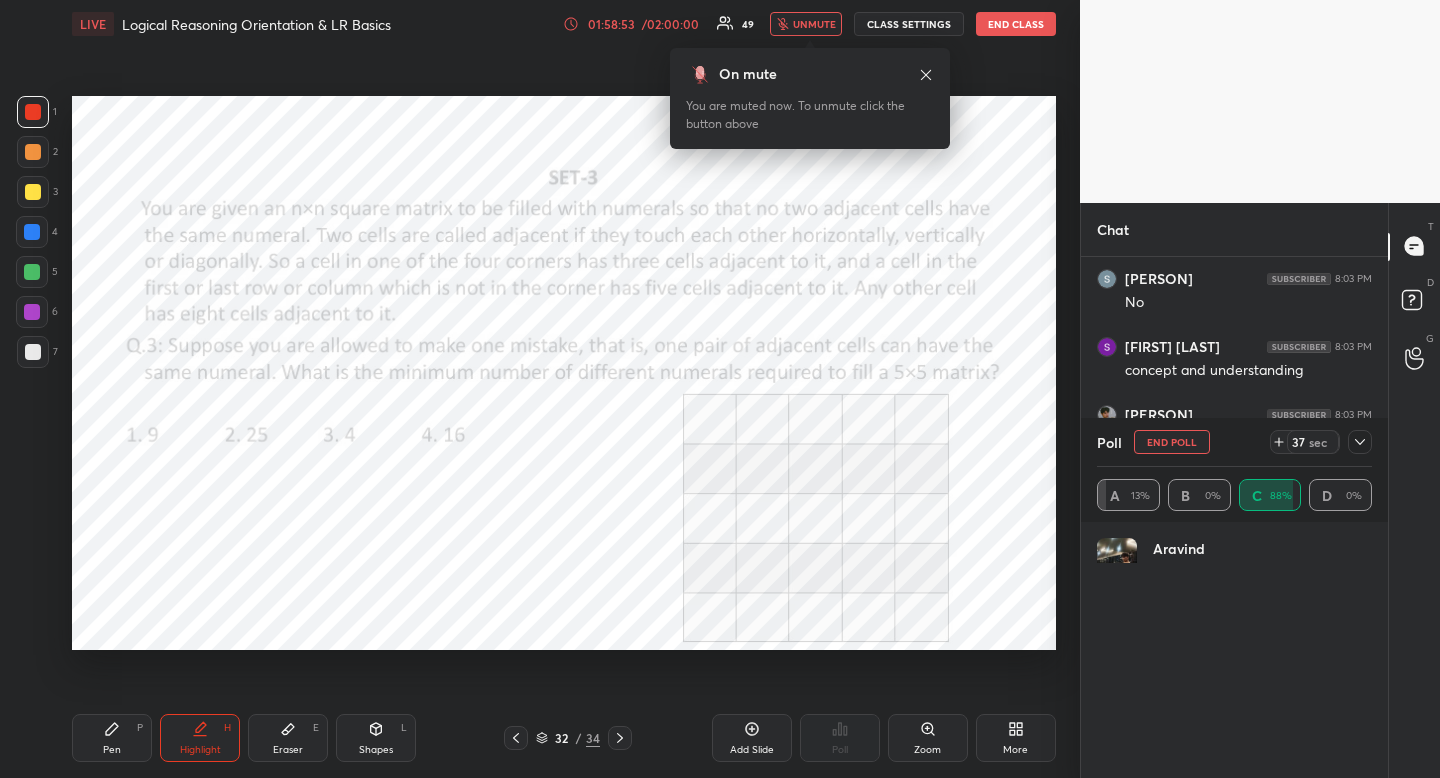 scroll, scrollTop: 7, scrollLeft: 7, axis: both 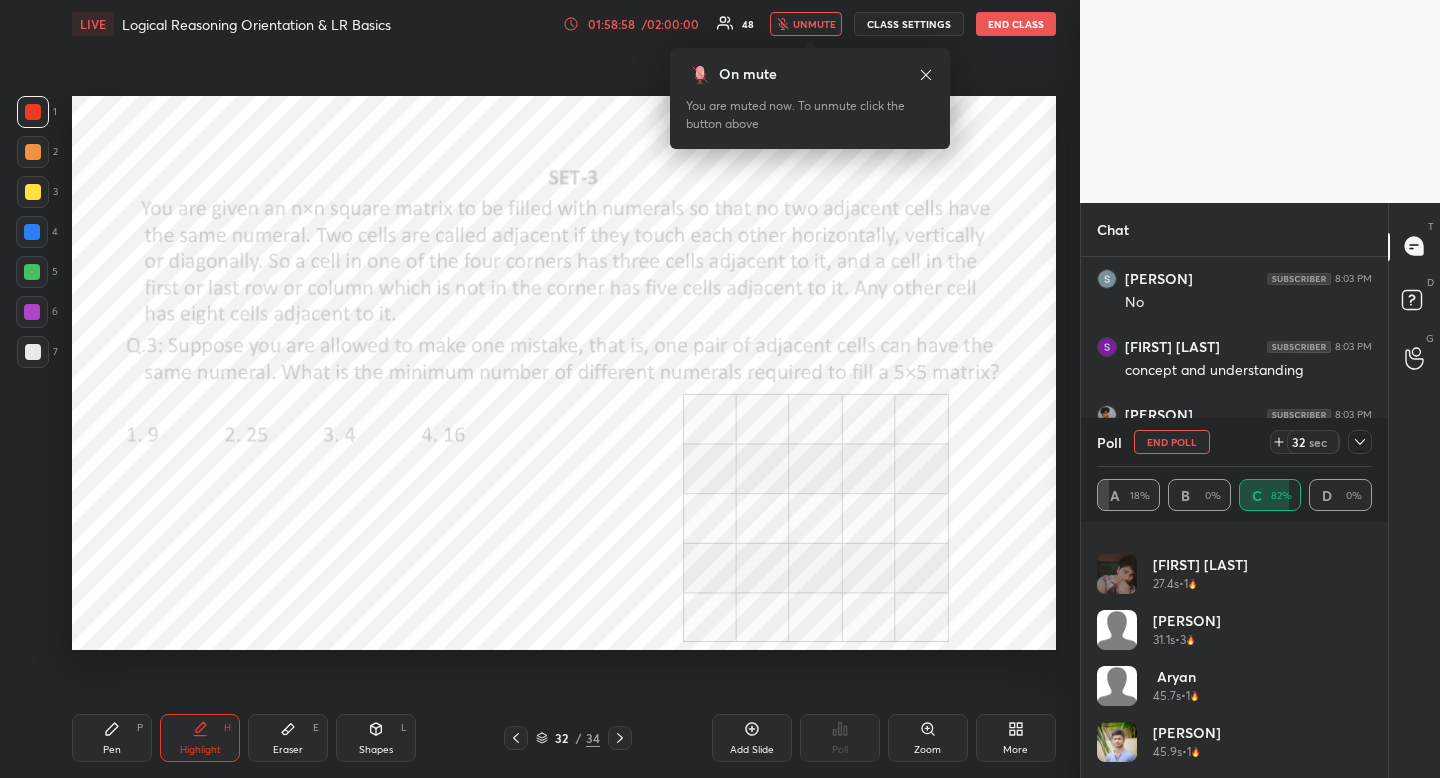 drag, startPoint x: 1369, startPoint y: 618, endPoint x: 1366, endPoint y: 777, distance: 159.0283 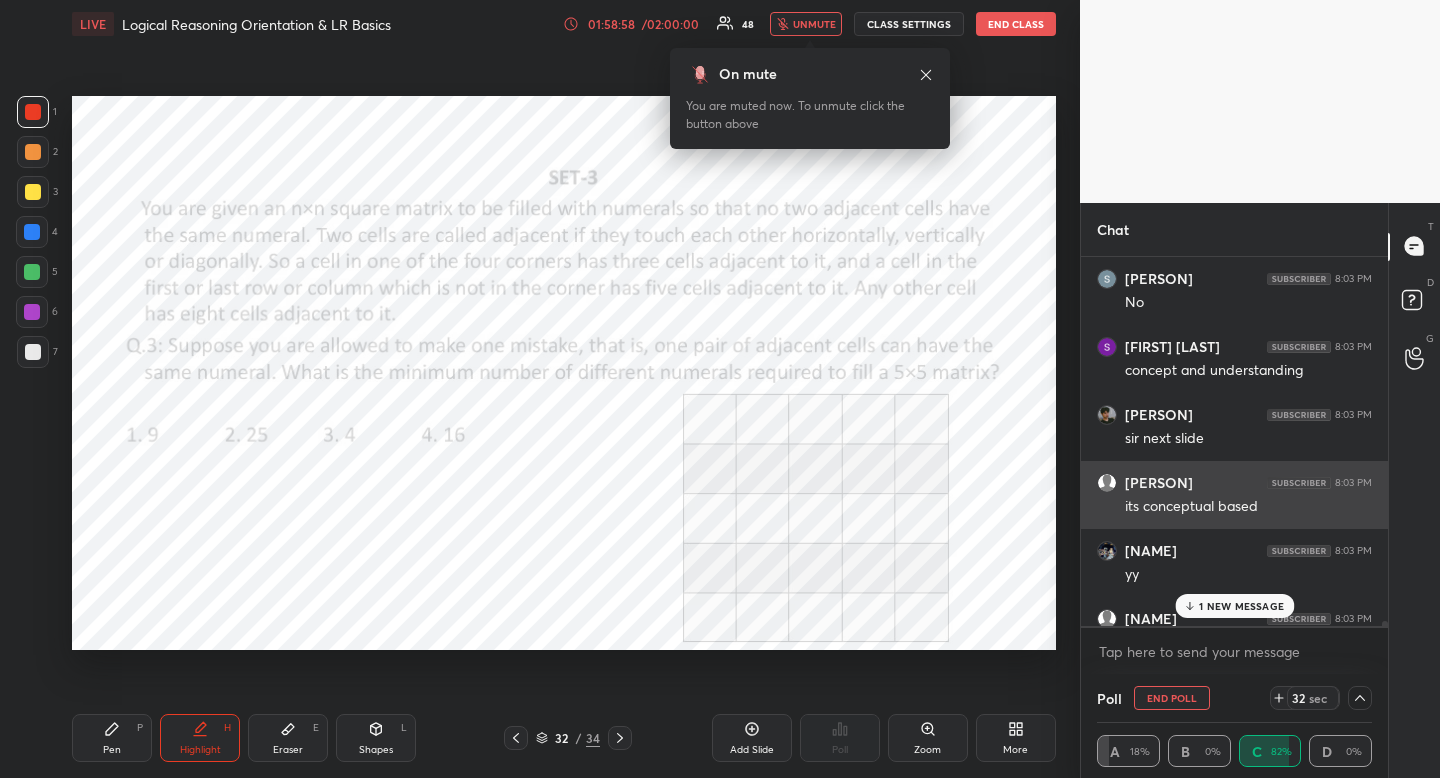 scroll, scrollTop: 154, scrollLeft: 263, axis: both 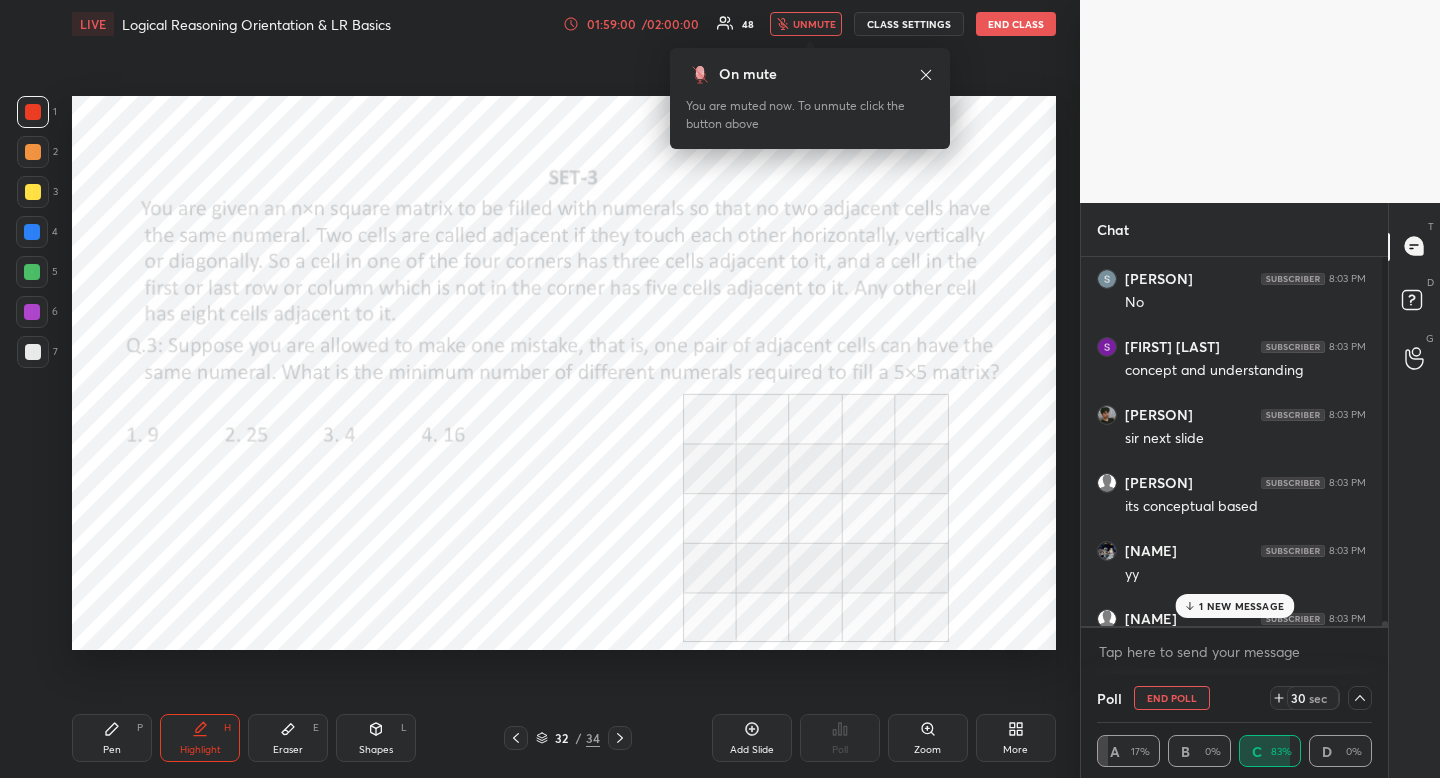 drag, startPoint x: 922, startPoint y: 70, endPoint x: 902, endPoint y: 70, distance: 20 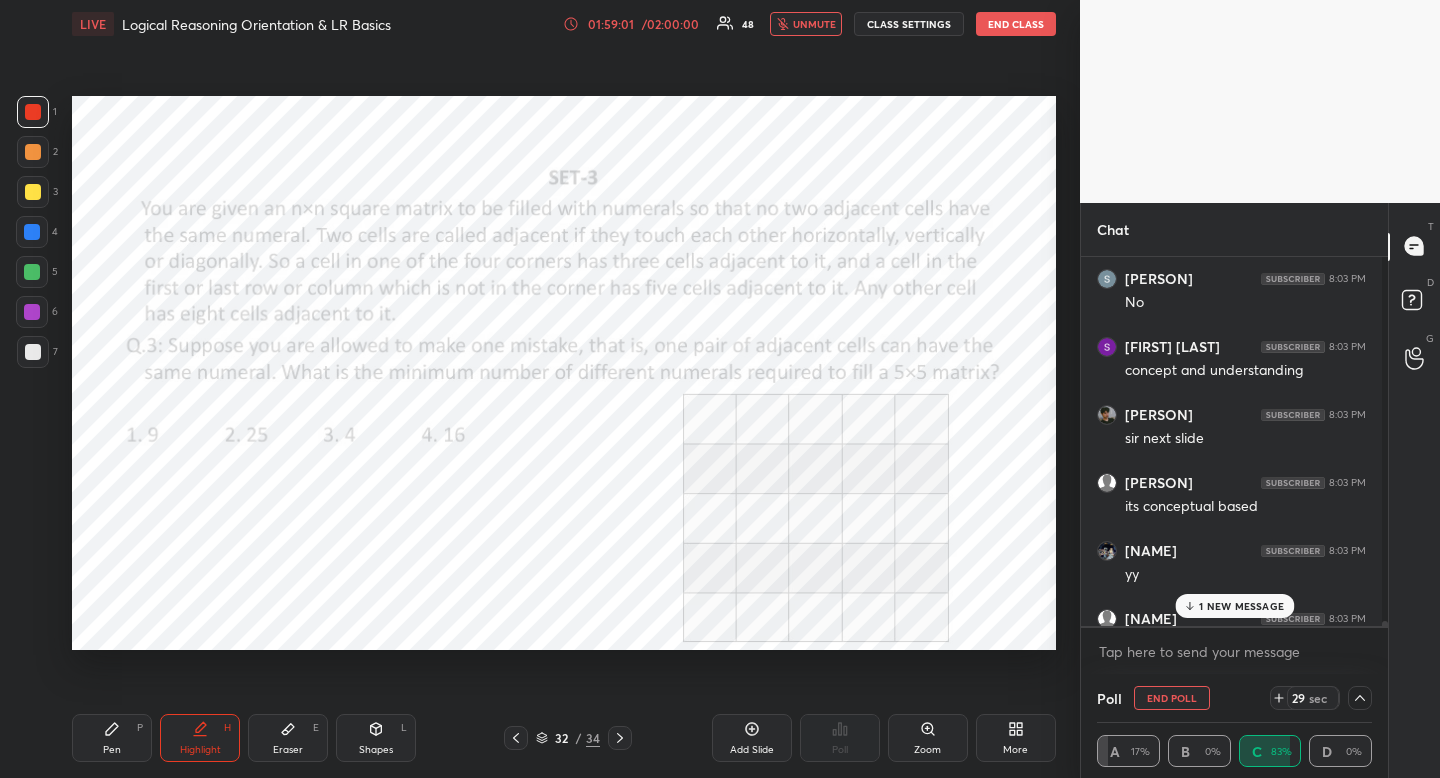 click at bounding box center (32, 232) 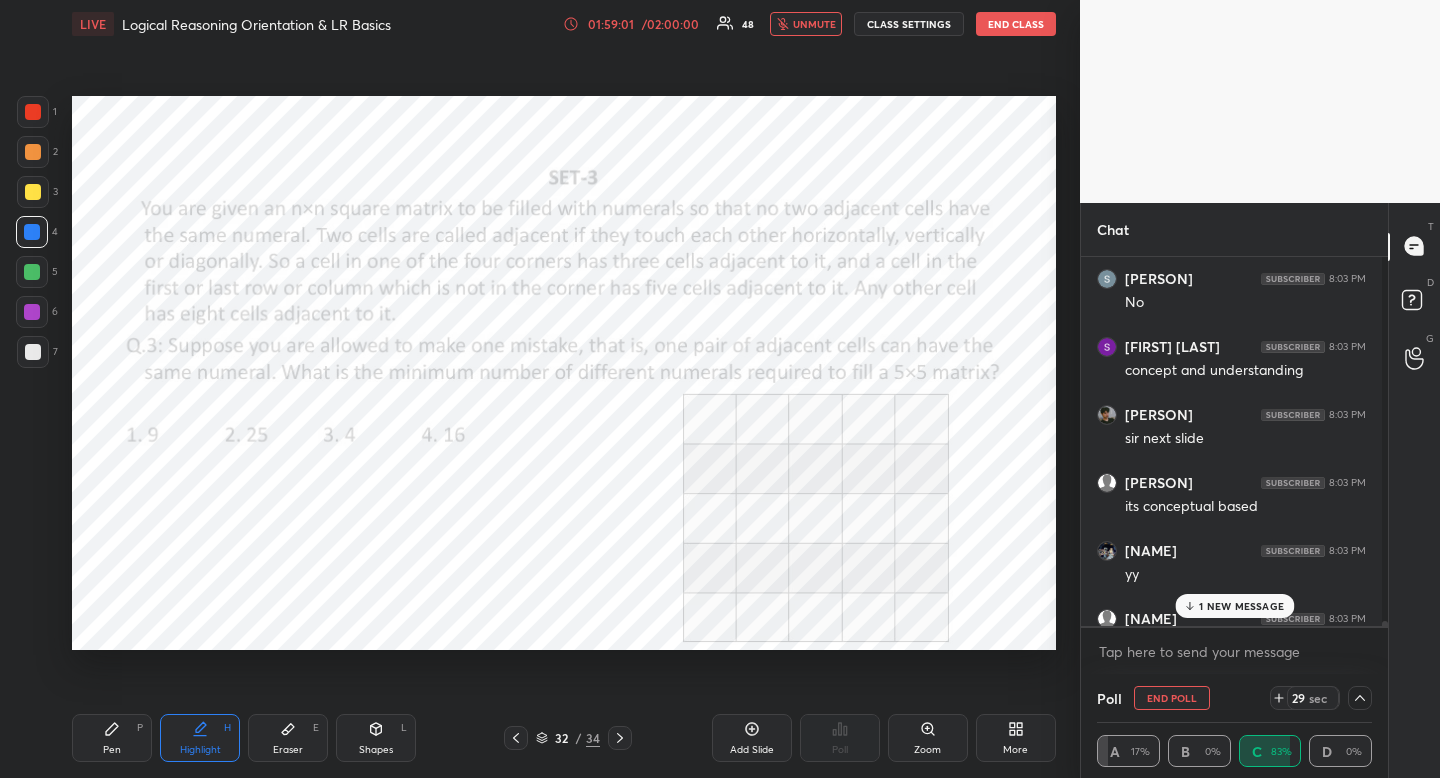 click at bounding box center (32, 232) 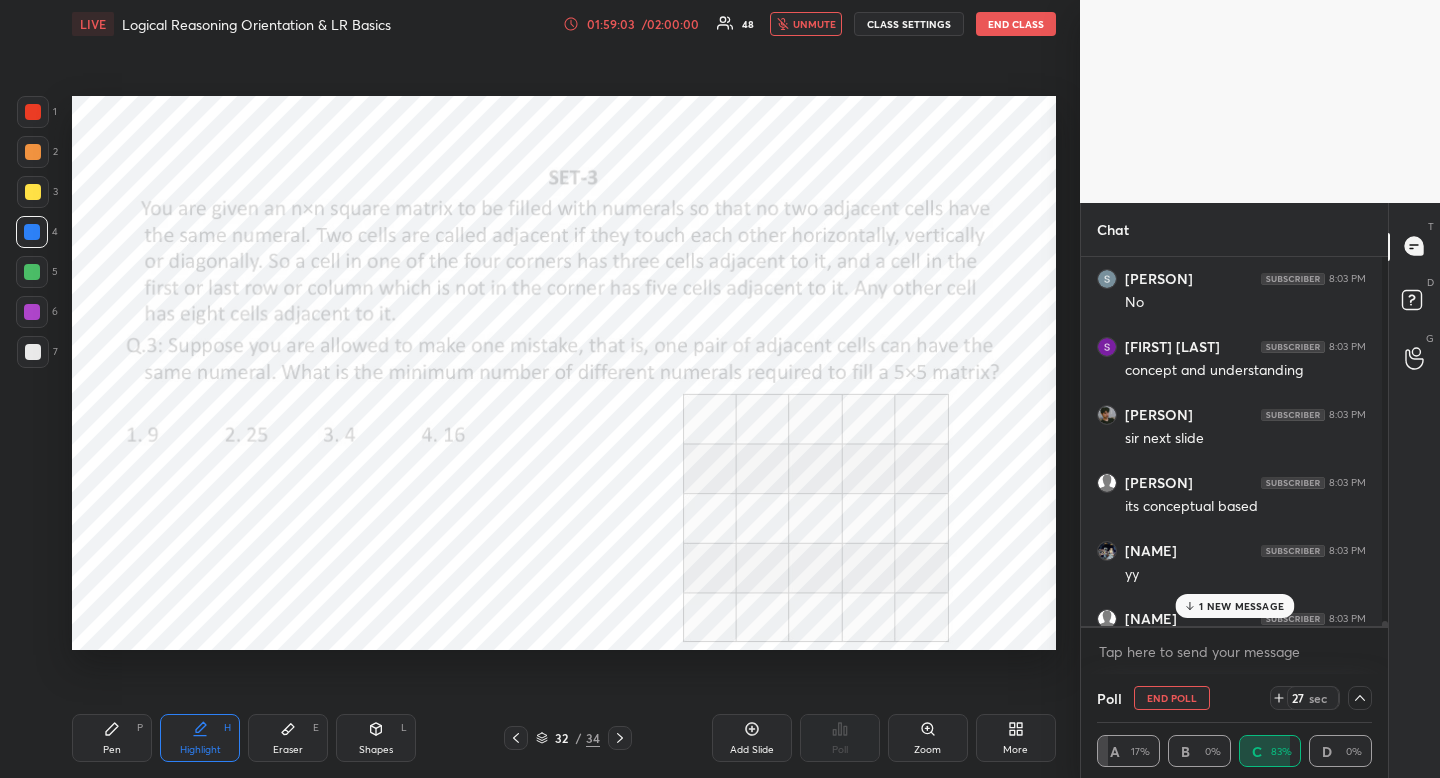 click on "1 NEW MESSAGE" at bounding box center (1241, 606) 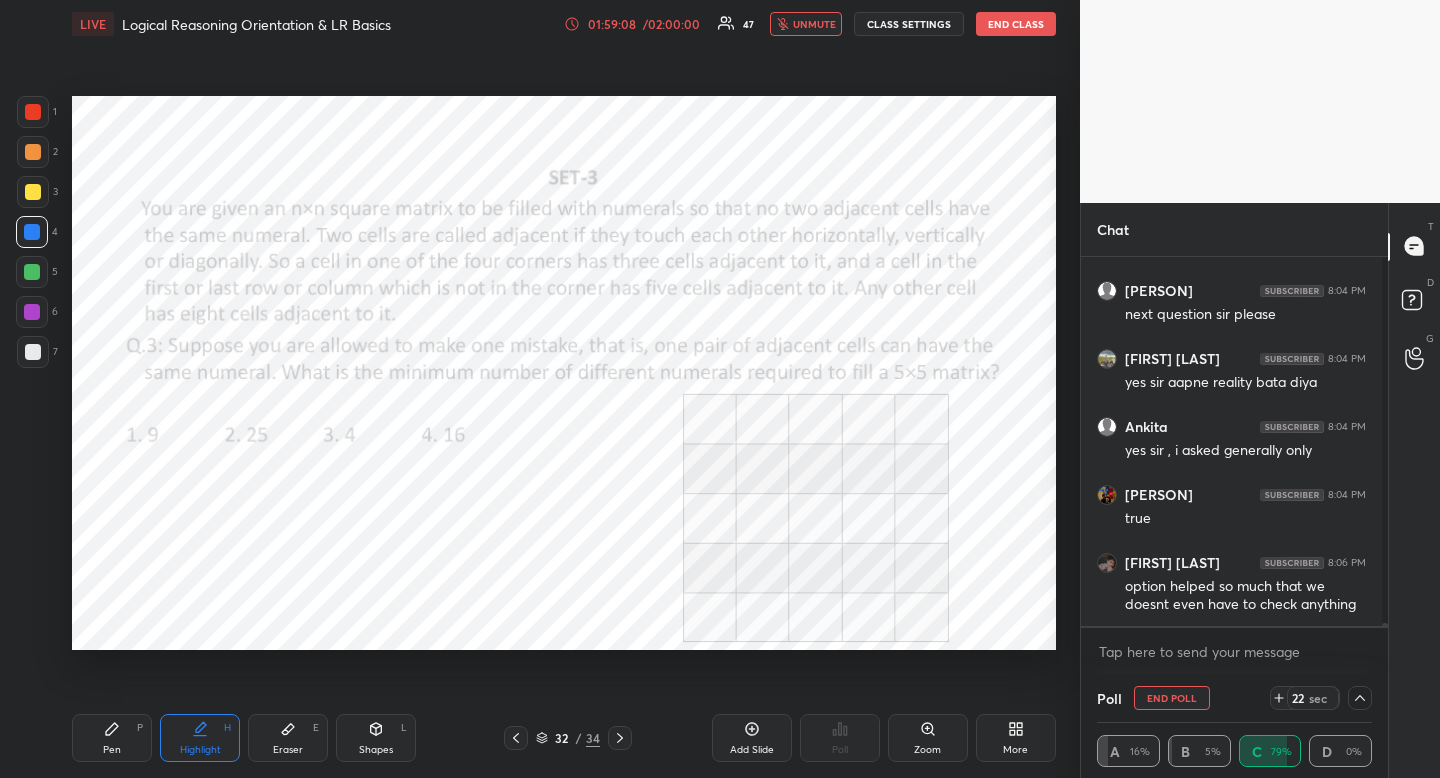drag, startPoint x: 800, startPoint y: 30, endPoint x: 785, endPoint y: 34, distance: 15.524175 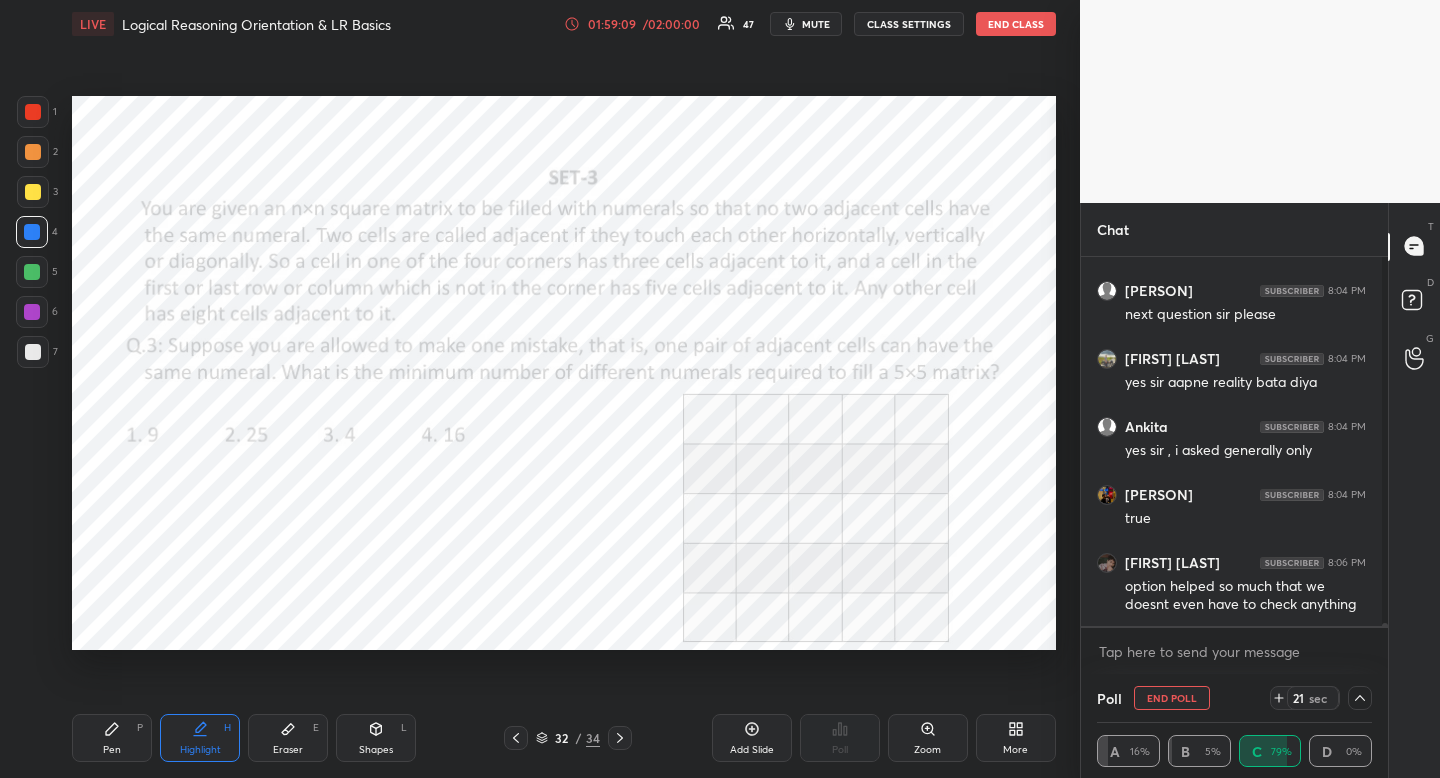 click at bounding box center (1360, 698) 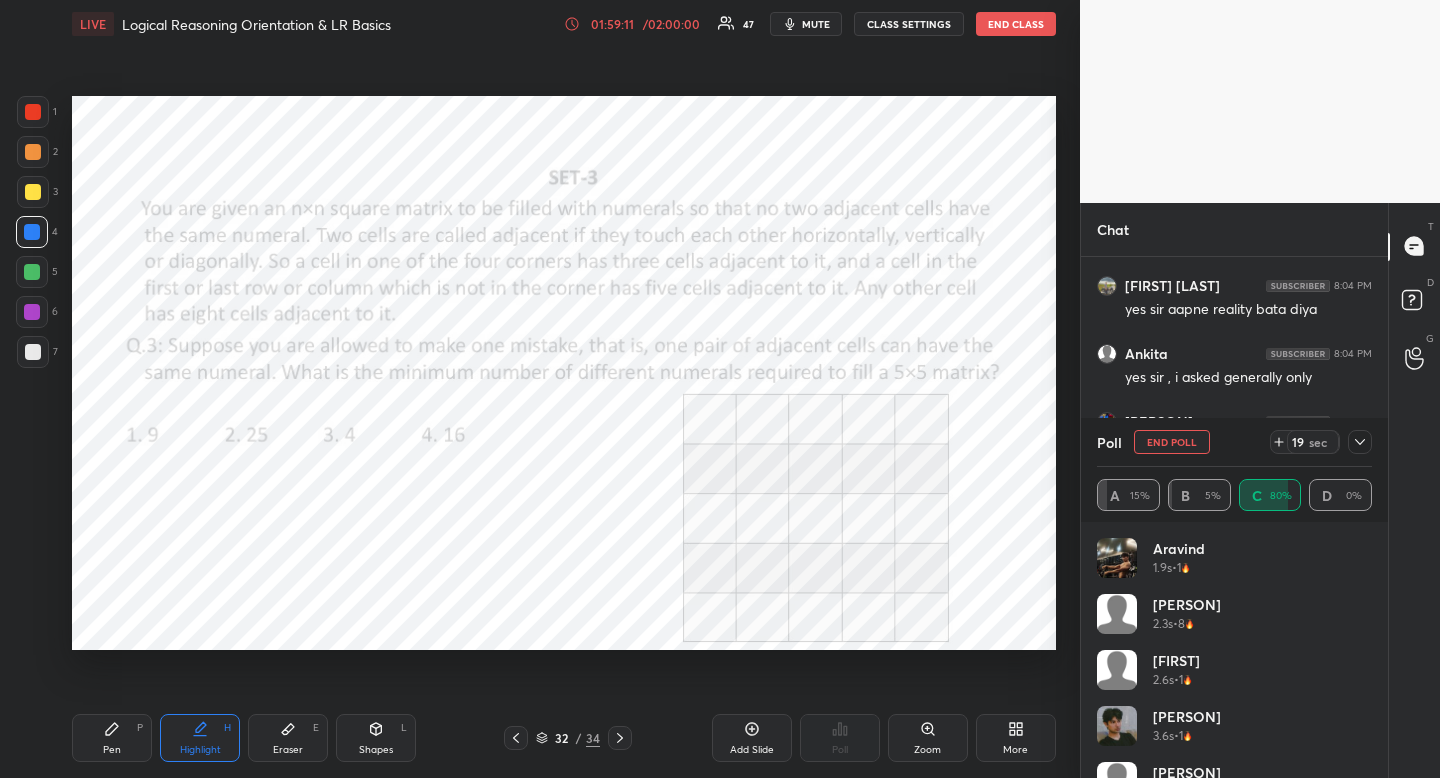 click on "END POLL" at bounding box center [1172, 442] 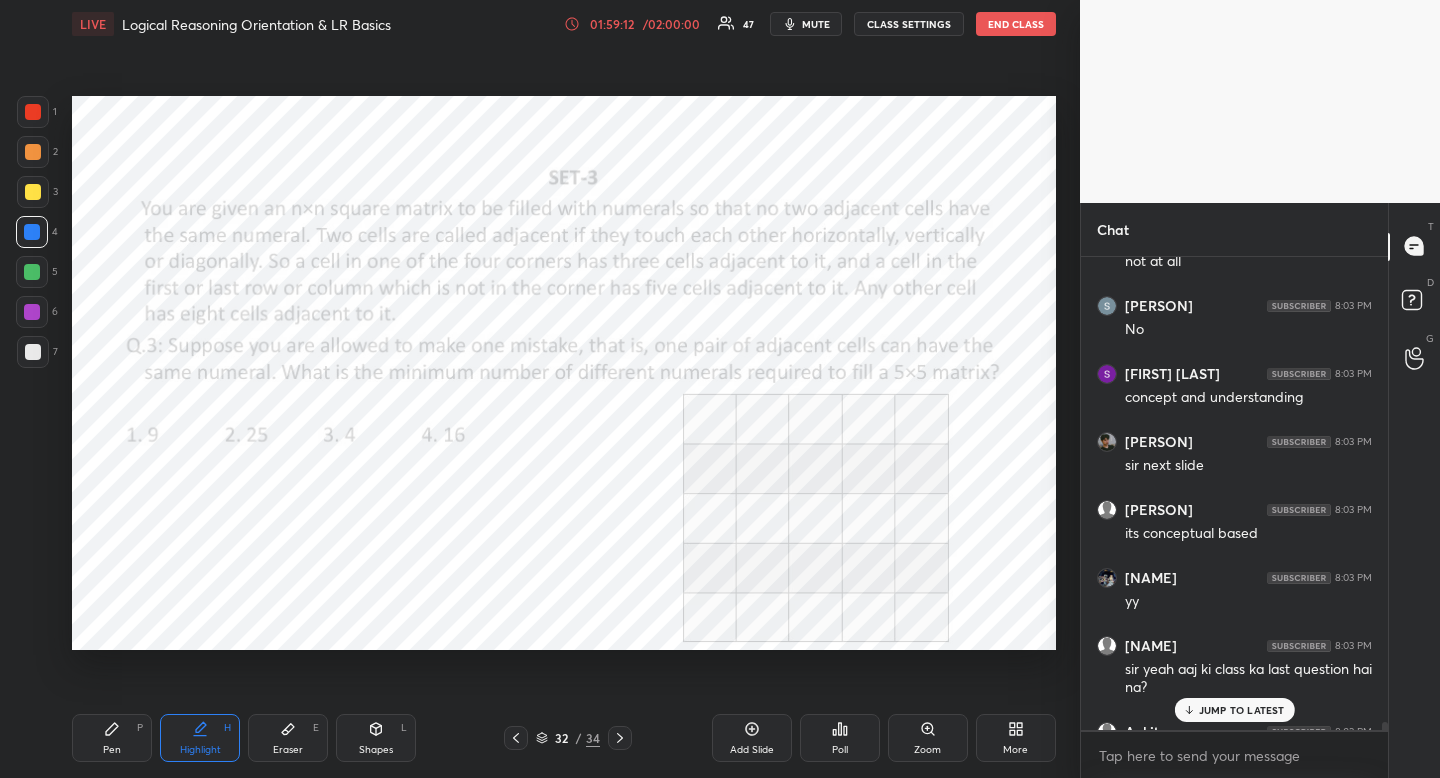 click on "Highlight" at bounding box center [200, 750] 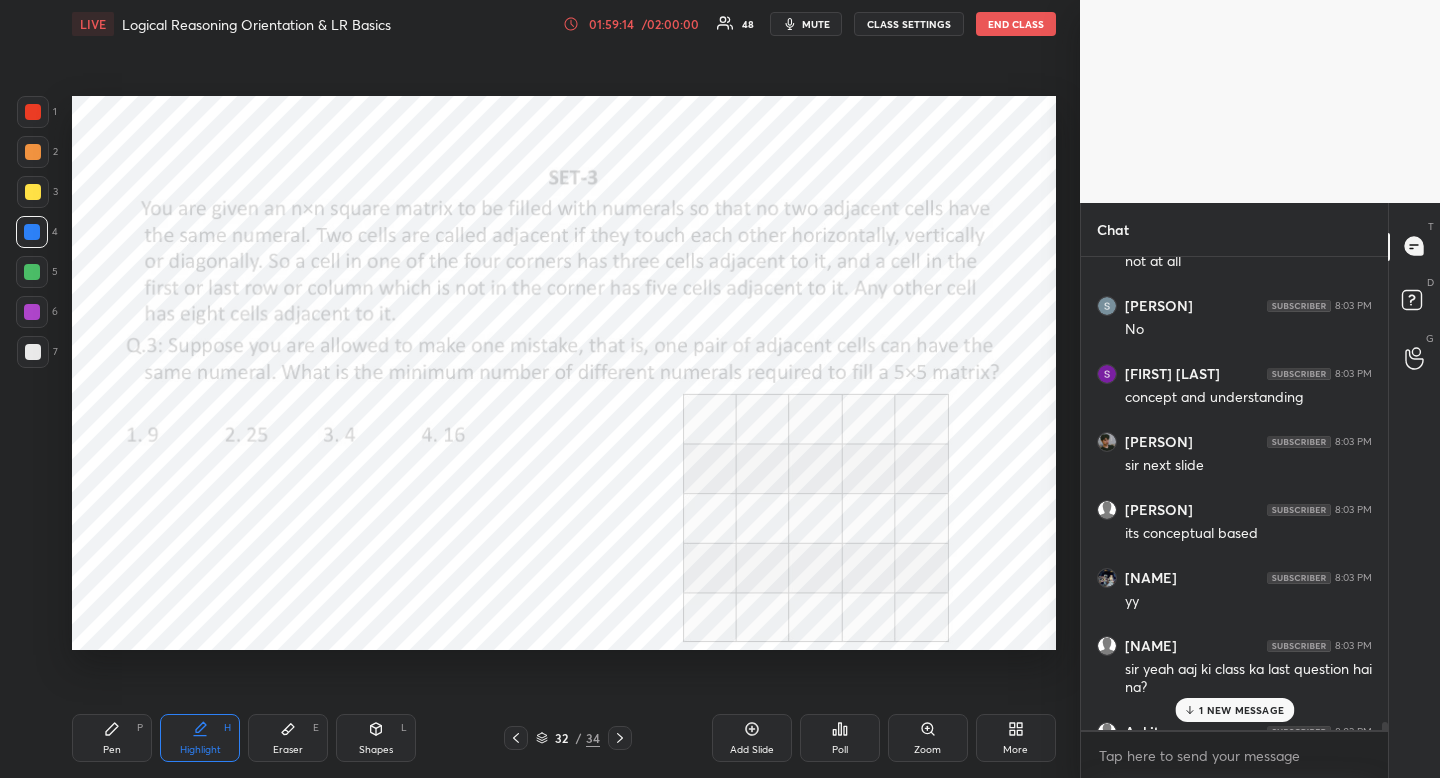 click on "1 NEW MESSAGE" at bounding box center (1241, 710) 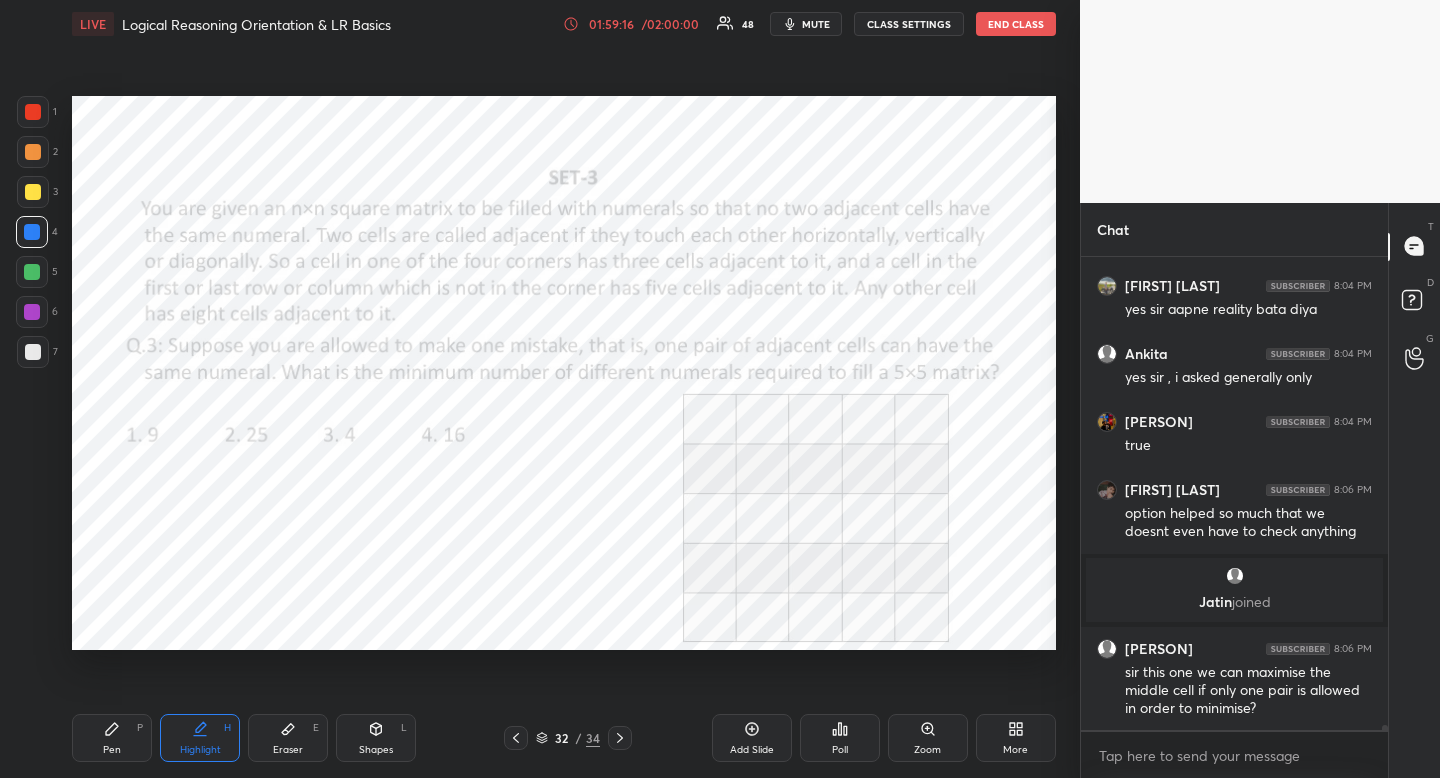 click on "Shapes" at bounding box center (376, 750) 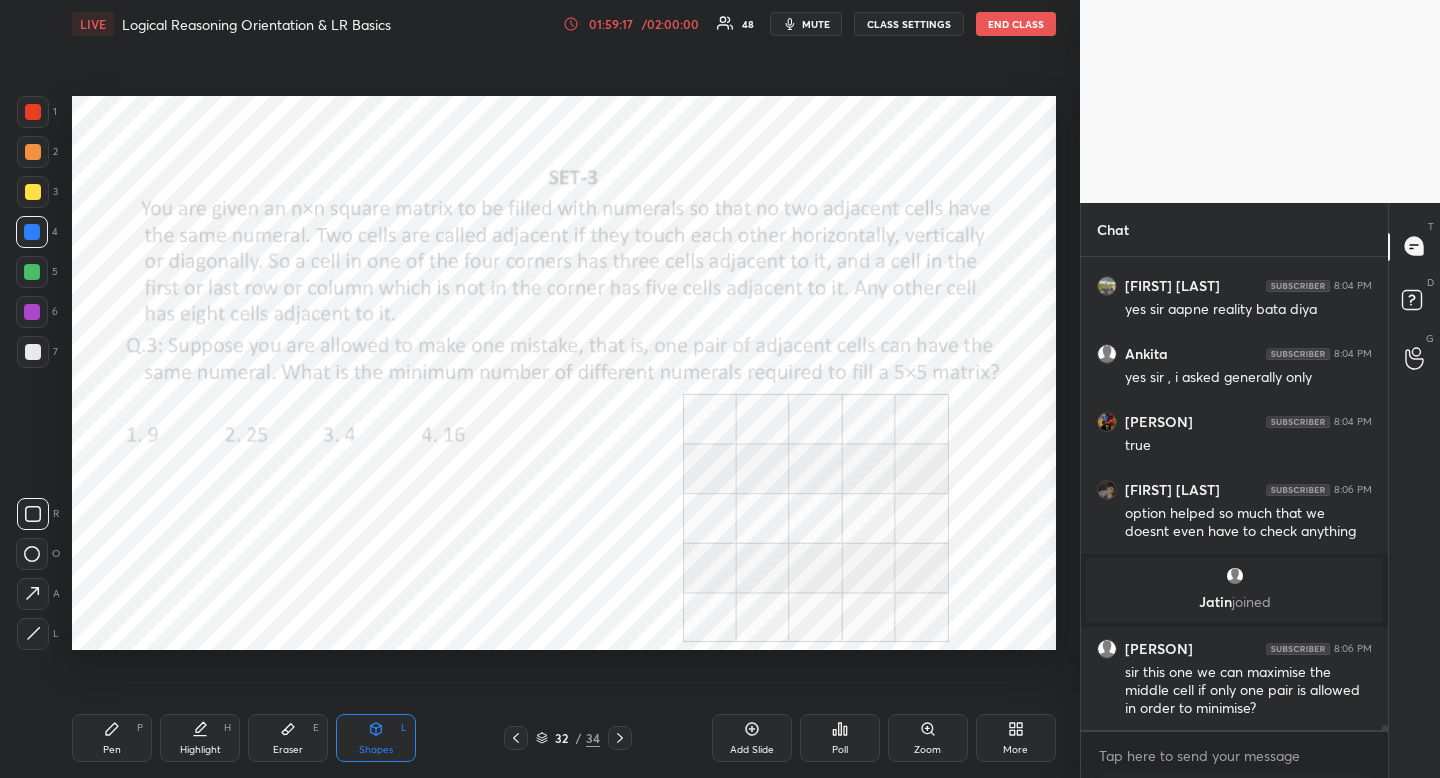 click 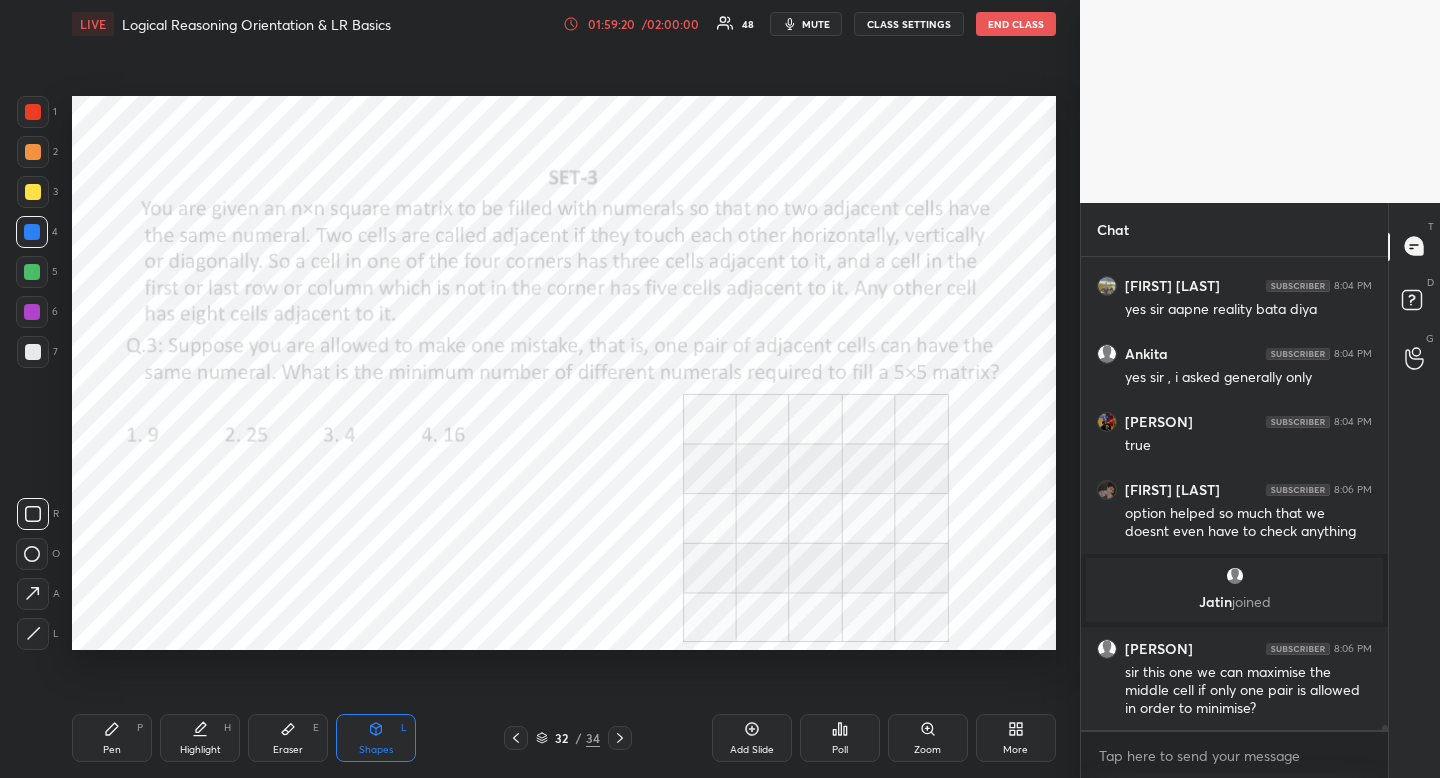 click on "Pen" at bounding box center (112, 750) 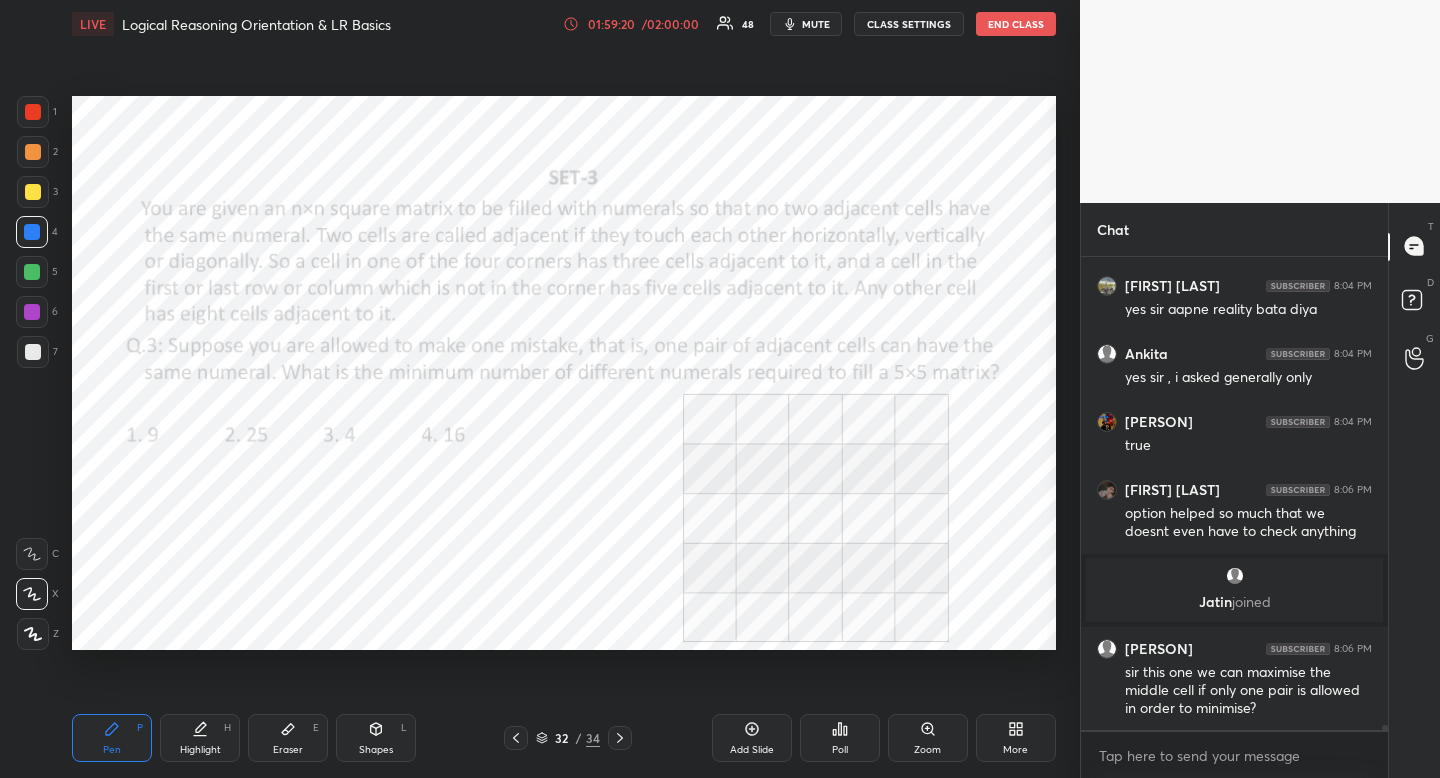 drag, startPoint x: 104, startPoint y: 750, endPoint x: 128, endPoint y: 728, distance: 32.55764 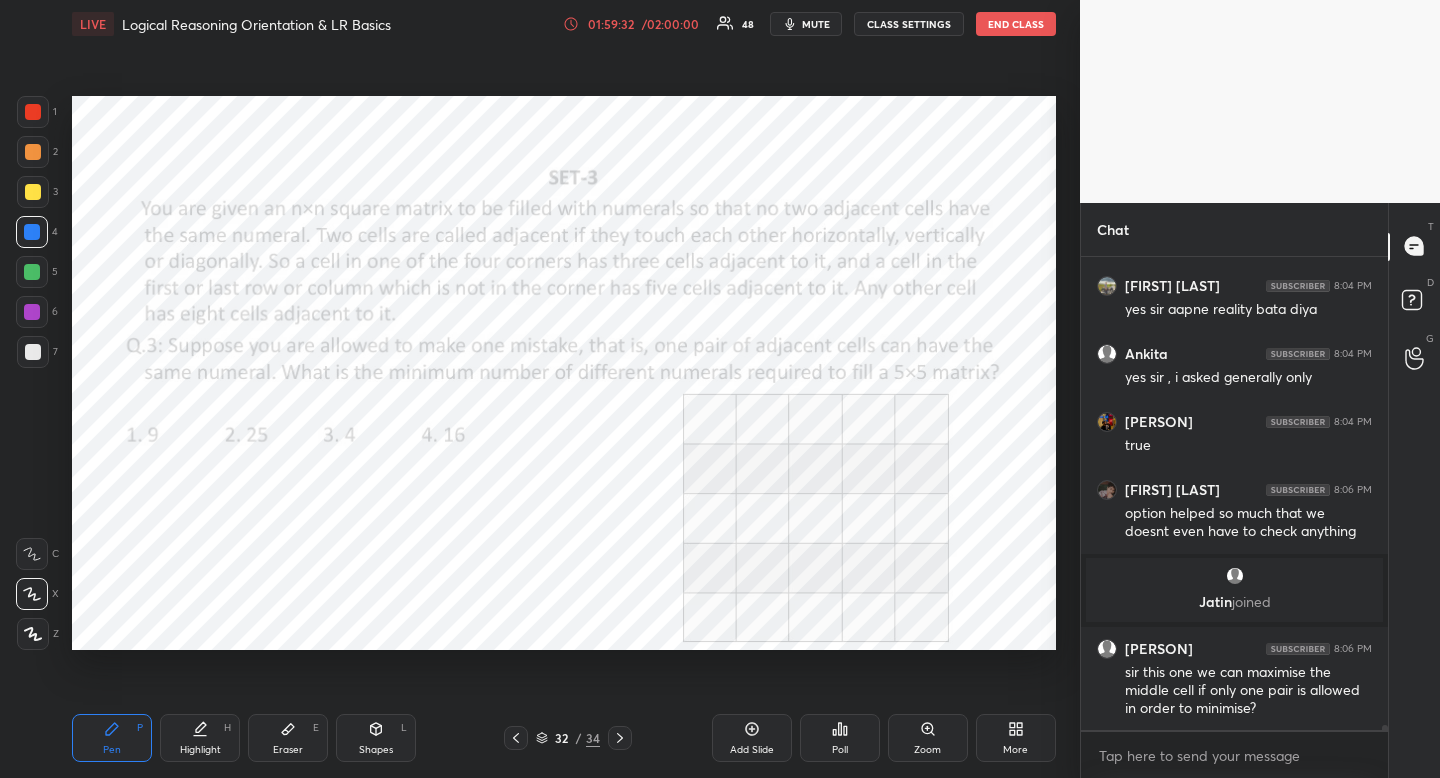 click on "32 / 34" at bounding box center (568, 738) 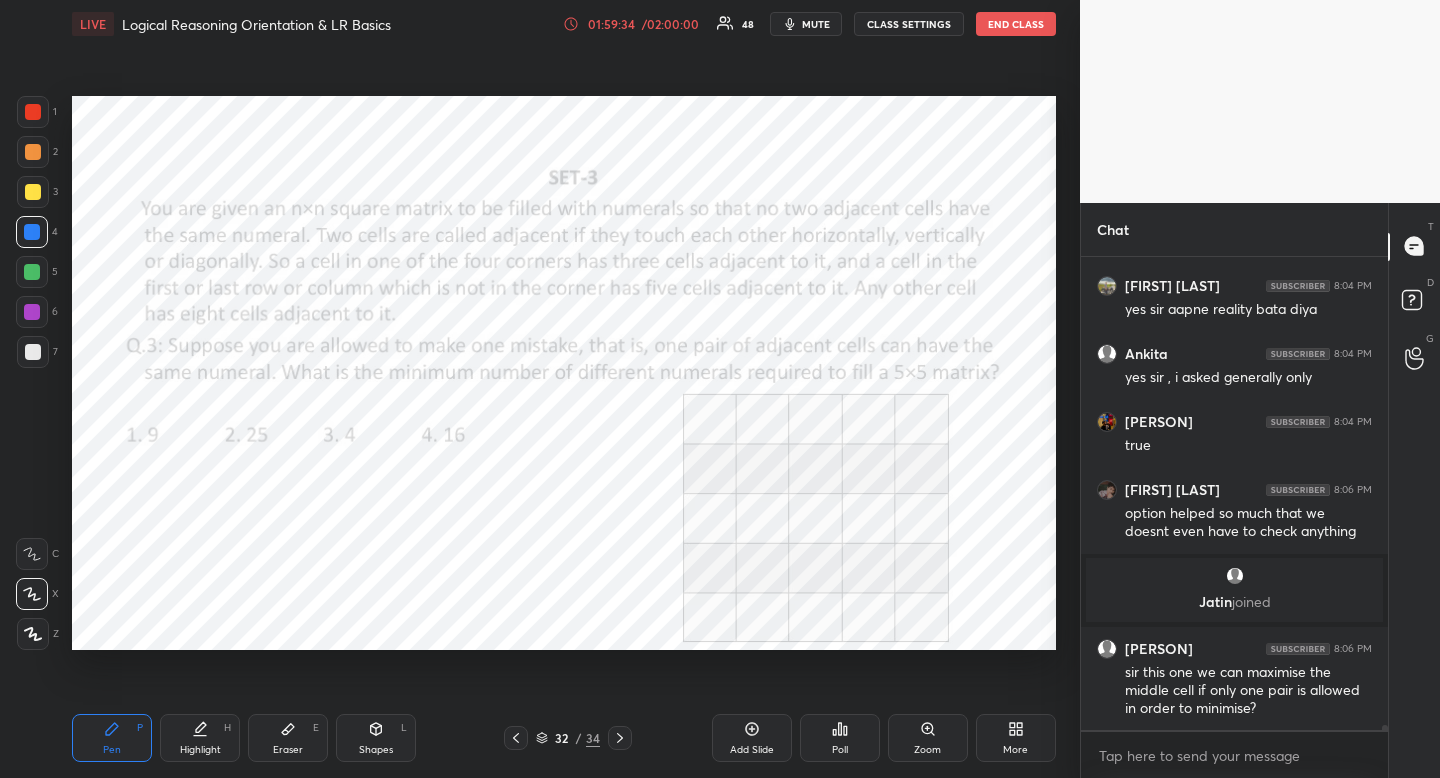 drag, startPoint x: 520, startPoint y: 735, endPoint x: 500, endPoint y: 743, distance: 21.540659 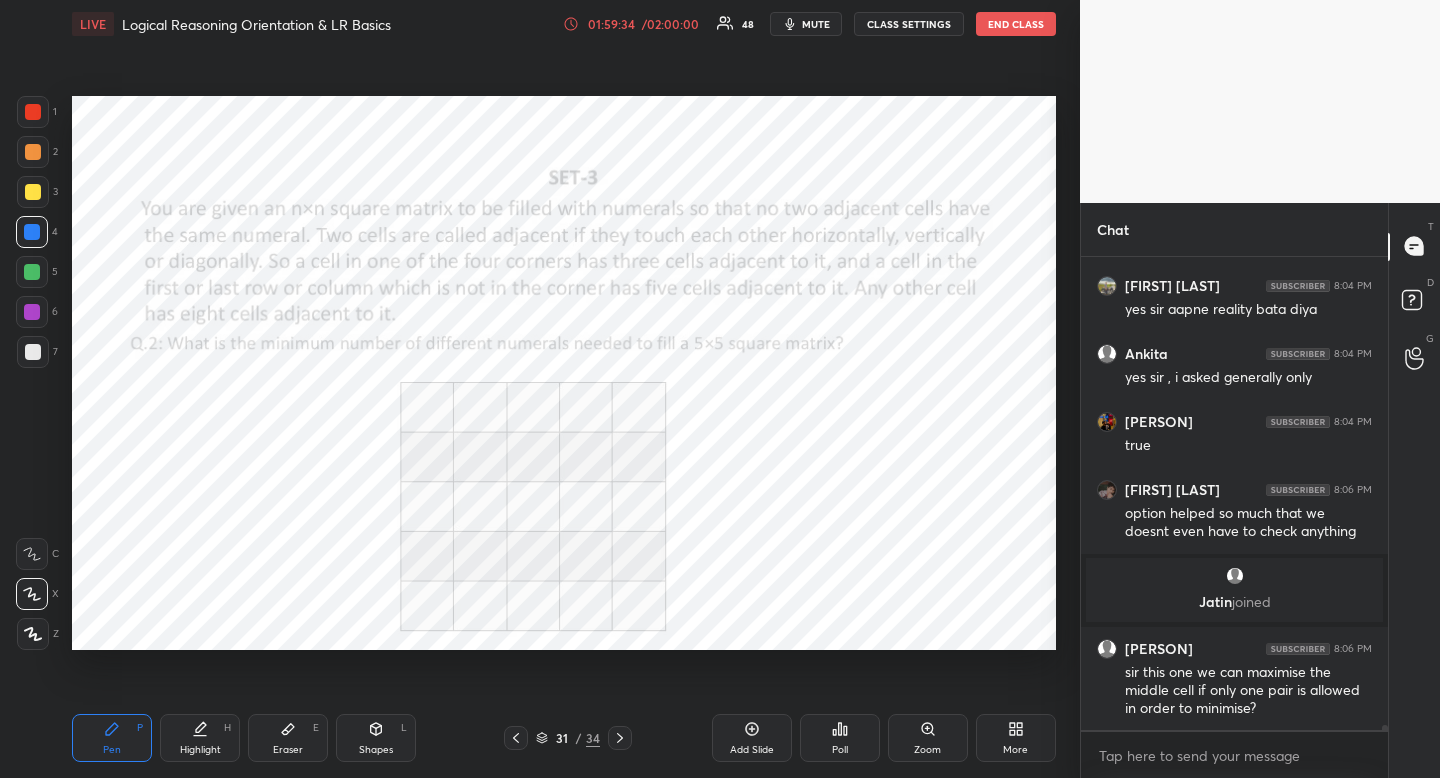 click on "Highlight H" at bounding box center (200, 738) 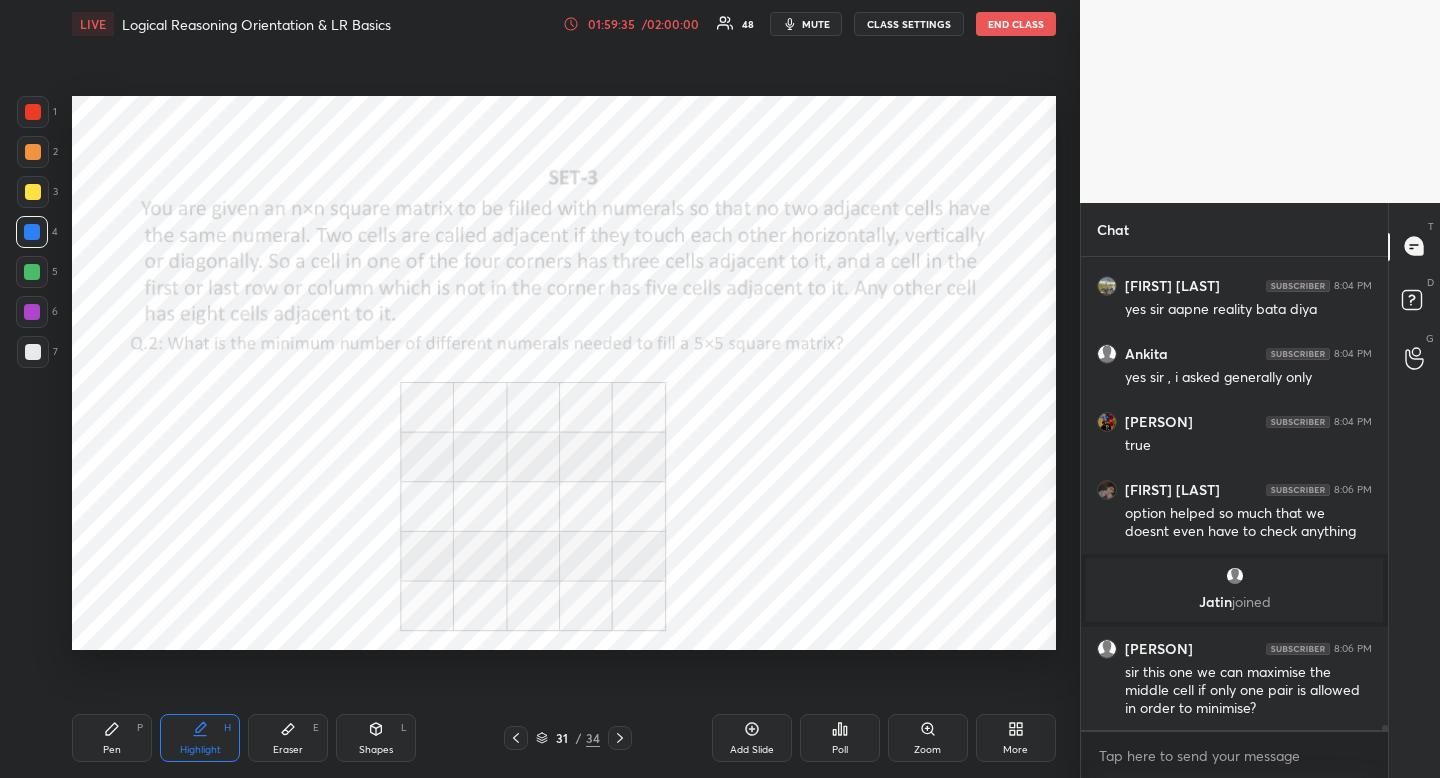 drag, startPoint x: 208, startPoint y: 730, endPoint x: 221, endPoint y: 725, distance: 13.928389 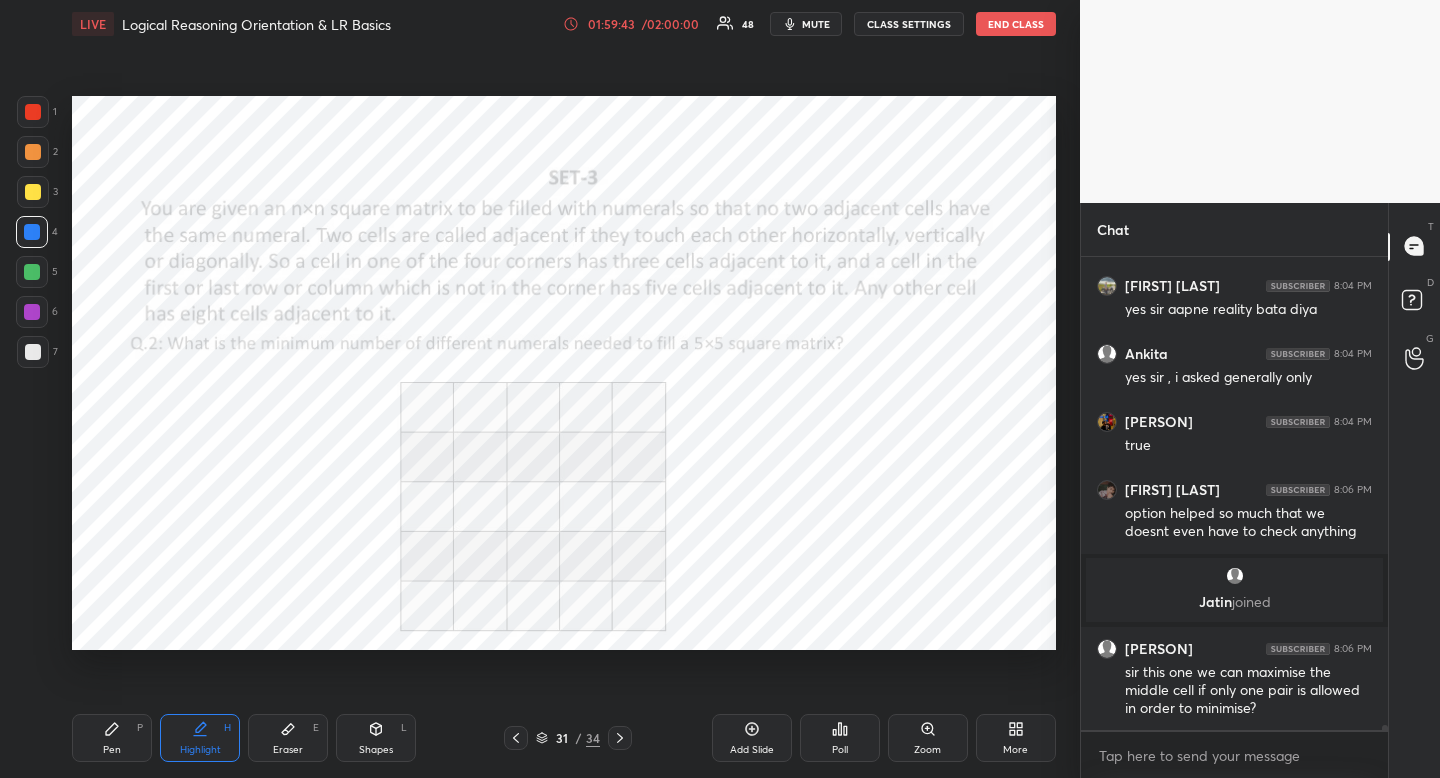 click 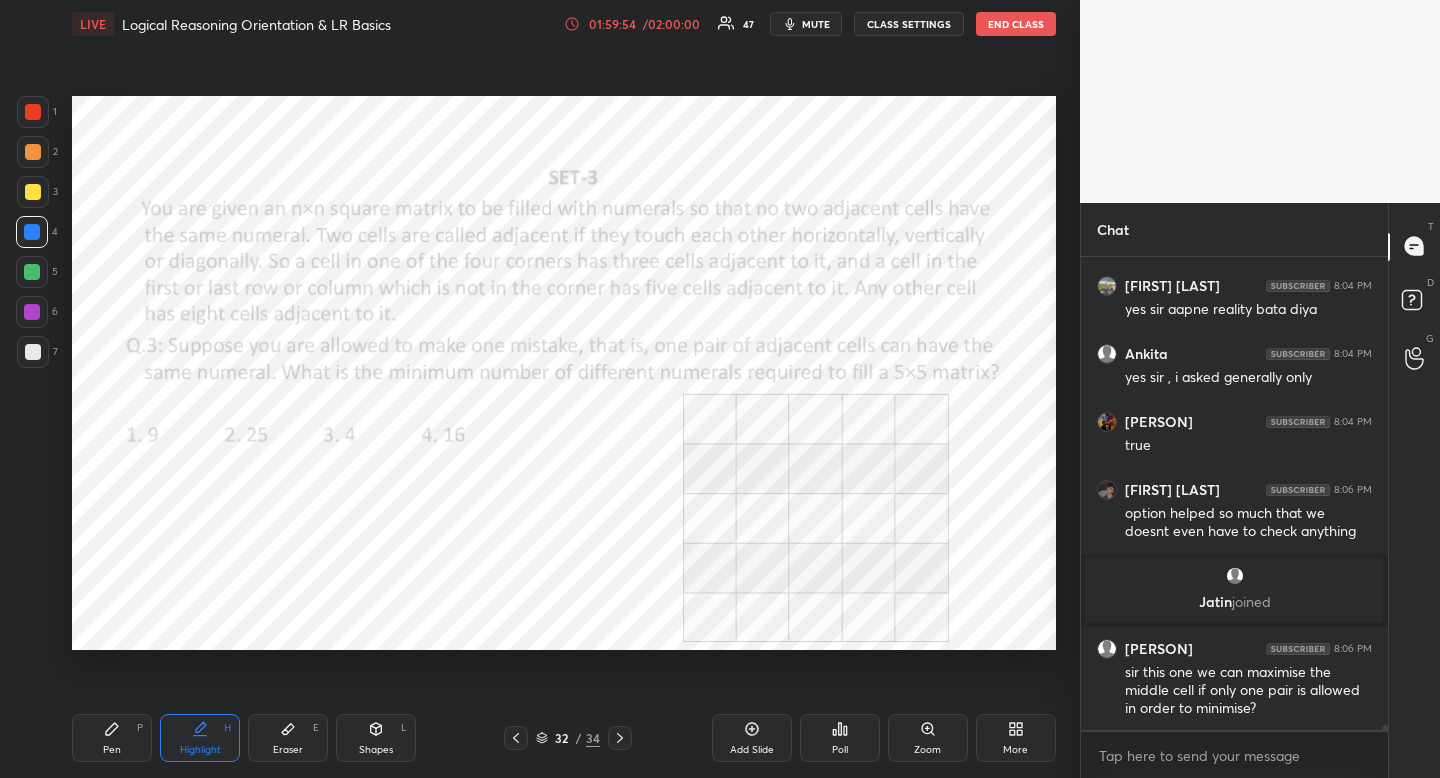 click on "Pen P Highlight H Eraser E Shapes L 32 / 34 Add Slide Poll Zoom More" at bounding box center [564, 738] 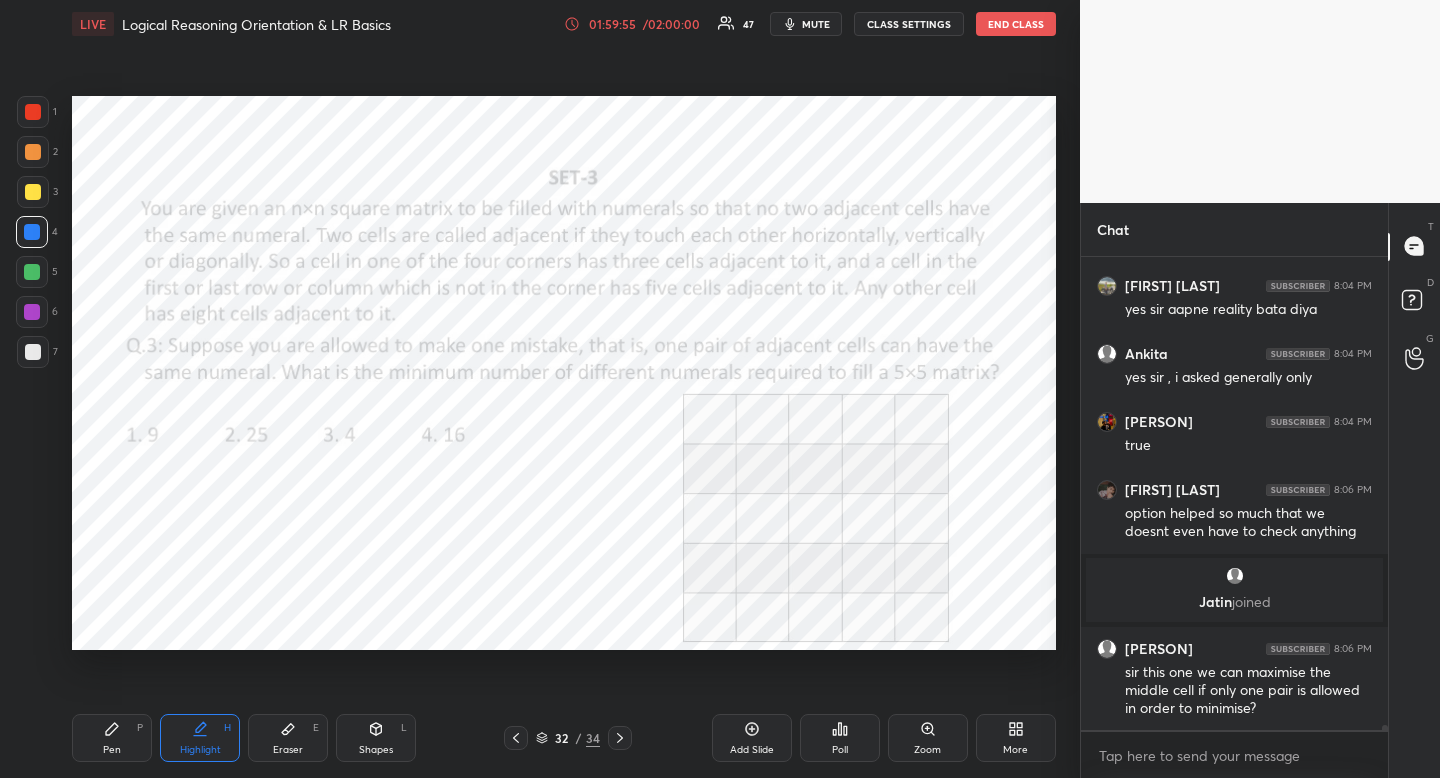 drag, startPoint x: 188, startPoint y: 771, endPoint x: 218, endPoint y: 697, distance: 79.84986 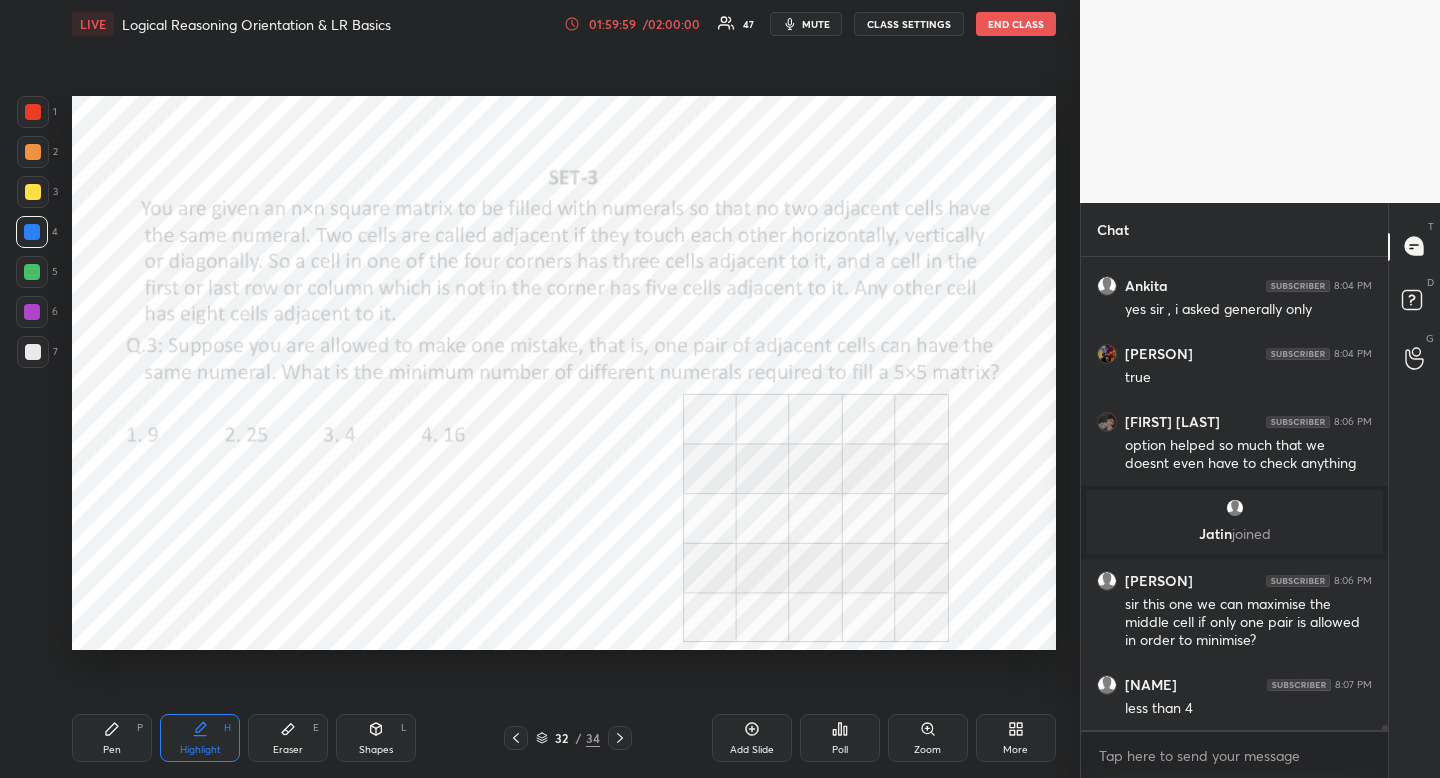 click on "Pen P" at bounding box center (112, 738) 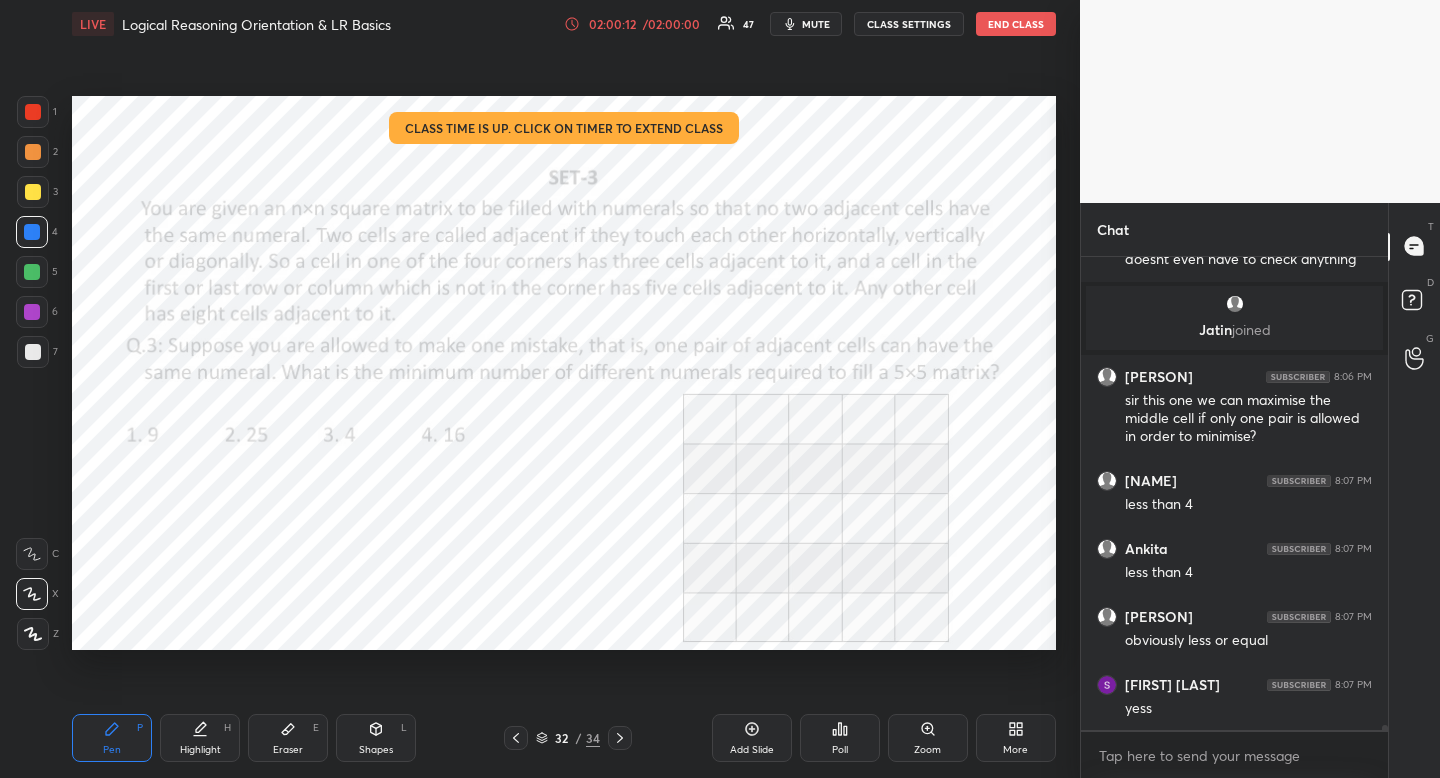 scroll, scrollTop: 45048, scrollLeft: 0, axis: vertical 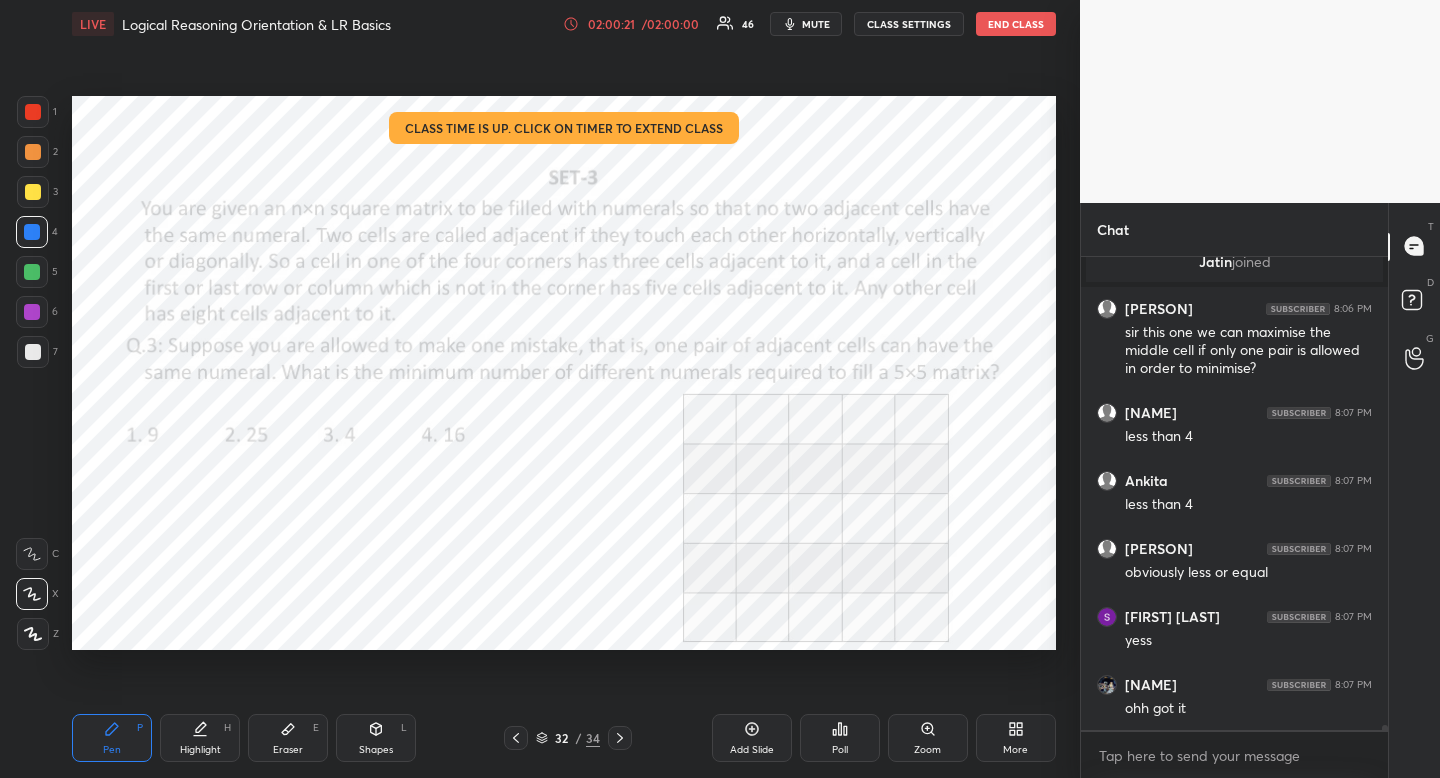 drag, startPoint x: 27, startPoint y: 103, endPoint x: 20, endPoint y: 128, distance: 25.96151 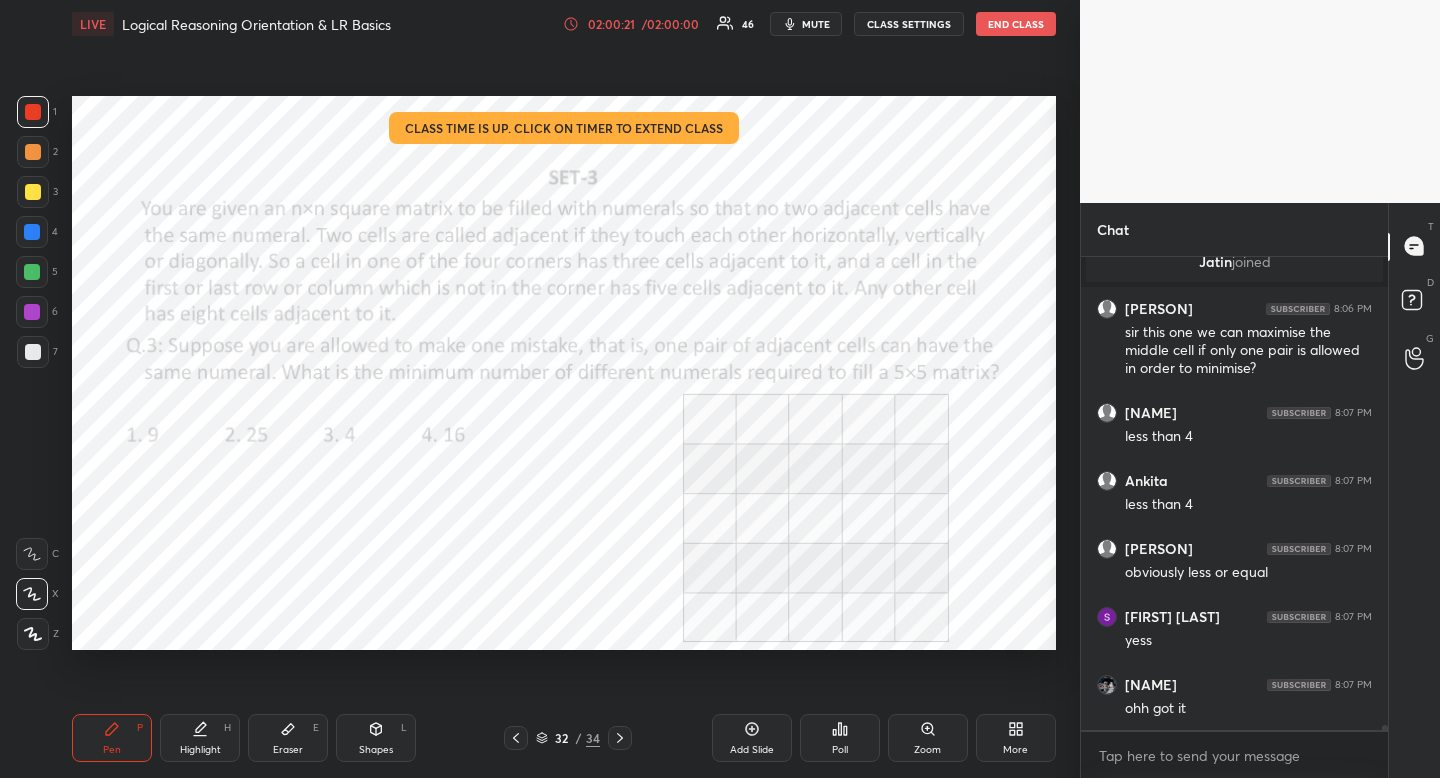 click on "Pen P" at bounding box center [112, 738] 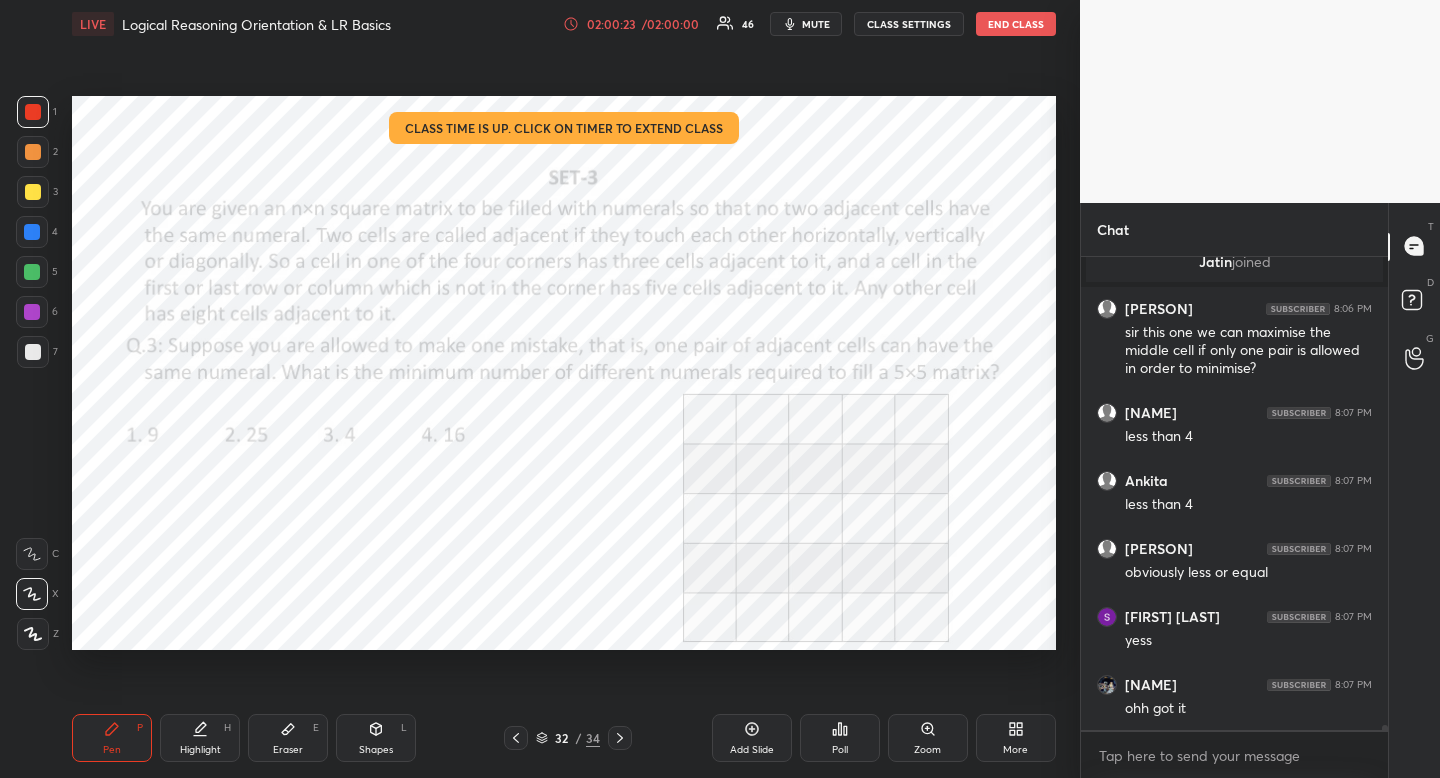 click on "Highlight H" at bounding box center [200, 738] 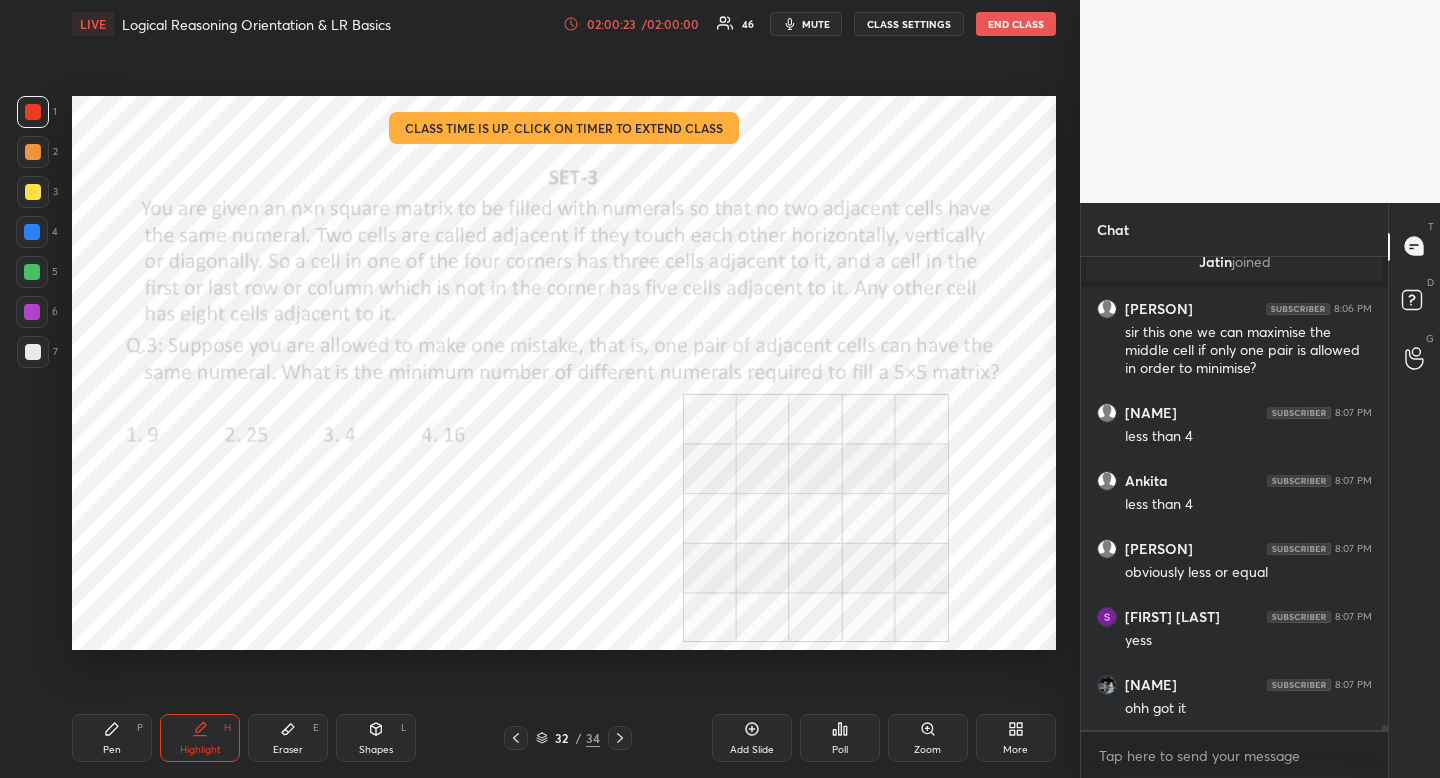 scroll, scrollTop: 45116, scrollLeft: 0, axis: vertical 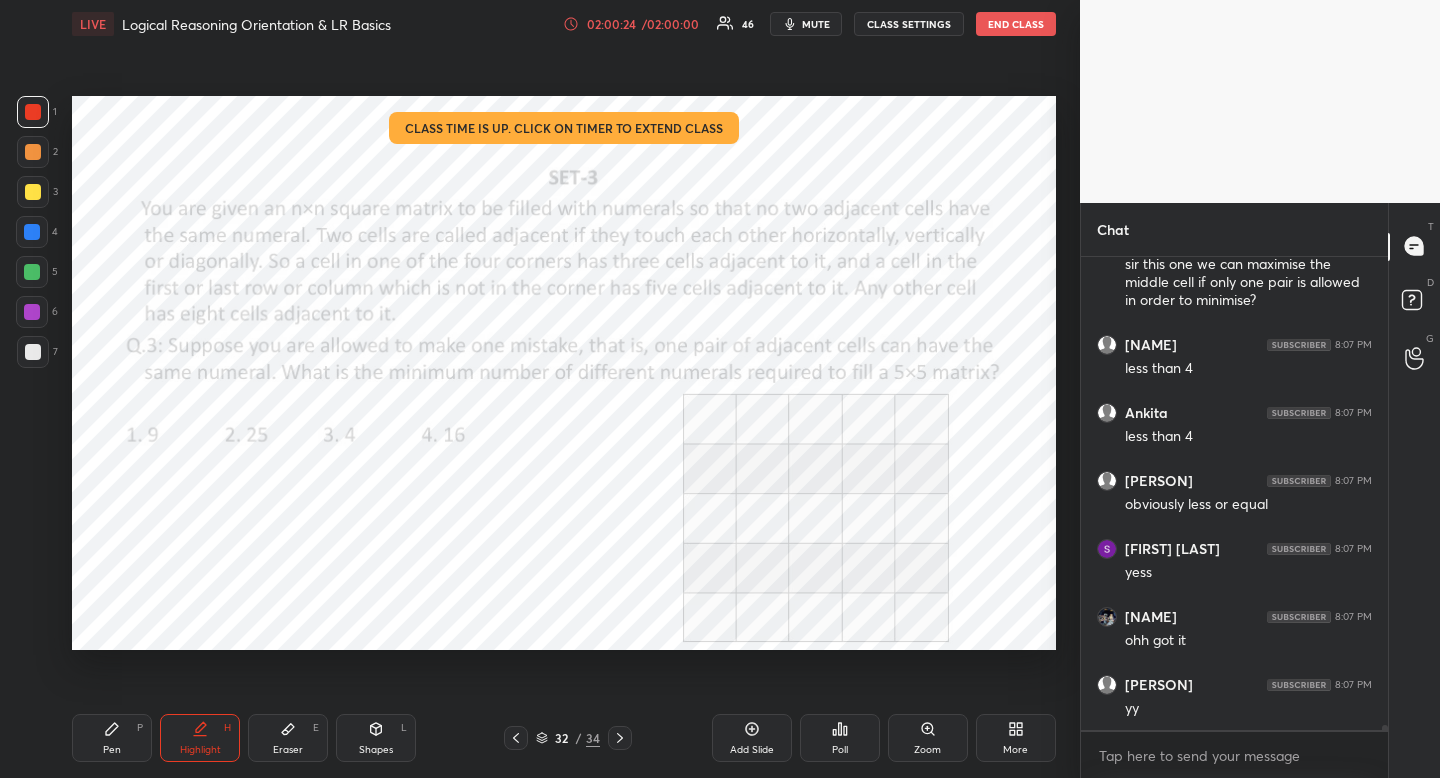 click on "Pen" at bounding box center [112, 750] 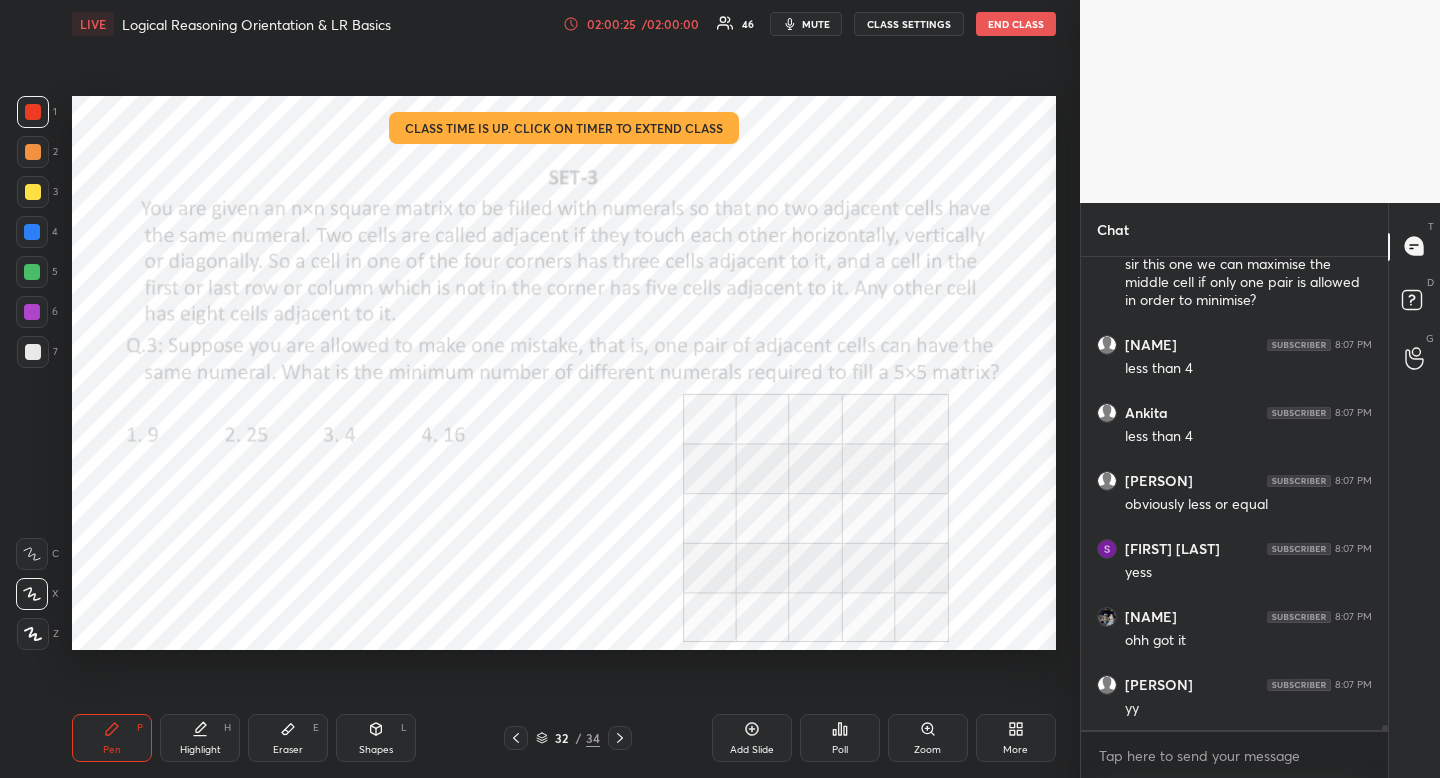 drag, startPoint x: 115, startPoint y: 753, endPoint x: 108, endPoint y: 682, distance: 71.34424 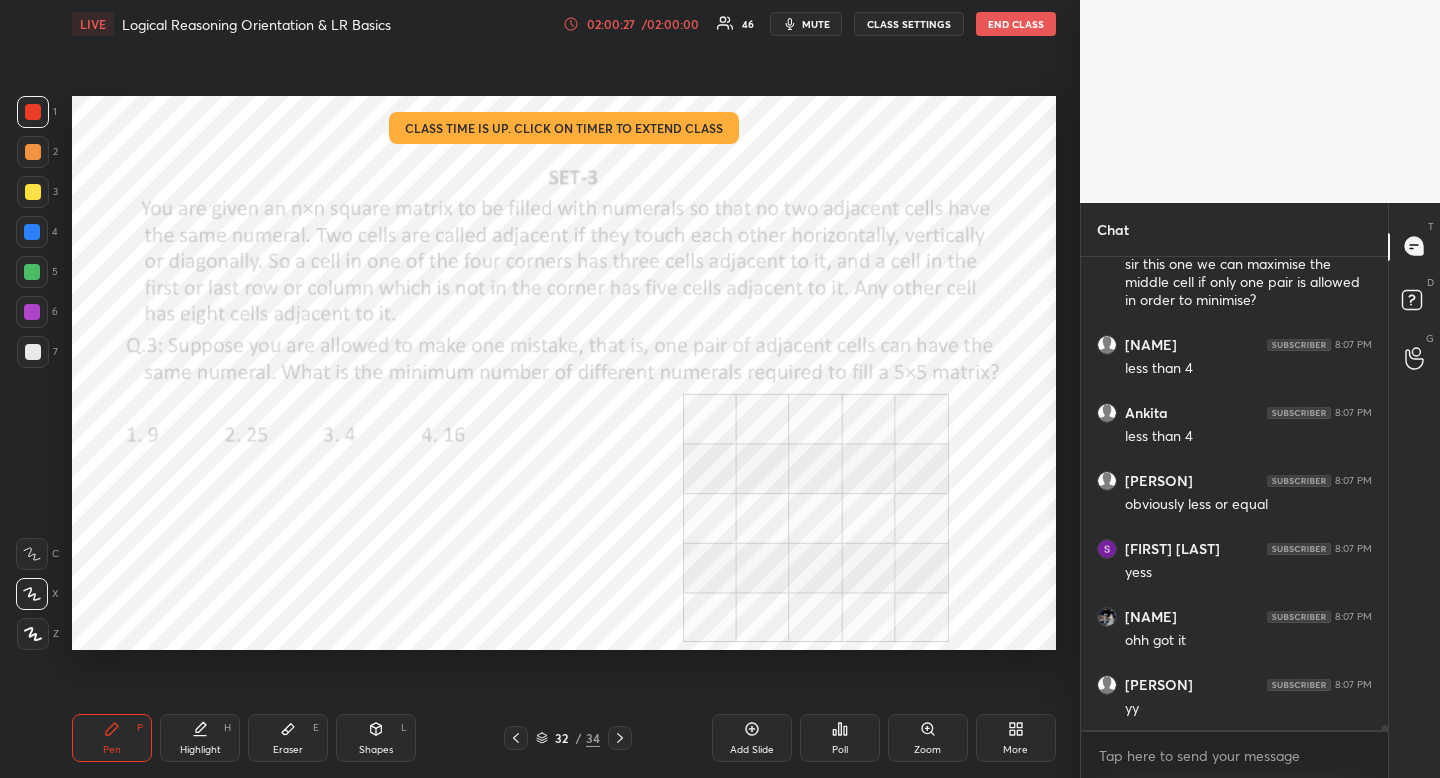 scroll, scrollTop: 45189, scrollLeft: 0, axis: vertical 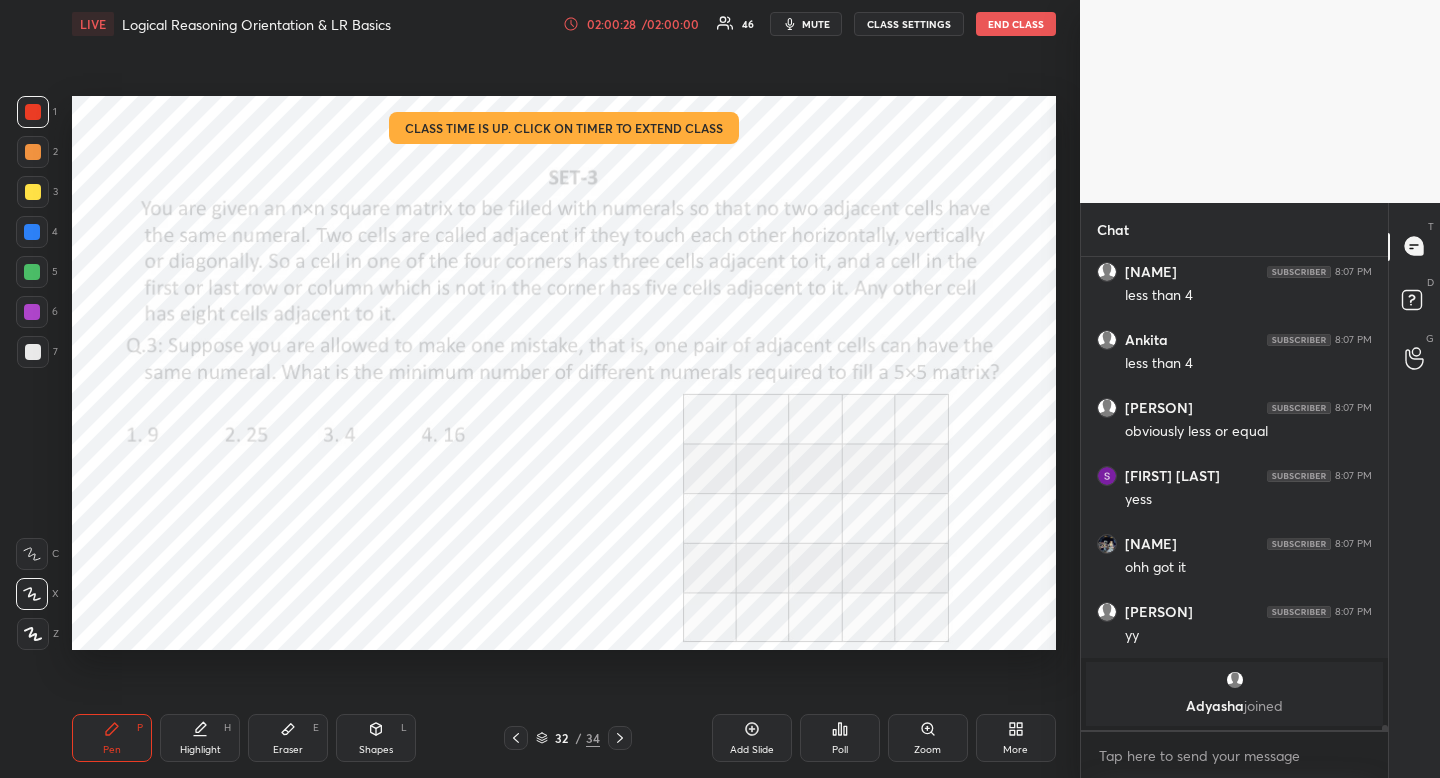 click 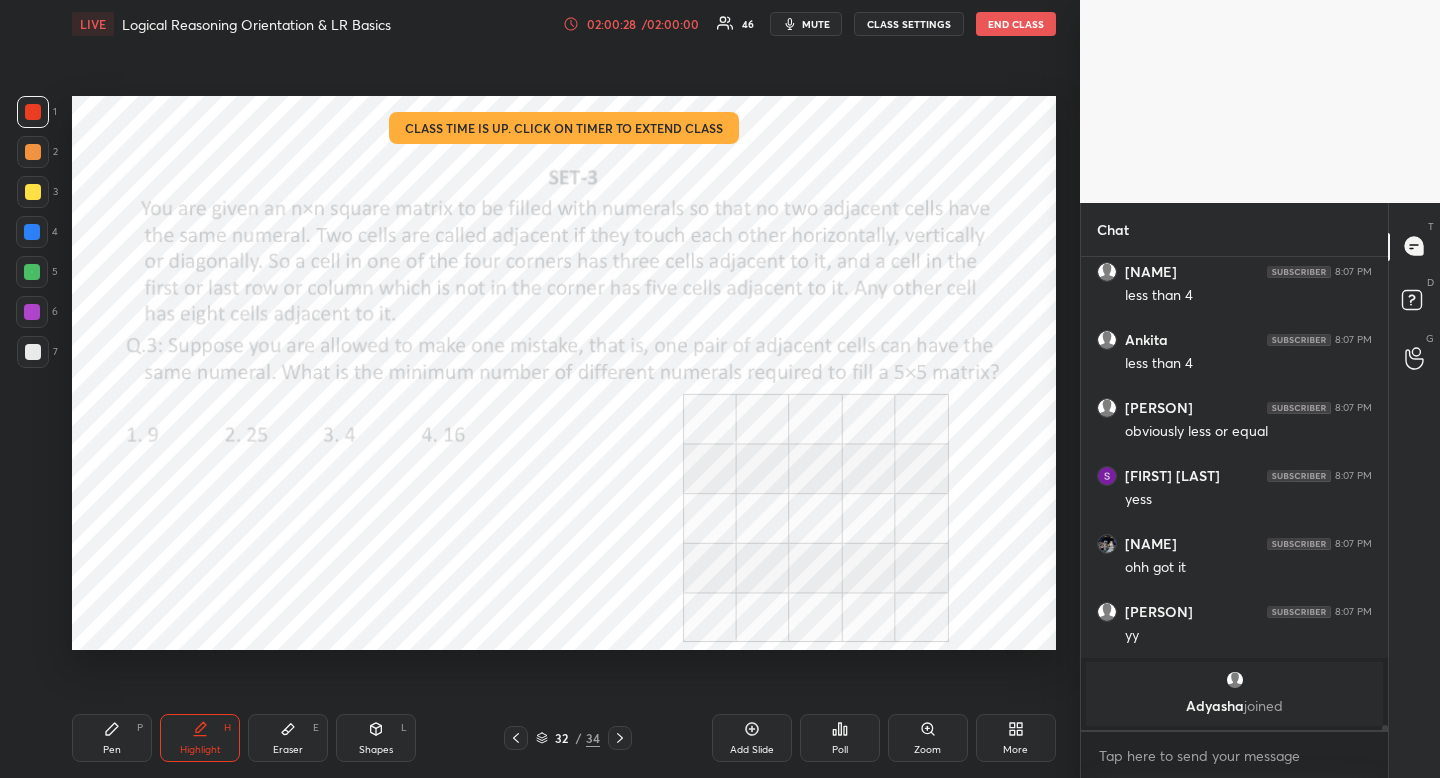 click on "Highlight H" at bounding box center (200, 738) 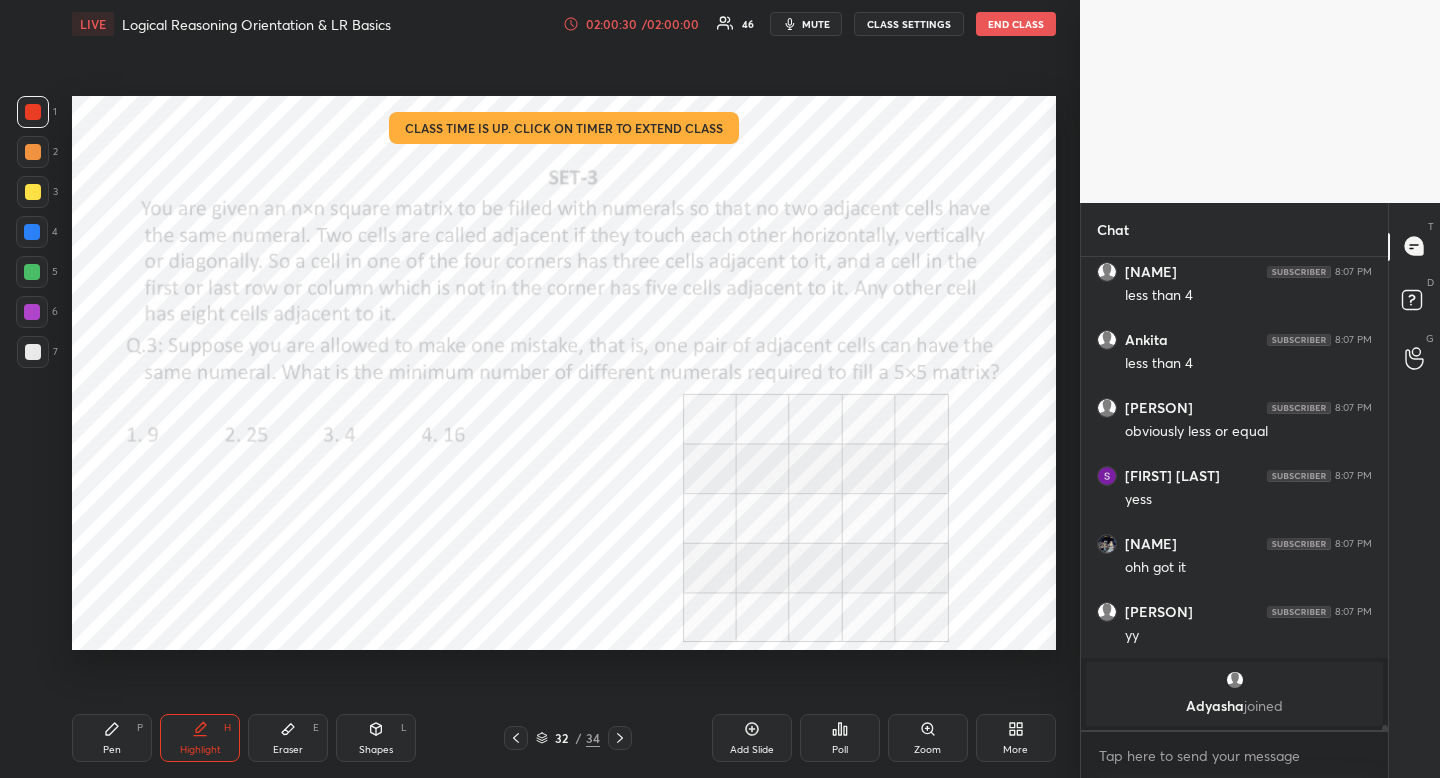 click on "Pen" at bounding box center [112, 750] 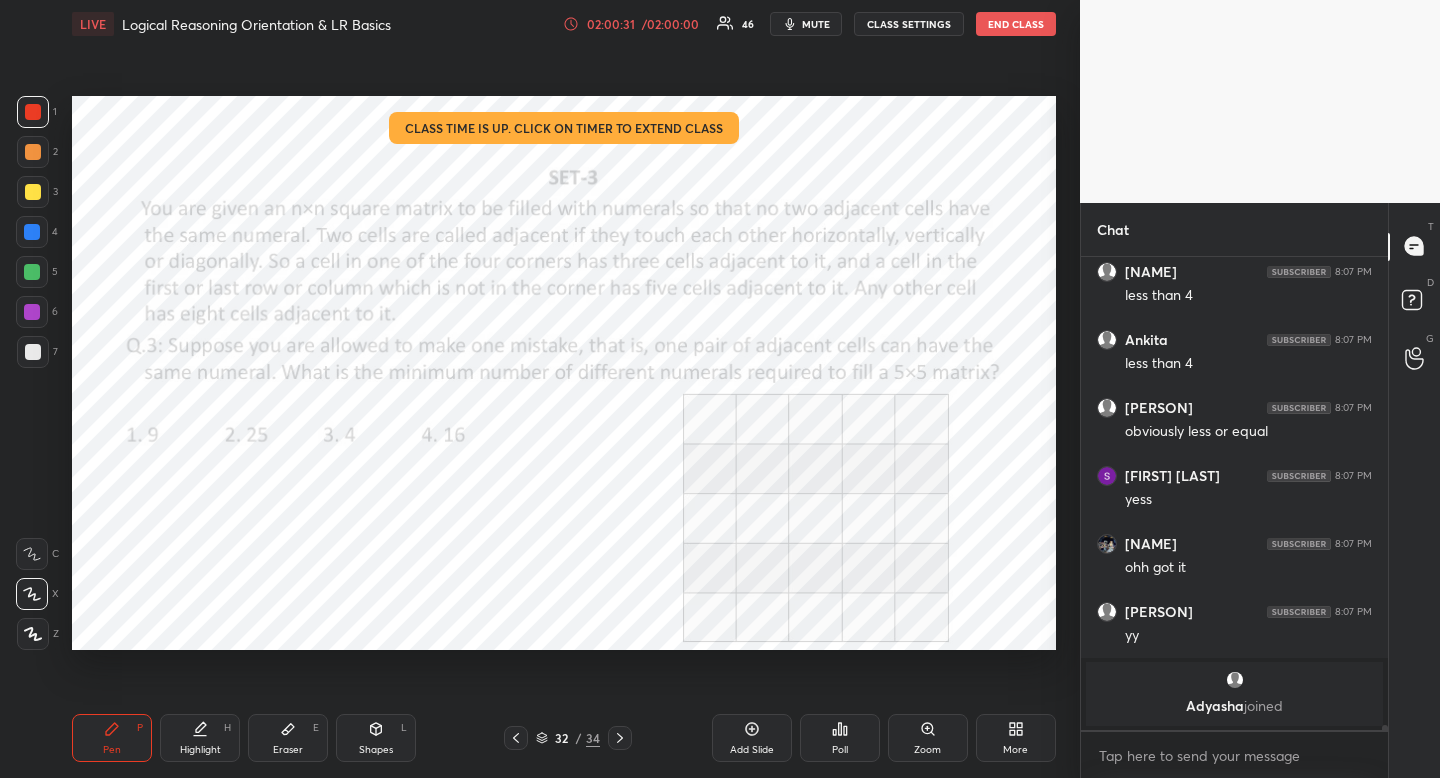 drag, startPoint x: 108, startPoint y: 748, endPoint x: 214, endPoint y: 662, distance: 136.49908 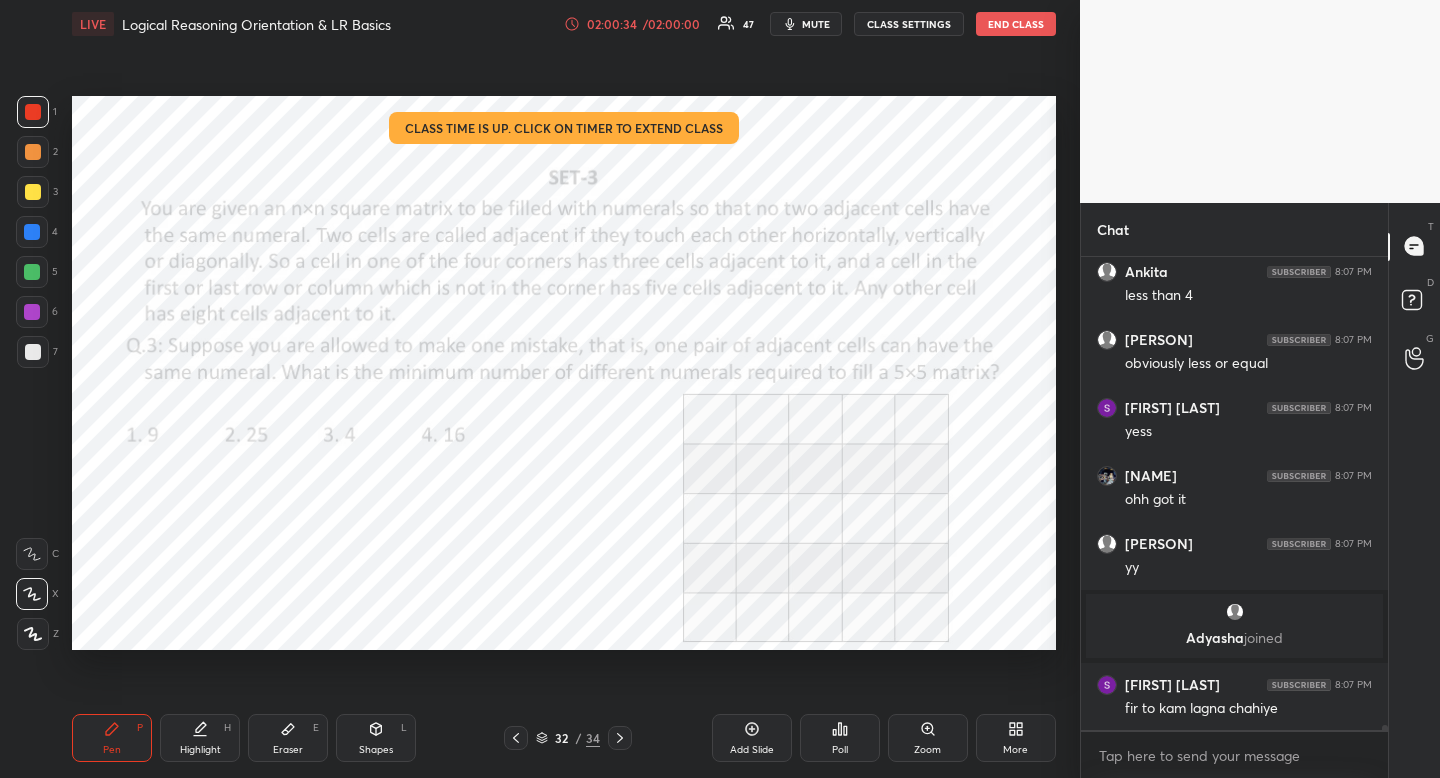 click on "Highlight H" at bounding box center [200, 738] 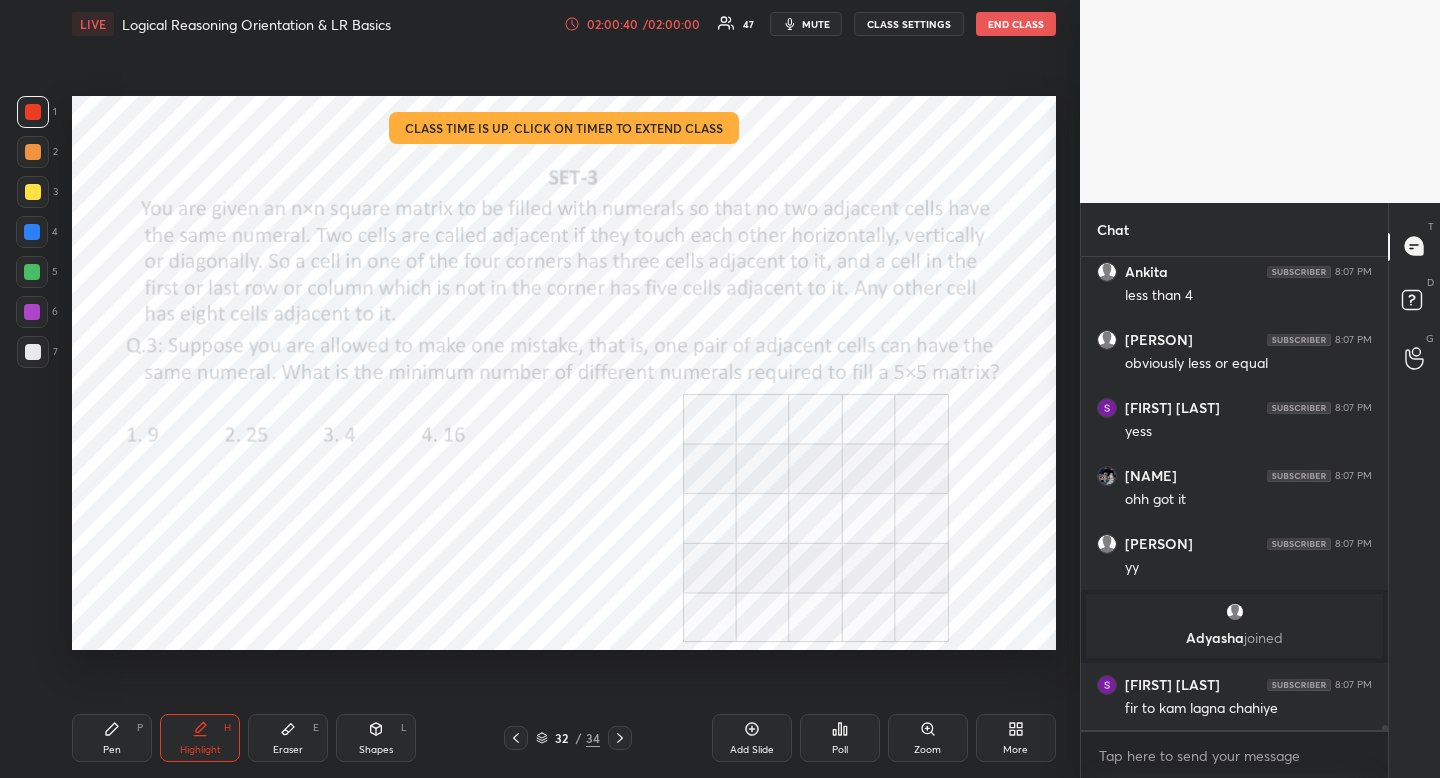 scroll, scrollTop: 45086, scrollLeft: 0, axis: vertical 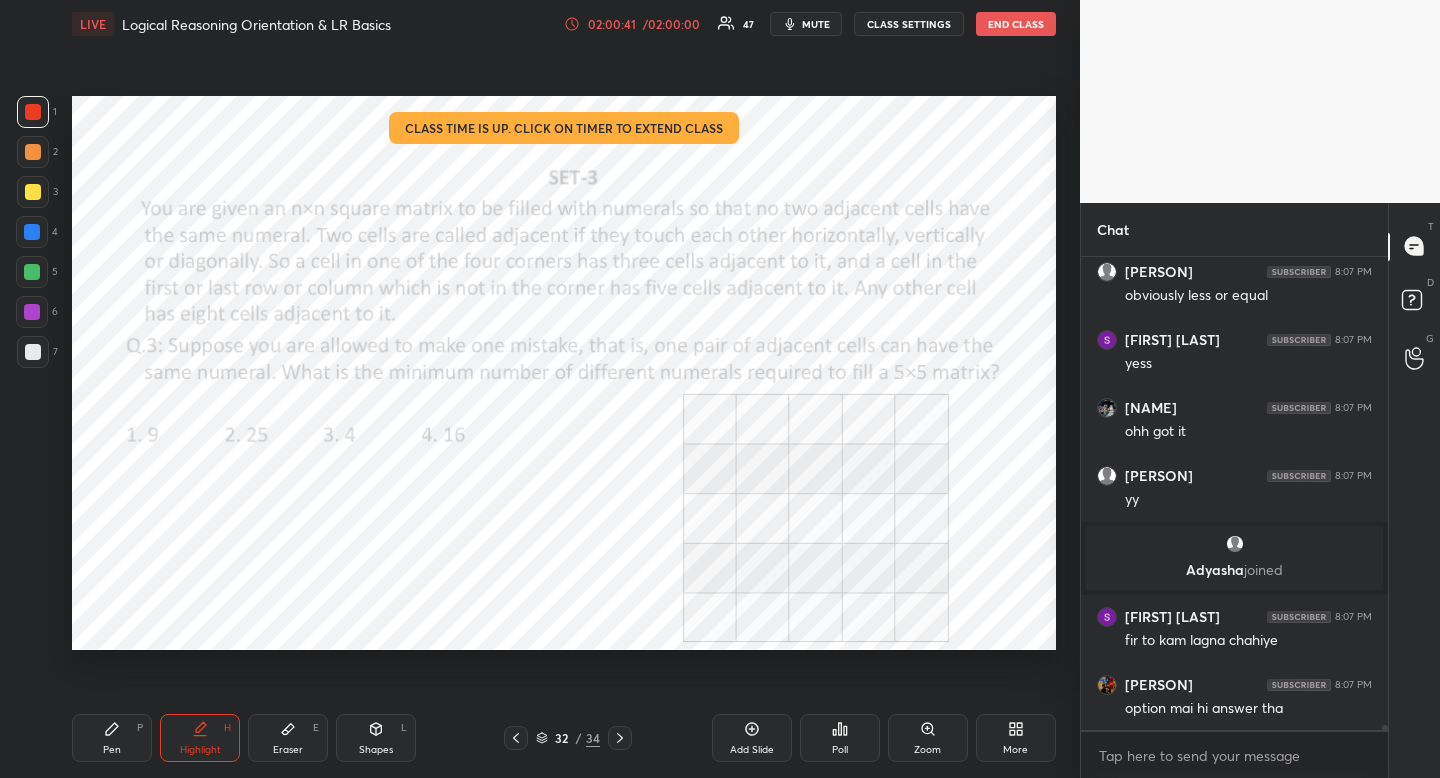 click on "Pen P" at bounding box center (112, 738) 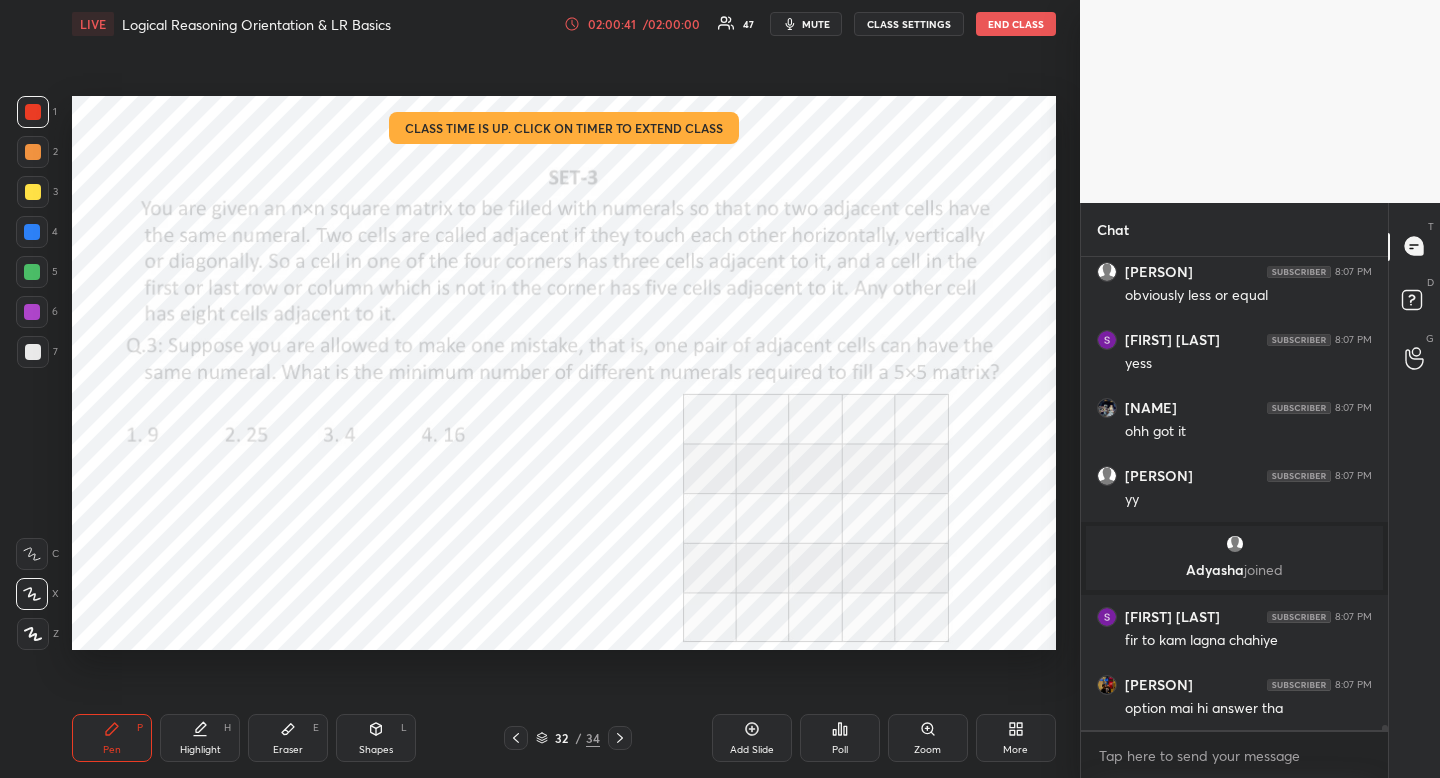 click 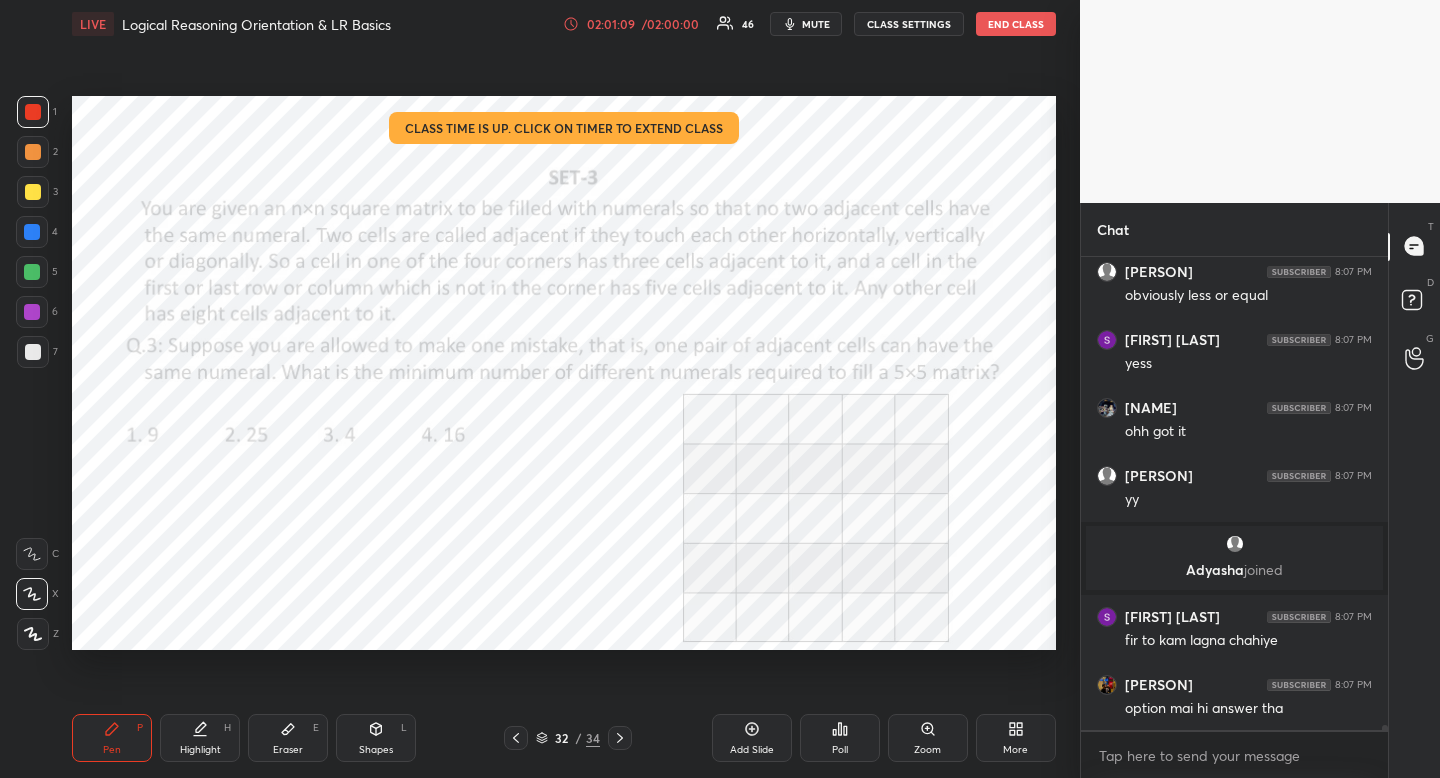 scroll, scrollTop: 45154, scrollLeft: 0, axis: vertical 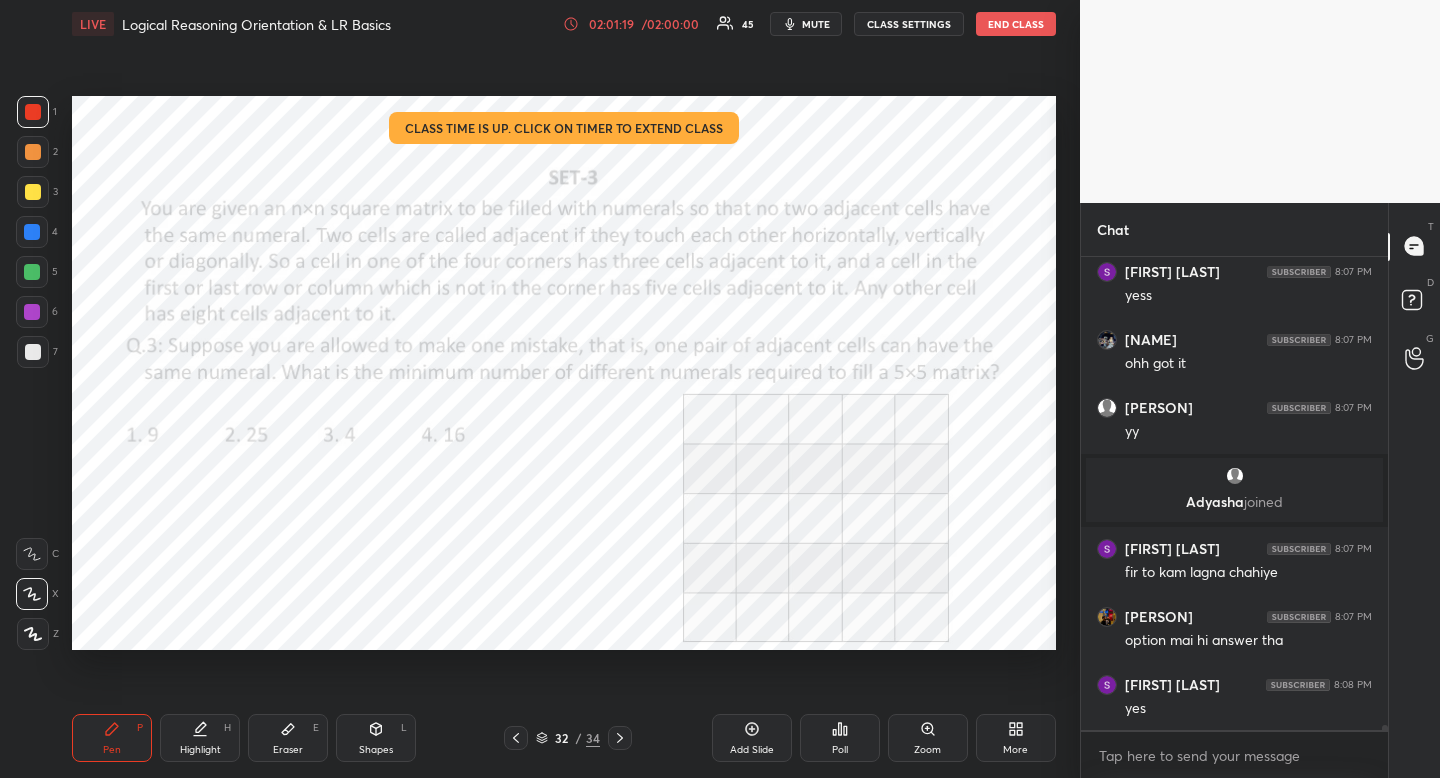 click 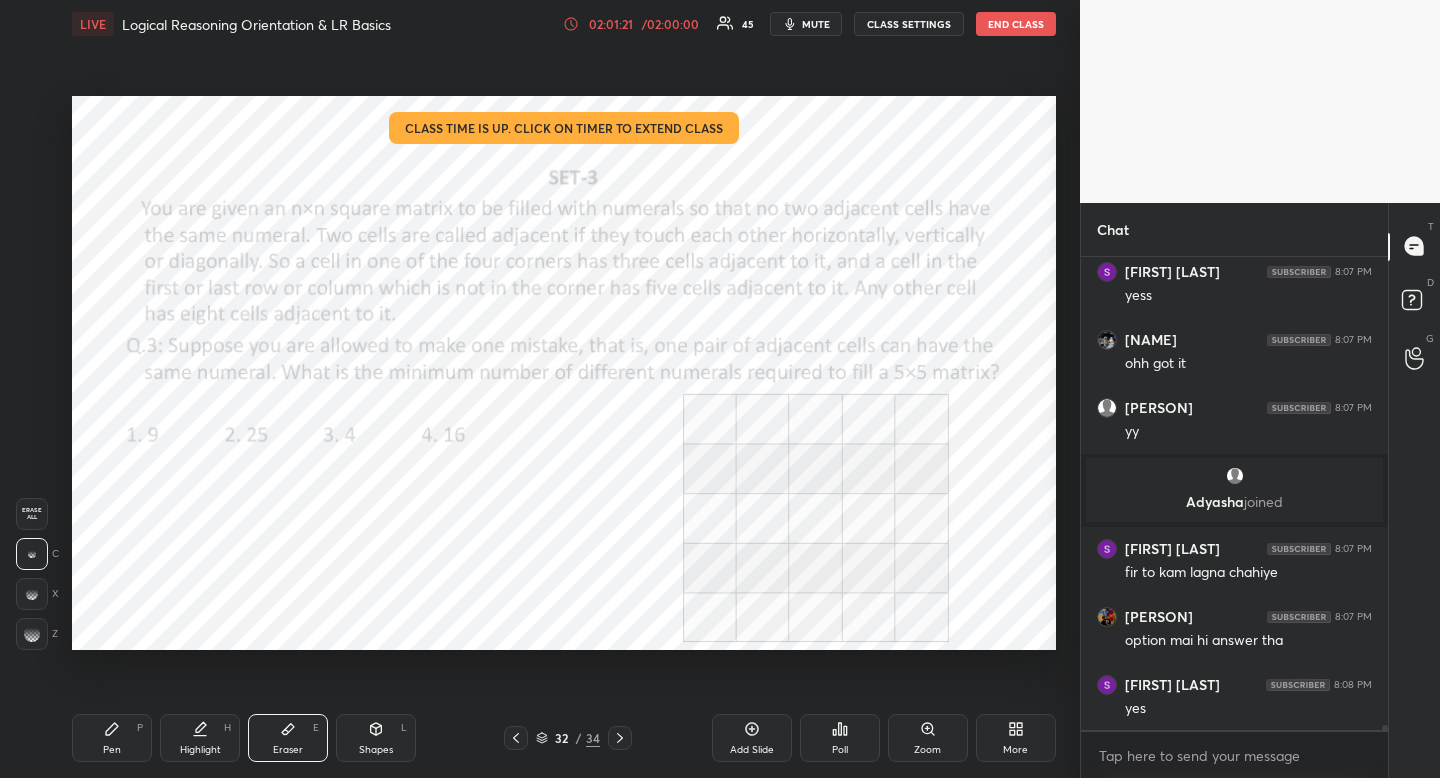 click on "Highlight H" at bounding box center (200, 738) 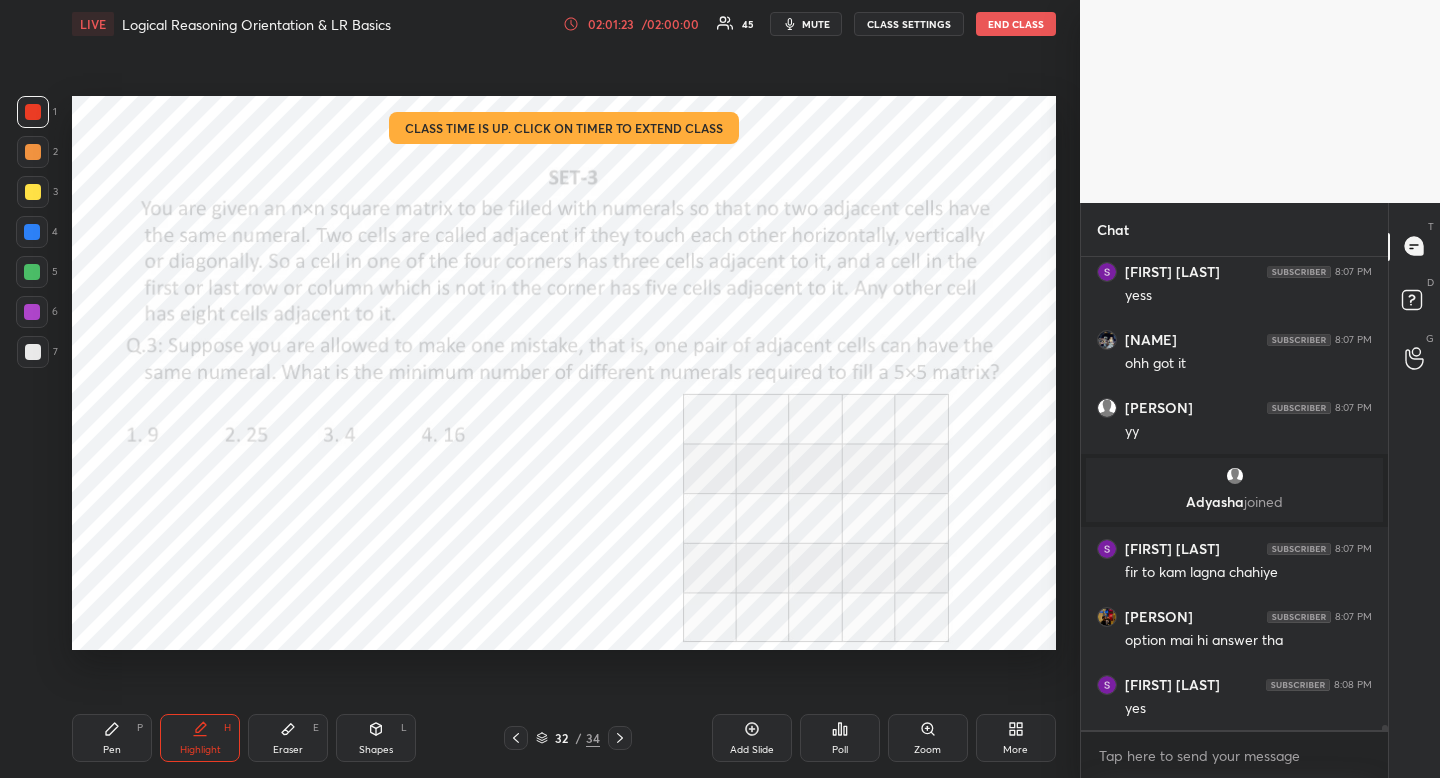 scroll, scrollTop: 45222, scrollLeft: 0, axis: vertical 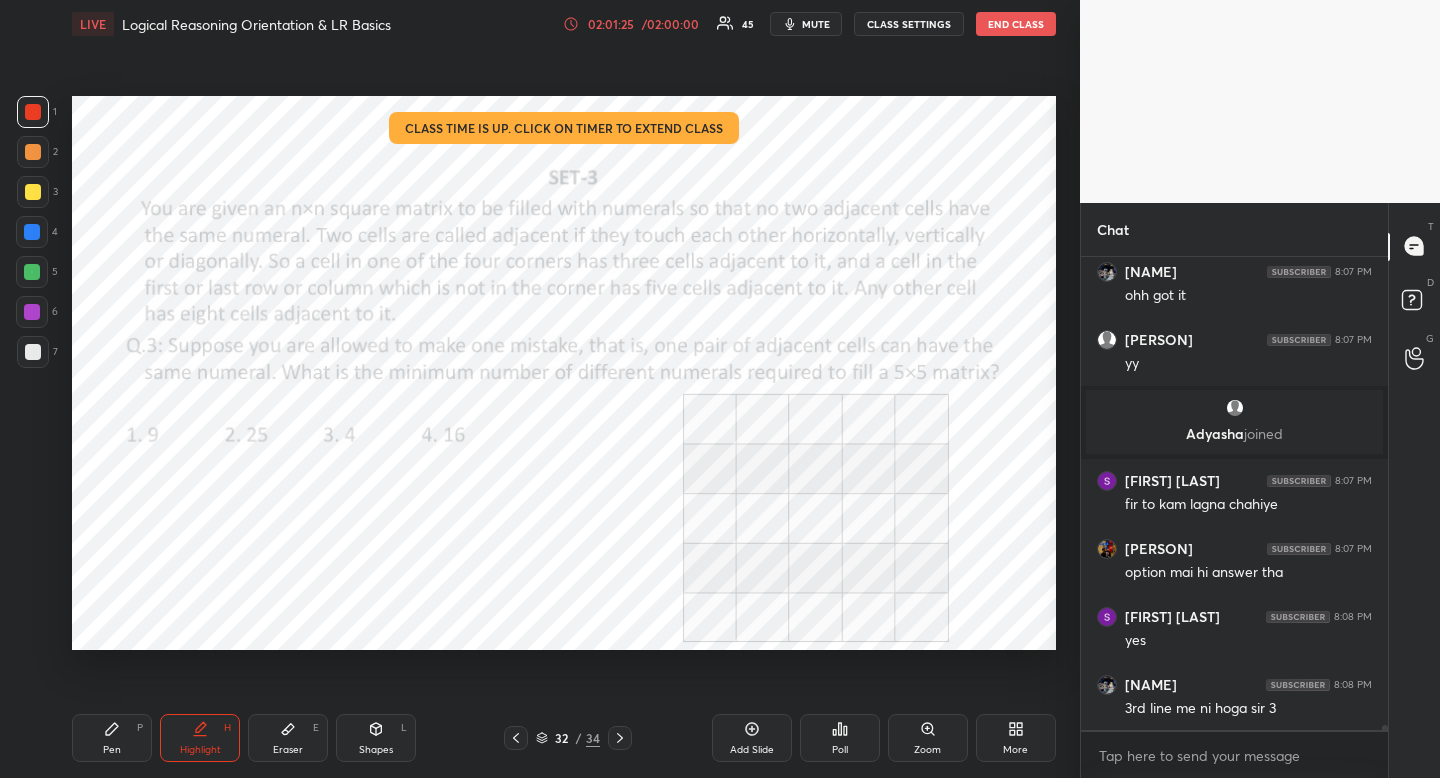 click on "Eraser" at bounding box center (288, 750) 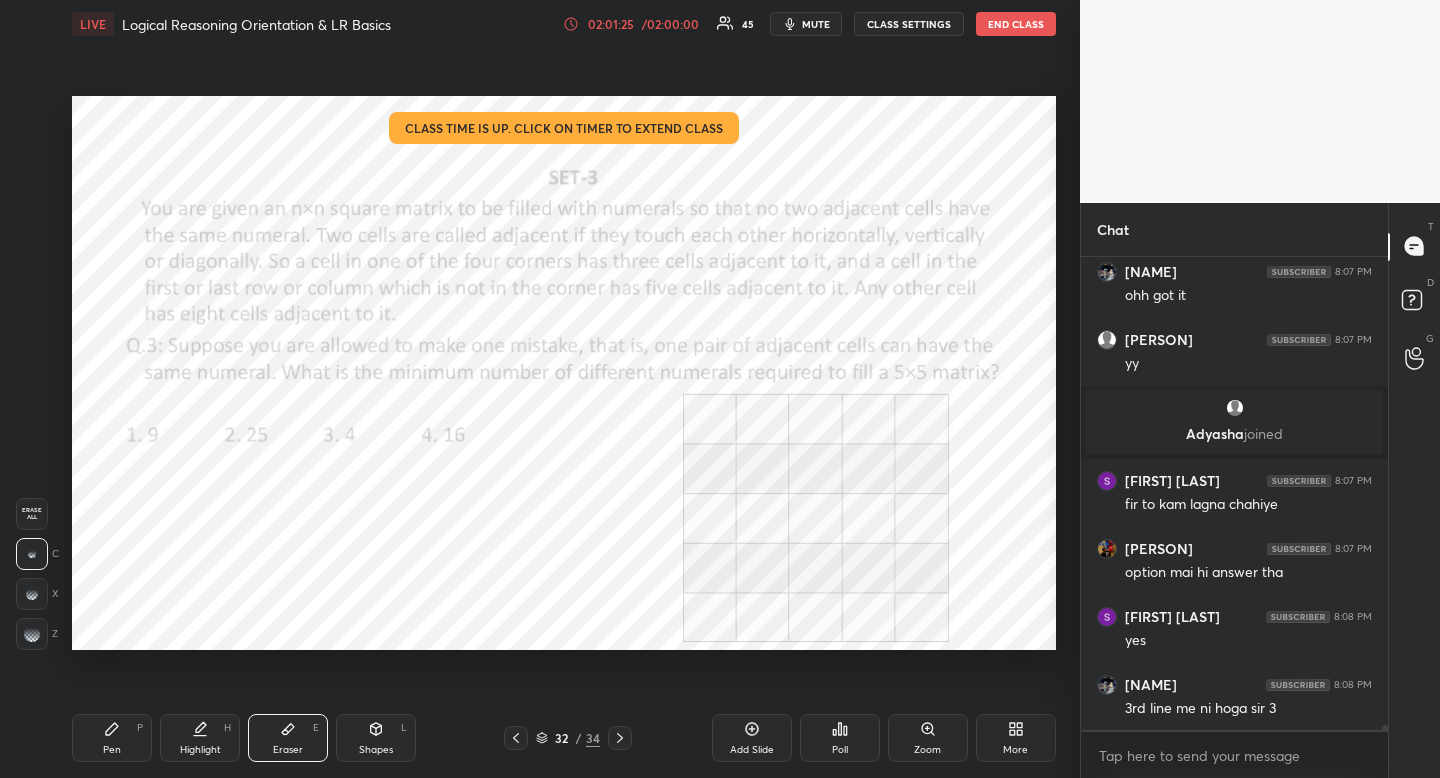 click on "Eraser" at bounding box center [288, 750] 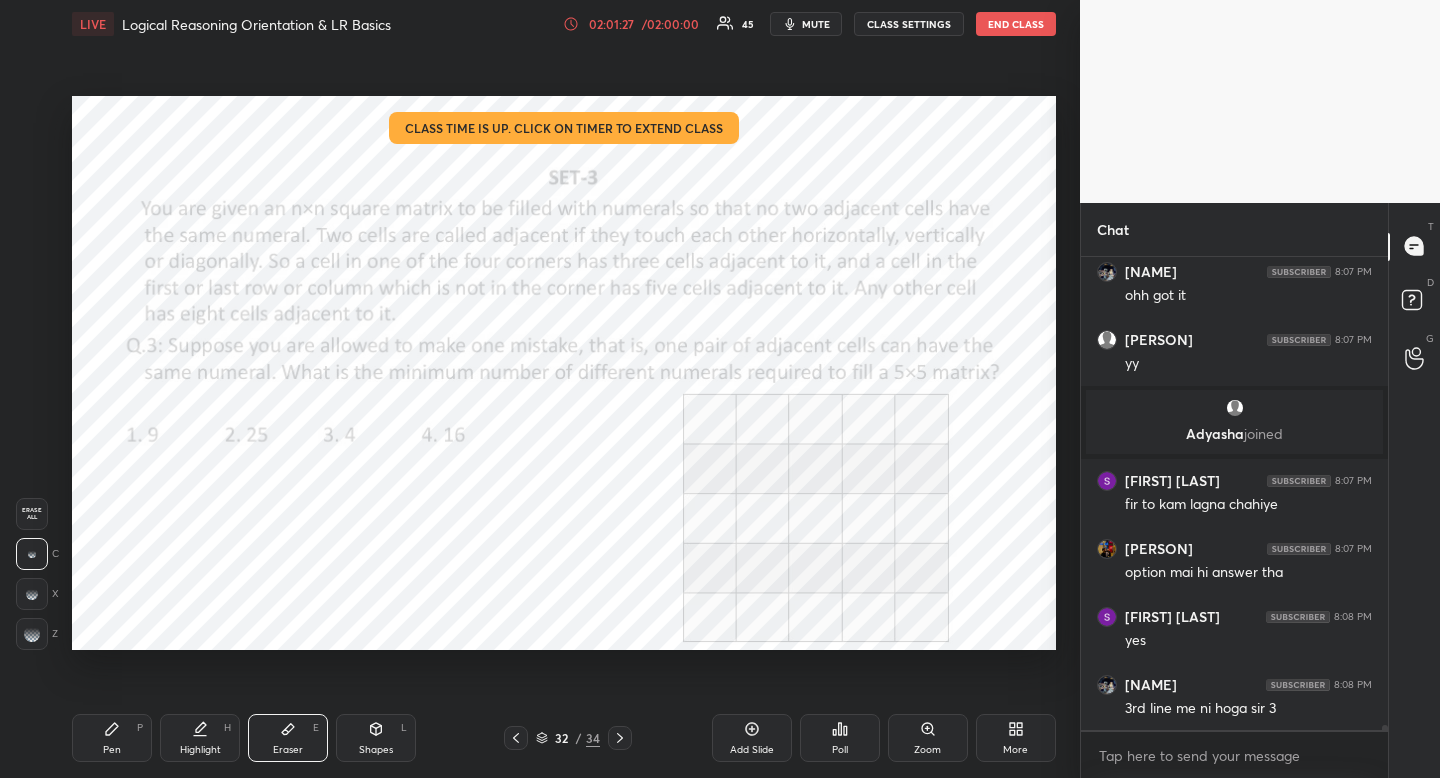 click on "Eraser" at bounding box center [288, 750] 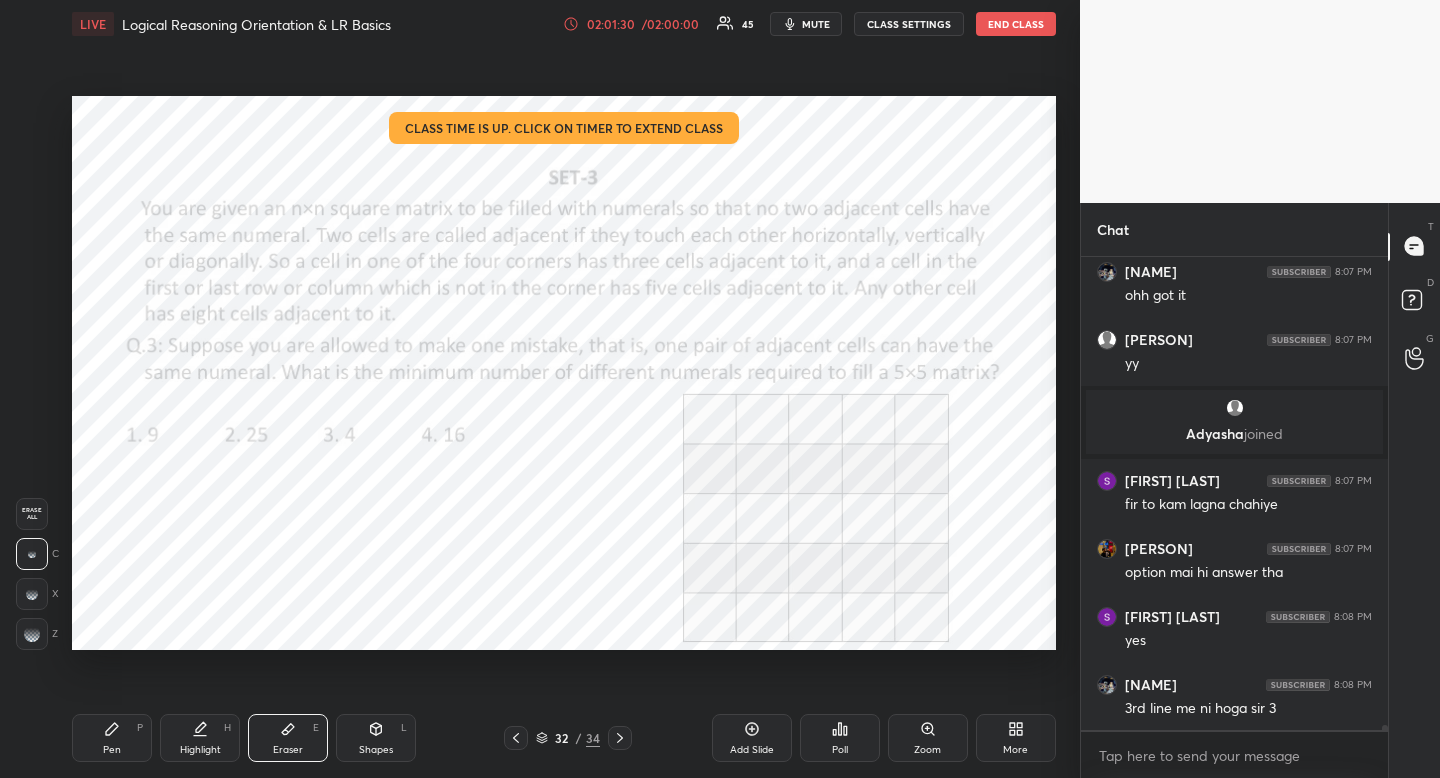 drag, startPoint x: 371, startPoint y: 734, endPoint x: 359, endPoint y: 748, distance: 18.439089 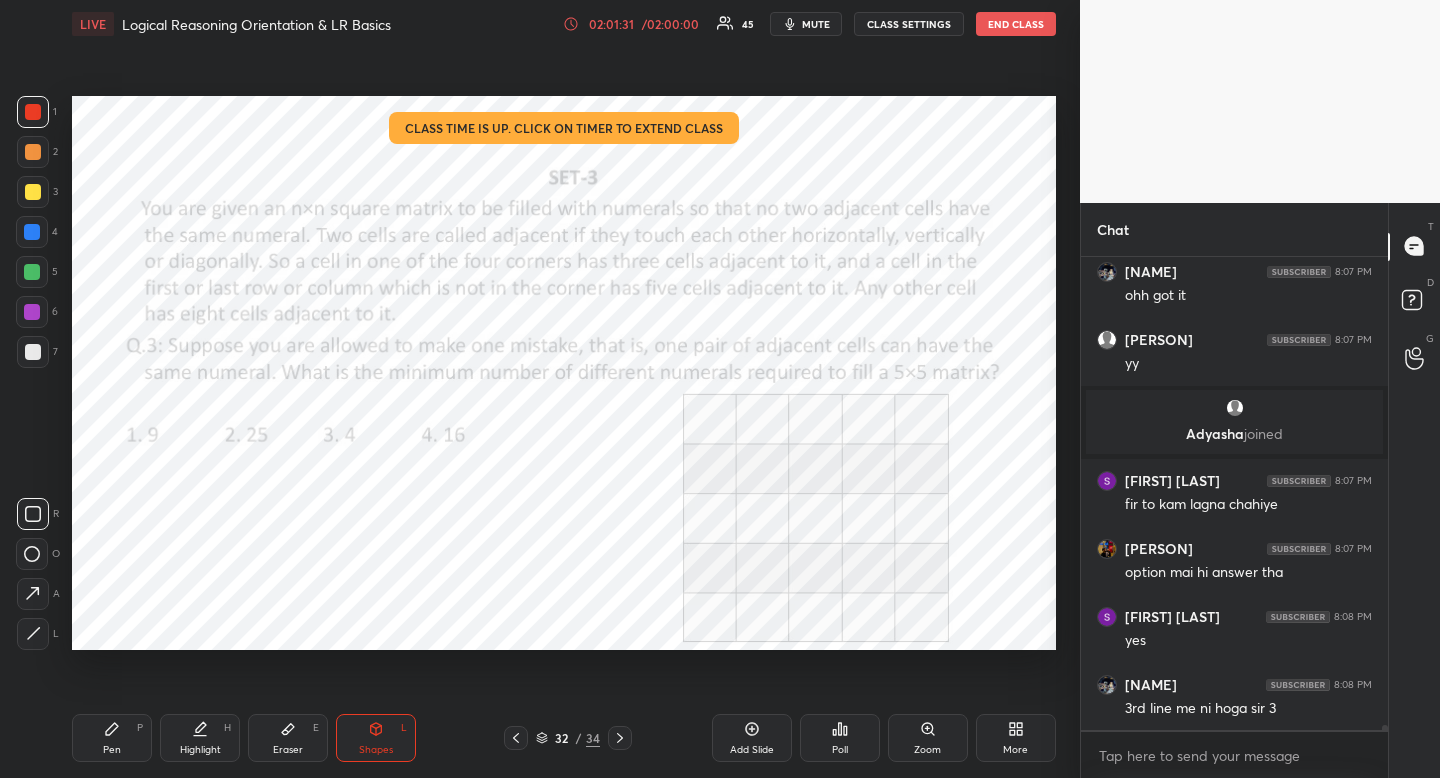 drag, startPoint x: 302, startPoint y: 732, endPoint x: 289, endPoint y: 741, distance: 15.811388 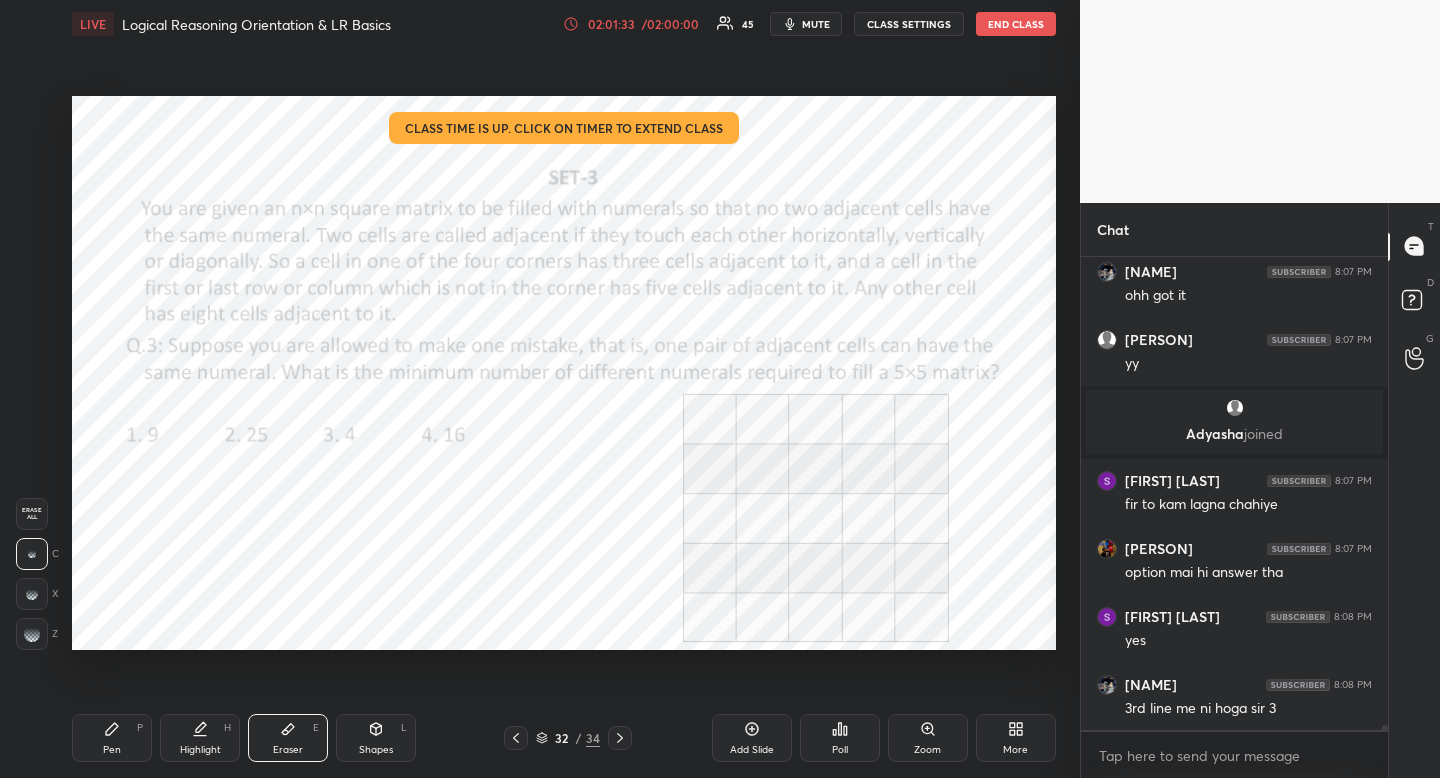 click on "Erase all" at bounding box center [32, 514] 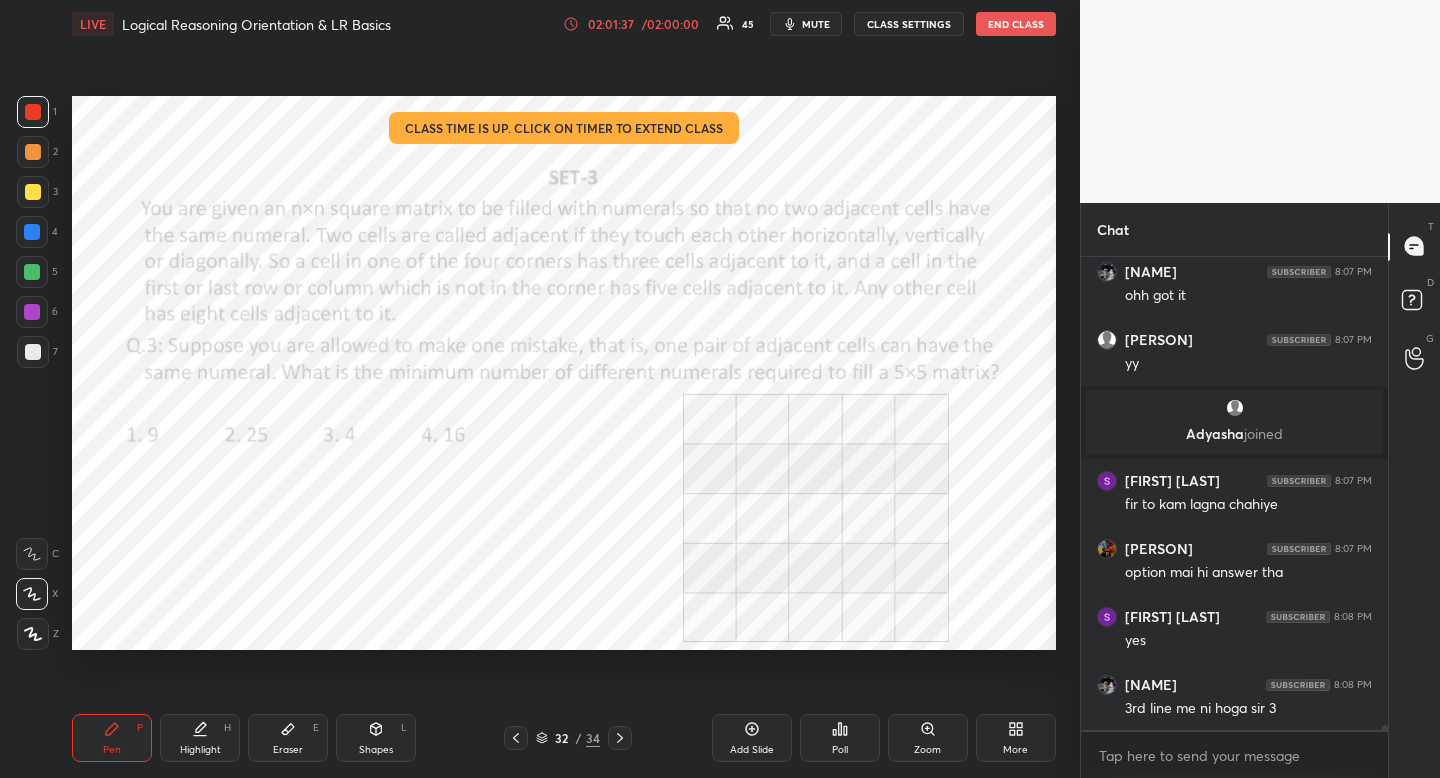 scroll, scrollTop: 45290, scrollLeft: 0, axis: vertical 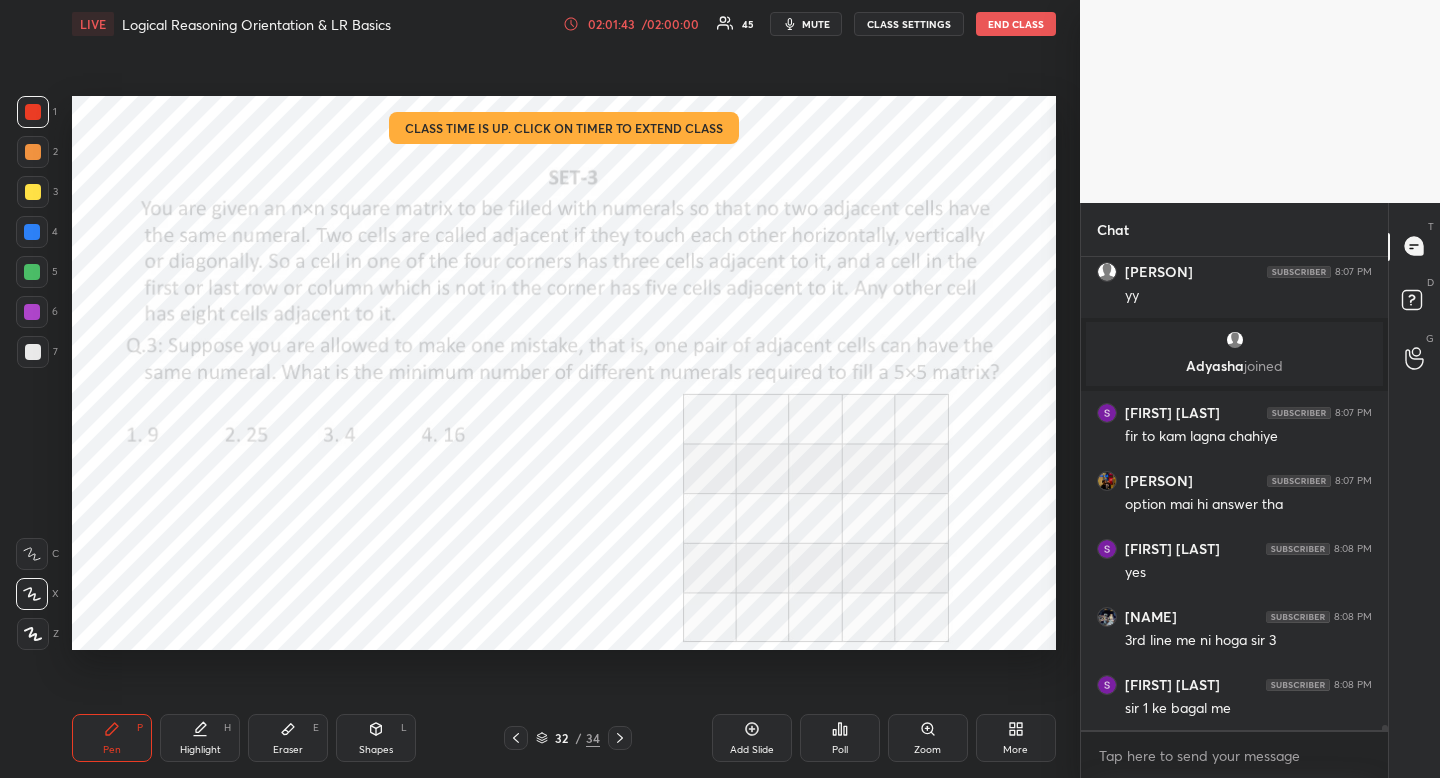 click at bounding box center [32, 232] 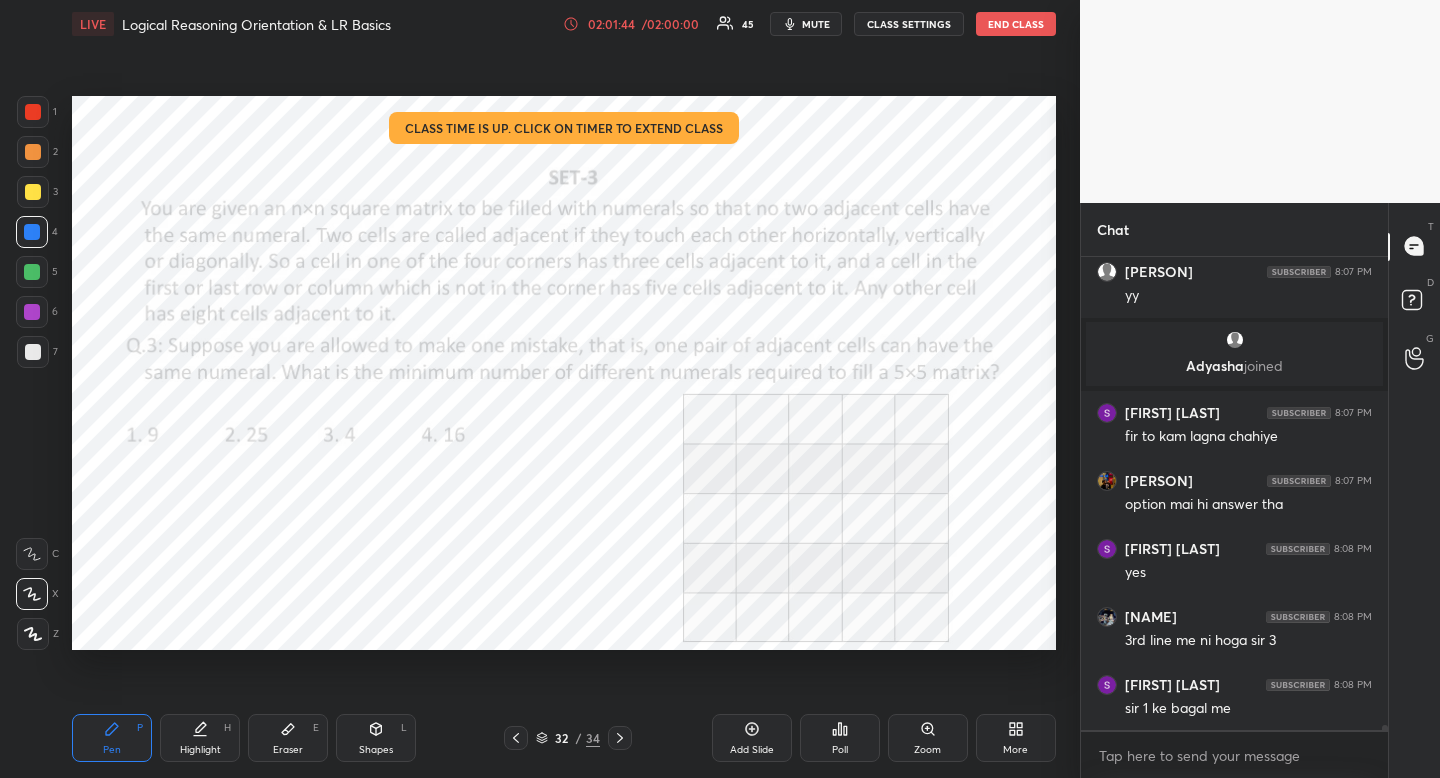 drag, startPoint x: 23, startPoint y: 240, endPoint x: 48, endPoint y: 274, distance: 42.201897 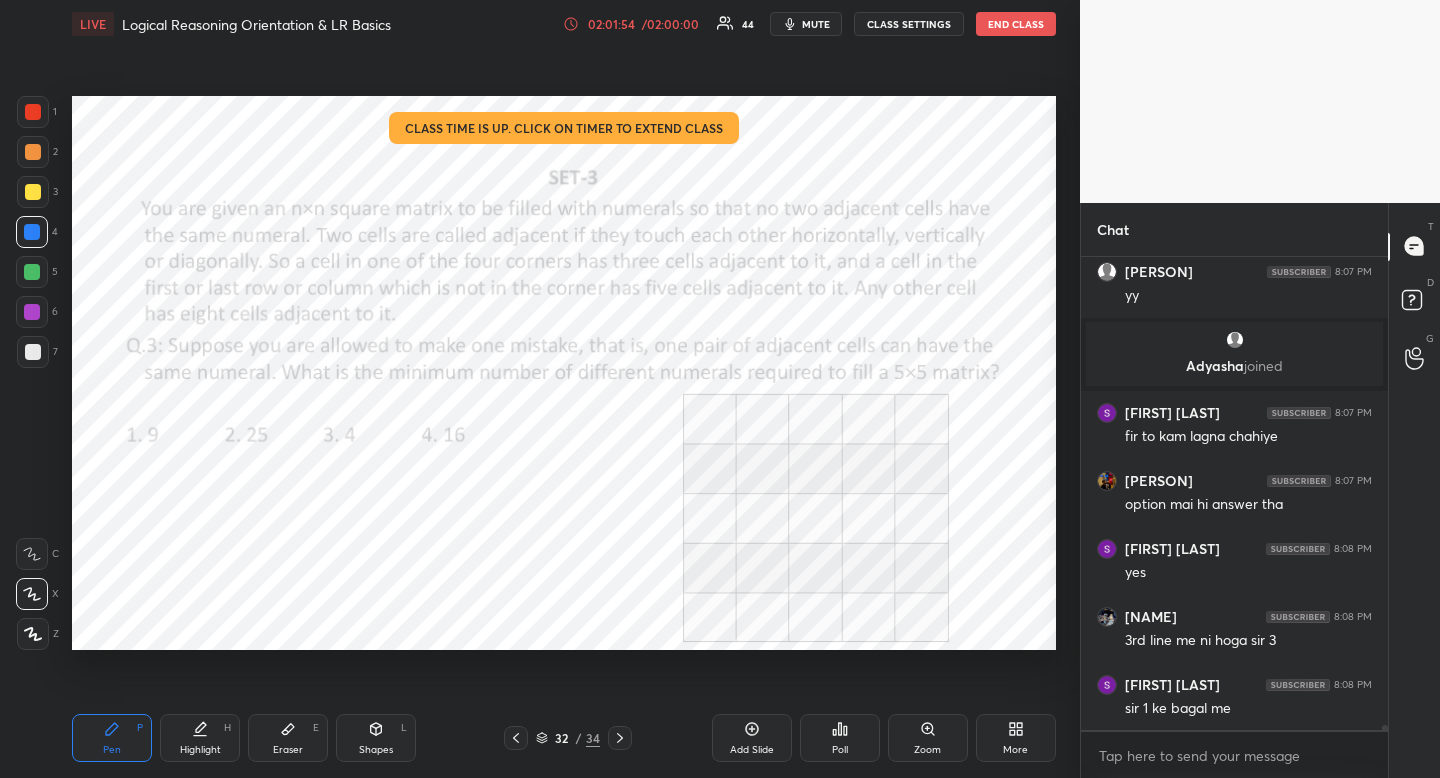 click at bounding box center [33, 112] 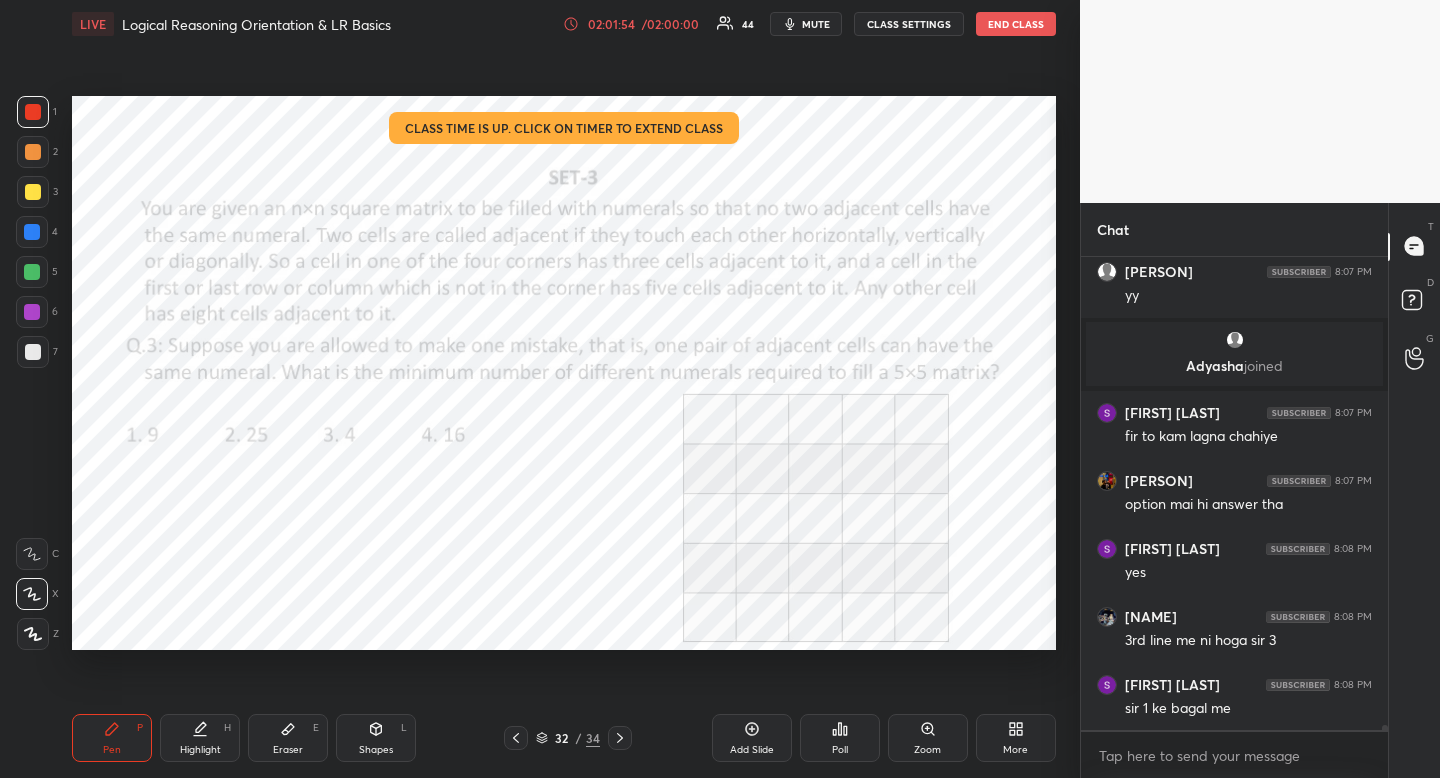 scroll, scrollTop: 45363, scrollLeft: 0, axis: vertical 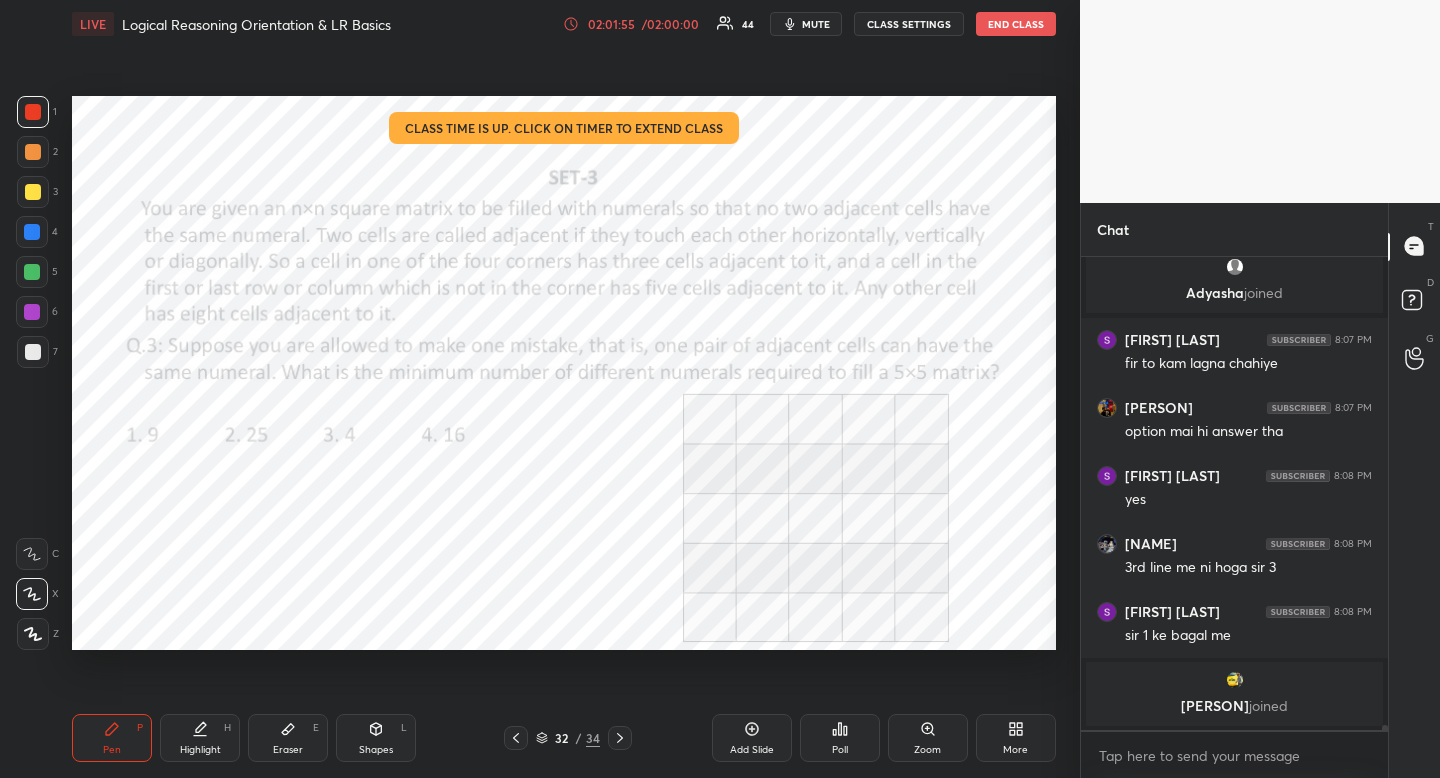 click on "Eraser" at bounding box center [288, 750] 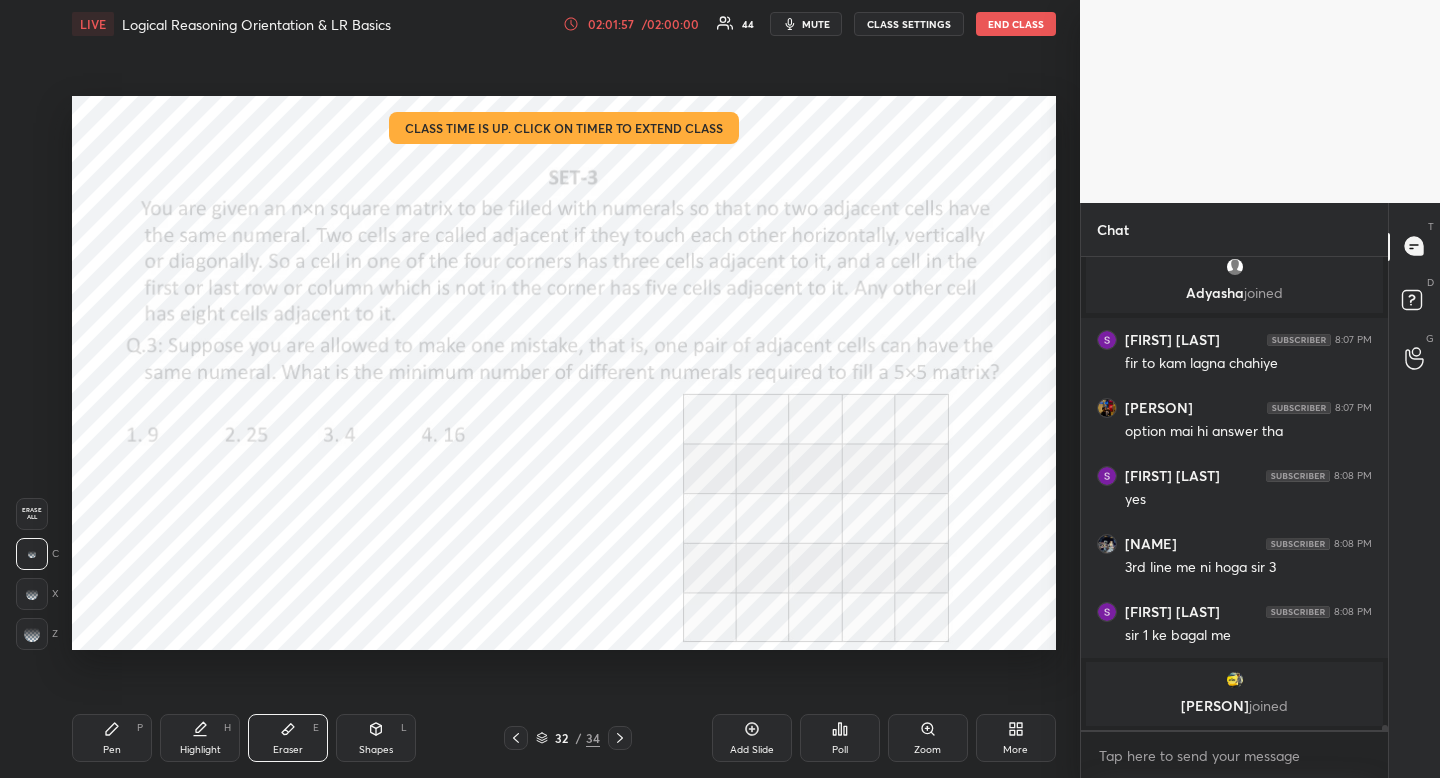 click 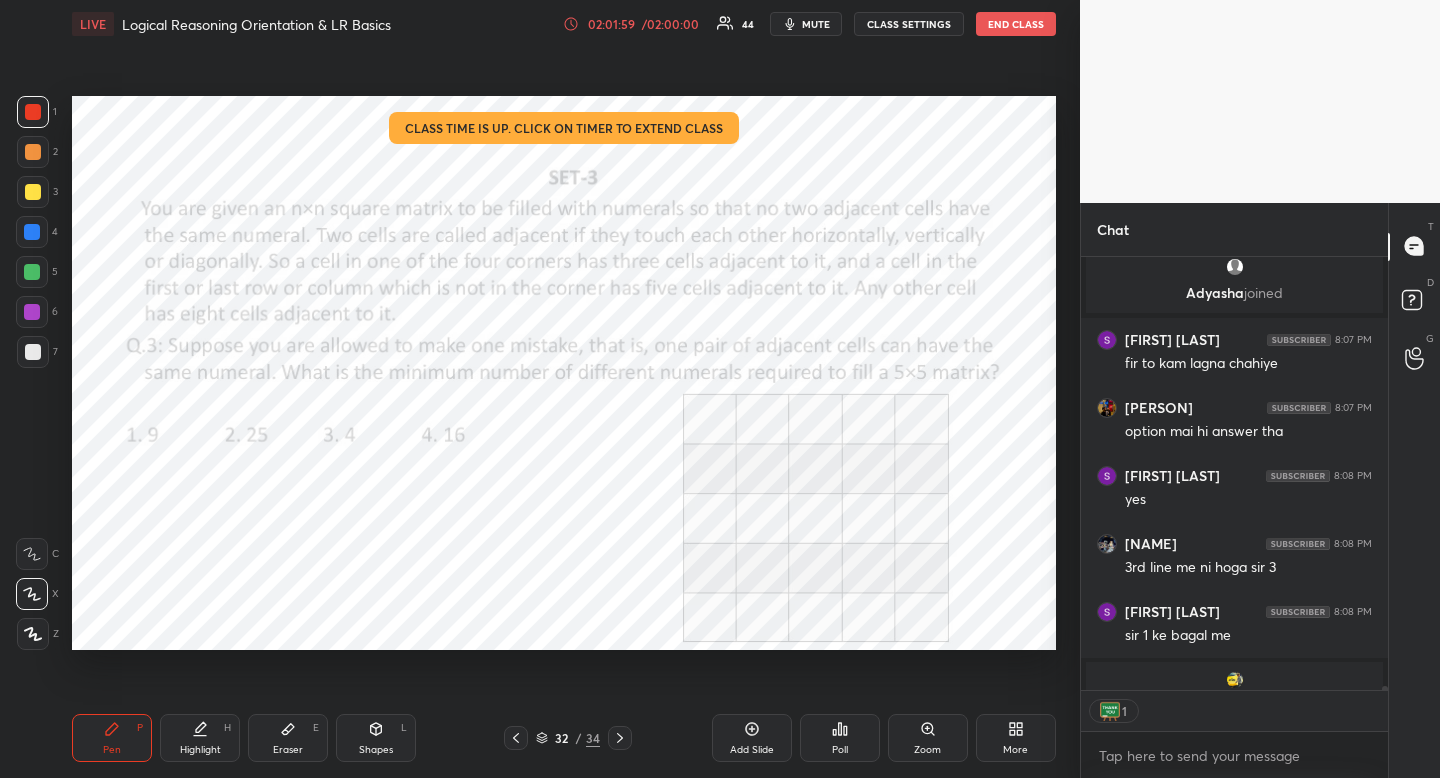 scroll, scrollTop: 427, scrollLeft: 301, axis: both 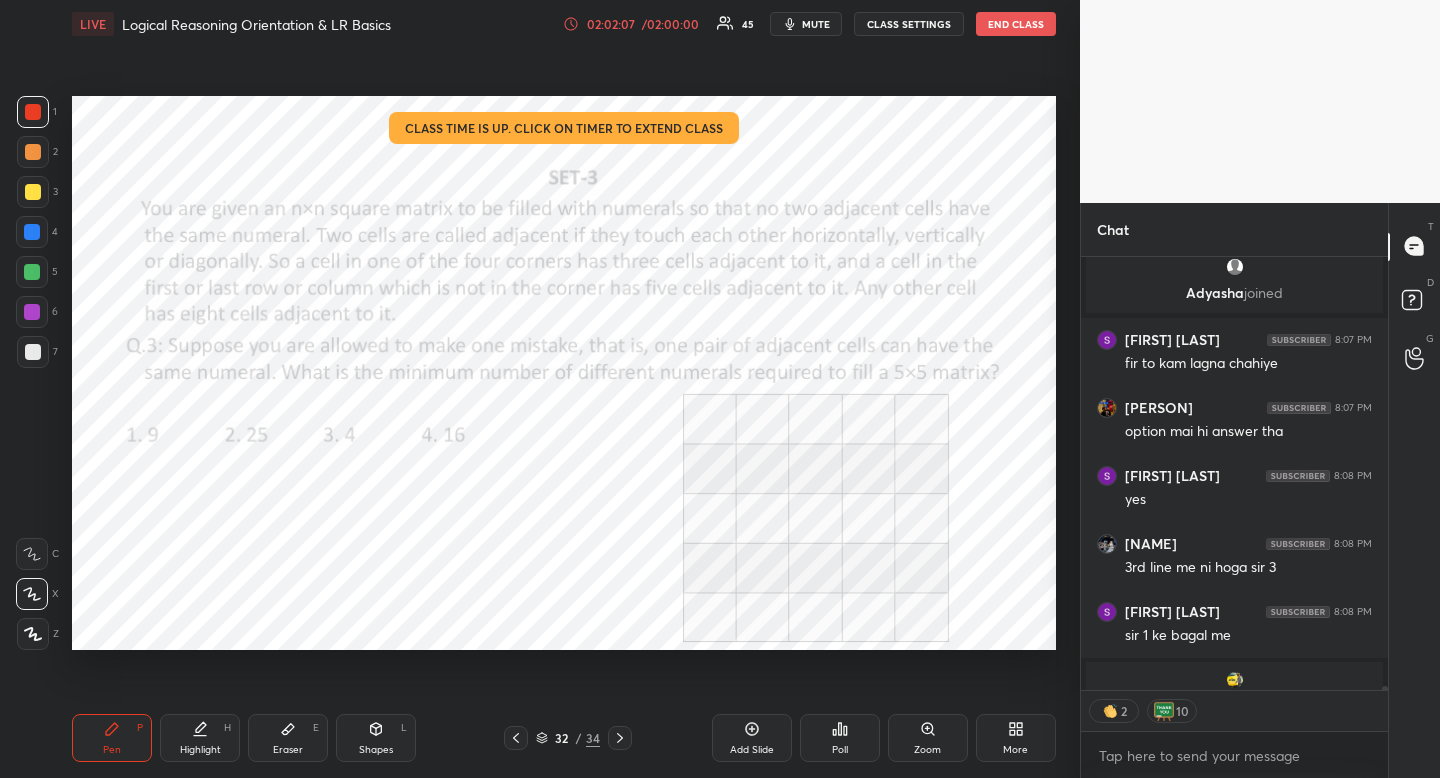 click at bounding box center [32, 232] 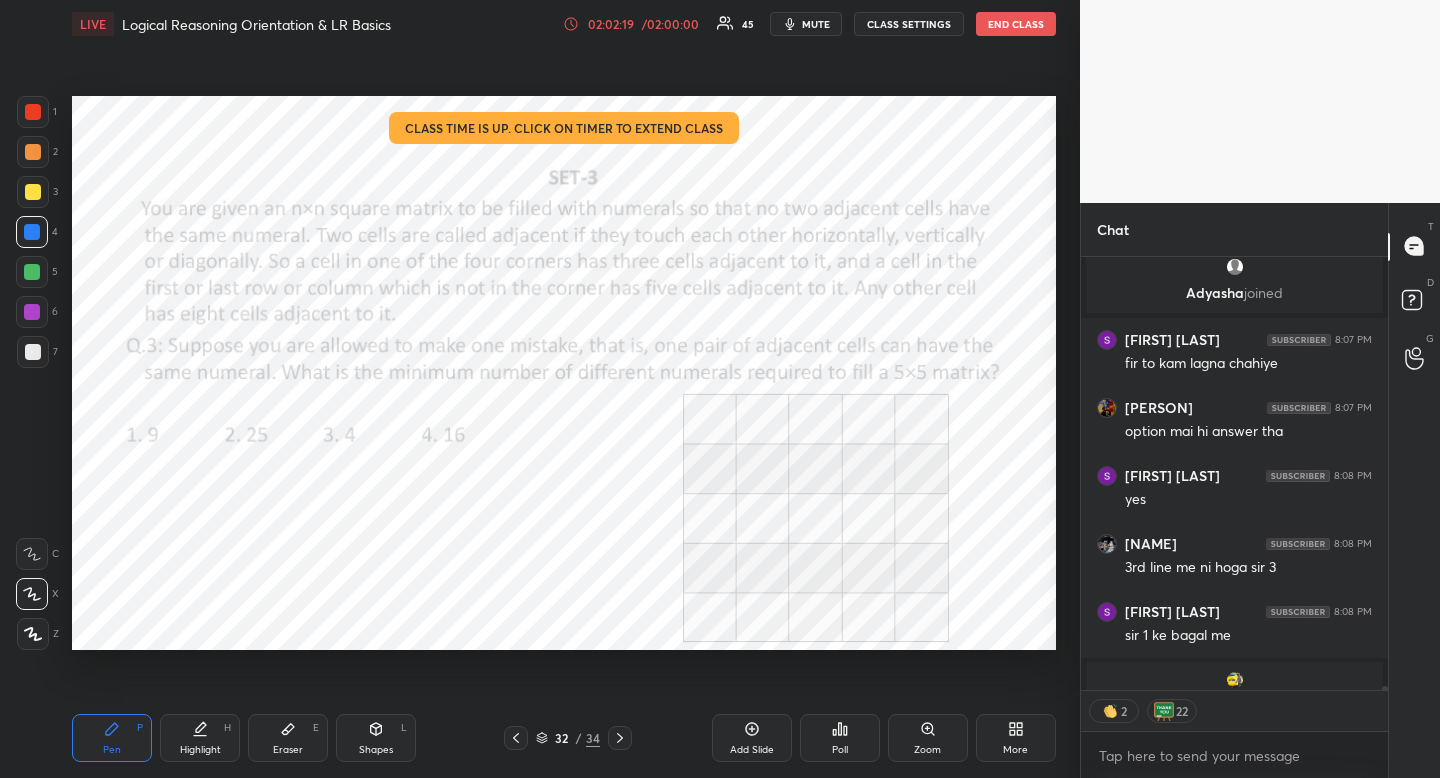 click on "Highlight H" at bounding box center [200, 738] 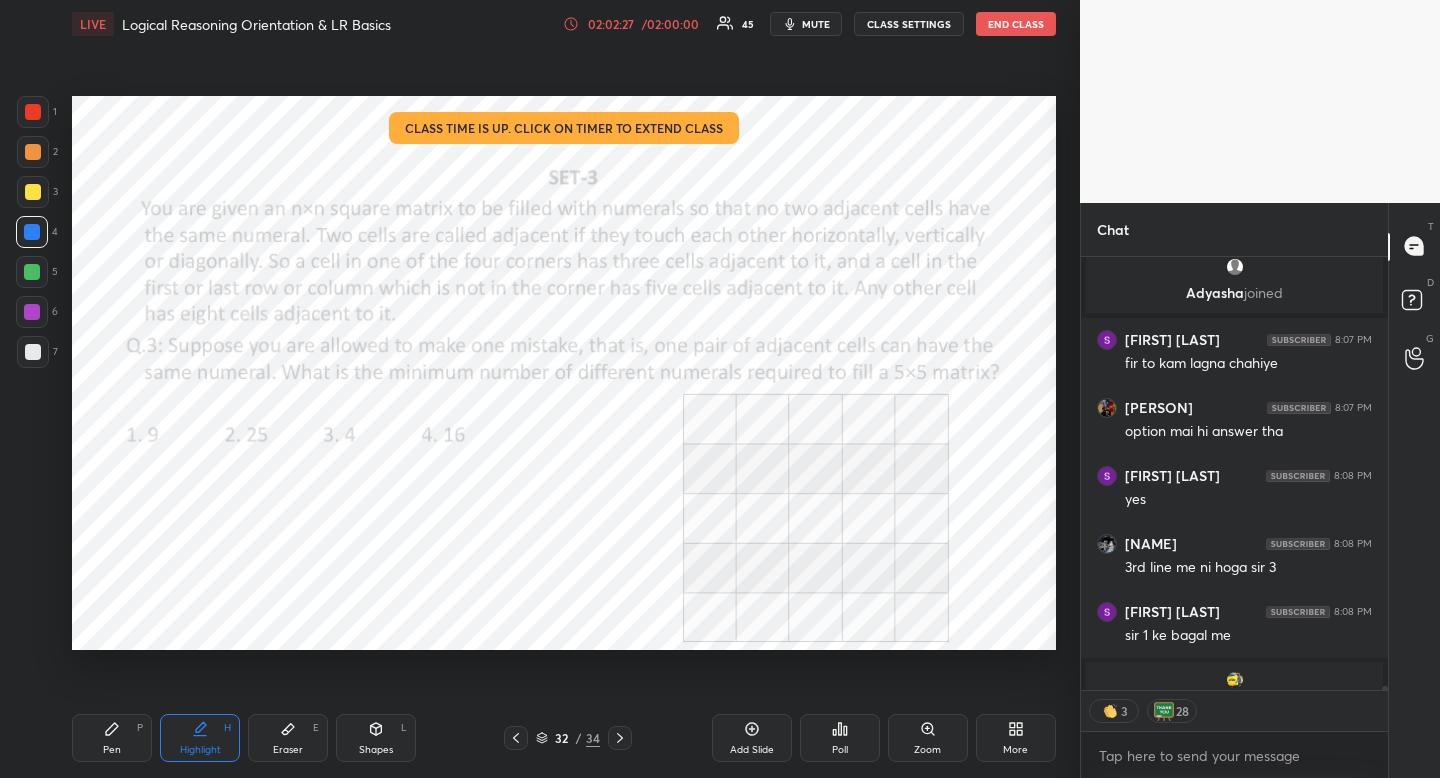 scroll, scrollTop: 45345, scrollLeft: 0, axis: vertical 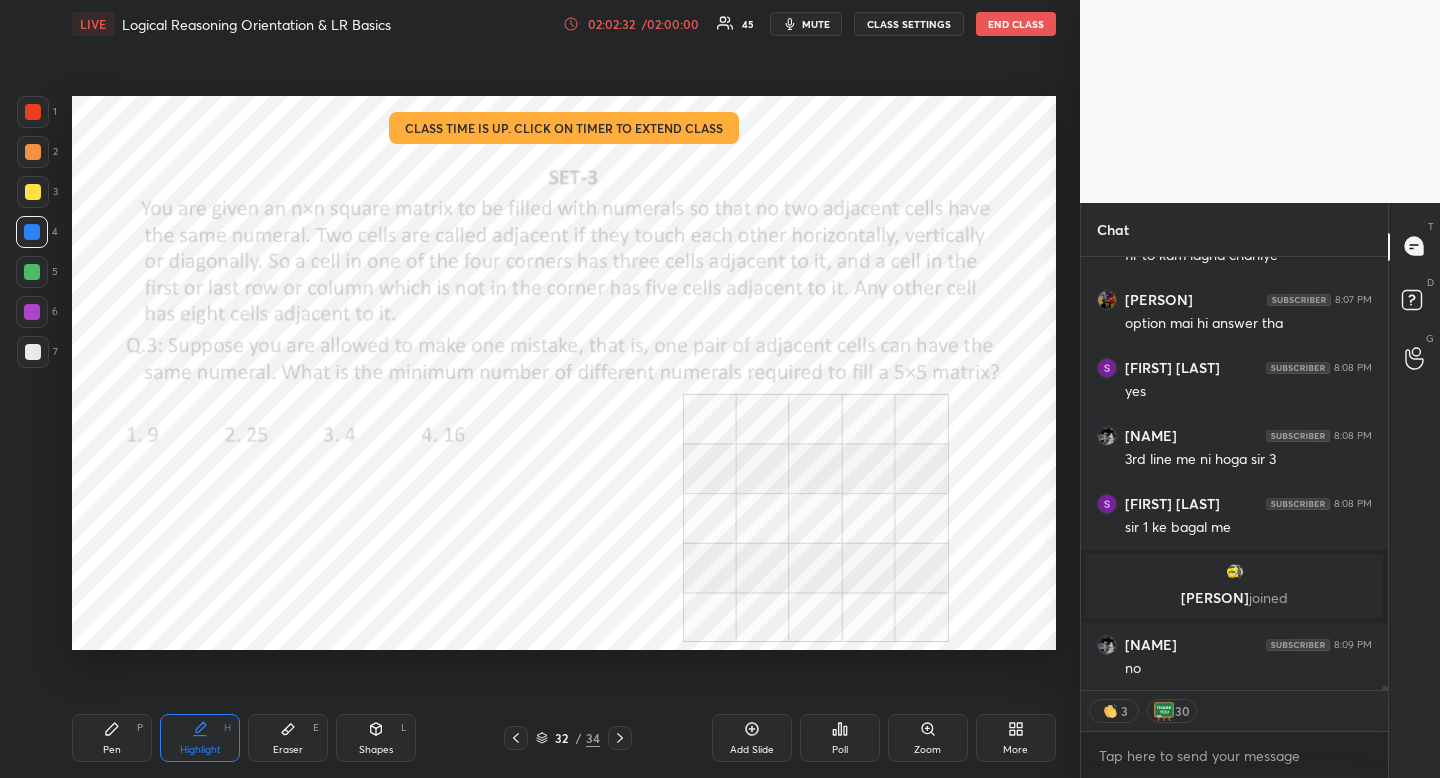 click on "Eraser E" at bounding box center [288, 738] 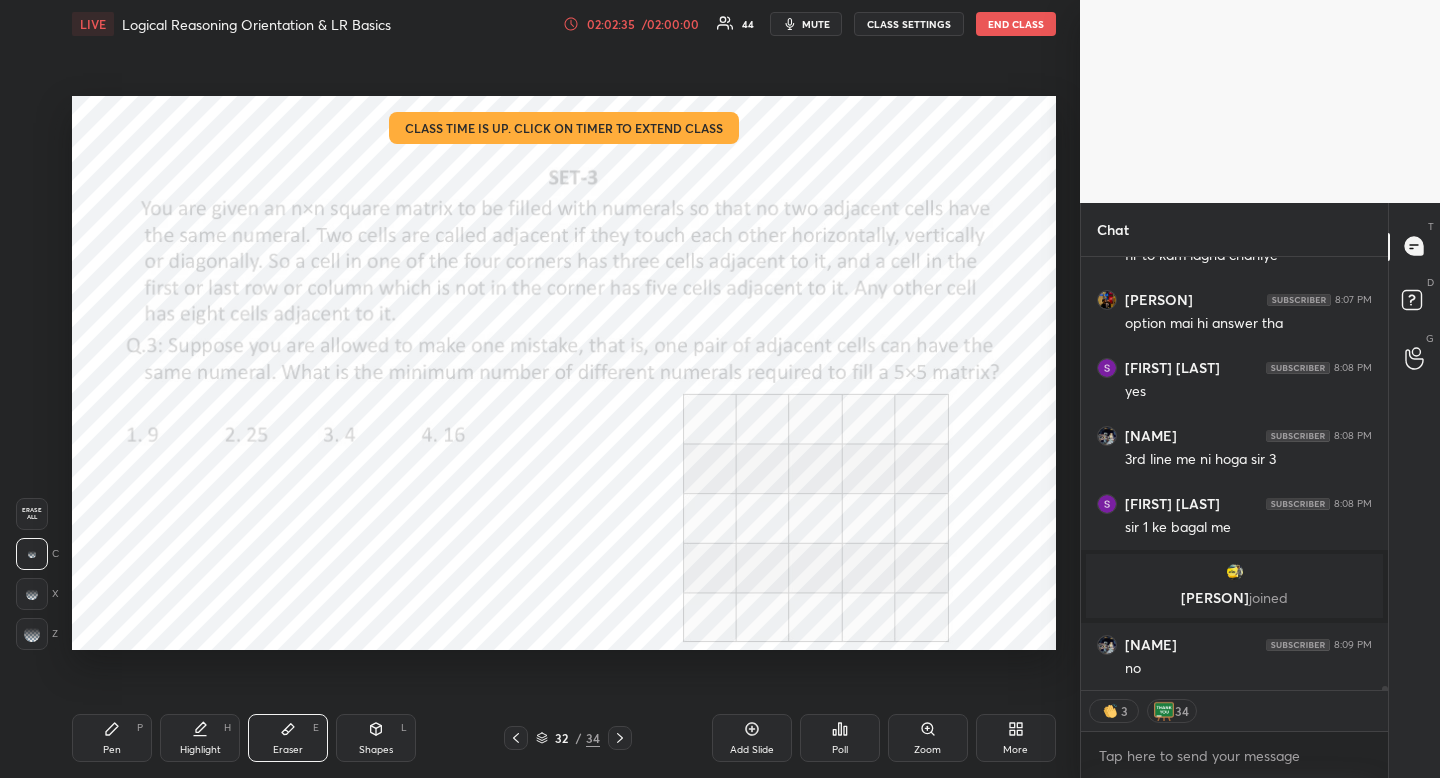 click on "Pen P" at bounding box center (112, 738) 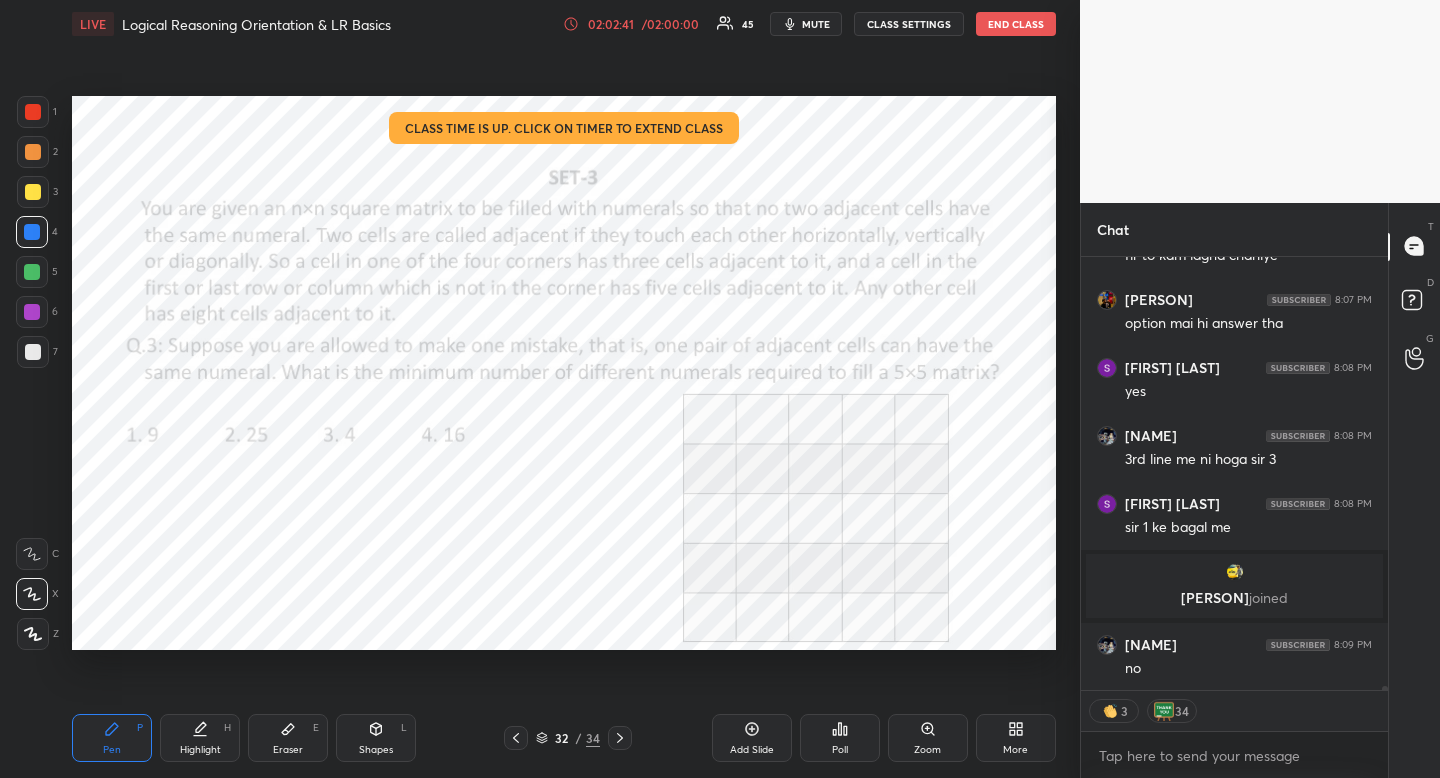 click at bounding box center (1382, 474) 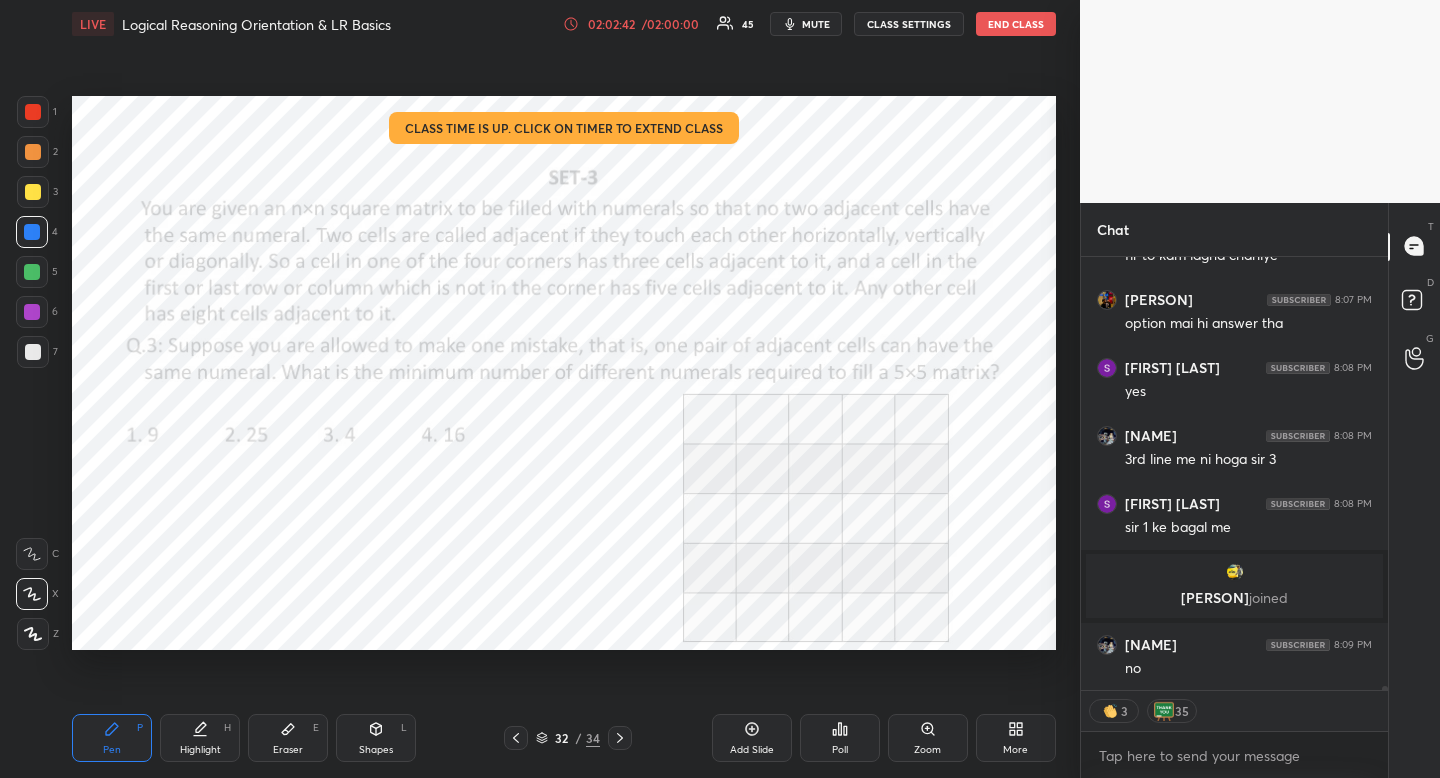click on "Eraser" at bounding box center [288, 750] 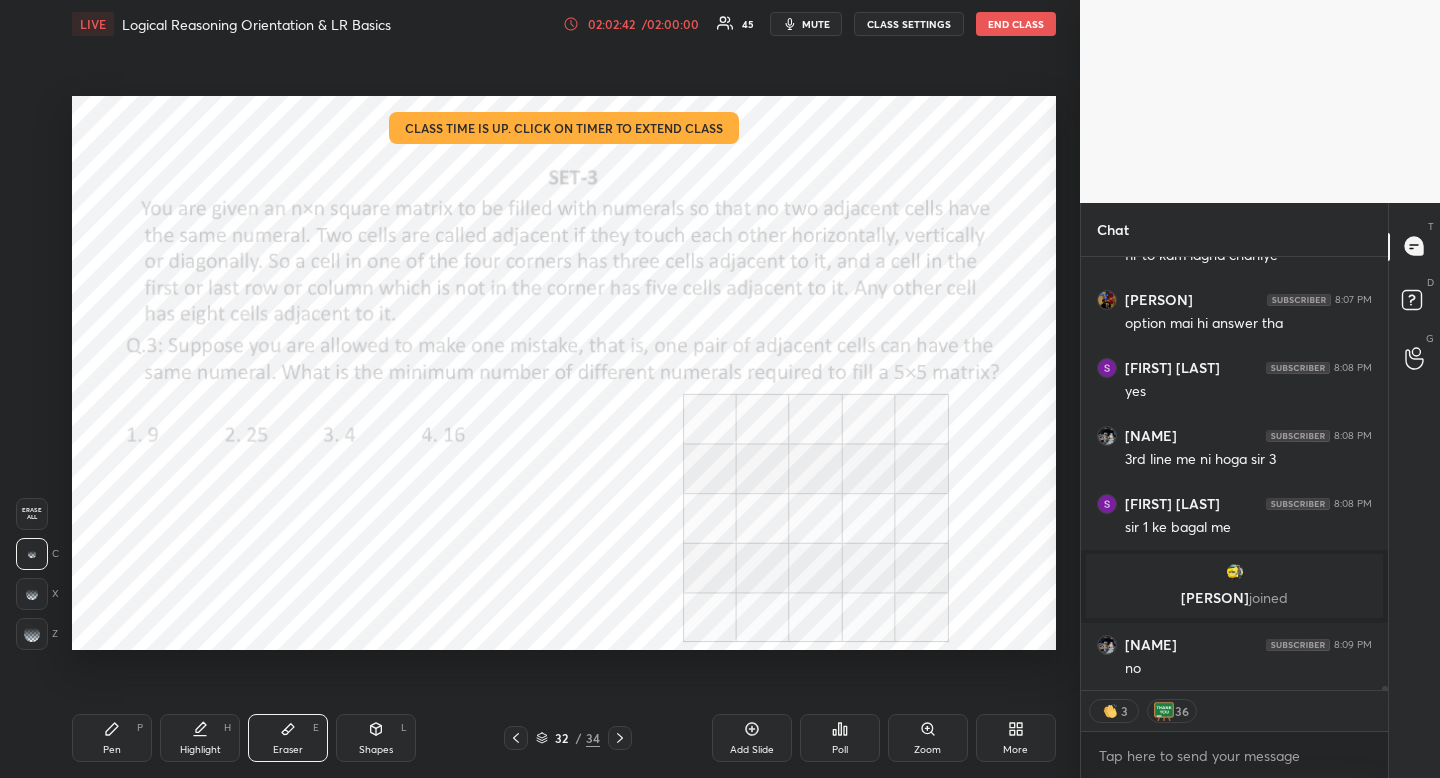 click on "Eraser" at bounding box center [288, 750] 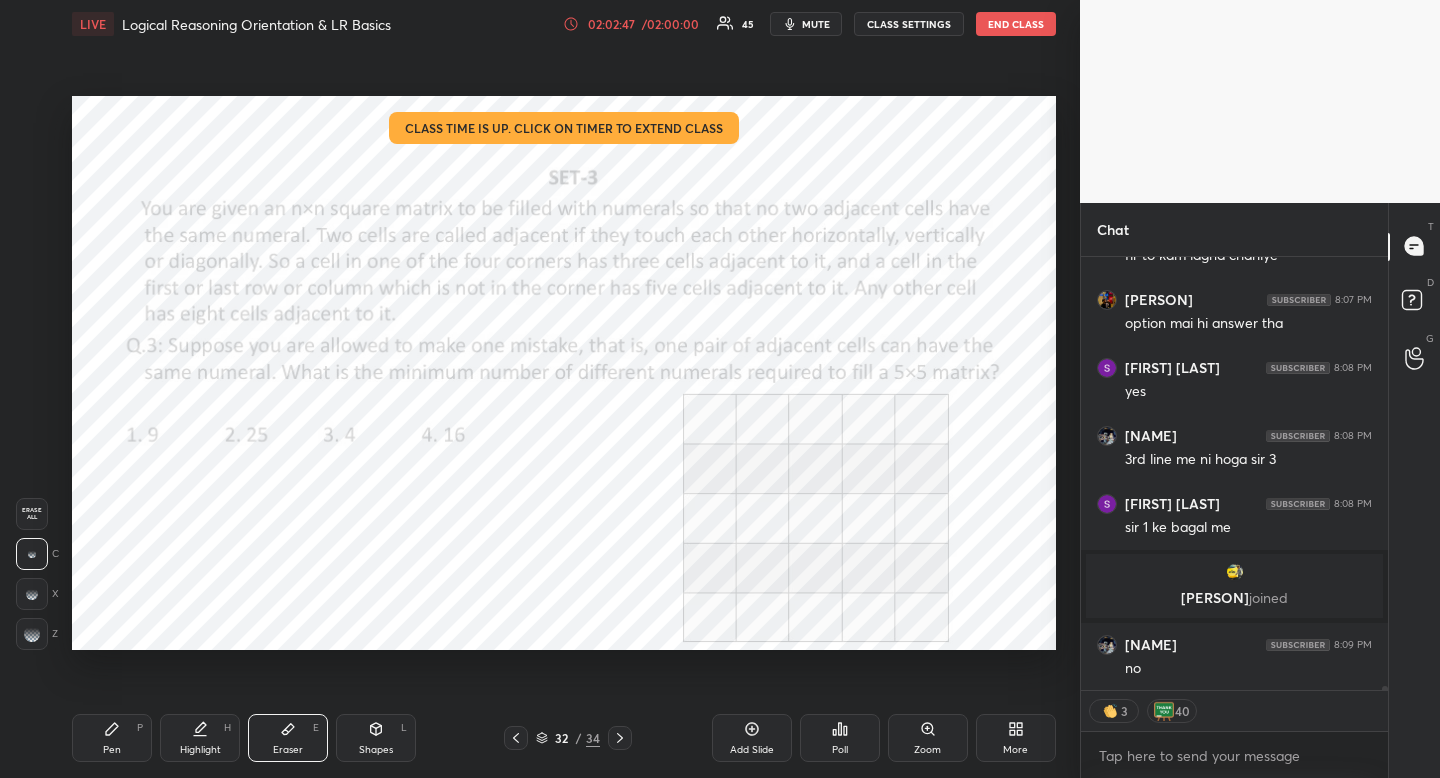 click on "Eraser" at bounding box center [288, 750] 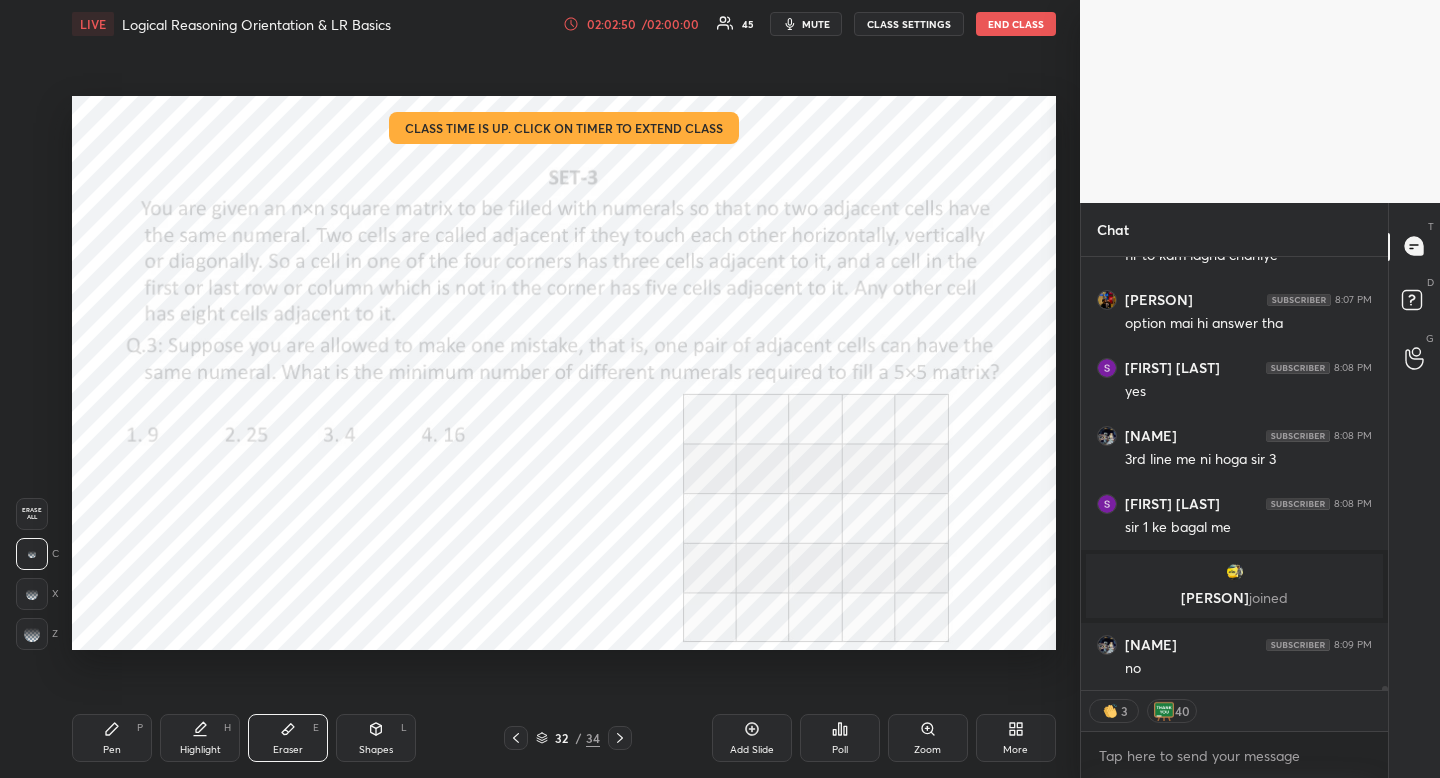 scroll, scrollTop: 45413, scrollLeft: 0, axis: vertical 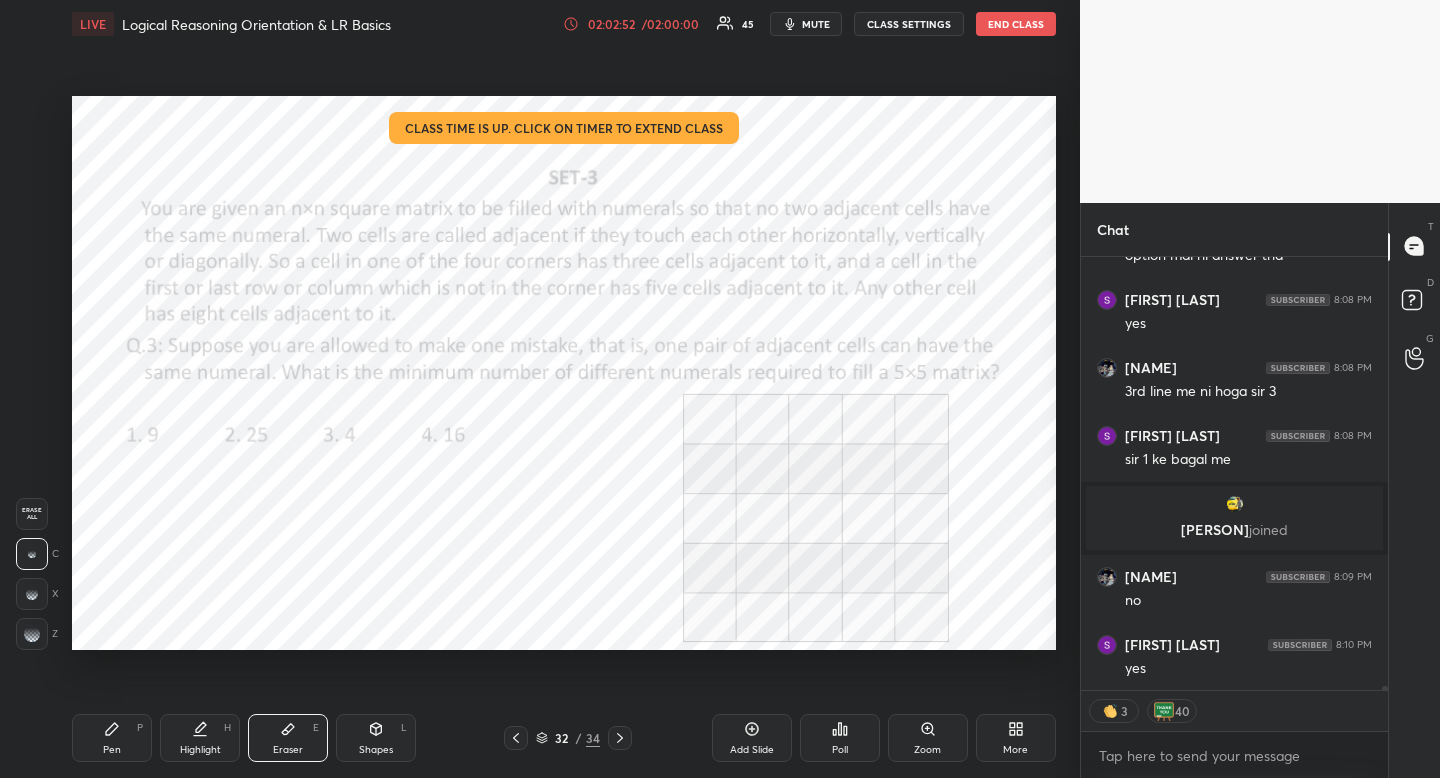 click on "Erase all" at bounding box center (32, 514) 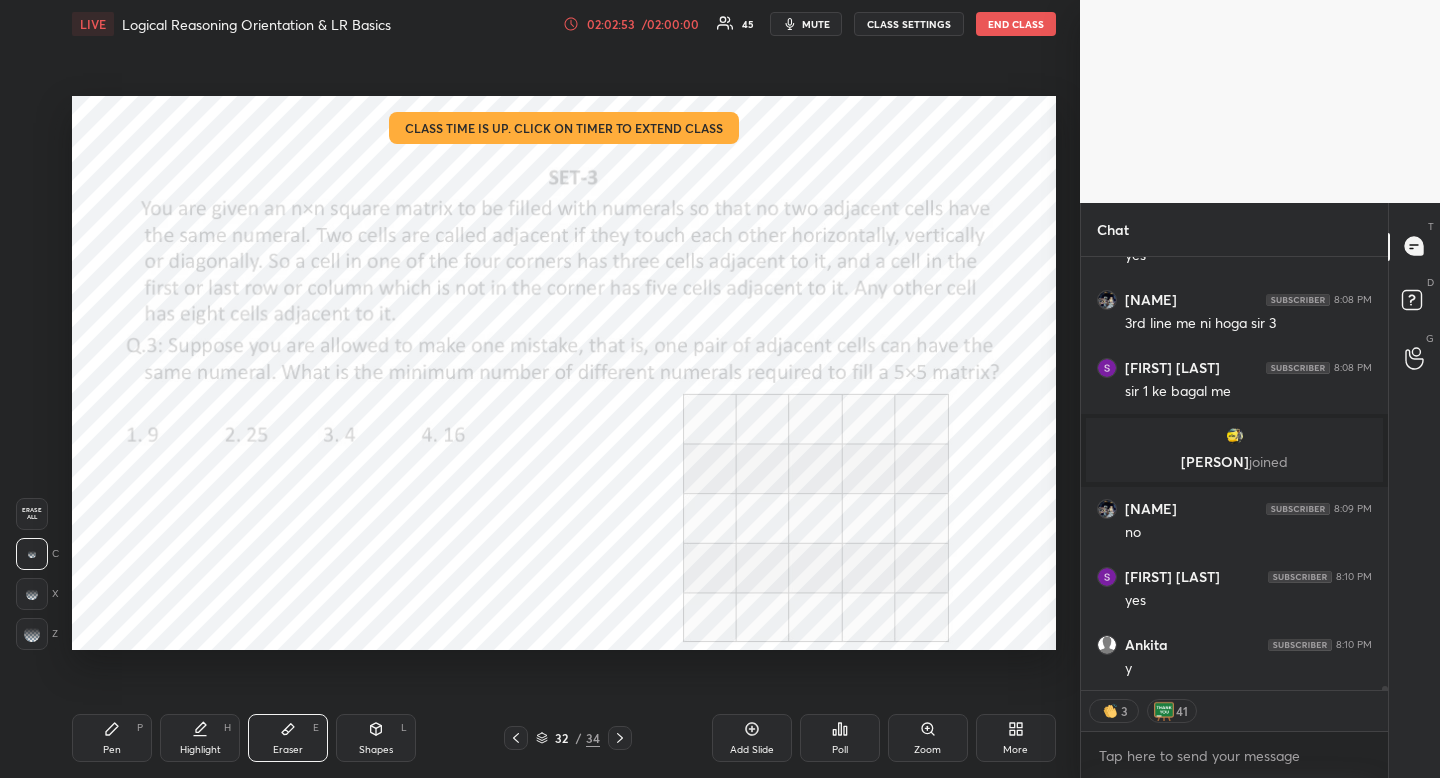 click on "Pen" at bounding box center (112, 750) 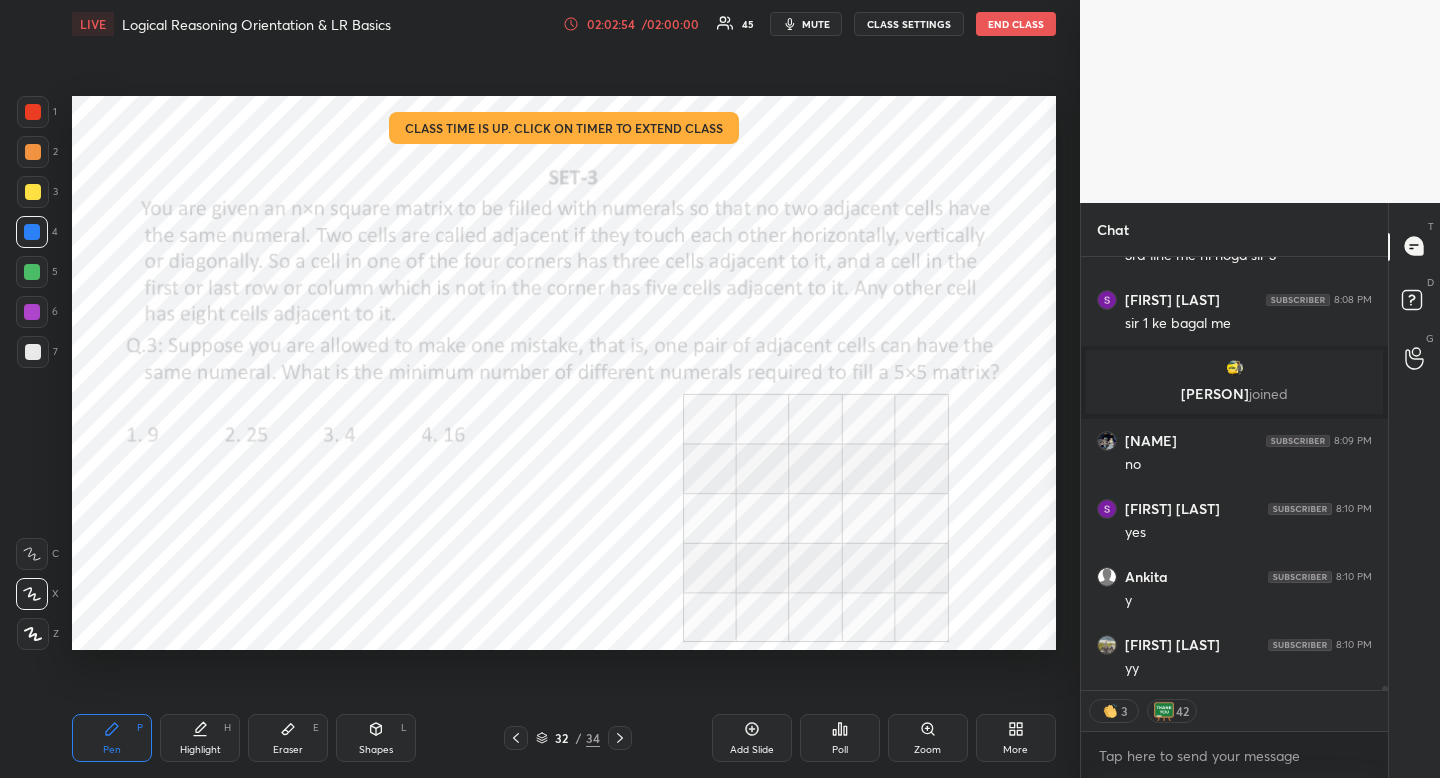 scroll, scrollTop: 45617, scrollLeft: 0, axis: vertical 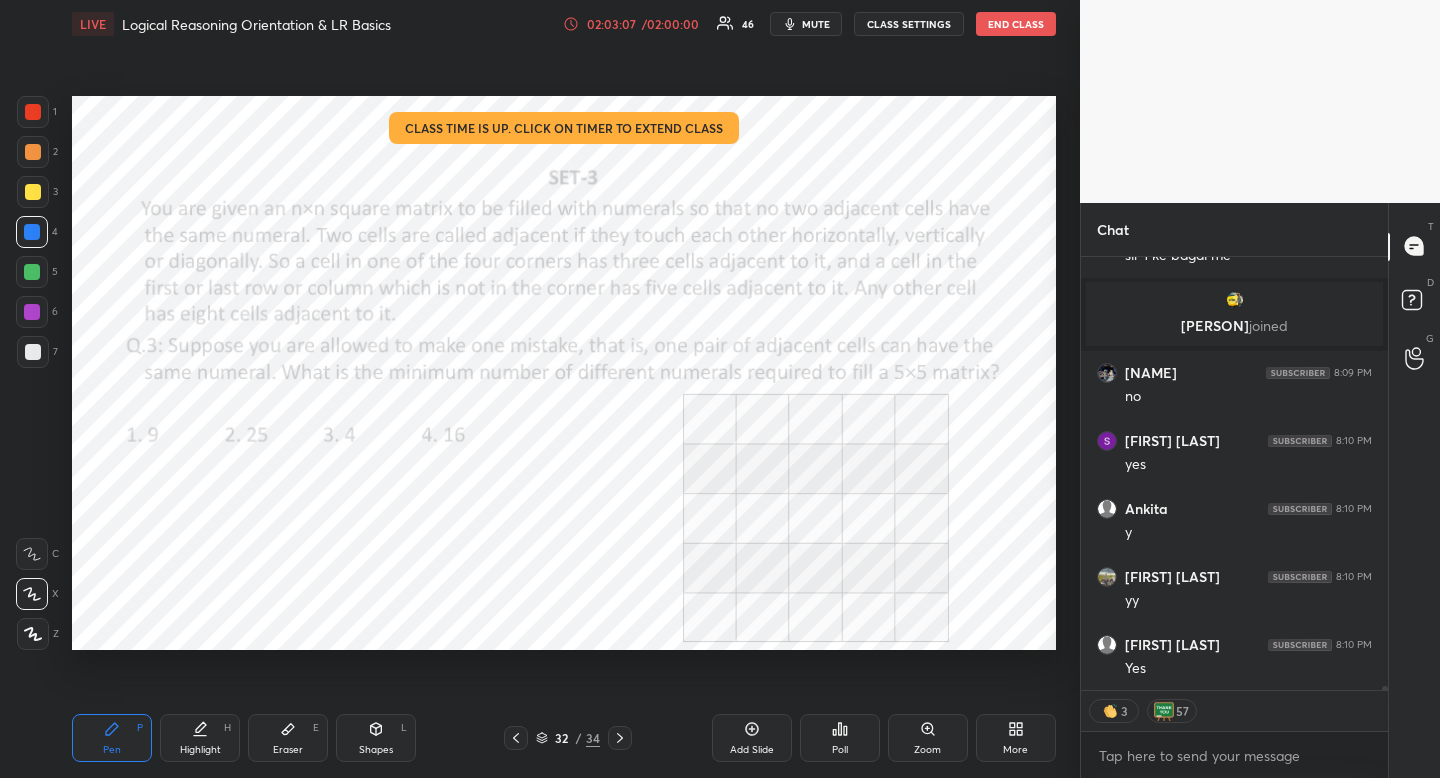 click at bounding box center (33, 112) 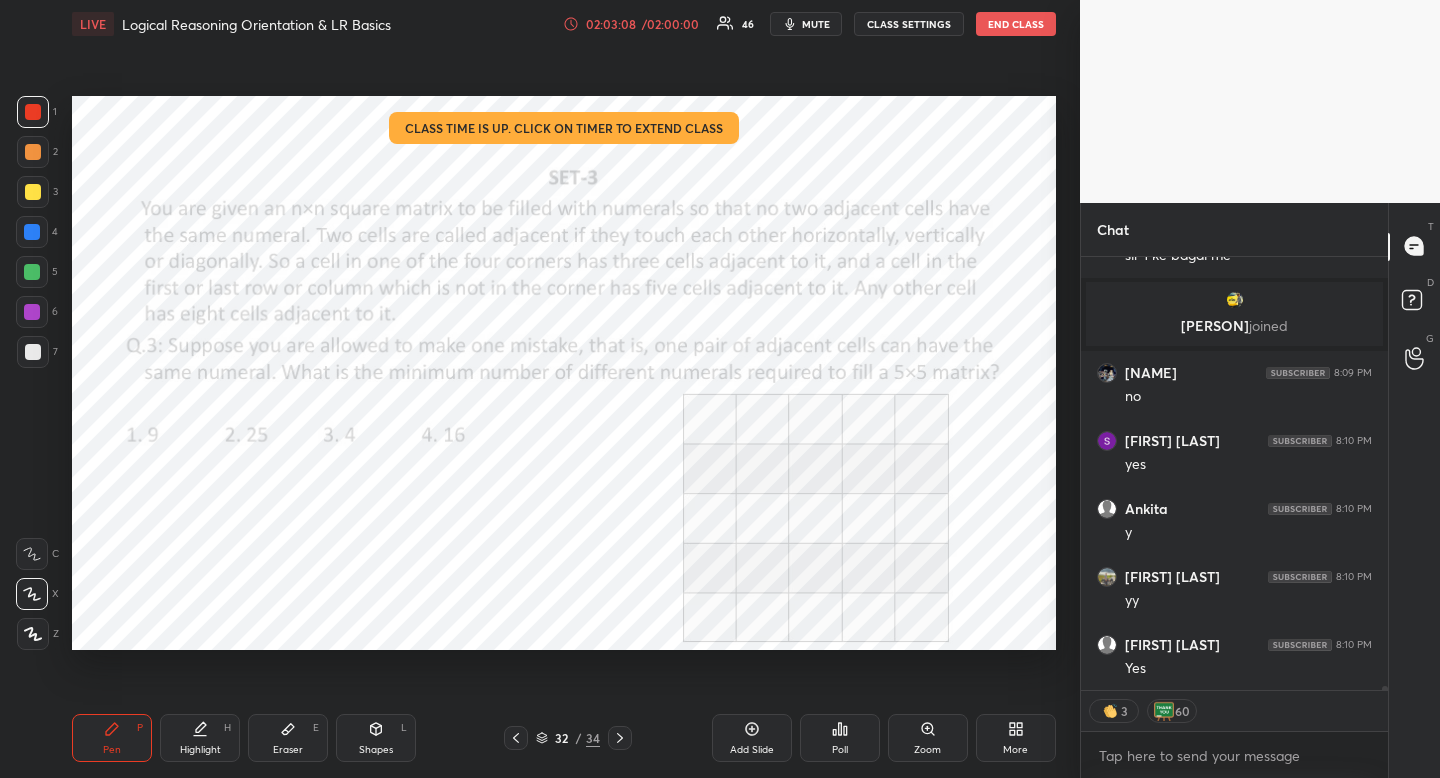 click on "Pen P" at bounding box center [112, 738] 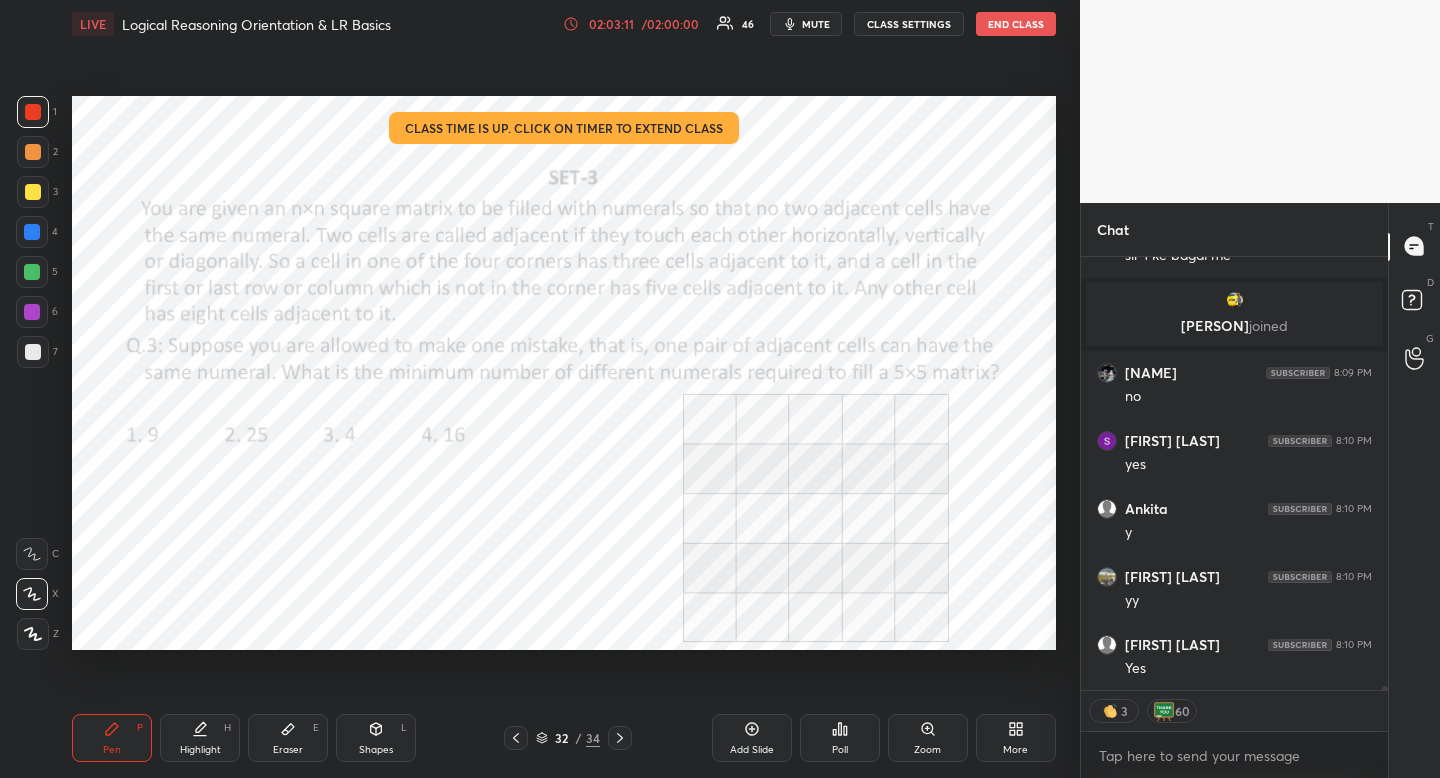scroll, scrollTop: 45685, scrollLeft: 0, axis: vertical 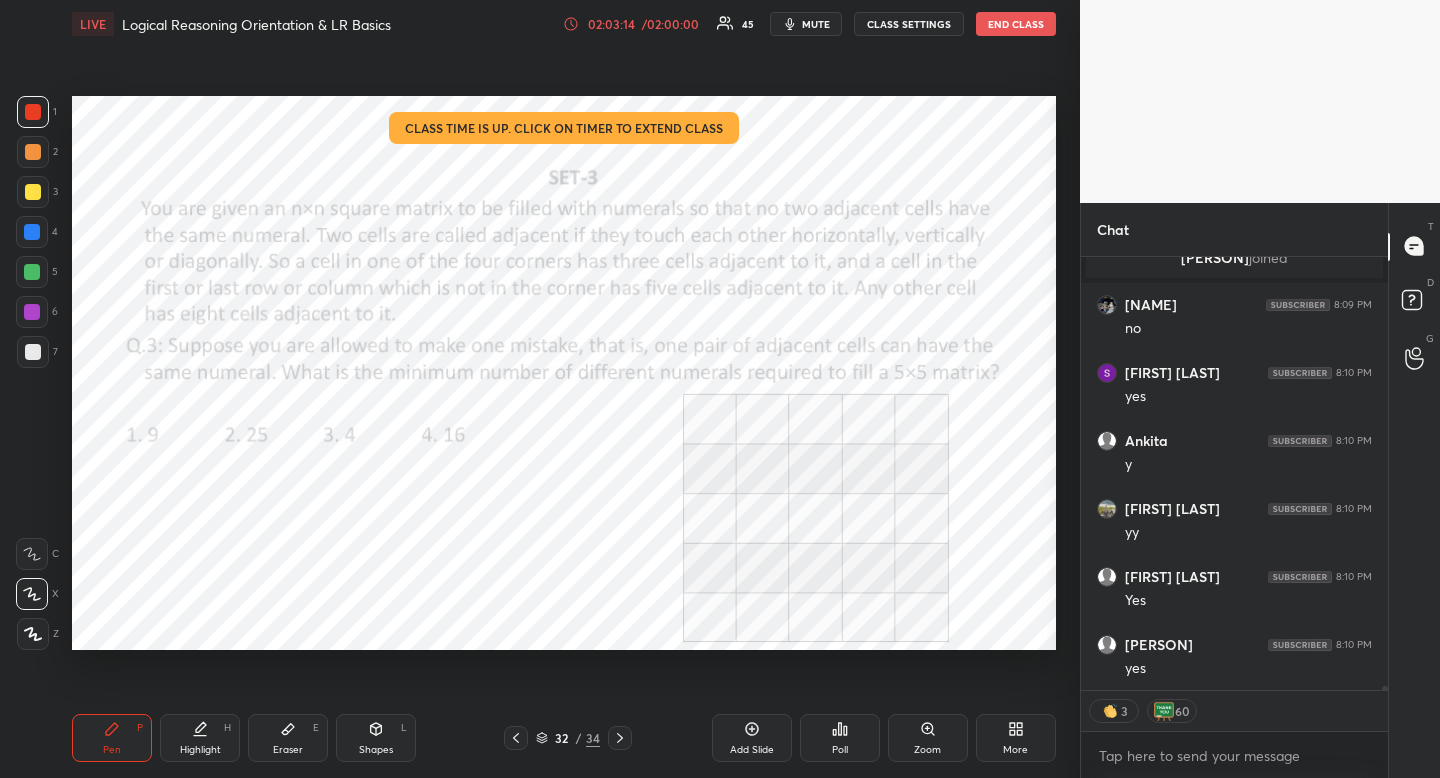 click on "Eraser E" at bounding box center [288, 738] 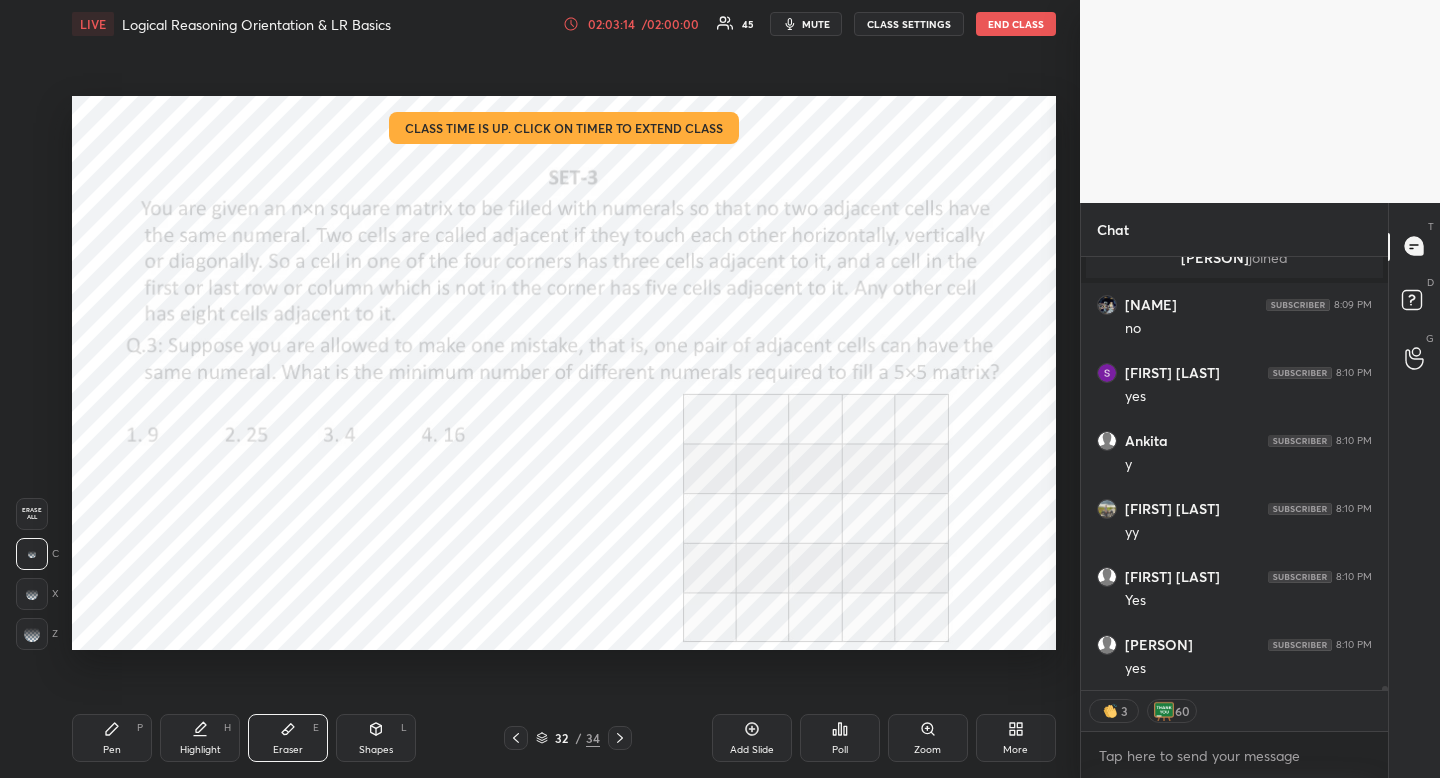 drag, startPoint x: 291, startPoint y: 742, endPoint x: 350, endPoint y: 695, distance: 75.43209 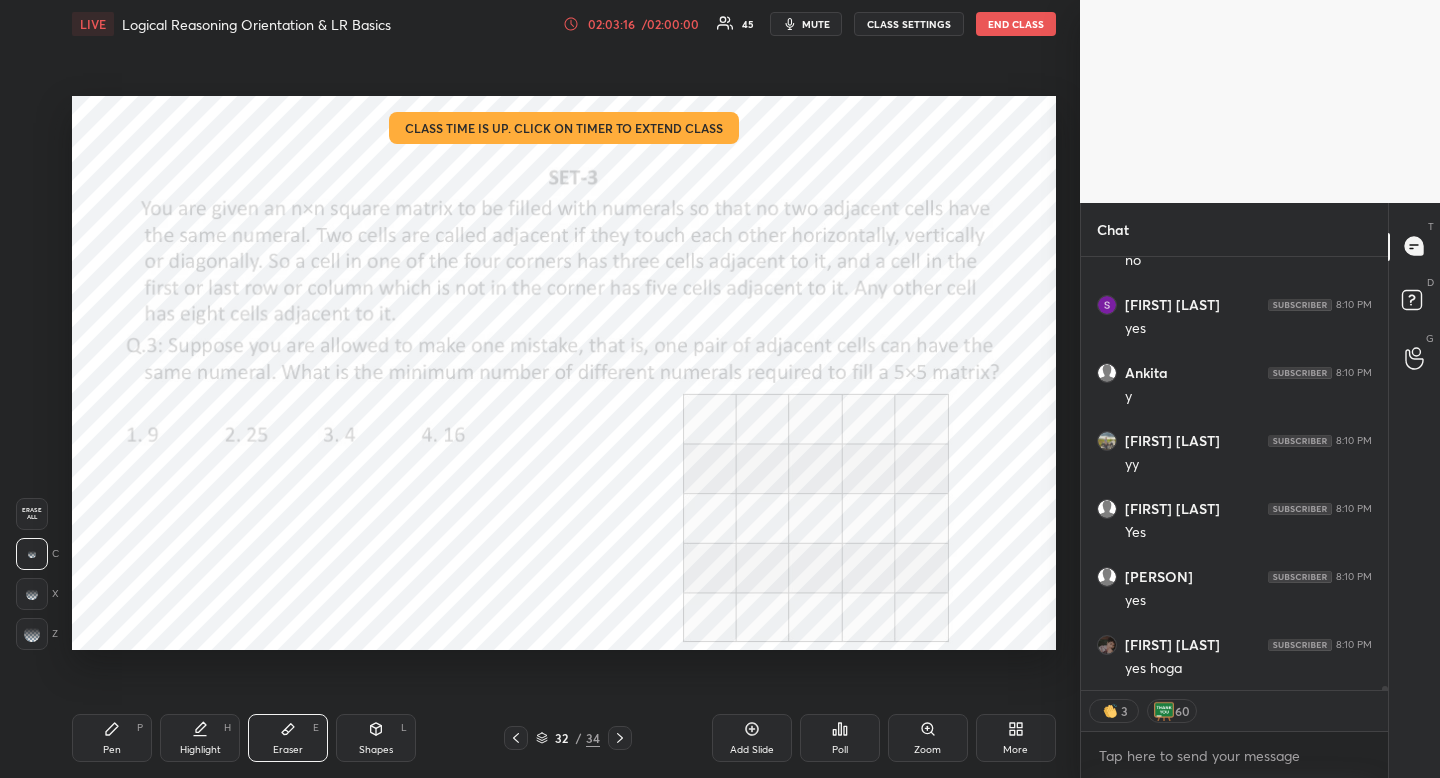 click on "Pen P" at bounding box center [112, 738] 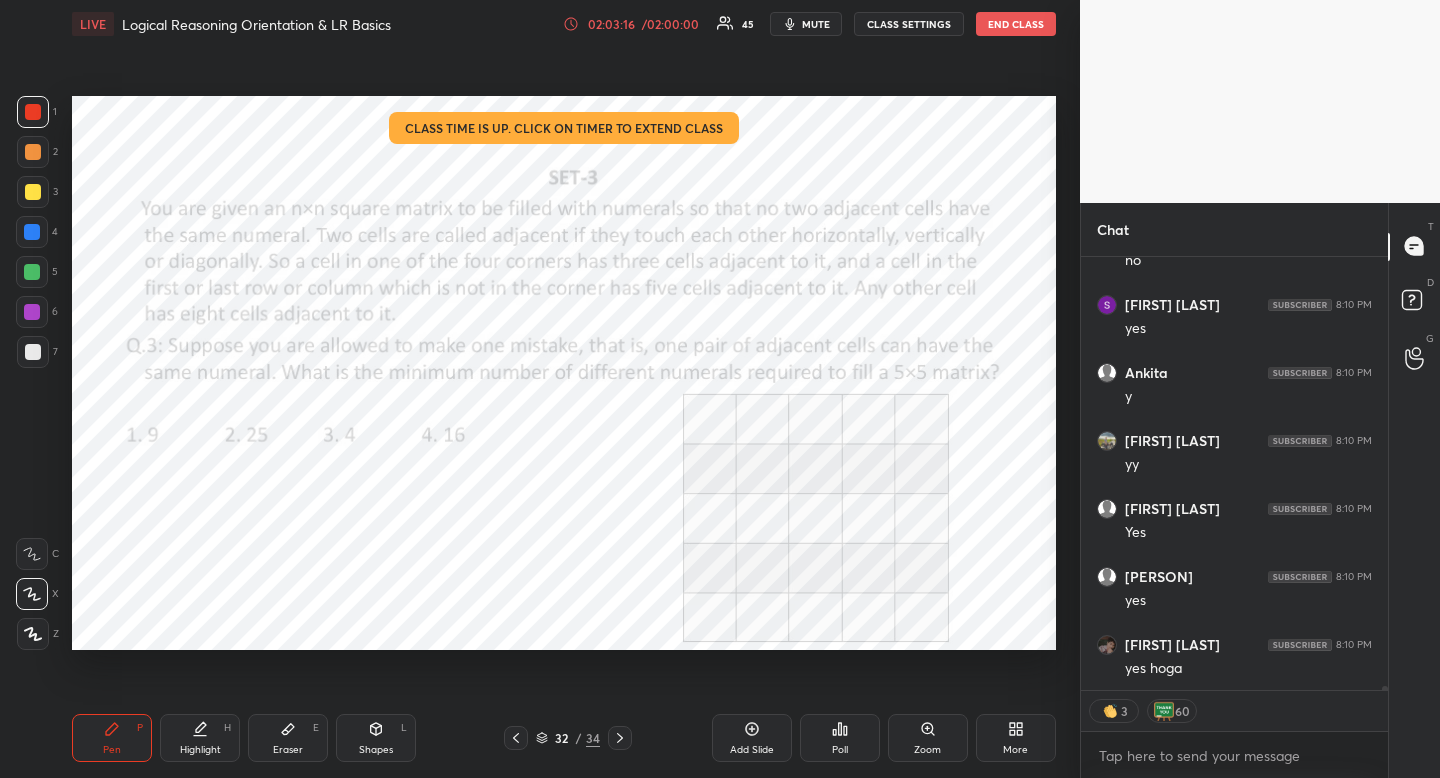 drag, startPoint x: 121, startPoint y: 755, endPoint x: 193, endPoint y: 696, distance: 93.08598 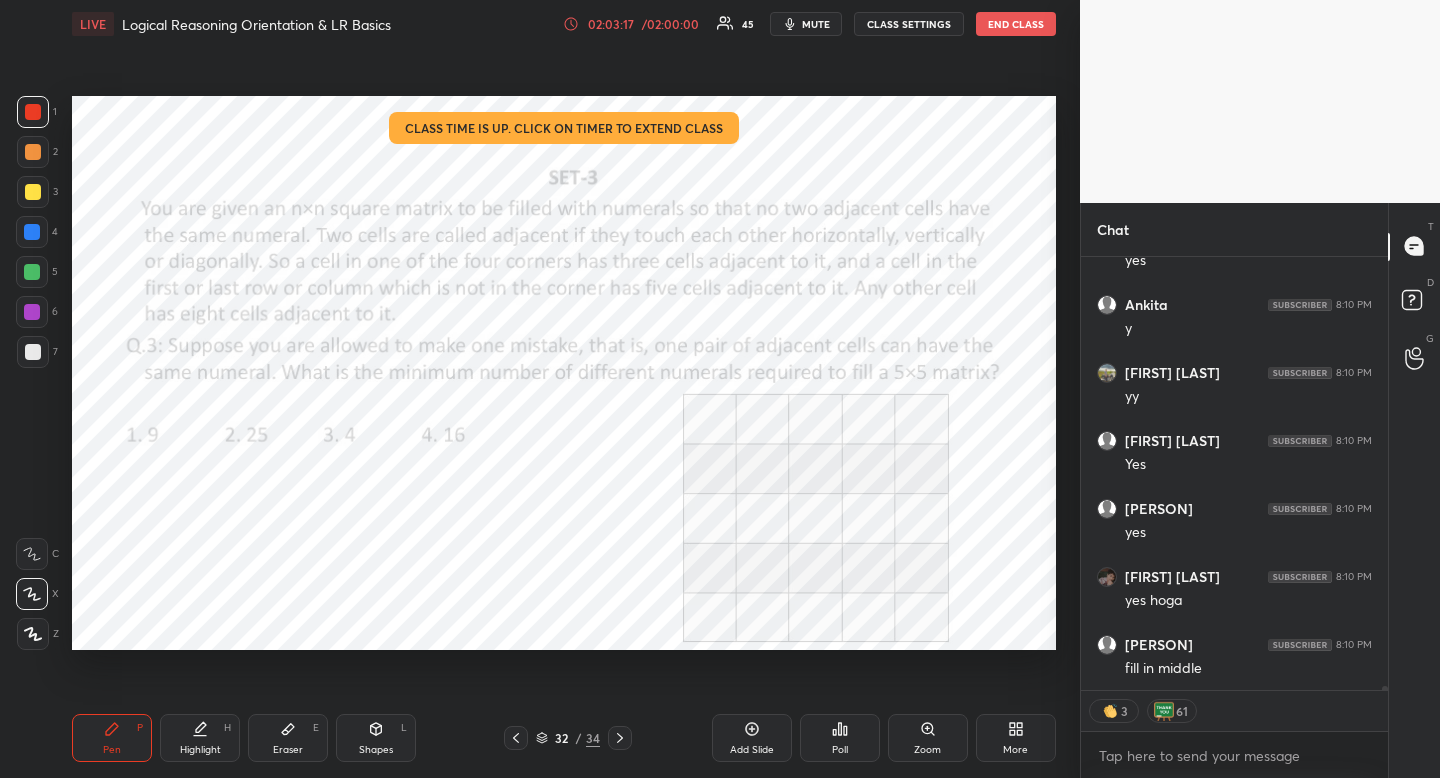 scroll, scrollTop: 45889, scrollLeft: 0, axis: vertical 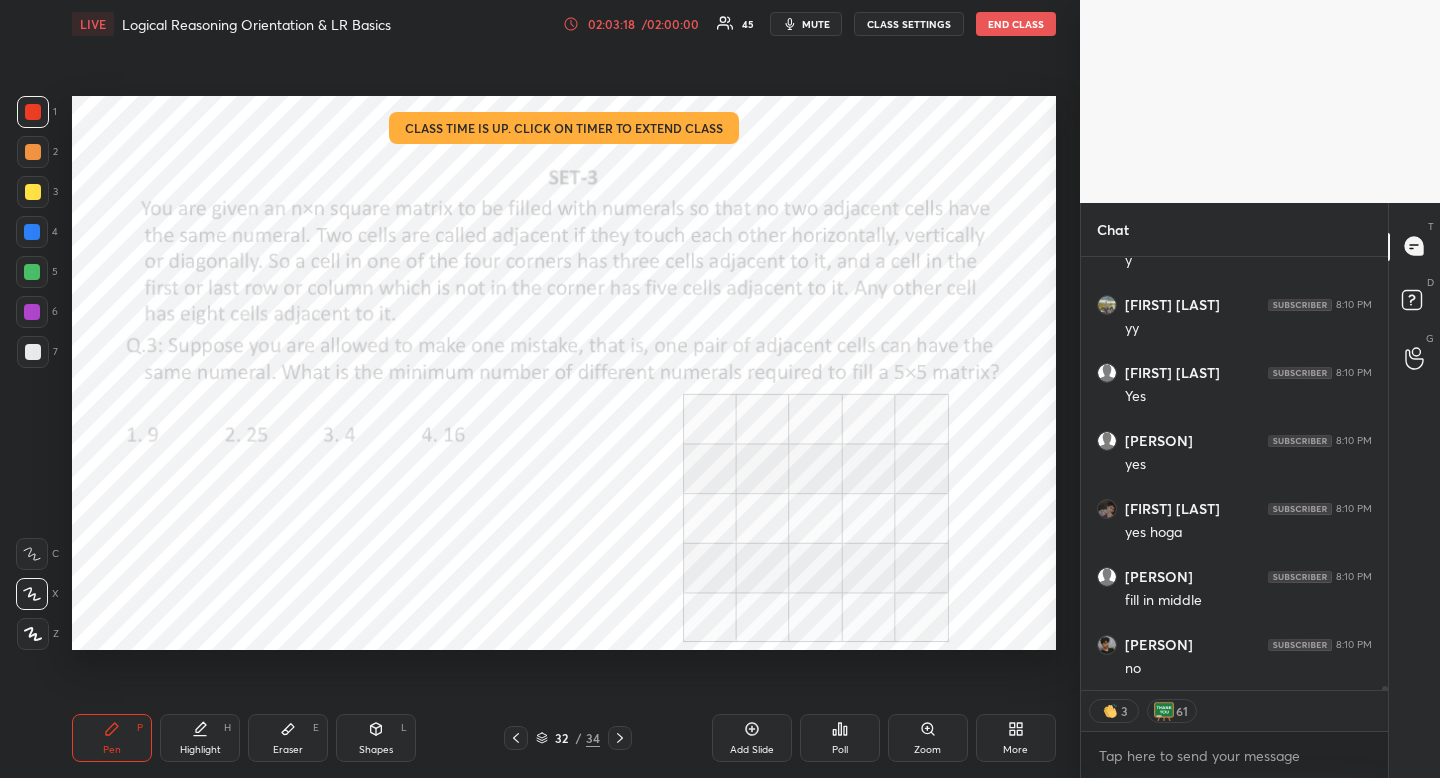 drag, startPoint x: 271, startPoint y: 747, endPoint x: 304, endPoint y: 675, distance: 79.20227 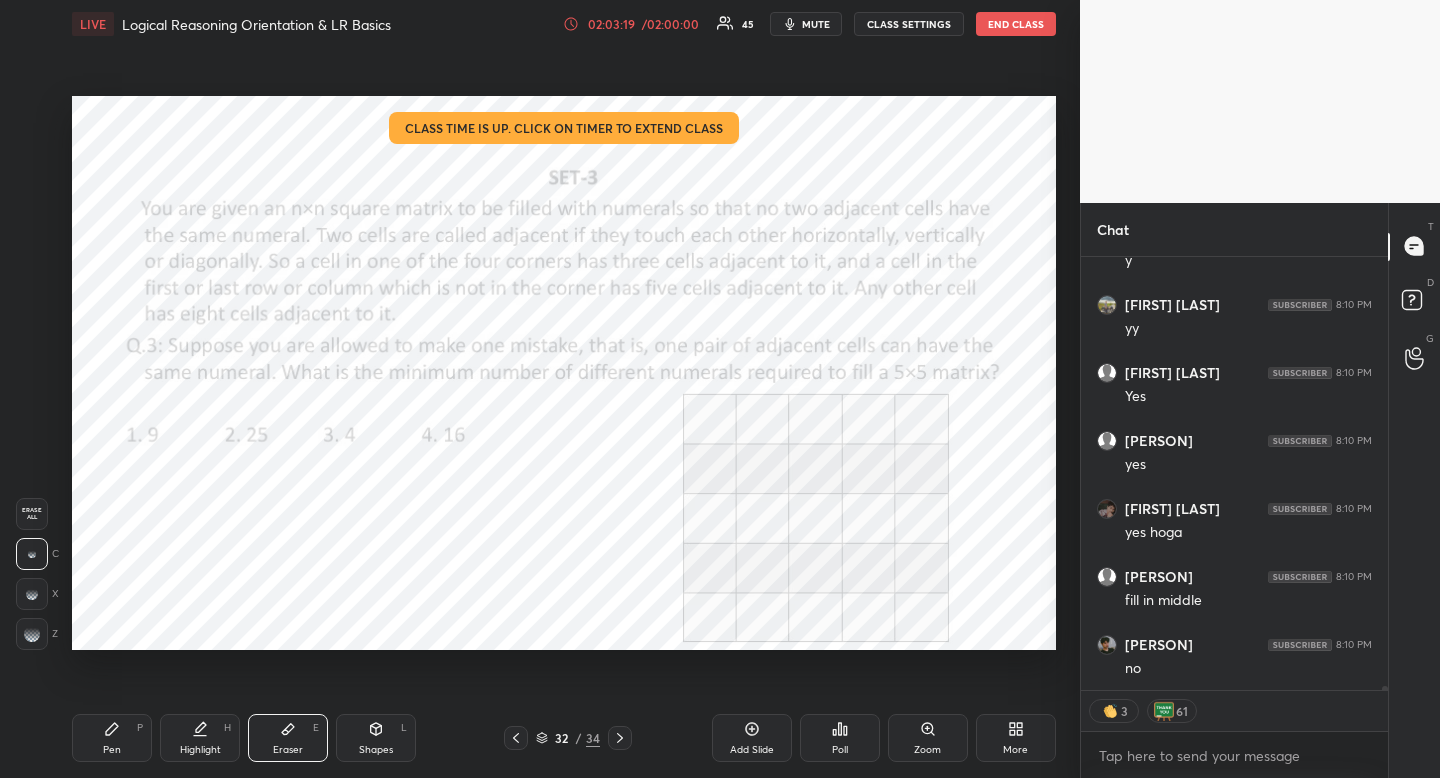 scroll, scrollTop: 45957, scrollLeft: 0, axis: vertical 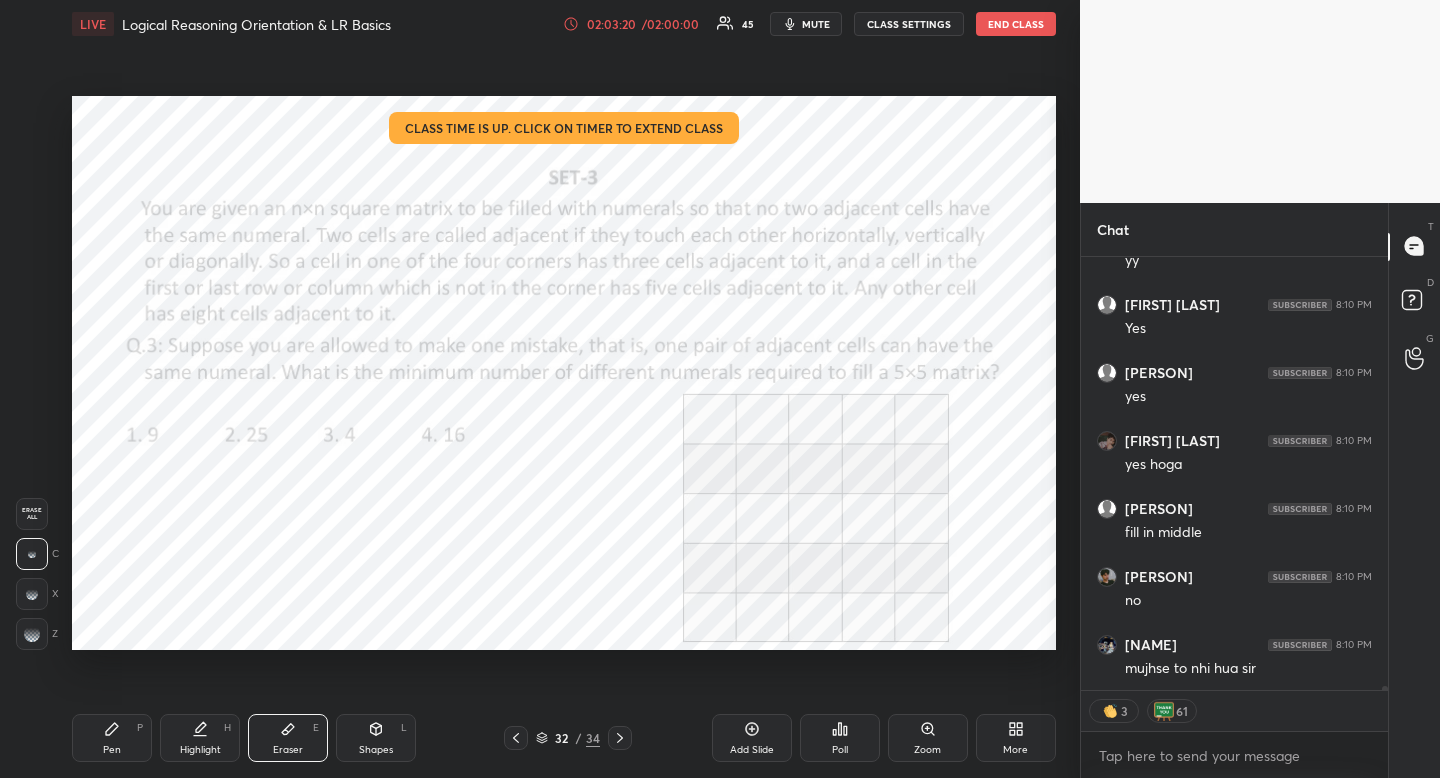 click on "Pen P" at bounding box center (112, 738) 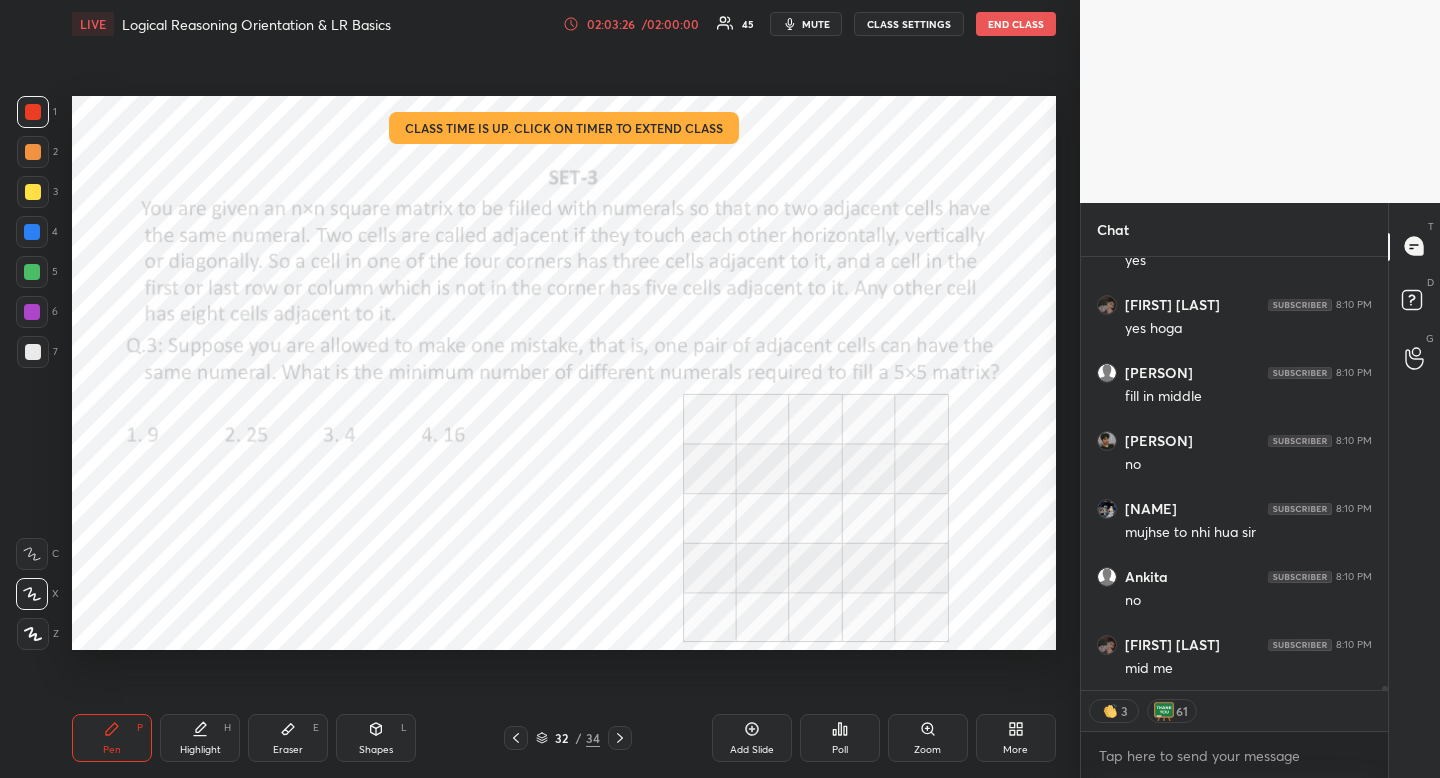 scroll, scrollTop: 46161, scrollLeft: 0, axis: vertical 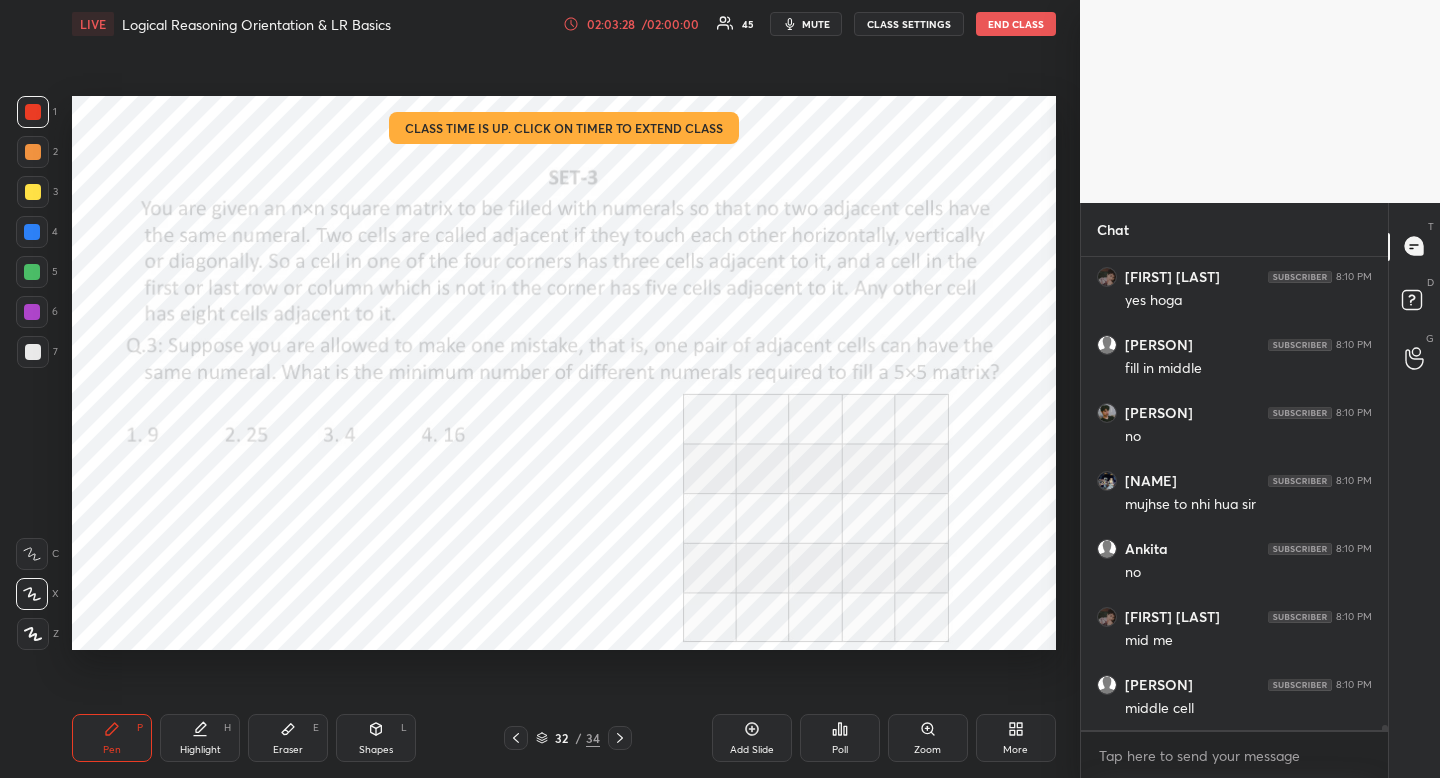 click on "Eraser E" at bounding box center [288, 738] 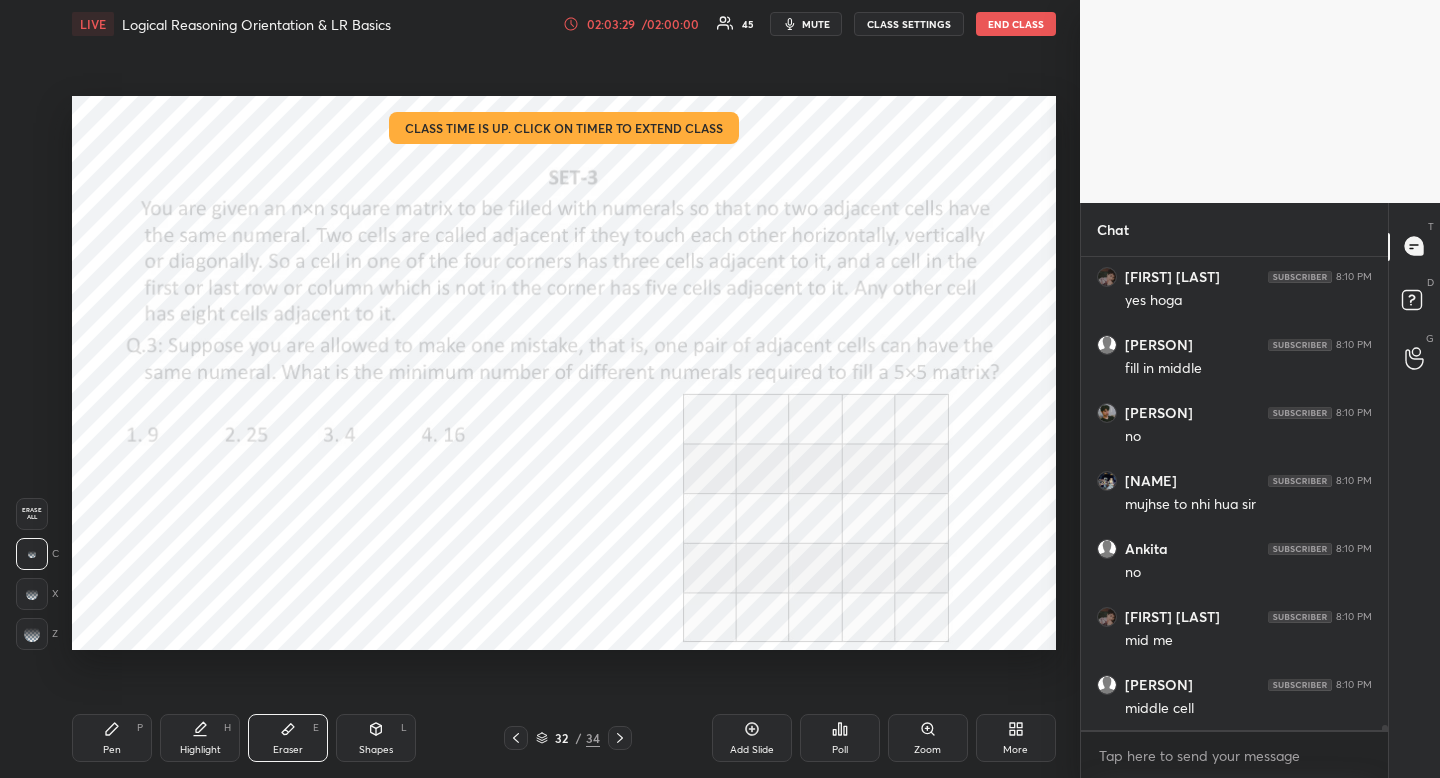 drag, startPoint x: 91, startPoint y: 756, endPoint x: 102, endPoint y: 758, distance: 11.18034 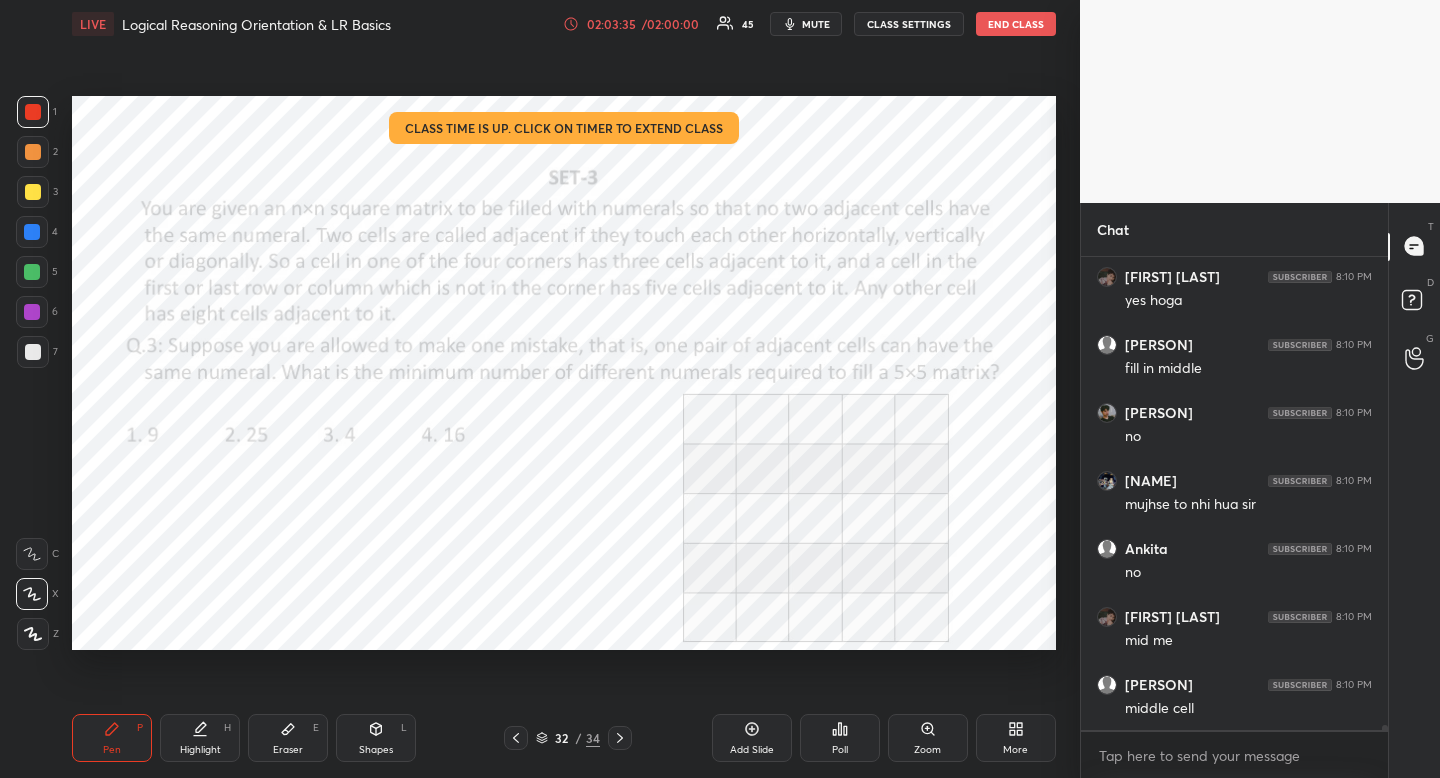 scroll, scrollTop: 46189, scrollLeft: 0, axis: vertical 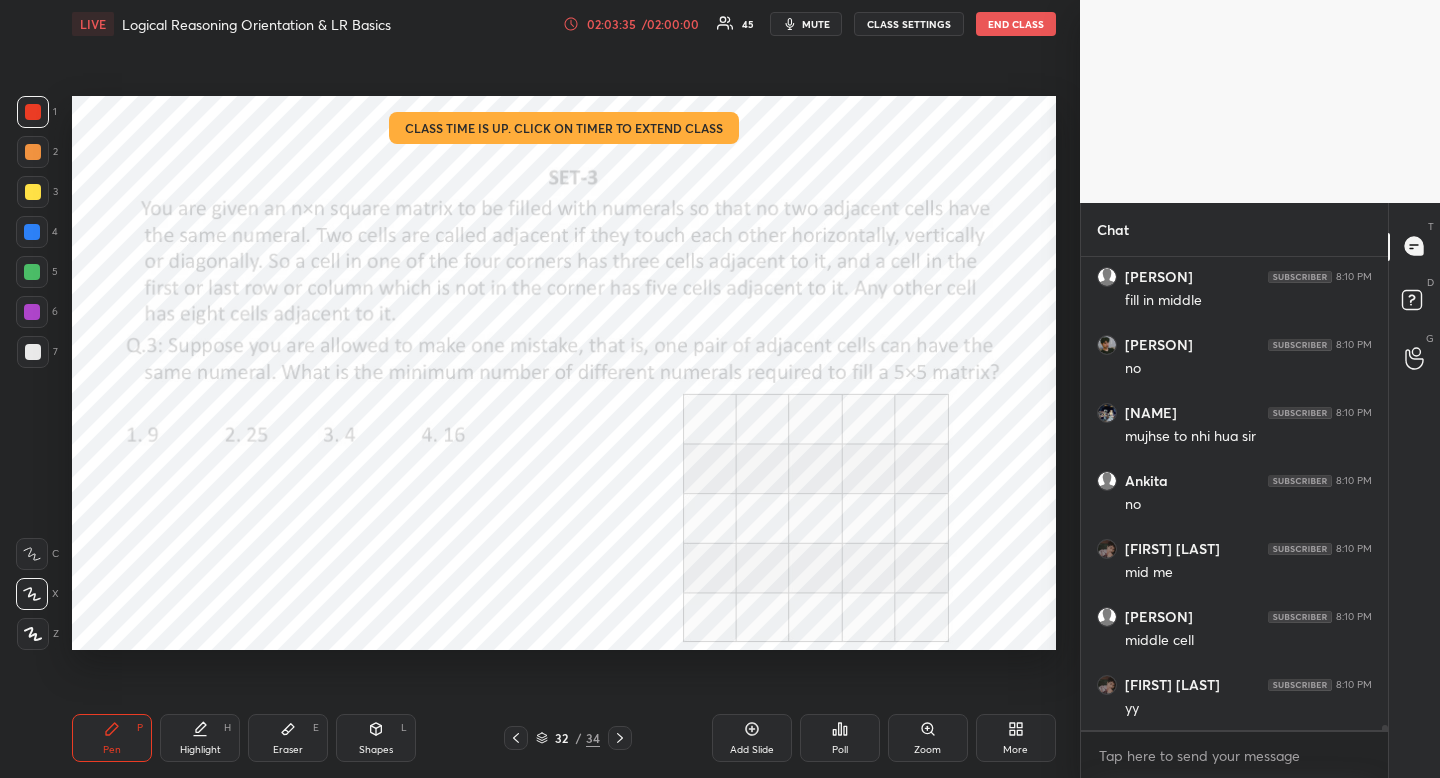 click on "Pen P" at bounding box center (112, 738) 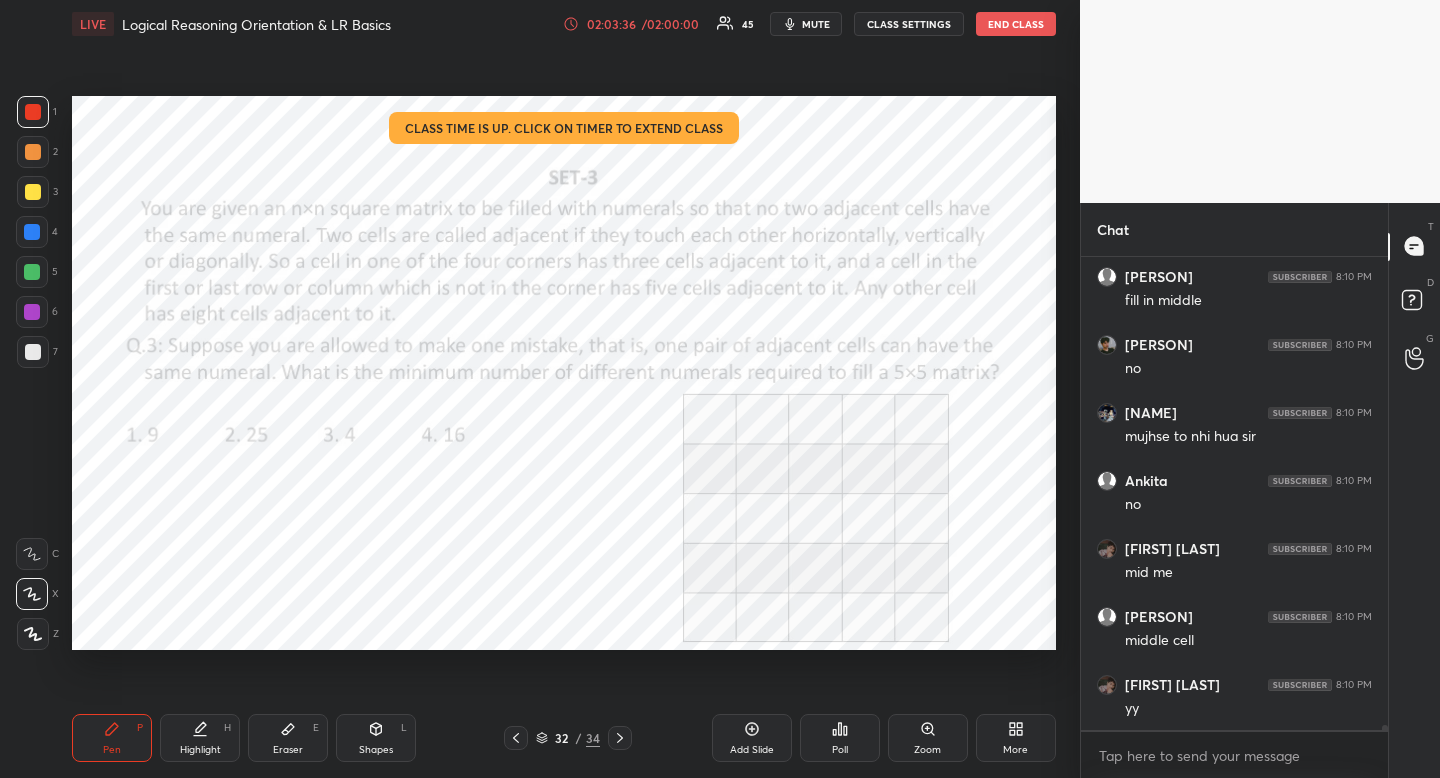 click at bounding box center [32, 232] 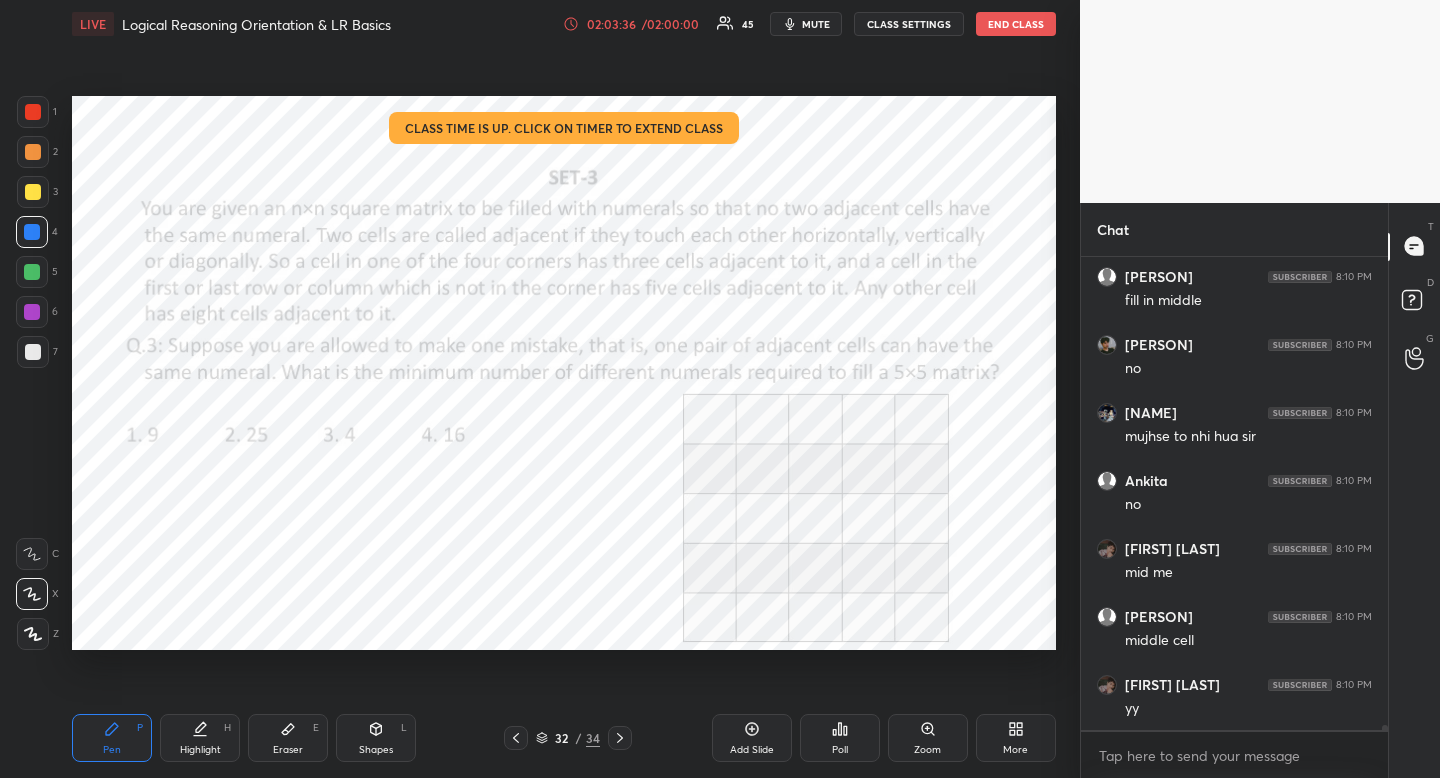drag, startPoint x: 36, startPoint y: 234, endPoint x: 71, endPoint y: 303, distance: 77.36925 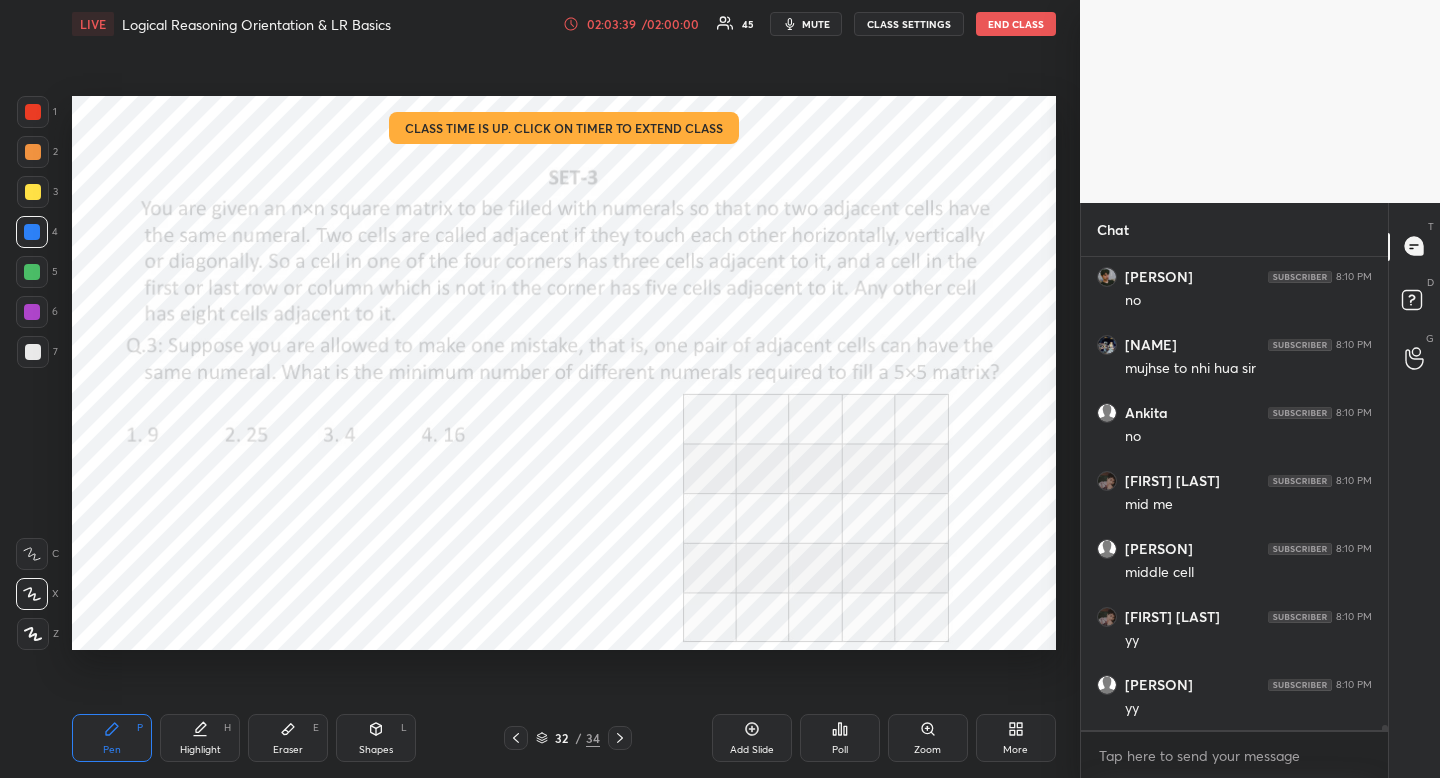 scroll, scrollTop: 46325, scrollLeft: 0, axis: vertical 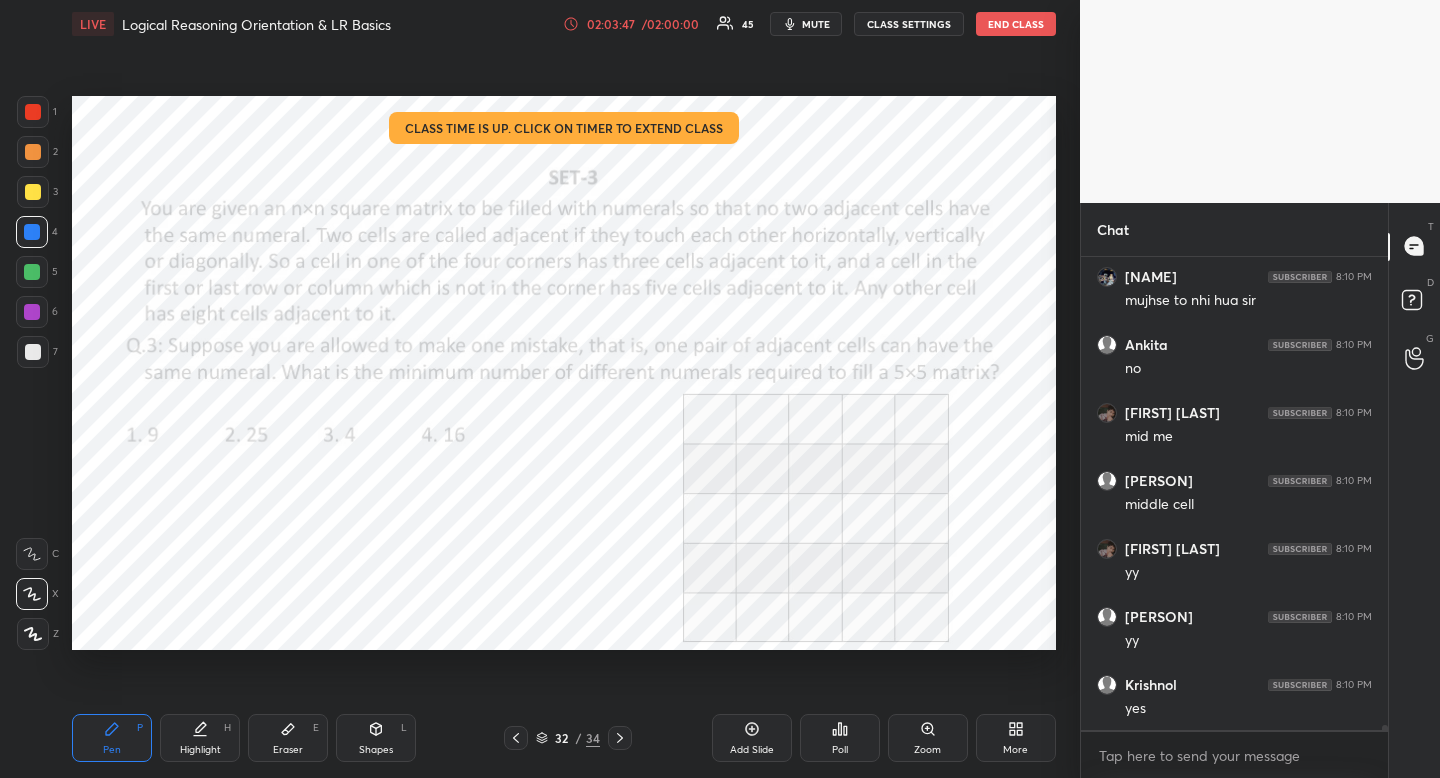 click at bounding box center (33, 112) 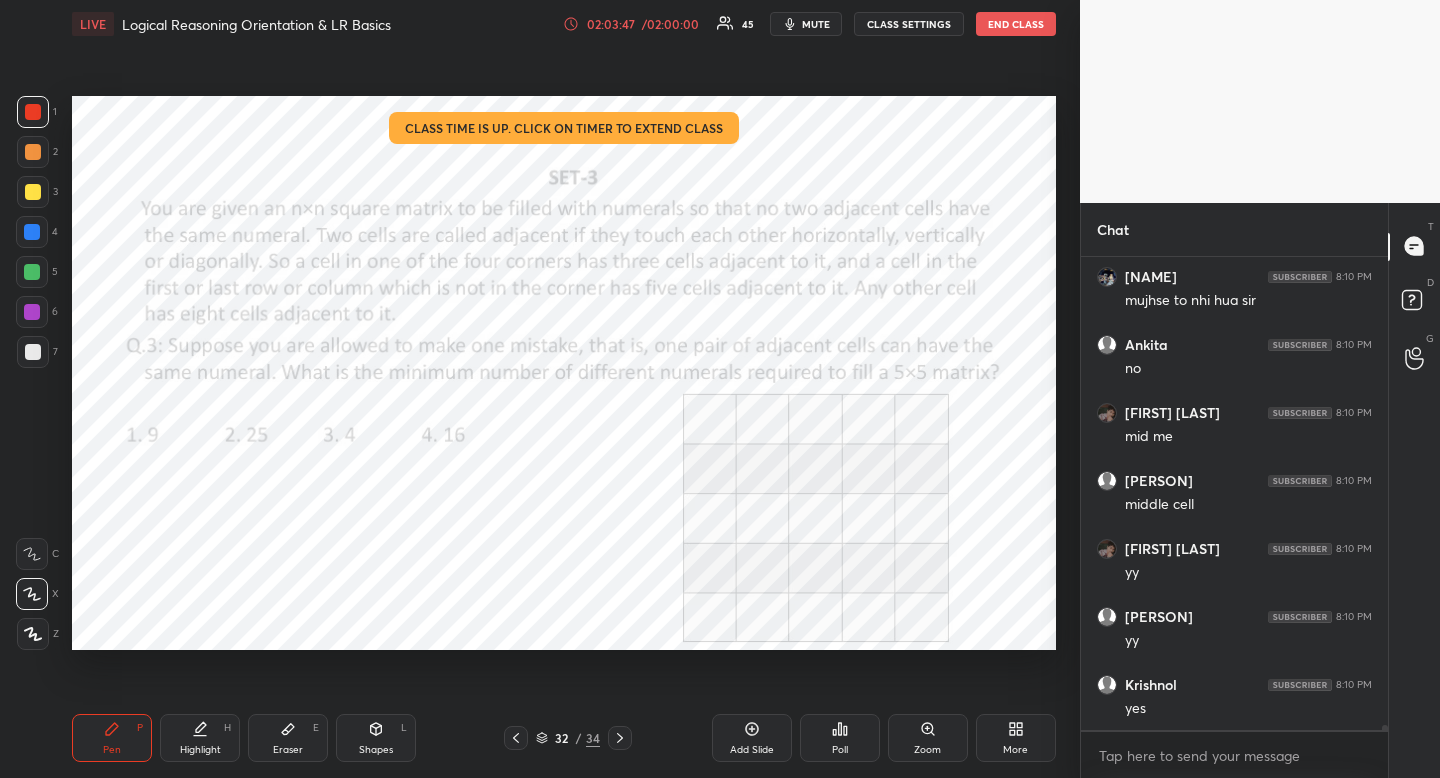 click at bounding box center [33, 112] 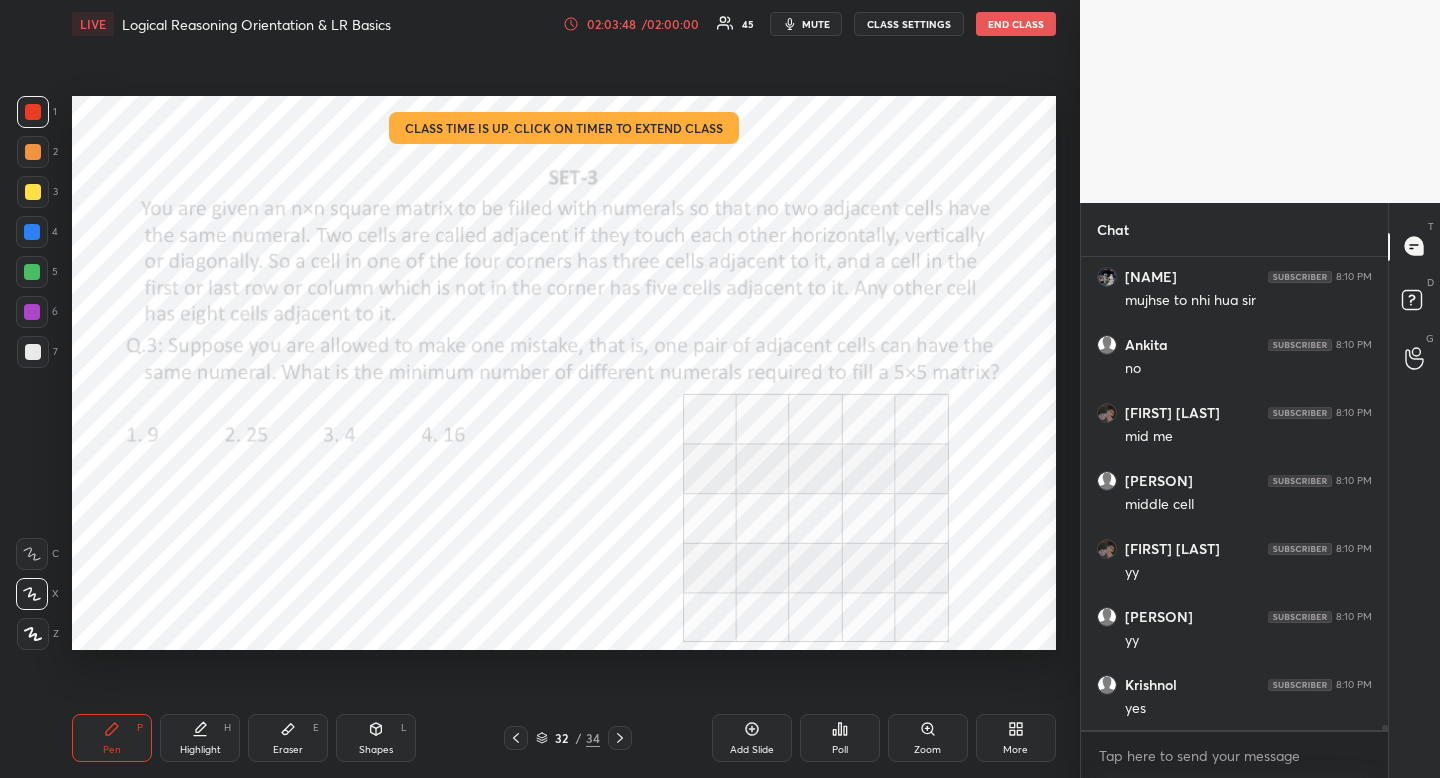 click 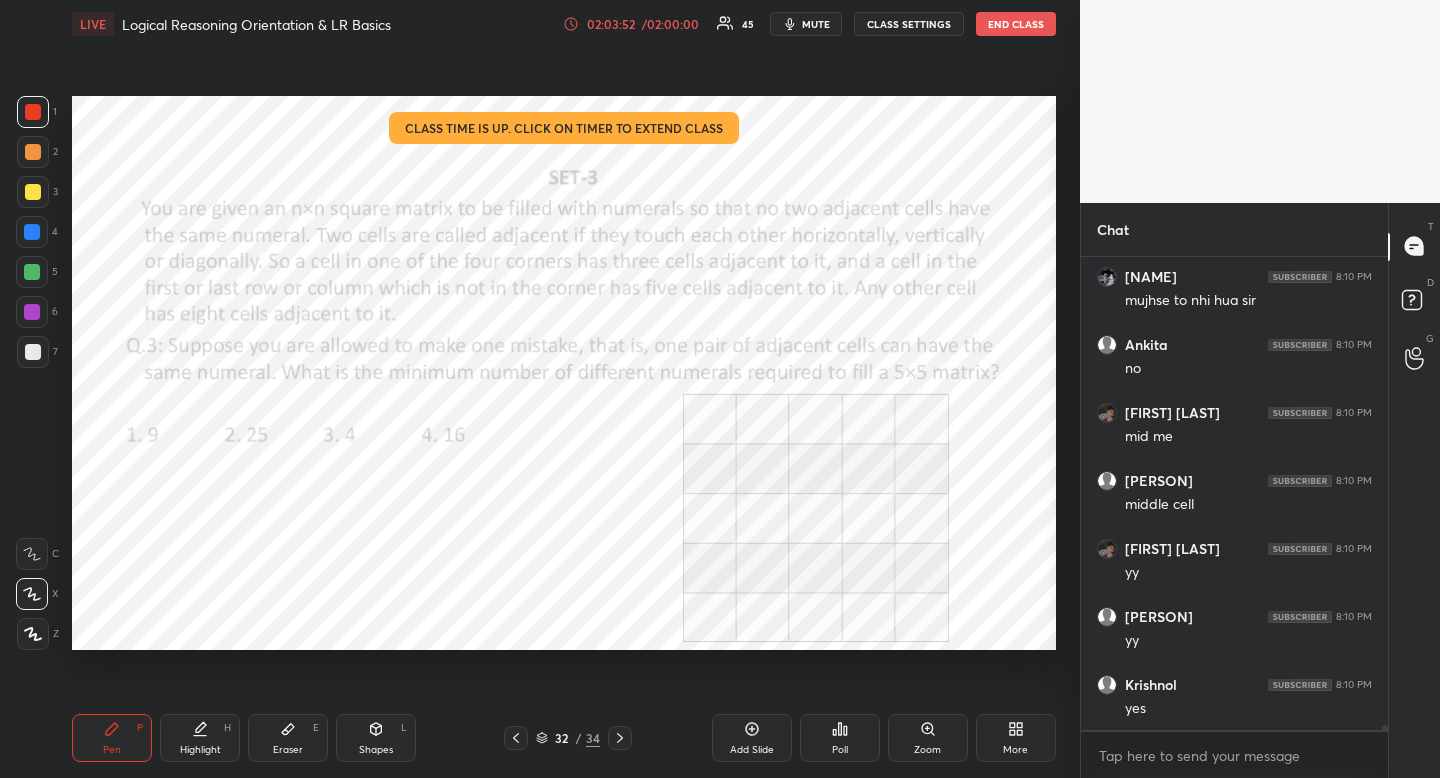 click at bounding box center (32, 232) 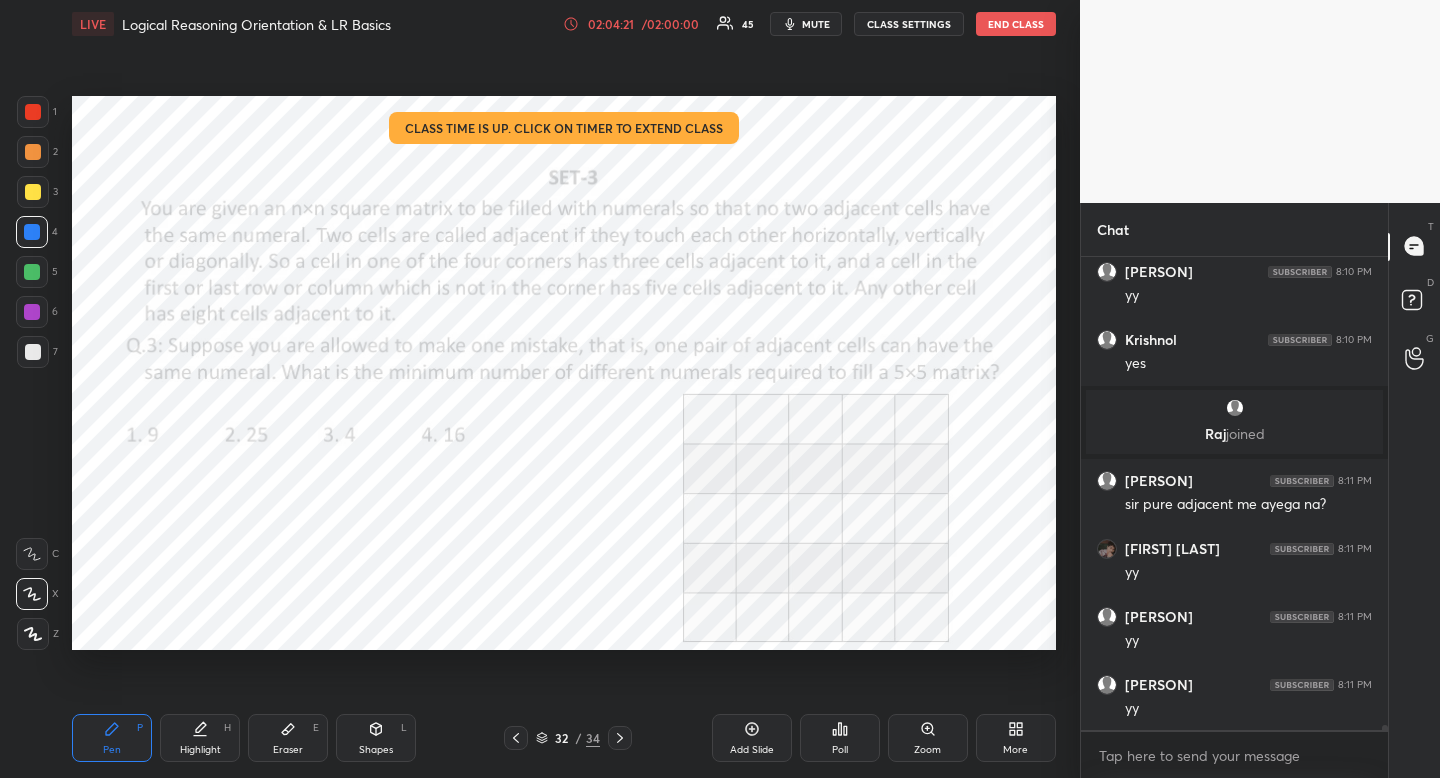 scroll, scrollTop: 46368, scrollLeft: 0, axis: vertical 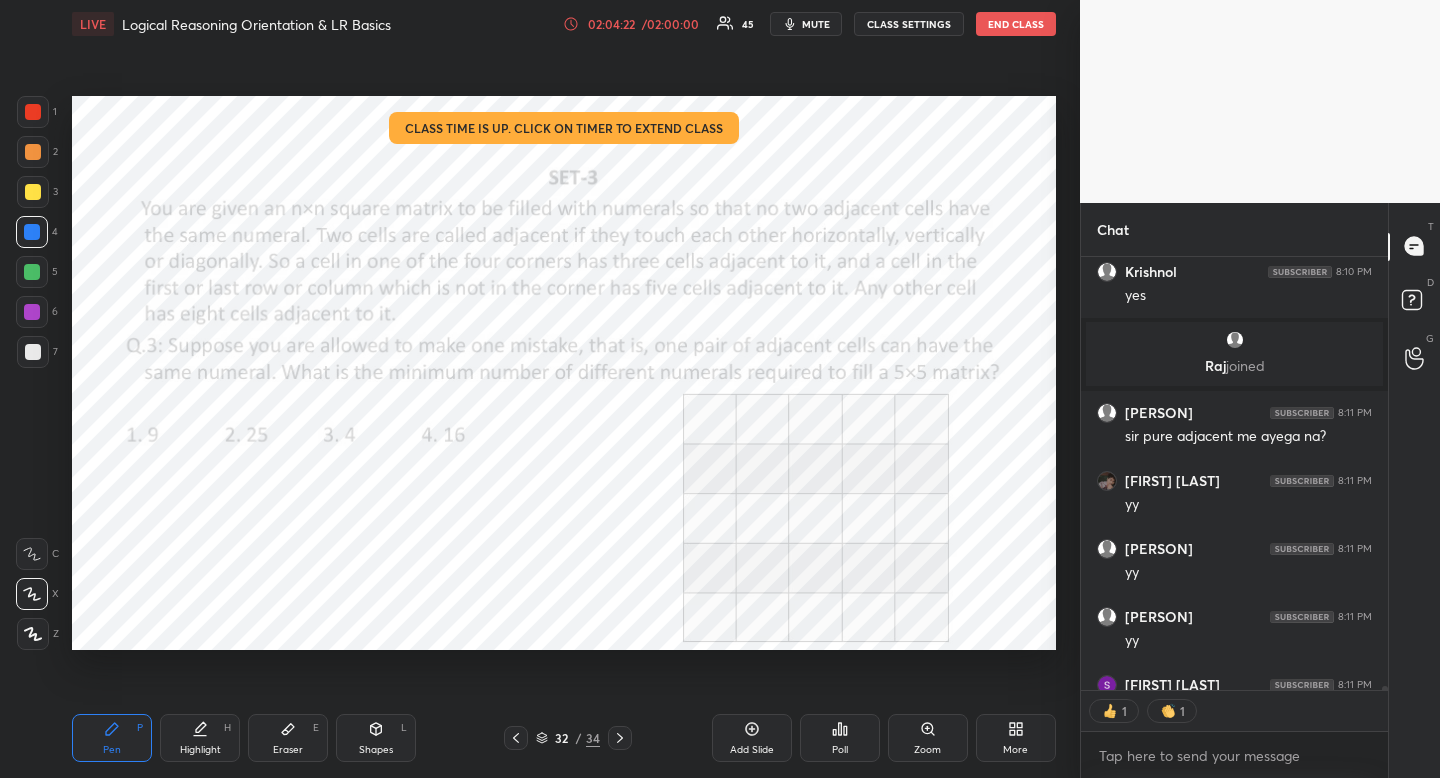 click 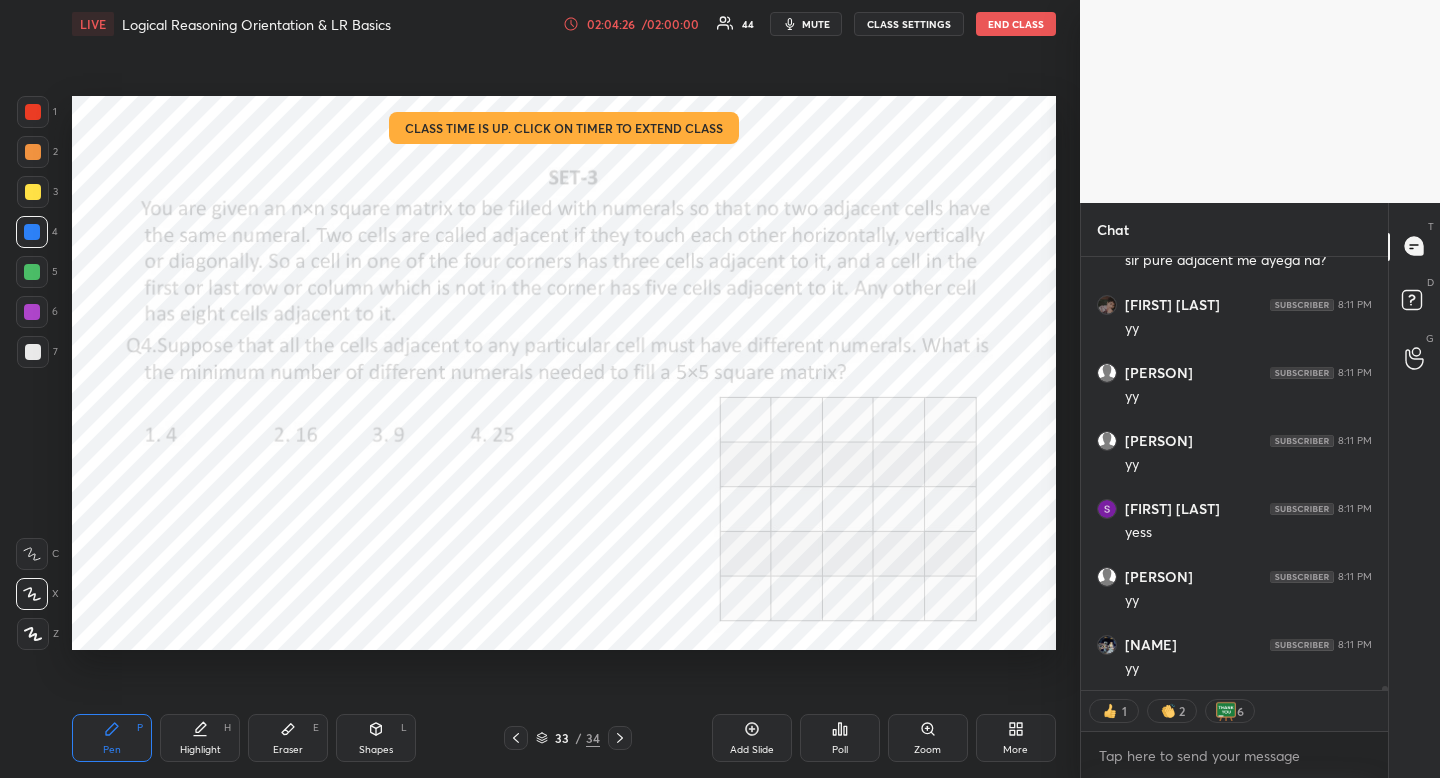 scroll, scrollTop: 46612, scrollLeft: 0, axis: vertical 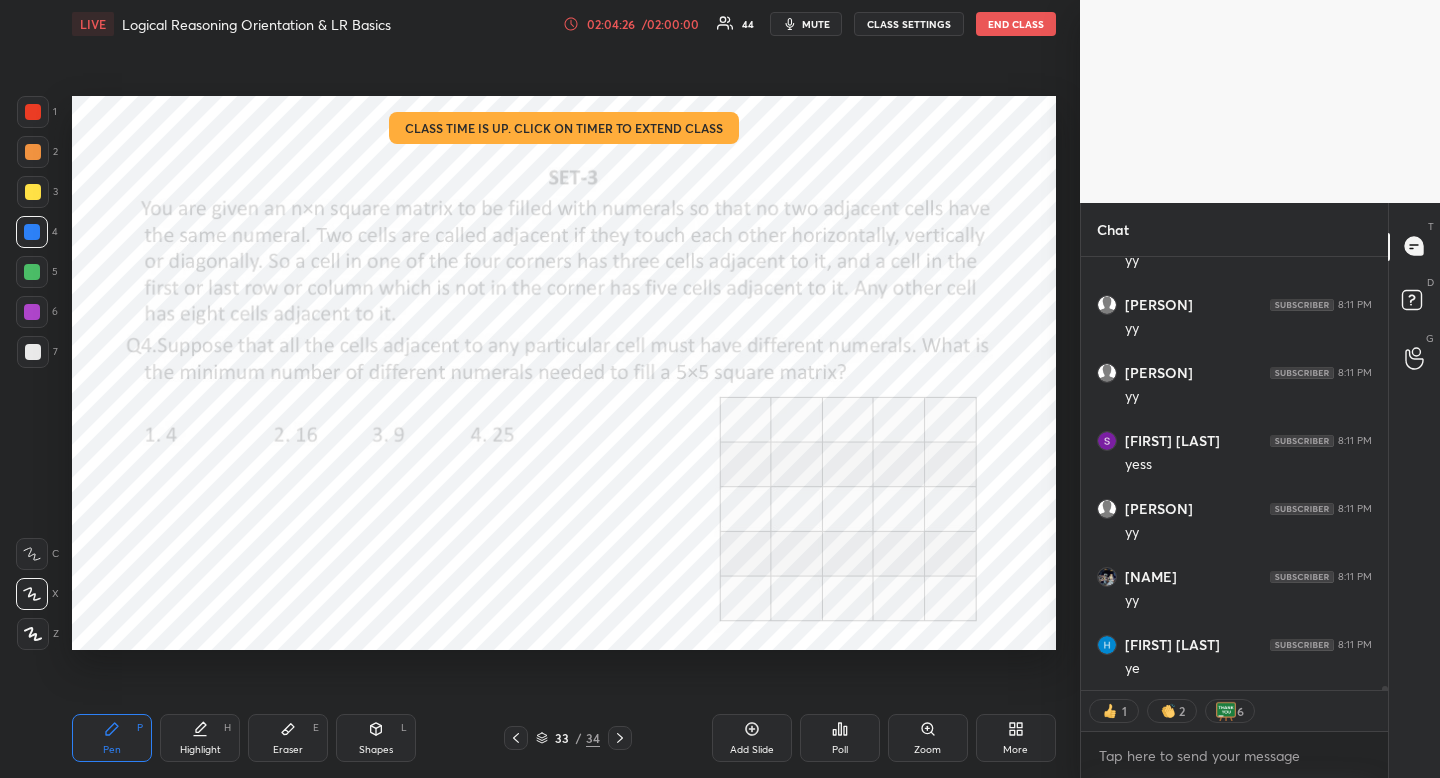 click at bounding box center (33, 112) 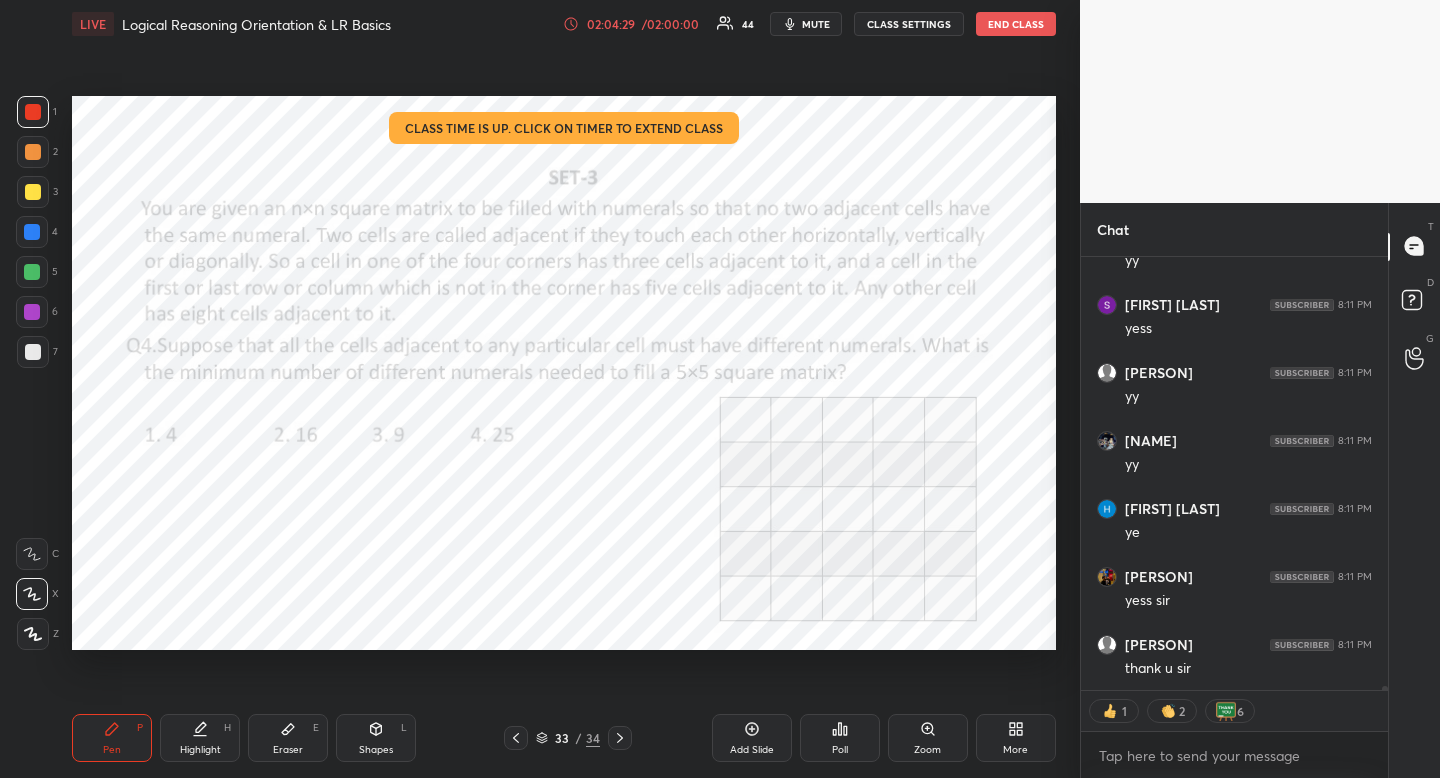 scroll, scrollTop: 46816, scrollLeft: 0, axis: vertical 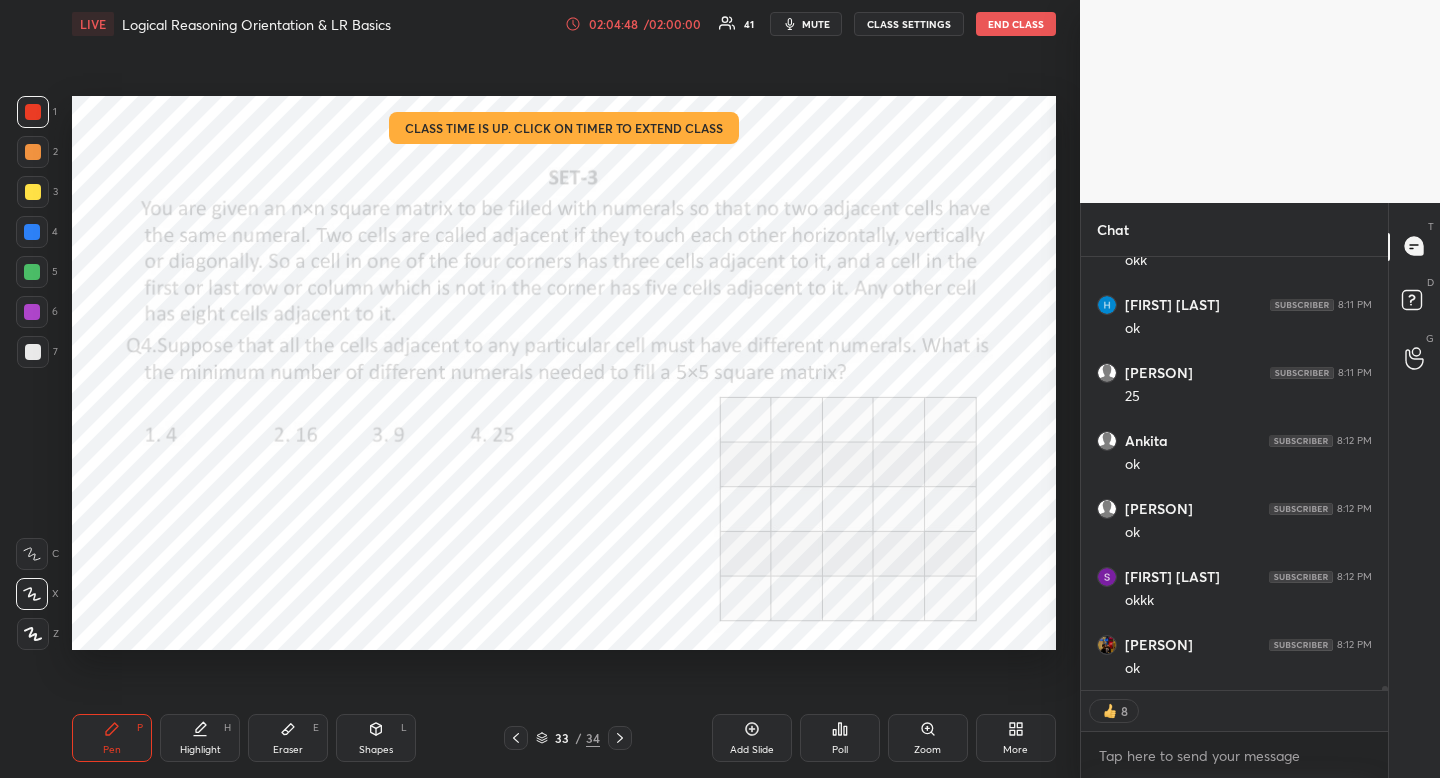 click 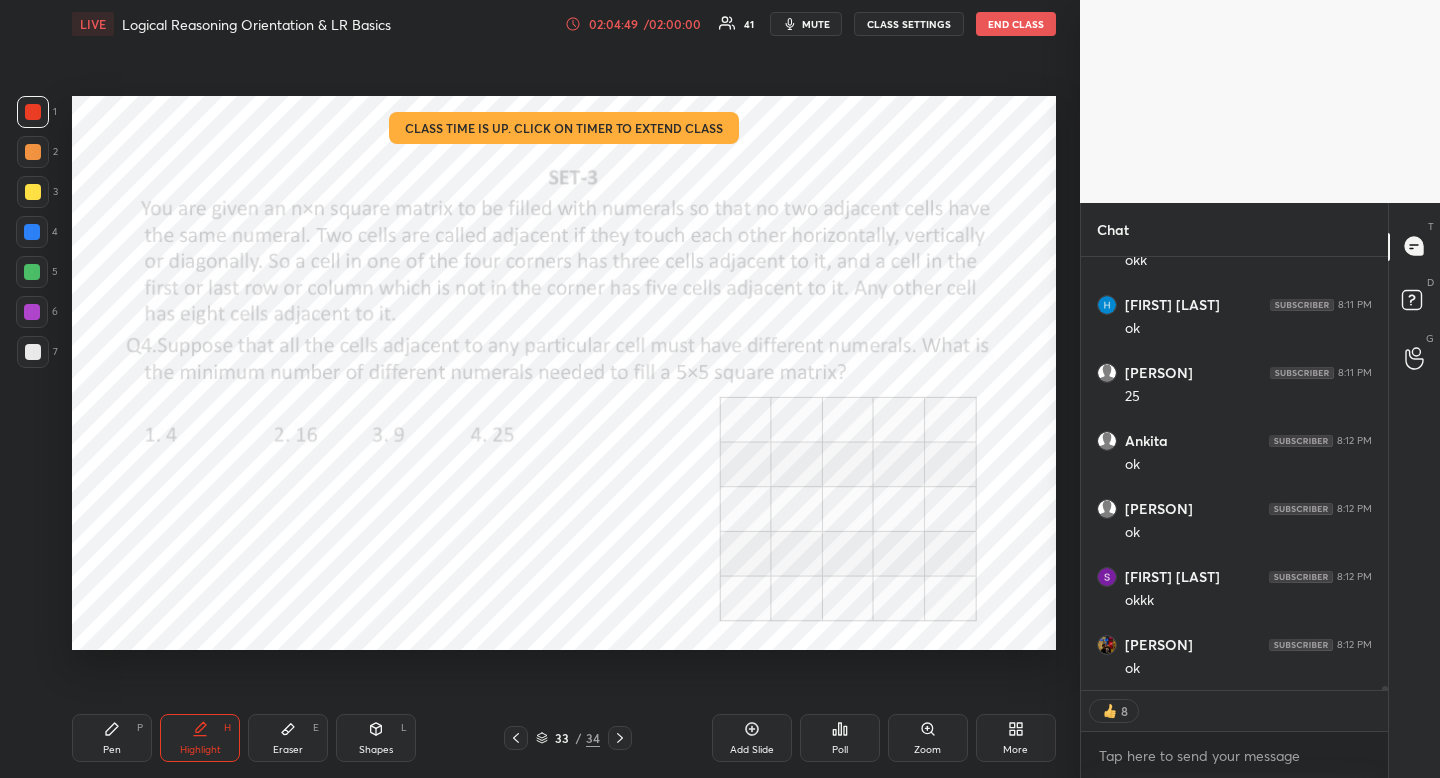drag, startPoint x: 213, startPoint y: 722, endPoint x: 267, endPoint y: 675, distance: 71.5891 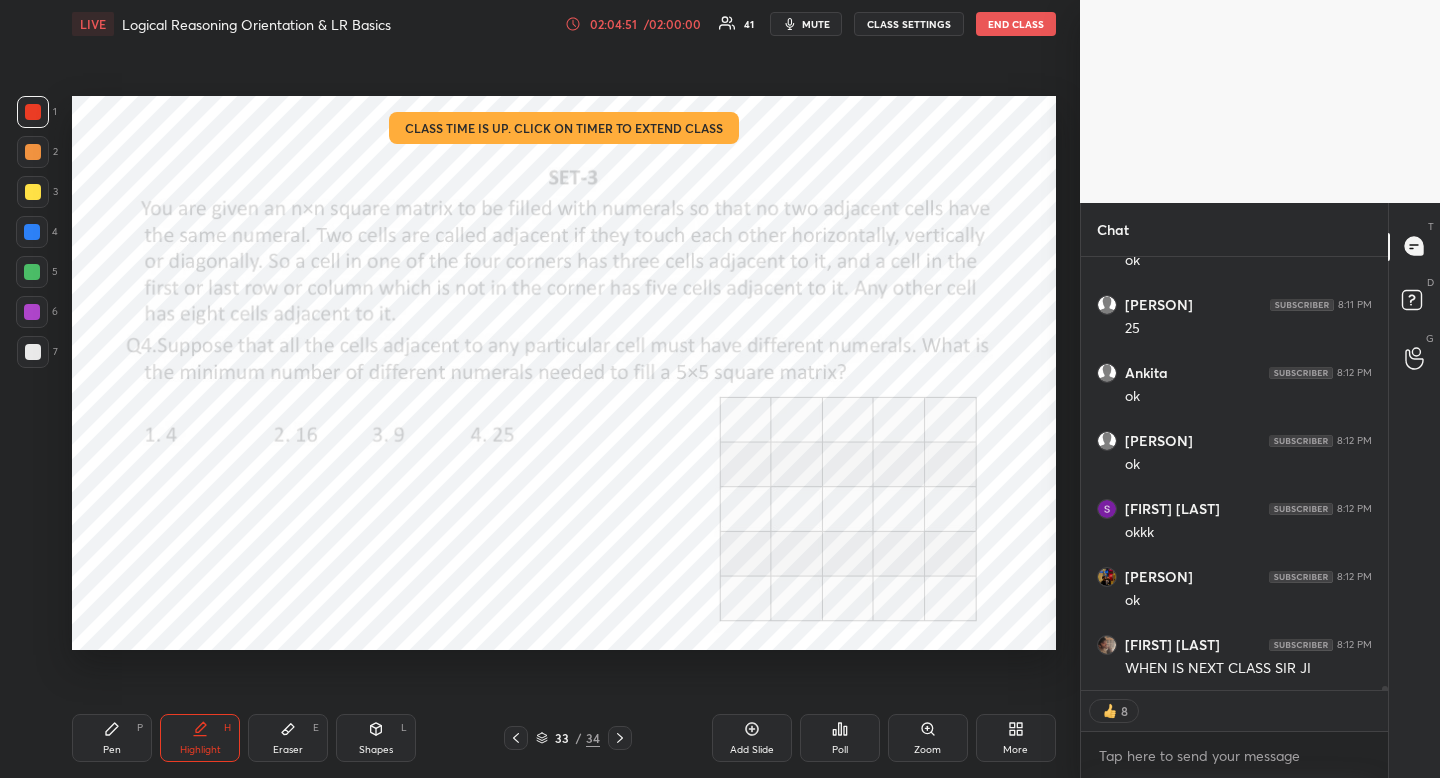 scroll, scrollTop: 47448, scrollLeft: 0, axis: vertical 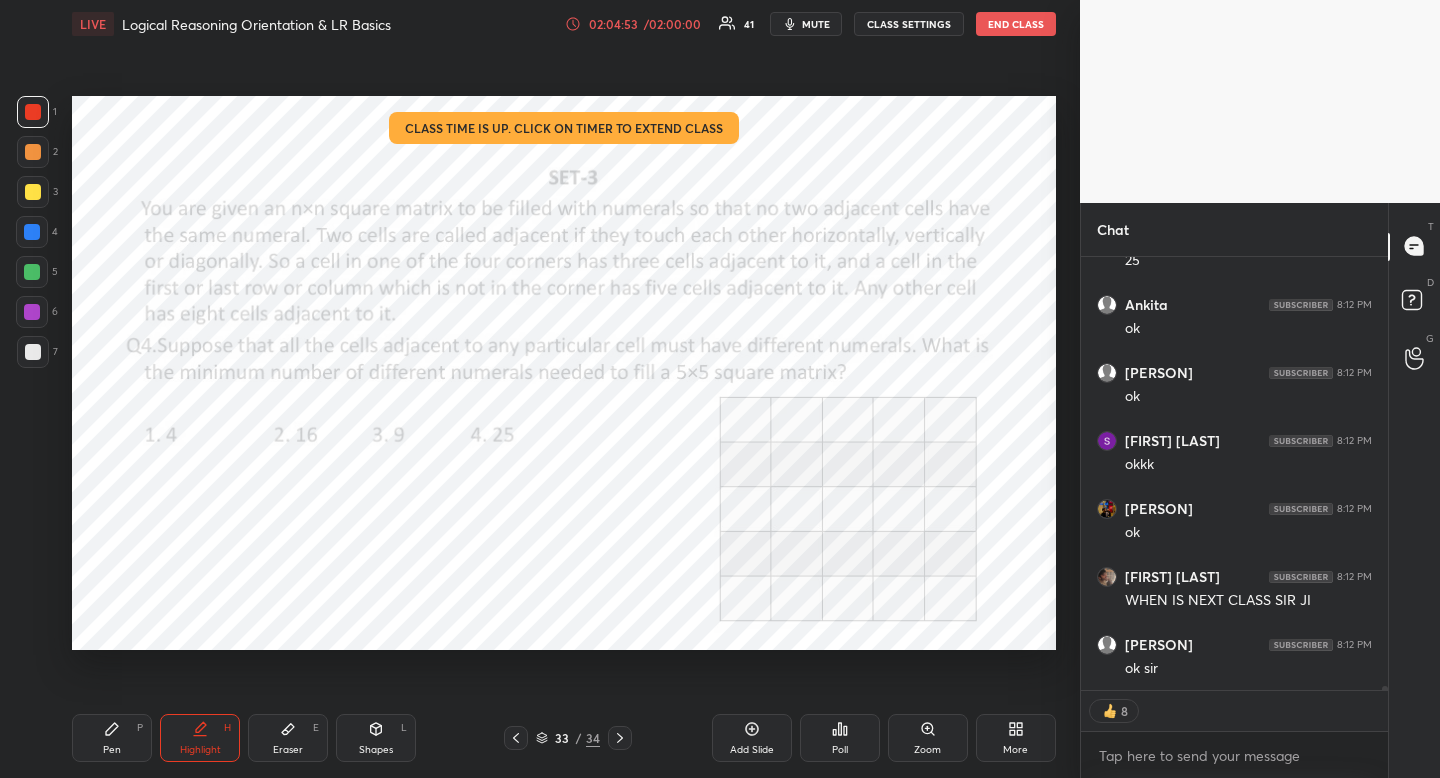click at bounding box center (32, 232) 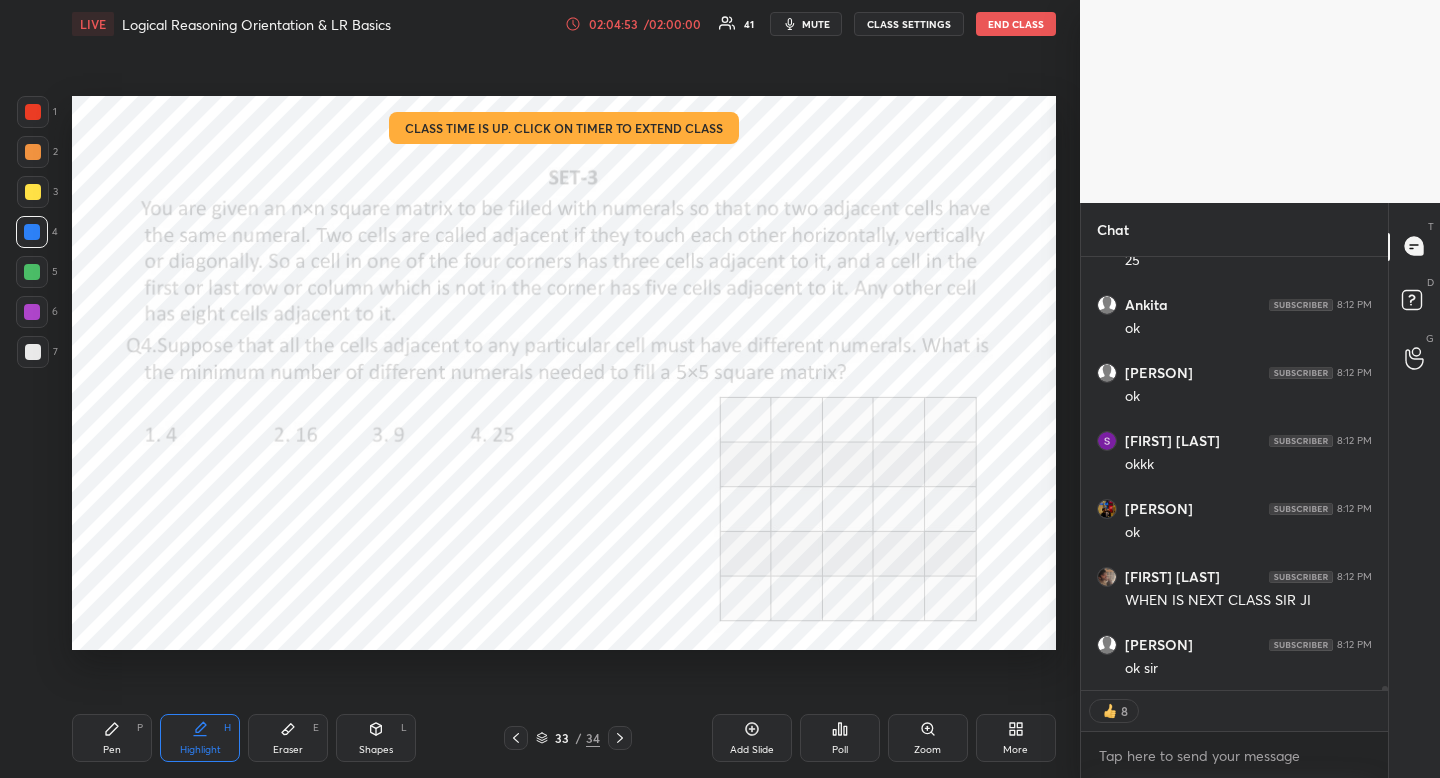 drag, startPoint x: 38, startPoint y: 237, endPoint x: 59, endPoint y: 234, distance: 21.213203 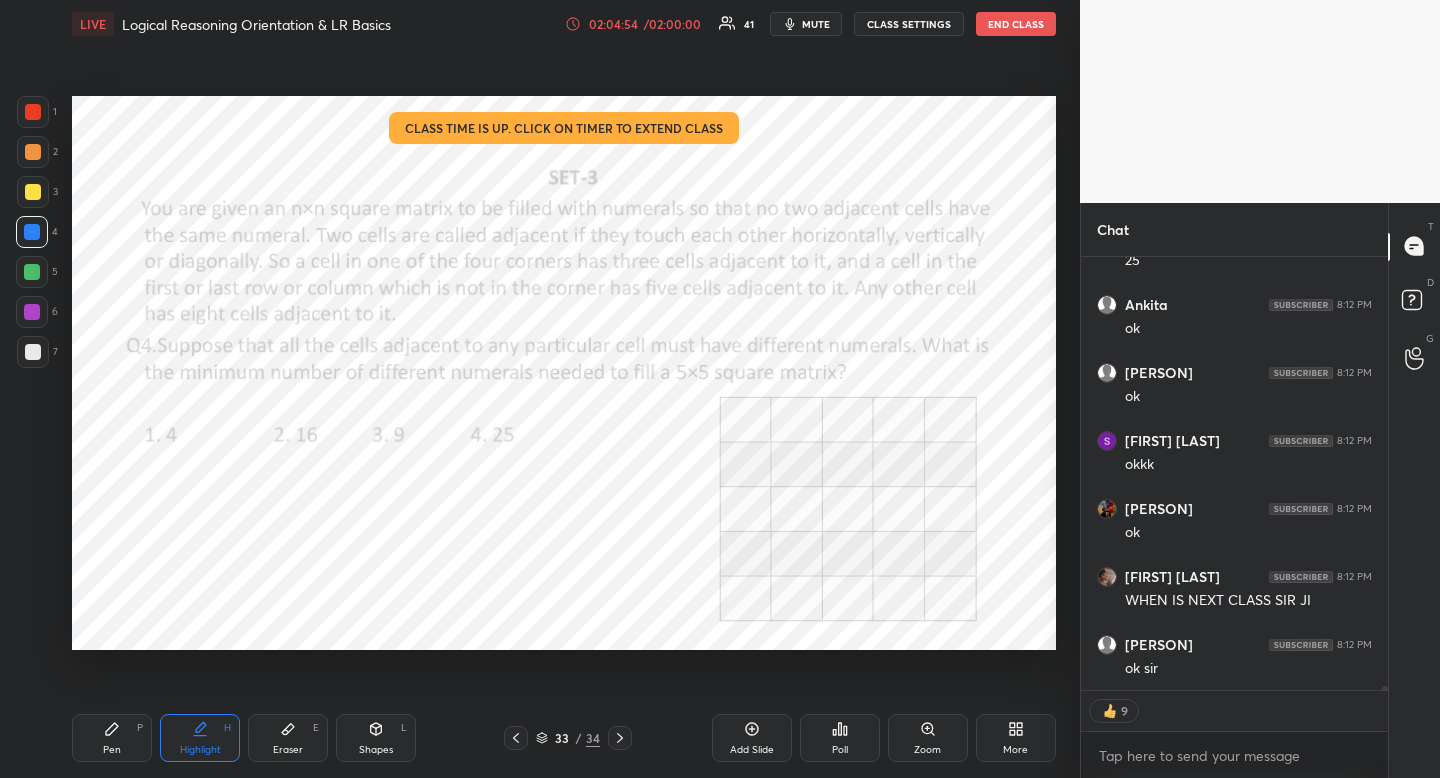 scroll, scrollTop: 47516, scrollLeft: 0, axis: vertical 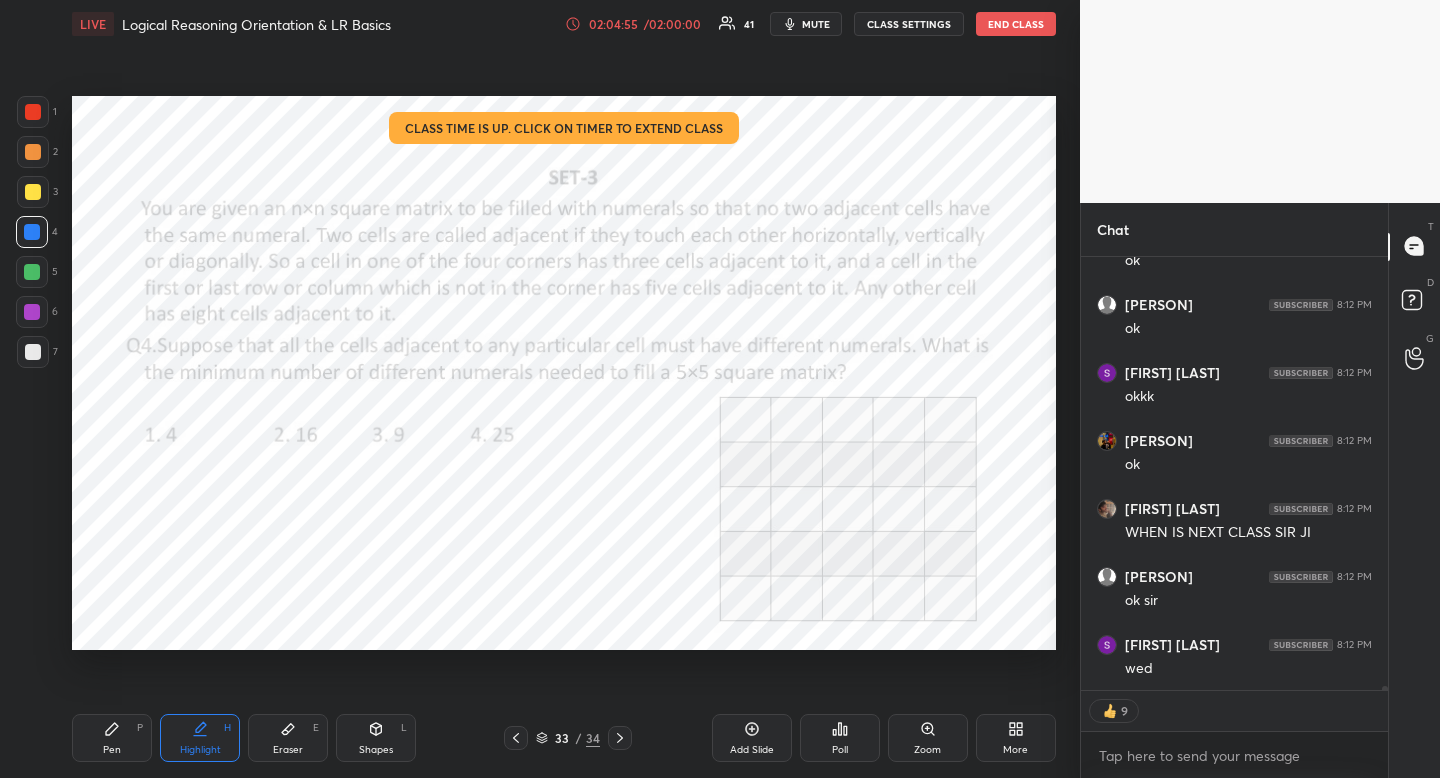 click on "Pen" at bounding box center [112, 750] 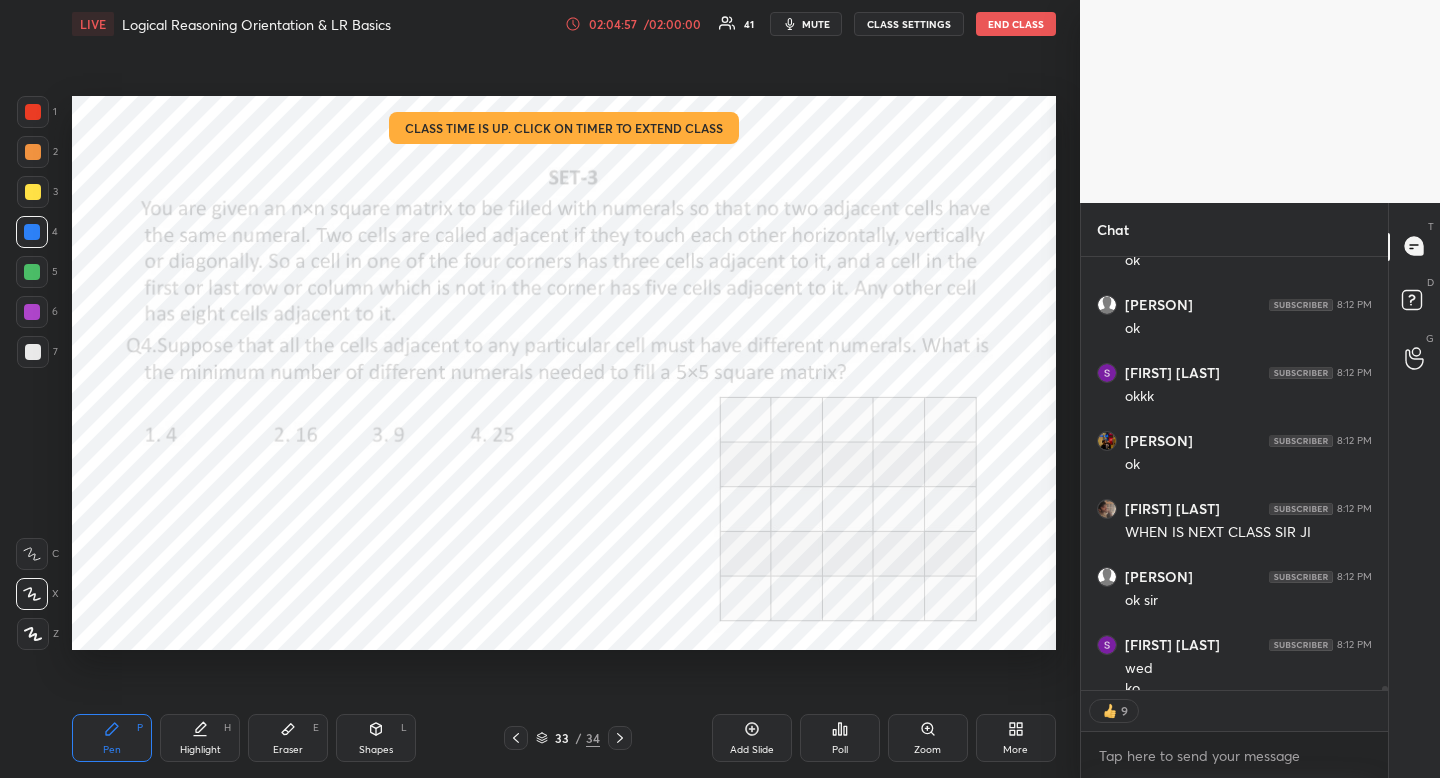 scroll, scrollTop: 47536, scrollLeft: 0, axis: vertical 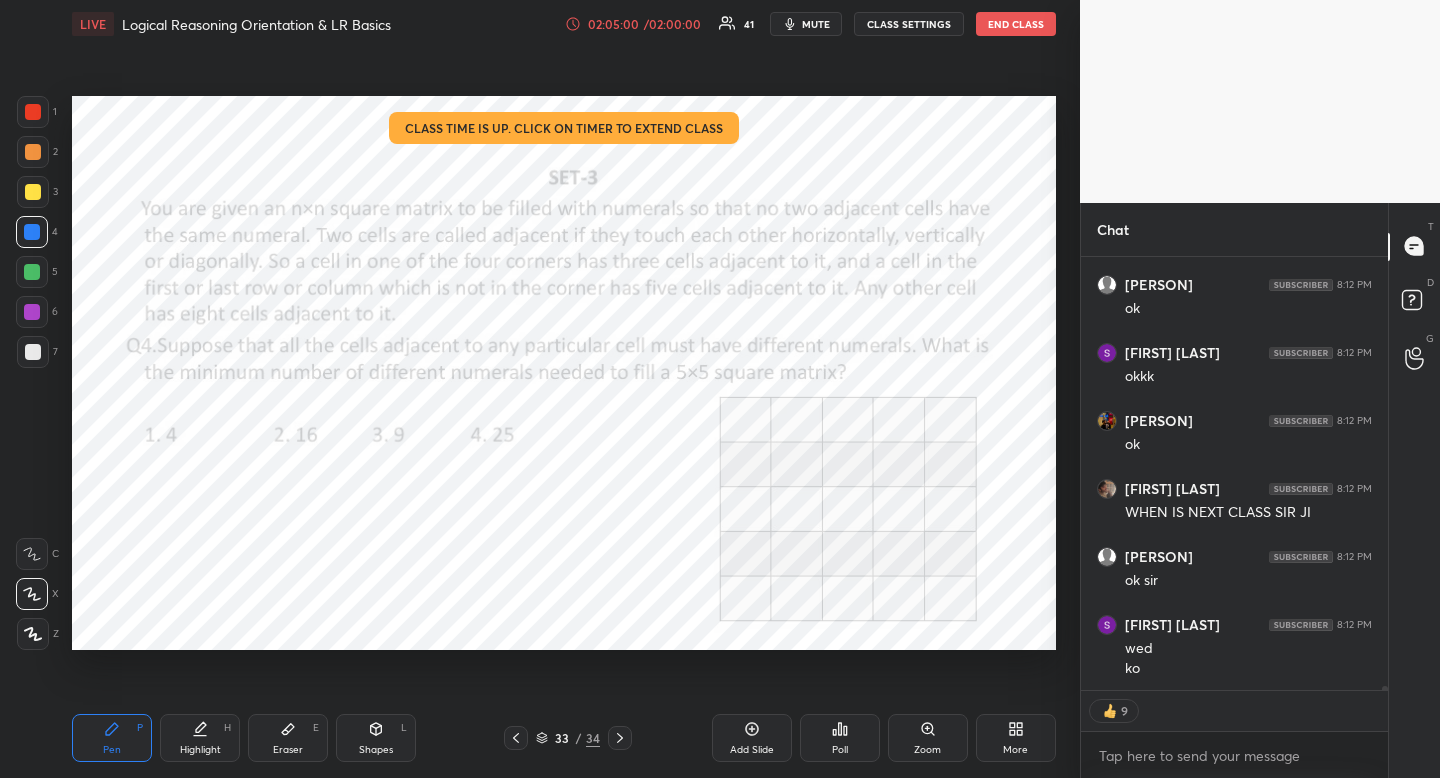 click on "1 2 3 4 5 6 7 R O A L C X Z Erase all   C X Z LIVE Logical Reasoning Orientation & LR Basics 02:05:00 /  02:00:00 41 mute CLASS SETTINGS END CLASS Setting up your live class Class time is up.  Click on timer to extend class Poll for   secs No correct answer Start poll Back Logical Reasoning Orientation & LR Basics Aarambh Academy Pen P Highlight H Eraser E Shapes L 33 / 34 Add Slide Poll Zoom More Chat [NAME] 8:11 PM 25 [NAME] 8:12 PM ok [NAME] 8:12 PM ok [NAME] 8:12 PM okkk [NAME] 8:12 PM ok [NAME] 8:12 PM WHEN IS NEXT CLASS SIR JI [NAME] 8:12 PM ok sir [NAME] 8:12 PM wed ko JUMP TO LATEST 9 Enable hand raising Enable raise hand to speak to learners. Once enabled, chat will be turned off temporarily. Enable x   Doubts asked by learners will show up here NEW DOUBTS ASKED Learners who raise their hands will show up here Guidelines Got it Can't raise hand Looks like educator just invited you to speak. Please wait before you can raise your hand again. Got it T D G ​" at bounding box center (720, 389) 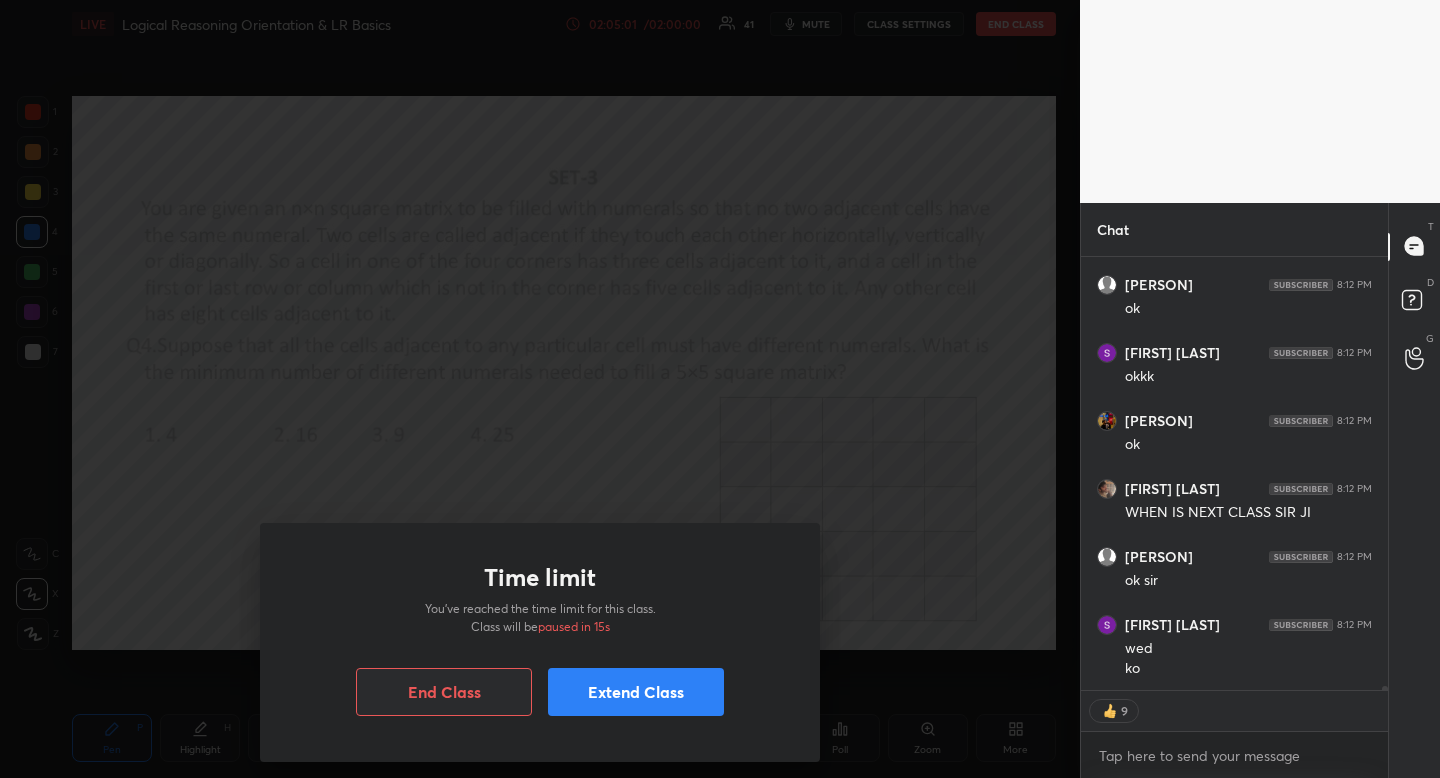 click on "Time limit You’ve reached the time limit for this class. Class will be   paused in 15s End Class Extend Class" at bounding box center [540, 389] 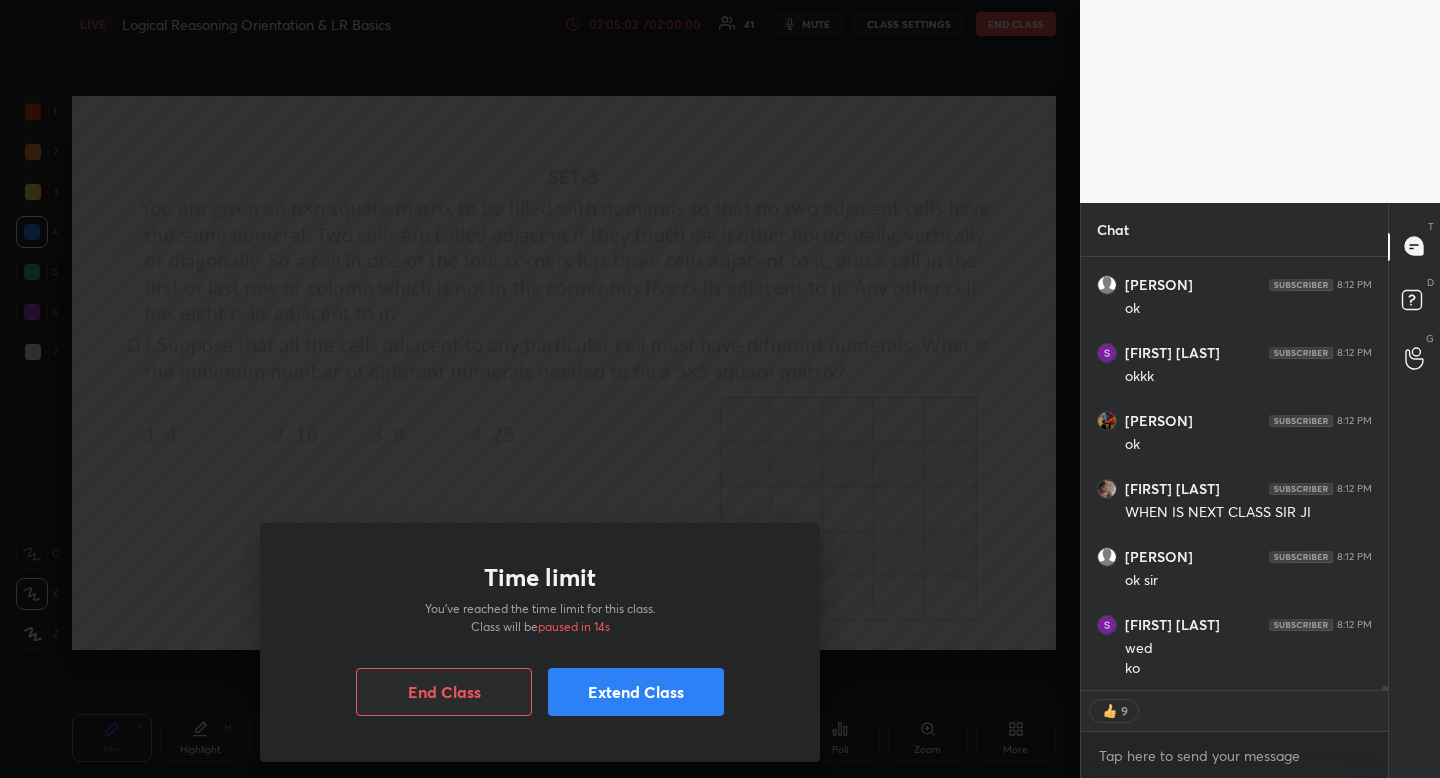 click on "Extend Class" at bounding box center [636, 692] 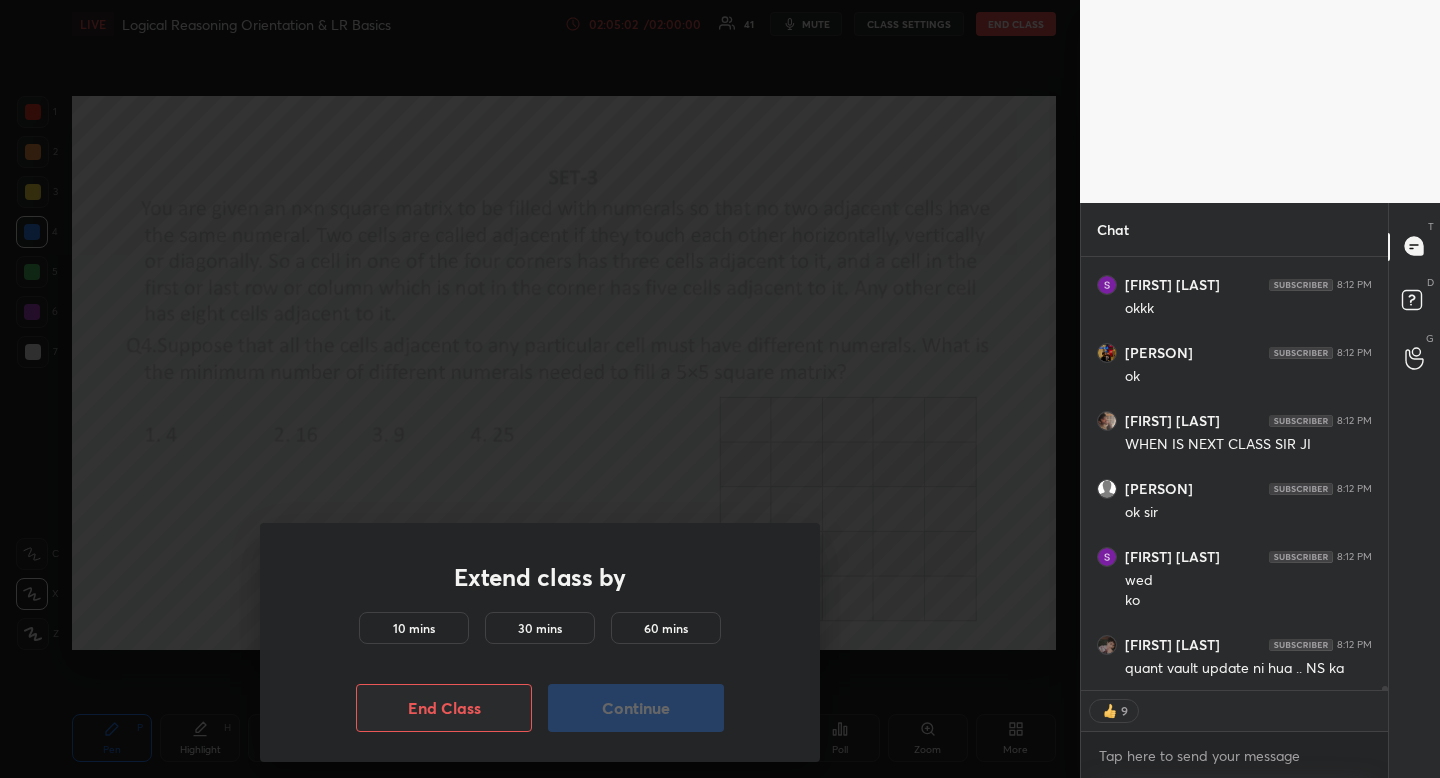 click on "10 mins" at bounding box center (414, 628) 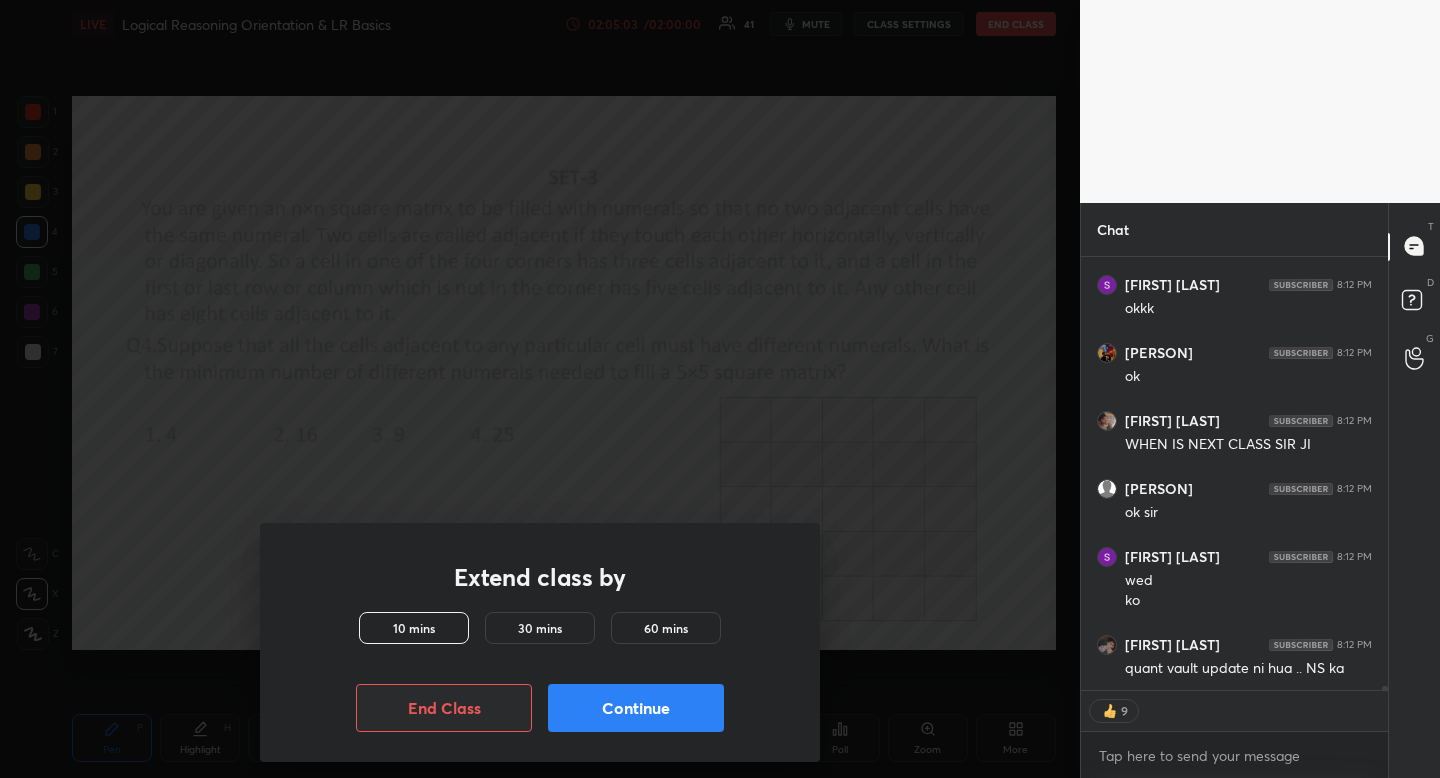 click on "Continue" at bounding box center [636, 708] 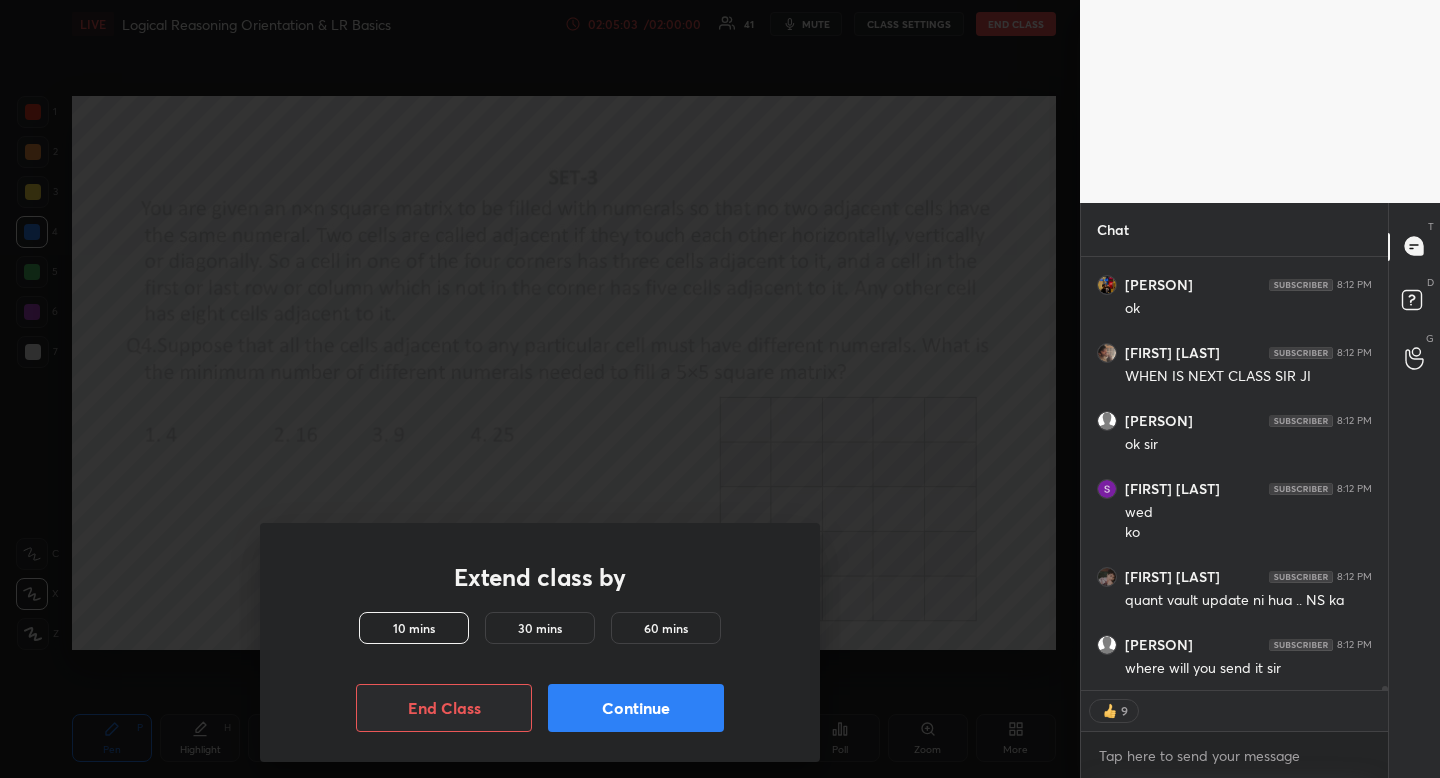 click on "Extend class by 10 mins 30 mins 60 mins End Class Continue" at bounding box center (540, 389) 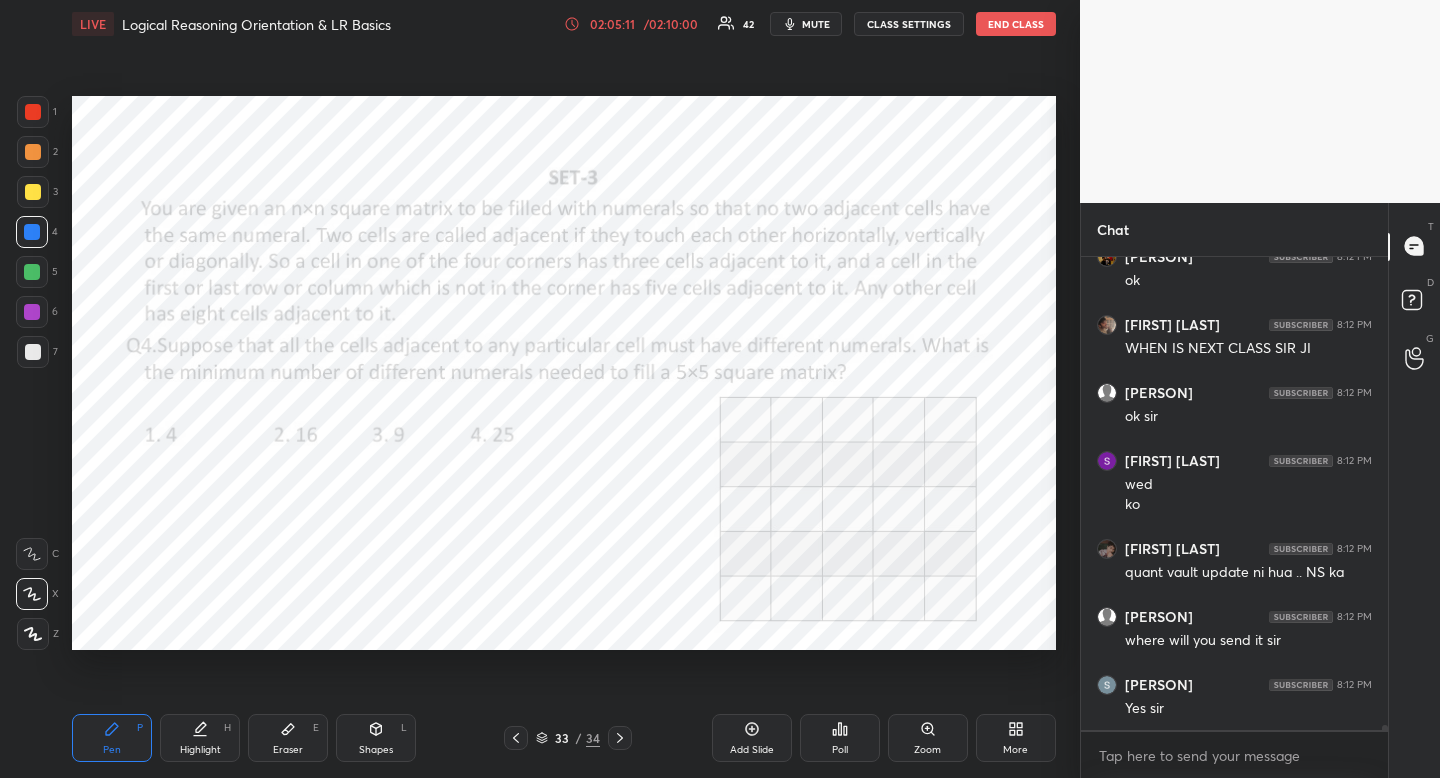 click on "Eraser E" at bounding box center [288, 738] 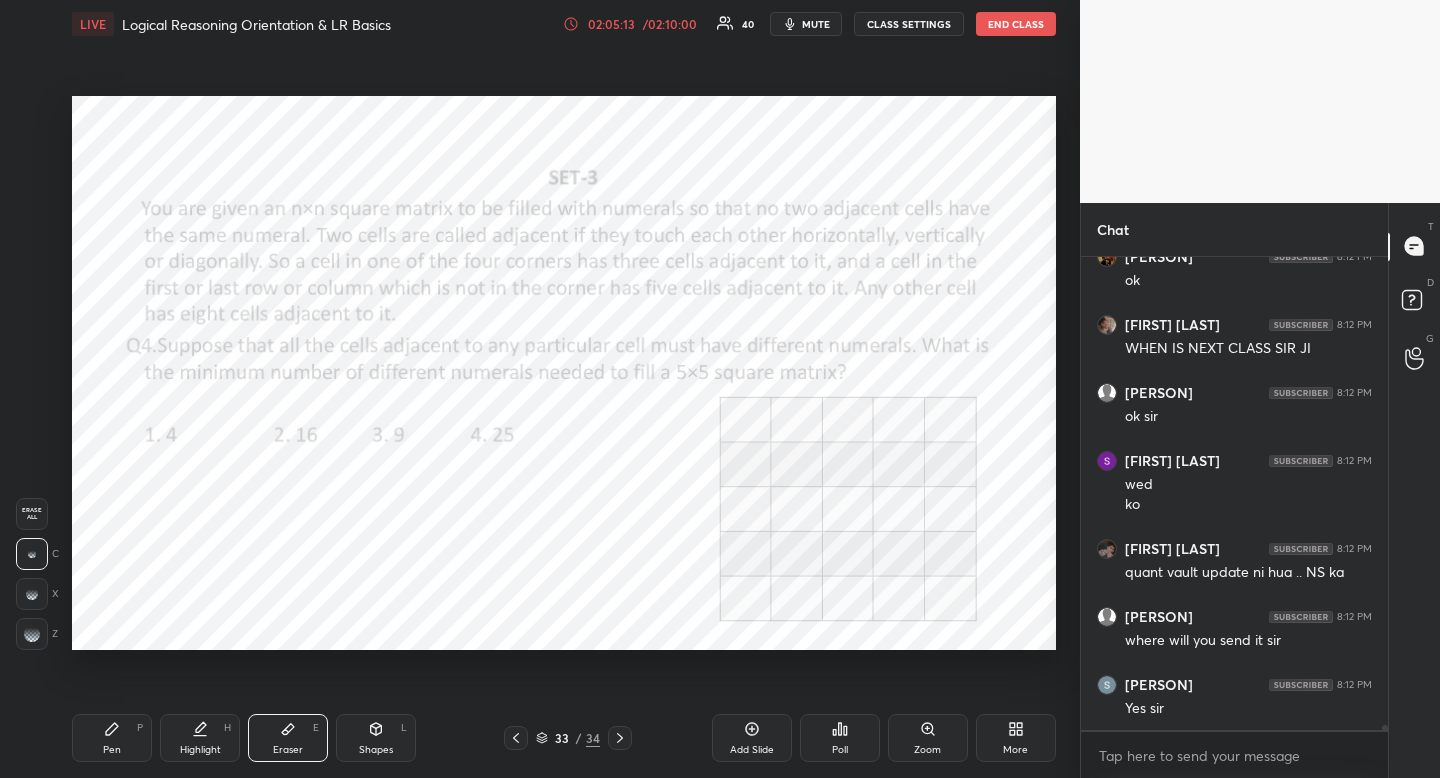 click on "Pen P" at bounding box center [112, 738] 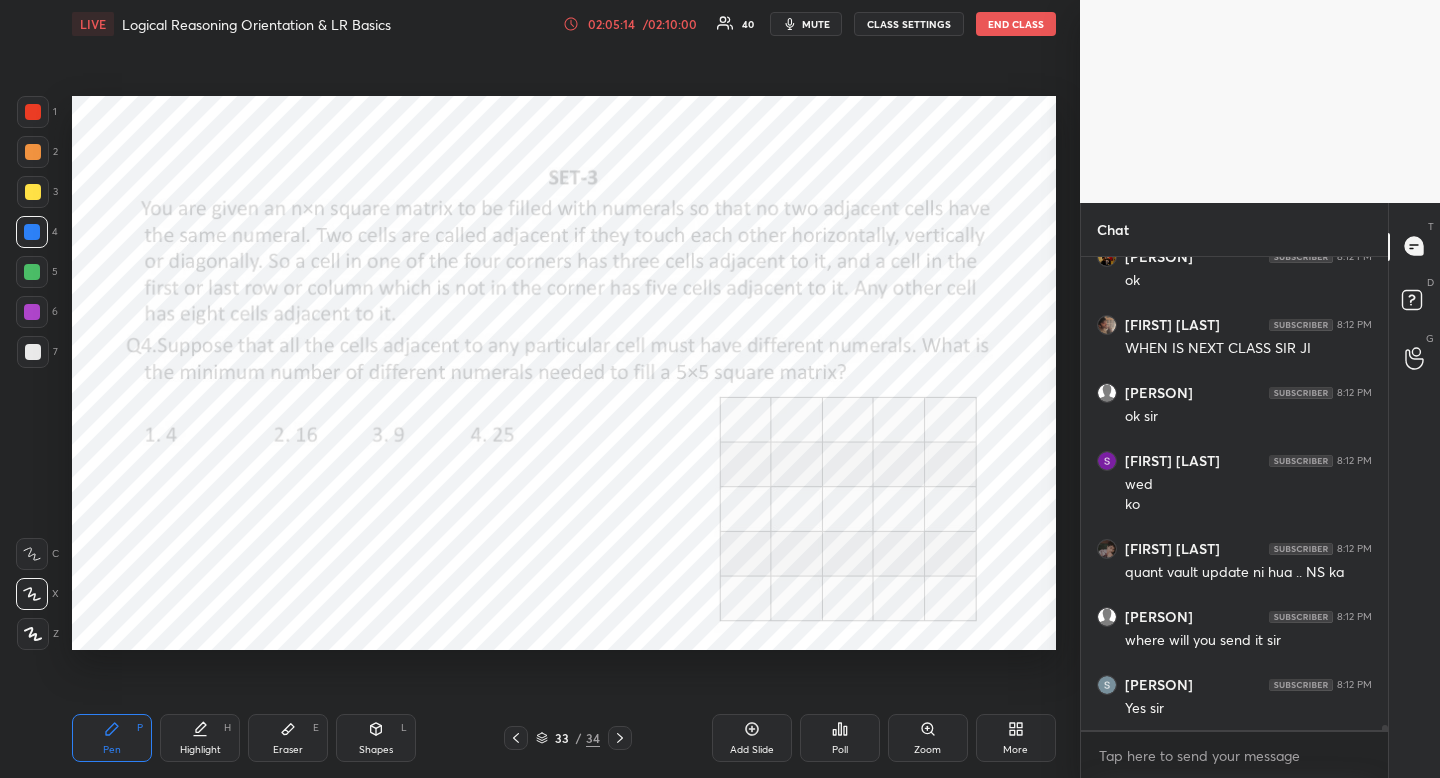 drag, startPoint x: 125, startPoint y: 755, endPoint x: 139, endPoint y: 680, distance: 76.29548 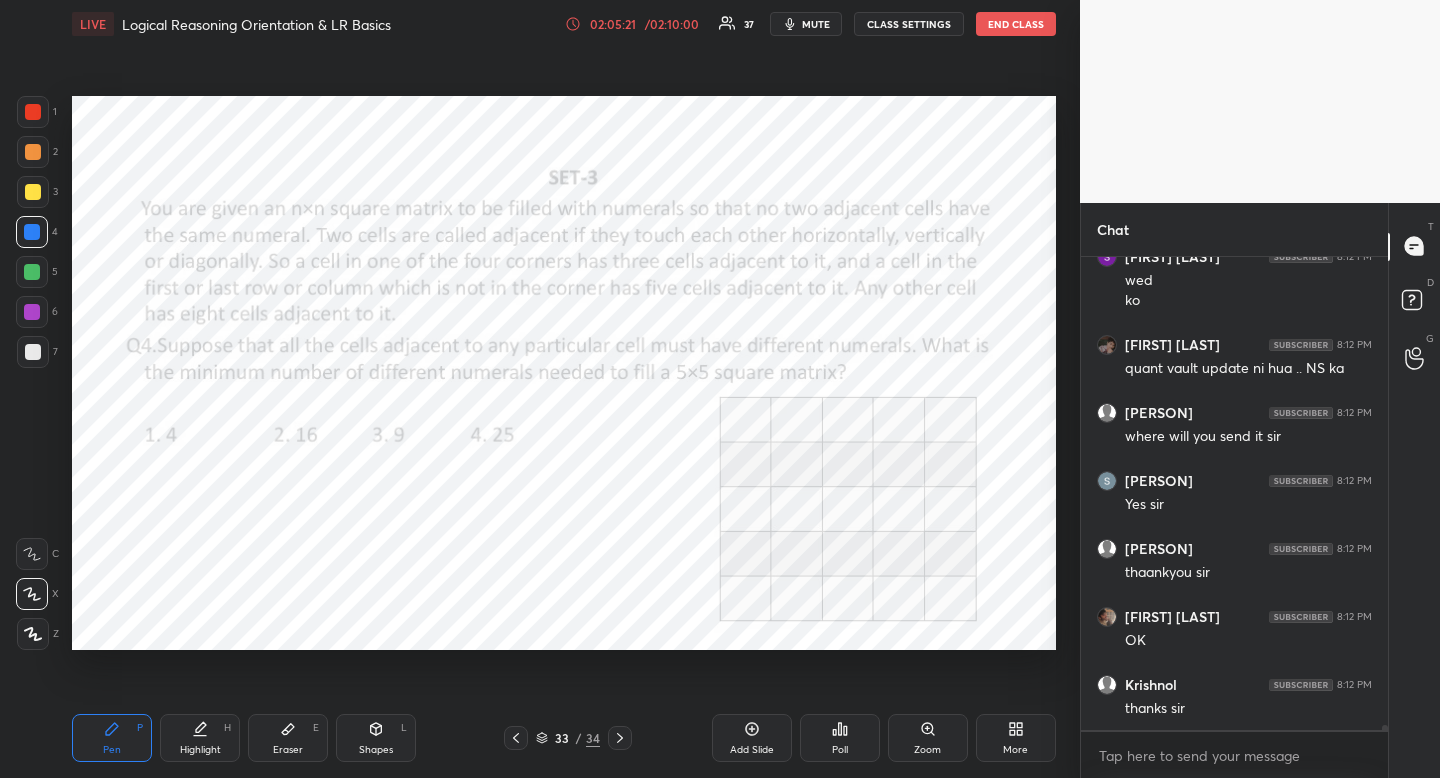 drag, startPoint x: 820, startPoint y: 27, endPoint x: 852, endPoint y: 30, distance: 32.140316 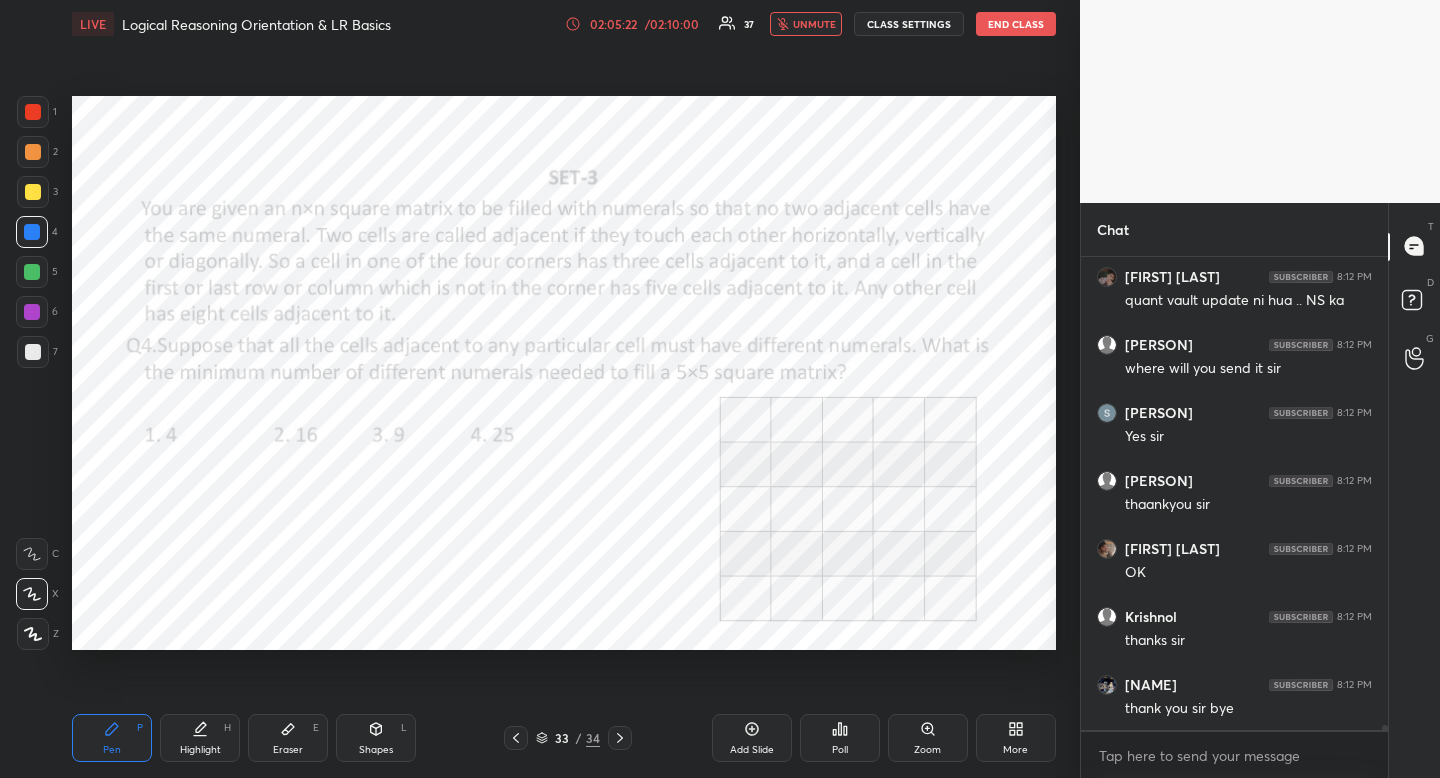 click on "END CLASS" at bounding box center [1016, 24] 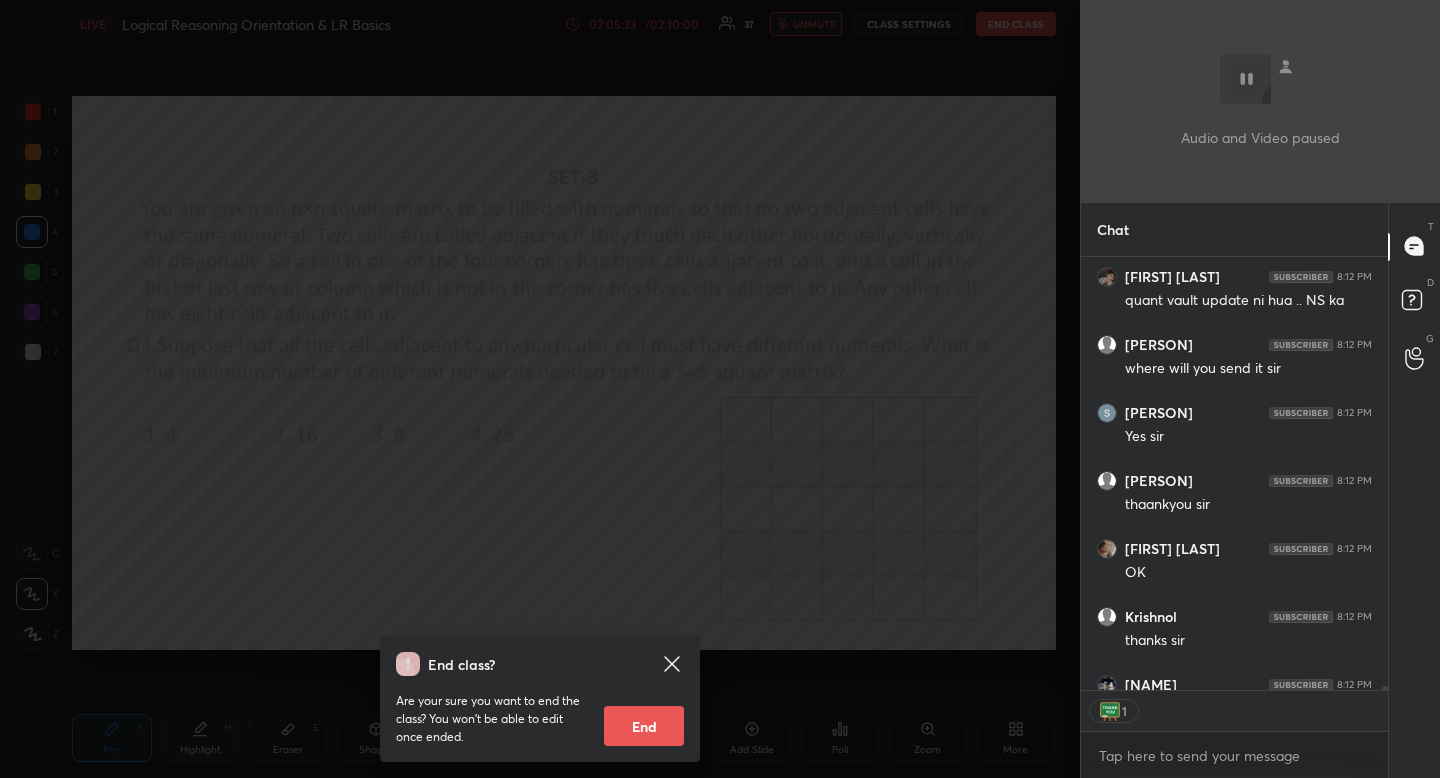 click on "End" at bounding box center (644, 726) 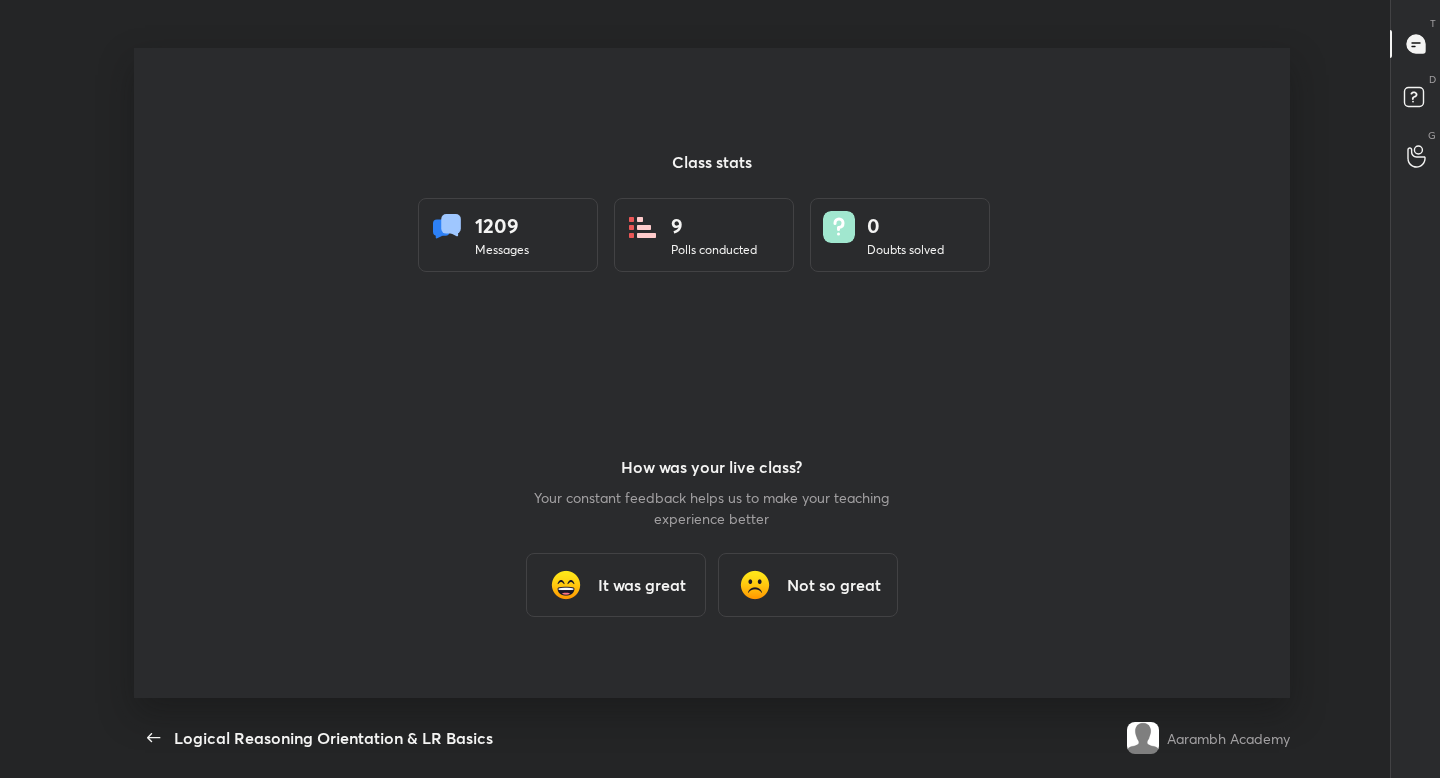 type on "x" 